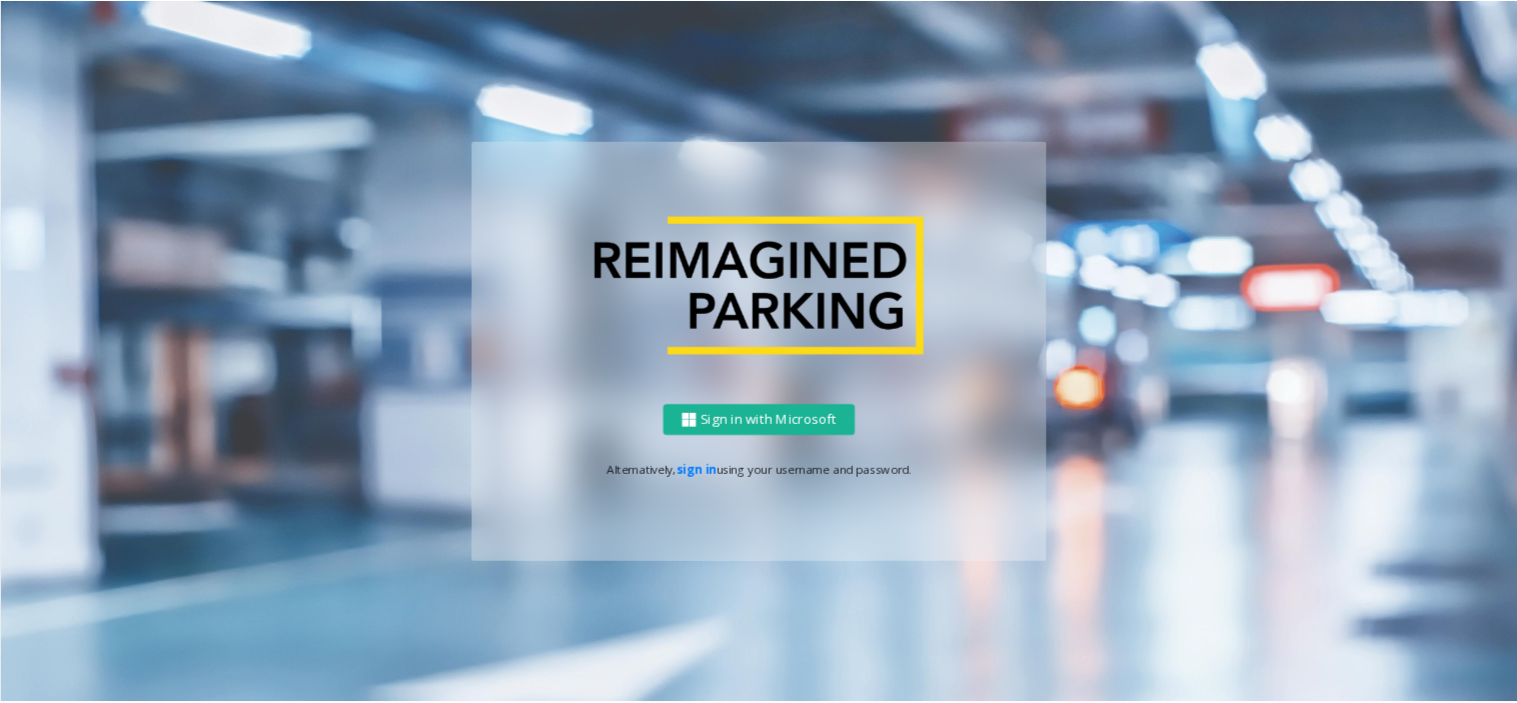 scroll, scrollTop: 0, scrollLeft: 0, axis: both 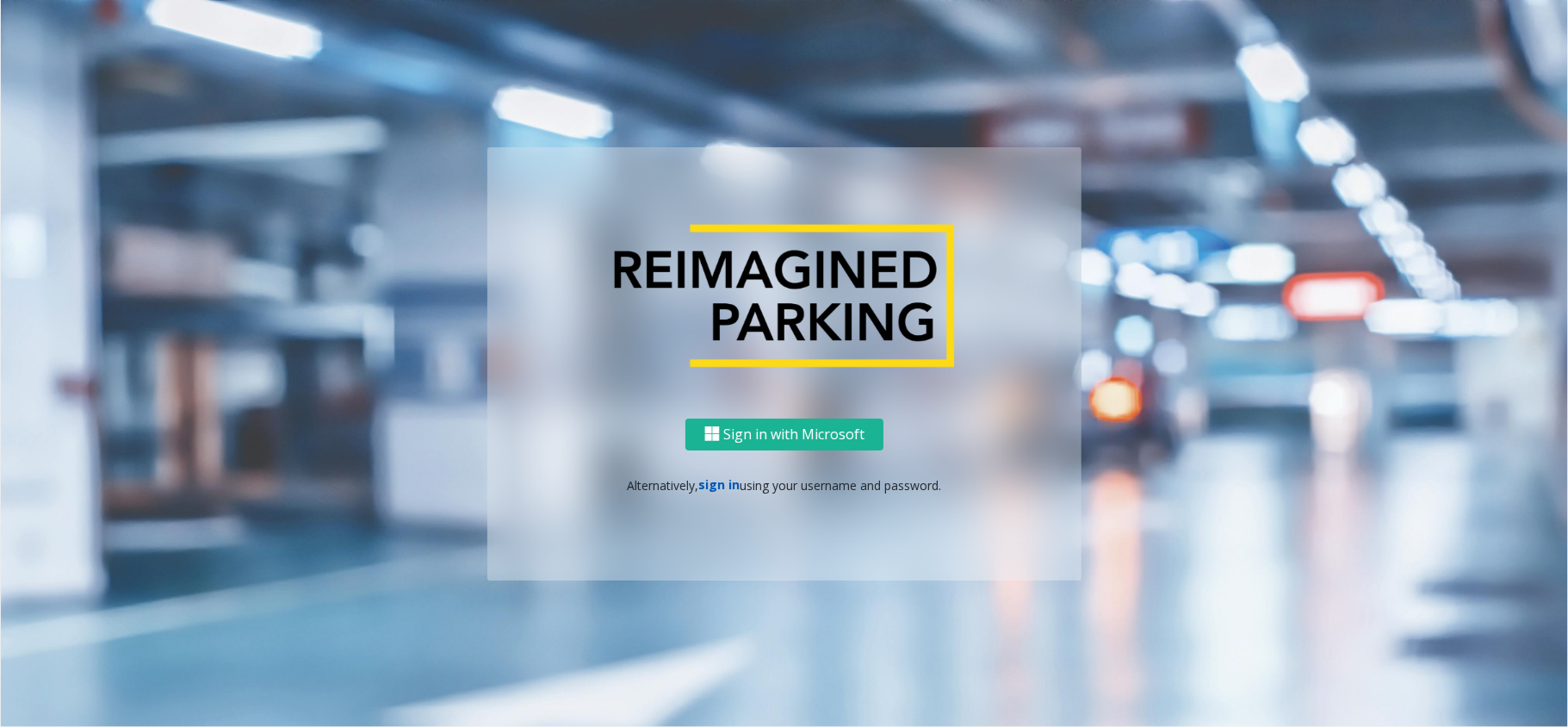 click on "sign in" 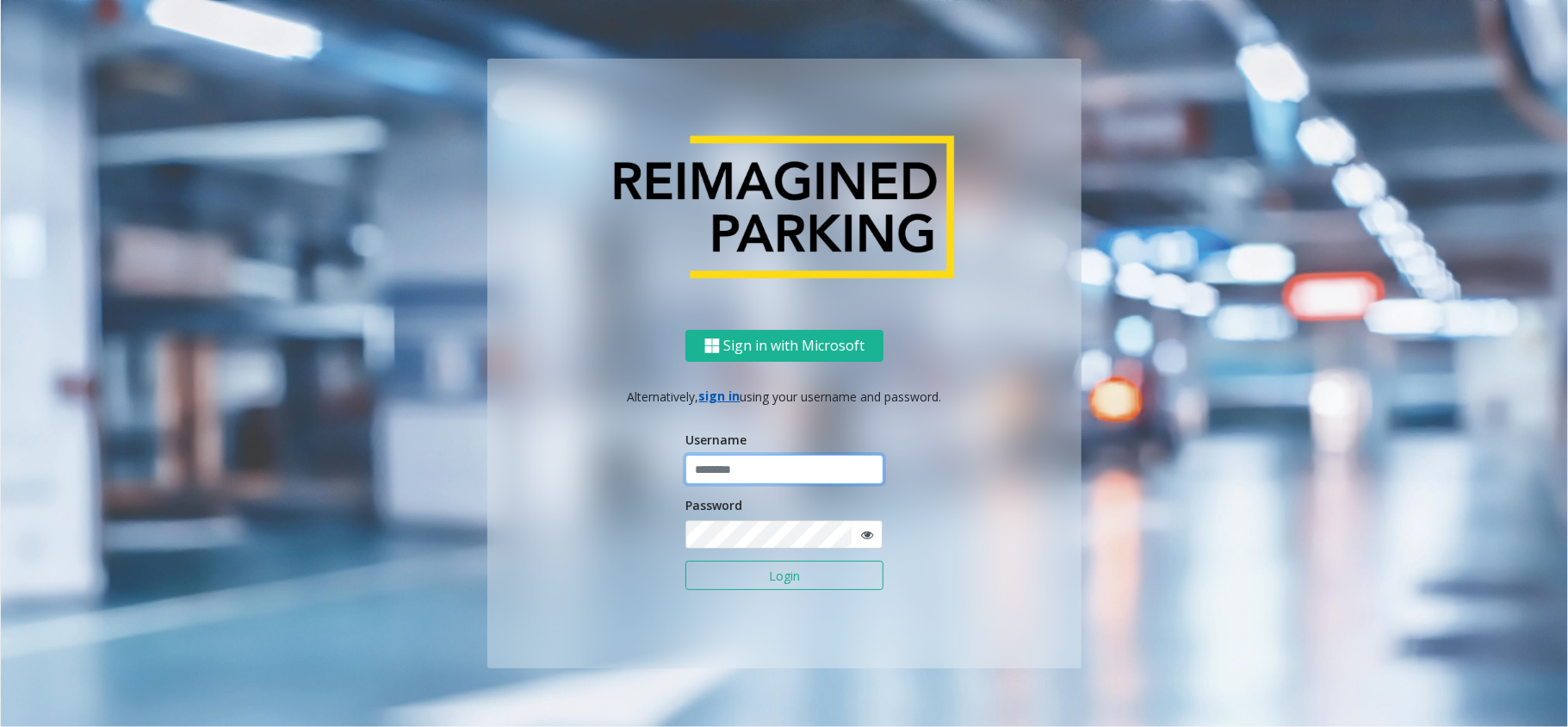 click 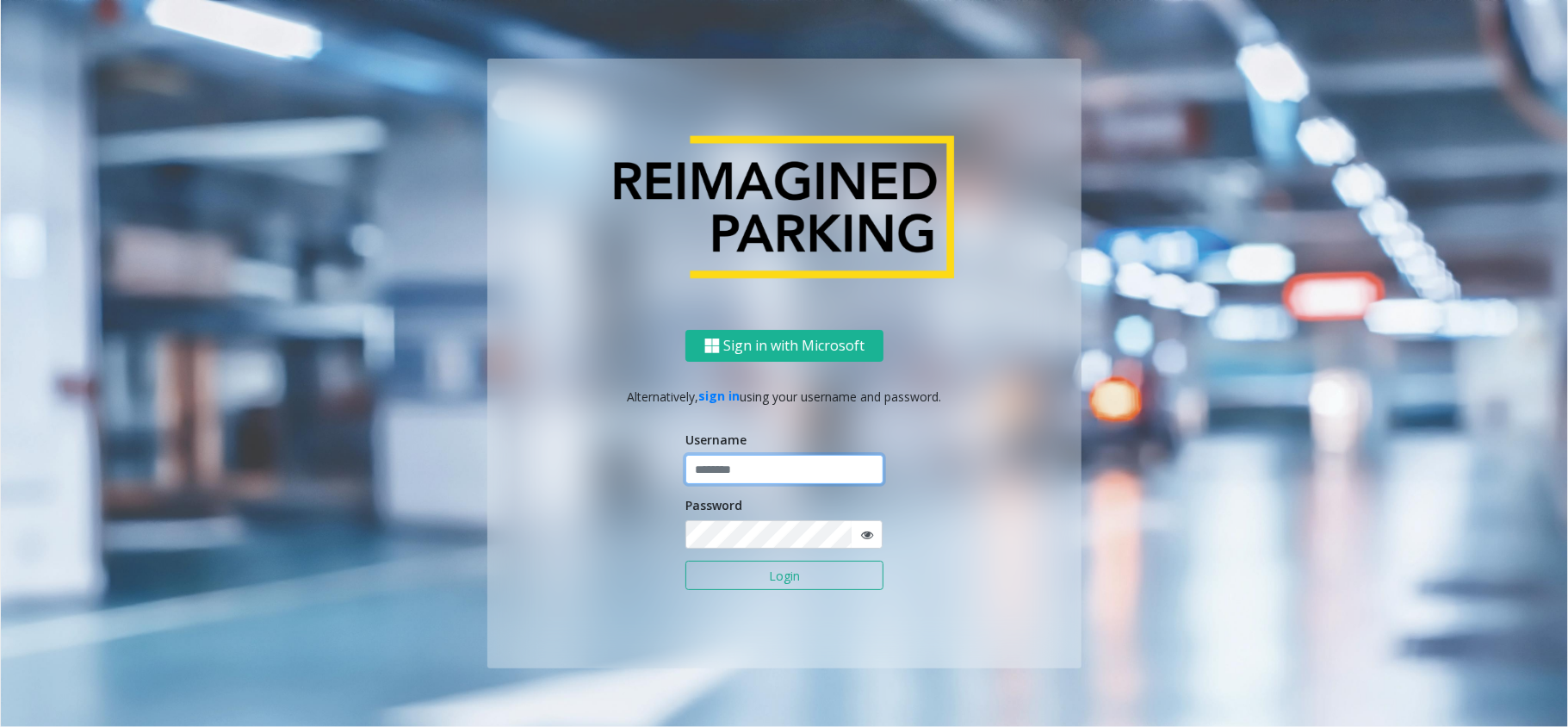 type on "*******" 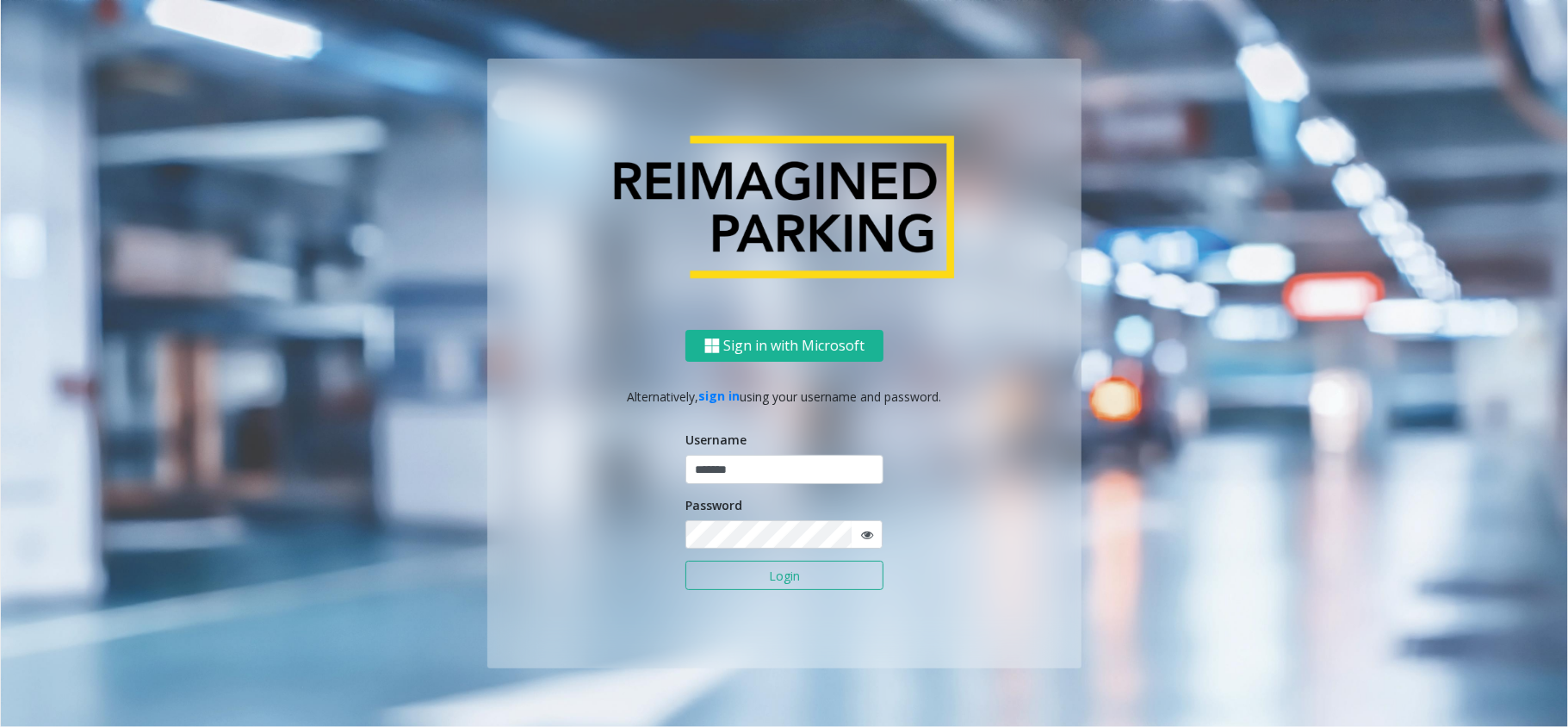 click on "Login" 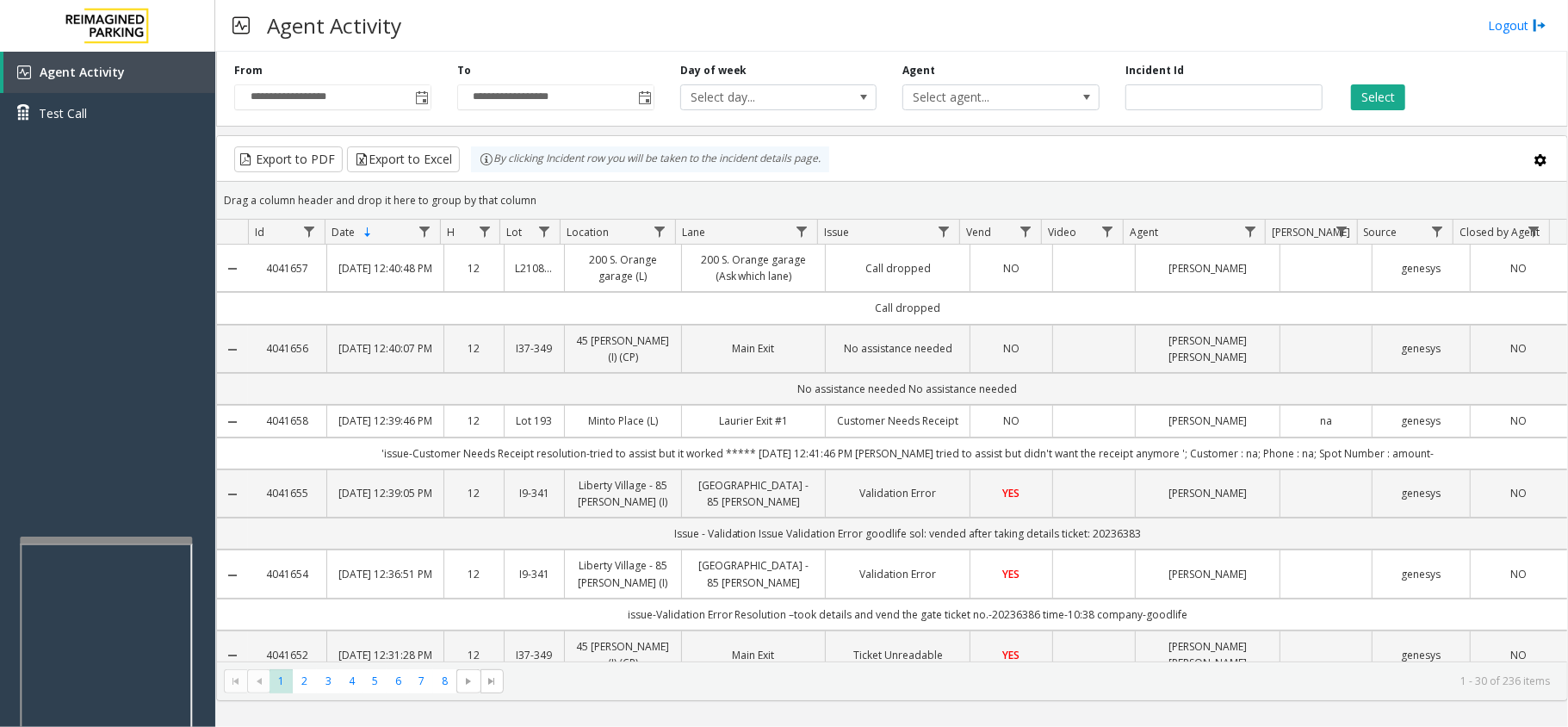 click at bounding box center [106, 540] 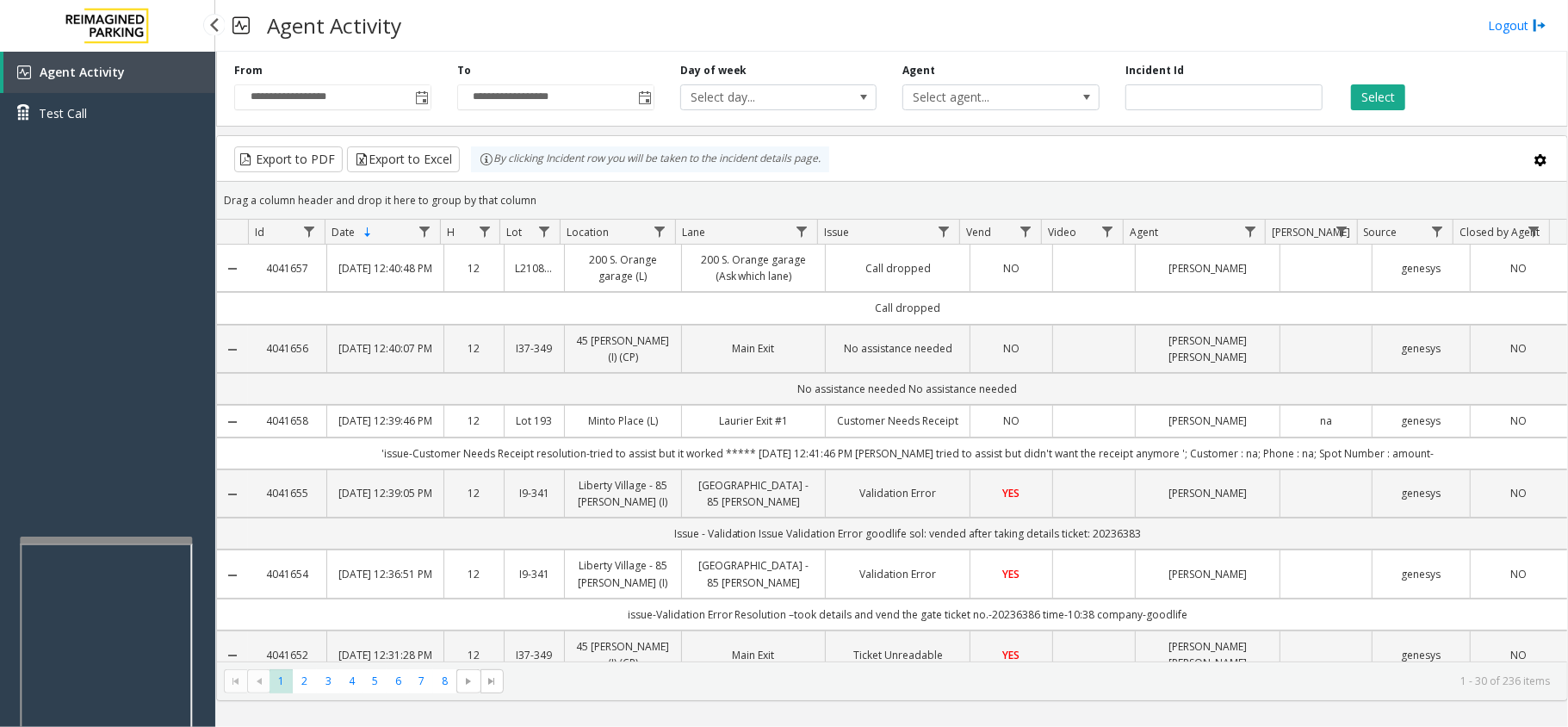 drag, startPoint x: 121, startPoint y: 443, endPoint x: 77, endPoint y: 438, distance: 44.28318 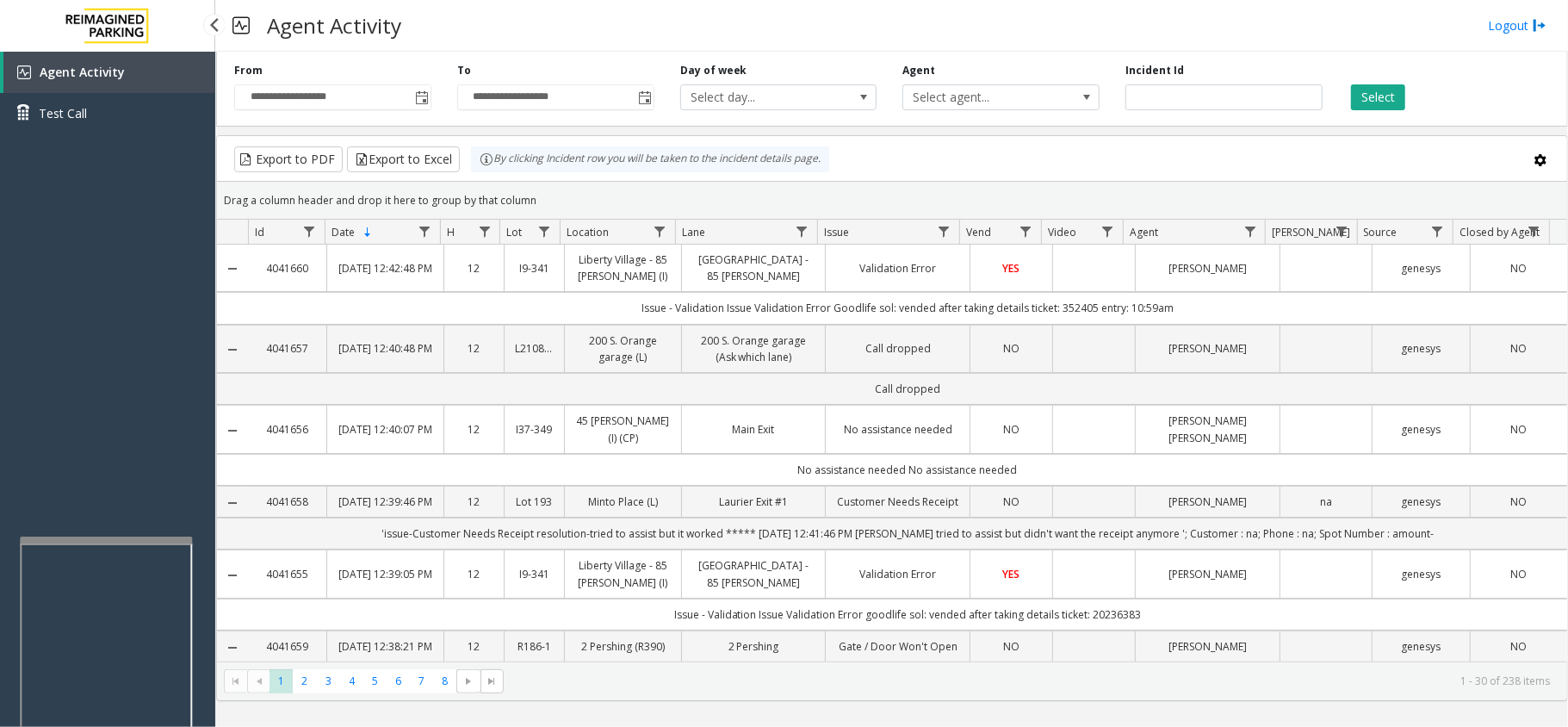 drag, startPoint x: 153, startPoint y: 365, endPoint x: 77, endPoint y: 391, distance: 80.32434 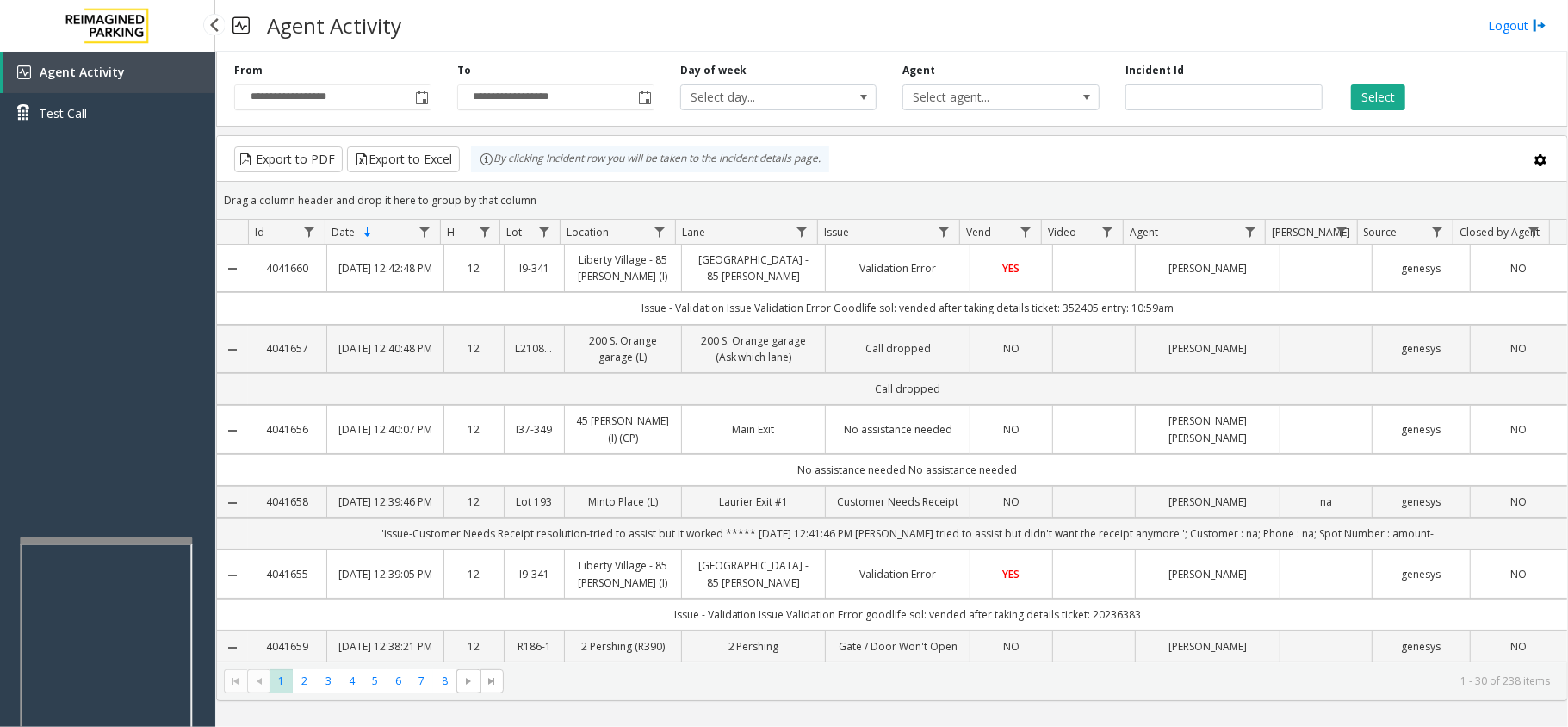 drag, startPoint x: 84, startPoint y: 355, endPoint x: 39, endPoint y: 396, distance: 60.87693 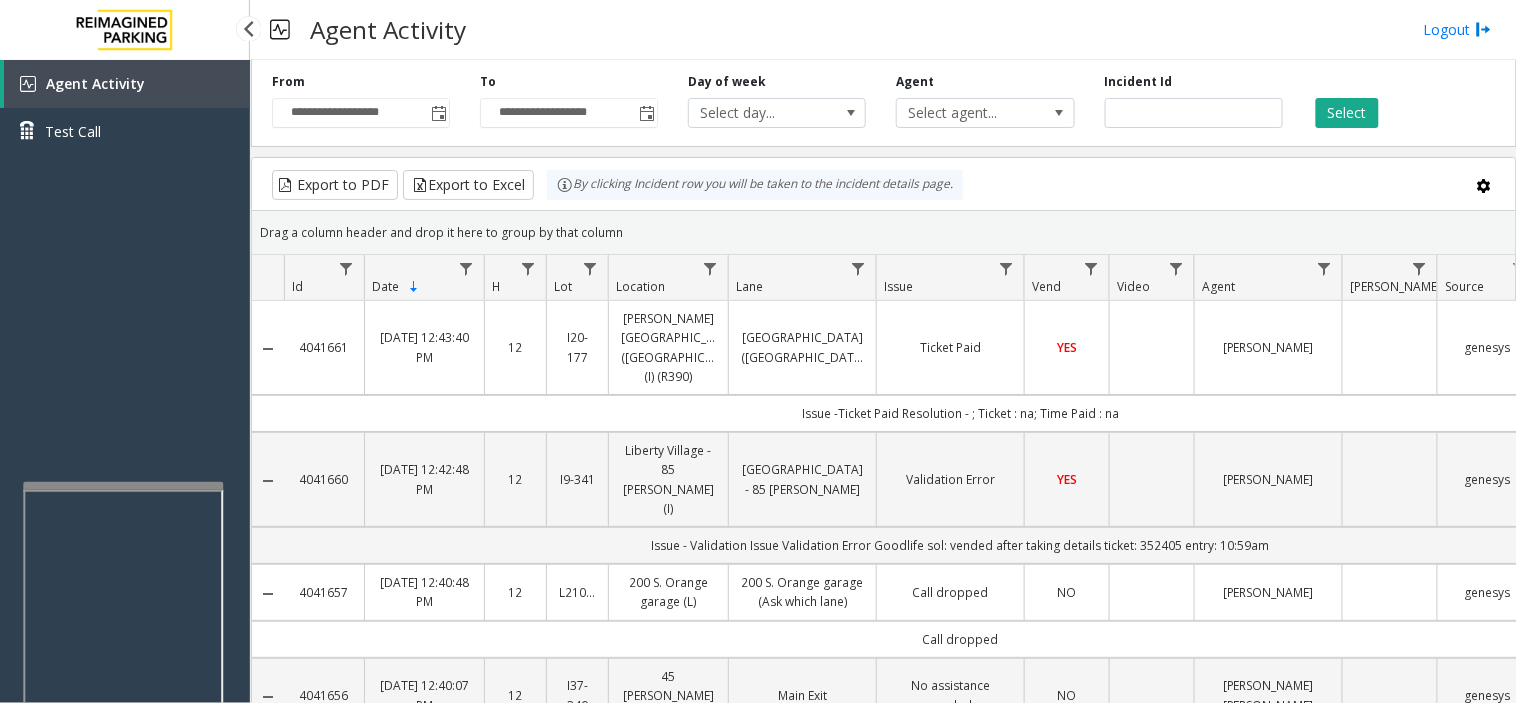 click on "Agent Activity Test Call" at bounding box center (125, 411) 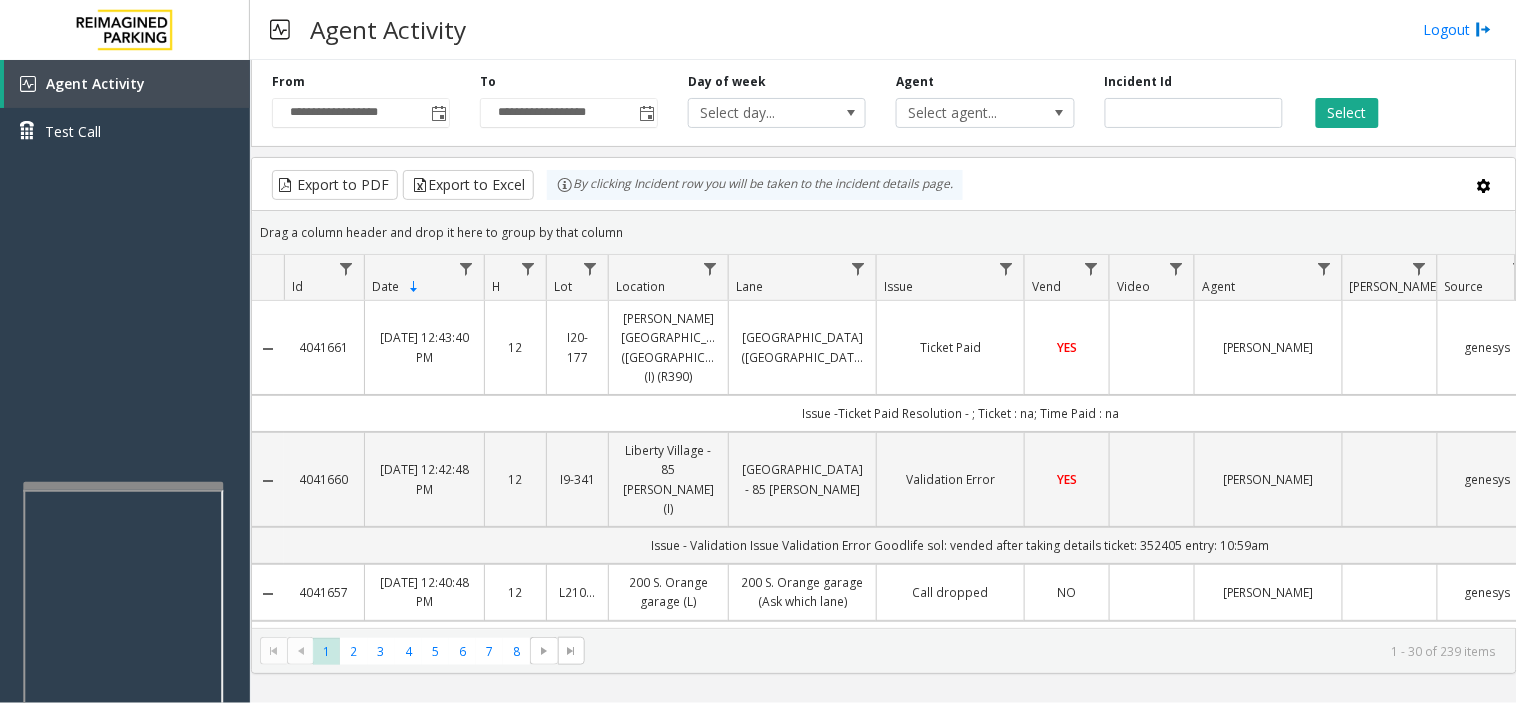 drag, startPoint x: 411, startPoint y: 233, endPoint x: 432, endPoint y: 212, distance: 29.698484 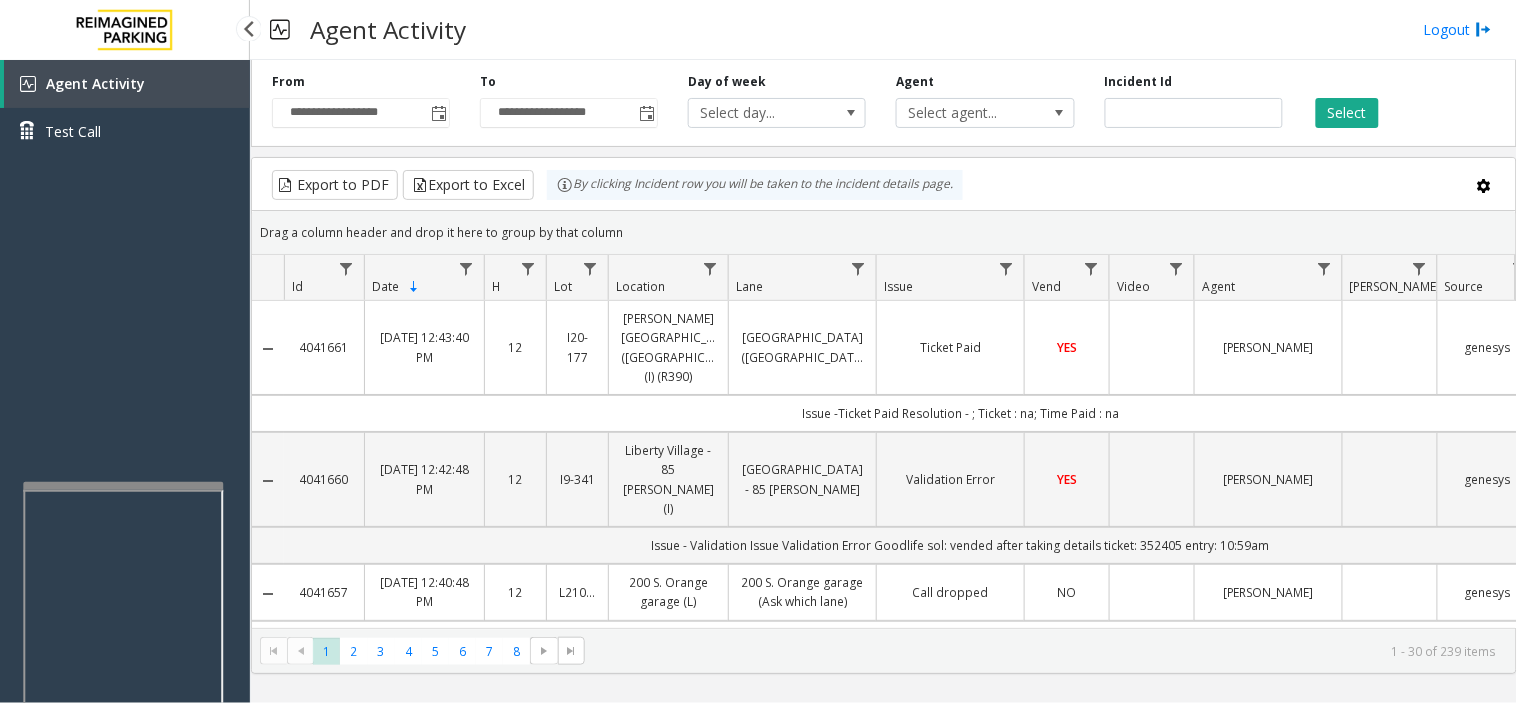 drag, startPoint x: 432, startPoint y: 212, endPoint x: 150, endPoint y: 368, distance: 322.27316 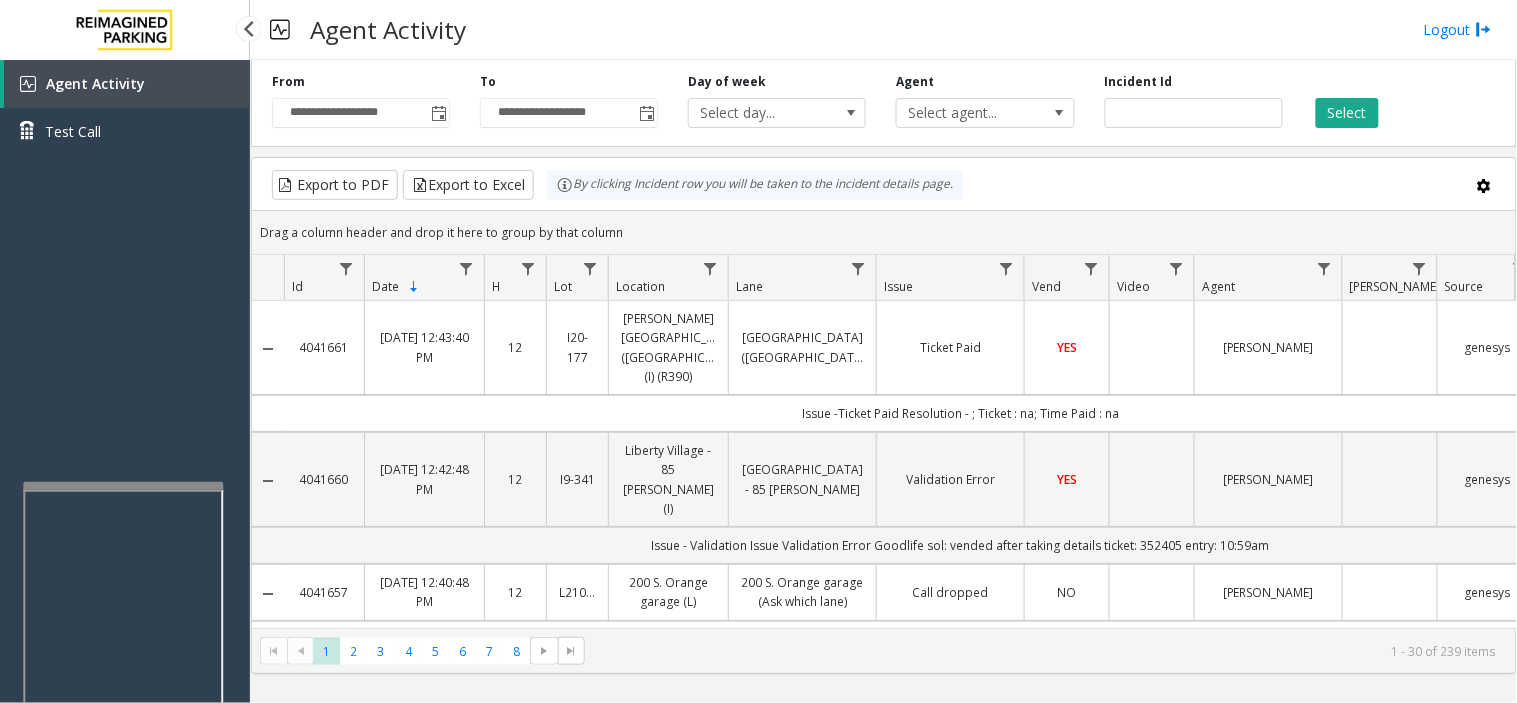 drag, startPoint x: 150, startPoint y: 368, endPoint x: 93, endPoint y: 361, distance: 57.428215 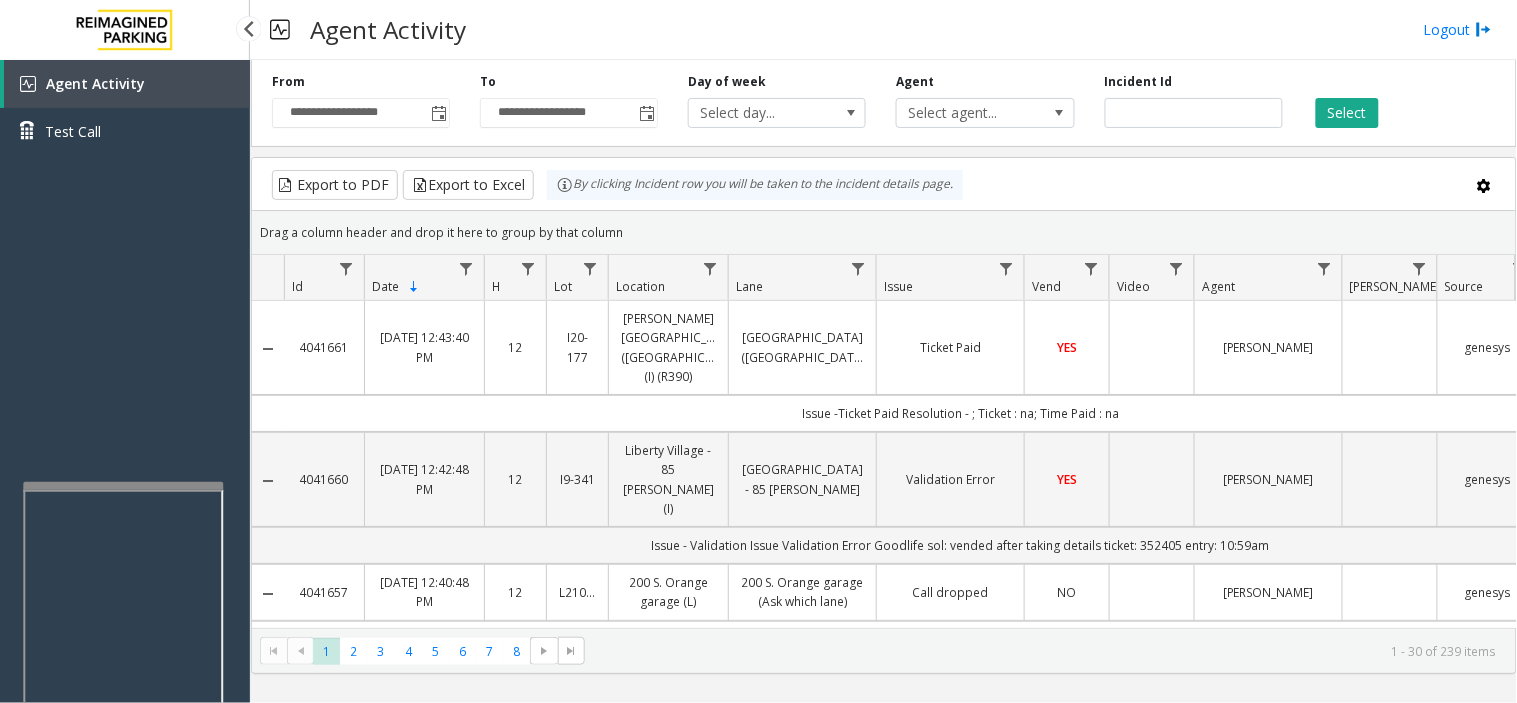 drag, startPoint x: 206, startPoint y: 352, endPoint x: 187, endPoint y: 356, distance: 19.416489 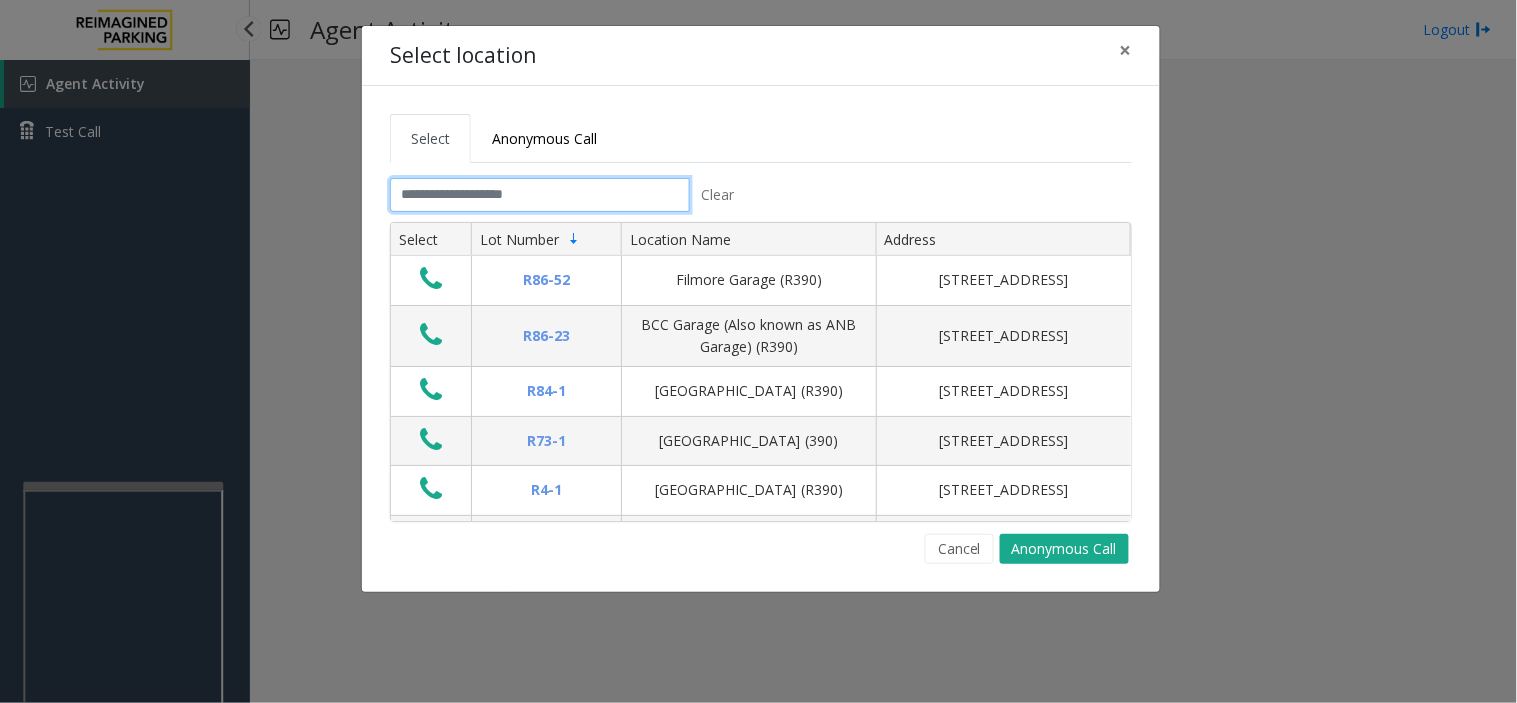 click 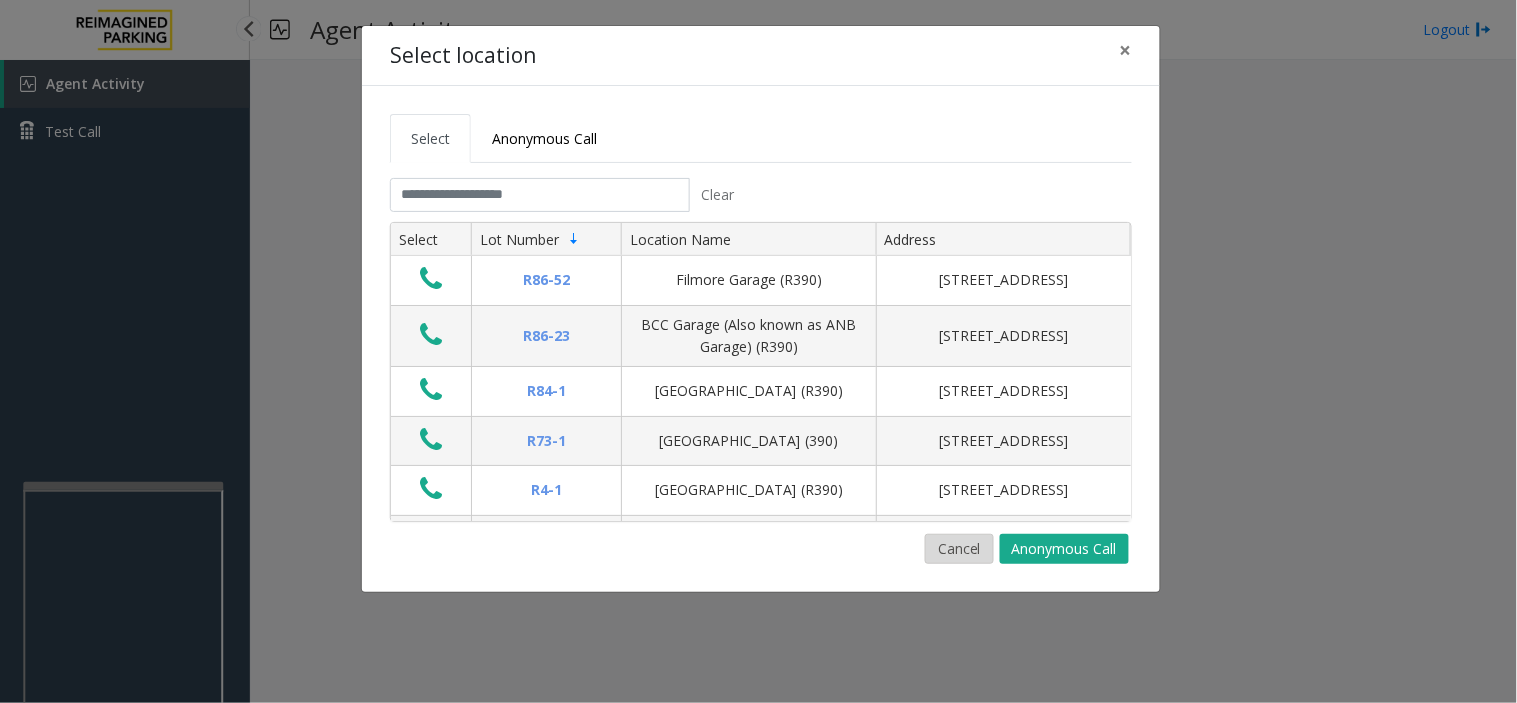 click on "Cancel" 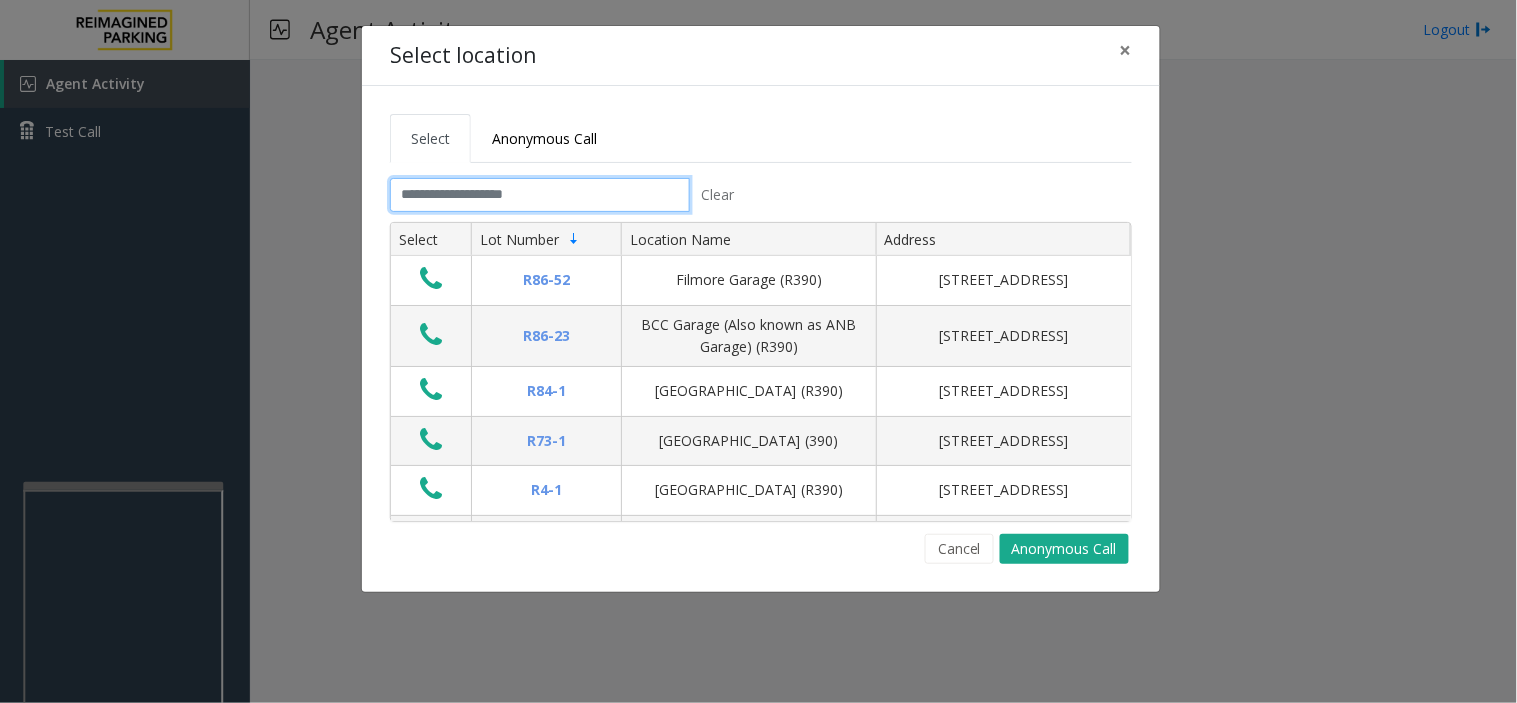 click 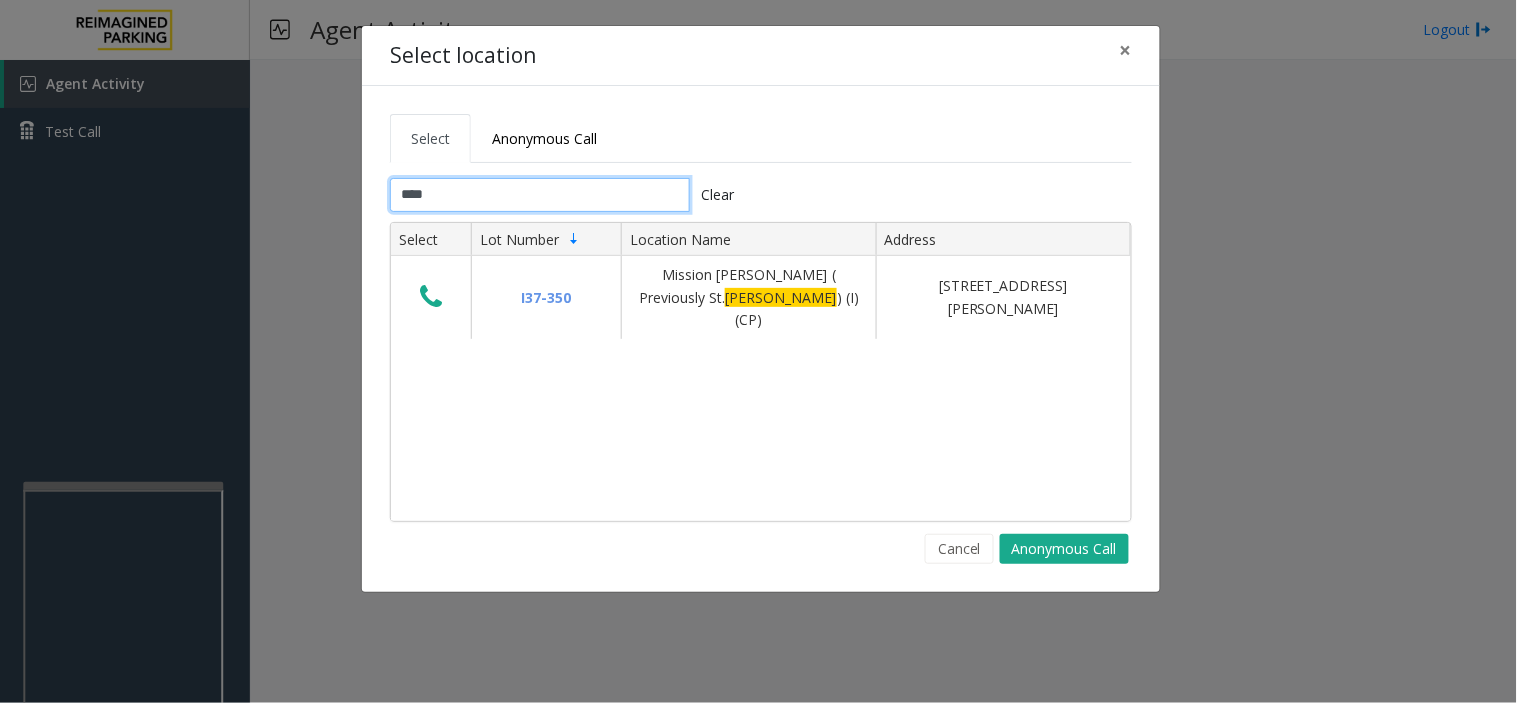 type on "****" 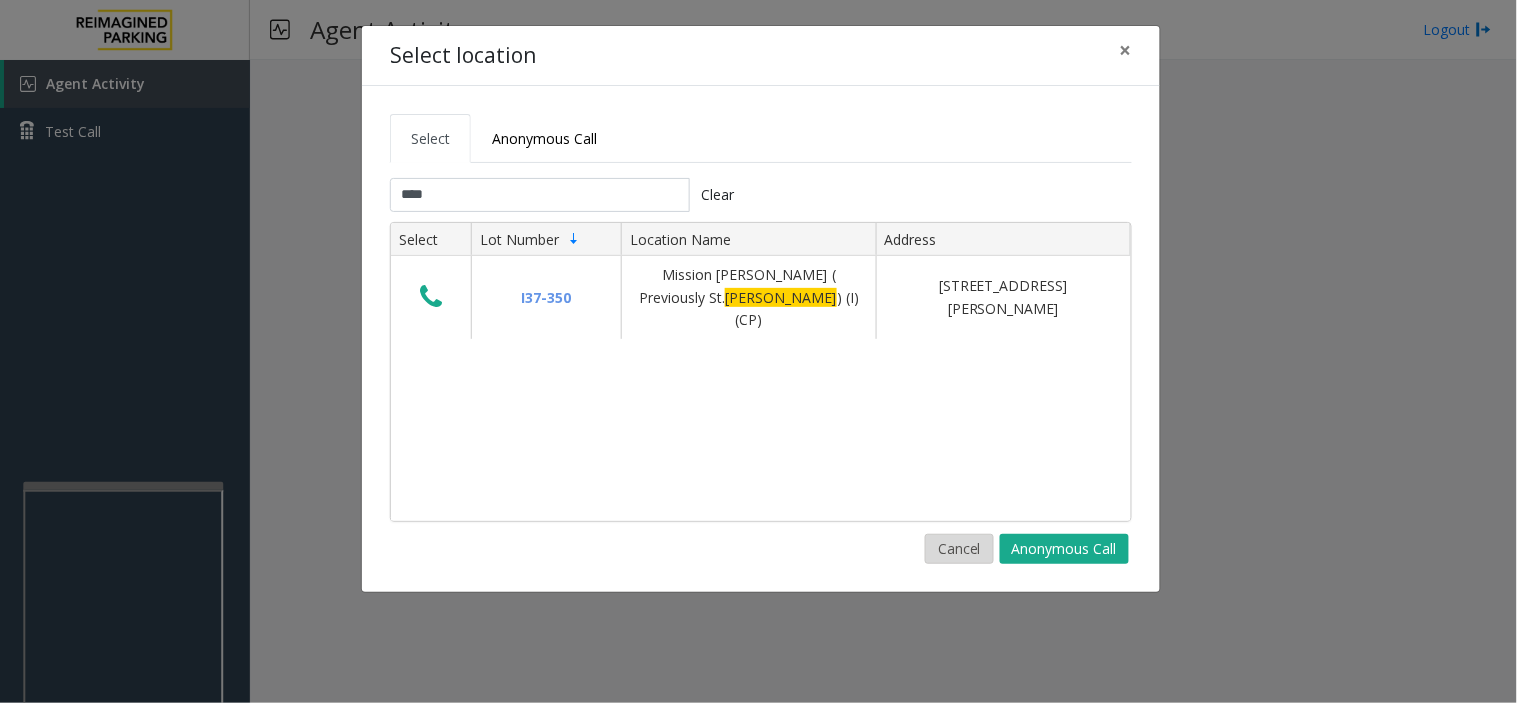 click on "Cancel" 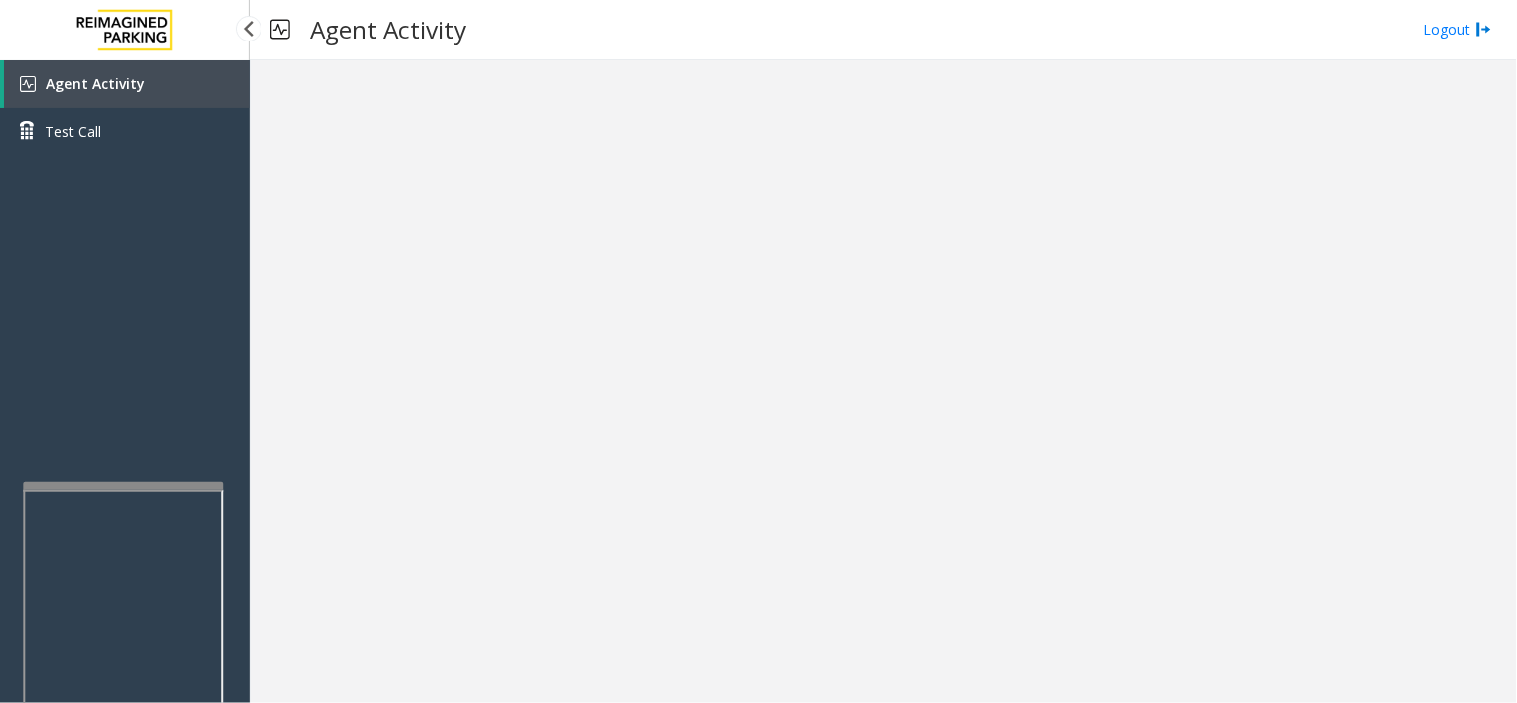click on "Agent Activity Test Call" at bounding box center (125, 411) 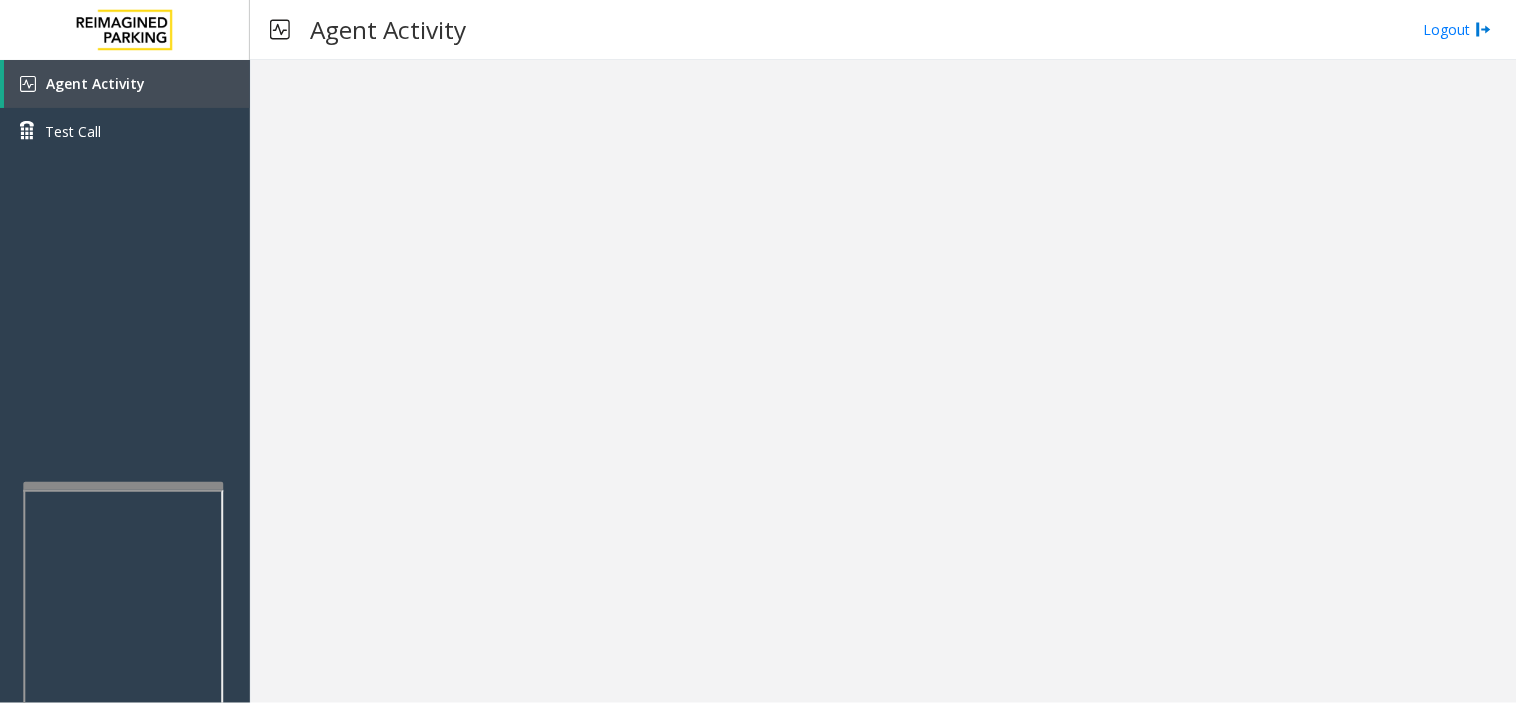click on "Agent Activity Test Call × Close Powered by Umojo © 2025 Agent Activity Logout  ×" at bounding box center (758, 351) 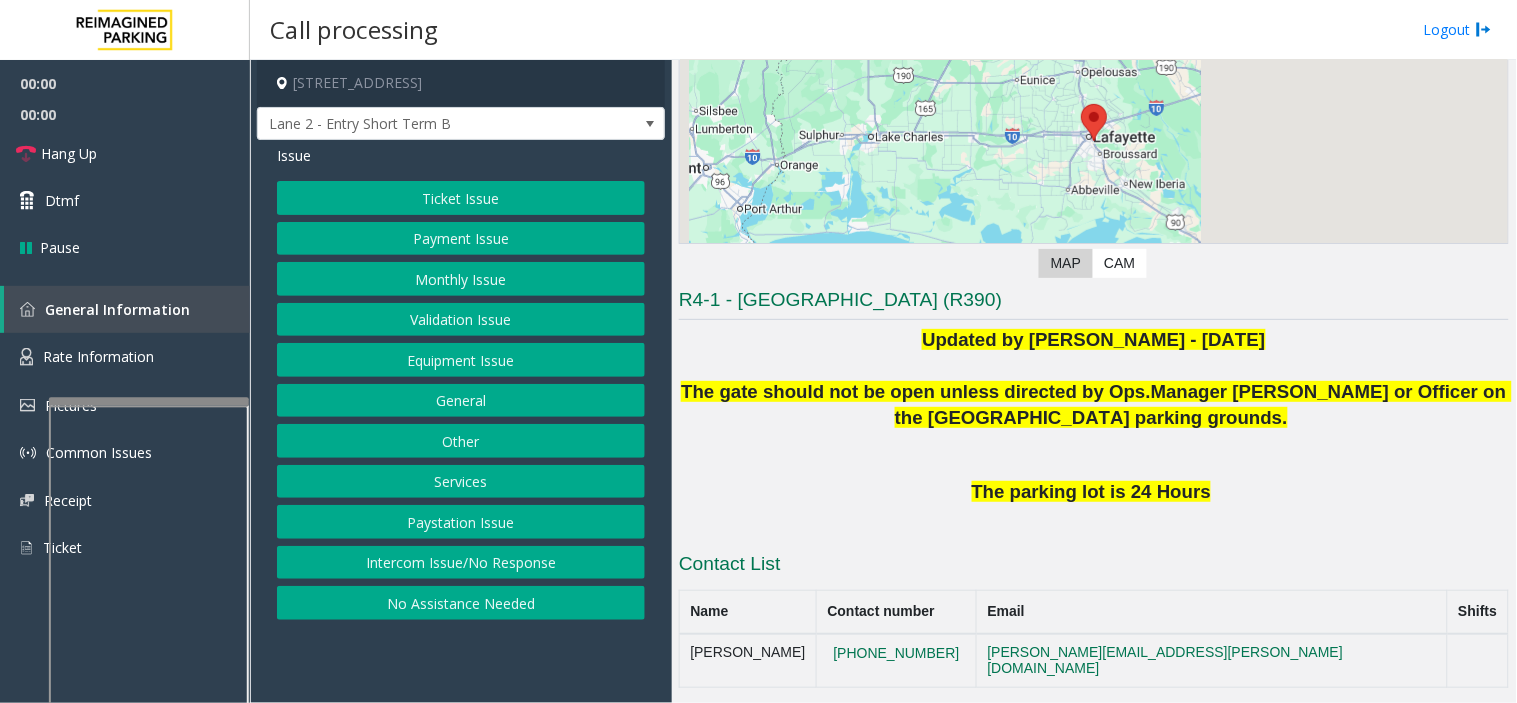scroll, scrollTop: 347, scrollLeft: 0, axis: vertical 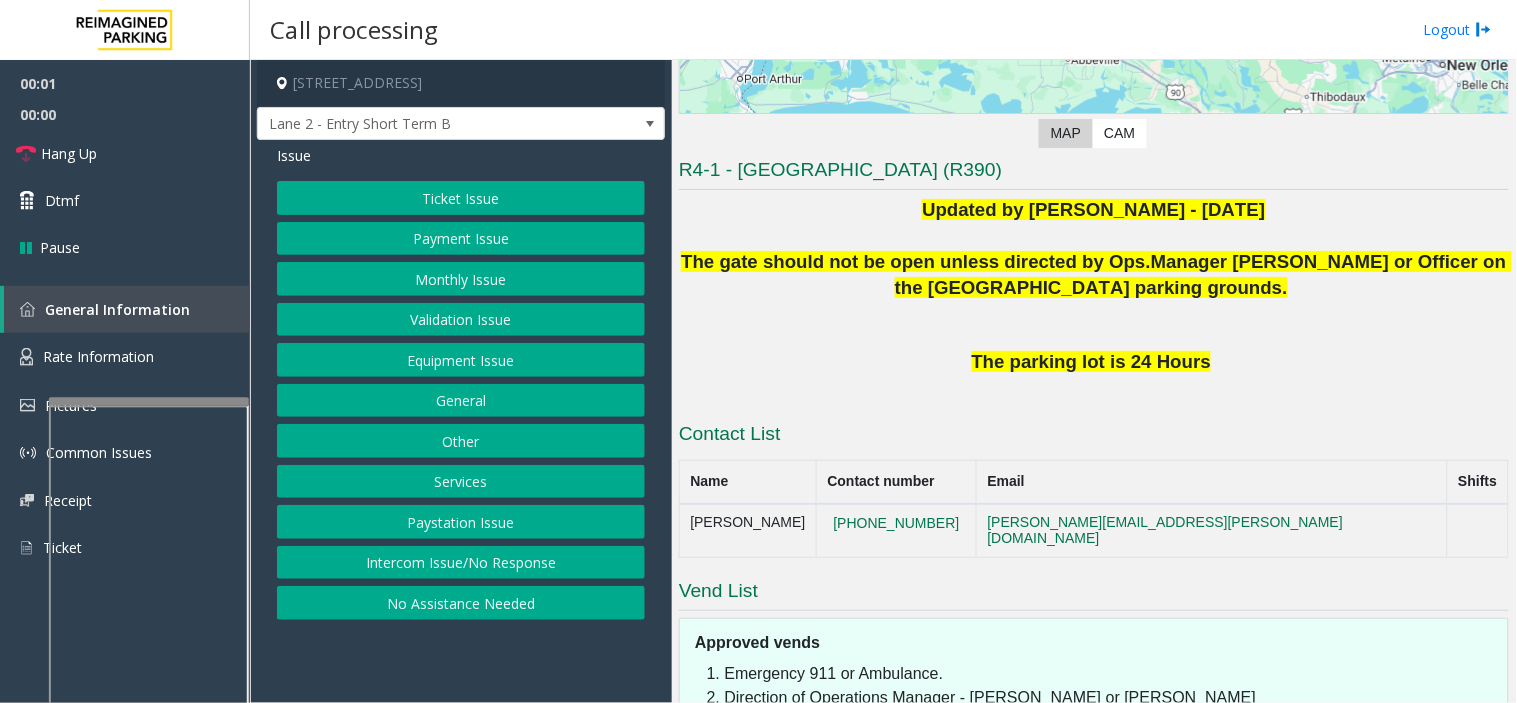 drag, startPoint x: 882, startPoint y: 357, endPoint x: 842, endPoint y: 367, distance: 41.231056 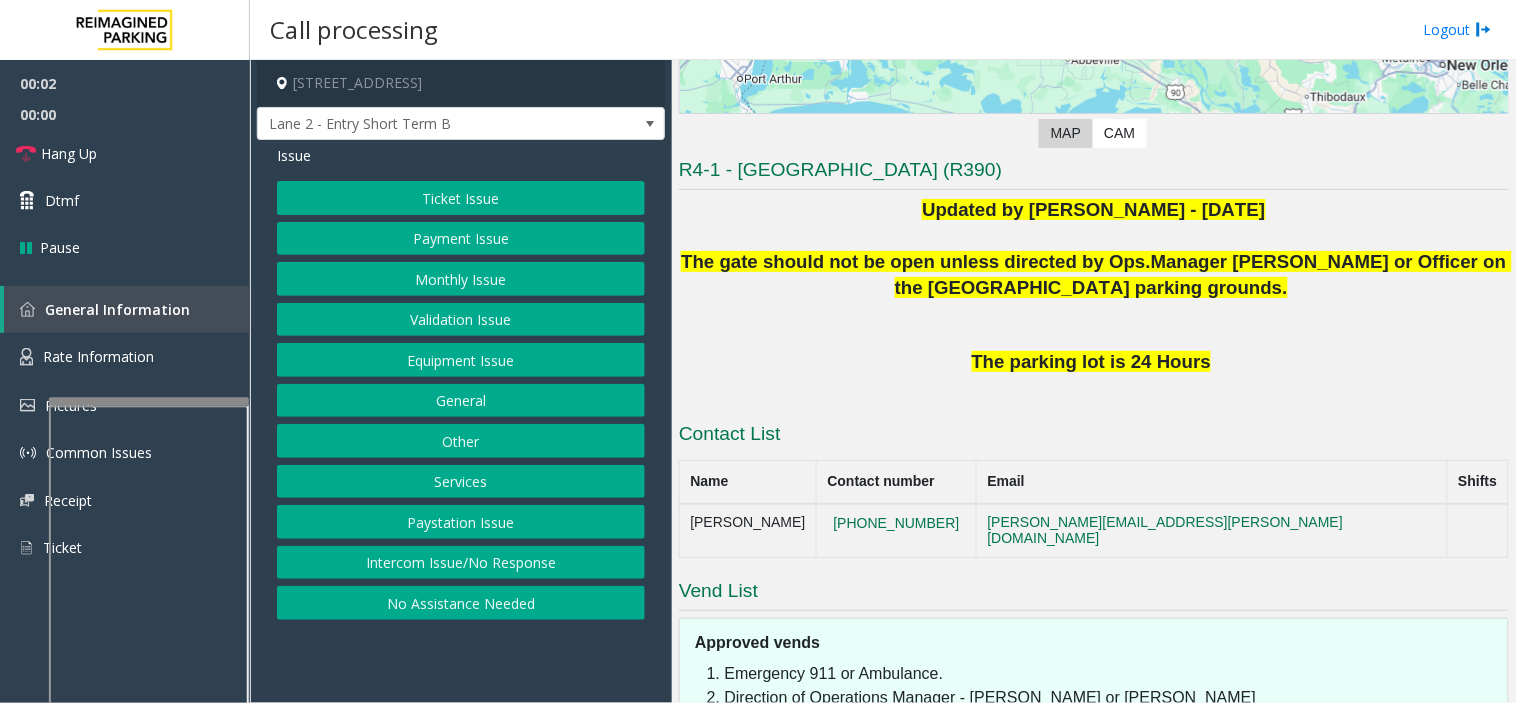 drag, startPoint x: 842, startPoint y: 367, endPoint x: 824, endPoint y: 370, distance: 18.248287 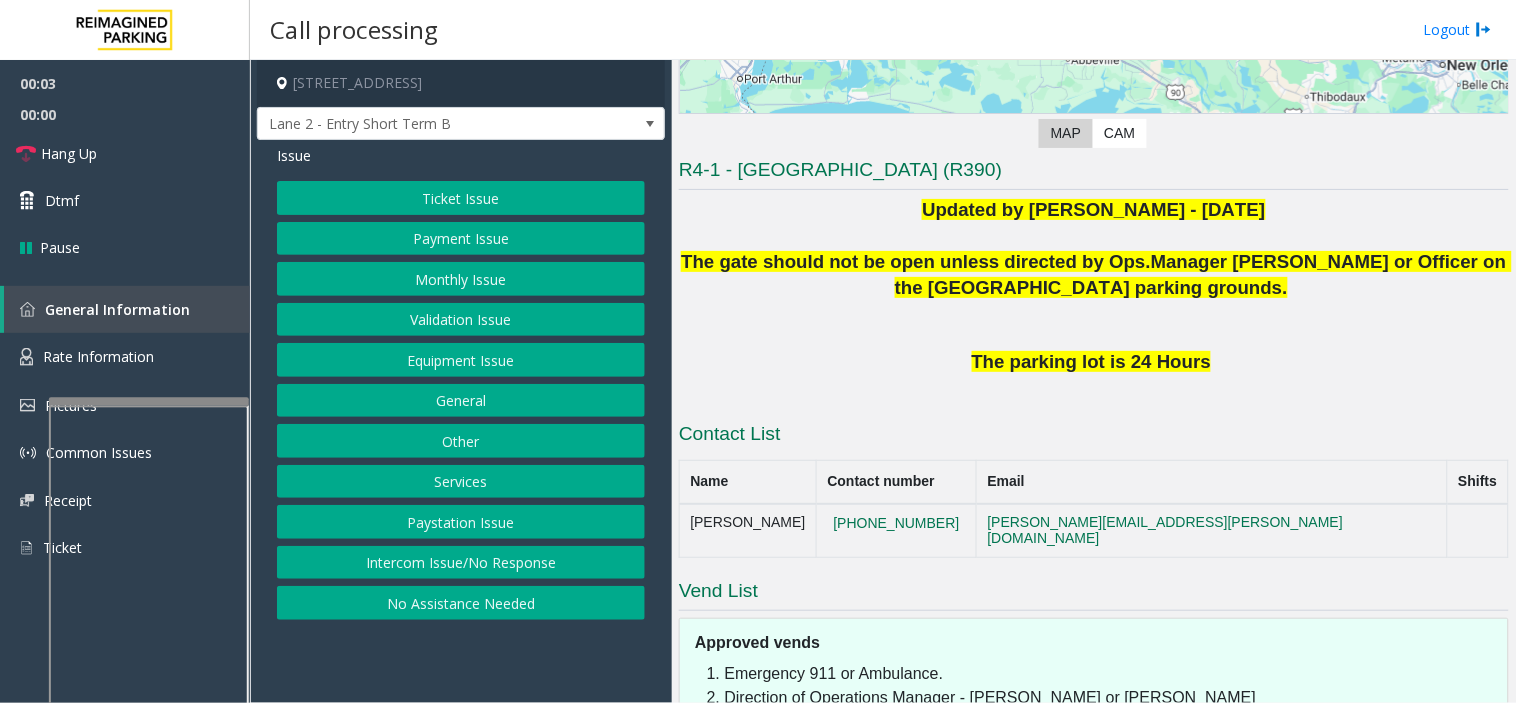 drag, startPoint x: 740, startPoint y: 386, endPoint x: 730, endPoint y: 392, distance: 11.661903 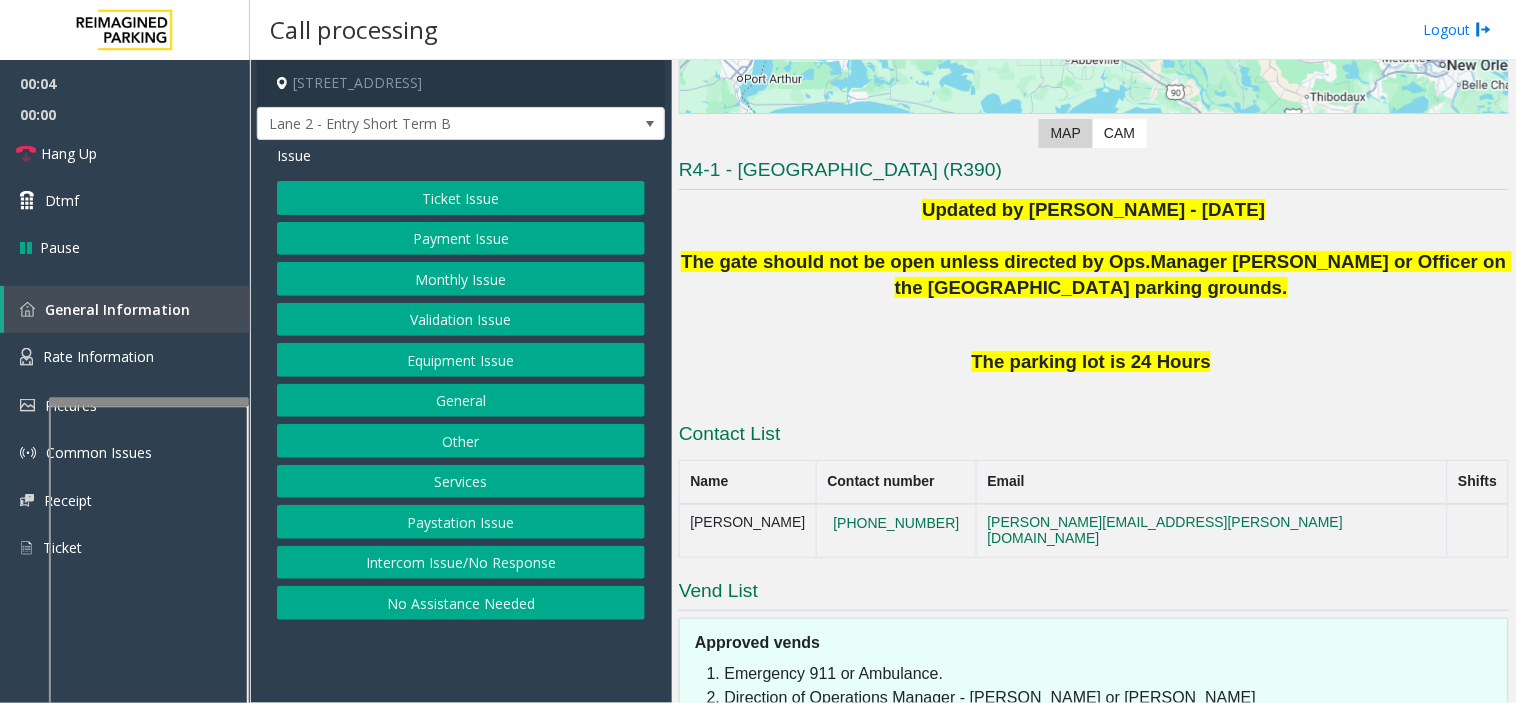 drag, startPoint x: 820, startPoint y: 364, endPoint x: 782, endPoint y: 380, distance: 41.231056 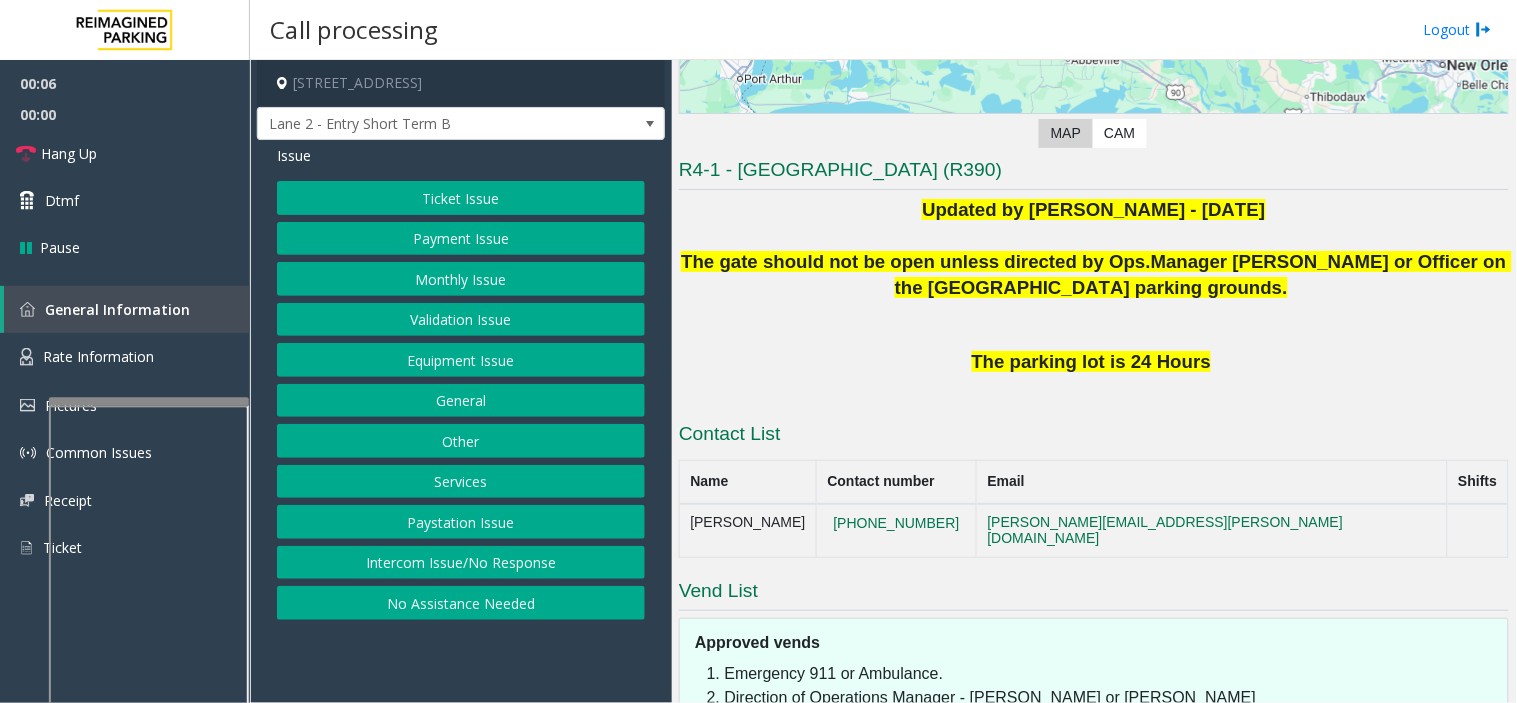 drag, startPoint x: 836, startPoint y: 165, endPoint x: 465, endPoint y: 564, distance: 544.8321 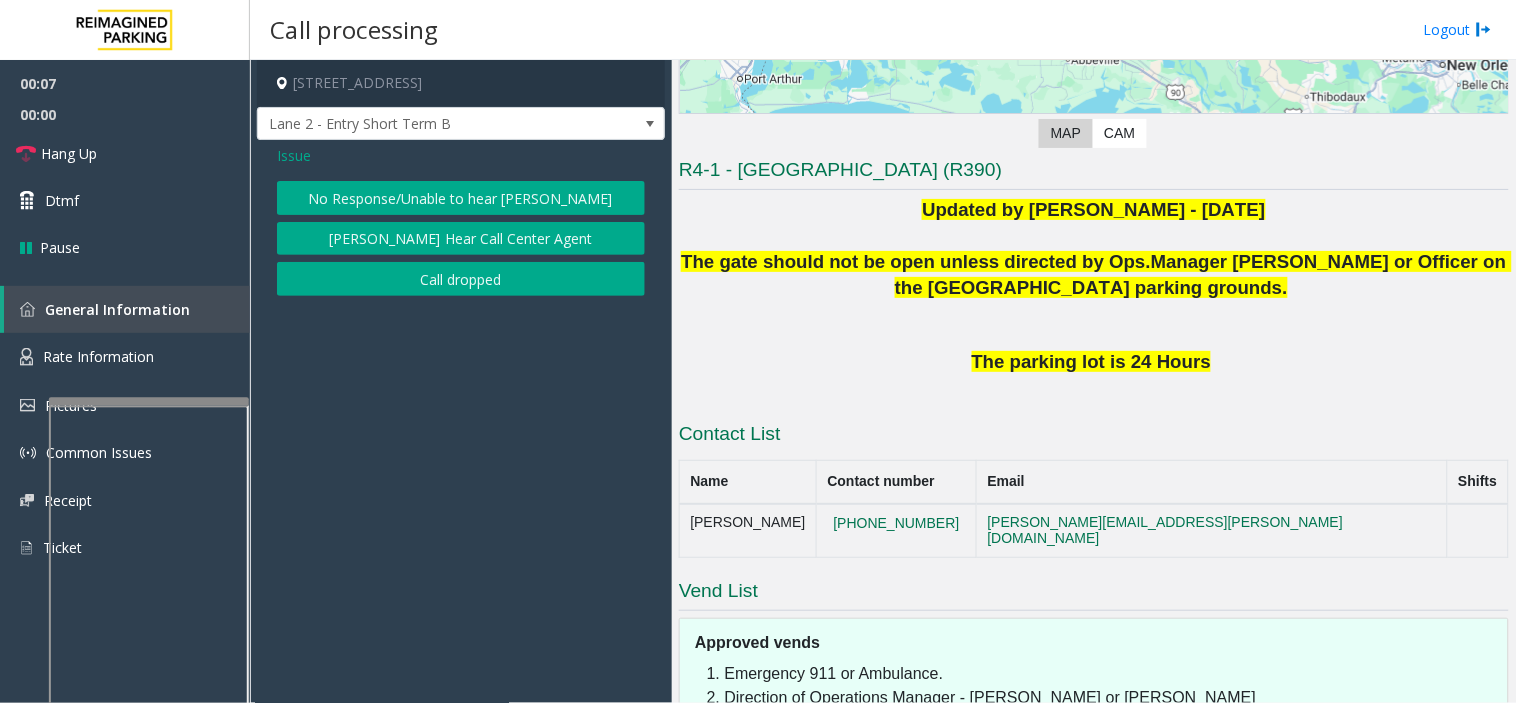 click on "No Response/Unable to hear [PERSON_NAME]" 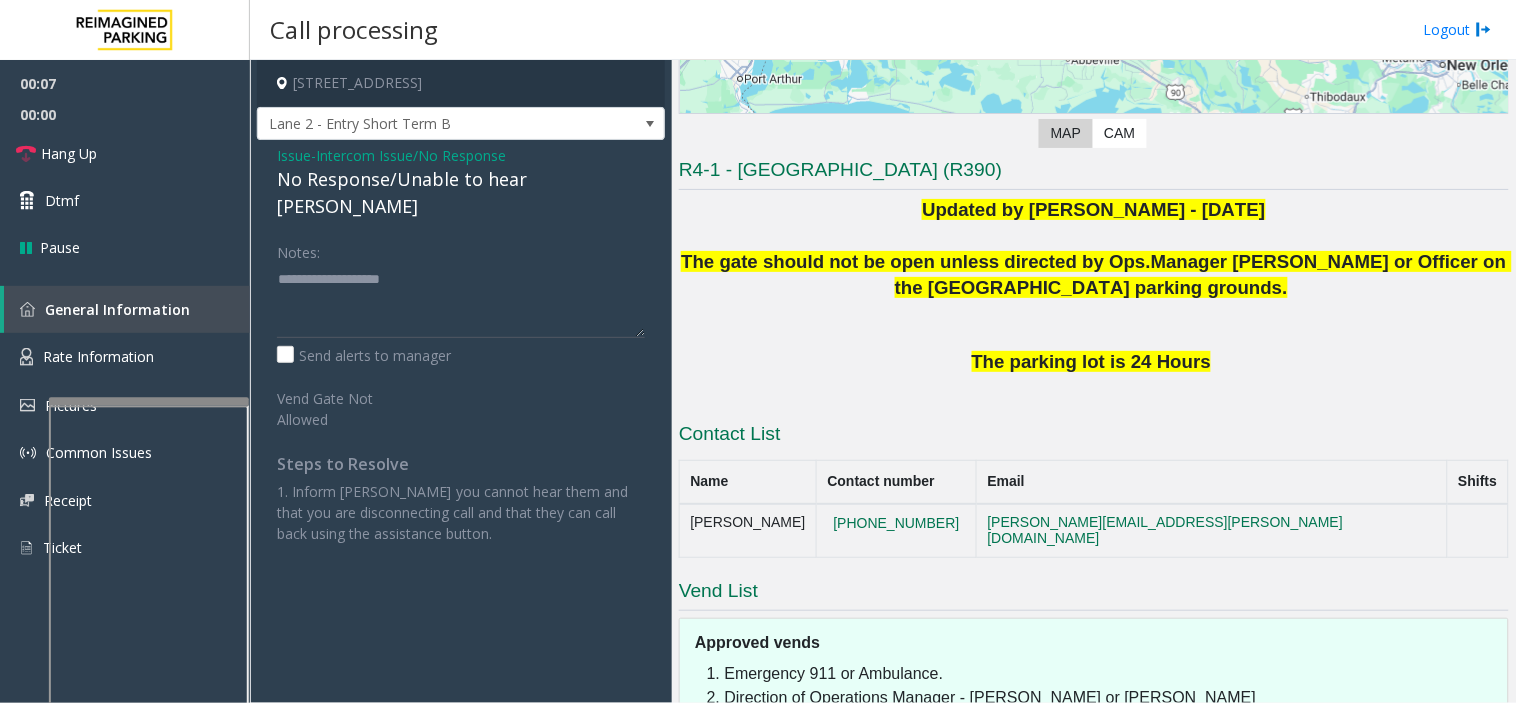 click on "No Response/Unable to hear [PERSON_NAME]" 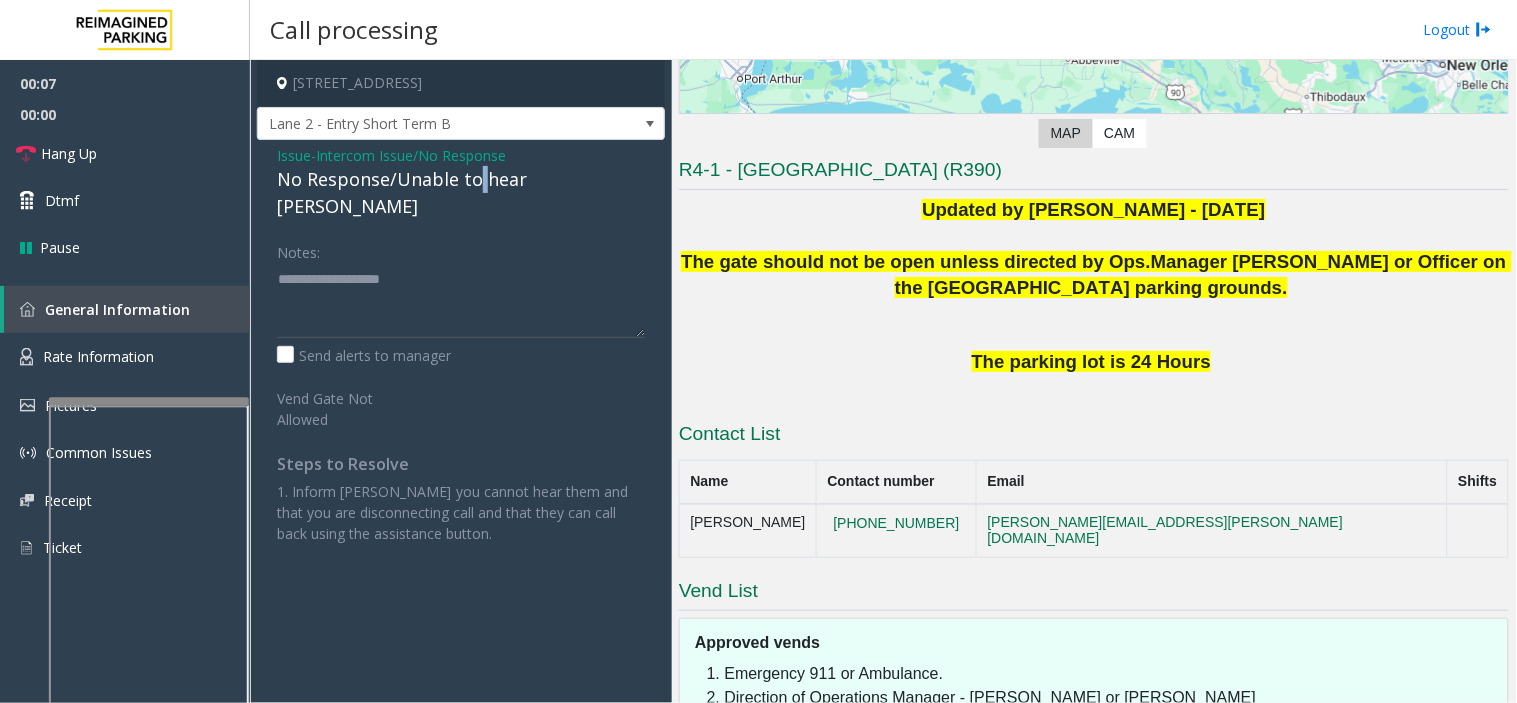 click on "No Response/Unable to hear [PERSON_NAME]" 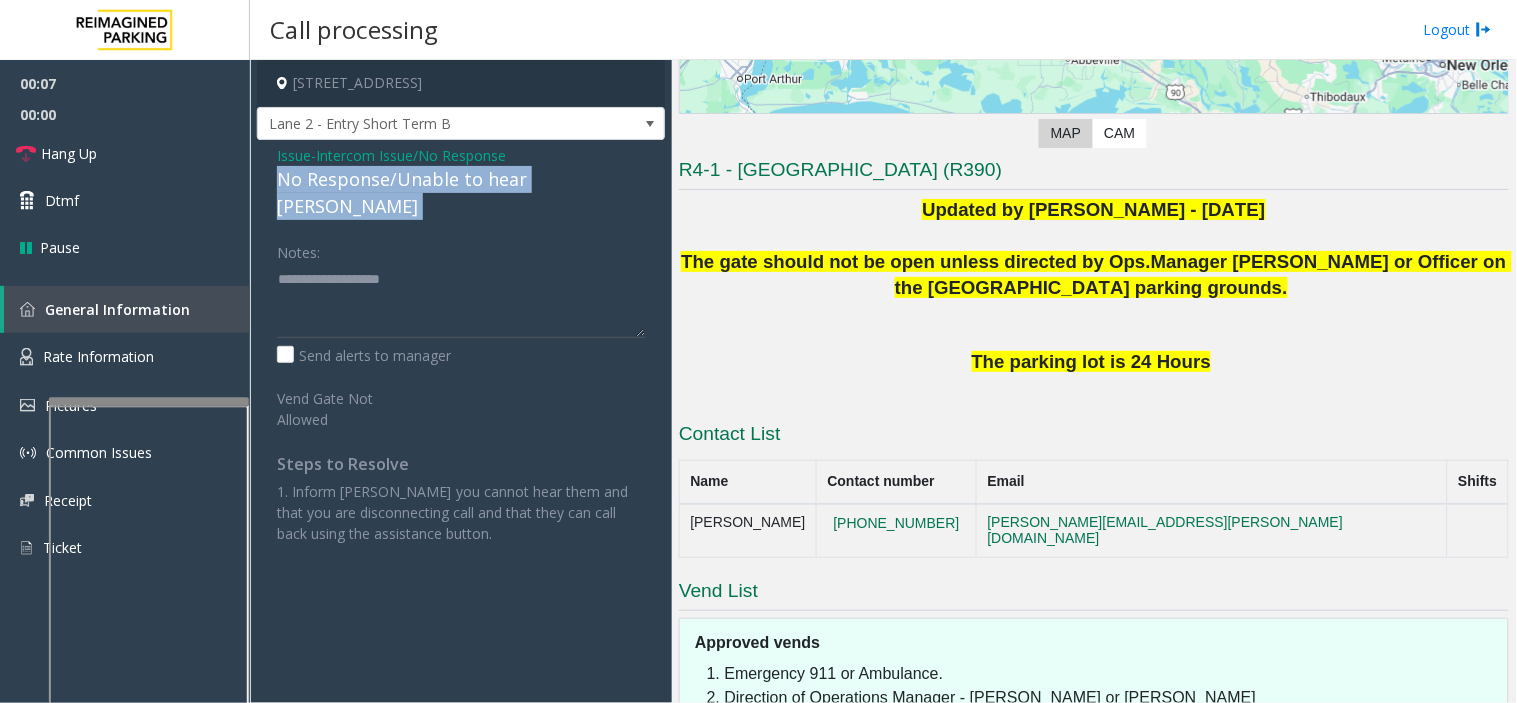 click on "No Response/Unable to hear [PERSON_NAME]" 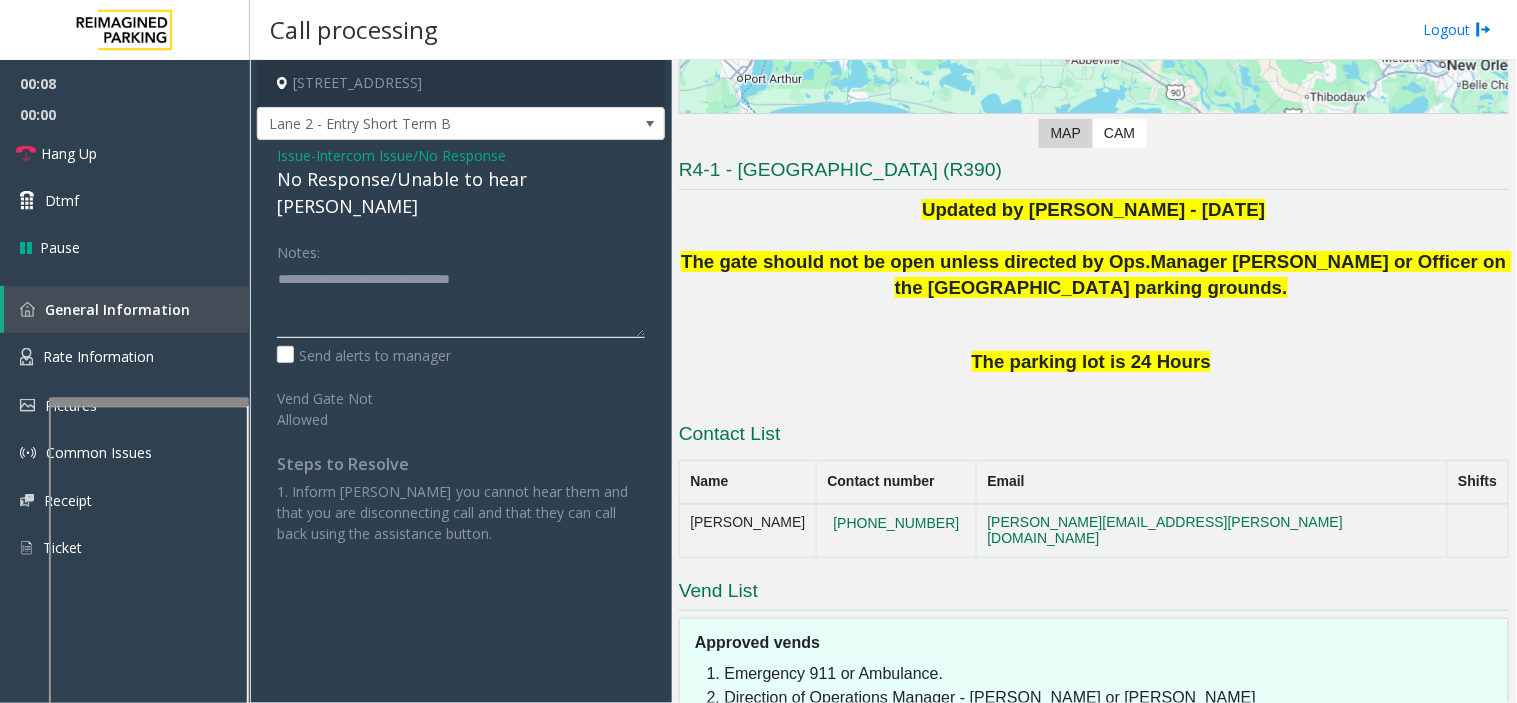 click 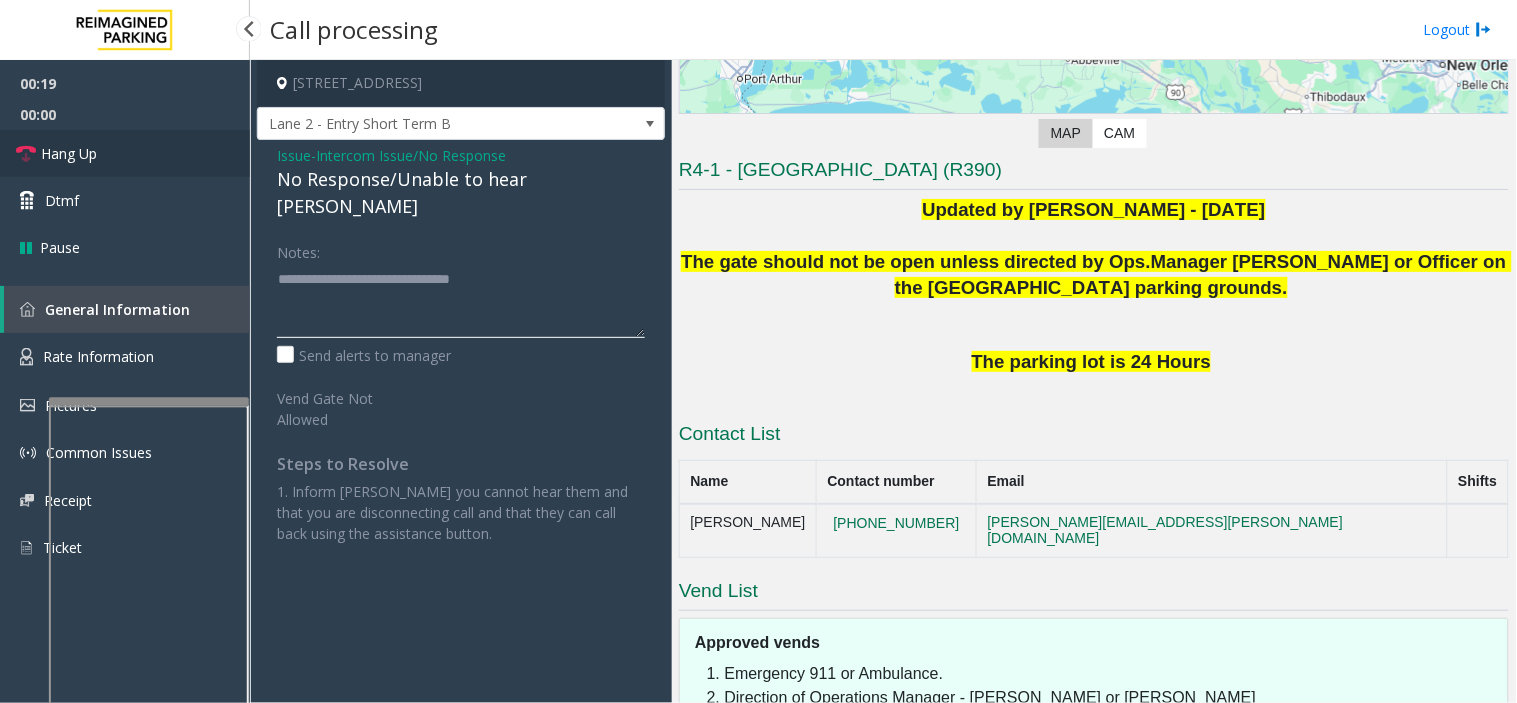 type on "**********" 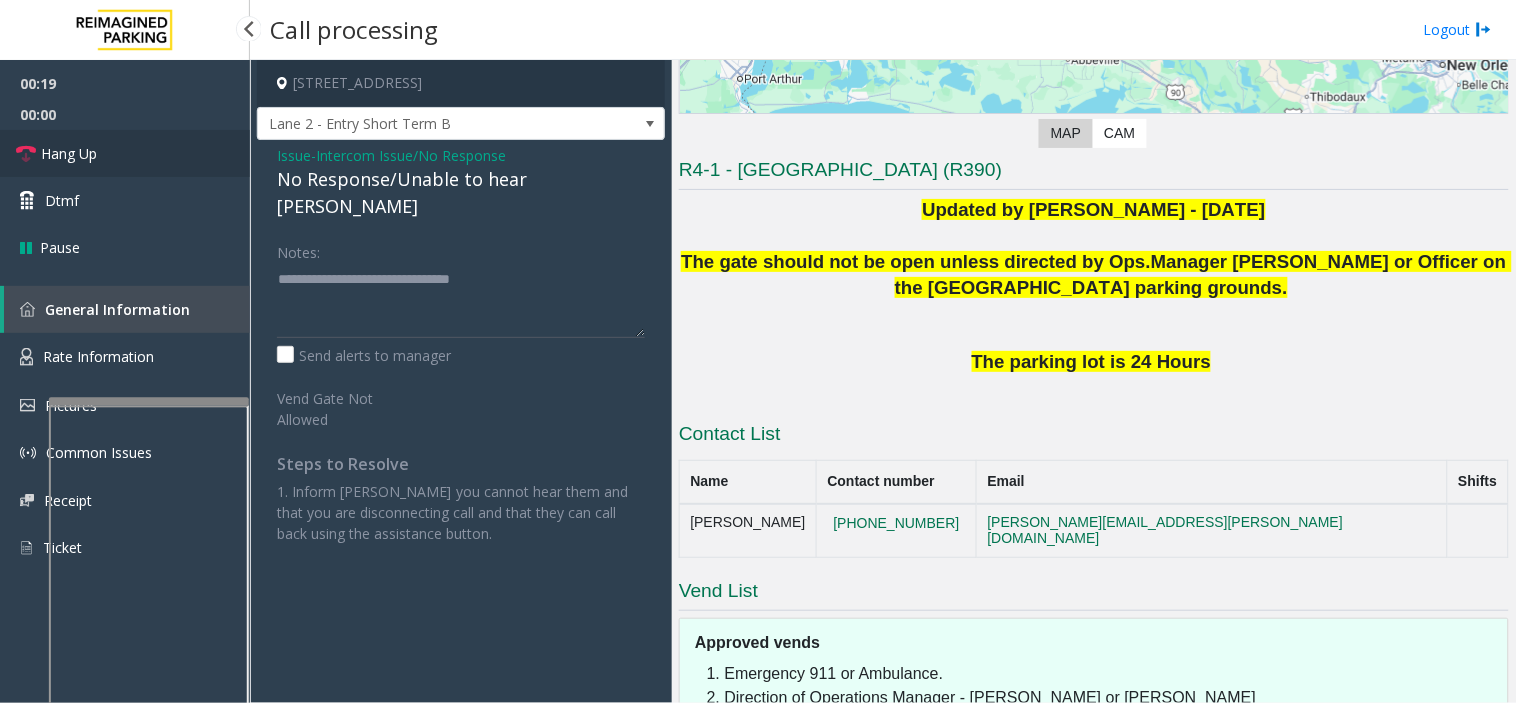 click on "Hang Up" at bounding box center [125, 153] 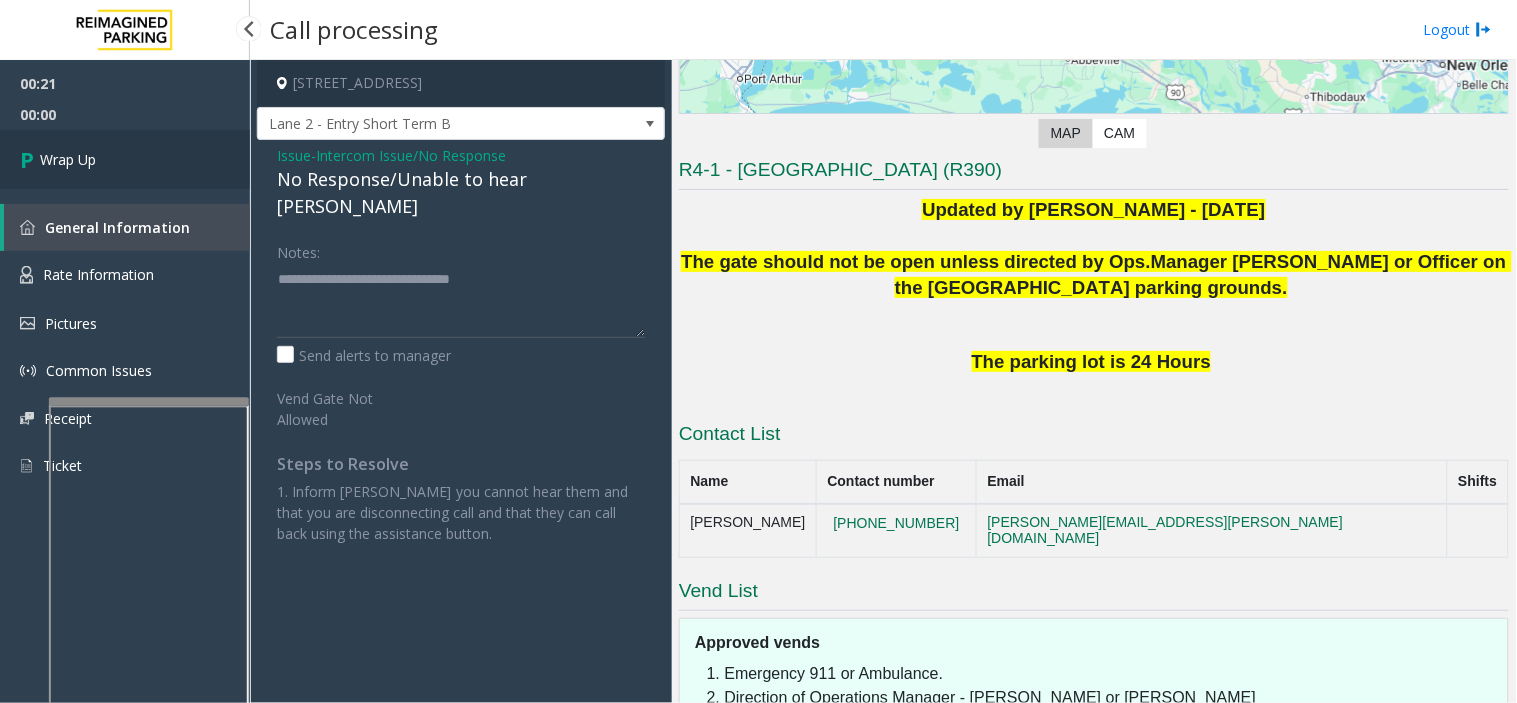 click on "Wrap Up" at bounding box center (125, 159) 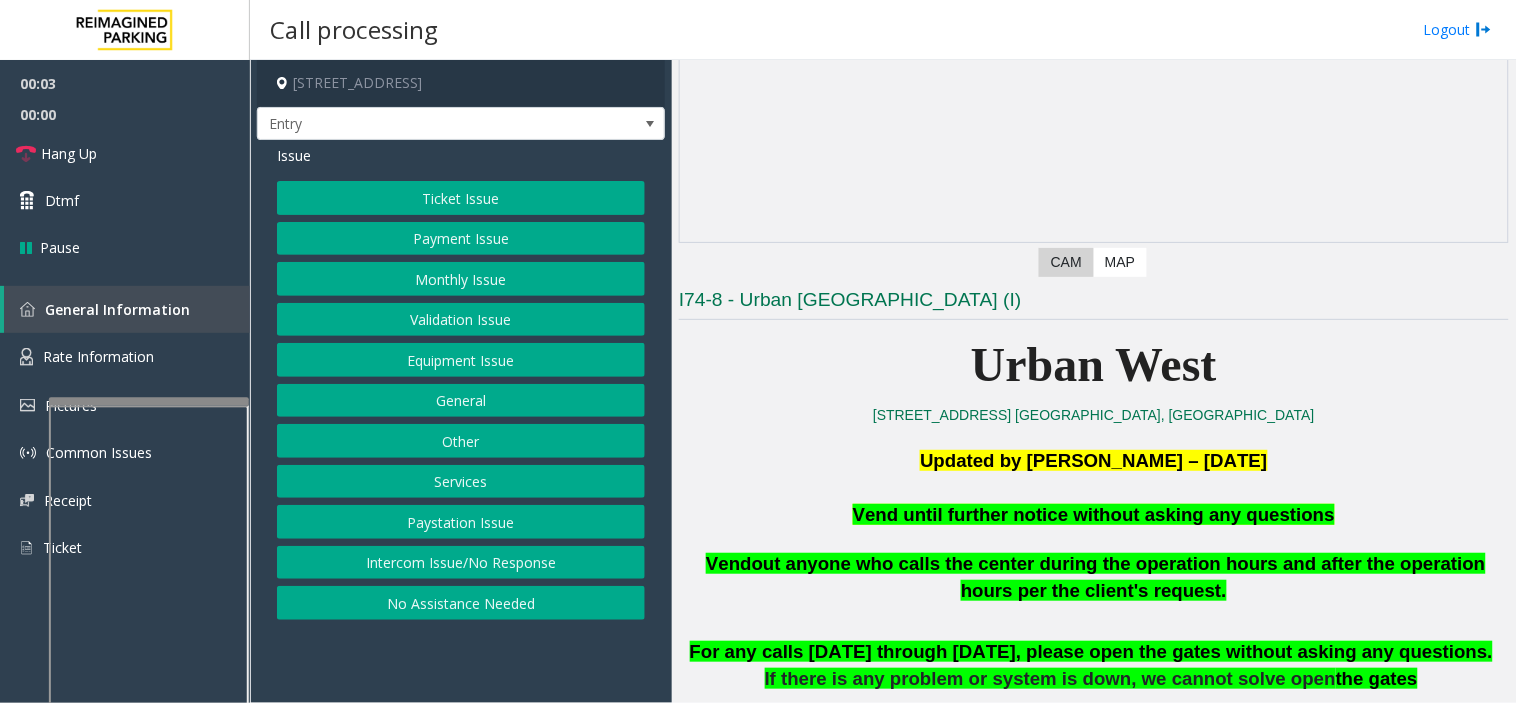 scroll, scrollTop: 444, scrollLeft: 0, axis: vertical 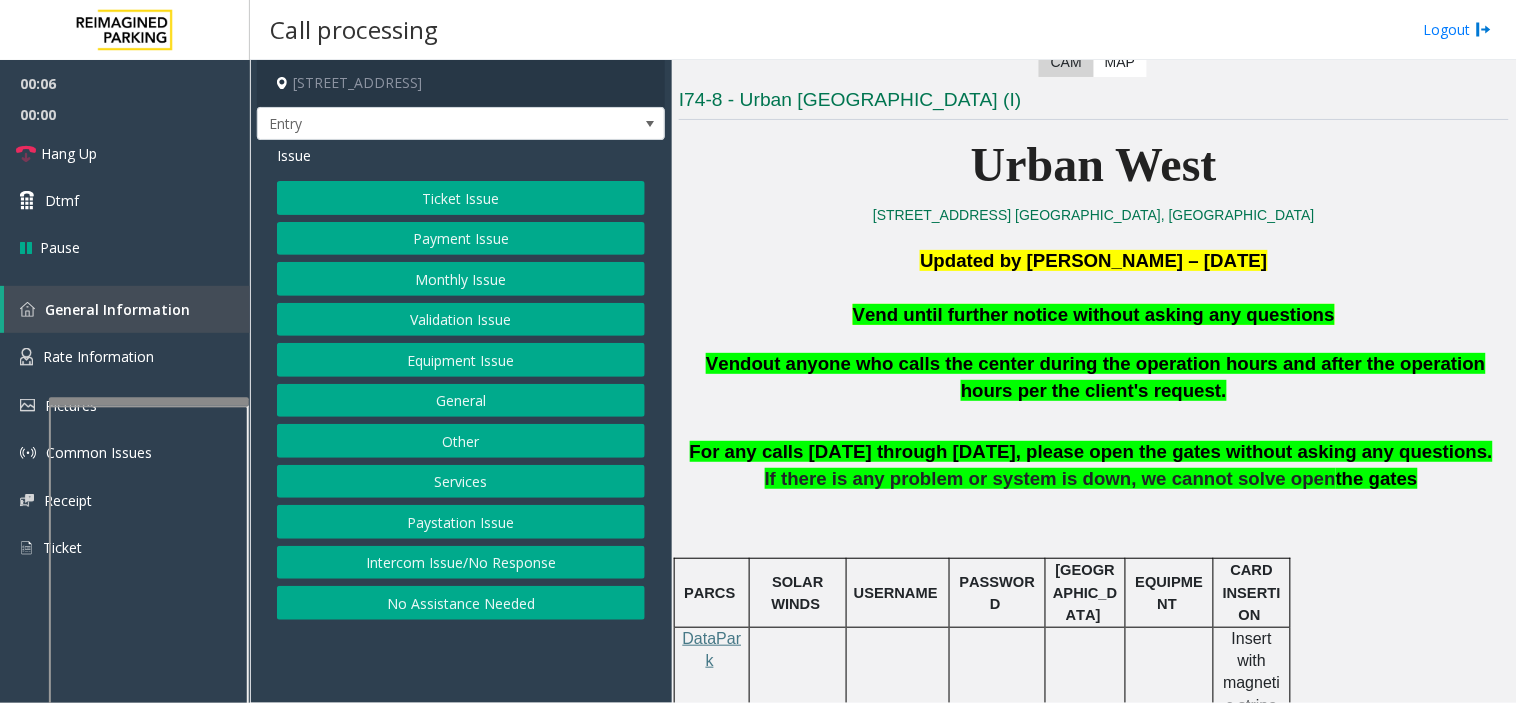 click on "Equipment Issue" 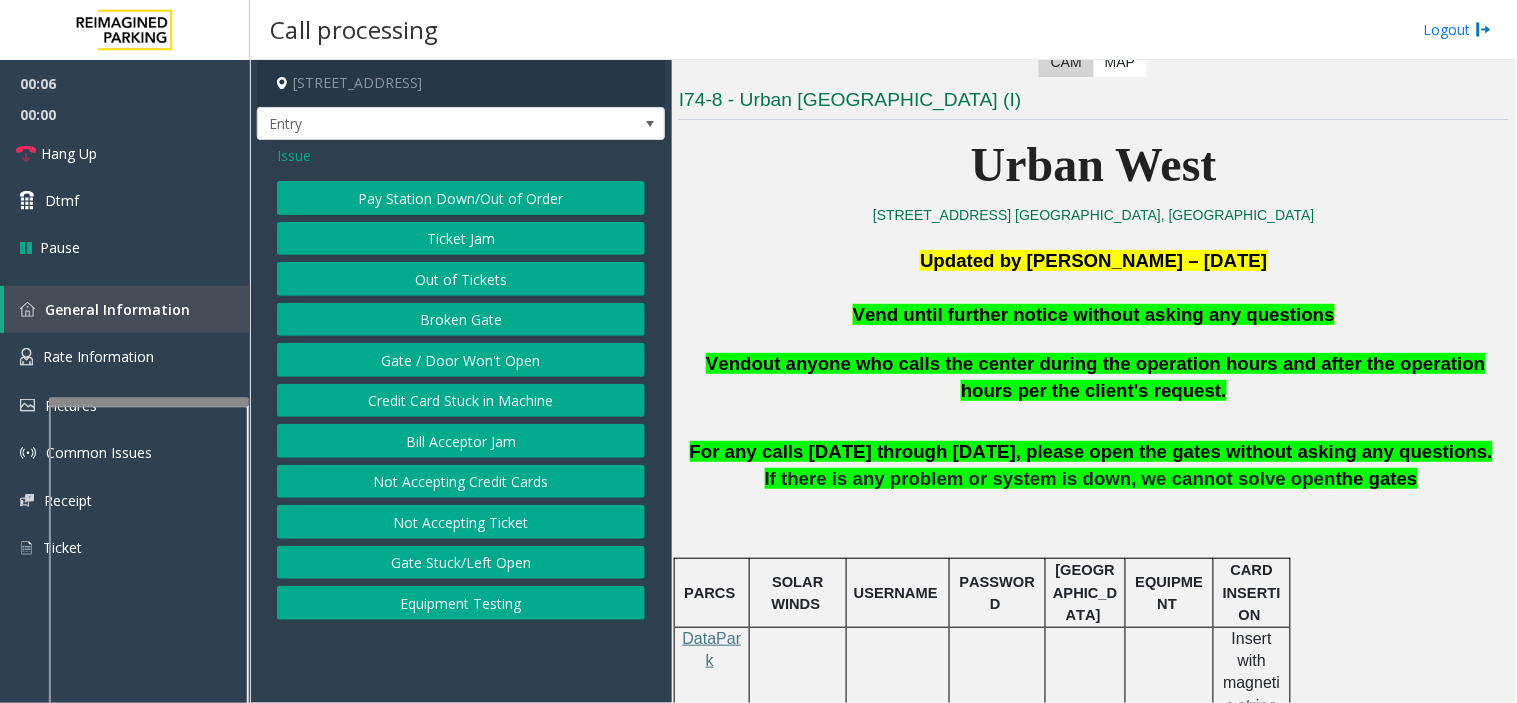 click on "Gate / Door Won't Open" 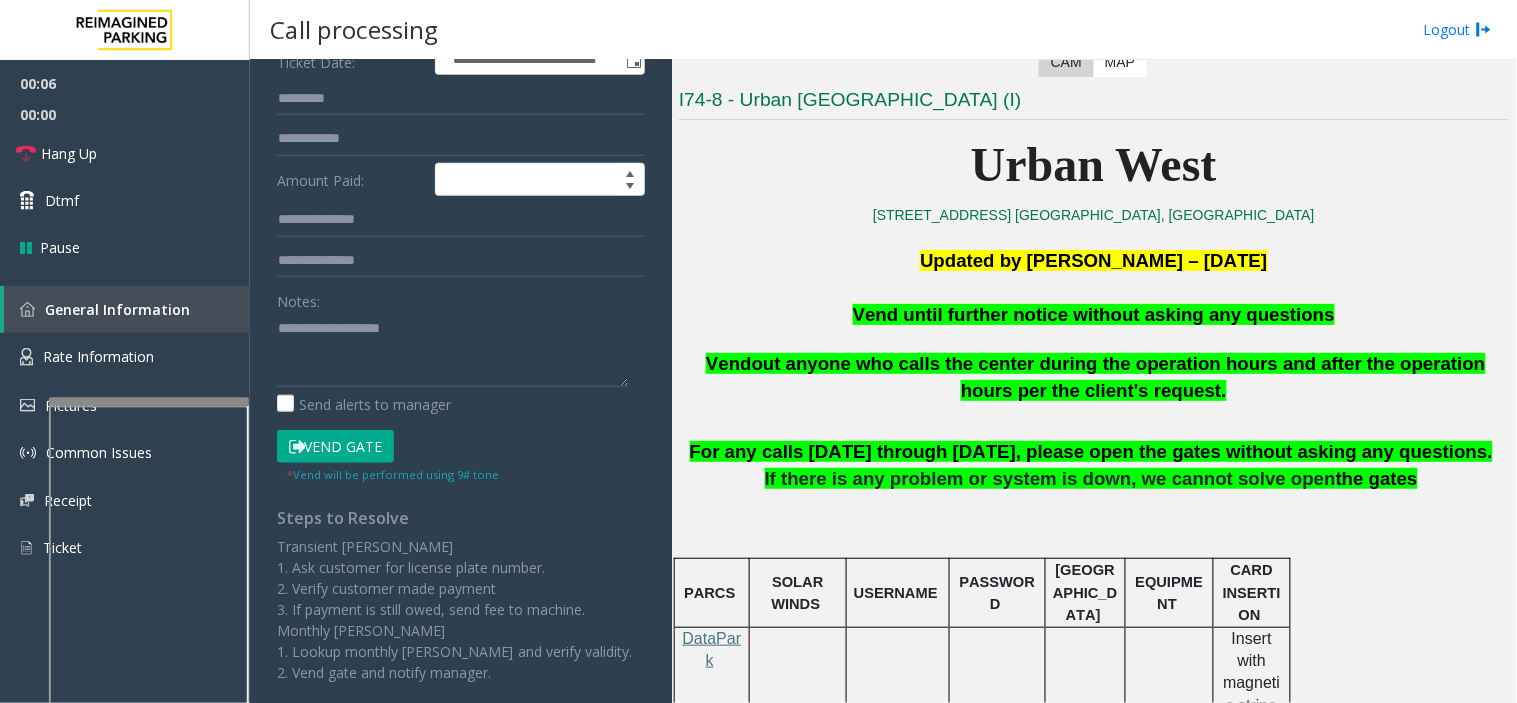 scroll, scrollTop: 333, scrollLeft: 0, axis: vertical 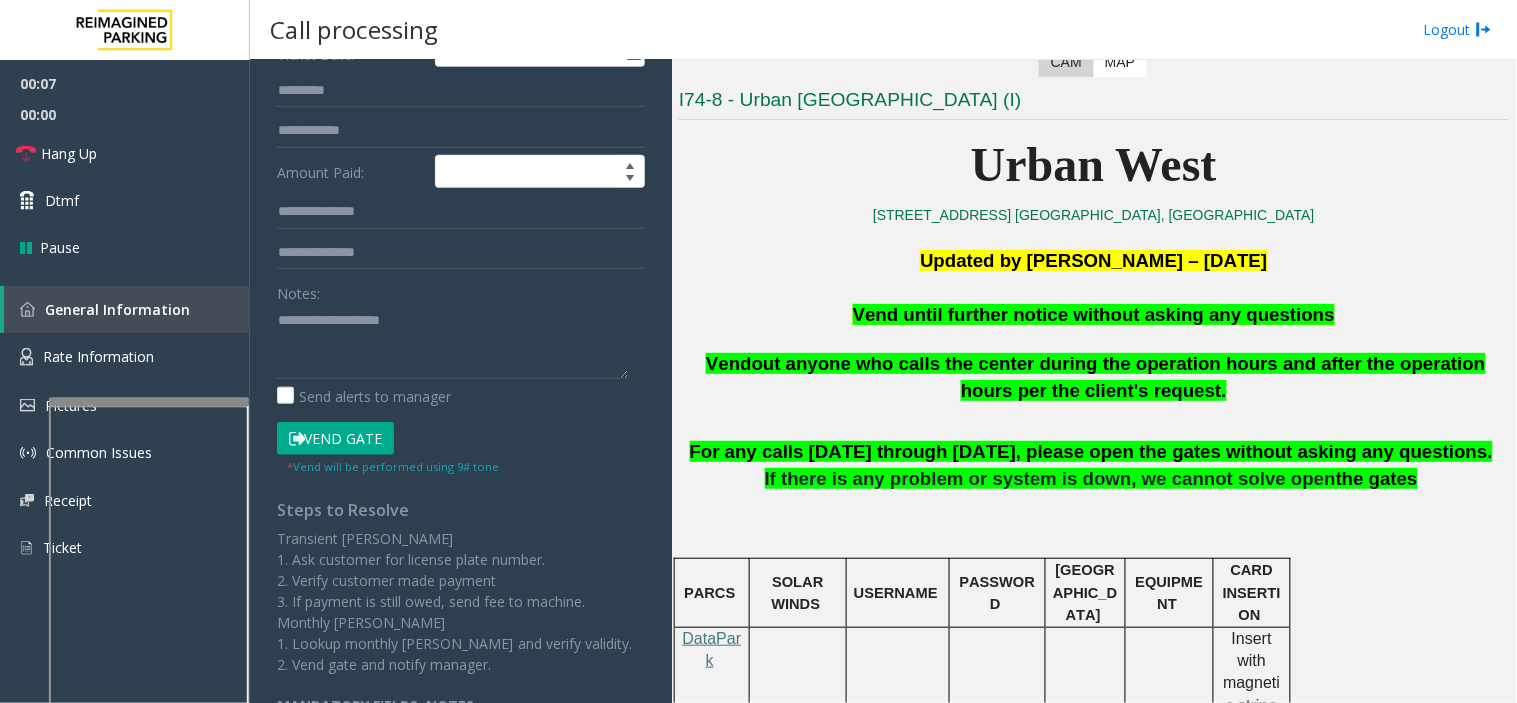 click on "Vend Gate" 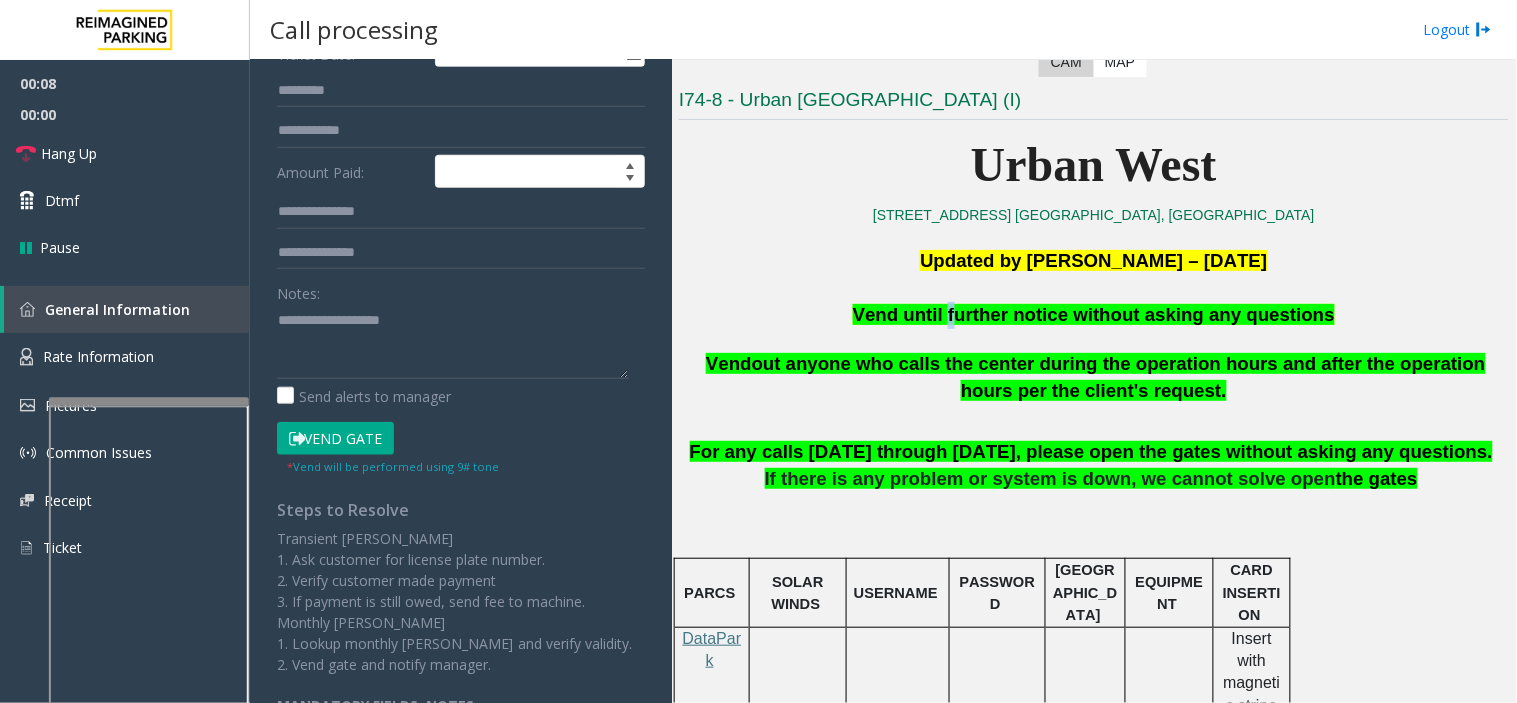 click on "Vend until further notice without asking any questions" 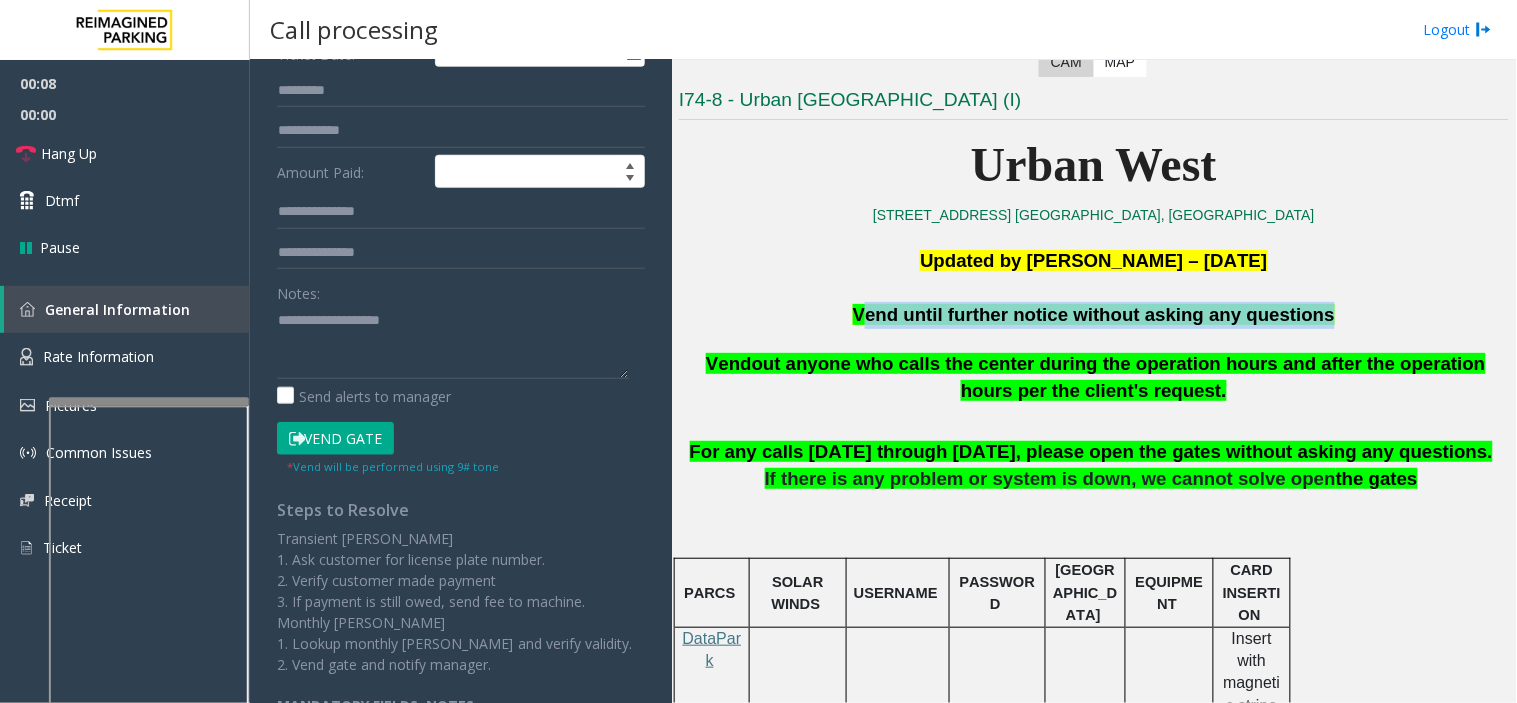 click on "Vend until further notice without asking any questions" 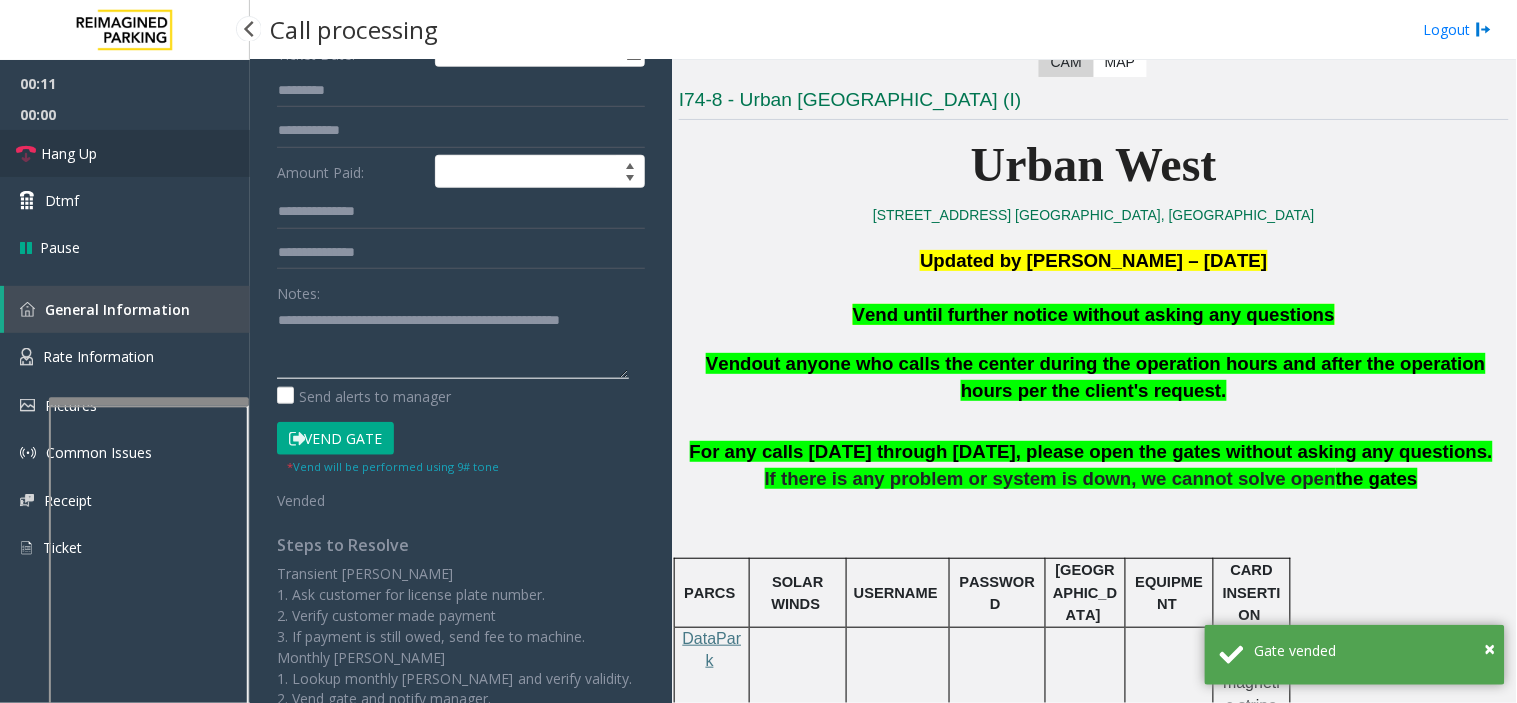 type on "**********" 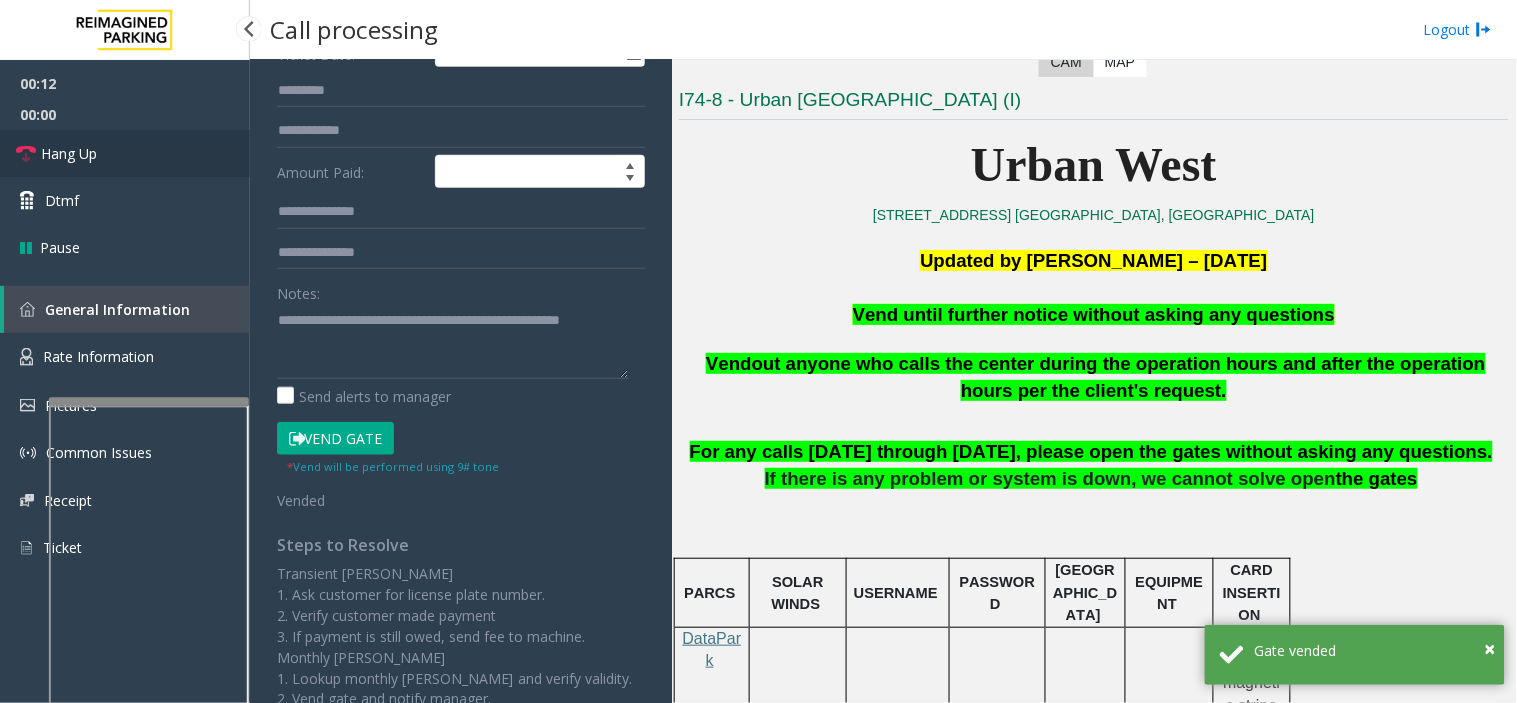 click on "Hang Up" at bounding box center [125, 153] 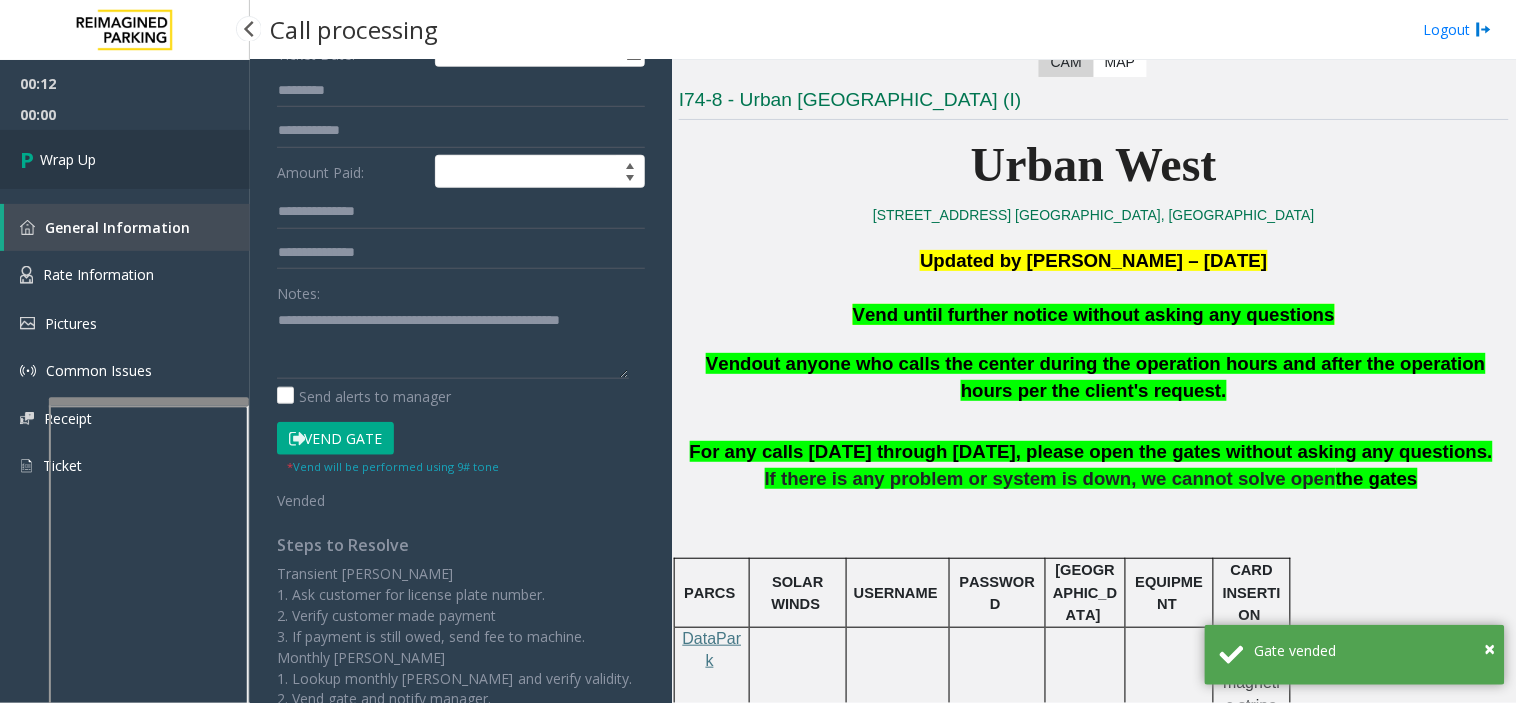 click on "Wrap Up" at bounding box center (125, 159) 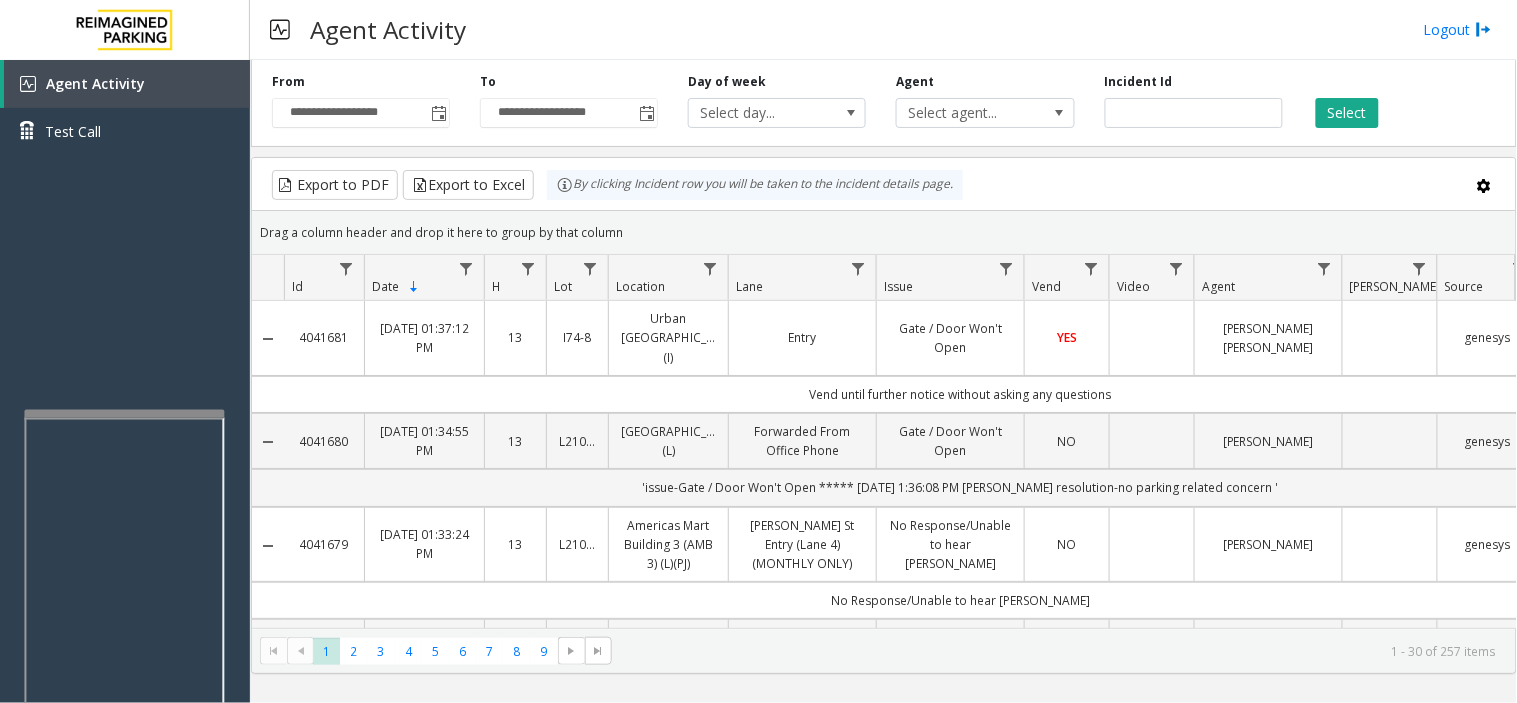 click at bounding box center (124, 414) 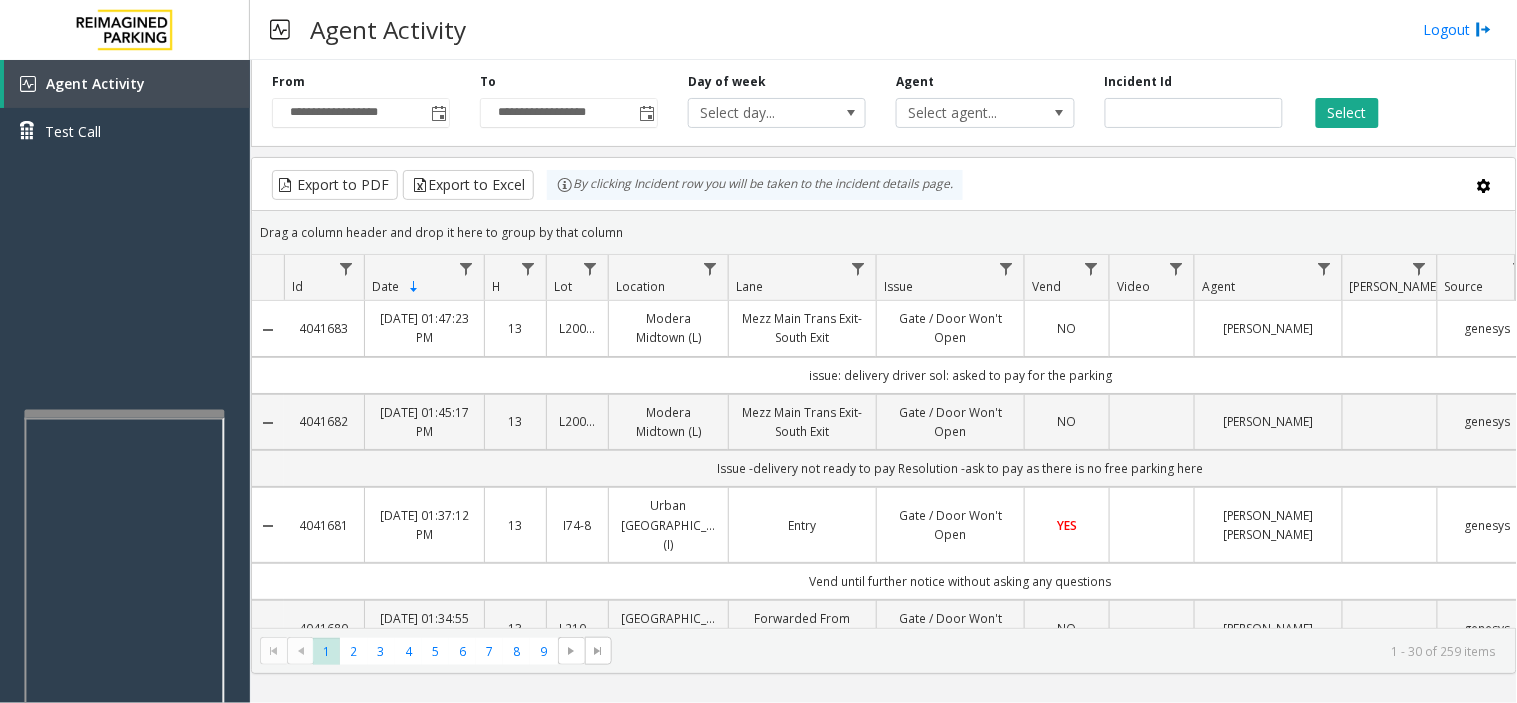 type 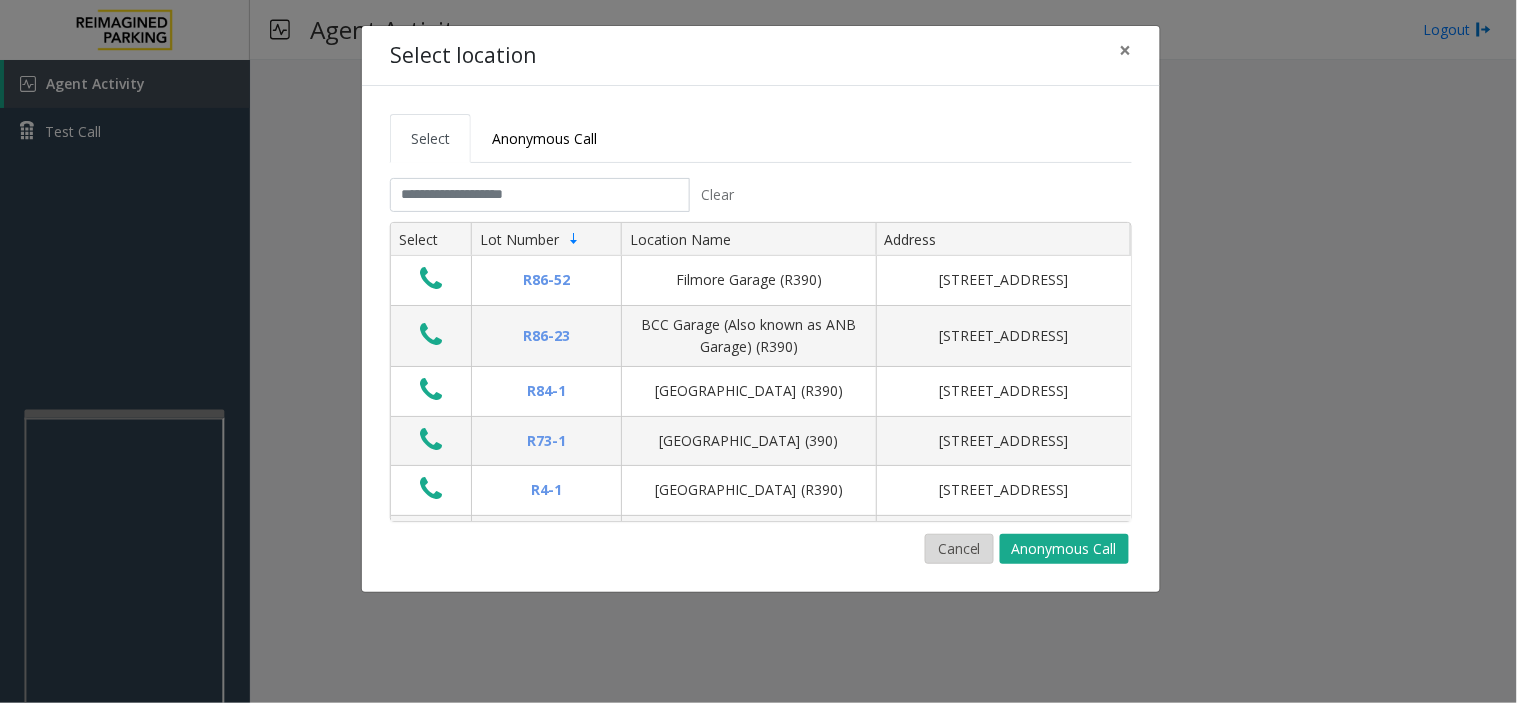 click on "Cancel" 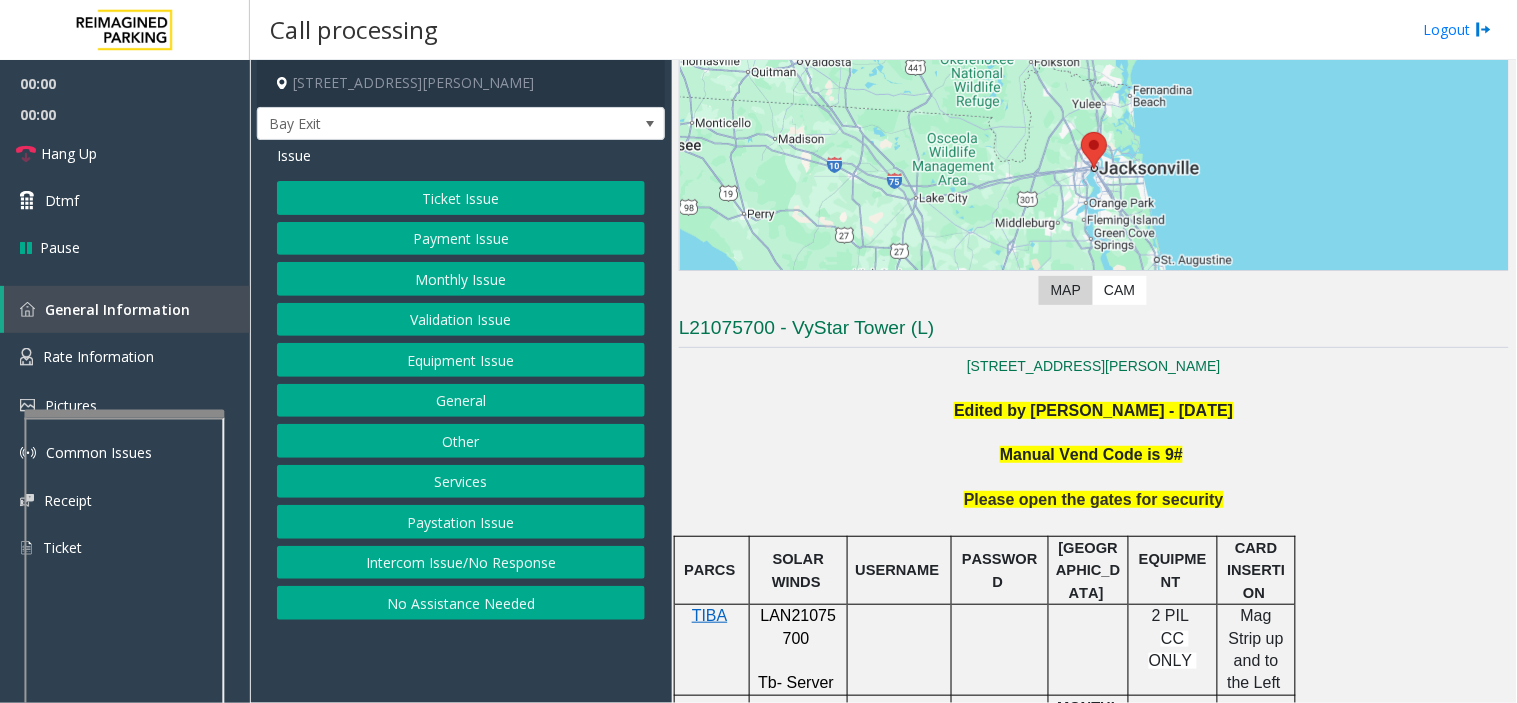 scroll, scrollTop: 444, scrollLeft: 0, axis: vertical 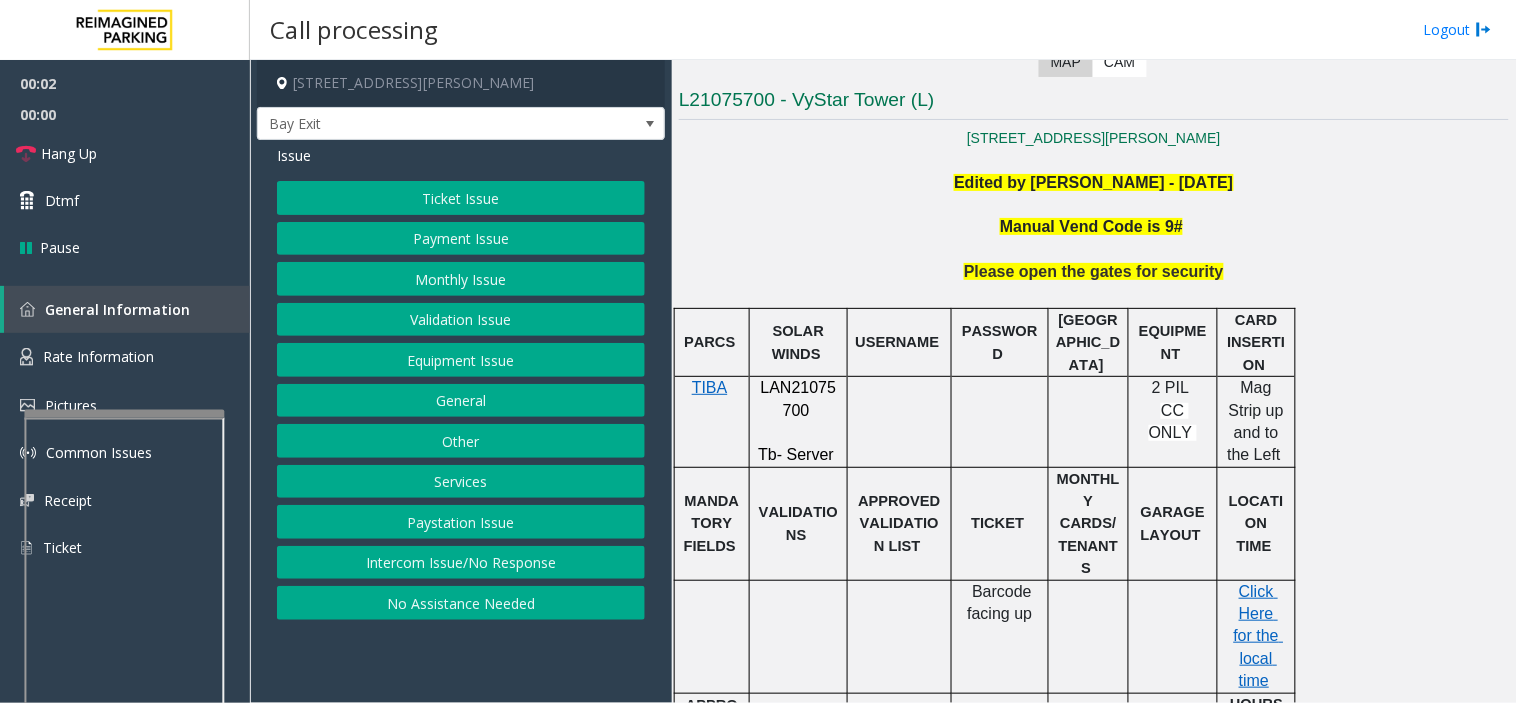 click on "LAN21075700" 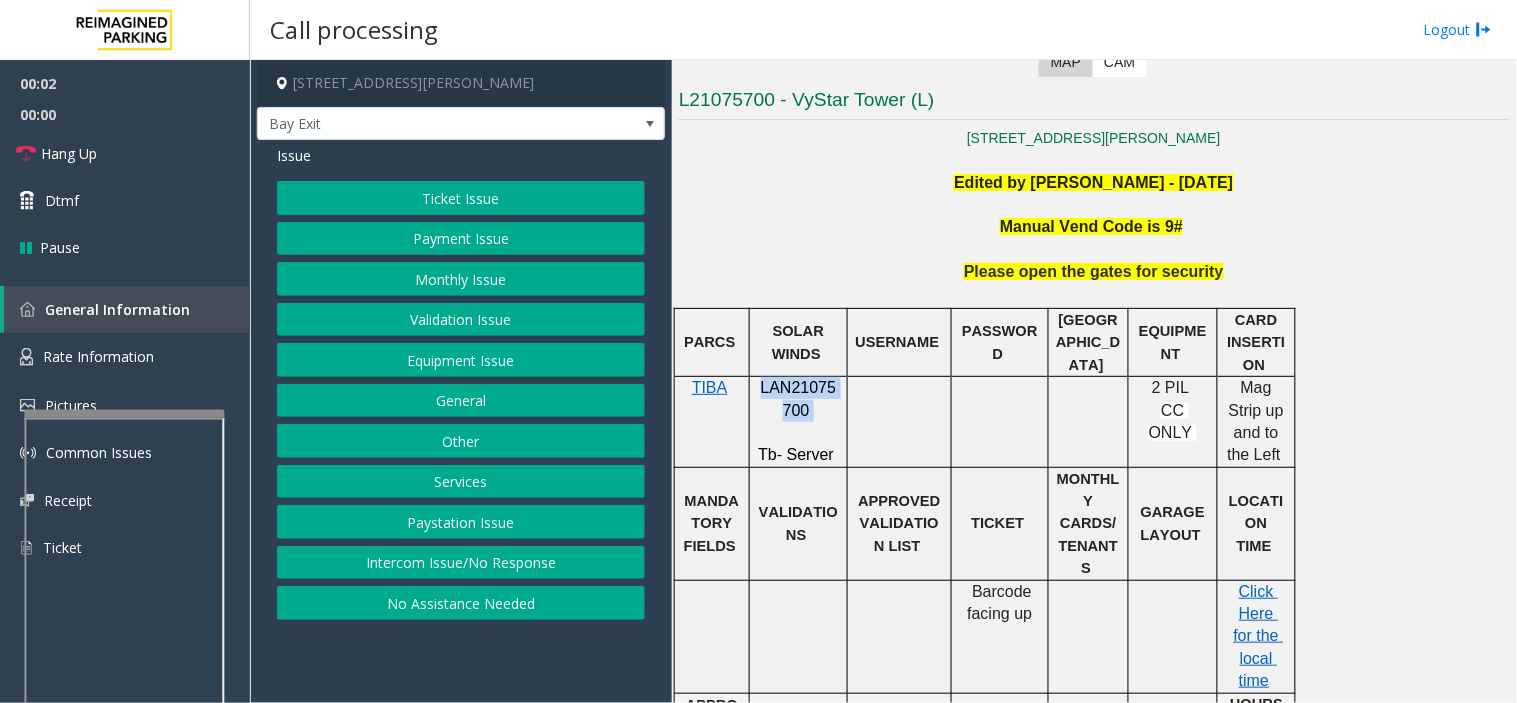 click on "LAN21075700" 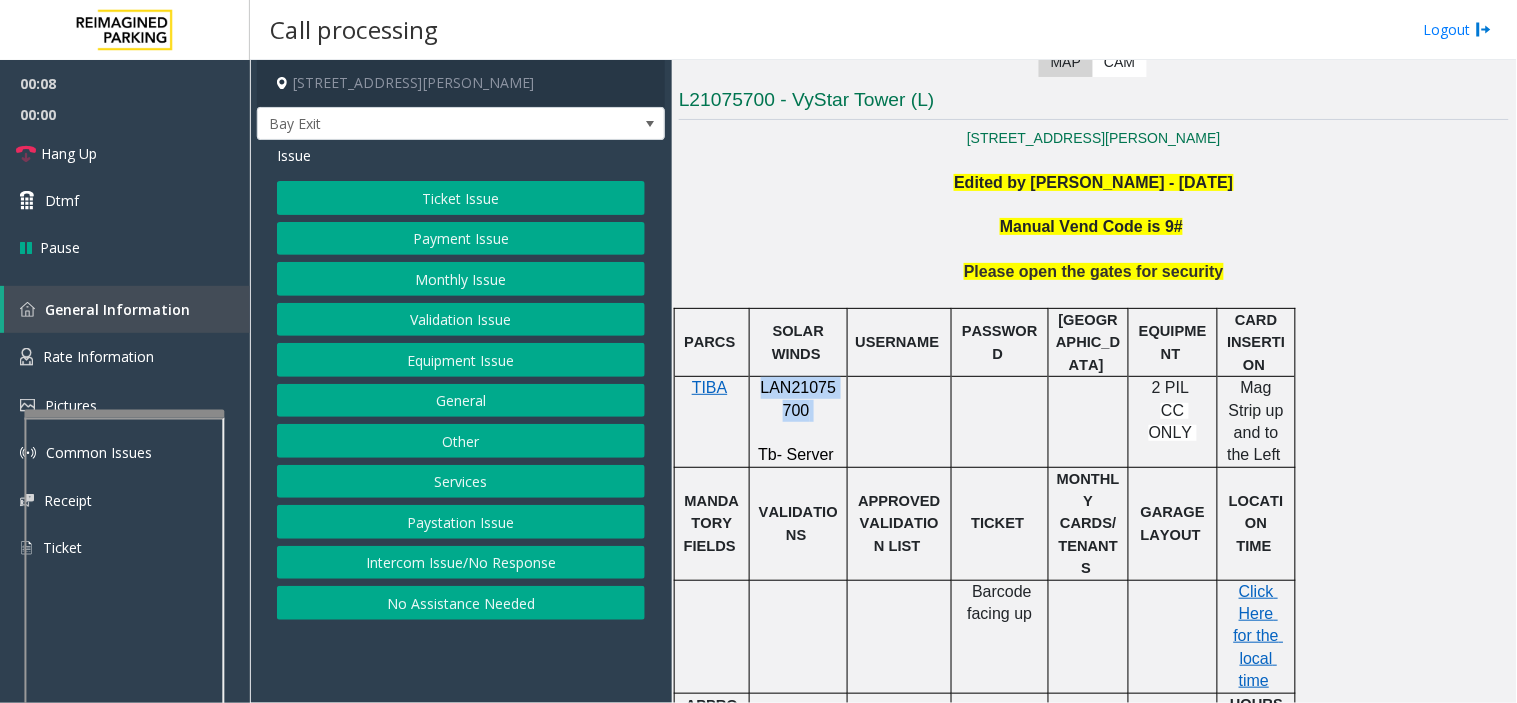 click on "Ticket Issue" 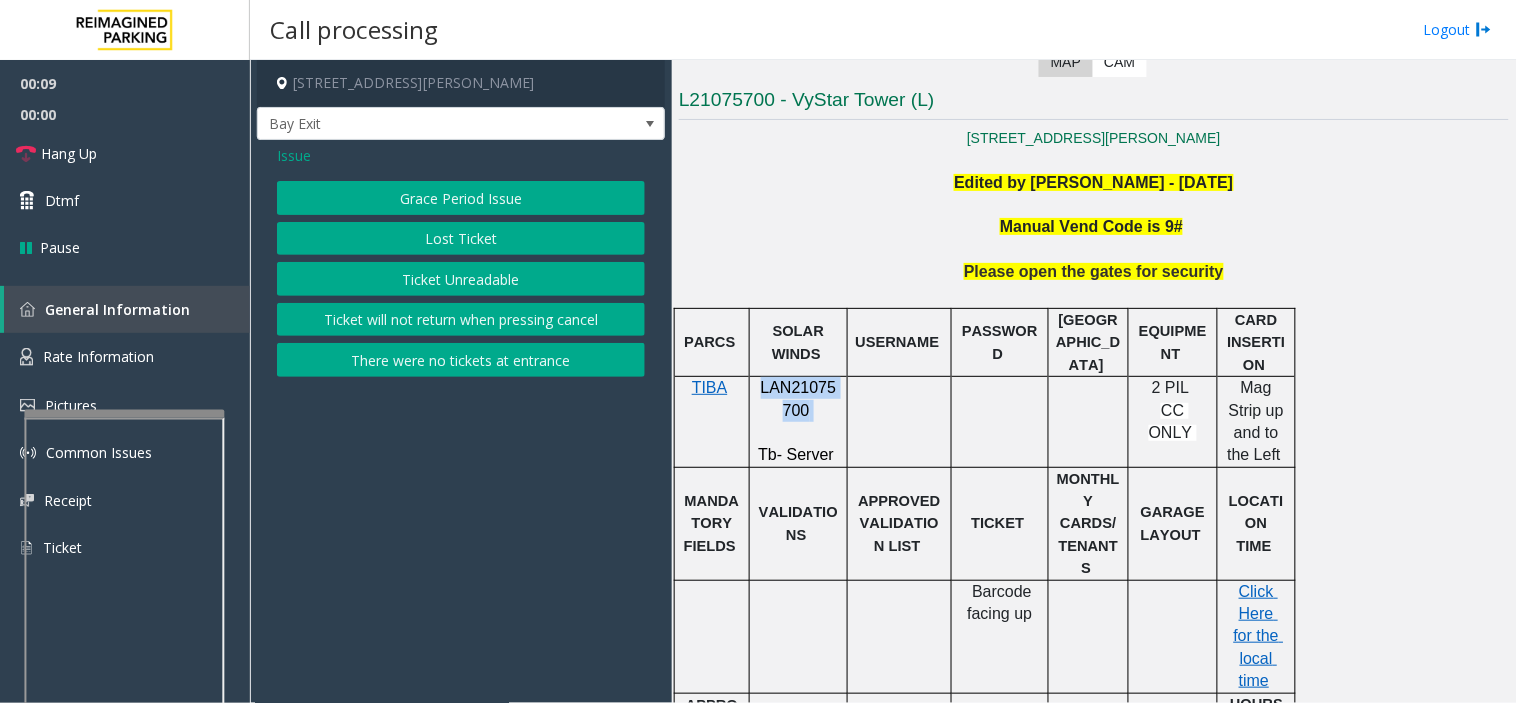 click on "Lost Ticket" 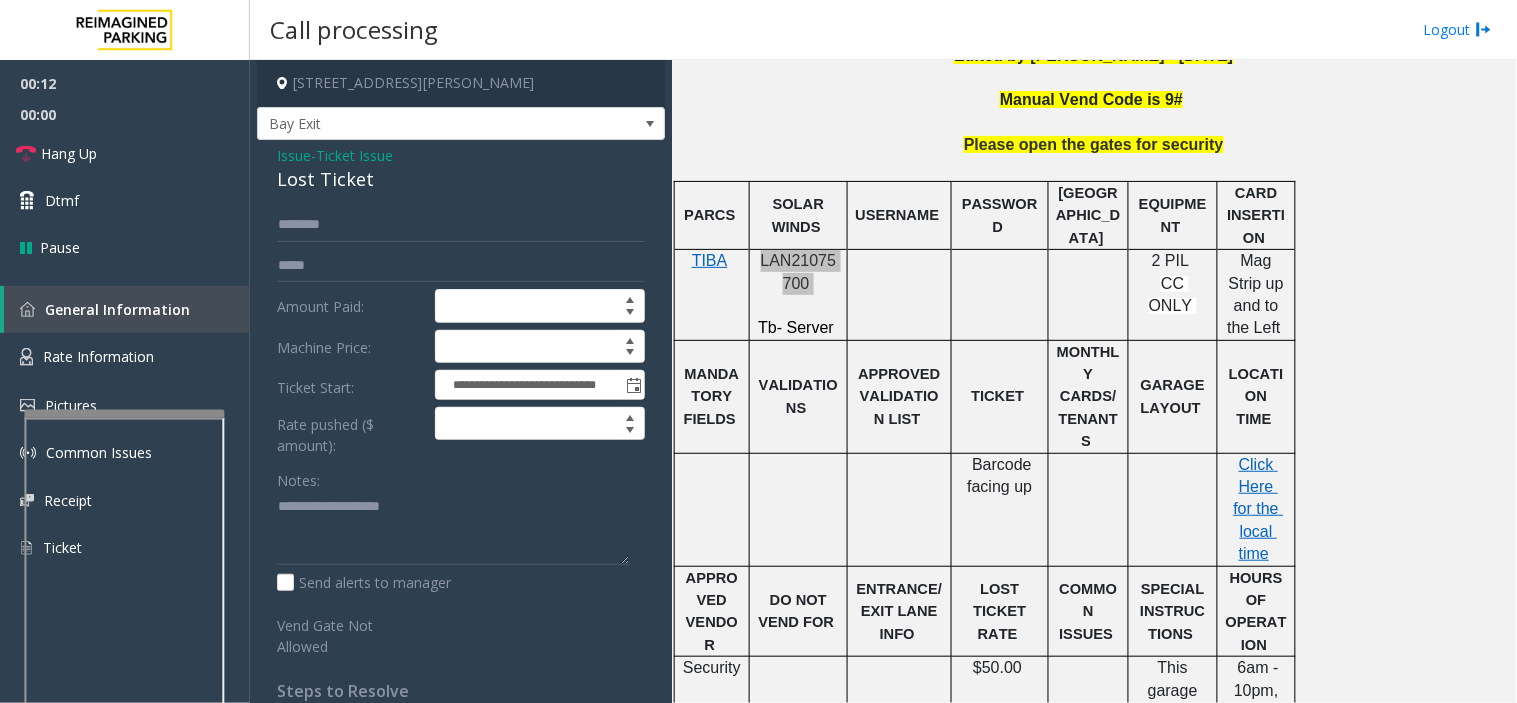 scroll, scrollTop: 333, scrollLeft: 0, axis: vertical 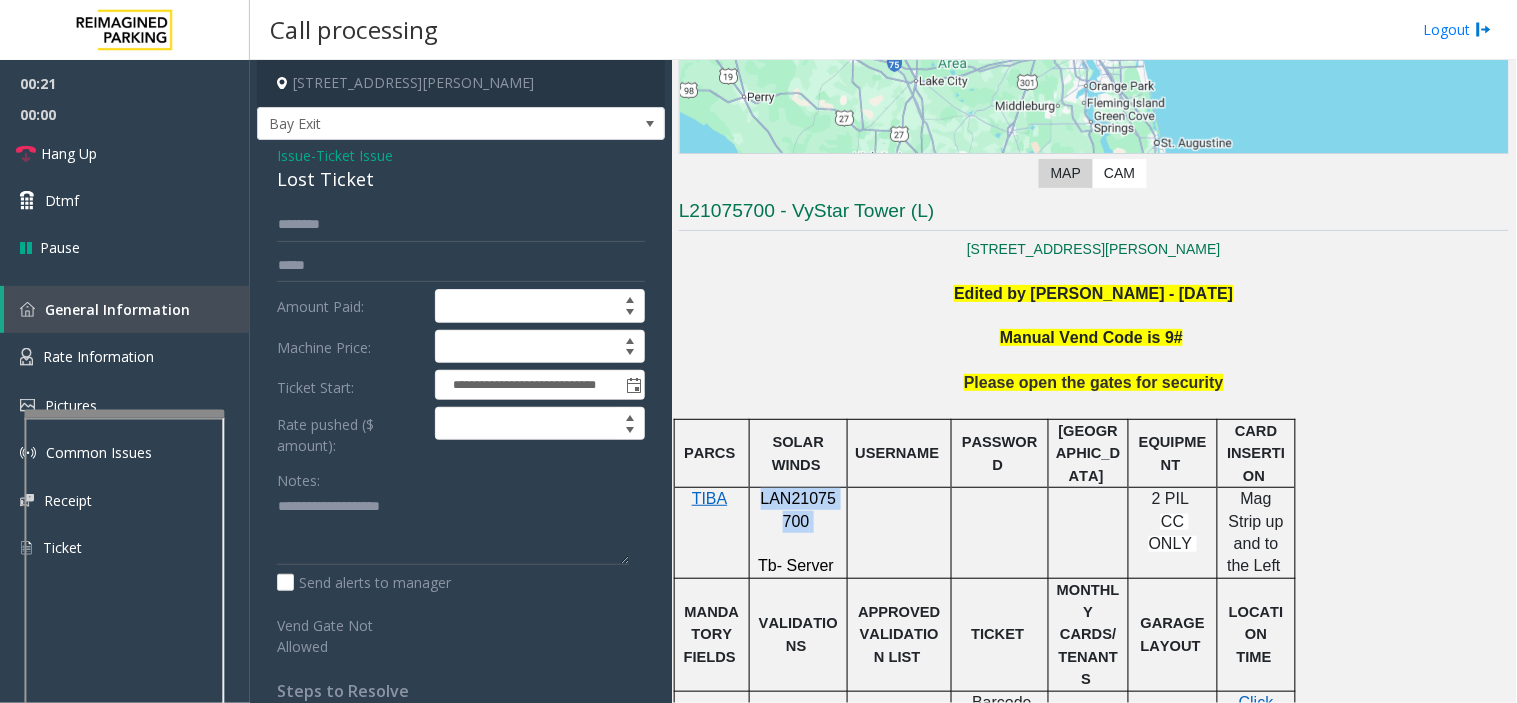 click on "LAN21075700" 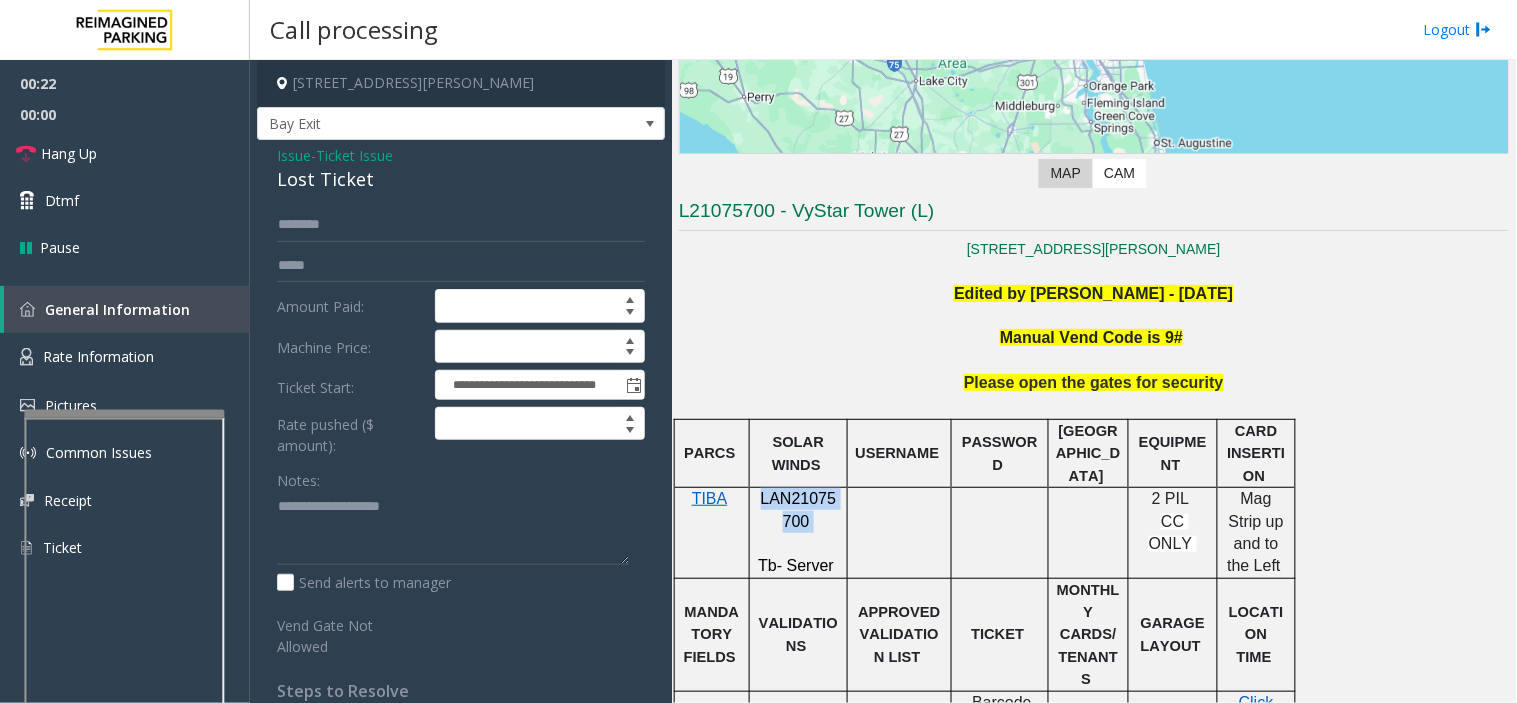 click on "LAN21075700" 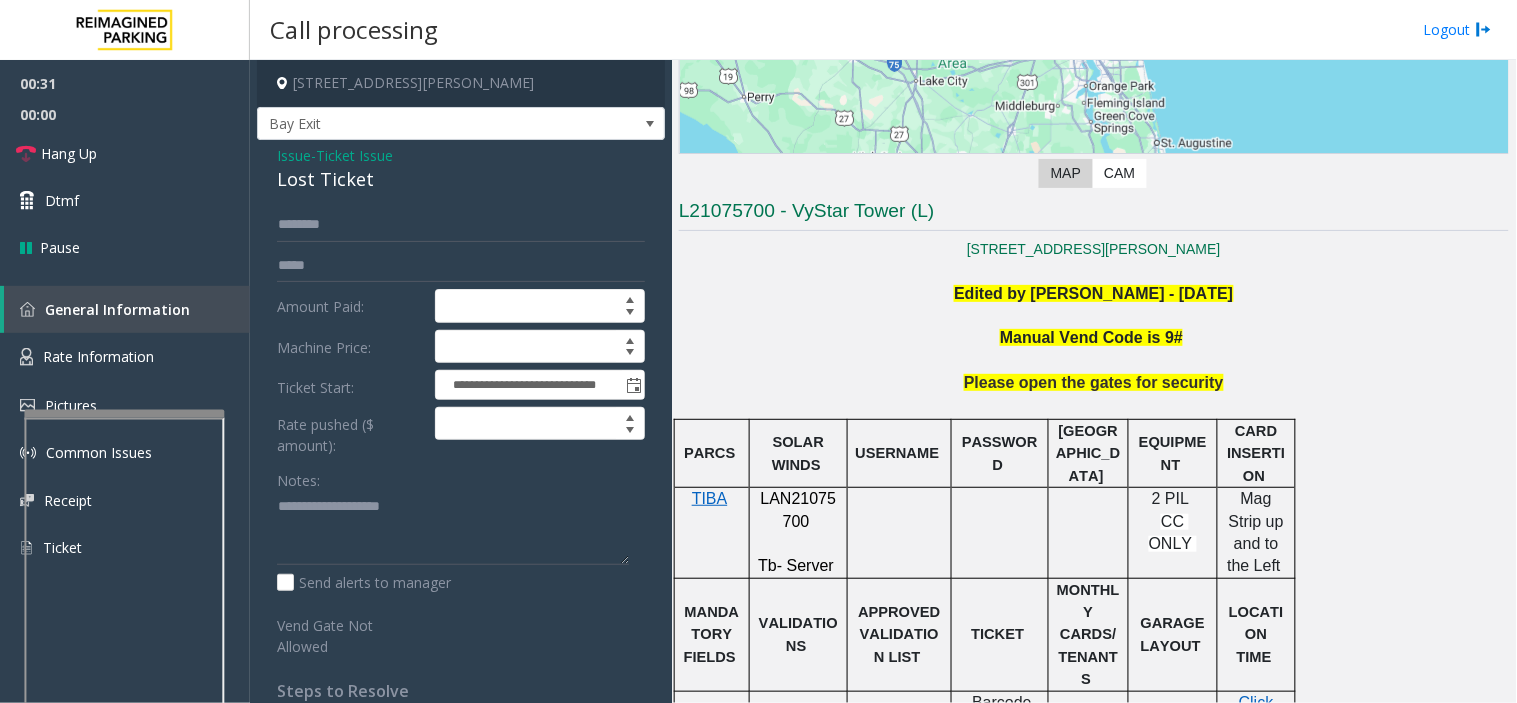 drag, startPoint x: 797, startPoint y: 462, endPoint x: 798, endPoint y: 482, distance: 20.024984 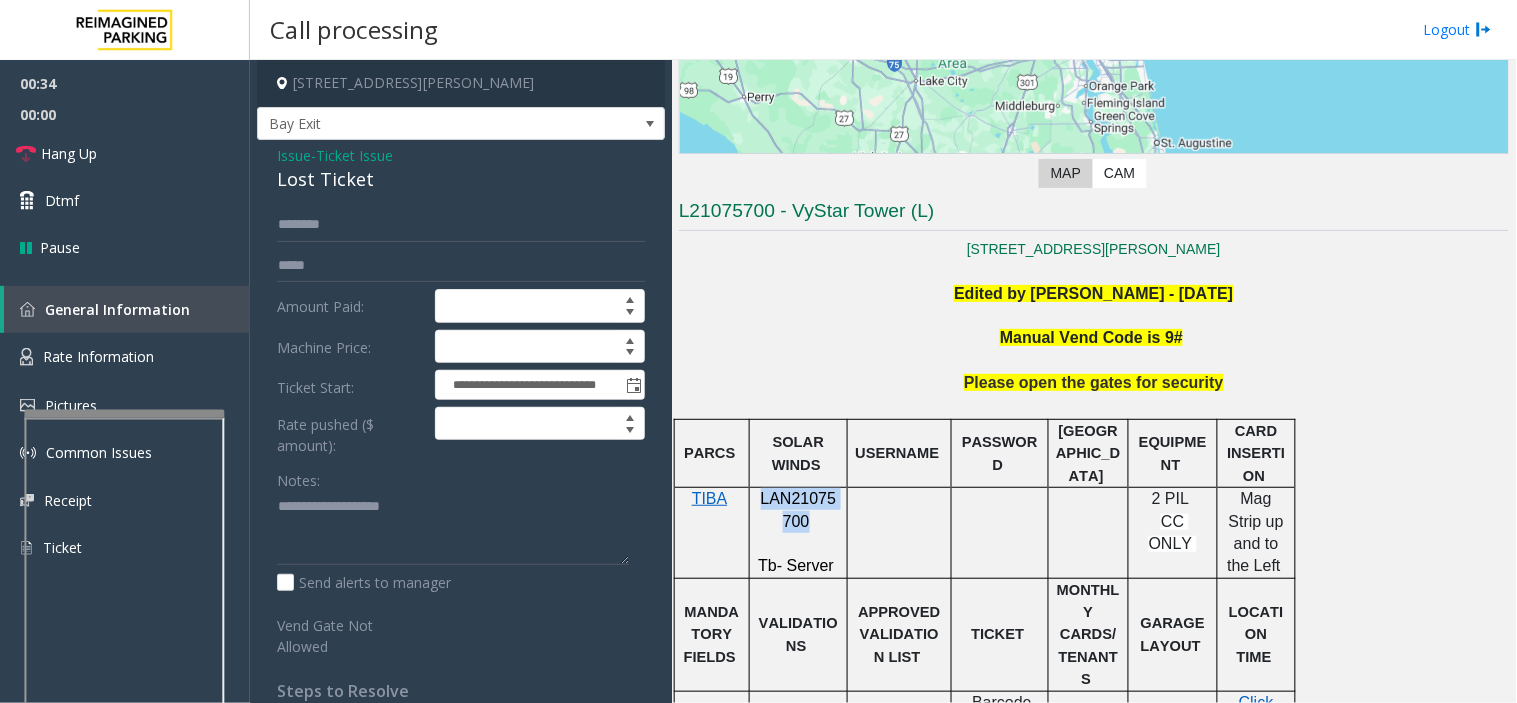 drag, startPoint x: 761, startPoint y: 501, endPoint x: 804, endPoint y: 526, distance: 49.73932 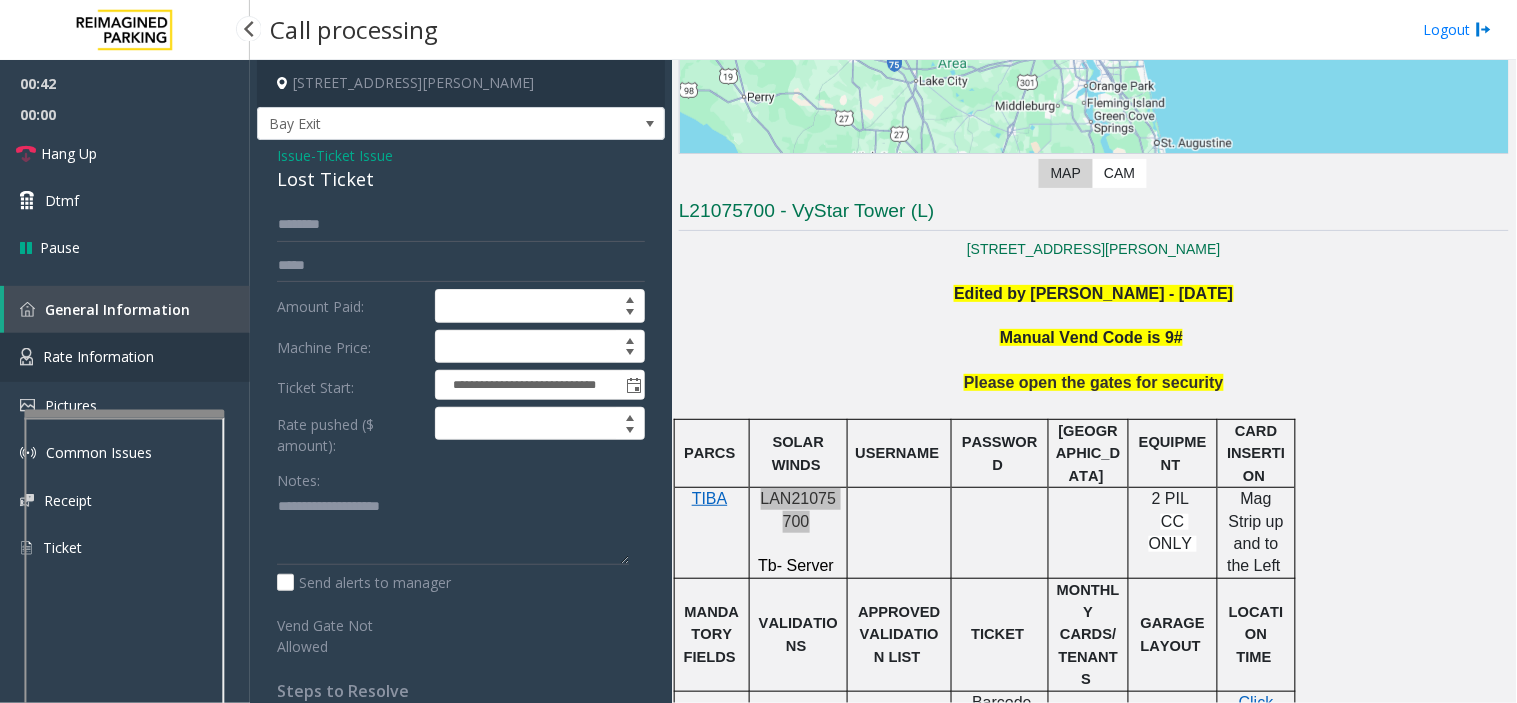 click on "Rate Information" at bounding box center [125, 357] 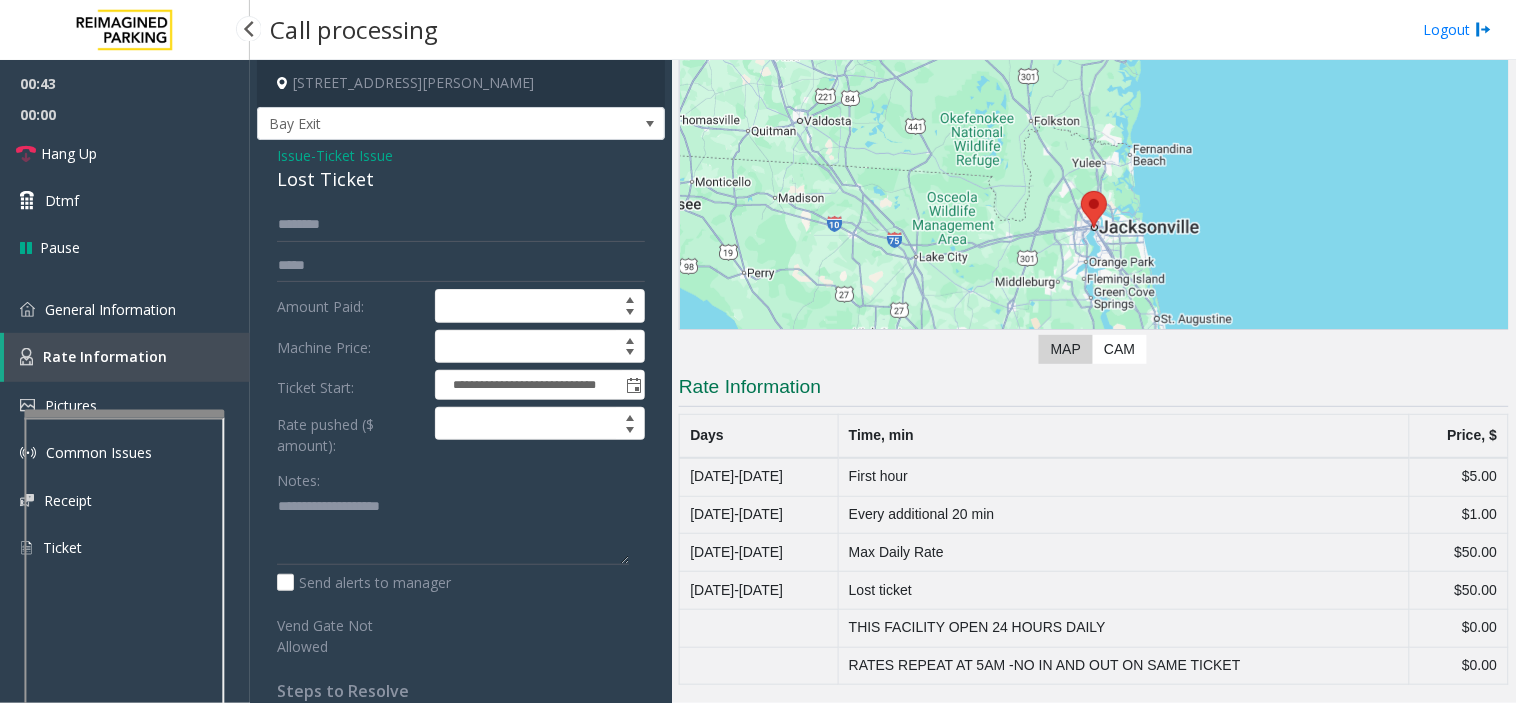 scroll, scrollTop: 156, scrollLeft: 0, axis: vertical 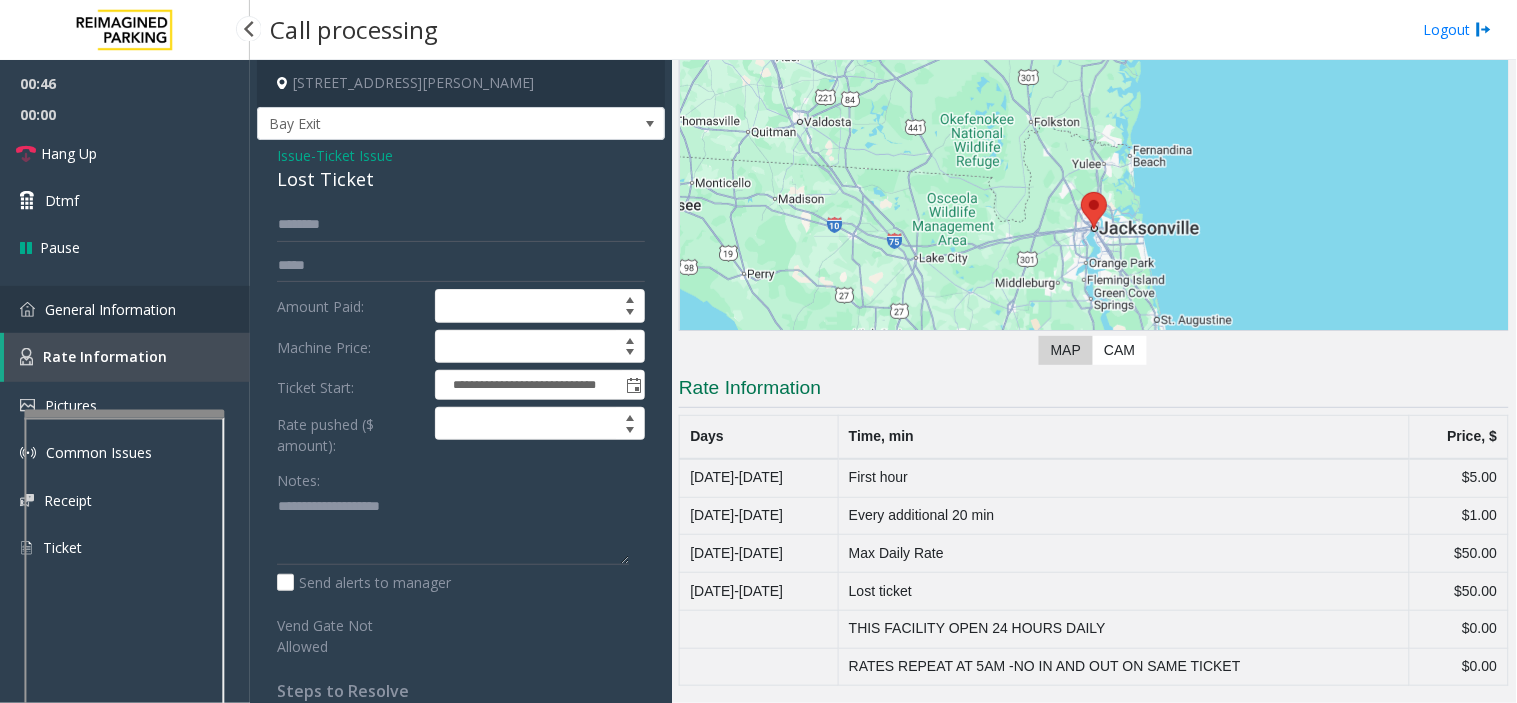 click on "General Information" at bounding box center [110, 309] 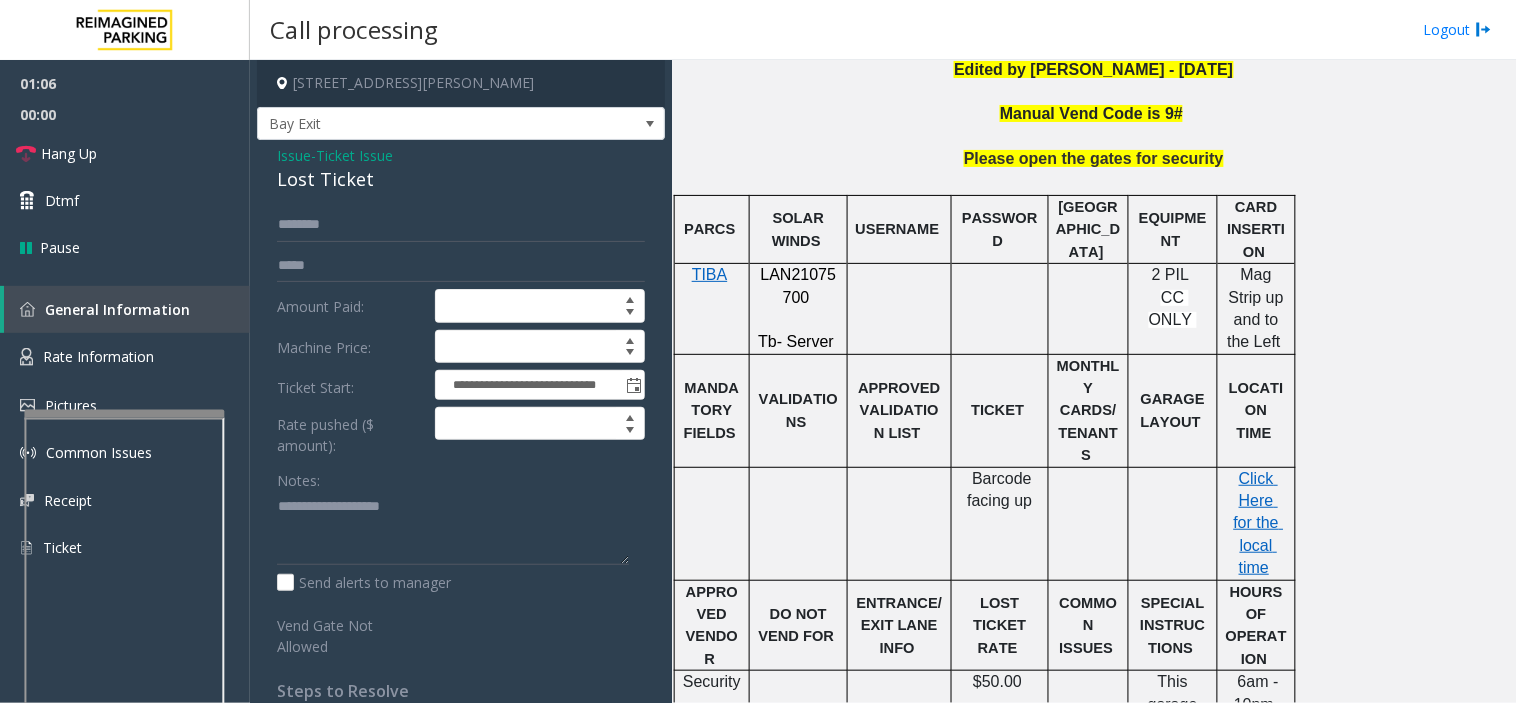 scroll, scrollTop: 555, scrollLeft: 0, axis: vertical 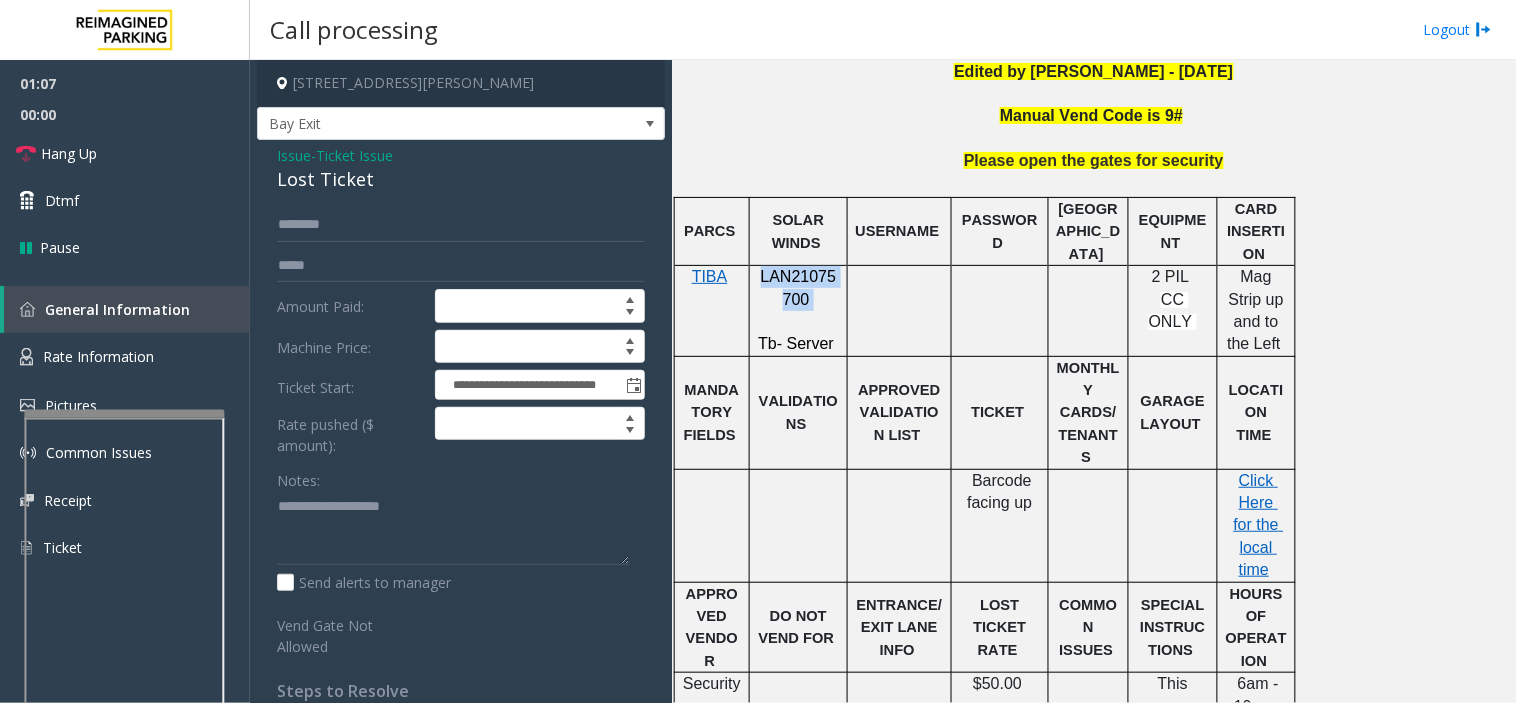 drag, startPoint x: 761, startPoint y: 277, endPoint x: 813, endPoint y: 294, distance: 54.708317 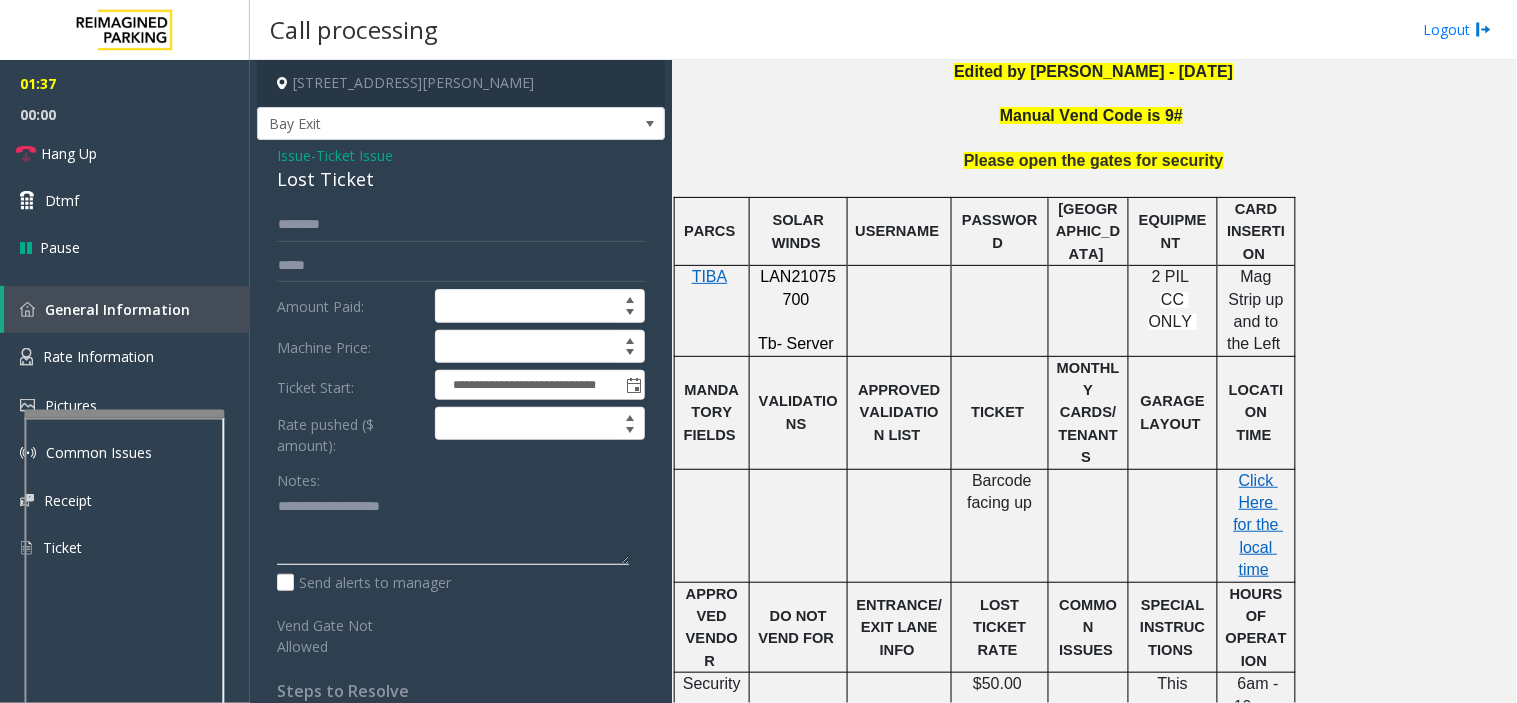paste on "**********" 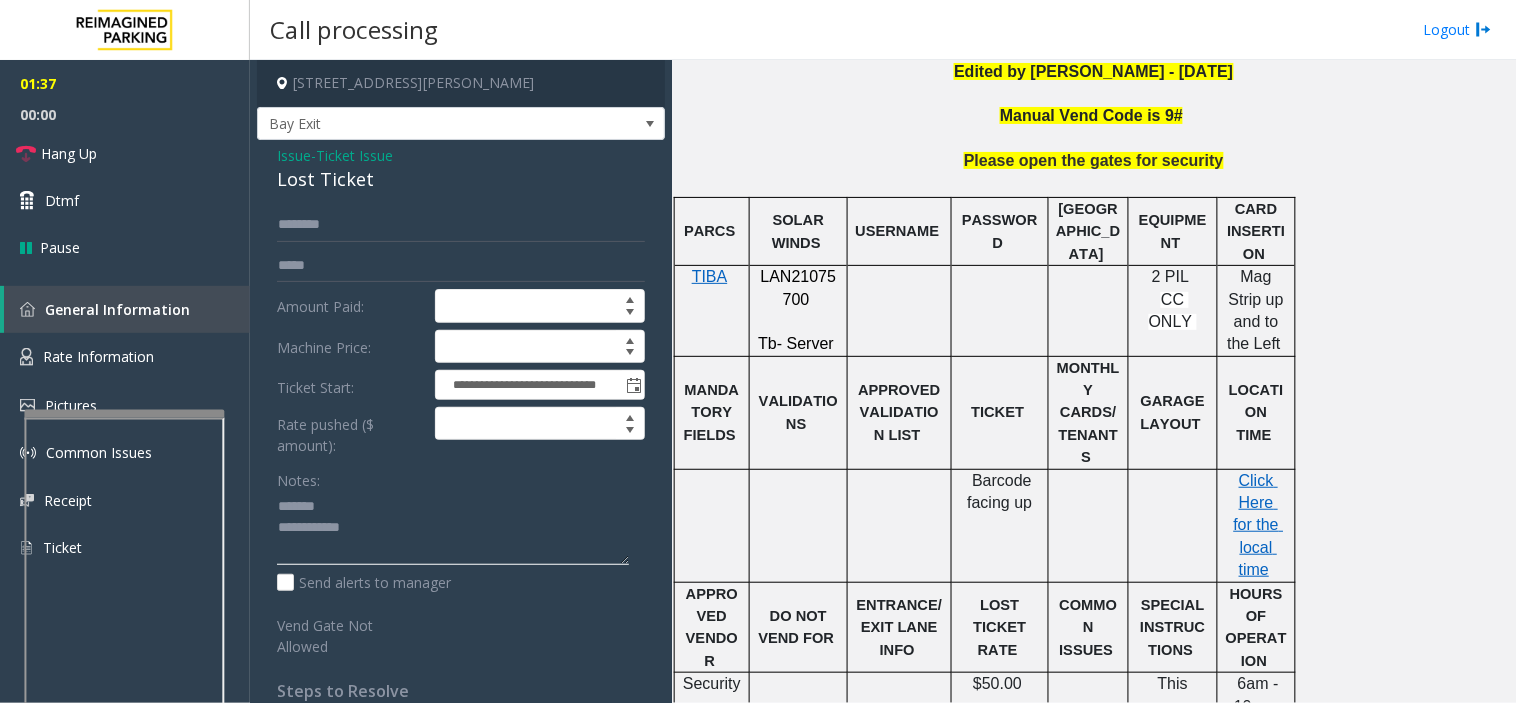 click 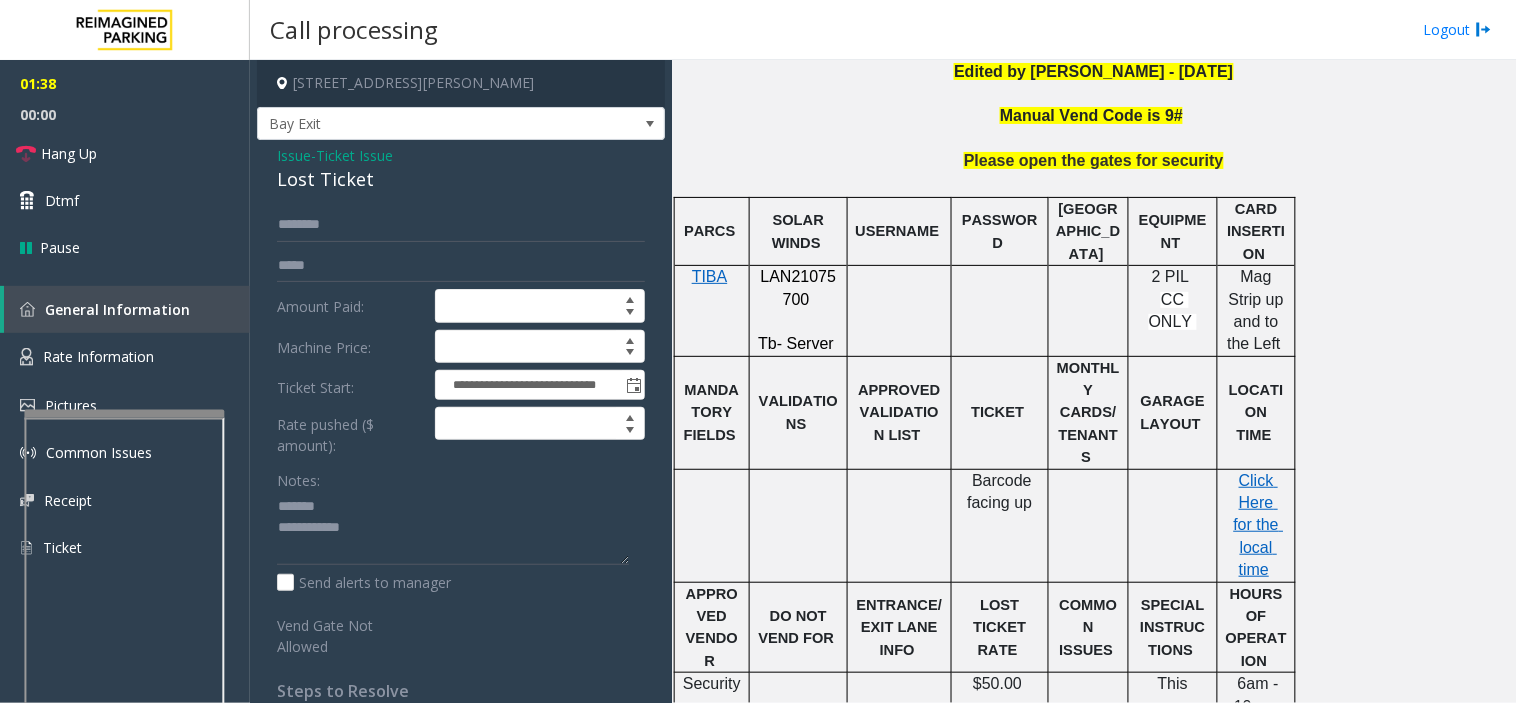 click on "Lost Ticket" 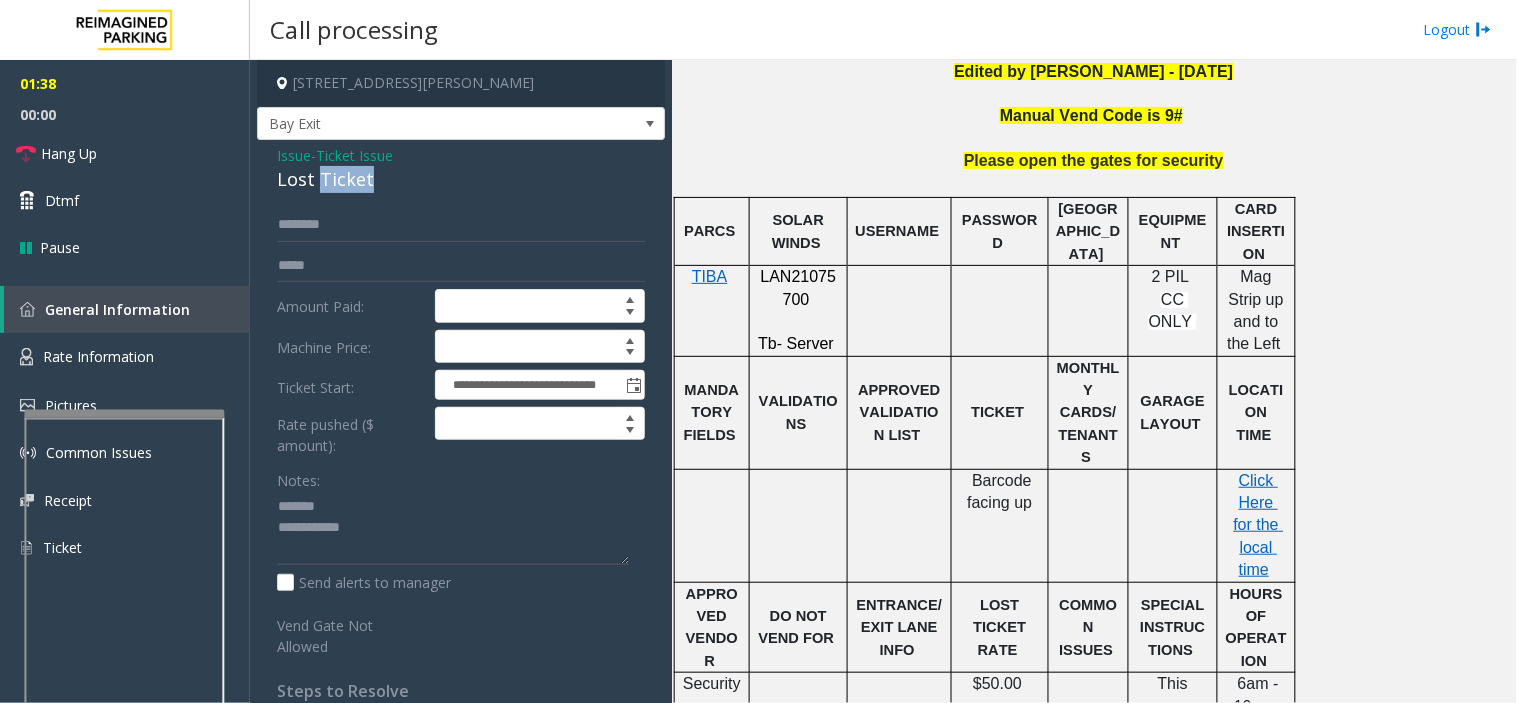 click on "Lost Ticket" 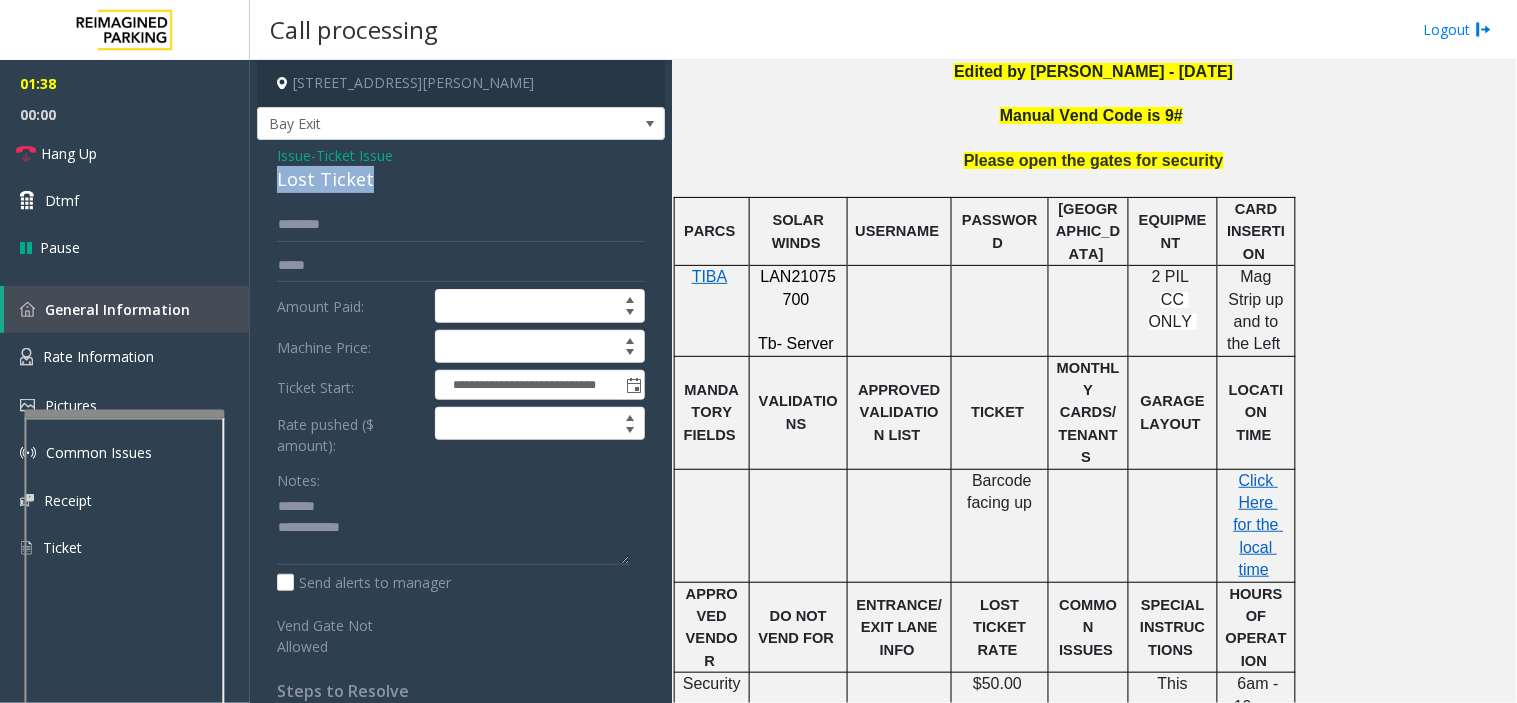 click on "Lost Ticket" 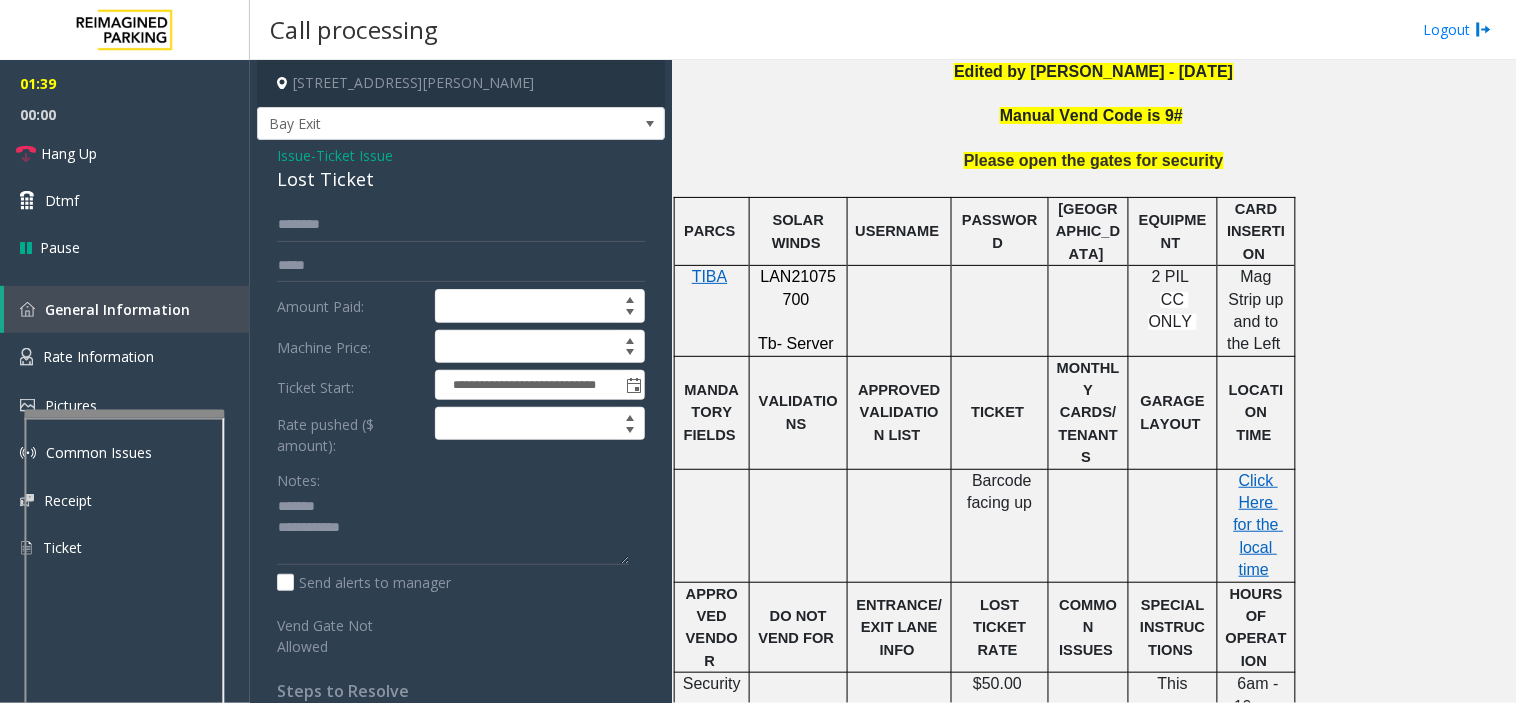 click on "Notes:" 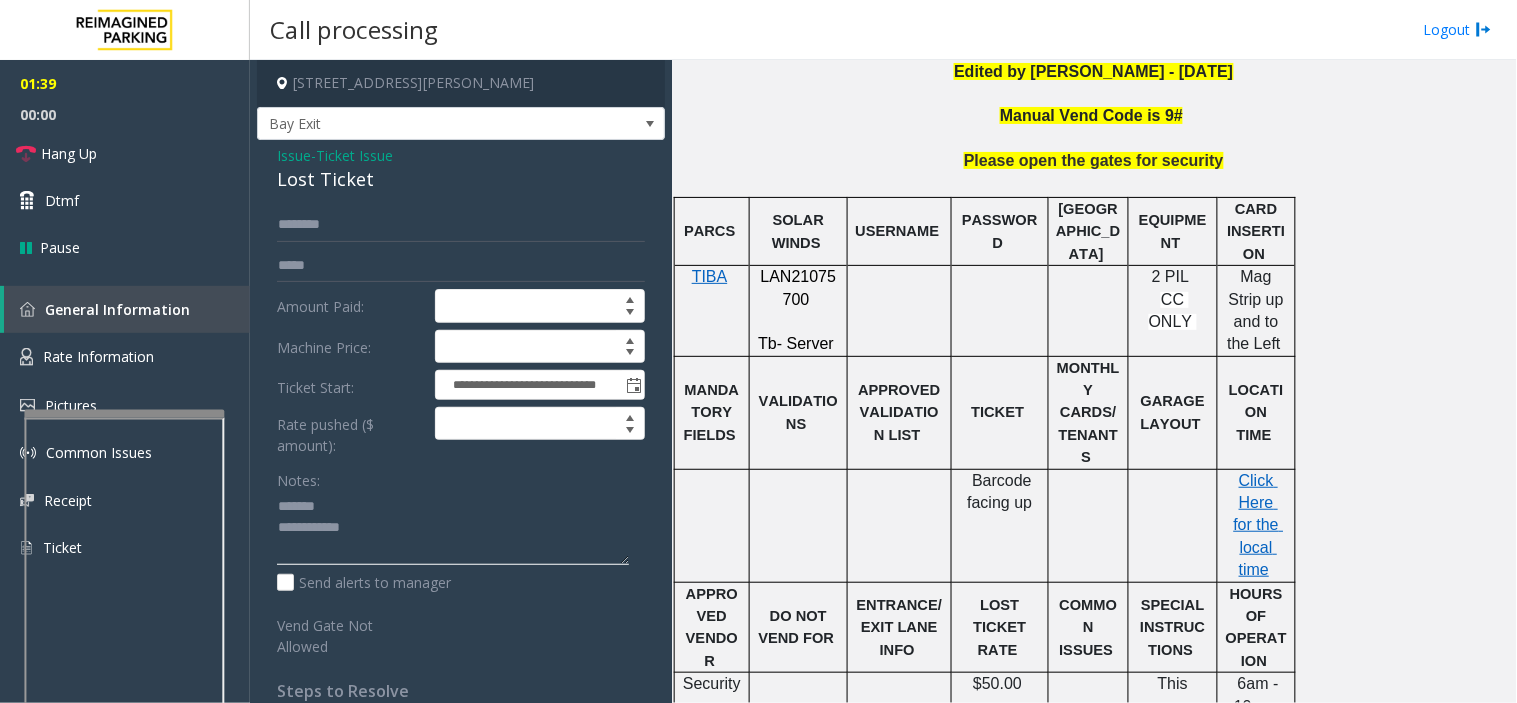 click 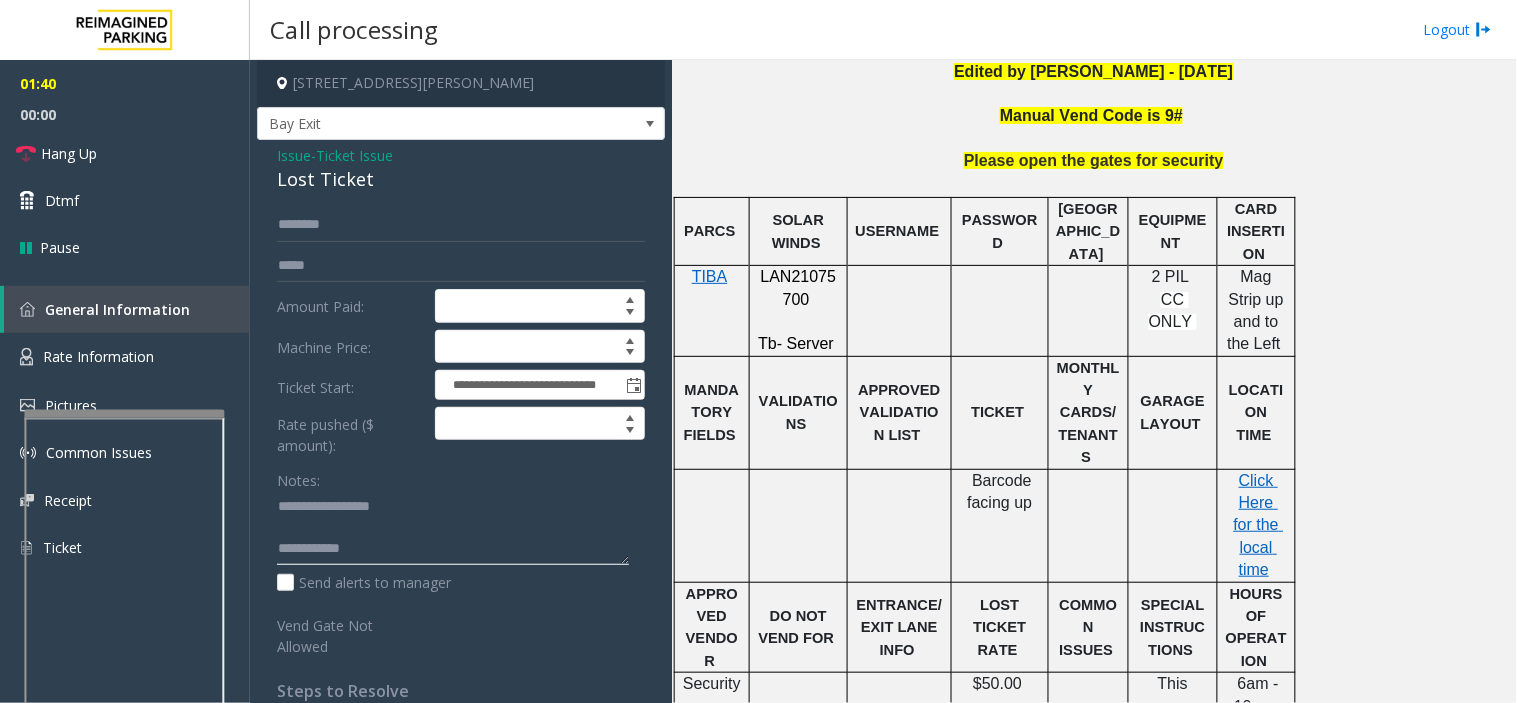 click 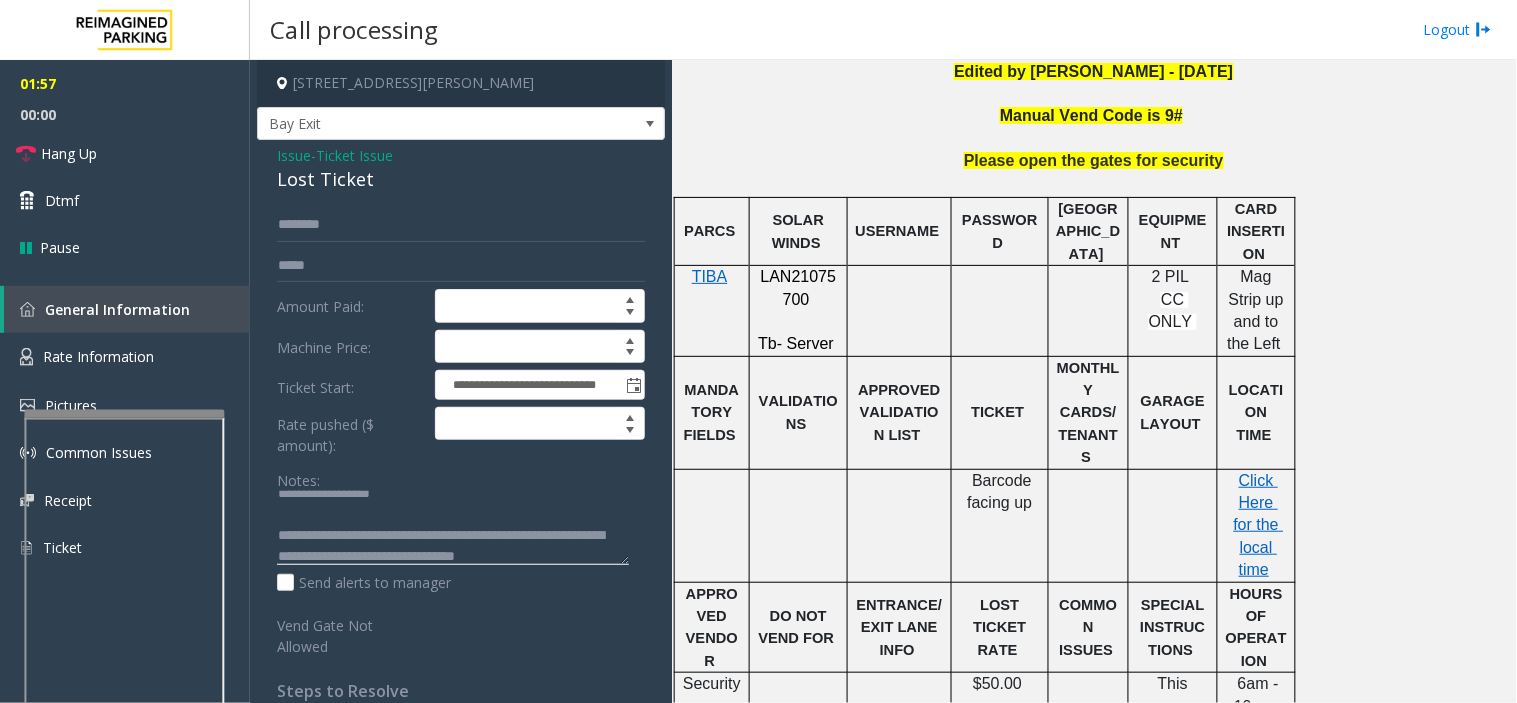 scroll, scrollTop: 34, scrollLeft: 0, axis: vertical 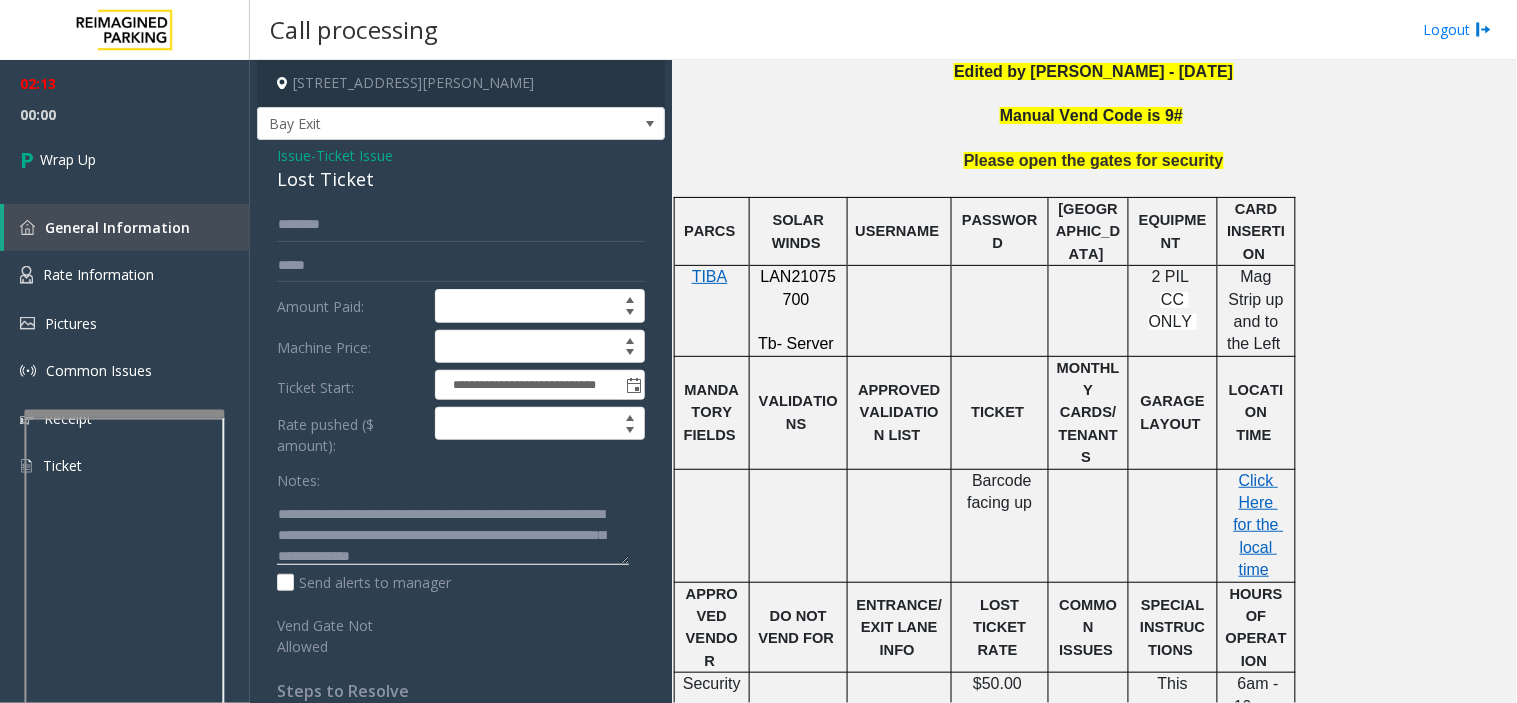 click 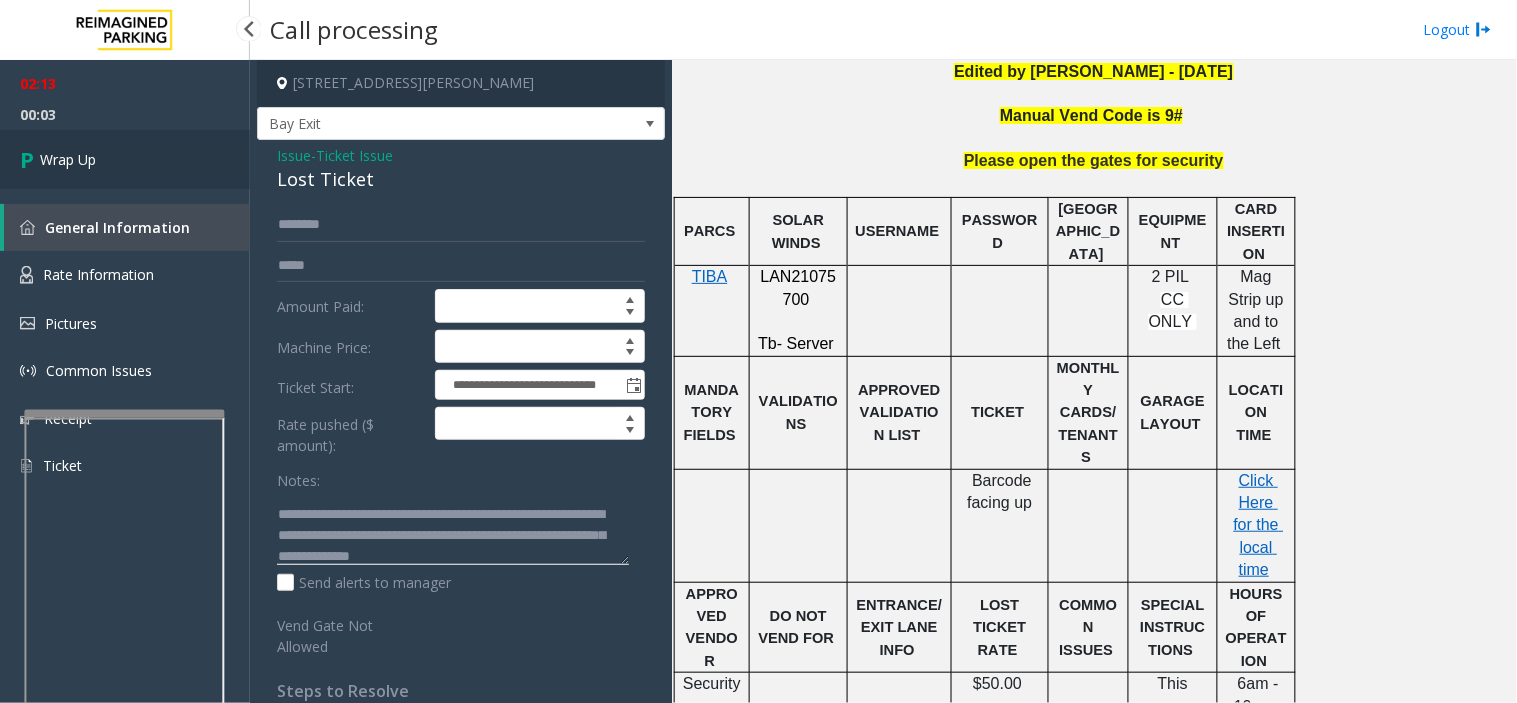 type on "**********" 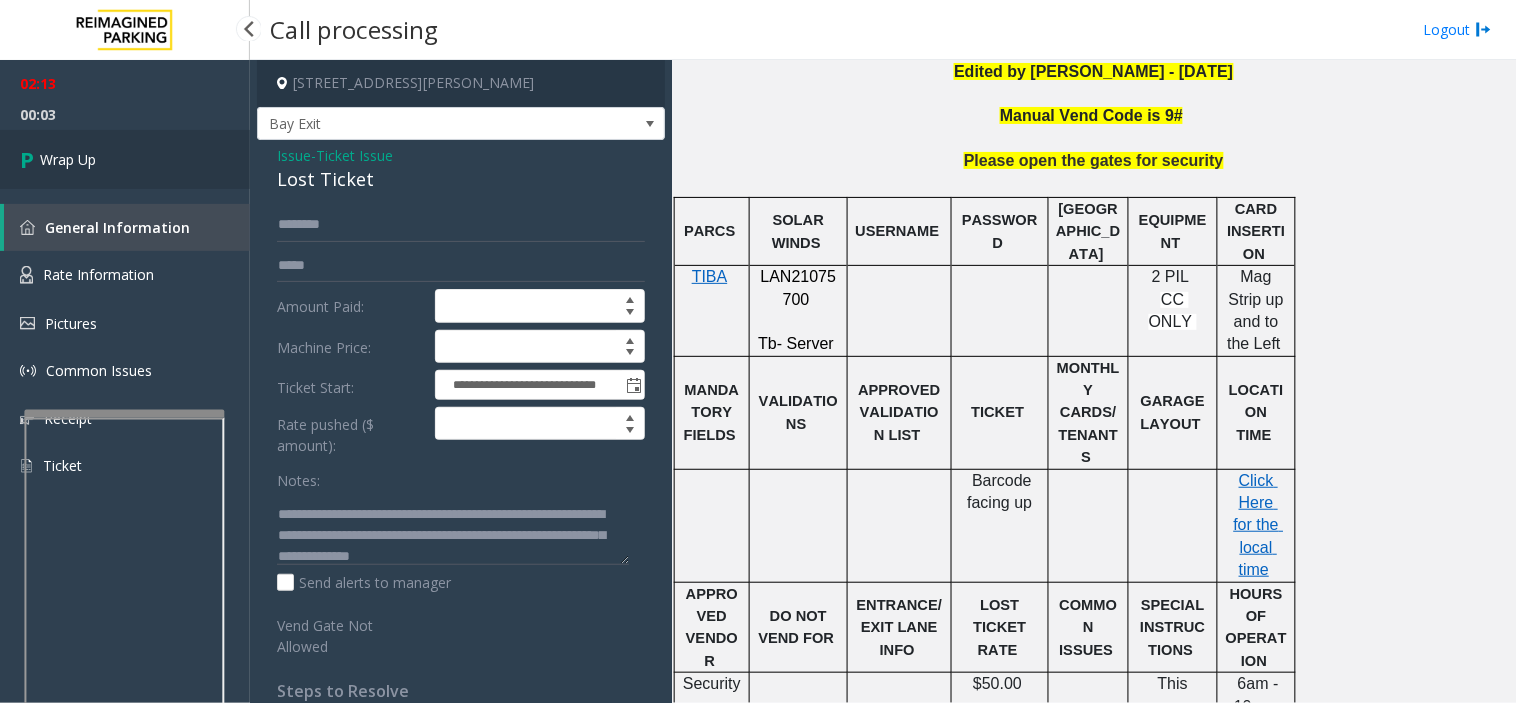 click on "Wrap Up" at bounding box center [125, 159] 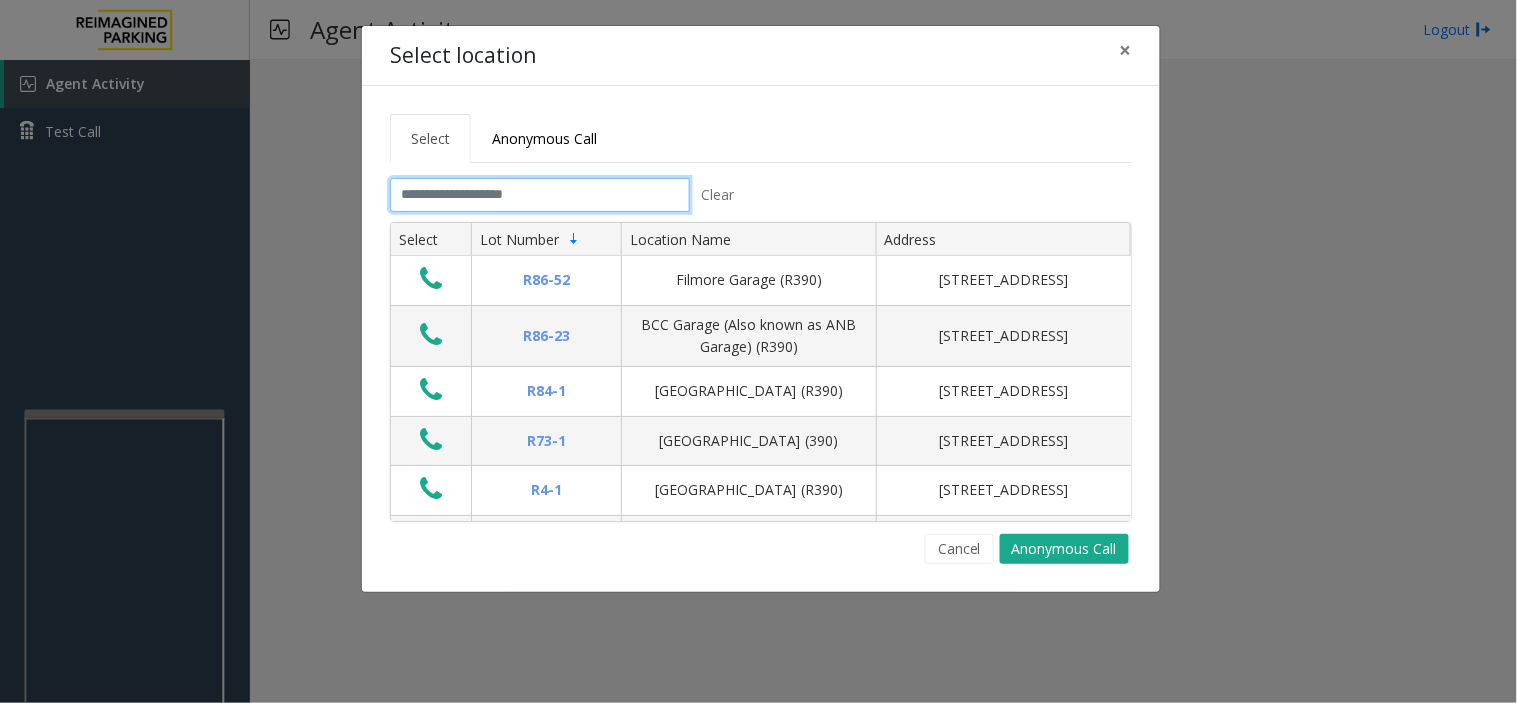 click 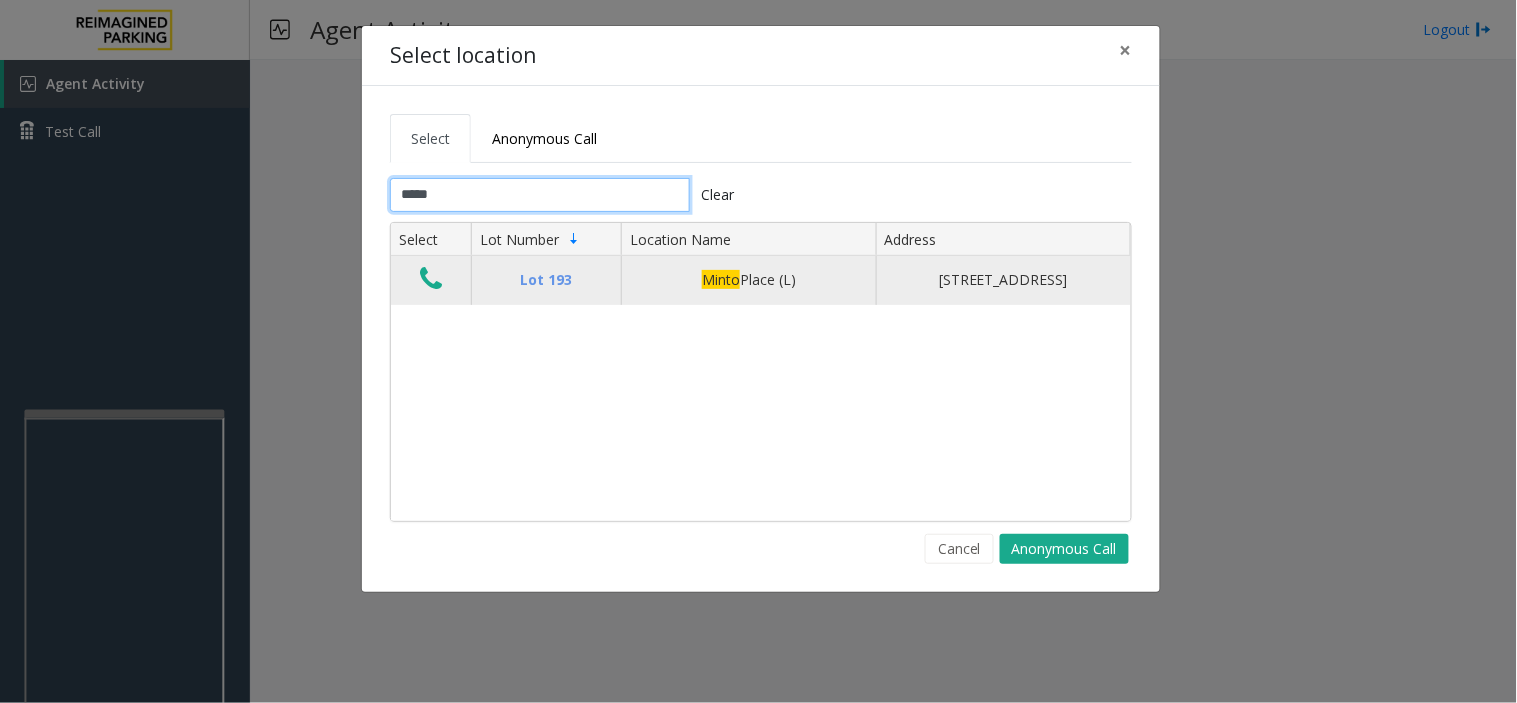 type on "*****" 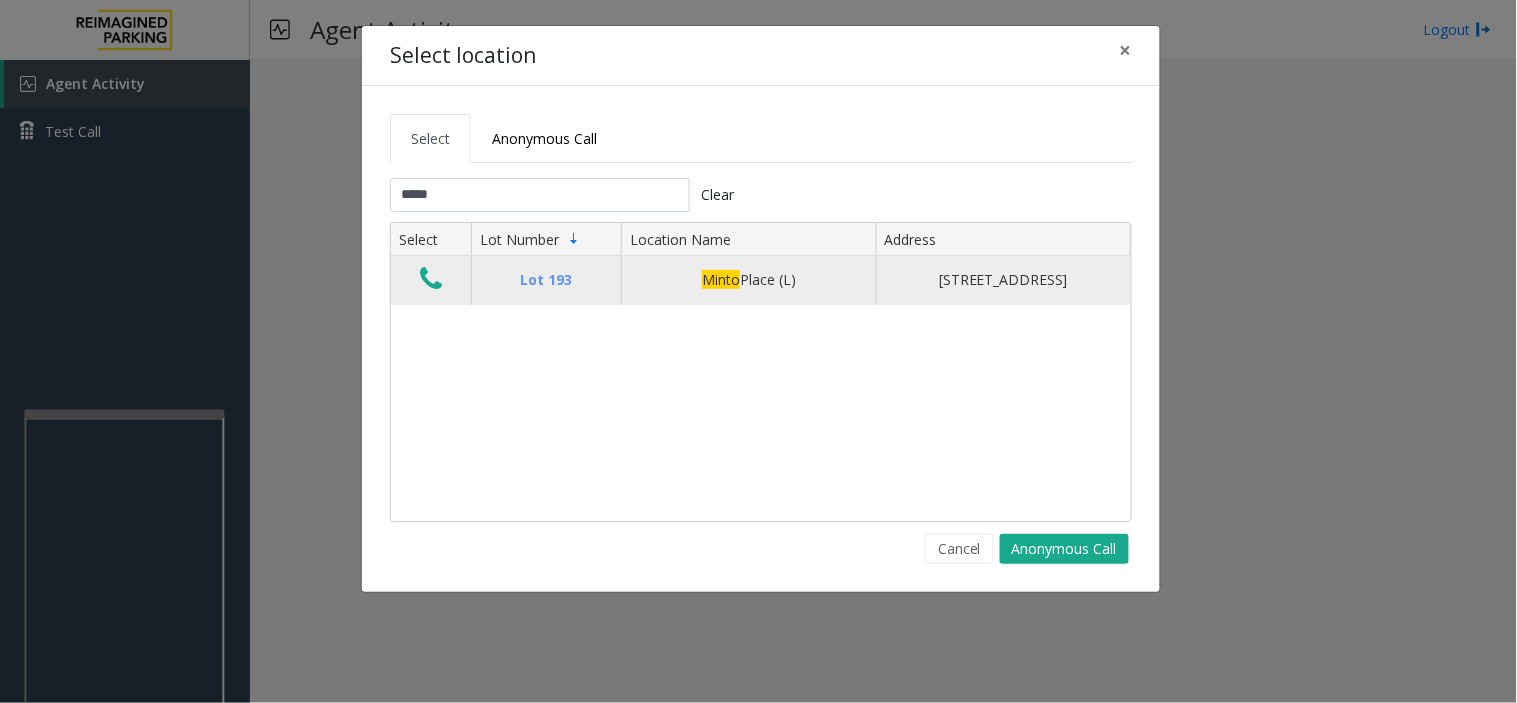 click 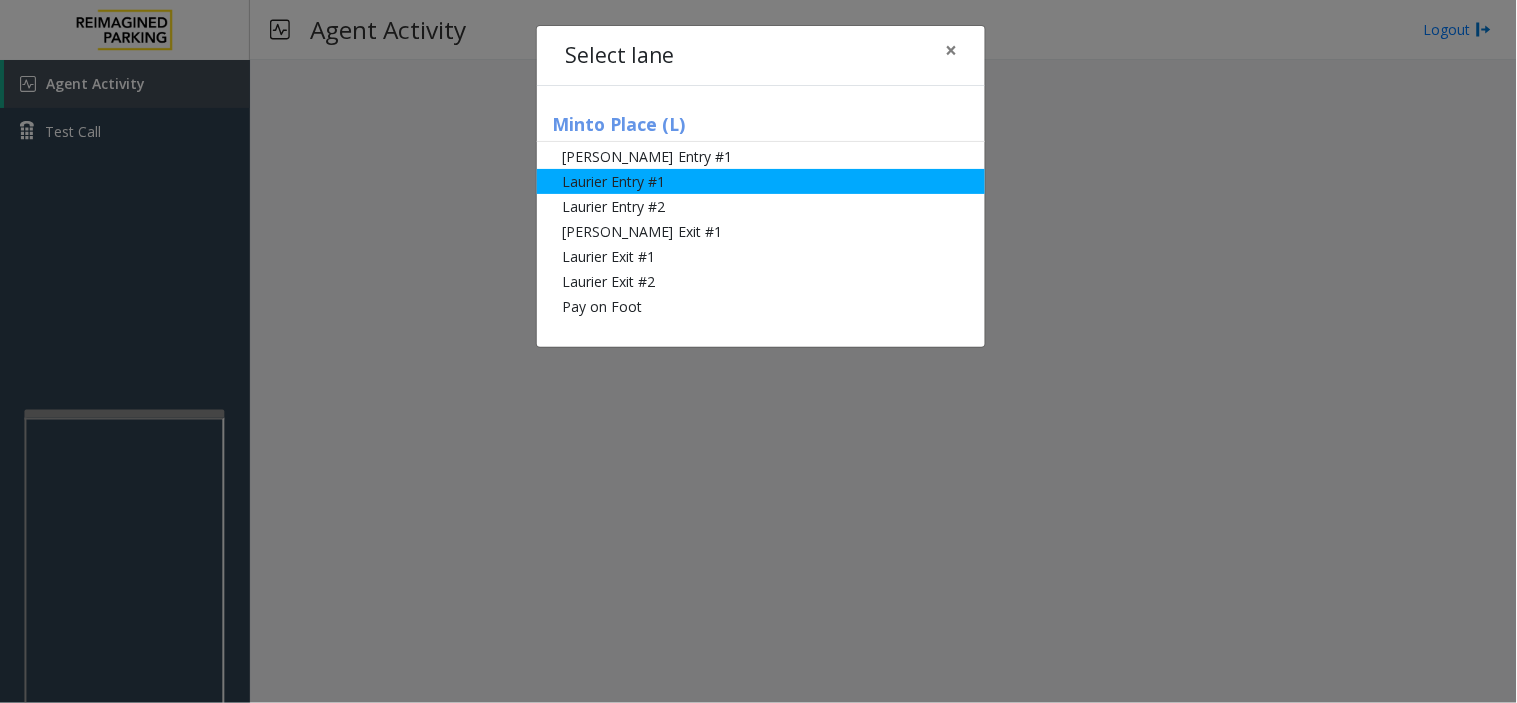 click on "Laurier Entry #1" 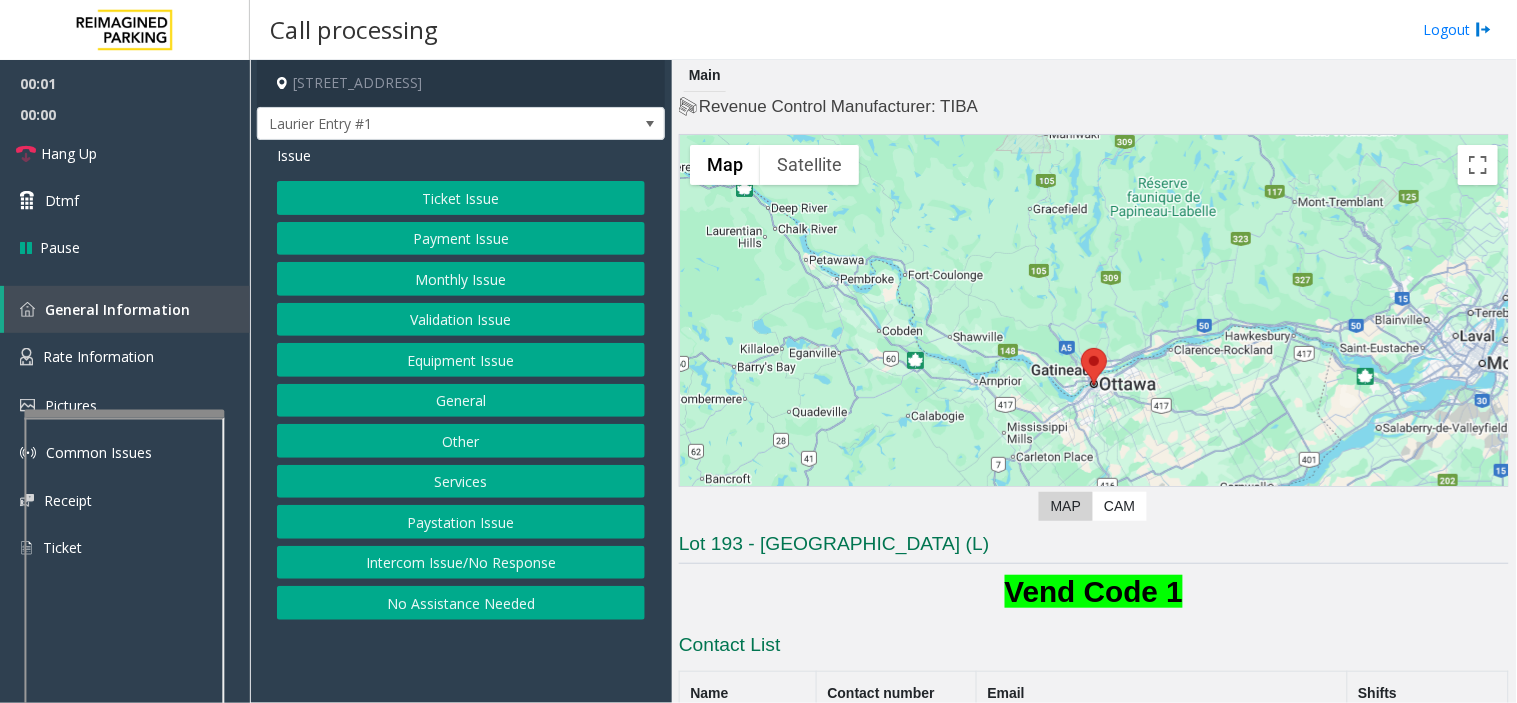 click on "Monthly Issue" 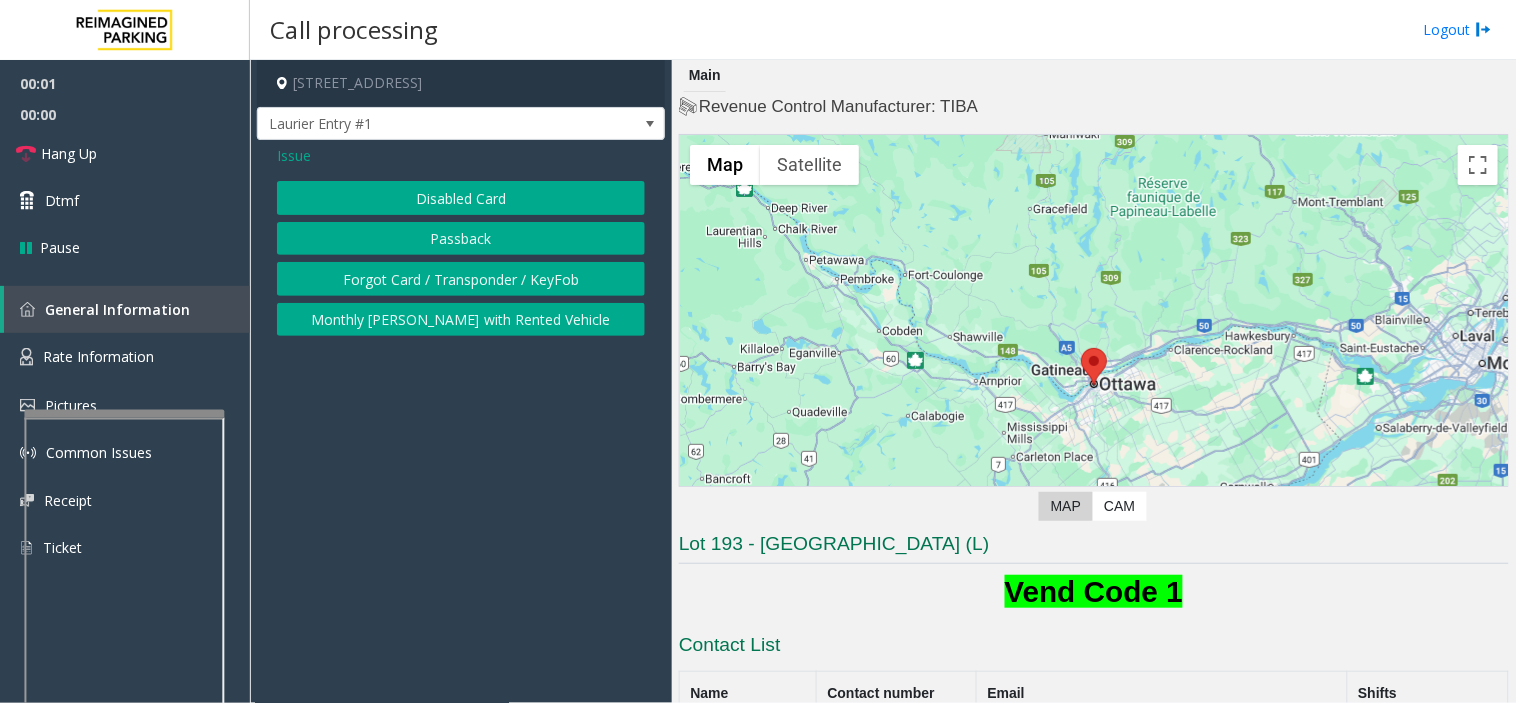 drag, startPoint x: 423, startPoint y: 190, endPoint x: 425, endPoint y: 201, distance: 11.18034 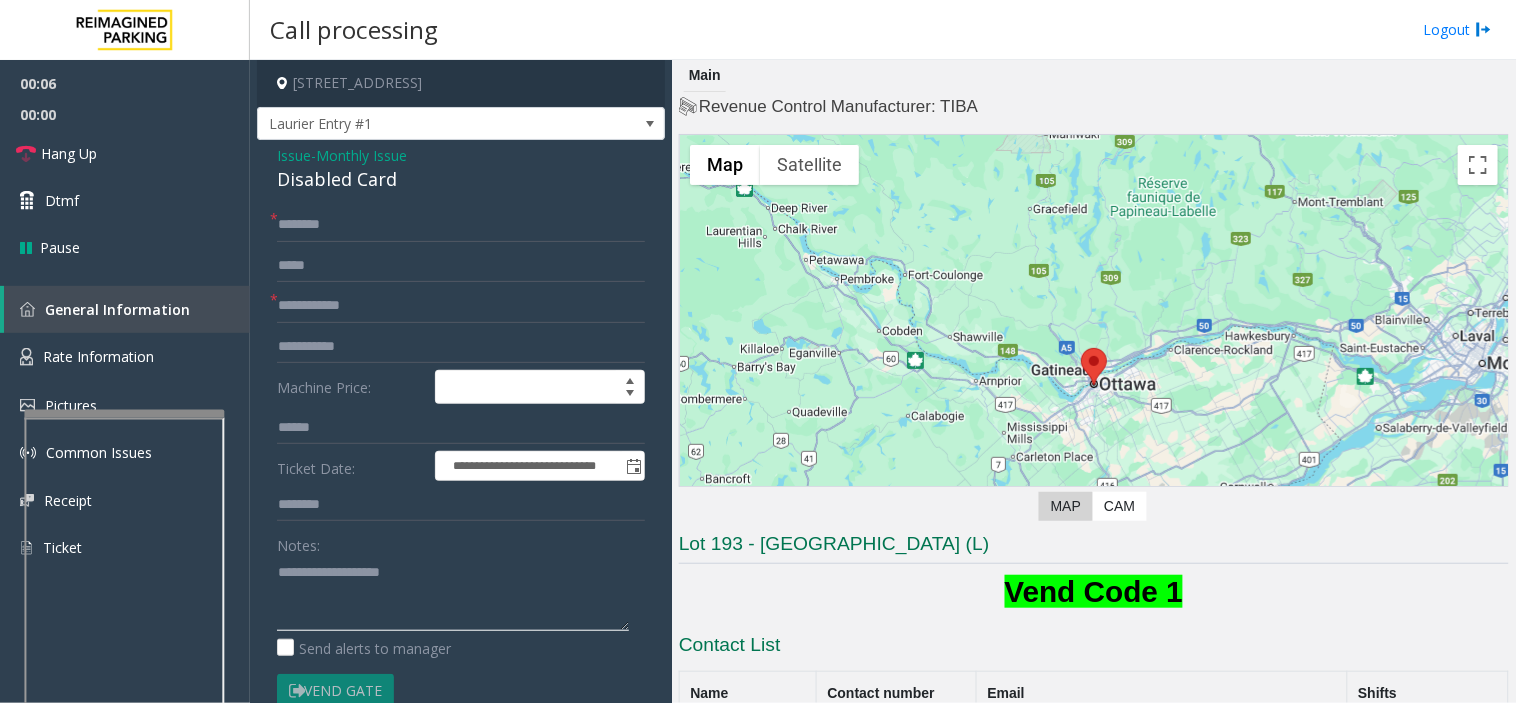 paste on "**********" 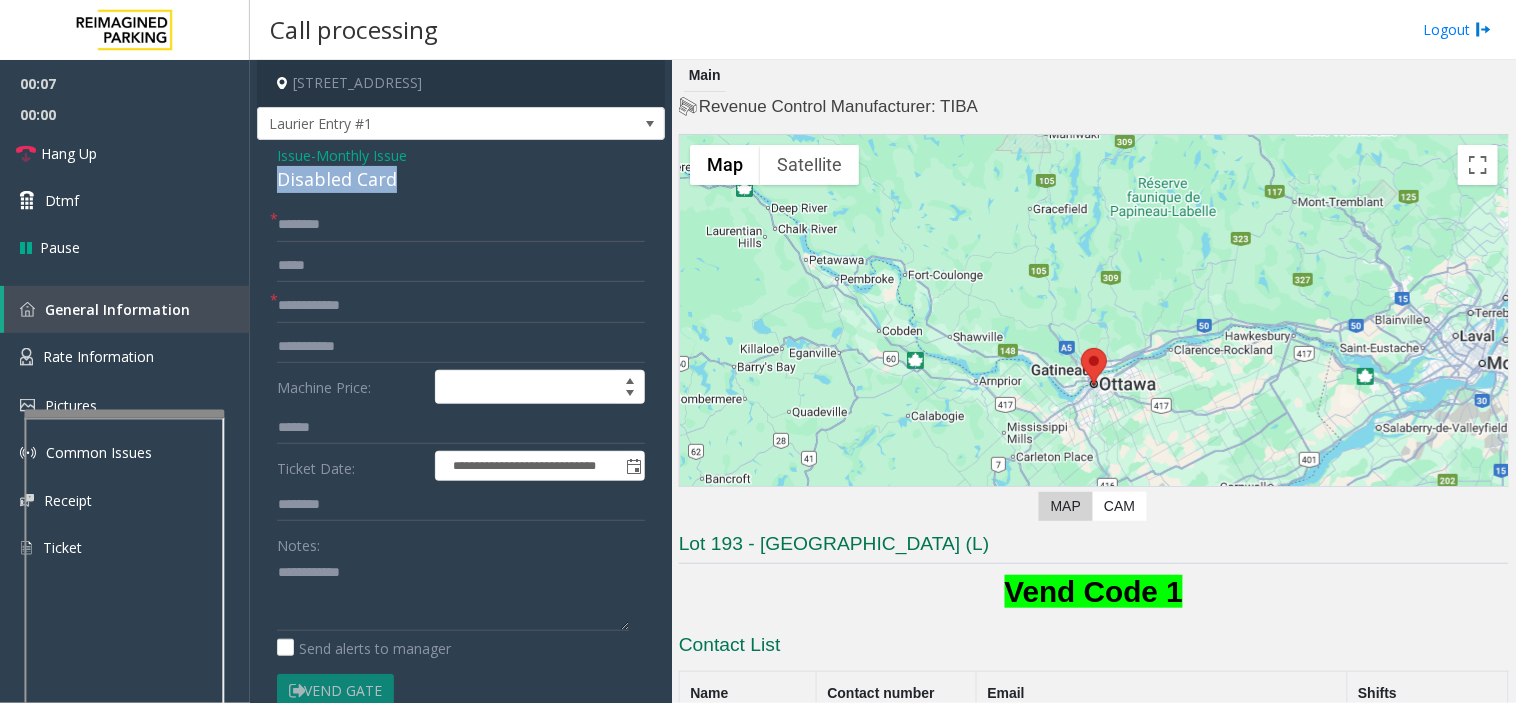drag, startPoint x: 316, startPoint y: 181, endPoint x: 434, endPoint y: 184, distance: 118.03813 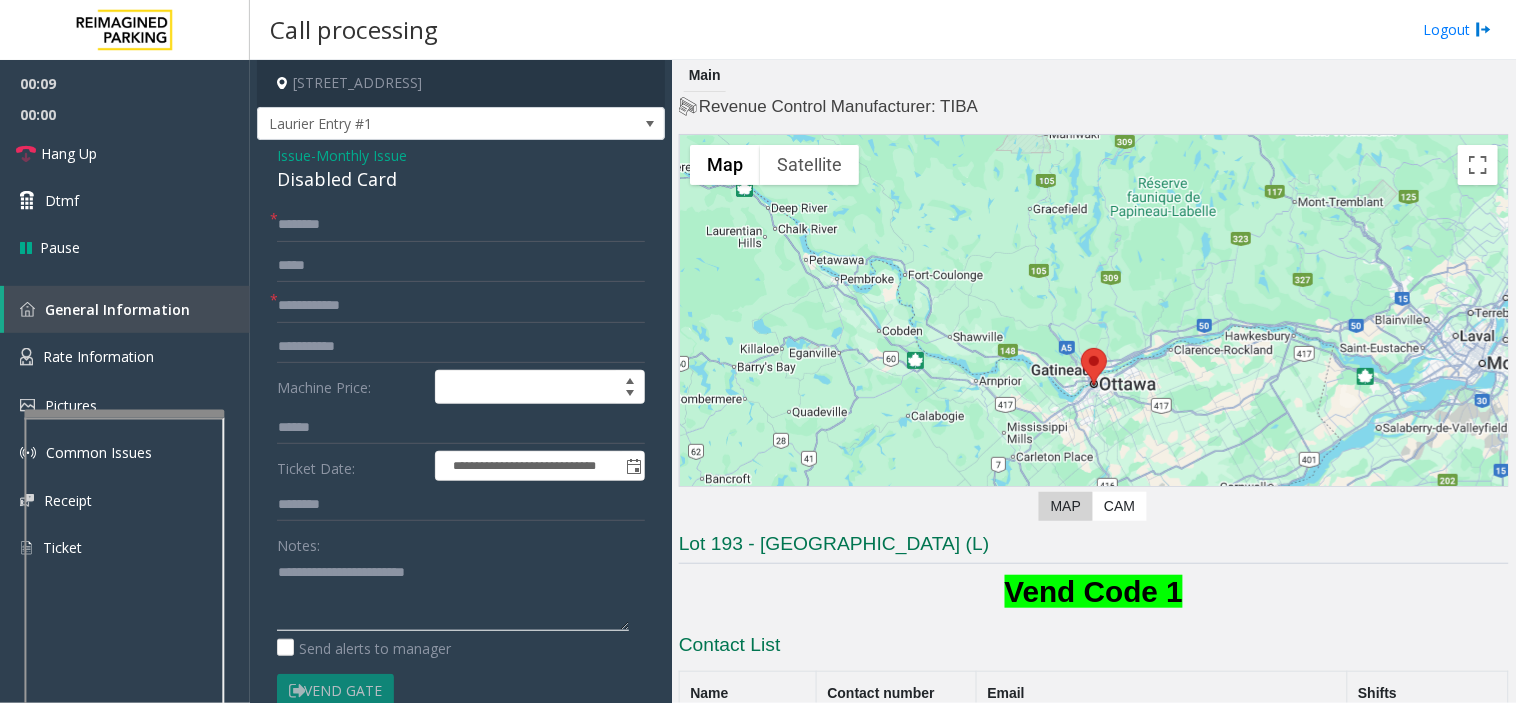 drag, startPoint x: 508, startPoint y: 591, endPoint x: 324, endPoint y: 586, distance: 184.06792 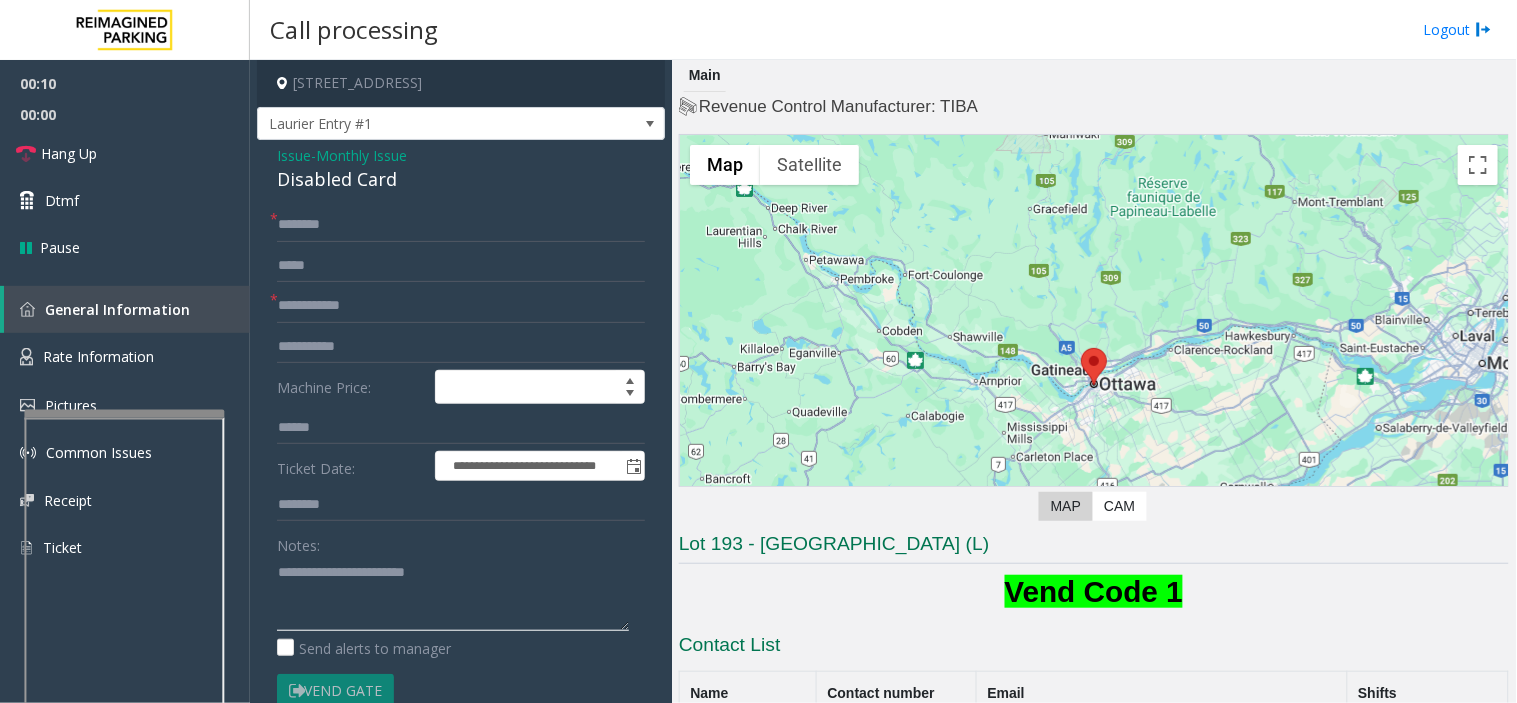 click 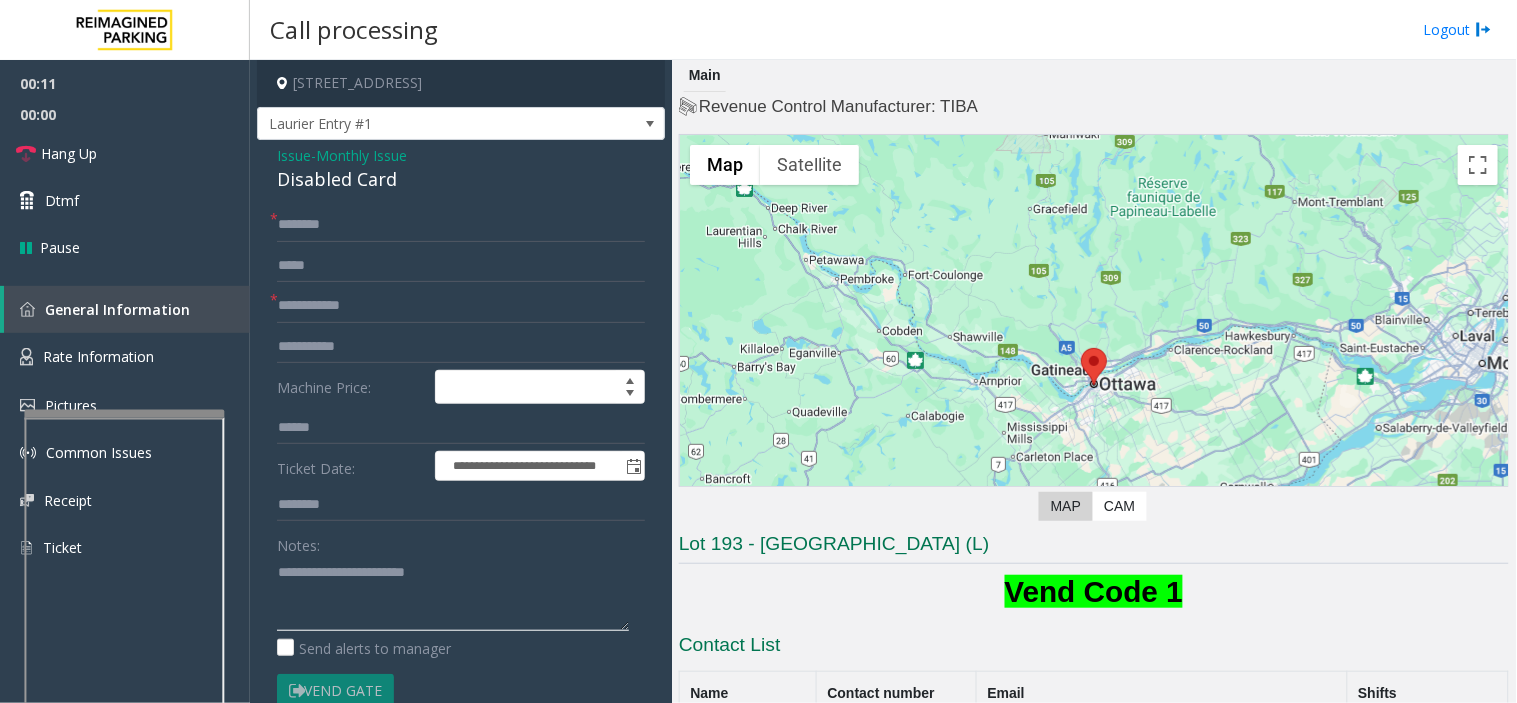 type on "*" 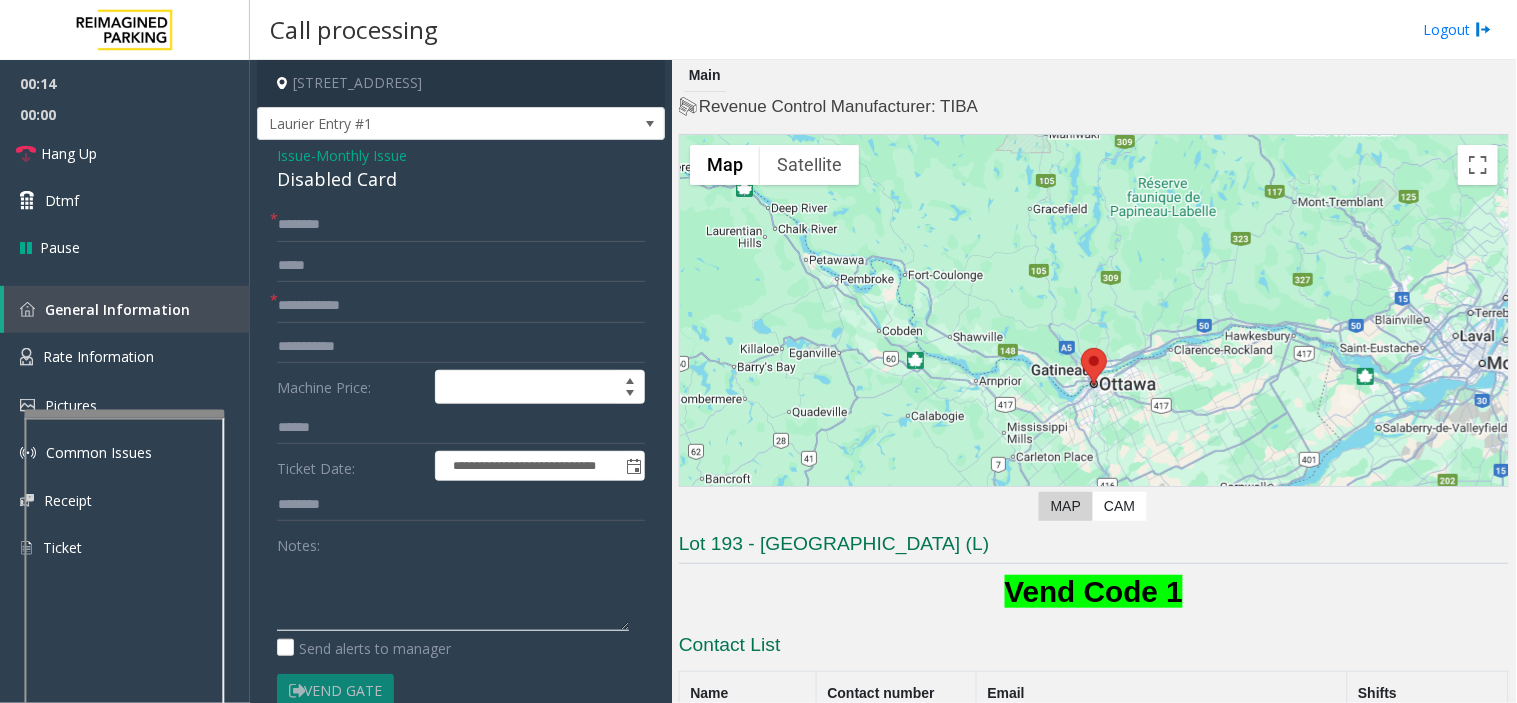 paste on "**********" 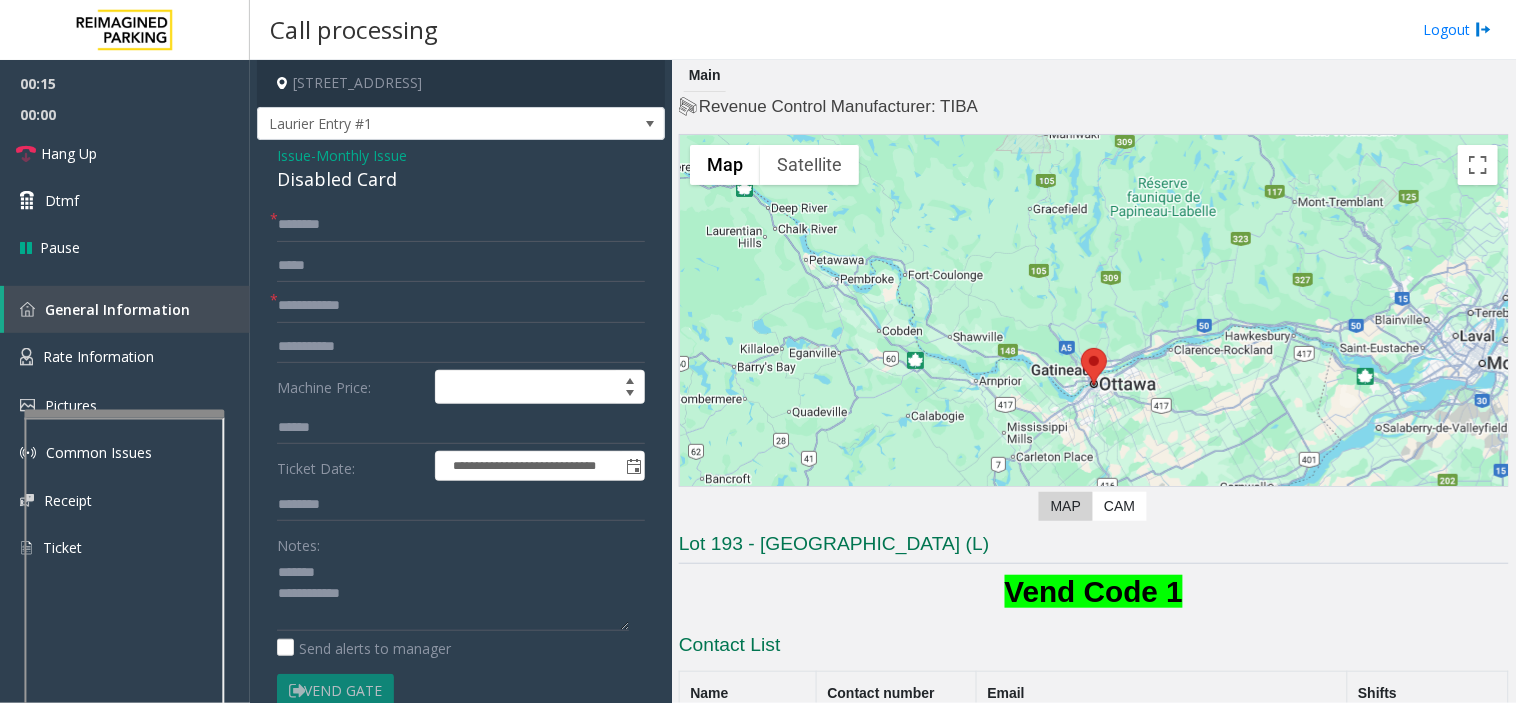 click on "Disabled Card" 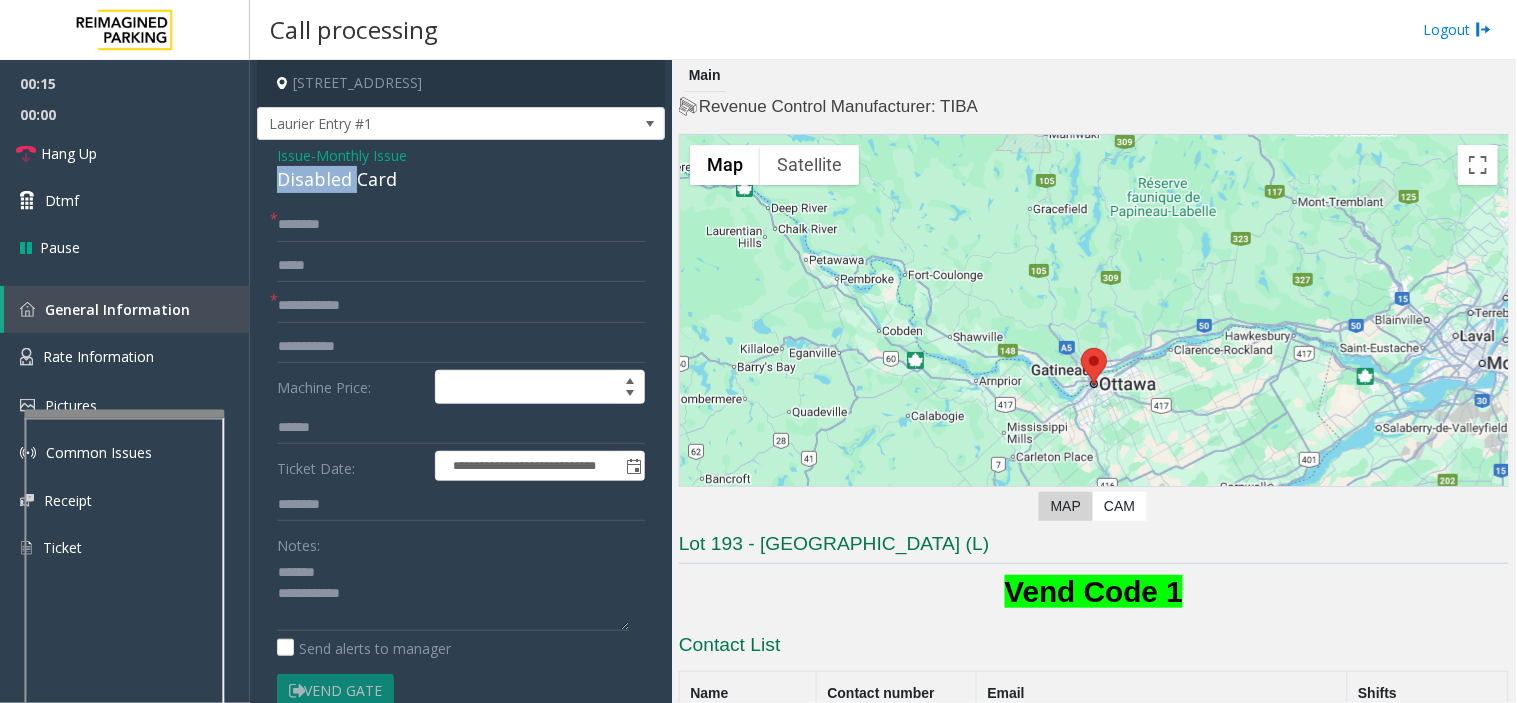 click on "Disabled Card" 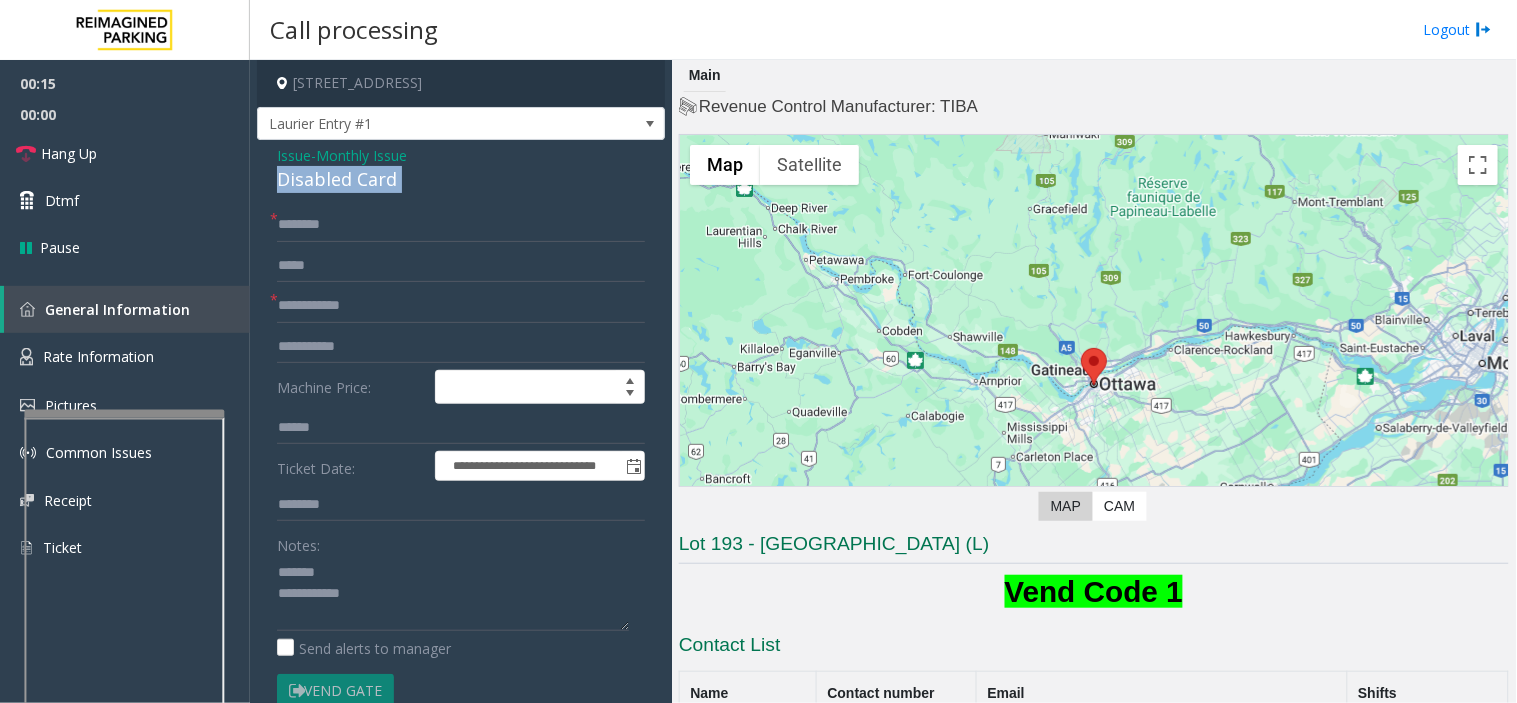 click on "Disabled Card" 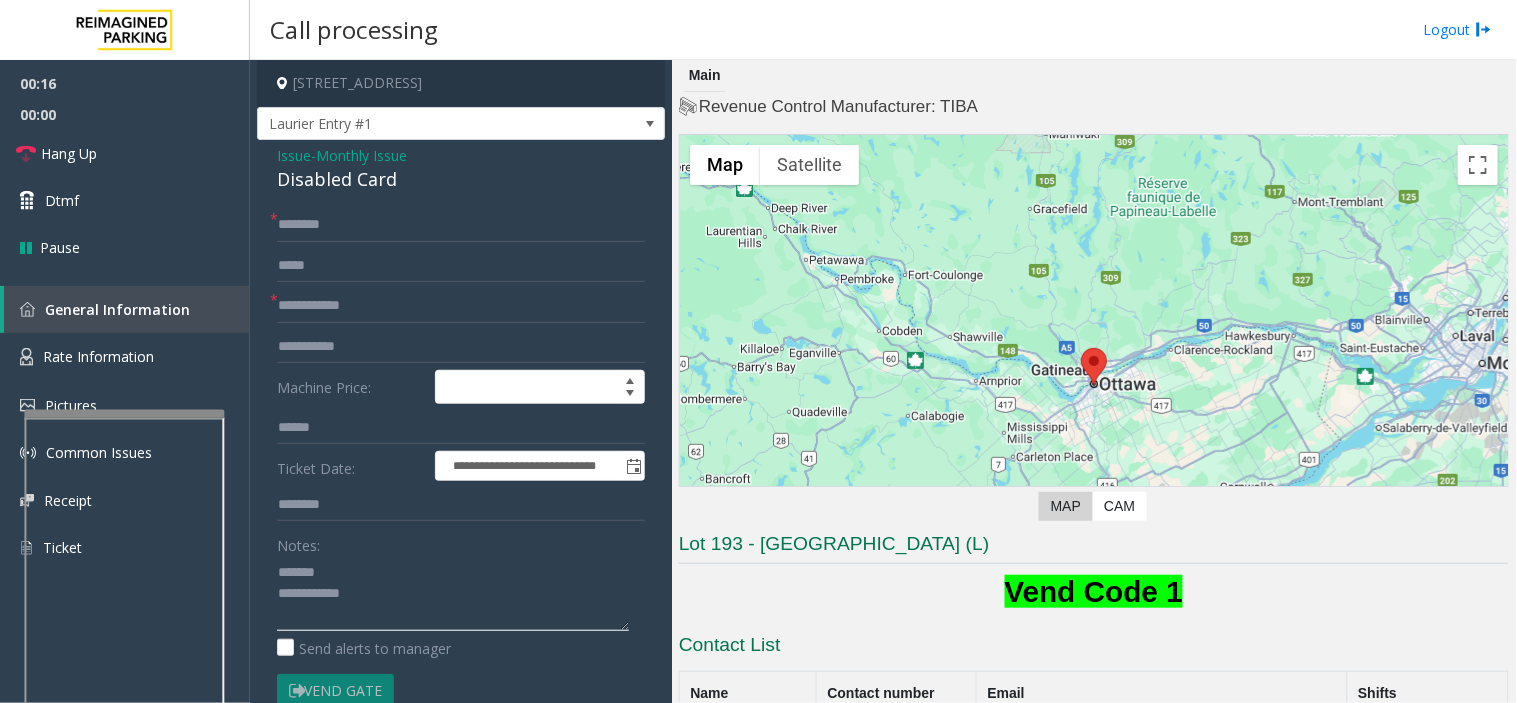 drag, startPoint x: 340, startPoint y: 572, endPoint x: 886, endPoint y: 583, distance: 546.1108 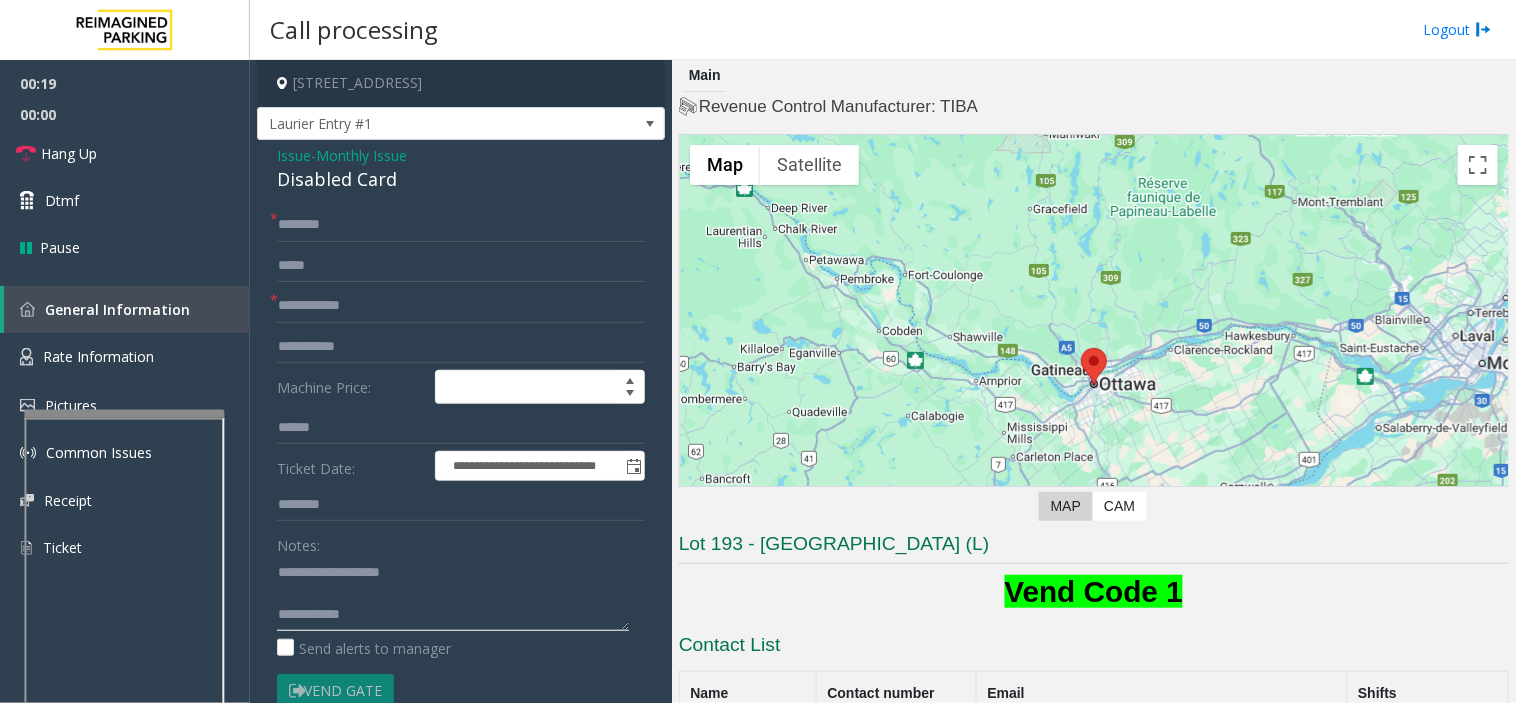 click 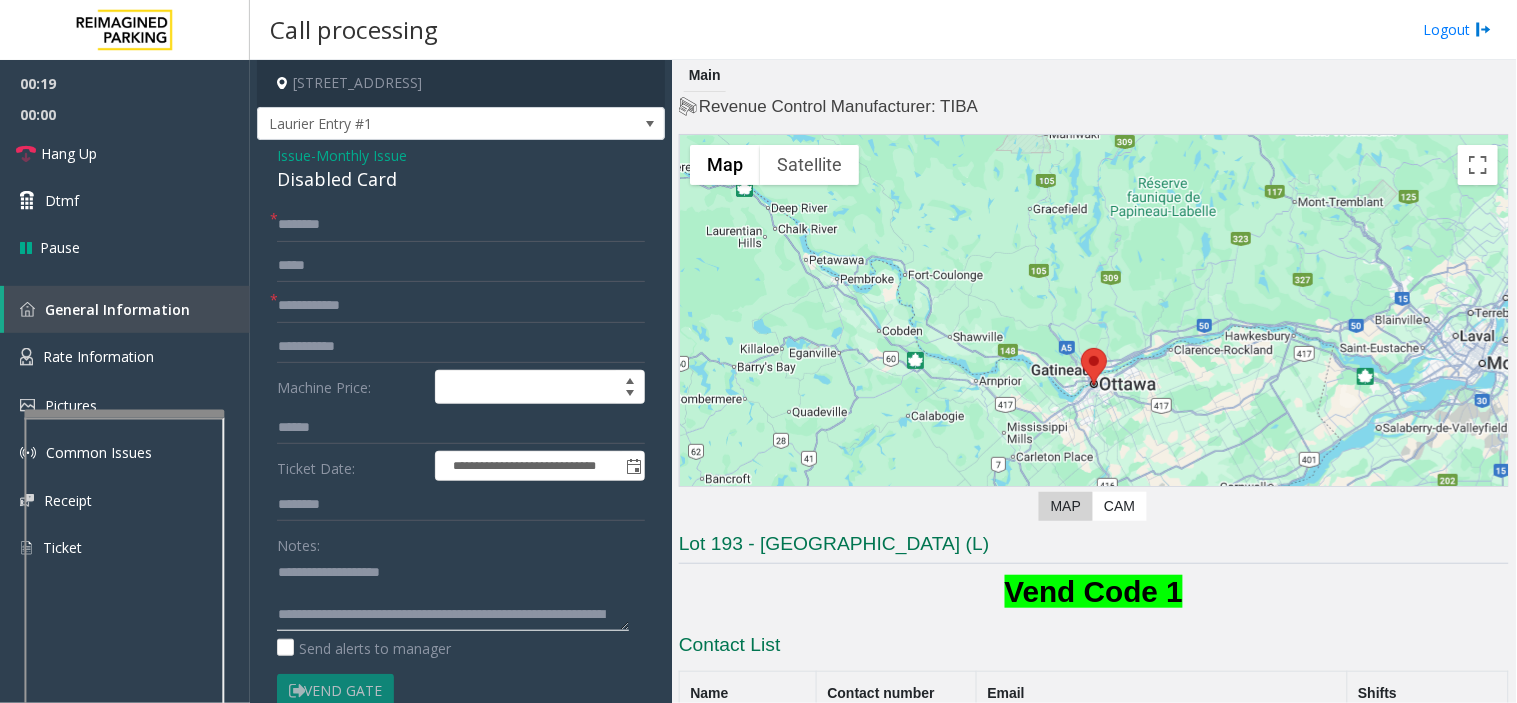 scroll, scrollTop: 35, scrollLeft: 0, axis: vertical 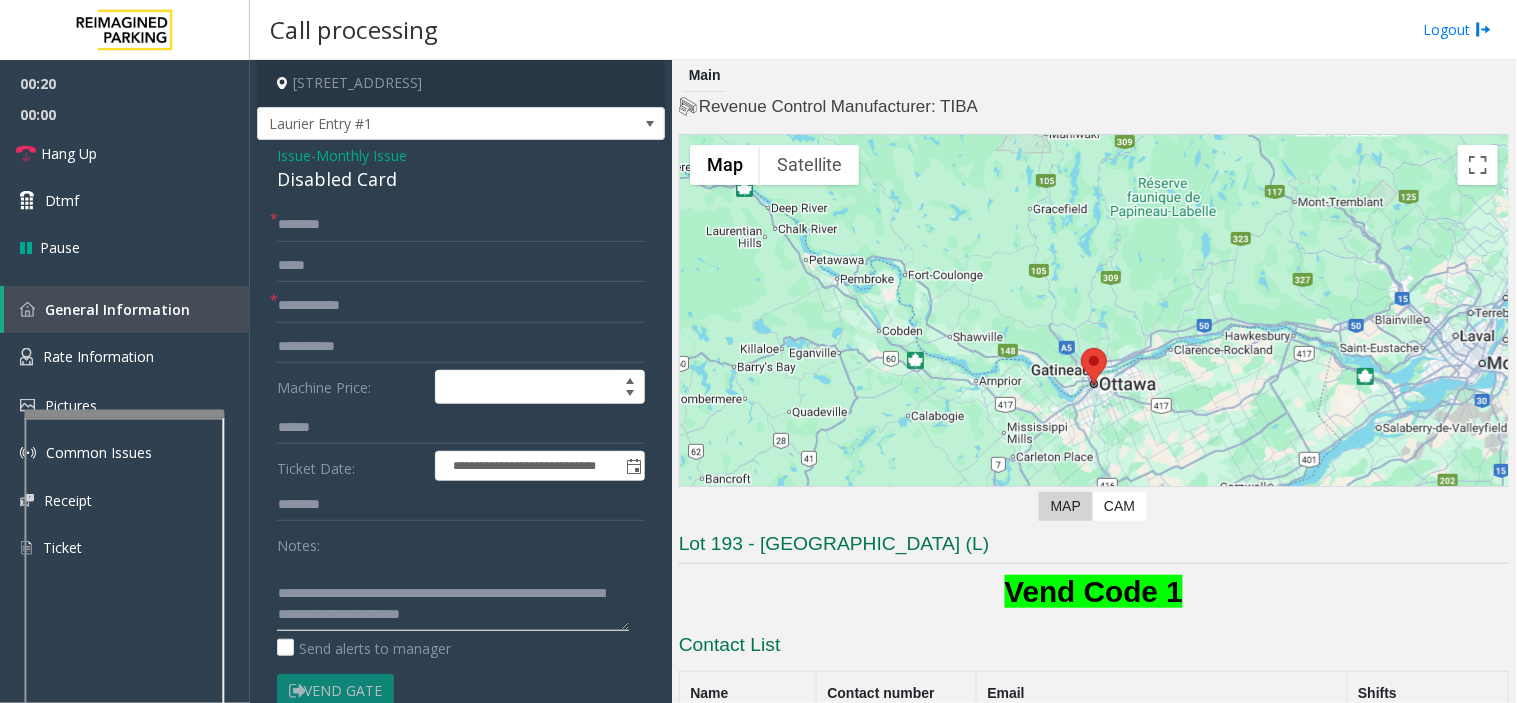 type on "**********" 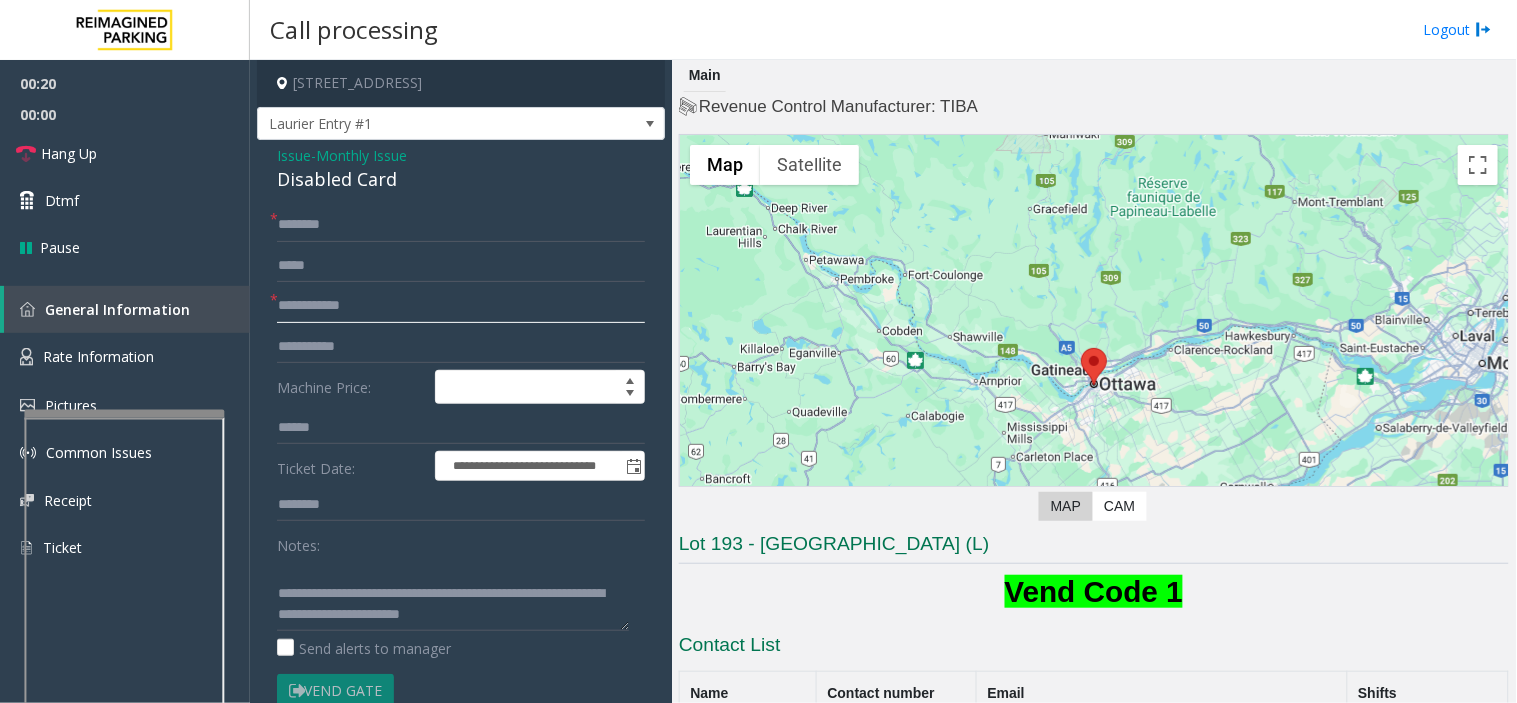 click 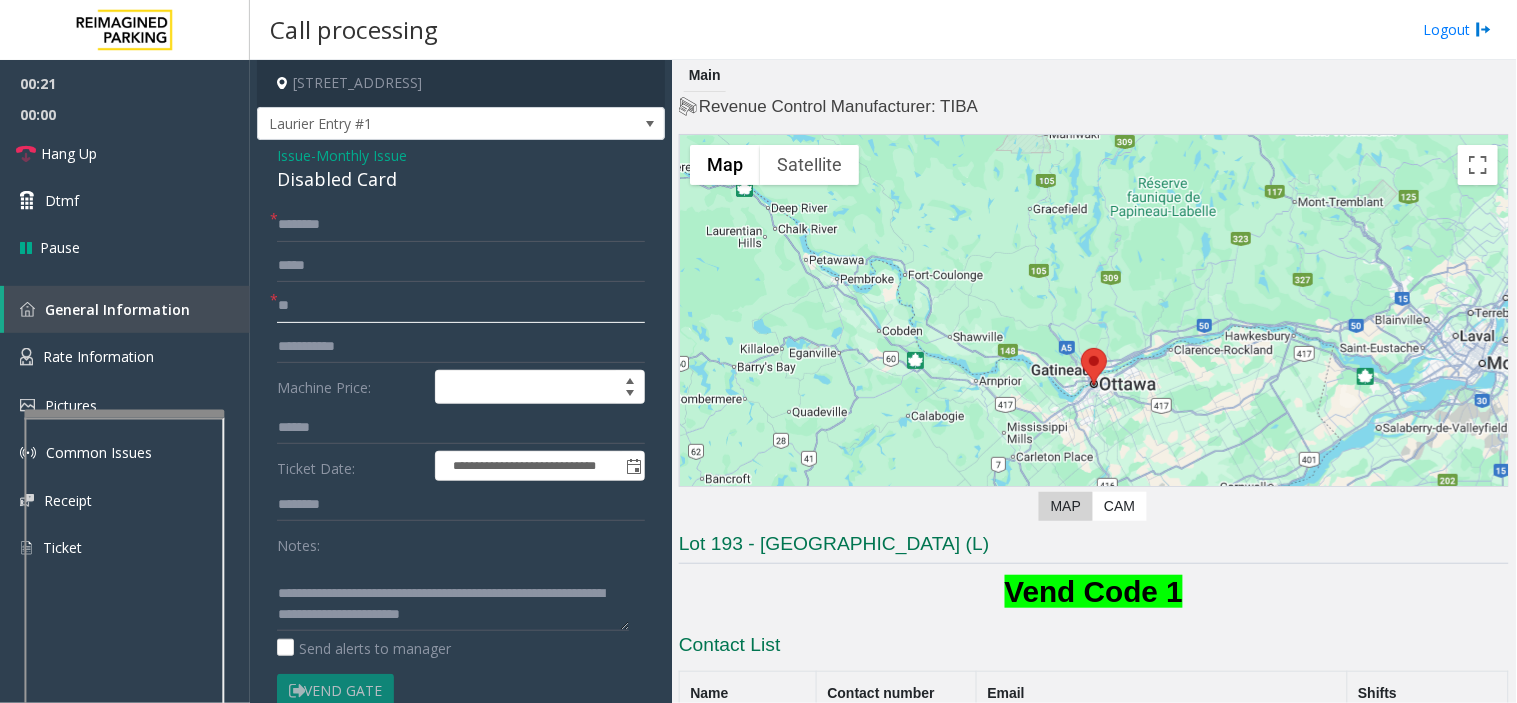 type on "**" 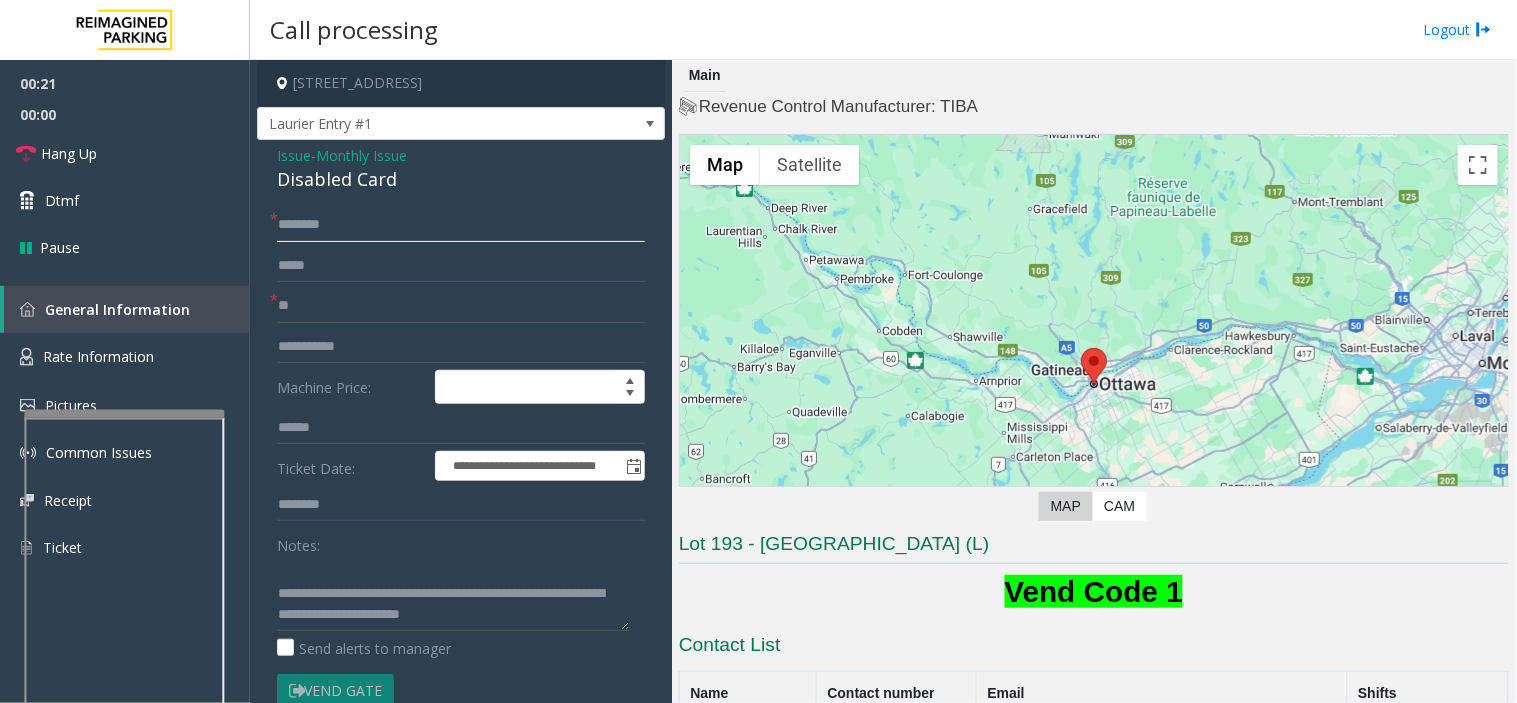 click 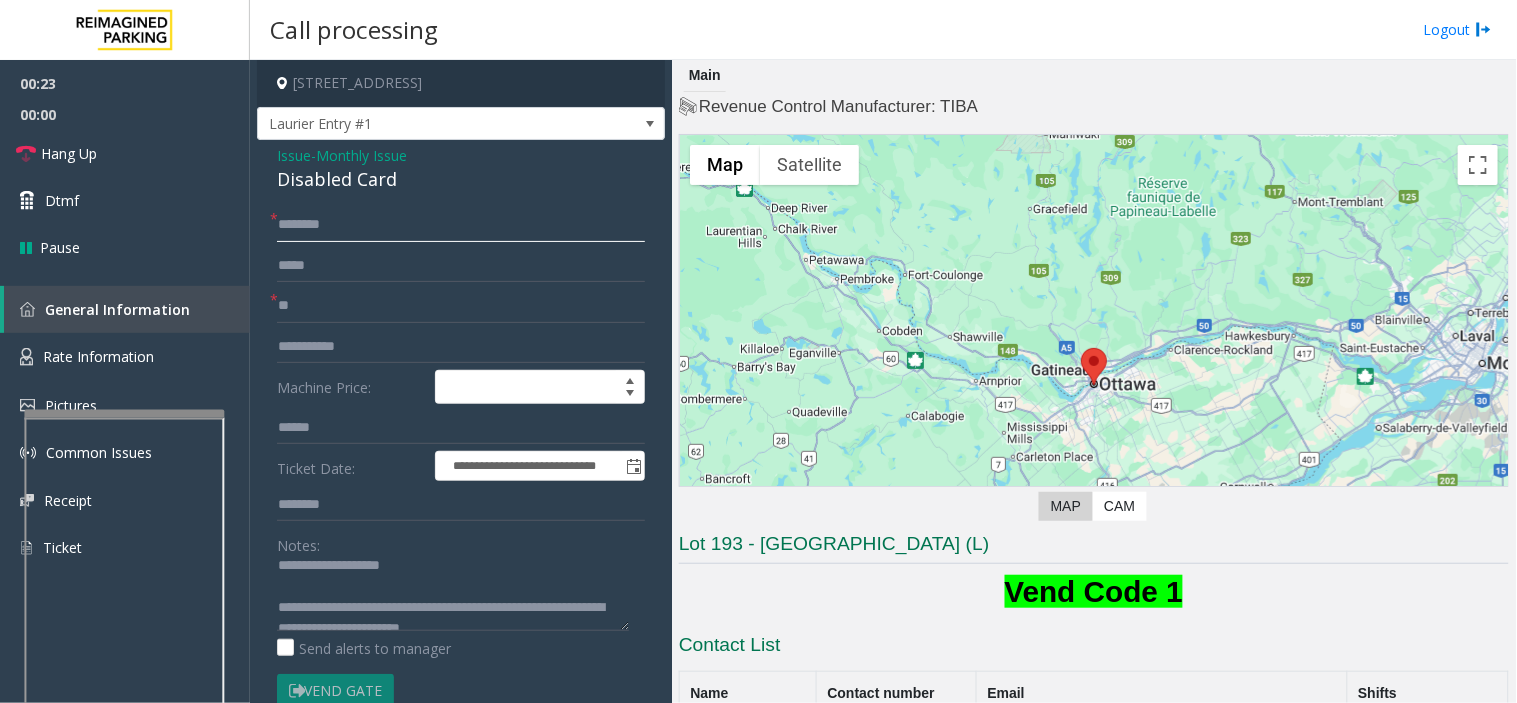 scroll, scrollTop: 0, scrollLeft: 0, axis: both 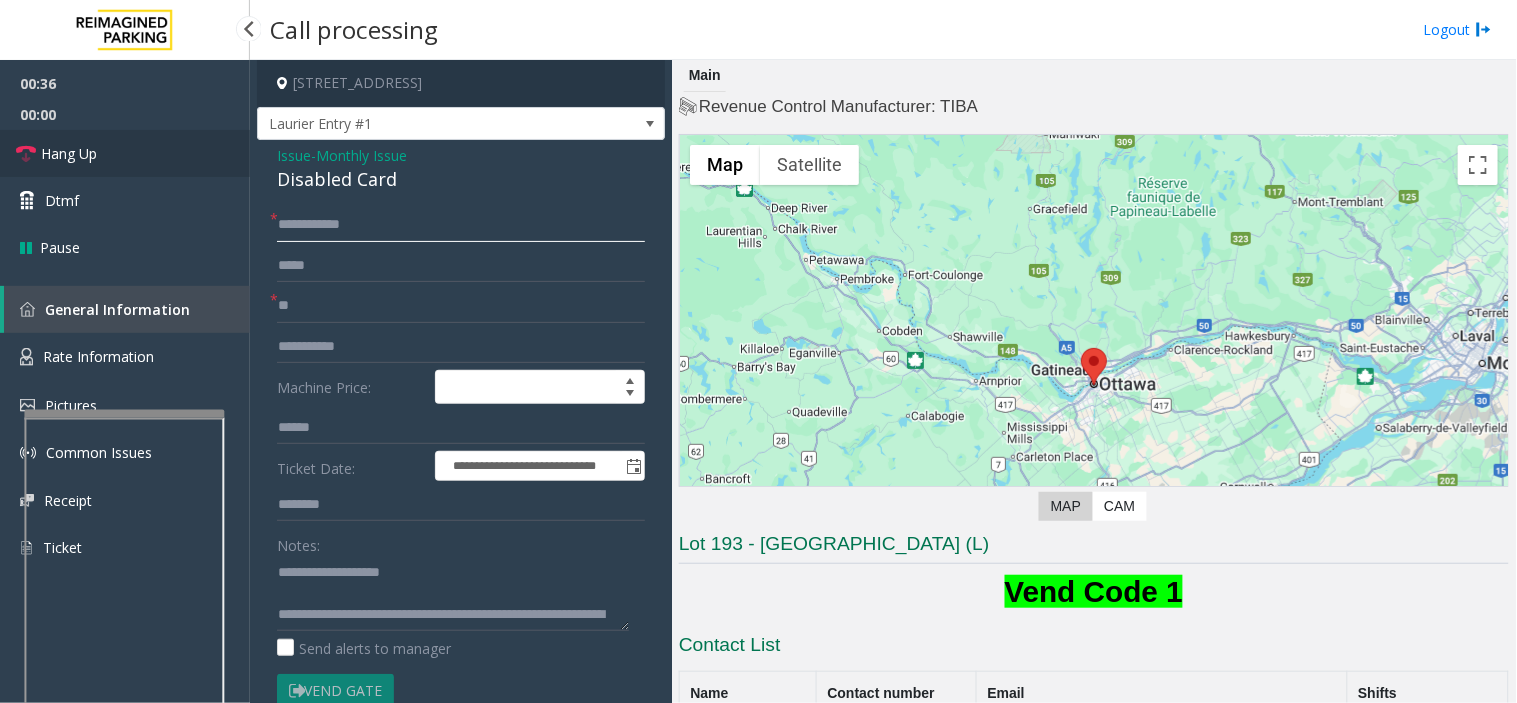 type on "**********" 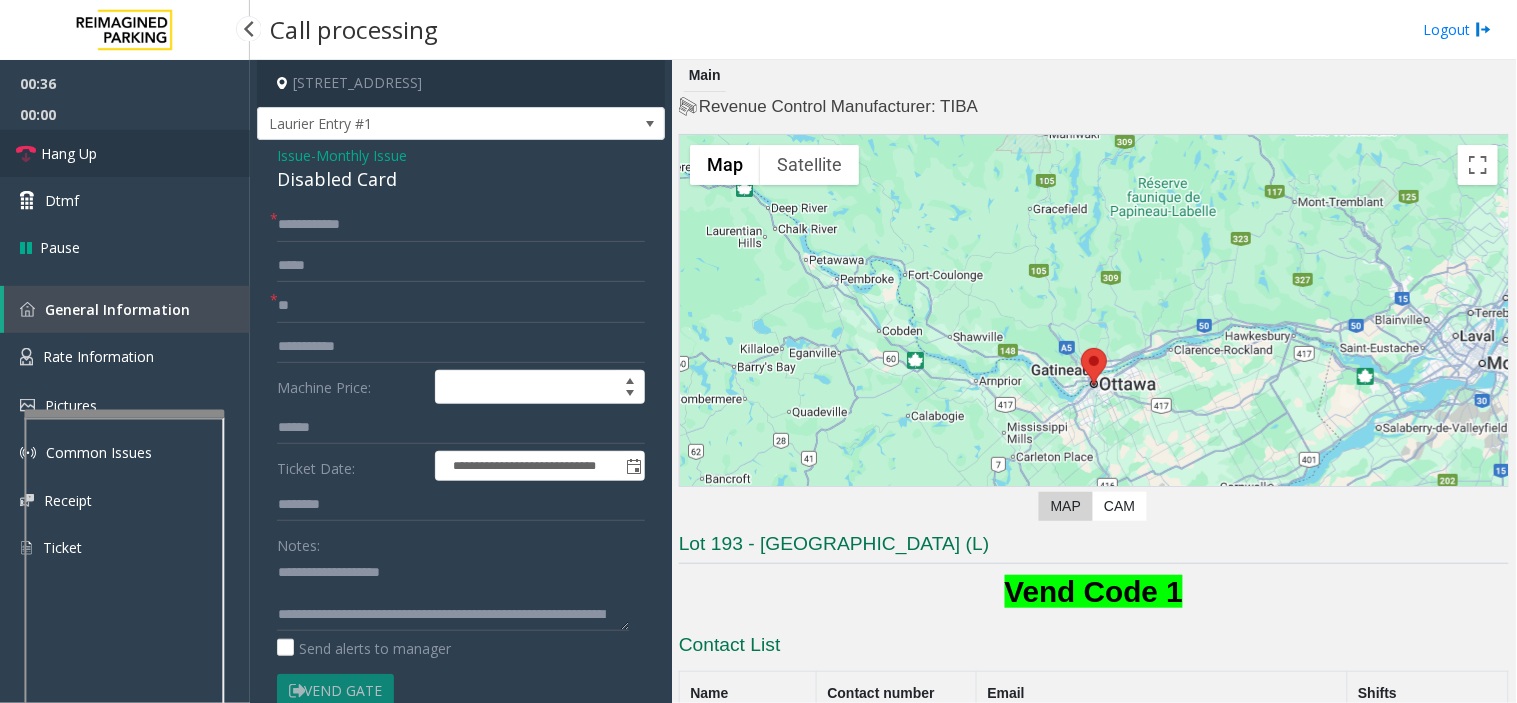 click on "Hang Up" at bounding box center (125, 153) 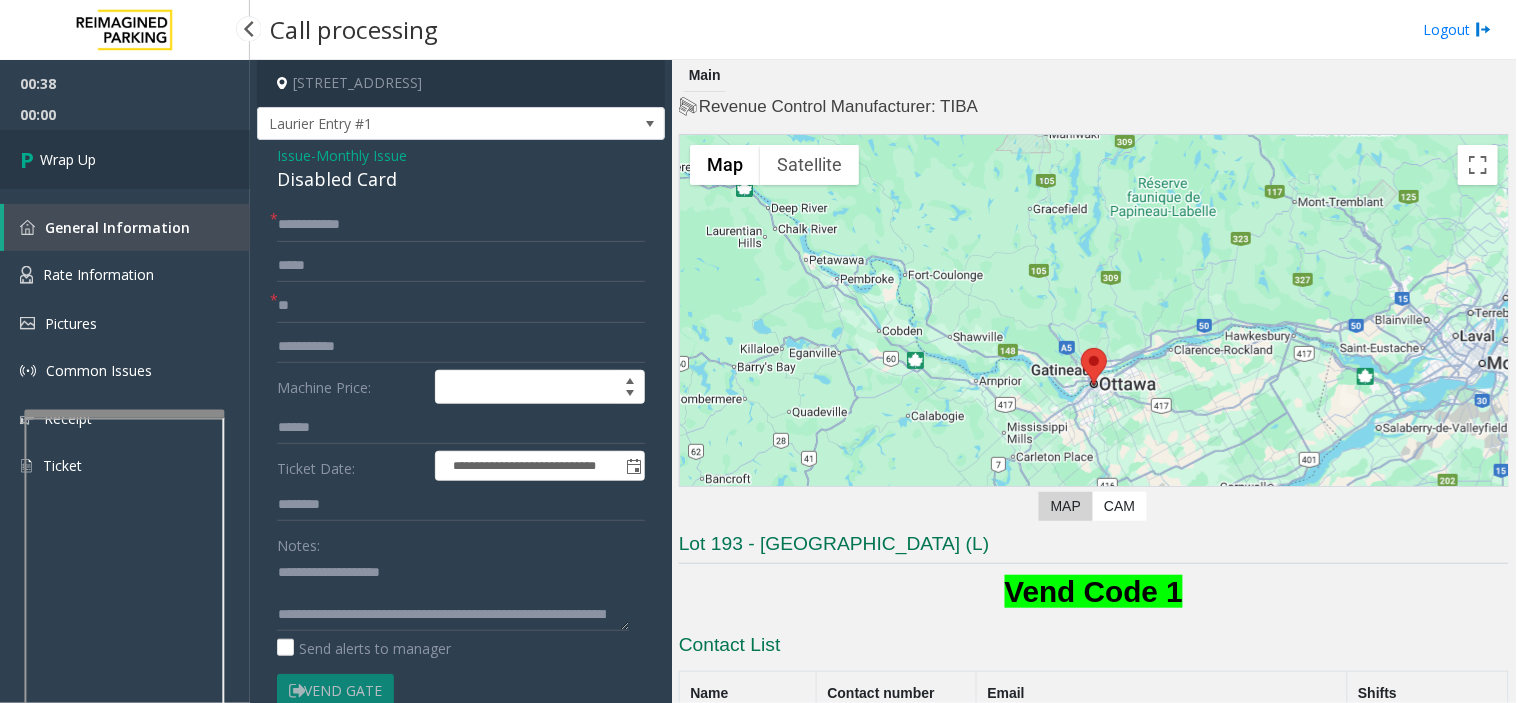 click on "Wrap Up" at bounding box center (125, 159) 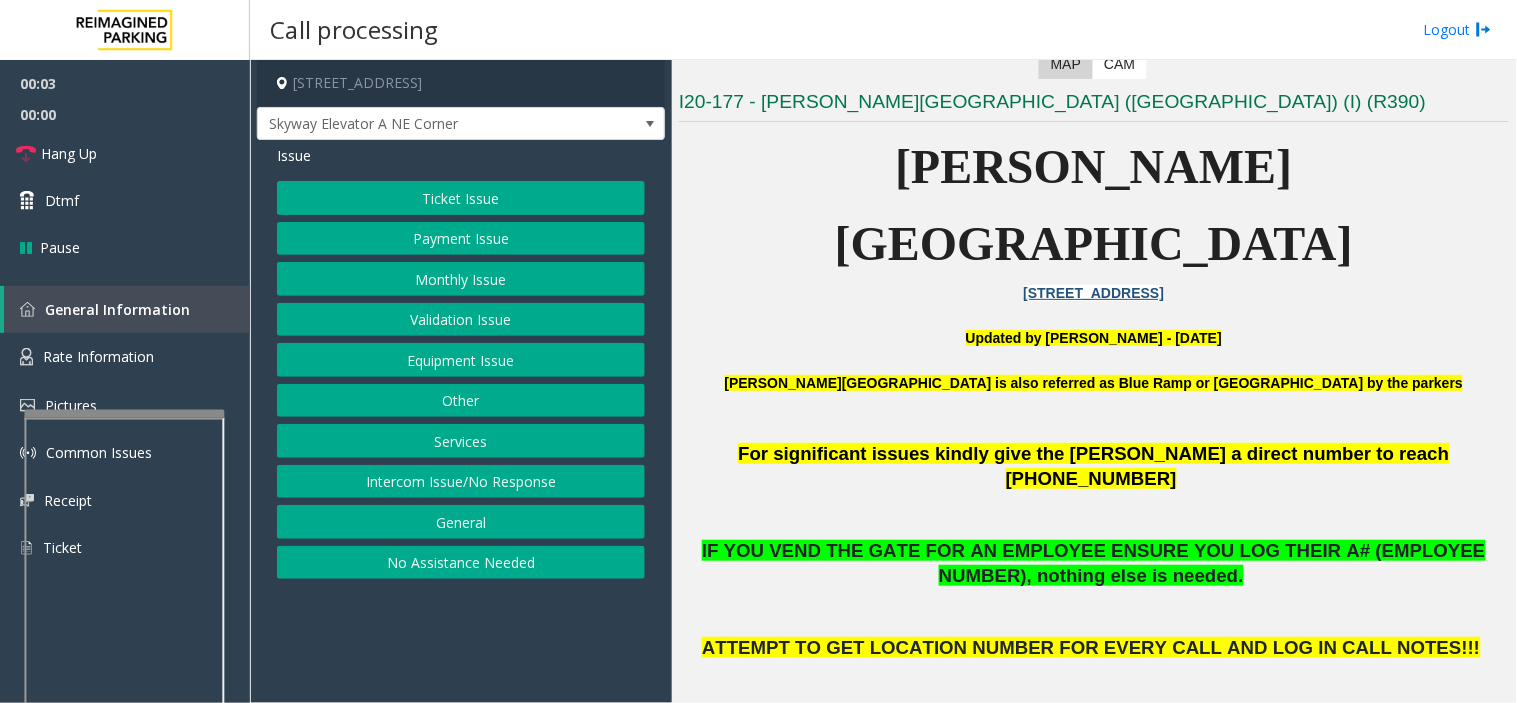 scroll, scrollTop: 555, scrollLeft: 0, axis: vertical 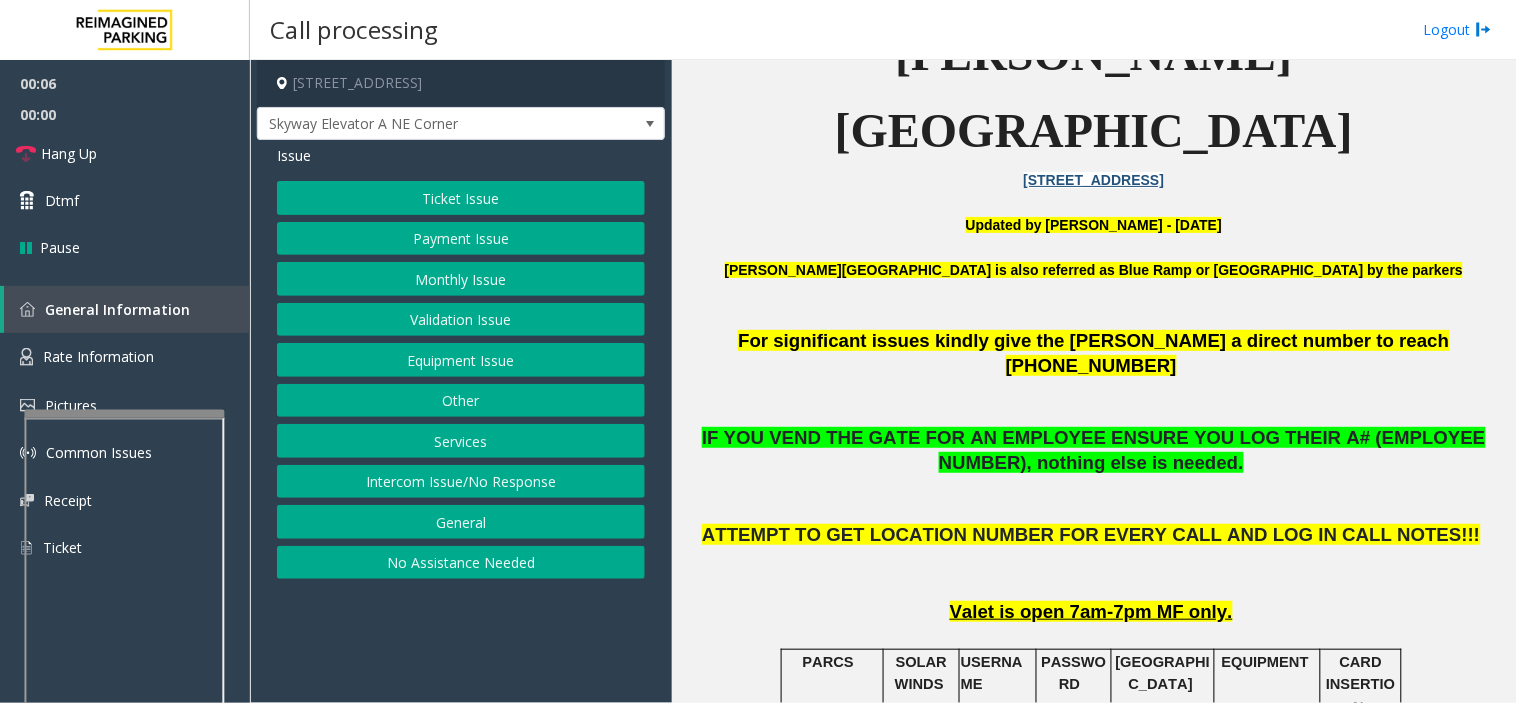 drag, startPoint x: 593, startPoint y: 686, endPoint x: 502, endPoint y: 665, distance: 93.39165 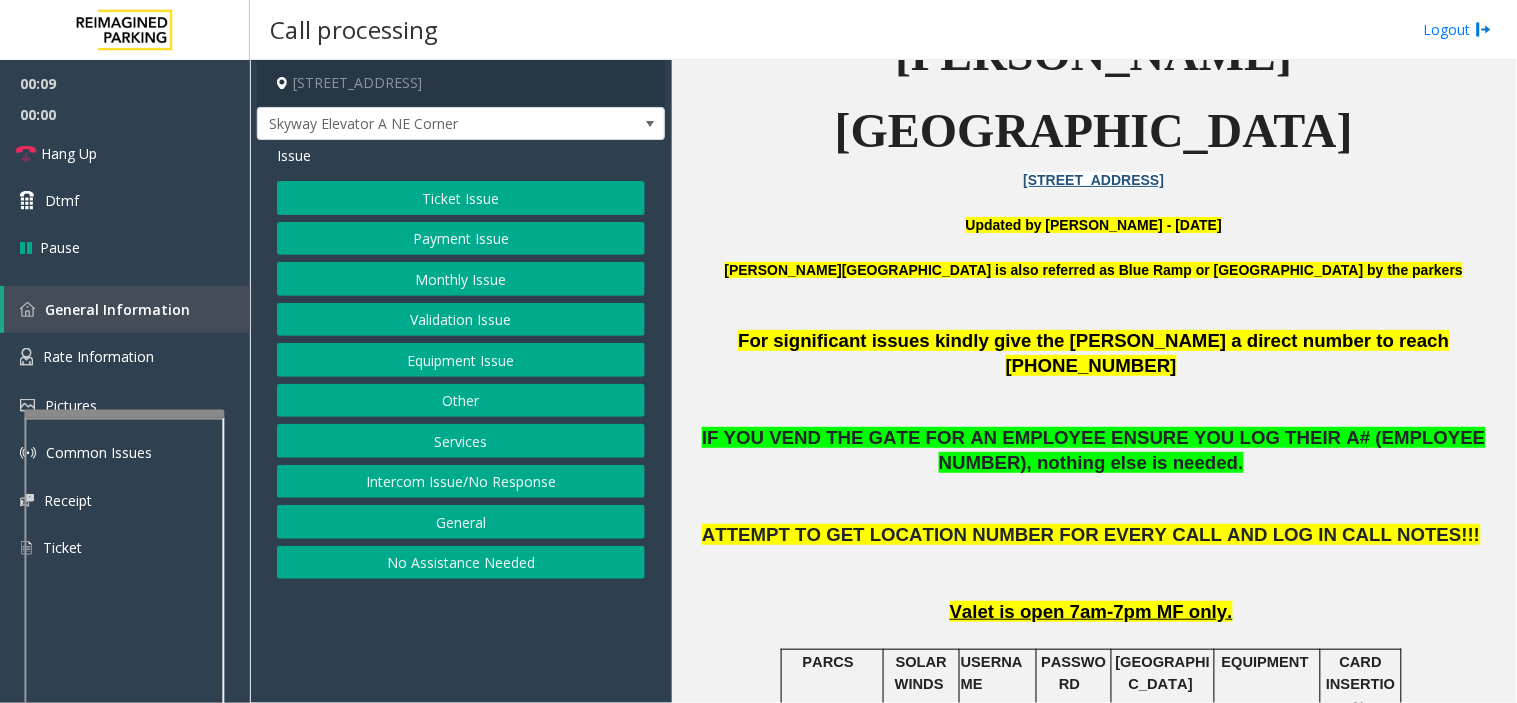 drag, startPoint x: 1015, startPoint y: 398, endPoint x: 954, endPoint y: 343, distance: 82.13403 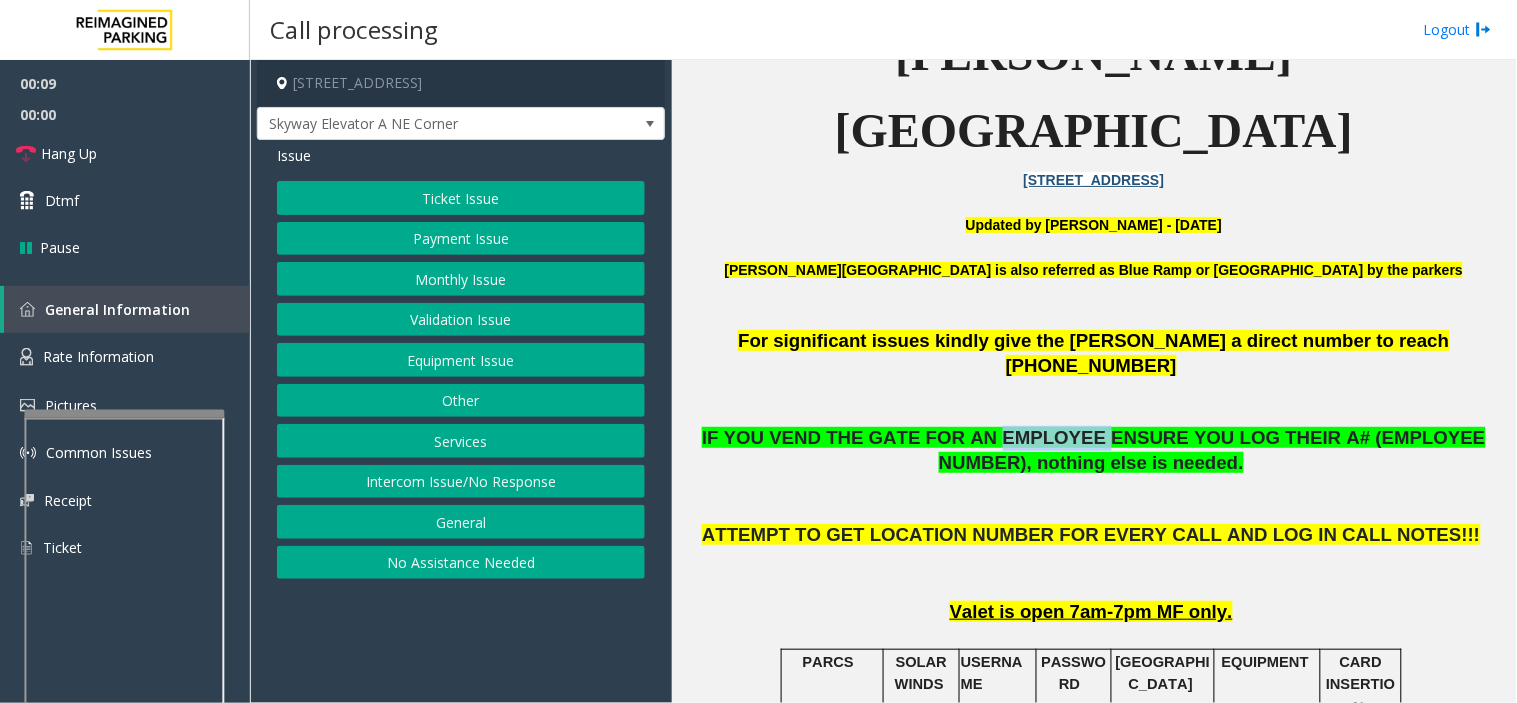 click on "IF YOU VEND THE GATE FOR AN EMPLOYEE ENSURE YOU LOG THEIR A# (EMPLOYEE NUMBER), nothing else is needed" 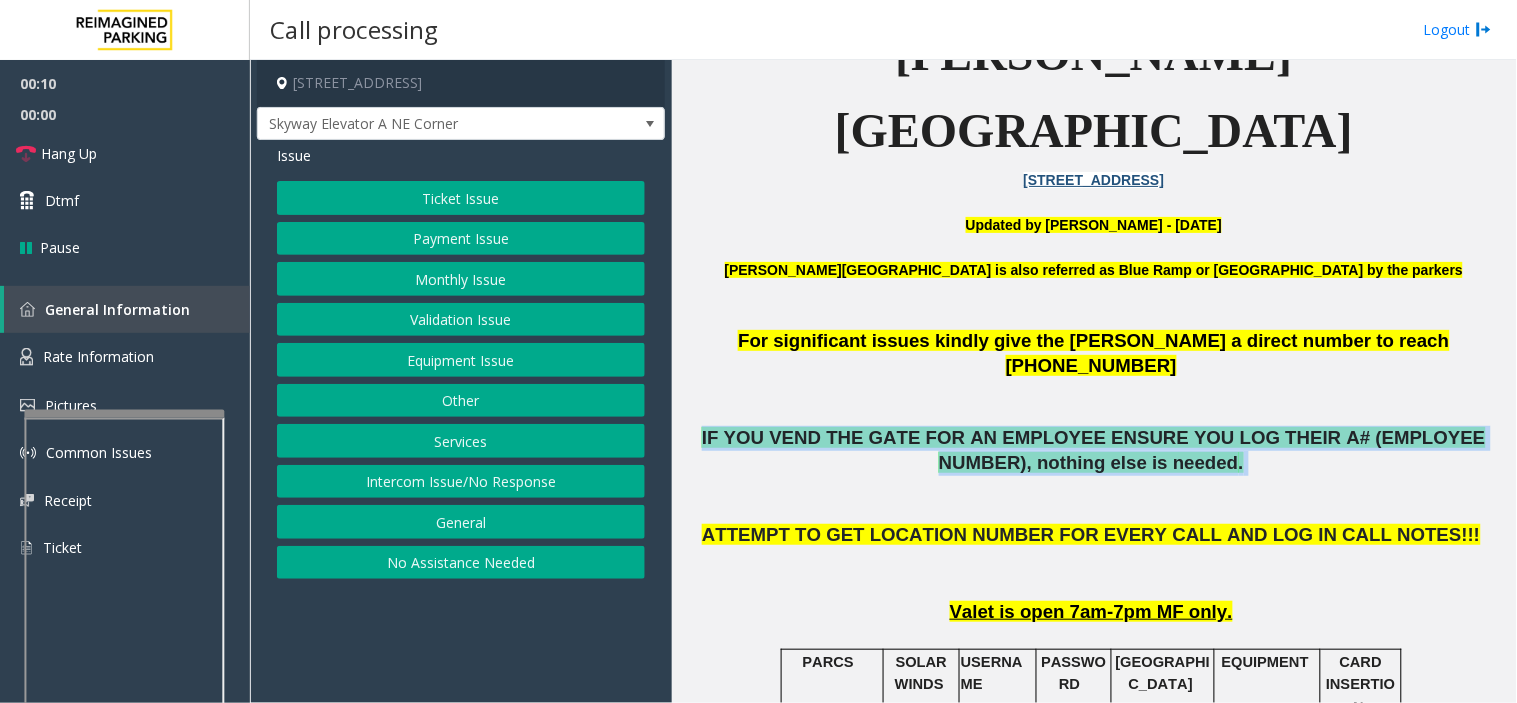 click on "IF YOU VEND THE GATE FOR AN EMPLOYEE ENSURE YOU LOG THEIR A# (EMPLOYEE NUMBER), nothing else is needed" 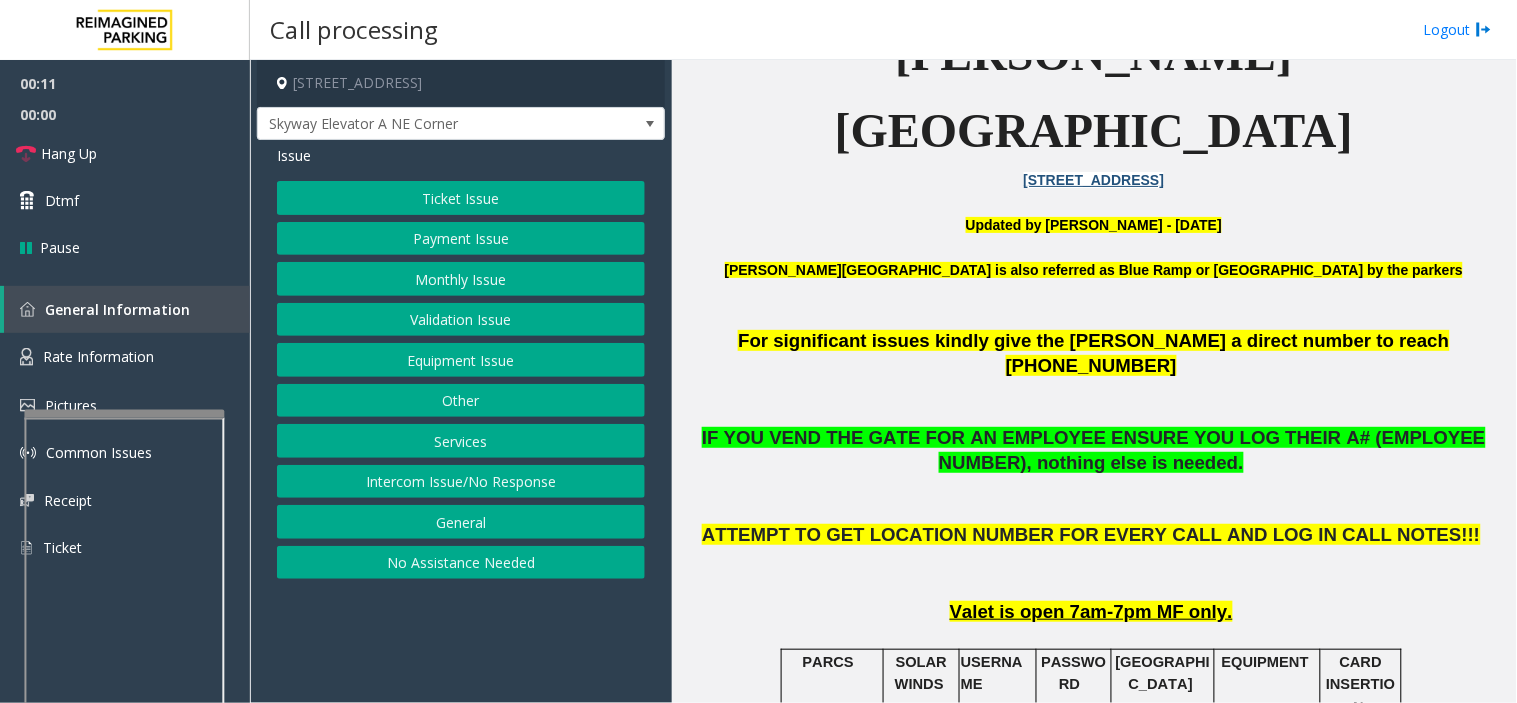 click on "Intercom Issue/No Response" 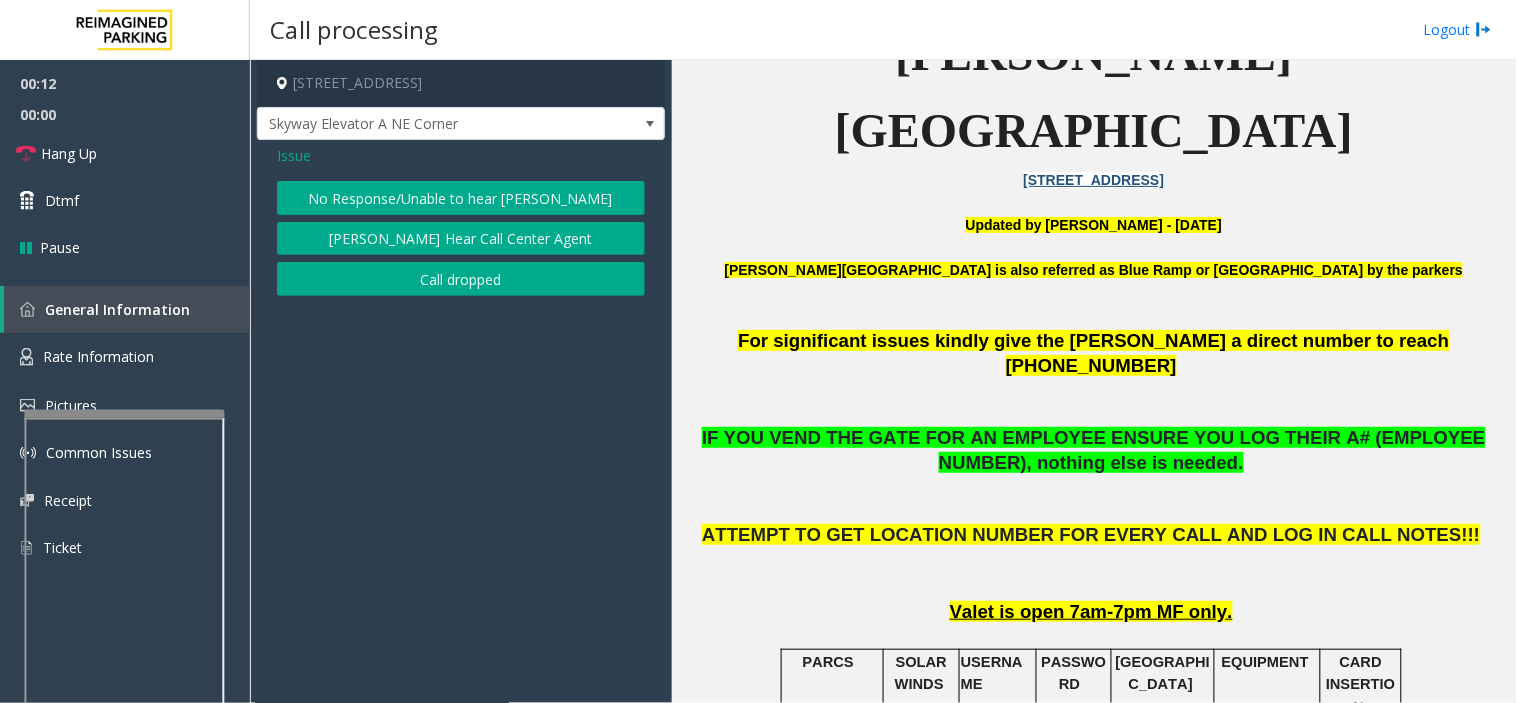 click on "No Response/Unable to hear [PERSON_NAME]" 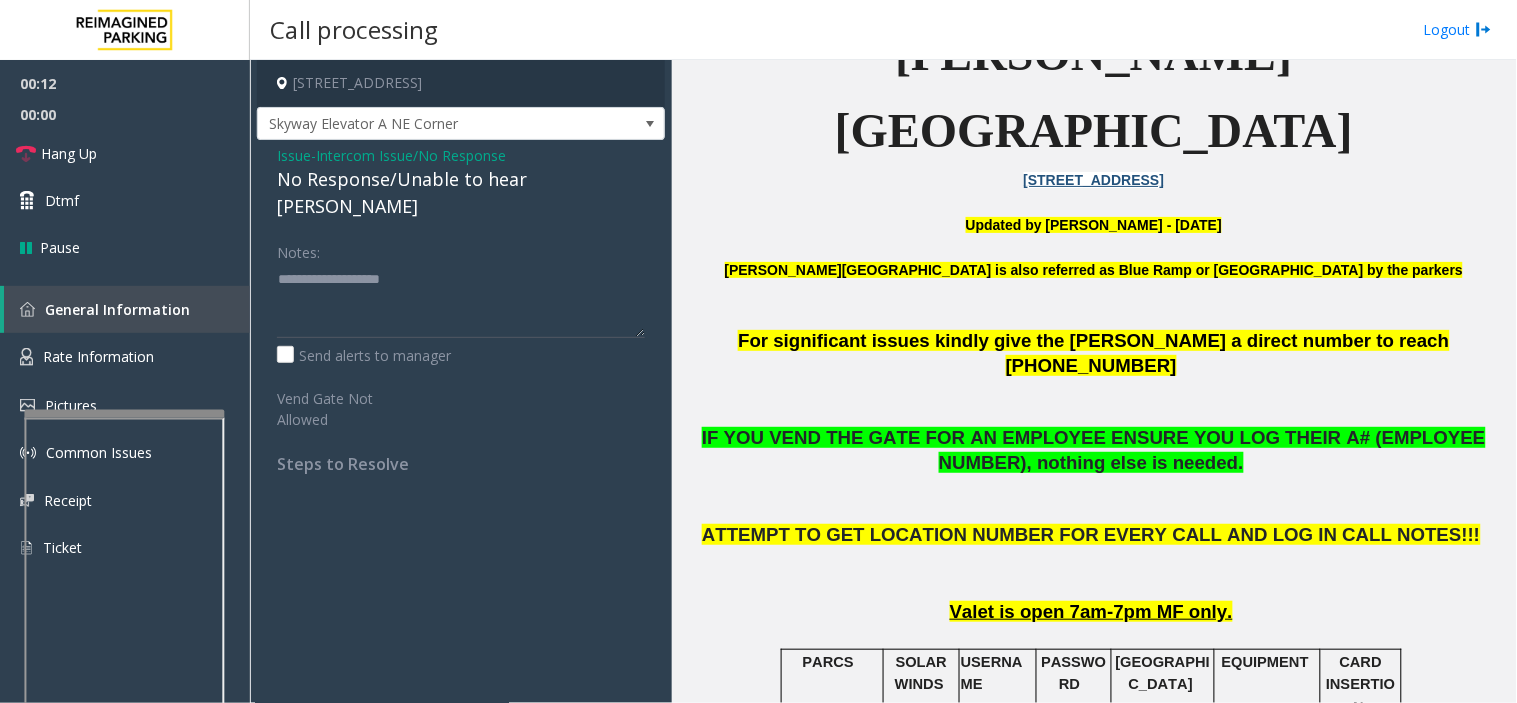 click on "No Response/Unable to hear [PERSON_NAME]" 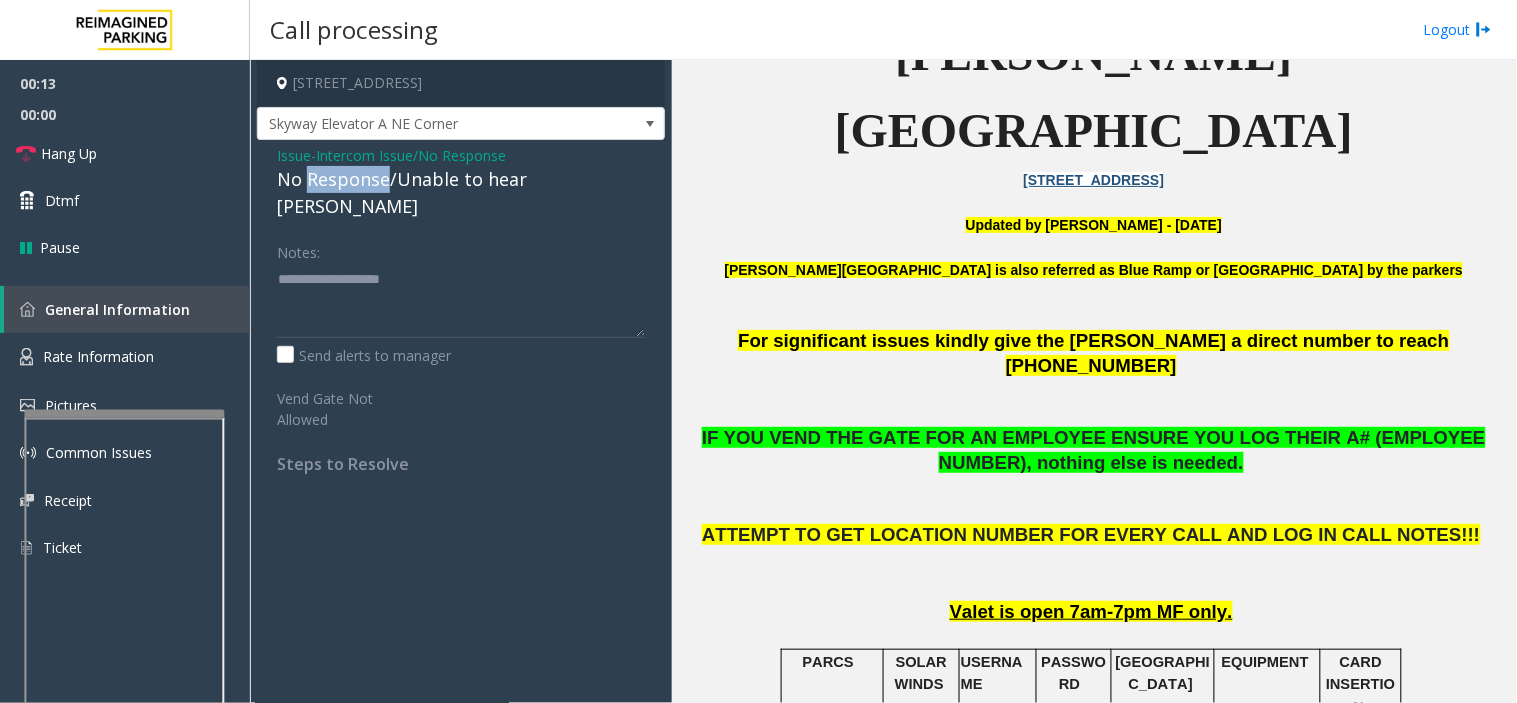 click on "No Response/Unable to hear [PERSON_NAME]" 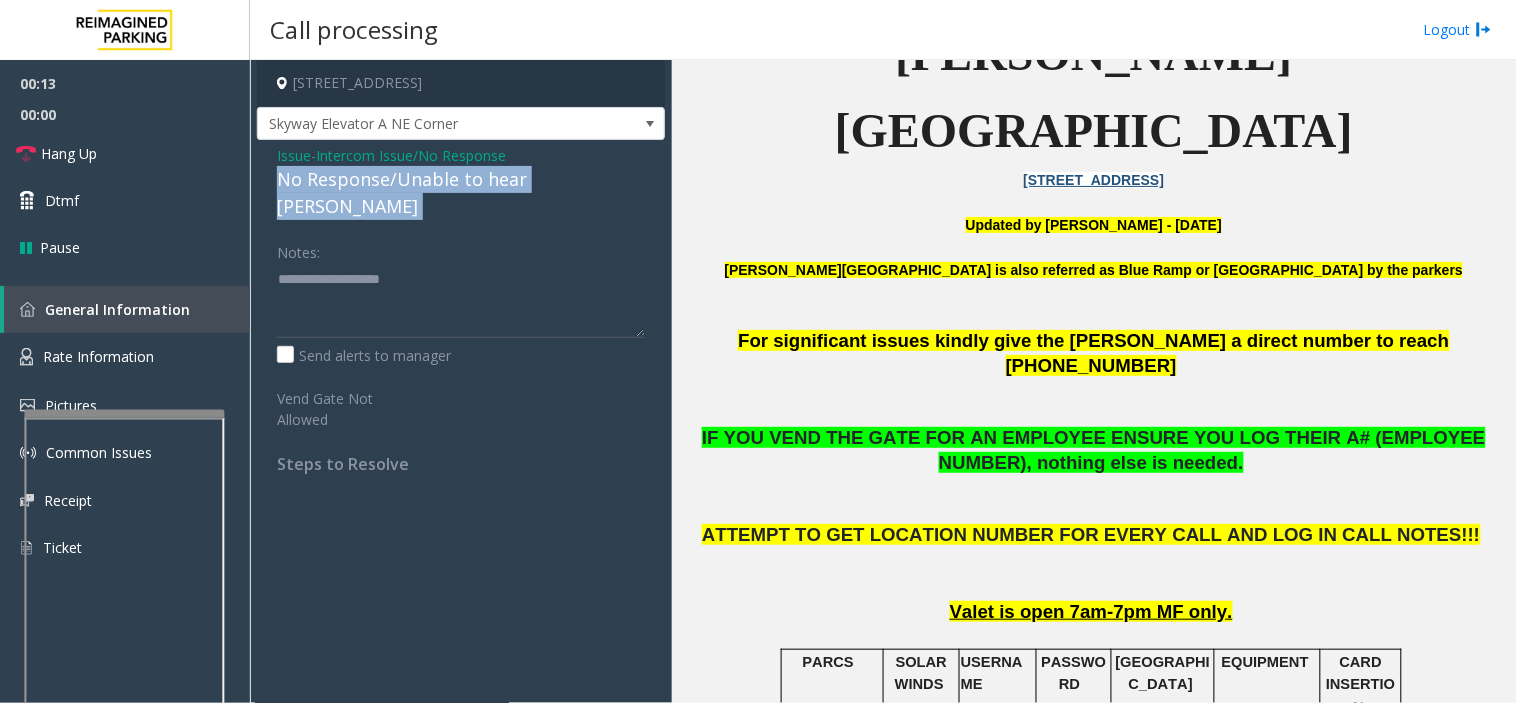 click on "No Response/Unable to hear [PERSON_NAME]" 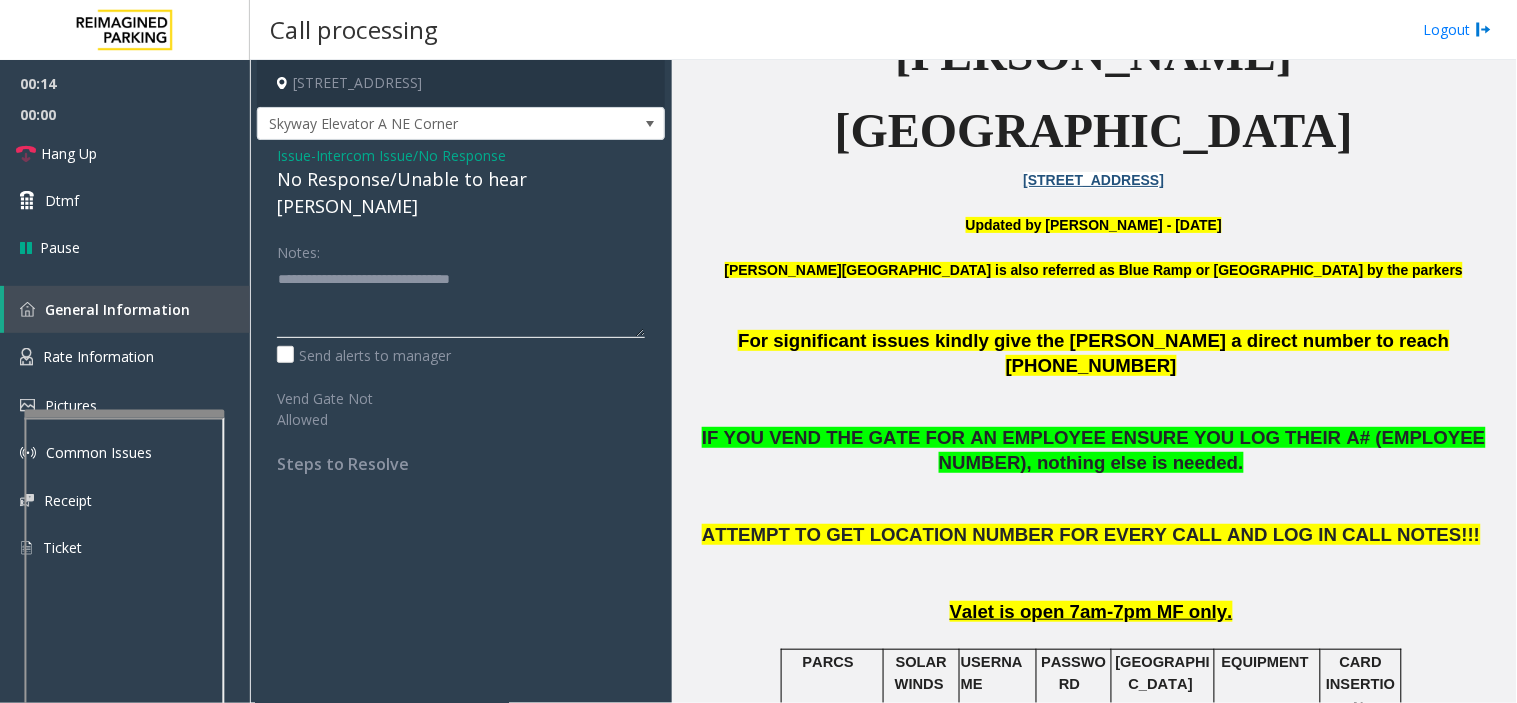 click 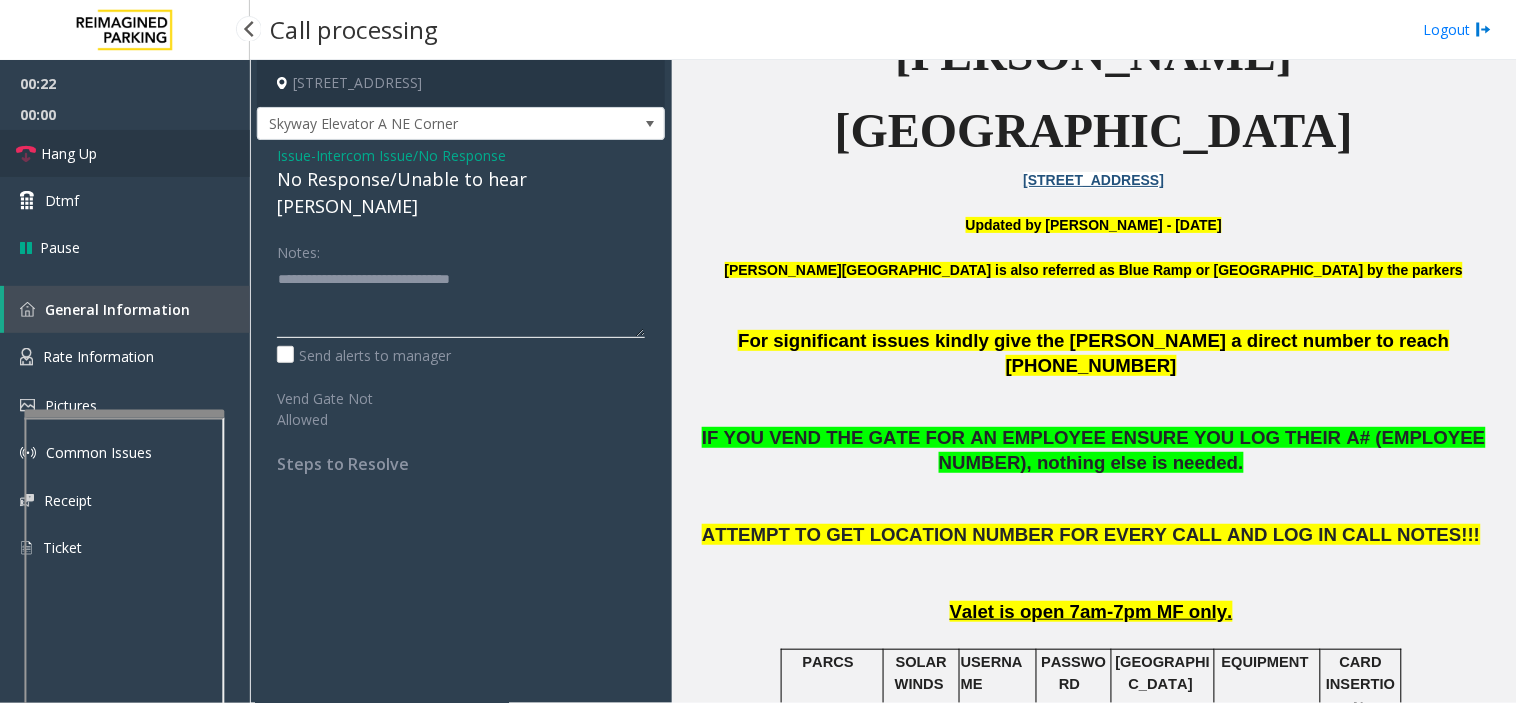 type on "**********" 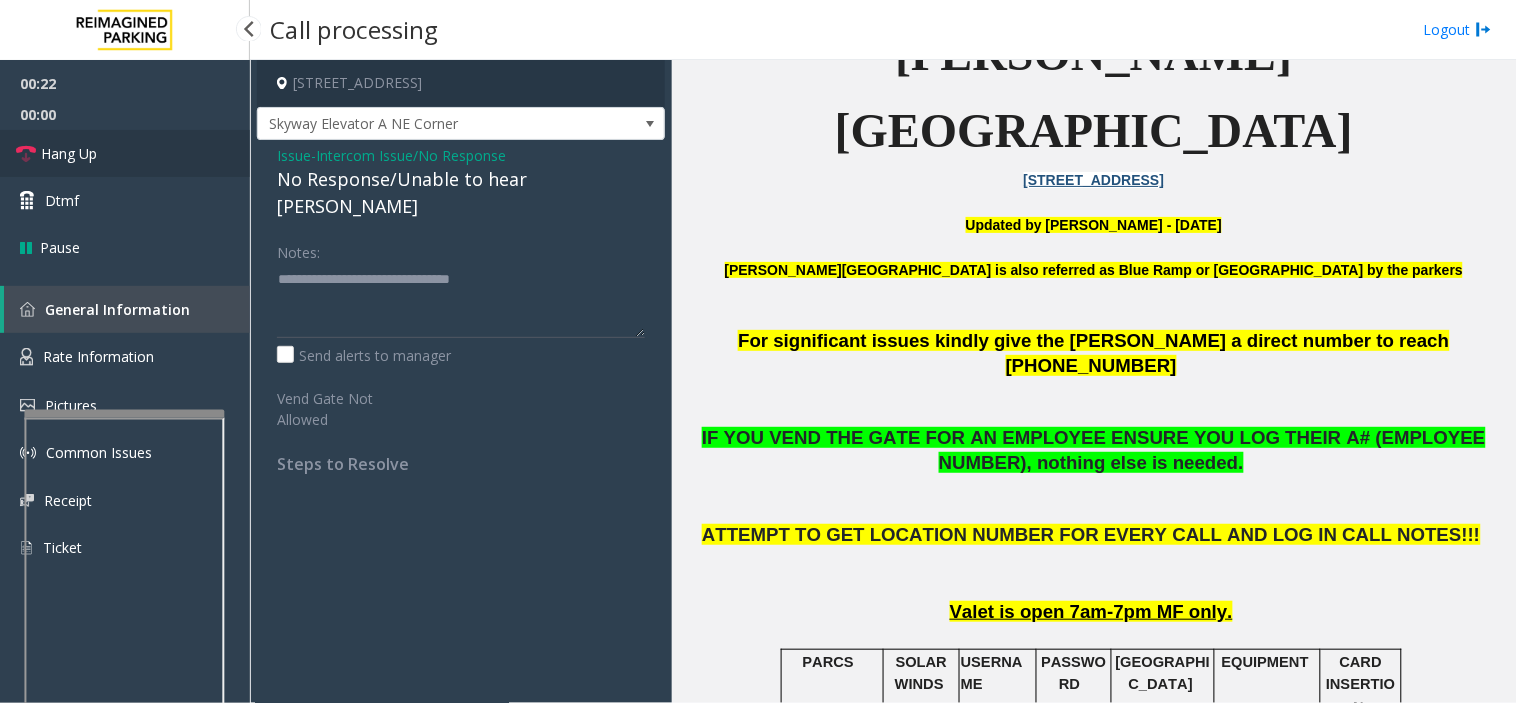 click on "Hang Up" at bounding box center (125, 153) 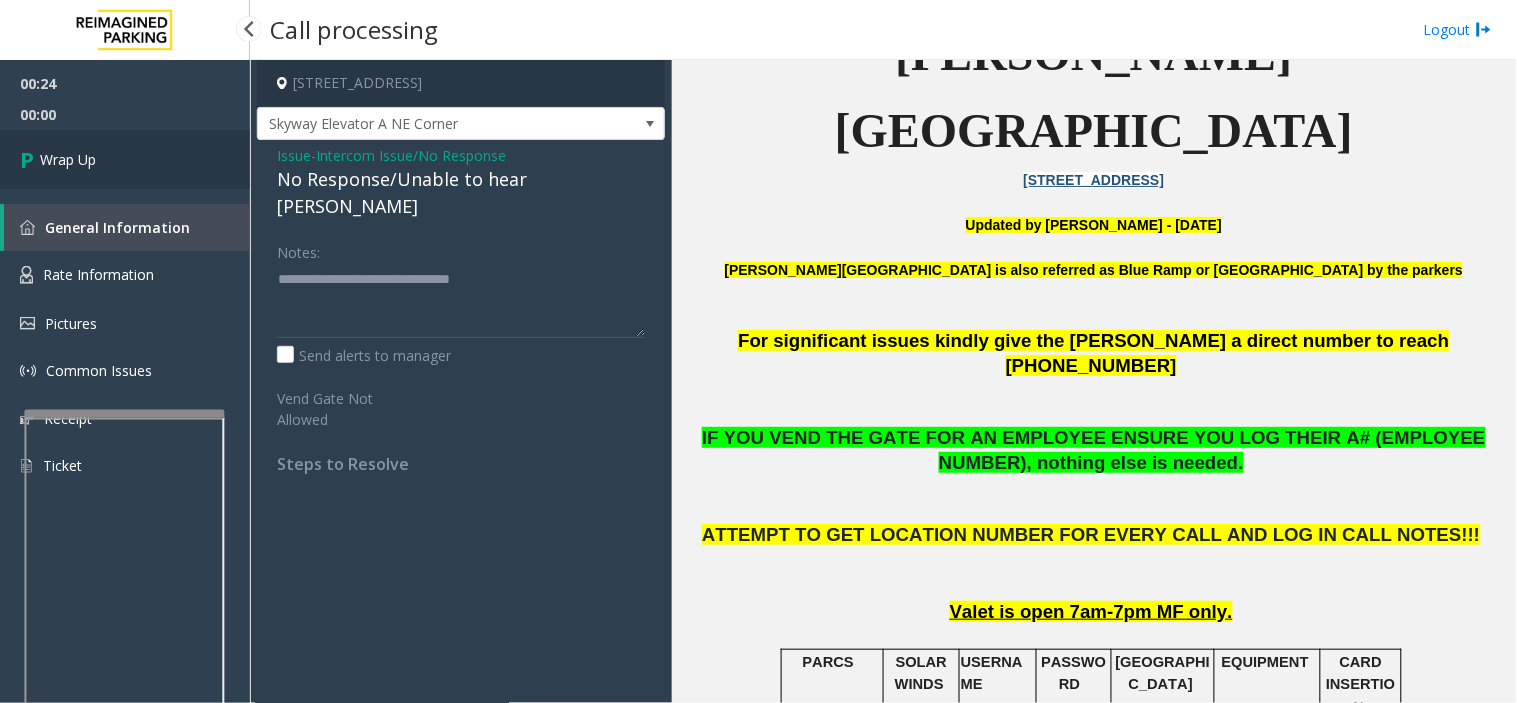 click on "Wrap Up" at bounding box center [125, 159] 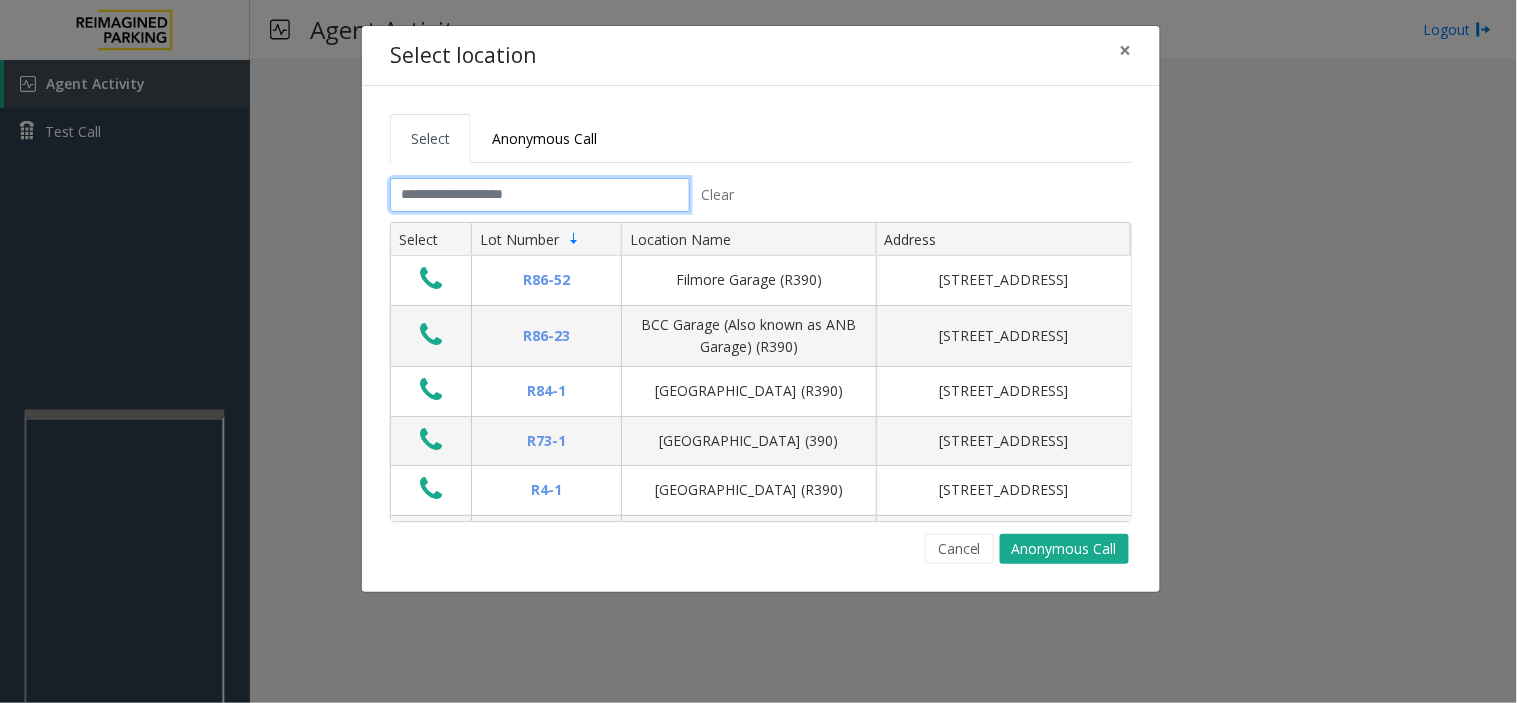 click 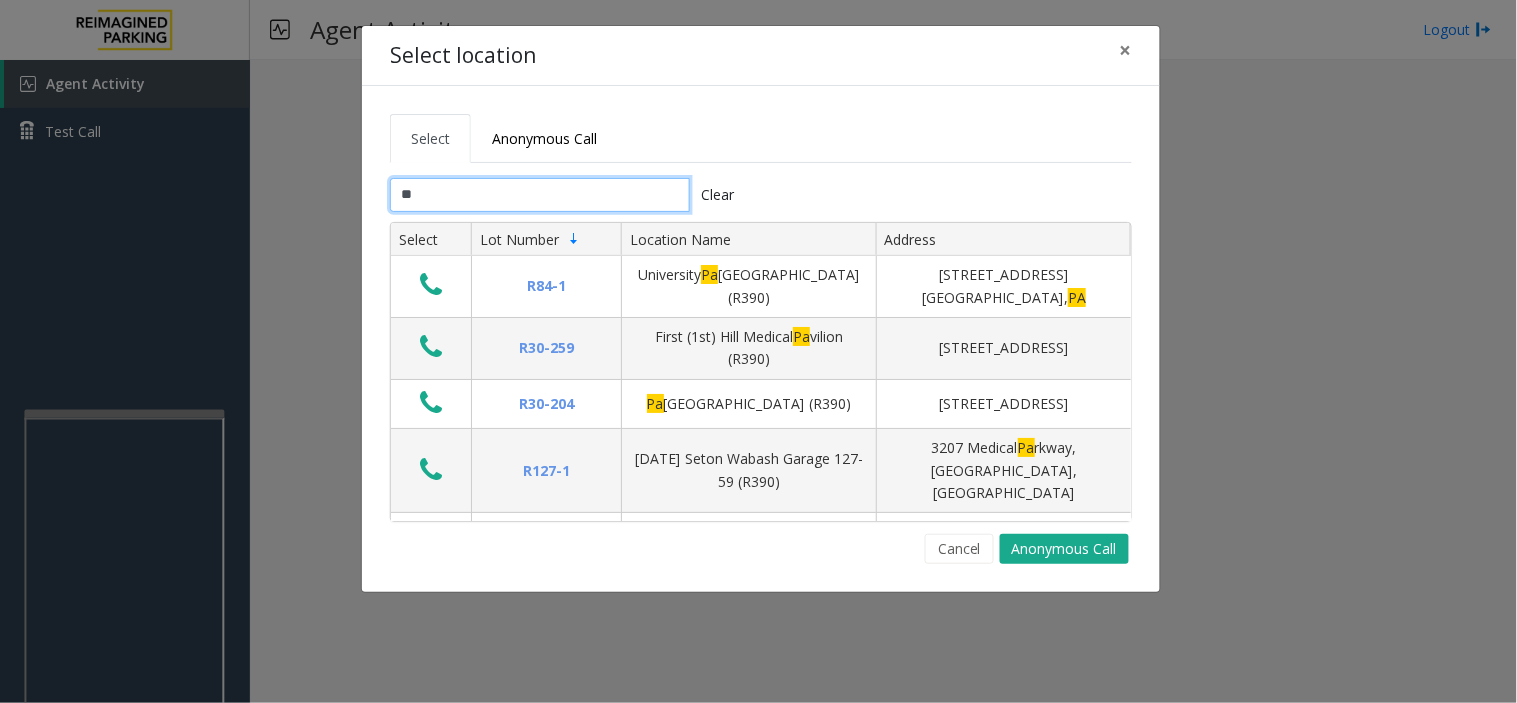 type on "*" 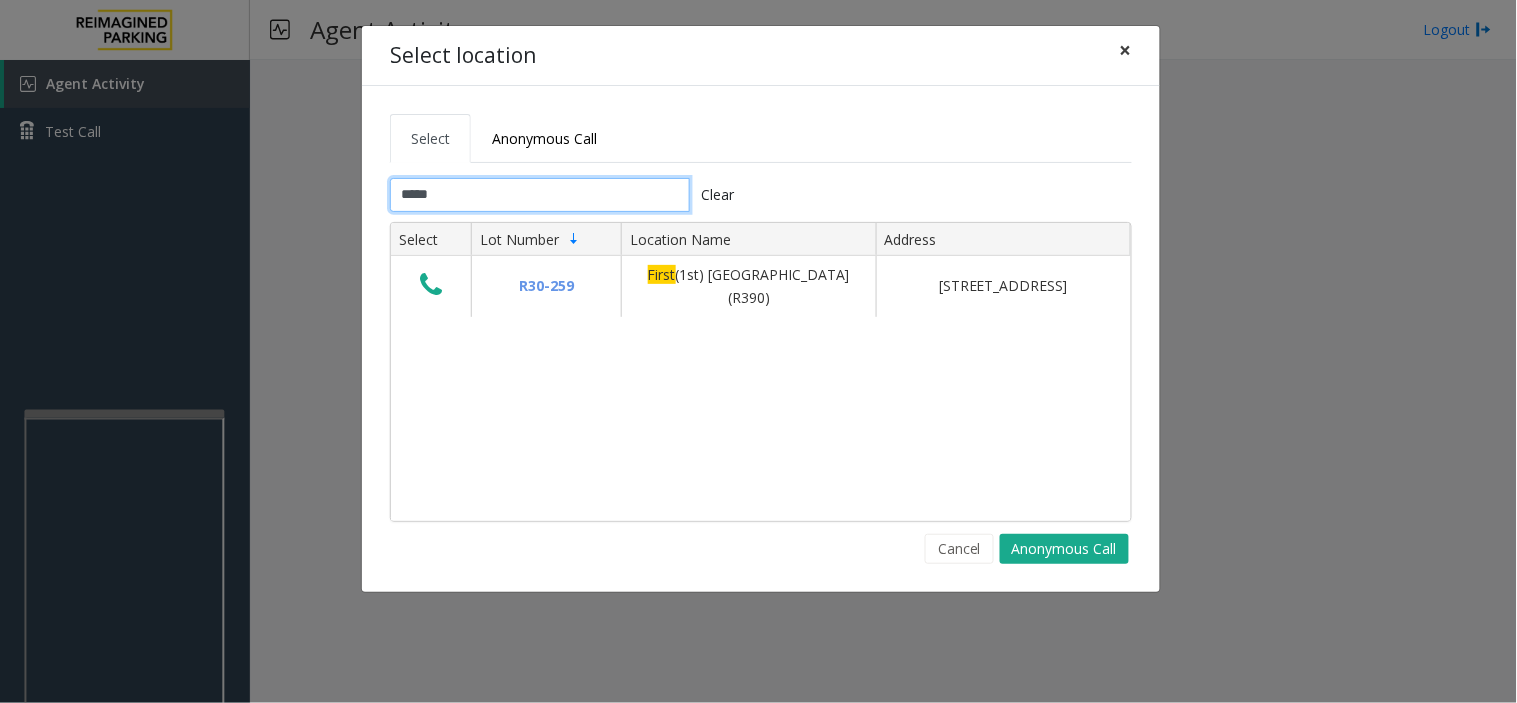 type on "*****" 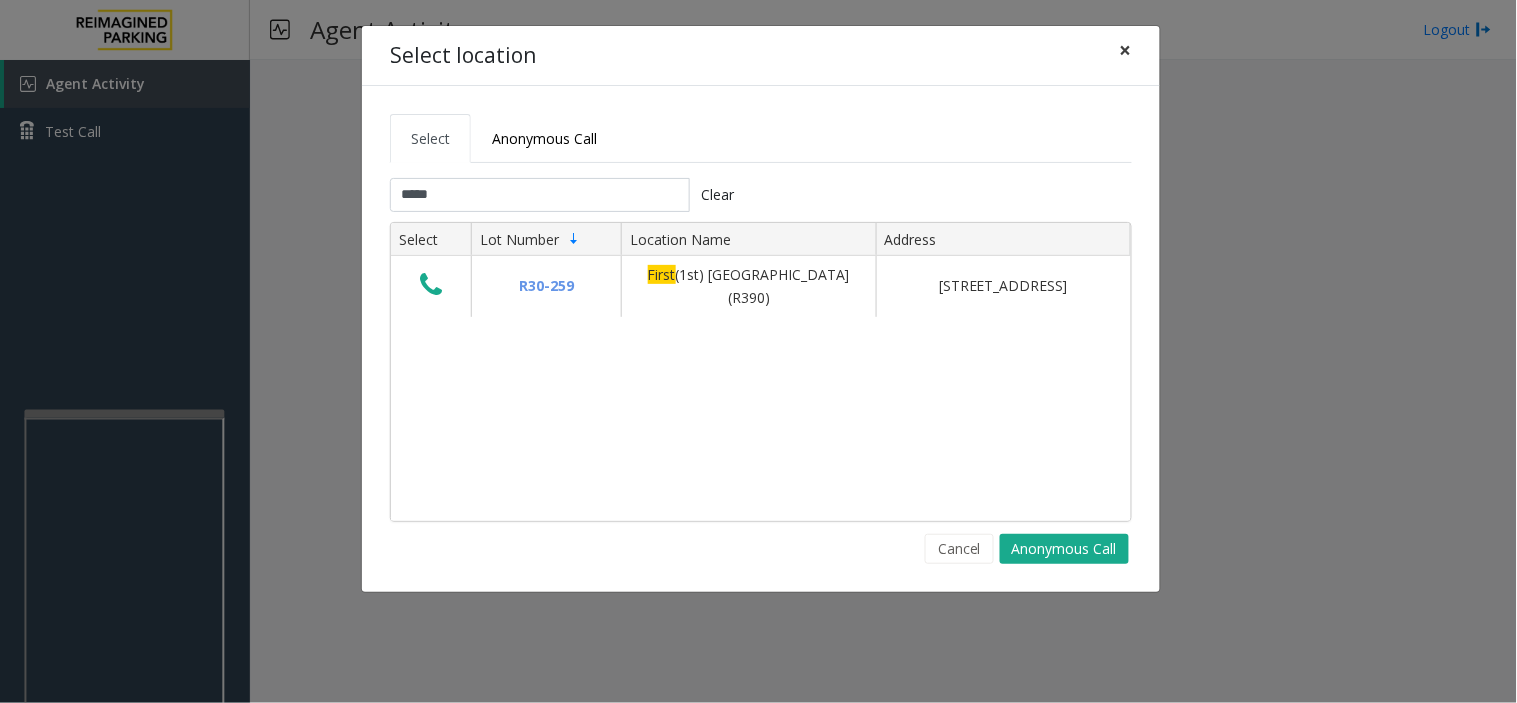 click on "×" 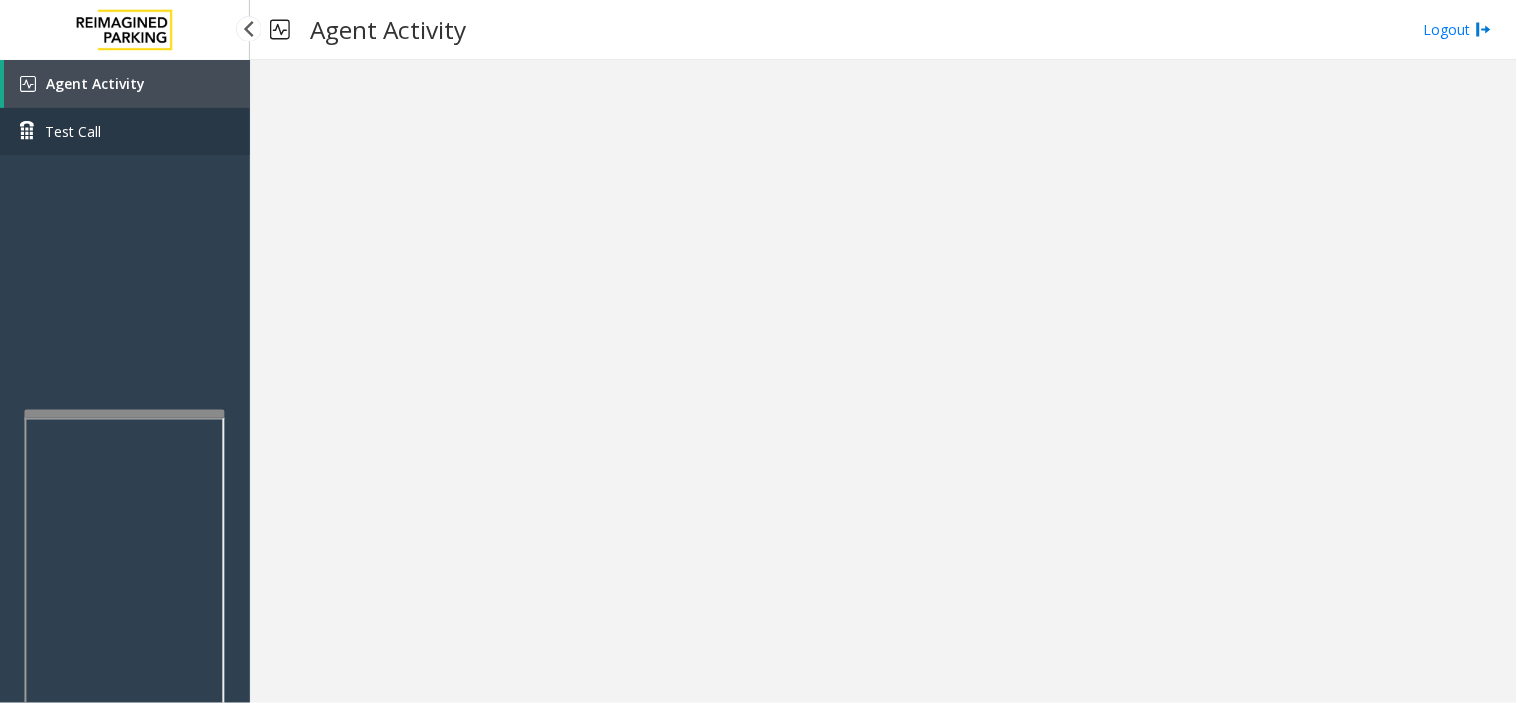 click on "Test Call" at bounding box center [125, 131] 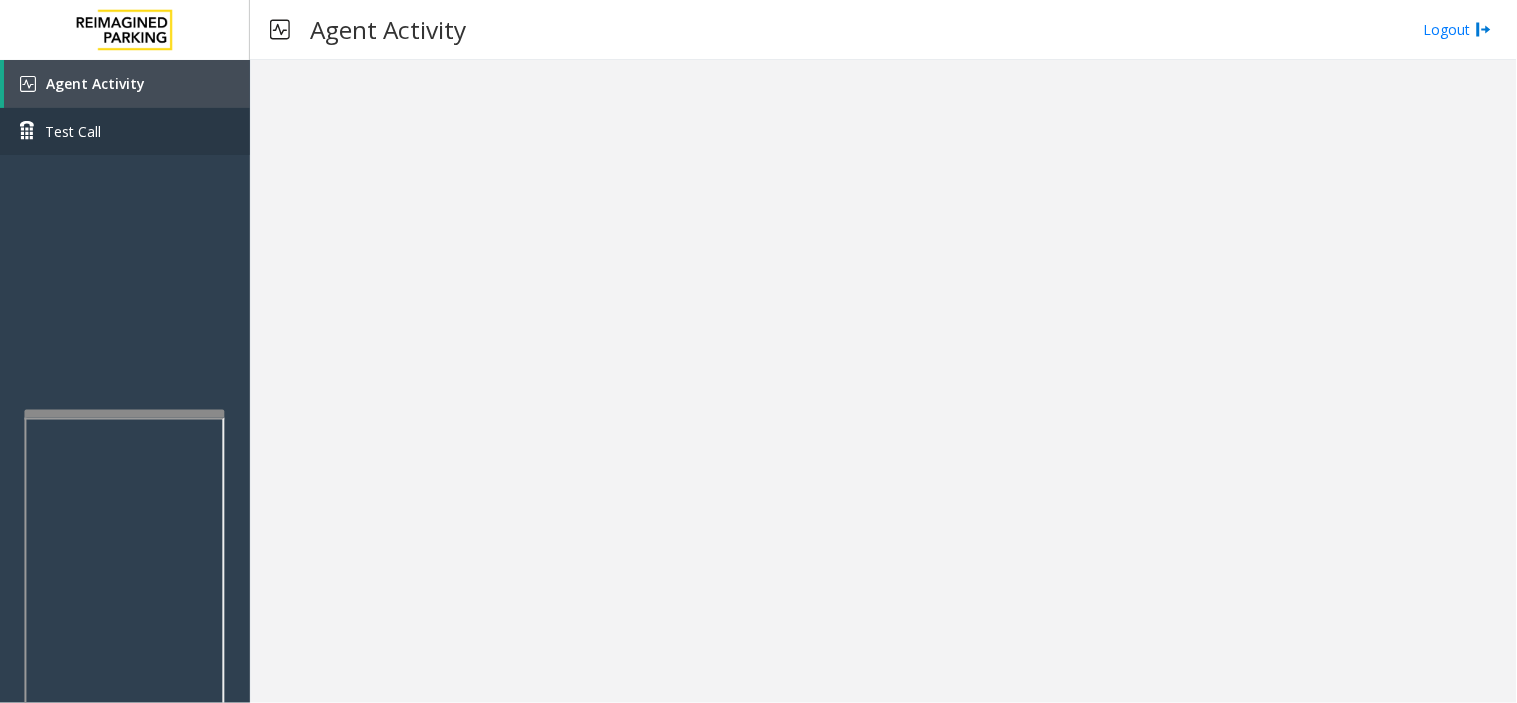 type 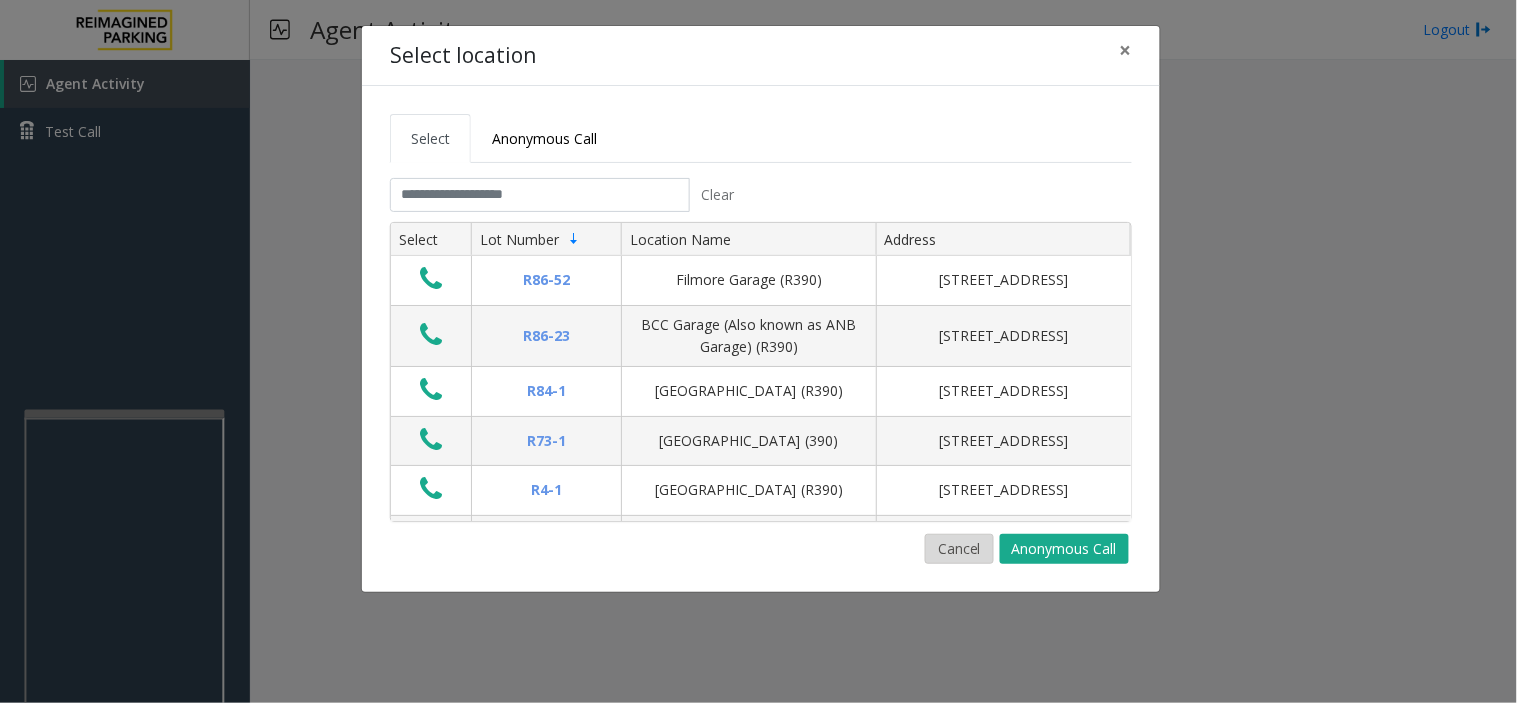 click on "Cancel" 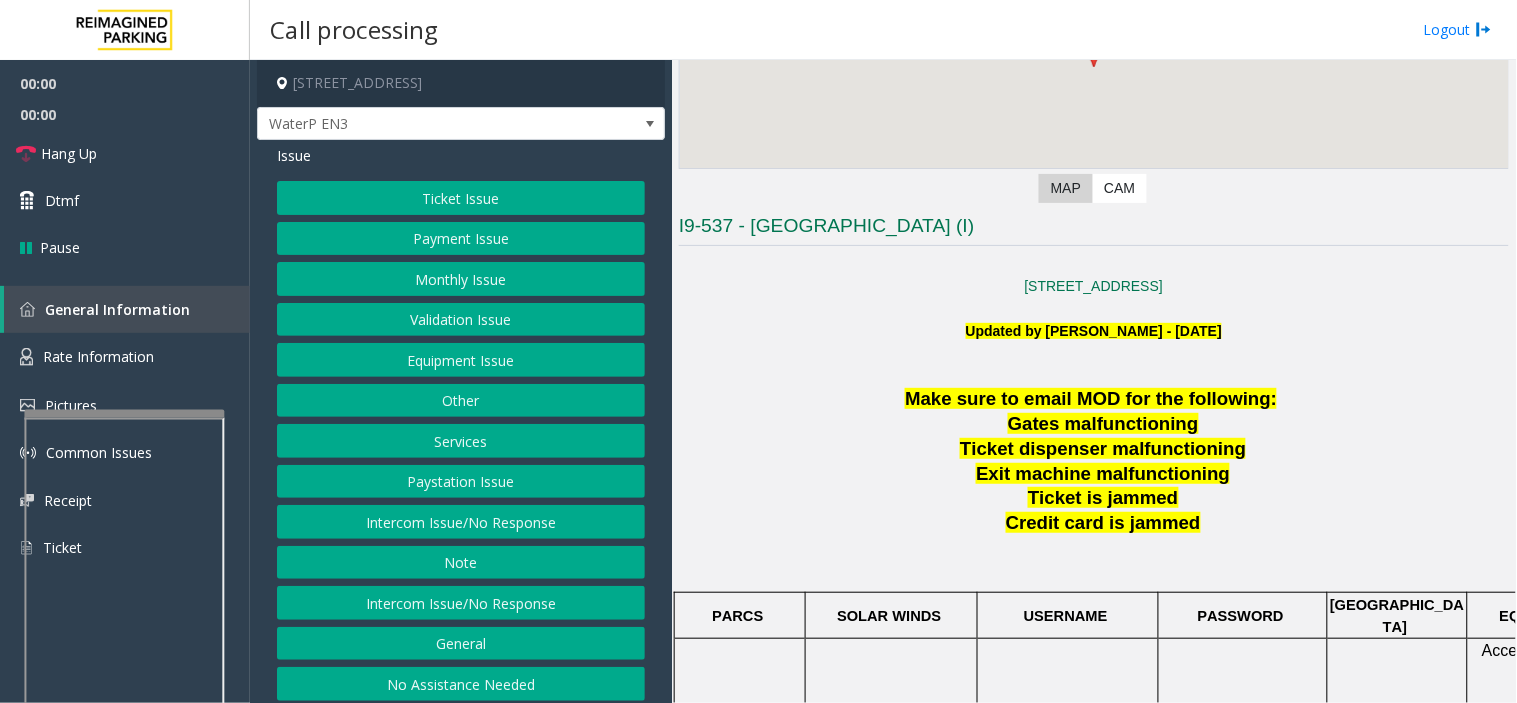 scroll, scrollTop: 444, scrollLeft: 0, axis: vertical 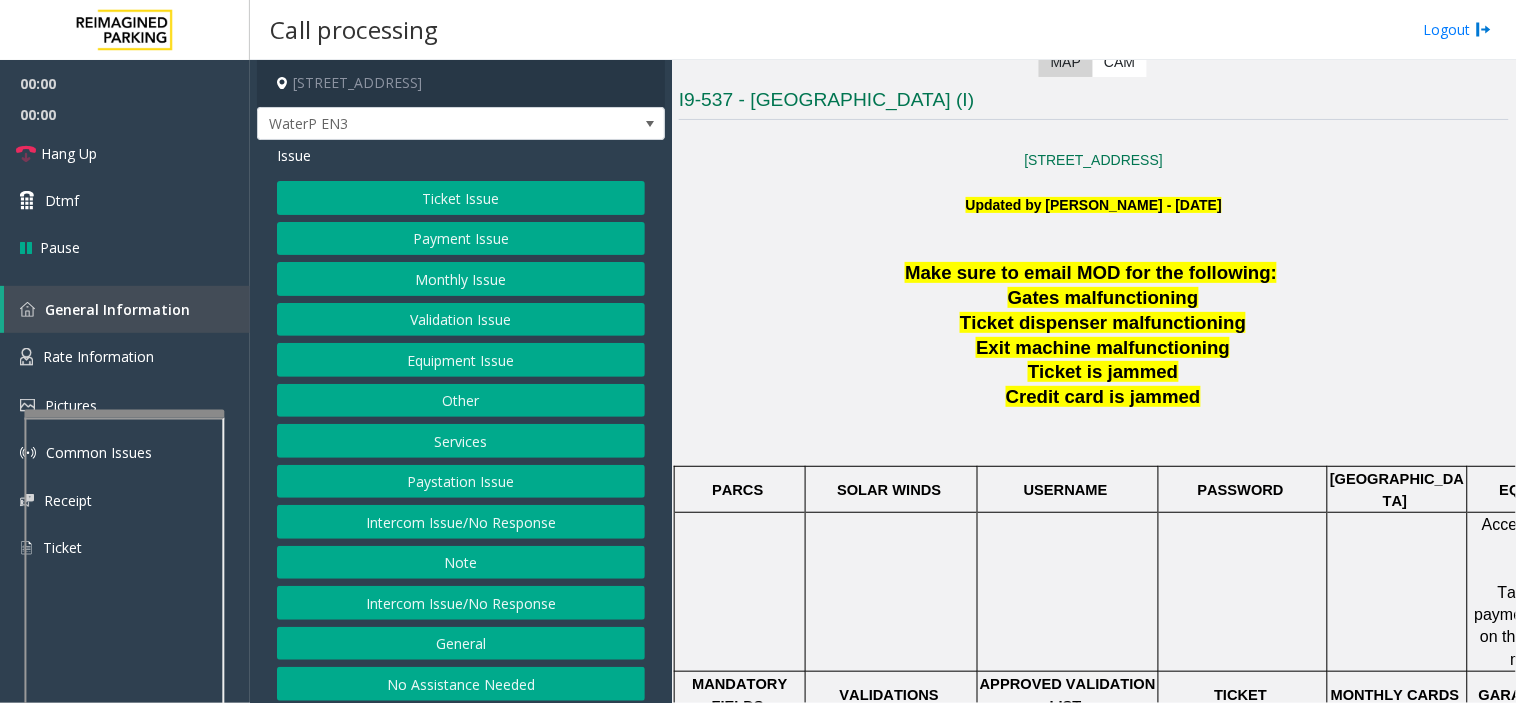 drag, startPoint x: 873, startPoint y: 442, endPoint x: 824, endPoint y: 447, distance: 49.25444 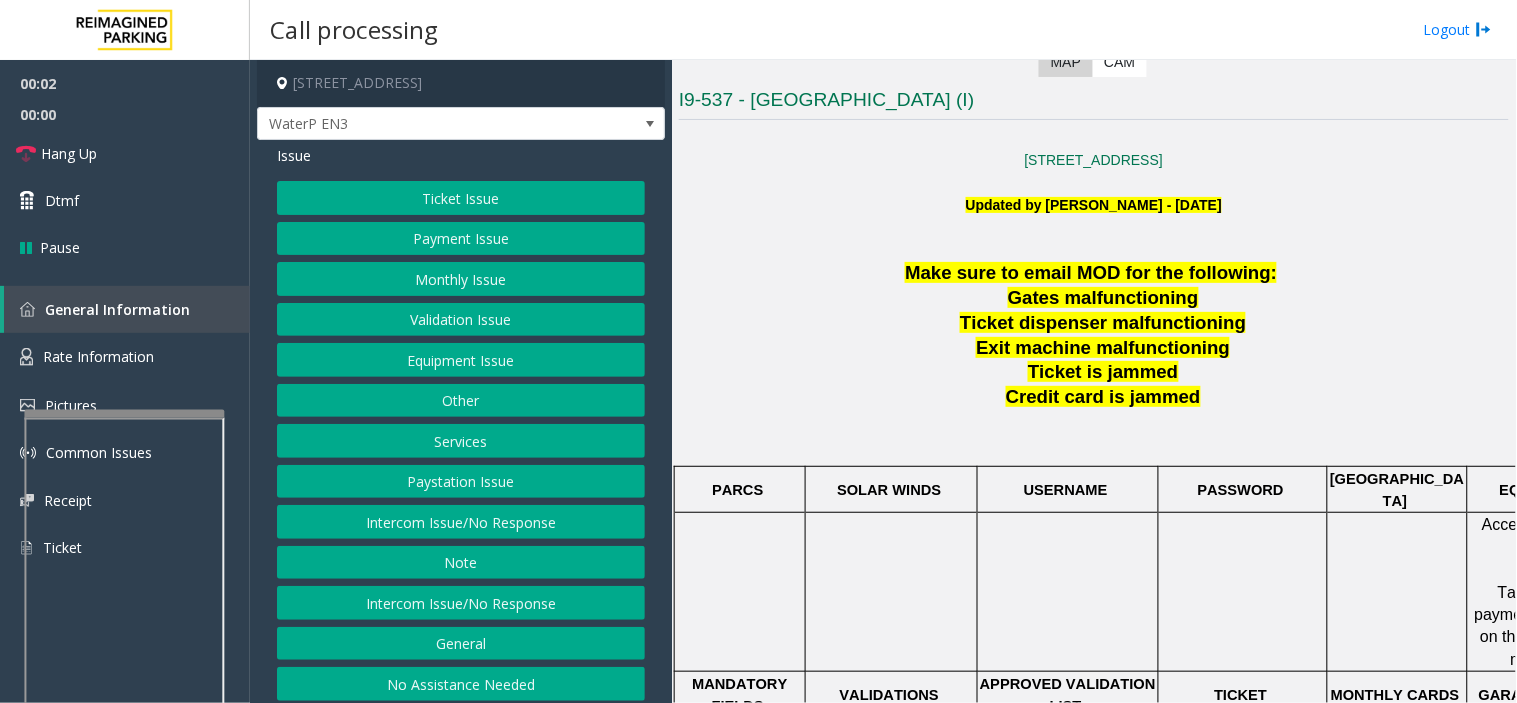 drag, startPoint x: 856, startPoint y: 411, endPoint x: 828, endPoint y: 418, distance: 28.86174 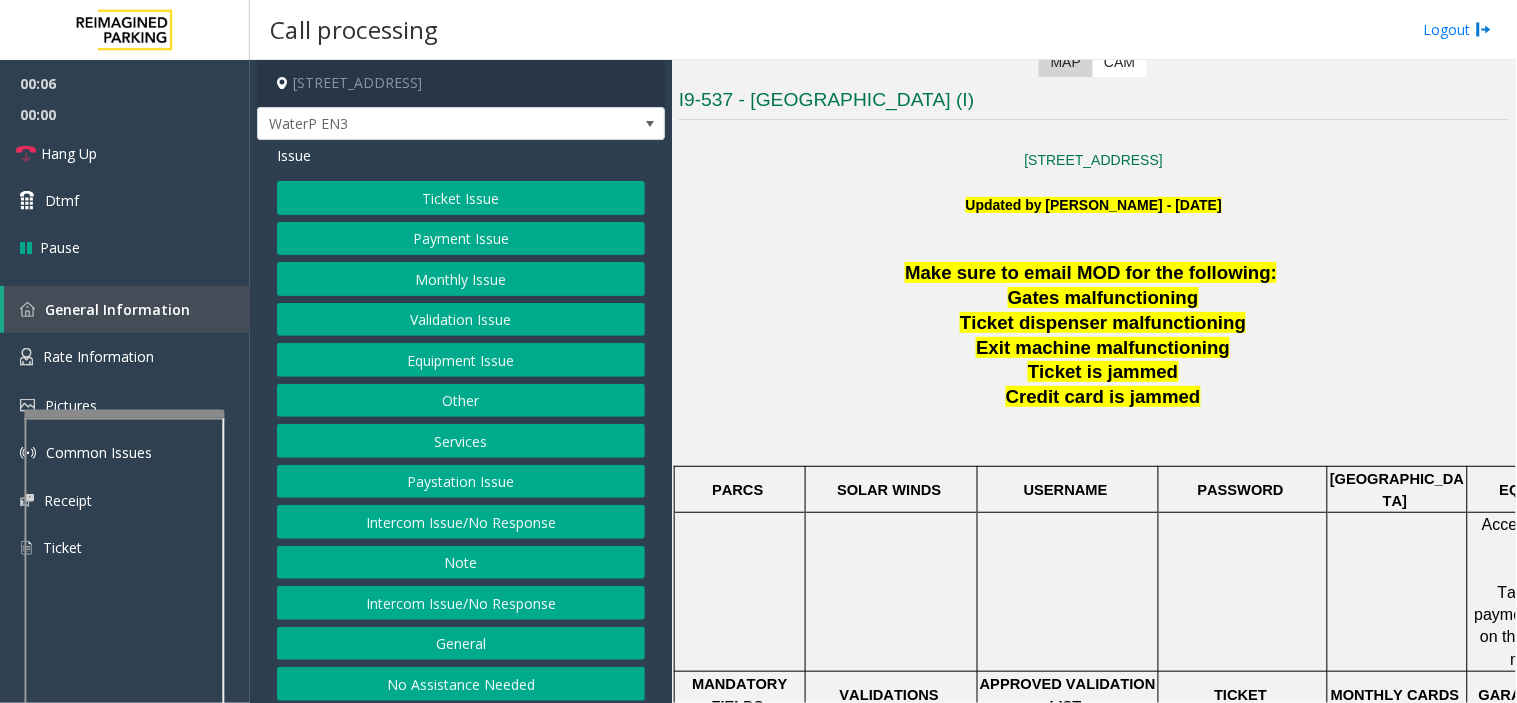 drag, startPoint x: 827, startPoint y: 418, endPoint x: 814, endPoint y: 418, distance: 13 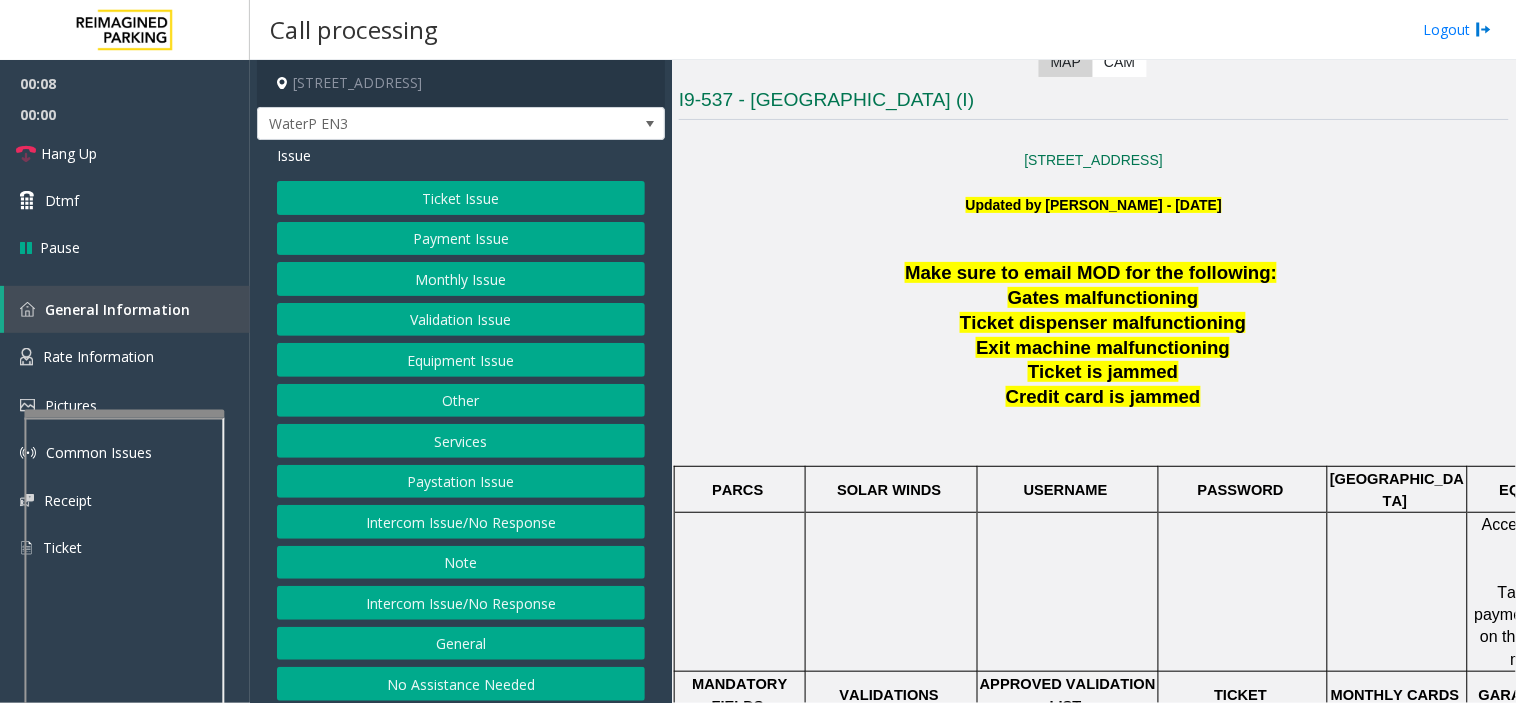 click on "Intercom Issue/No Response" 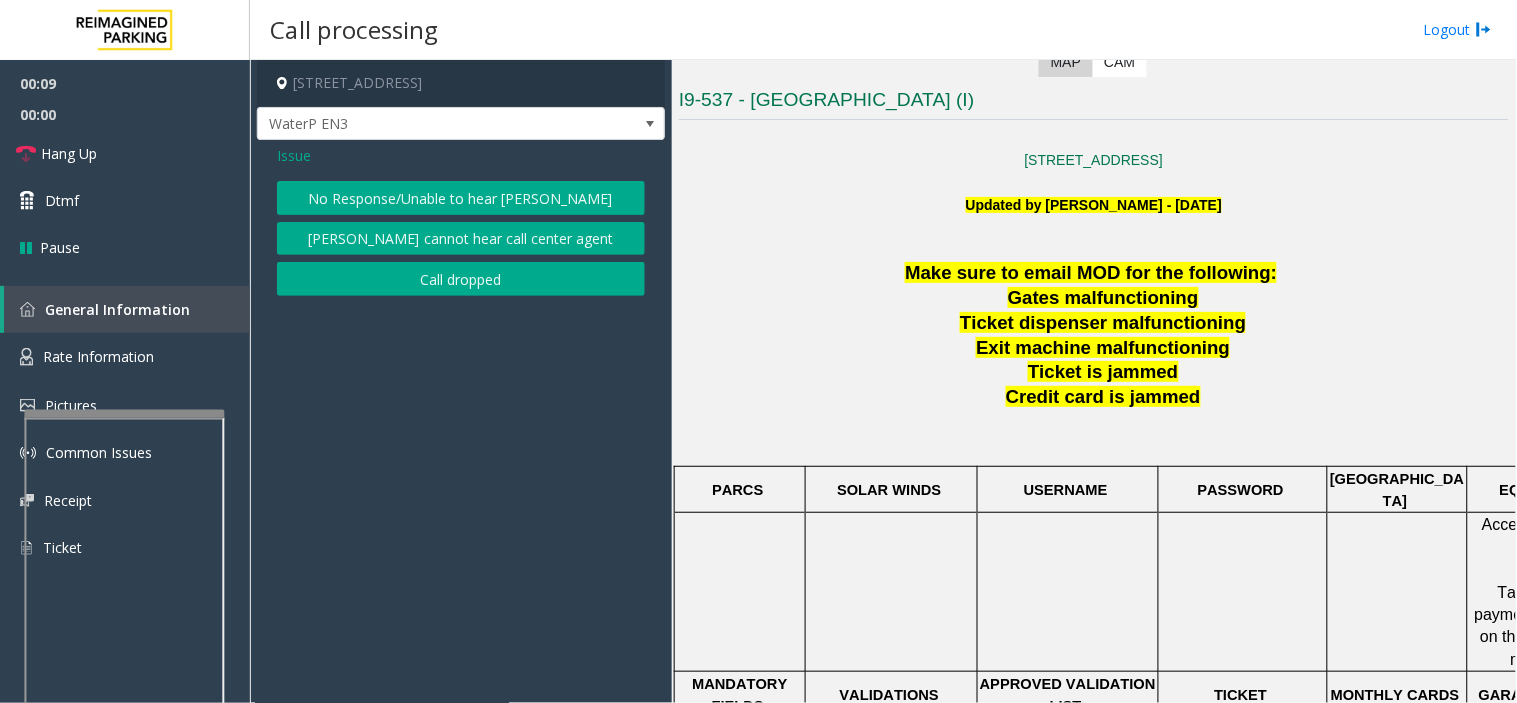 click on "No Response/Unable to hear [PERSON_NAME]" 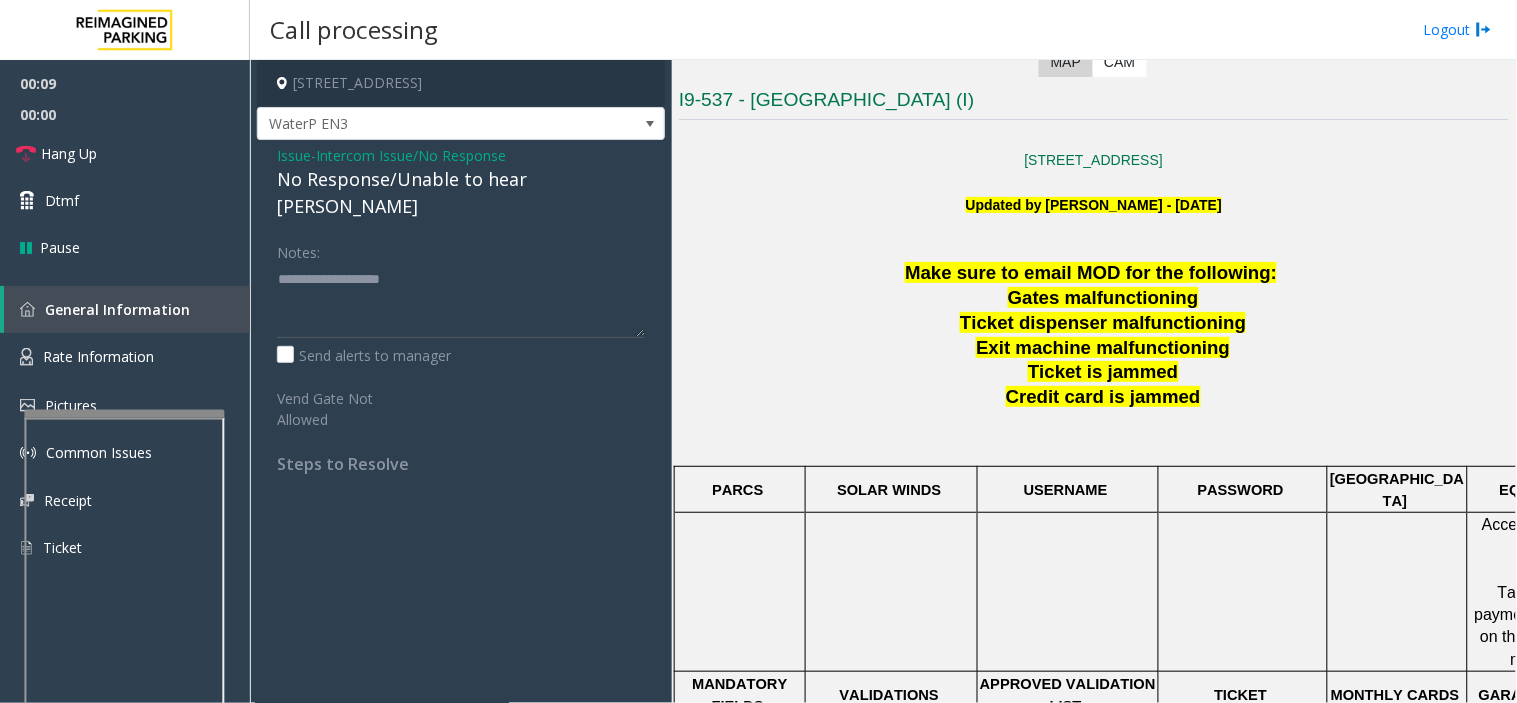 click on "No Response/Unable to hear [PERSON_NAME]" 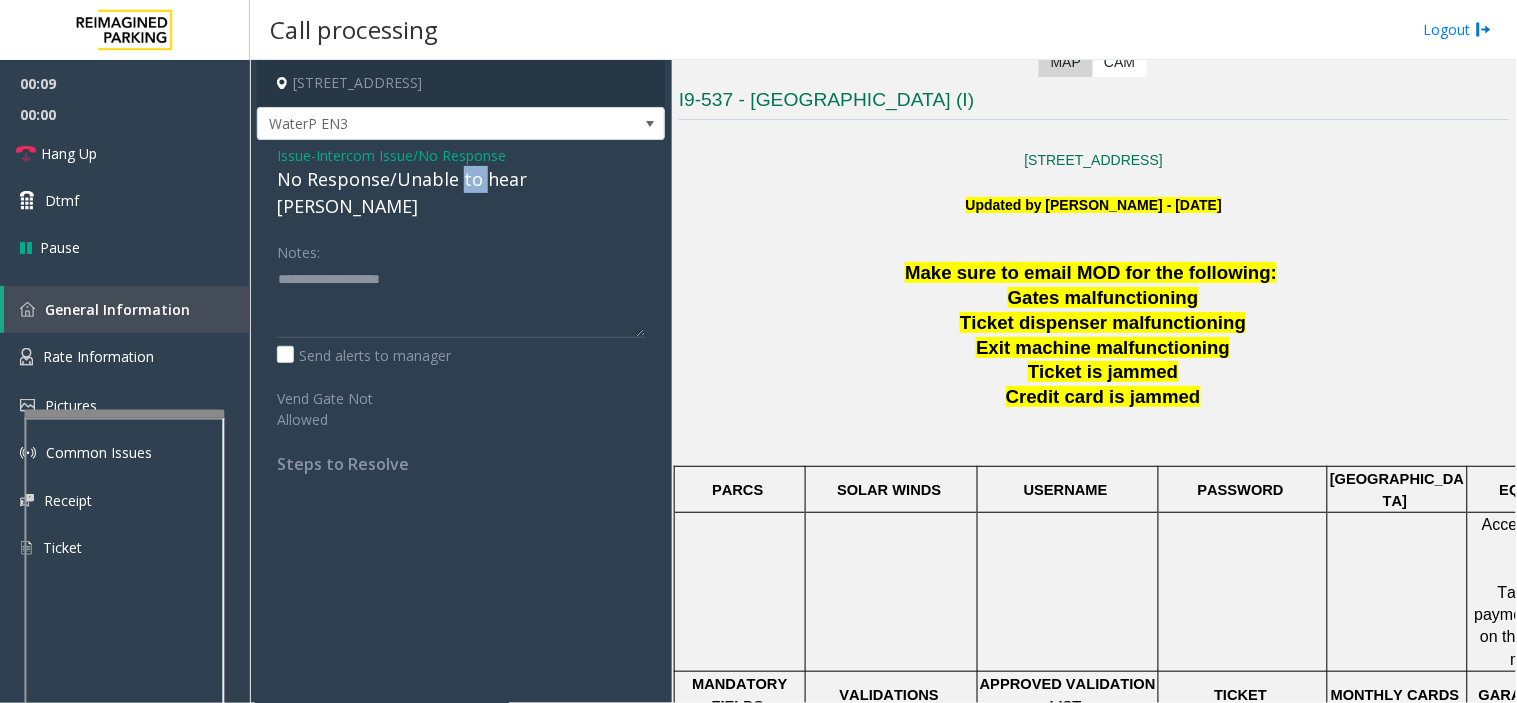 click on "No Response/Unable to hear [PERSON_NAME]" 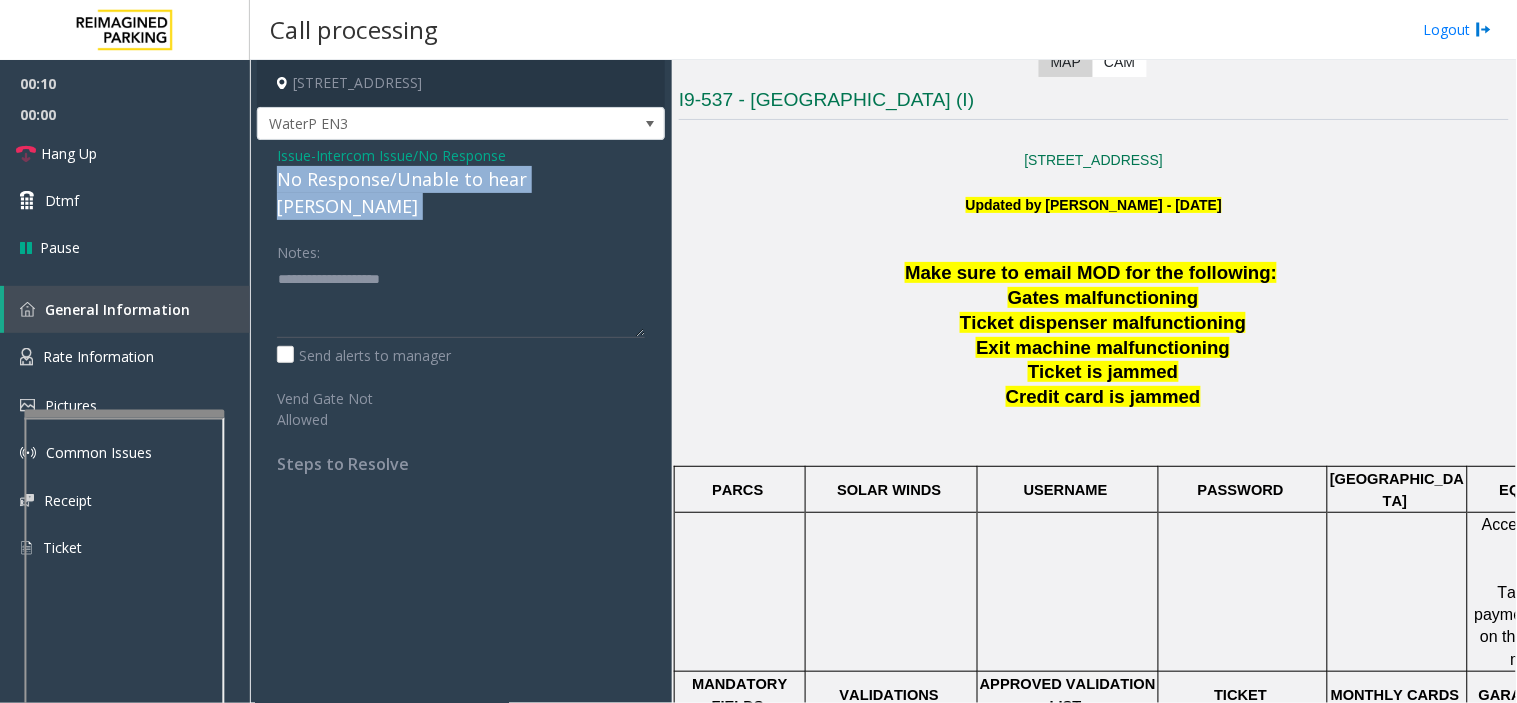 click on "No Response/Unable to hear [PERSON_NAME]" 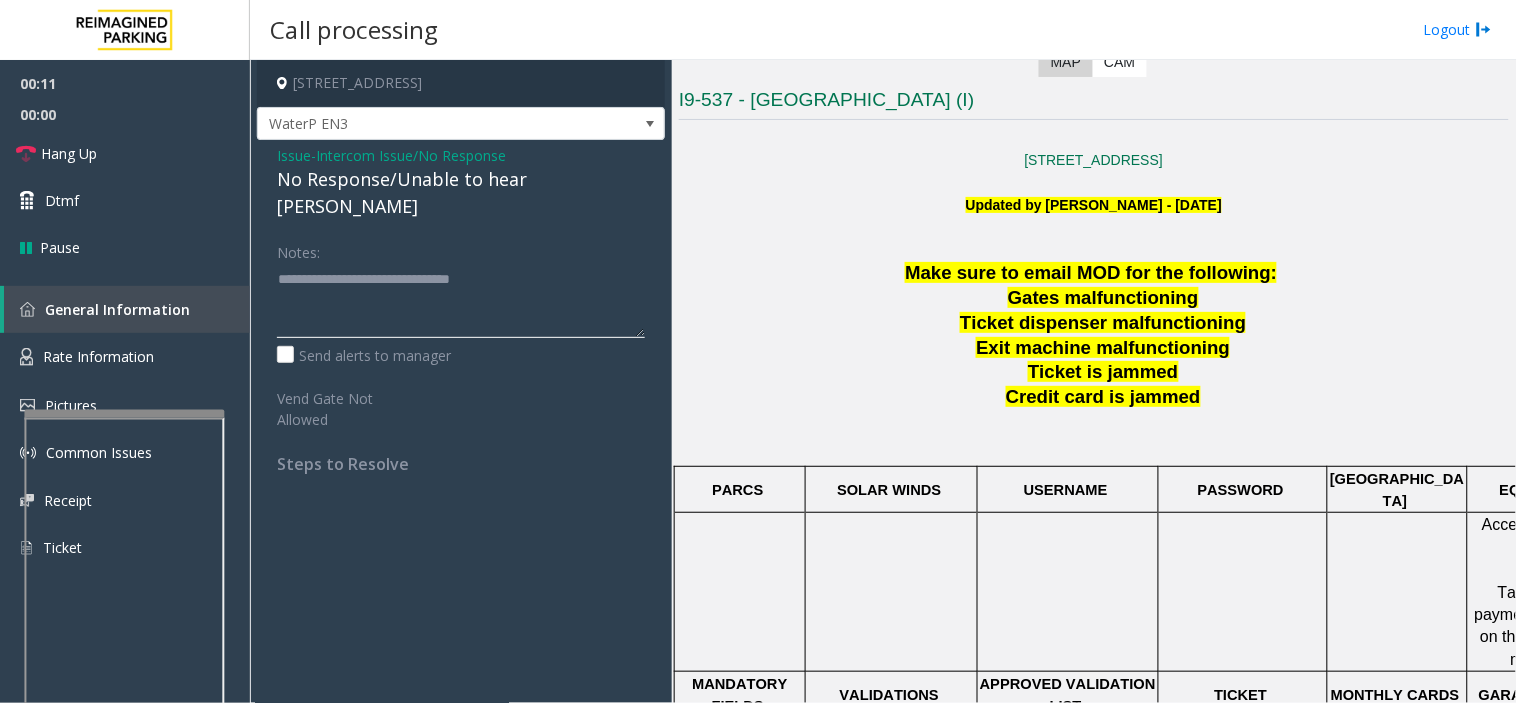 click 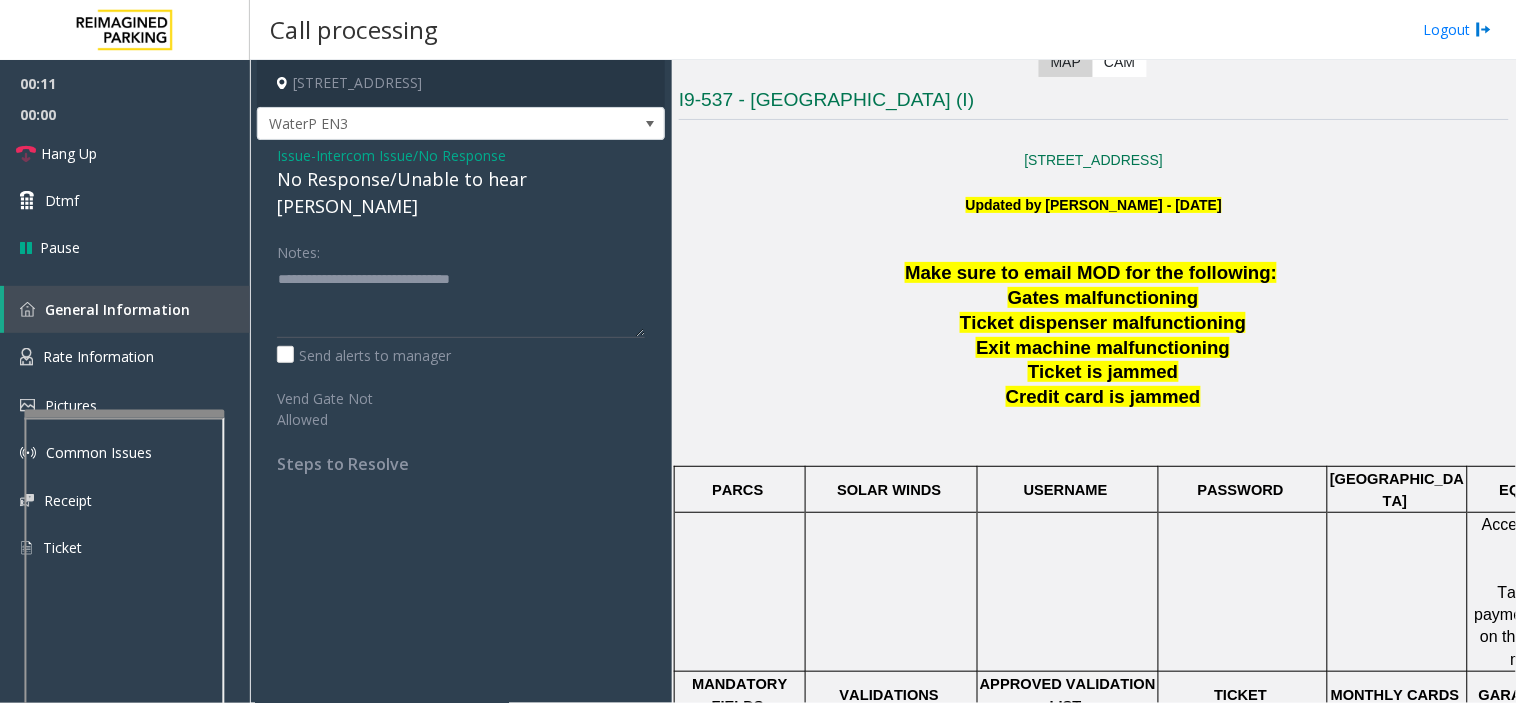 click on "Ticket dispenser malfunctioning" 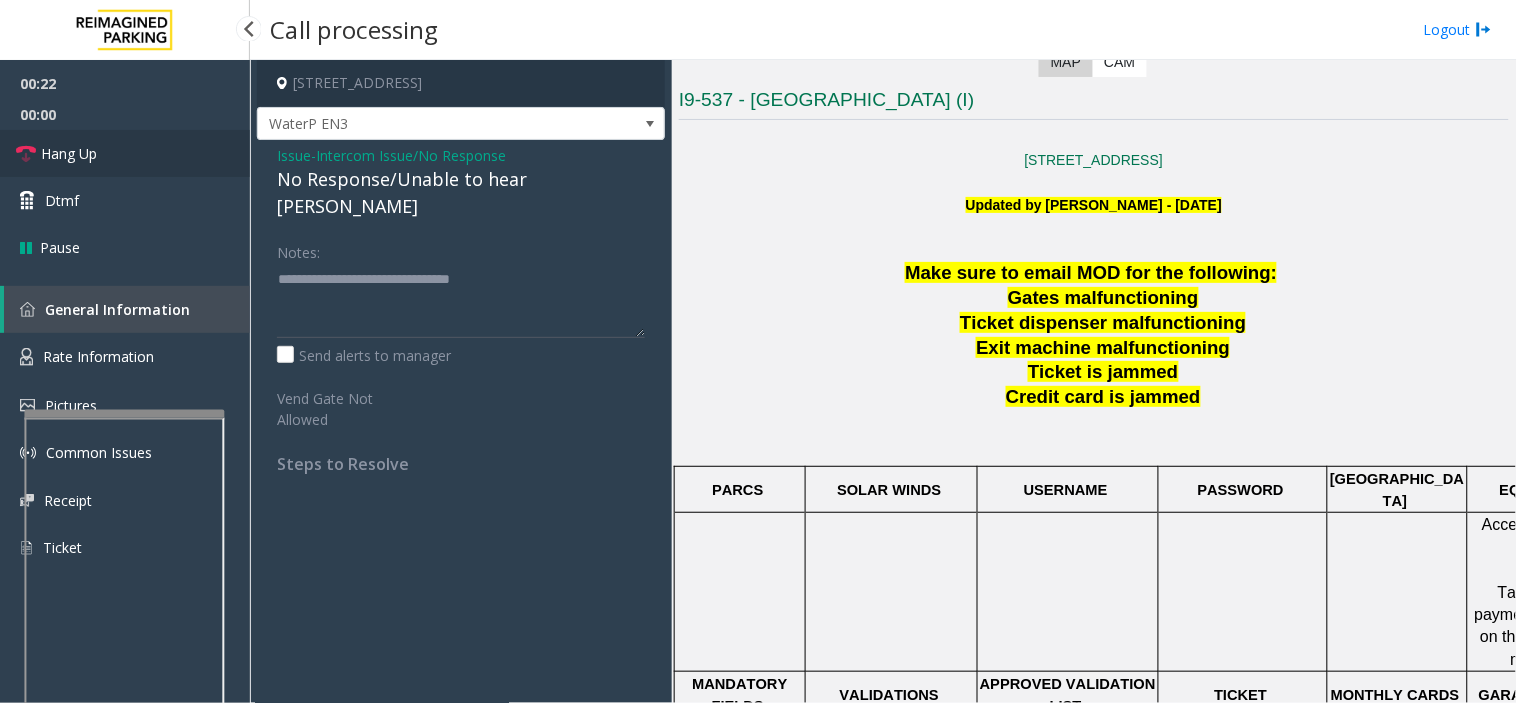 click on "Hang Up" at bounding box center (125, 153) 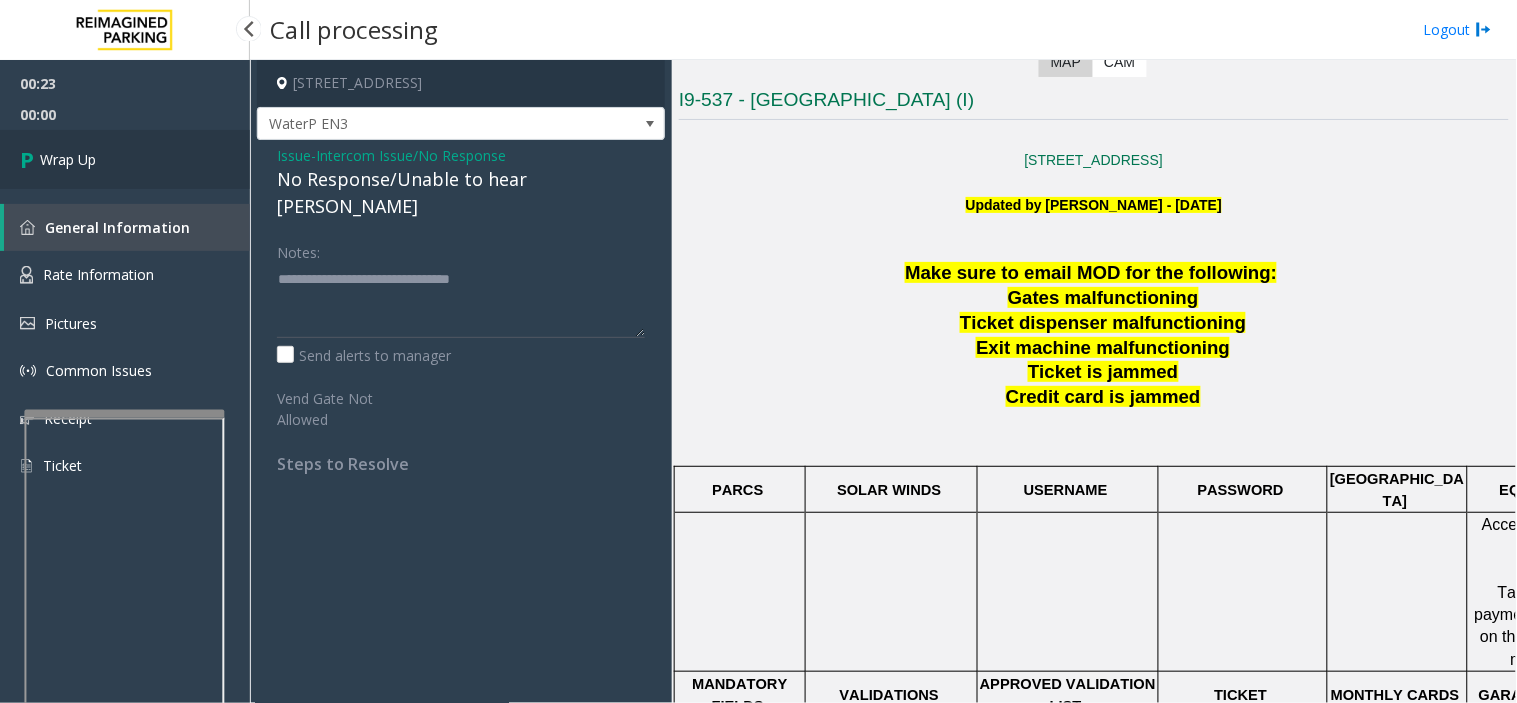 click on "Wrap Up" at bounding box center [125, 159] 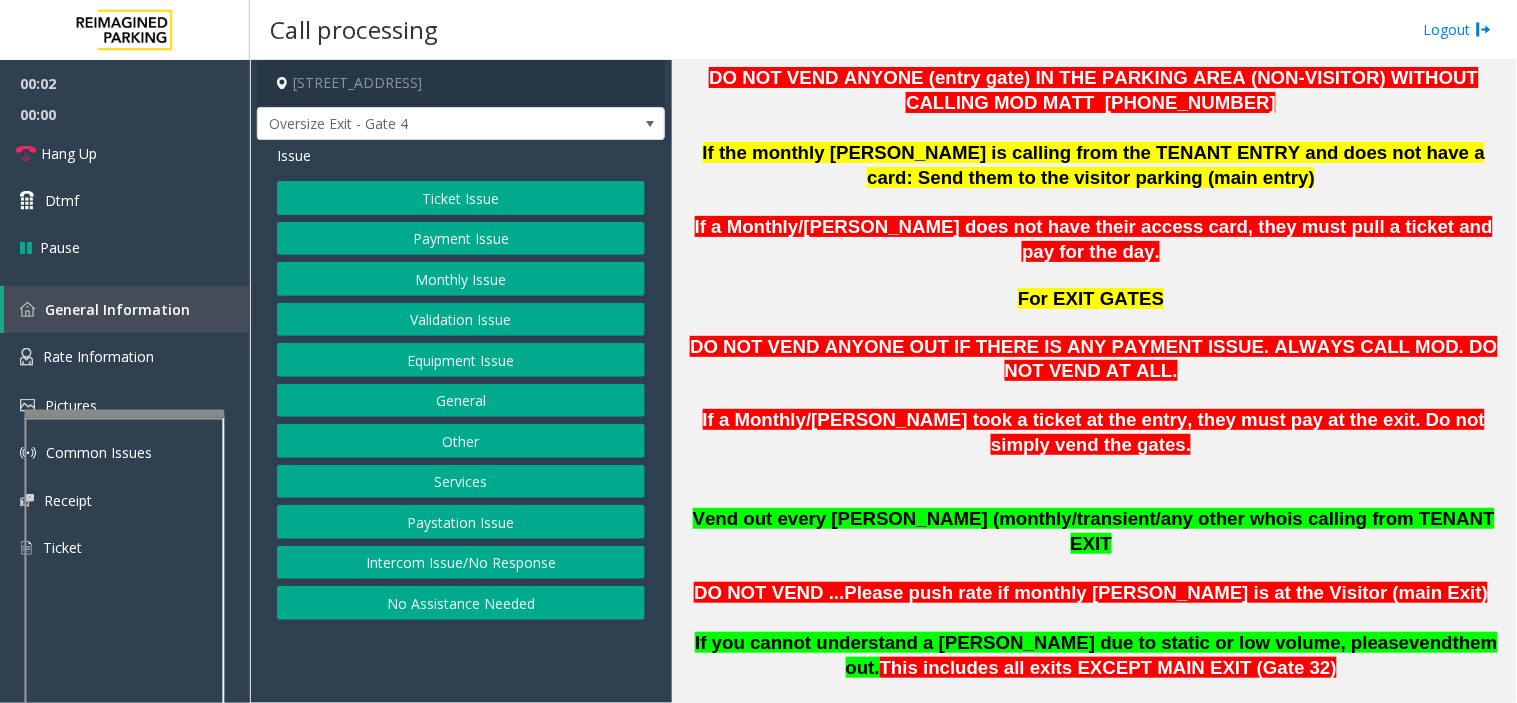 scroll, scrollTop: 1555, scrollLeft: 0, axis: vertical 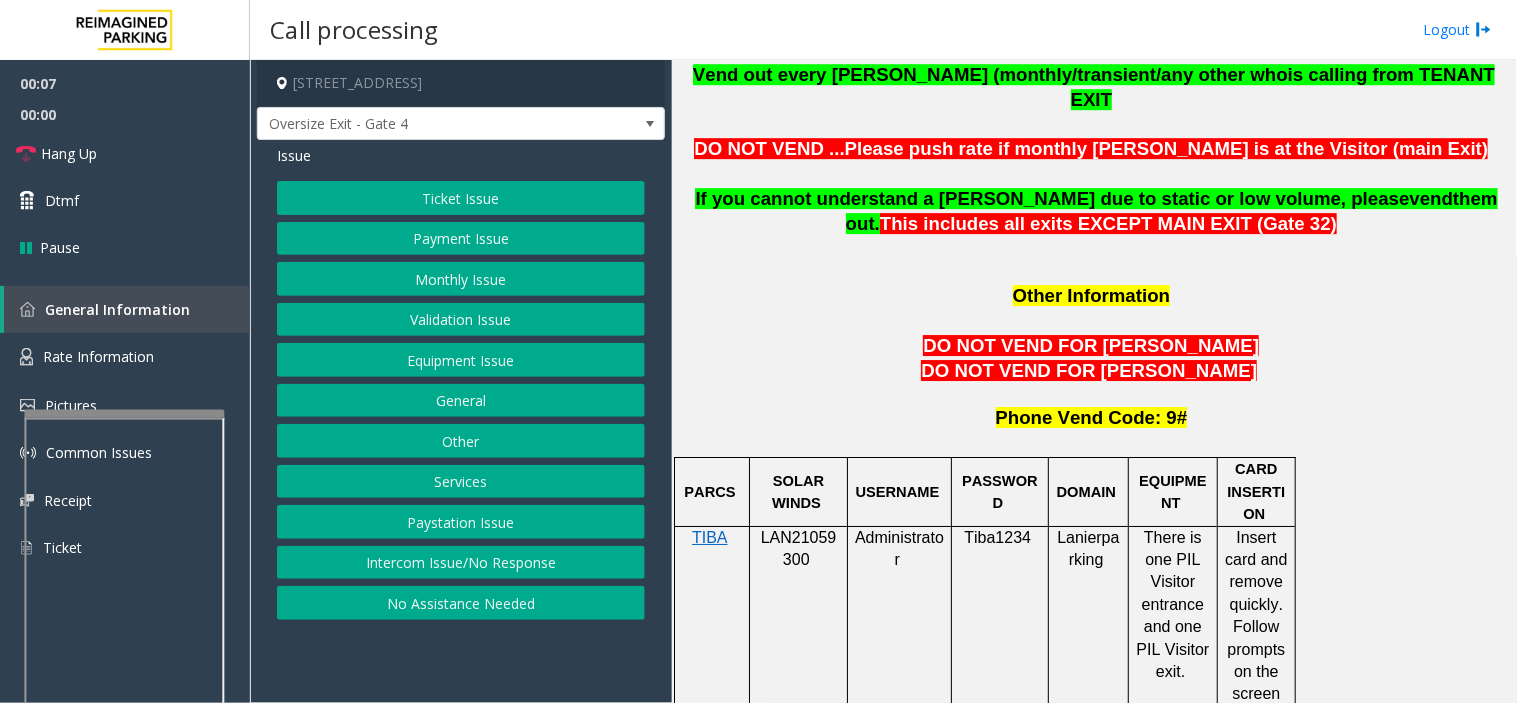 click on "LAN21059300" 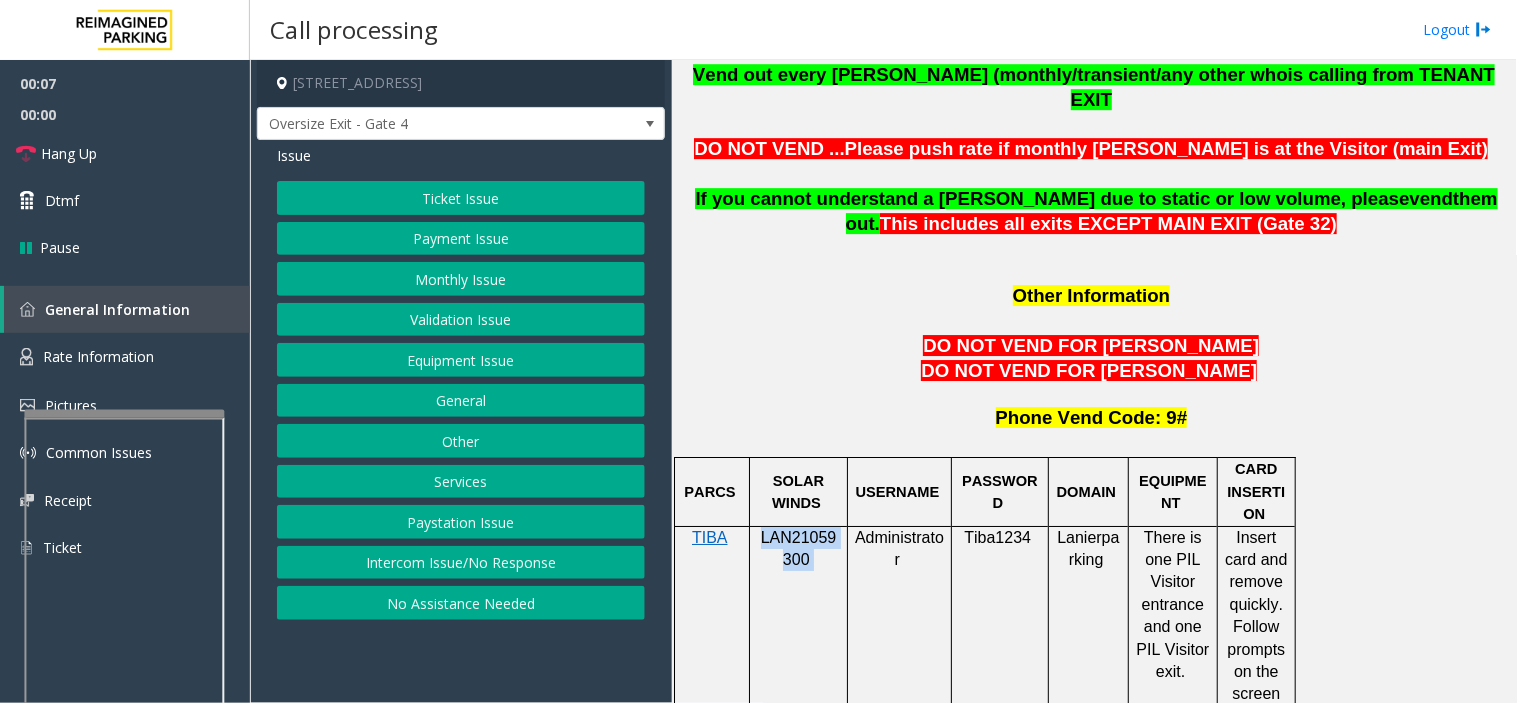 click on "LAN21059300" 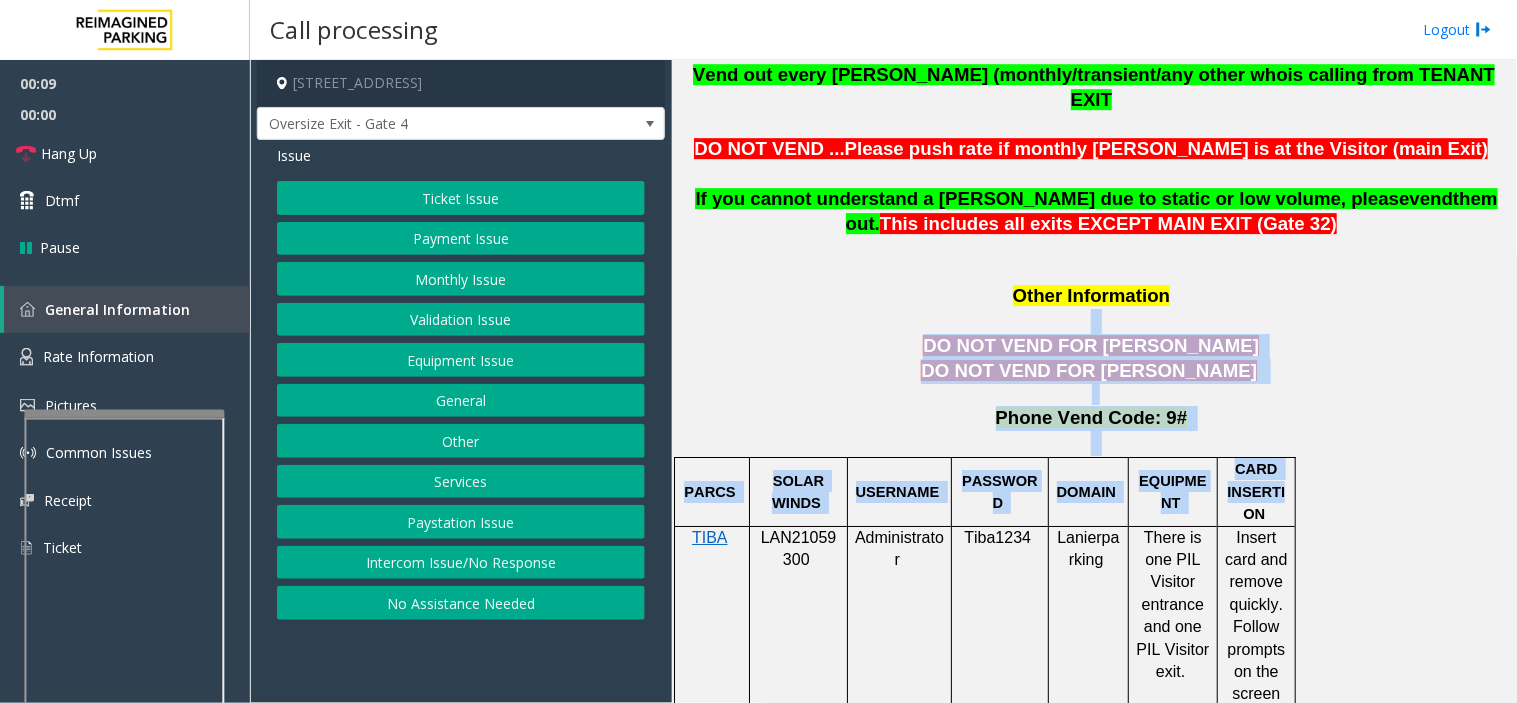 drag, startPoint x: 1446, startPoint y: 352, endPoint x: 1805, endPoint y: 201, distance: 389.46375 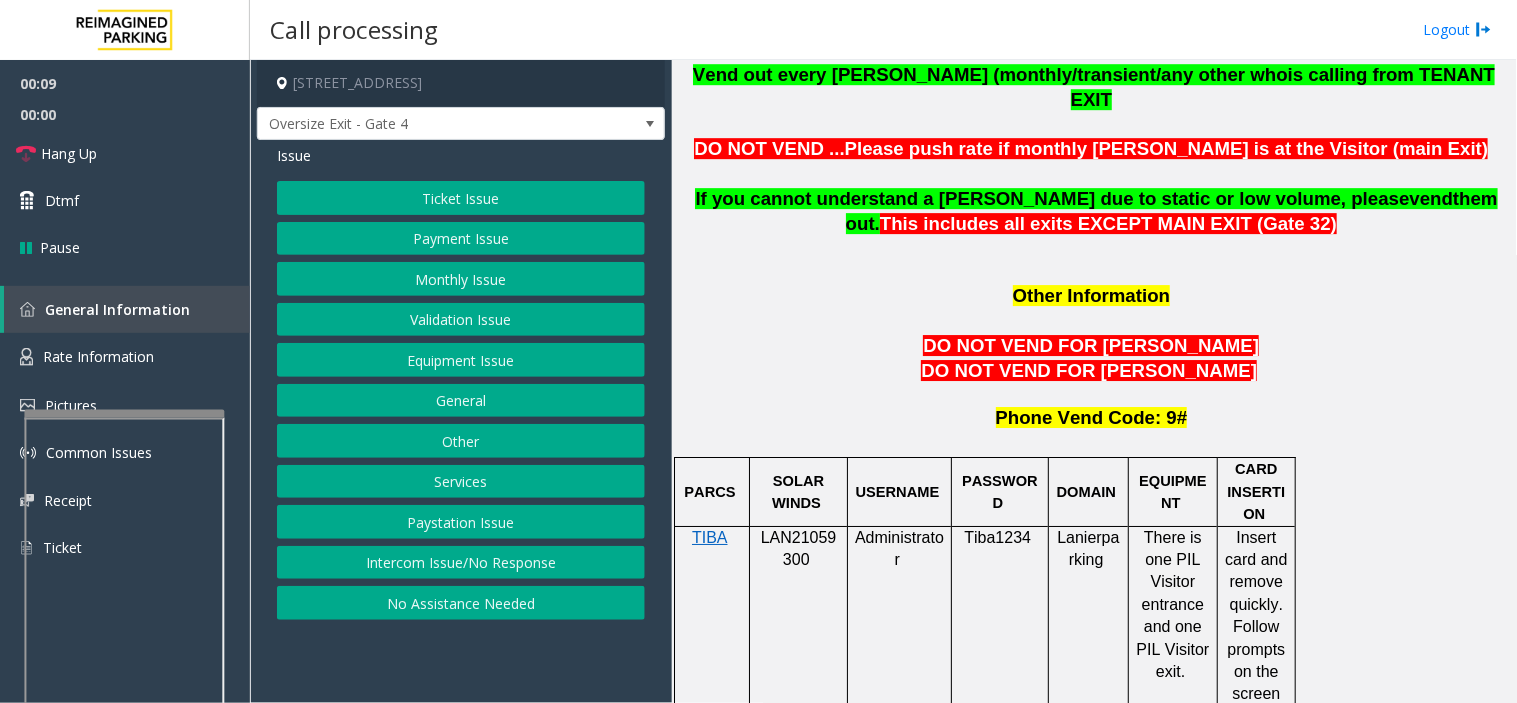 click on "LAN21059300" 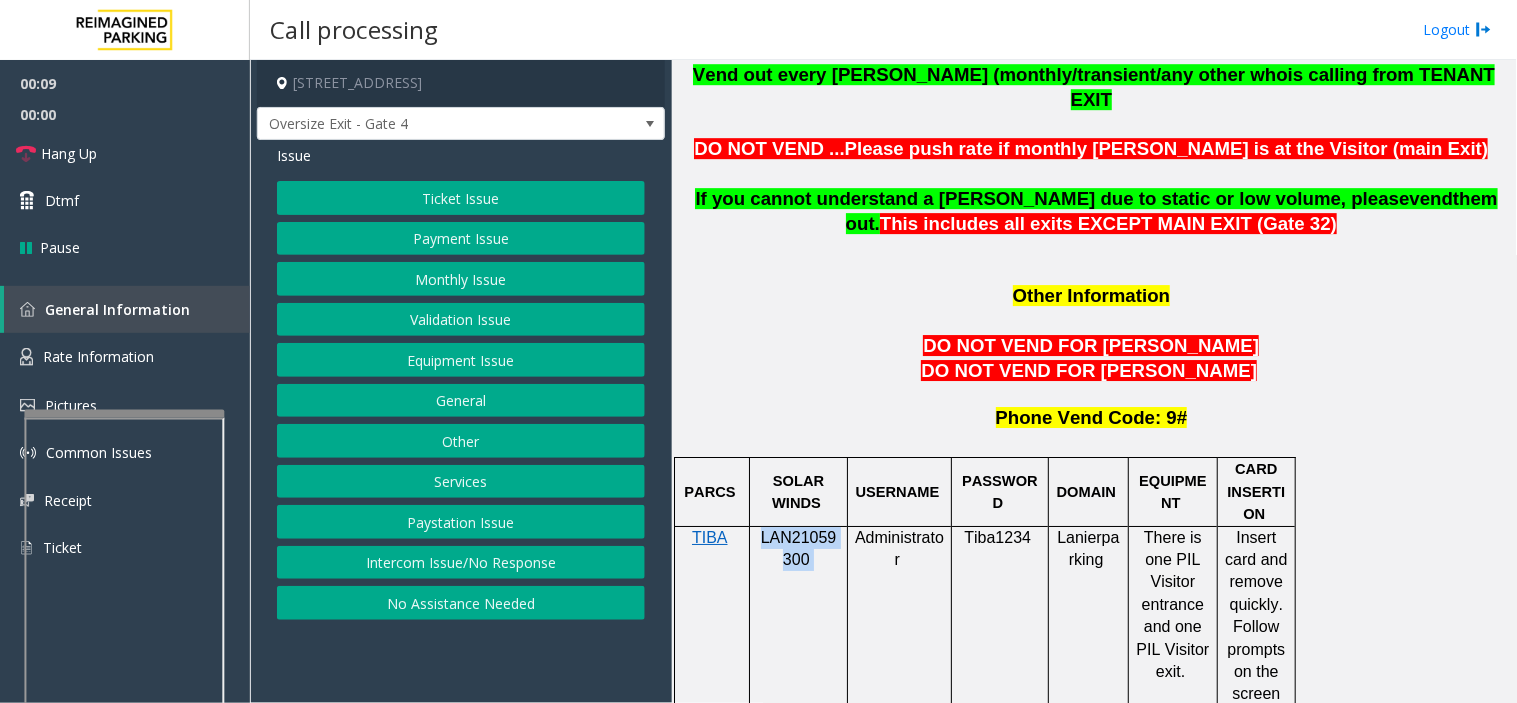 click on "LAN21059300" 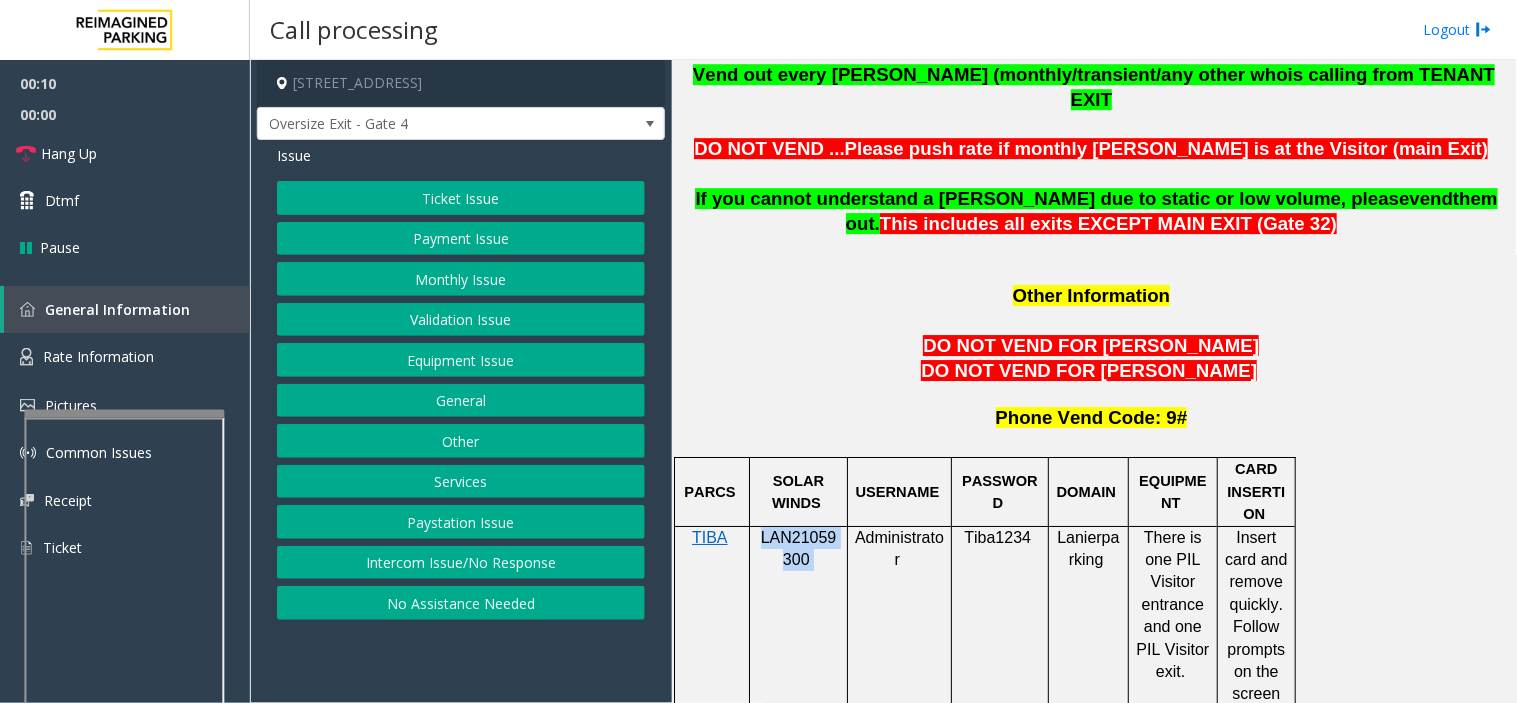 click on "LAN21059300" 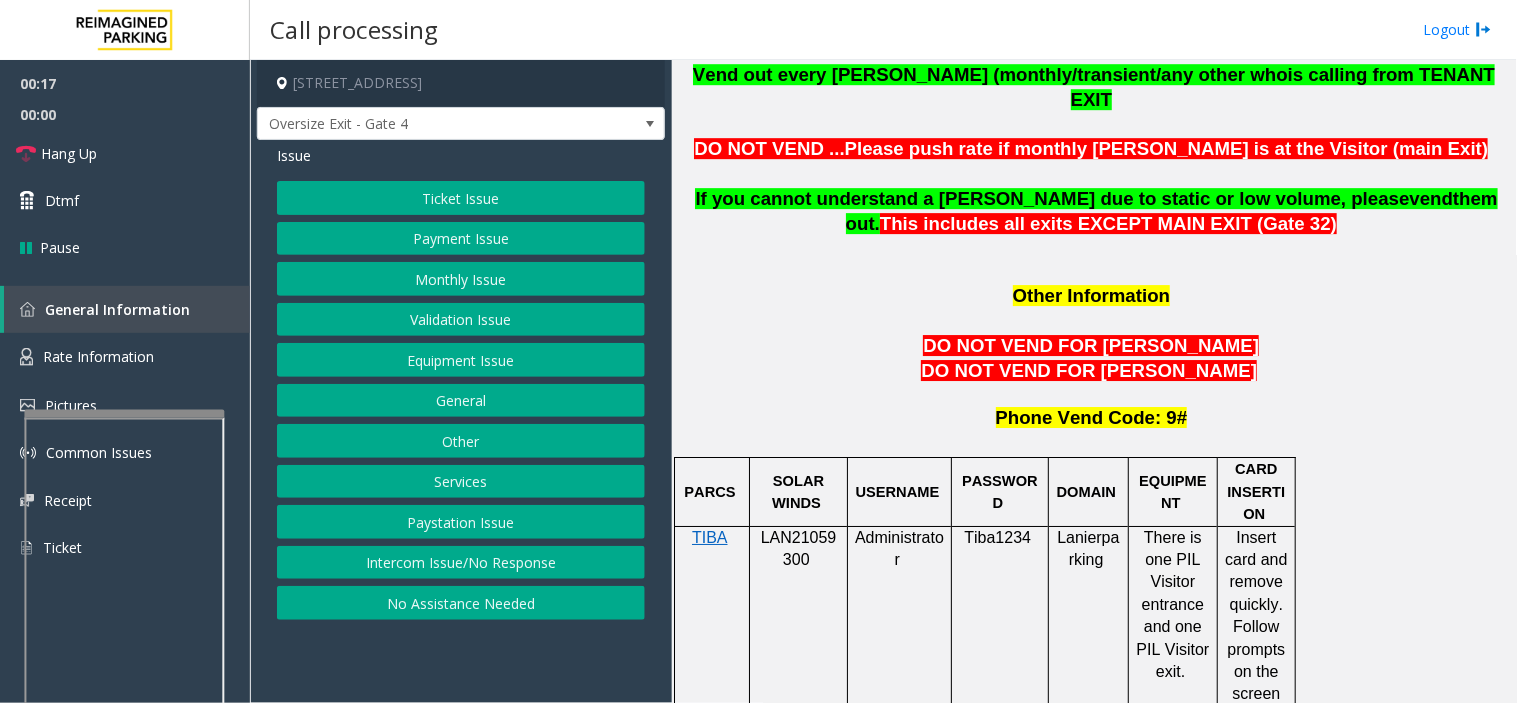 drag, startPoint x: 515, startPoint y: 660, endPoint x: 472, endPoint y: 658, distance: 43.046486 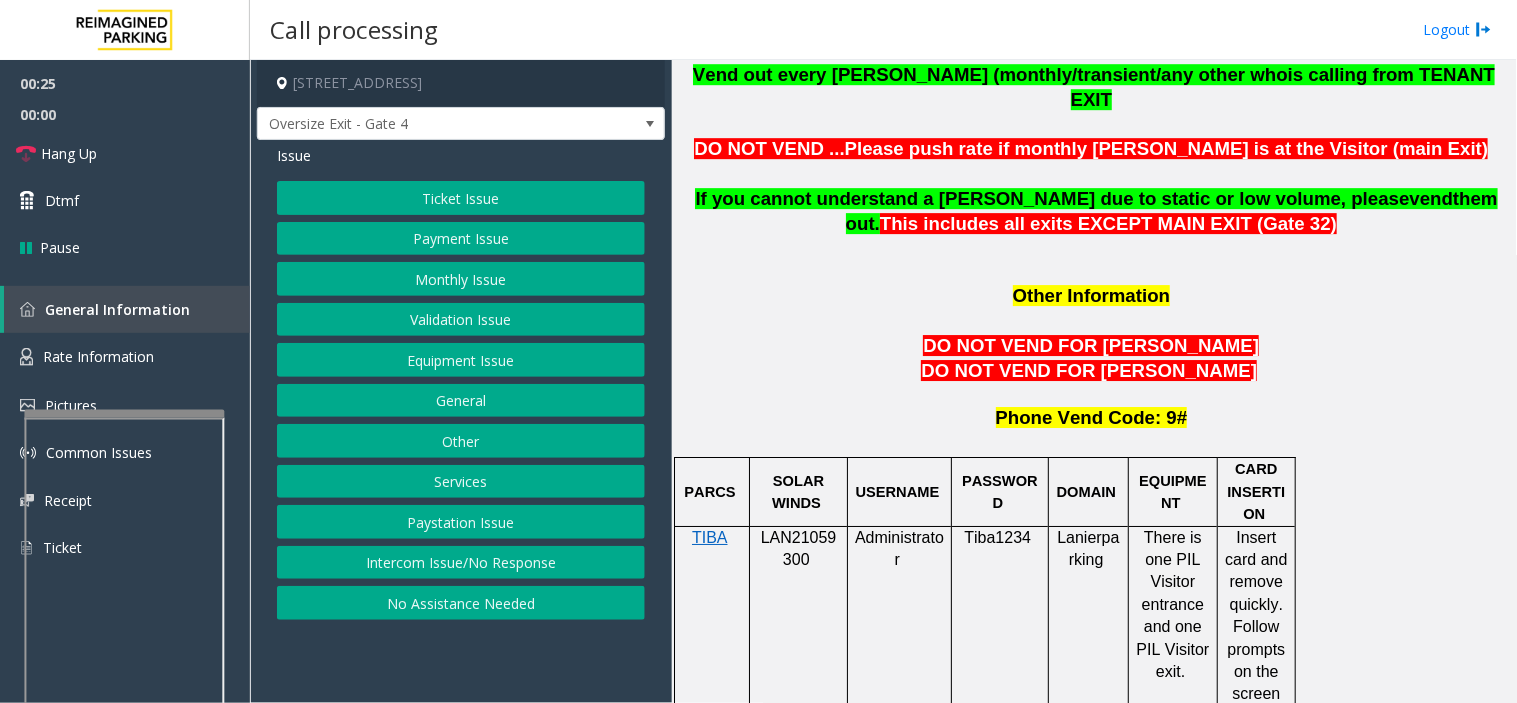 click on "Monthly Issue" 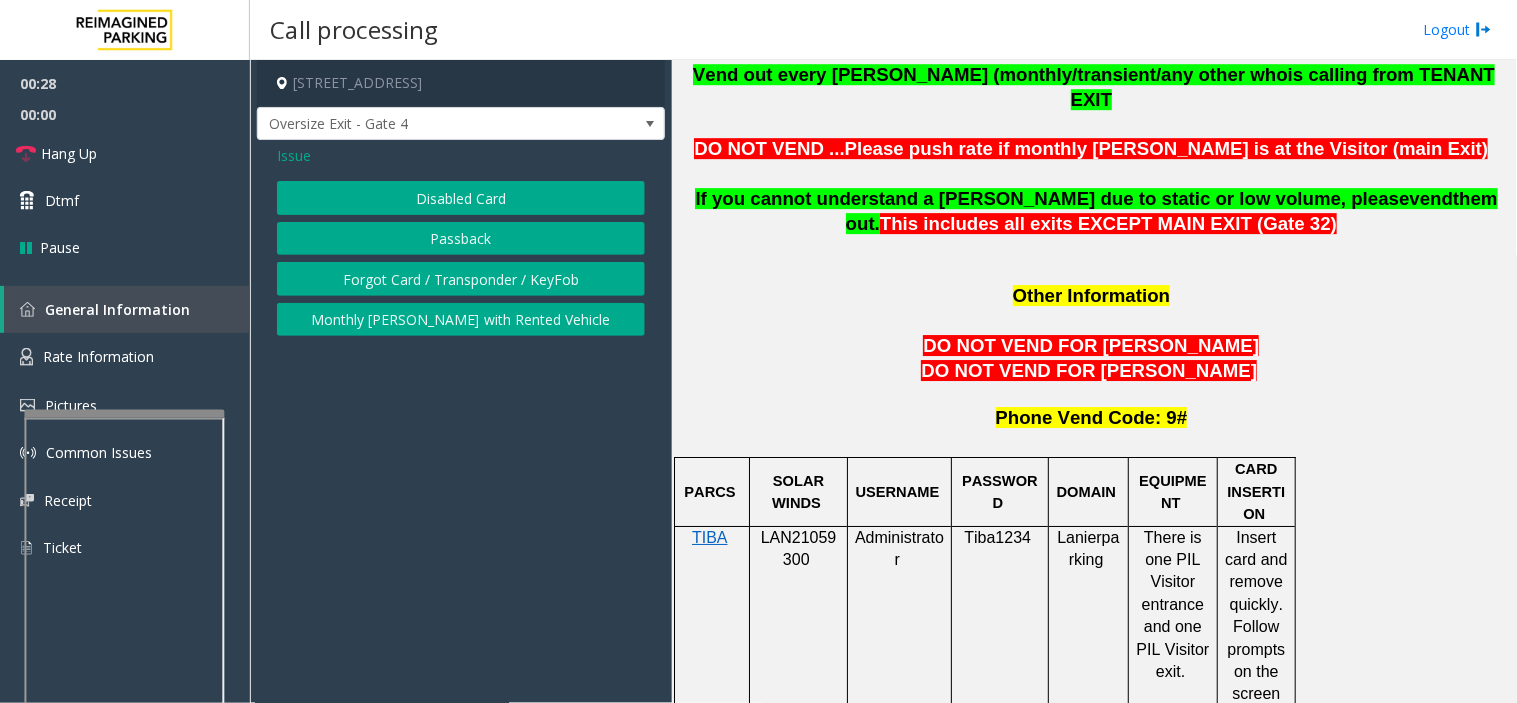 click on "Disabled Card" 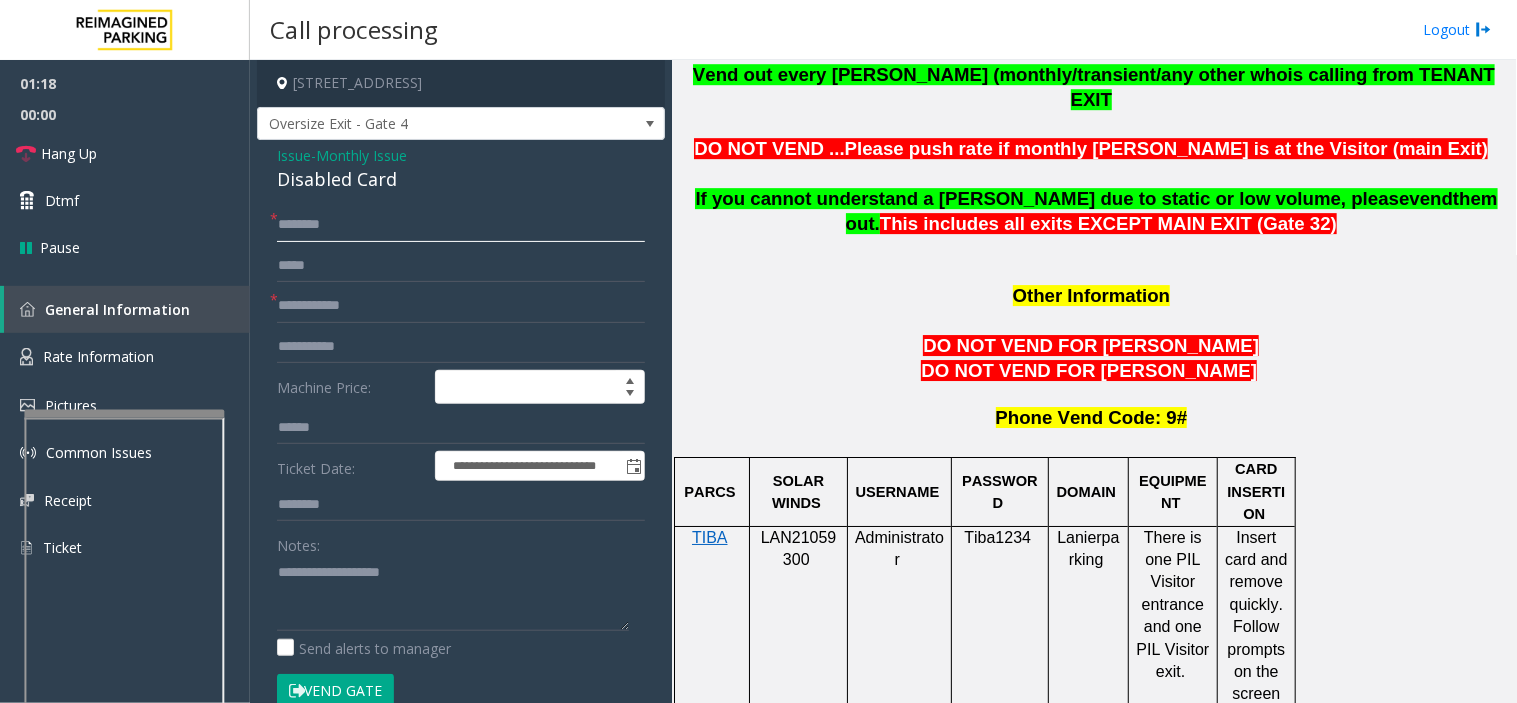 click 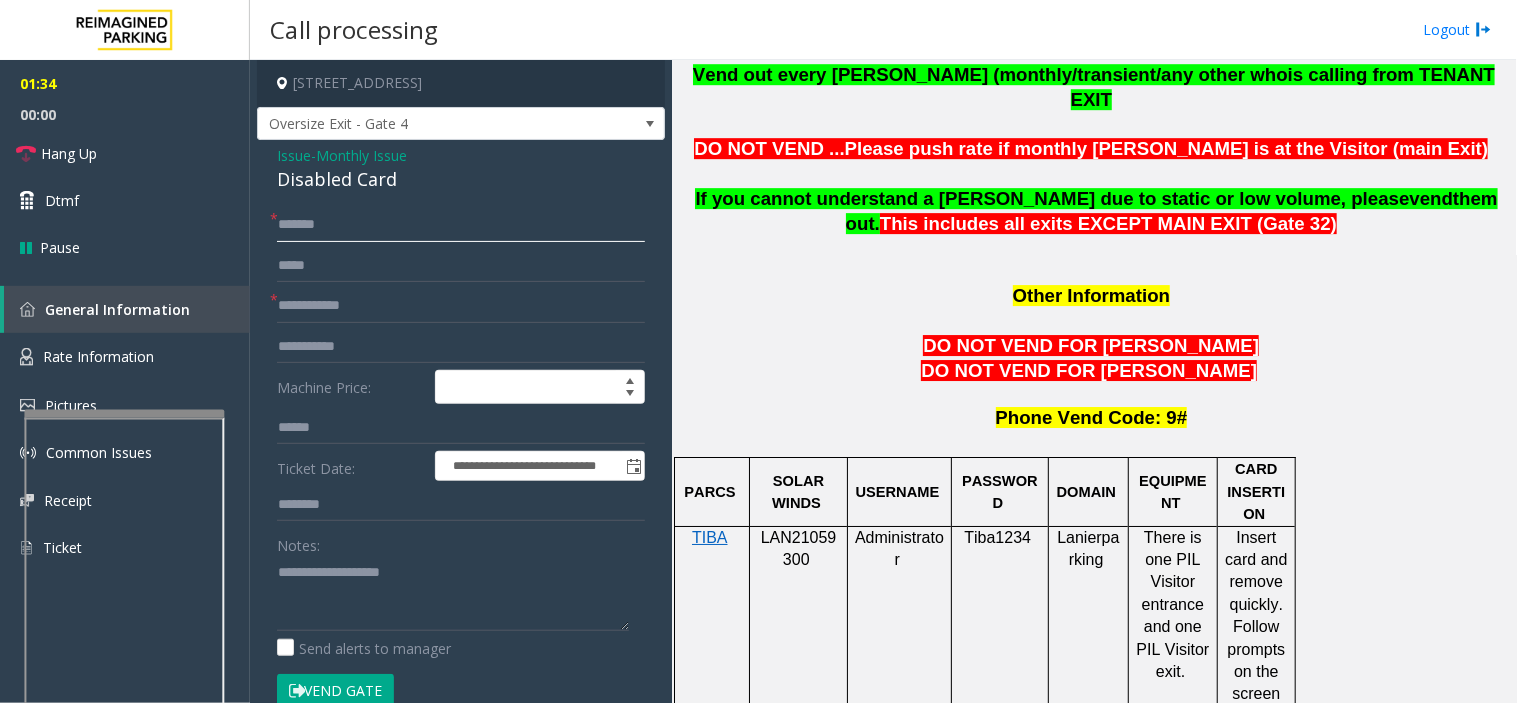 type on "*******" 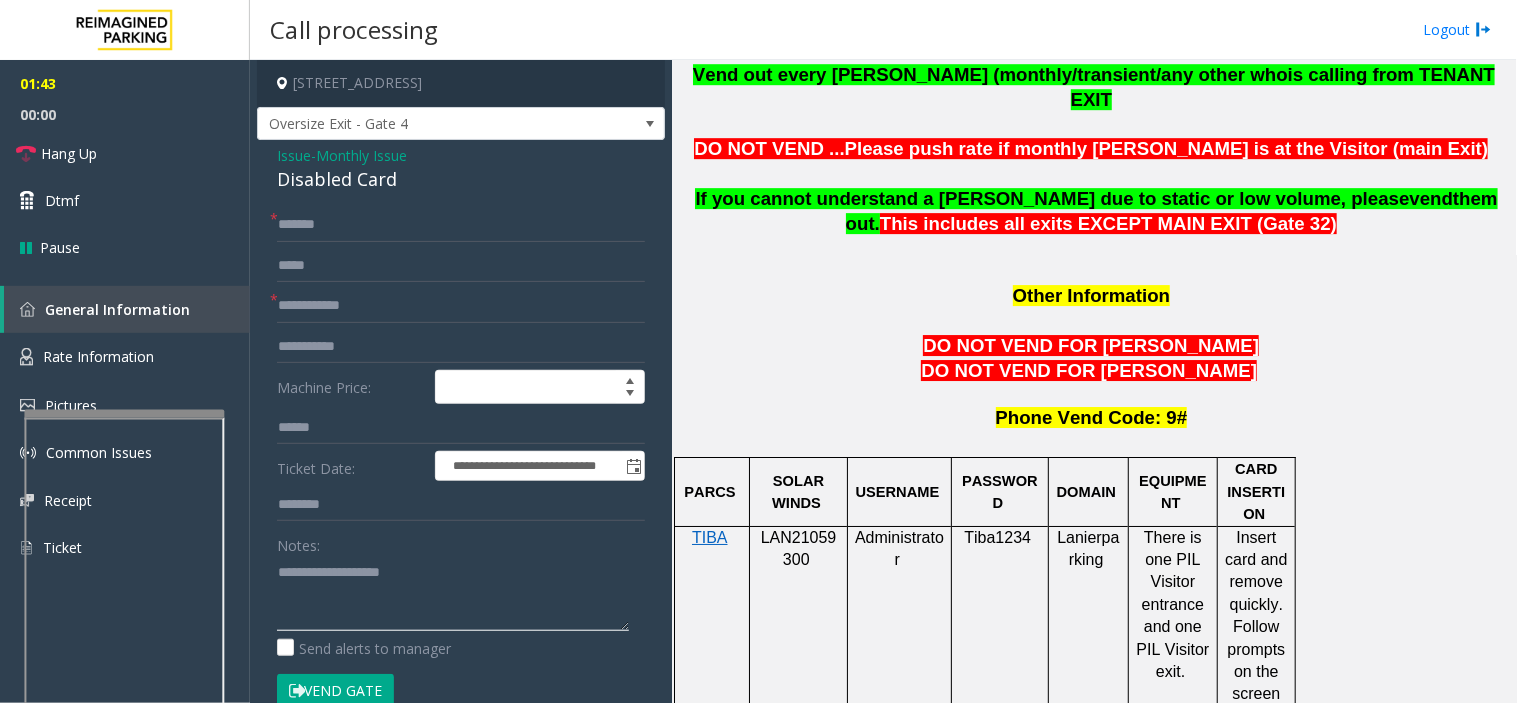 click 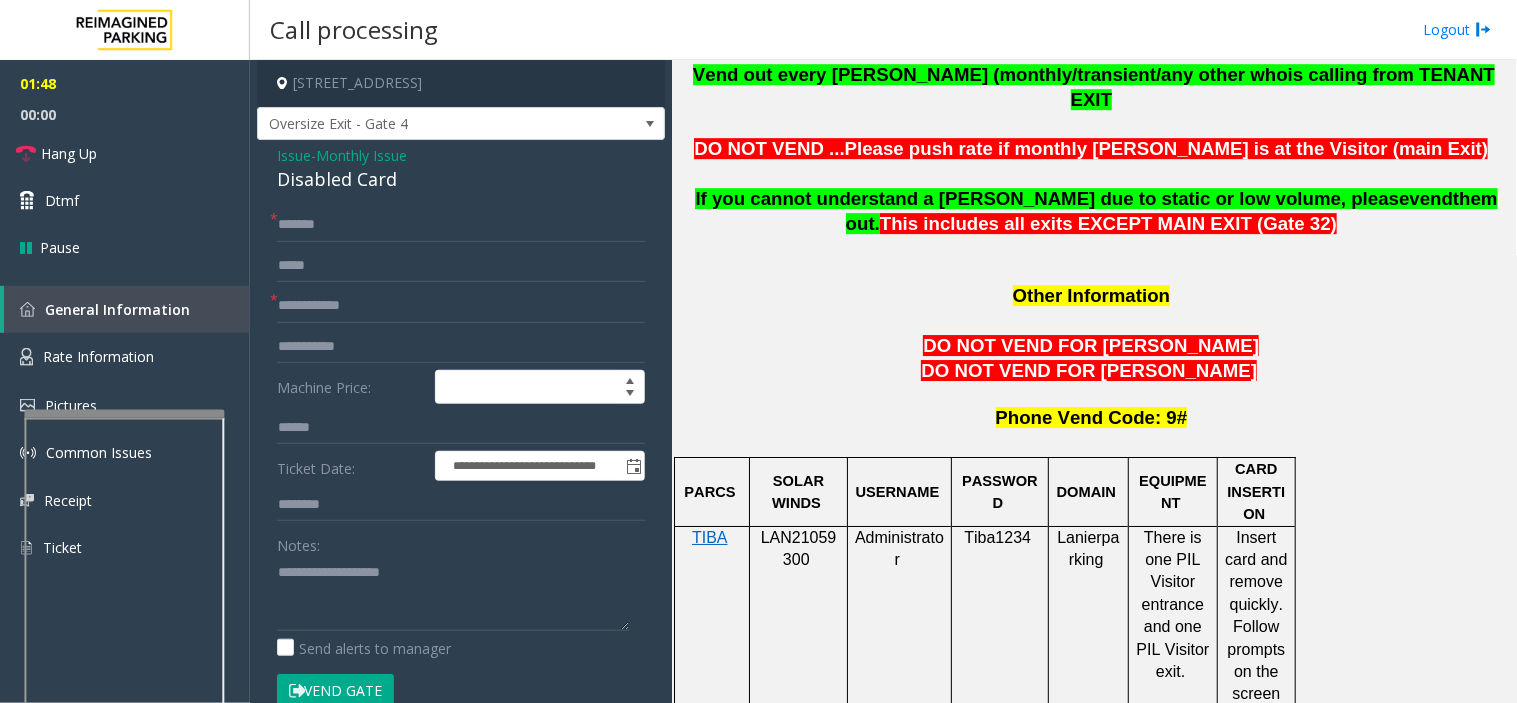 click on "Issue" 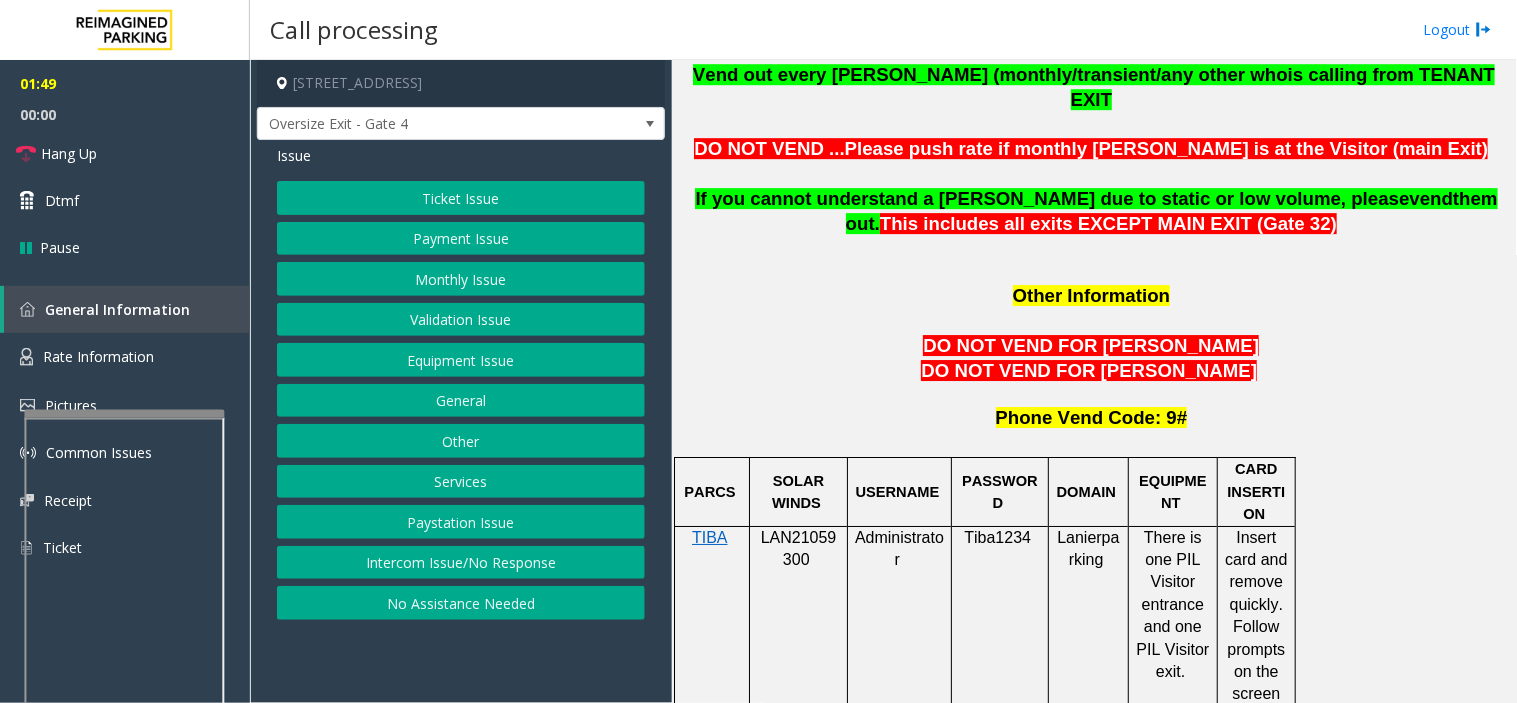 click on "Monthly Issue" 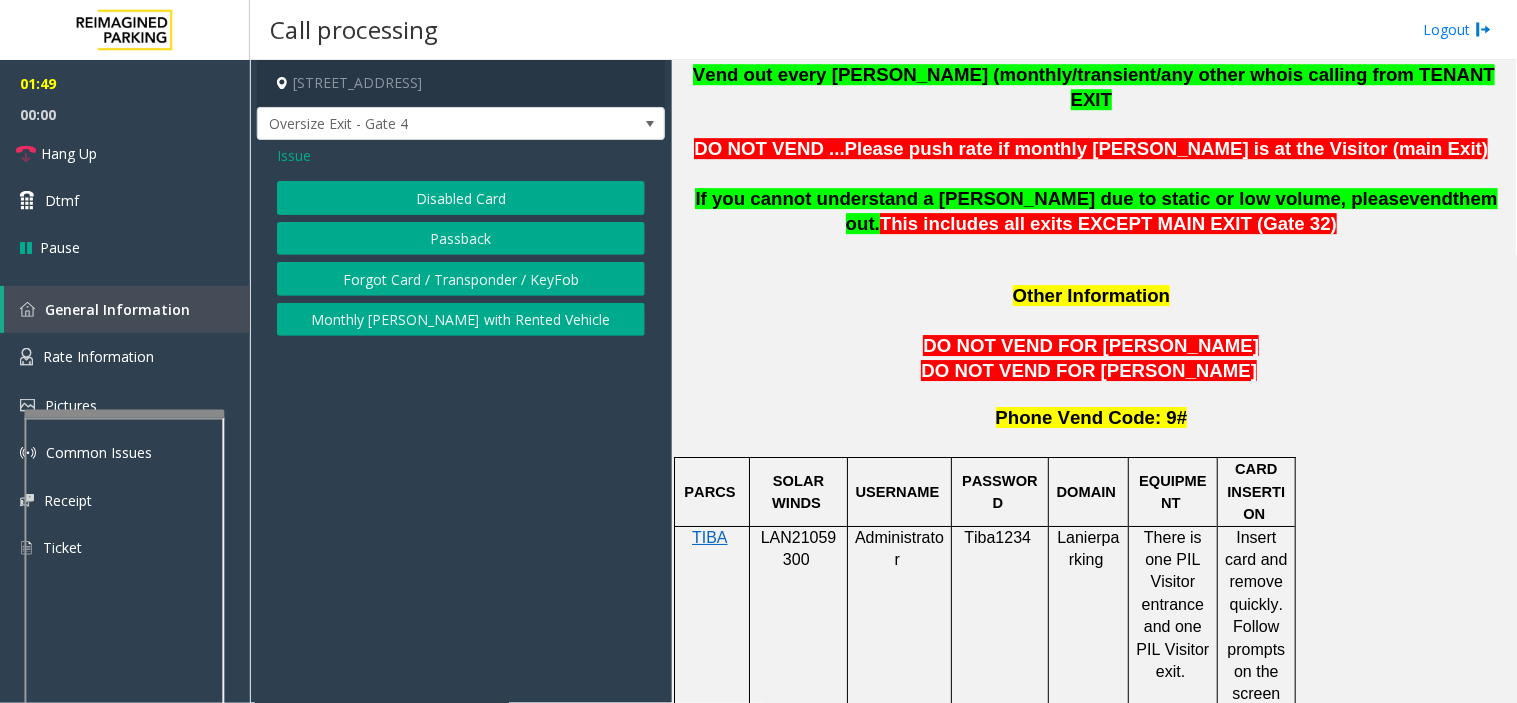 click on "Forgot Card / Transponder / KeyFob" 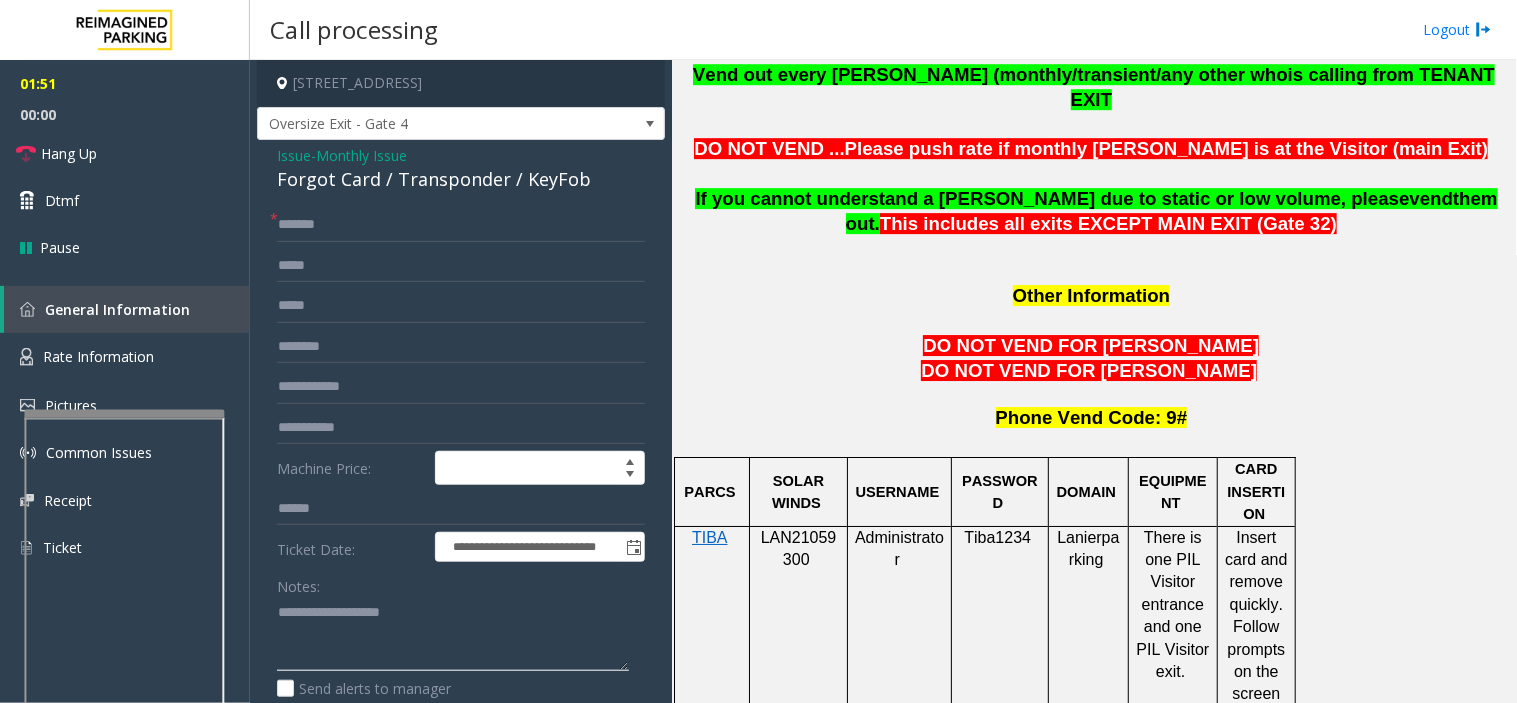 paste on "**********" 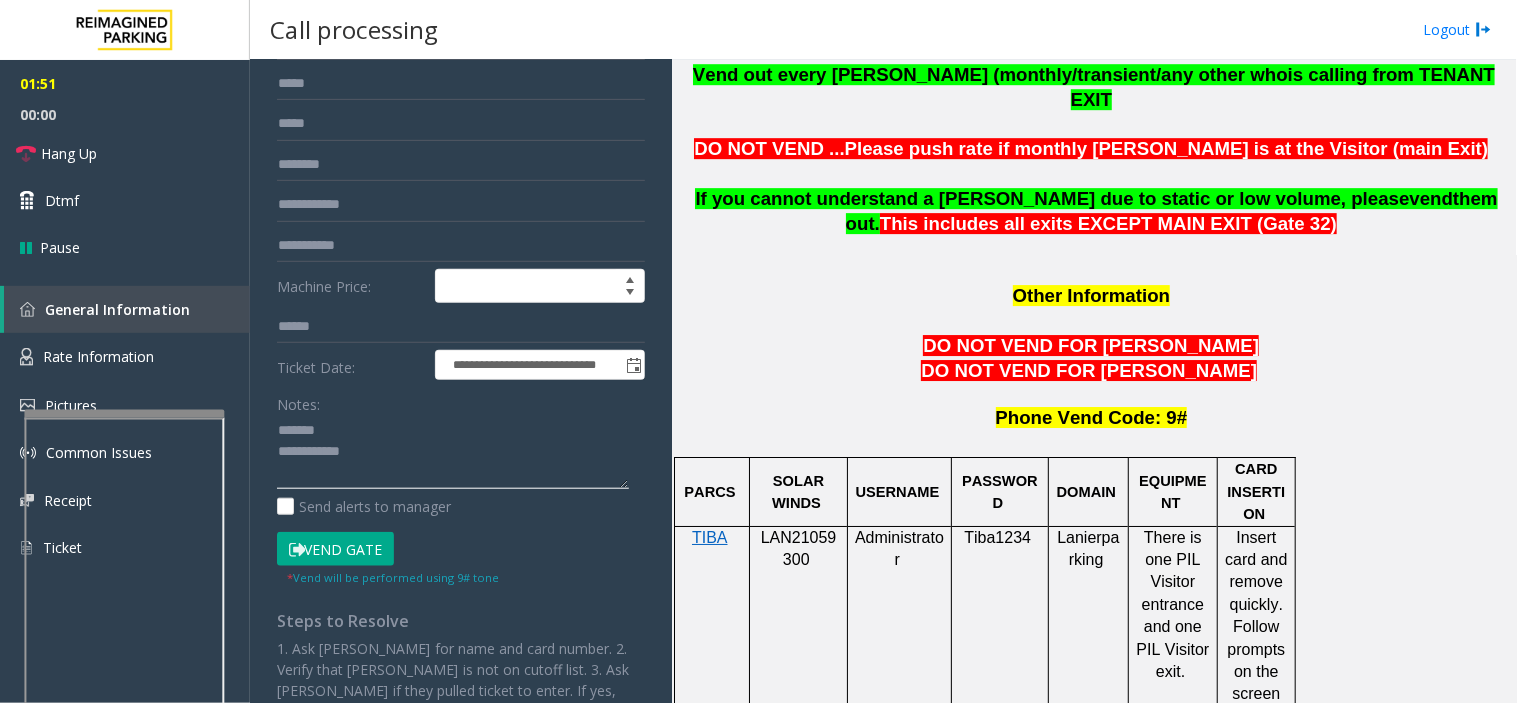 scroll, scrollTop: 333, scrollLeft: 0, axis: vertical 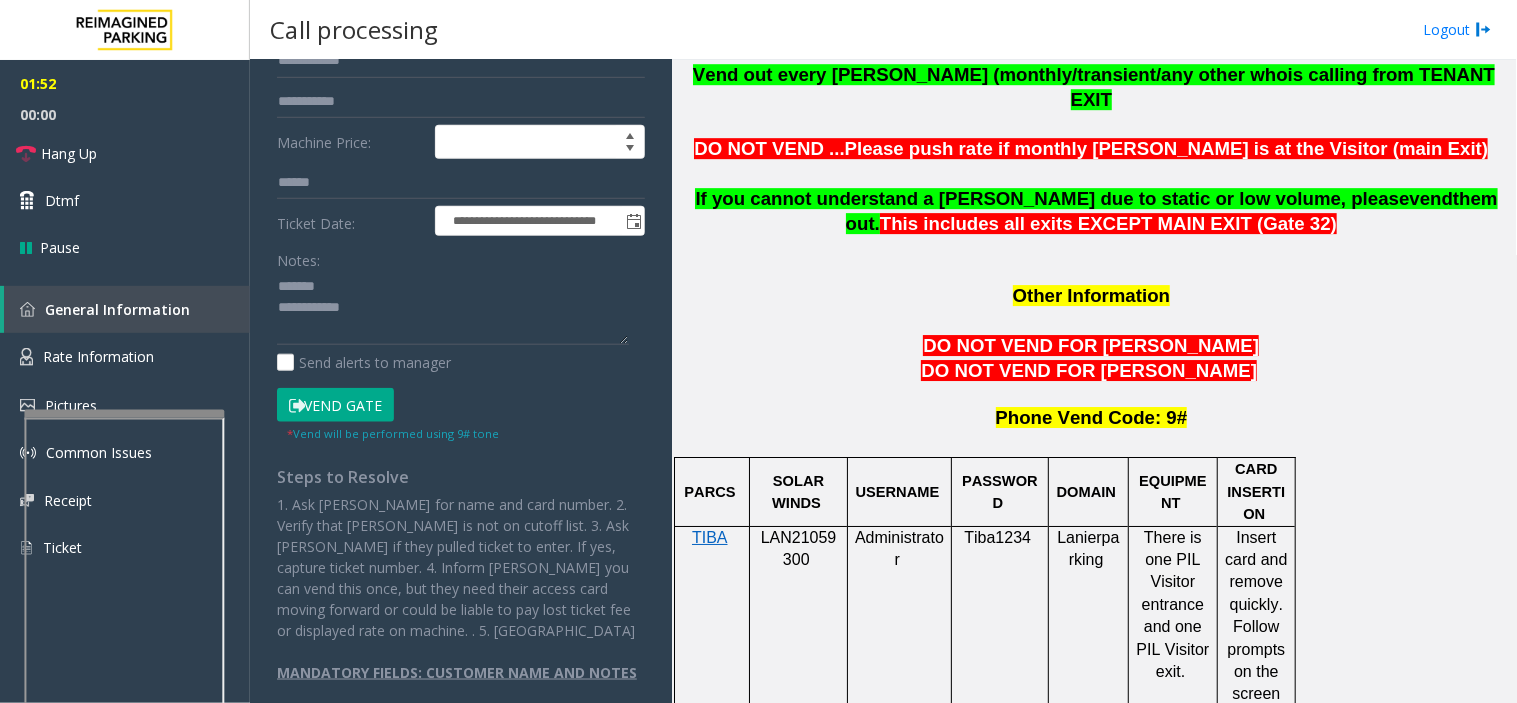 click on "Vend Gate" 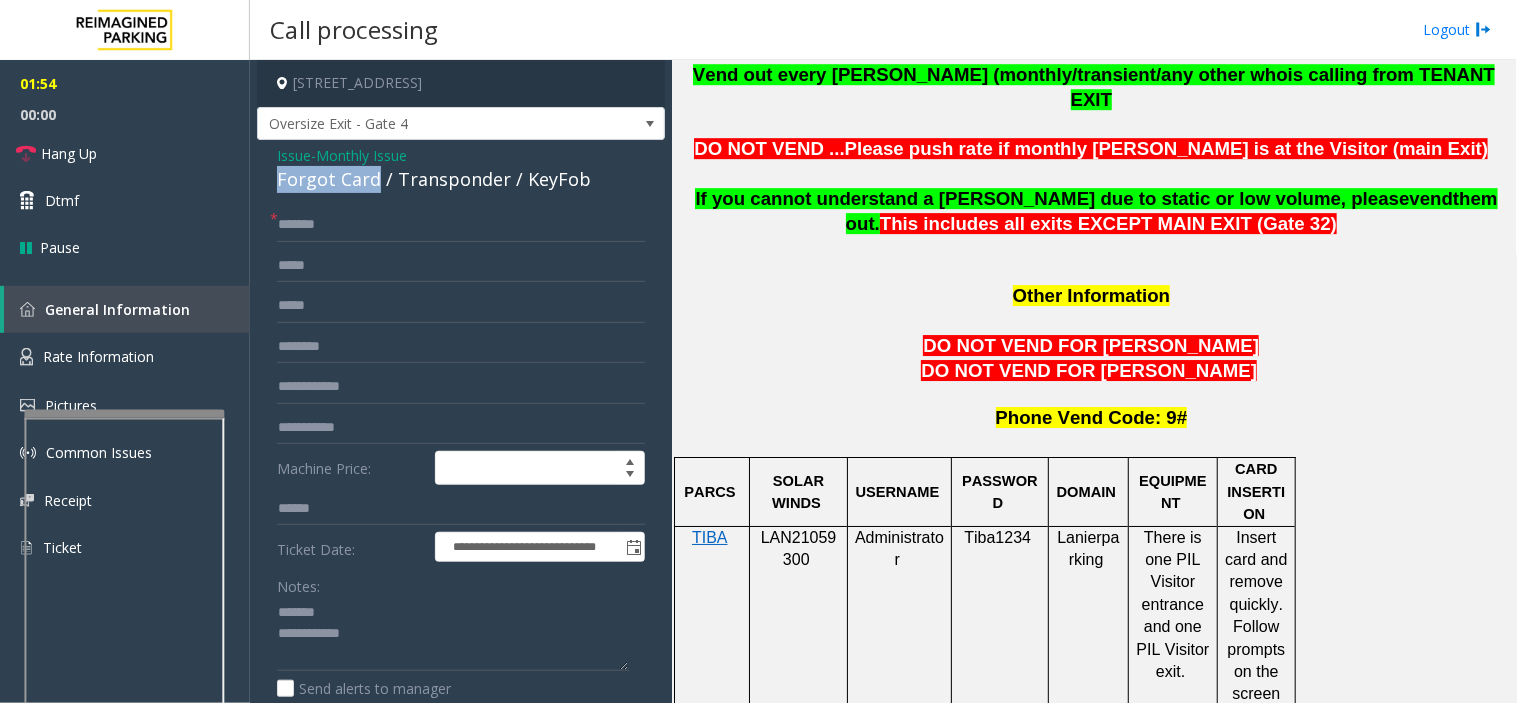 drag, startPoint x: 274, startPoint y: 167, endPoint x: 376, endPoint y: 181, distance: 102.9563 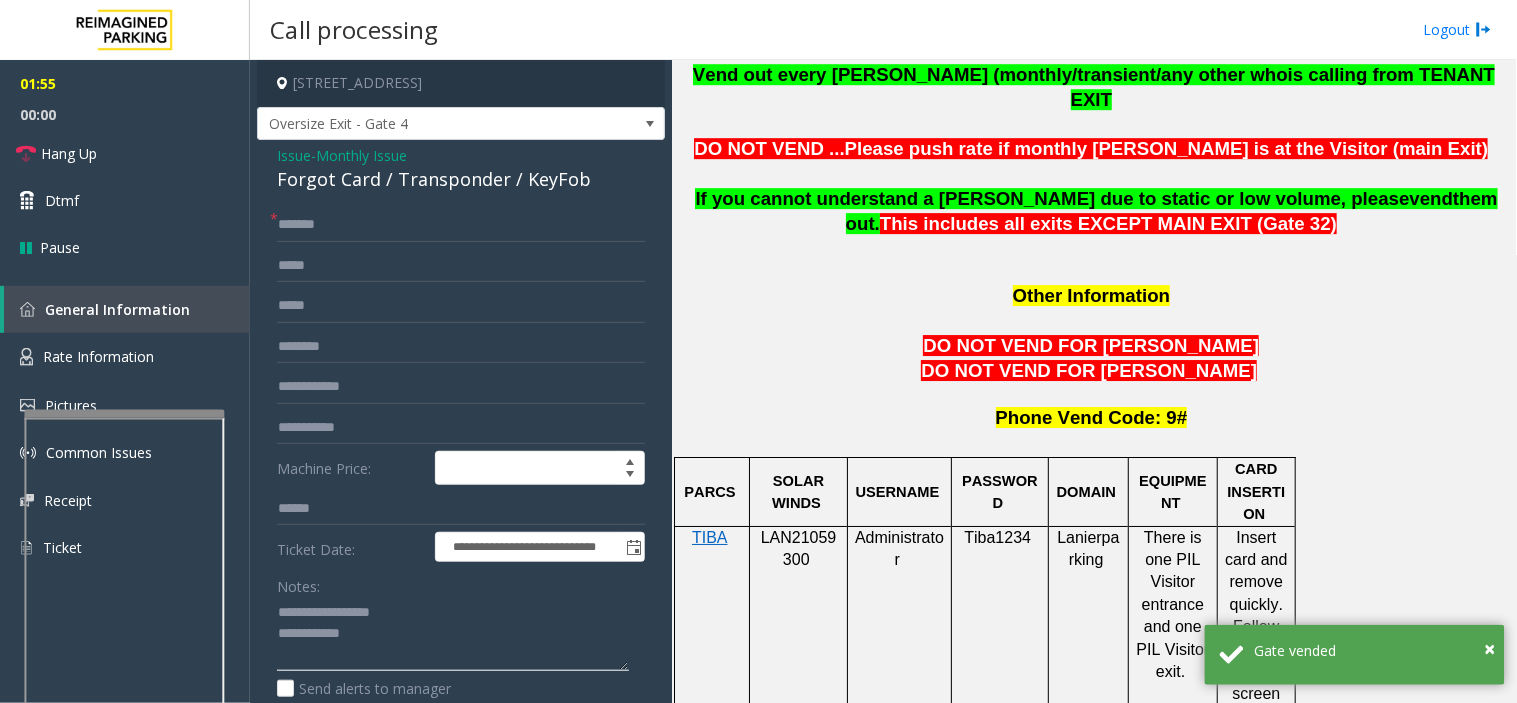 click 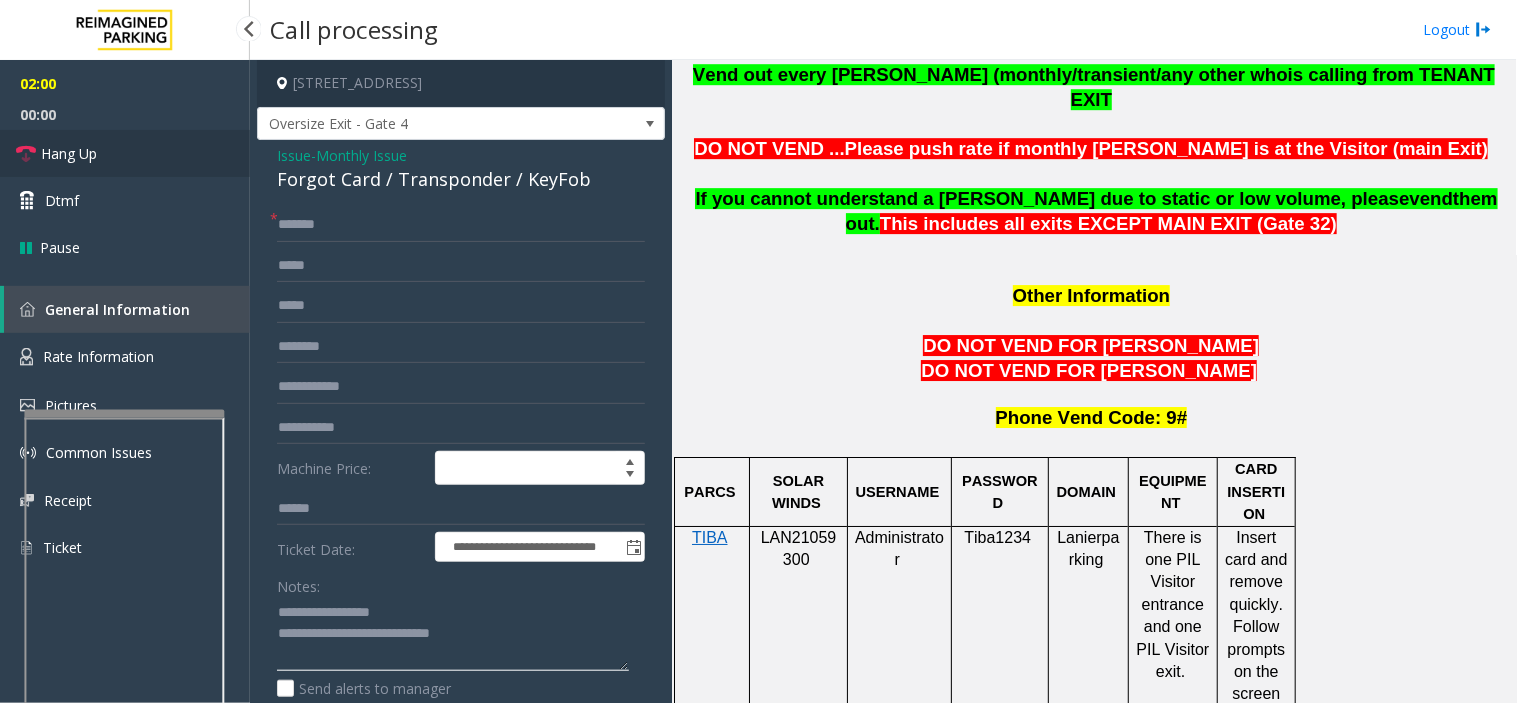 type on "**********" 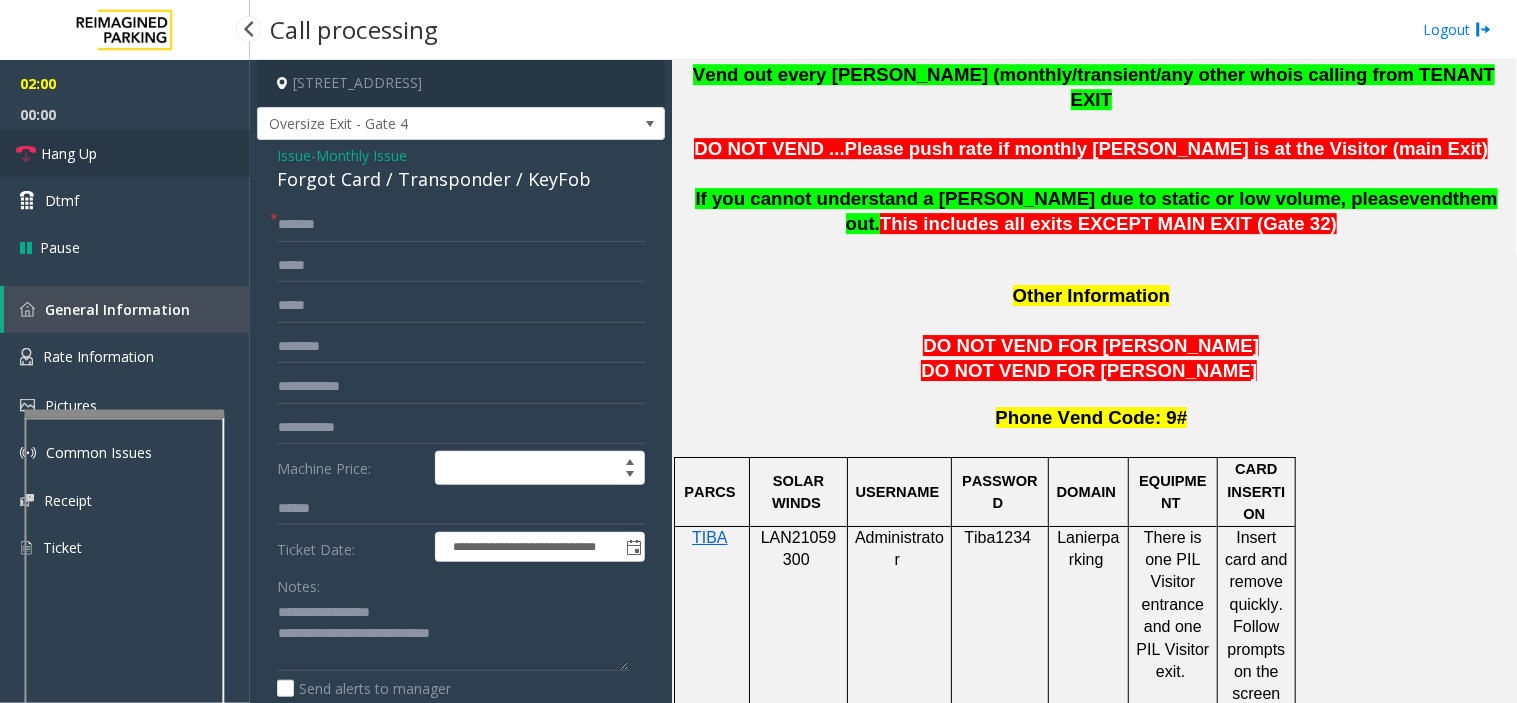 click on "Hang Up" at bounding box center [69, 153] 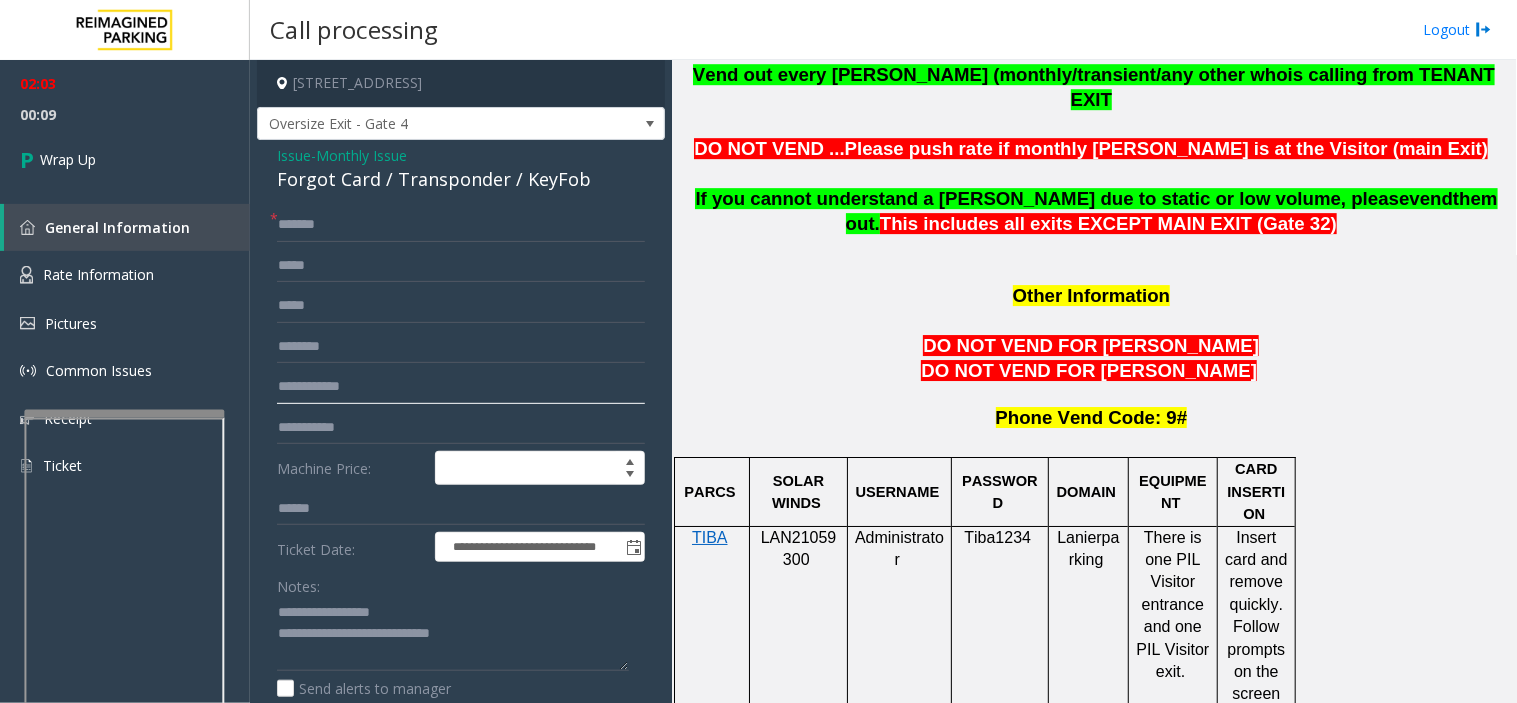 click 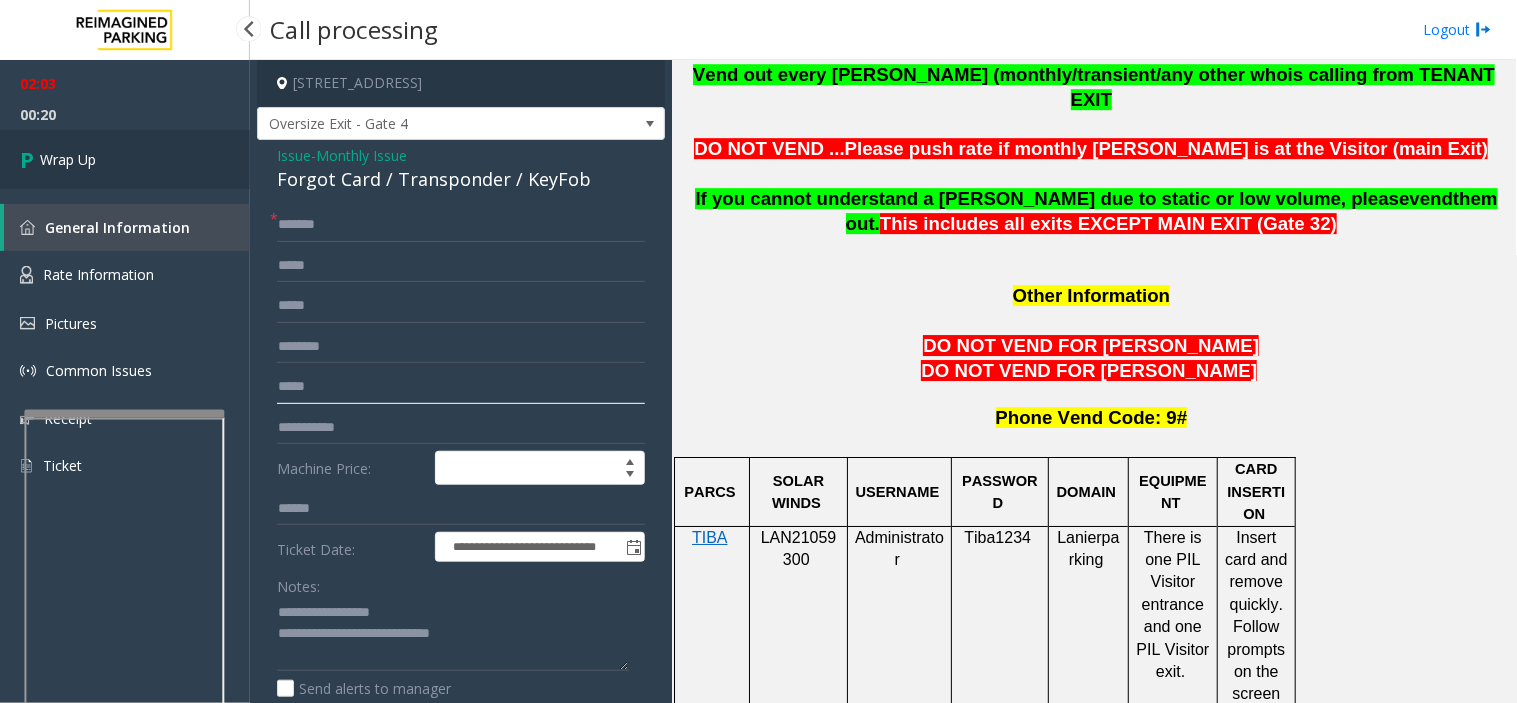 type on "*****" 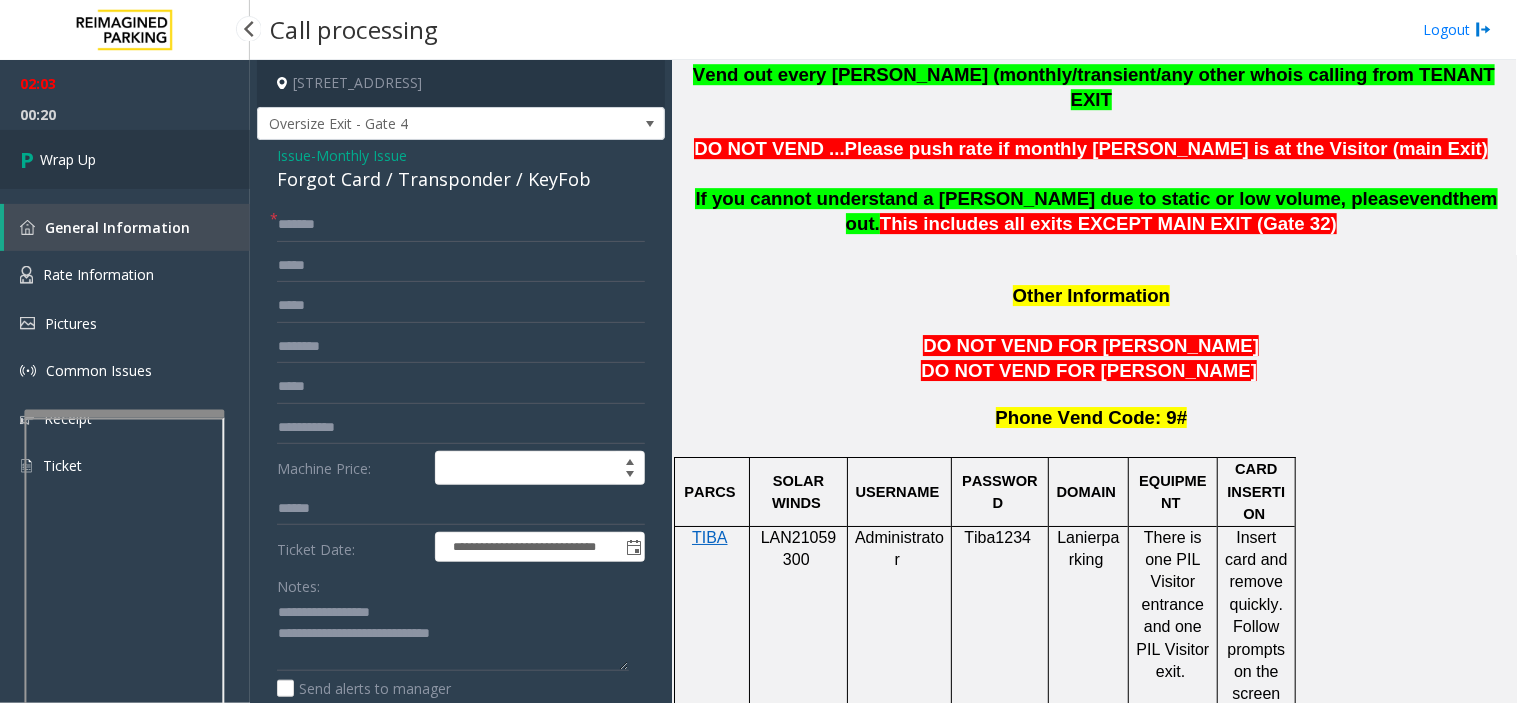 click on "Wrap Up" at bounding box center [125, 159] 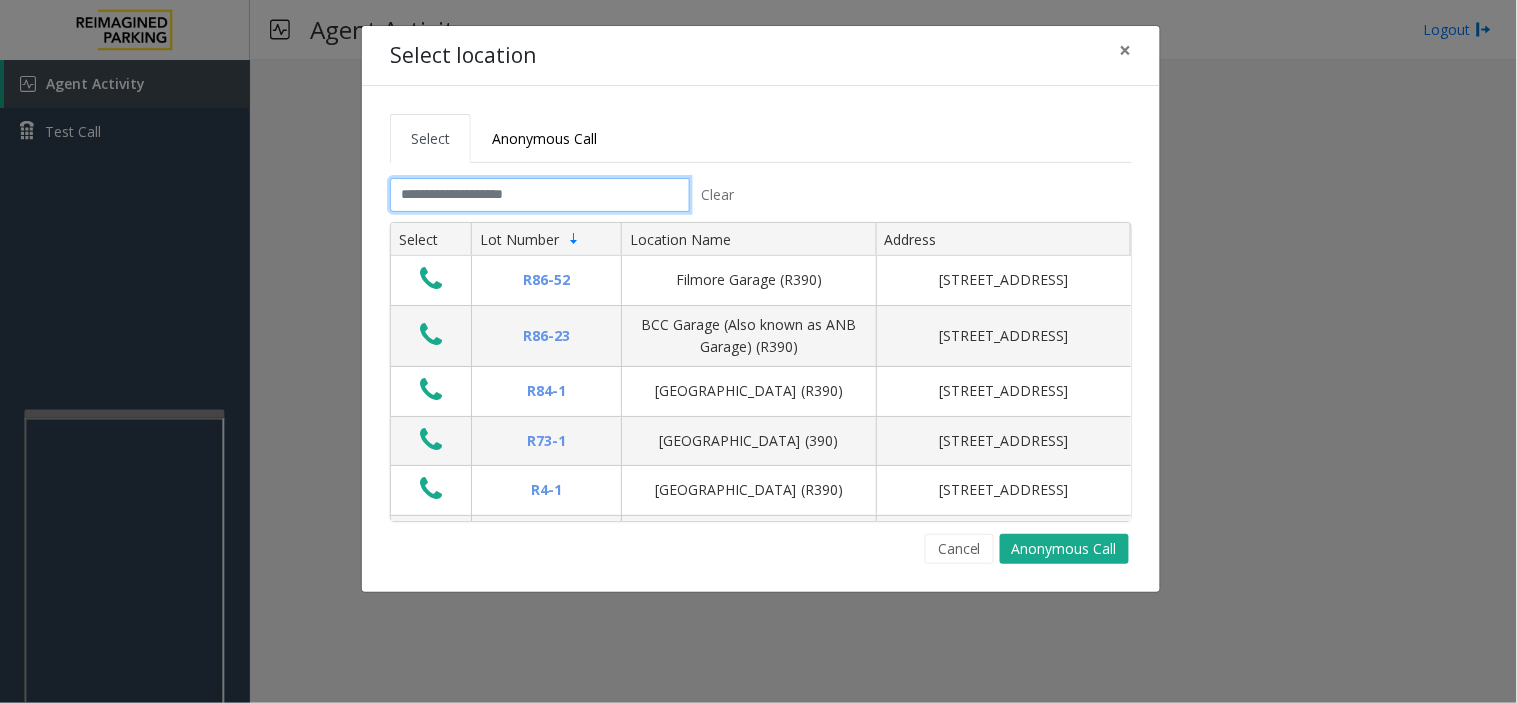 click 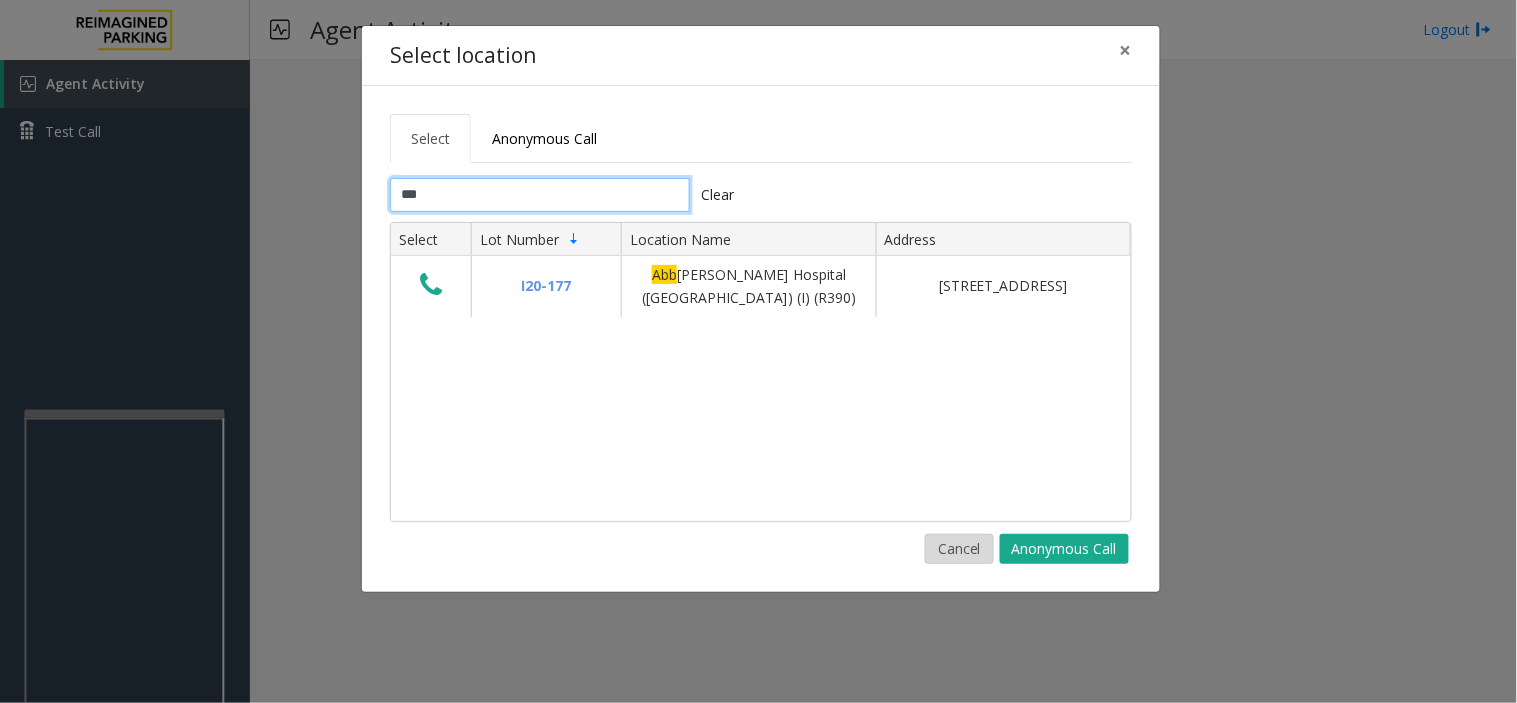 type on "***" 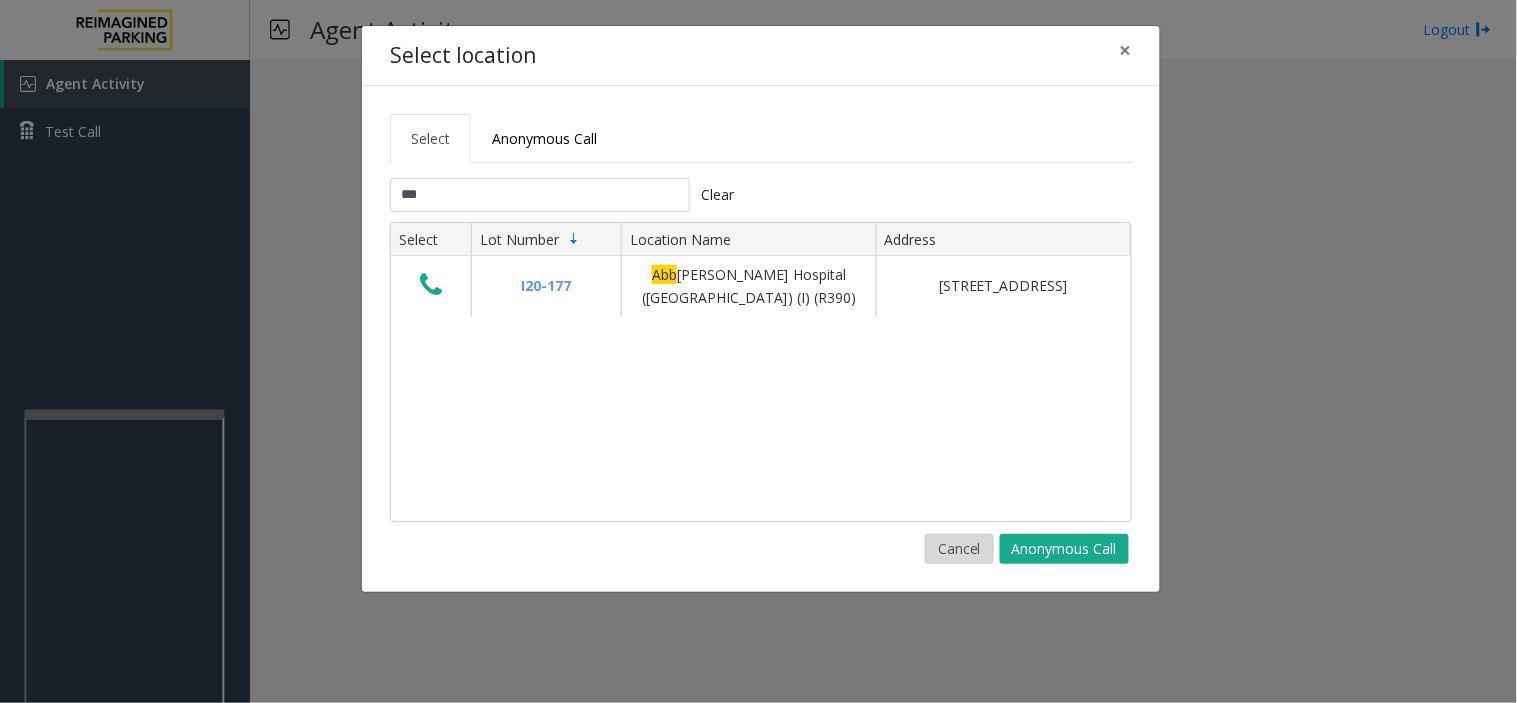 click on "Cancel" 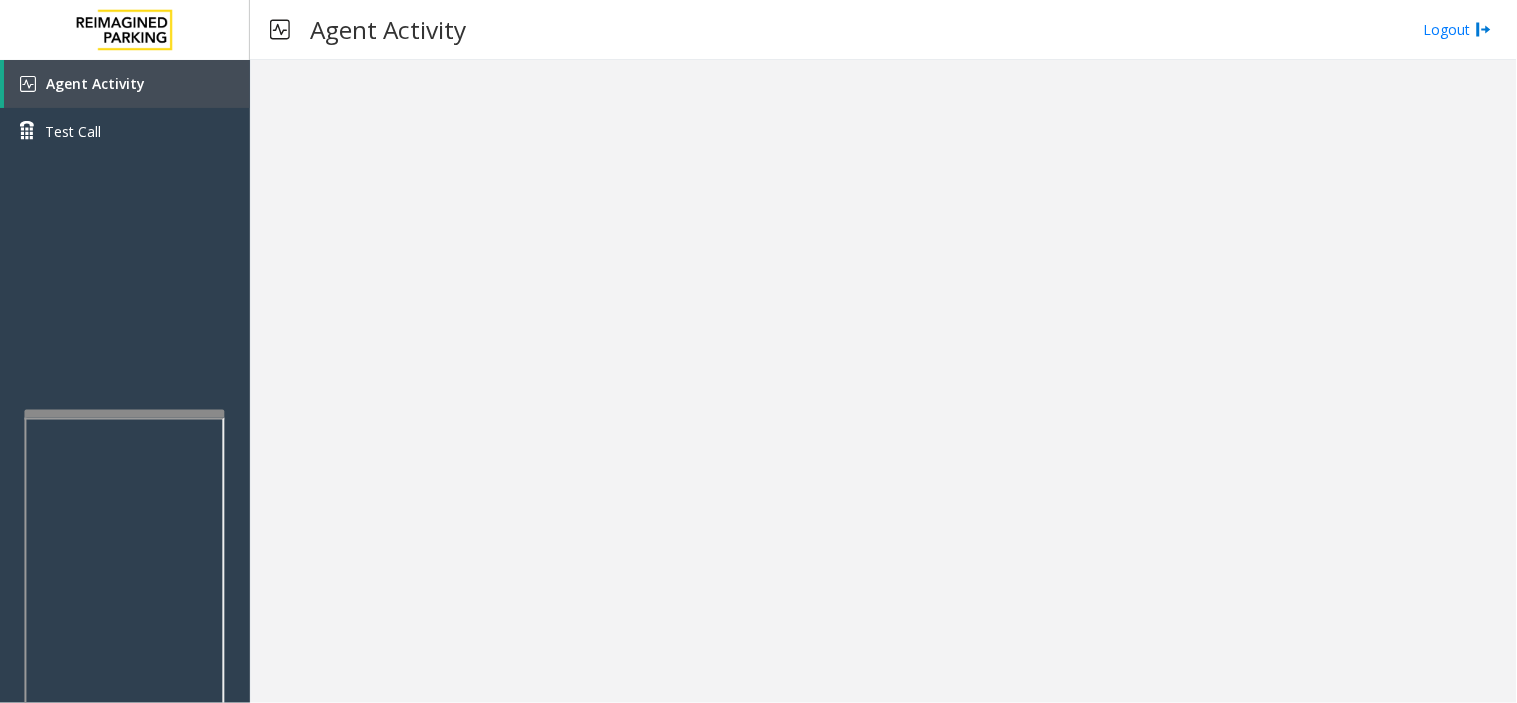 click at bounding box center (883, 381) 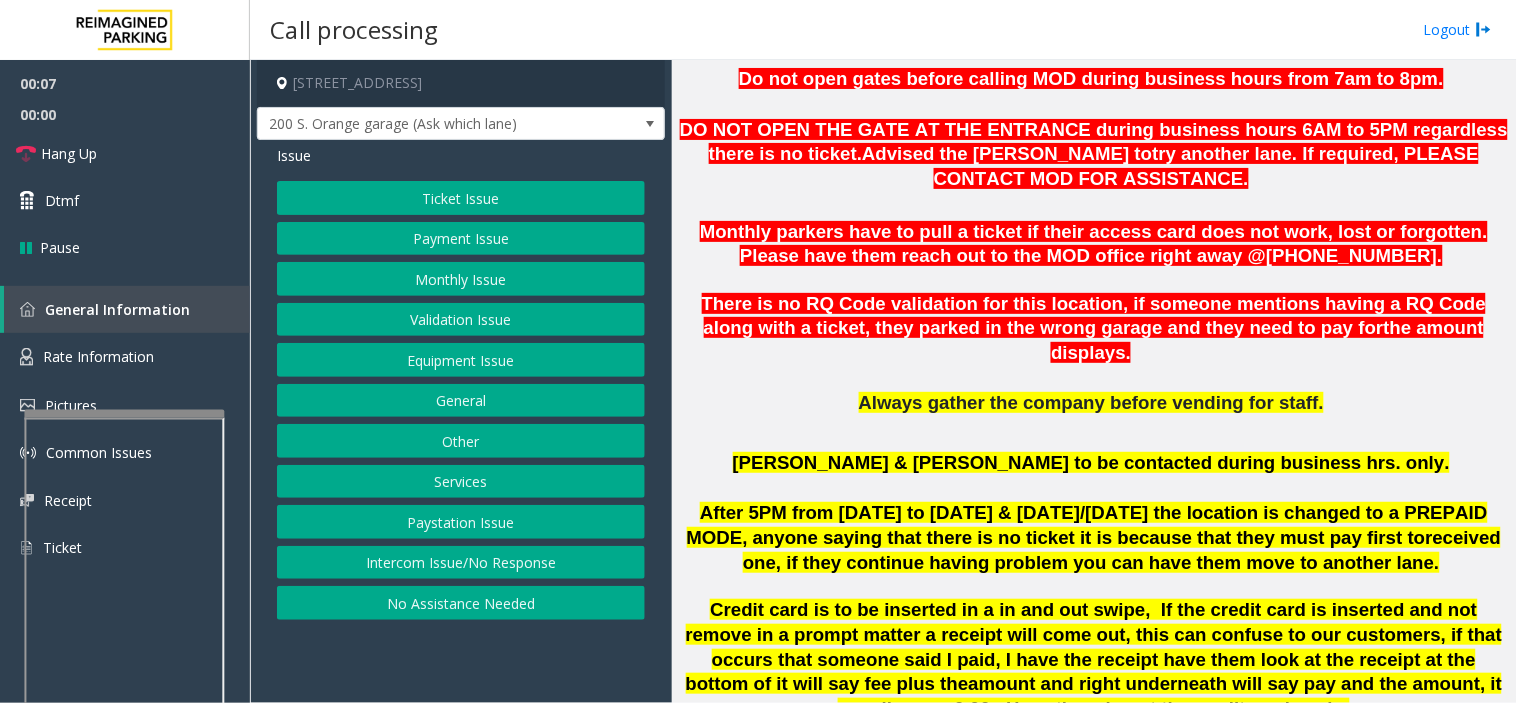 scroll, scrollTop: 1000, scrollLeft: 0, axis: vertical 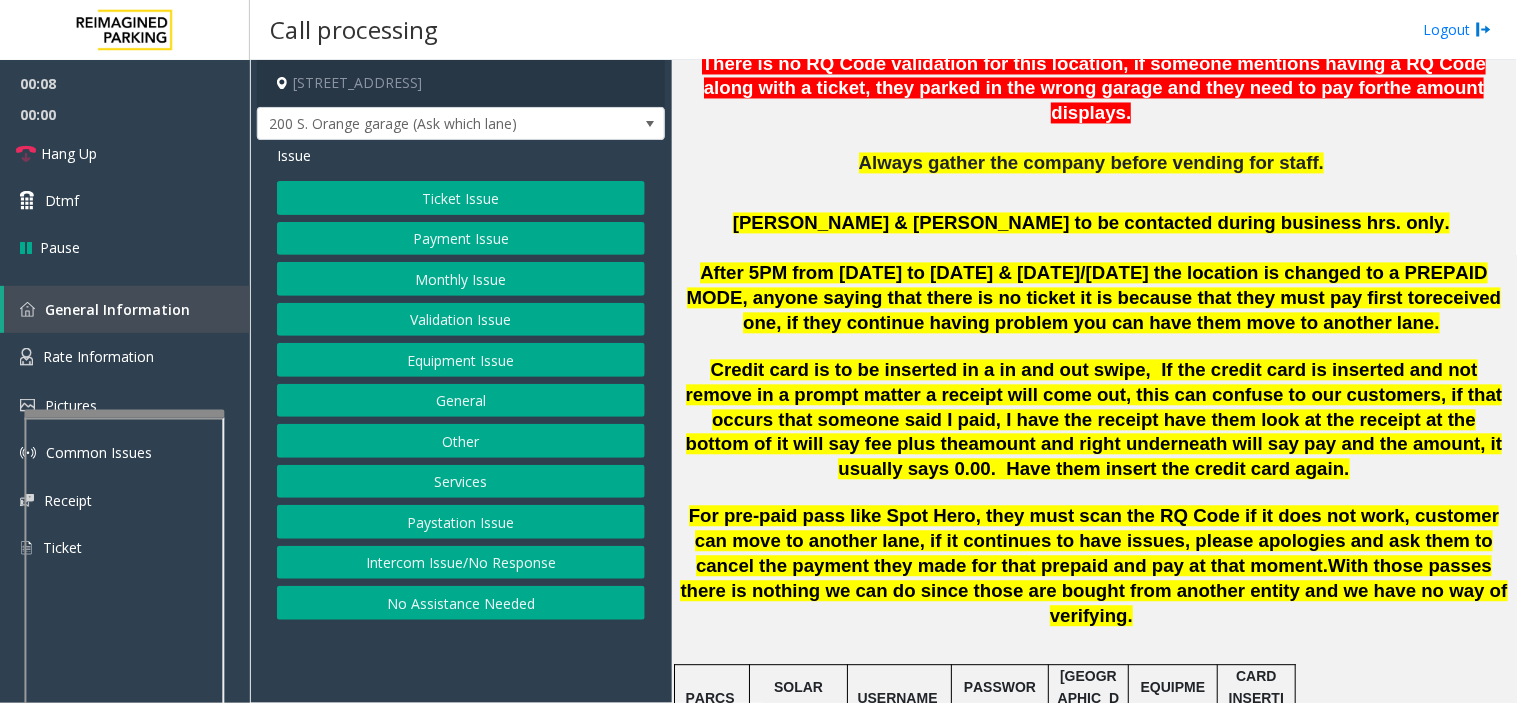 click on "For pre-paid pass like Spot Hero, they must scan the RQ Code if it does not work, customer can move to another lane, if it continues to have issues, please apologies and ask them to cancel the payment they made for that prepaid and pay at that moment" 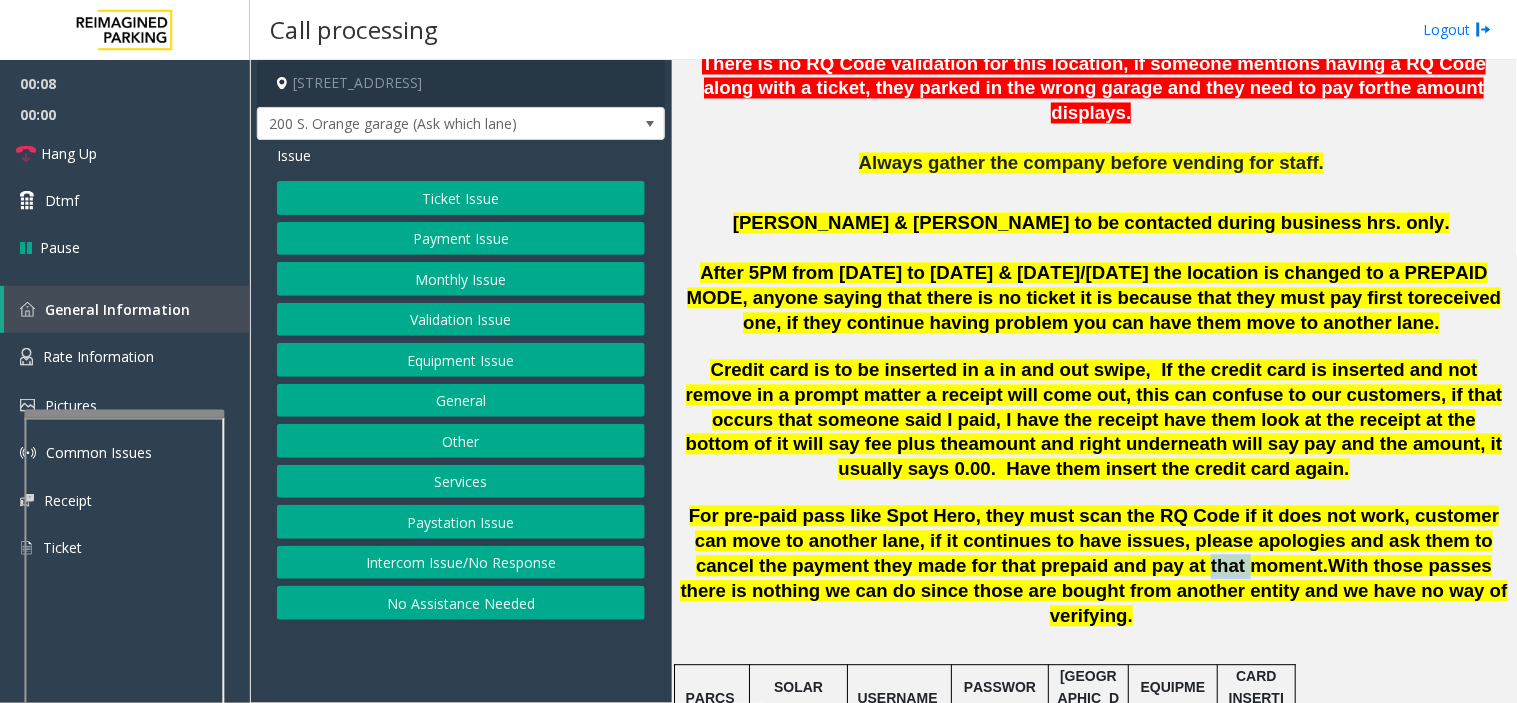 click on "For pre-paid pass like Spot Hero, they must scan the RQ Code if it does not work, customer can move to another lane, if it continues to have issues, please apologies and ask them to cancel the payment they made for that prepaid and pay at that moment" 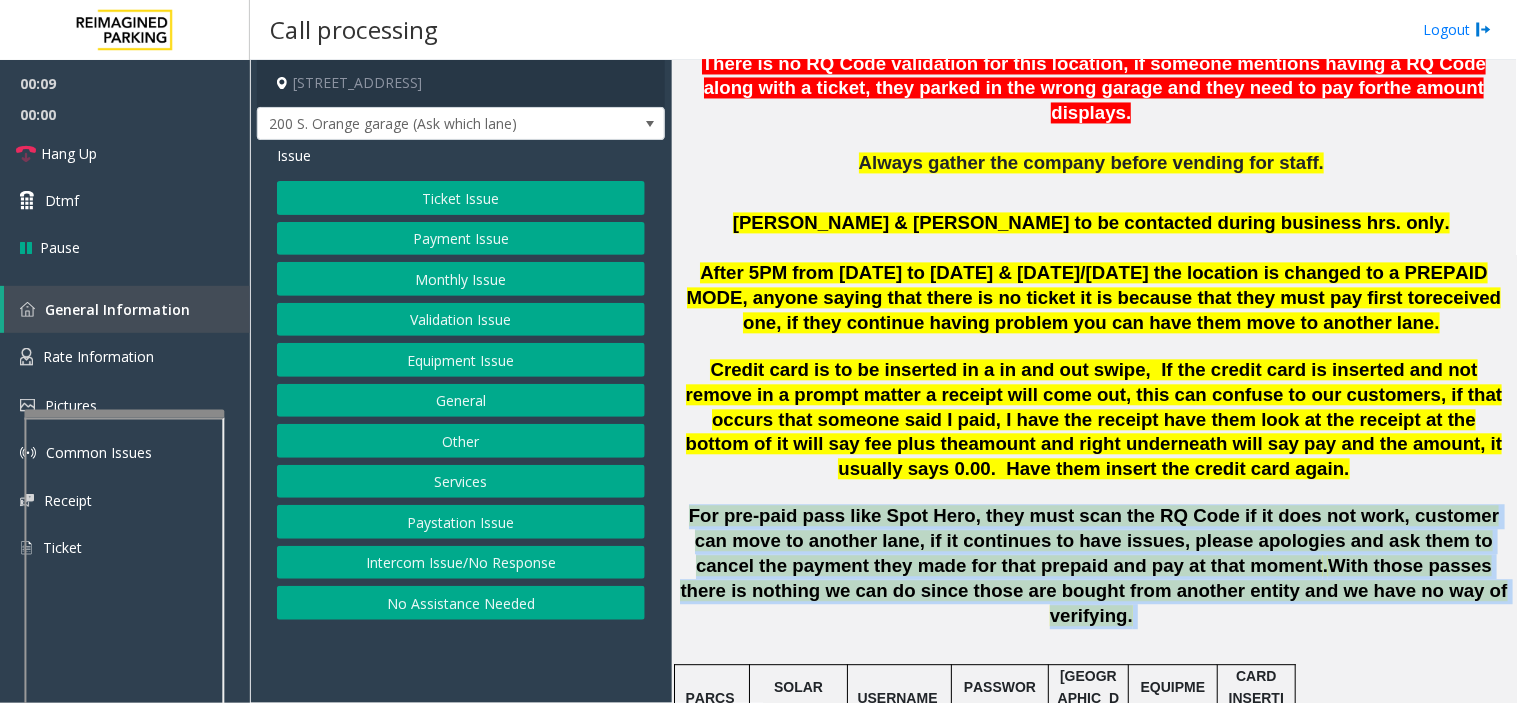 click on "For pre-paid pass like Spot Hero, they must scan the RQ Code if it does not work, customer can move to another lane, if it continues to have issues, please apologies and ask them to cancel the payment they made for that prepaid and pay at that moment" 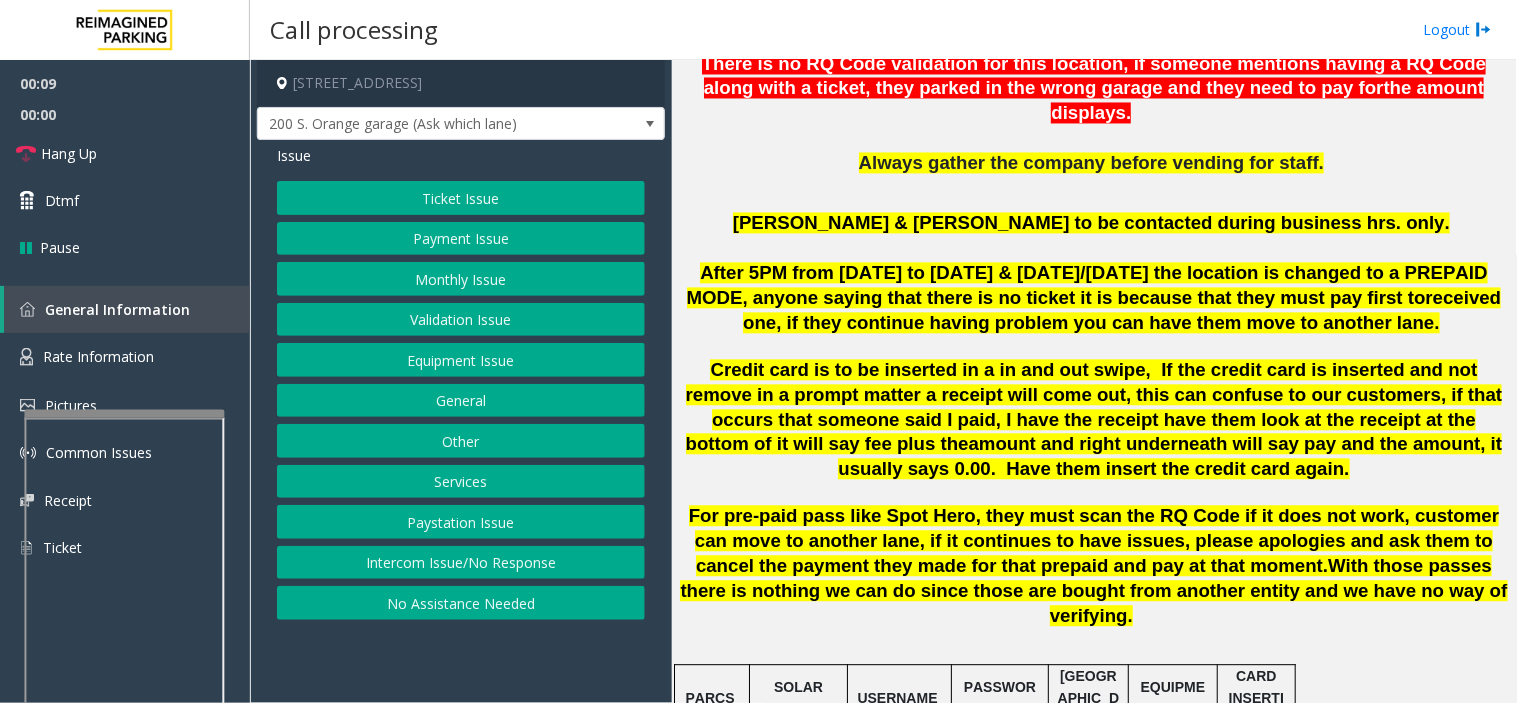 click on "Credit card is to be inserted in a in and out swipe,  If the credit card is inserted and not remove in a prompt matter a receipt will come out, this can confuse to our customers, if that occurs that someone said I paid, I have the receipt have them look at the receipt at the bottom of it will say fee plus the" 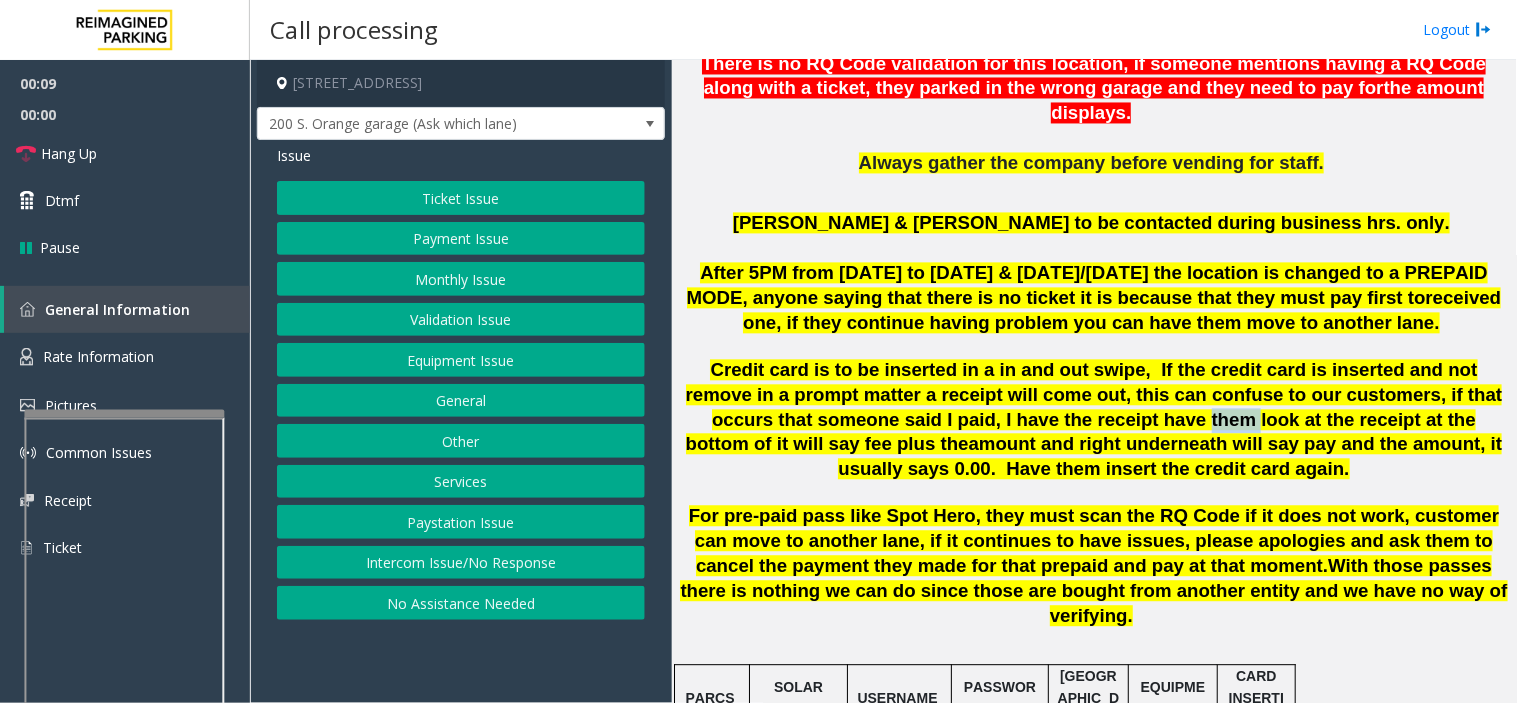 click on "Credit card is to be inserted in a in and out swipe,  If the credit card is inserted and not remove in a prompt matter a receipt will come out, this can confuse to our customers, if that occurs that someone said I paid, I have the receipt have them look at the receipt at the bottom of it will say fee plus the" 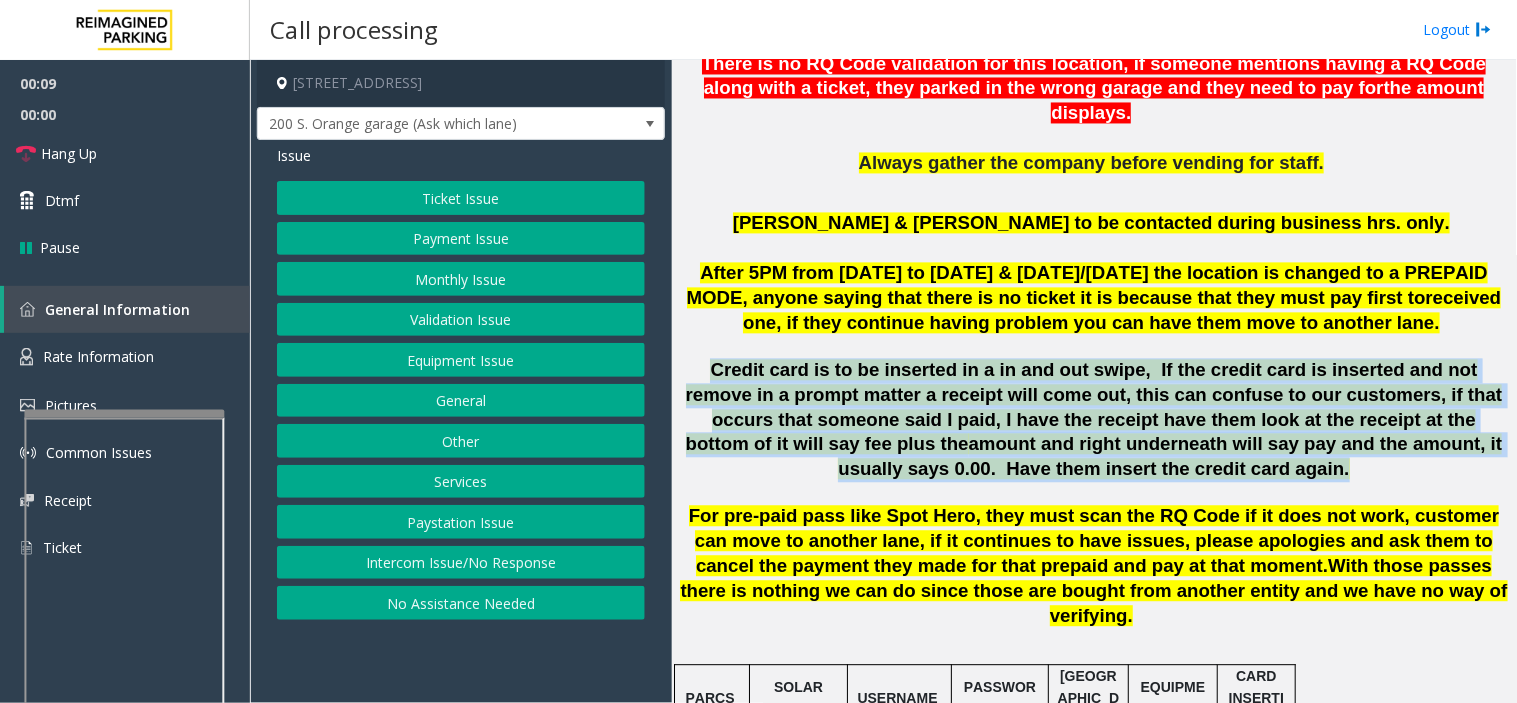 click on "Credit card is to be inserted in a in and out swipe,  If the credit card is inserted and not remove in a prompt matter a receipt will come out, this can confuse to our customers, if that occurs that someone said I paid, I have the receipt have them look at the receipt at the bottom of it will say fee plus the" 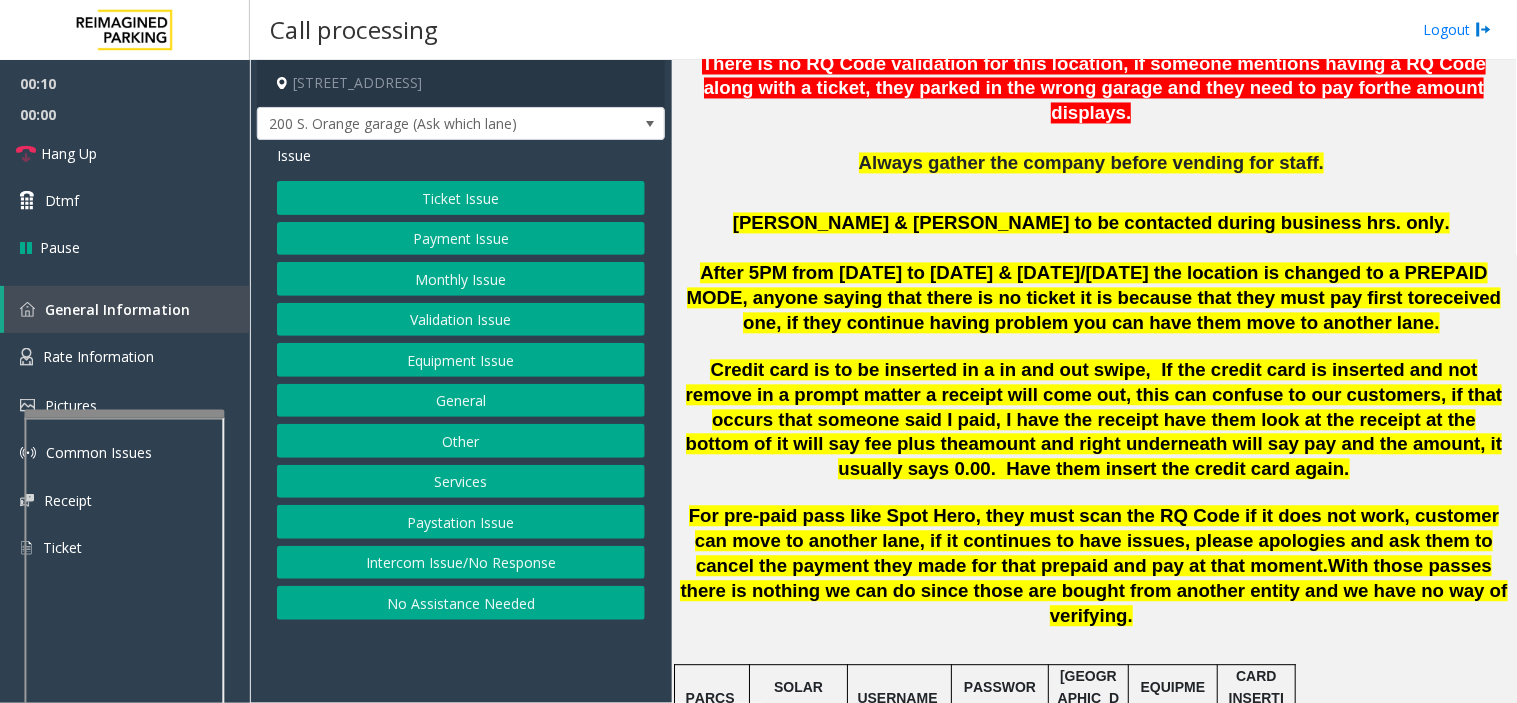 click on "received one, if they continue having problem you can have them move to another lane." 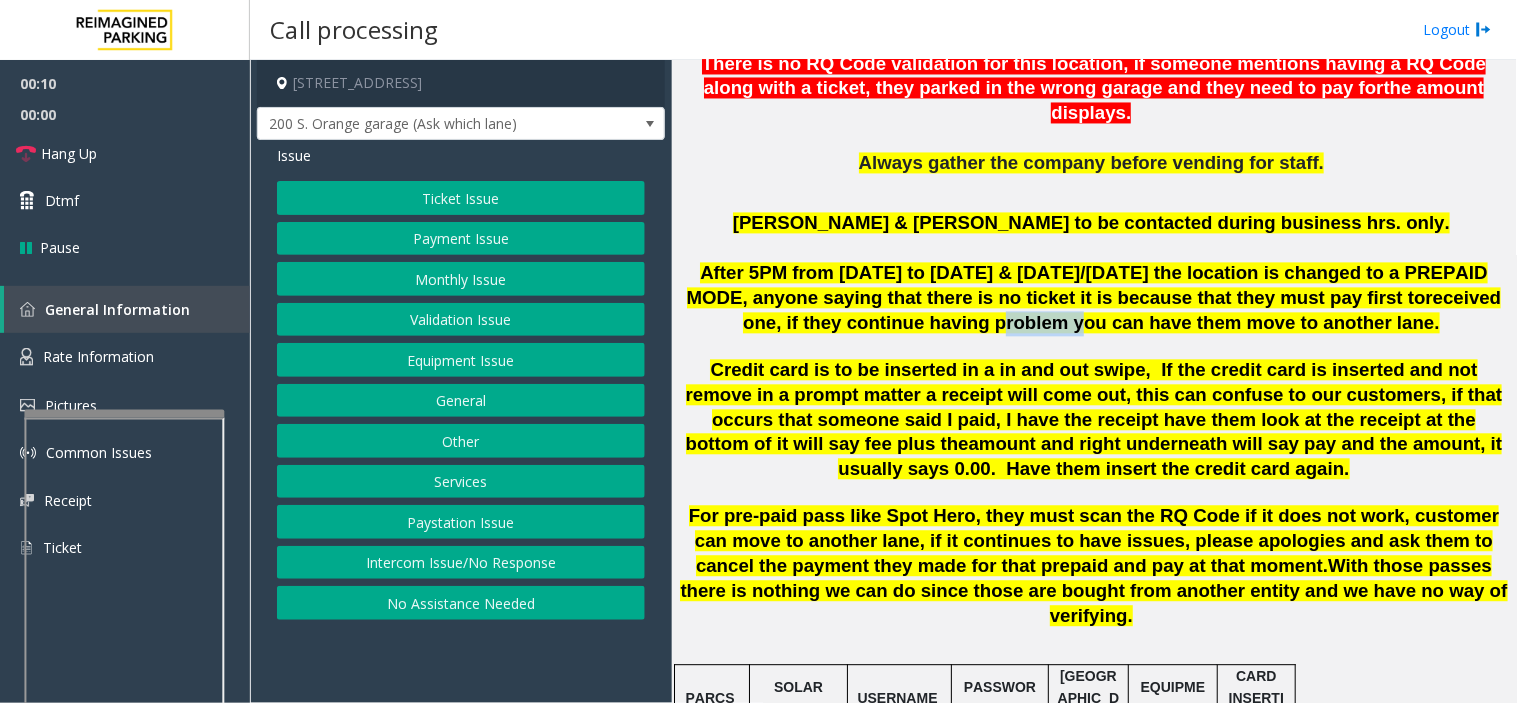 click on "received one, if they continue having problem you can have them move to another lane." 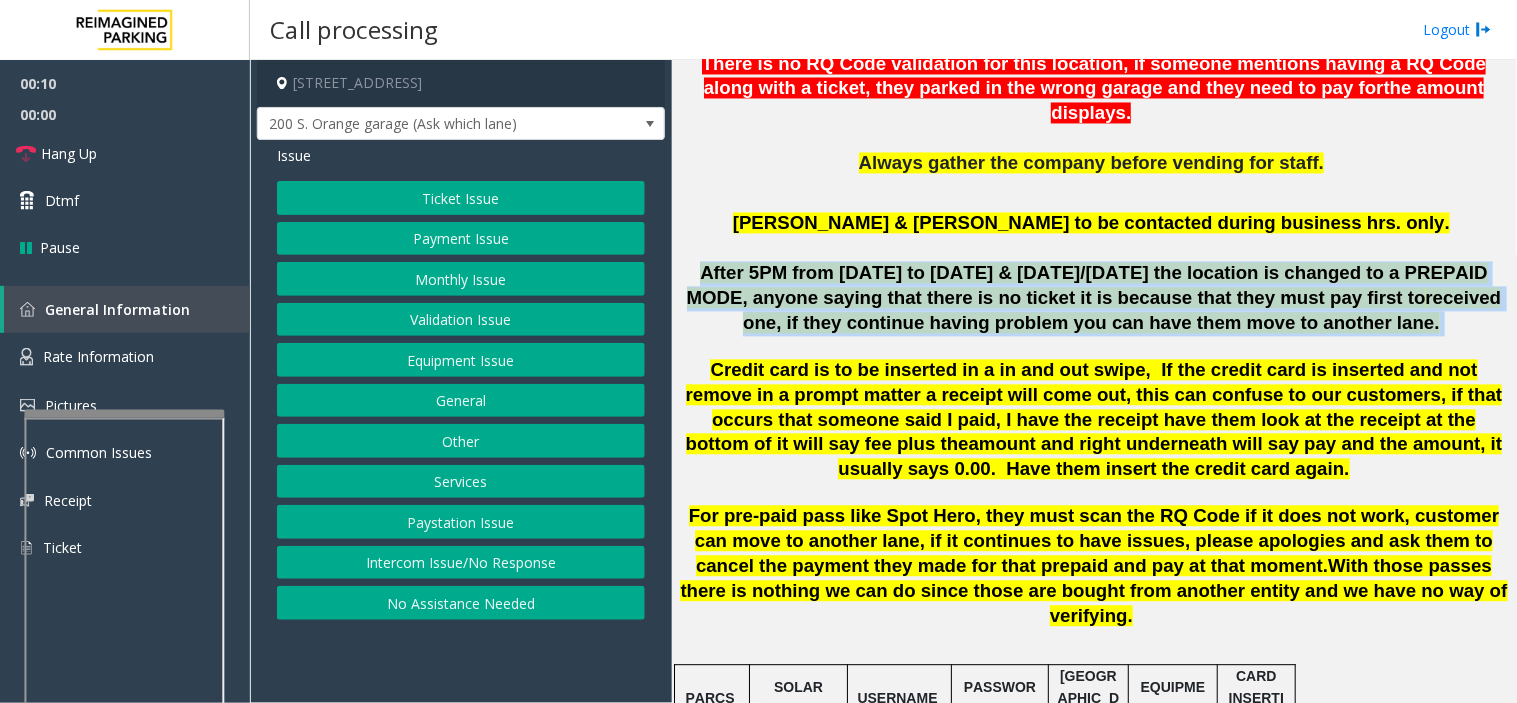 click on "received one, if they continue having problem you can have them move to another lane." 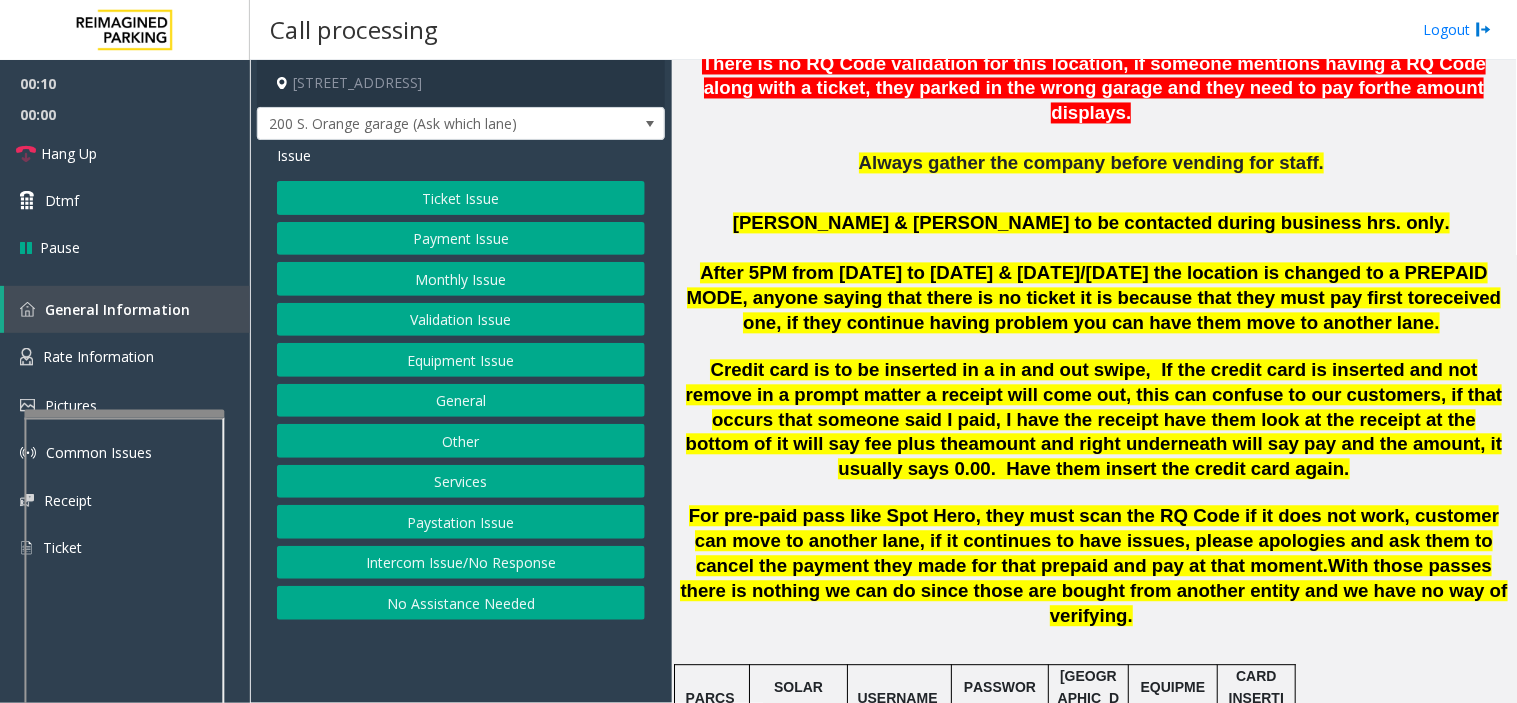 click on "amount and right underneath will say pay and the amount, it usually says 0.00.  Have them insert the credit card again." 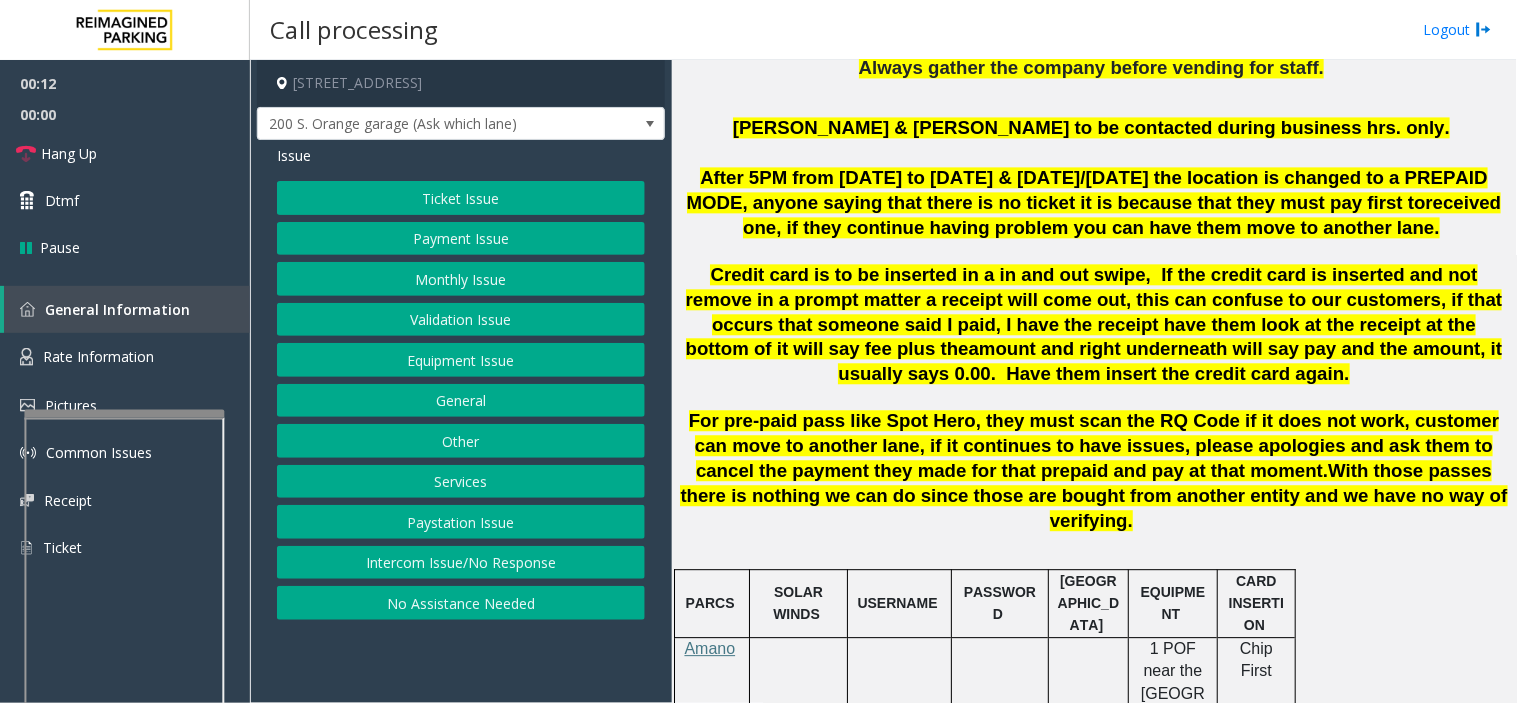 scroll, scrollTop: 1222, scrollLeft: 0, axis: vertical 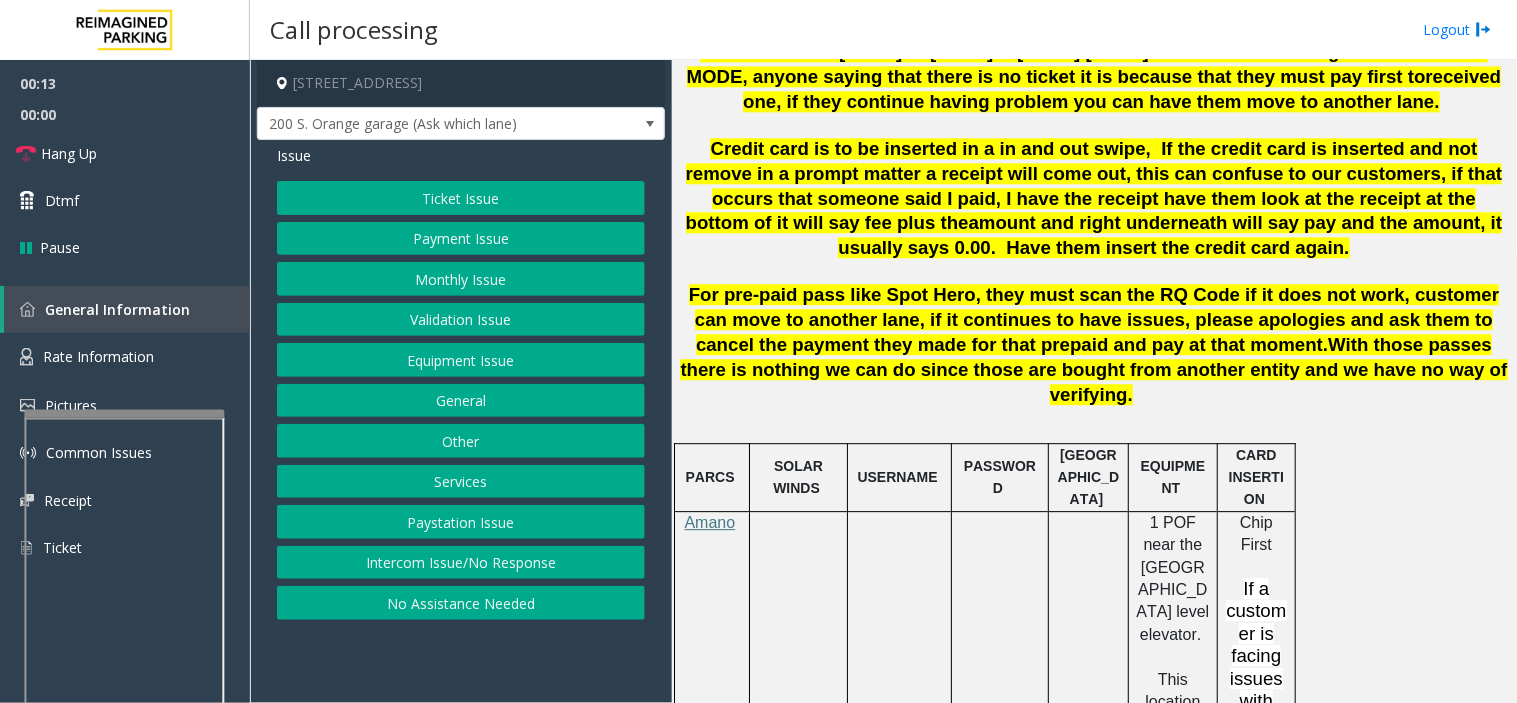 click on "Ticket Issue" 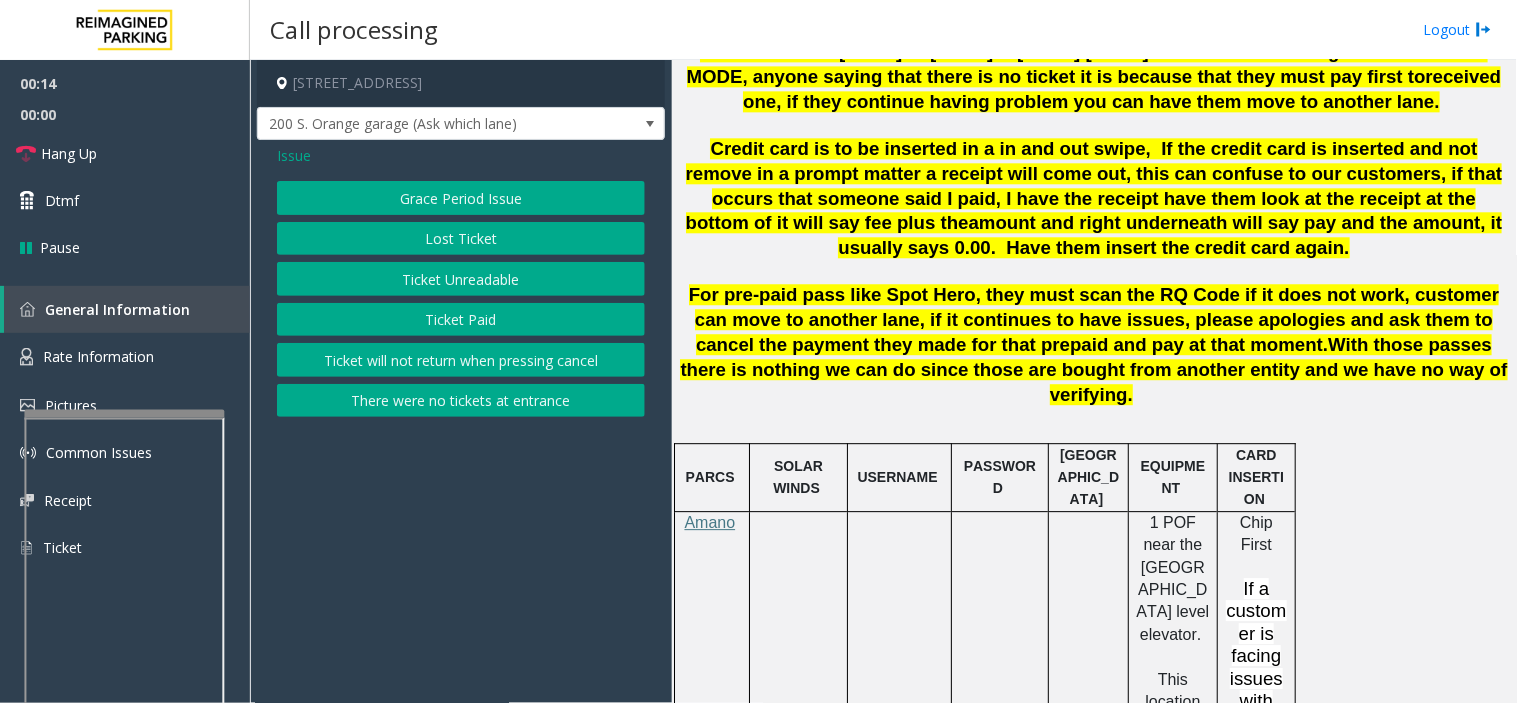 click on "There were no tickets at entrance" 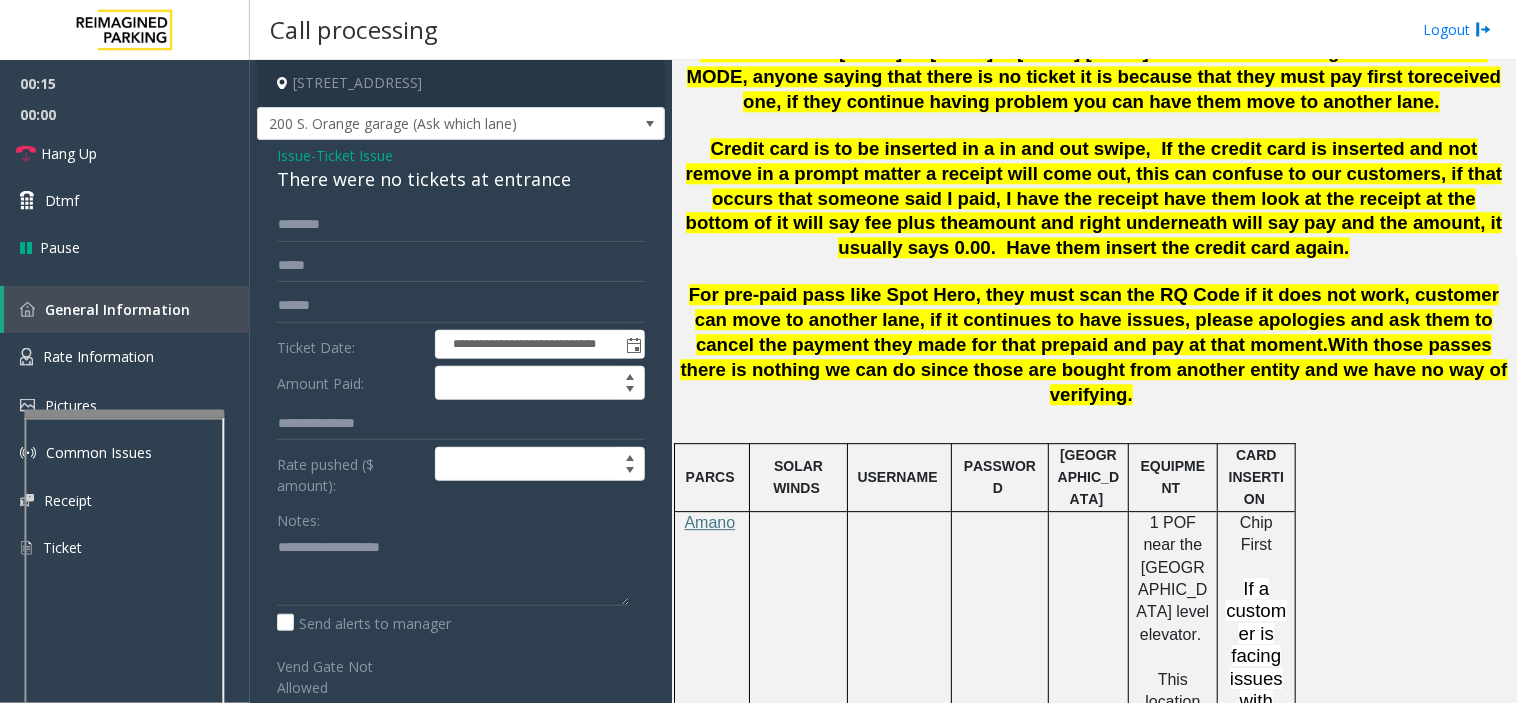 click 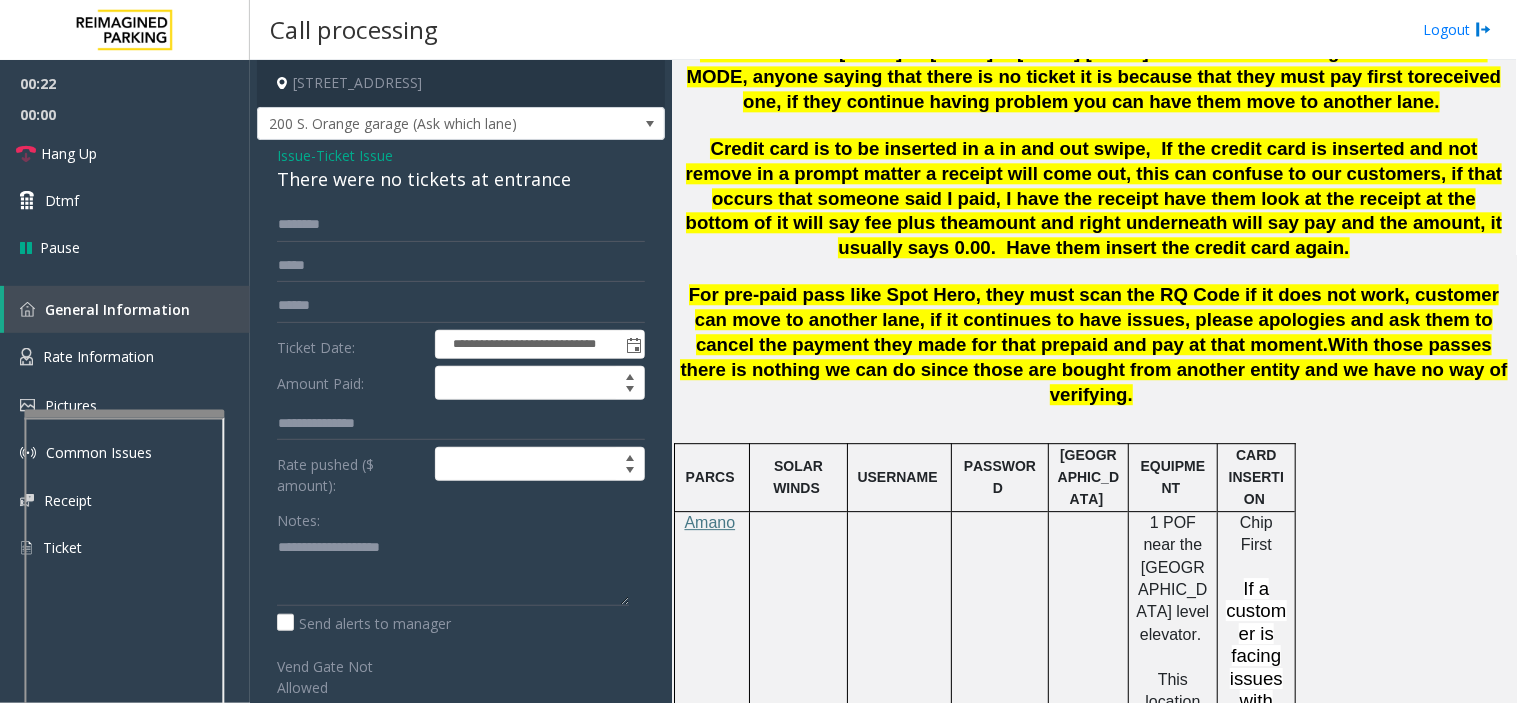 click on "With those passes there is nothing we can do since those are bought from another entity and we have no way of verifying." 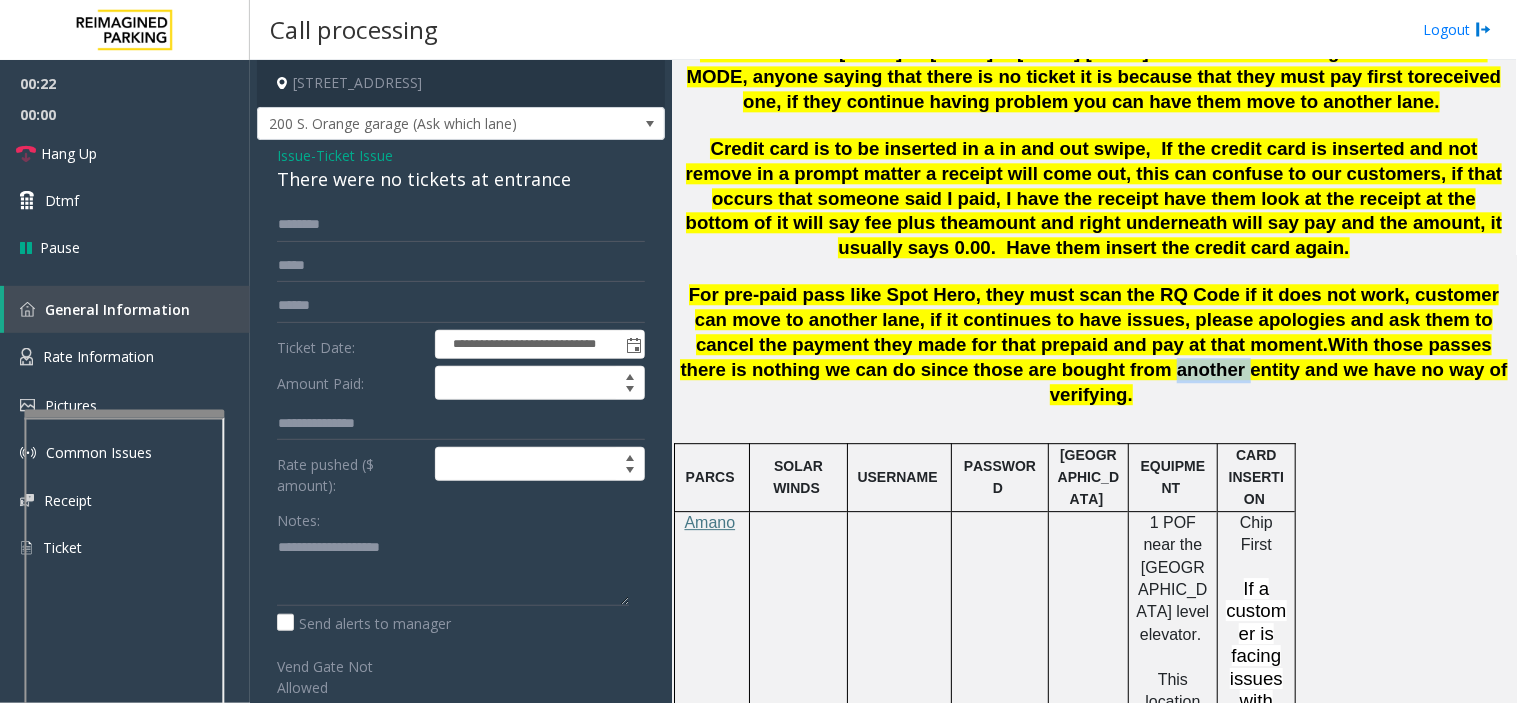 click on "With those passes there is nothing we can do since those are bought from another entity and we have no way of verifying." 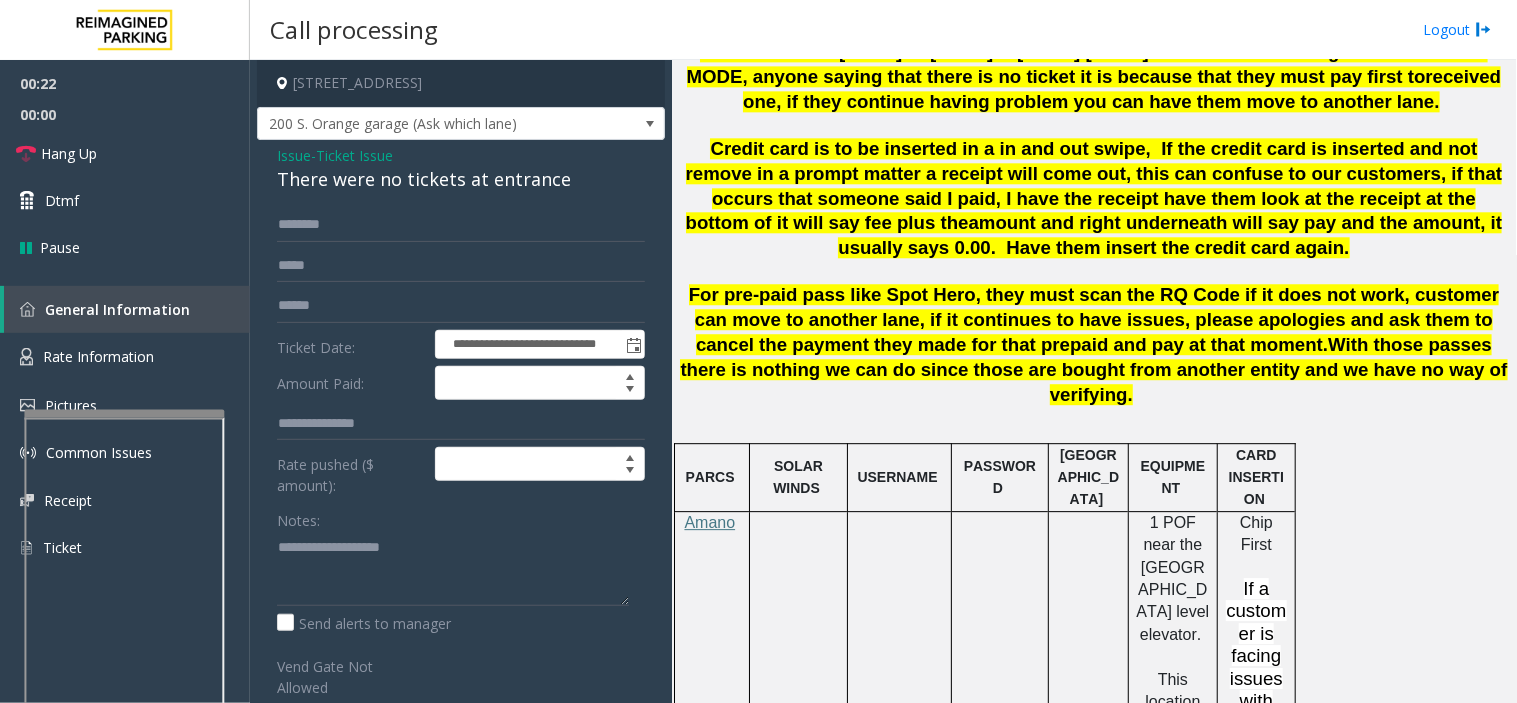 click on "With those passes there is nothing we can do since those are bought from another entity and we have no way of verifying." 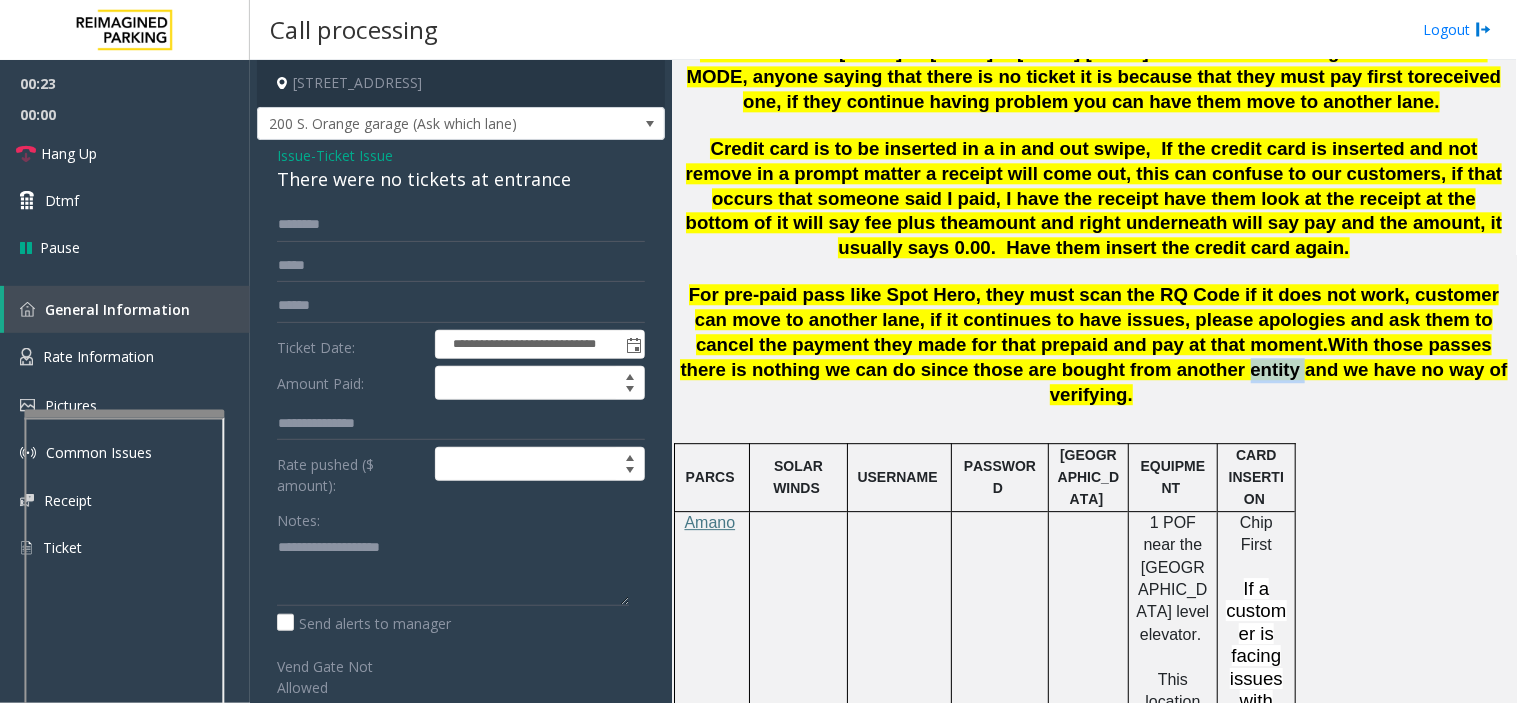 click on "With those passes there is nothing we can do since those are bought from another entity and we have no way of verifying." 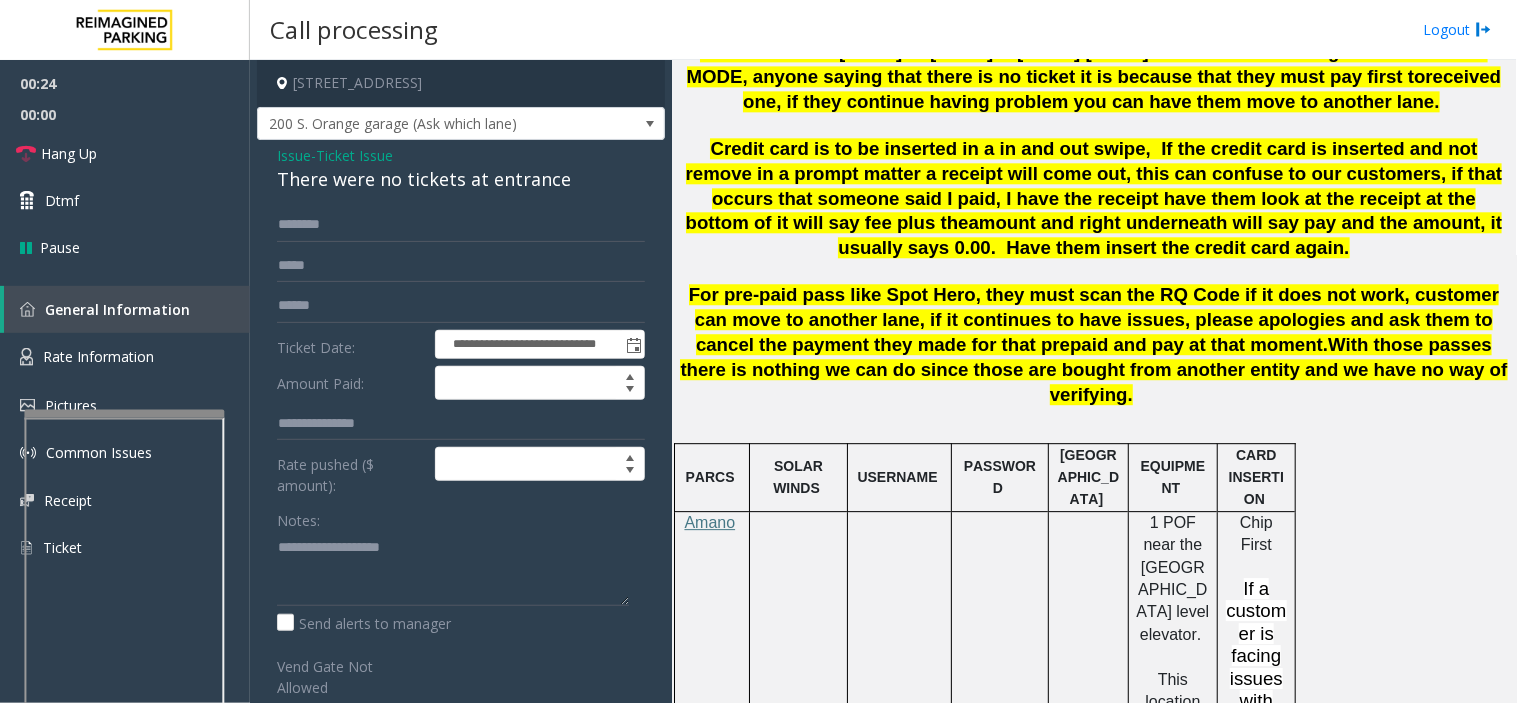 click 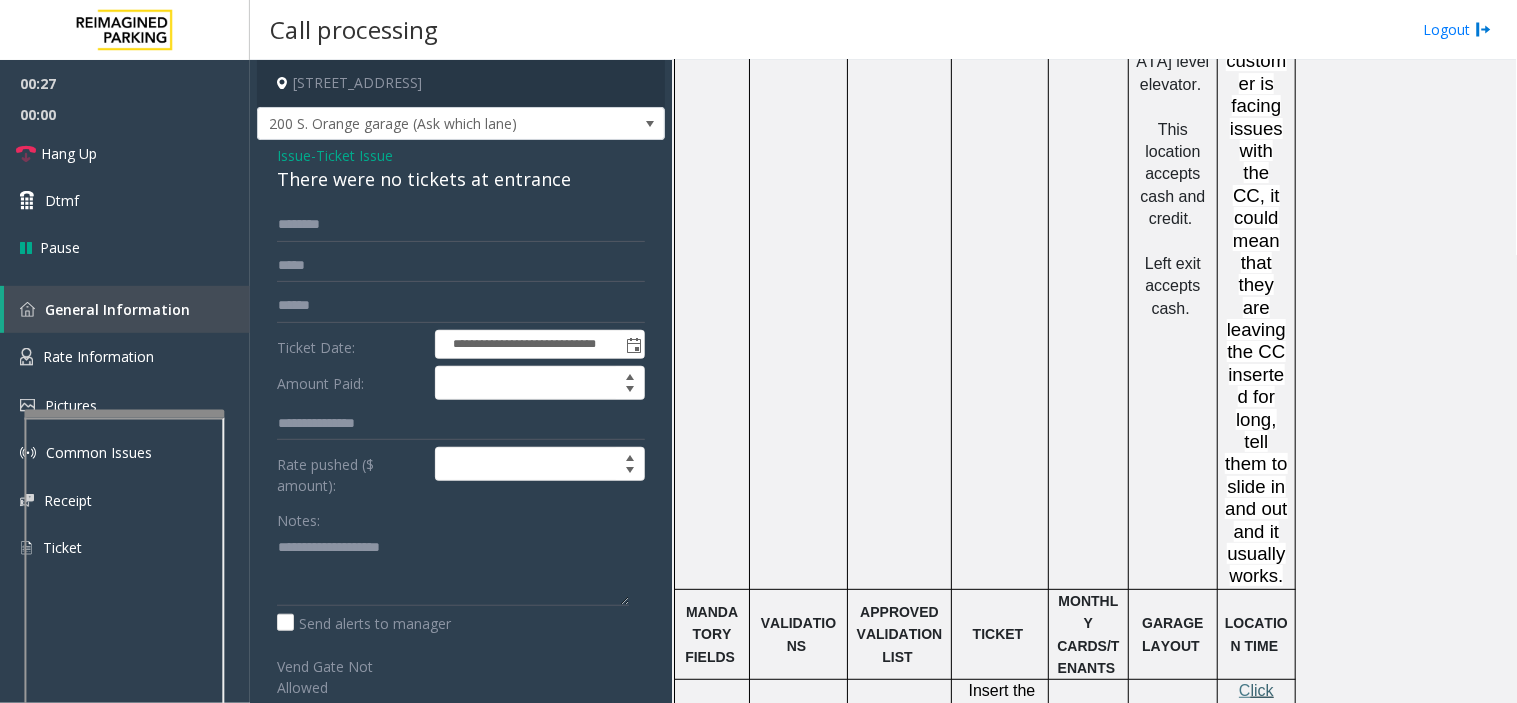 scroll, scrollTop: 1888, scrollLeft: 0, axis: vertical 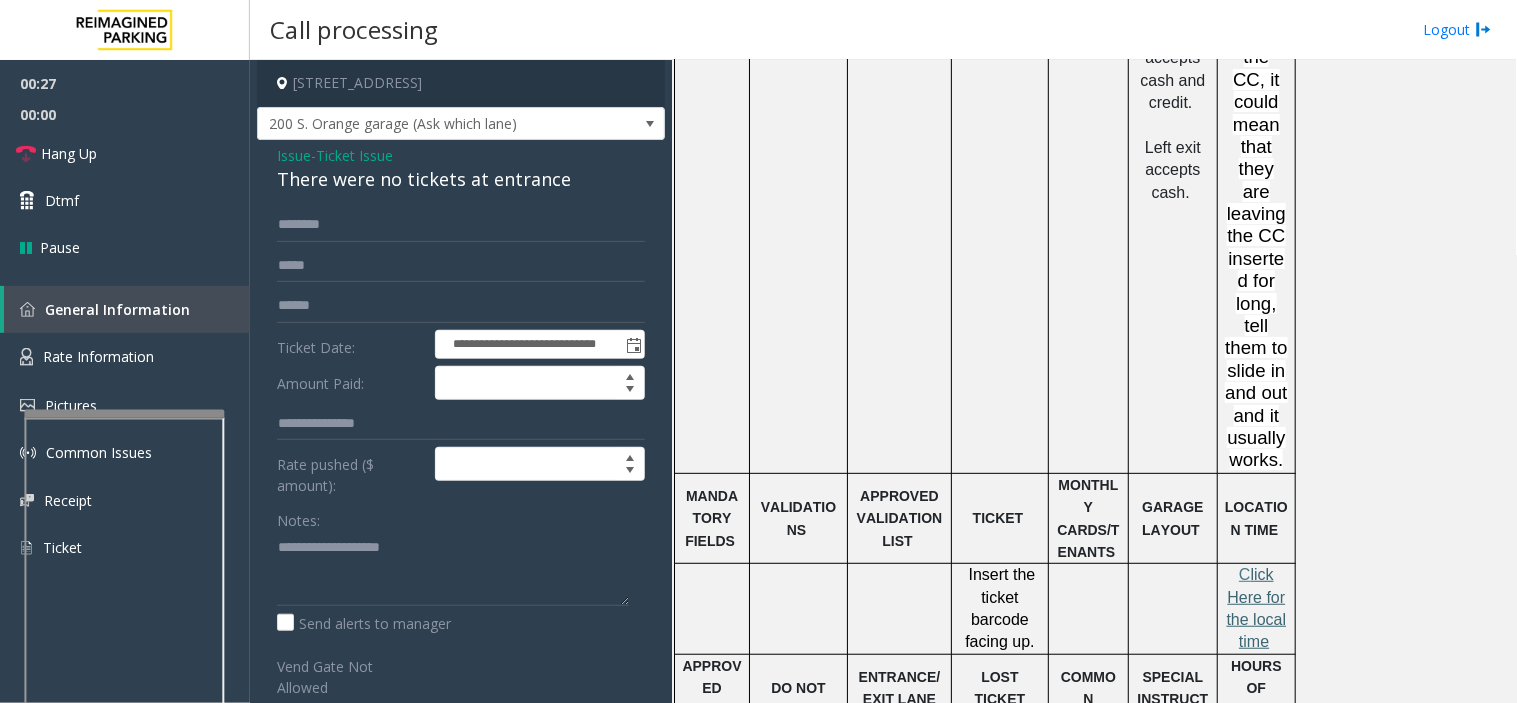 click on "lick Here for the local time" 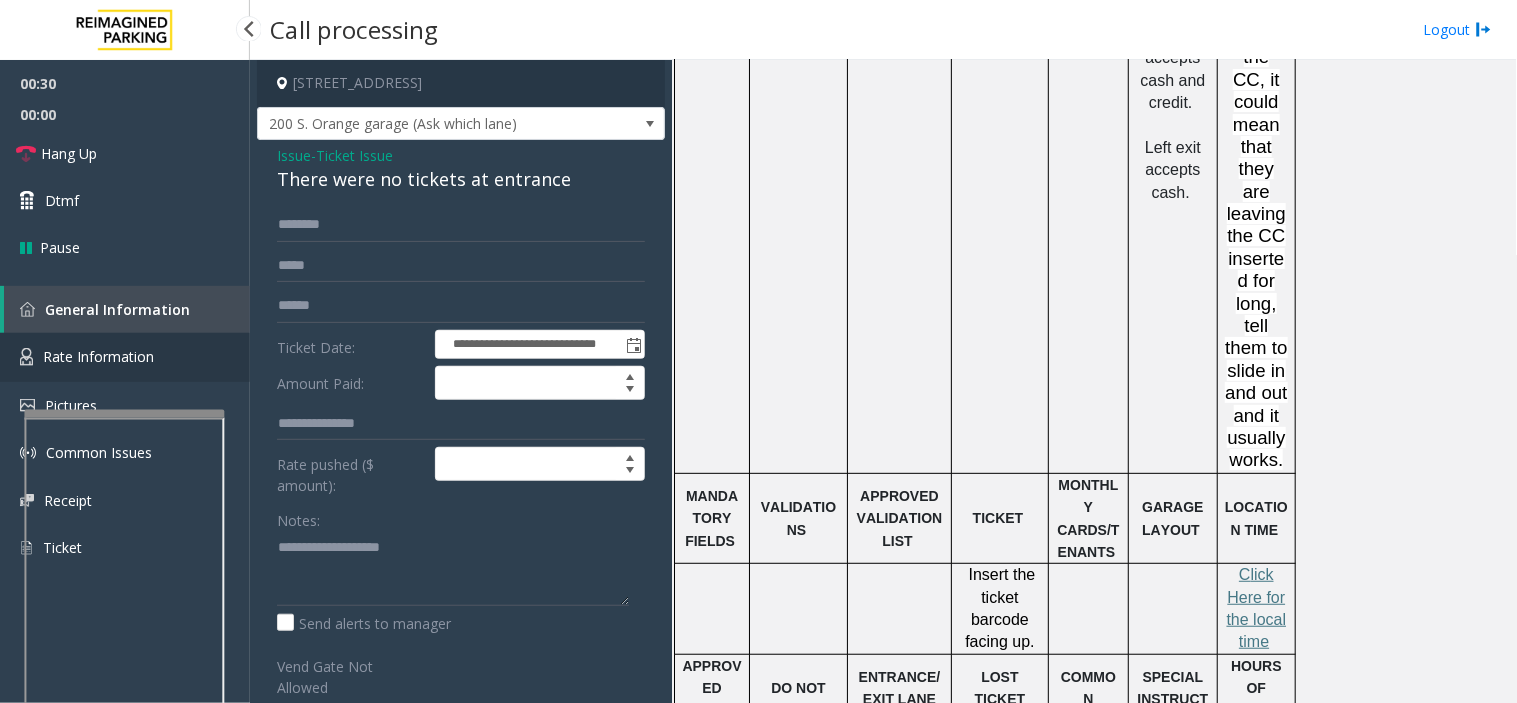 click on "Rate Information" at bounding box center (98, 356) 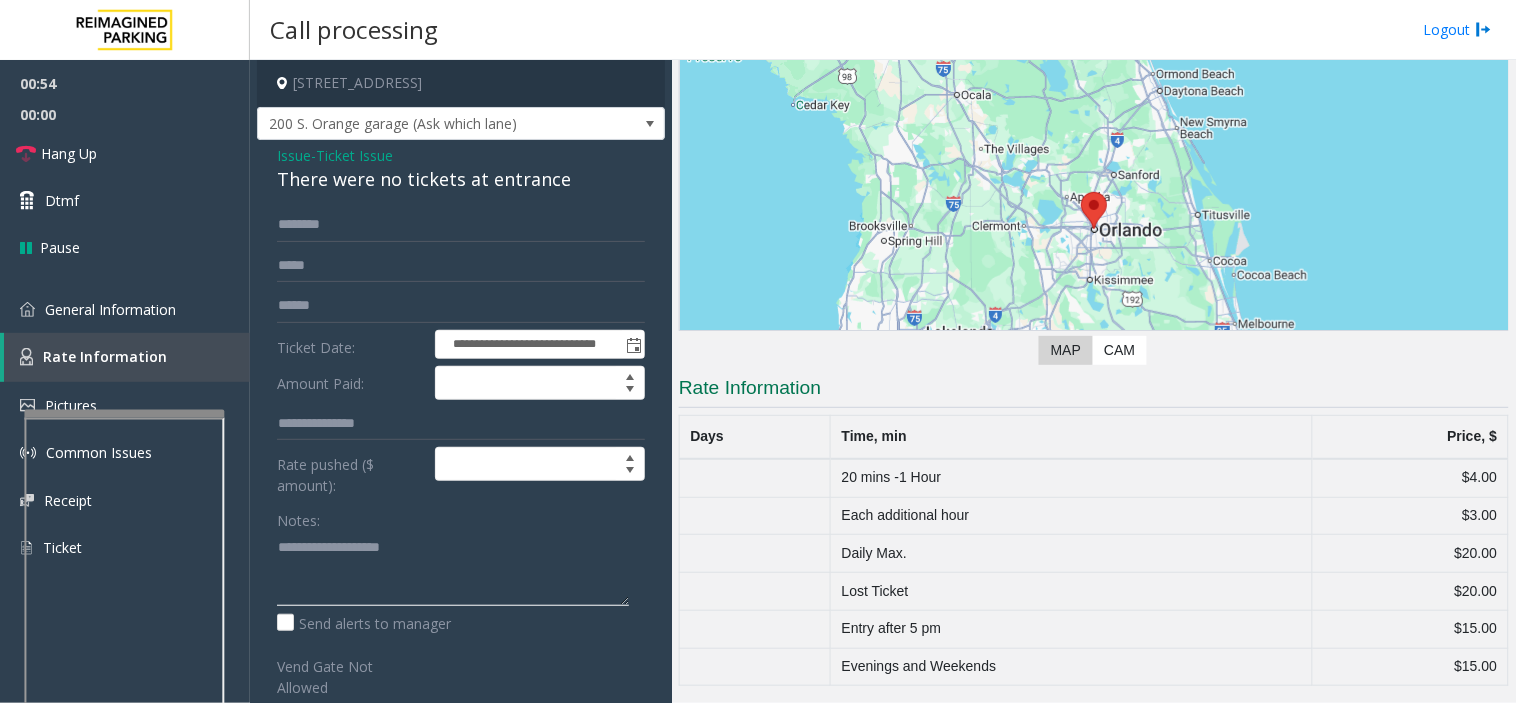 drag, startPoint x: 361, startPoint y: 572, endPoint x: 336, endPoint y: 578, distance: 25.70992 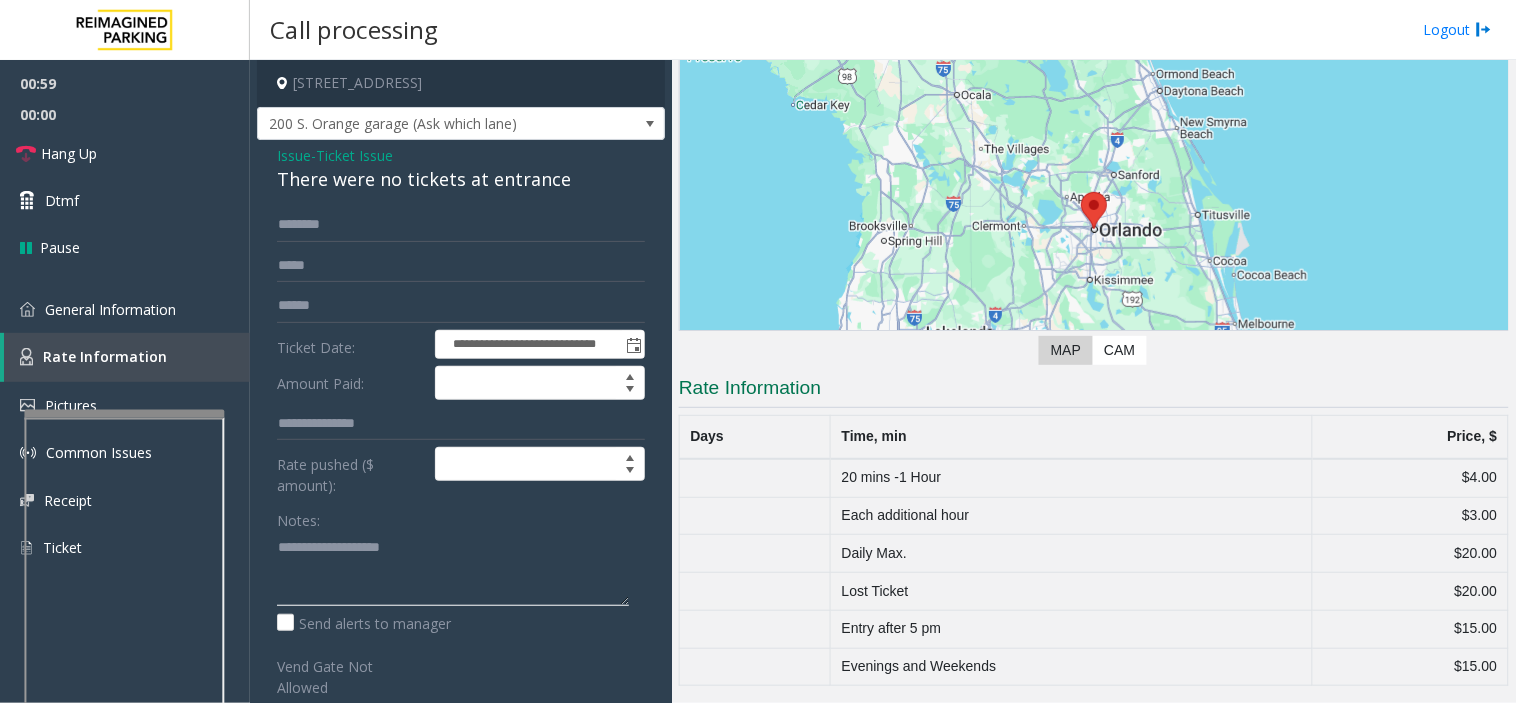 paste on "*******" 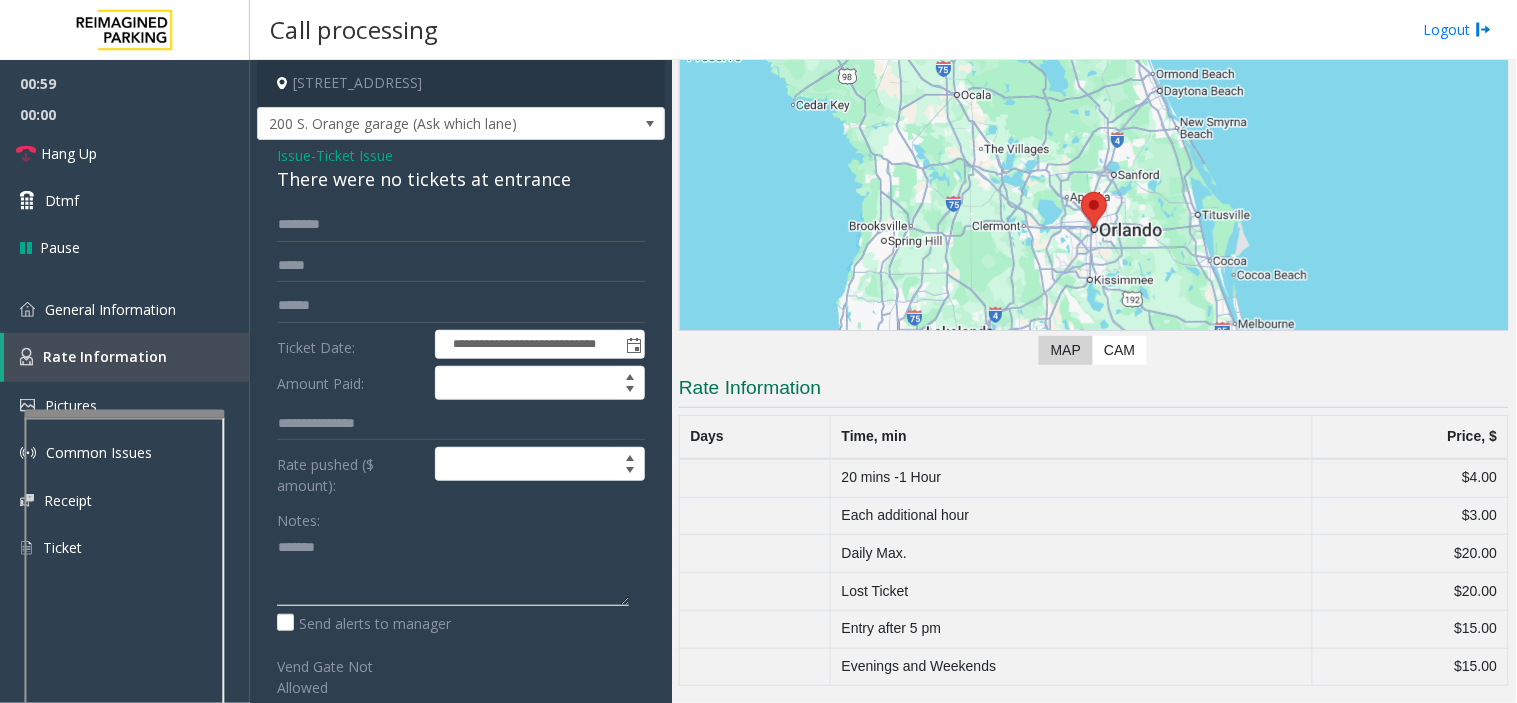 click 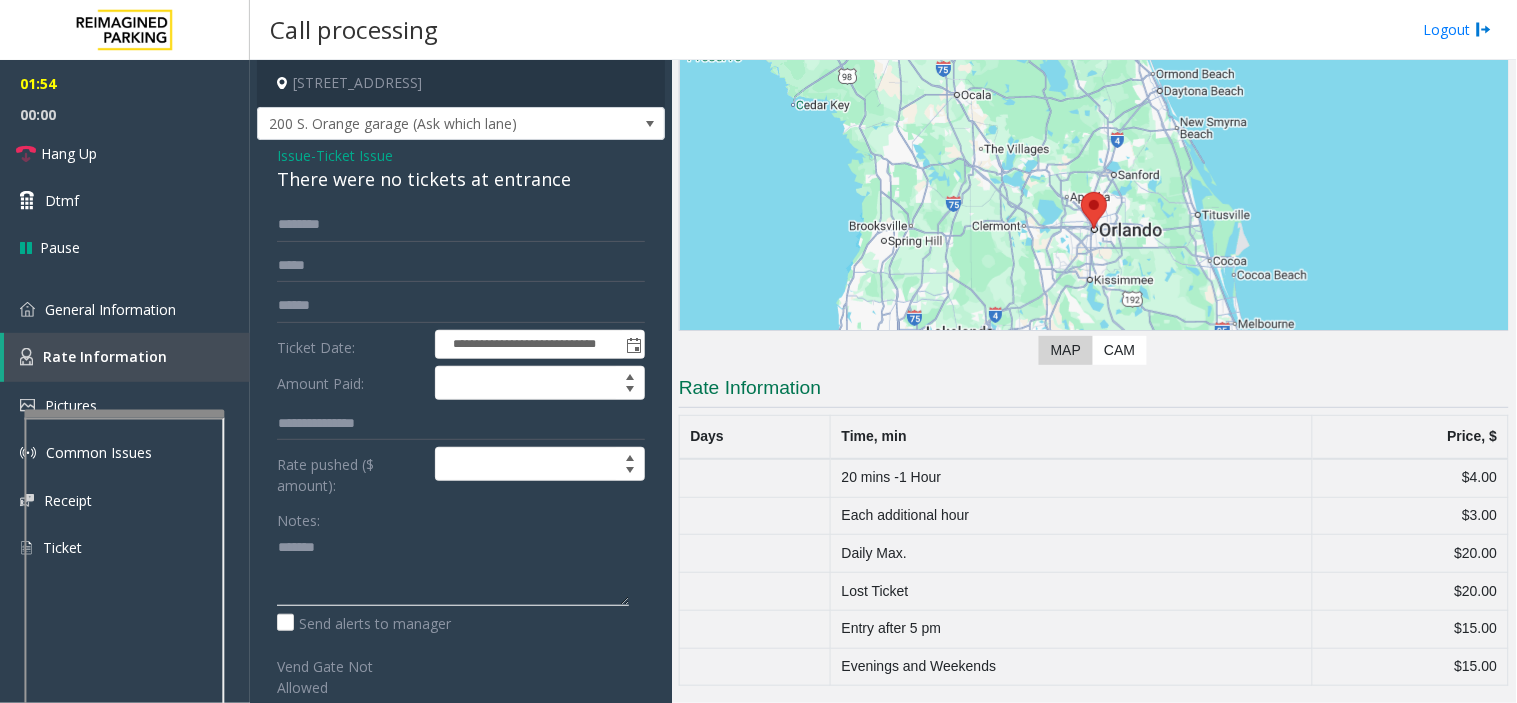 drag, startPoint x: 488, startPoint y: 582, endPoint x: 424, endPoint y: 568, distance: 65.51336 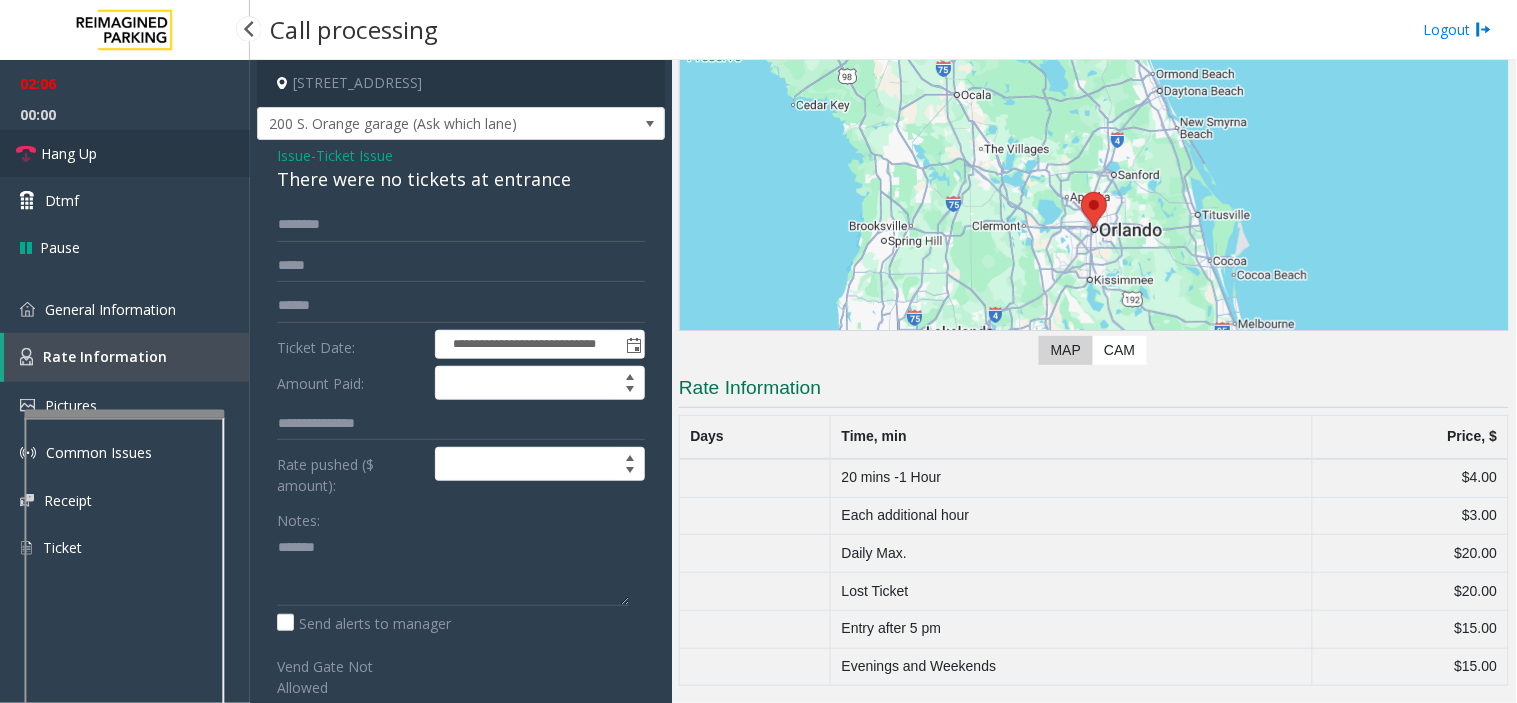 click on "Hang Up" at bounding box center (125, 153) 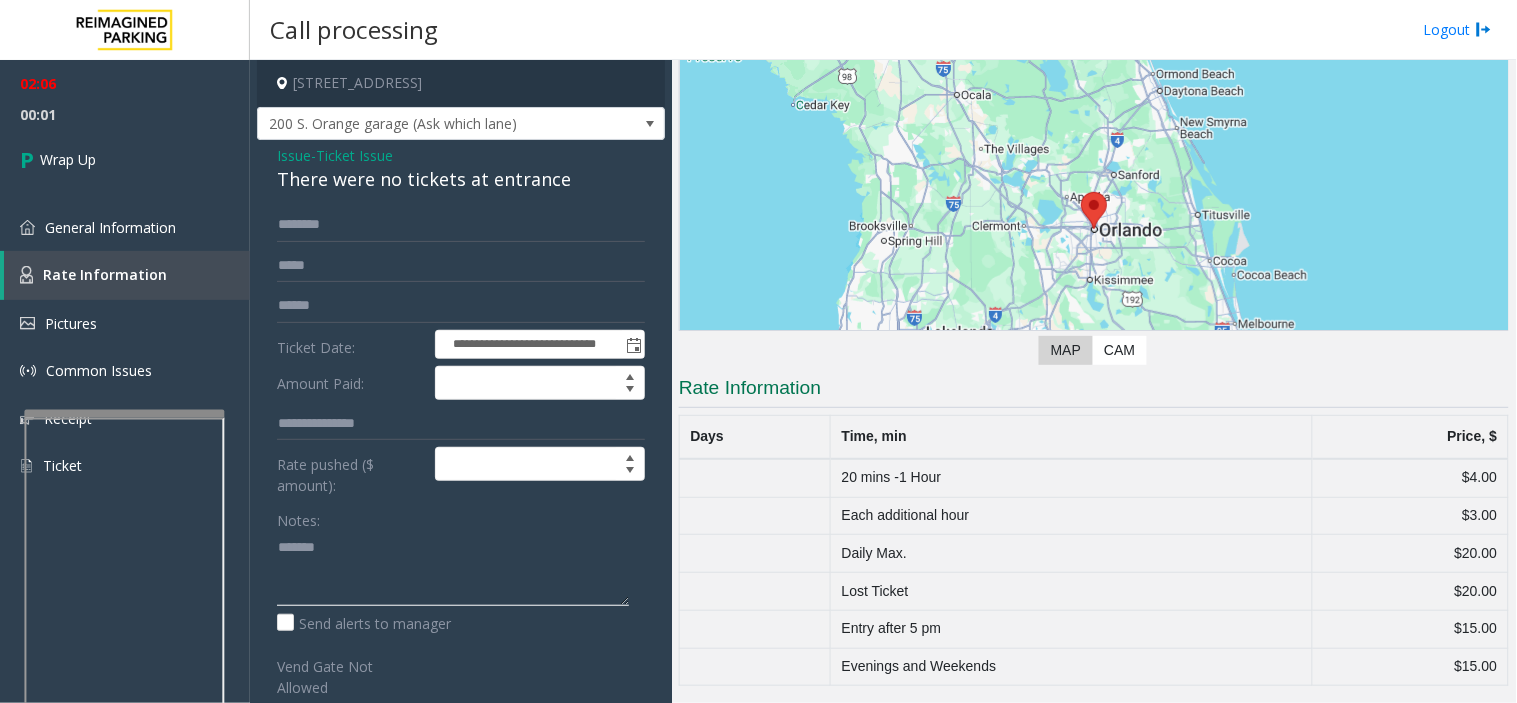 click 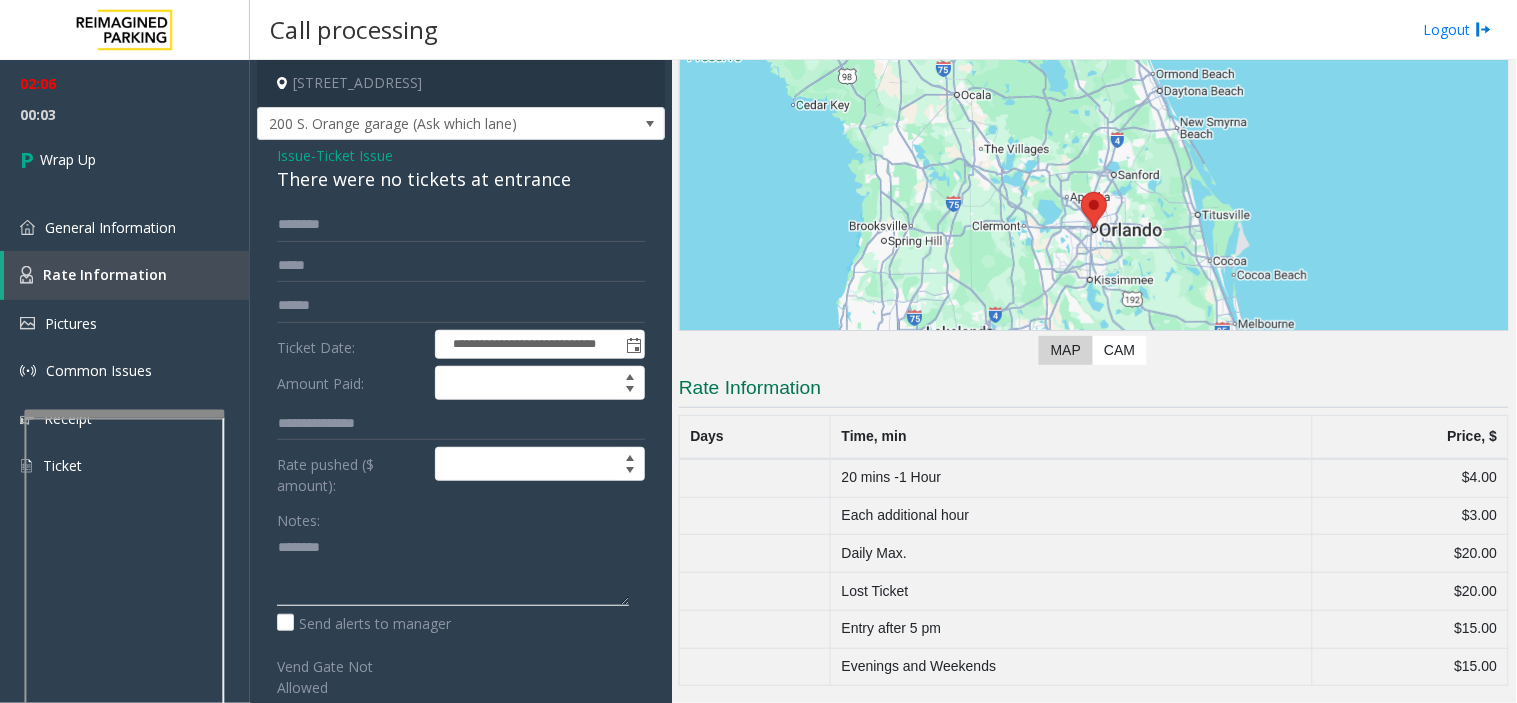 type on "*******" 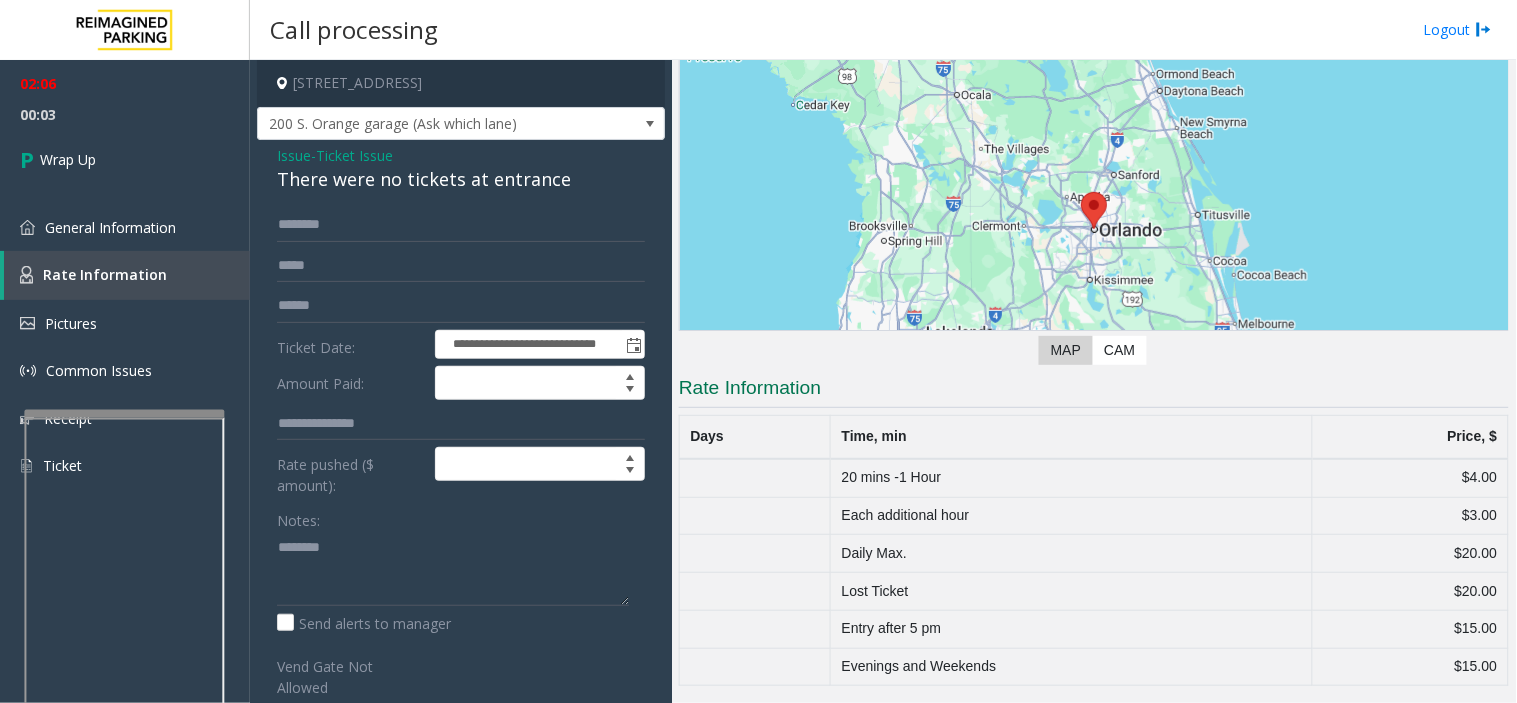 click on "Issue" 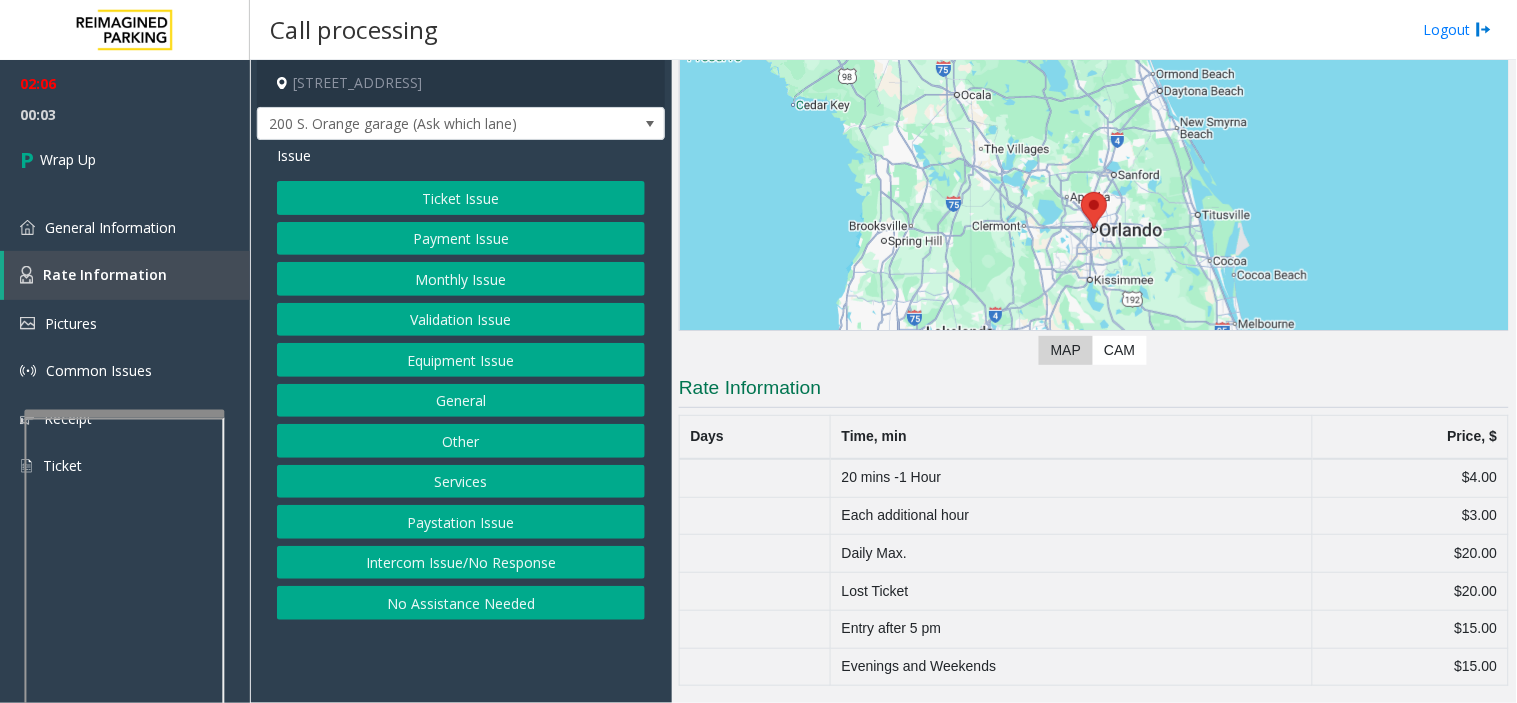 click on "Equipment Issue" 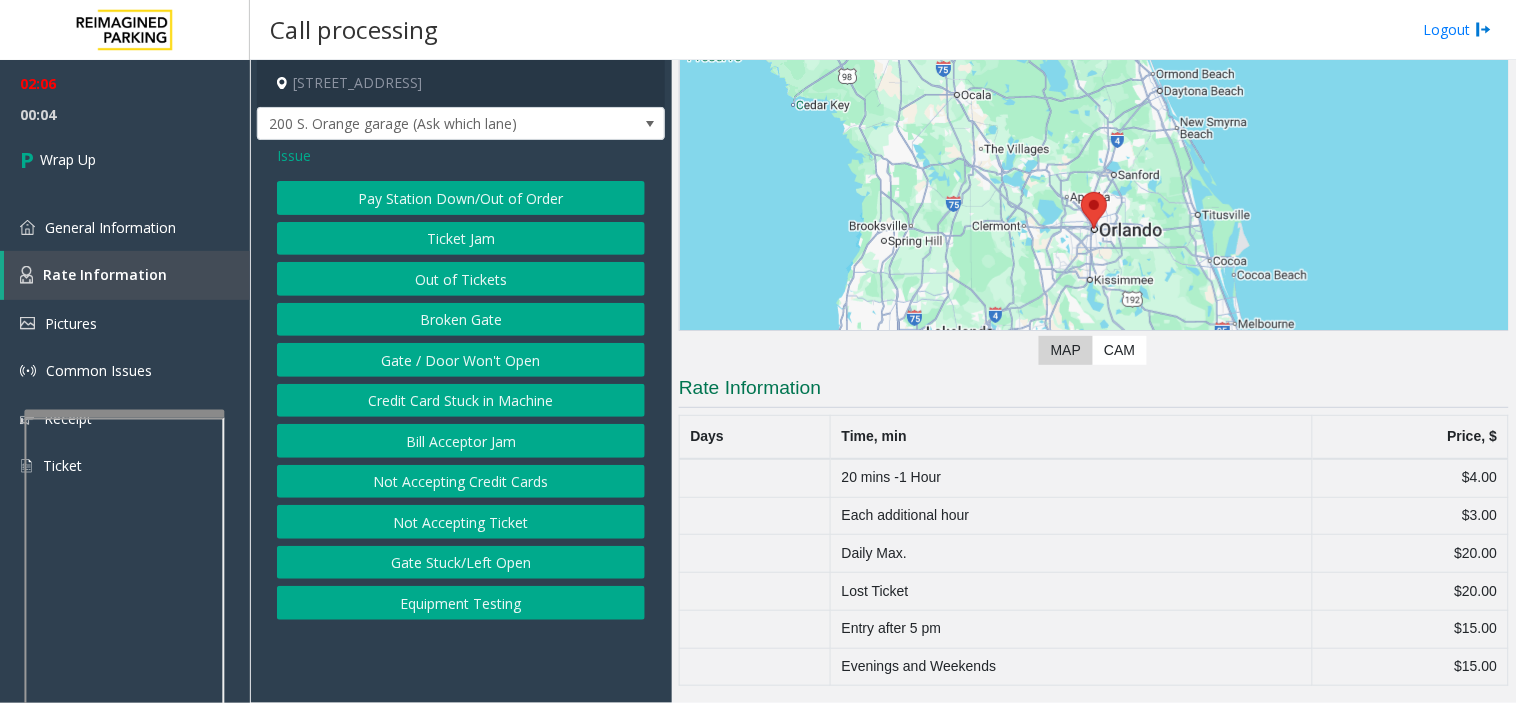 click on "Gate / Door Won't Open" 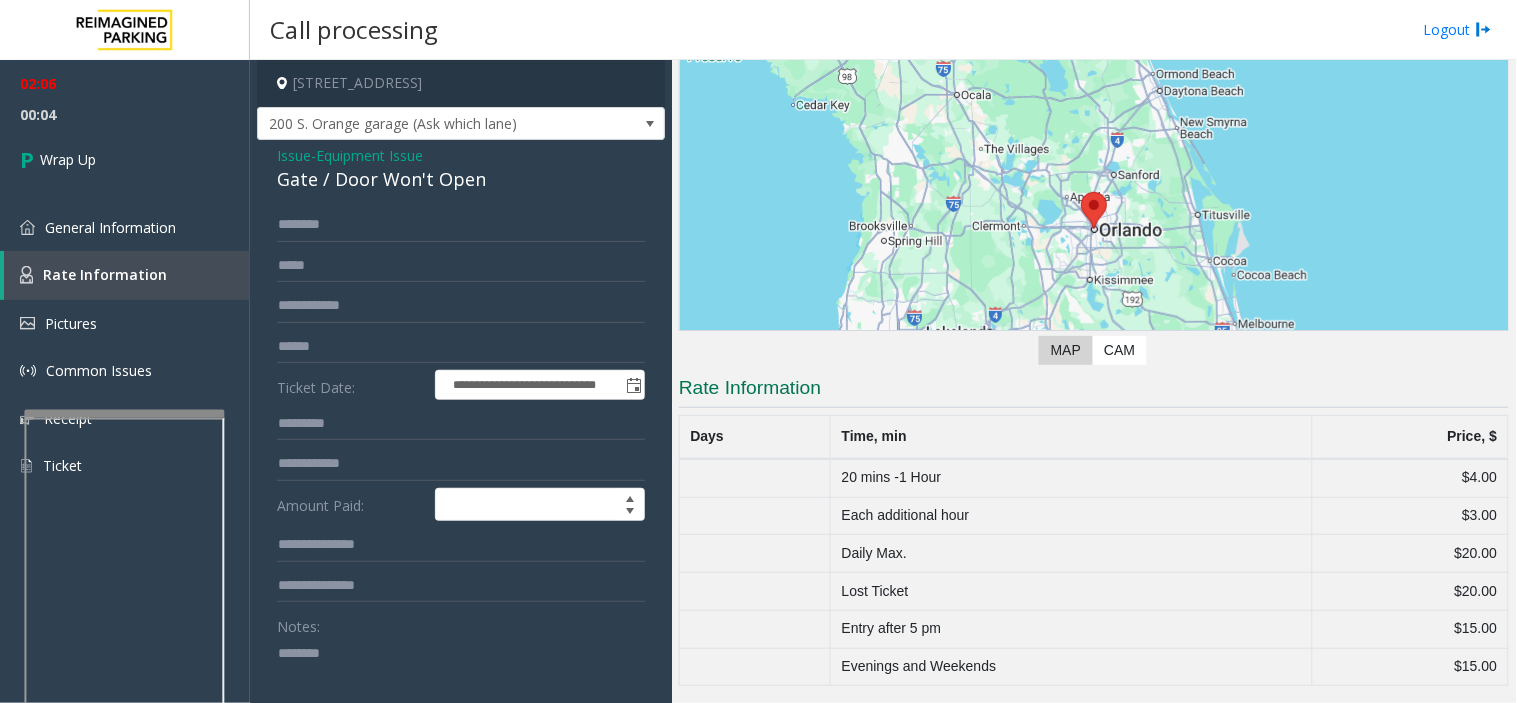 click 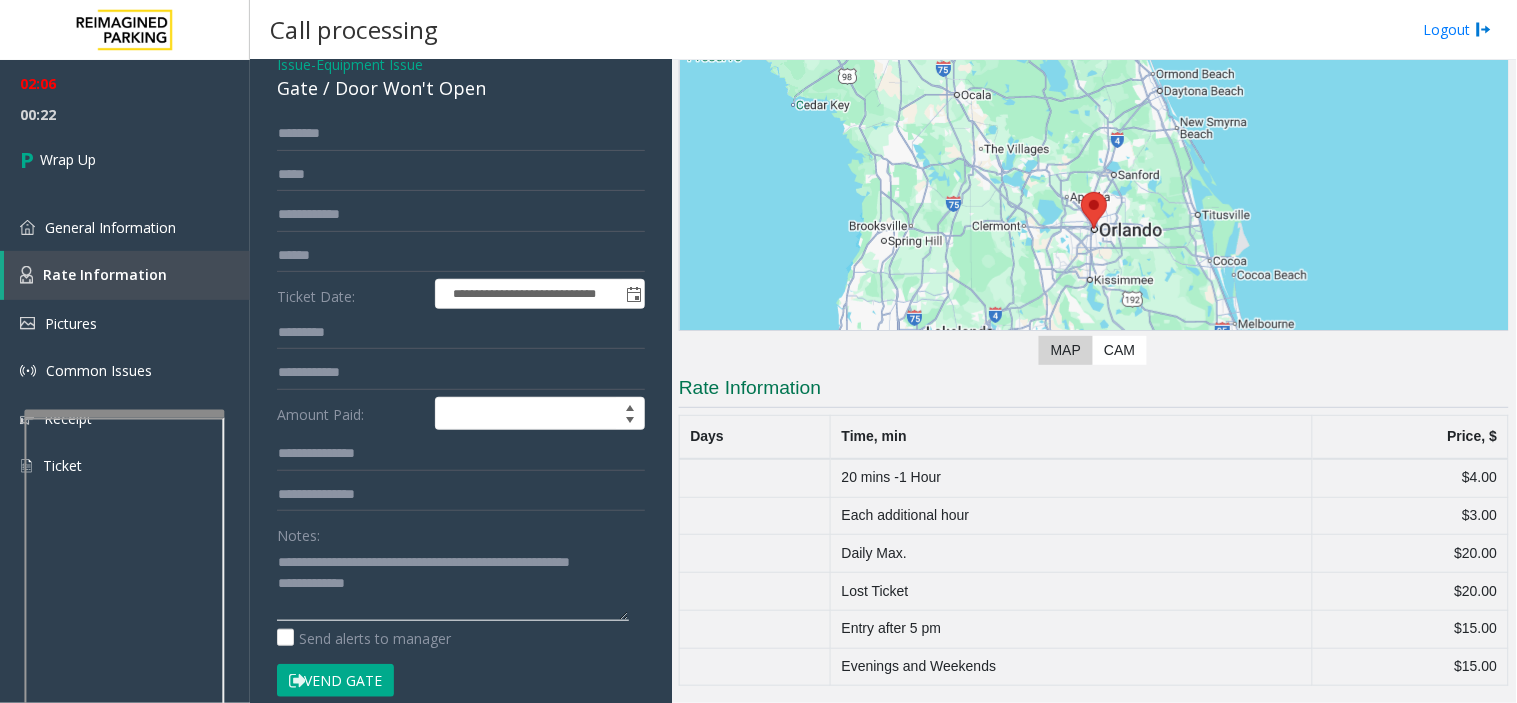 scroll, scrollTop: 223, scrollLeft: 0, axis: vertical 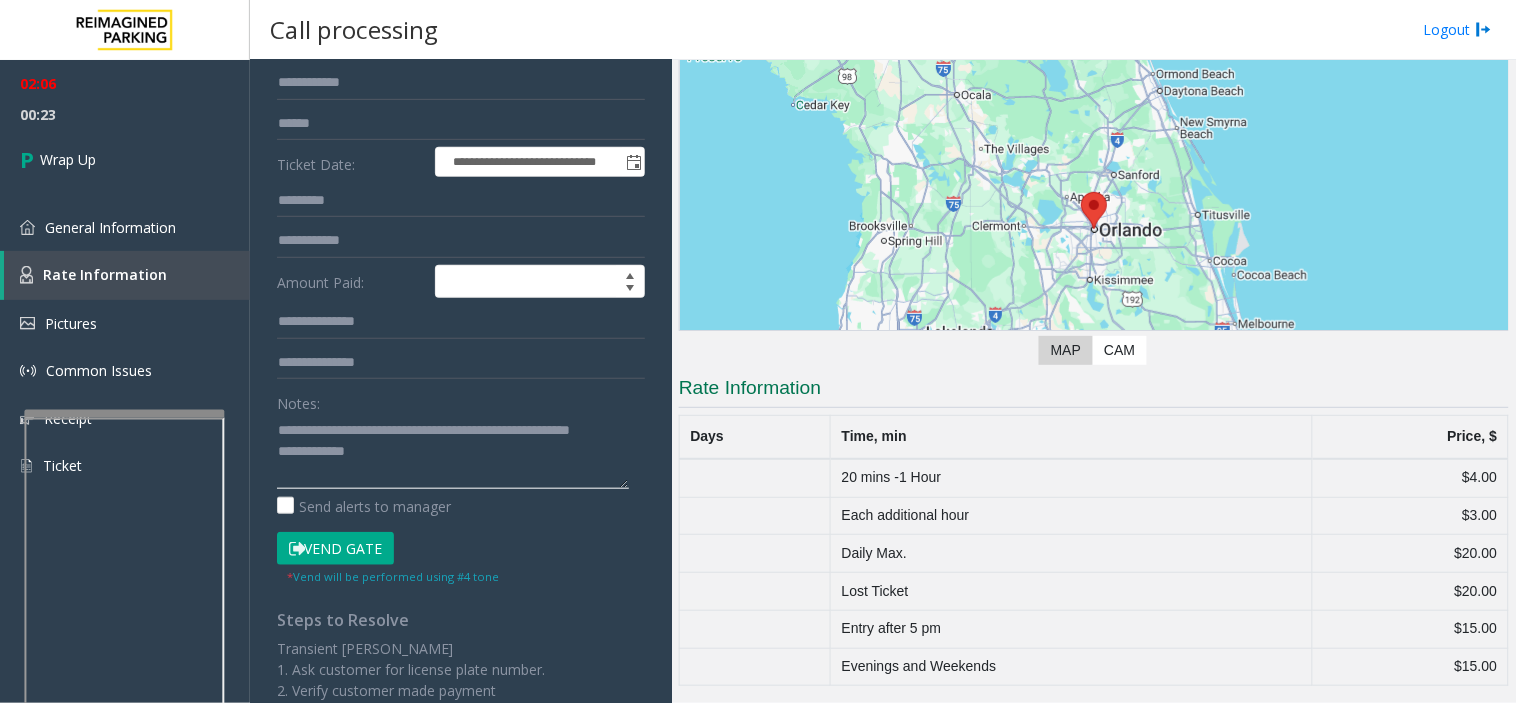 click 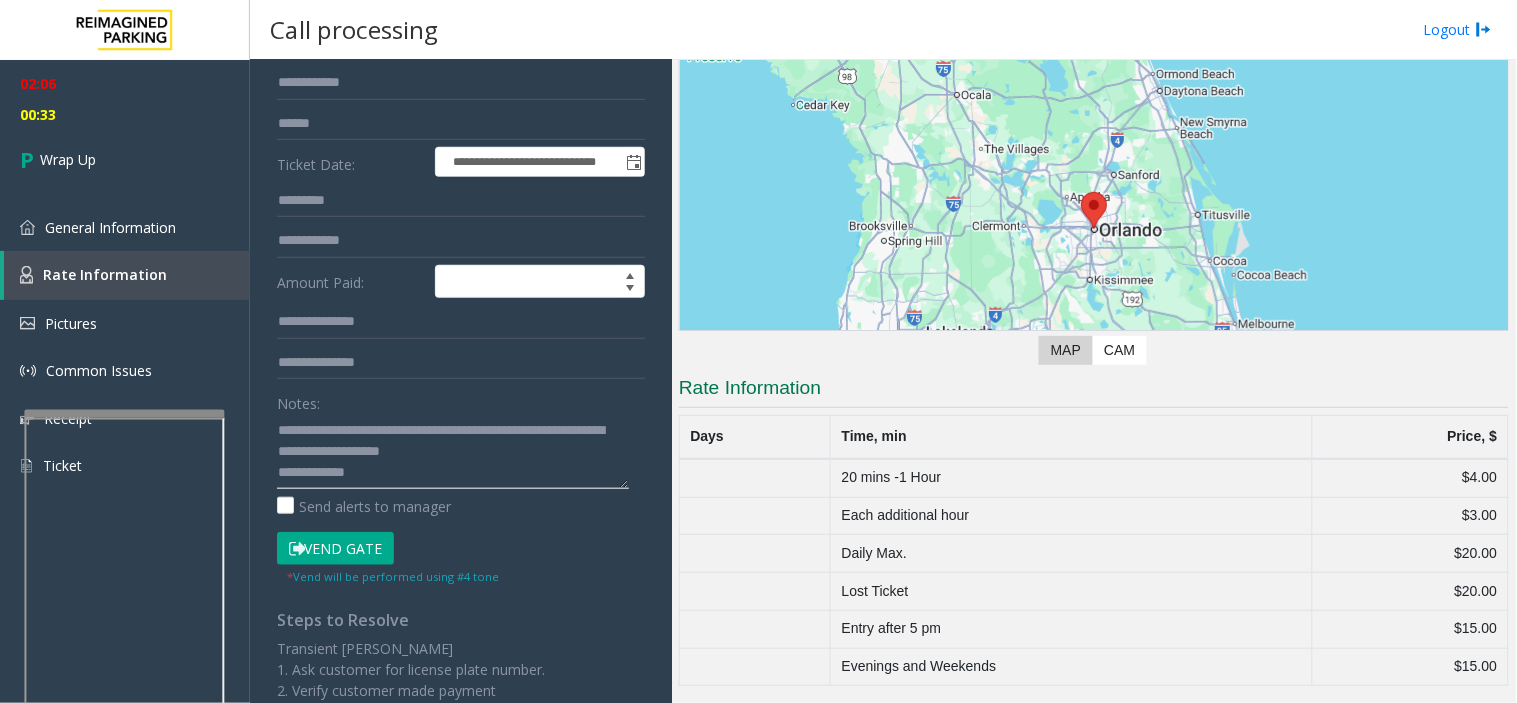 click 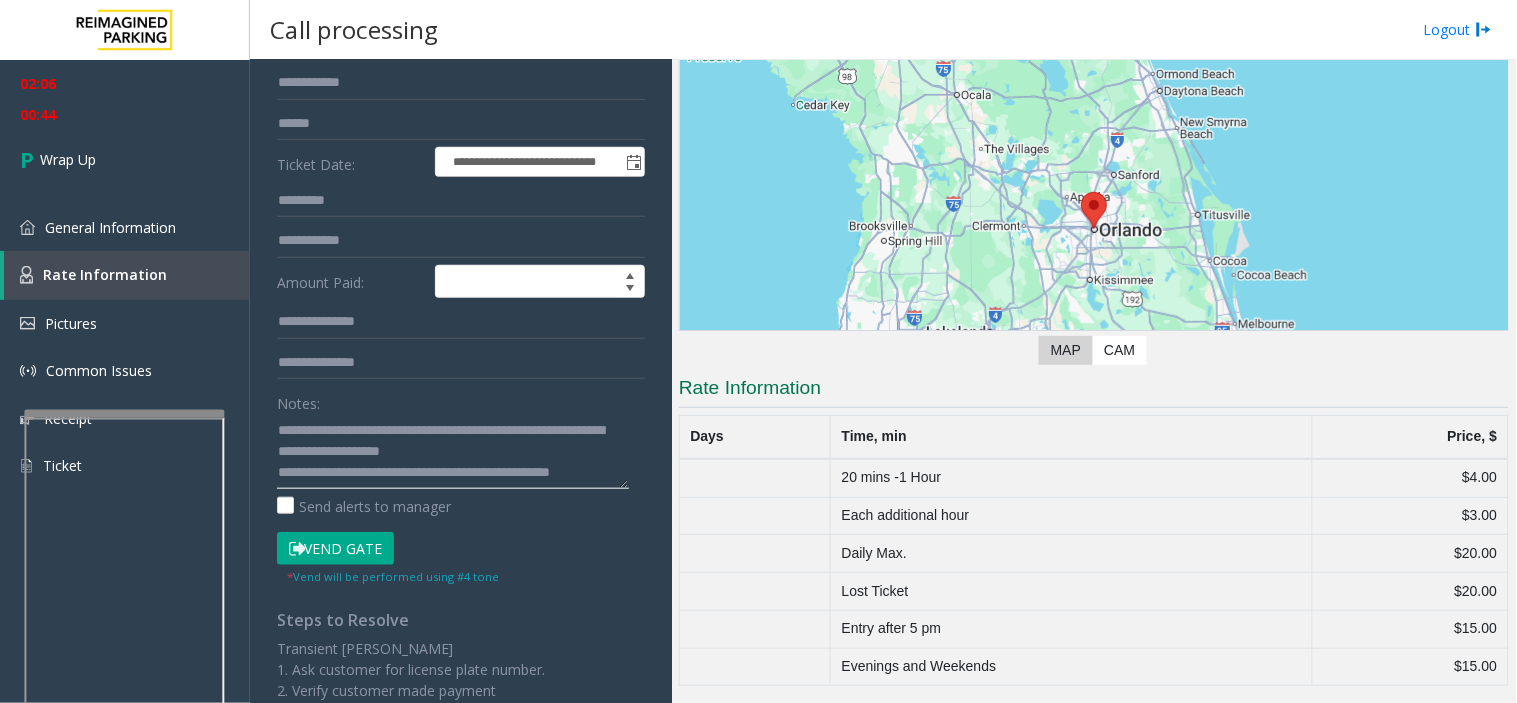 scroll, scrollTop: 14, scrollLeft: 0, axis: vertical 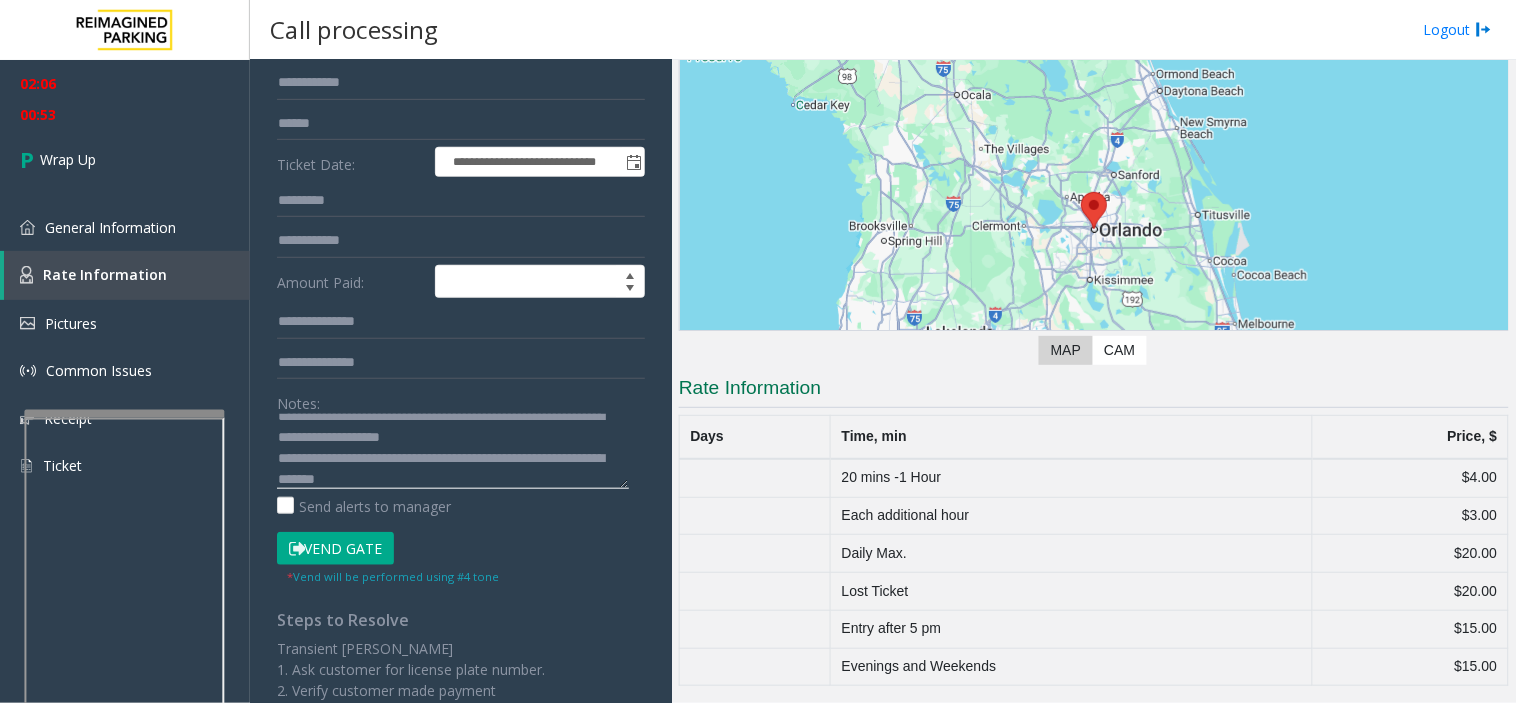 click 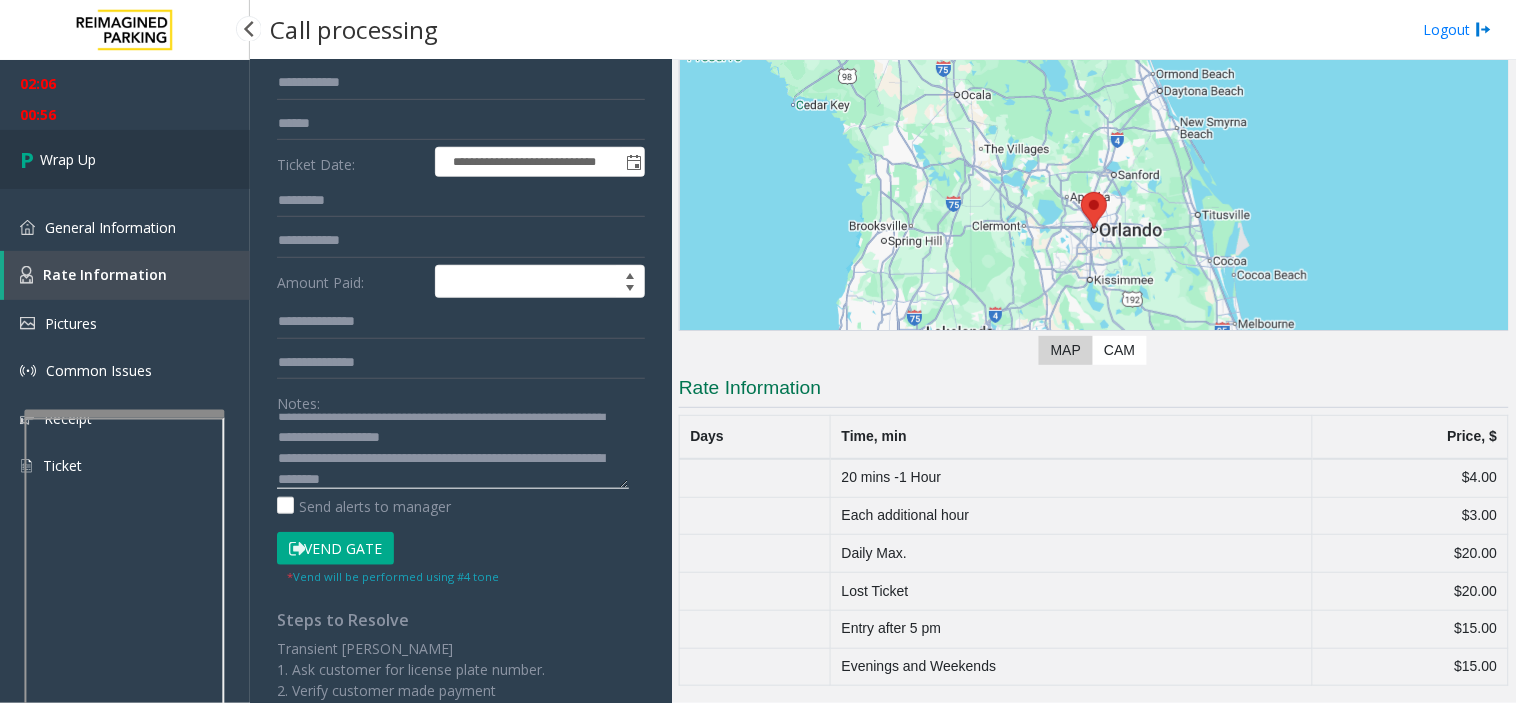 type on "**********" 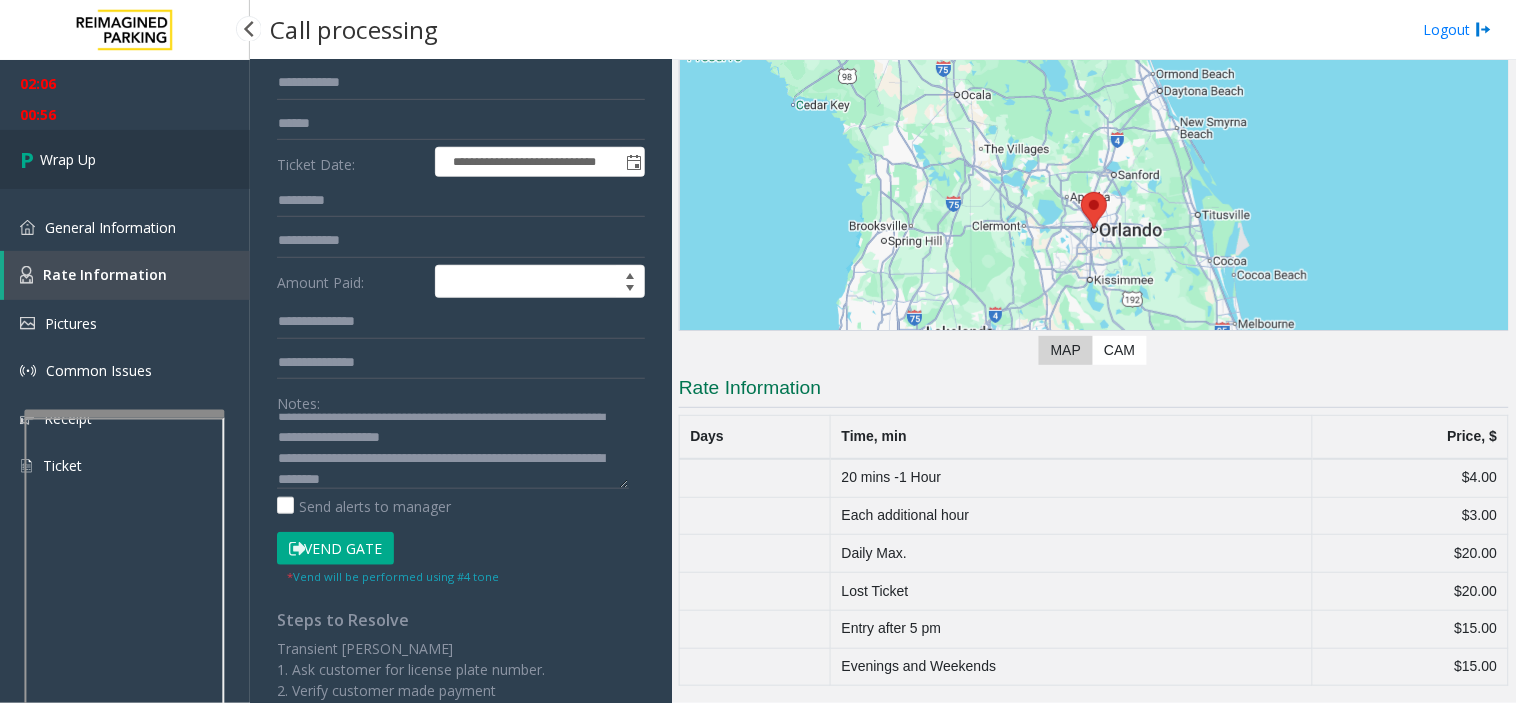 click on "Wrap Up" at bounding box center [68, 159] 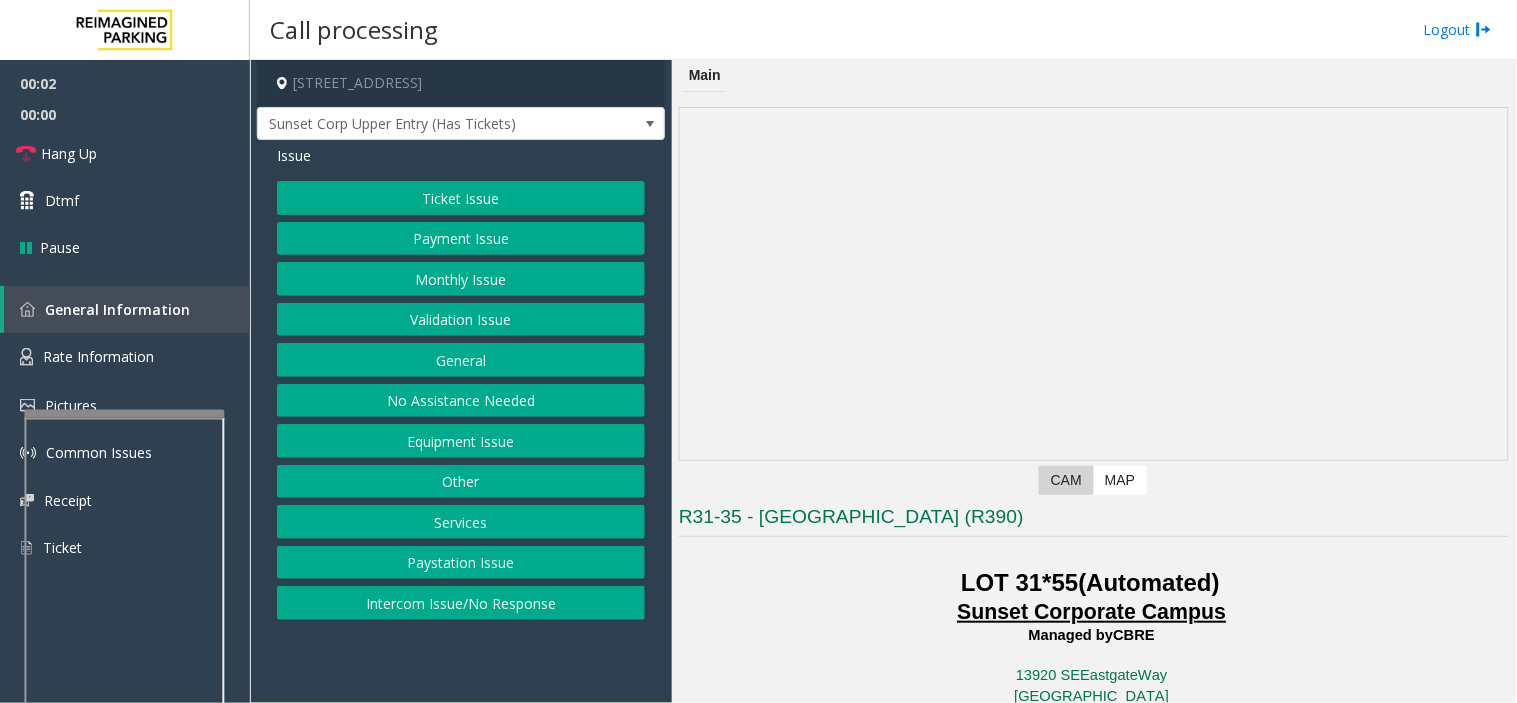 drag, startPoint x: 446, startPoint y: 672, endPoint x: 423, endPoint y: 683, distance: 25.495098 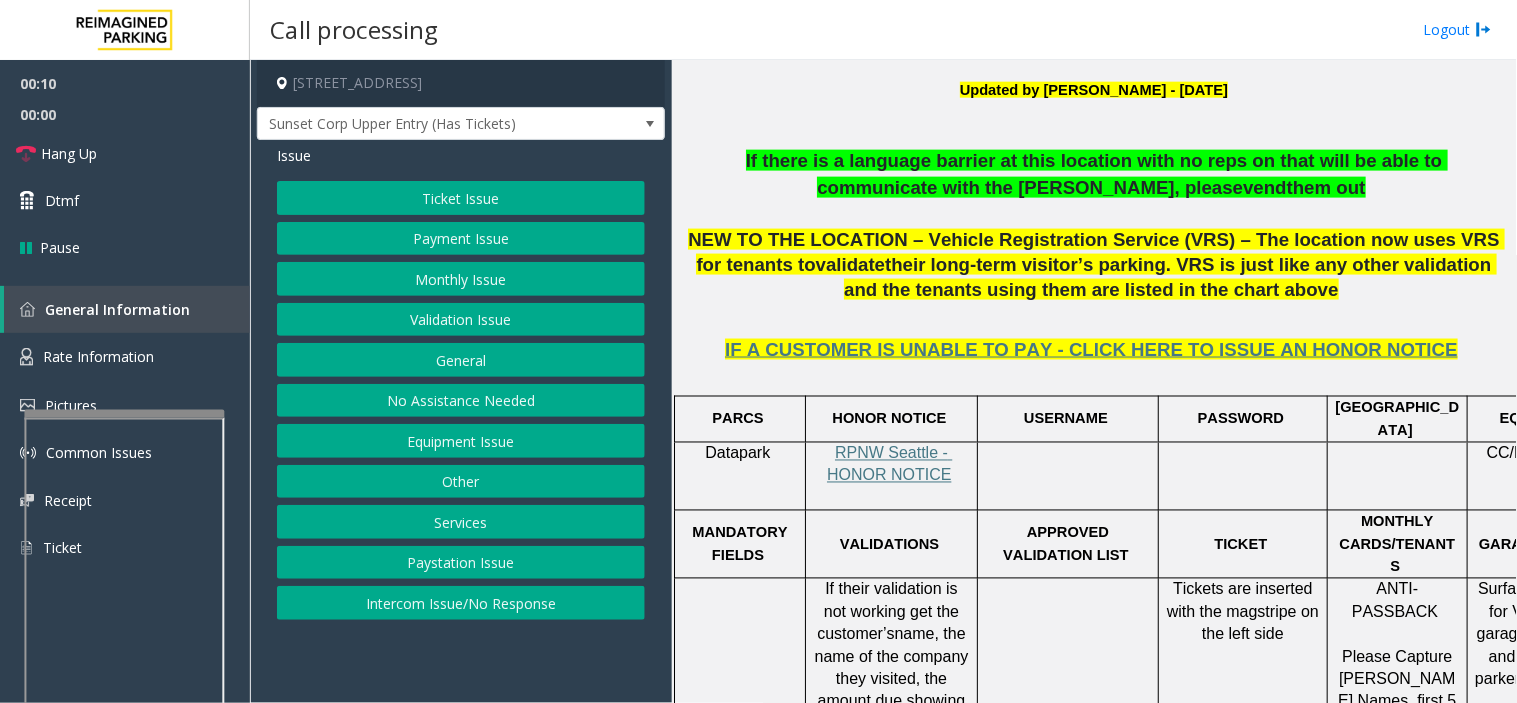 scroll, scrollTop: 888, scrollLeft: 0, axis: vertical 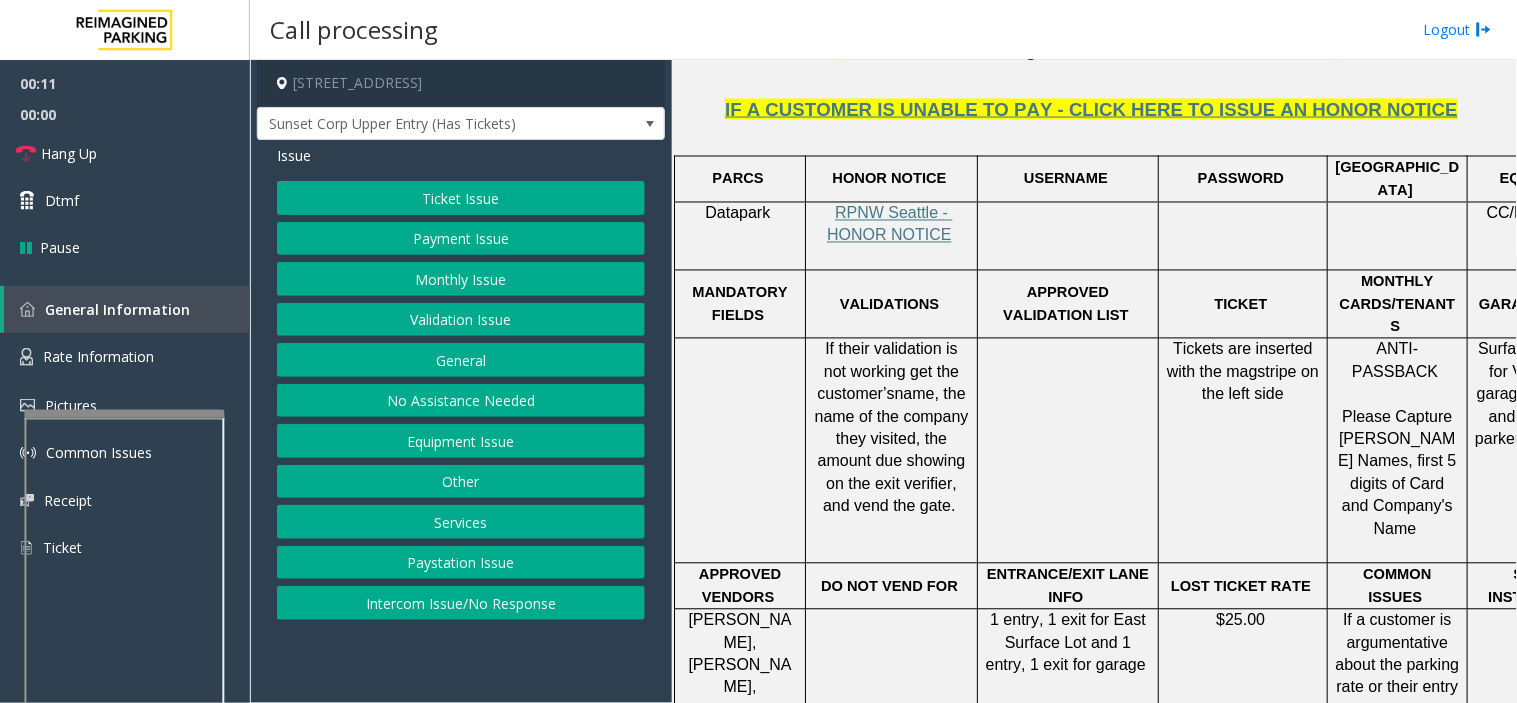 click on "$25.00" 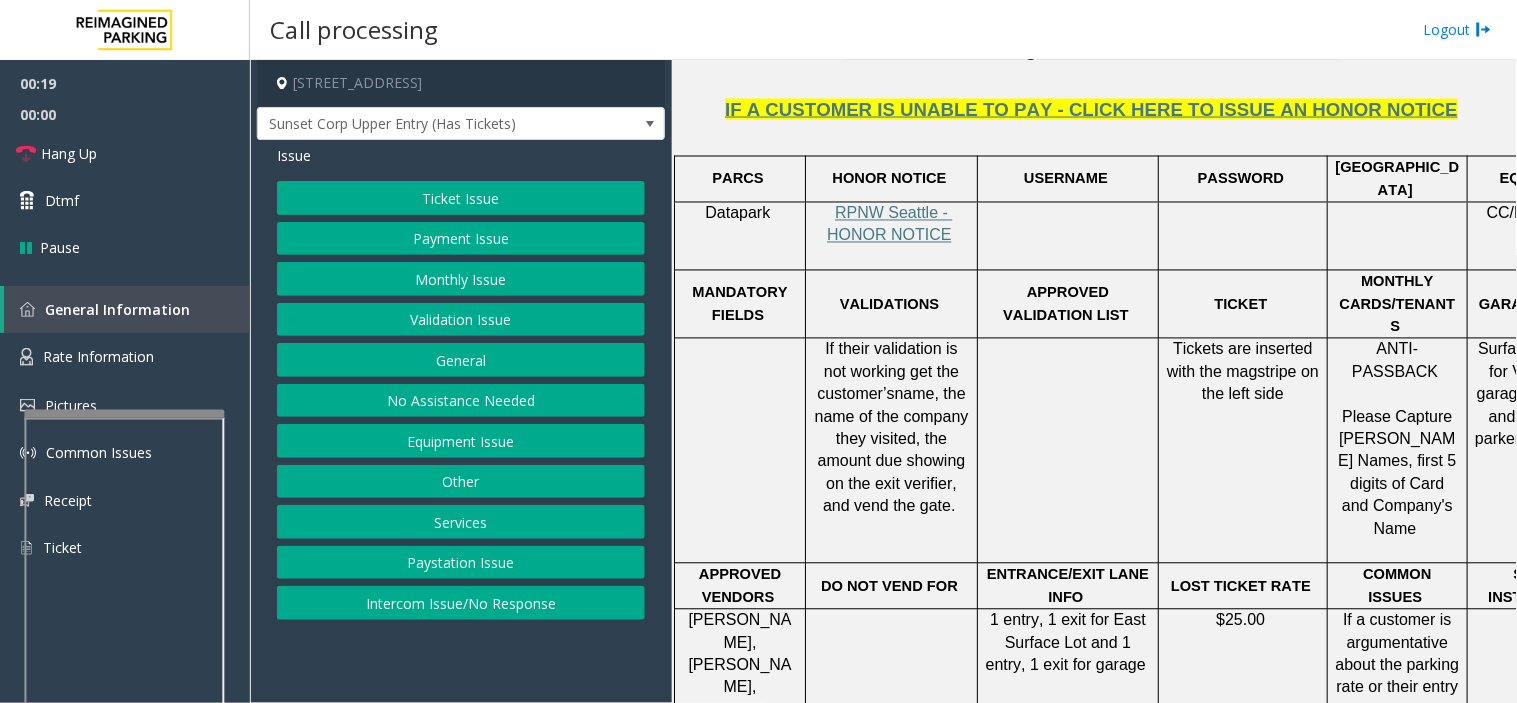 scroll, scrollTop: 3208, scrollLeft: 0, axis: vertical 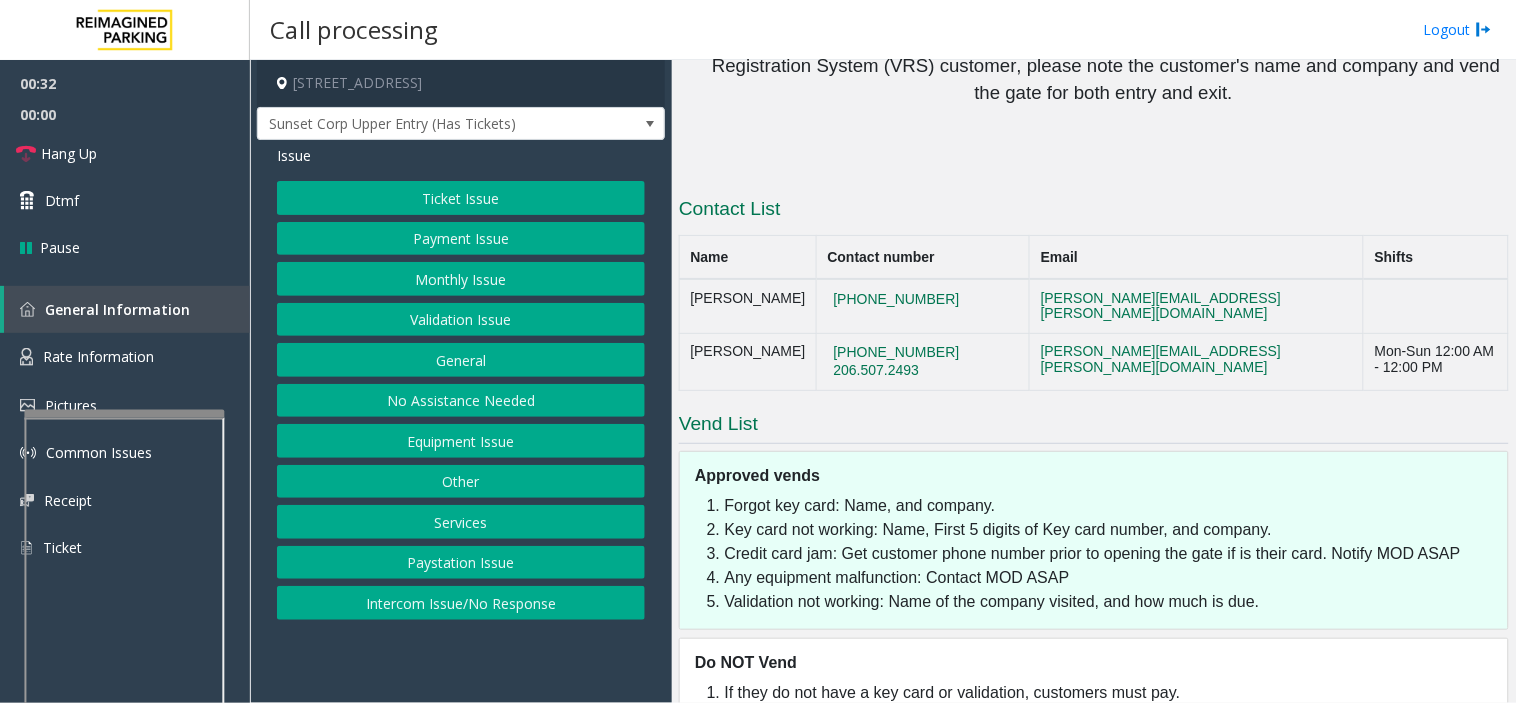 drag, startPoint x: 1003, startPoint y: 594, endPoint x: 914, endPoint y: 593, distance: 89.005615 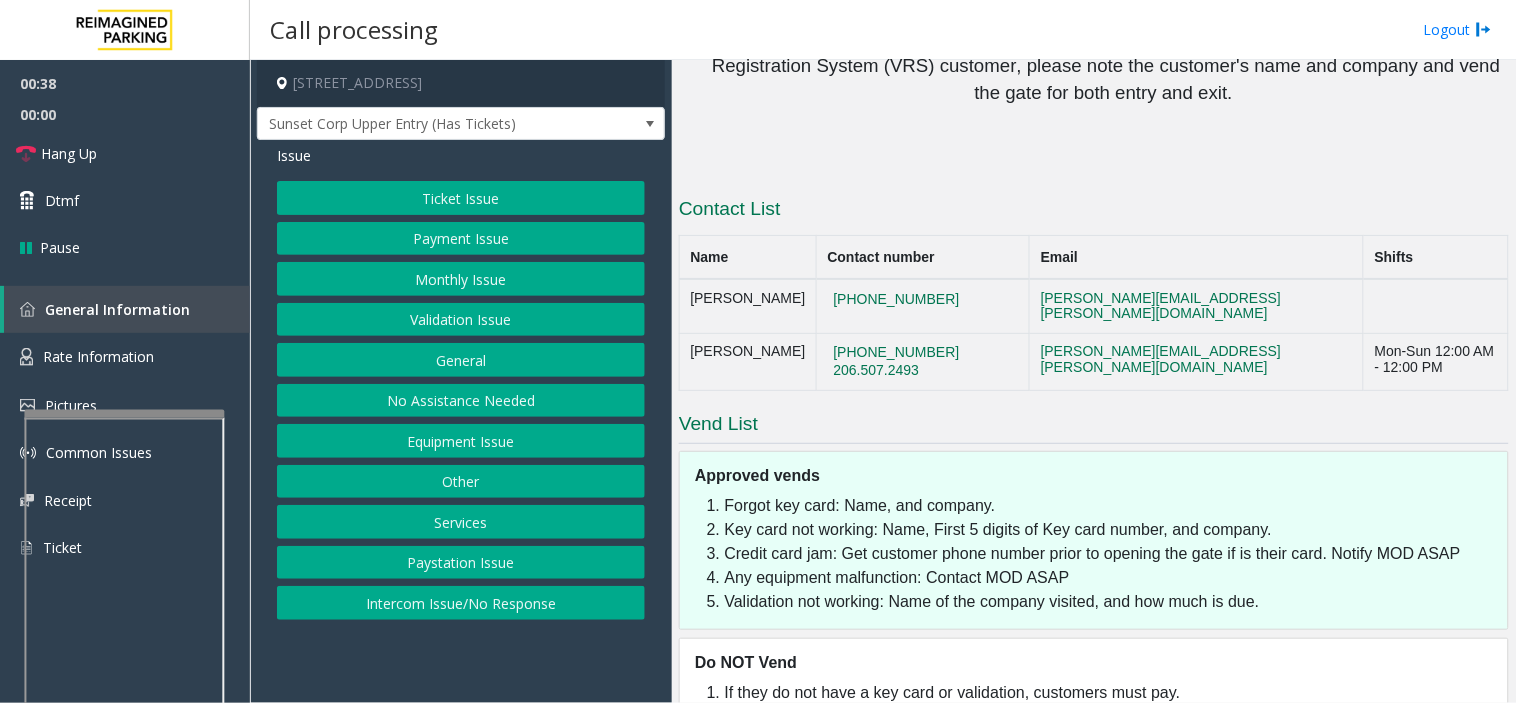click on "Equipment Issue" 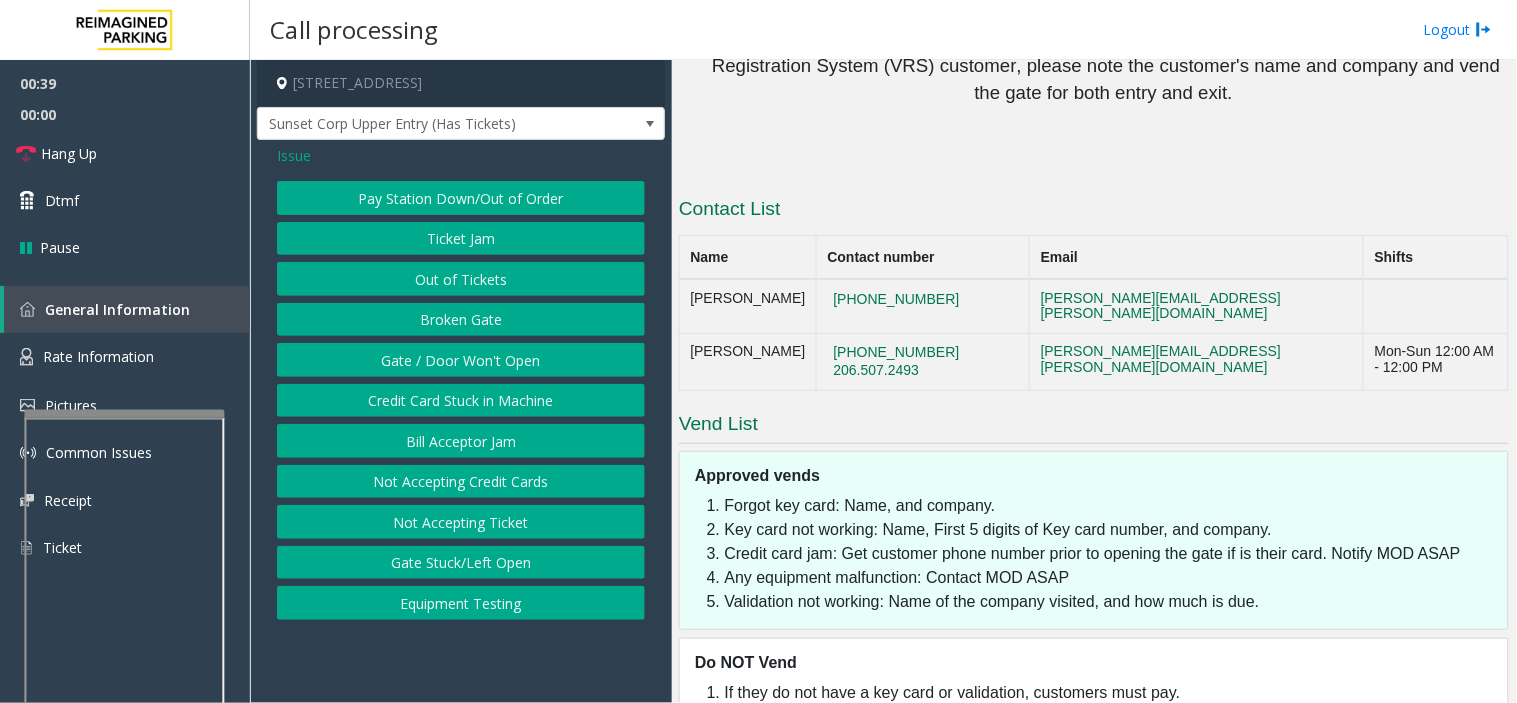 click on "Gate / Door Won't Open" 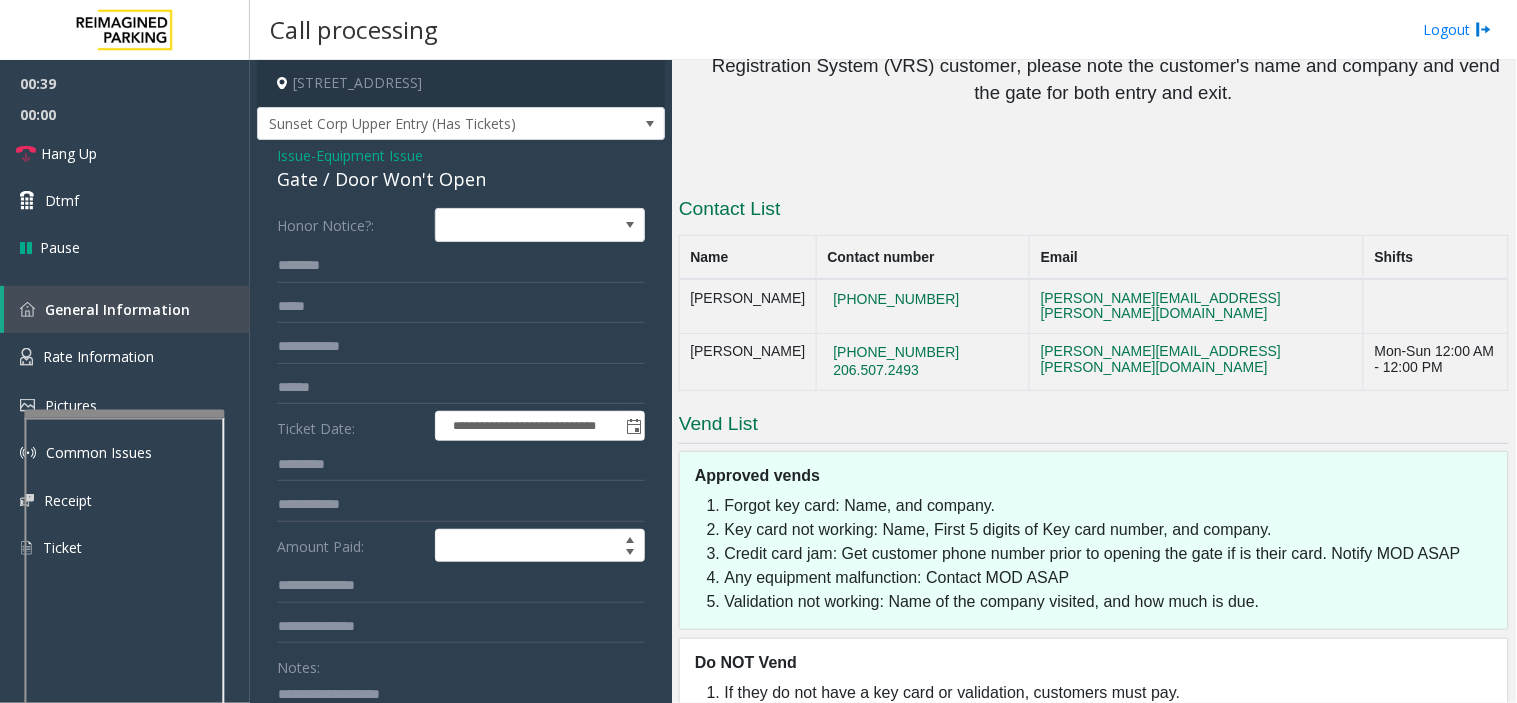 drag, startPoint x: 423, startPoint y: 688, endPoint x: 440, endPoint y: 672, distance: 23.345236 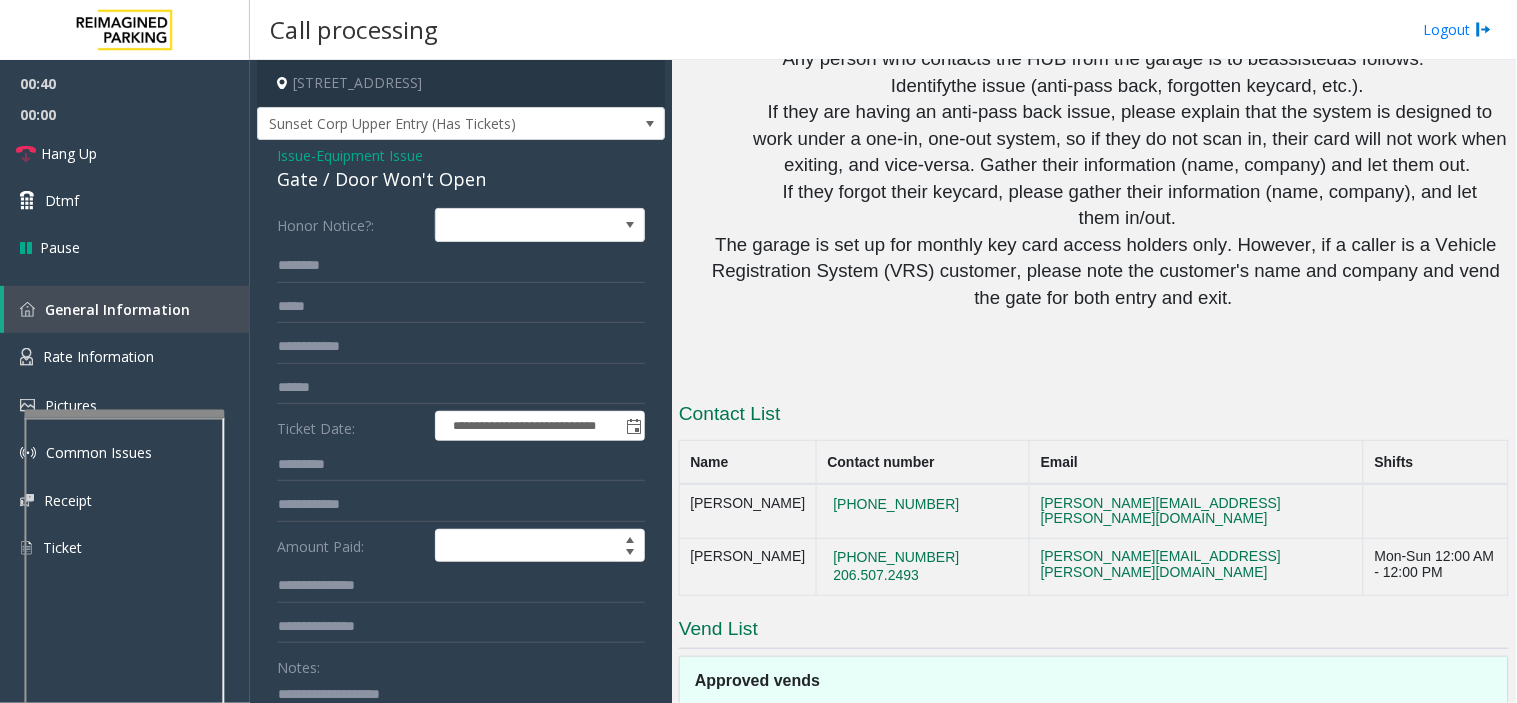 scroll, scrollTop: 2764, scrollLeft: 0, axis: vertical 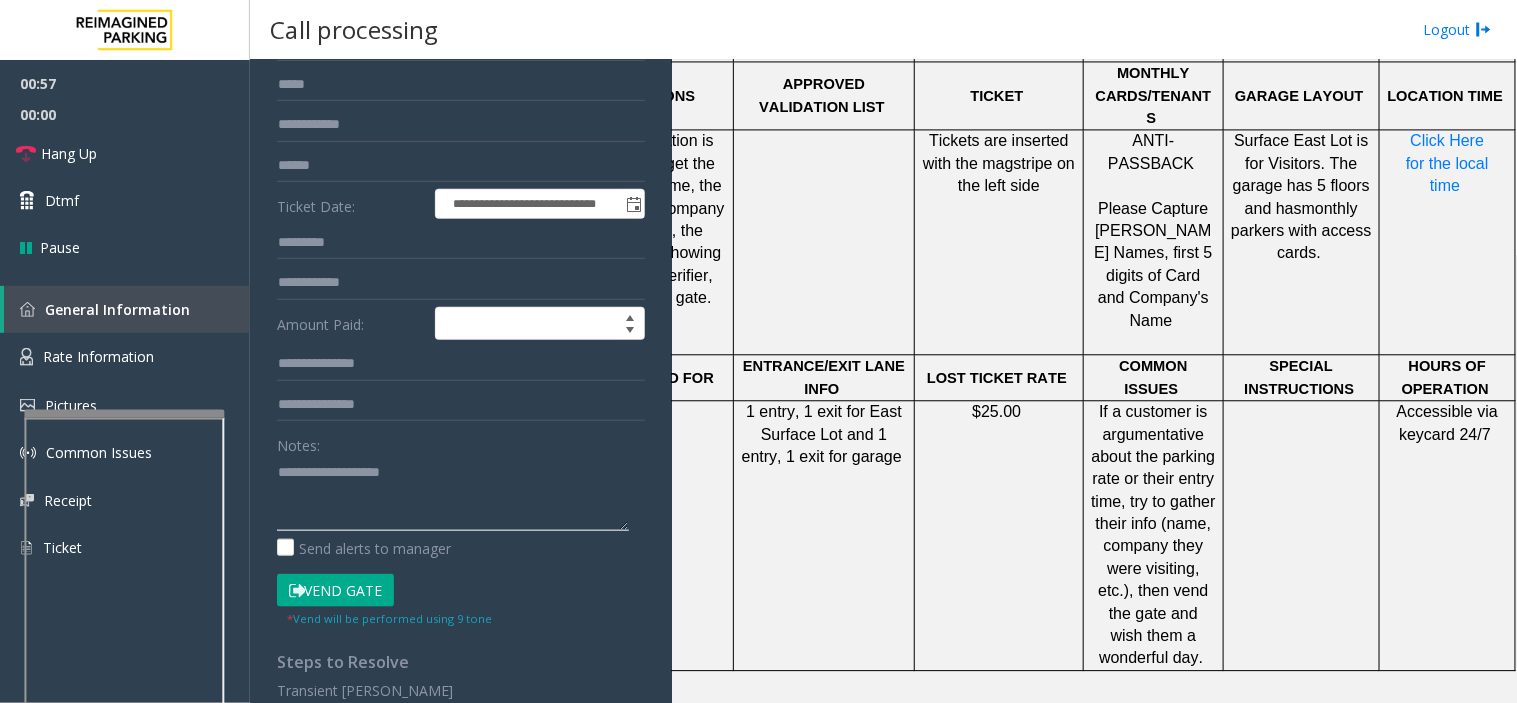click 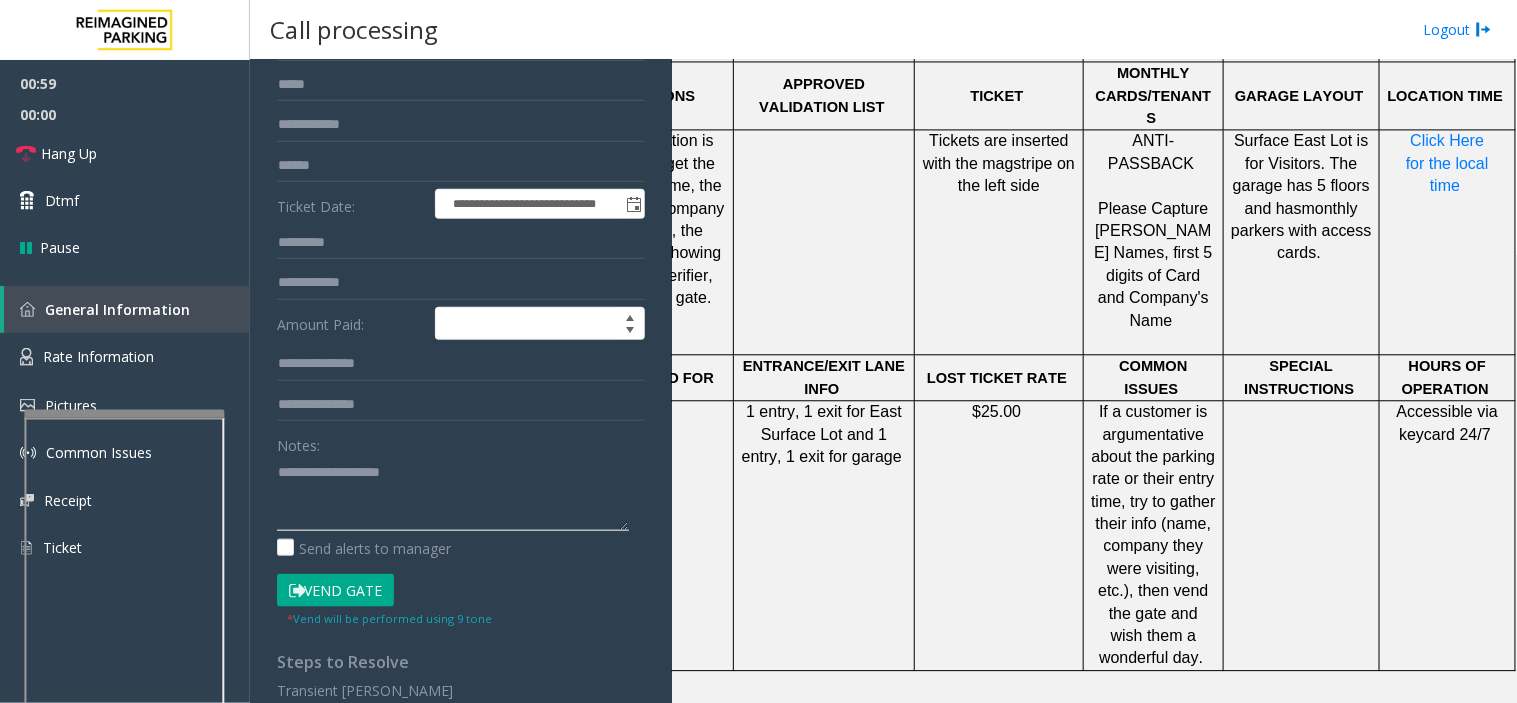 drag, startPoint x: 480, startPoint y: 475, endPoint x: 438, endPoint y: 464, distance: 43.416588 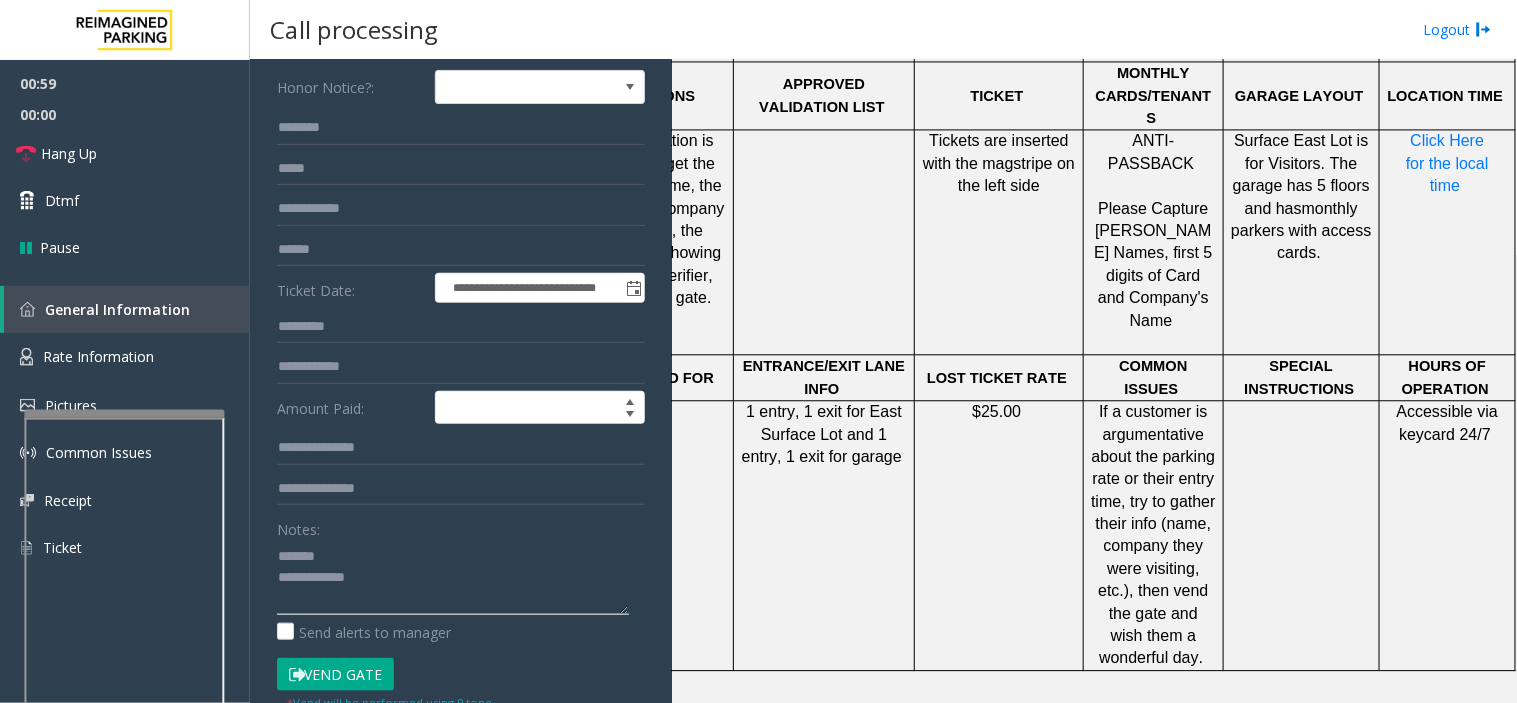 scroll, scrollTop: 0, scrollLeft: 0, axis: both 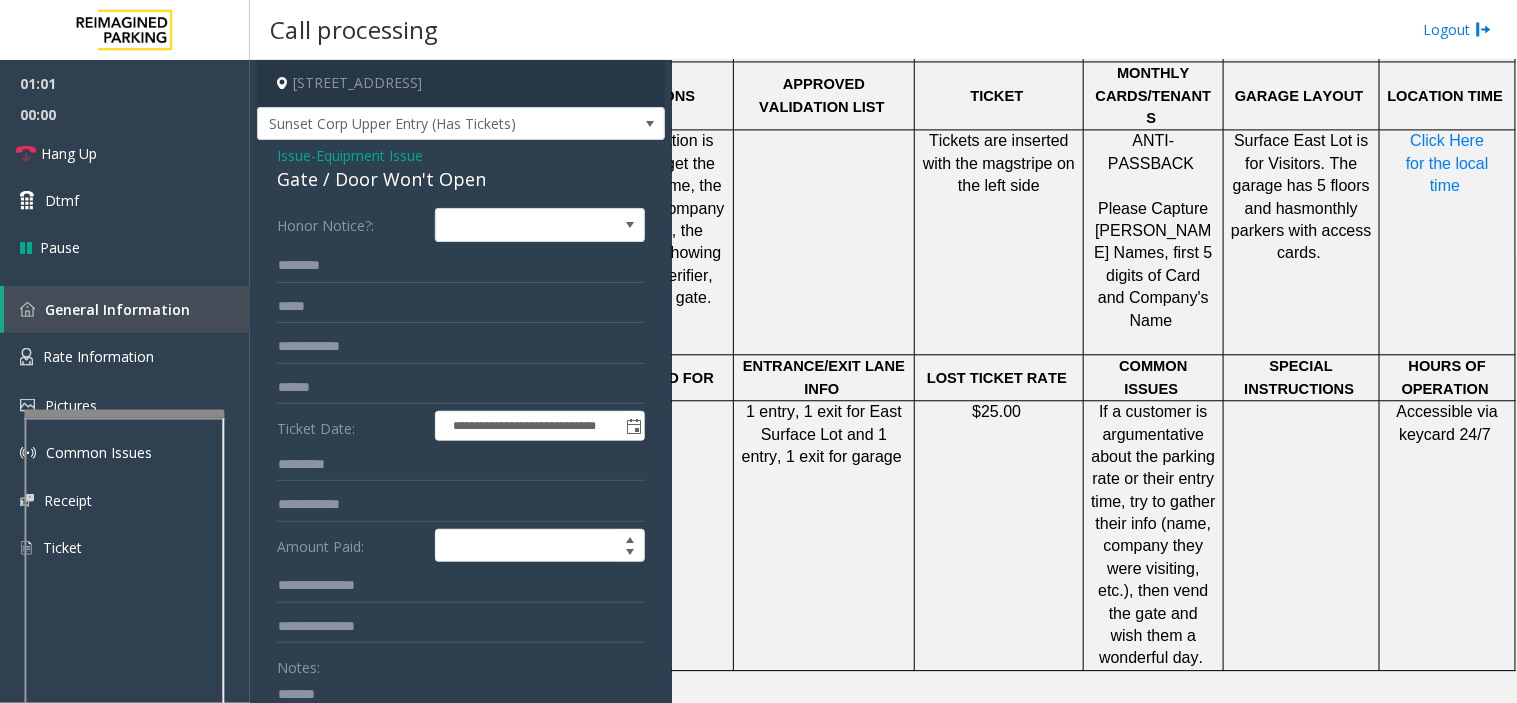 click 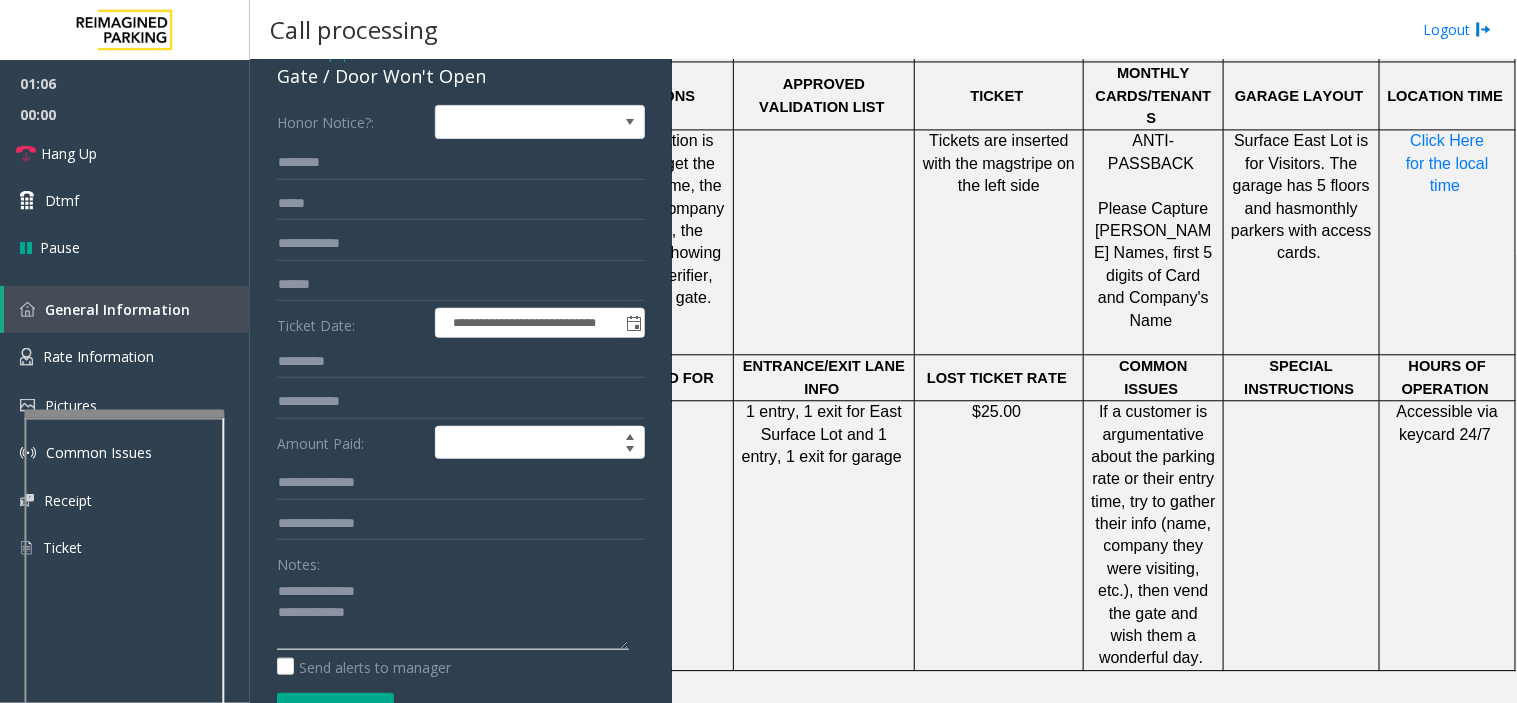 scroll, scrollTop: 222, scrollLeft: 0, axis: vertical 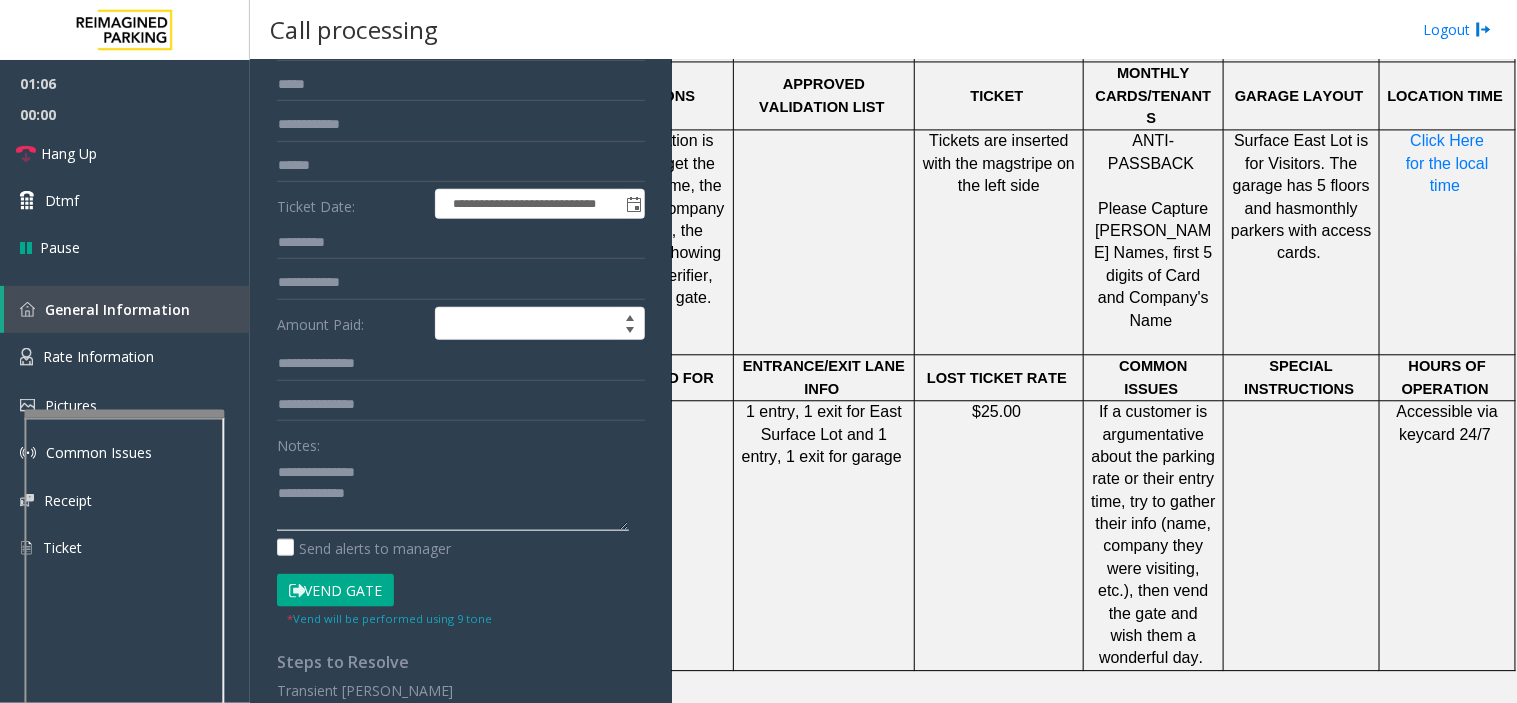 click 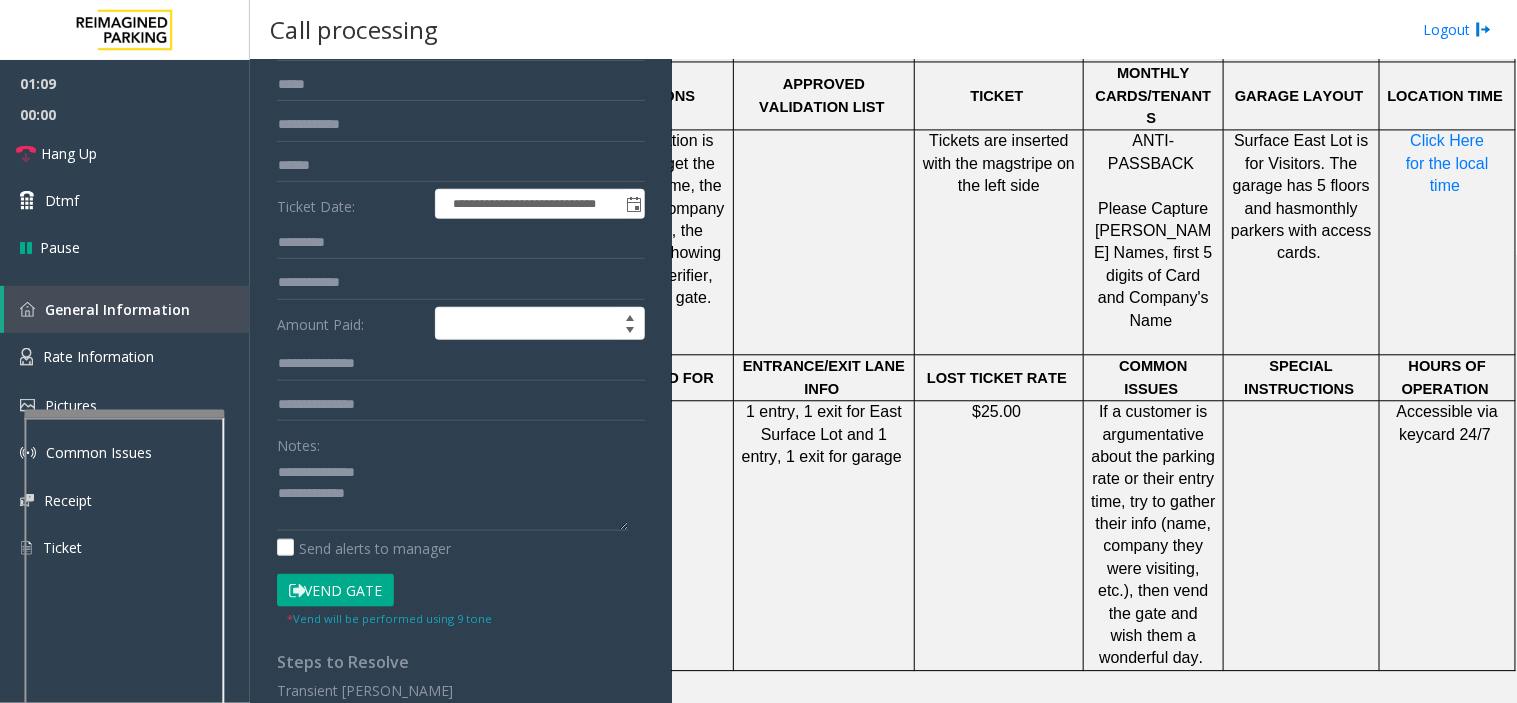 drag, startPoint x: 803, startPoint y: 625, endPoint x: 975, endPoint y: 636, distance: 172.35138 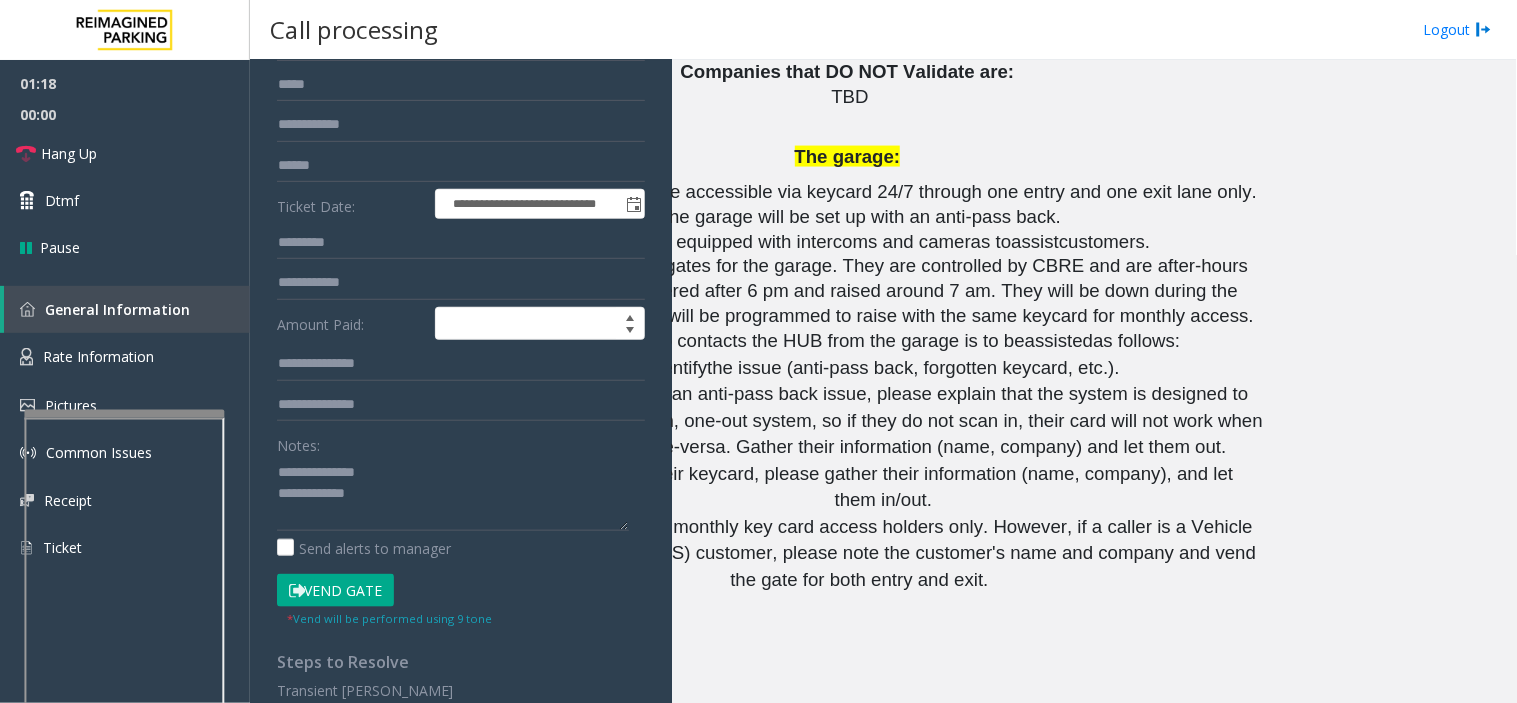 scroll, scrollTop: 2875, scrollLeft: 260, axis: both 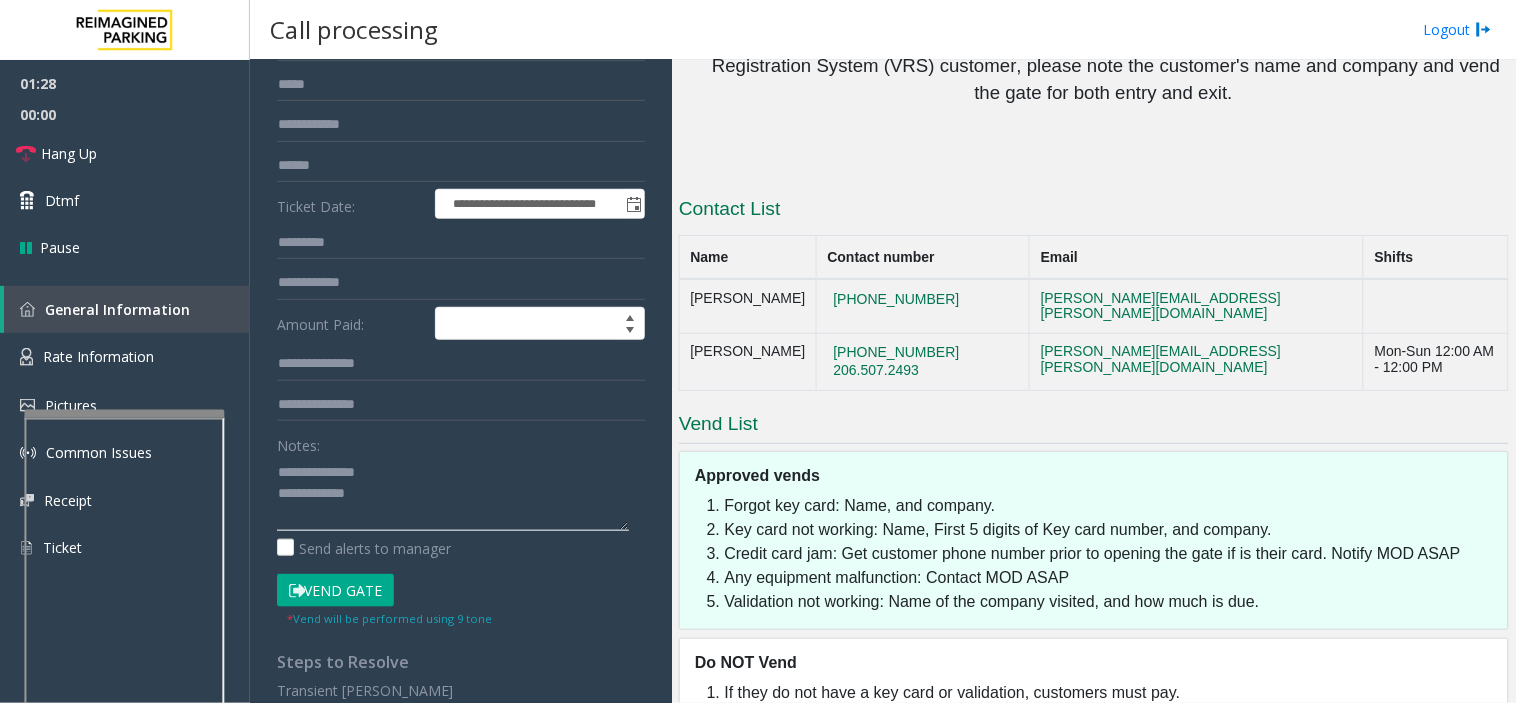 click 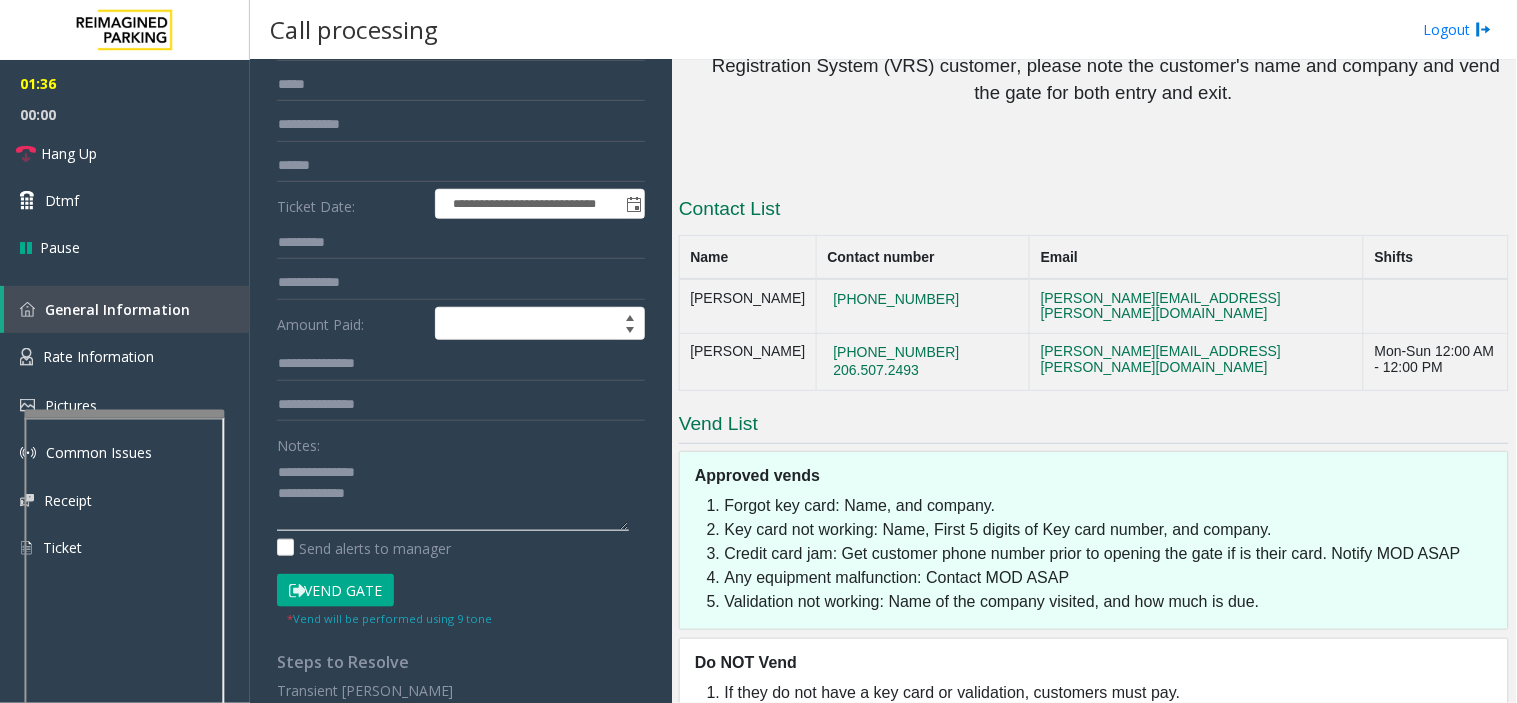click 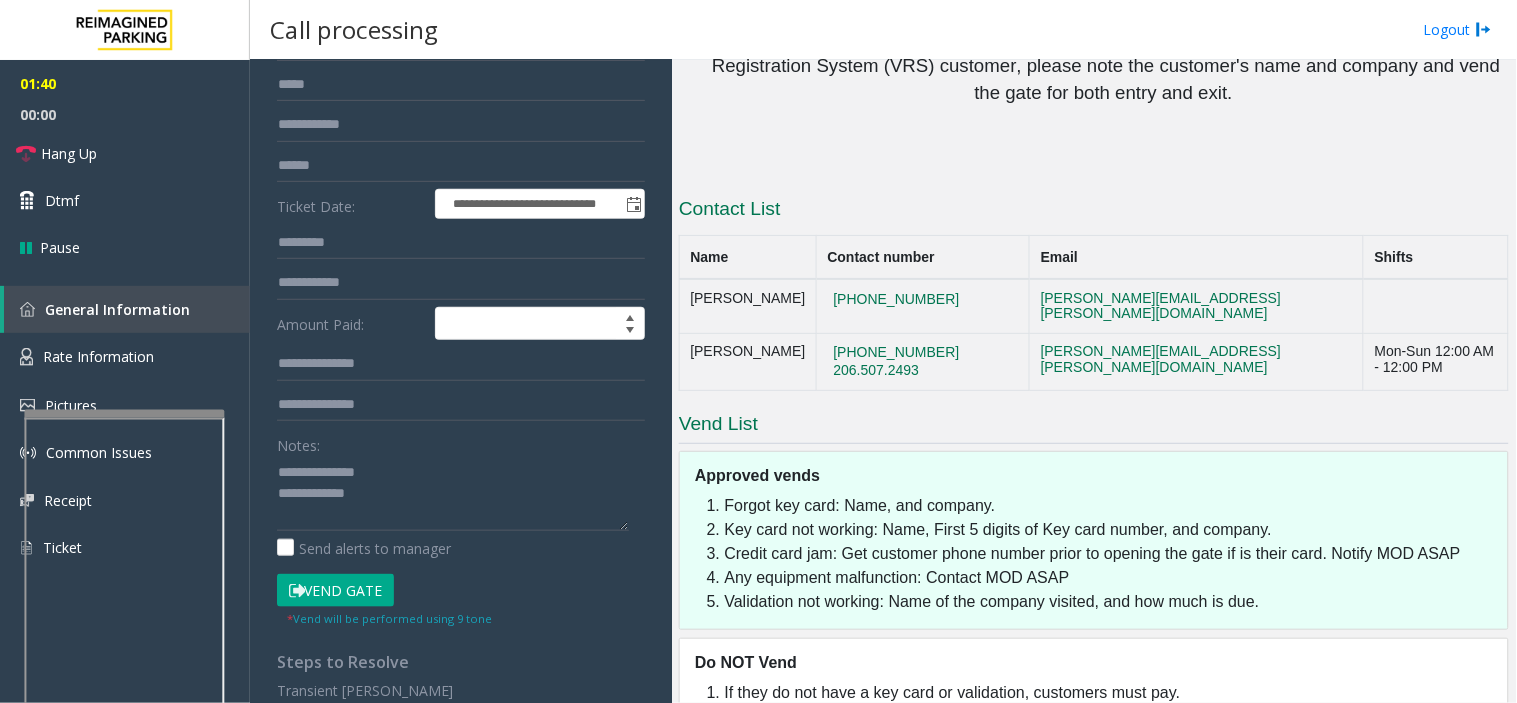 drag, startPoint x: 956, startPoint y: 156, endPoint x: 795, endPoint y: 171, distance: 161.69725 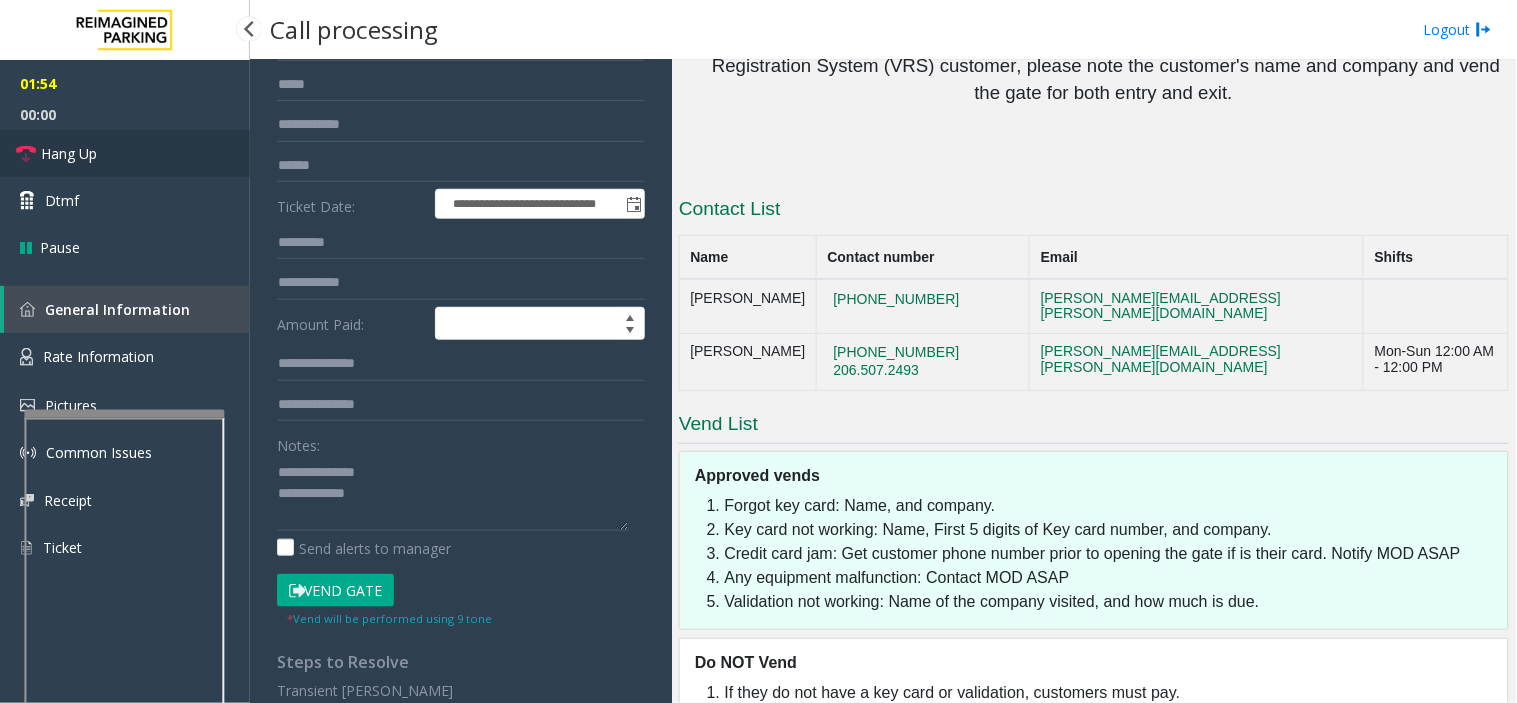 drag, startPoint x: 86, startPoint y: 158, endPoint x: 105, endPoint y: 154, distance: 19.416489 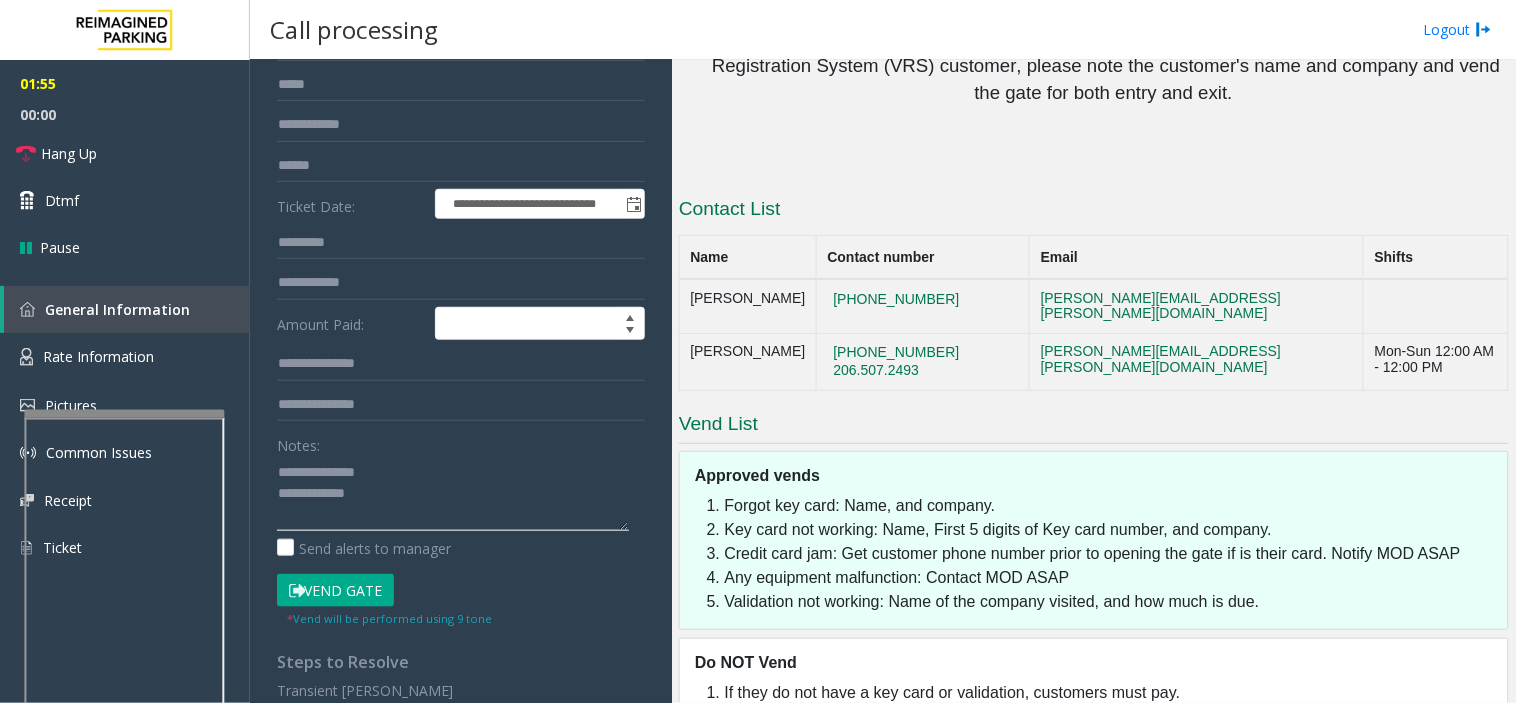 click 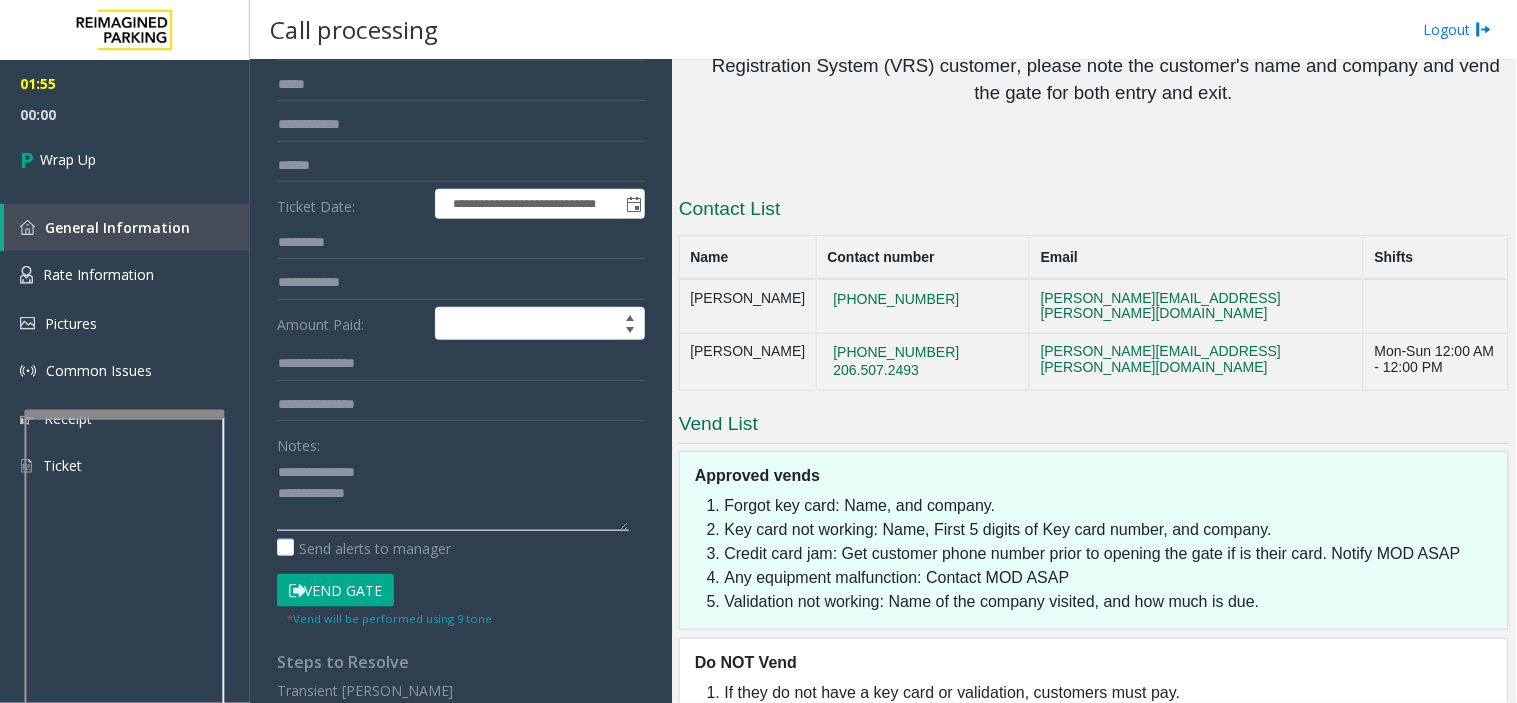 click 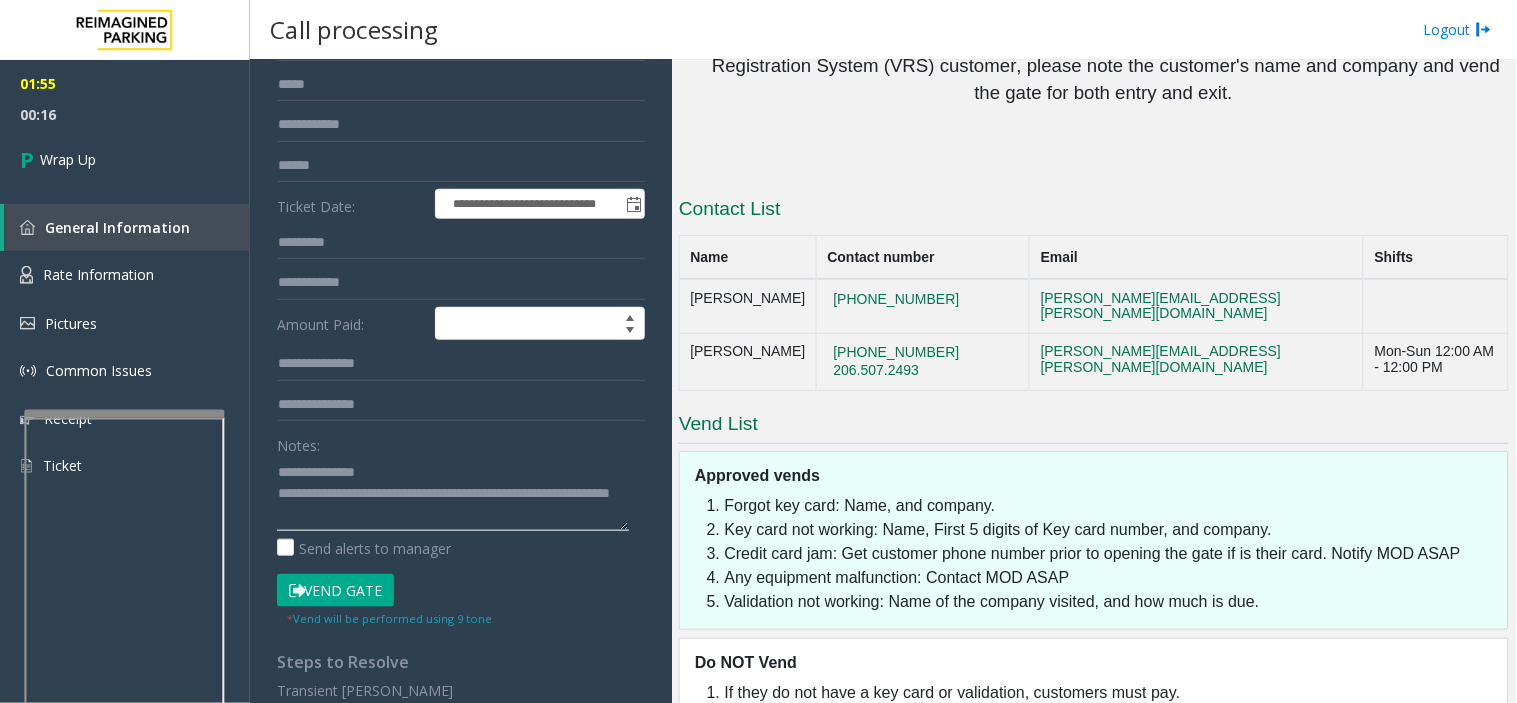click 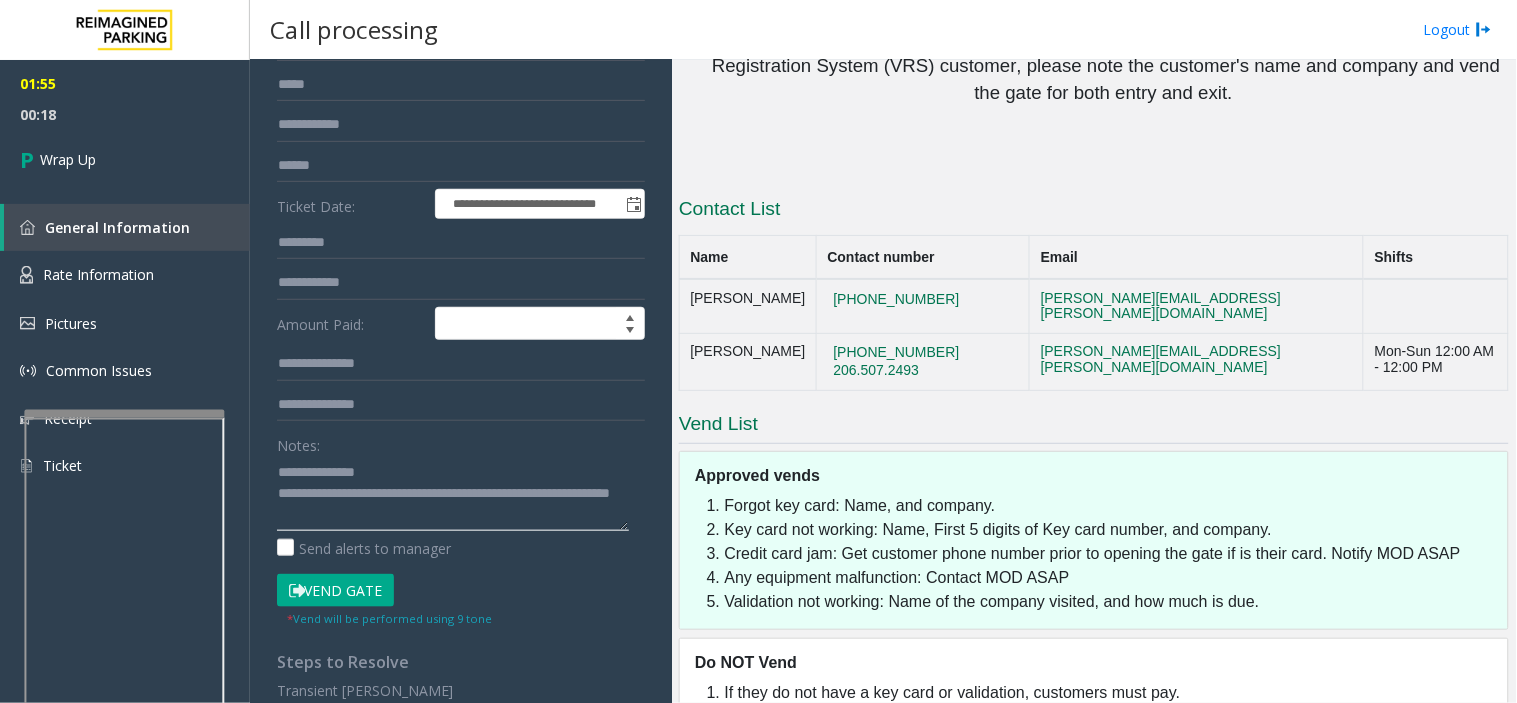 drag, startPoint x: 595, startPoint y: 482, endPoint x: 633, endPoint y: 496, distance: 40.496914 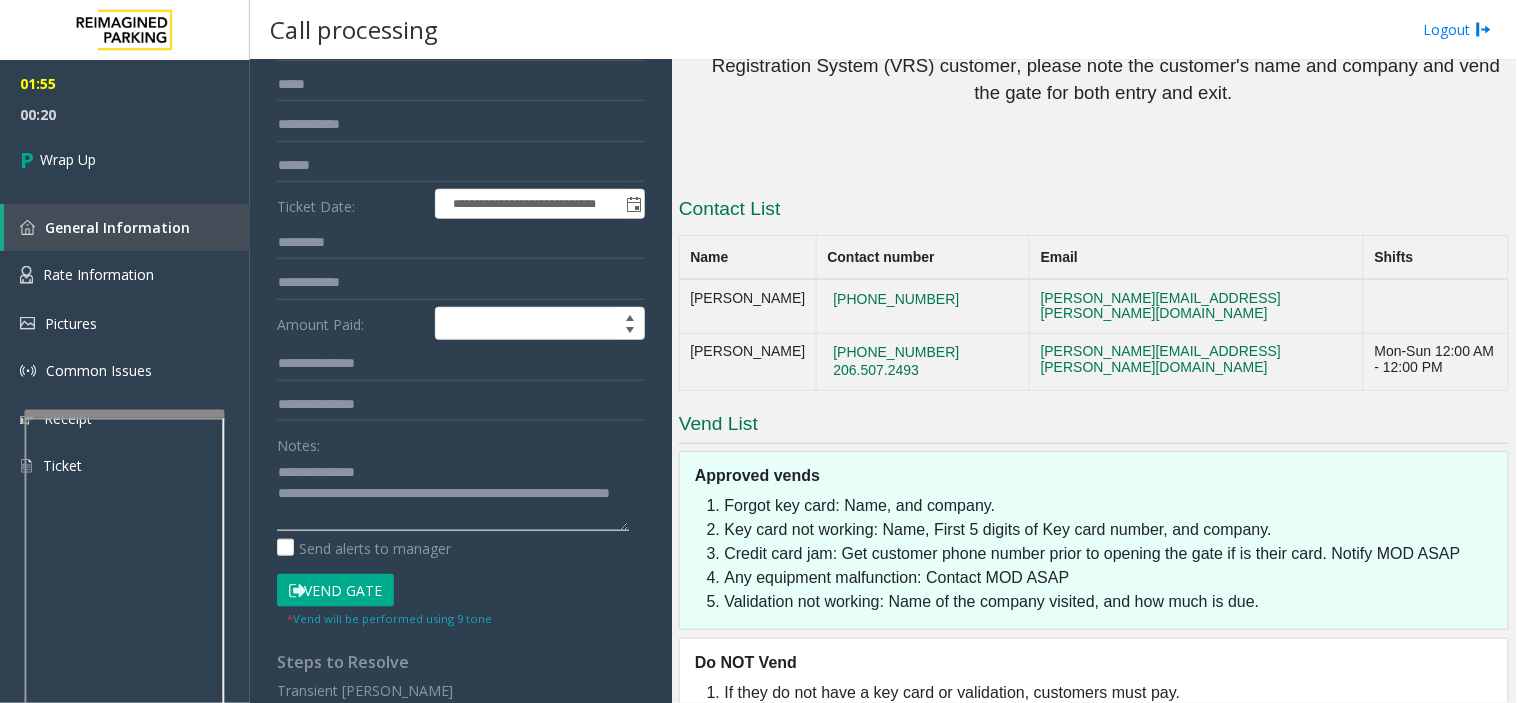 click 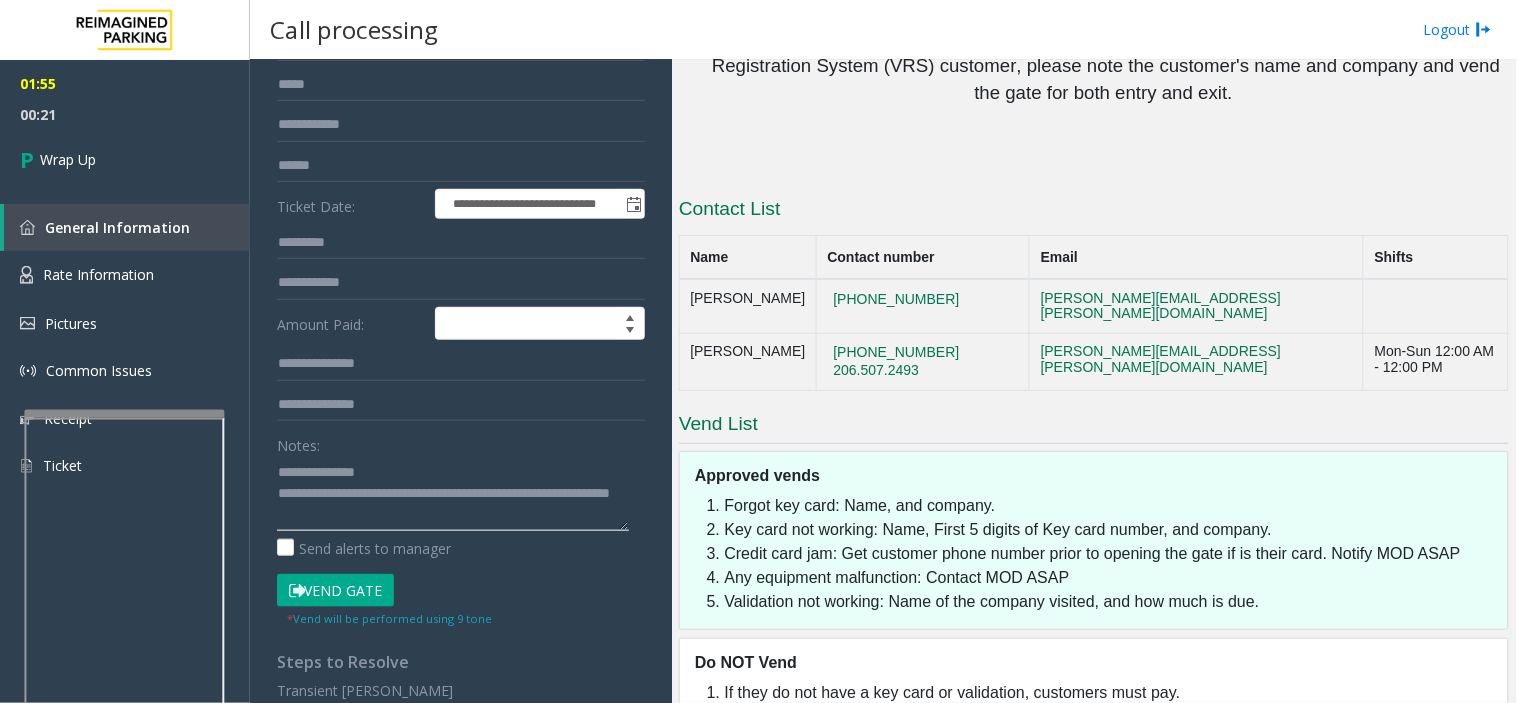 click 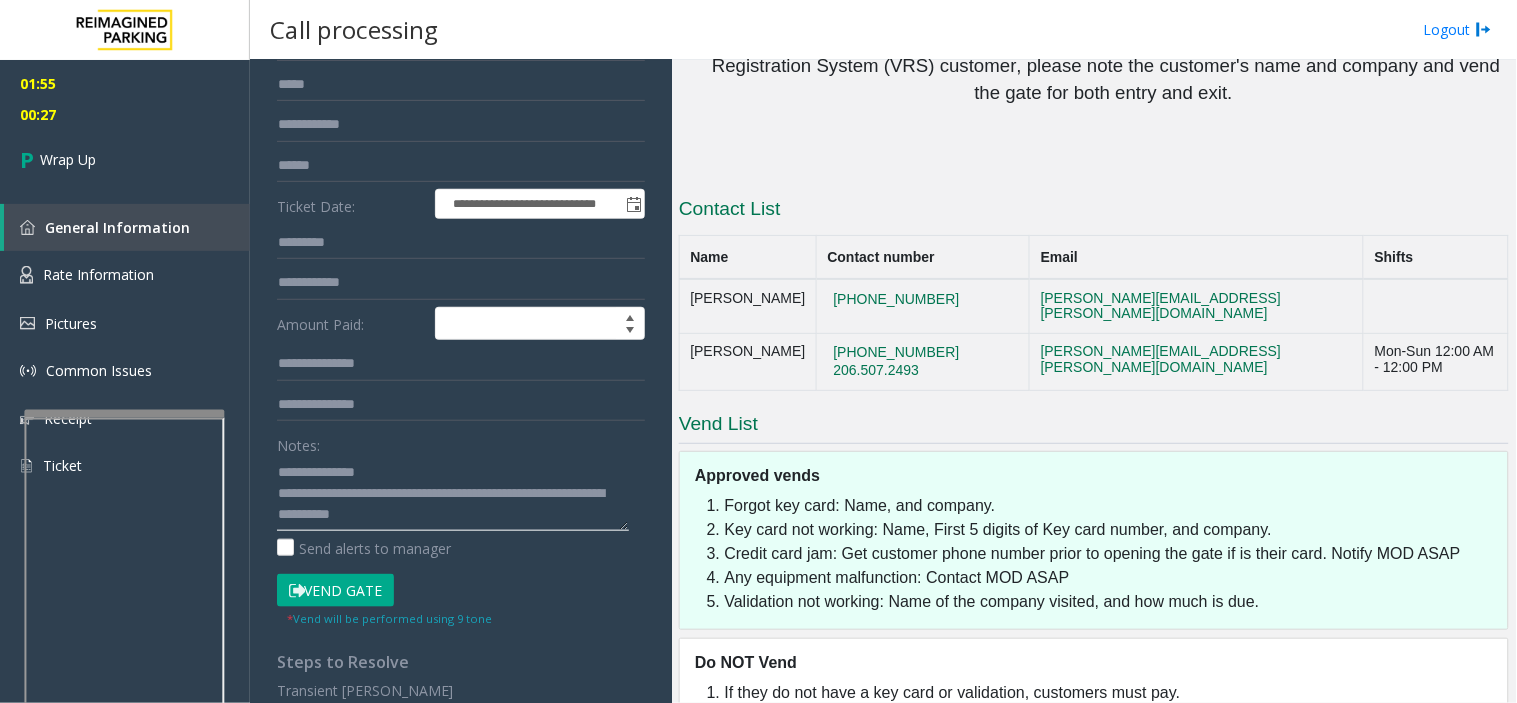 click 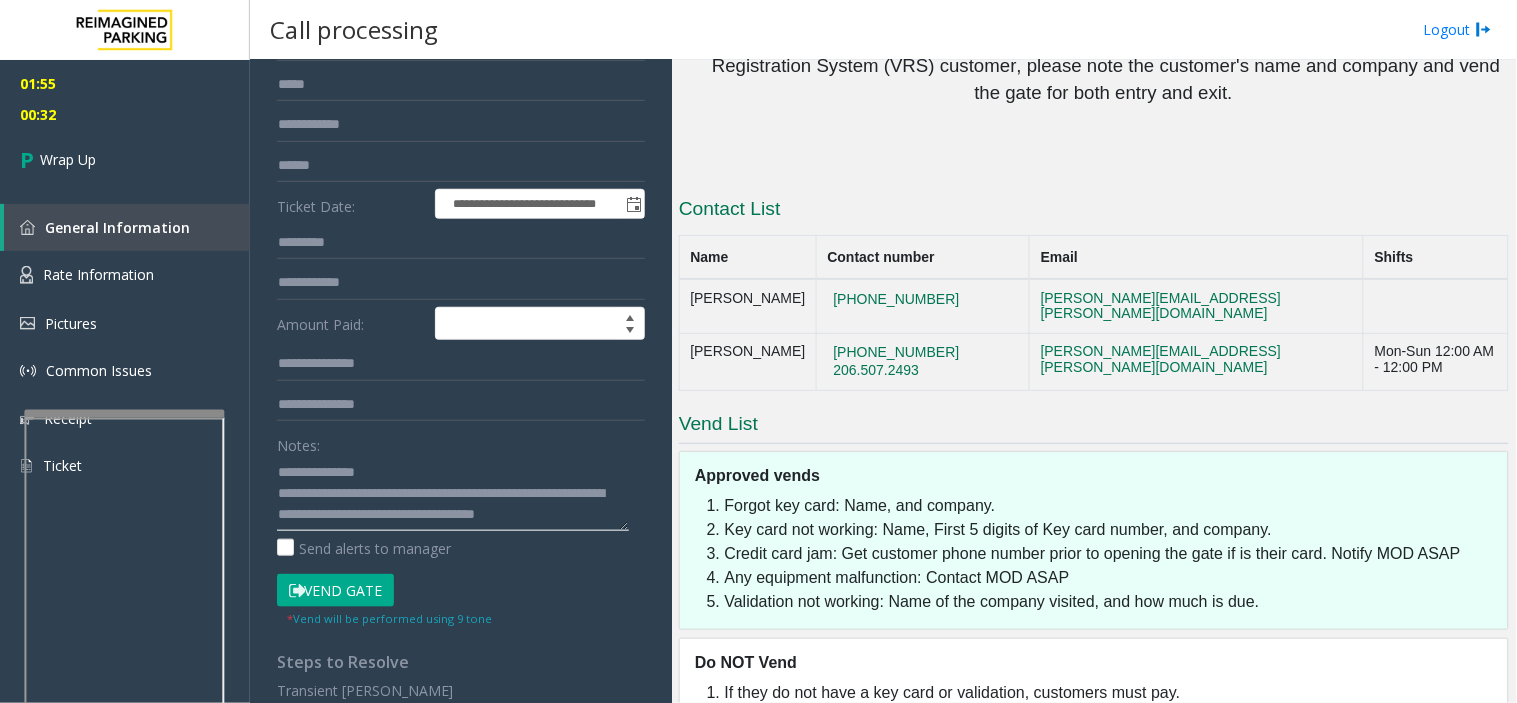 scroll, scrollTop: 14, scrollLeft: 0, axis: vertical 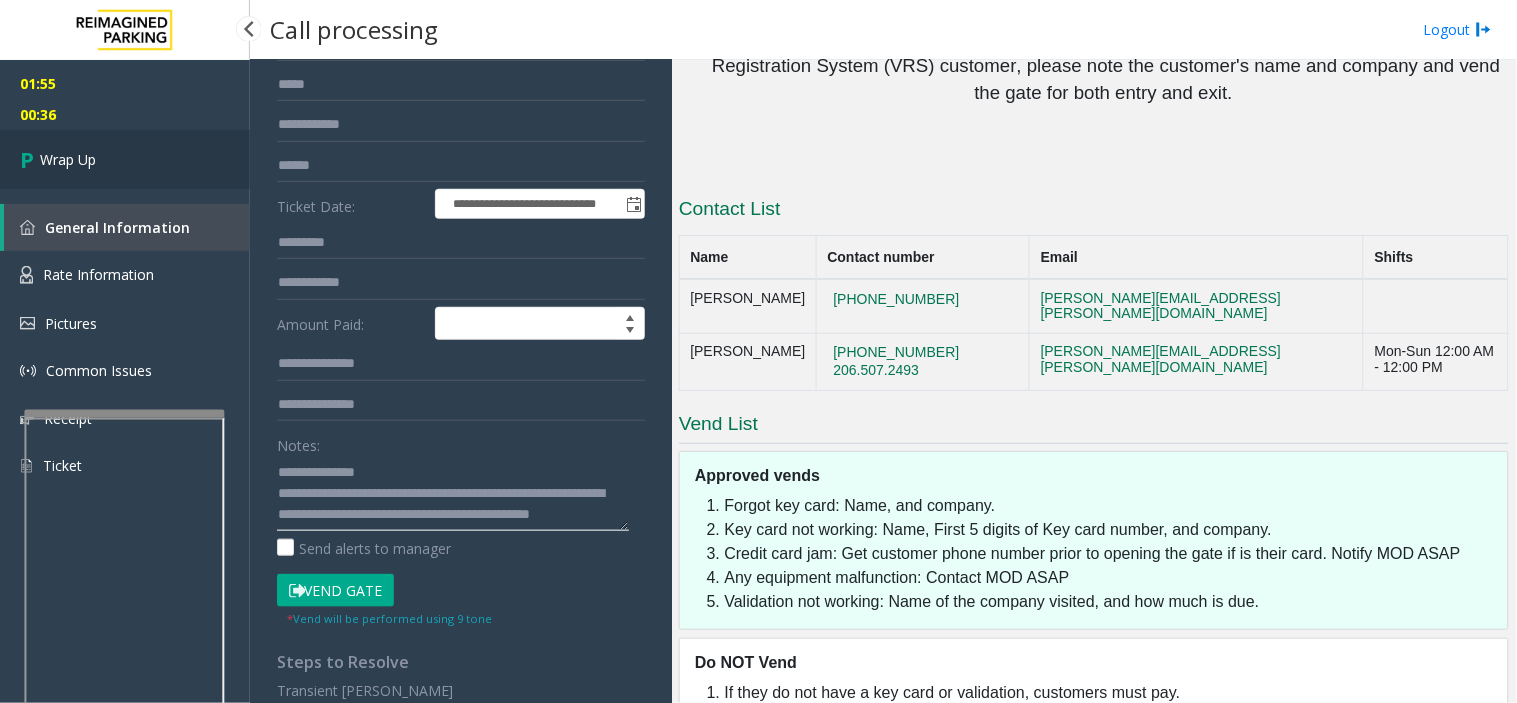 type on "**********" 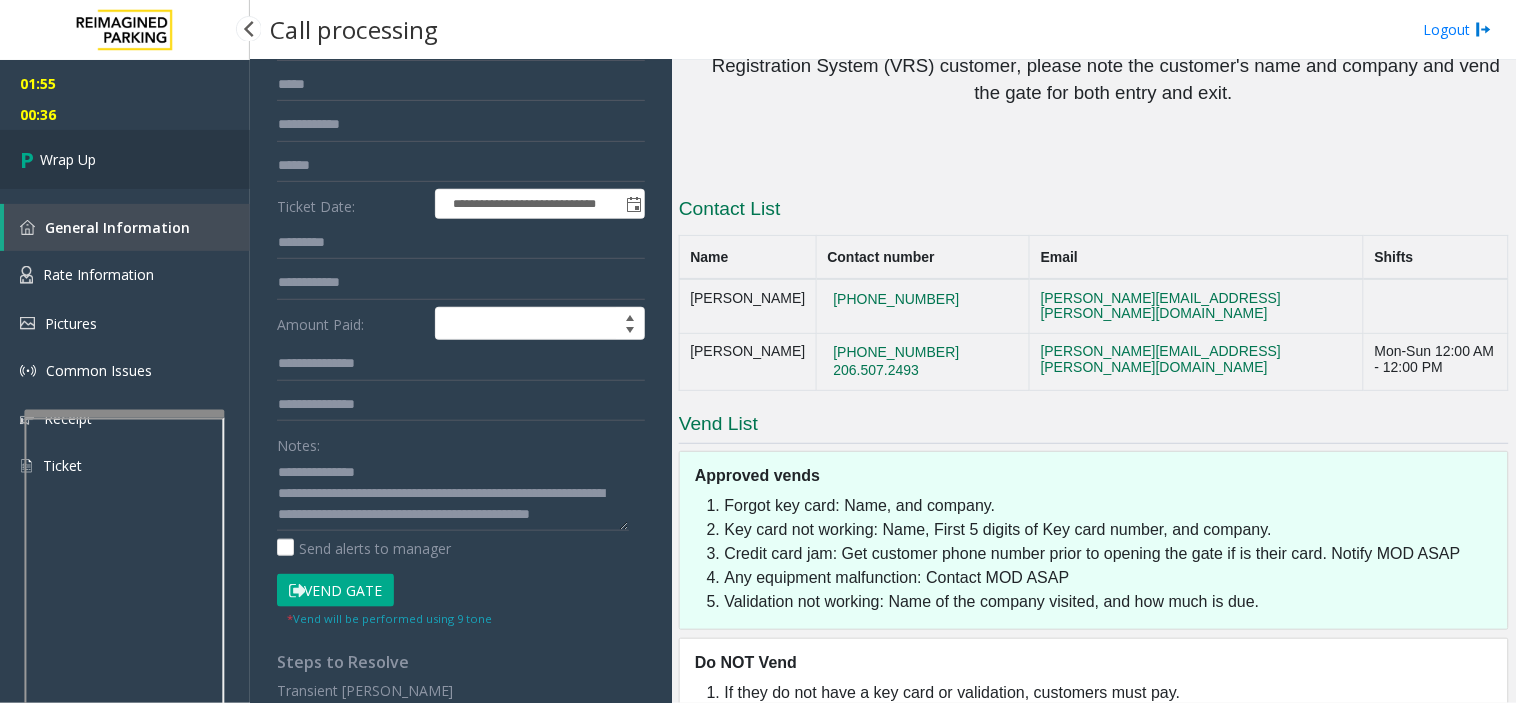 click on "Wrap Up" at bounding box center [125, 159] 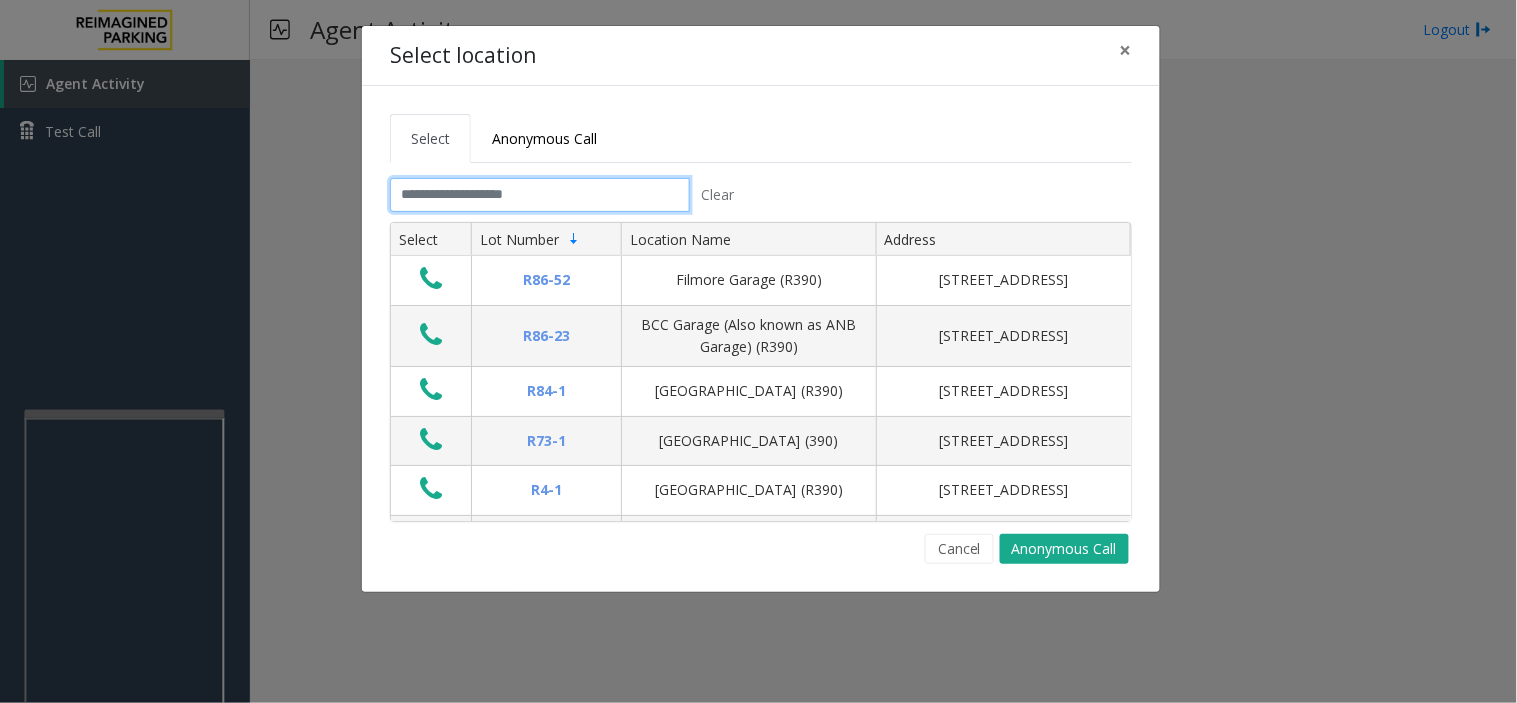 click 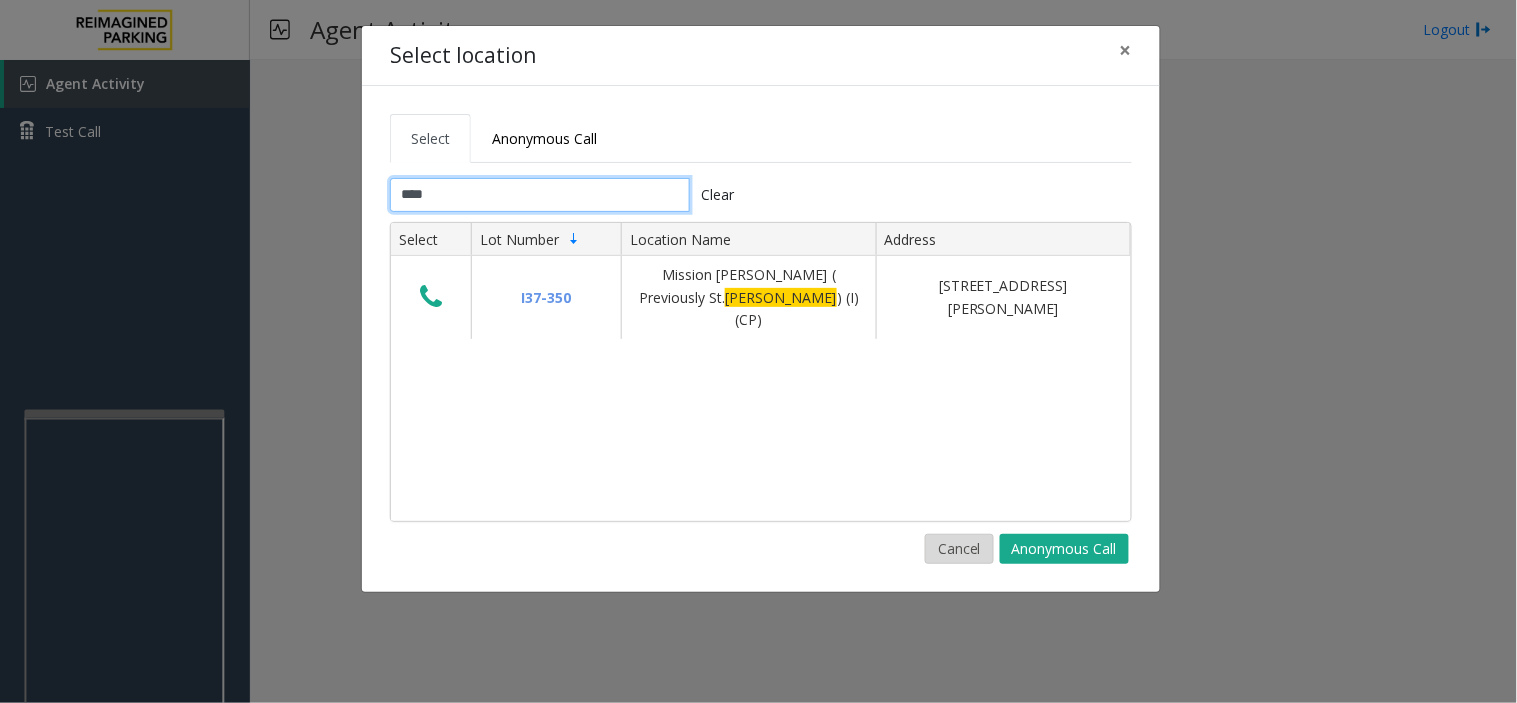 type on "****" 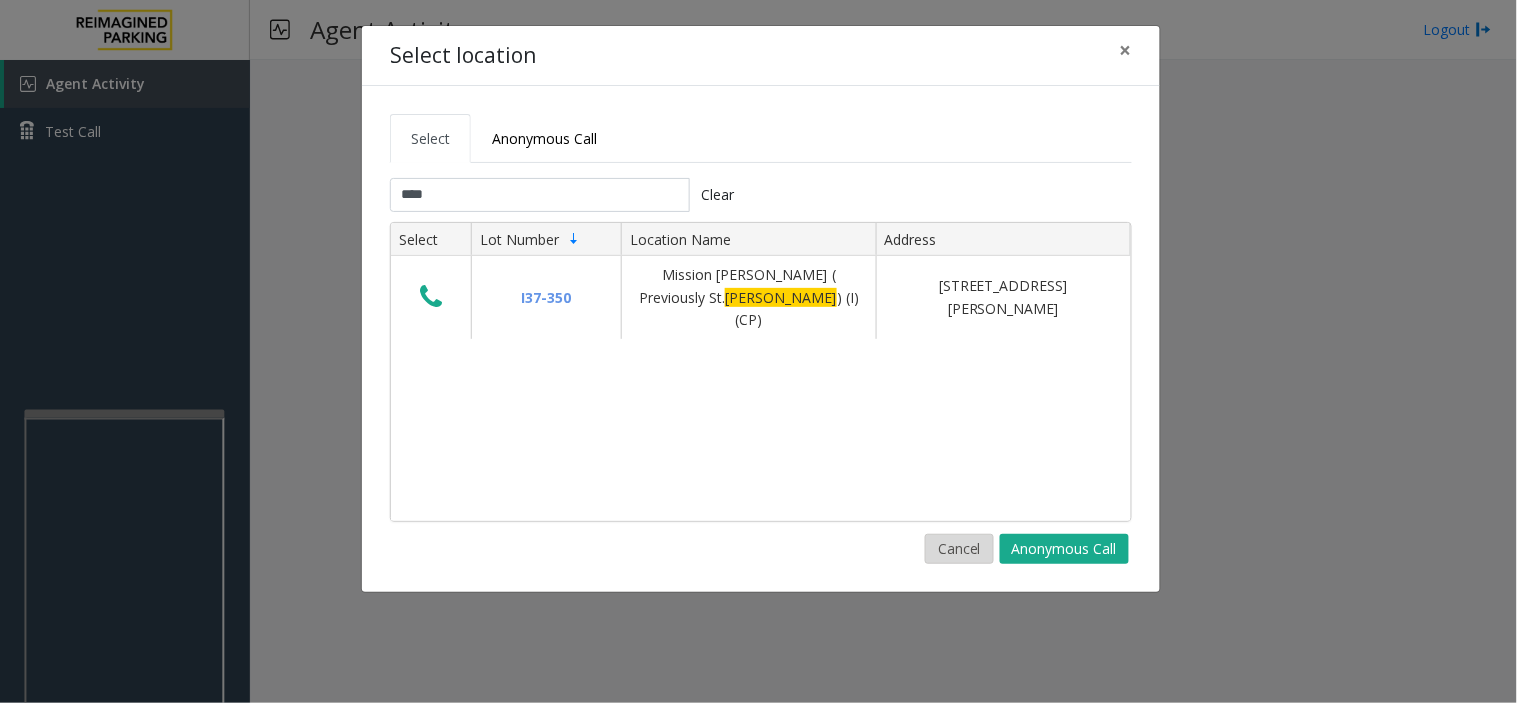 click on "Cancel" 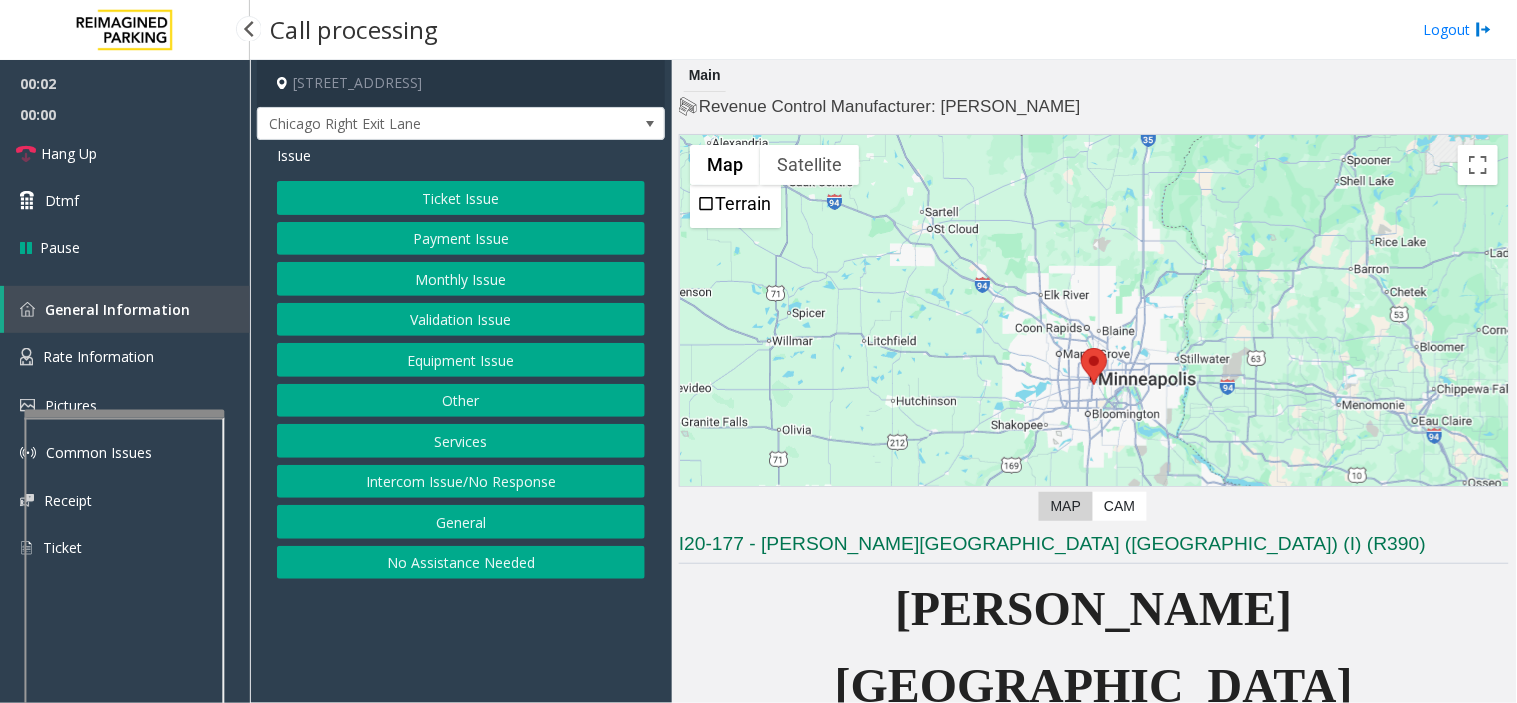 drag, startPoint x: 425, startPoint y: 555, endPoint x: 426, endPoint y: 574, distance: 19.026299 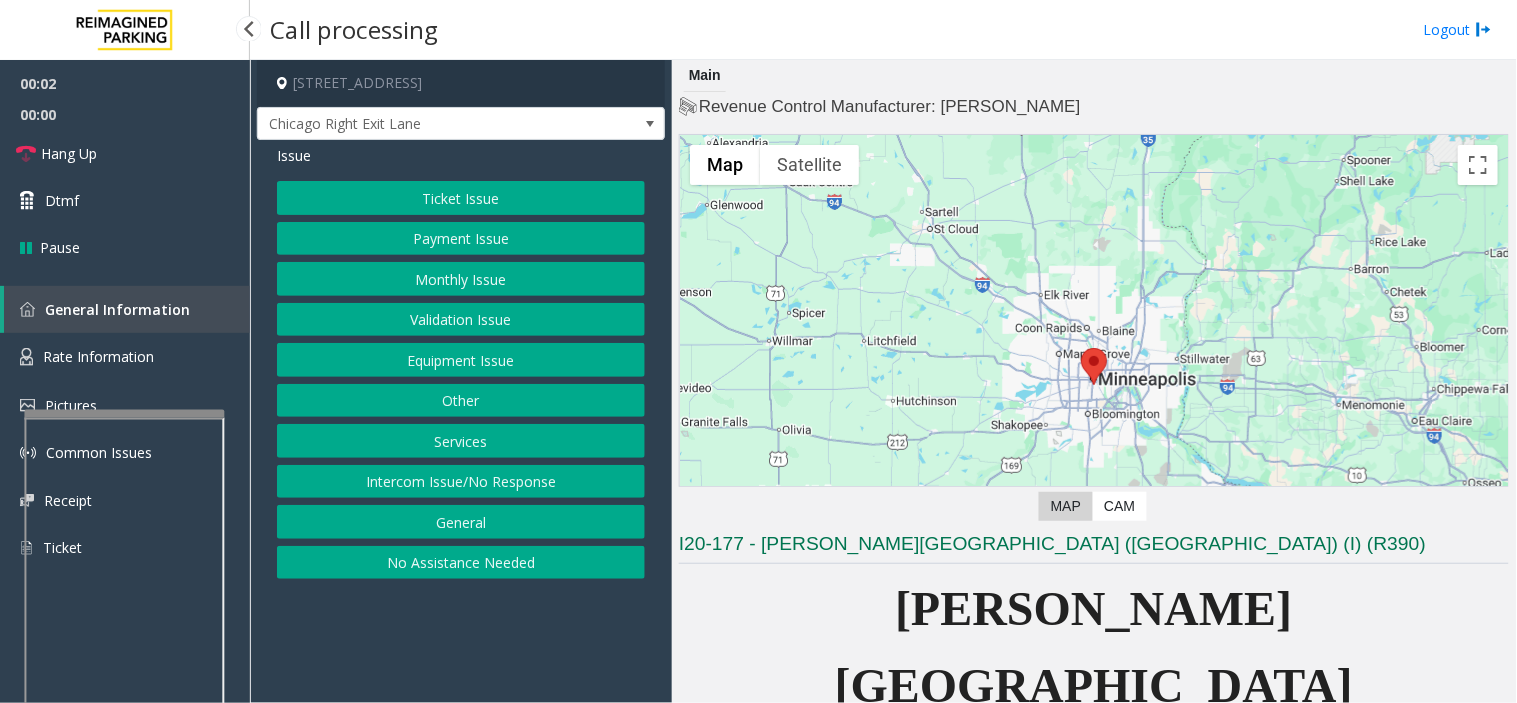 drag, startPoint x: 426, startPoint y: 574, endPoint x: 404, endPoint y: 648, distance: 77.201035 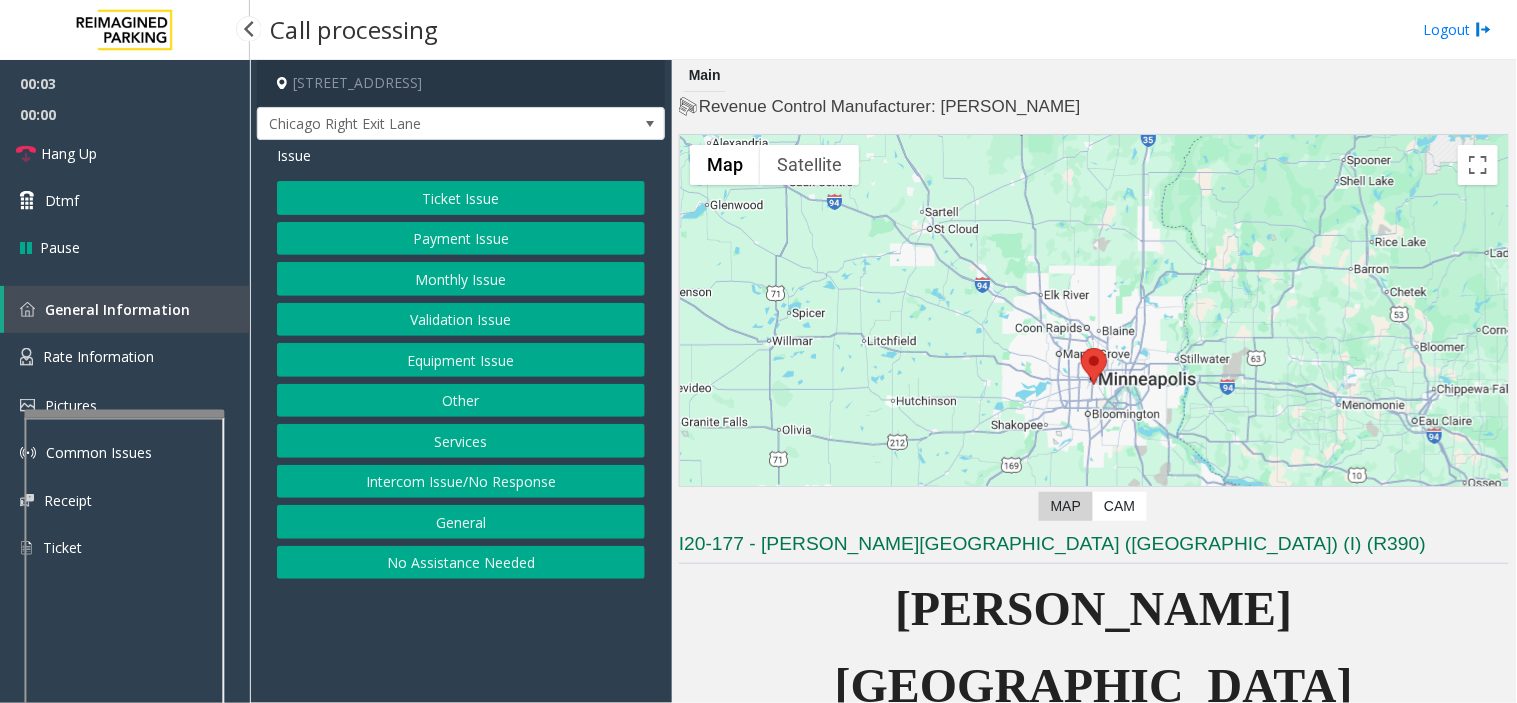 drag, startPoint x: 404, startPoint y: 648, endPoint x: 297, endPoint y: 610, distance: 113.54735 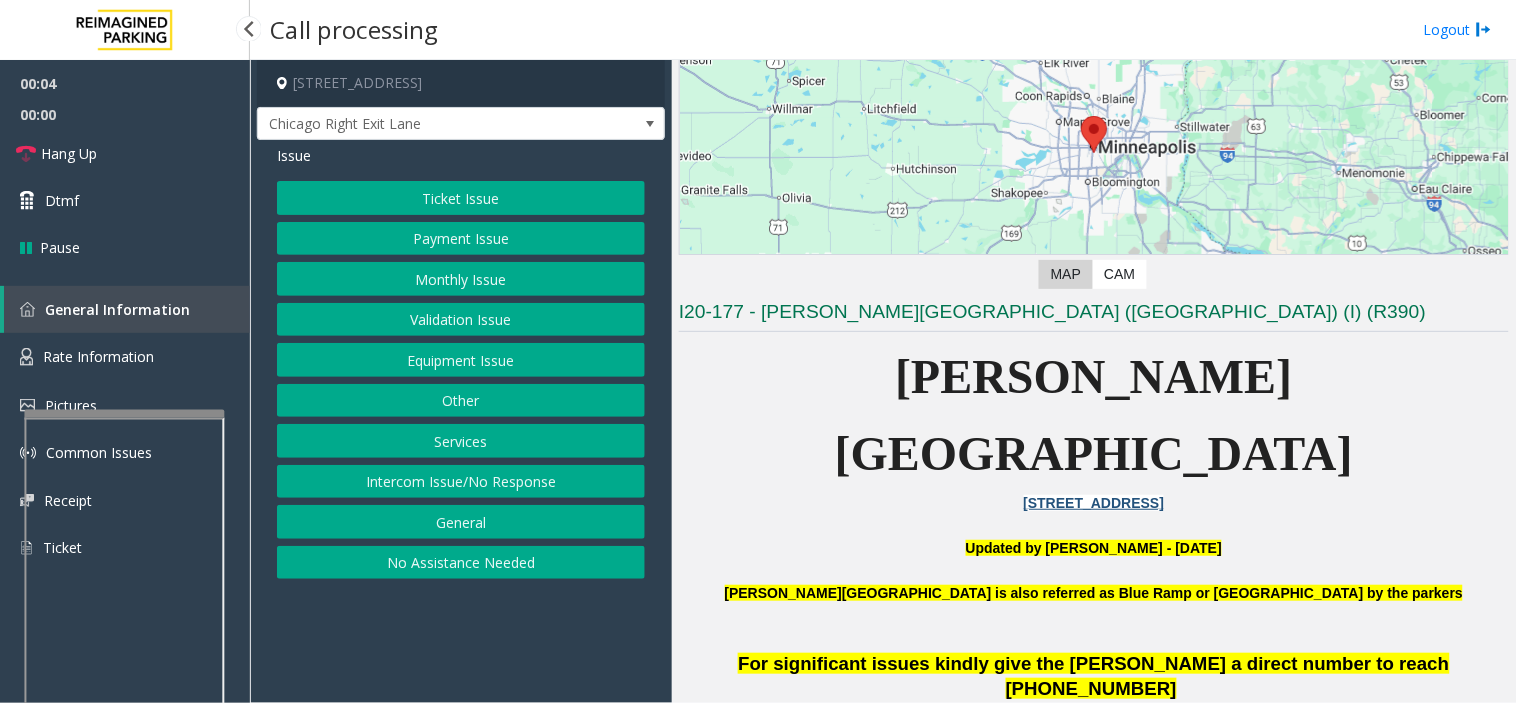 scroll, scrollTop: 555, scrollLeft: 0, axis: vertical 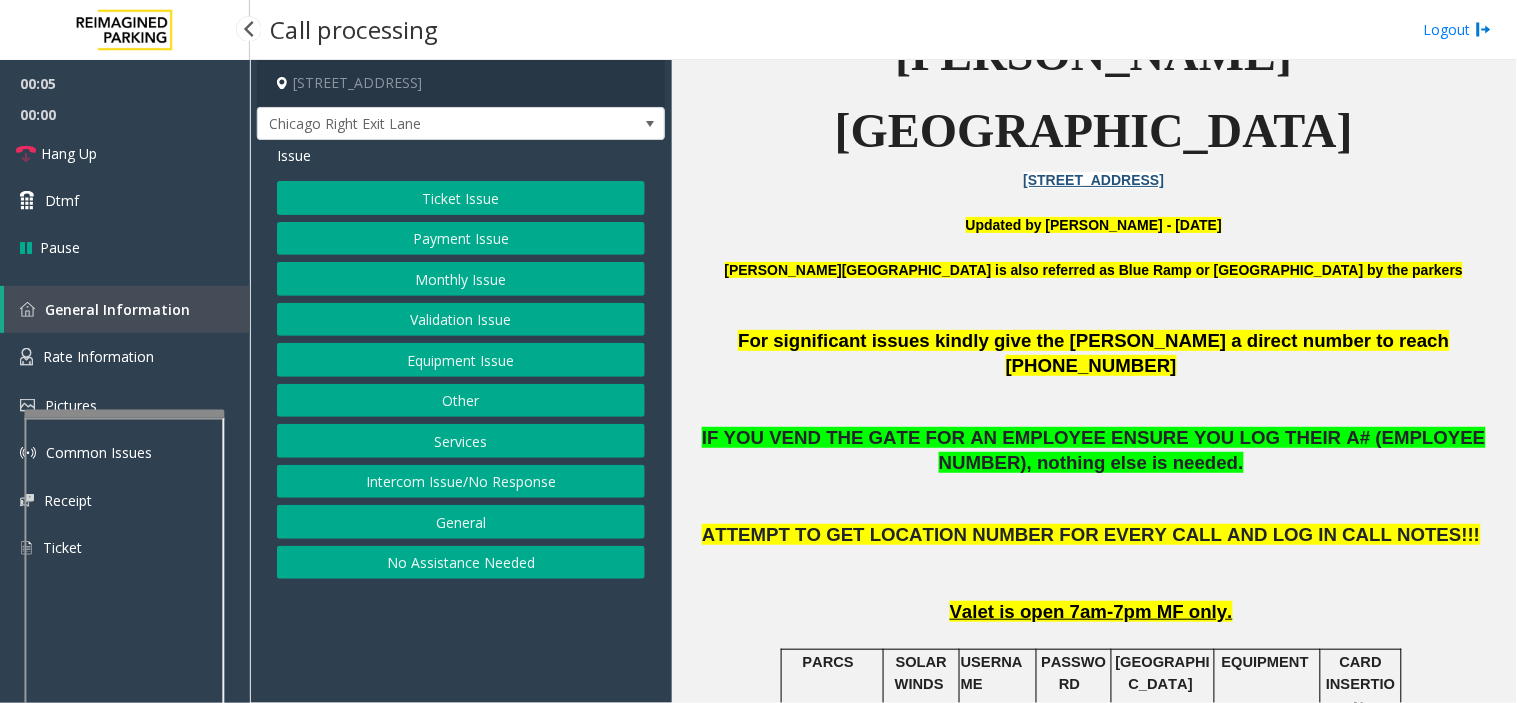 click on "Ticket Issue" 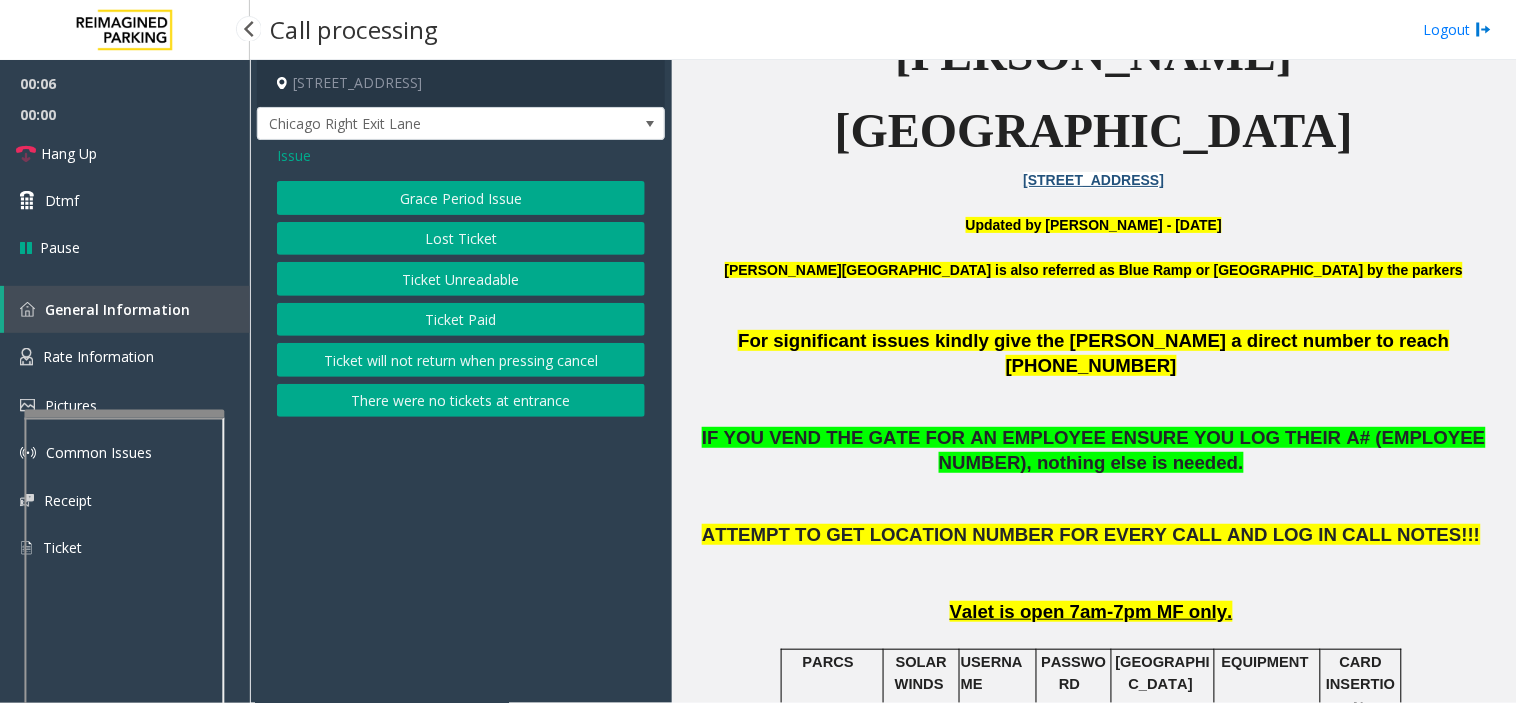 click on "Lost Ticket" 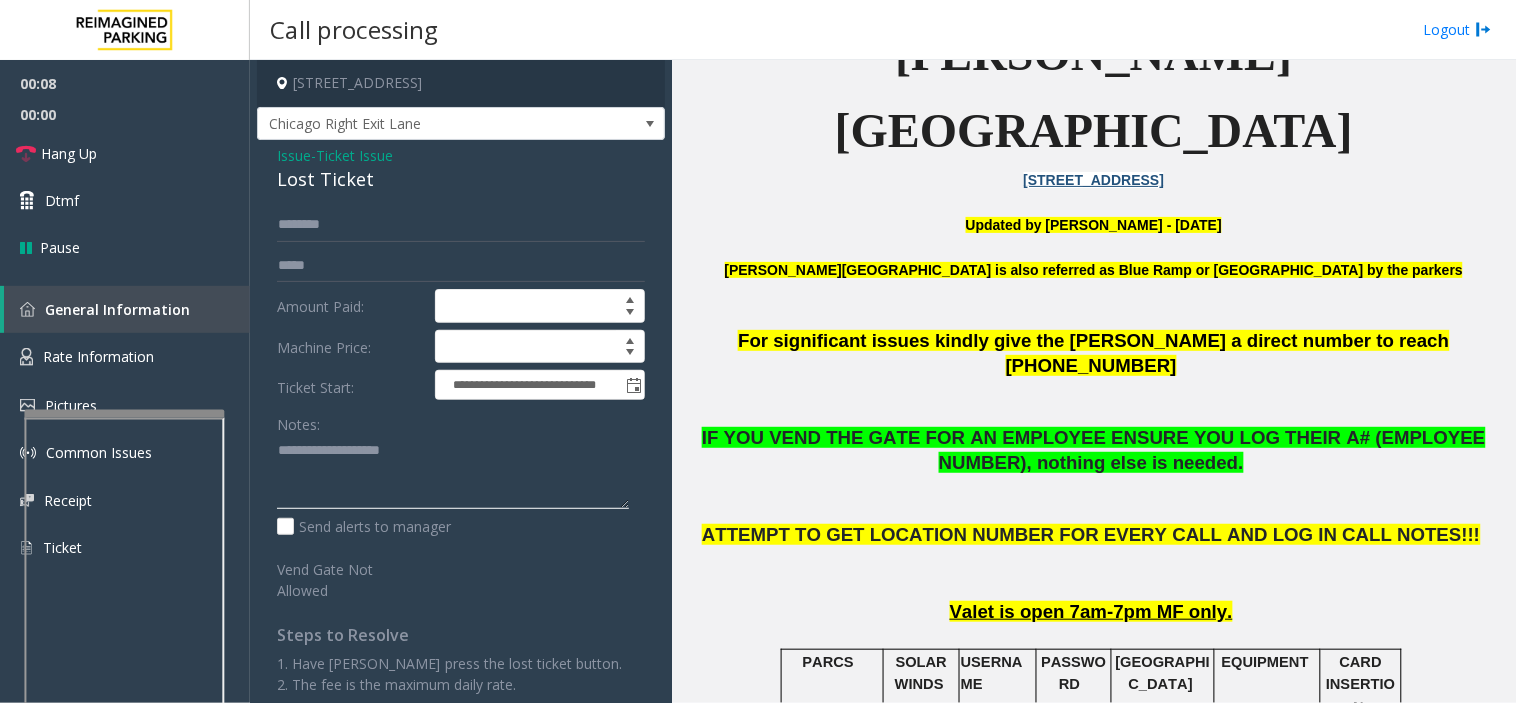 click 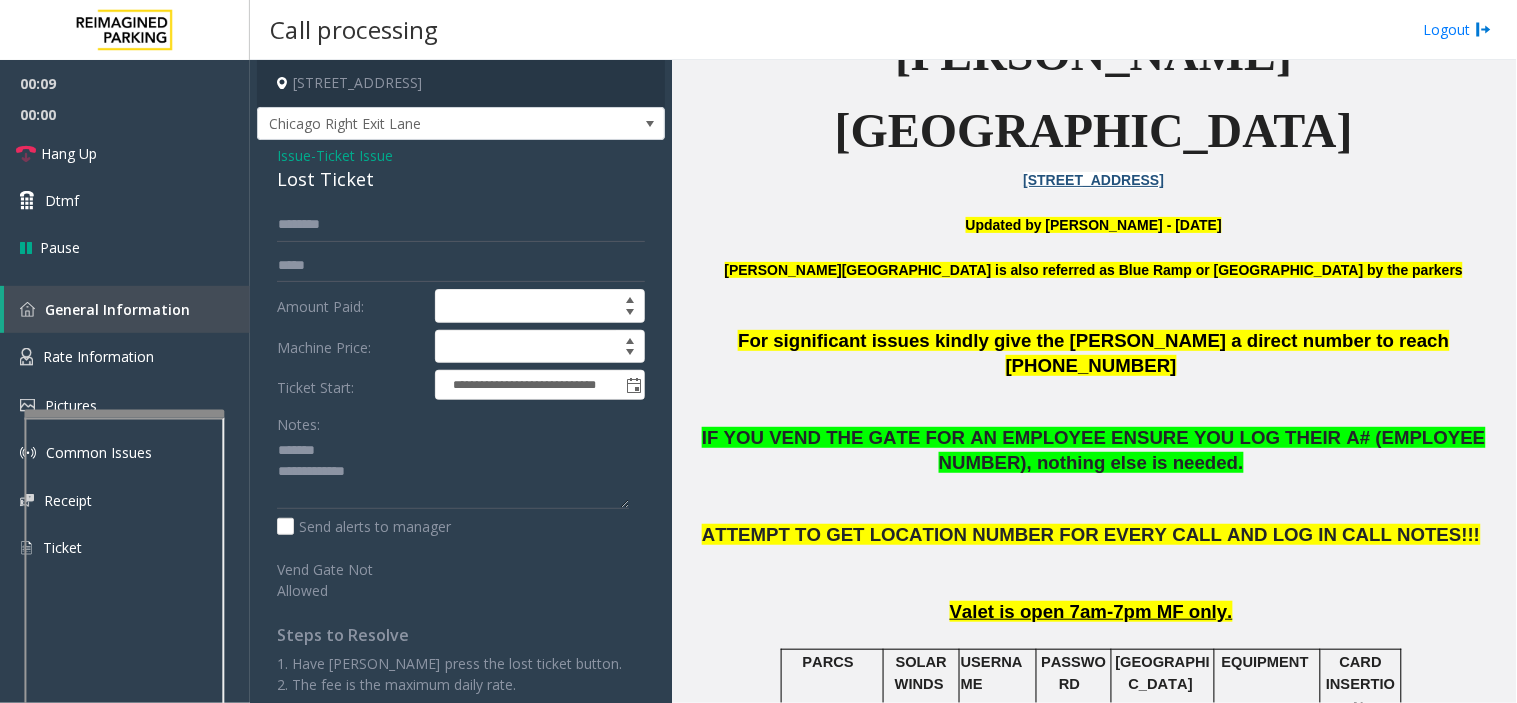 click on "Lost Ticket" 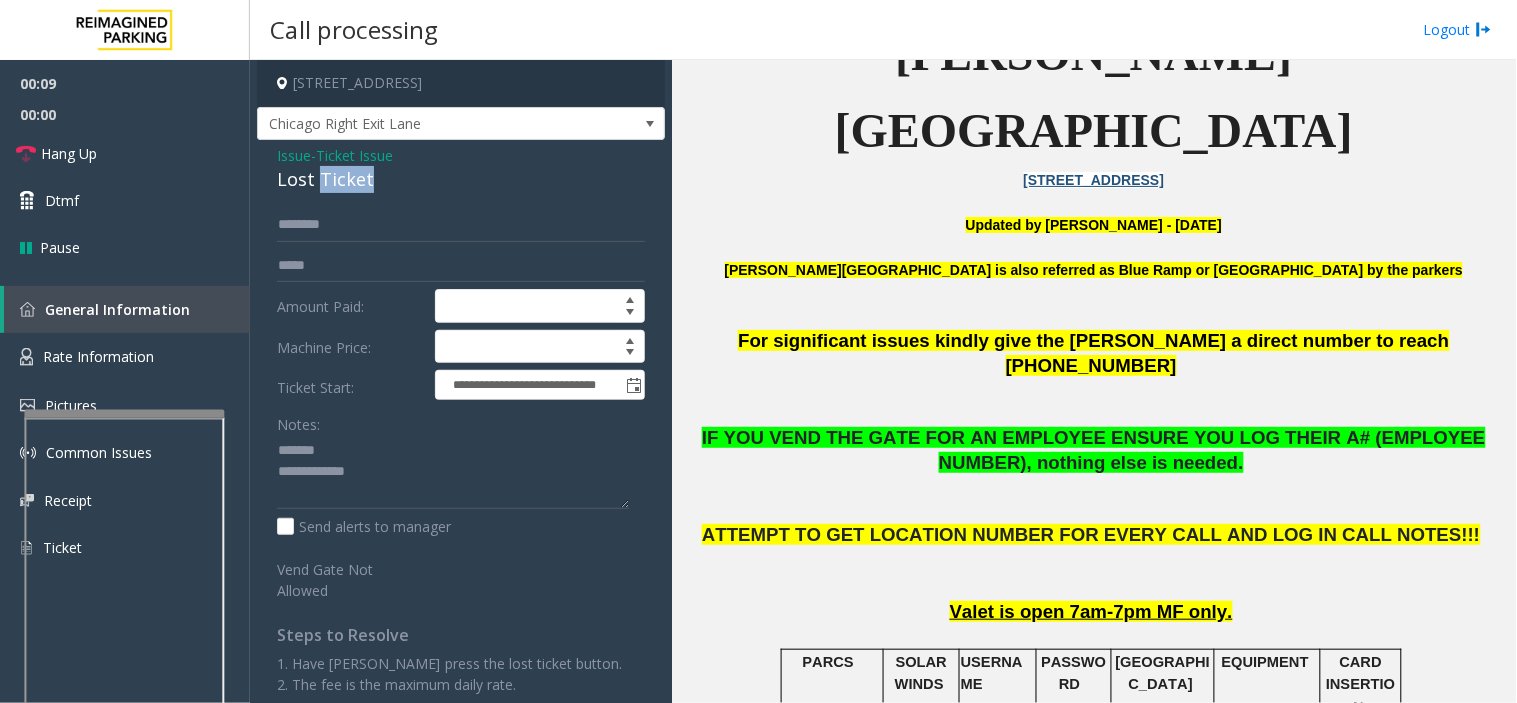 click on "Lost Ticket" 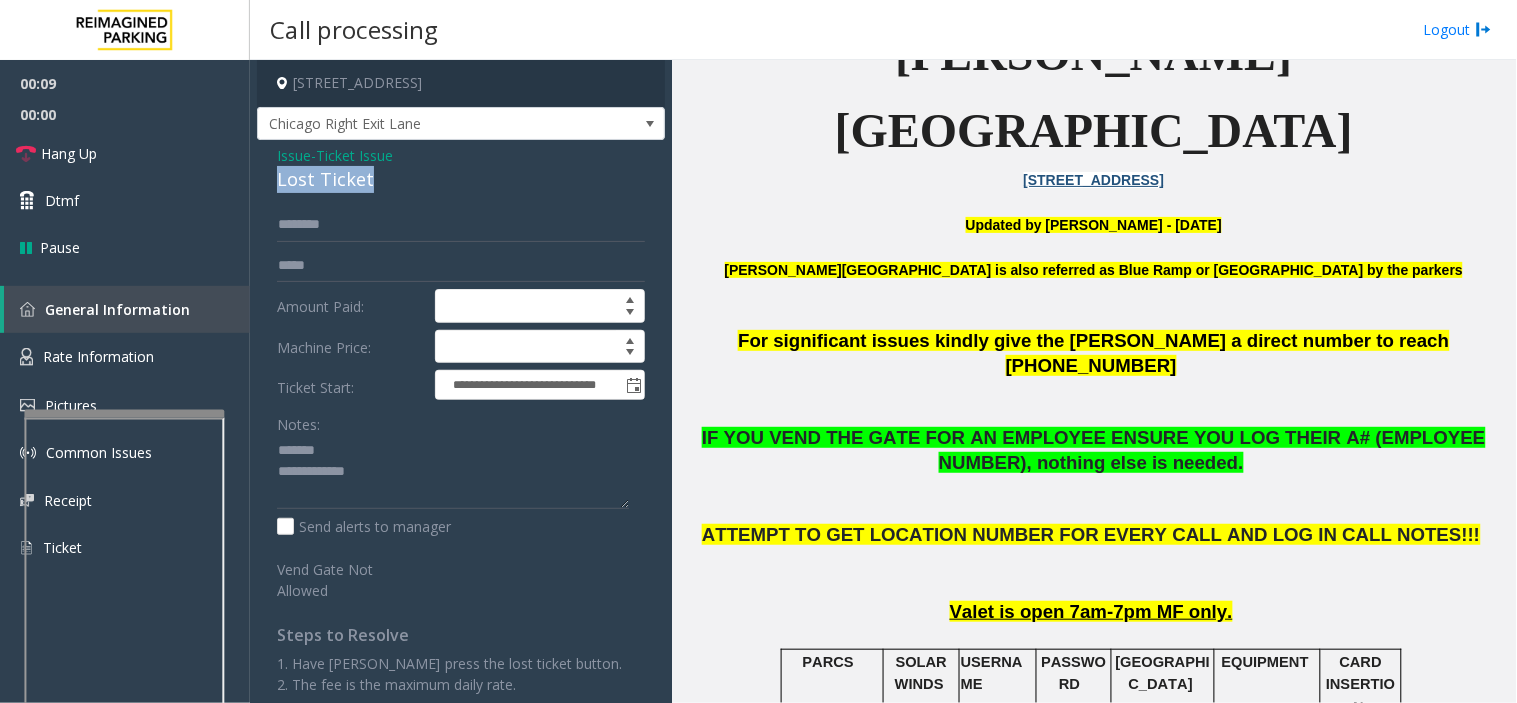 click on "Lost Ticket" 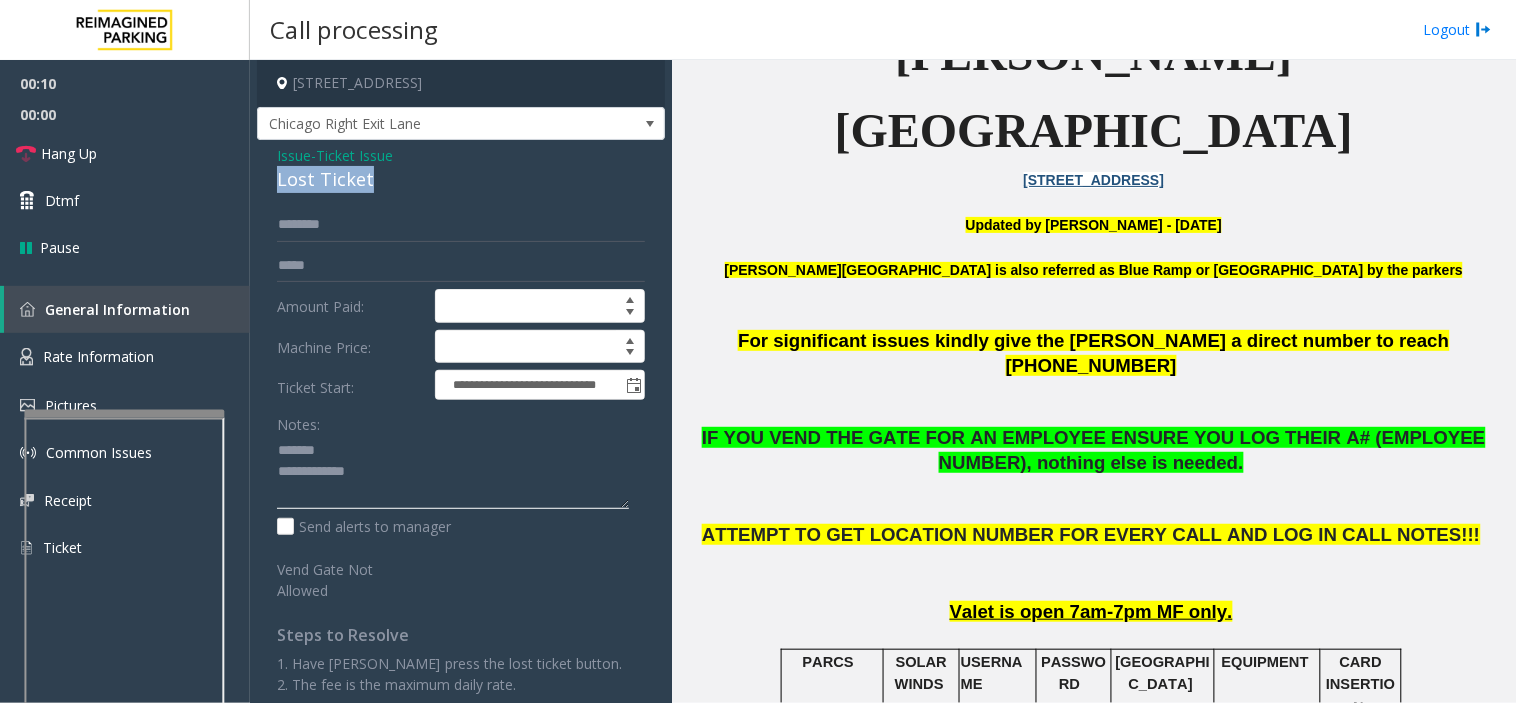 paste on "**********" 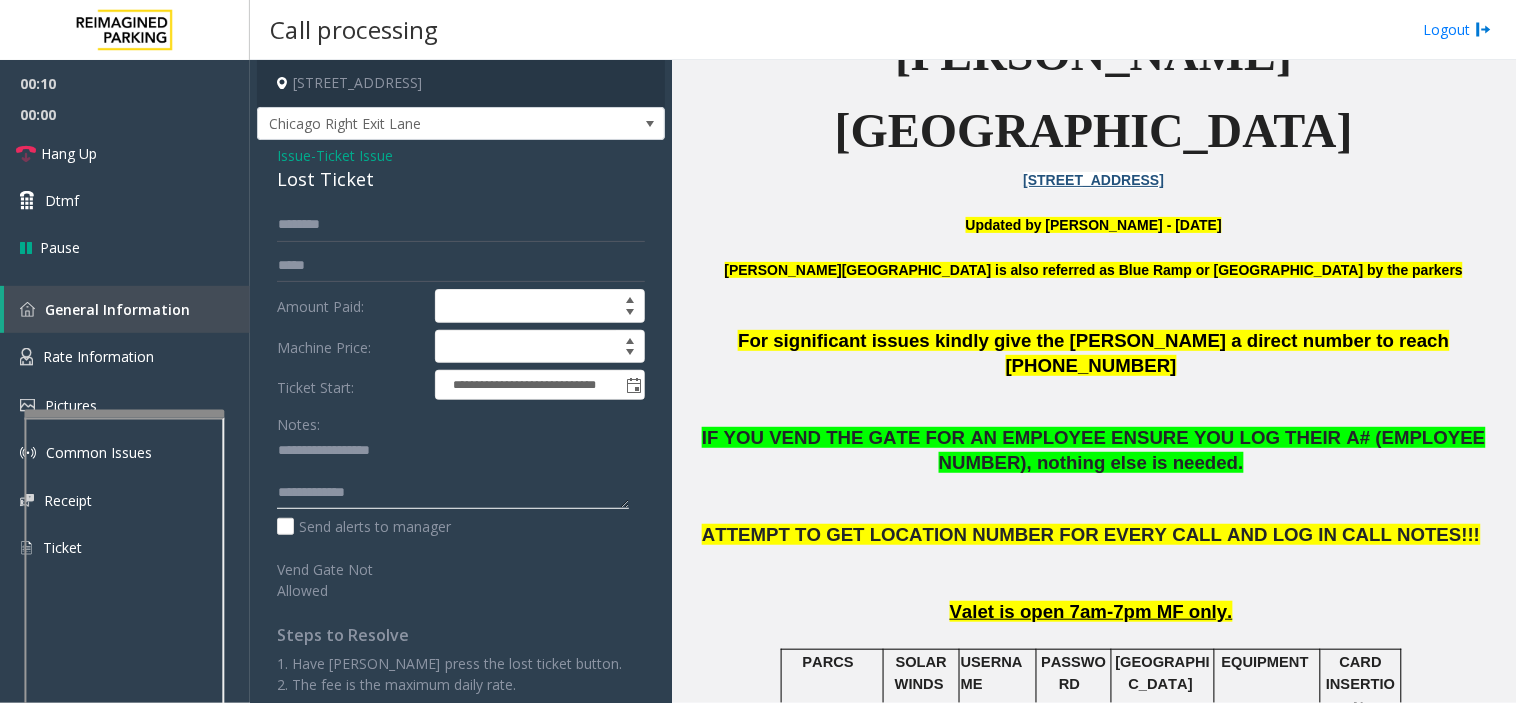 click 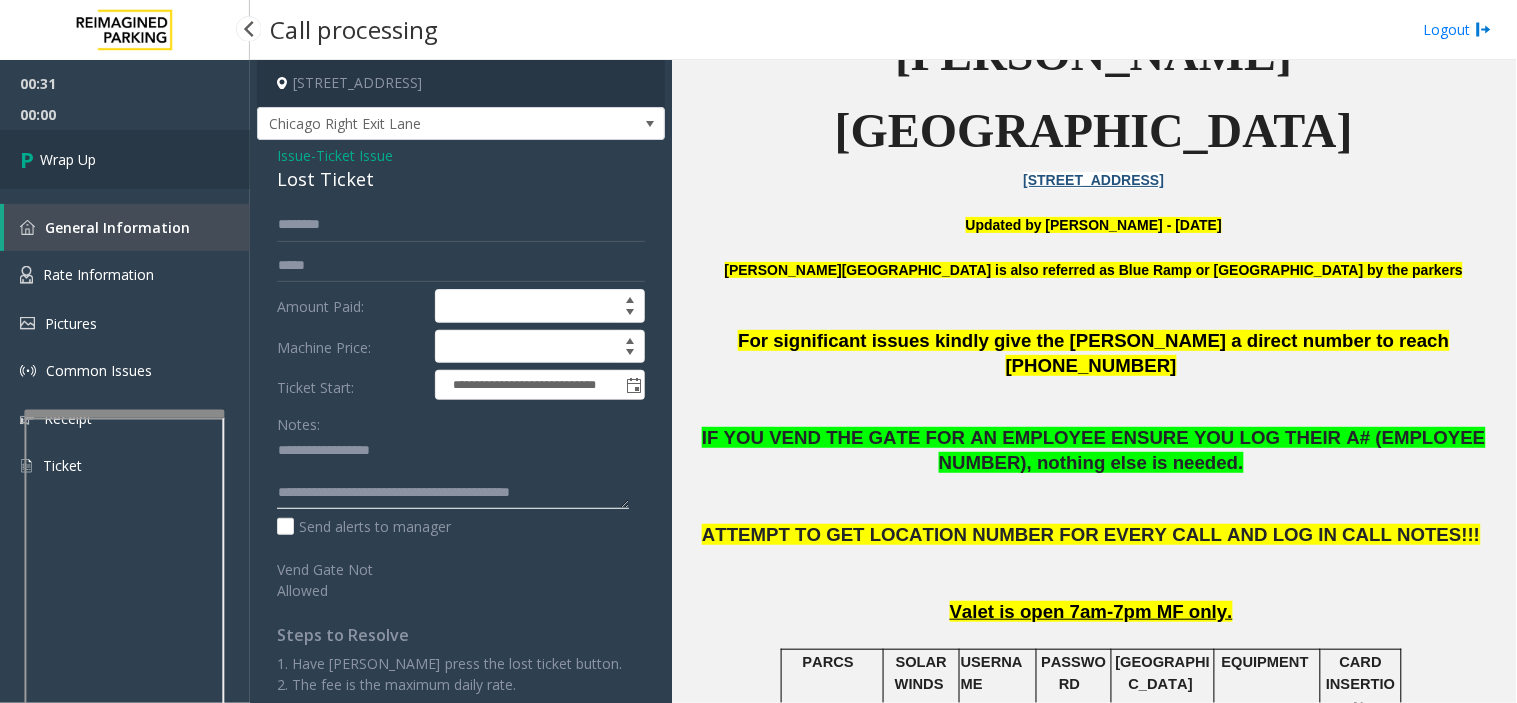 type on "**********" 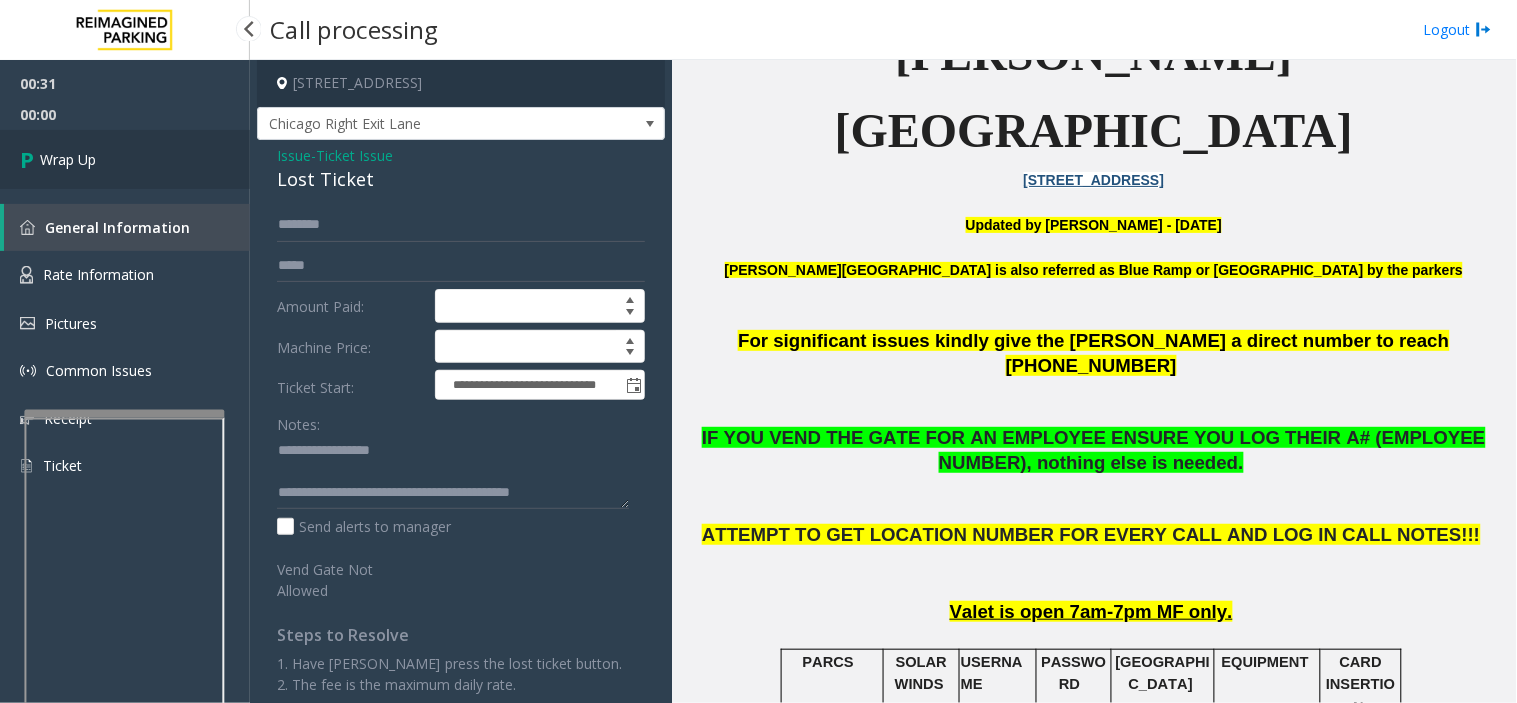 click on "Wrap Up" at bounding box center (125, 159) 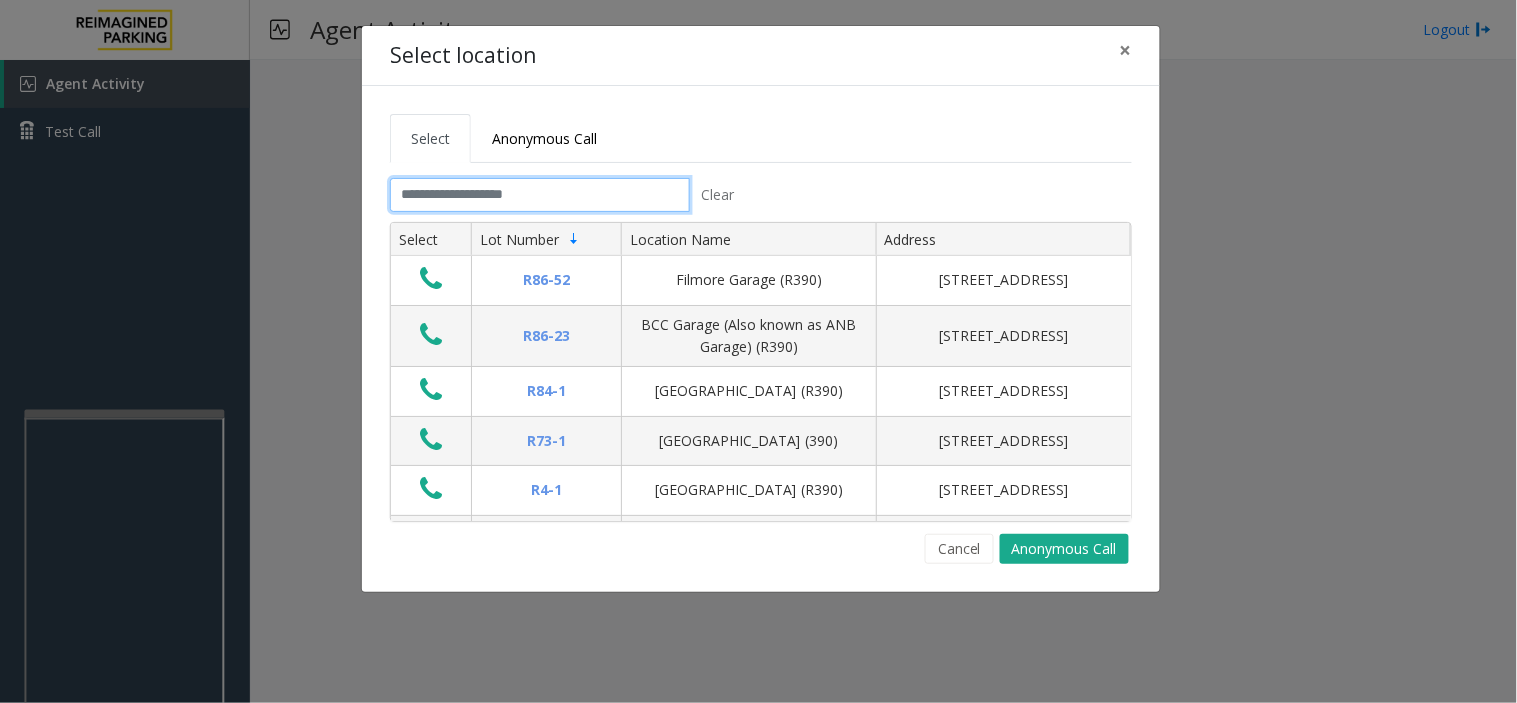 click 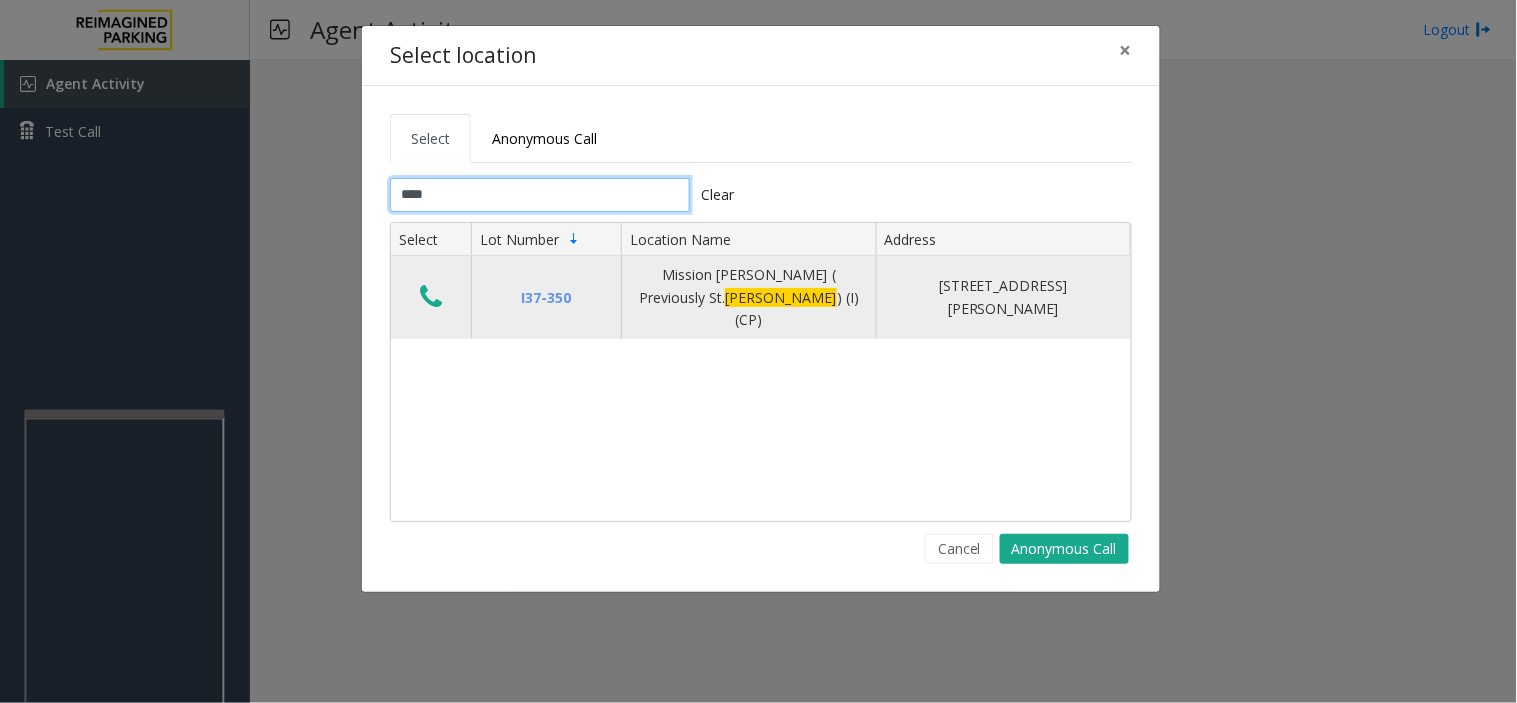 type on "****" 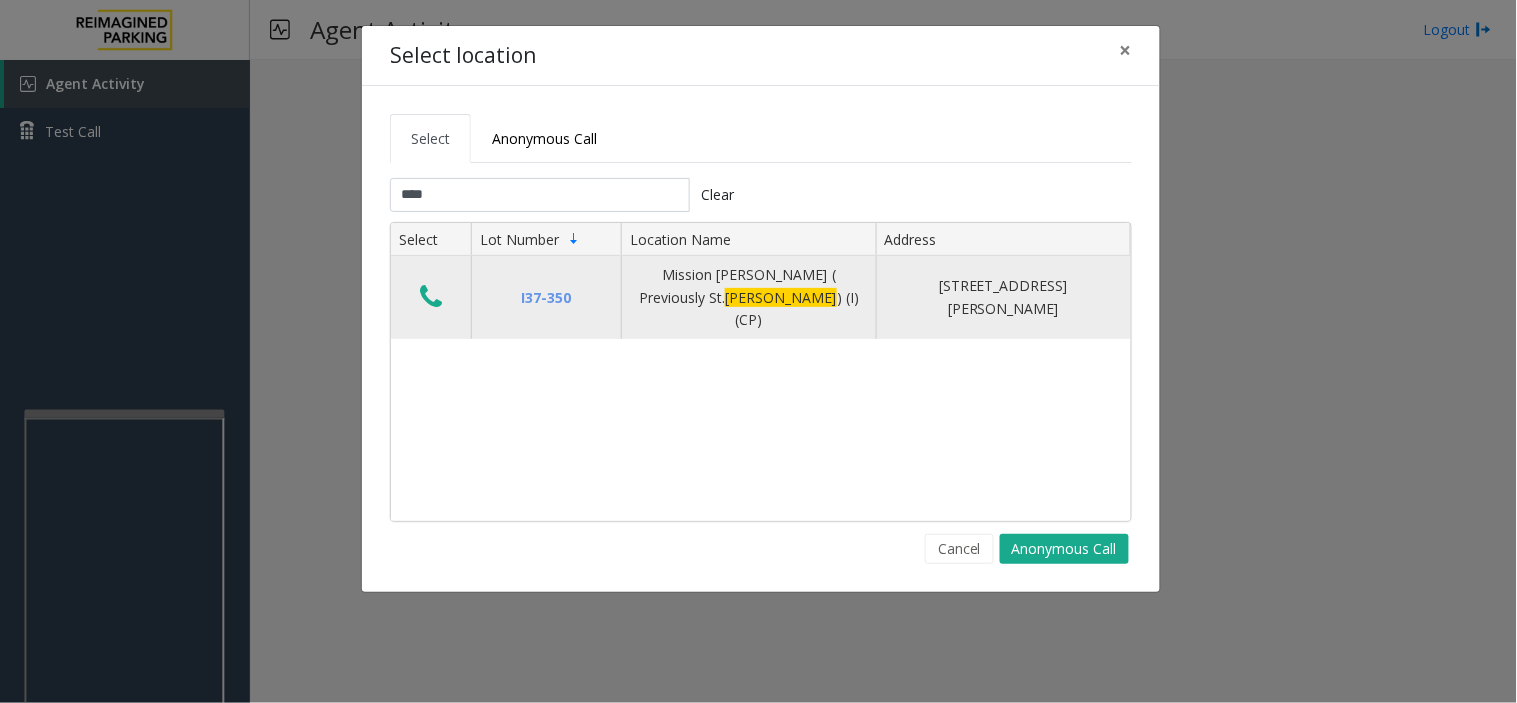 click 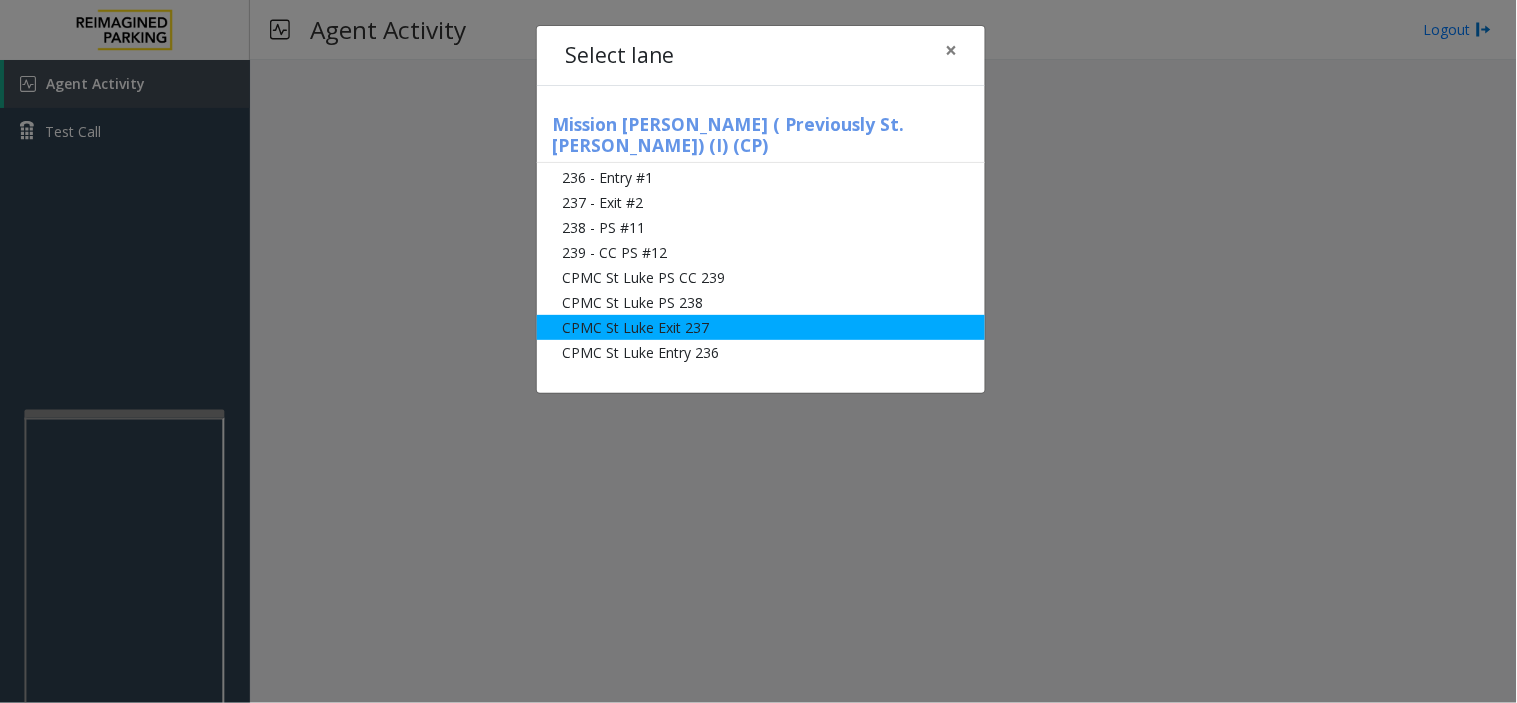 click on "CPMC St Luke Exit 237" 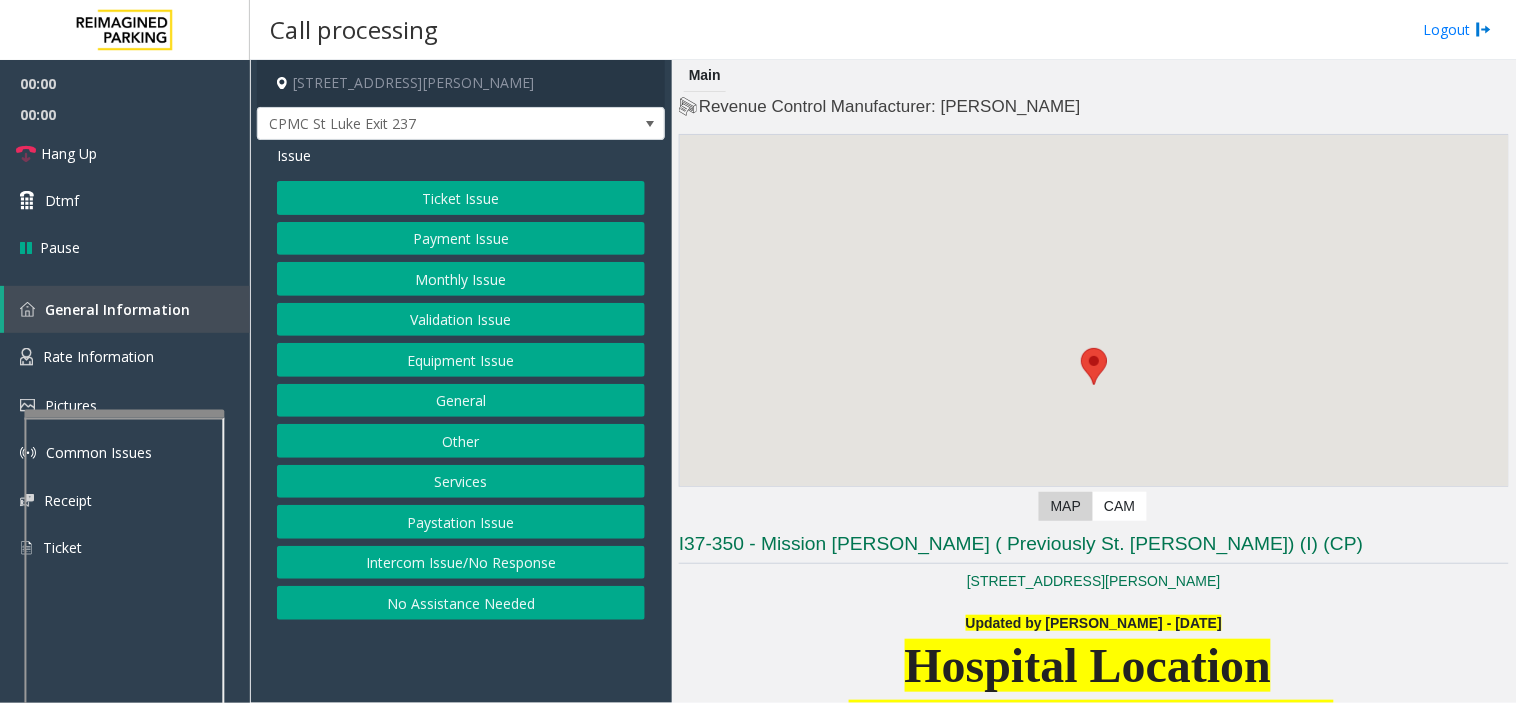 click on "Ticket Issue" 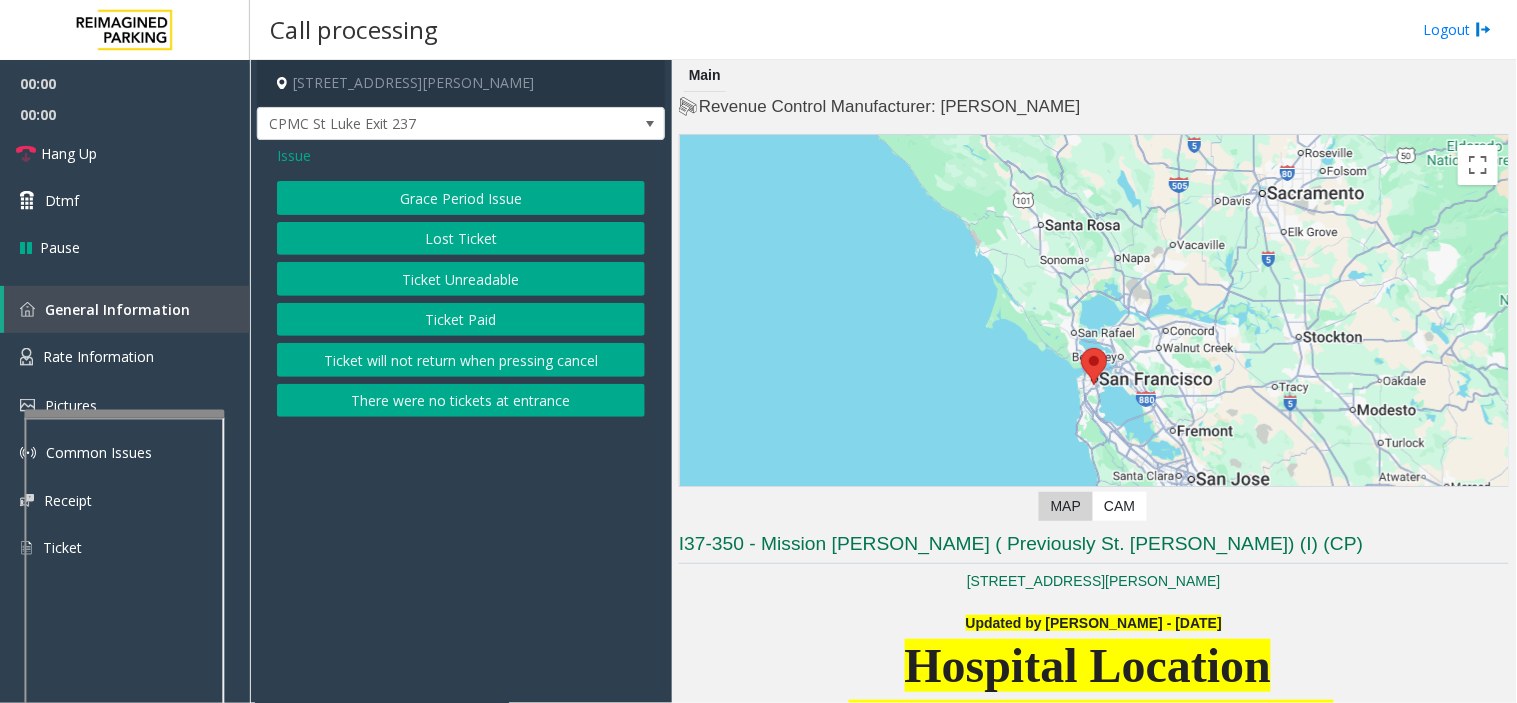 click on "Ticket Unreadable" 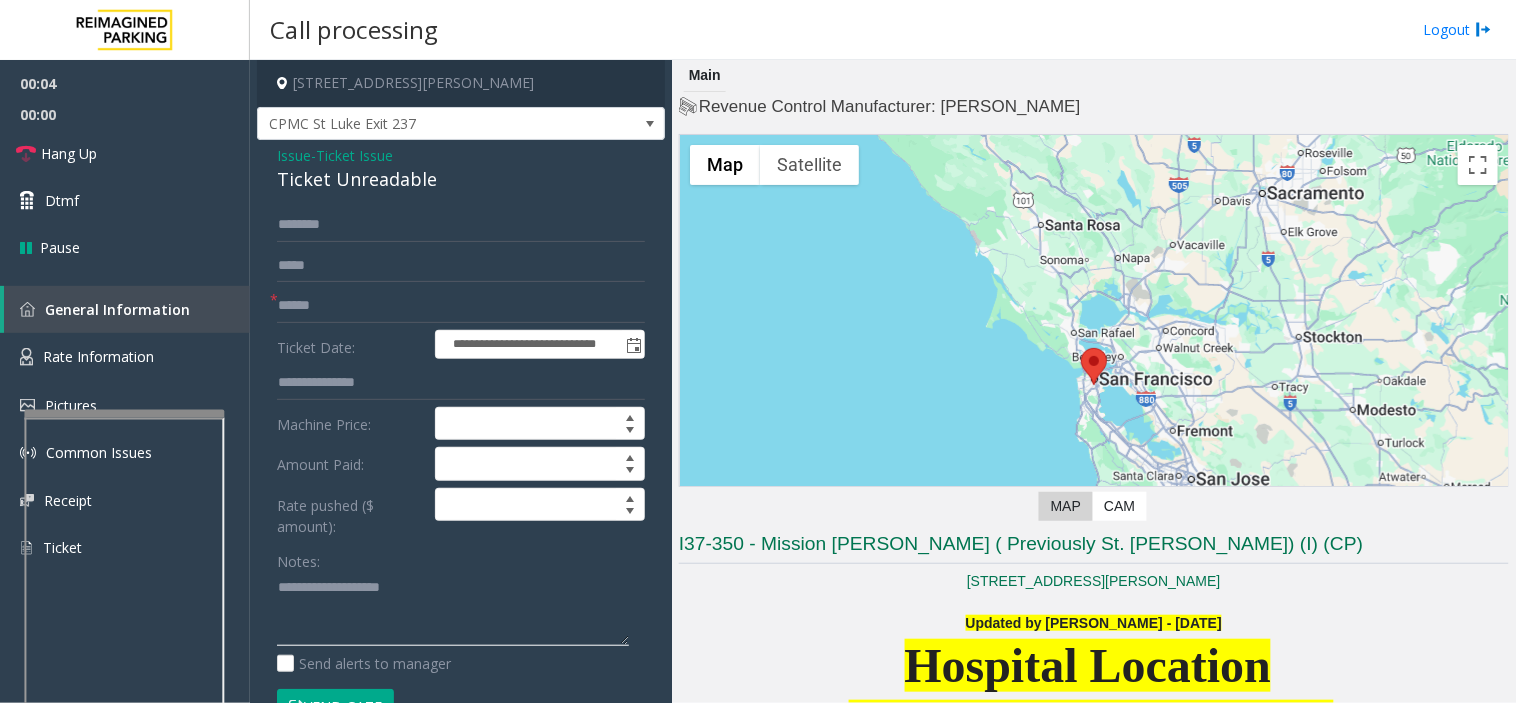 paste on "**********" 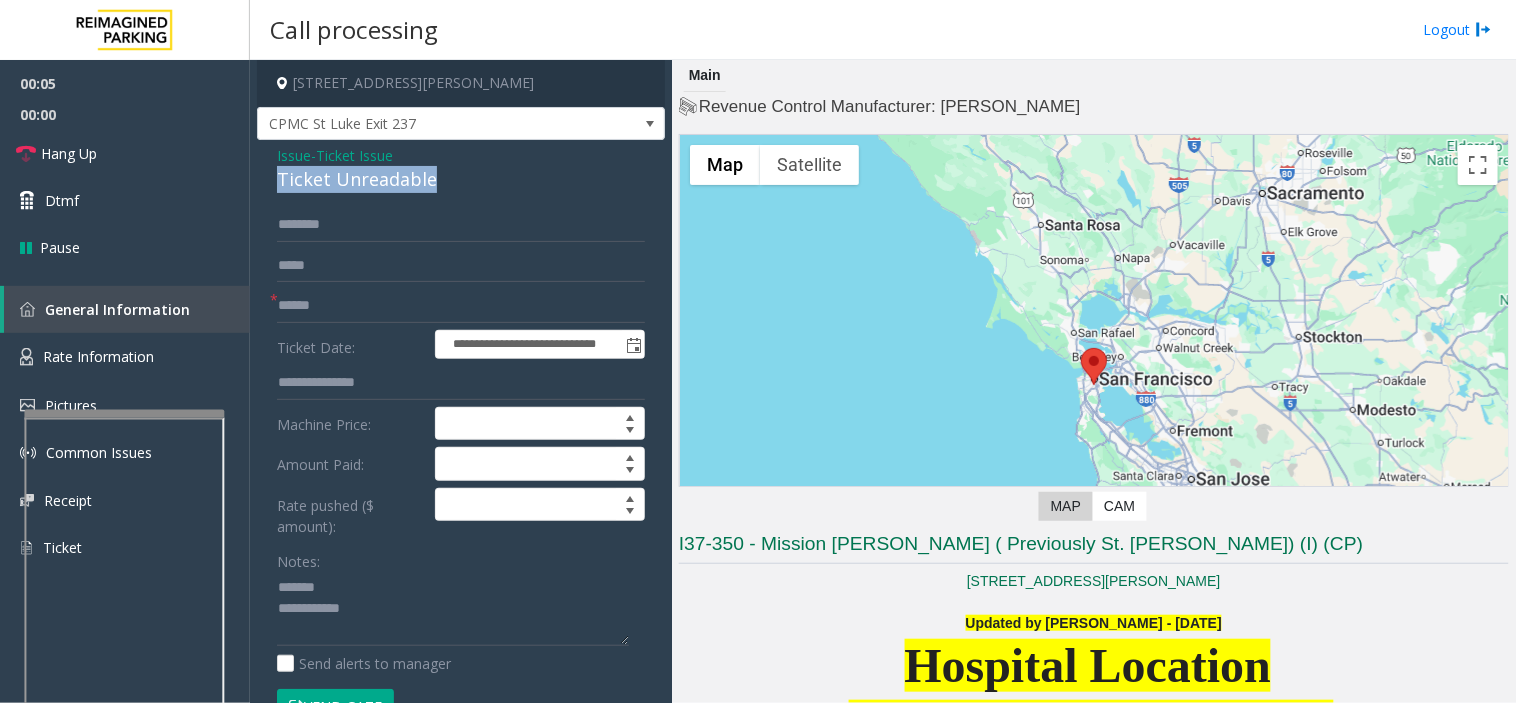 drag, startPoint x: 273, startPoint y: 167, endPoint x: 425, endPoint y: 196, distance: 154.74171 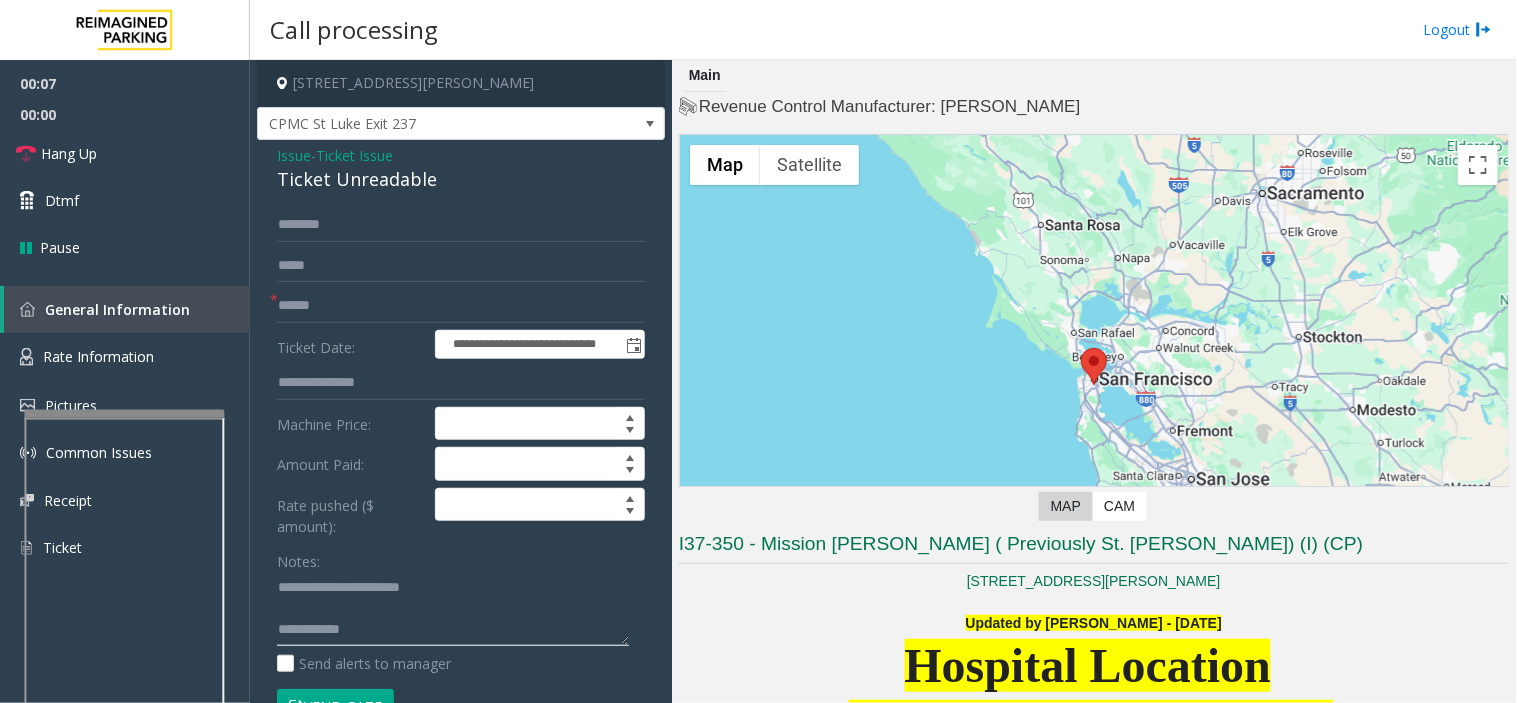 click 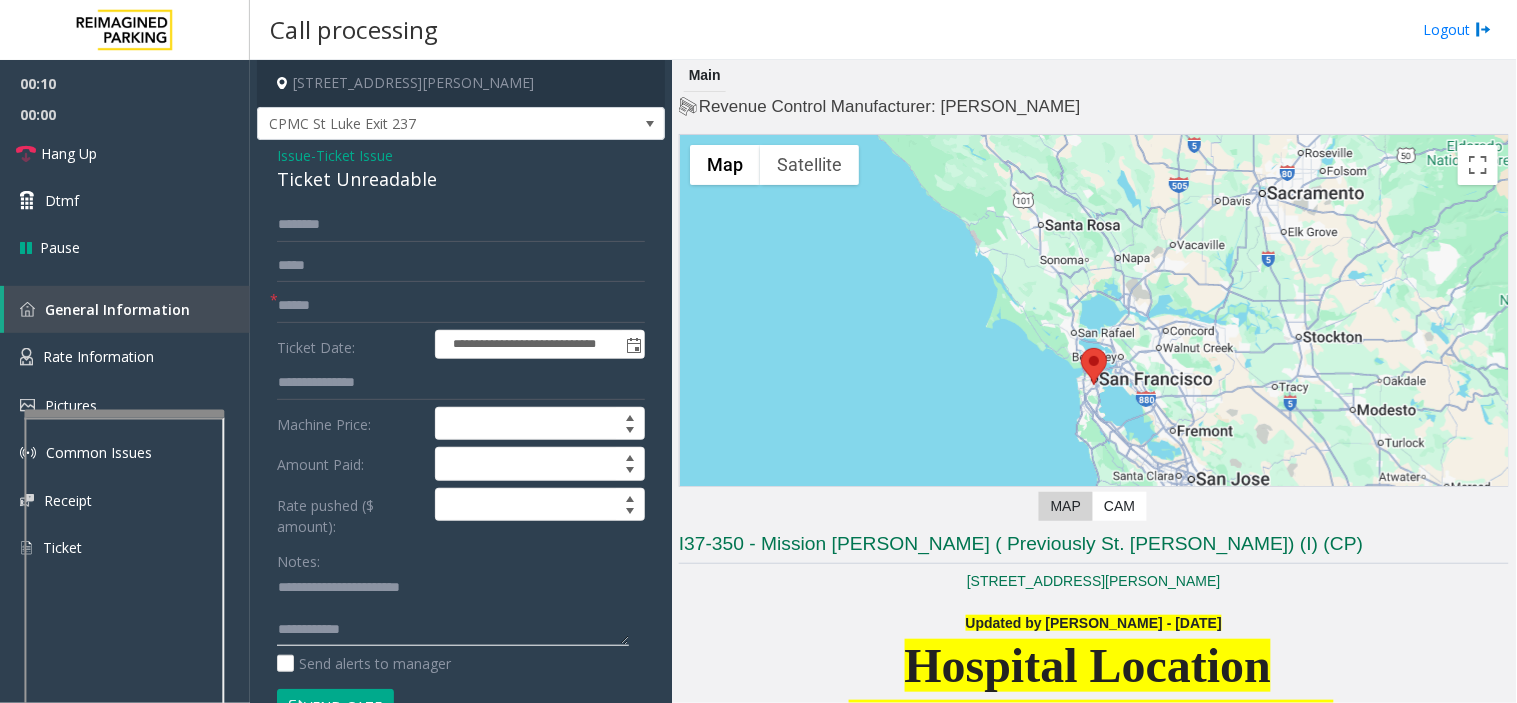 paste on "**********" 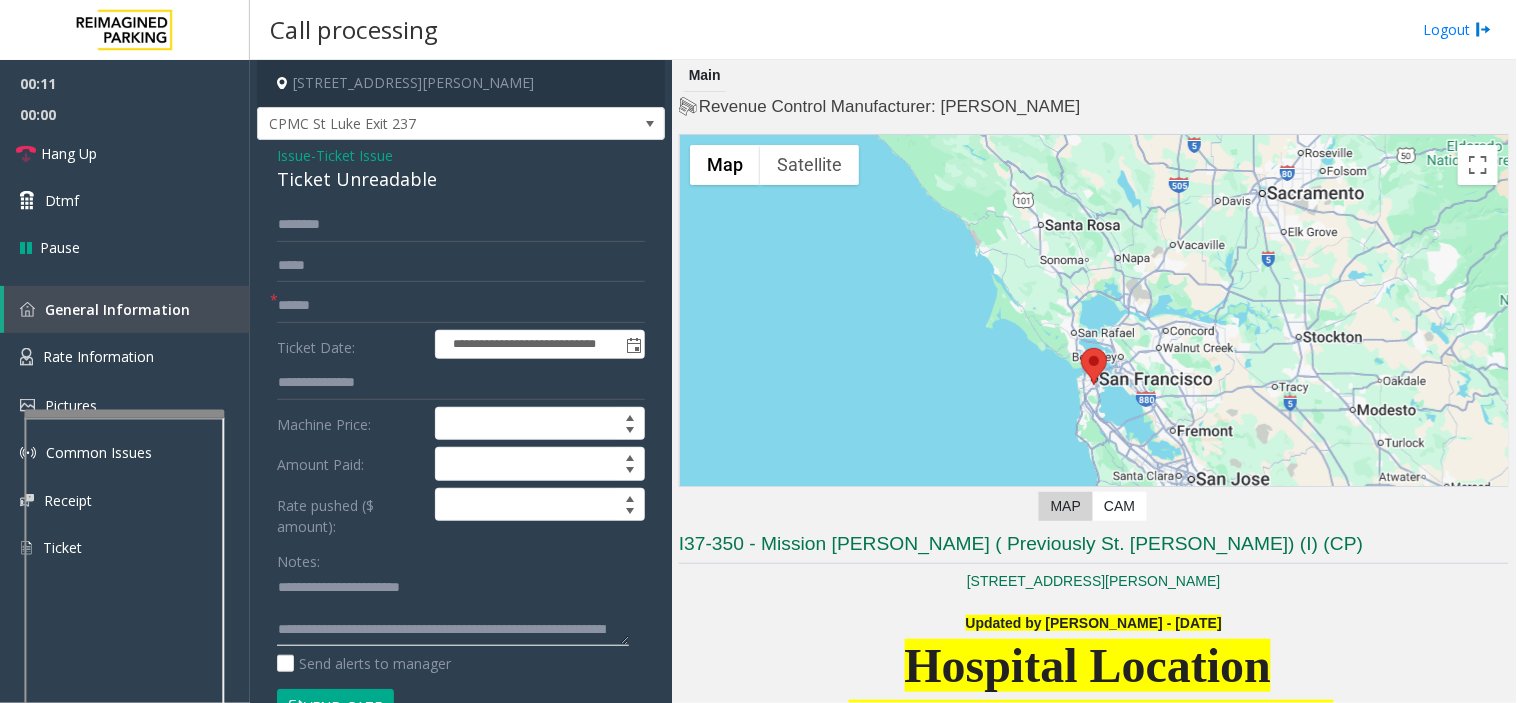 scroll, scrollTop: 35, scrollLeft: 0, axis: vertical 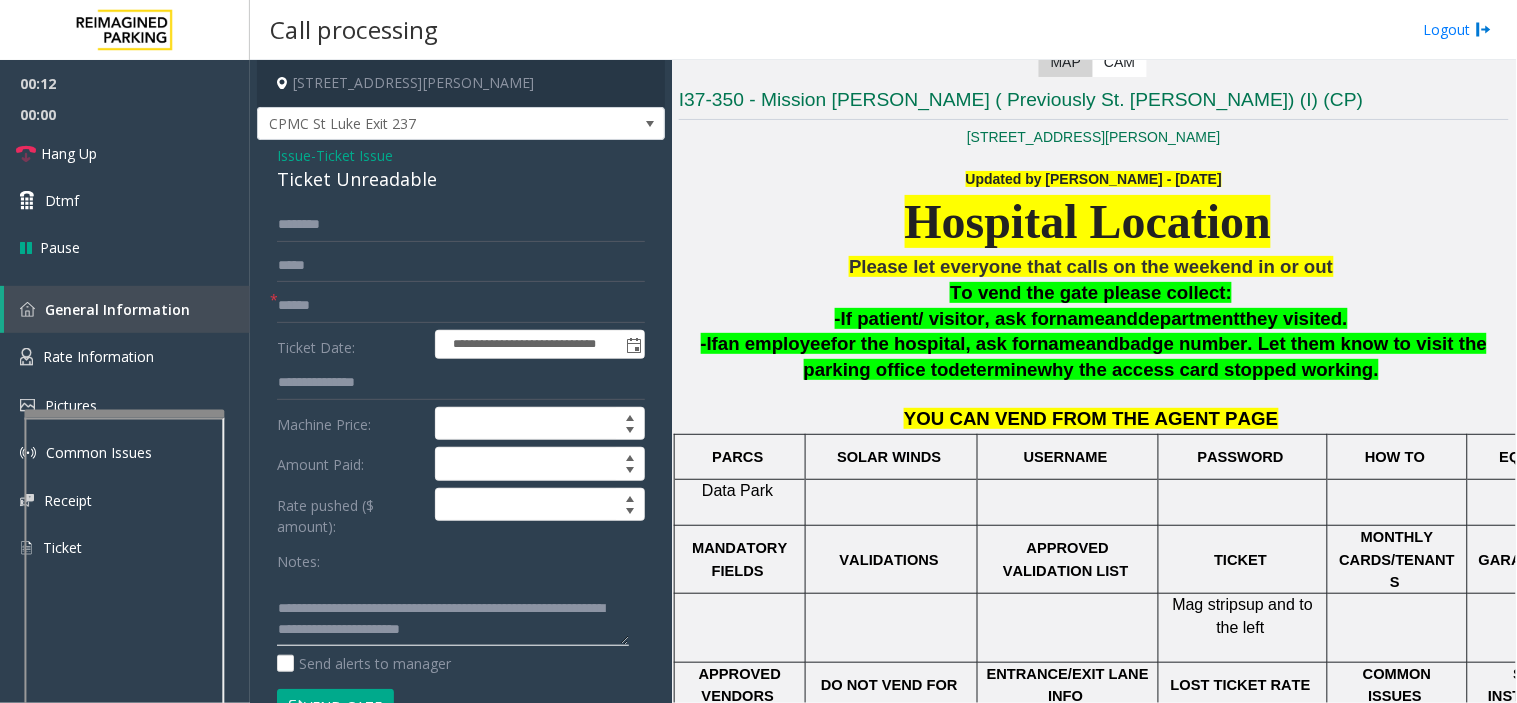type on "**********" 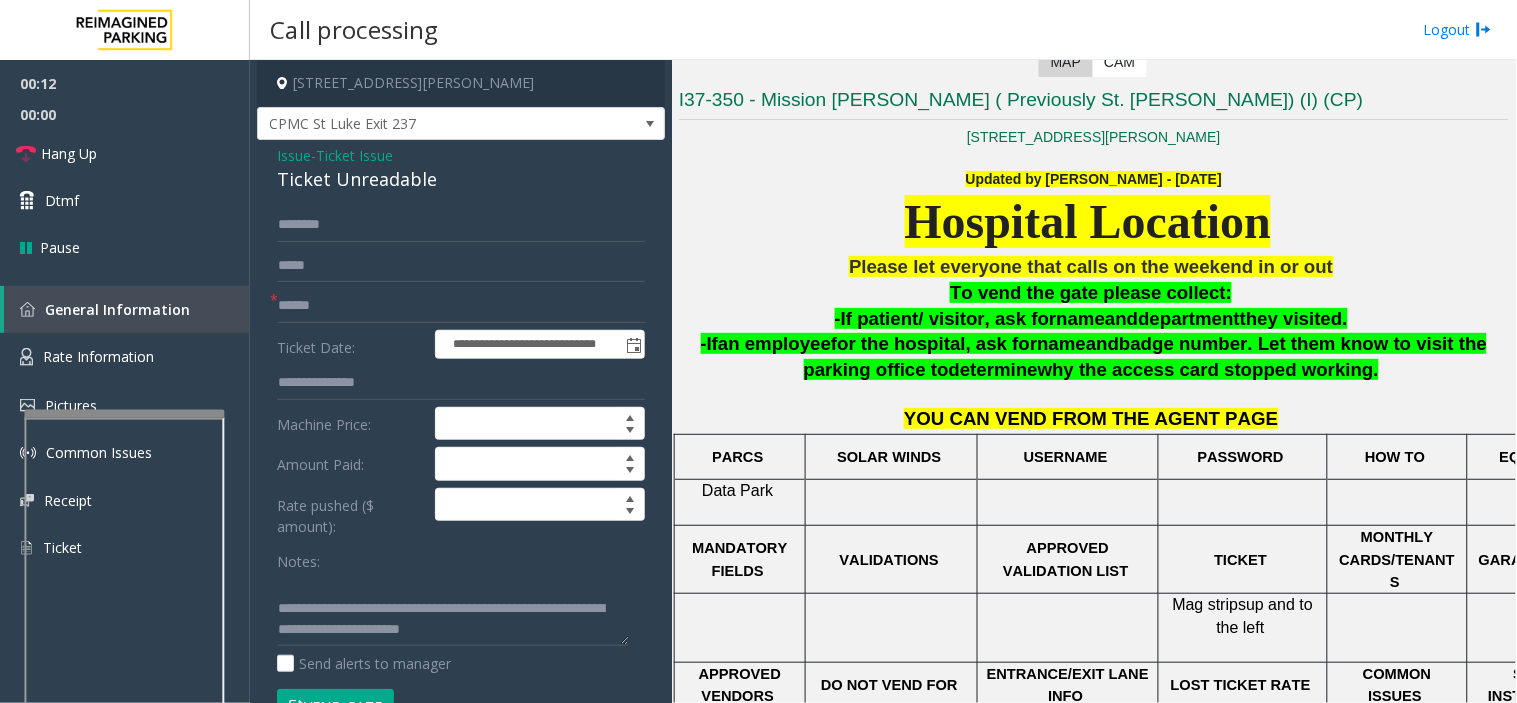 click on "up and to the left" 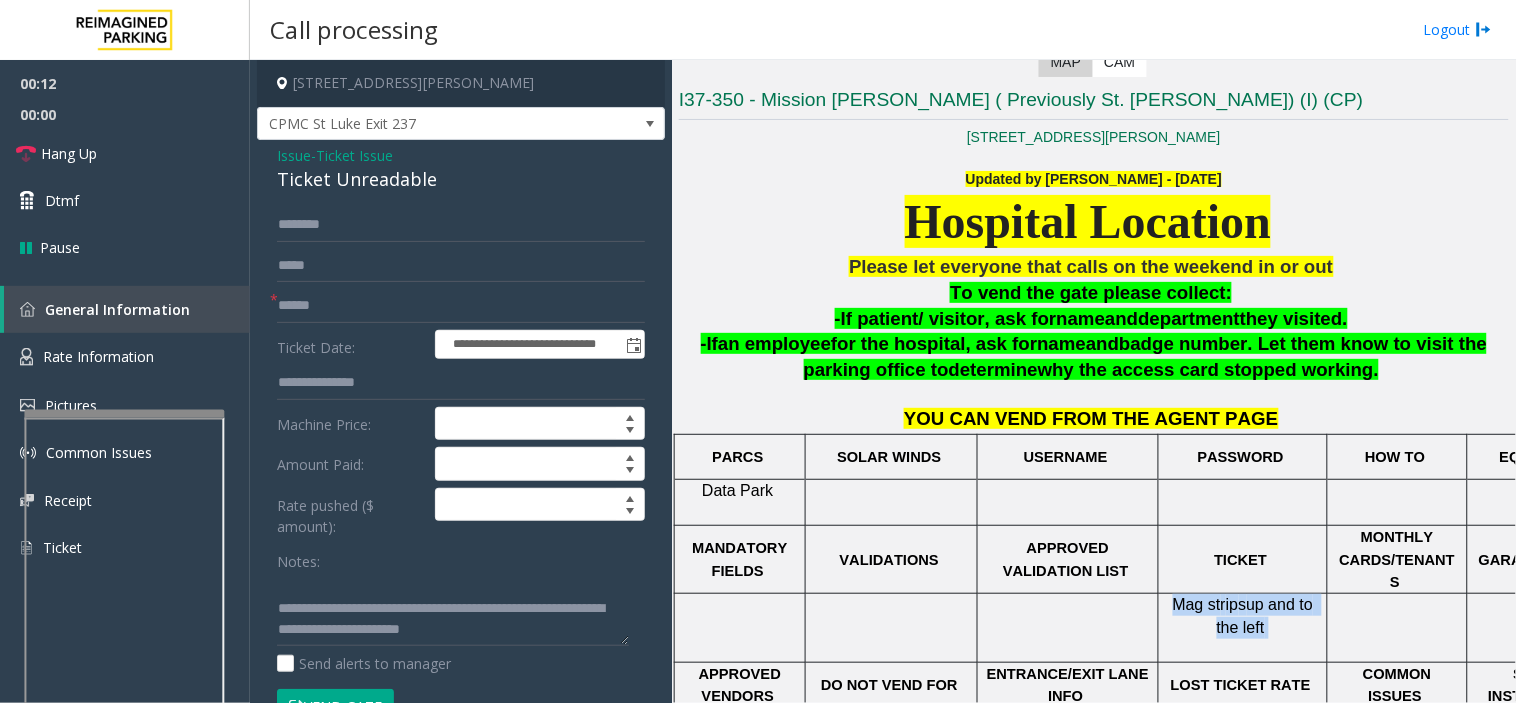 click on "up and to the left" 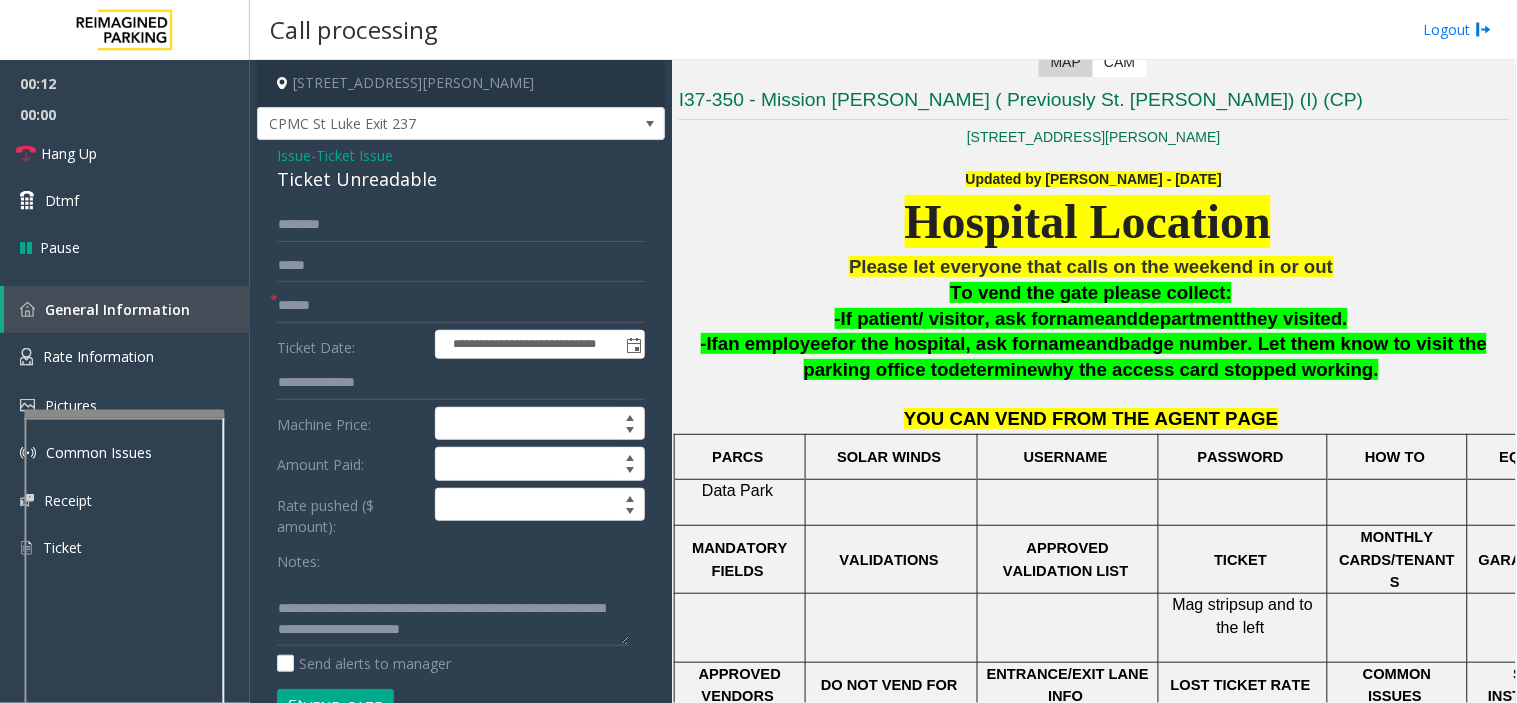 click on "ENTRANCE/EXIT LANE INFO" 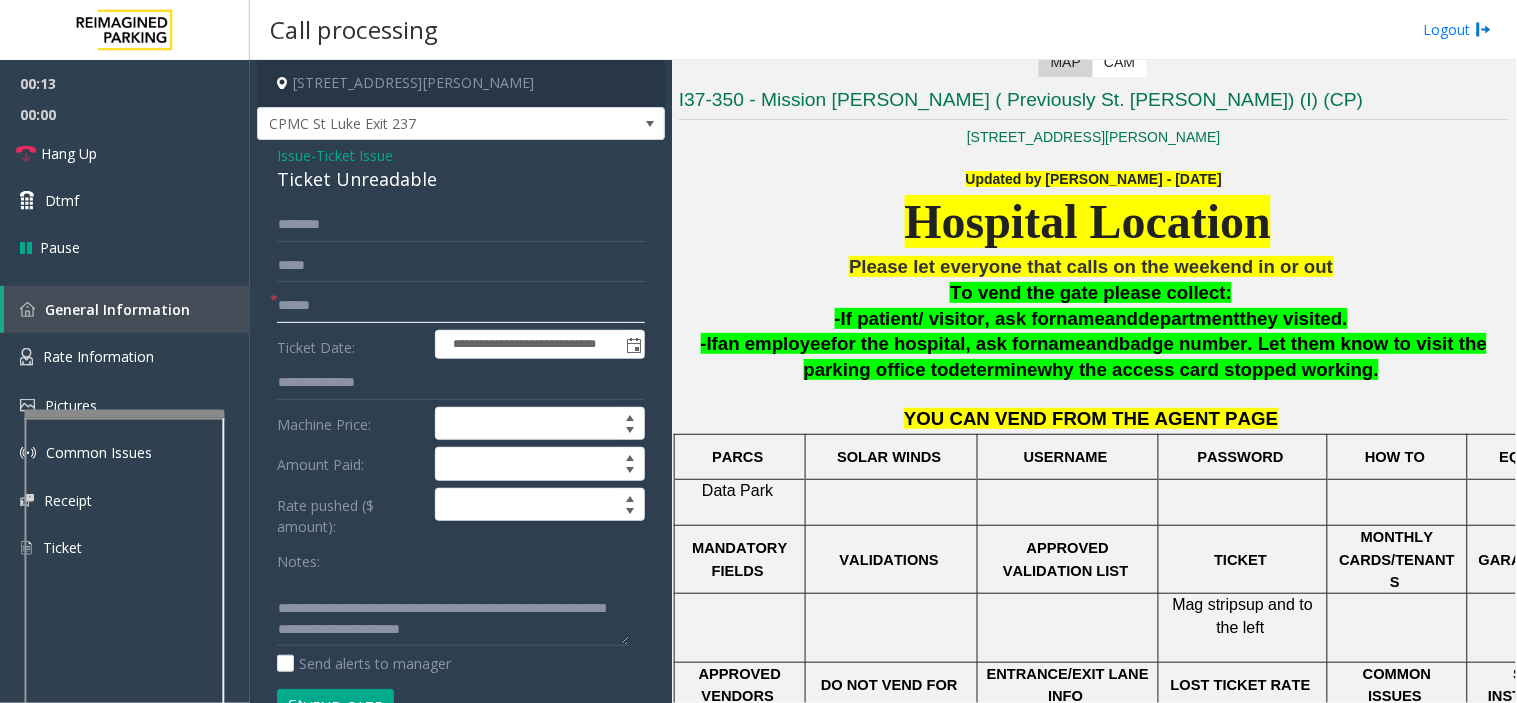 click 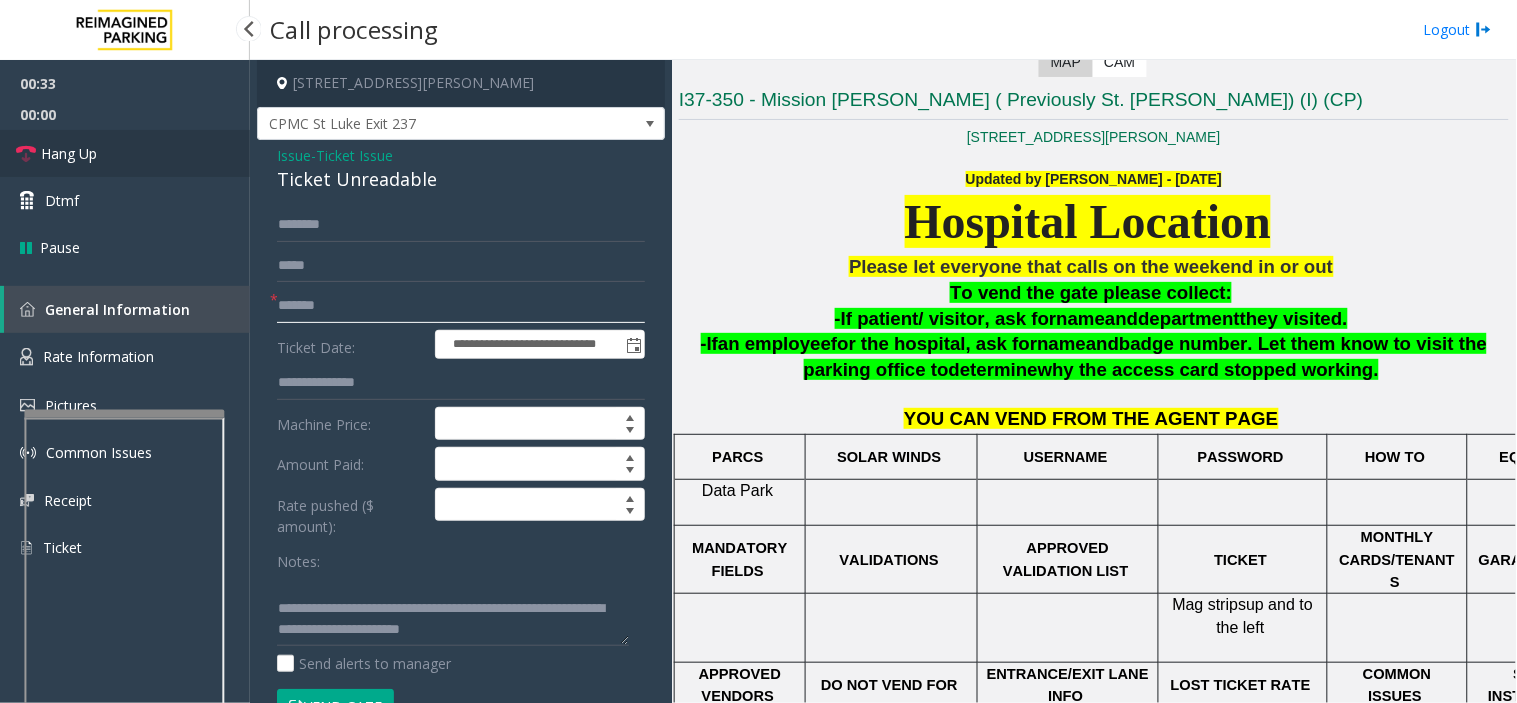 type on "*******" 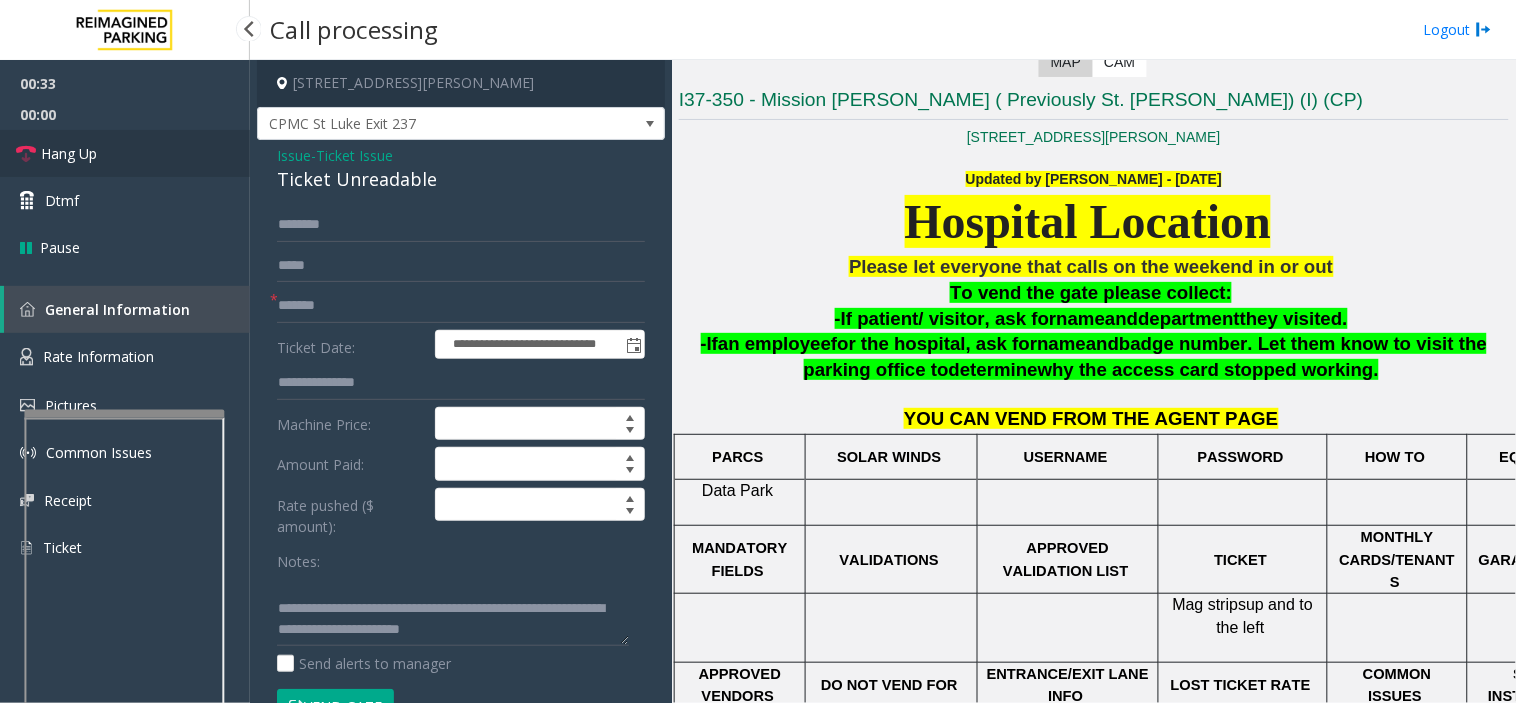 click on "Hang Up" at bounding box center [125, 153] 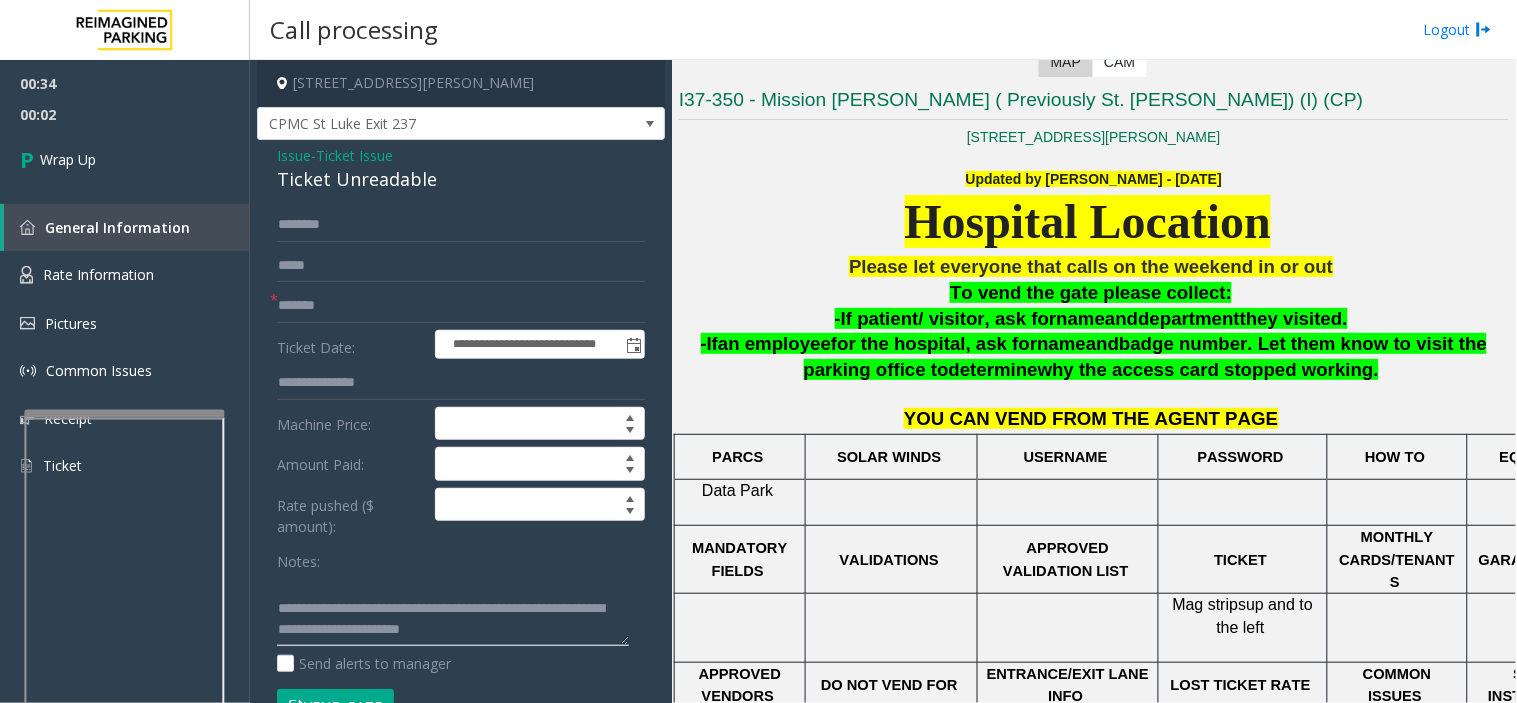drag, startPoint x: 362, startPoint y: 597, endPoint x: 642, endPoint y: 650, distance: 284.97192 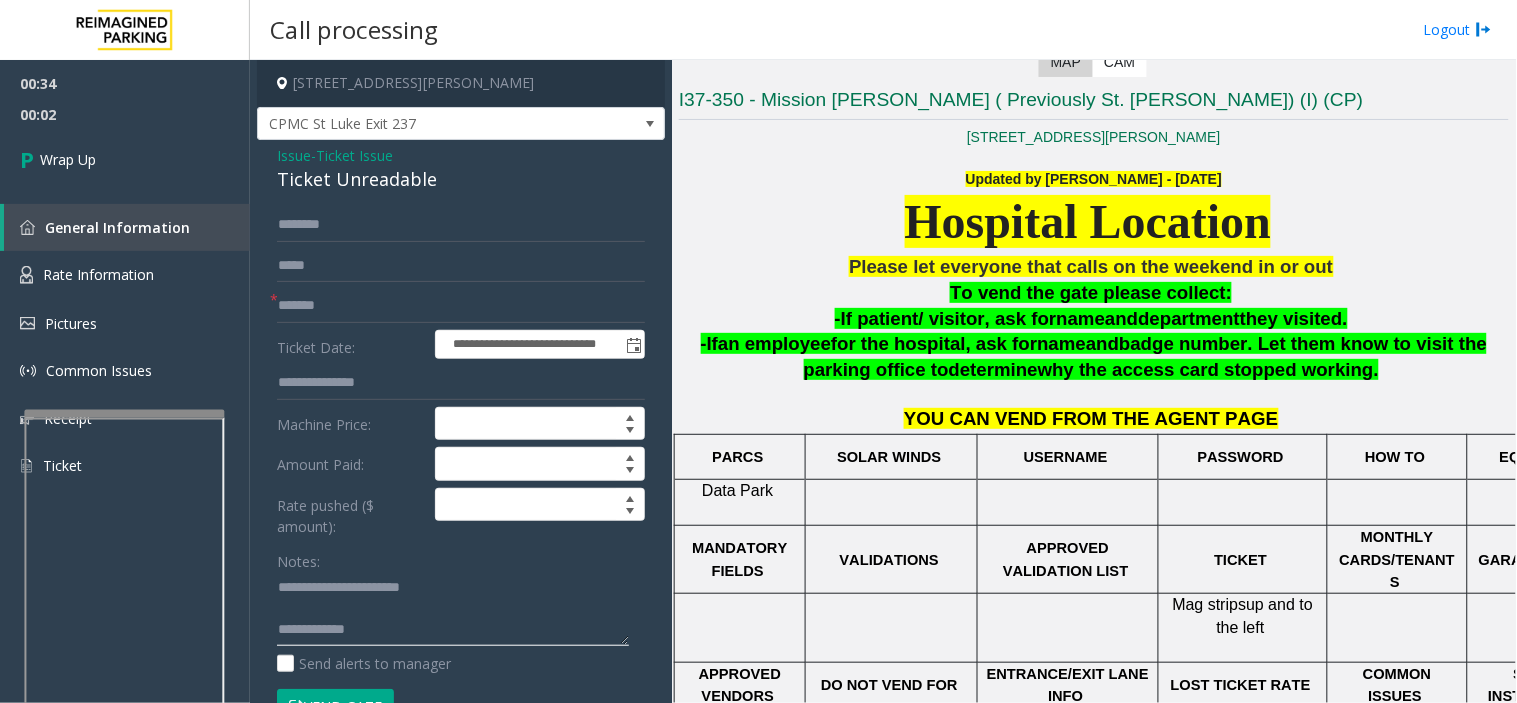 scroll, scrollTop: 0, scrollLeft: 0, axis: both 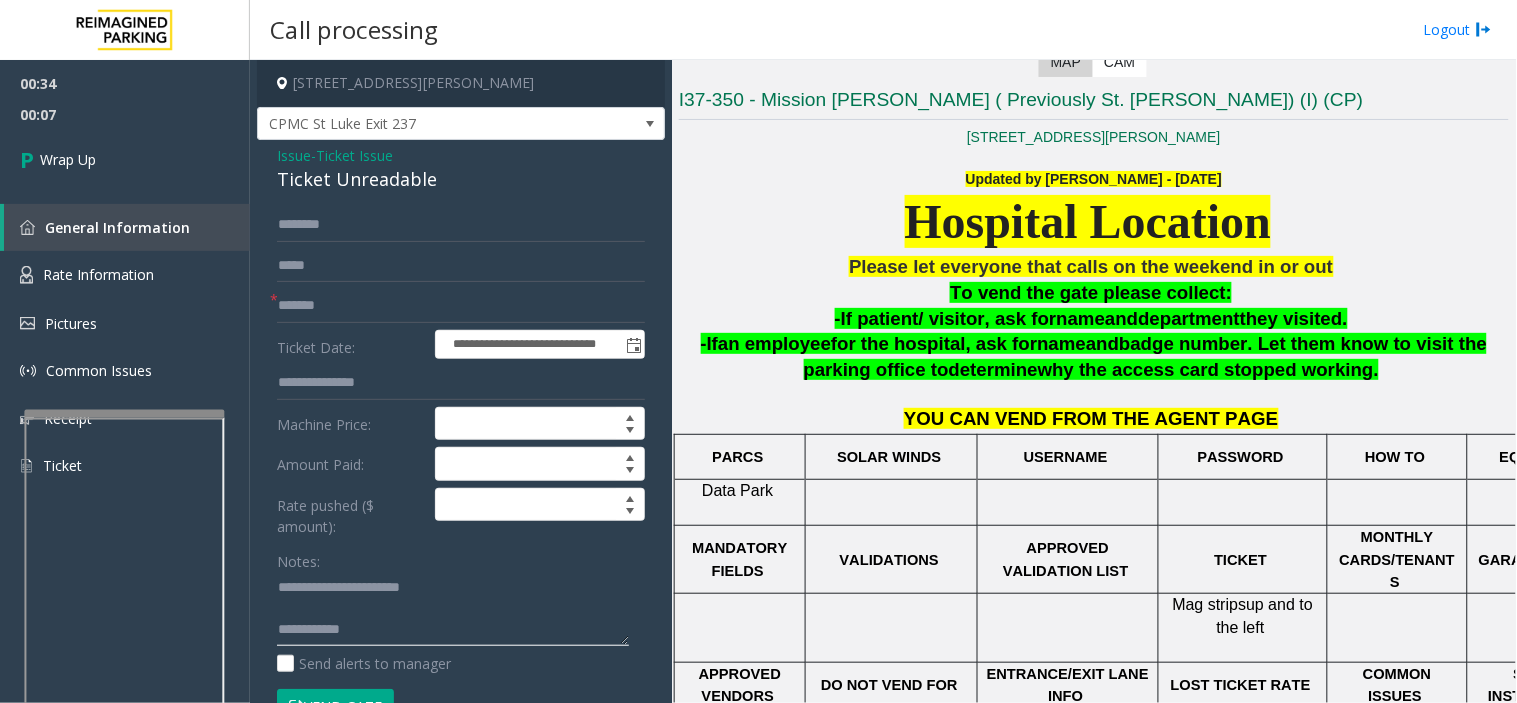 paste on "**********" 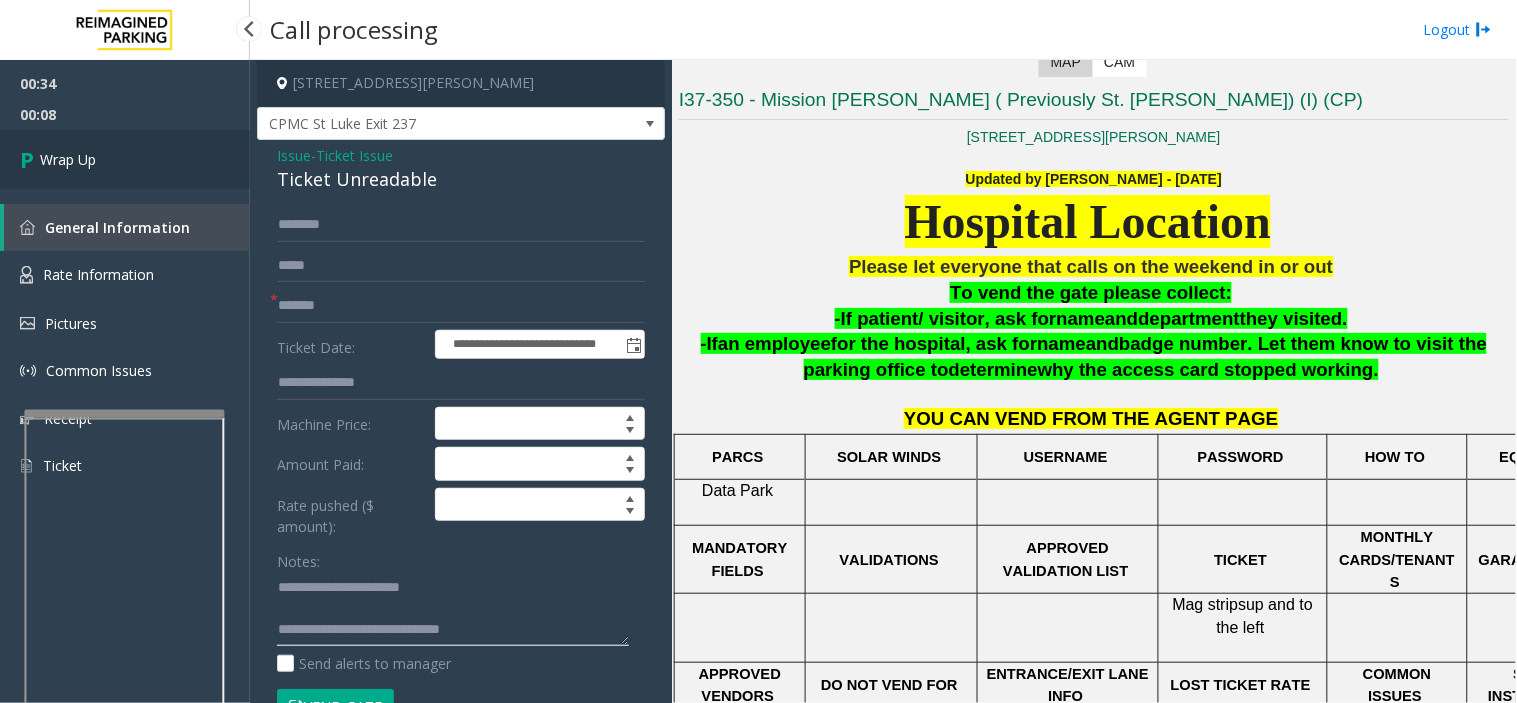 type on "**********" 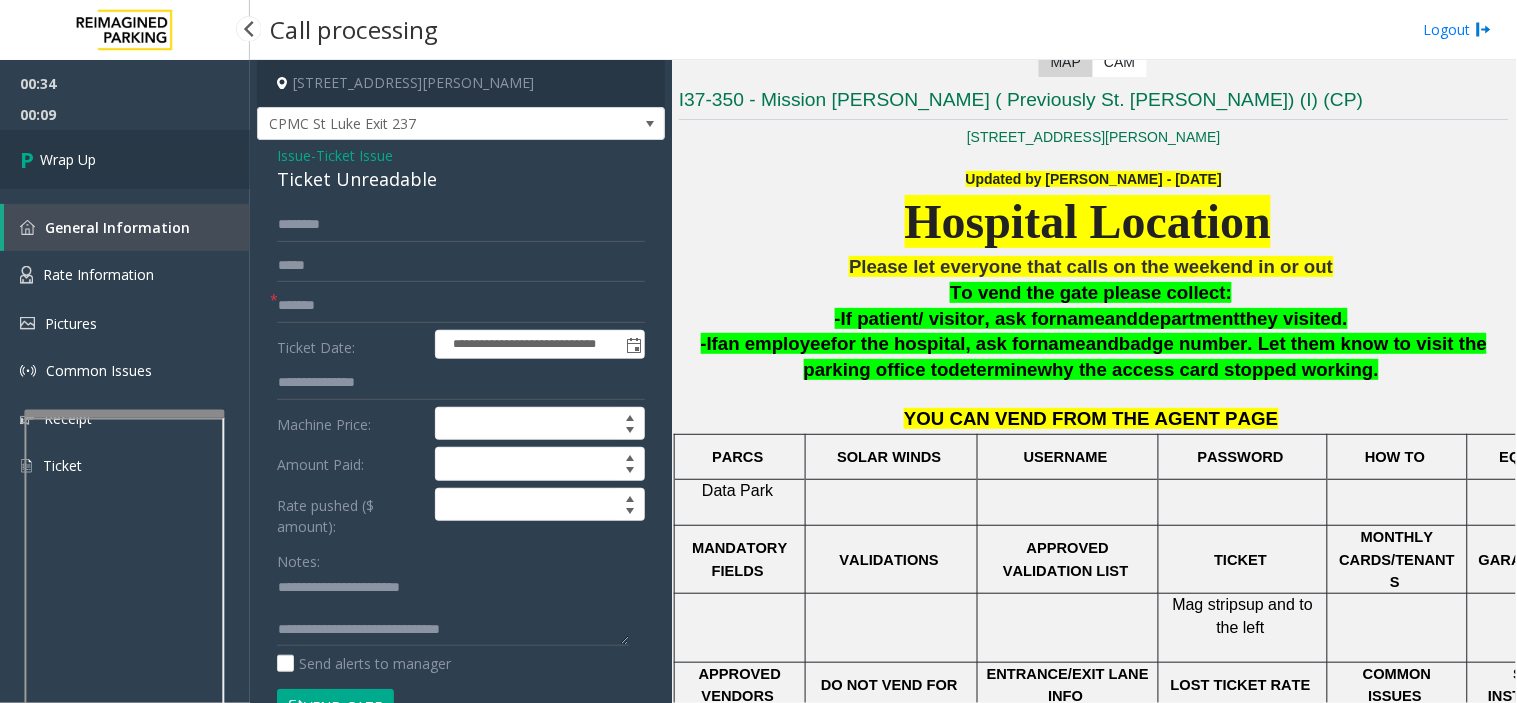 click on "Wrap Up" at bounding box center [125, 159] 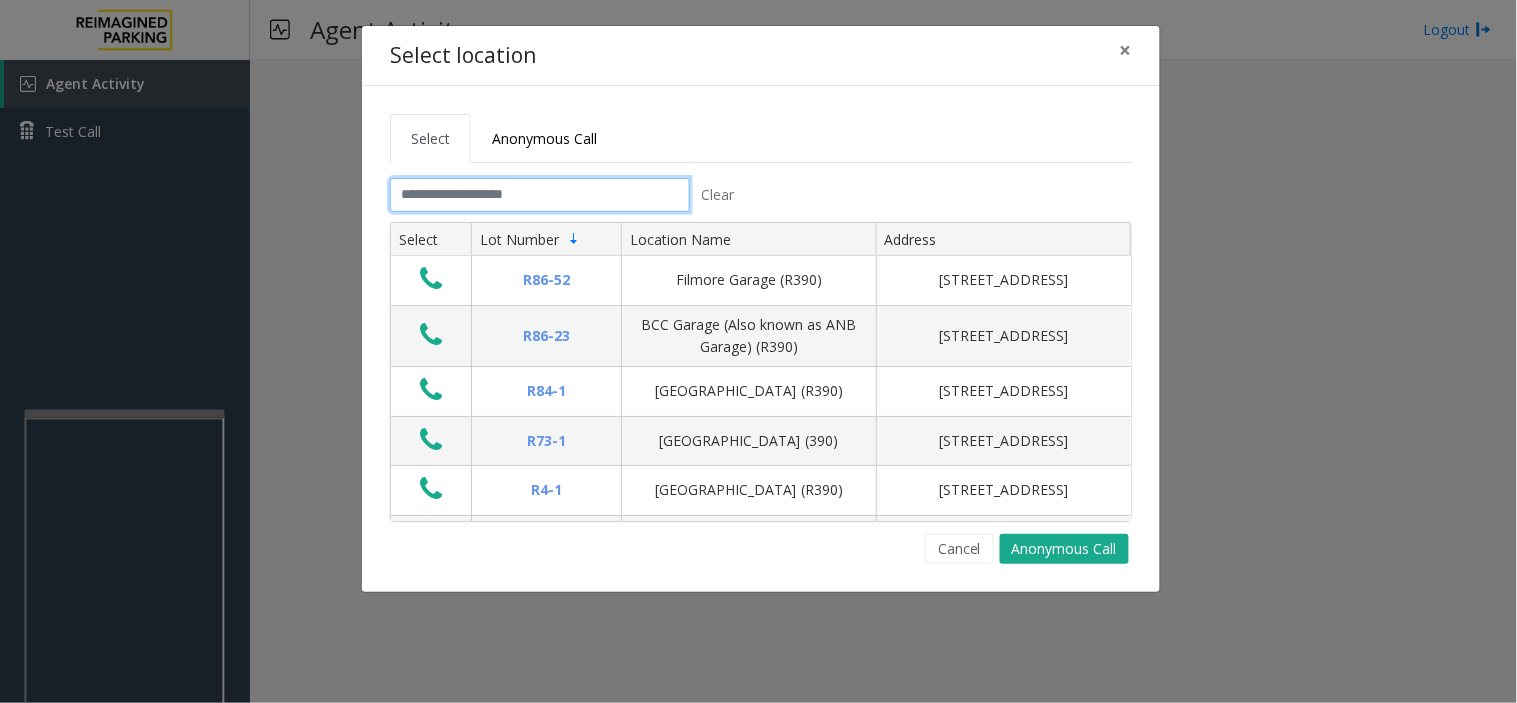 click 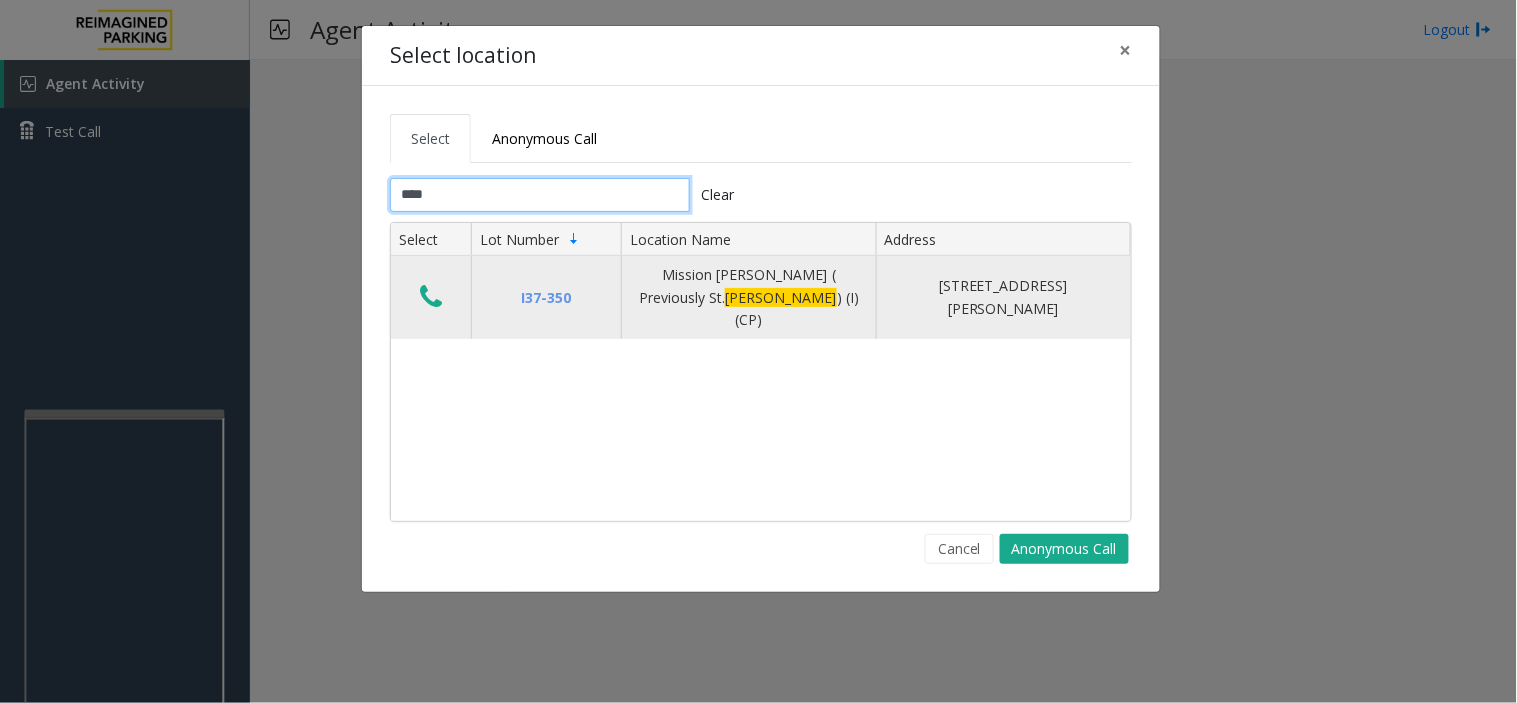 type on "****" 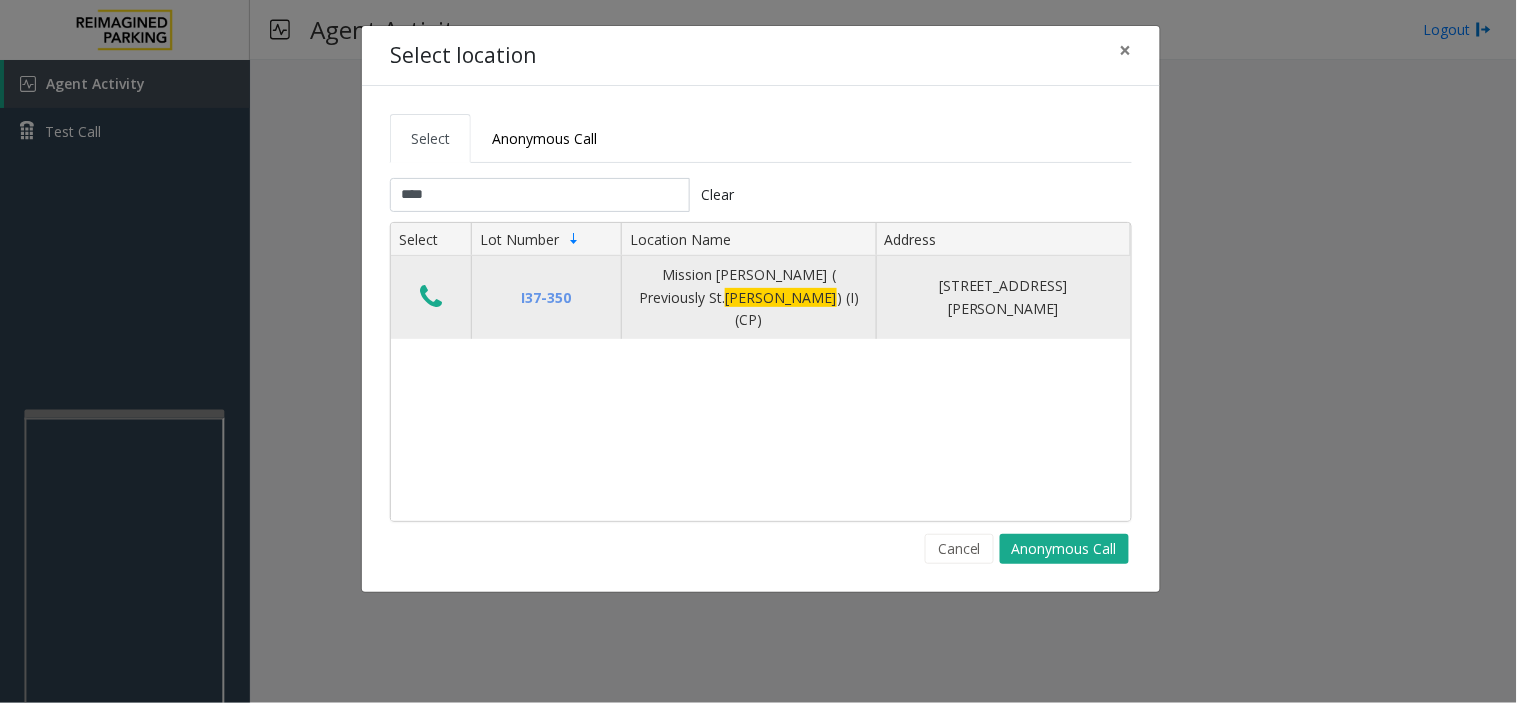click 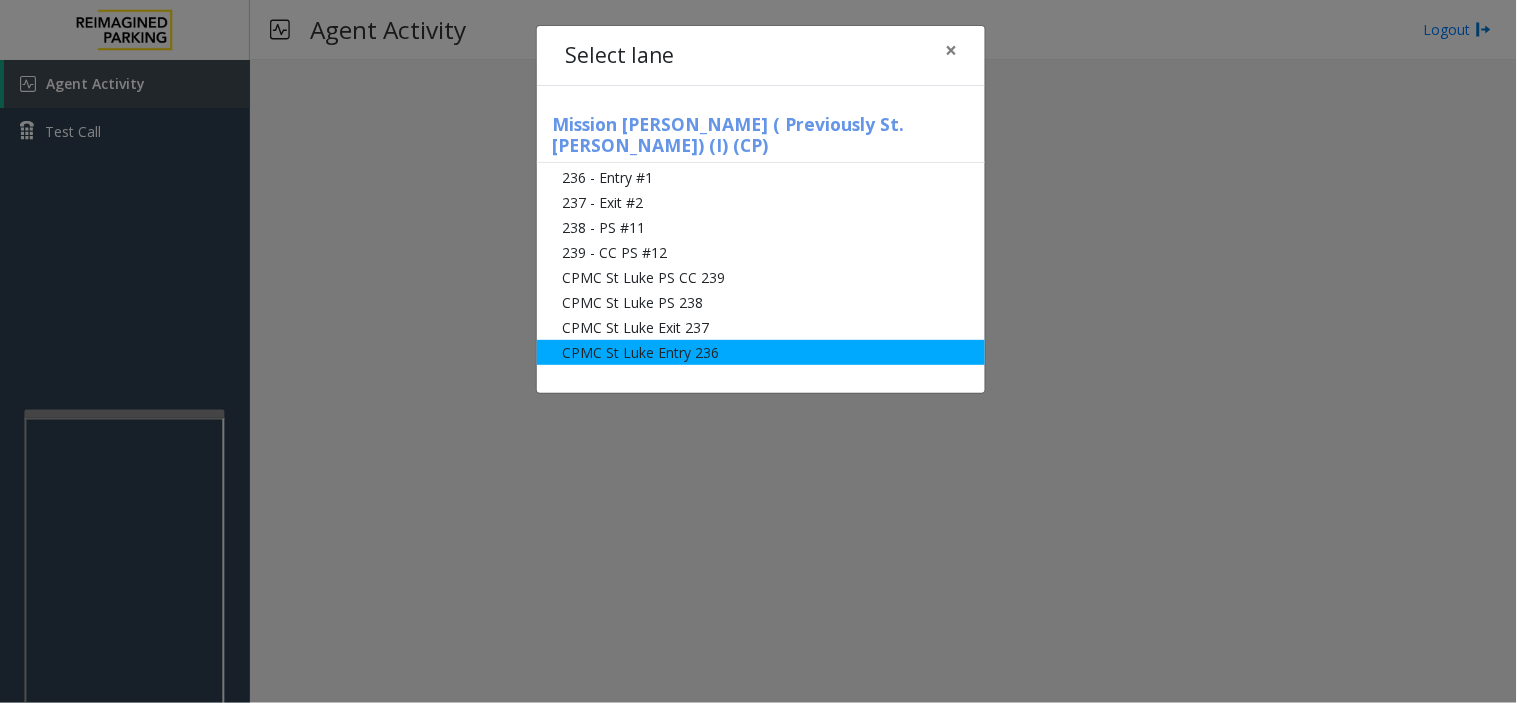 click on "CPMC St Luke Entry 236" 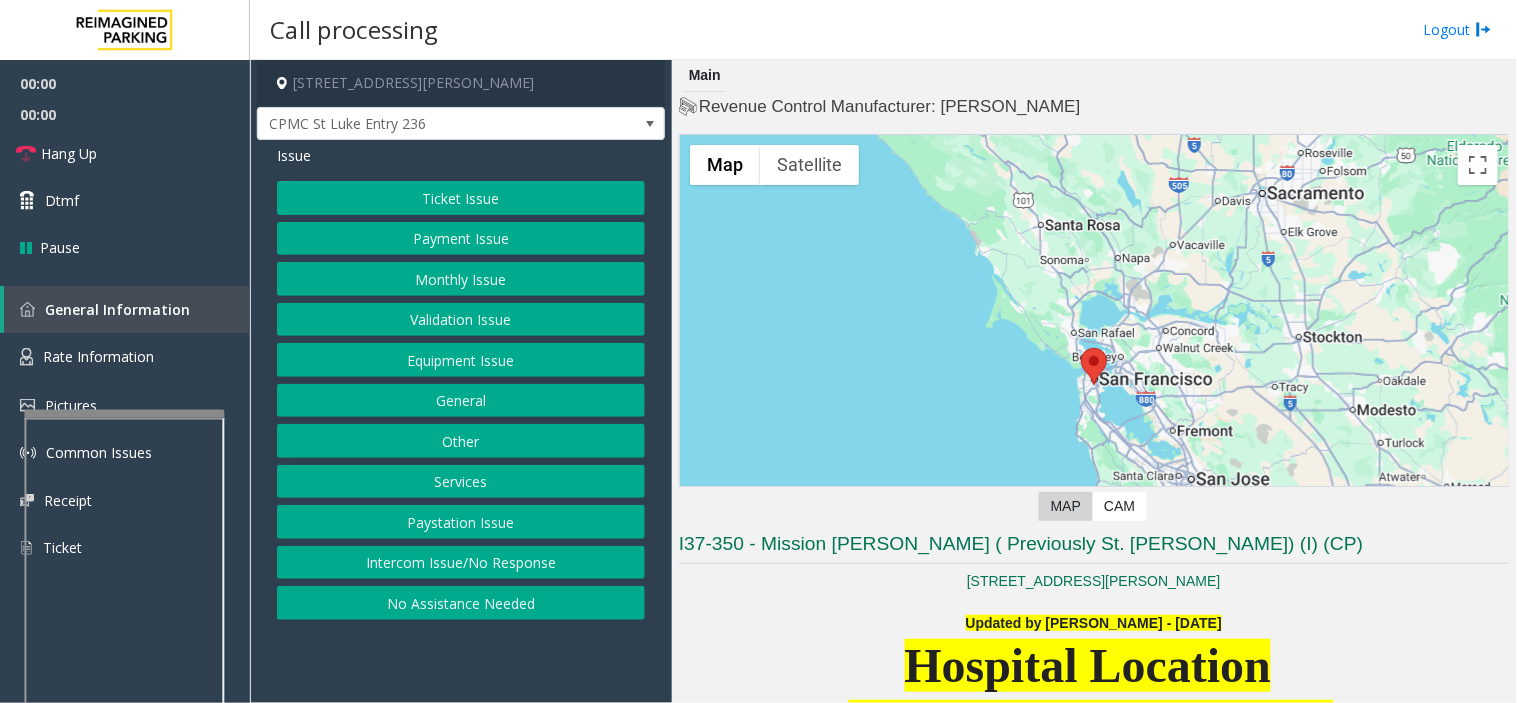 click on "Equipment Issue" 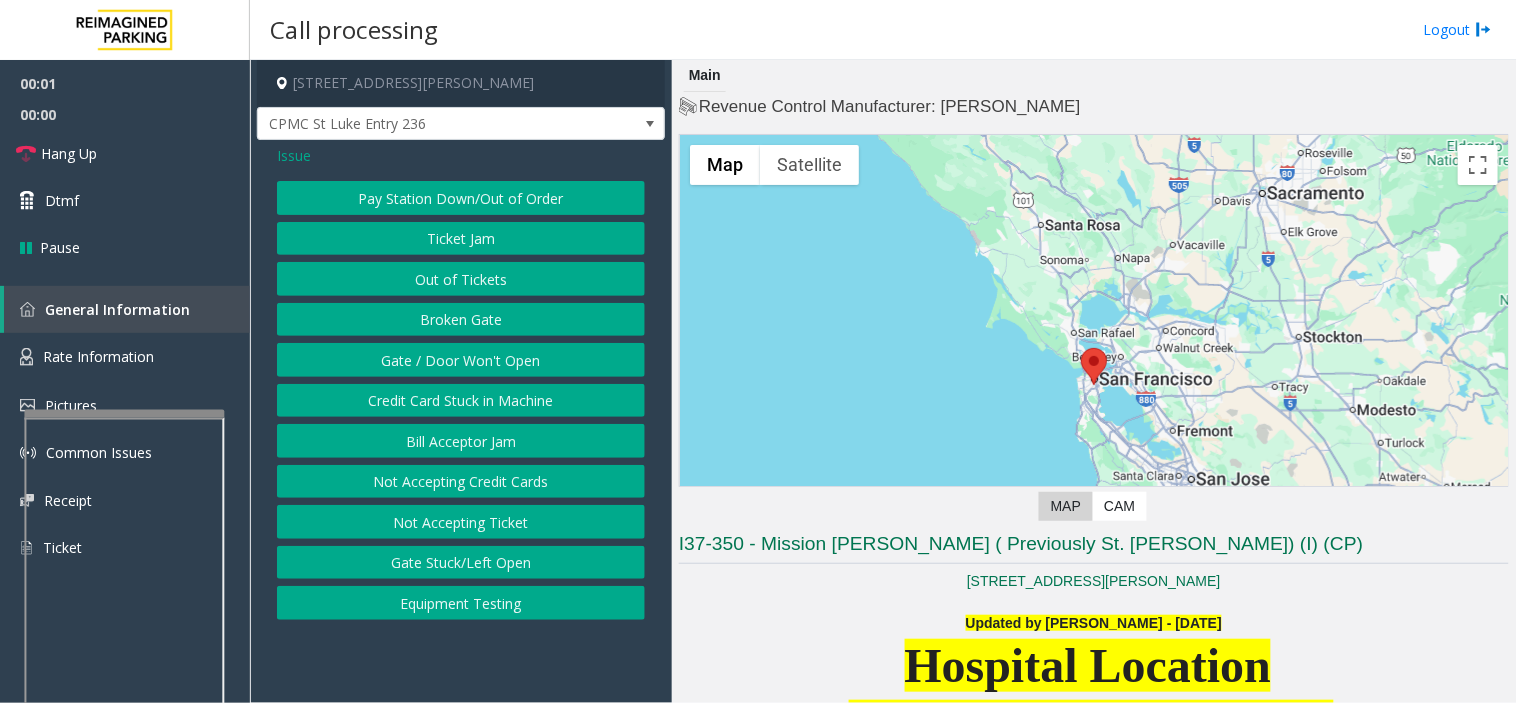 click on "Out of Tickets" 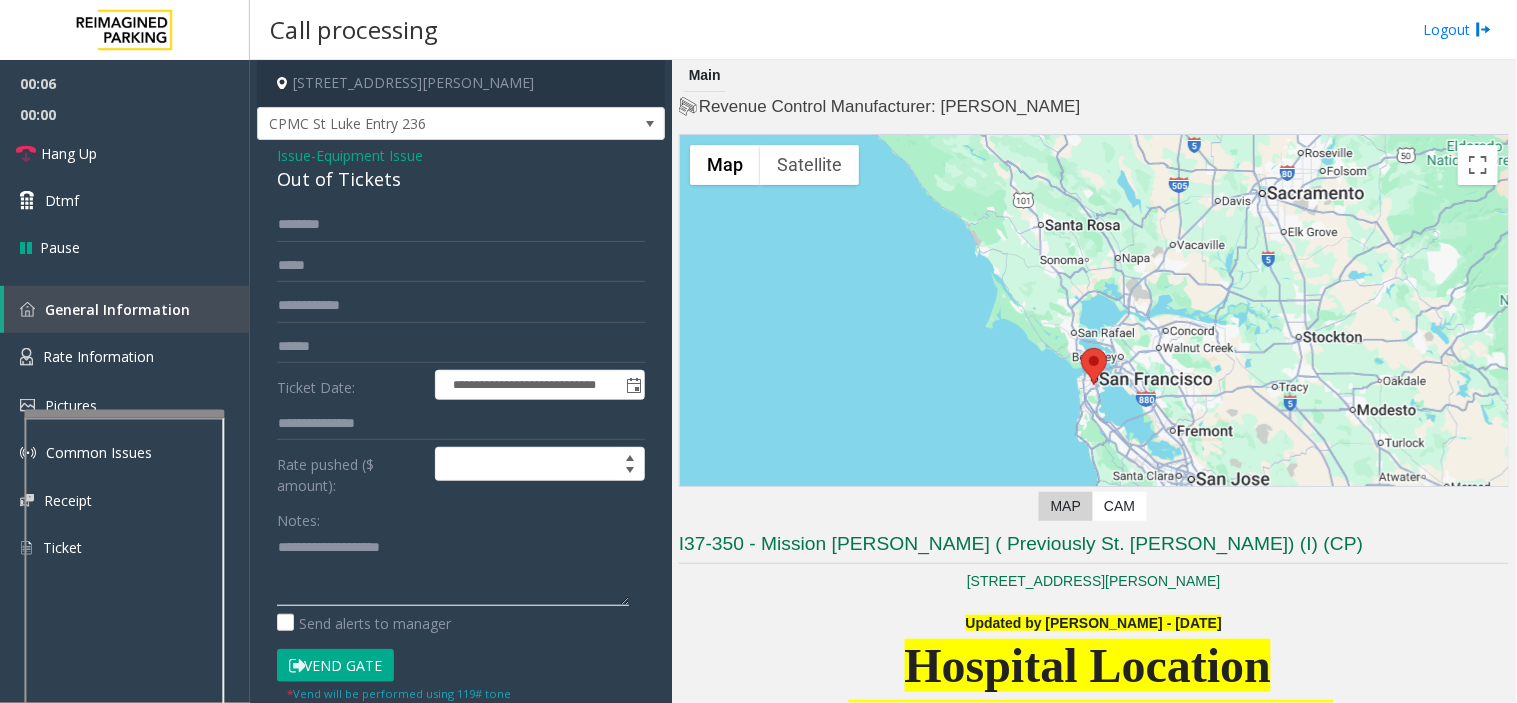 paste on "**********" 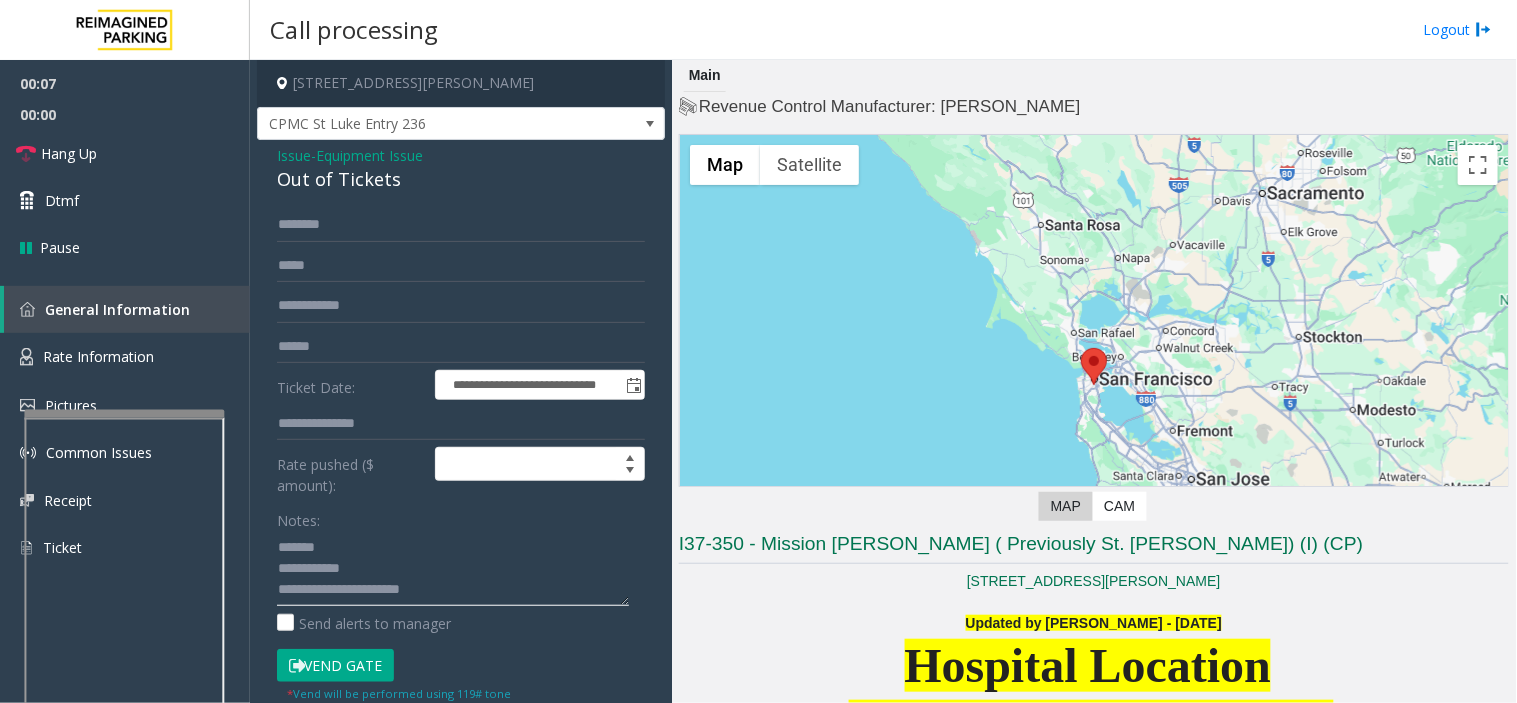 drag, startPoint x: 396, startPoint y: 596, endPoint x: 283, endPoint y: 588, distance: 113.28283 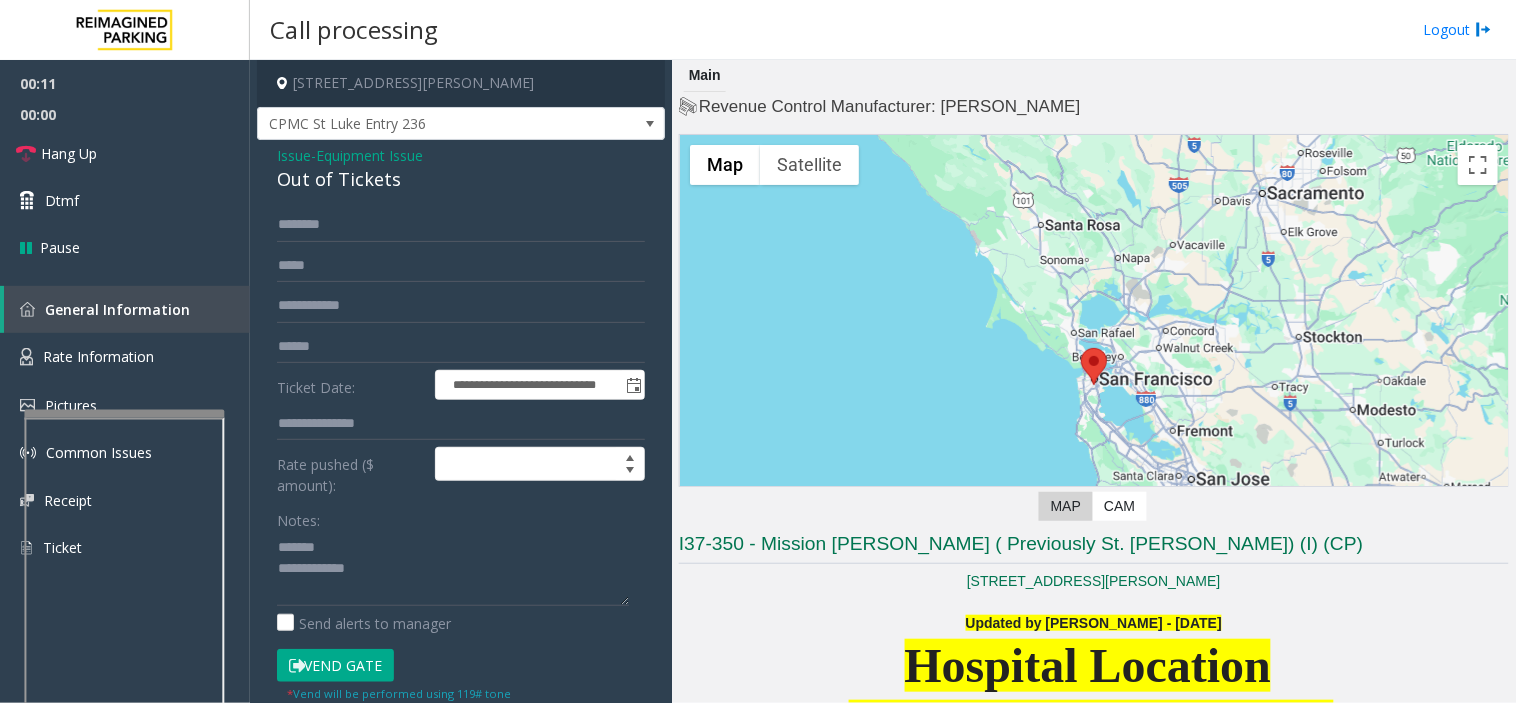 click on "Out of Tickets" 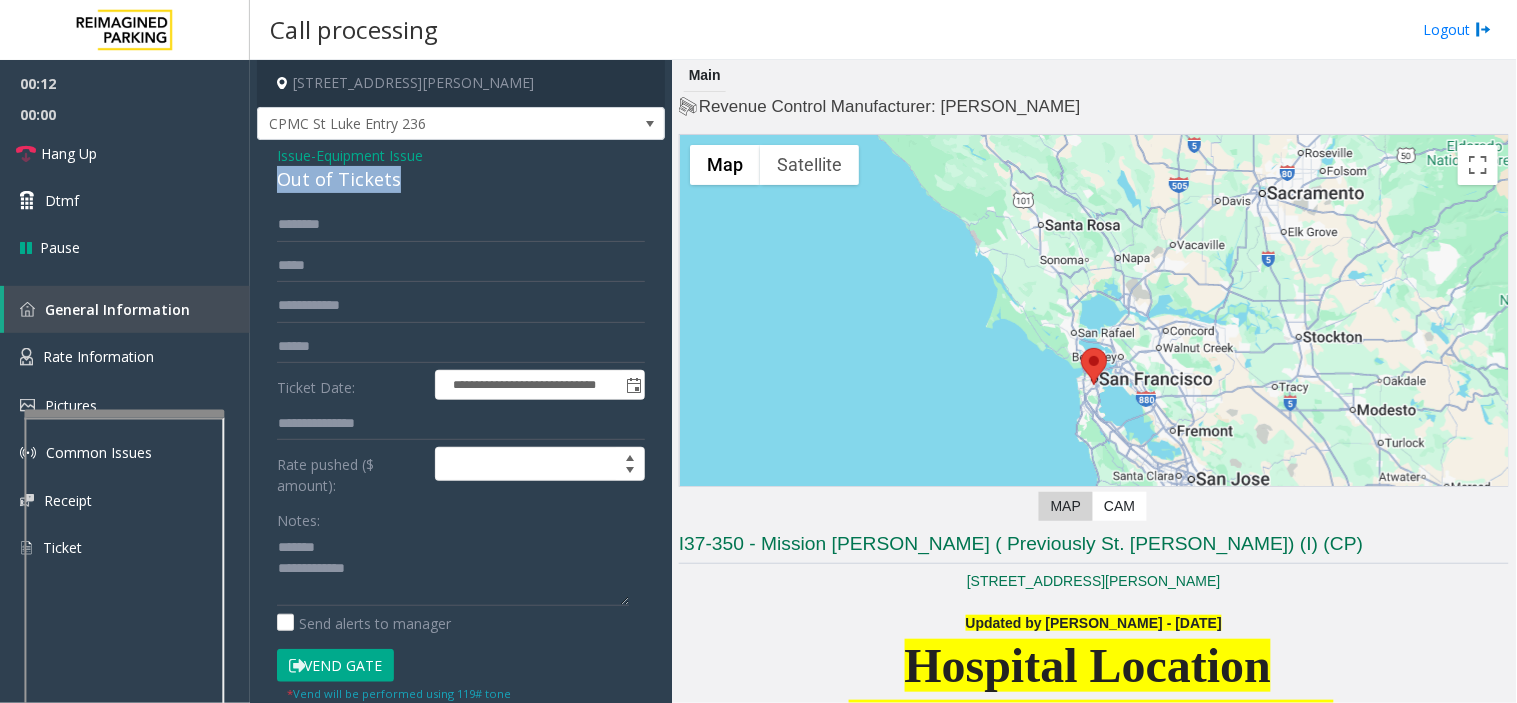drag, startPoint x: 260, startPoint y: 176, endPoint x: 447, endPoint y: 187, distance: 187.32326 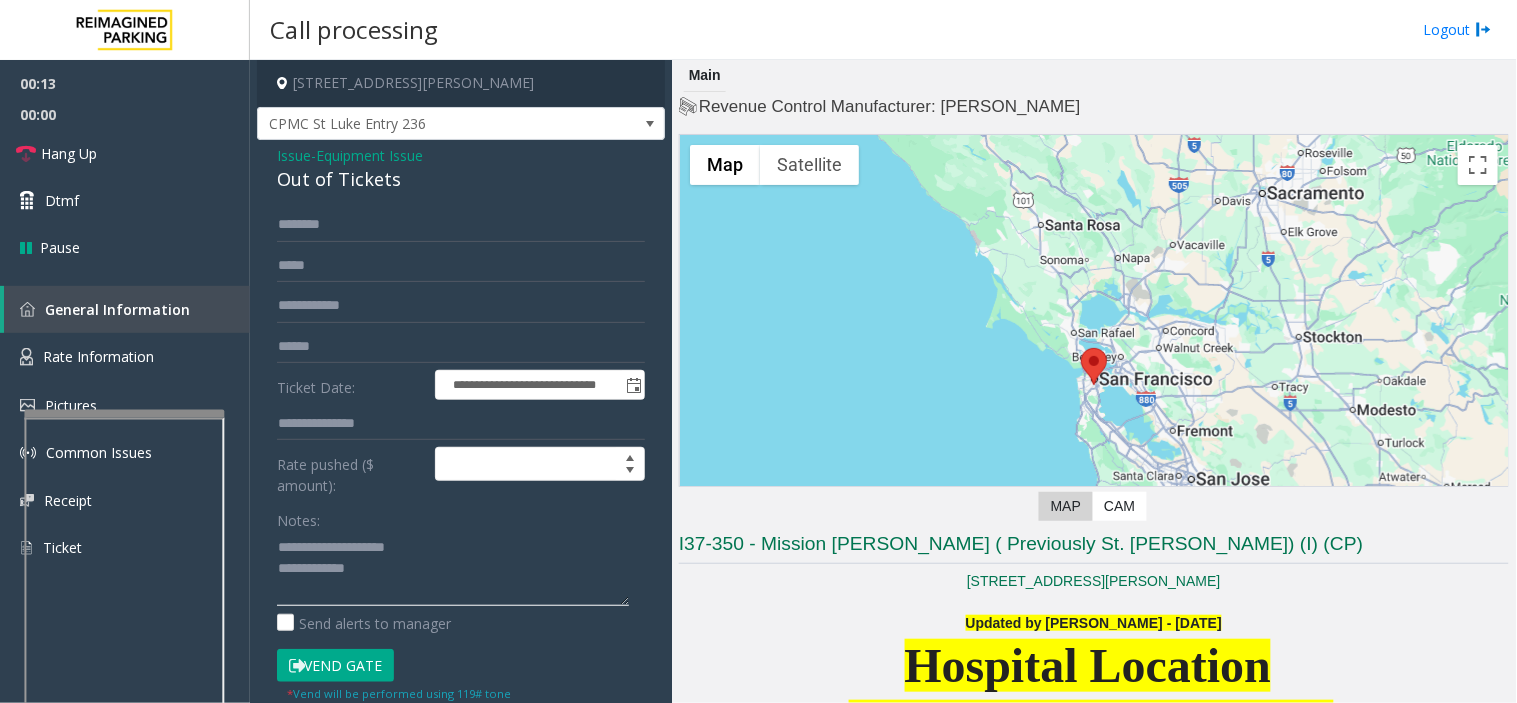 click 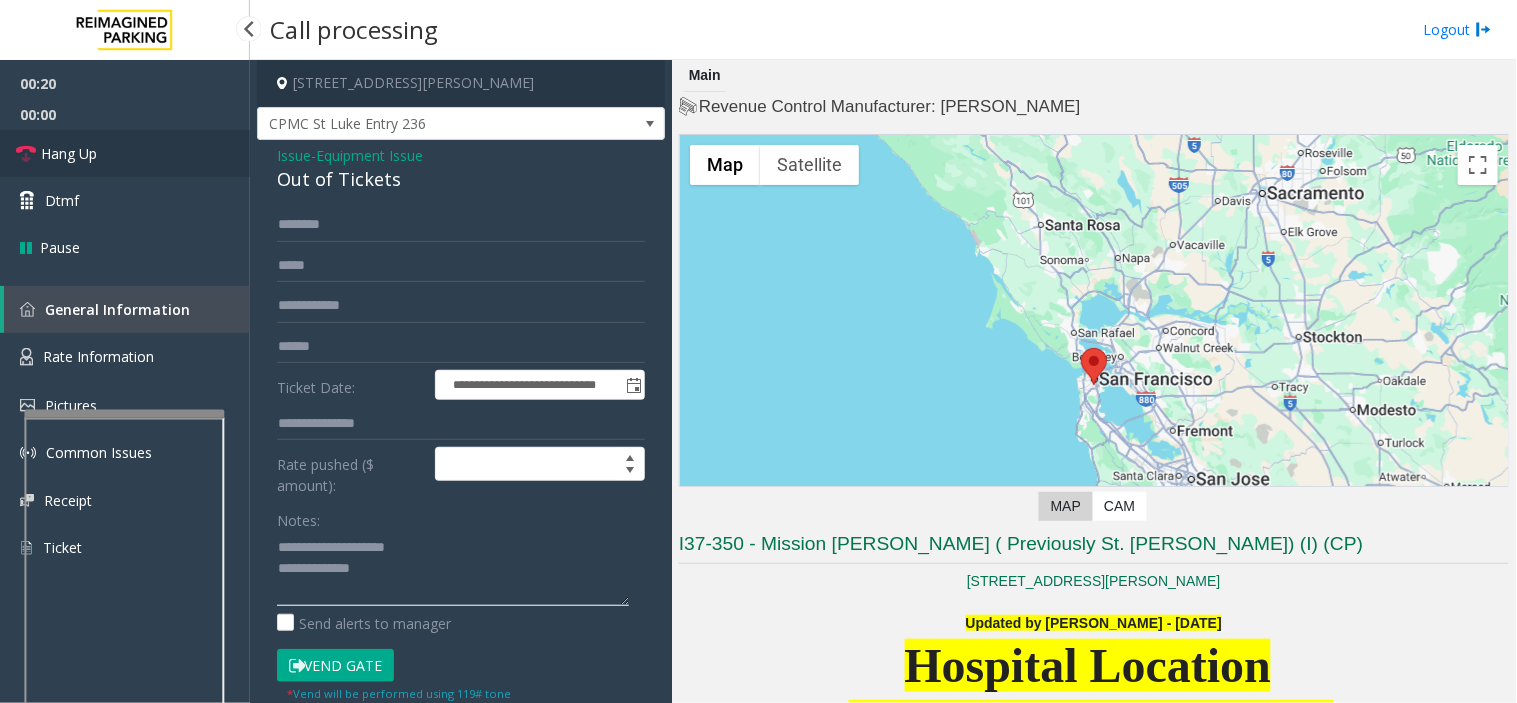 type on "**********" 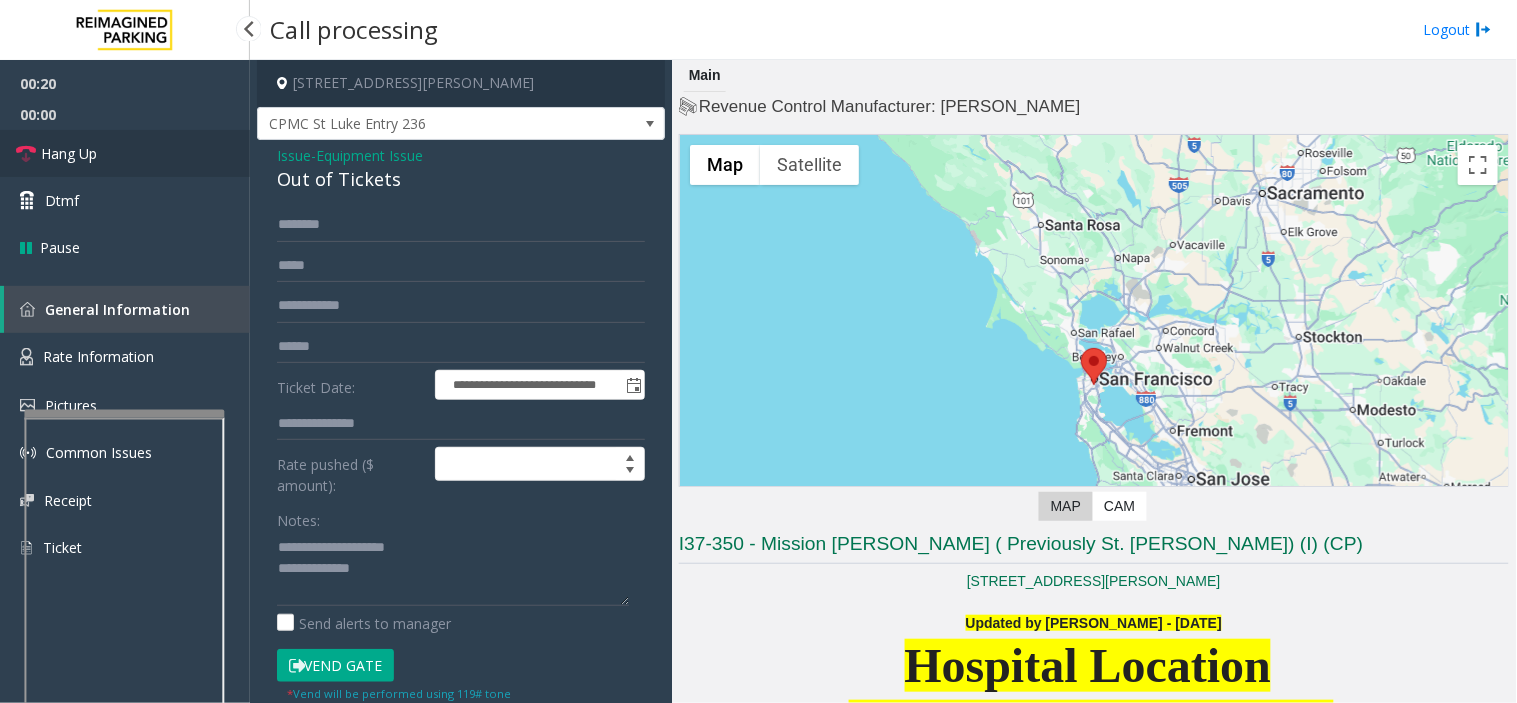 click on "Hang Up" at bounding box center [125, 153] 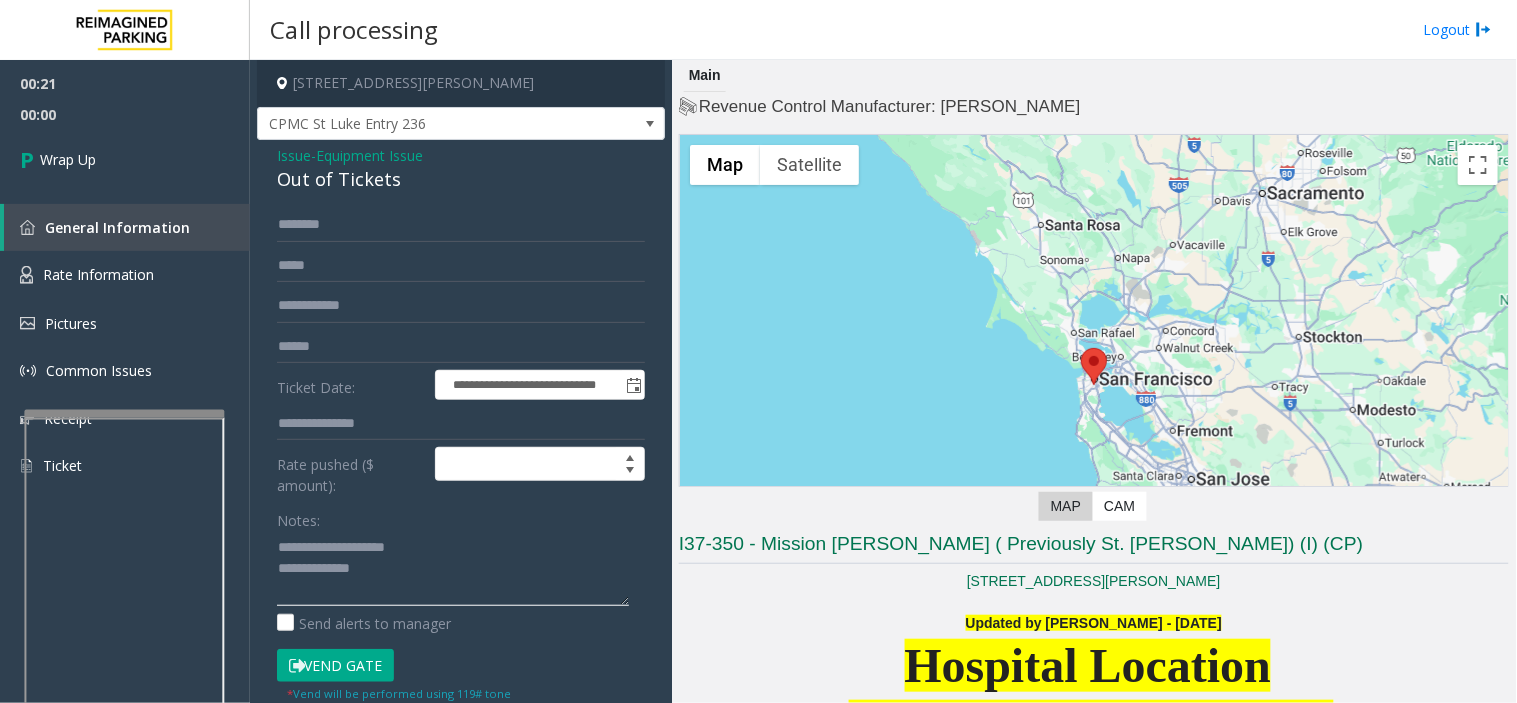 click 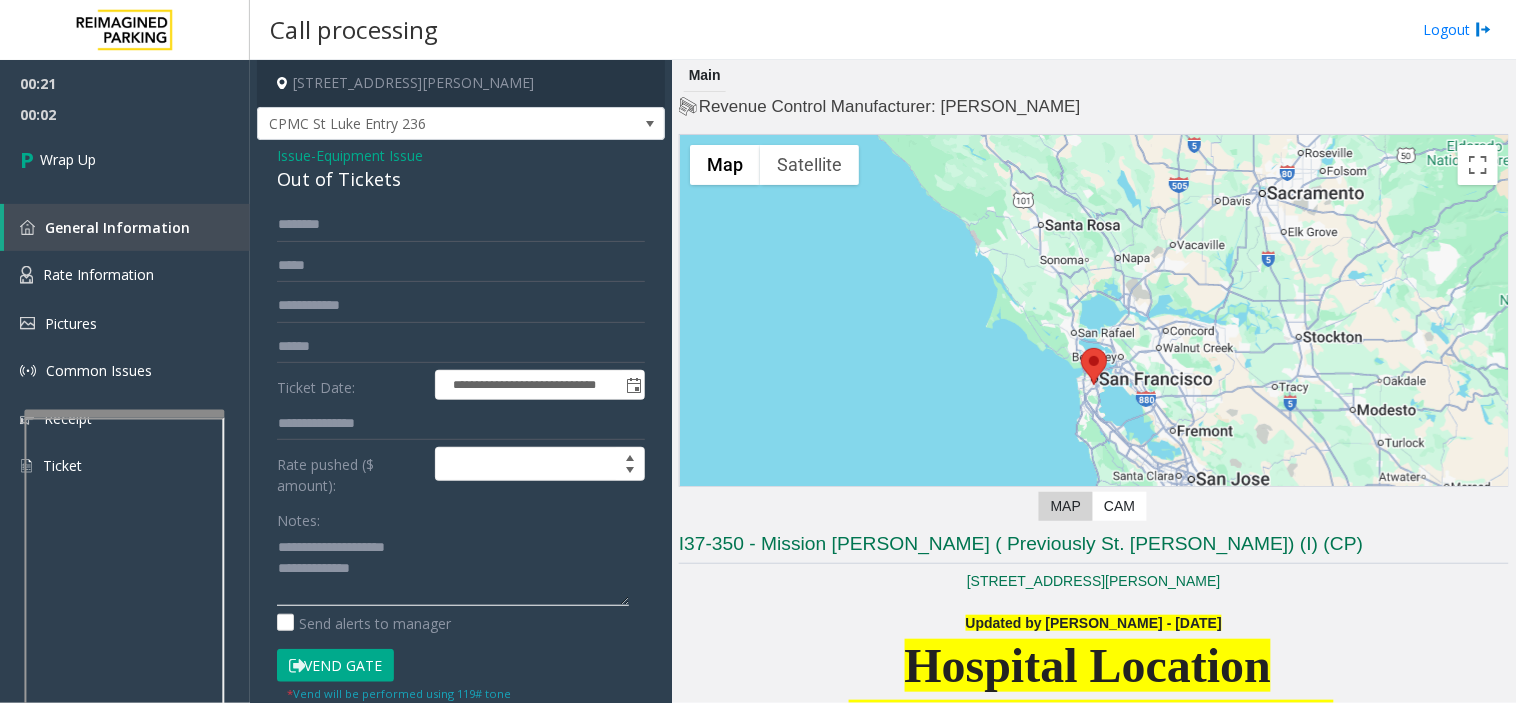 click 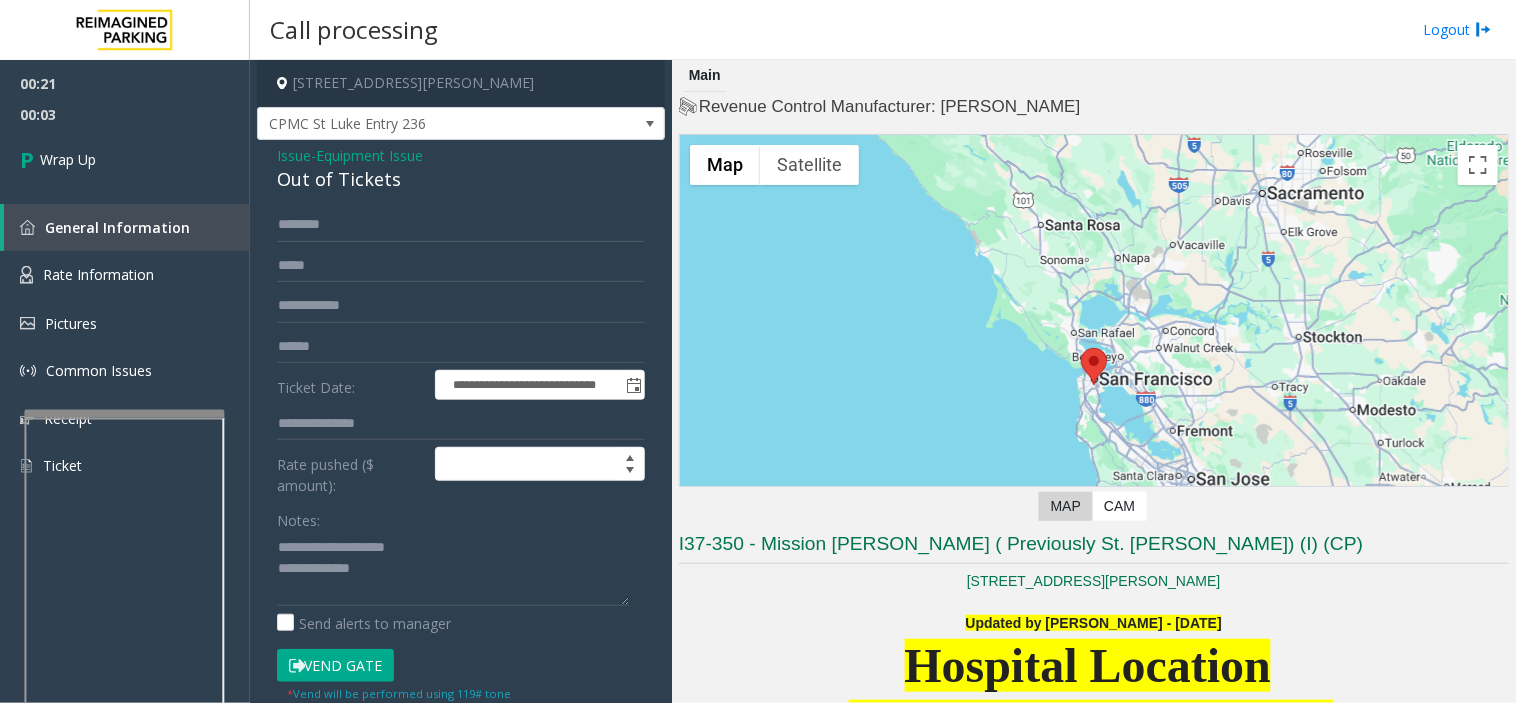 click on "Issue" 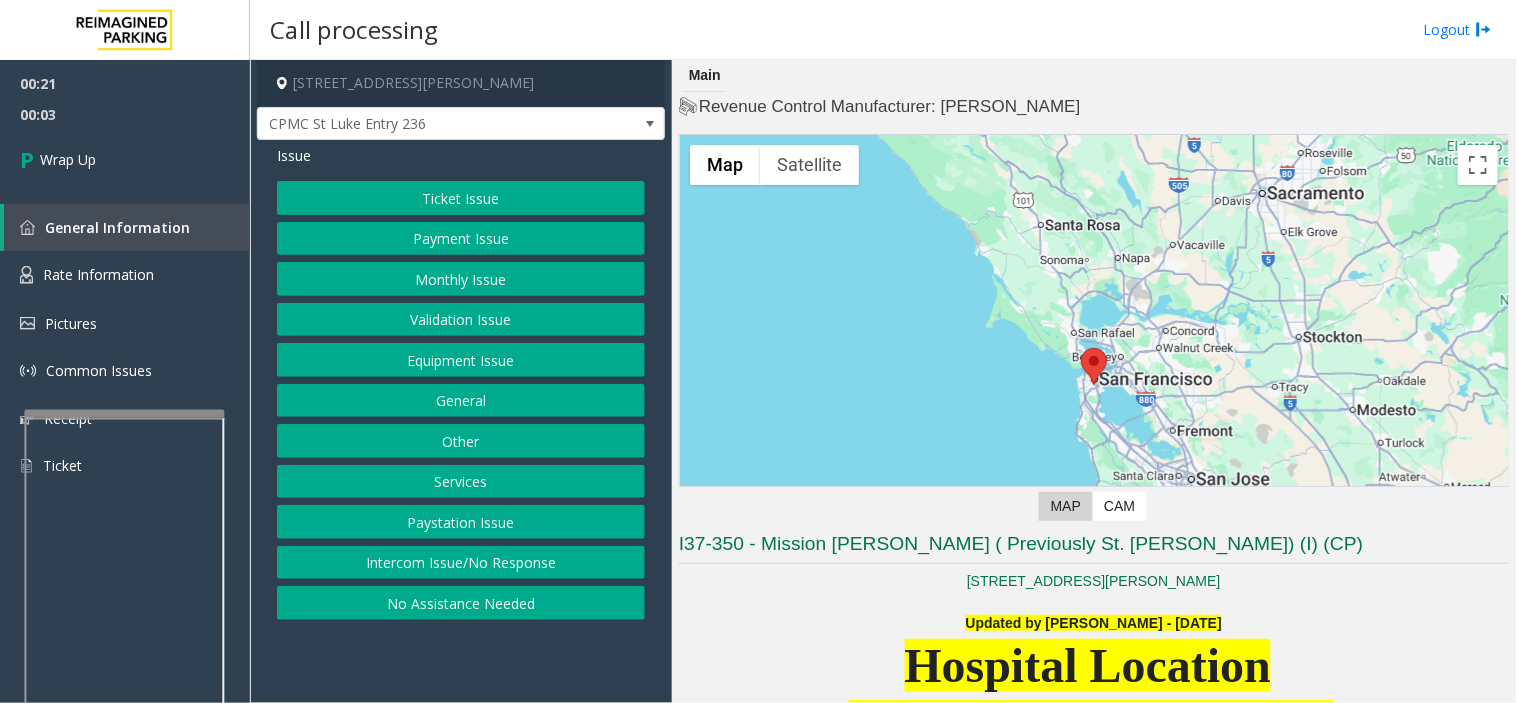 click on "Equipment Issue" 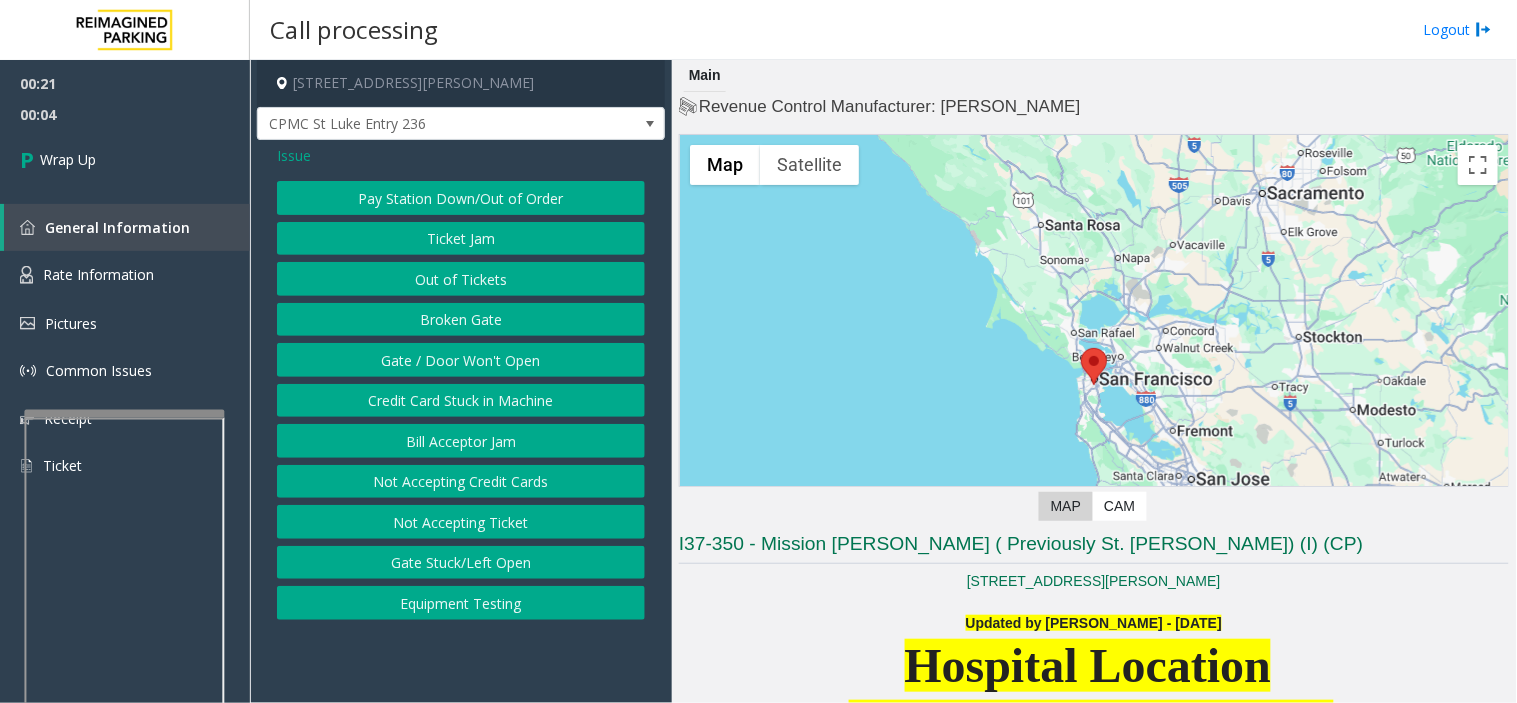 click on "Gate / Door Won't Open" 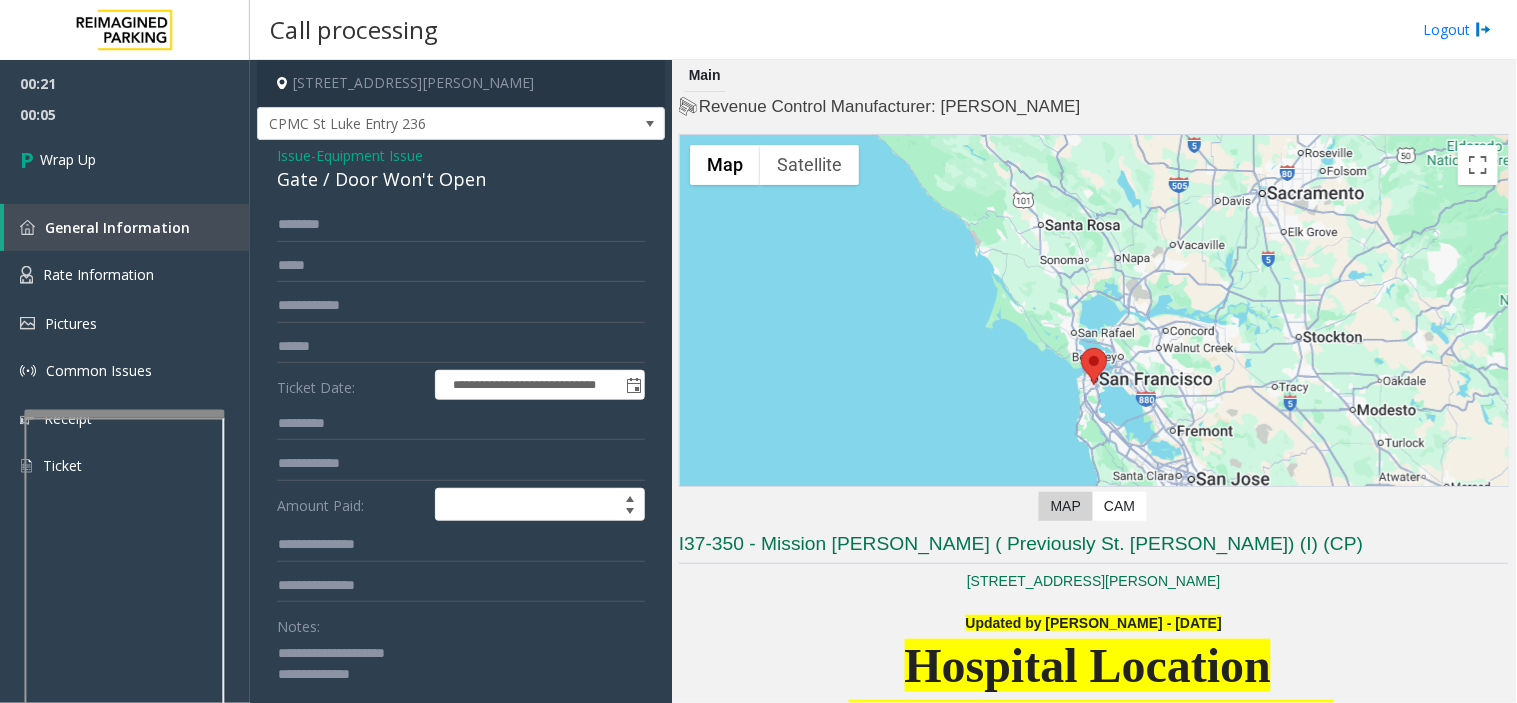 click 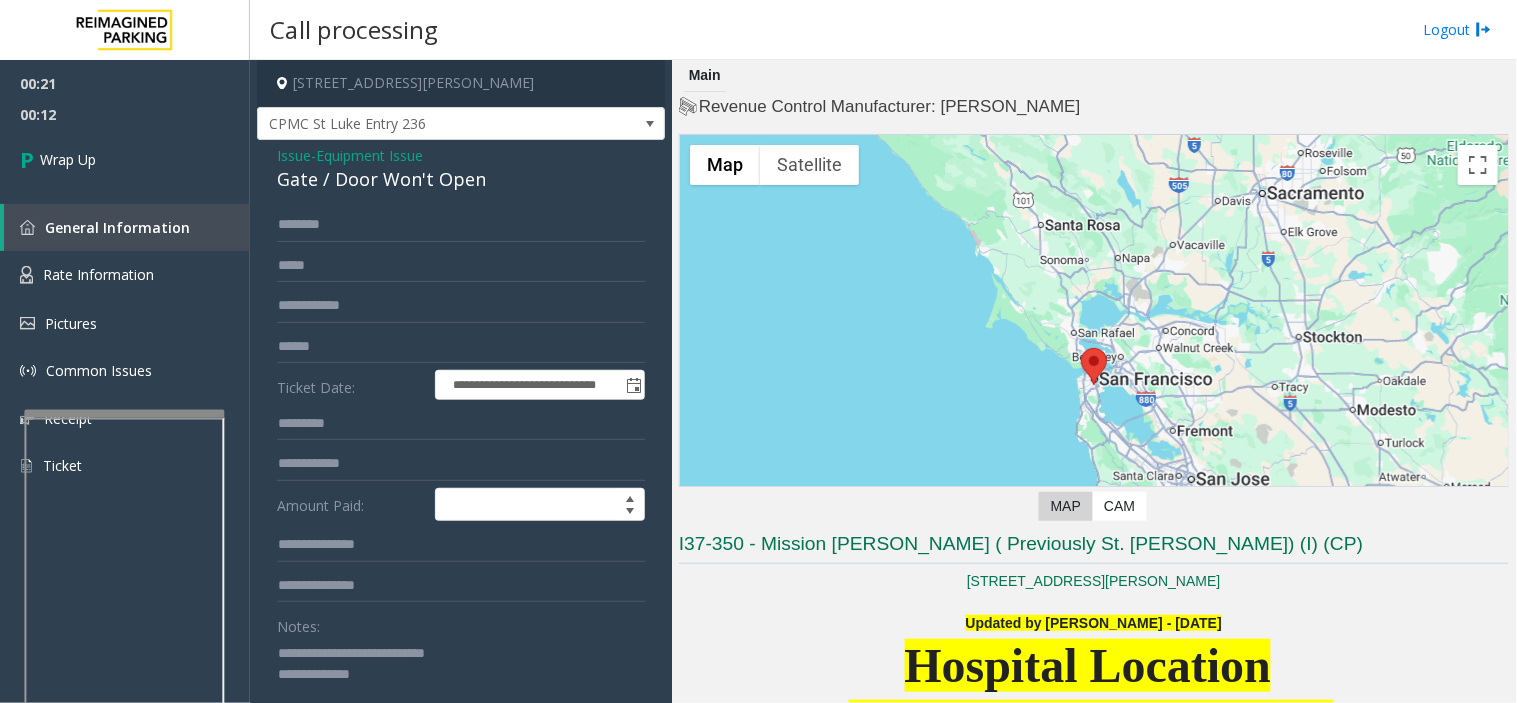 click 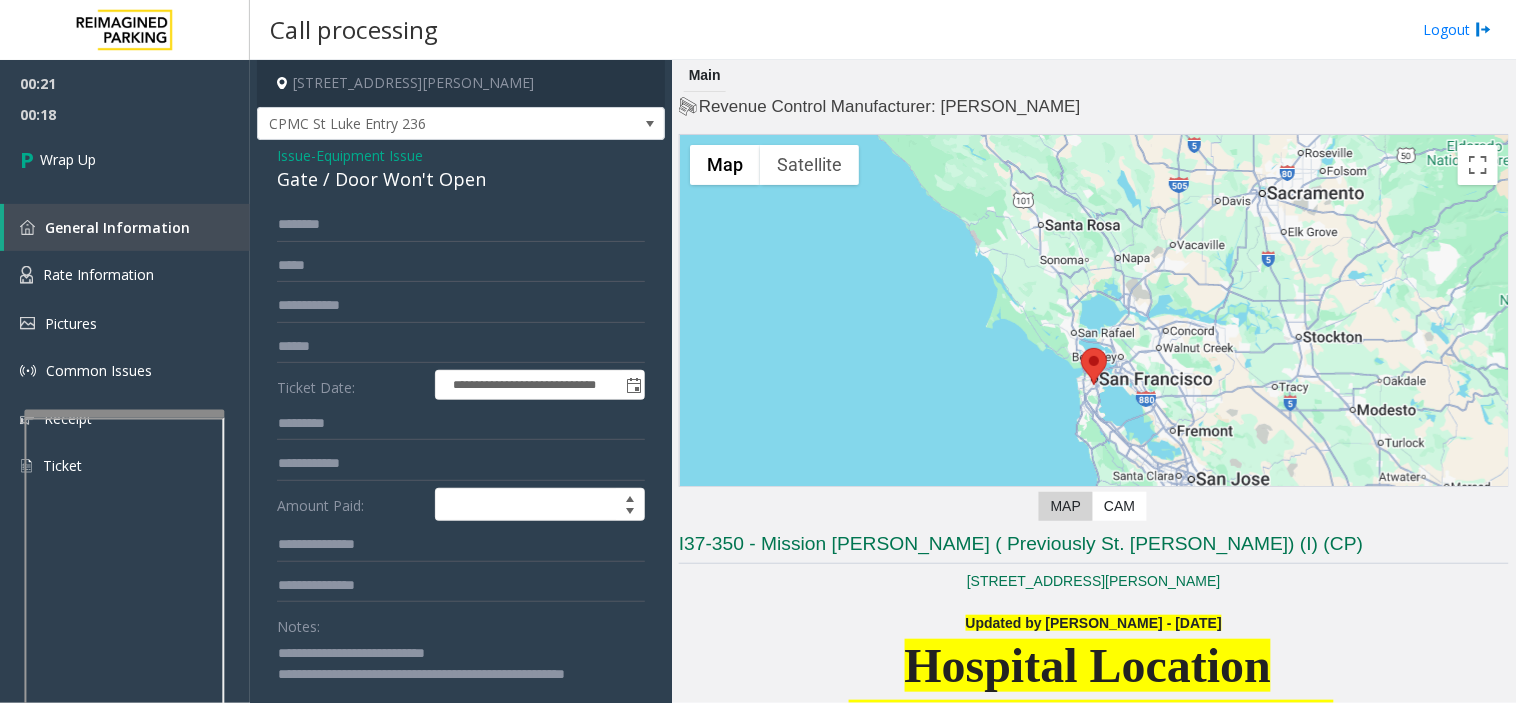 scroll, scrollTop: 1, scrollLeft: 0, axis: vertical 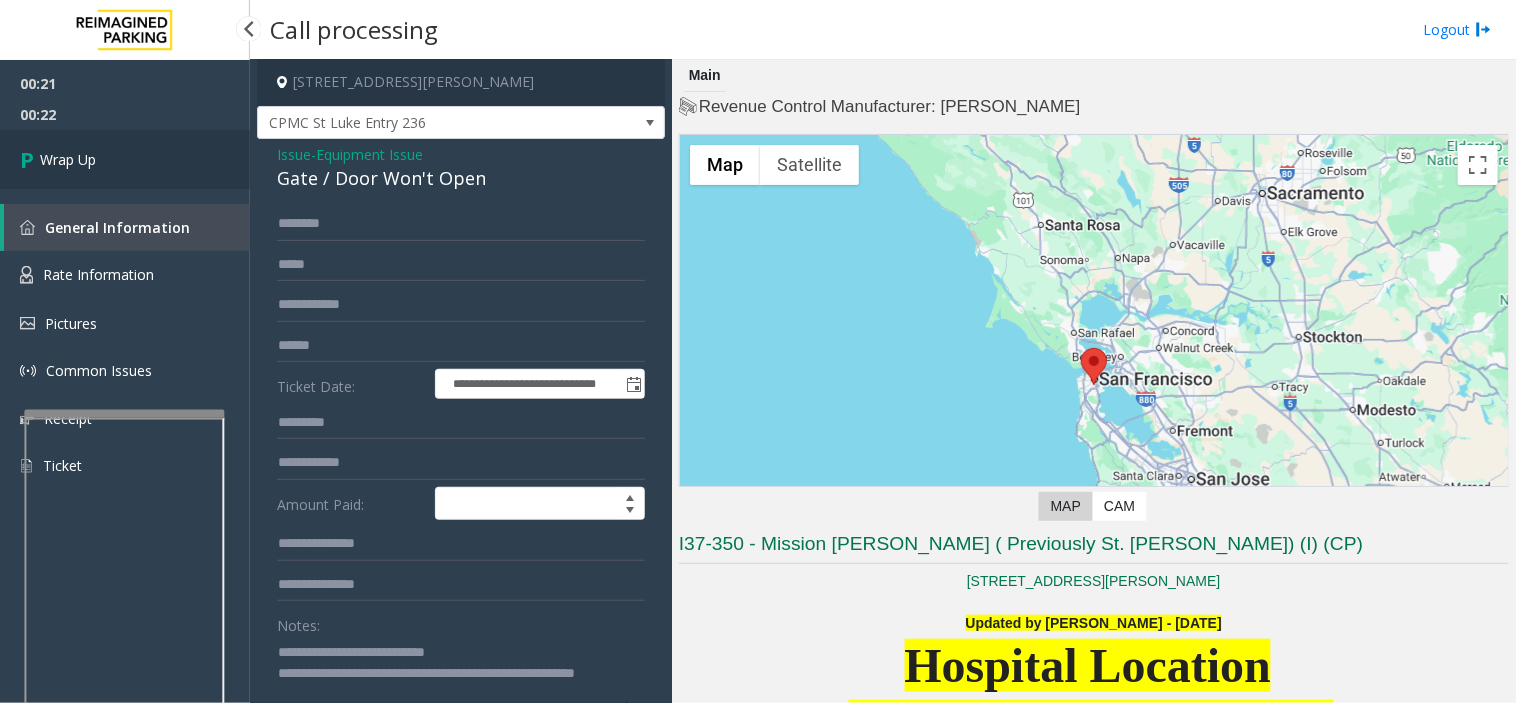 type on "**********" 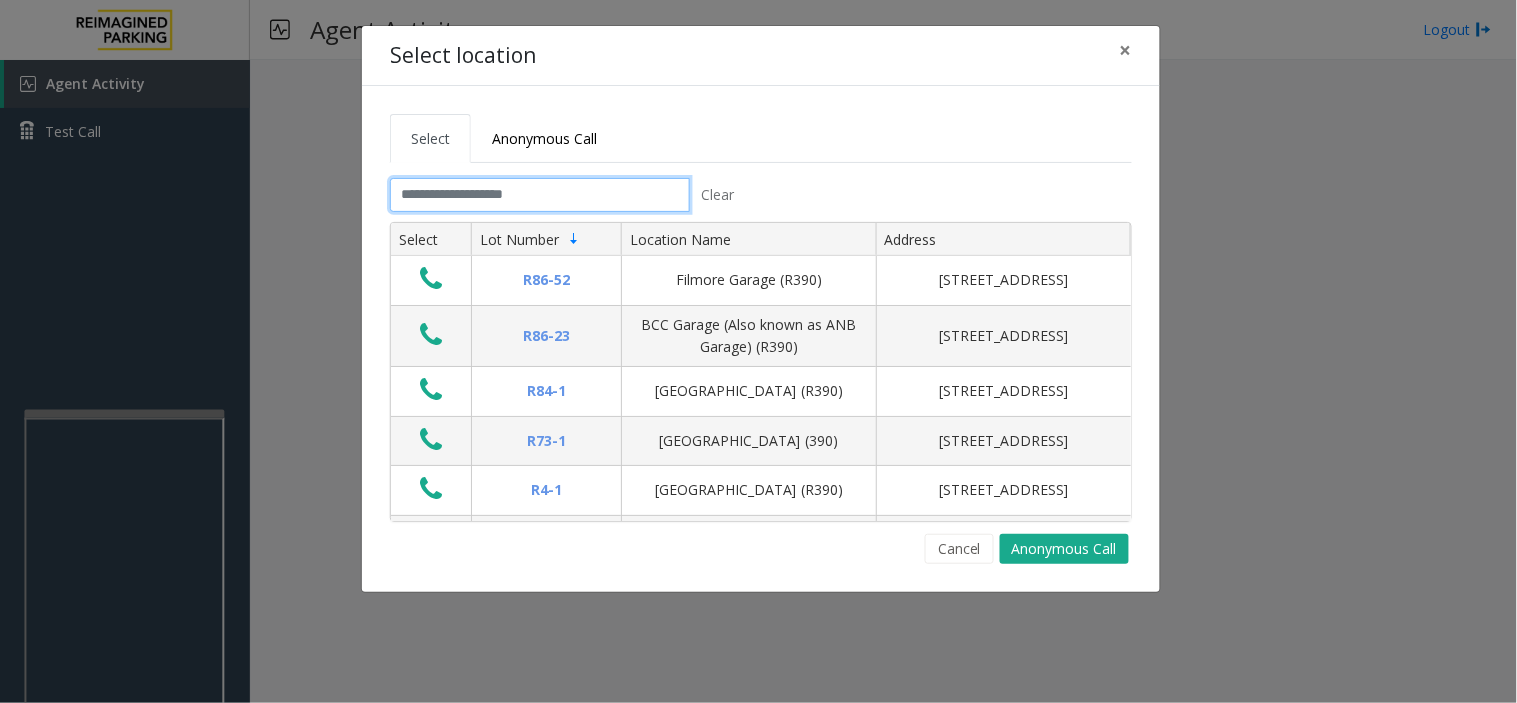 click 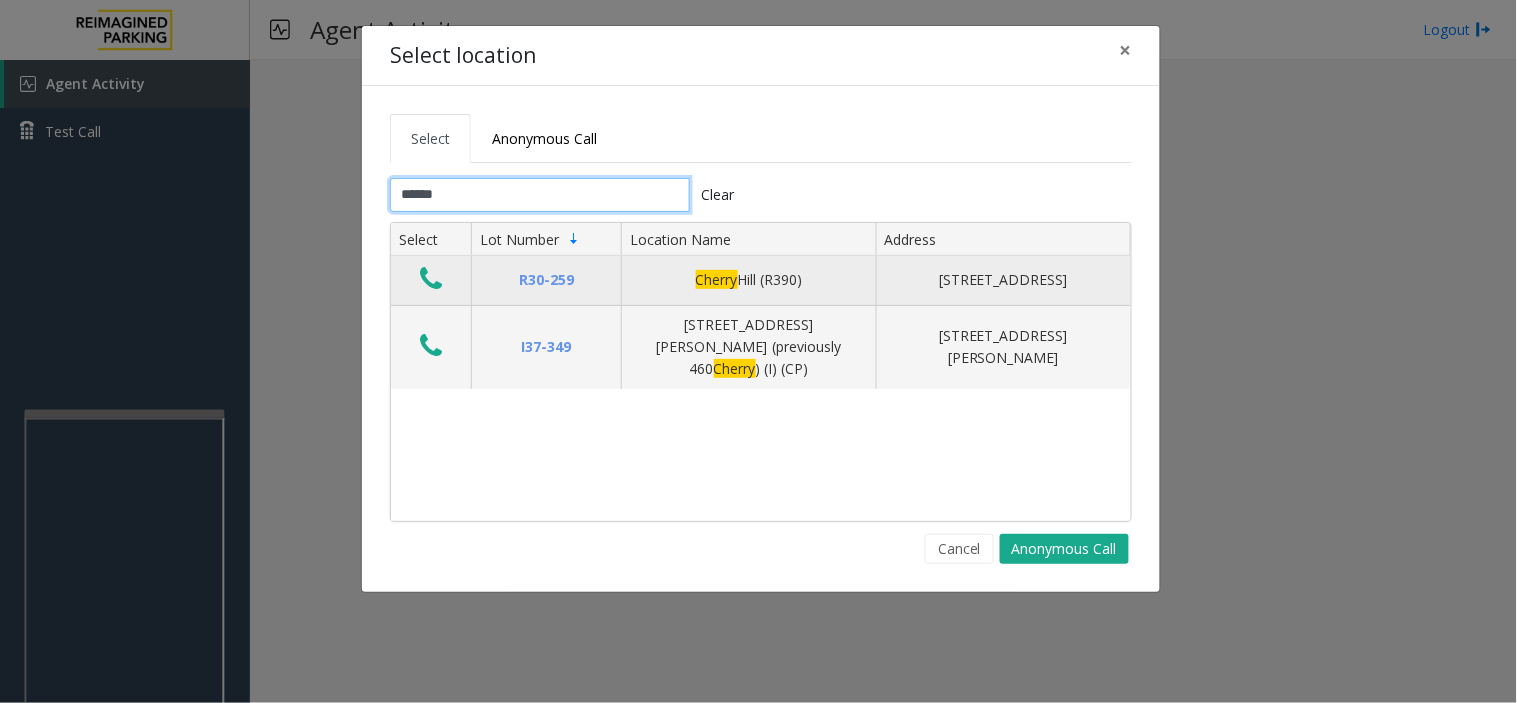 type on "******" 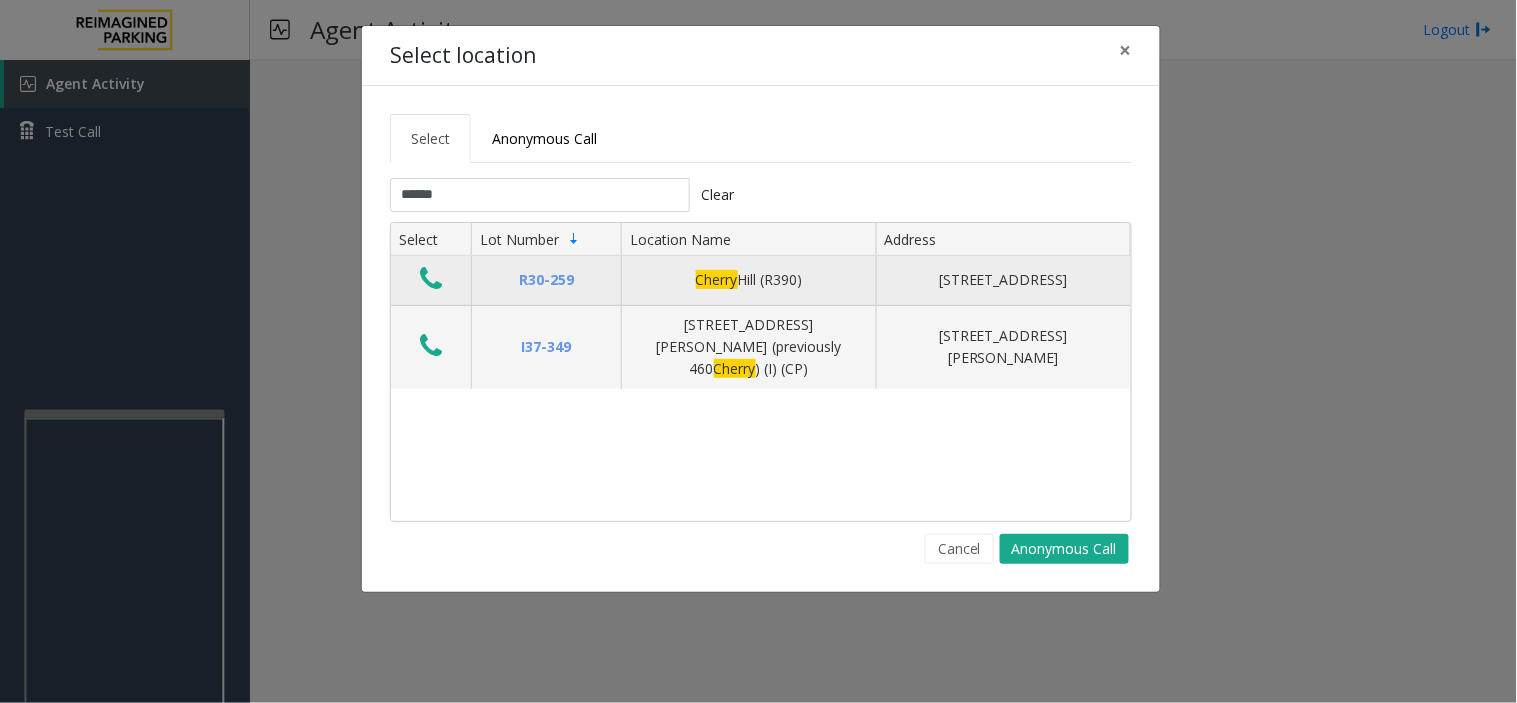 click 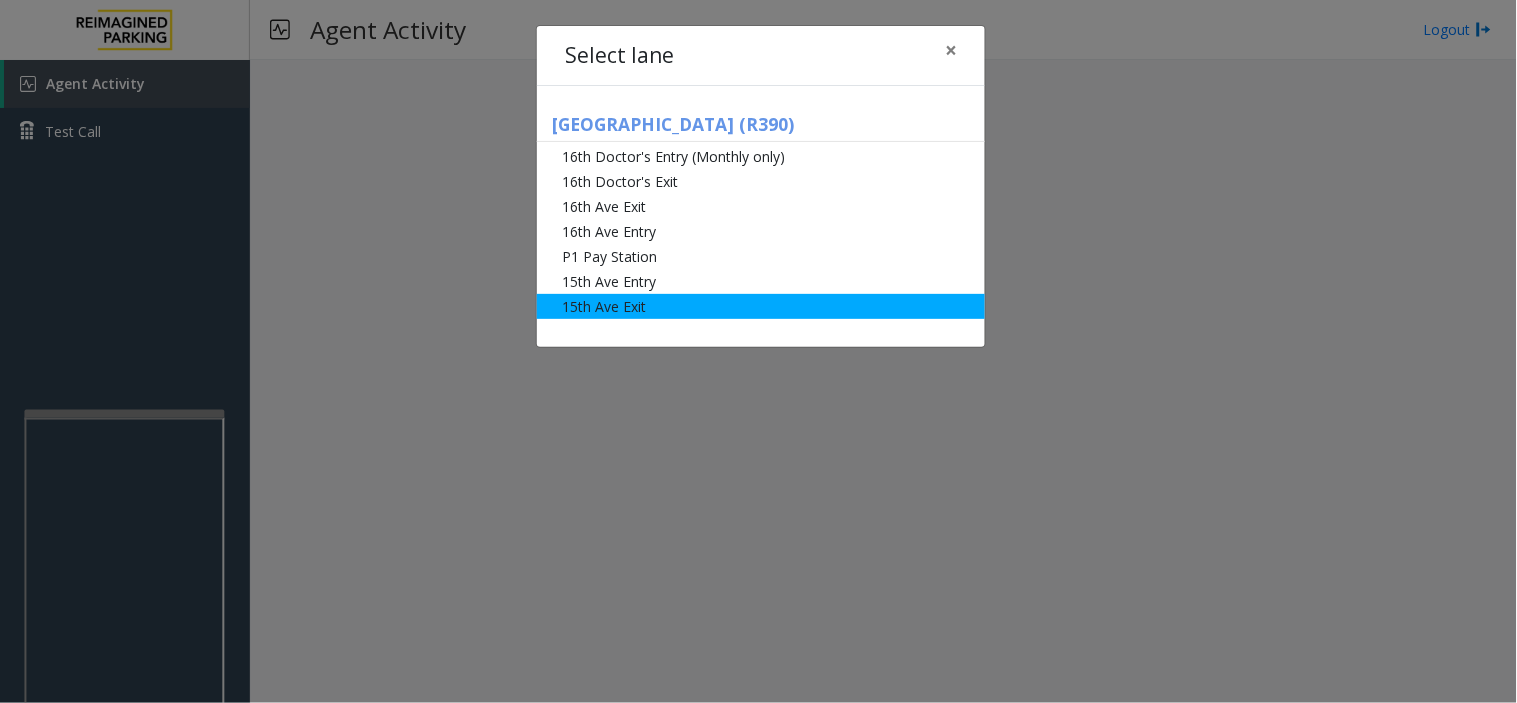 click on "15th Ave Exit" 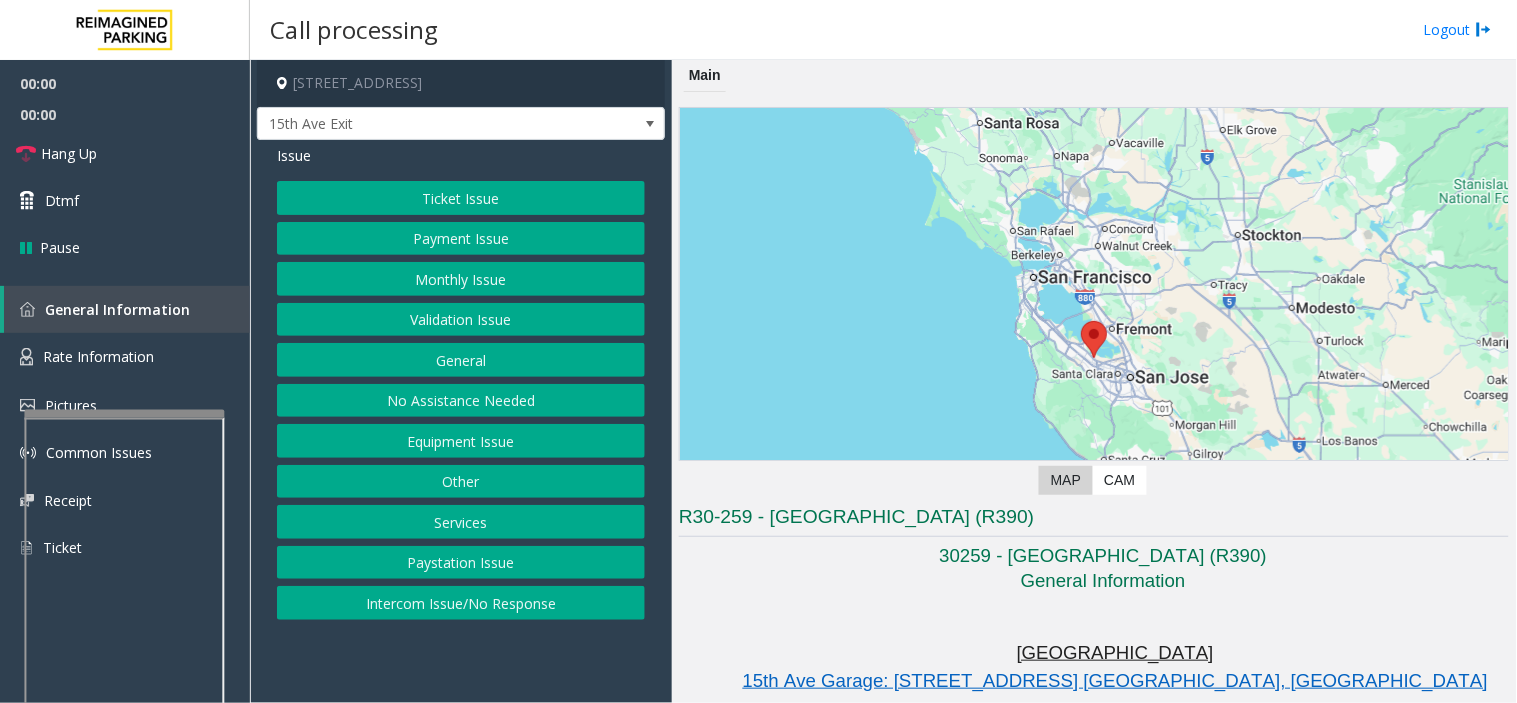 click on "Monthly Issue" 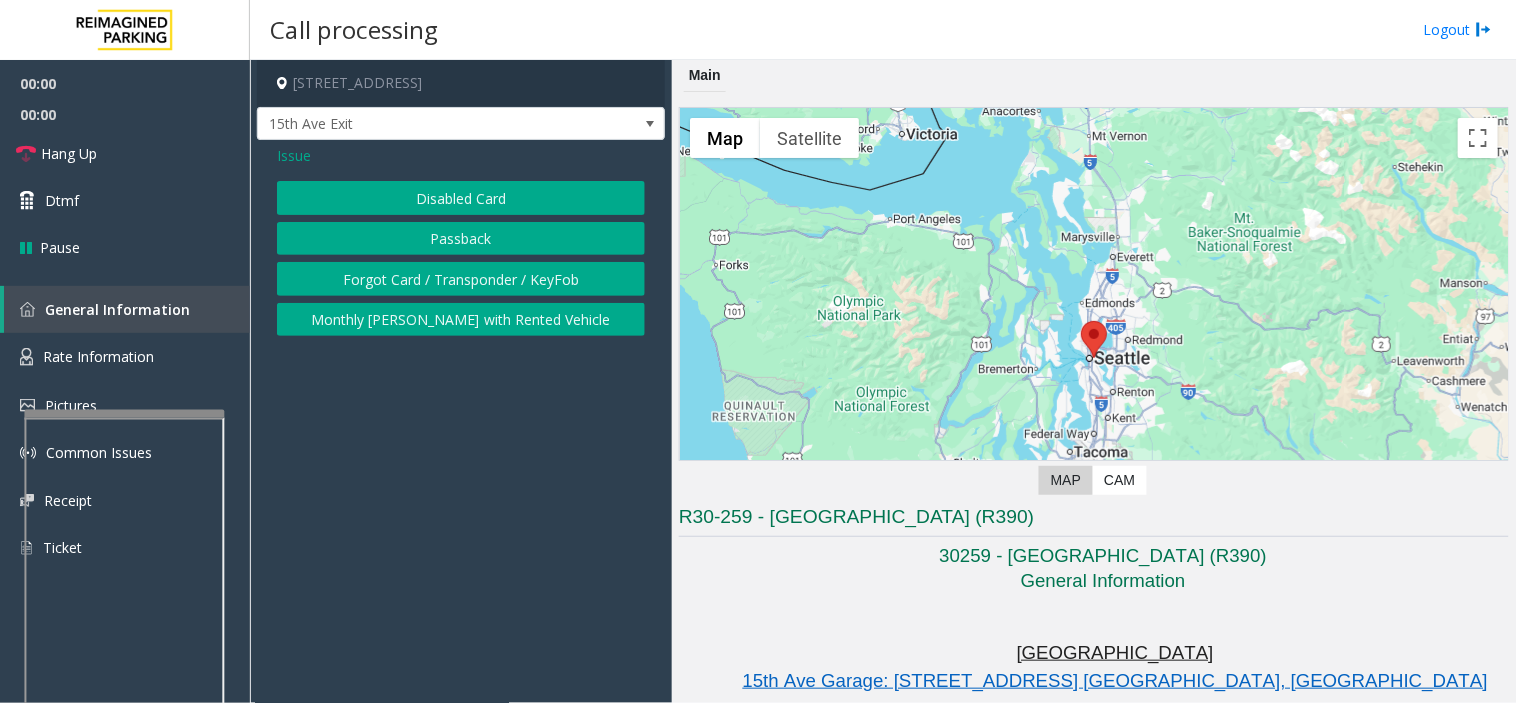 click on "Disabled Card" 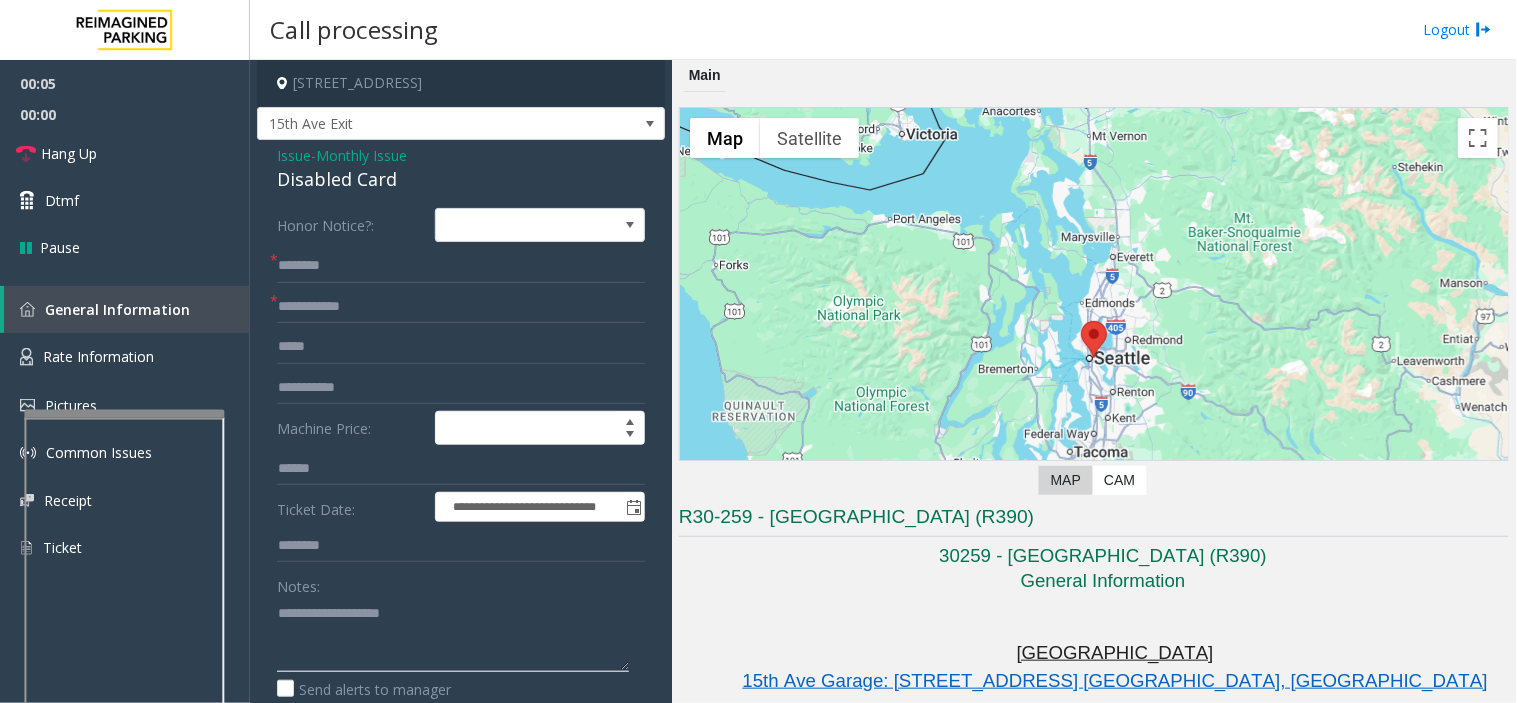 drag, startPoint x: 554, startPoint y: 632, endPoint x: 554, endPoint y: 618, distance: 14 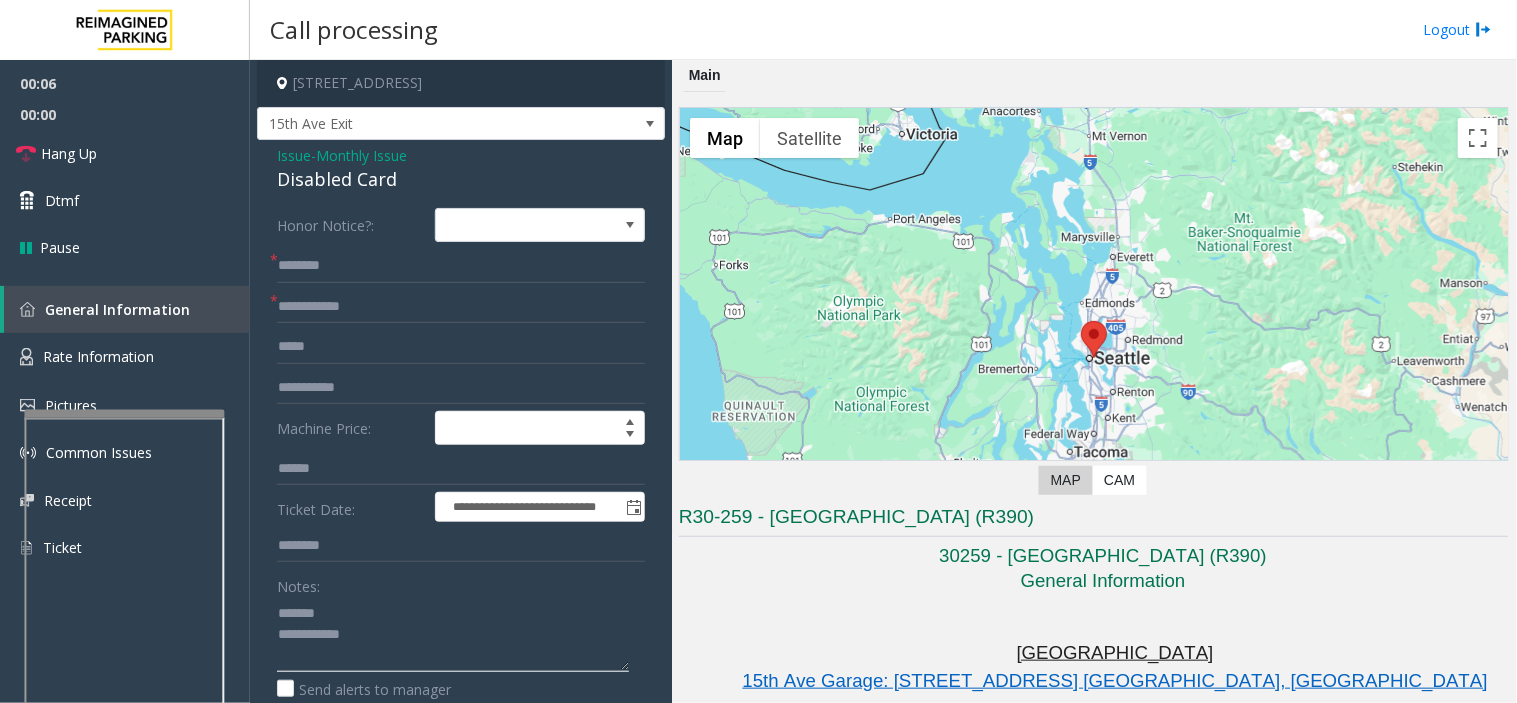 type on "**********" 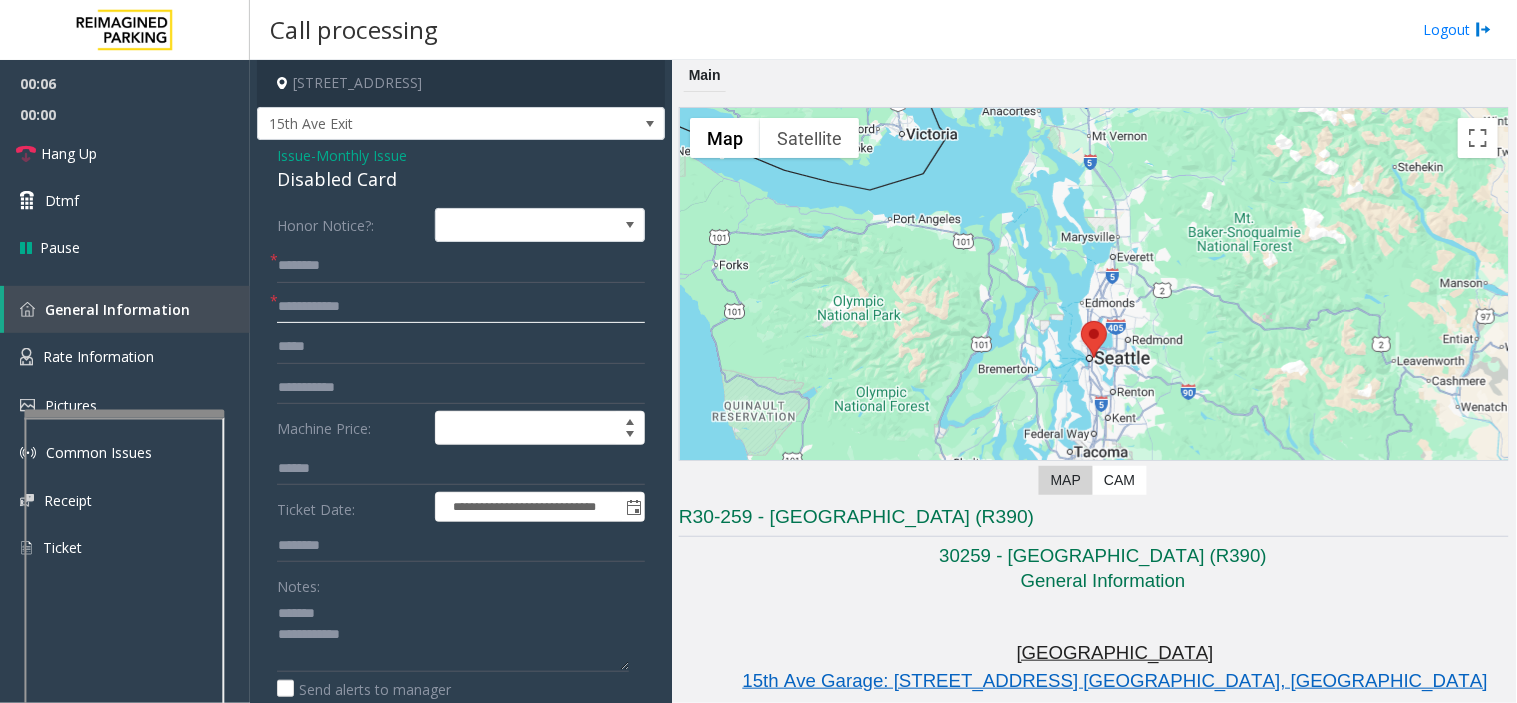 click 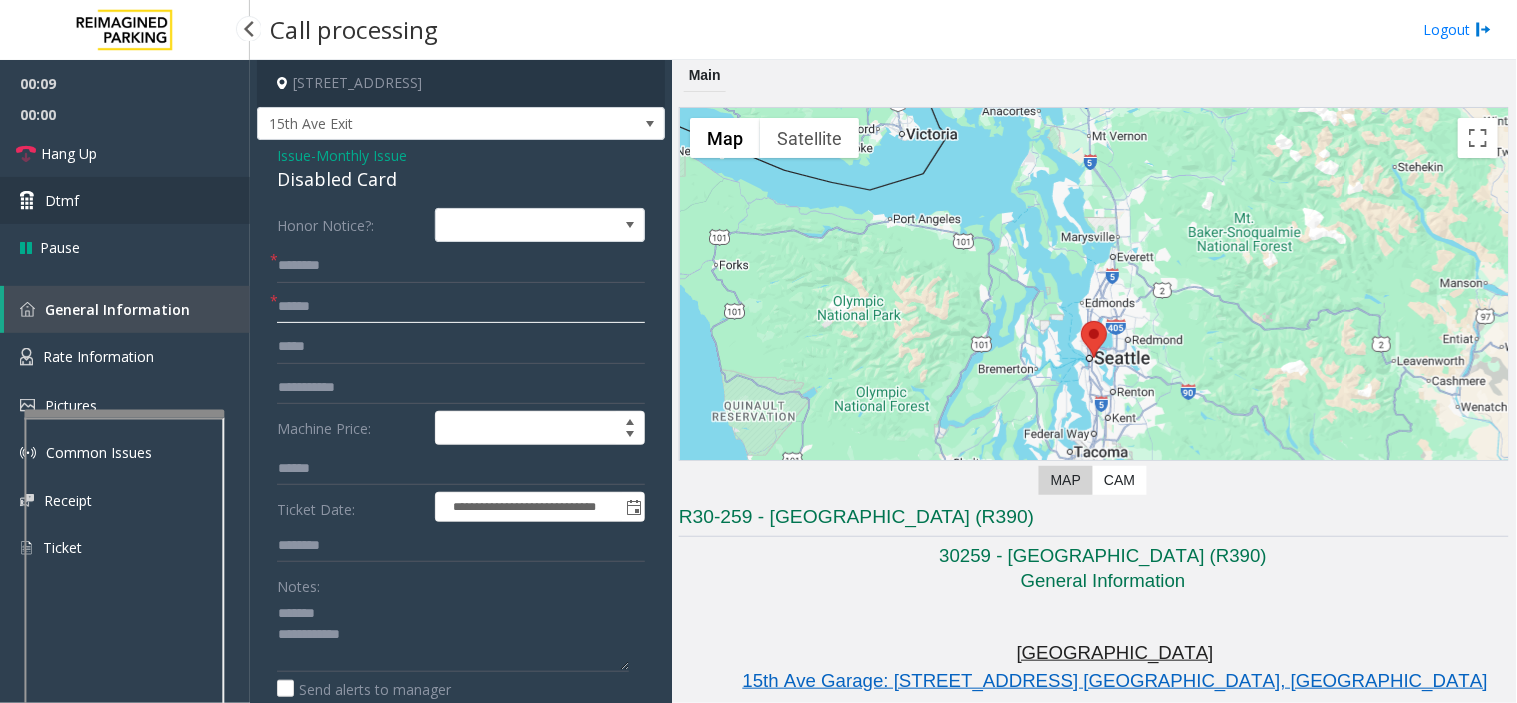 type on "******" 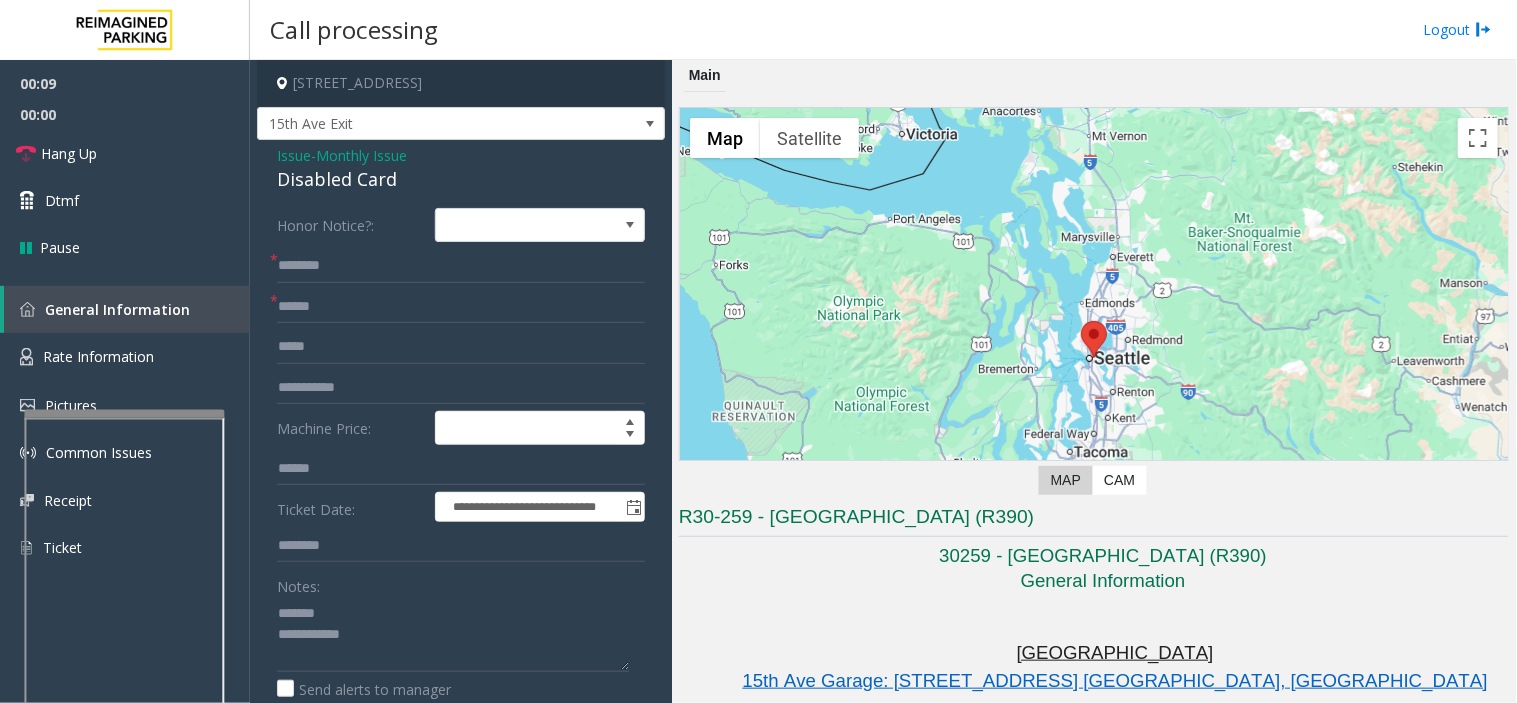 click on "Disabled Card" 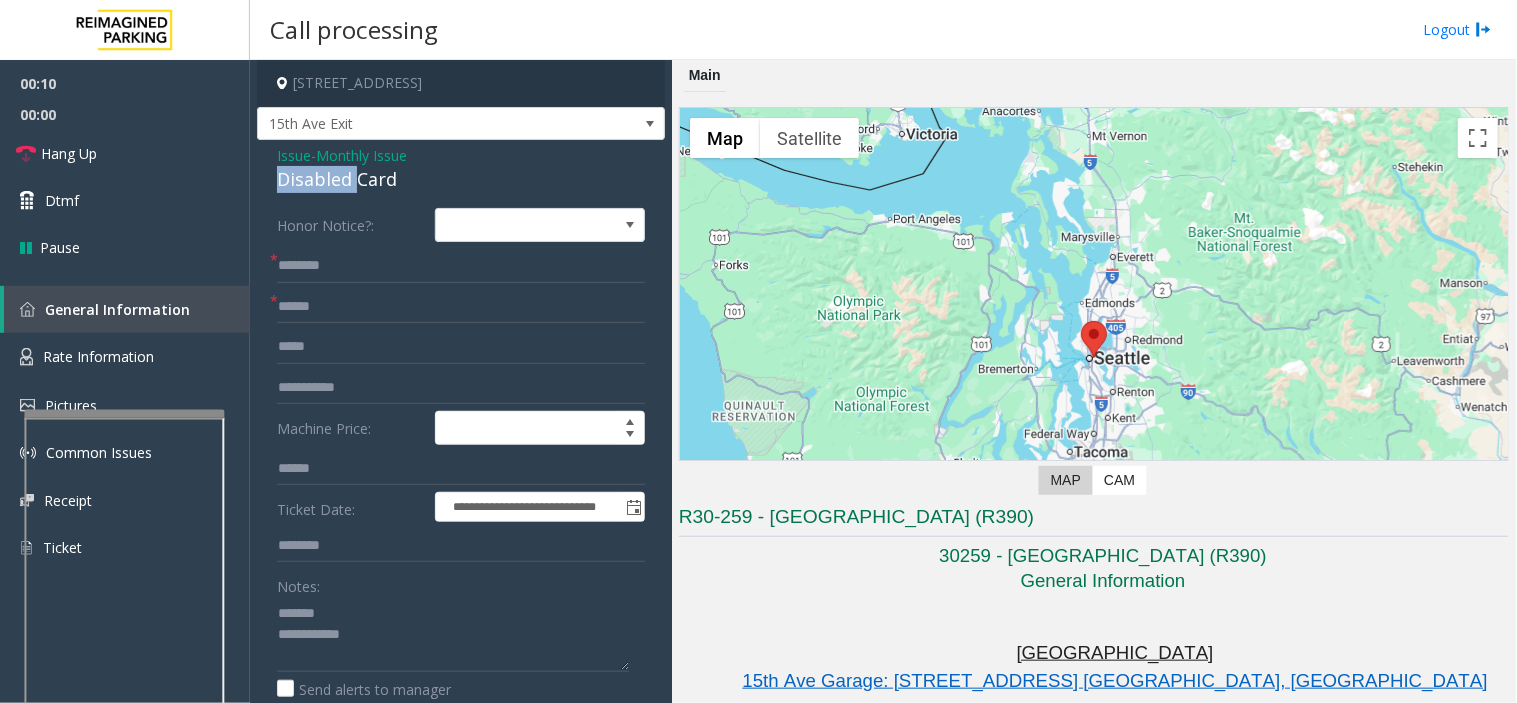 click on "Disabled Card" 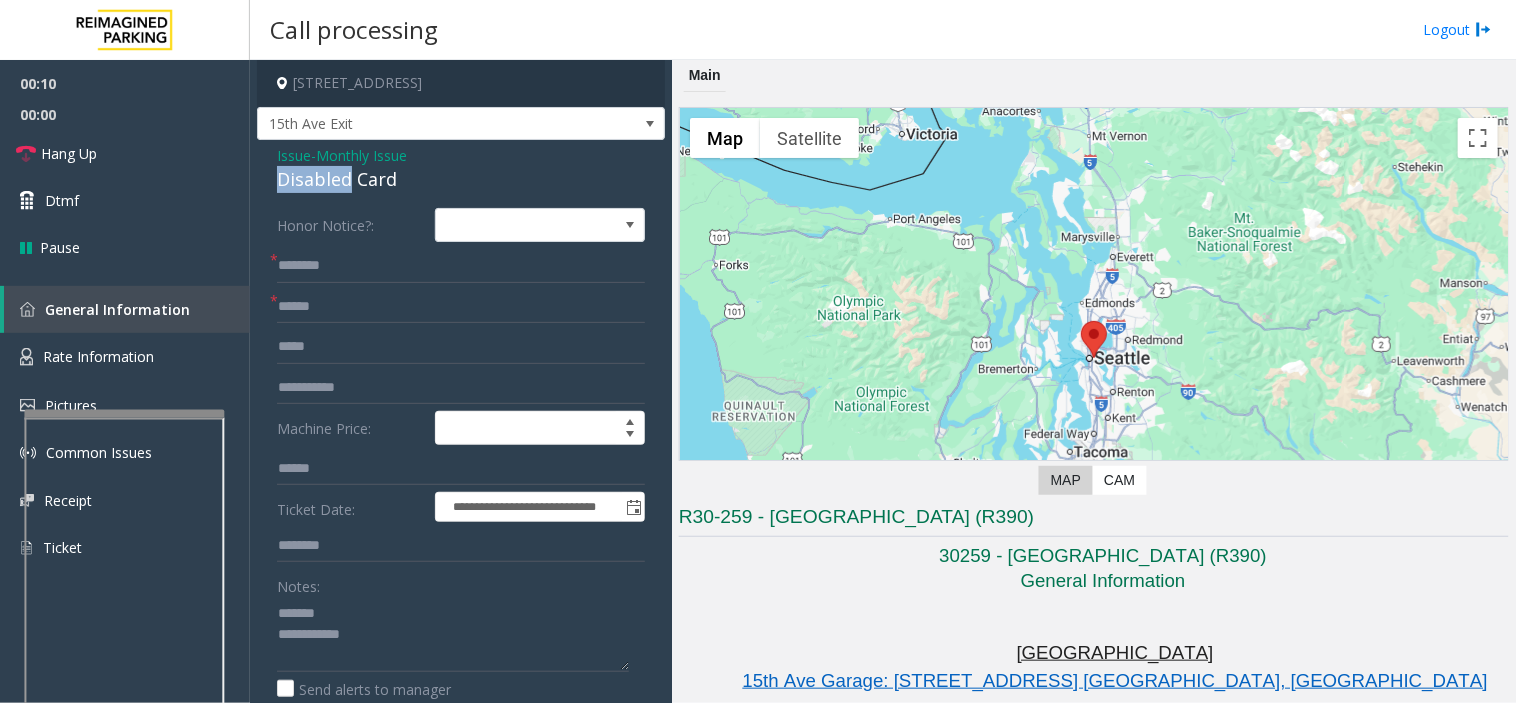 click on "Disabled Card" 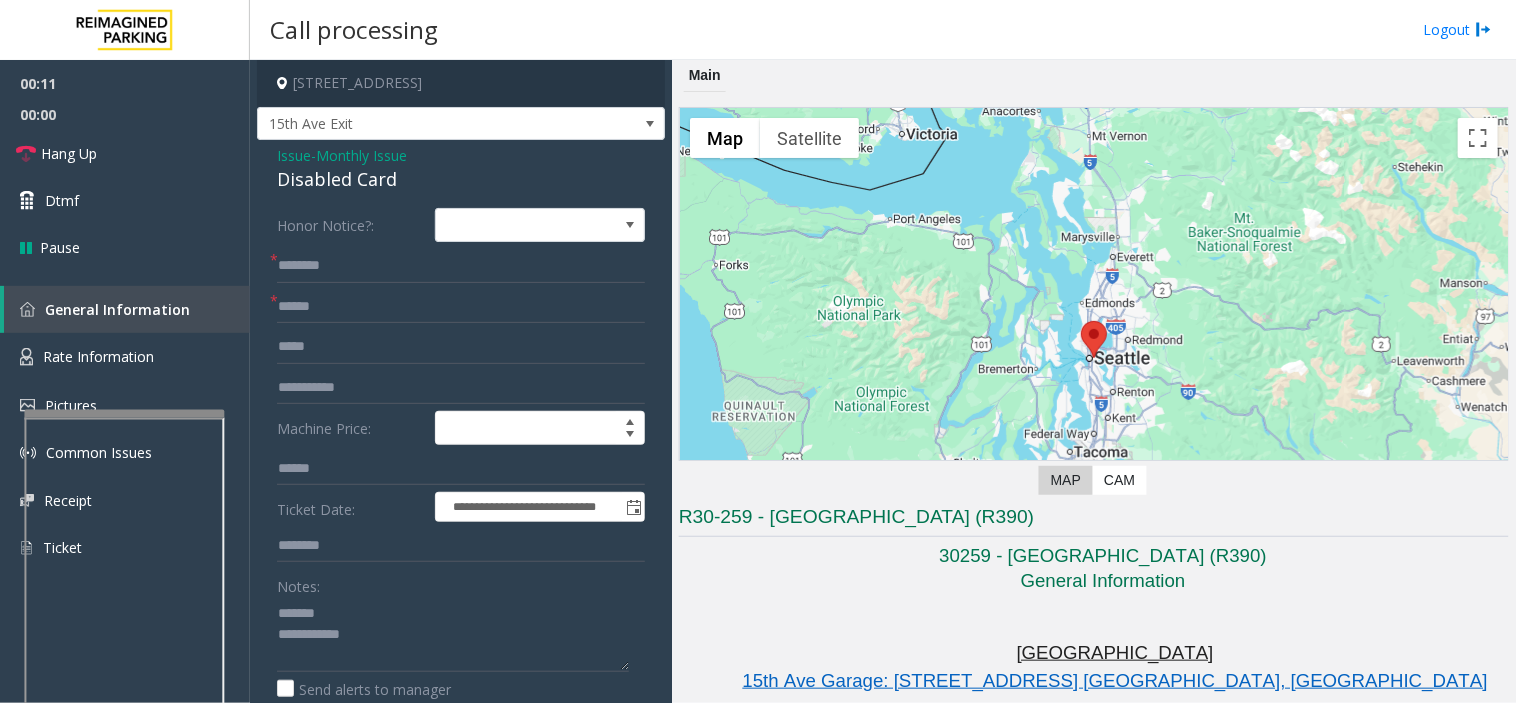 click on "Disabled Card" 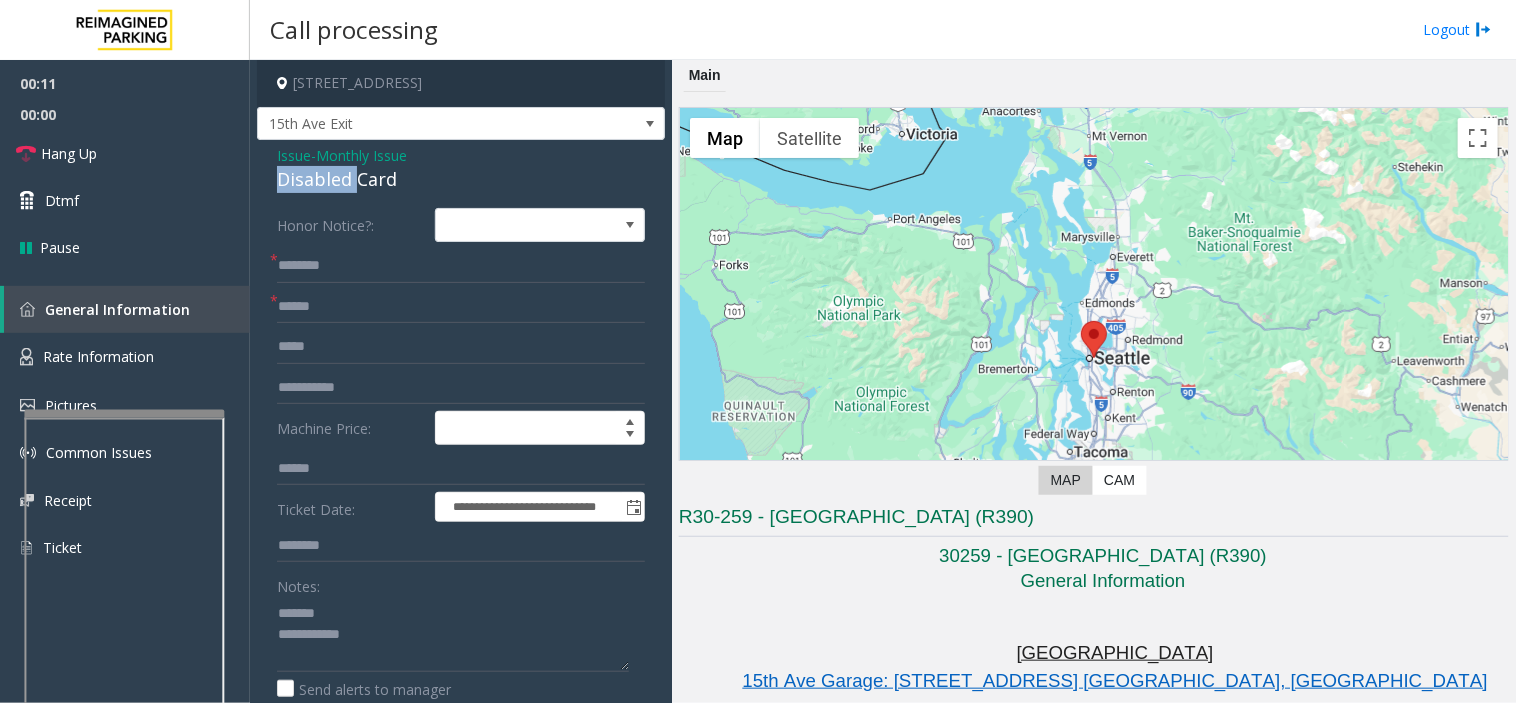 click on "Disabled Card" 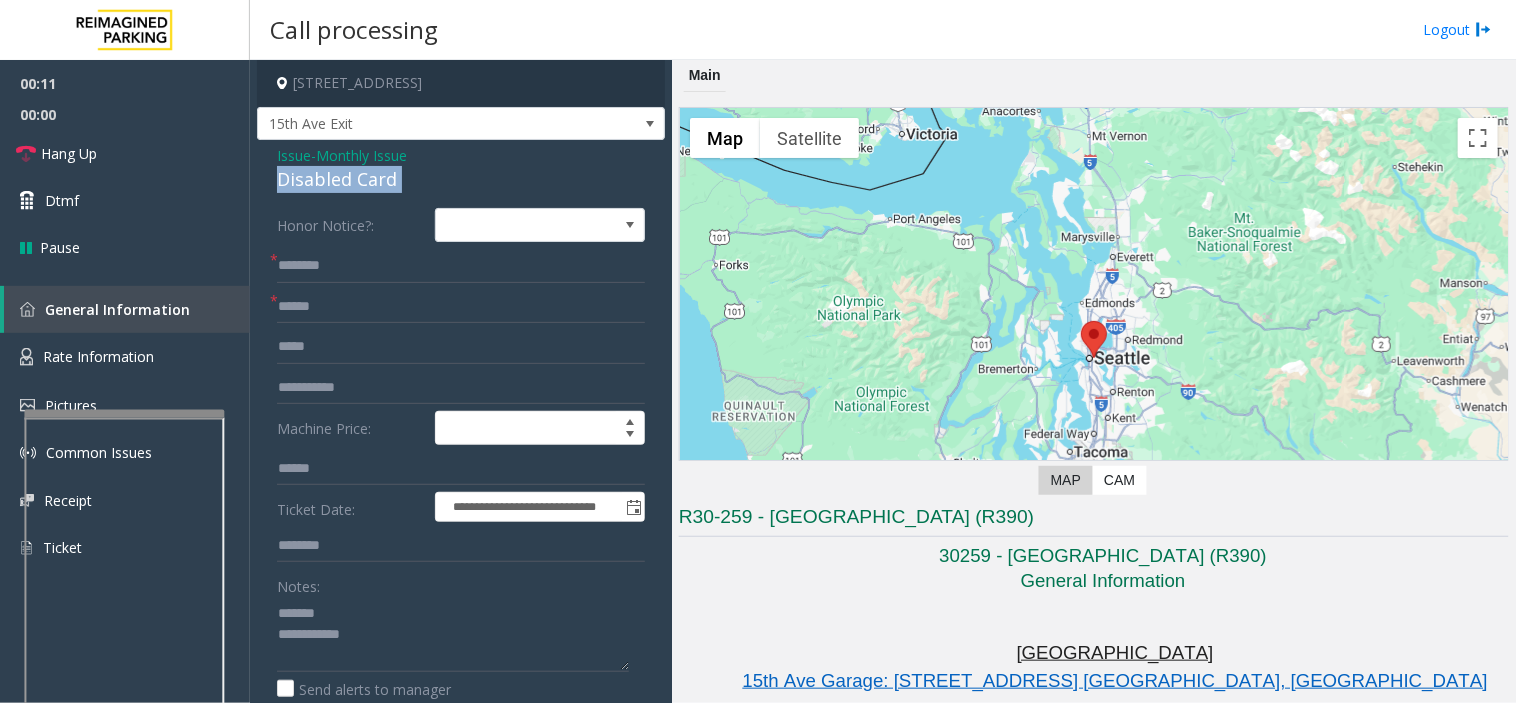 click on "Disabled Card" 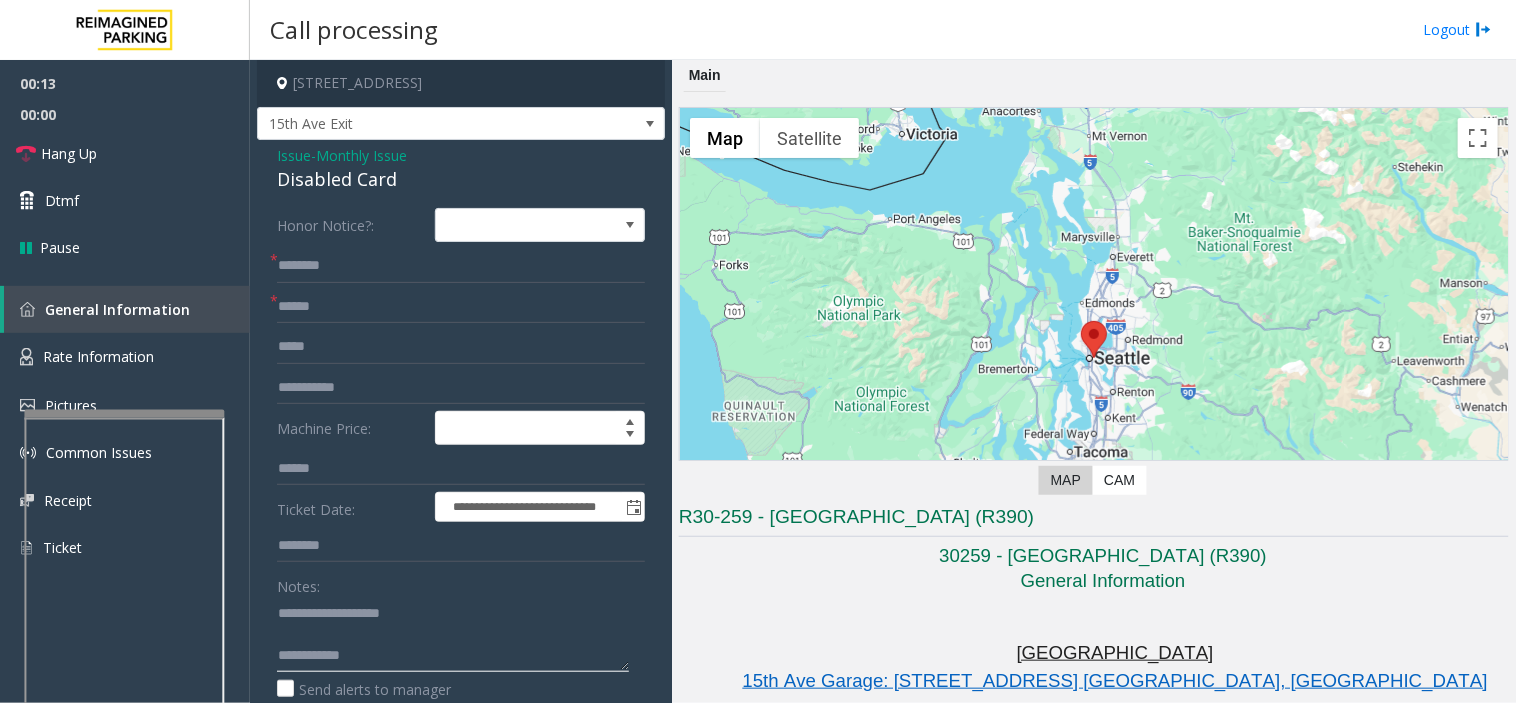 click 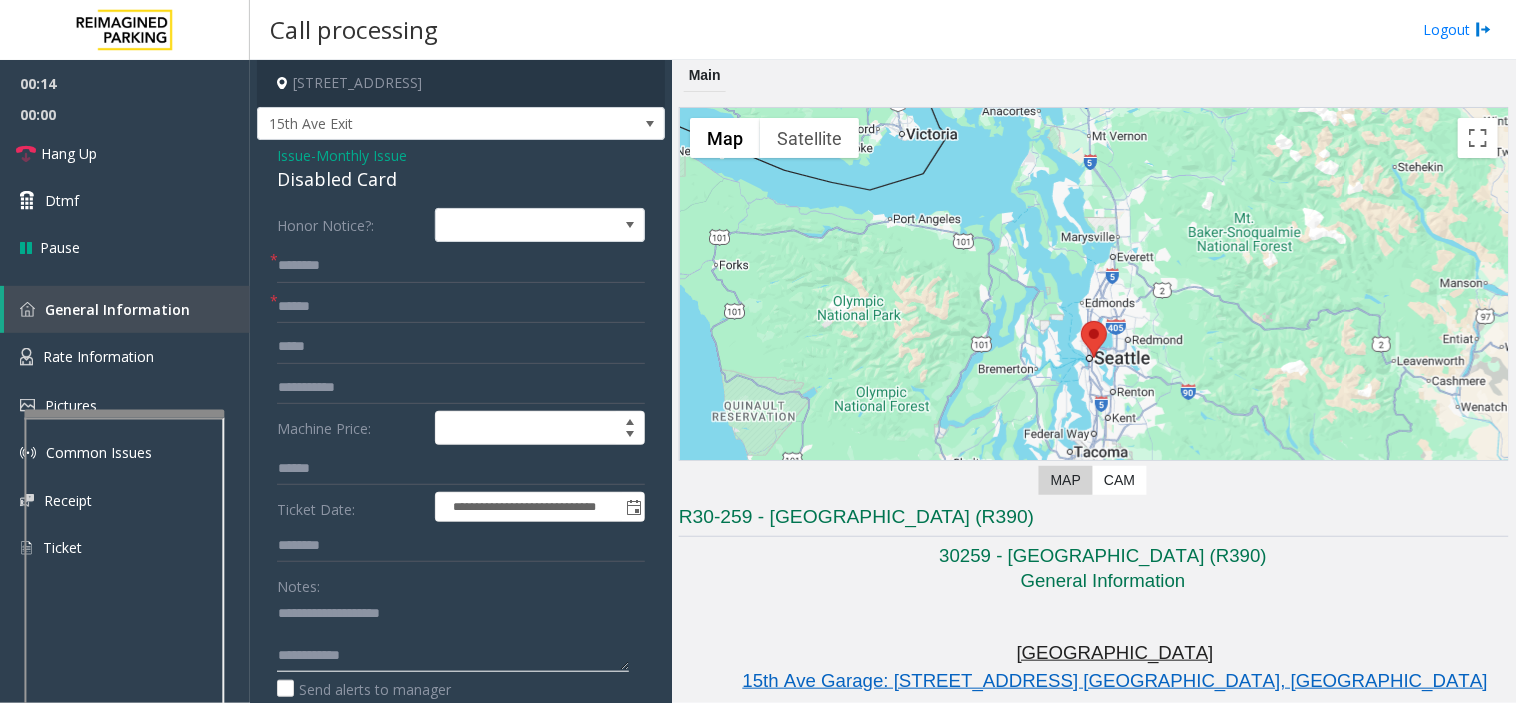 type on "**********" 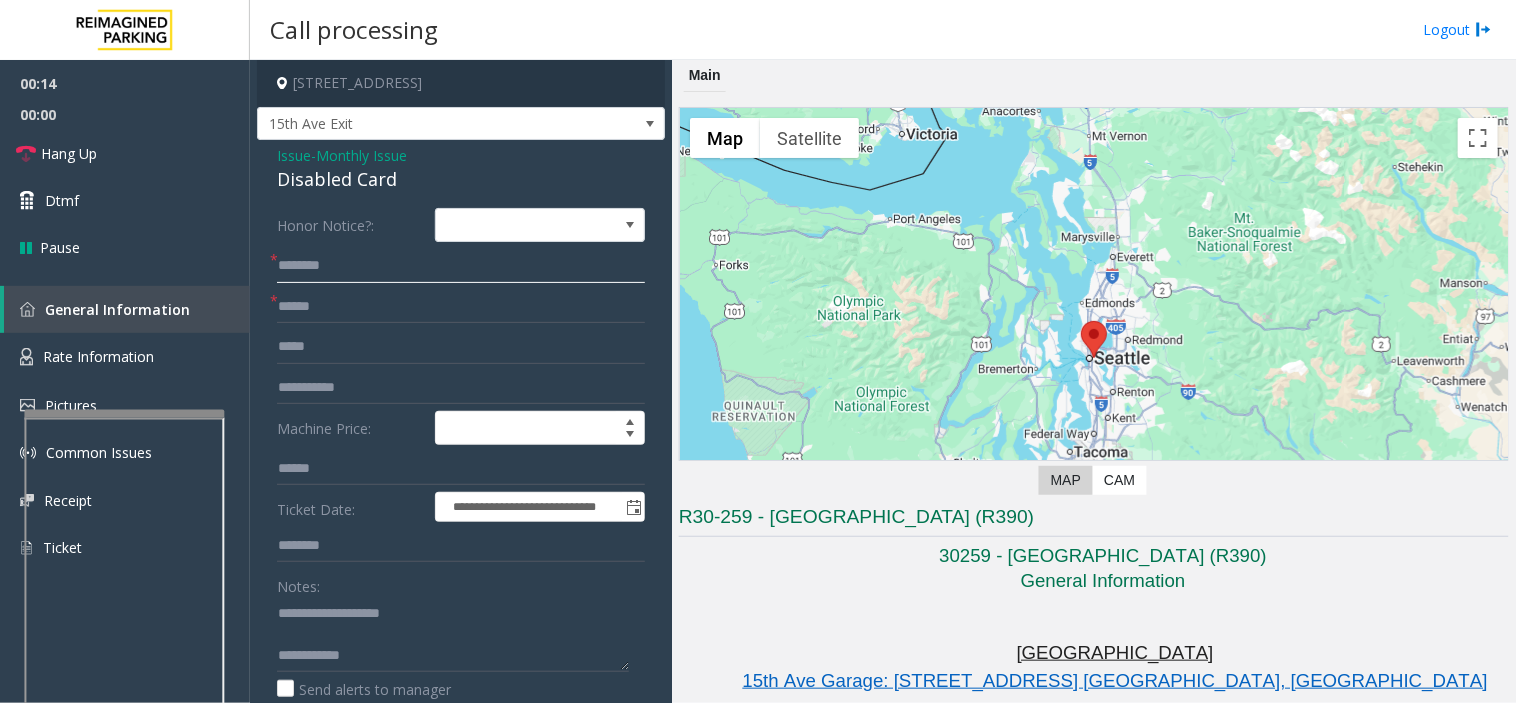 click 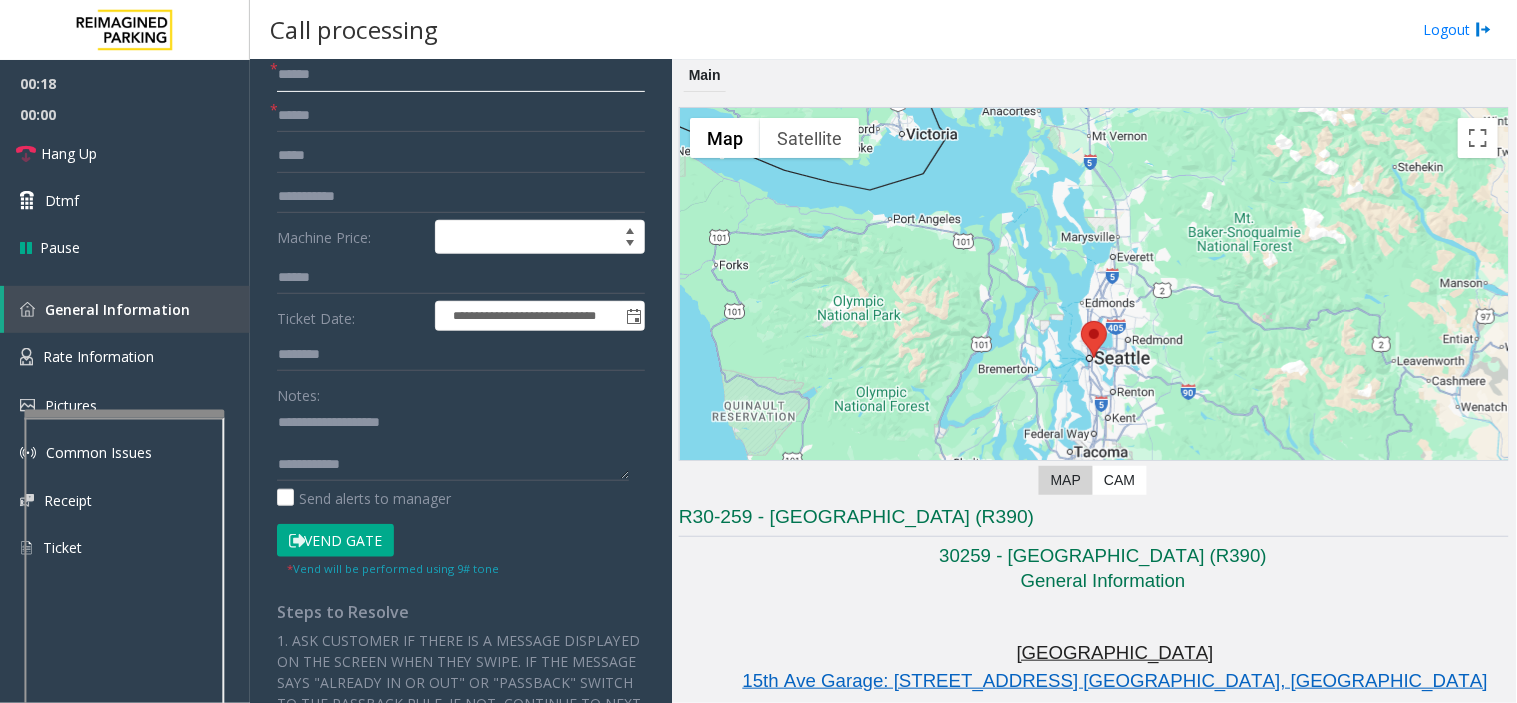 scroll, scrollTop: 333, scrollLeft: 0, axis: vertical 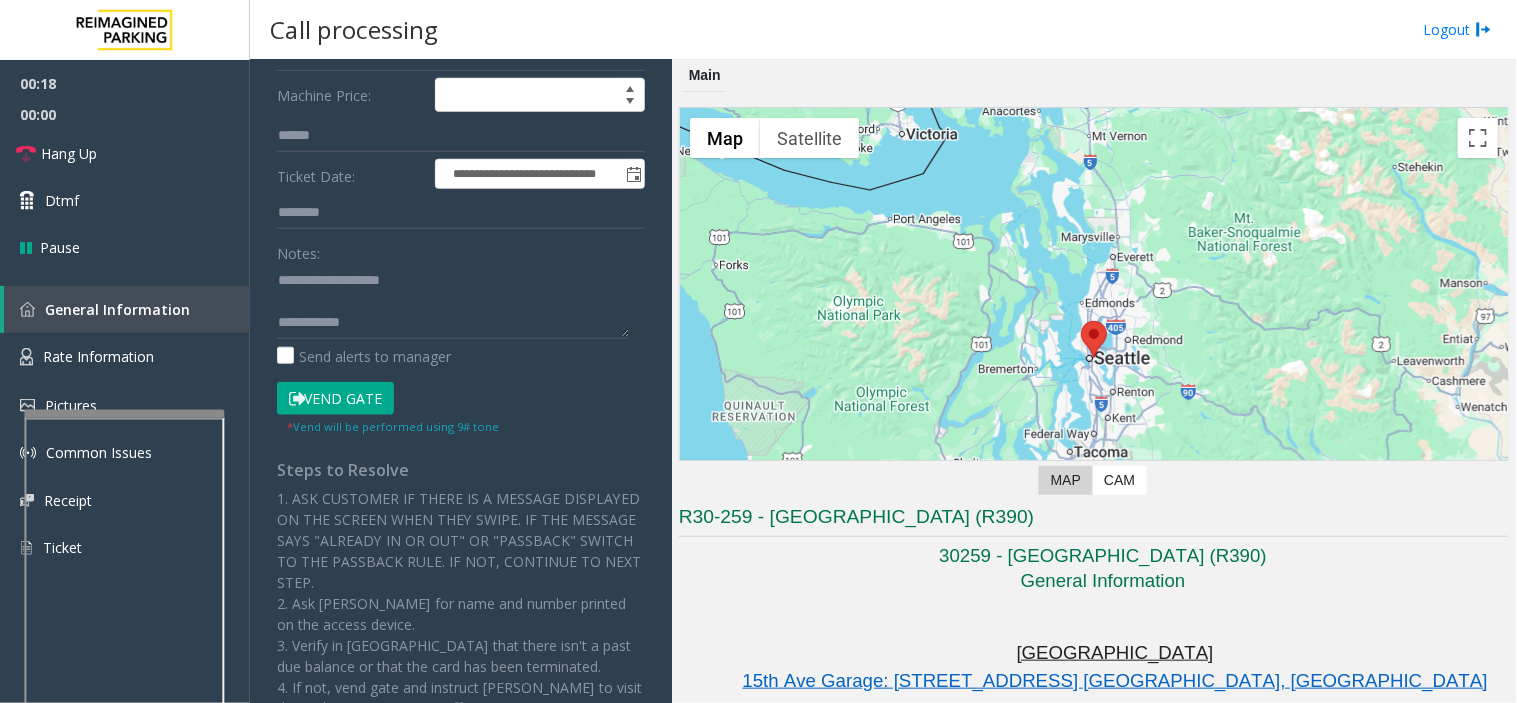 type on "******" 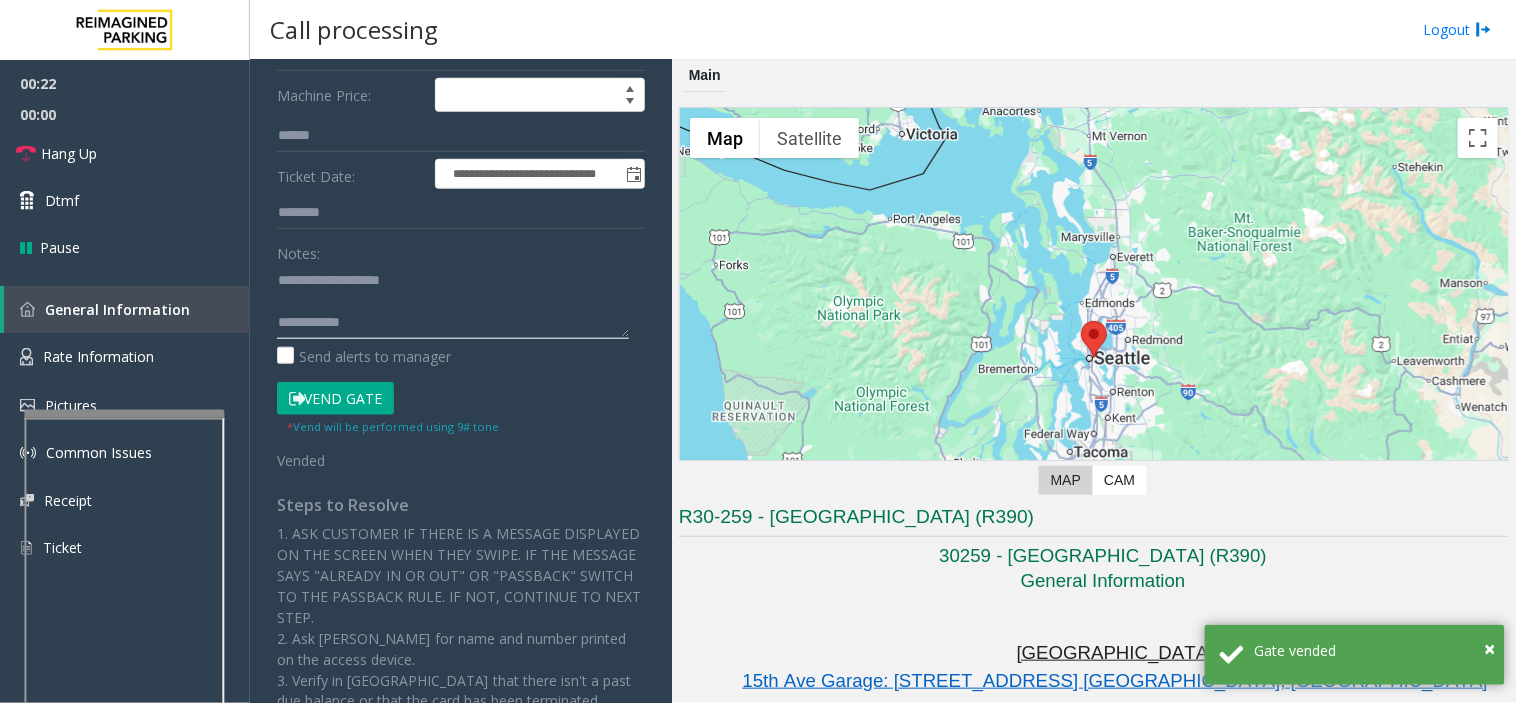 paste on "**********" 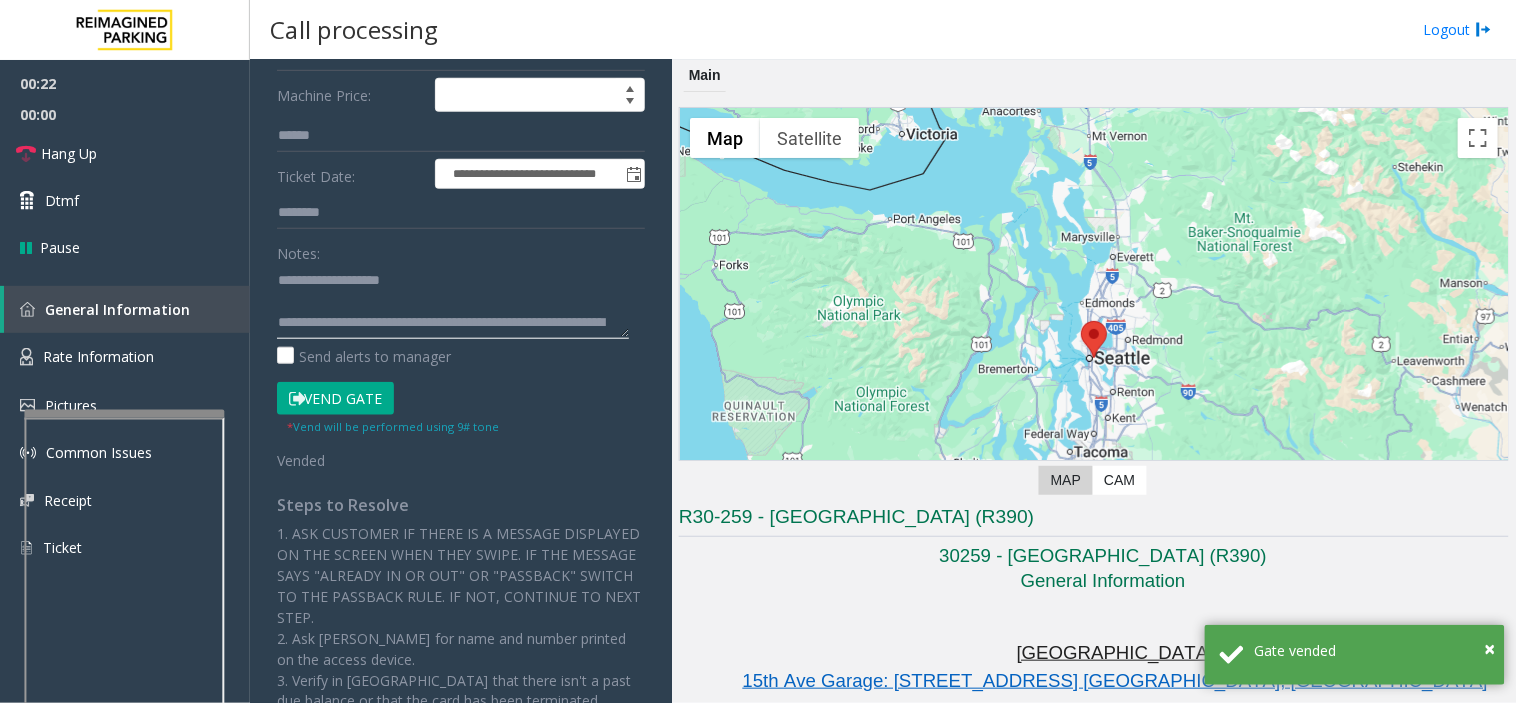 scroll, scrollTop: 35, scrollLeft: 0, axis: vertical 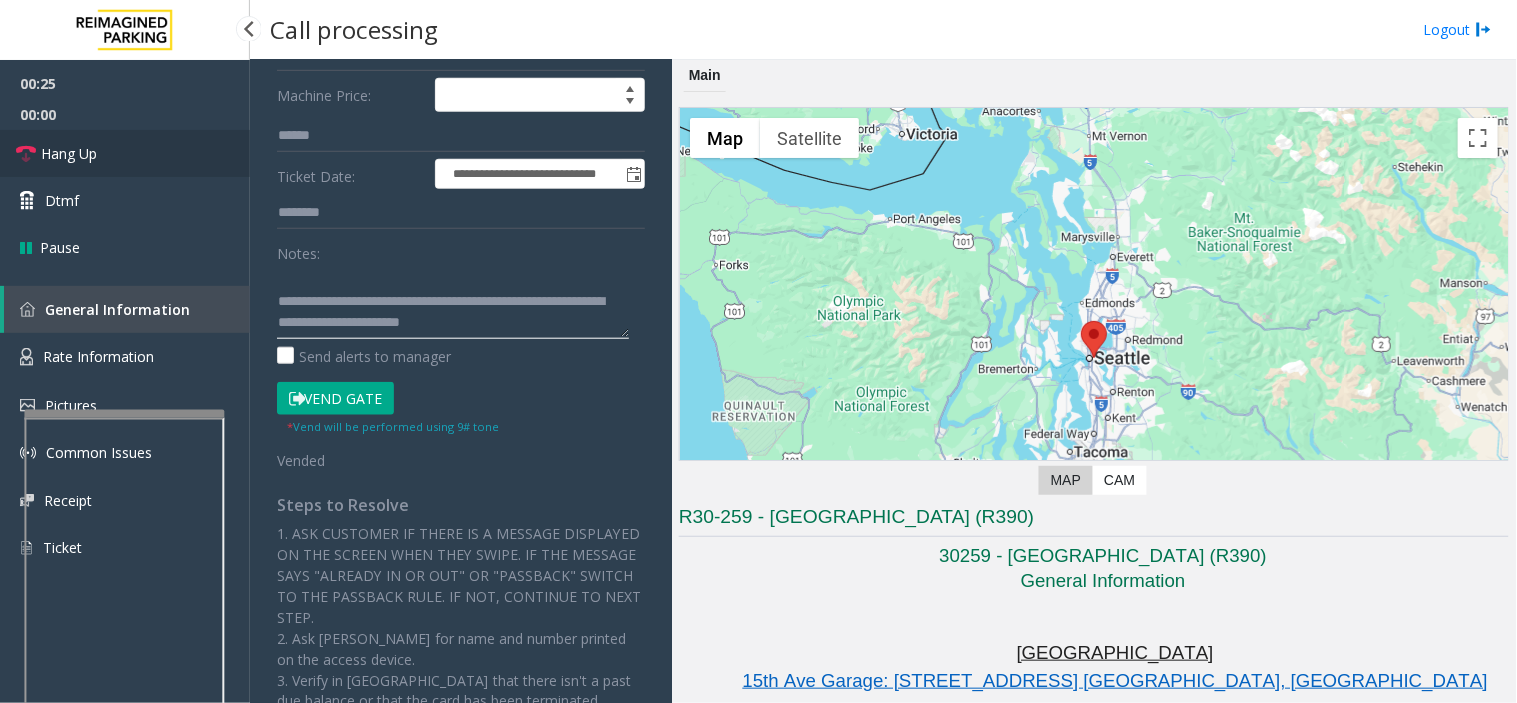 type on "**********" 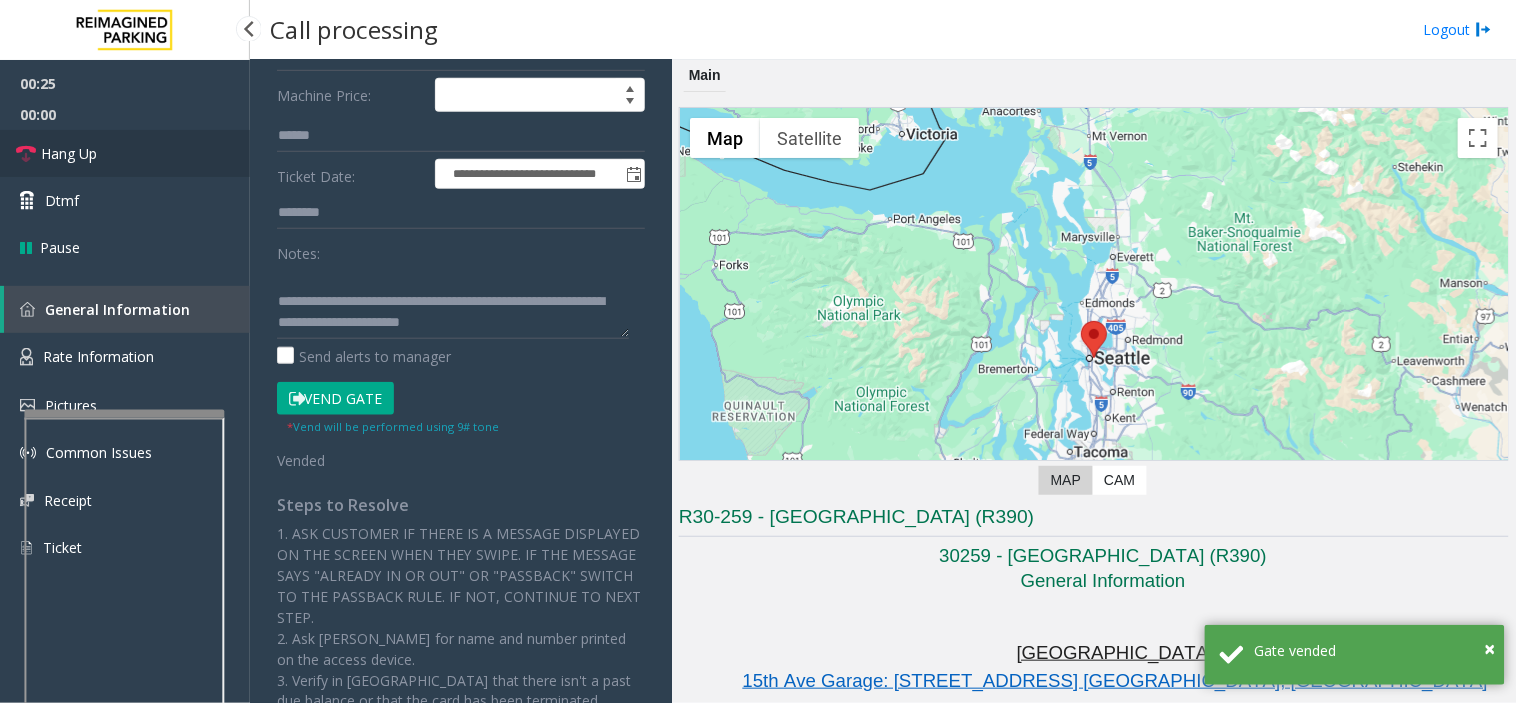 click on "Hang Up" at bounding box center (125, 153) 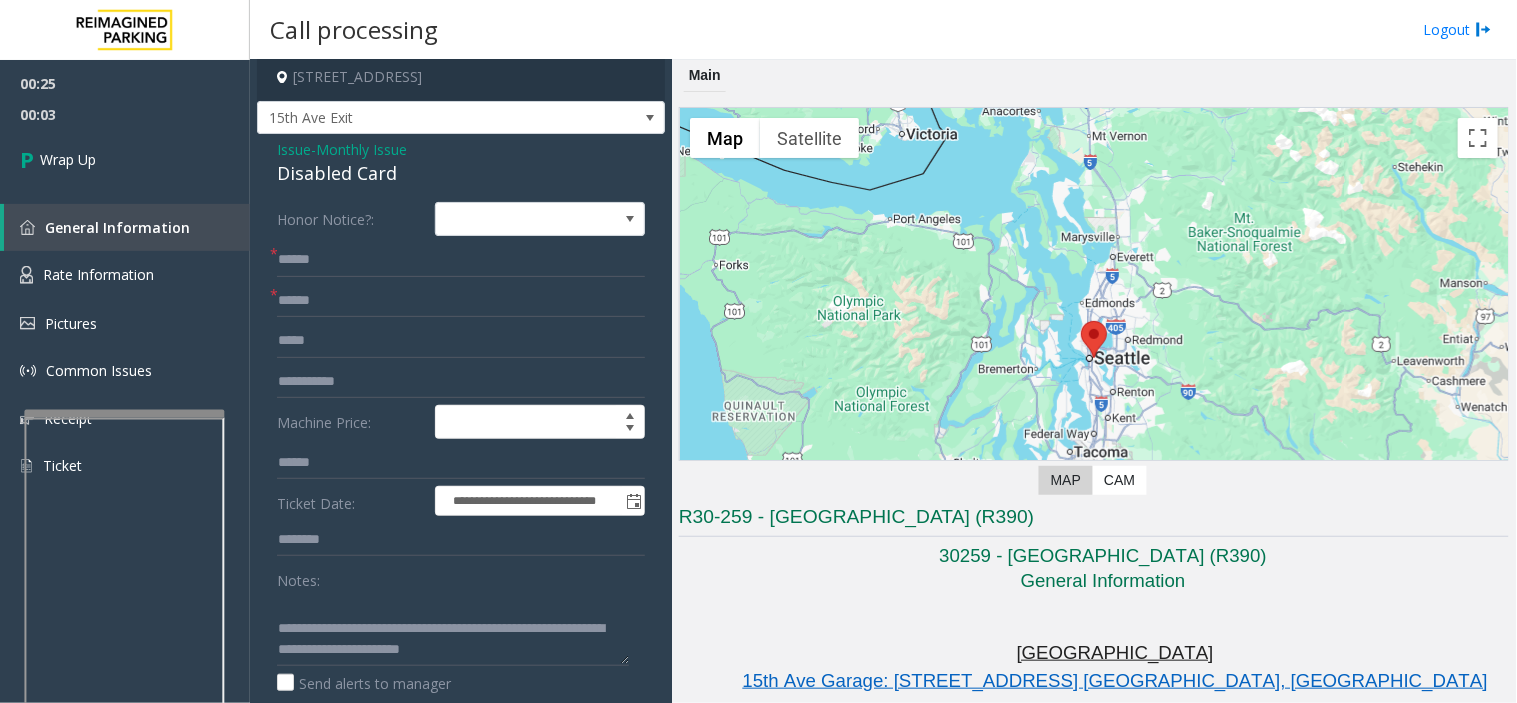 scroll, scrollTop: 0, scrollLeft: 0, axis: both 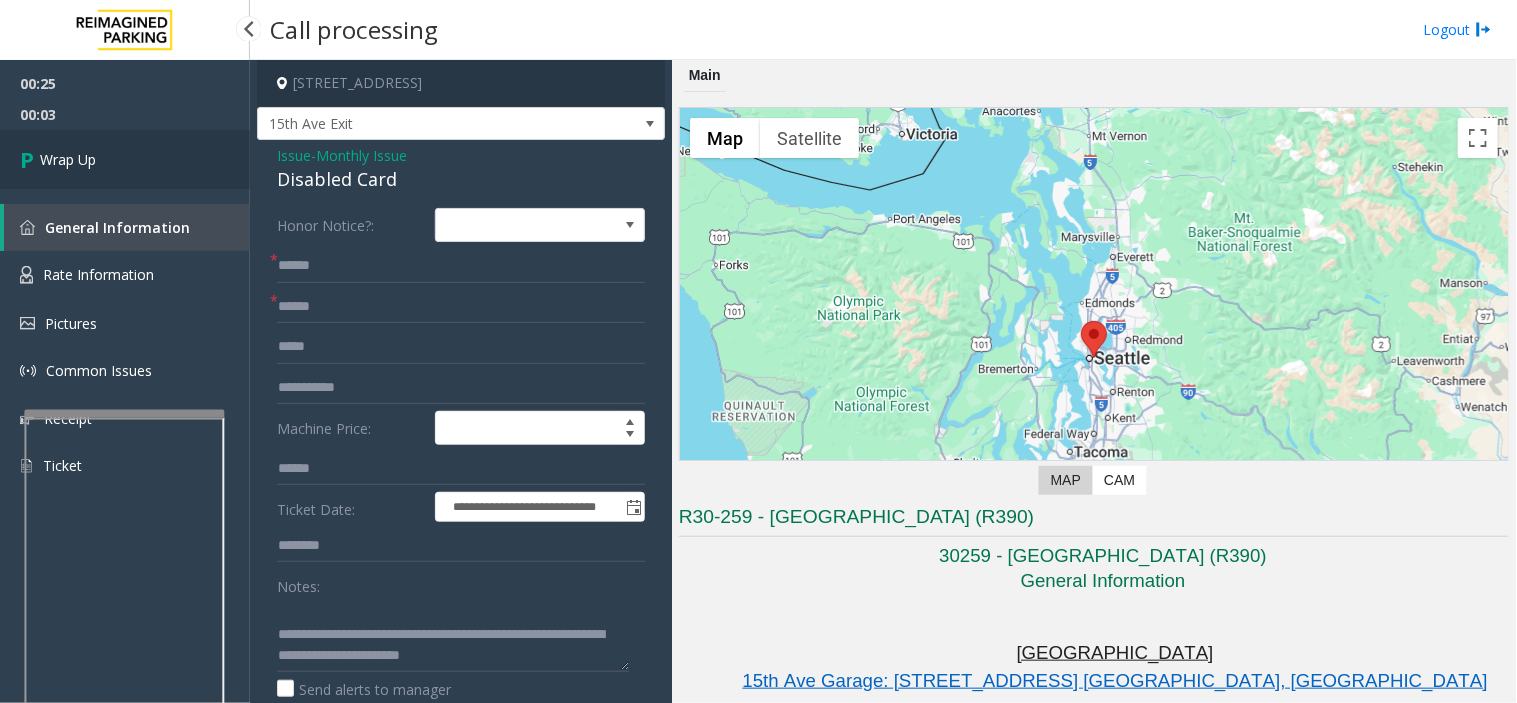 click on "Wrap Up" at bounding box center (125, 159) 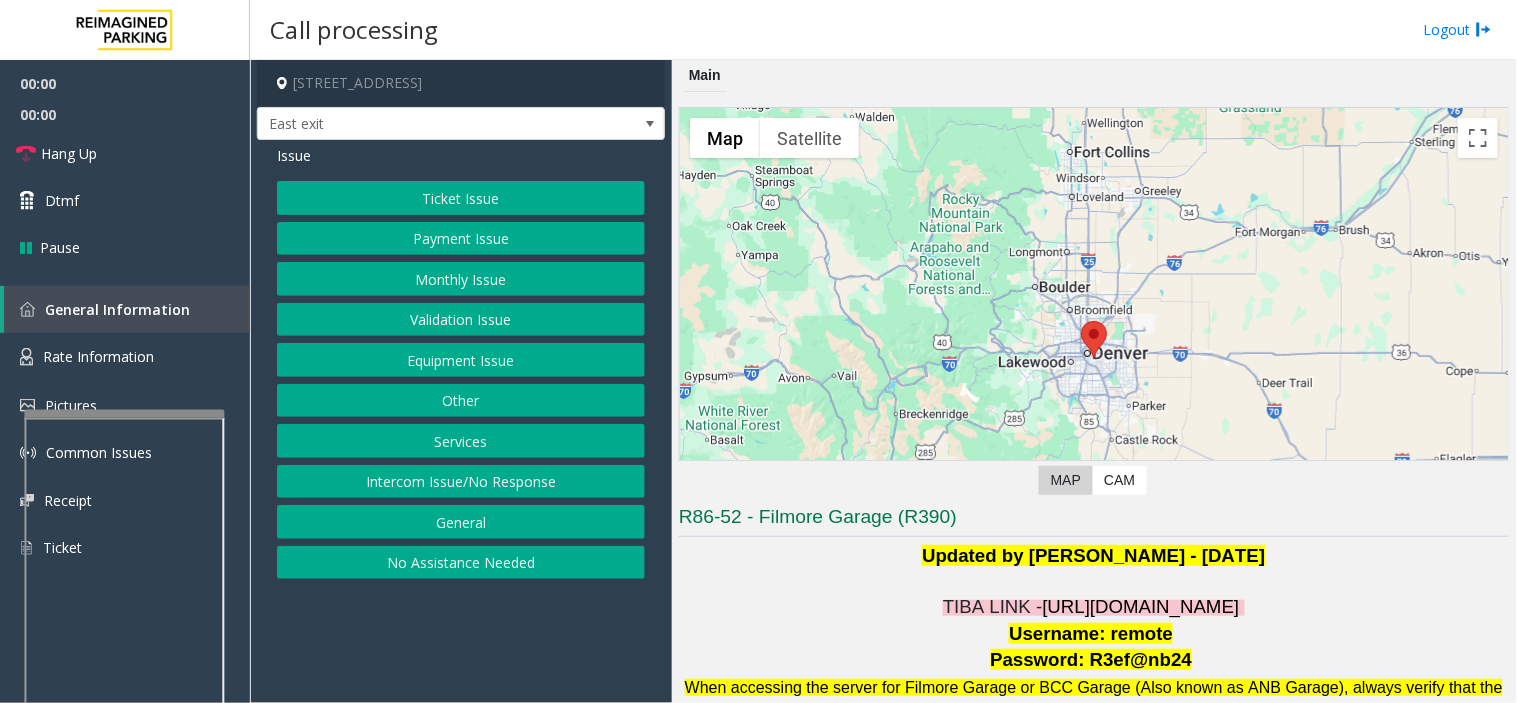 drag, startPoint x: 492, startPoint y: 643, endPoint x: 441, endPoint y: 644, distance: 51.009804 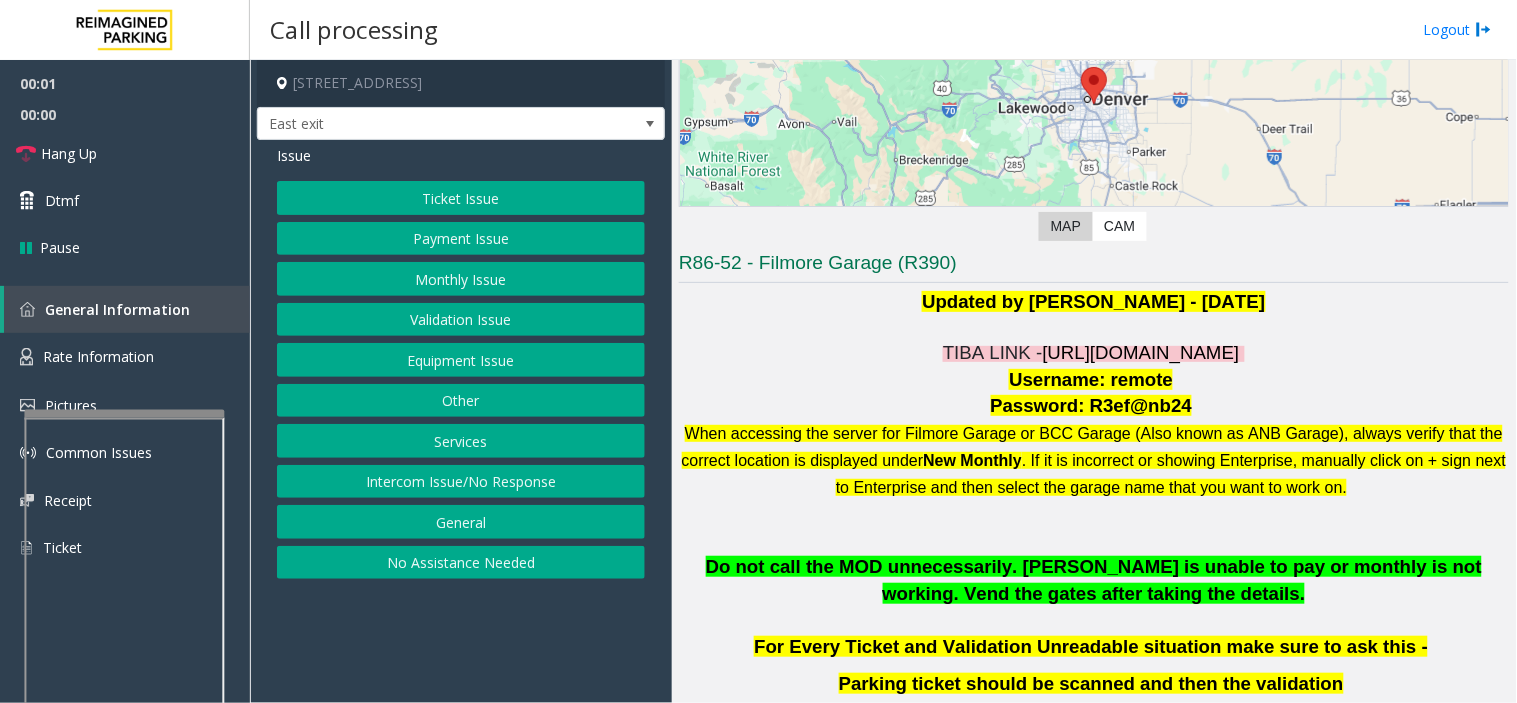scroll, scrollTop: 555, scrollLeft: 0, axis: vertical 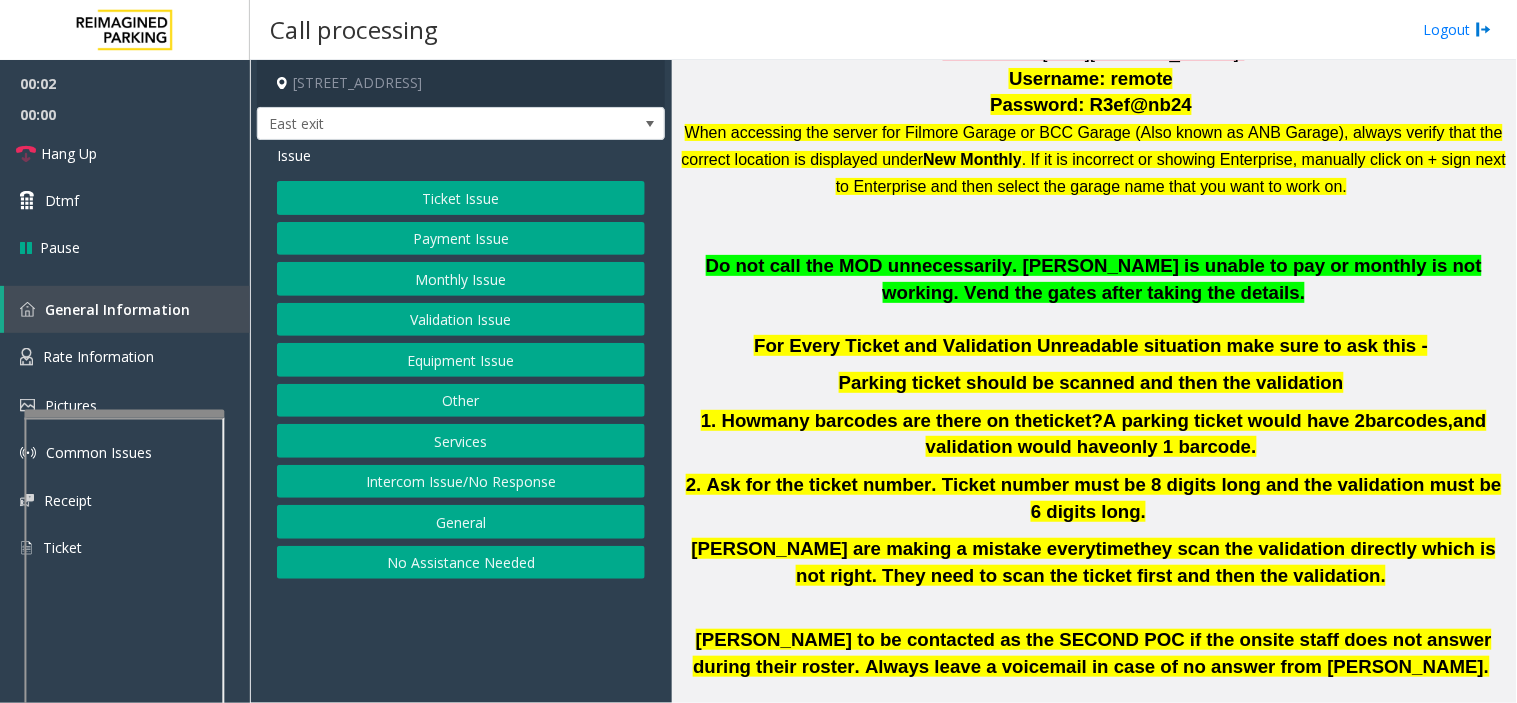 drag, startPoint x: 595, startPoint y: 600, endPoint x: 534, endPoint y: 600, distance: 61 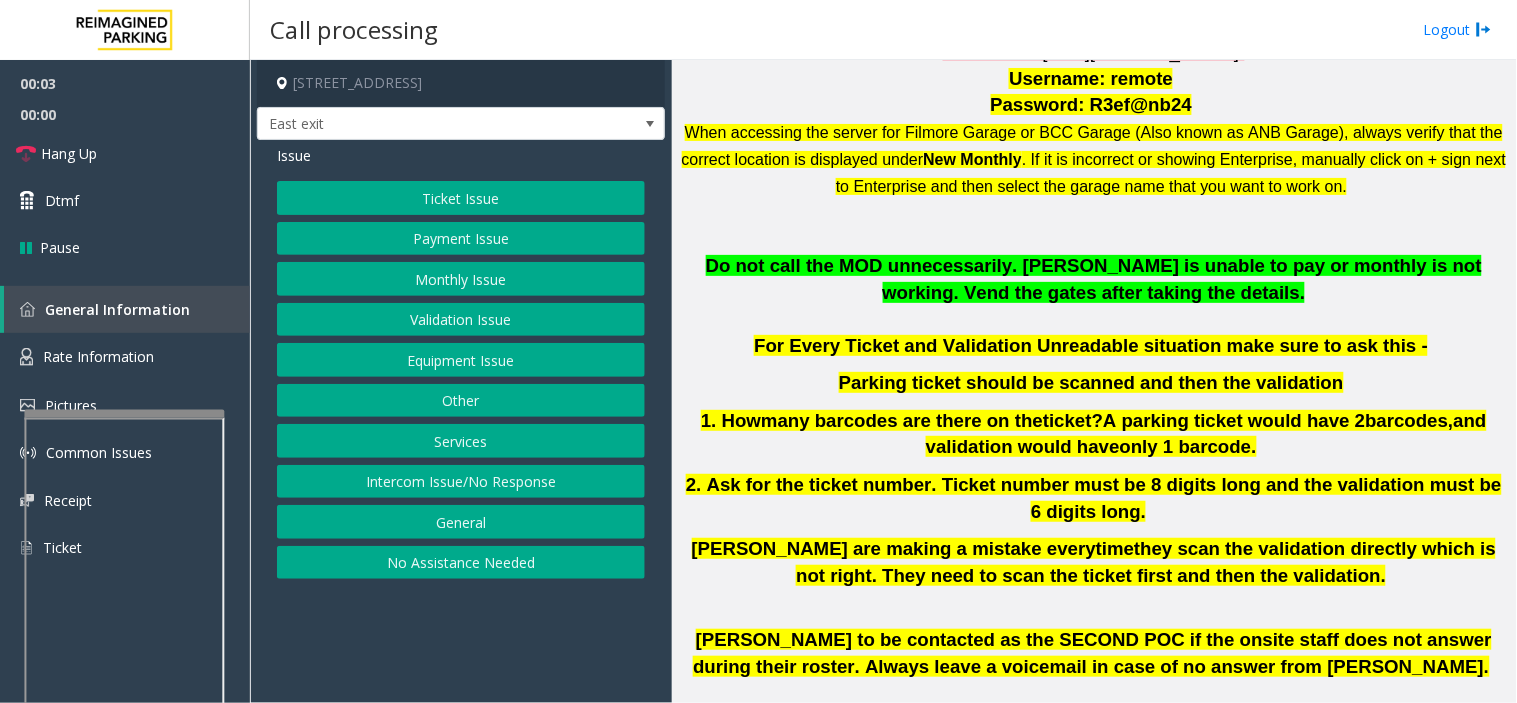 drag, startPoint x: 478, startPoint y: 615, endPoint x: 464, endPoint y: 637, distance: 26.076809 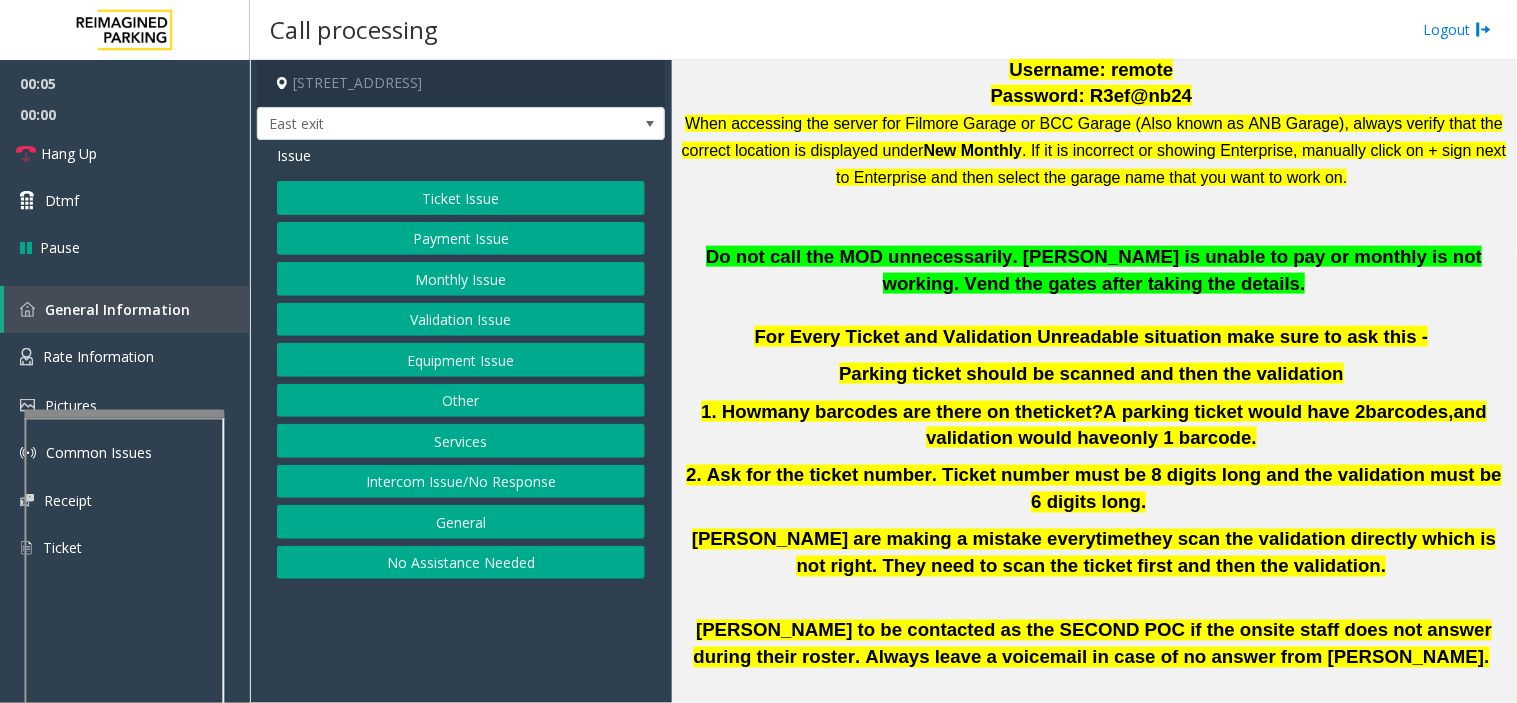 scroll, scrollTop: 444, scrollLeft: 0, axis: vertical 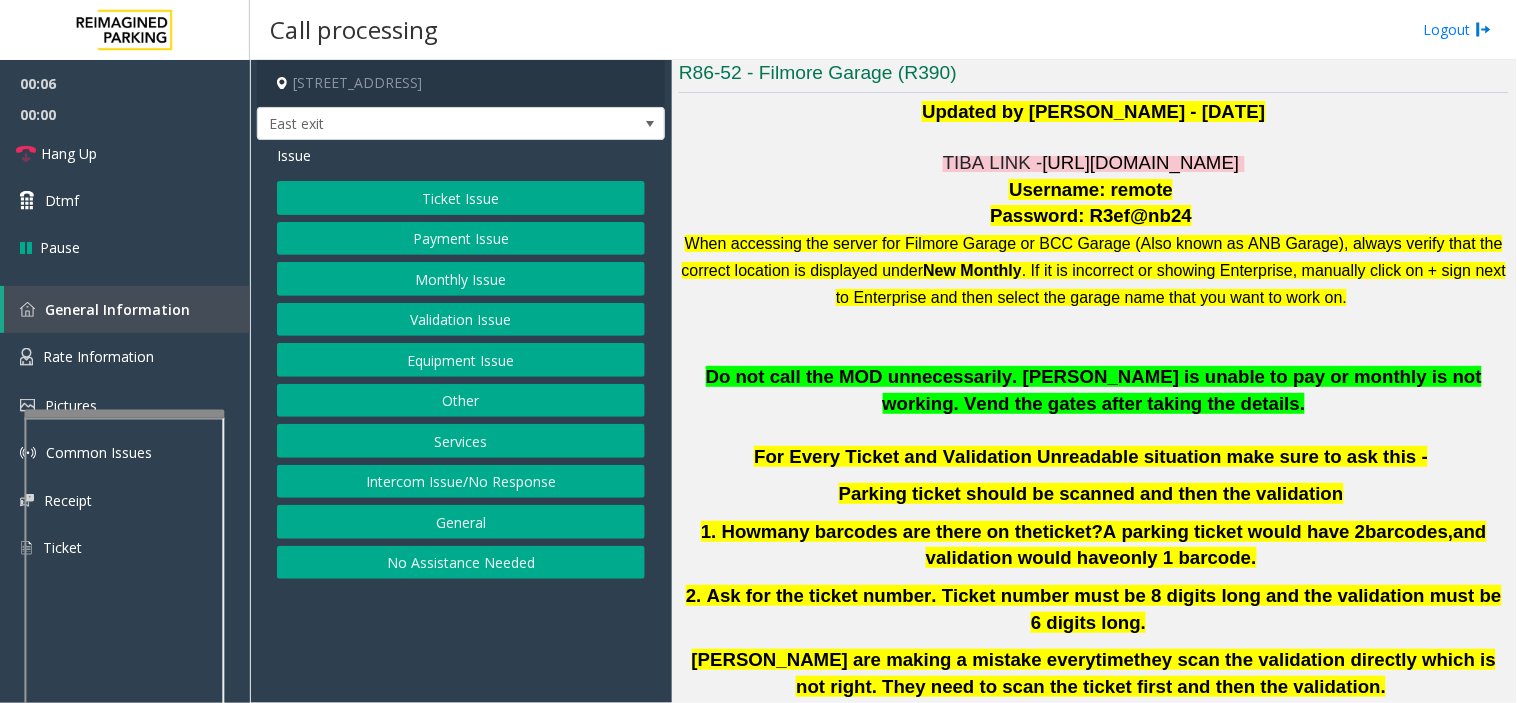 click on "https://fillmore-web.sp.tibaparking.net/" 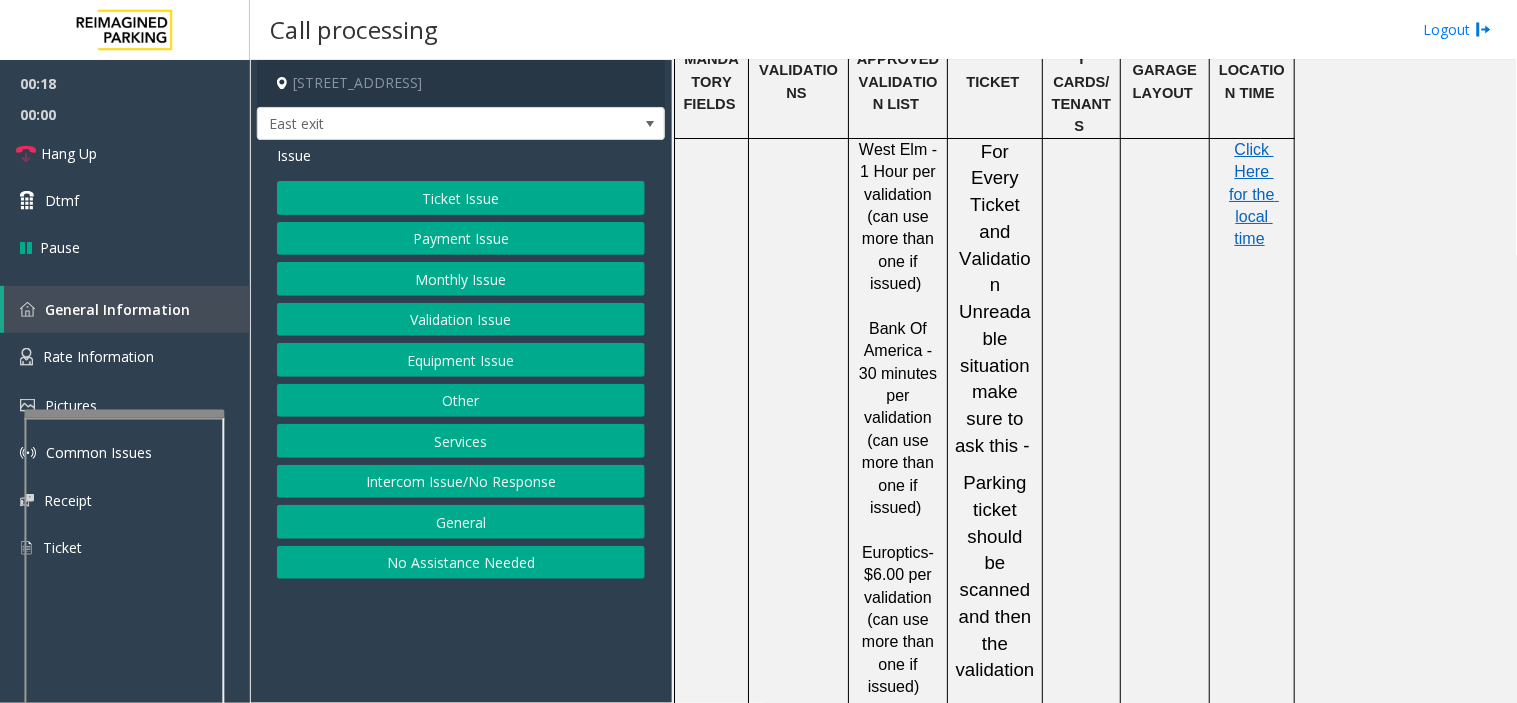 scroll, scrollTop: 1888, scrollLeft: 0, axis: vertical 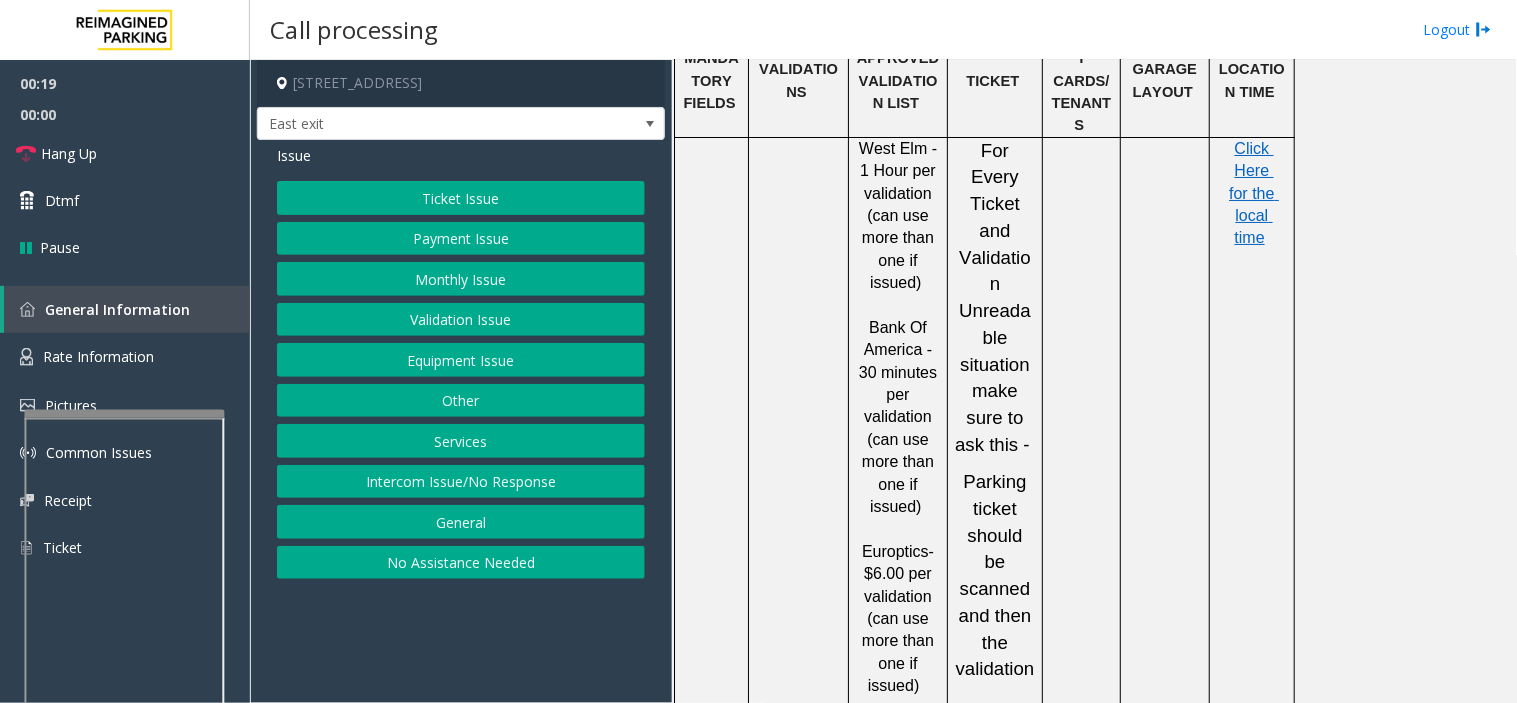 click on "Validation Issue" 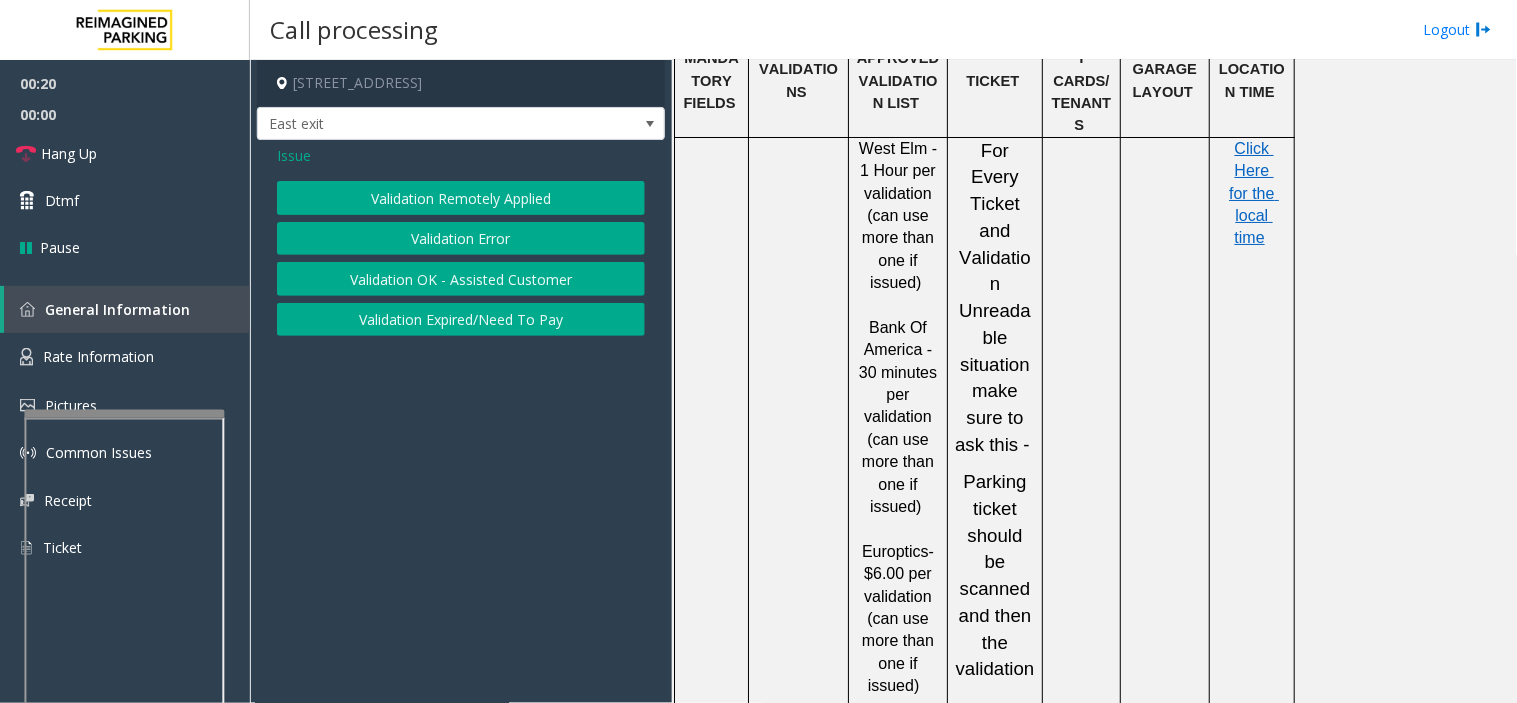 click on "Validation Error" 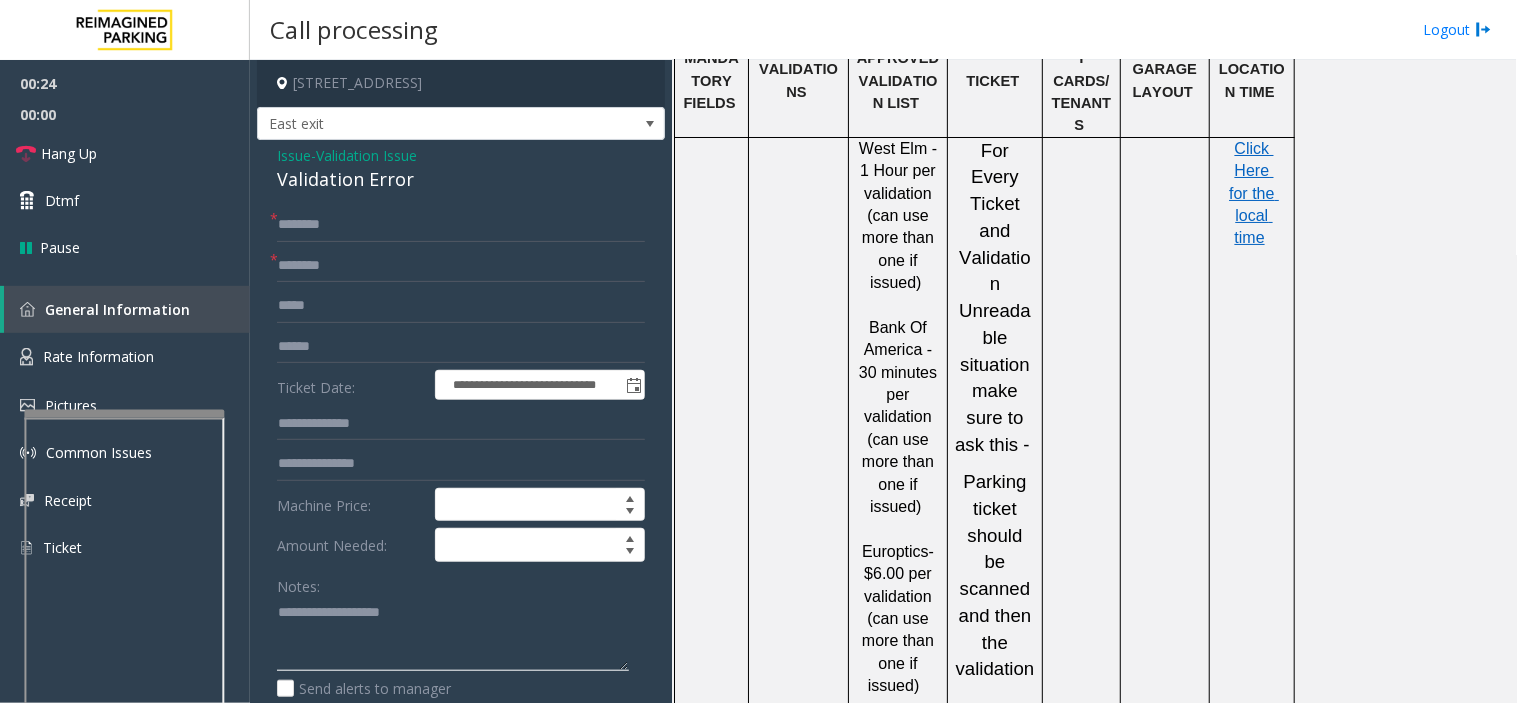 paste on "**********" 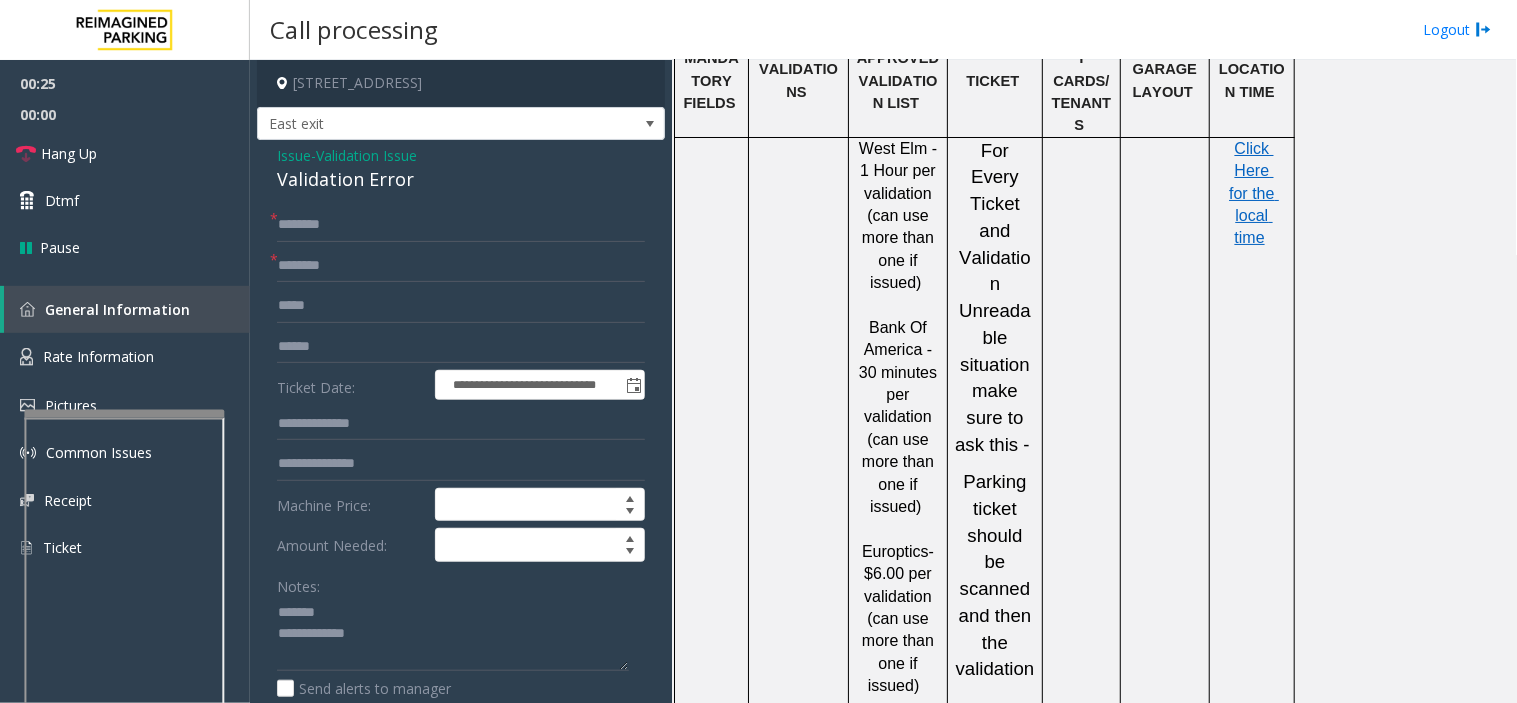 click on "Validation Error" 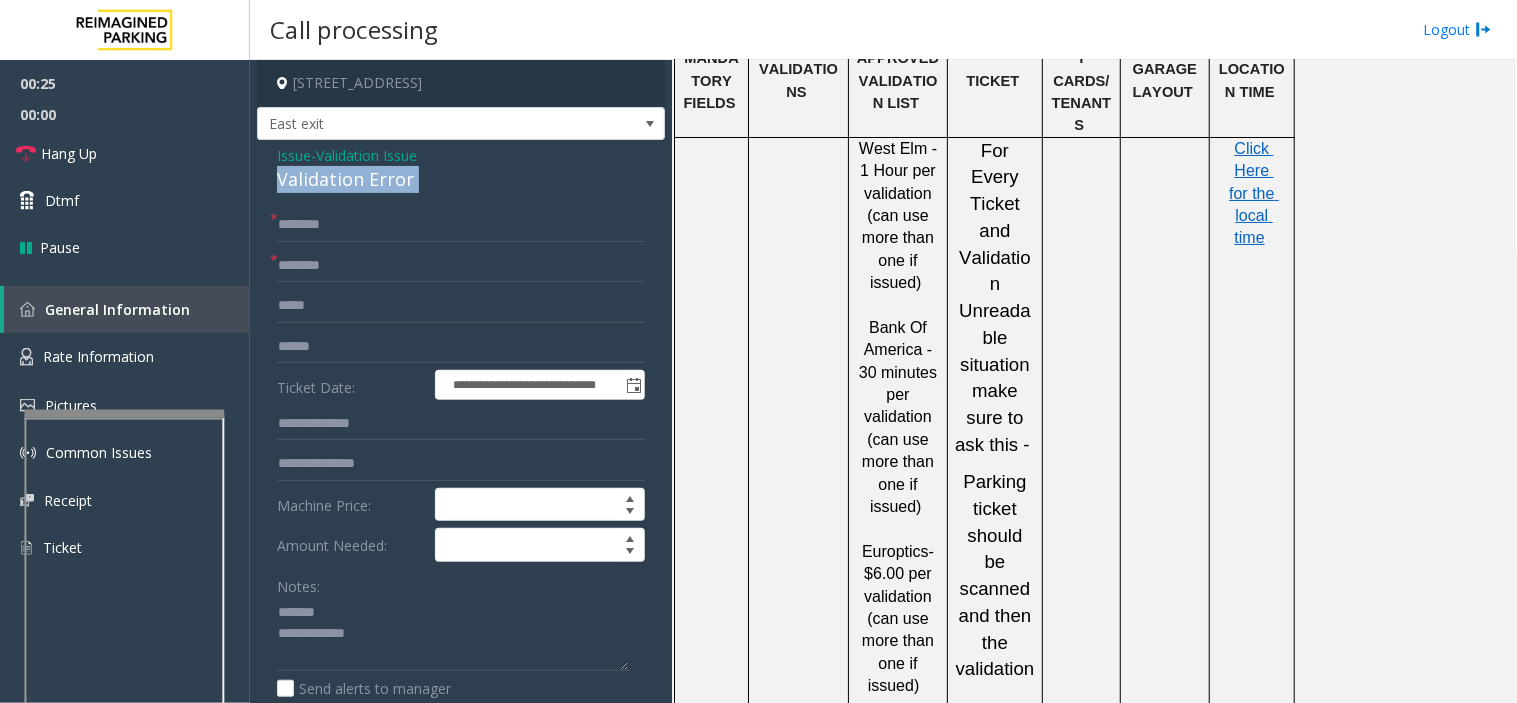 click on "Validation Error" 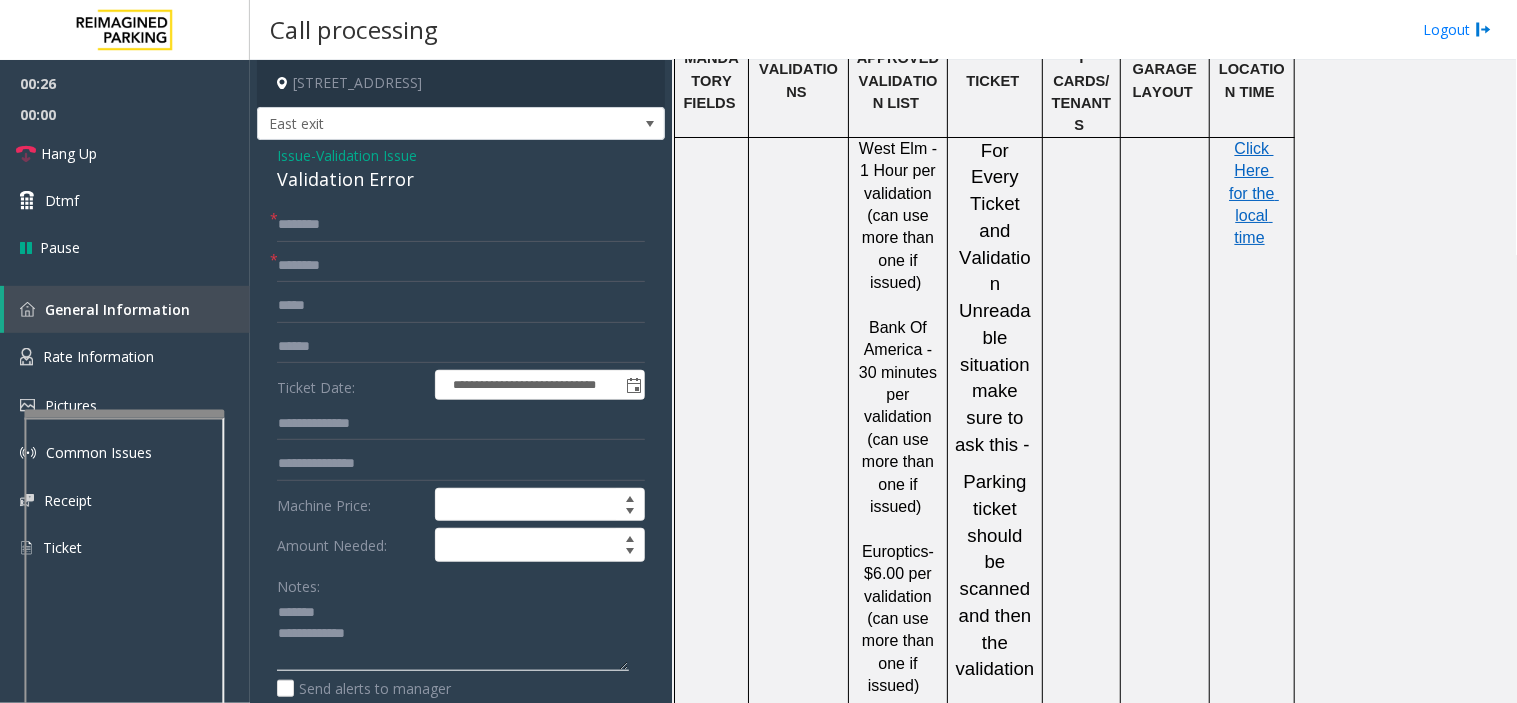 click 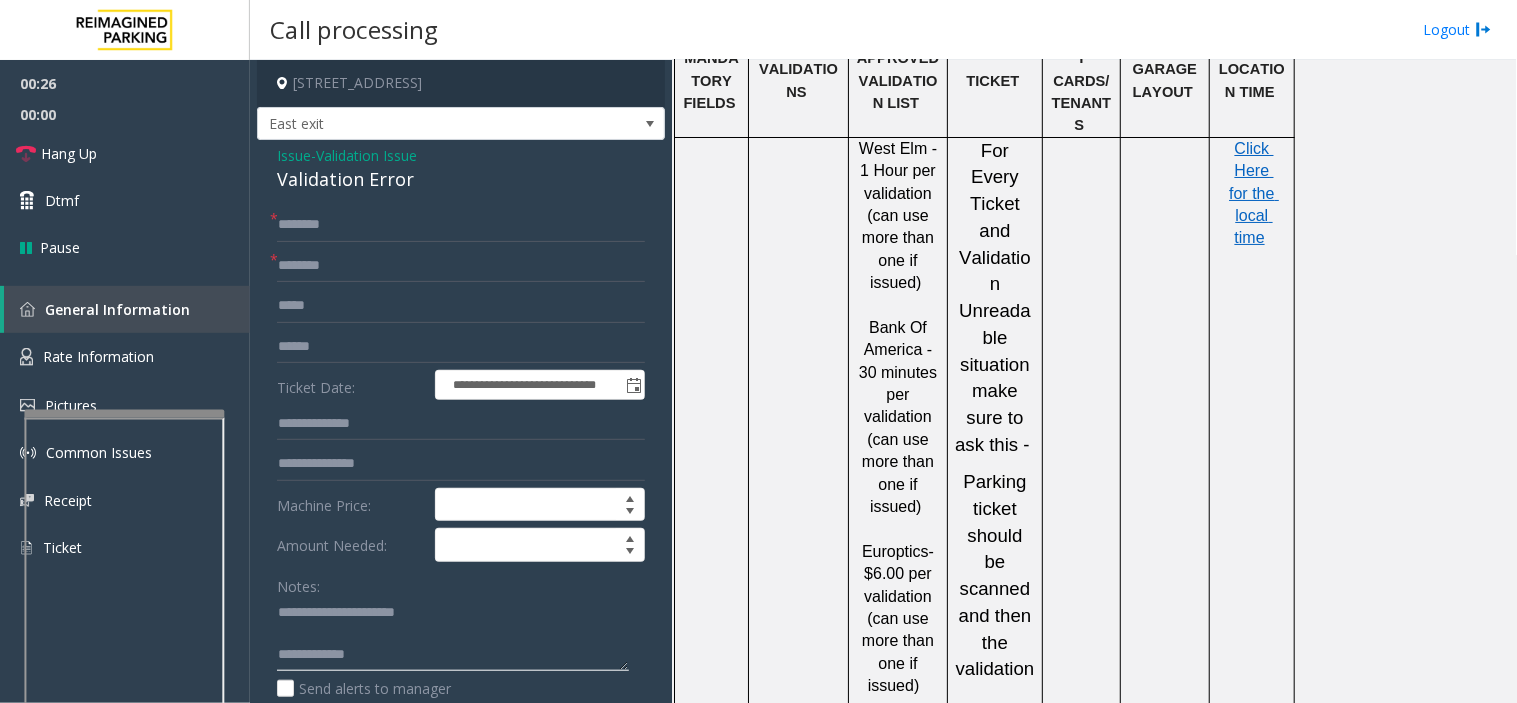 click 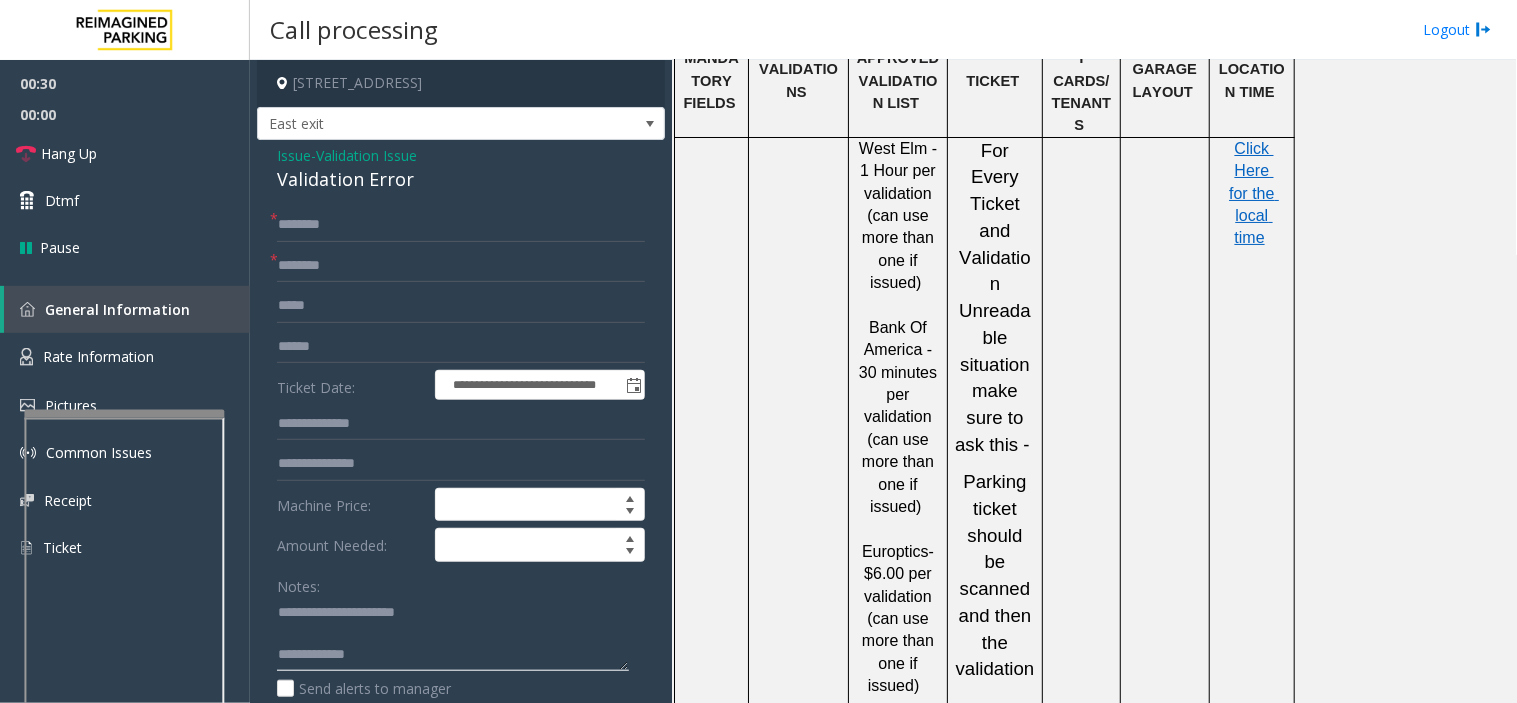 click 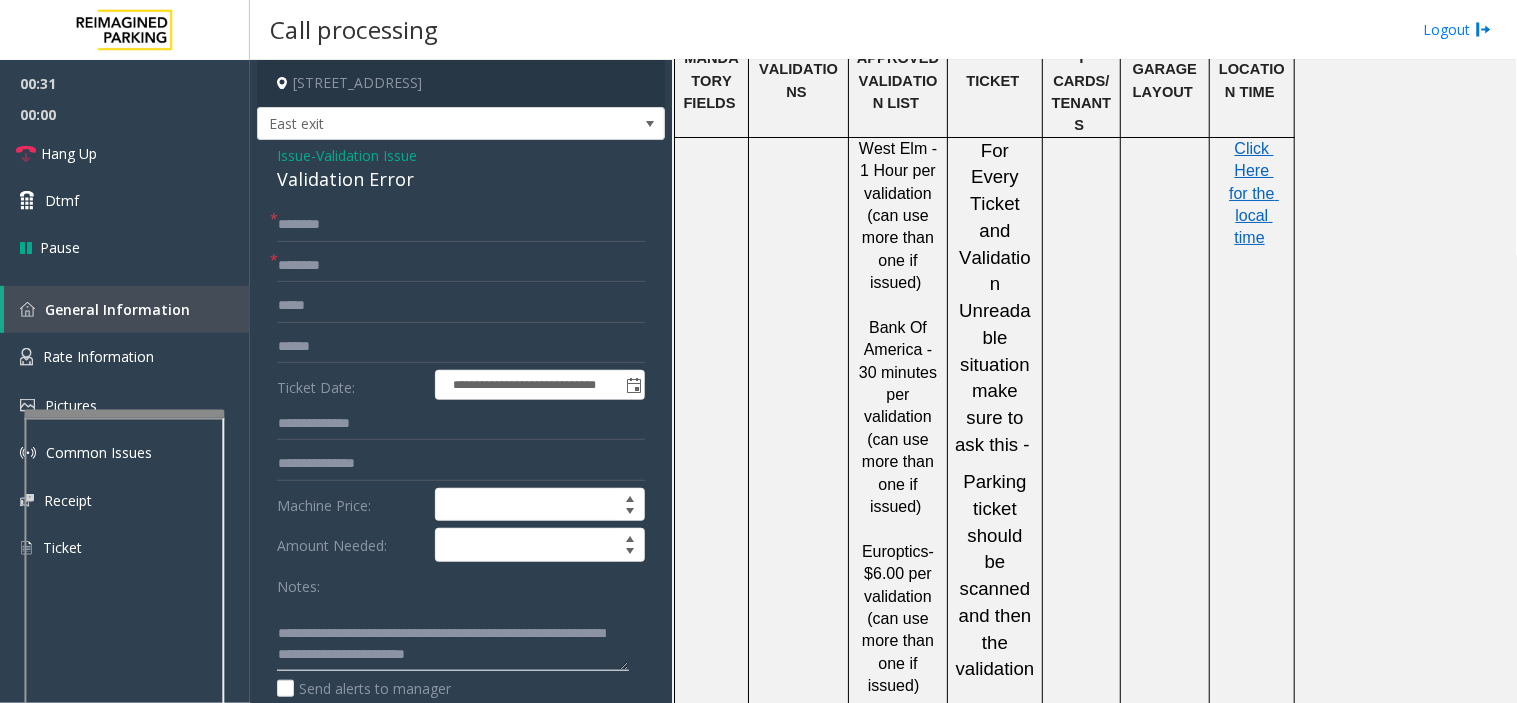 scroll, scrollTop: 0, scrollLeft: 0, axis: both 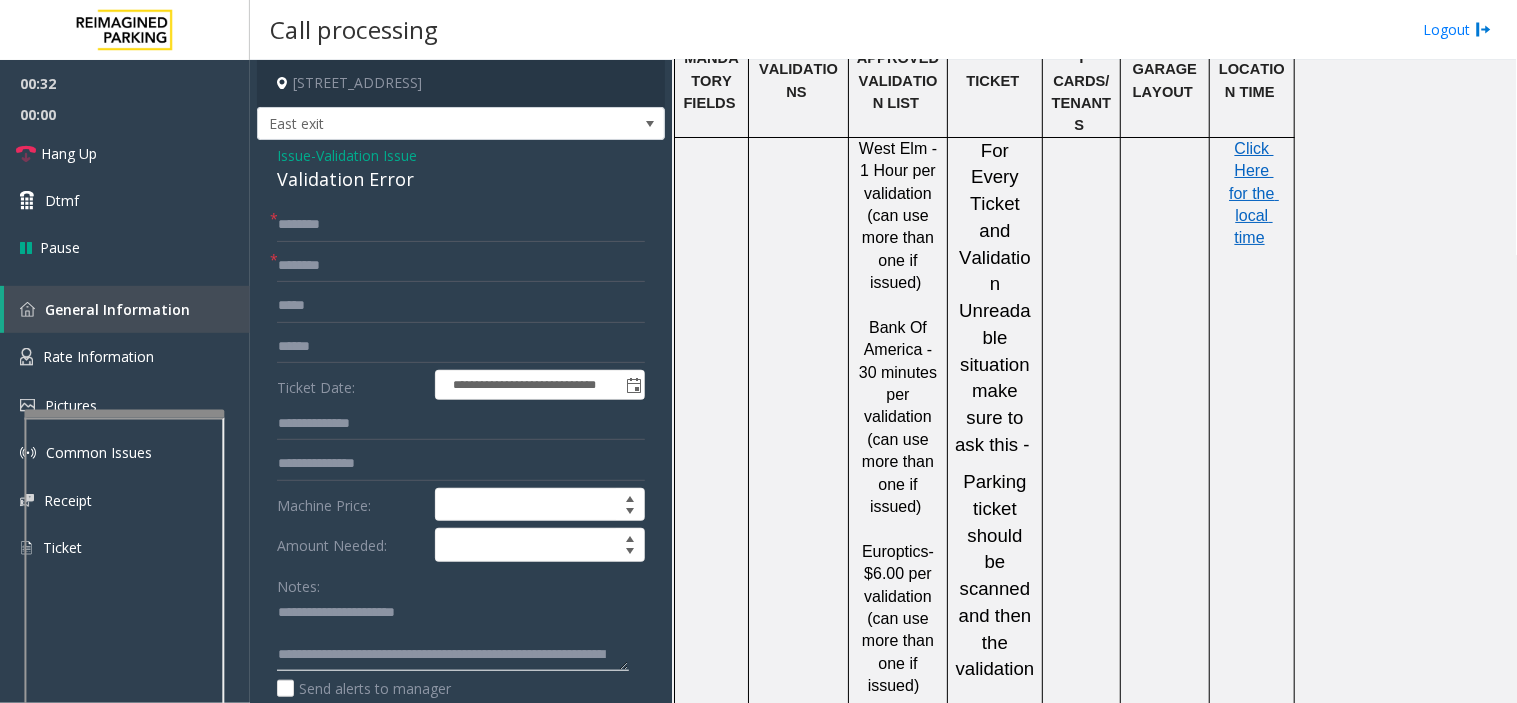 type on "**********" 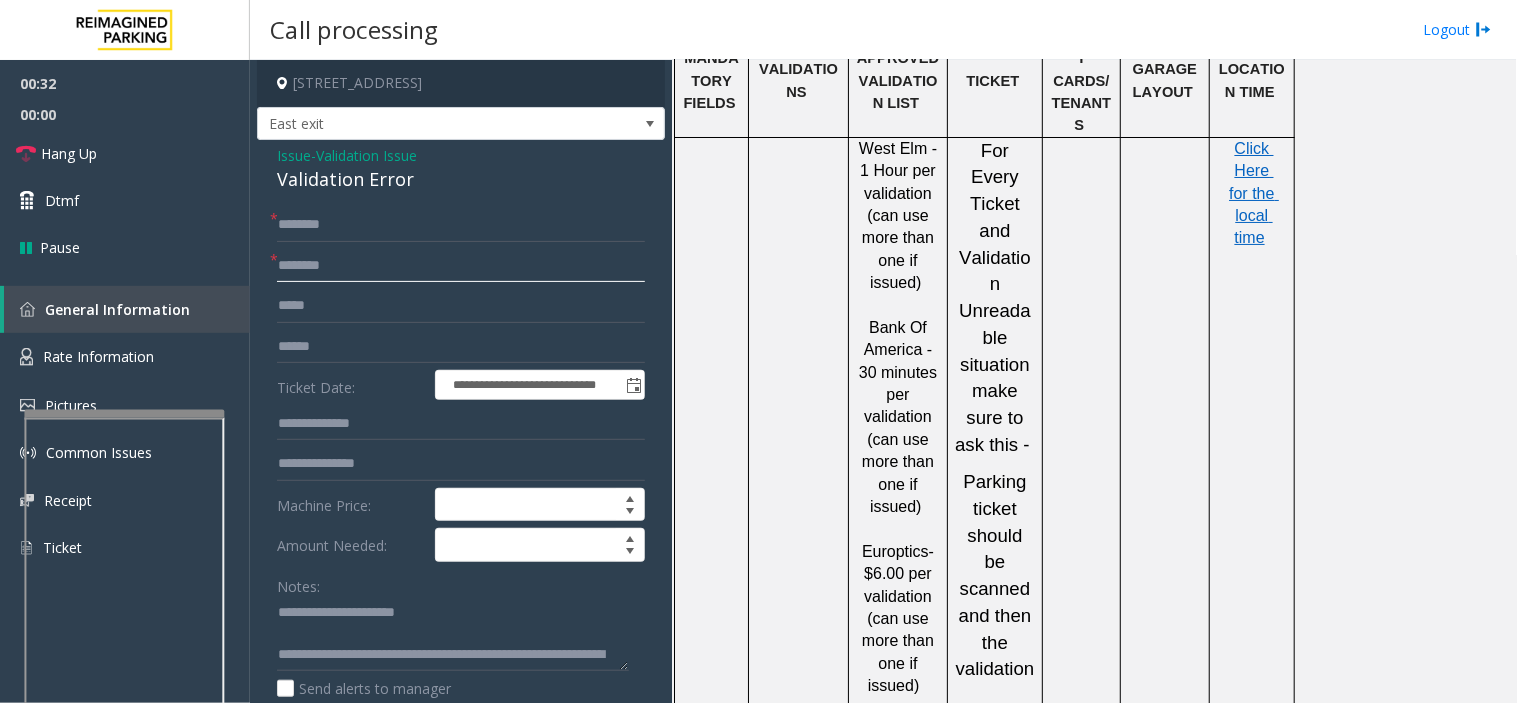click 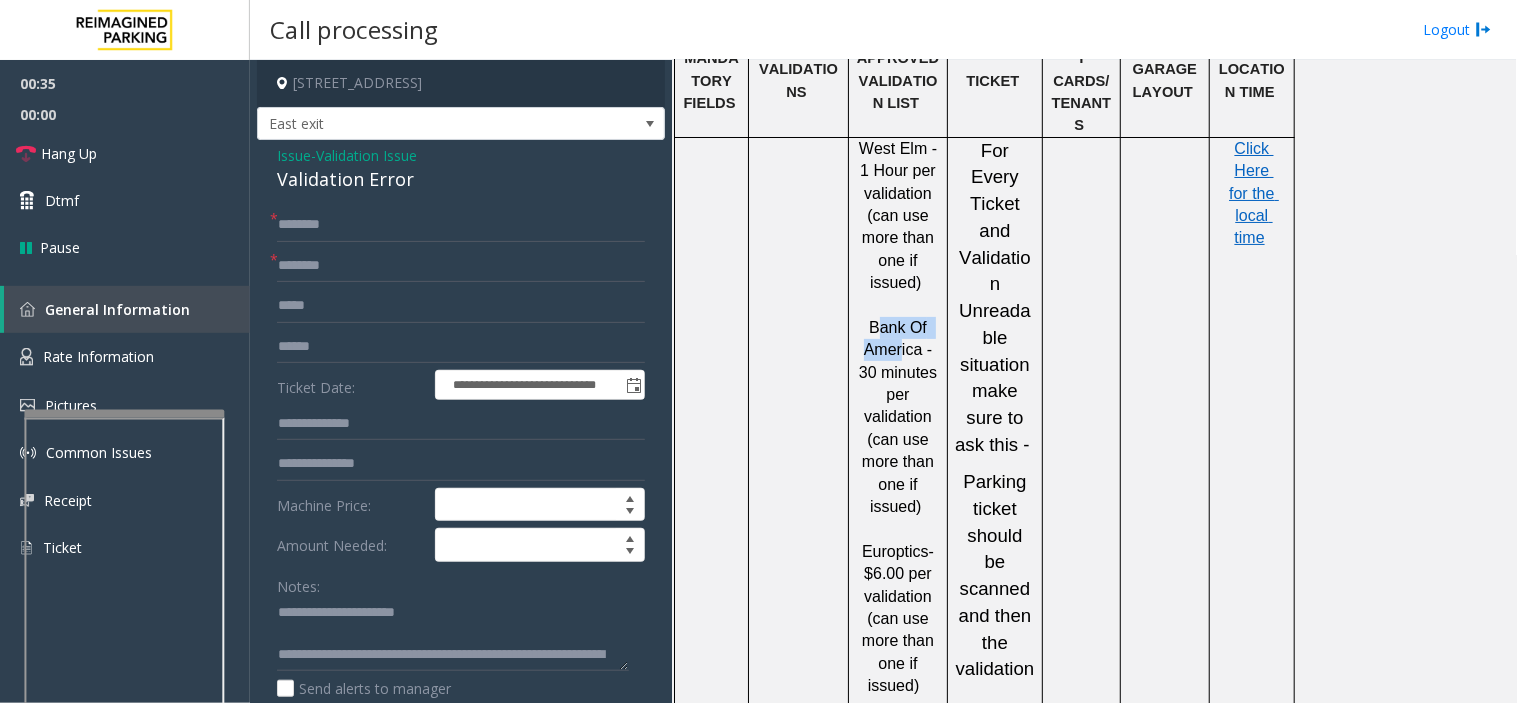 drag, startPoint x: 877, startPoint y: 281, endPoint x: 894, endPoint y: 297, distance: 23.345236 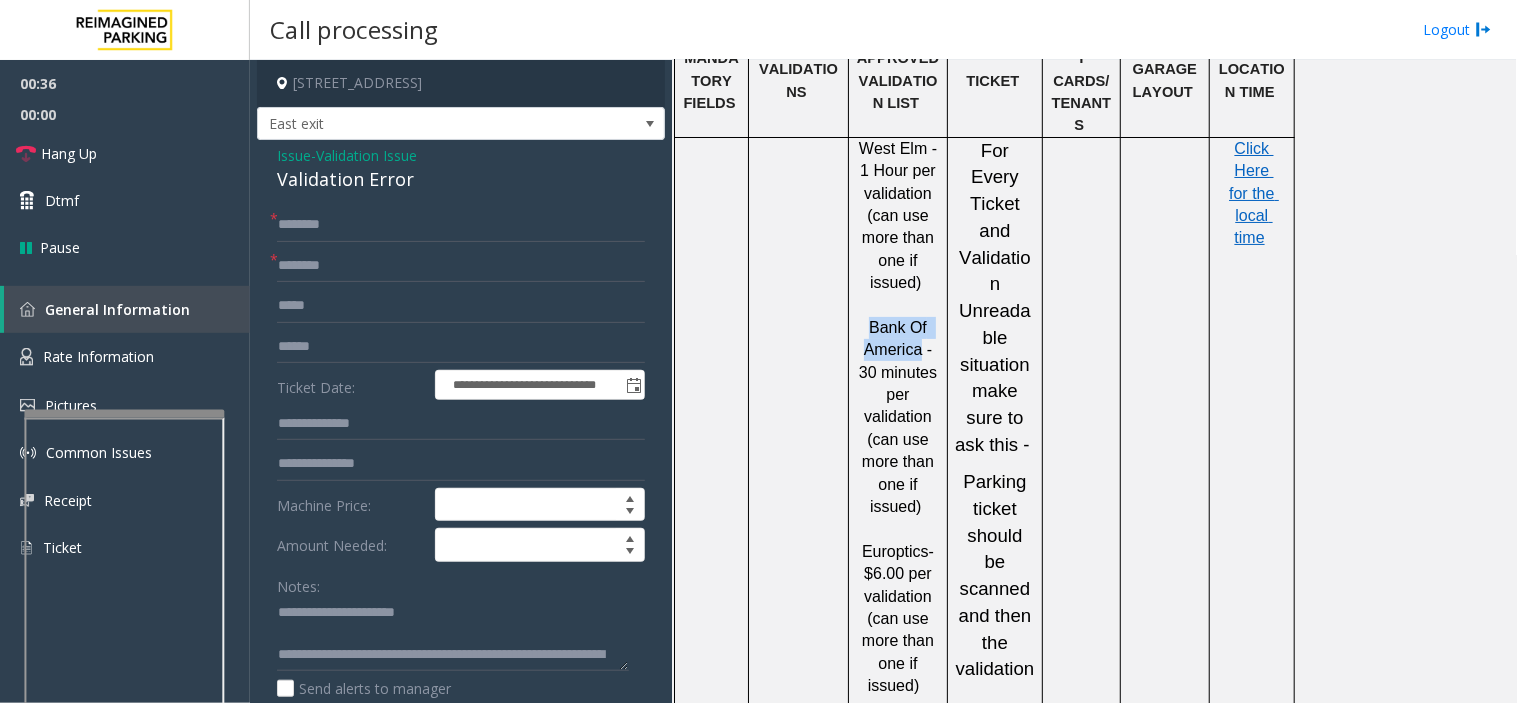 drag, startPoint x: 874, startPoint y: 275, endPoint x: 910, endPoint y: 303, distance: 45.607018 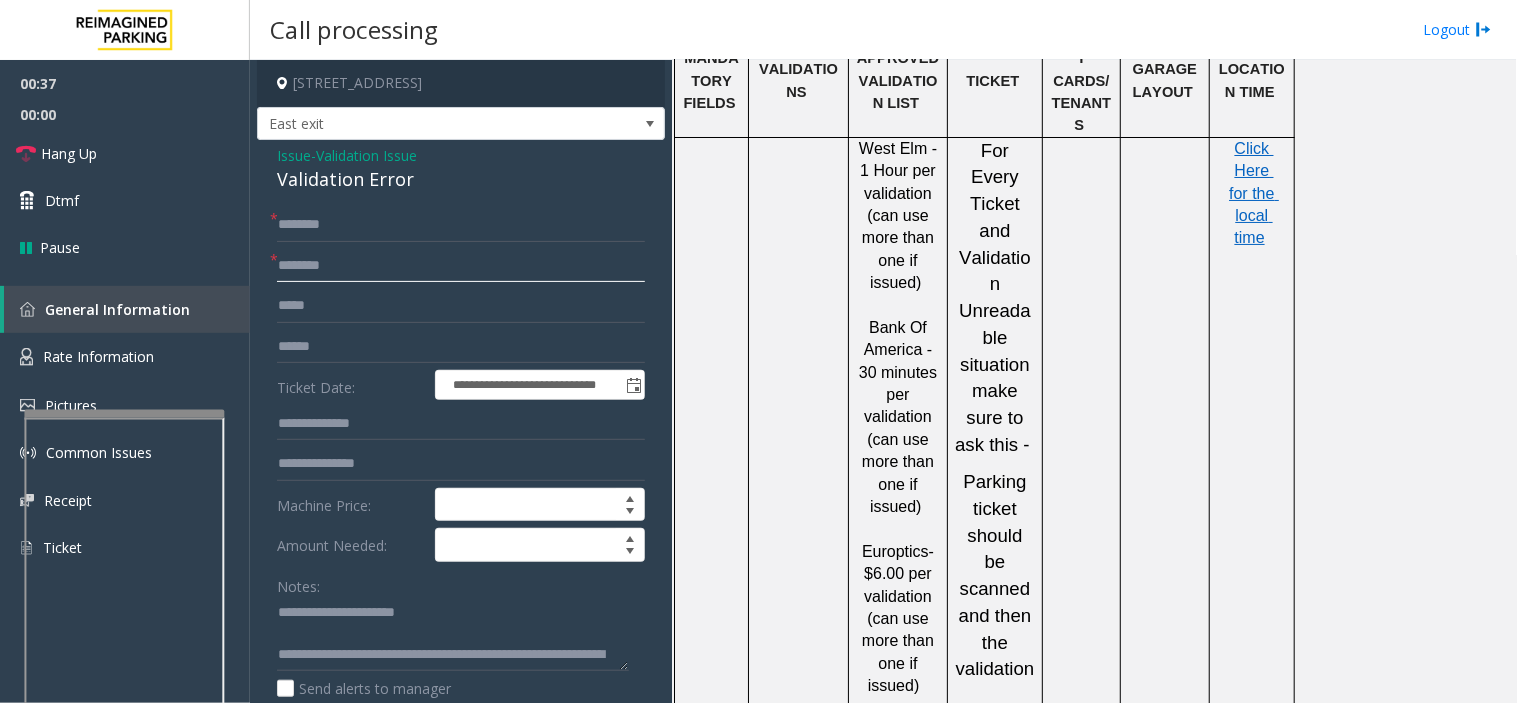 click 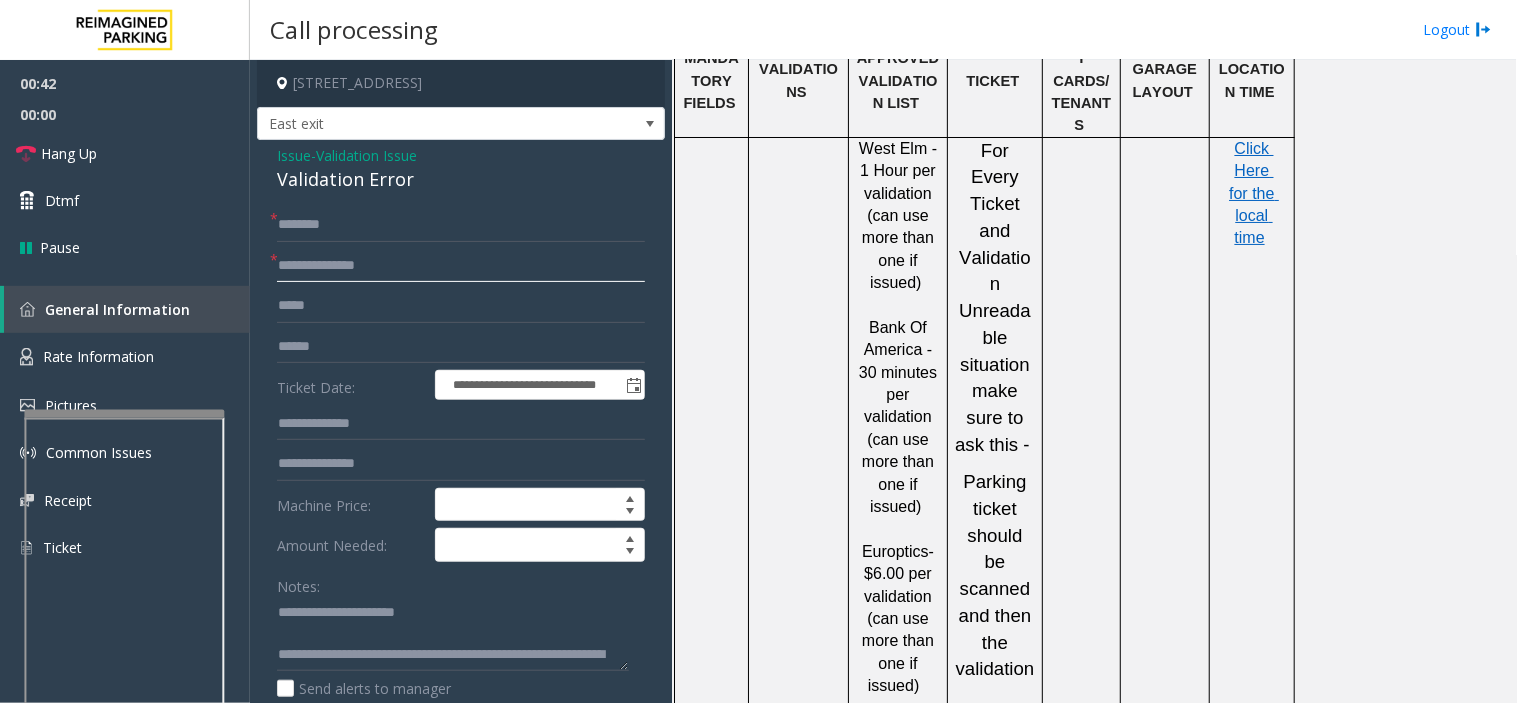 type on "**********" 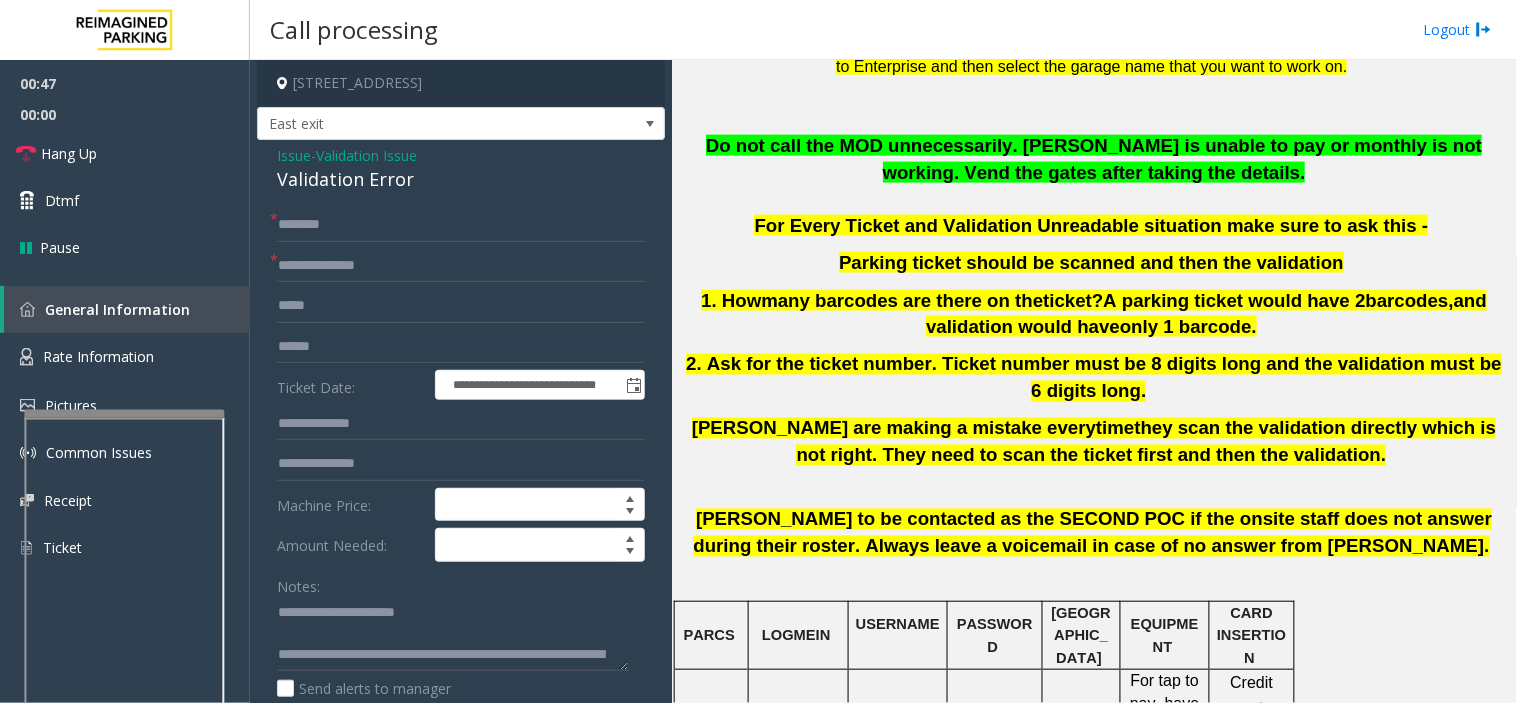 scroll, scrollTop: 444, scrollLeft: 0, axis: vertical 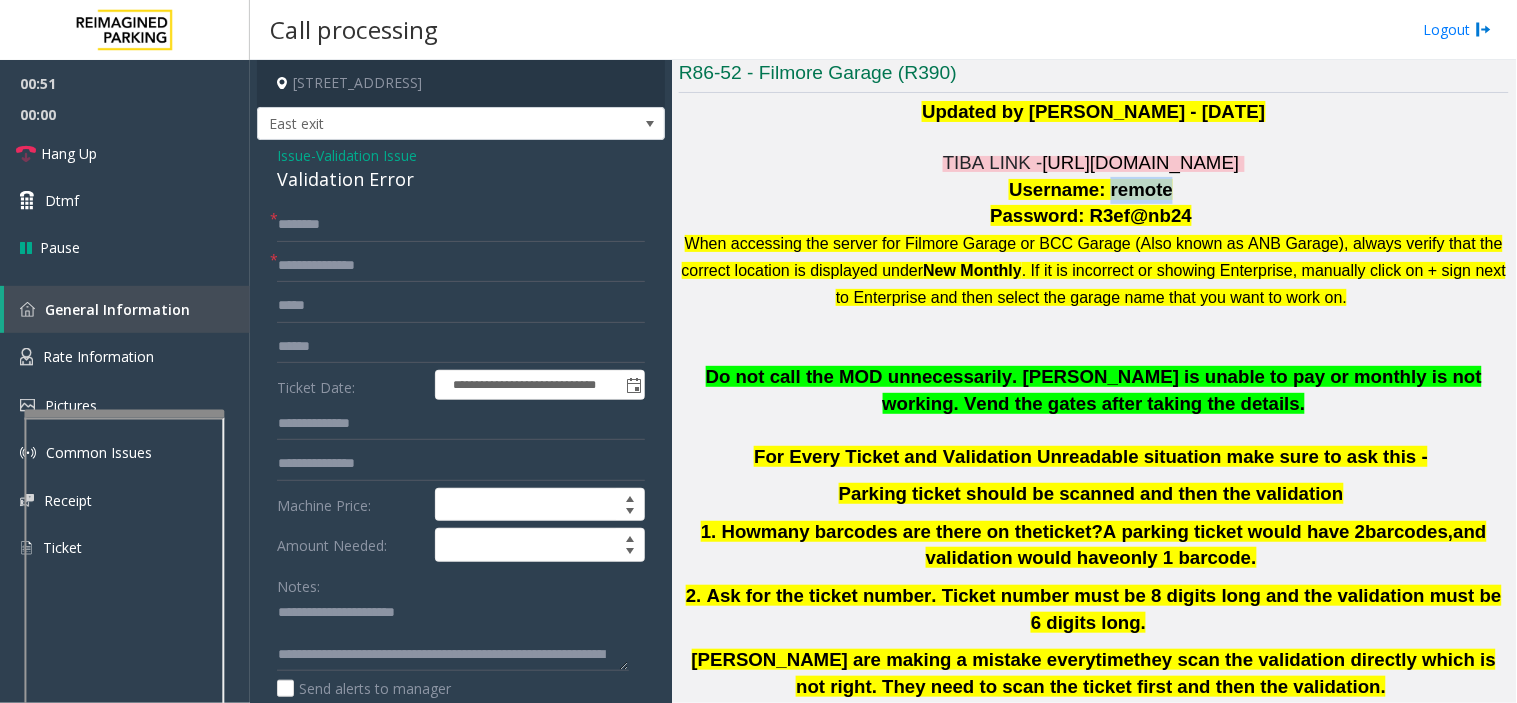 drag, startPoint x: 1100, startPoint y: 192, endPoint x: 1153, endPoint y: 197, distance: 53.235325 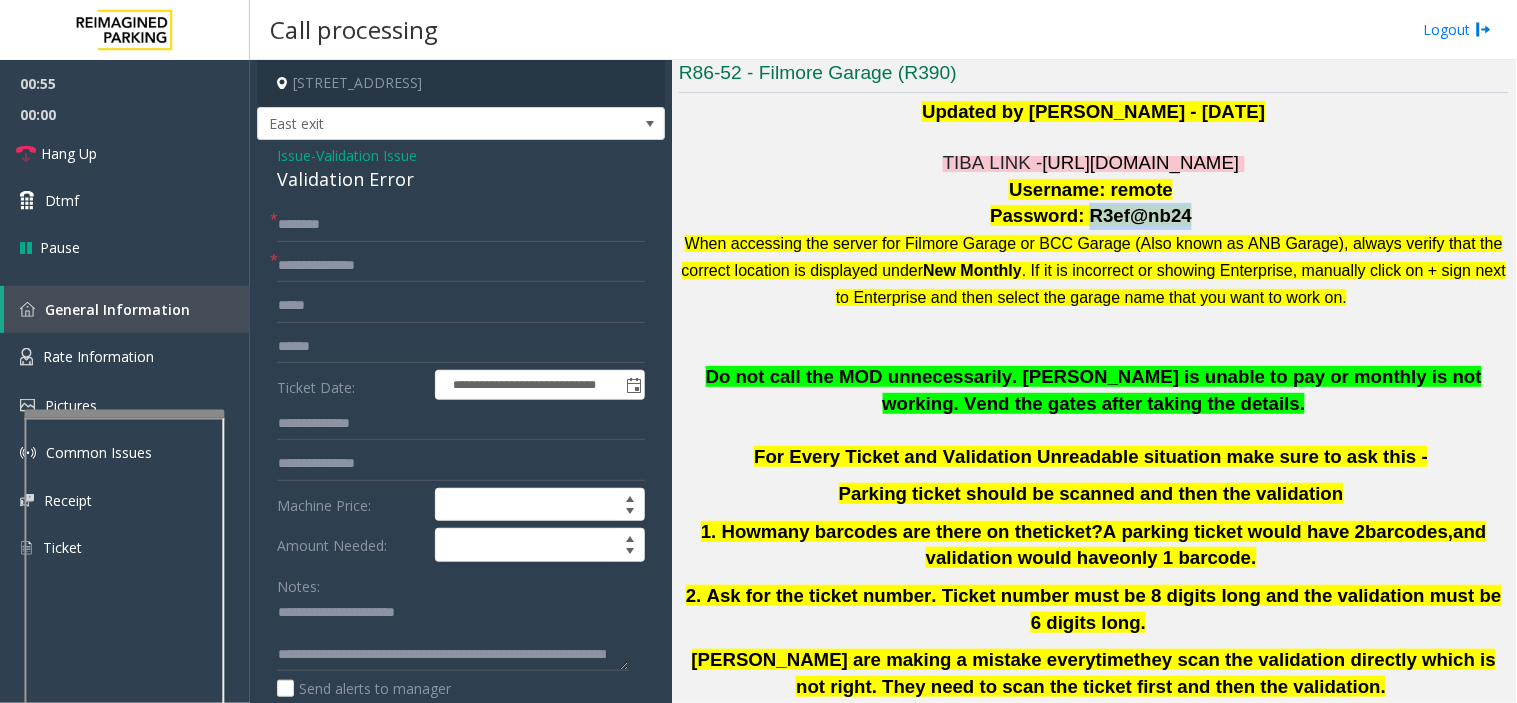 drag, startPoint x: 1081, startPoint y: 216, endPoint x: 1167, endPoint y: 220, distance: 86.09297 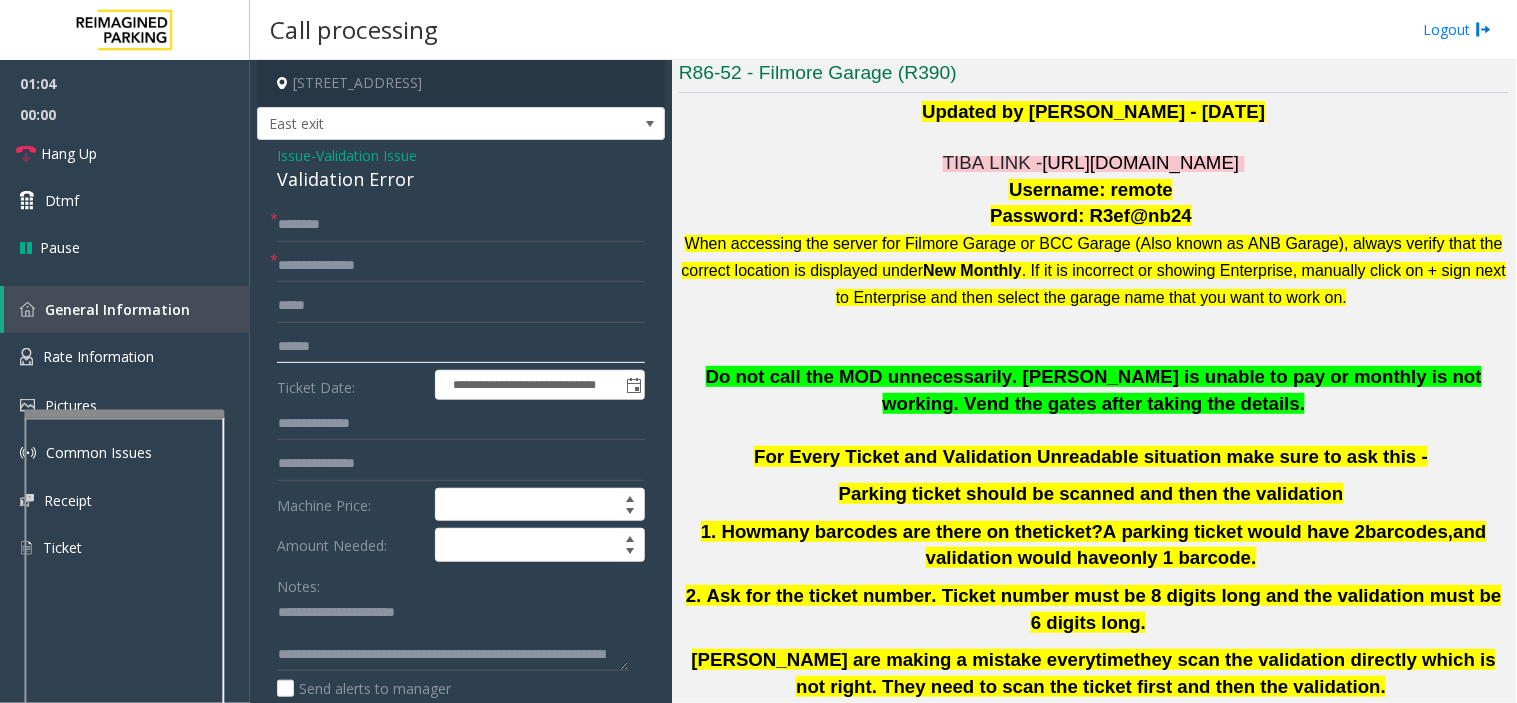 click 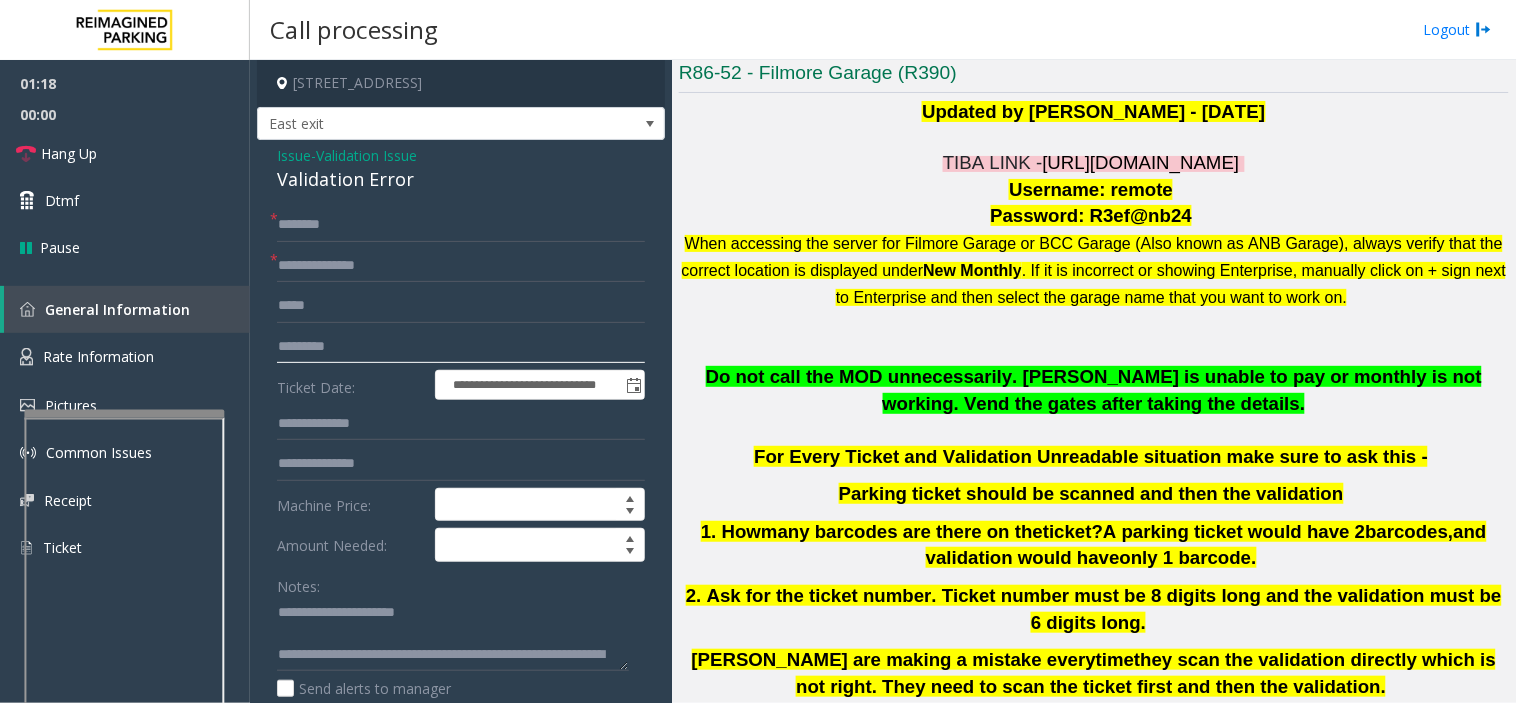 type on "*********" 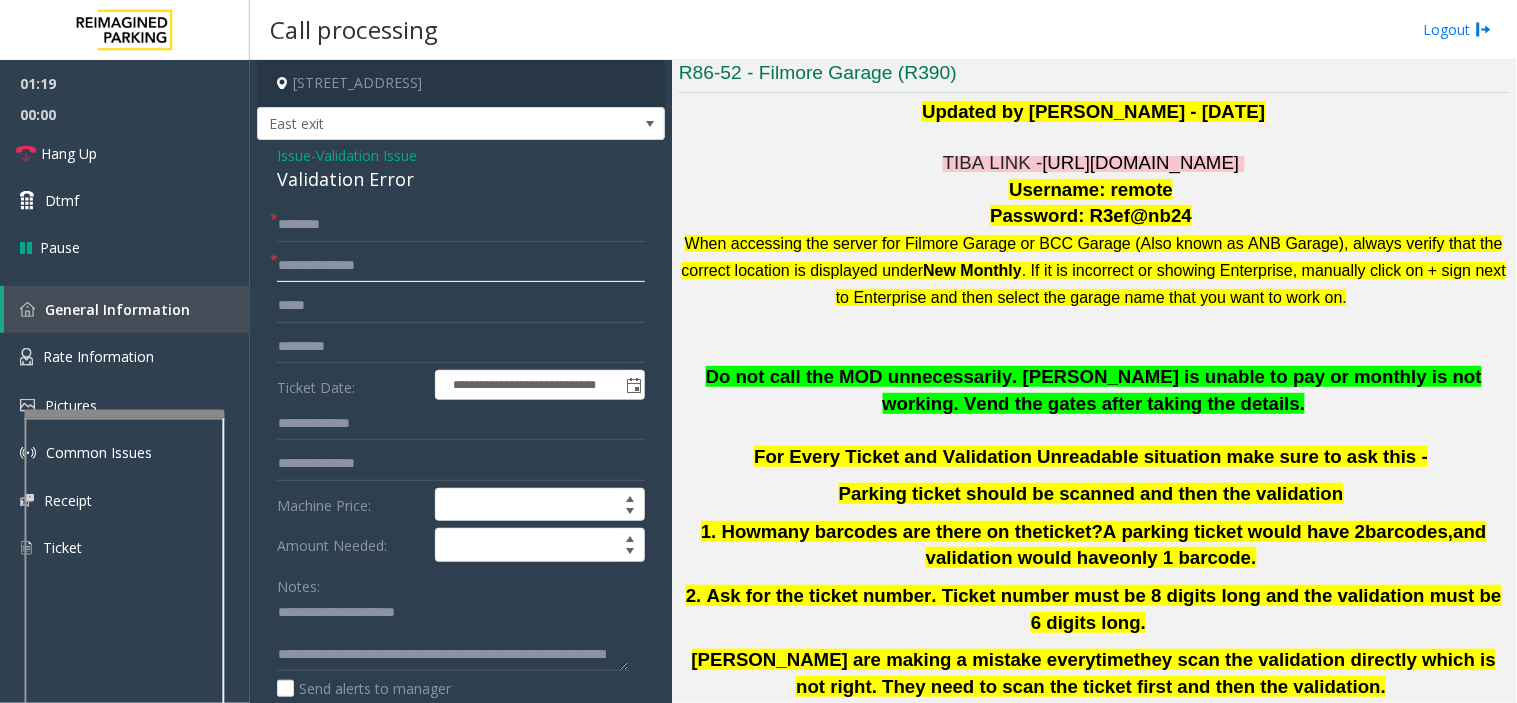 click on "**********" 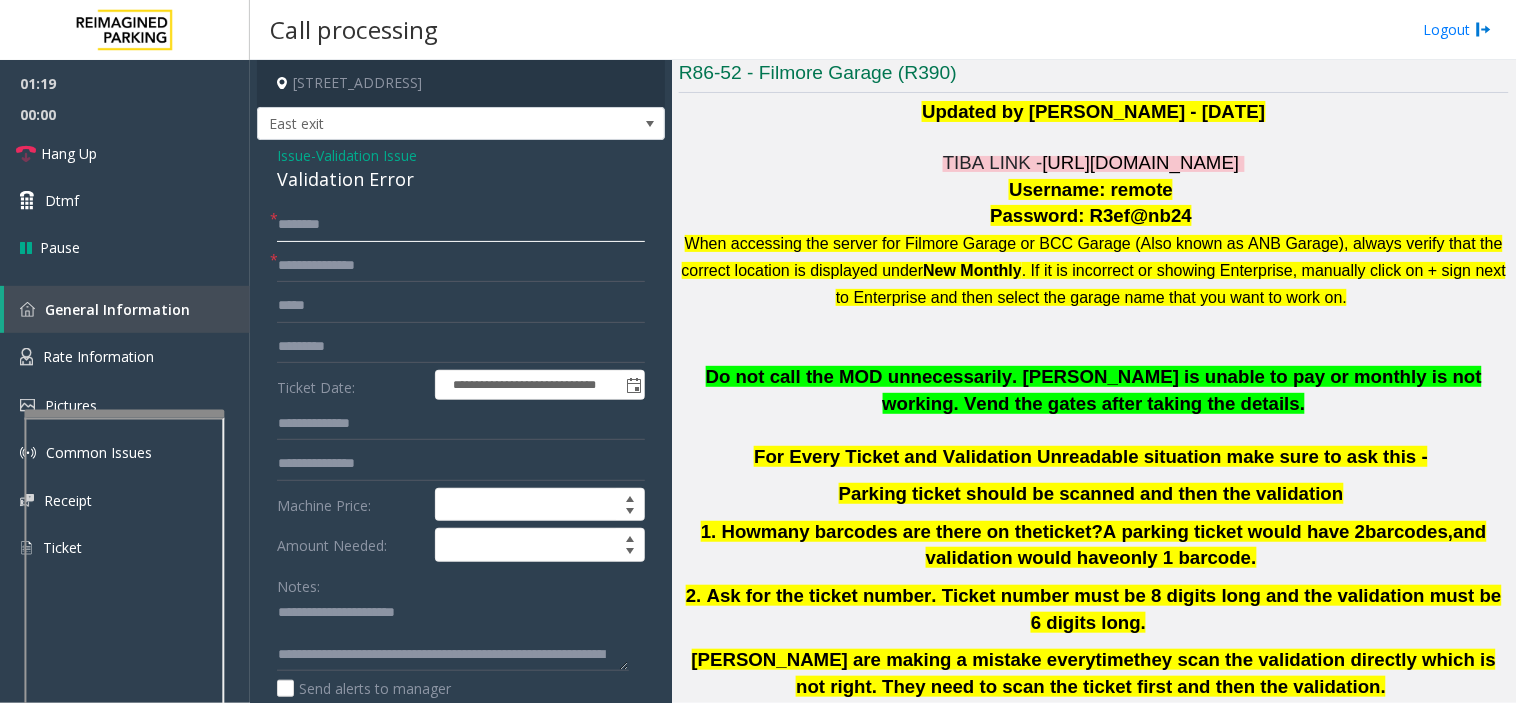 click 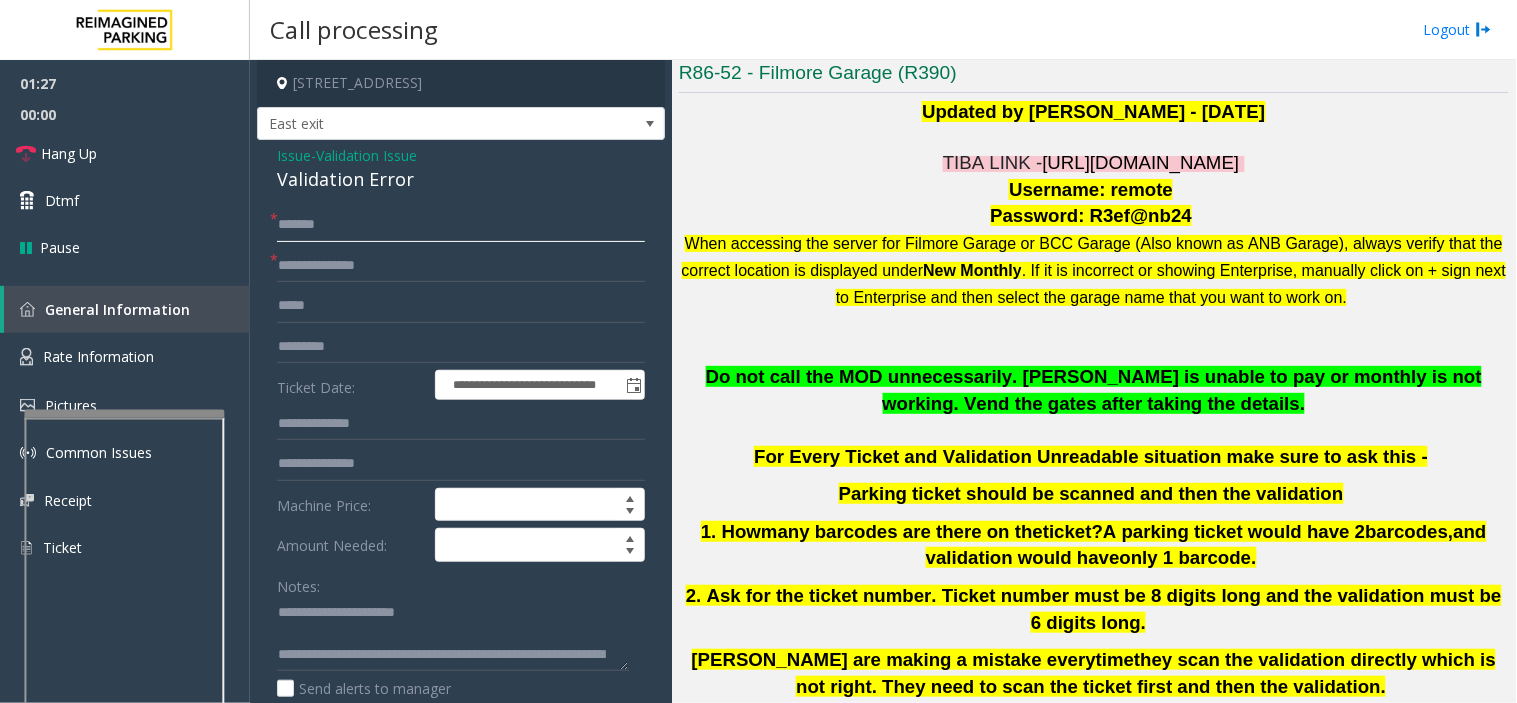 type on "*******" 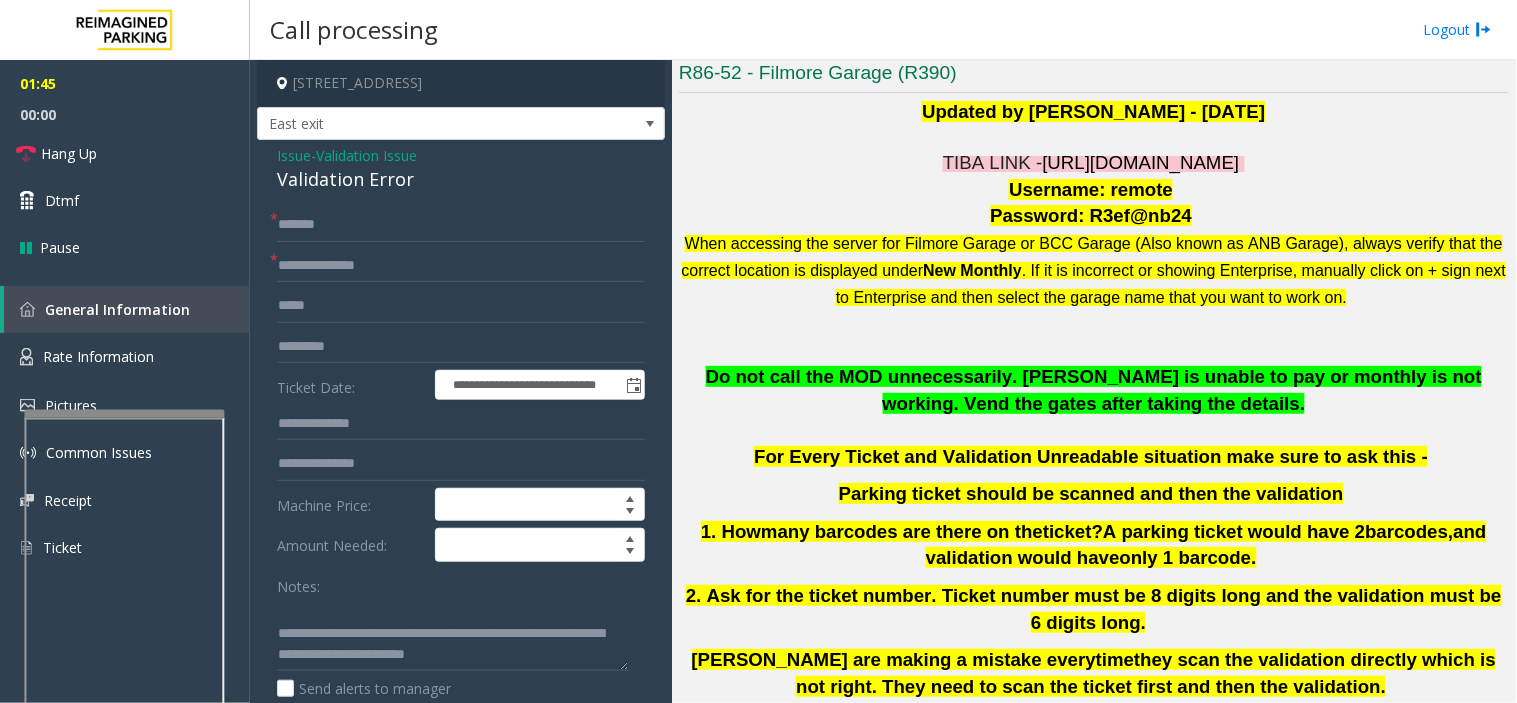 scroll, scrollTop: 42, scrollLeft: 0, axis: vertical 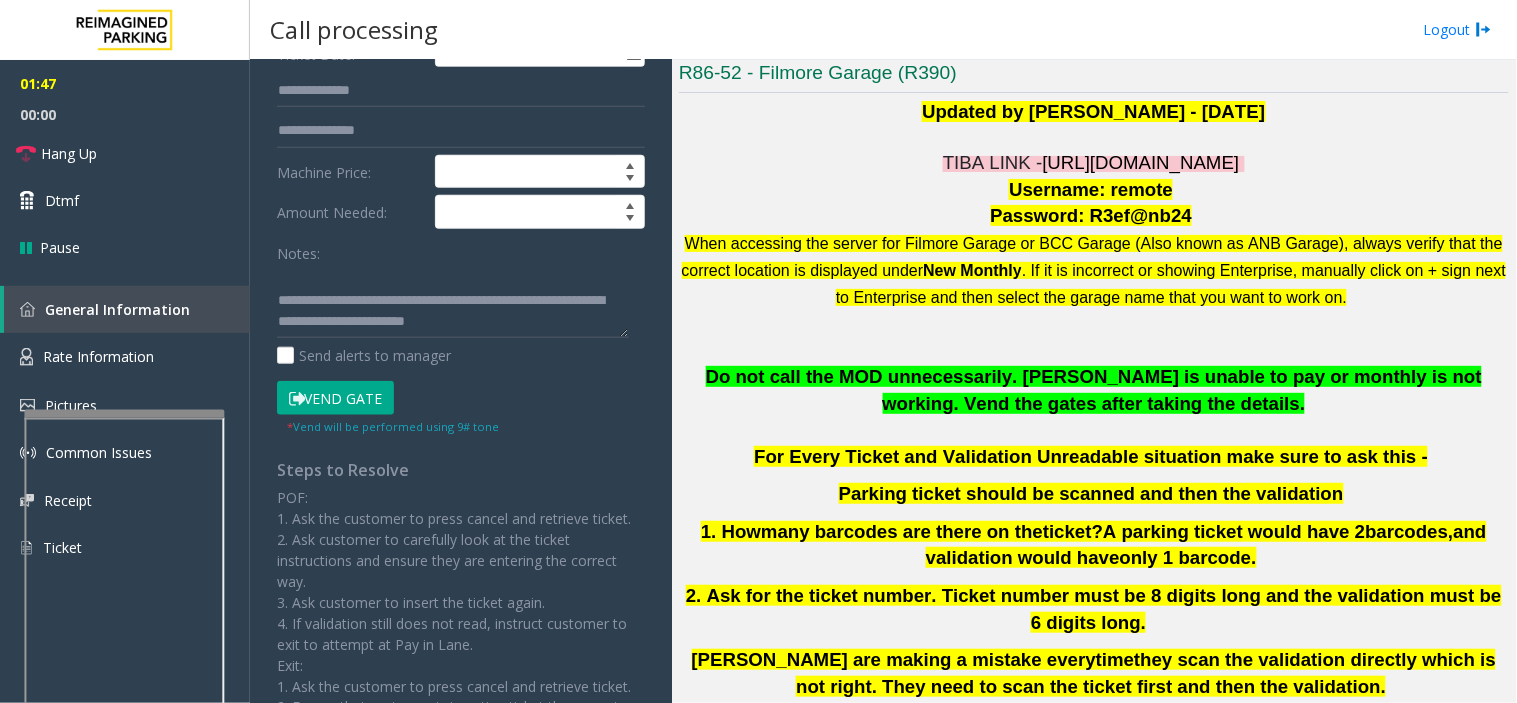 click on "Vend Gate" 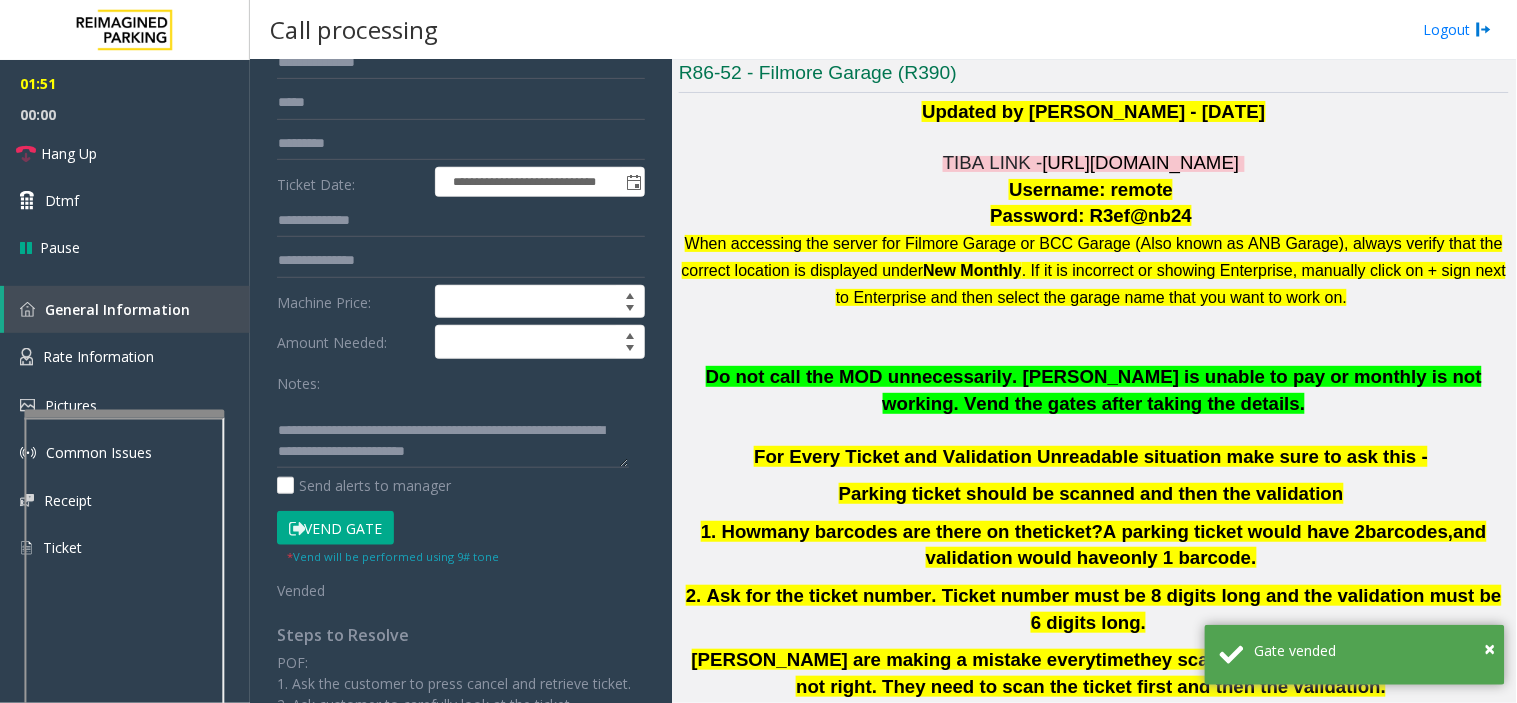 scroll, scrollTop: 0, scrollLeft: 0, axis: both 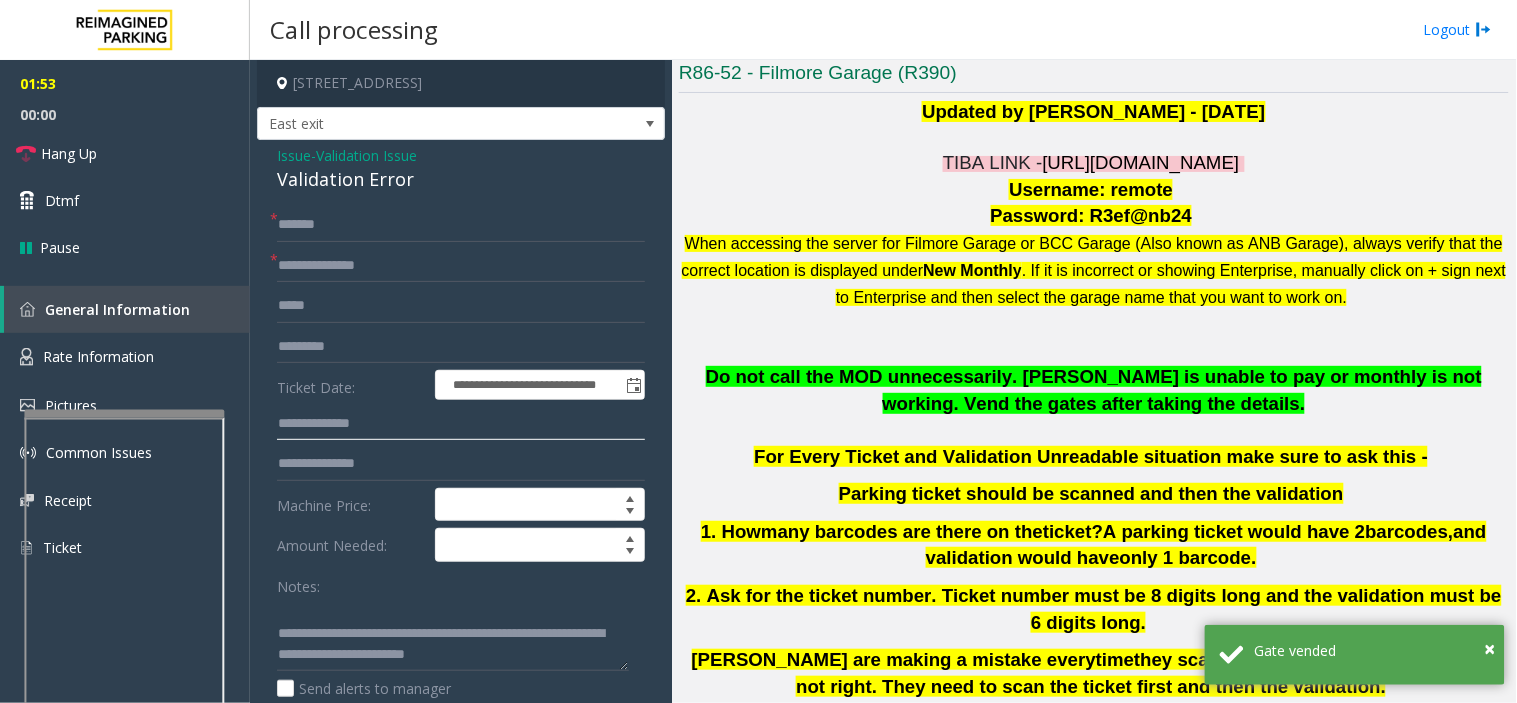 click 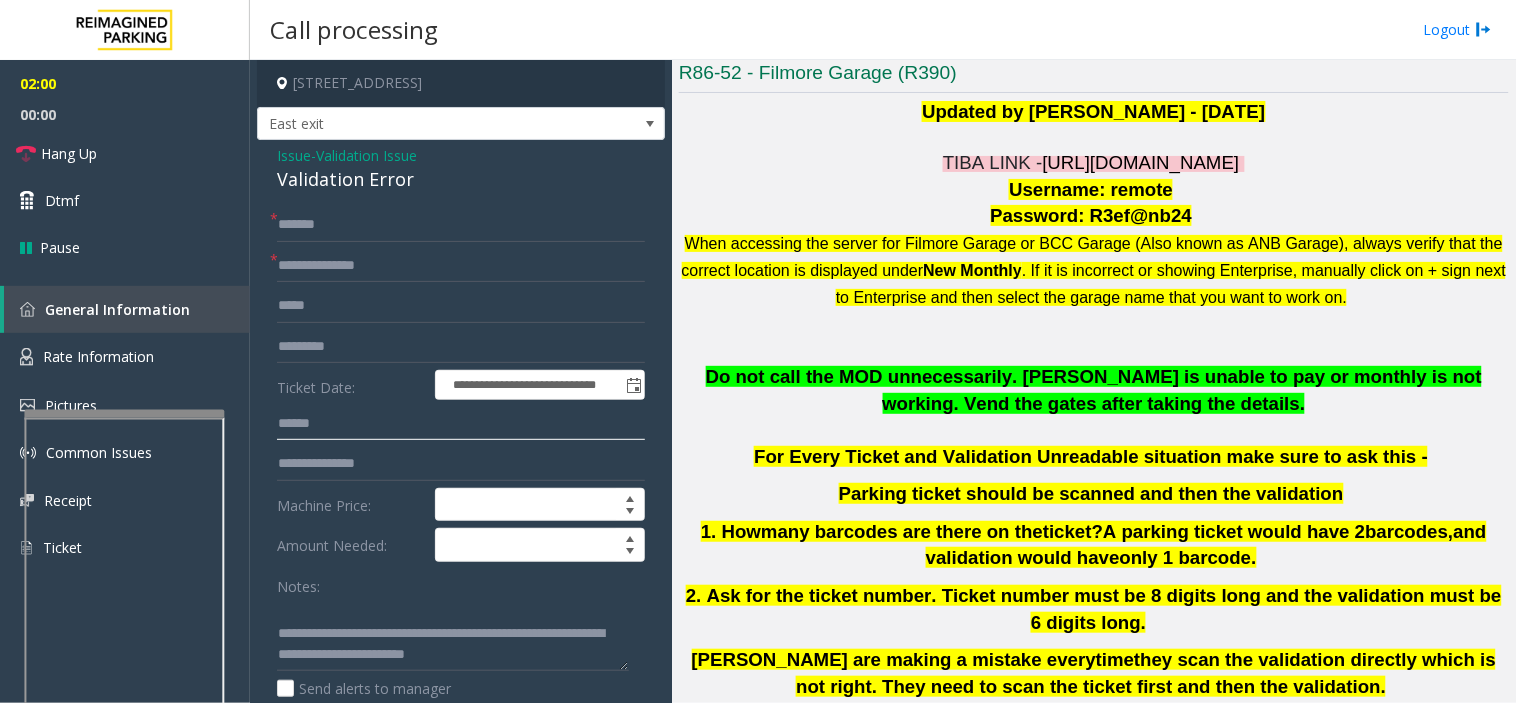type on "******" 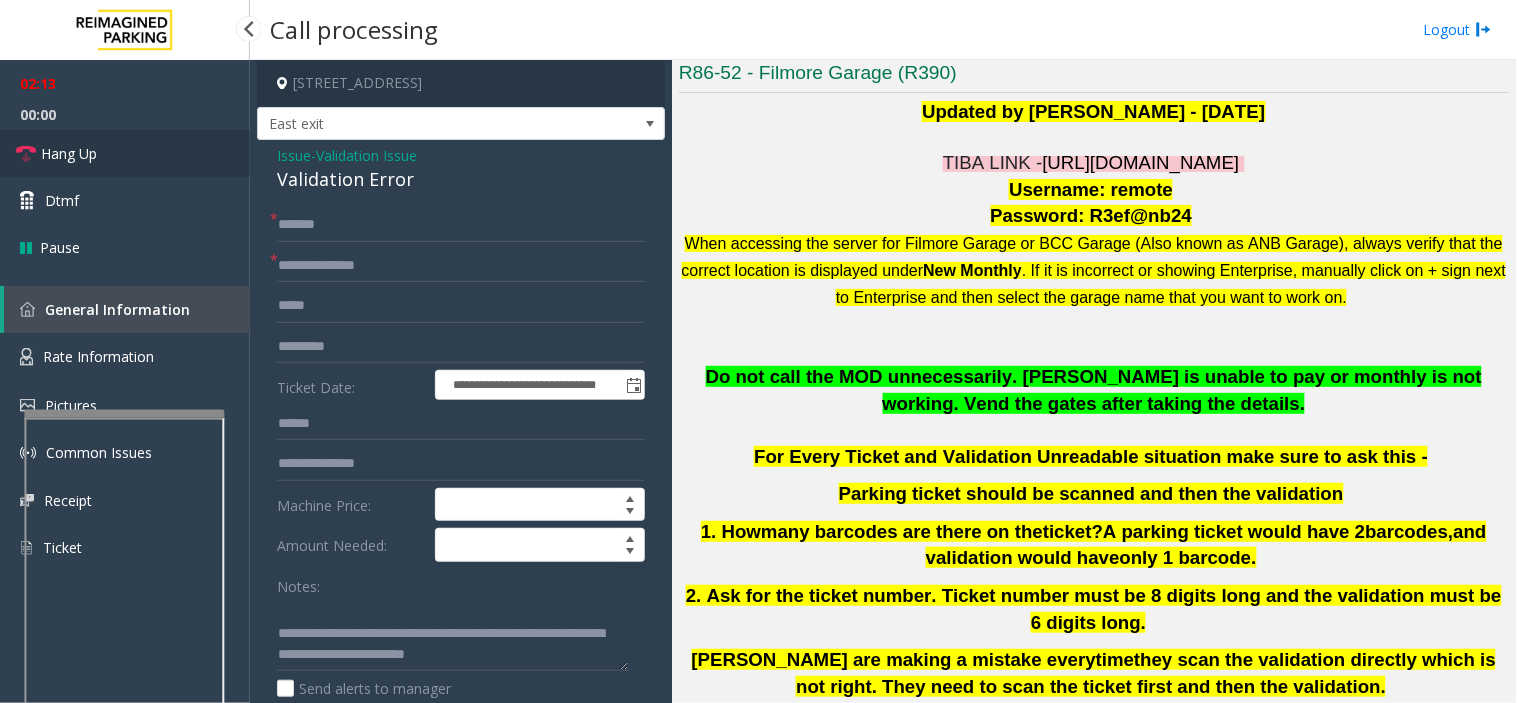 click on "Hang Up" at bounding box center (125, 153) 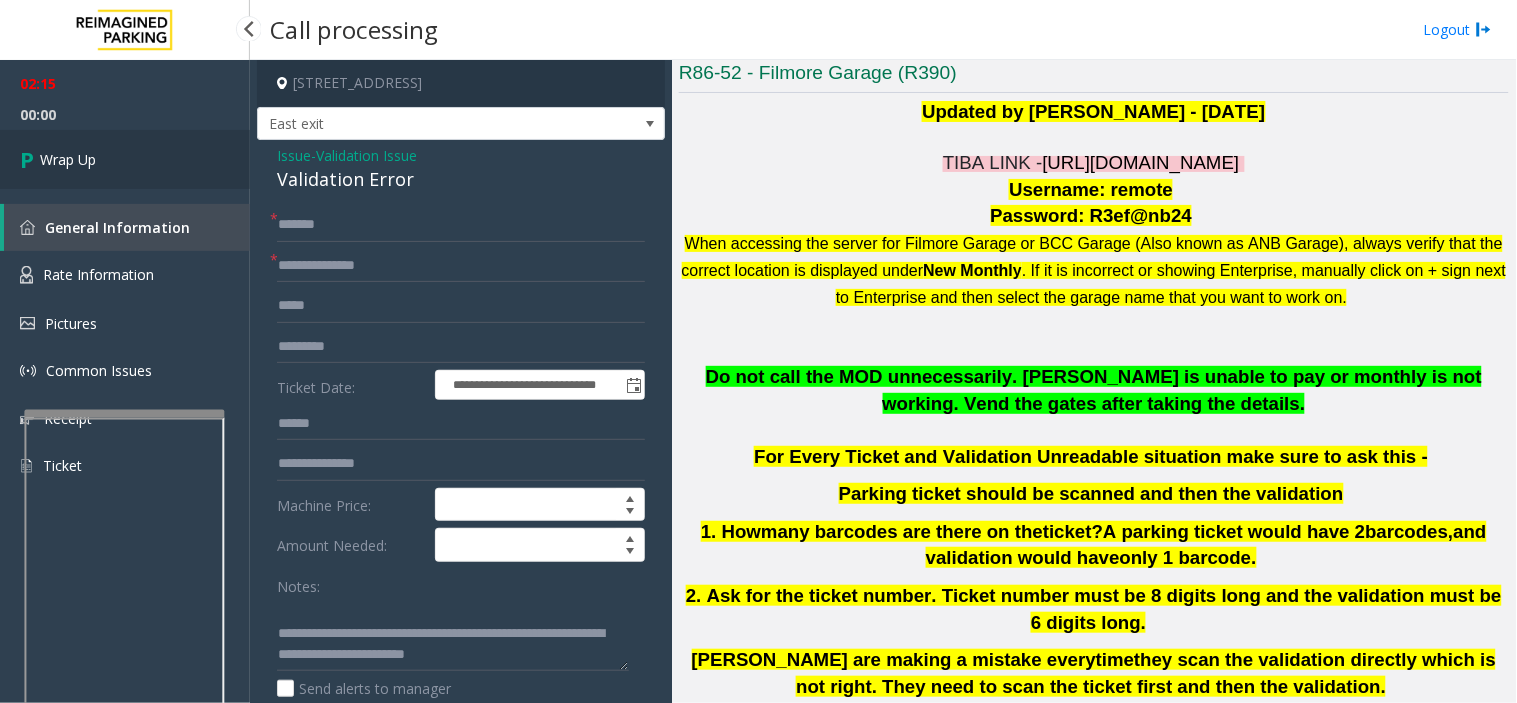 click on "Wrap Up" at bounding box center (125, 159) 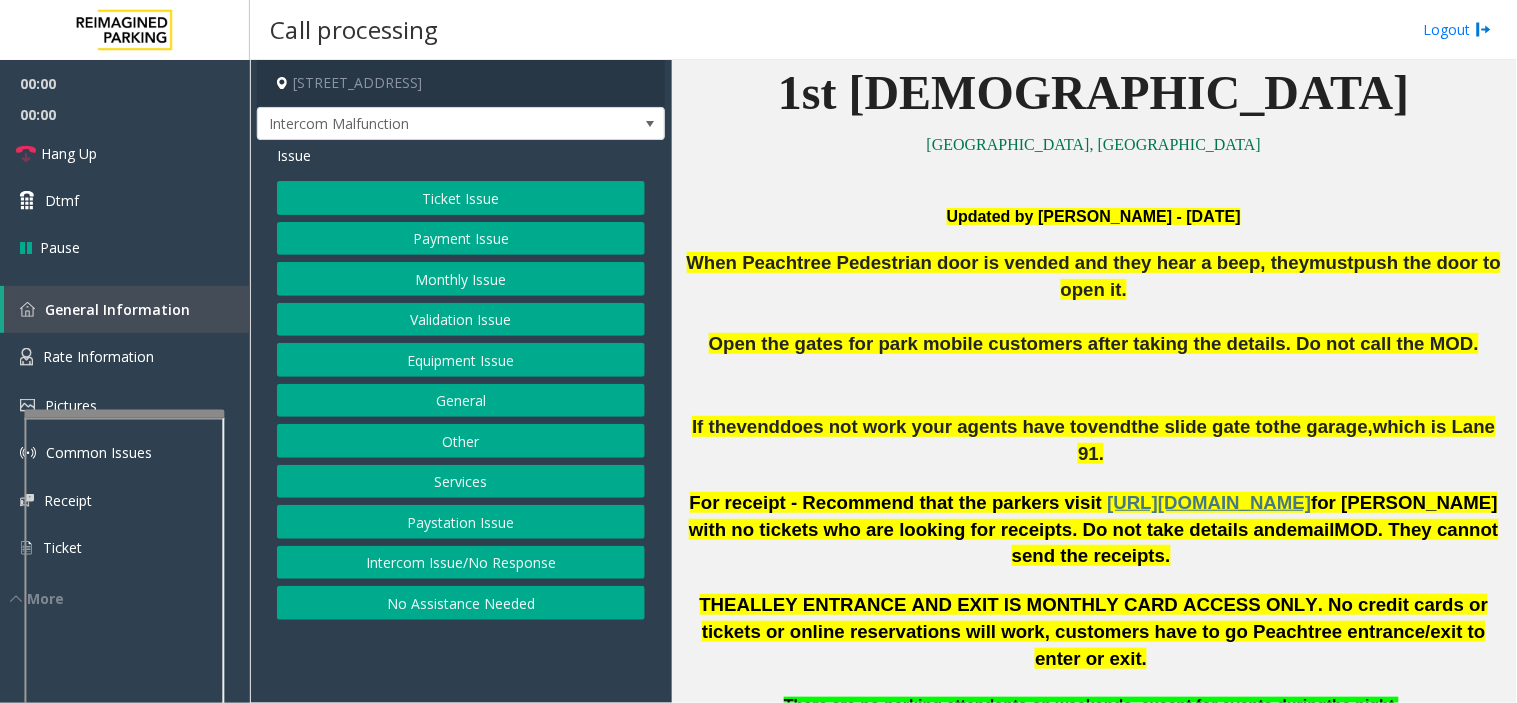 scroll, scrollTop: 555, scrollLeft: 0, axis: vertical 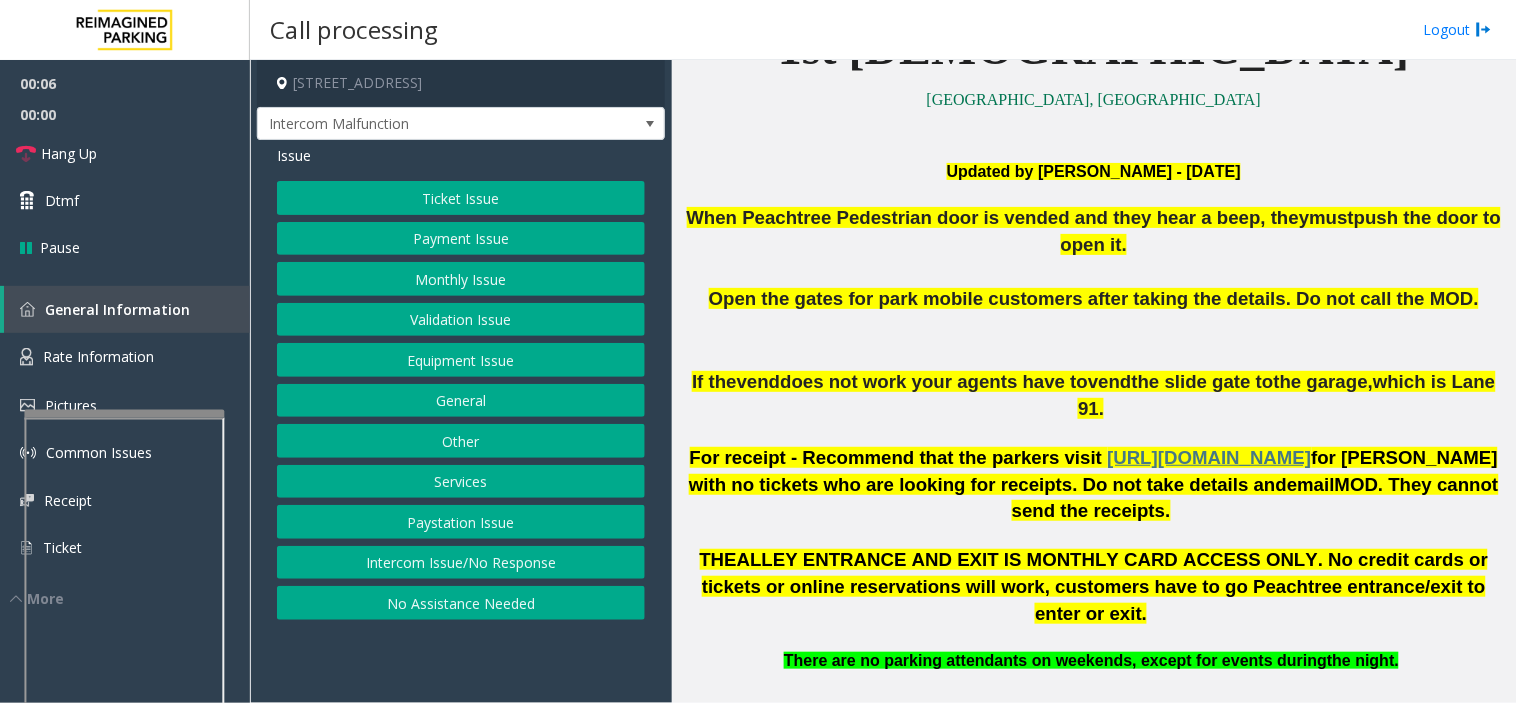 drag, startPoint x: 543, startPoint y: 676, endPoint x: 481, endPoint y: 672, distance: 62.1289 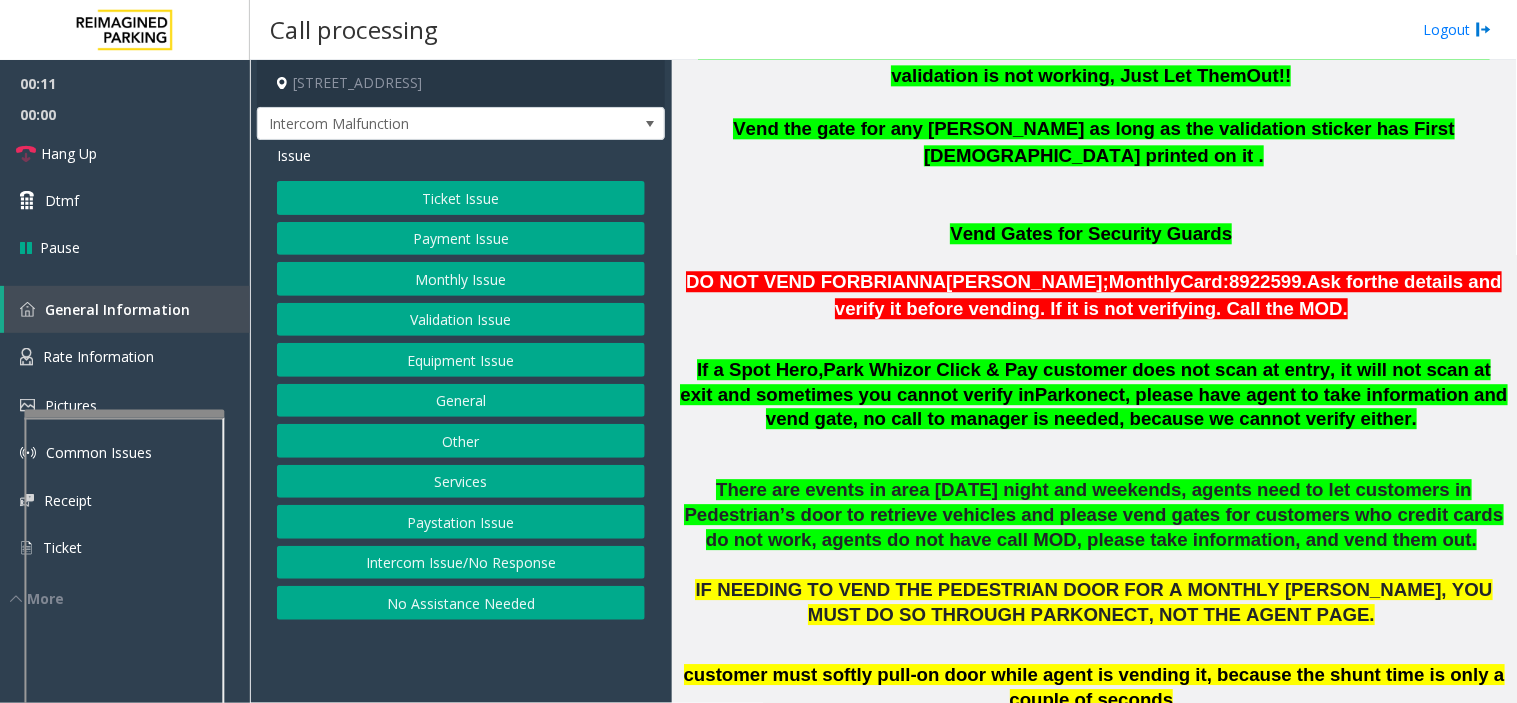 scroll, scrollTop: 888, scrollLeft: 0, axis: vertical 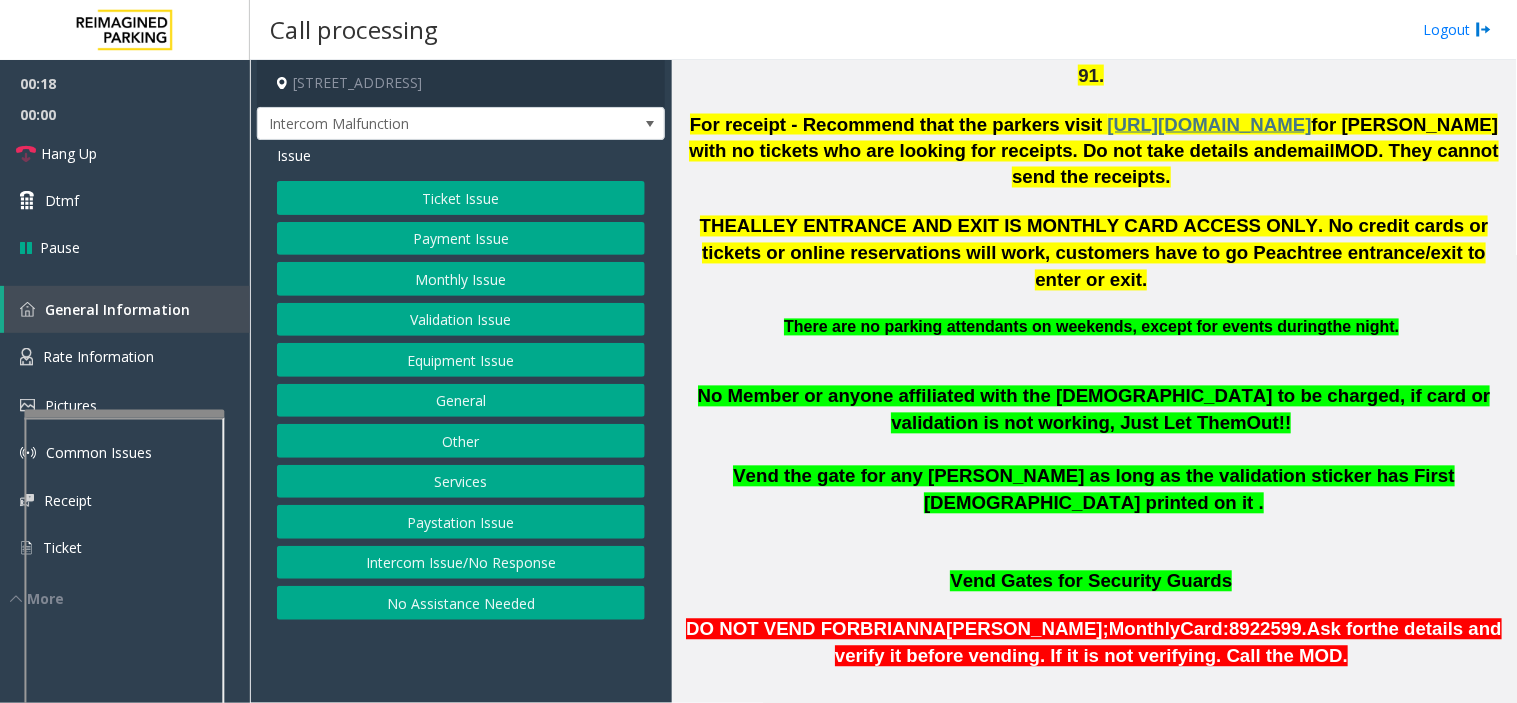 drag, startPoint x: 482, startPoint y: 676, endPoint x: 472, endPoint y: 682, distance: 11.661903 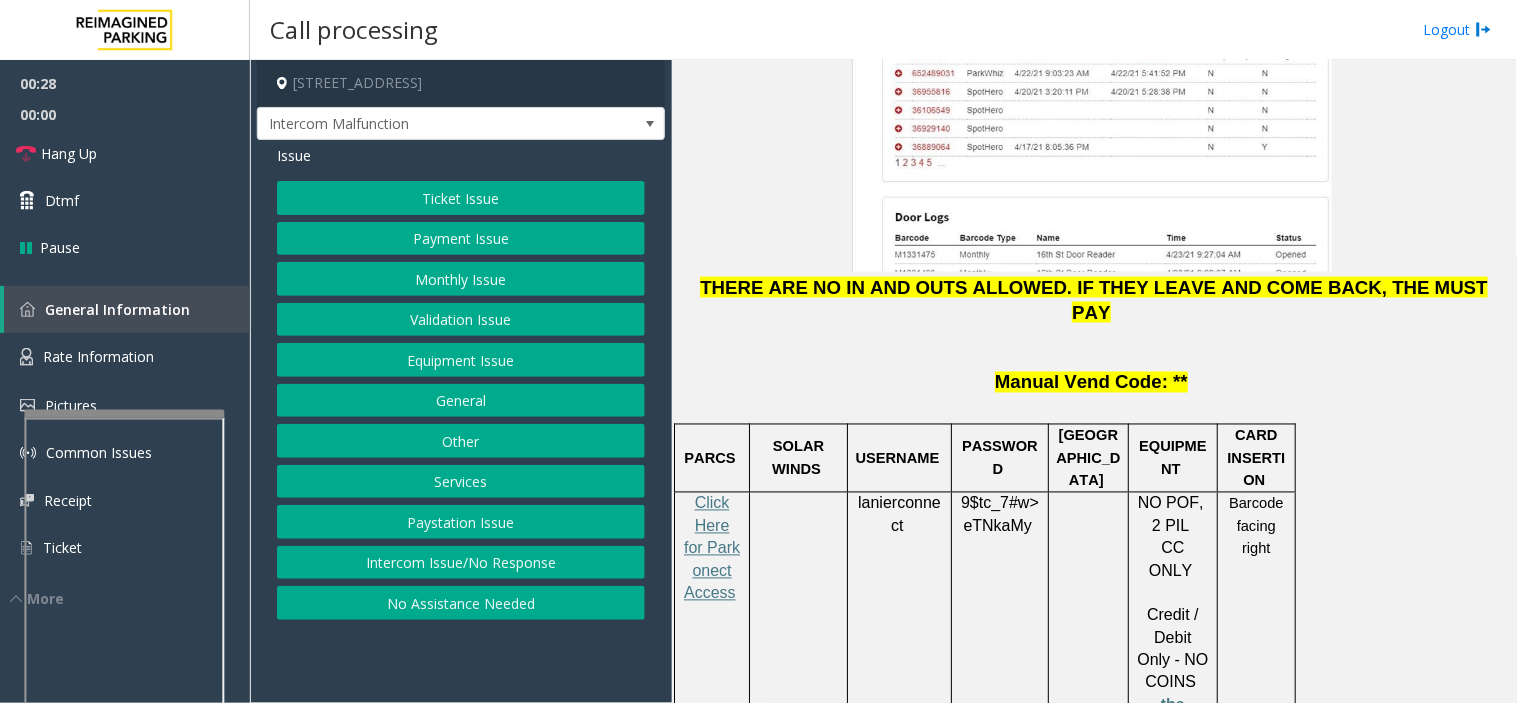 scroll, scrollTop: 2888, scrollLeft: 0, axis: vertical 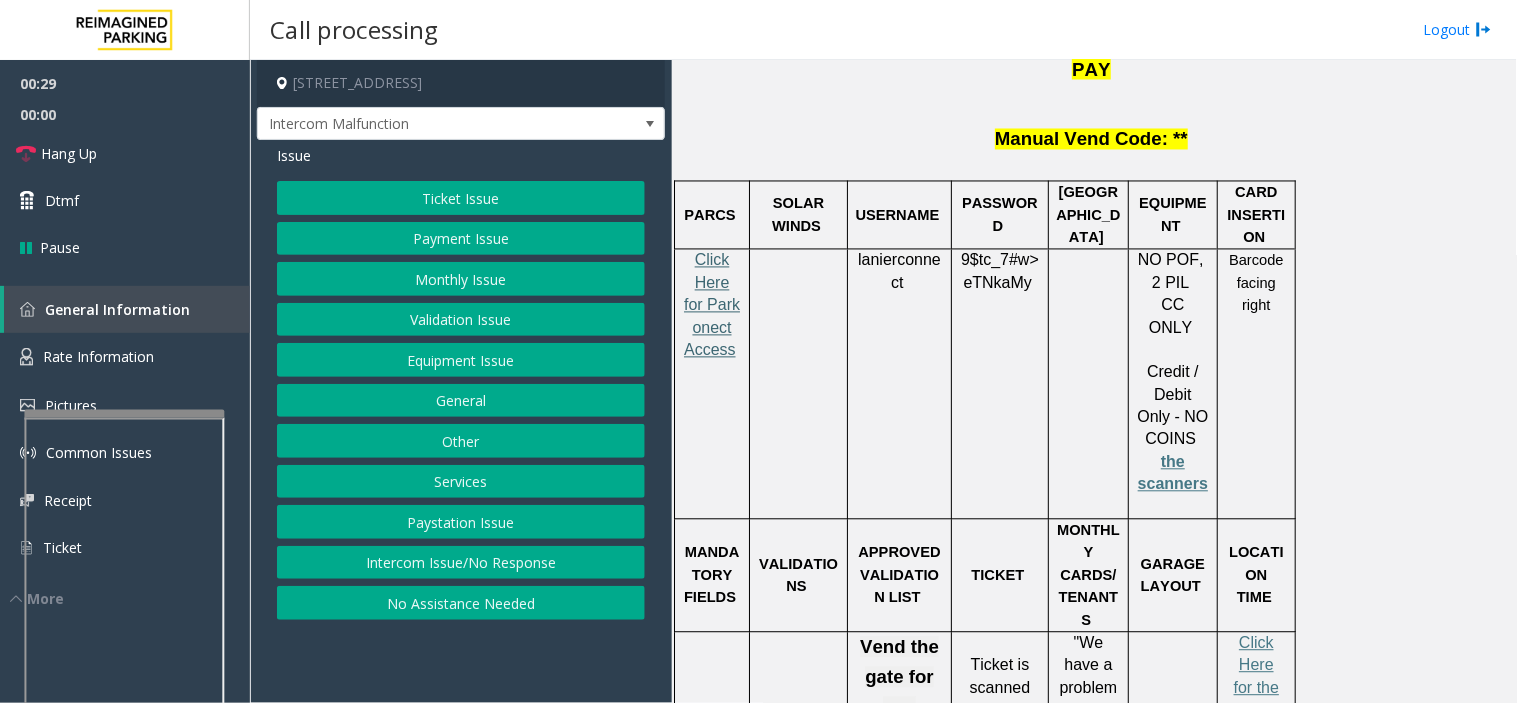 click on "Click Here for Parkonect Access" 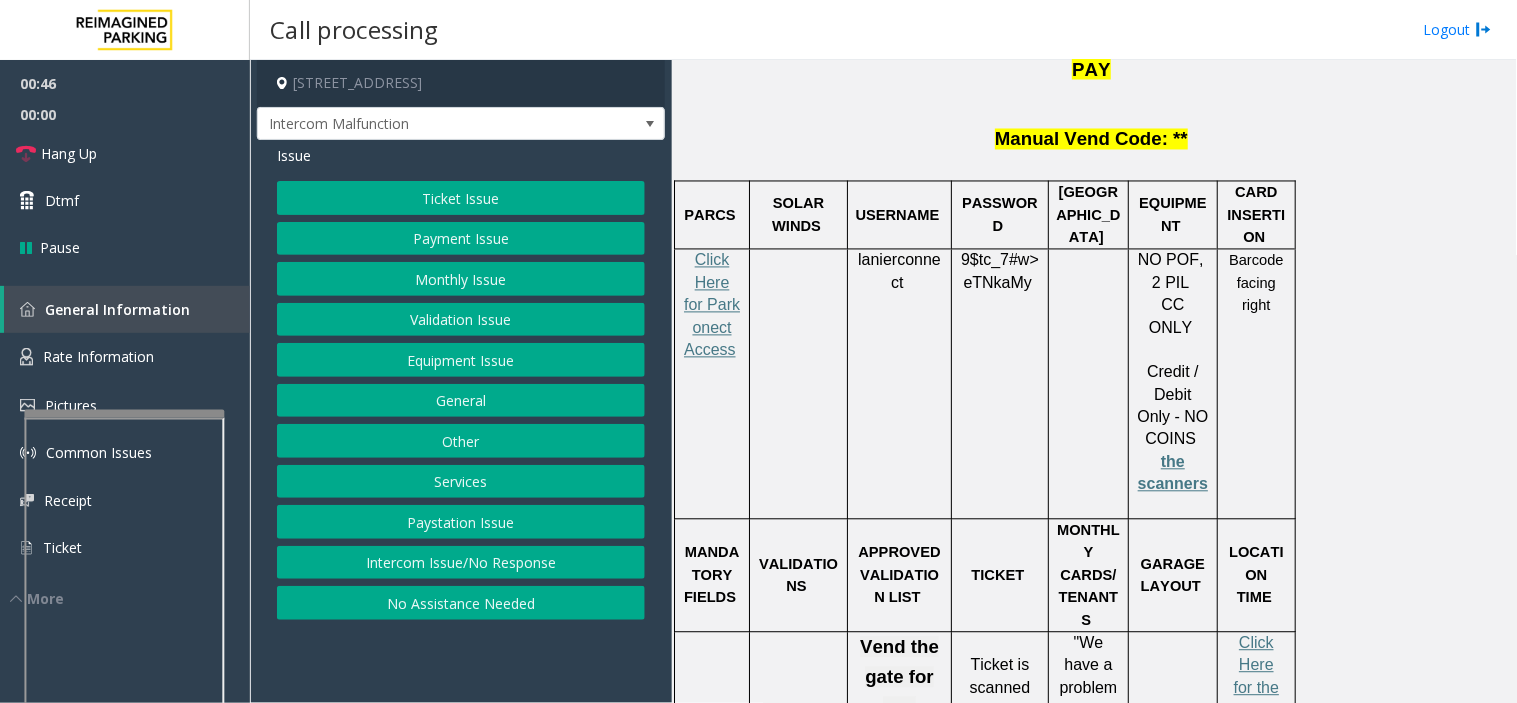 drag, startPoint x: 450, startPoint y: 657, endPoint x: 421, endPoint y: 670, distance: 31.780497 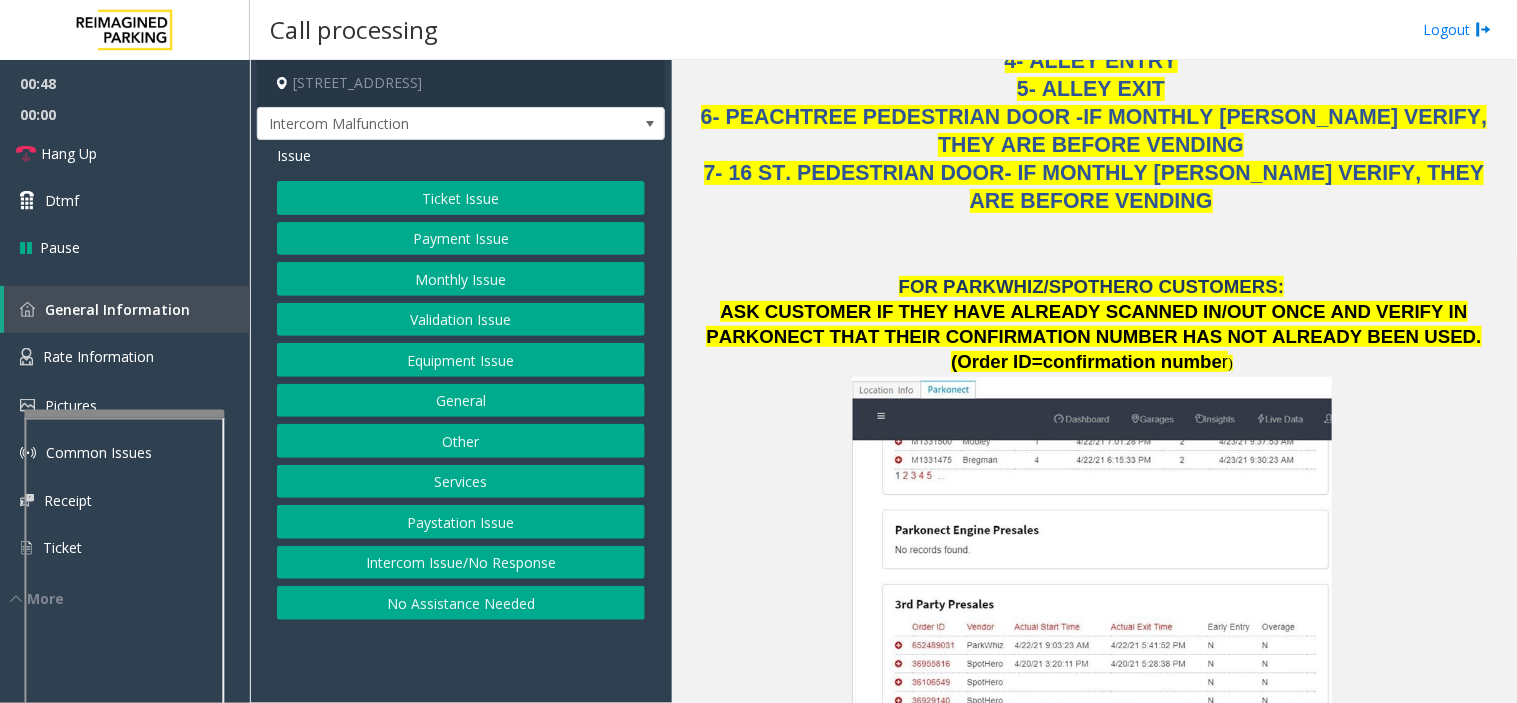 scroll, scrollTop: 1888, scrollLeft: 0, axis: vertical 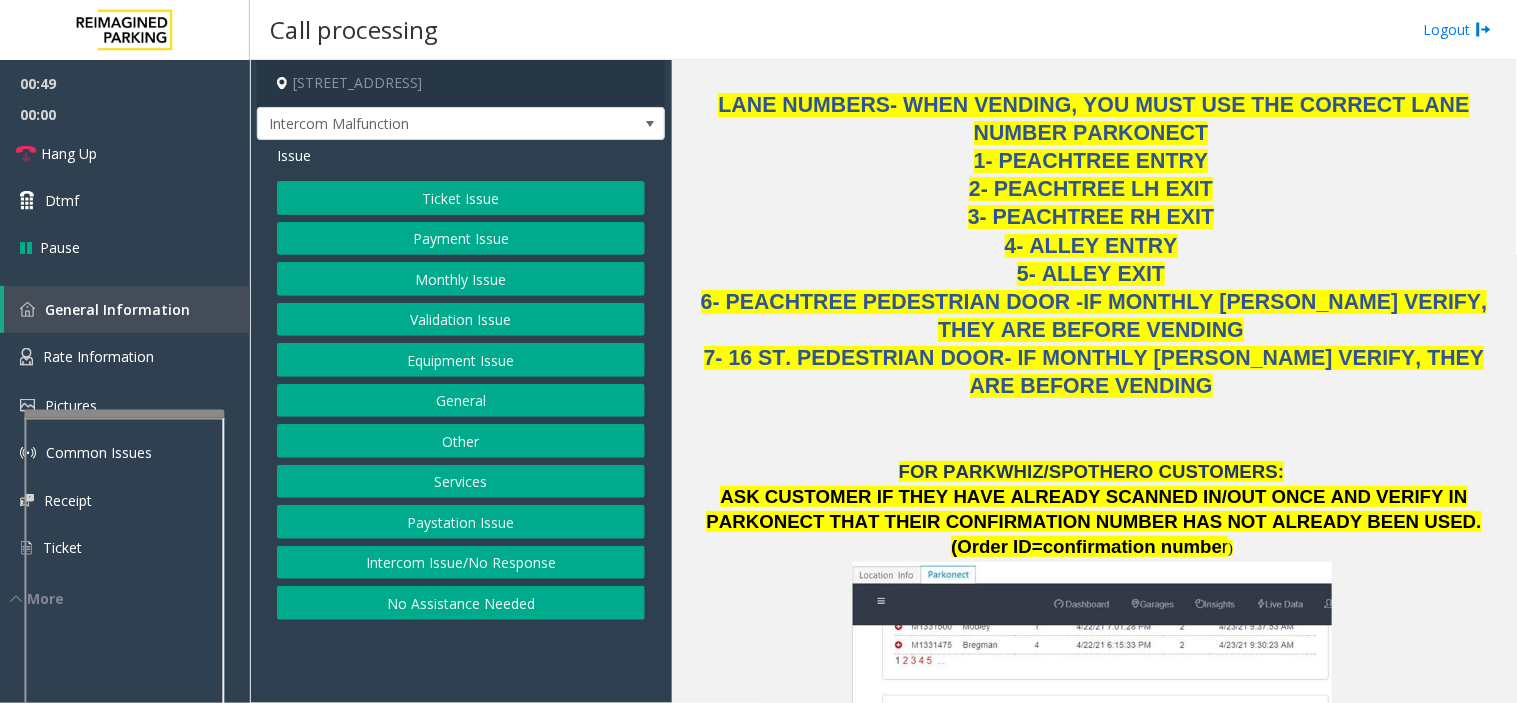 click on "Equipment Issue" 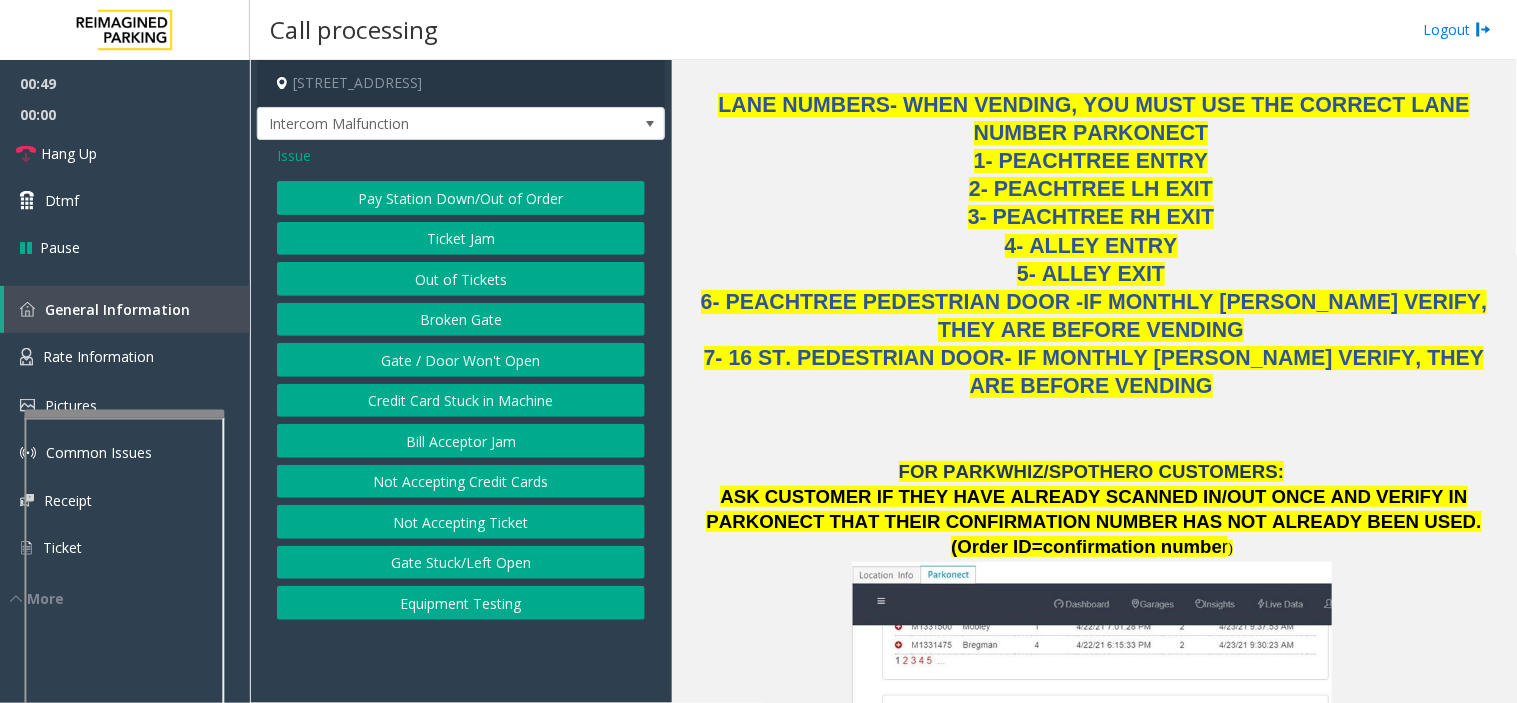 click on "Gate / Door Won't Open" 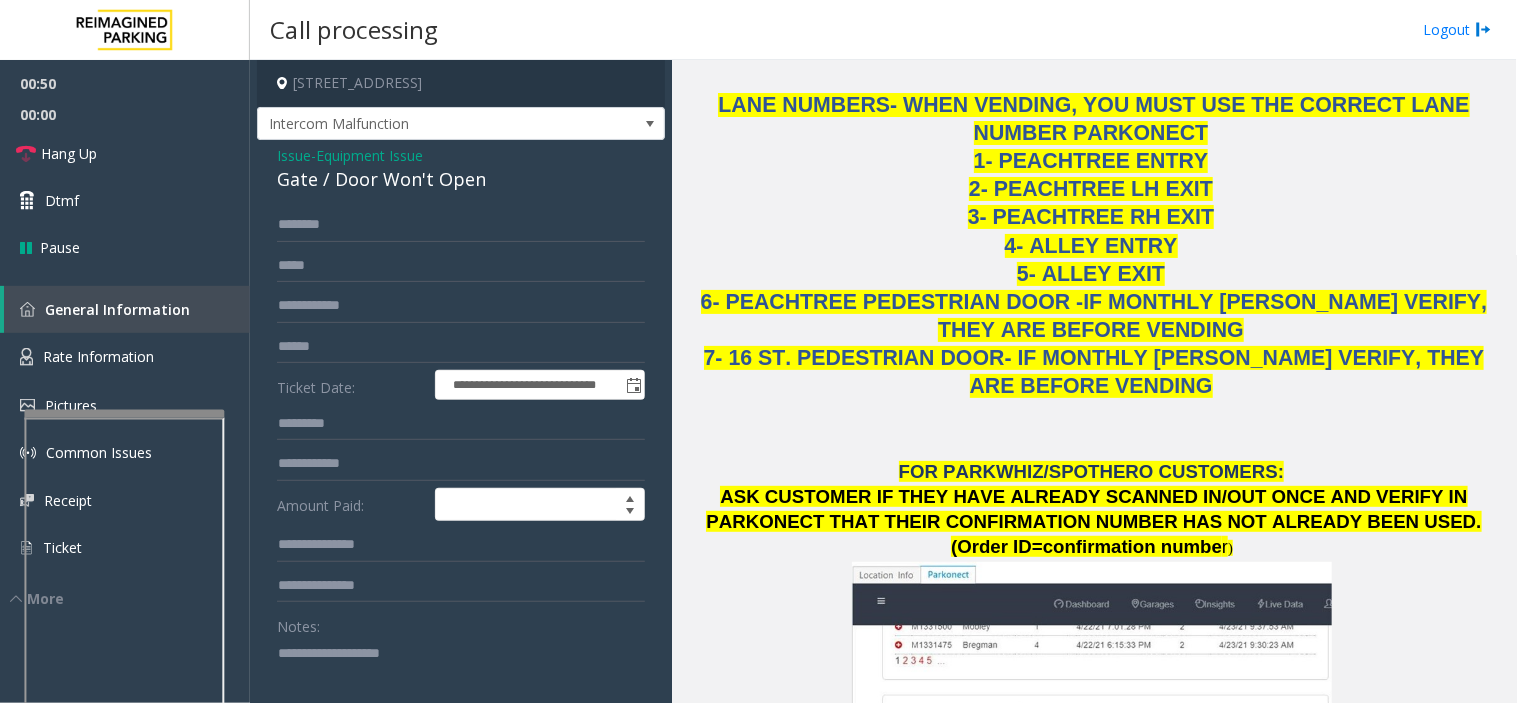 click 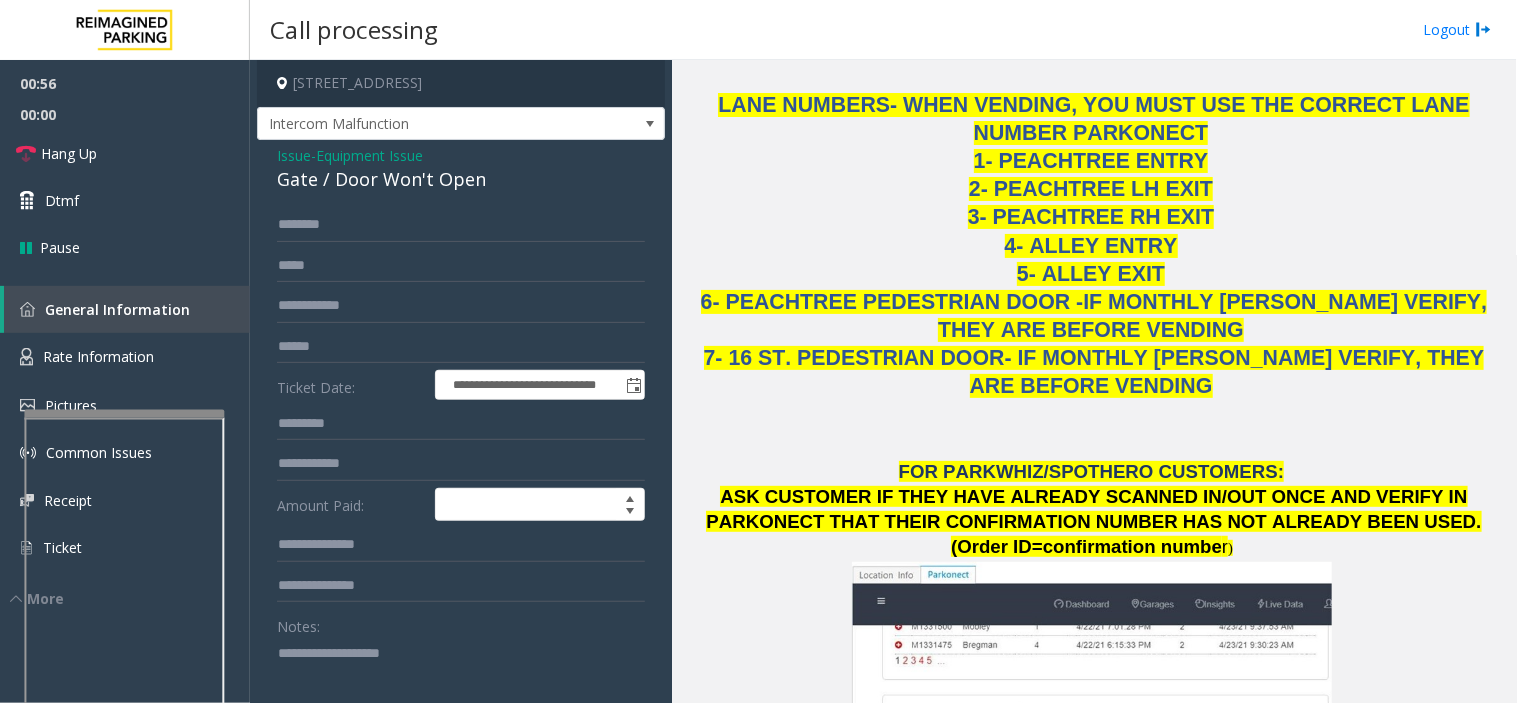 click 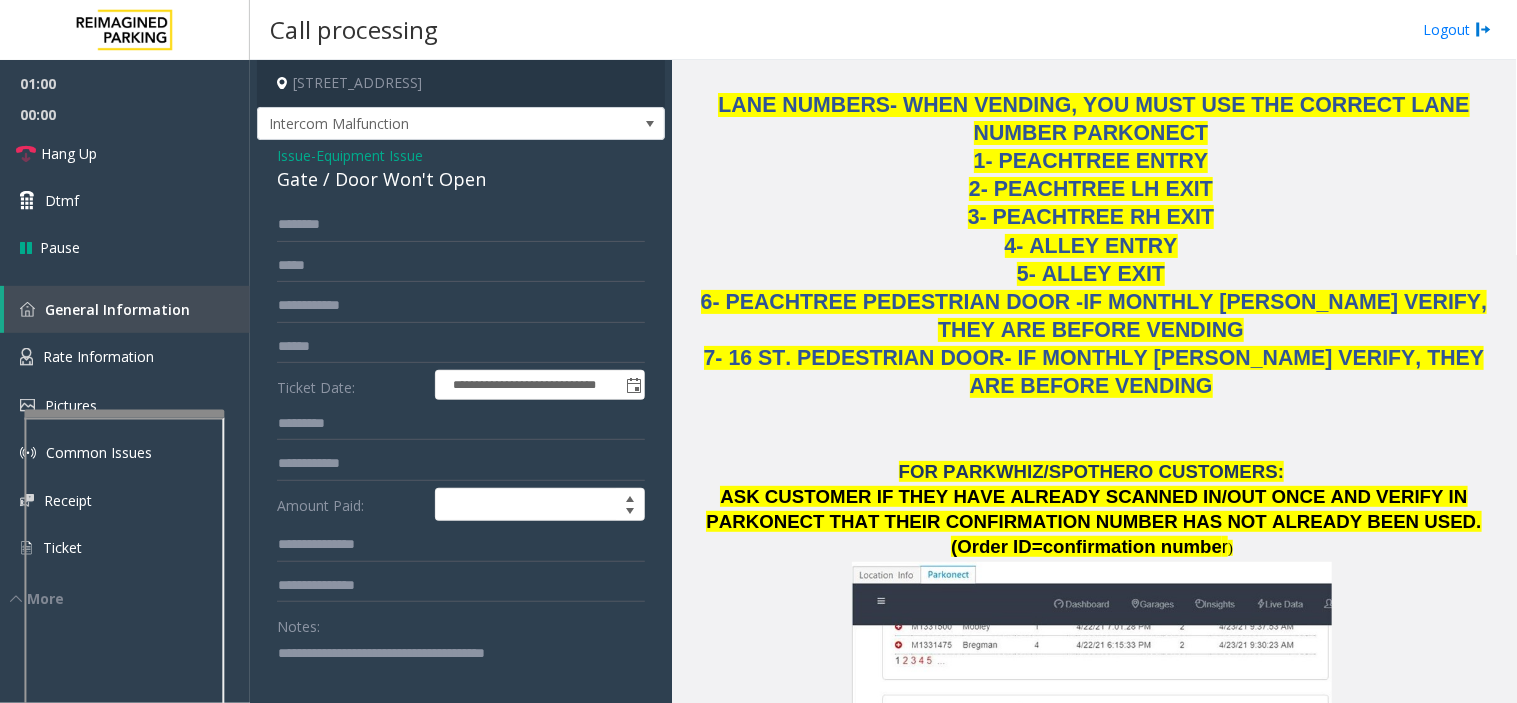type on "**********" 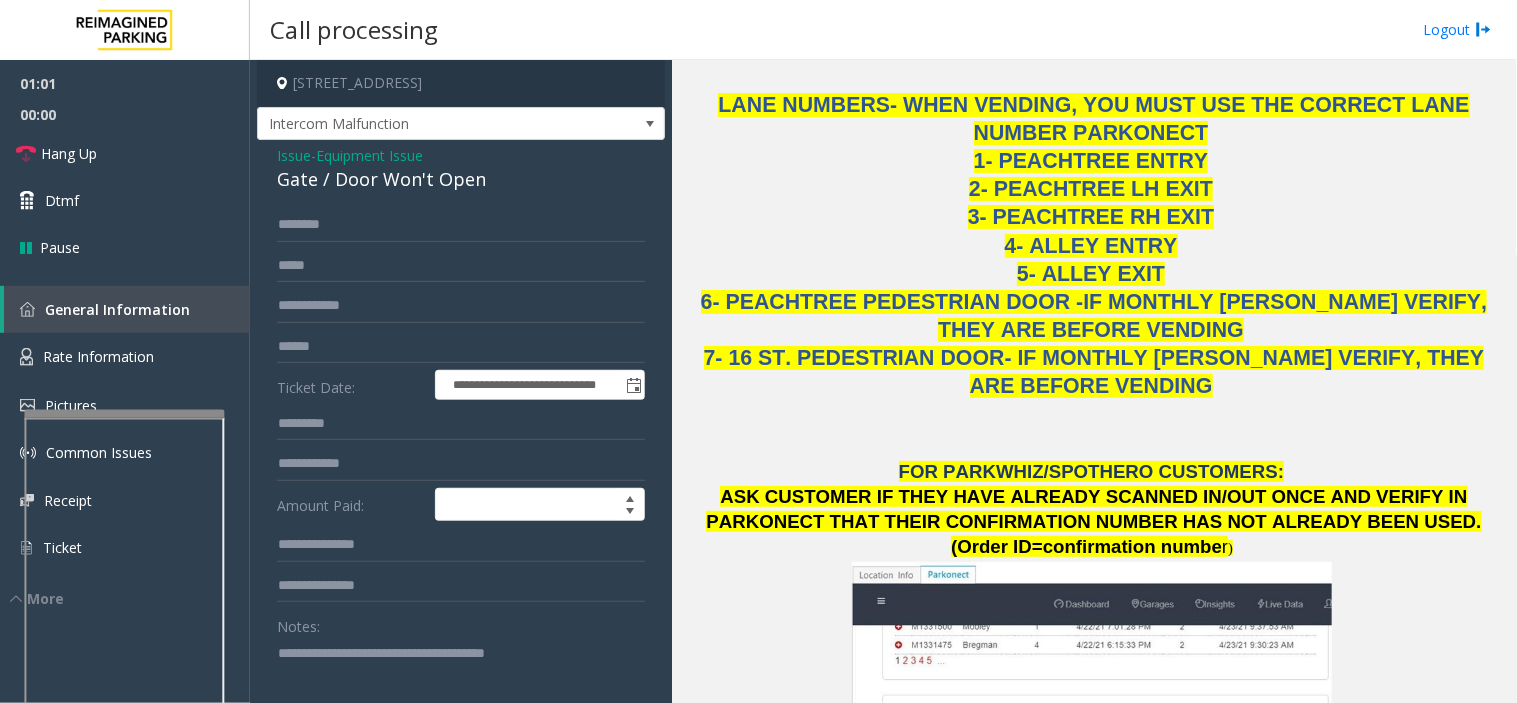 click on "ASK CUSTOMER IF THEY HAVE ALREADY SCANNED IN/OUT ONCE AND VERIFY IN PARKONECT THAT THEIR CONFIRMATION NUMBER HAS NOT ALREADY BEEN USED. (Order ID=confirmation numbe" 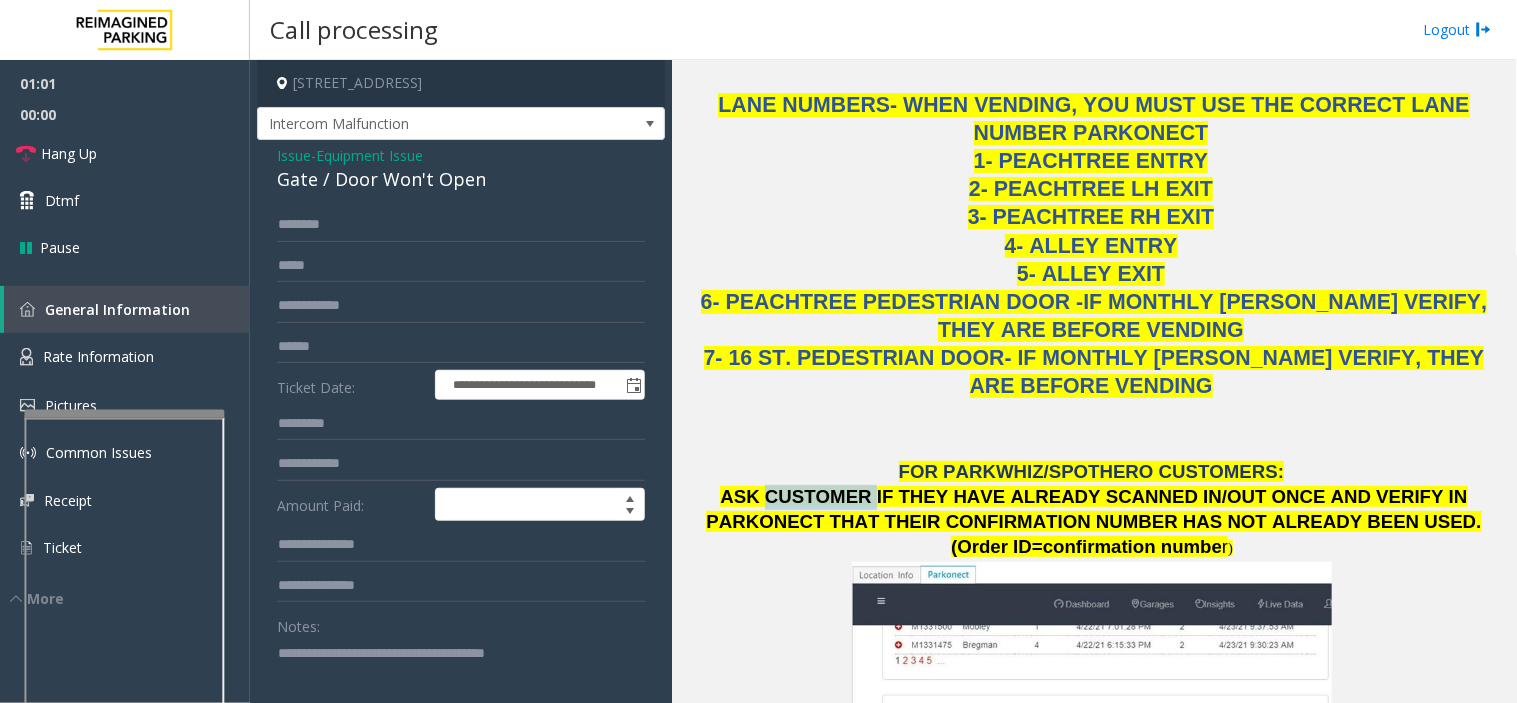 click on "ASK CUSTOMER IF THEY HAVE ALREADY SCANNED IN/OUT ONCE AND VERIFY IN PARKONECT THAT THEIR CONFIRMATION NUMBER HAS NOT ALREADY BEEN USED. (Order ID=confirmation numbe" 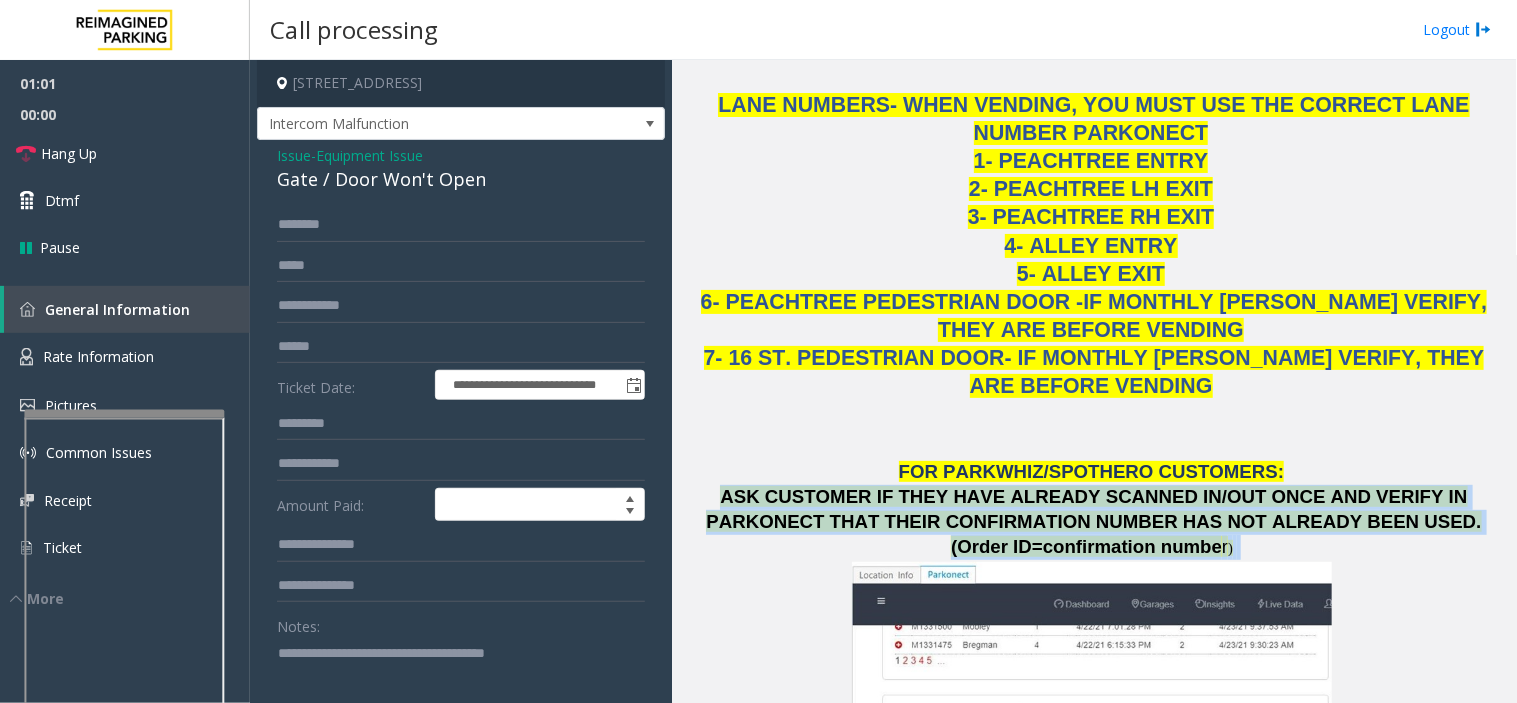 click on "ASK CUSTOMER IF THEY HAVE ALREADY SCANNED IN/OUT ONCE AND VERIFY IN PARKONECT THAT THEIR CONFIRMATION NUMBER HAS NOT ALREADY BEEN USED. (Order ID=confirmation numbe" 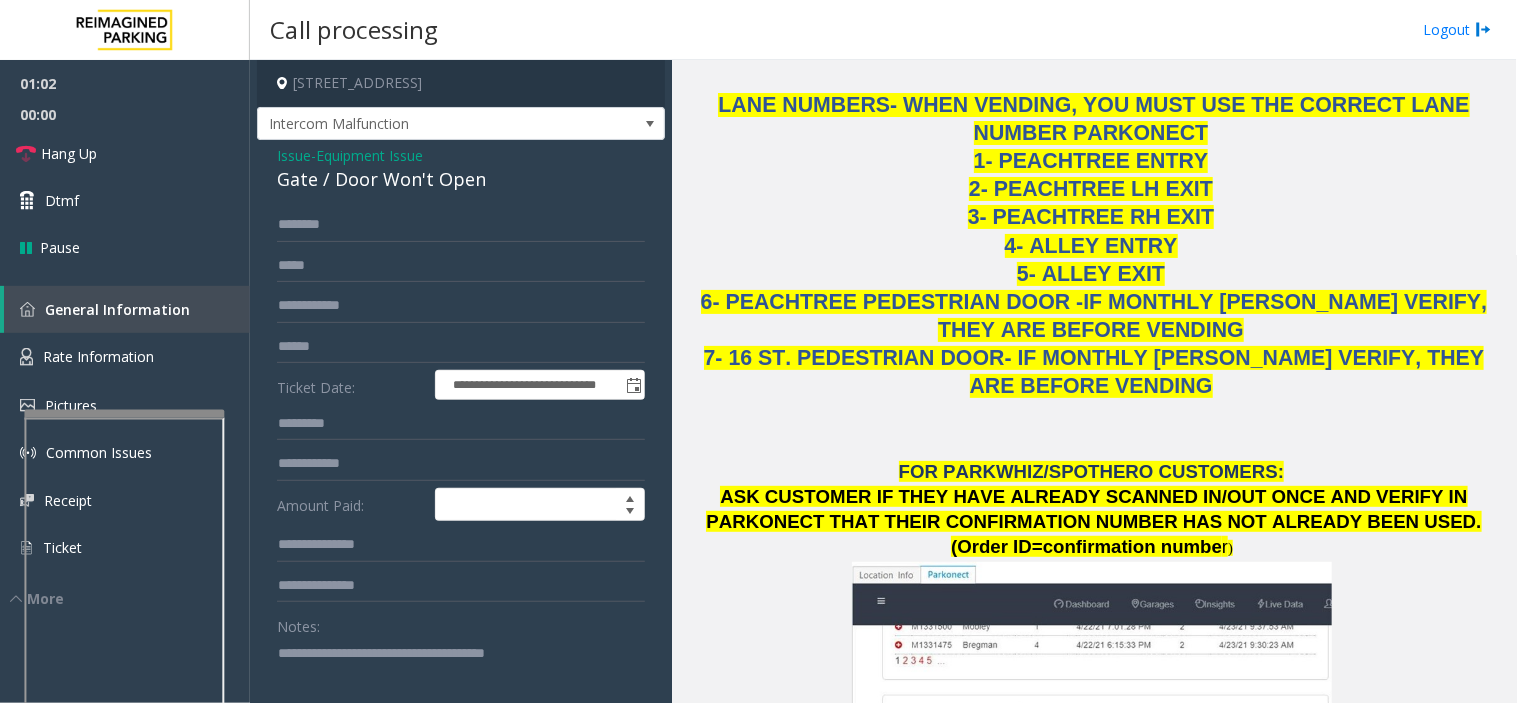 click on "7- 16 ST. PEDESTRIAN DOOR- IF MONTHLY [PERSON_NAME] VERIFY, THEY ARE BEFORE VENDING" 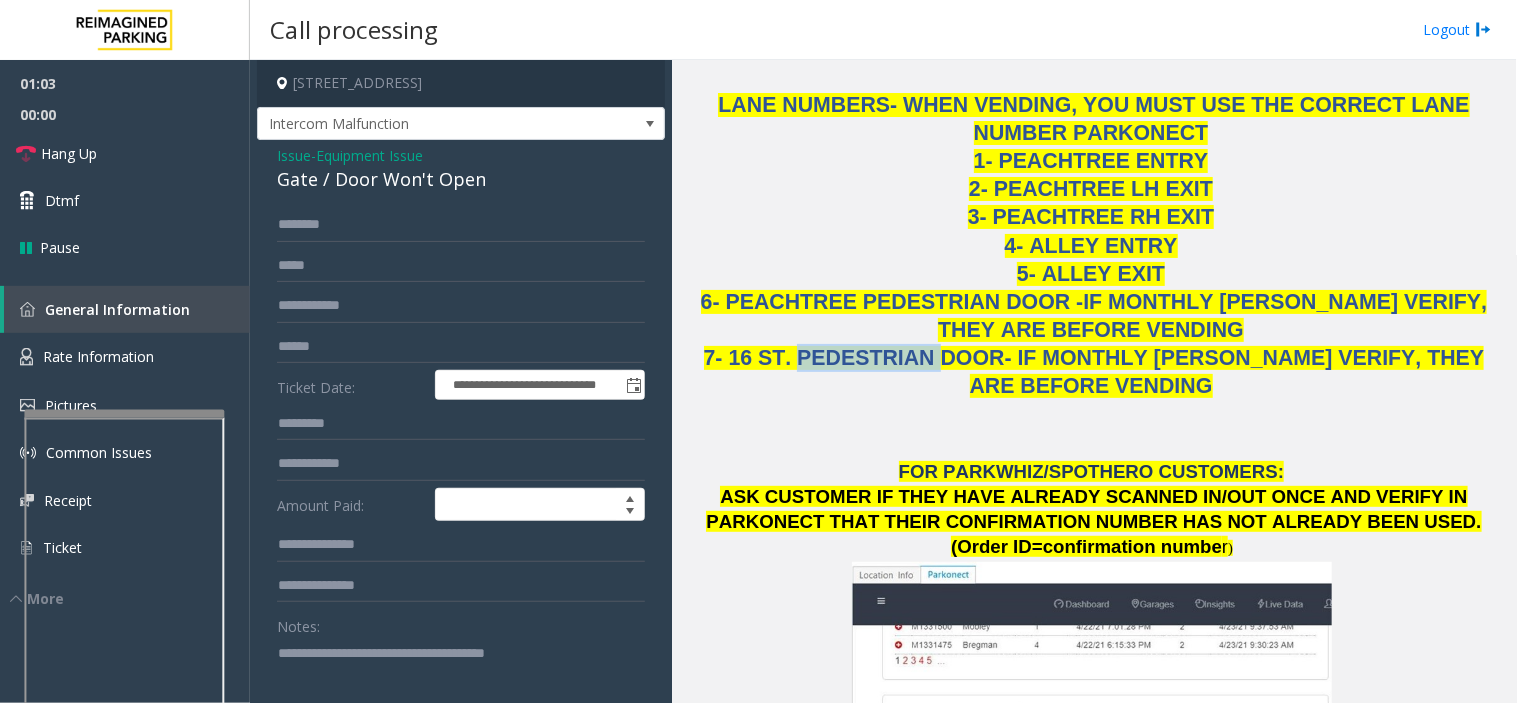 click on "7- 16 ST. PEDESTRIAN DOOR- IF MONTHLY [PERSON_NAME] VERIFY, THEY ARE BEFORE VENDING" 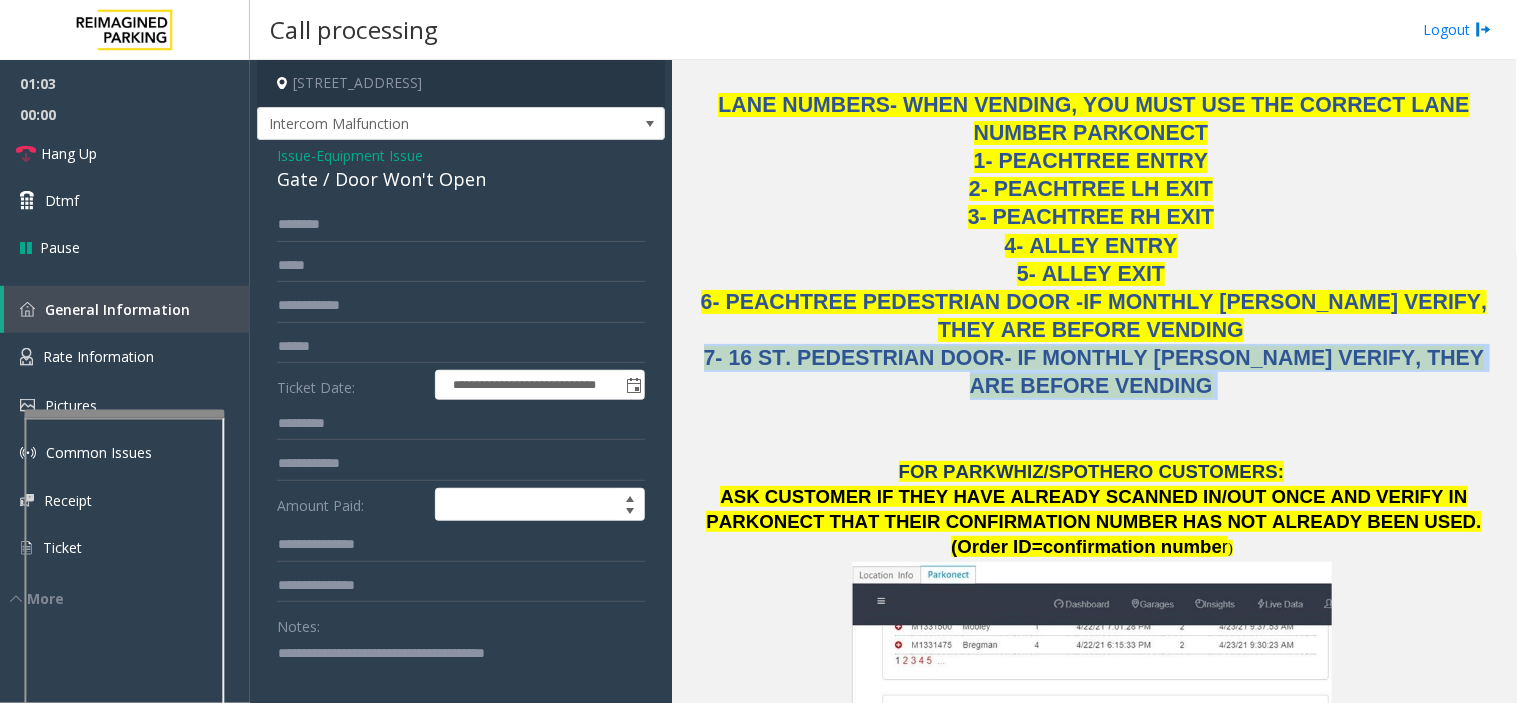 click on "7- 16 ST. PEDESTRIAN DOOR- IF MONTHLY [PERSON_NAME] VERIFY, THEY ARE BEFORE VENDING" 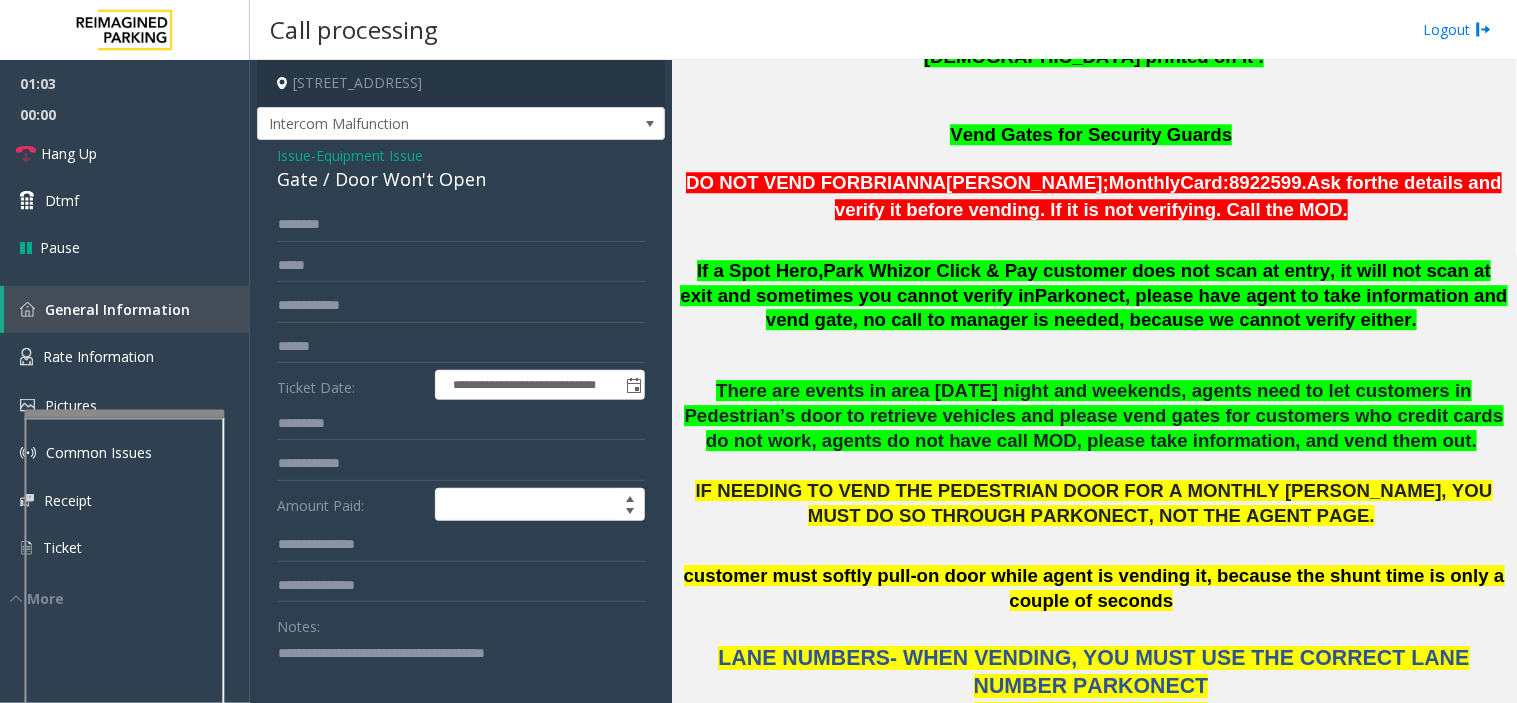 scroll, scrollTop: 1333, scrollLeft: 0, axis: vertical 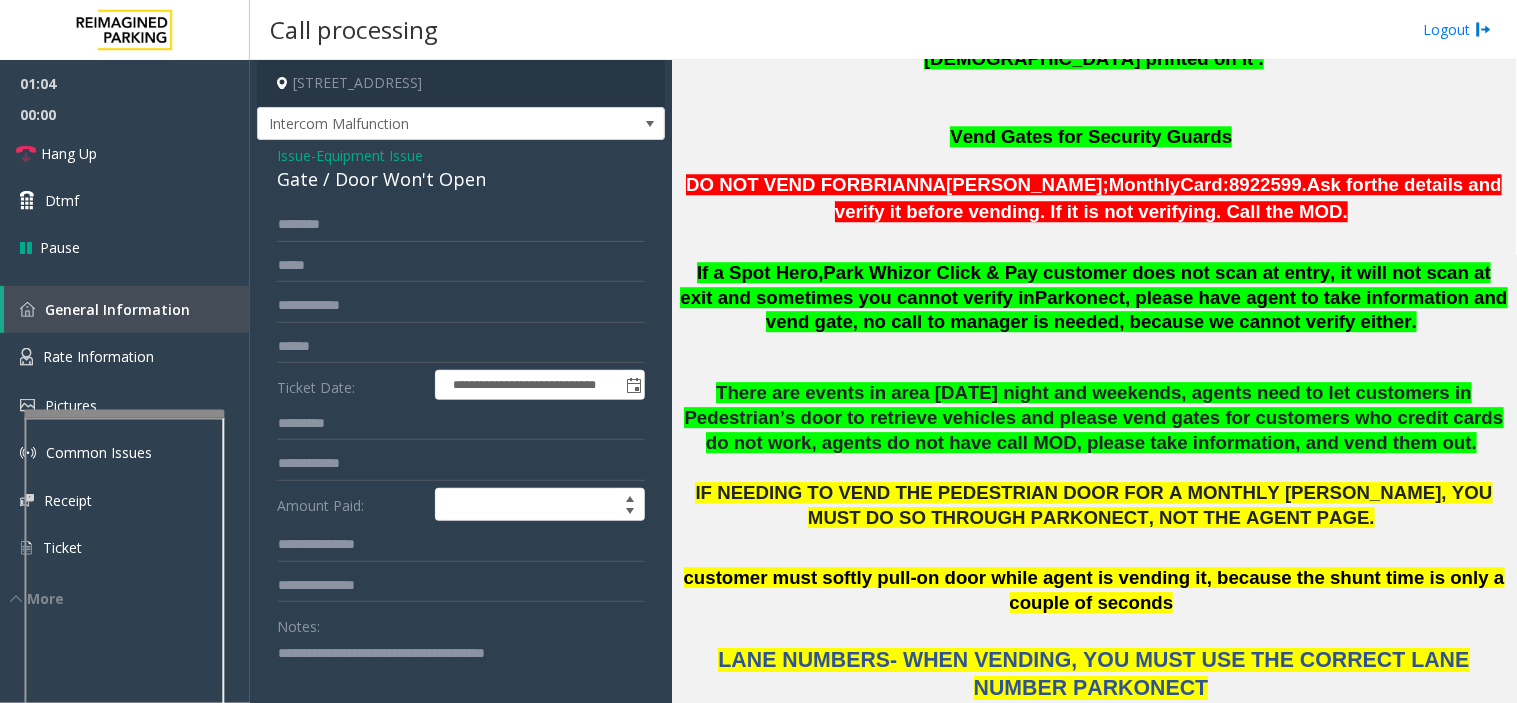 click on "There are events in area [DATE] night and weekends, agents need to let customers in Pedestrian’s door to retrieve vehicles and please vend gates for customers who credit cards do not work, agents do not have call MOD, please take information, and vend them out." 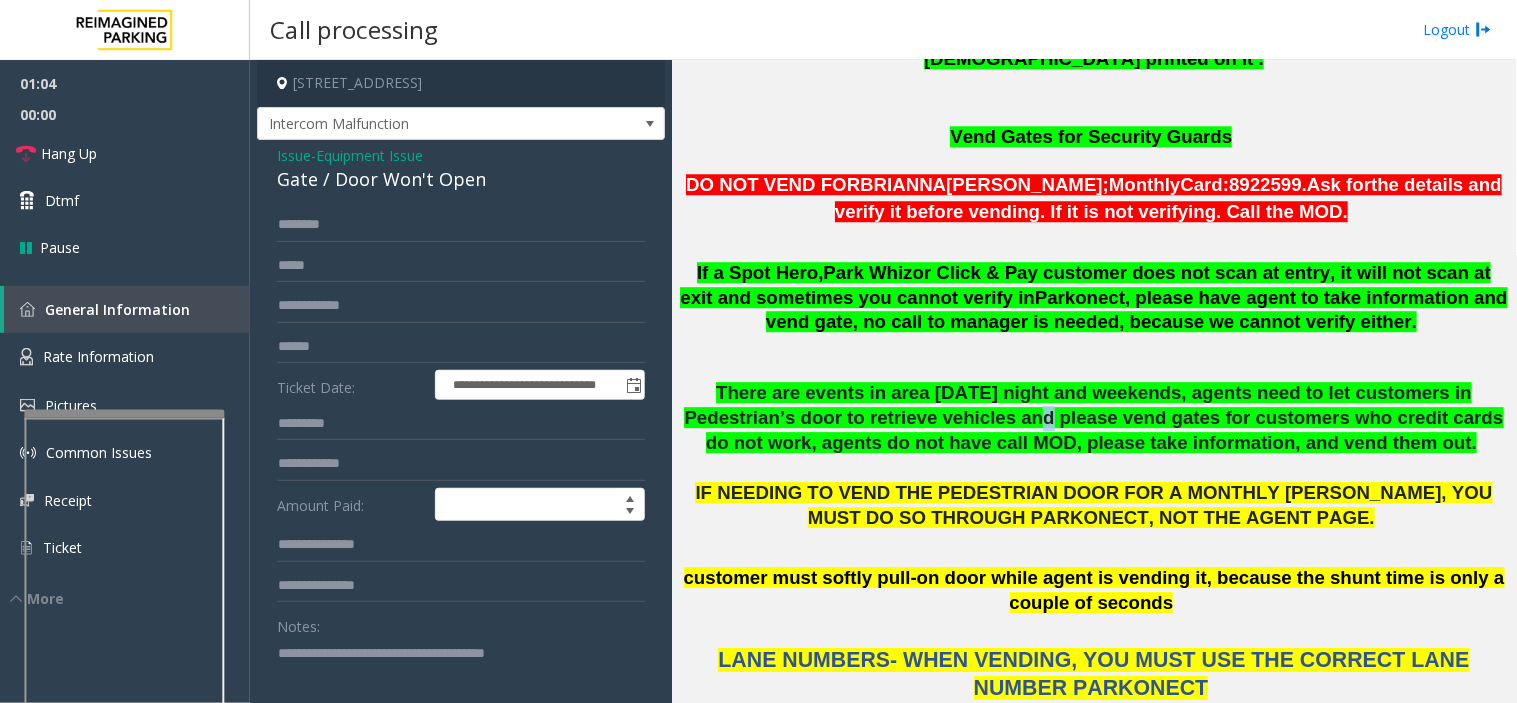 click on "There are events in area [DATE] night and weekends, agents need to let customers in Pedestrian’s door to retrieve vehicles and please vend gates for customers who credit cards do not work, agents do not have call MOD, please take information, and vend them out." 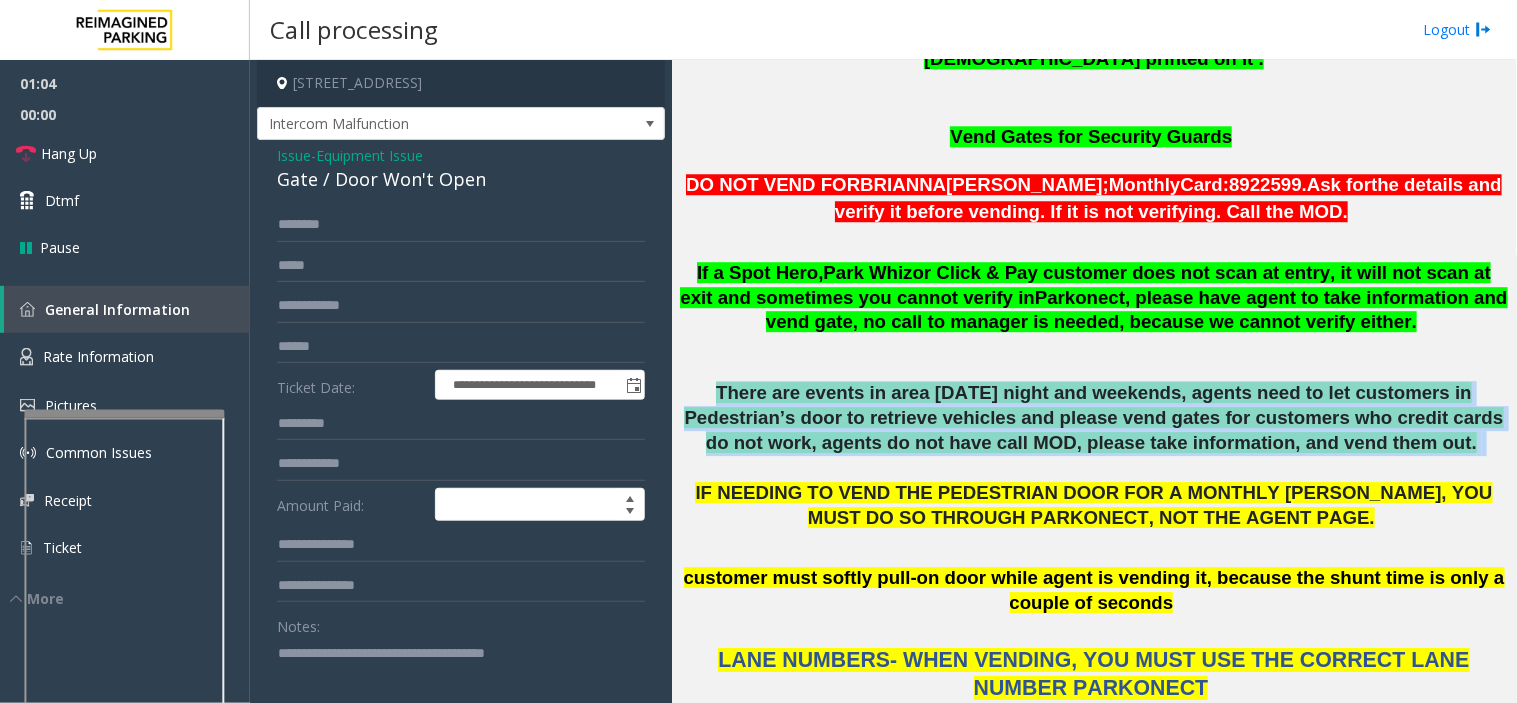 click on "There are events in area [DATE] night and weekends, agents need to let customers in Pedestrian’s door to retrieve vehicles and please vend gates for customers who credit cards do not work, agents do not have call MOD, please take information, and vend them out." 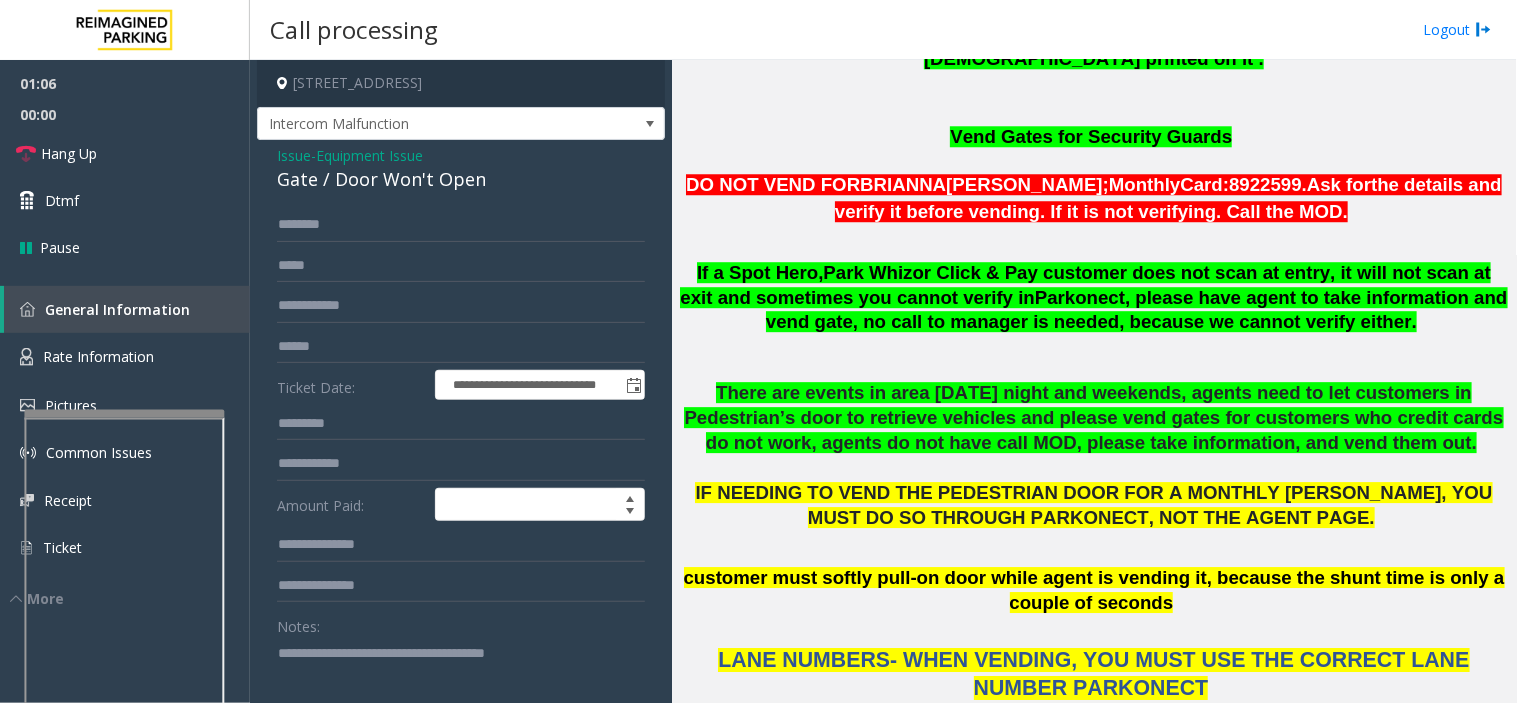click 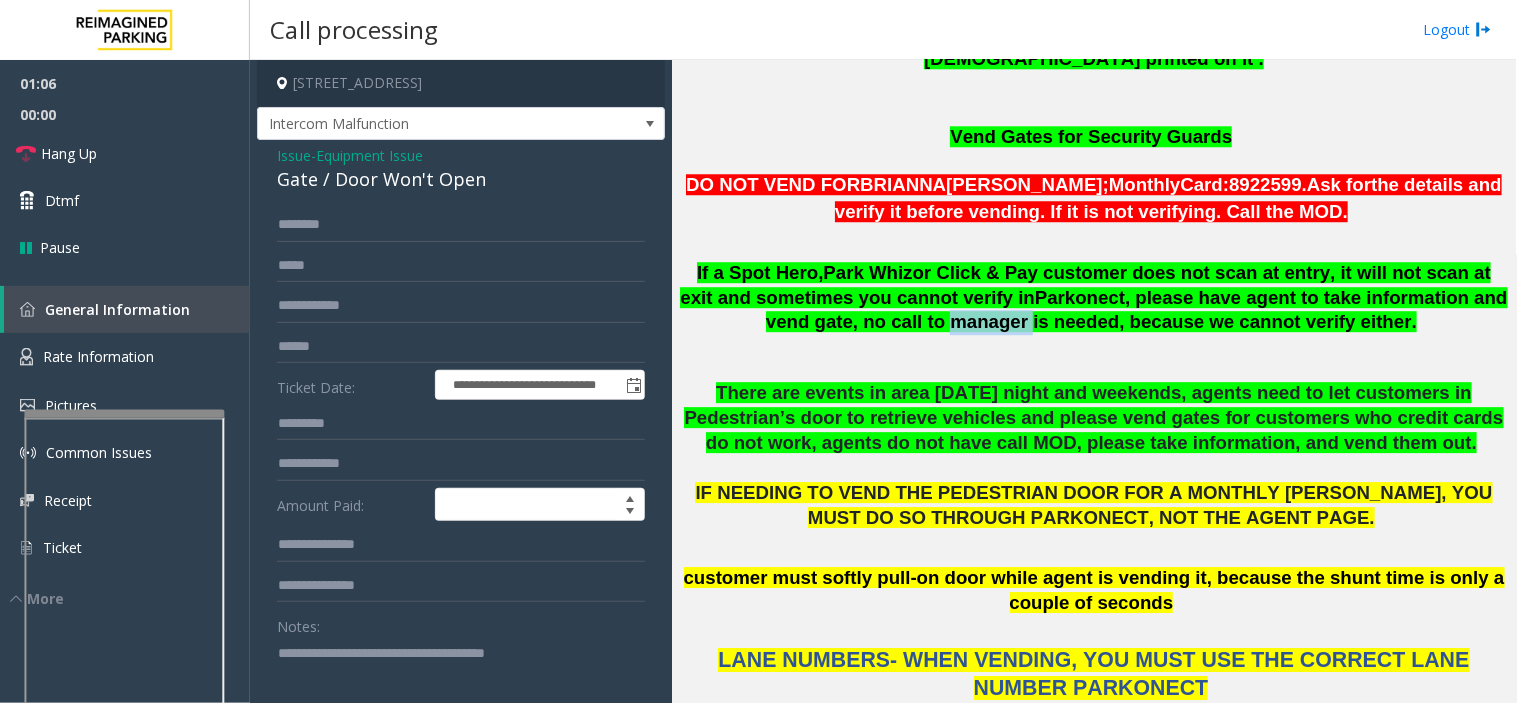 click on ", please have agent to take information and vend gate, no call to manager is needed, because we cannot verify either." 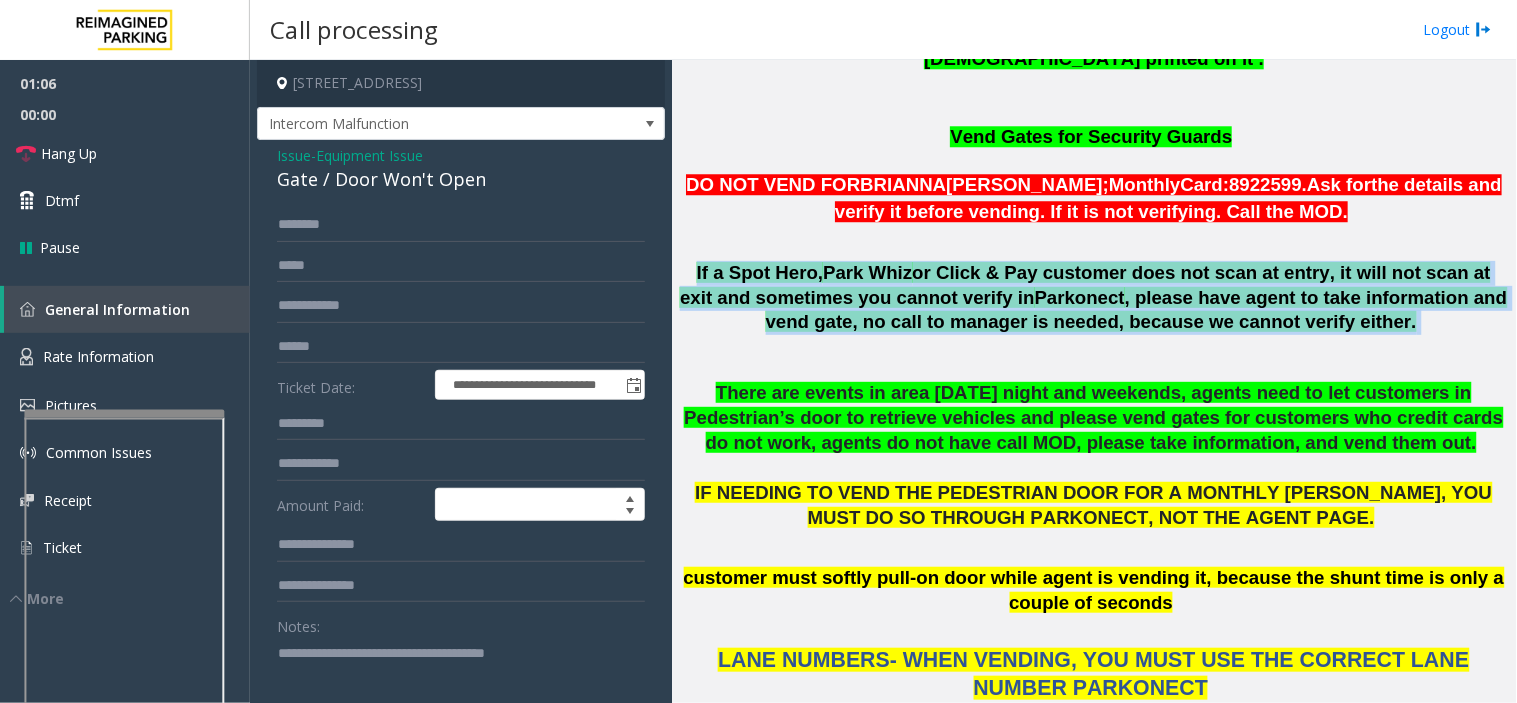click on ", please have agent to take information and vend gate, no call to manager is needed, because we cannot verify either." 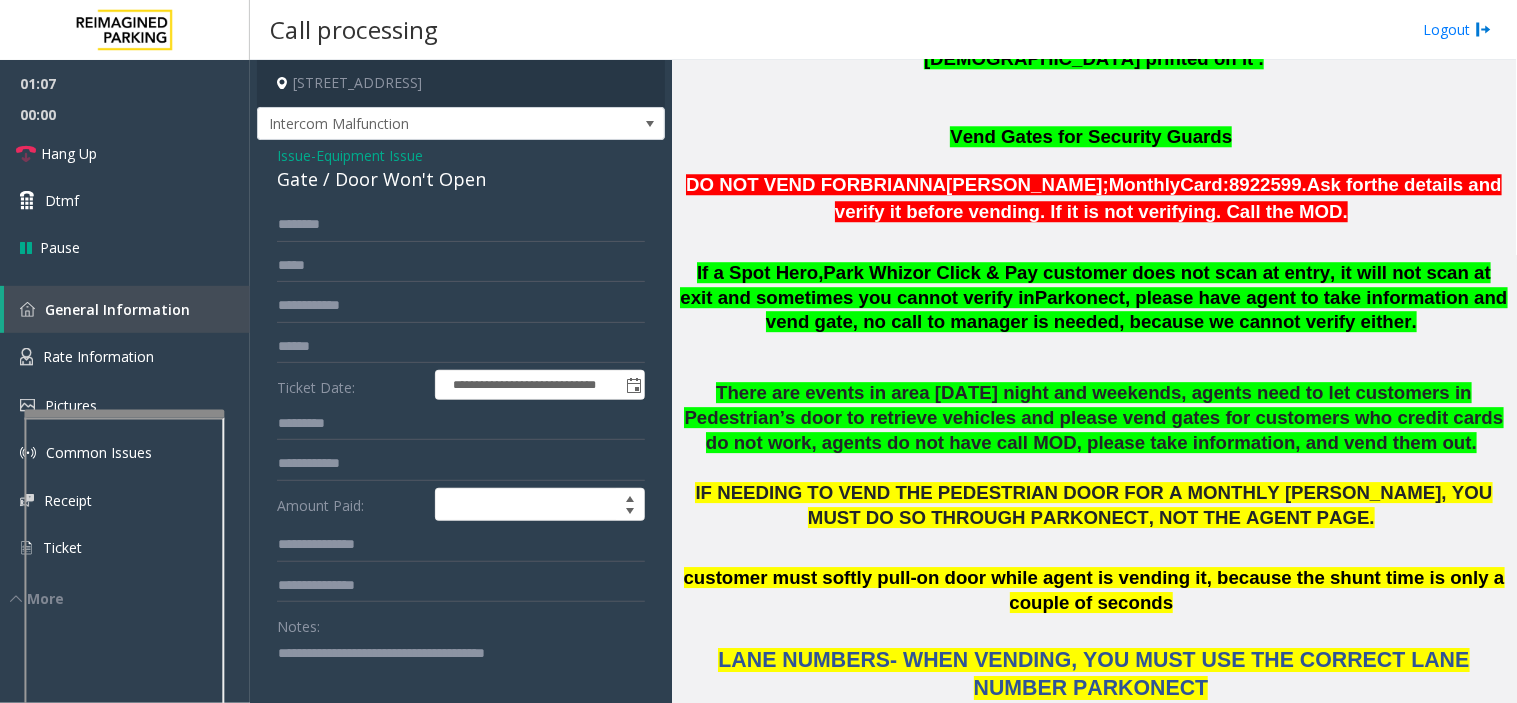 click on "There are events in area [DATE] night and weekends, agents need to let customers in Pedestrian’s door to retrieve vehicles and please vend gates for customers who credit cards do not work, agents do not have call MOD, please take information, and vend them out." 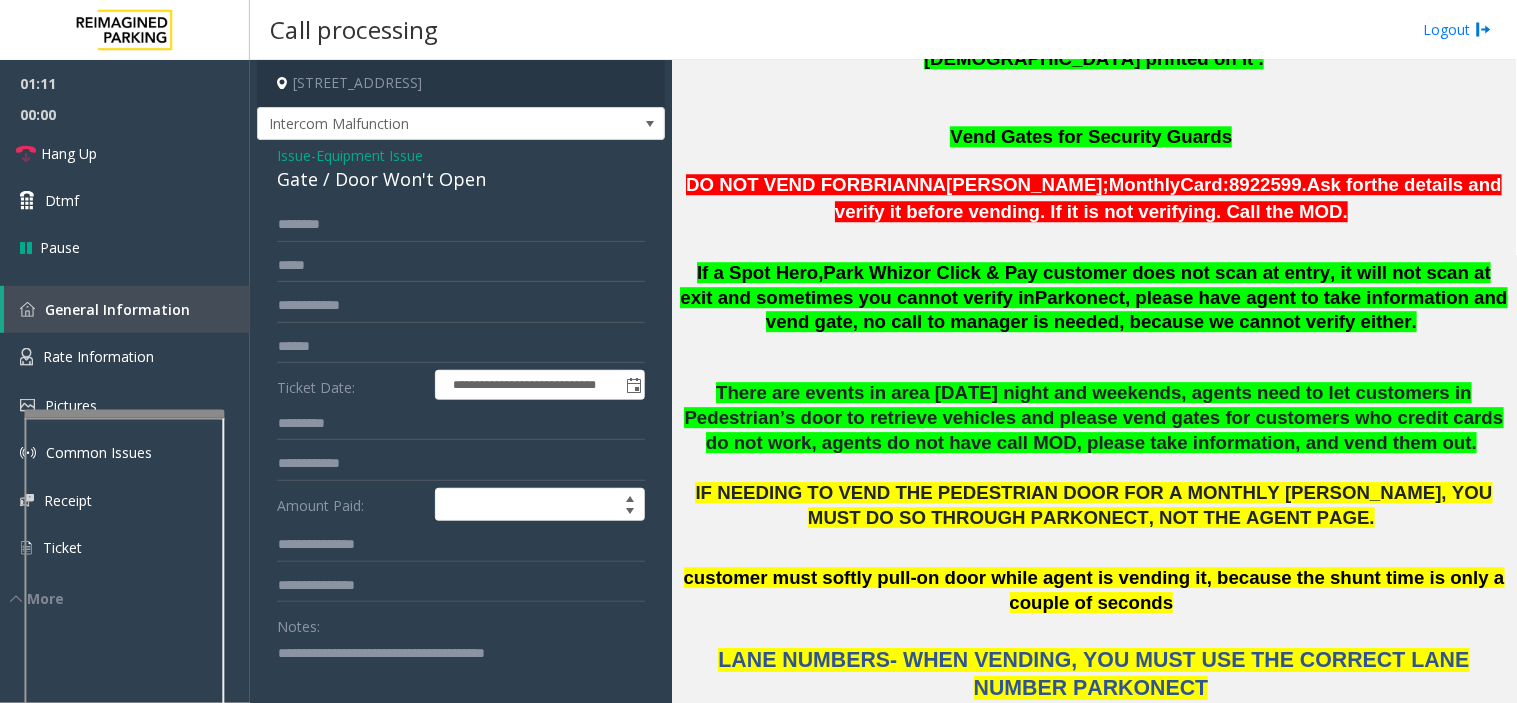 drag, startPoint x: 856, startPoint y: 637, endPoint x: 800, endPoint y: 650, distance: 57.48913 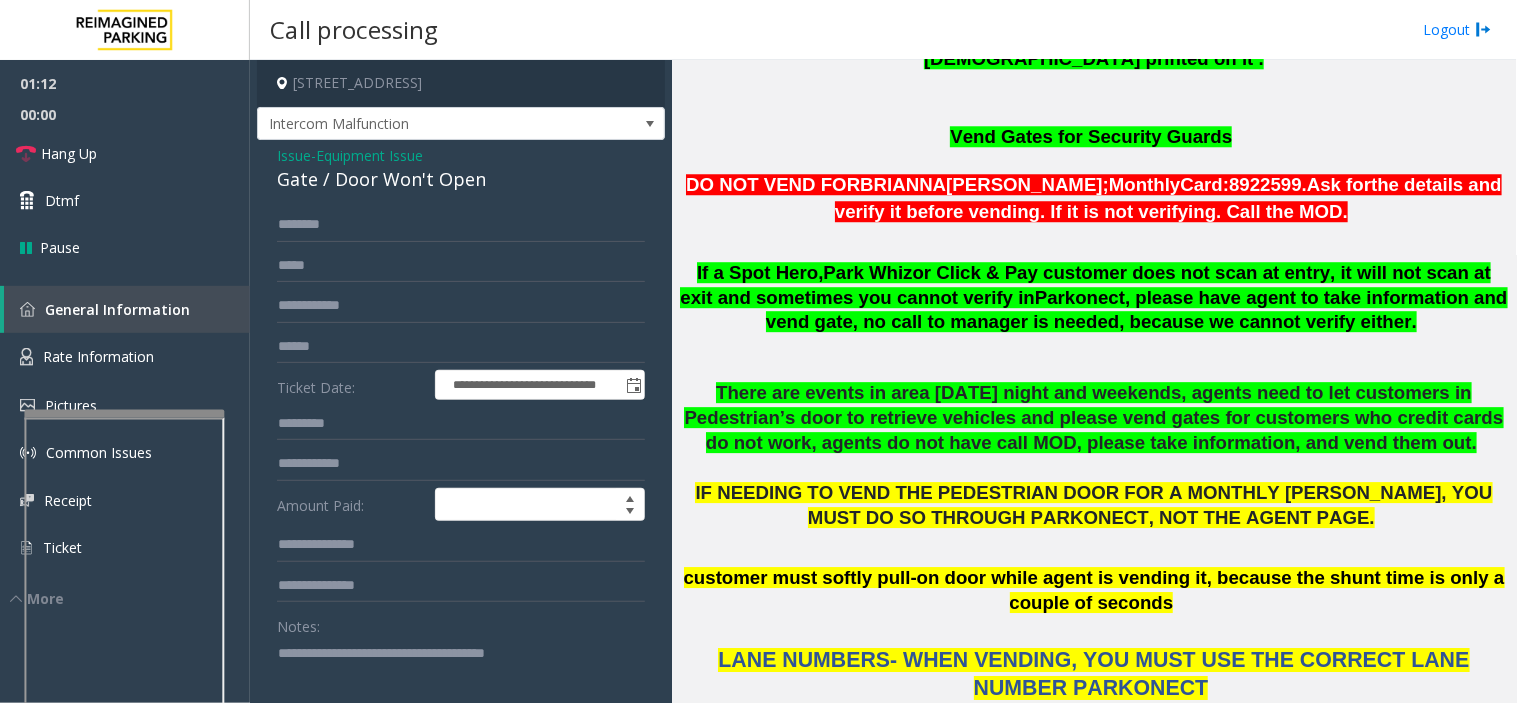 drag, startPoint x: 853, startPoint y: 604, endPoint x: 820, endPoint y: 617, distance: 35.468296 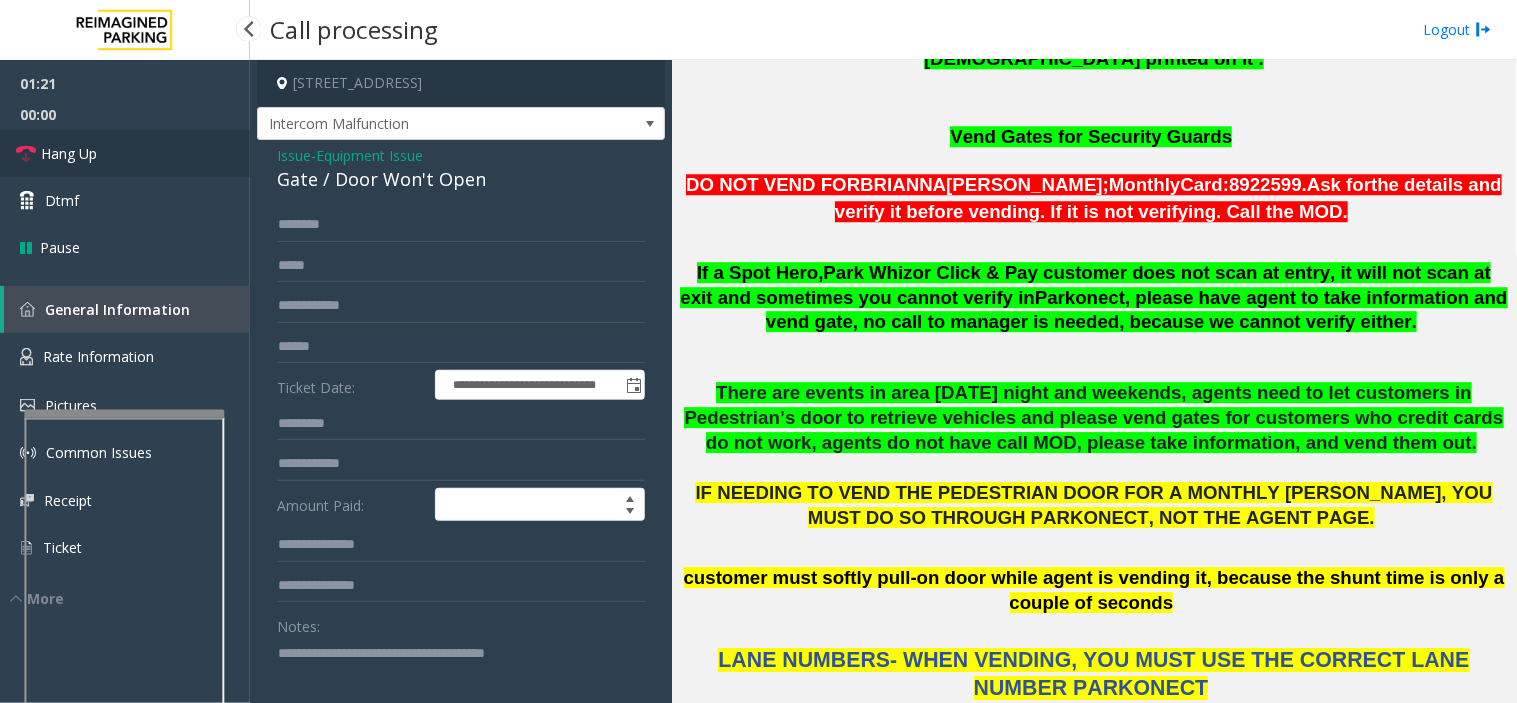 click on "Hang Up" at bounding box center (125, 153) 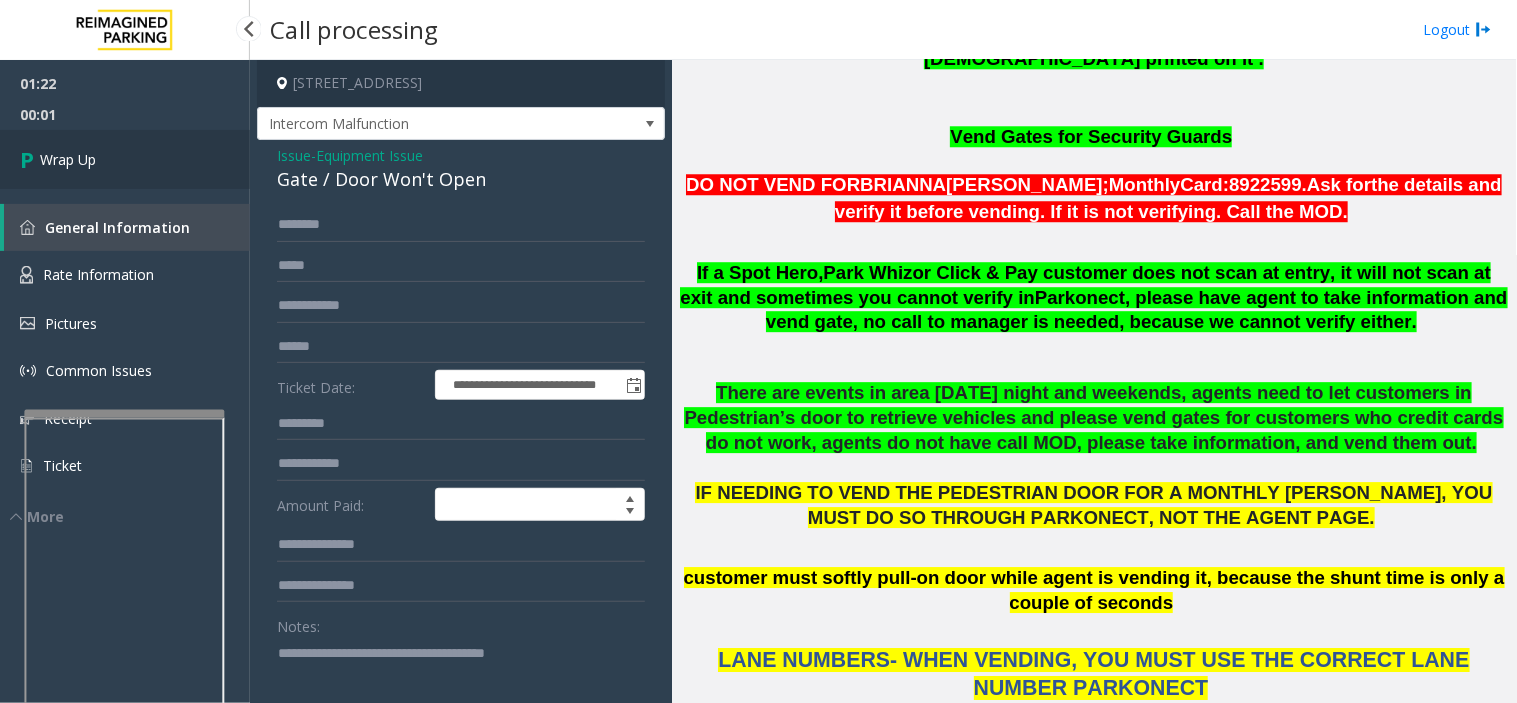 click on "Wrap Up" at bounding box center [125, 159] 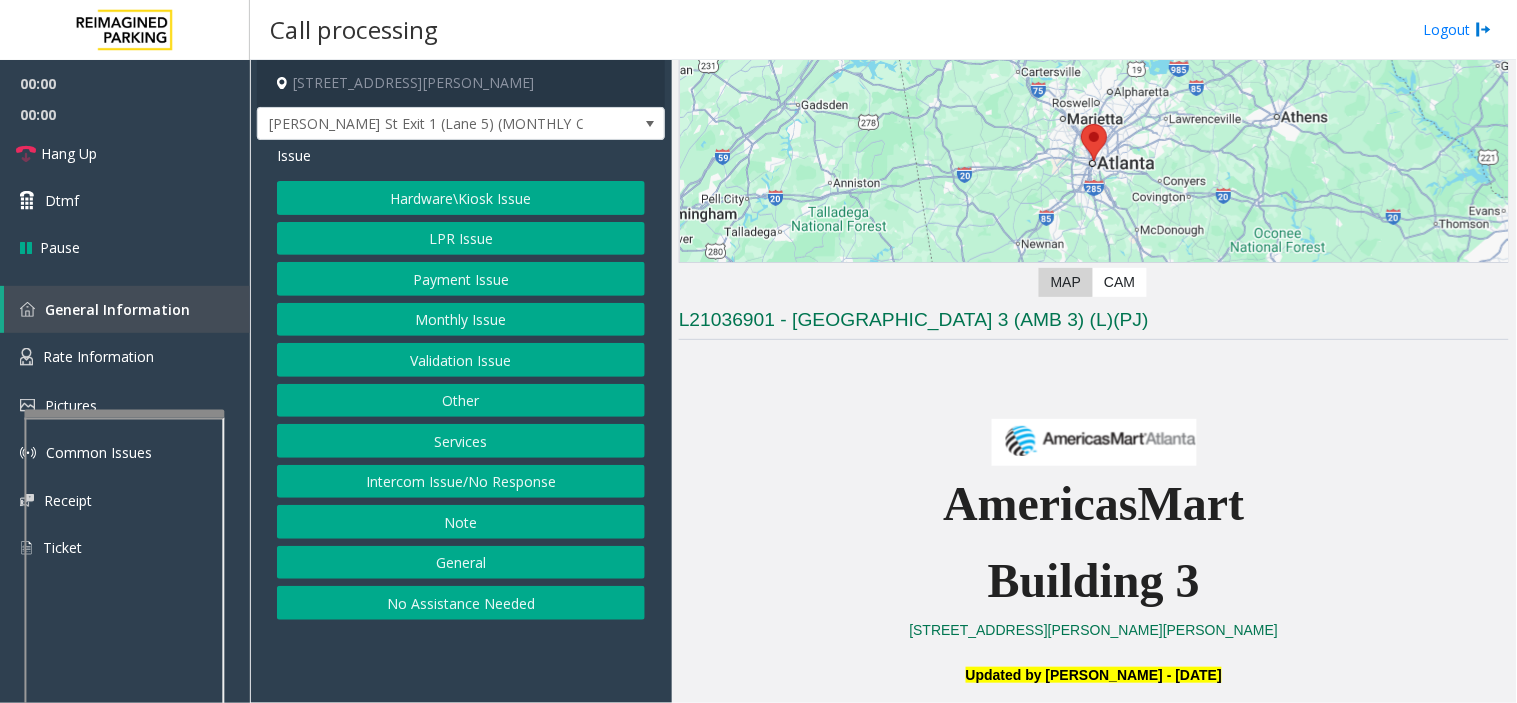 scroll, scrollTop: 444, scrollLeft: 0, axis: vertical 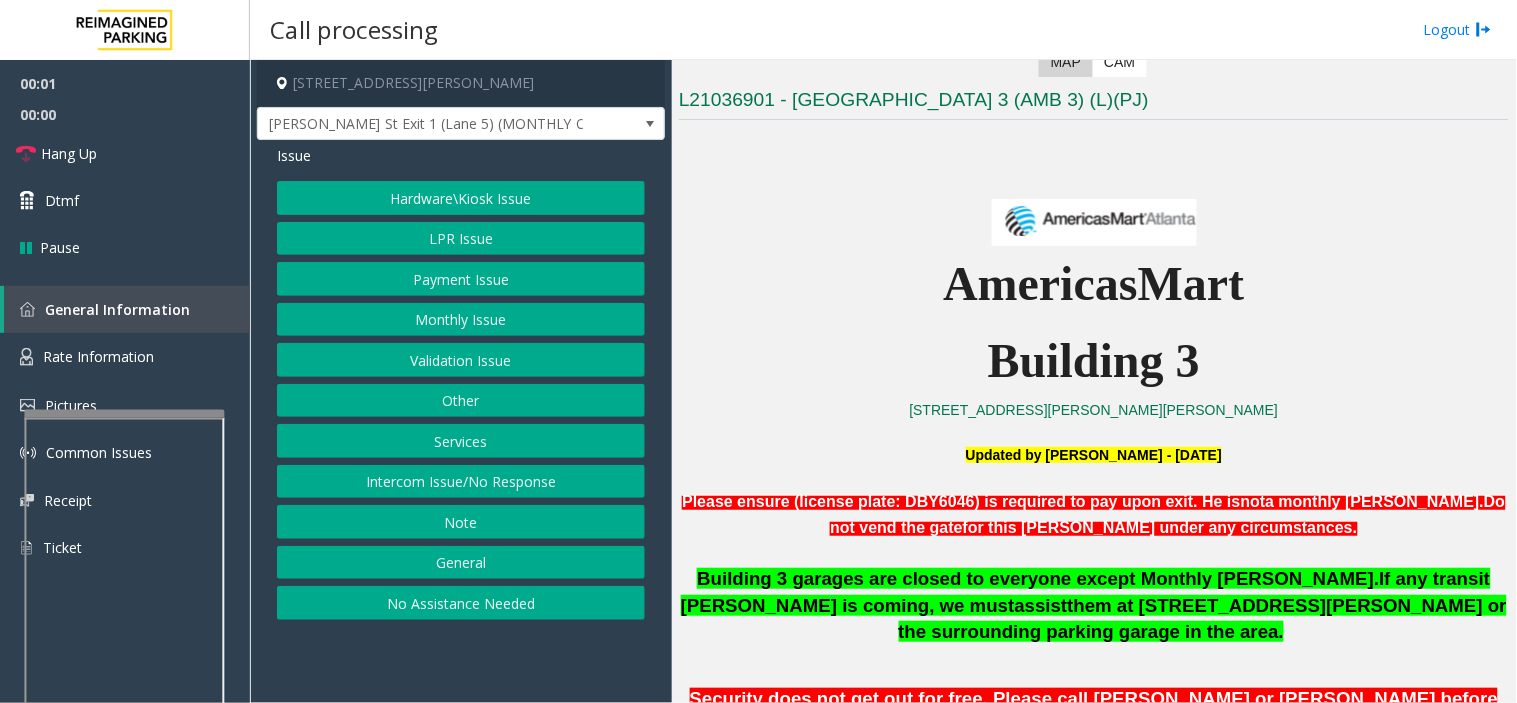 drag, startPoint x: 838, startPoint y: 406, endPoint x: 824, endPoint y: 406, distance: 14 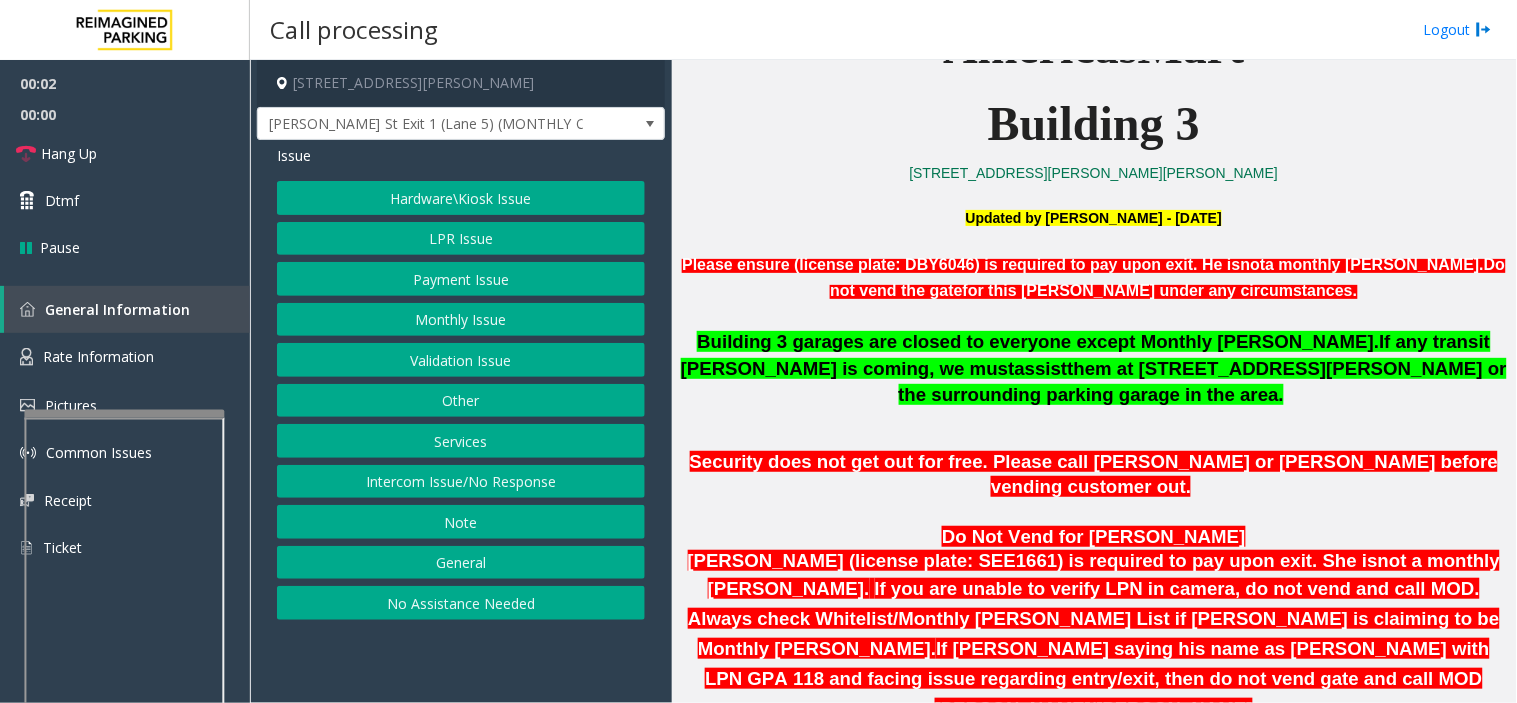 scroll, scrollTop: 777, scrollLeft: 0, axis: vertical 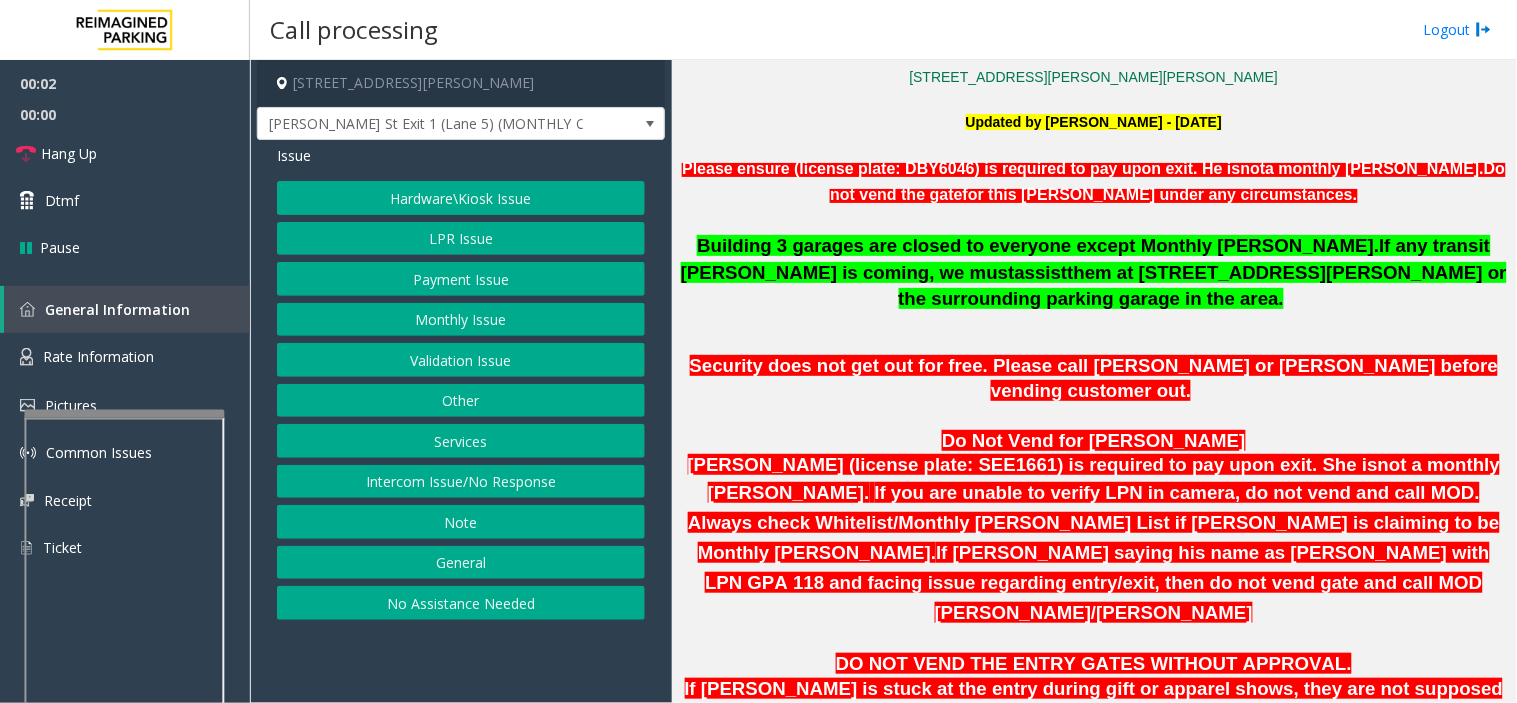 drag, startPoint x: 816, startPoint y: 407, endPoint x: 732, endPoint y: 413, distance: 84.21401 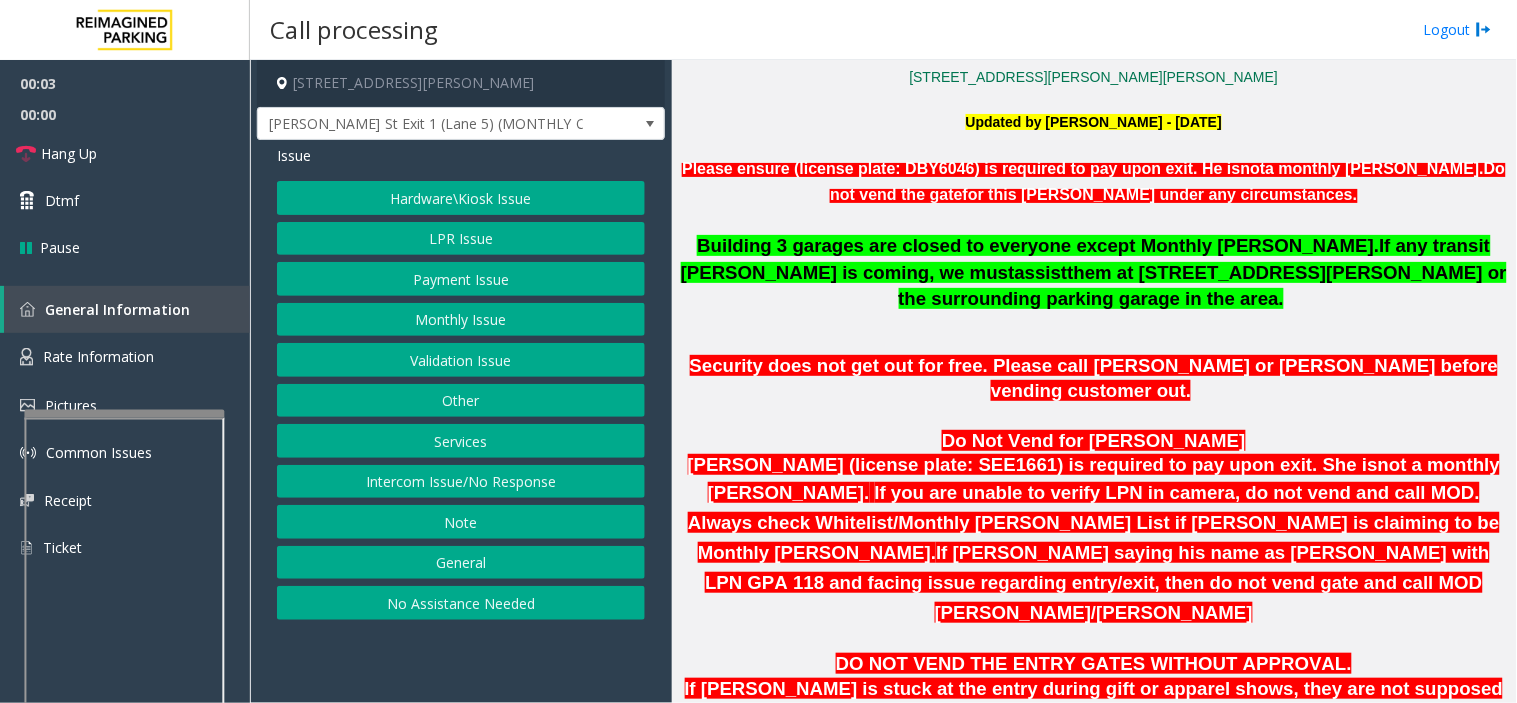 click on "Namisha Gilani (license plate: SEE1661) is required to pay upon exit. She is  not a monthly parker.   If you are unable to verify LPN in camera, do not vend and call MOD. Always check Whitelist/Monthly Parker List if parker is claiming to be Monthly Parker.  If parker saying his name as Karim Lakhani with LPN GPA 118 and facing issue regarding entry/exit, then do not vend gate and call MOD Lakeesha/Eric" 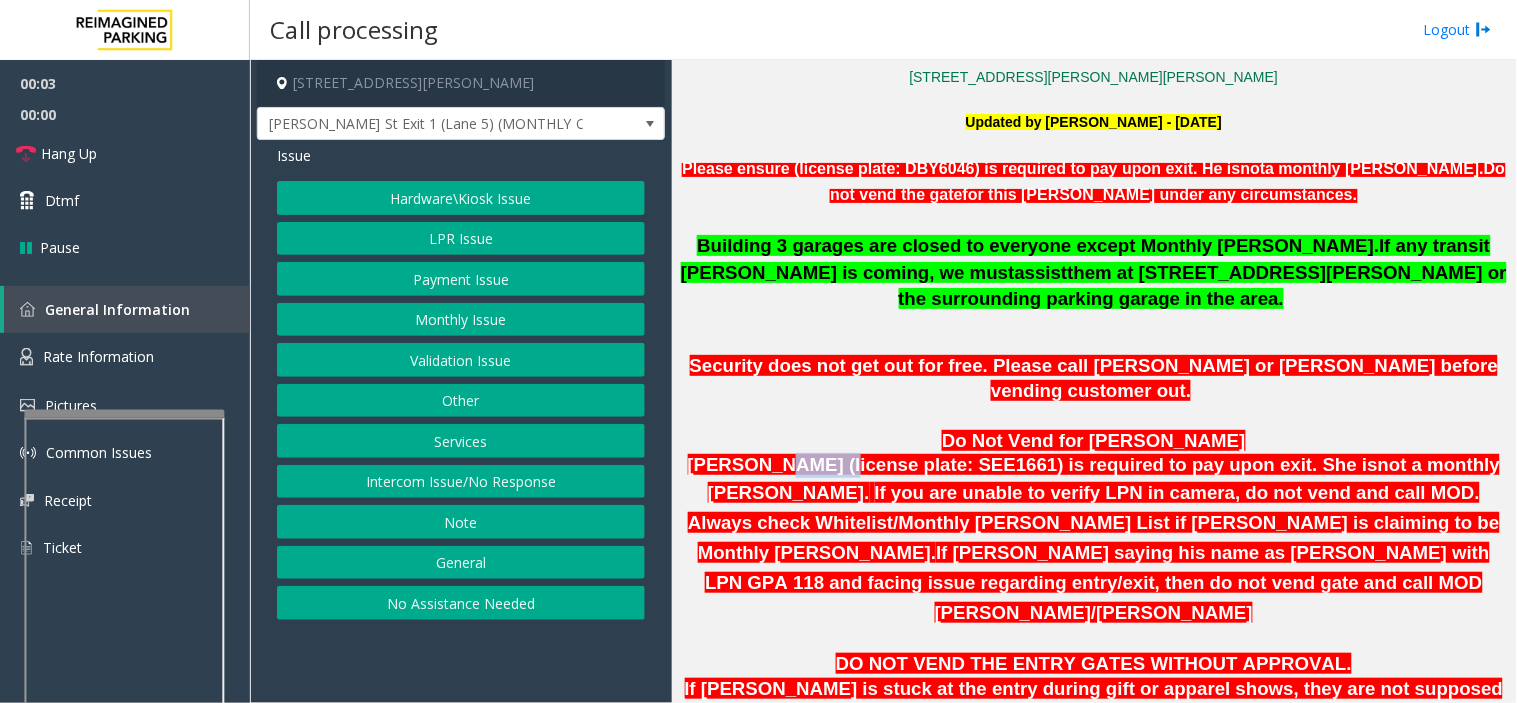 click on "Namisha Gilani (license plate: SEE1661) is required to pay upon exit. She is  not a monthly parker.   If you are unable to verify LPN in camera, do not vend and call MOD. Always check Whitelist/Monthly Parker List if parker is claiming to be Monthly Parker.  If parker saying his name as Karim Lakhani with LPN GPA 118 and facing issue regarding entry/exit, then do not vend gate and call MOD Lakeesha/Eric" 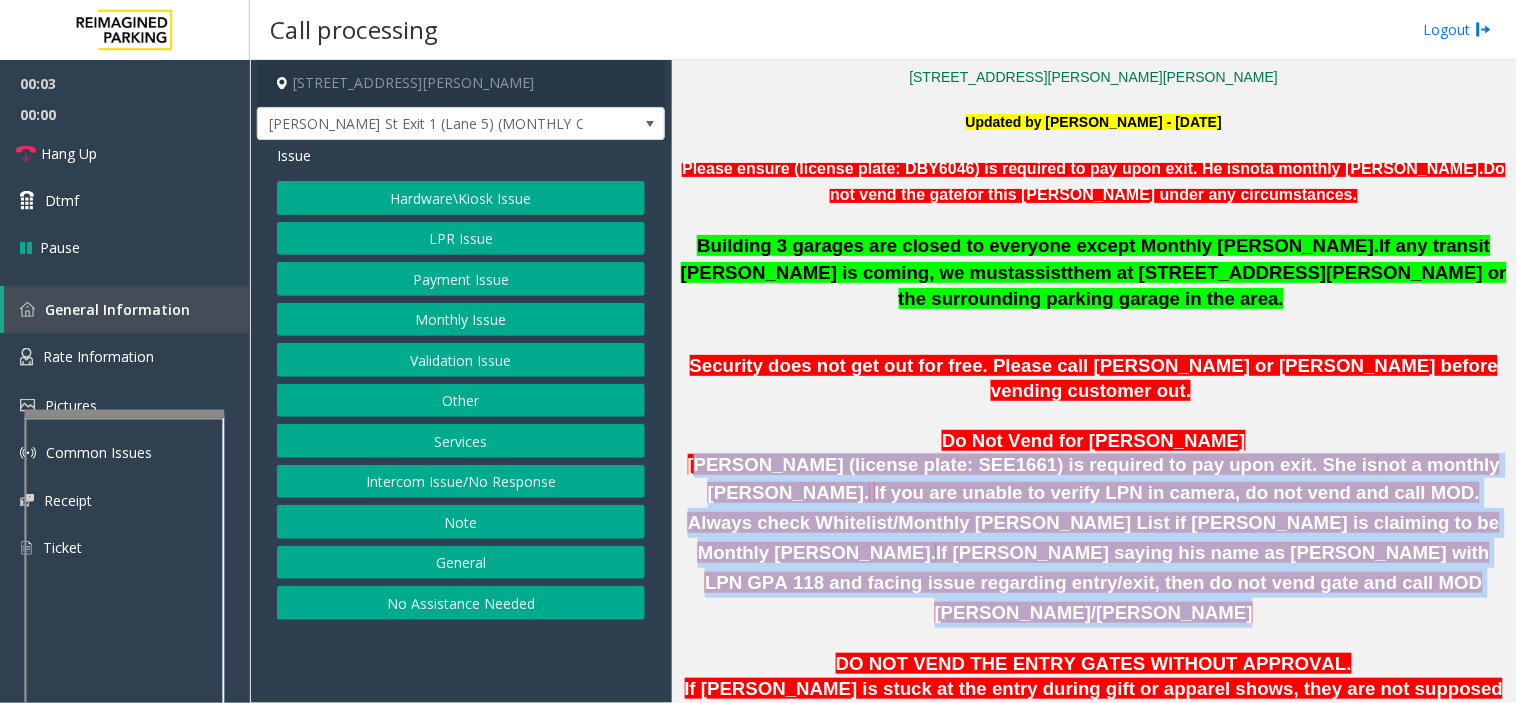 click on "Namisha Gilani (license plate: SEE1661) is required to pay upon exit. She is  not a monthly parker.   If you are unable to verify LPN in camera, do not vend and call MOD. Always check Whitelist/Monthly Parker List if parker is claiming to be Monthly Parker.  If parker saying his name as Karim Lakhani with LPN GPA 118 and facing issue regarding entry/exit, then do not vend gate and call MOD Lakeesha/Eric" 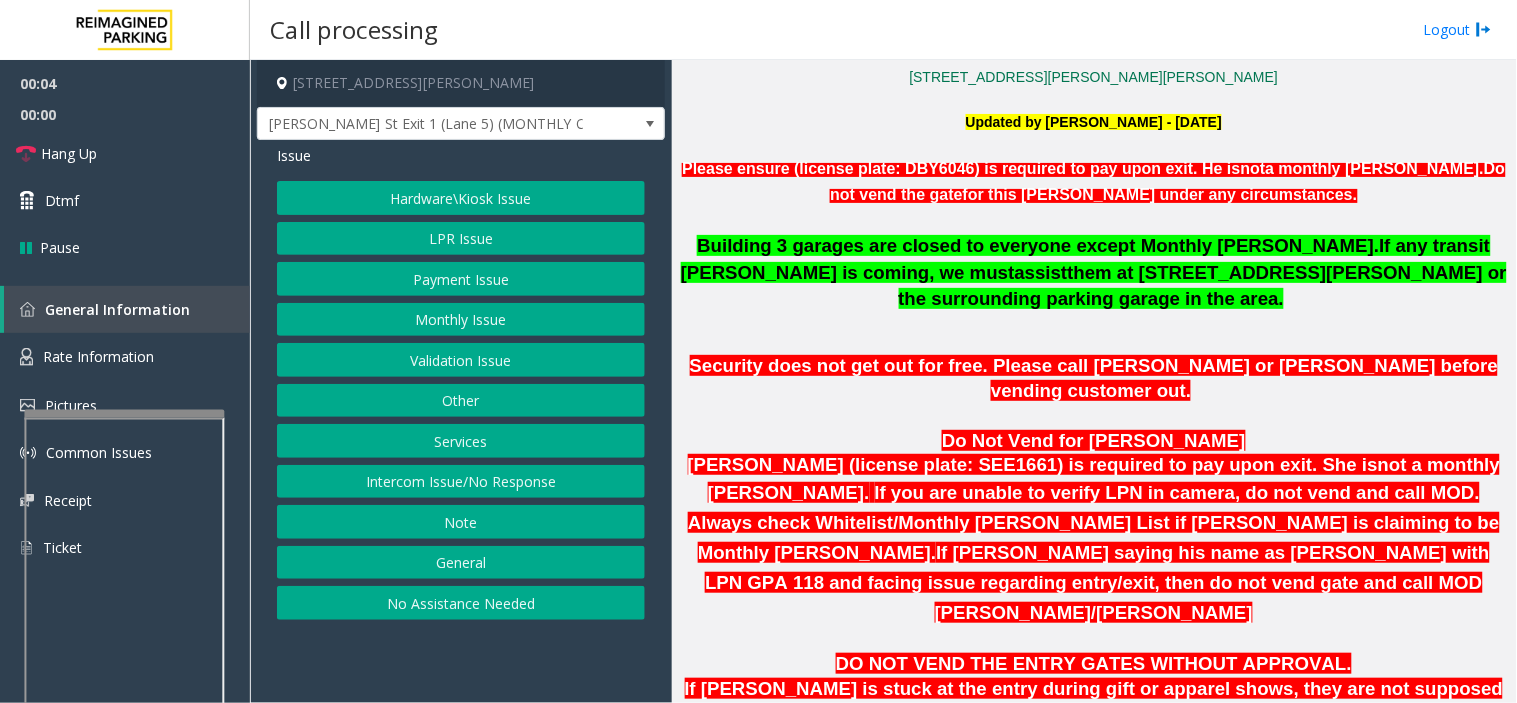 drag, startPoint x: 466, startPoint y: 658, endPoint x: 403, endPoint y: 661, distance: 63.07139 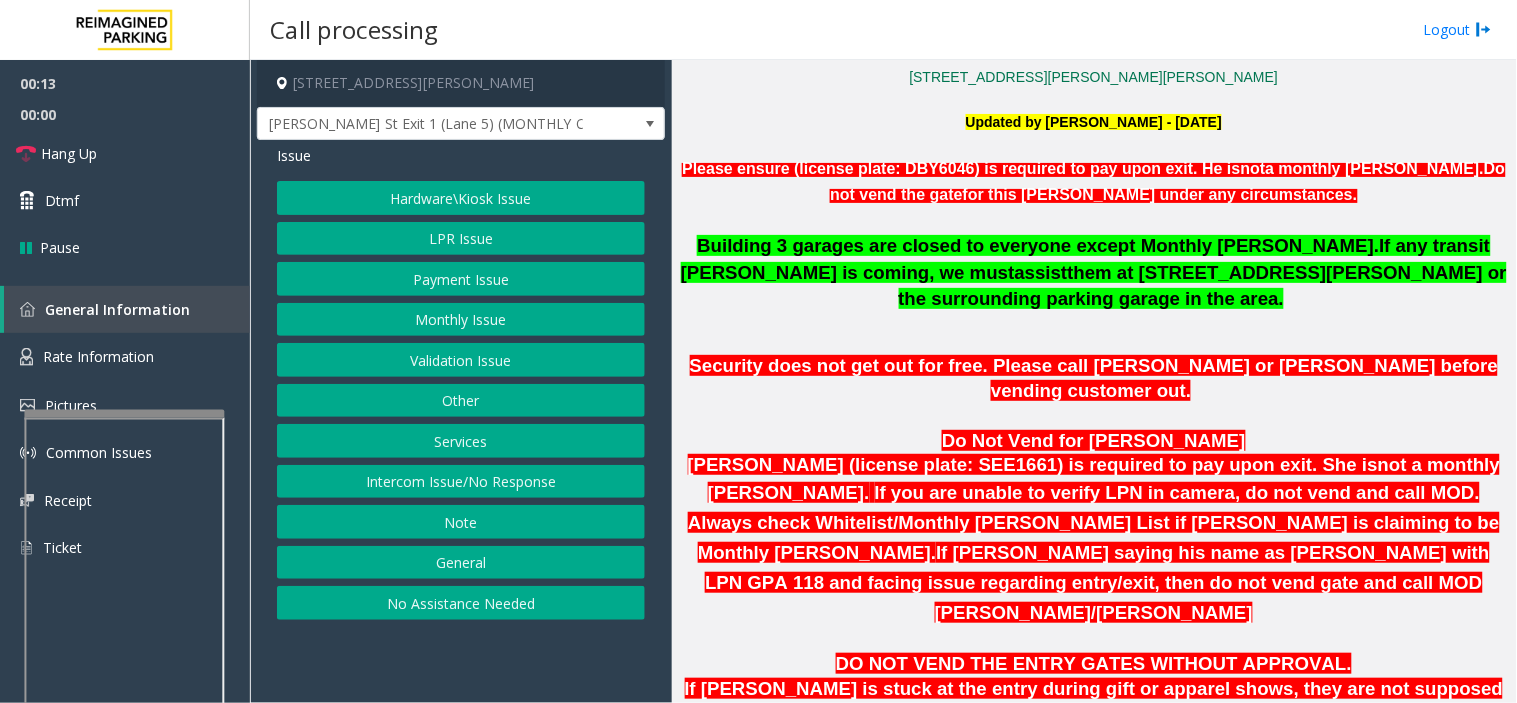 drag, startPoint x: 458, startPoint y: 664, endPoint x: 411, endPoint y: 664, distance: 47 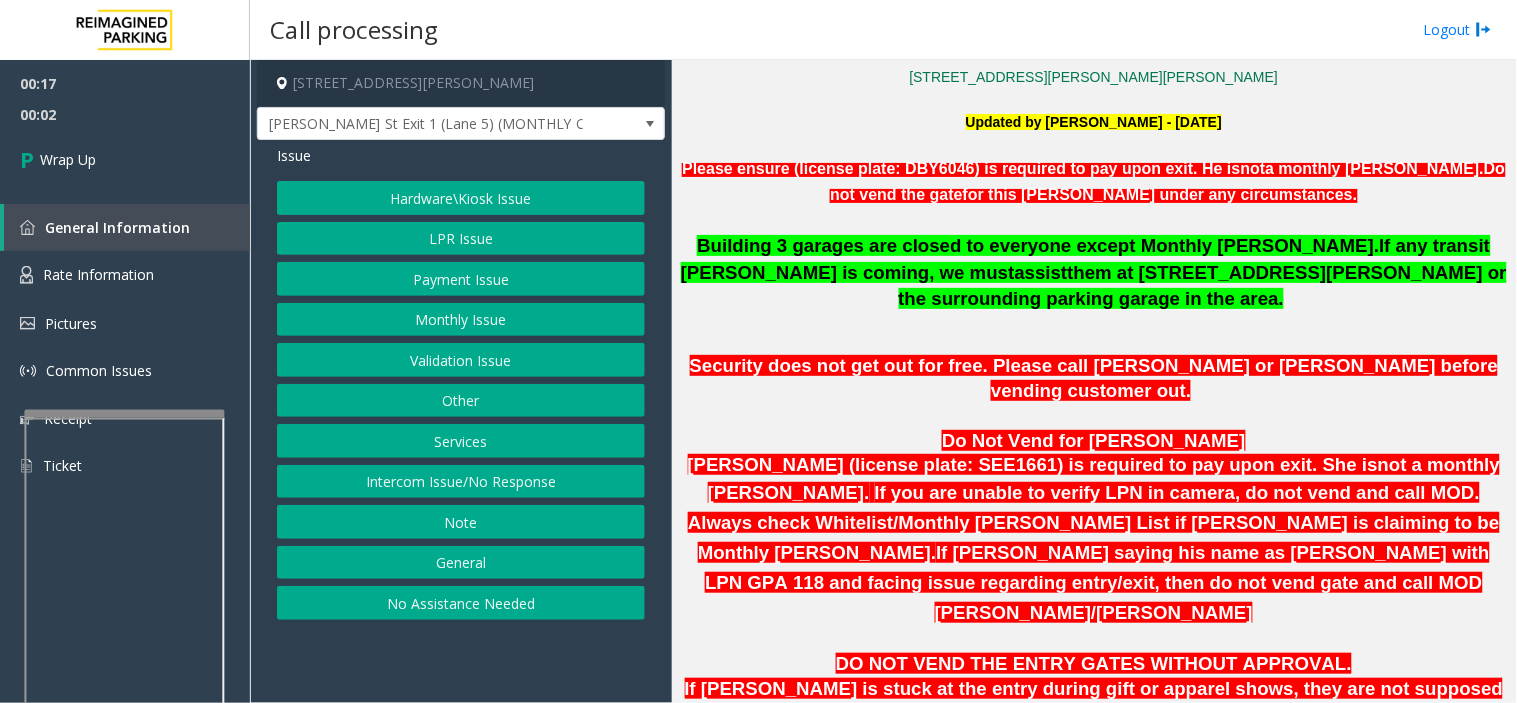 drag, startPoint x: 406, startPoint y: 484, endPoint x: 405, endPoint y: 351, distance: 133.00375 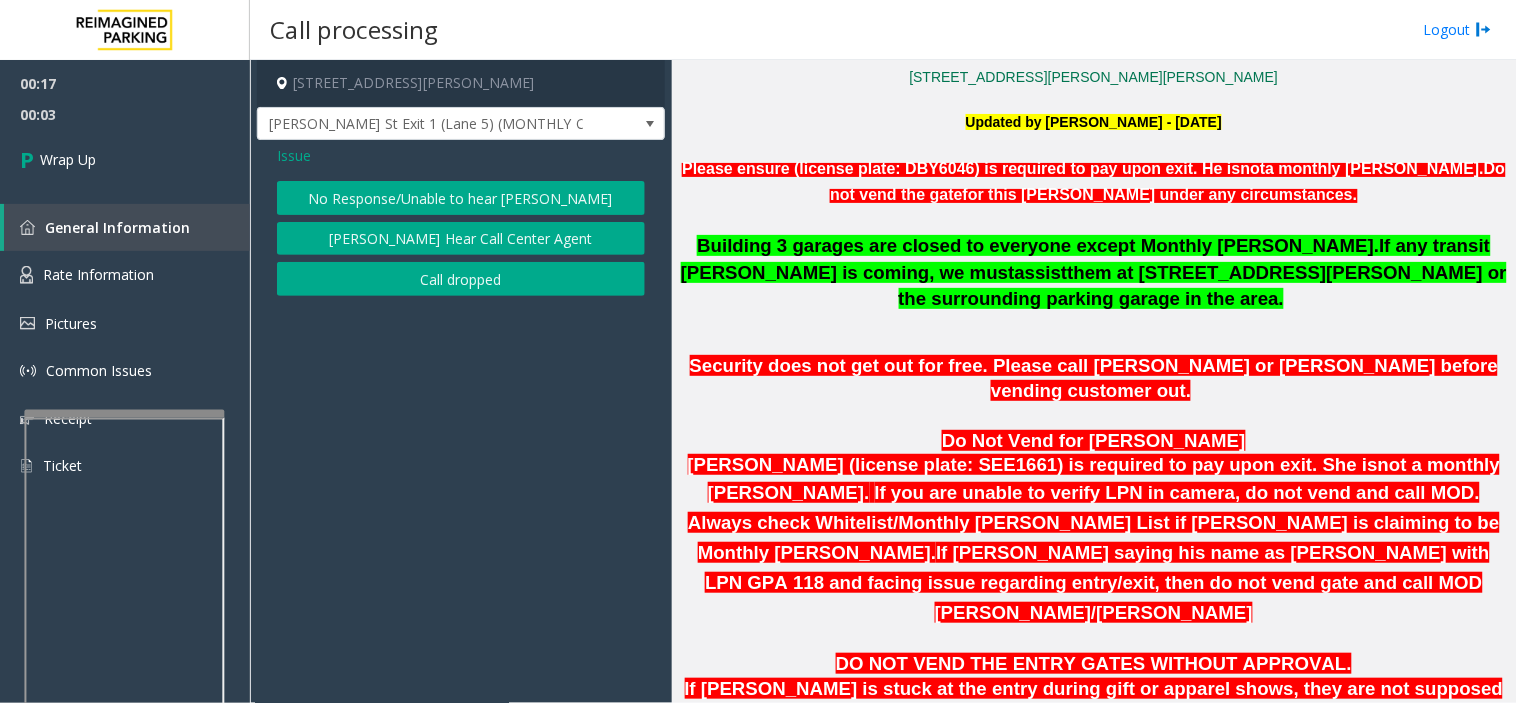 click on "No Response/Unable to hear [PERSON_NAME]" 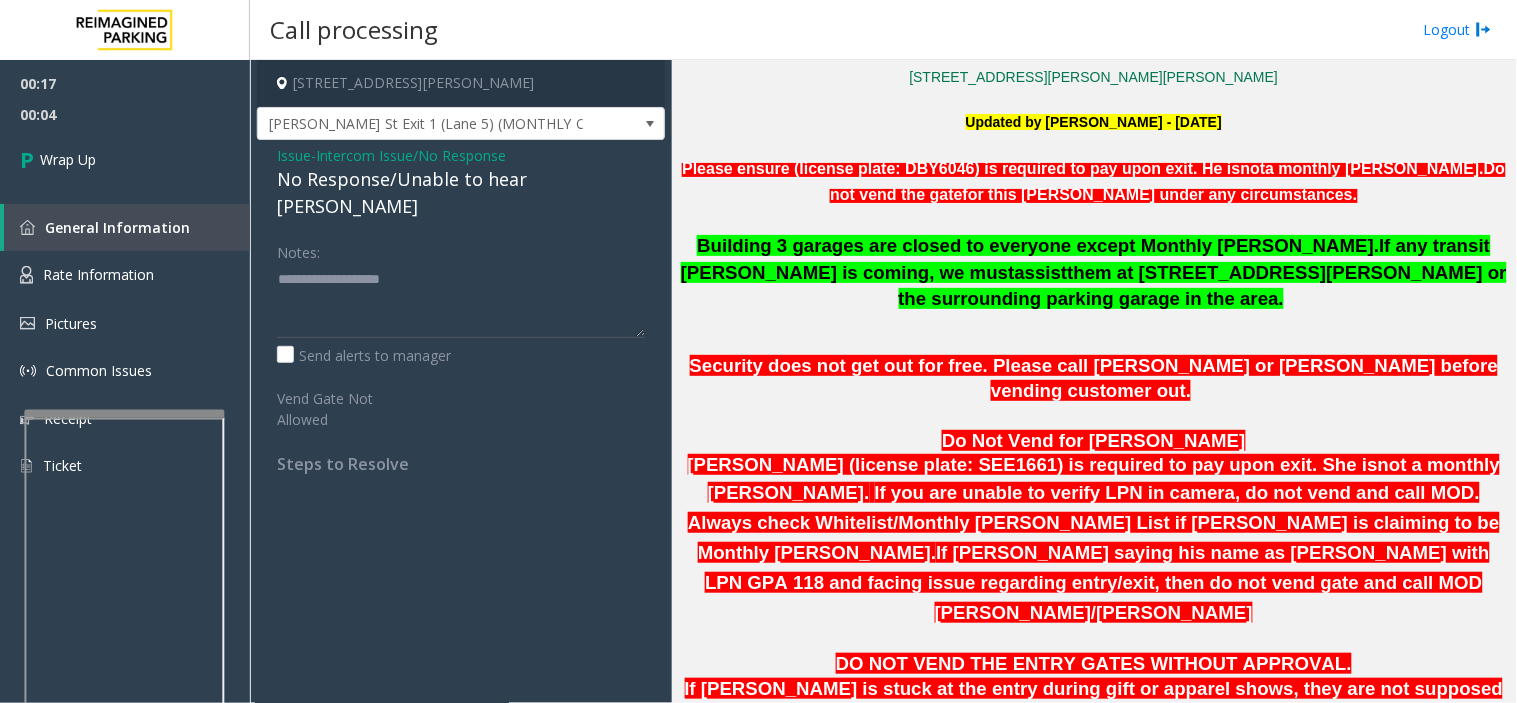 click on "Issue" 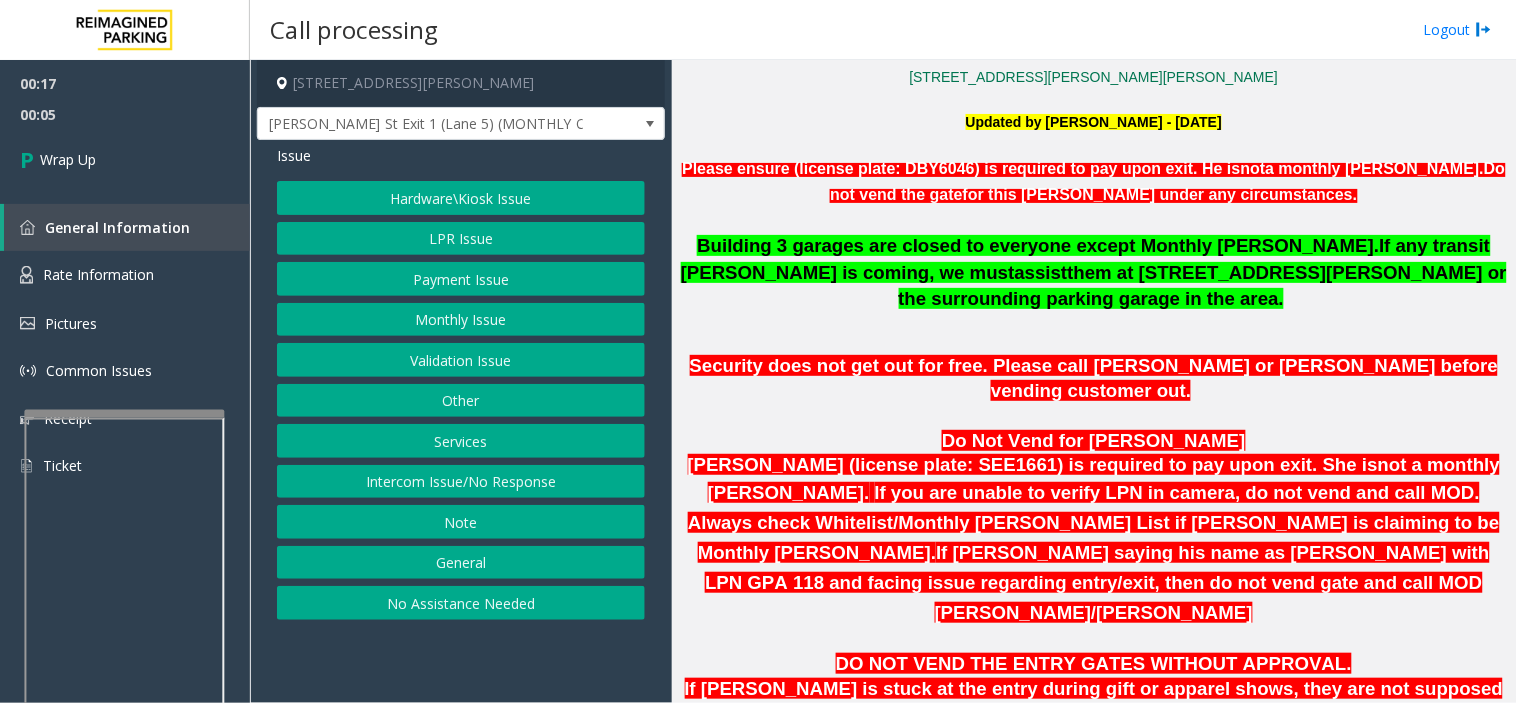 click on "Intercom Issue/No Response" 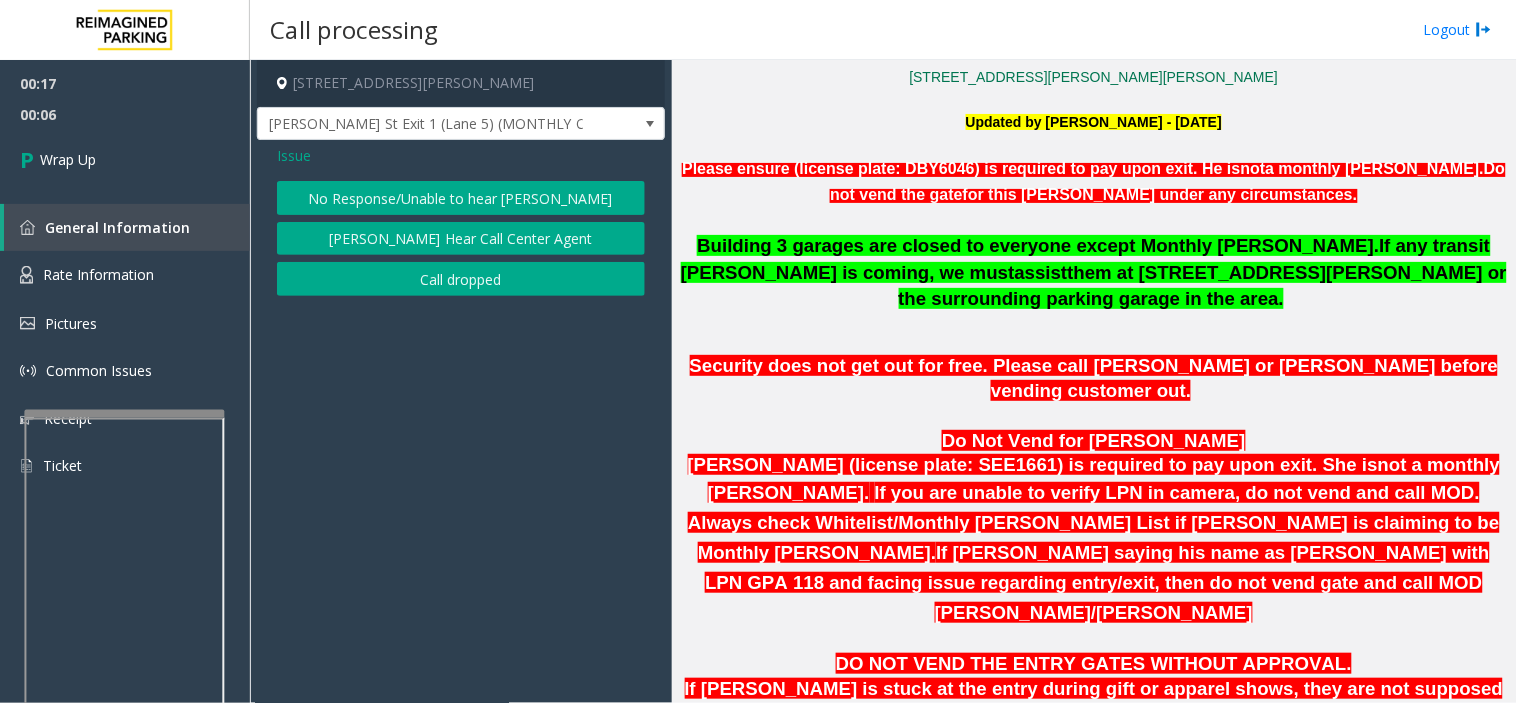 click on "Call dropped" 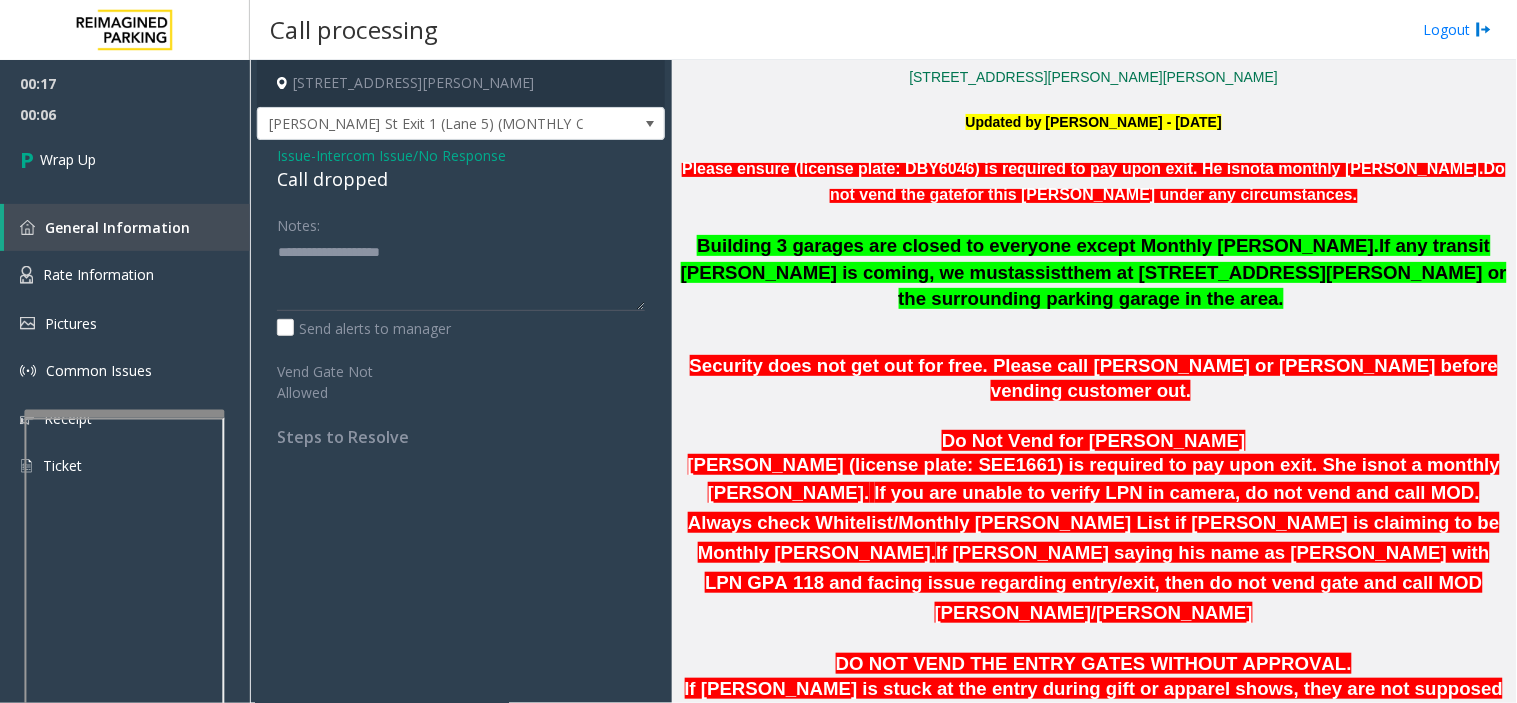 click on "Call dropped" 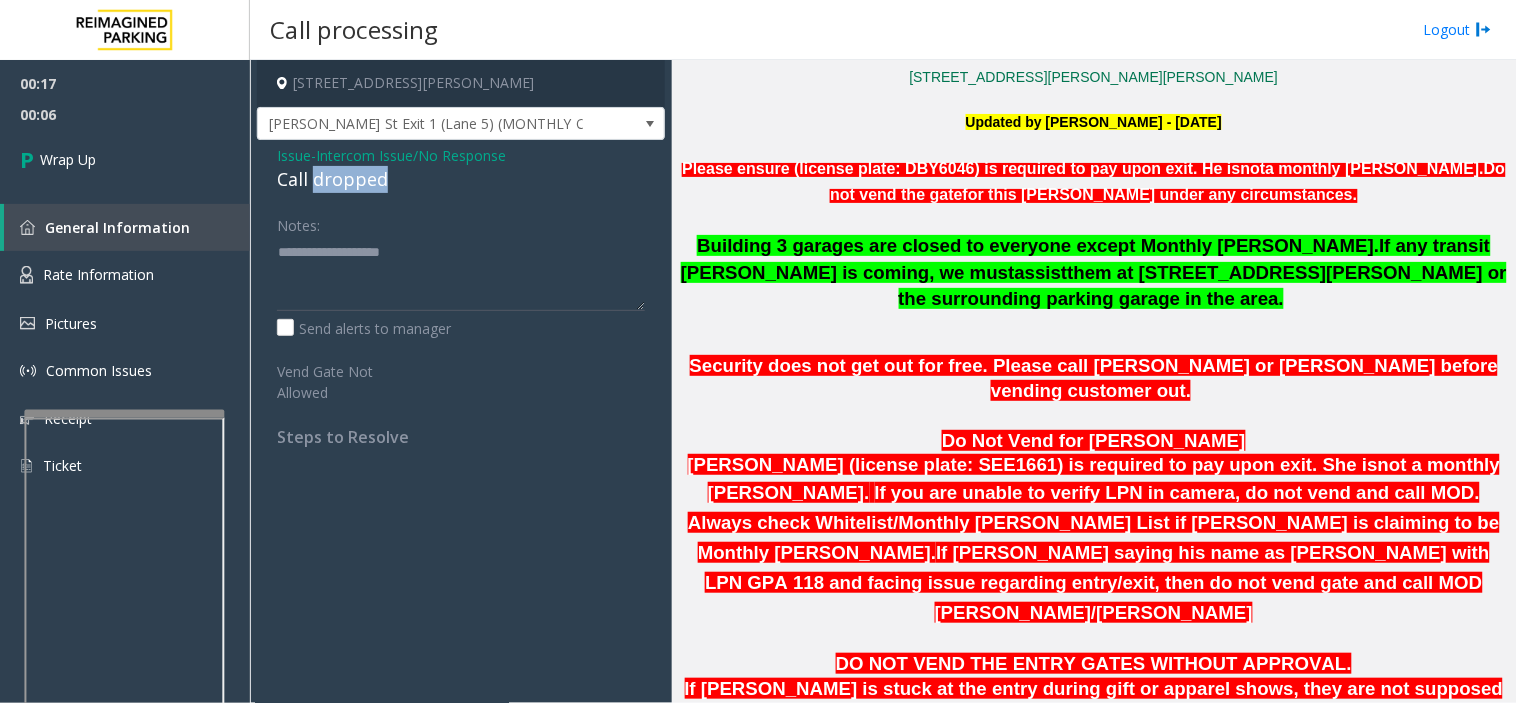 click on "Call dropped" 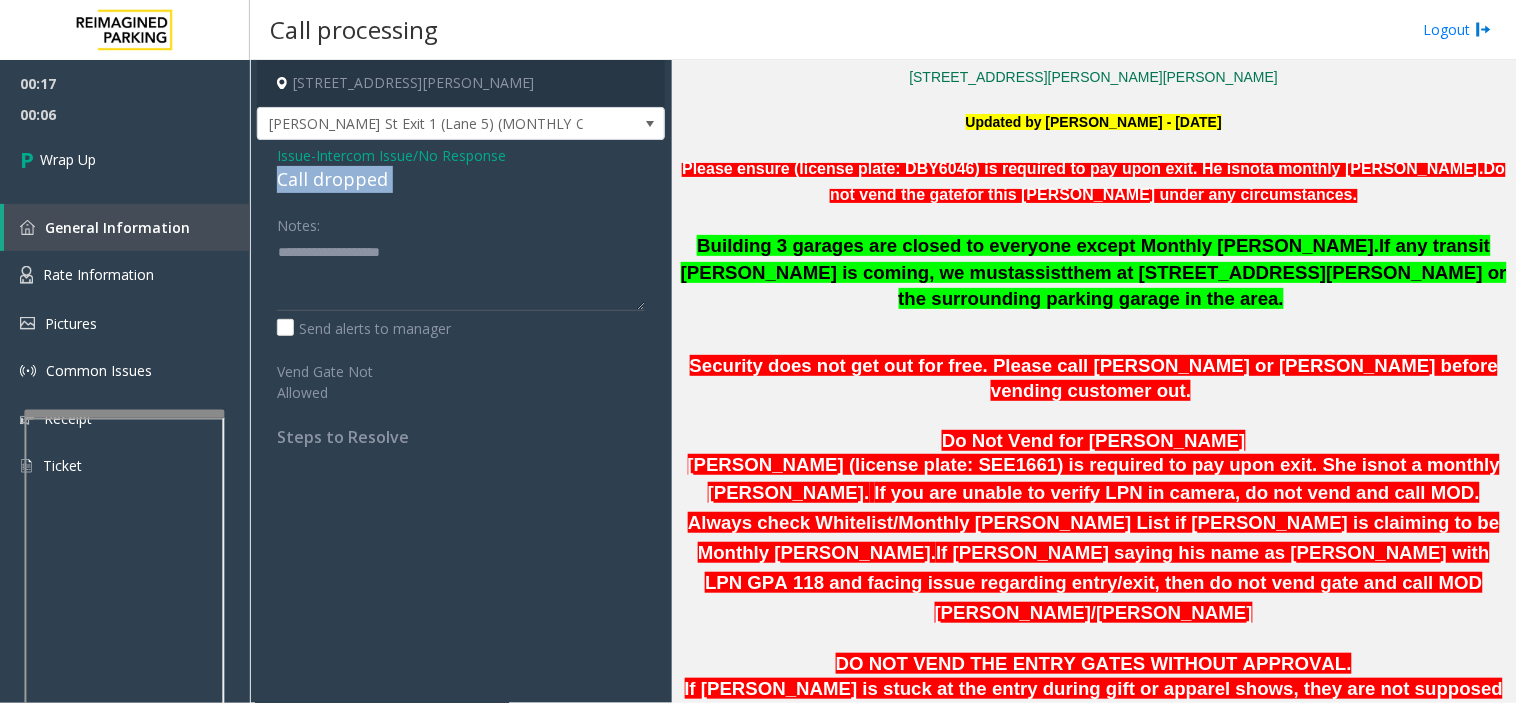 click on "Call dropped" 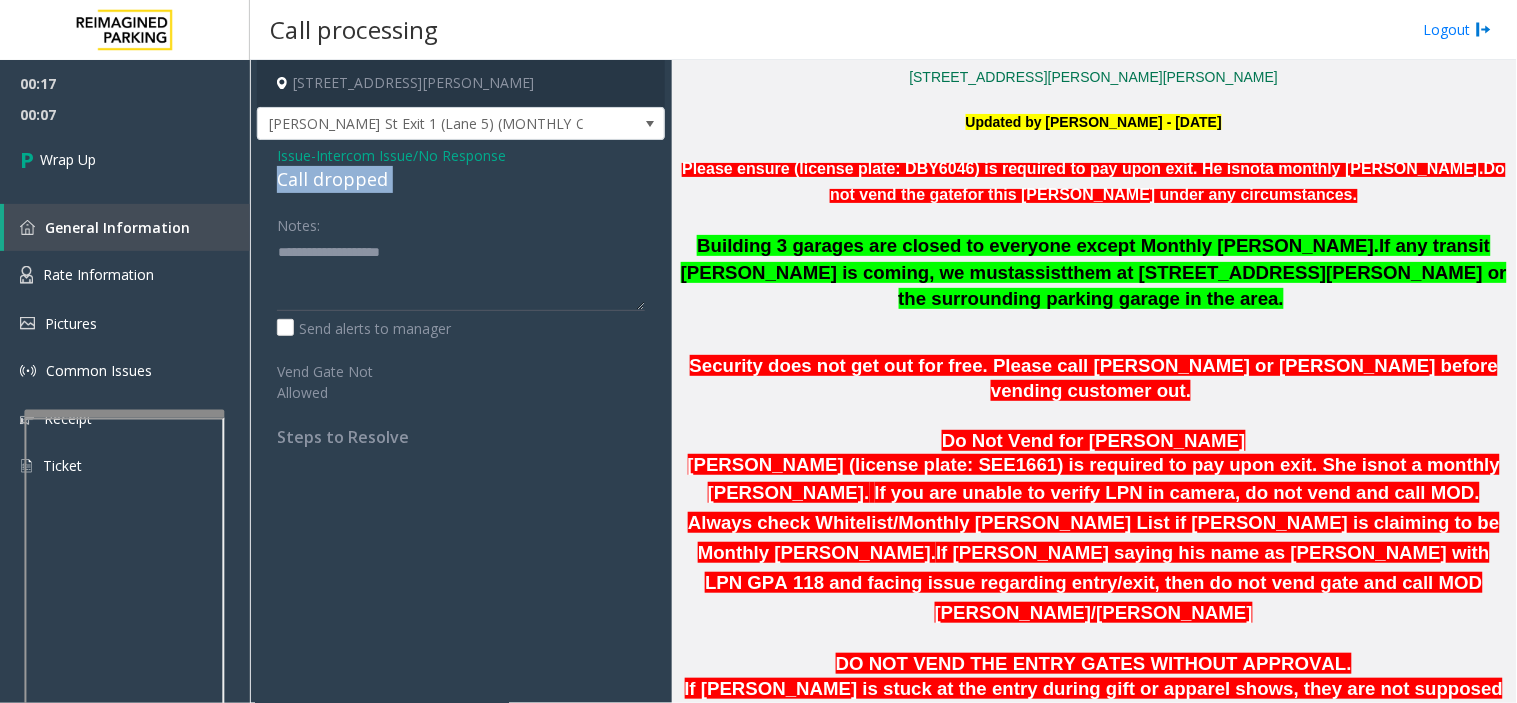 copy on "Call dropped" 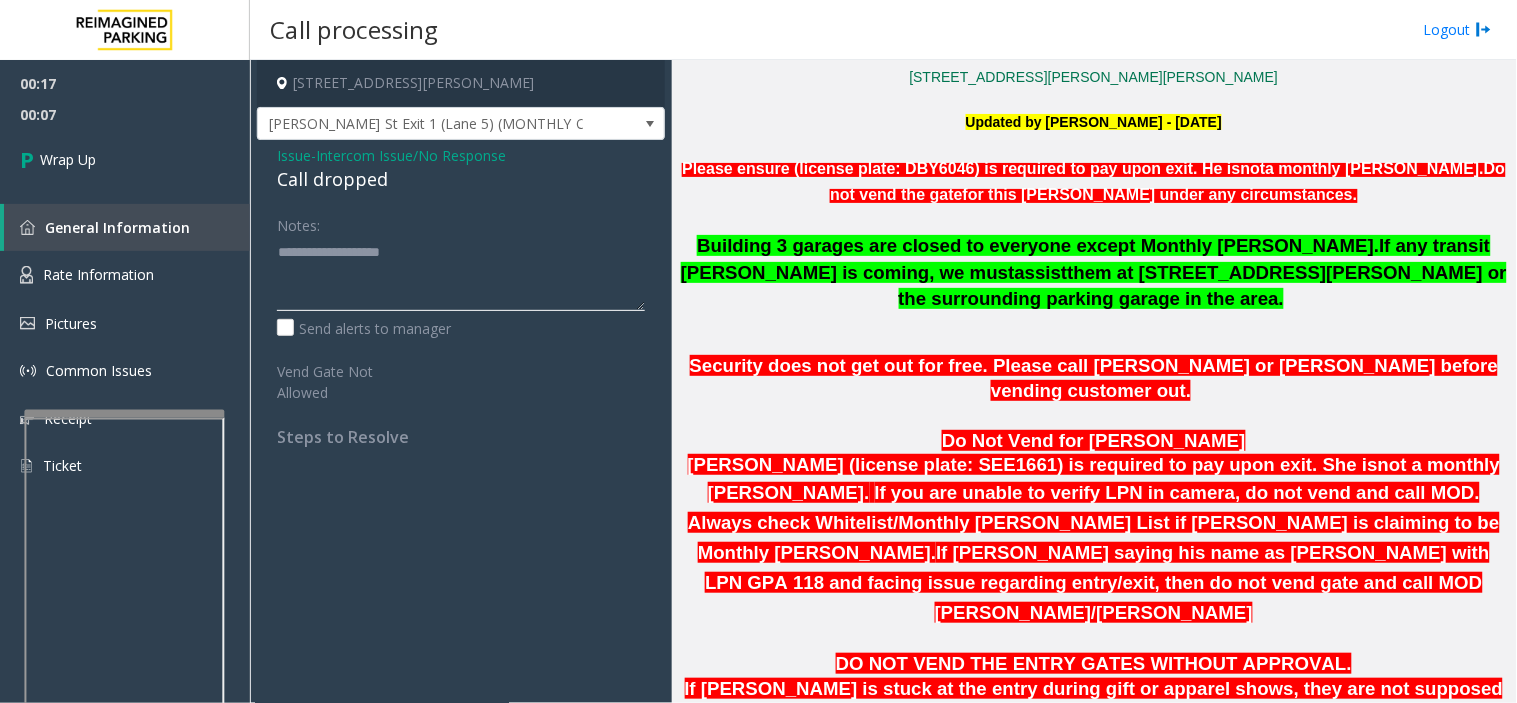 click 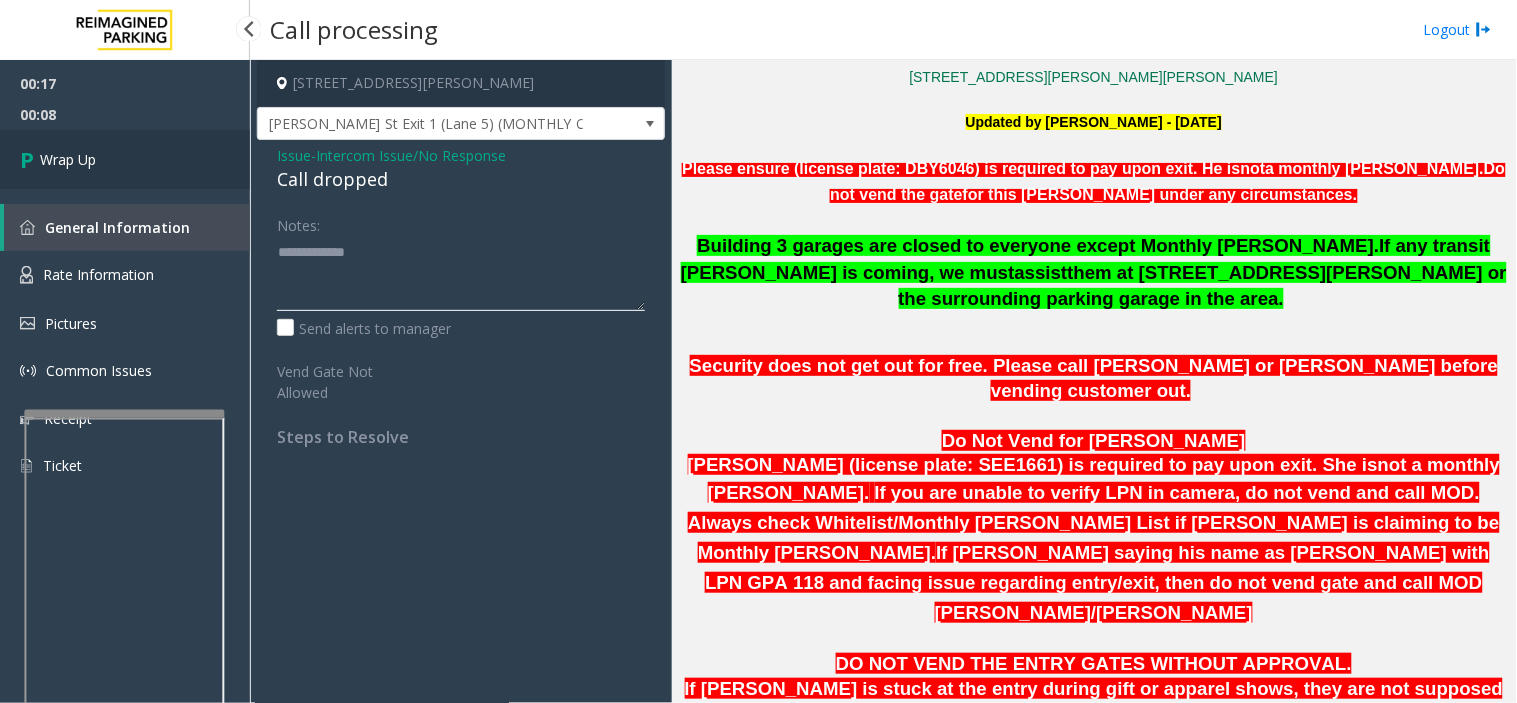 type on "**********" 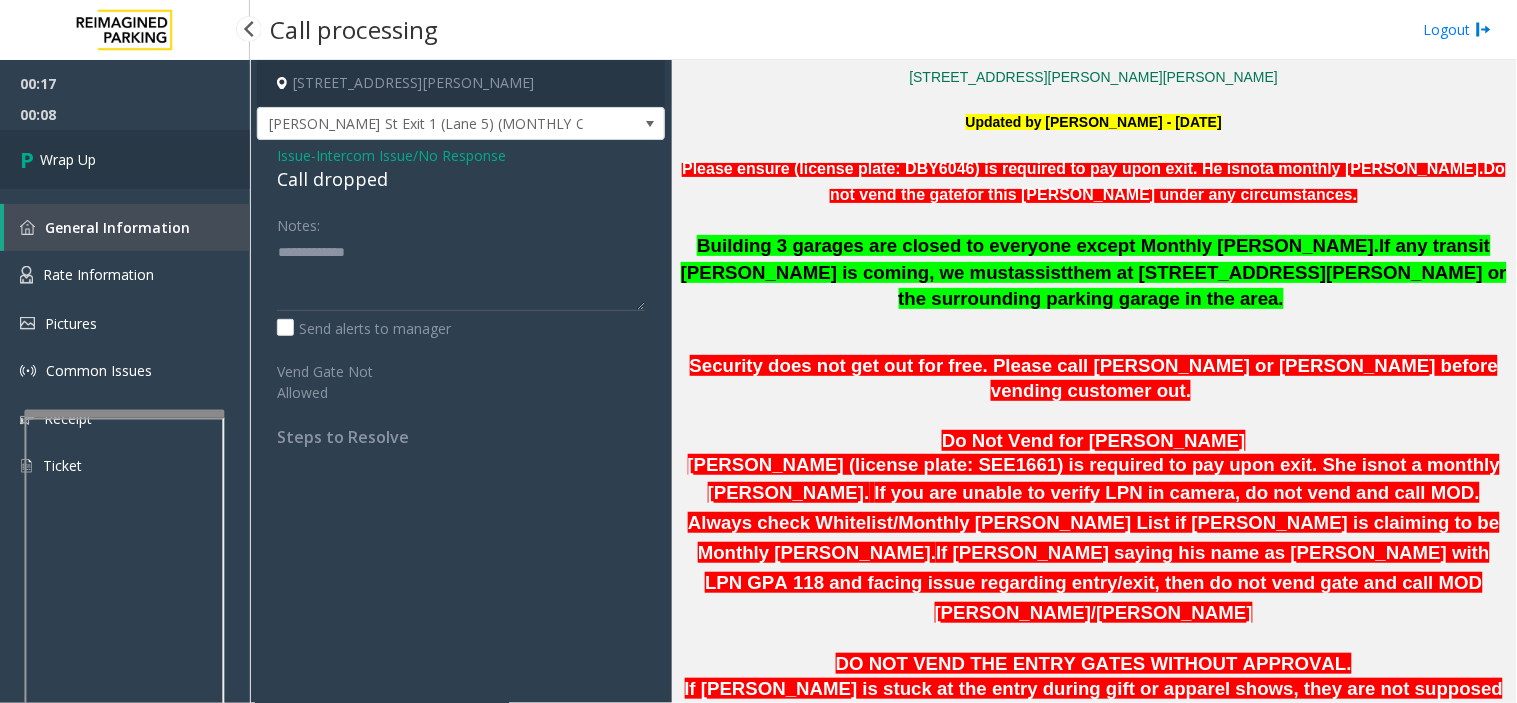 click on "Wrap Up" at bounding box center (125, 159) 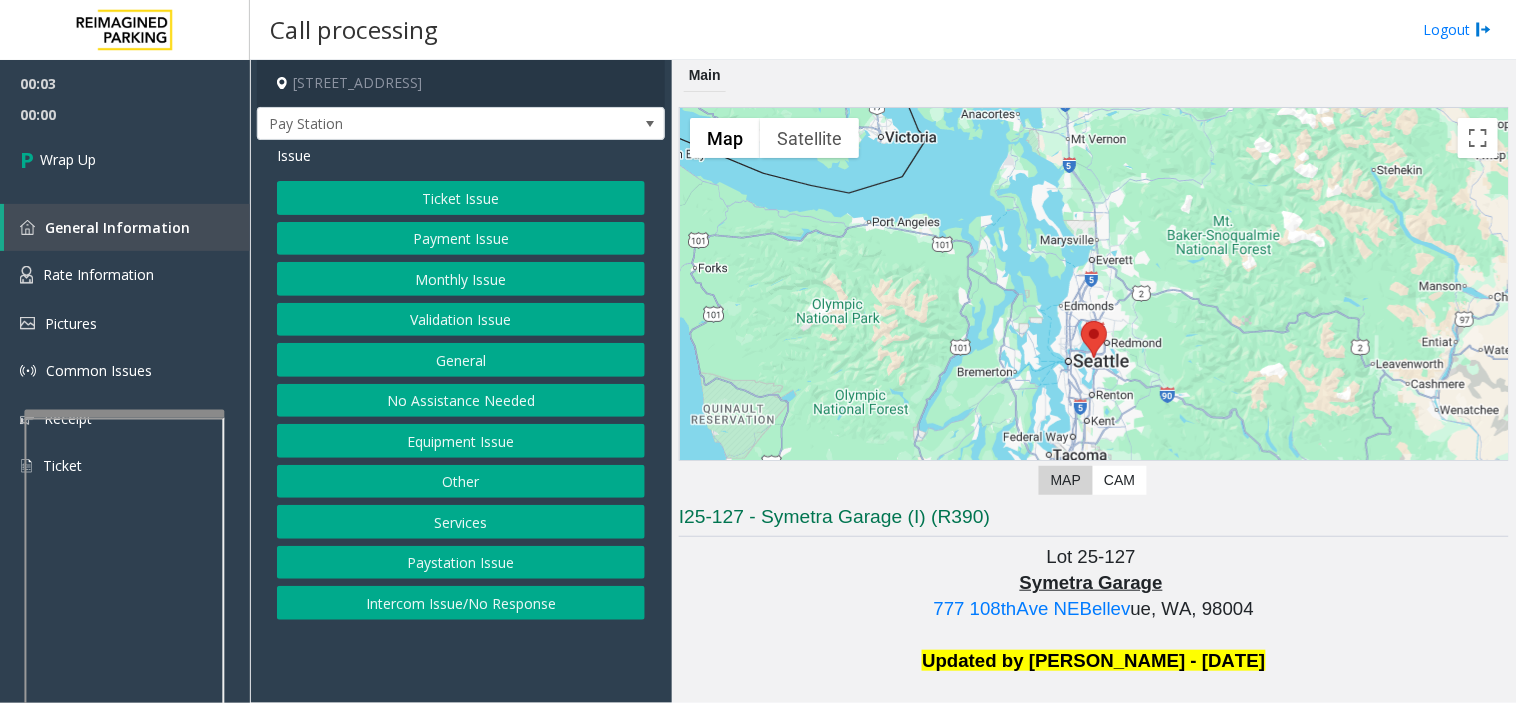 drag, startPoint x: 475, startPoint y: 591, endPoint x: 460, endPoint y: 547, distance: 46.486557 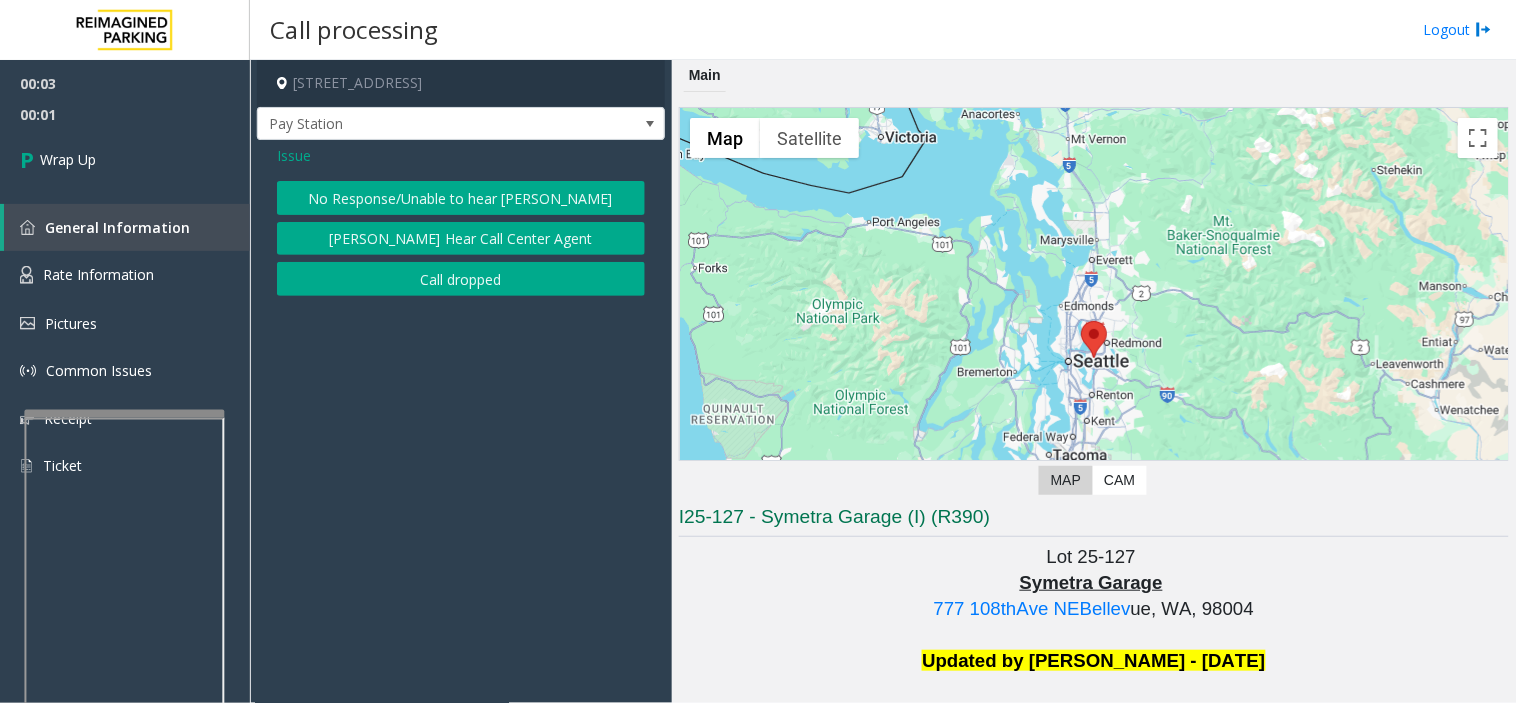 click on "No Response/Unable to hear parker   Parker Cannot Hear Call Center Agent   Call dropped" 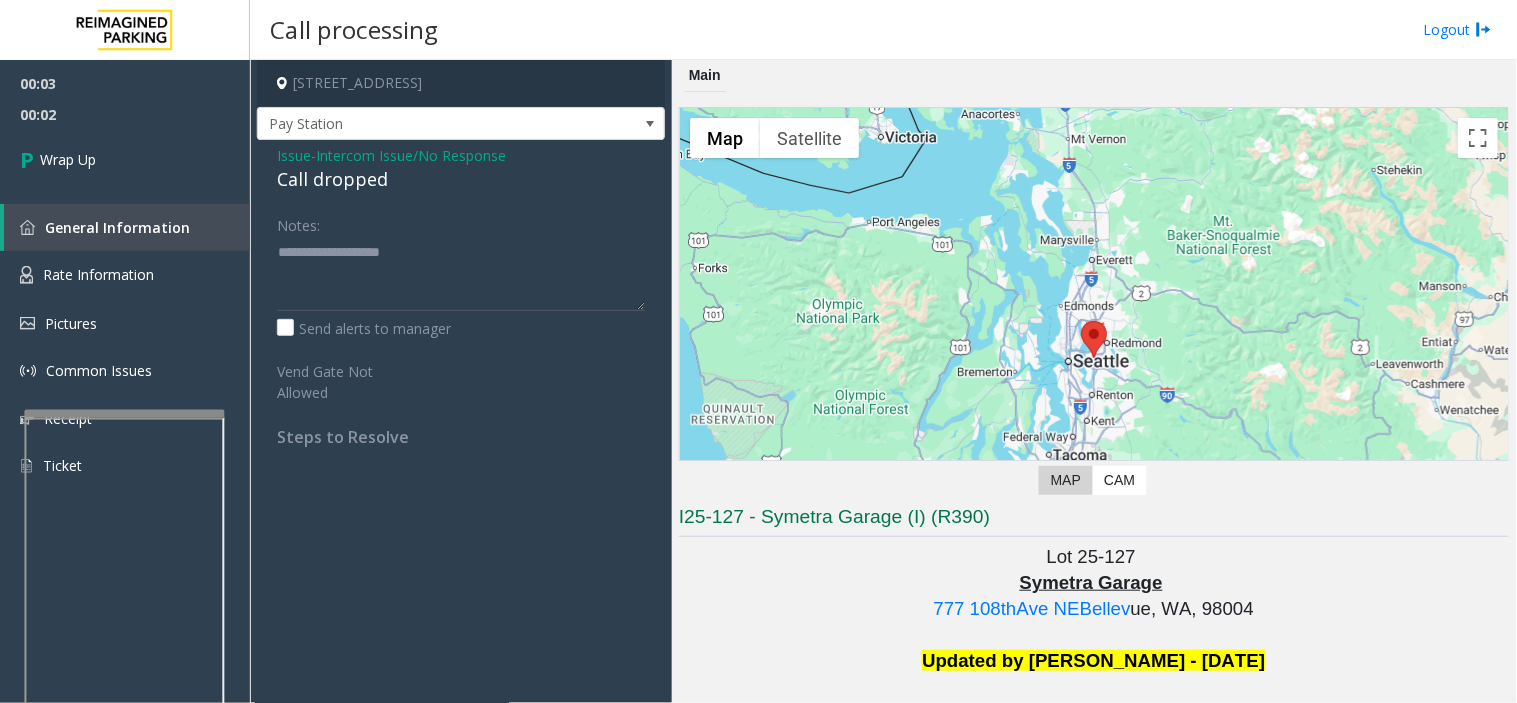 click on "Call dropped" 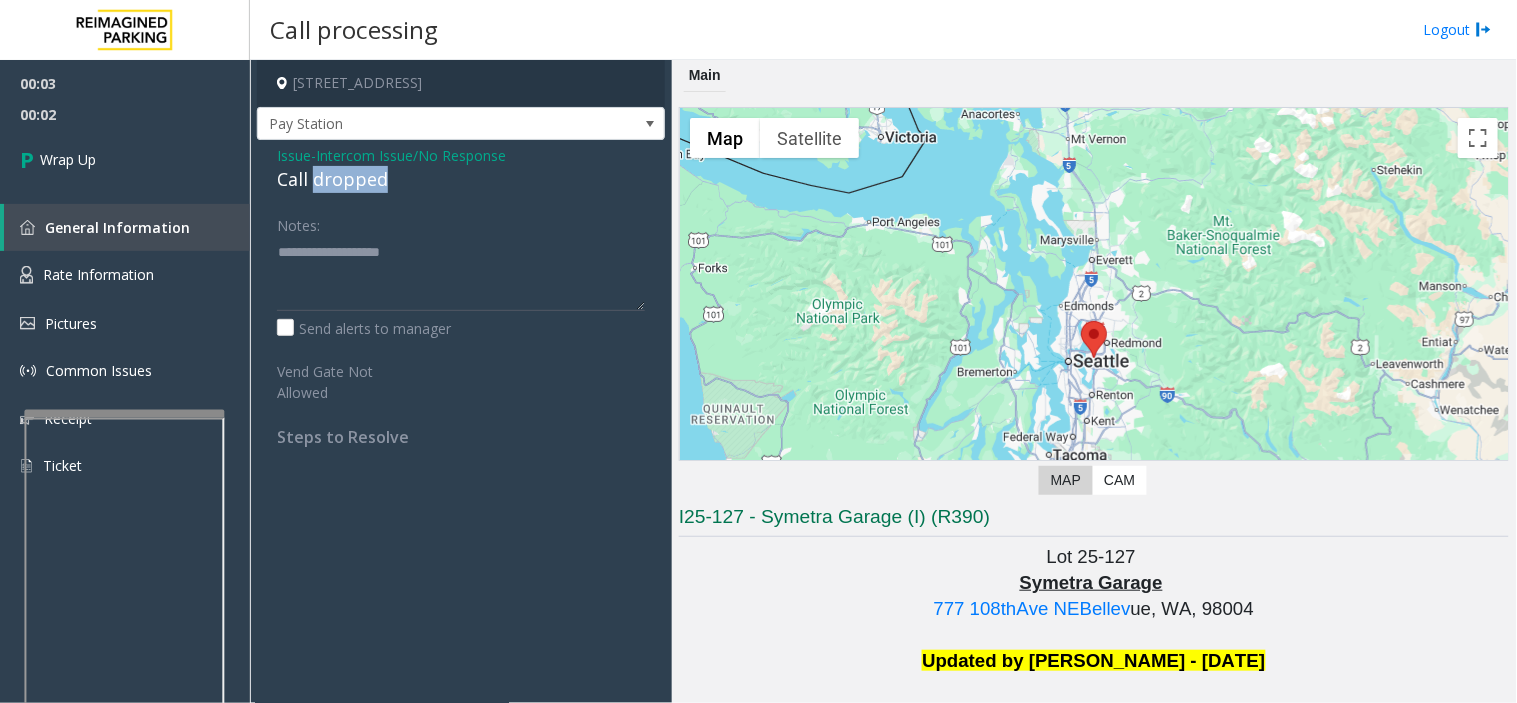 click on "Call dropped" 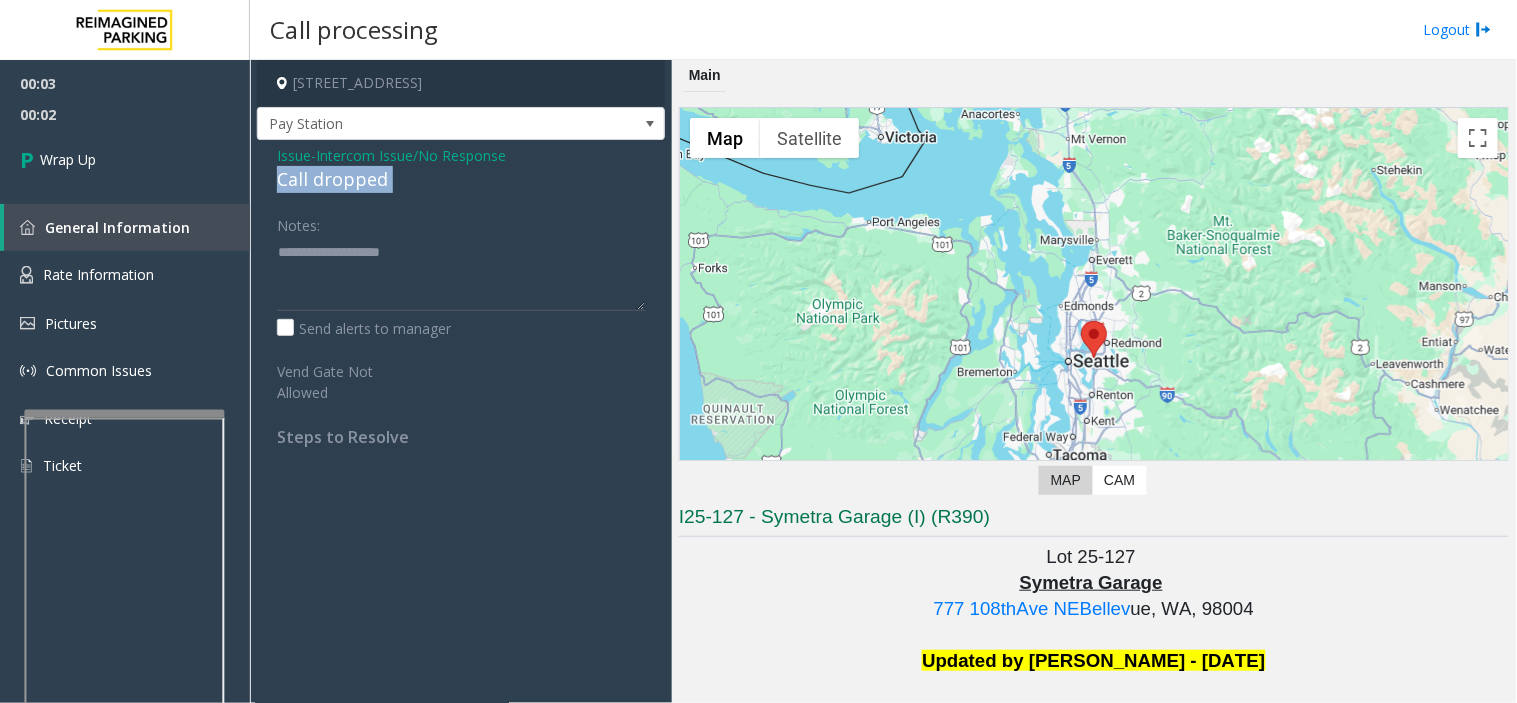 click on "Call dropped" 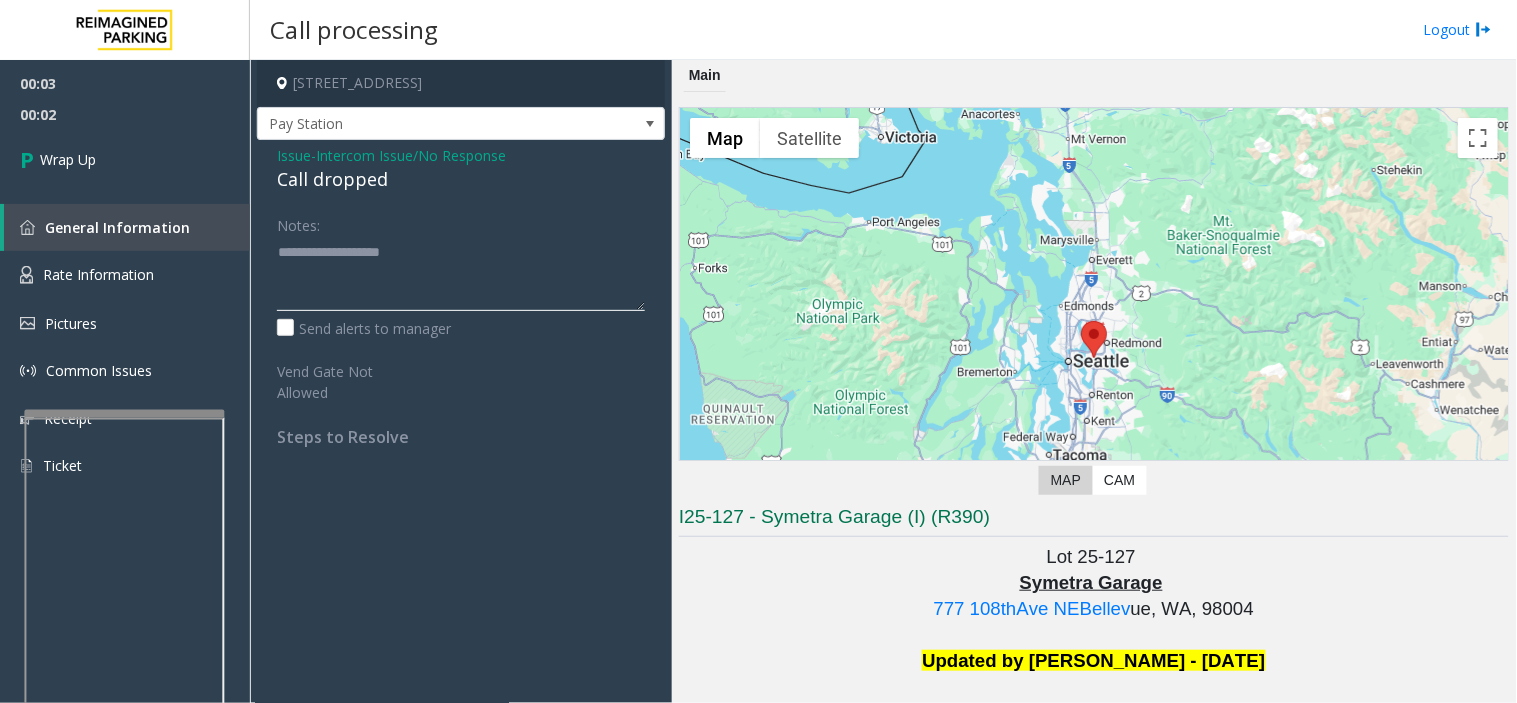 paste on "**********" 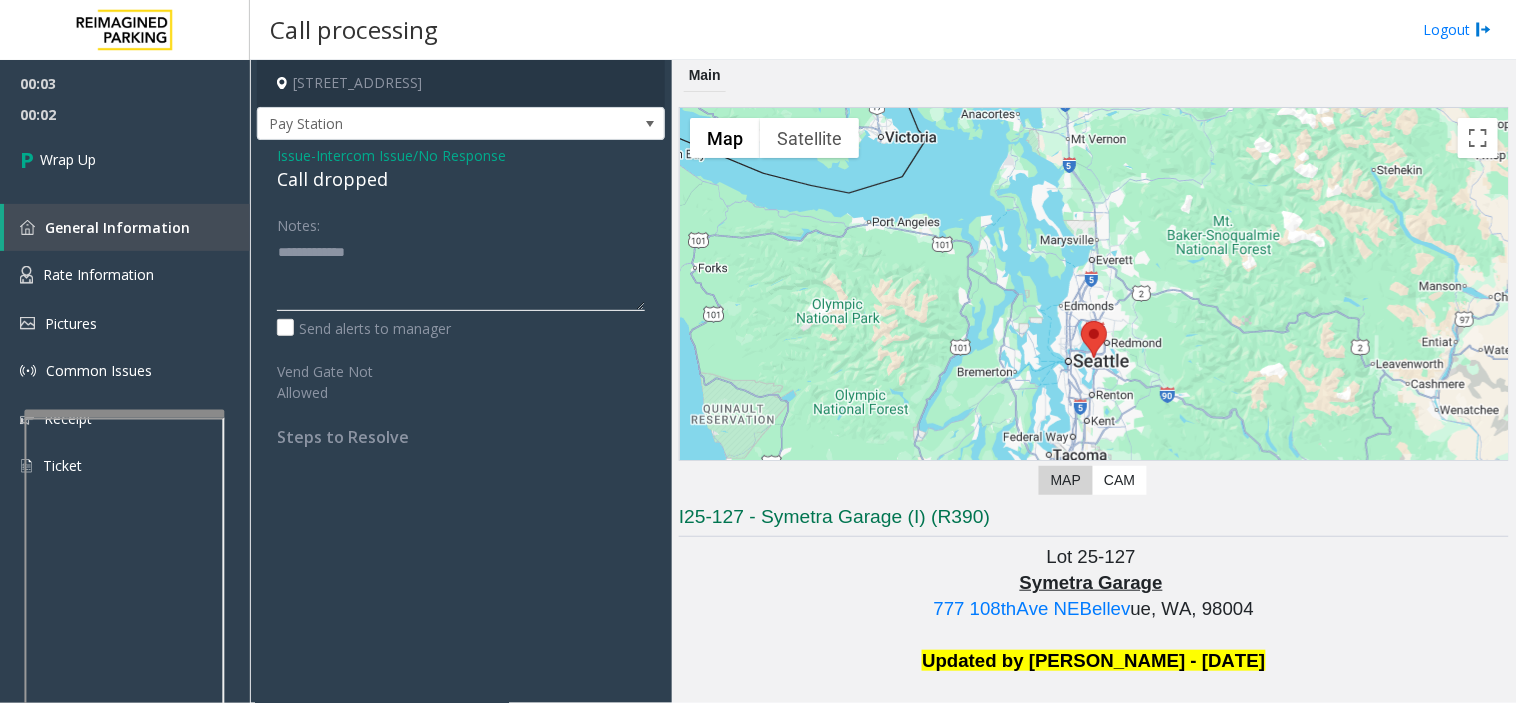 drag, startPoint x: 351, startPoint y: 264, endPoint x: 185, endPoint y: 190, distance: 181.74707 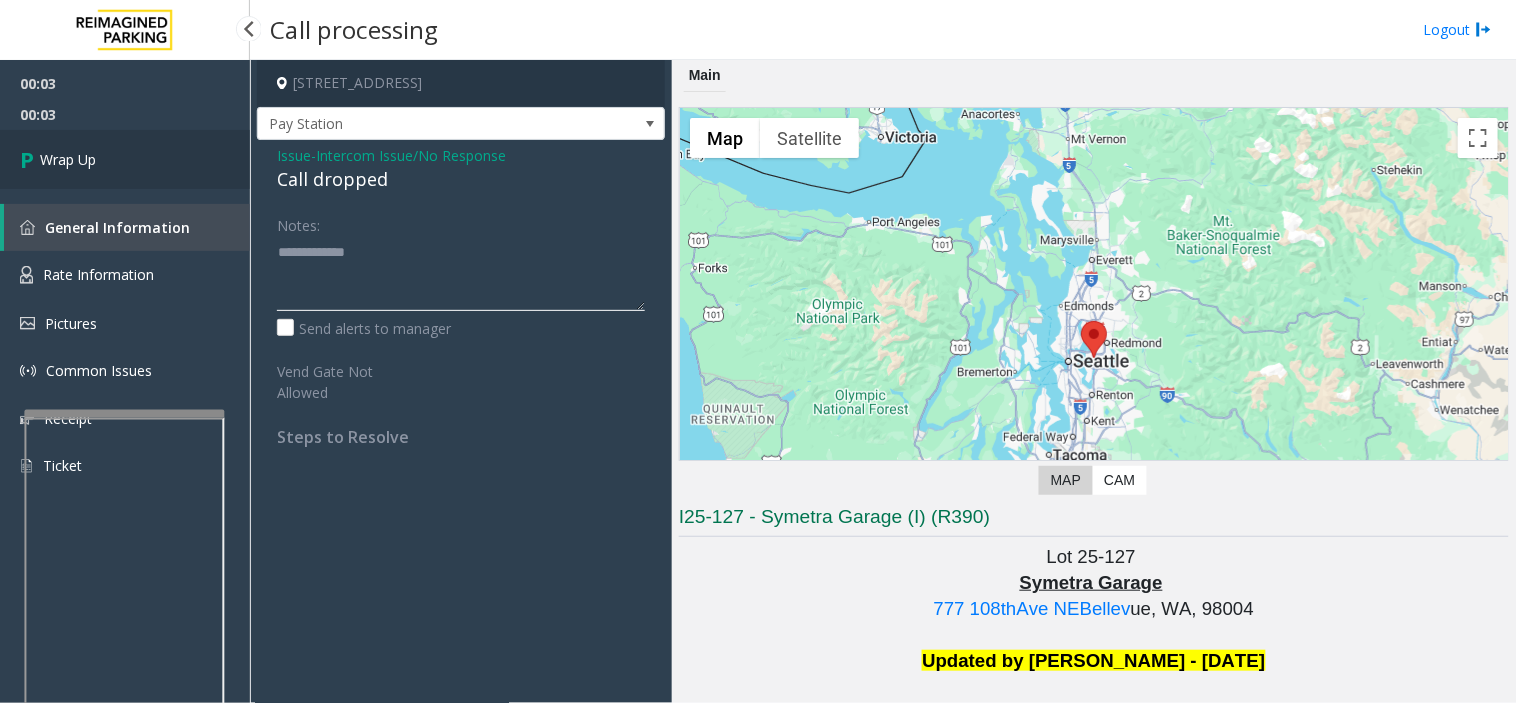 type on "**********" 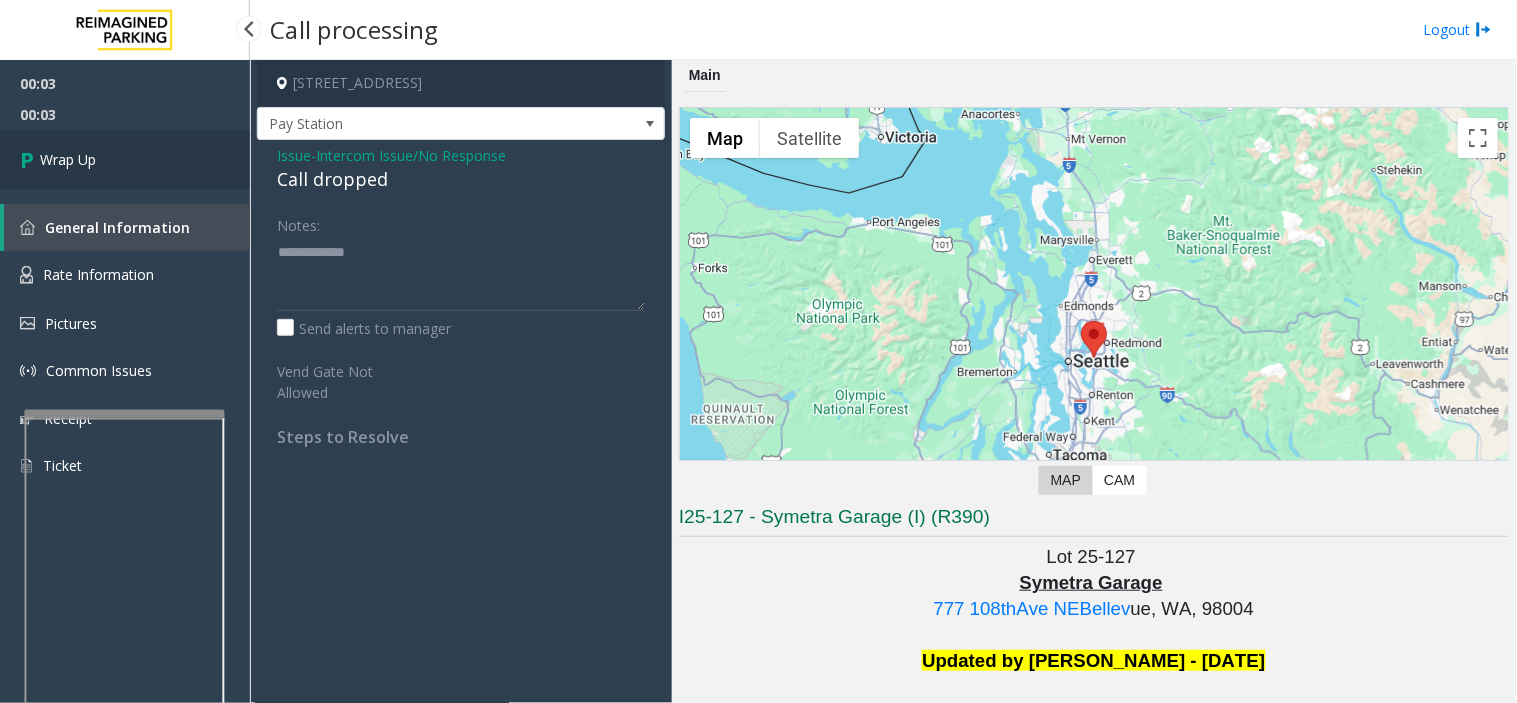 click on "Wrap Up" at bounding box center [125, 159] 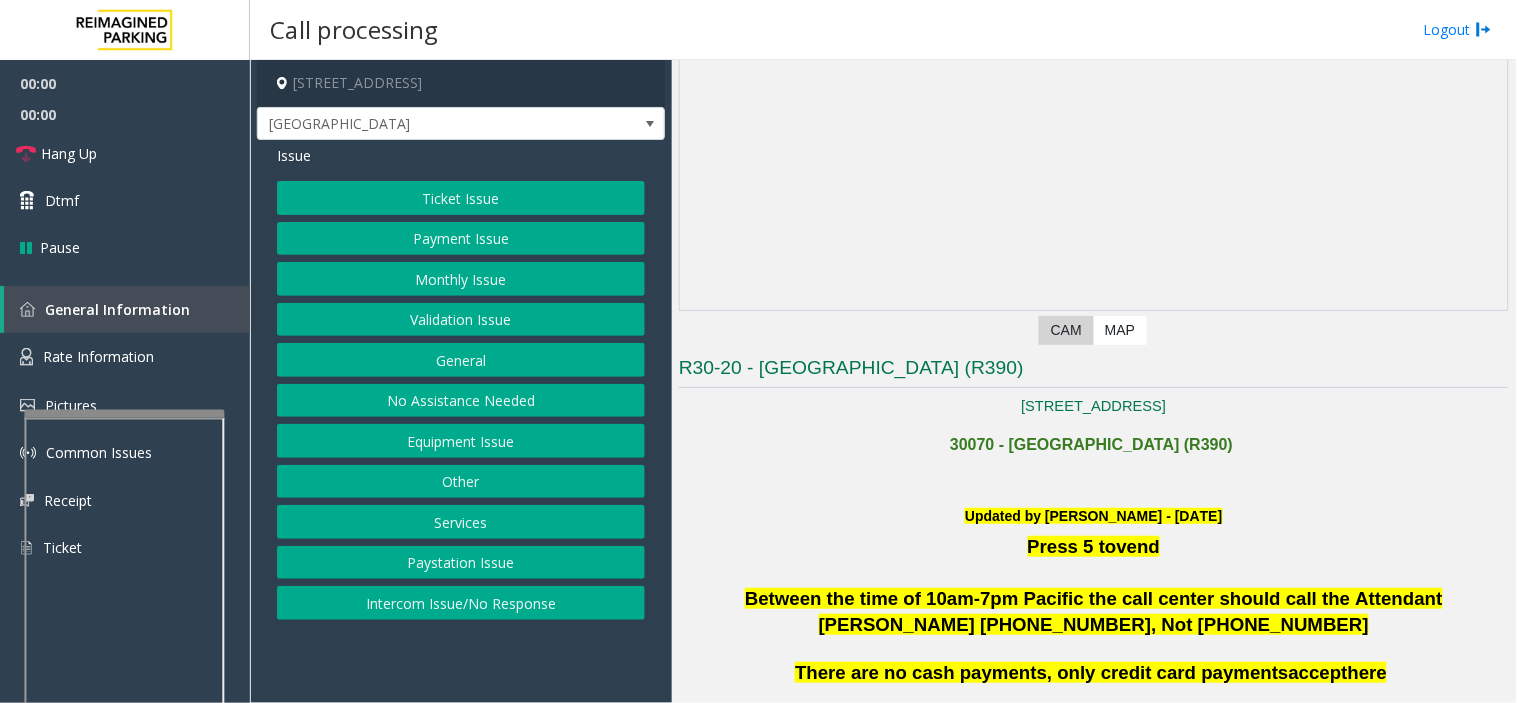 scroll, scrollTop: 444, scrollLeft: 0, axis: vertical 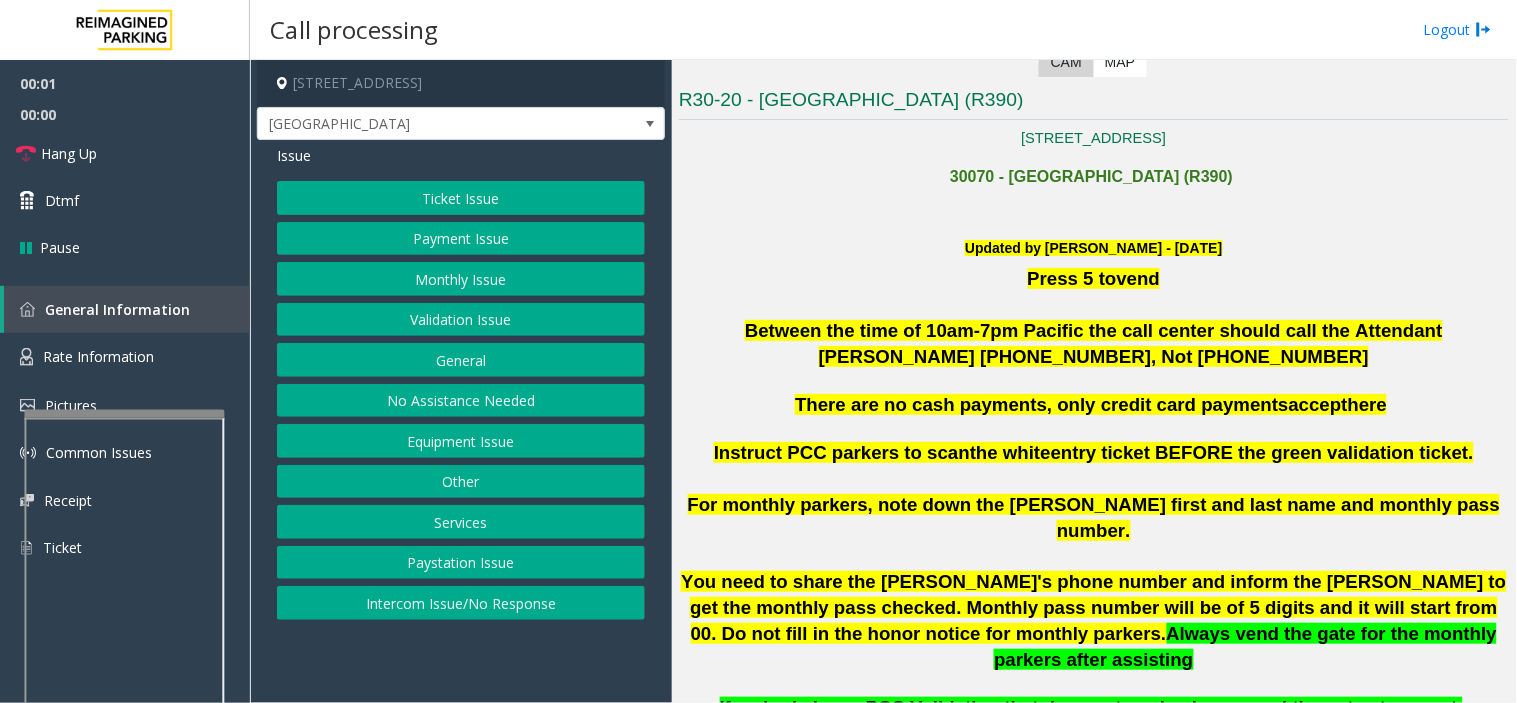 drag, startPoint x: 1097, startPoint y: 621, endPoint x: 1085, endPoint y: 620, distance: 12.0415945 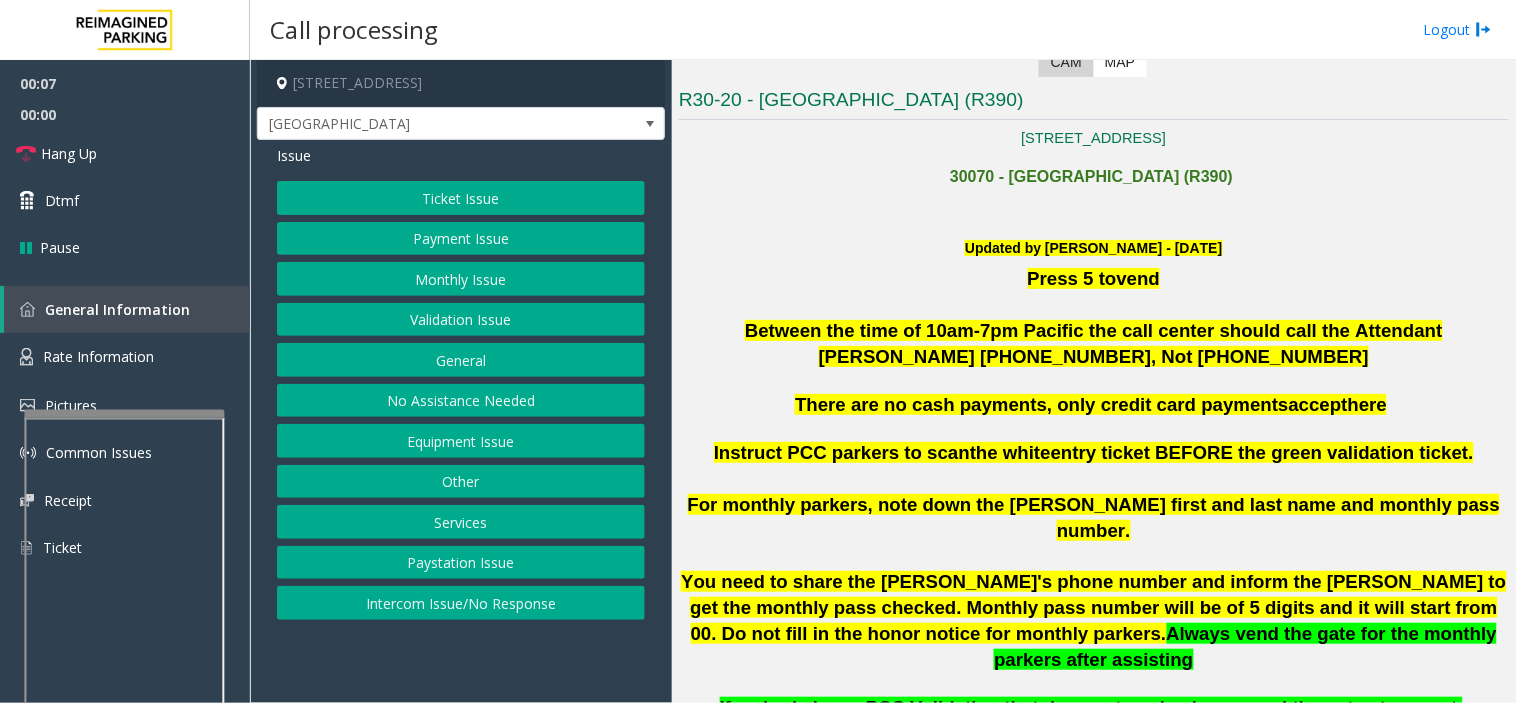 click on "Intercom Issue/No Response" 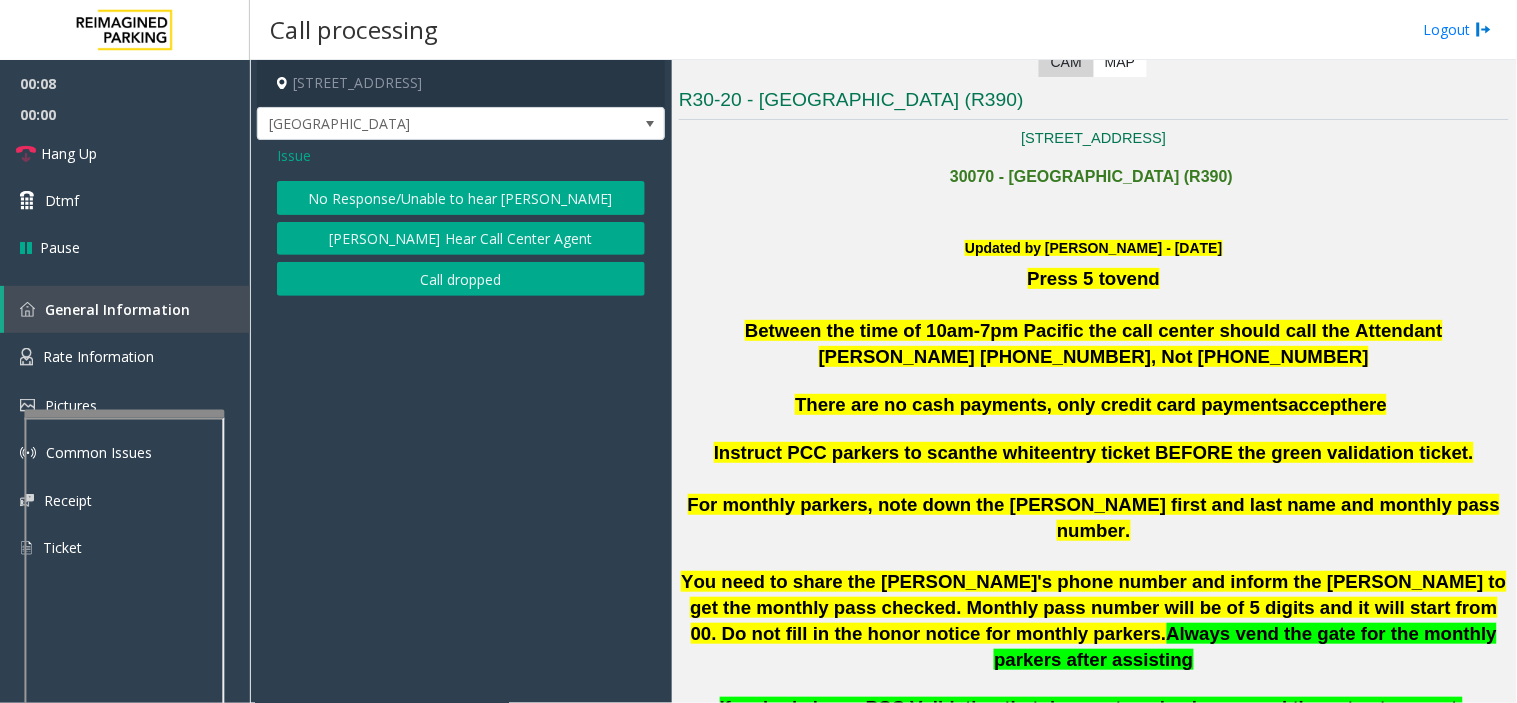 click on "No Response/Unable to hear [PERSON_NAME]" 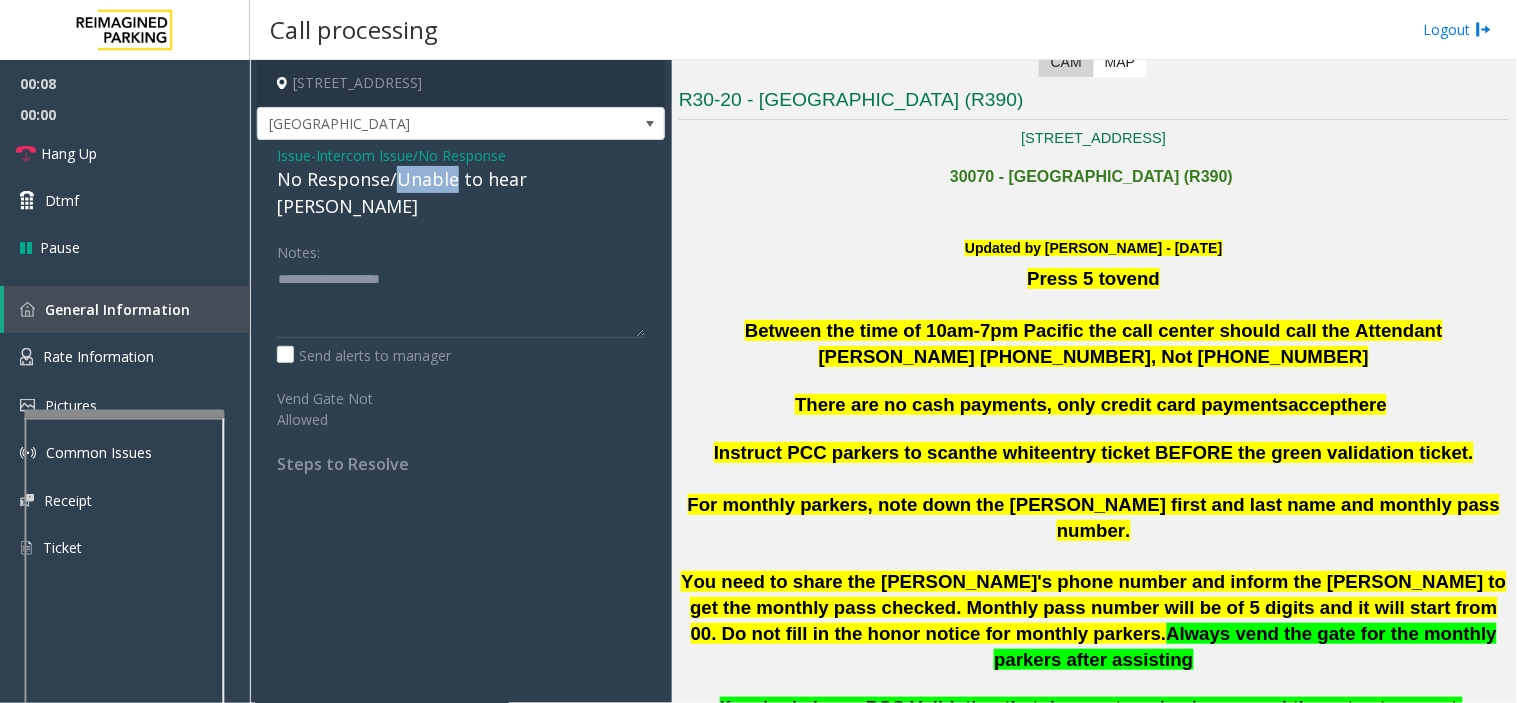 click on "No Response/Unable to hear [PERSON_NAME]" 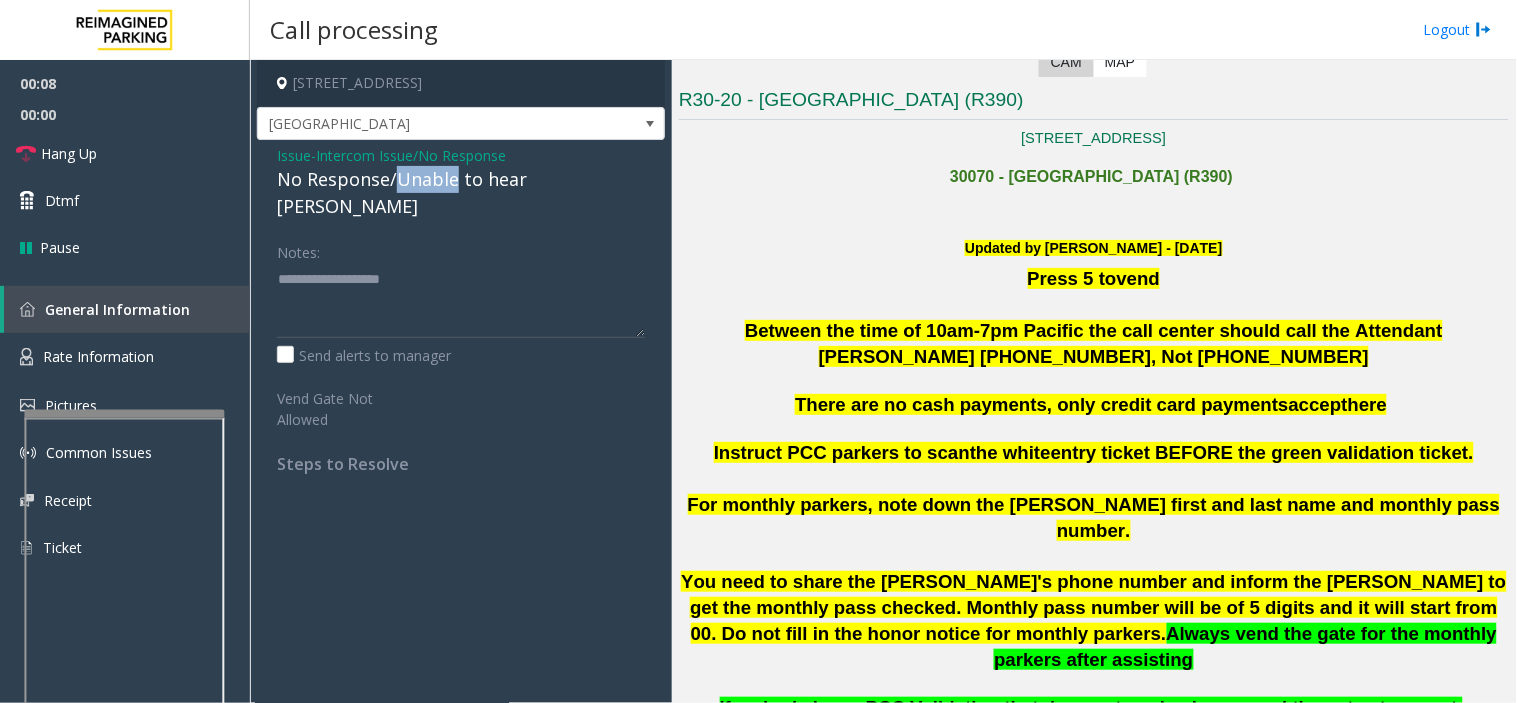 click on "No Response/Unable to hear [PERSON_NAME]" 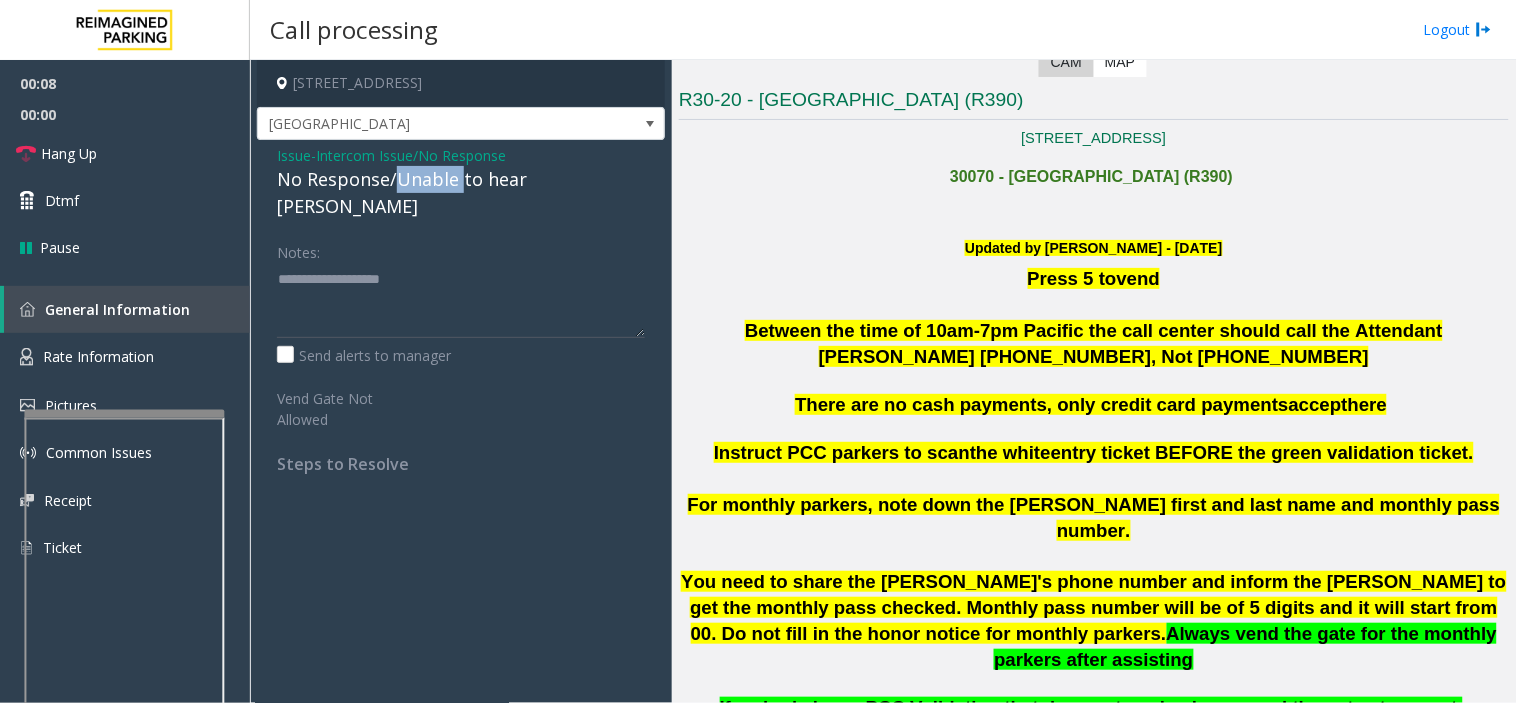 click on "No Response/Unable to hear [PERSON_NAME]" 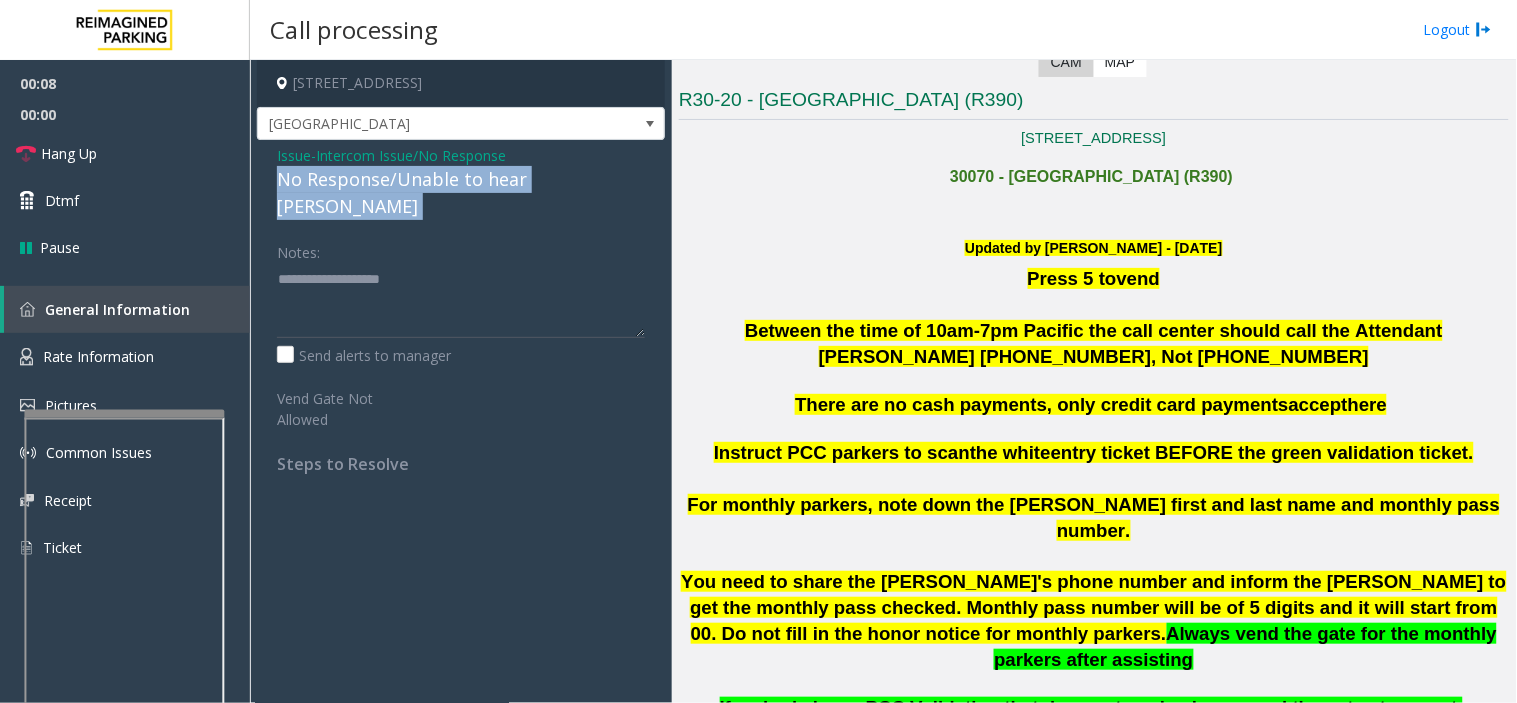 click on "No Response/Unable to hear [PERSON_NAME]" 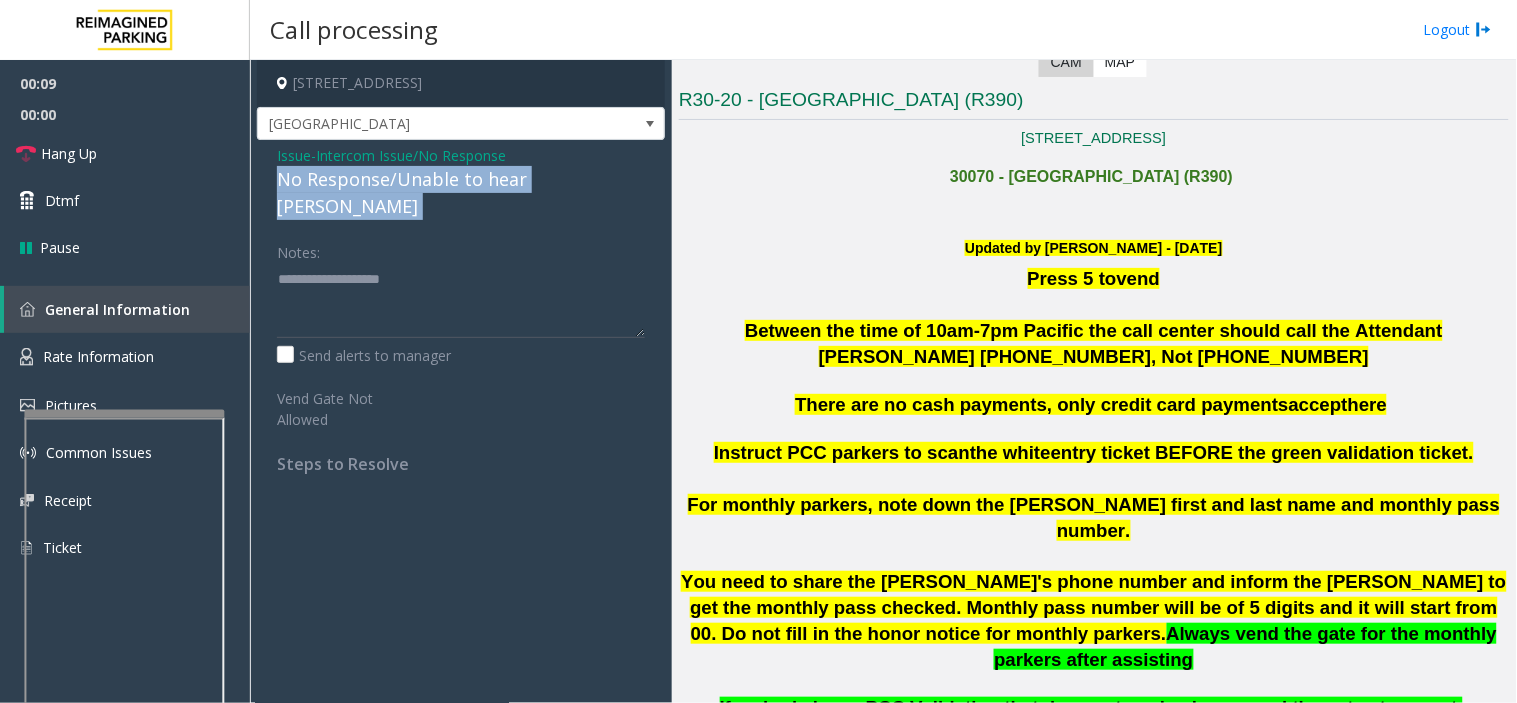 click on "No Response/Unable to hear [PERSON_NAME]" 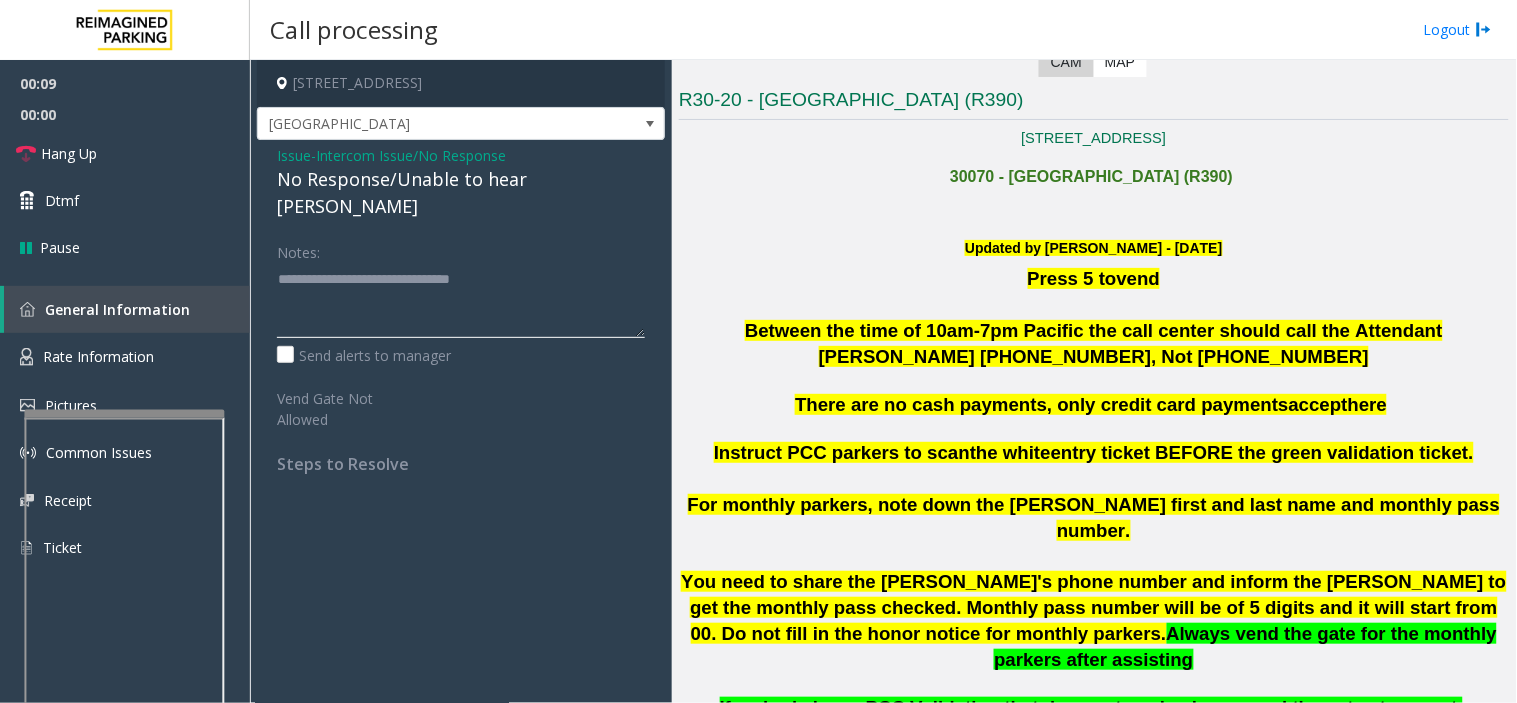 click 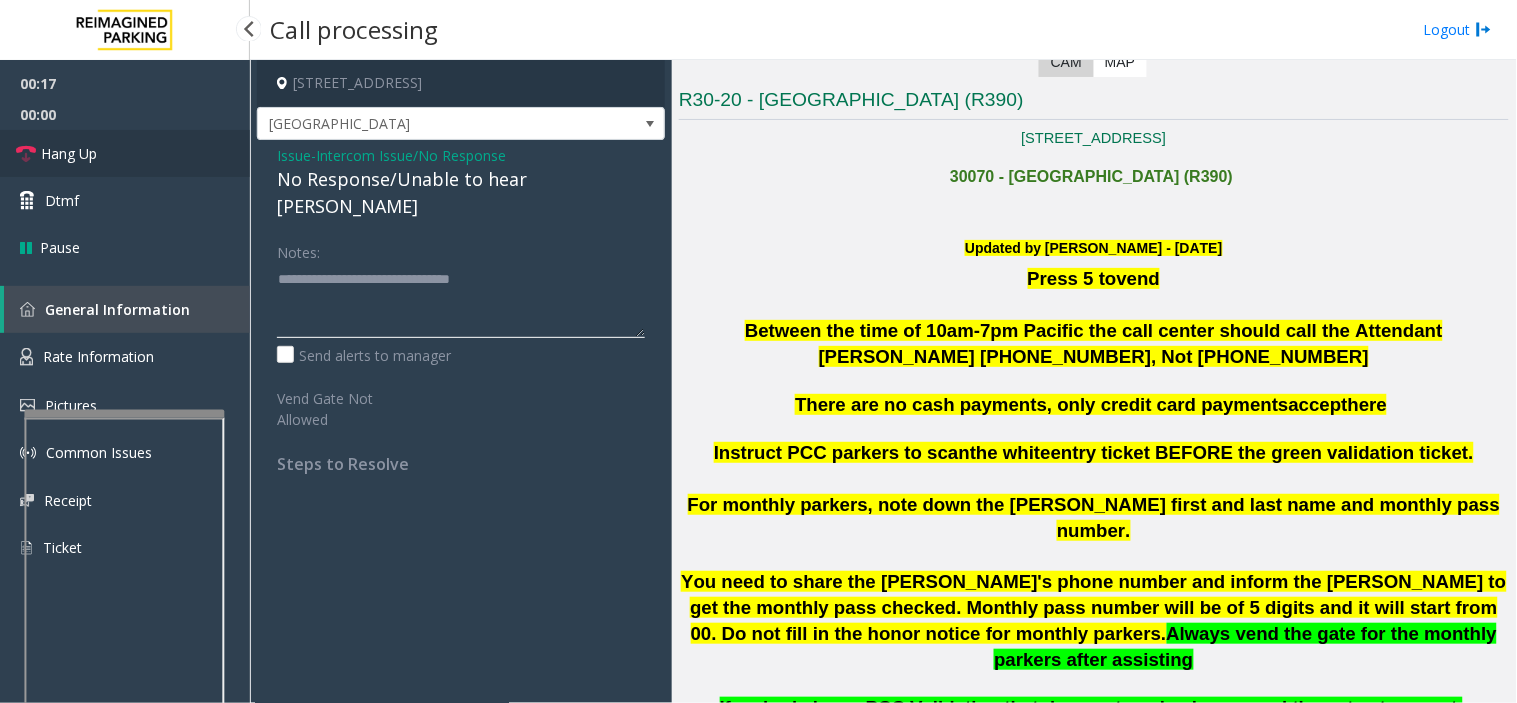 type on "**********" 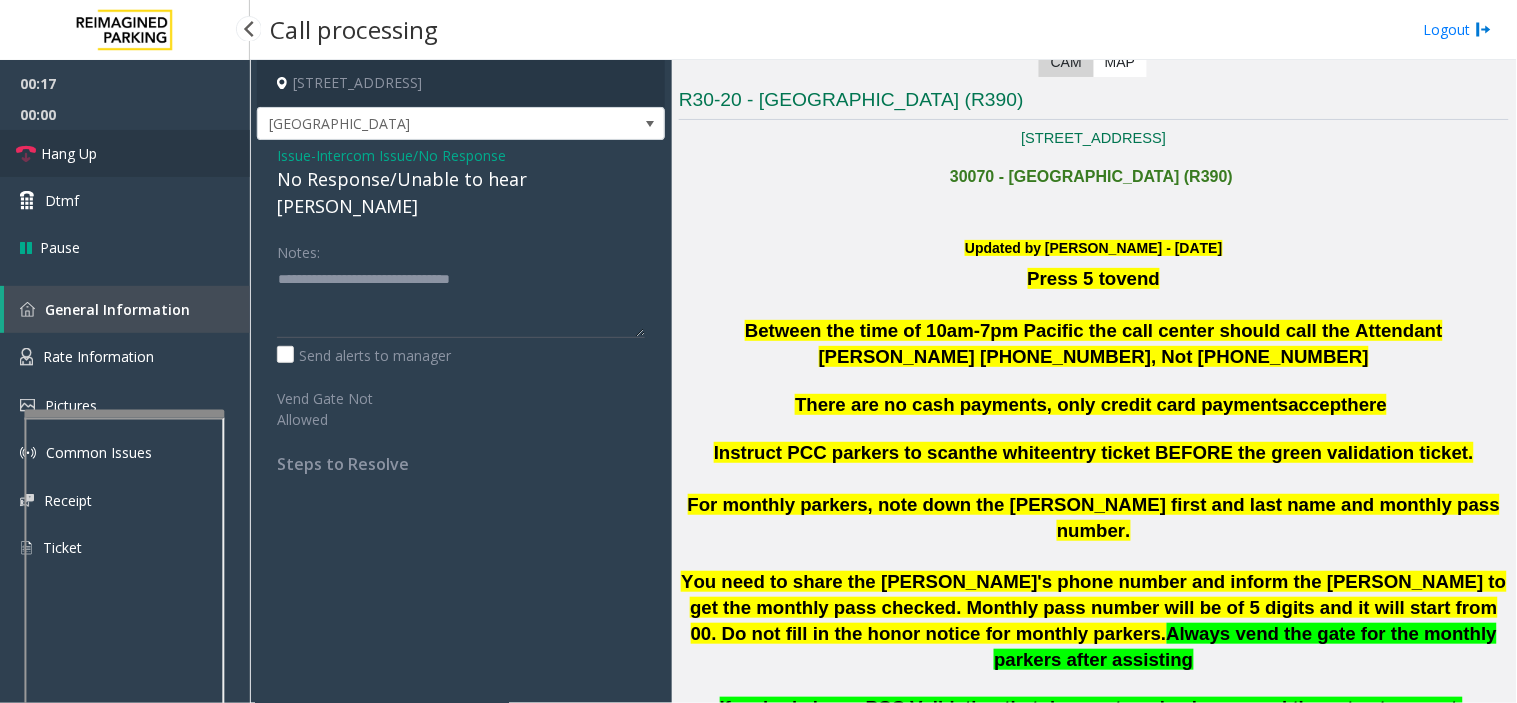 click on "Hang Up" at bounding box center [125, 153] 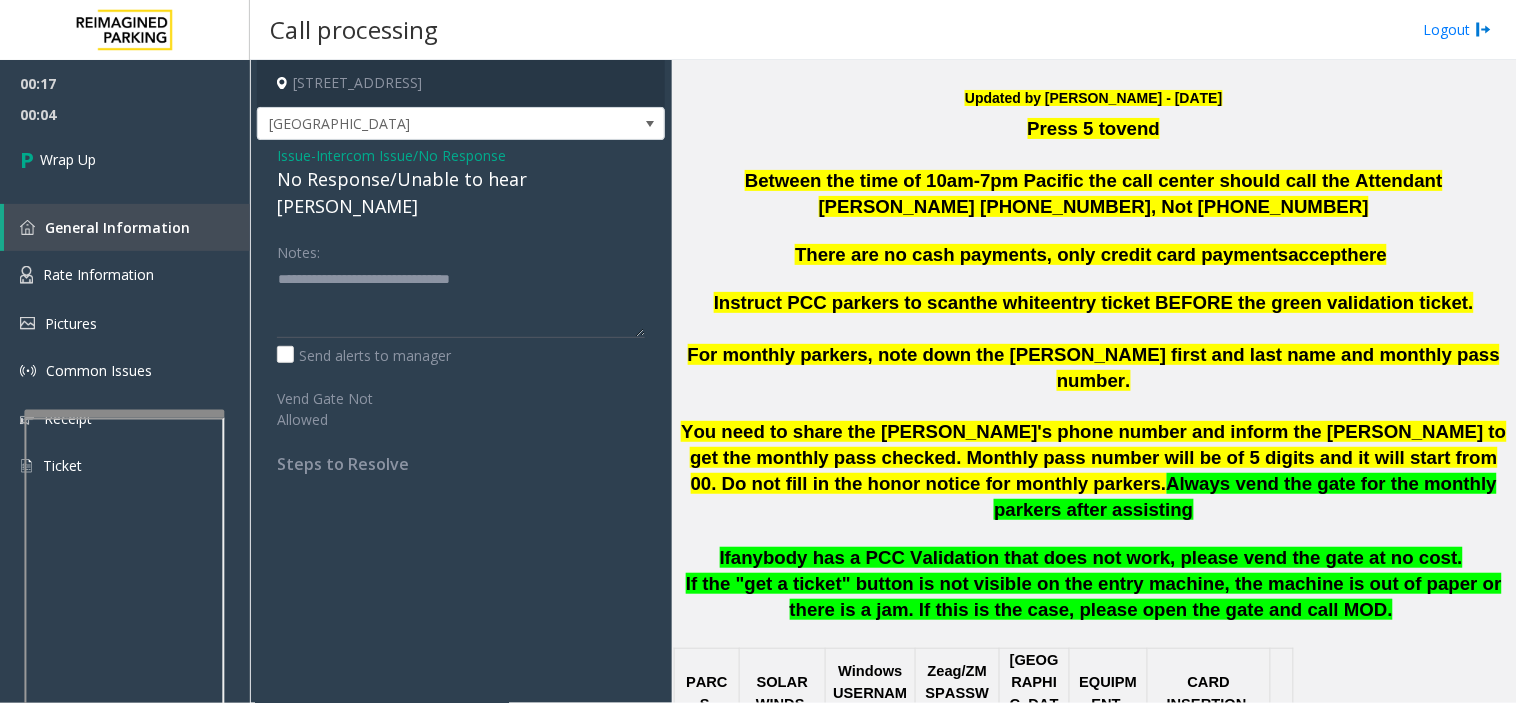 scroll, scrollTop: 555, scrollLeft: 0, axis: vertical 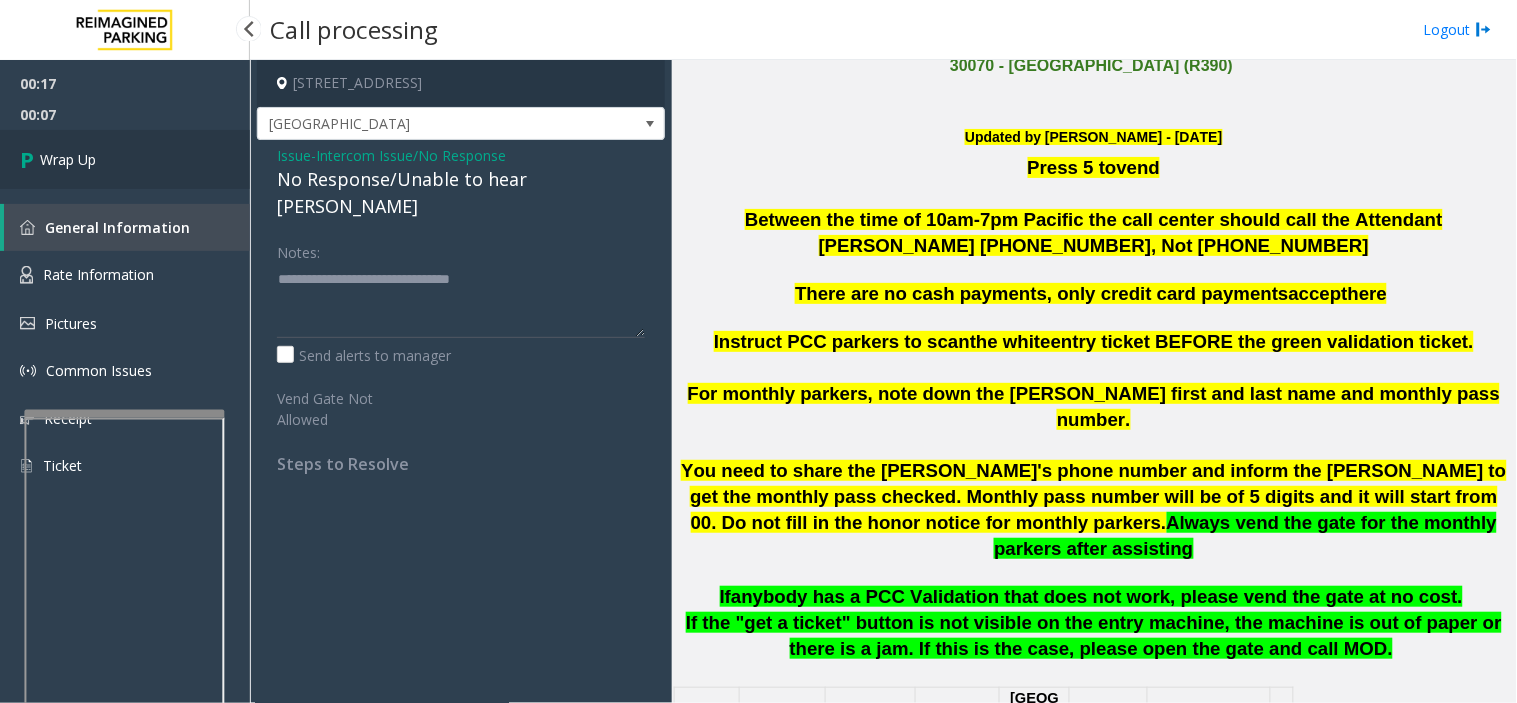 click on "Wrap Up" at bounding box center (125, 159) 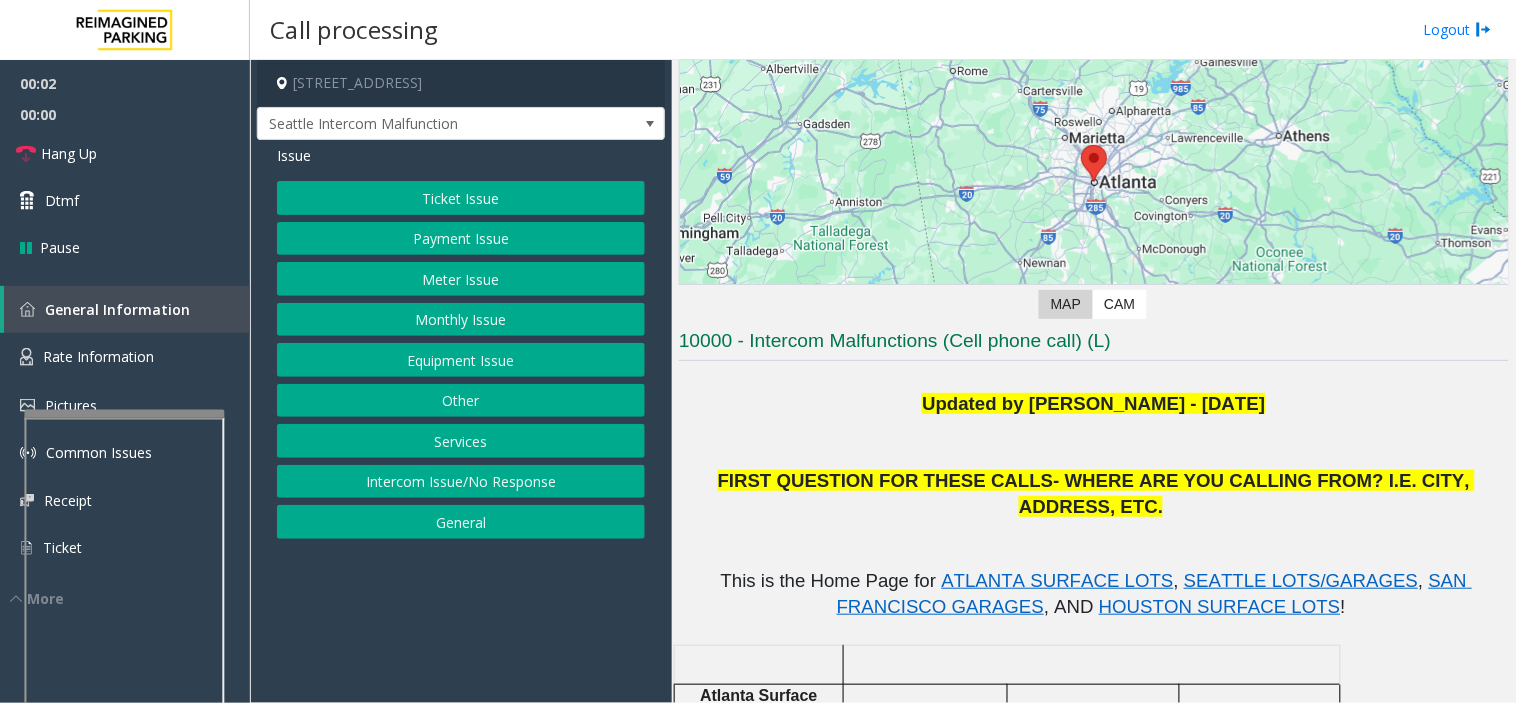 scroll, scrollTop: 444, scrollLeft: 0, axis: vertical 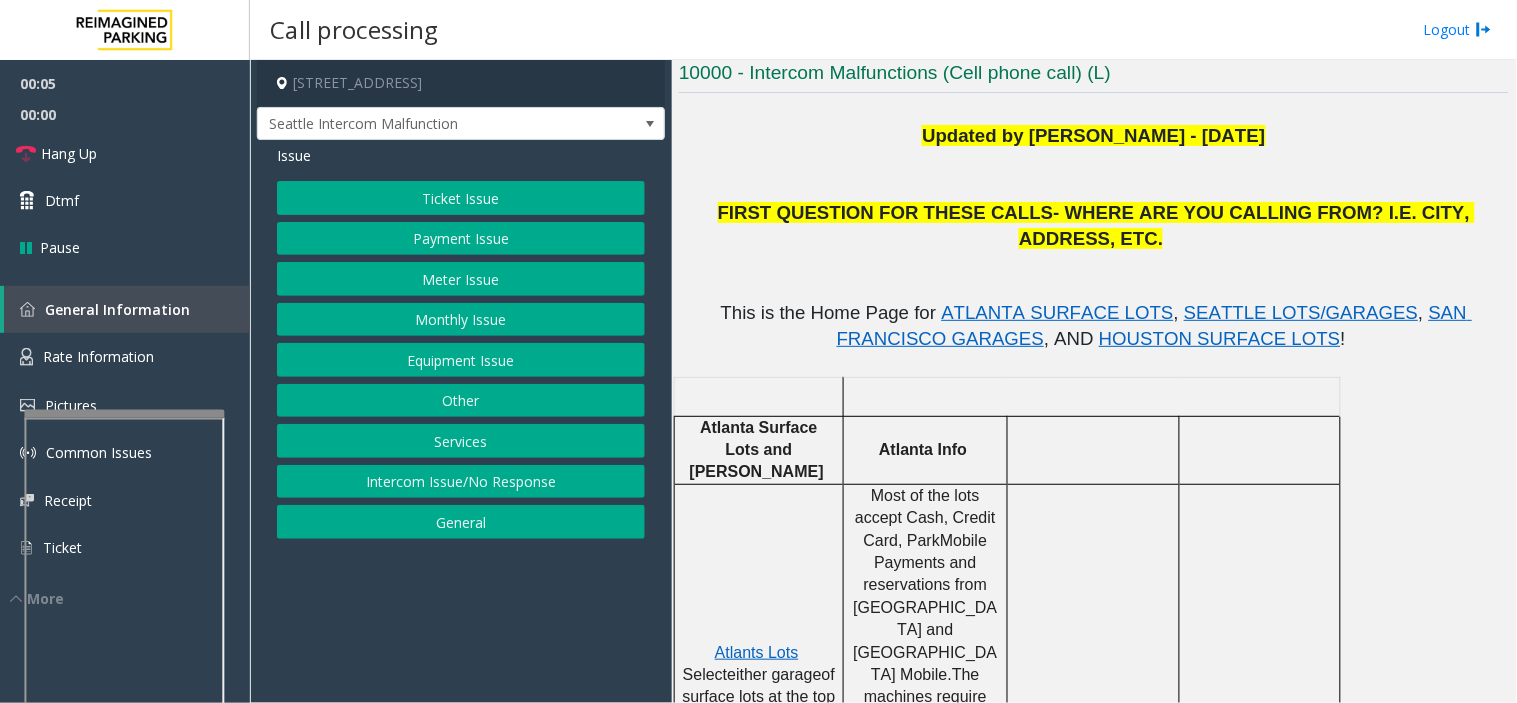 click on "Equipment Issue" 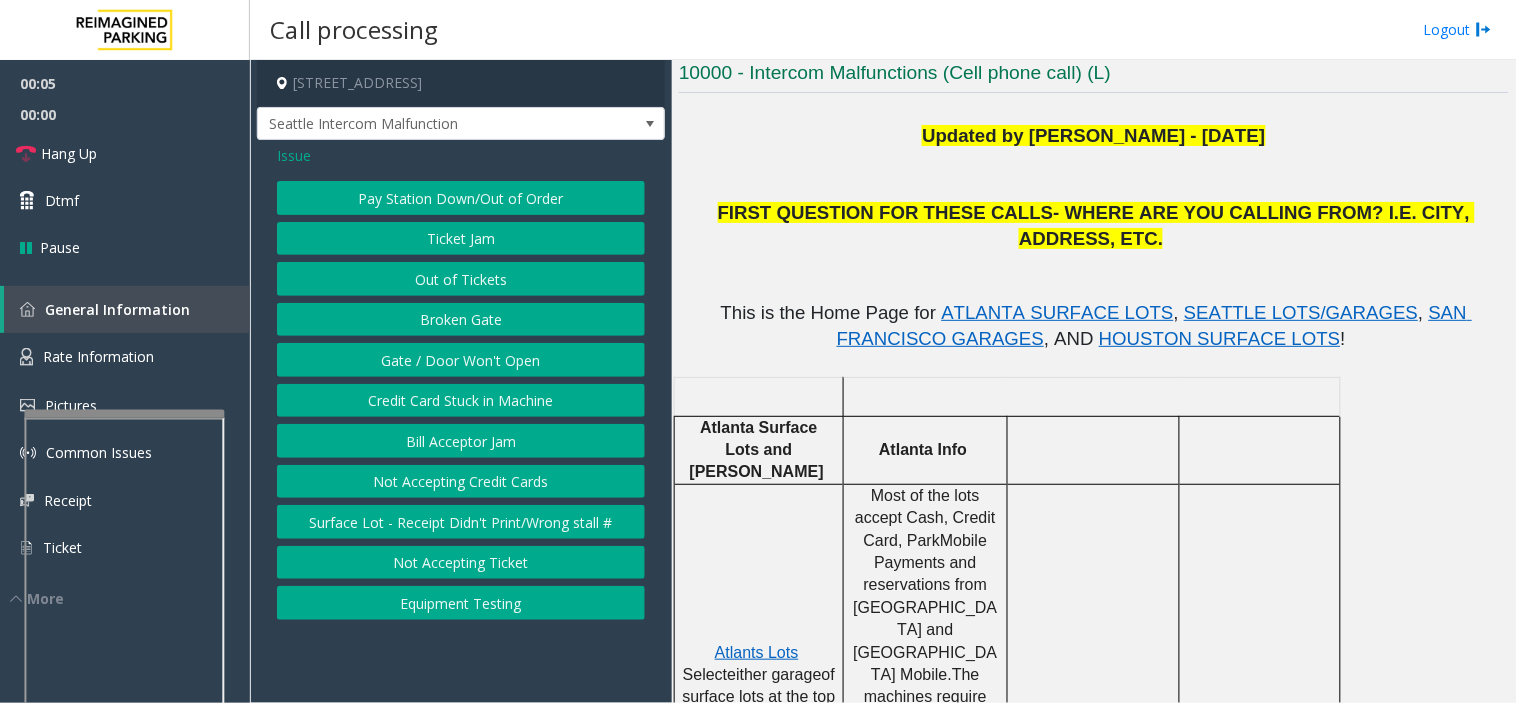 click on "Gate / Door Won't Open" 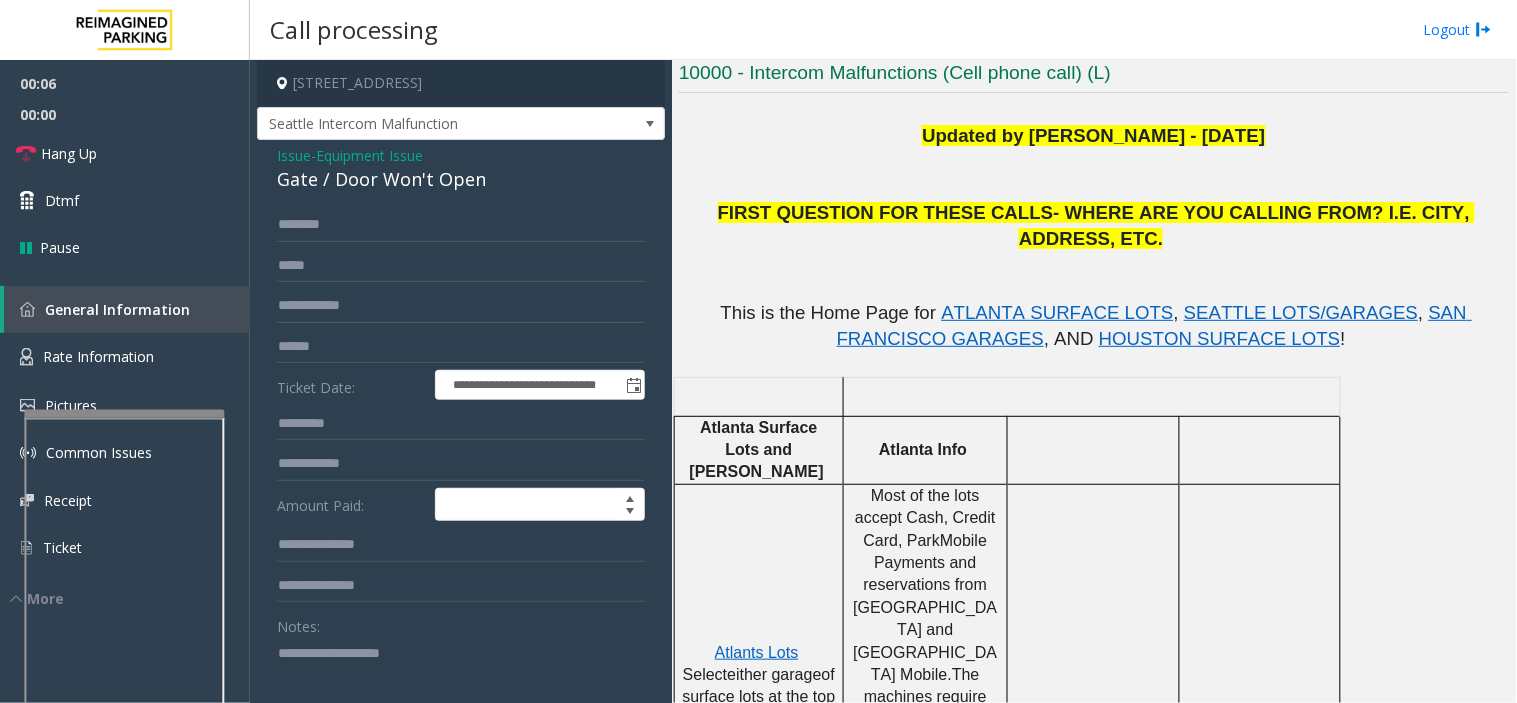 click 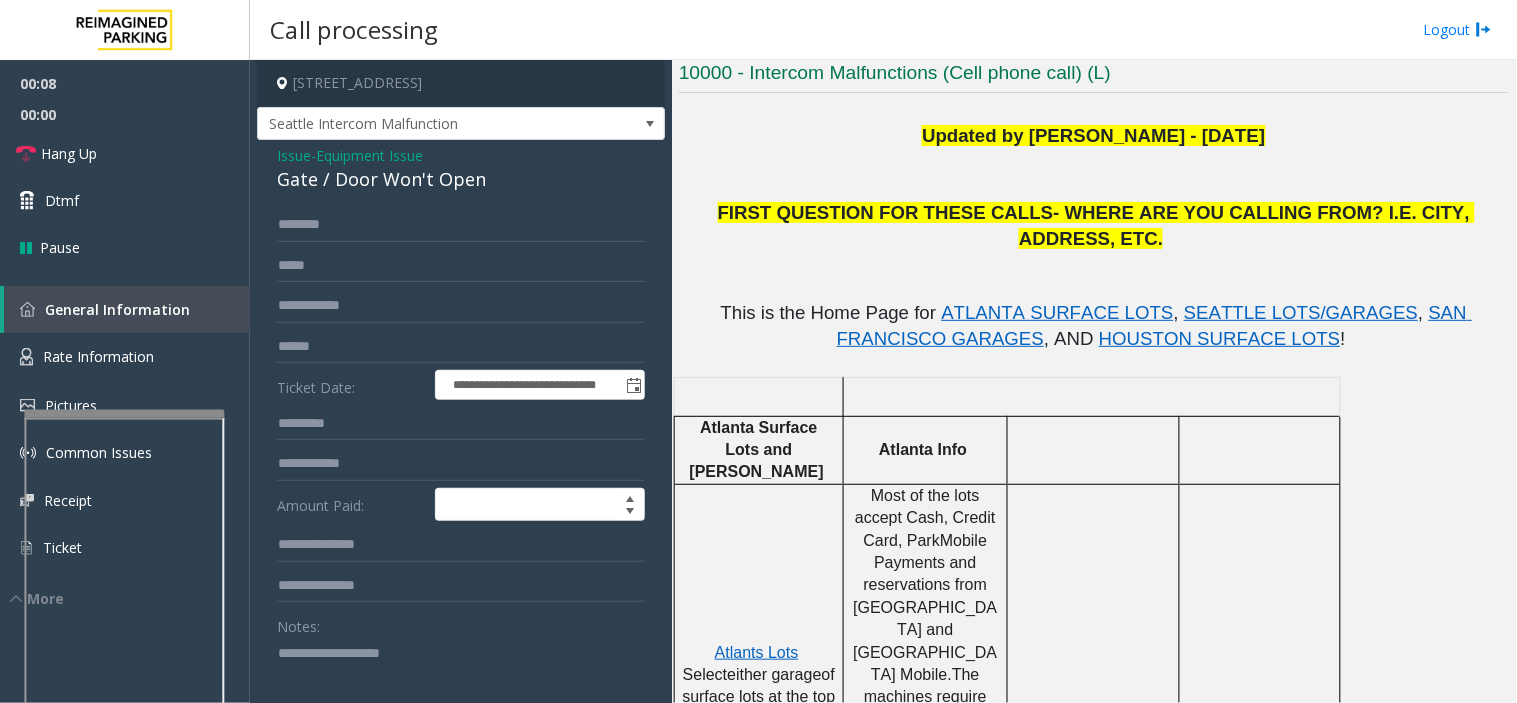 click on "Issue" 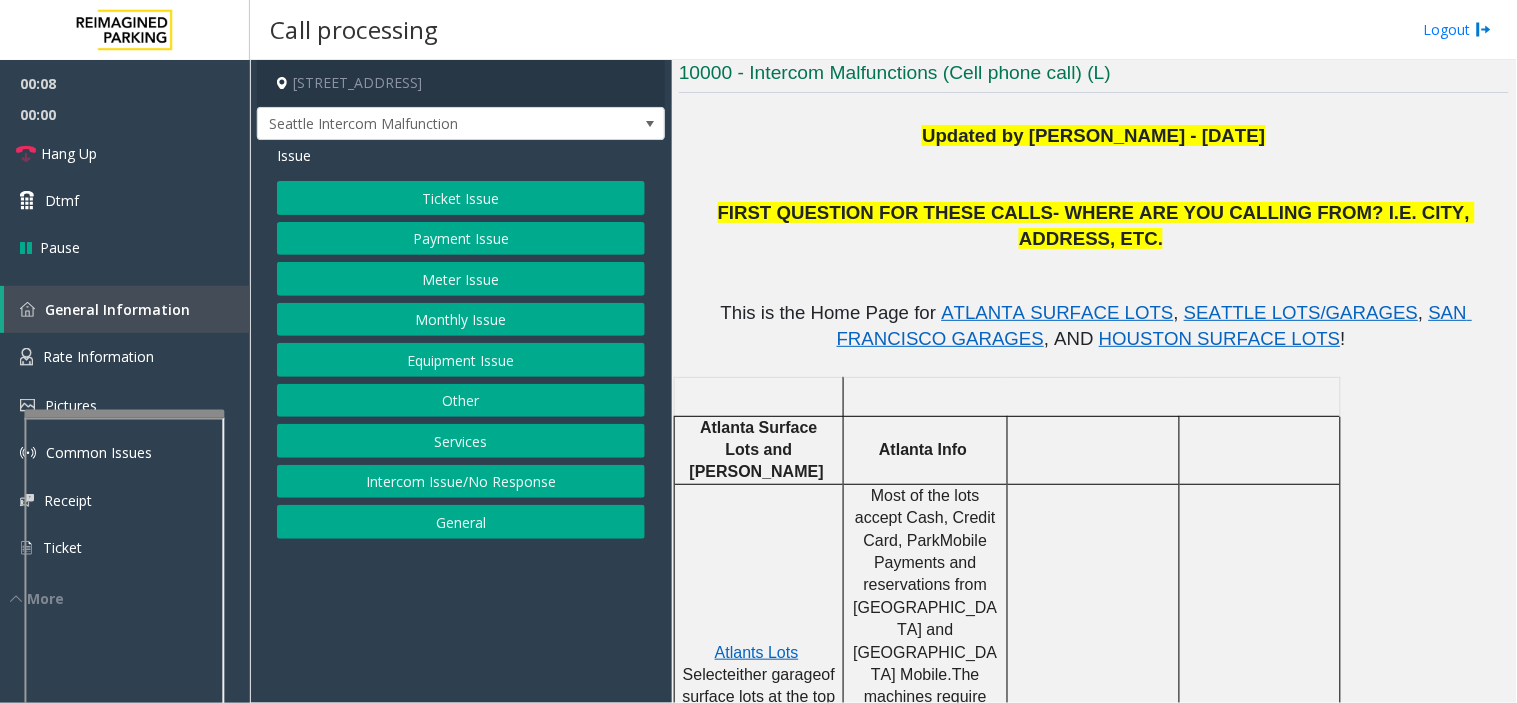 click on "Ticket Issue" 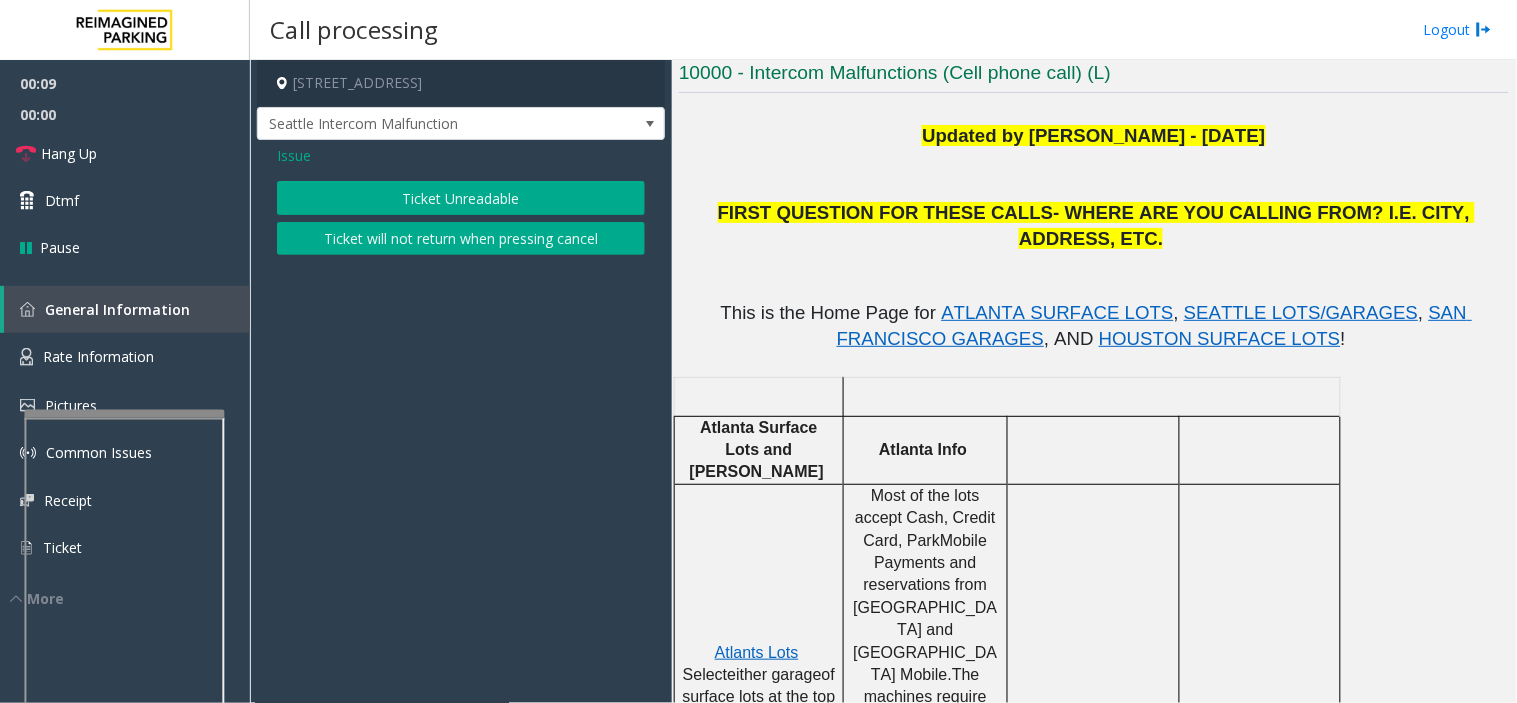 click on "Issue" 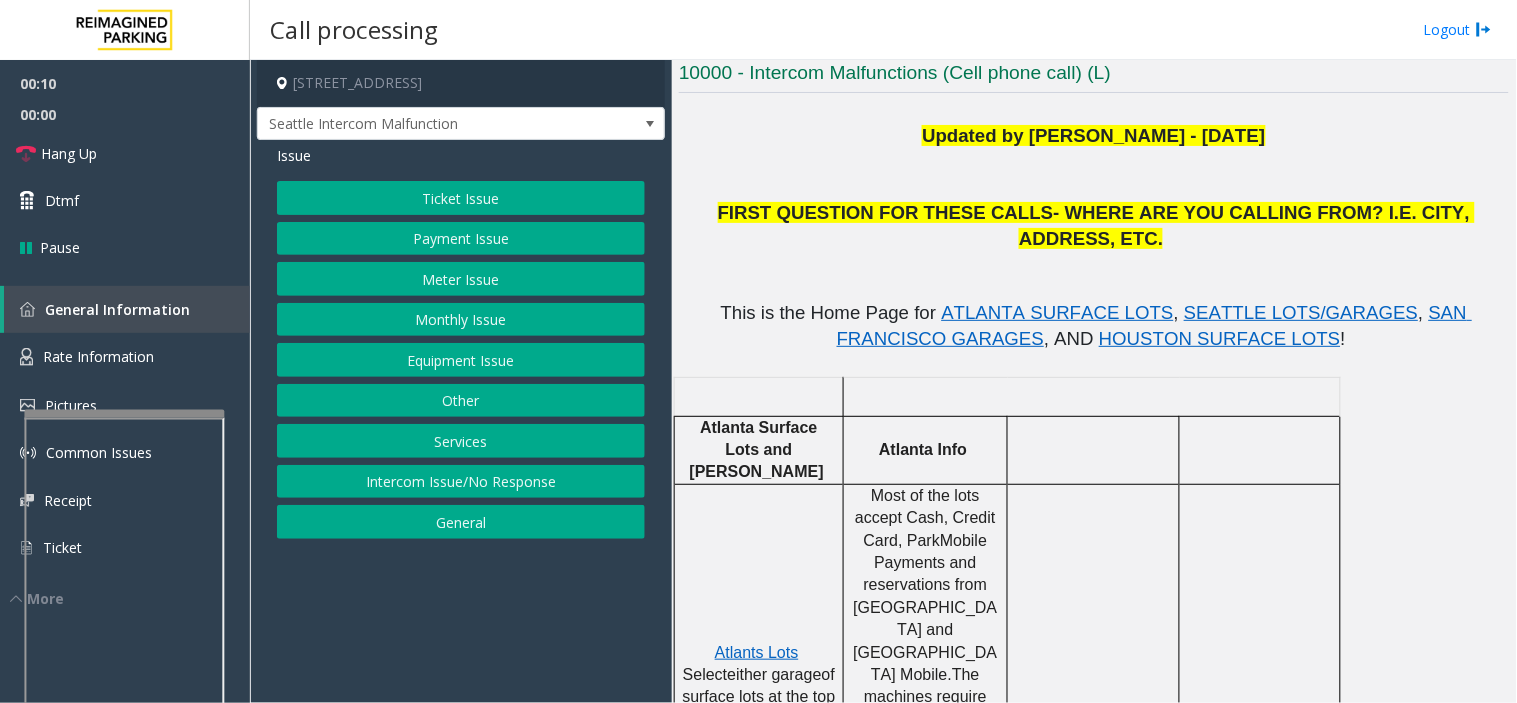 click on "Equipment Issue" 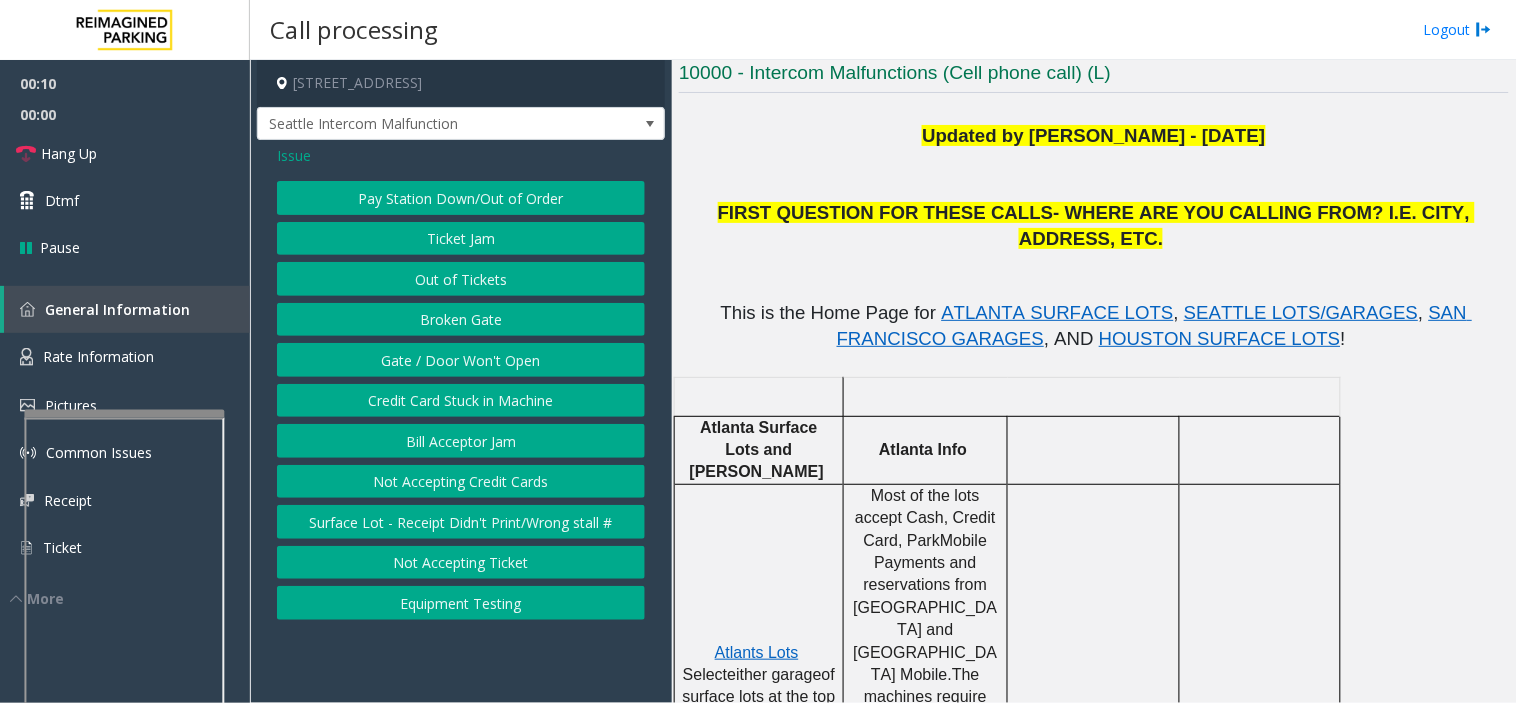 click on "Gate / Door Won't Open" 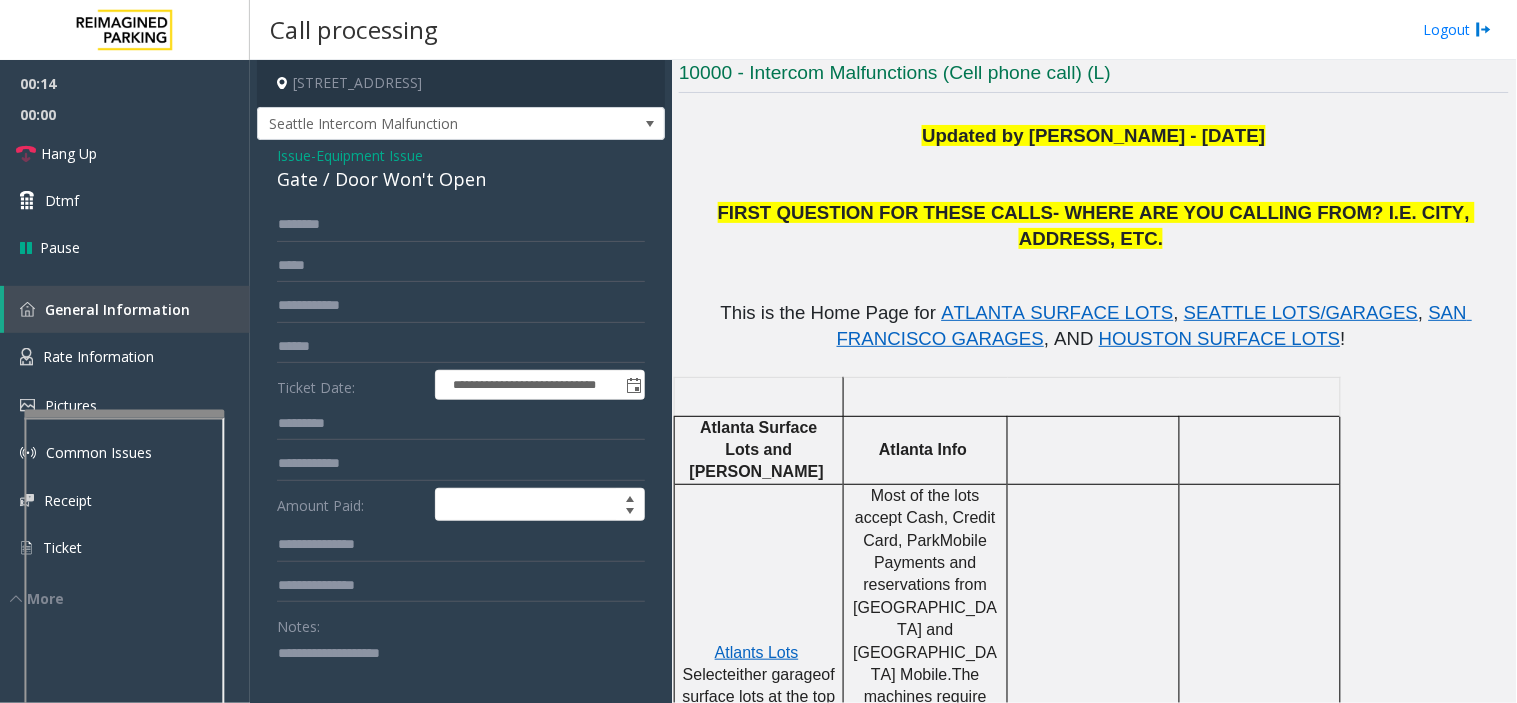 paste on "**********" 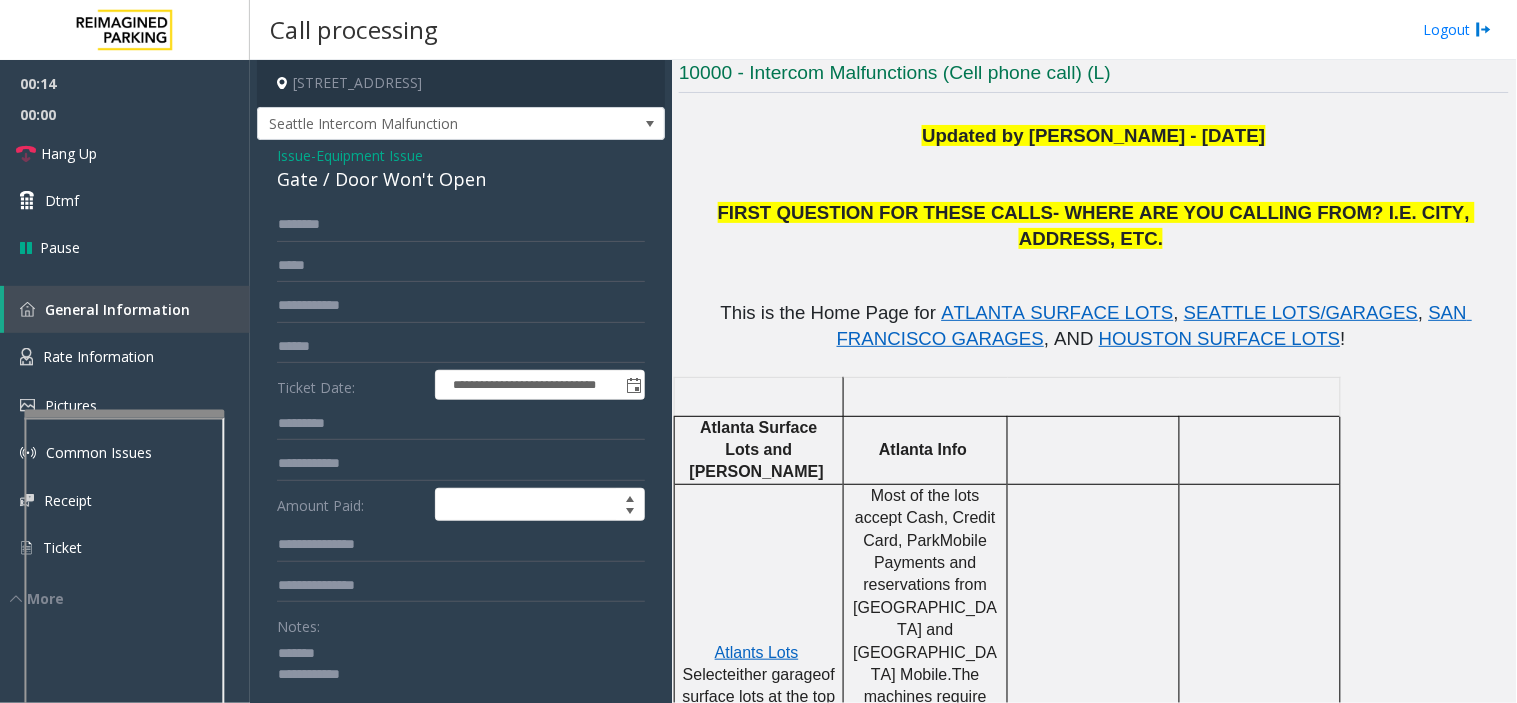 click 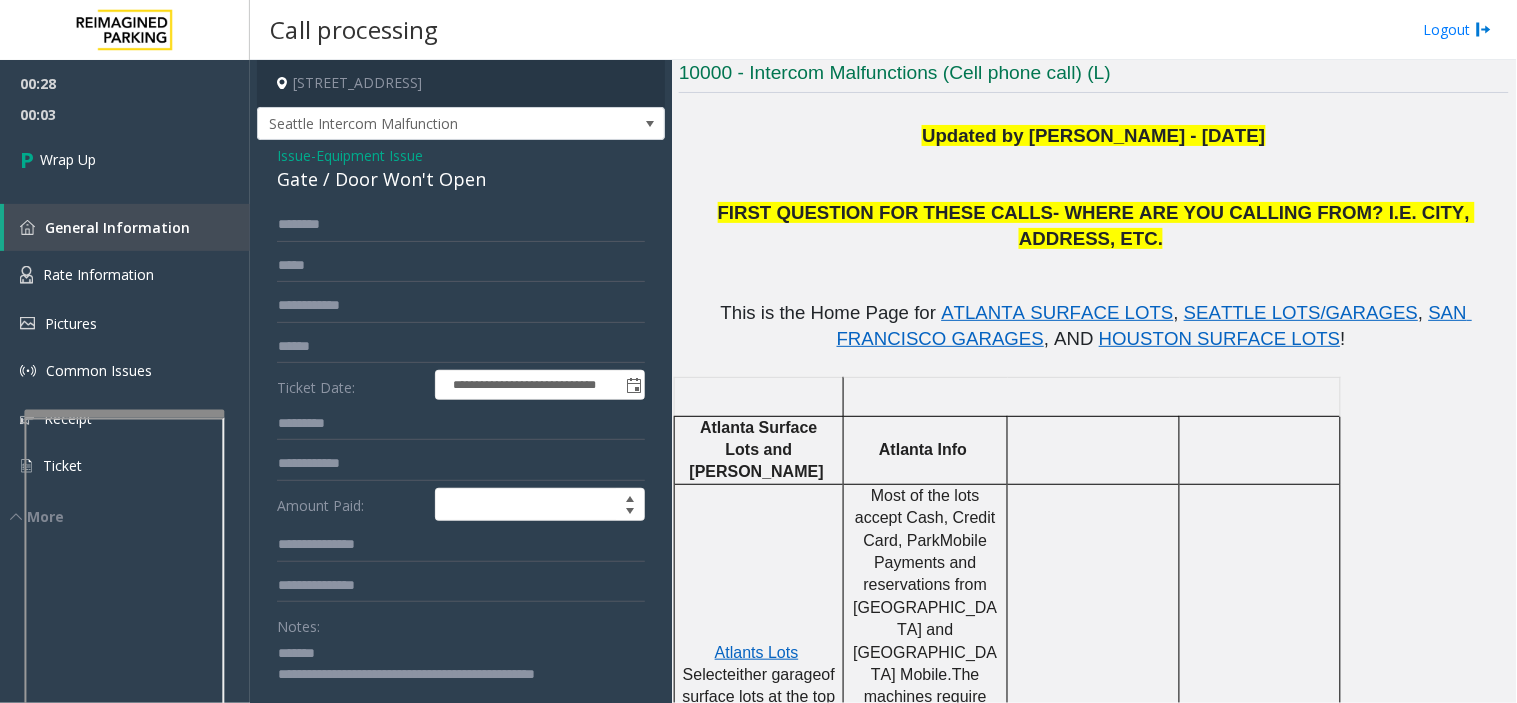 scroll, scrollTop: 1, scrollLeft: 0, axis: vertical 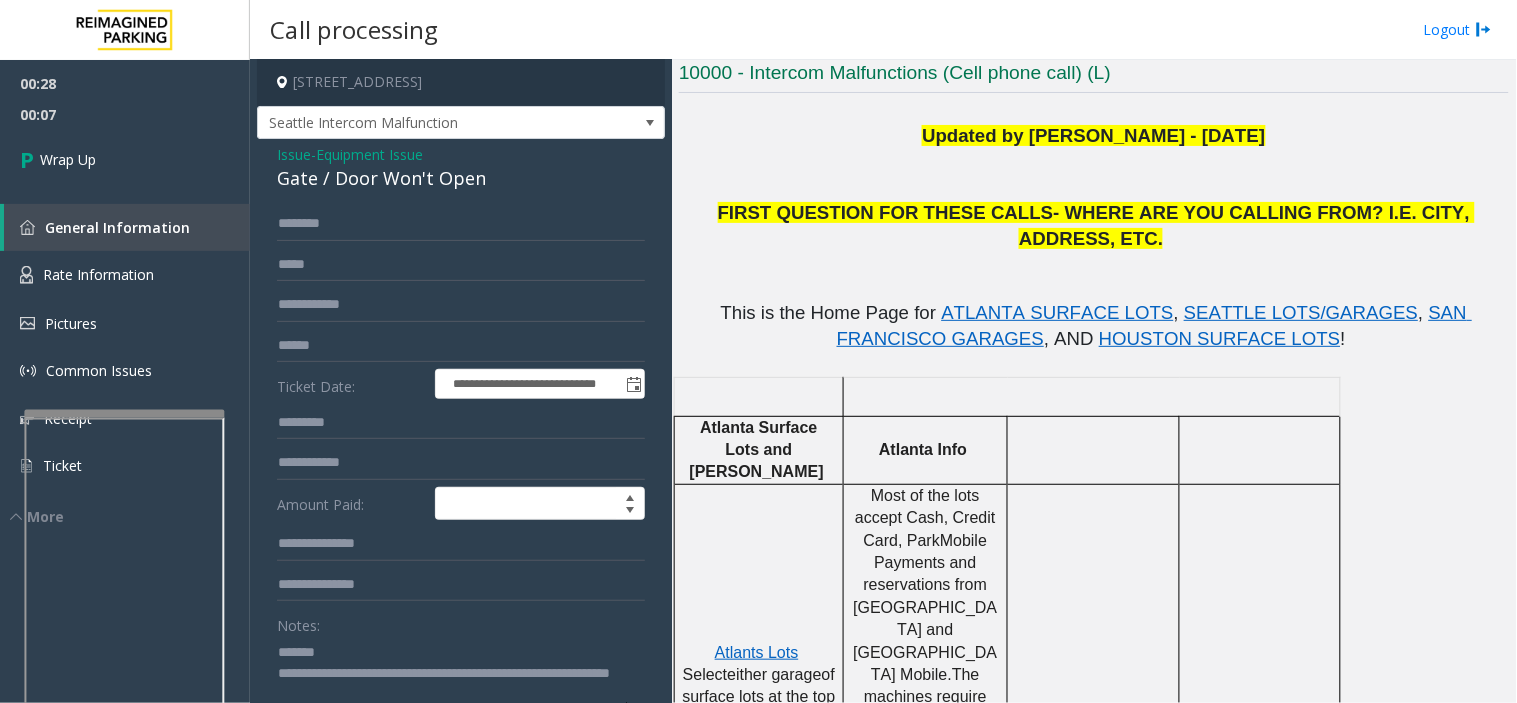 click 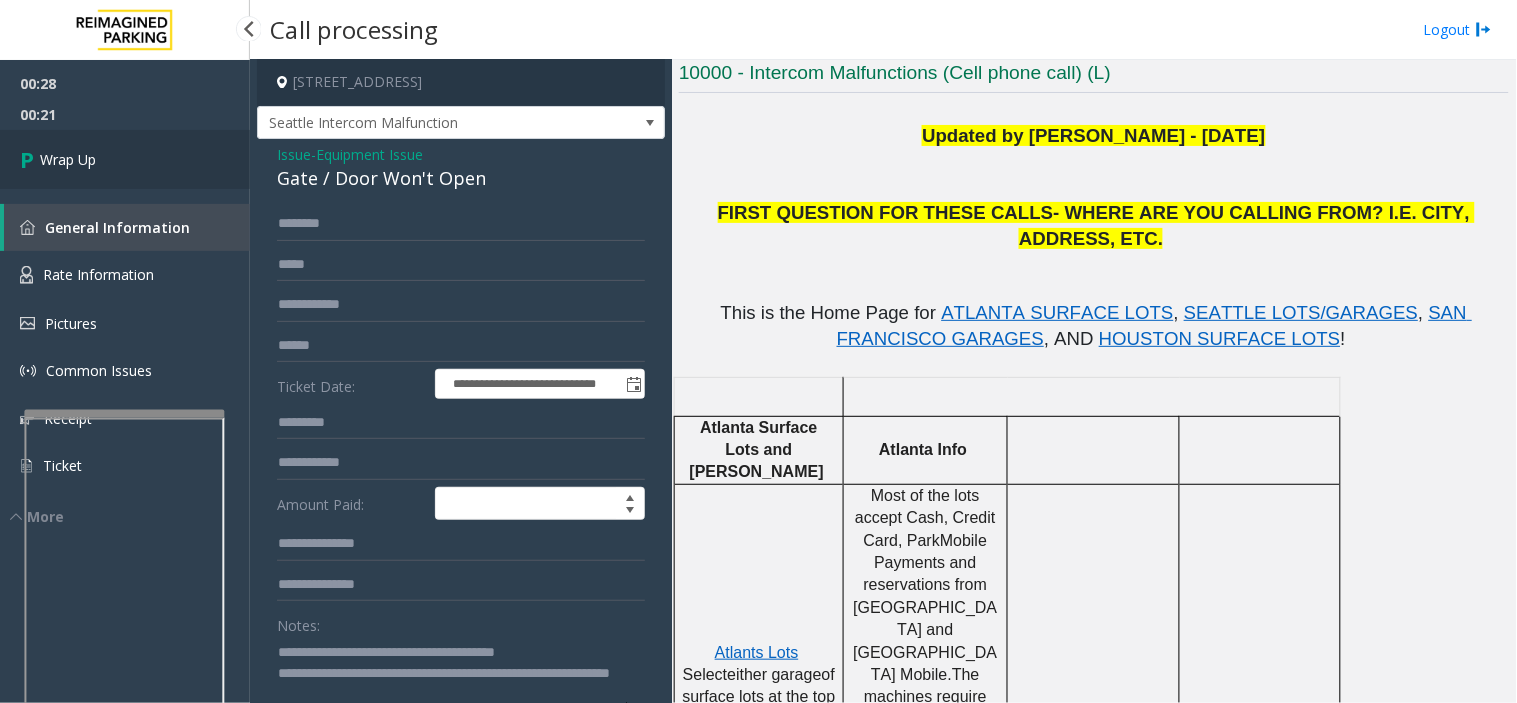 type on "**********" 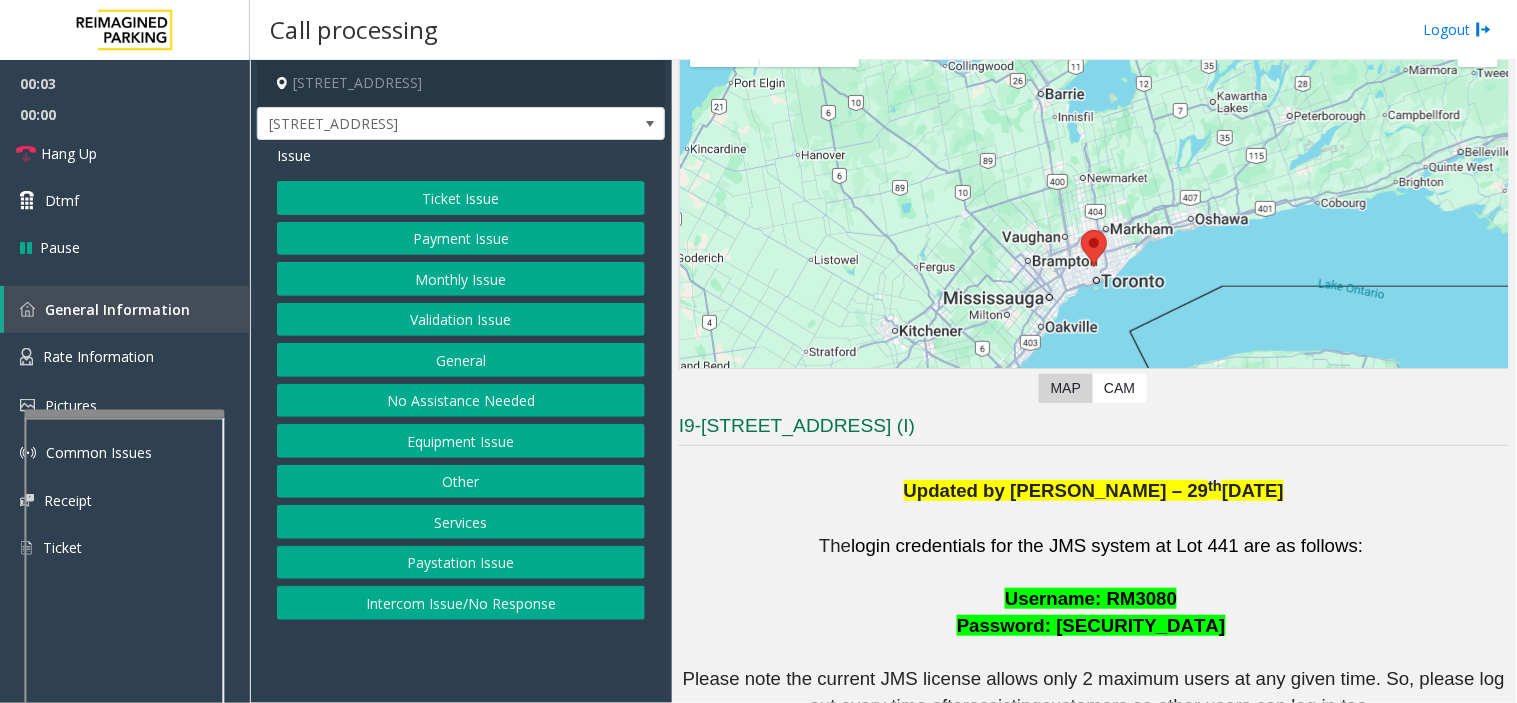 scroll, scrollTop: 555, scrollLeft: 0, axis: vertical 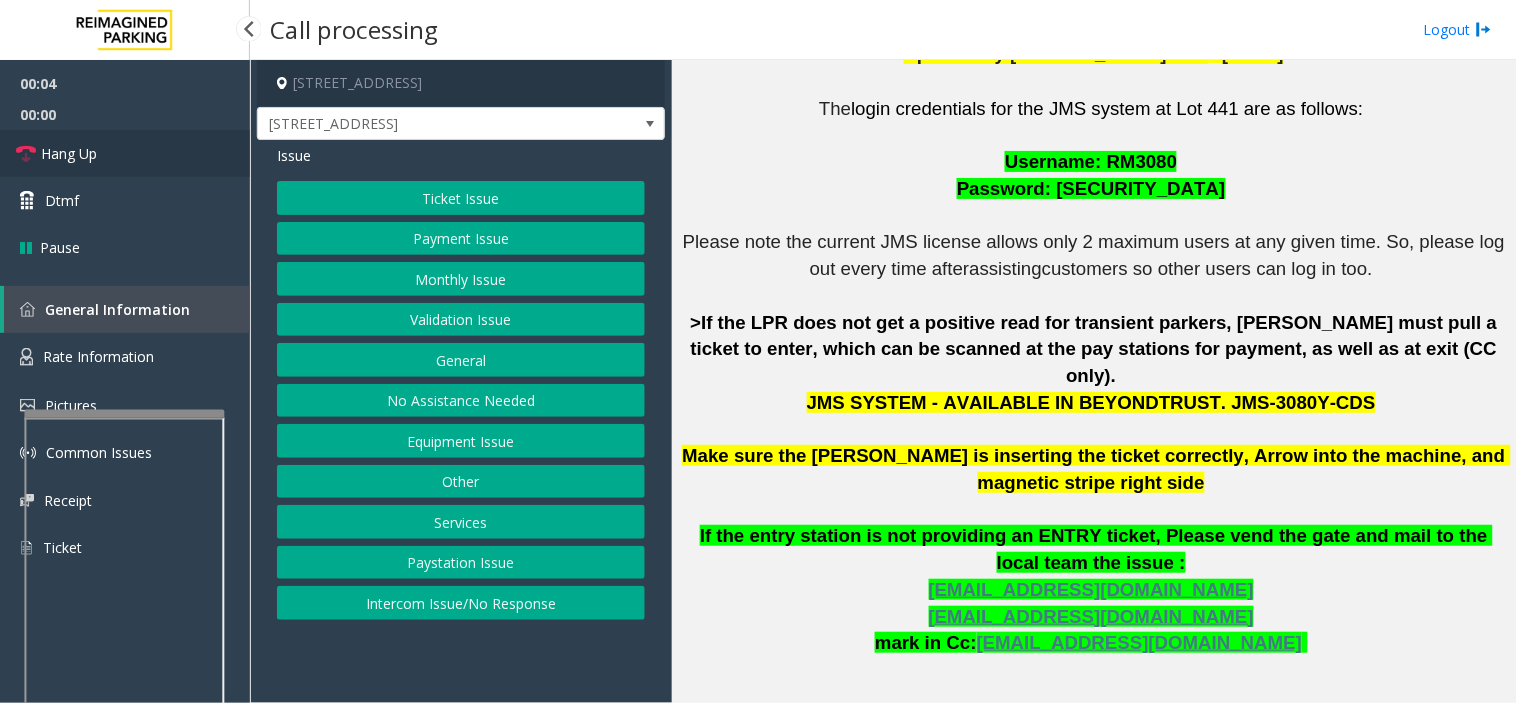 click on "Hang Up" at bounding box center (125, 153) 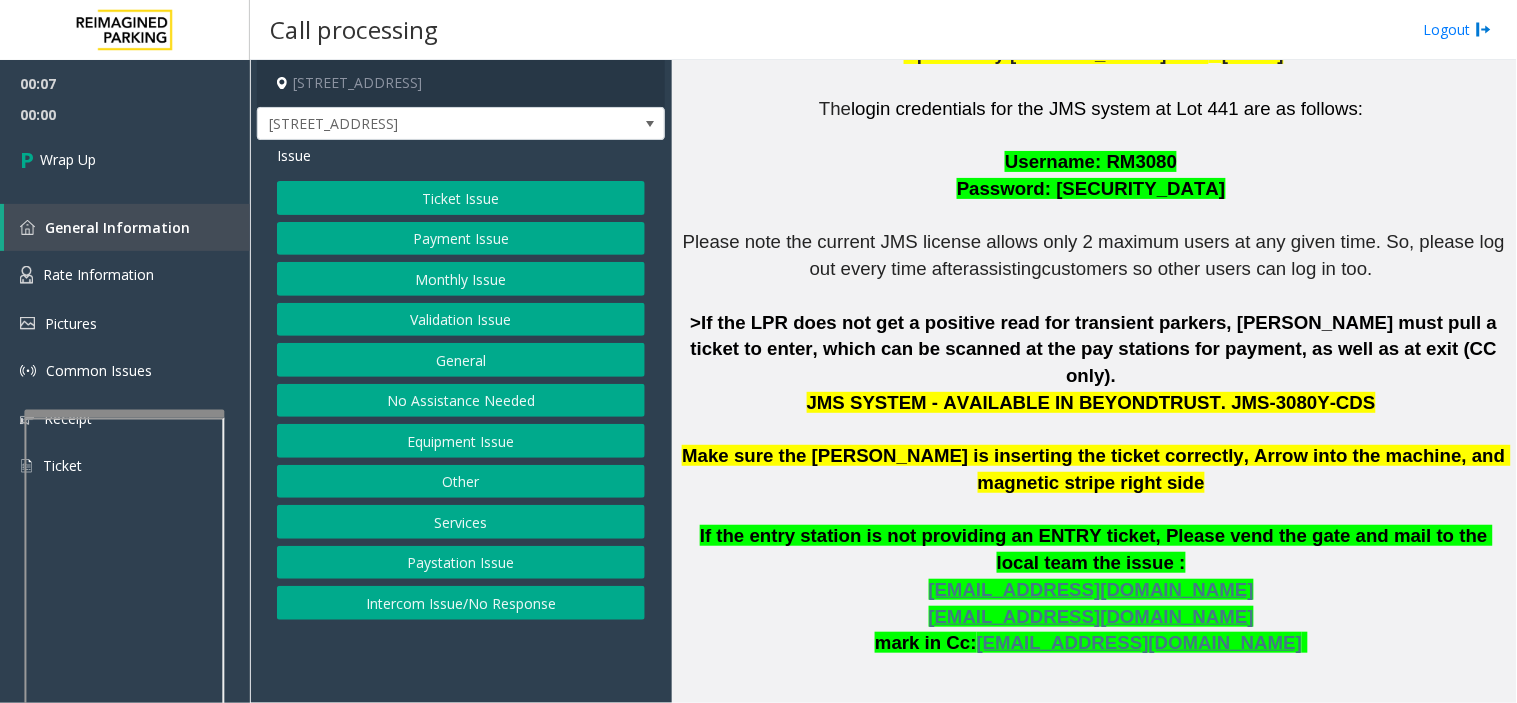 click on "No Assistance Needed" 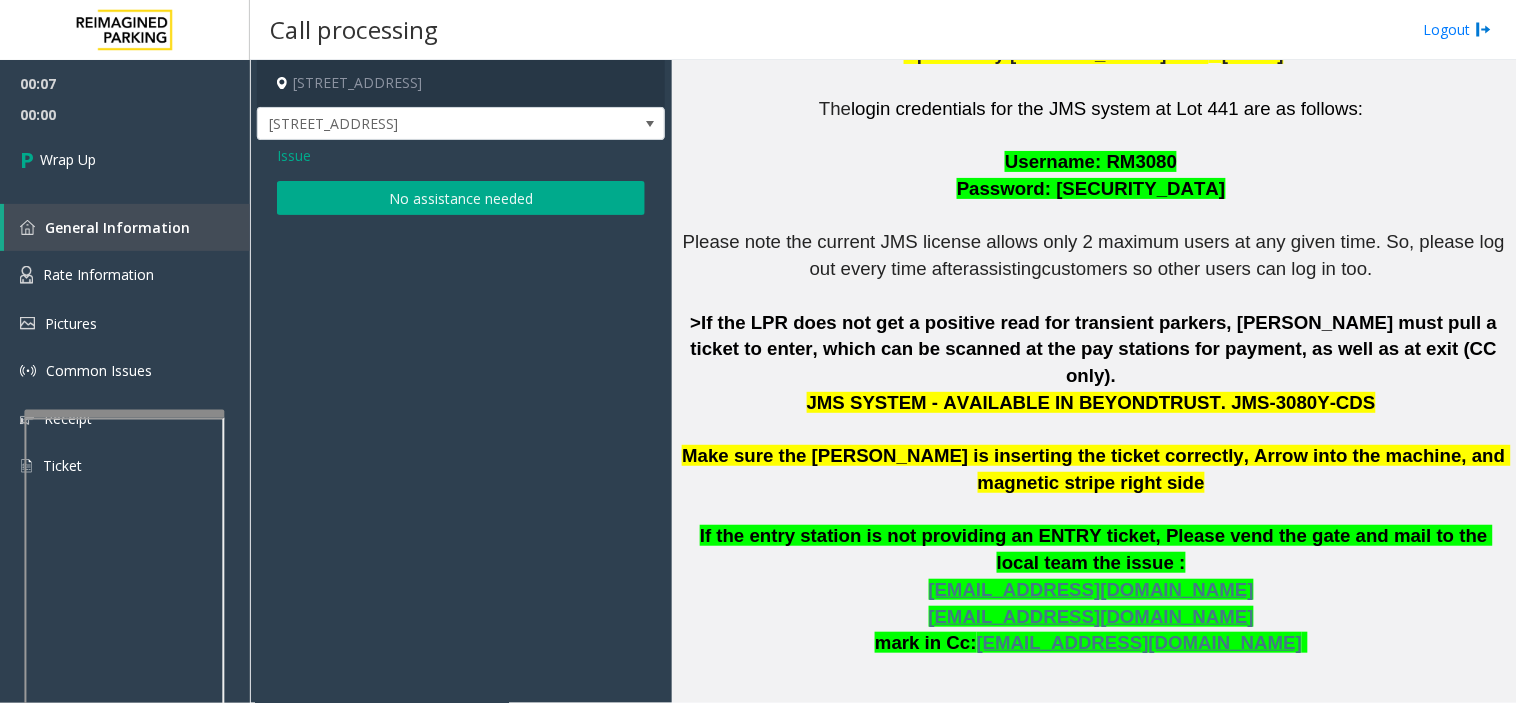 click on "No assistance needed" 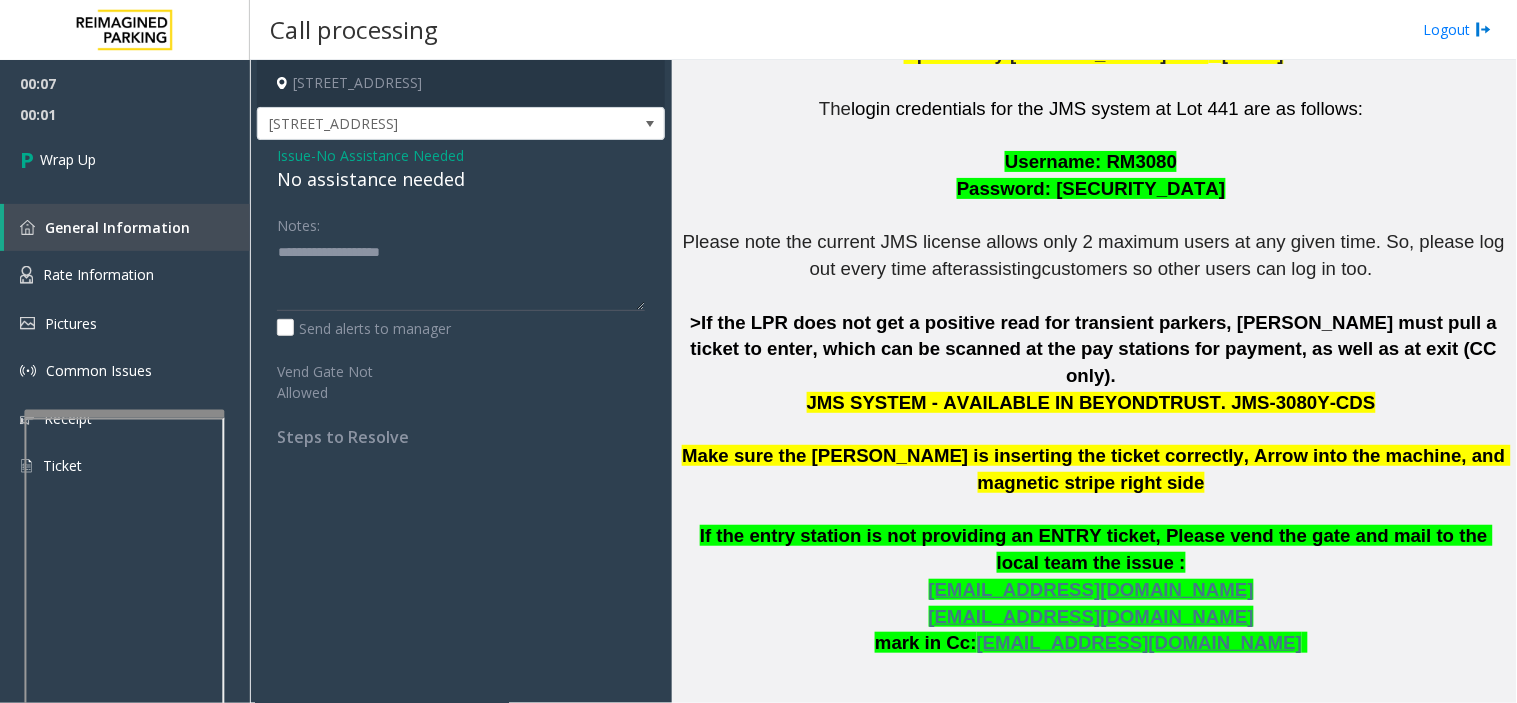 click on "No assistance needed" 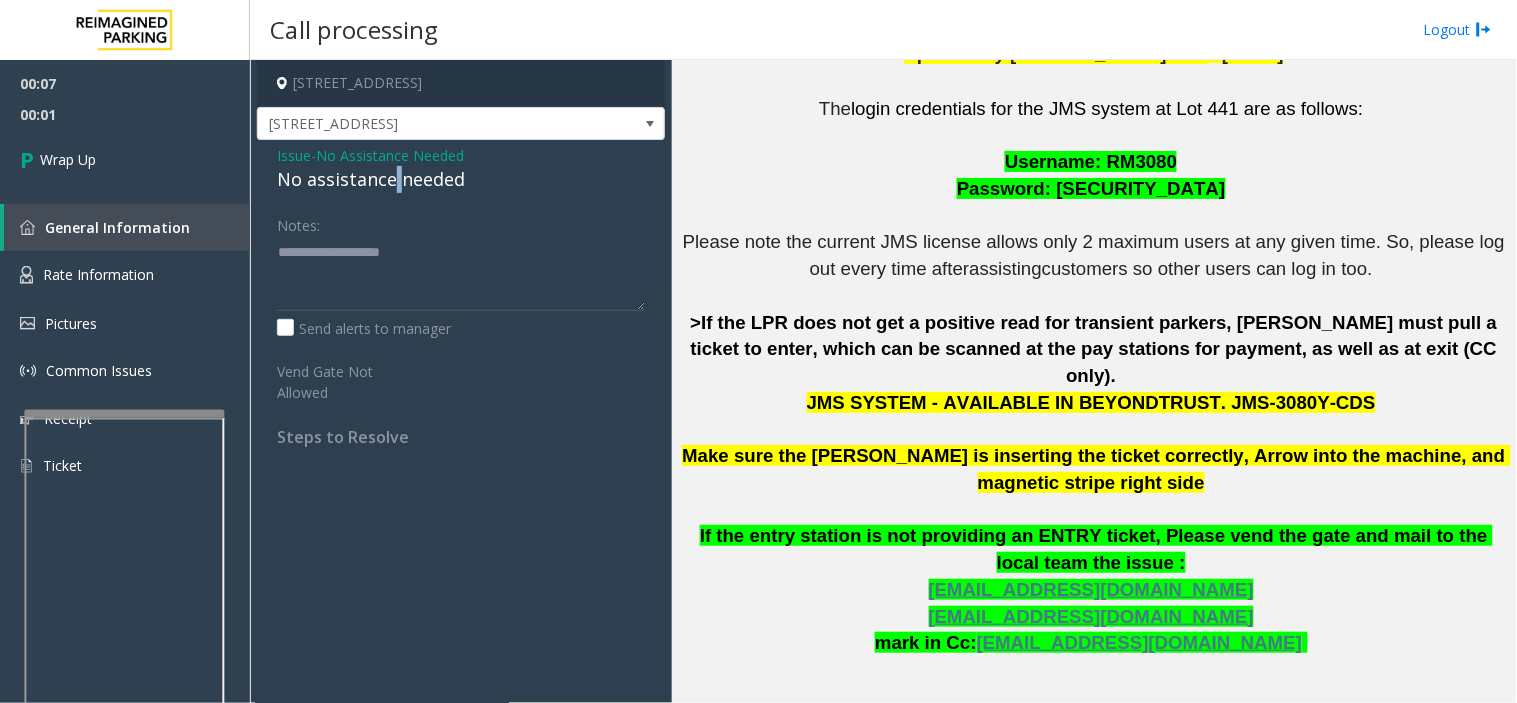 click on "No assistance needed" 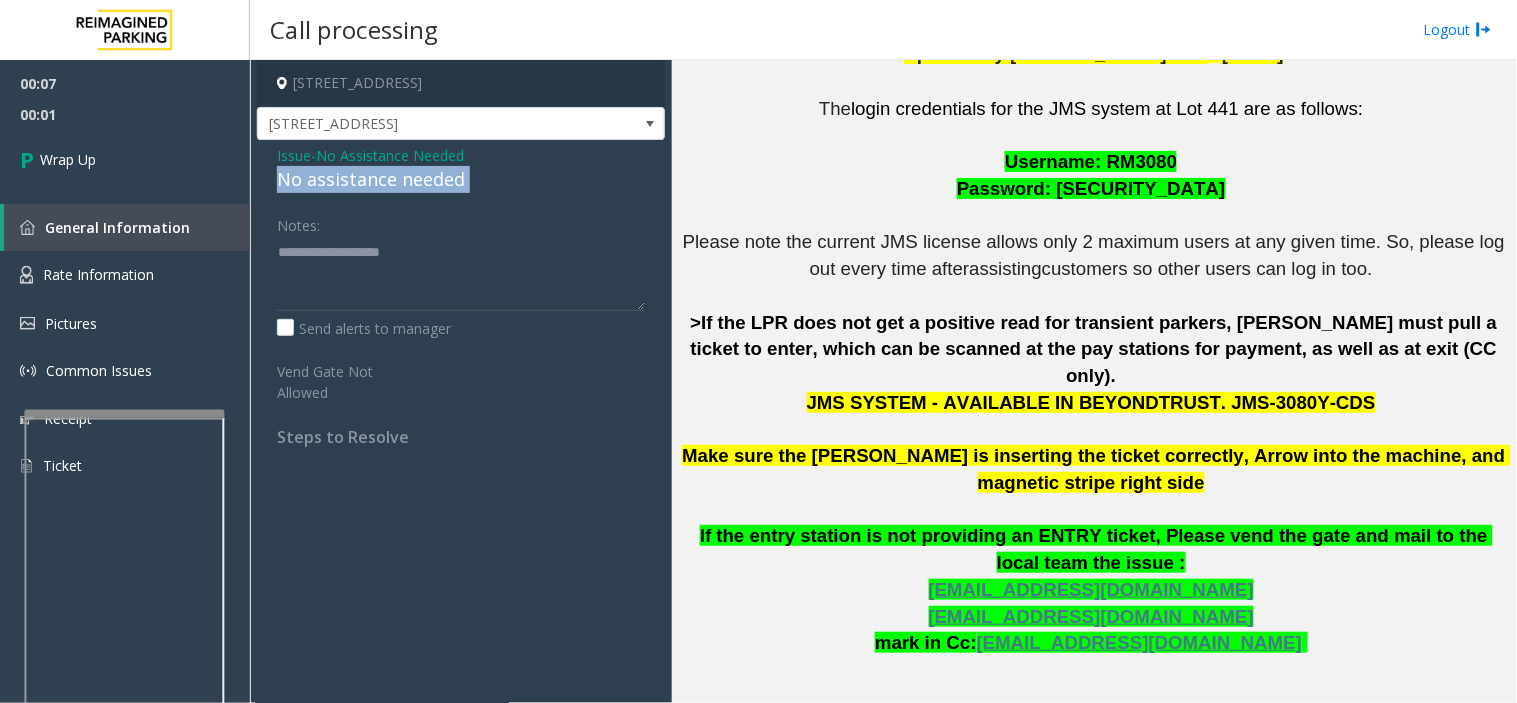 click on "No assistance needed" 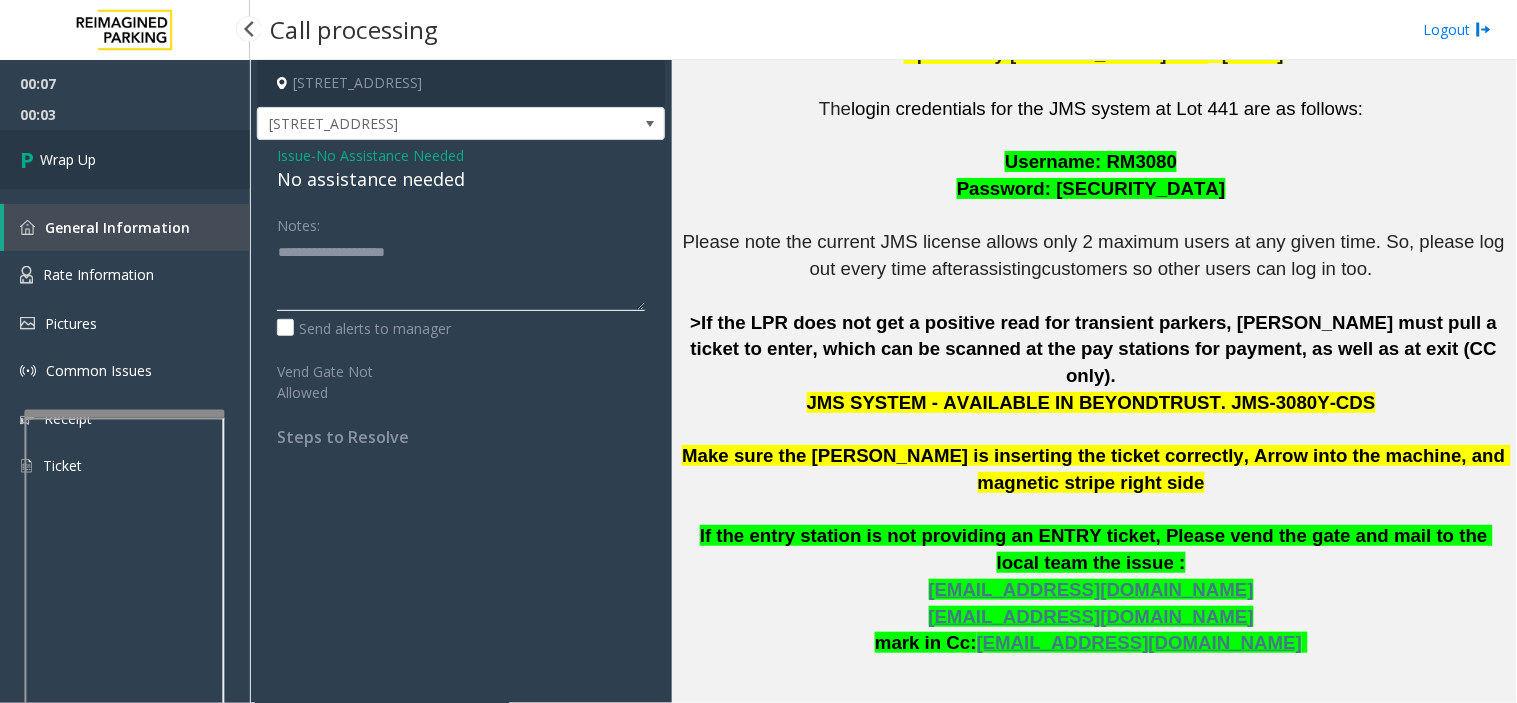type on "**********" 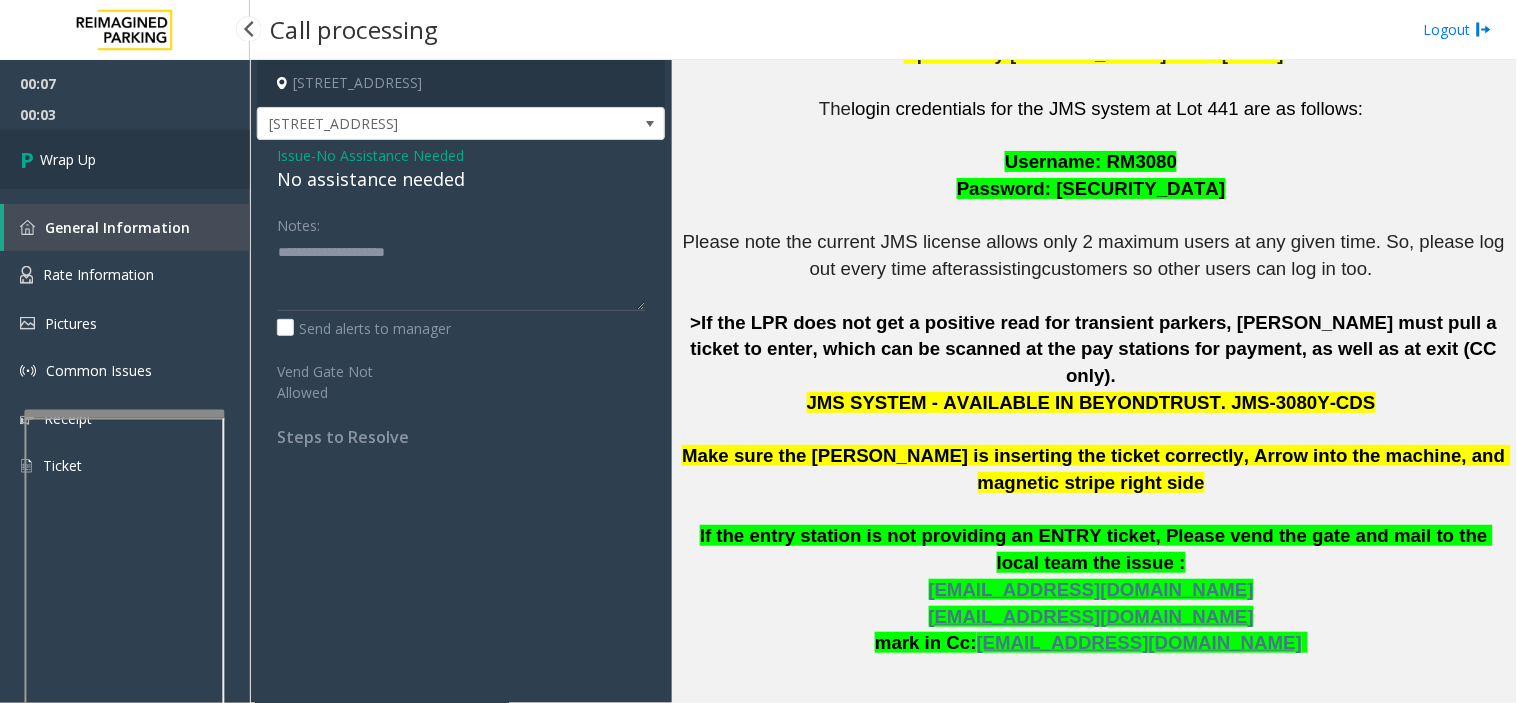 click on "Wrap Up" at bounding box center (125, 159) 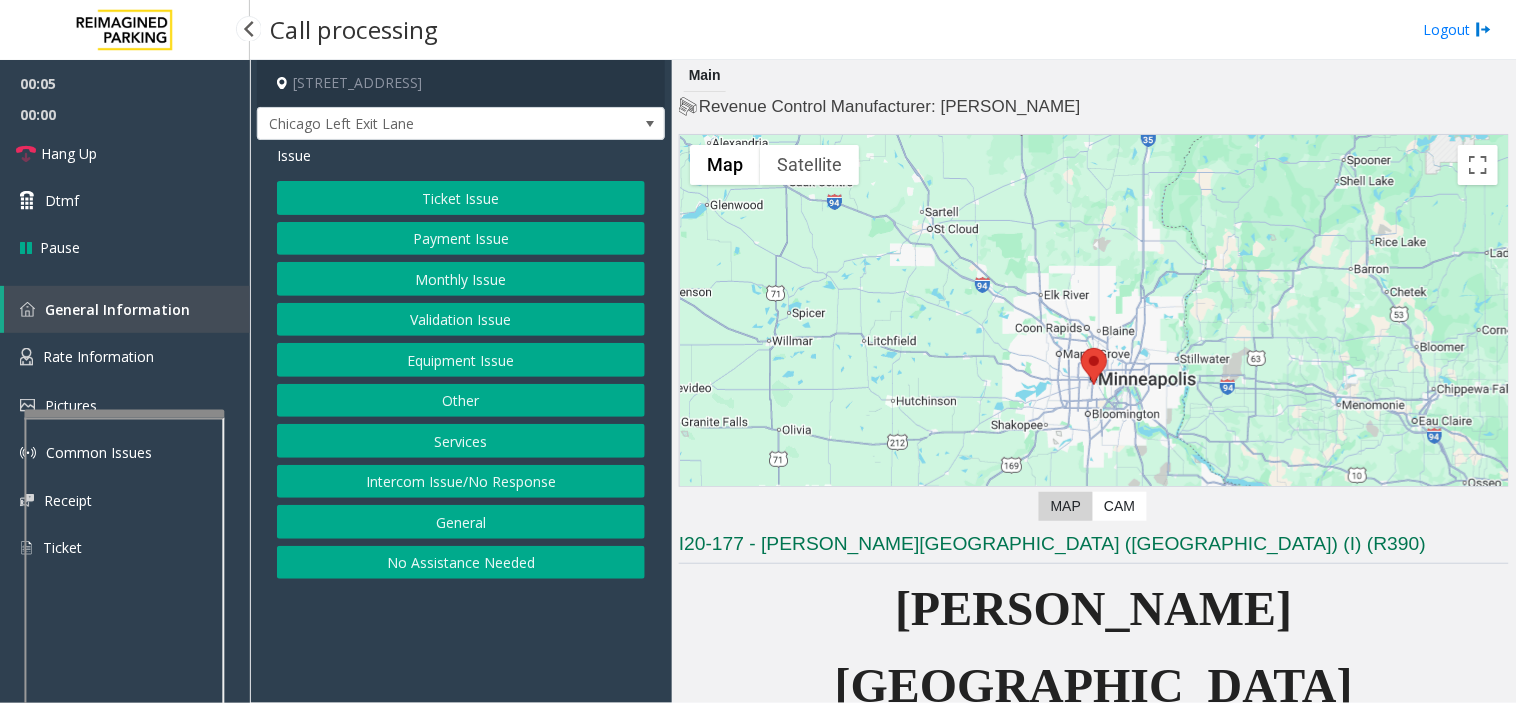 click on "Monthly Issue" 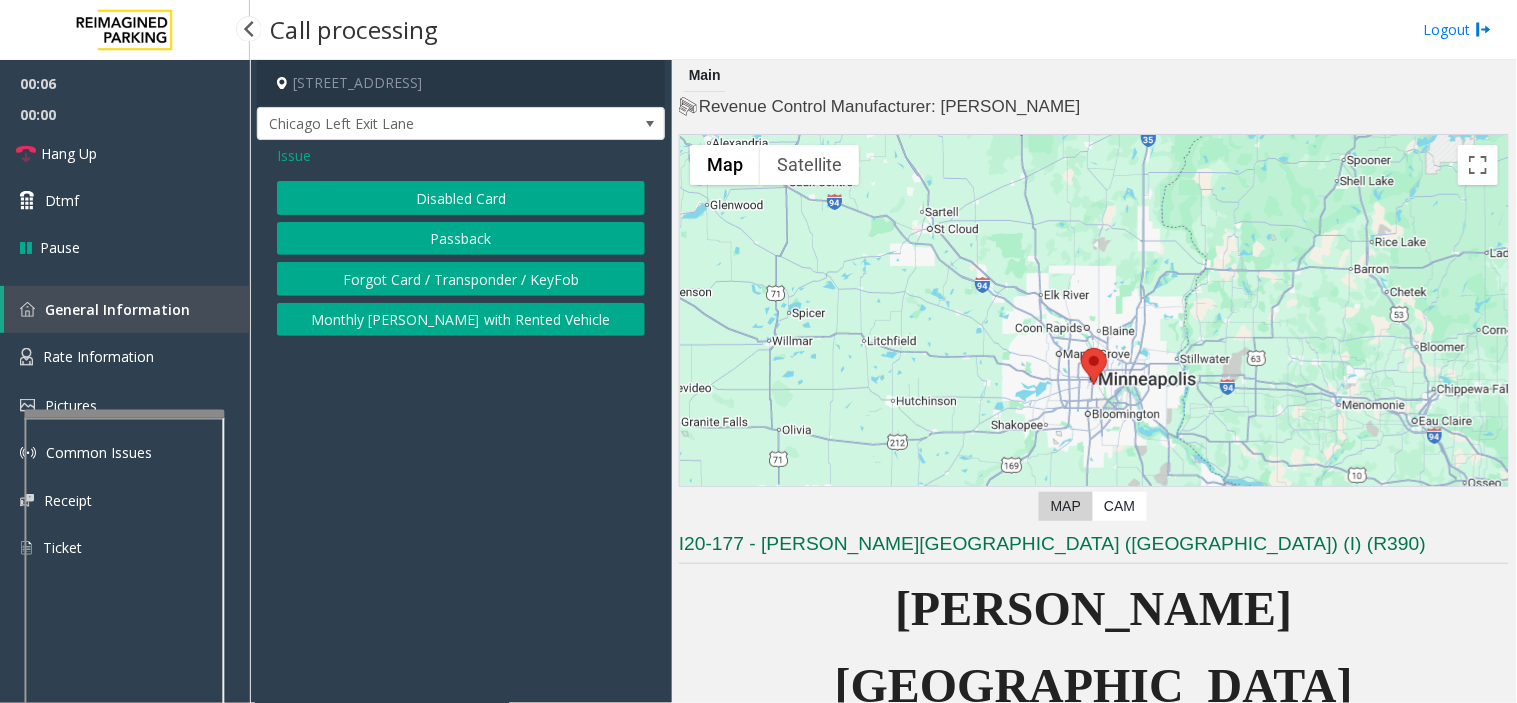 click on "Passback" 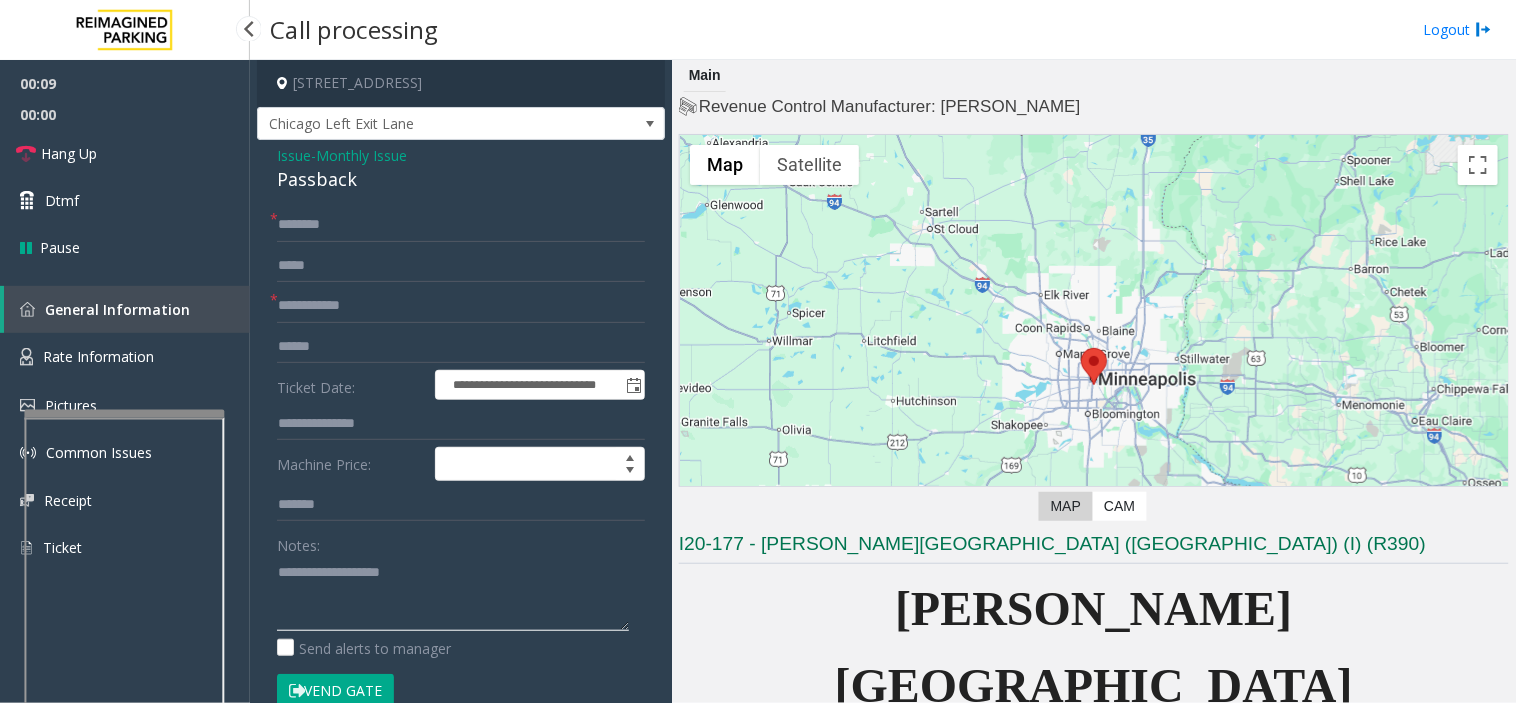 drag, startPoint x: 553, startPoint y: 633, endPoint x: 547, endPoint y: 608, distance: 25.70992 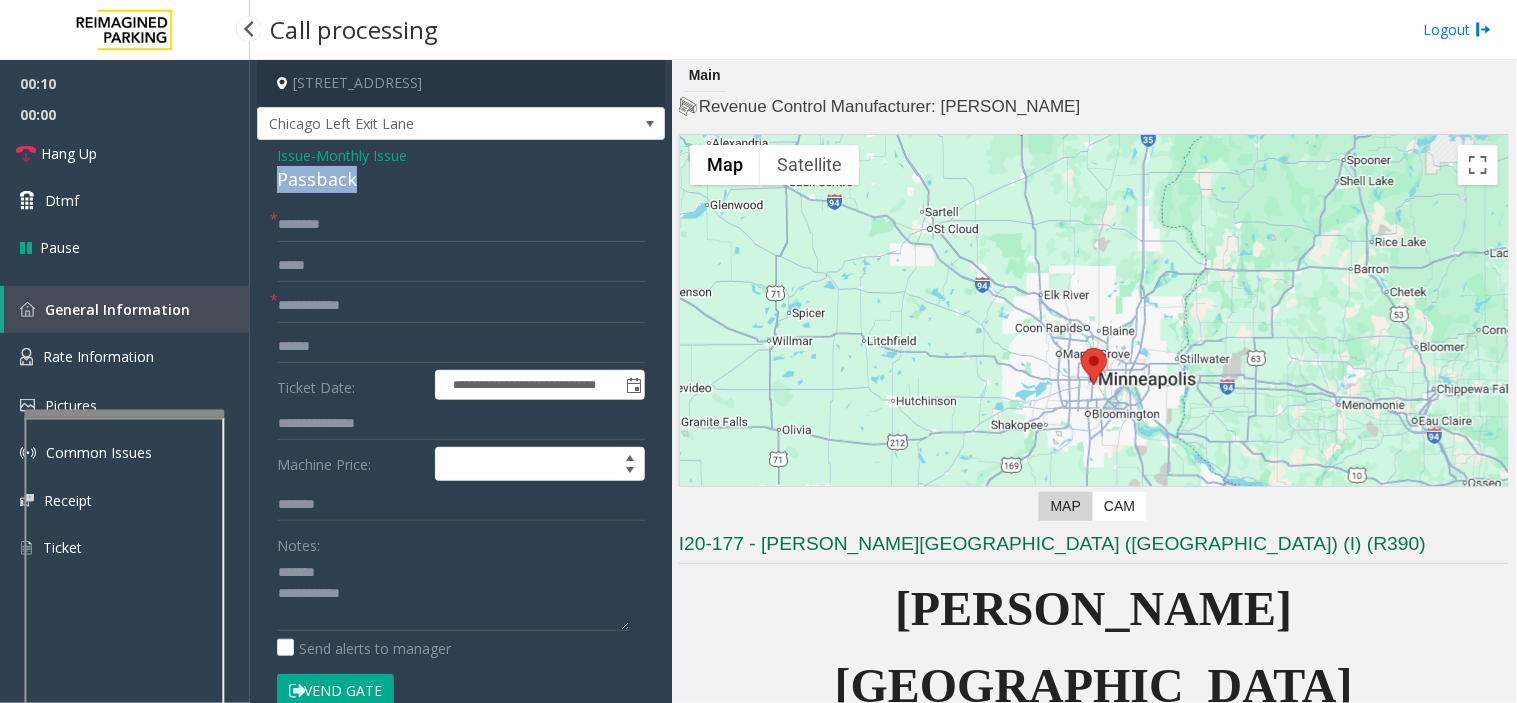 drag, startPoint x: 278, startPoint y: 178, endPoint x: 375, endPoint y: 185, distance: 97.25225 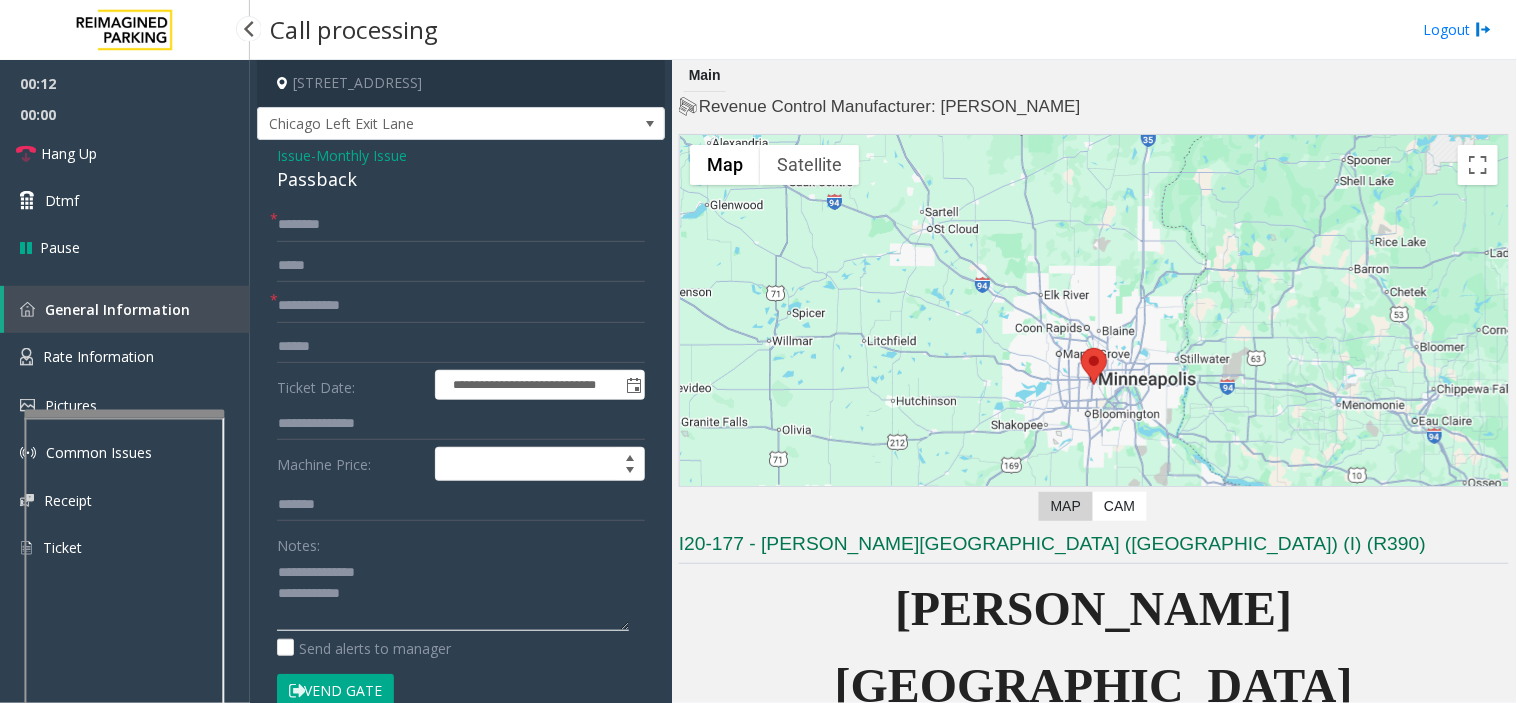 click 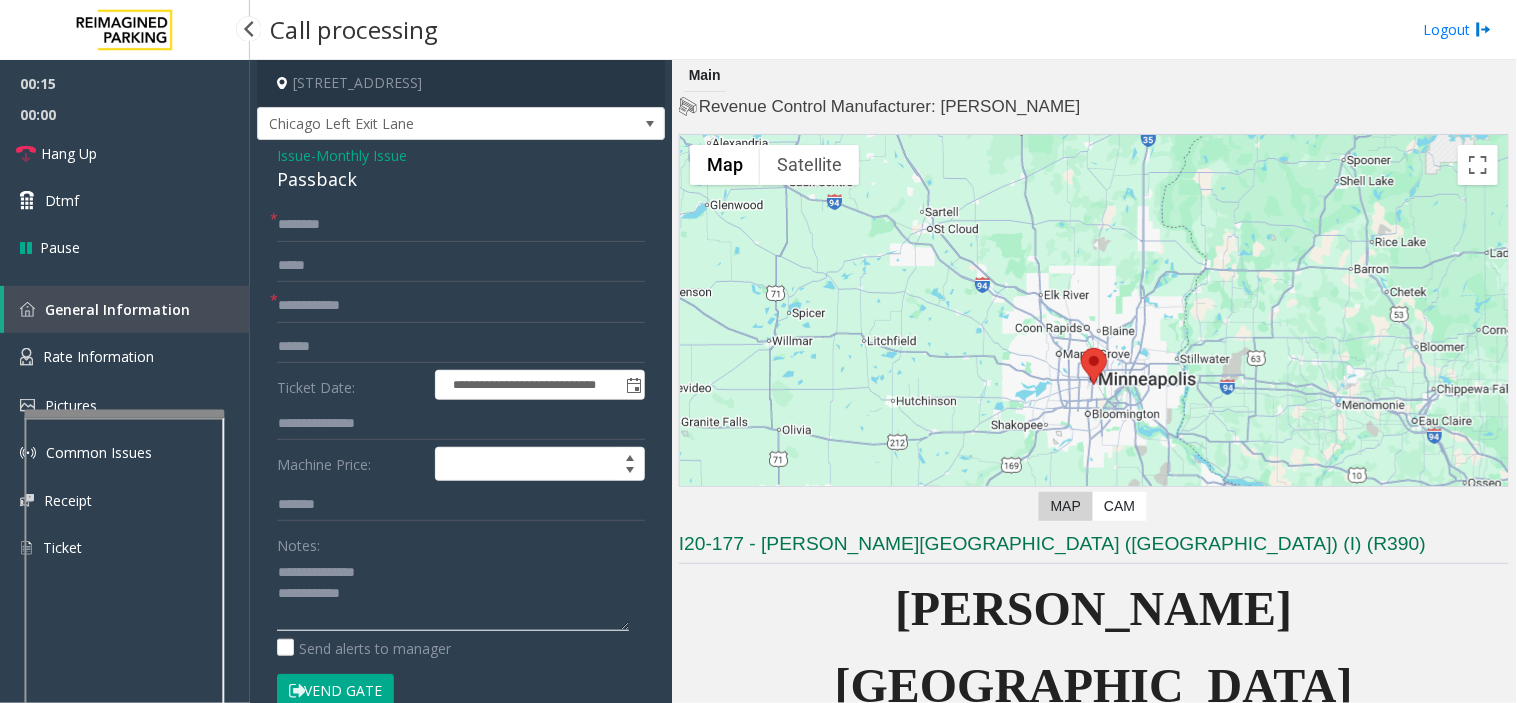 paste on "**********" 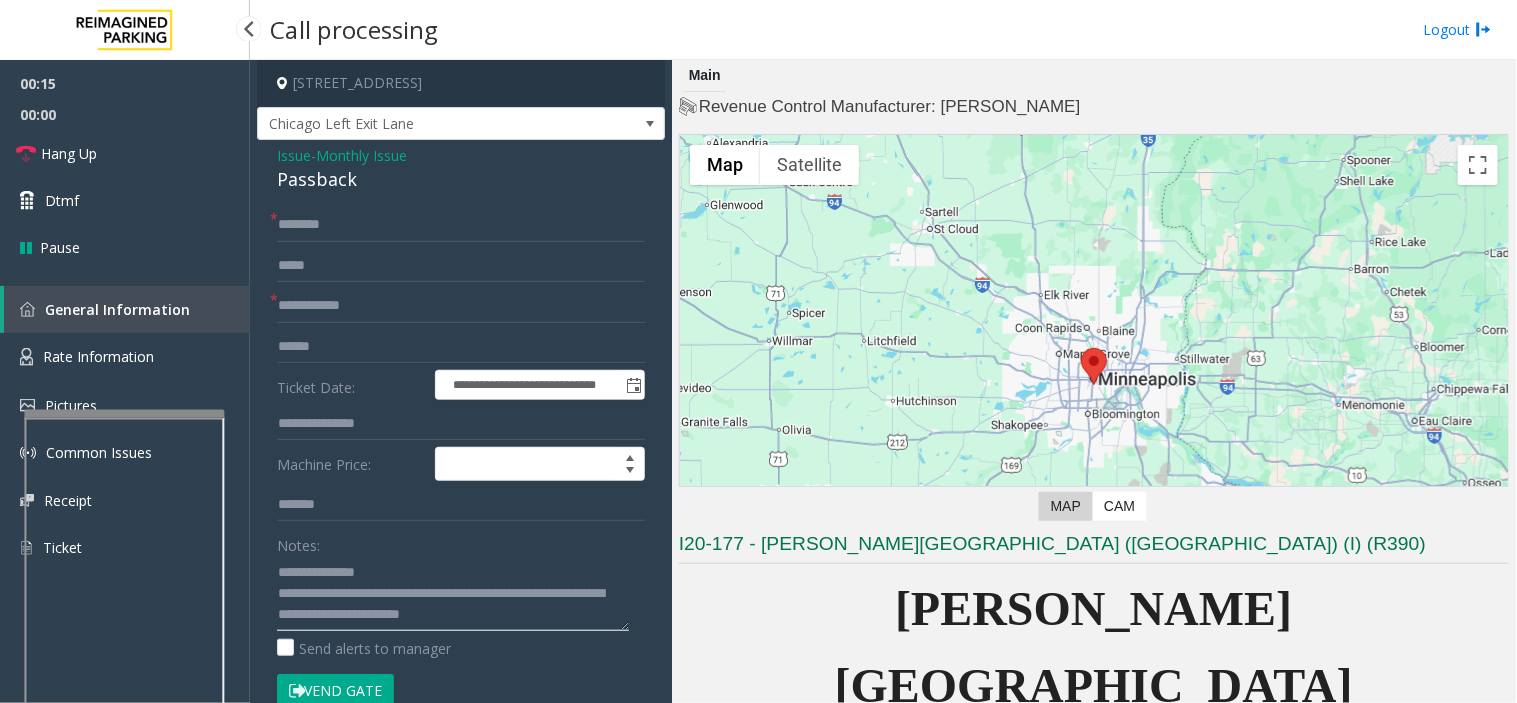 scroll, scrollTop: 14, scrollLeft: 0, axis: vertical 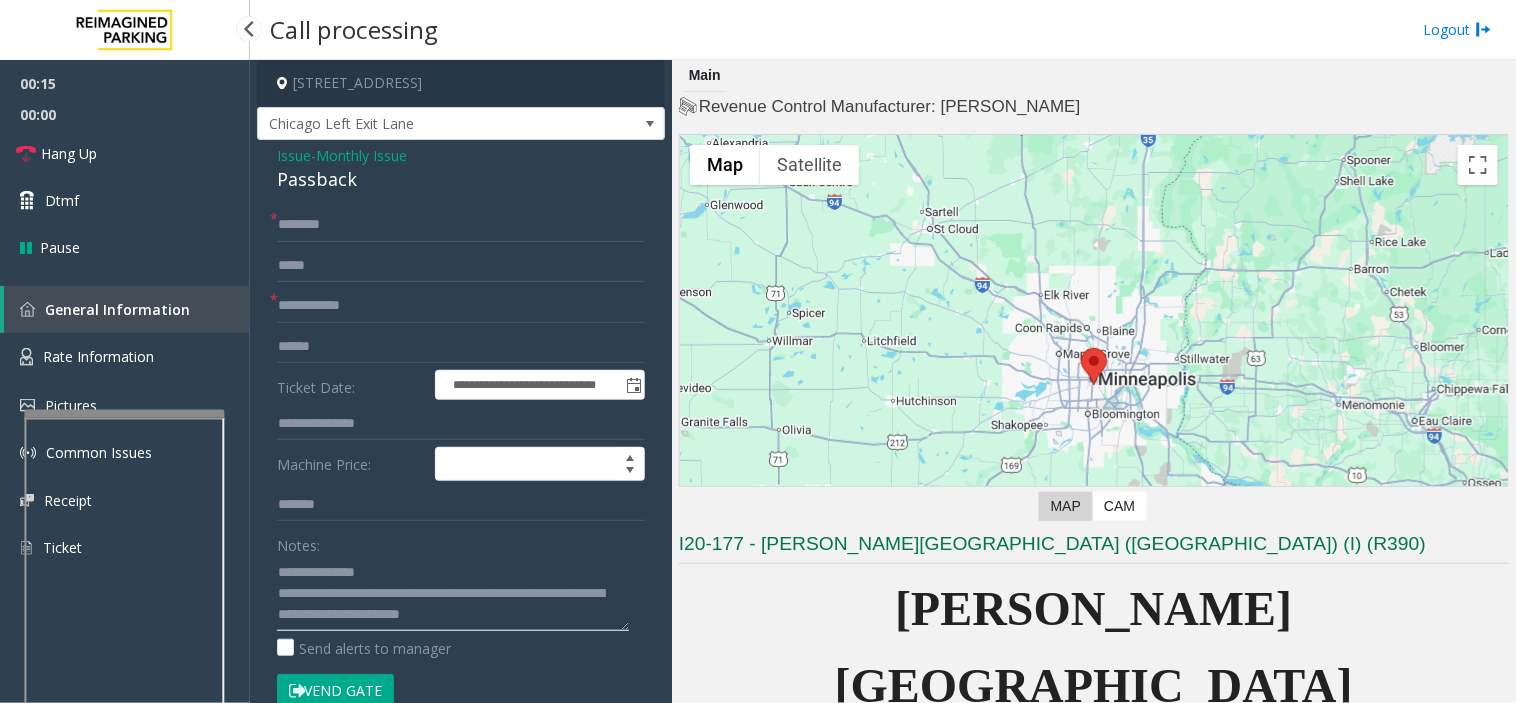 type on "**********" 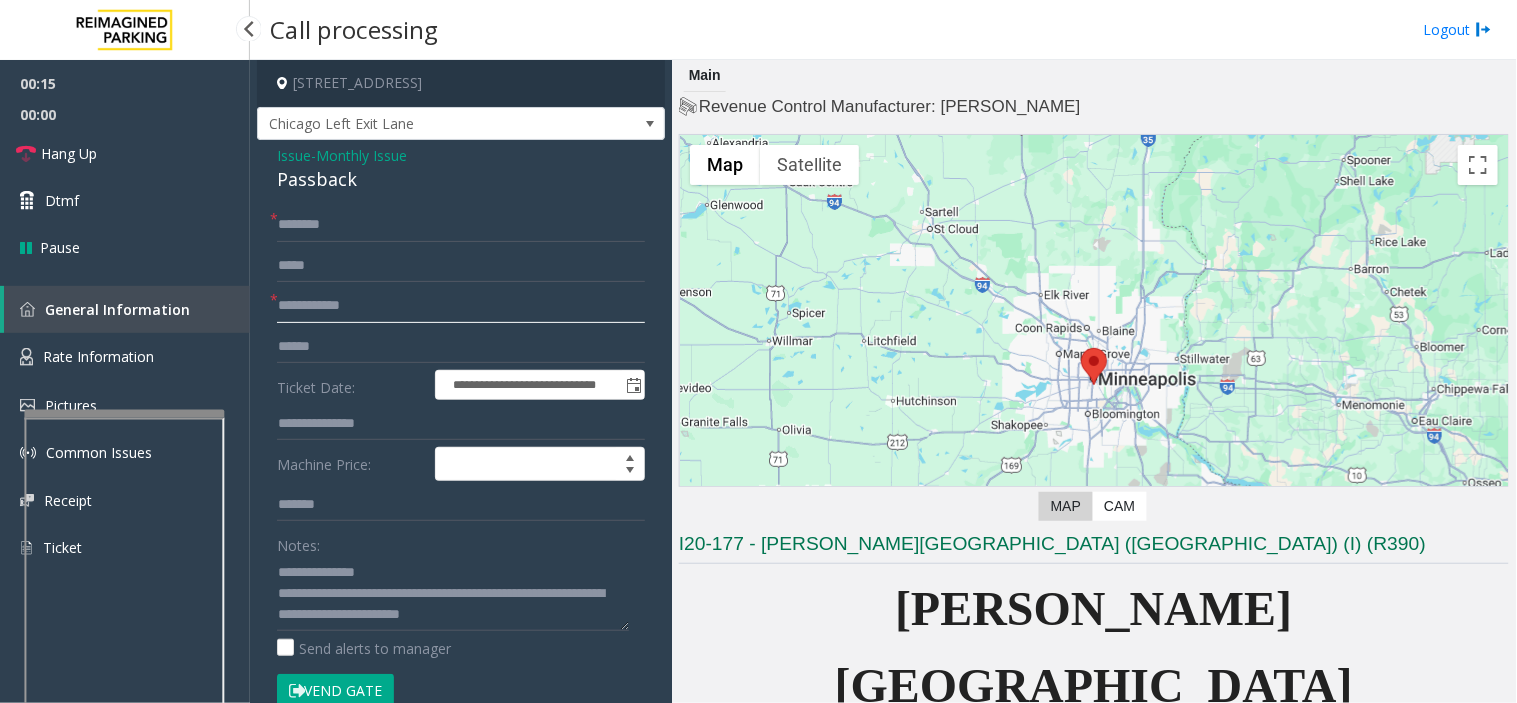 click 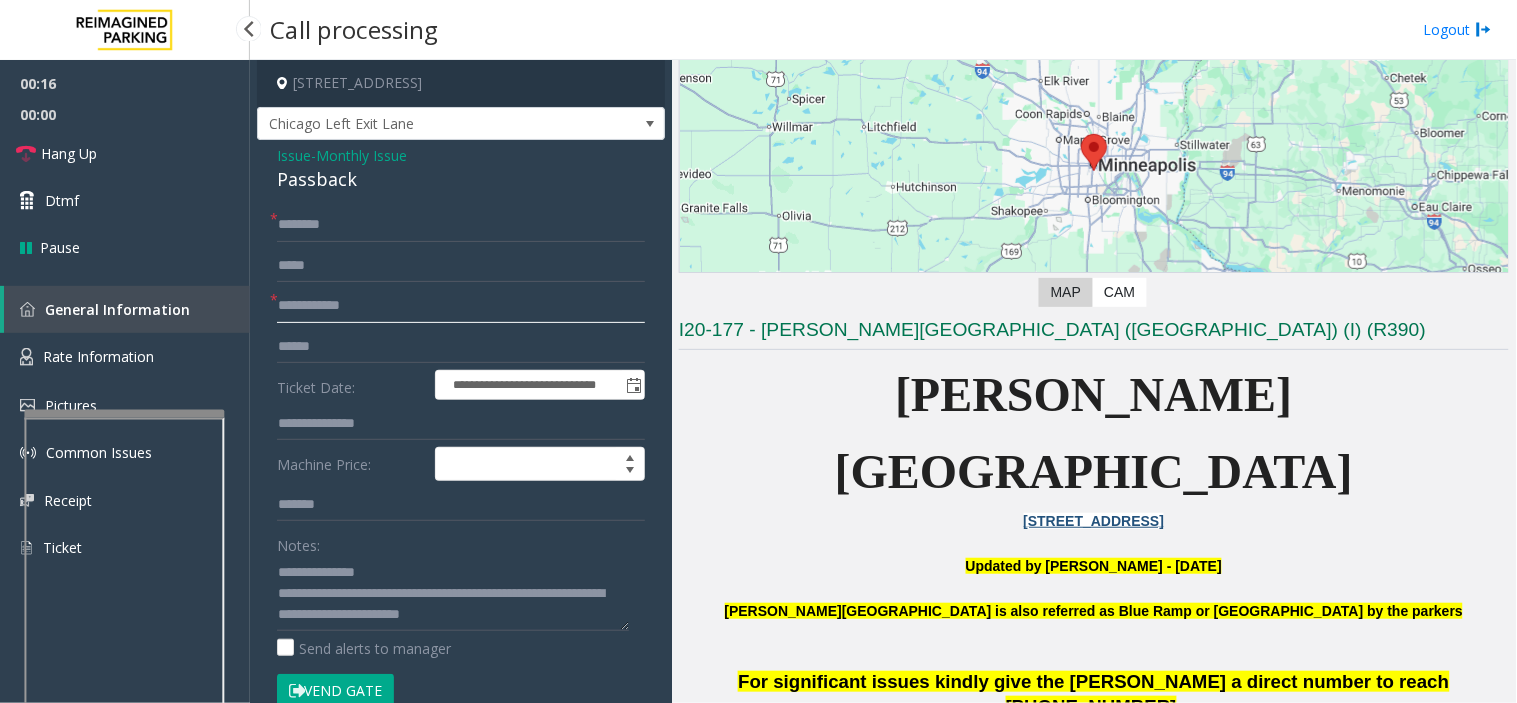 scroll, scrollTop: 444, scrollLeft: 0, axis: vertical 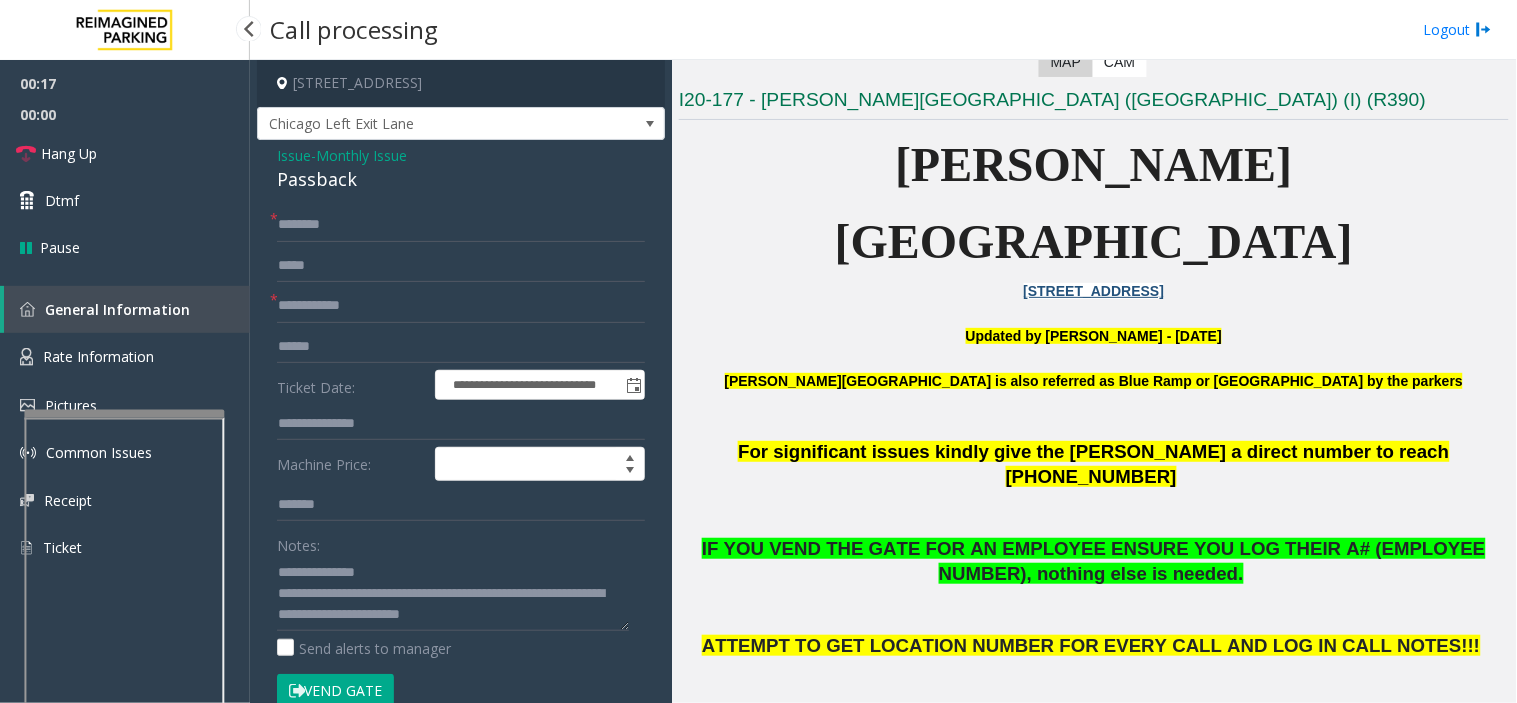 drag, startPoint x: 894, startPoint y: 480, endPoint x: 862, endPoint y: 513, distance: 45.96738 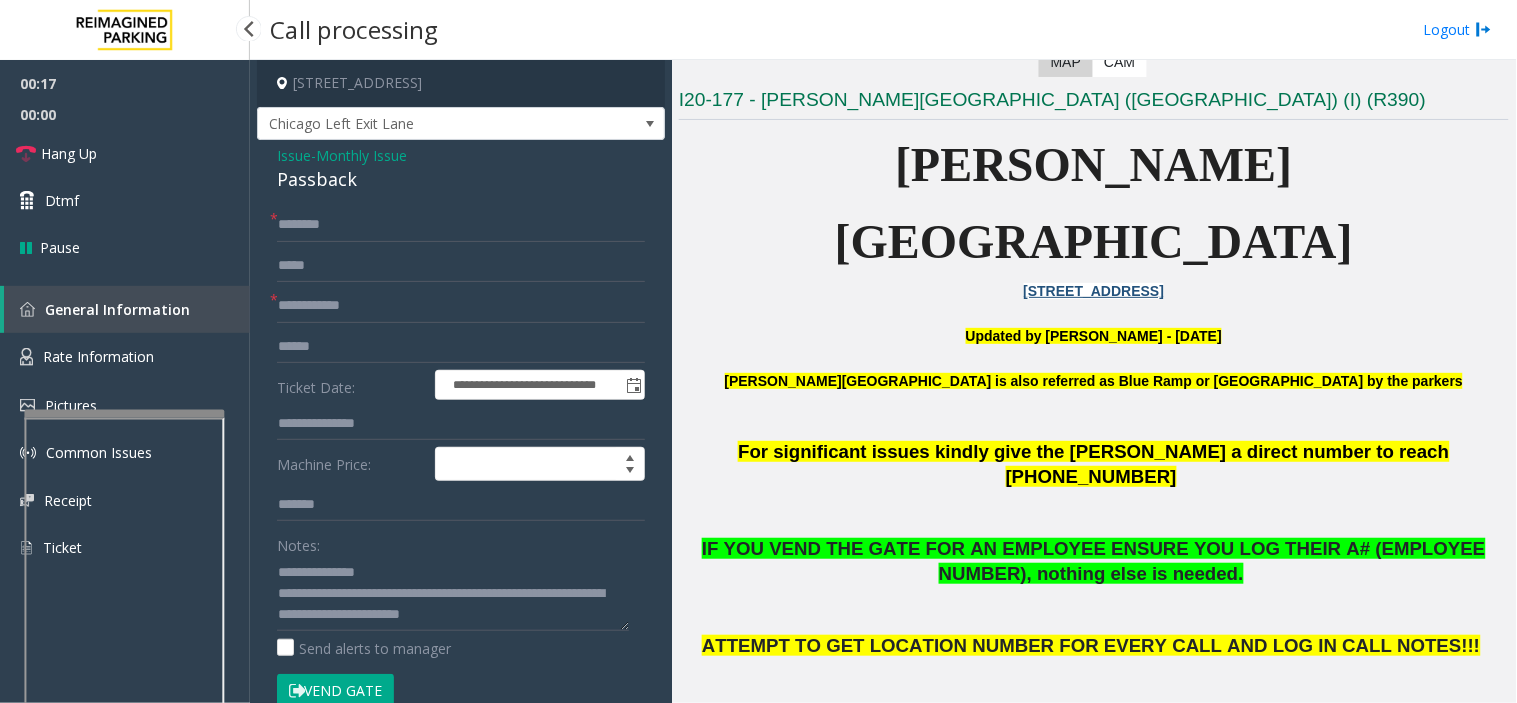 click 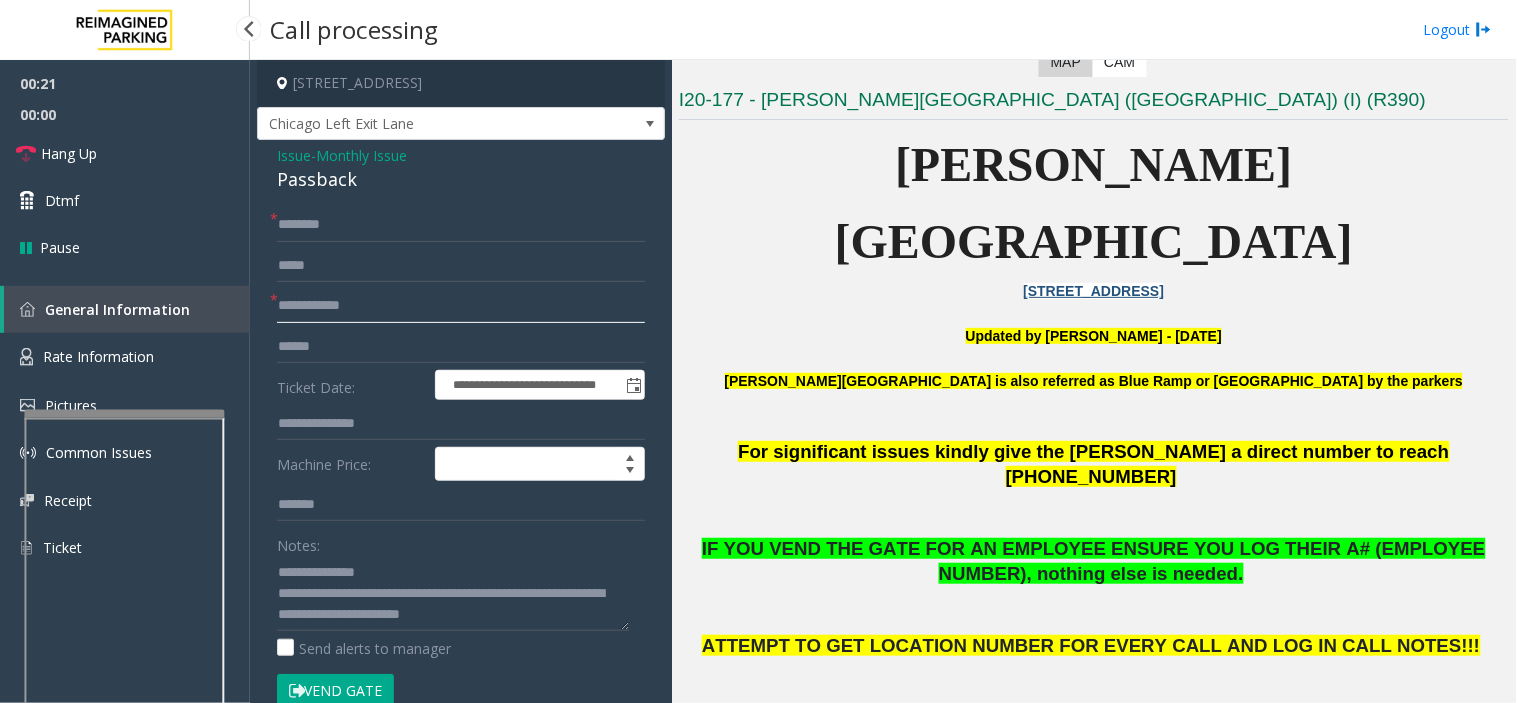 click 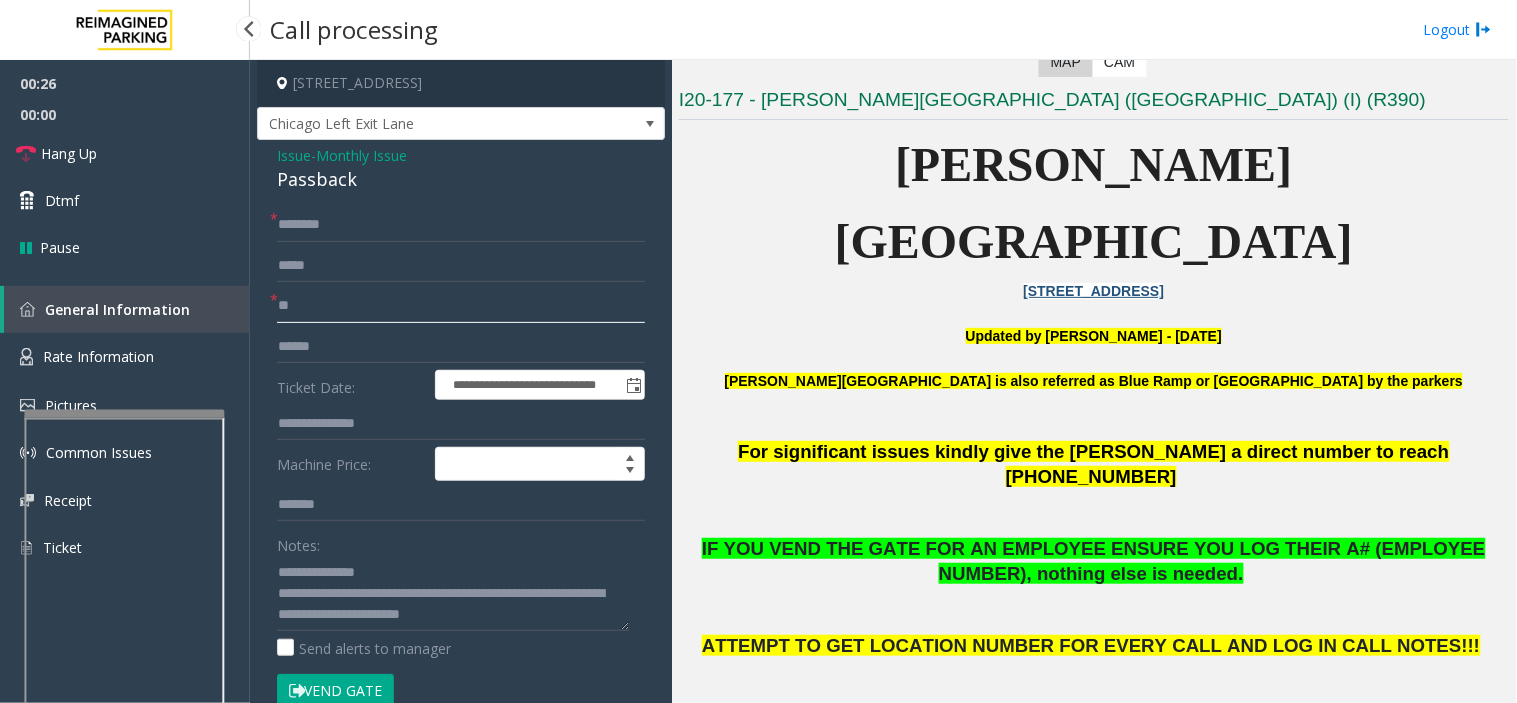 type on "*" 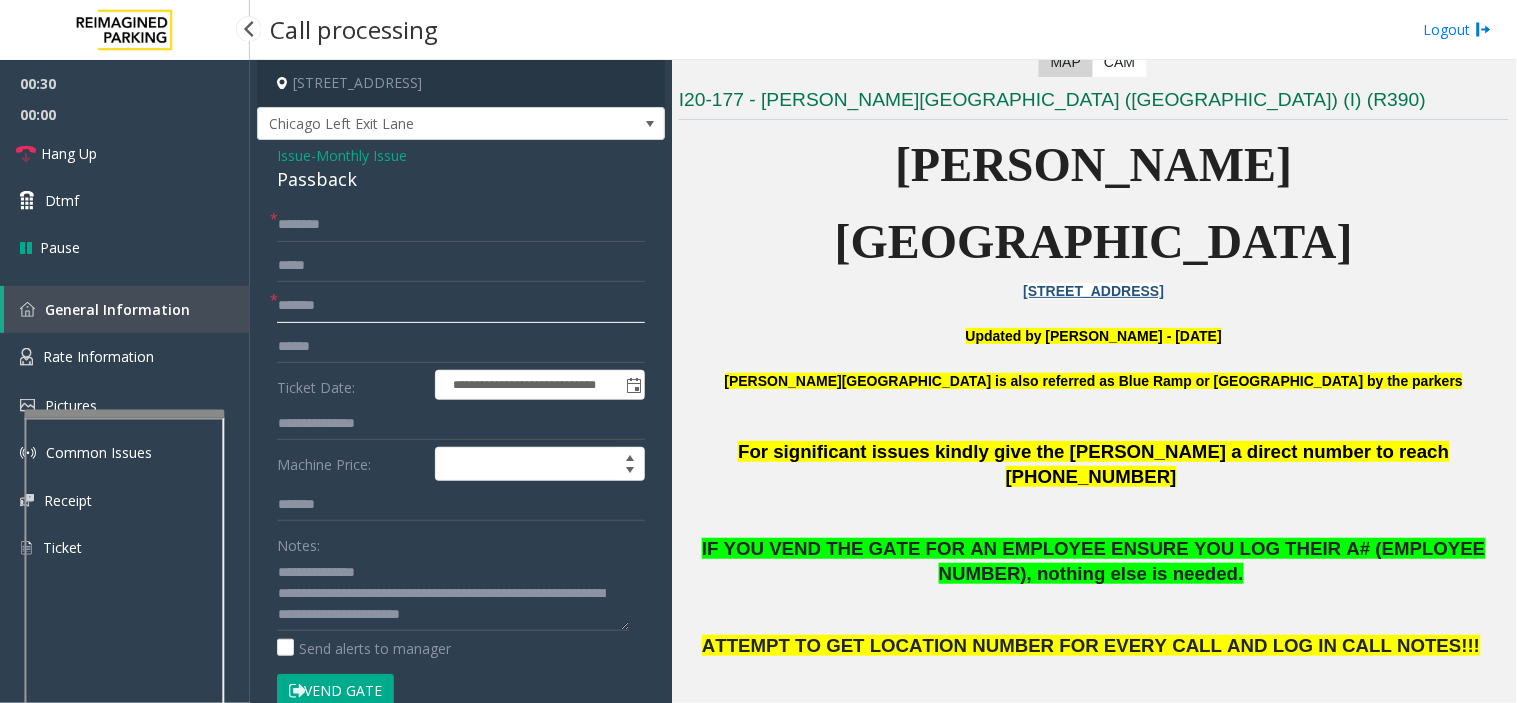 type on "*******" 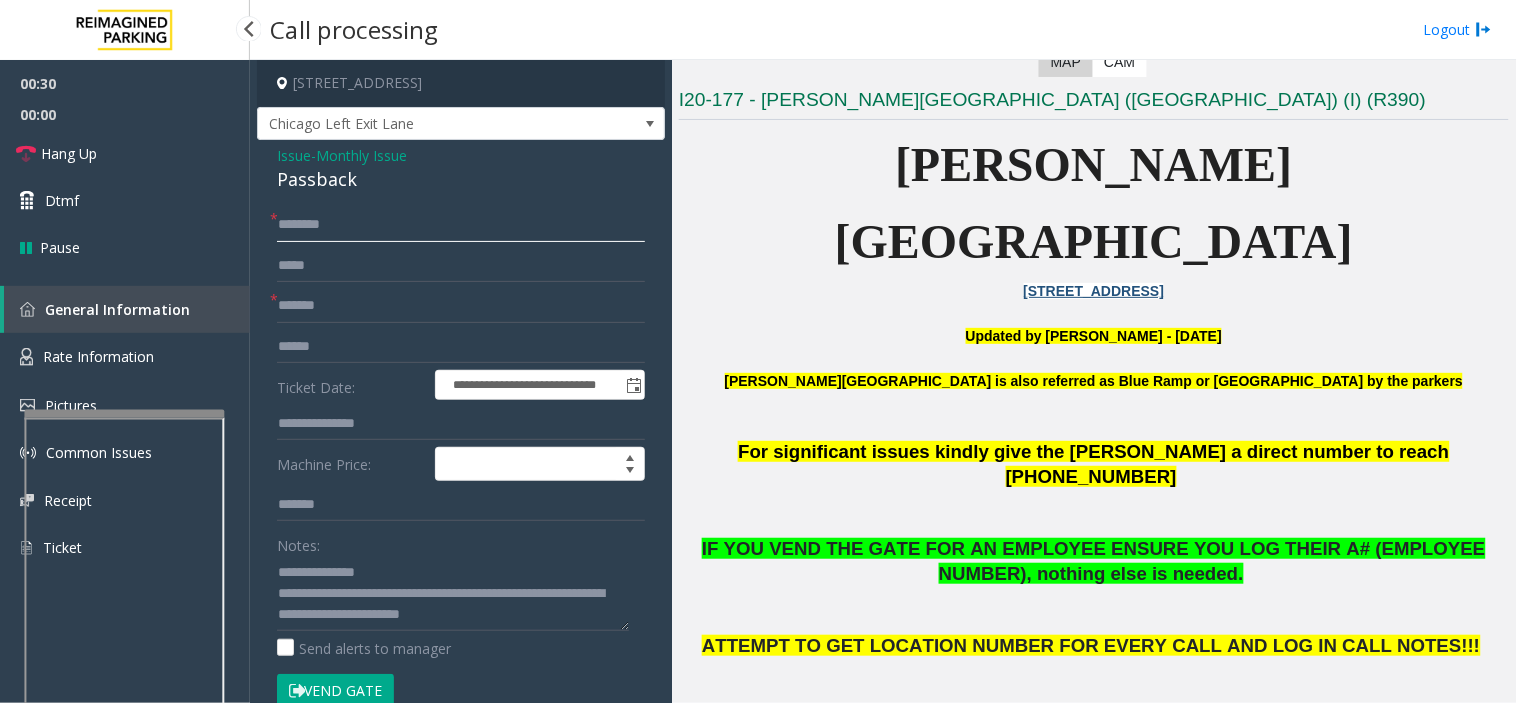 click 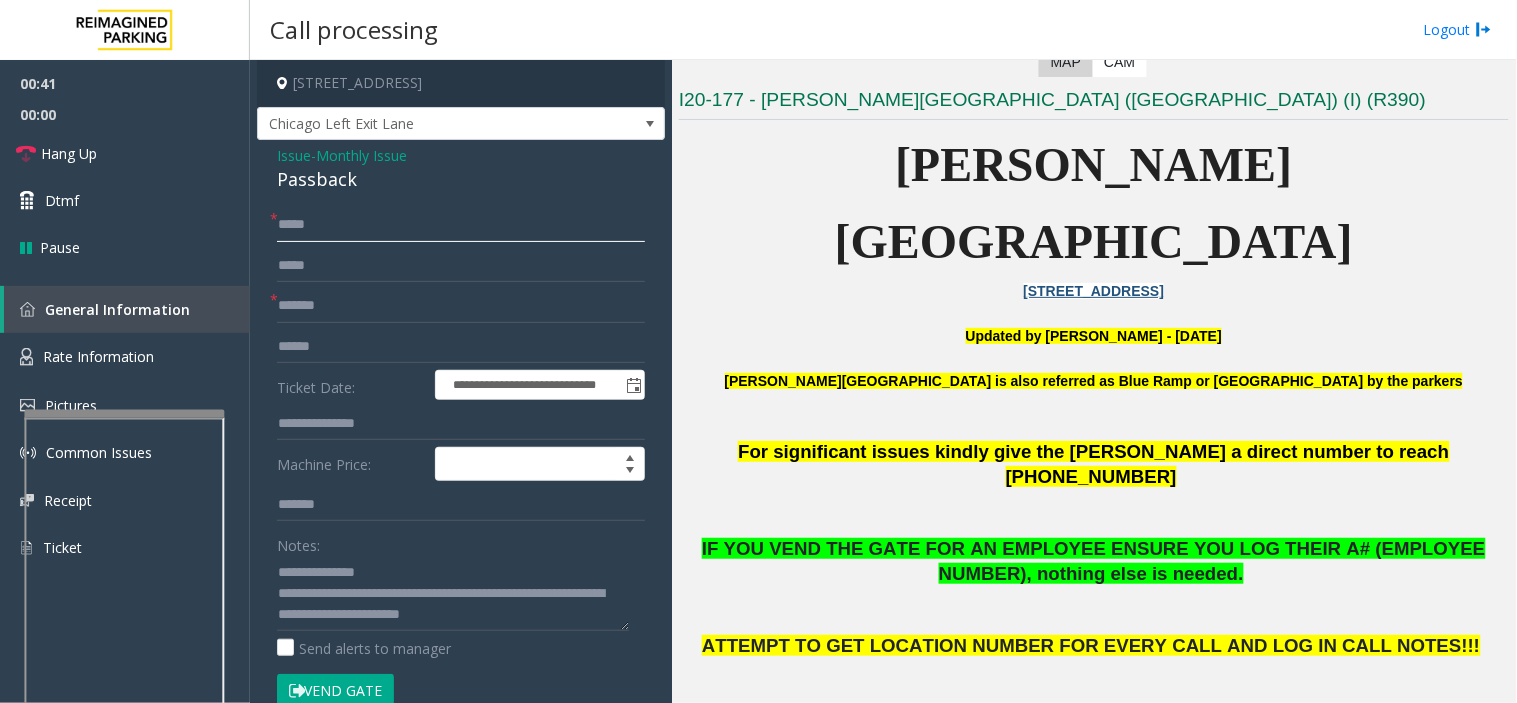 type on "*****" 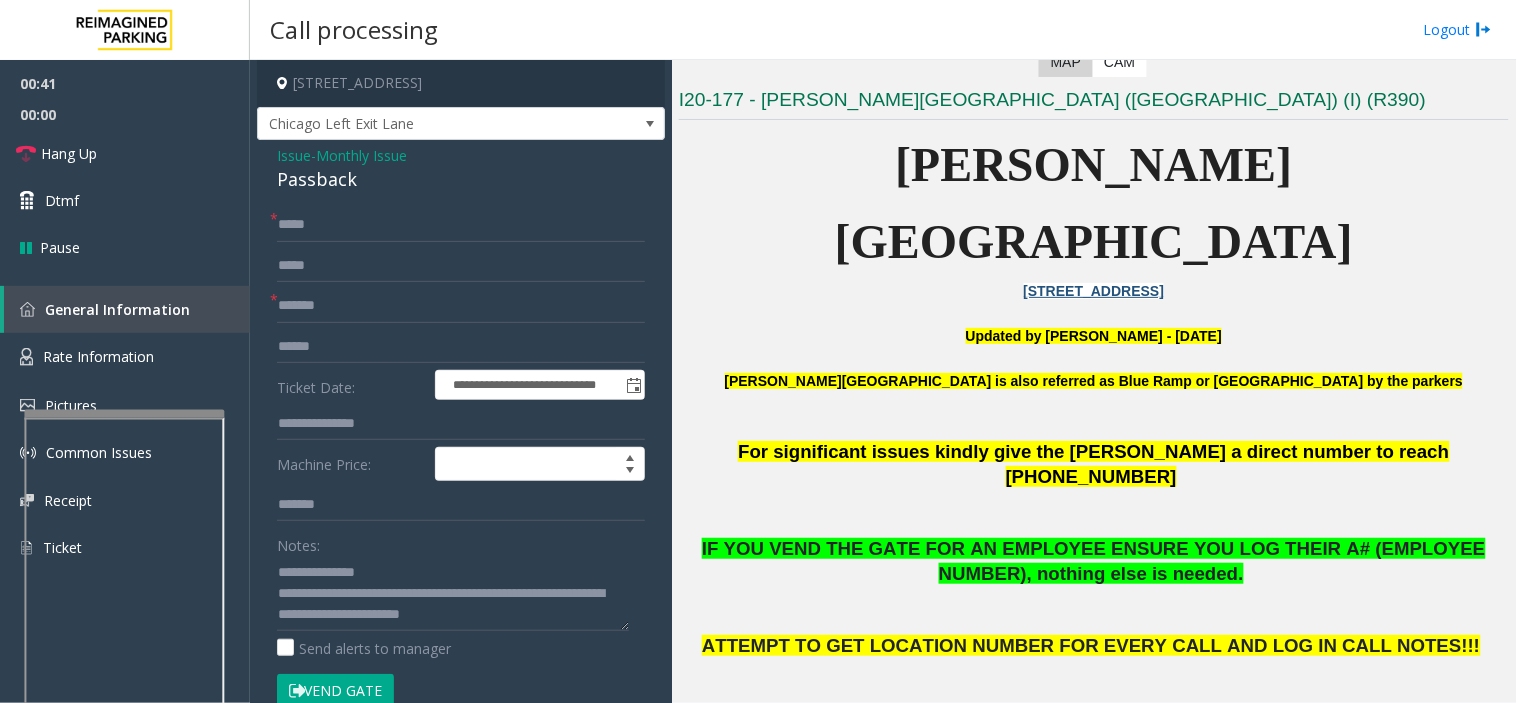 click on "Vend Gate" 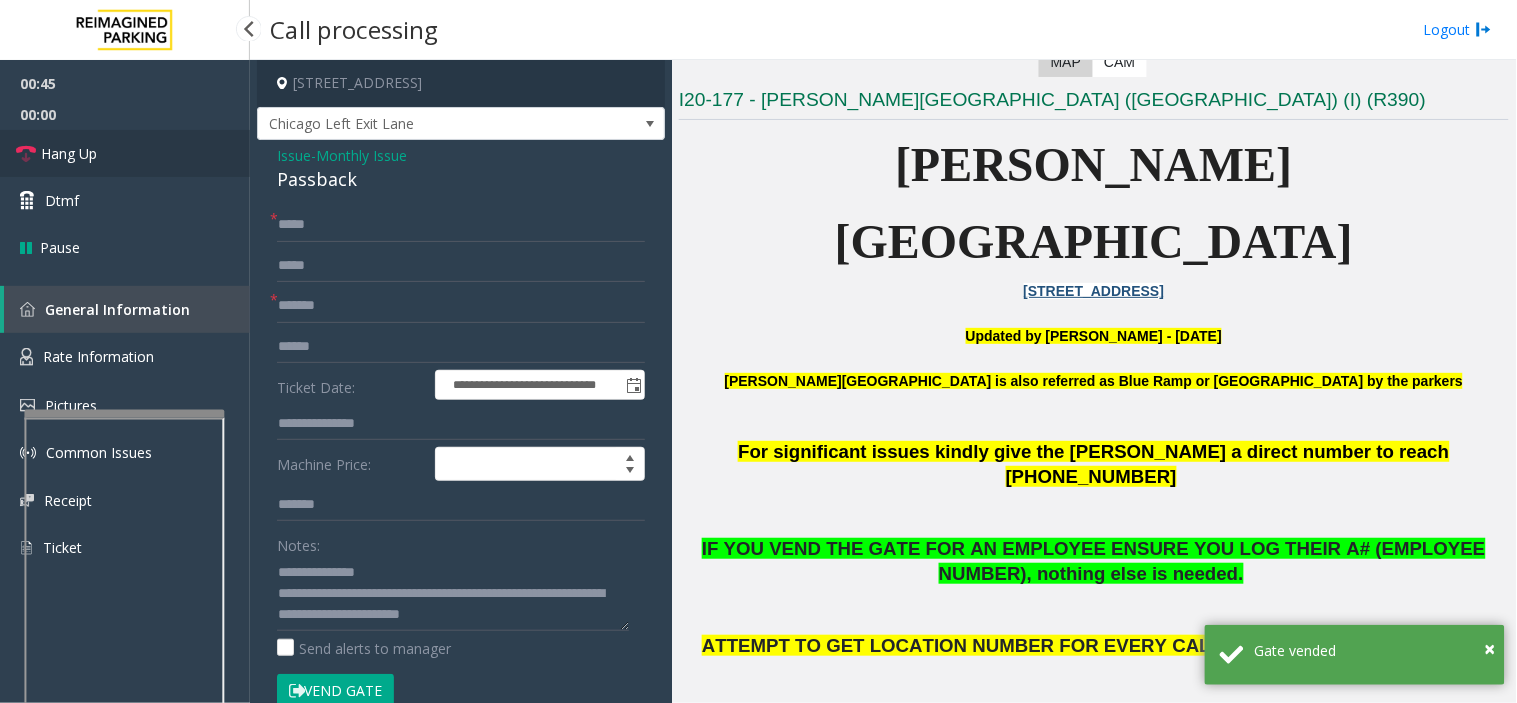 click on "Hang Up" at bounding box center (125, 153) 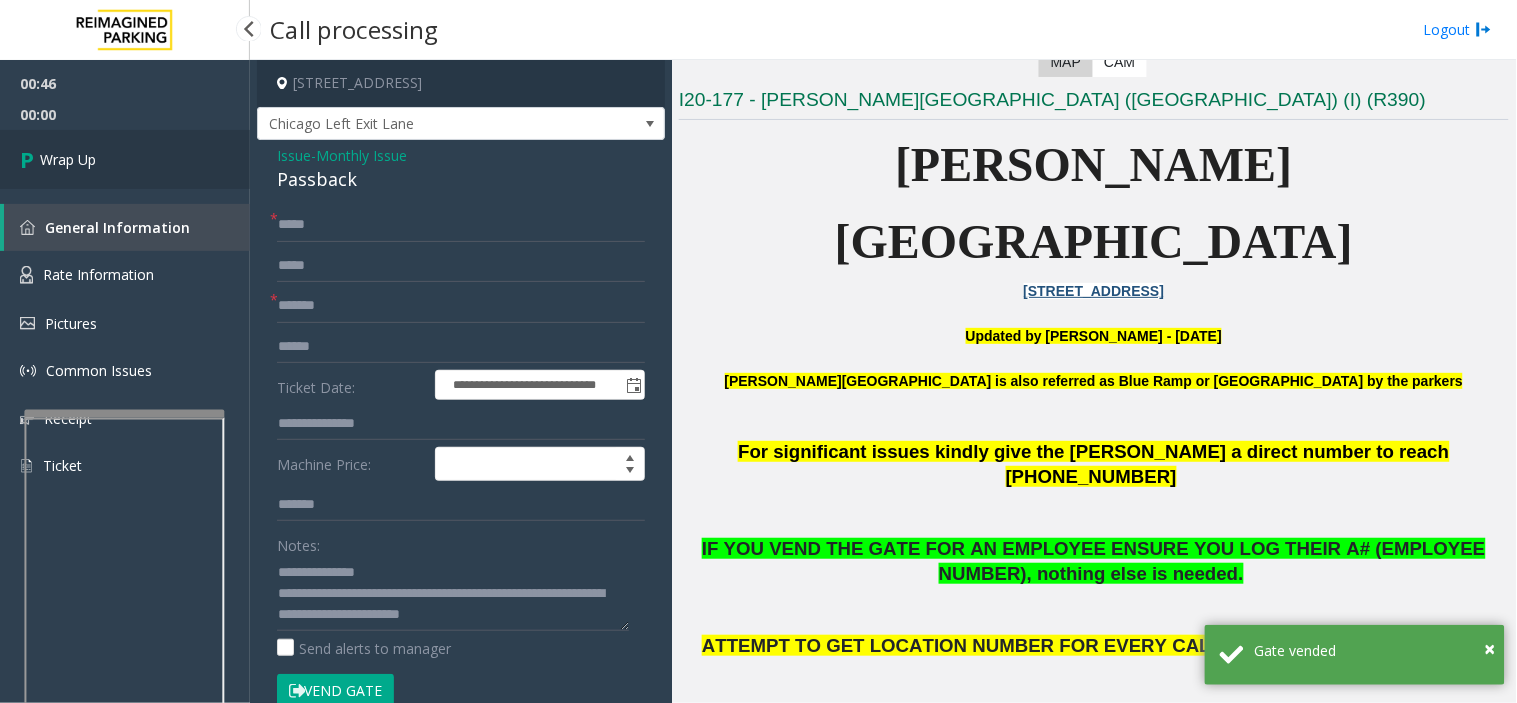 click on "Wrap Up" at bounding box center (125, 159) 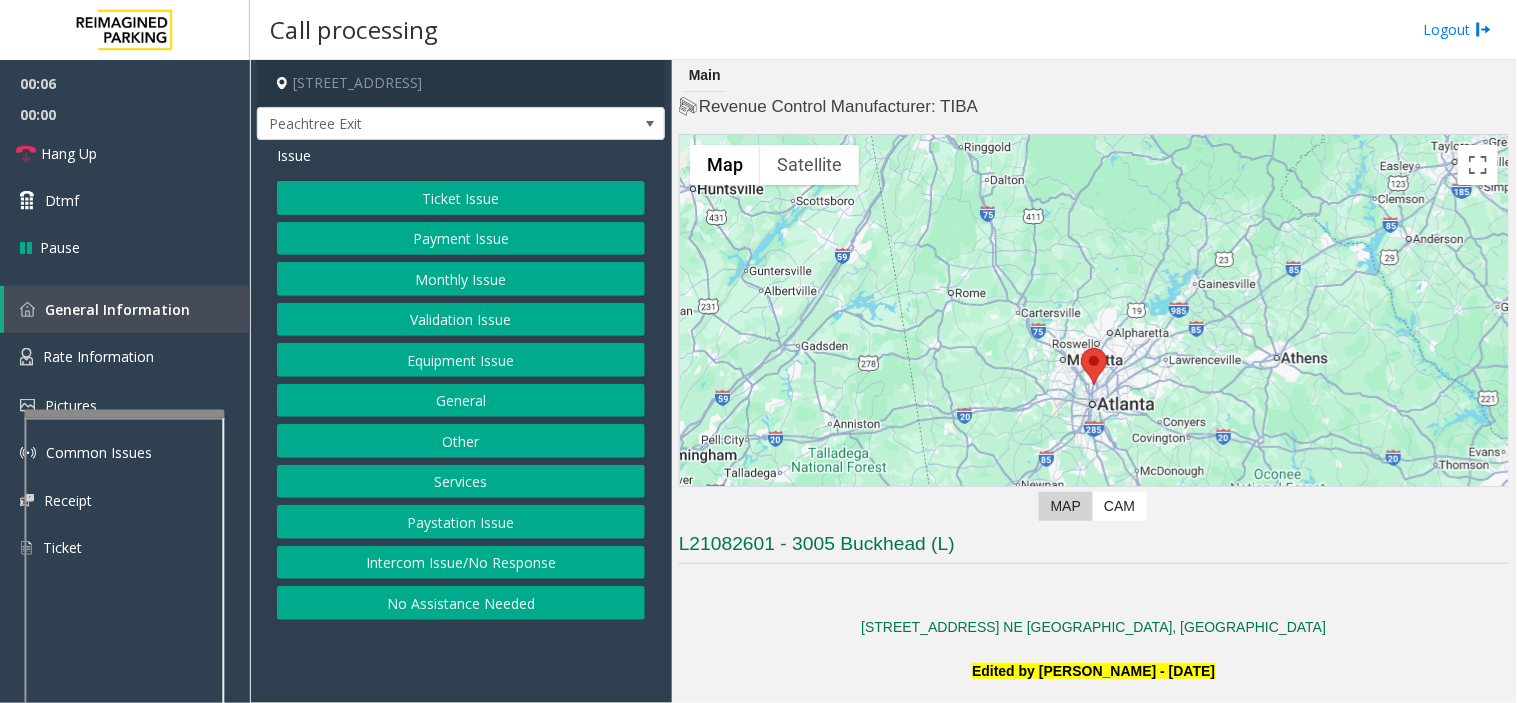 drag, startPoint x: 548, startPoint y: 670, endPoint x: 486, endPoint y: 654, distance: 64.03124 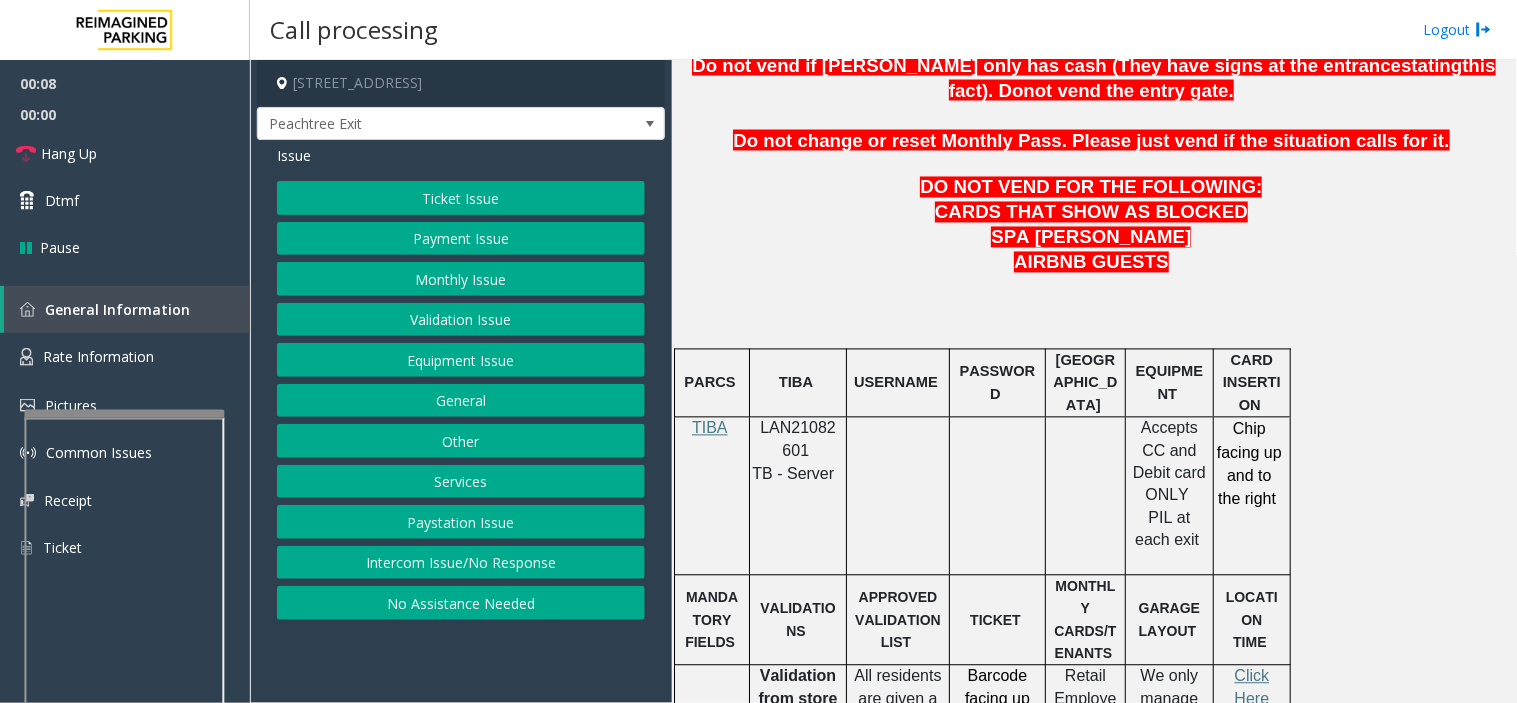 scroll, scrollTop: 888, scrollLeft: 0, axis: vertical 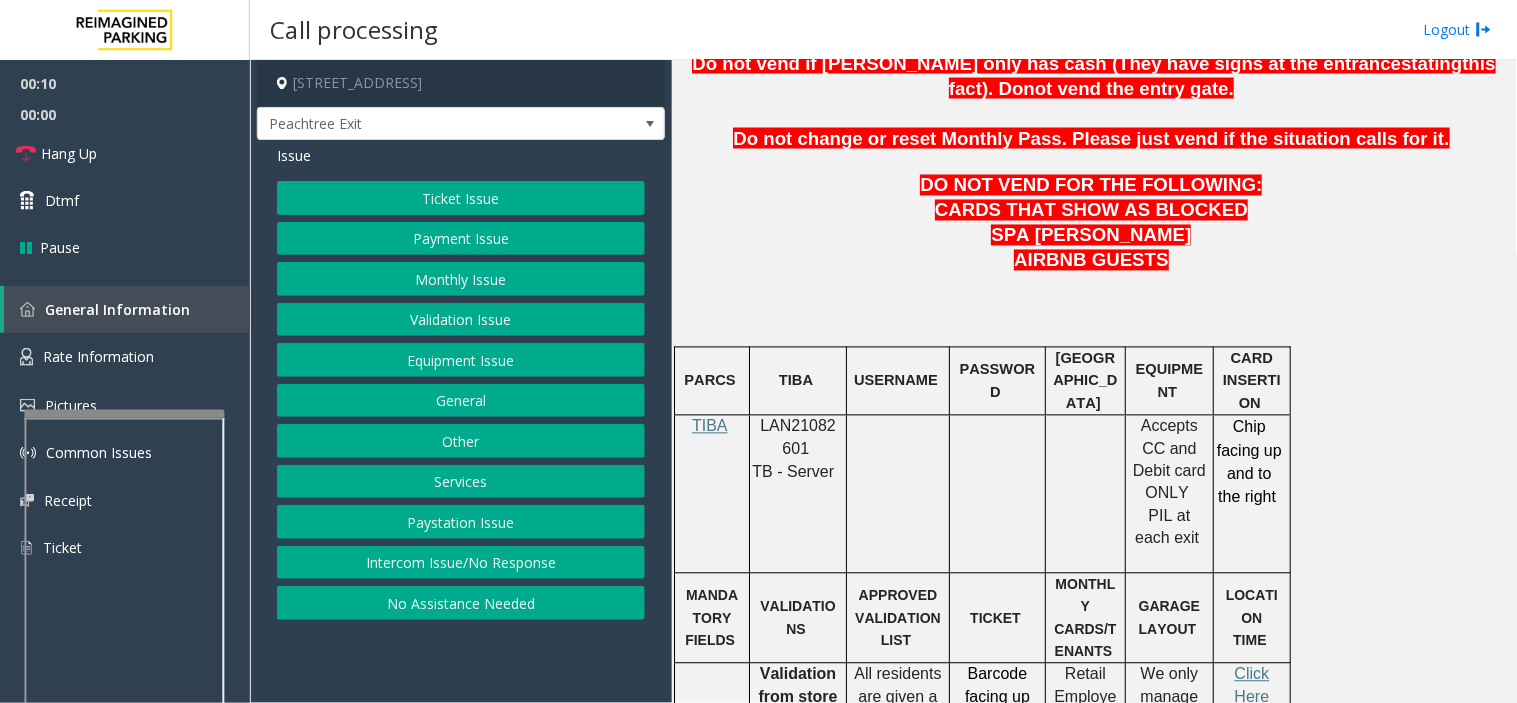 click on "Ticket Issue" 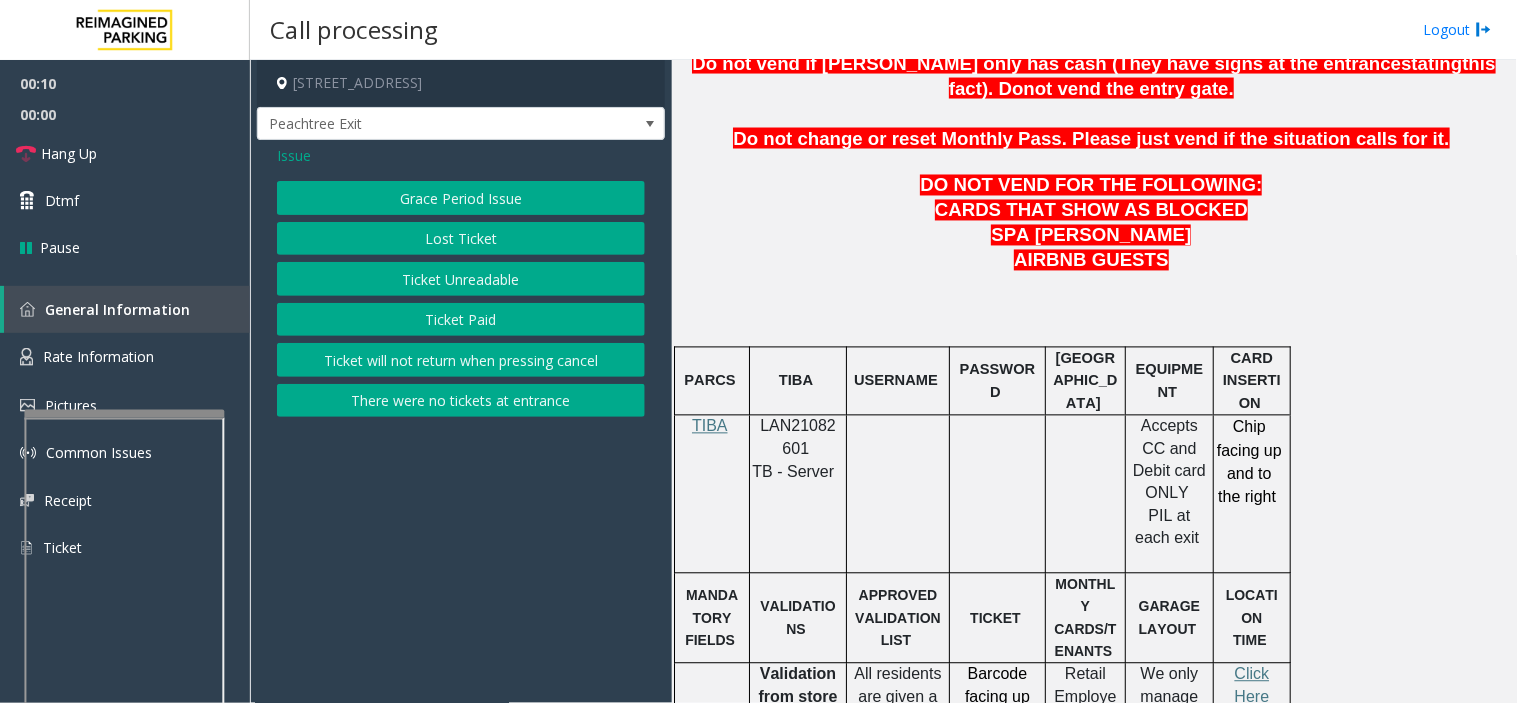 click on "Ticket Unreadable" 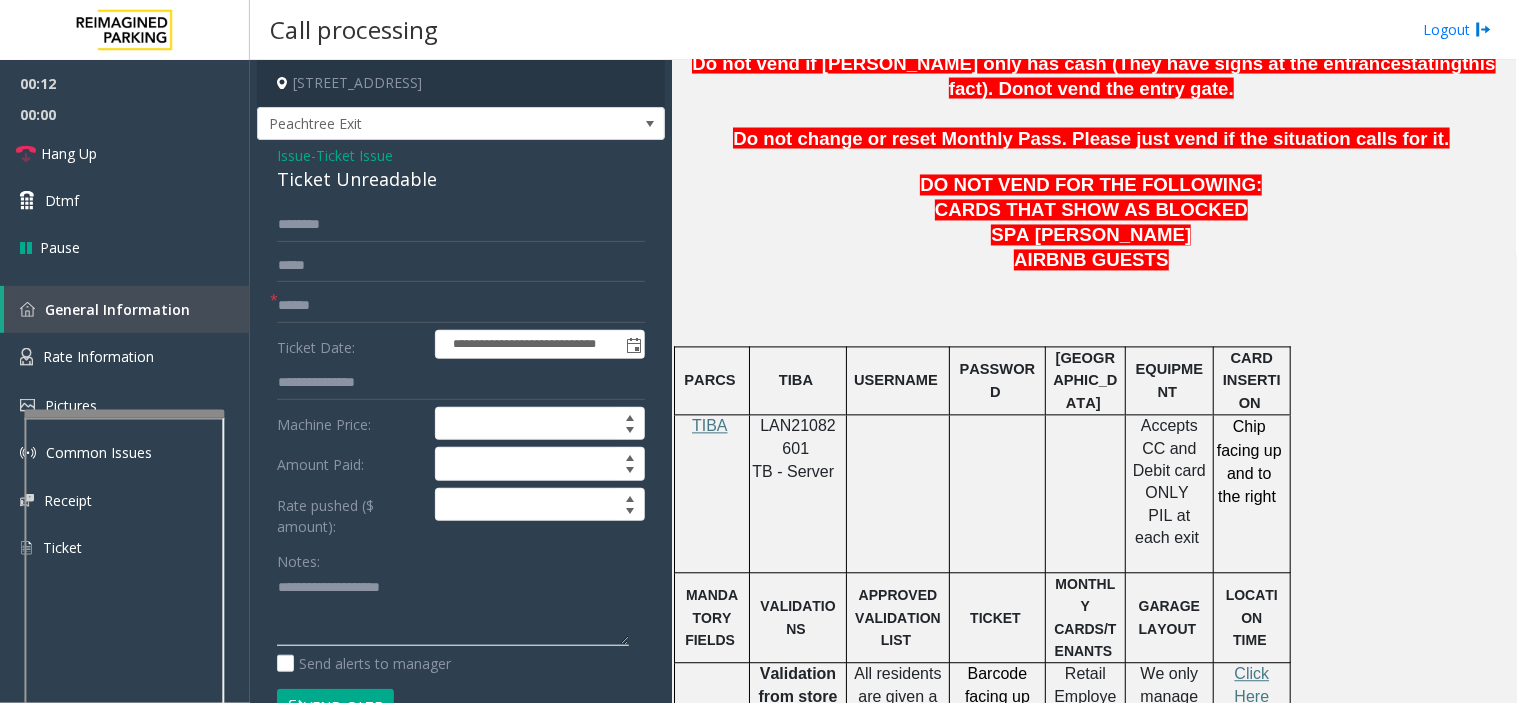 paste on "**********" 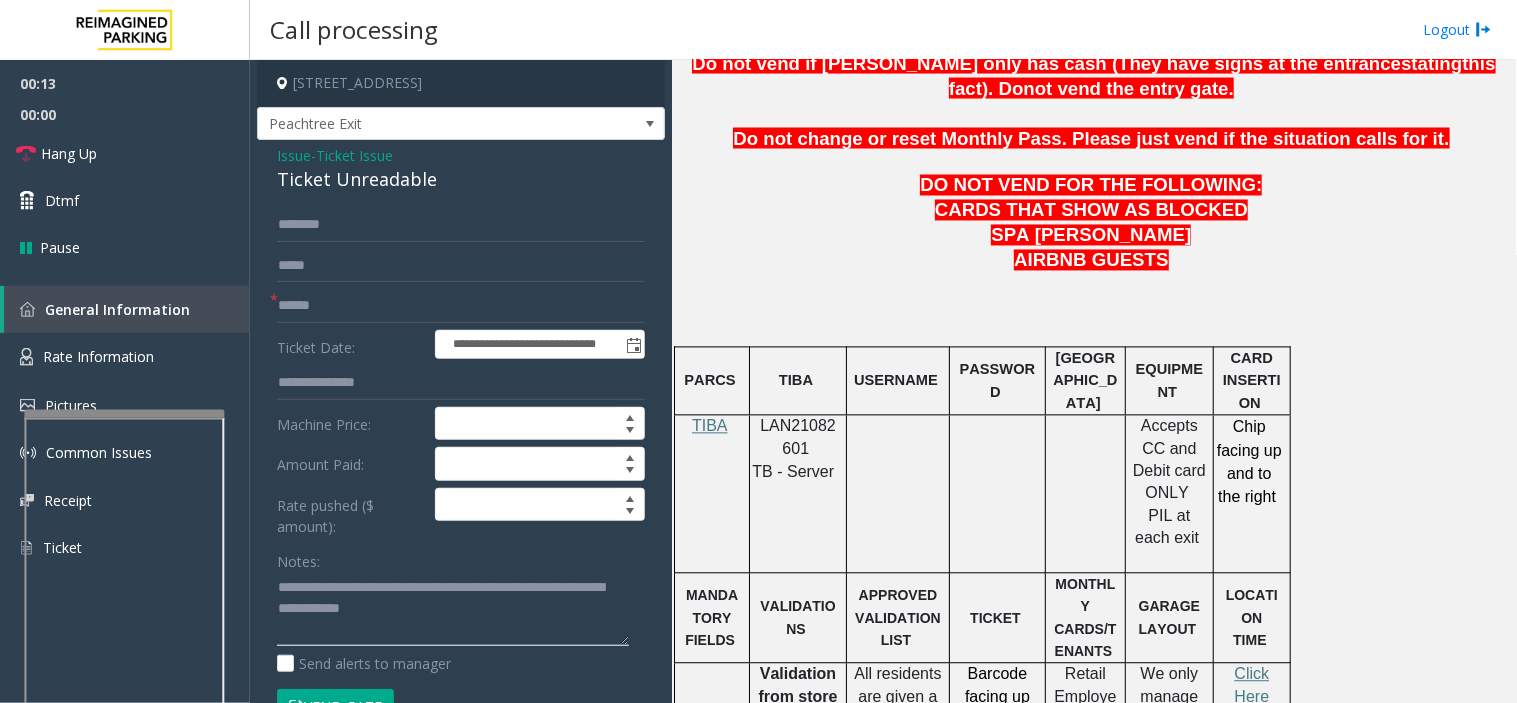 click 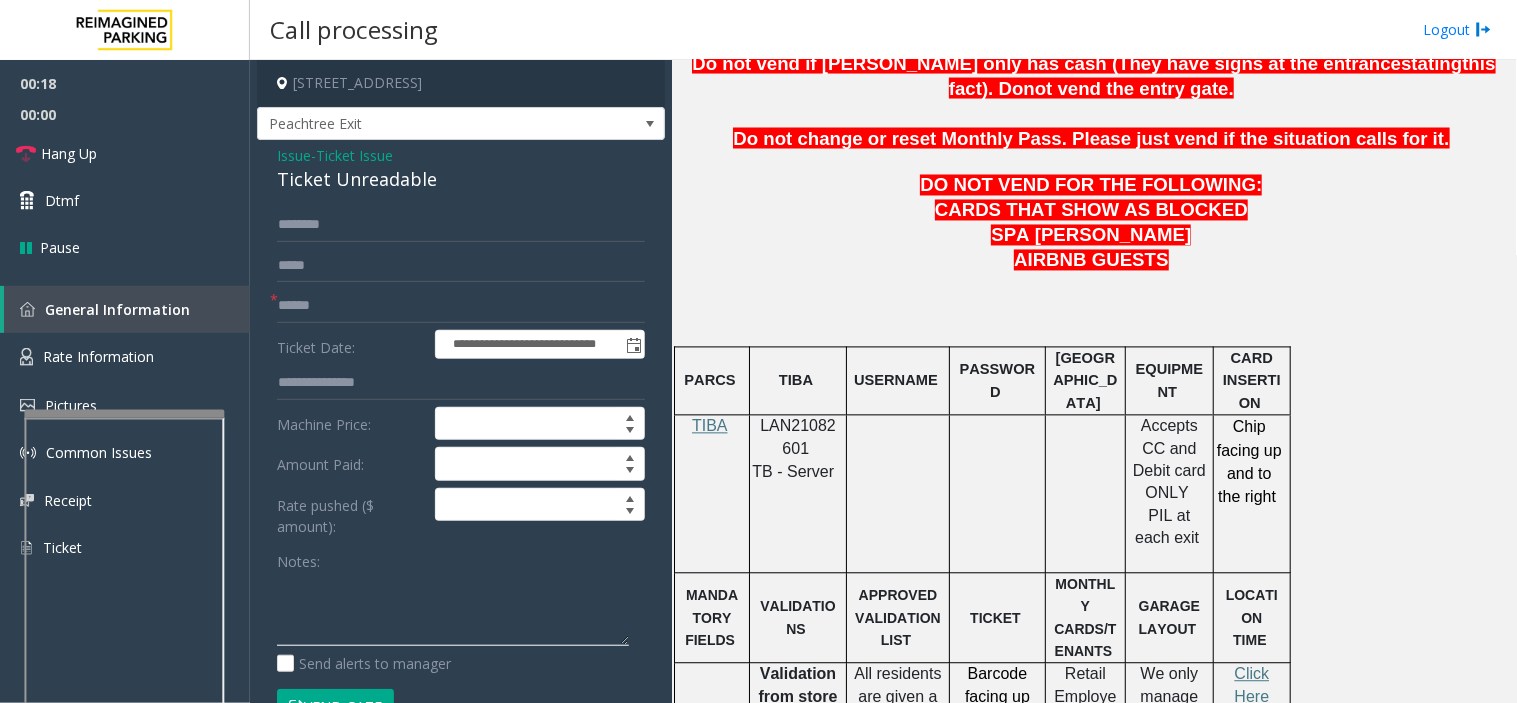 paste on "**********" 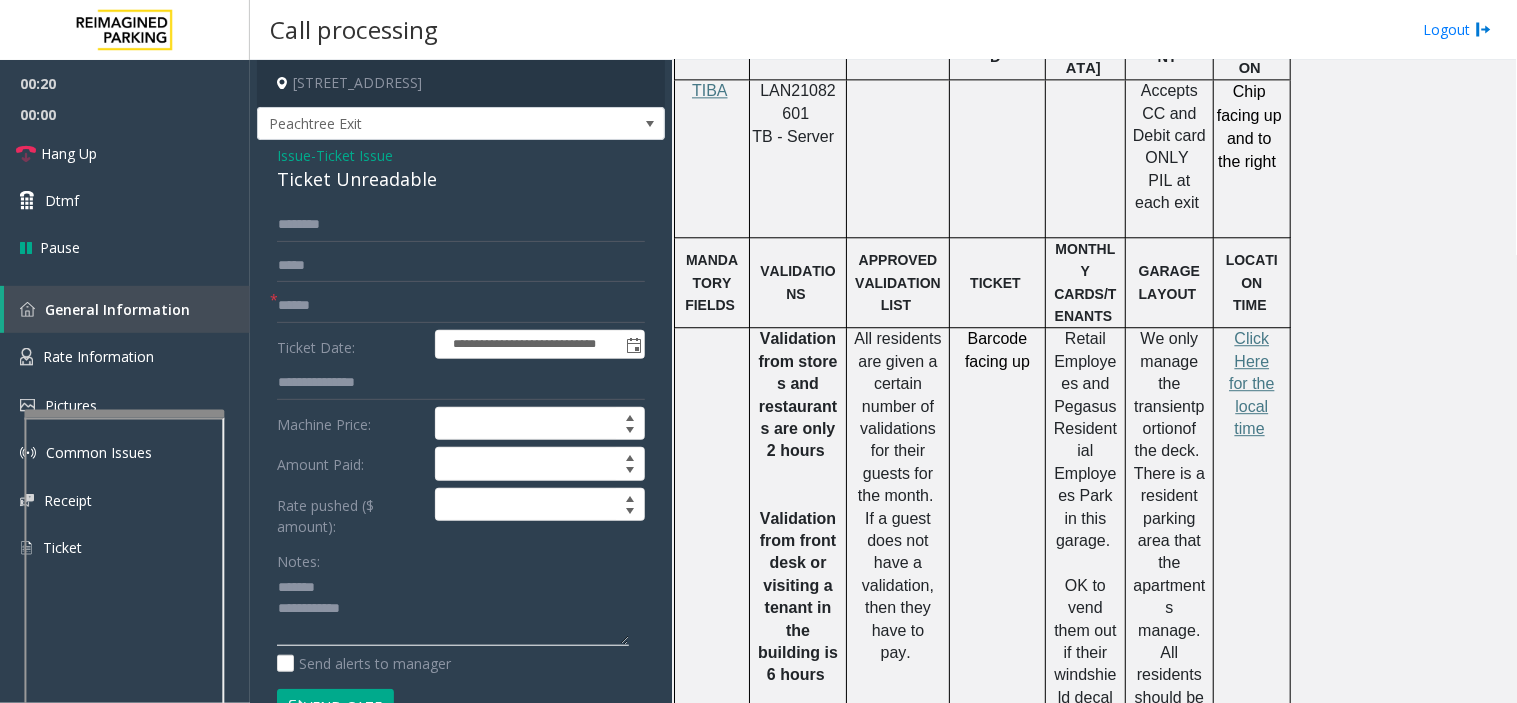 scroll, scrollTop: 874, scrollLeft: 0, axis: vertical 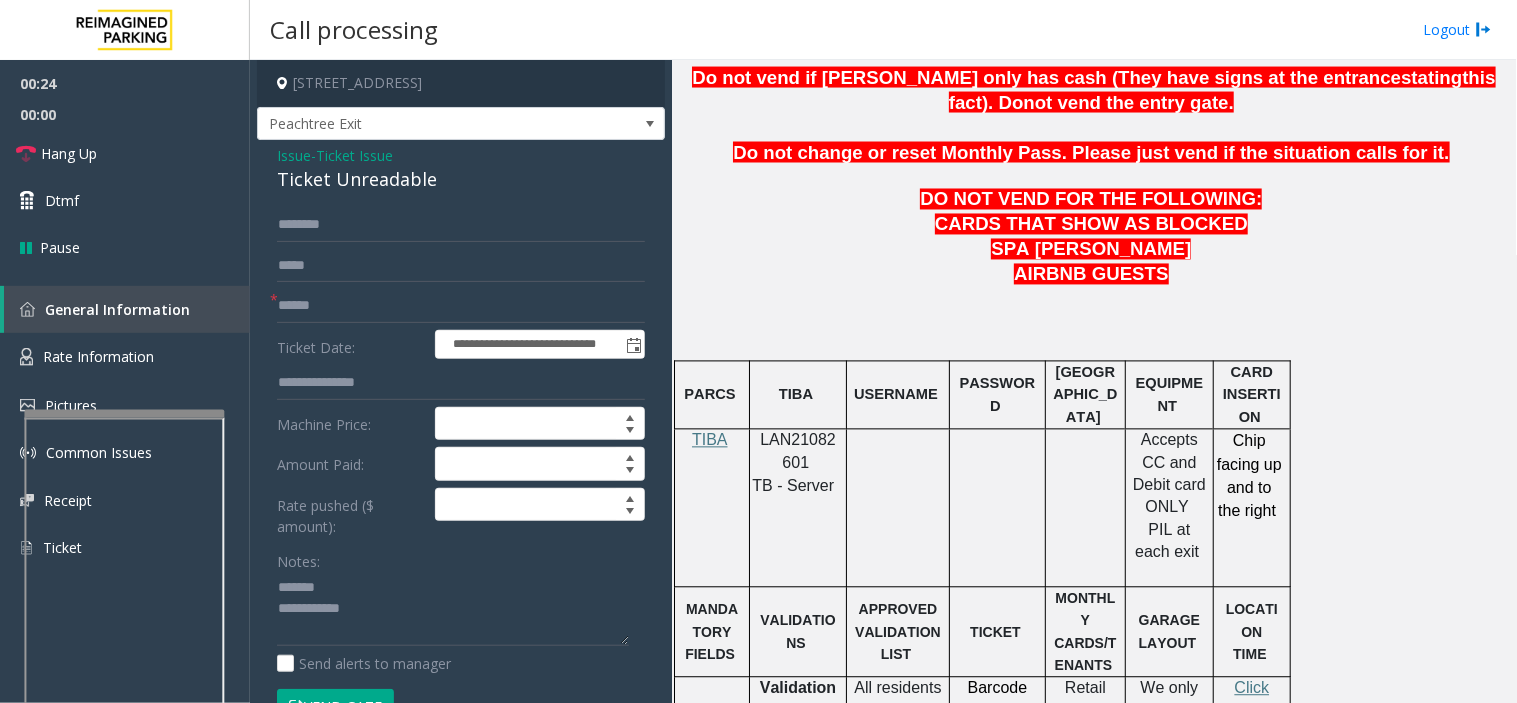 click on "LAN21082601" 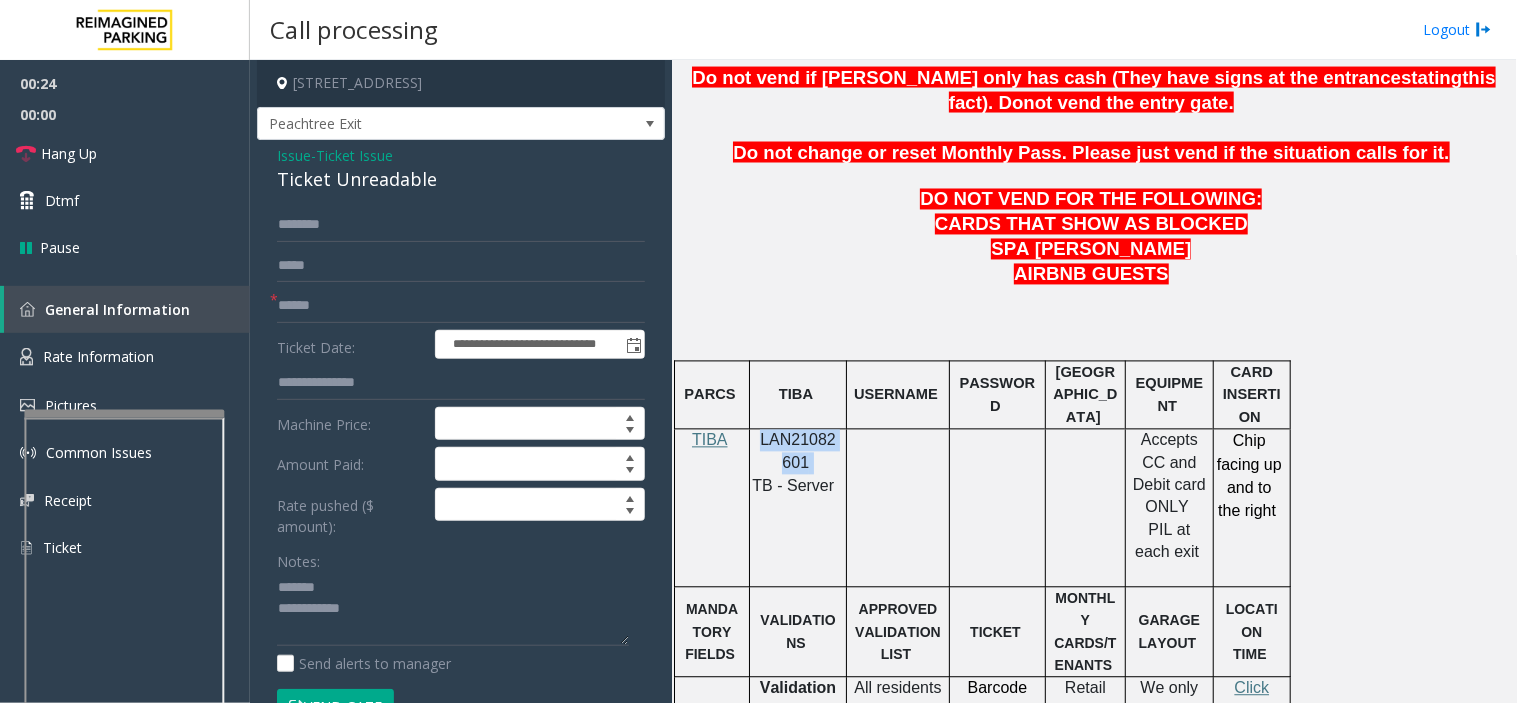 click on "LAN21082601" 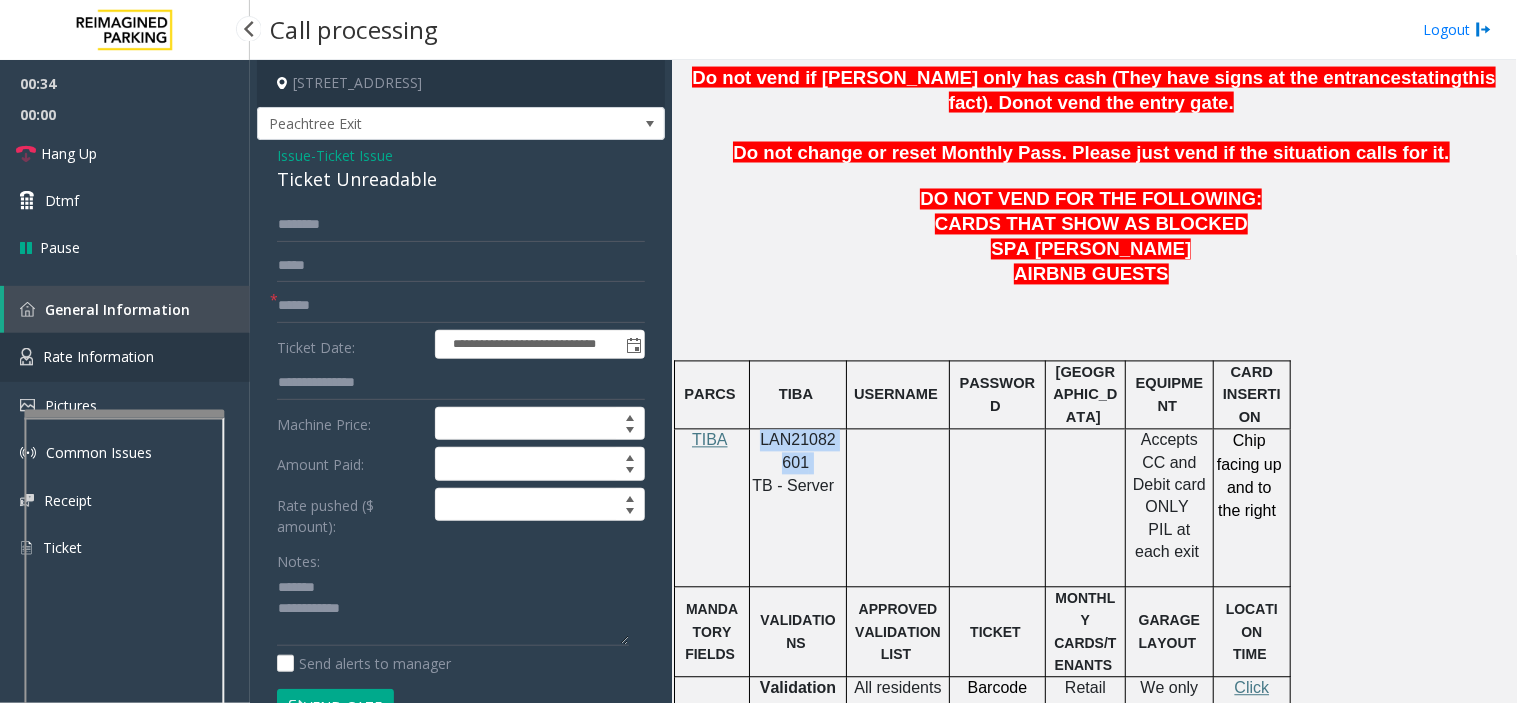 click on "Rate Information" at bounding box center [125, 357] 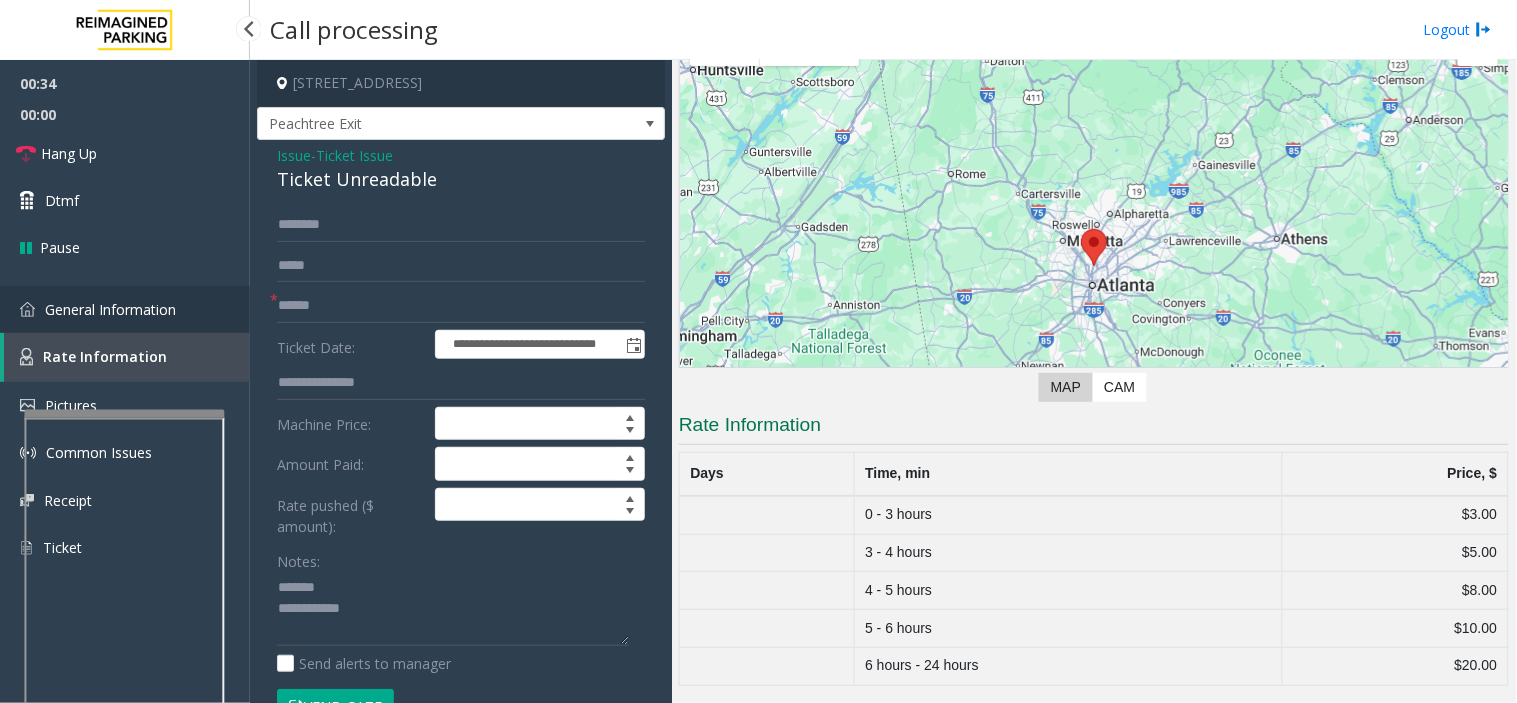 scroll, scrollTop: 118, scrollLeft: 0, axis: vertical 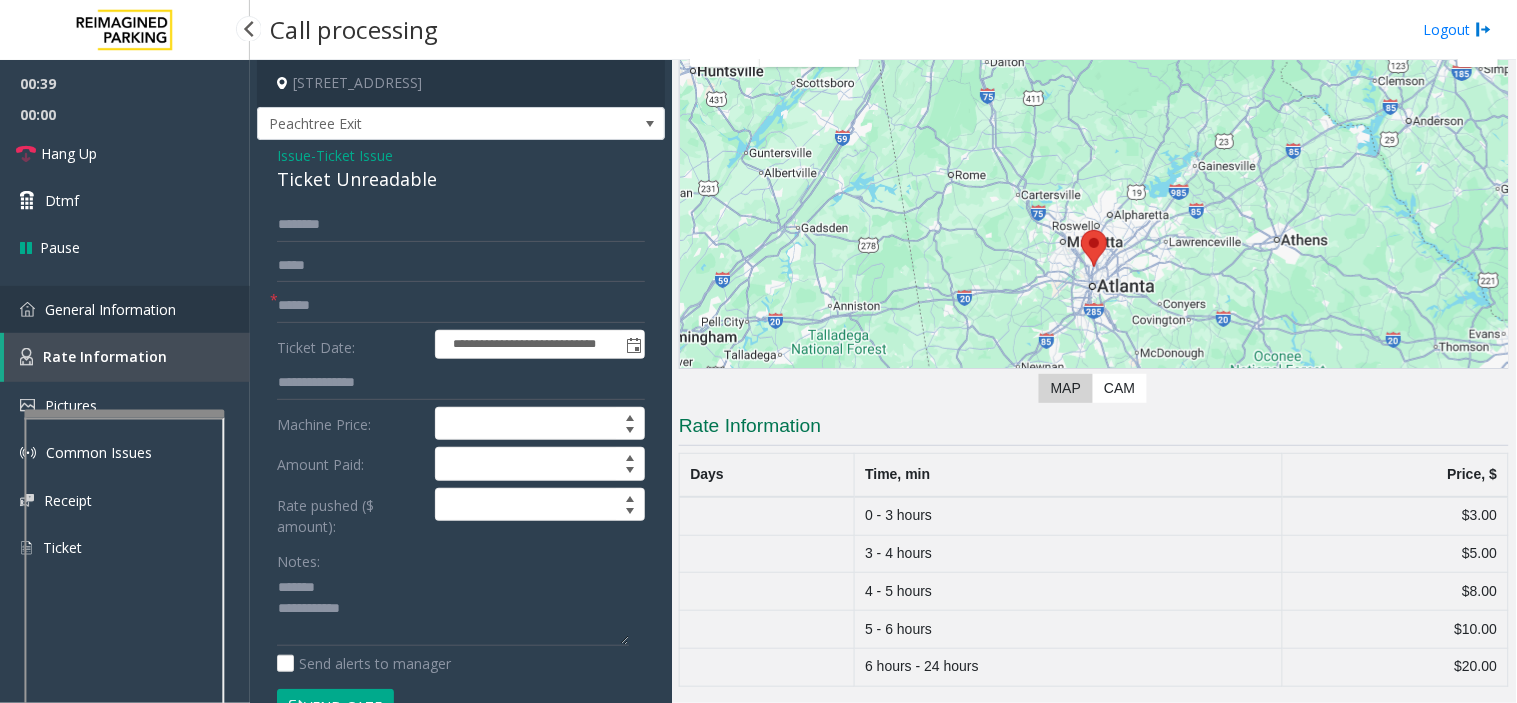 click on "General Information" at bounding box center (125, 309) 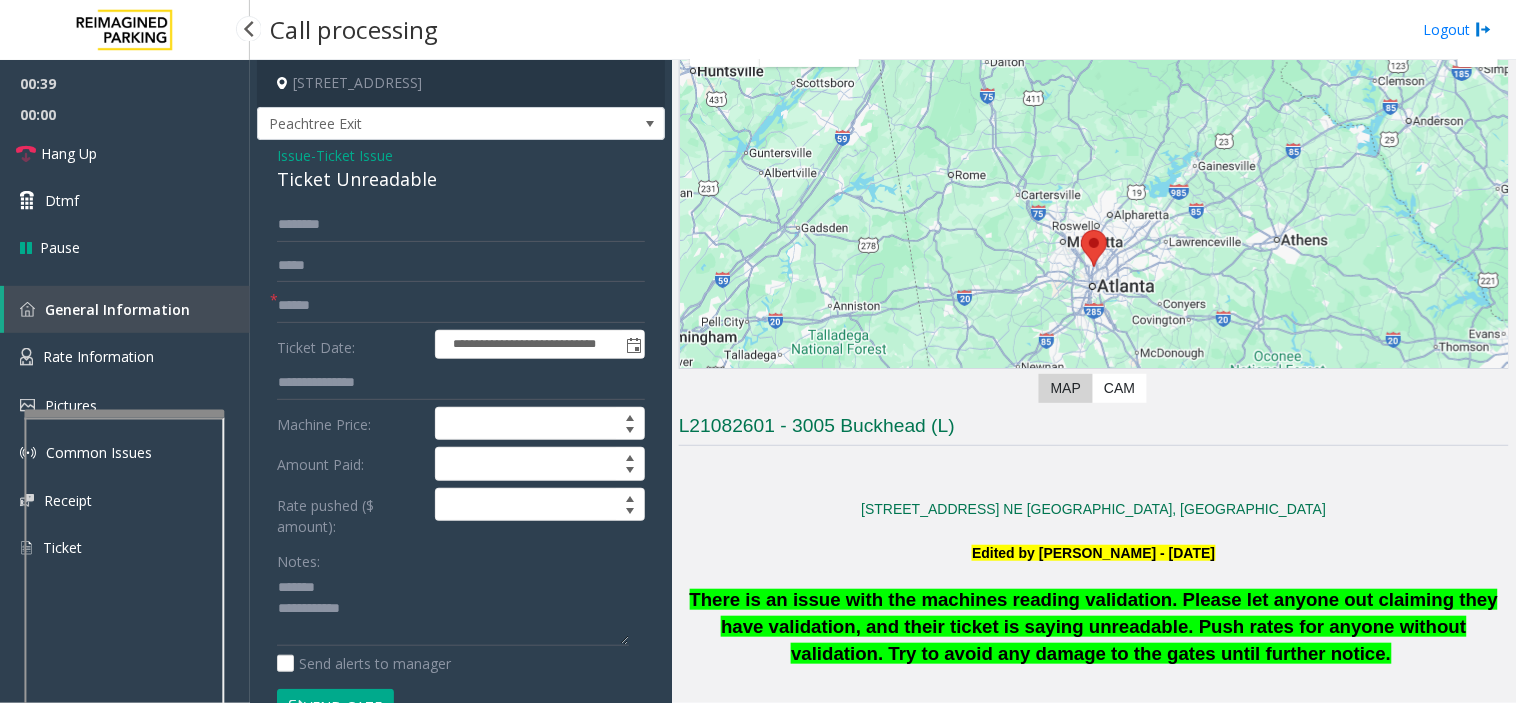 scroll, scrollTop: 874, scrollLeft: 0, axis: vertical 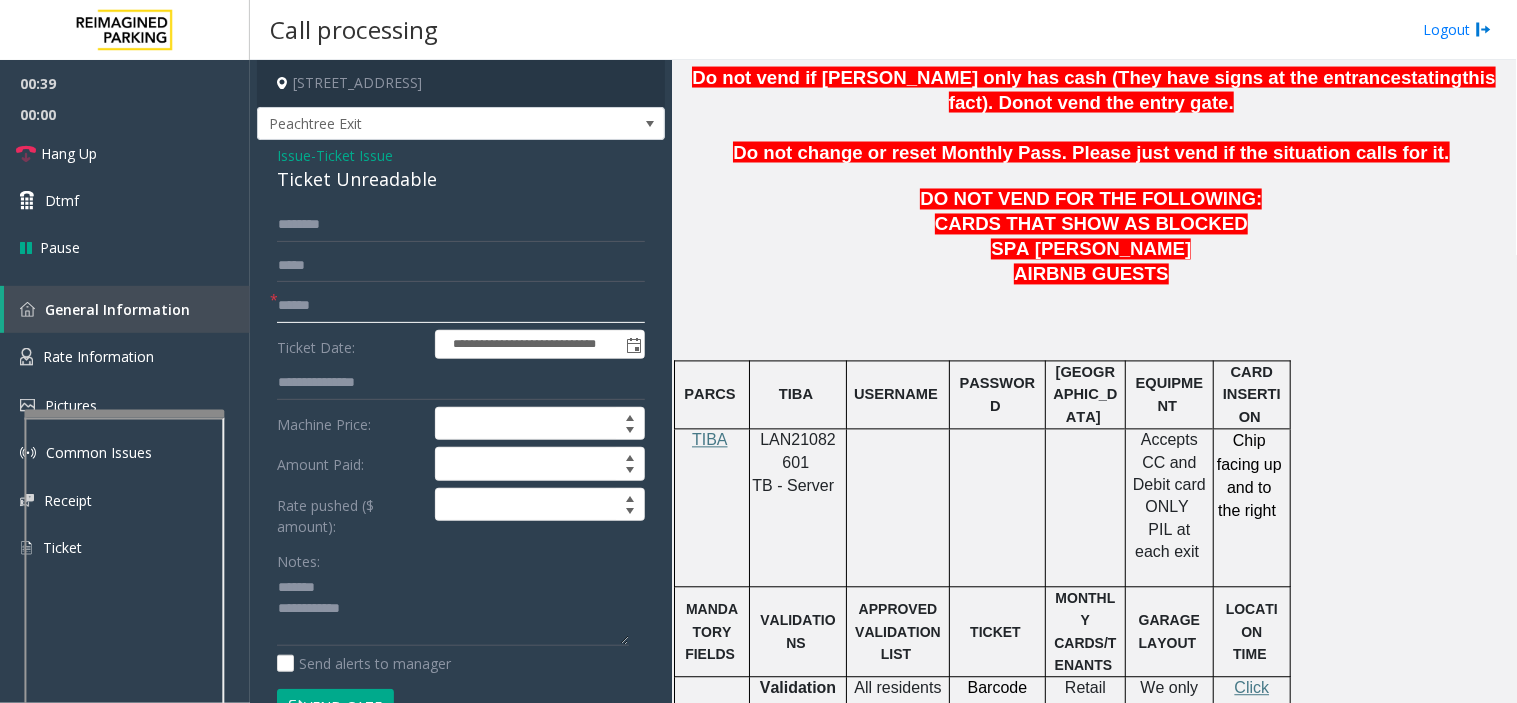 drag, startPoint x: 311, startPoint y: 304, endPoint x: 344, endPoint y: 305, distance: 33.01515 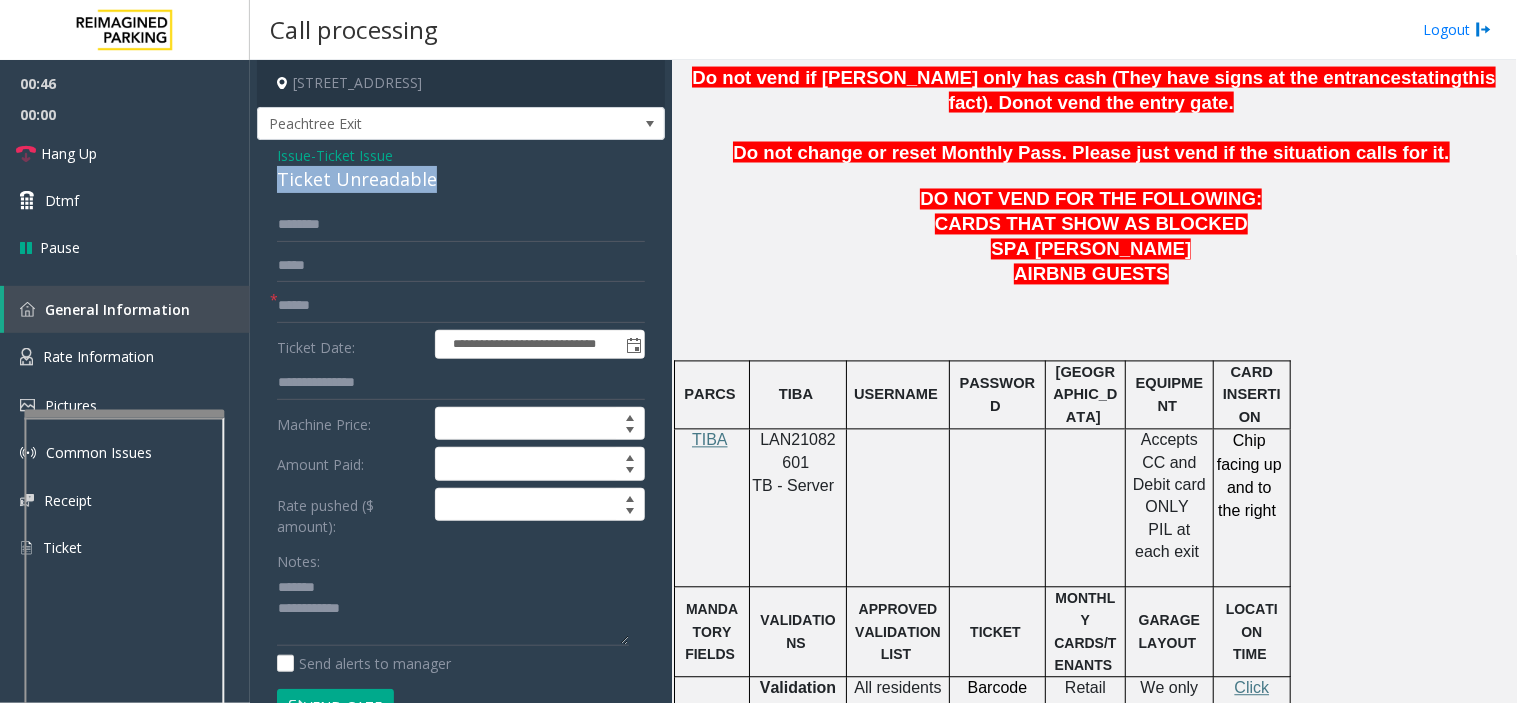 drag, startPoint x: 281, startPoint y: 178, endPoint x: 448, endPoint y: 178, distance: 167 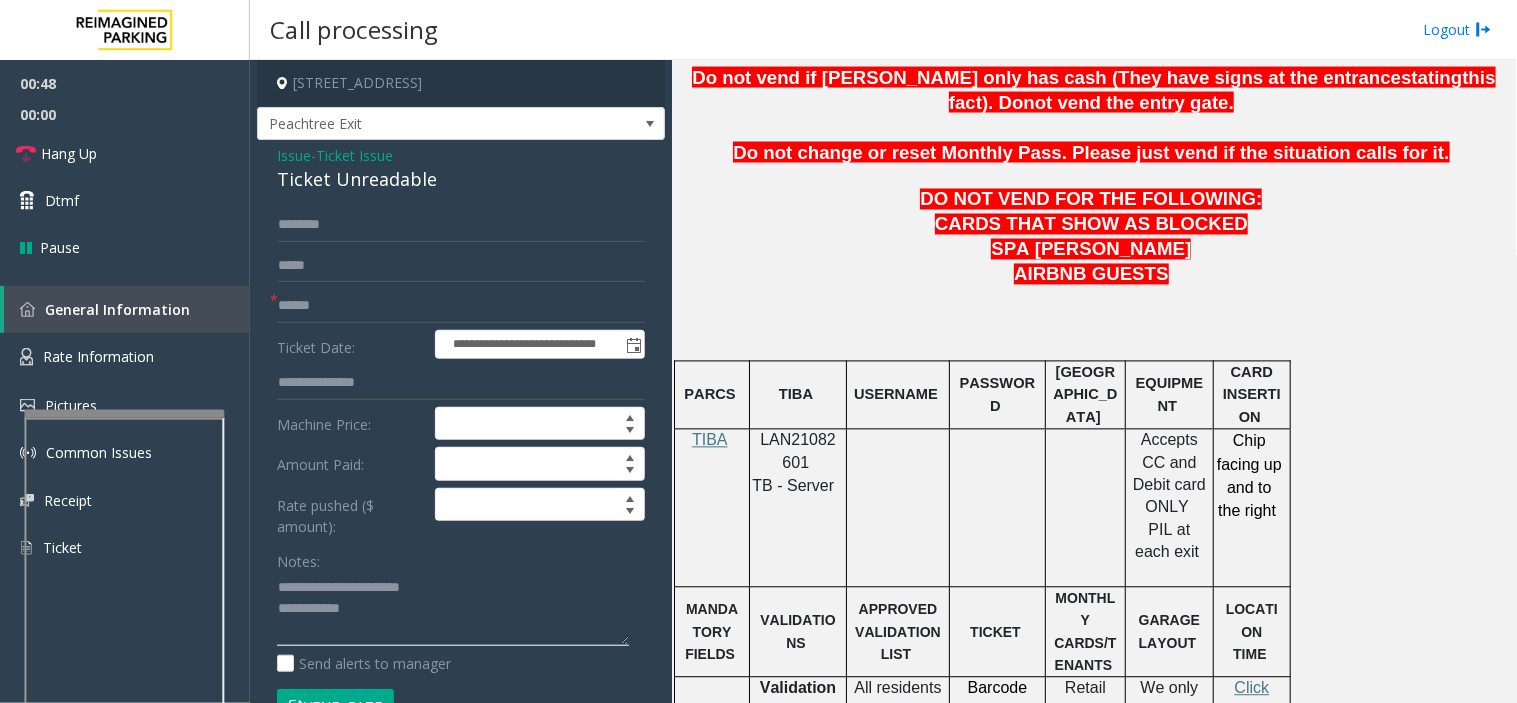 click 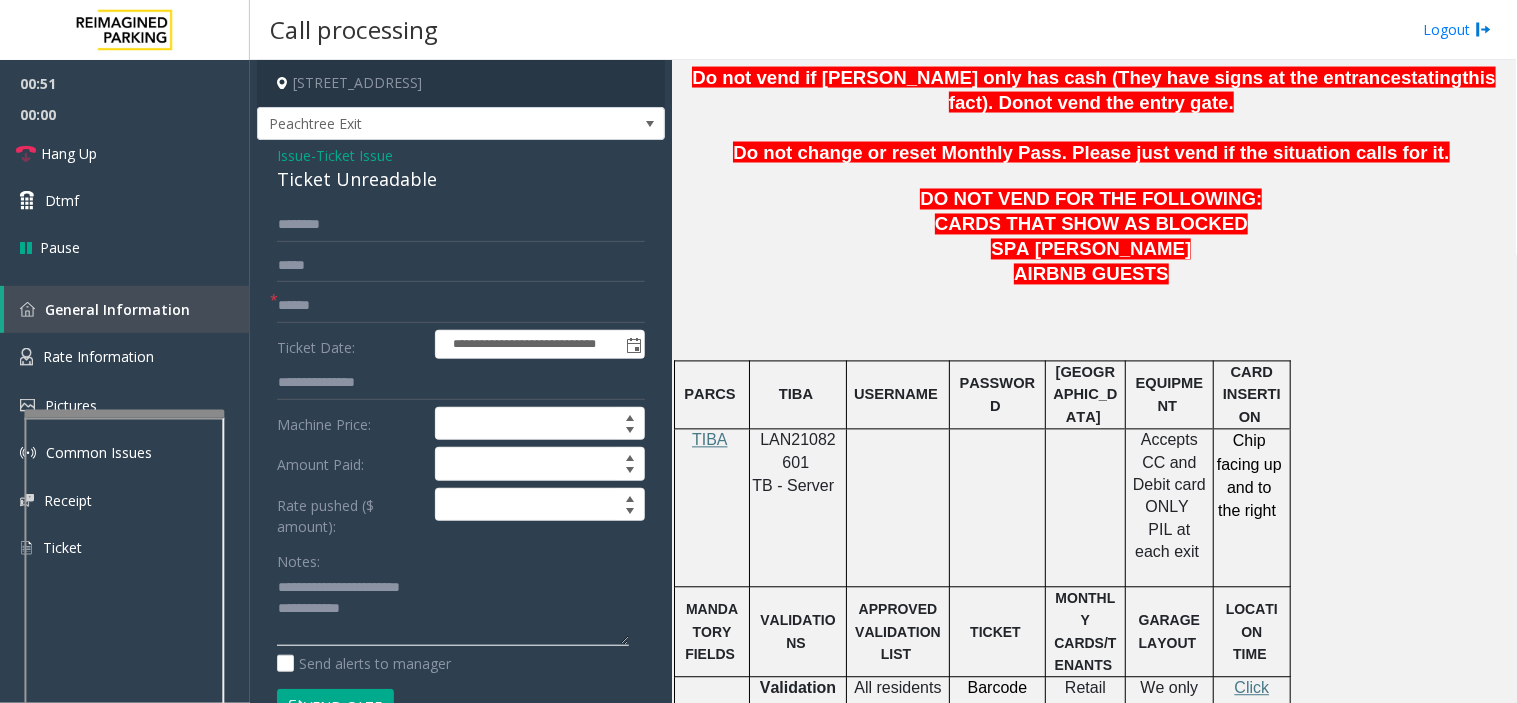 type on "**********" 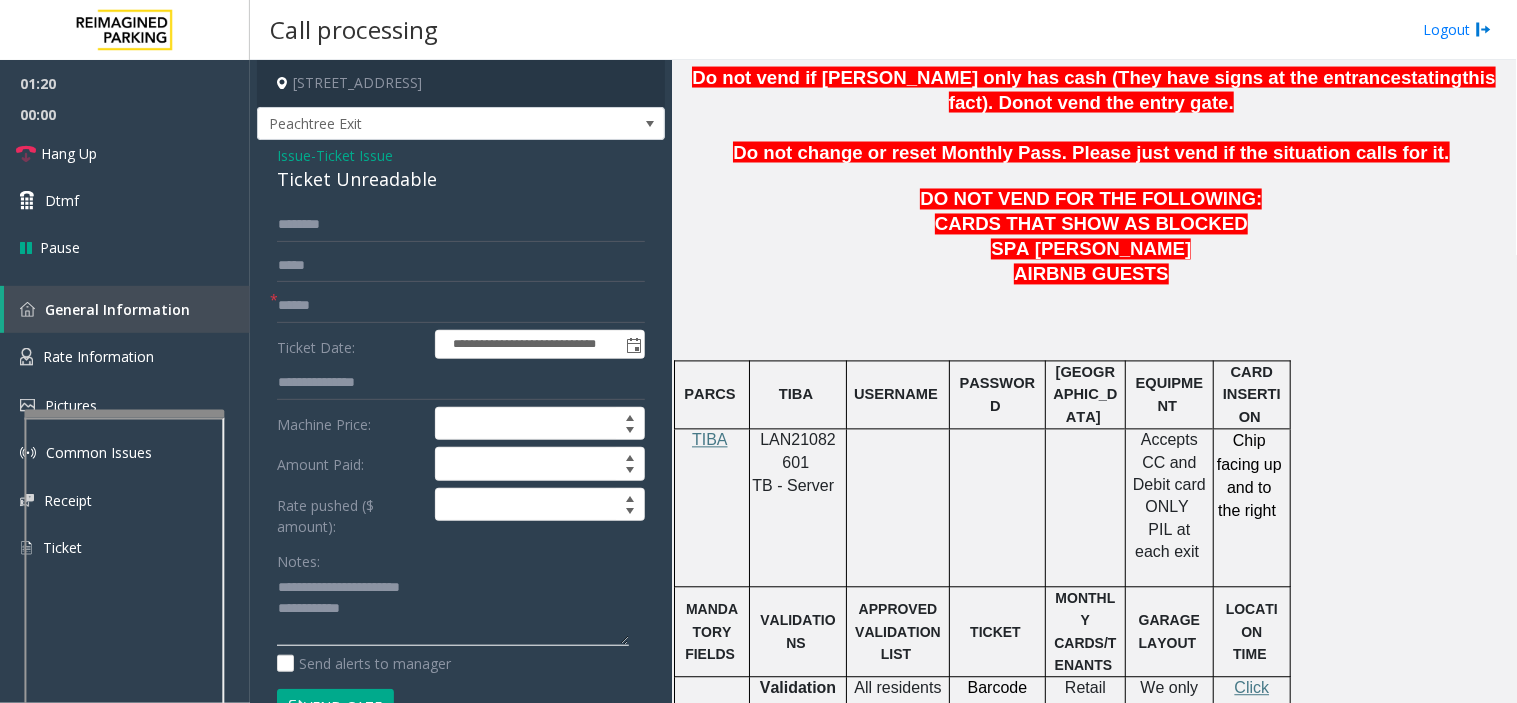 click 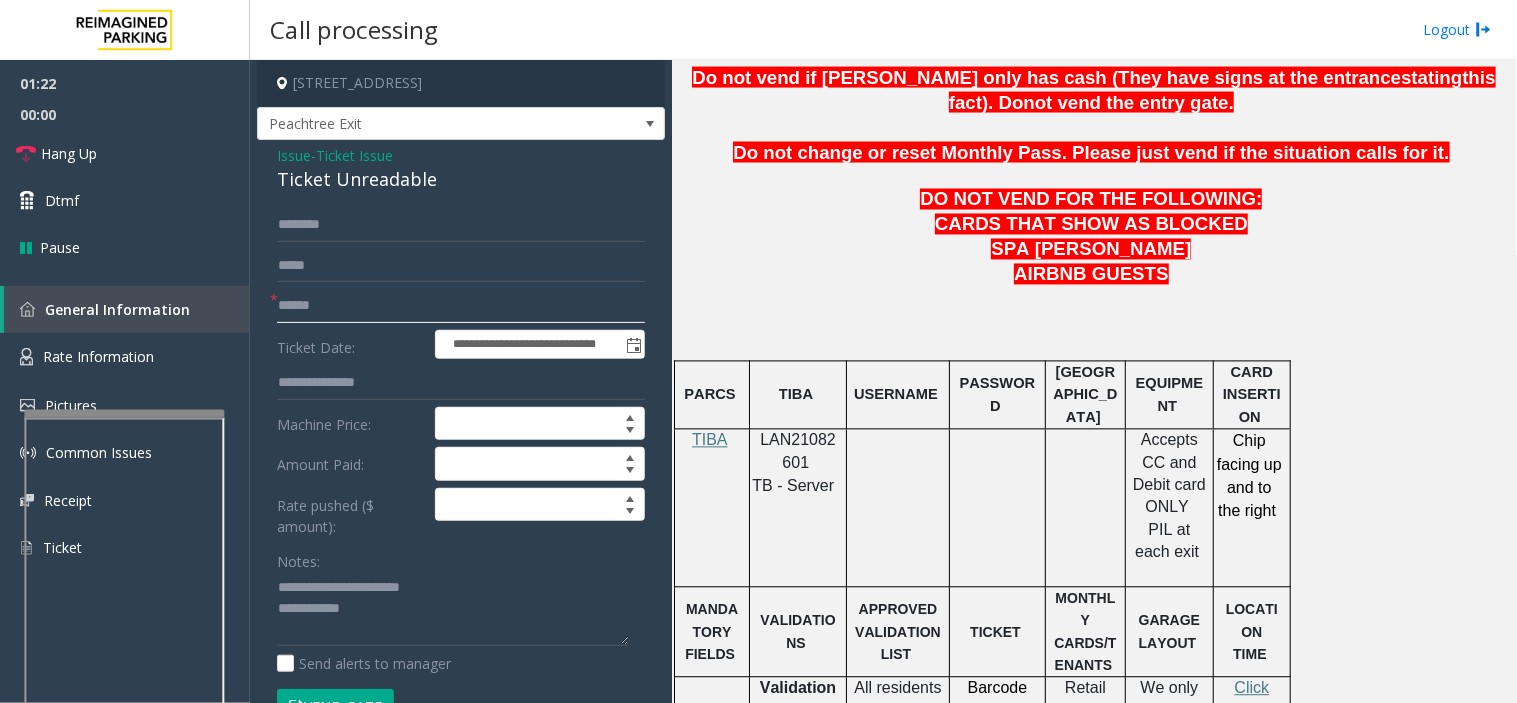click 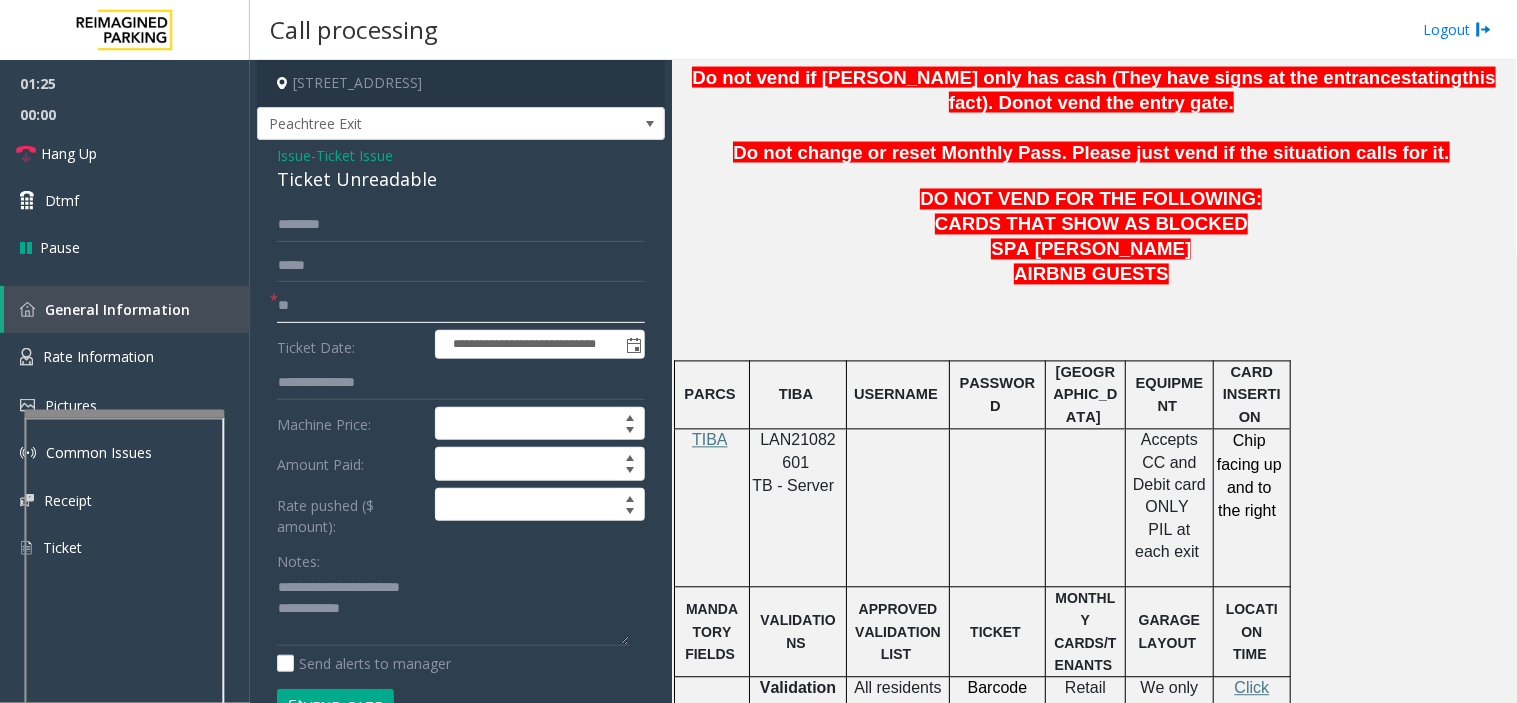 type on "**" 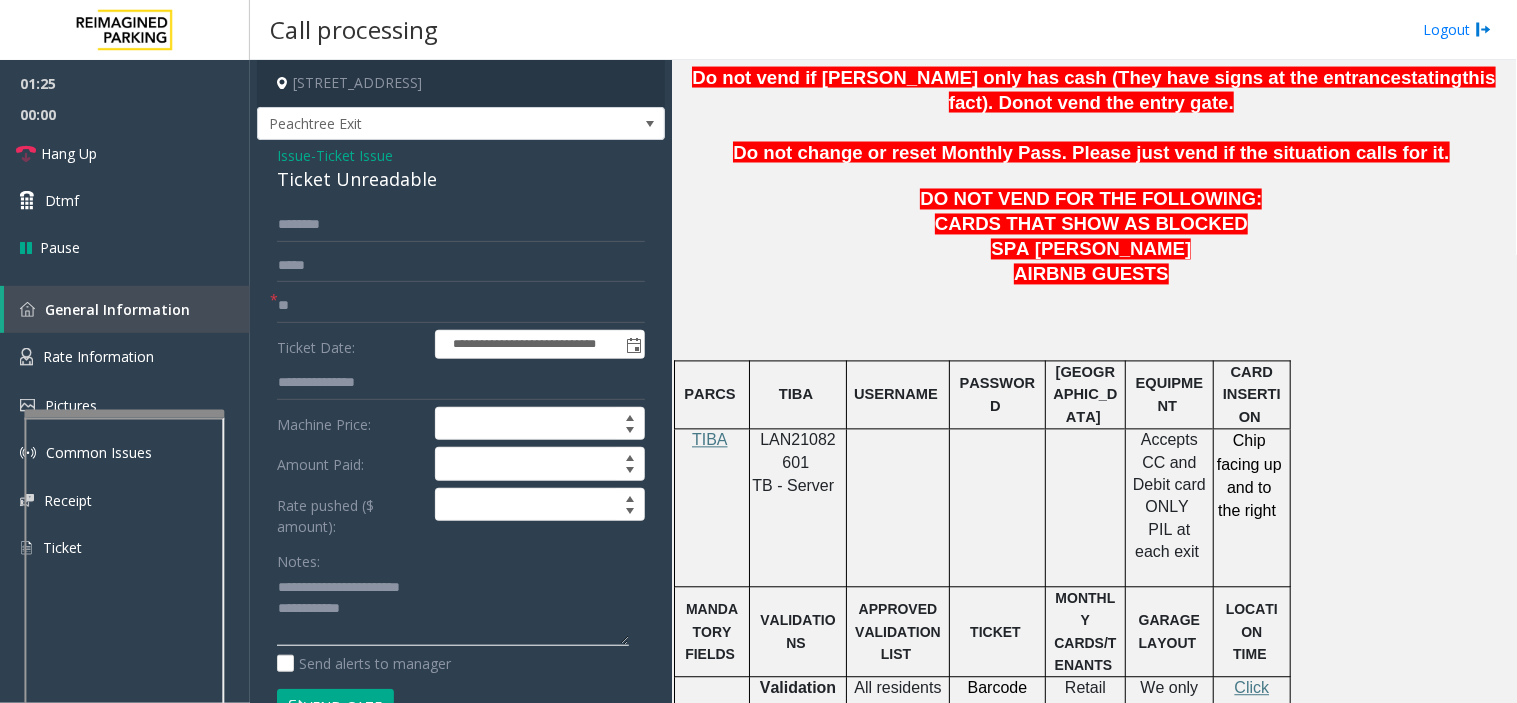 click 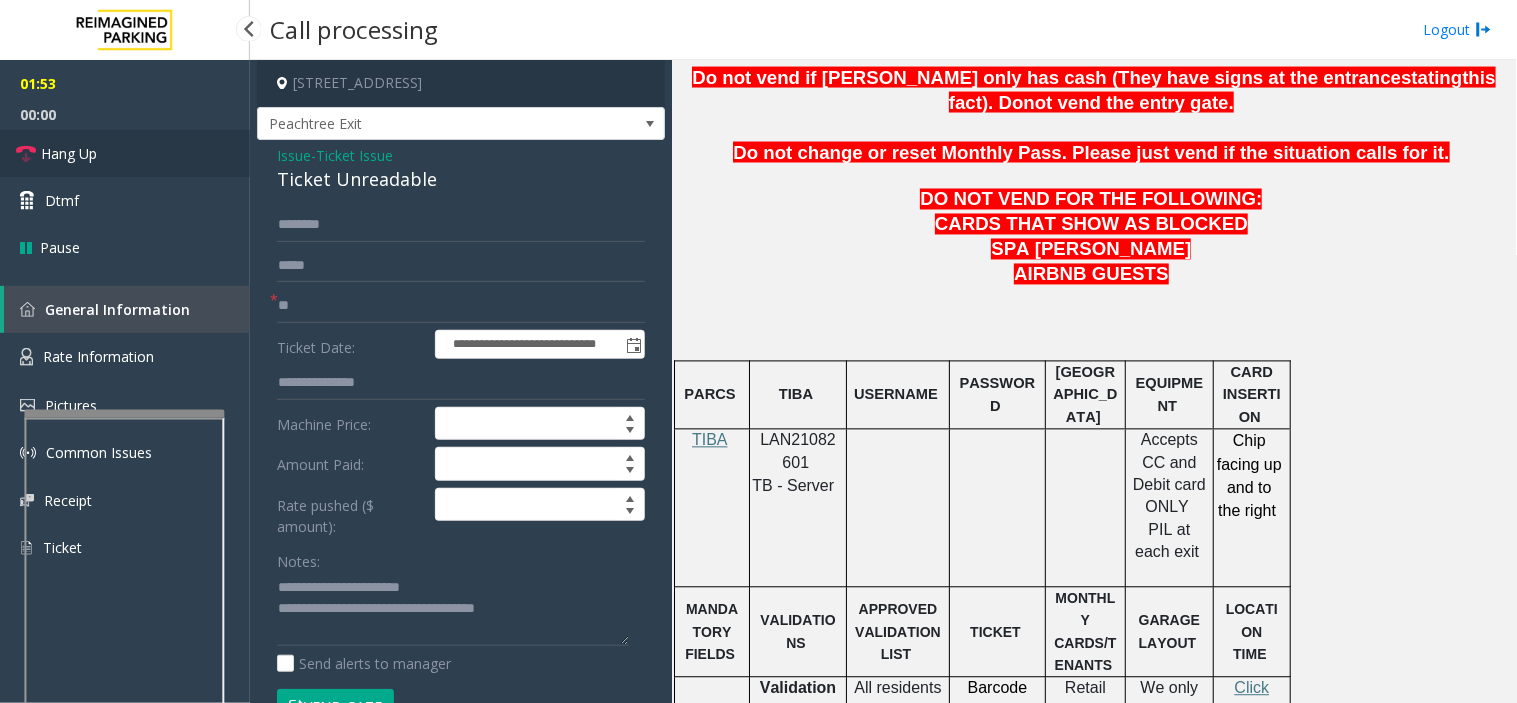 click on "Hang Up" at bounding box center [125, 153] 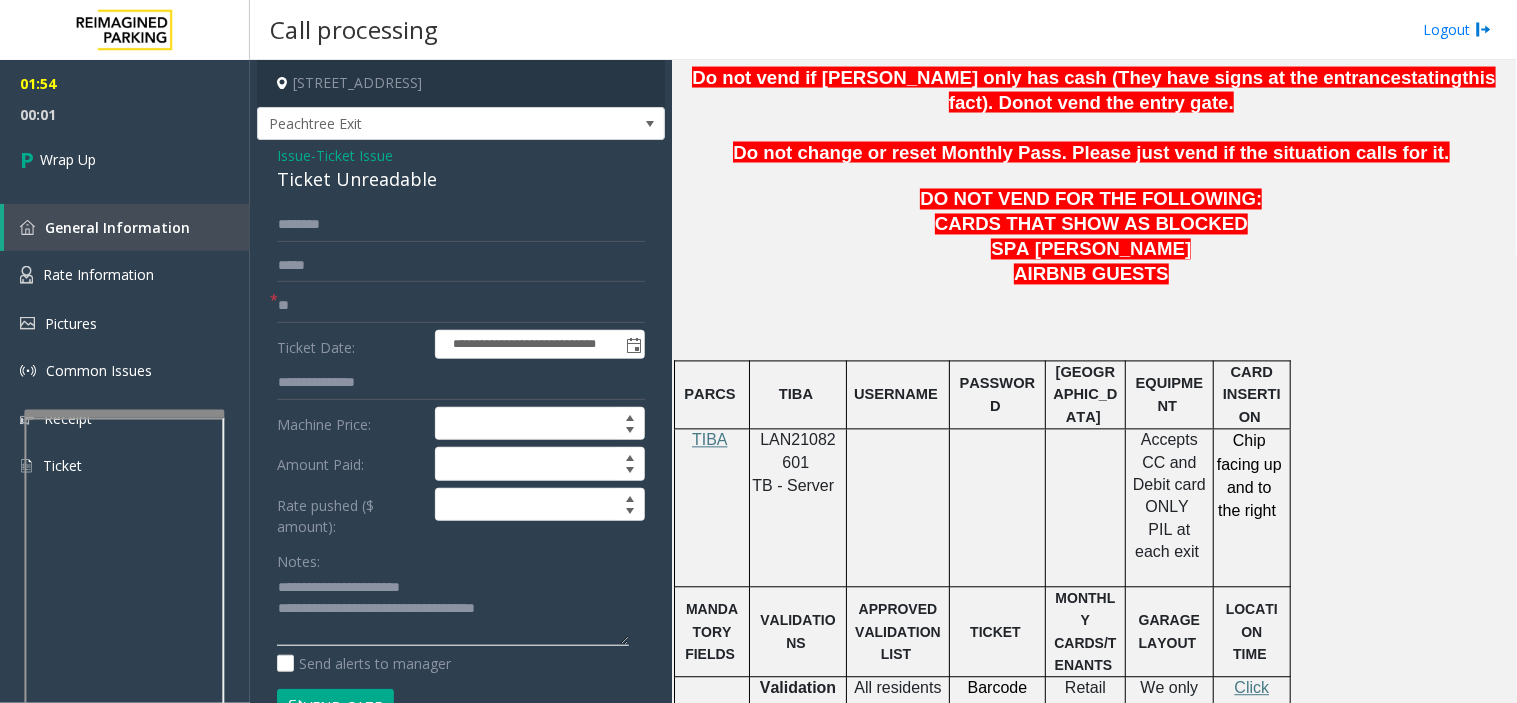 click 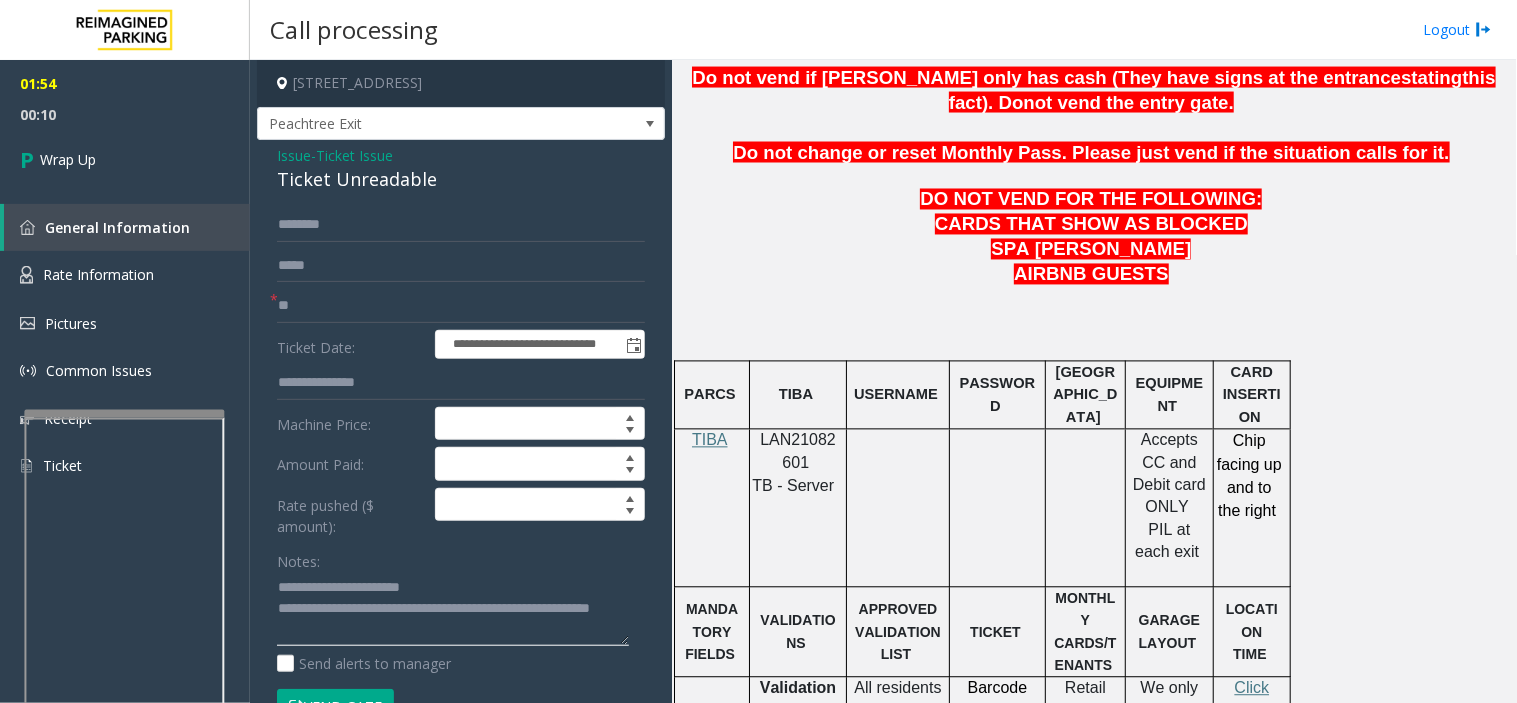 click 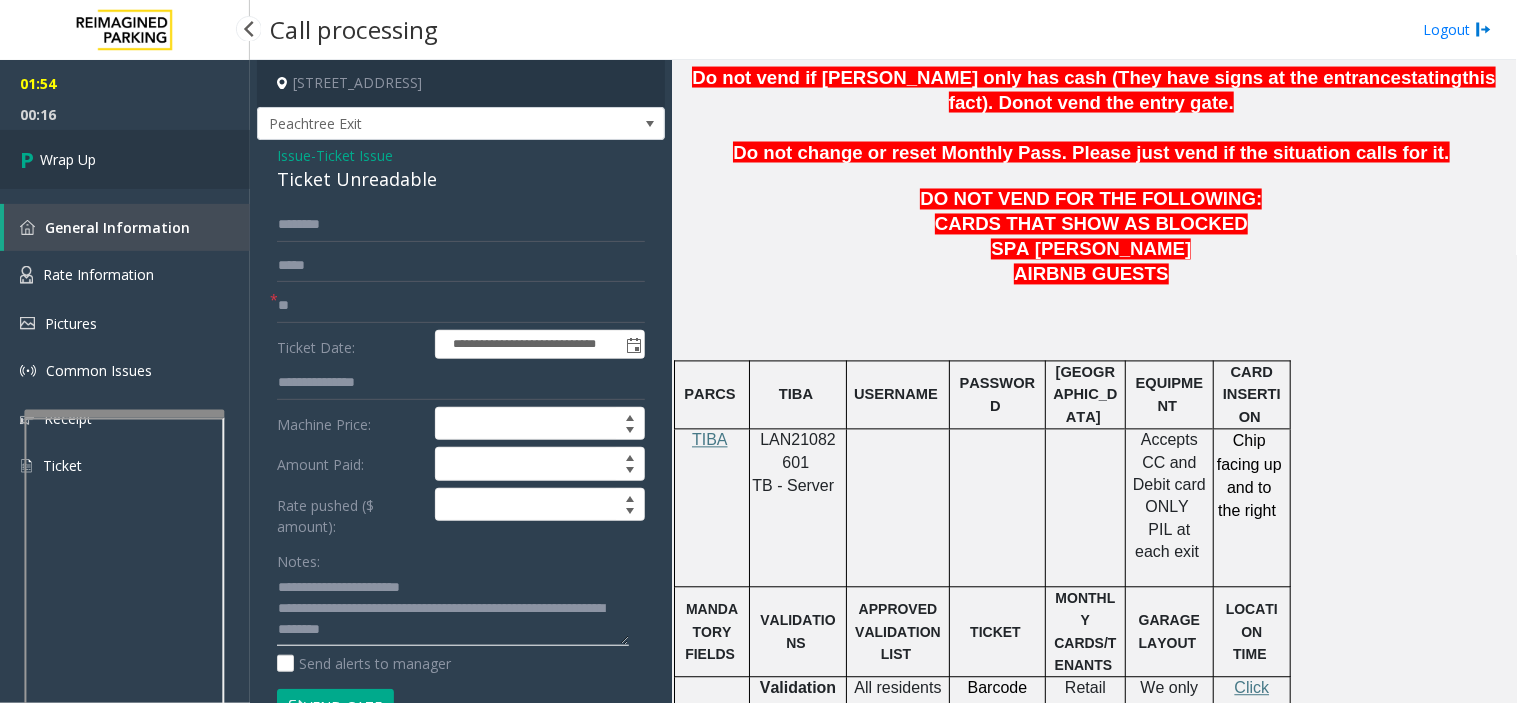 type on "**********" 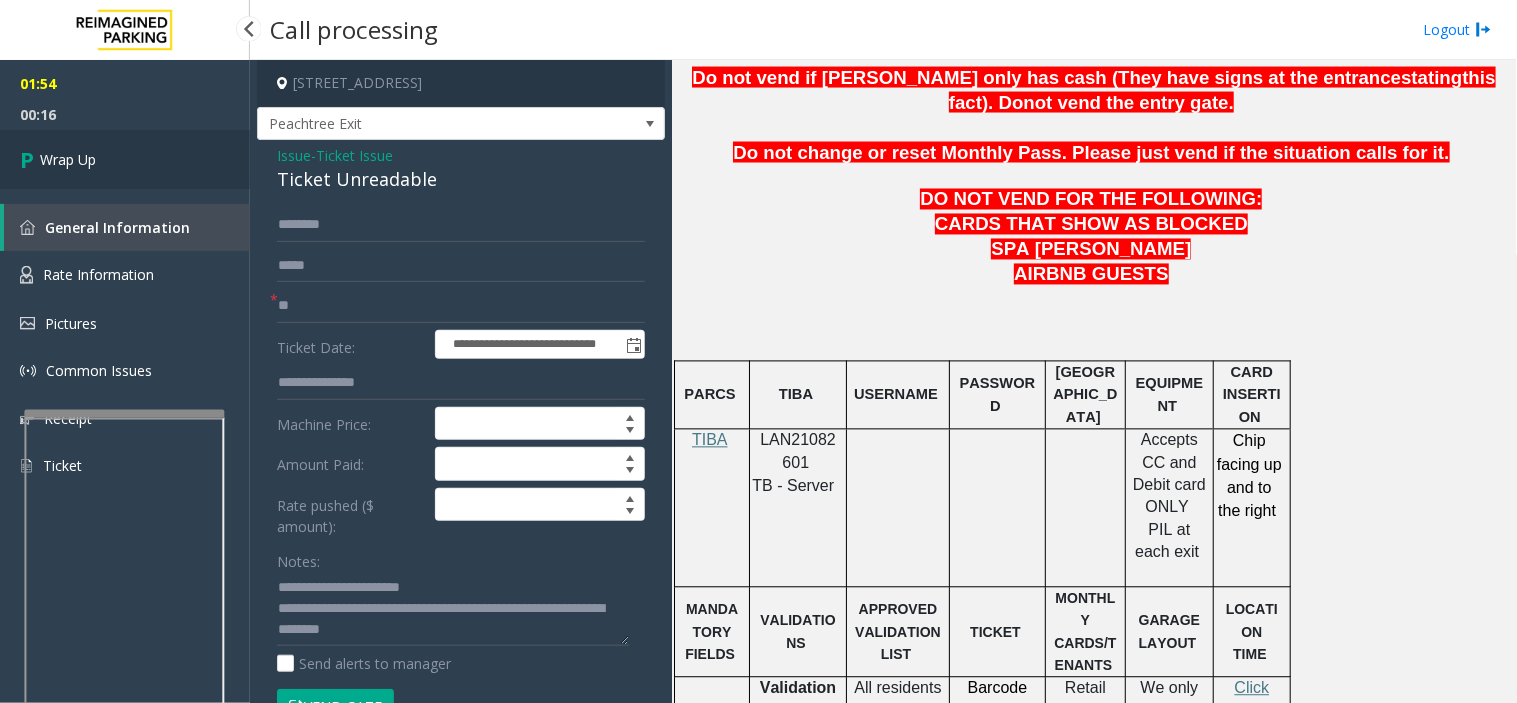 click on "Wrap Up" at bounding box center [125, 159] 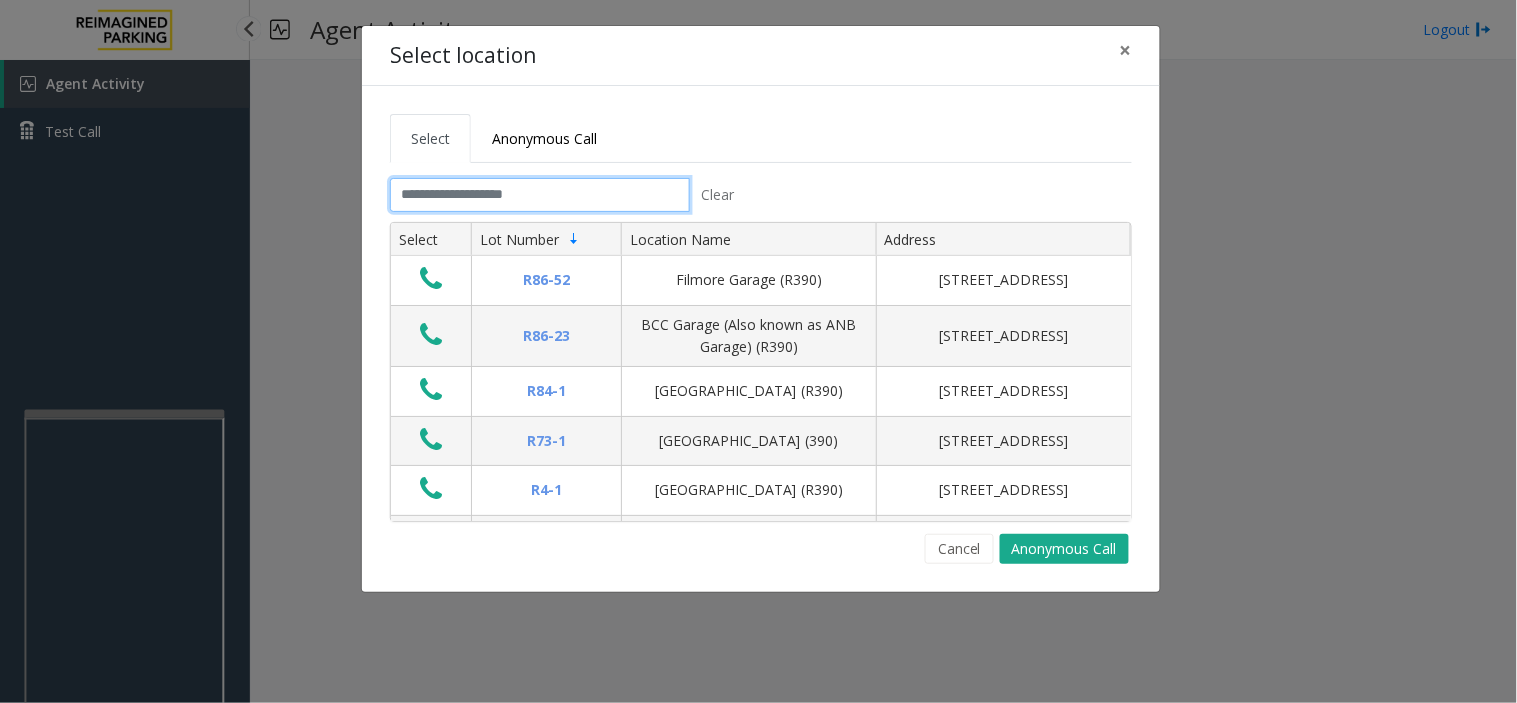 click 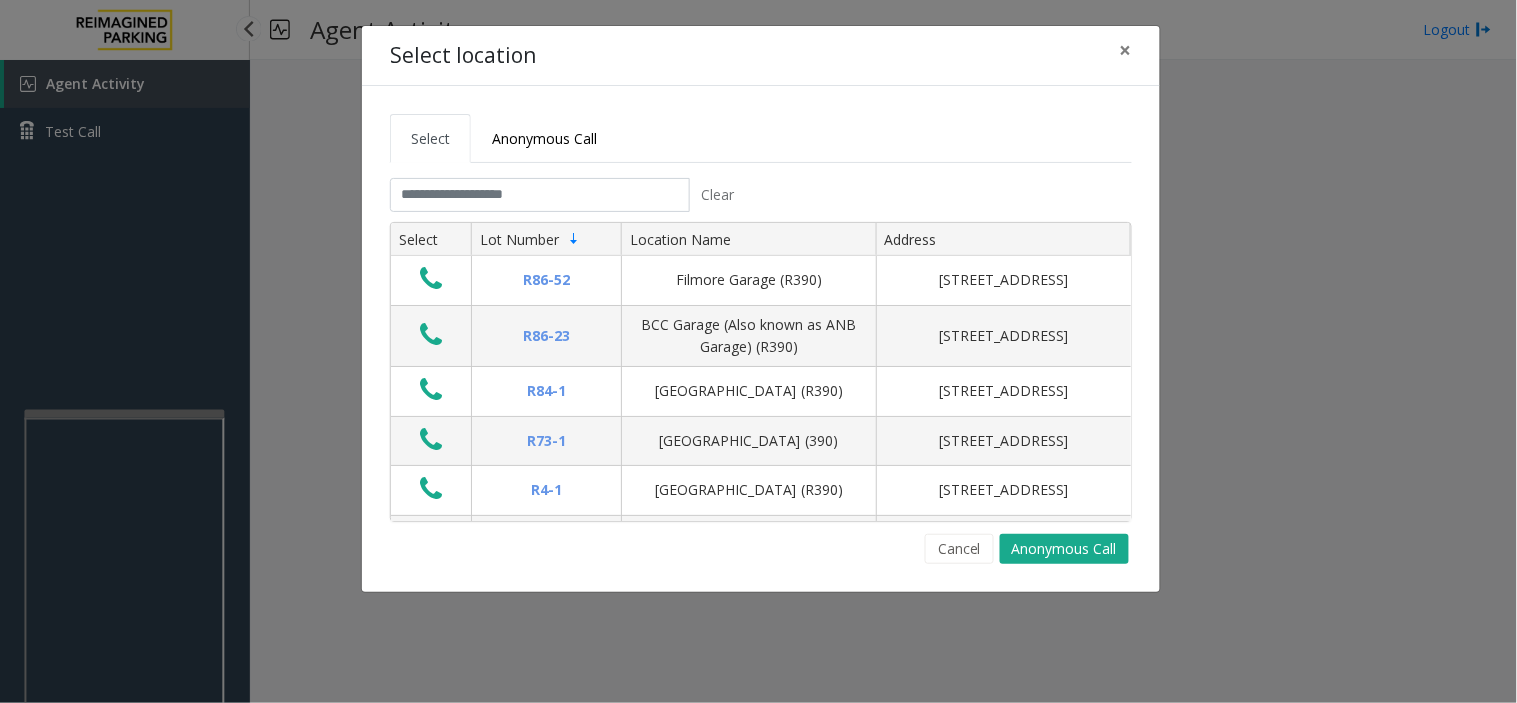 drag, startPoint x: 743, startPoint y: 153, endPoint x: 708, endPoint y: 130, distance: 41.880783 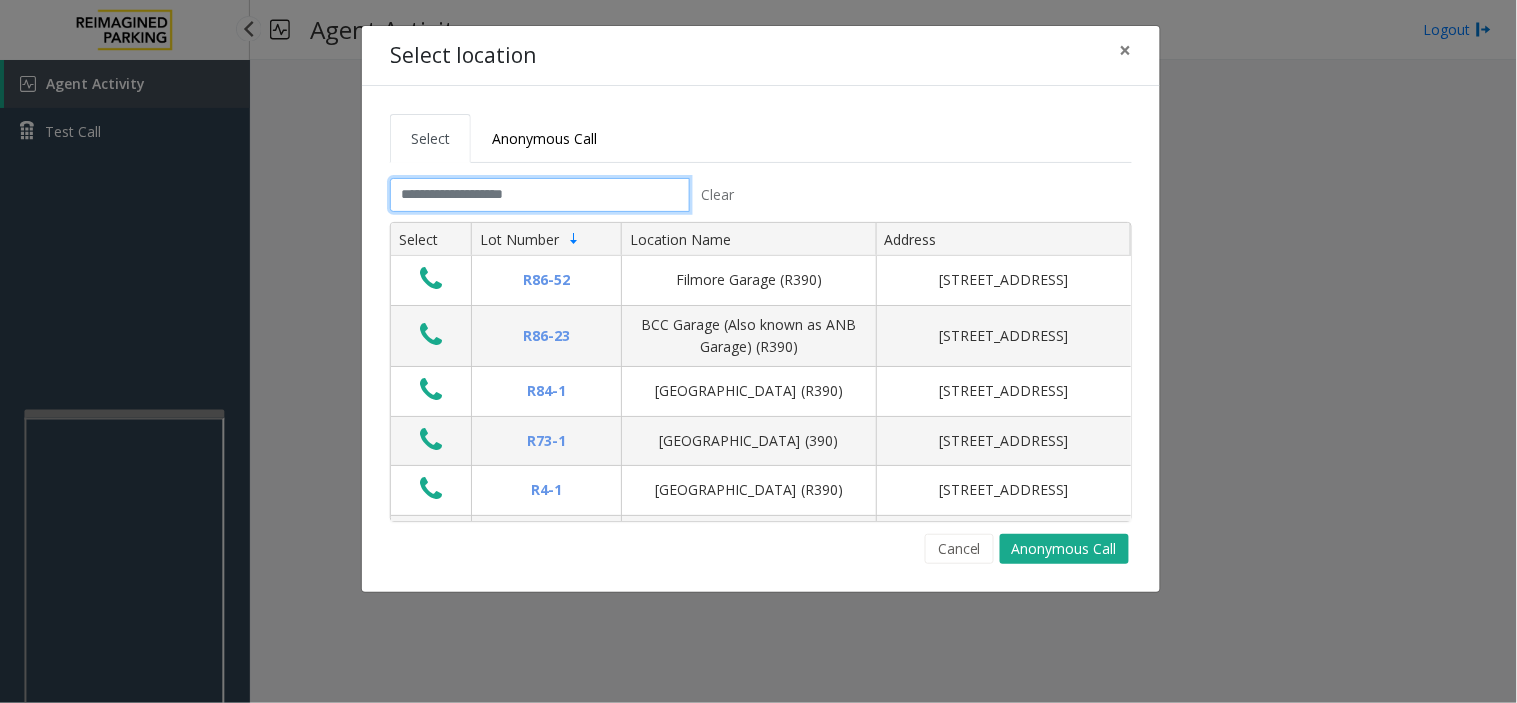 click 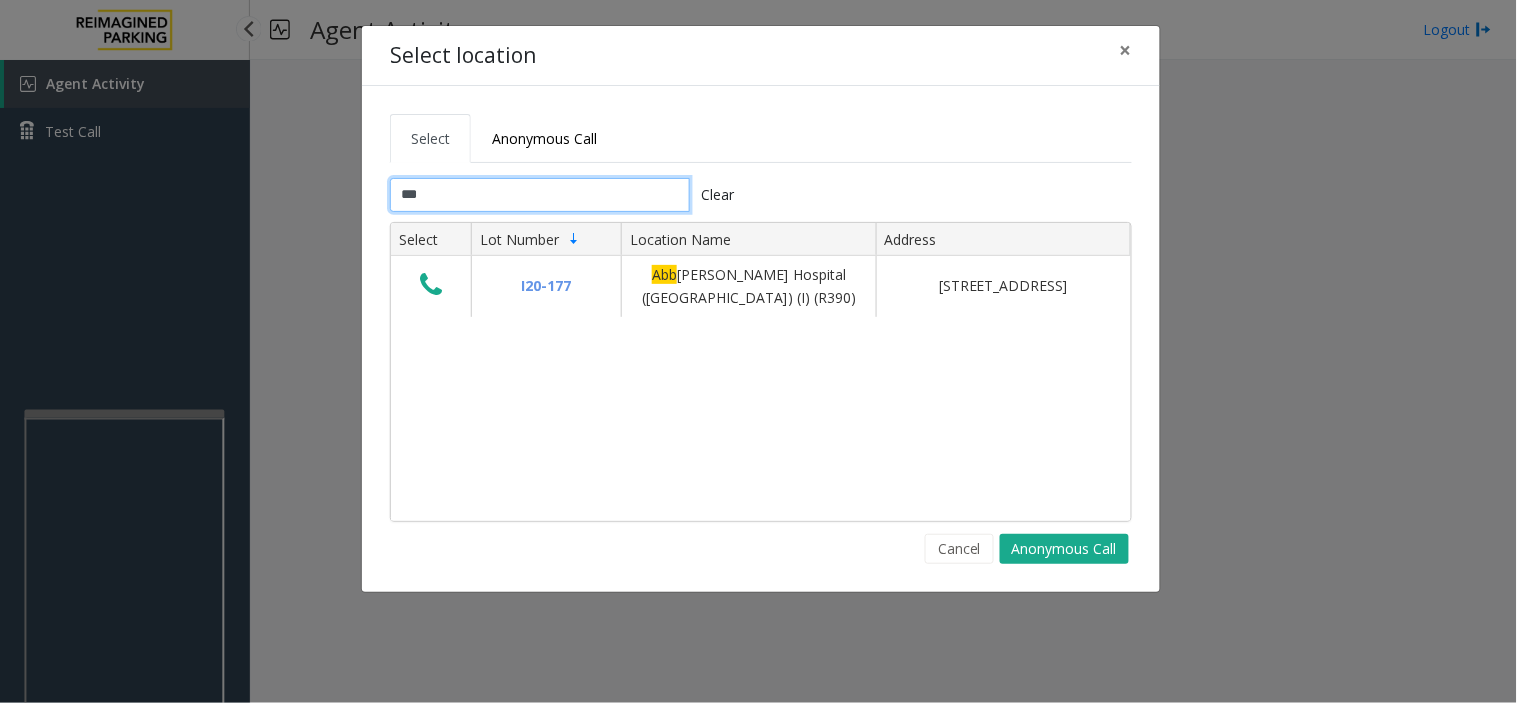 type on "***" 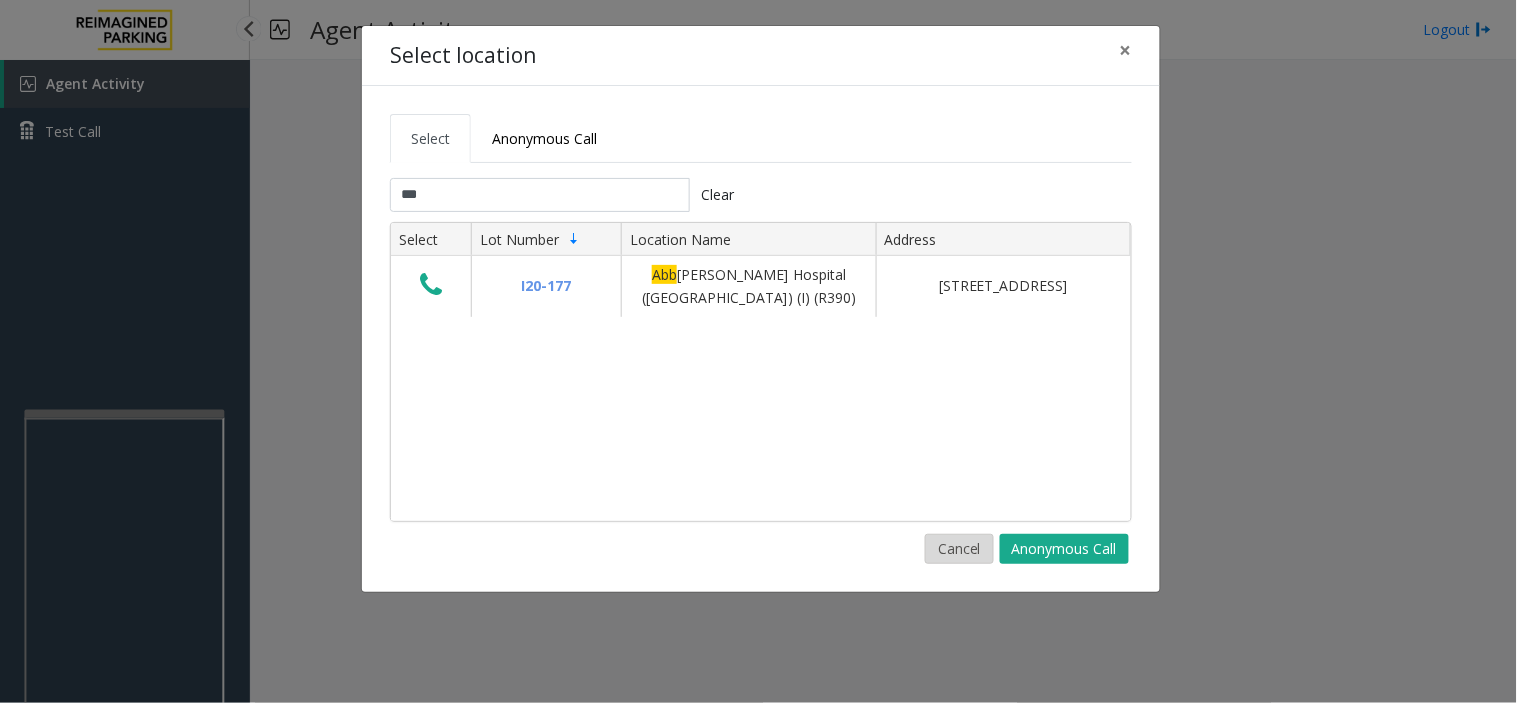 click on "Cancel" 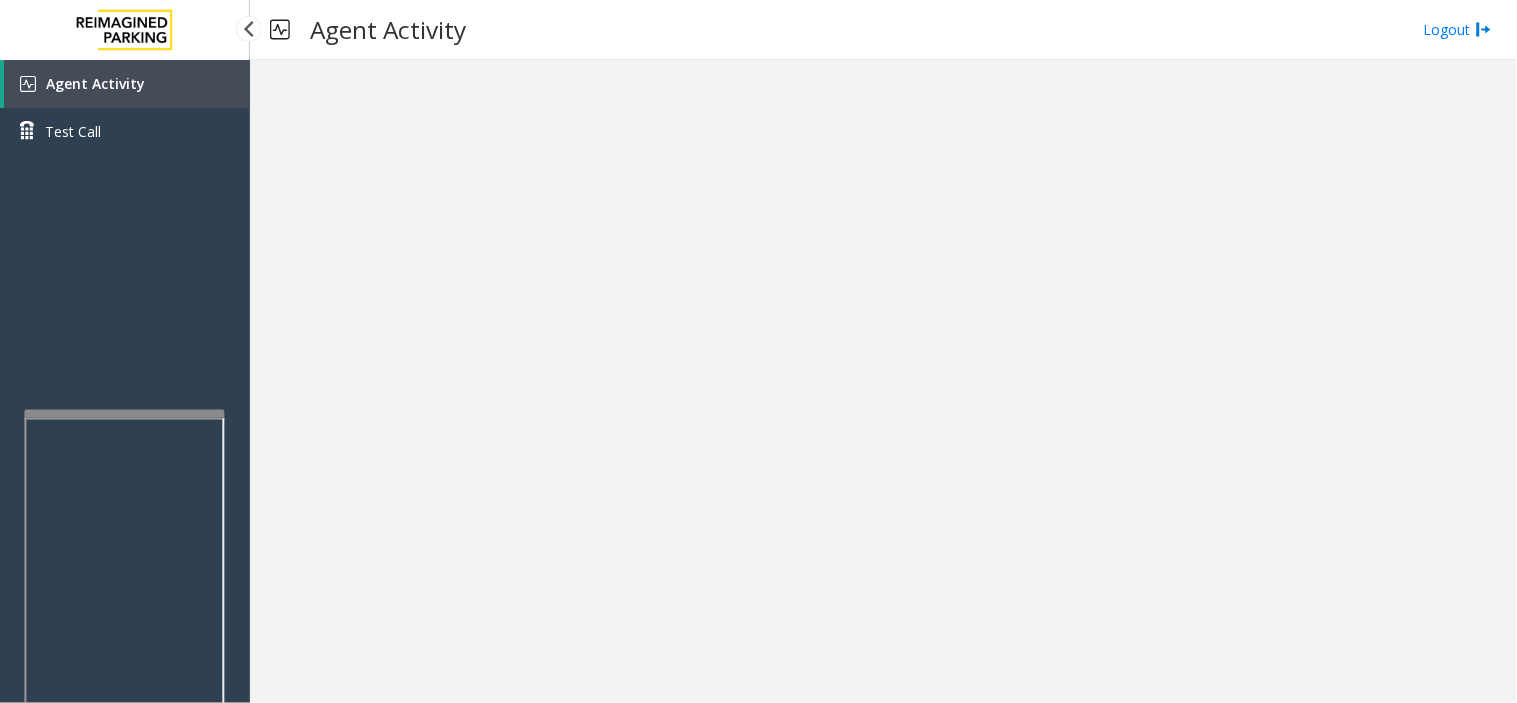 drag, startPoint x: 932, startPoint y: 641, endPoint x: 915, endPoint y: 647, distance: 18.027756 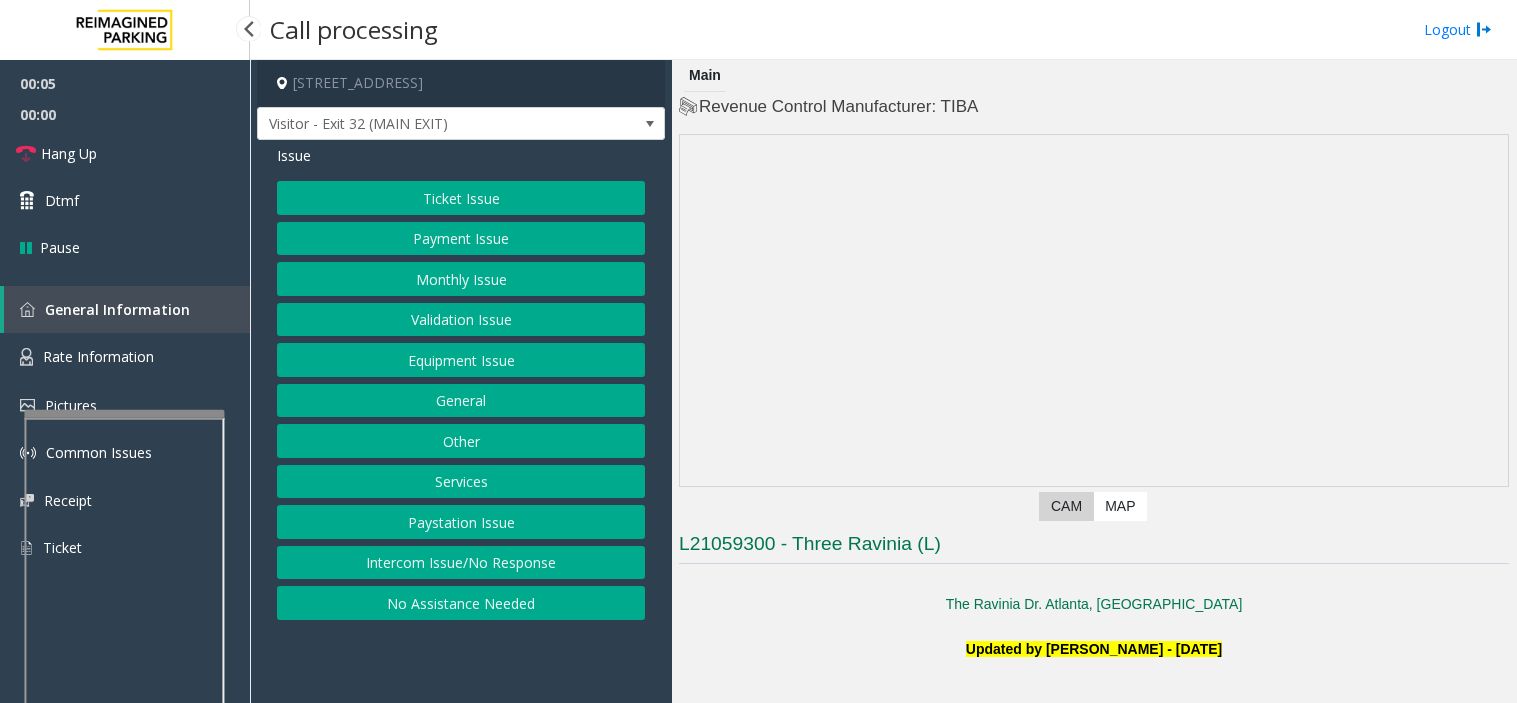 scroll, scrollTop: 0, scrollLeft: 0, axis: both 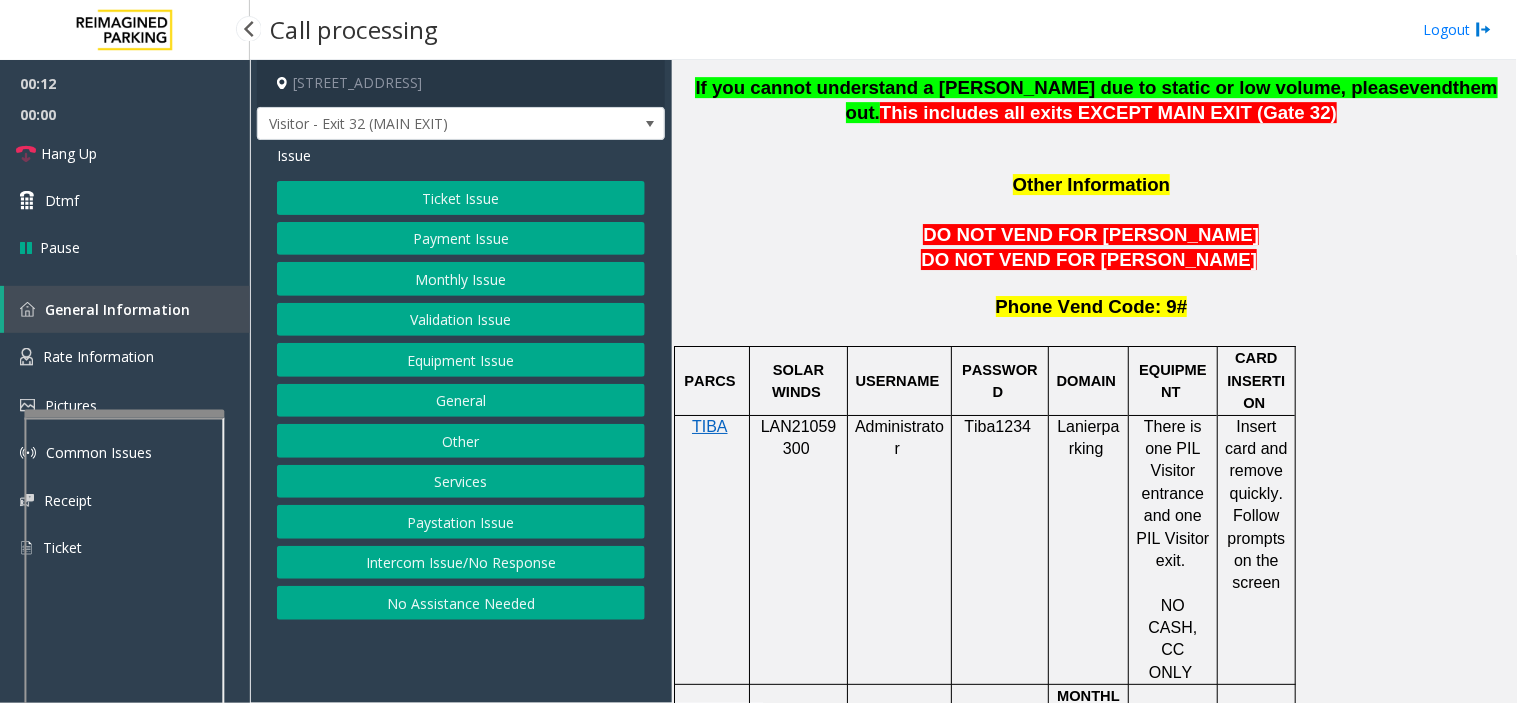 click on "LAN21059300" 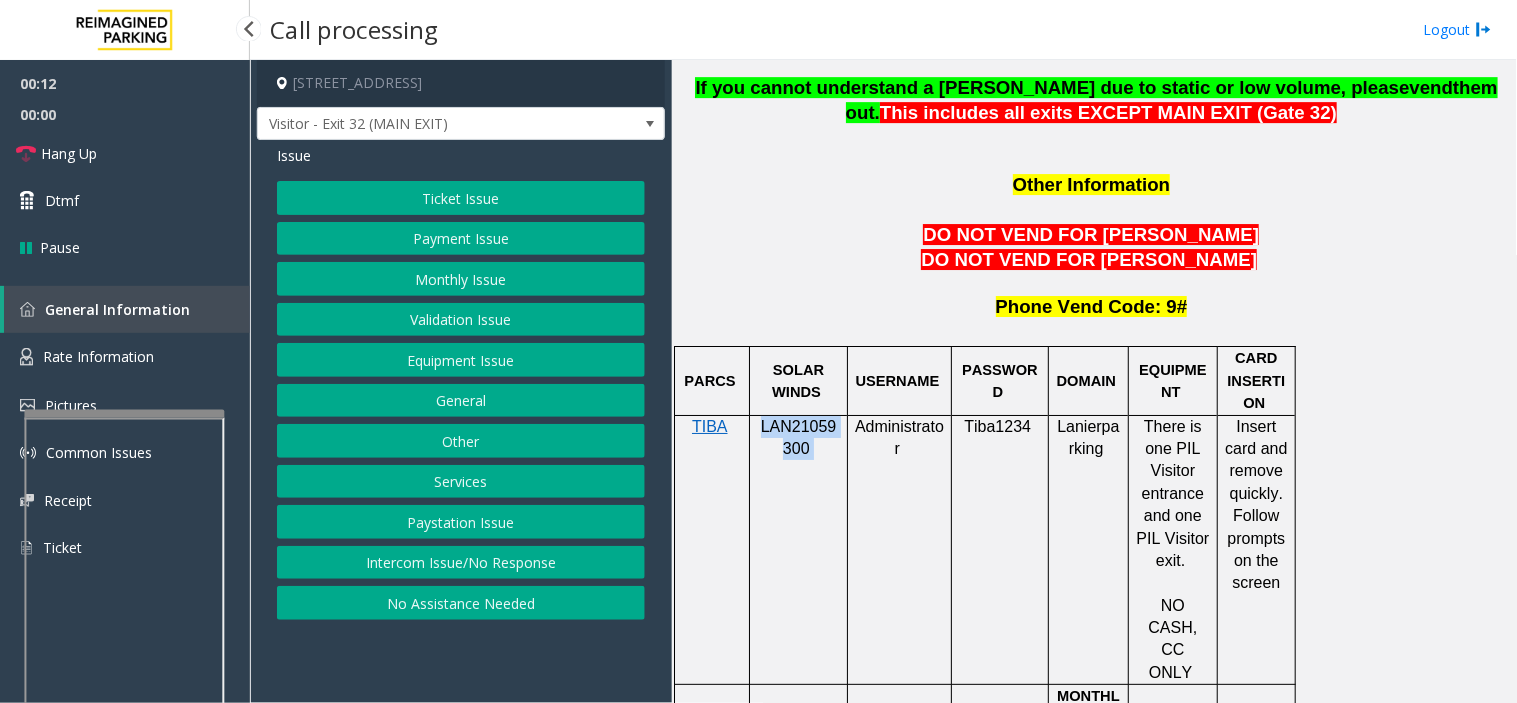 click on "LAN21059300" 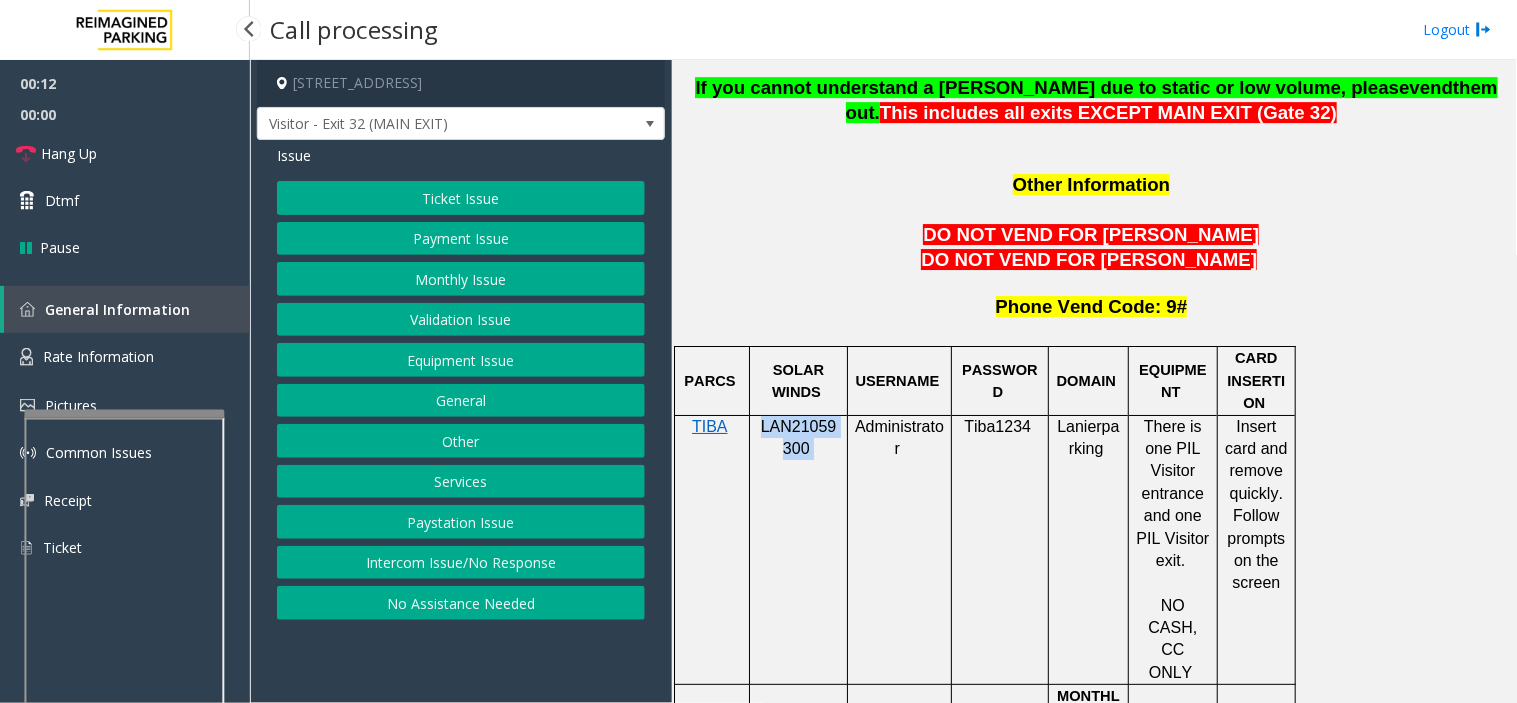 copy on "LAN21059300" 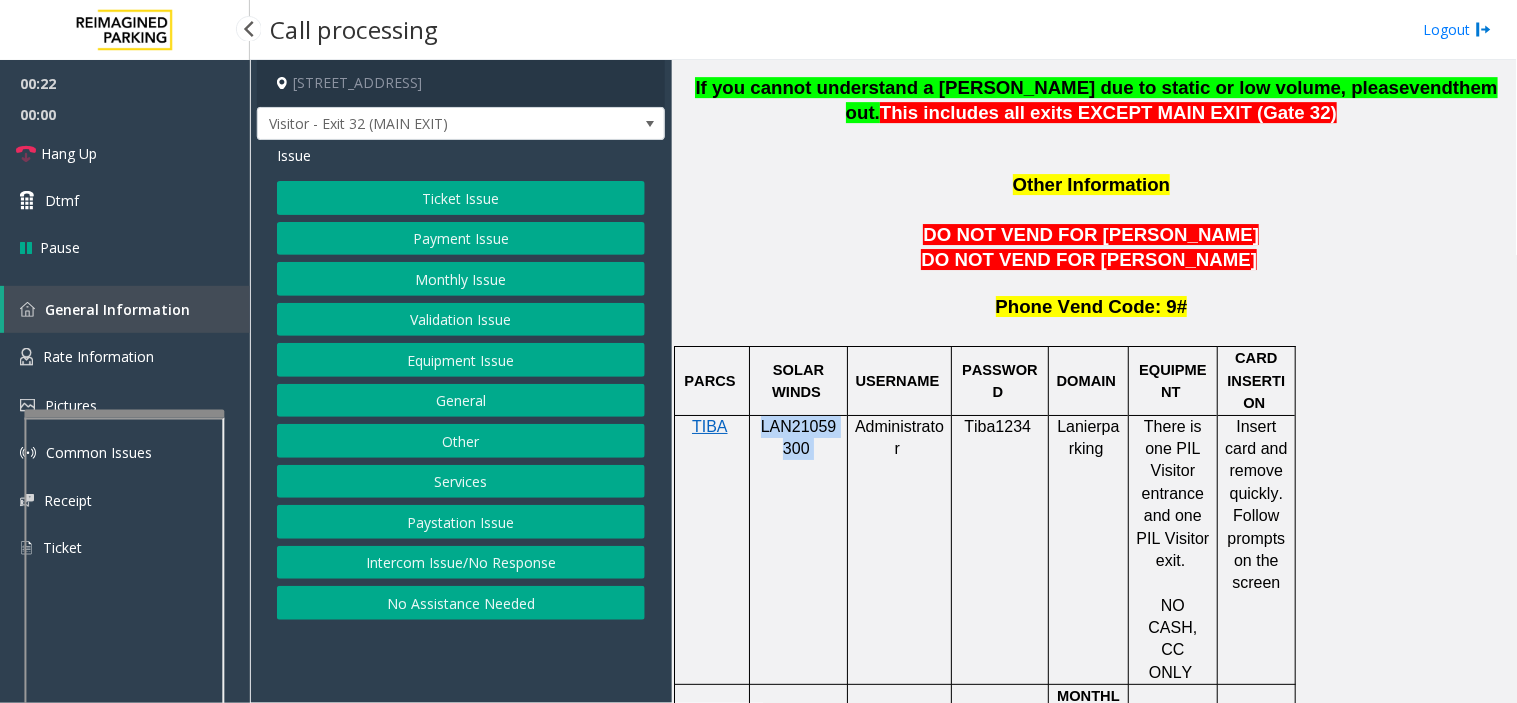 click on "Validation Issue" 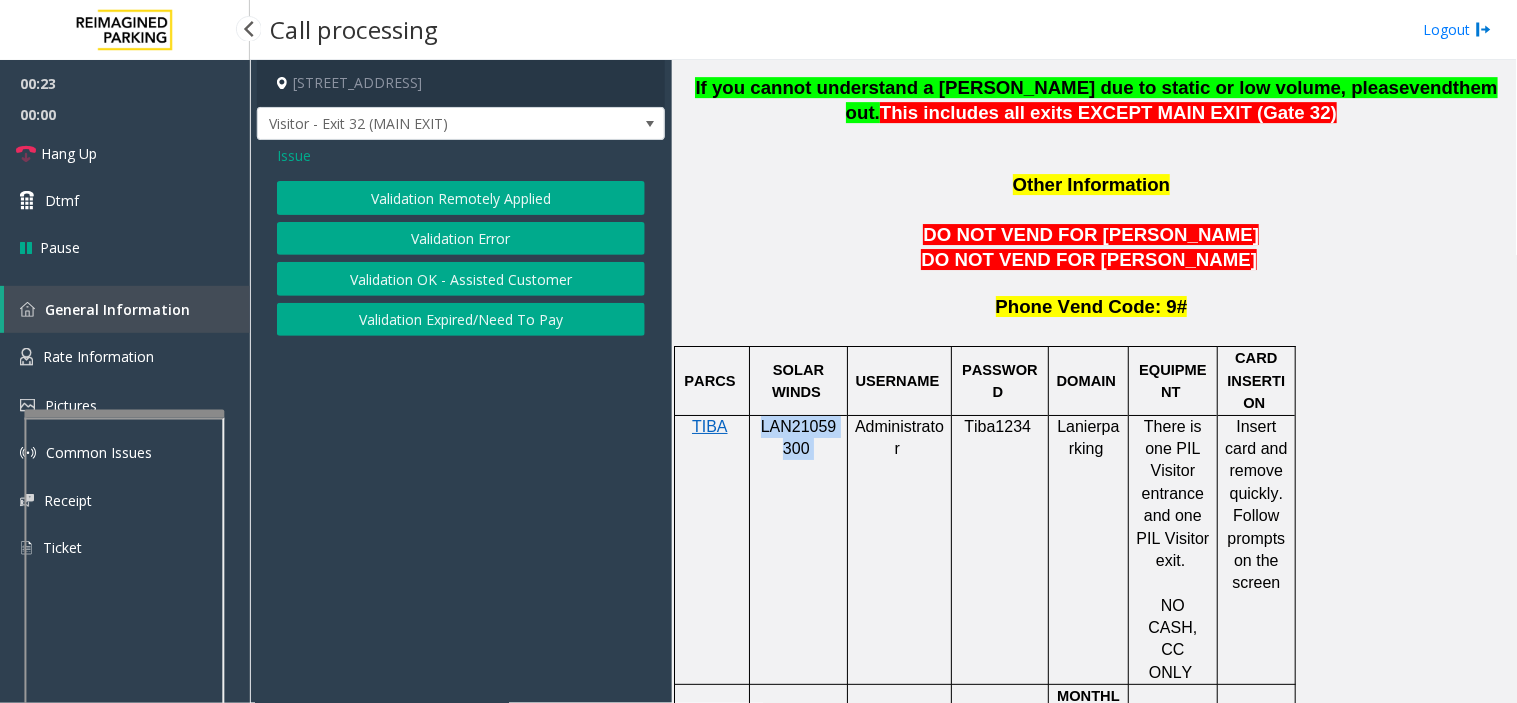 click on "Validation Error" 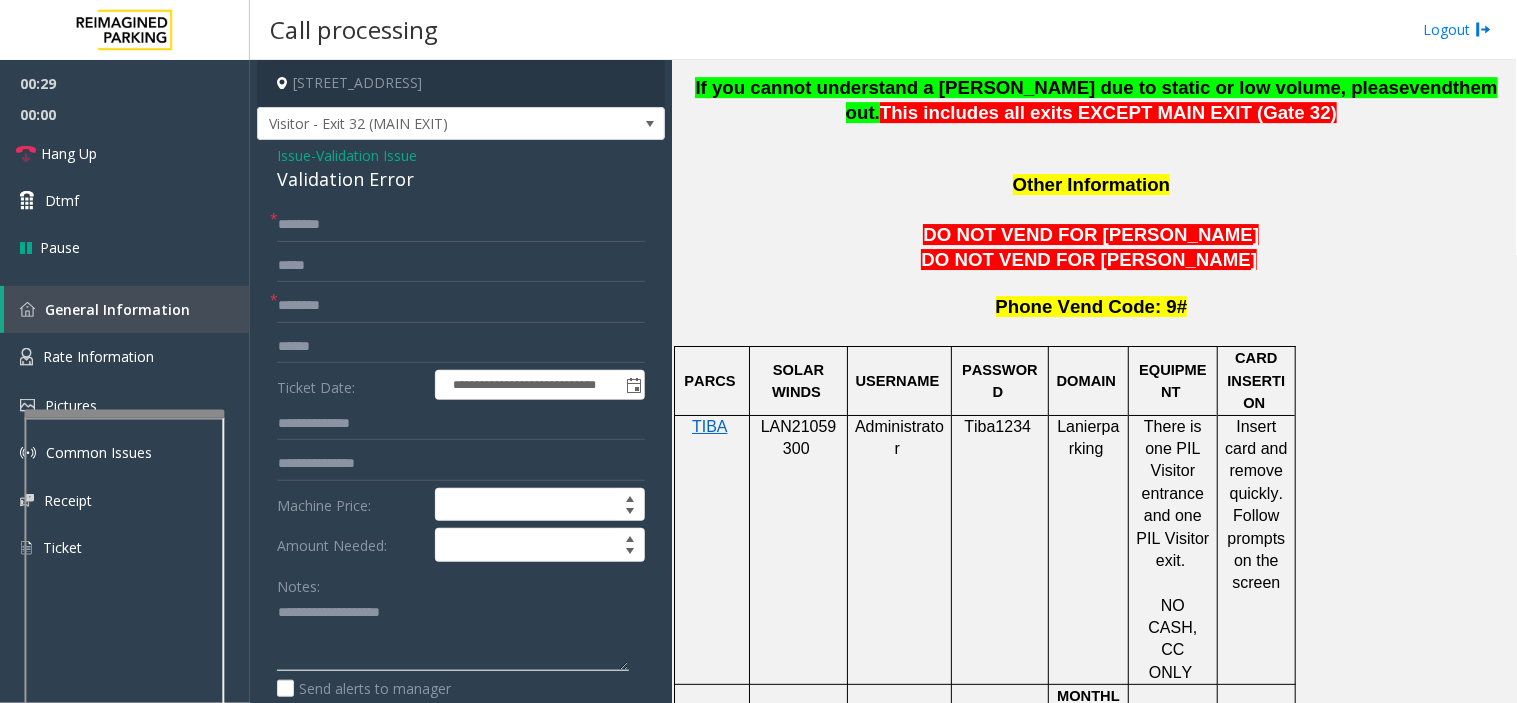 paste on "**********" 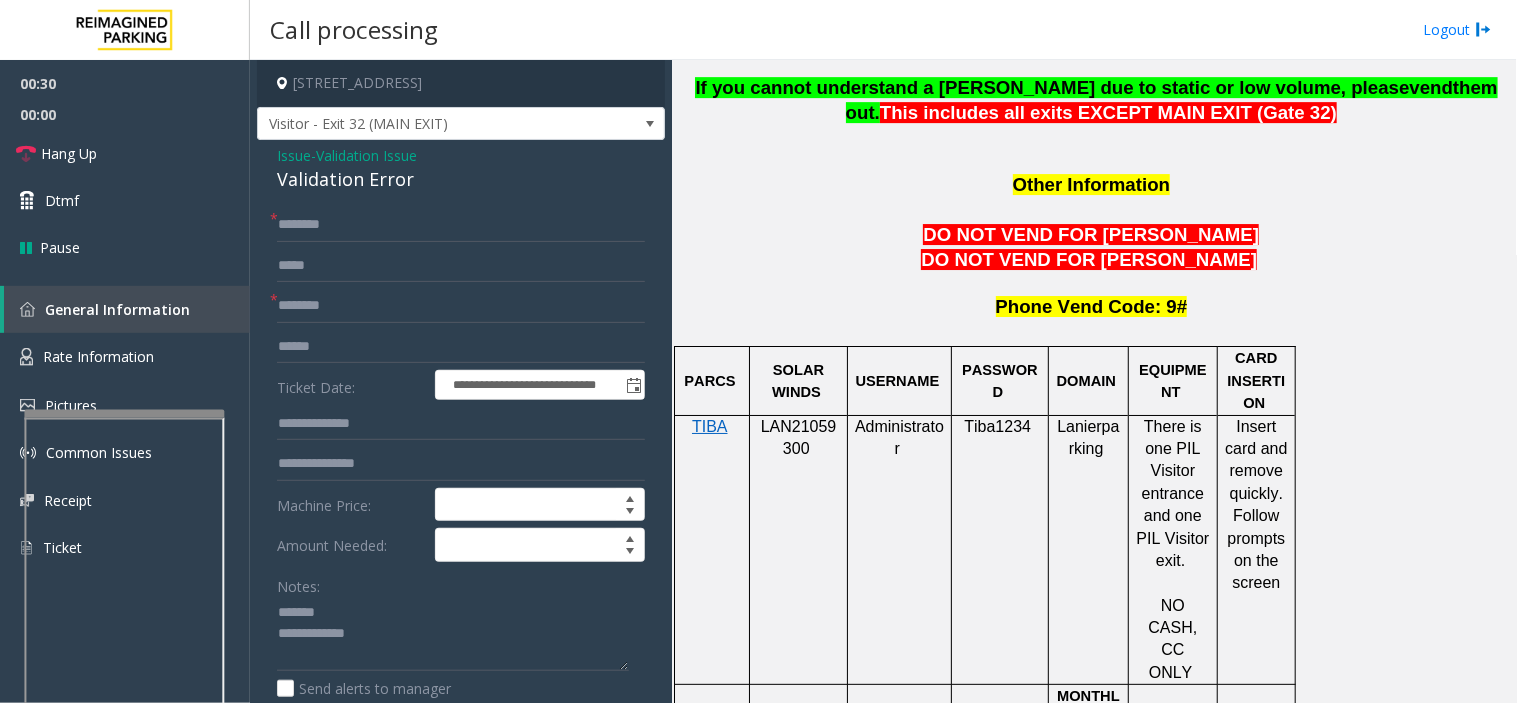 click on "Validation Error" 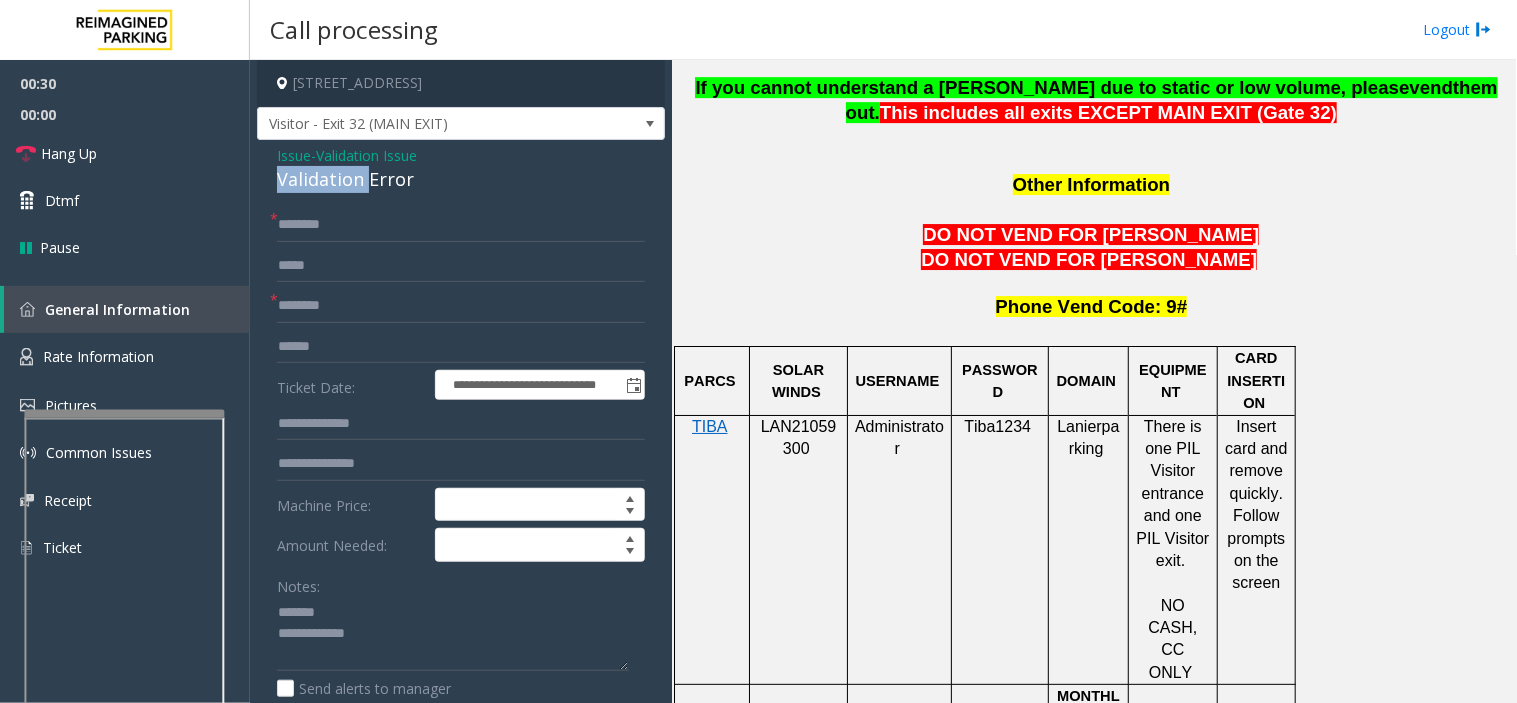 click on "Validation Error" 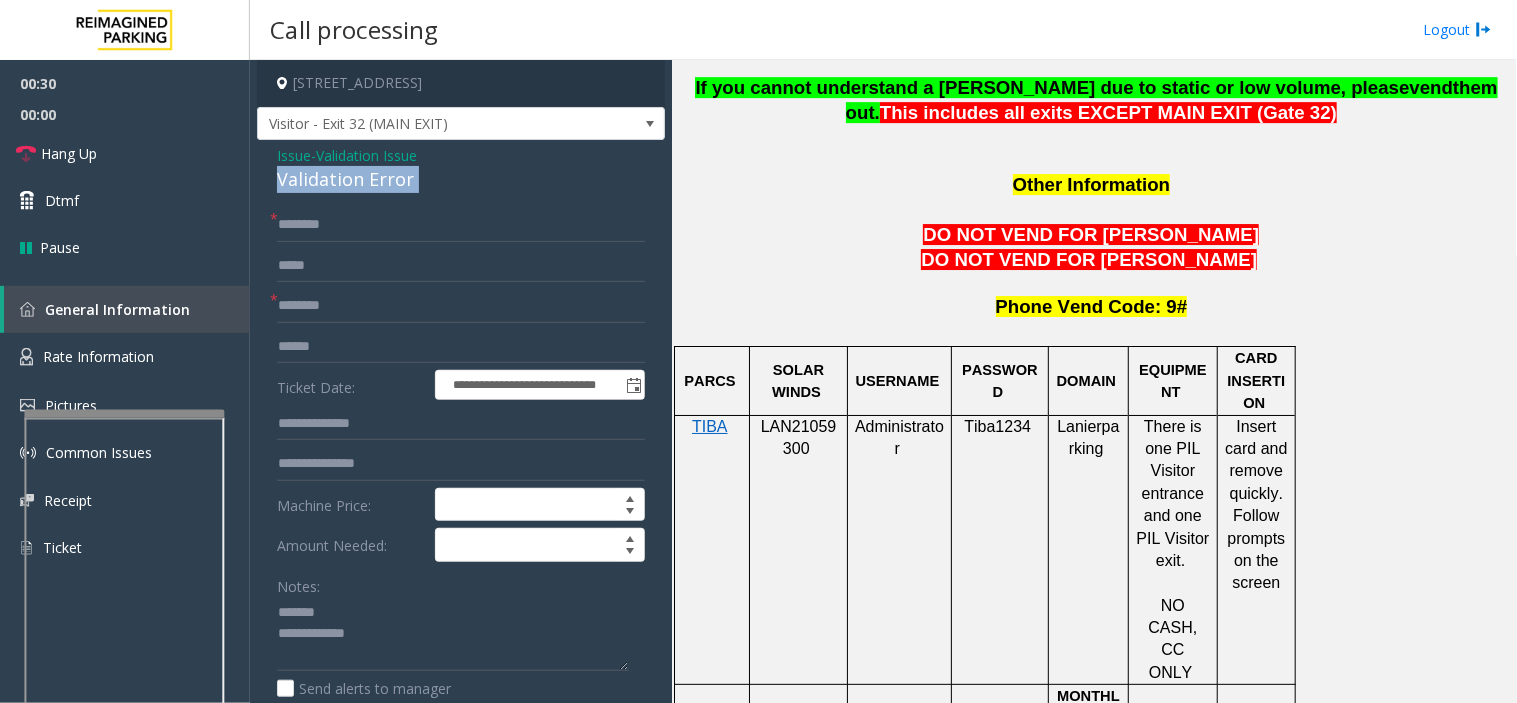 click on "Validation Error" 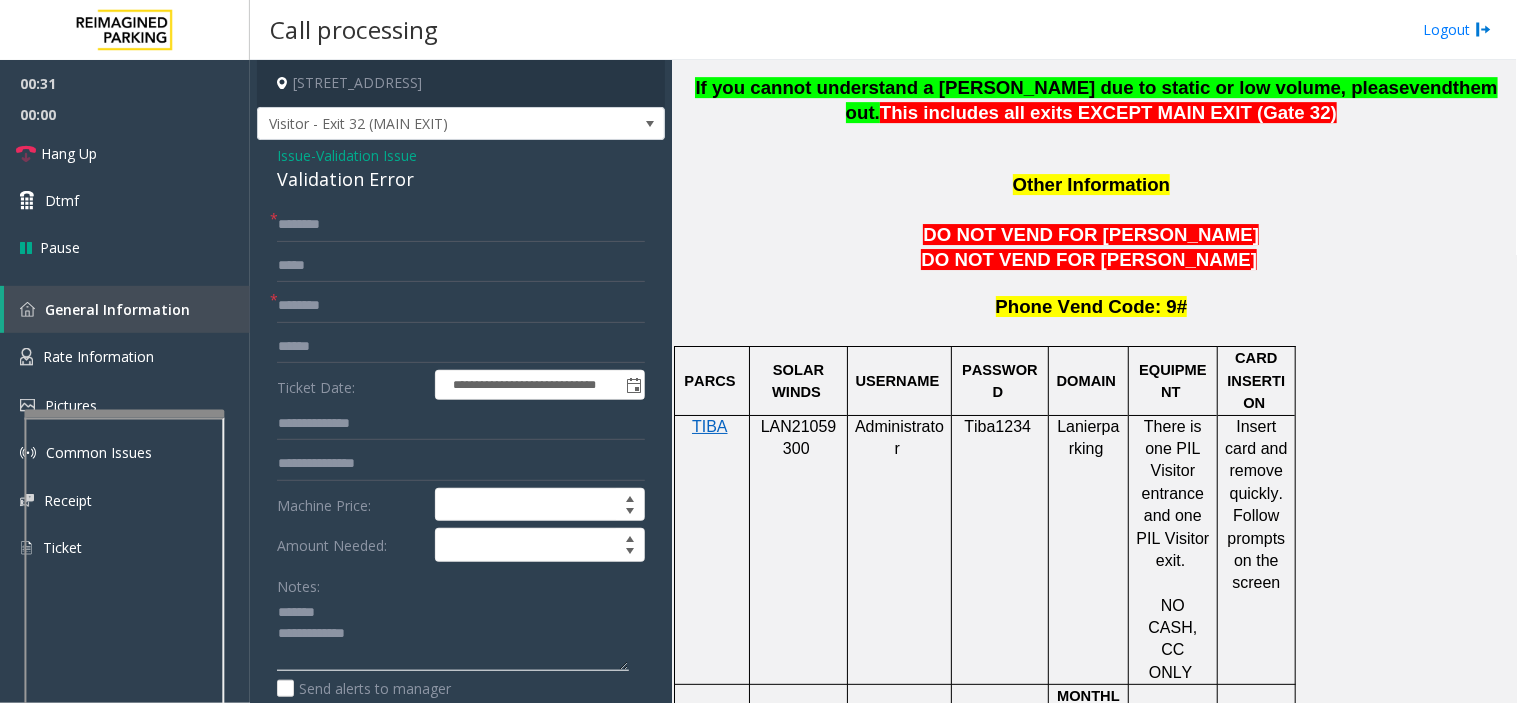 click 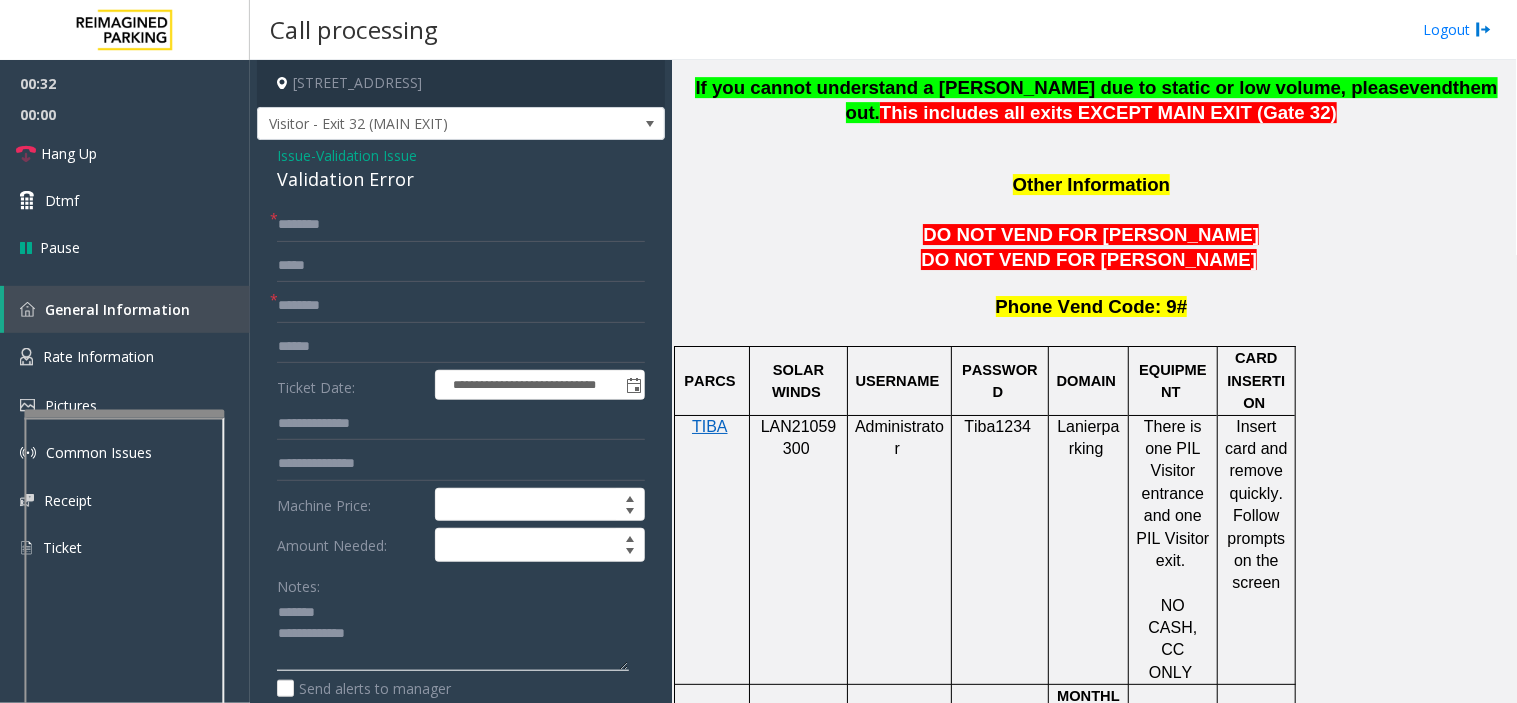 paste on "**********" 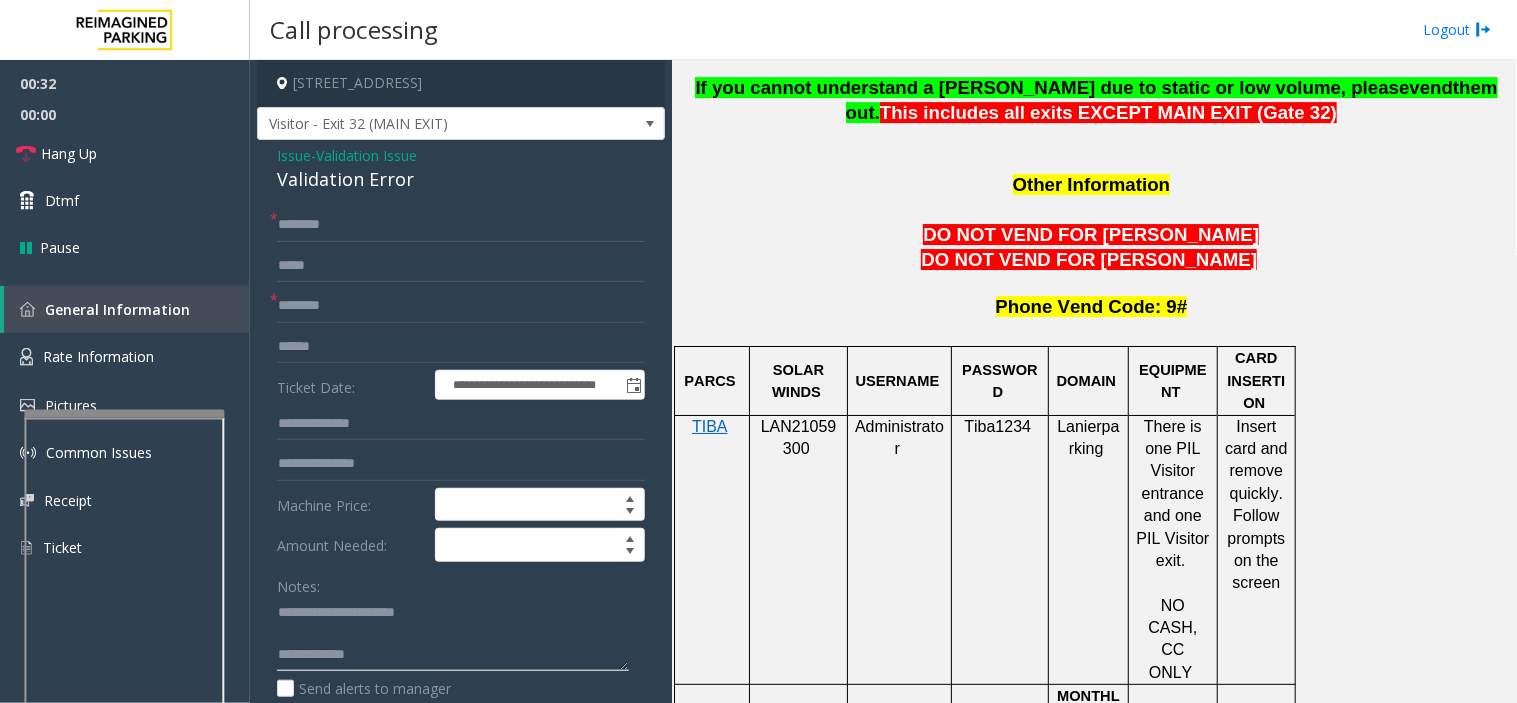click 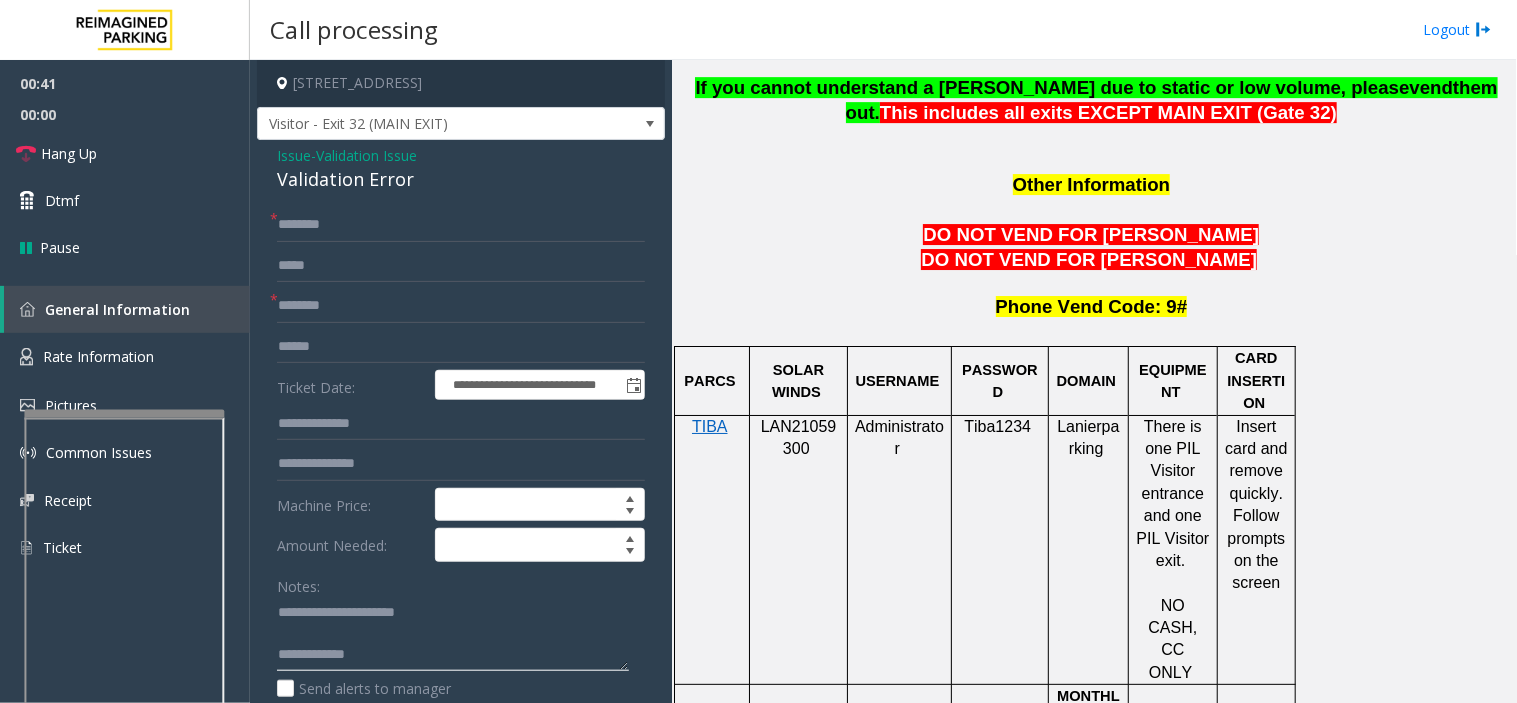 type on "**********" 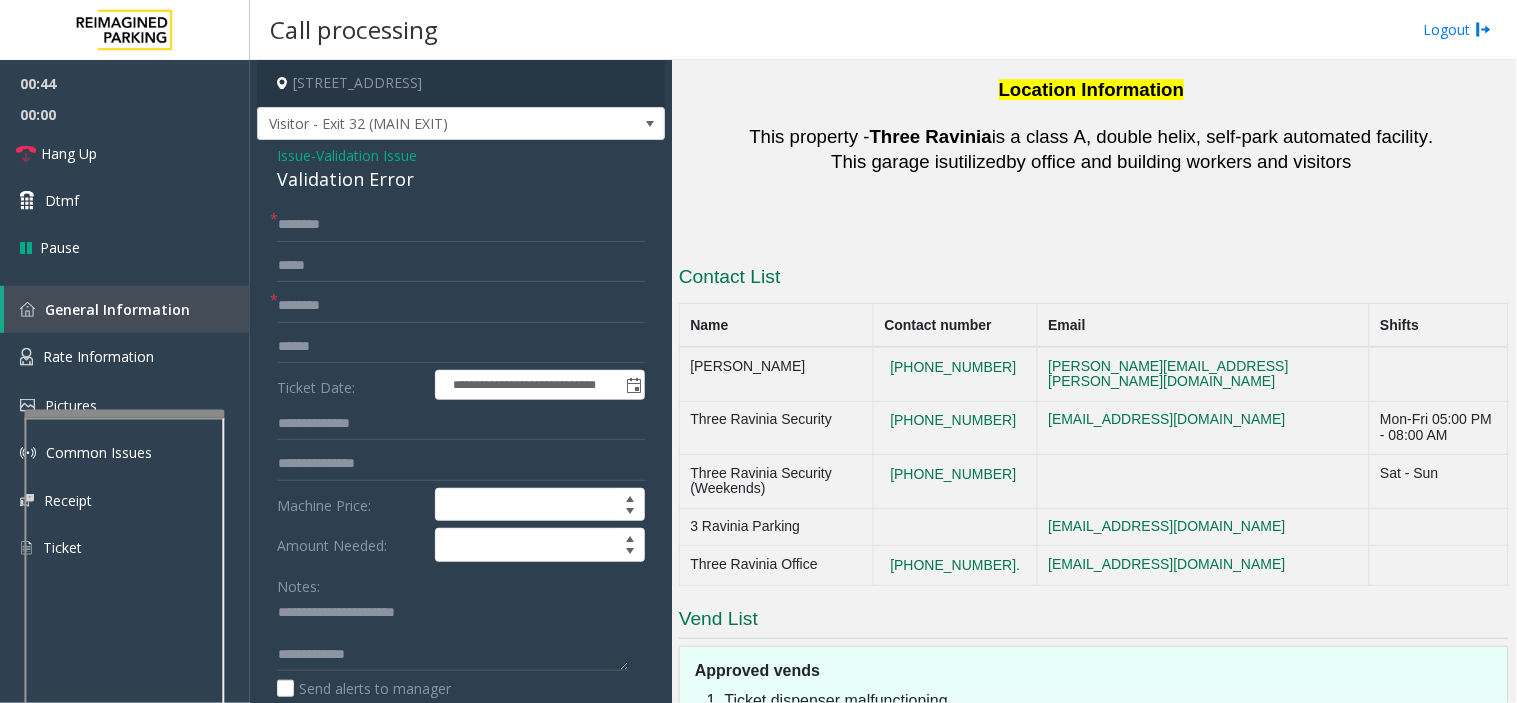 scroll, scrollTop: 3544, scrollLeft: 0, axis: vertical 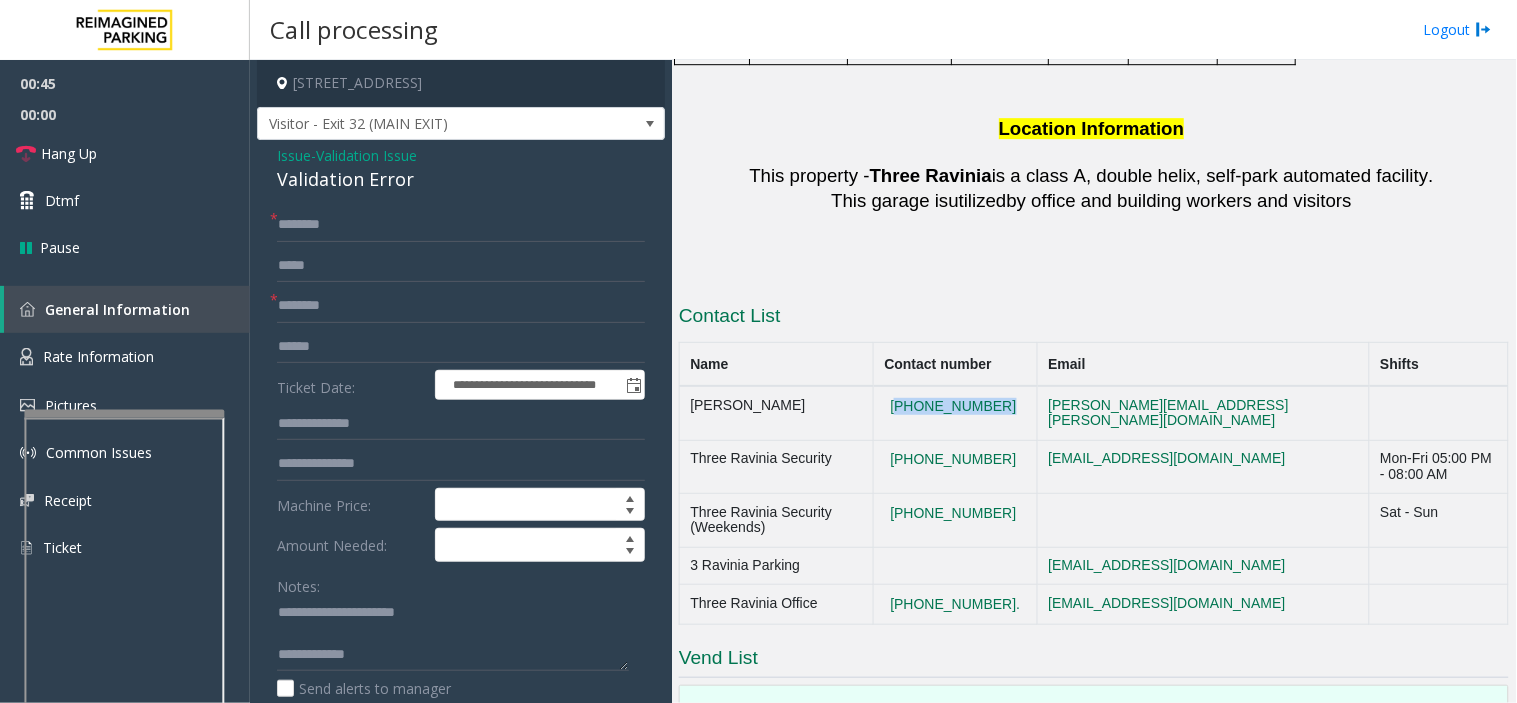 copy on "[PHONE_NUMBER]" 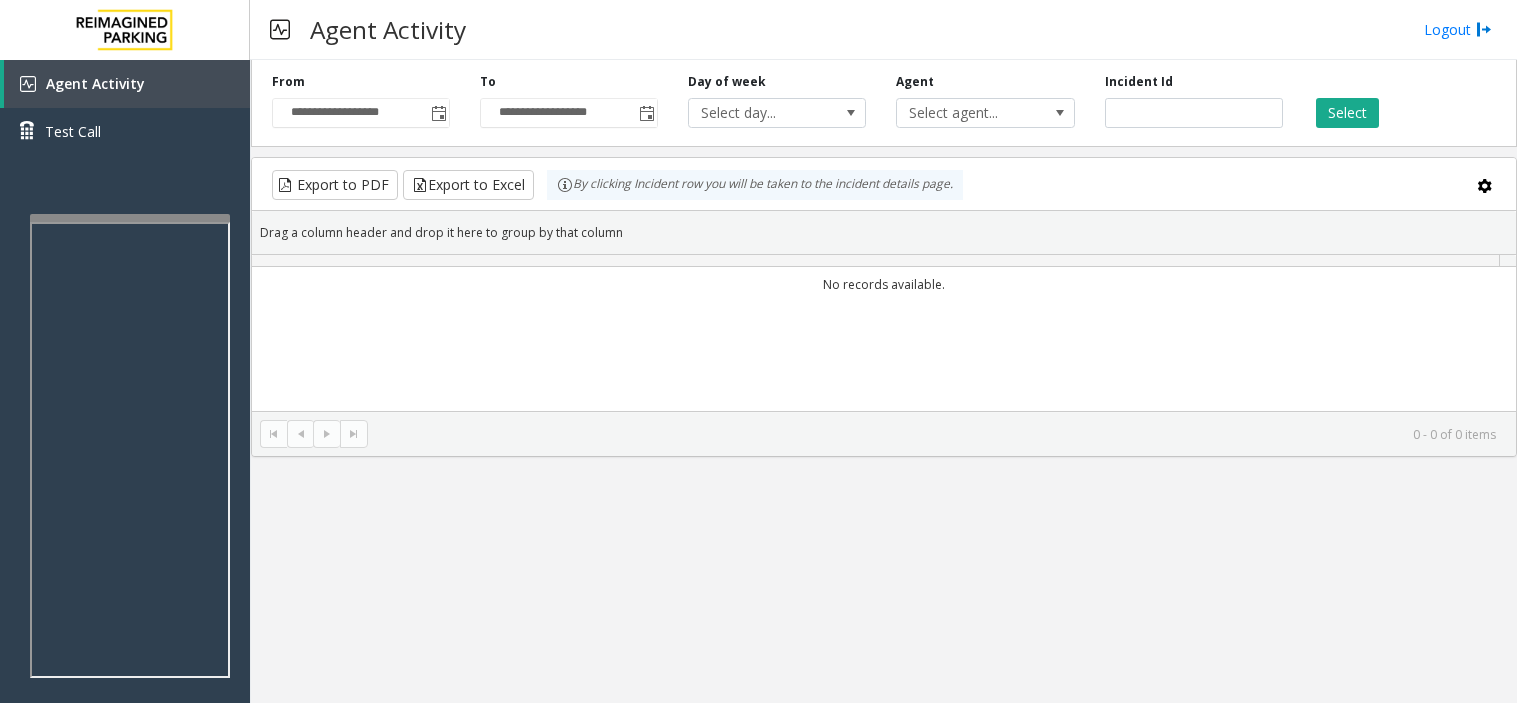 scroll, scrollTop: 0, scrollLeft: 0, axis: both 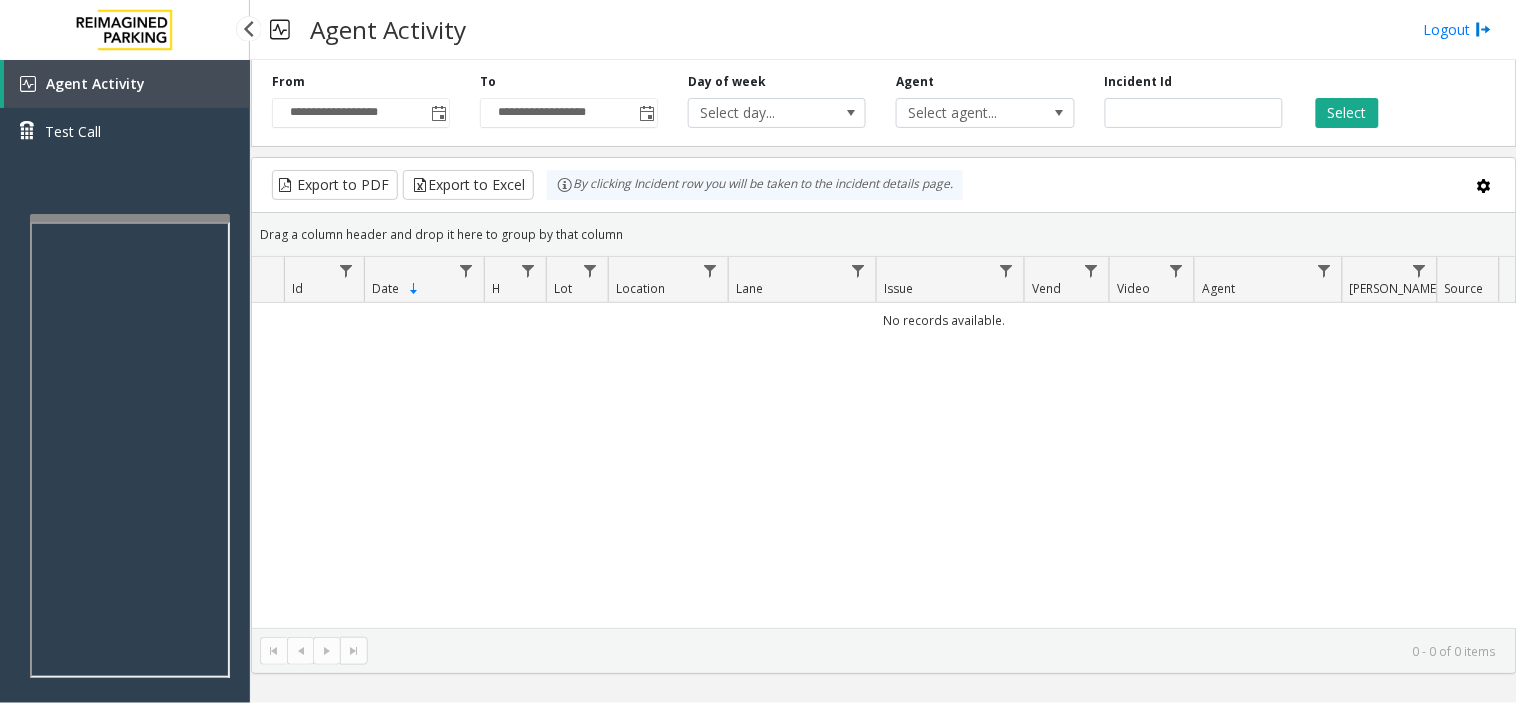 drag, startPoint x: 113, startPoint y: 183, endPoint x: 74, endPoint y: 183, distance: 39 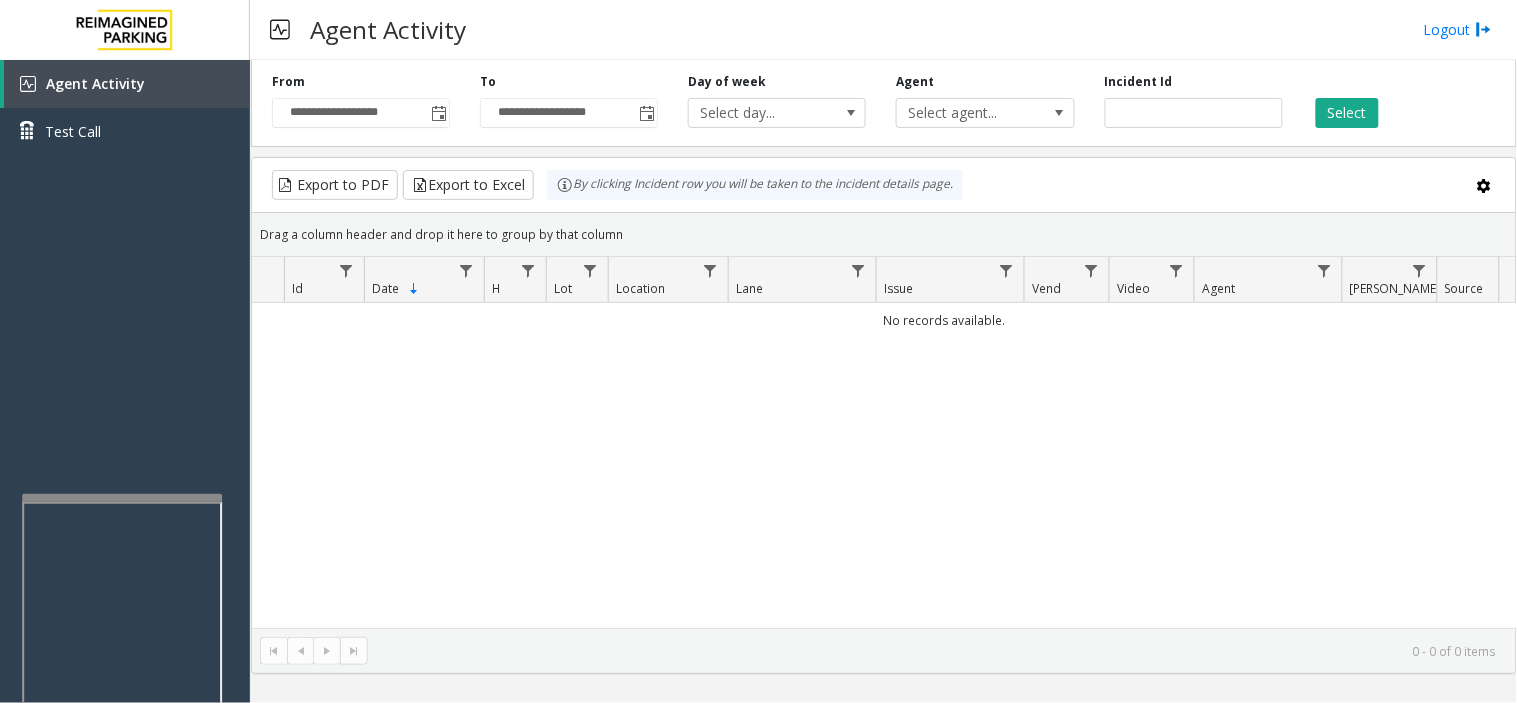 click at bounding box center (122, 728) 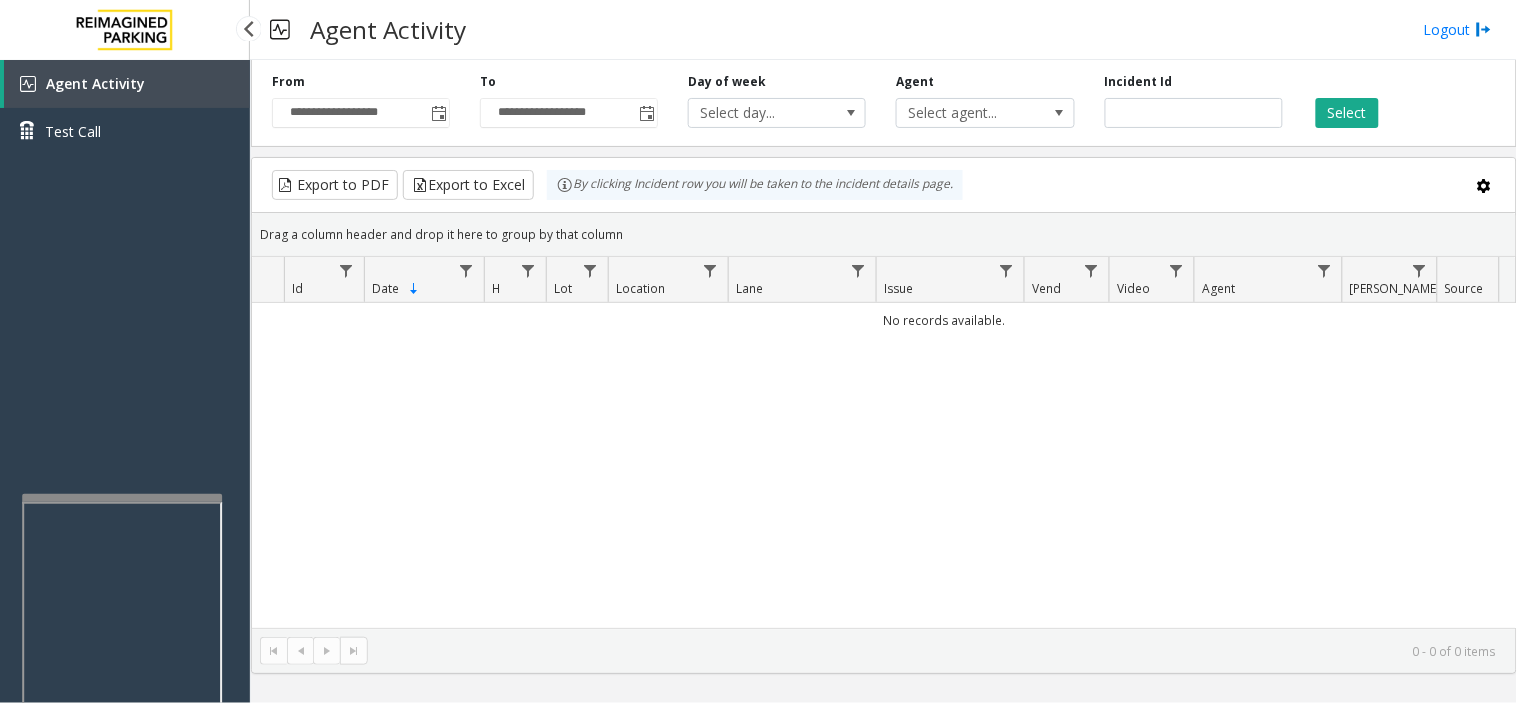 drag, startPoint x: 95, startPoint y: 423, endPoint x: 47, endPoint y: 426, distance: 48.09366 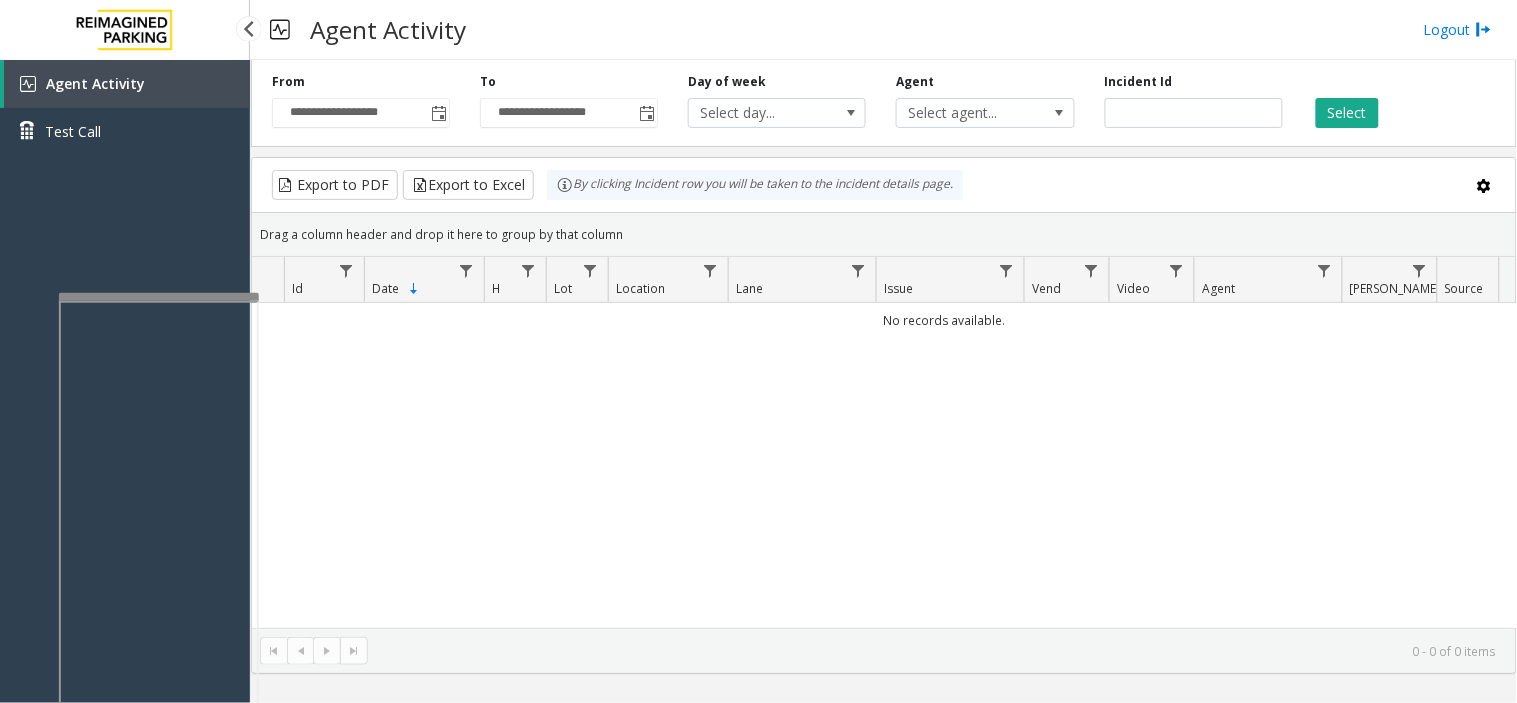 click on "**********" at bounding box center (758, 351) 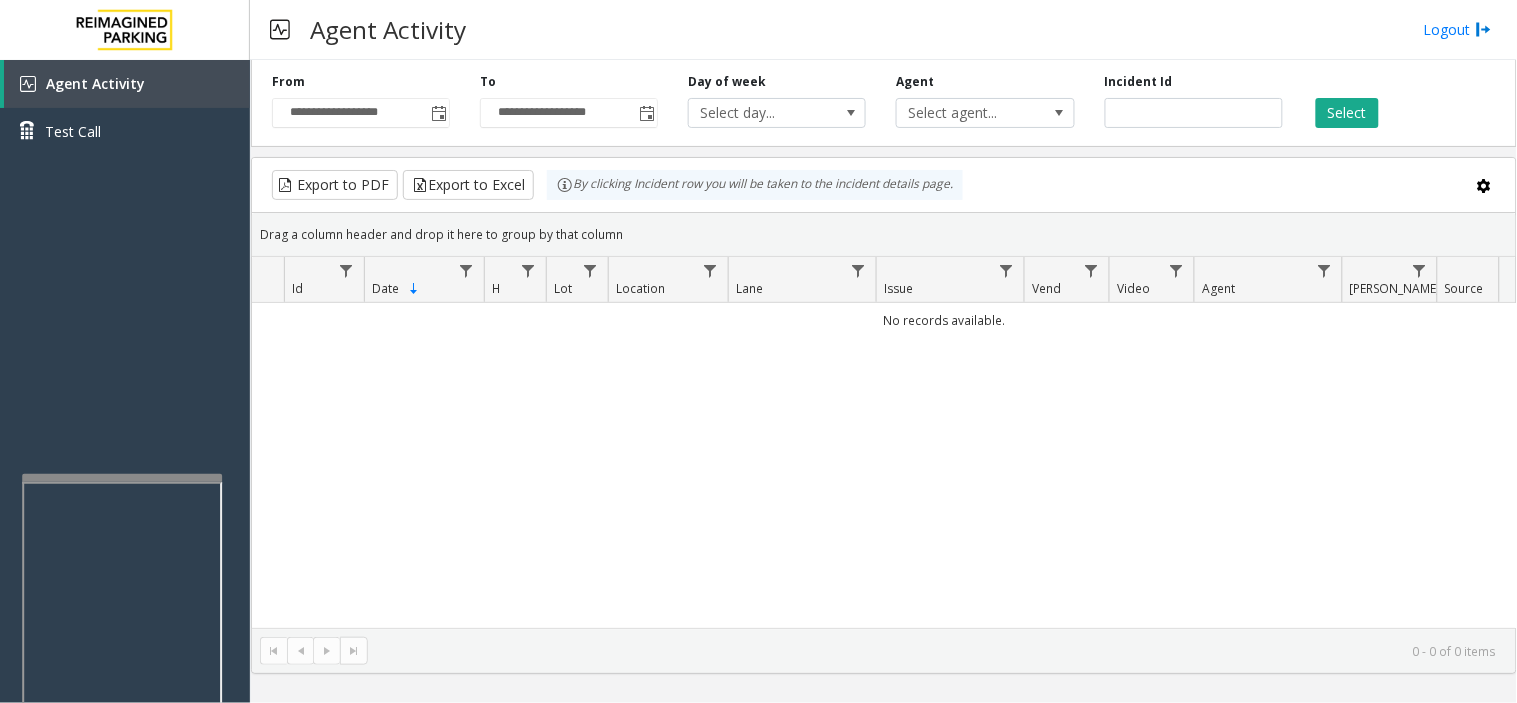 click at bounding box center [122, 478] 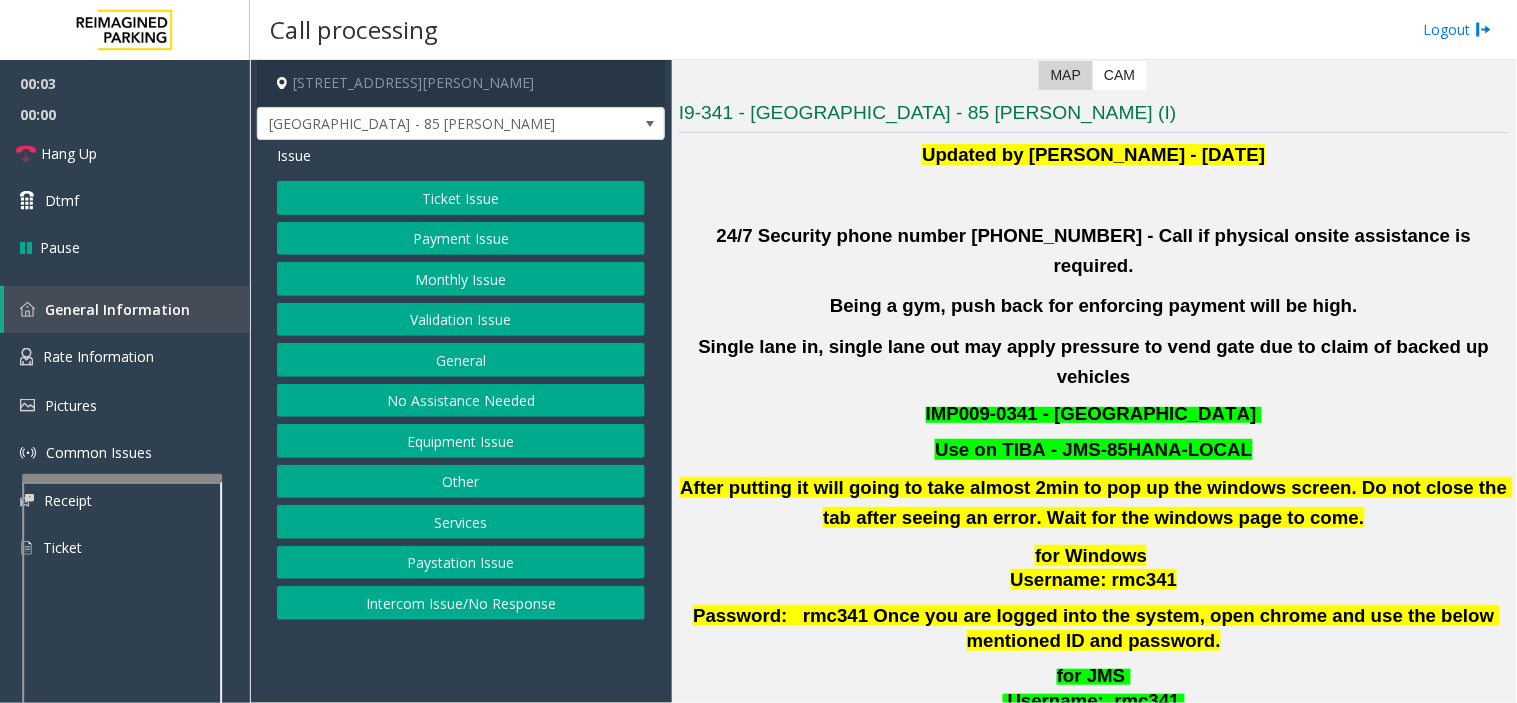 scroll, scrollTop: 444, scrollLeft: 0, axis: vertical 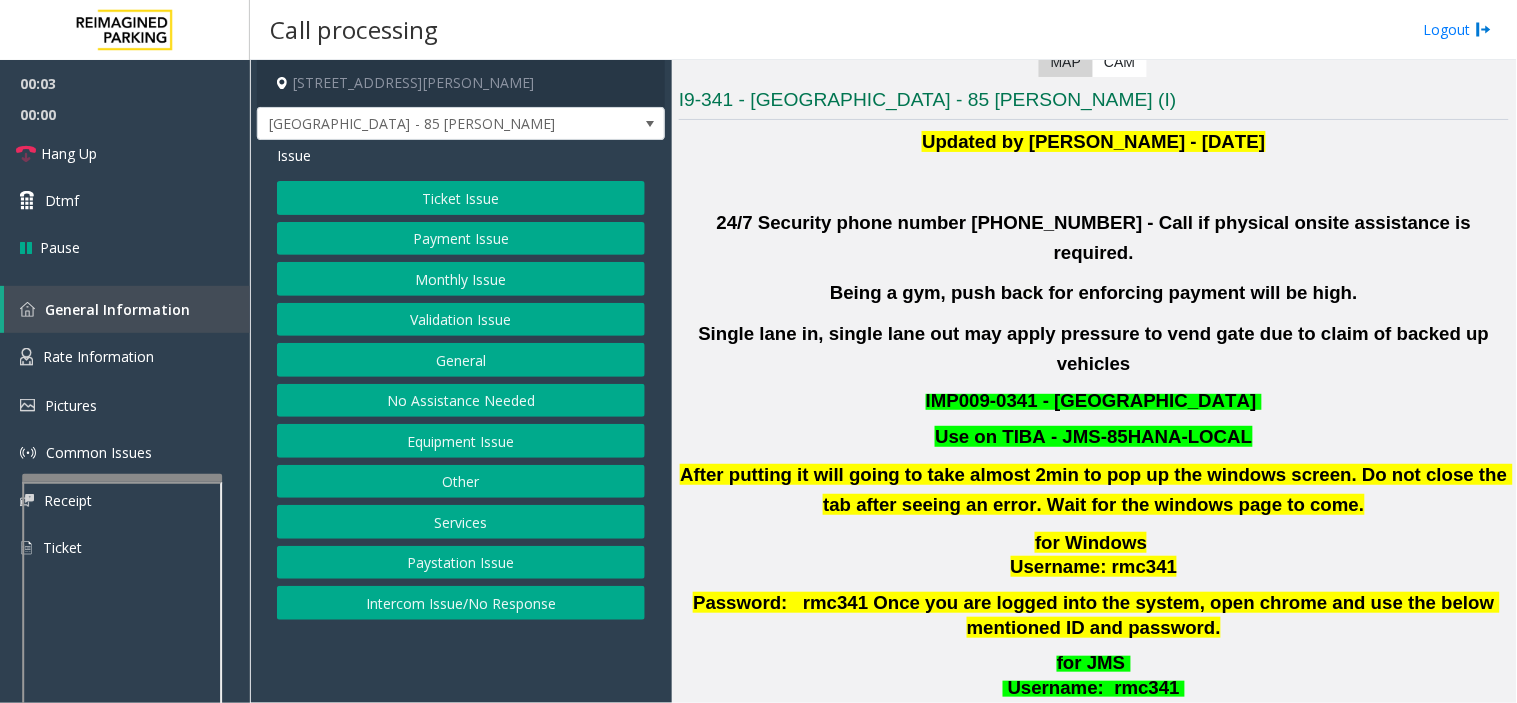 click on "Validation Issue" 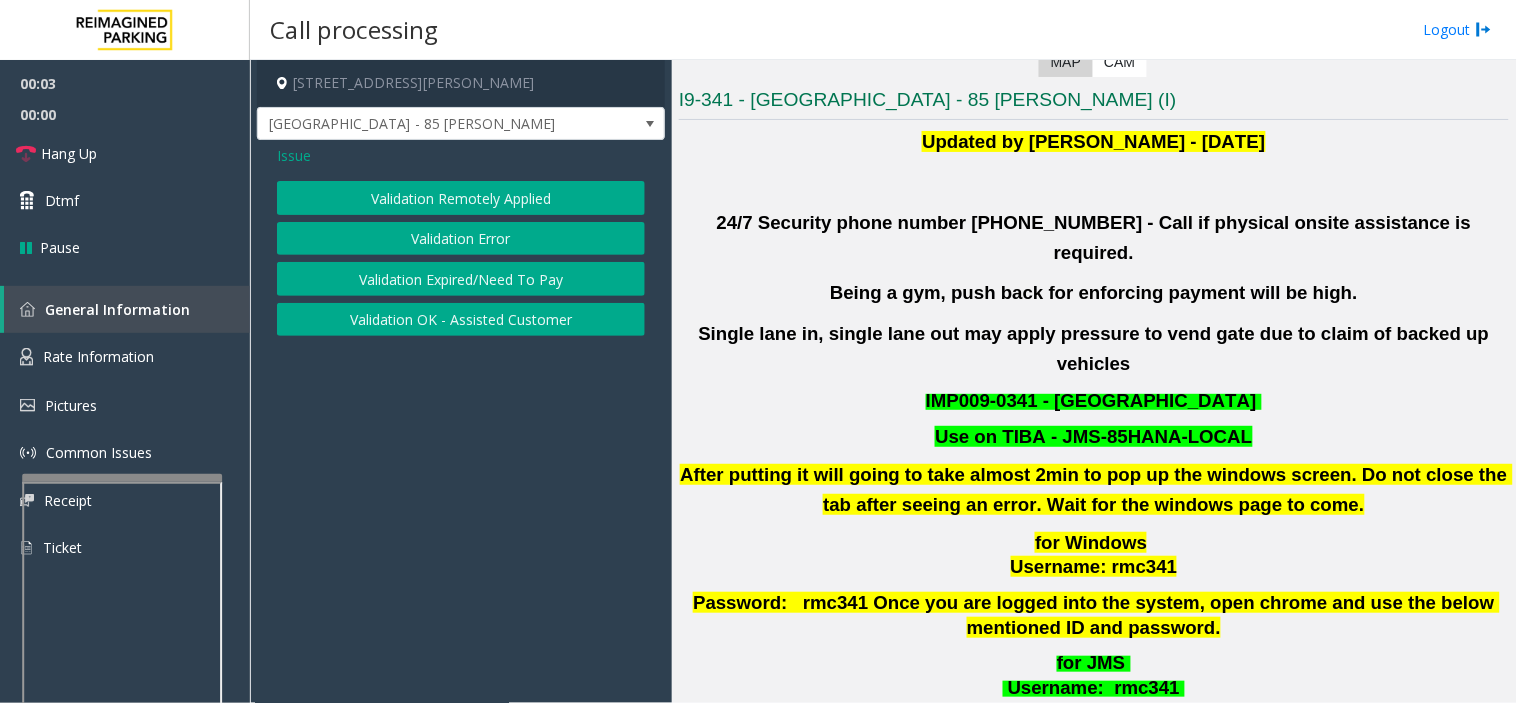drag, startPoint x: 473, startPoint y: 240, endPoint x: 464, endPoint y: 608, distance: 368.11005 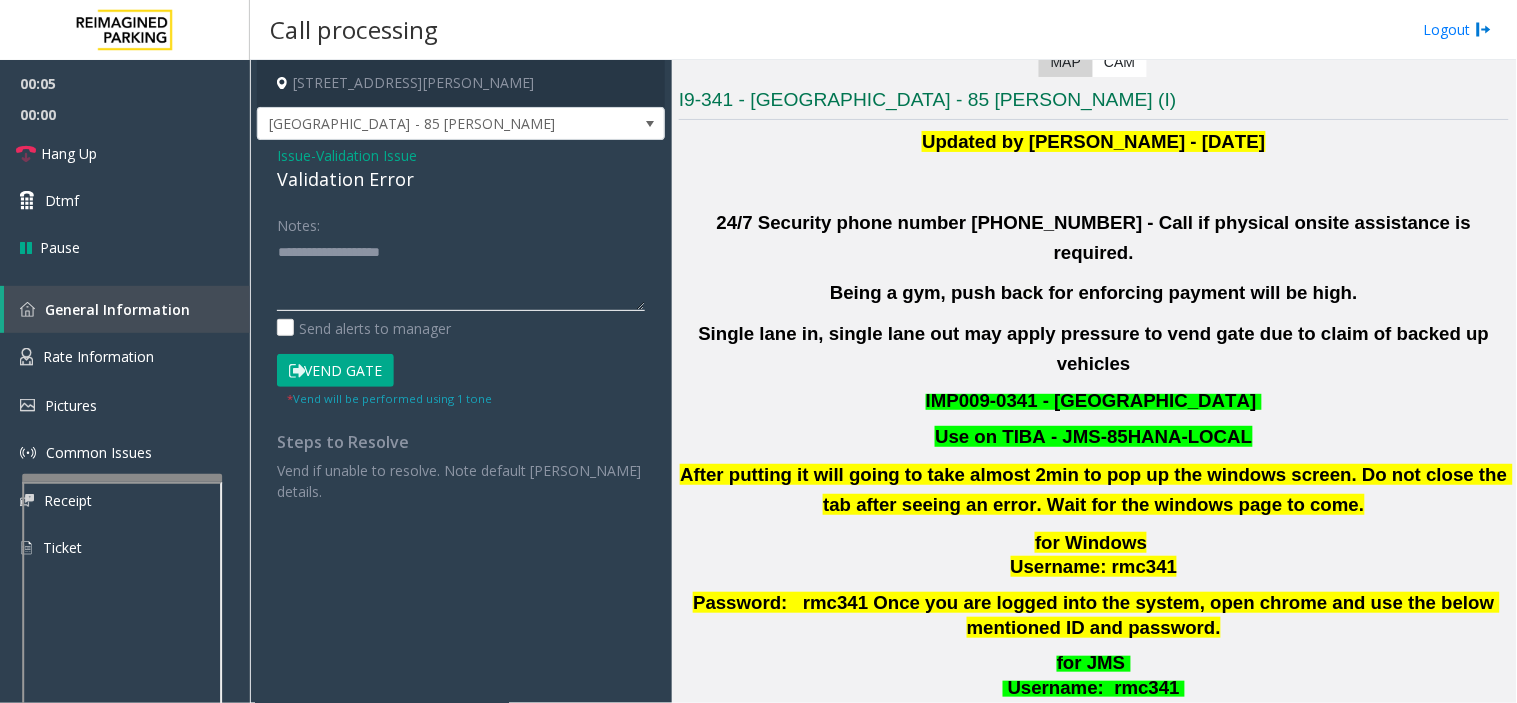 drag, startPoint x: 432, startPoint y: 252, endPoint x: 435, endPoint y: 267, distance: 15.297058 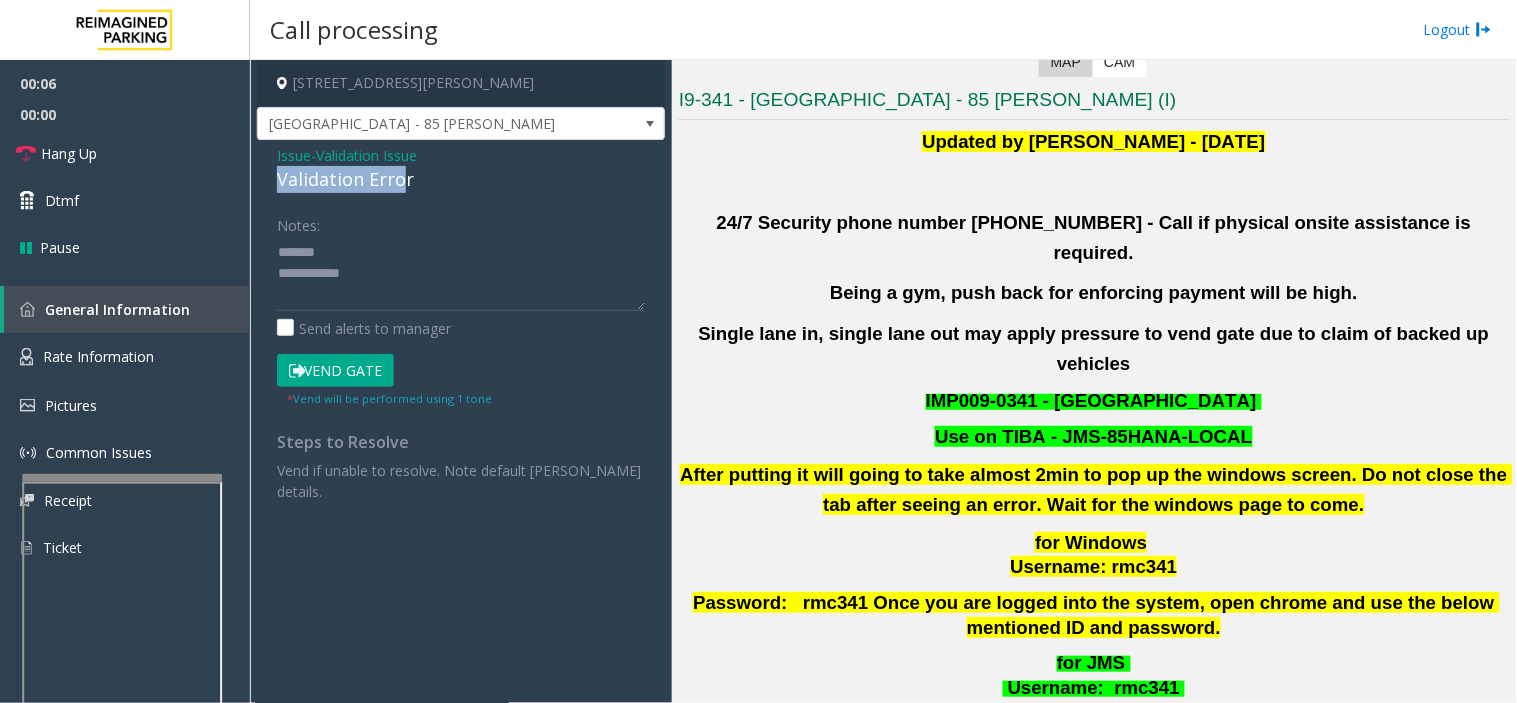 drag, startPoint x: 273, startPoint y: 172, endPoint x: 395, endPoint y: 176, distance: 122.06556 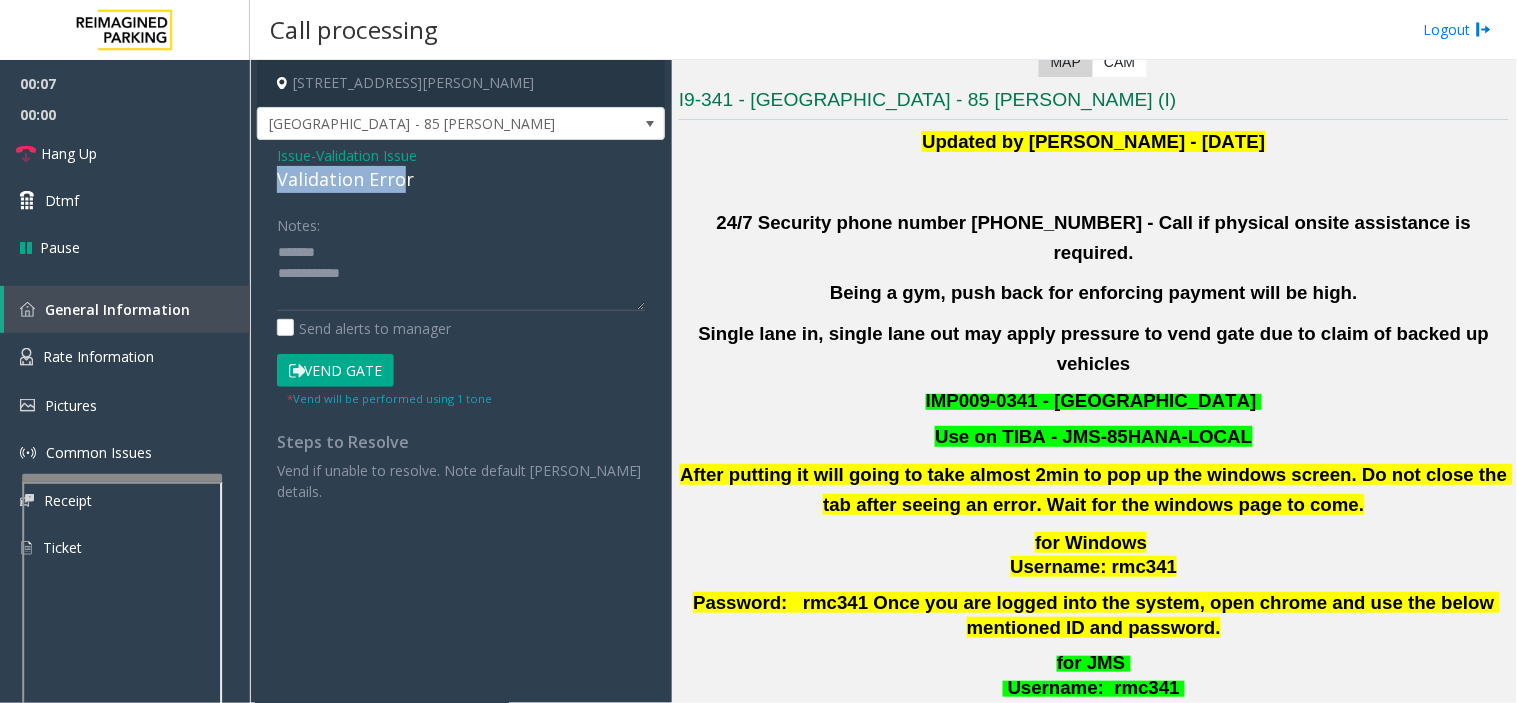 click on "Validation Error" 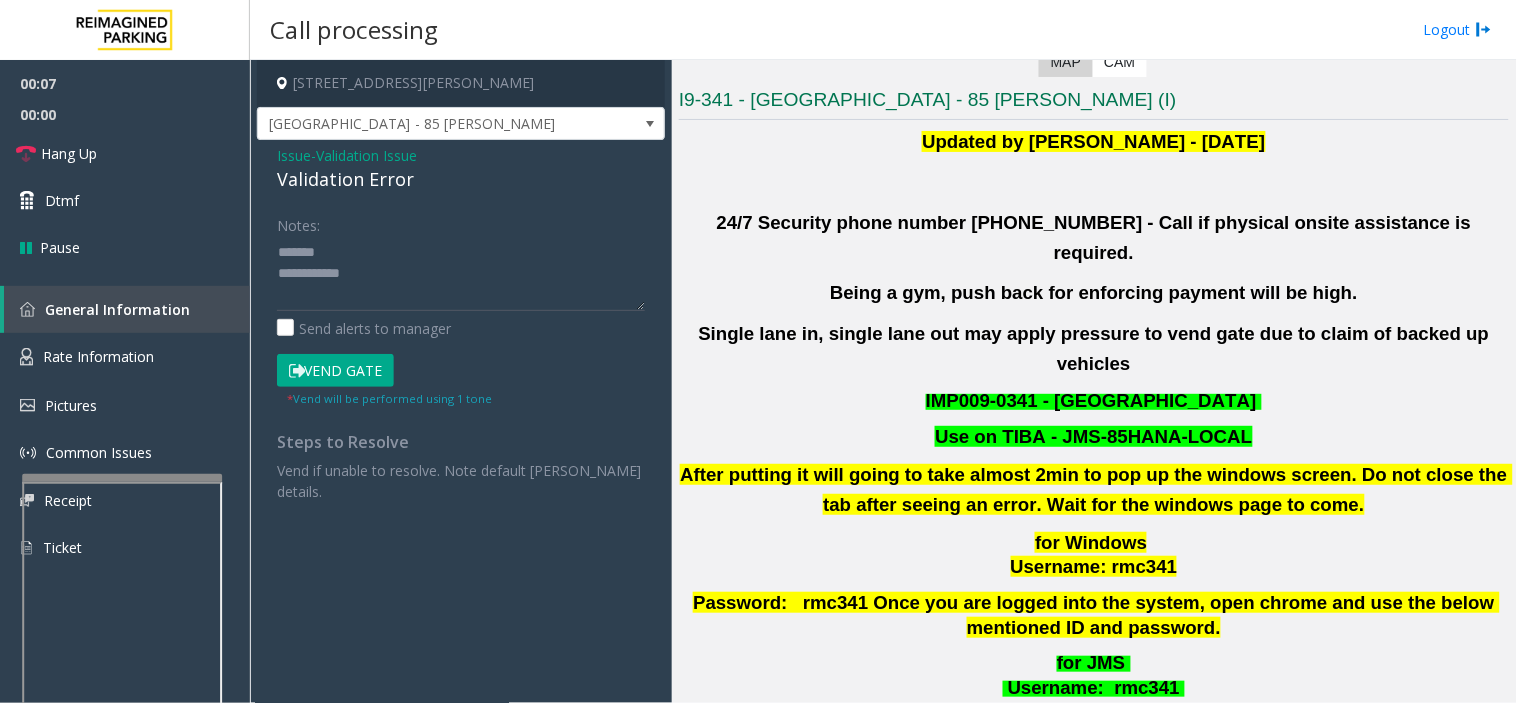 click on "Validation Error" 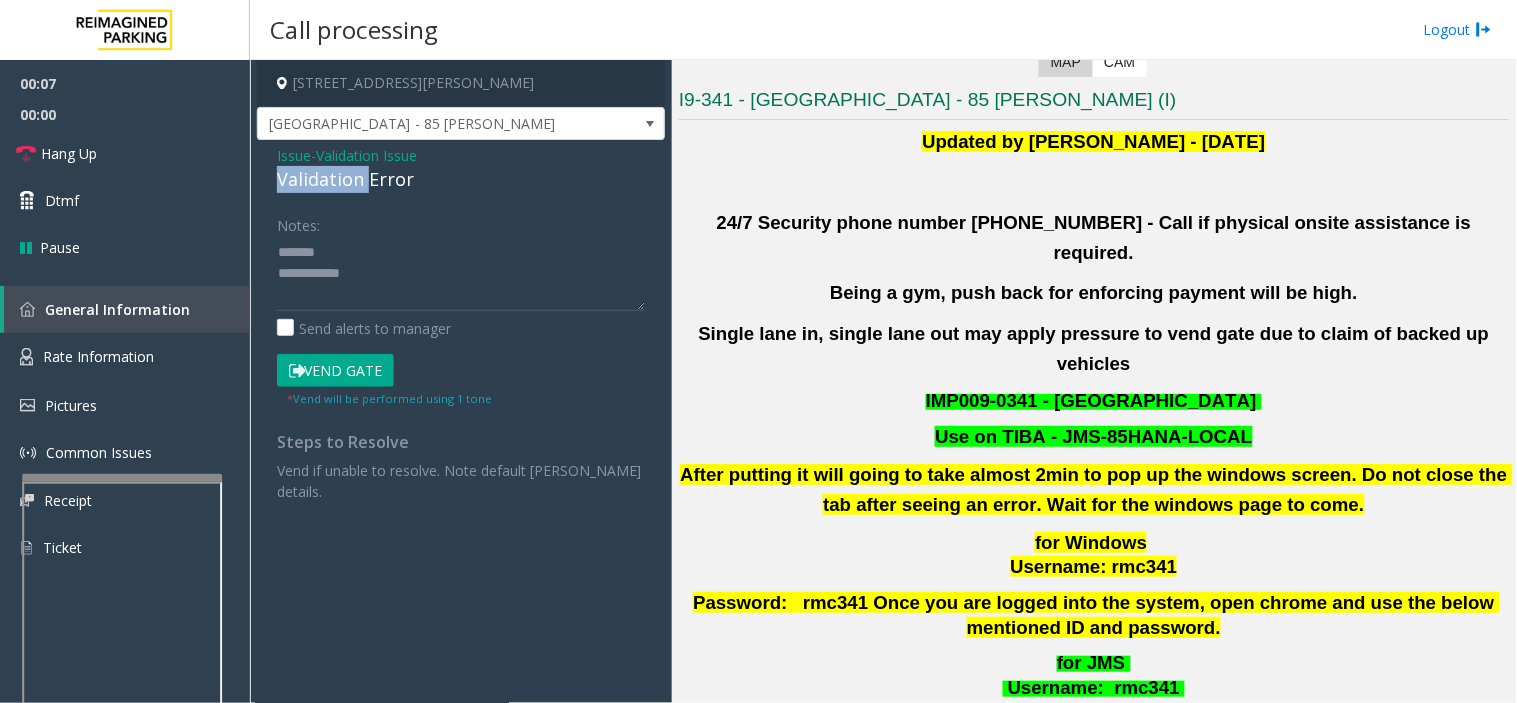click on "Validation Error" 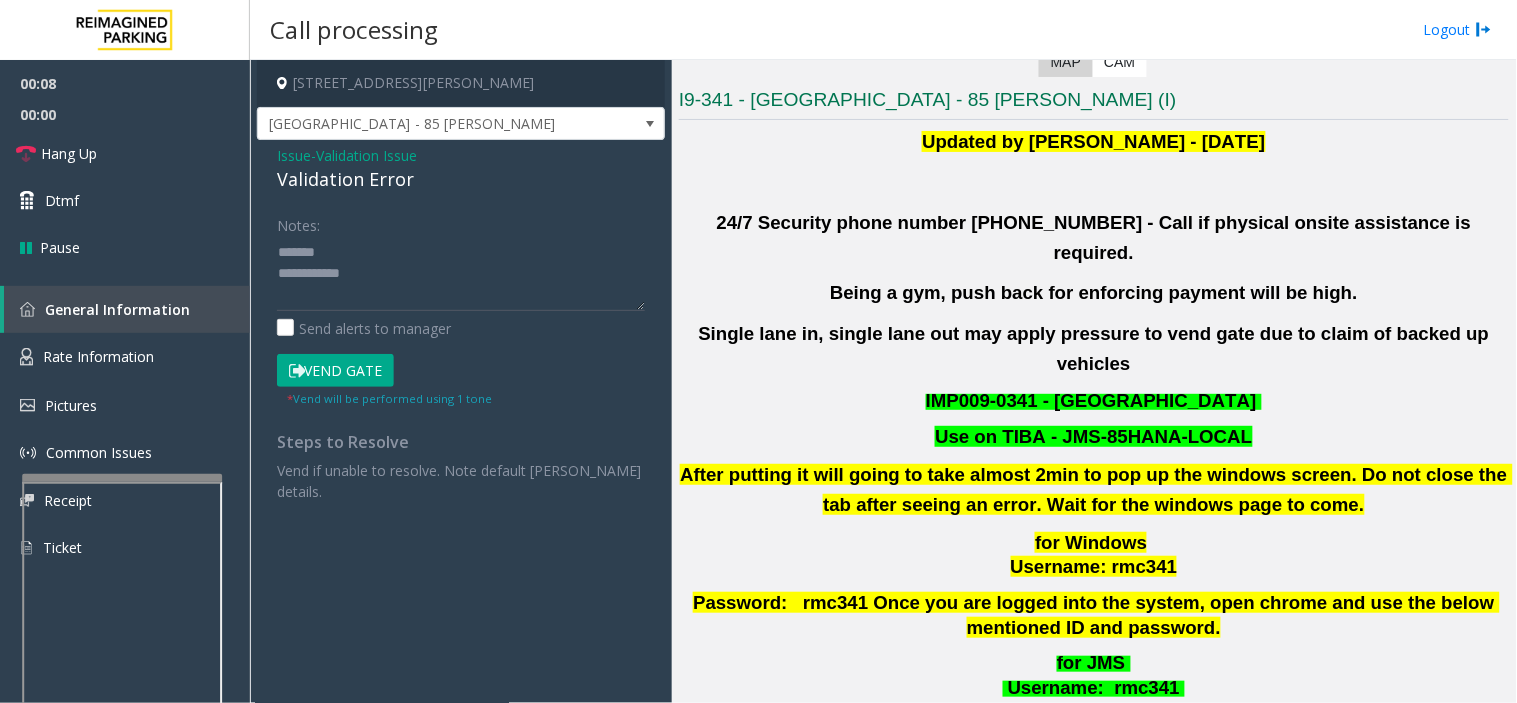 click on "Validation Error" 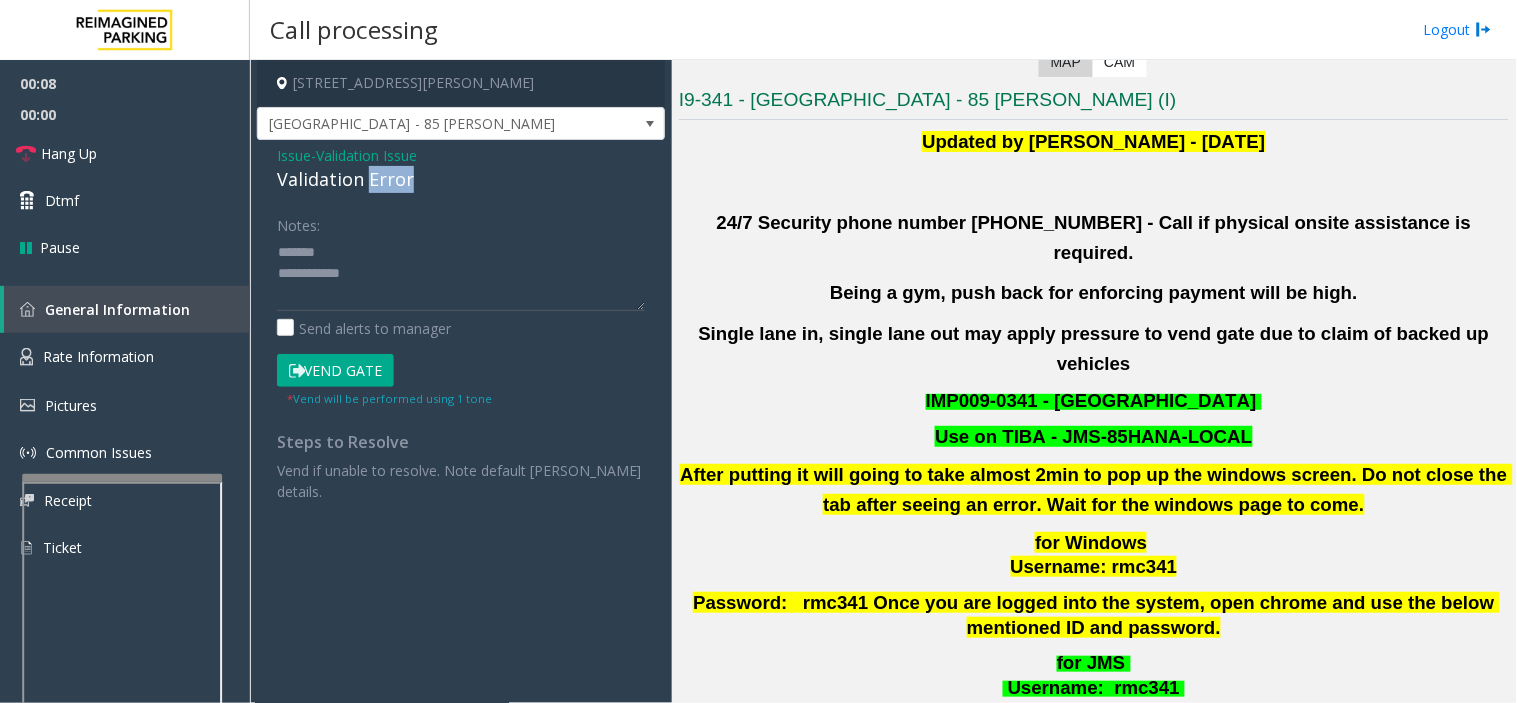 click on "Validation Error" 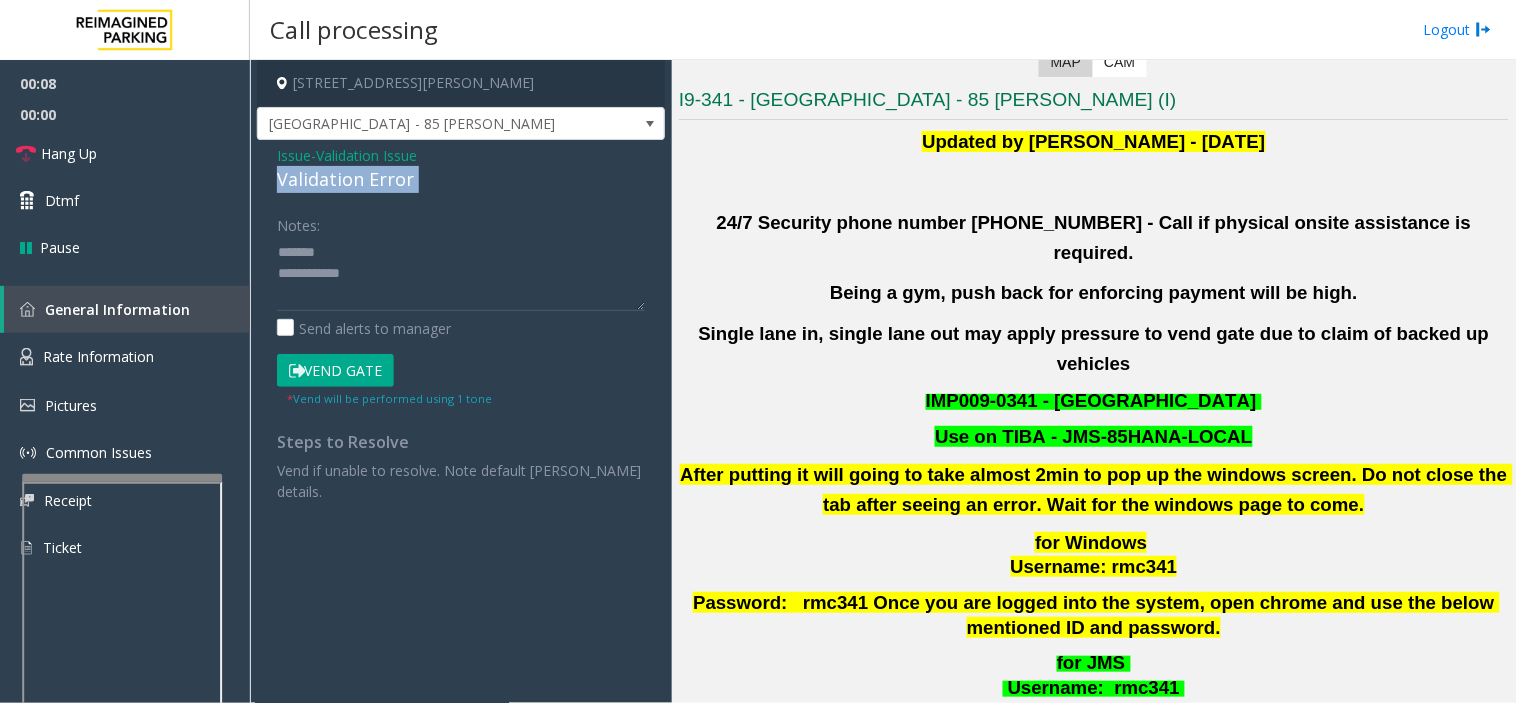 click on "Validation Error" 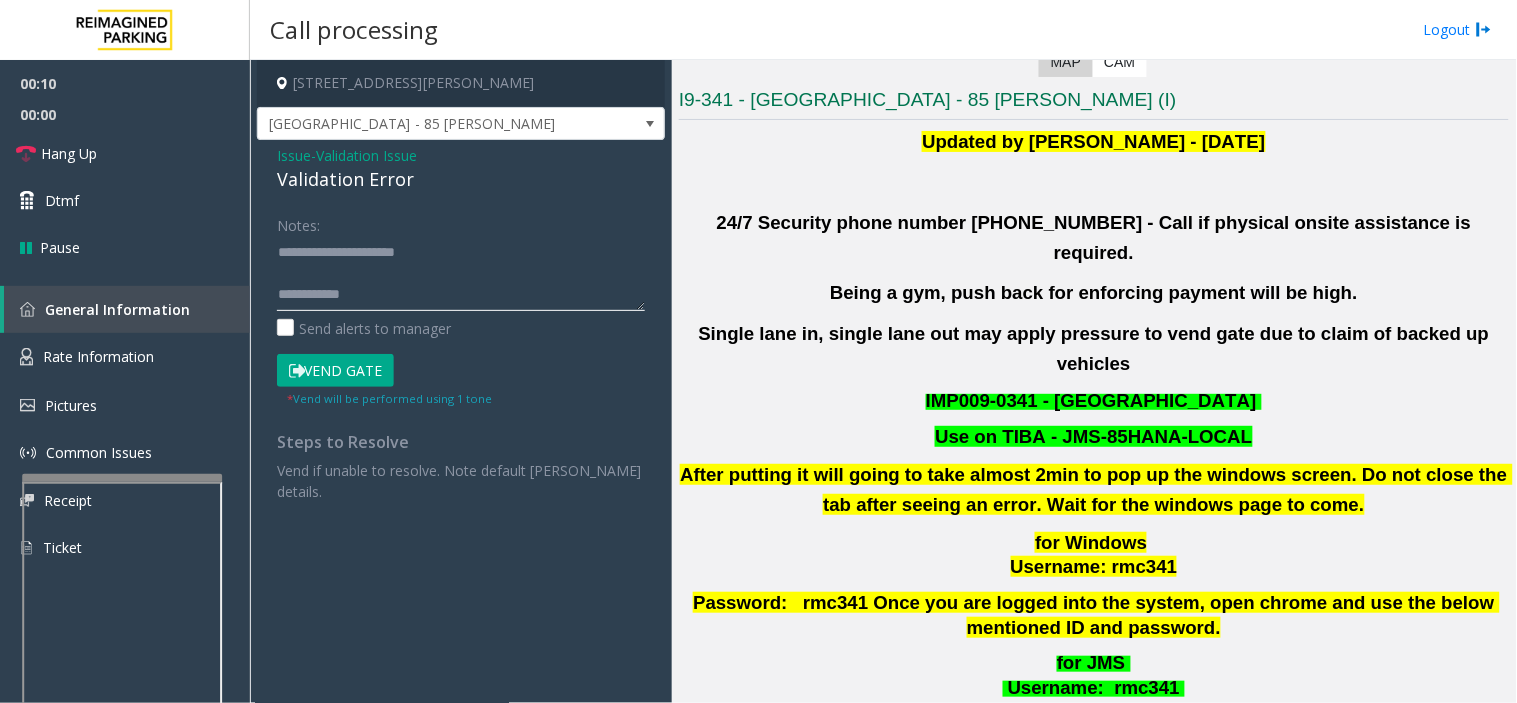 click 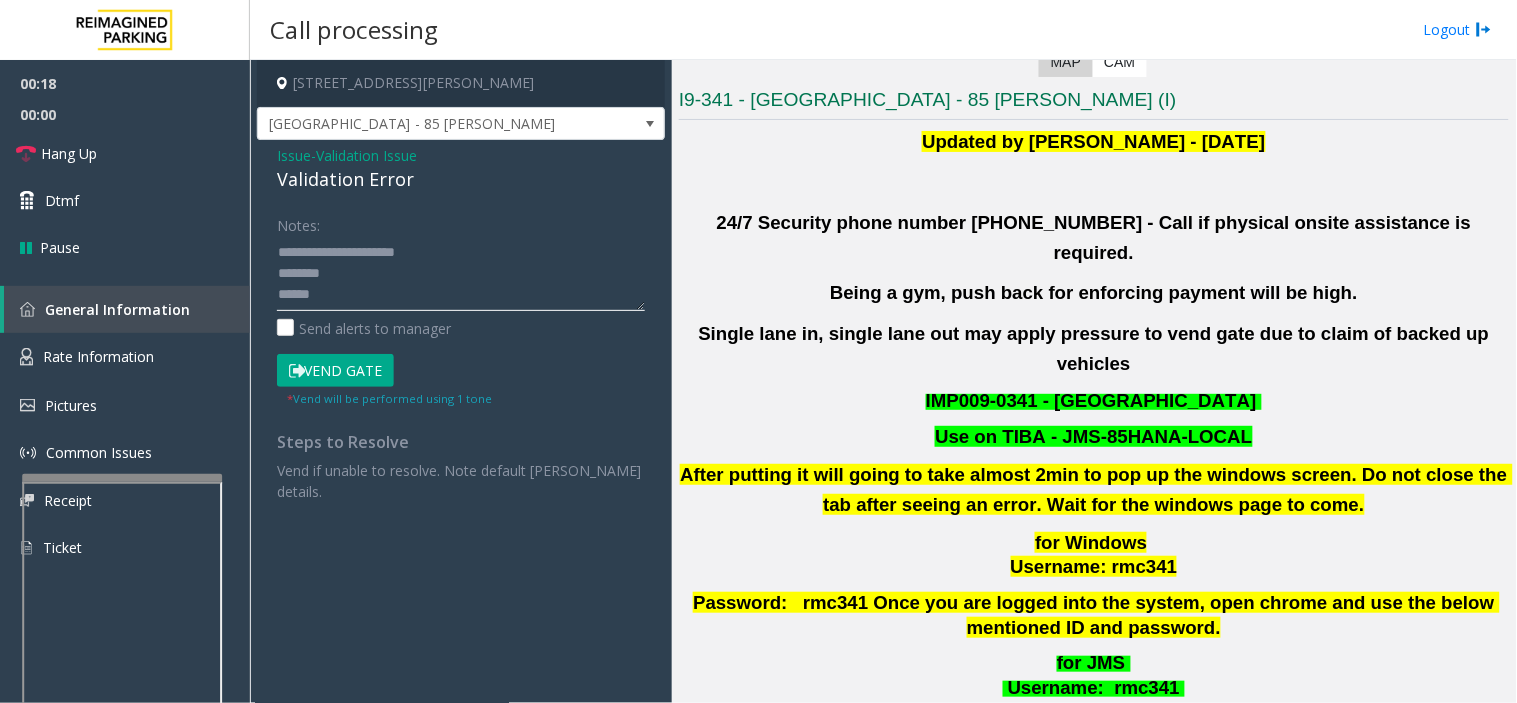 scroll, scrollTop: 14, scrollLeft: 0, axis: vertical 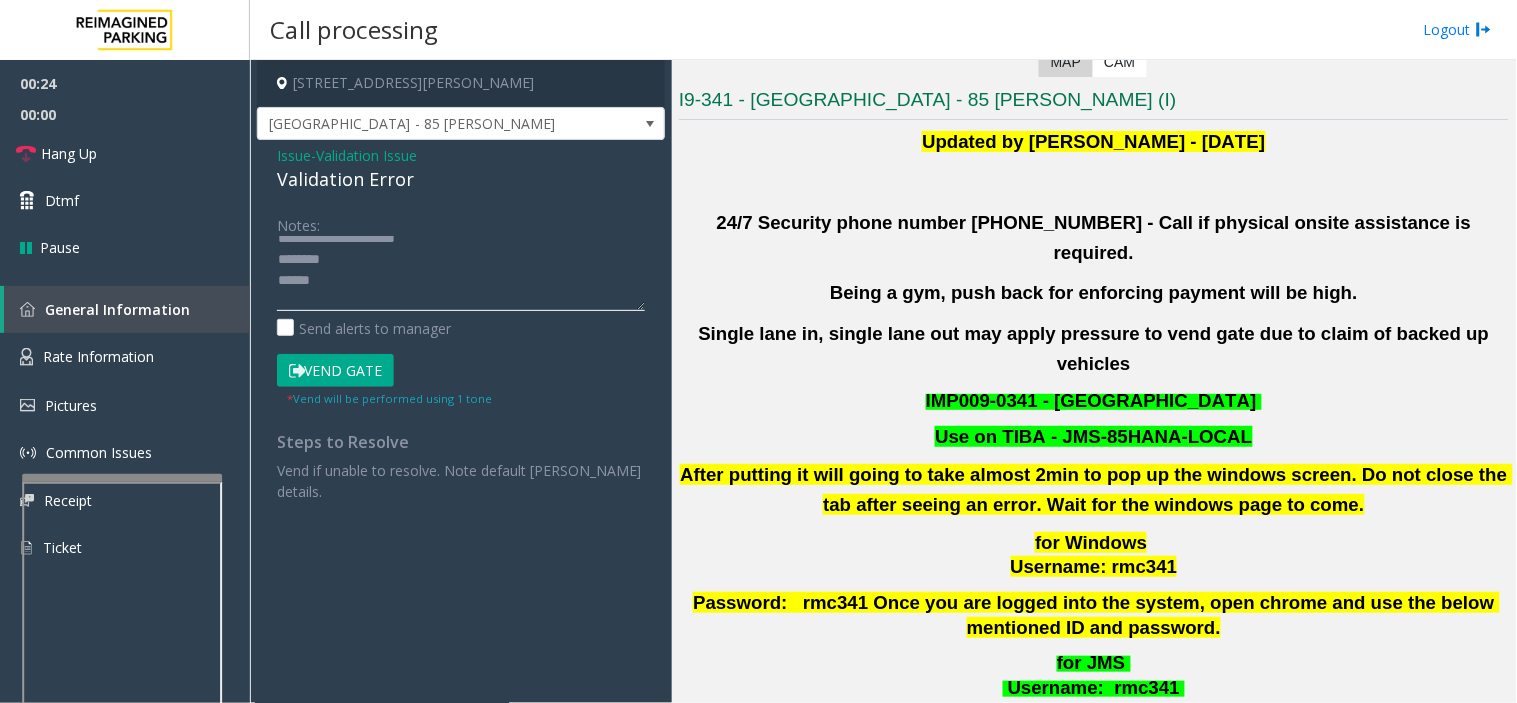 drag, startPoint x: 293, startPoint y: 298, endPoint x: 277, endPoint y: 293, distance: 16.763054 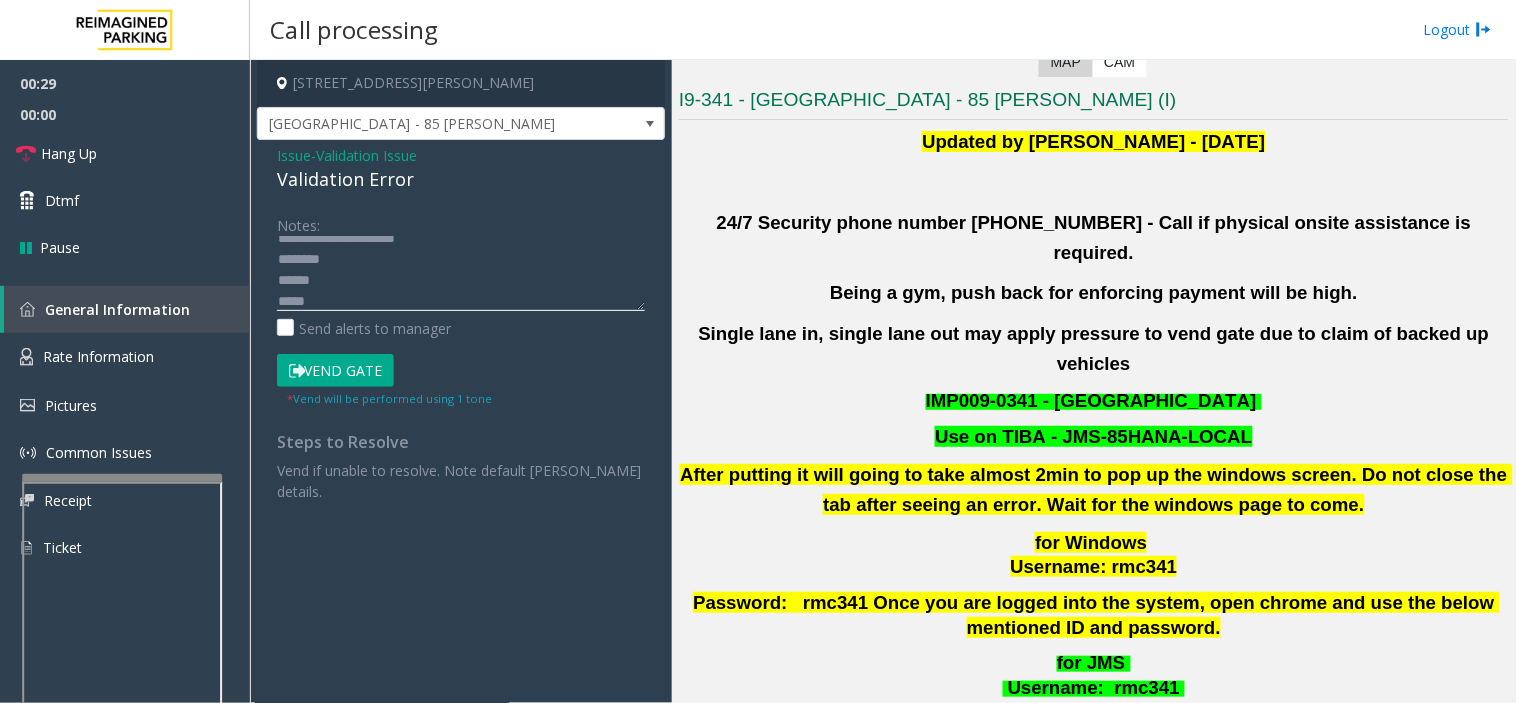 scroll, scrollTop: 42, scrollLeft: 0, axis: vertical 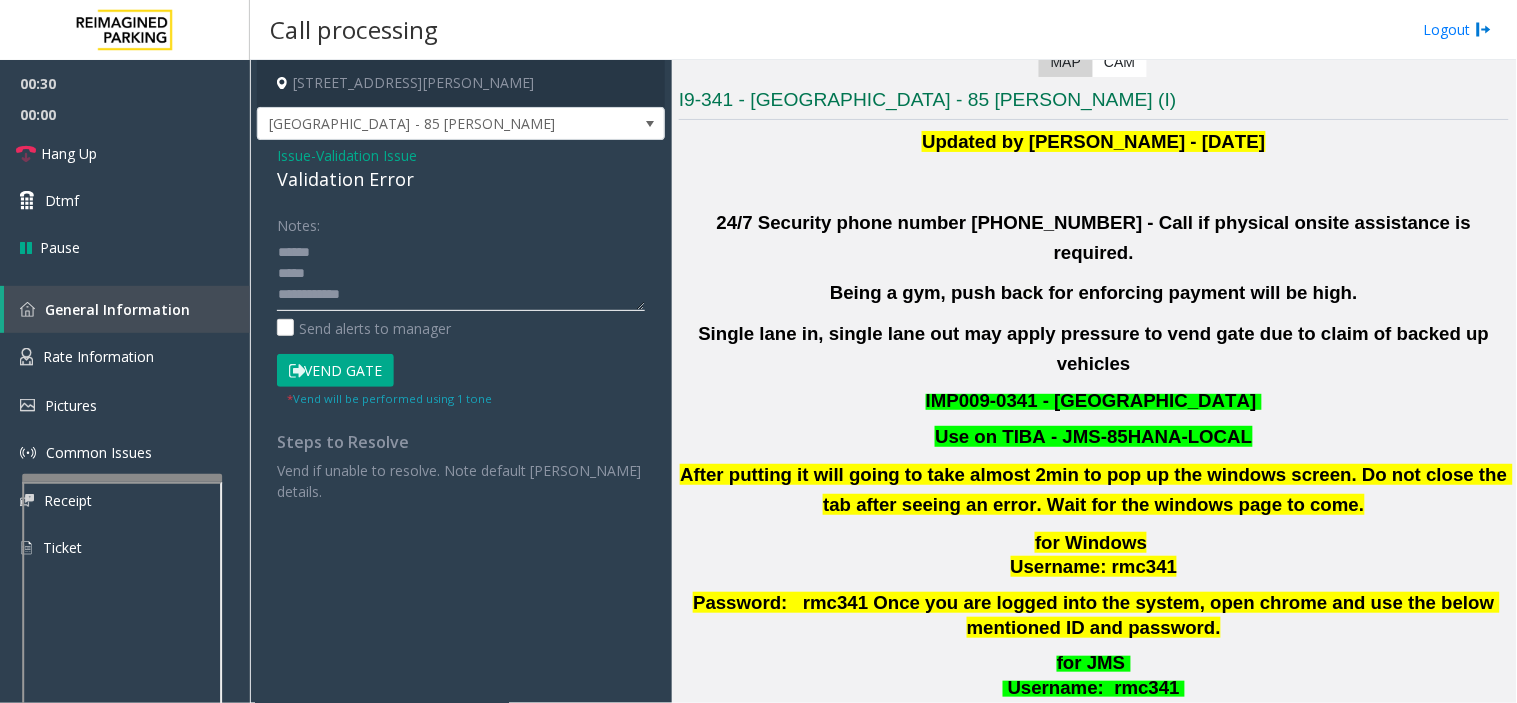 drag, startPoint x: 422, startPoint y: 307, endPoint x: 384, endPoint y: 298, distance: 39.051247 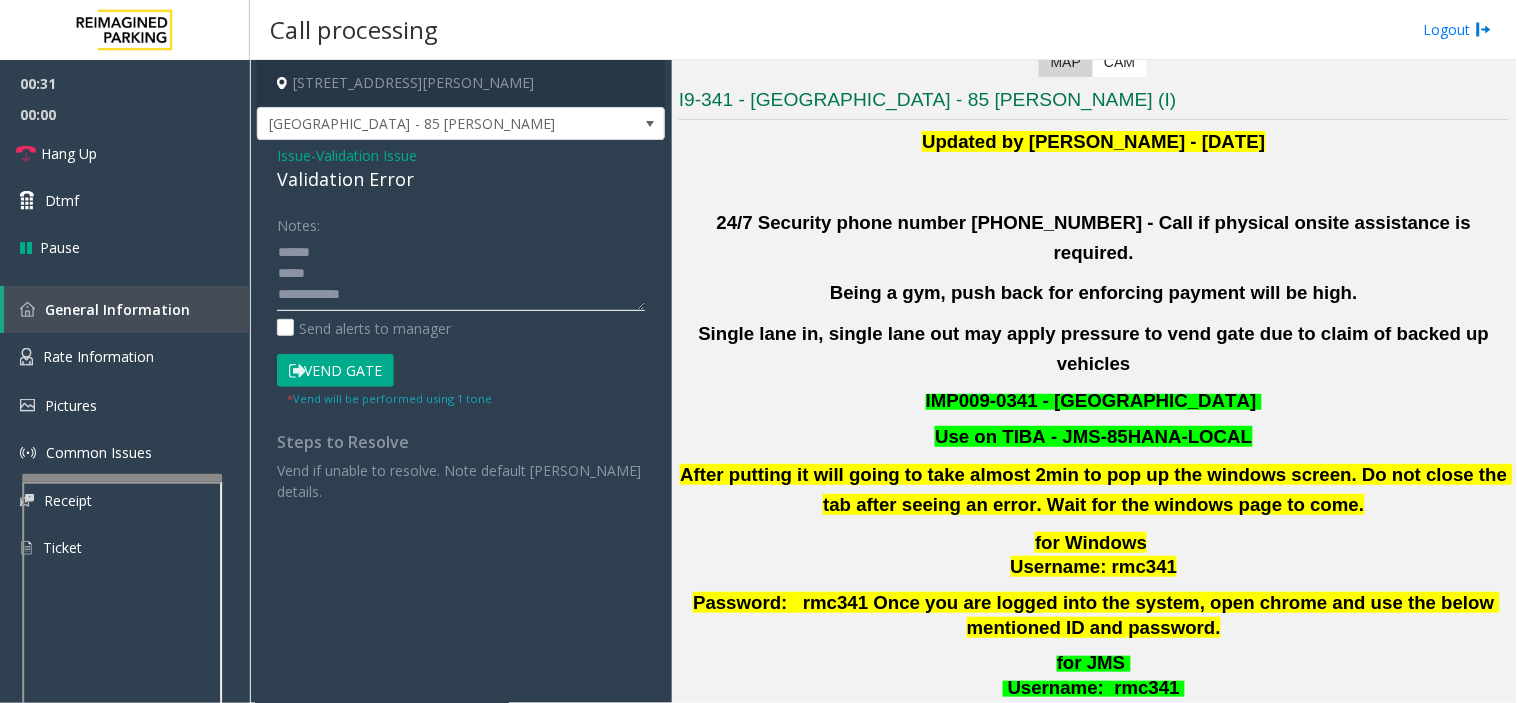 paste on "**********" 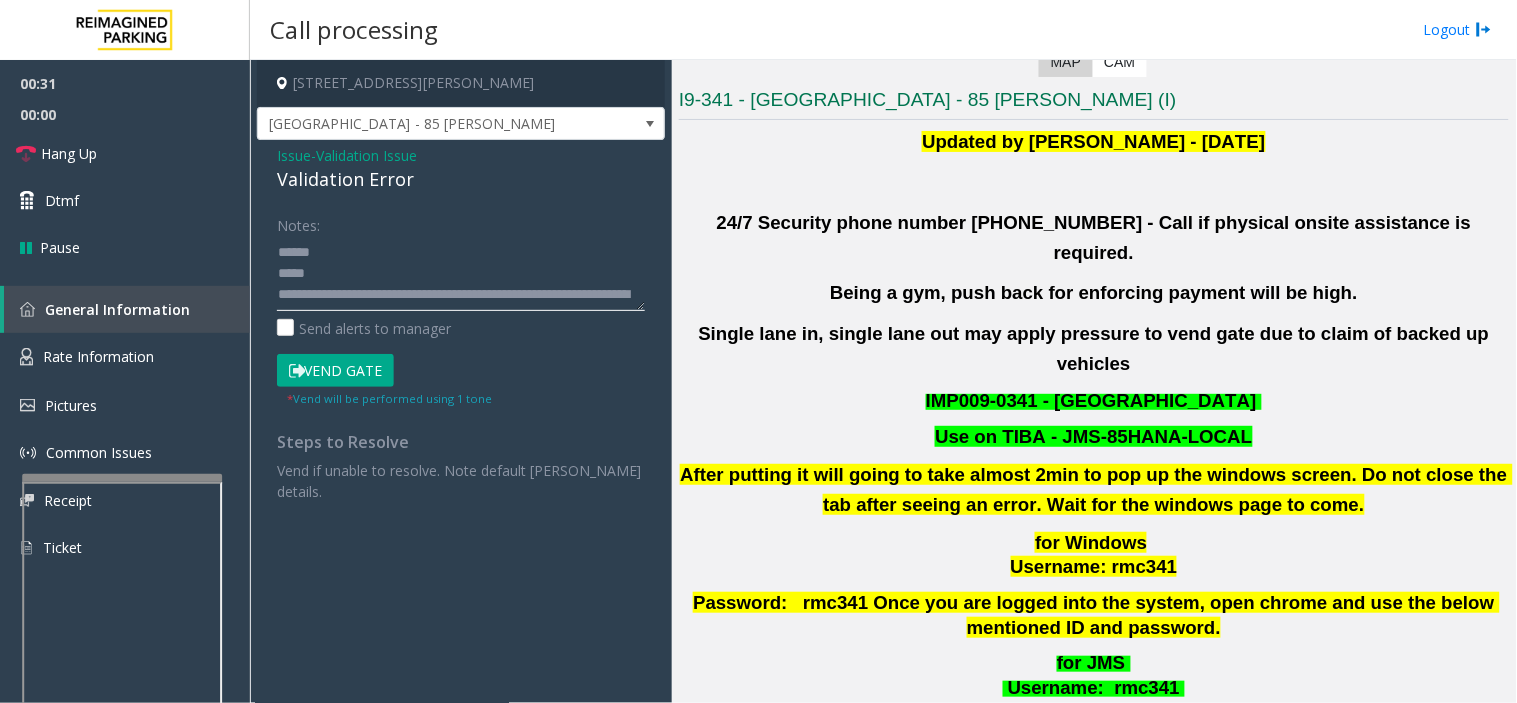 scroll, scrollTop: 76, scrollLeft: 0, axis: vertical 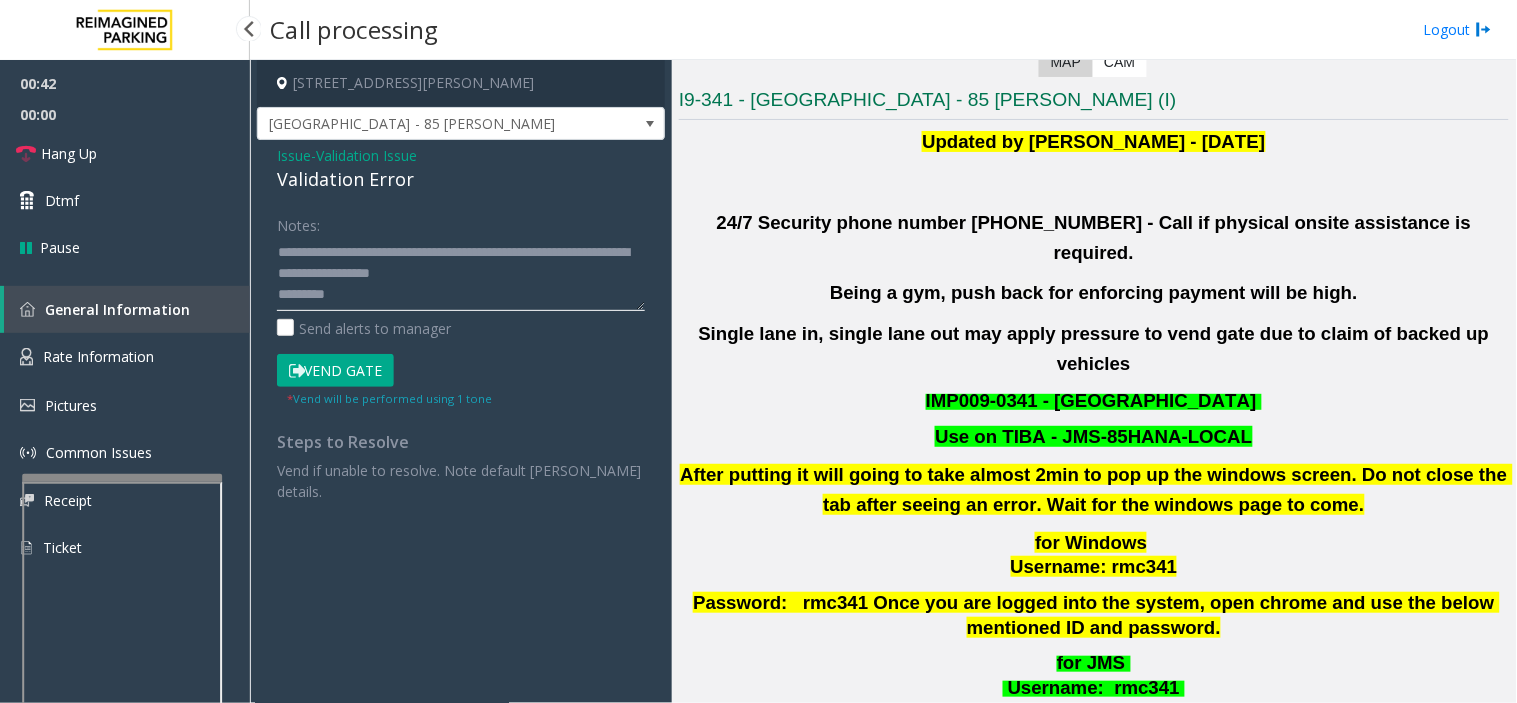 drag, startPoint x: 251, startPoint y: 286, endPoint x: 167, endPoint y: 276, distance: 84.59315 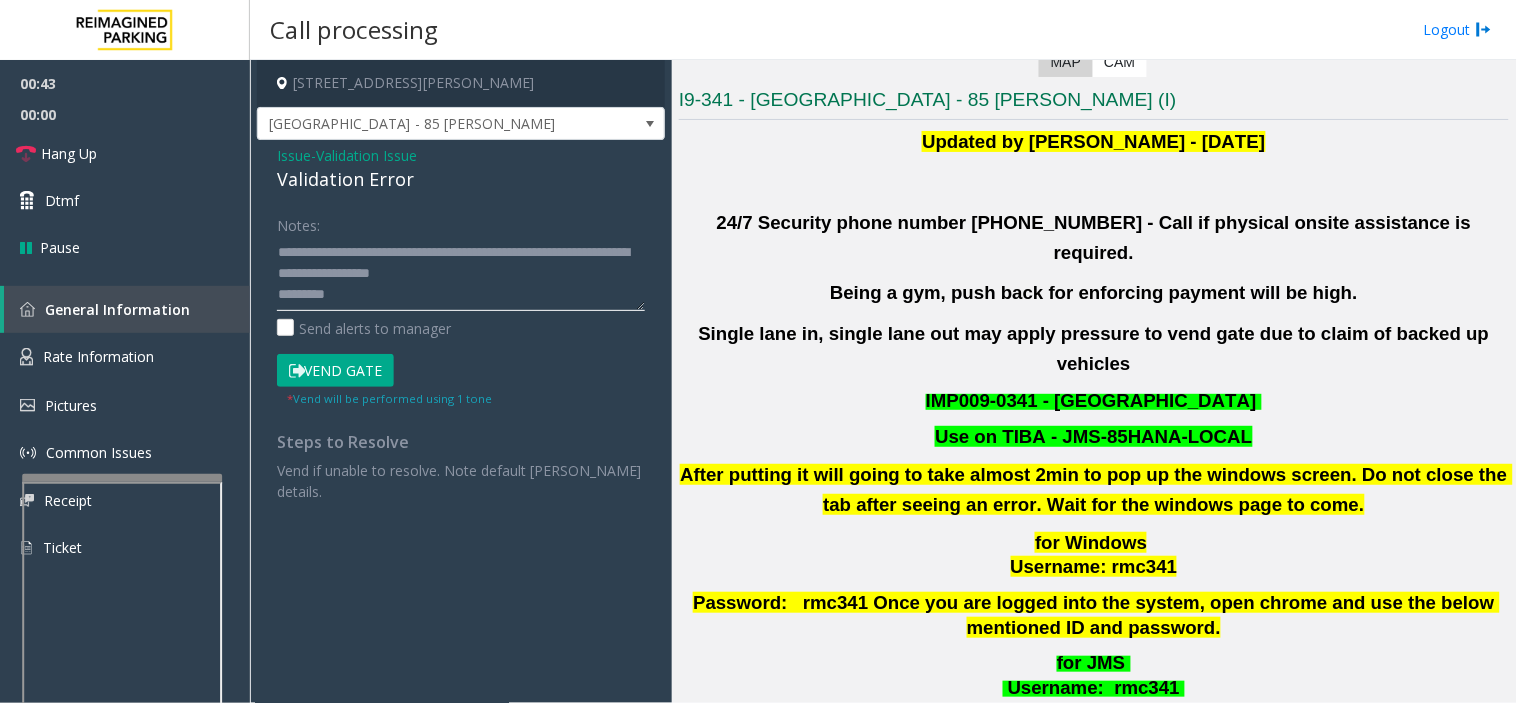 click 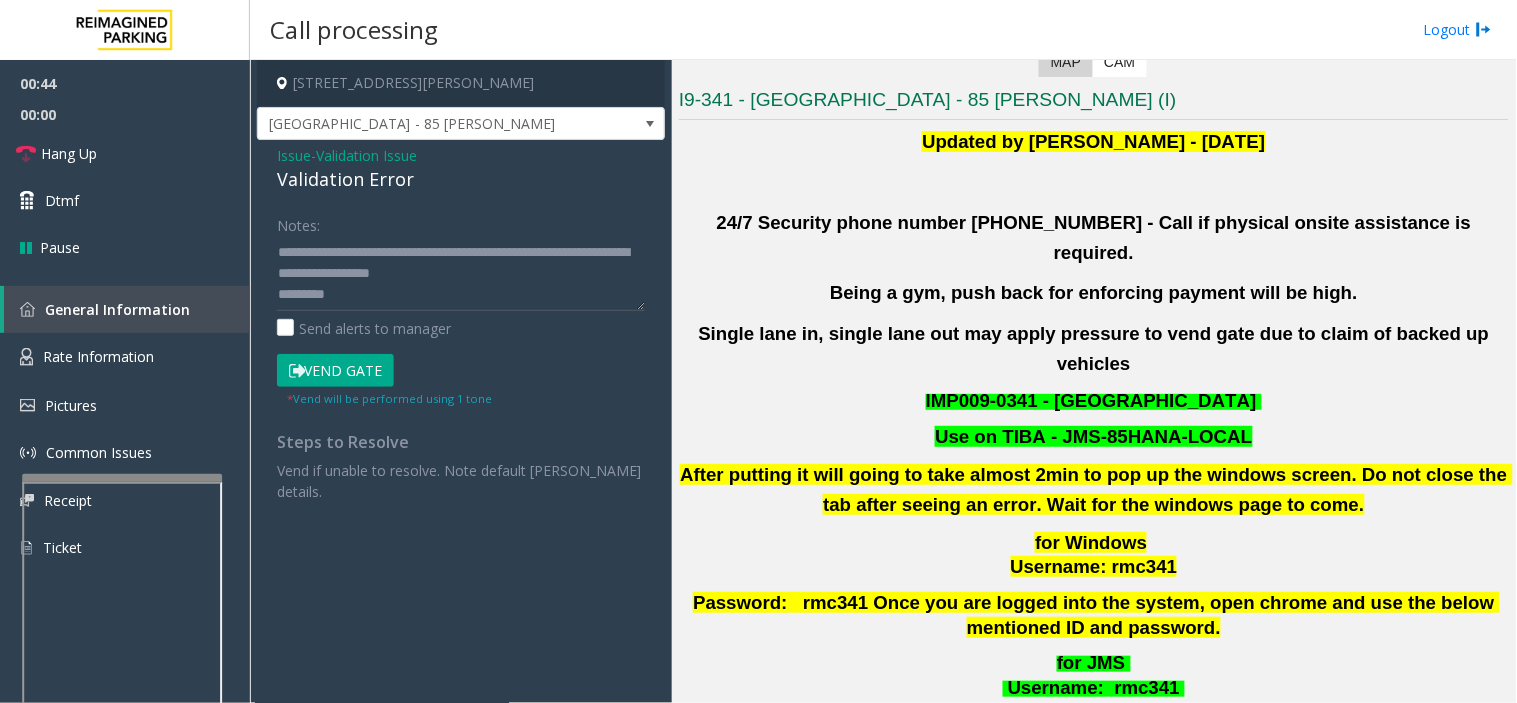 click on "Vend Gate" 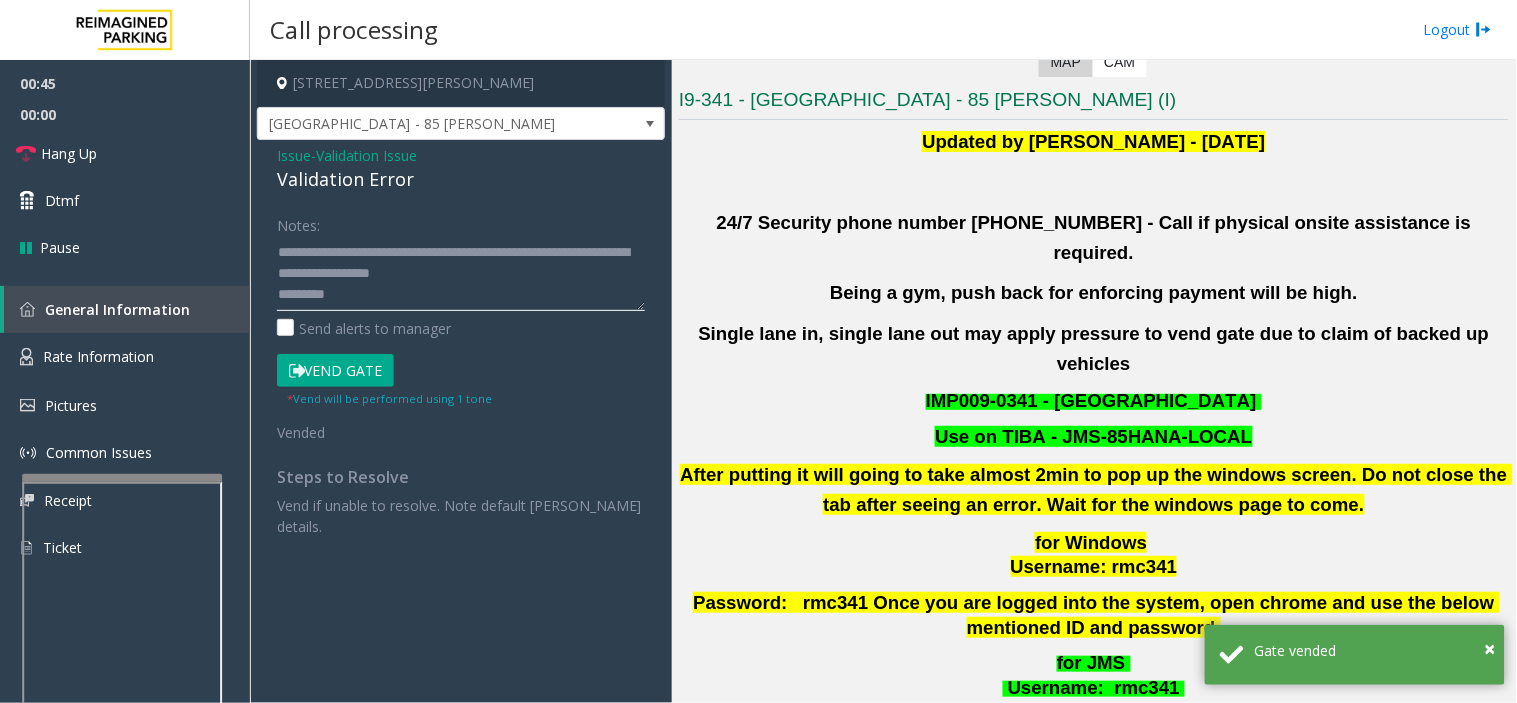drag, startPoint x: 357, startPoint y: 286, endPoint x: 270, endPoint y: 287, distance: 87.005745 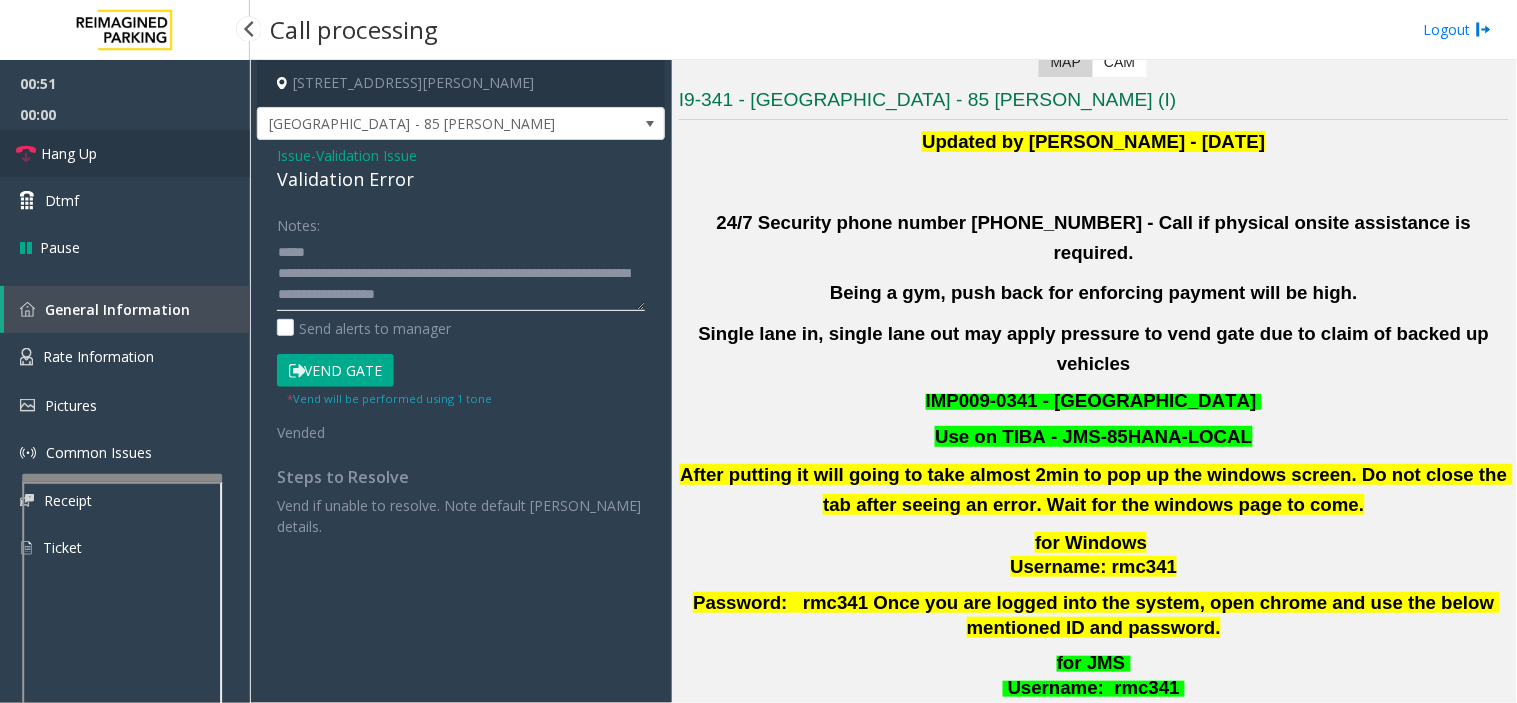 type on "**********" 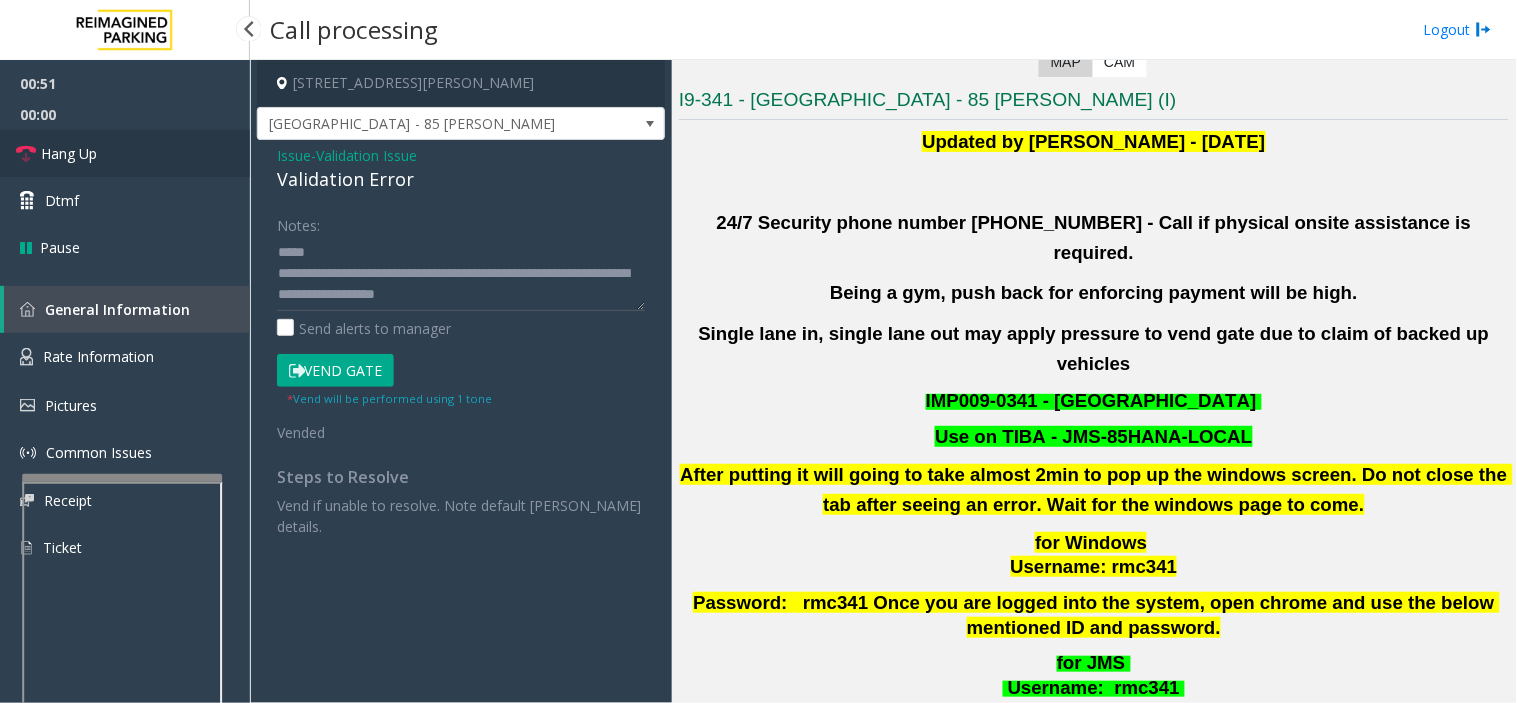 click on "Hang Up" at bounding box center [125, 153] 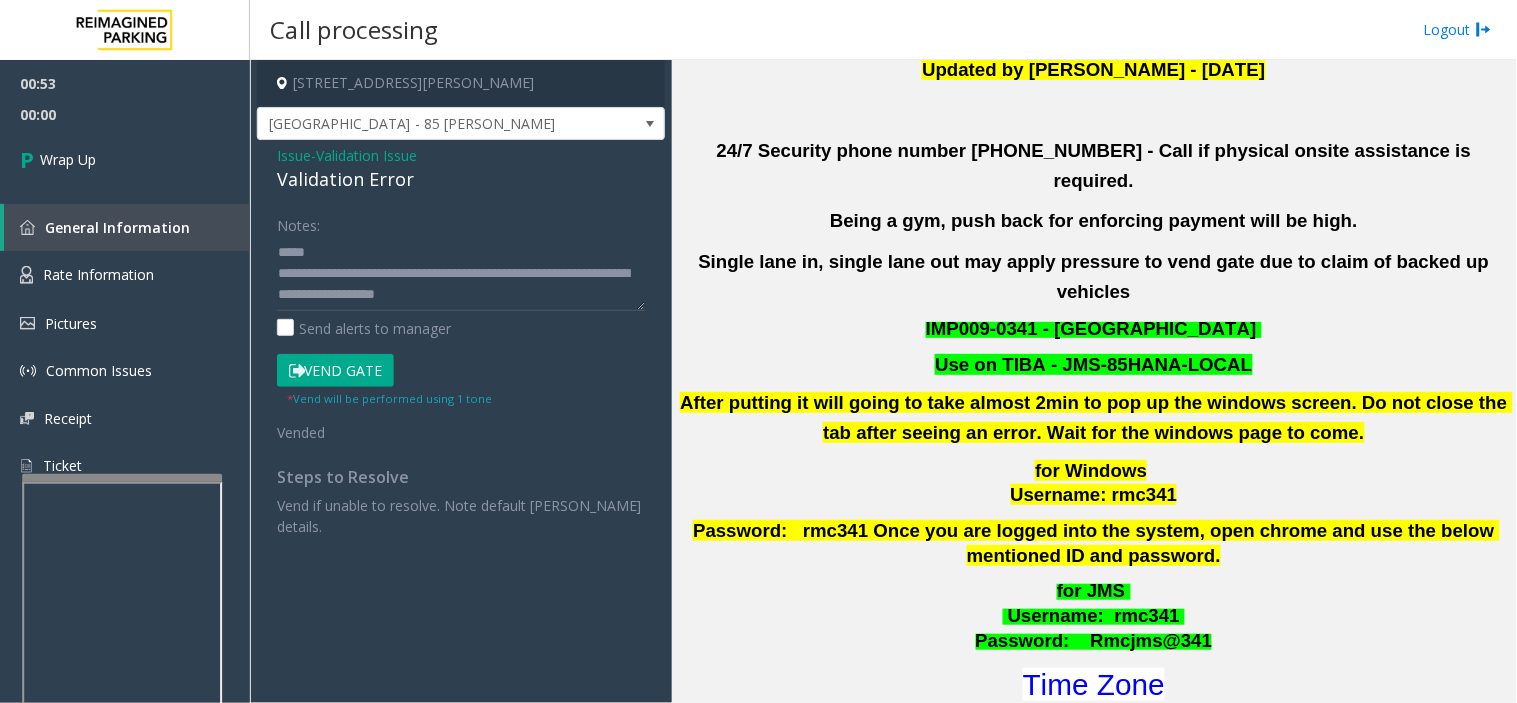scroll, scrollTop: 555, scrollLeft: 0, axis: vertical 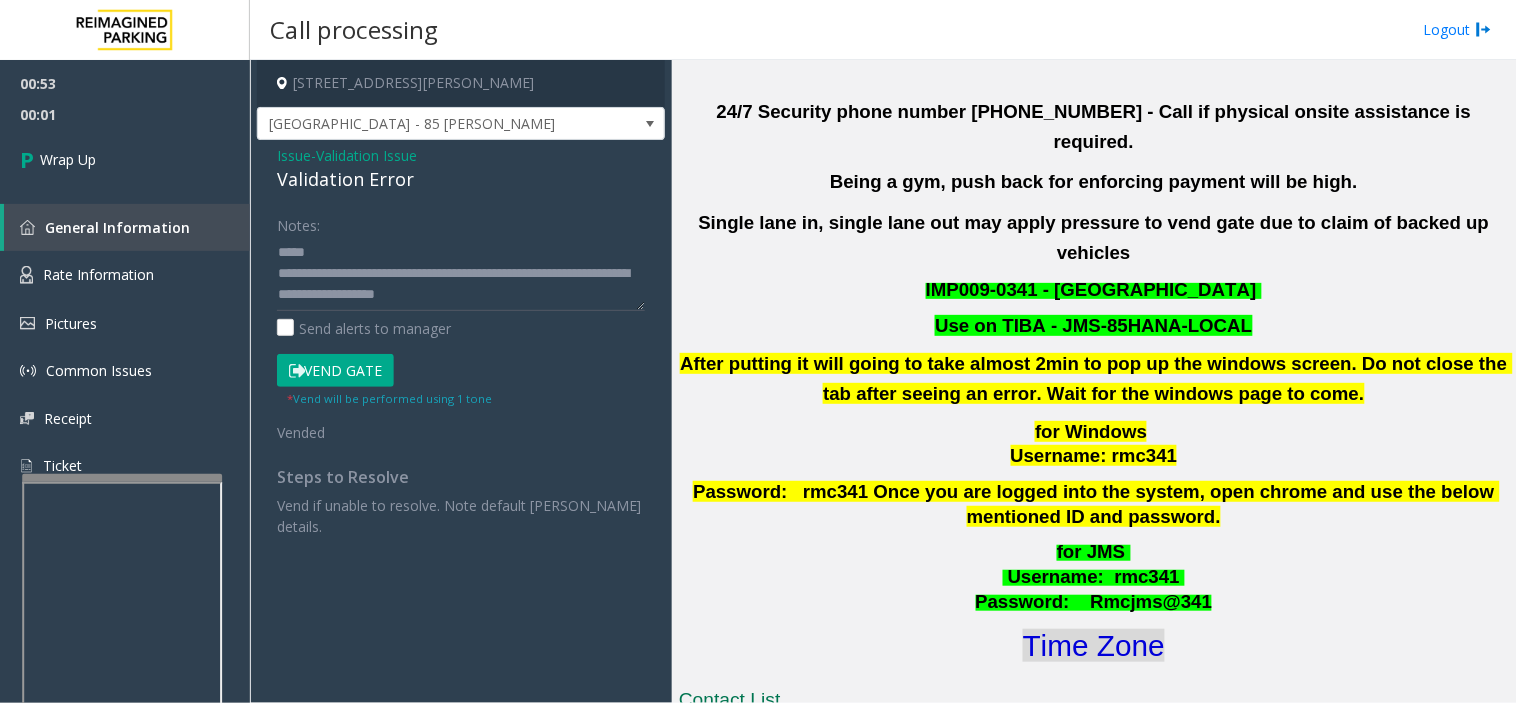 click on "Time Zone" 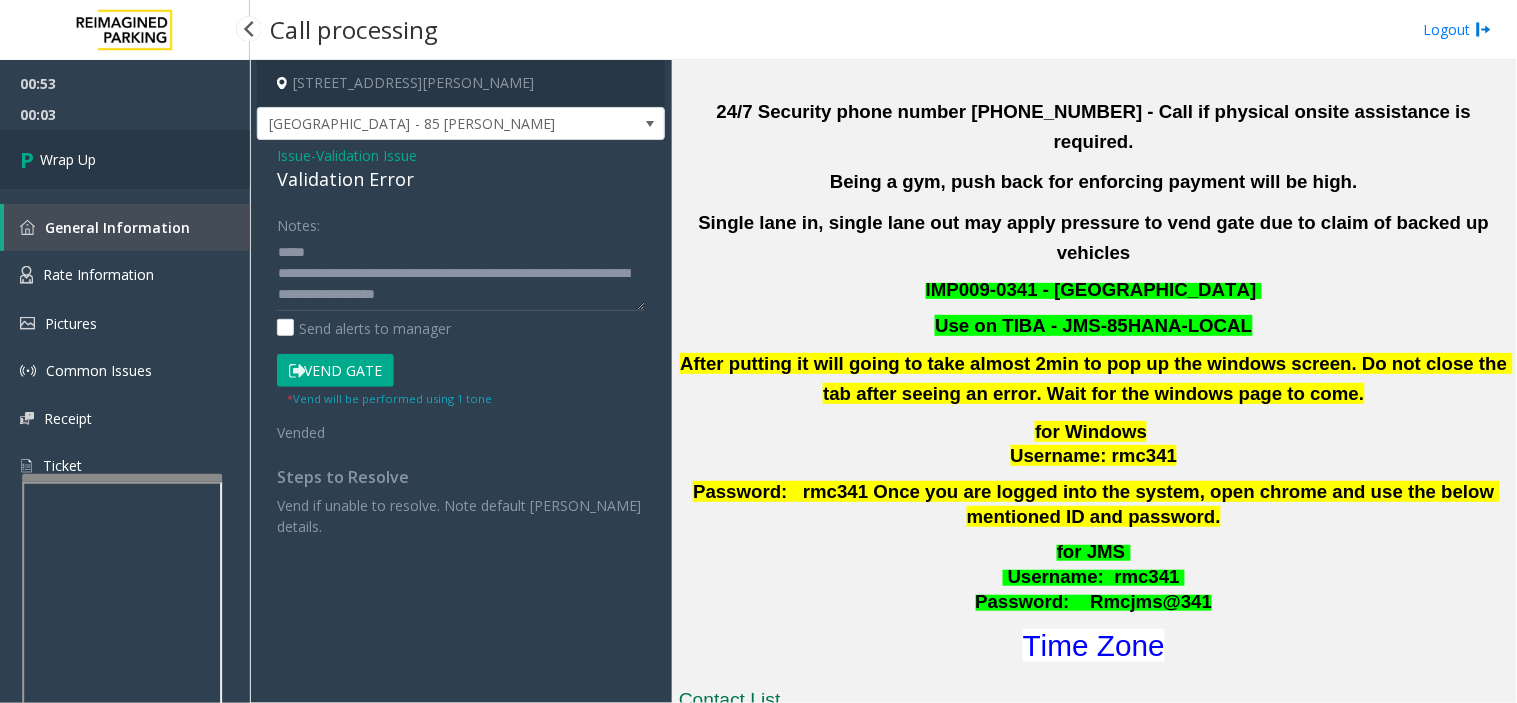 click on "Wrap Up" at bounding box center (125, 159) 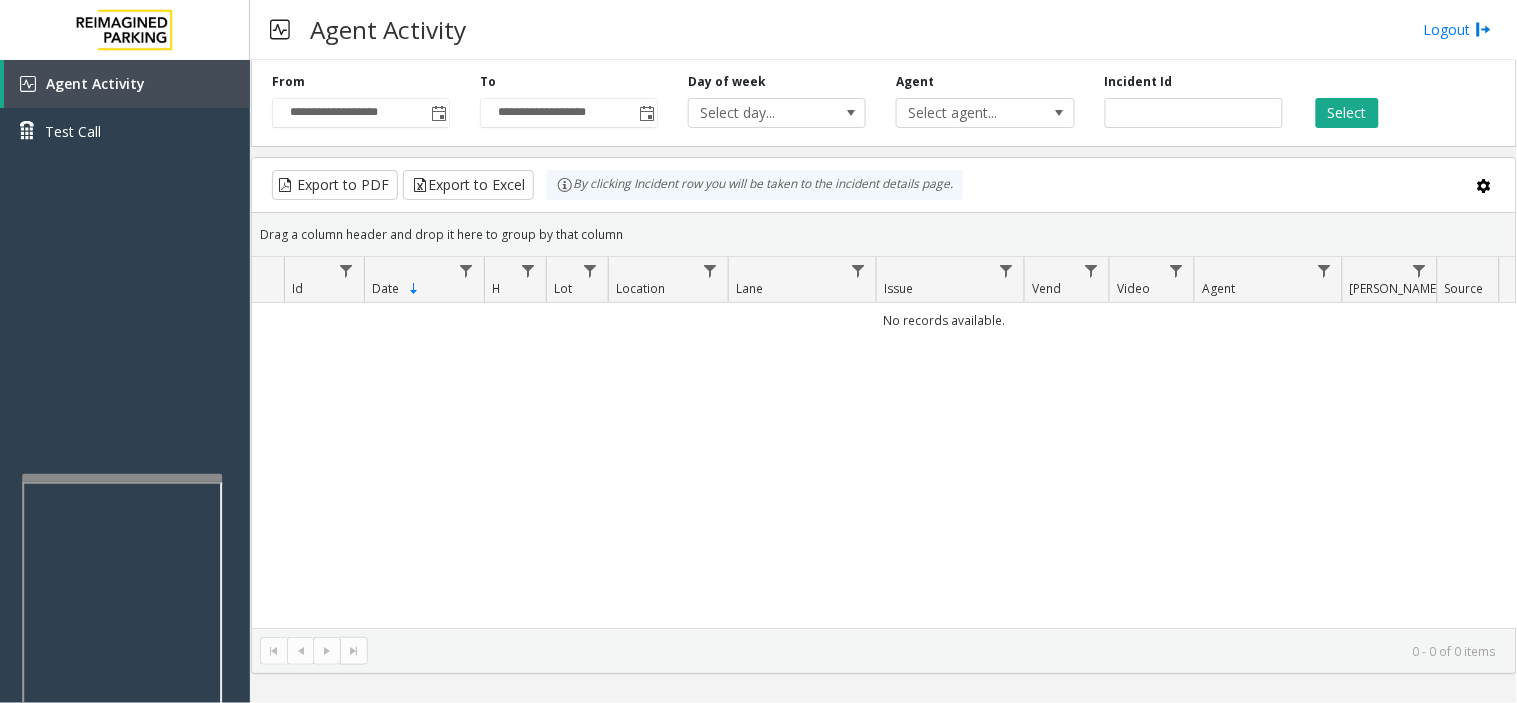 drag, startPoint x: 944, startPoint y: 491, endPoint x: 857, endPoint y: 485, distance: 87.20665 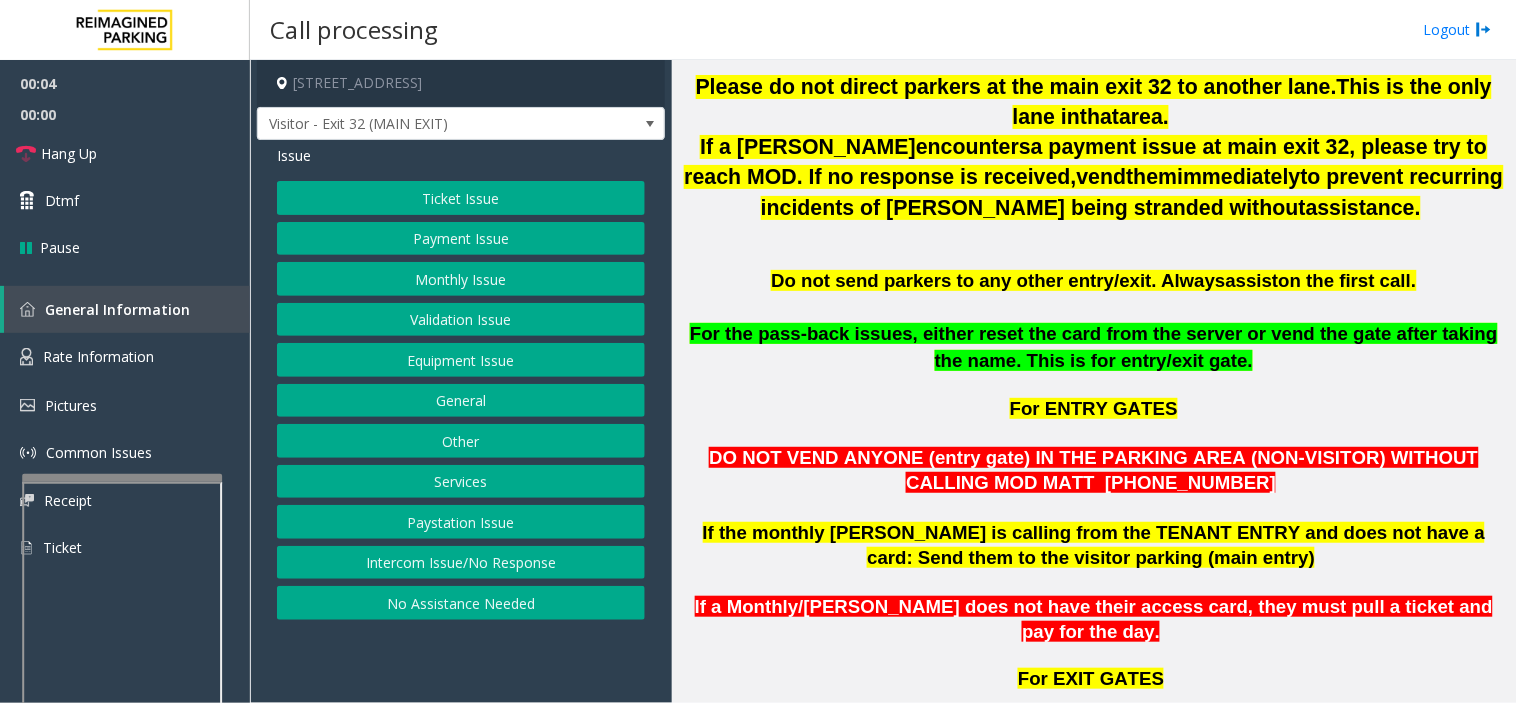 scroll, scrollTop: 1000, scrollLeft: 0, axis: vertical 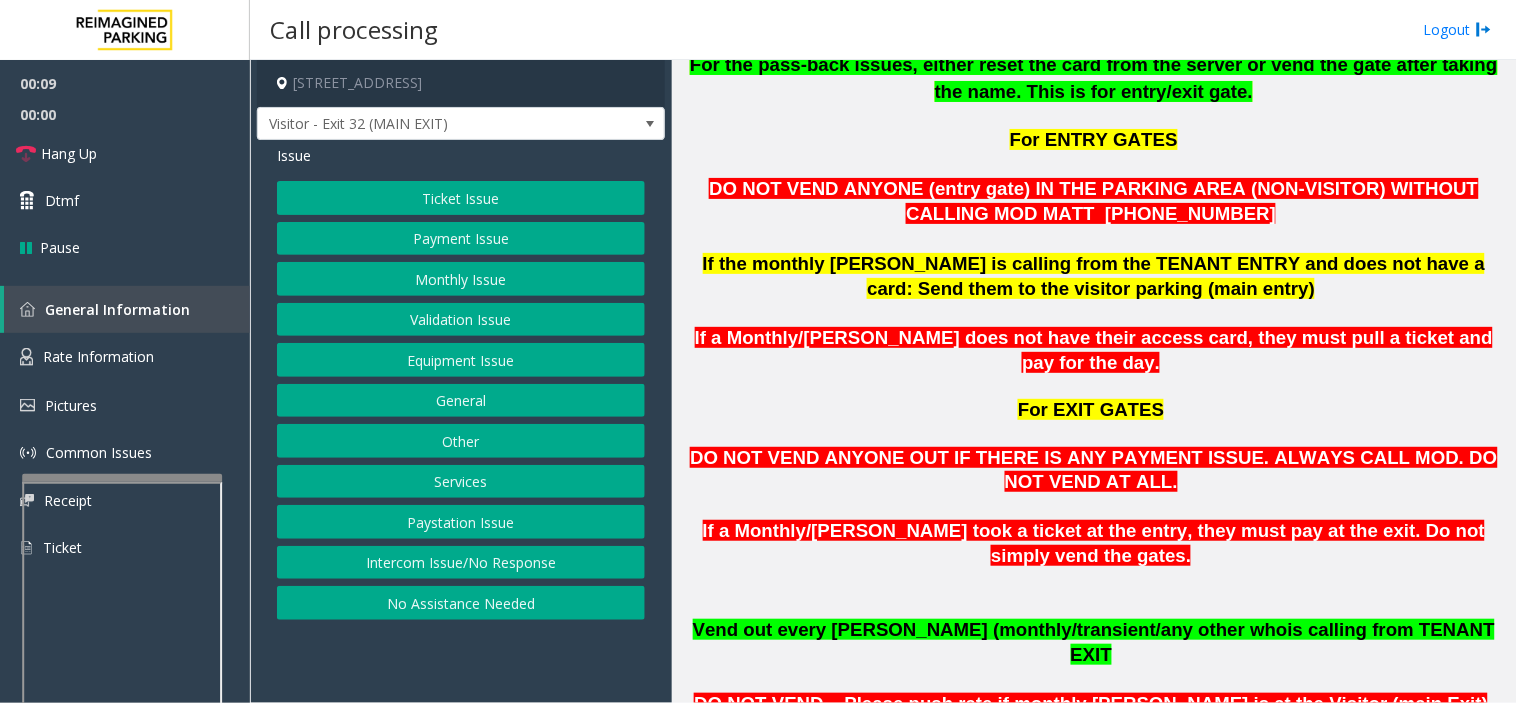 click on "Ticket Issue" 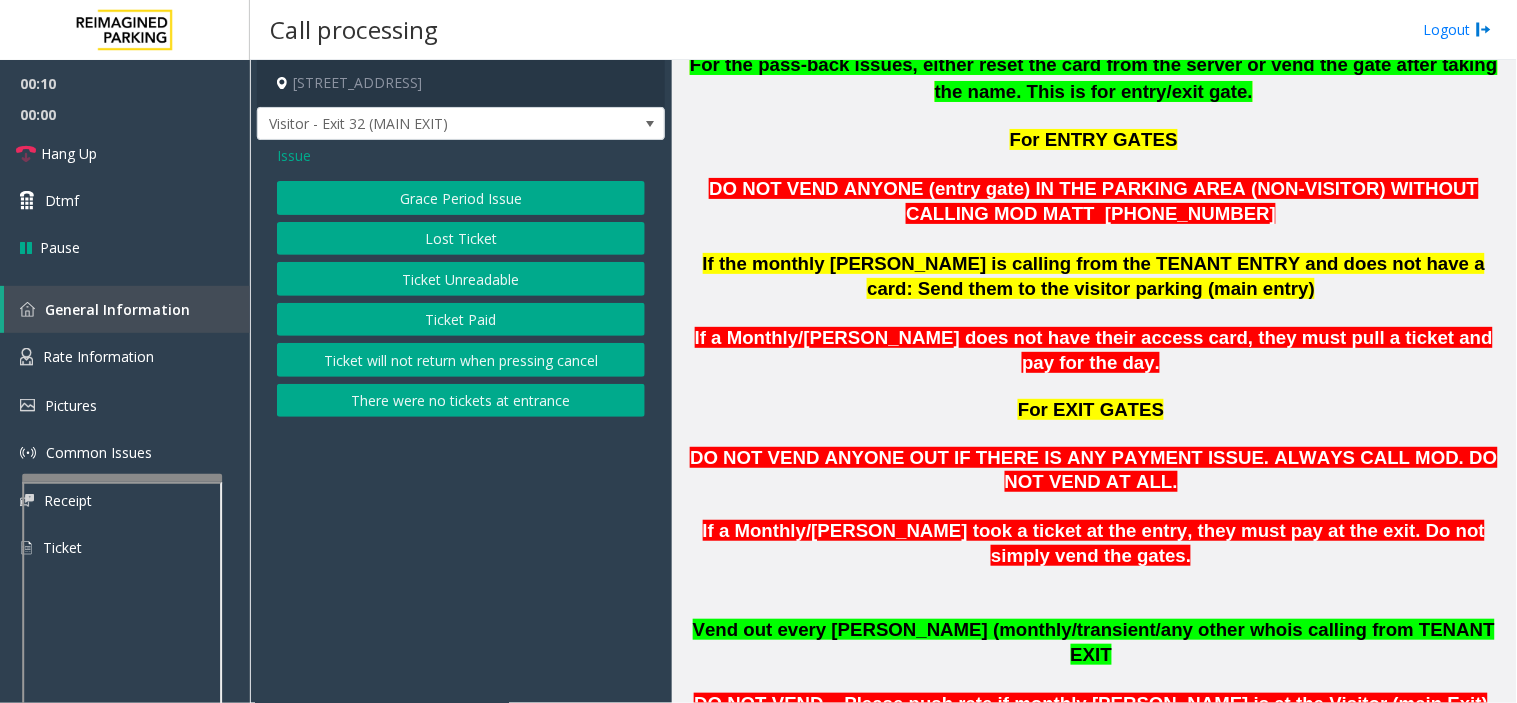 click on "Ticket Unreadable" 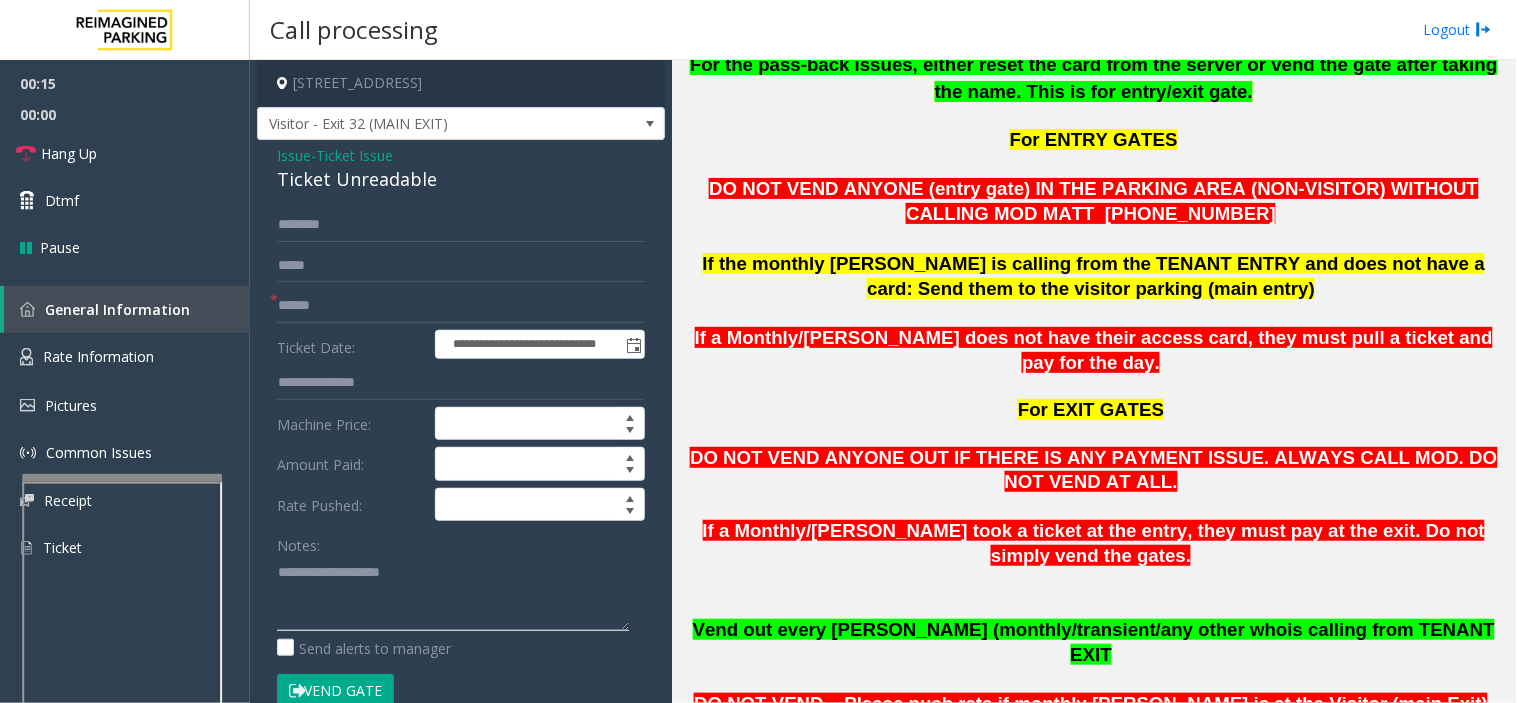 paste on "**********" 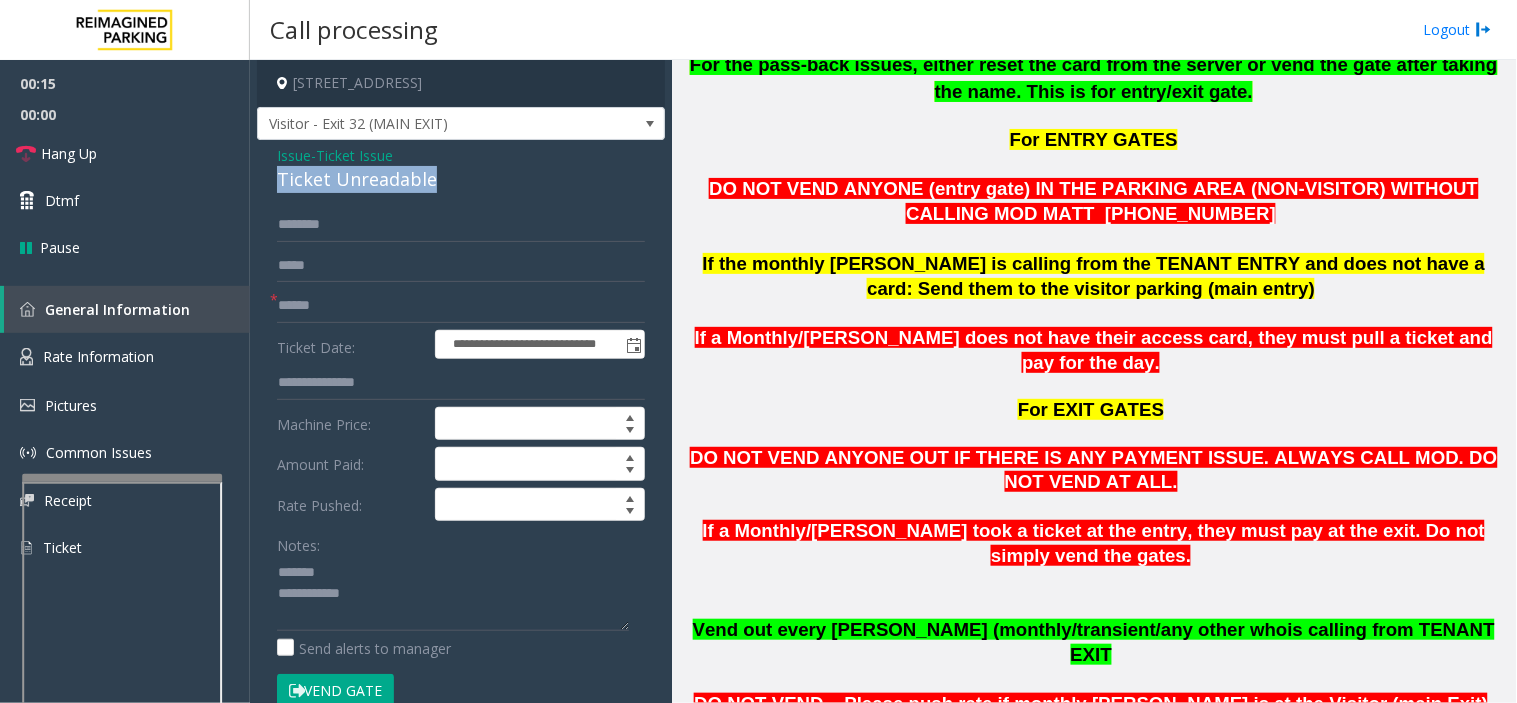 drag, startPoint x: 267, startPoint y: 175, endPoint x: 457, endPoint y: 184, distance: 190.21304 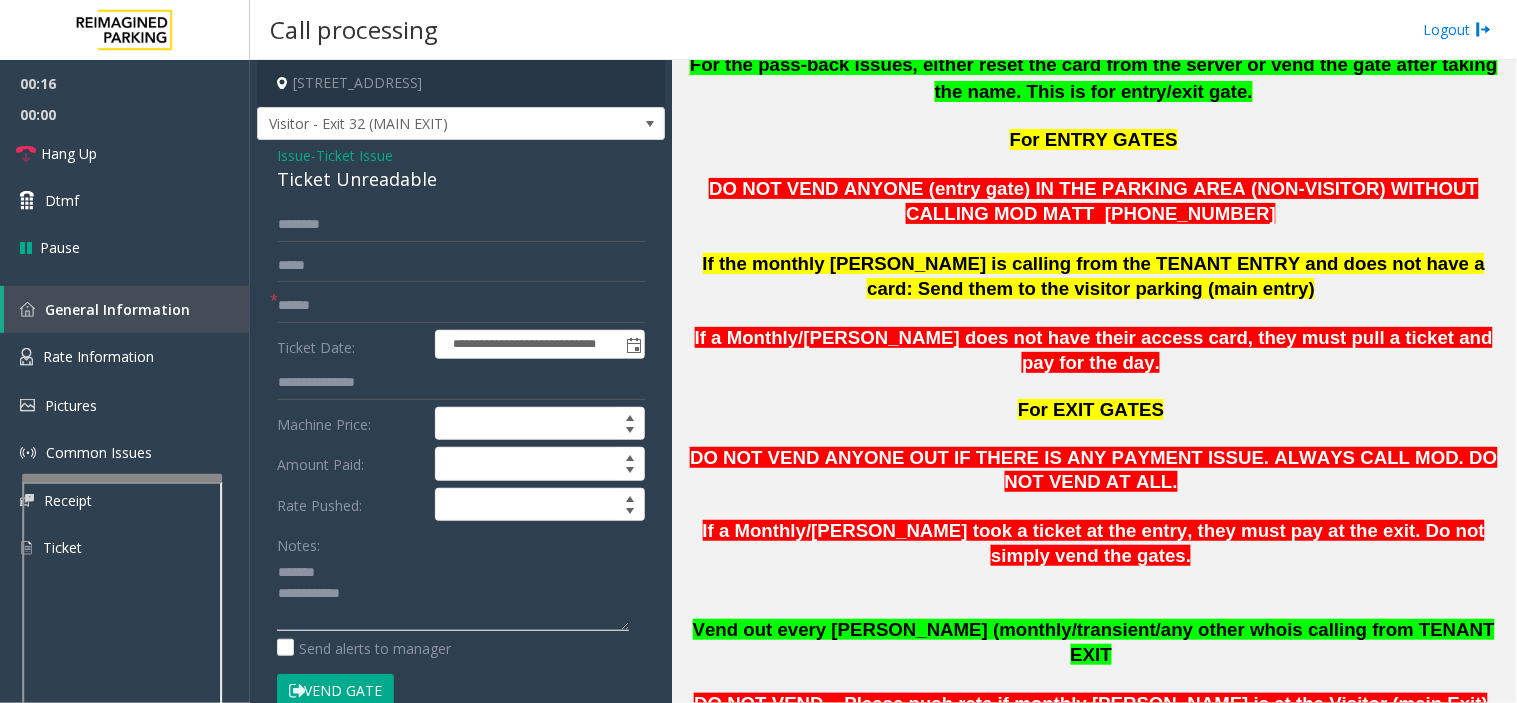 click 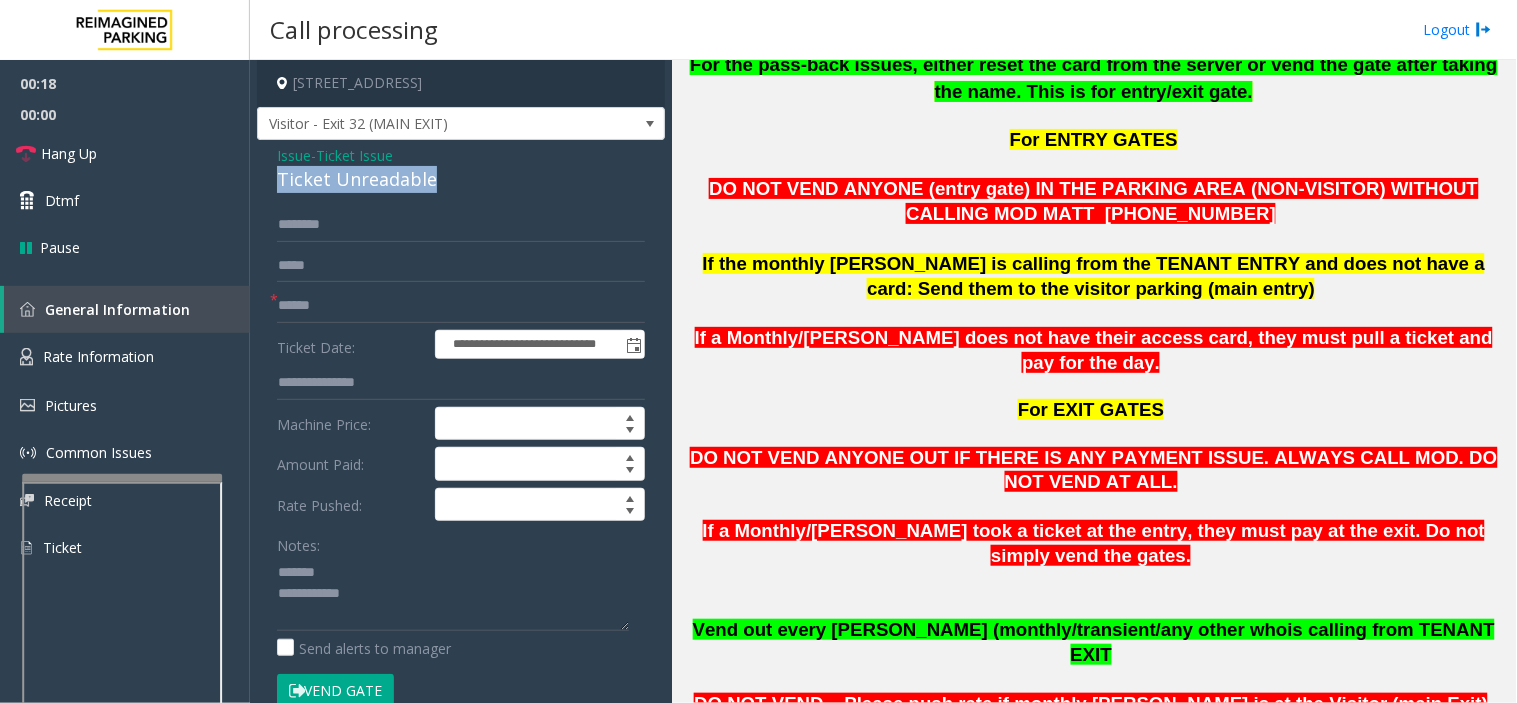 drag, startPoint x: 263, startPoint y: 176, endPoint x: 444, endPoint y: 175, distance: 181.00276 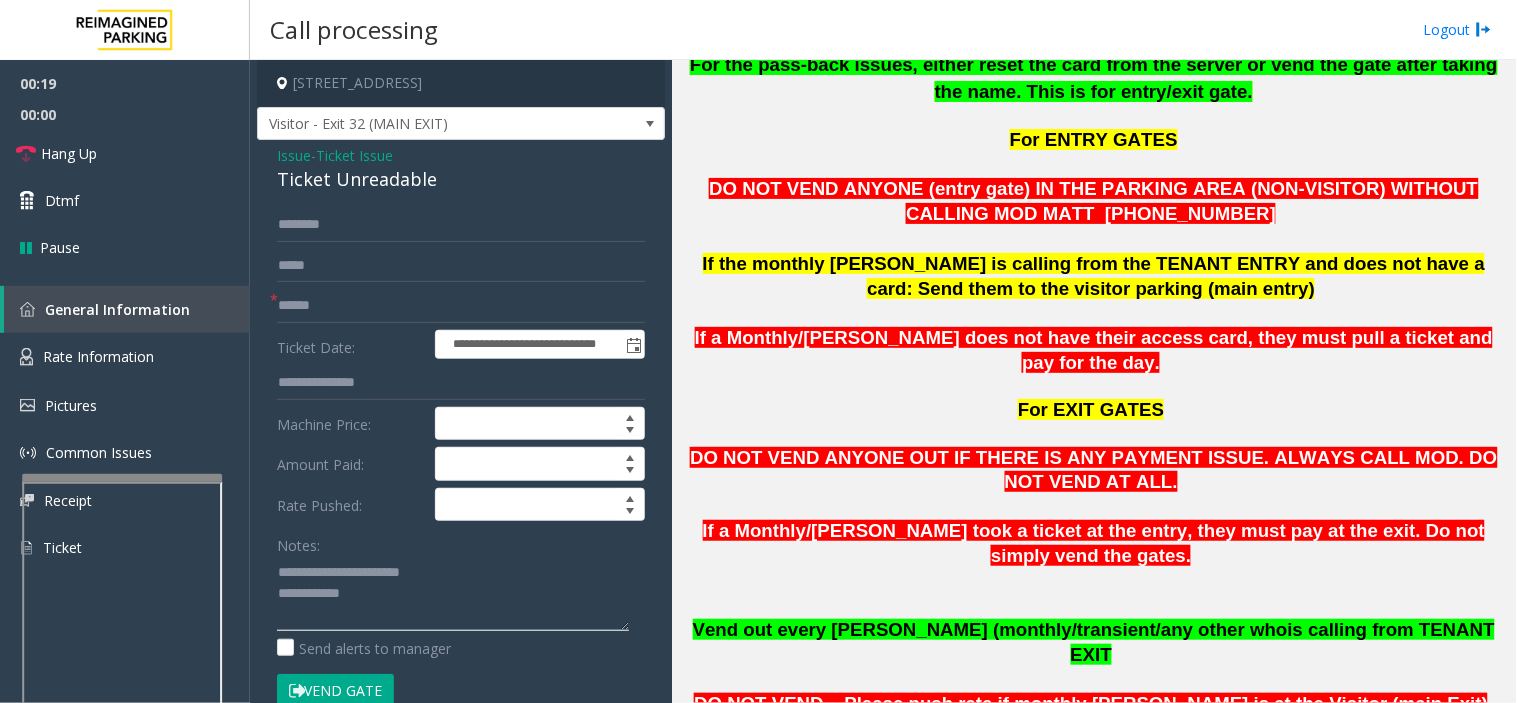 click 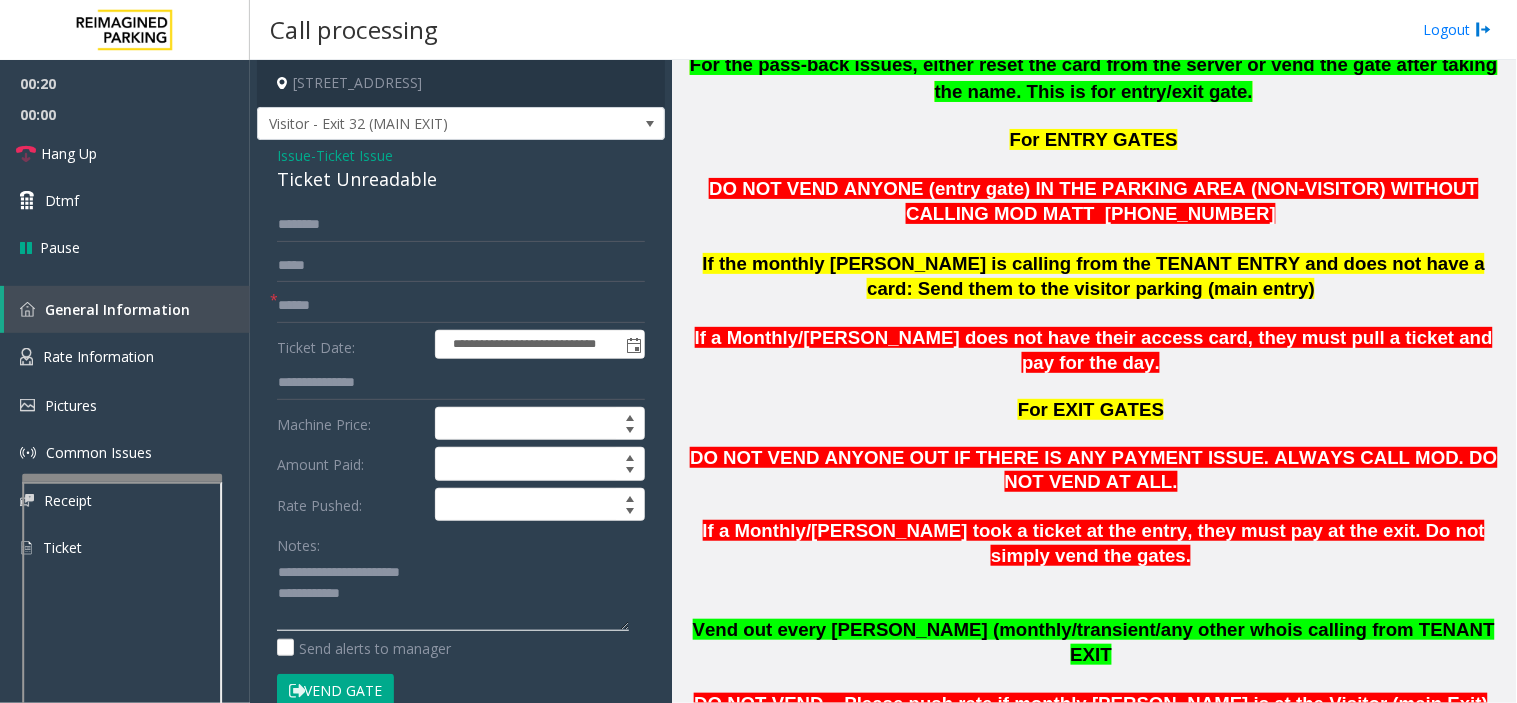 type on "**********" 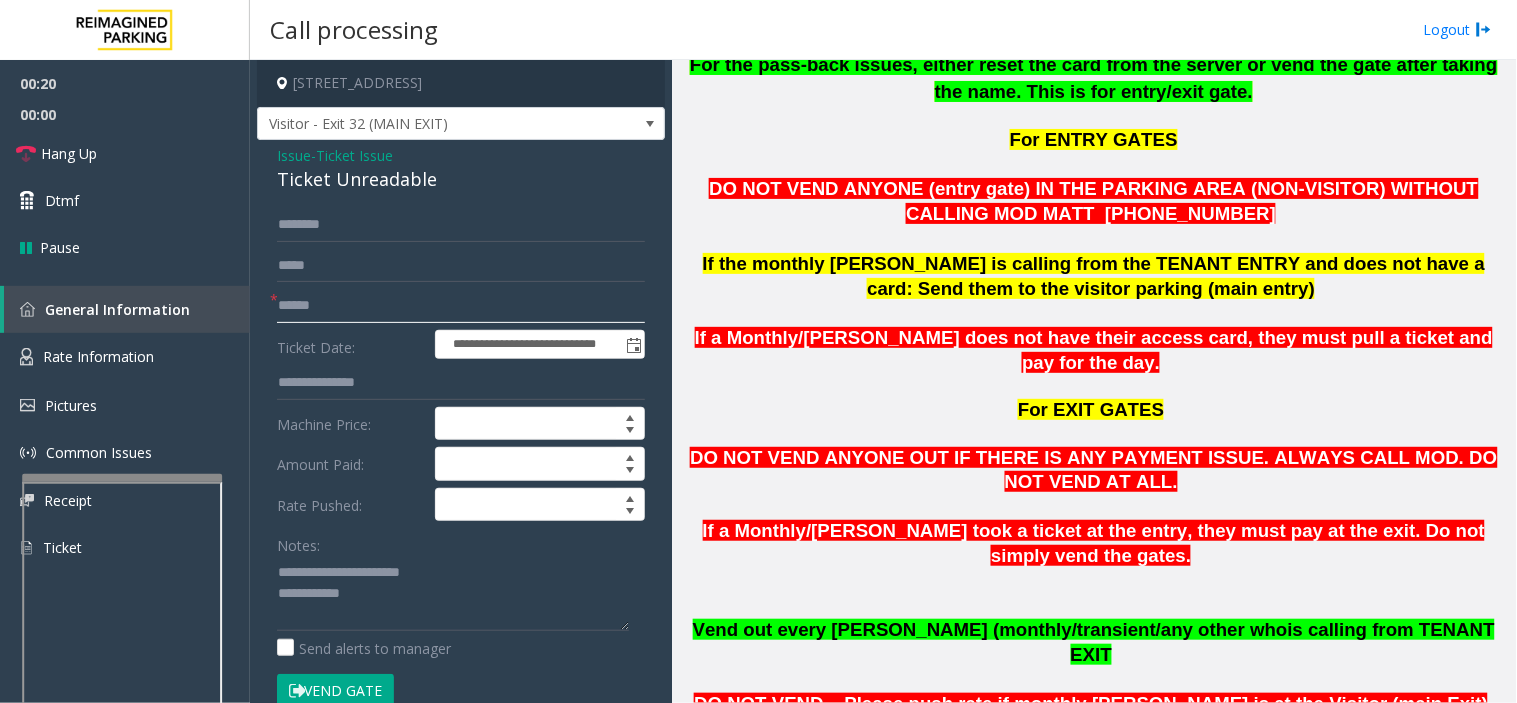 click 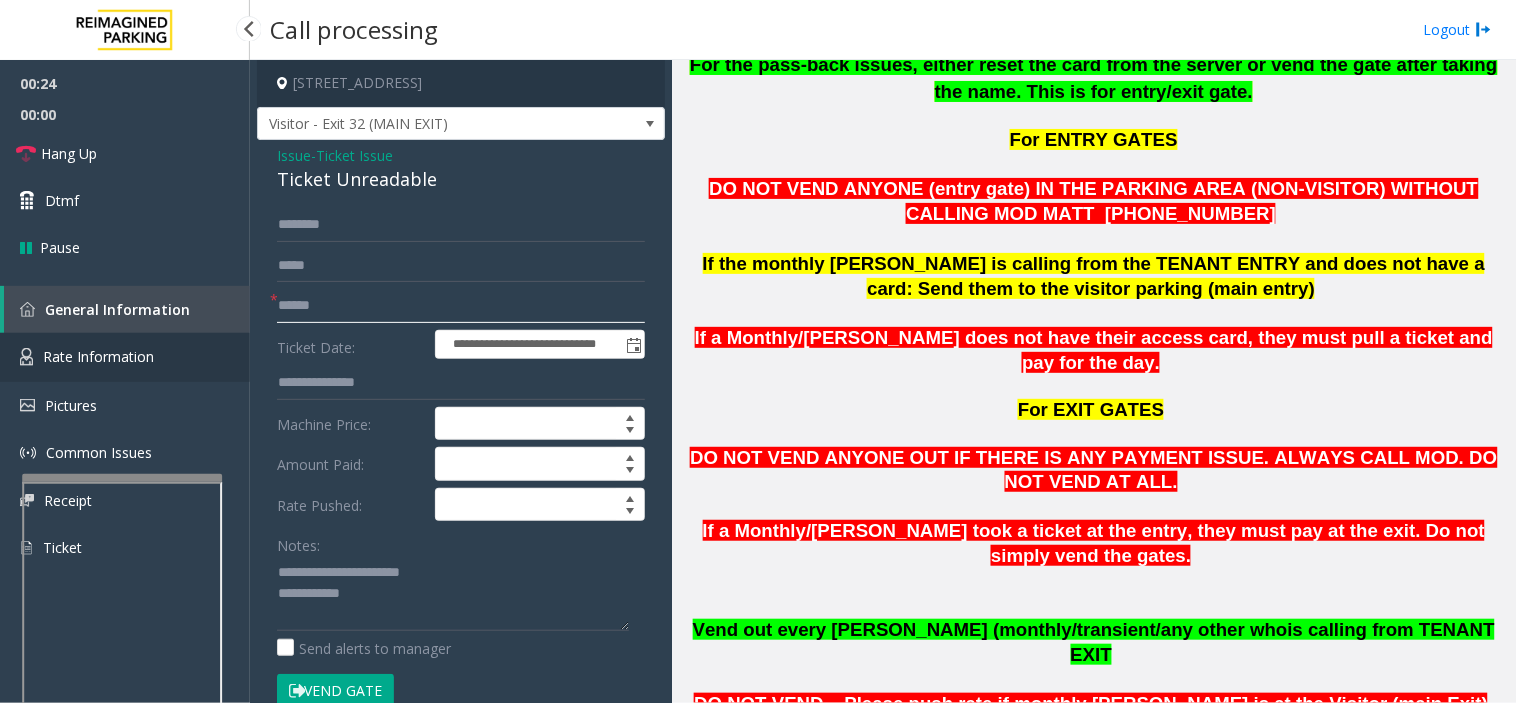 type on "******" 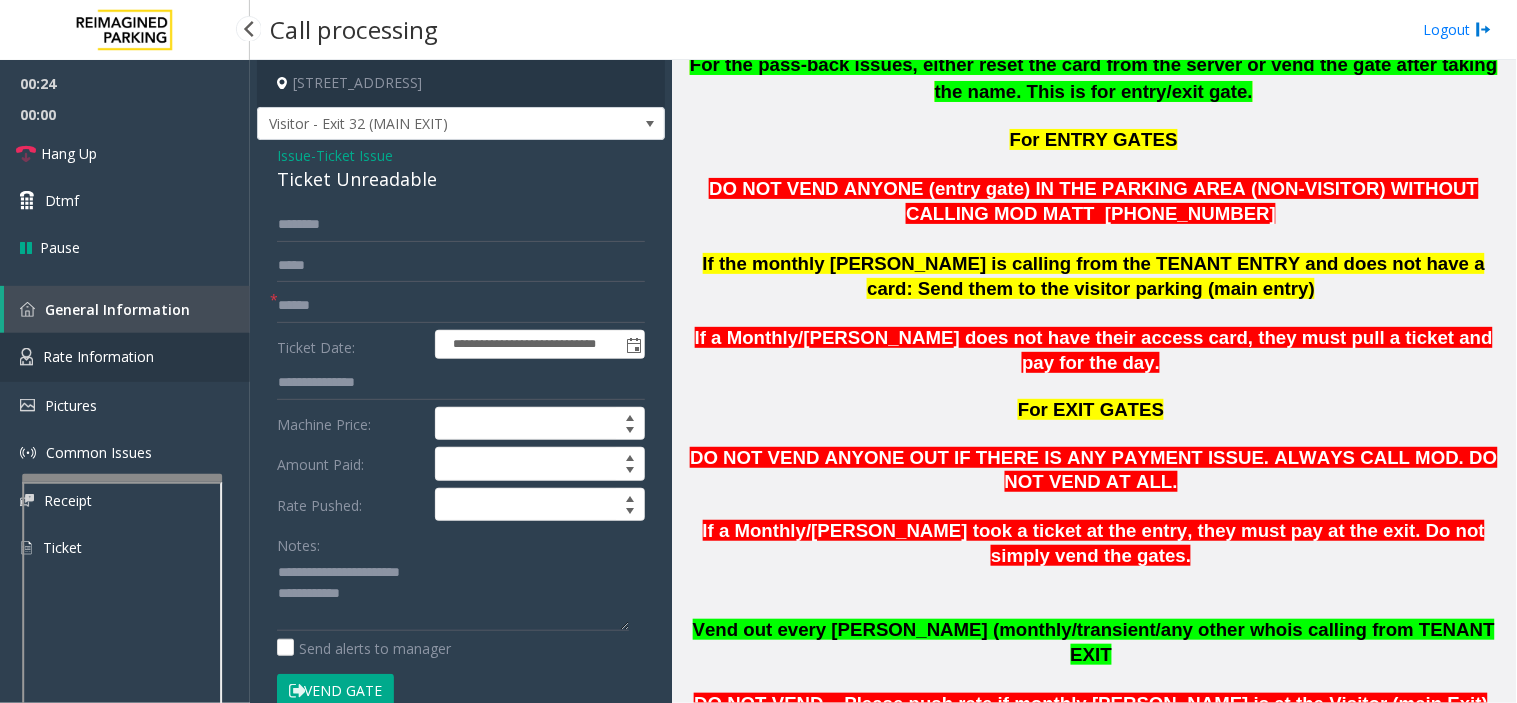 click on "Rate Information" at bounding box center (125, 357) 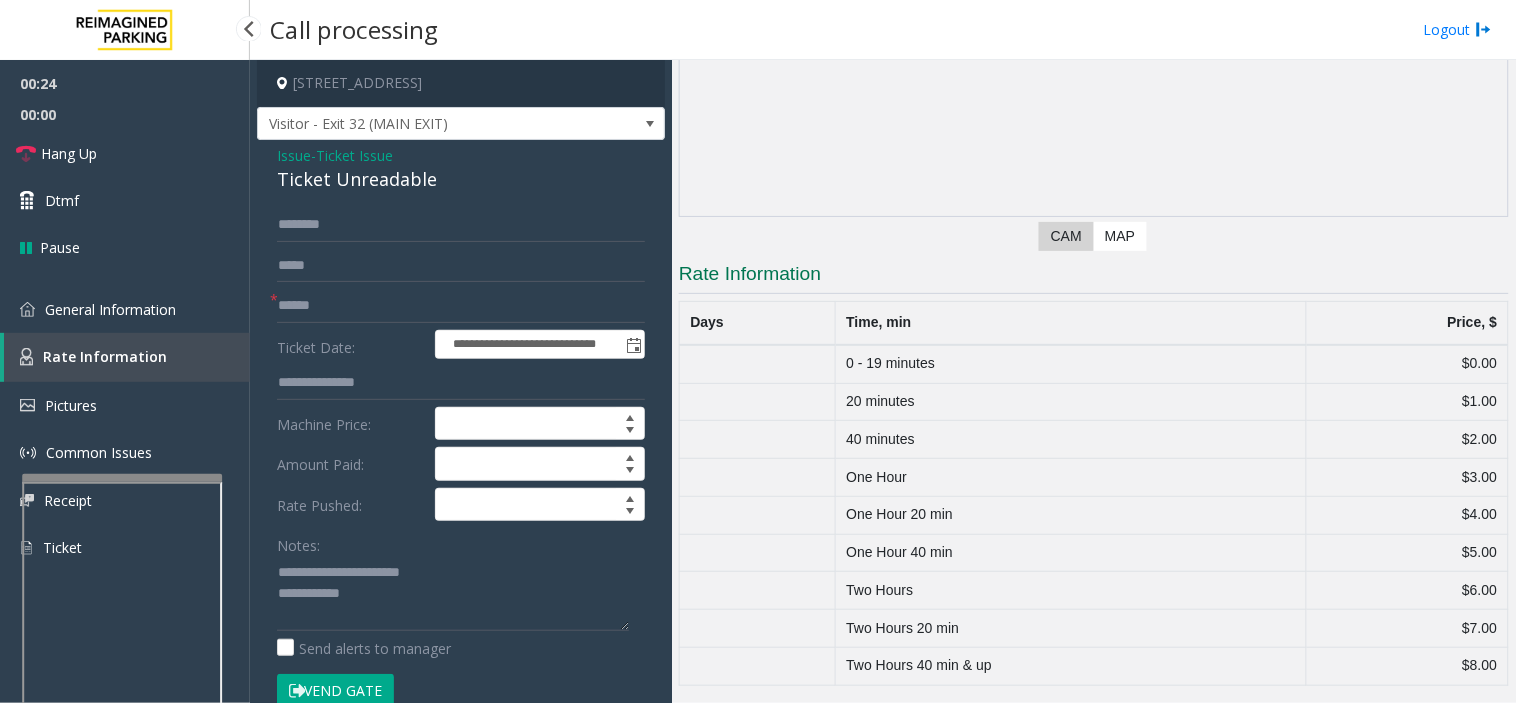scroll, scrollTop: 270, scrollLeft: 0, axis: vertical 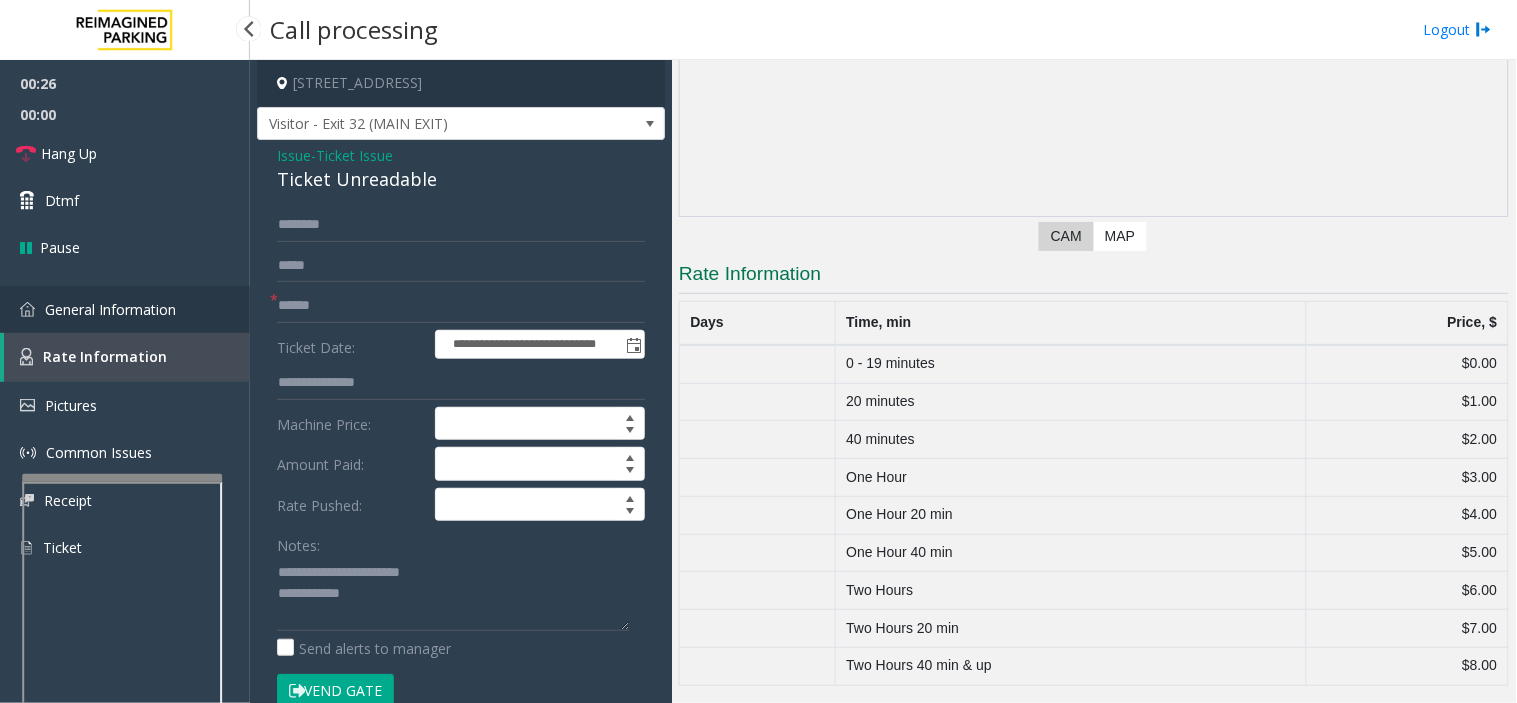 click on "General Information" at bounding box center [125, 309] 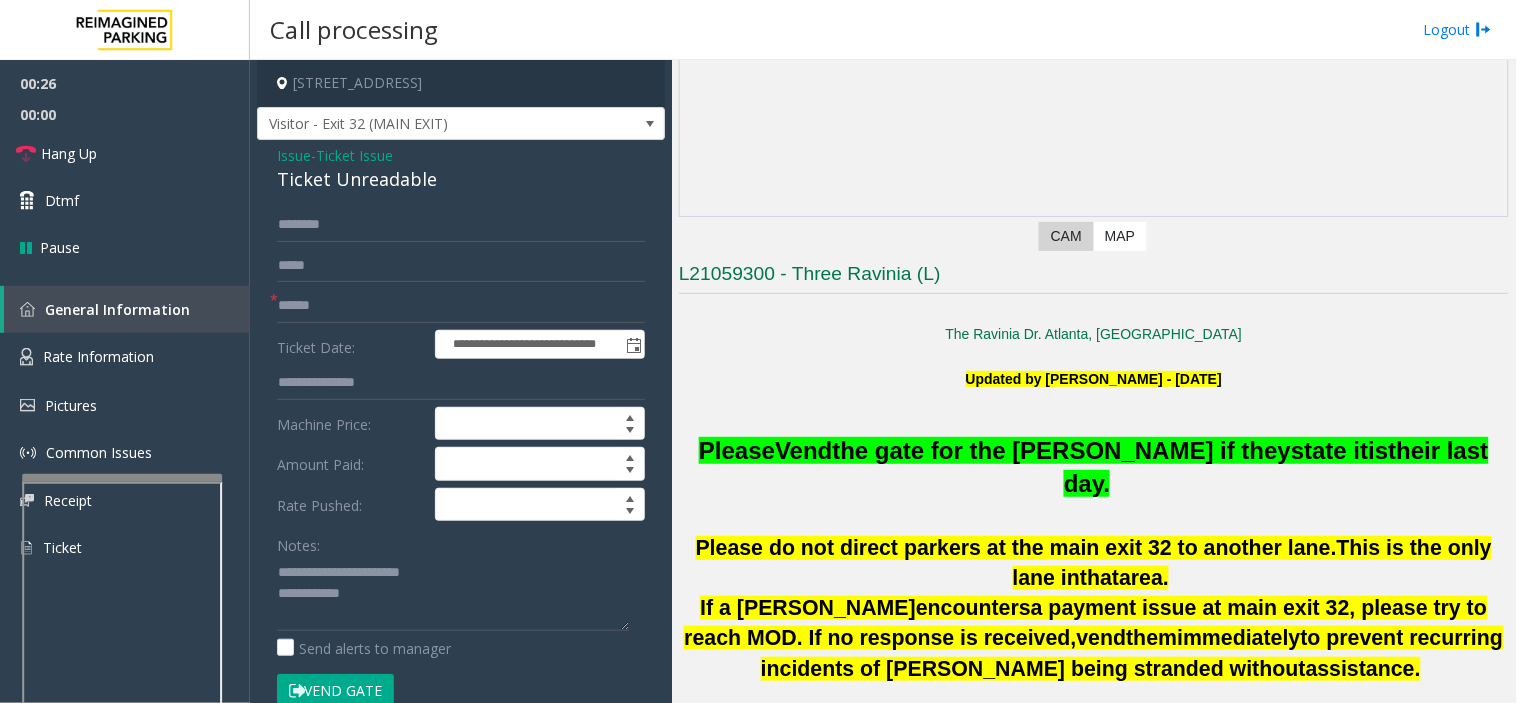 scroll, scrollTop: 1000, scrollLeft: 0, axis: vertical 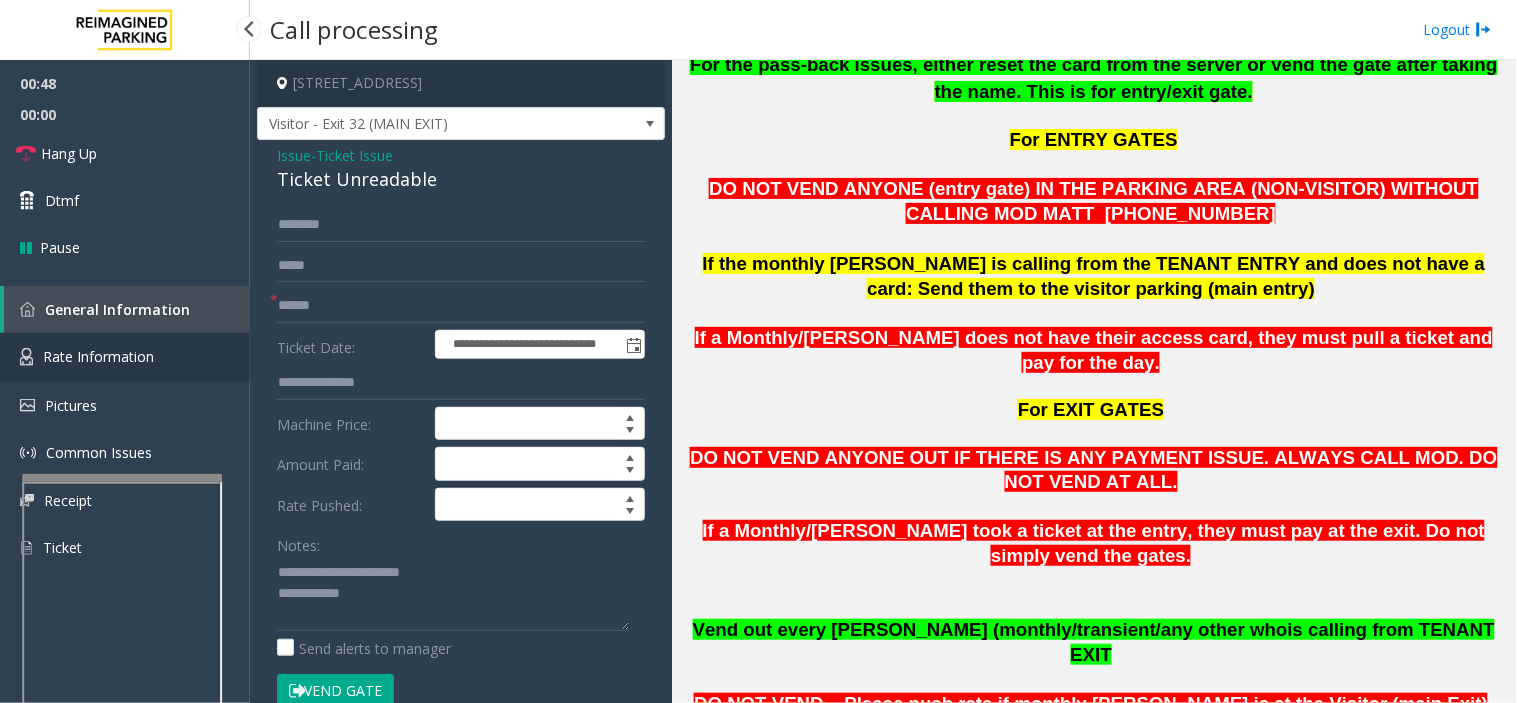 click on "Rate Information" at bounding box center [125, 357] 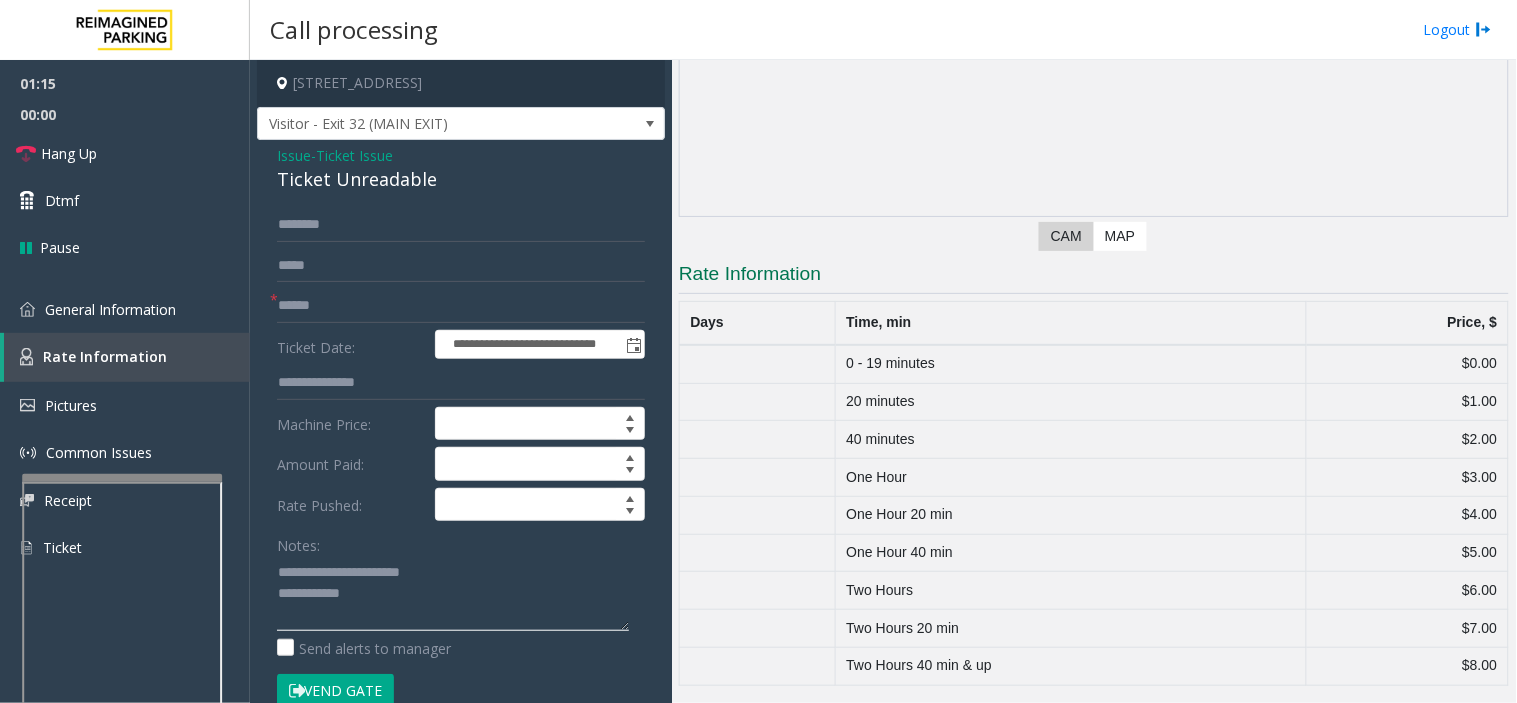 click 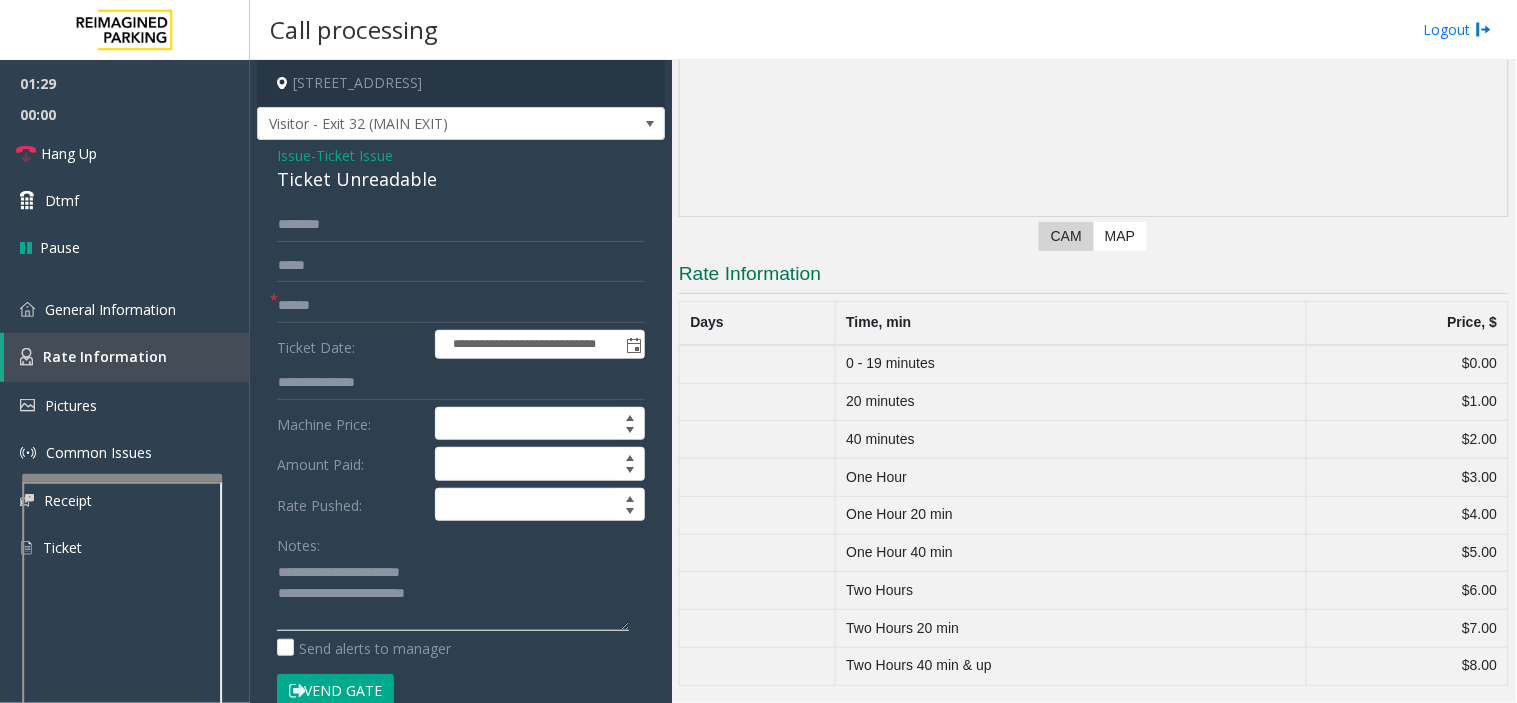 type on "**********" 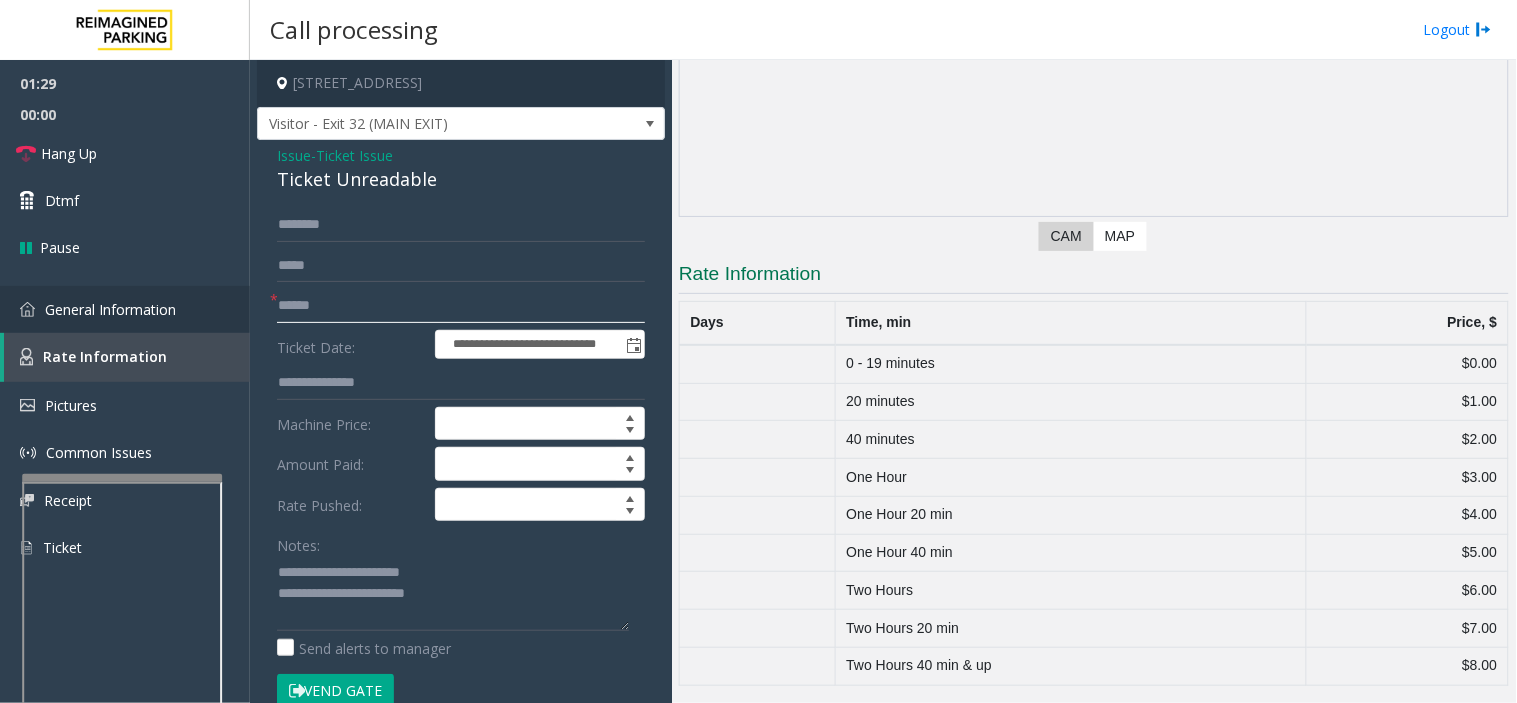 drag, startPoint x: 371, startPoint y: 300, endPoint x: 213, endPoint y: 300, distance: 158 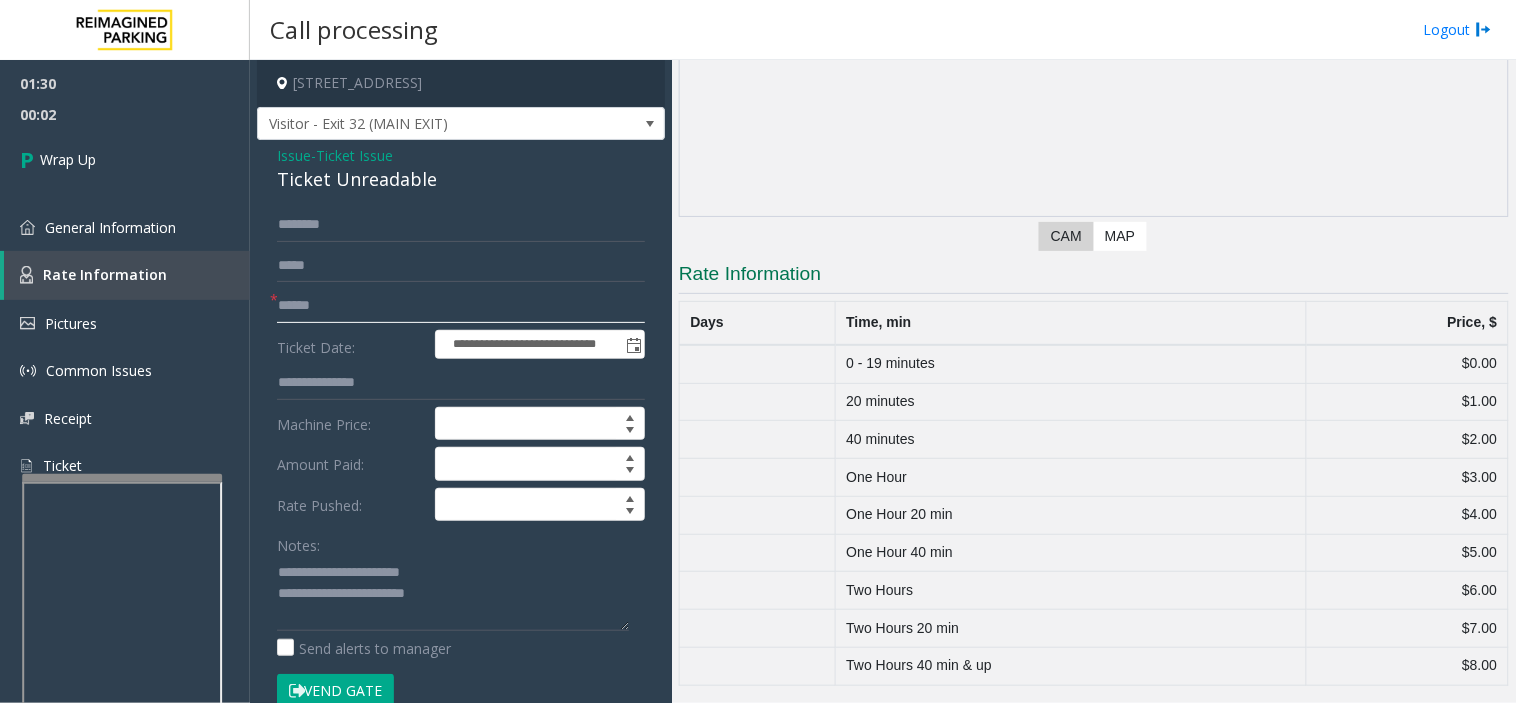 click 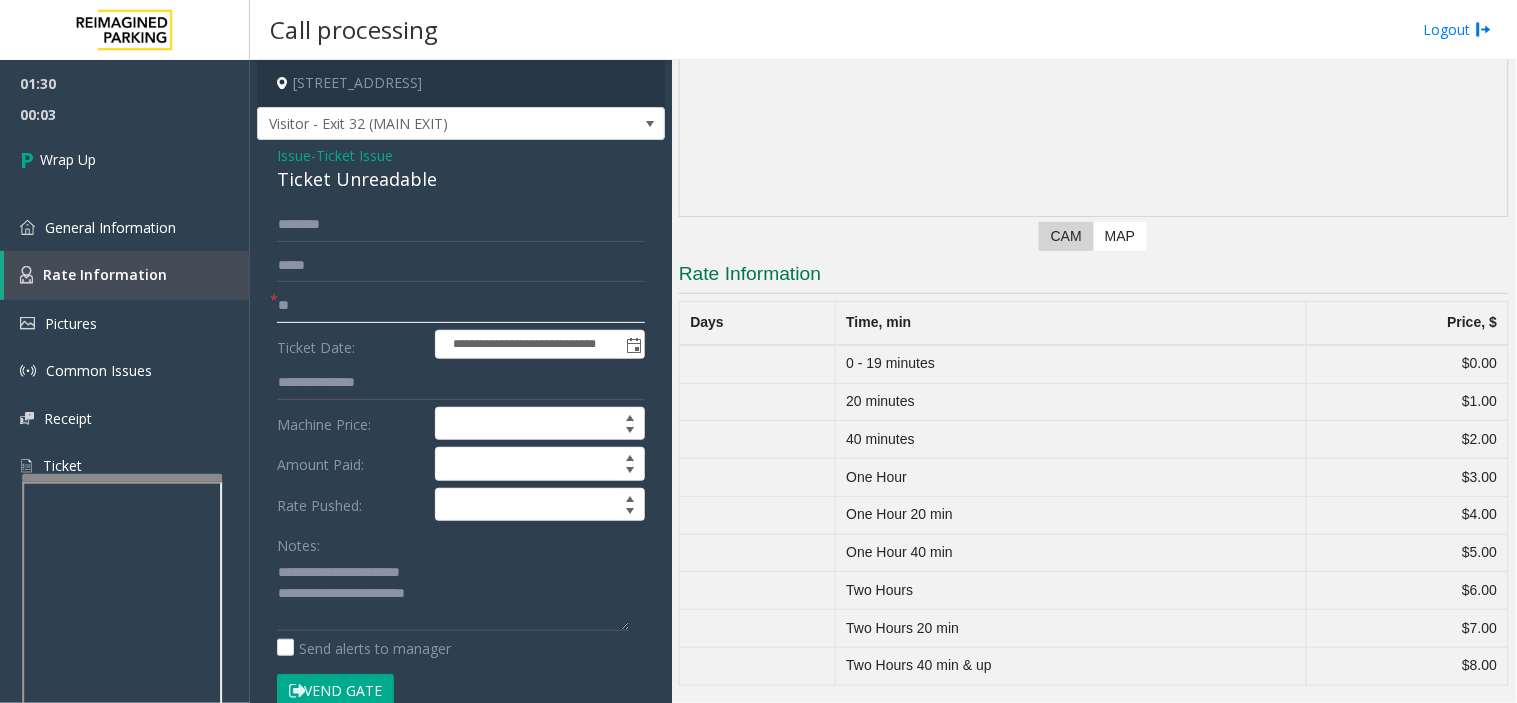 type on "**" 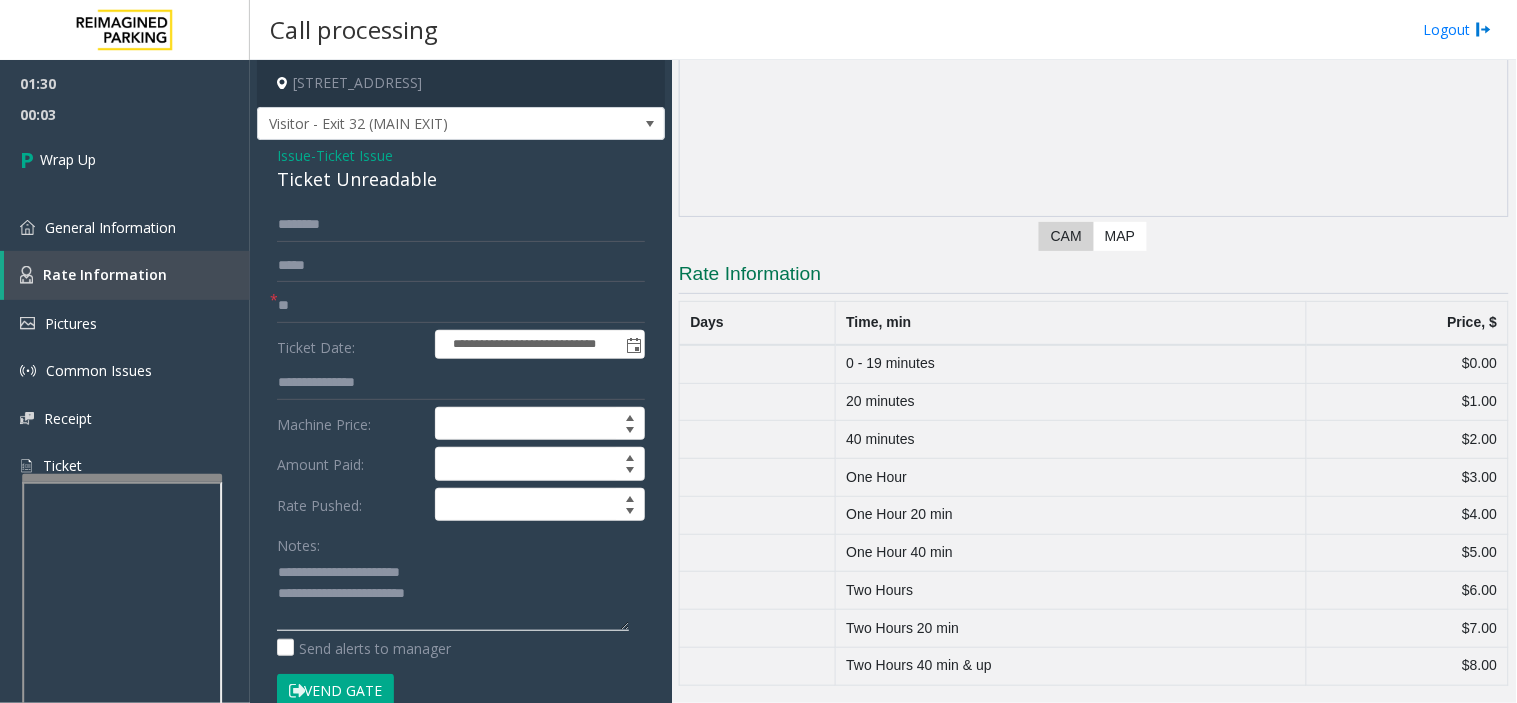 click 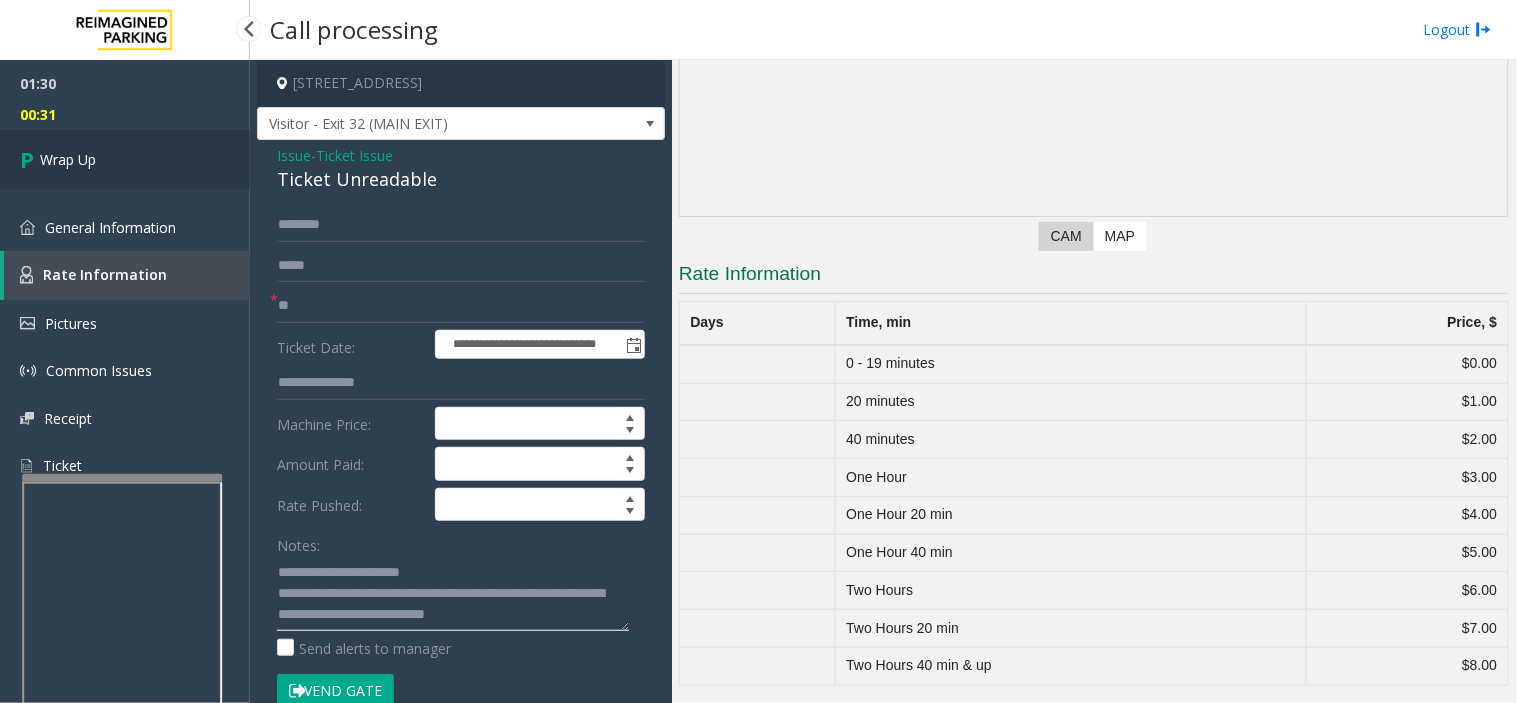 type on "**********" 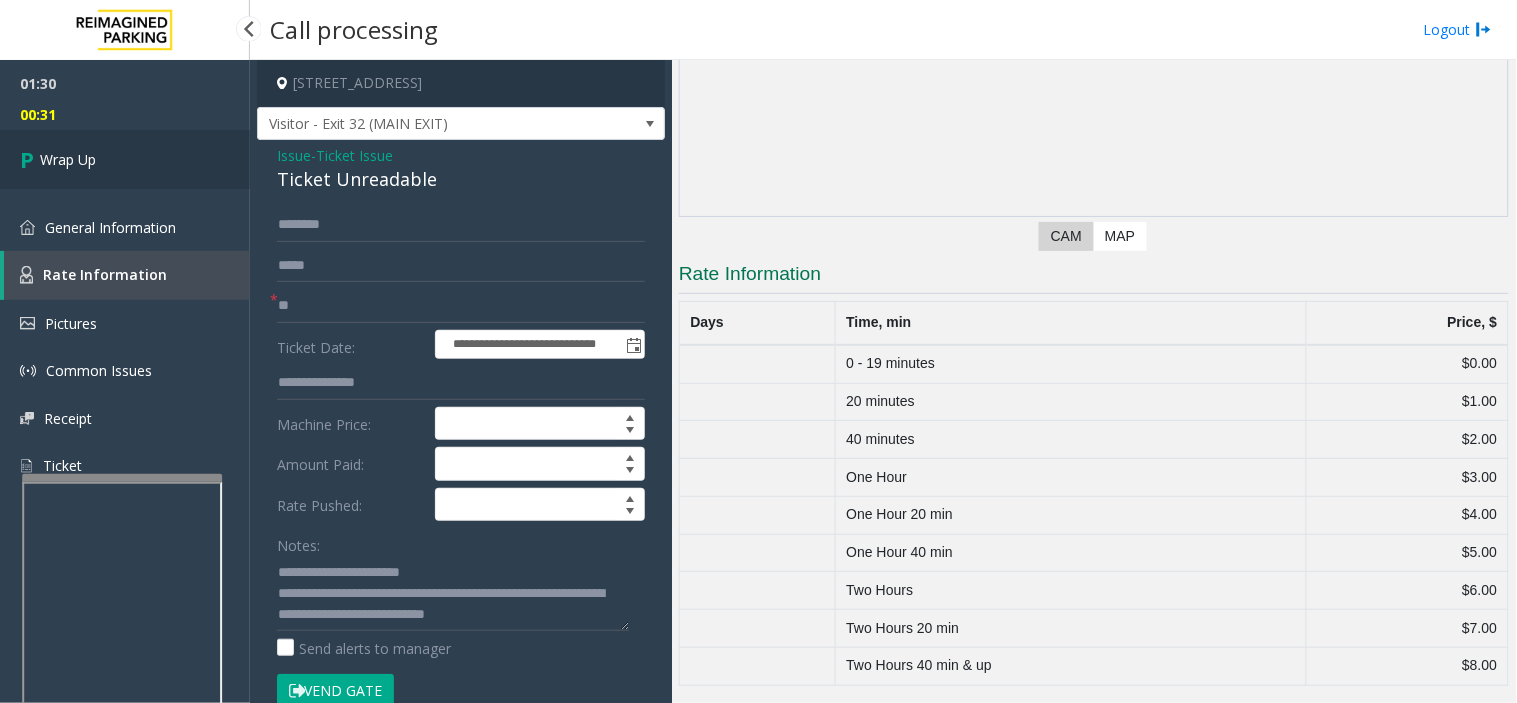 click on "Wrap Up" at bounding box center [125, 159] 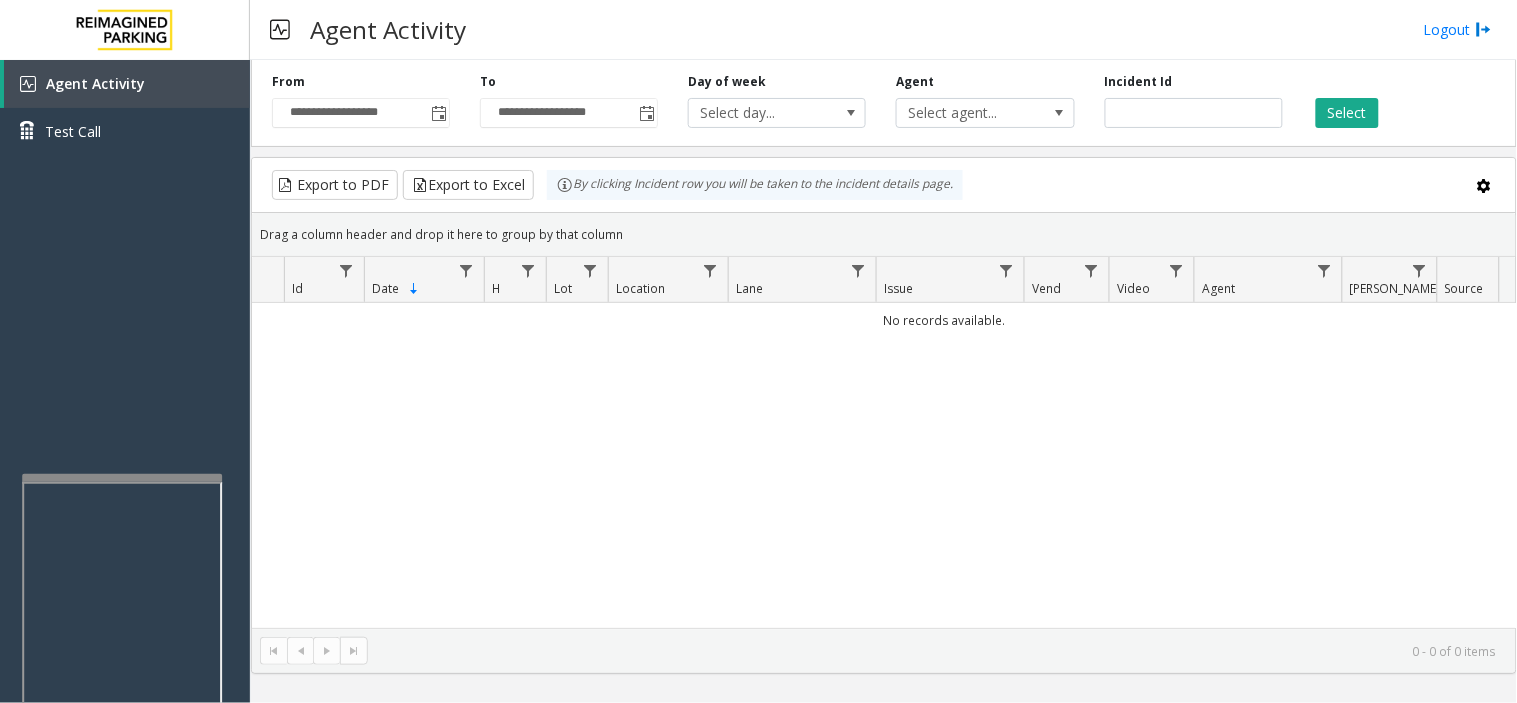 drag, startPoint x: 758, startPoint y: 543, endPoint x: 714, endPoint y: 546, distance: 44.102154 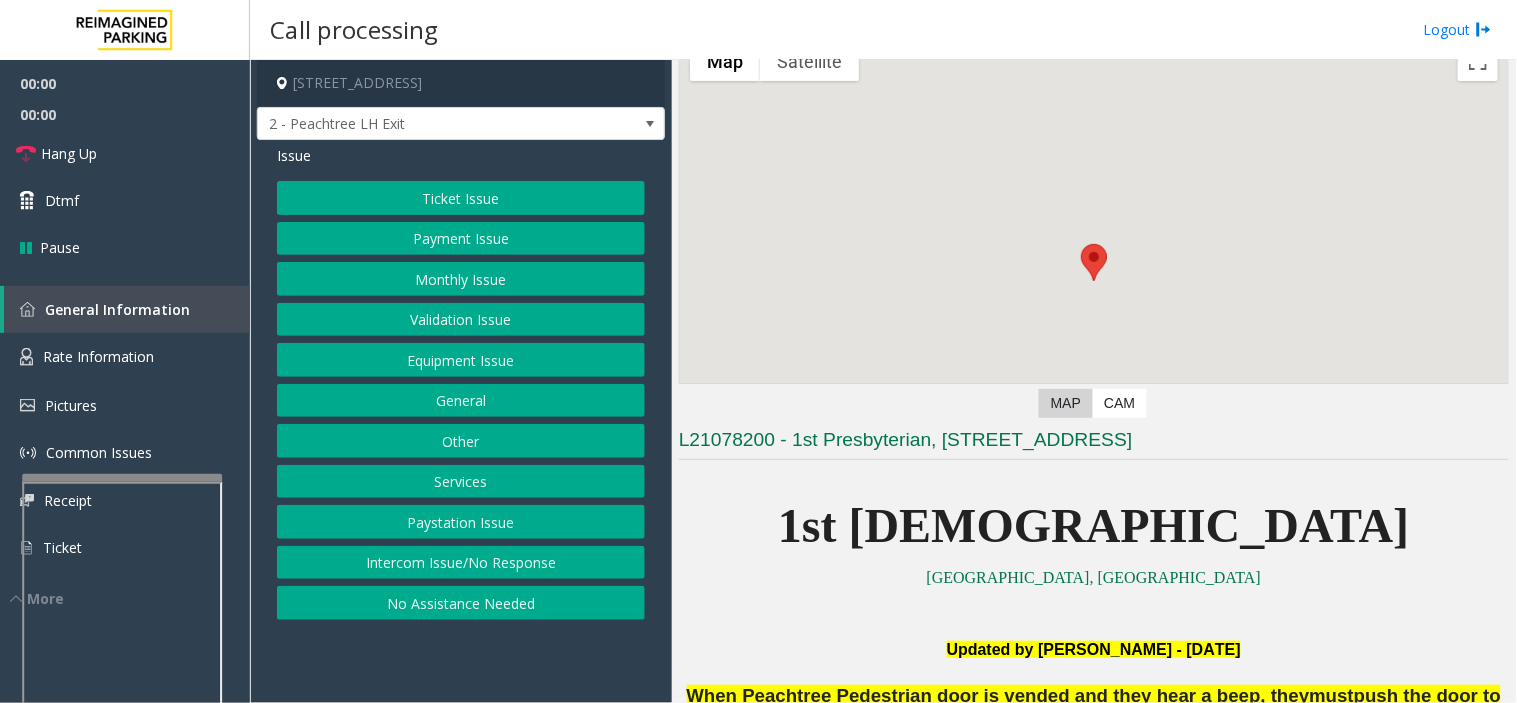 scroll, scrollTop: 444, scrollLeft: 0, axis: vertical 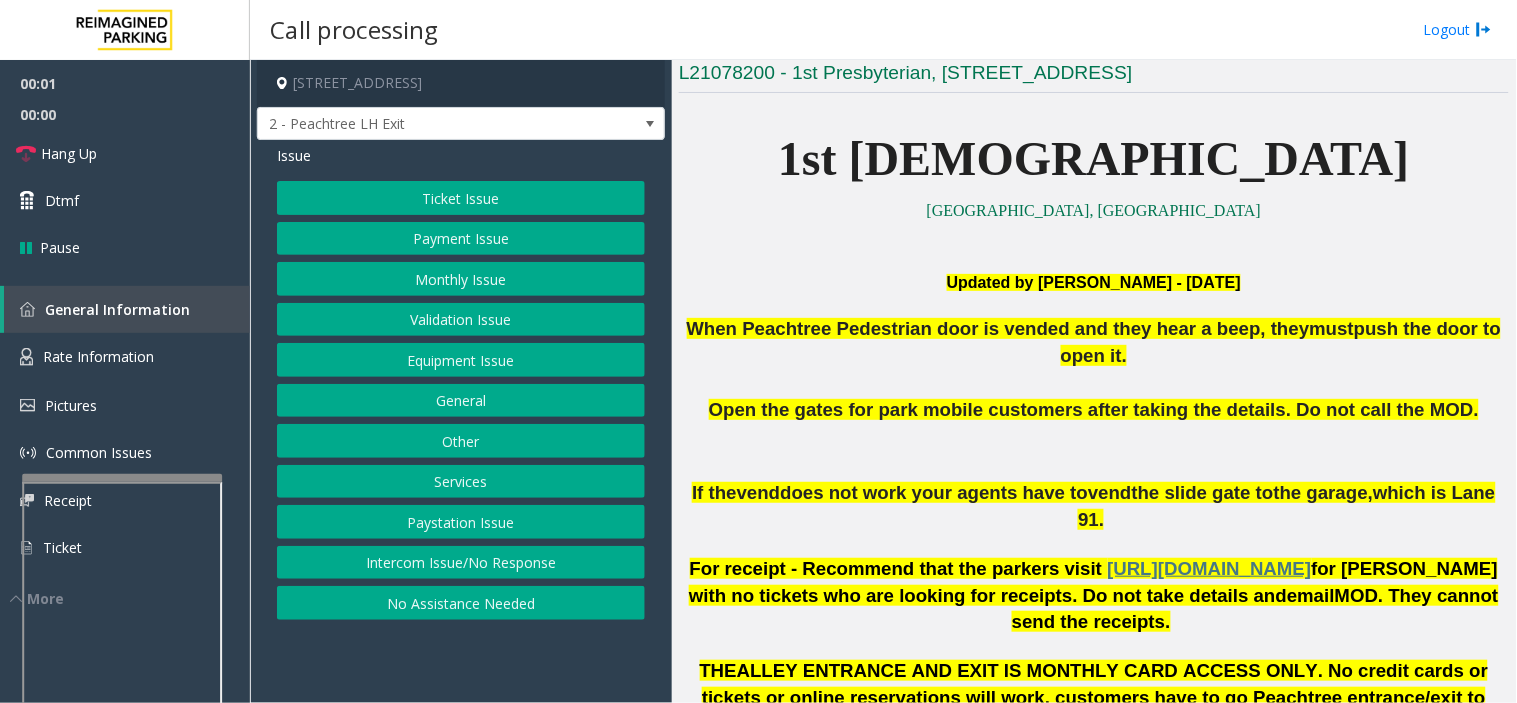 drag, startPoint x: 556, startPoint y: 685, endPoint x: 543, endPoint y: 684, distance: 13.038404 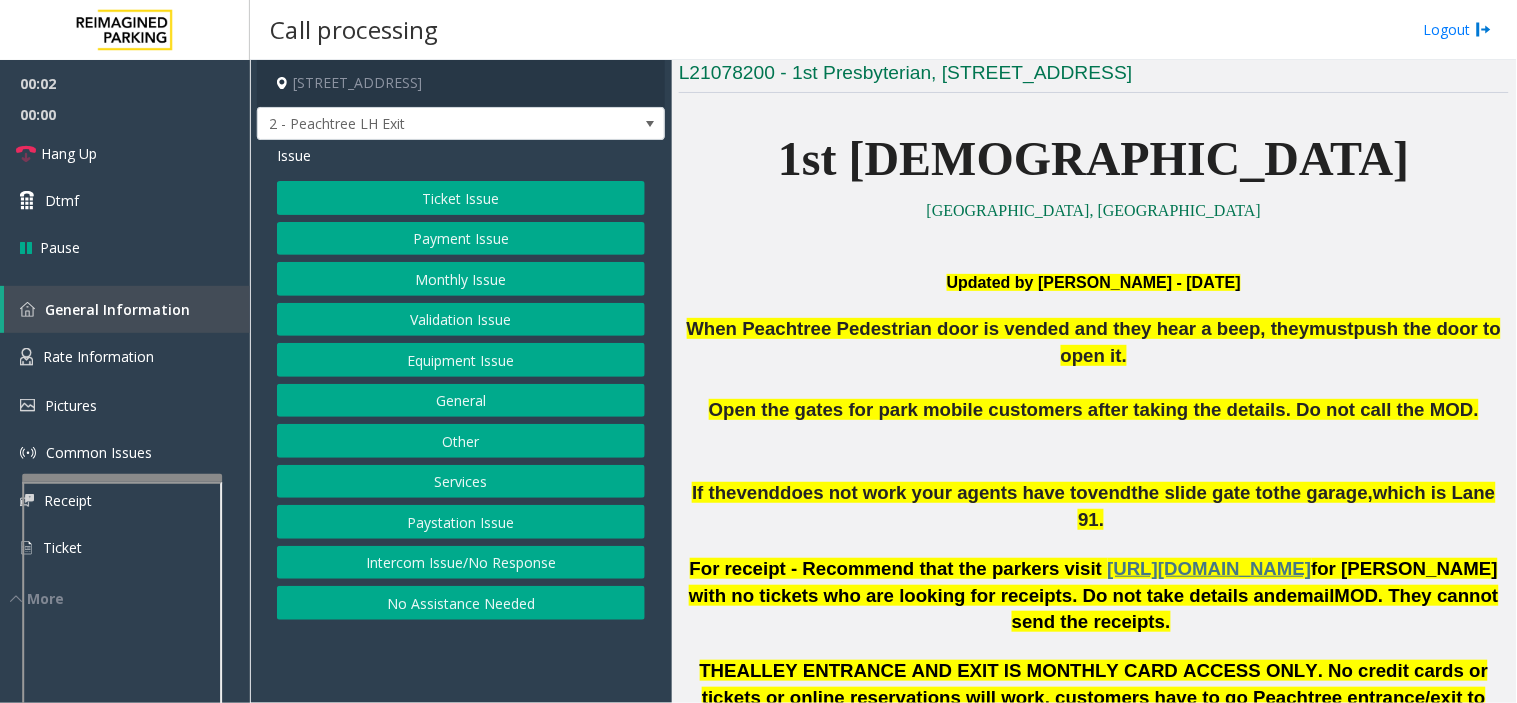 drag, startPoint x: 530, startPoint y: 673, endPoint x: 512, endPoint y: 675, distance: 18.110771 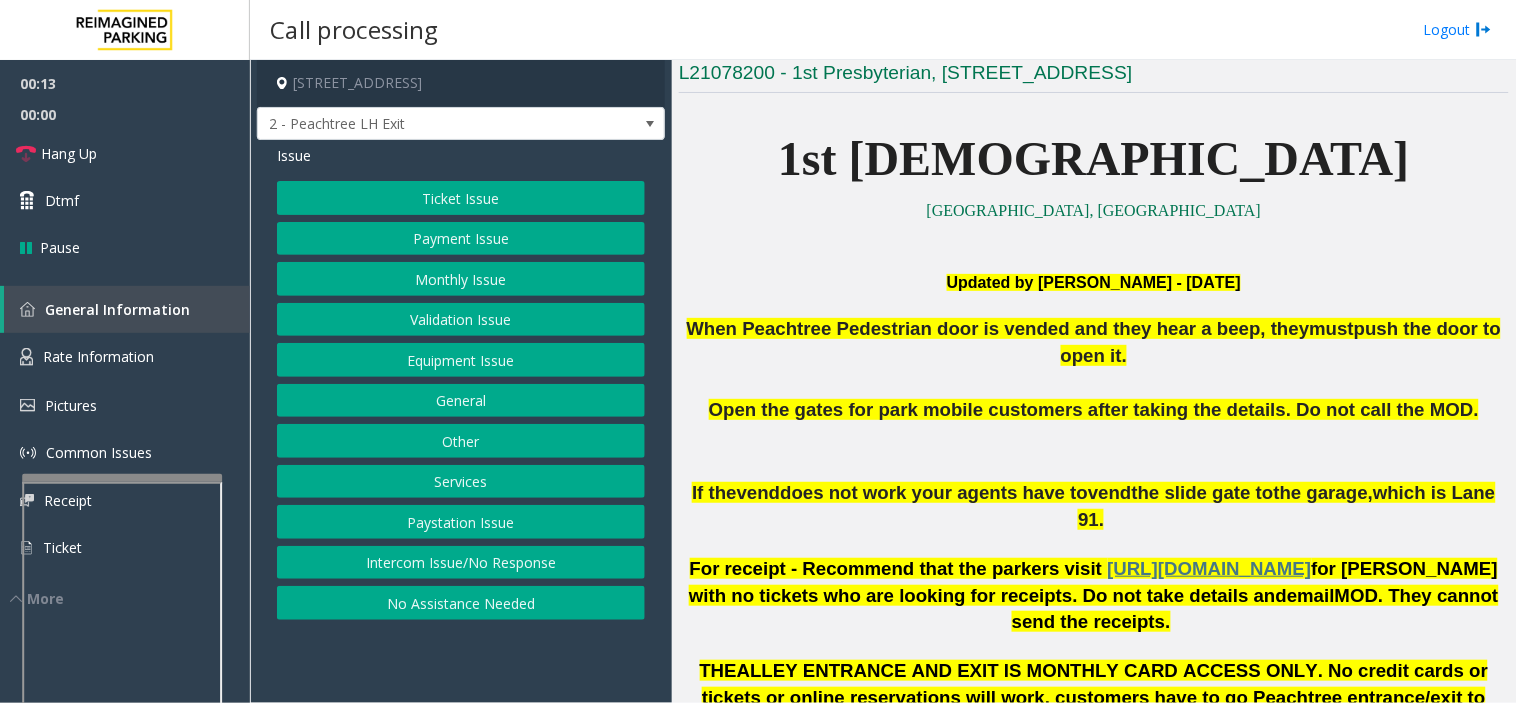 click on "Validation Issue" 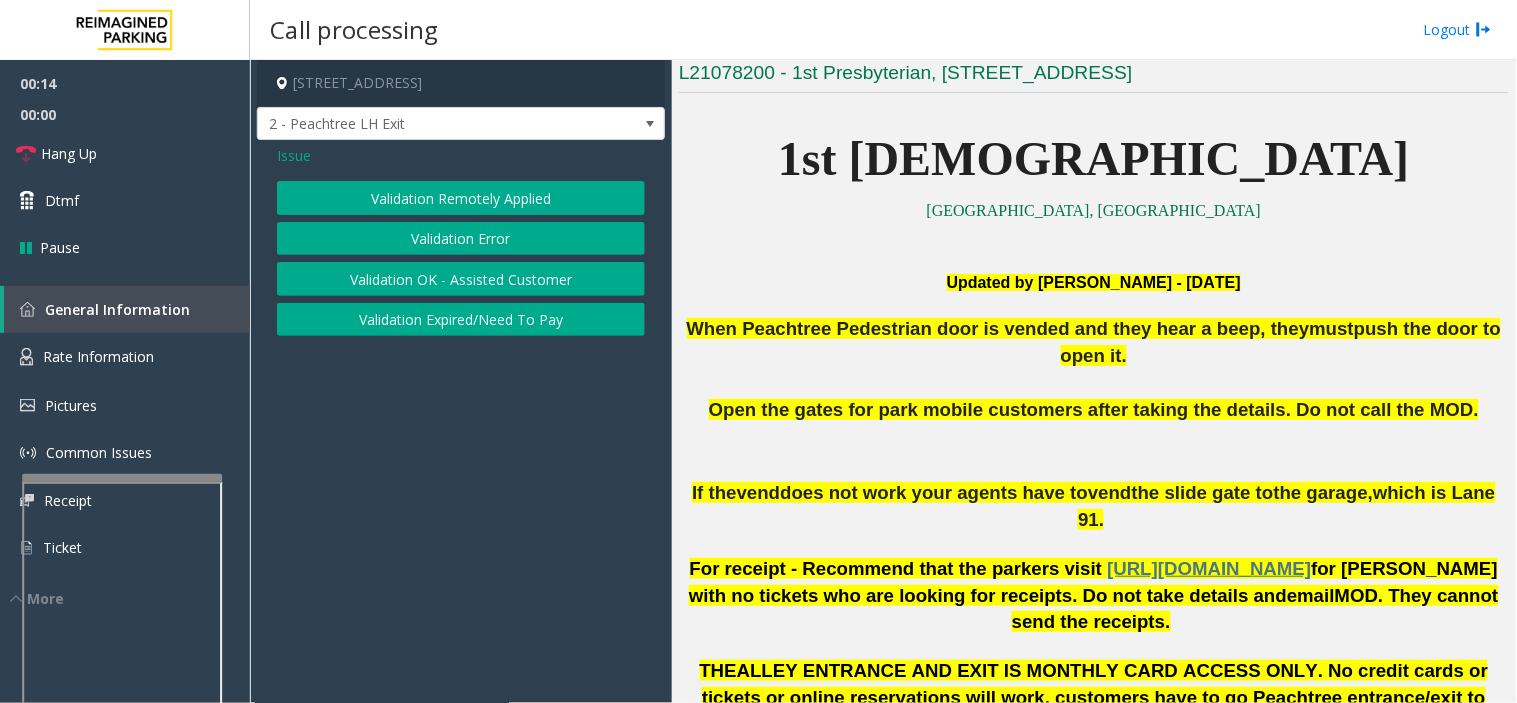 click on "Validation Error" 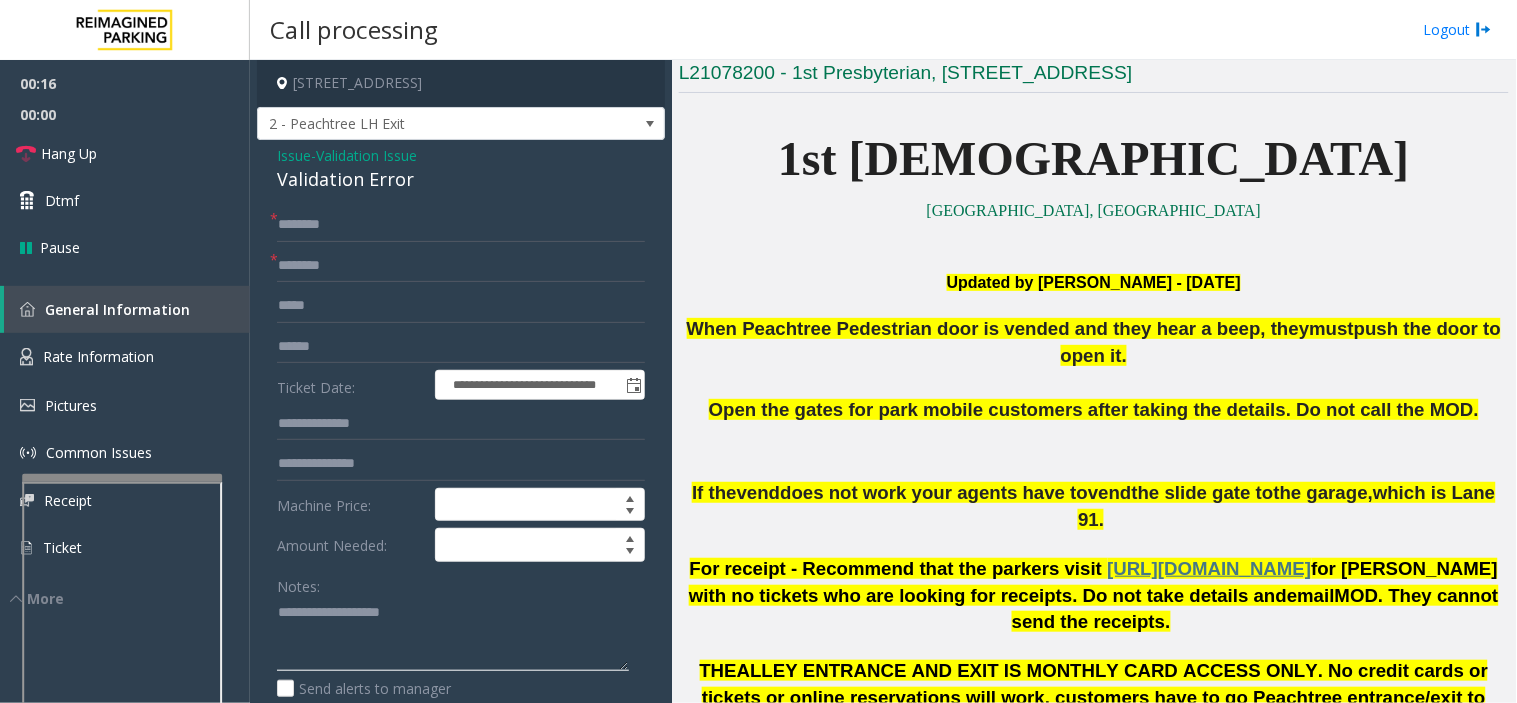 drag, startPoint x: 373, startPoint y: 643, endPoint x: 378, endPoint y: 626, distance: 17.720045 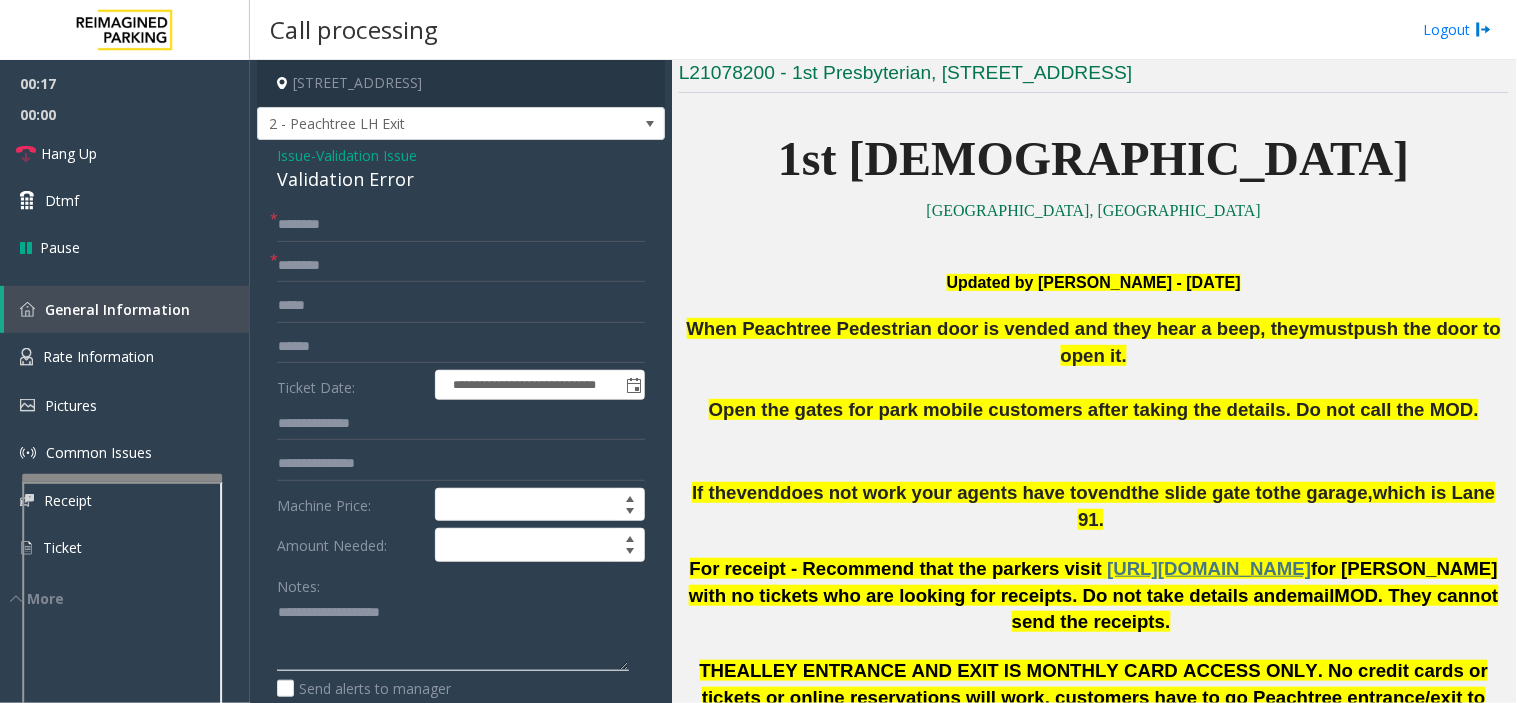 paste on "**********" 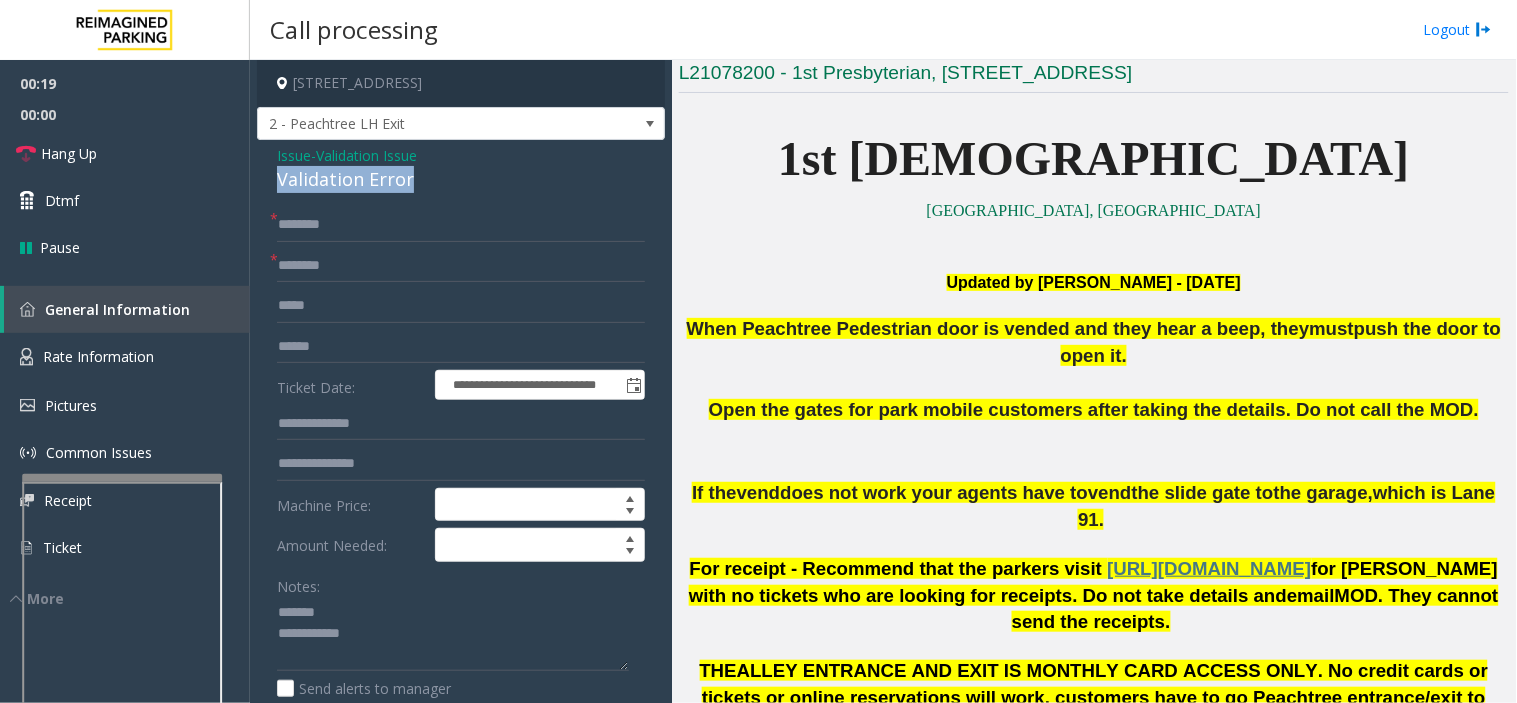 drag, startPoint x: 281, startPoint y: 173, endPoint x: 428, endPoint y: 184, distance: 147.411 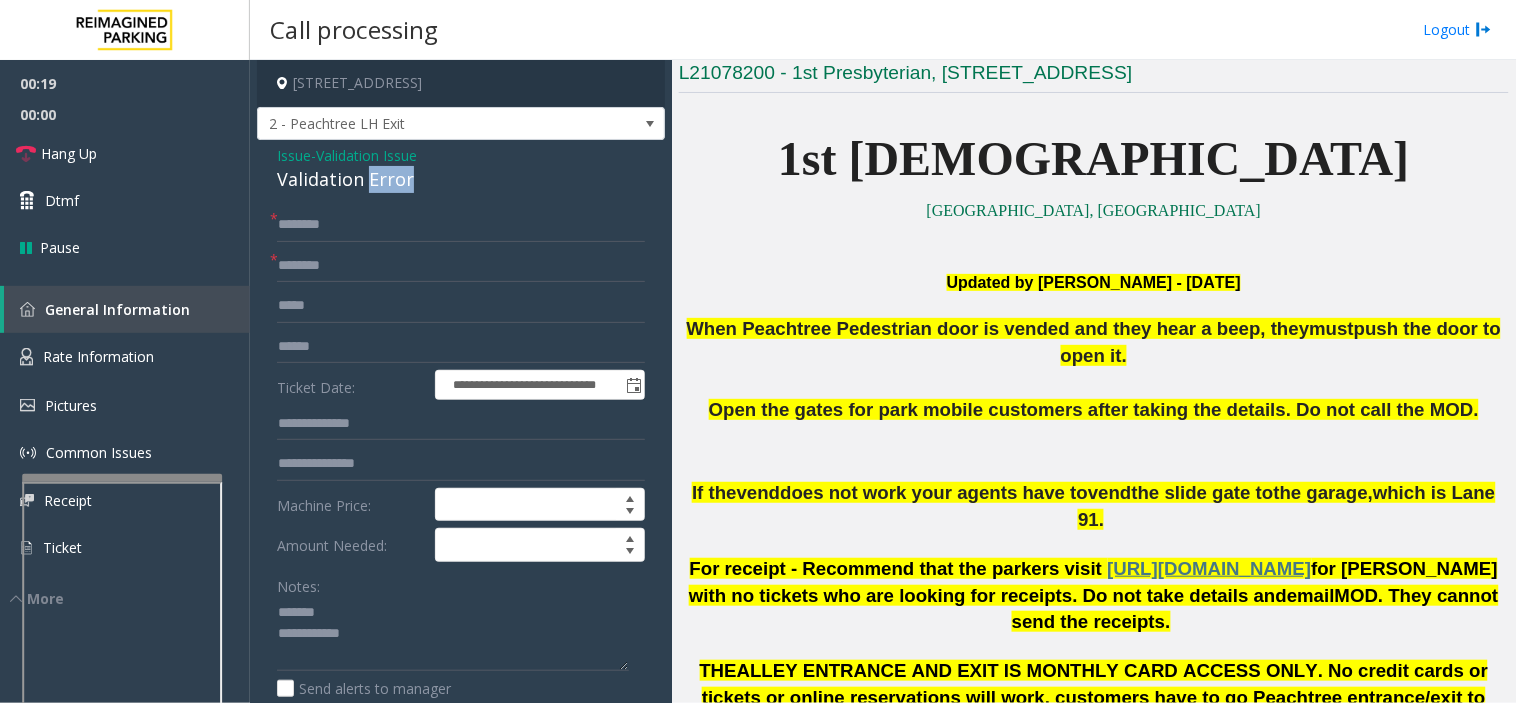 click on "Validation Error" 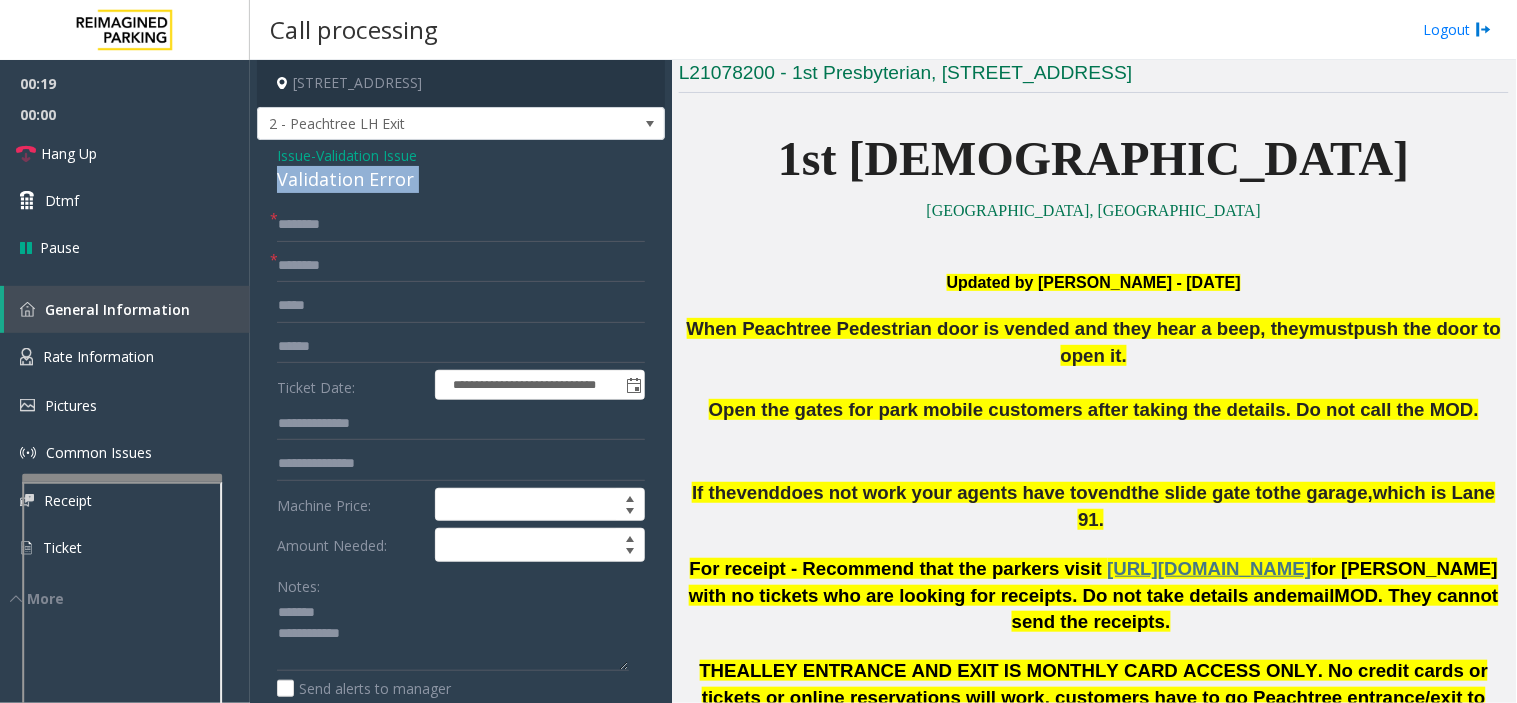 click on "Validation Error" 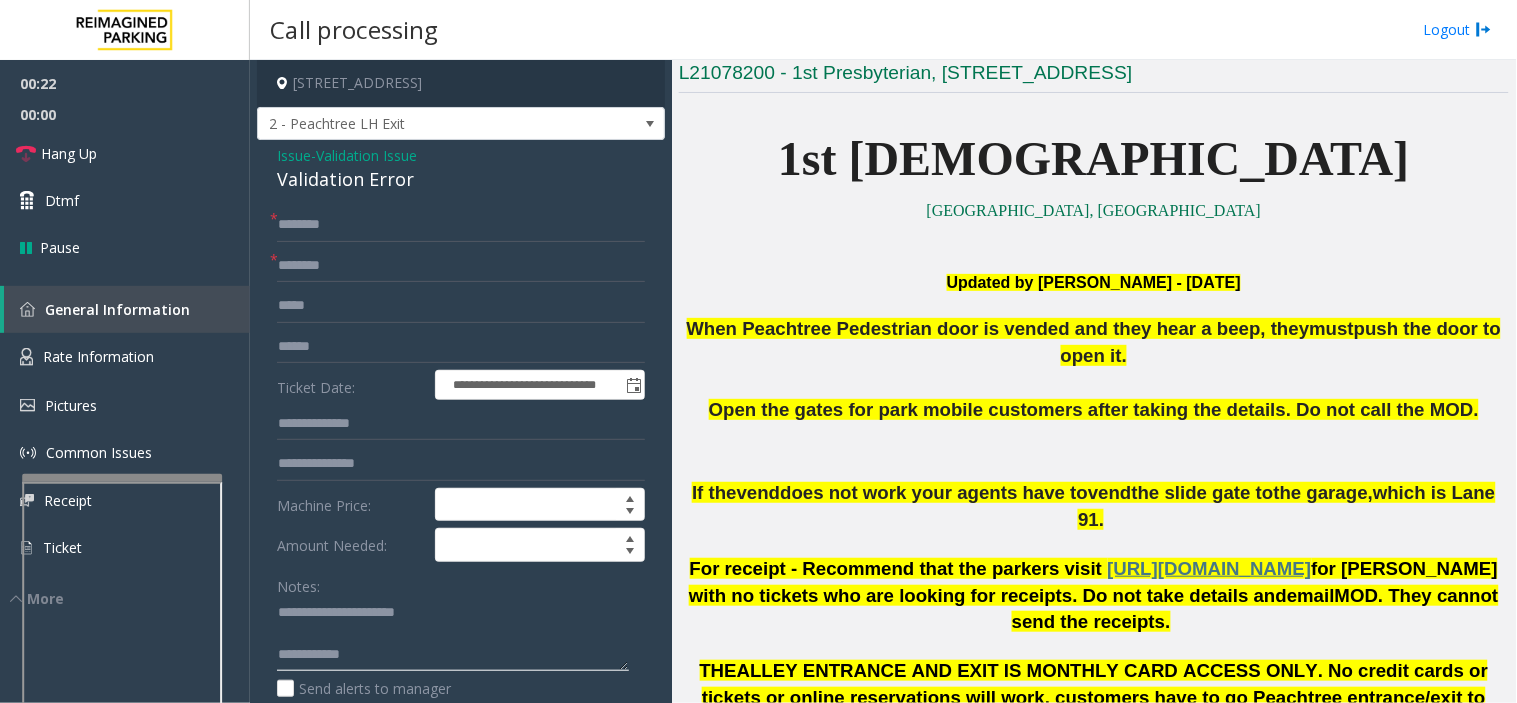 click 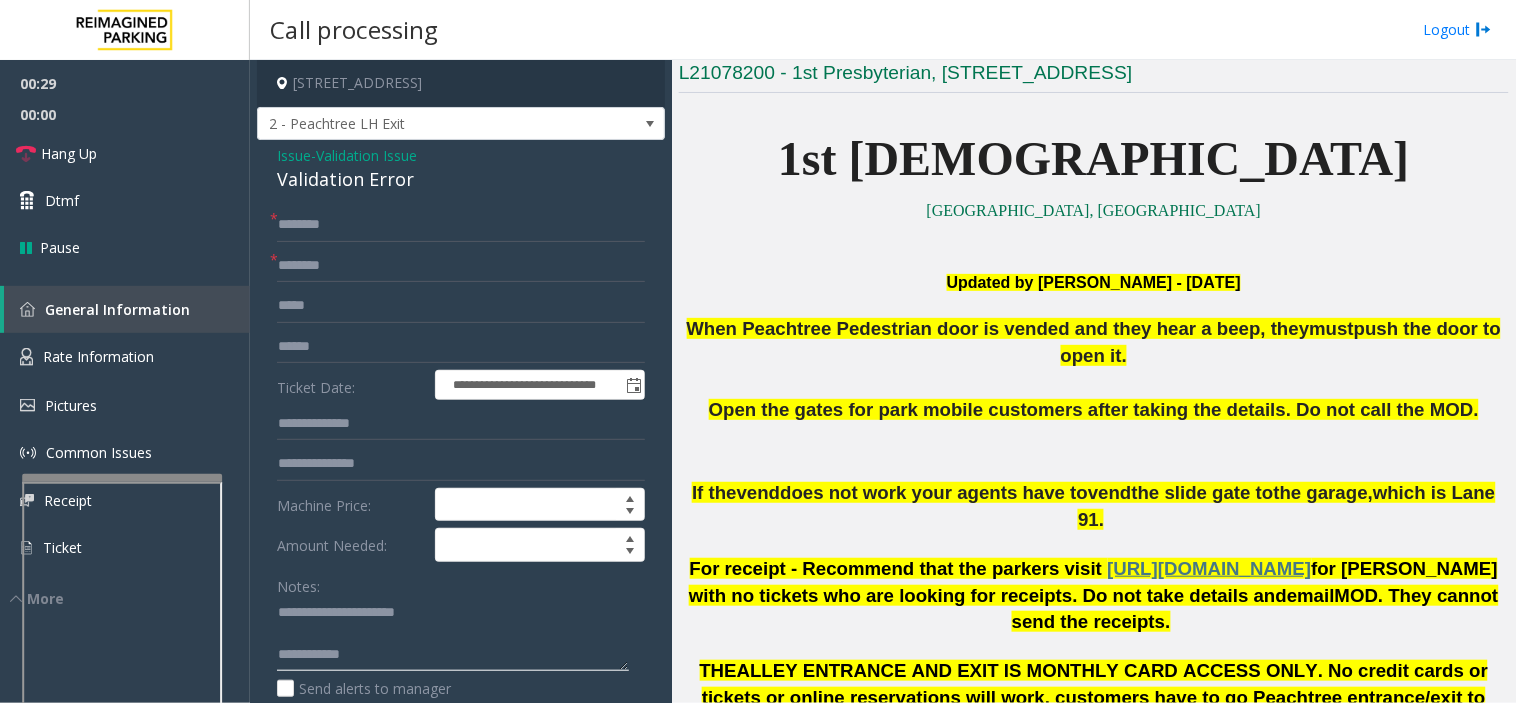 type on "**********" 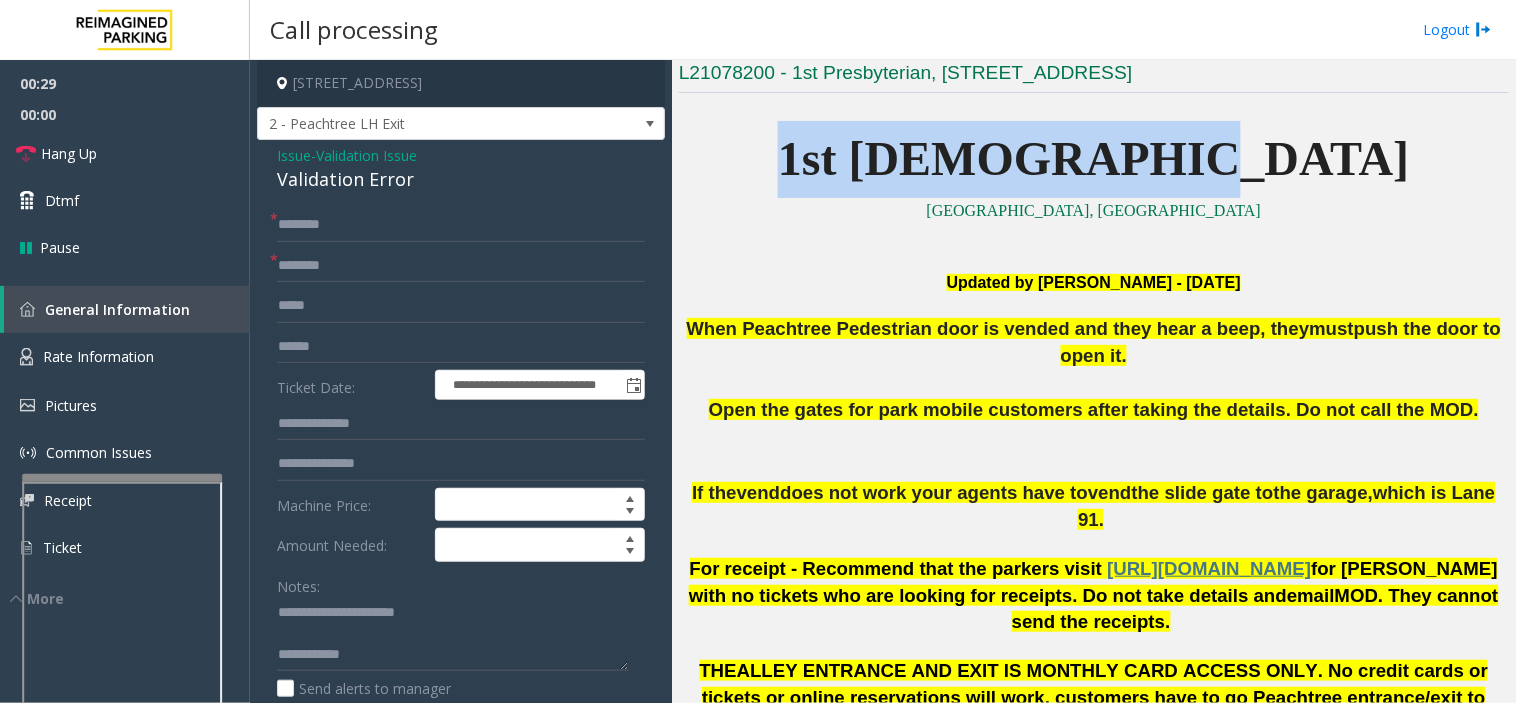 drag, startPoint x: 893, startPoint y: 173, endPoint x: 1493, endPoint y: 154, distance: 600.3008 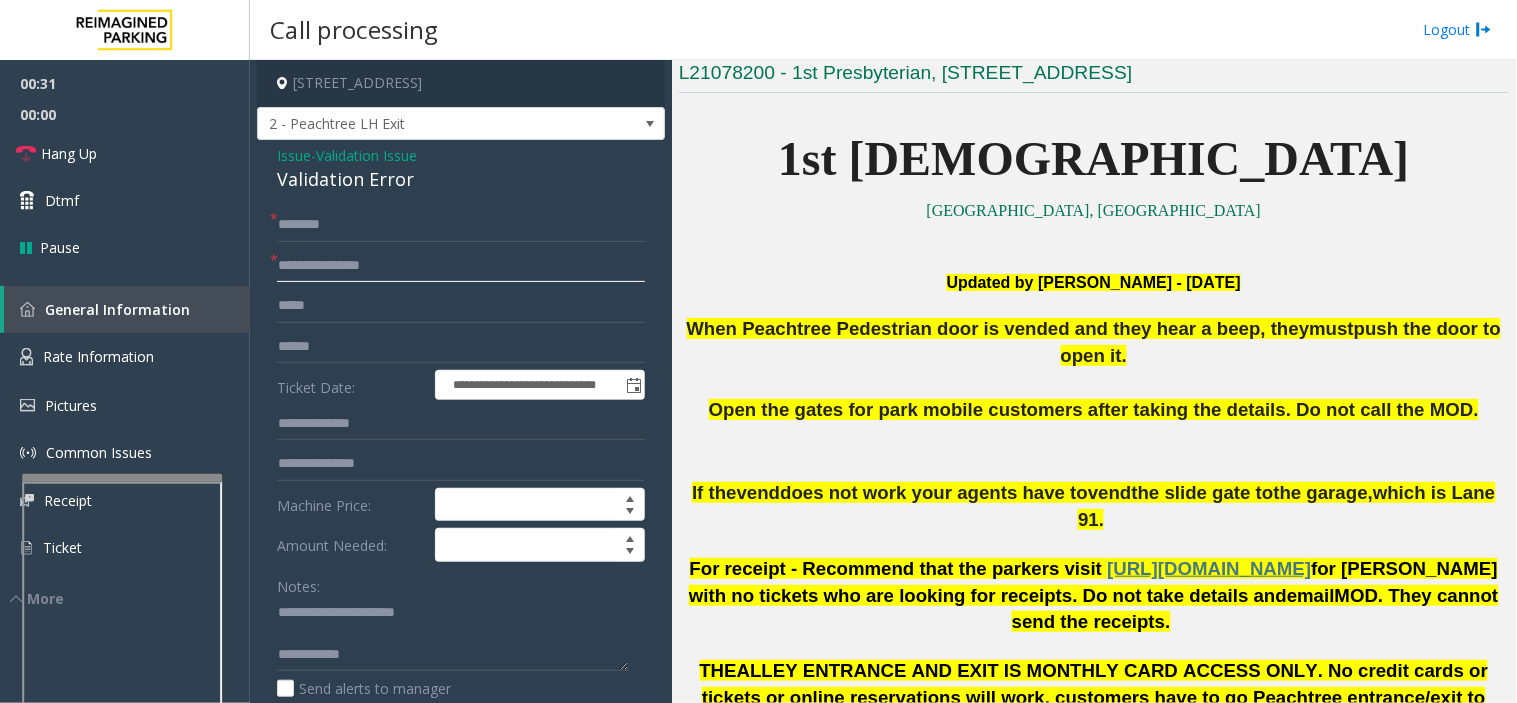 click on "**********" 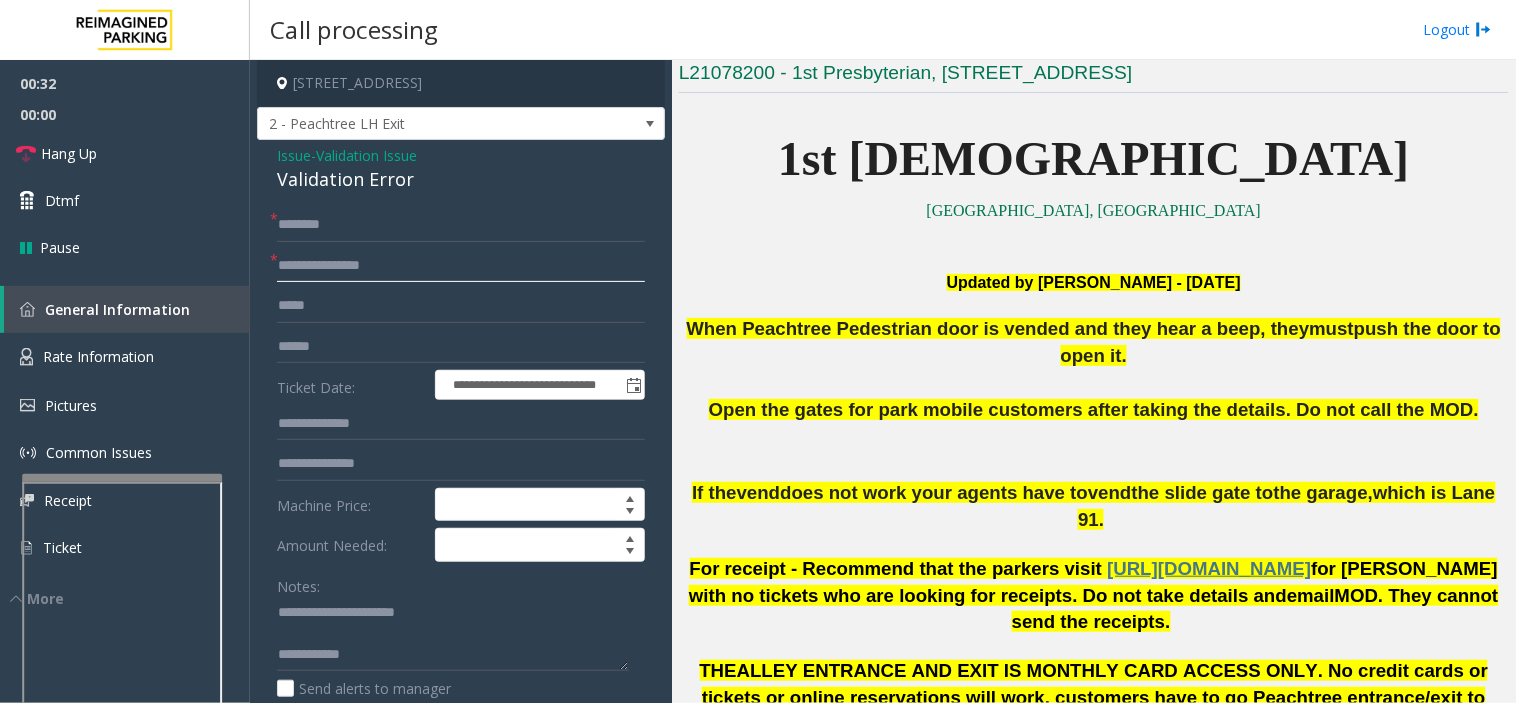 type on "**********" 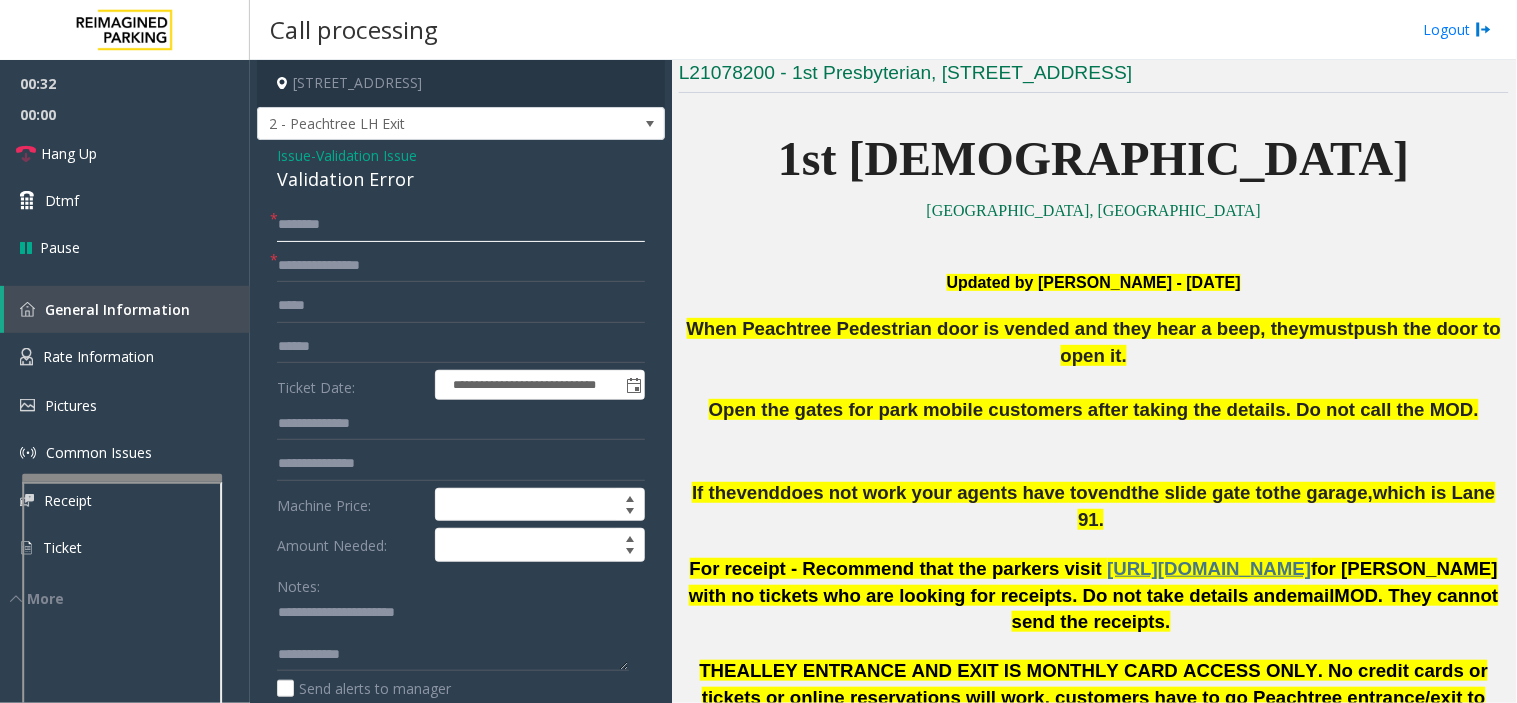 click 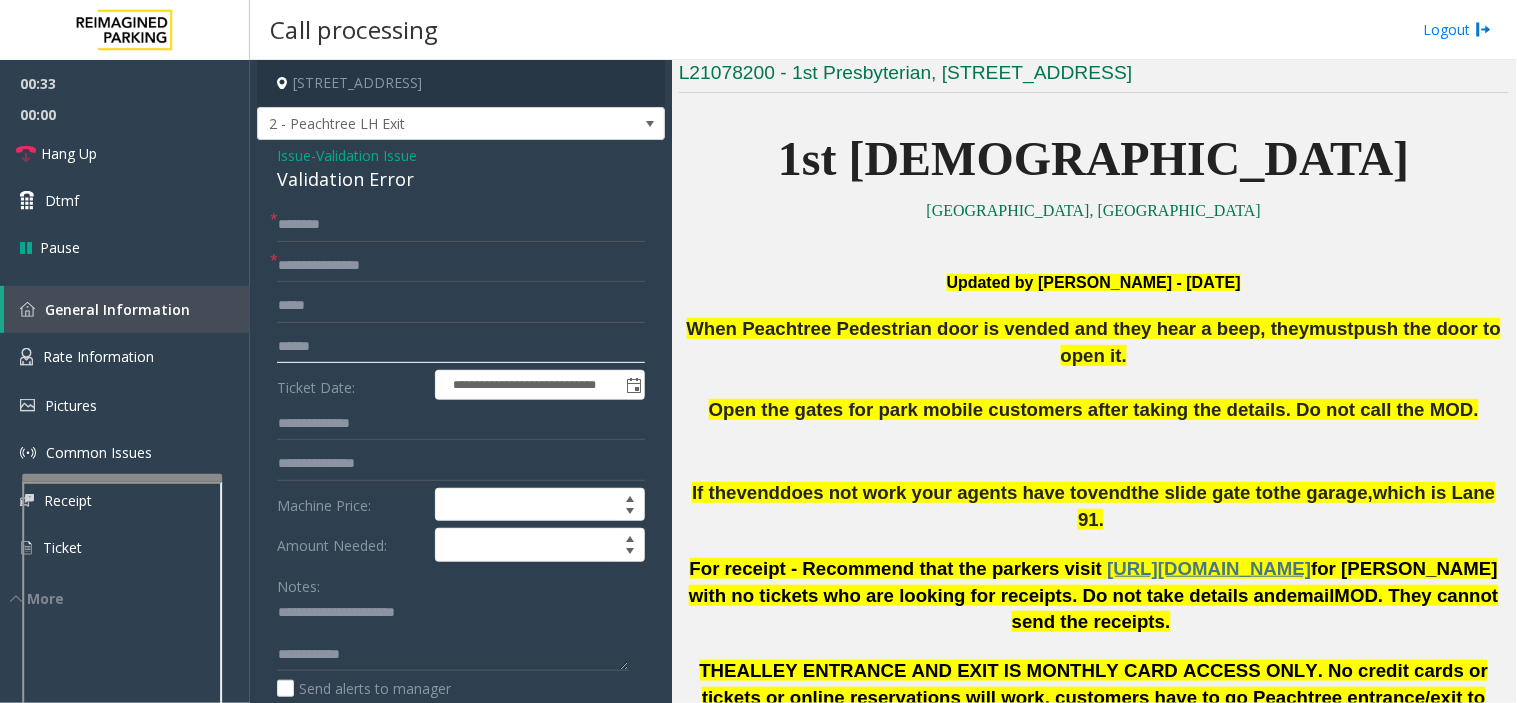 click 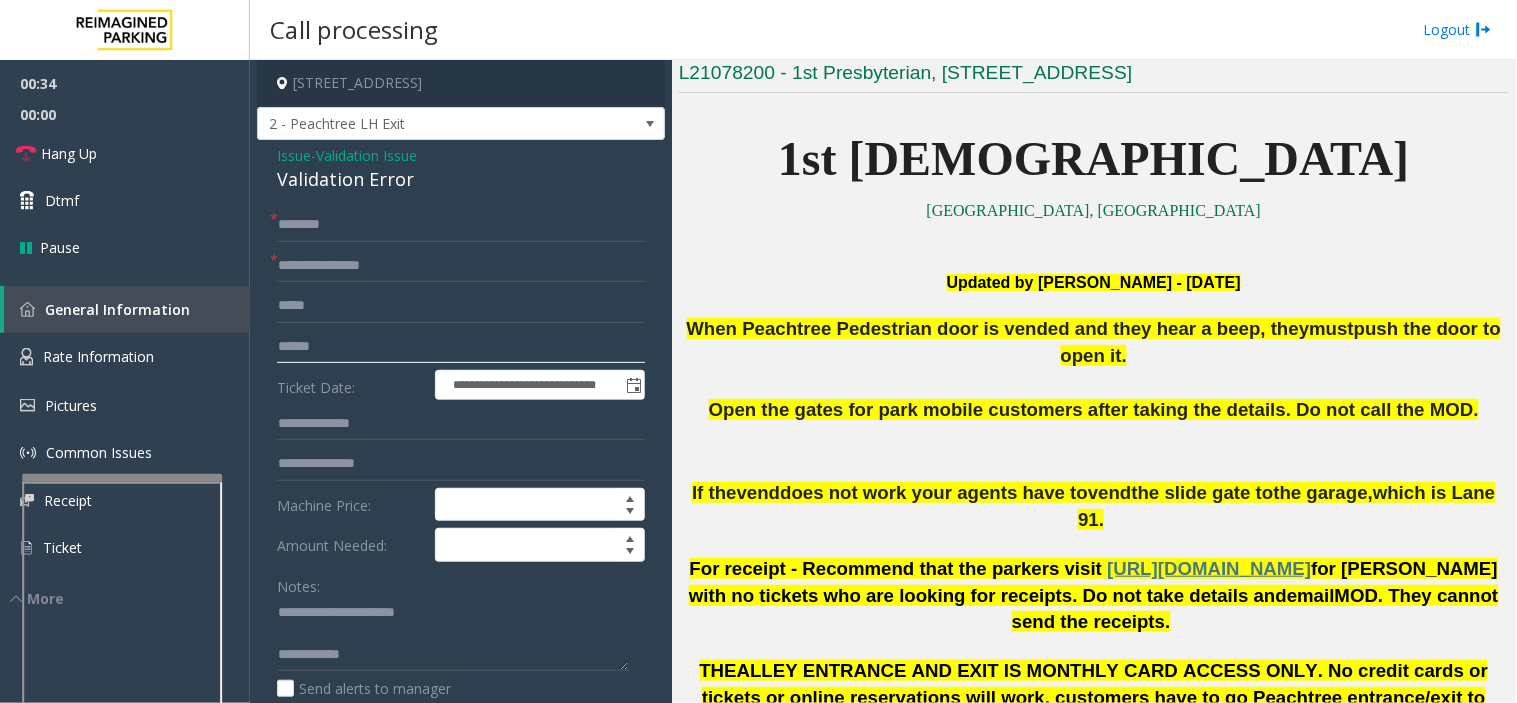 drag, startPoint x: 400, startPoint y: 344, endPoint x: 363, endPoint y: 340, distance: 37.215588 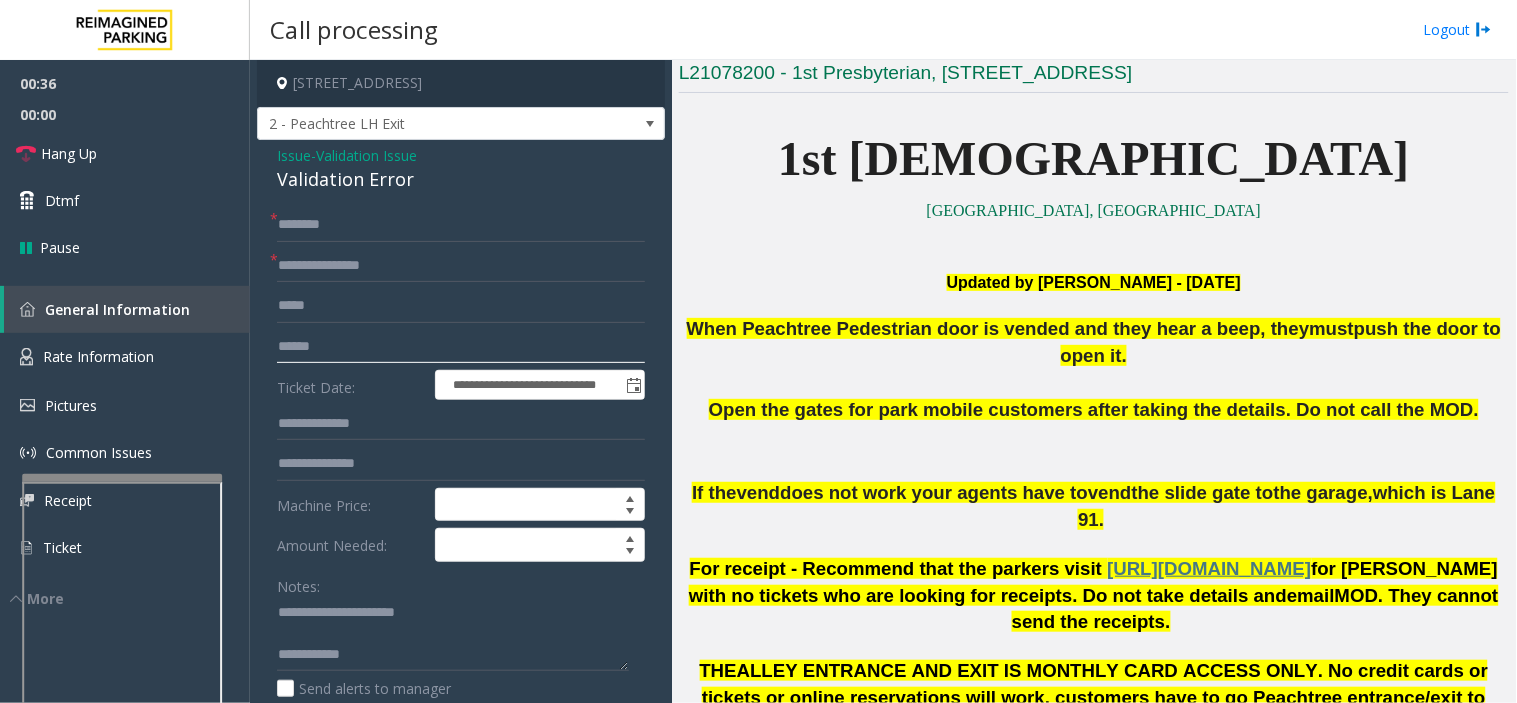 drag, startPoint x: 356, startPoint y: 333, endPoint x: 330, endPoint y: 344, distance: 28.231188 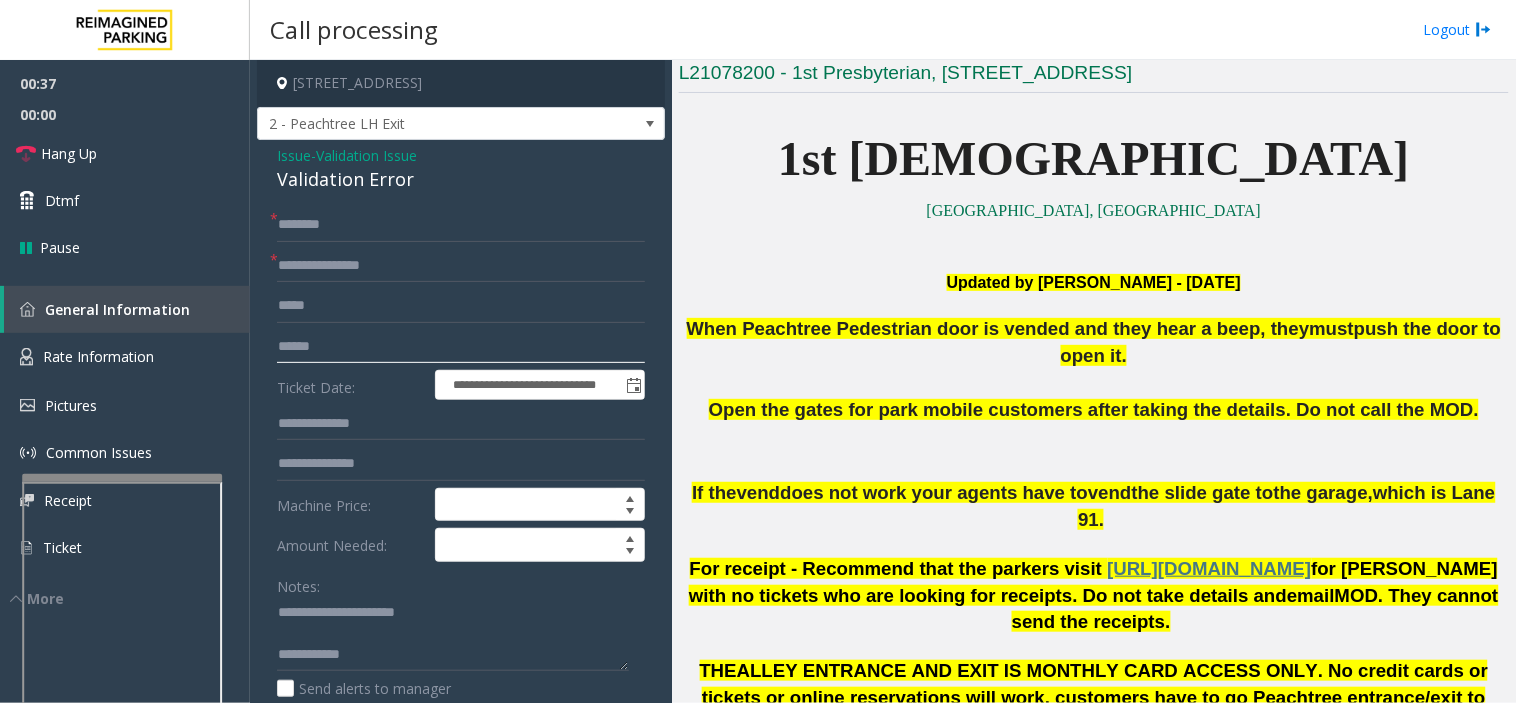 drag, startPoint x: 355, startPoint y: 340, endPoint x: 336, endPoint y: 344, distance: 19.416489 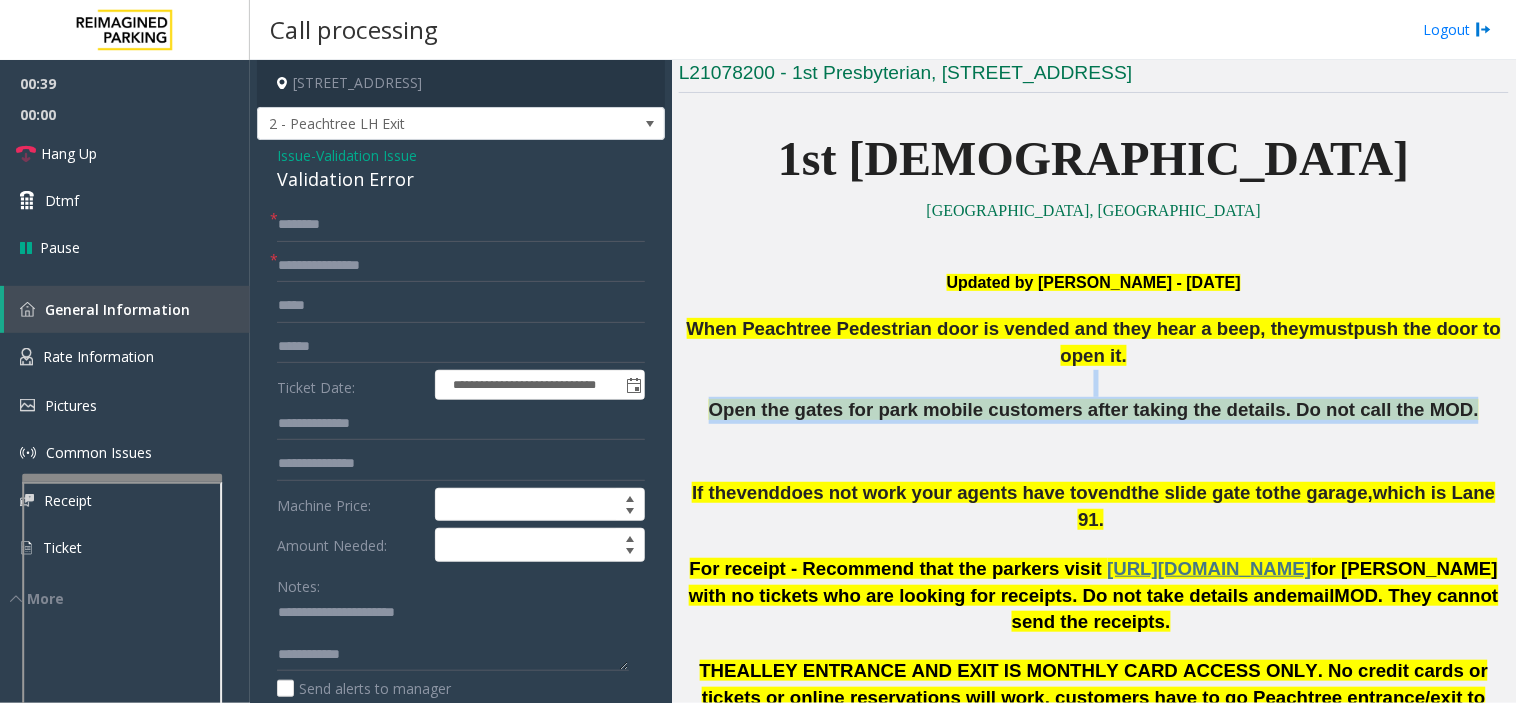drag, startPoint x: 740, startPoint y: 364, endPoint x: 1440, endPoint y: 396, distance: 700.731 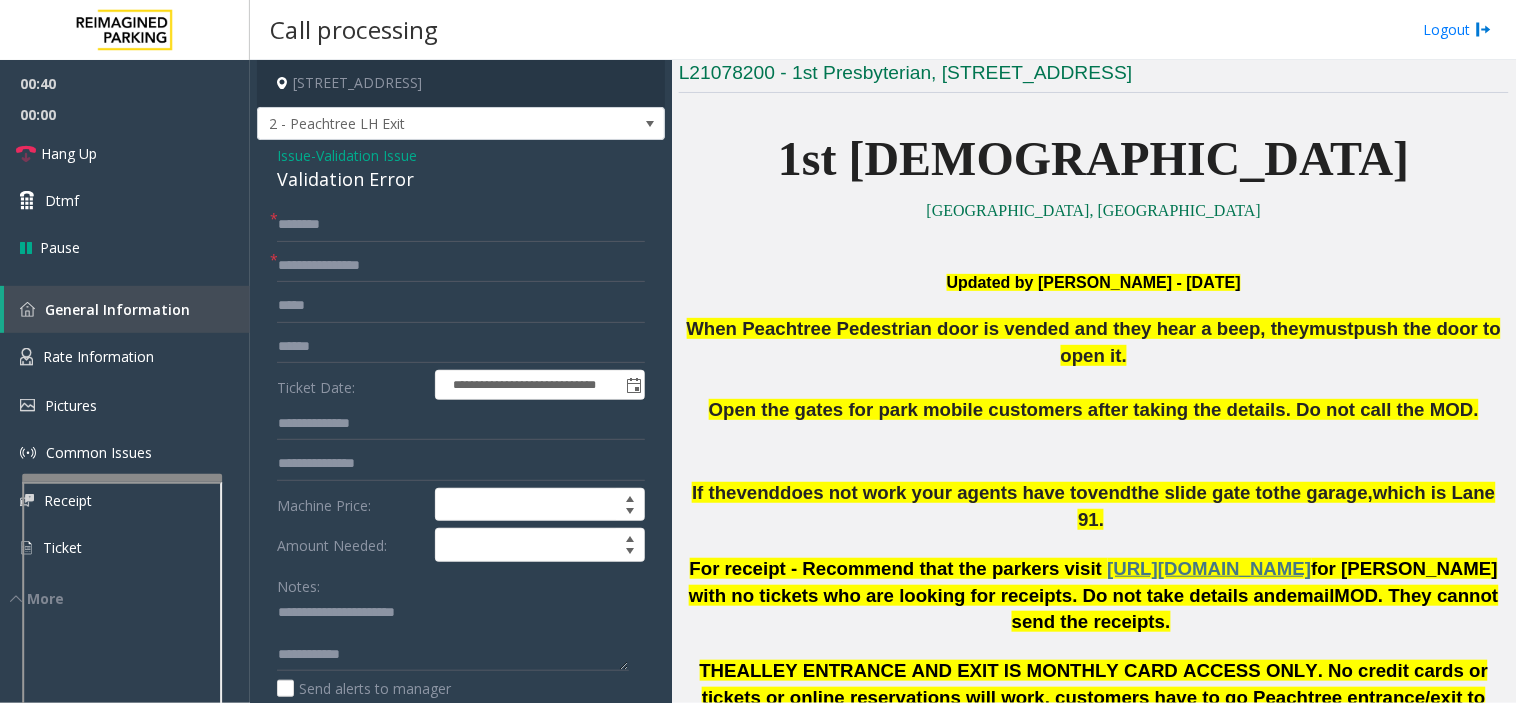 click 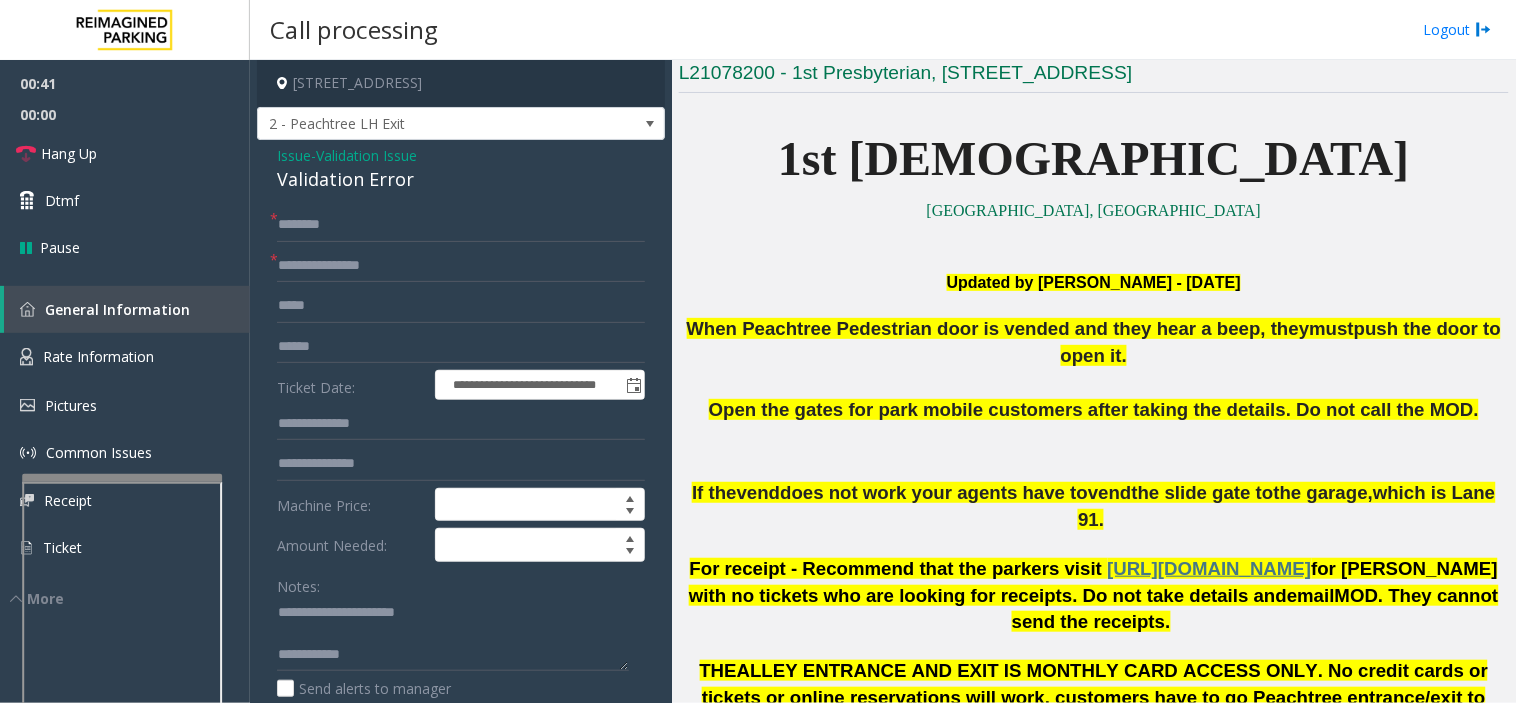 click on "does not work your agents have to" 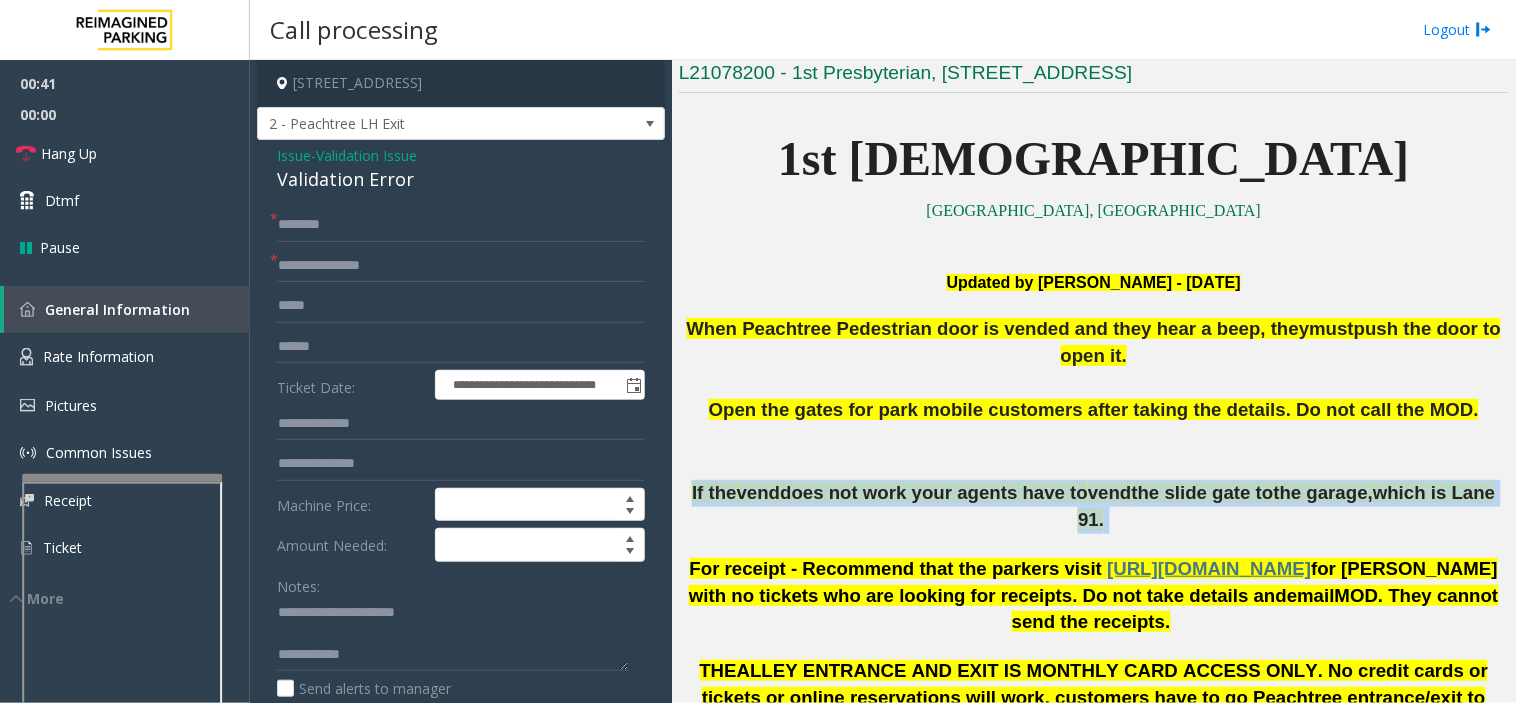 click on "does not work your agents have to" 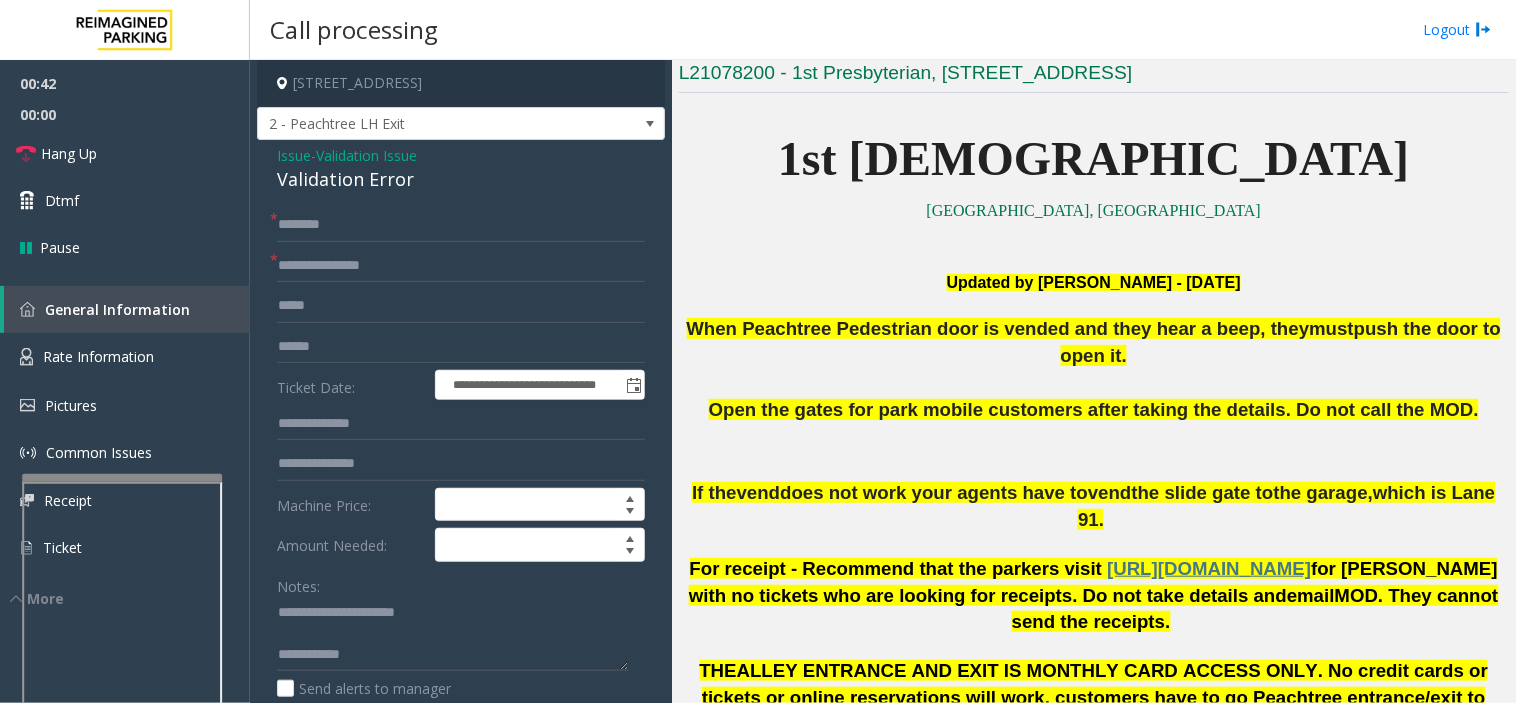 click on "Open the gates for park mobile customers after taking the details. Do not call the MOD." 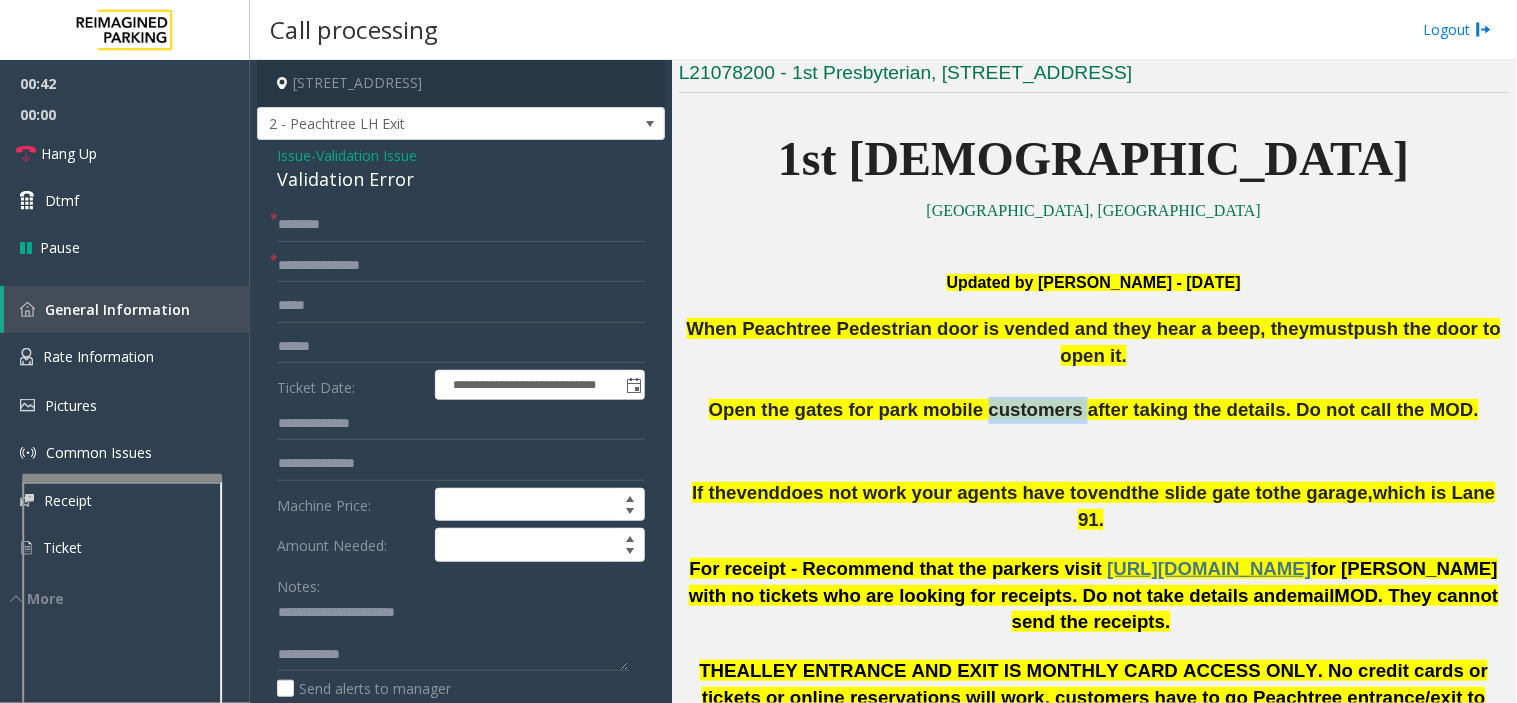 click on "Open the gates for park mobile customers after taking the details. Do not call the MOD." 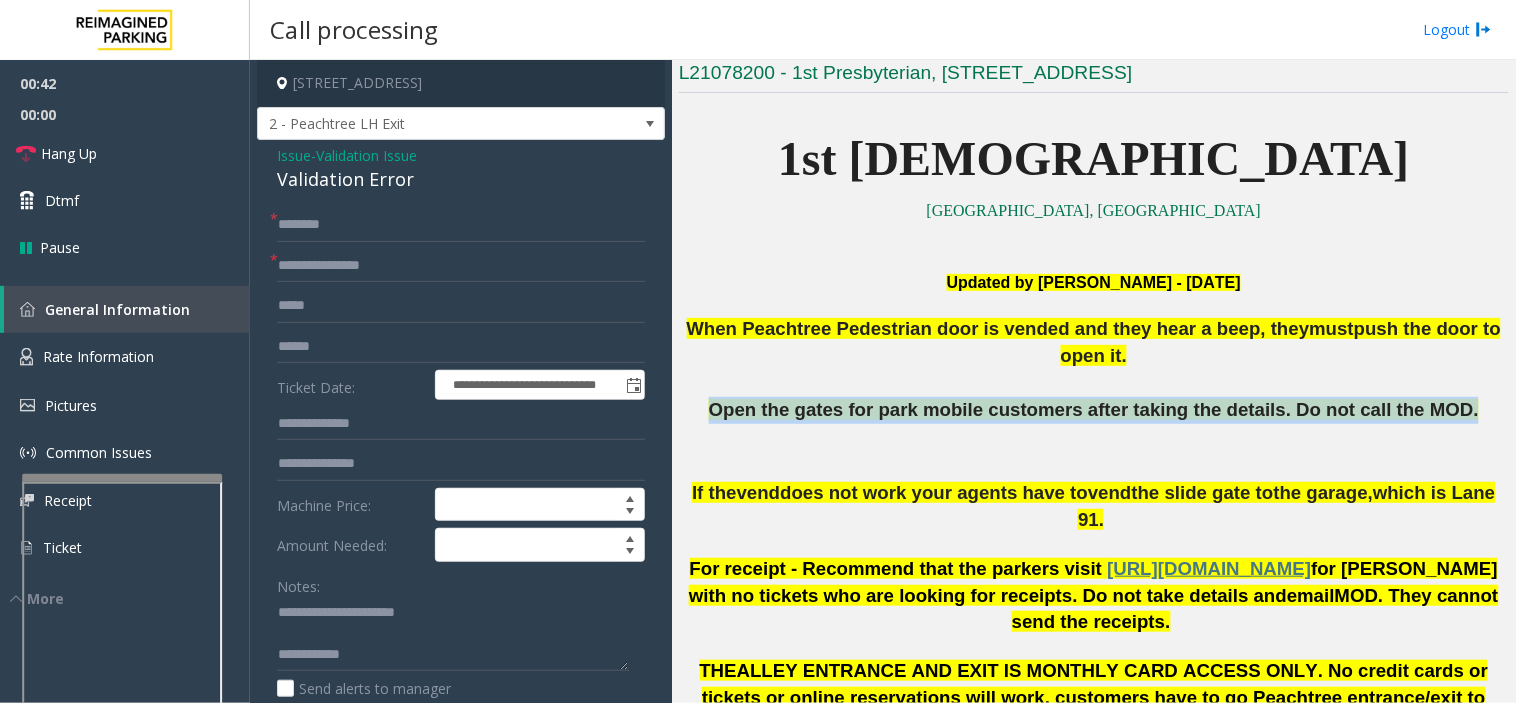 click on "Open the gates for park mobile customers after taking the details. Do not call the MOD." 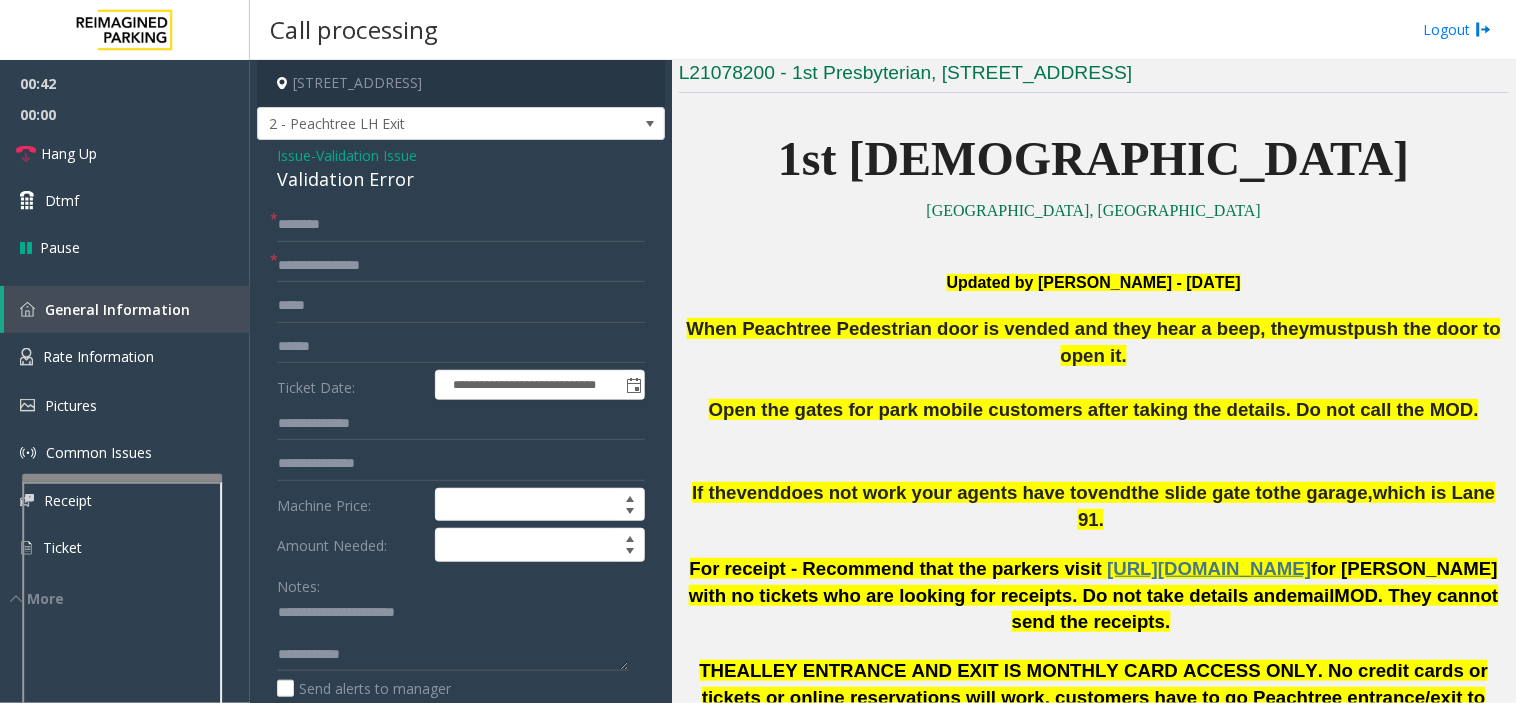 click on "vend" 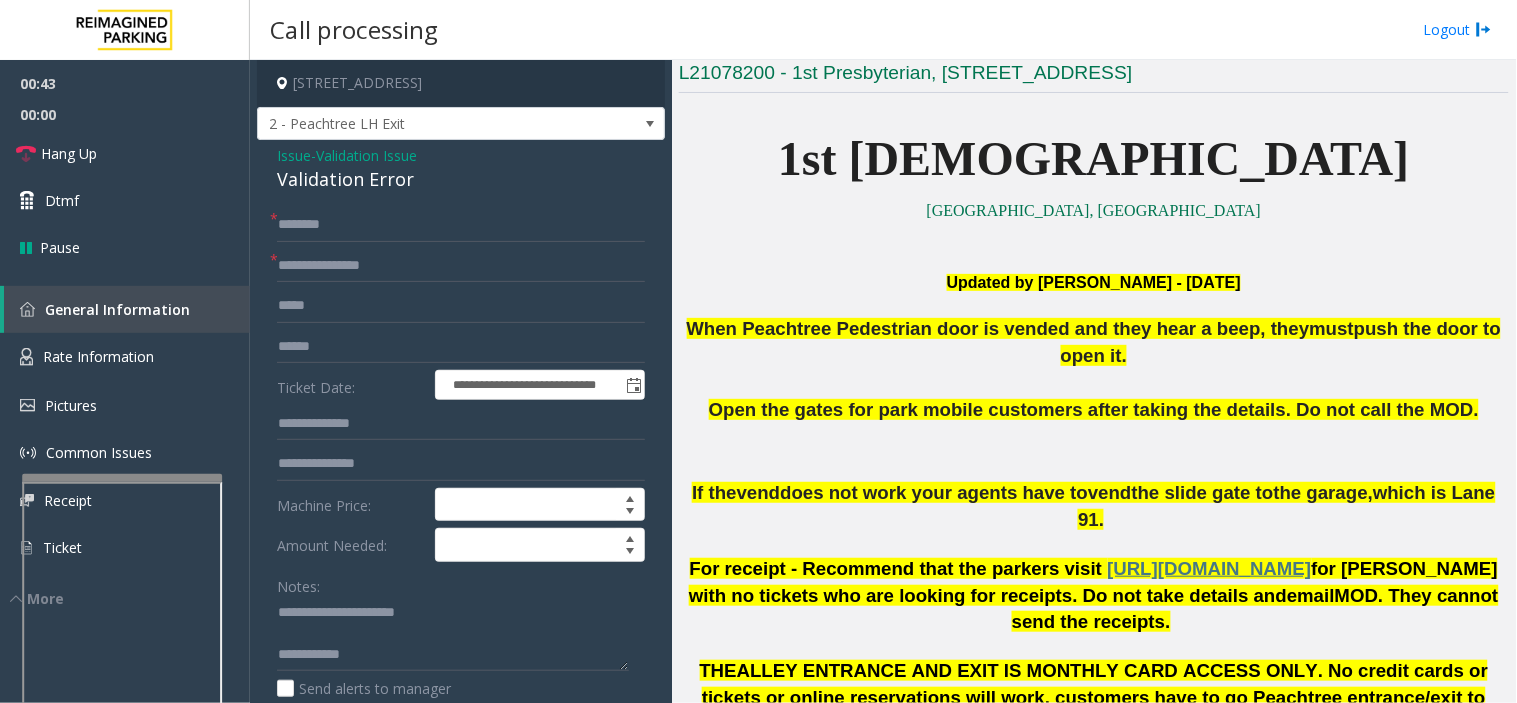 click on "does not work your agents have to" 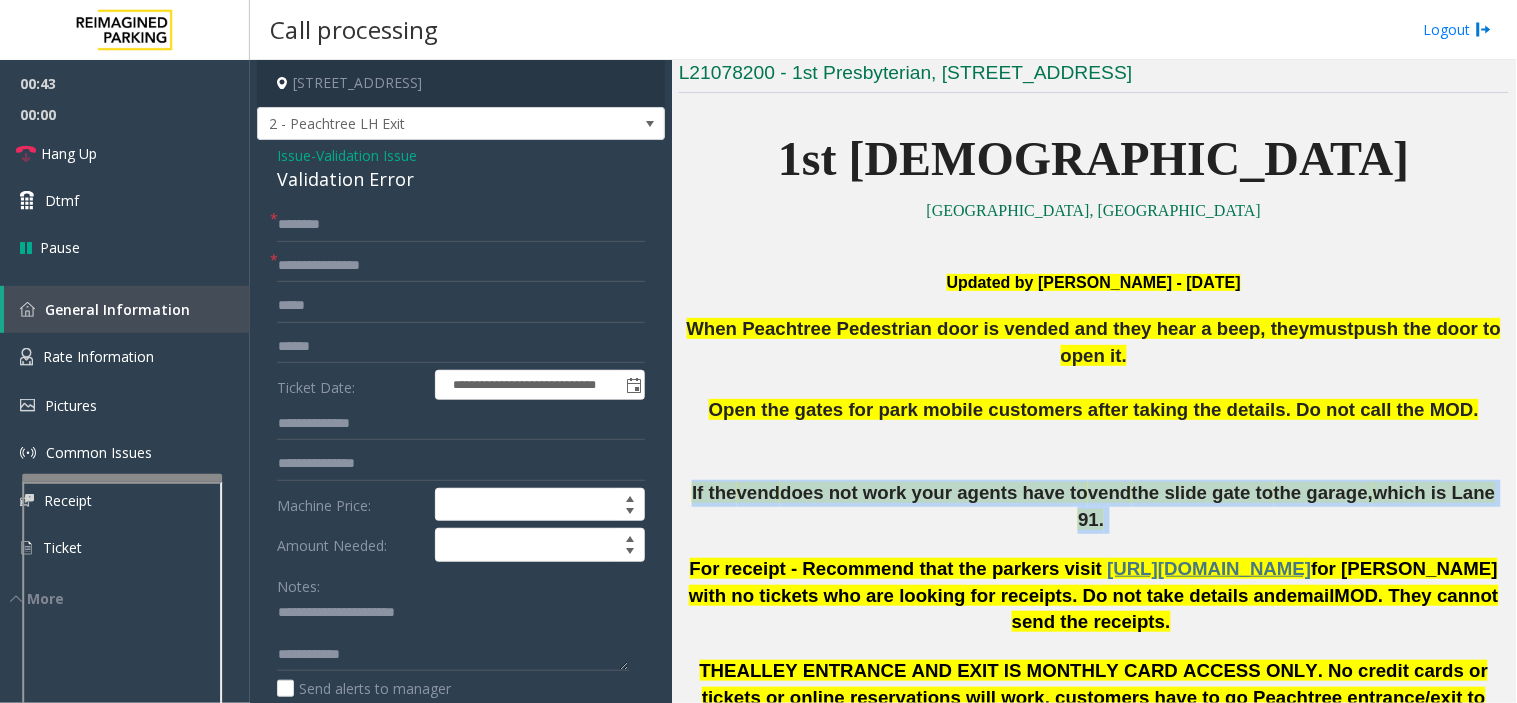 click on "does not work your agents have to" 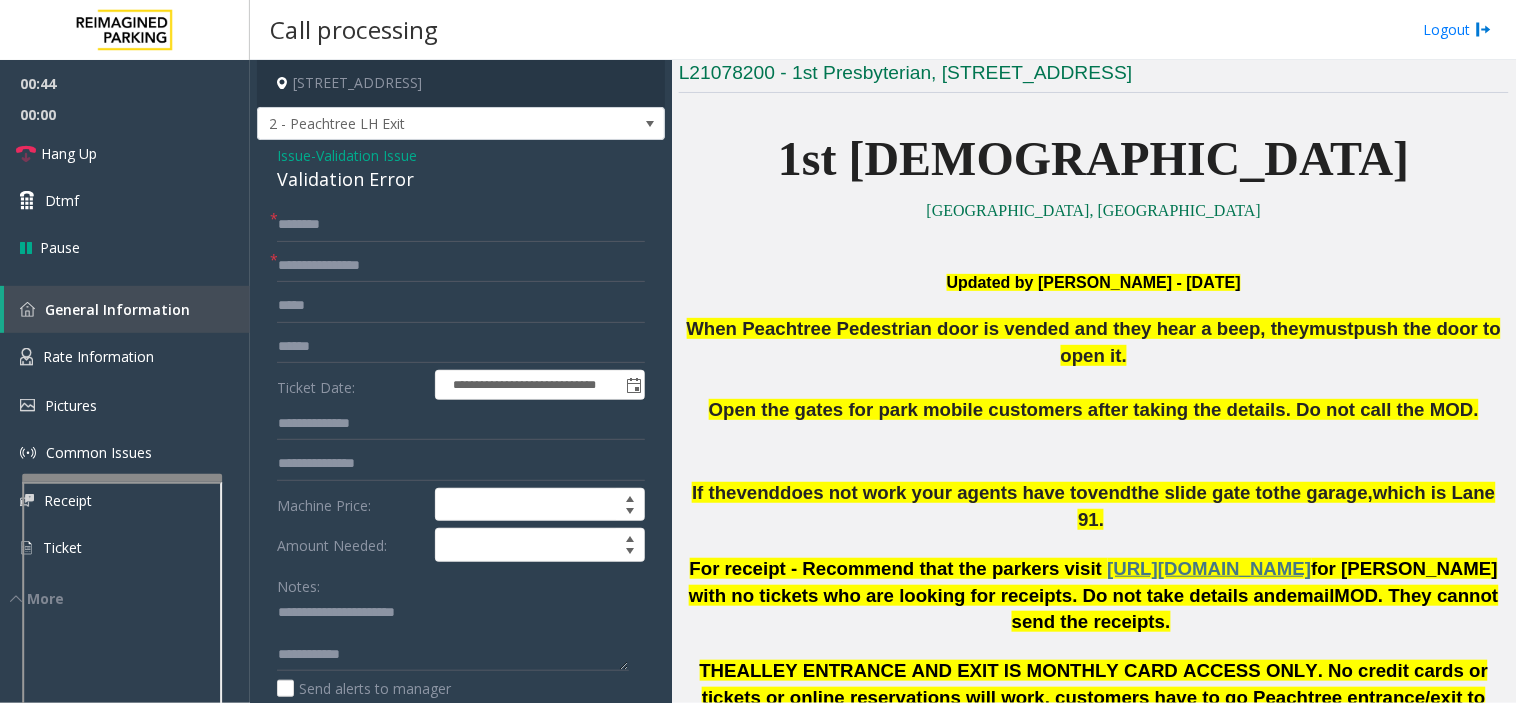 click on "ALLEY ENTRANCE AND EXIT IS MONTHLY CARD ACCESS ONLY. No credit cards or tickets or online reservations will work, customers have to go Peachtree entrance/exit to enter or exit." 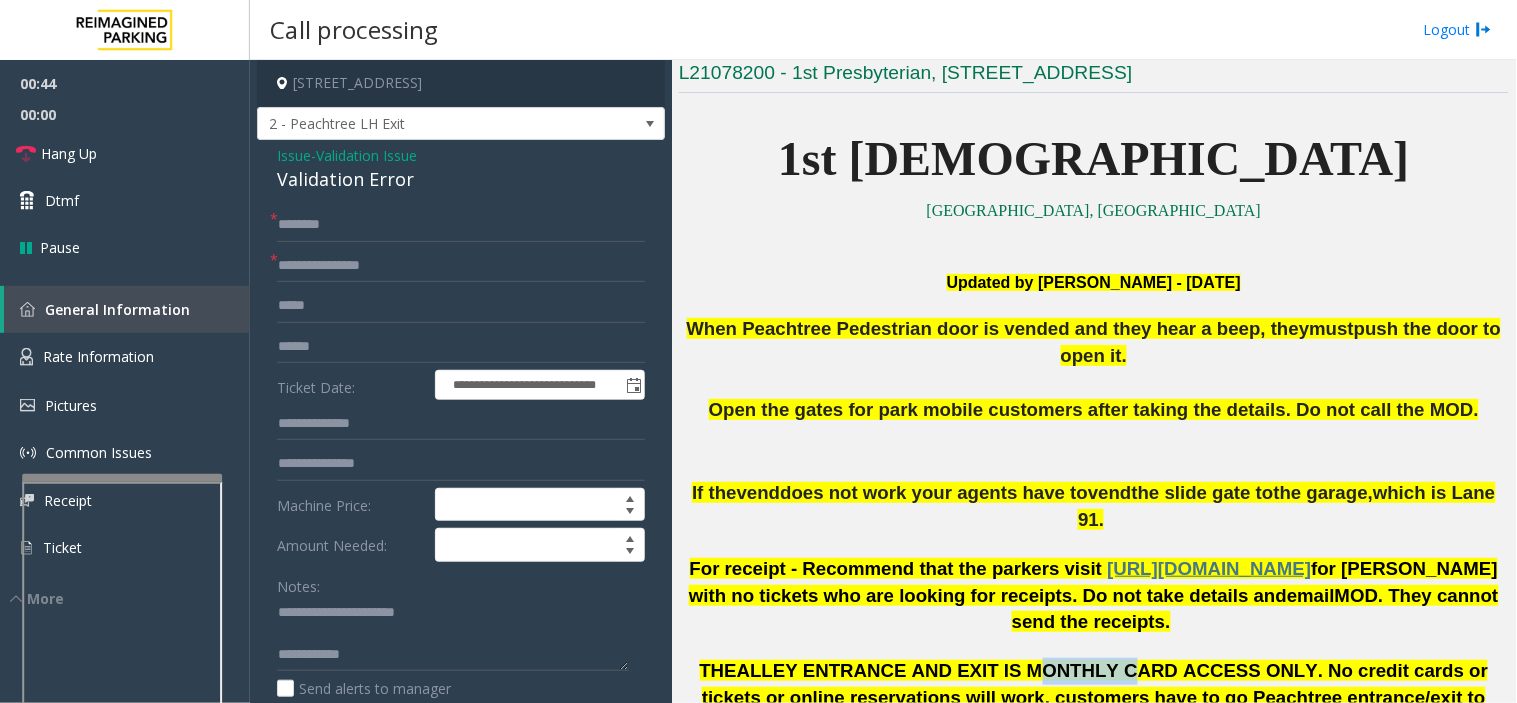click on "ALLEY ENTRANCE AND EXIT IS MONTHLY CARD ACCESS ONLY. No credit cards or tickets or online reservations will work, customers have to go Peachtree entrance/exit to enter or exit." 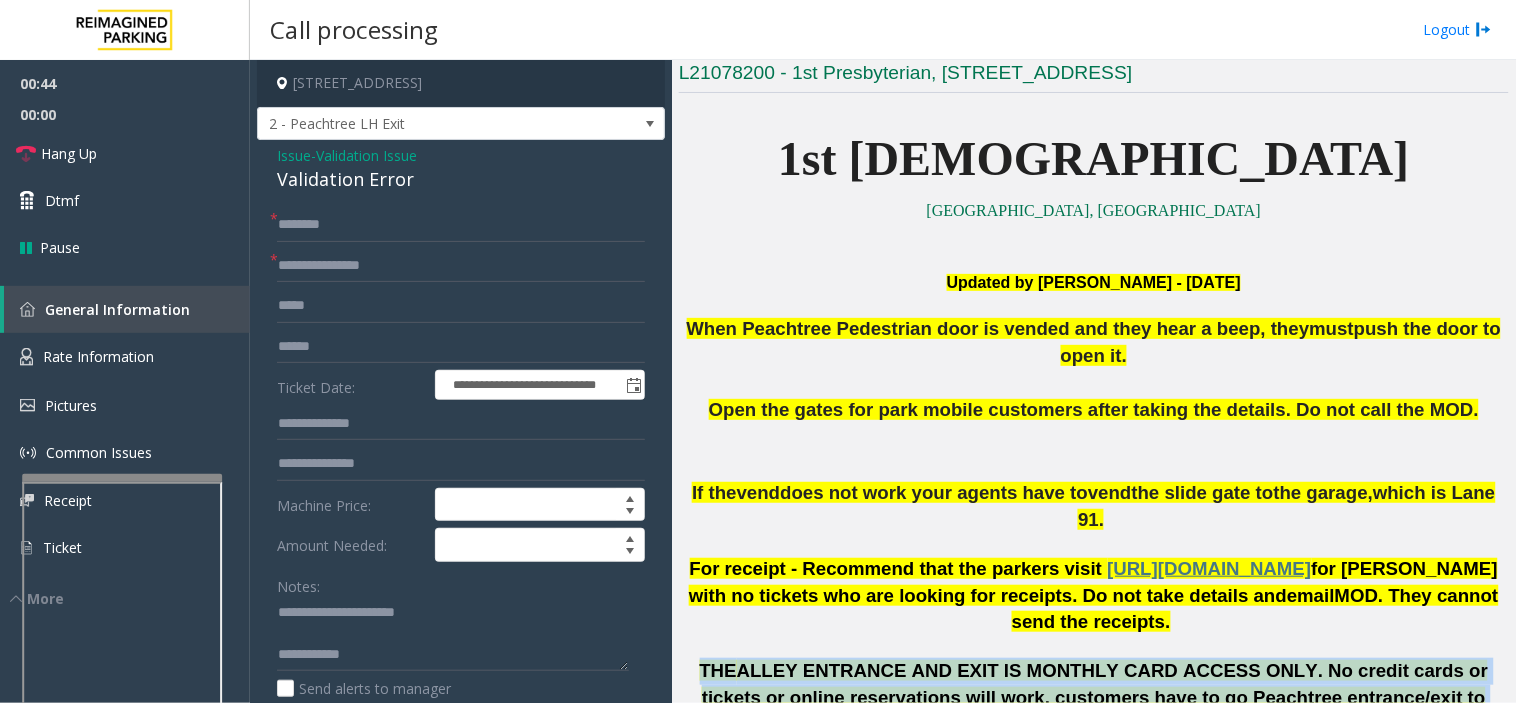 click on "ALLEY ENTRANCE AND EXIT IS MONTHLY CARD ACCESS ONLY. No credit cards or tickets or online reservations will work, customers have to go Peachtree entrance/exit to enter or exit." 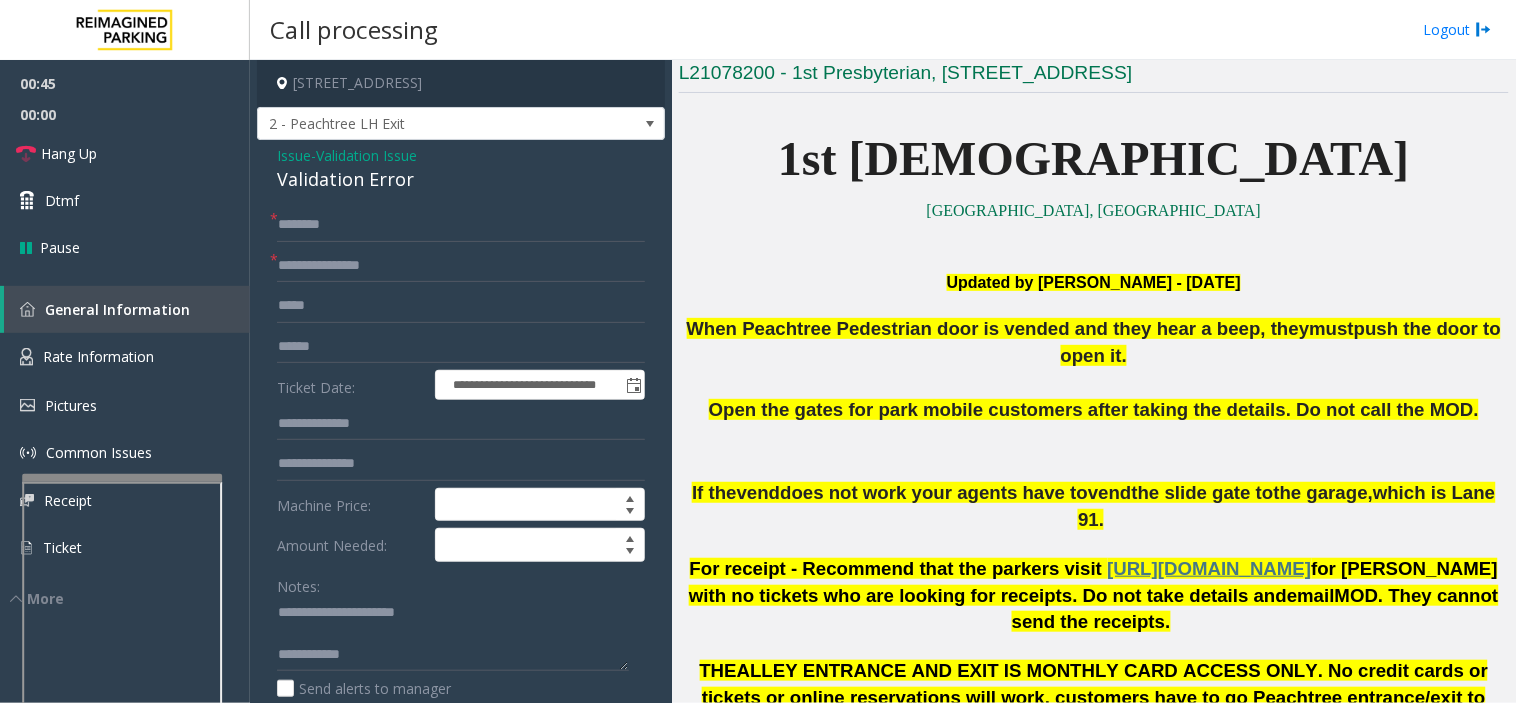 click on "For receipt - Recommend that the parkers visit   [URL][DOMAIN_NAME]  for parkers with no tickets who are looking for receipts. Do not take details and  email  MOD. They cannot send the receipts." 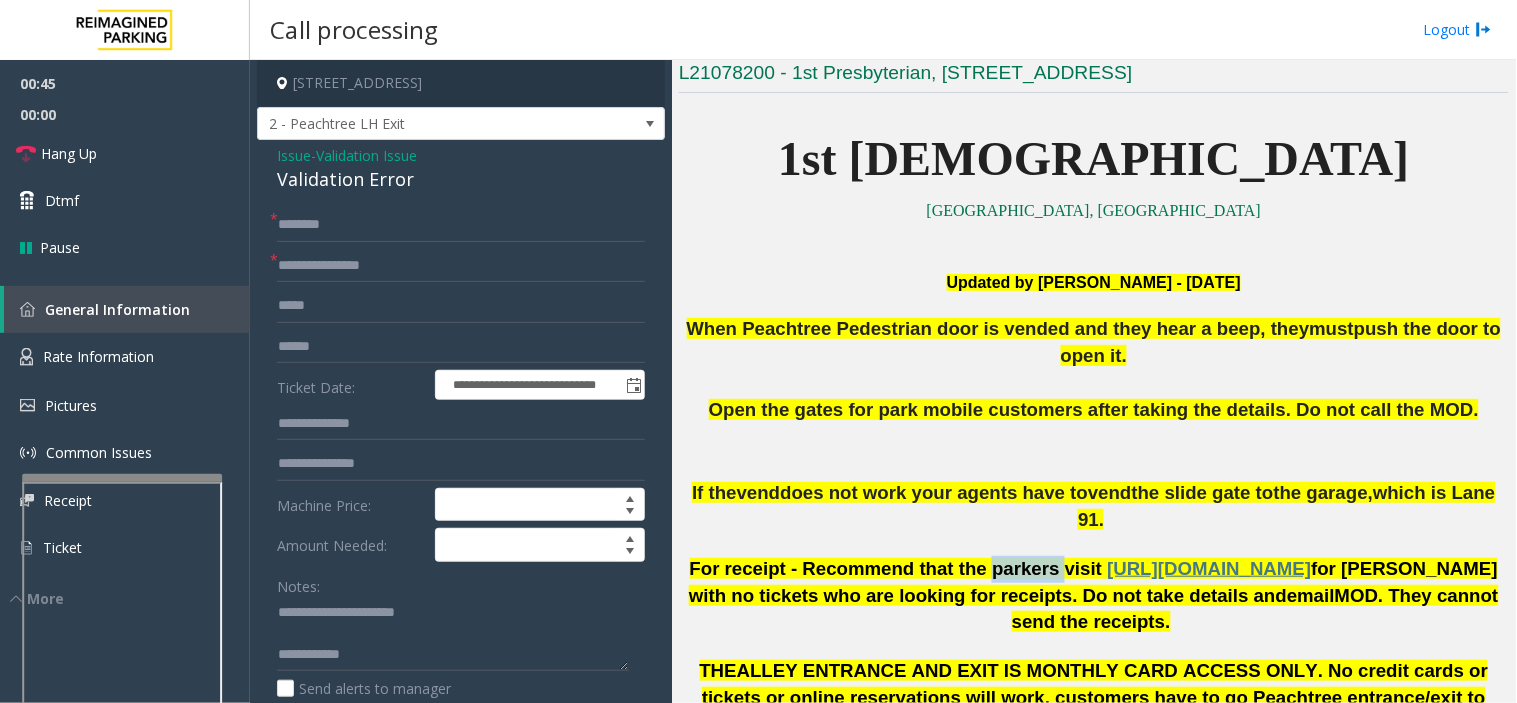 click on "For receipt - Recommend that the parkers visit   [URL][DOMAIN_NAME]  for parkers with no tickets who are looking for receipts. Do not take details and  email  MOD. They cannot send the receipts." 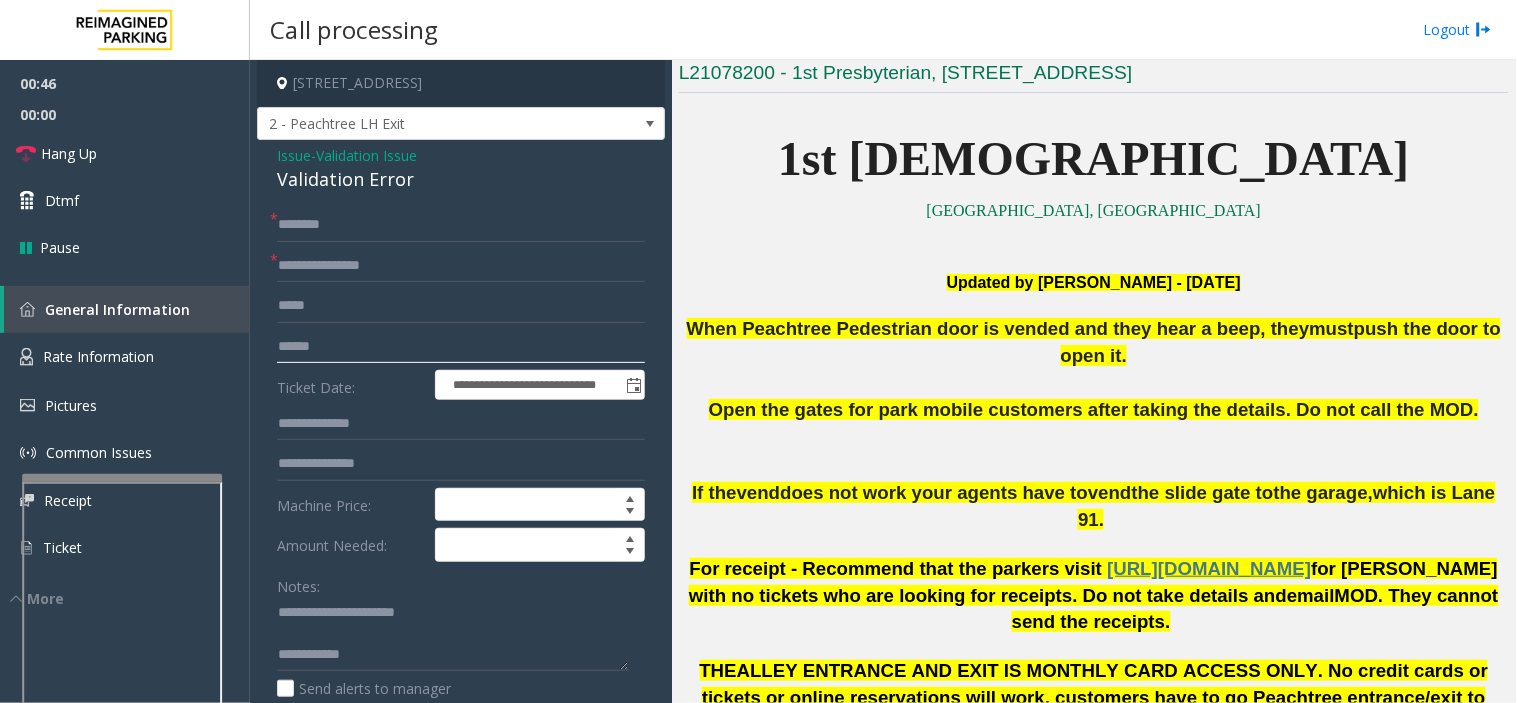 click 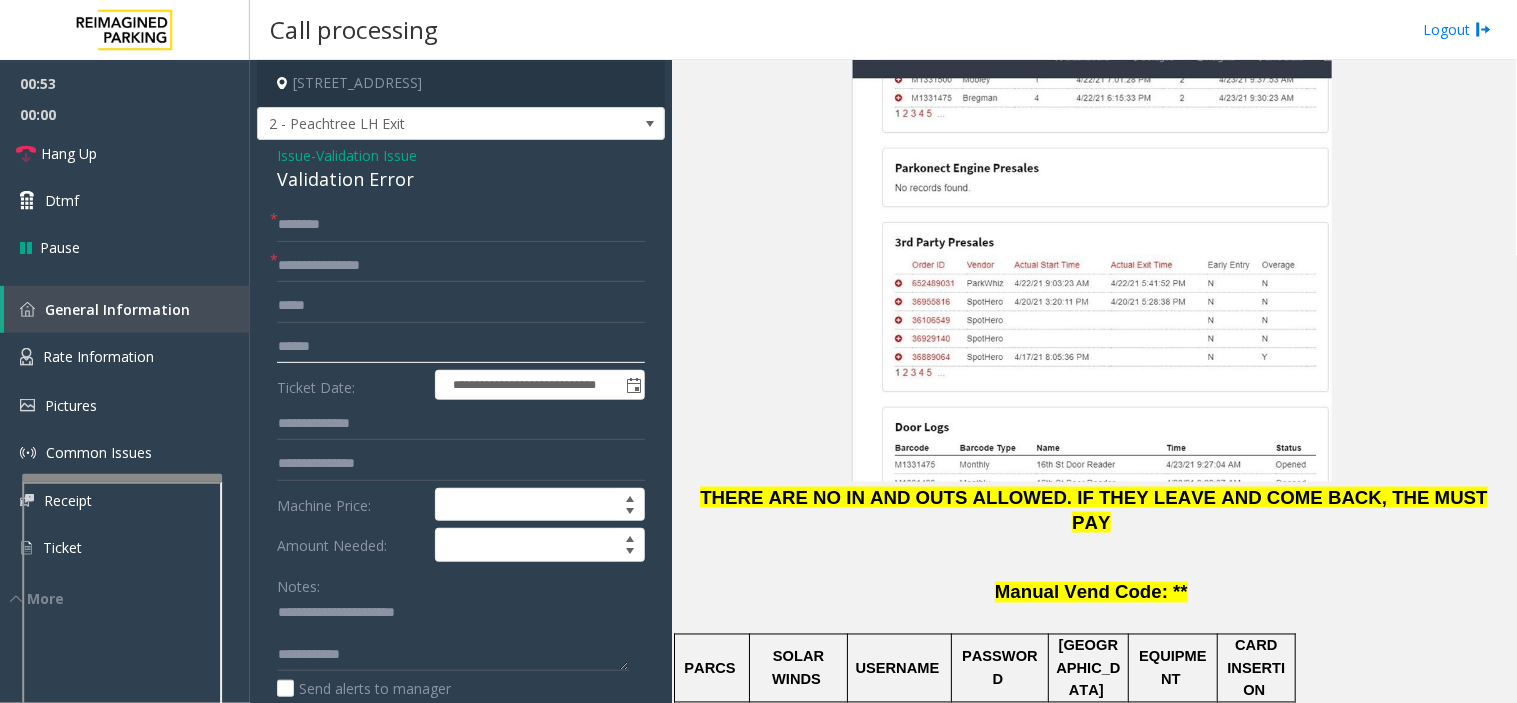 scroll, scrollTop: 2666, scrollLeft: 0, axis: vertical 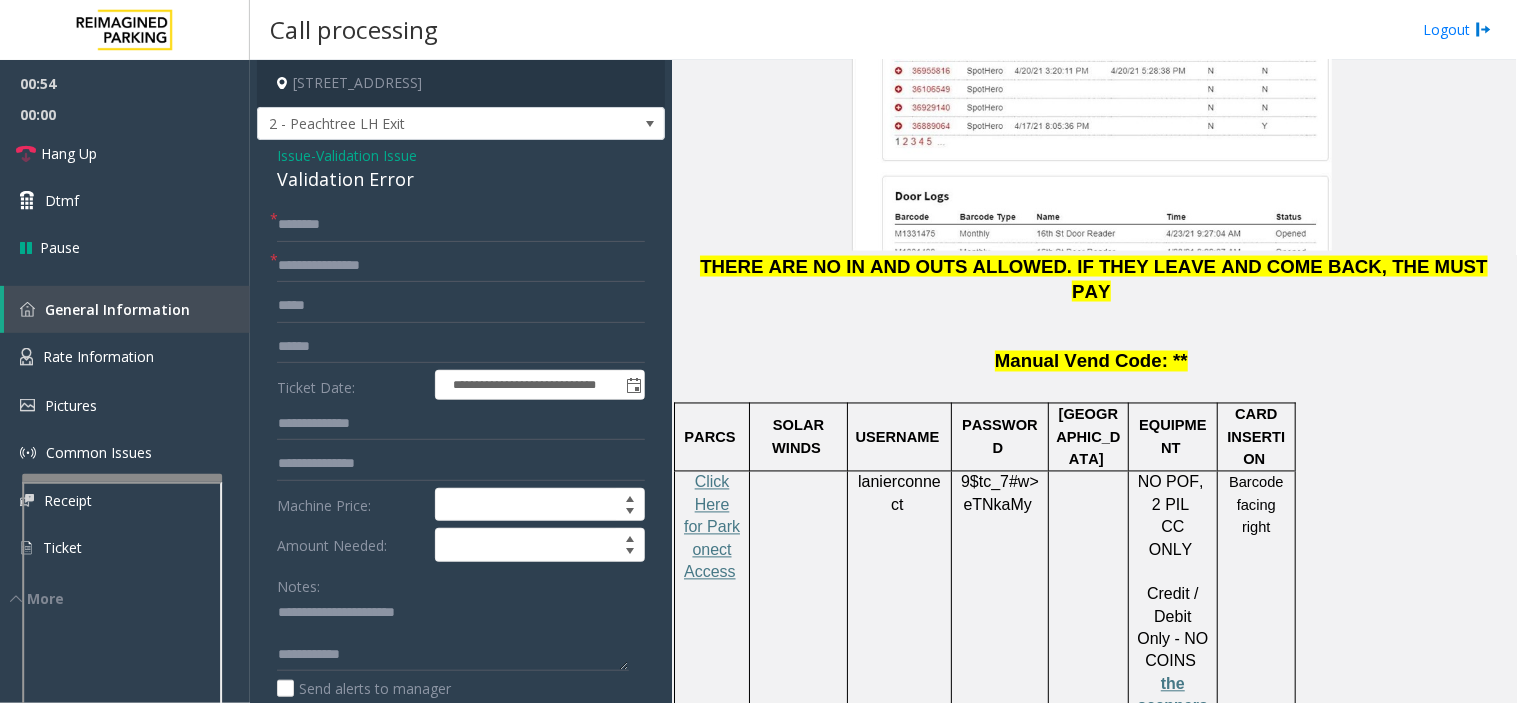 click on "Click Here for Parkonect Access" 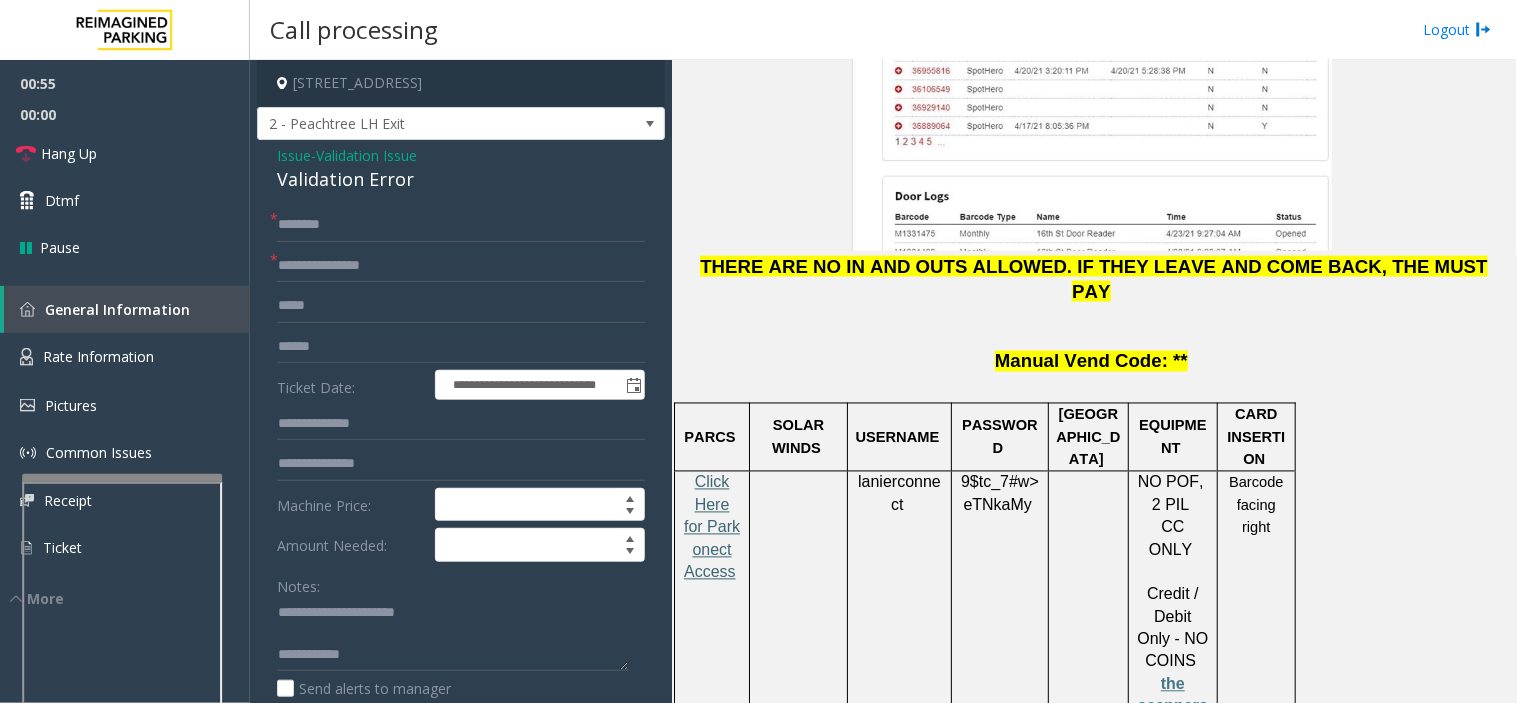 click on "Click Here for Parkonect Access" 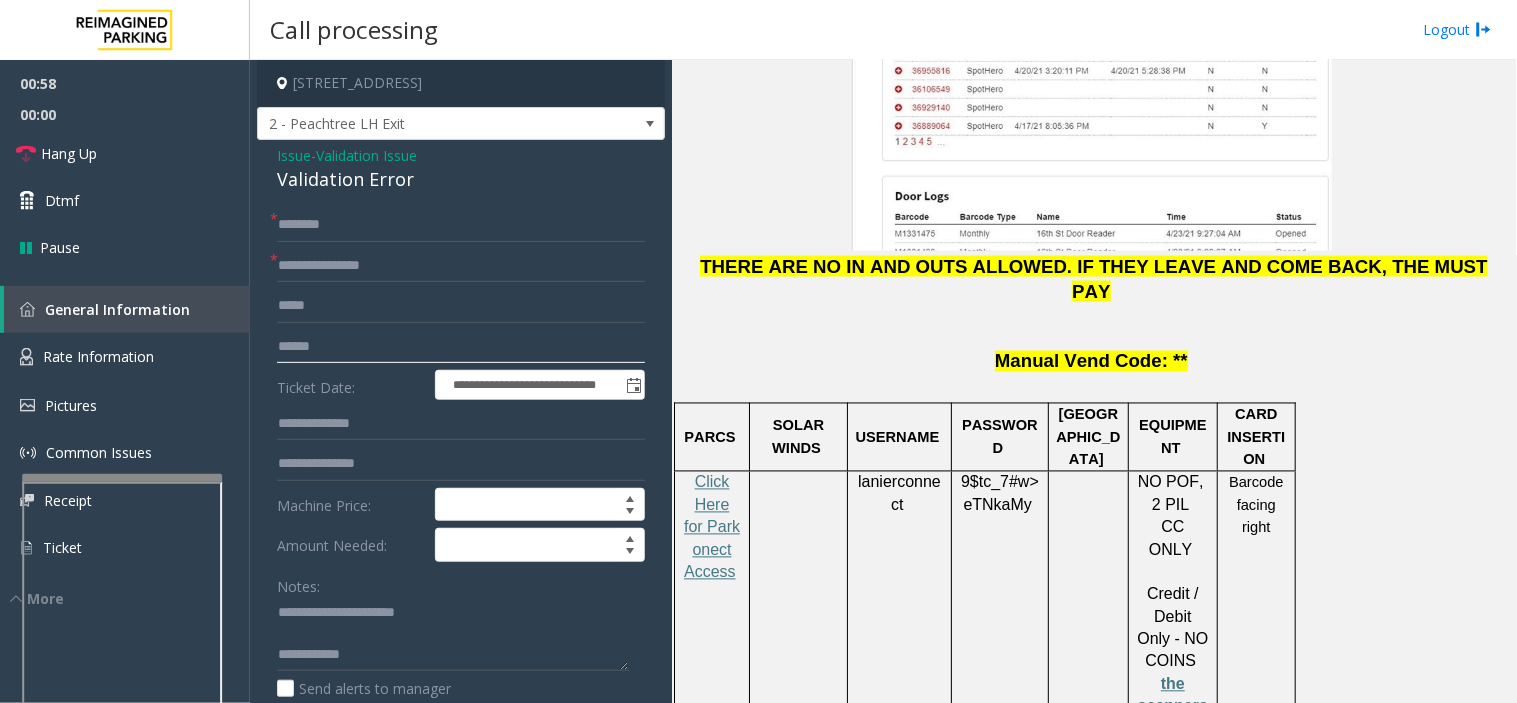 click on "******" 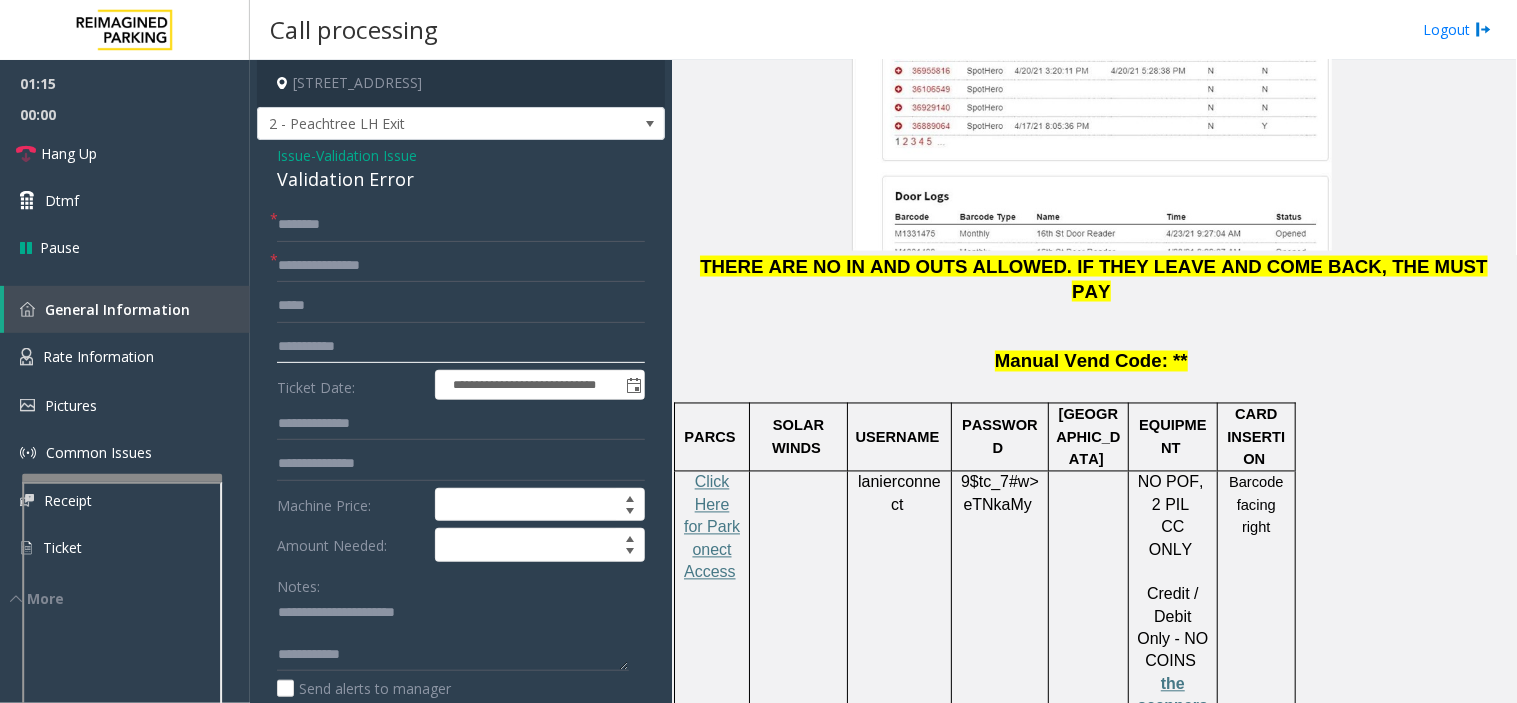 type on "**********" 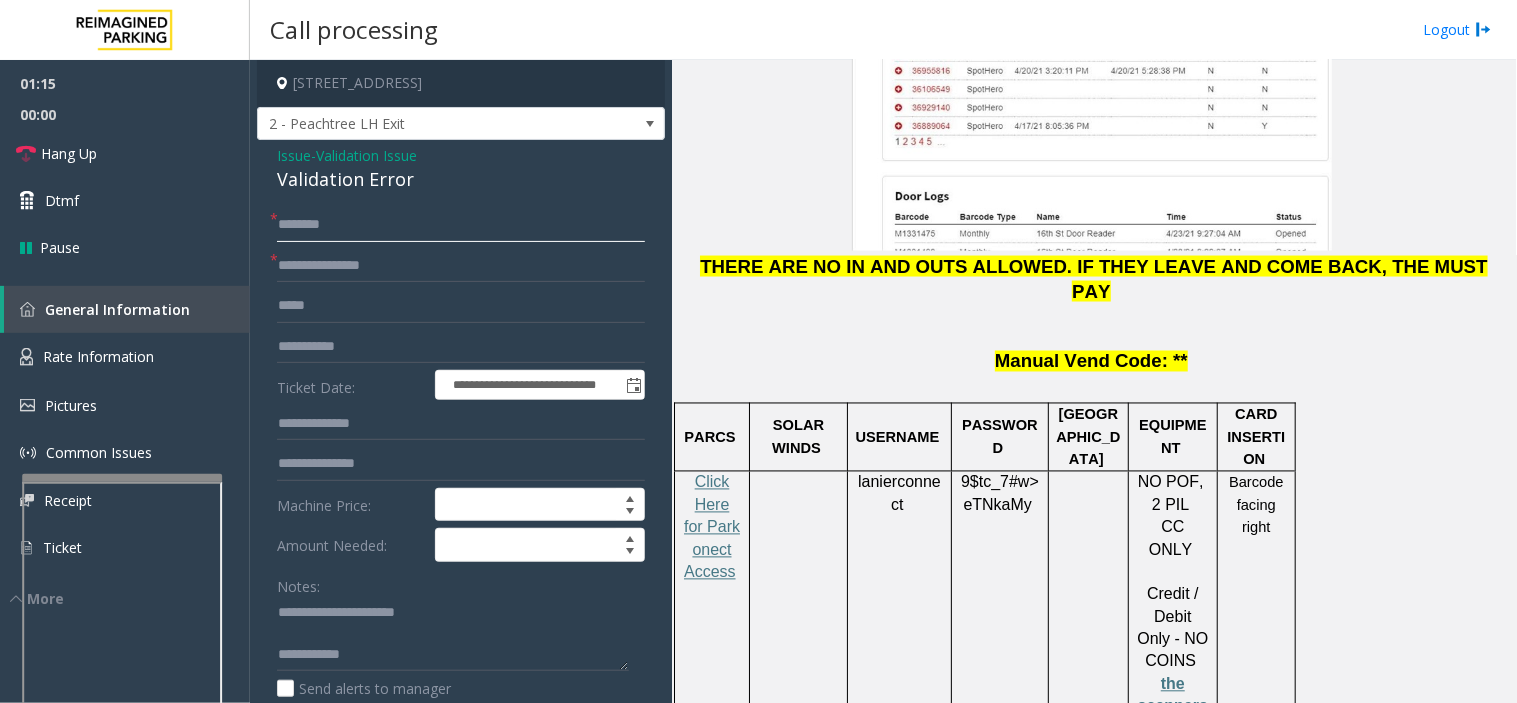click 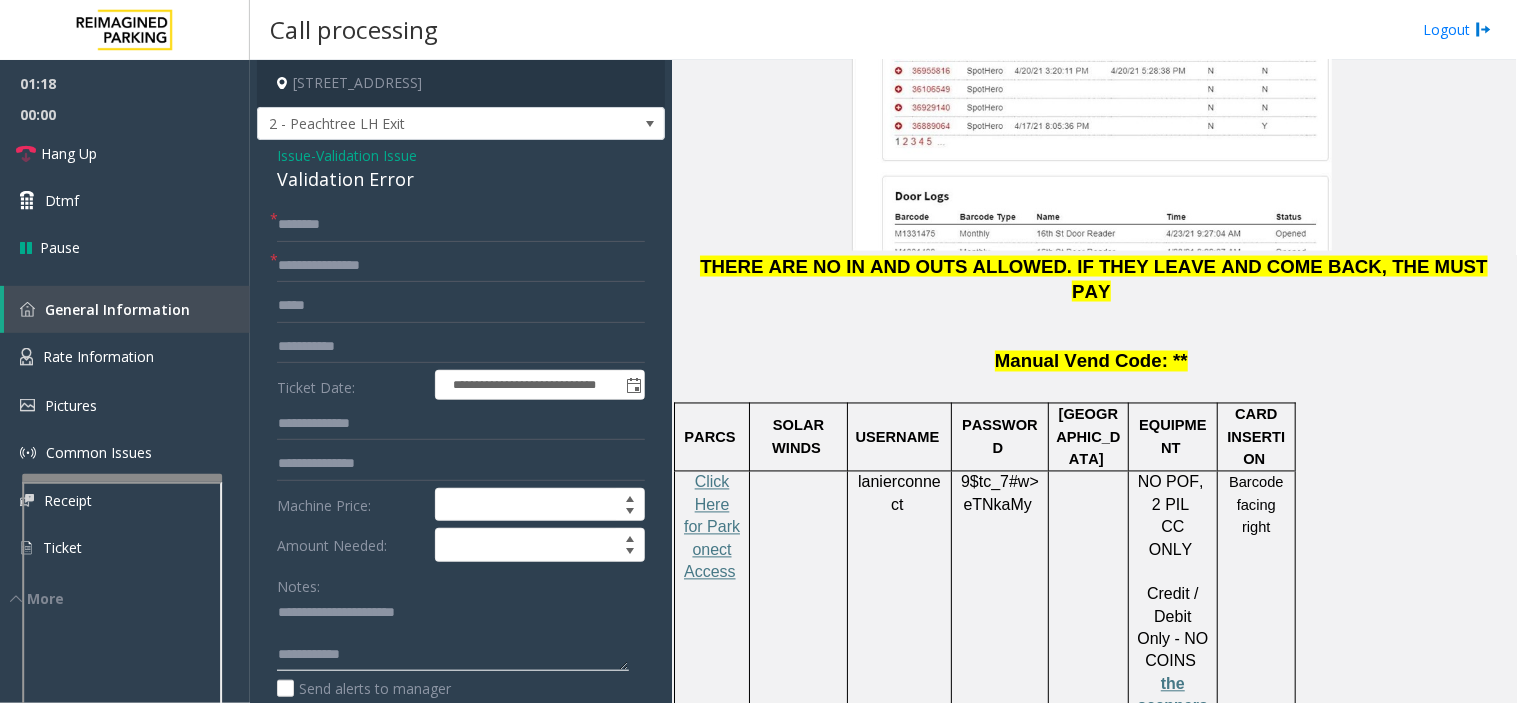 click 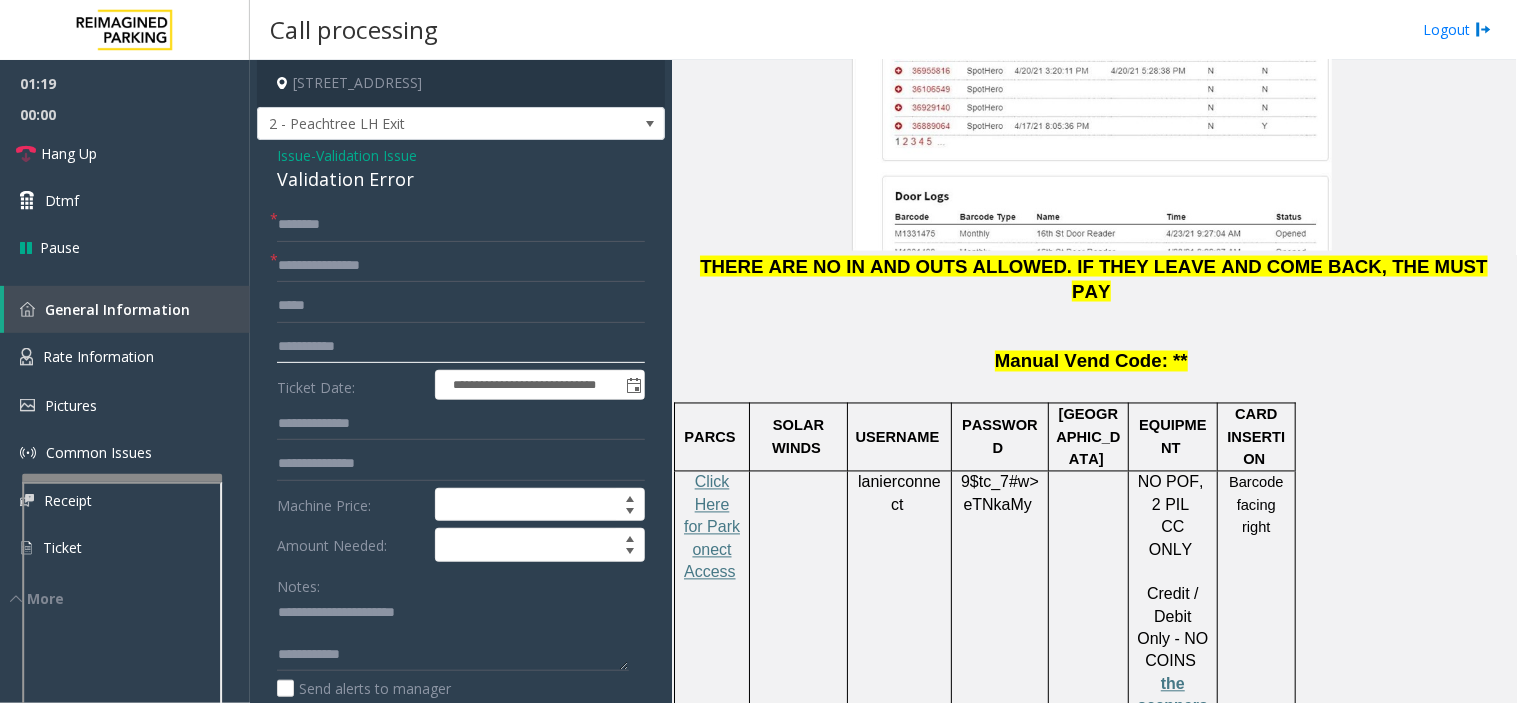 click on "**********" 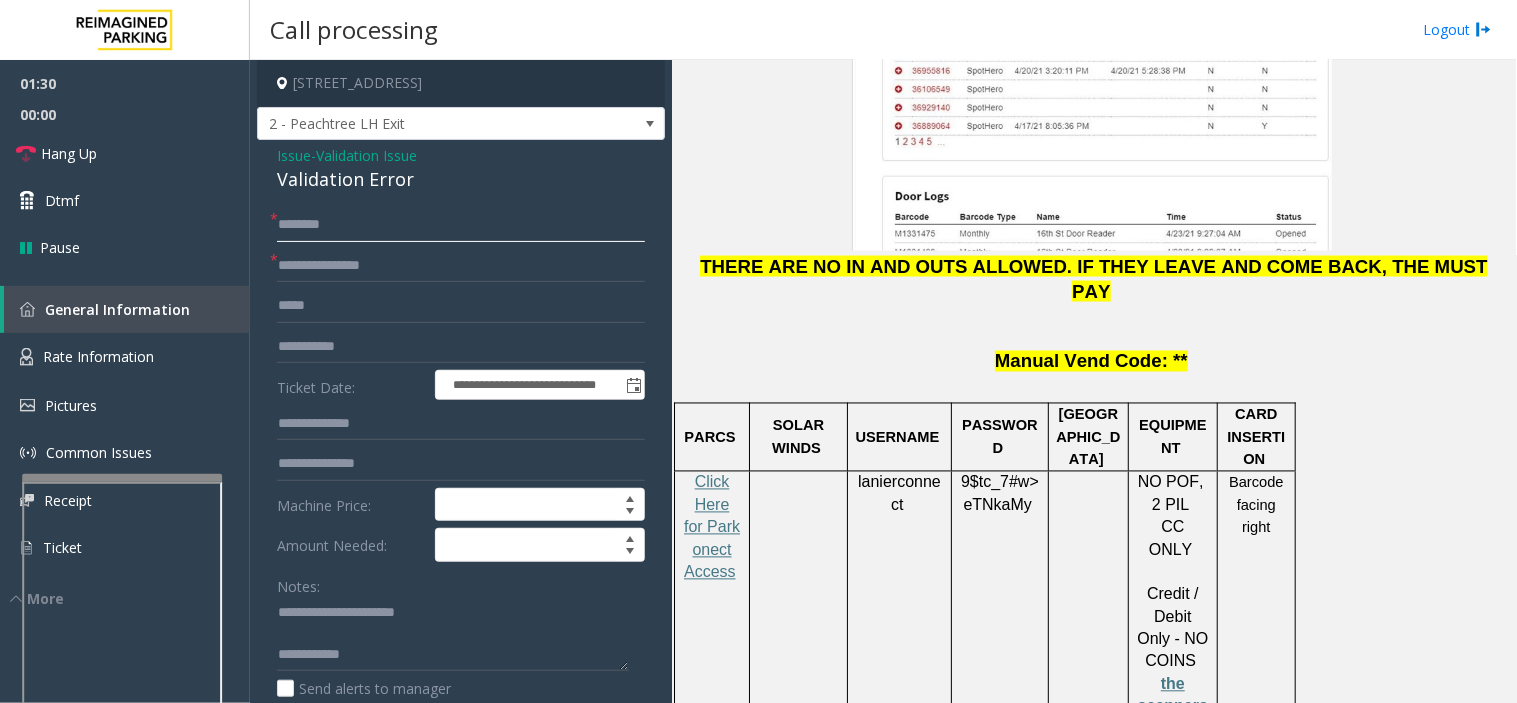 click 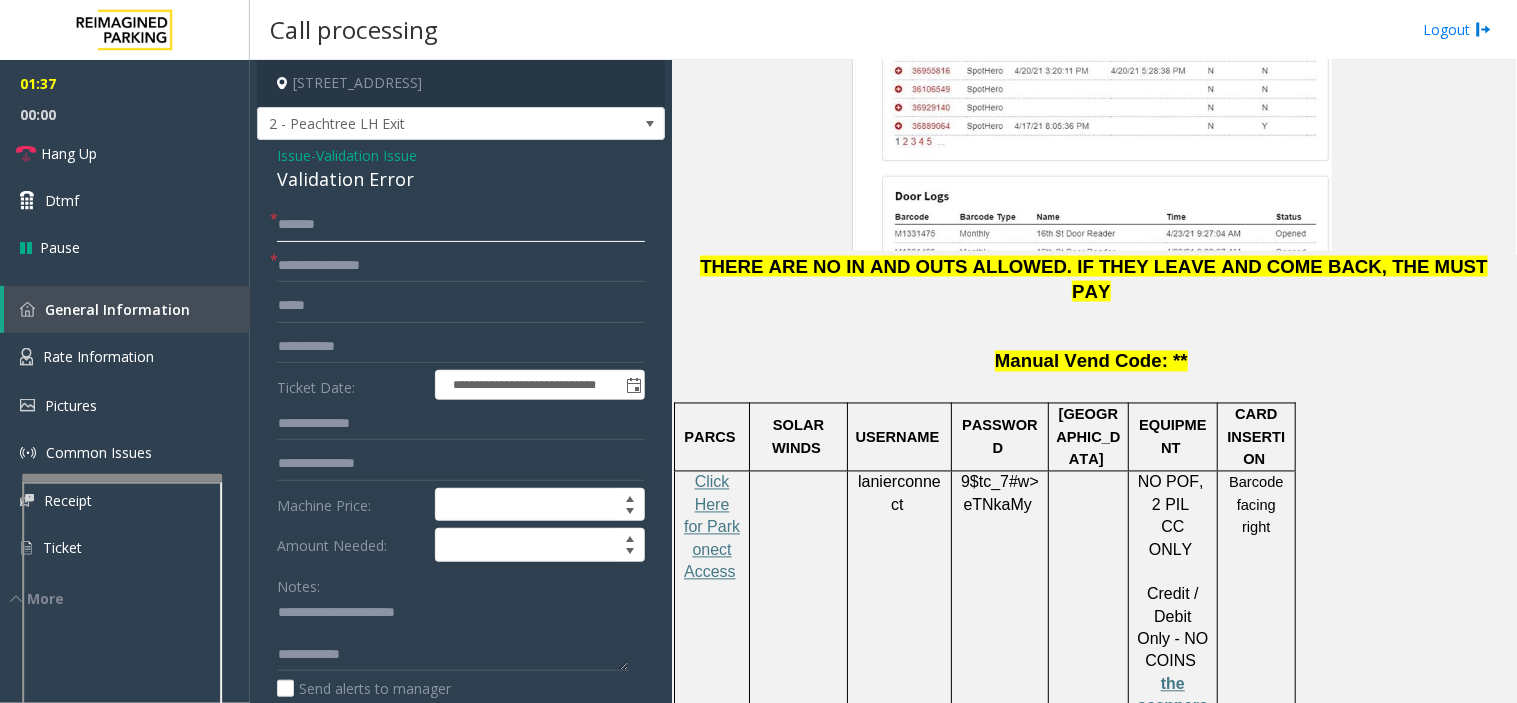 type on "*******" 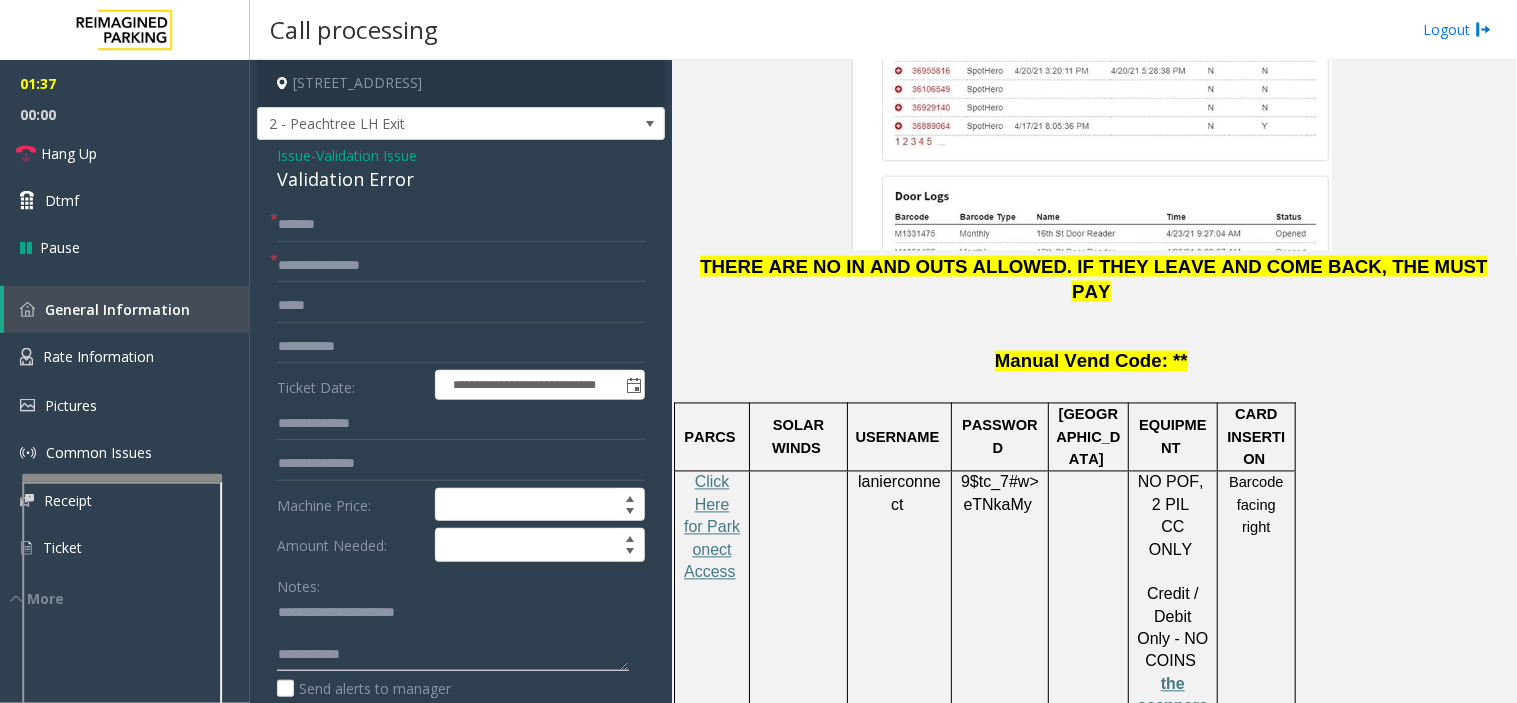 click 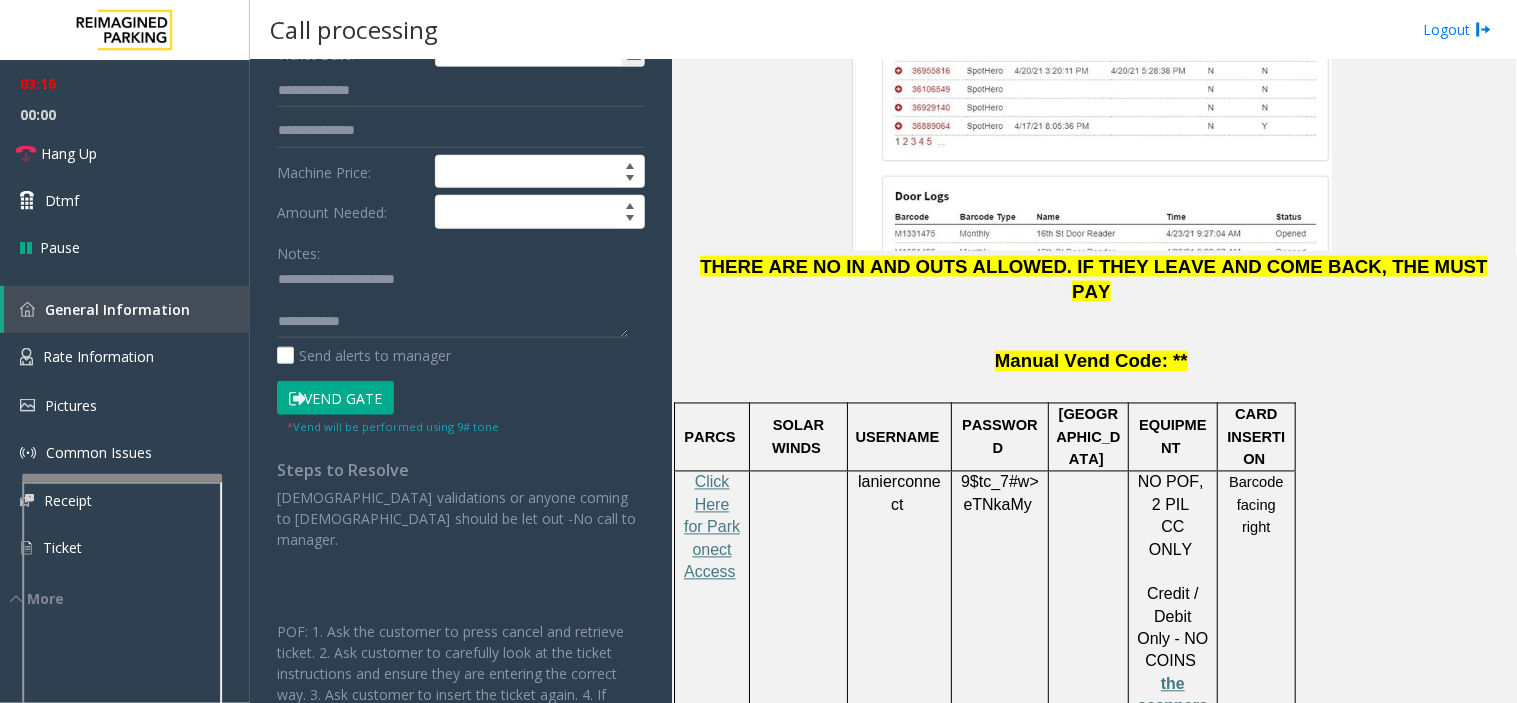 scroll, scrollTop: 0, scrollLeft: 0, axis: both 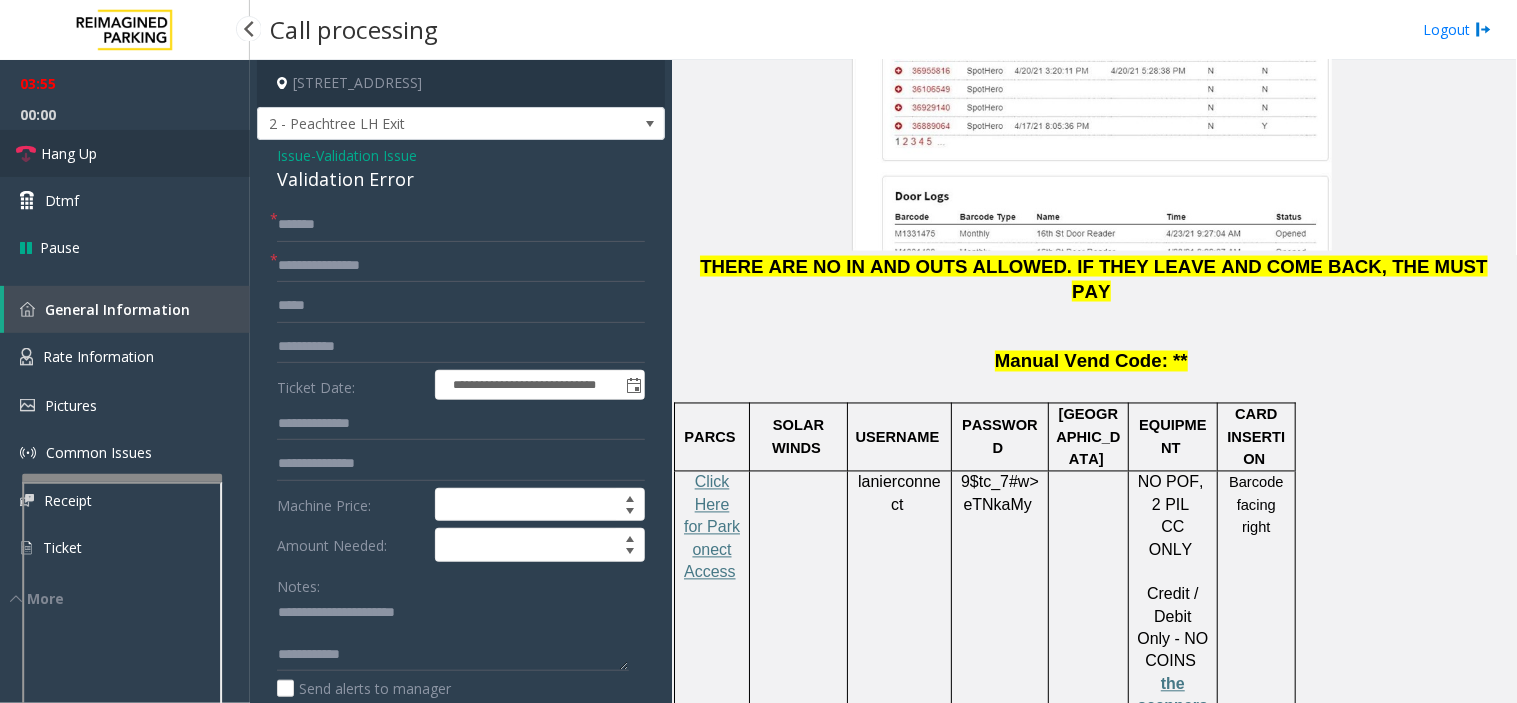 click on "Hang Up" at bounding box center [69, 153] 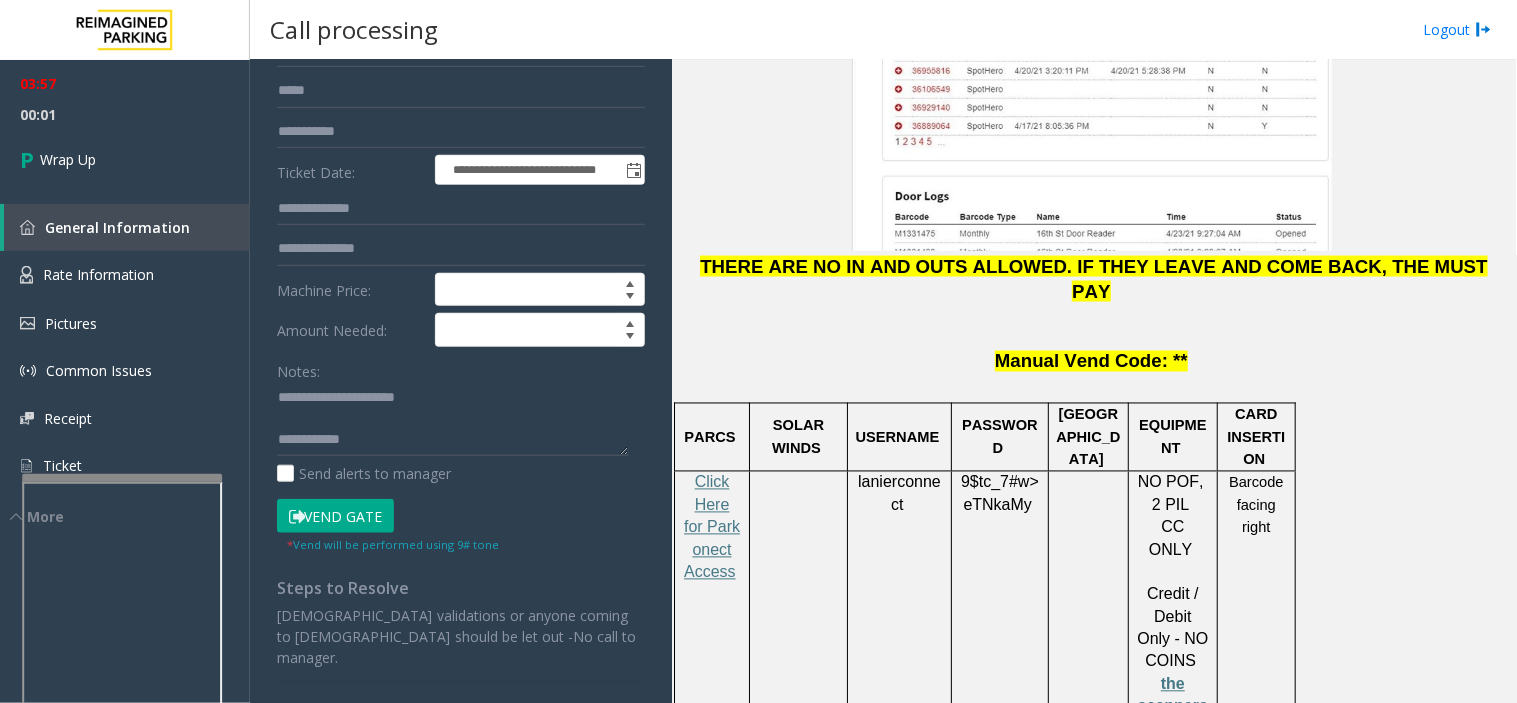 scroll, scrollTop: 222, scrollLeft: 0, axis: vertical 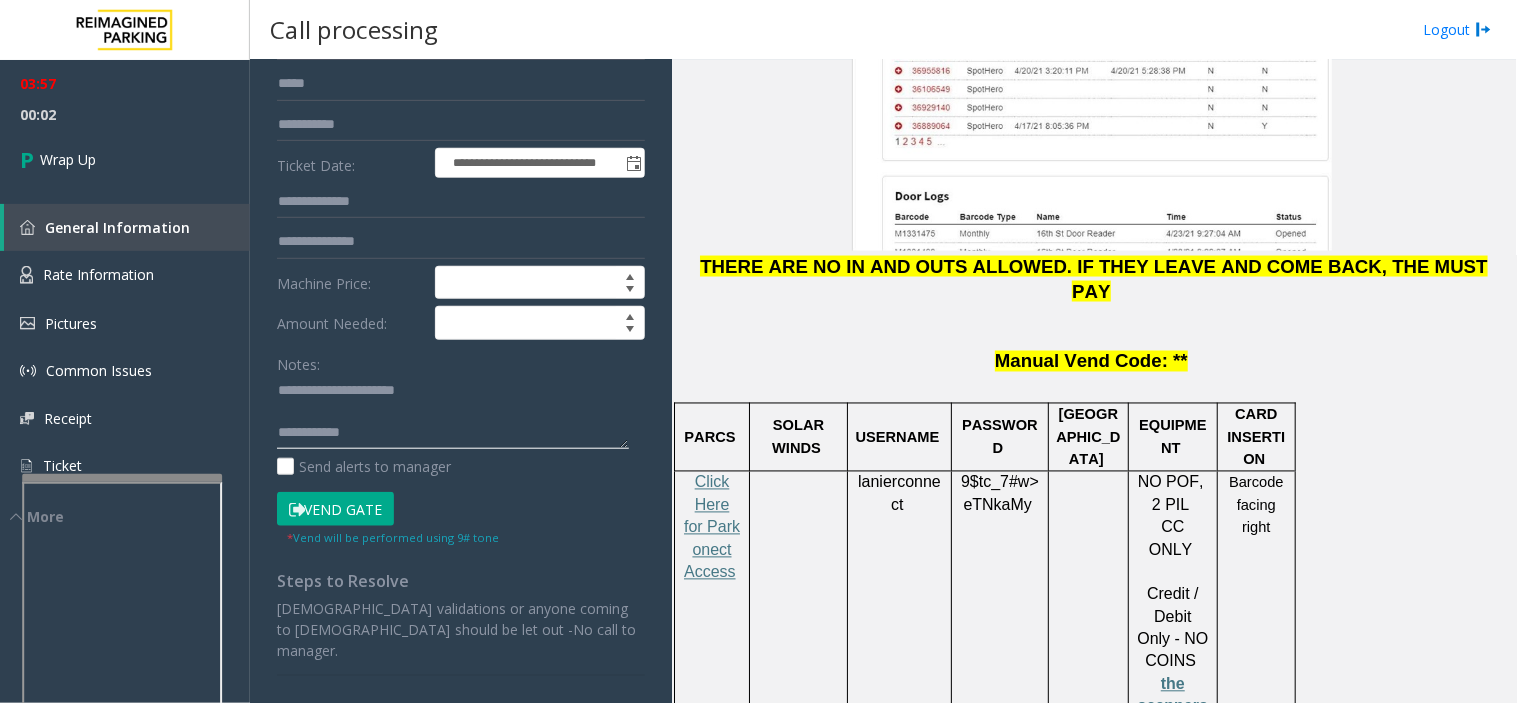 click 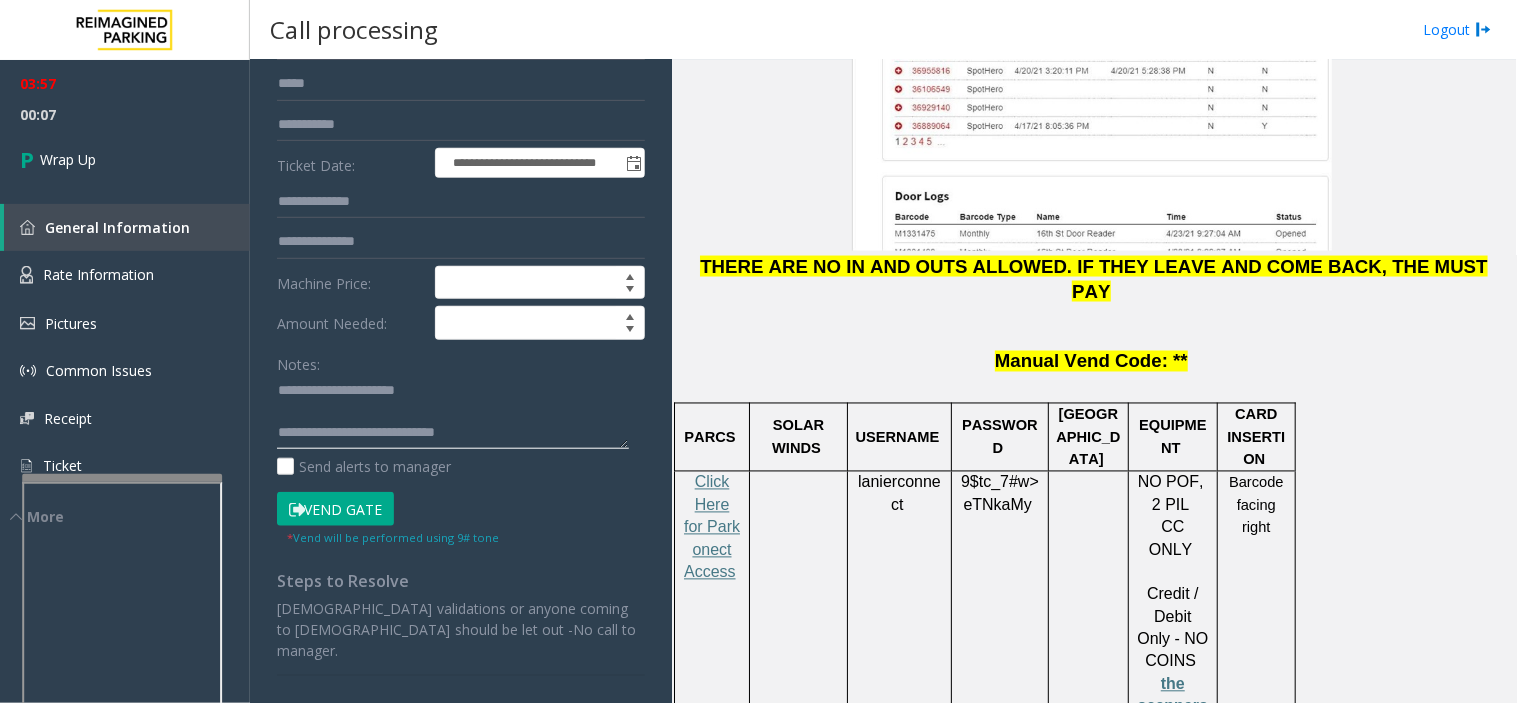scroll, scrollTop: 14, scrollLeft: 0, axis: vertical 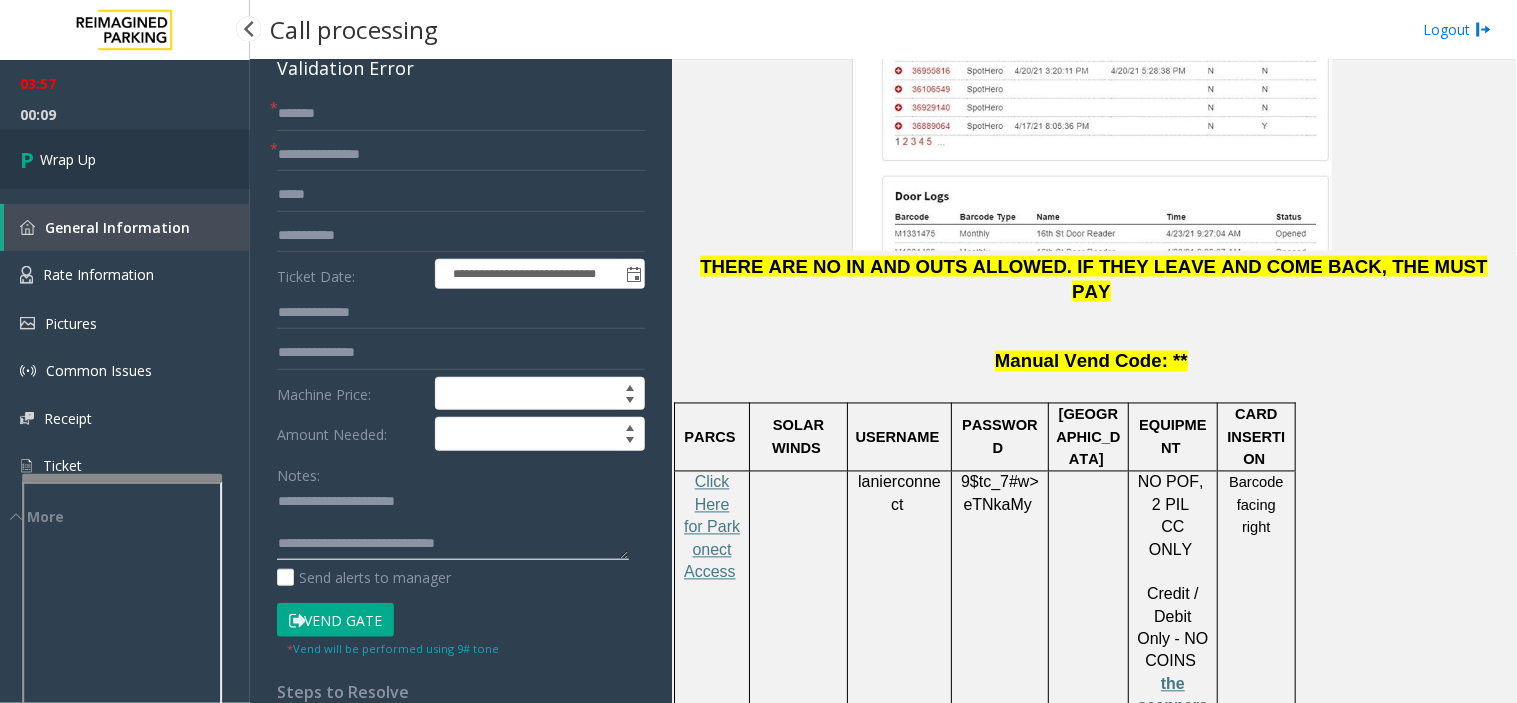 type on "**********" 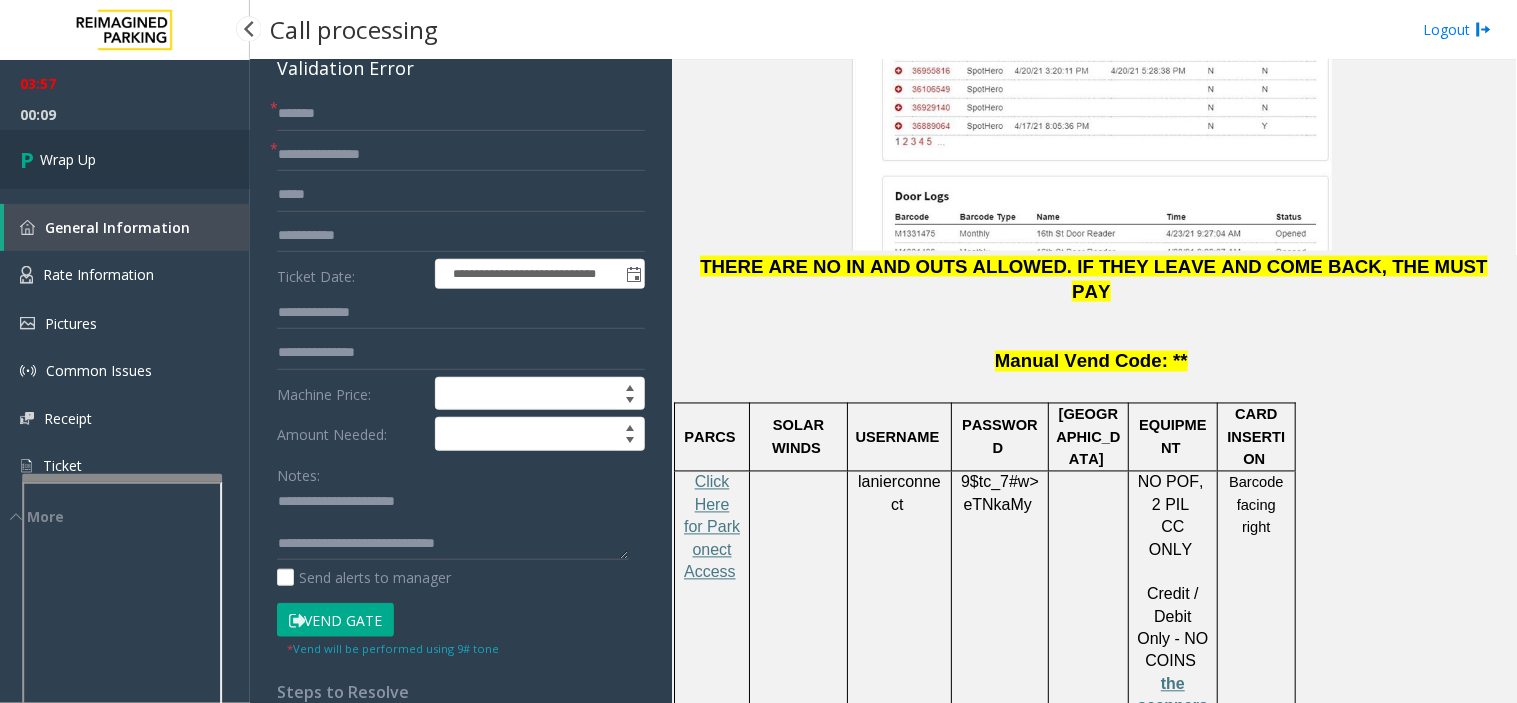 click on "Wrap Up" at bounding box center (125, 159) 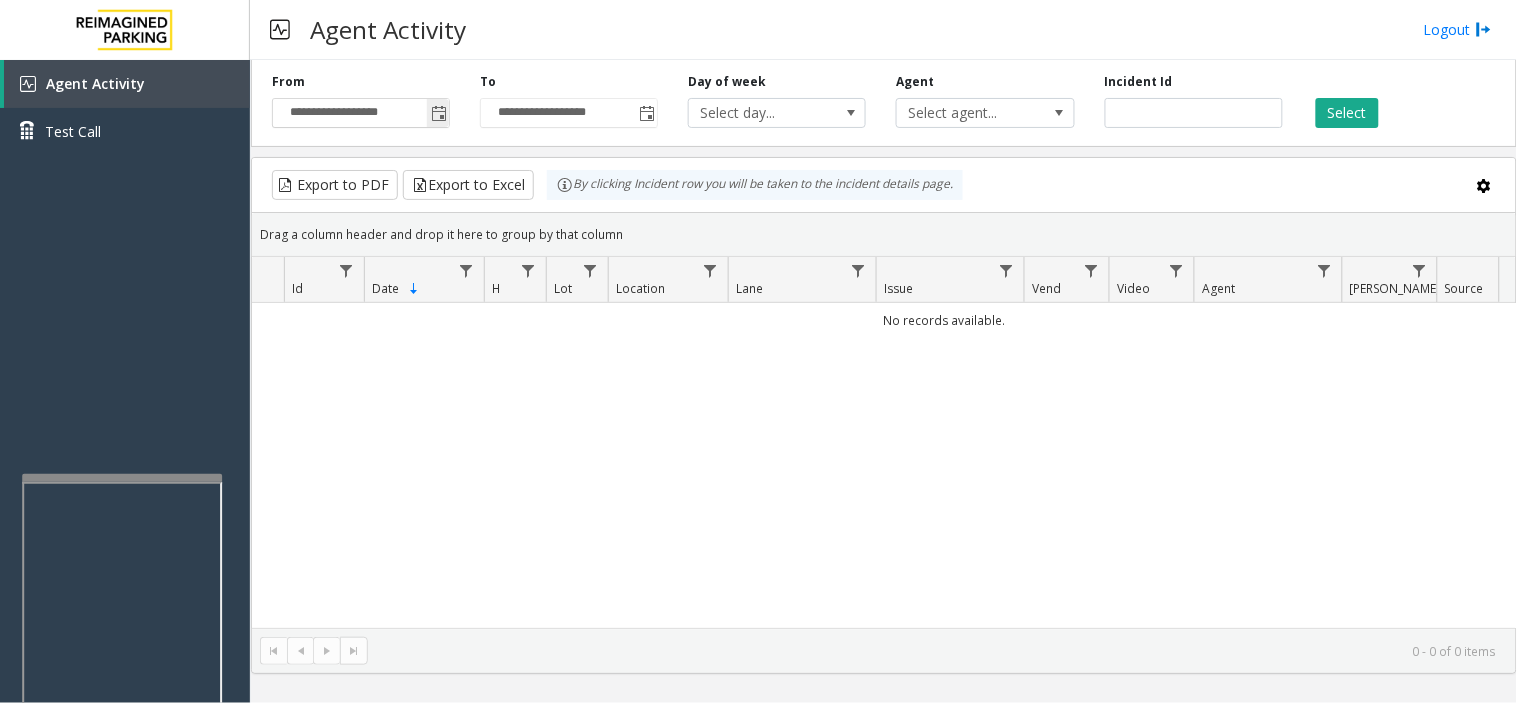 click on "**********" at bounding box center (361, 113) 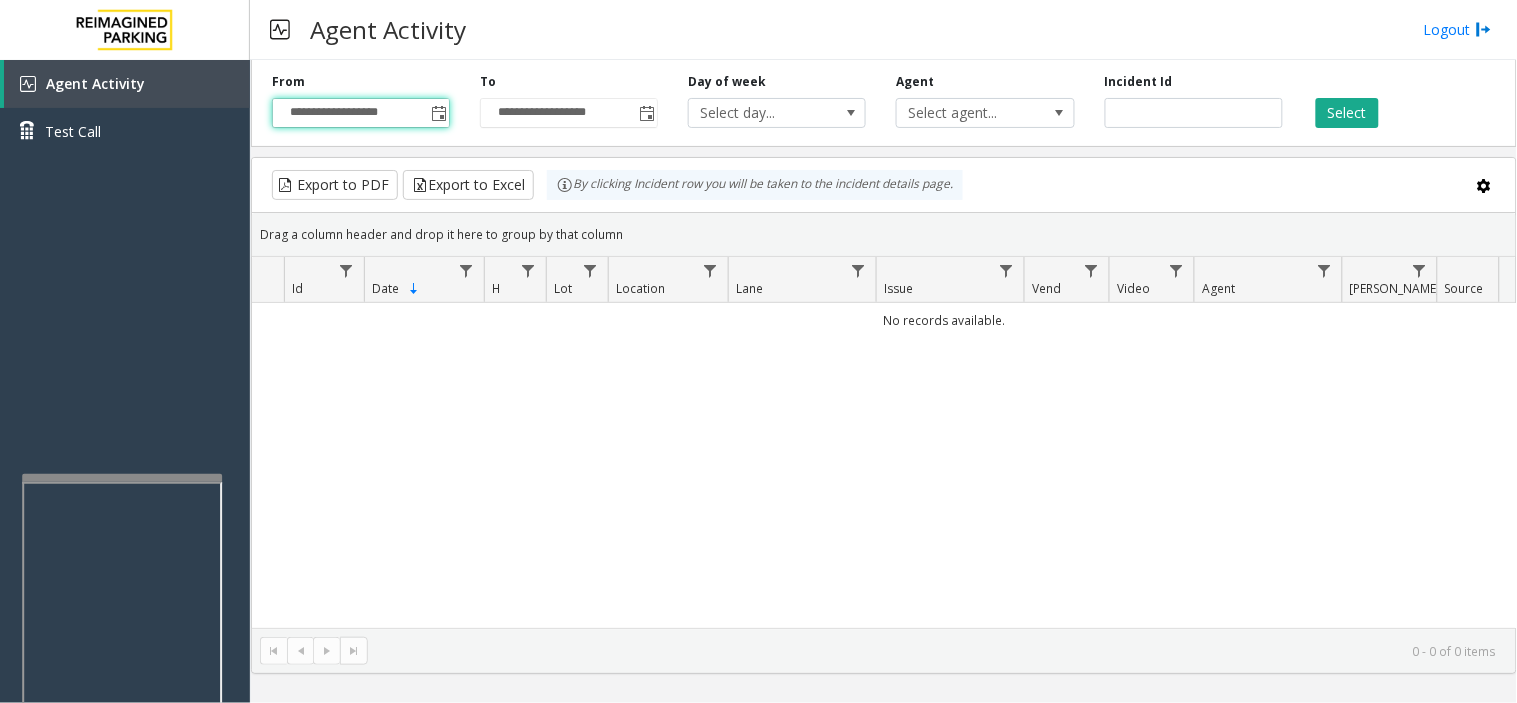 click on "No records available." 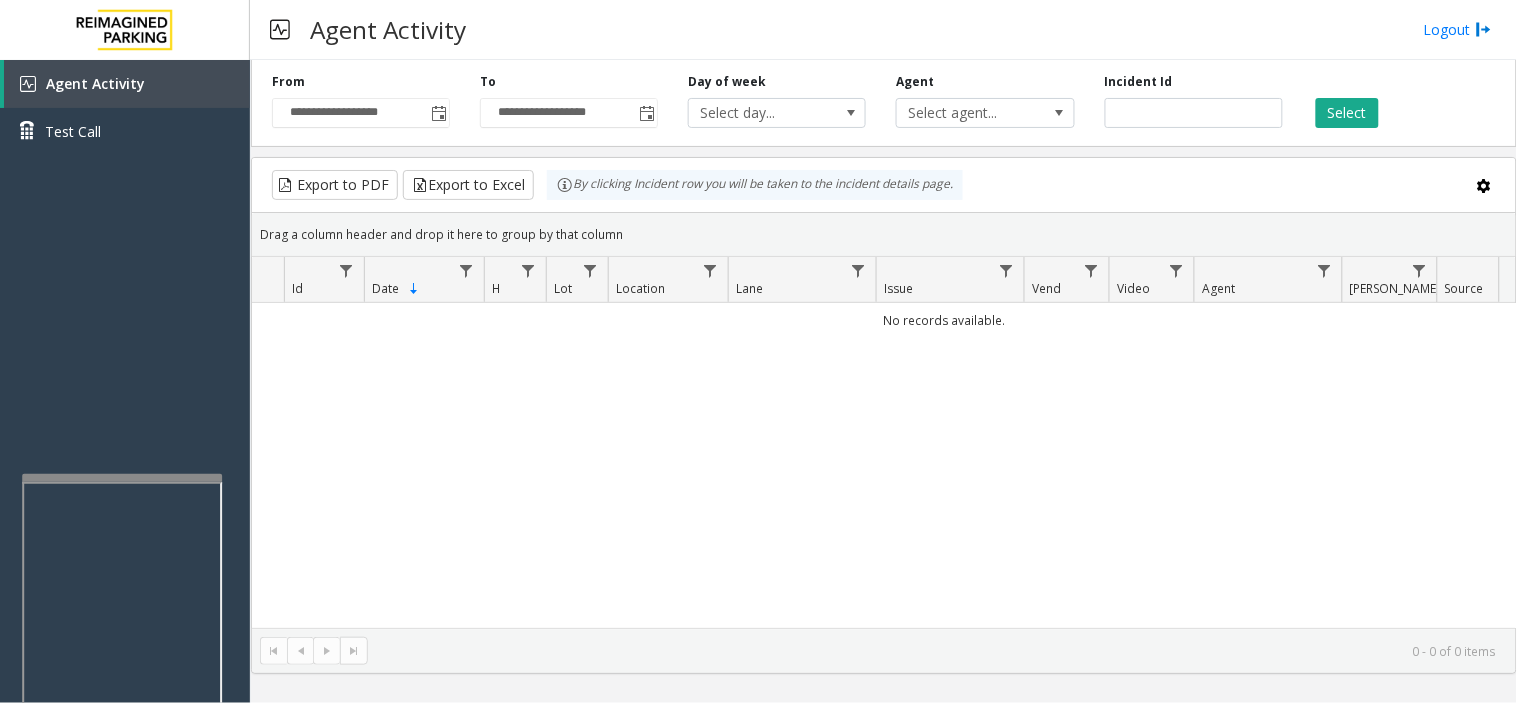 click on "**********" 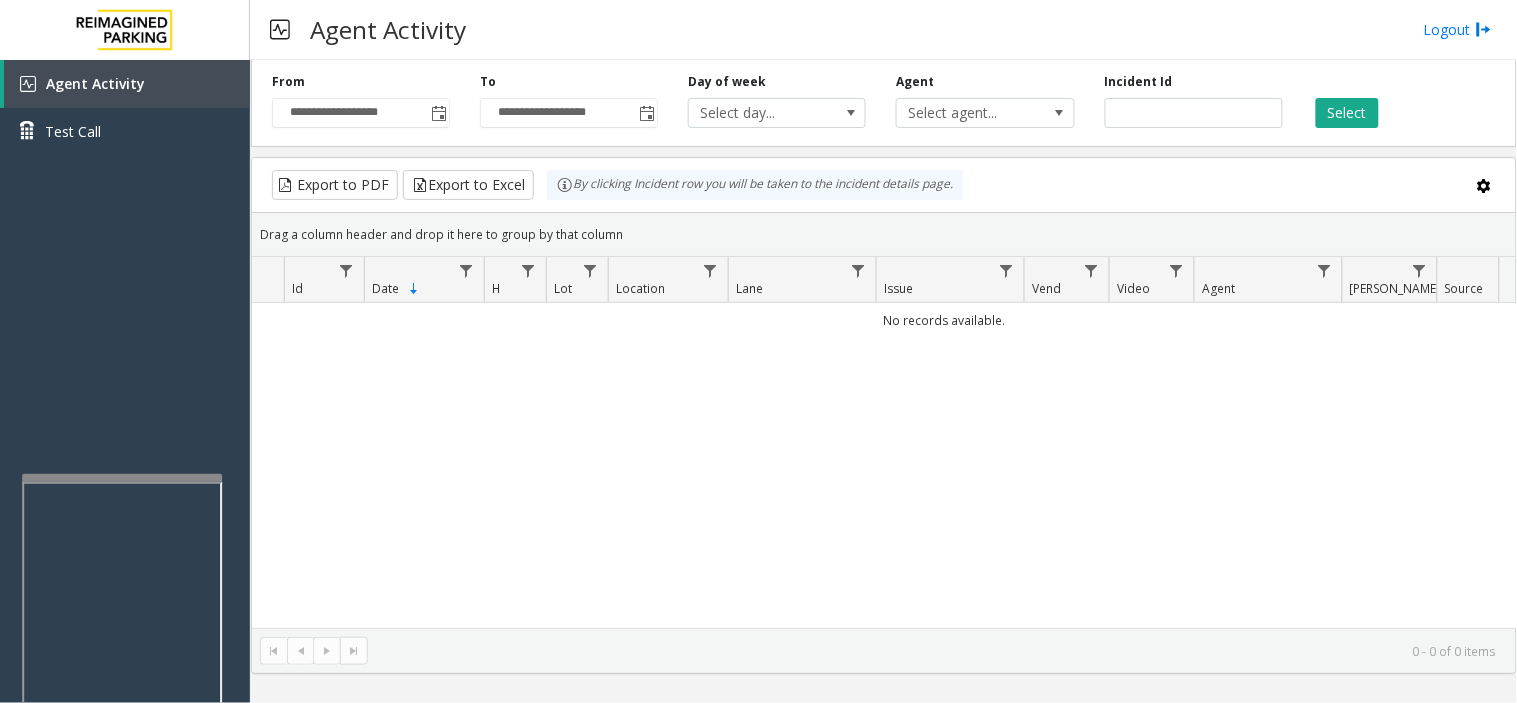 drag, startPoint x: 865, startPoint y: 422, endPoint x: 733, endPoint y: 438, distance: 132.96616 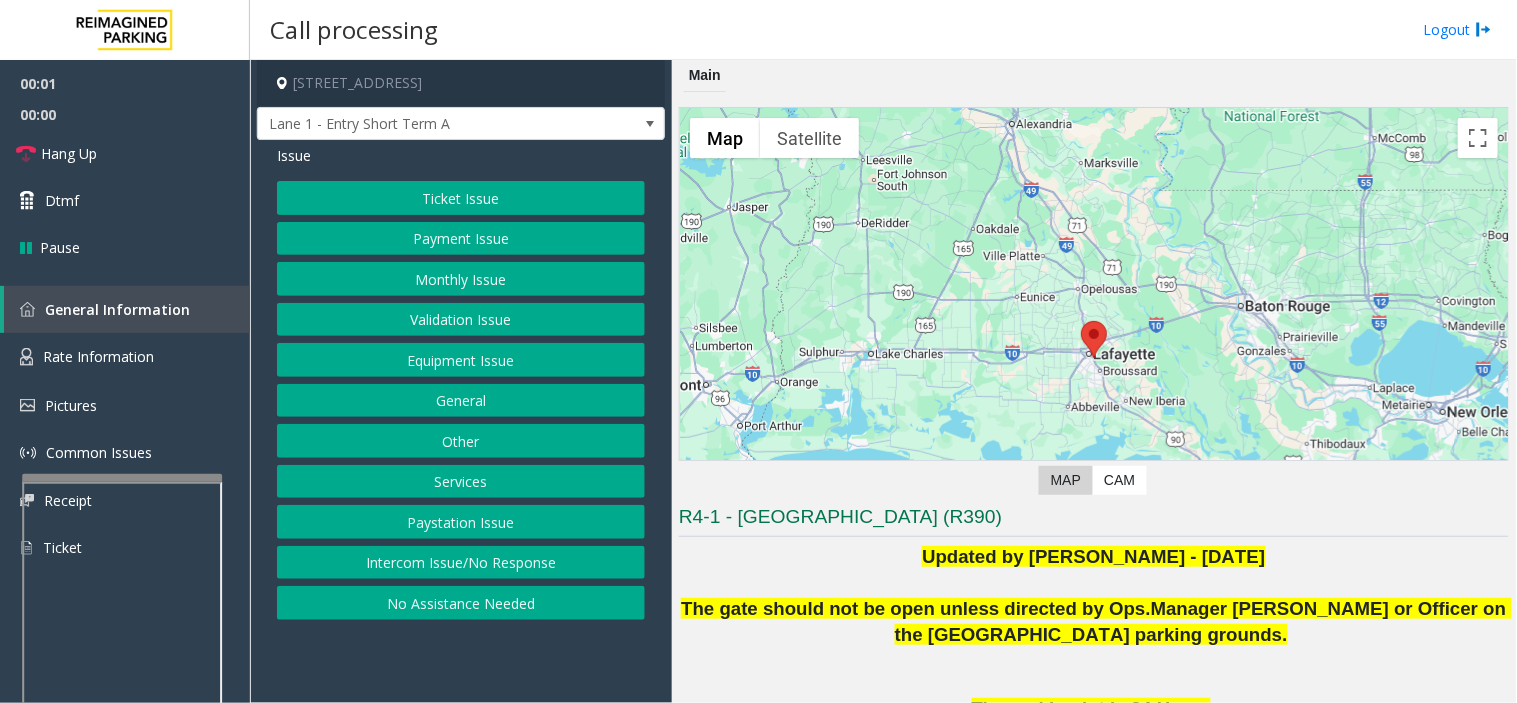 scroll, scrollTop: 444, scrollLeft: 0, axis: vertical 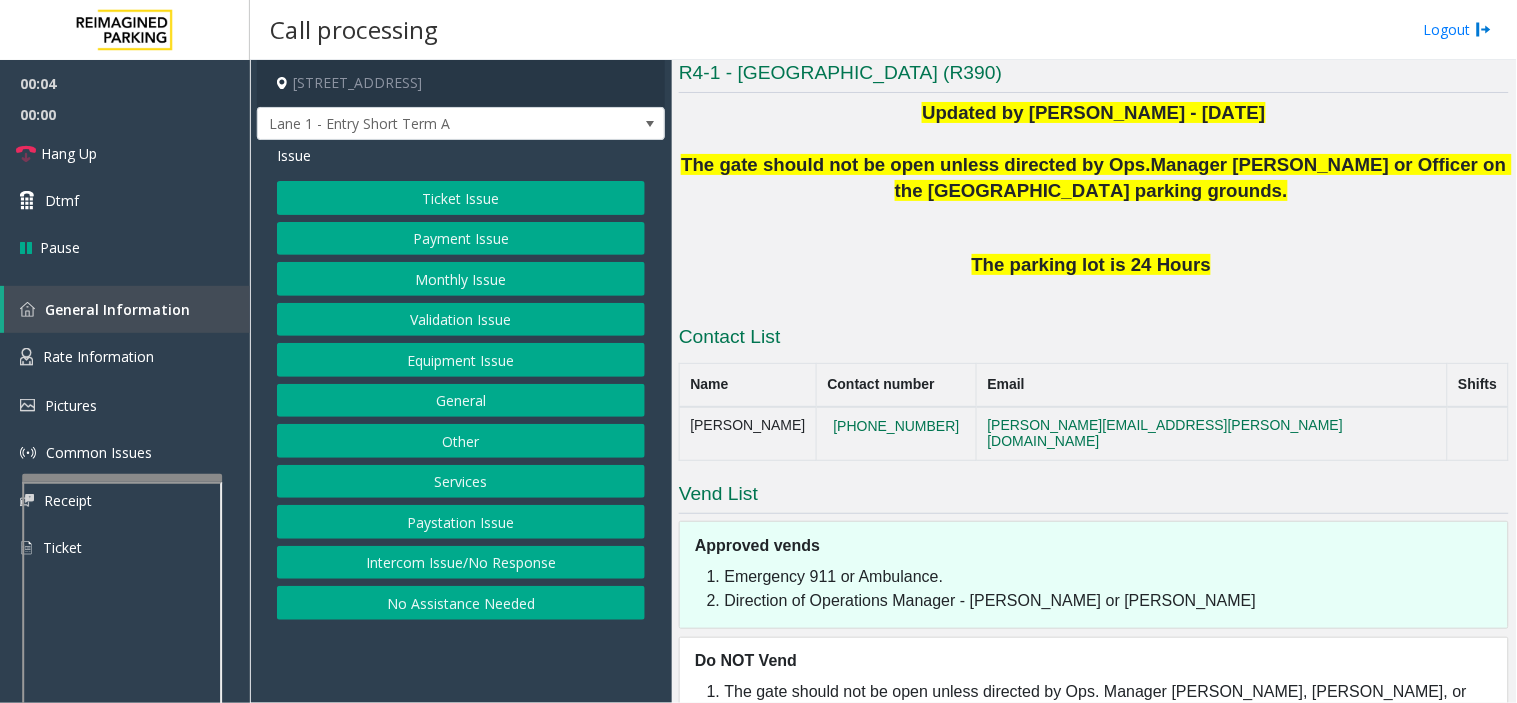 click on "Intercom Issue/No Response" 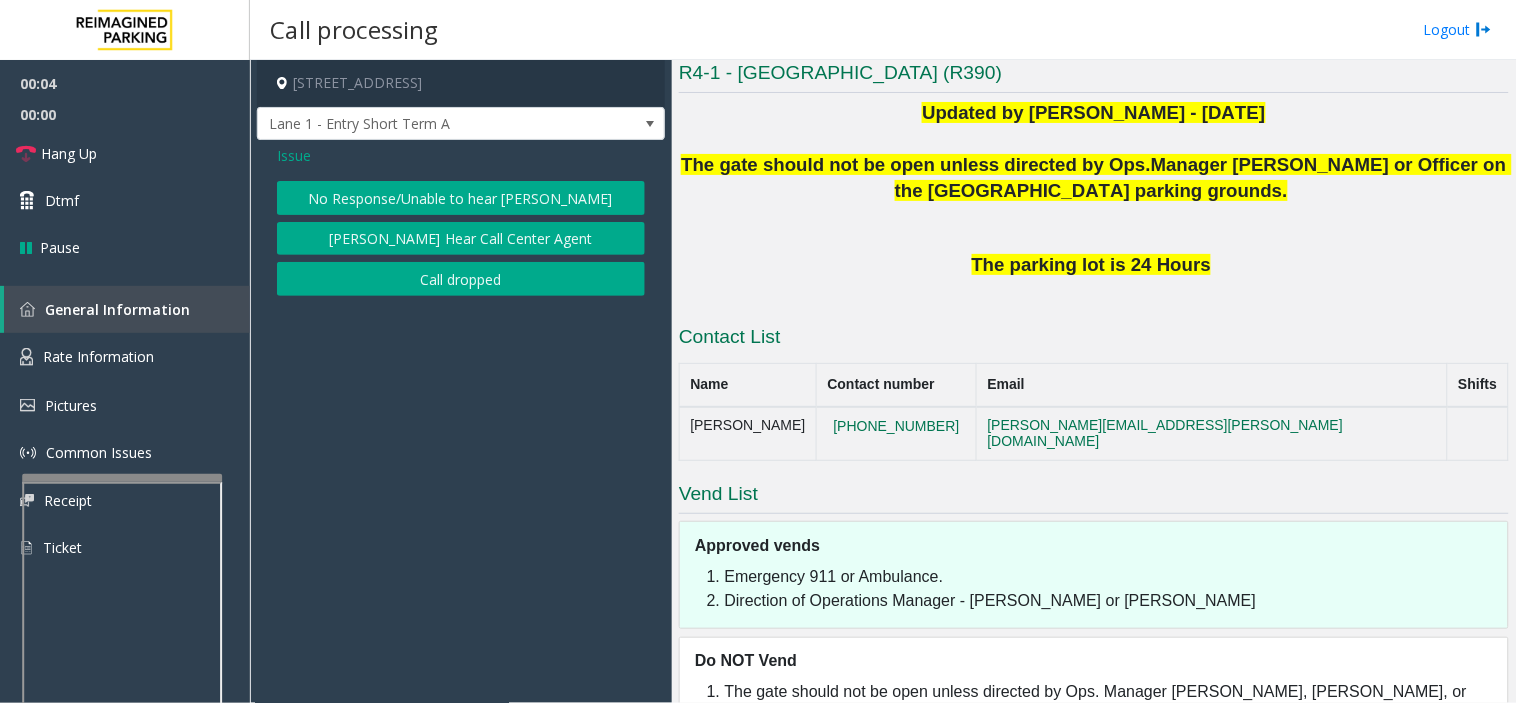 click on "No Response/Unable to hear [PERSON_NAME]" 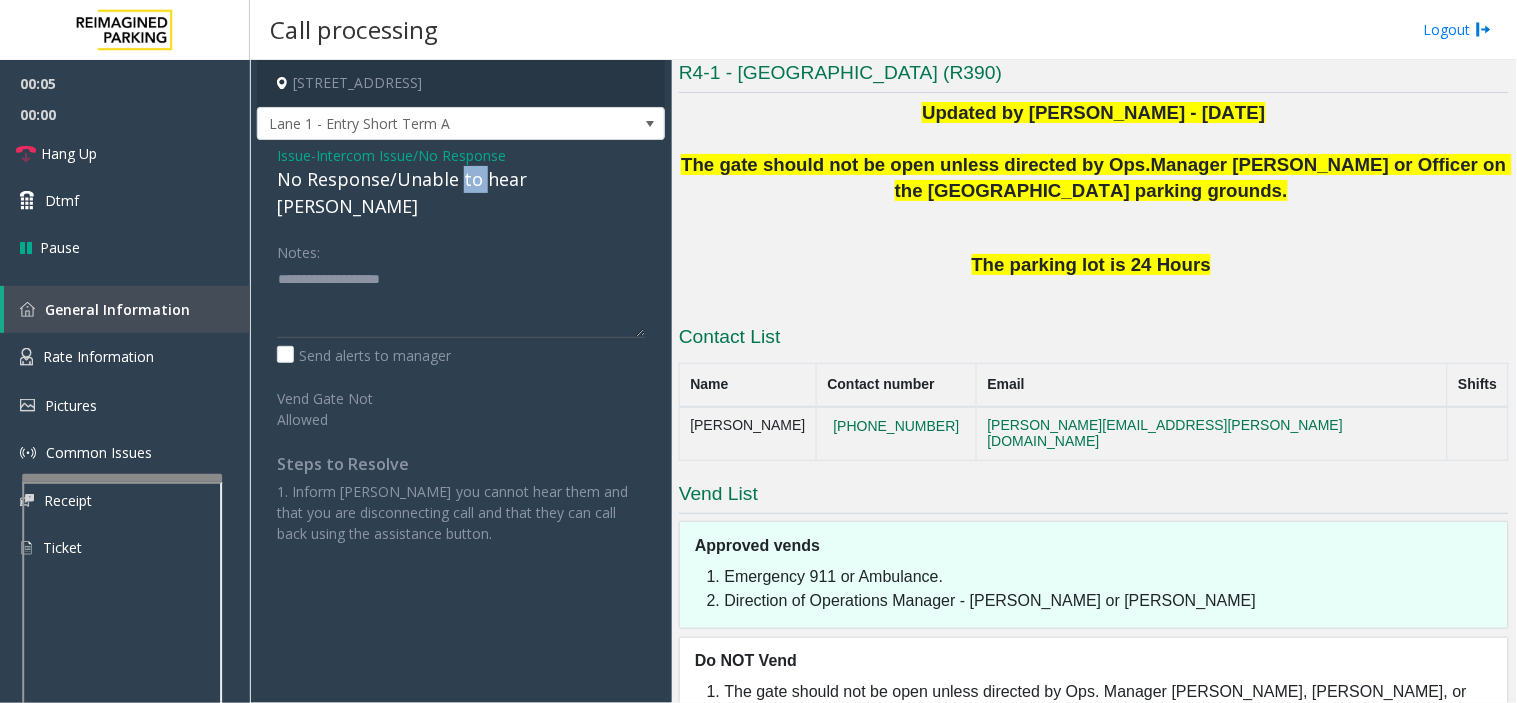 click on "No Response/Unable to hear [PERSON_NAME]" 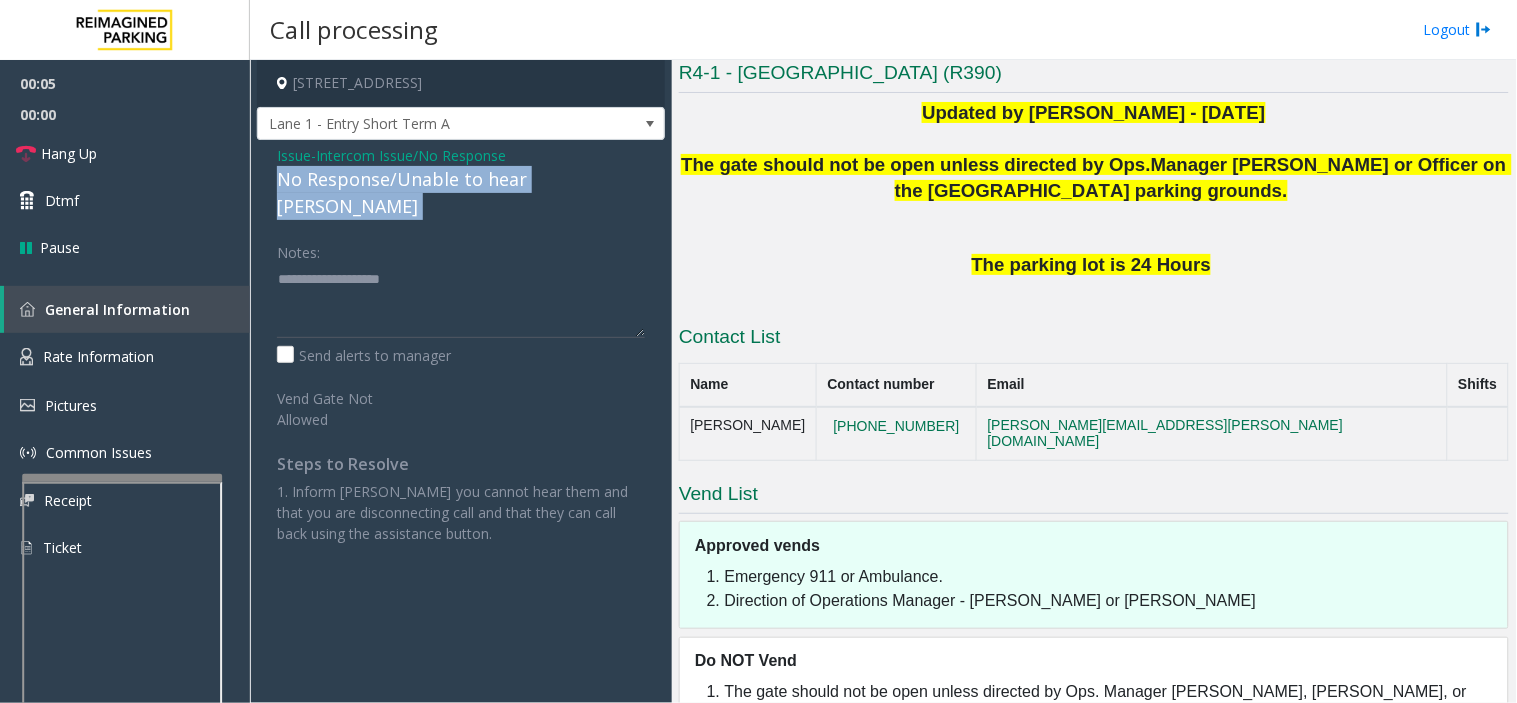 click on "No Response/Unable to hear [PERSON_NAME]" 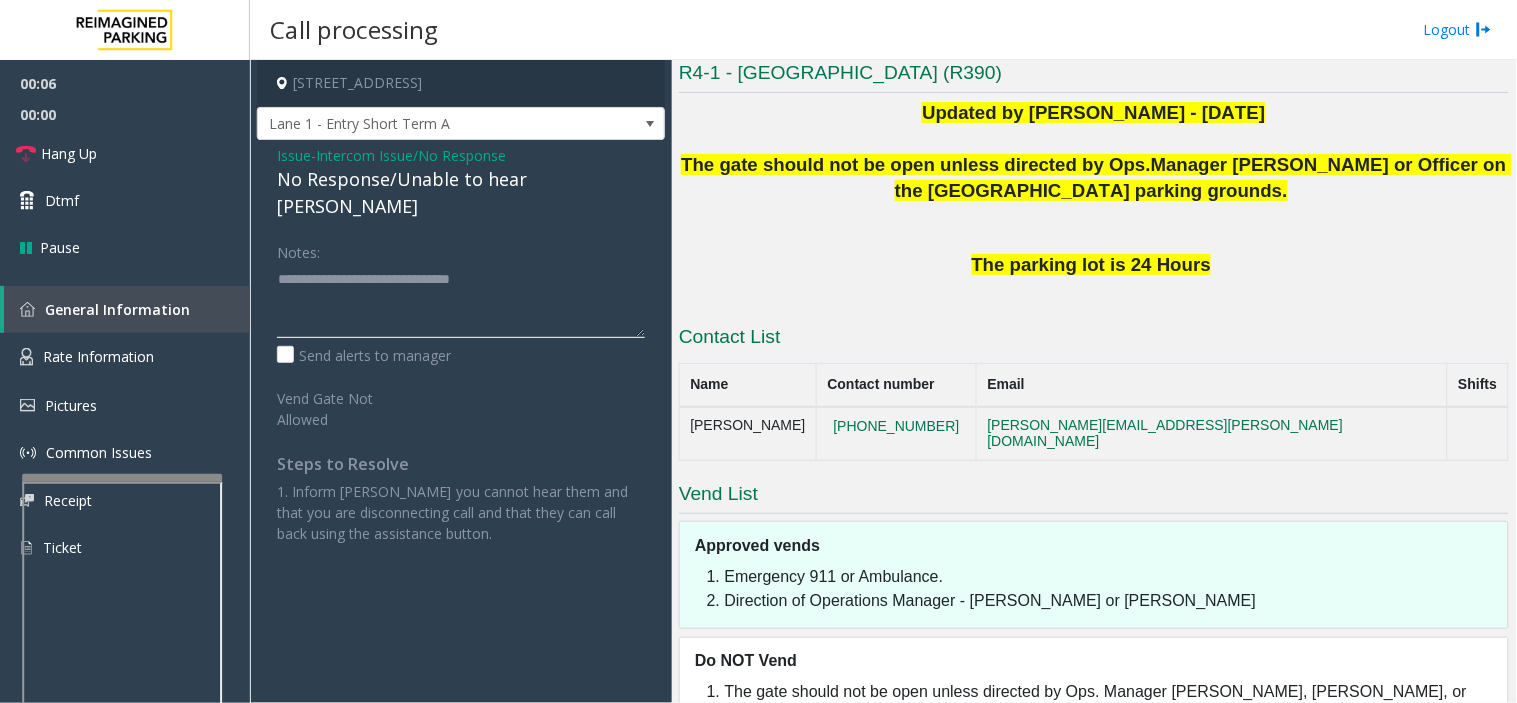 click 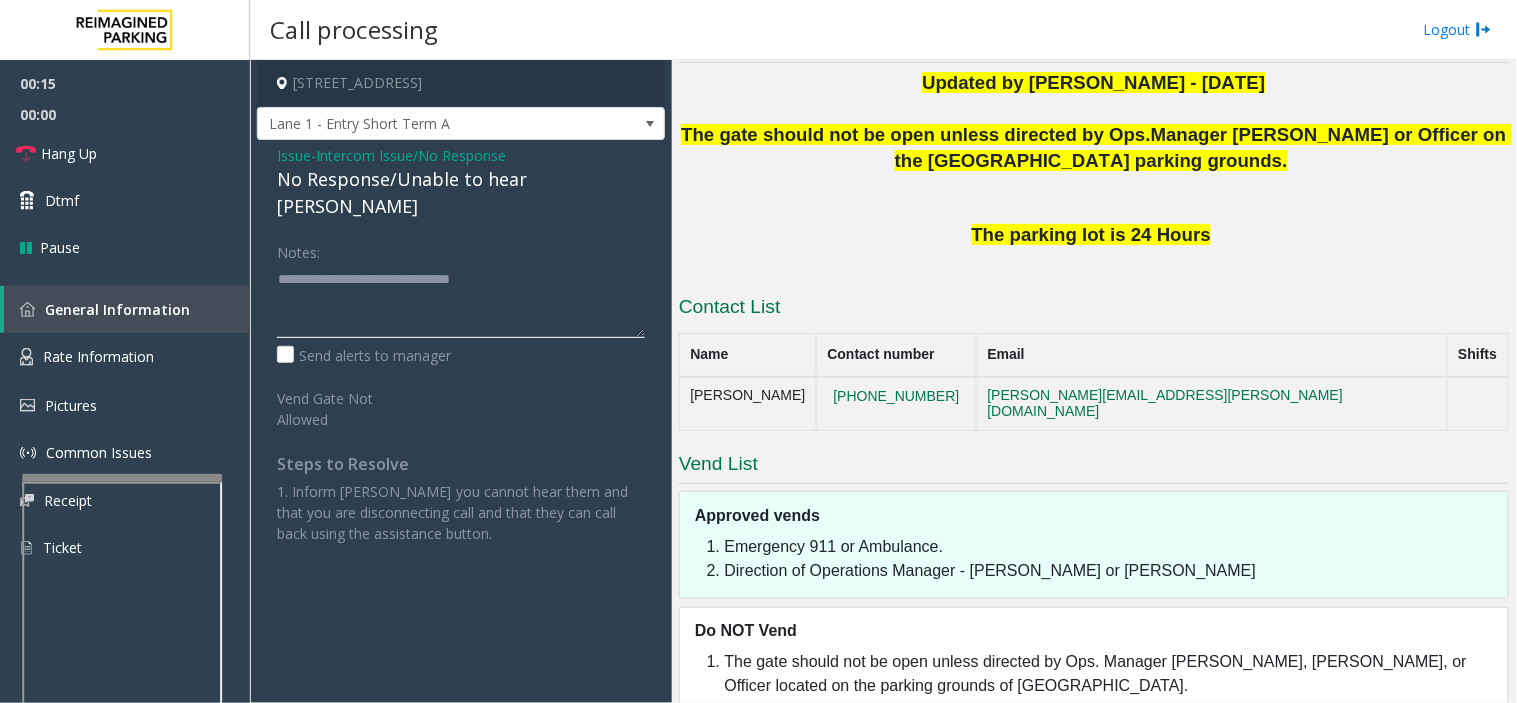 scroll, scrollTop: 491, scrollLeft: 0, axis: vertical 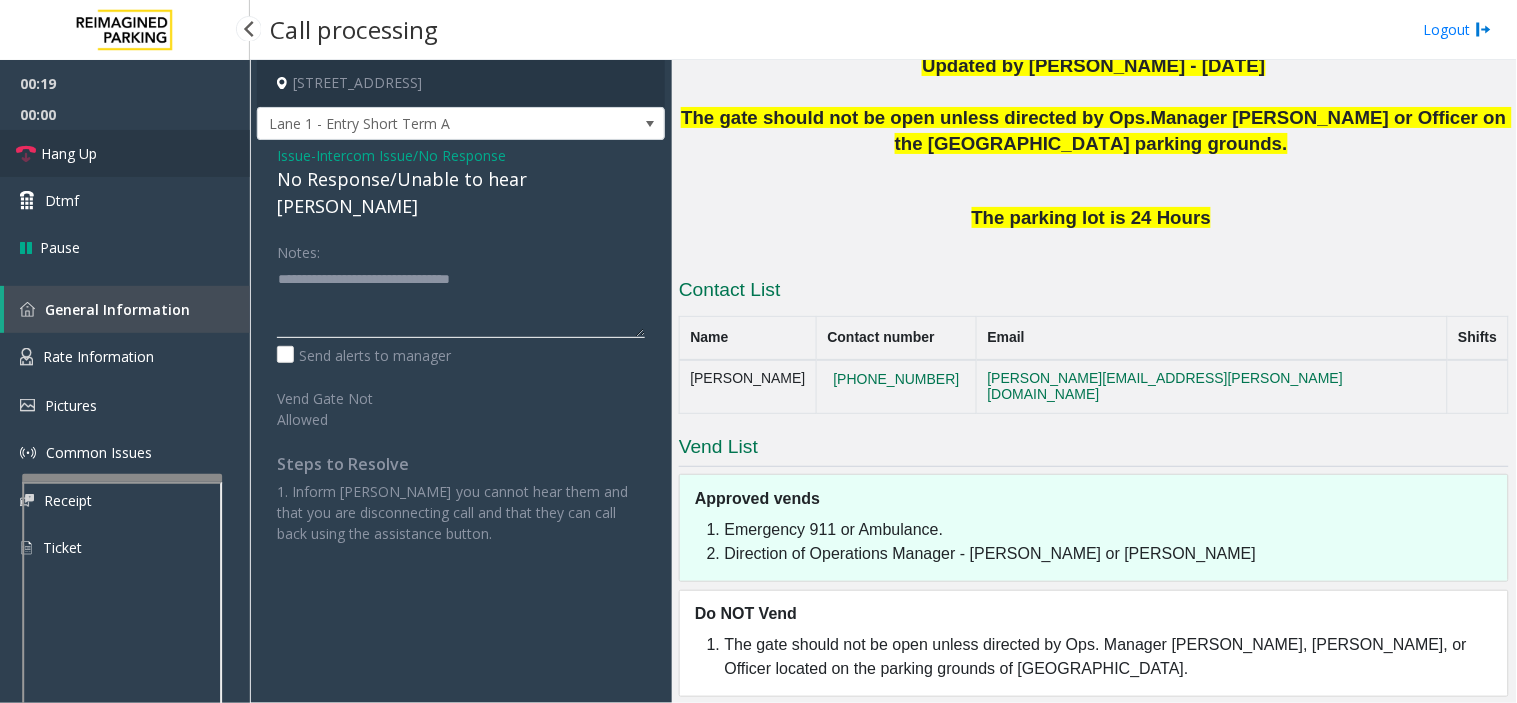 type on "**********" 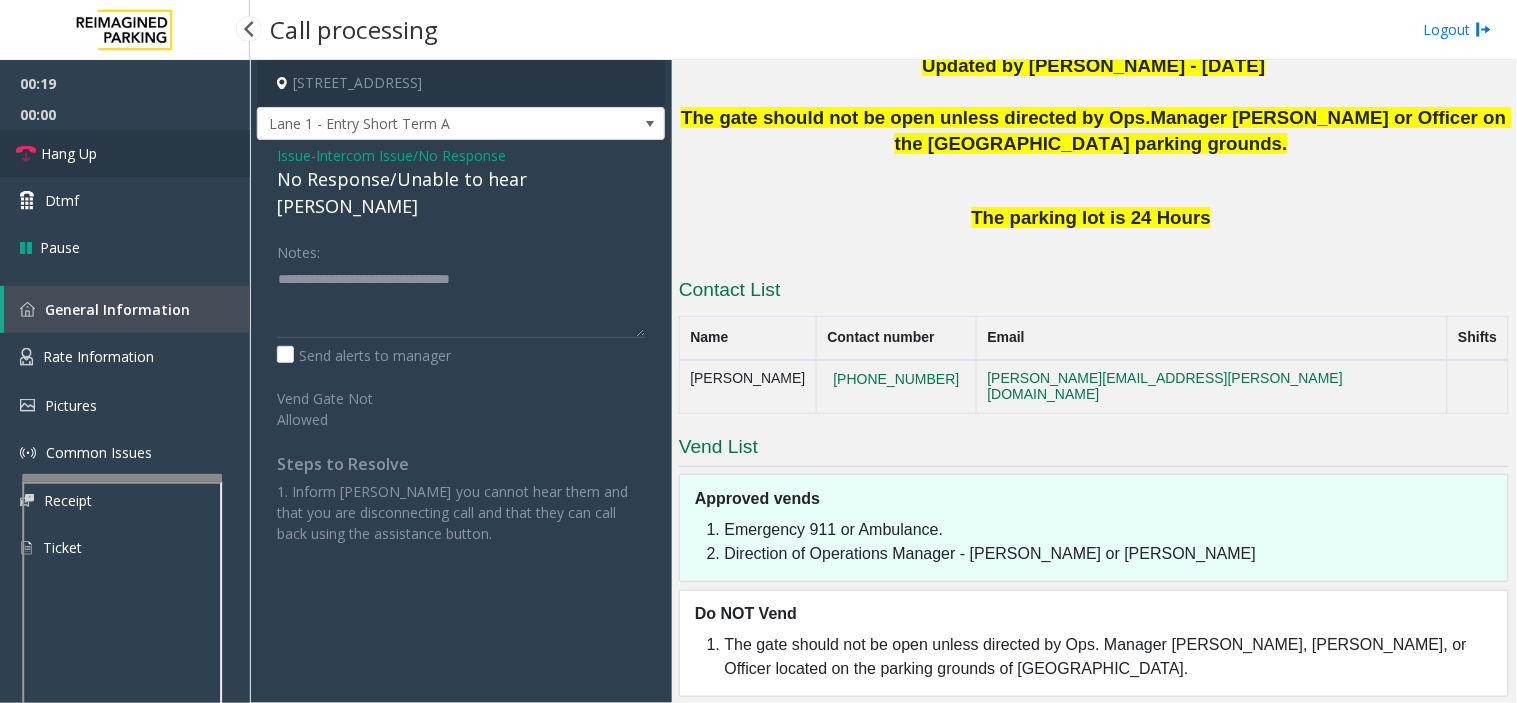 click on "Hang Up" at bounding box center [125, 153] 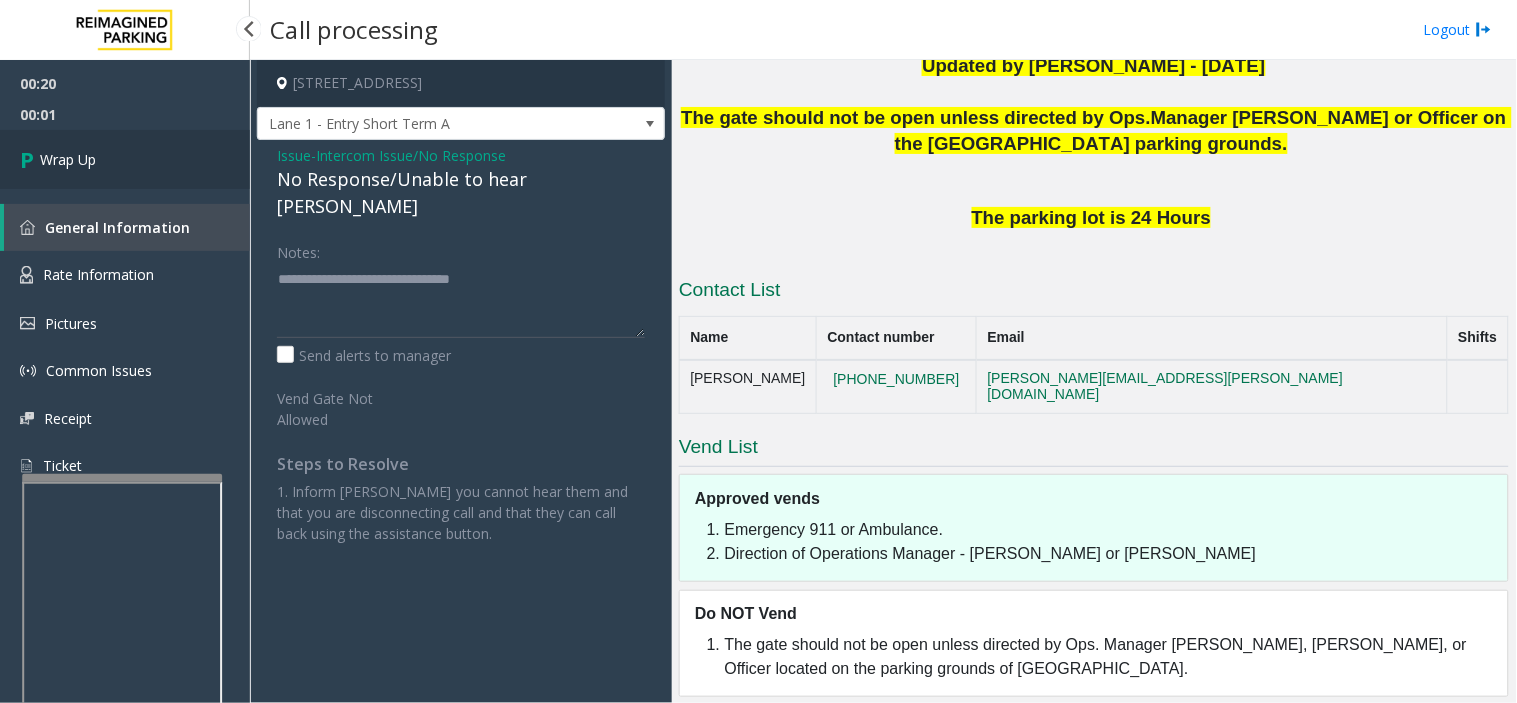 click on "Wrap Up" at bounding box center (125, 159) 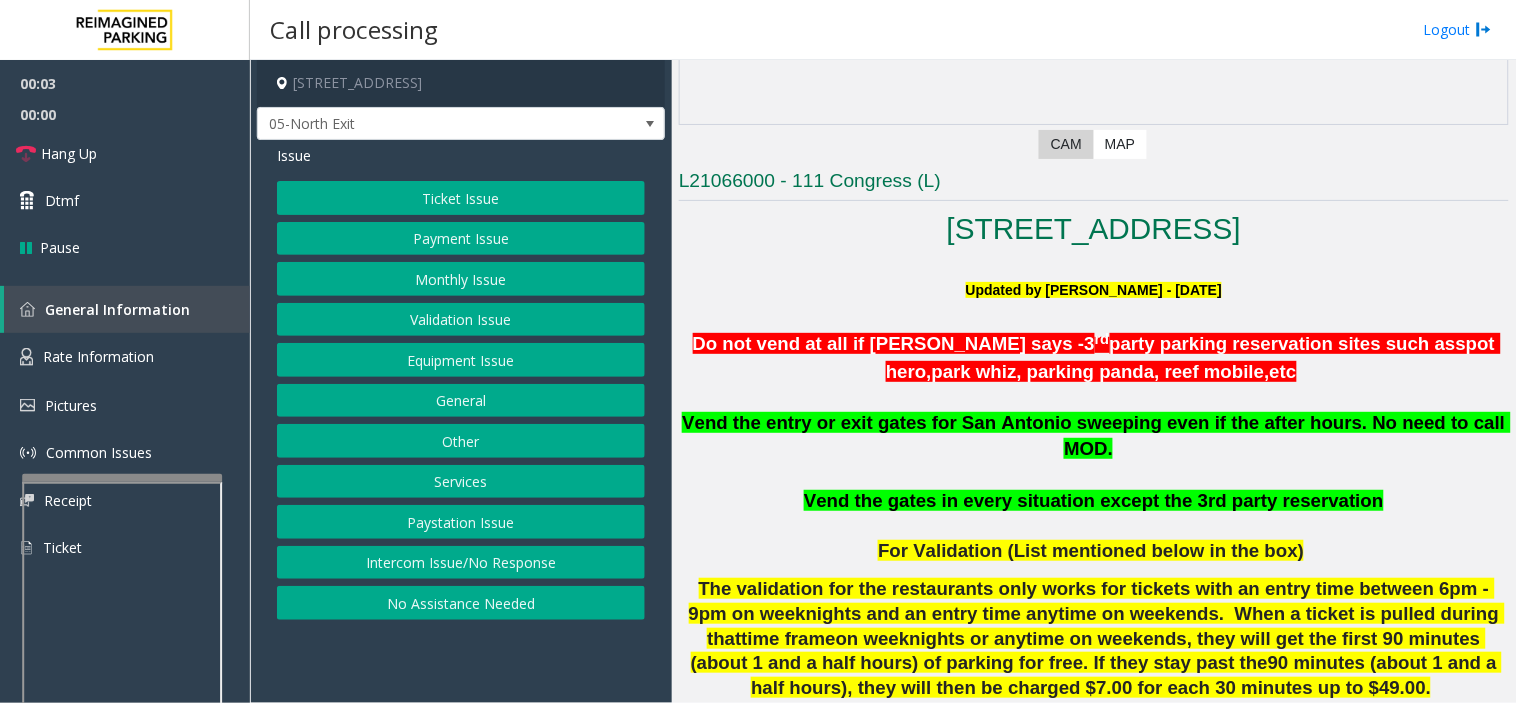 scroll, scrollTop: 666, scrollLeft: 0, axis: vertical 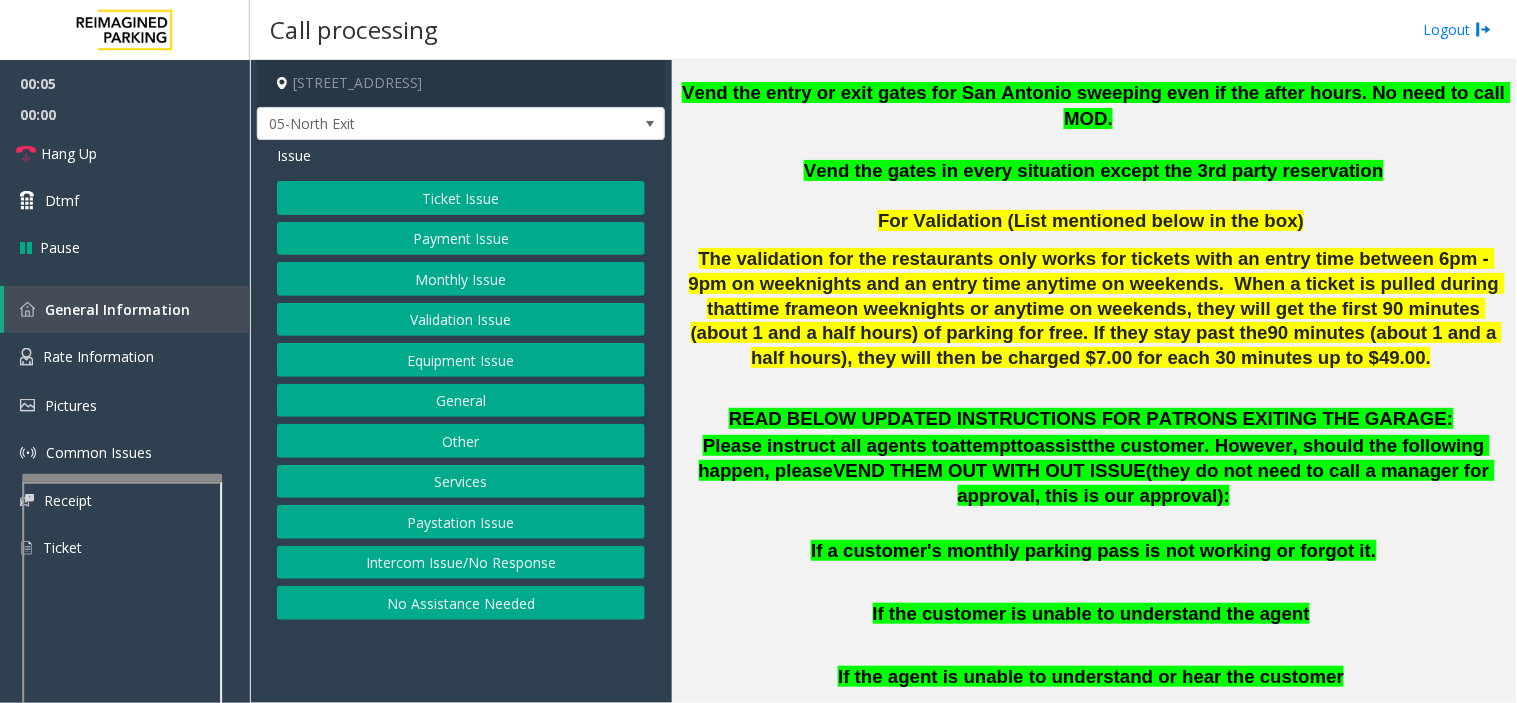 click on "Monthly Issue" 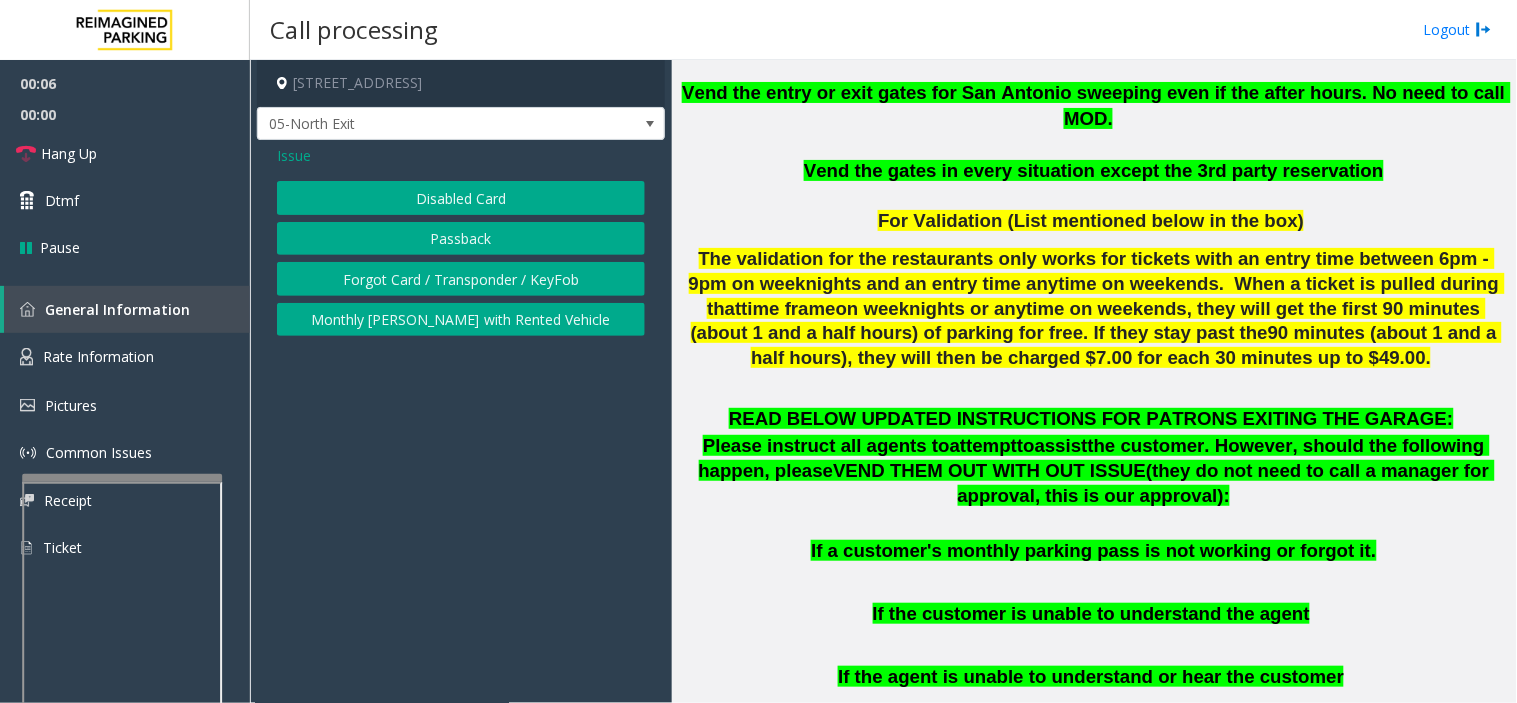 click on "Disabled Card" 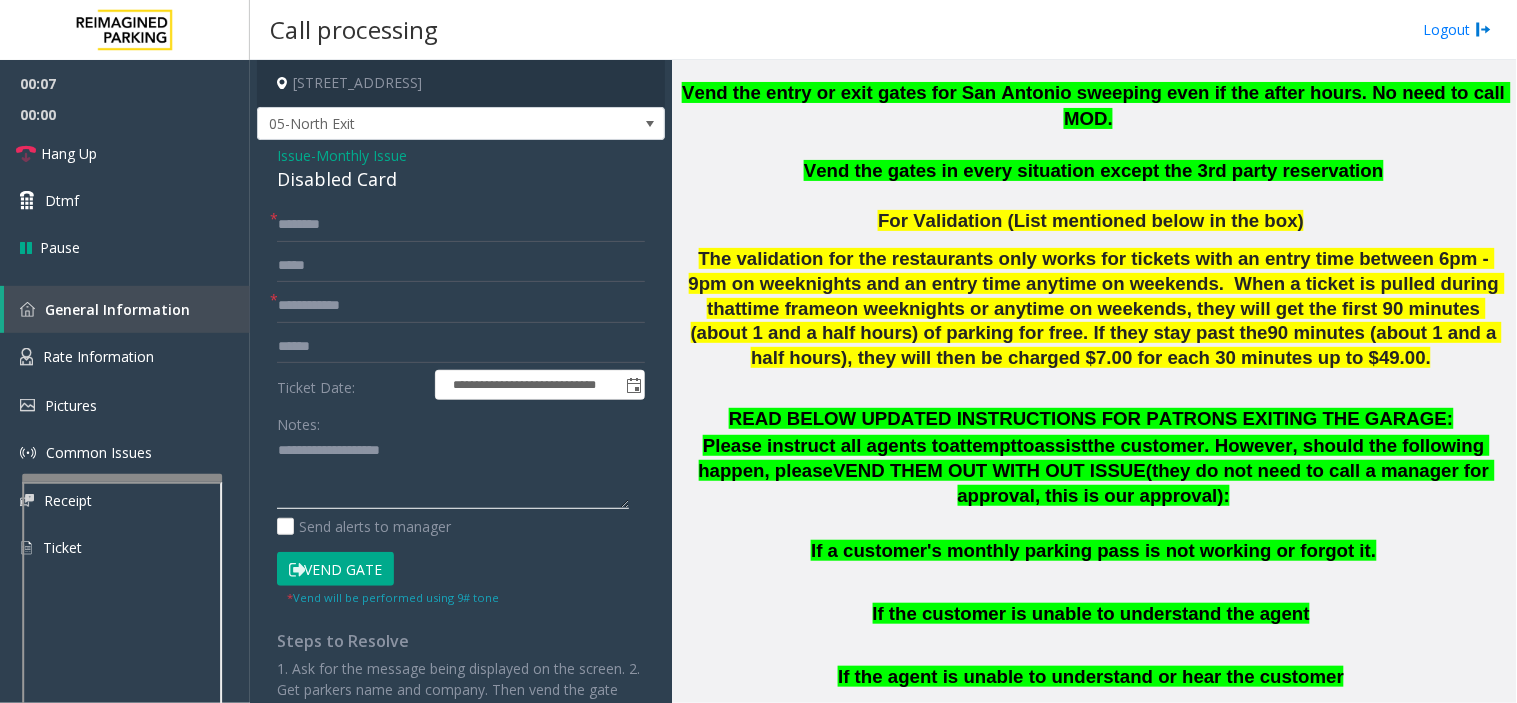 paste on "**********" 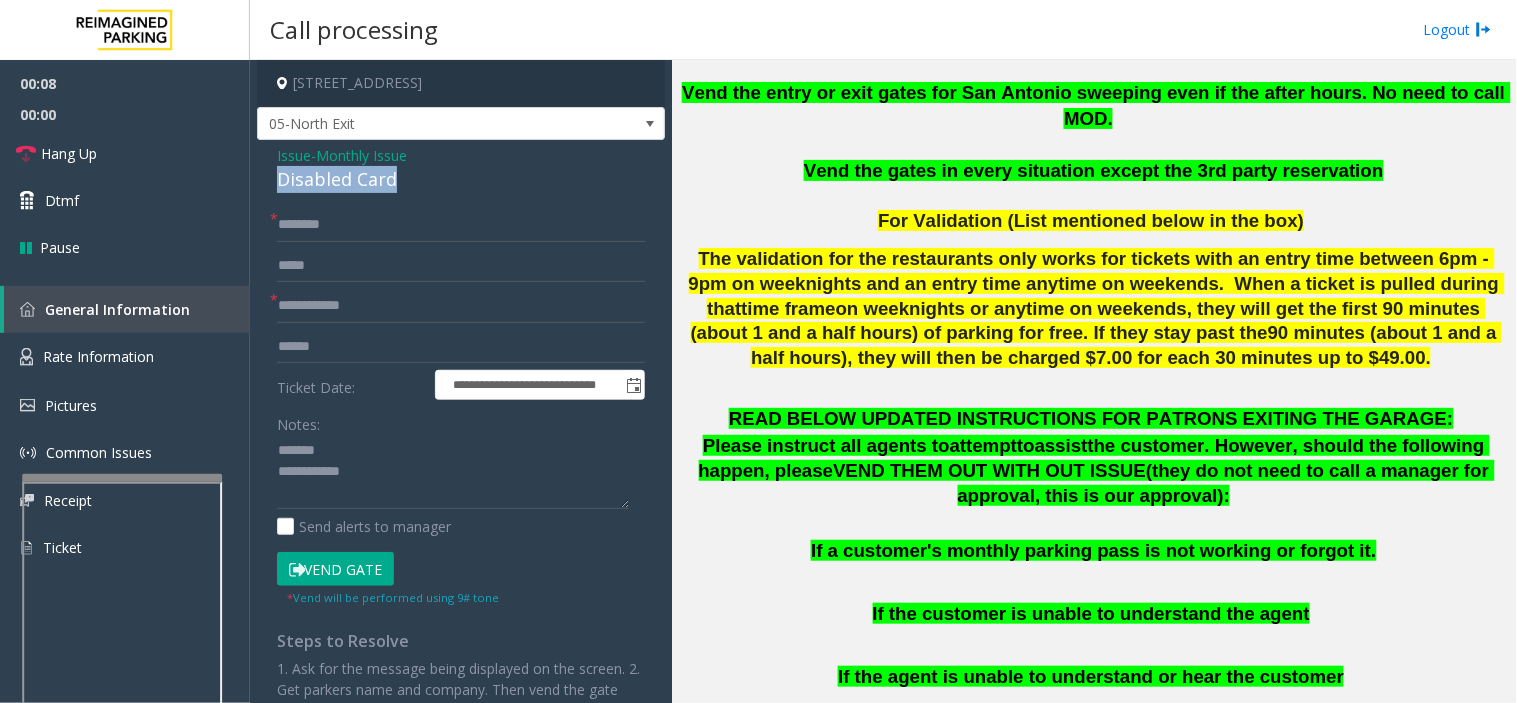 drag, startPoint x: 282, startPoint y: 166, endPoint x: 432, endPoint y: 170, distance: 150.05333 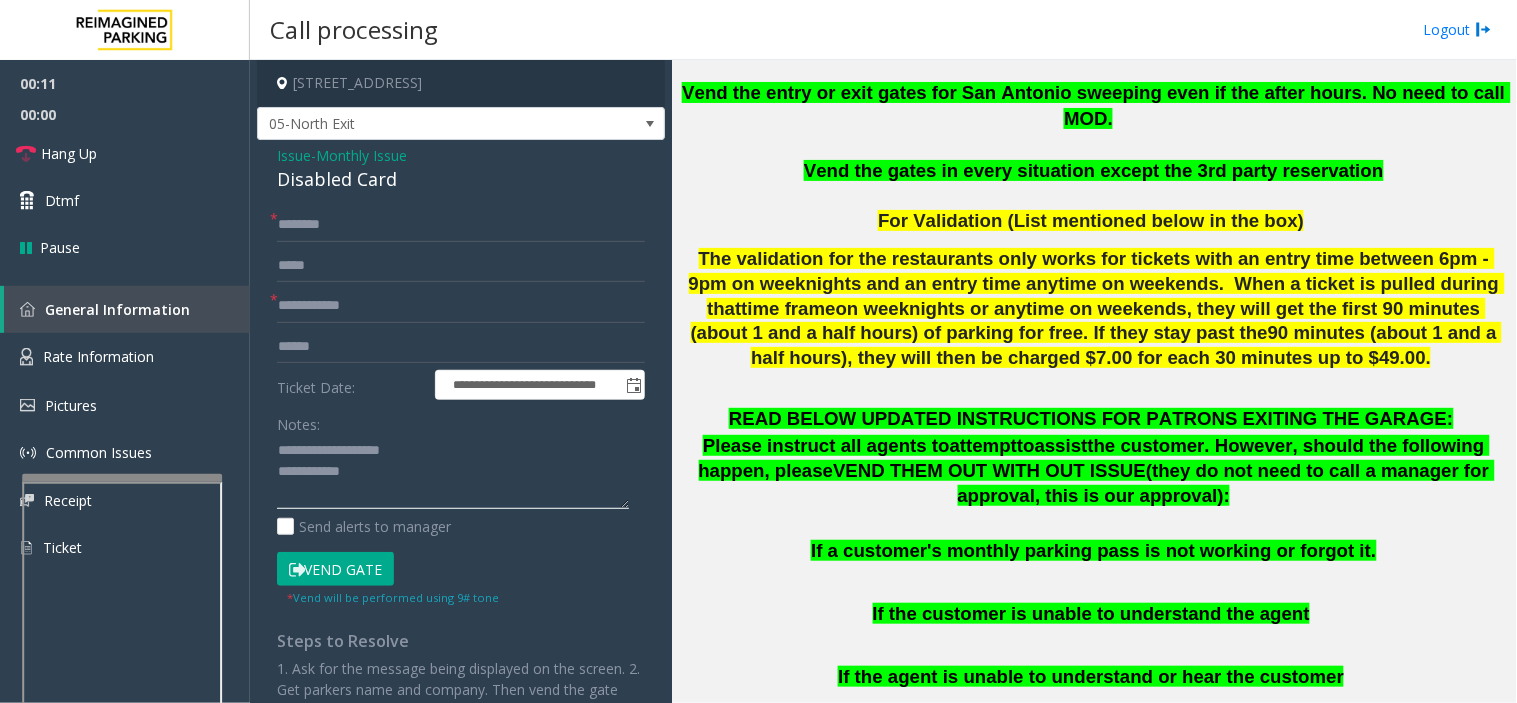type on "**********" 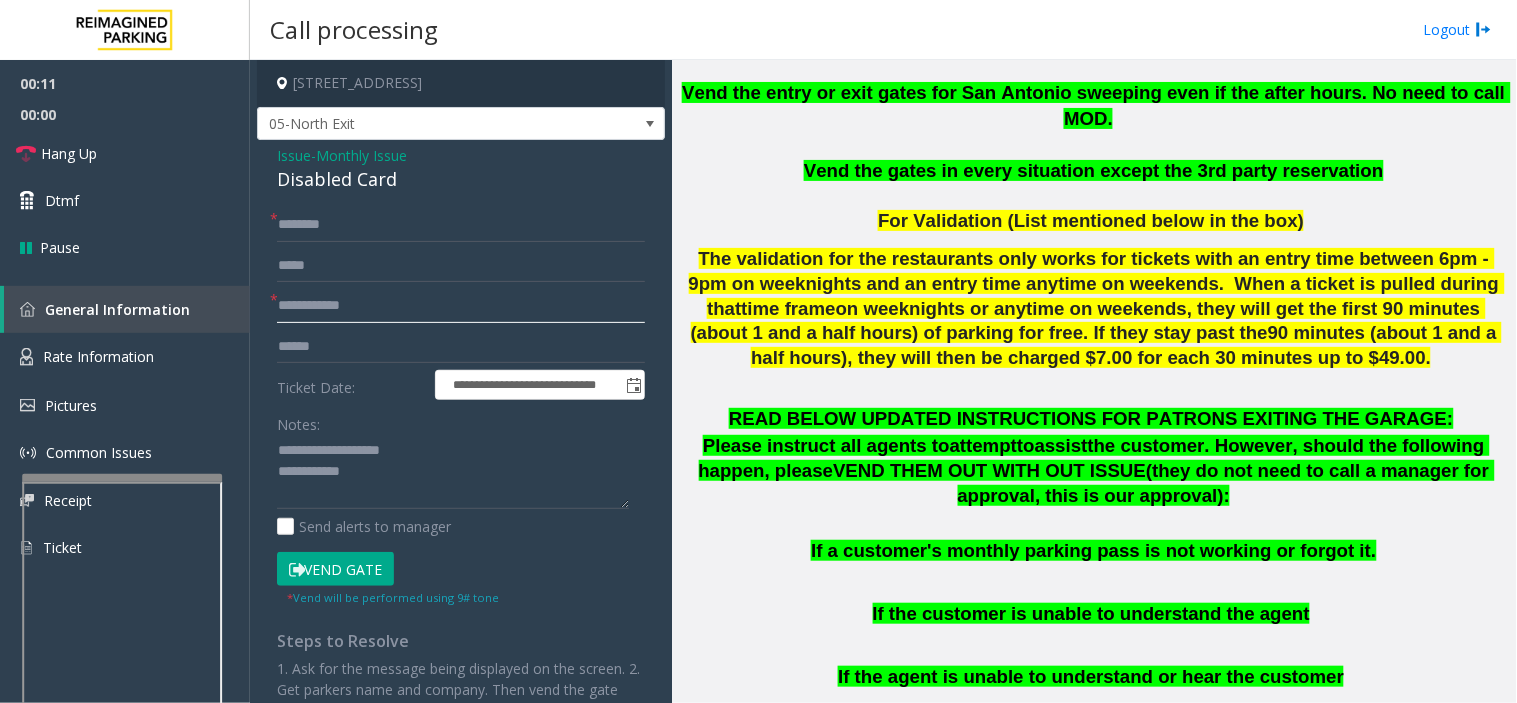 click 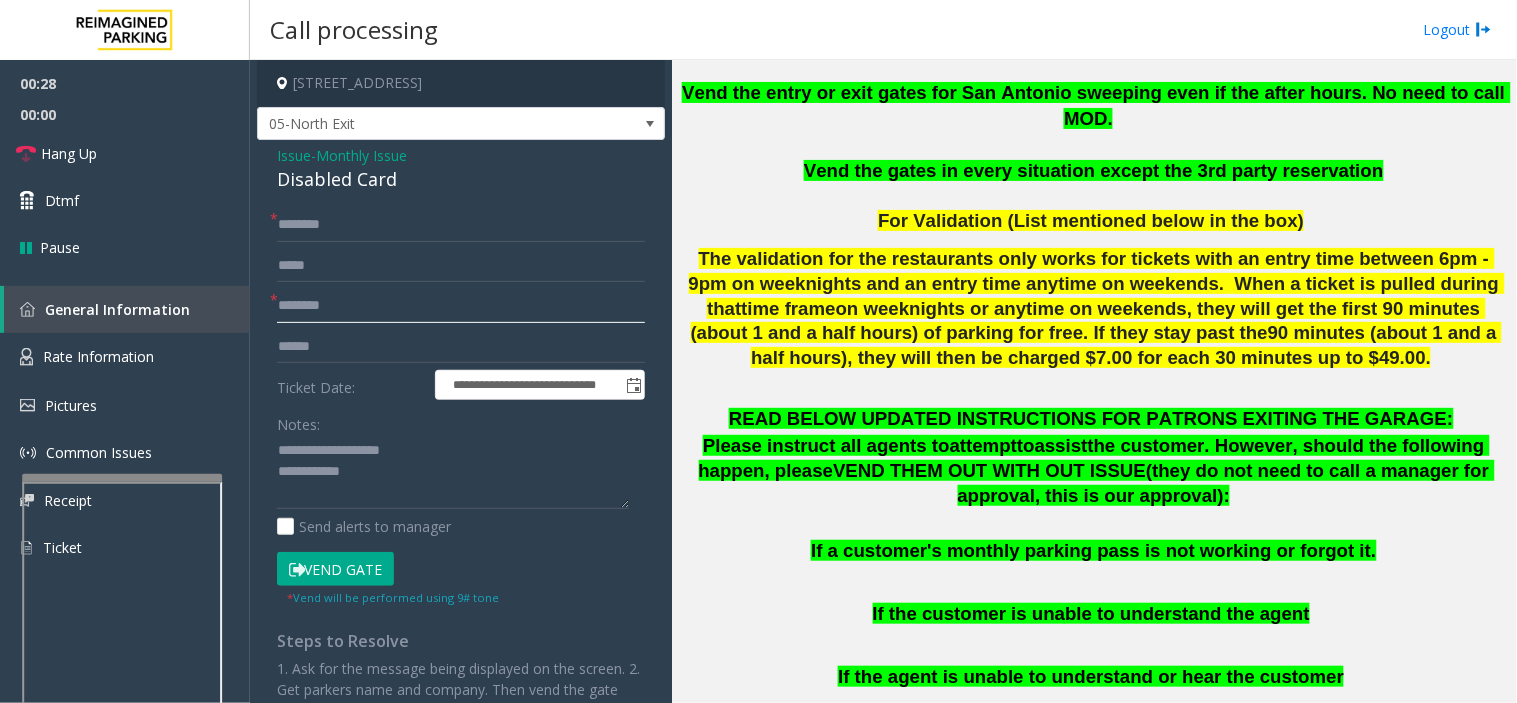 type on "********" 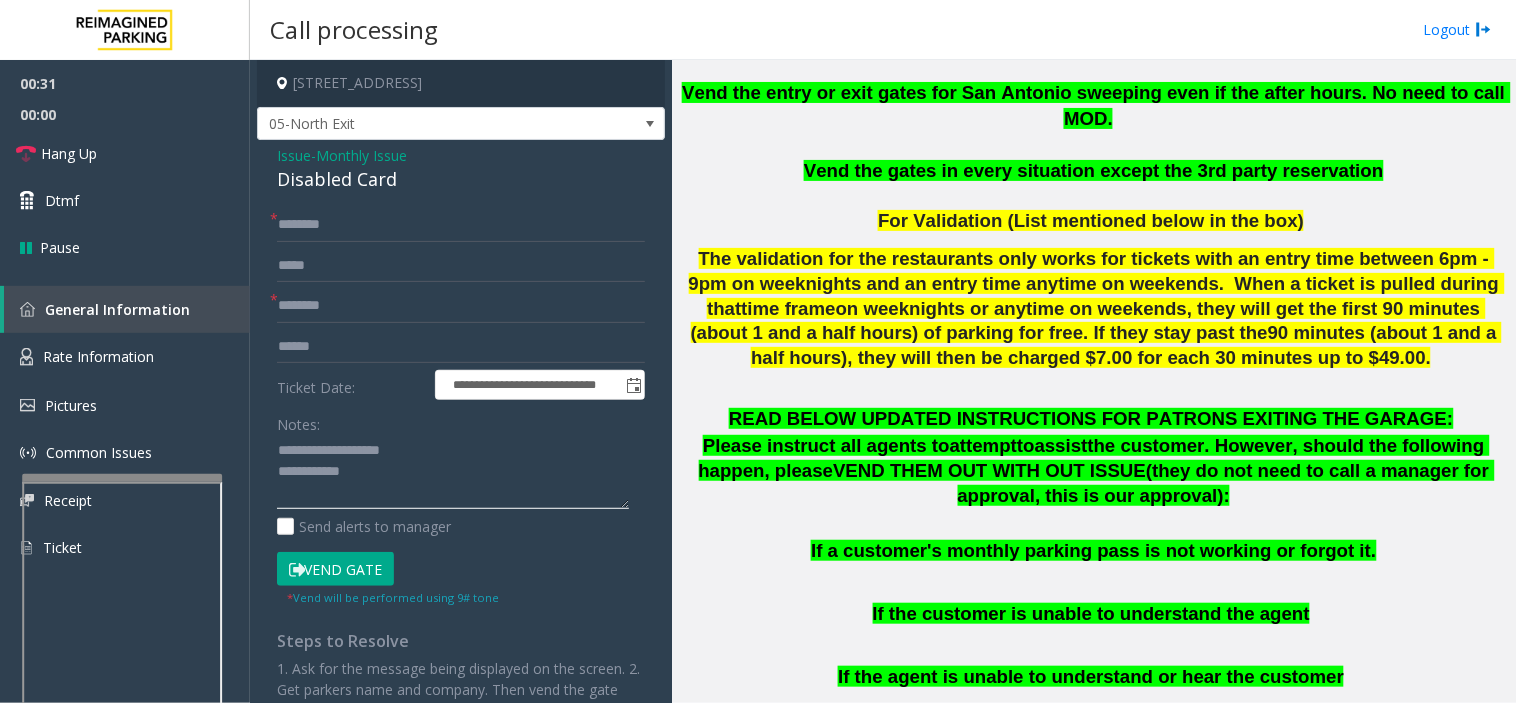 paste on "**********" 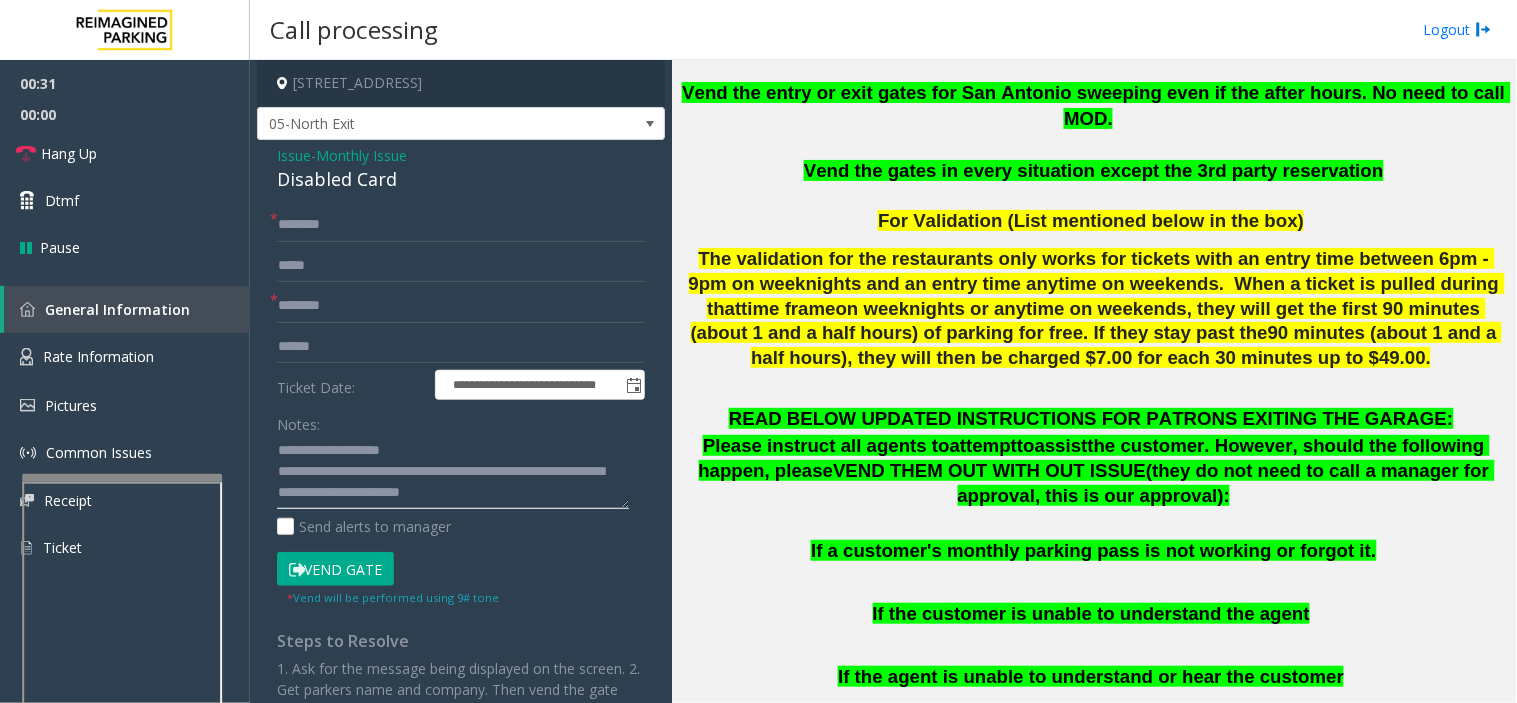 scroll, scrollTop: 14, scrollLeft: 0, axis: vertical 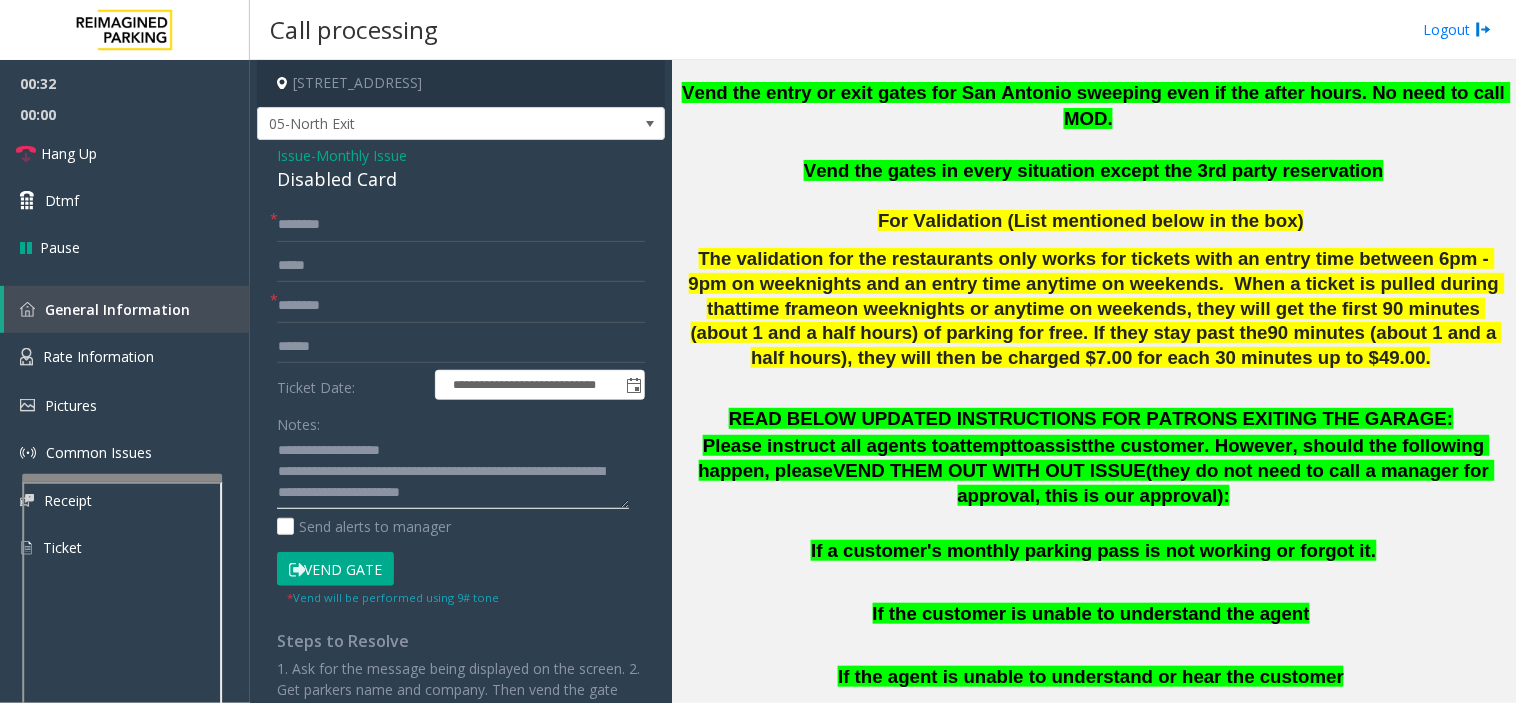 type on "**********" 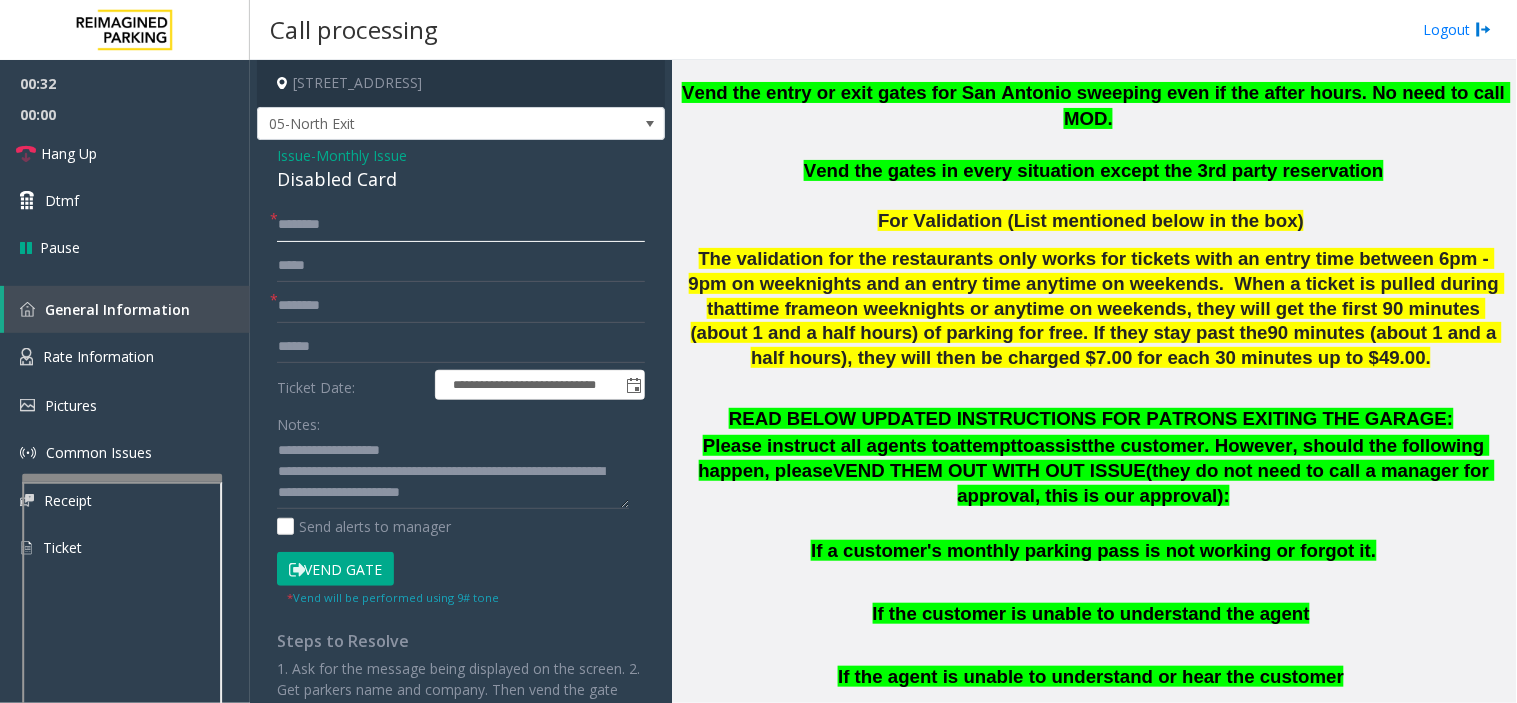 click 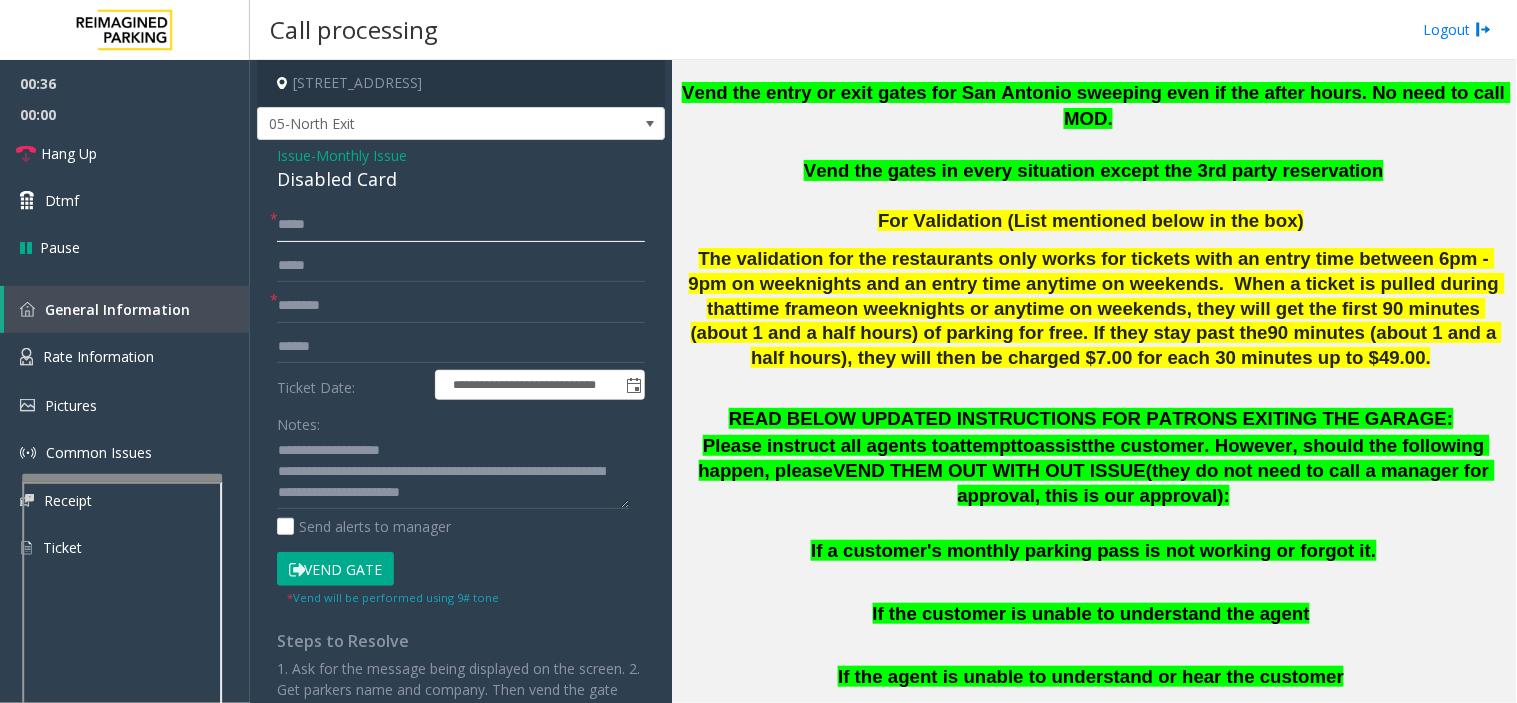 type on "*****" 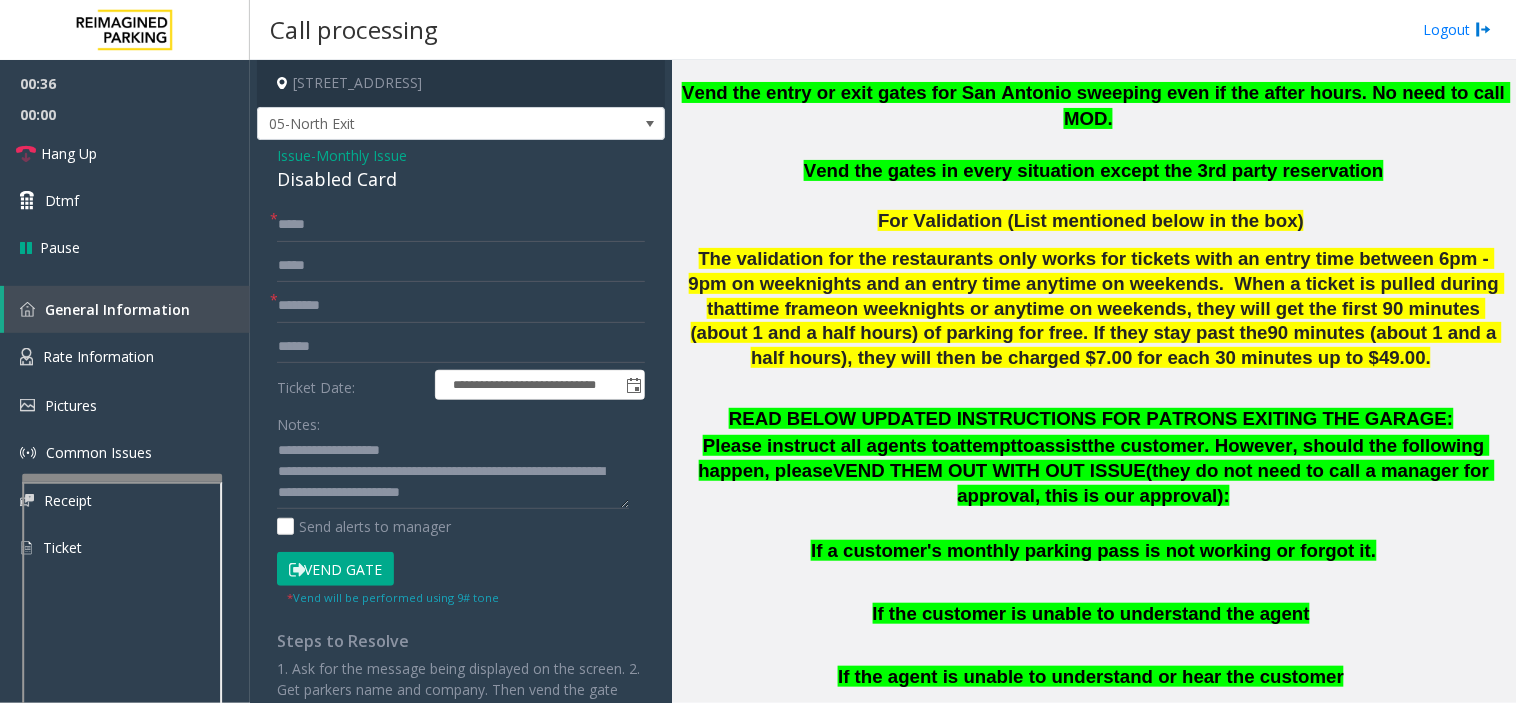 click on "Vend Gate" 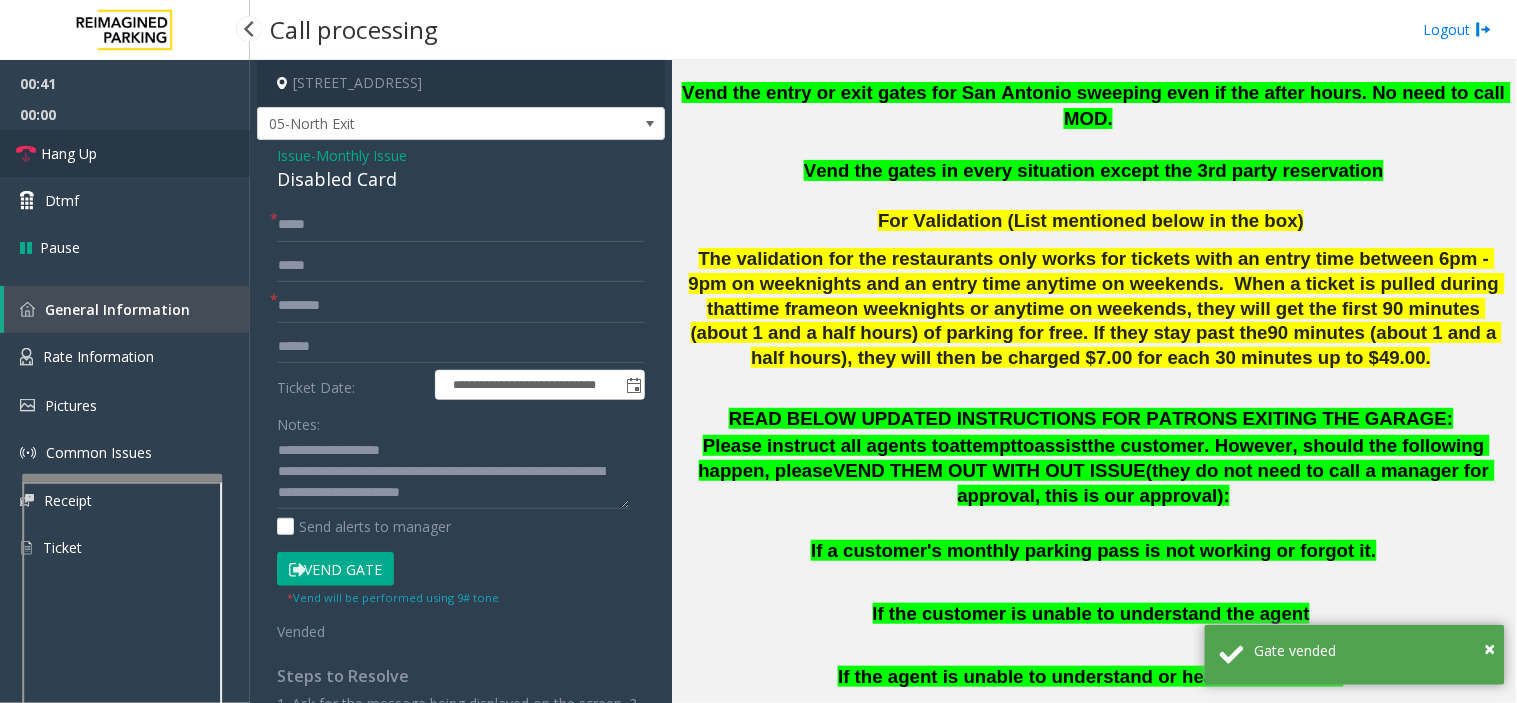 click on "Hang Up" at bounding box center (125, 153) 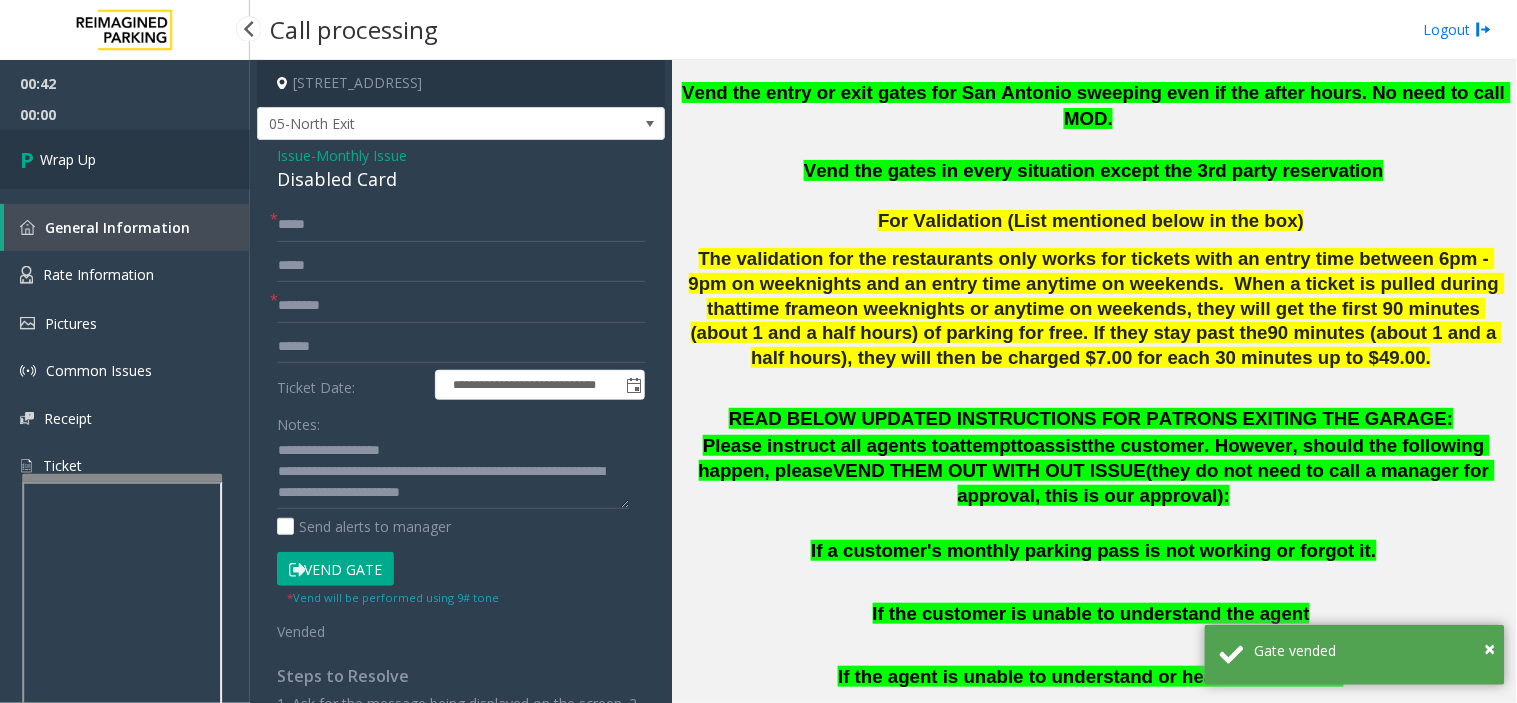 click on "Wrap Up" at bounding box center (125, 159) 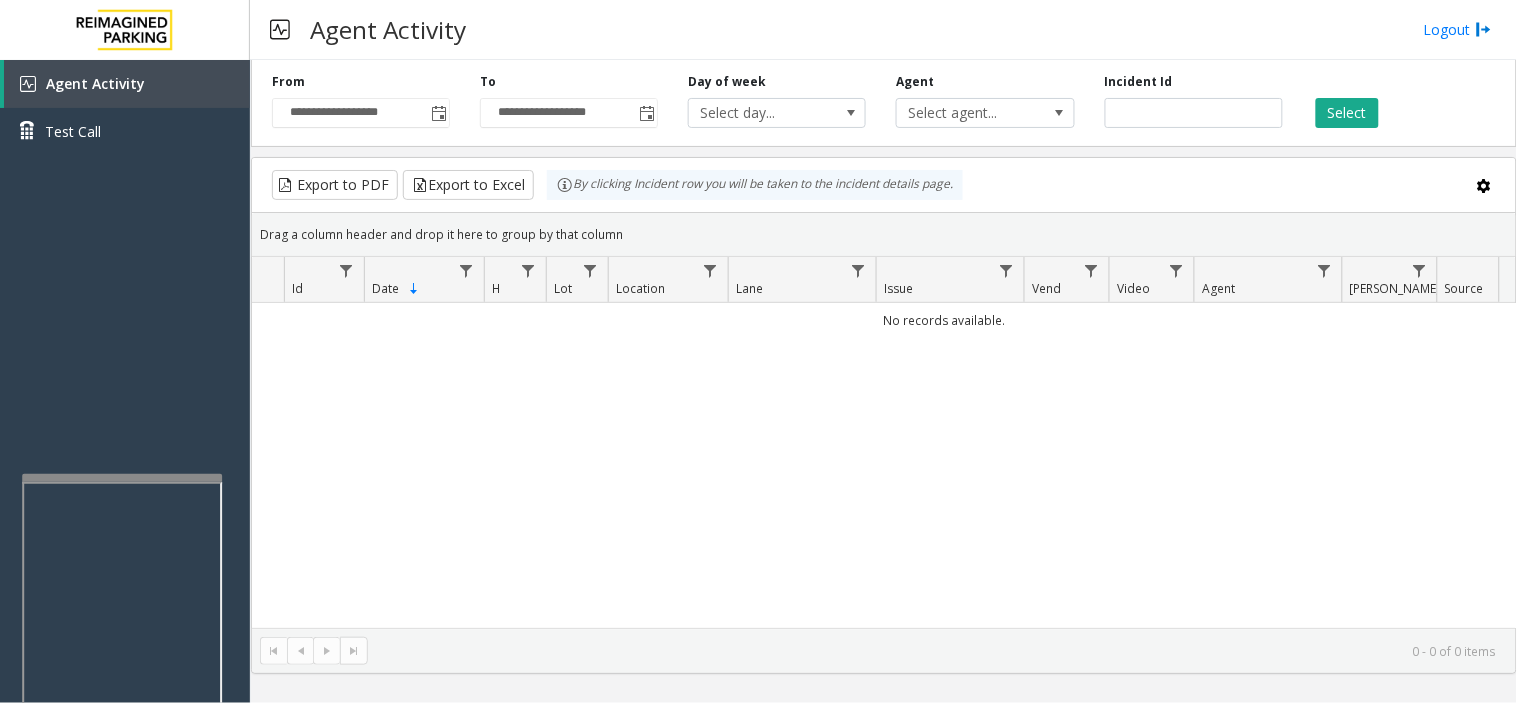 drag, startPoint x: 625, startPoint y: 506, endPoint x: 577, endPoint y: 535, distance: 56.0803 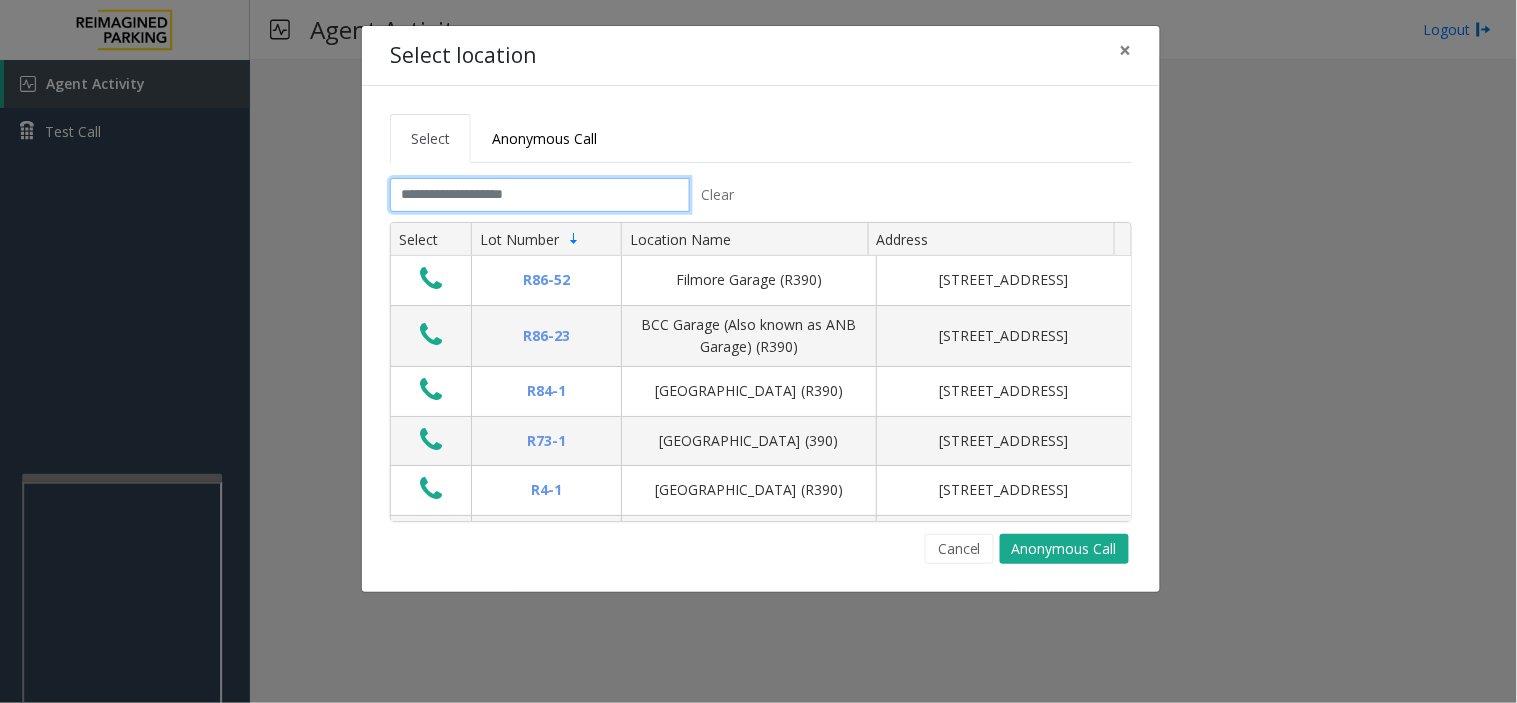 click 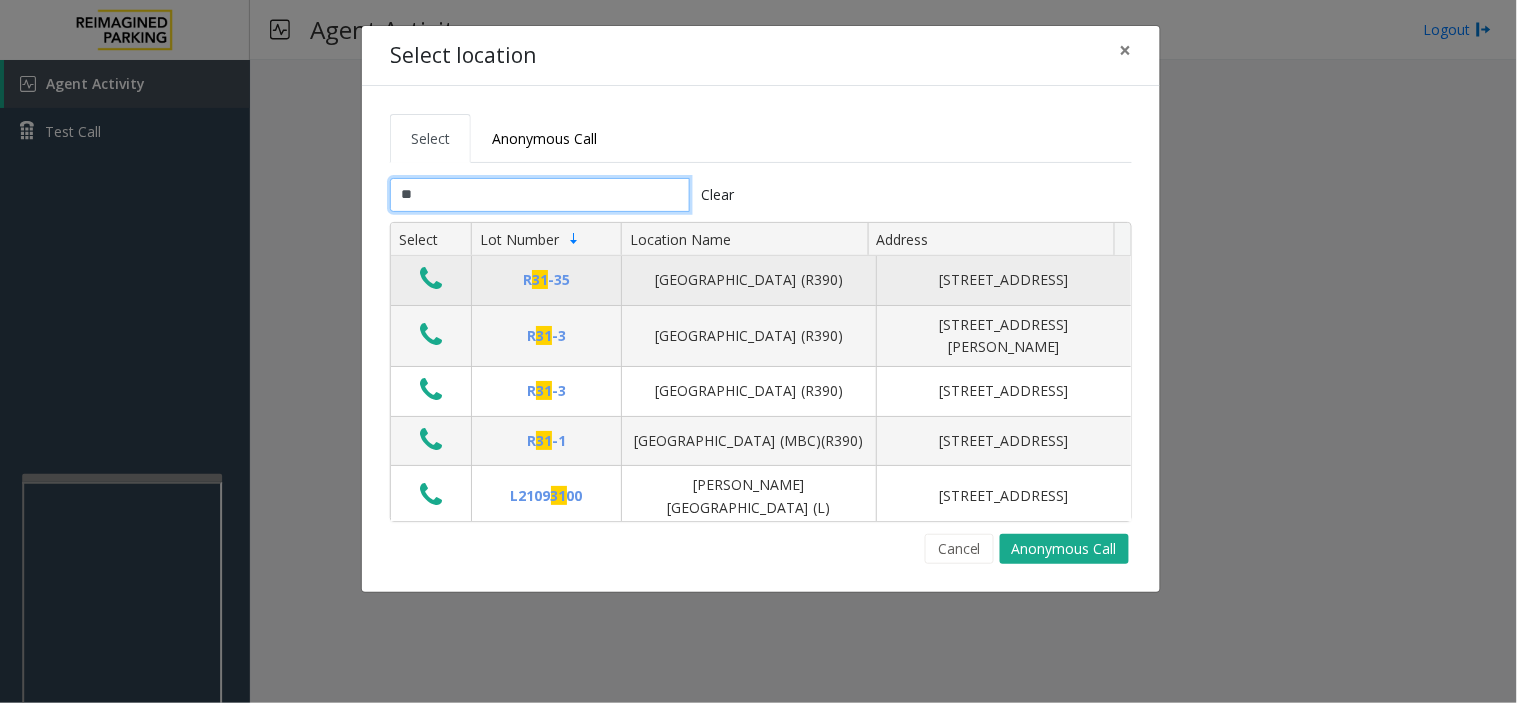 type on "*" 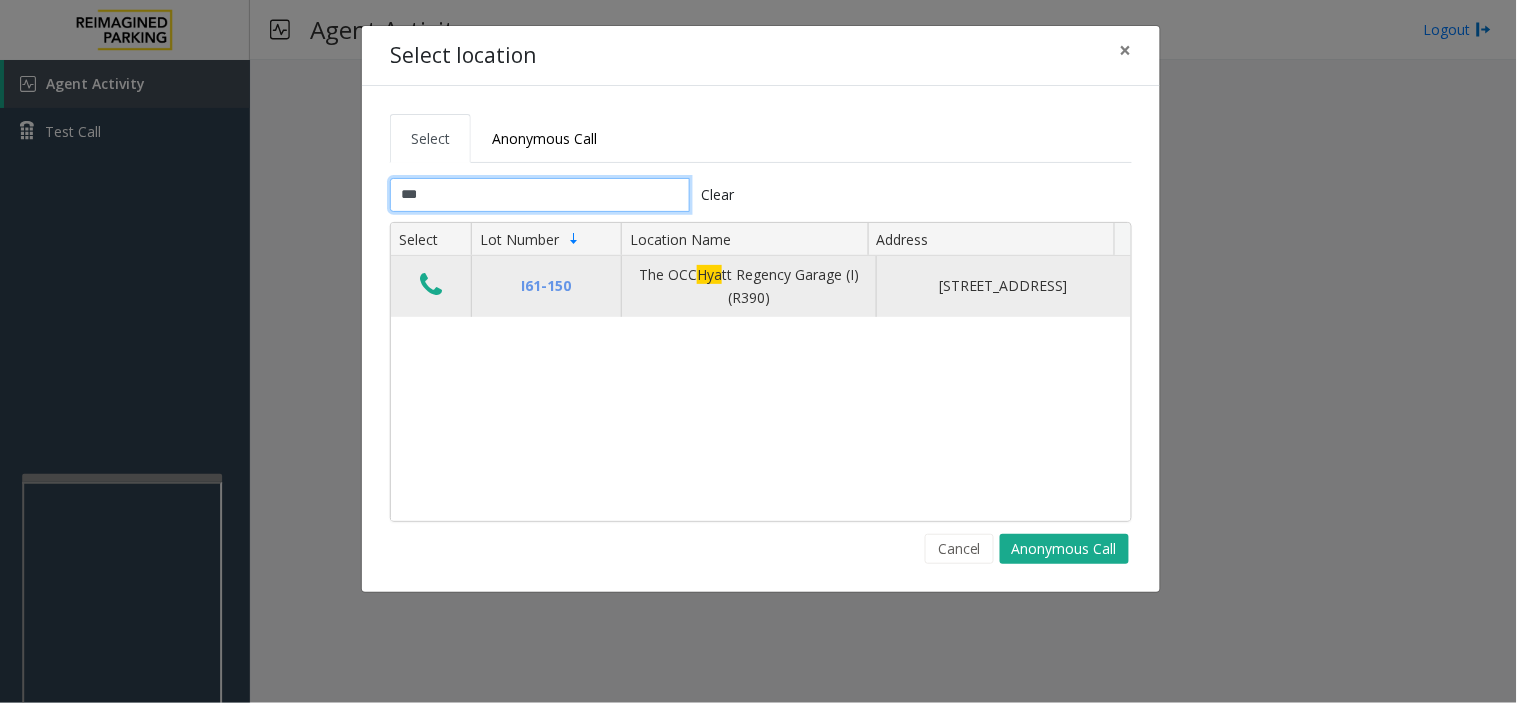 type on "***" 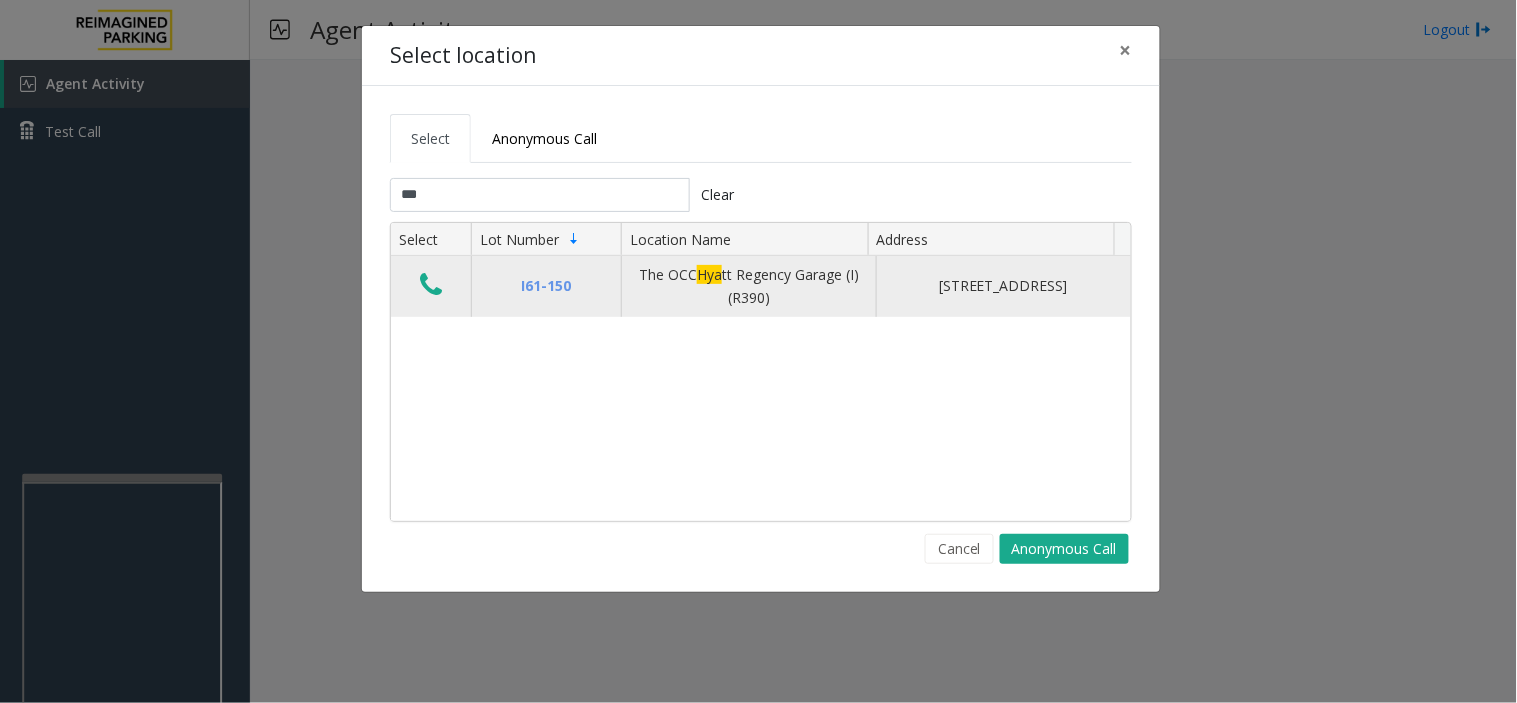 click 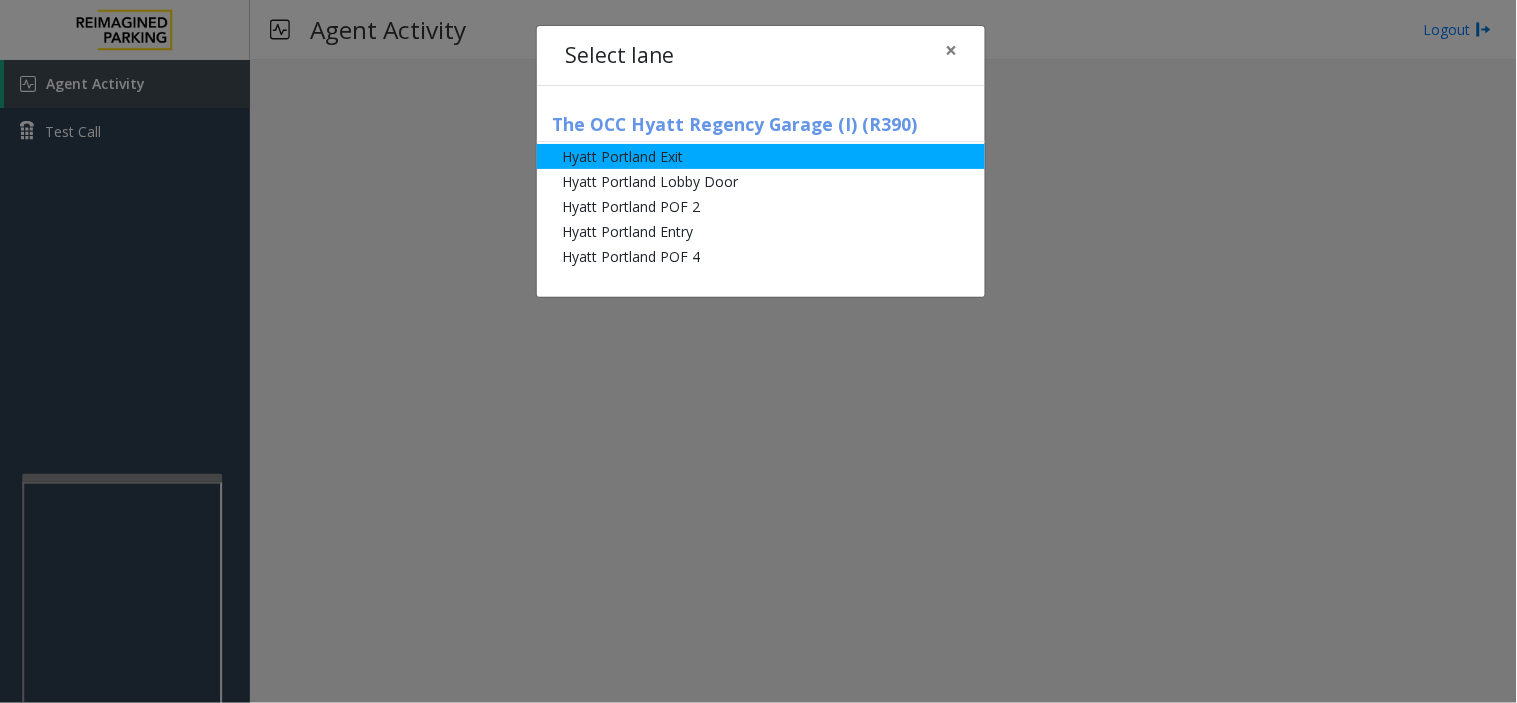 click on "Hyatt Portland Exit" 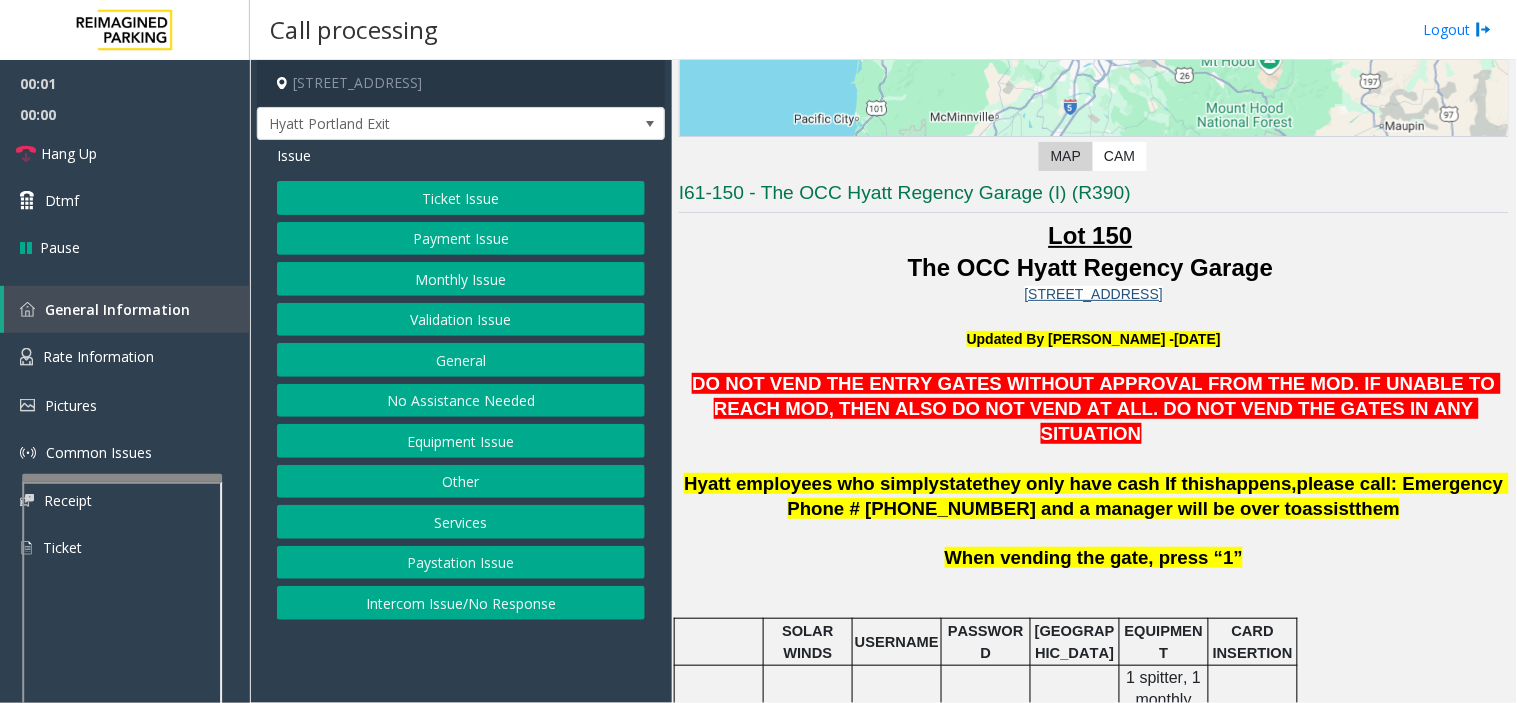 scroll, scrollTop: 333, scrollLeft: 0, axis: vertical 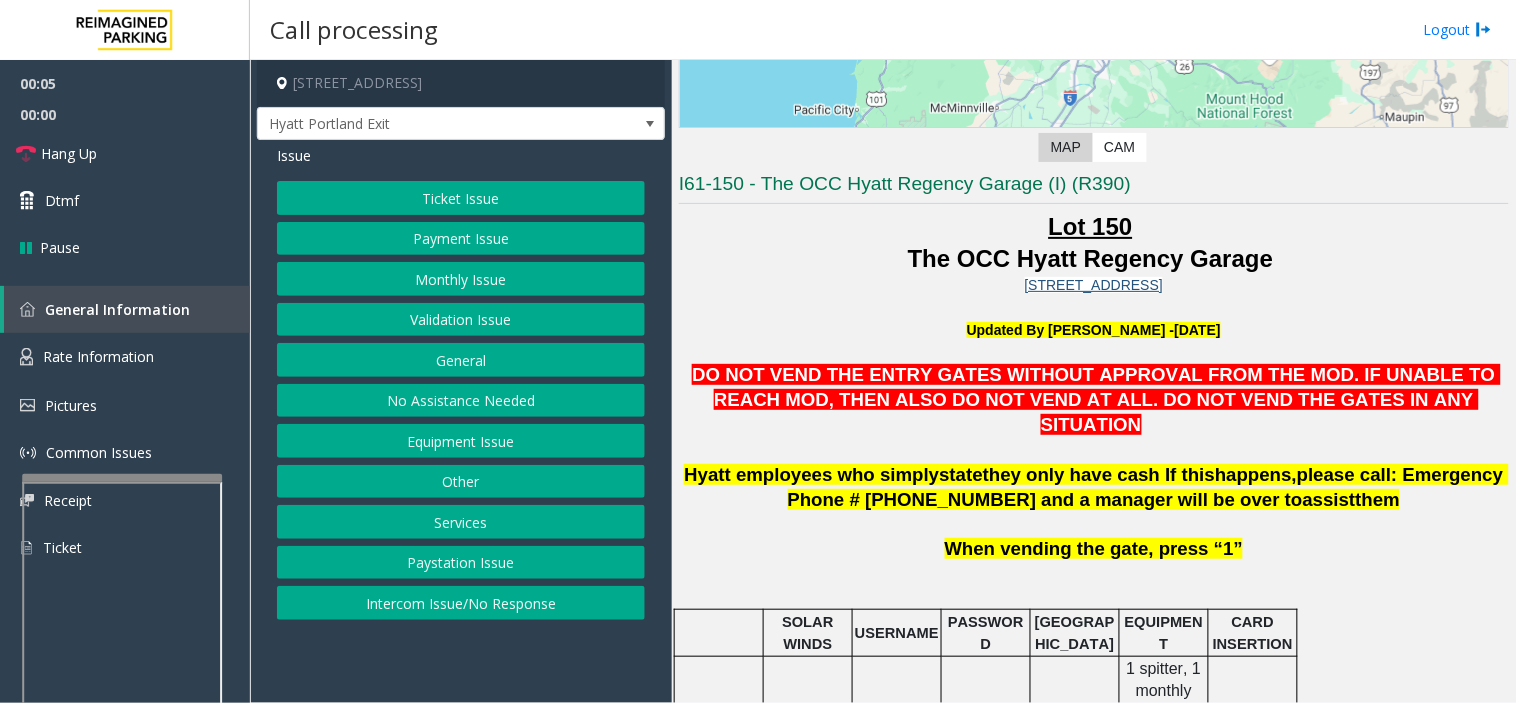 click on "Payment Issue" 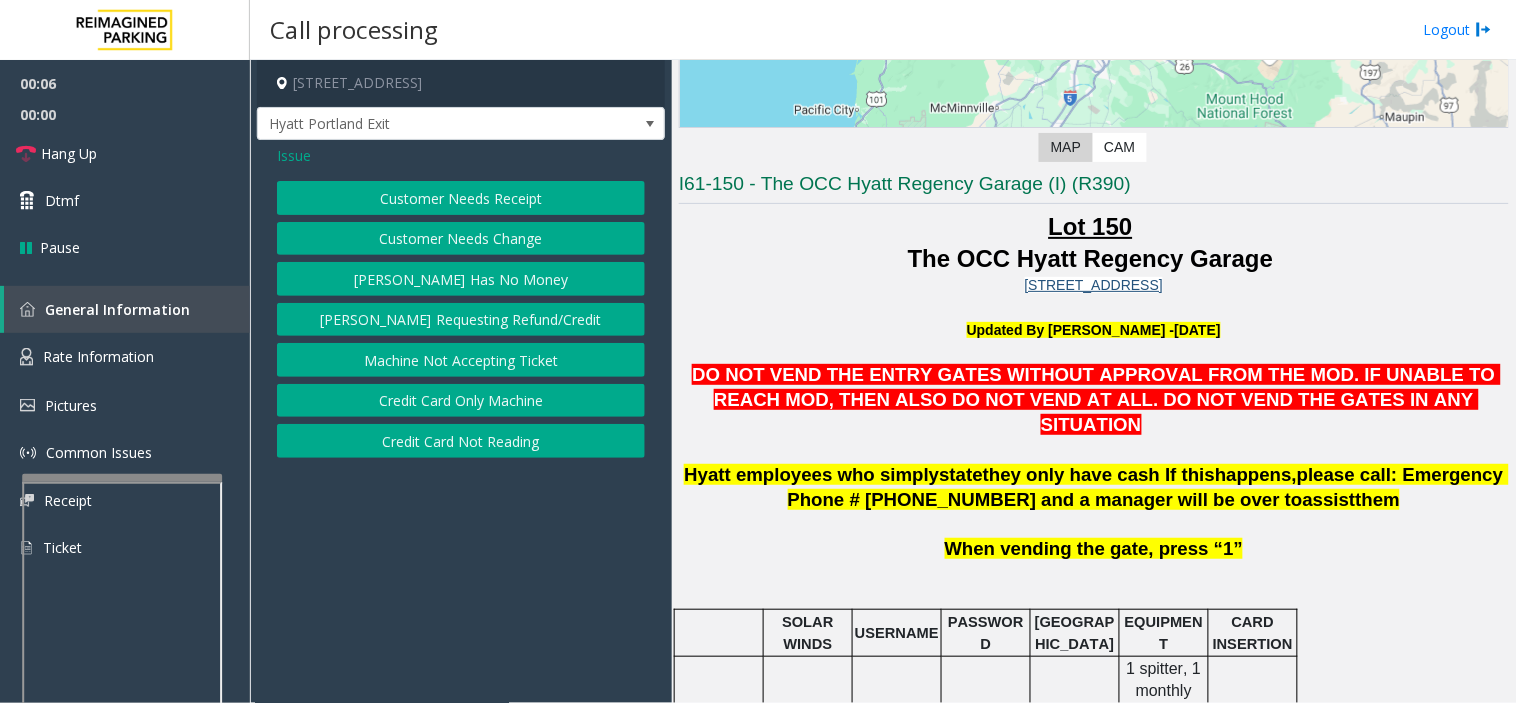 click on "Credit Card Not Reading" 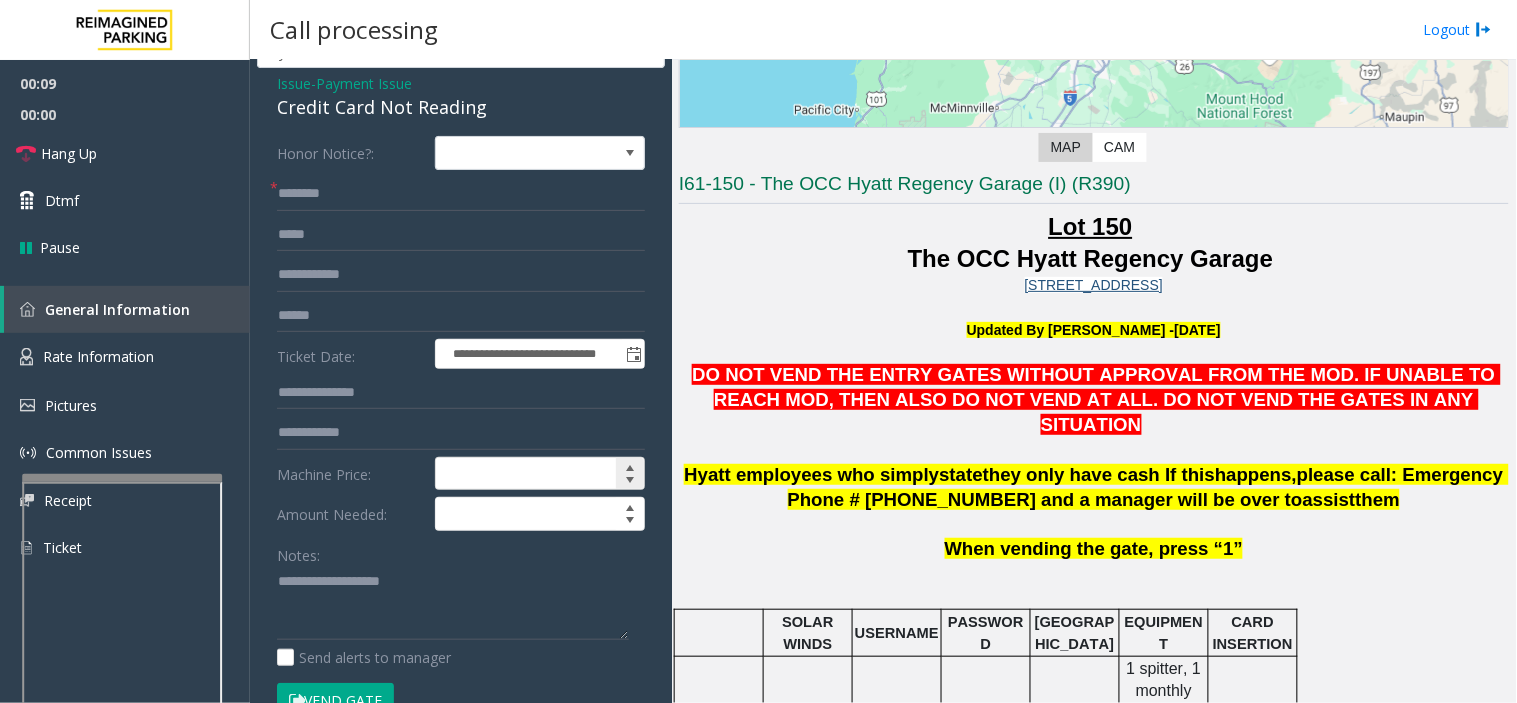 scroll, scrollTop: 111, scrollLeft: 0, axis: vertical 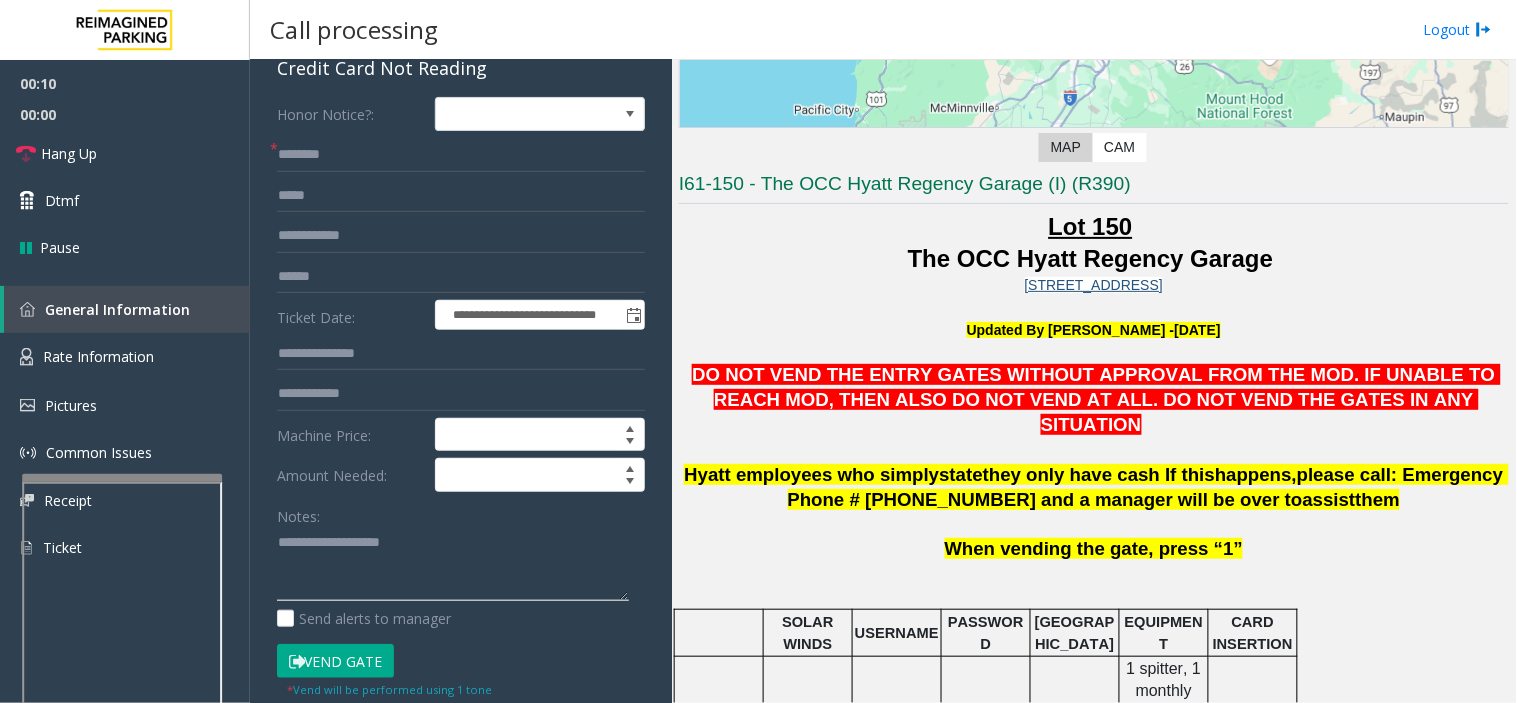 click 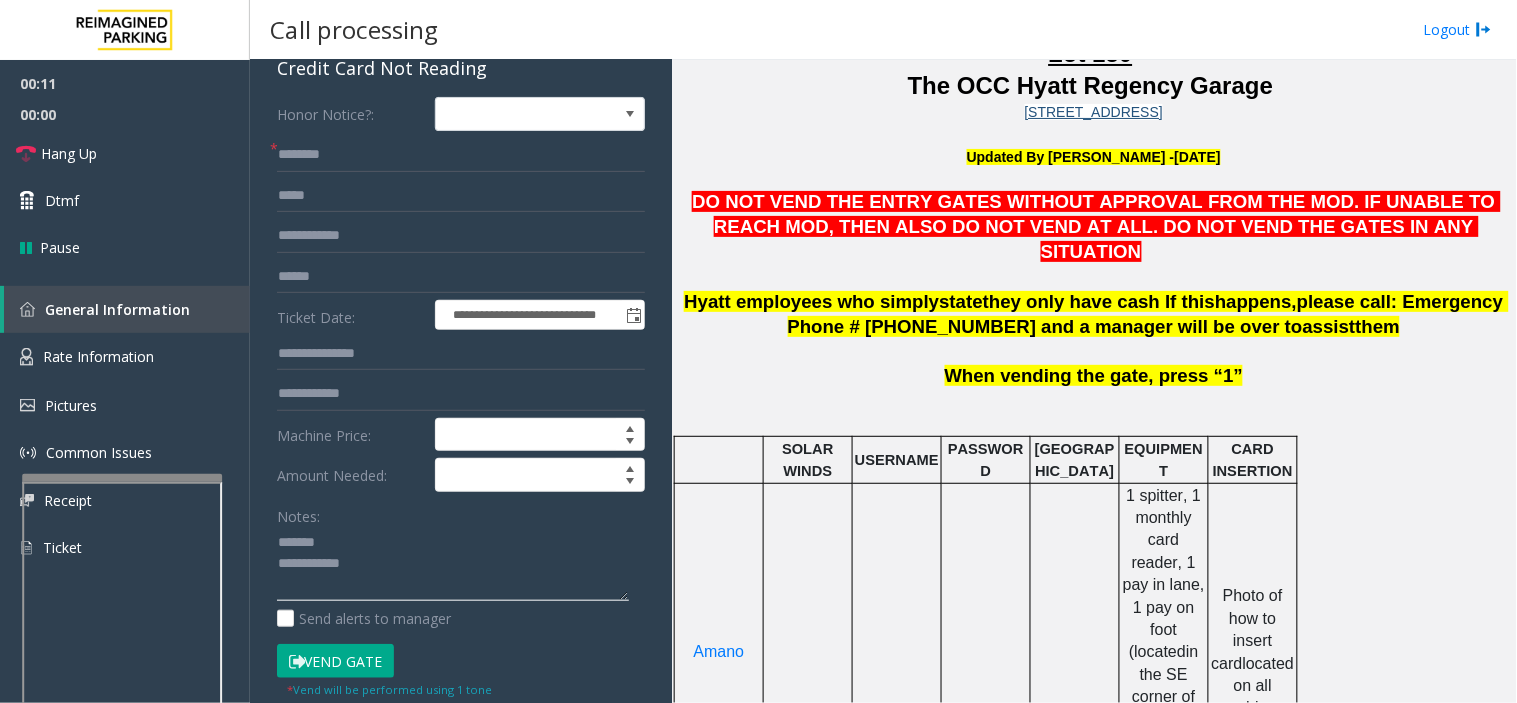 scroll, scrollTop: 777, scrollLeft: 0, axis: vertical 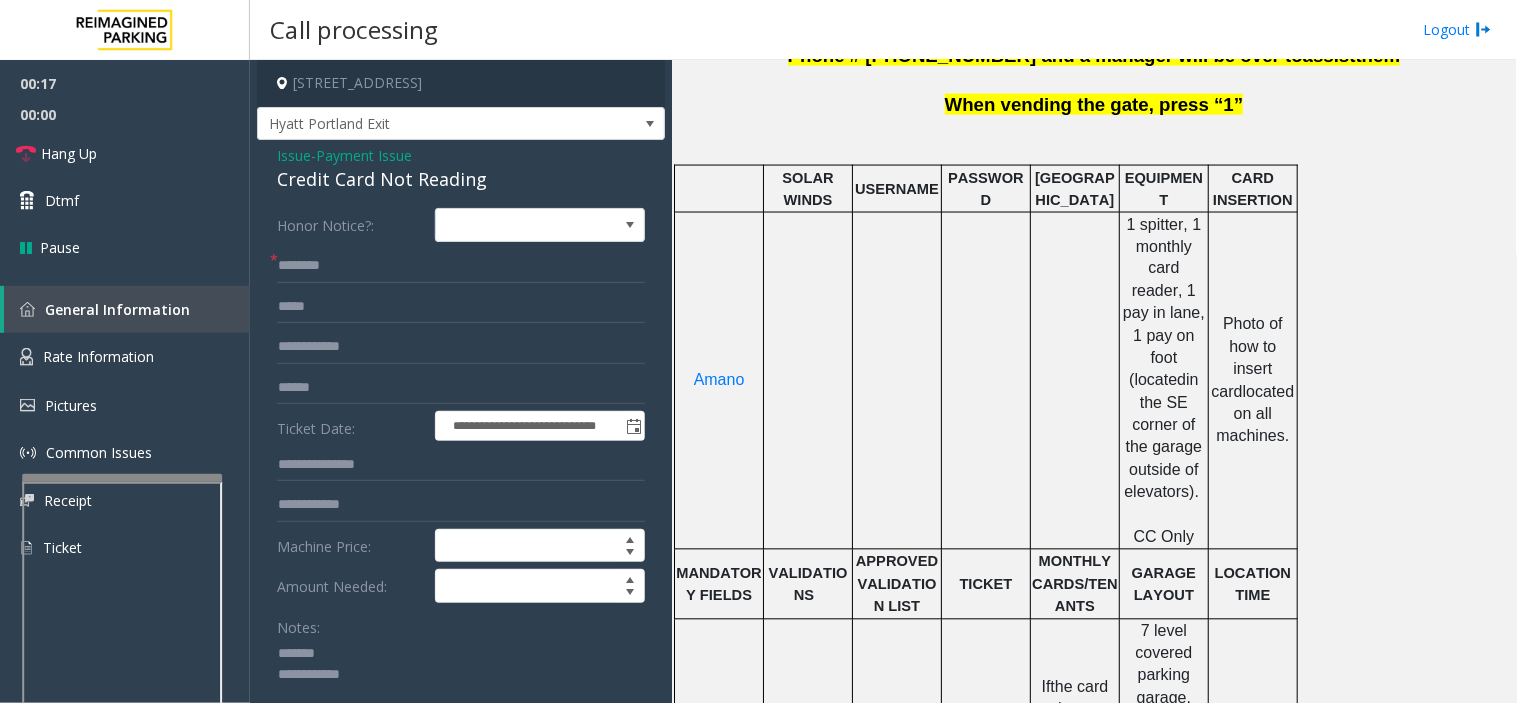 type on "**********" 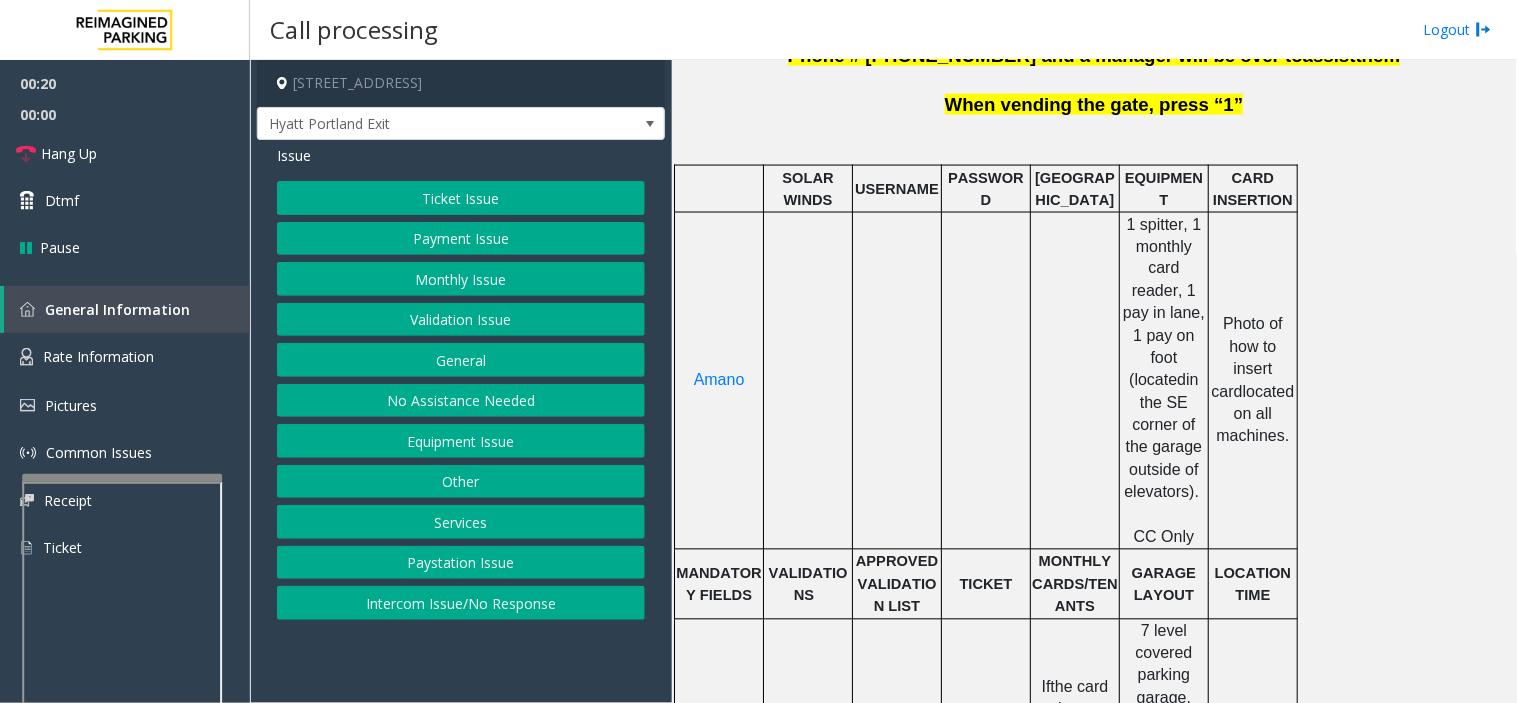 click on "Payment Issue" 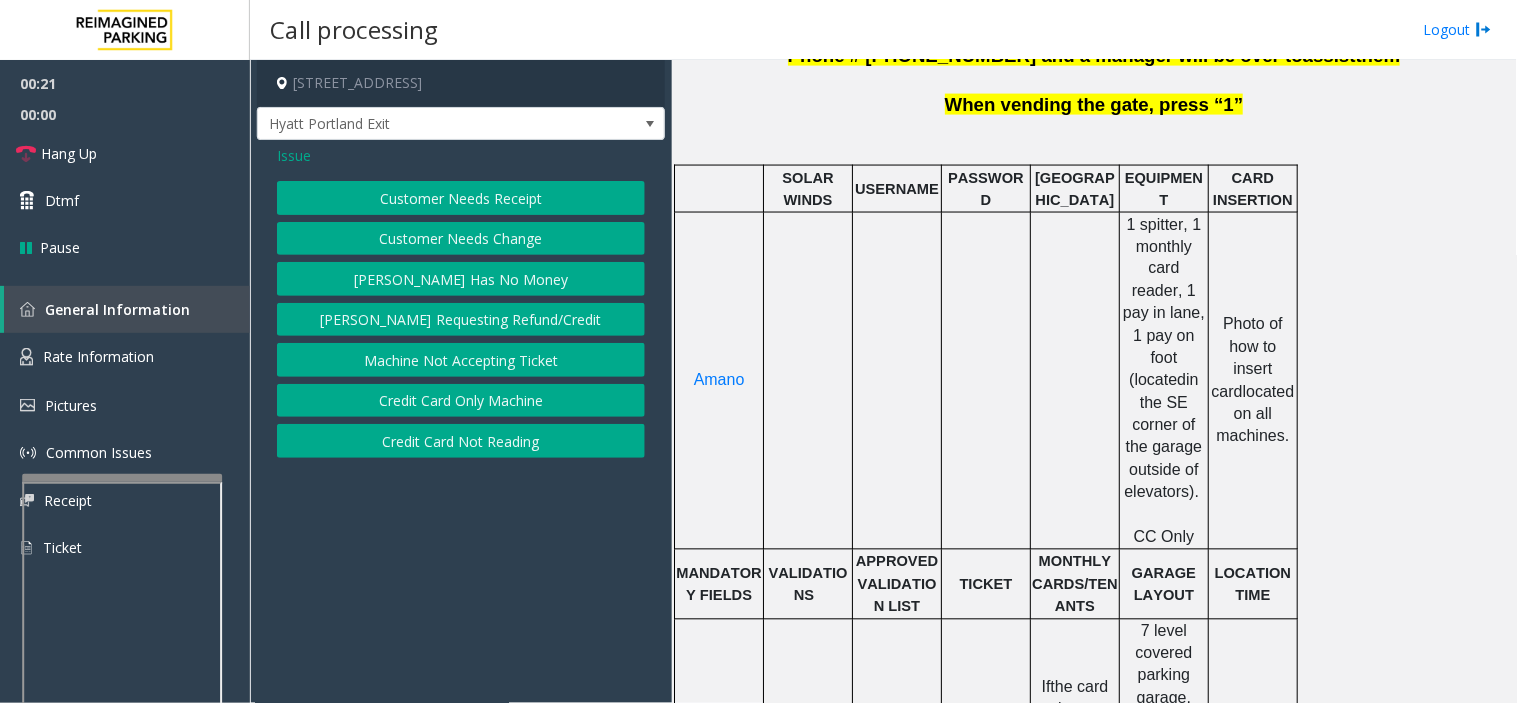 click on "Credit Card Only Machine" 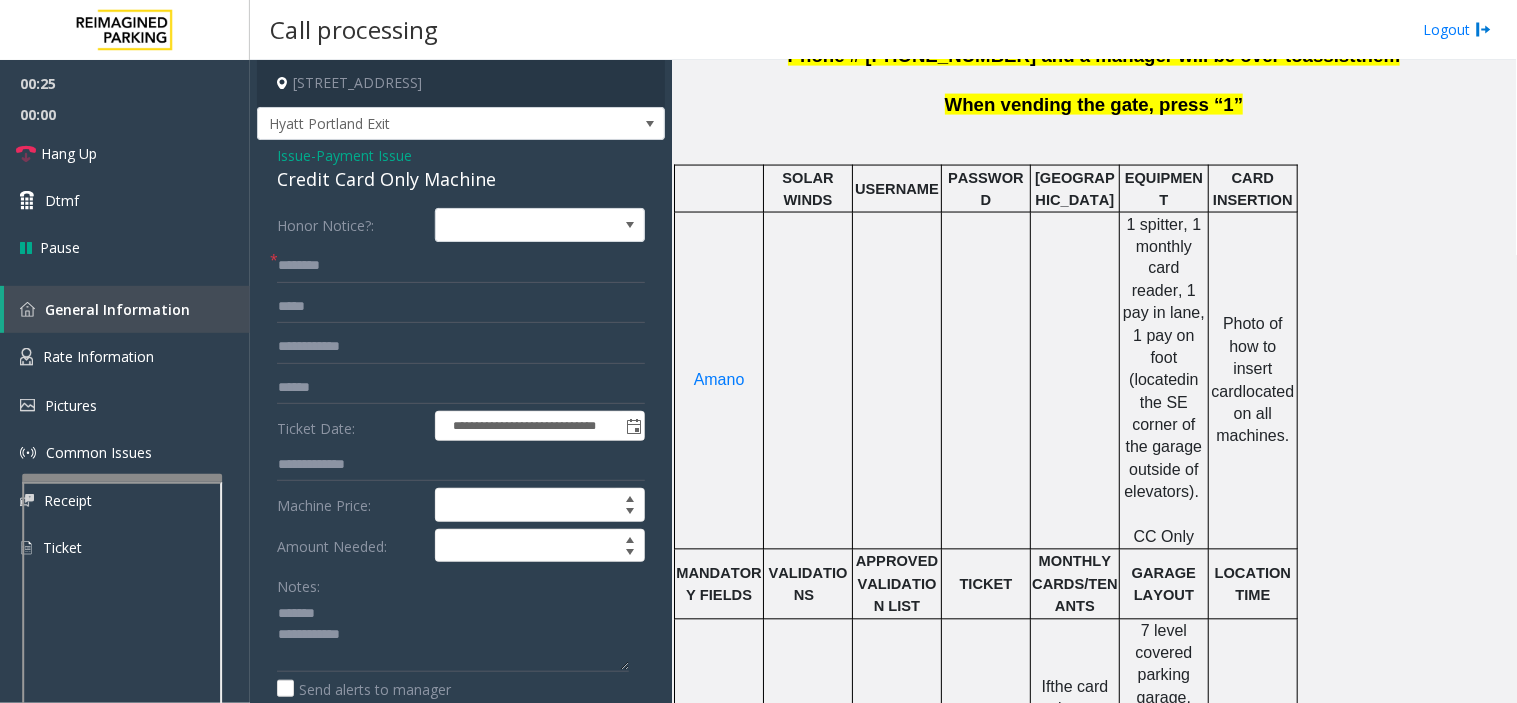 click on "Issue" 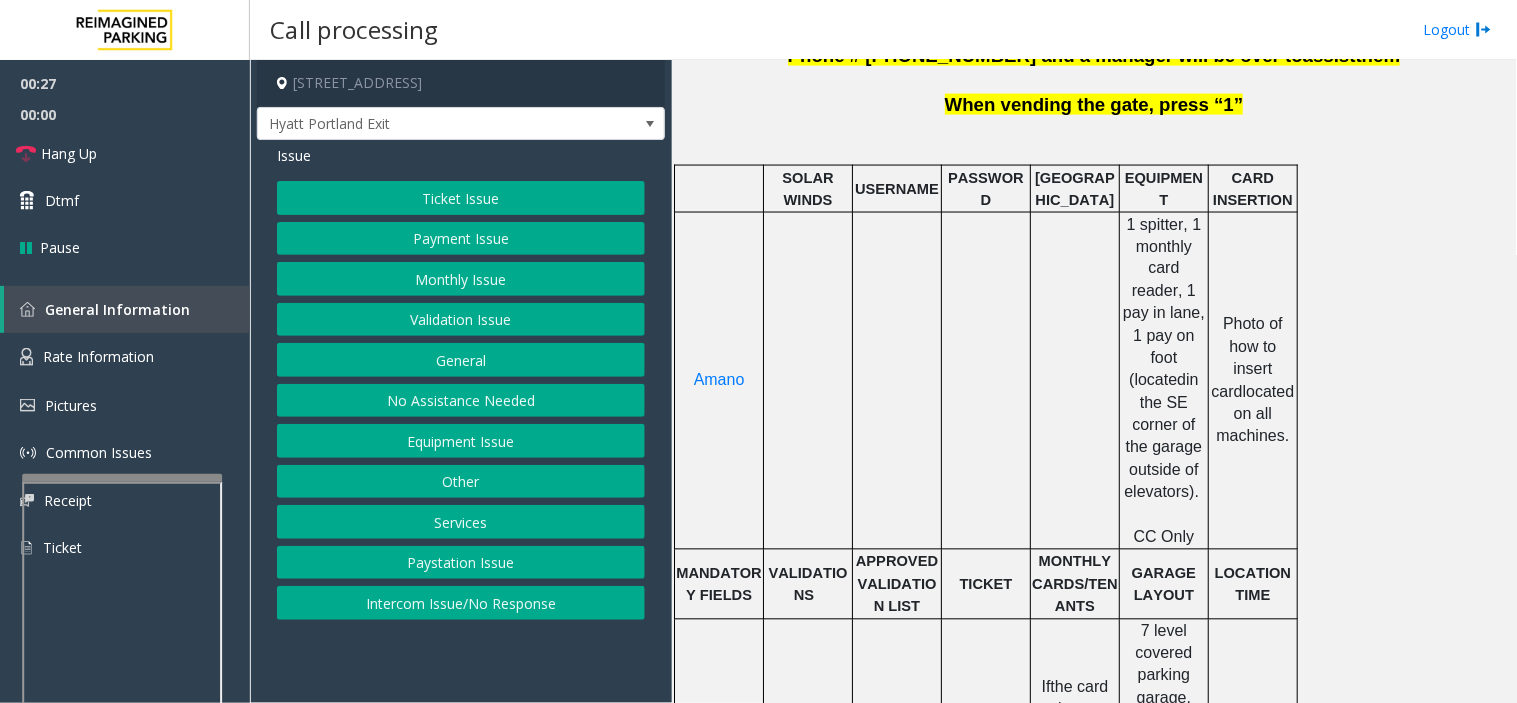 click on "Payment Issue" 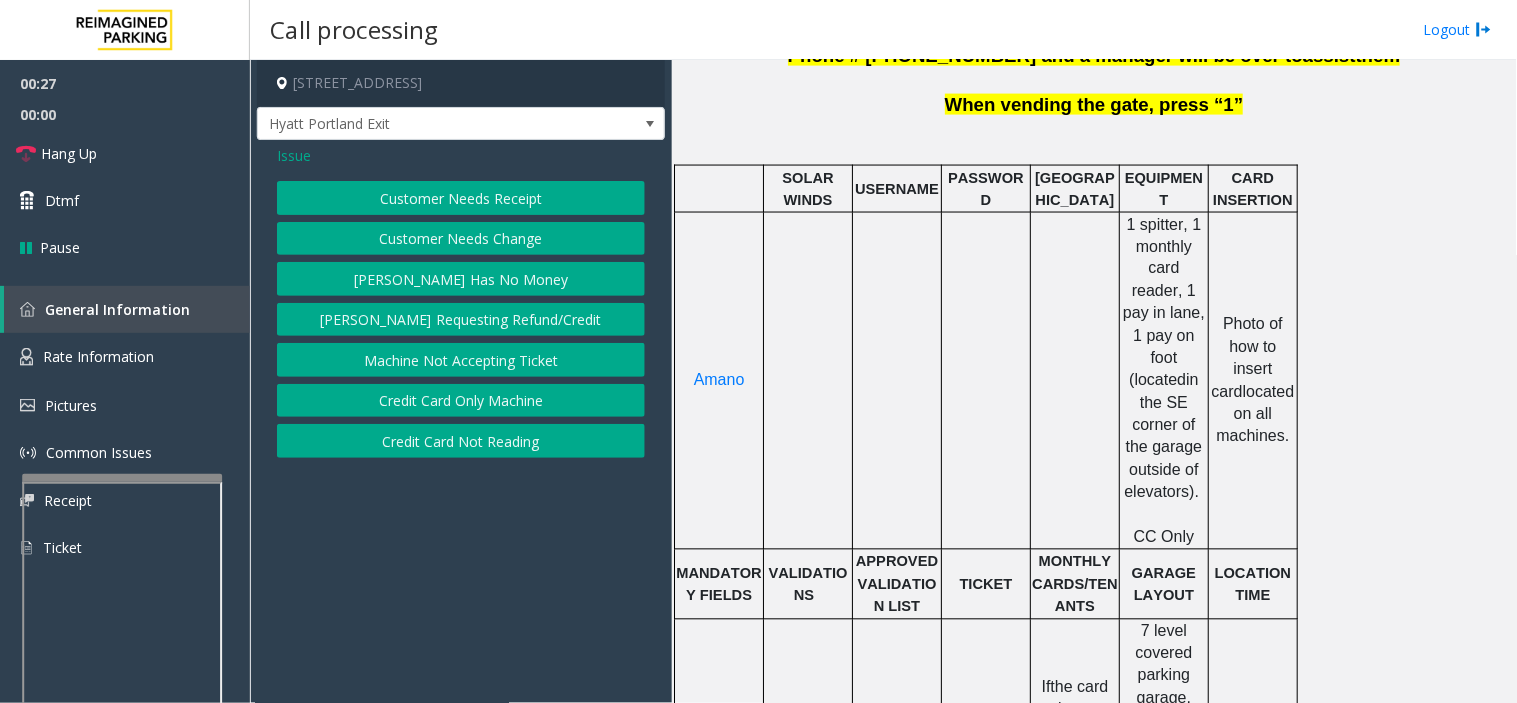 click on "Customer Needs Receipt" 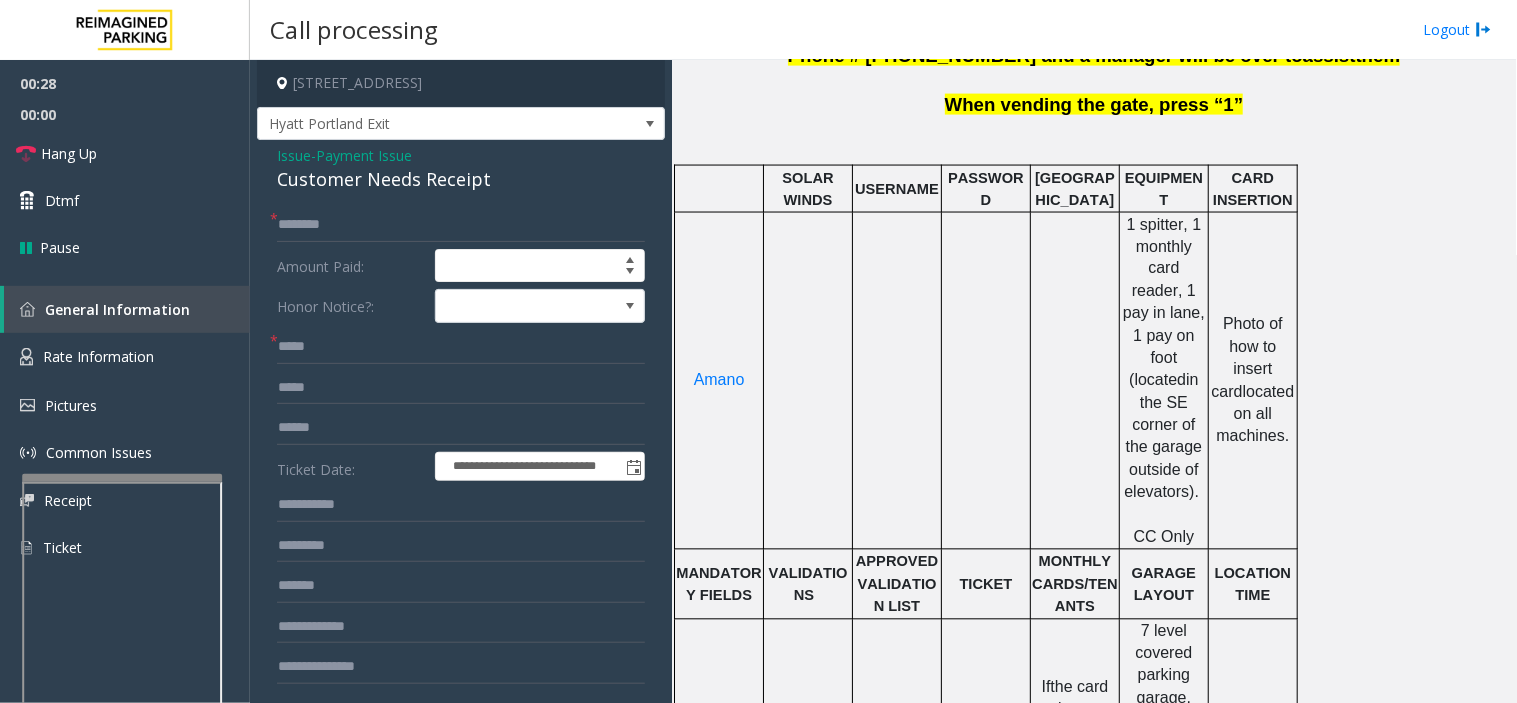 click on "Payment Issue" 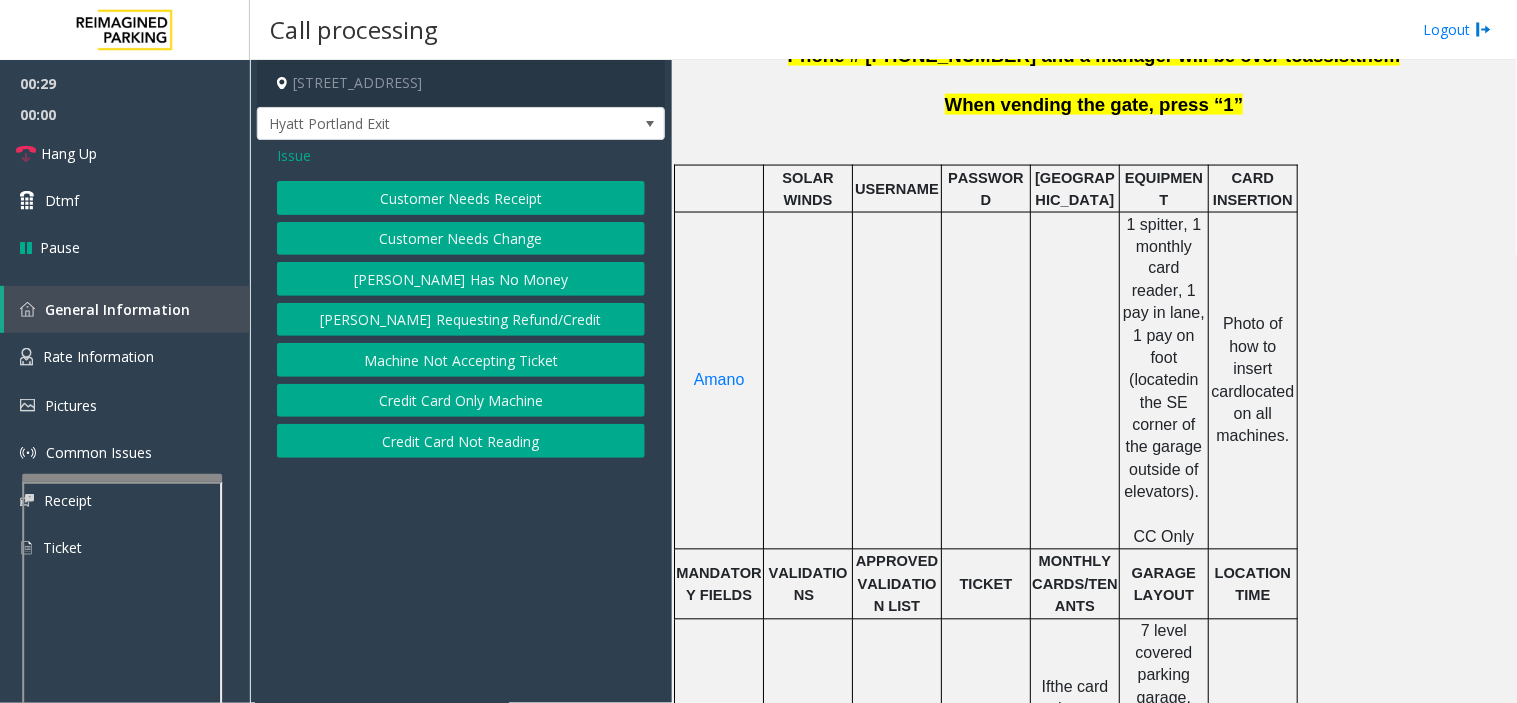 click on "Credit Card Not Reading" 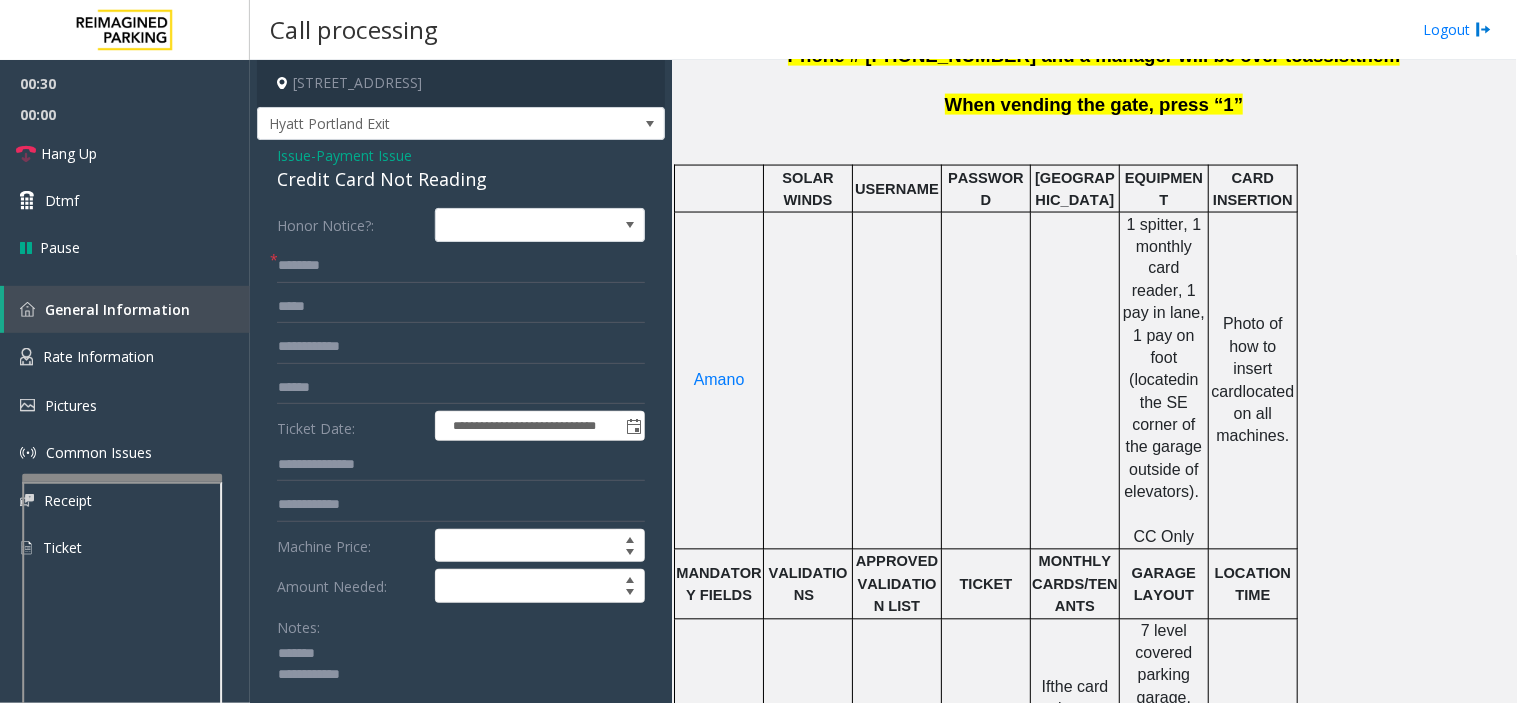 click 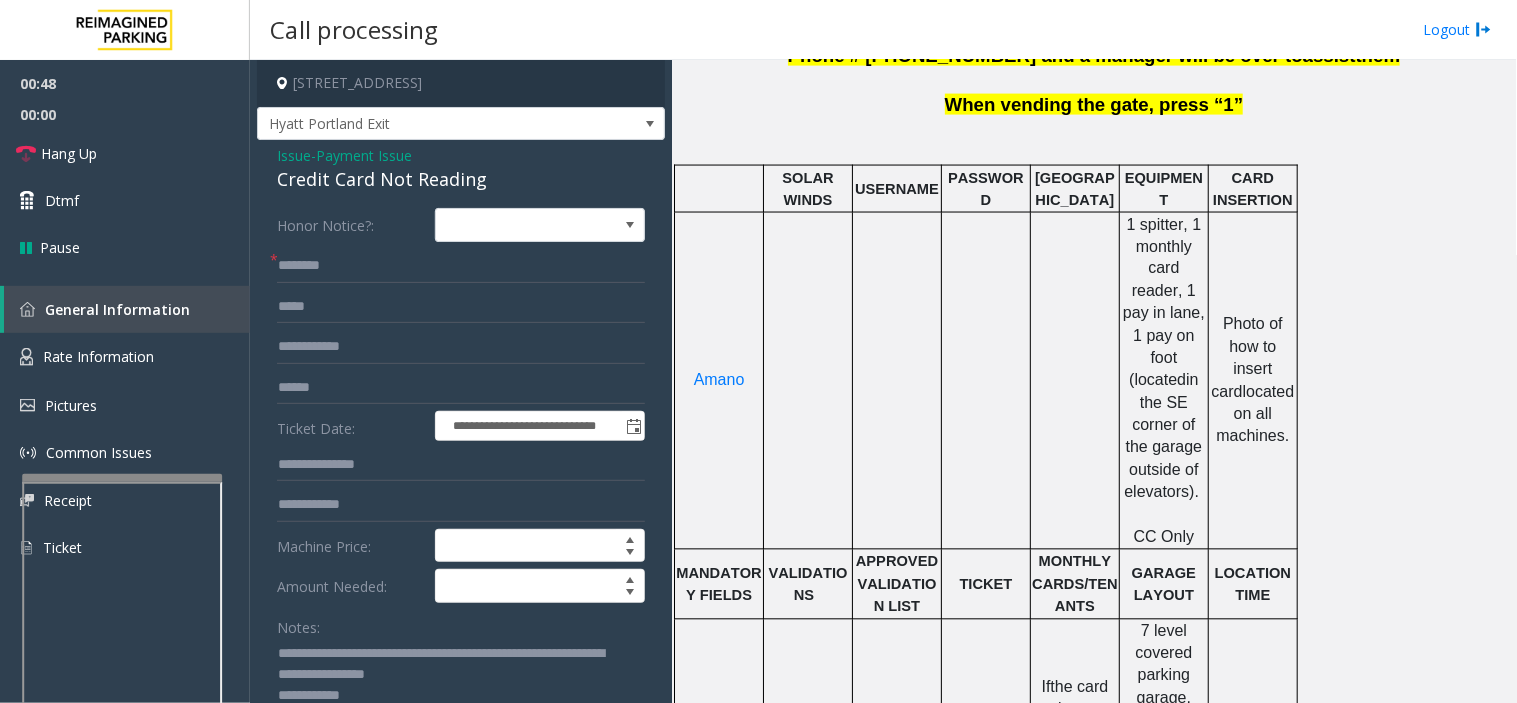 scroll, scrollTop: 2, scrollLeft: 0, axis: vertical 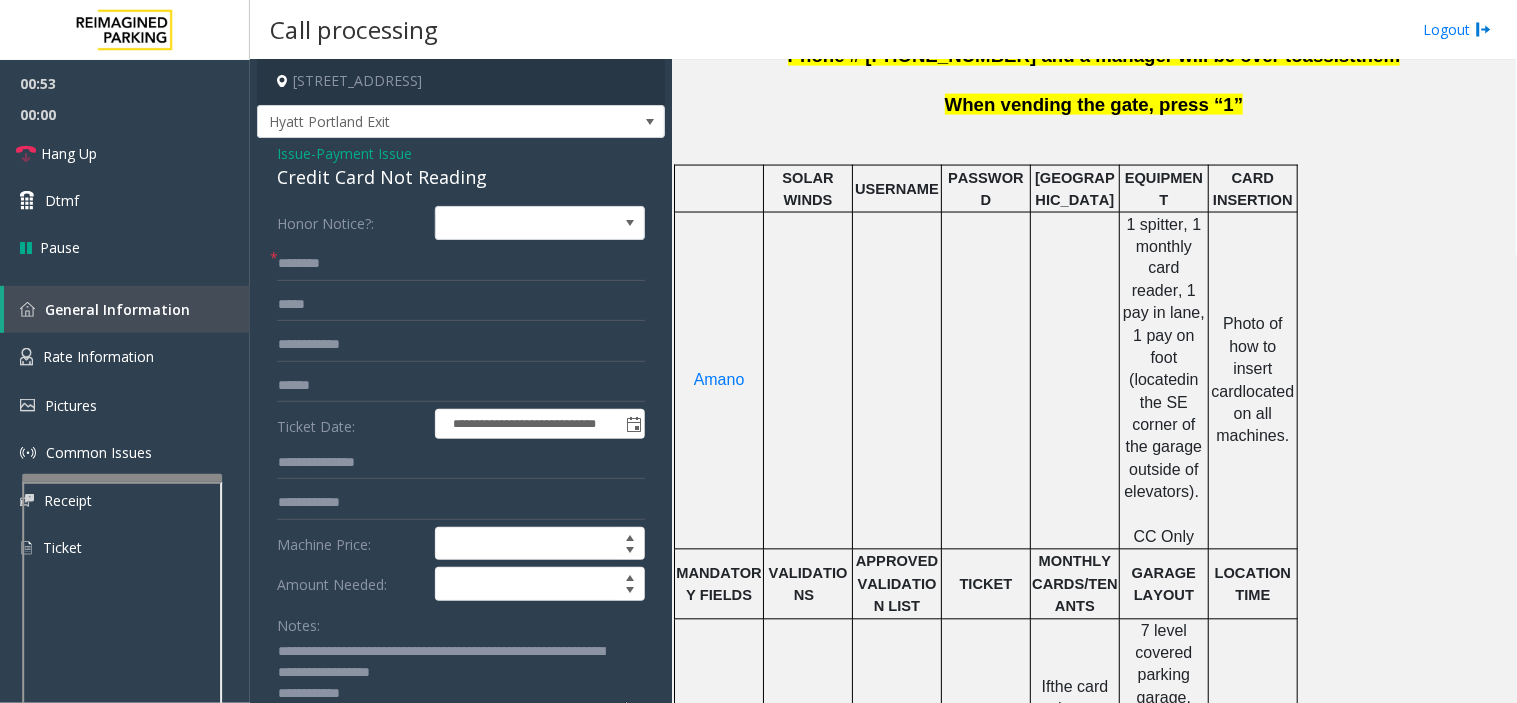 click 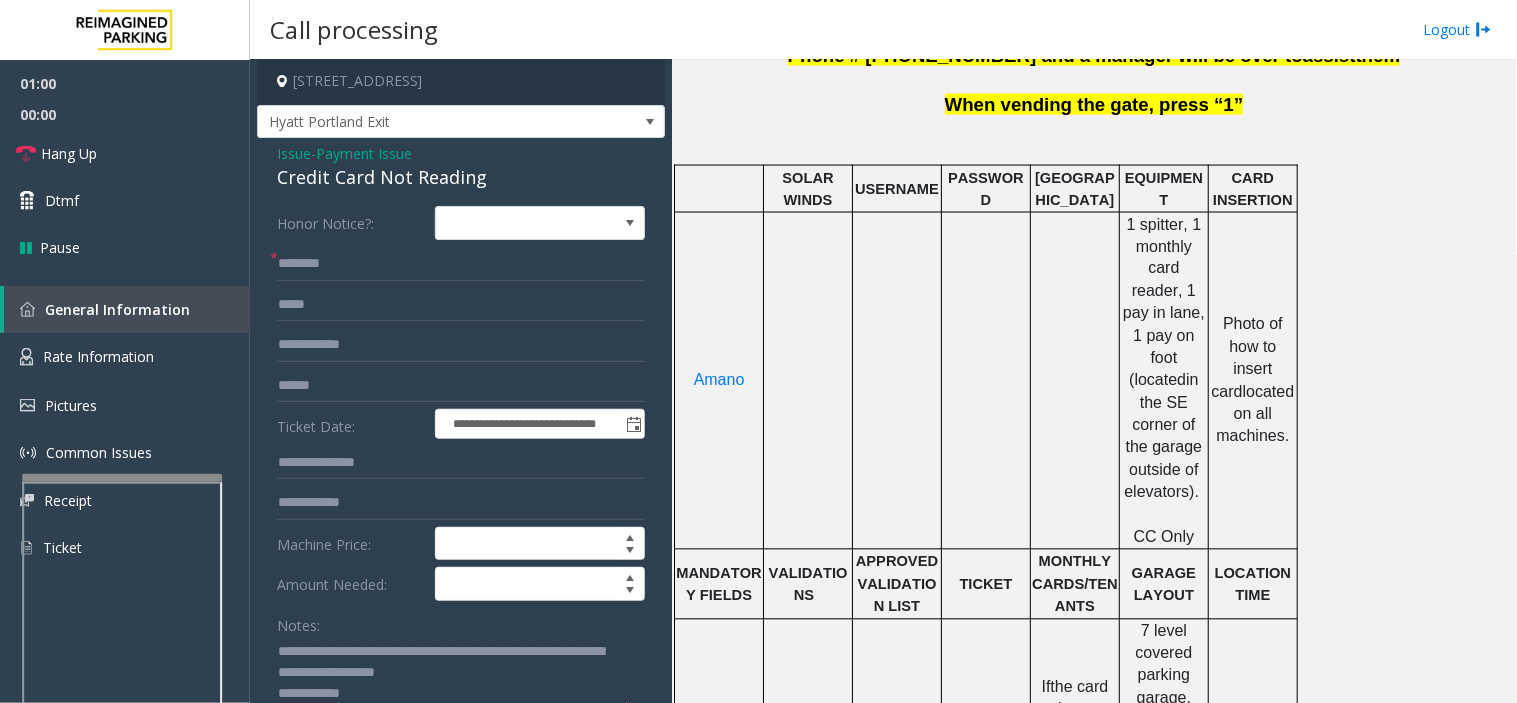 click 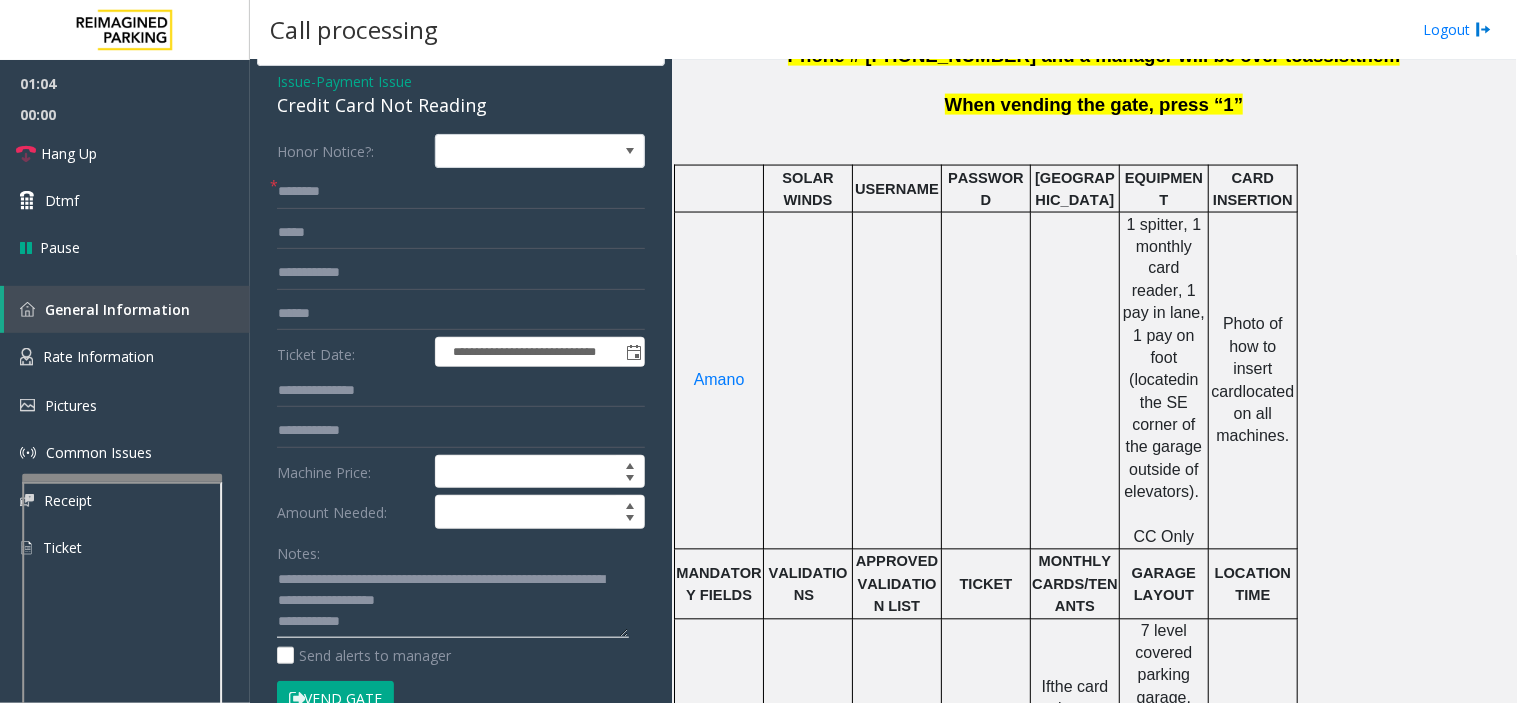 scroll, scrollTop: 113, scrollLeft: 0, axis: vertical 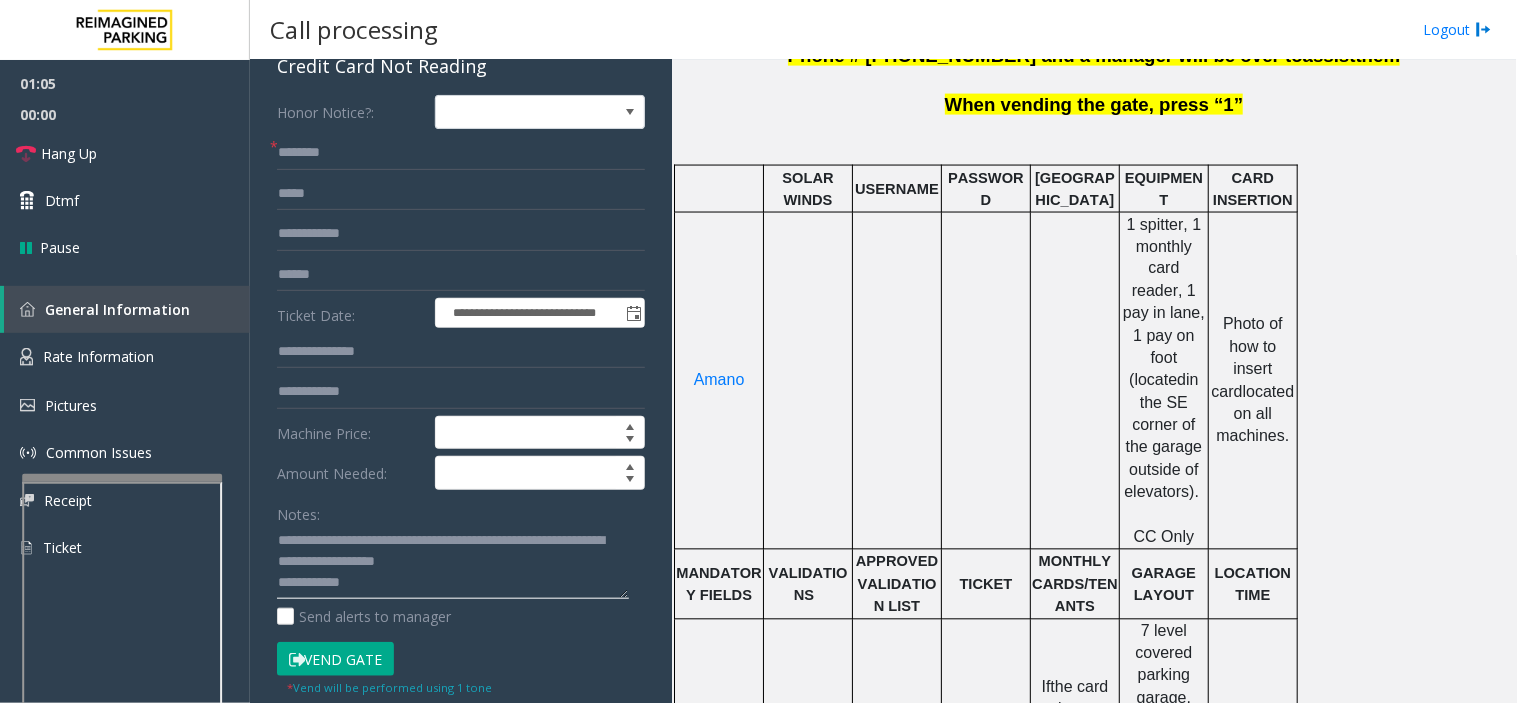 click 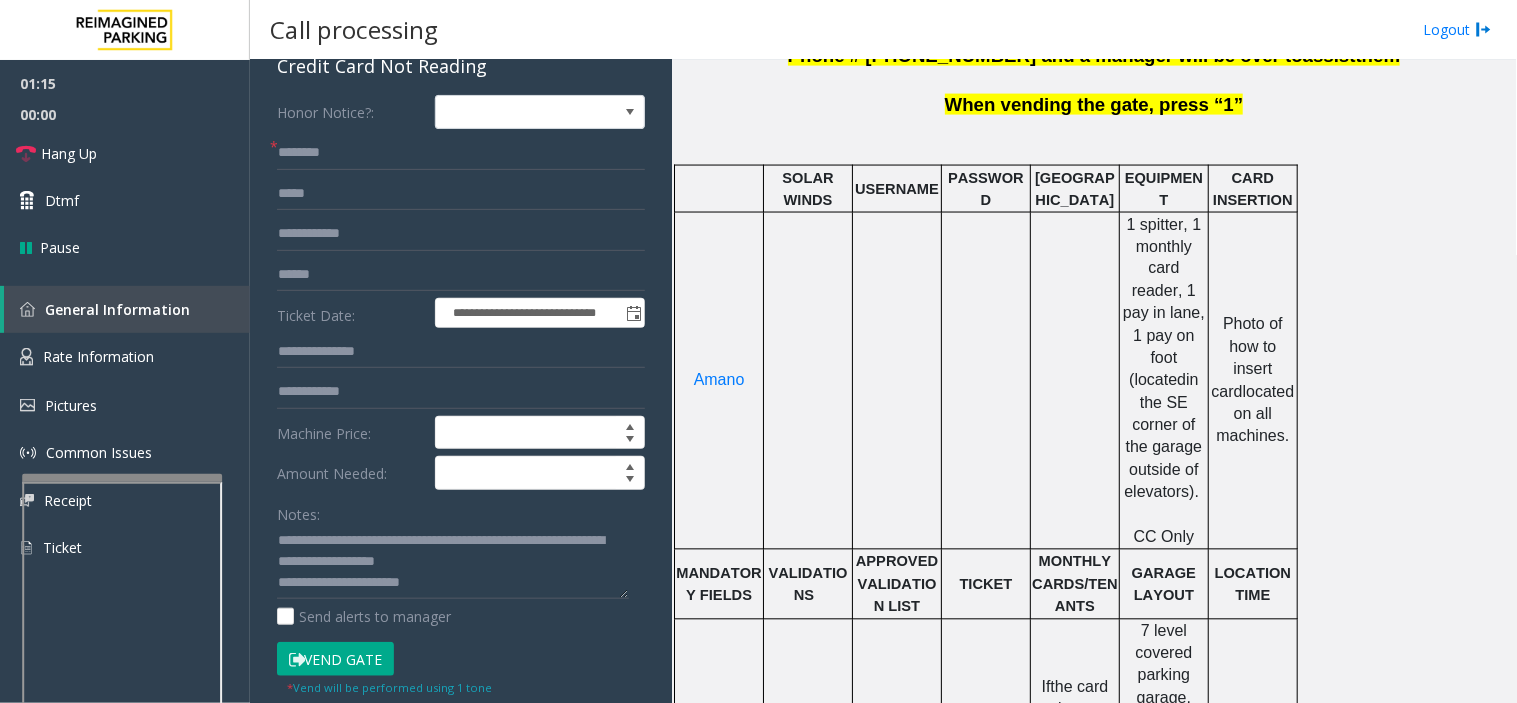 click on "**********" 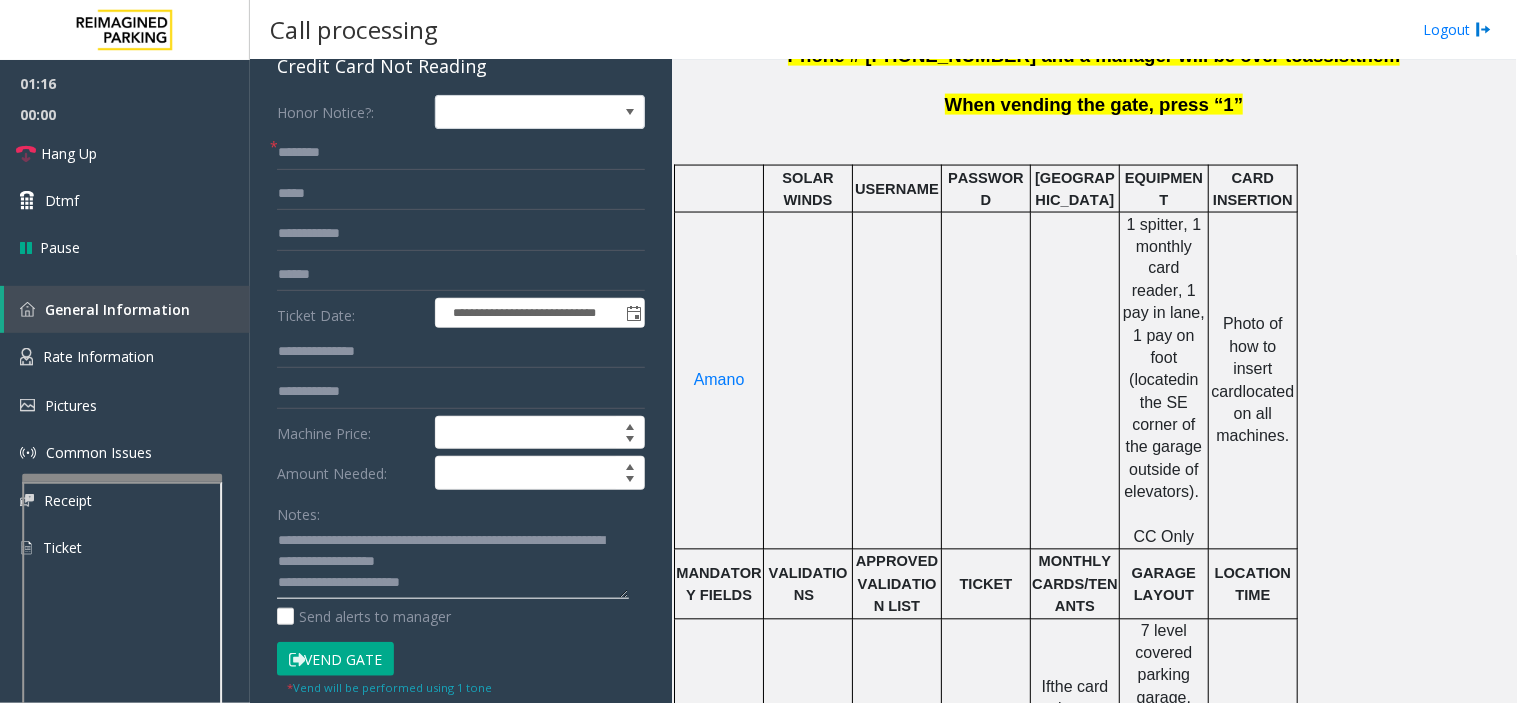 click 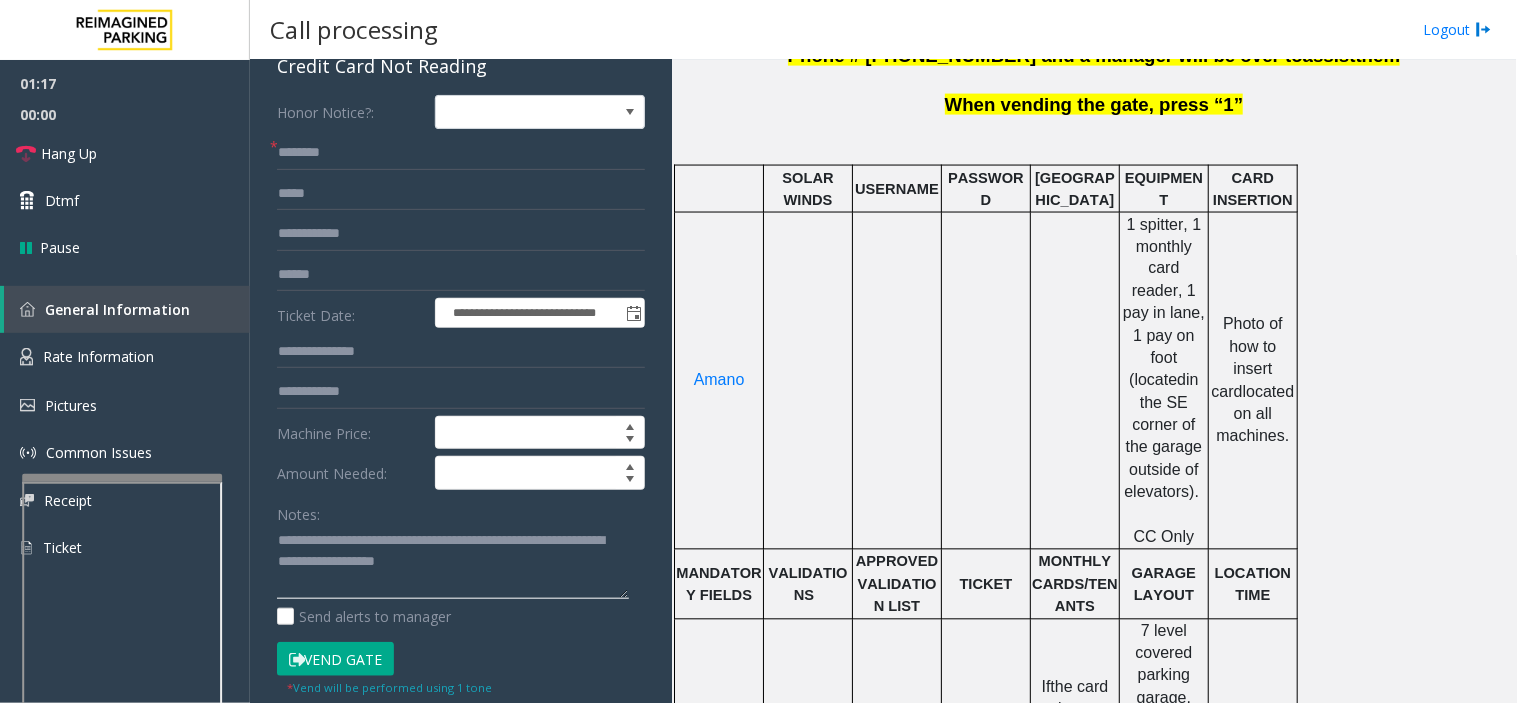 scroll, scrollTop: 14, scrollLeft: 0, axis: vertical 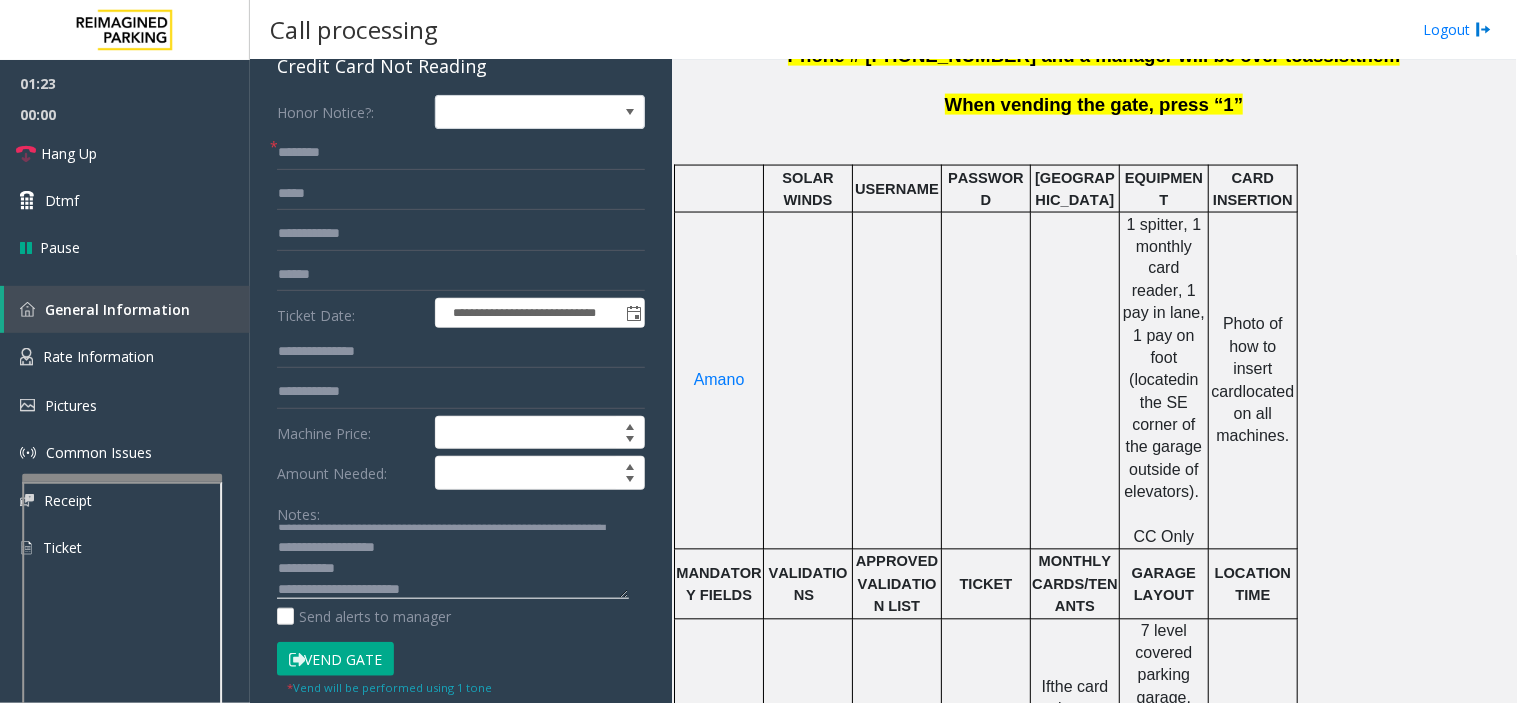 type on "**********" 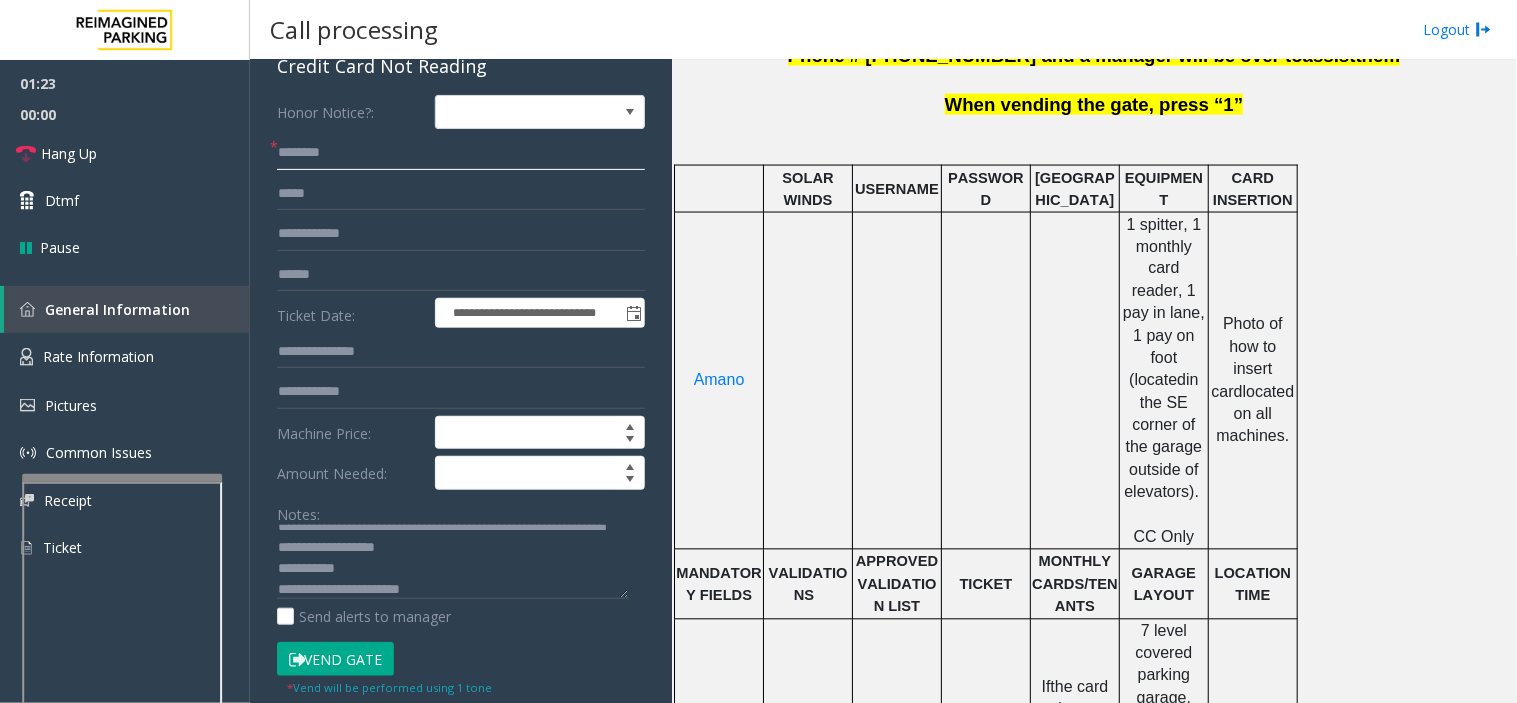 click 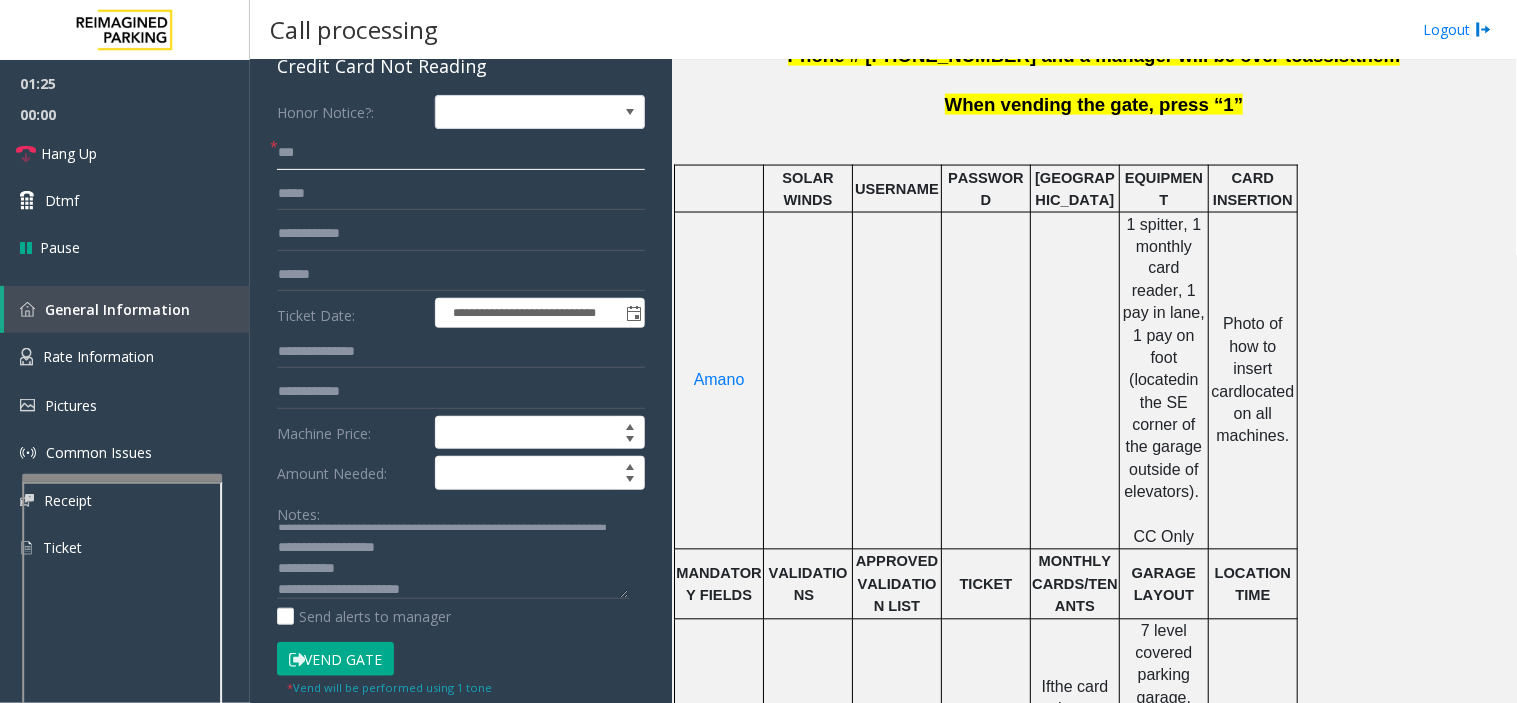type on "***" 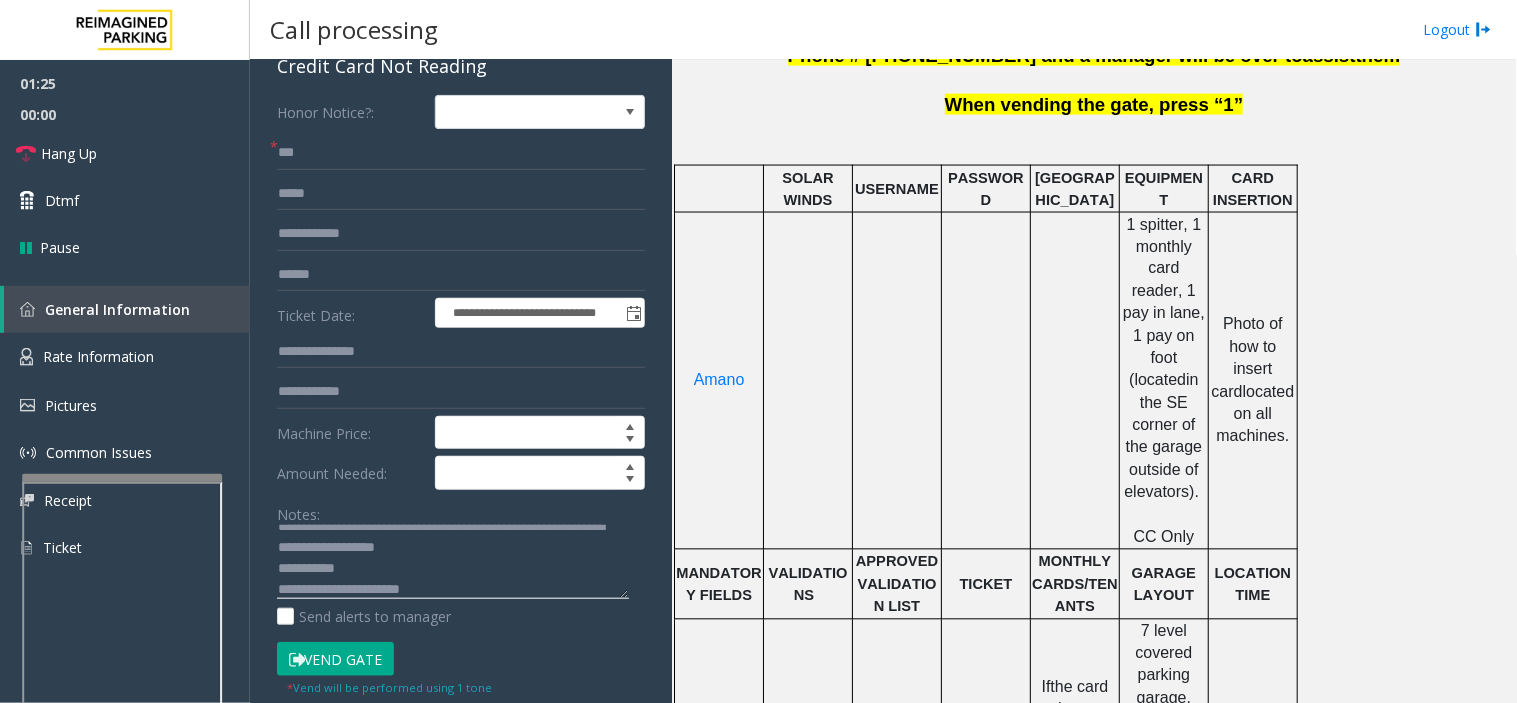 click 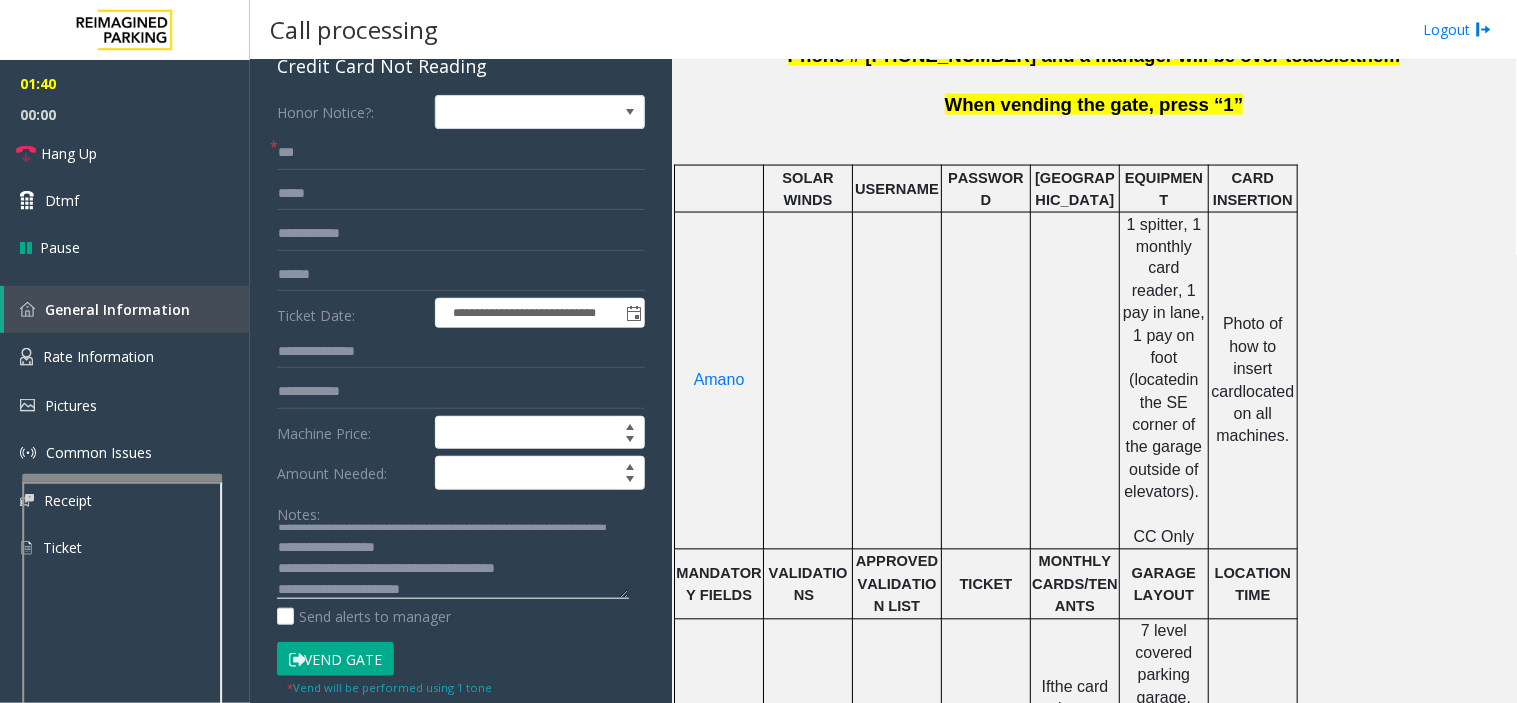 scroll, scrollTop: 35, scrollLeft: 0, axis: vertical 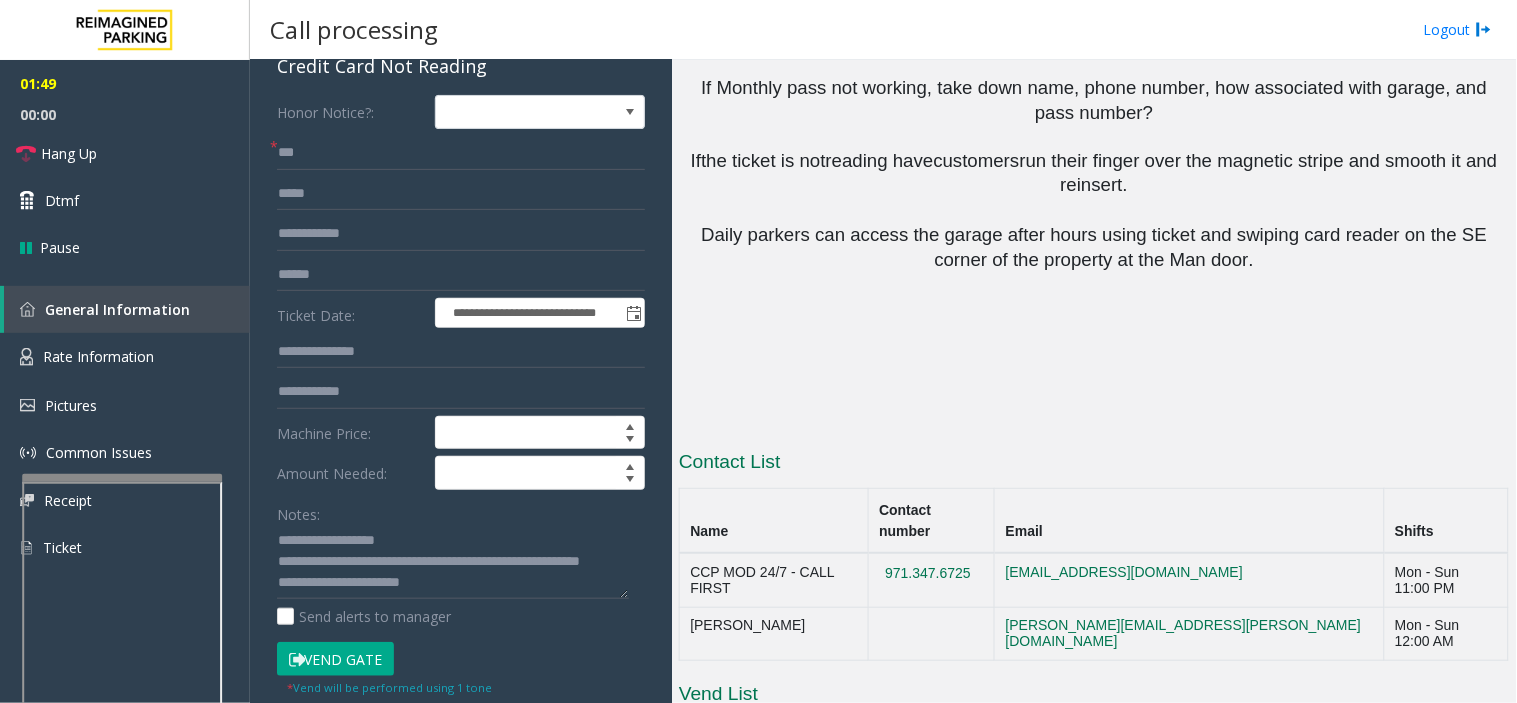 copy on "971.347.6725" 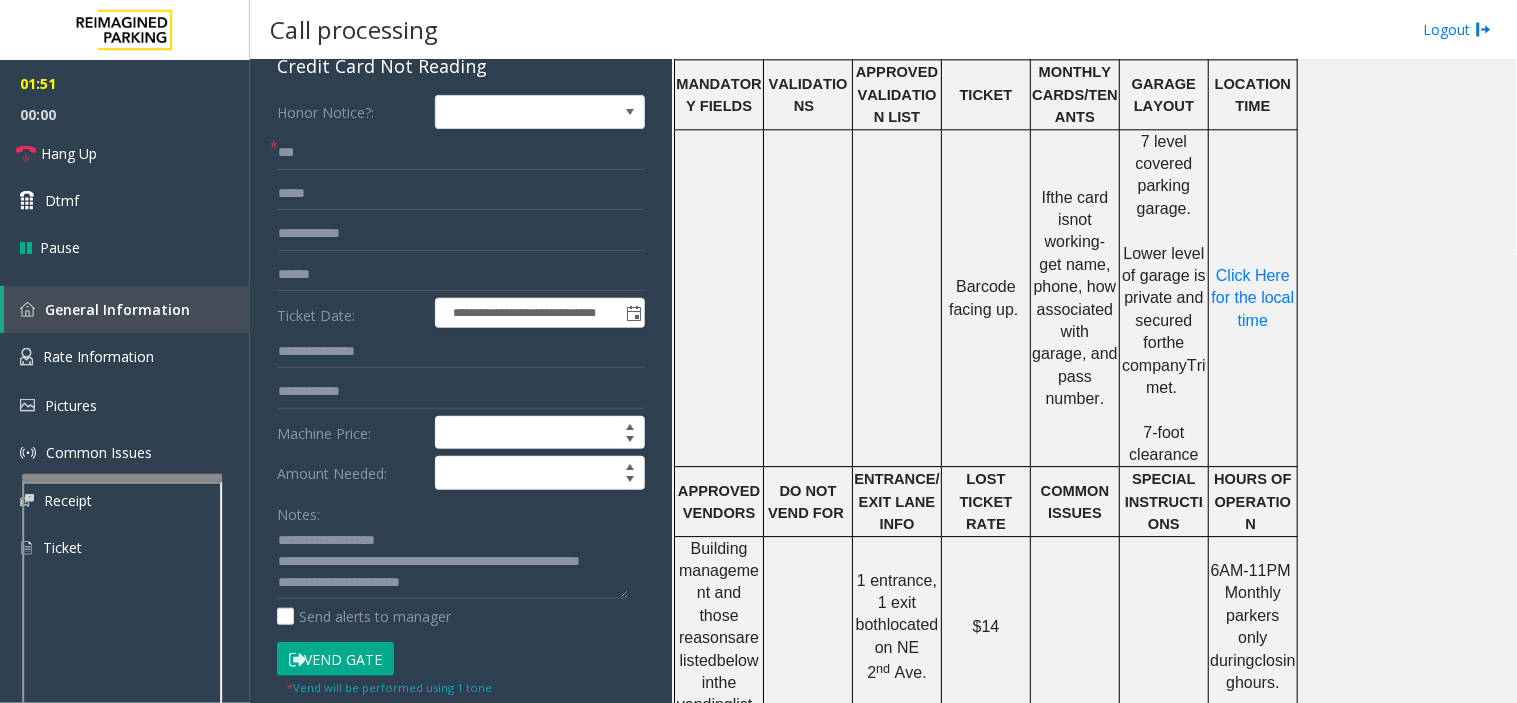 scroll, scrollTop: 956, scrollLeft: 0, axis: vertical 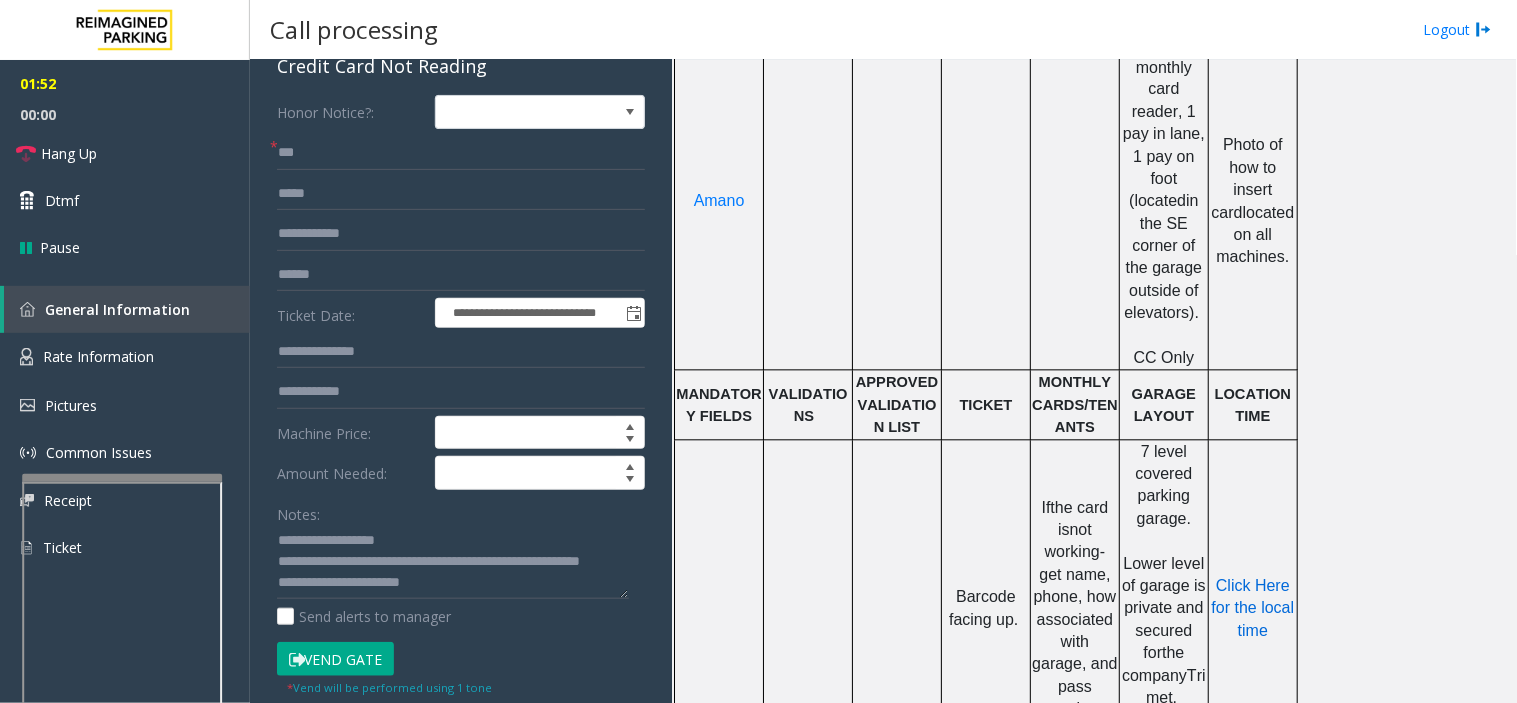 click on "Click Here for the local time" 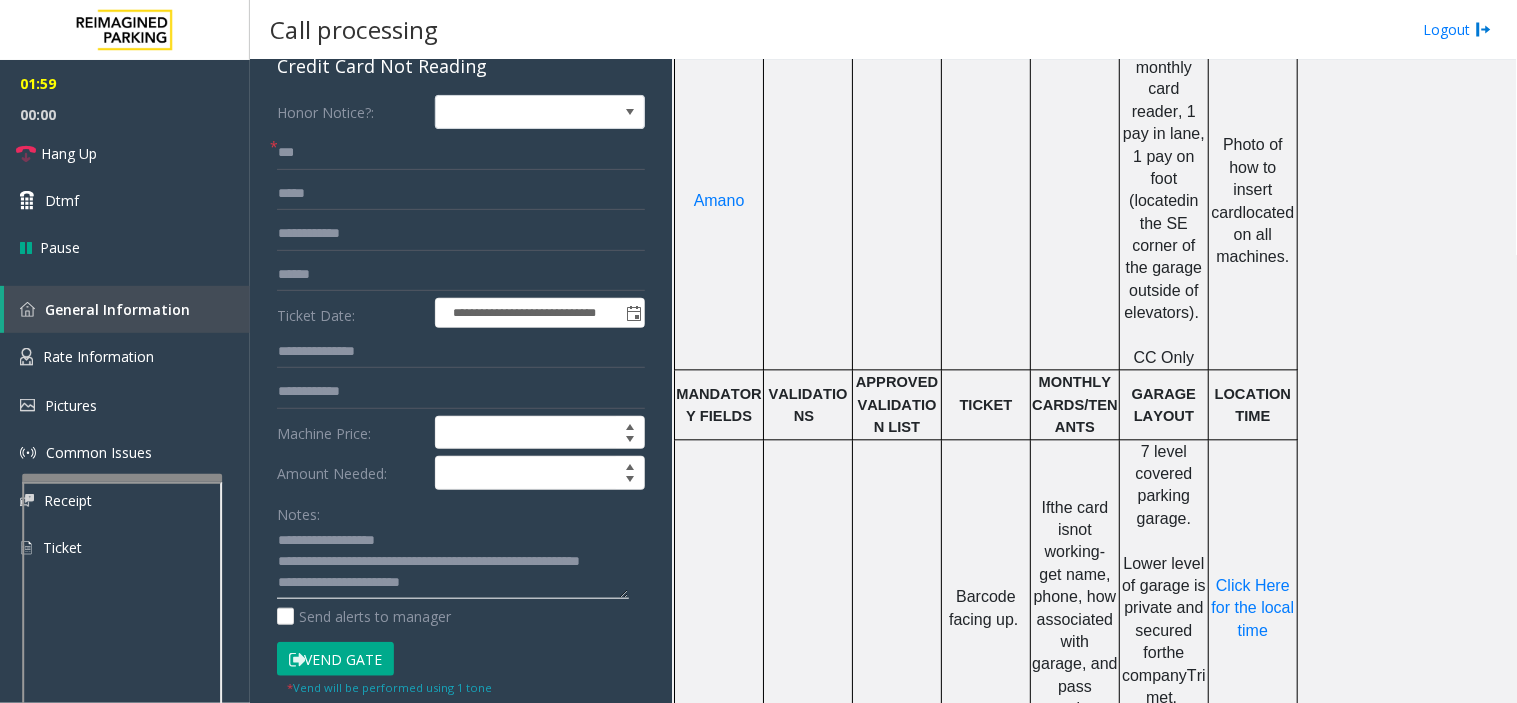 click 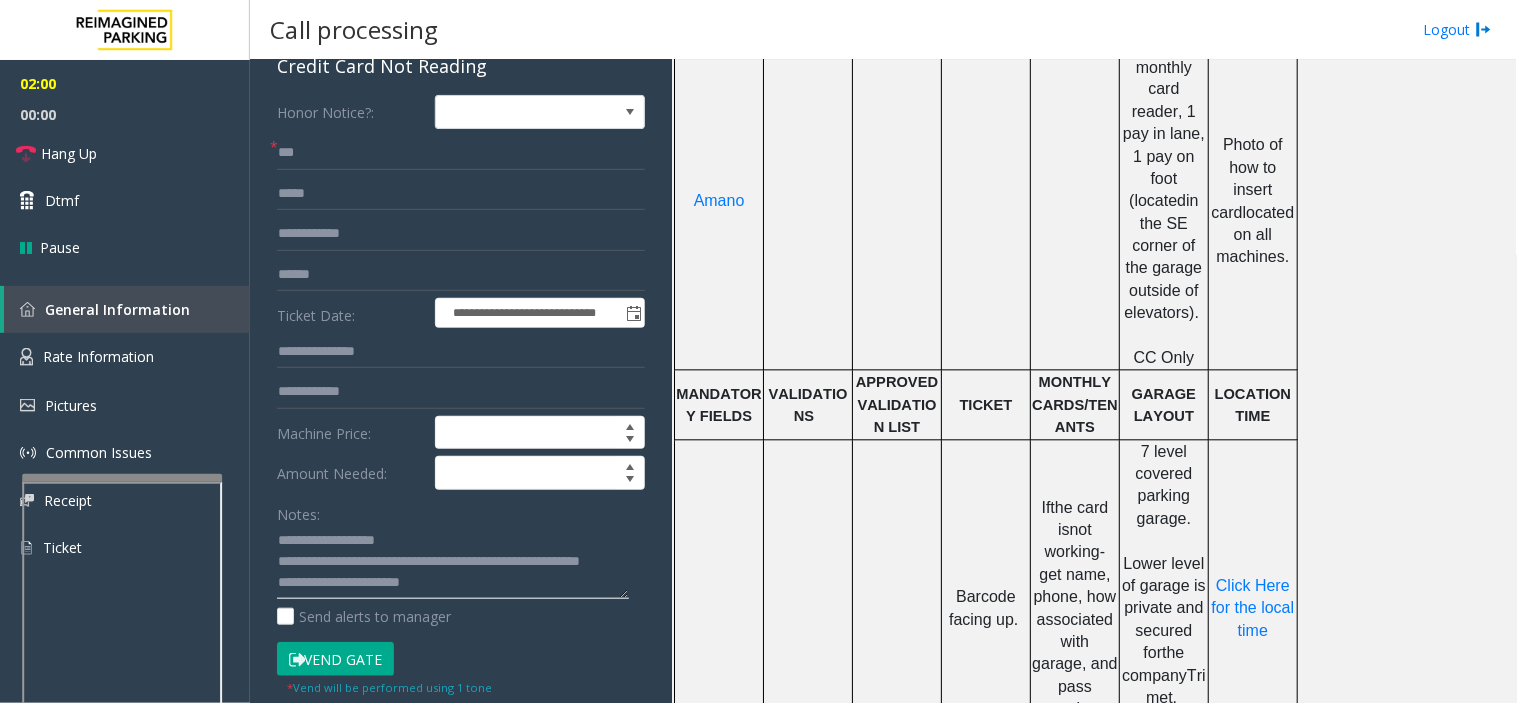 scroll, scrollTop: 63, scrollLeft: 0, axis: vertical 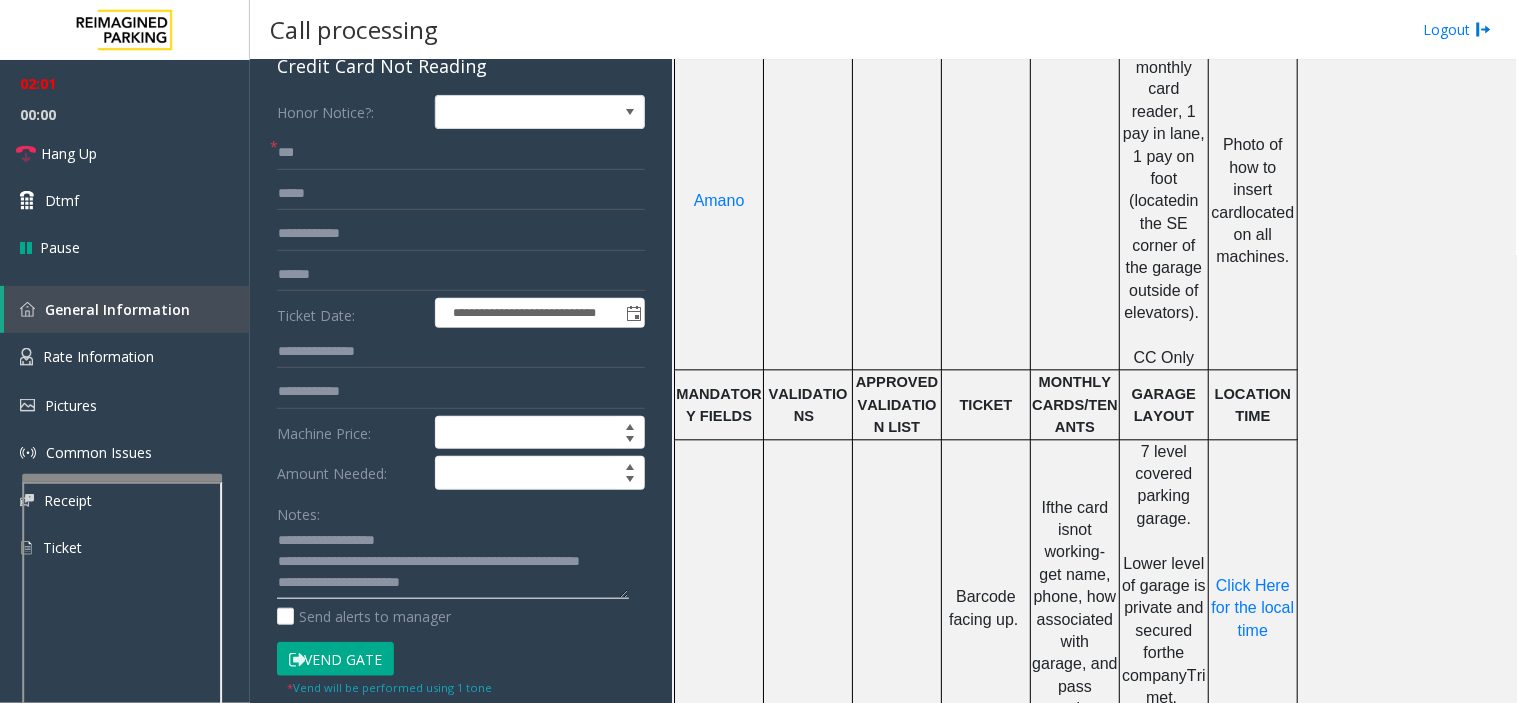 click 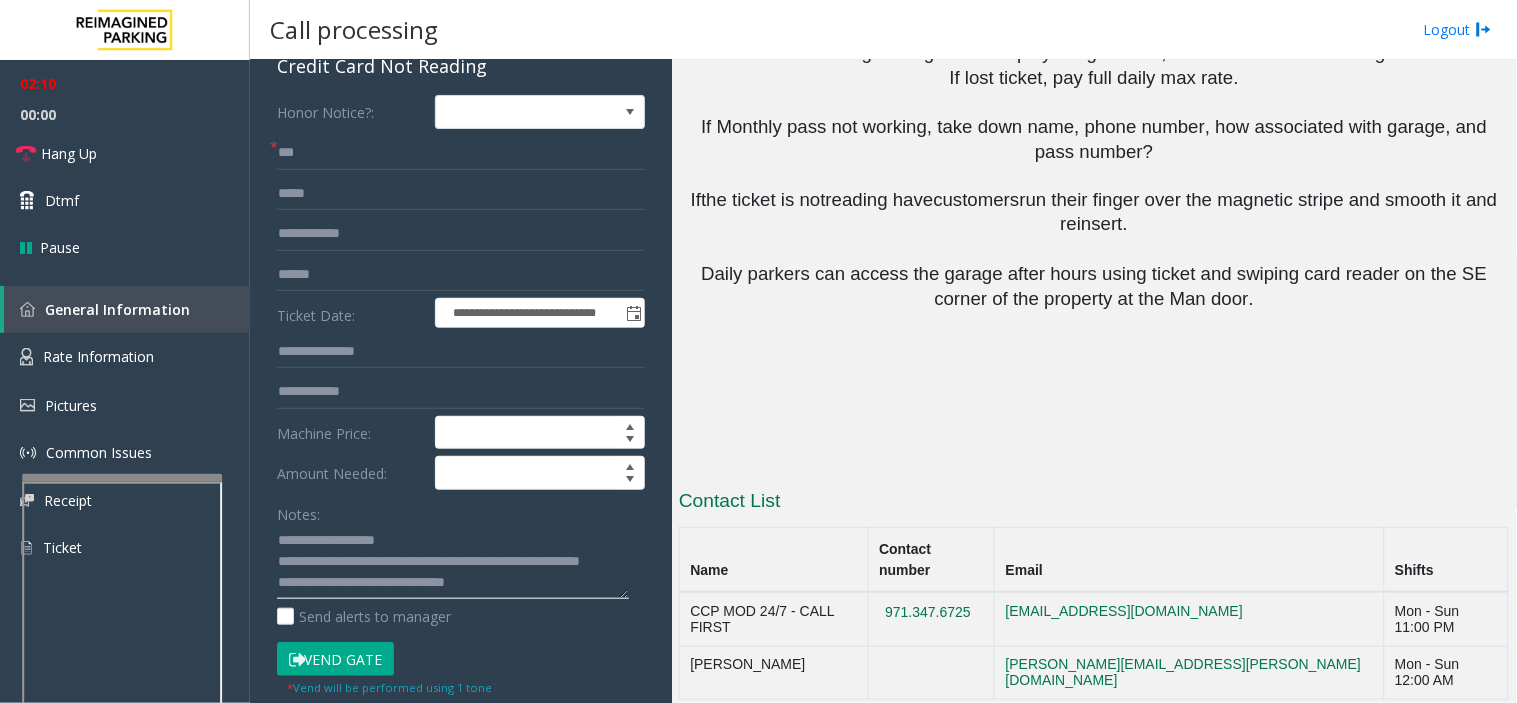 scroll, scrollTop: 2623, scrollLeft: 0, axis: vertical 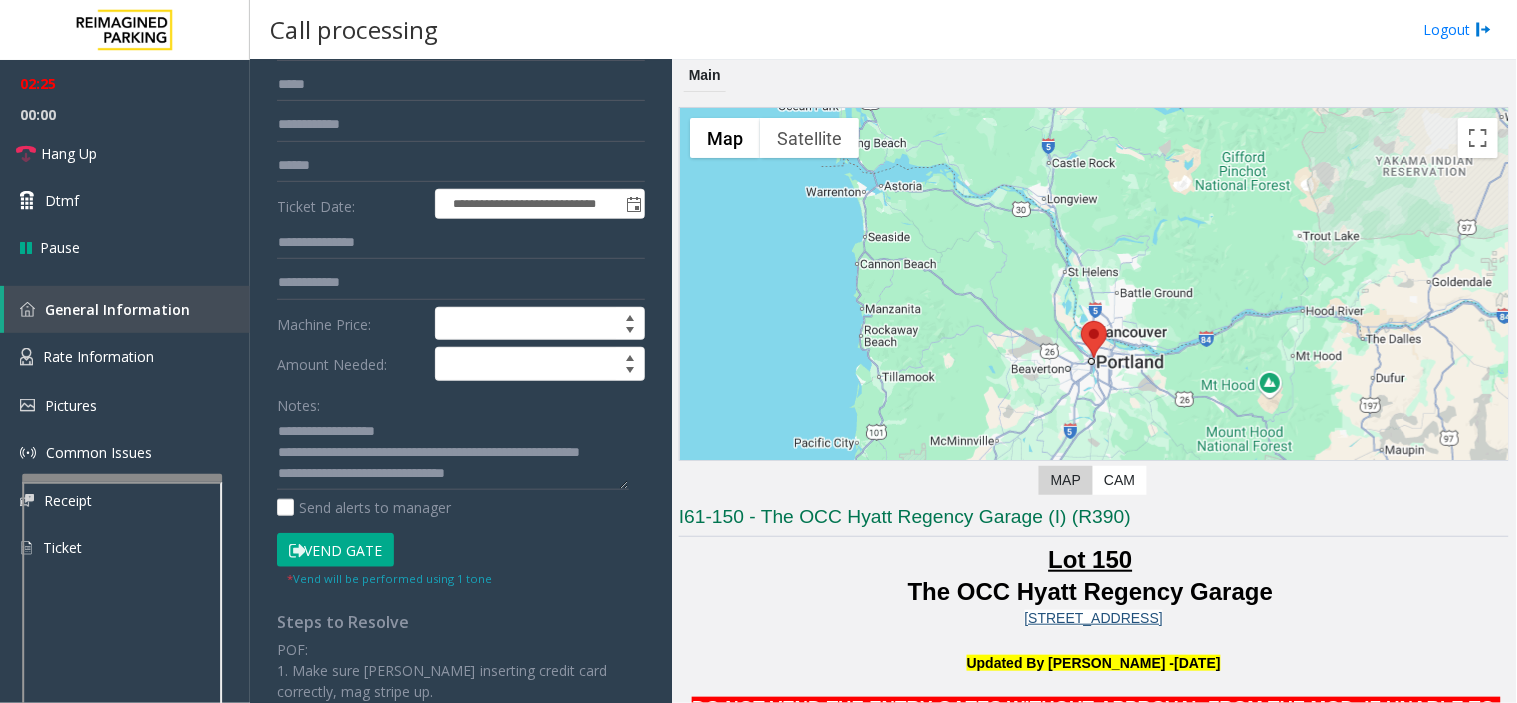 drag, startPoint x: 810, startPoint y: 678, endPoint x: 756, endPoint y: 666, distance: 55.31727 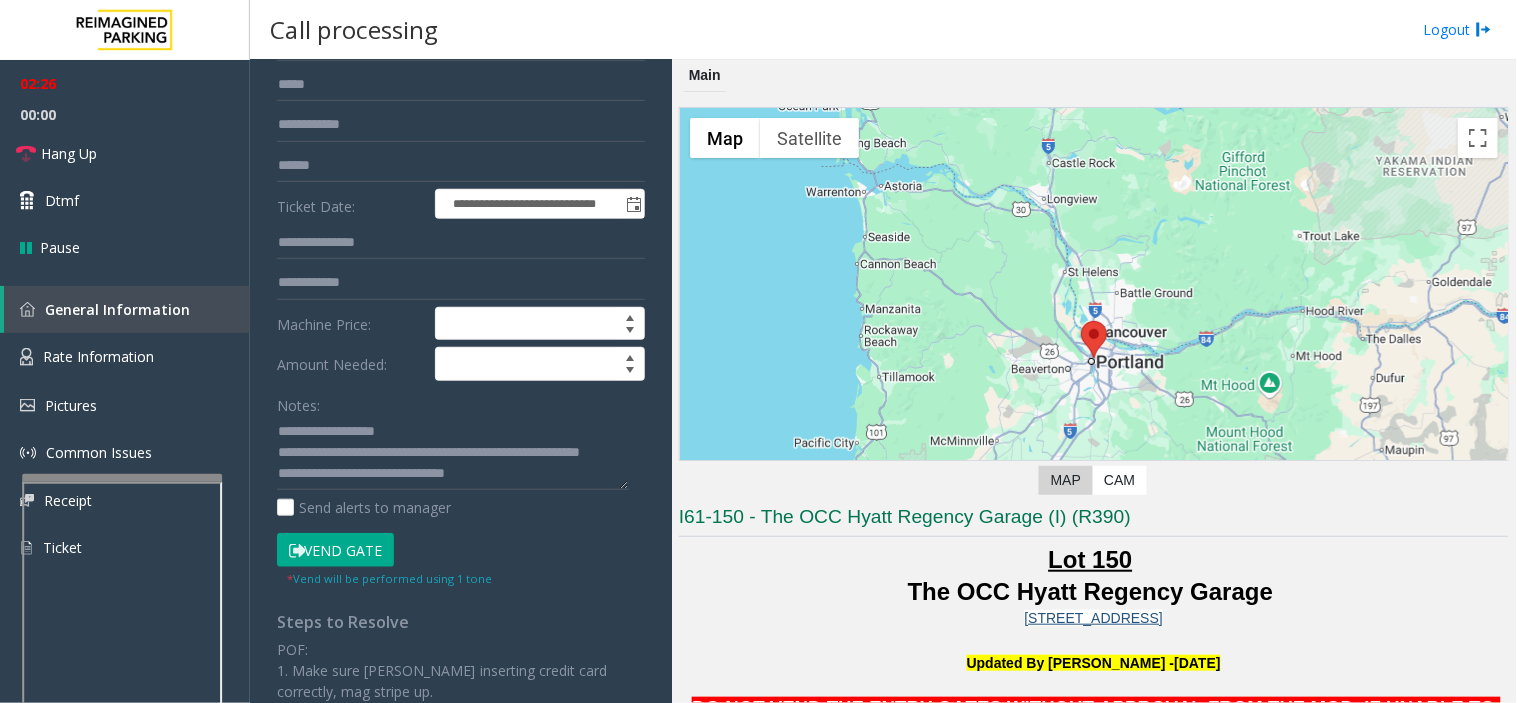 scroll, scrollTop: 0, scrollLeft: 0, axis: both 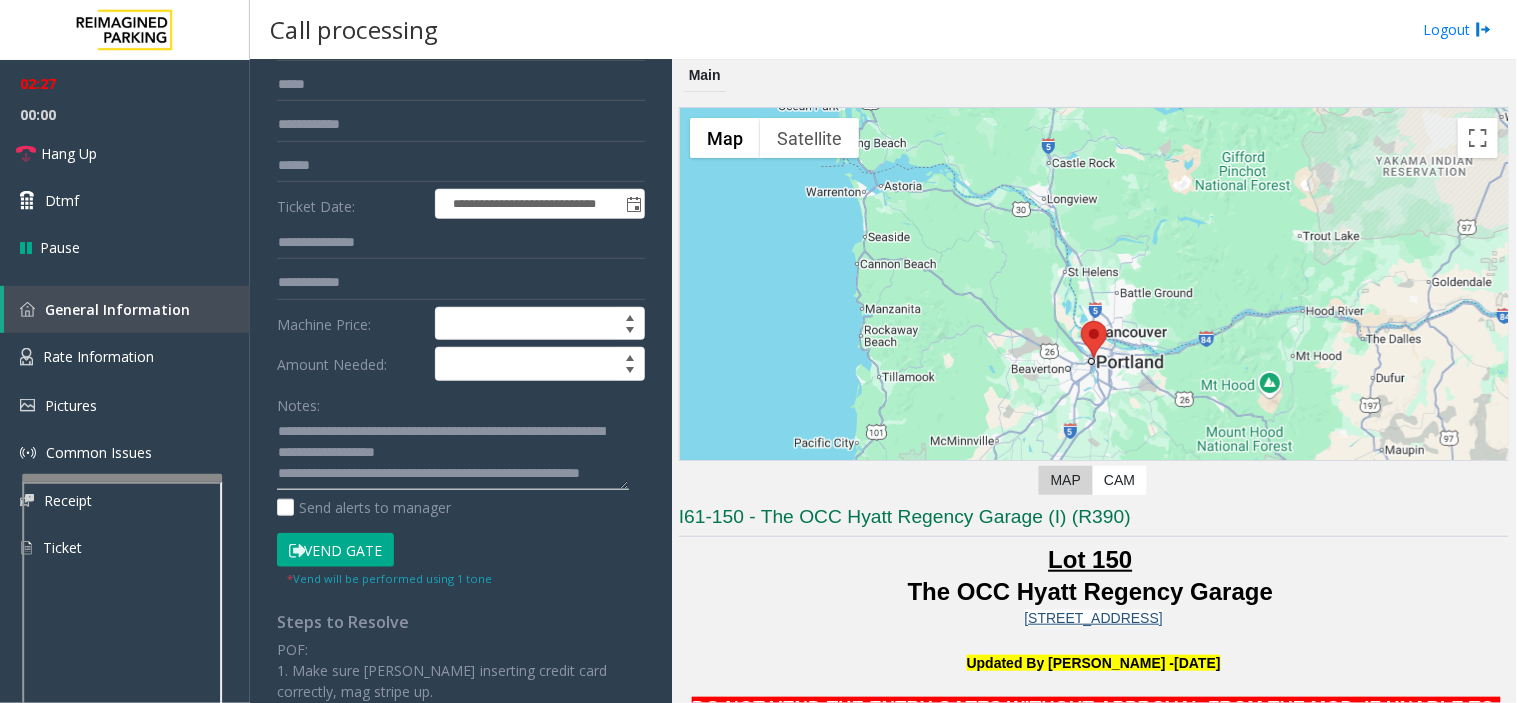 click 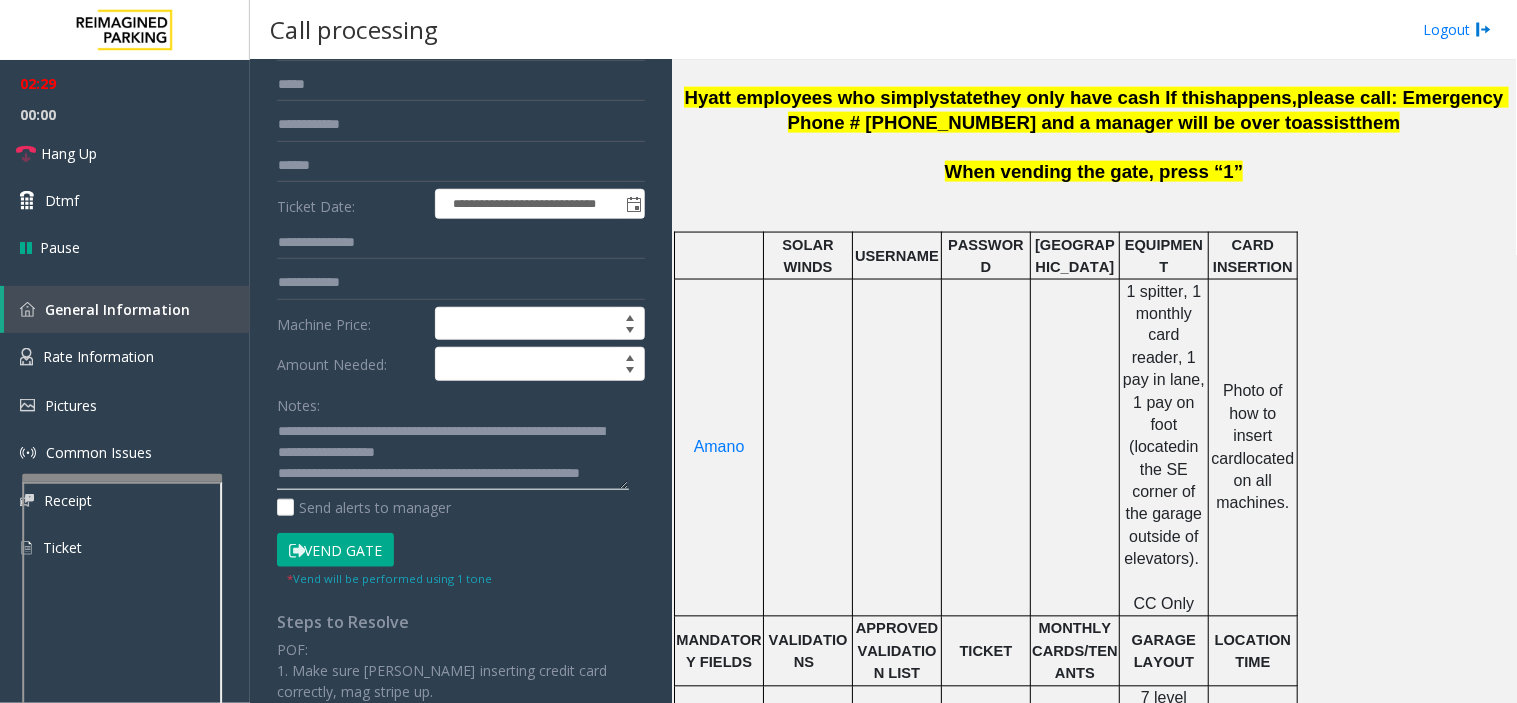 scroll, scrollTop: 777, scrollLeft: 0, axis: vertical 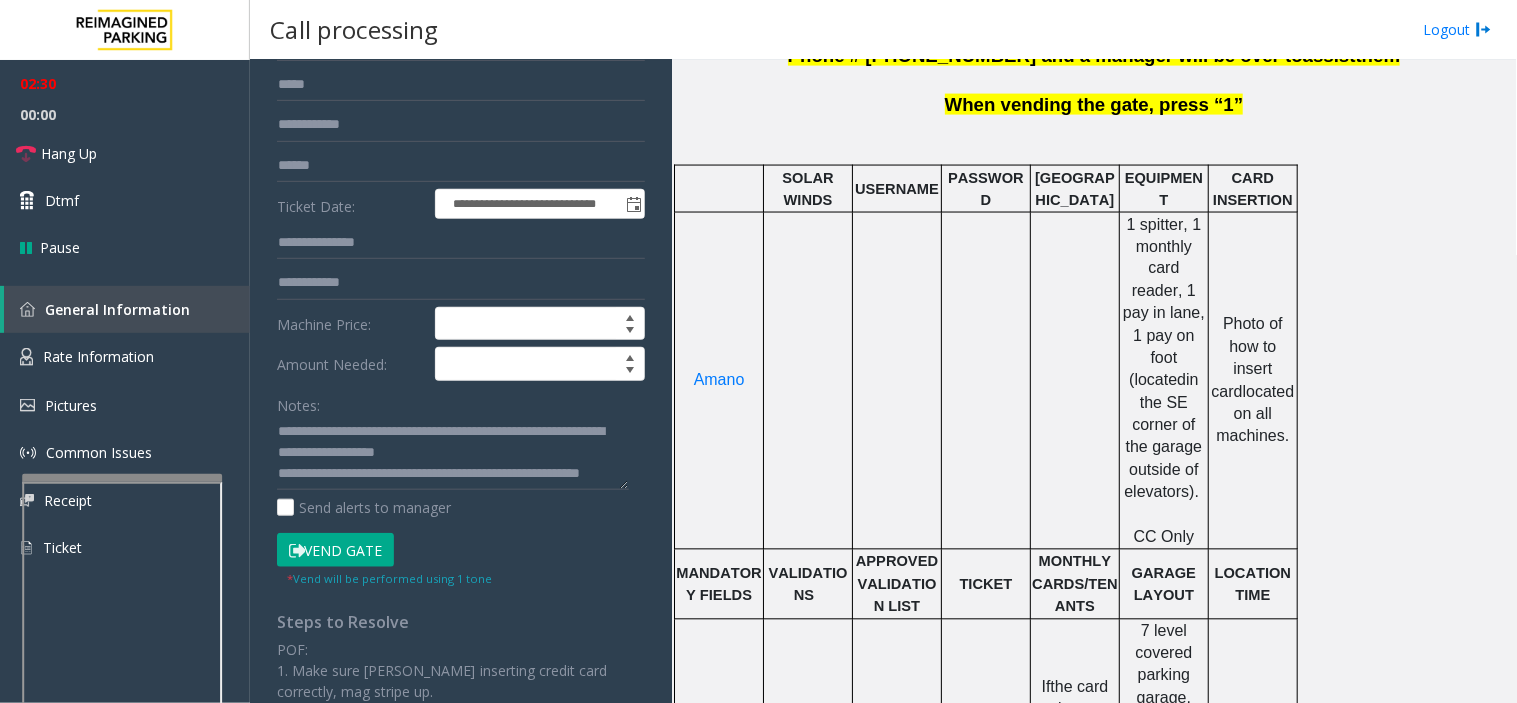 drag, startPoint x: 903, startPoint y: 626, endPoint x: 867, endPoint y: 645, distance: 40.706264 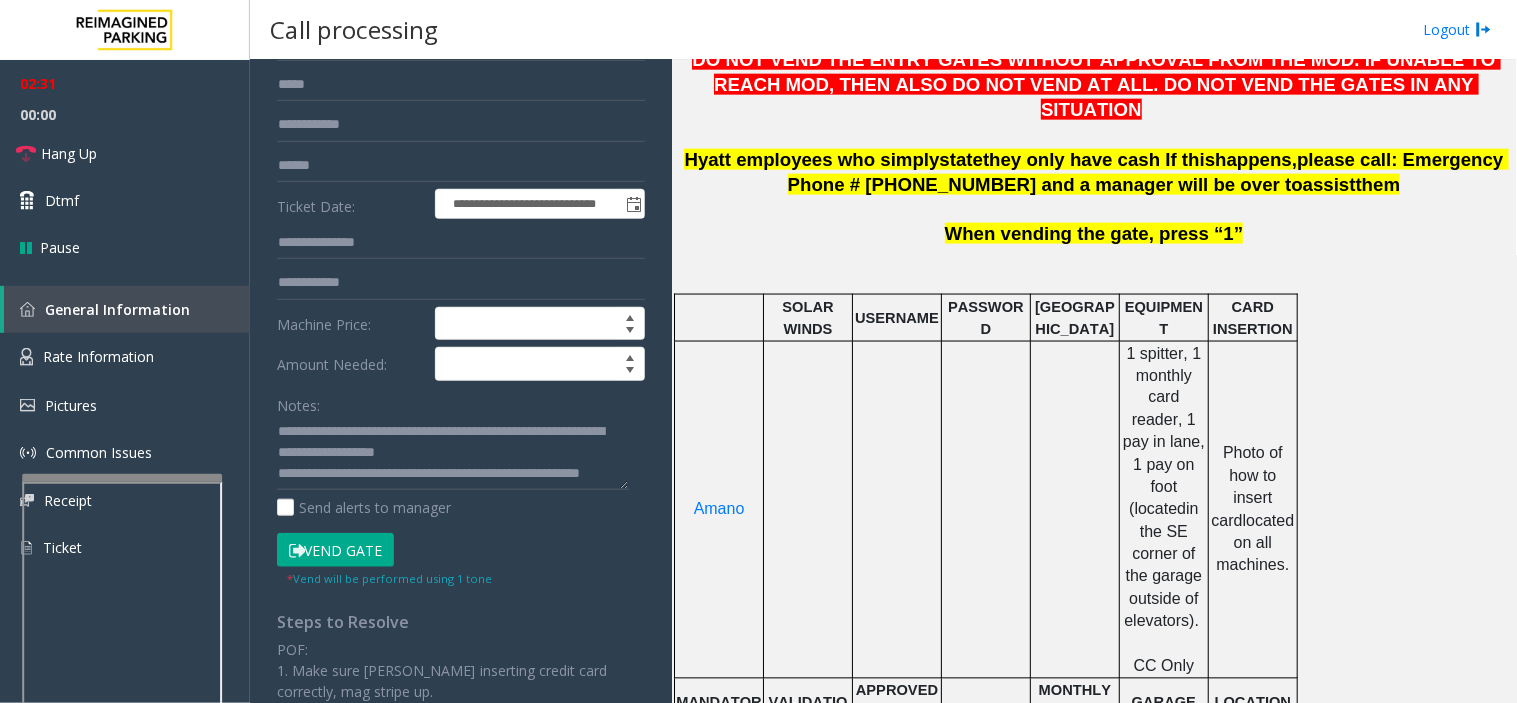 scroll, scrollTop: 333, scrollLeft: 0, axis: vertical 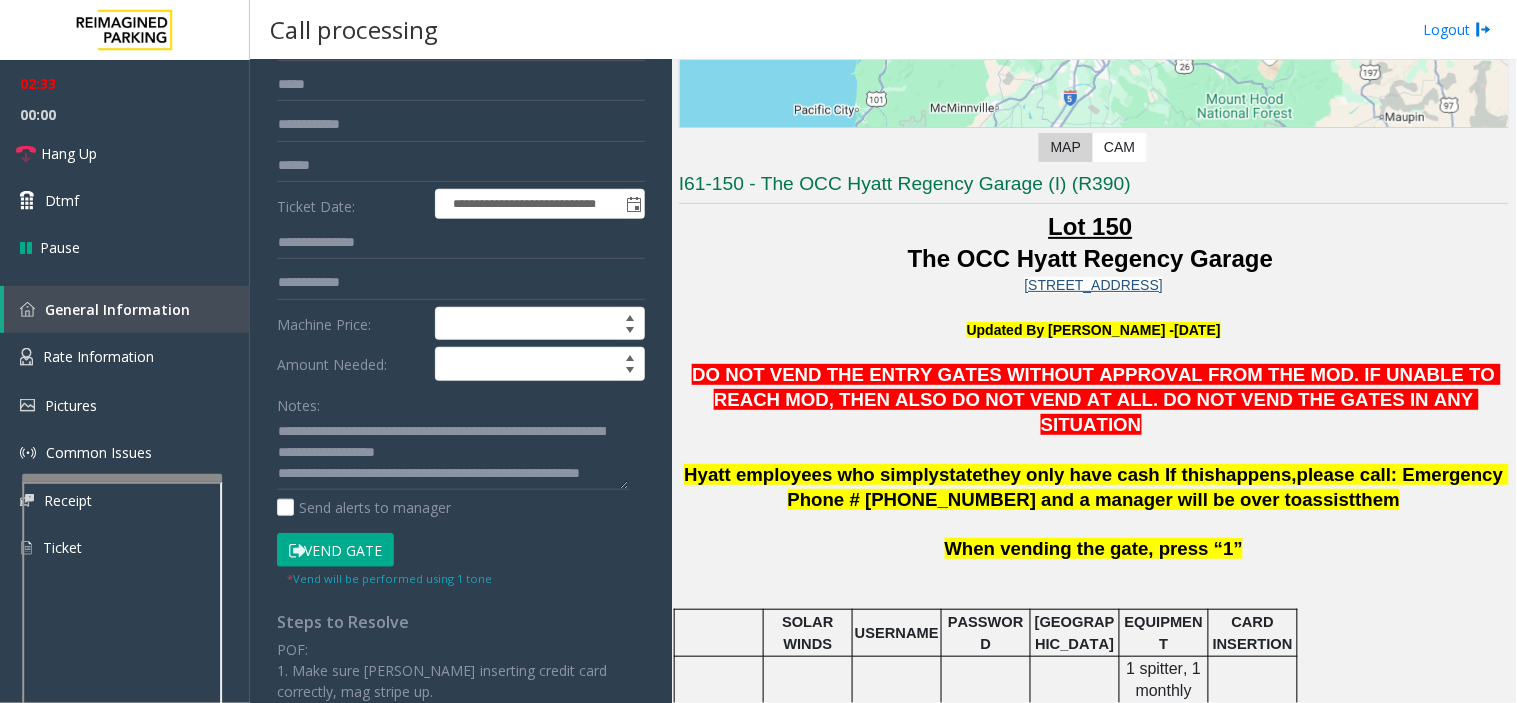 drag, startPoint x: 841, startPoint y: 495, endPoint x: 777, endPoint y: 495, distance: 64 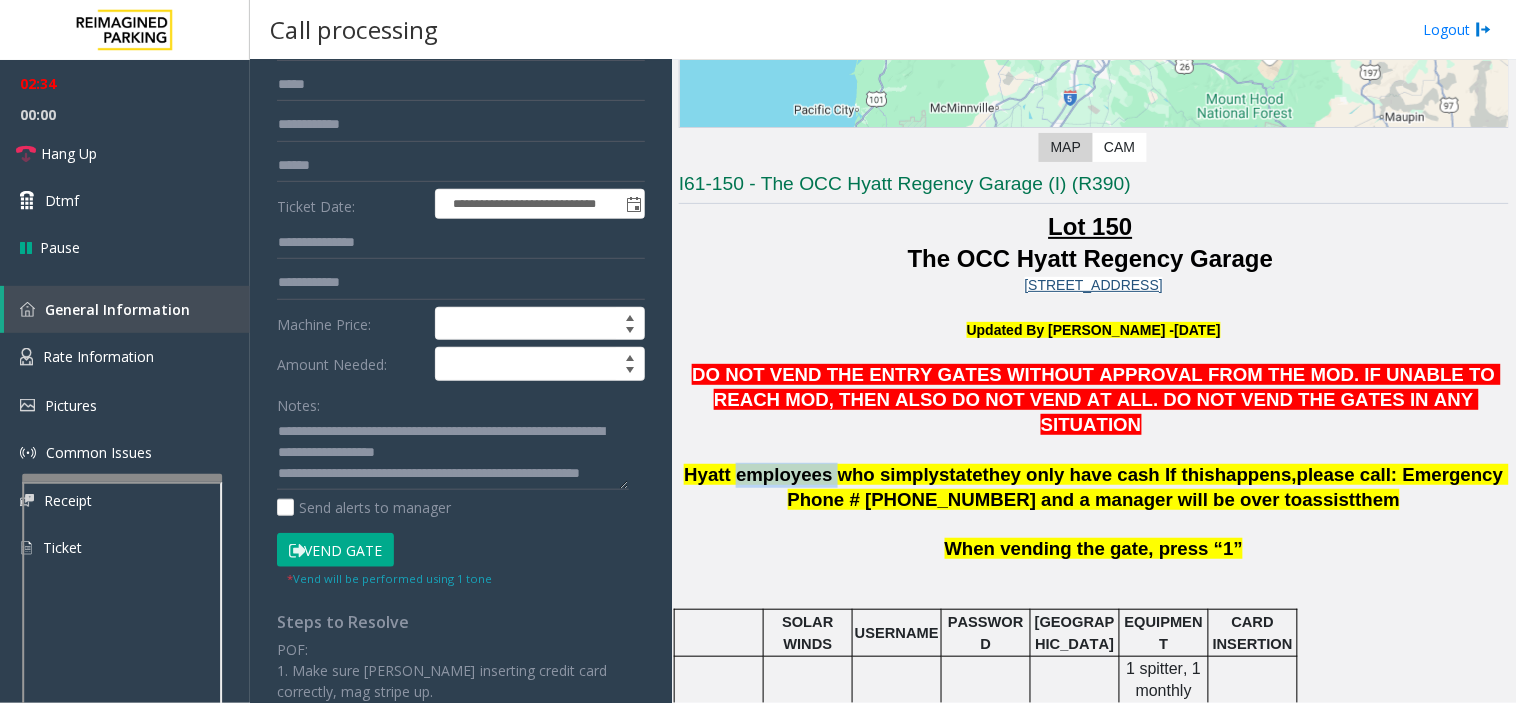 click on "Hyatt employees who simply" 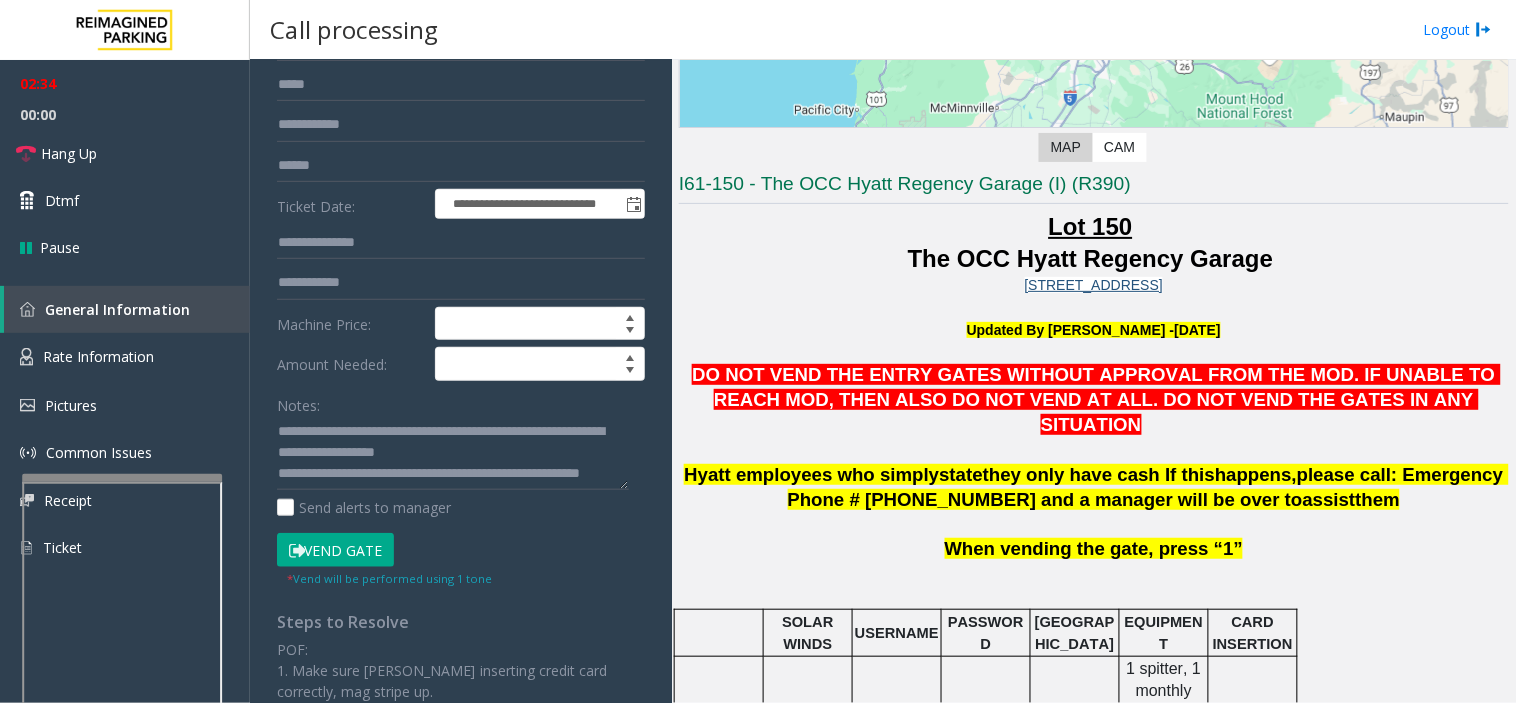 click on "Hyatt employees who simply" 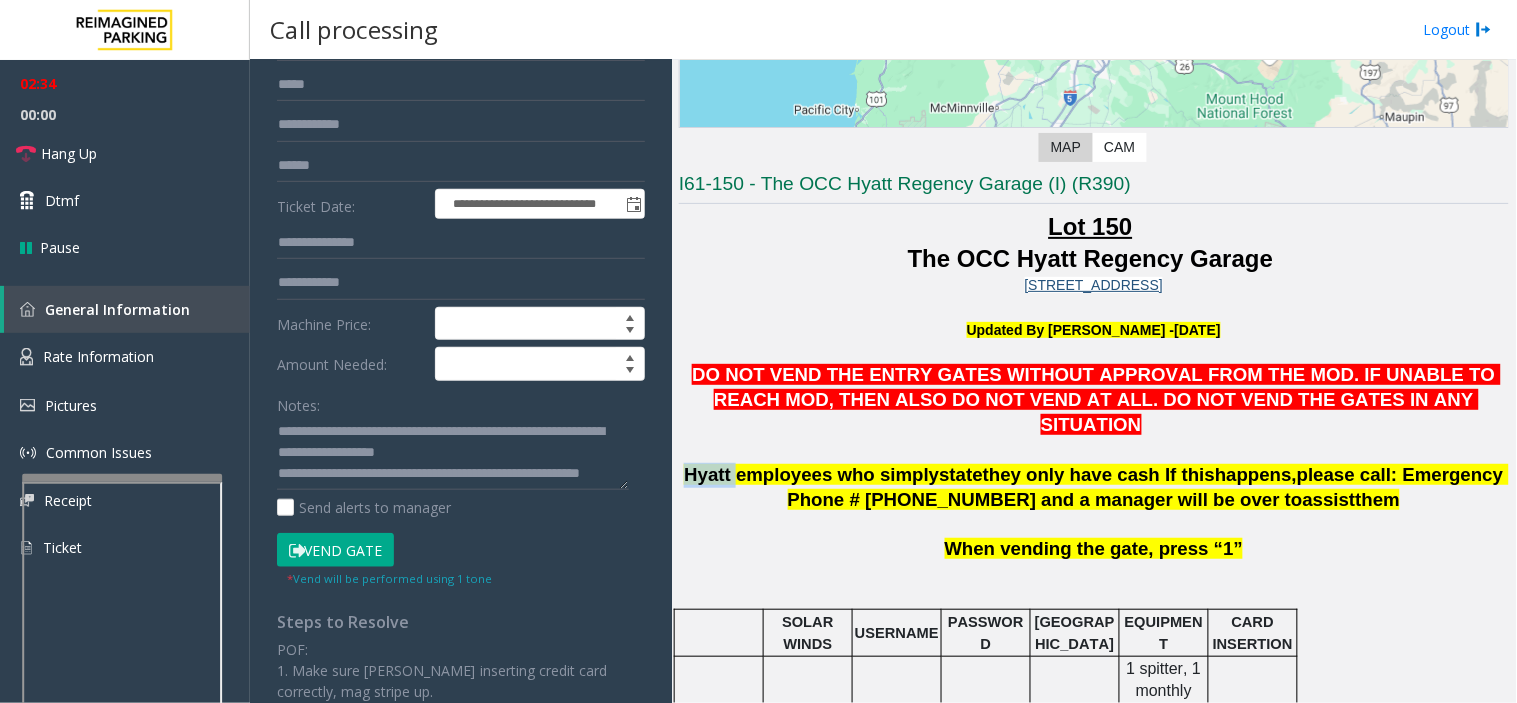 click on "Hyatt employees who simply" 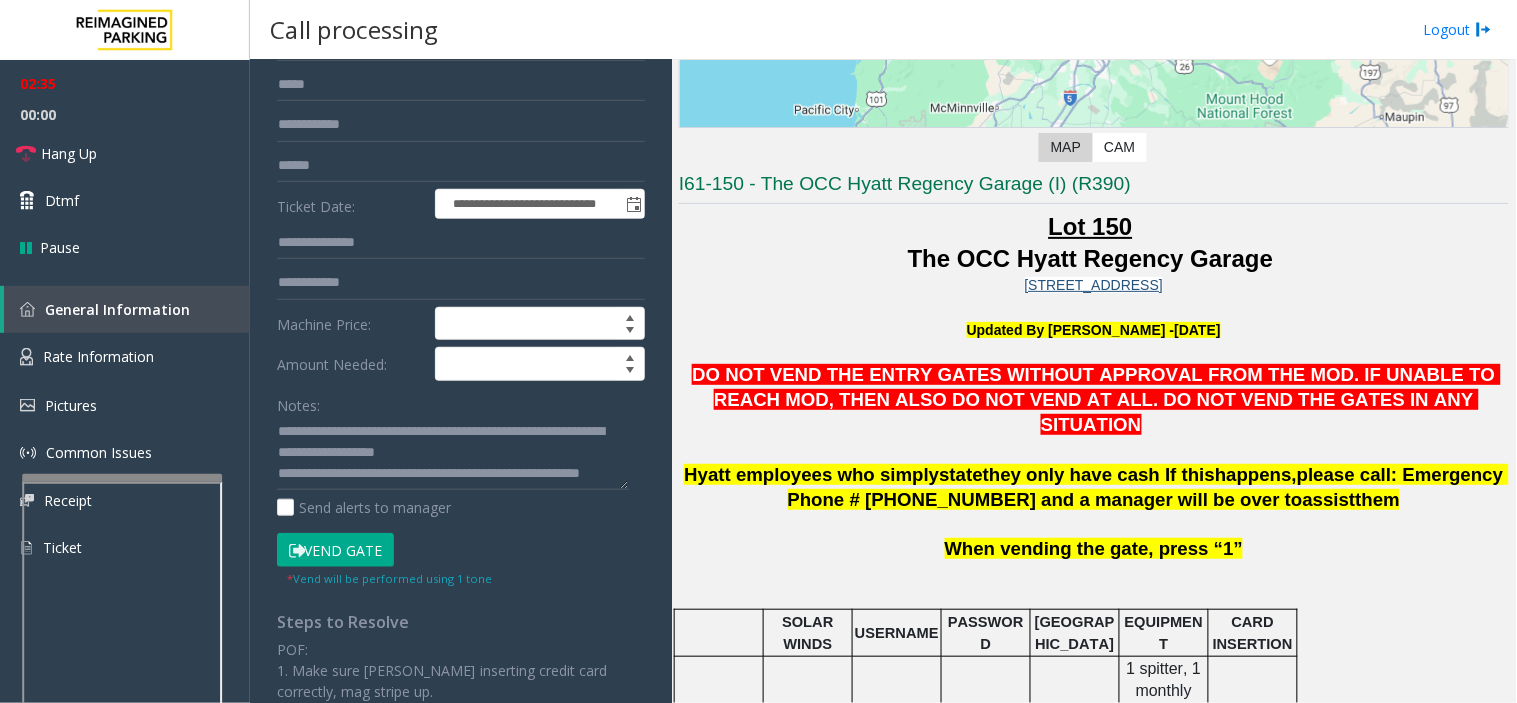 click 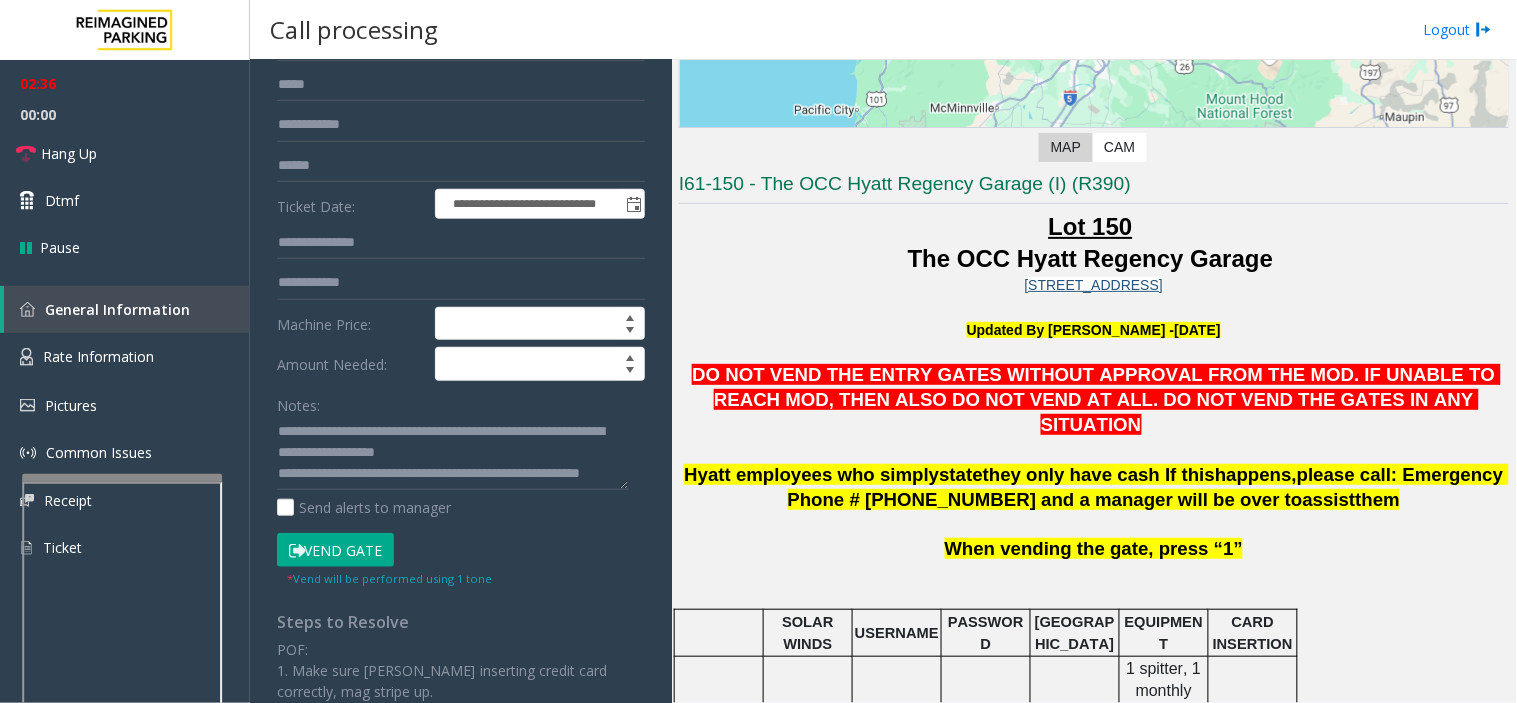 scroll, scrollTop: 0, scrollLeft: 0, axis: both 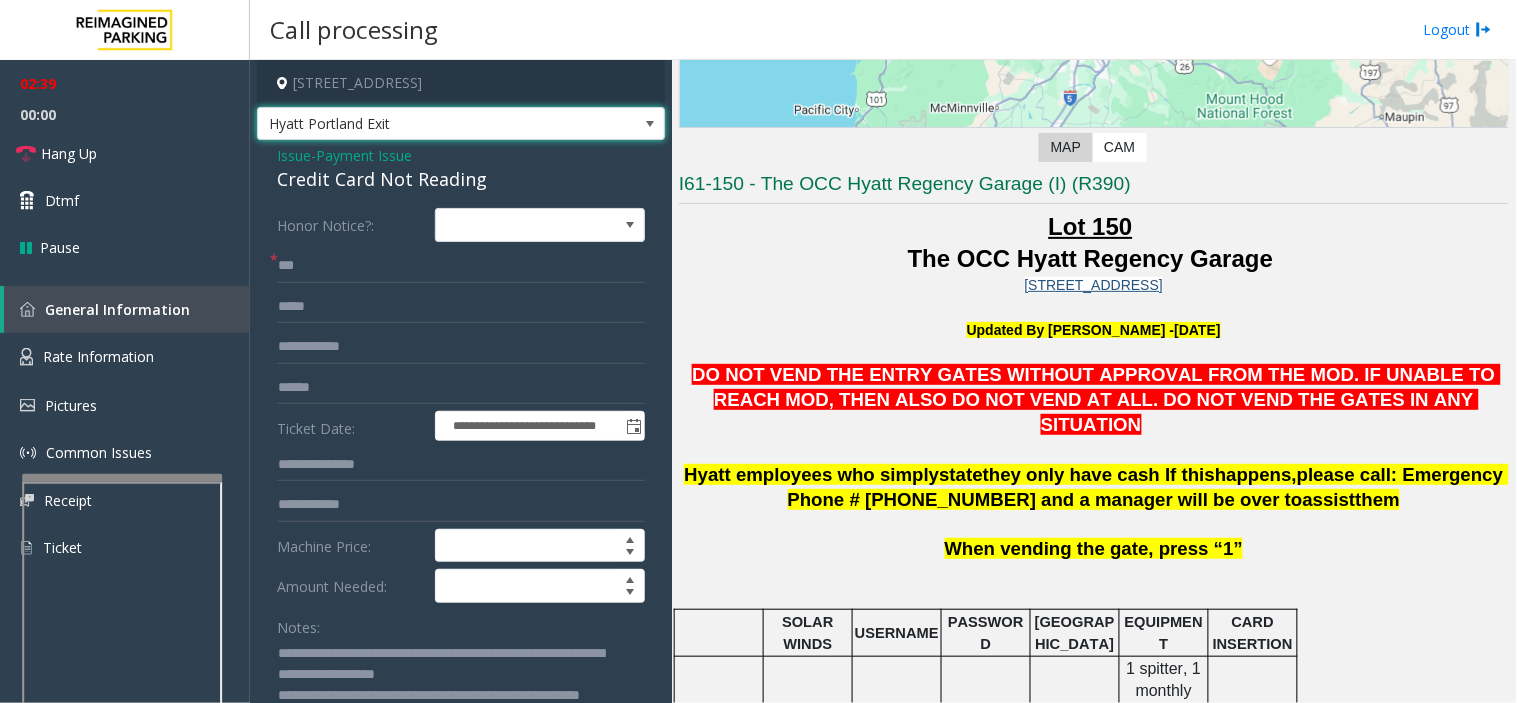 click on "Hyatt Portland Exit" at bounding box center (420, 124) 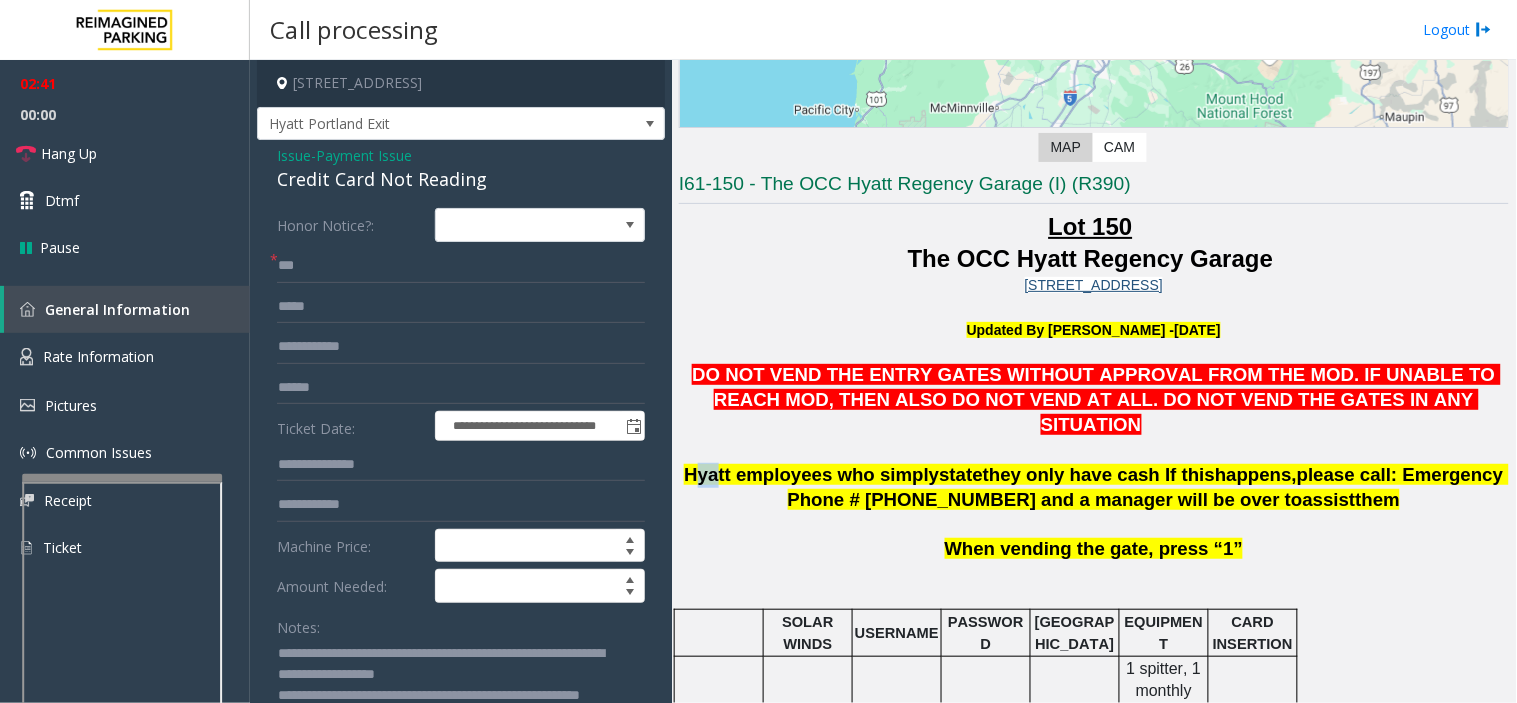 drag, startPoint x: 707, startPoint y: 446, endPoint x: 733, endPoint y: 447, distance: 26.019224 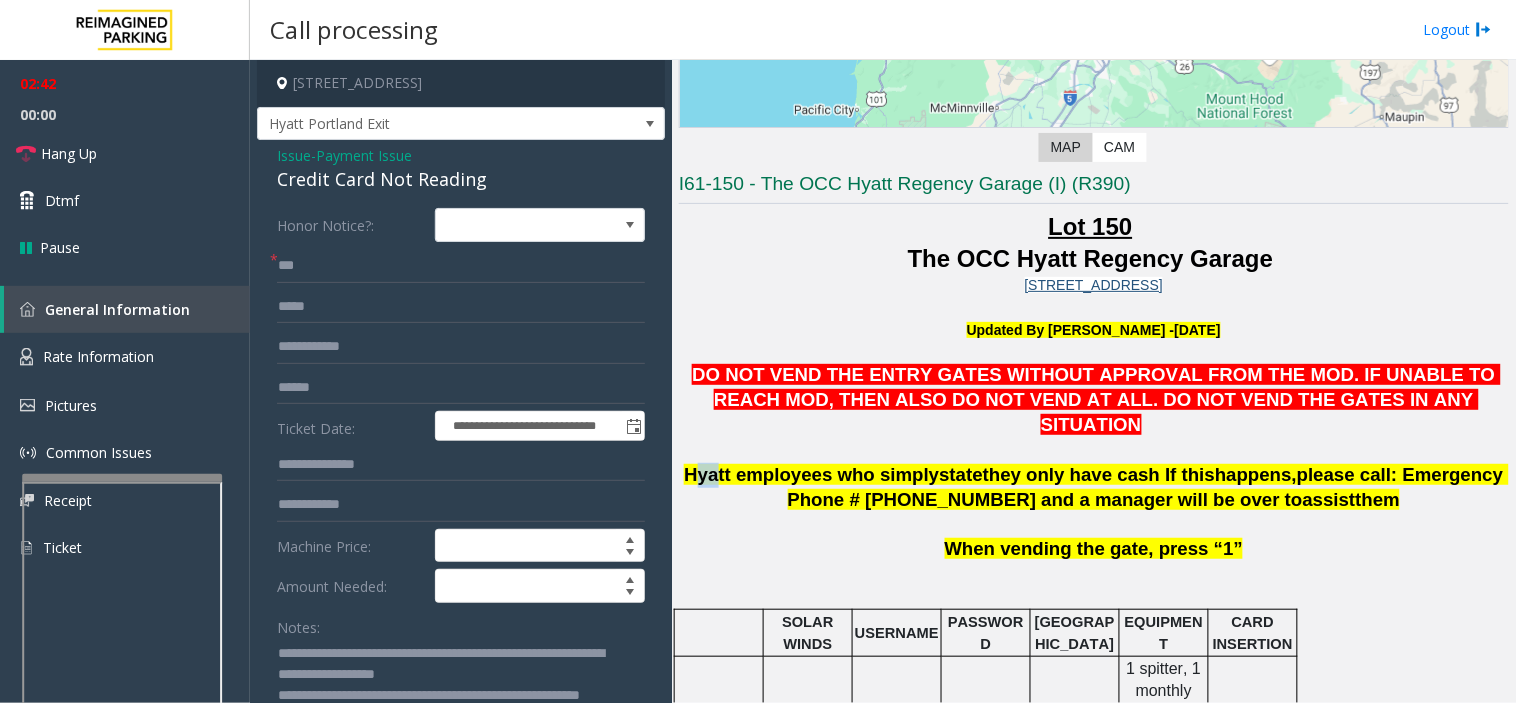 click on "Hyatt employees who simply" 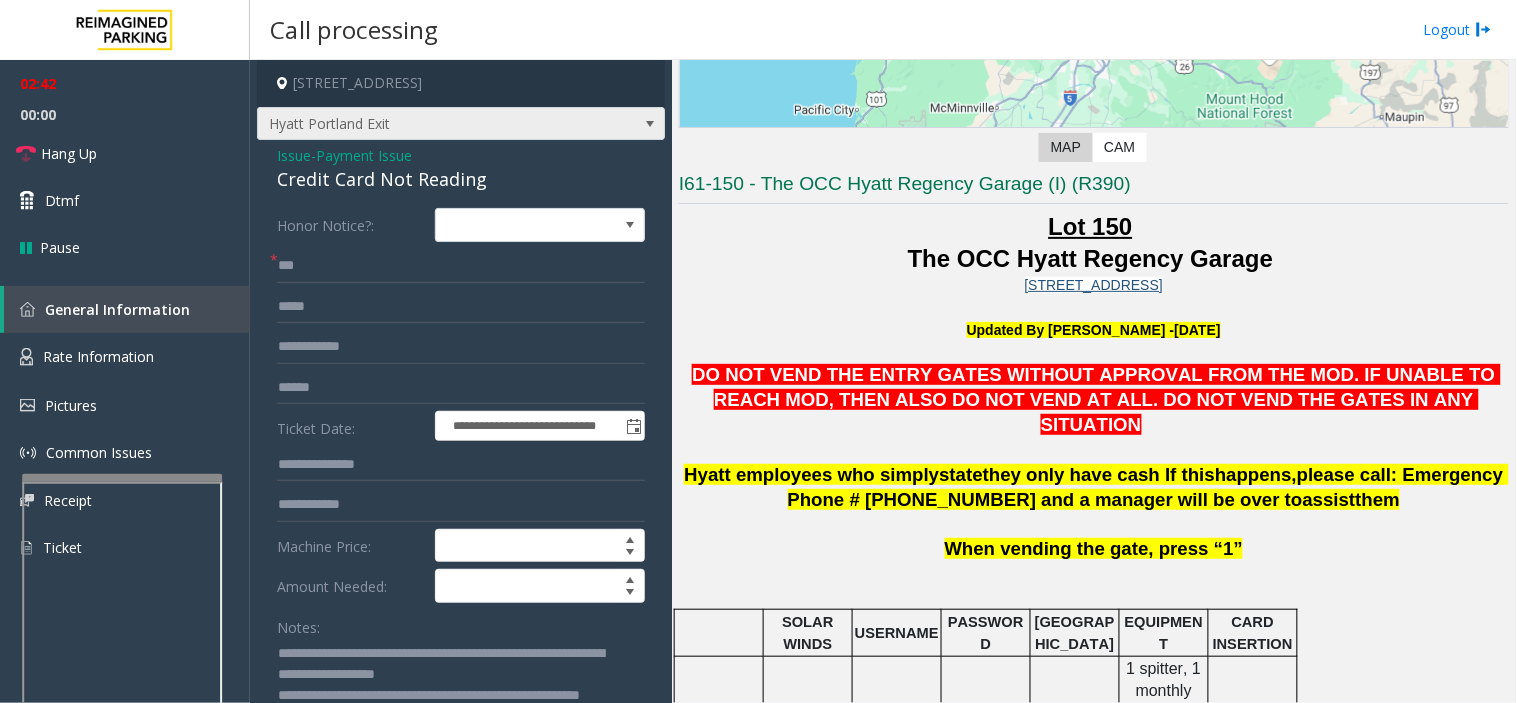 click on "Hyatt Portland Exit" at bounding box center (420, 124) 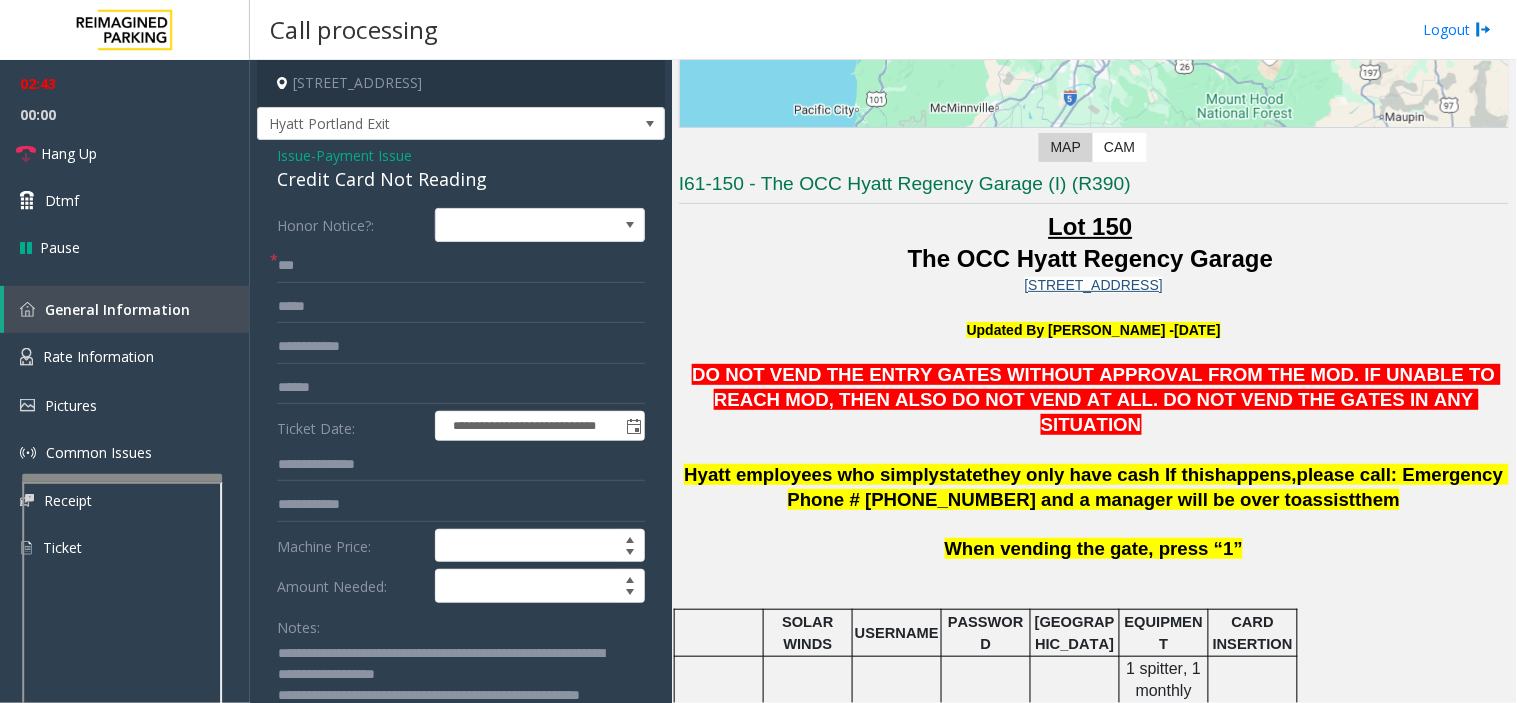click on "Updated By [PERSON_NAME] -[DATE]" 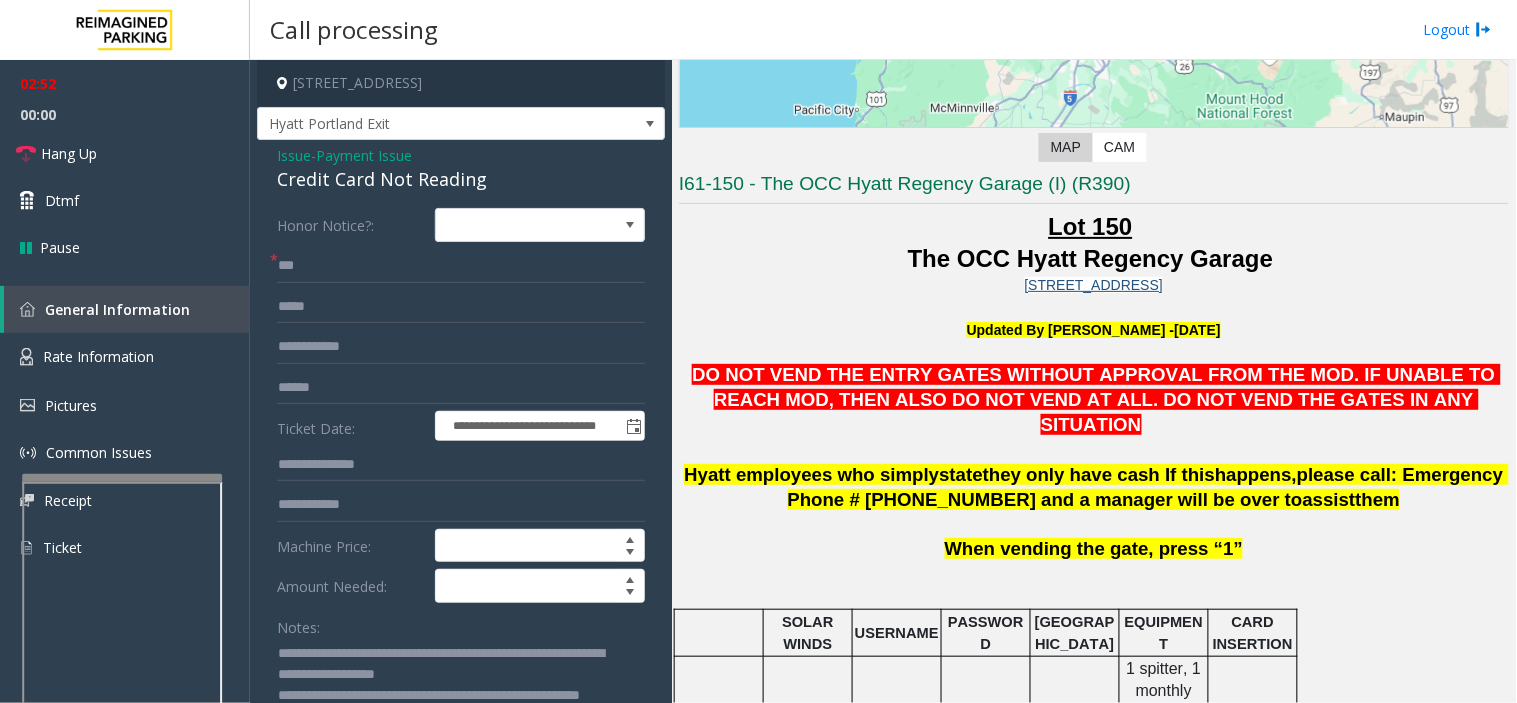 click on "DO NOT VEND THE ENTRY GATES WITHOUT APPROVAL FROM THE MOD. IF UNABLE TO REACH MOD, THEN ALSO DO NOT VEND AT ALL. DO NOT VEND THE GATES IN ANY SITUATION" 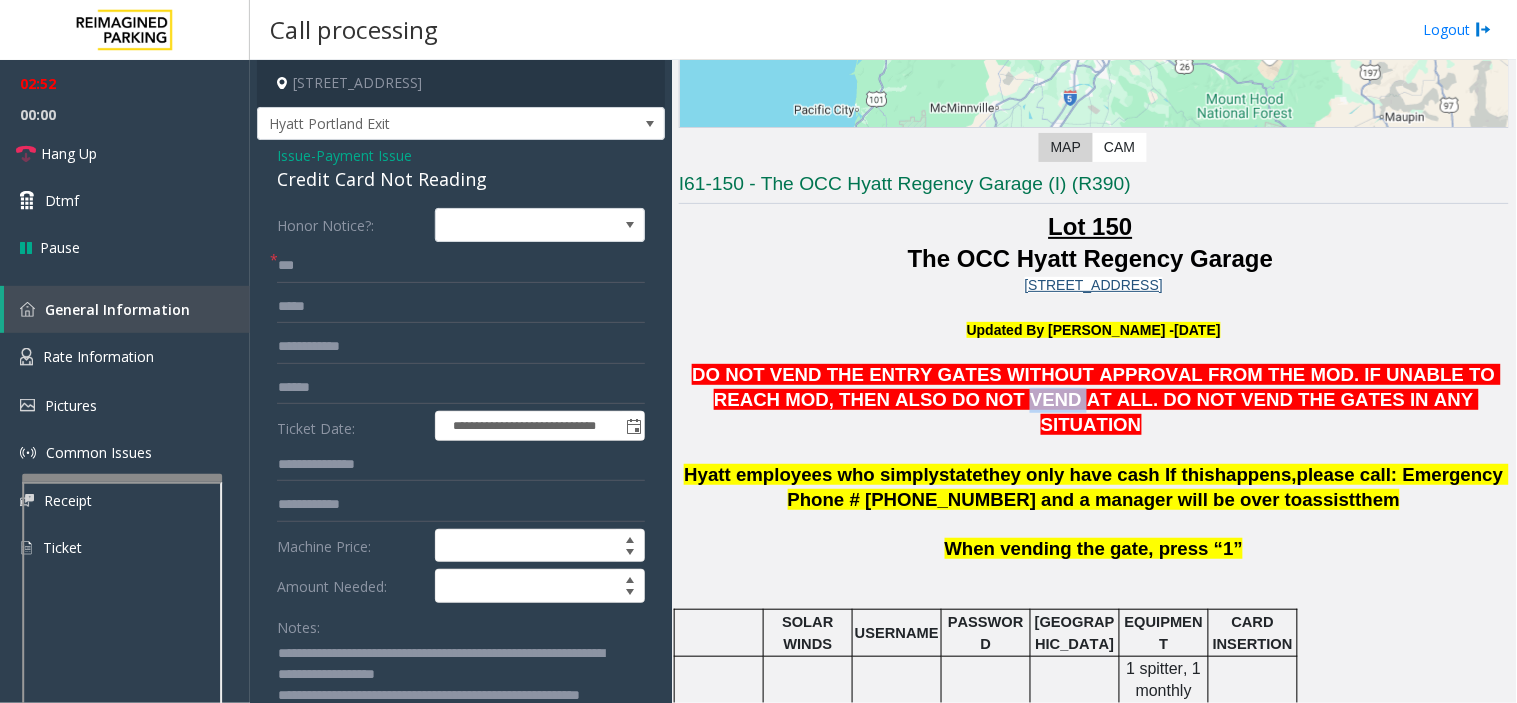 click on "DO NOT VEND THE ENTRY GATES WITHOUT APPROVAL FROM THE MOD. IF UNABLE TO REACH MOD, THEN ALSO DO NOT VEND AT ALL. DO NOT VEND THE GATES IN ANY SITUATION" 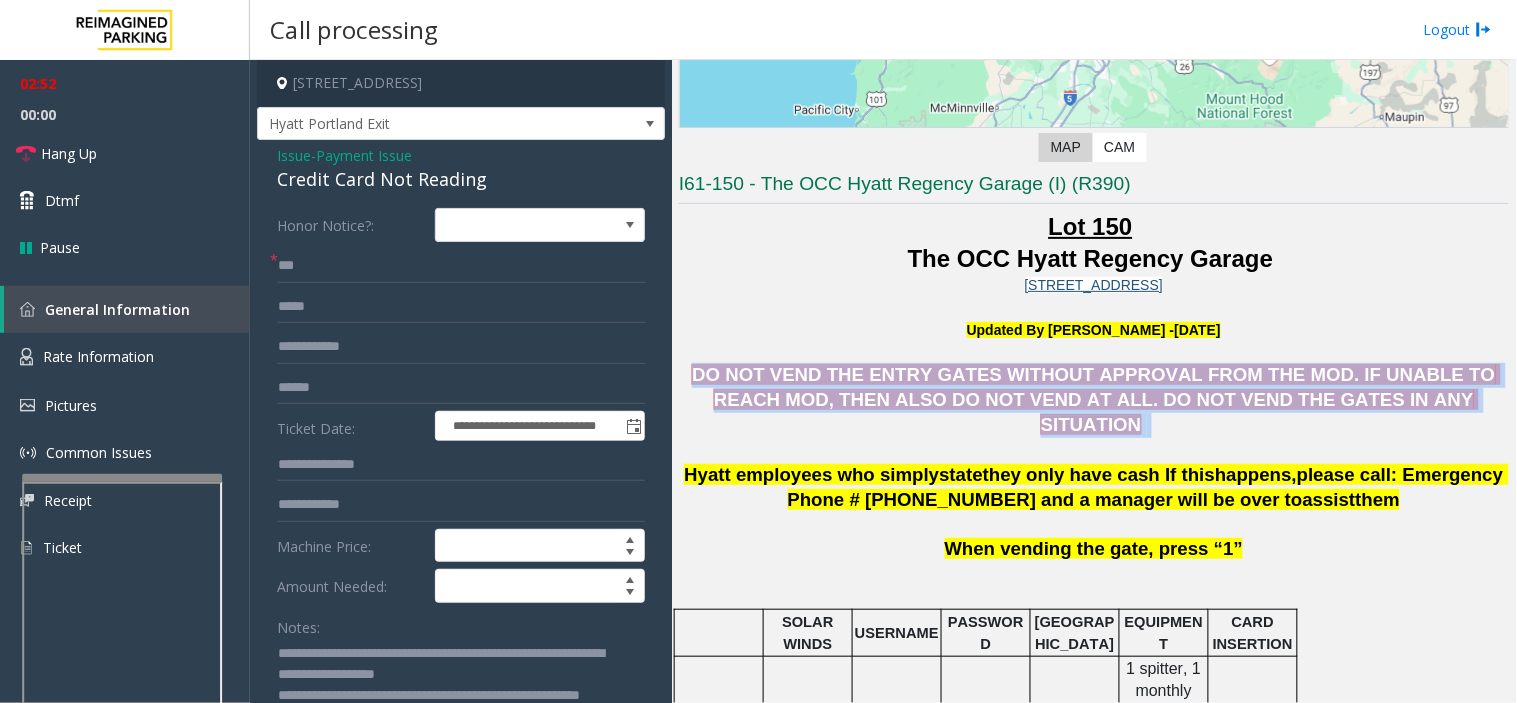 click on "DO NOT VEND THE ENTRY GATES WITHOUT APPROVAL FROM THE MOD. IF UNABLE TO REACH MOD, THEN ALSO DO NOT VEND AT ALL. DO NOT VEND THE GATES IN ANY SITUATION" 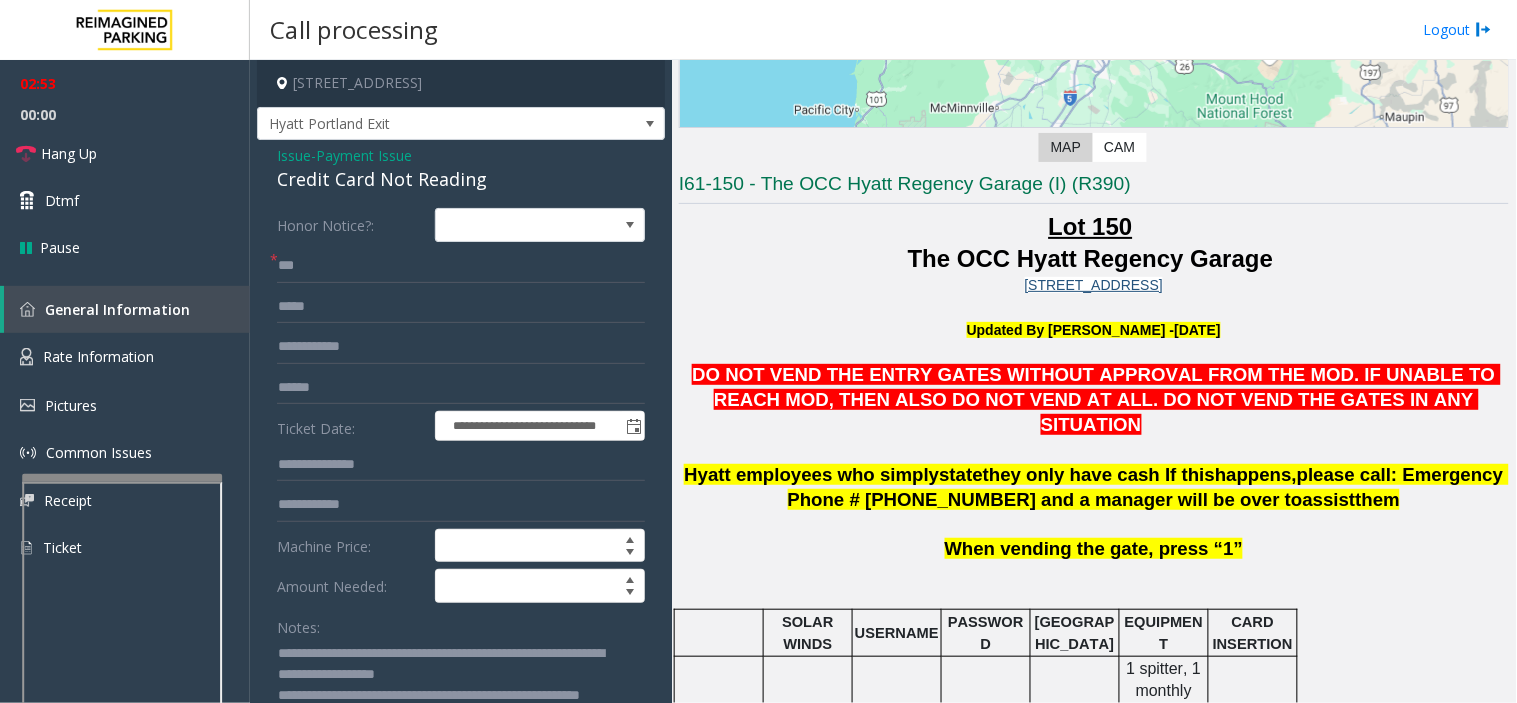 click on "please call: Emergency Phone # [PHONE_NUMBER] and a manager will be over to" 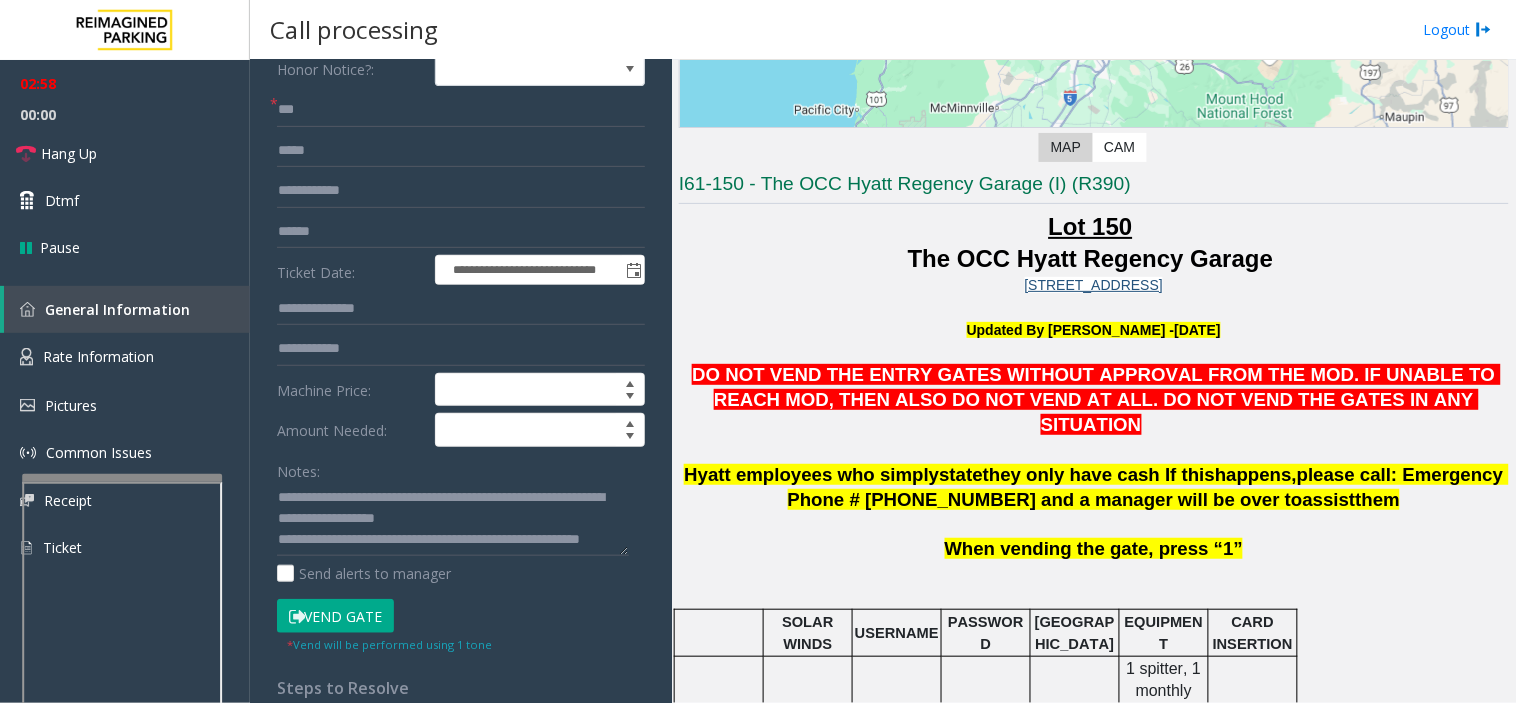 scroll, scrollTop: 222, scrollLeft: 0, axis: vertical 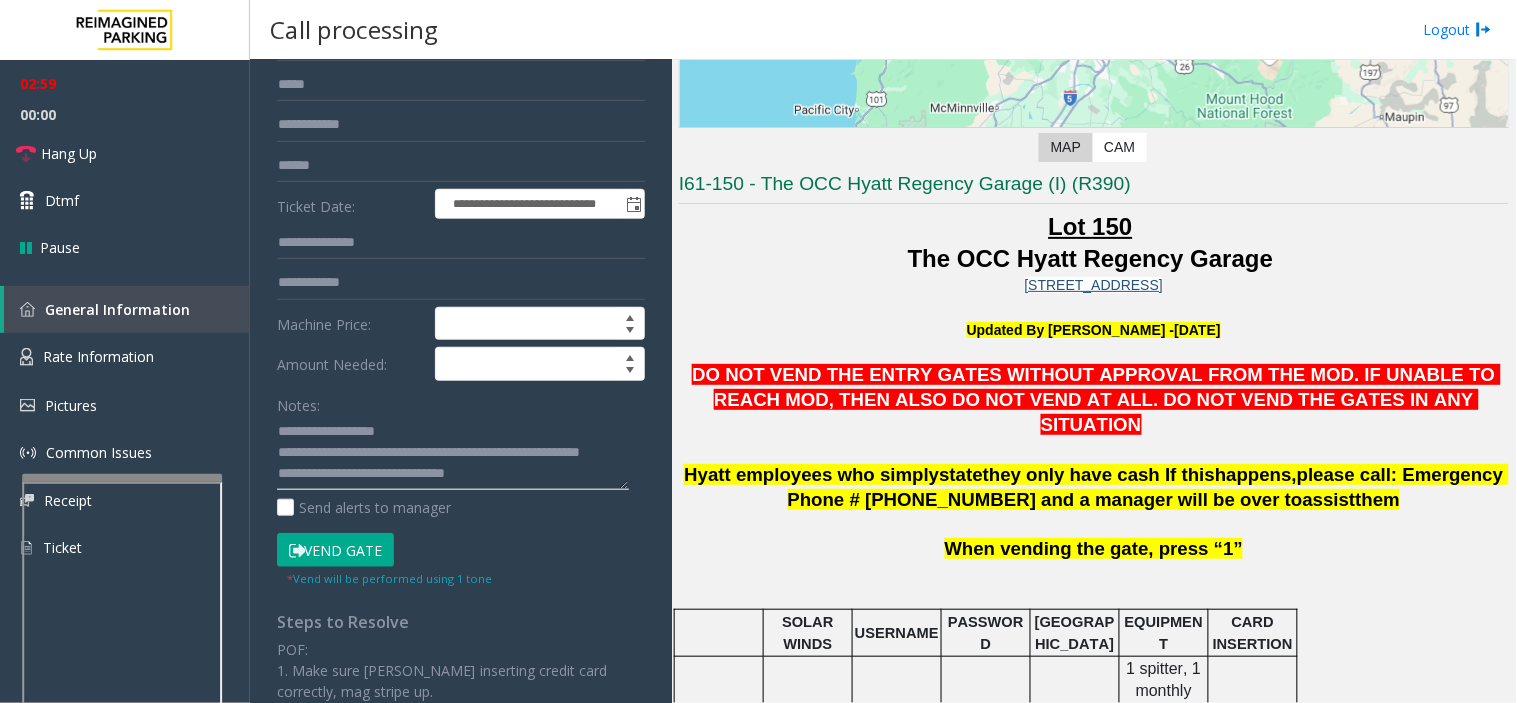 click 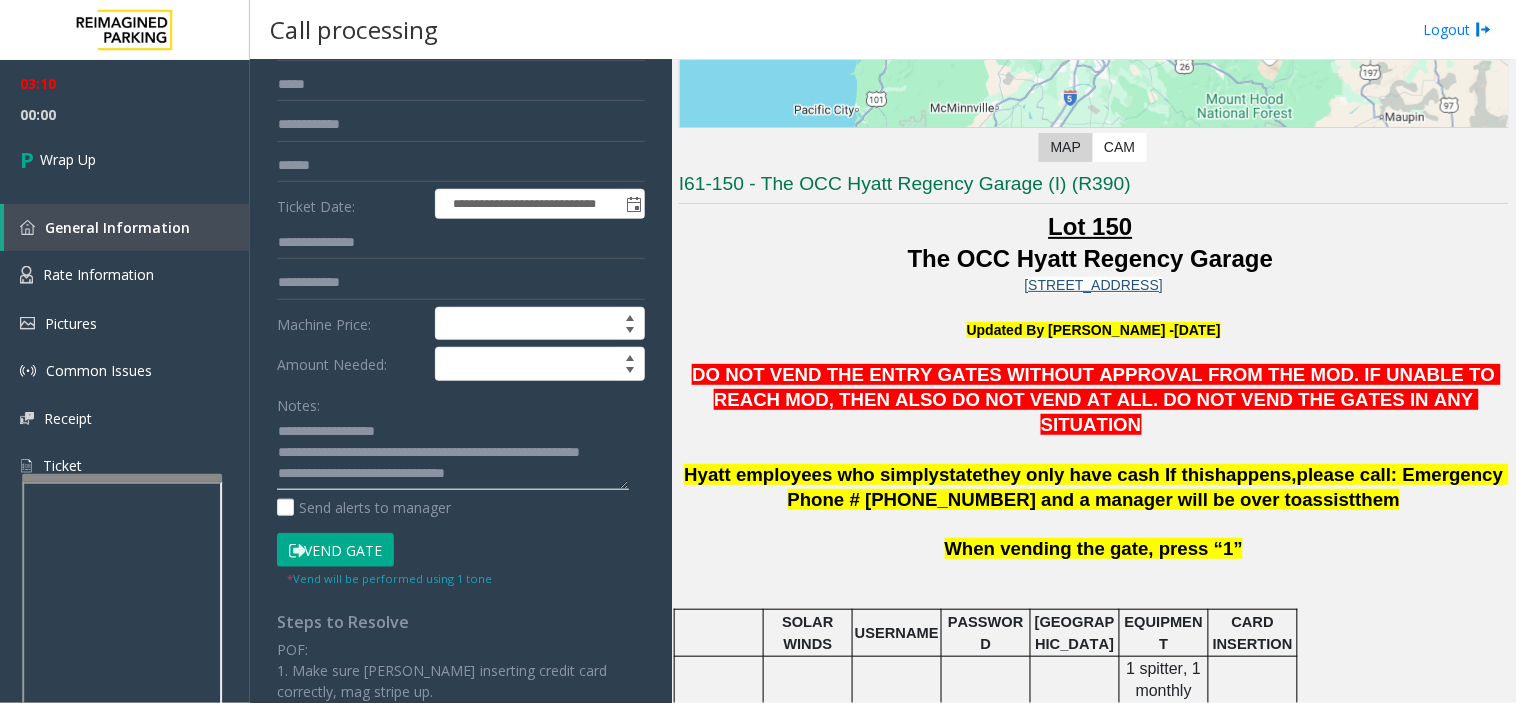 click 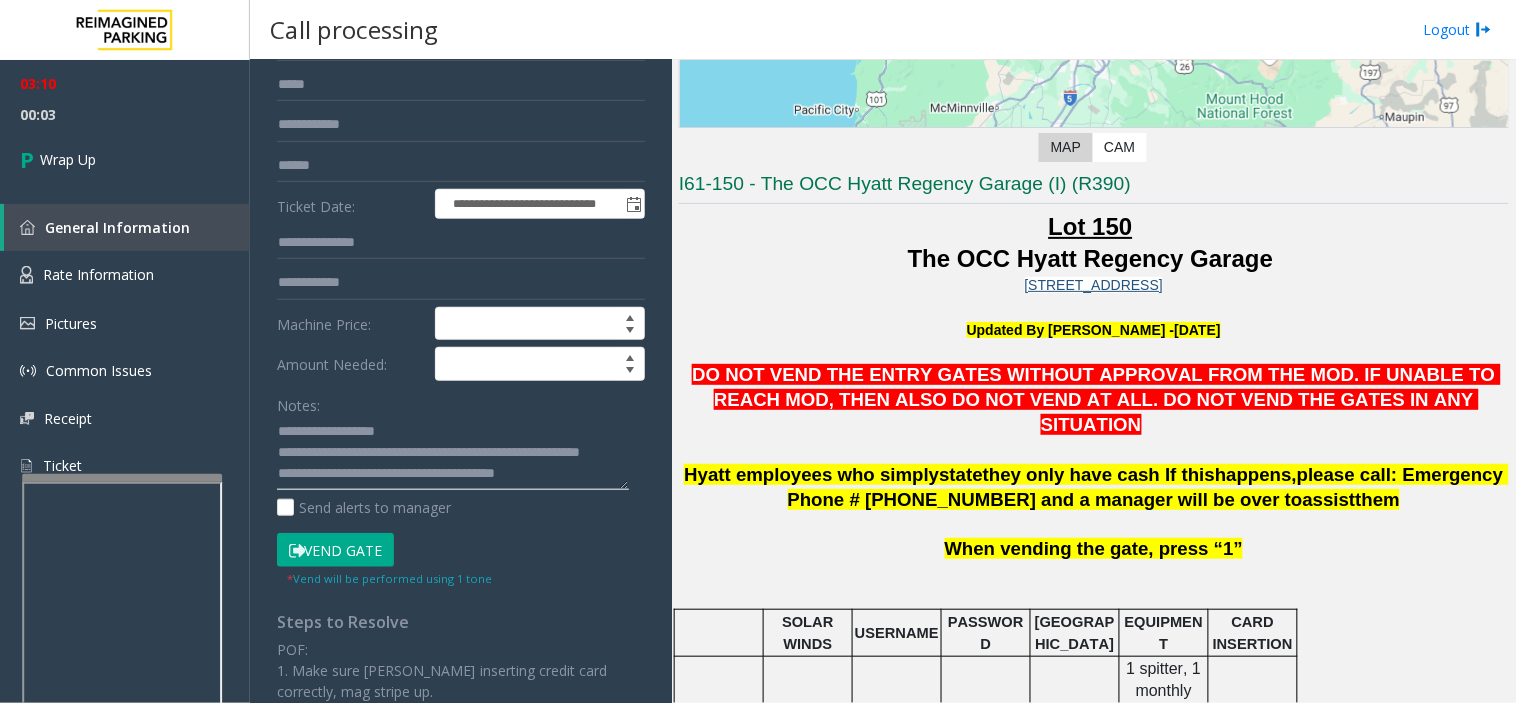 scroll, scrollTop: 76, scrollLeft: 0, axis: vertical 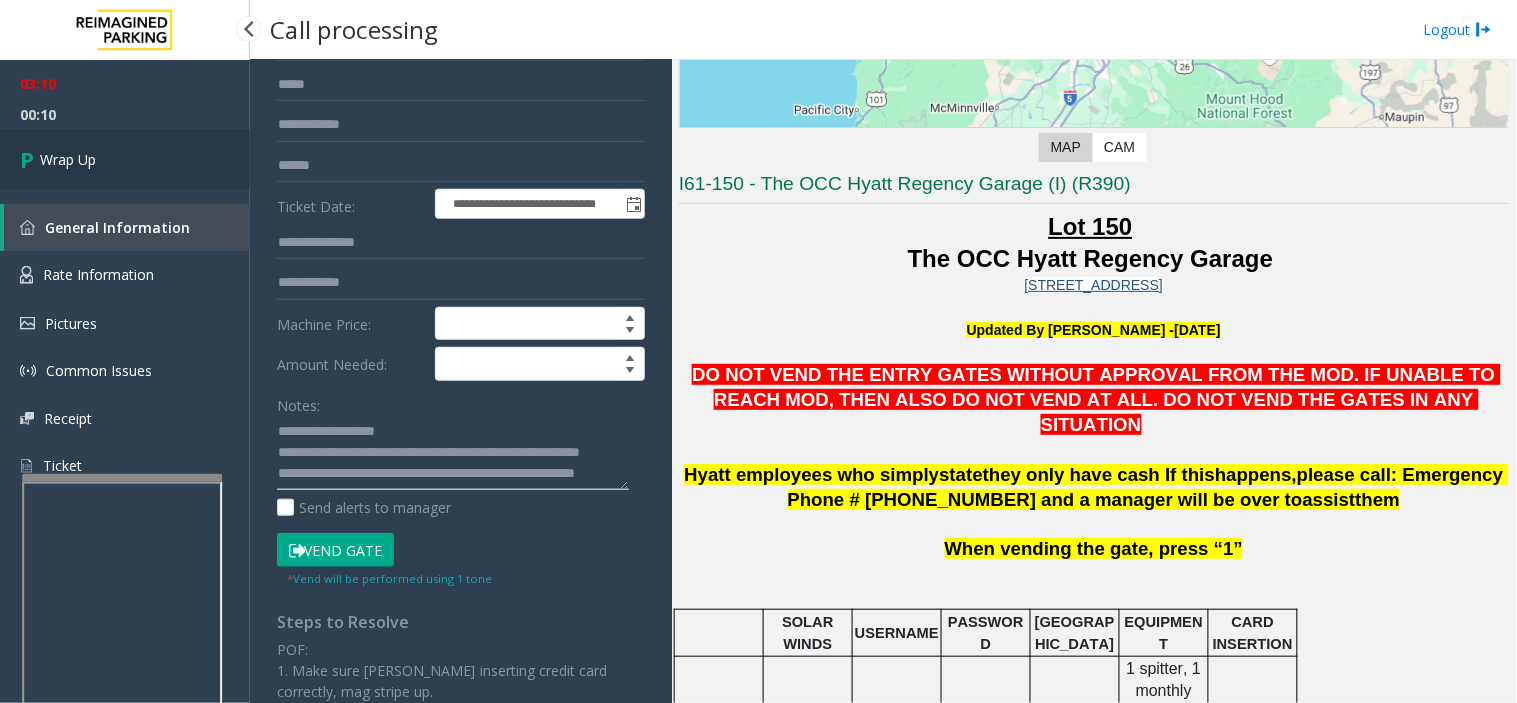 type on "**********" 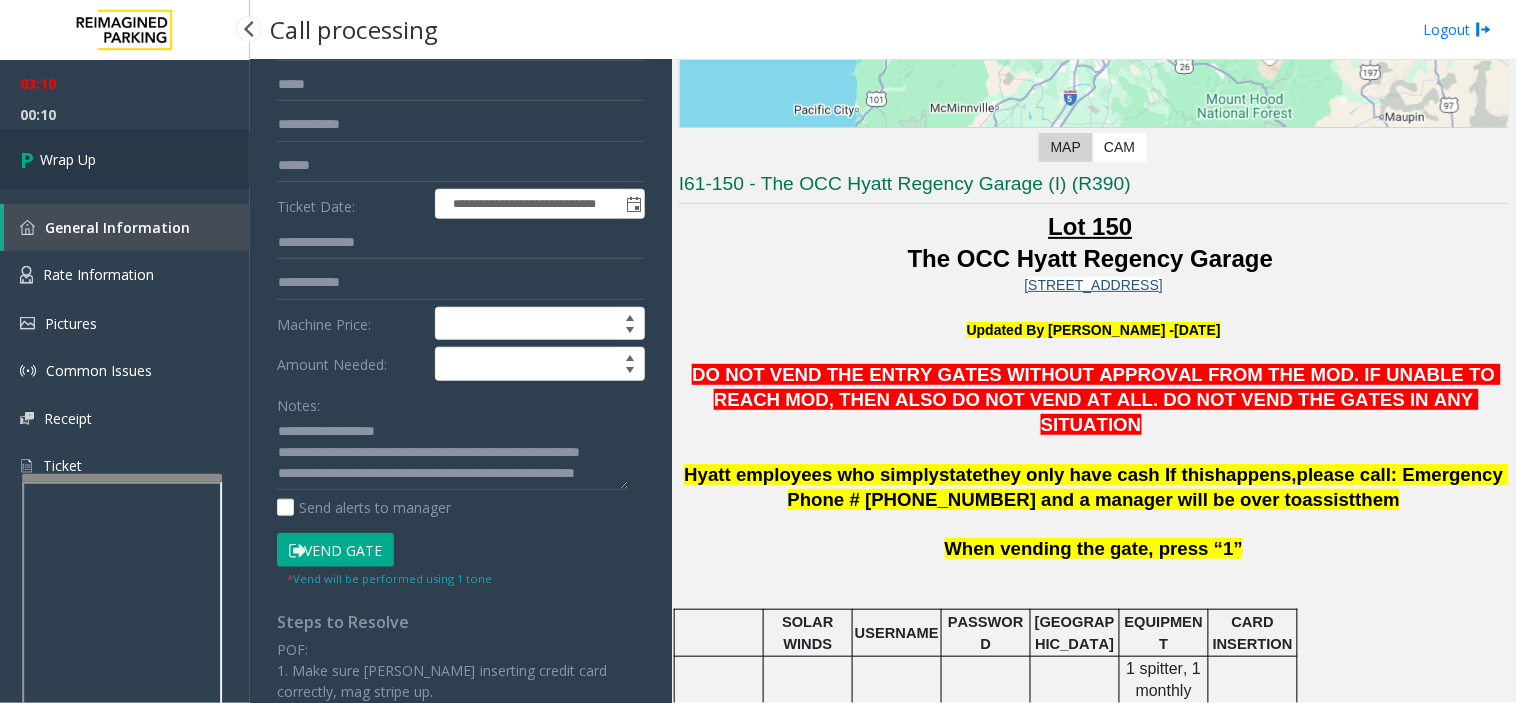 click on "Wrap Up" at bounding box center [125, 159] 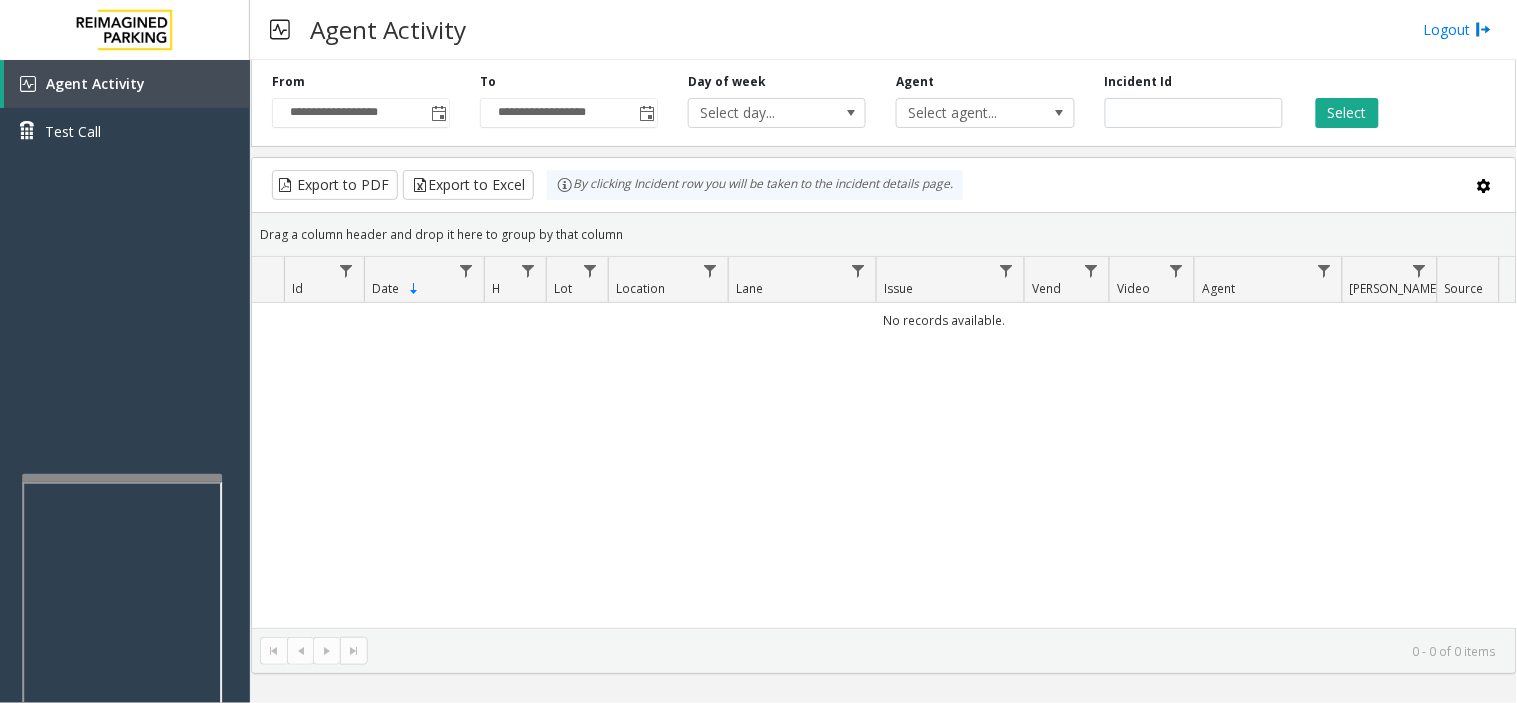 drag, startPoint x: 1017, startPoint y: 478, endPoint x: 882, endPoint y: 485, distance: 135.18137 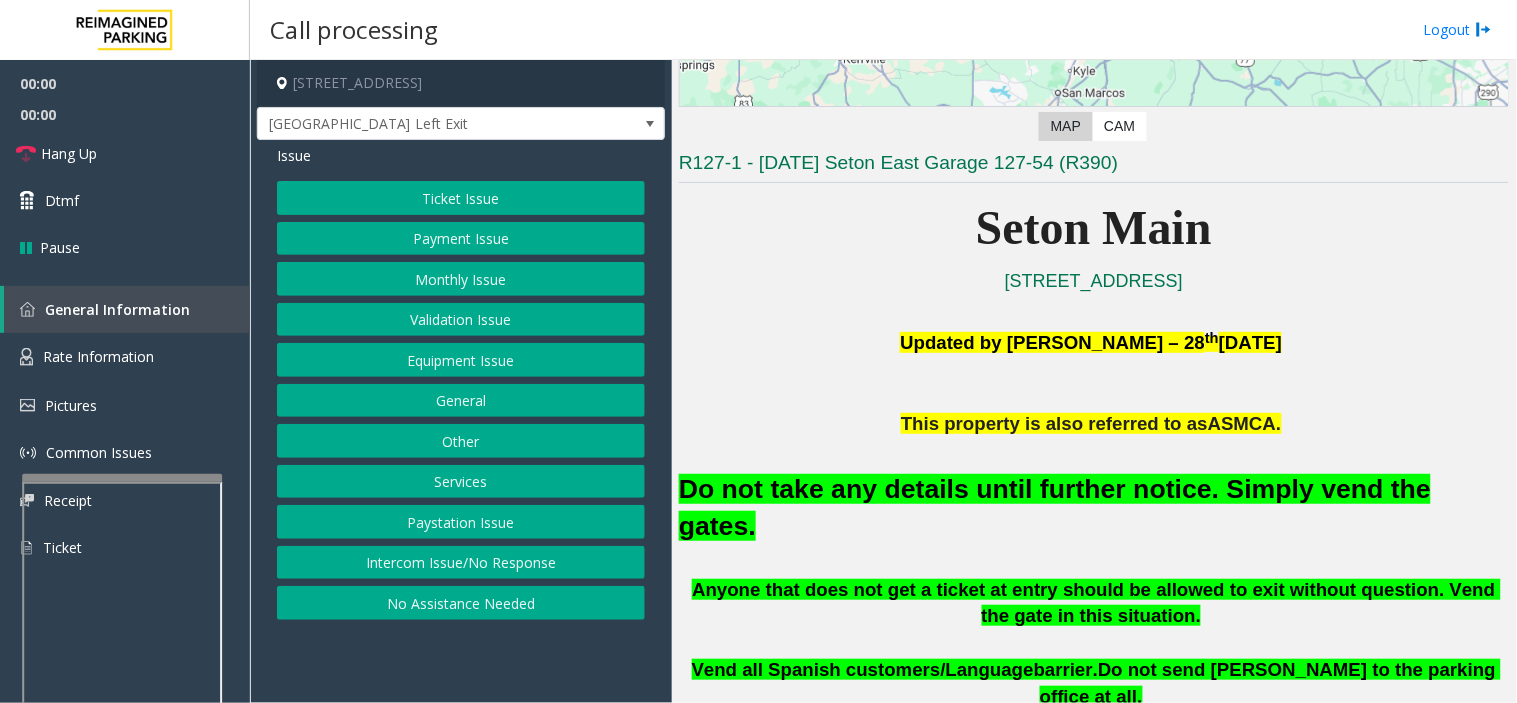 scroll, scrollTop: 444, scrollLeft: 0, axis: vertical 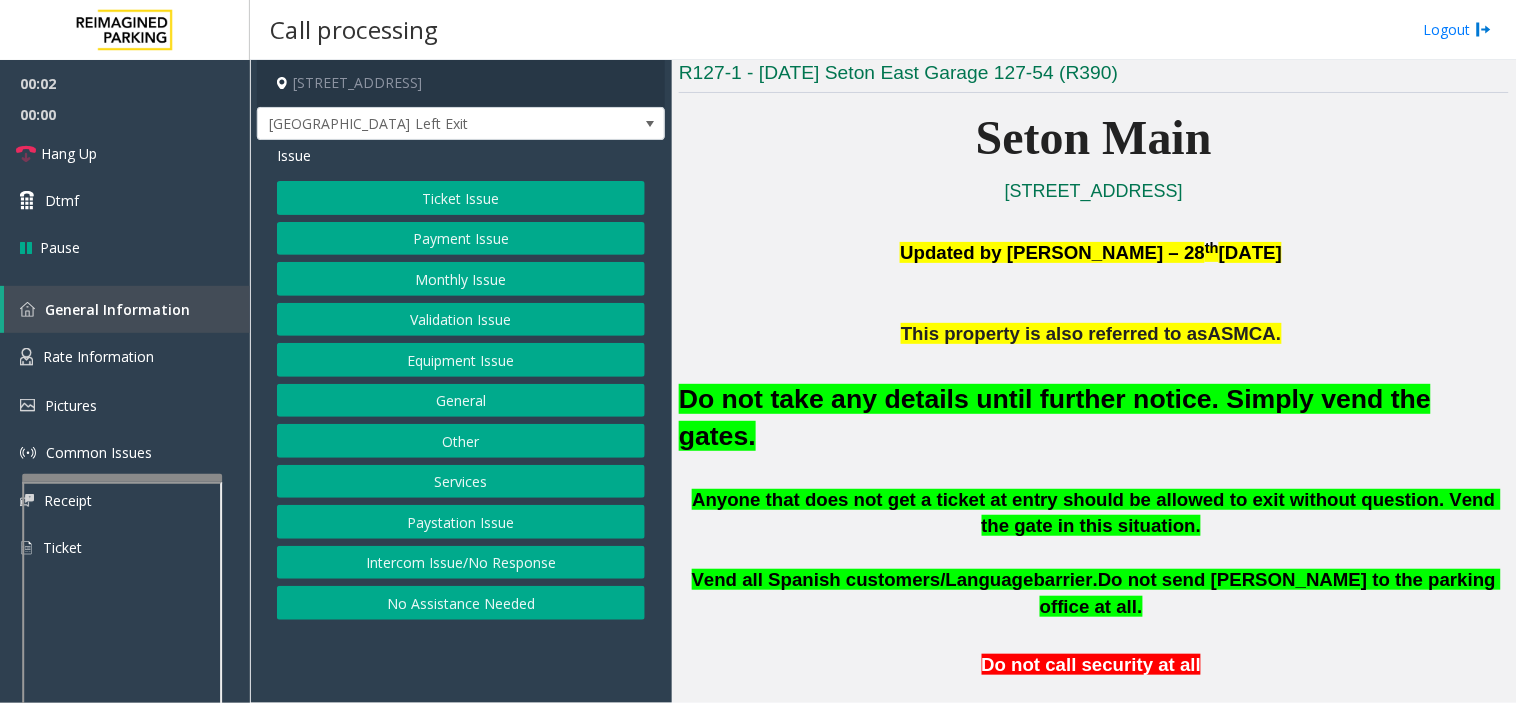drag, startPoint x: 563, startPoint y: 627, endPoint x: 531, endPoint y: 644, distance: 36.23534 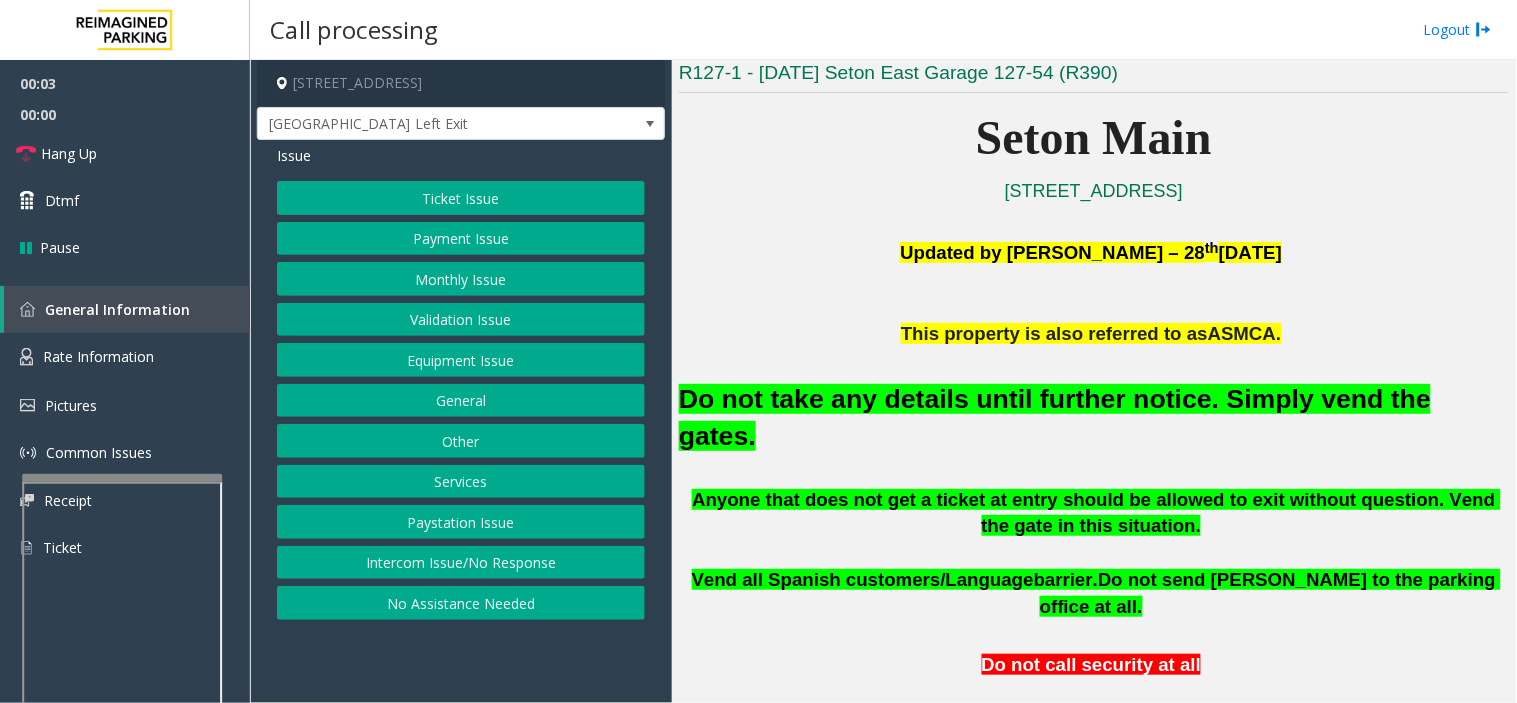 drag, startPoint x: 530, startPoint y: 644, endPoint x: 457, endPoint y: 660, distance: 74.73286 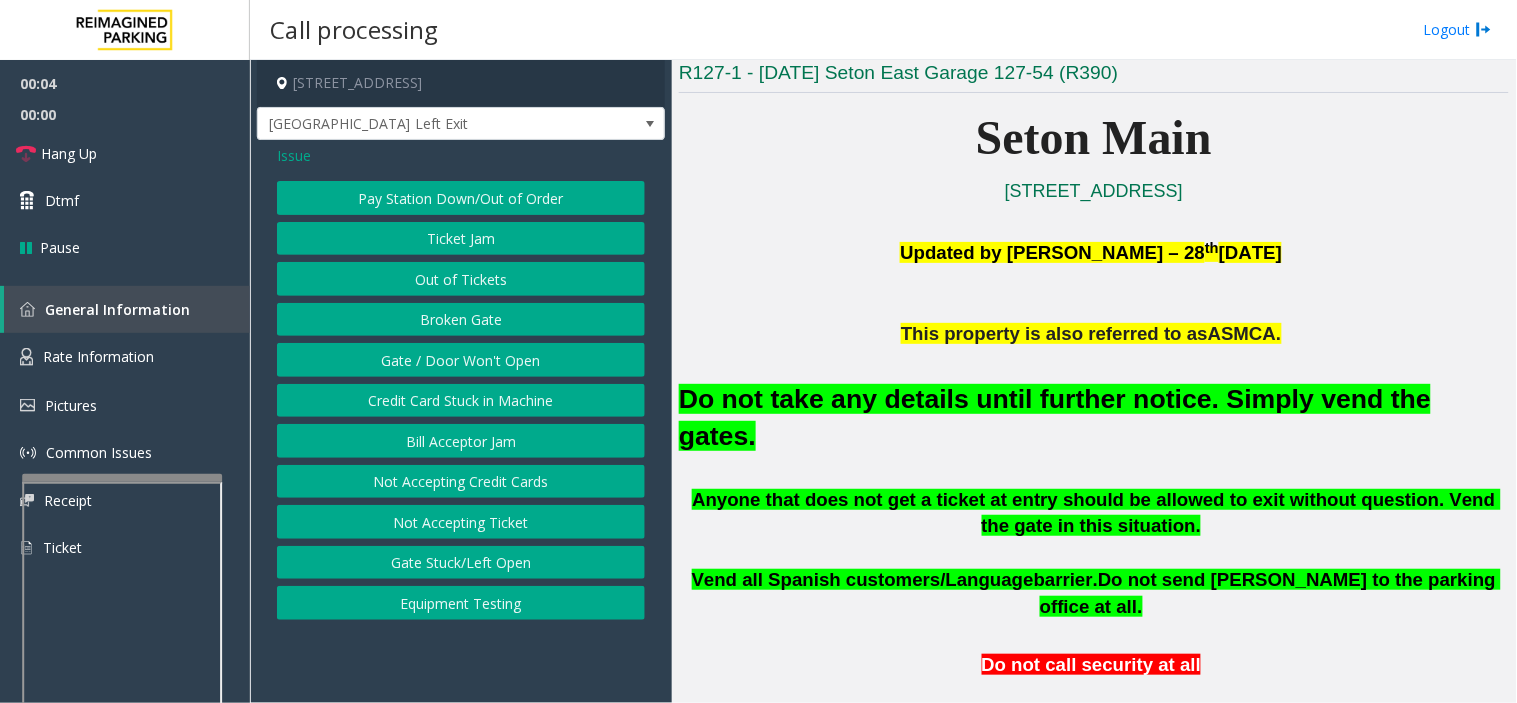 click on "Gate / Door Won't Open" 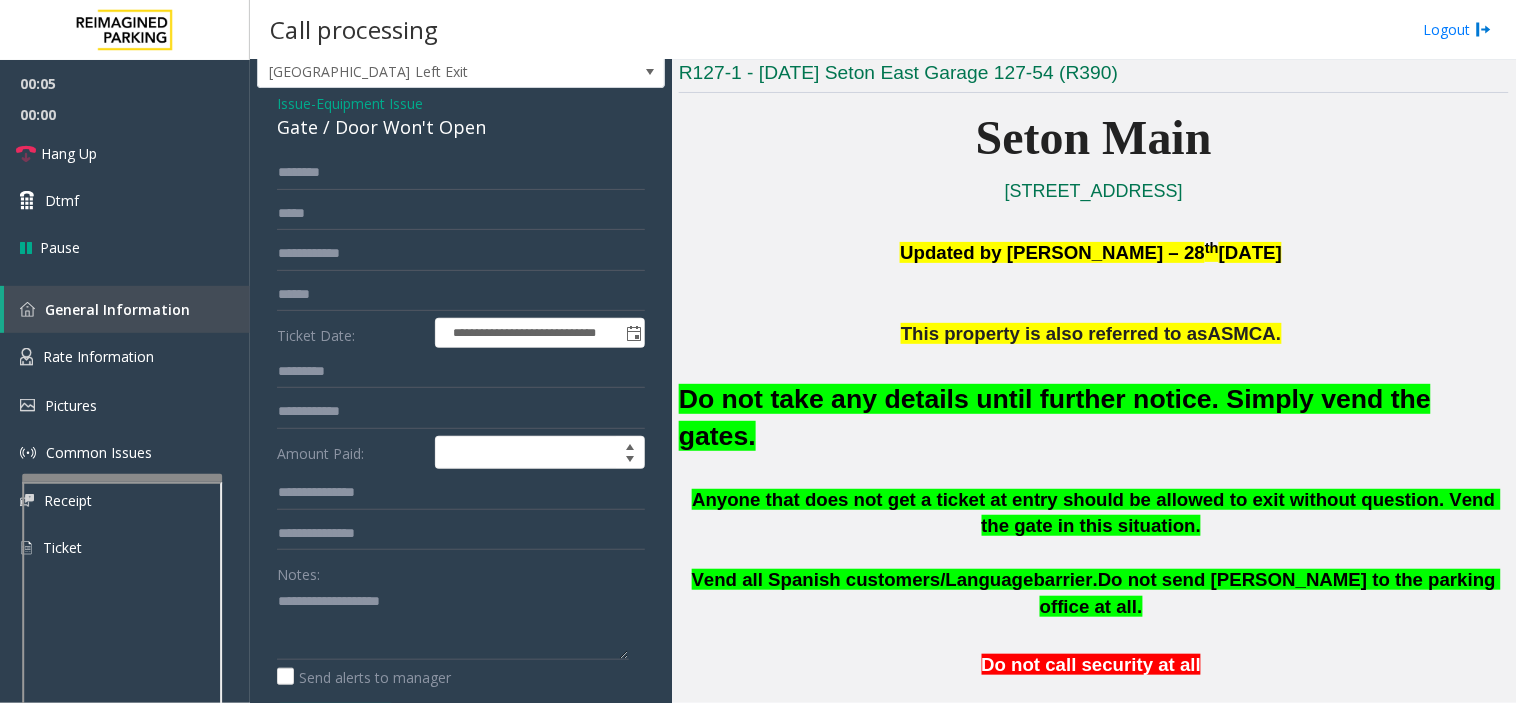 scroll, scrollTop: 0, scrollLeft: 0, axis: both 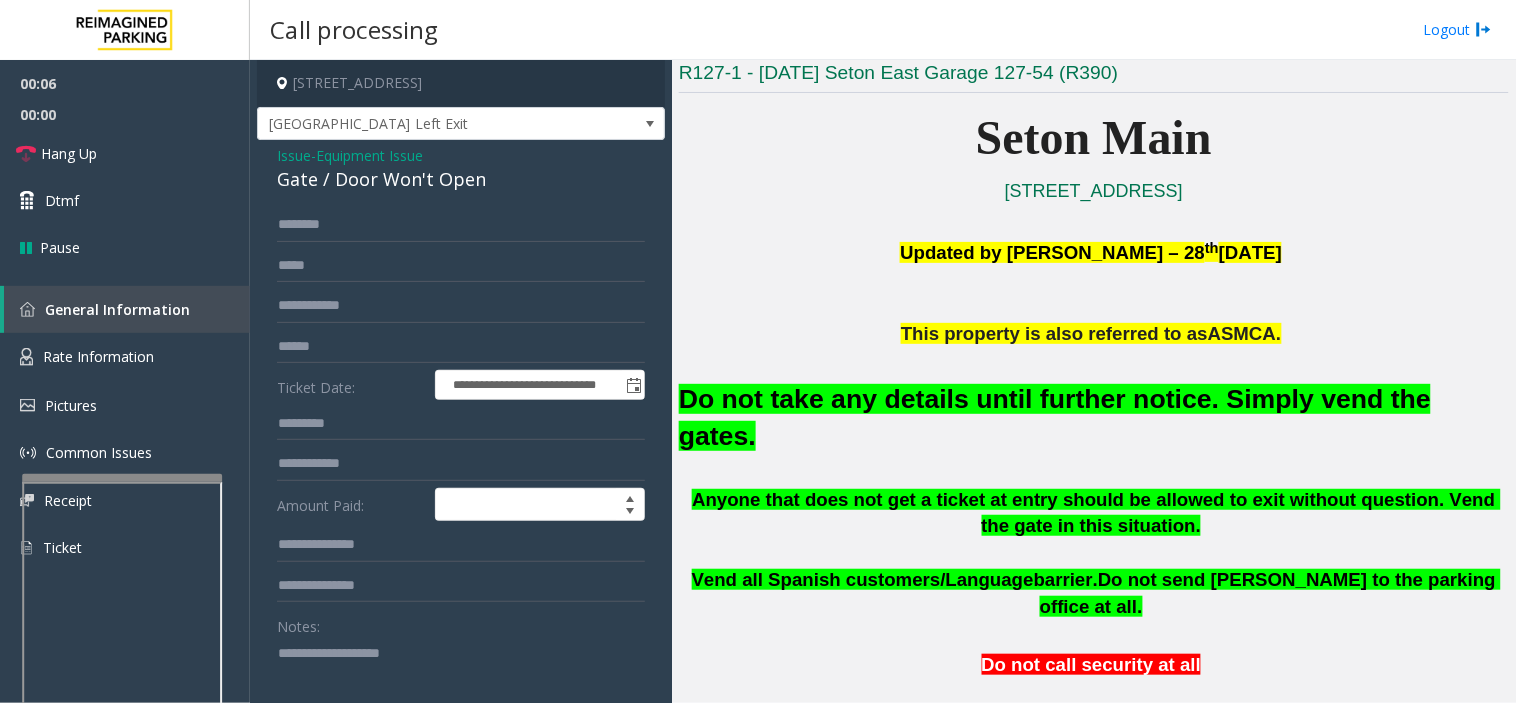 click on "Issue" 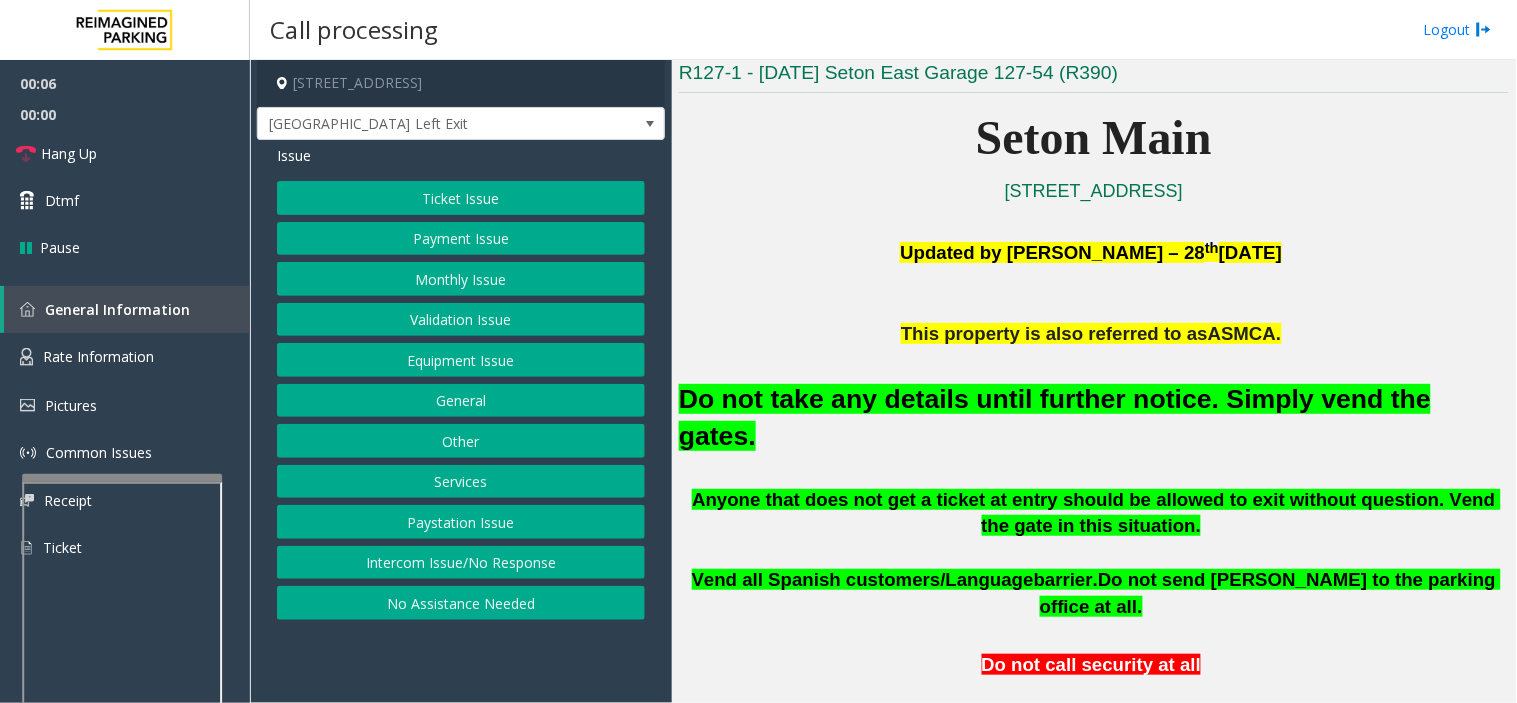 click on "Ticket Issue" 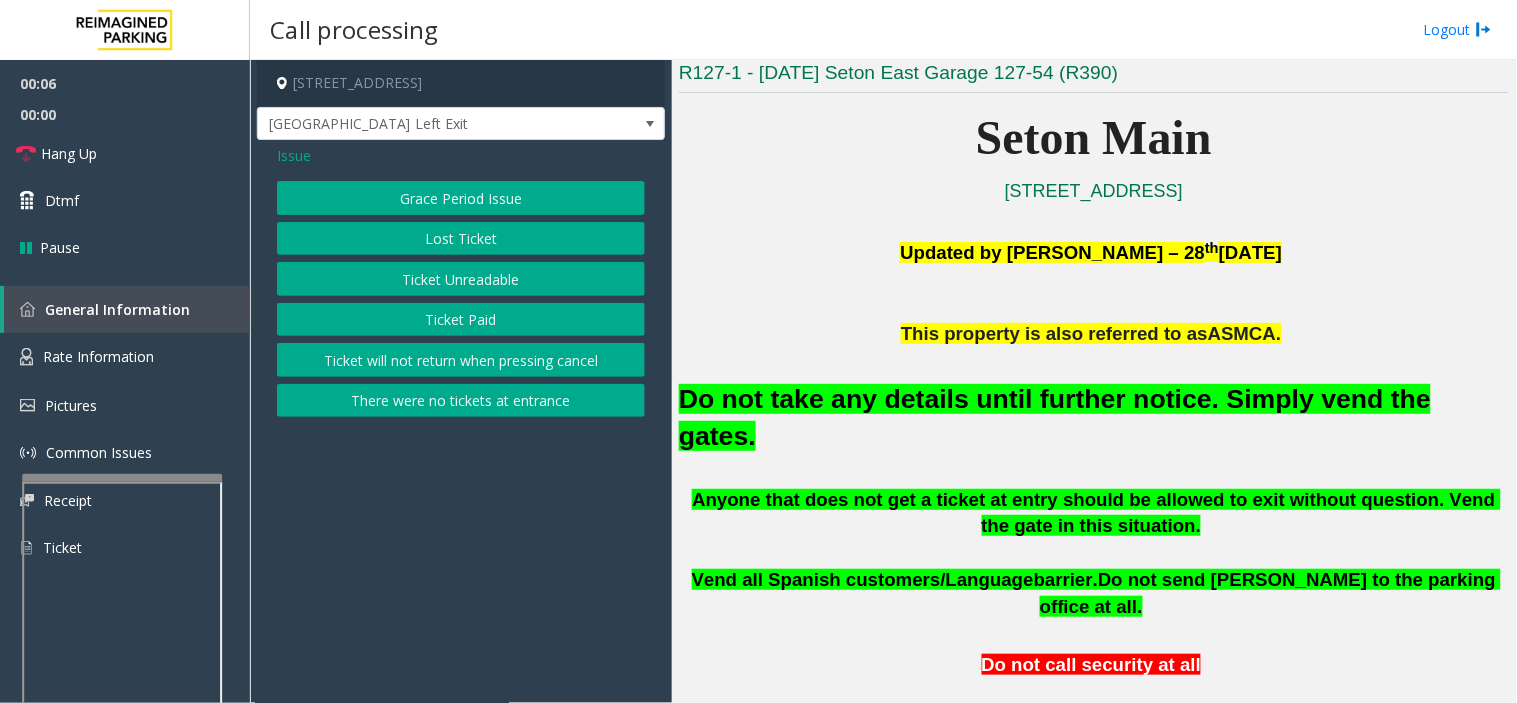 click on "Ticket Unreadable" 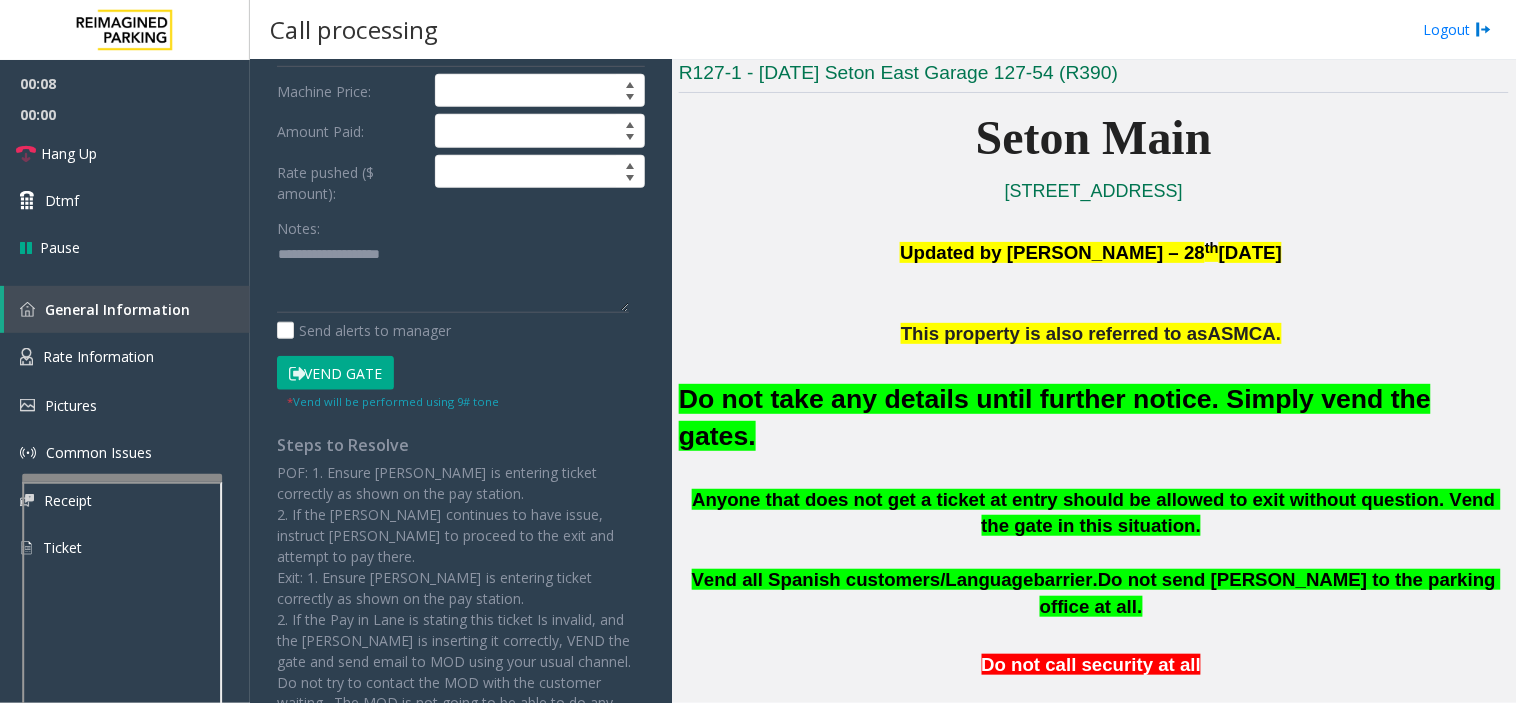 click on "Vend Gate" 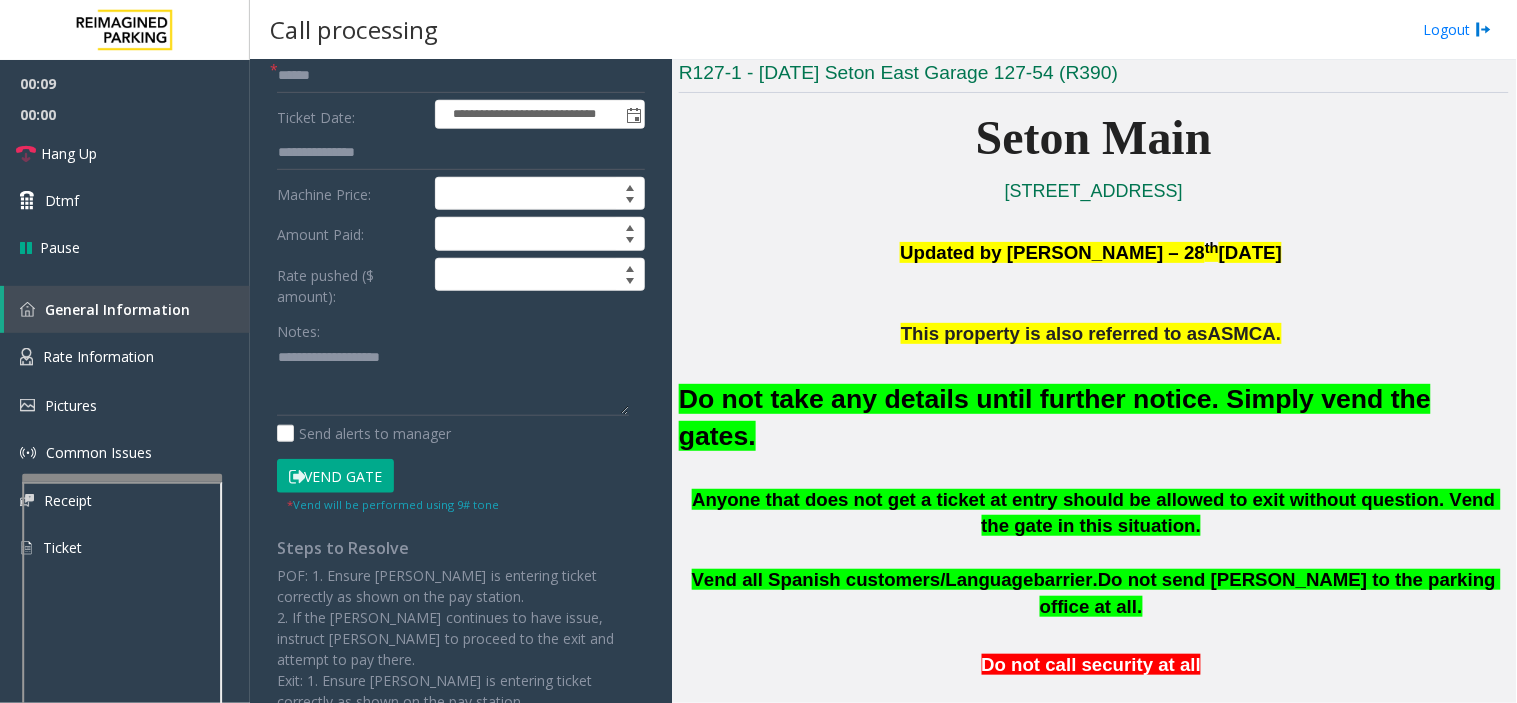 click on "Do not take any details until further notice. Simply vend the gates." 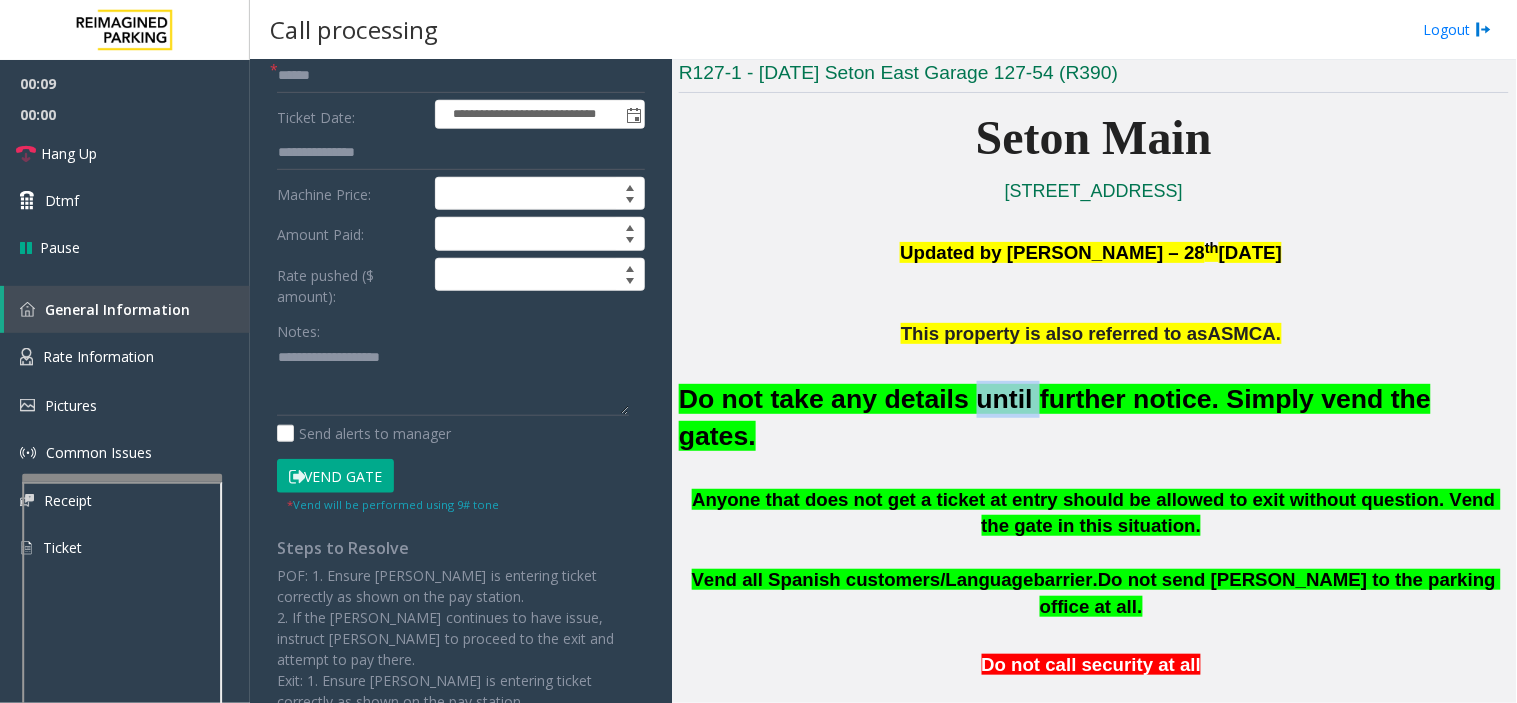 click on "Do not take any details until further notice. Simply vend the gates." 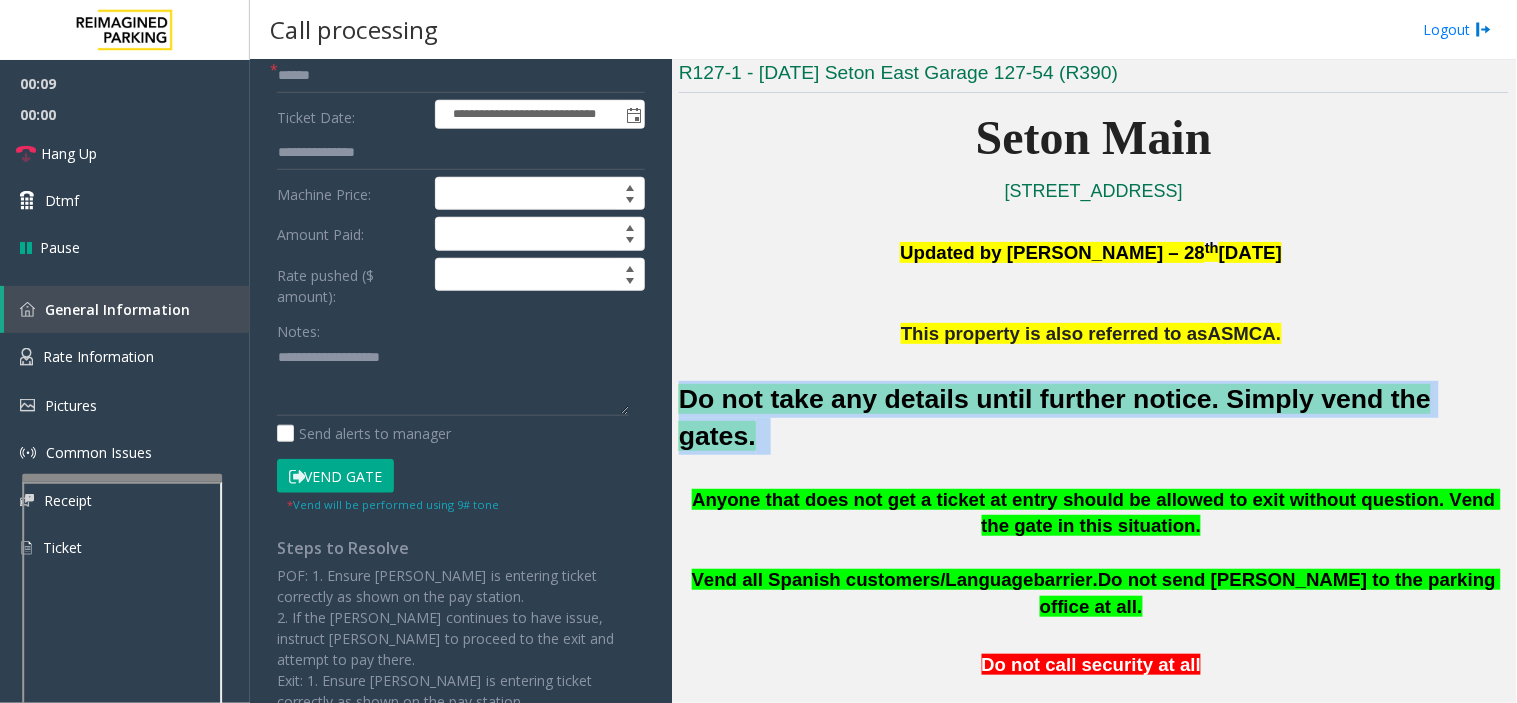click on "Do not take any details until further notice. Simply vend the gates." 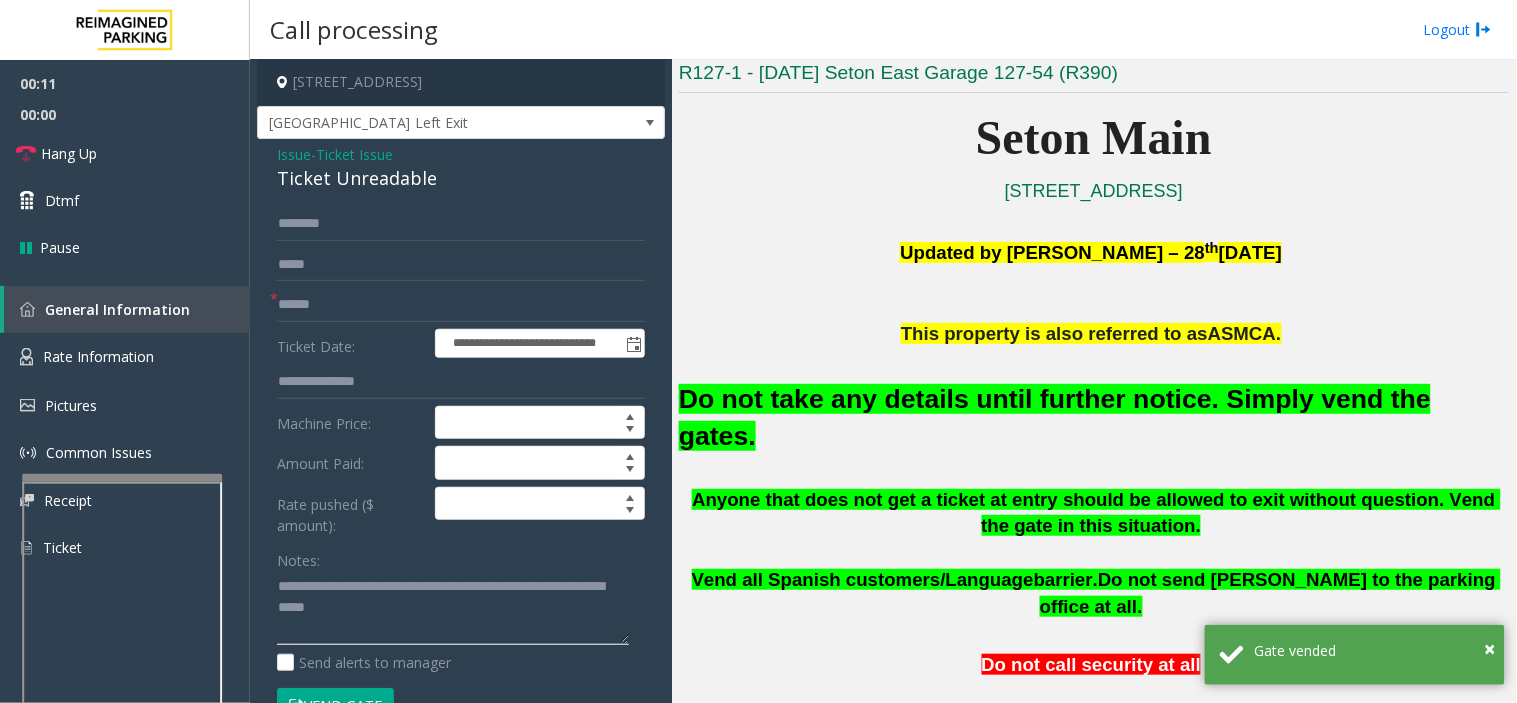 scroll, scrollTop: 0, scrollLeft: 0, axis: both 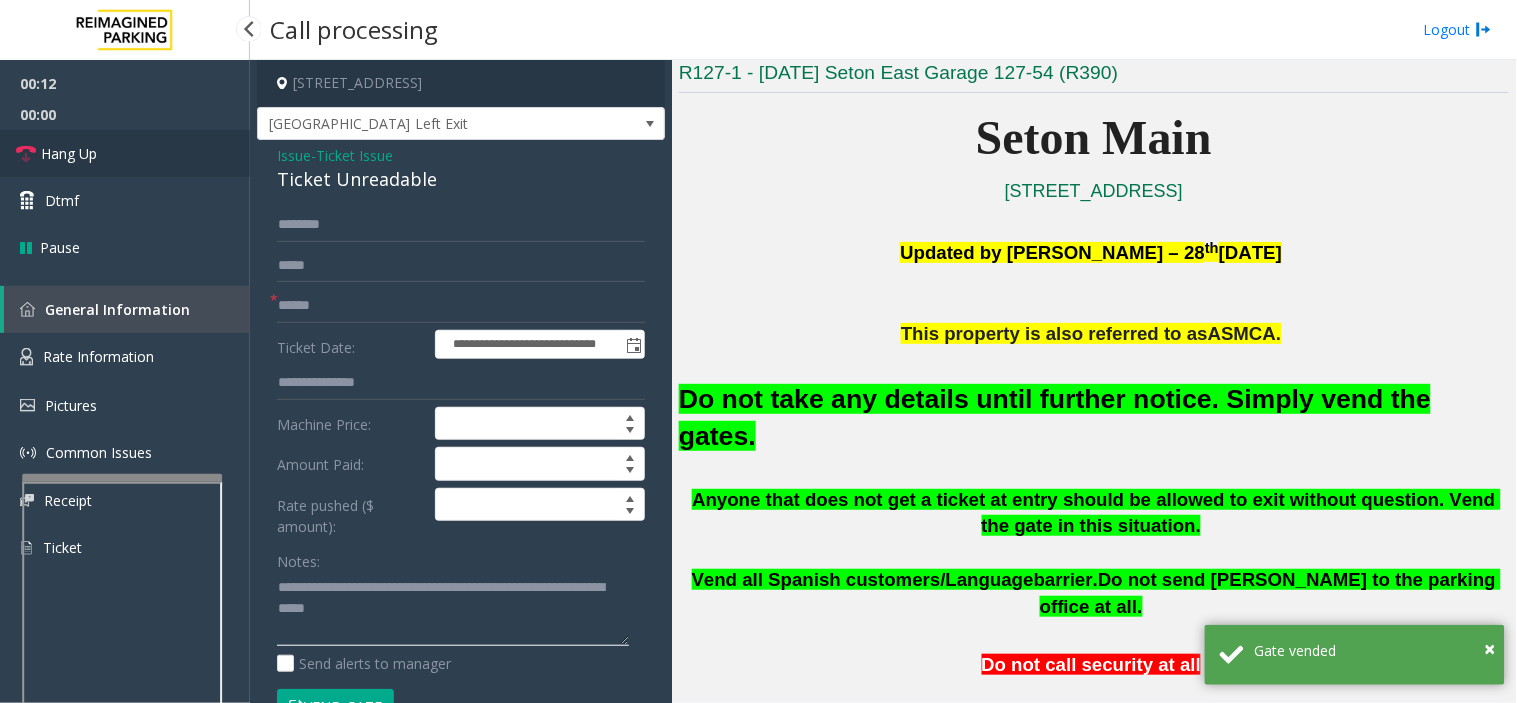 type on "**********" 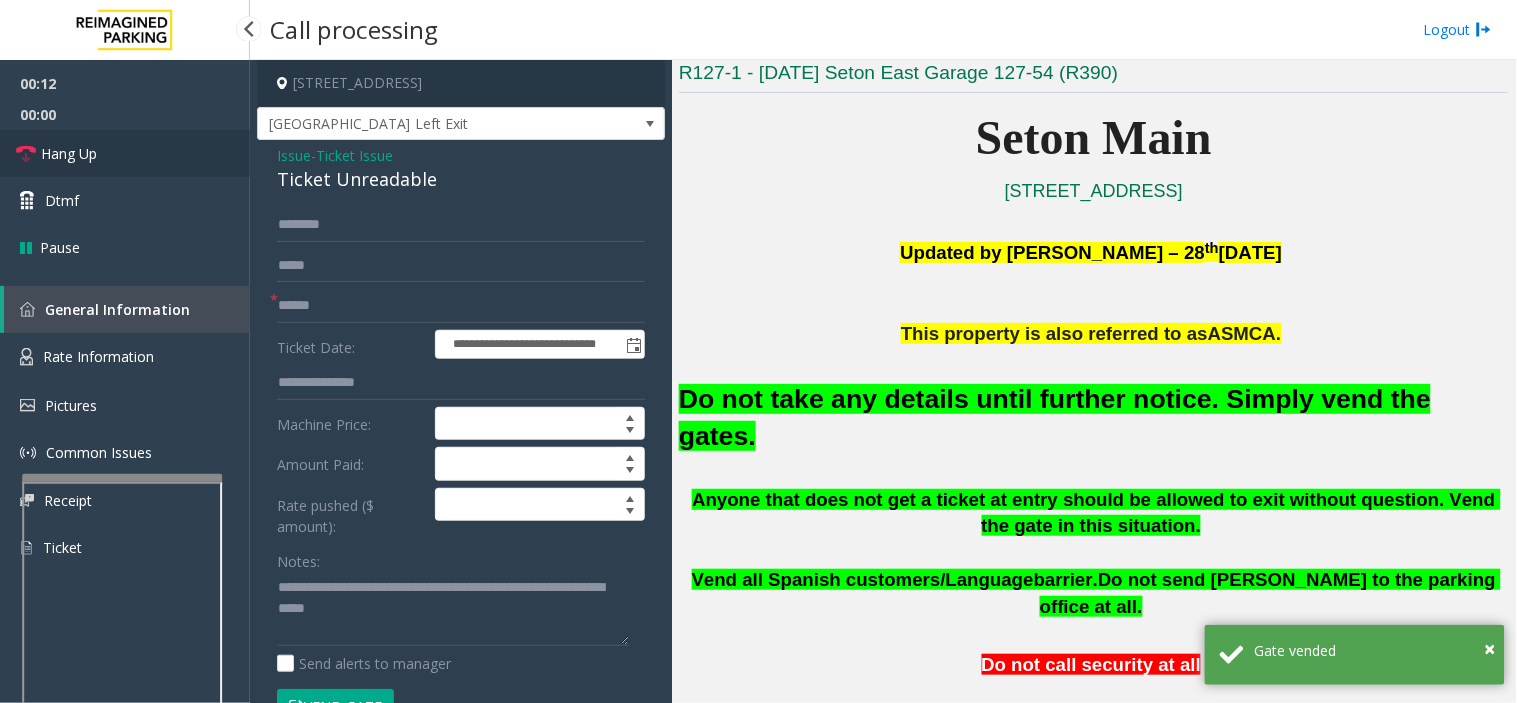 click on "Hang Up" at bounding box center [125, 153] 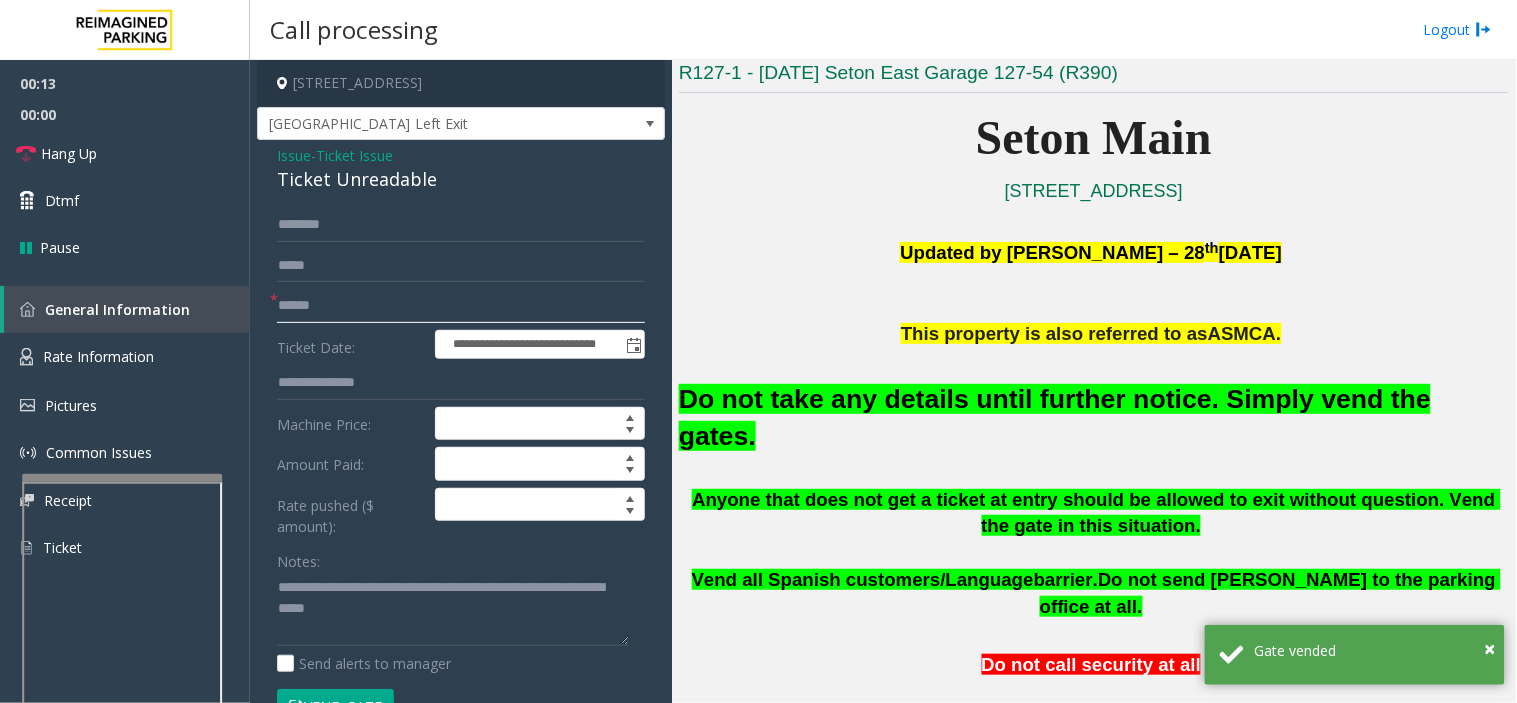 click 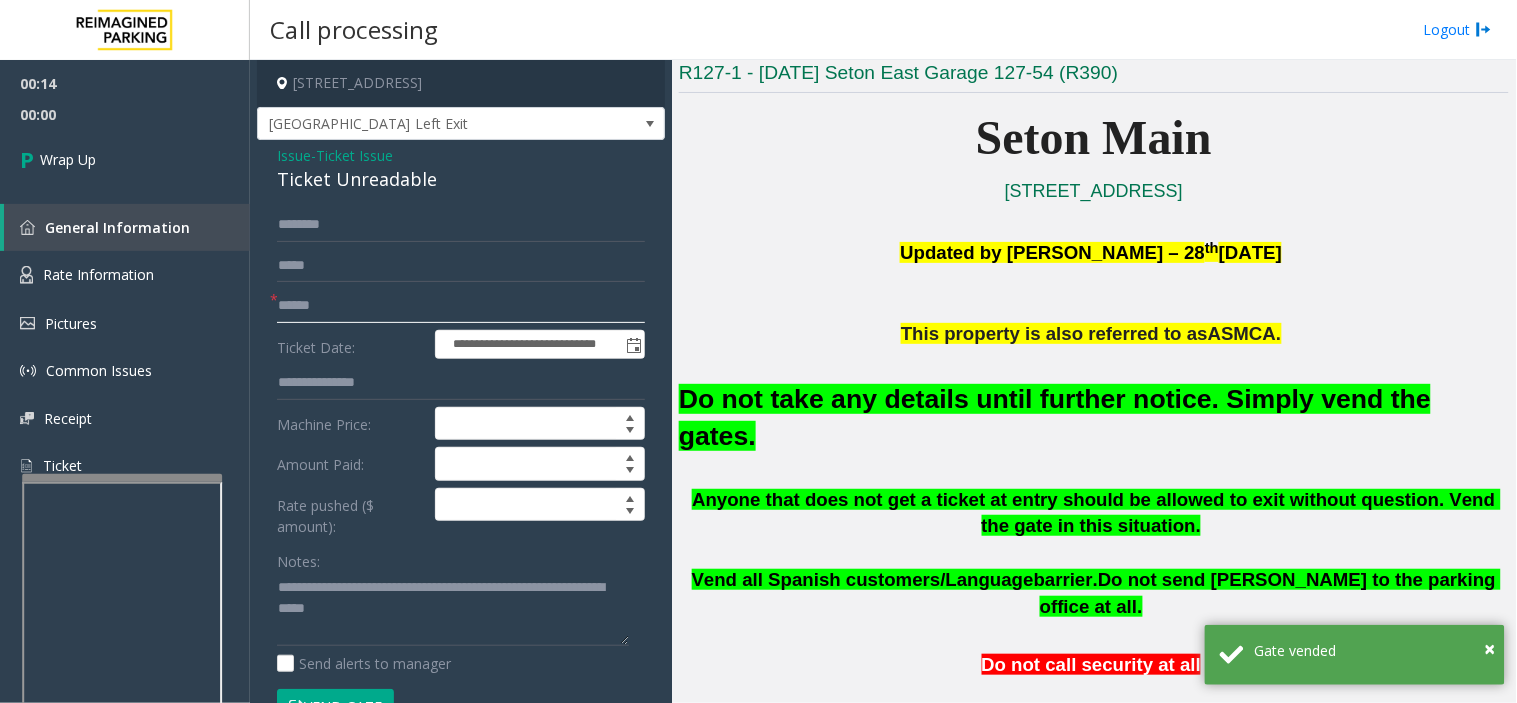type on "*" 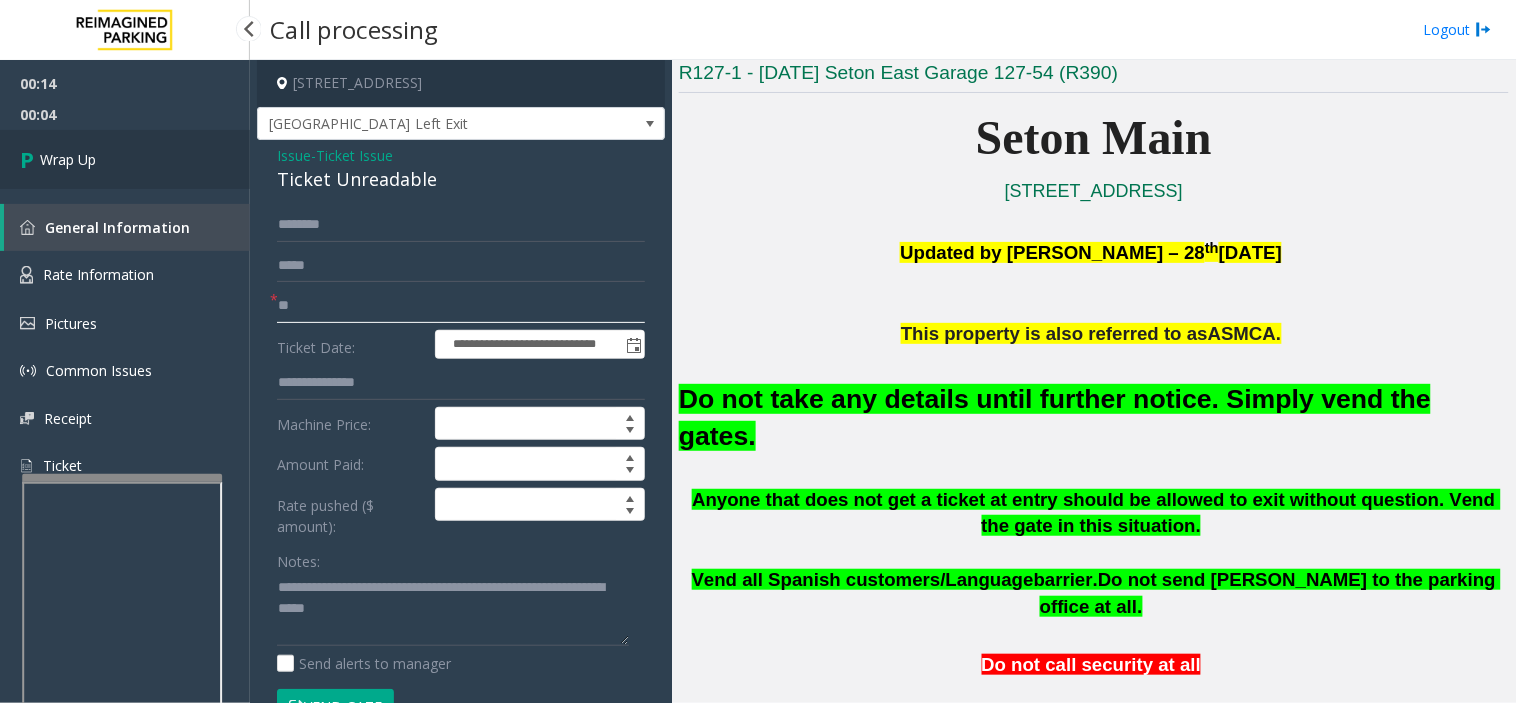 type on "**" 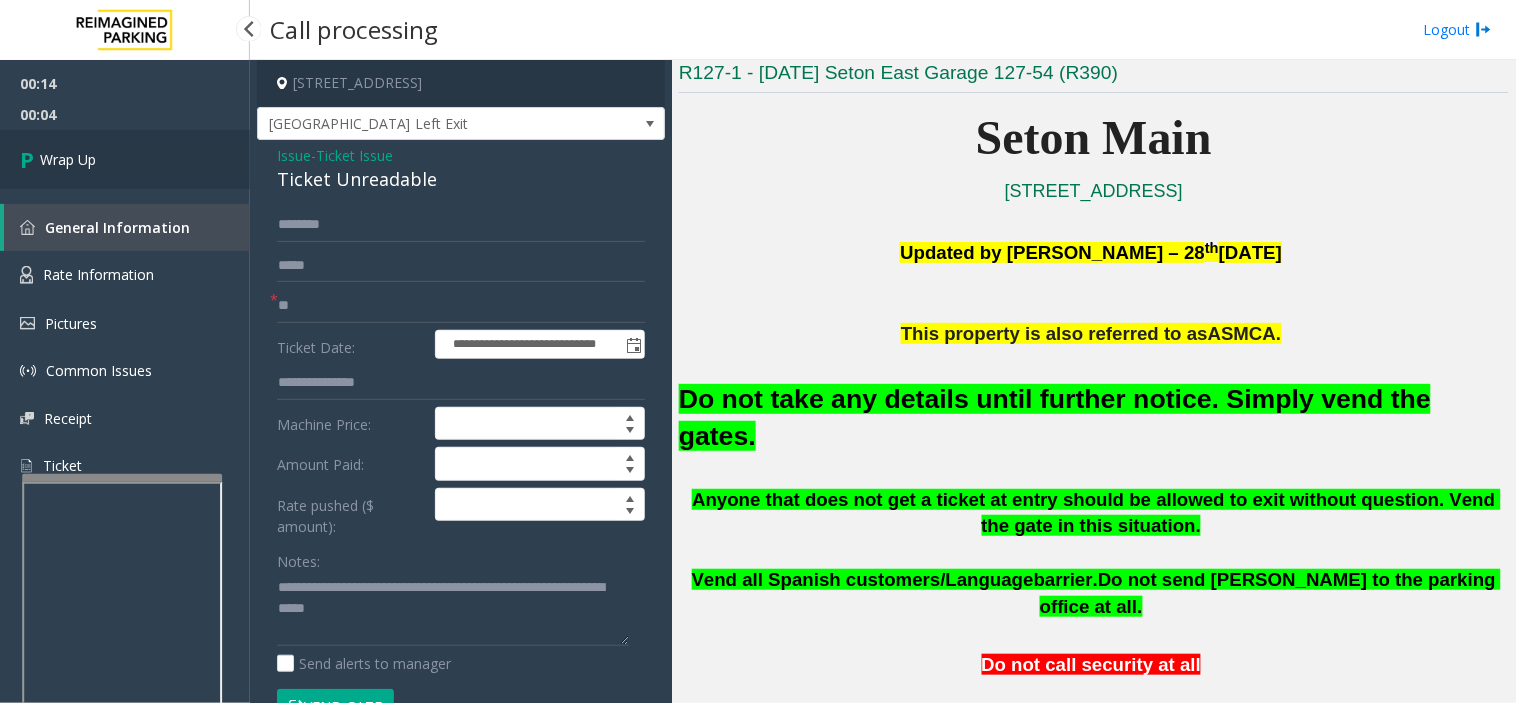 click on "Wrap Up" at bounding box center [125, 159] 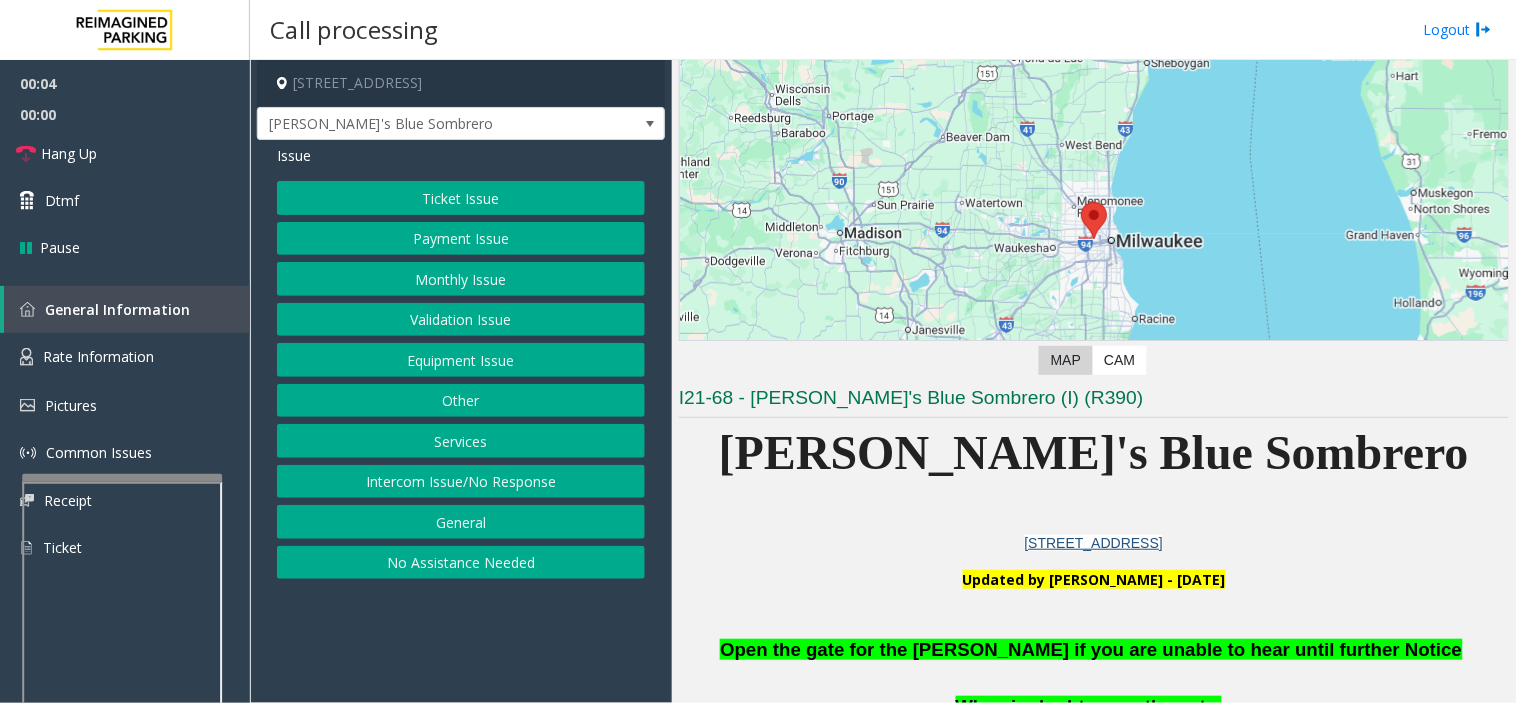 scroll, scrollTop: 444, scrollLeft: 0, axis: vertical 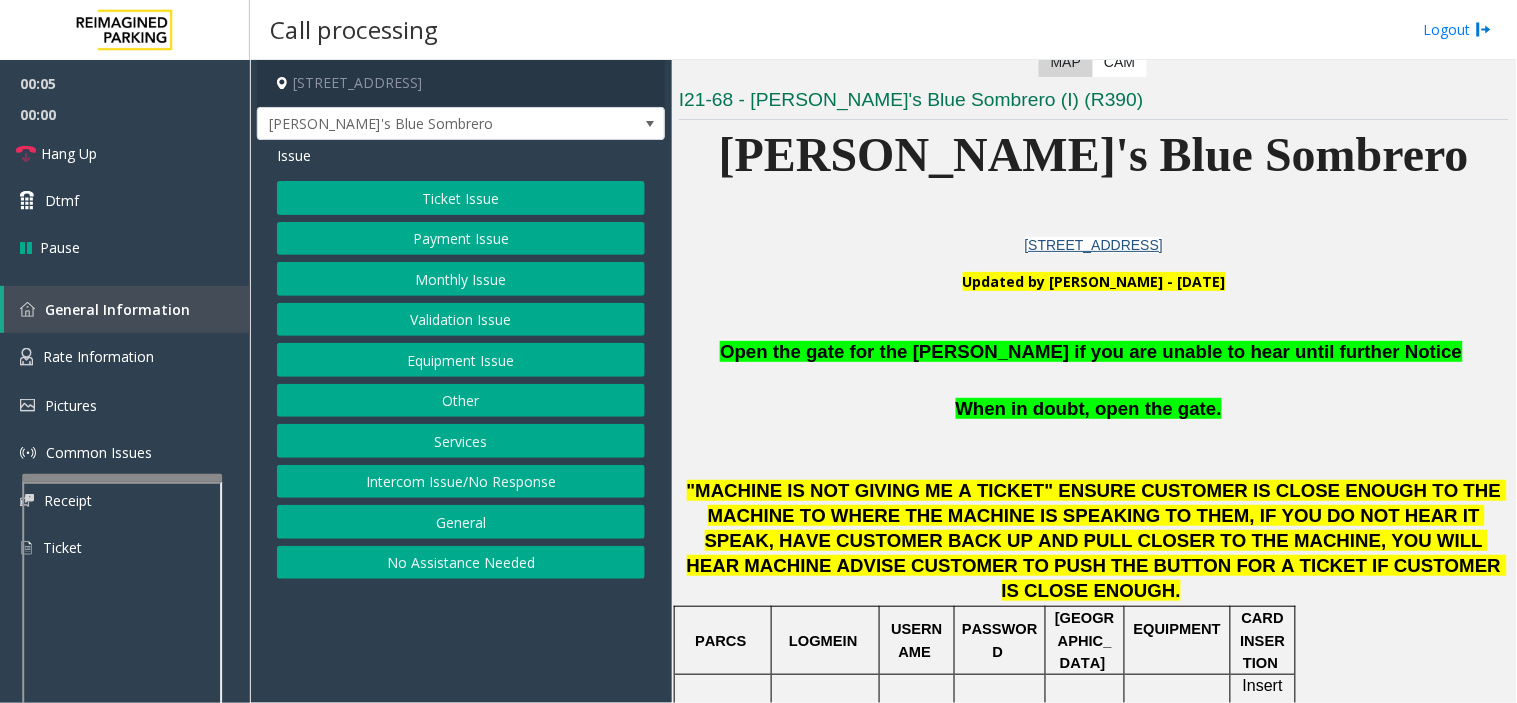 click on "Equipment Issue" 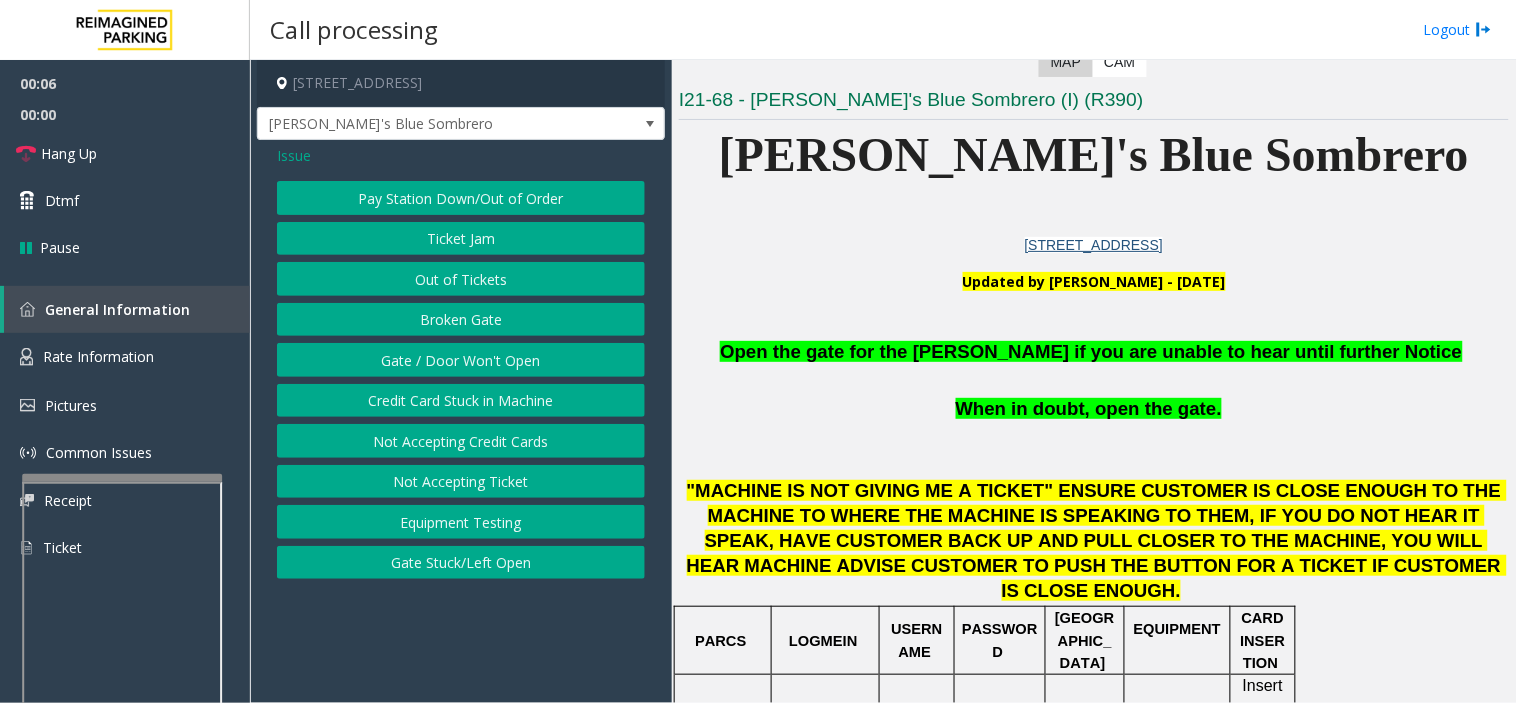 click on "Gate / Door Won't Open" 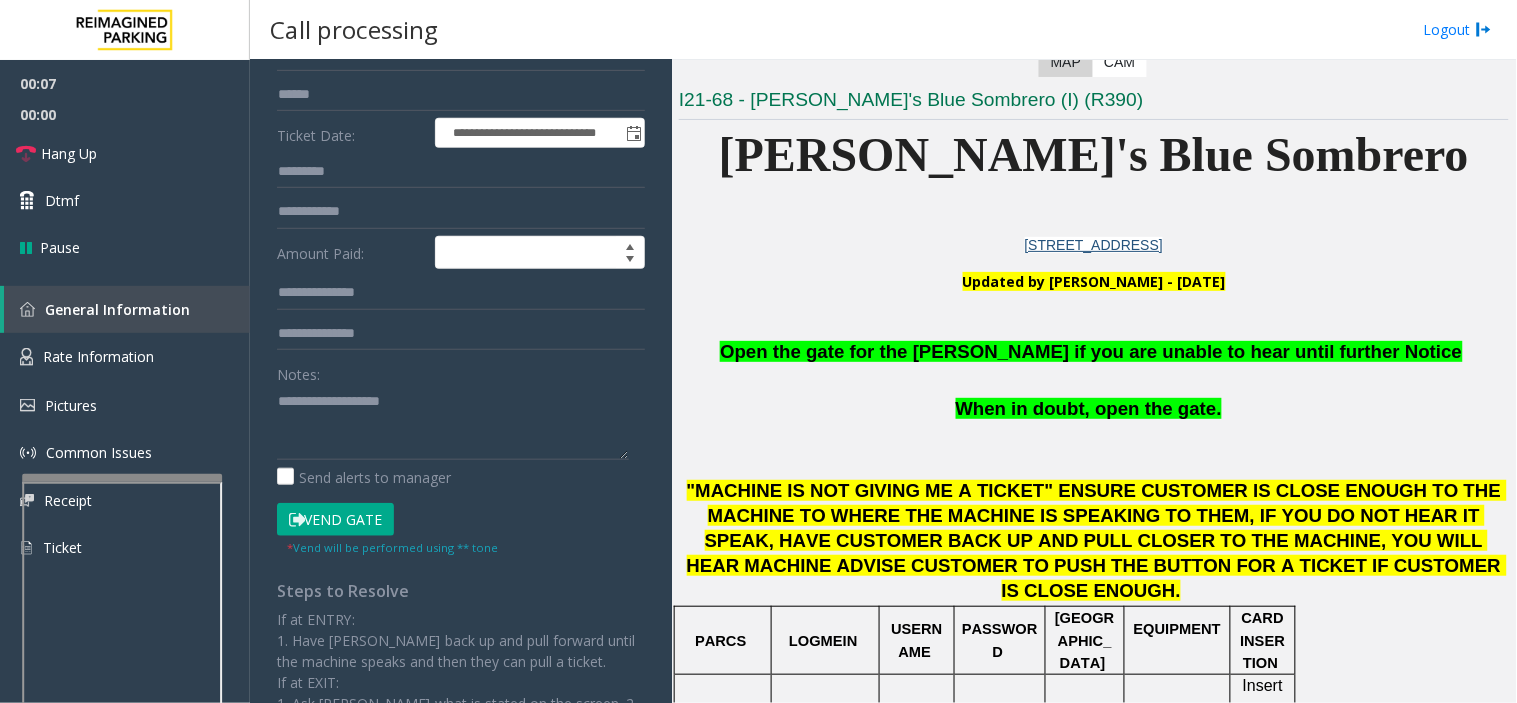 scroll, scrollTop: 408, scrollLeft: 0, axis: vertical 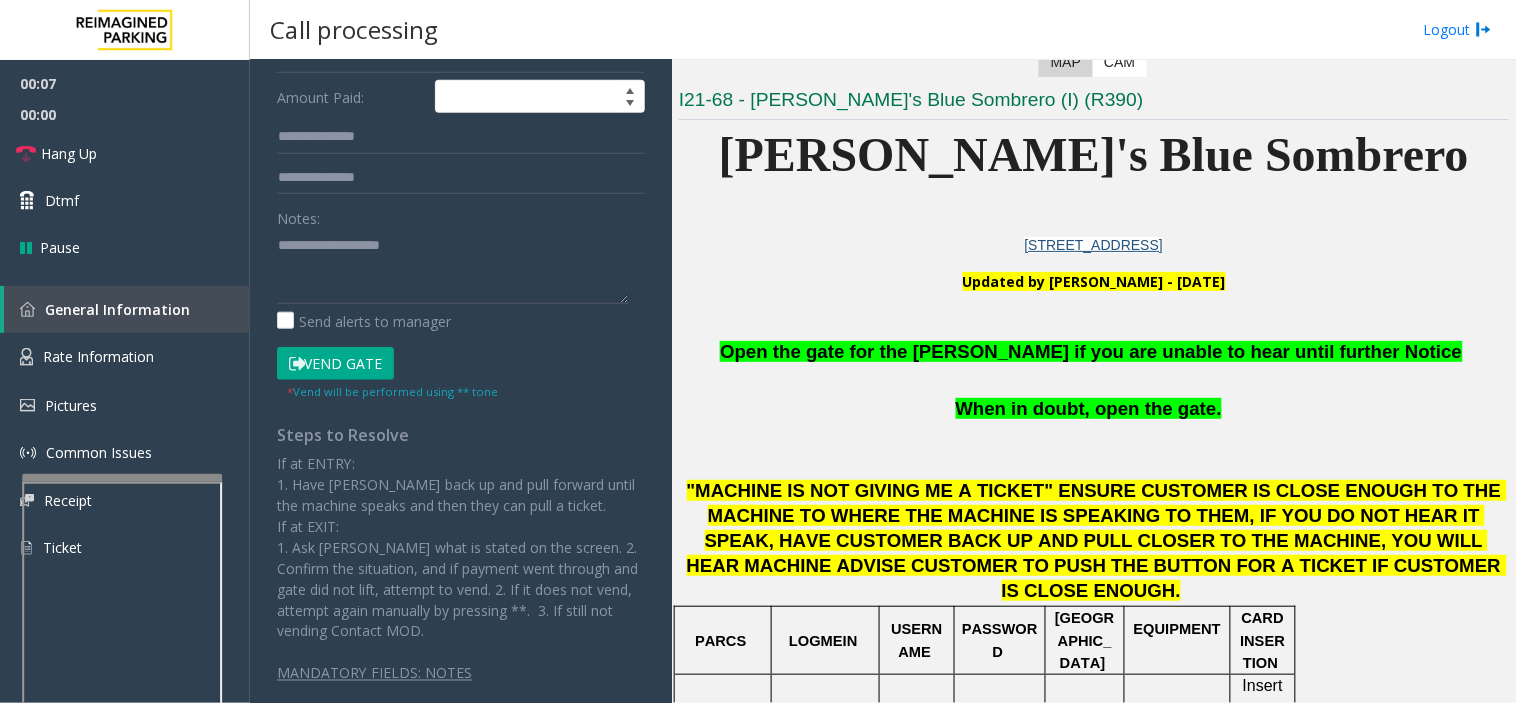 click on "Vend Gate" 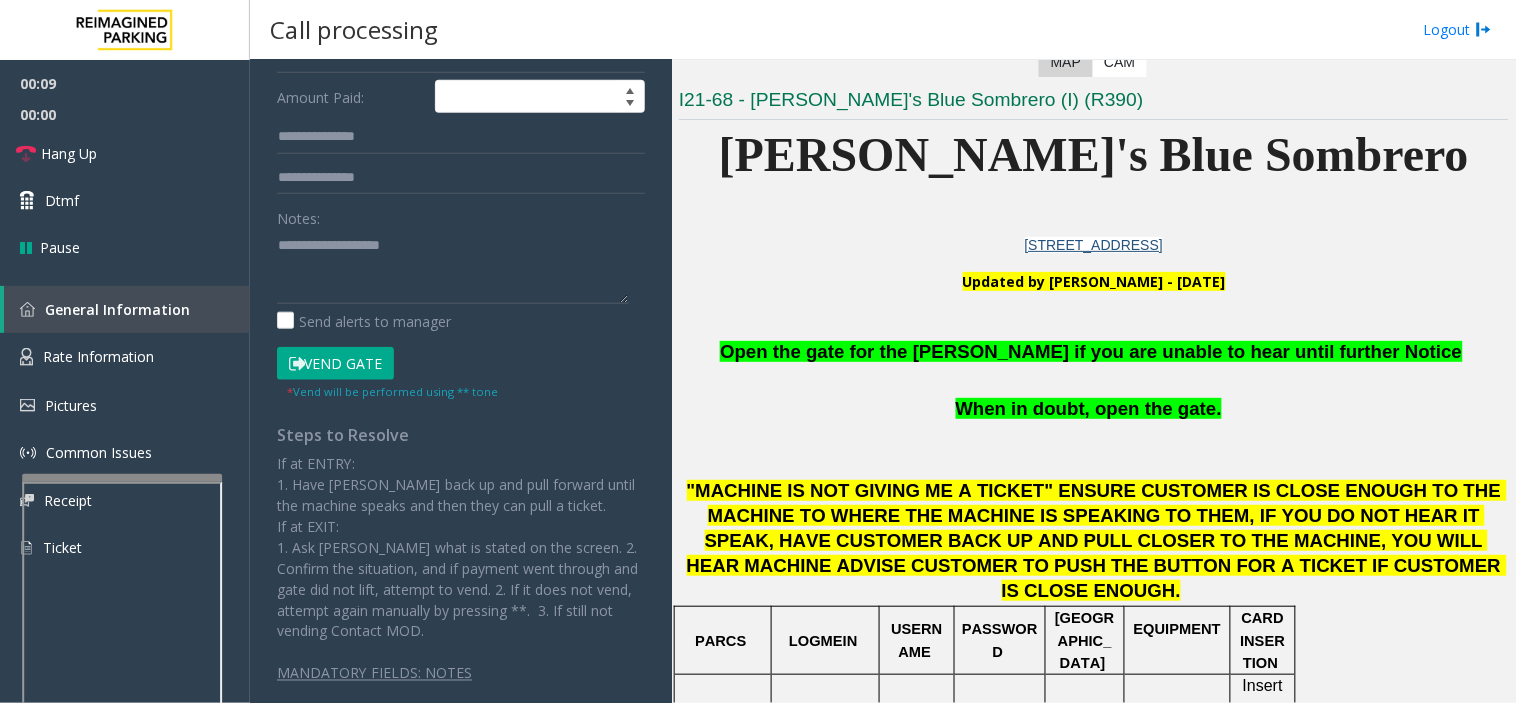 click on "Open the gate for the [PERSON_NAME] if you are unable to hear until further Notice" 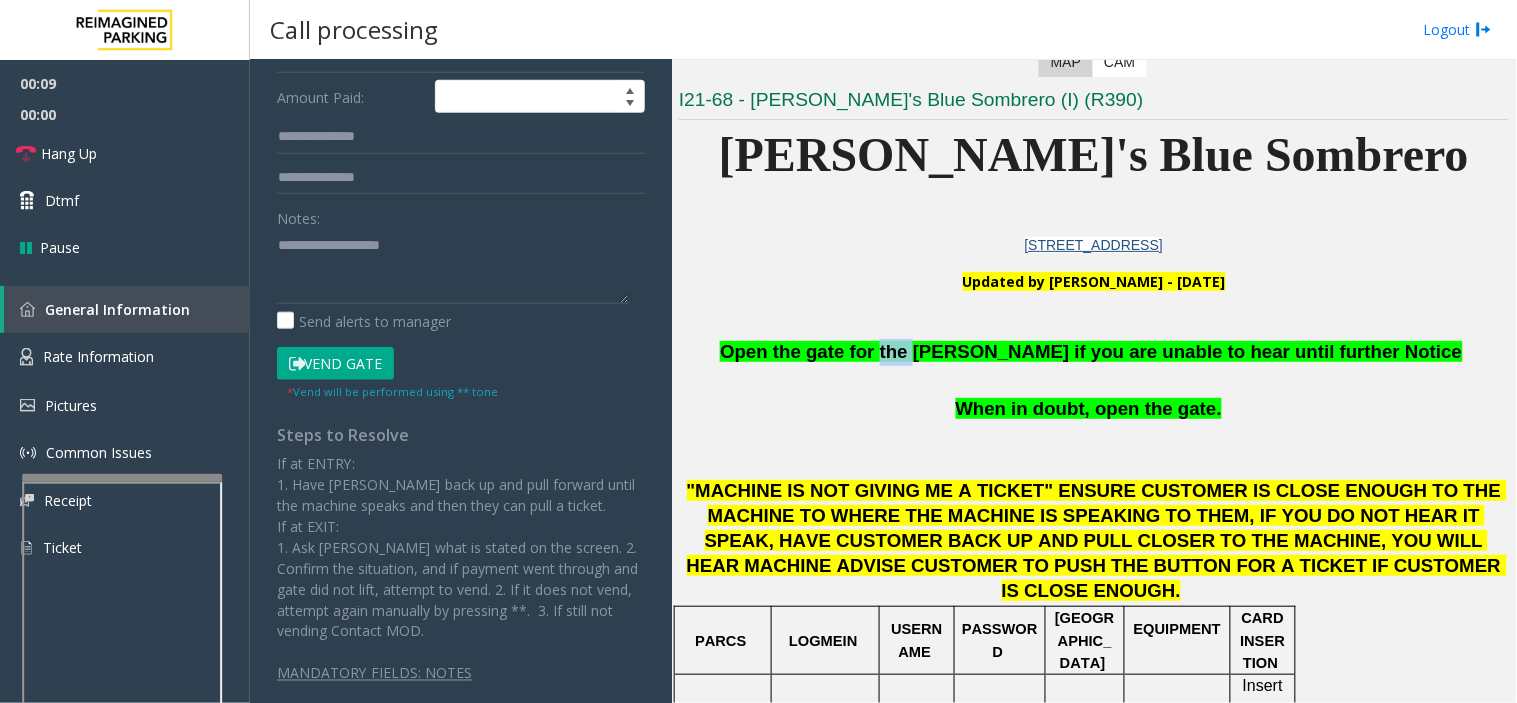 click on "Open the gate for the [PERSON_NAME] if you are unable to hear until further Notice" 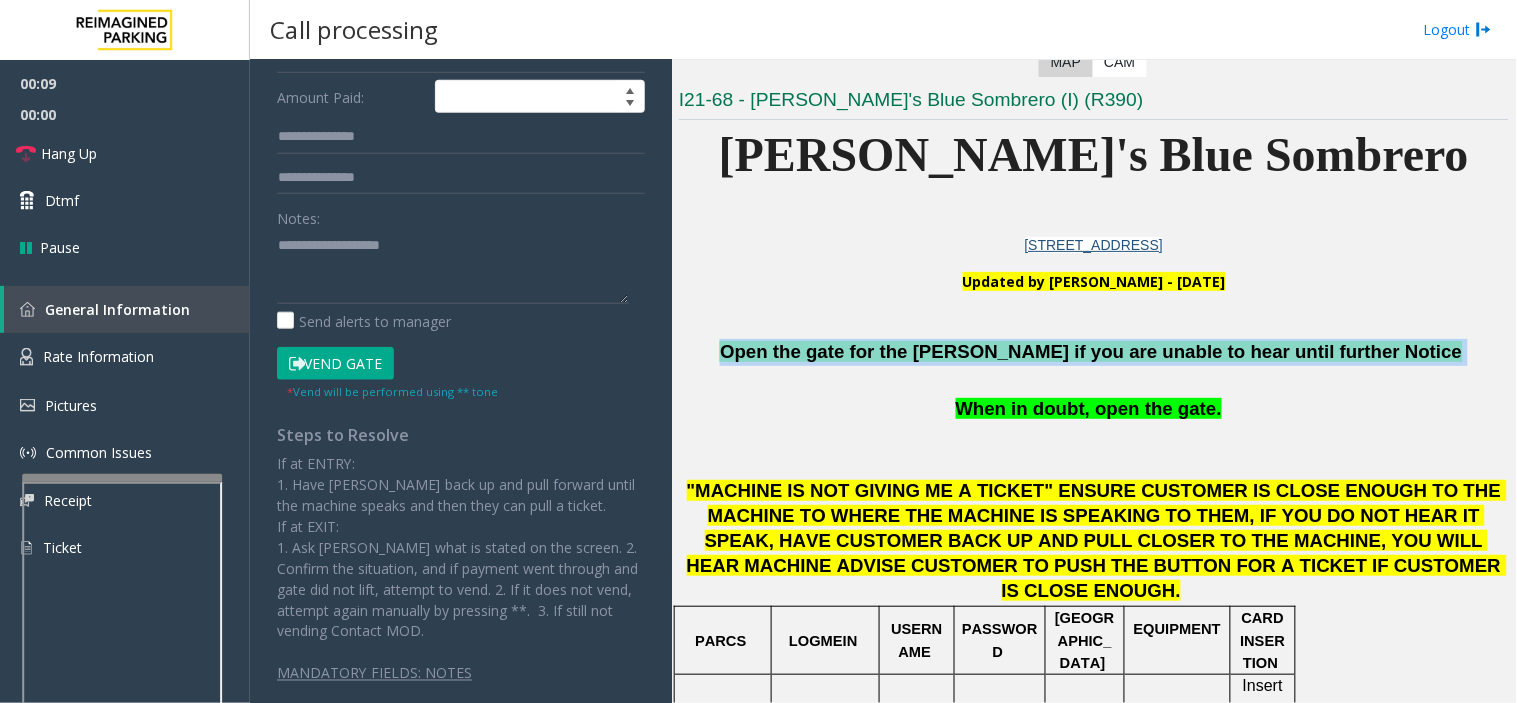 click on "Open the gate for the [PERSON_NAME] if you are unable to hear until further Notice" 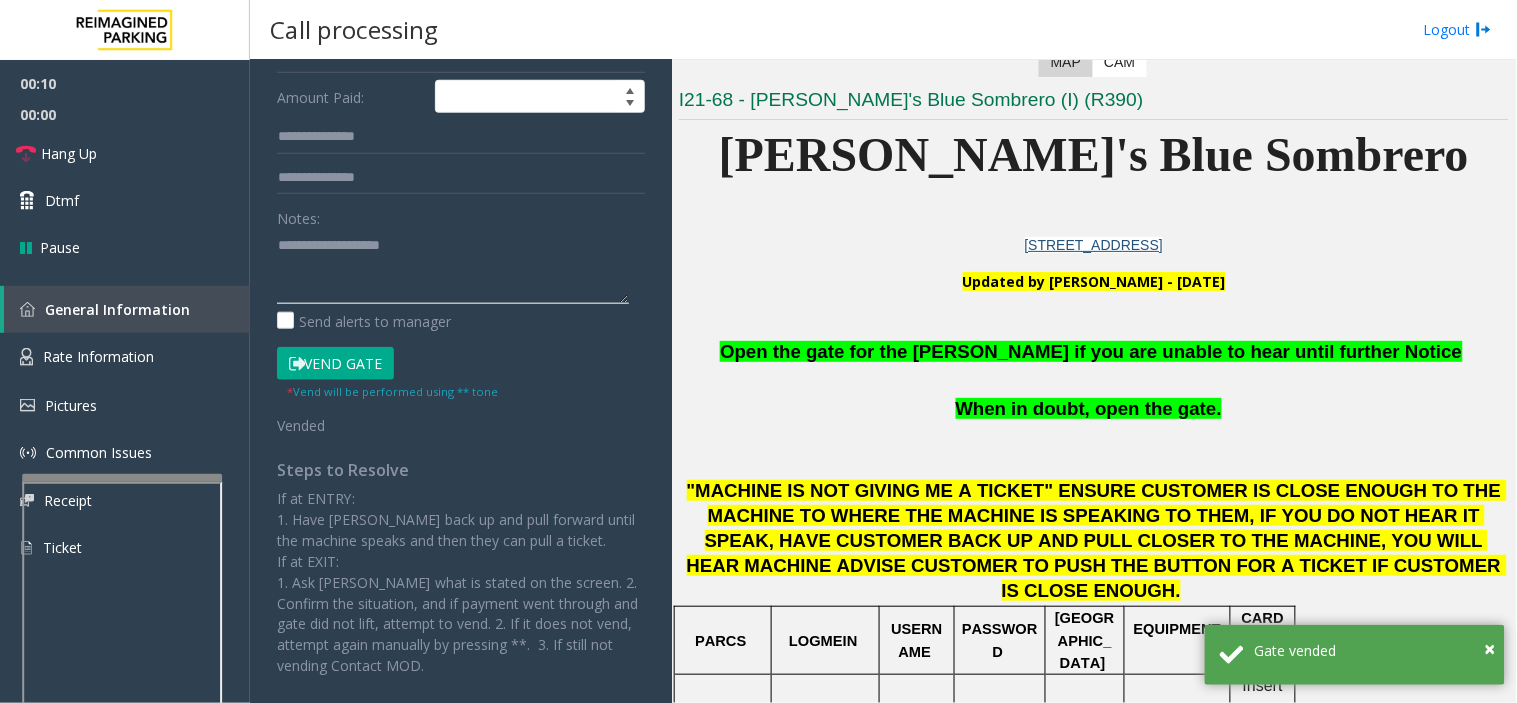 click 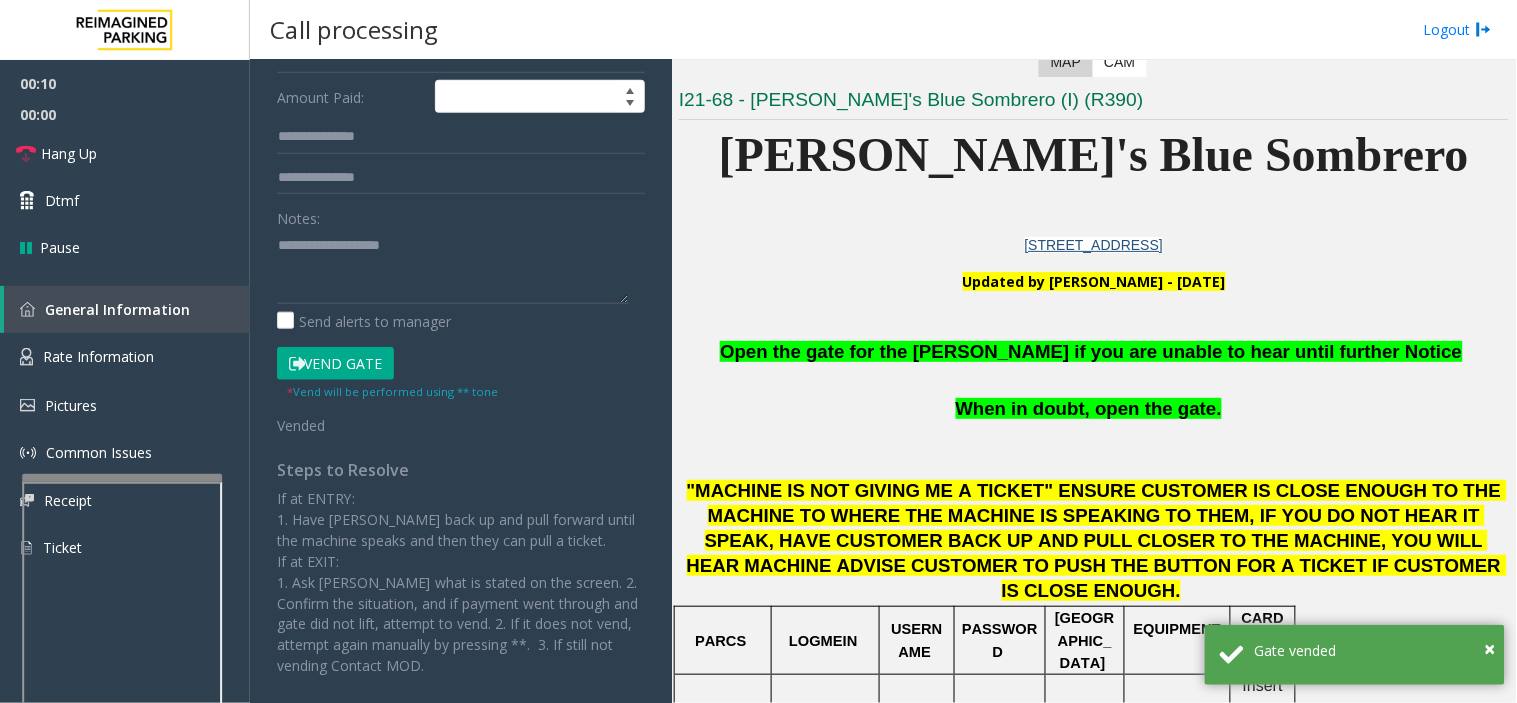 click on "Open the gate for the [PERSON_NAME] if you are unable to hear until further Notice" 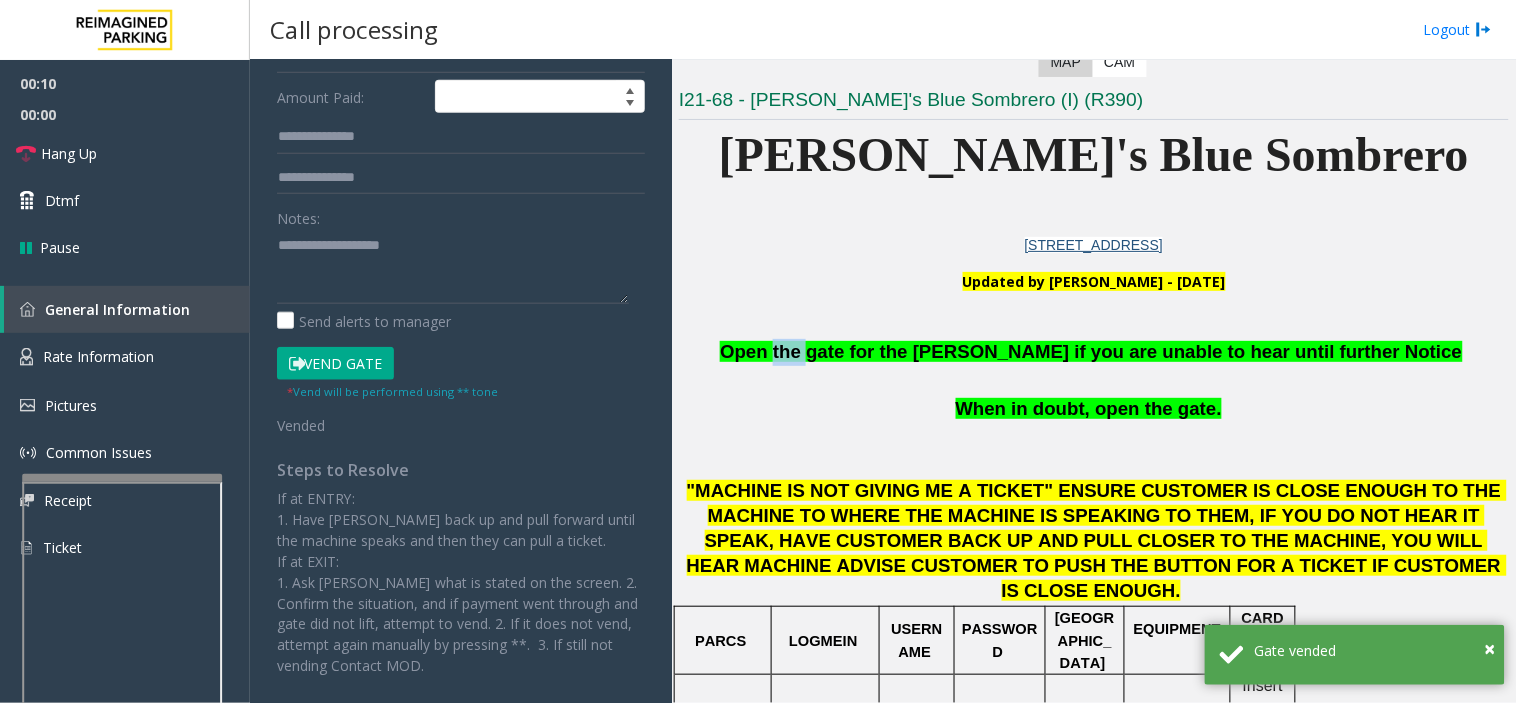 click on "Open the gate for the [PERSON_NAME] if you are unable to hear until further Notice" 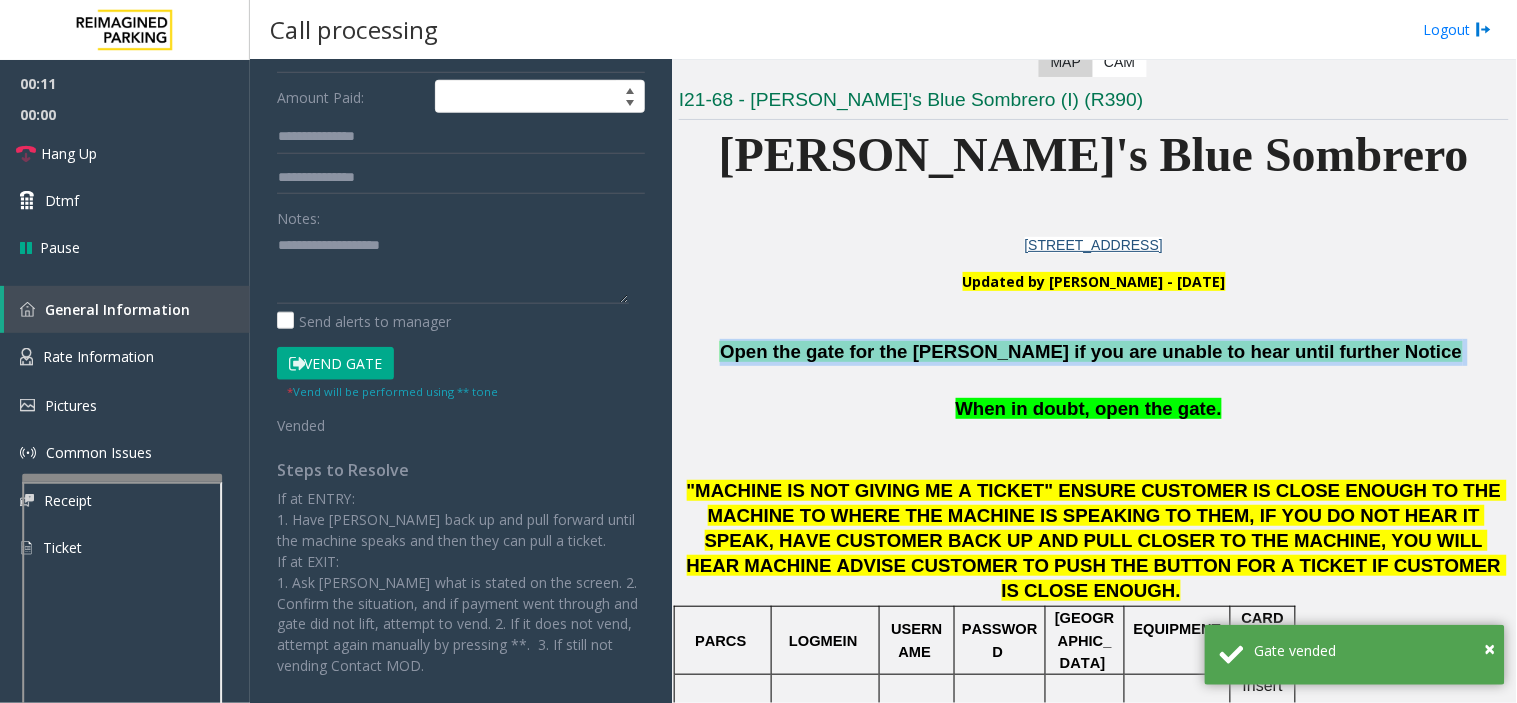 click on "Open the gate for the [PERSON_NAME] if you are unable to hear until further Notice" 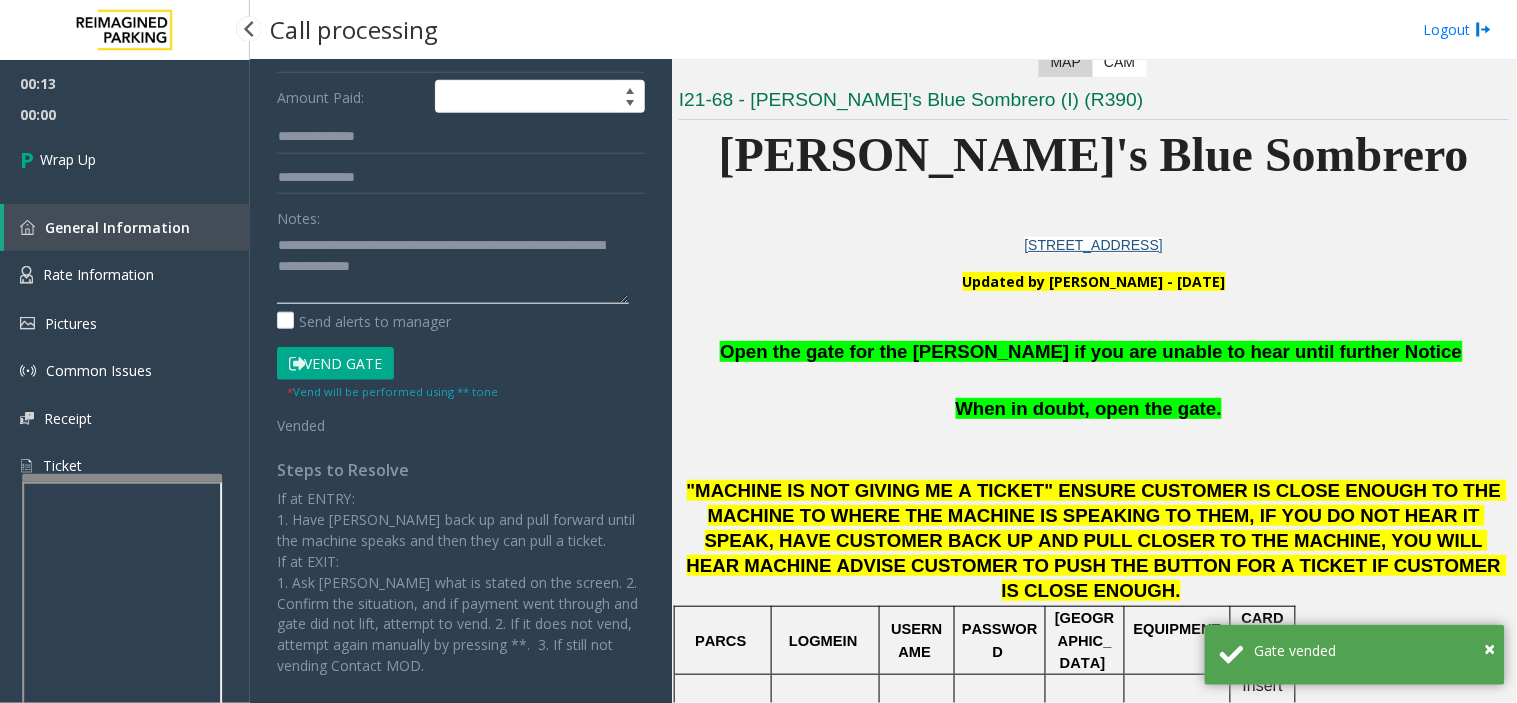 type on "**********" 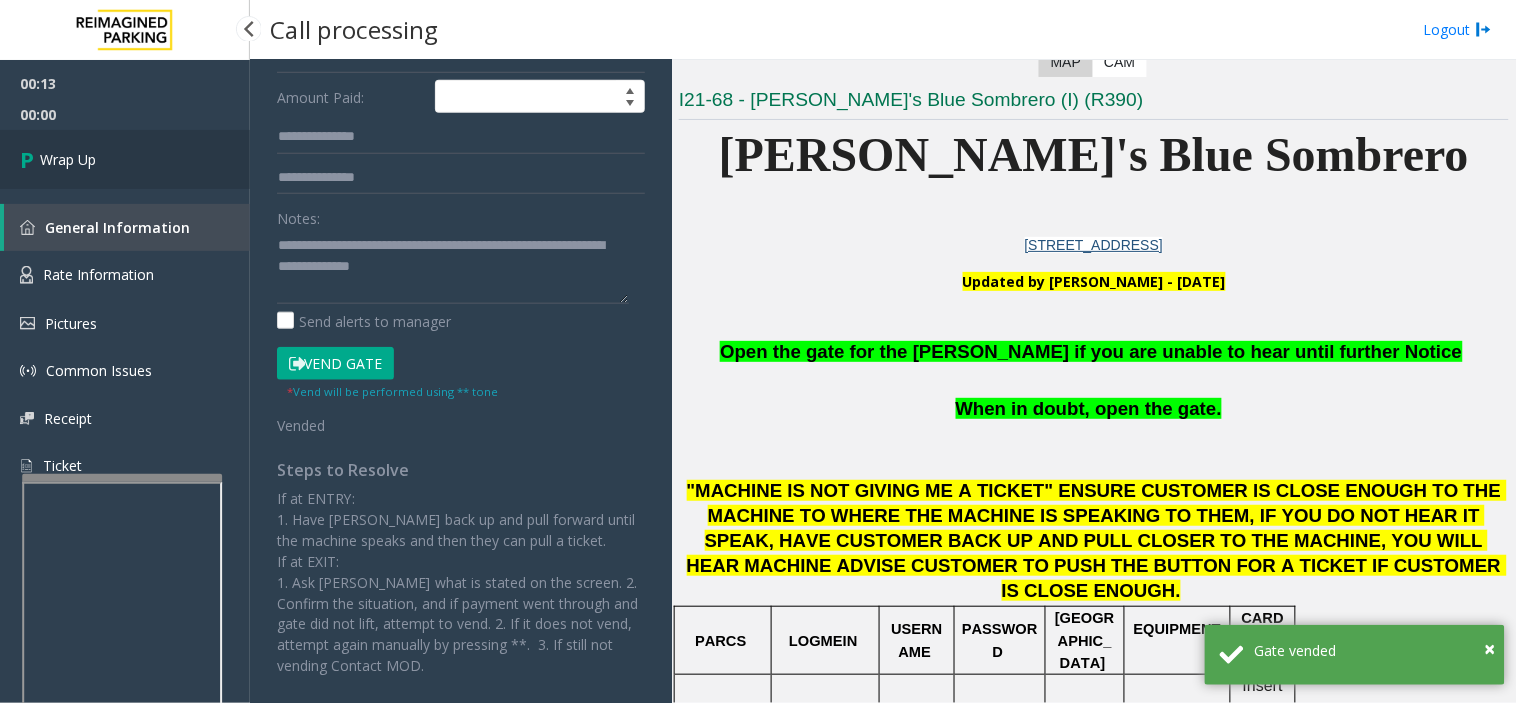 click on "Wrap Up" at bounding box center [125, 159] 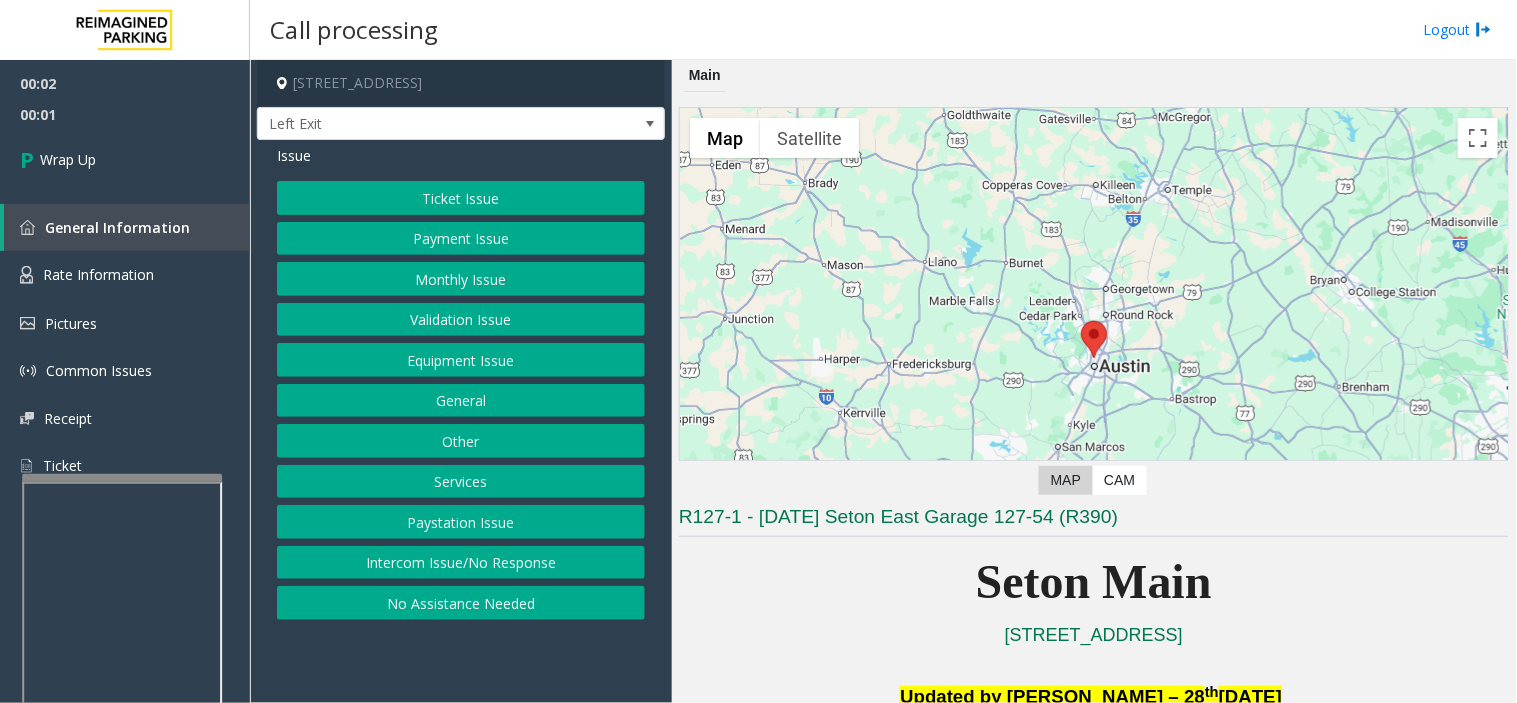 click on "Intercom Issue/No Response" 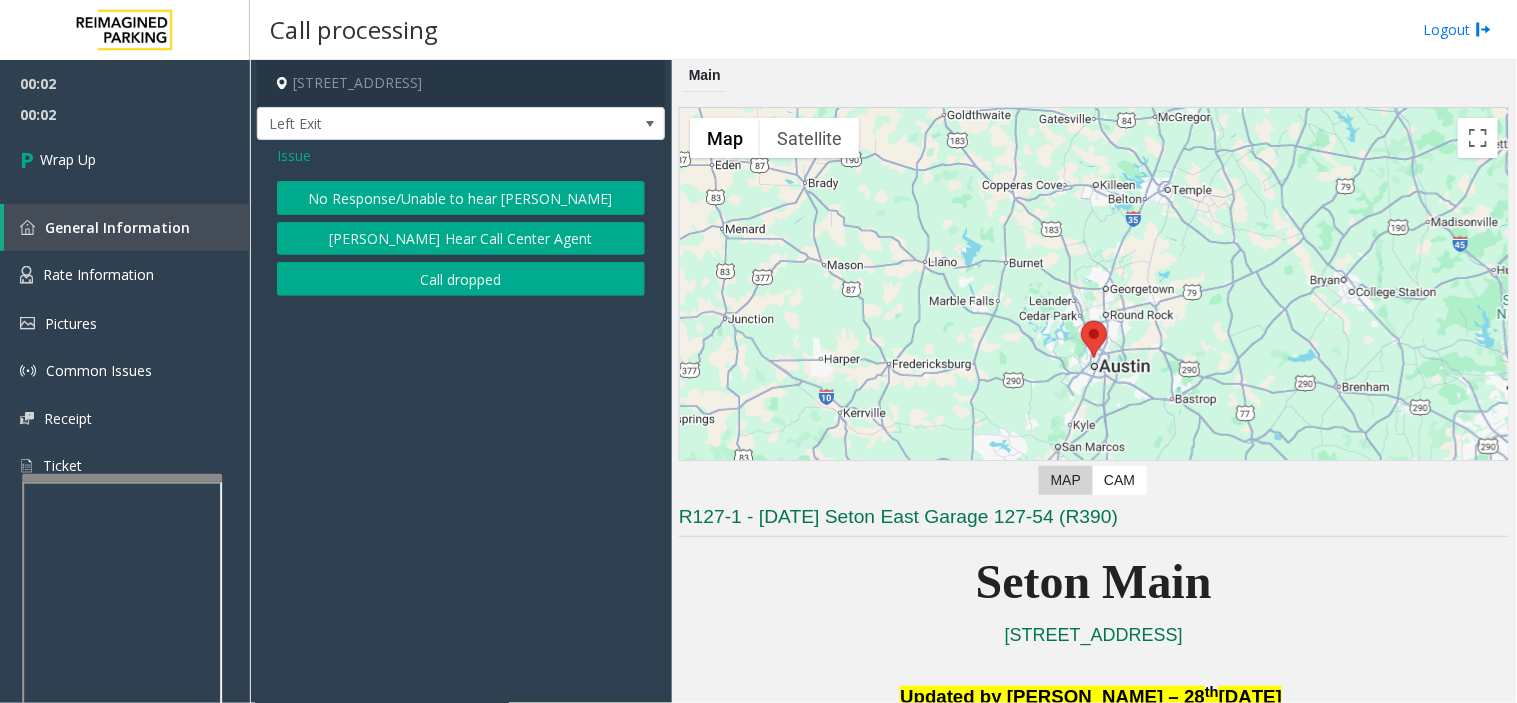 click on "Call dropped" 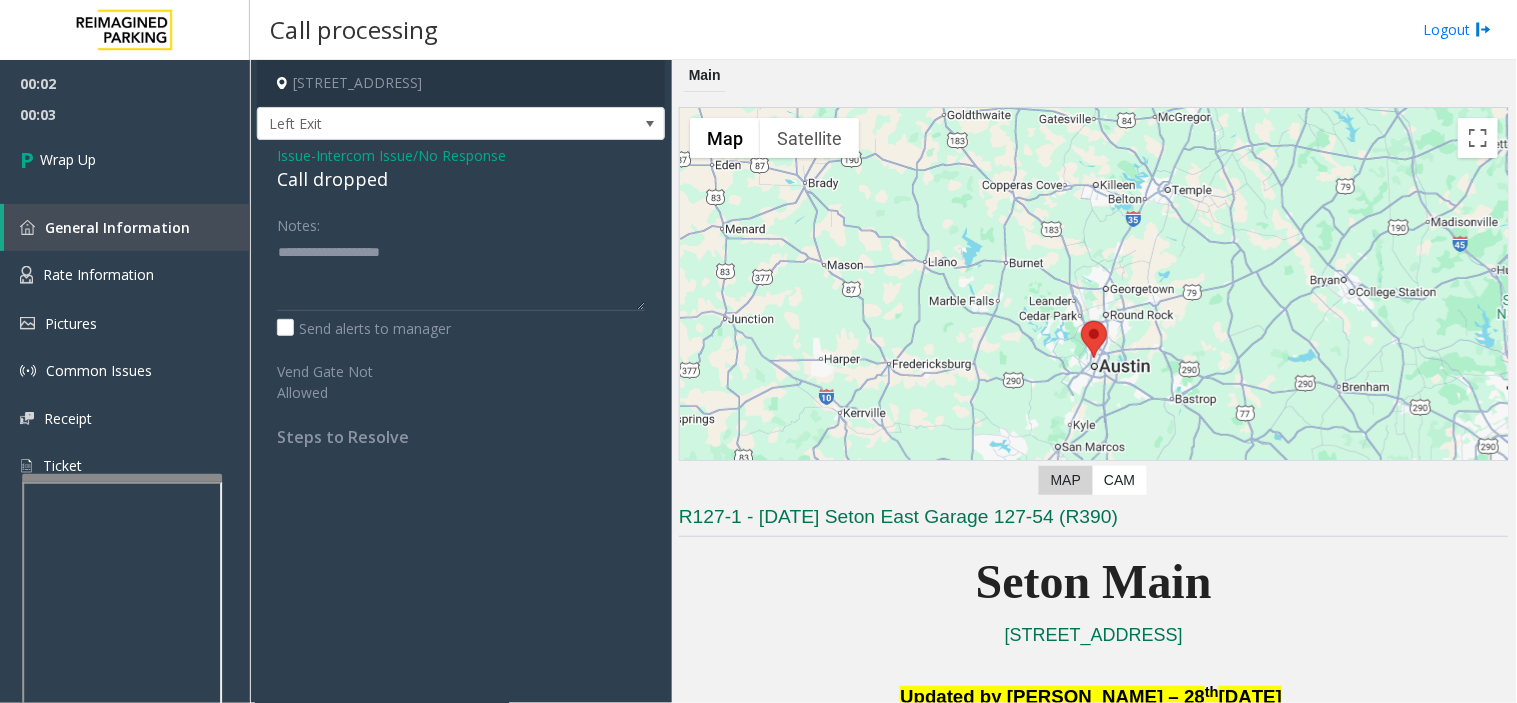 click on "Call dropped" 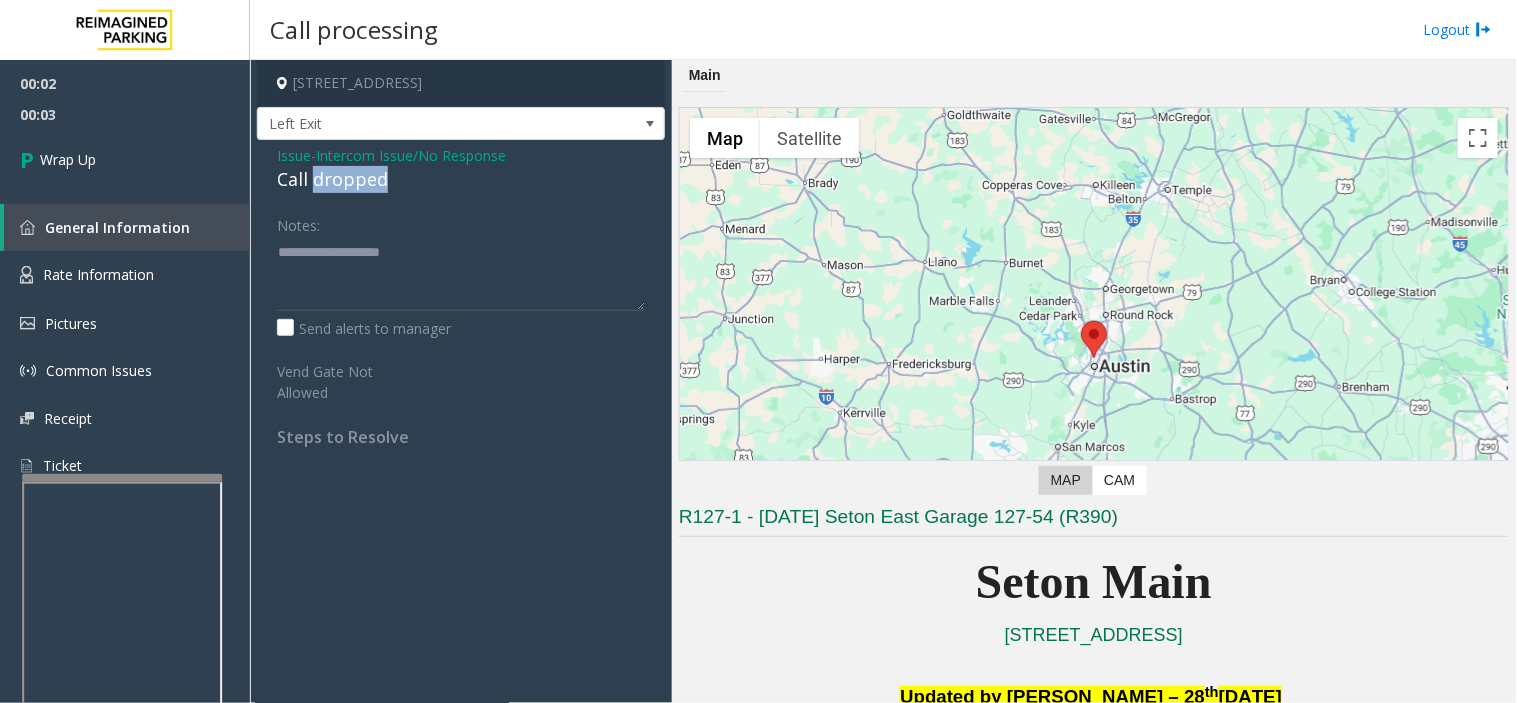 click on "Call dropped" 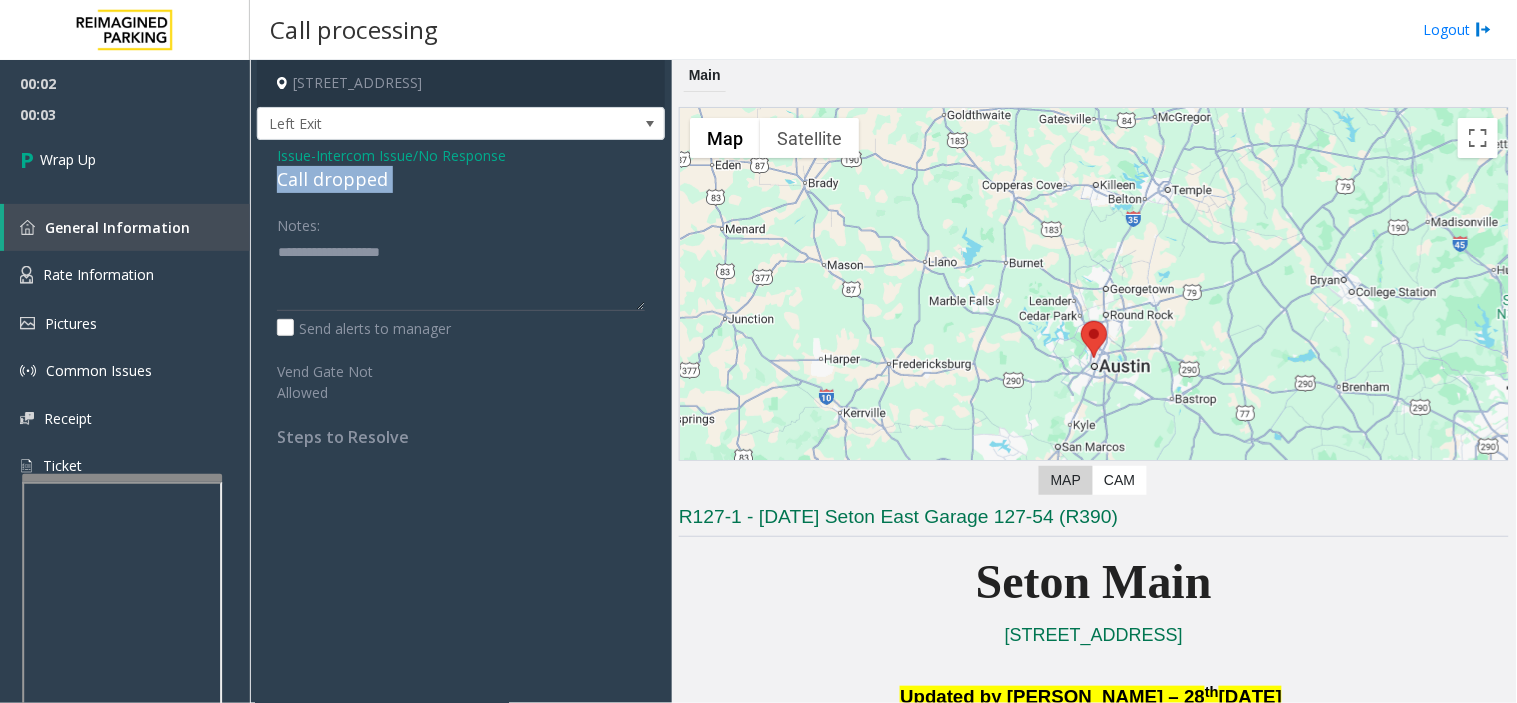click on "Call dropped" 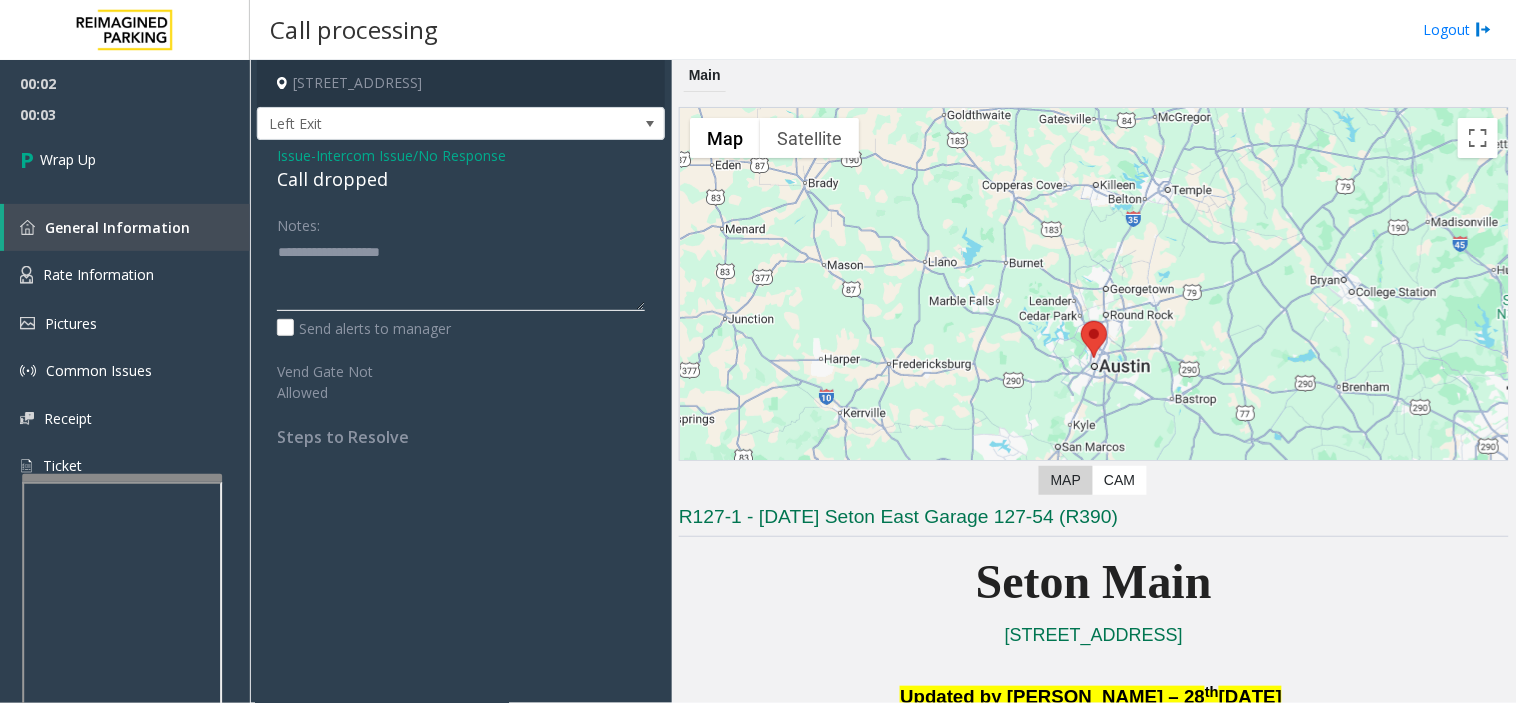 click 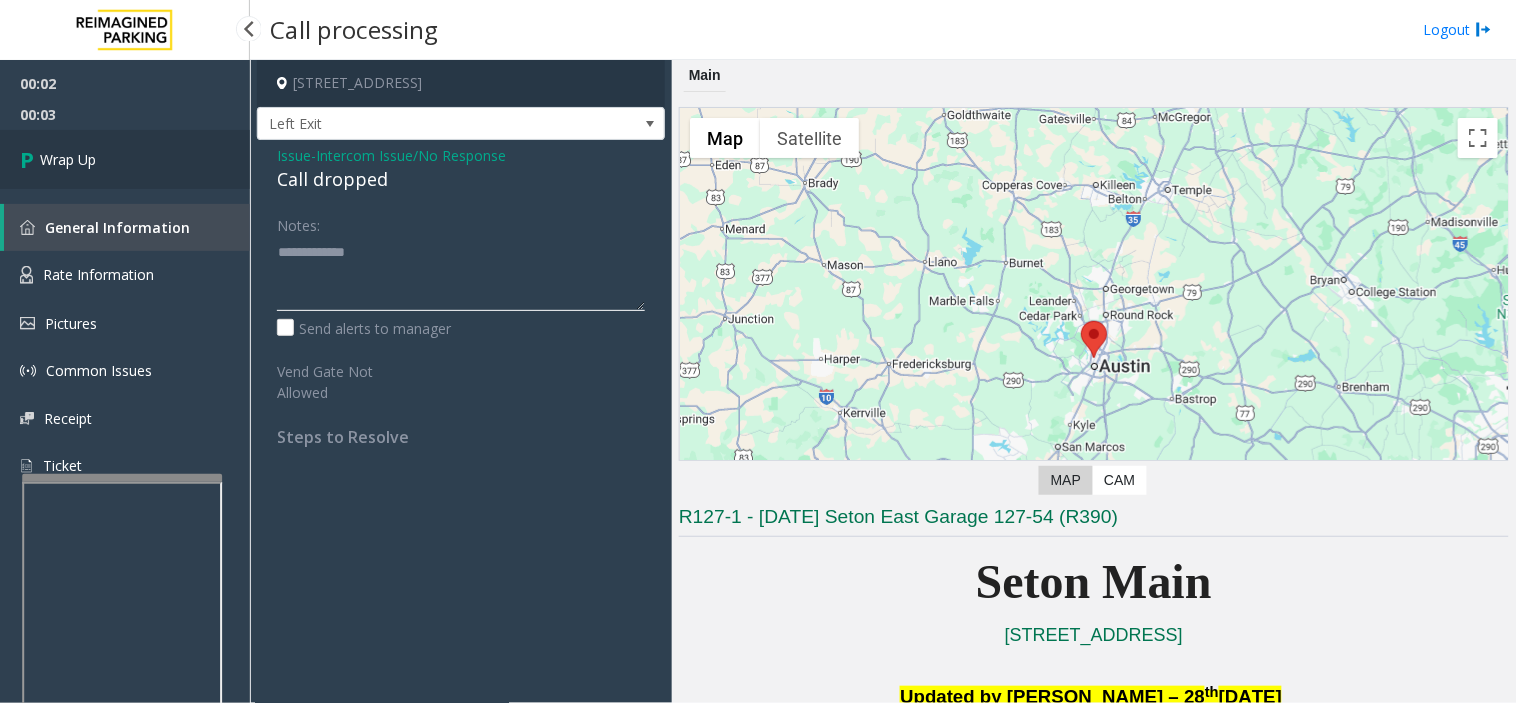 type on "**********" 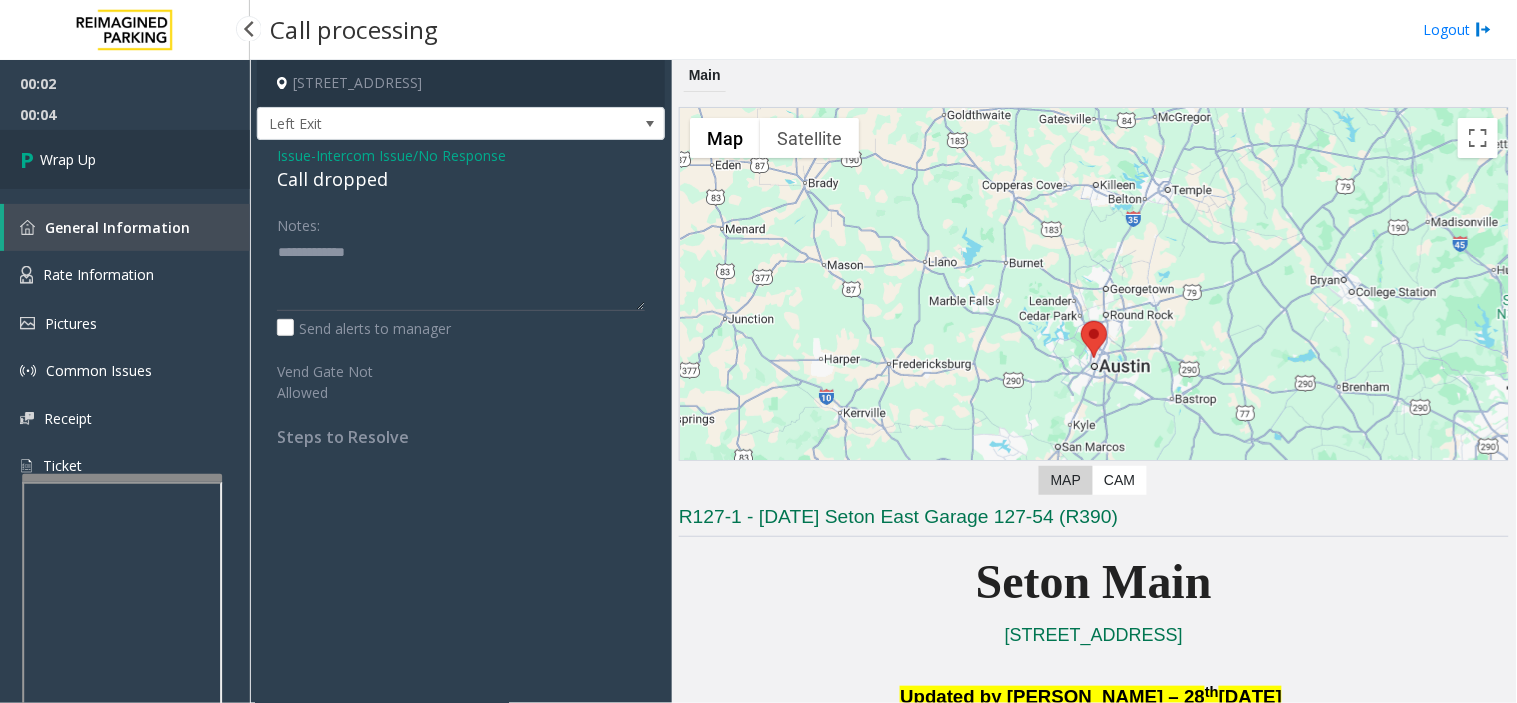 click on "Wrap Up" at bounding box center [125, 159] 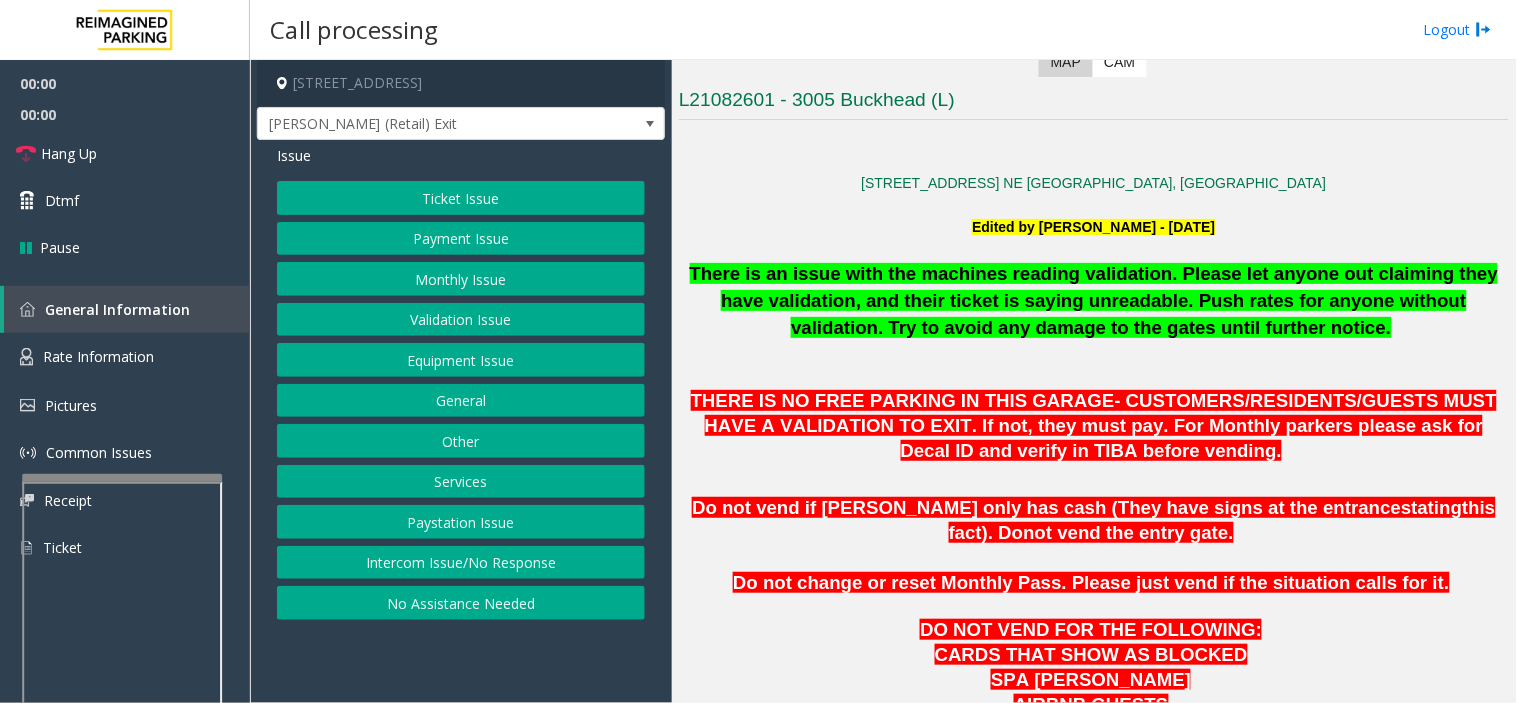 scroll, scrollTop: 1000, scrollLeft: 0, axis: vertical 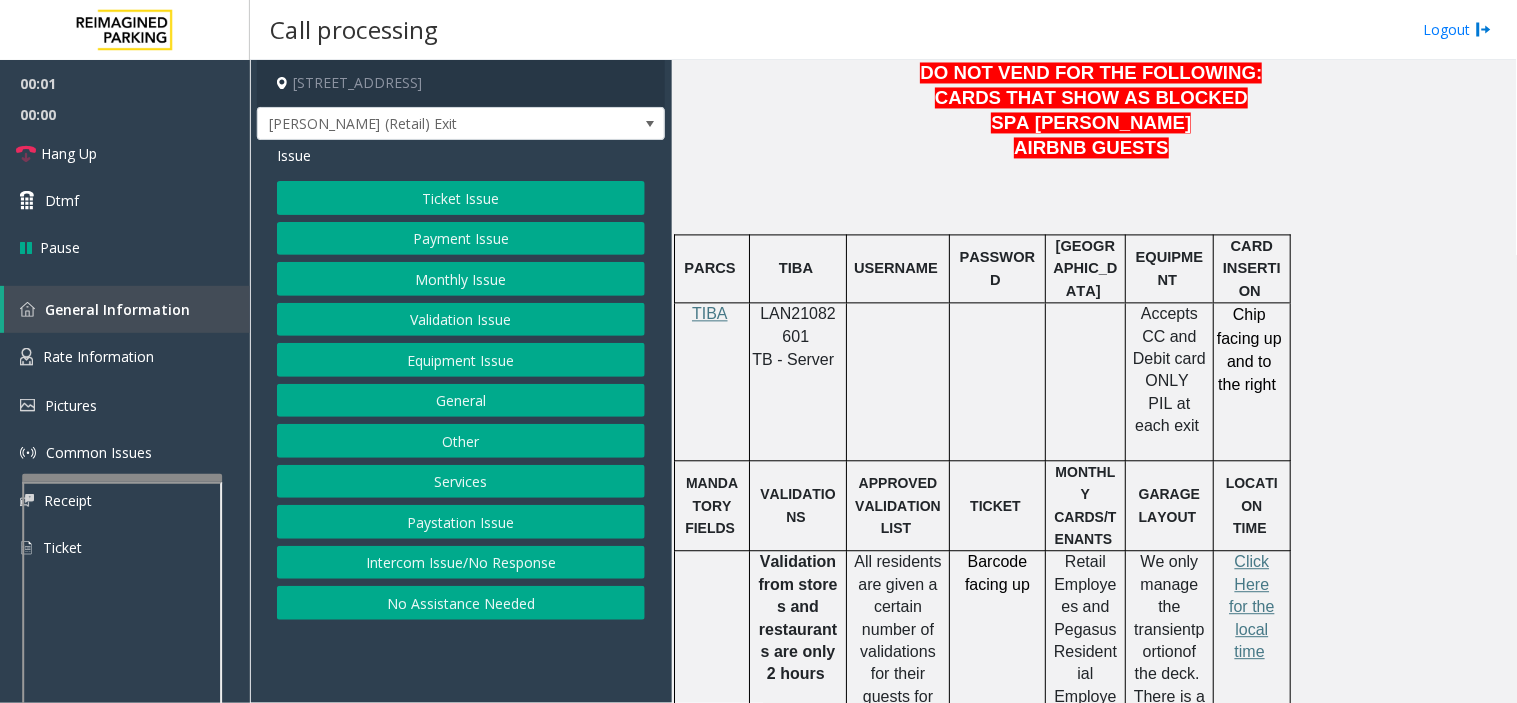 click on "LAN21082601" 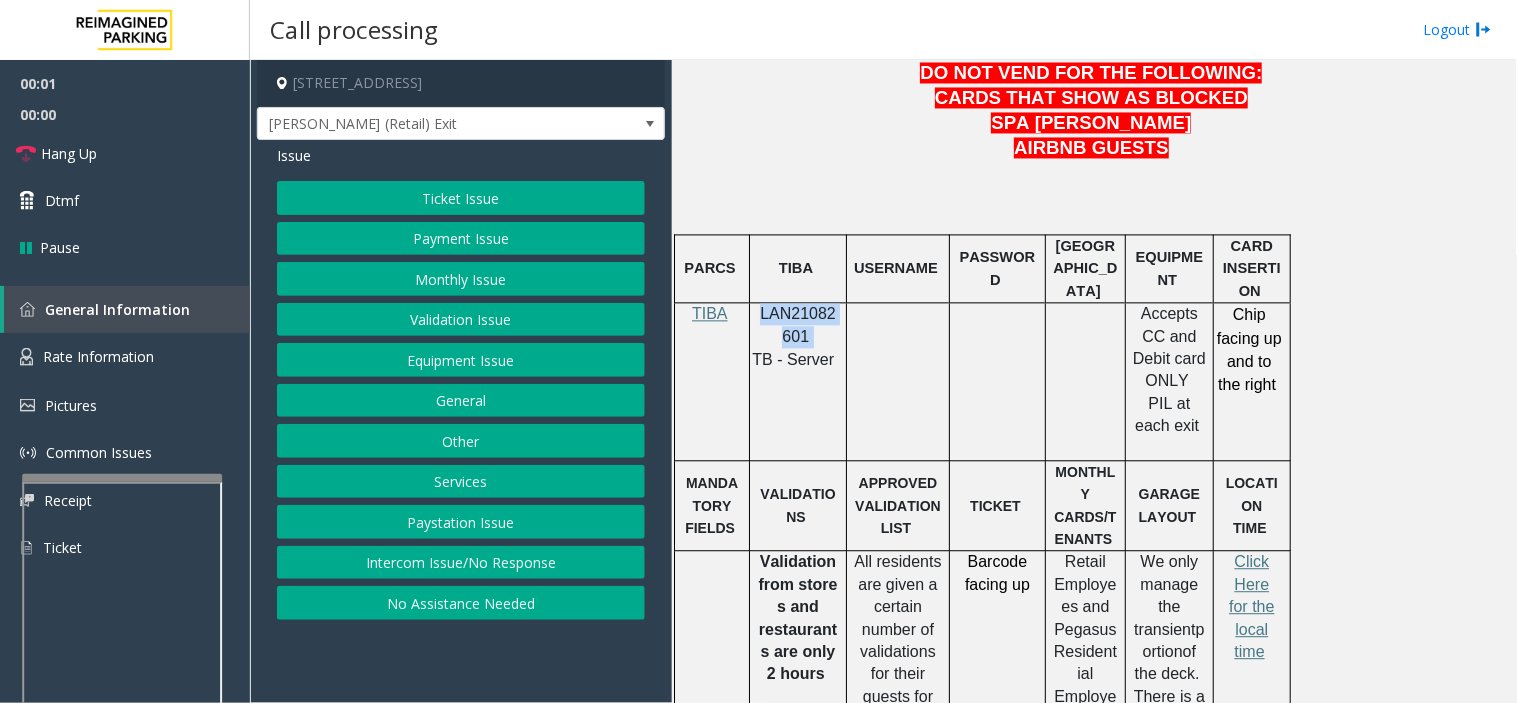 click on "LAN21082601" 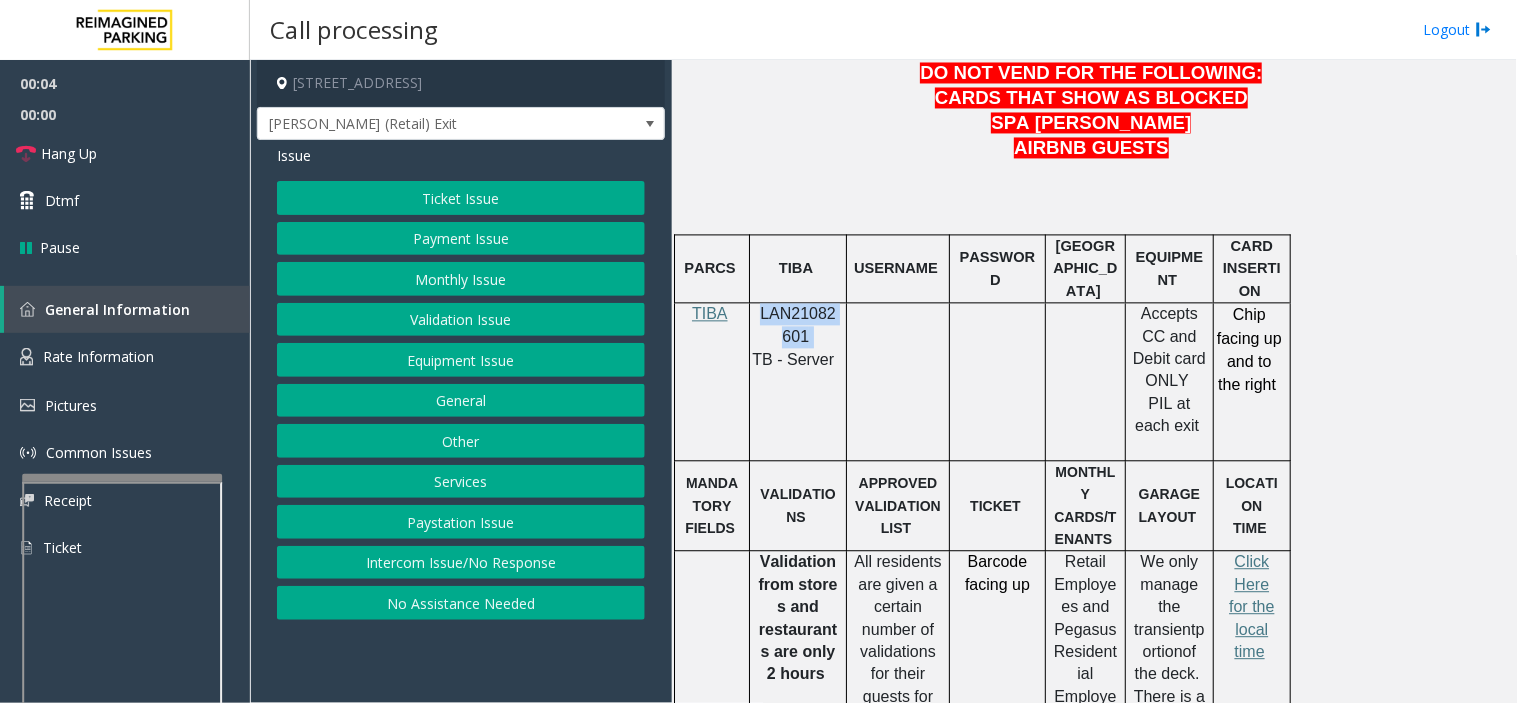 drag, startPoint x: 1508, startPoint y: 258, endPoint x: 1574, endPoint y: 250, distance: 66.48308 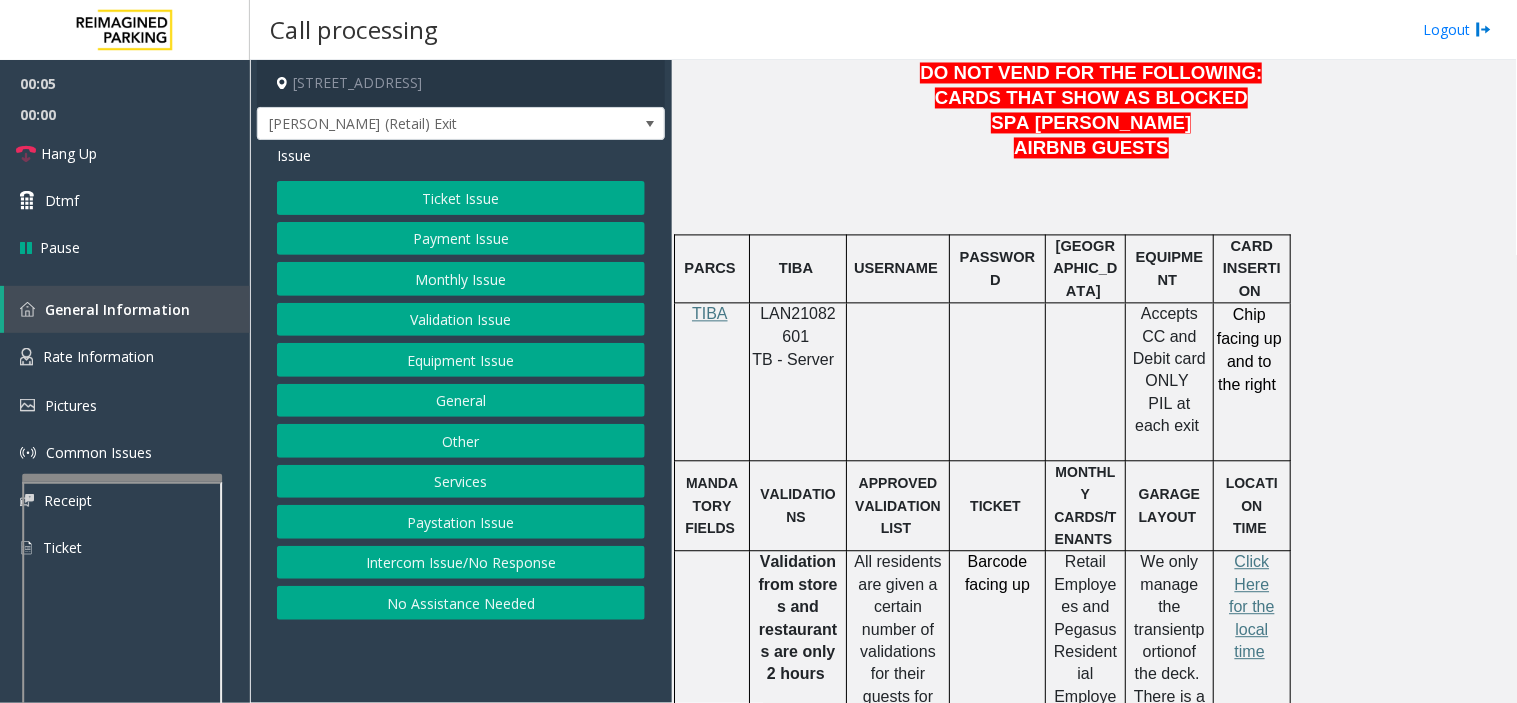 click on "LAN21082601" 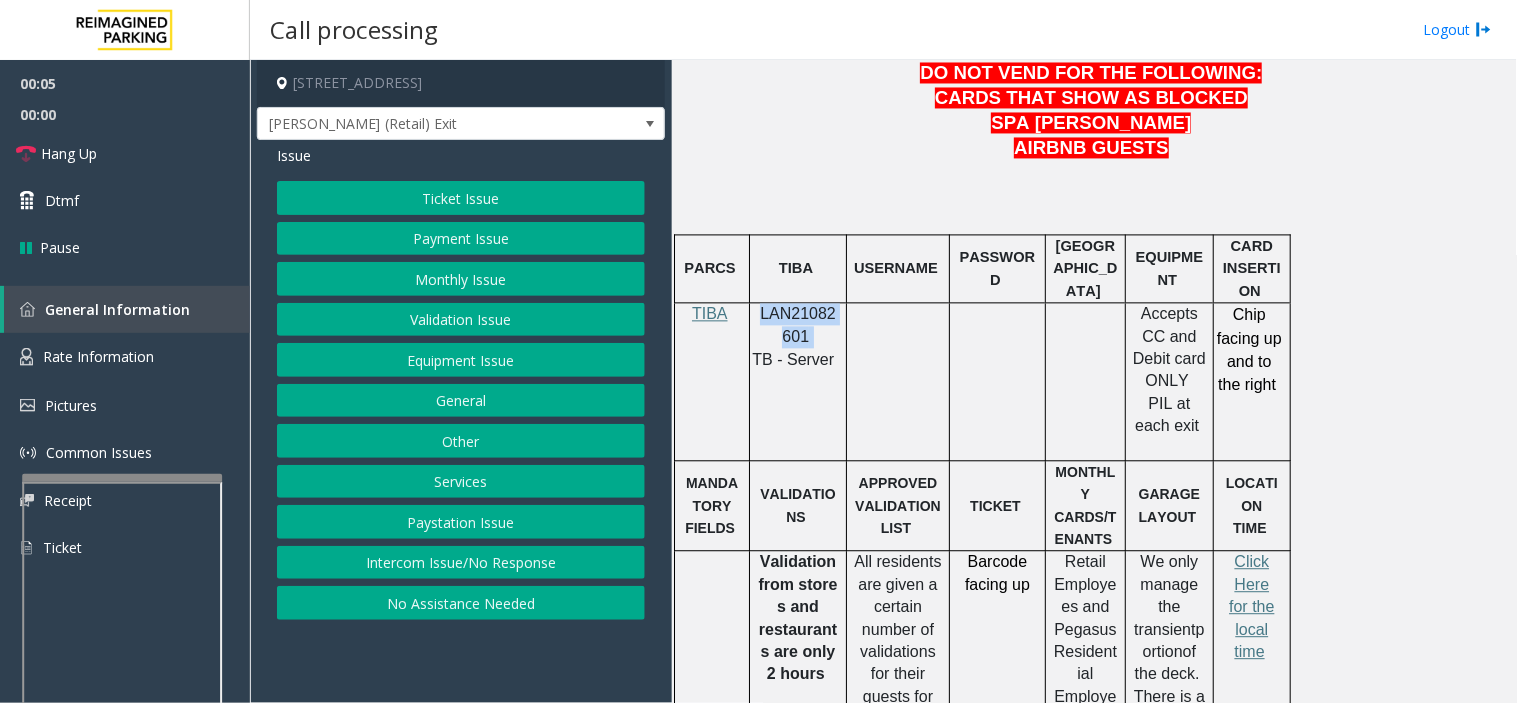 click on "LAN21082601" 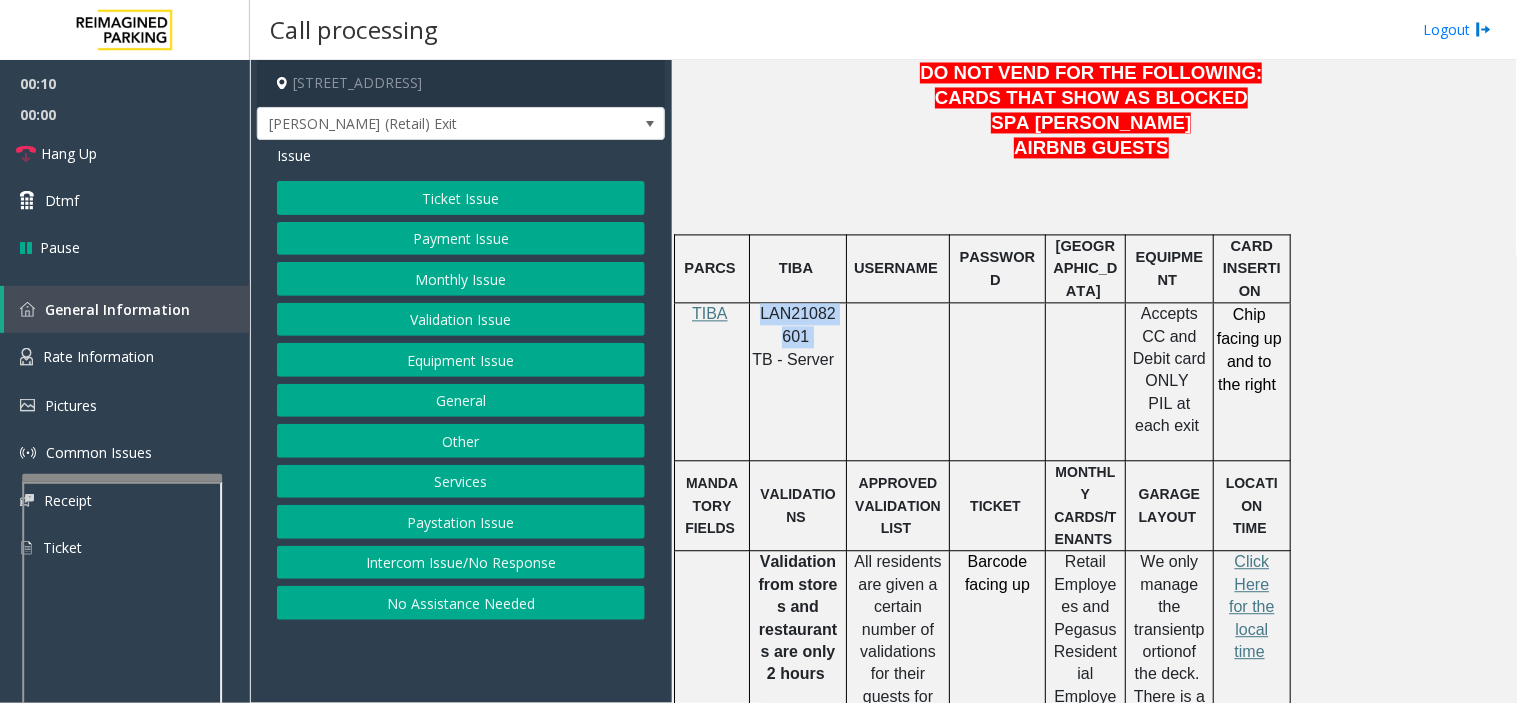 click on "LAN21082601" 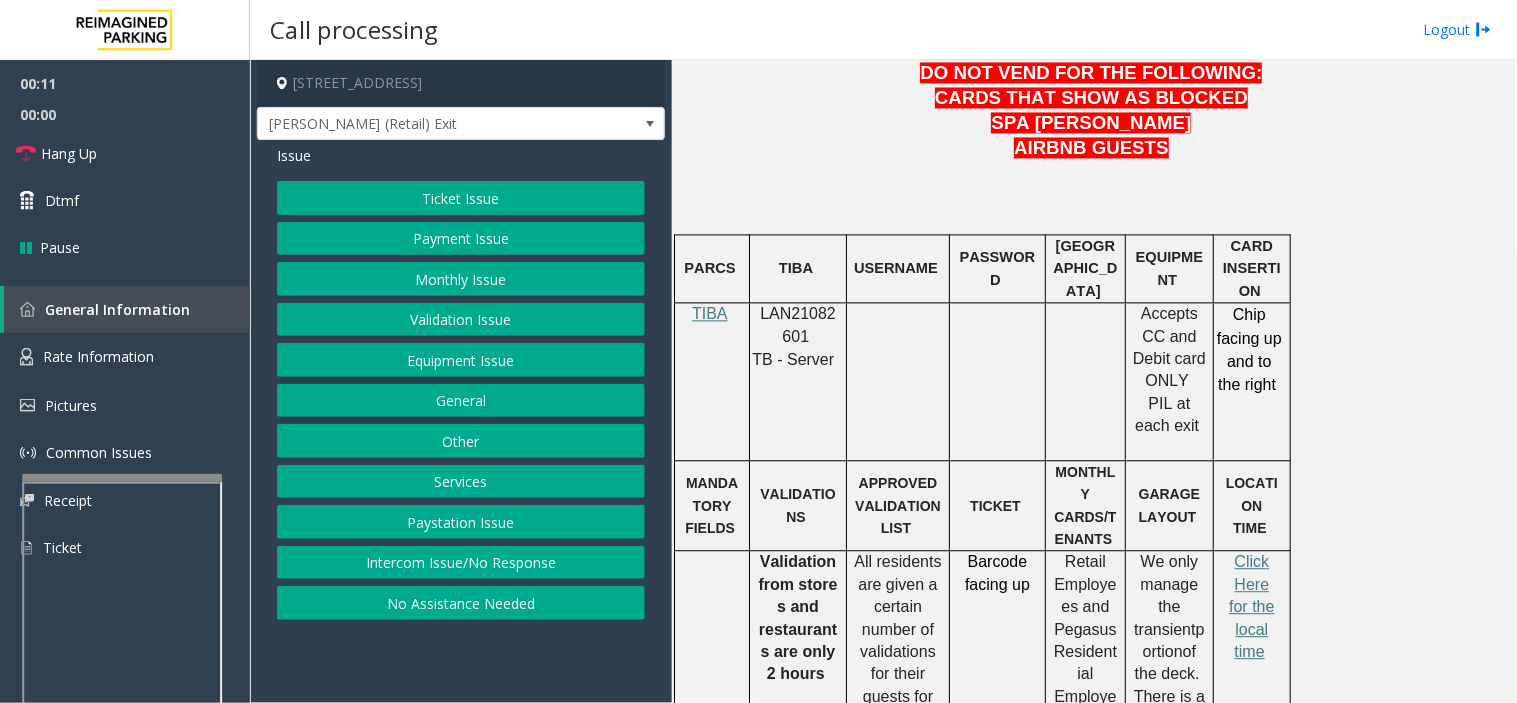 drag, startPoint x: 757, startPoint y: 327, endPoint x: 846, endPoint y: 333, distance: 89.20202 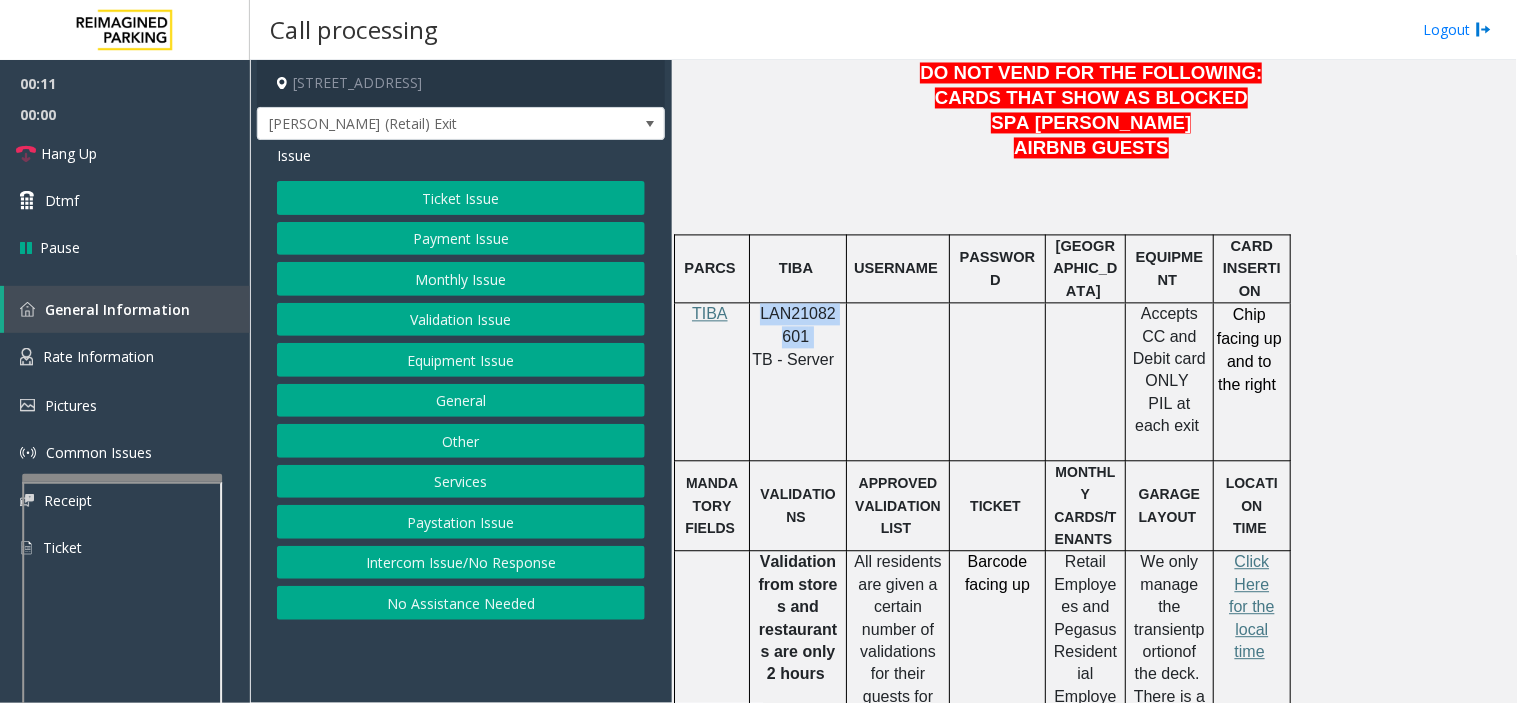 click on "LAN21082601" 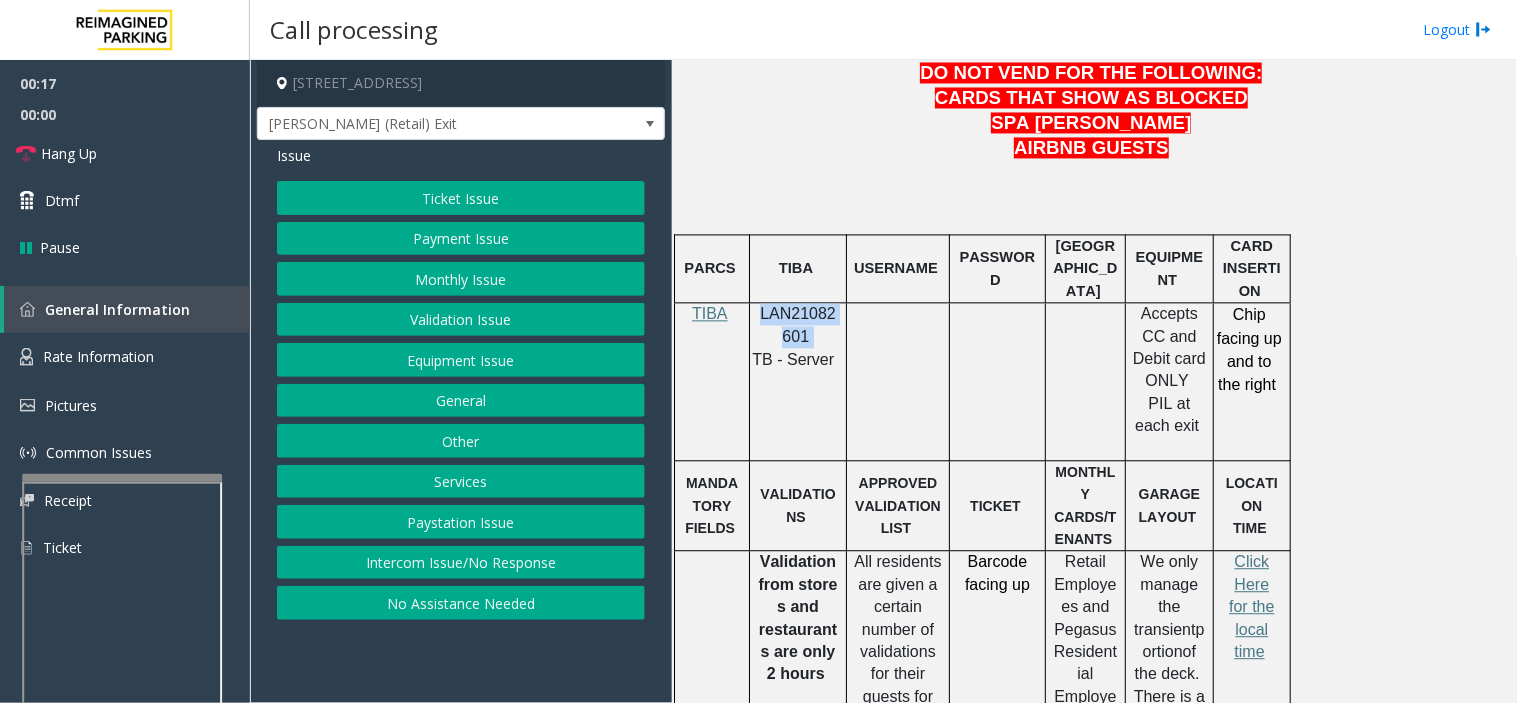 click on "Payment Issue" 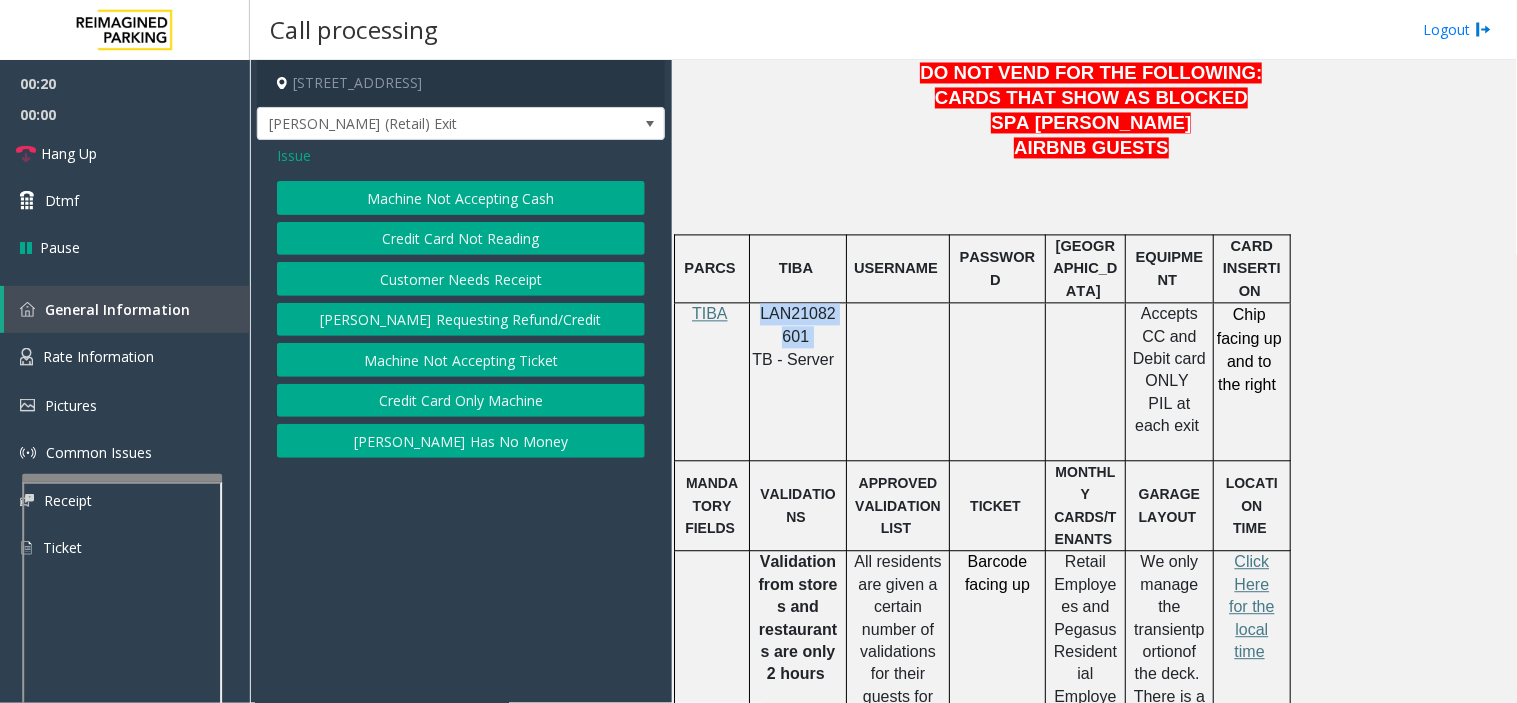 click on "Credit Card Not Reading" 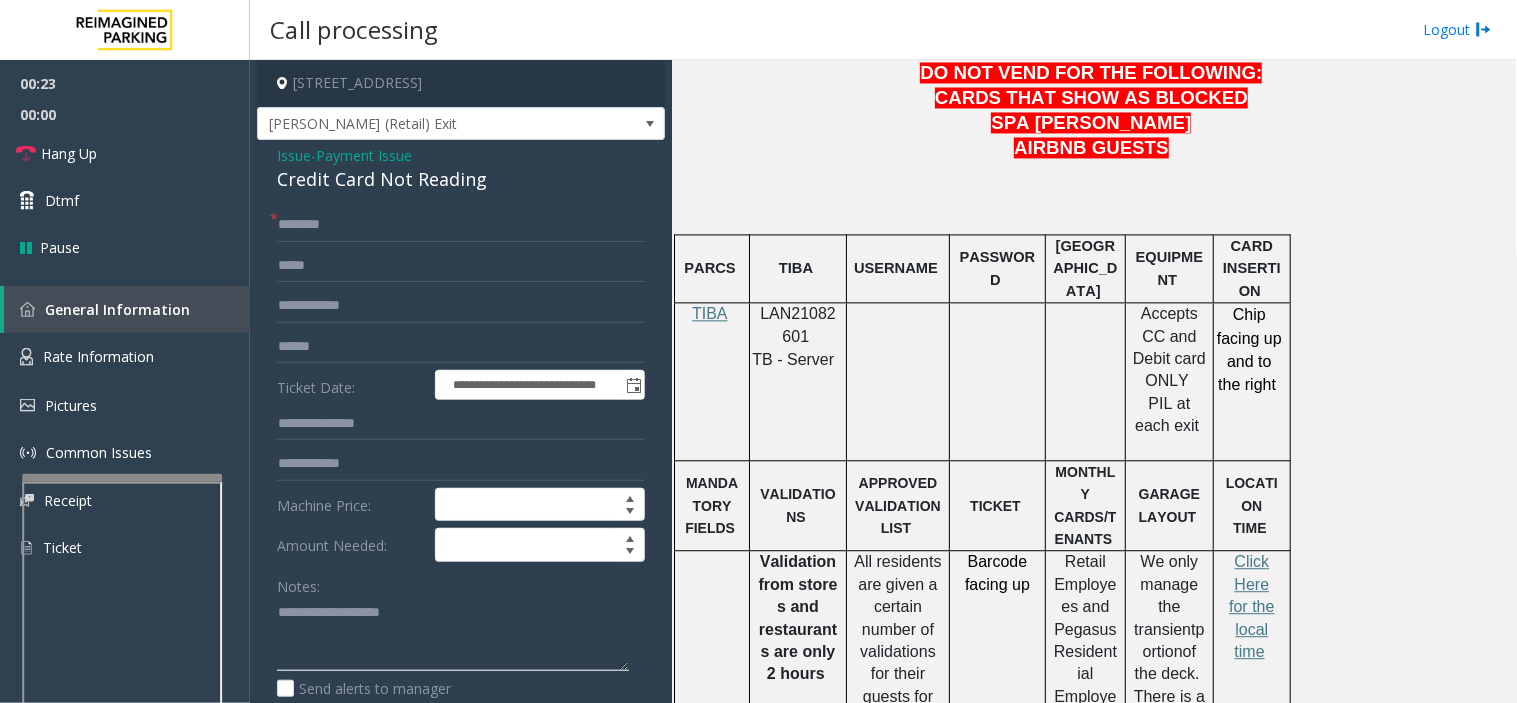 paste on "**********" 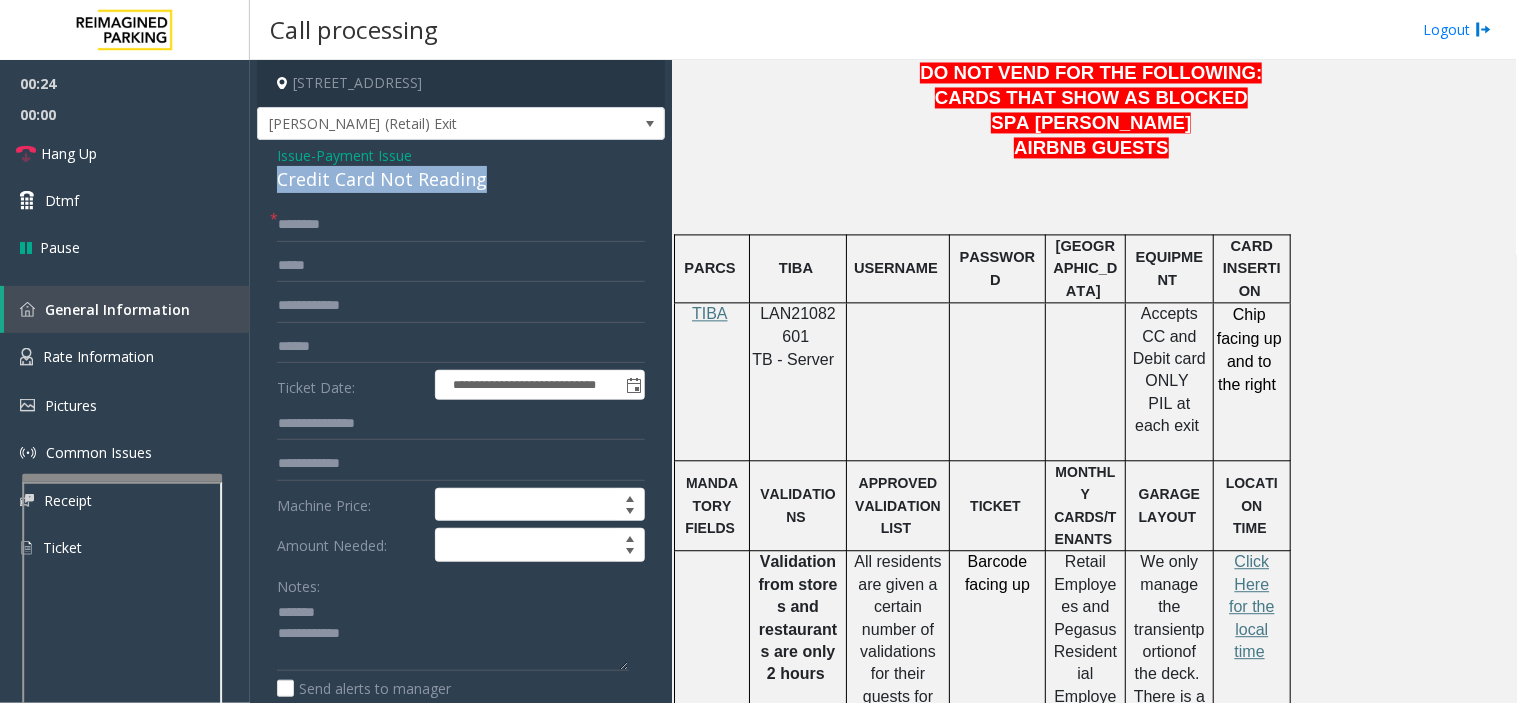 drag, startPoint x: 307, startPoint y: 186, endPoint x: 485, endPoint y: 181, distance: 178.0702 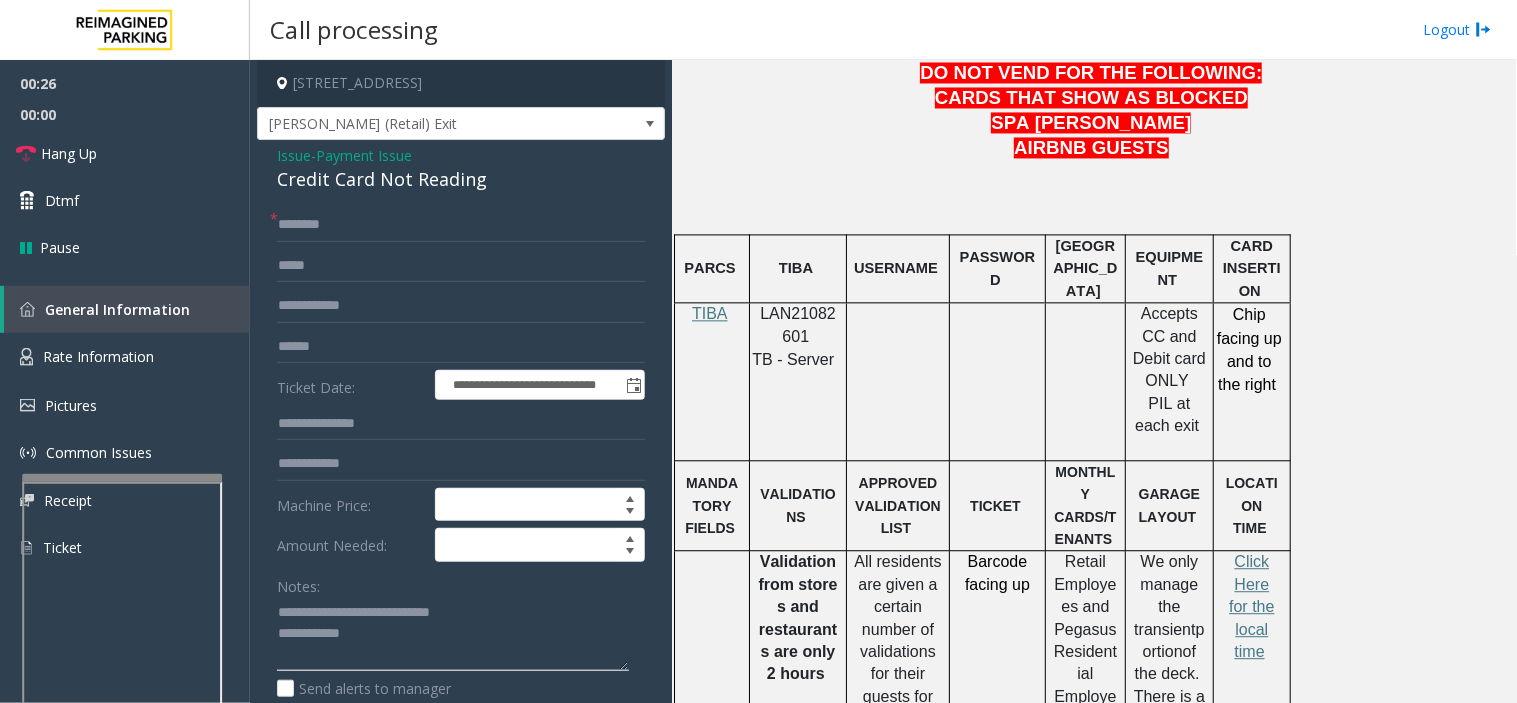 click 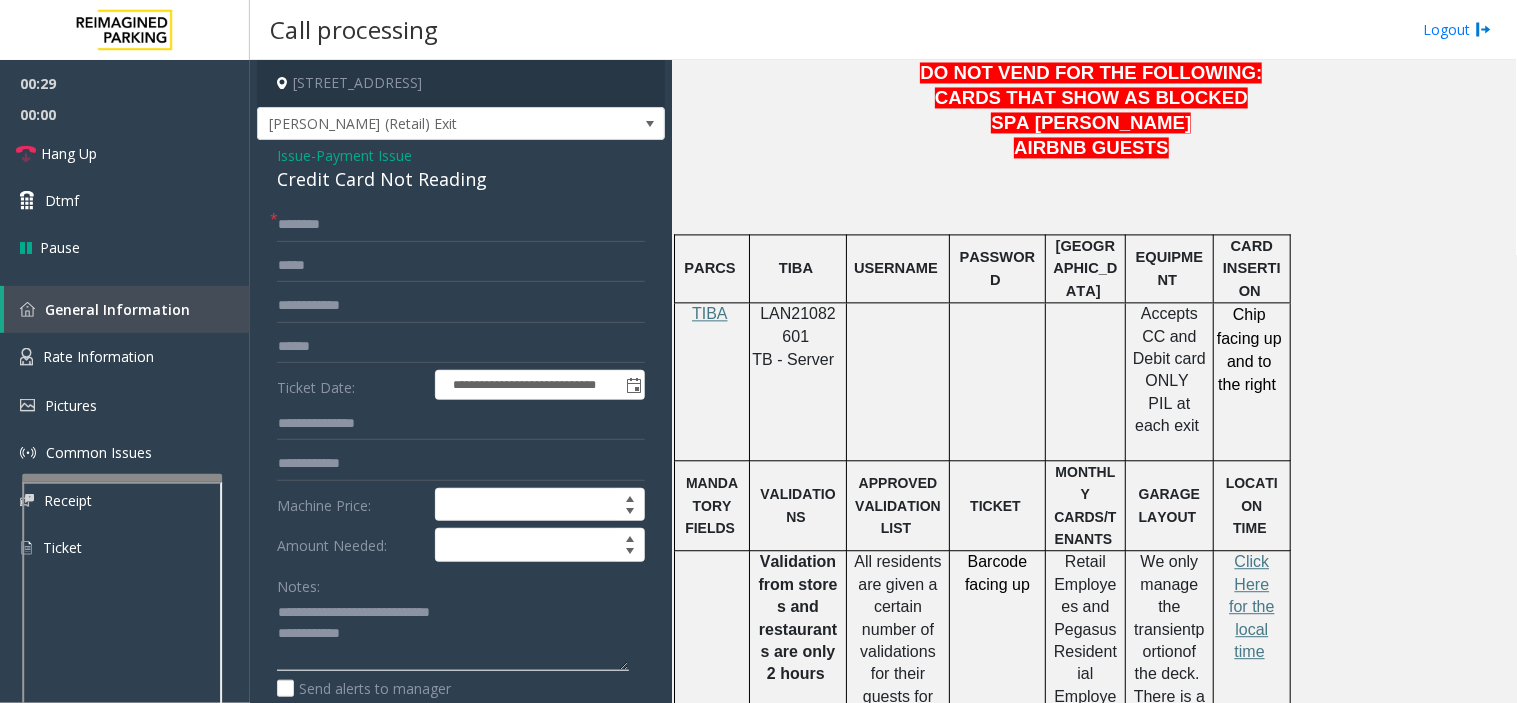 paste on "**********" 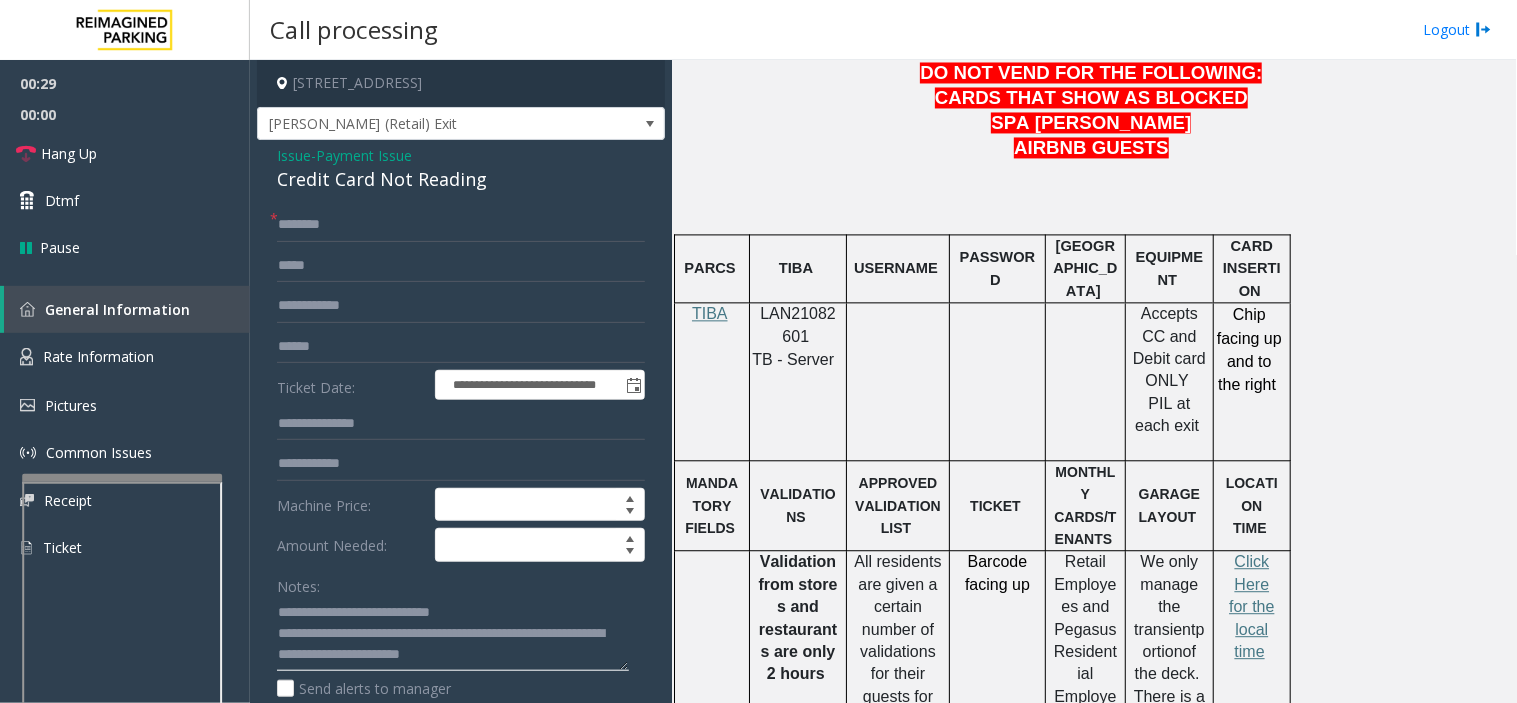 scroll, scrollTop: 14, scrollLeft: 0, axis: vertical 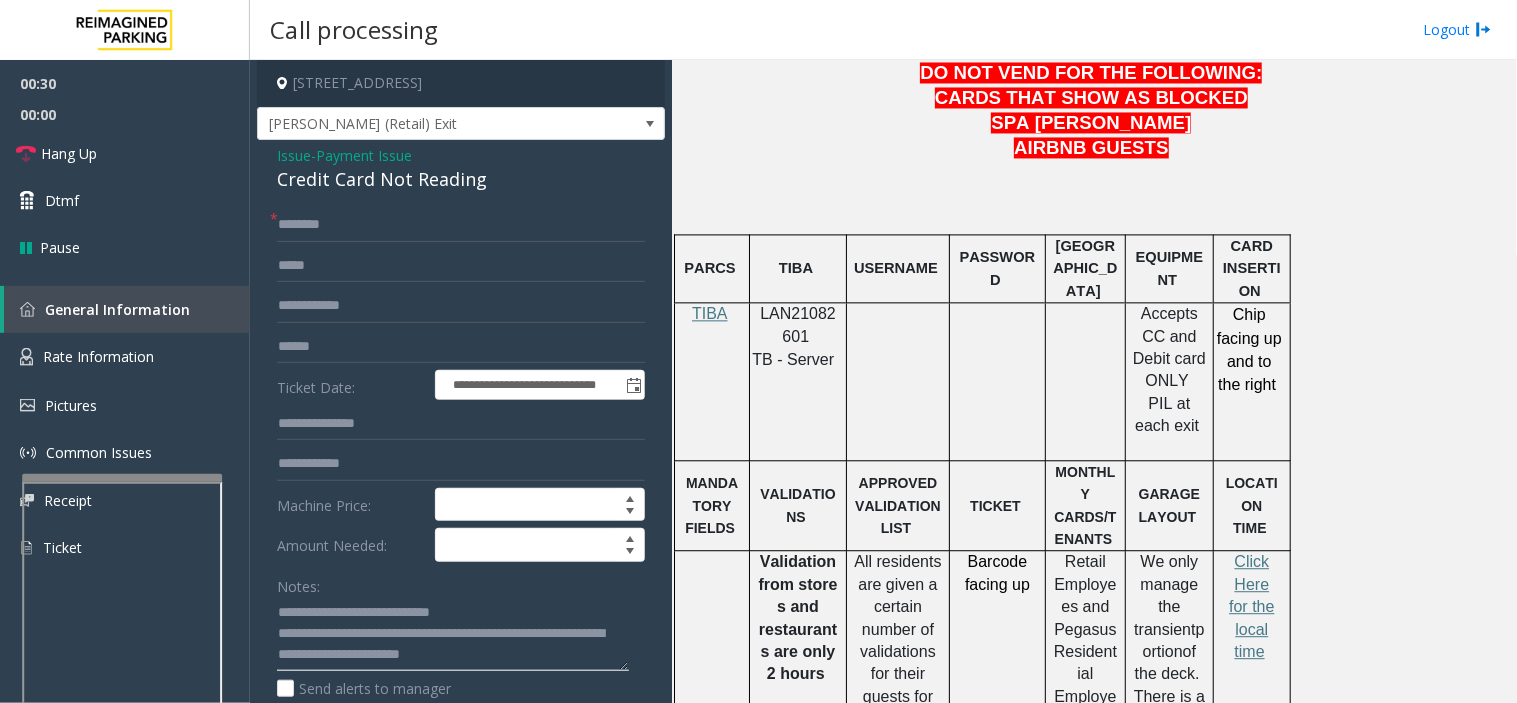 type on "**********" 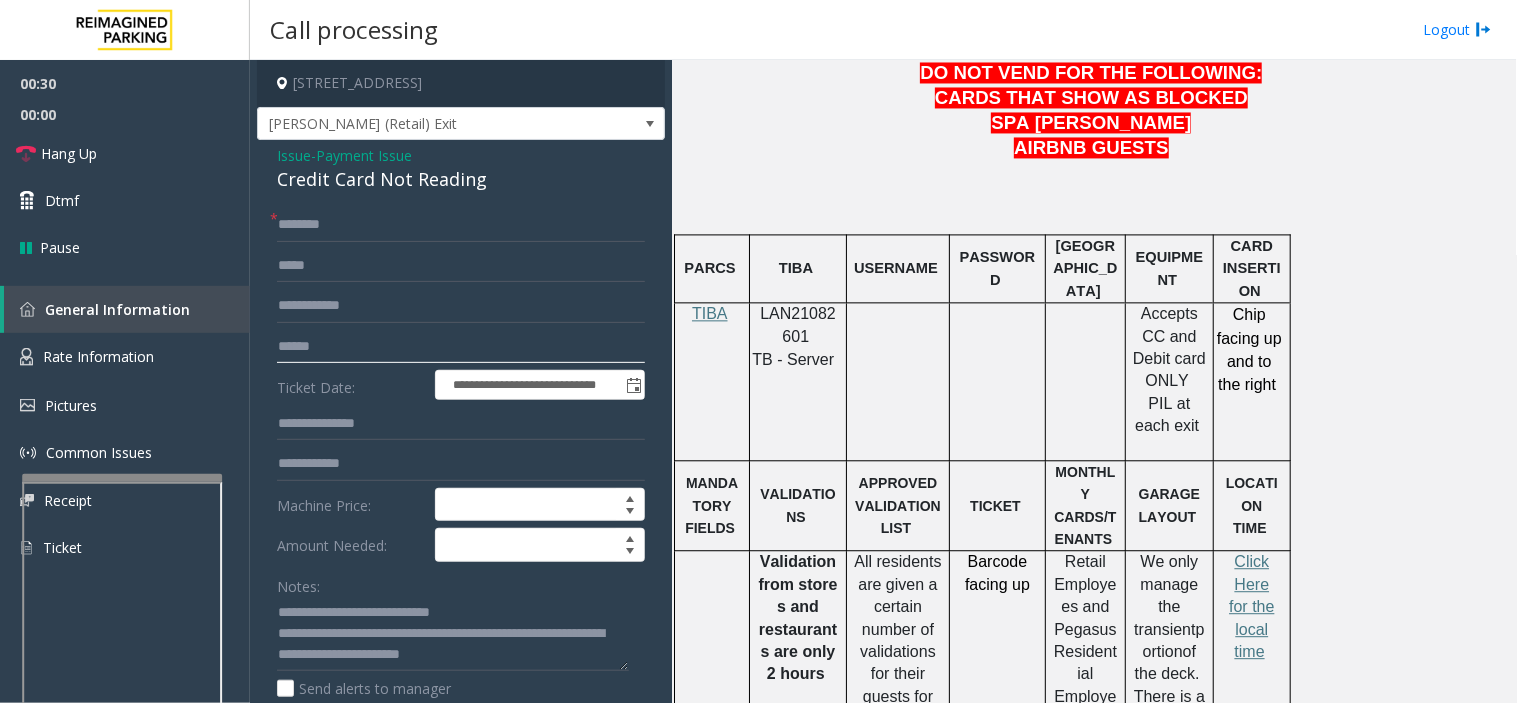 click 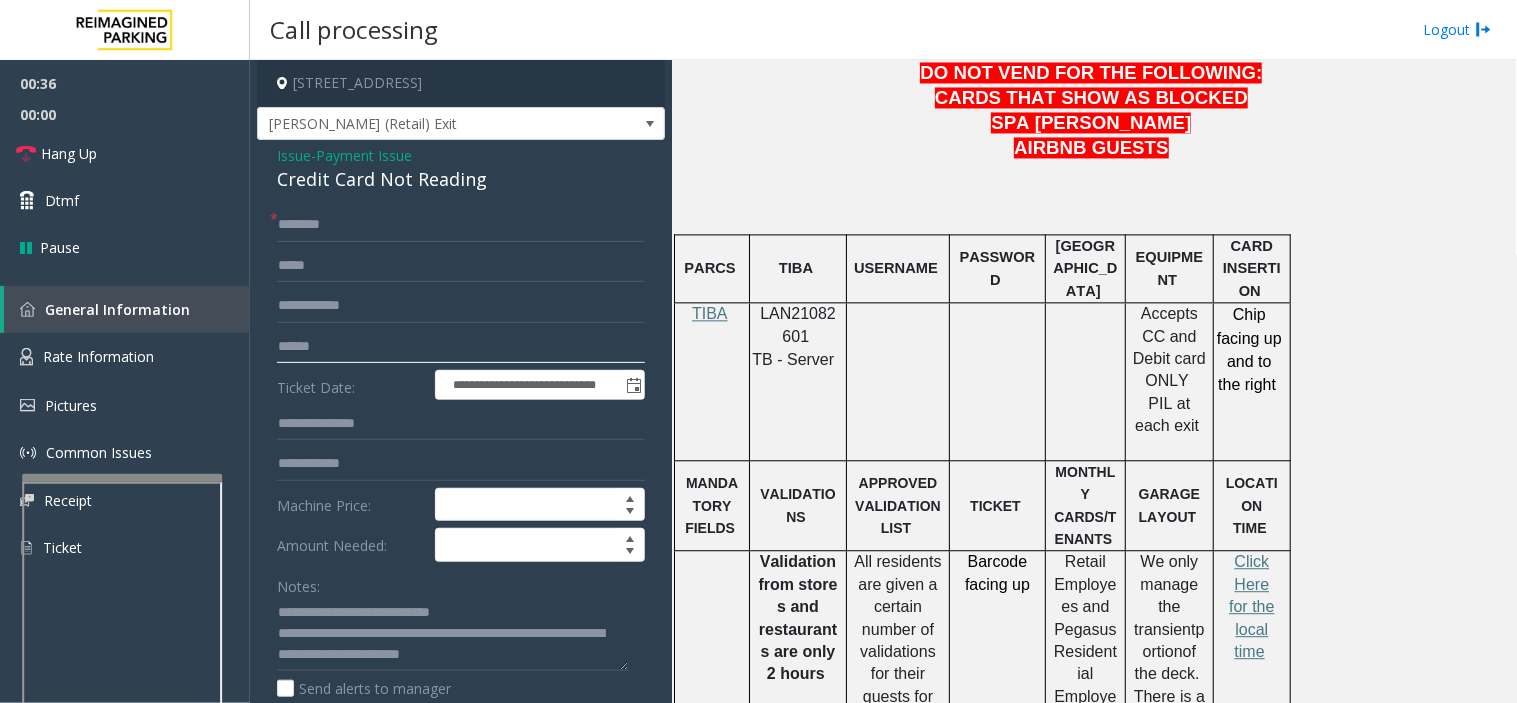 click 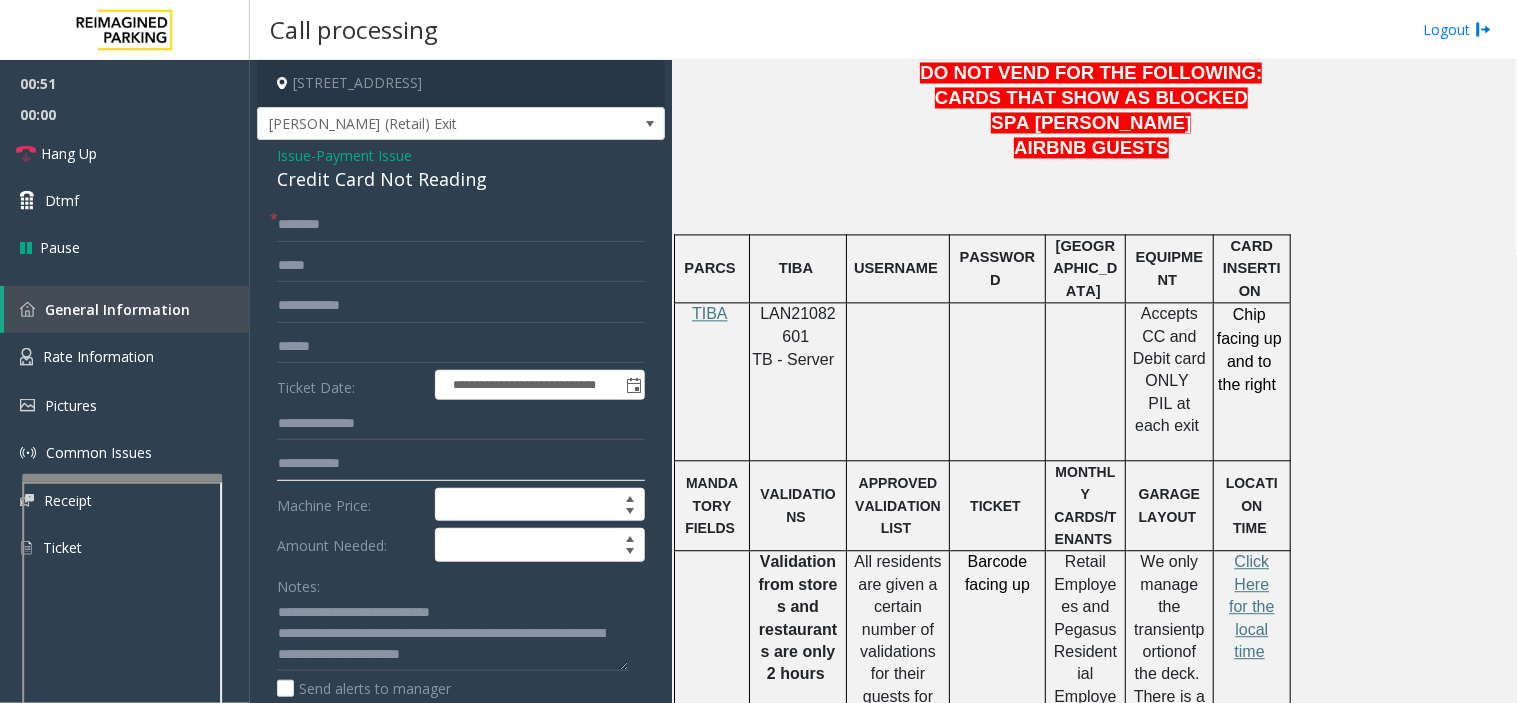 click 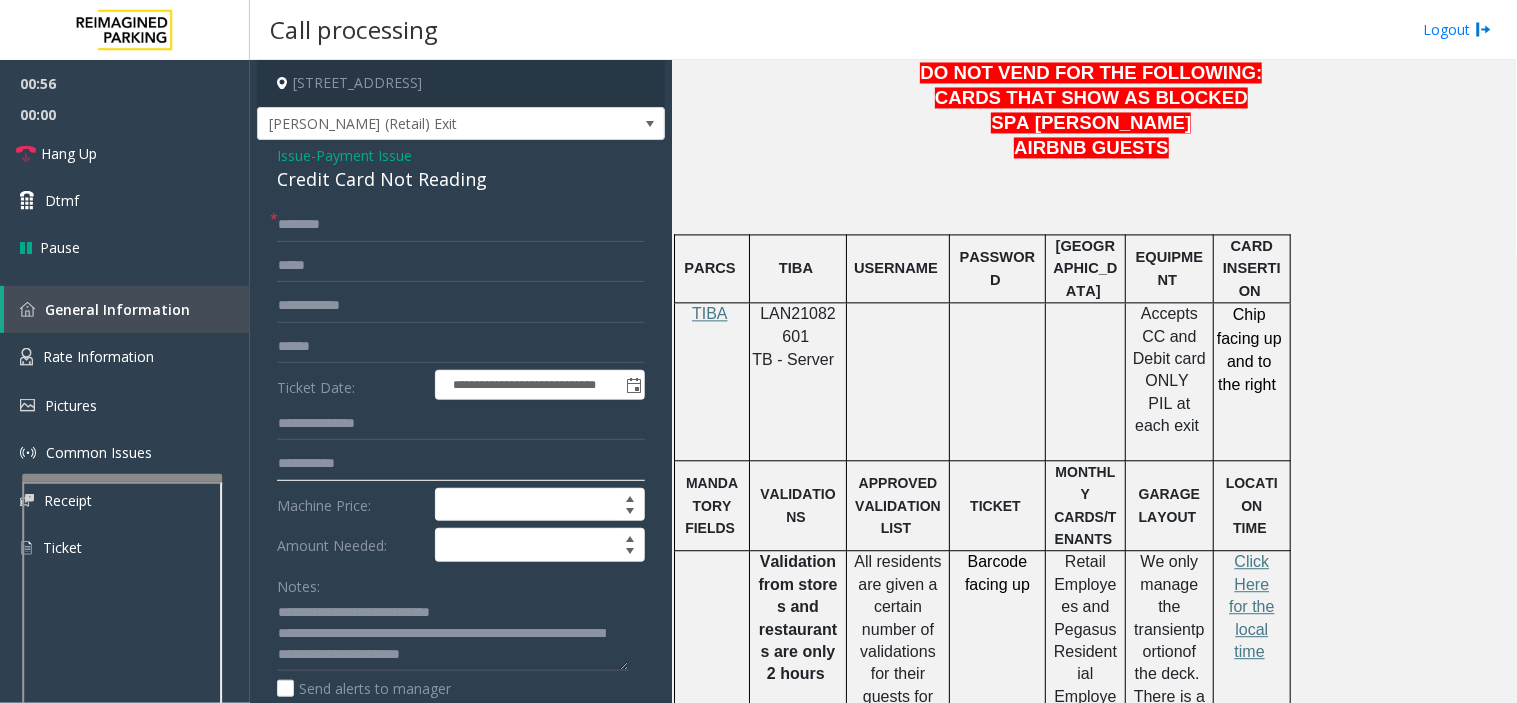 type on "**********" 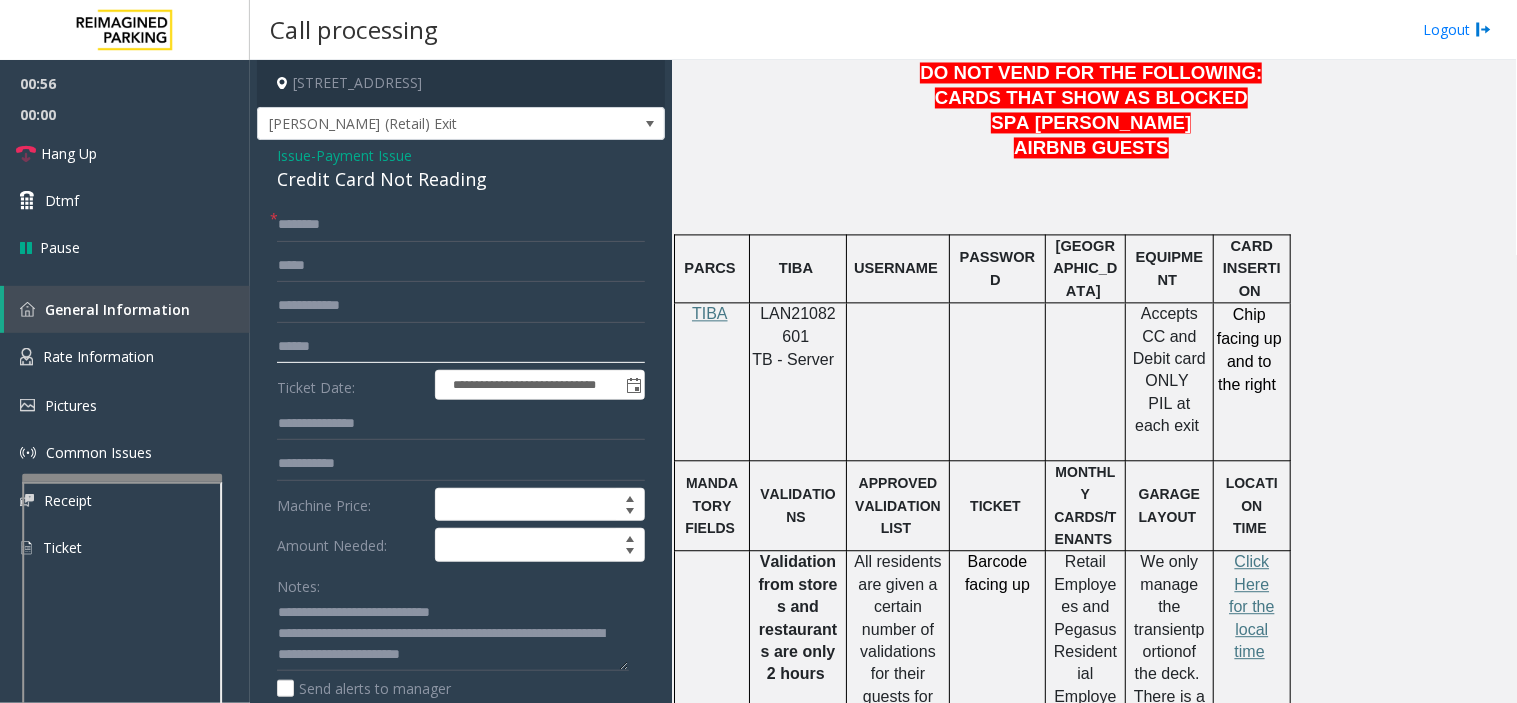 click 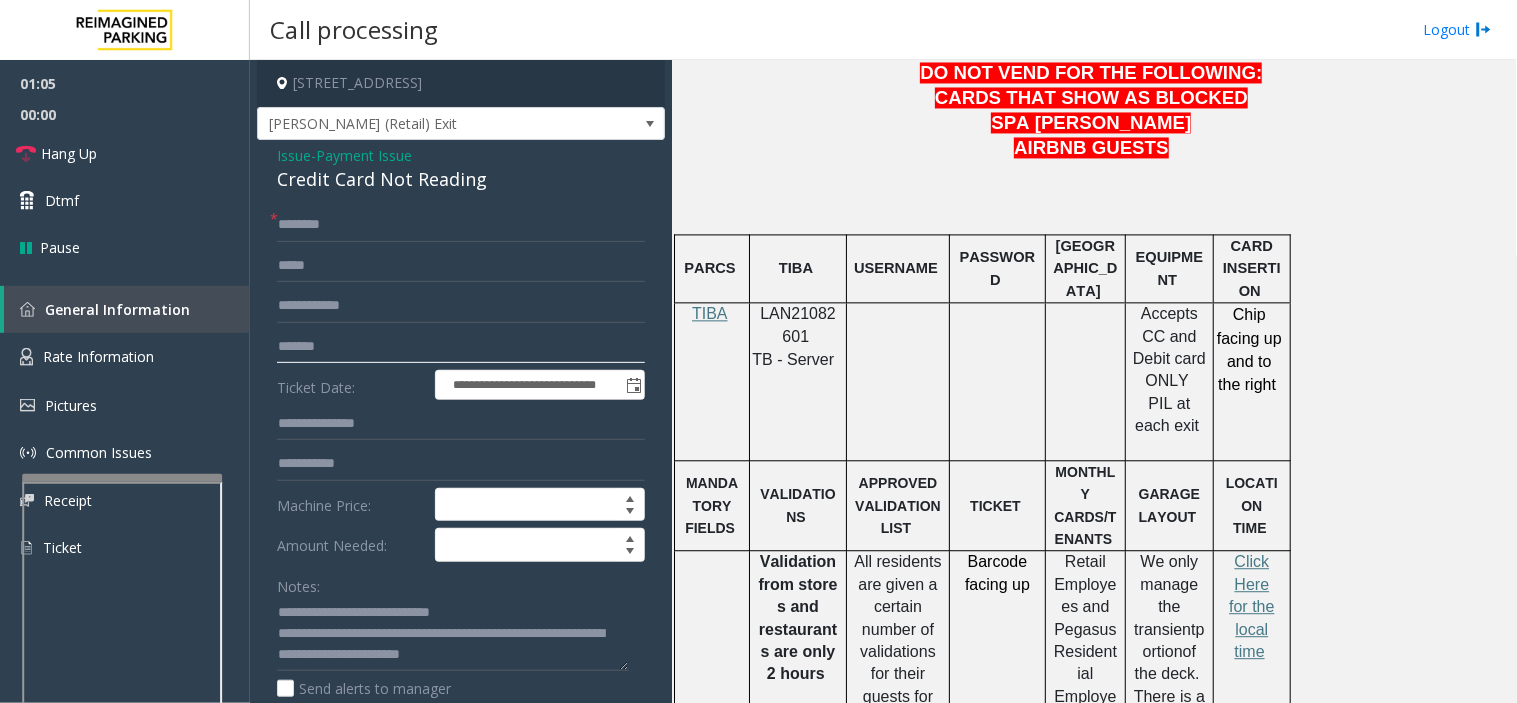 scroll, scrollTop: 0, scrollLeft: 0, axis: both 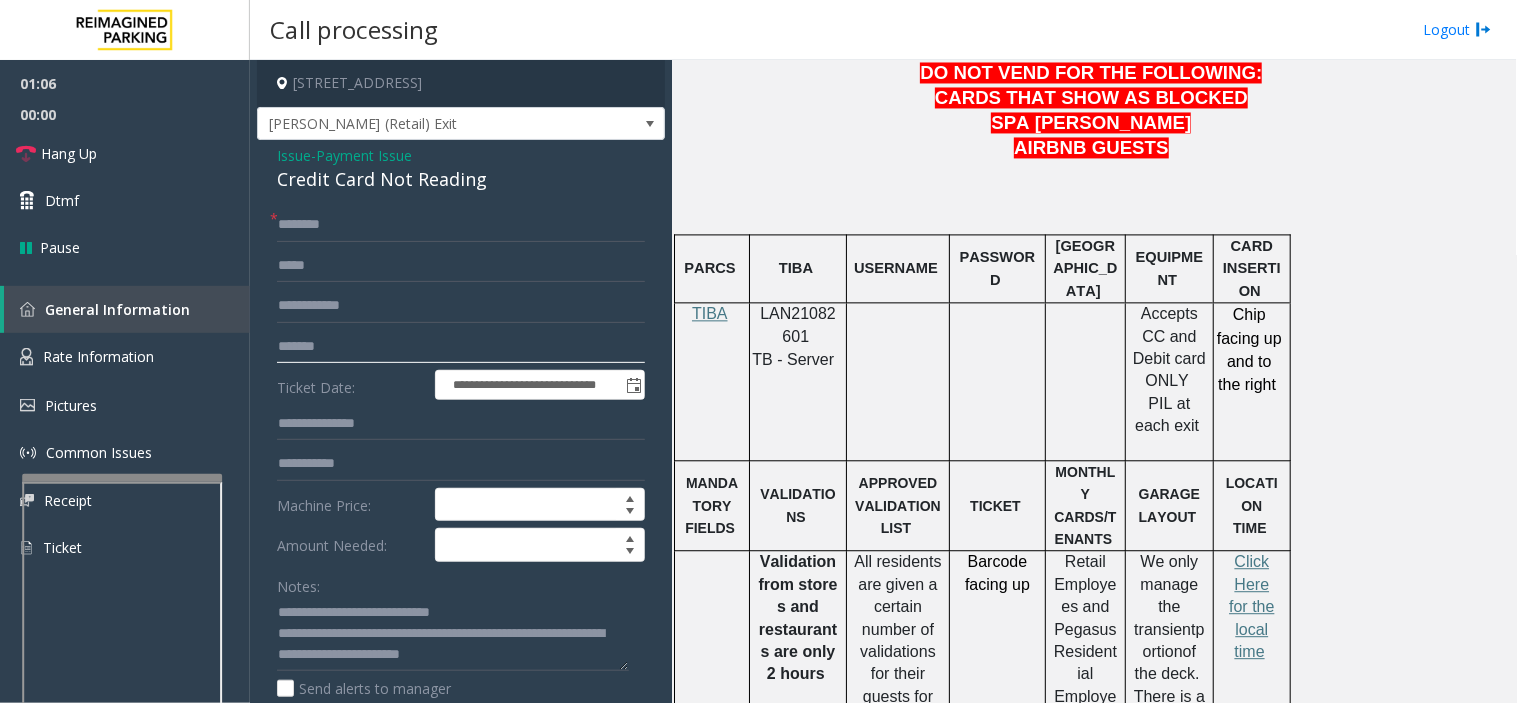 type on "*******" 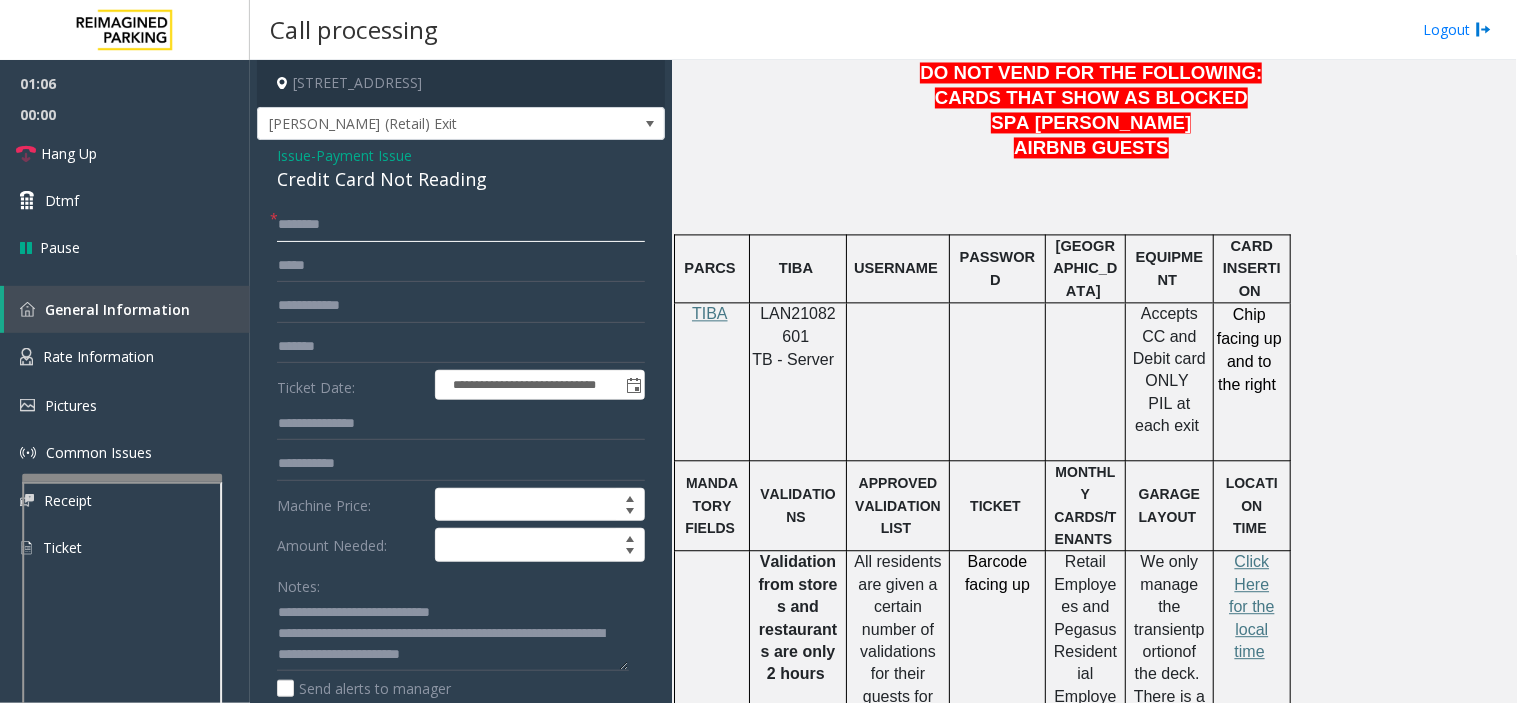 click 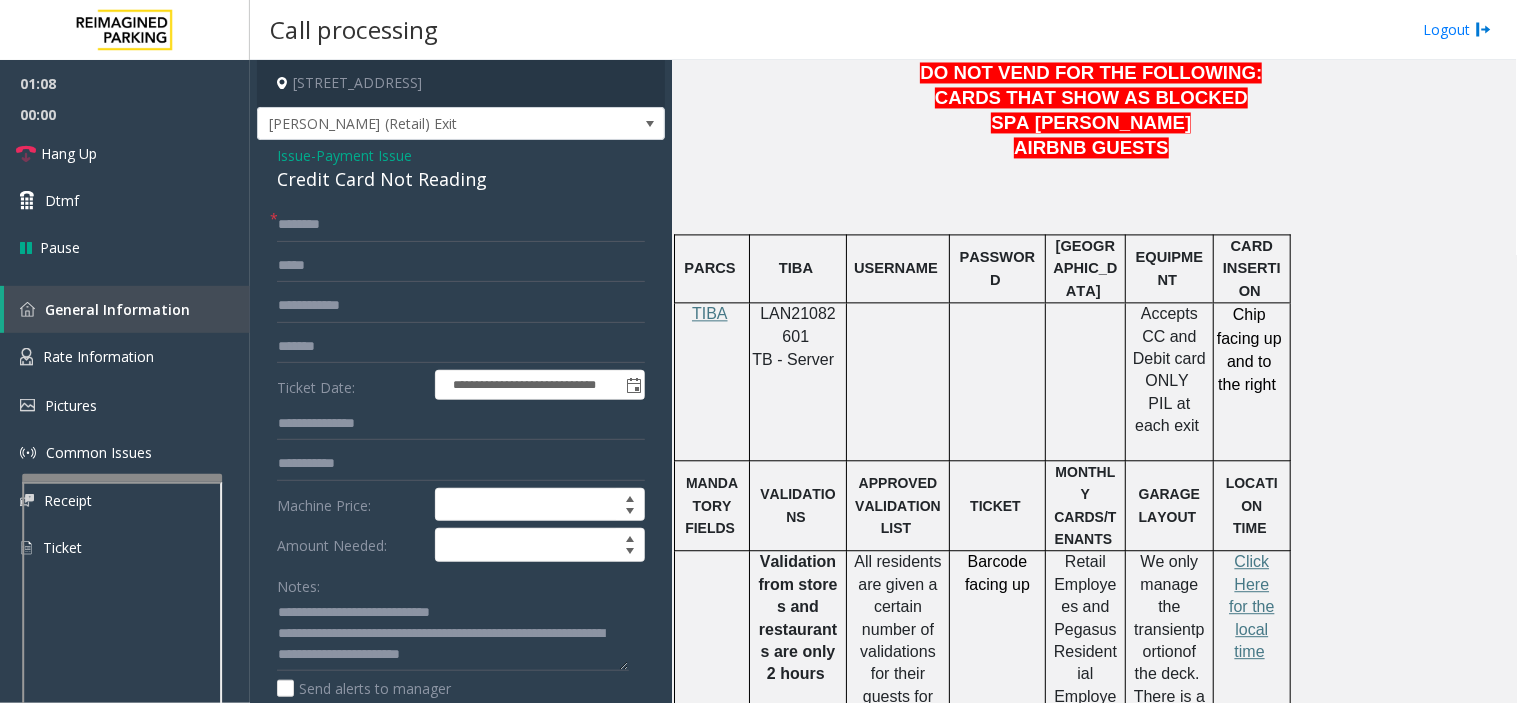 click on "PIL at each exit" 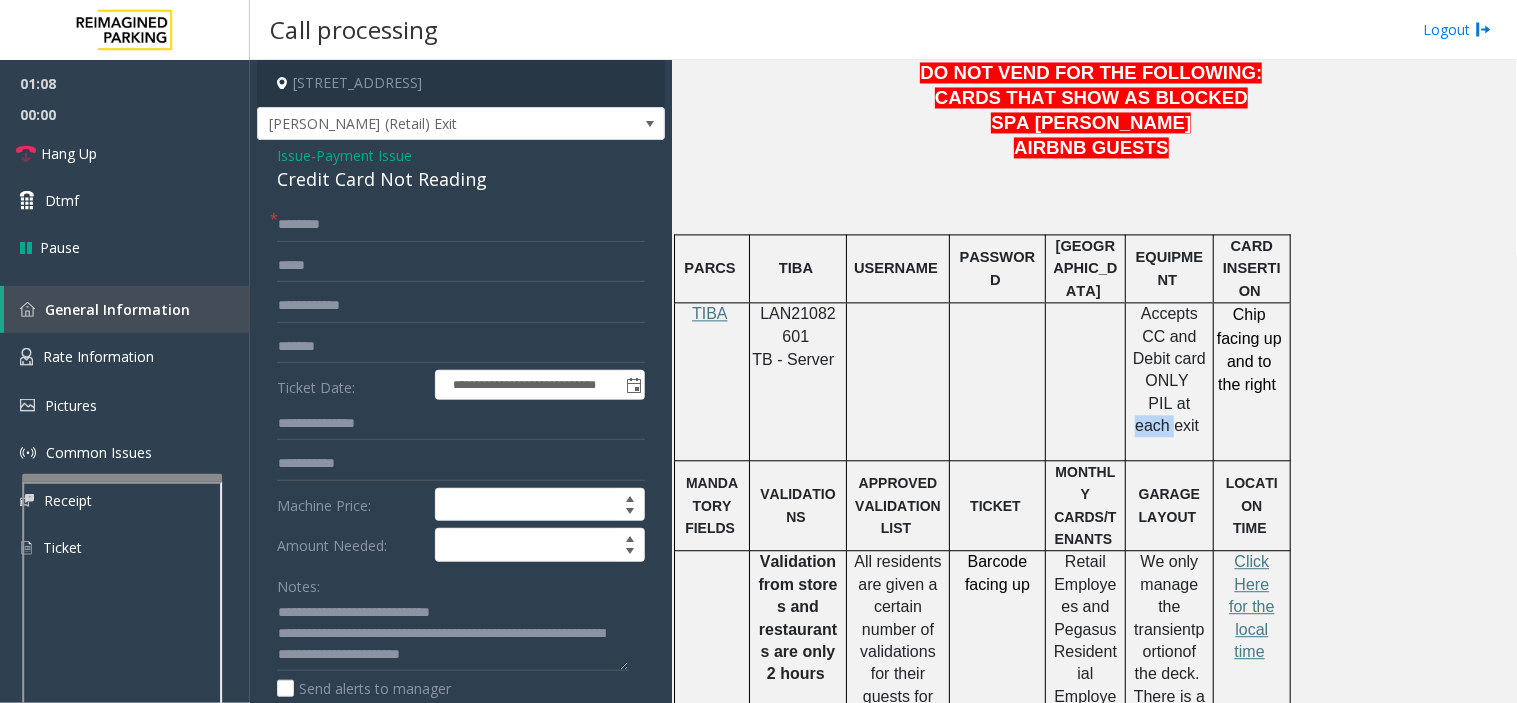 click on "PIL at each exit" 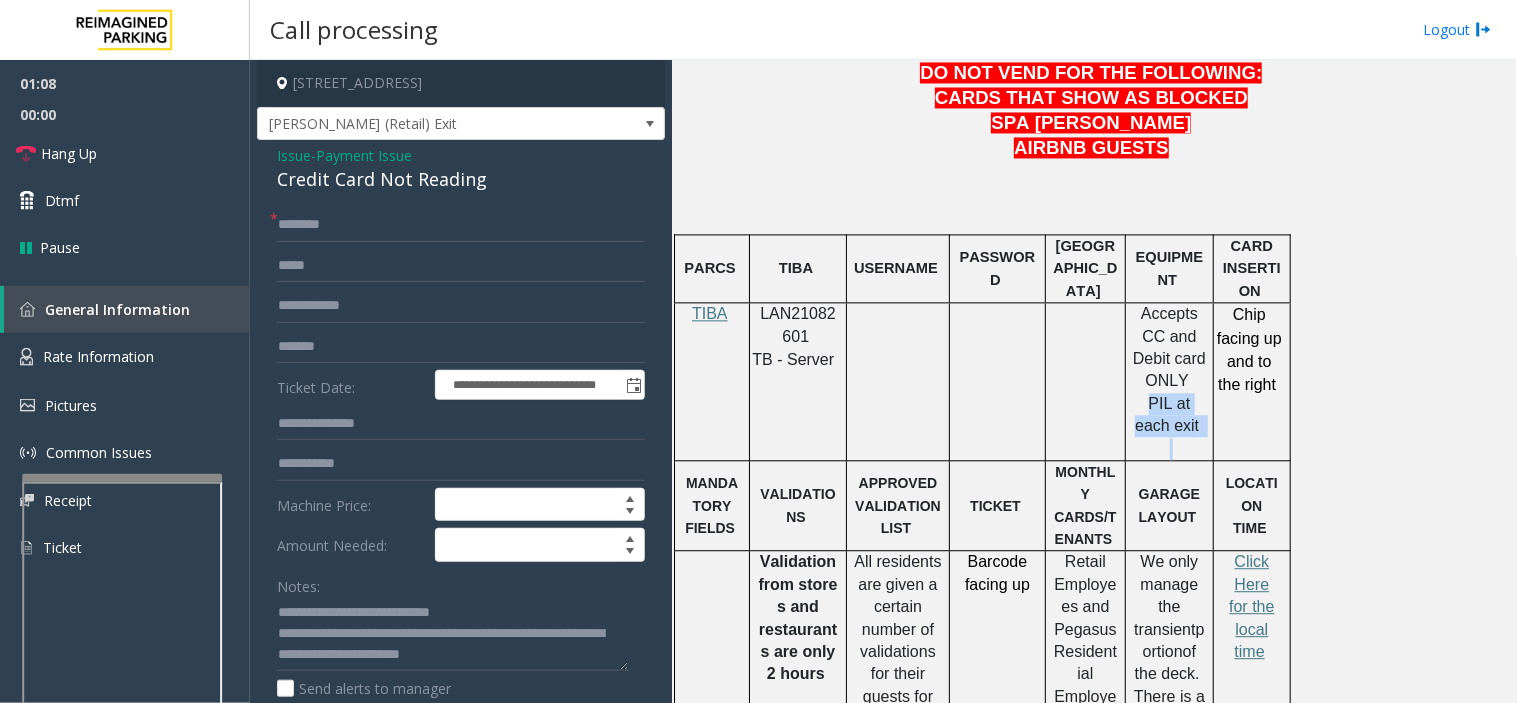 click on "PIL at each exit" 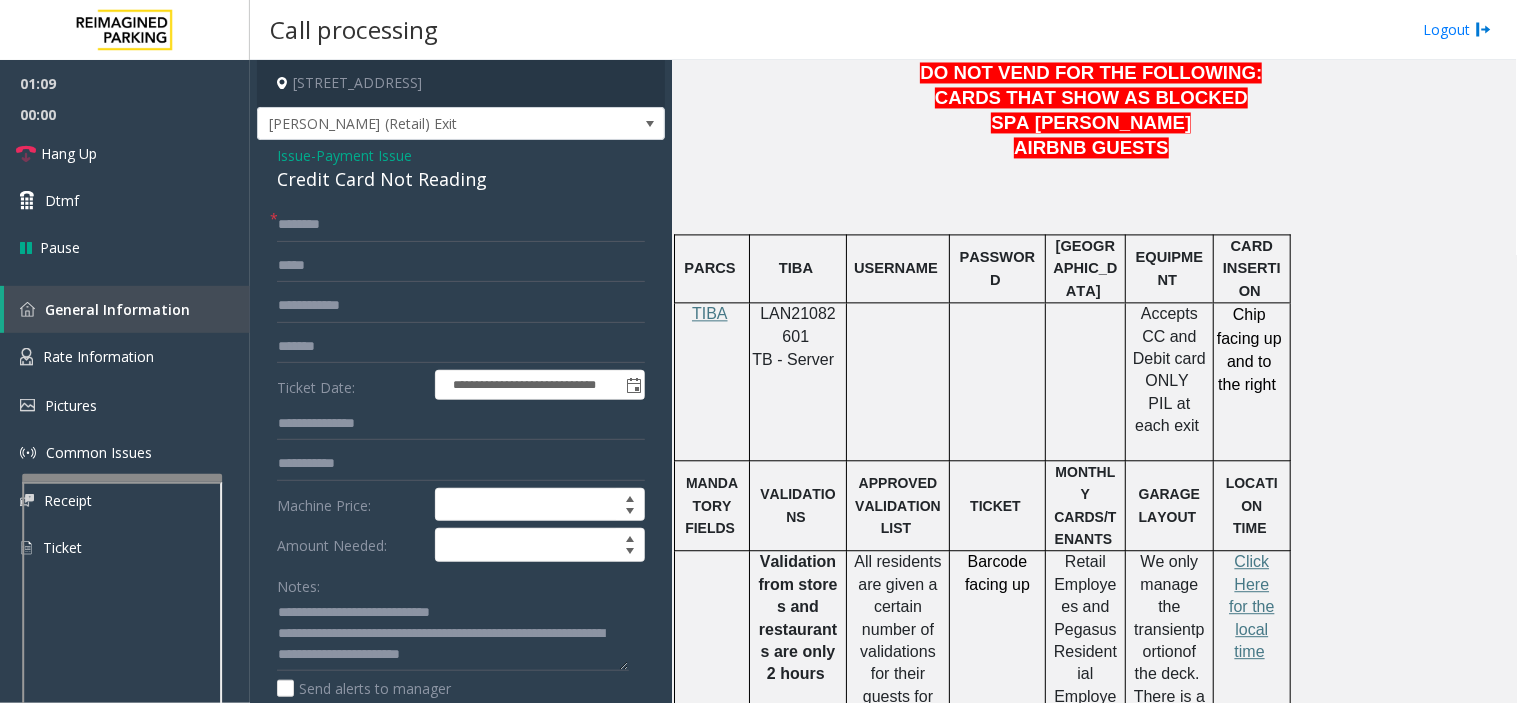 click on "MONTHLY CARDS/TENANTS" 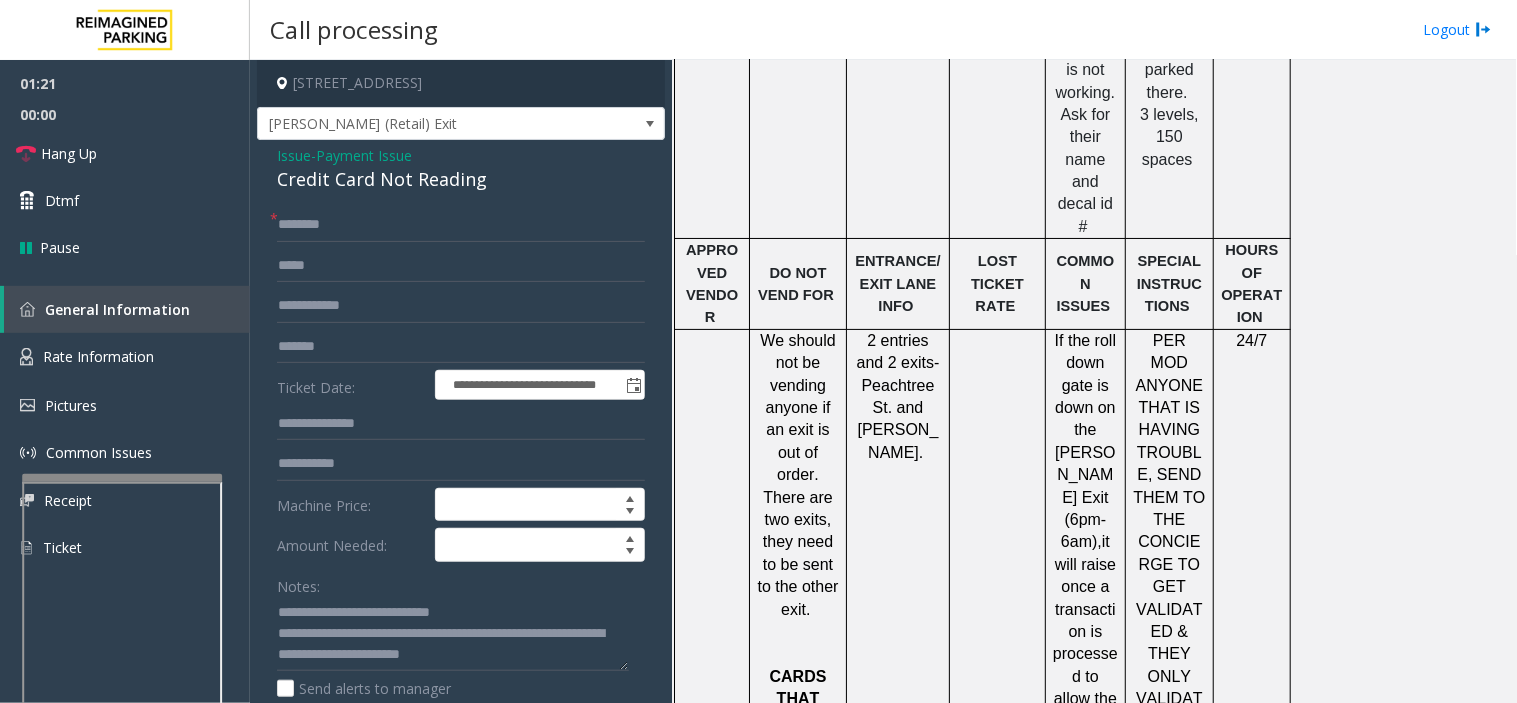 scroll, scrollTop: 1207, scrollLeft: 0, axis: vertical 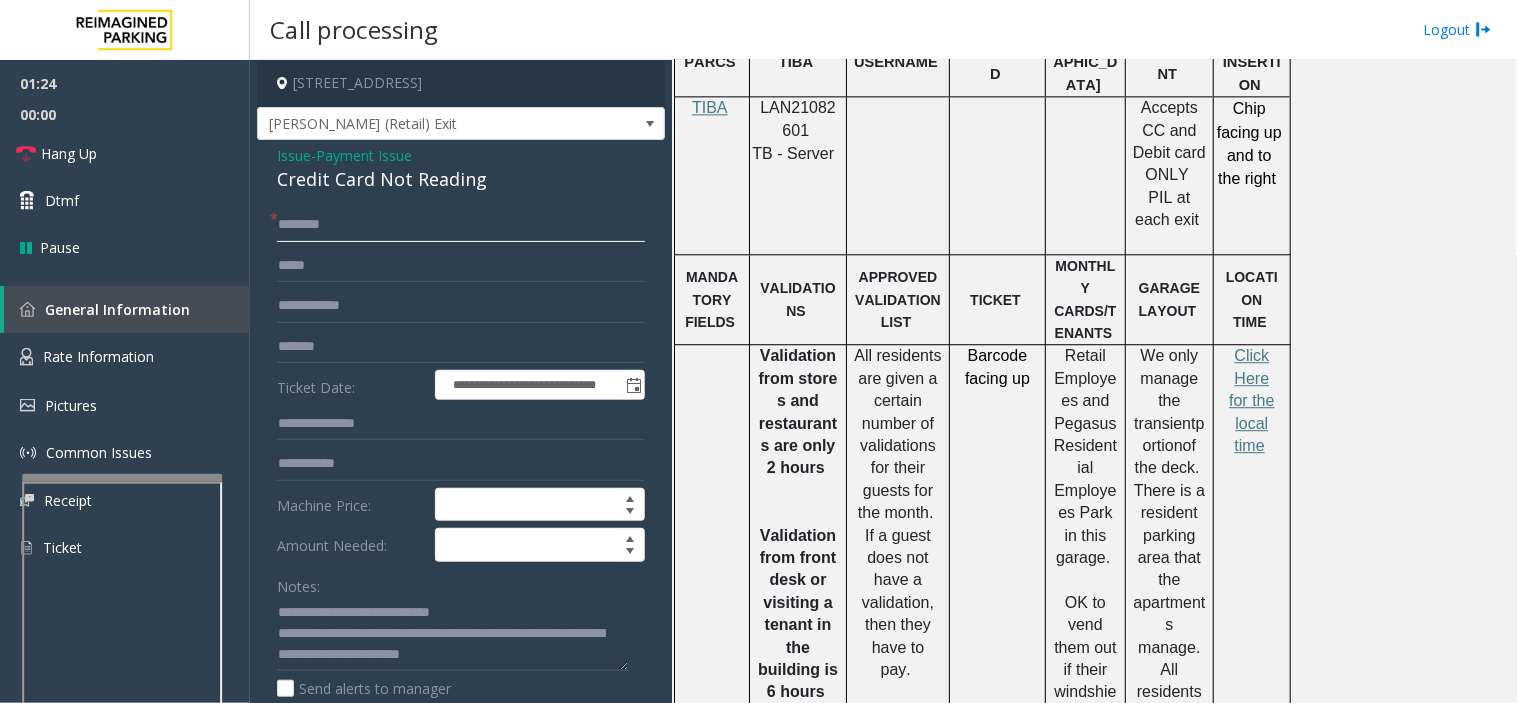 click 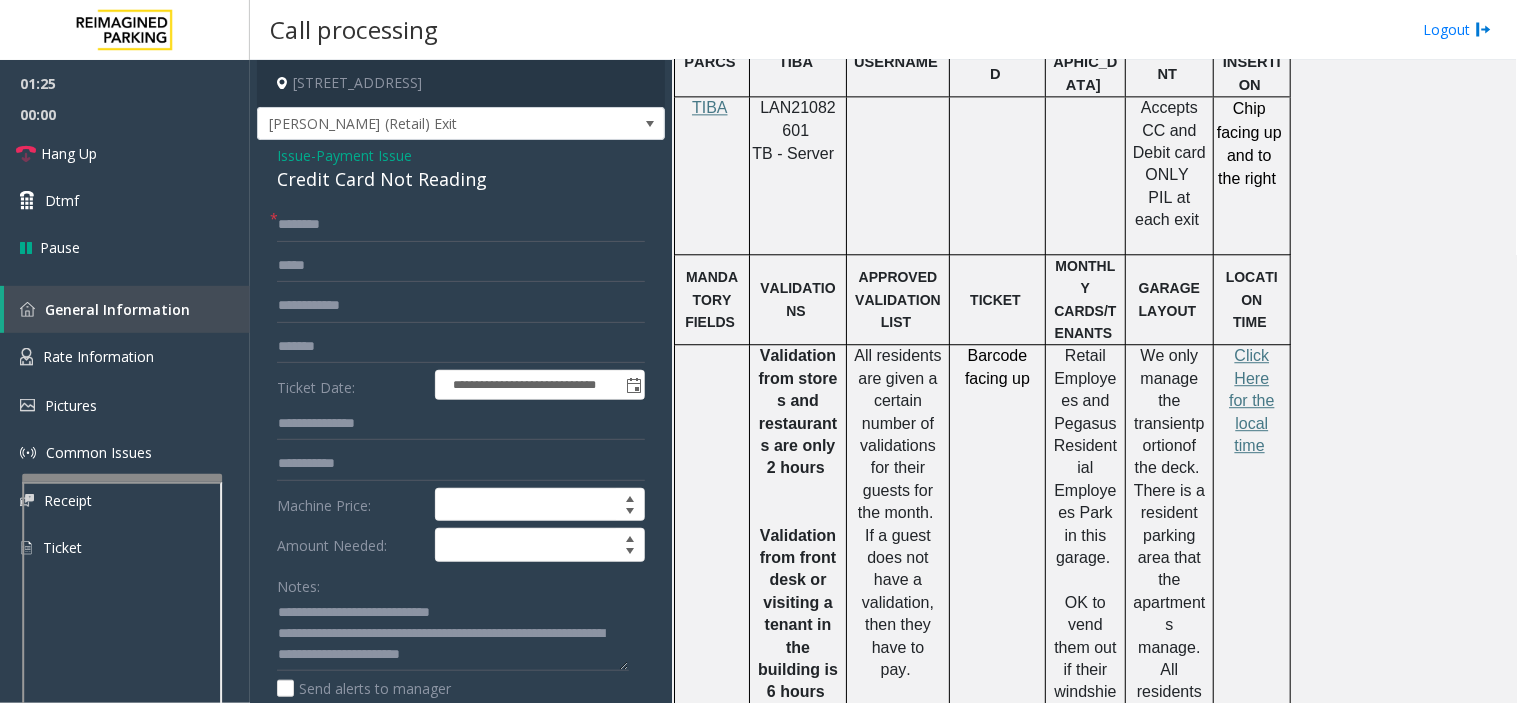 drag, startPoint x: 1170, startPoint y: 385, endPoint x: 1136, endPoint y: 406, distance: 39.962482 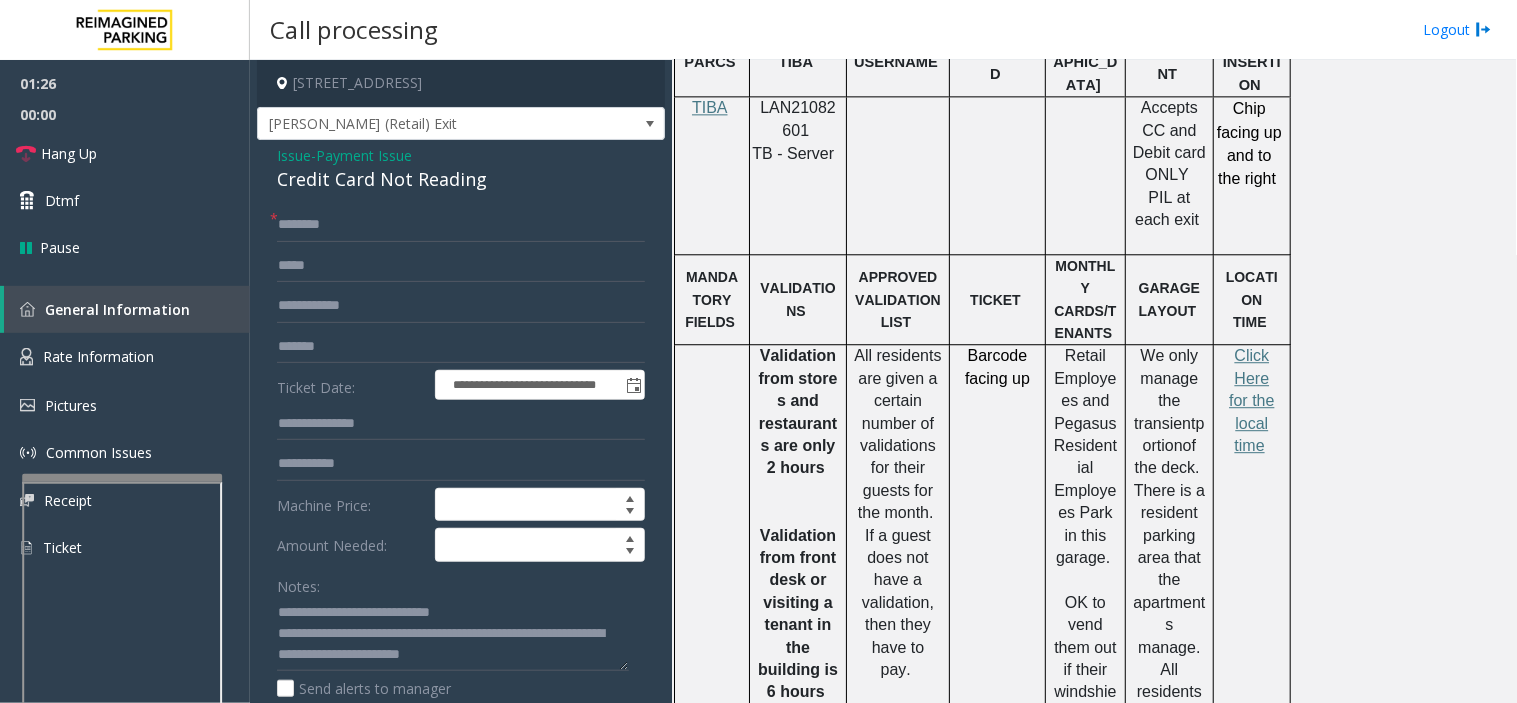 drag, startPoint x: 1136, startPoint y: 406, endPoint x: 1013, endPoint y: 454, distance: 132.03409 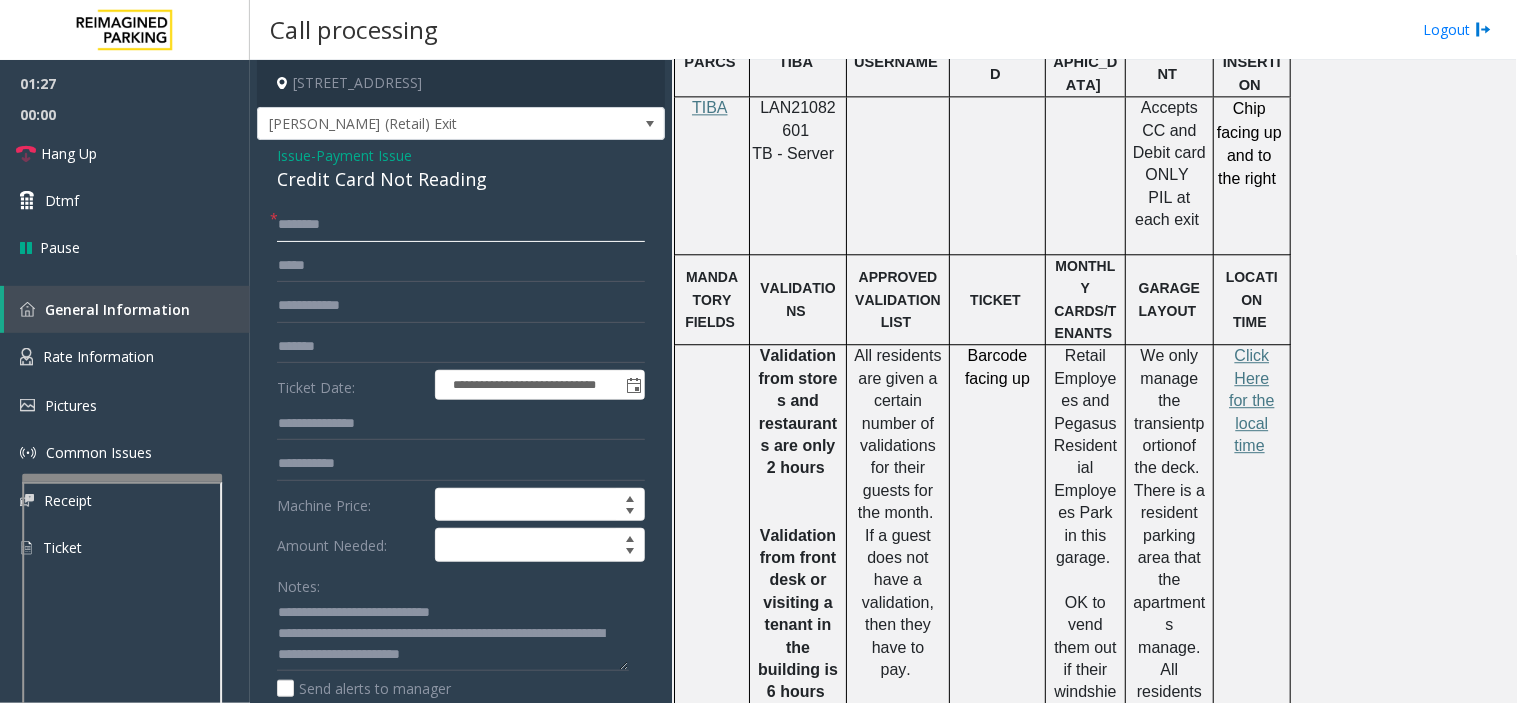 click 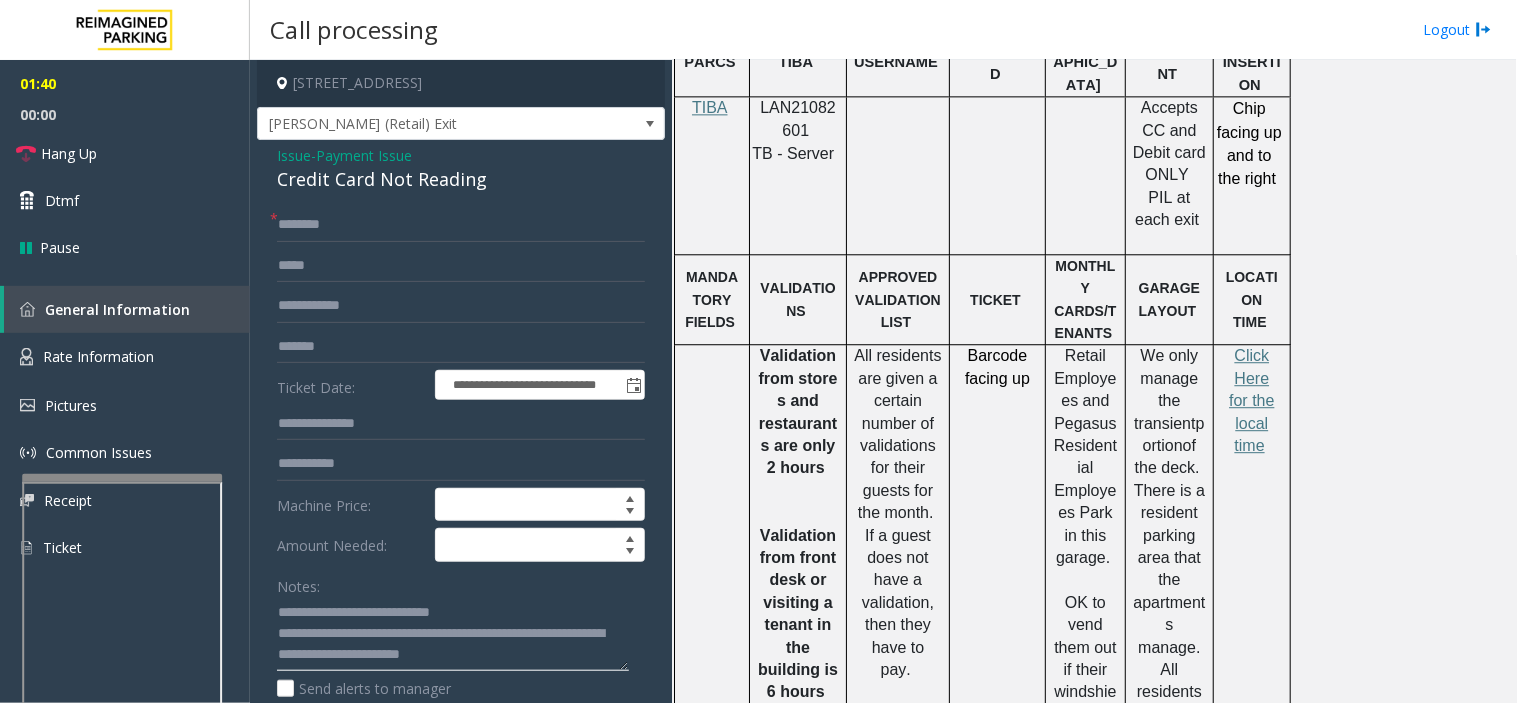 scroll, scrollTop: 21, scrollLeft: 0, axis: vertical 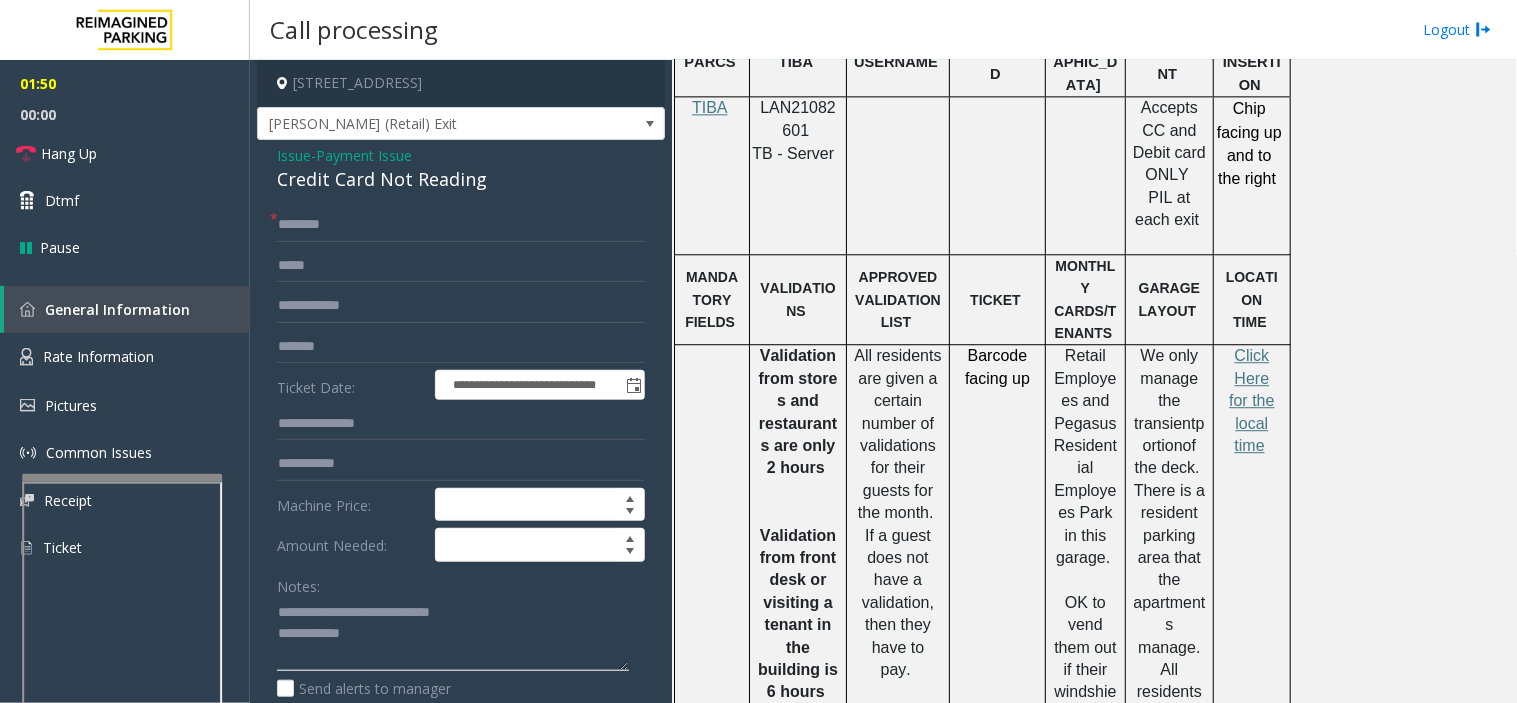 click 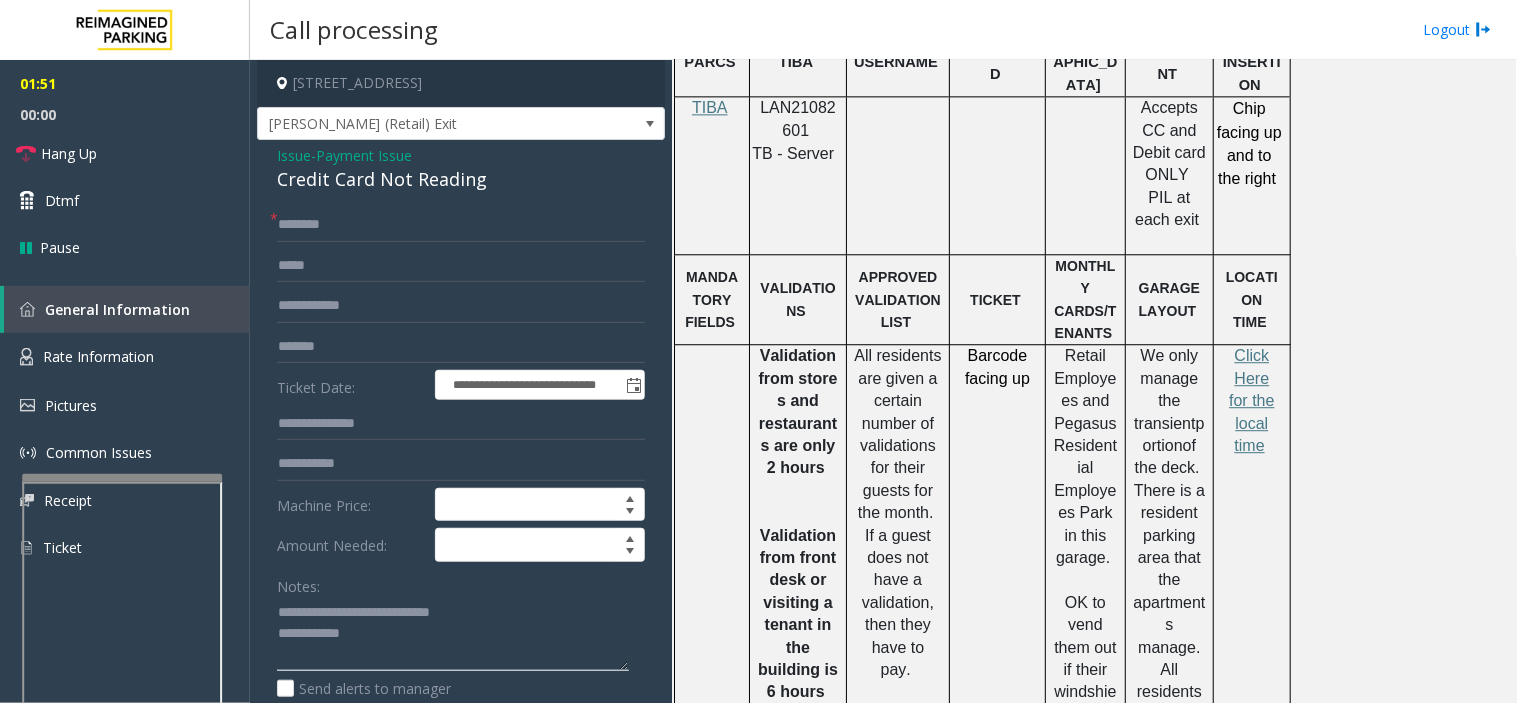 paste on "**********" 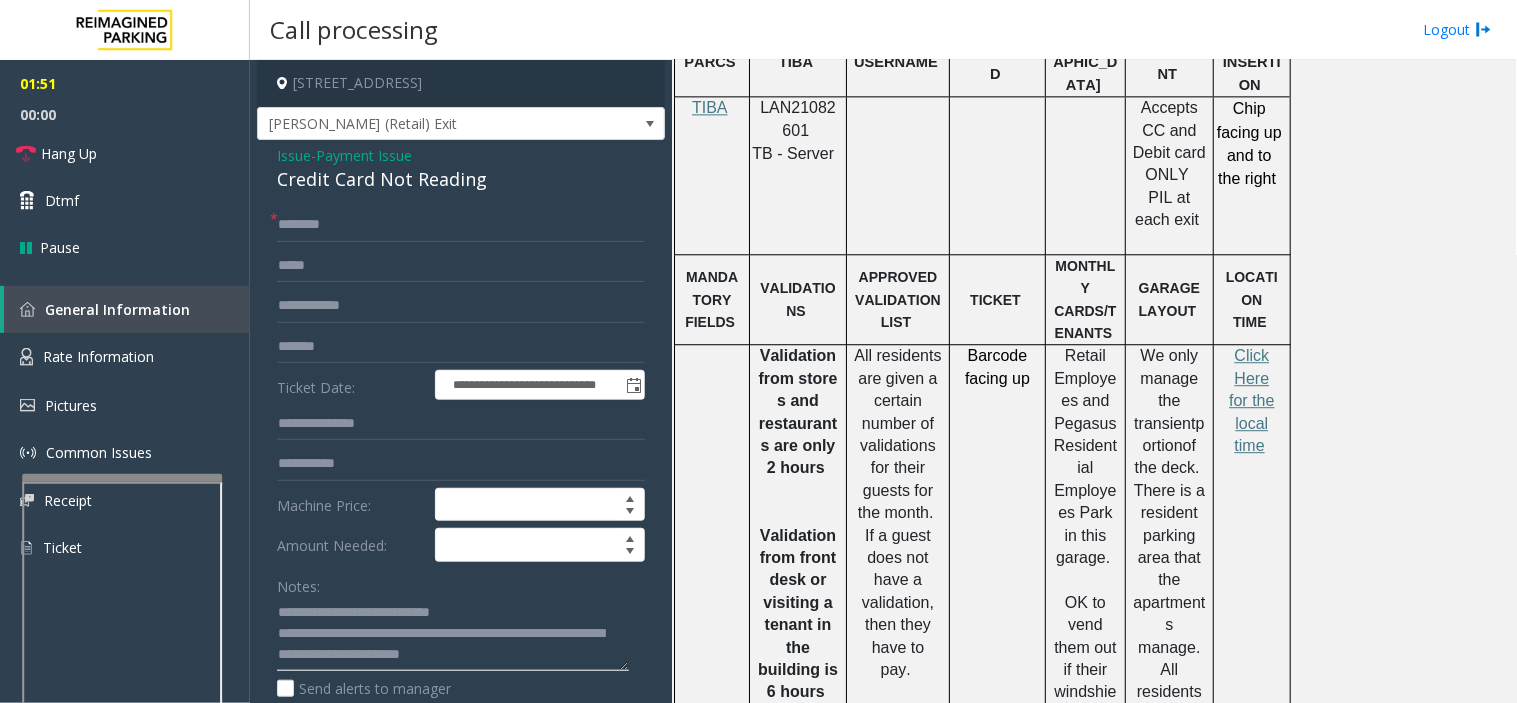 scroll, scrollTop: 14, scrollLeft: 0, axis: vertical 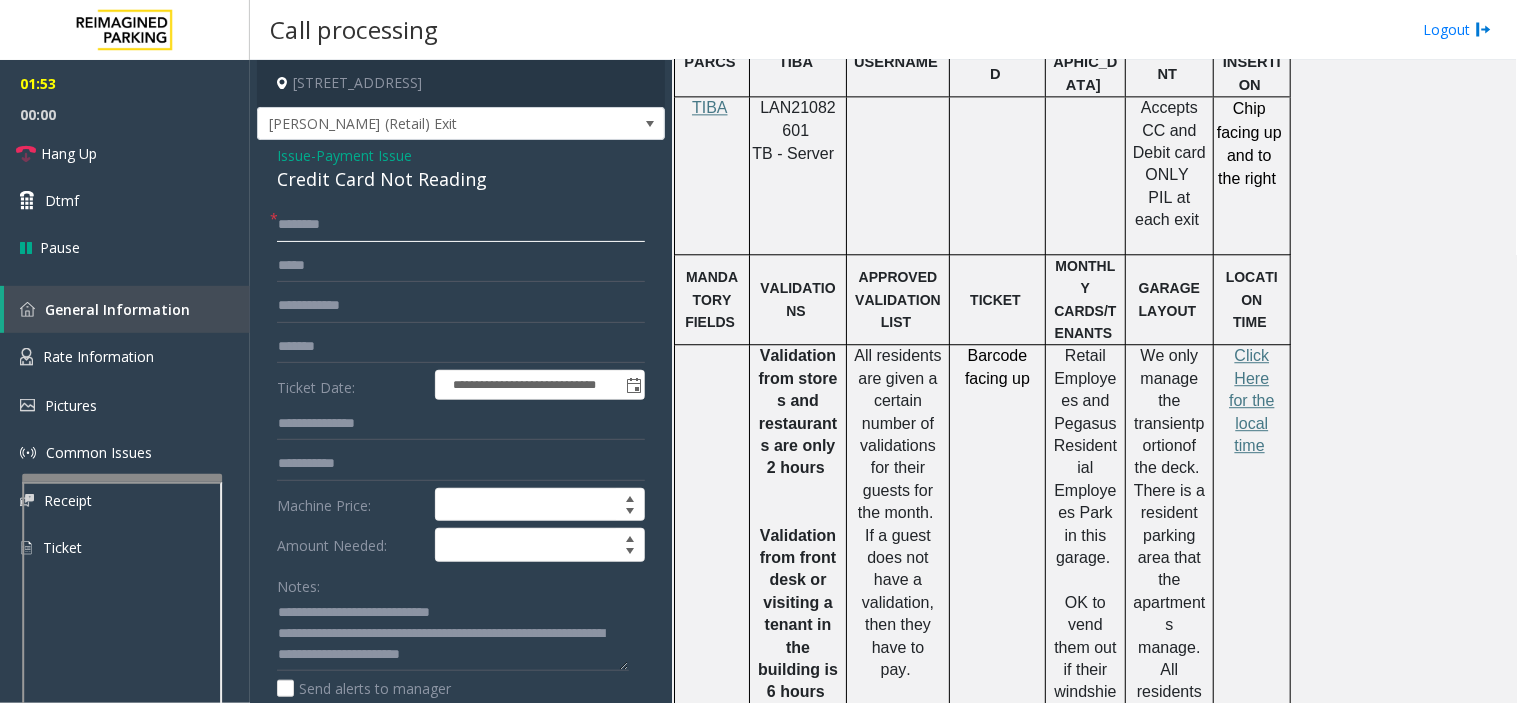 click 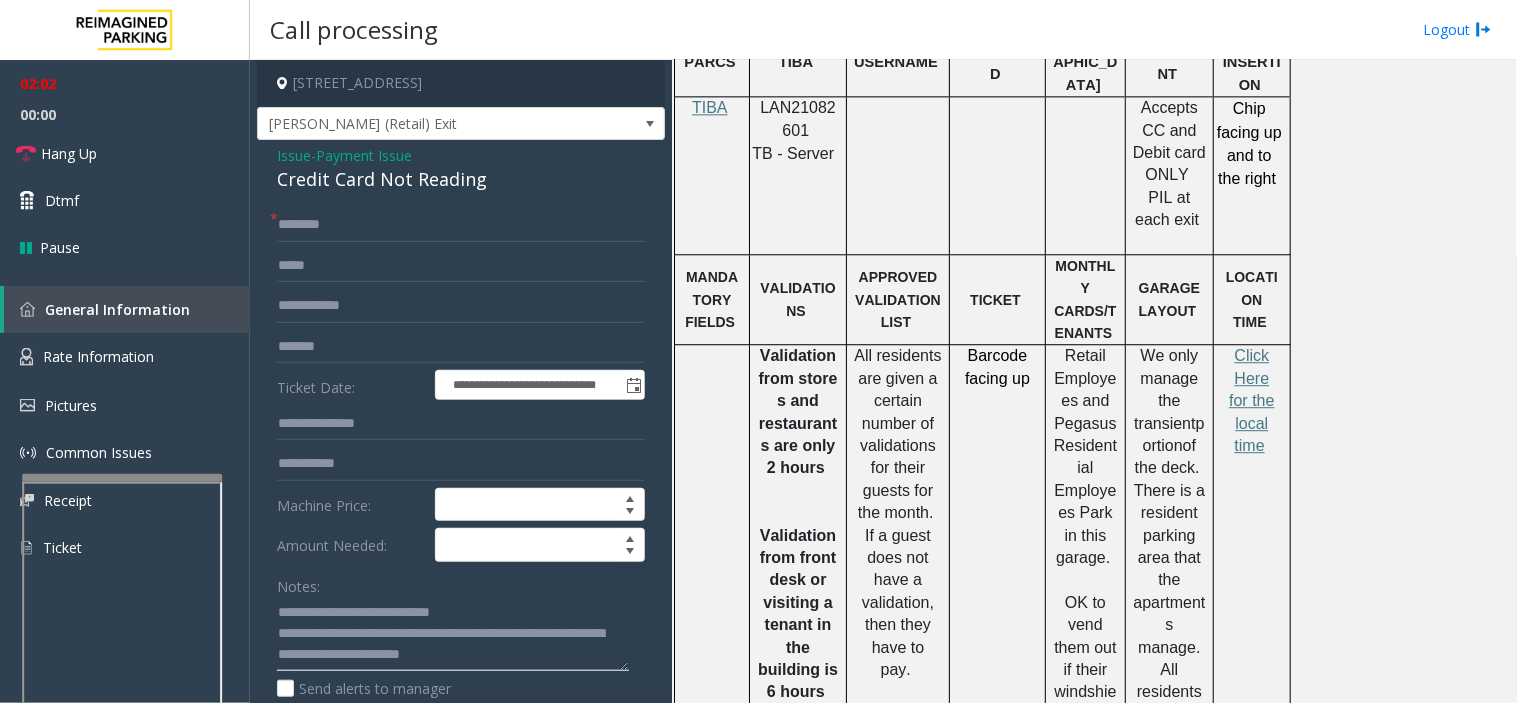 click 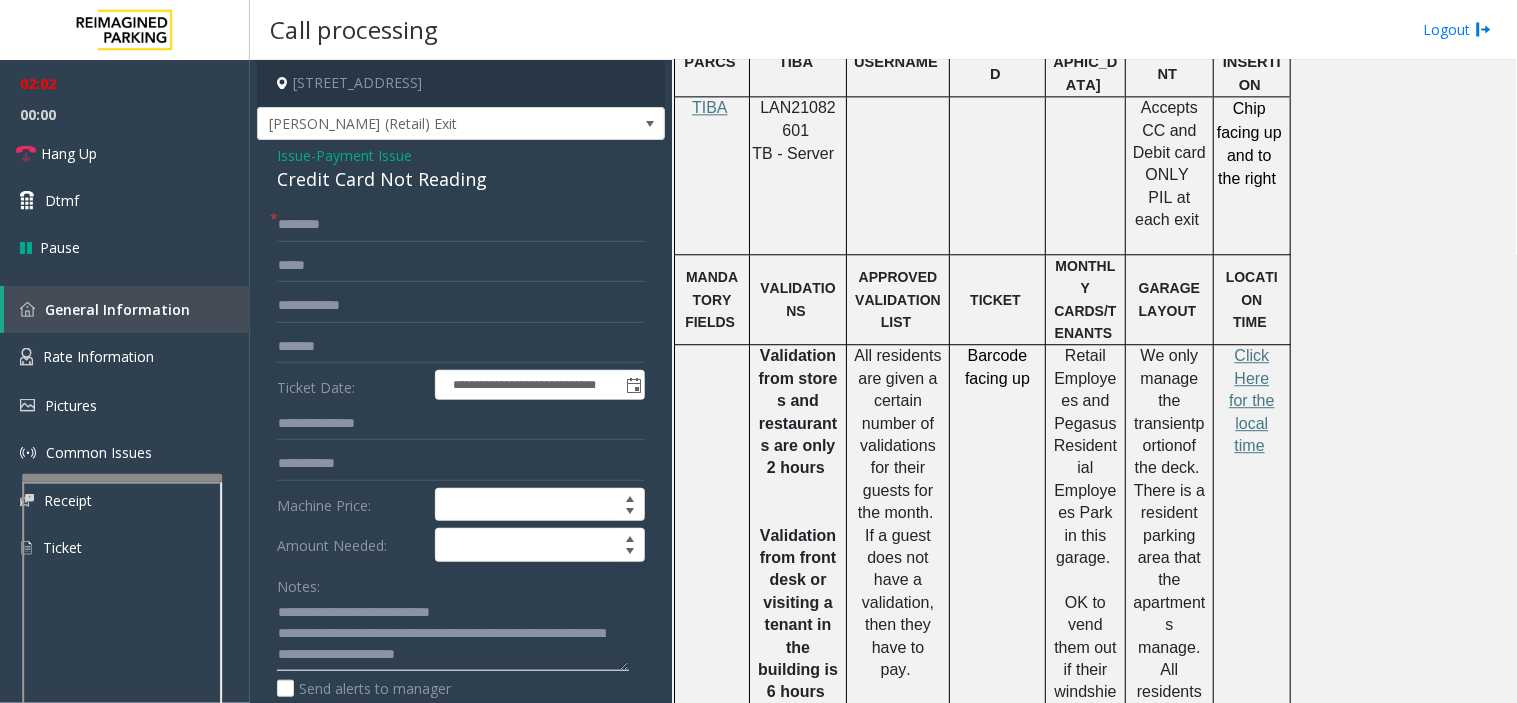 scroll, scrollTop: 0, scrollLeft: 0, axis: both 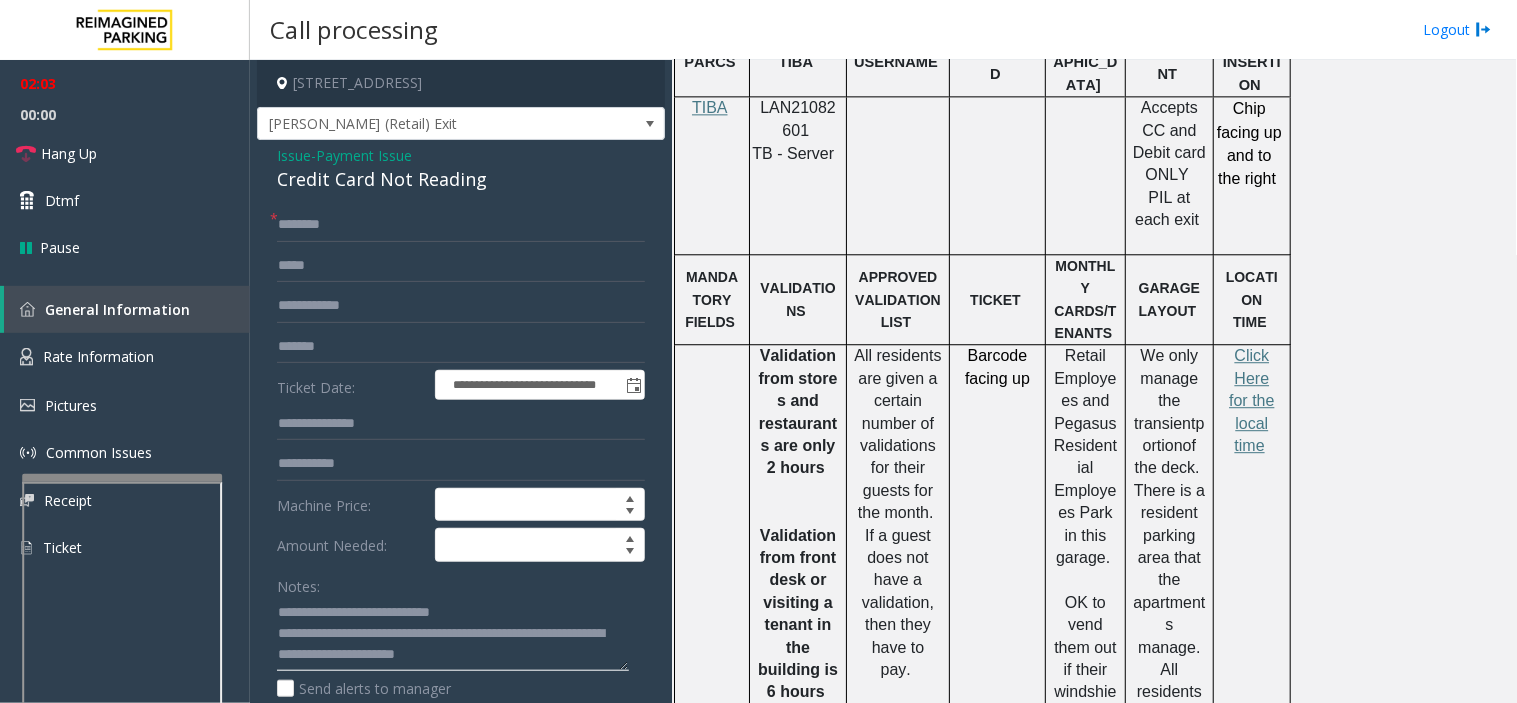 type on "**********" 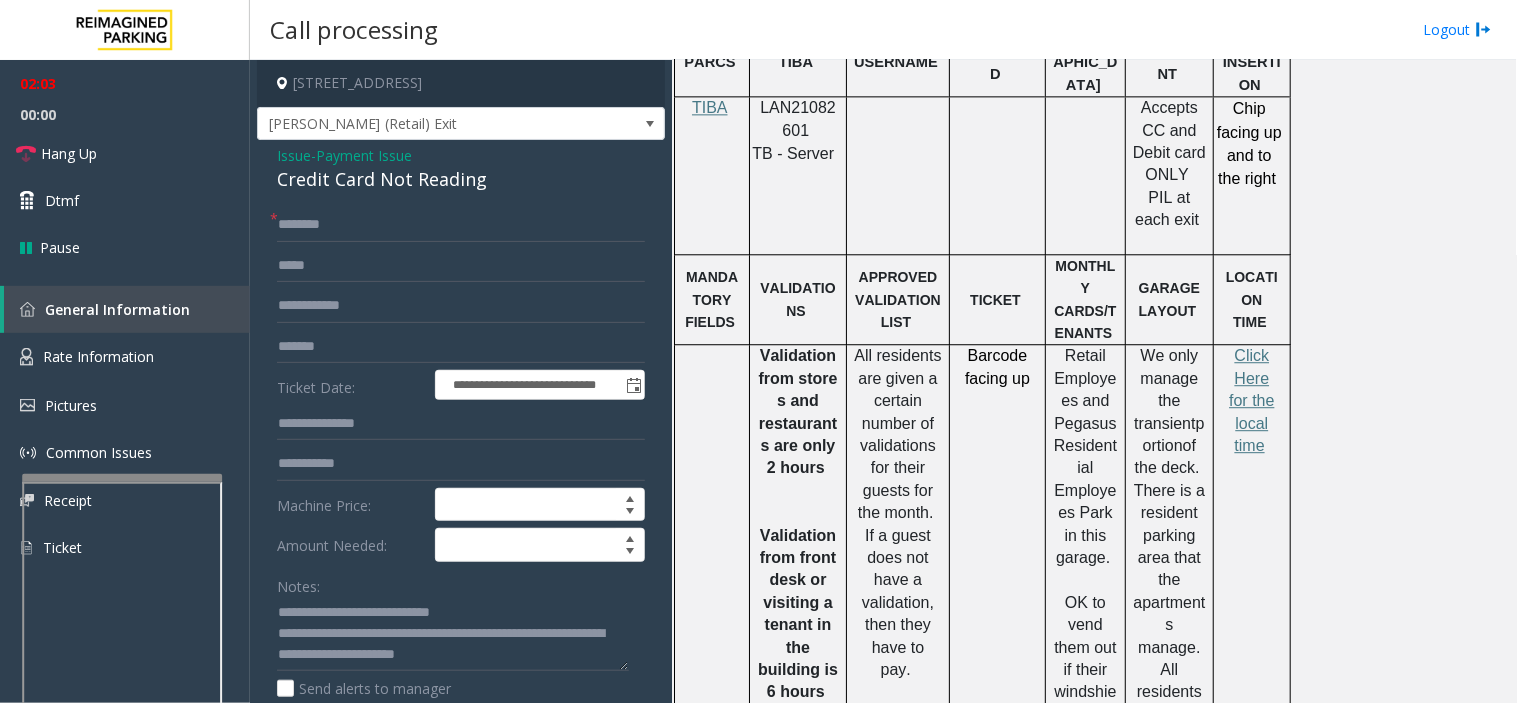 drag, startPoint x: 822, startPoint y: 283, endPoint x: 773, endPoint y: 362, distance: 92.96236 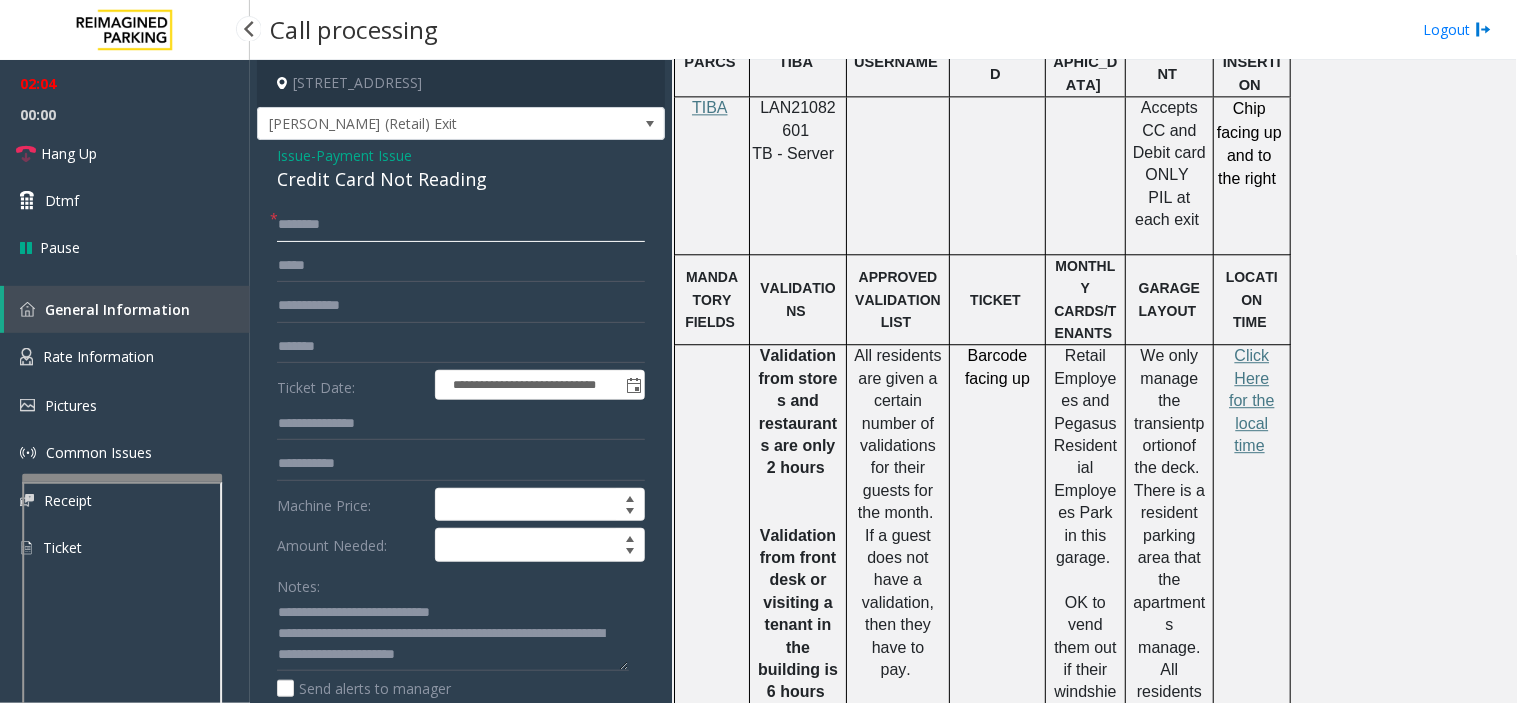 click 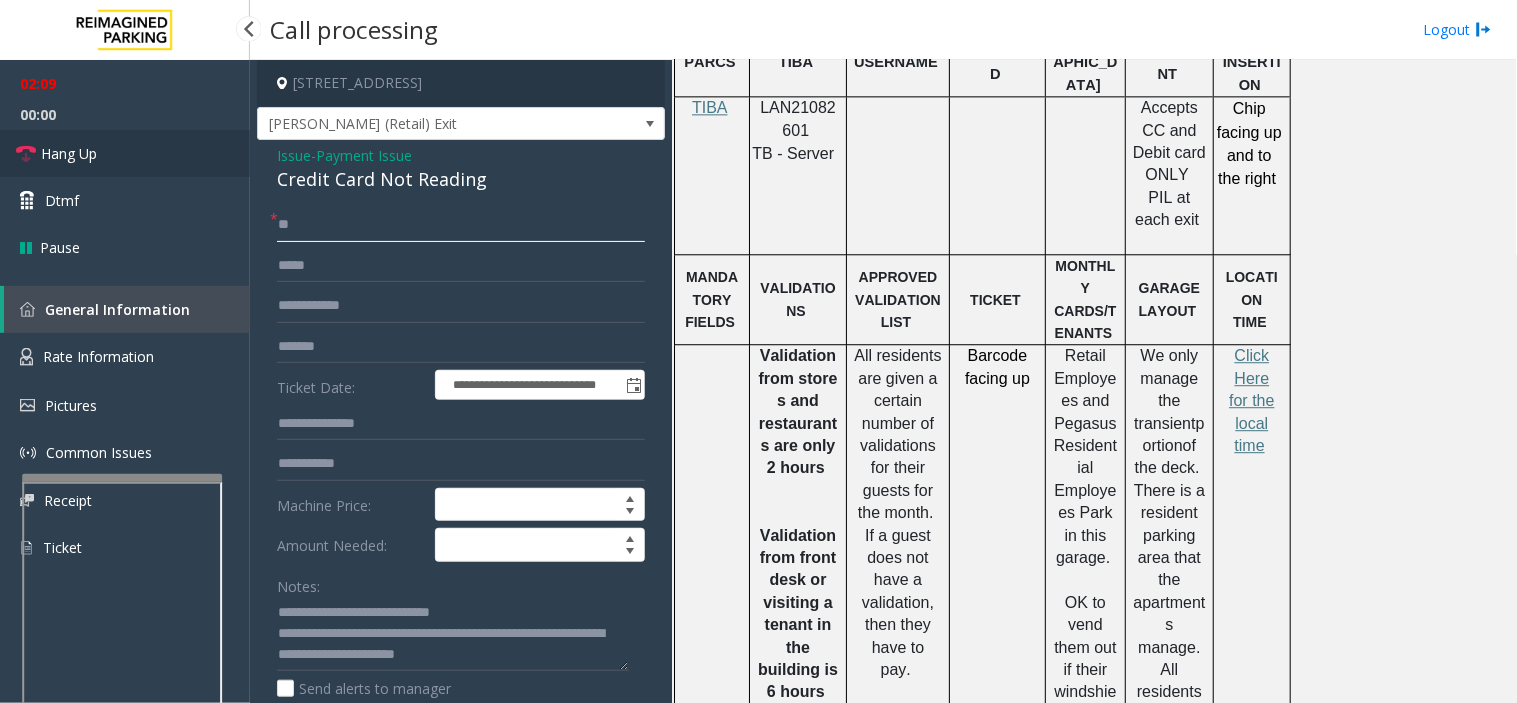 type on "**" 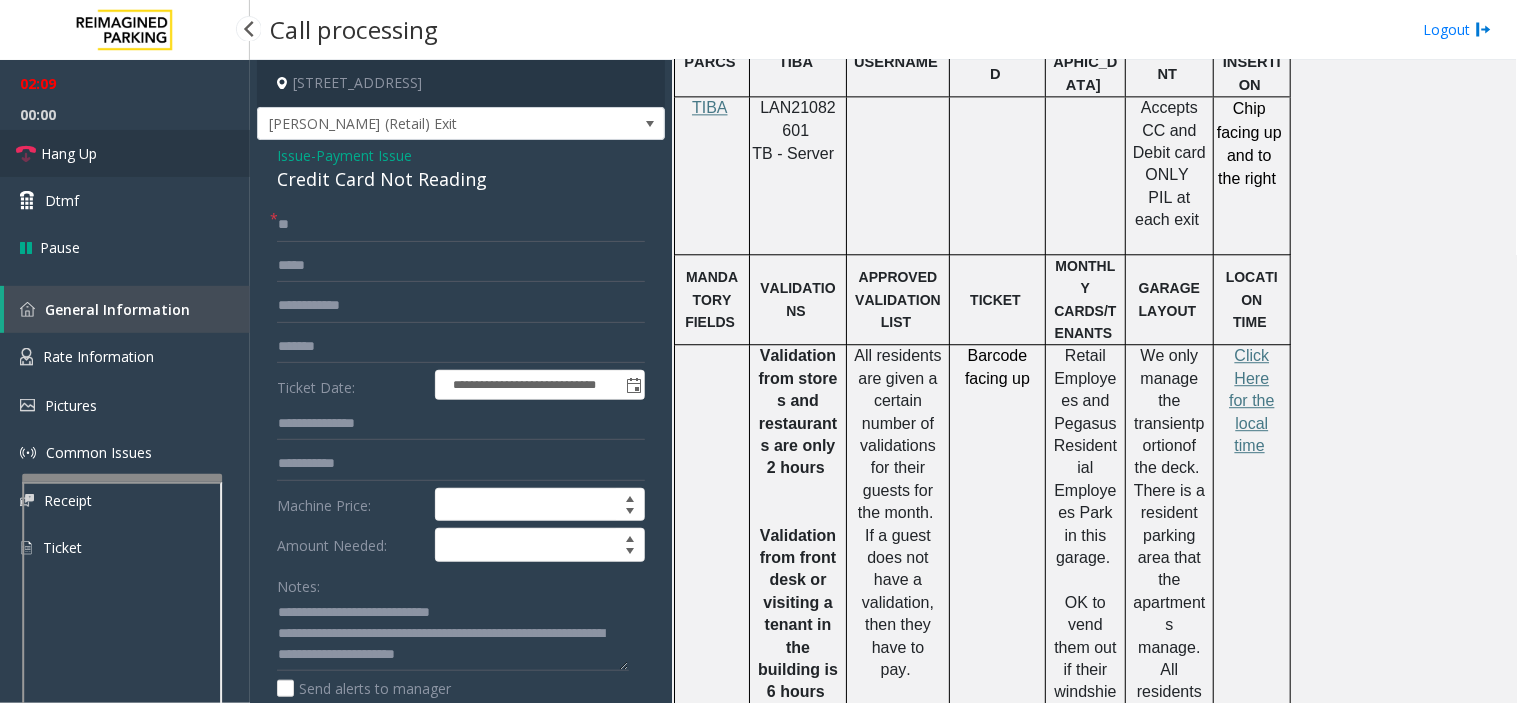 click on "Hang Up" at bounding box center (125, 153) 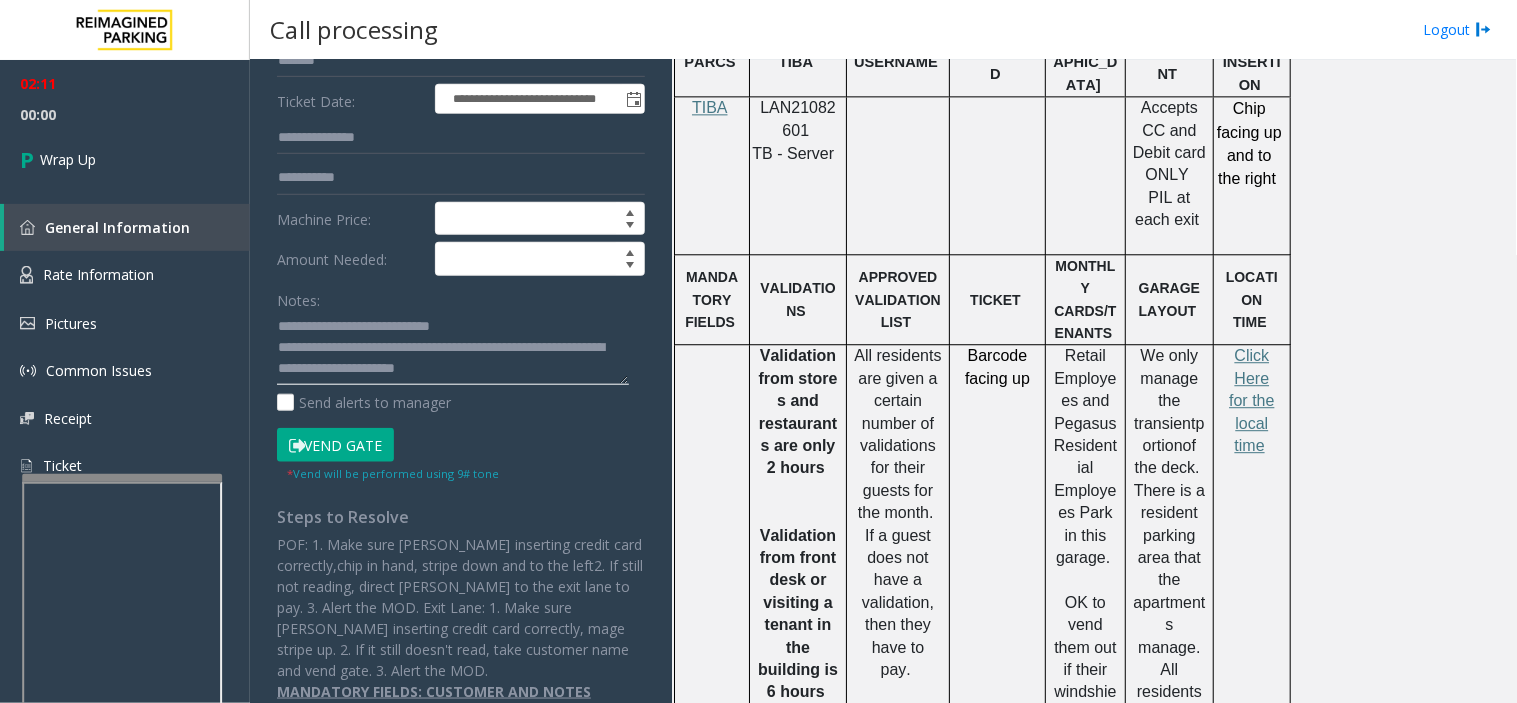 drag, startPoint x: 383, startPoint y: 647, endPoint x: 780, endPoint y: 733, distance: 406.20807 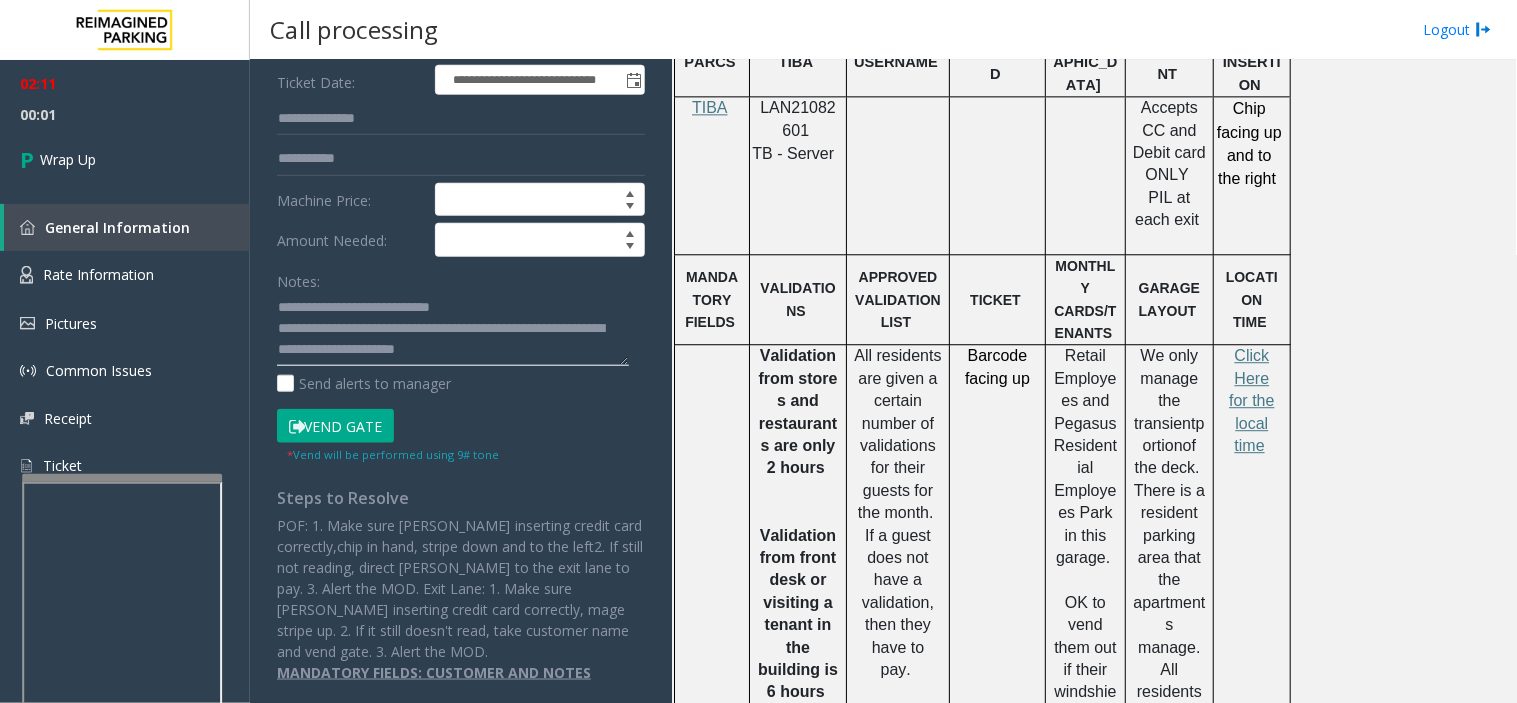 drag, startPoint x: 377, startPoint y: 333, endPoint x: 643, endPoint y: 362, distance: 267.57617 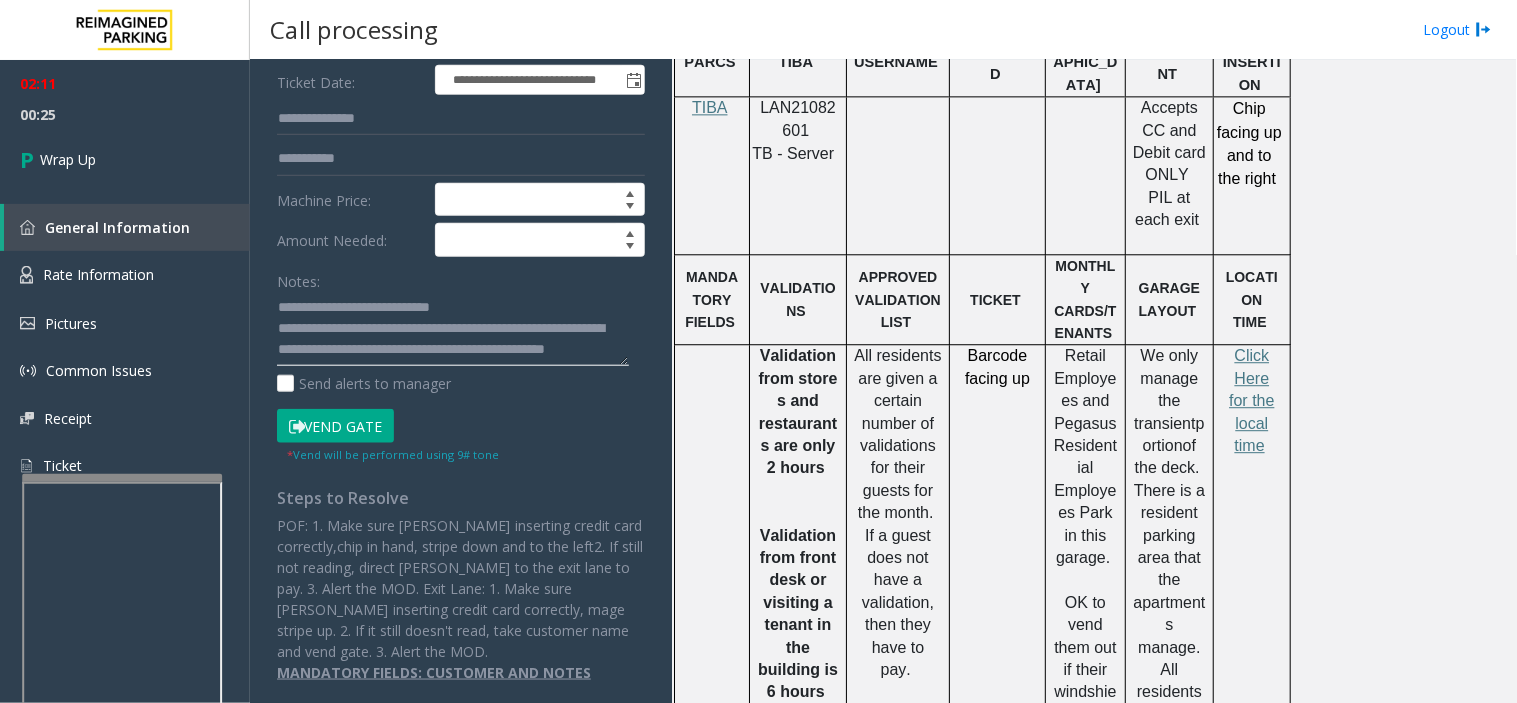scroll, scrollTop: 0, scrollLeft: 0, axis: both 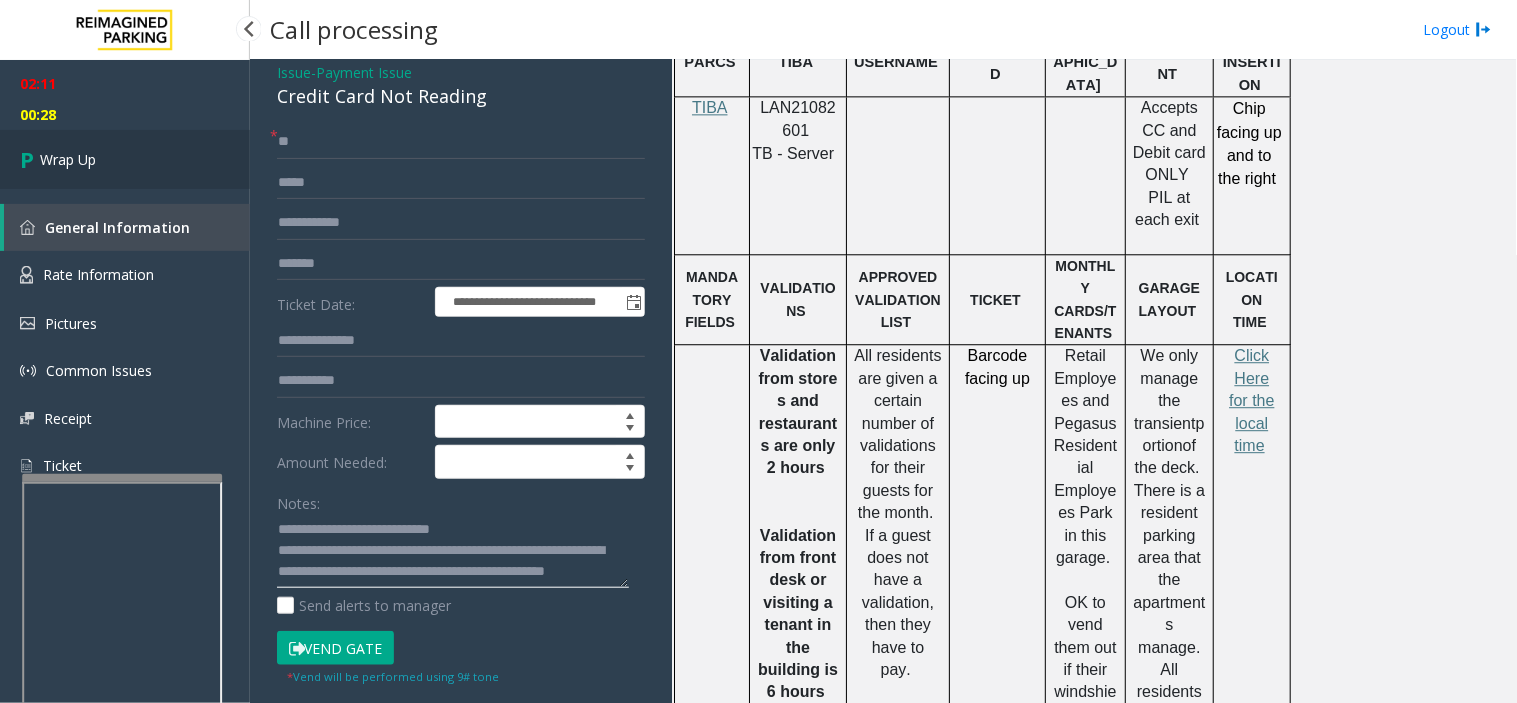 type on "**********" 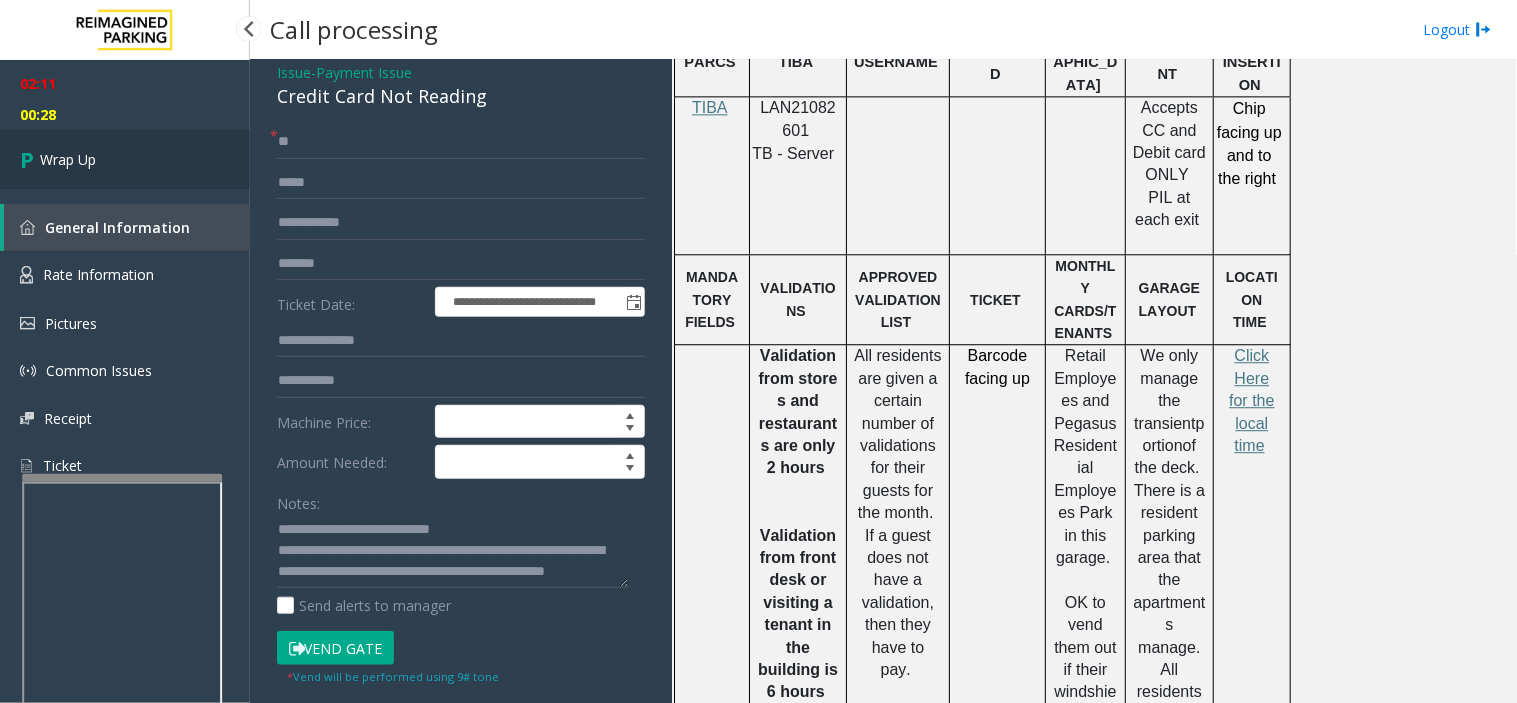 click on "Wrap Up" at bounding box center [125, 159] 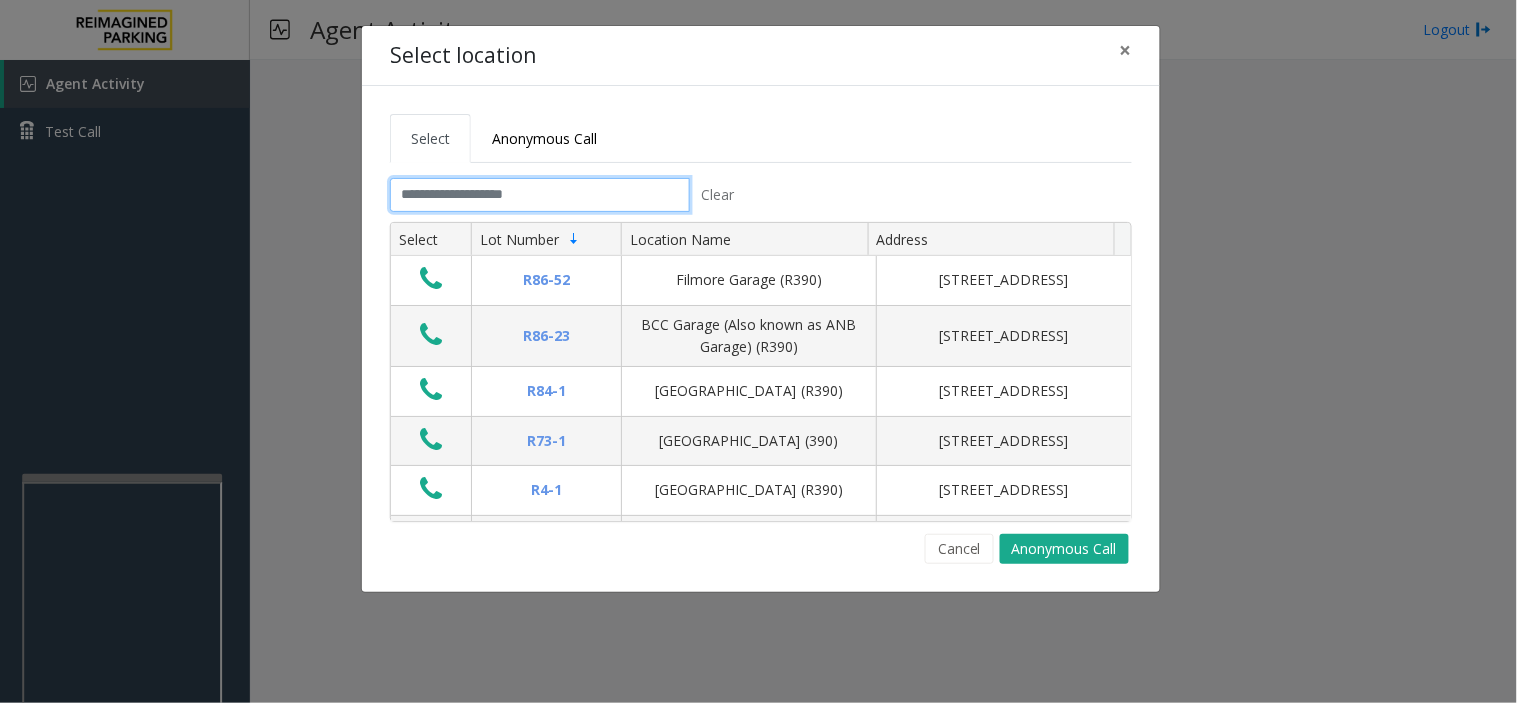 click 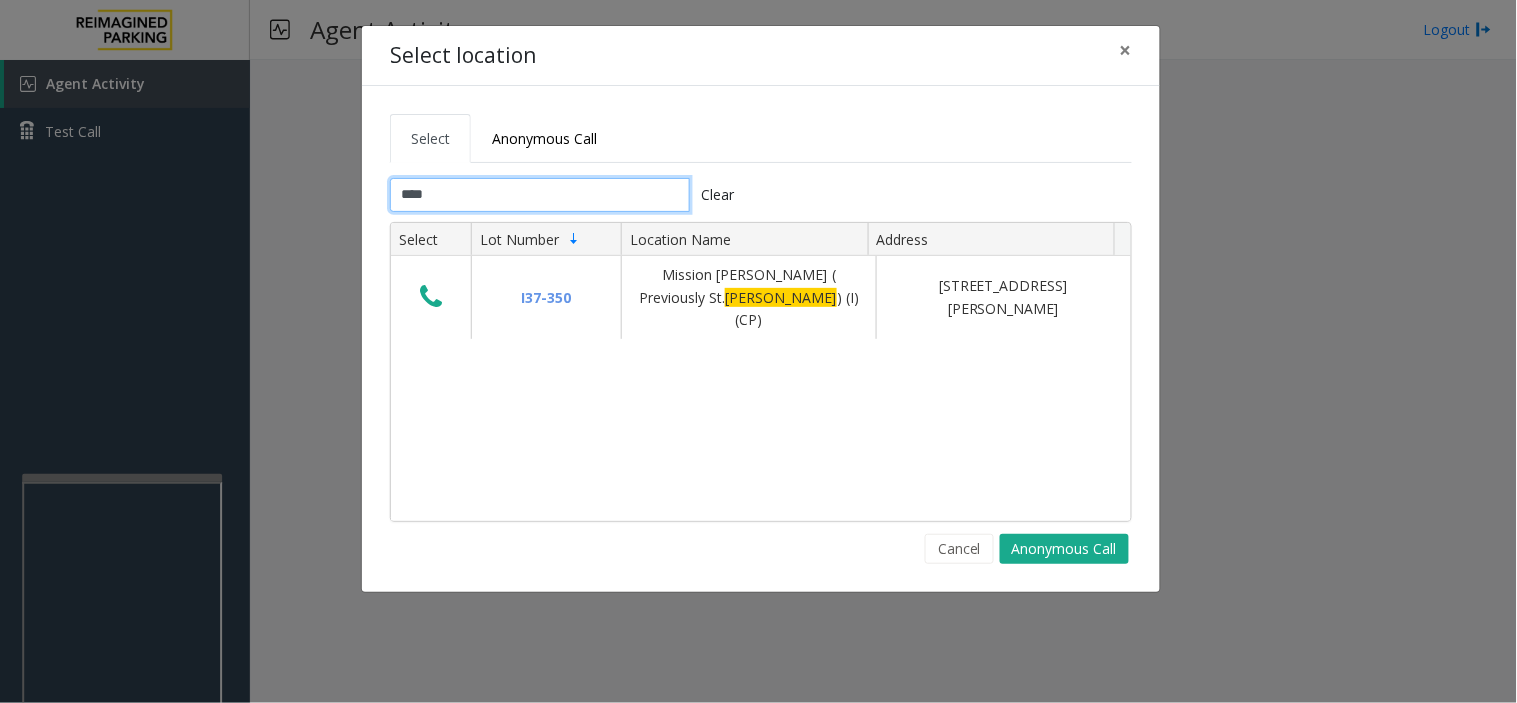 type on "****" 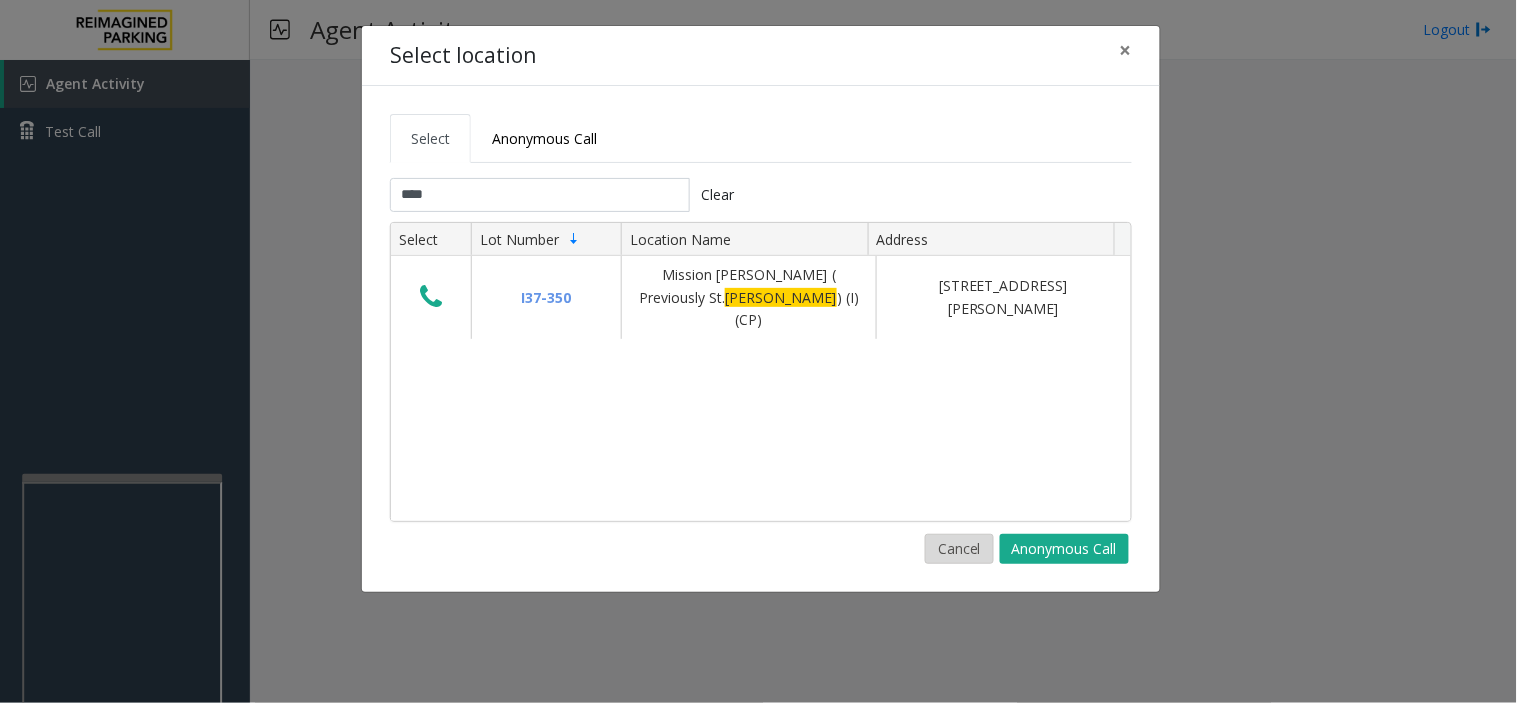 click on "Cancel" 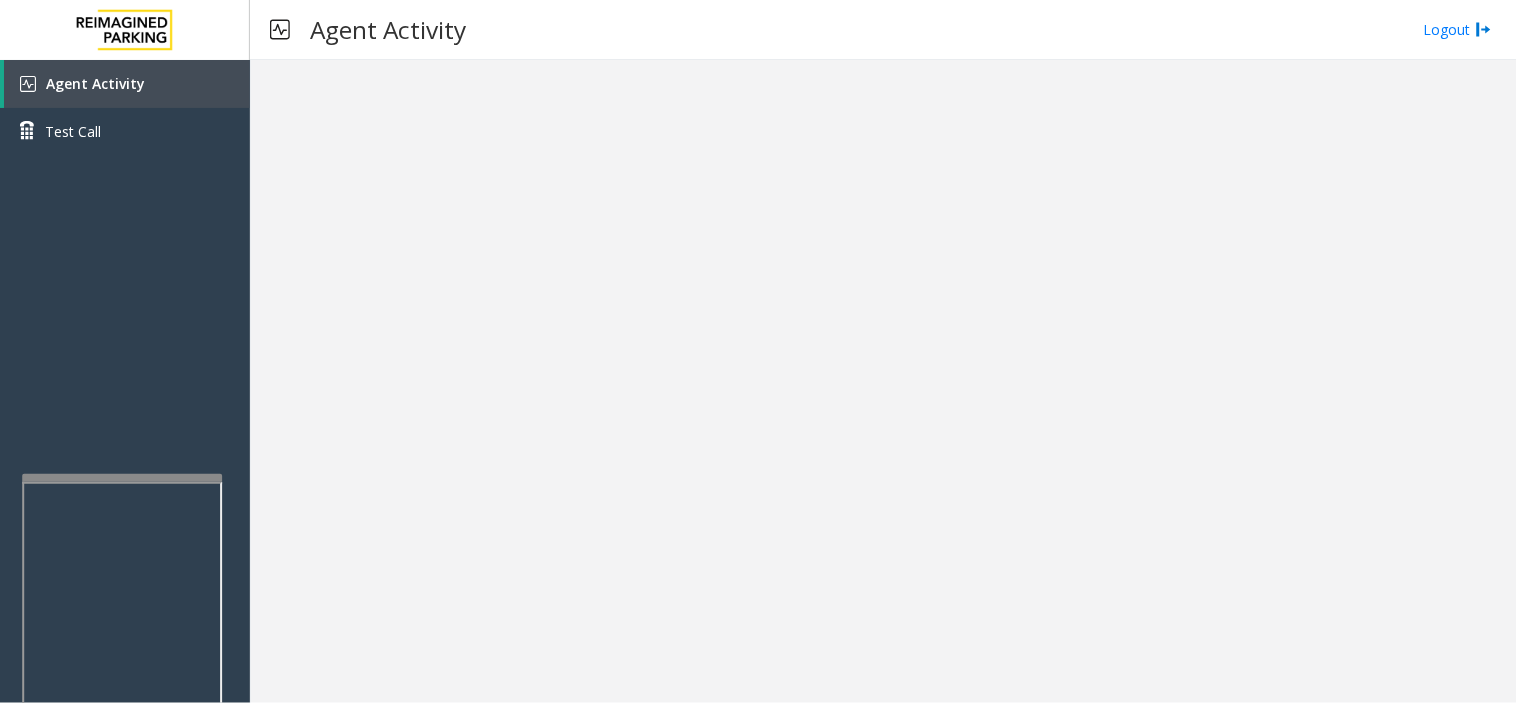 drag, startPoint x: 730, startPoint y: 447, endPoint x: 710, endPoint y: 490, distance: 47.423622 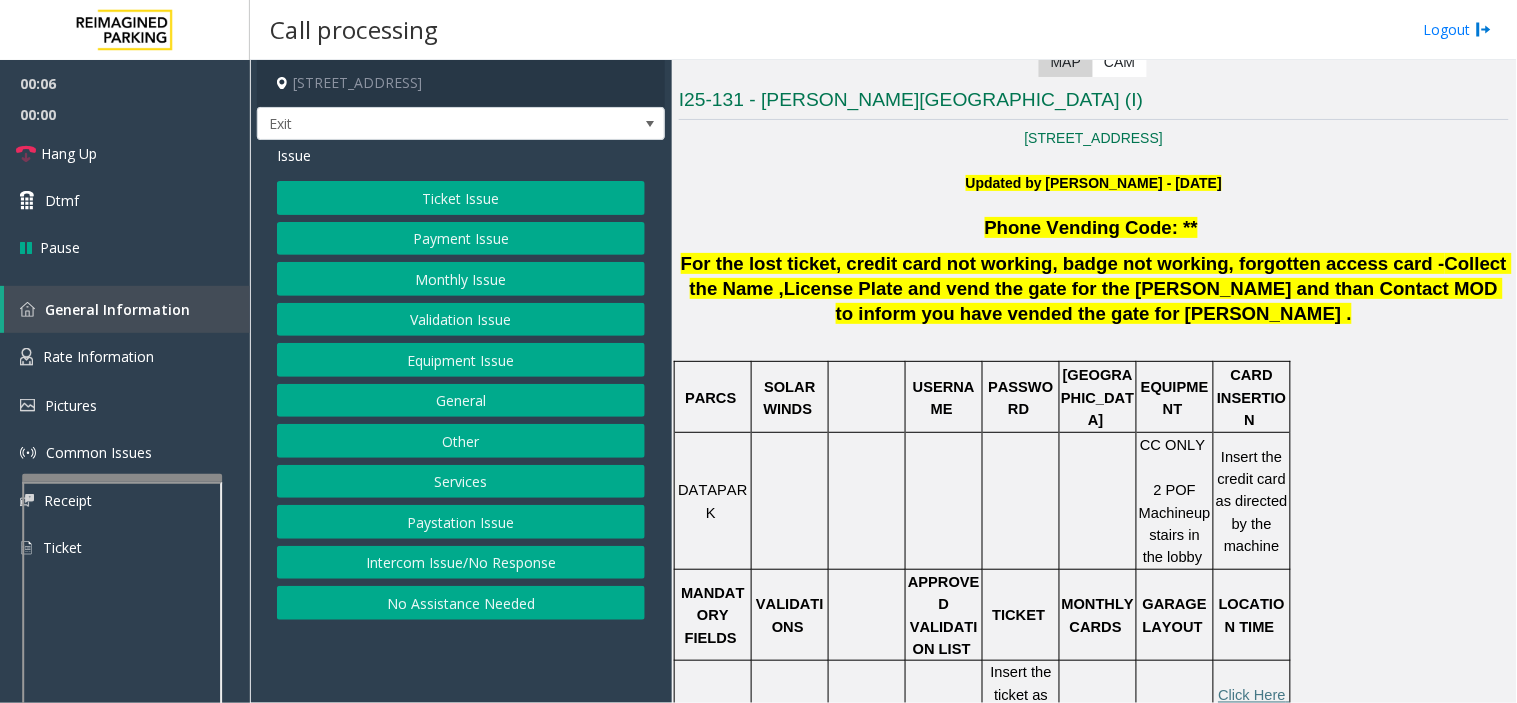 scroll, scrollTop: 555, scrollLeft: 0, axis: vertical 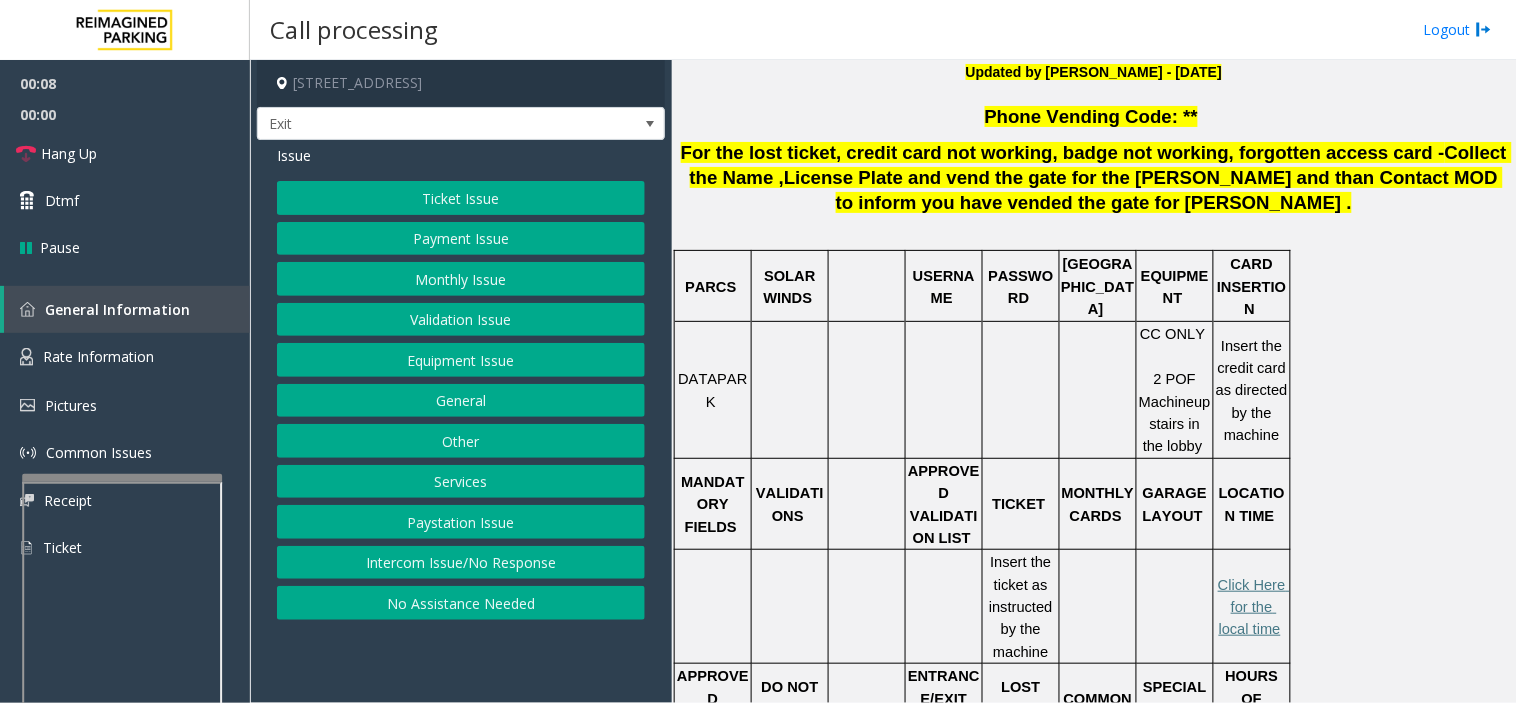 click on "Ticket Issue" 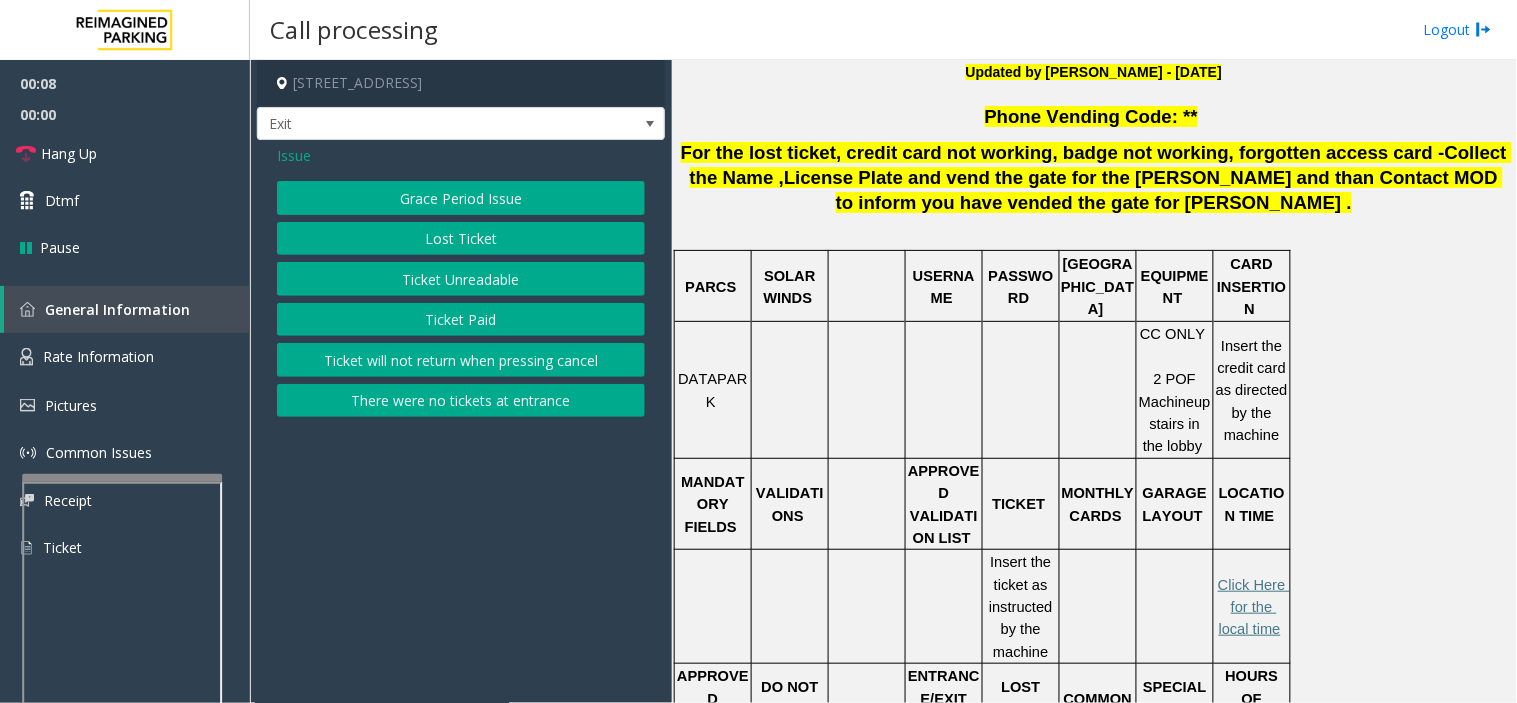 click on "Ticket Unreadable" 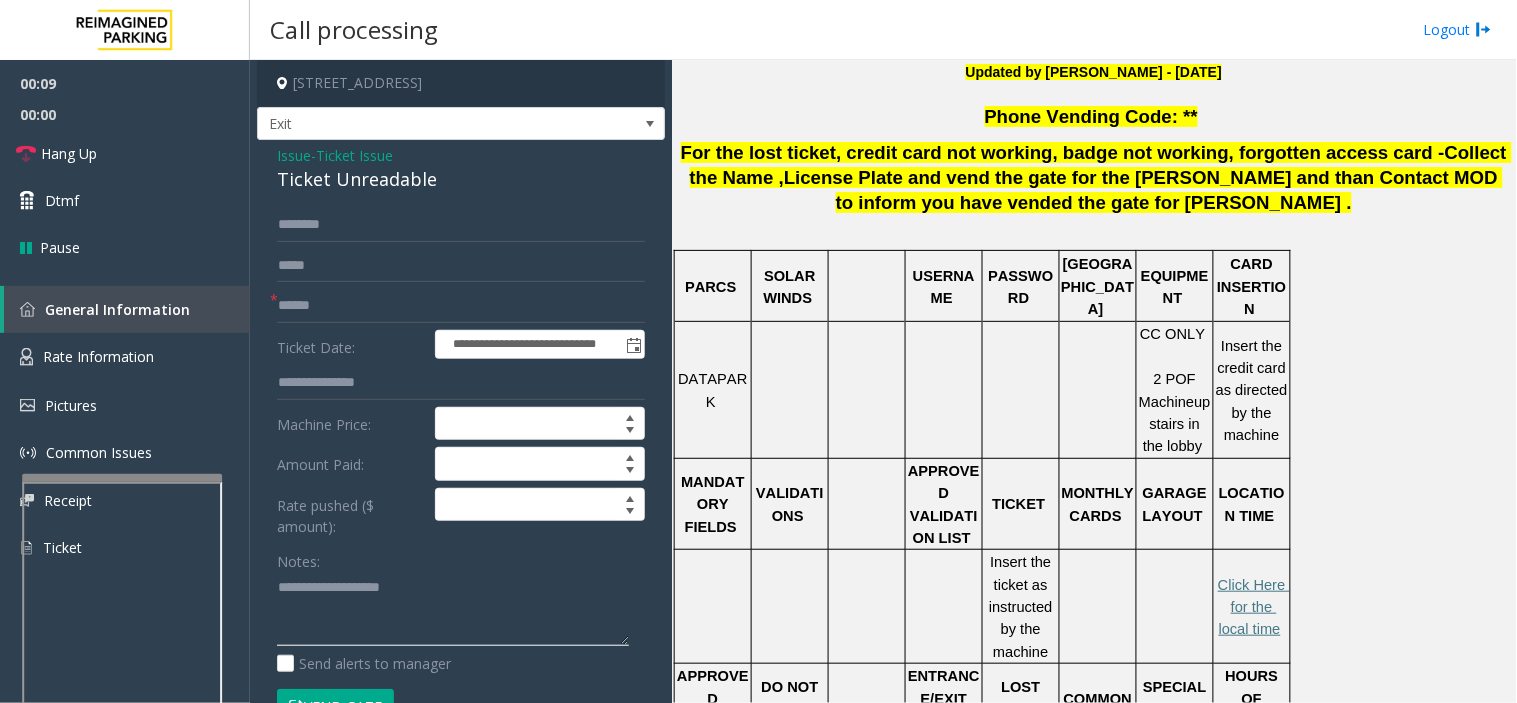 paste on "**********" 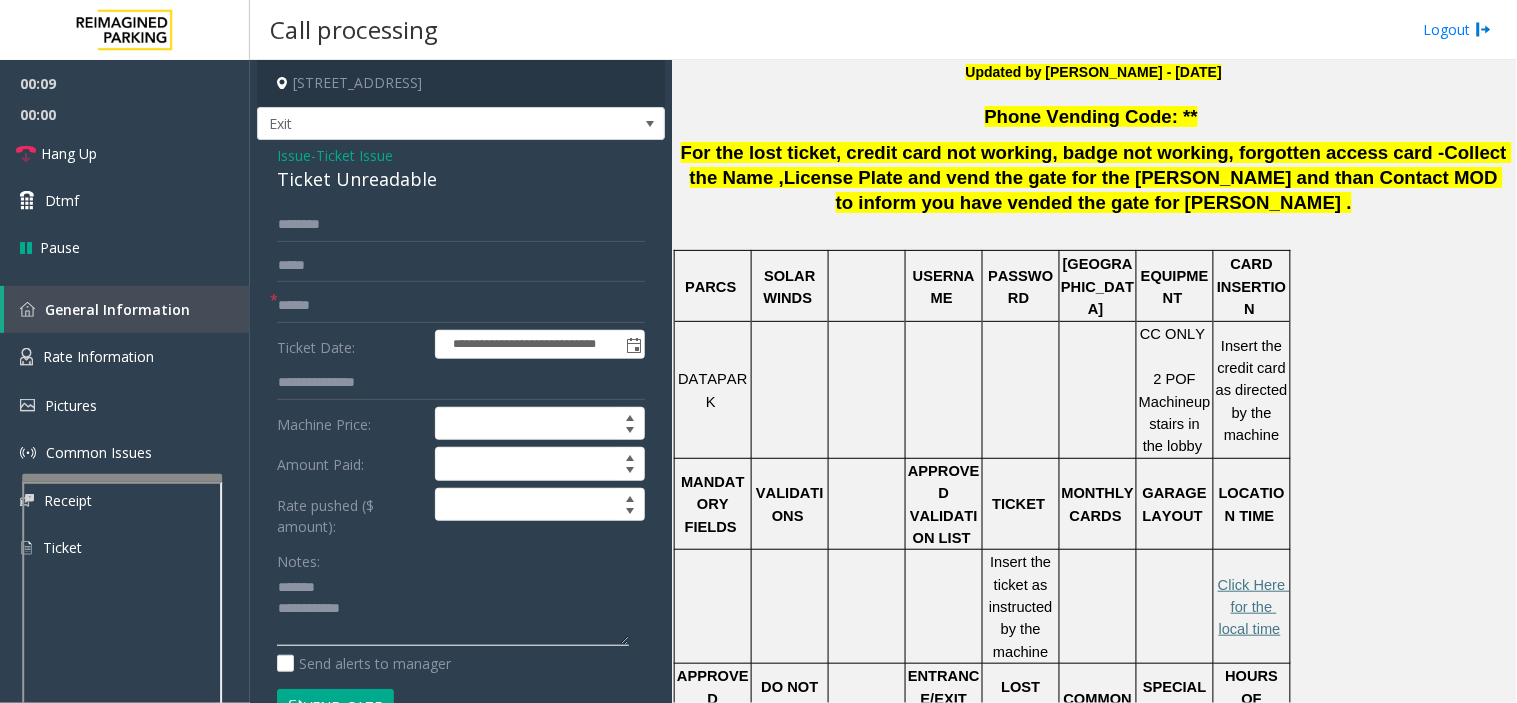 click 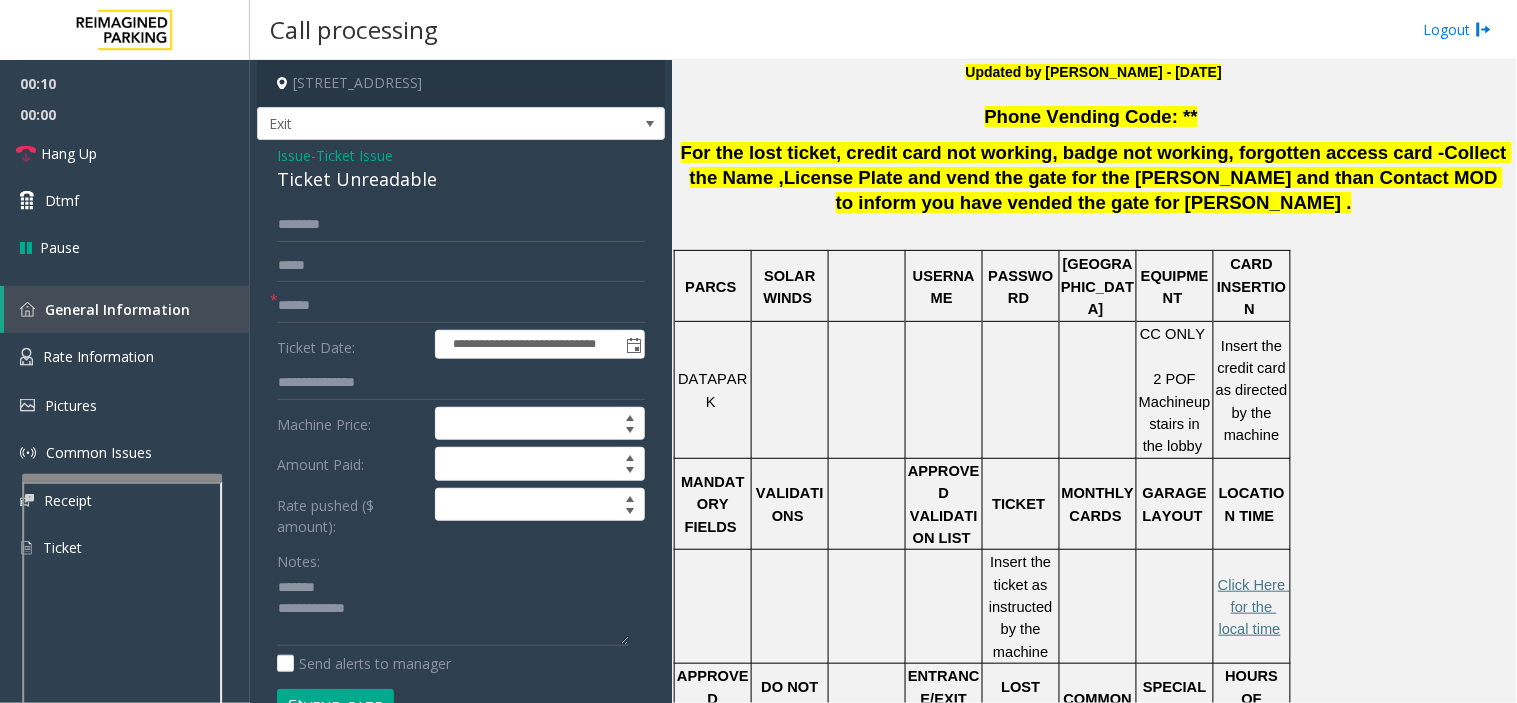 click on "Ticket Unreadable" 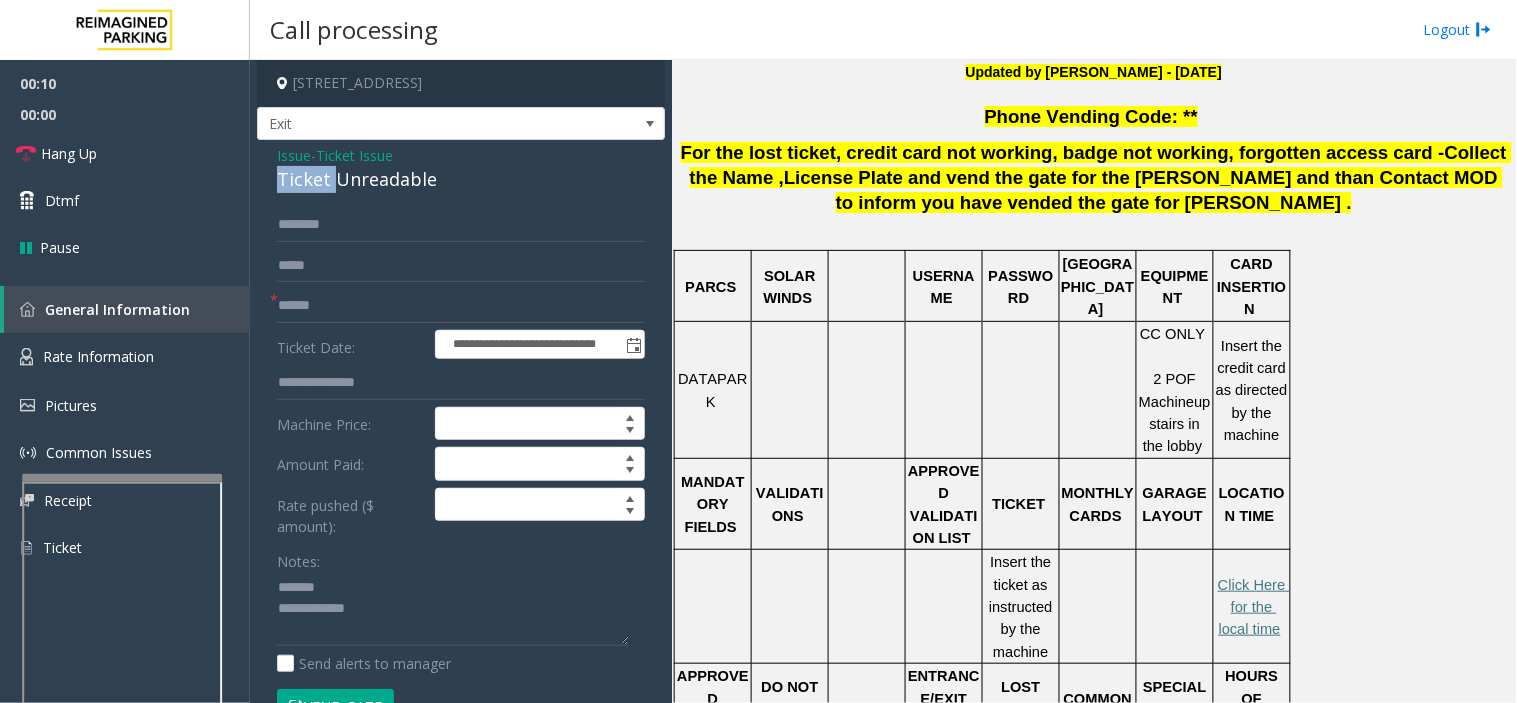 click on "Ticket Unreadable" 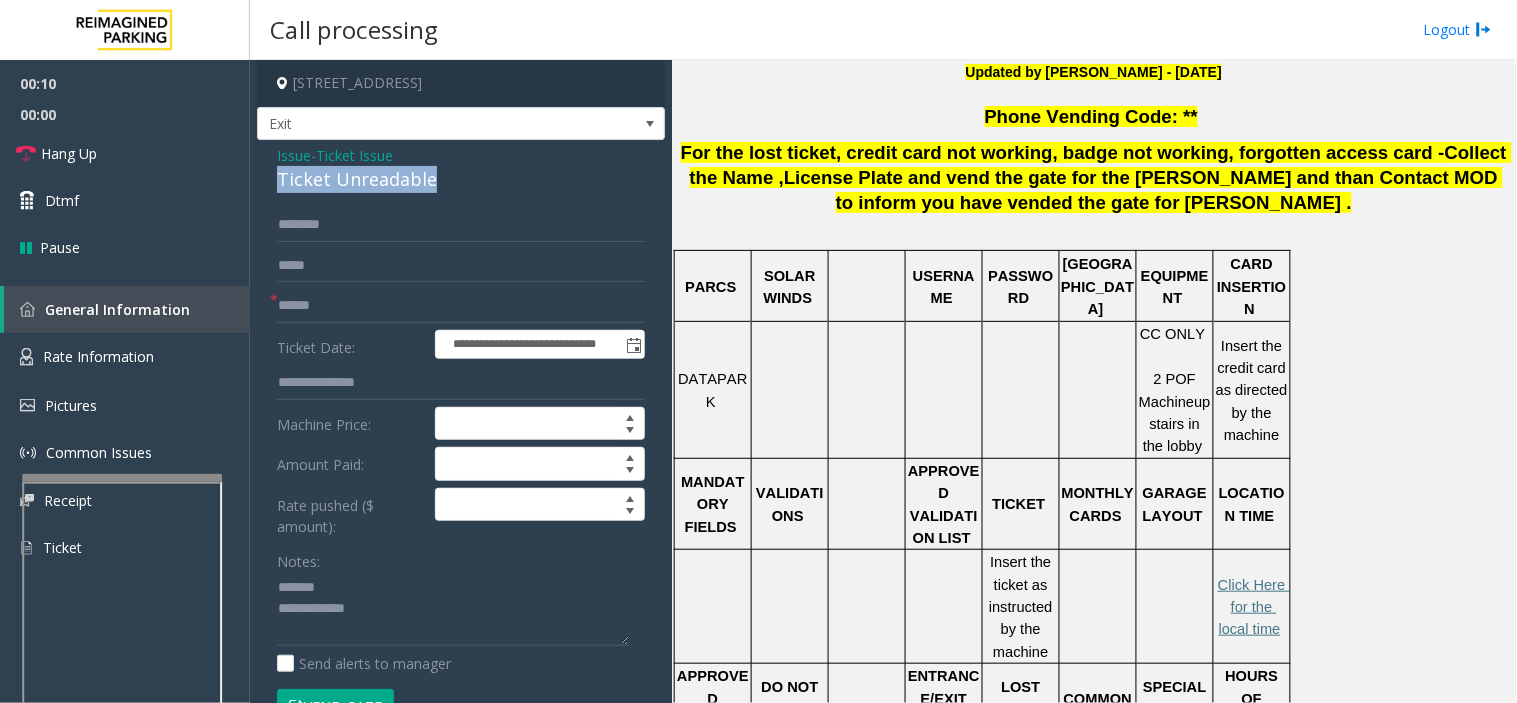click on "Ticket Unreadable" 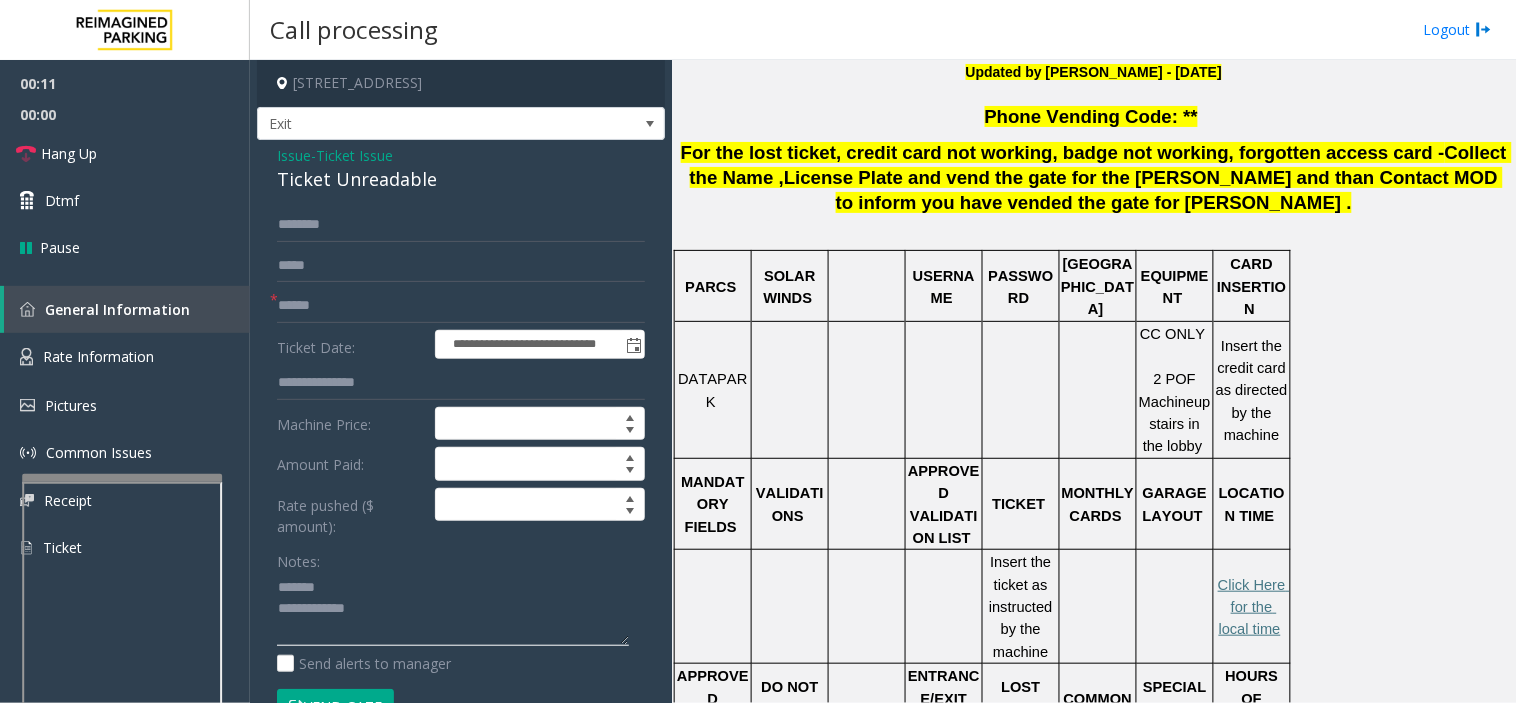paste on "**********" 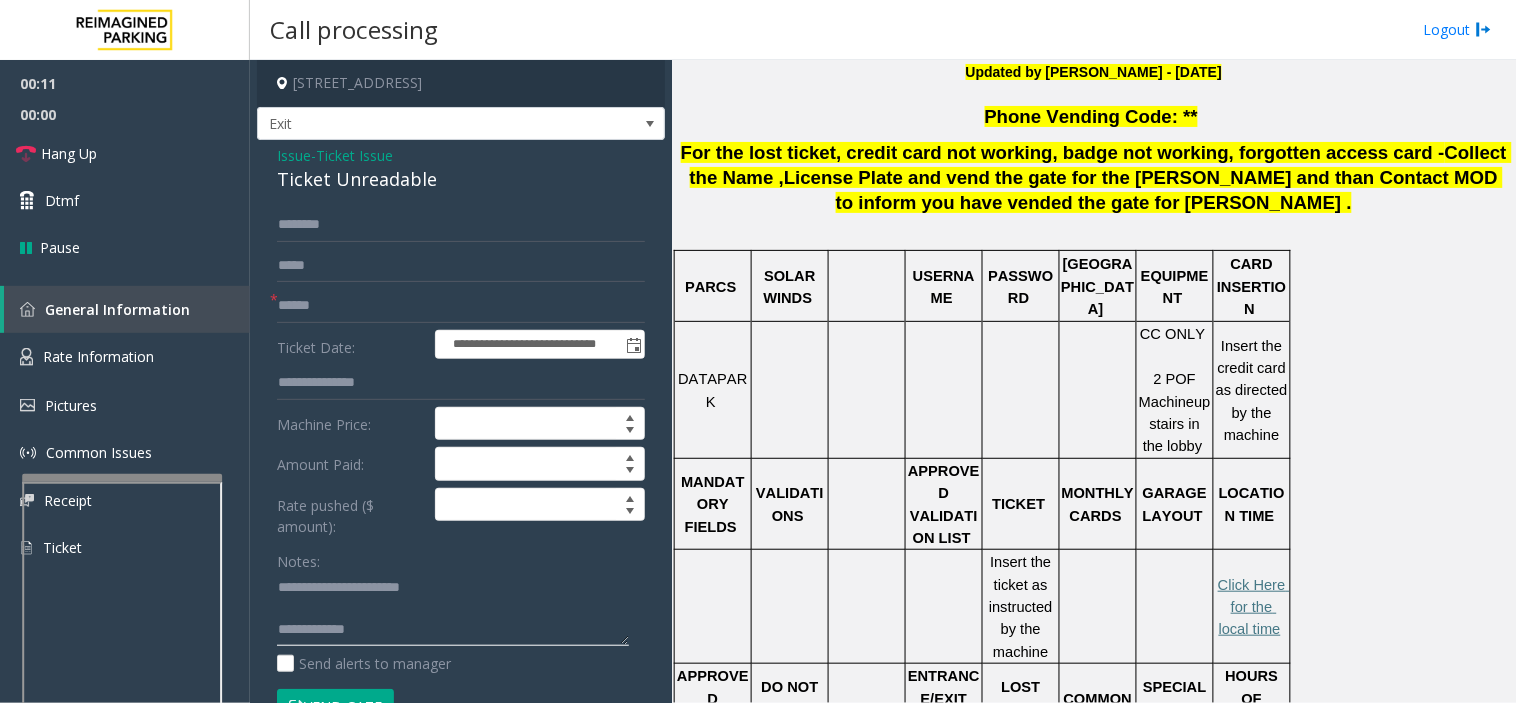 click 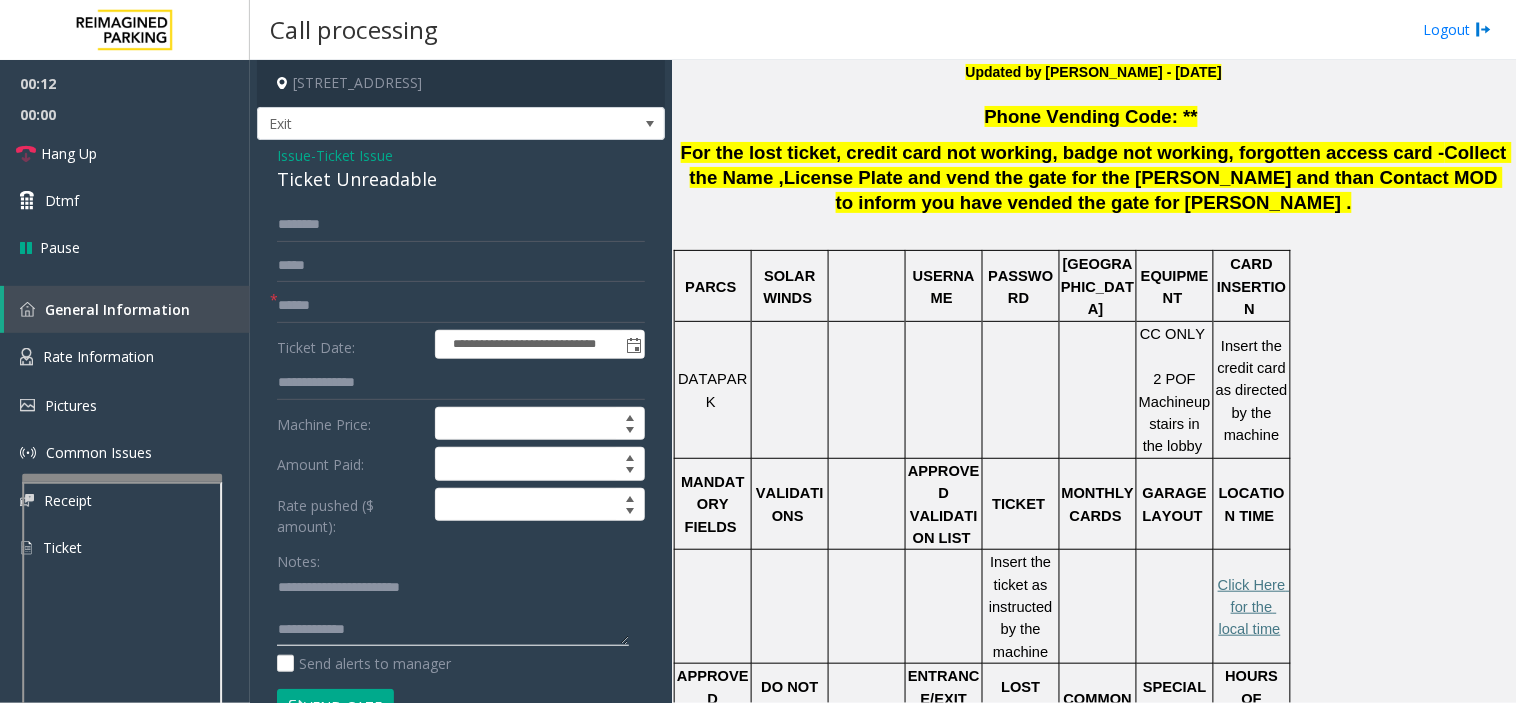 click 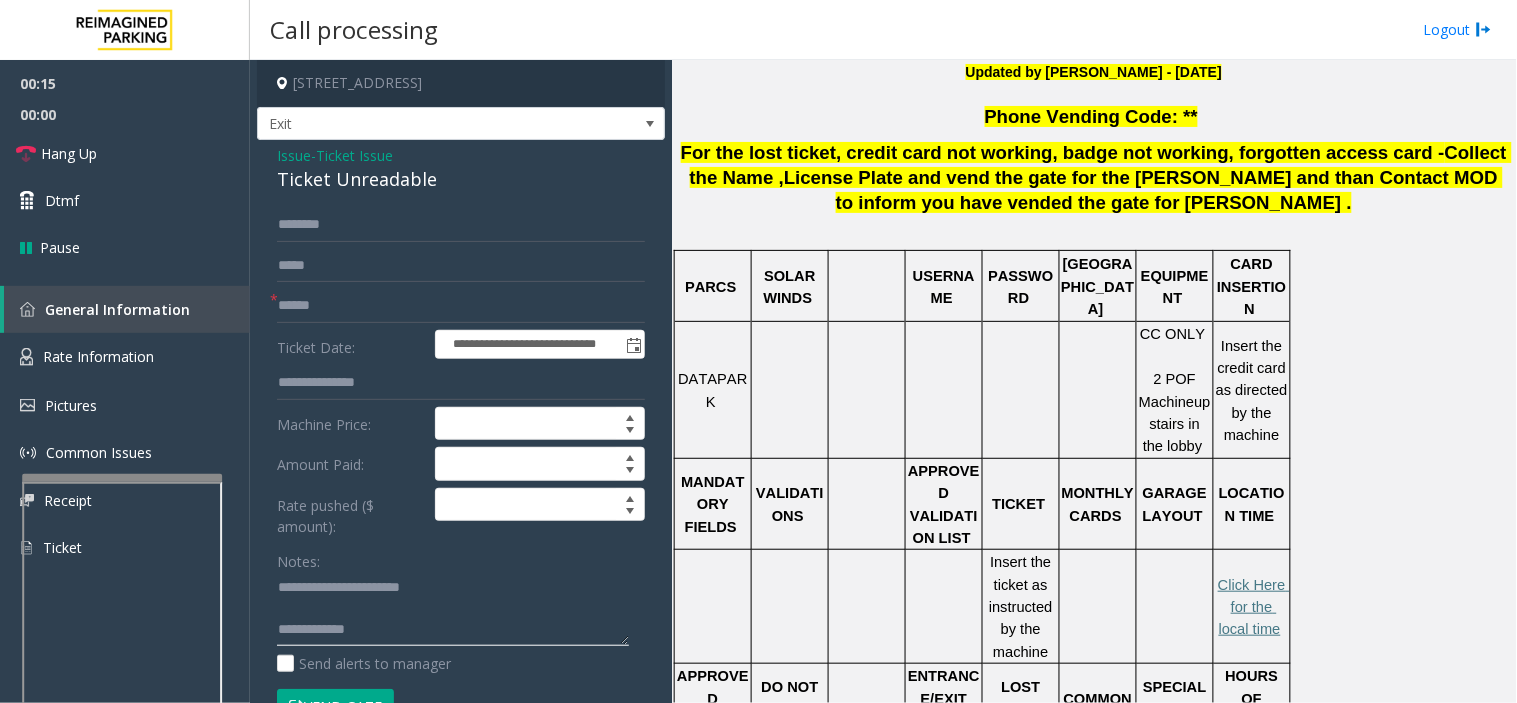 click 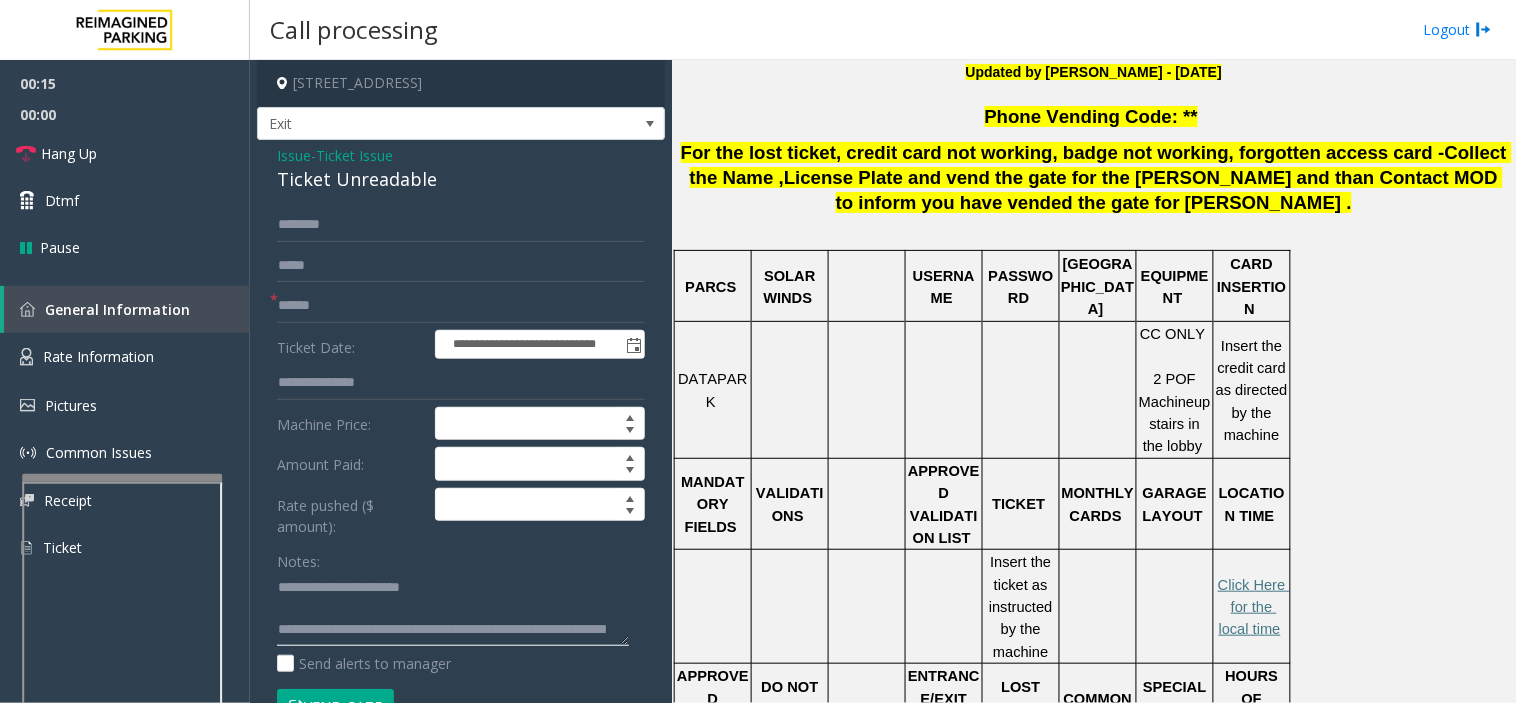 scroll, scrollTop: 35, scrollLeft: 0, axis: vertical 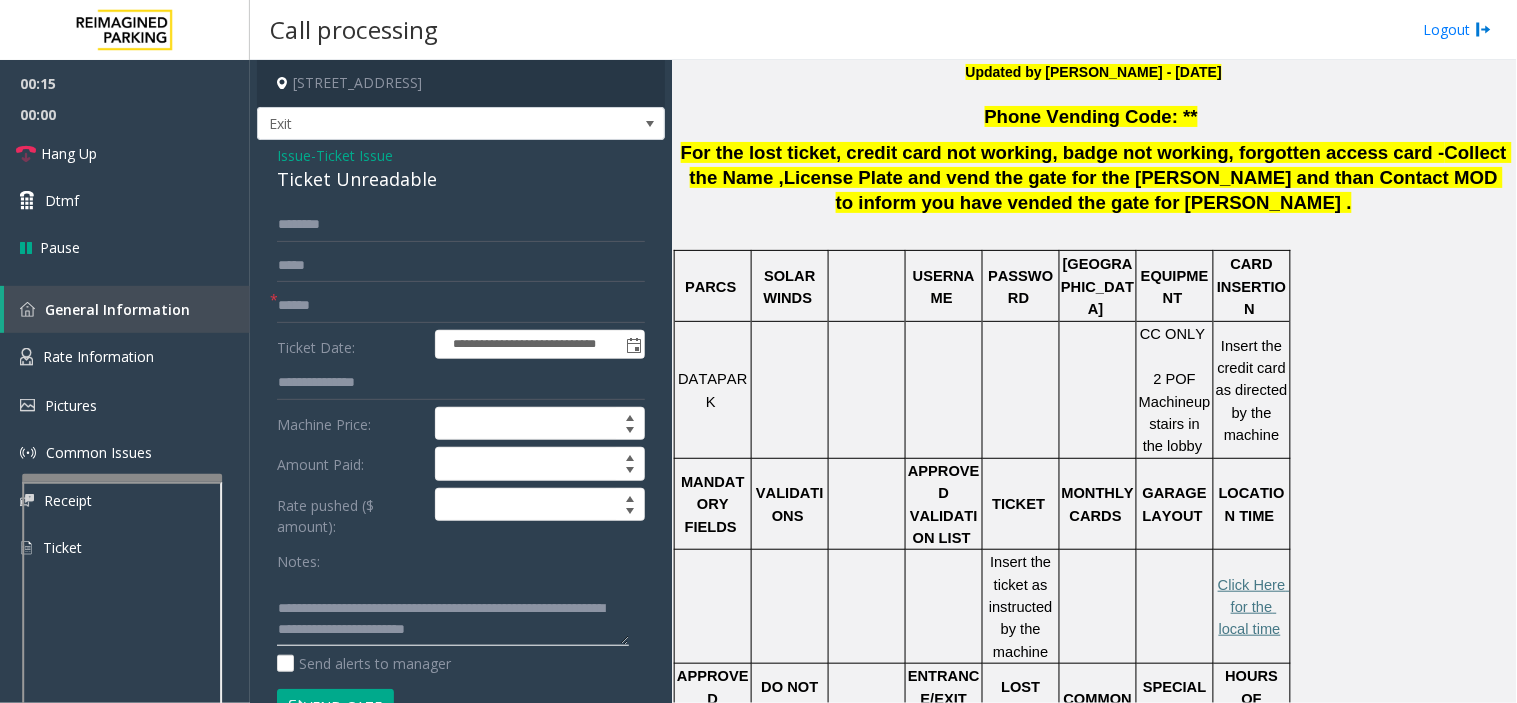 type on "**********" 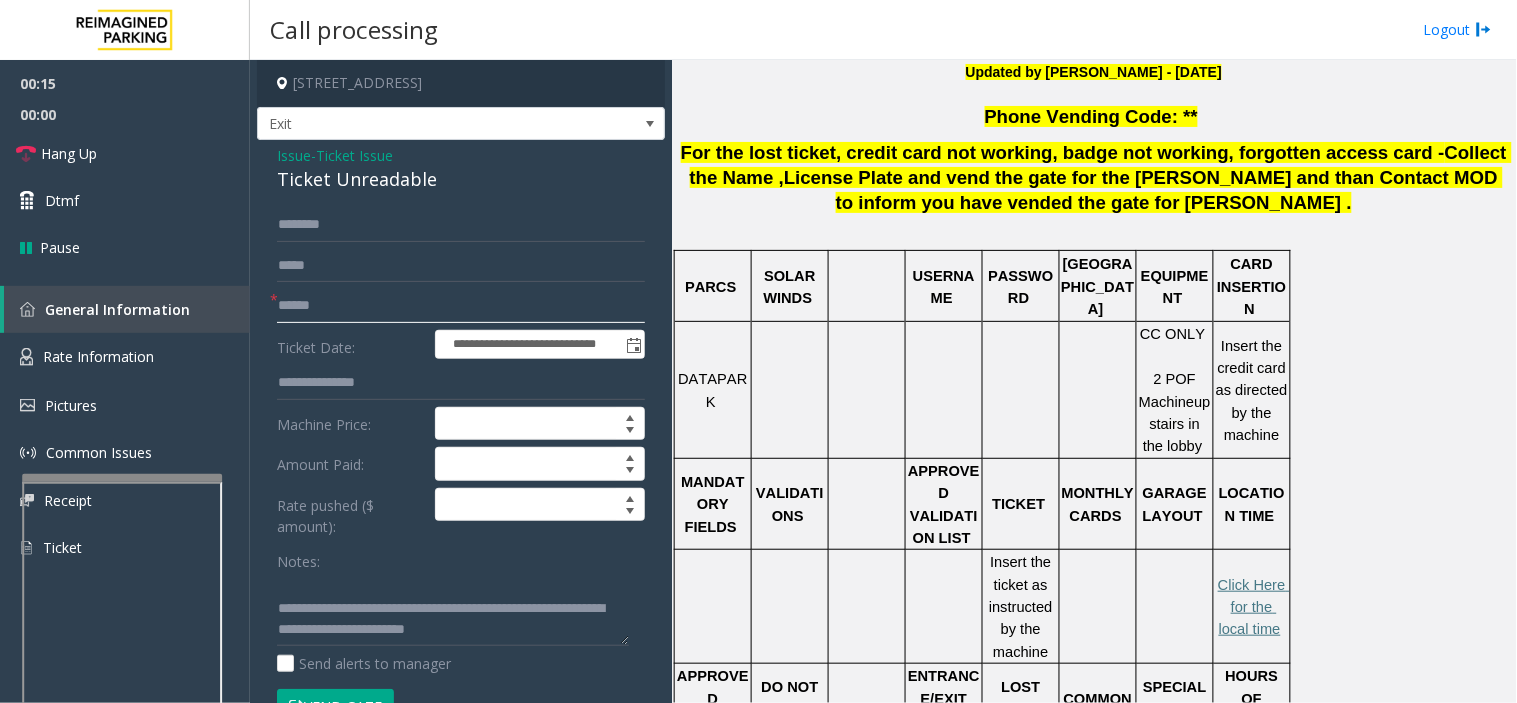 click 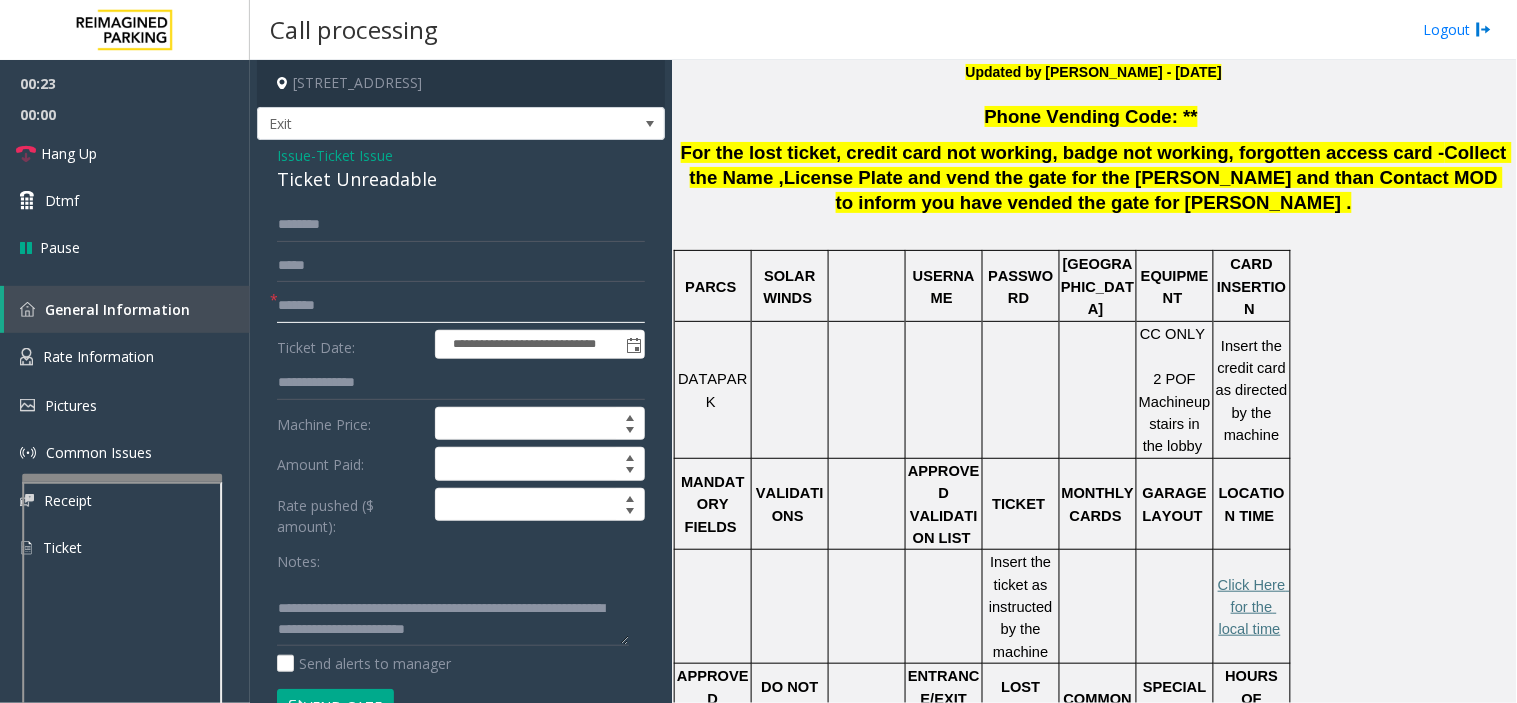 scroll, scrollTop: 42, scrollLeft: 0, axis: vertical 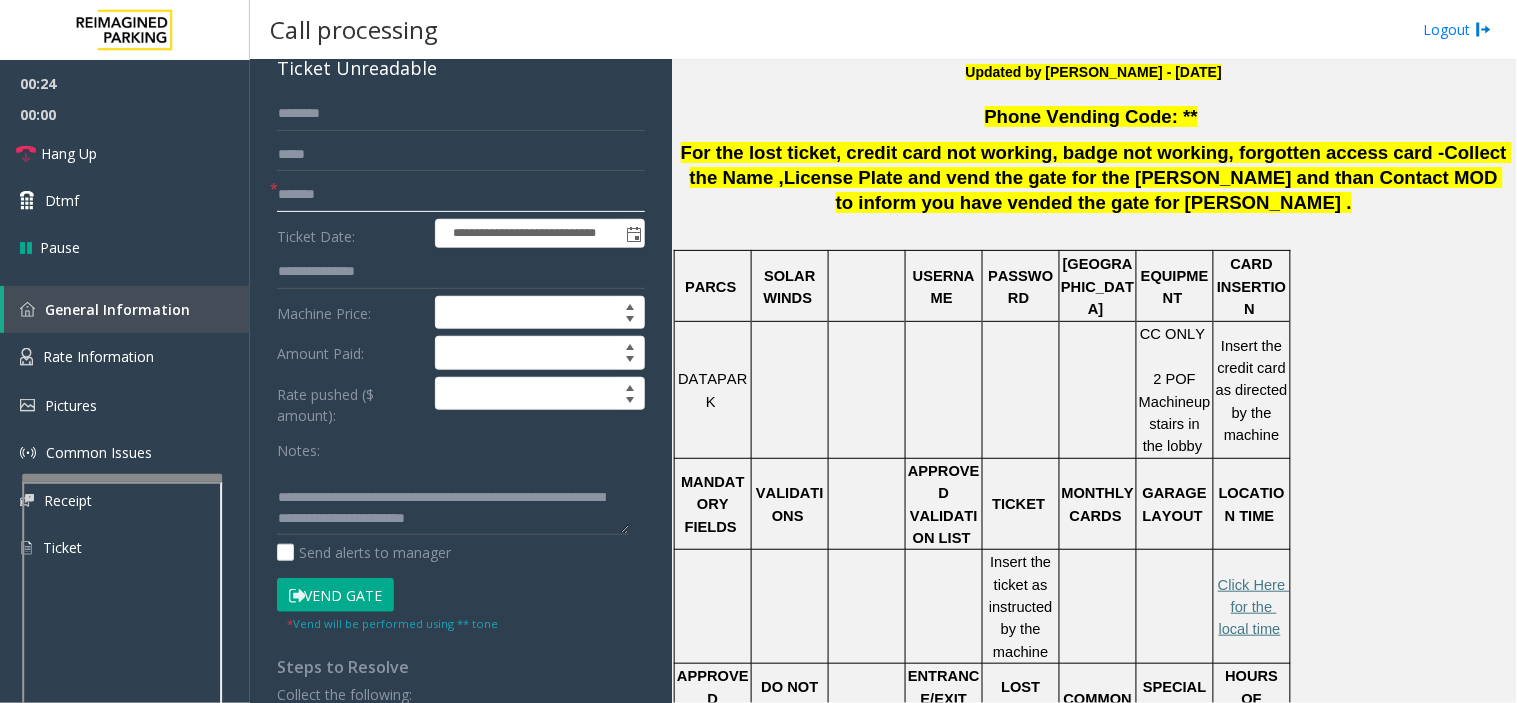 click on "*******" 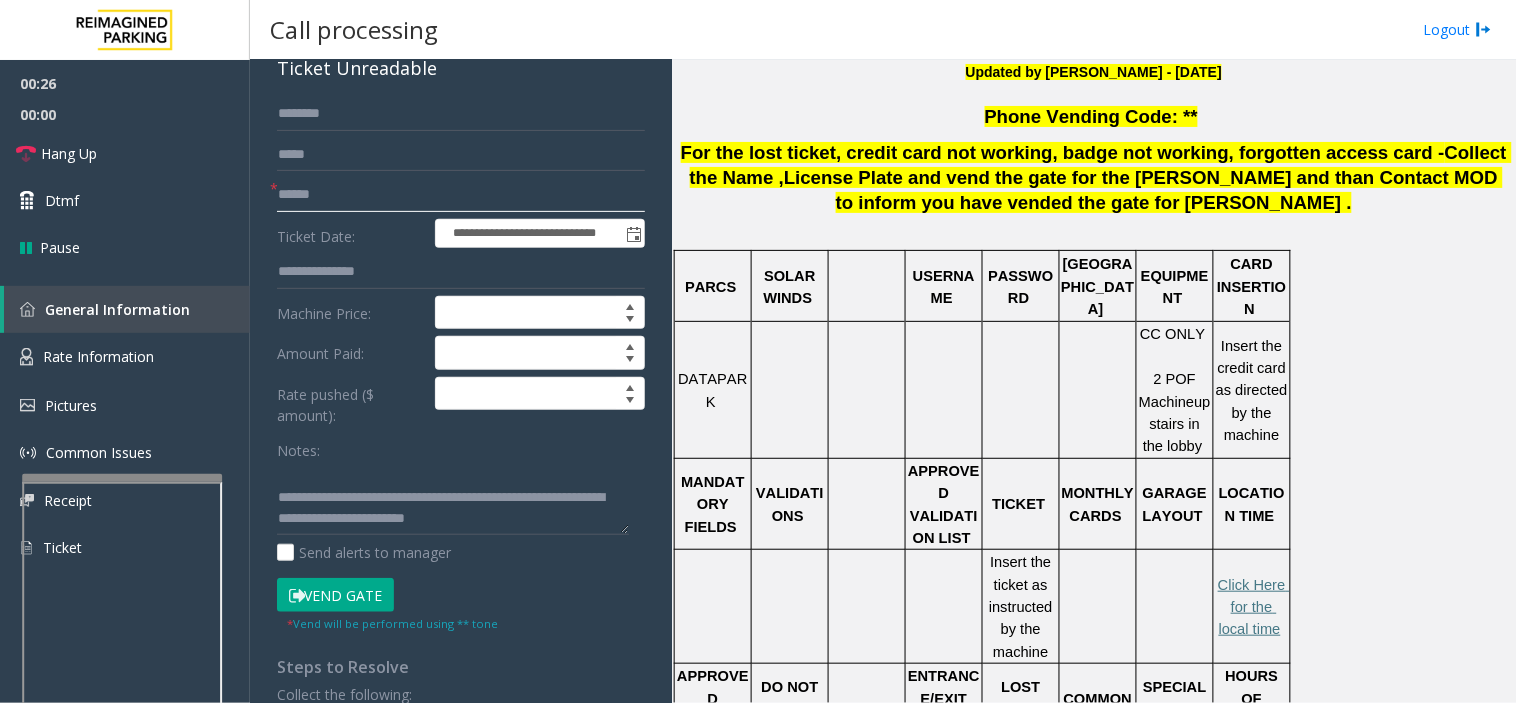 type on "******" 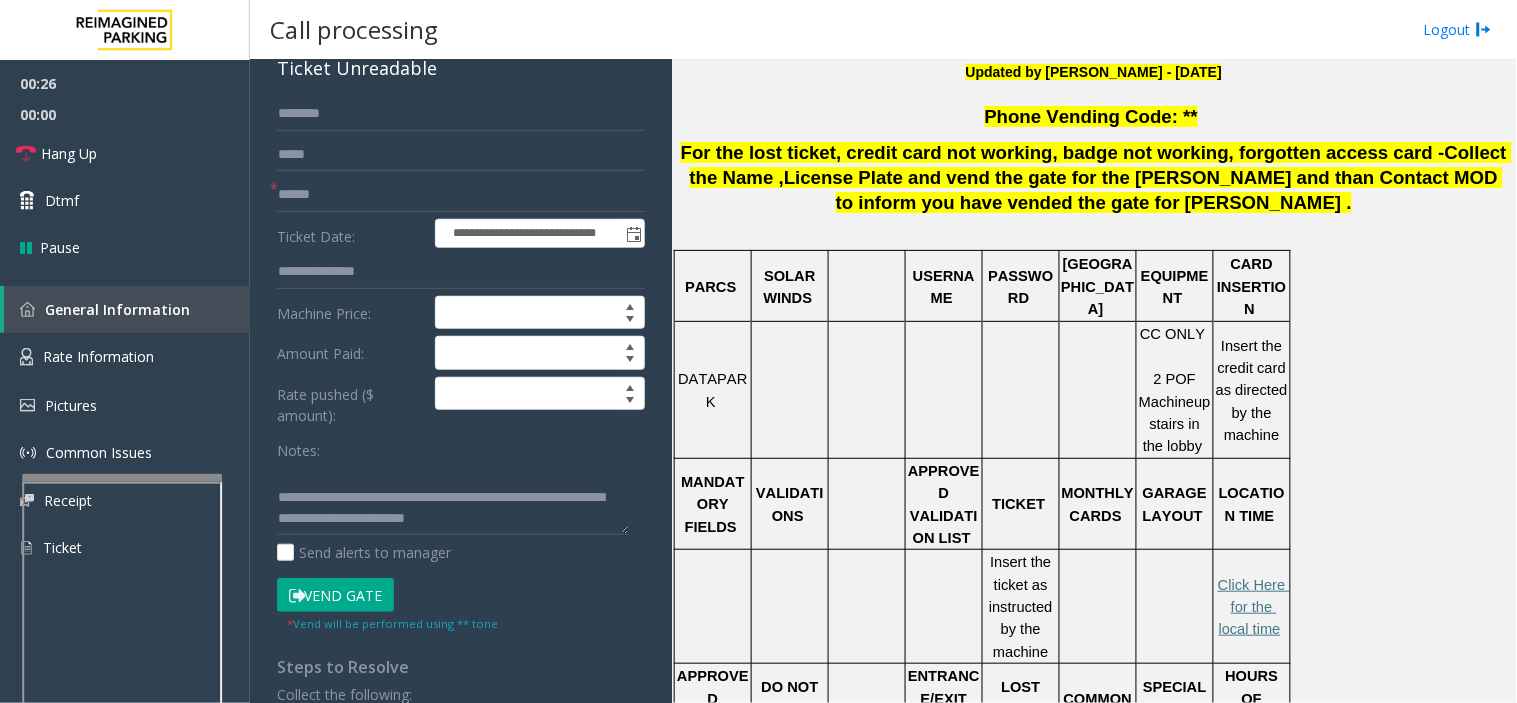 click on "Vend Gate" 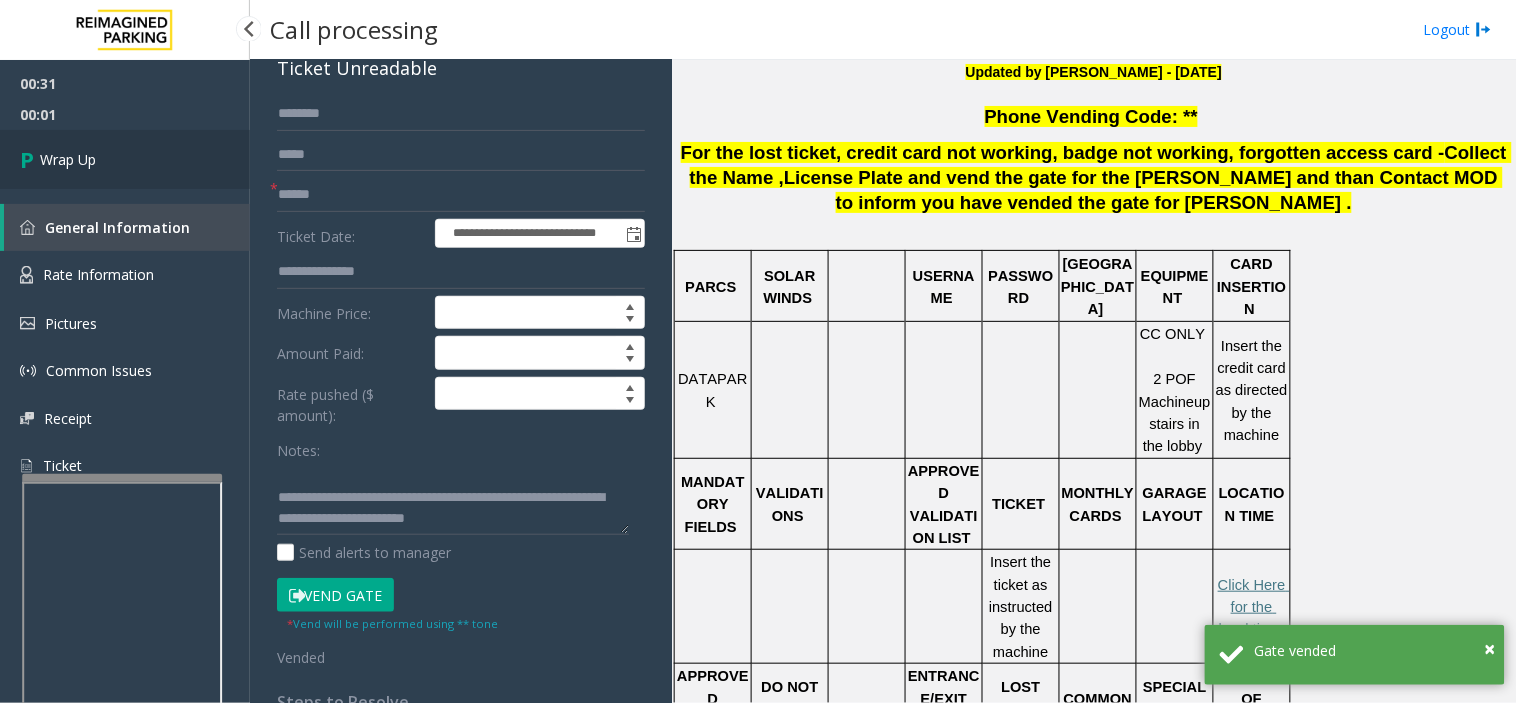 click on "Wrap Up" at bounding box center (125, 159) 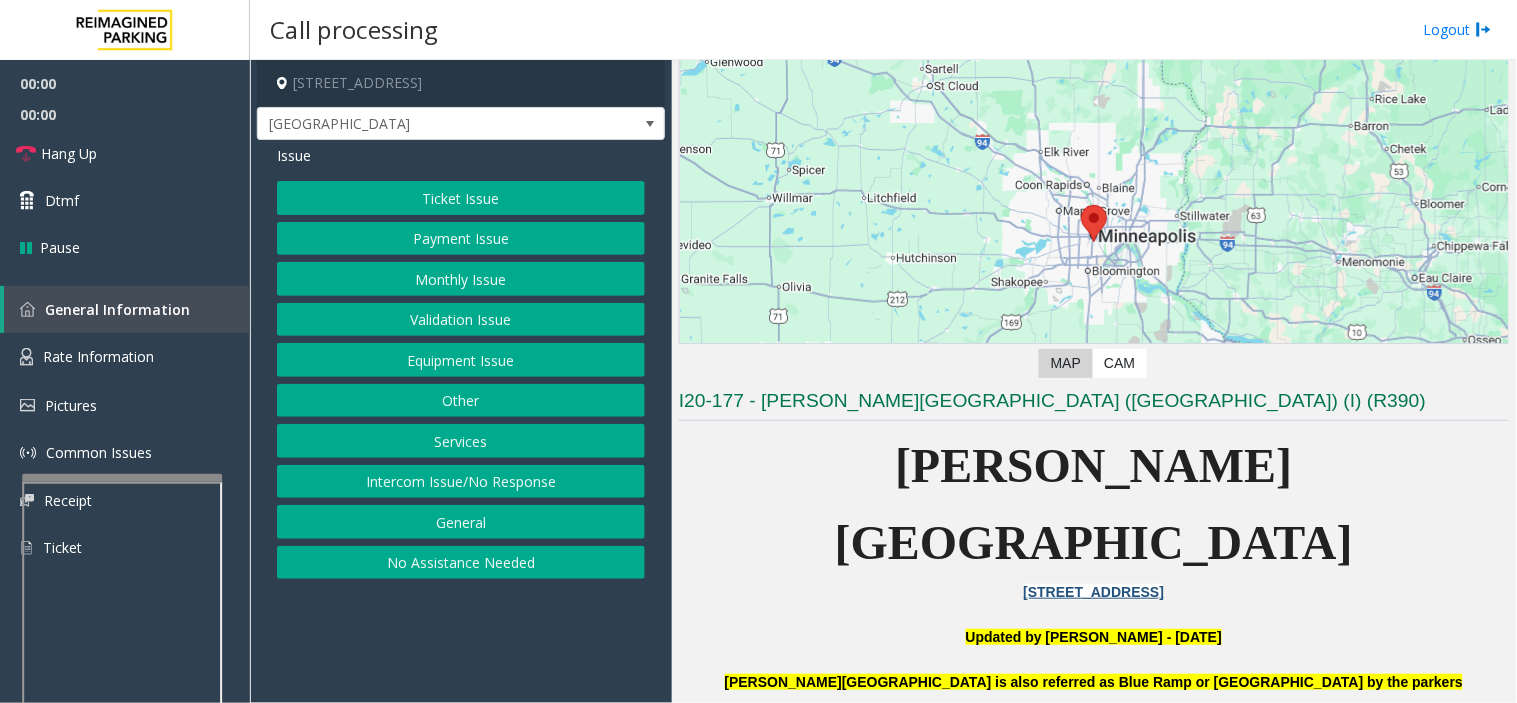 scroll, scrollTop: 444, scrollLeft: 0, axis: vertical 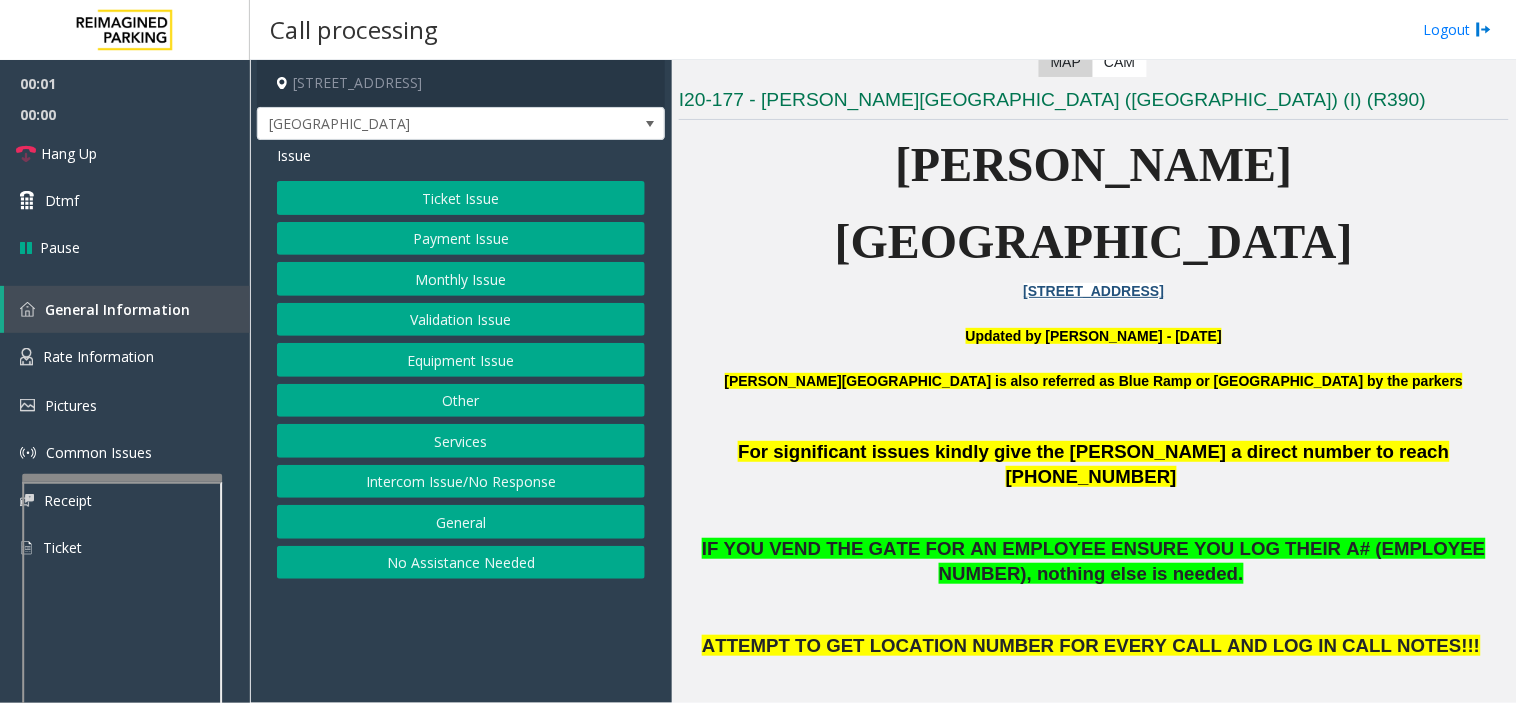 drag, startPoint x: 498, startPoint y: 662, endPoint x: 483, endPoint y: 681, distance: 24.207438 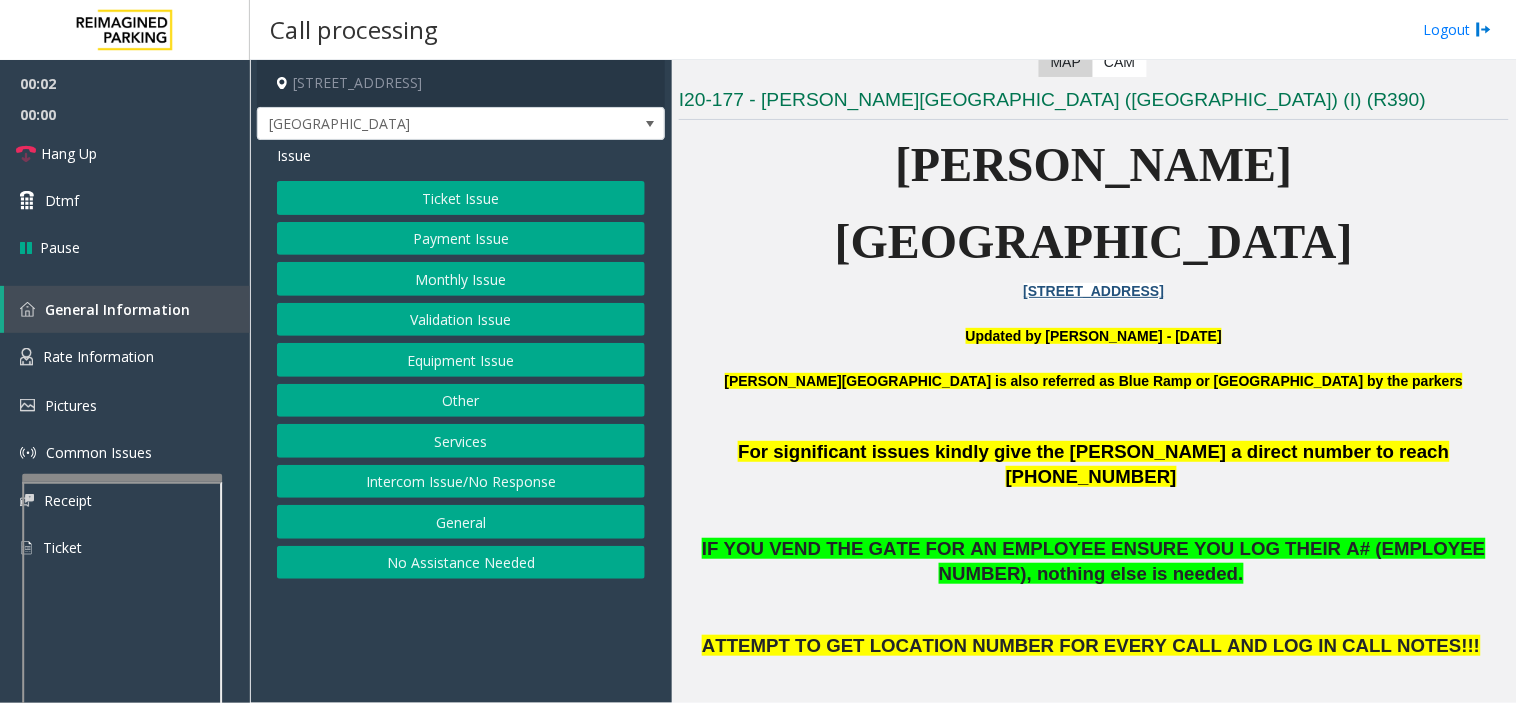 drag, startPoint x: 400, startPoint y: 691, endPoint x: 381, endPoint y: 693, distance: 19.104973 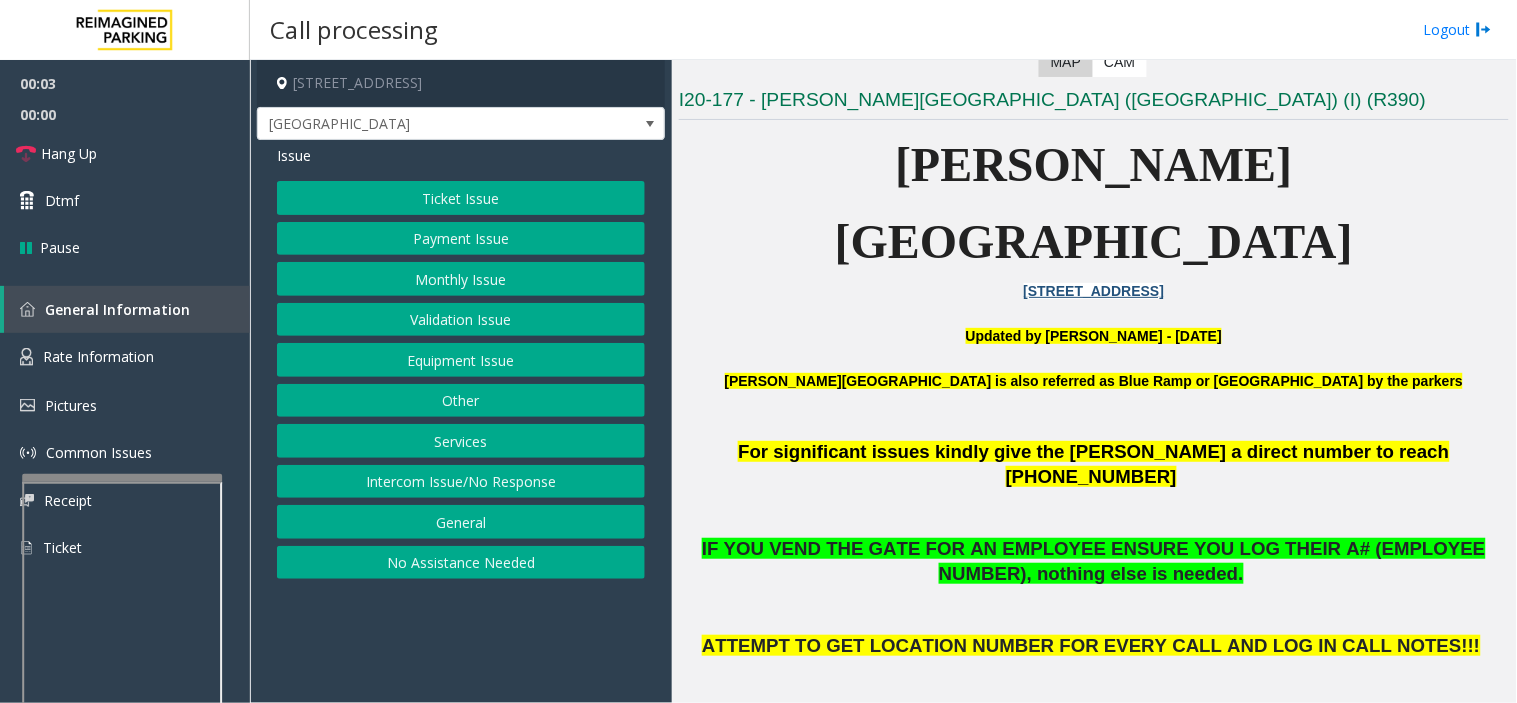 drag, startPoint x: 546, startPoint y: 623, endPoint x: 496, endPoint y: 635, distance: 51.41984 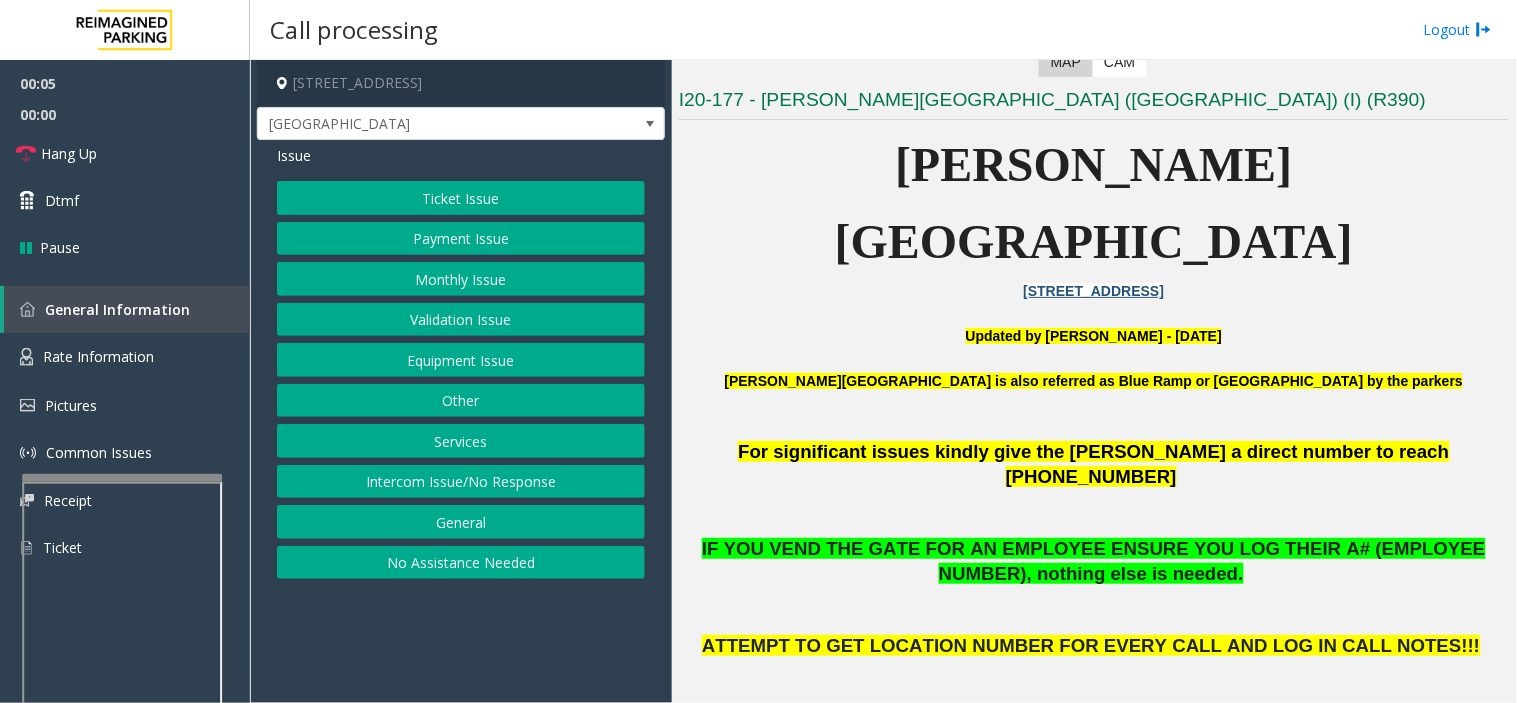 click on "Monthly Issue" 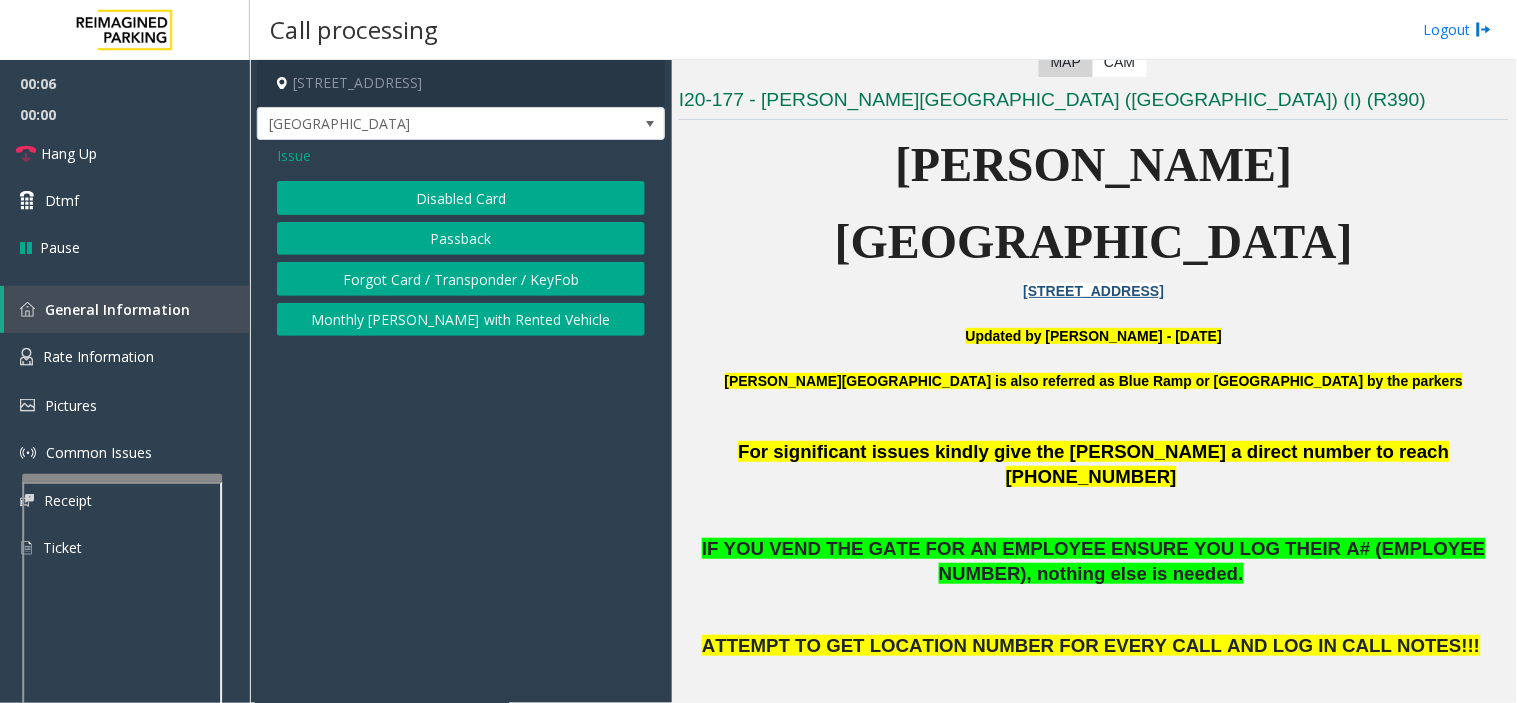 click on "Disabled Card" 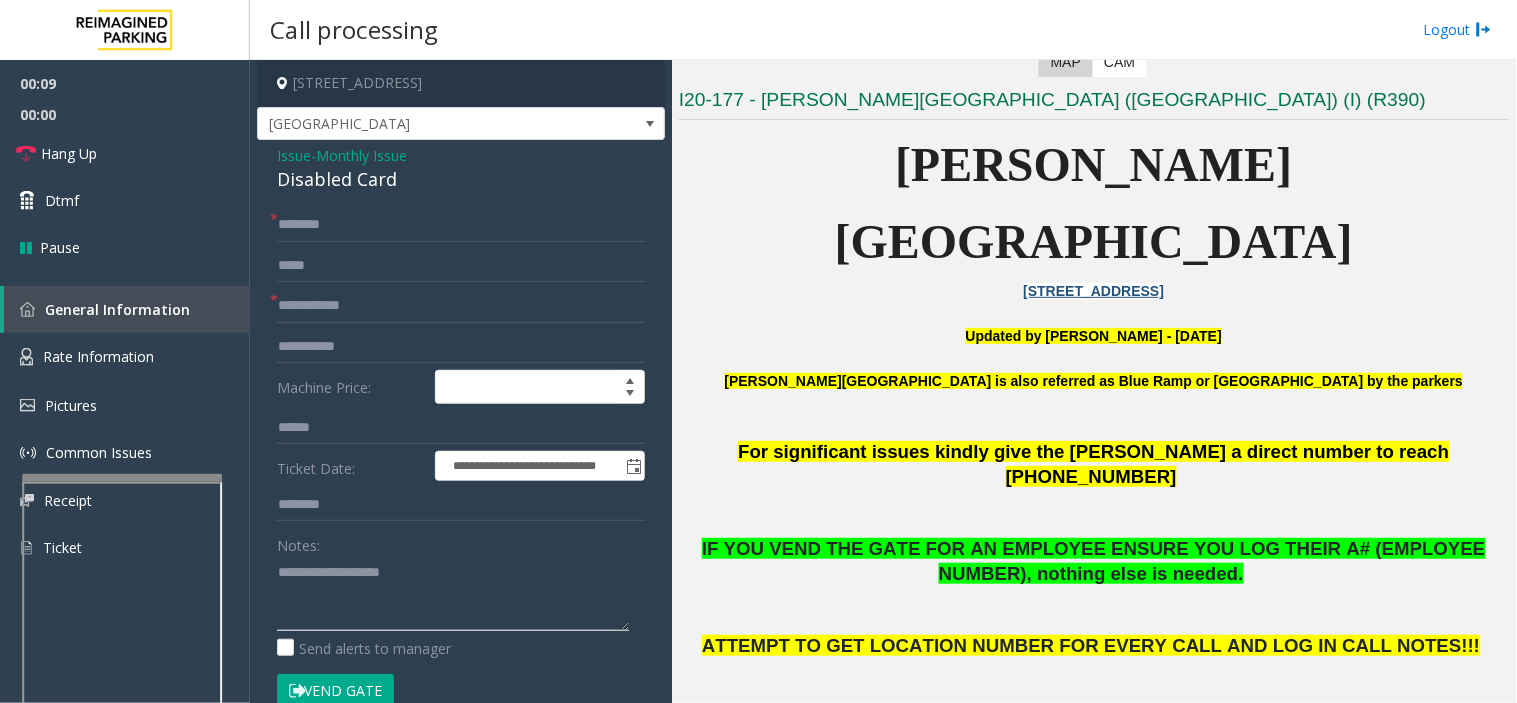 paste on "**********" 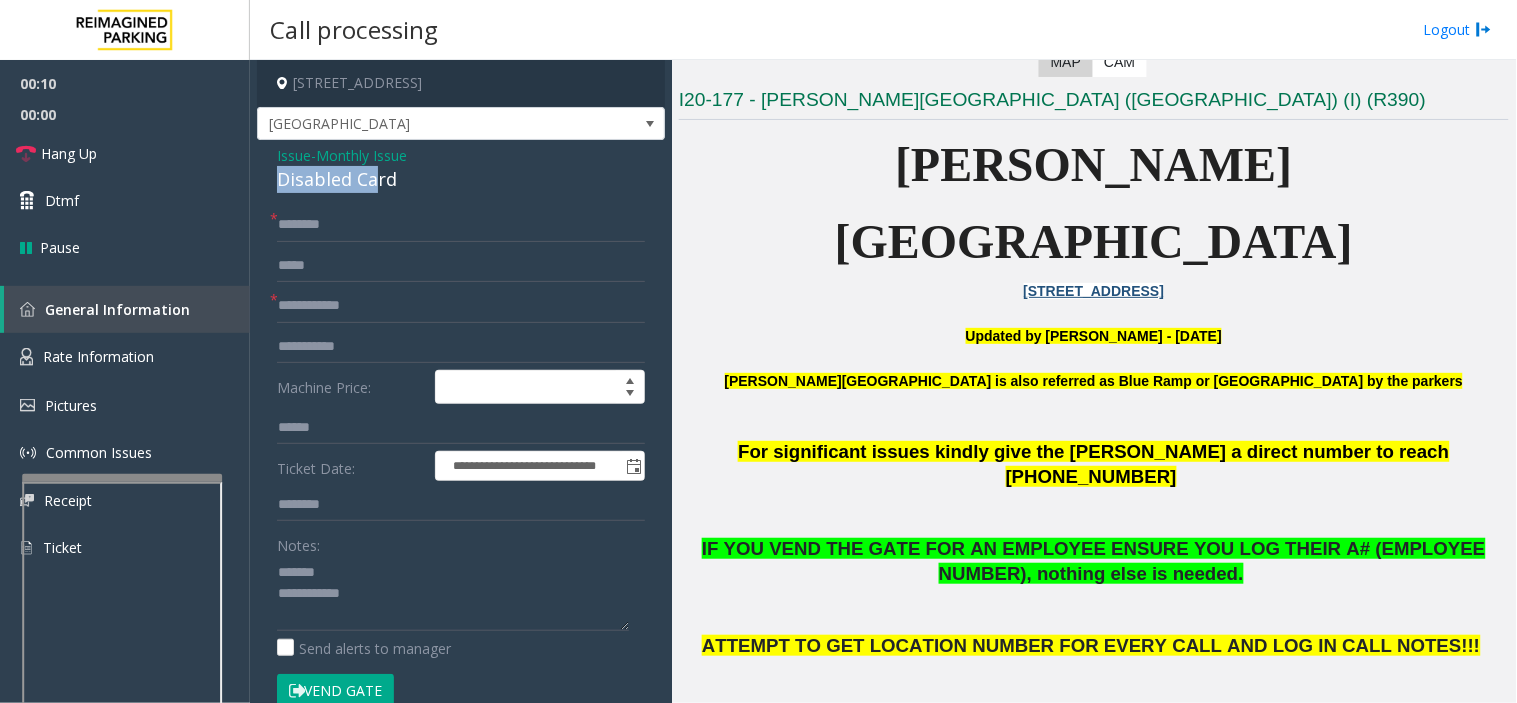 drag, startPoint x: 264, startPoint y: 183, endPoint x: 372, endPoint y: 176, distance: 108.226616 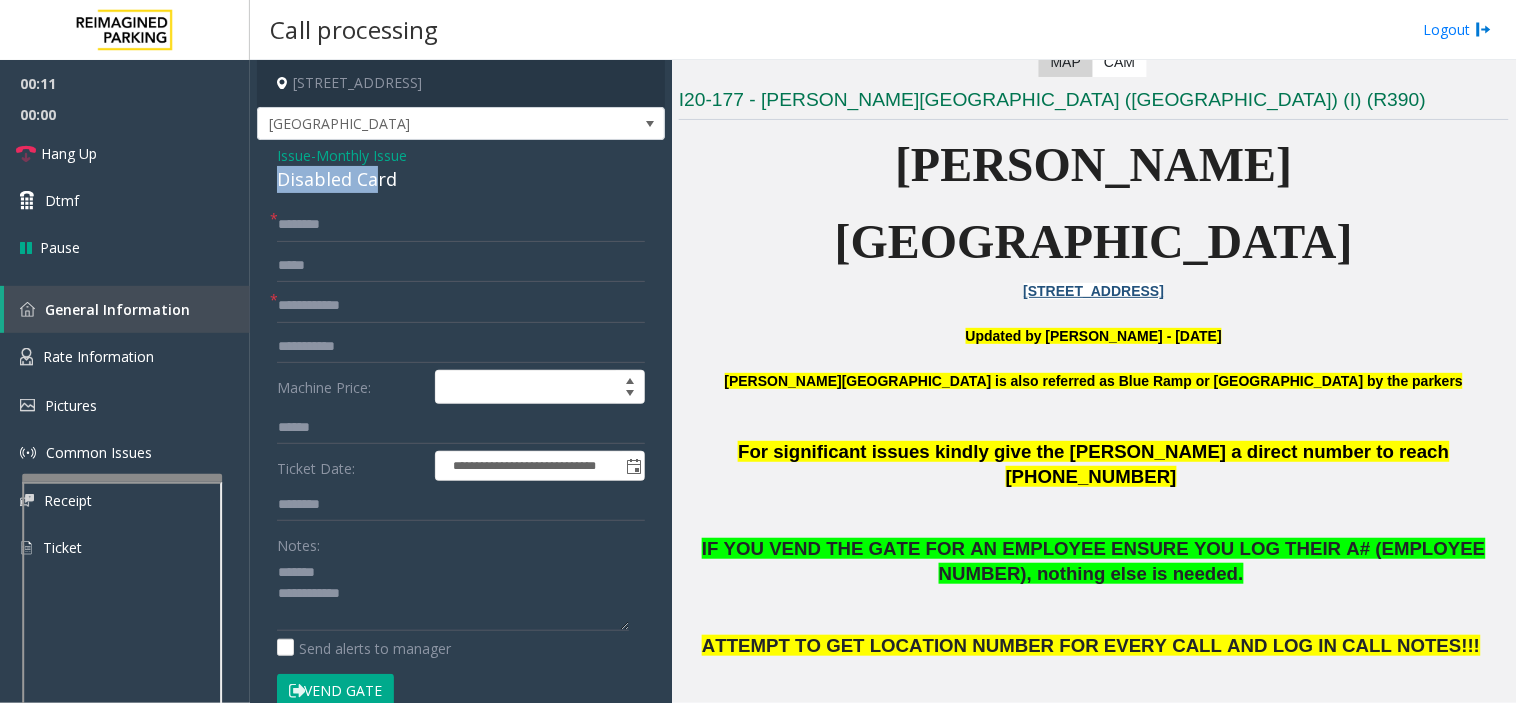 click on "Disabled Card" 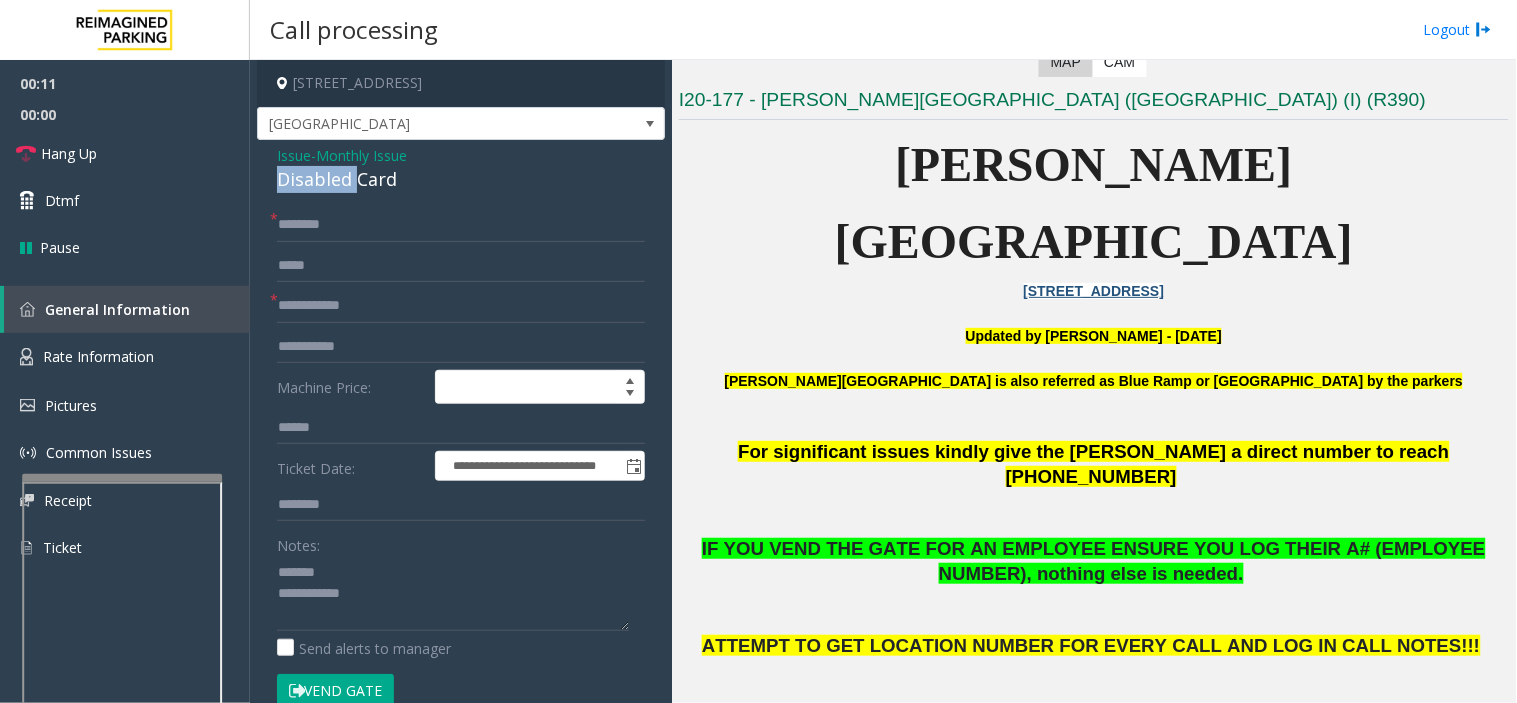 click on "Disabled Card" 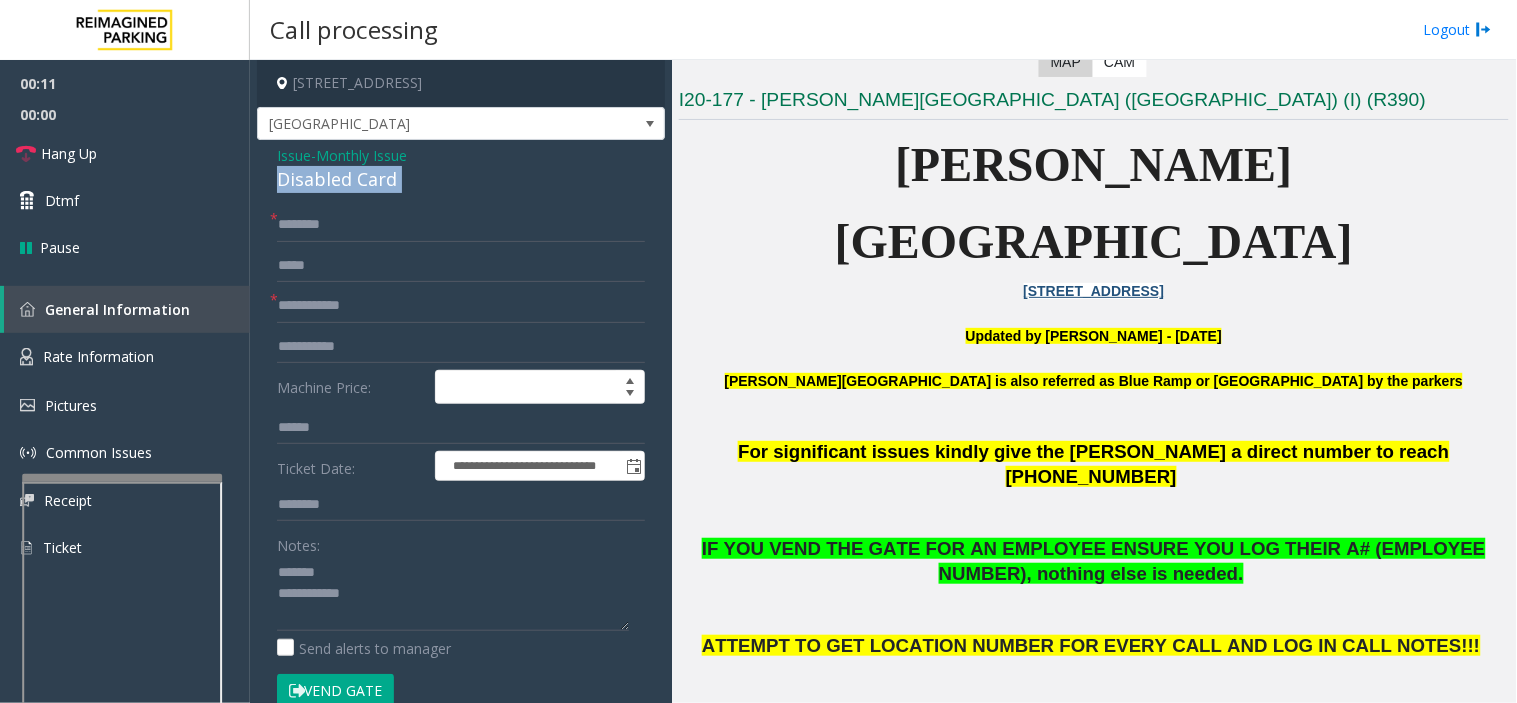 click on "Disabled Card" 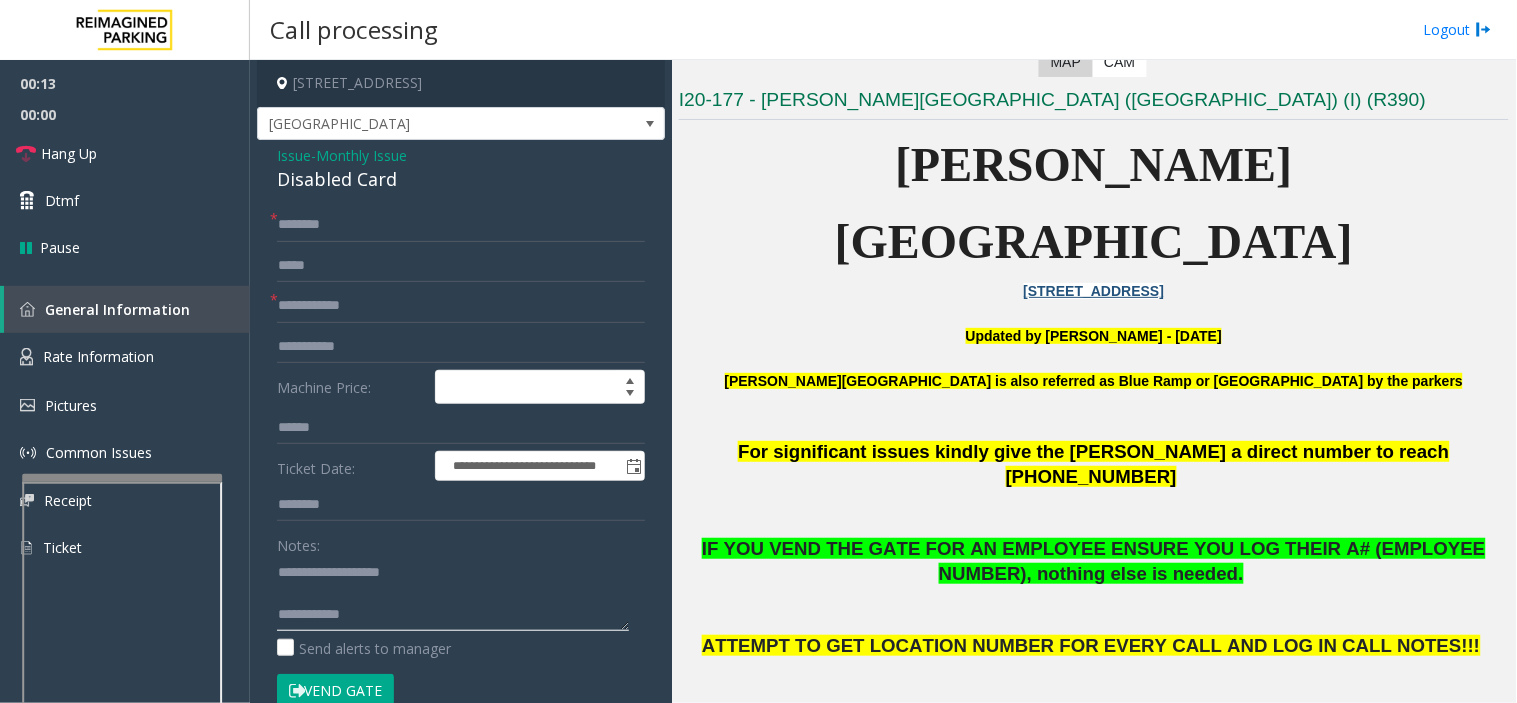 click 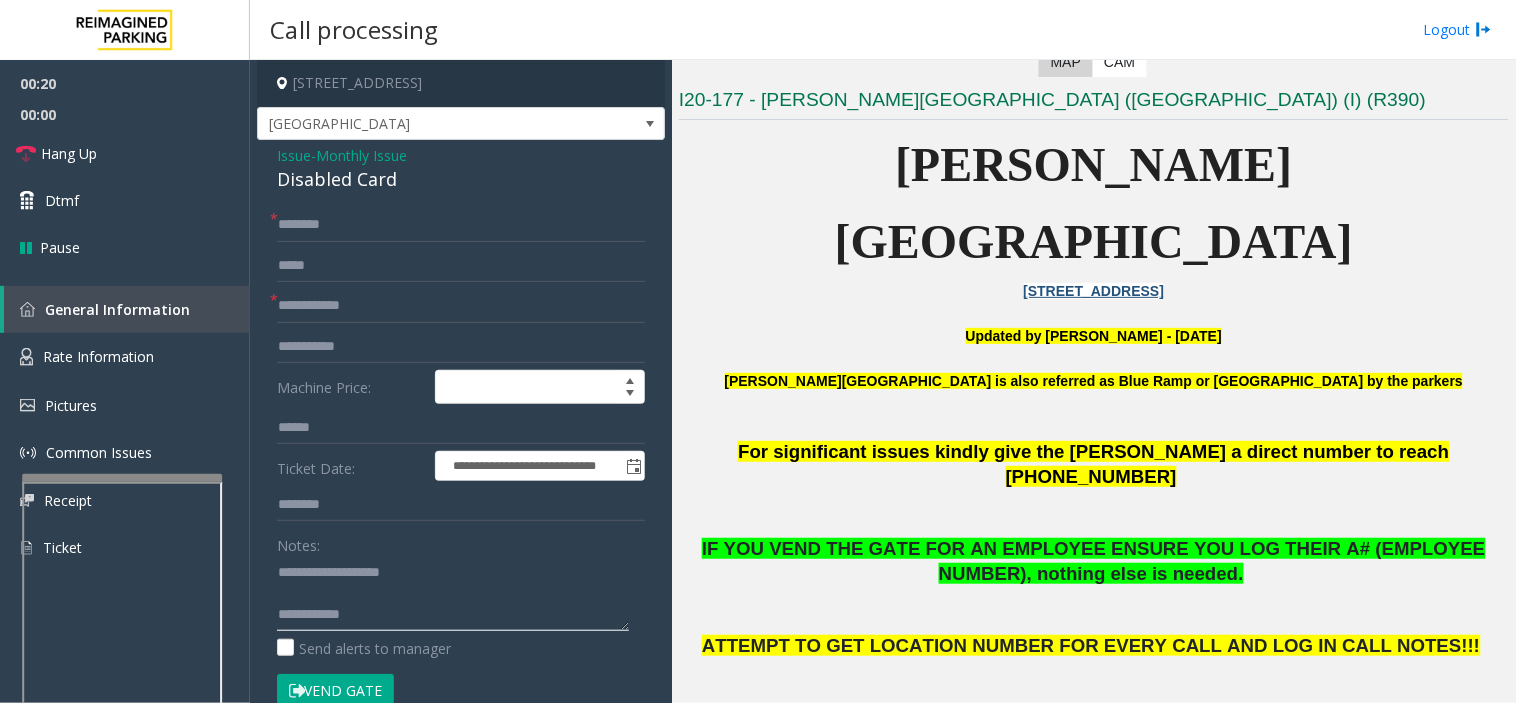 paste on "**********" 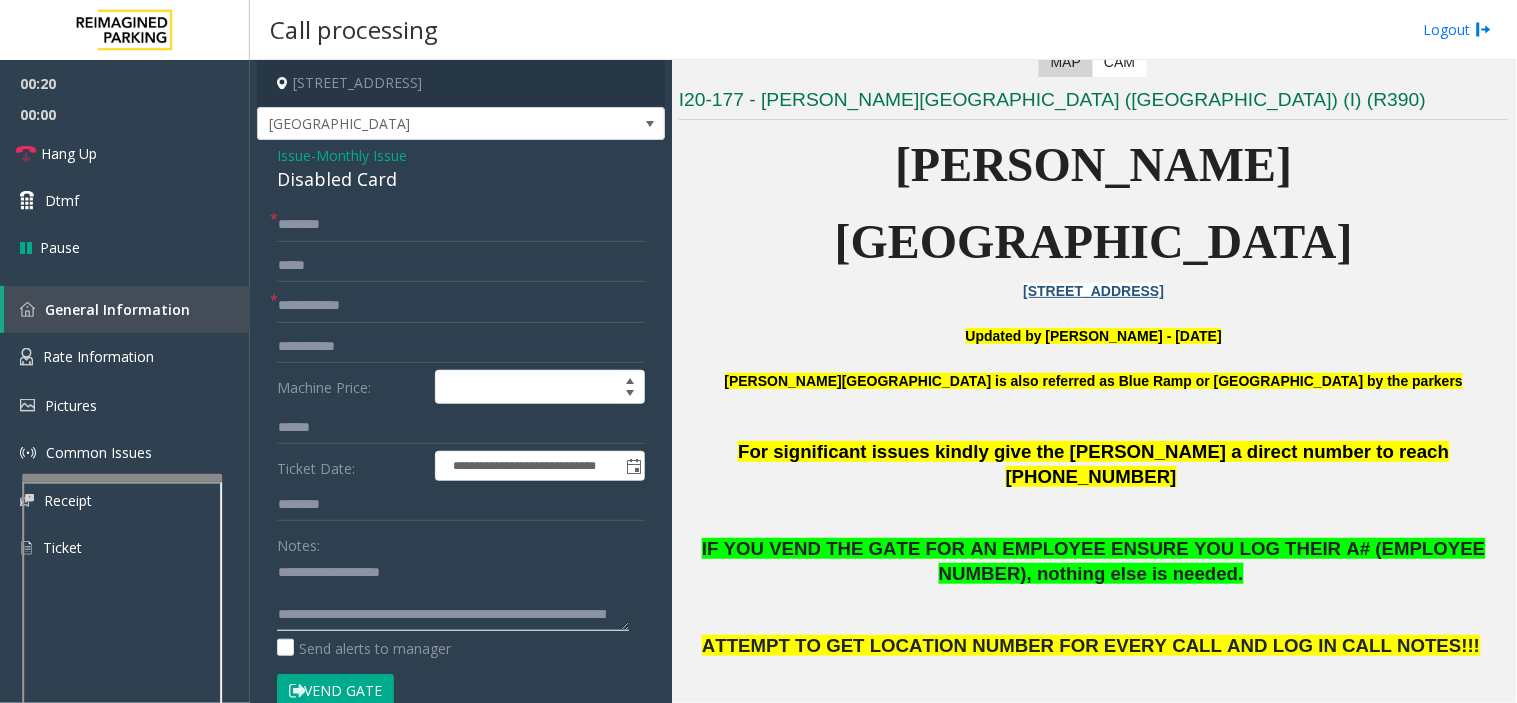 scroll, scrollTop: 35, scrollLeft: 0, axis: vertical 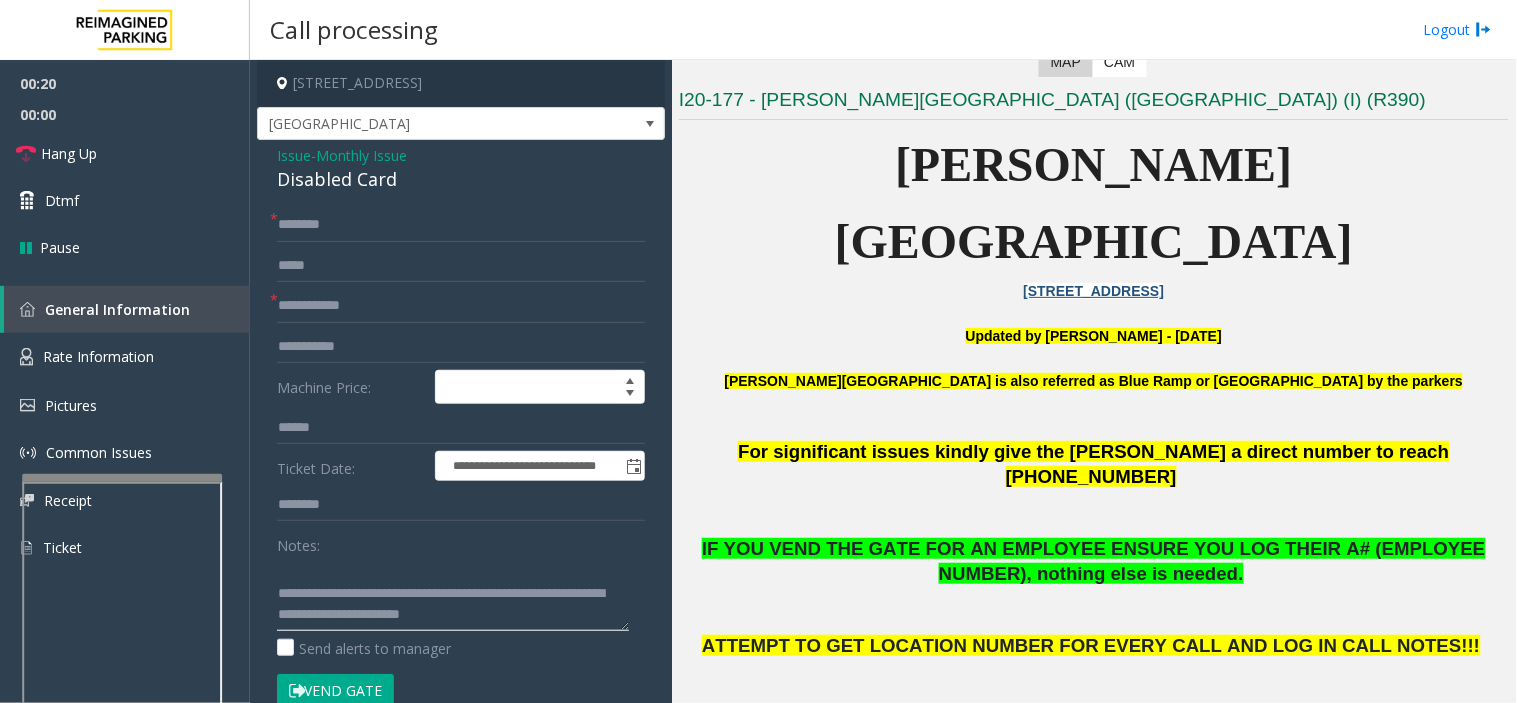 type on "**********" 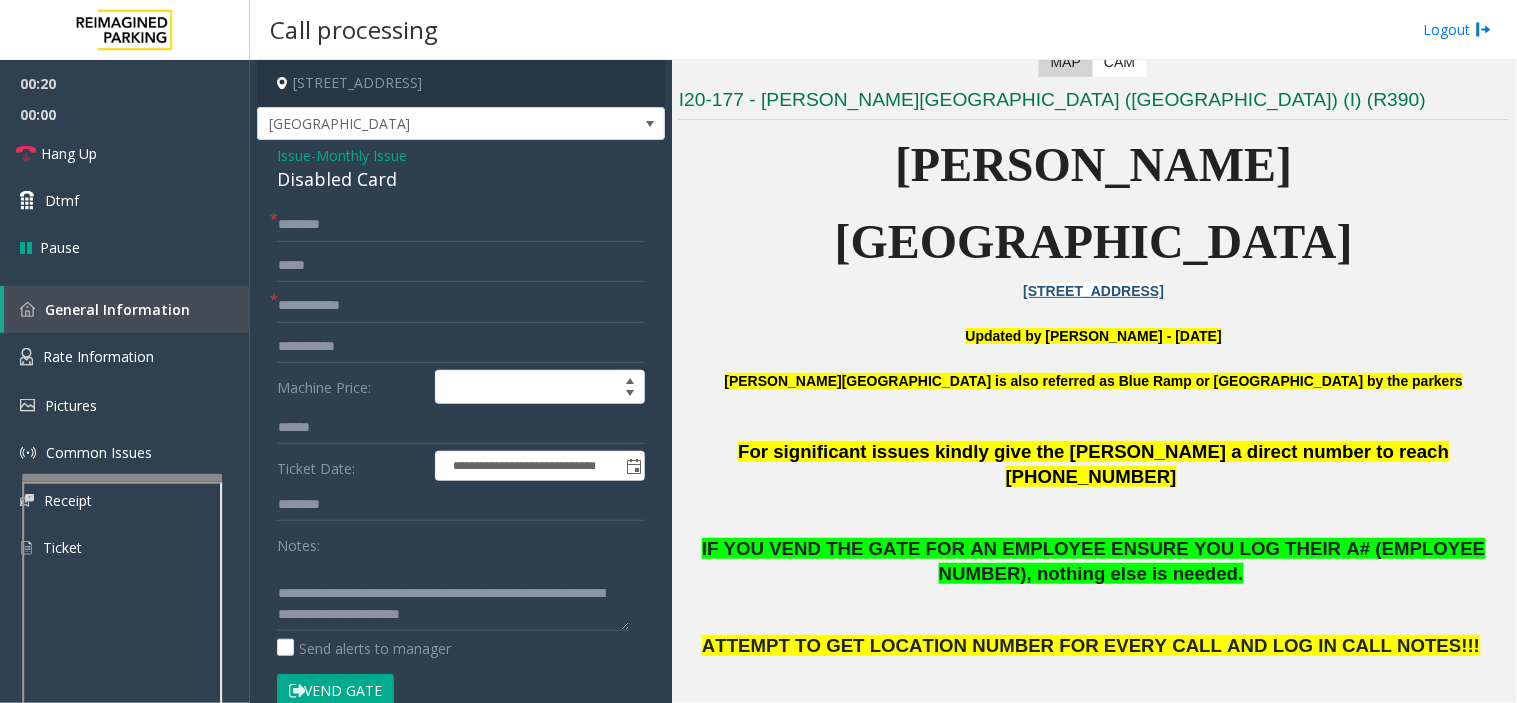 click on "**********" 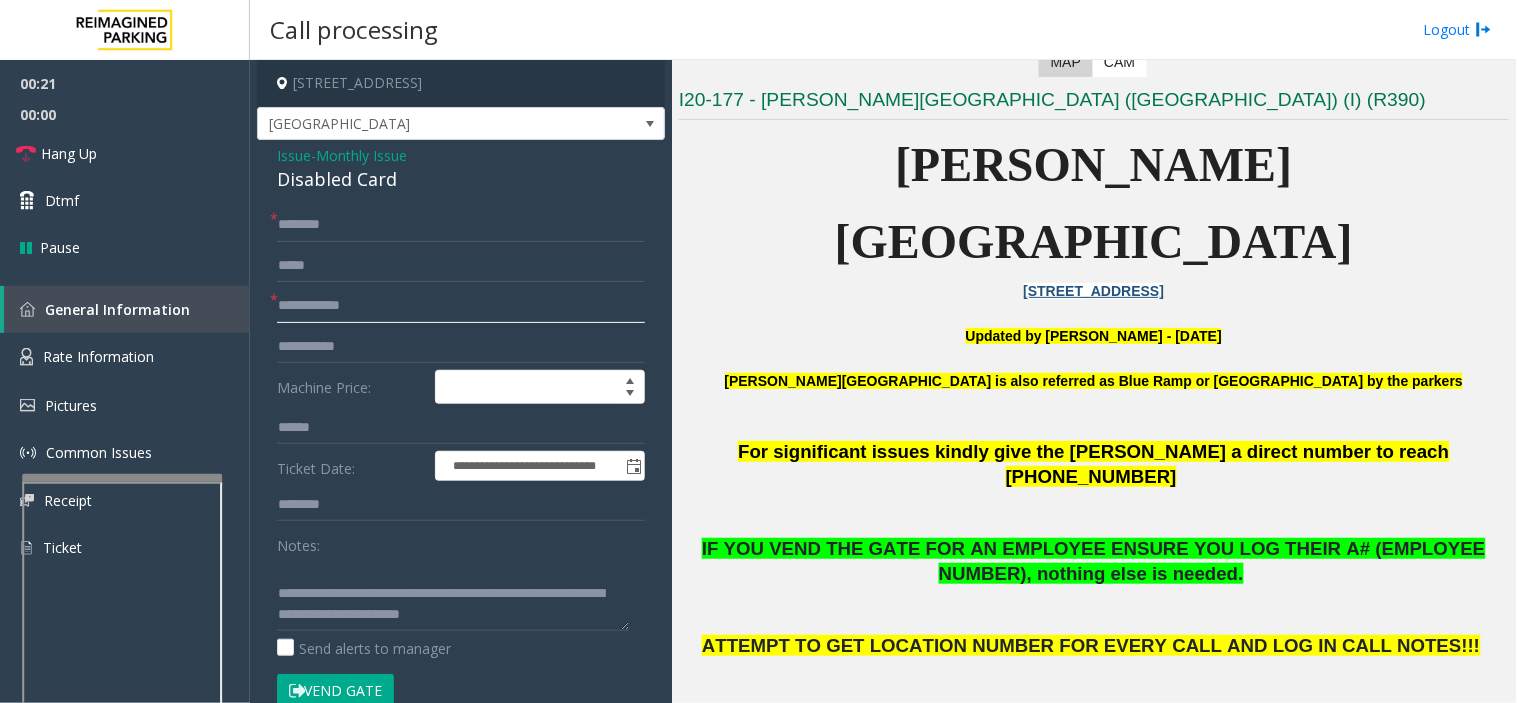 click 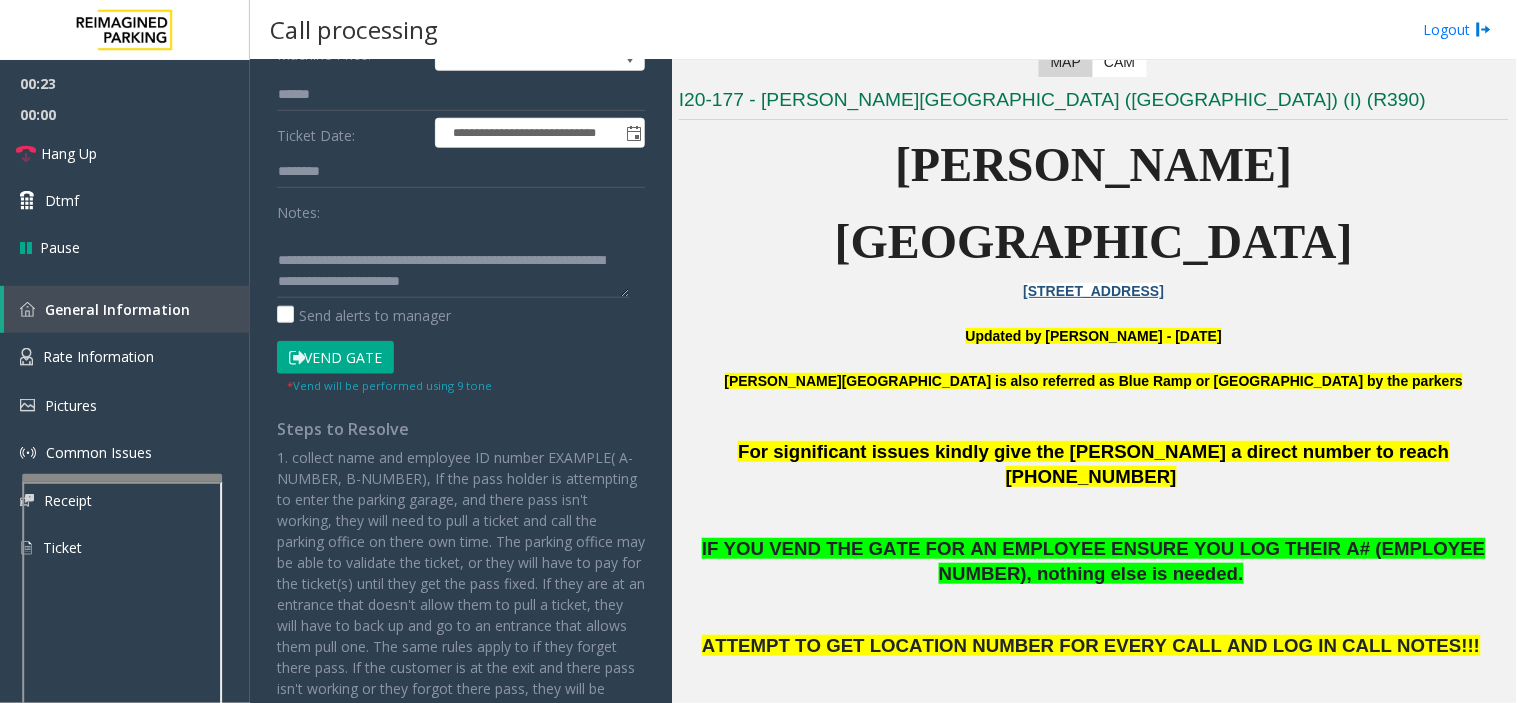 click on "Vend Gate" 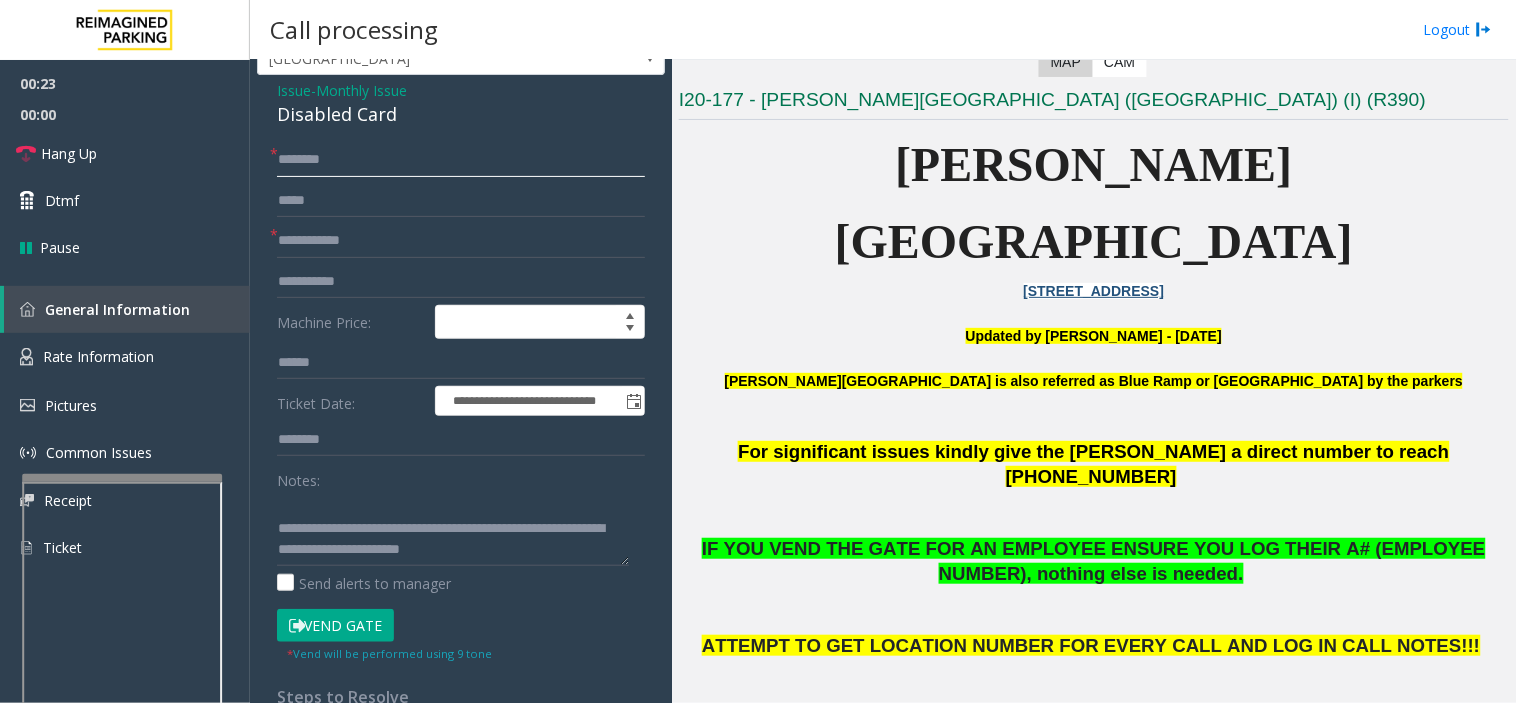 scroll, scrollTop: 0, scrollLeft: 0, axis: both 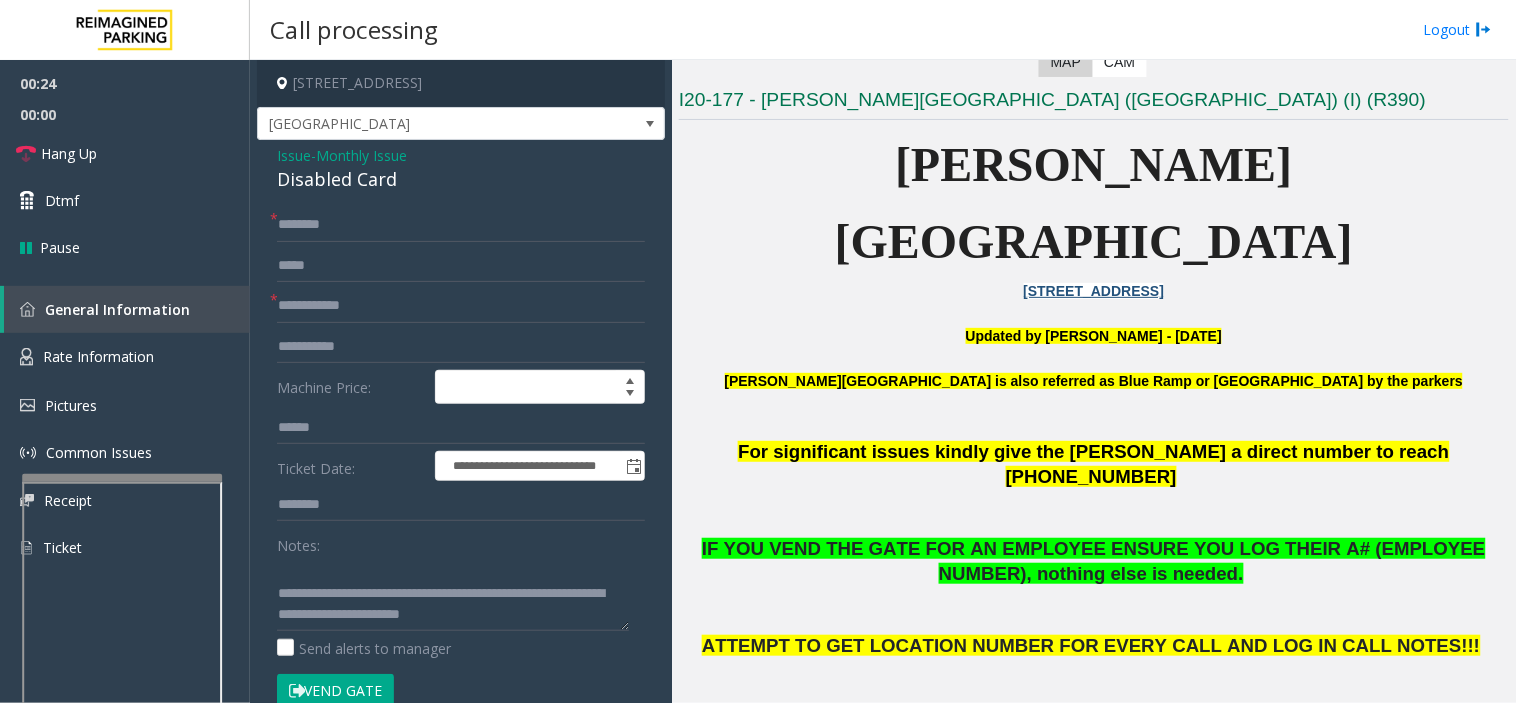 click on "Issue" 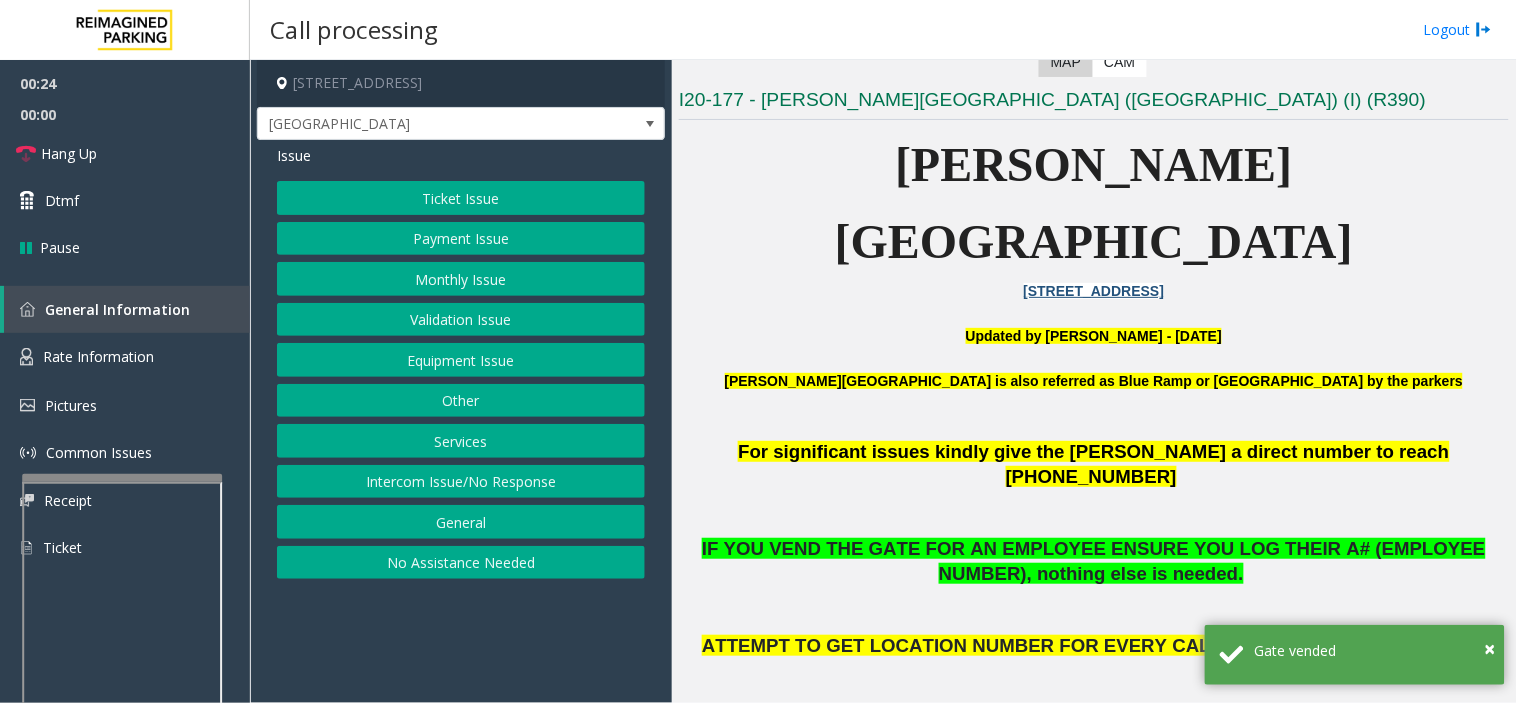 click on "Equipment Issue" 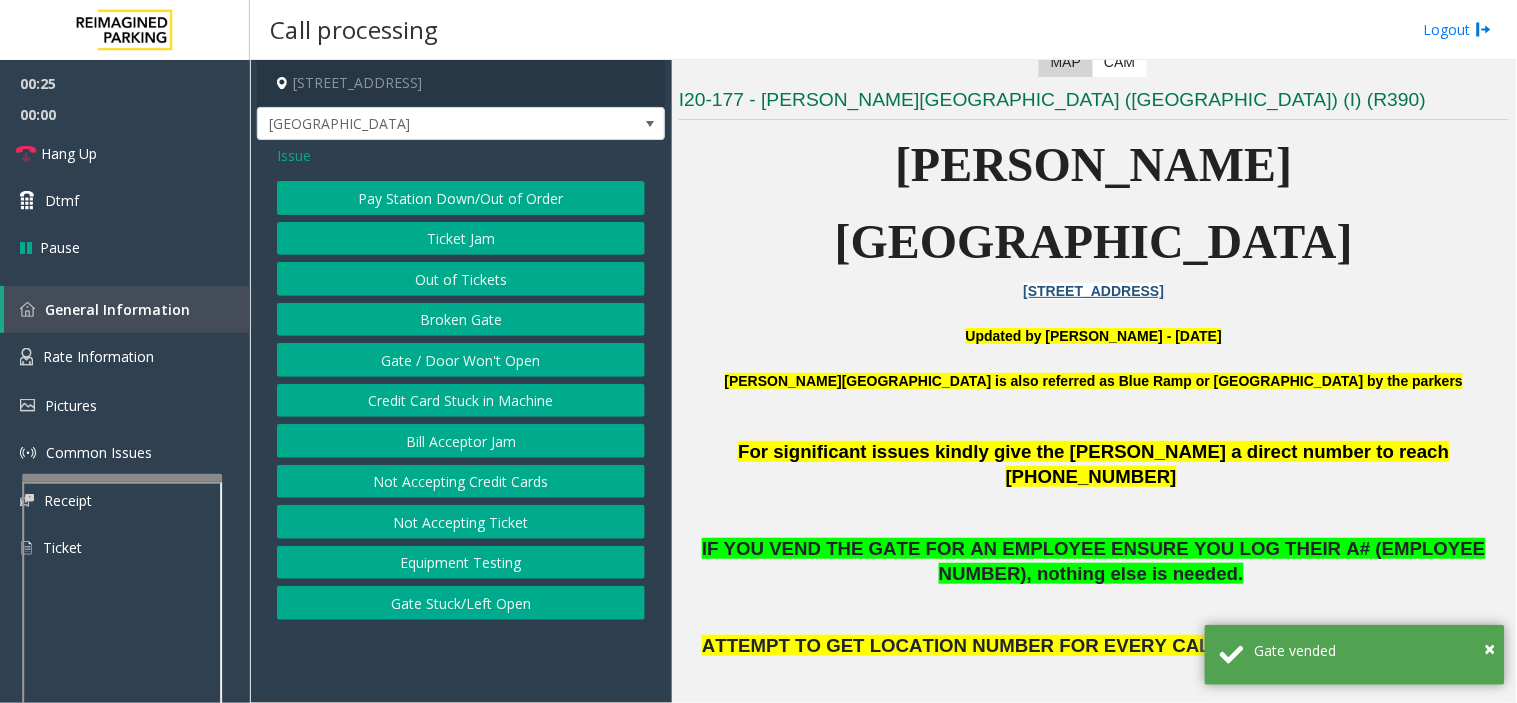 click on "Gate / Door Won't Open" 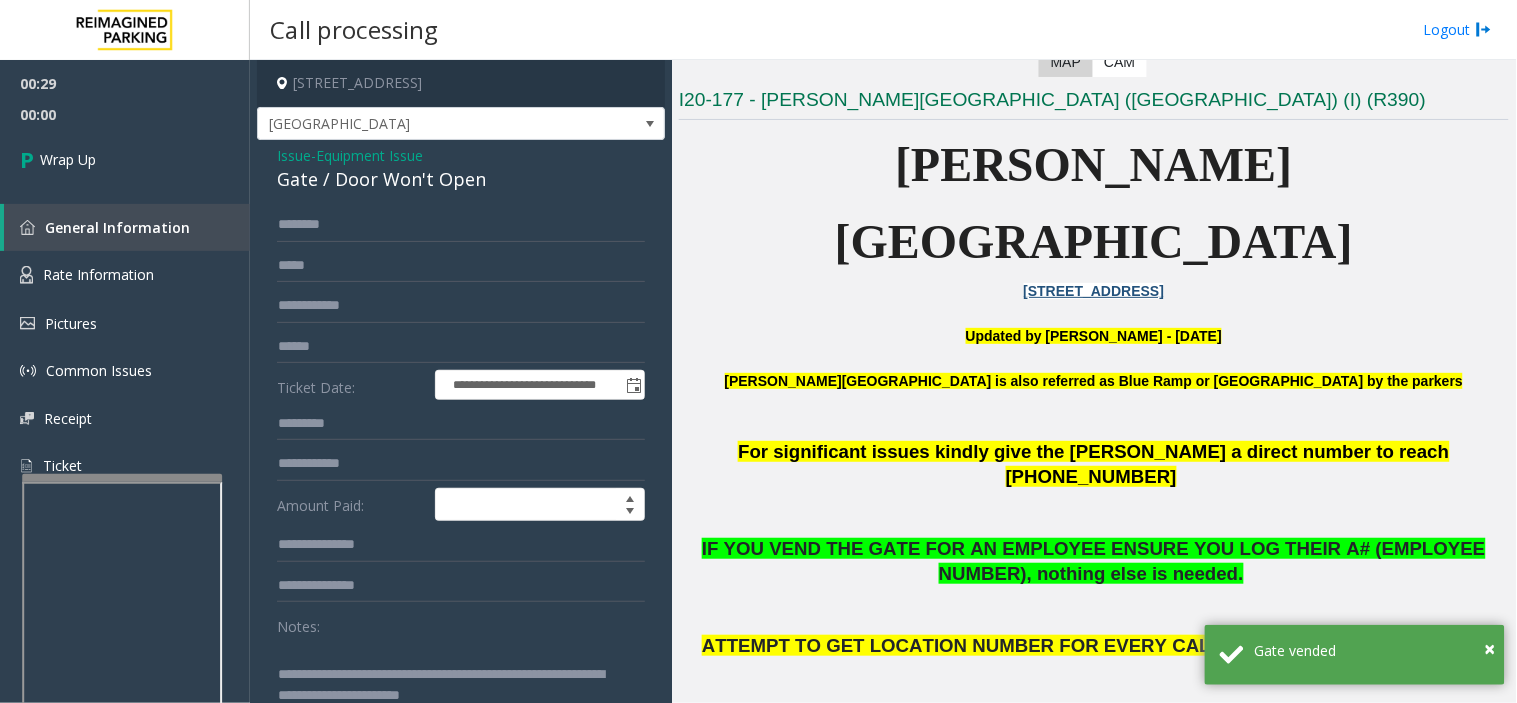 scroll, scrollTop: 42, scrollLeft: 0, axis: vertical 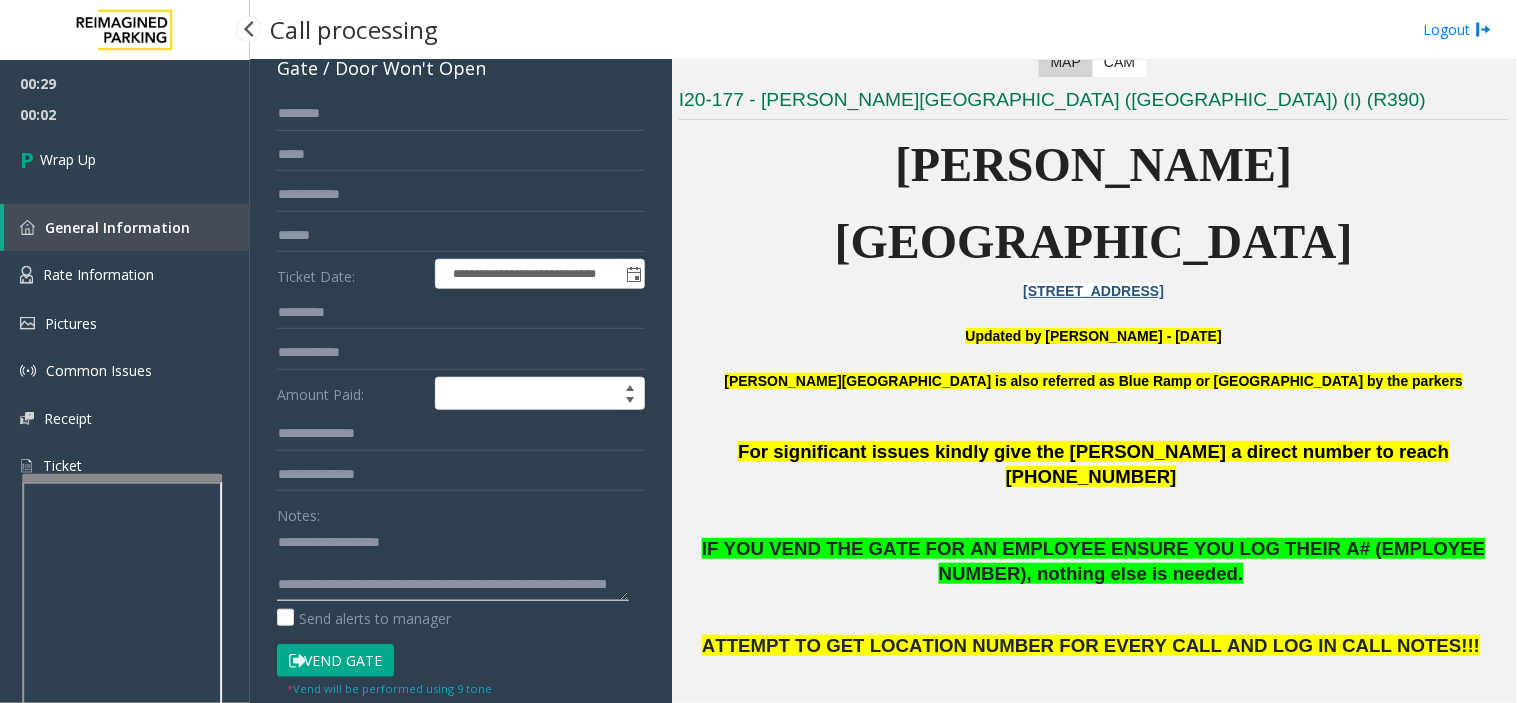 drag, startPoint x: 584, startPoint y: 578, endPoint x: 201, endPoint y: 478, distance: 395.8396 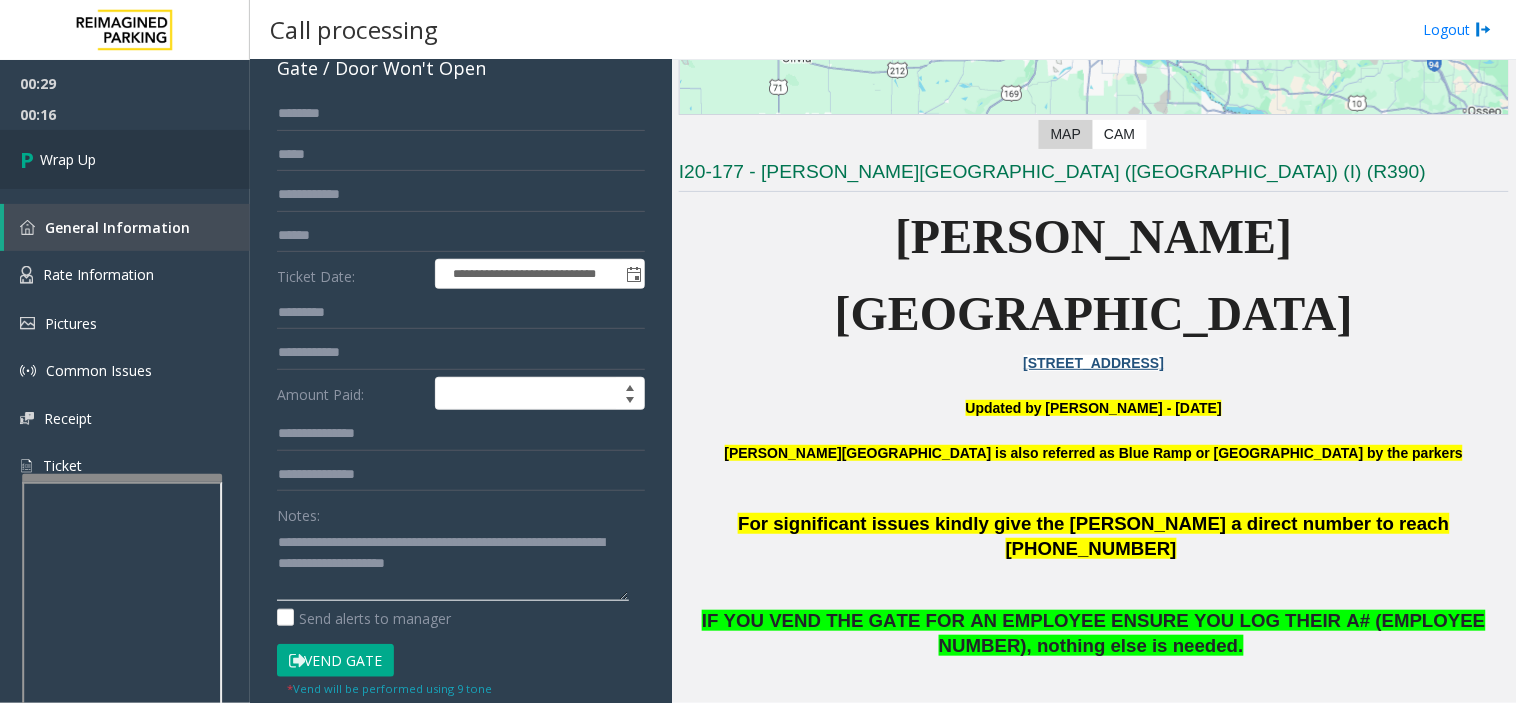 scroll, scrollTop: 333, scrollLeft: 0, axis: vertical 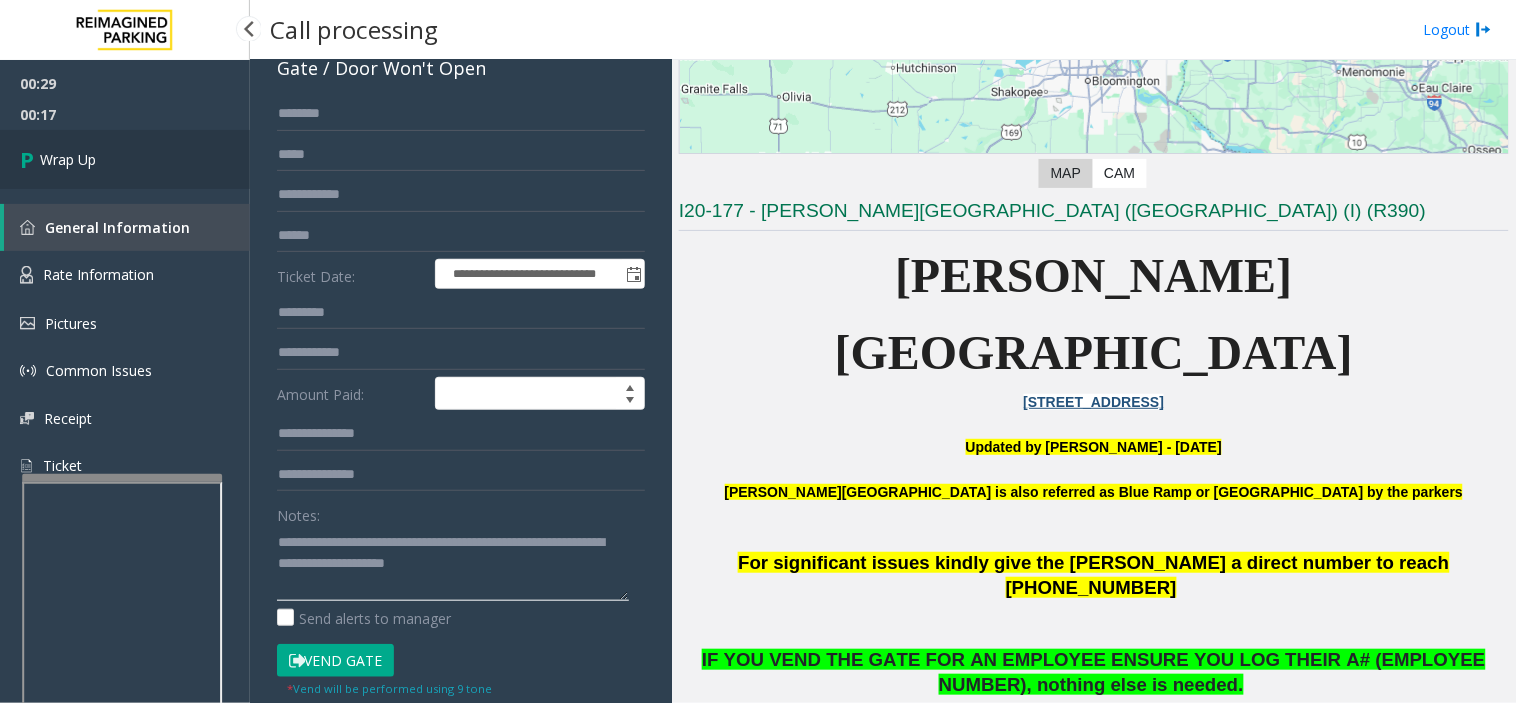 type on "**********" 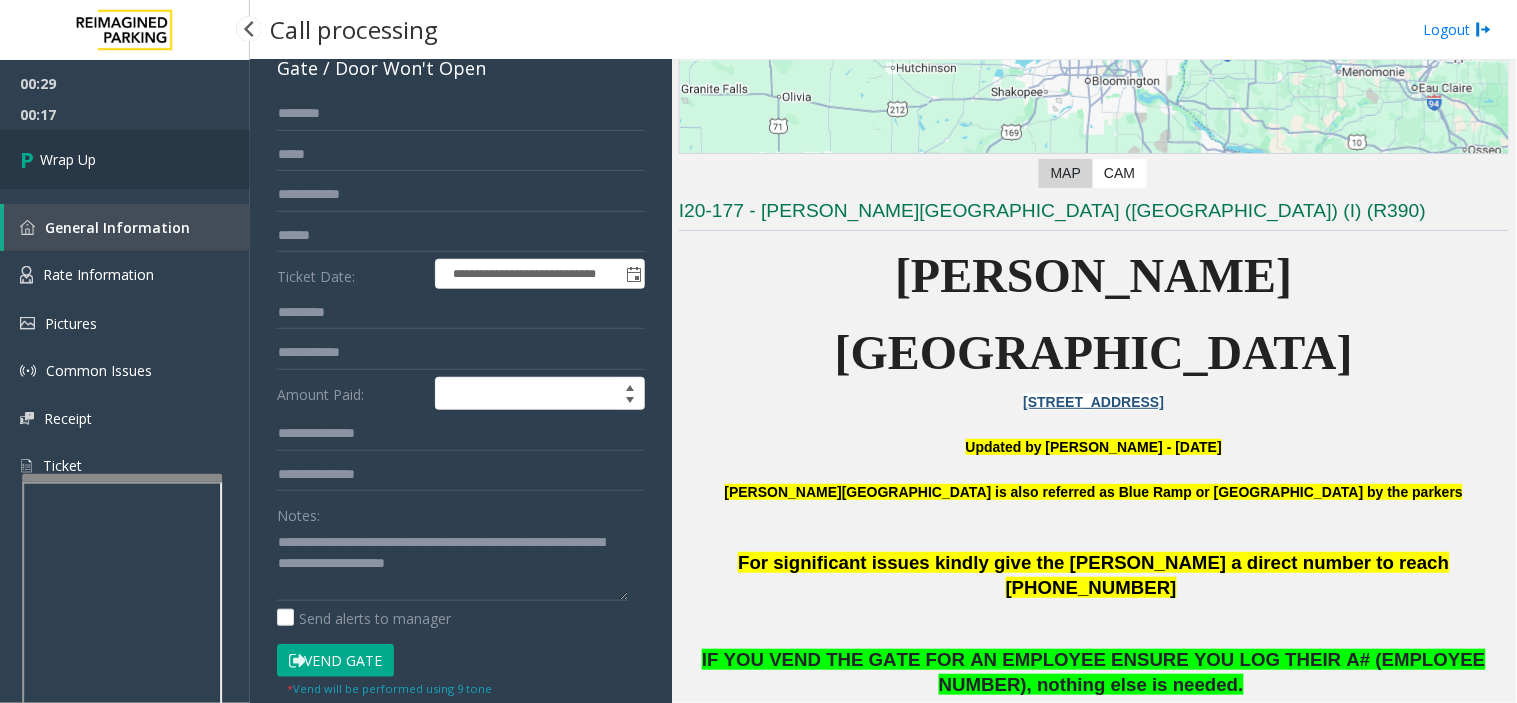 click on "Wrap Up" at bounding box center (125, 159) 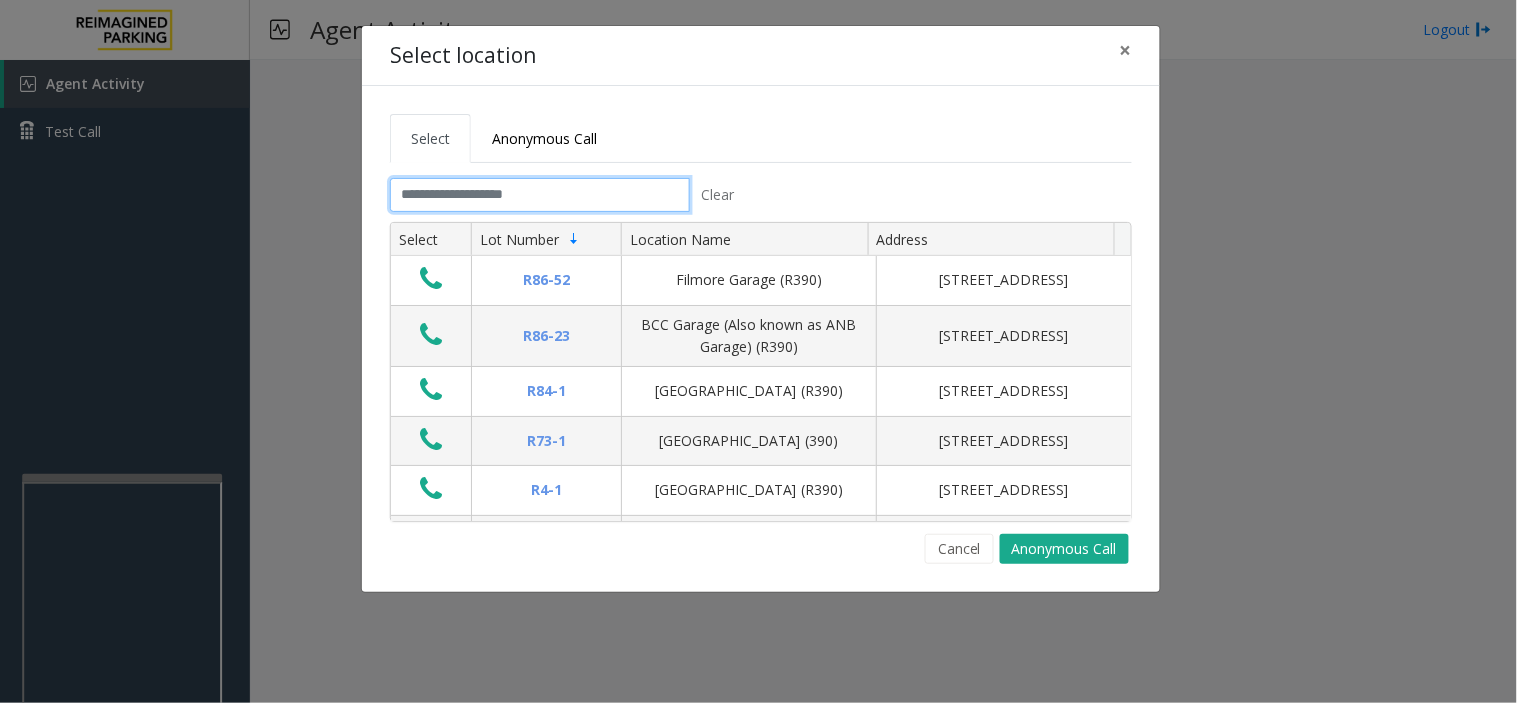 click 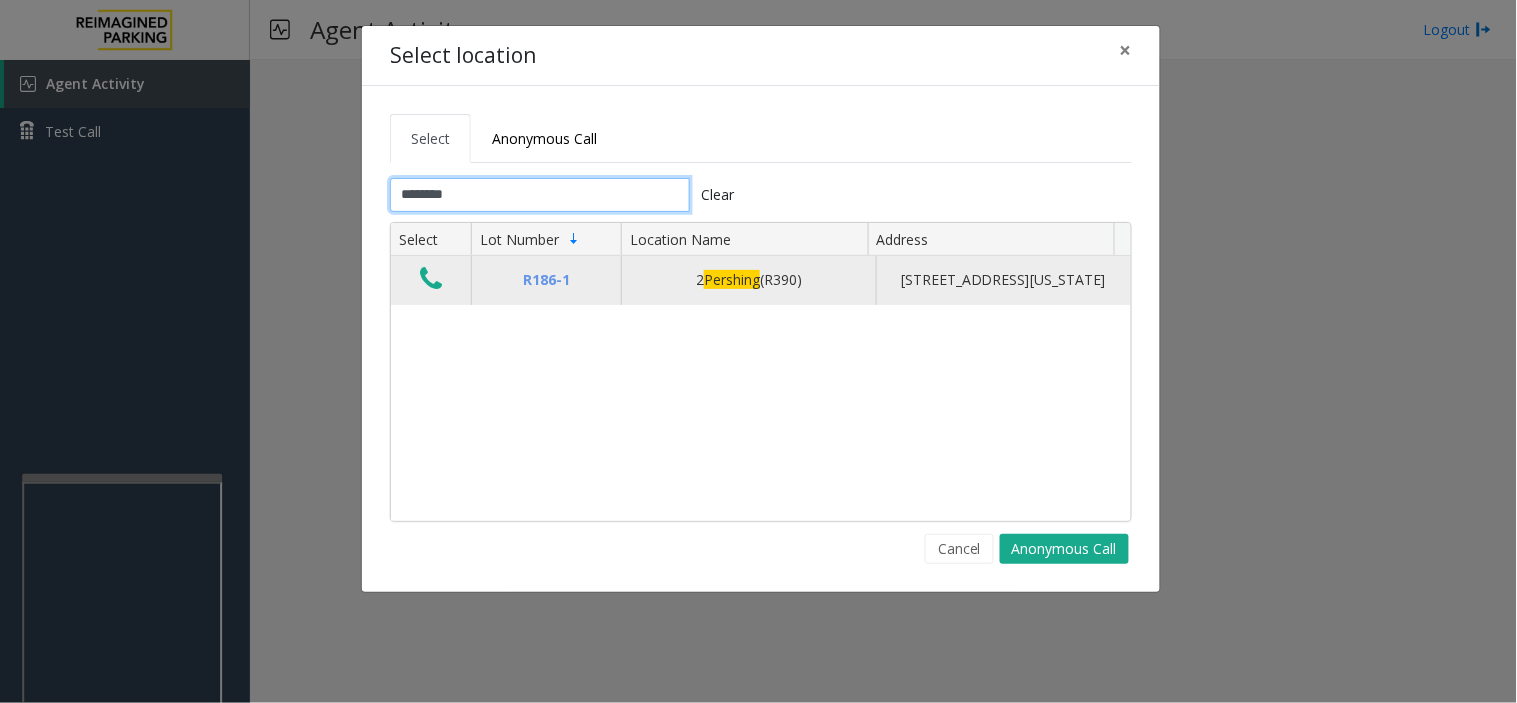 type on "********" 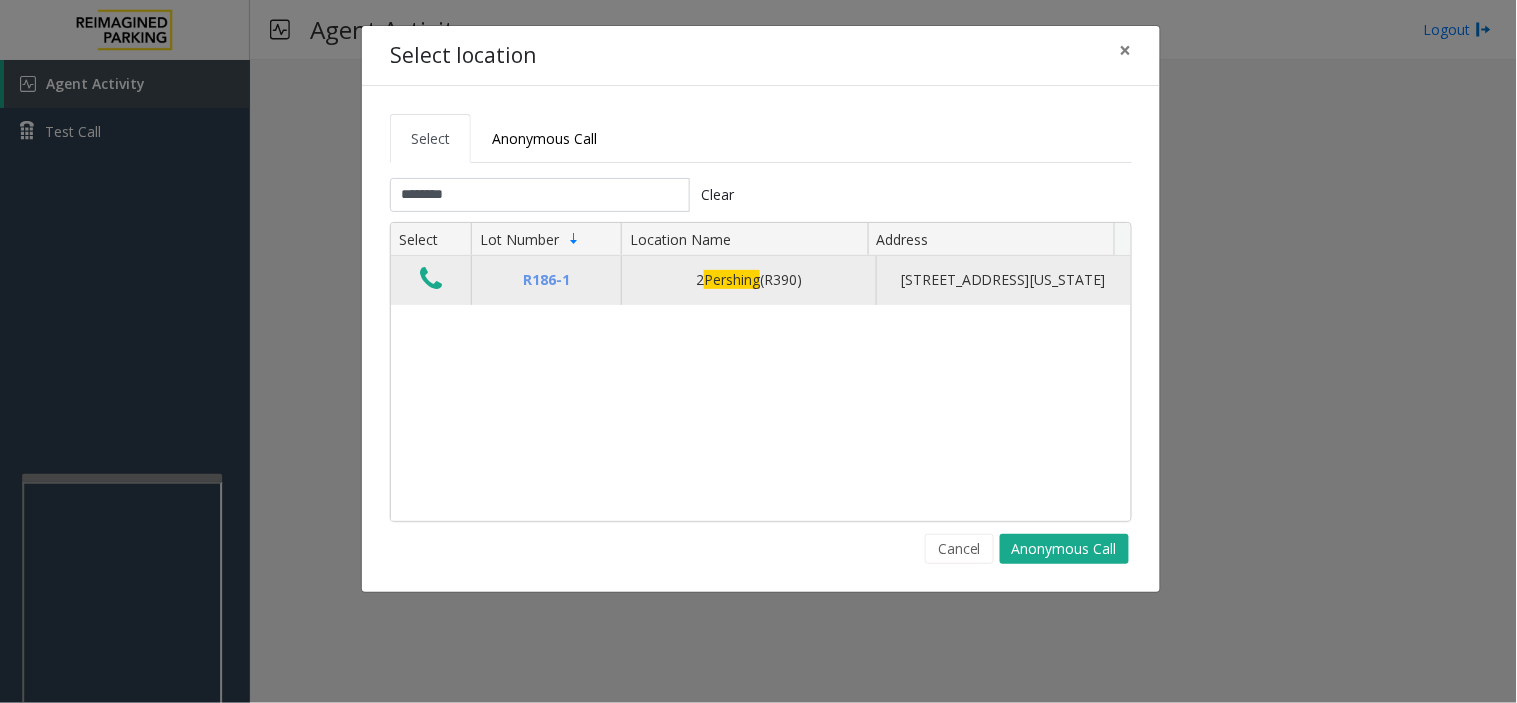 click 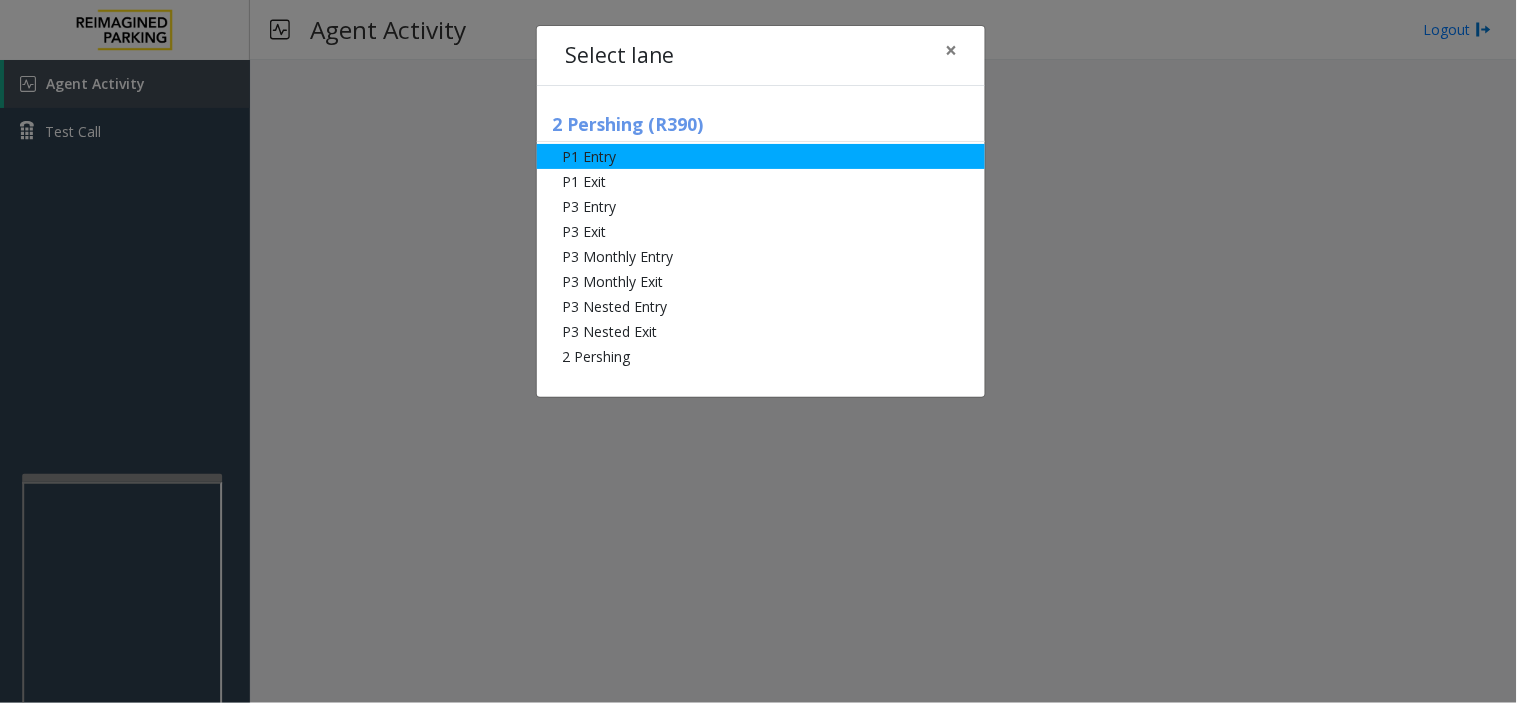 click on "P1 Entry" 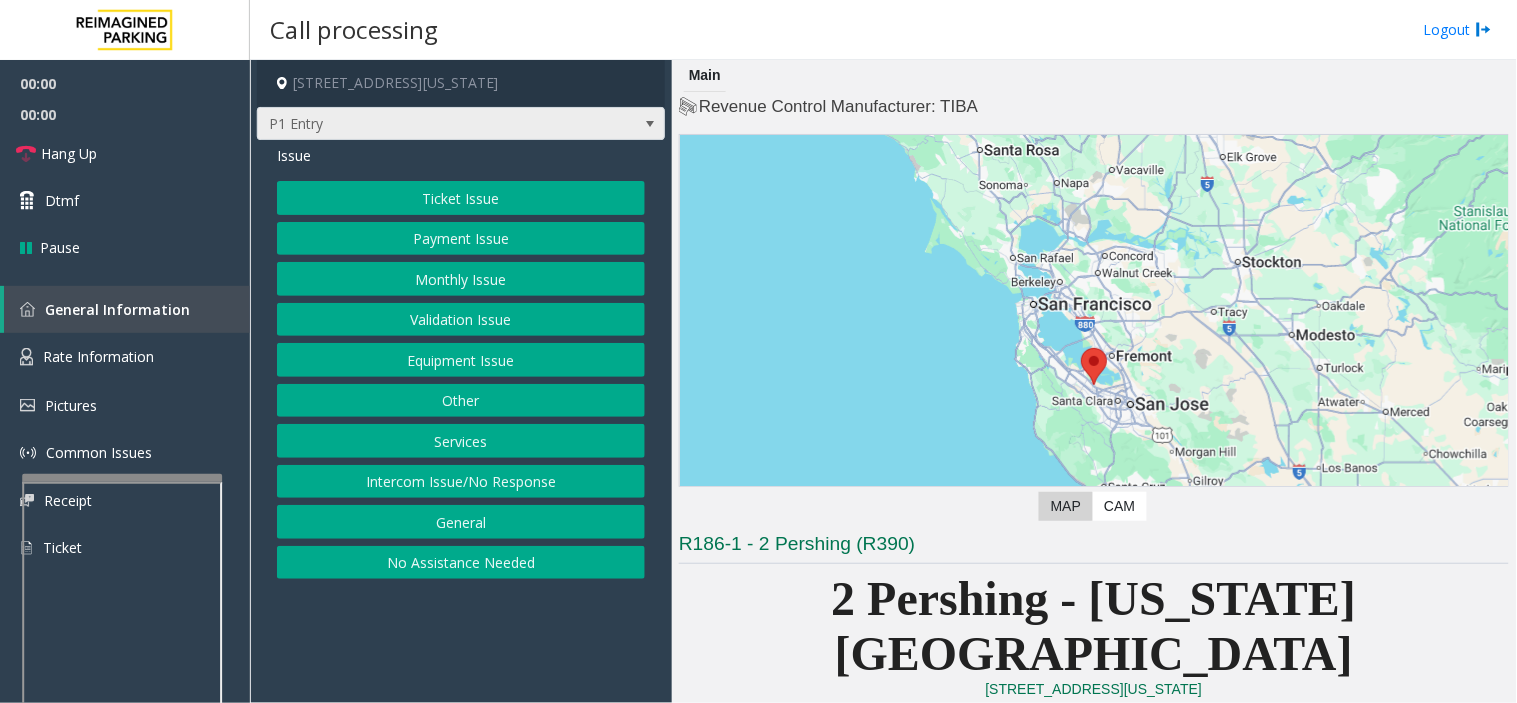 click on "P1 Entry" at bounding box center (420, 124) 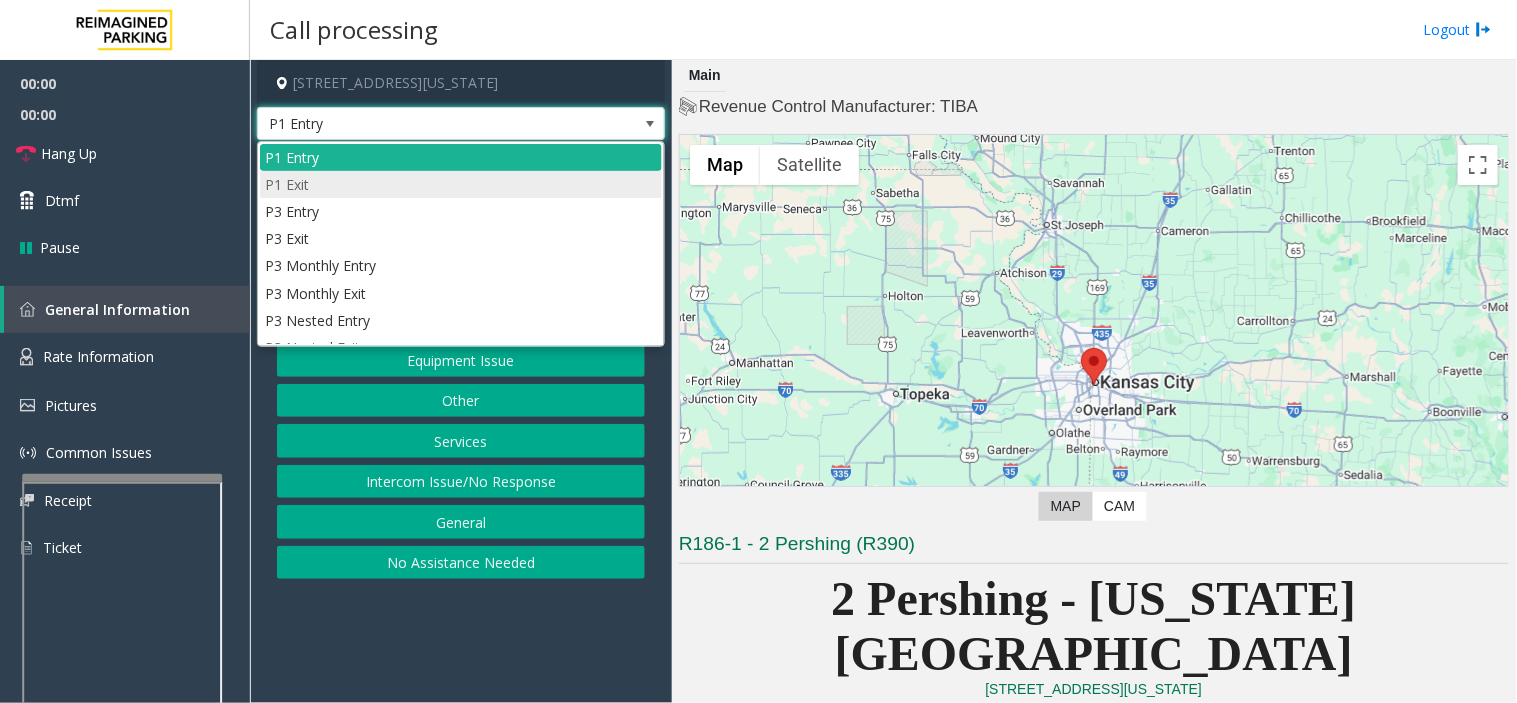 click on "P1 Exit" at bounding box center (461, 184) 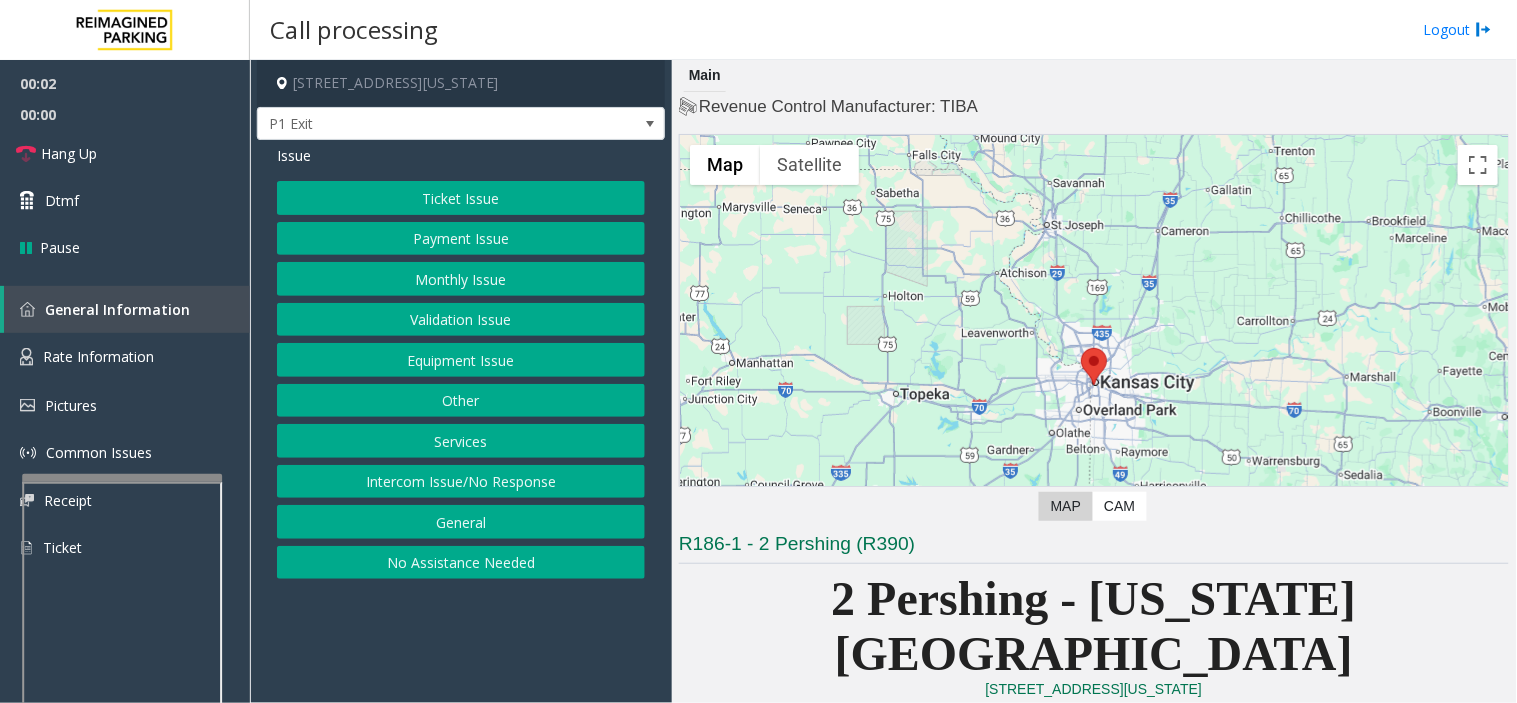 click on "Payment Issue" 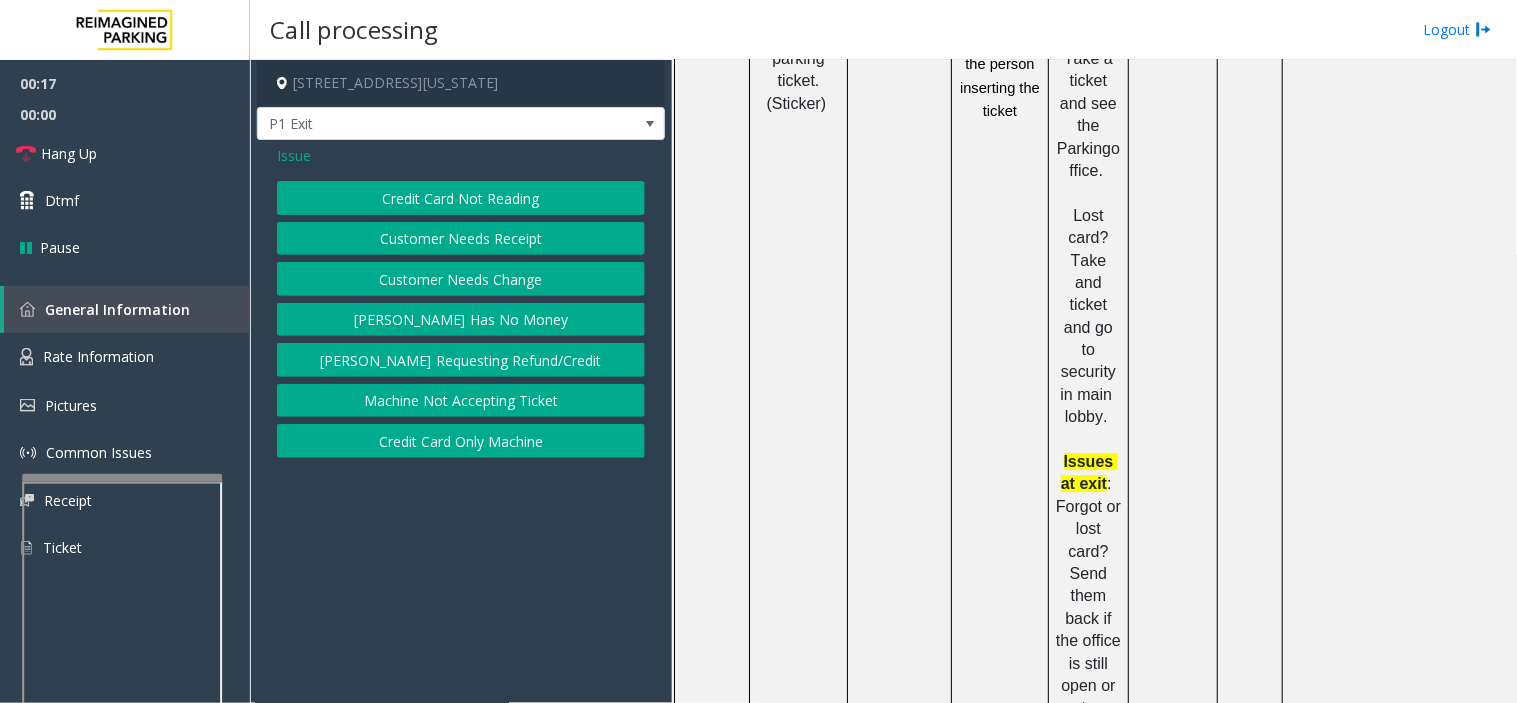 scroll, scrollTop: 1060, scrollLeft: 0, axis: vertical 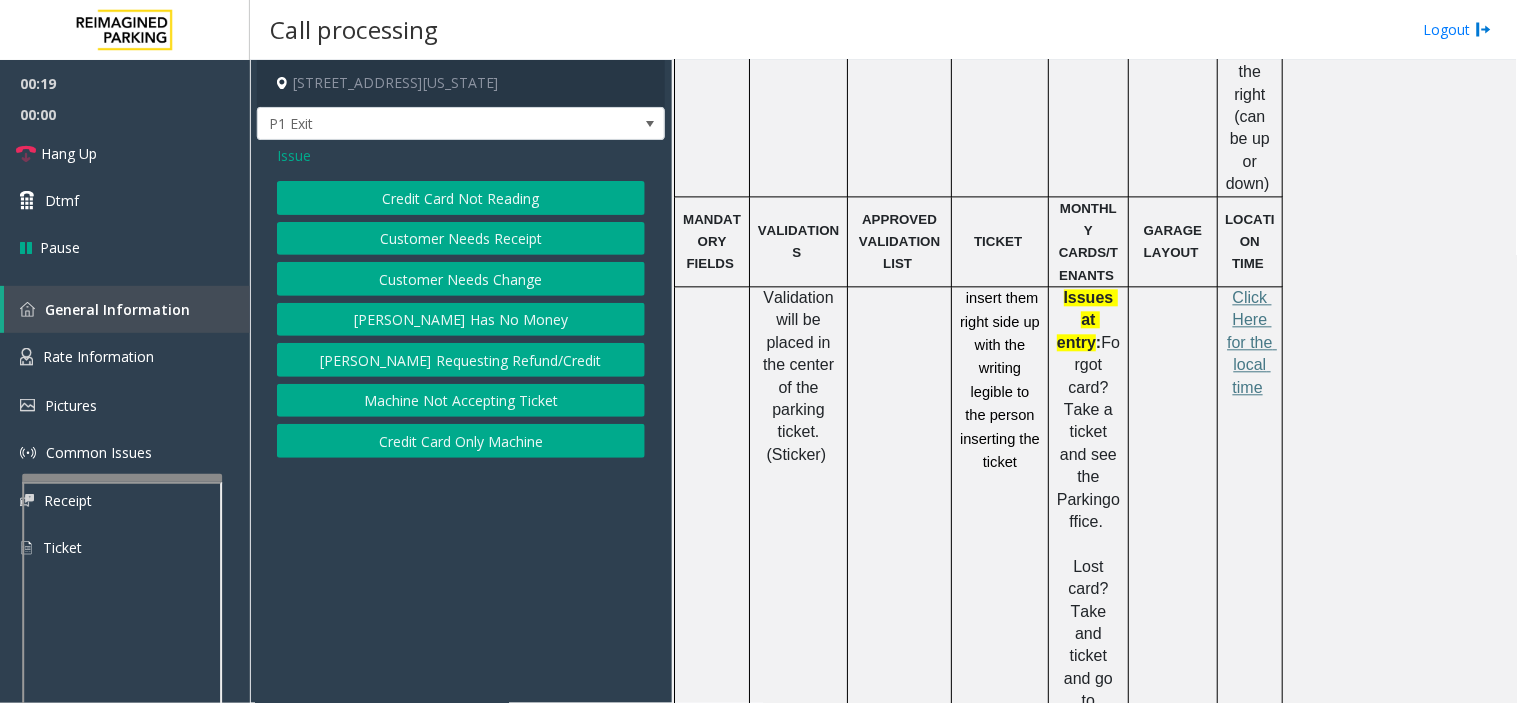 click on "[PERSON_NAME] Has No Money" 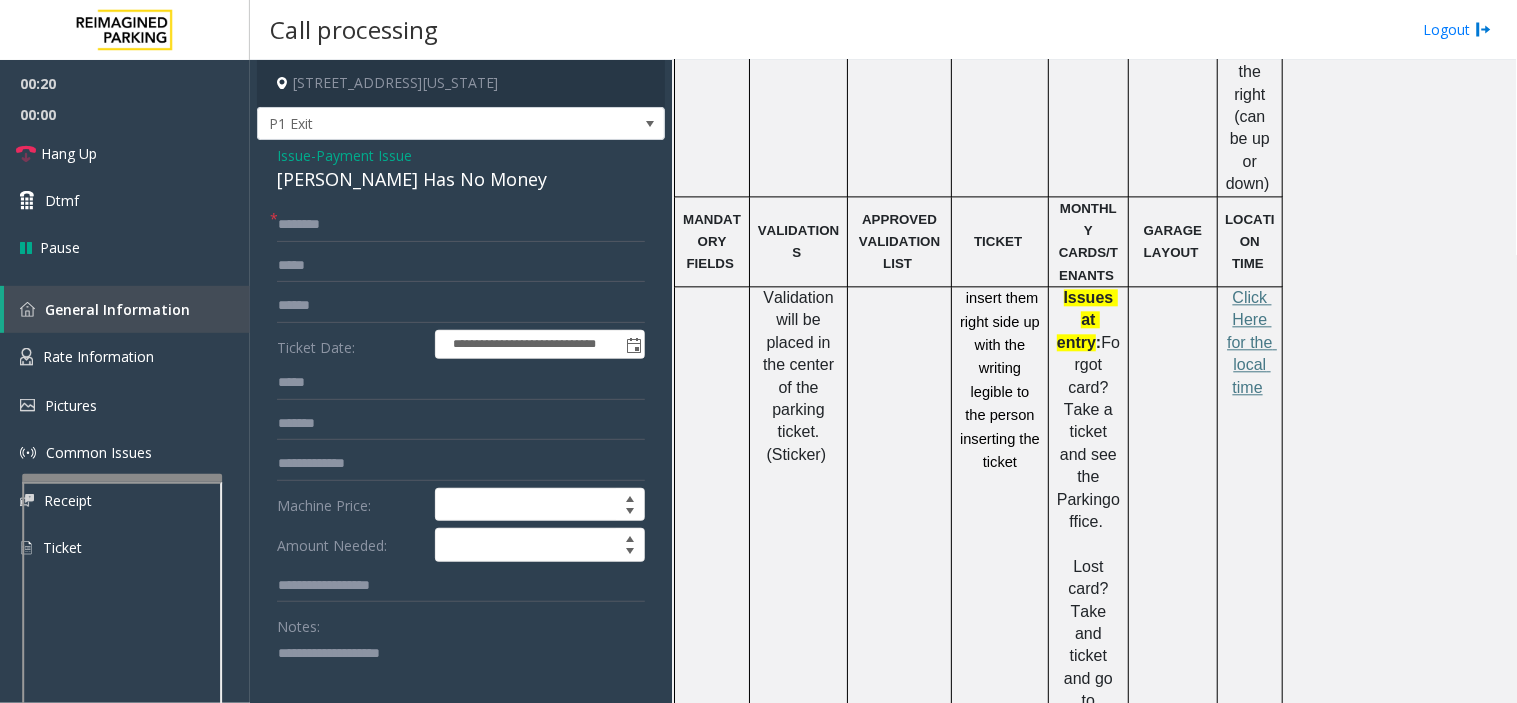 click 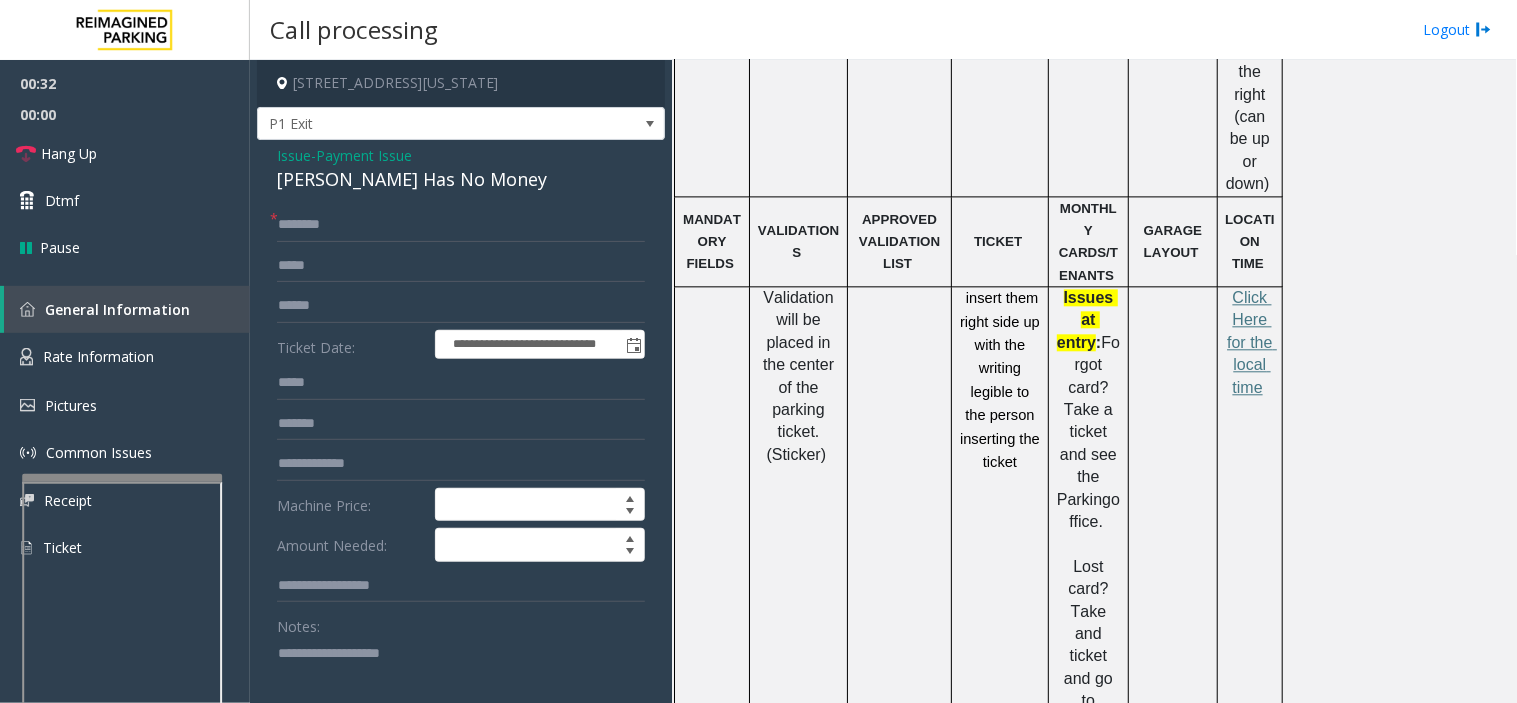 click 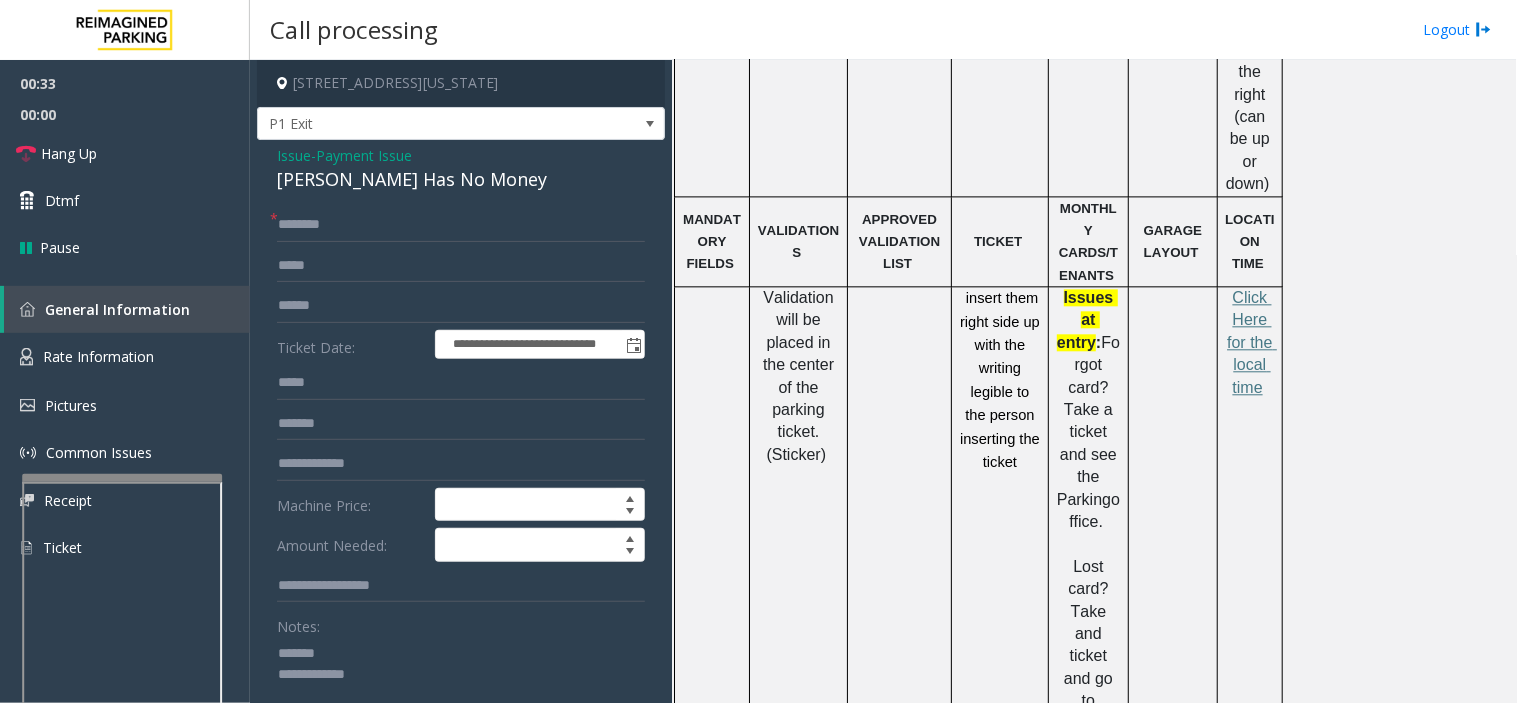 click 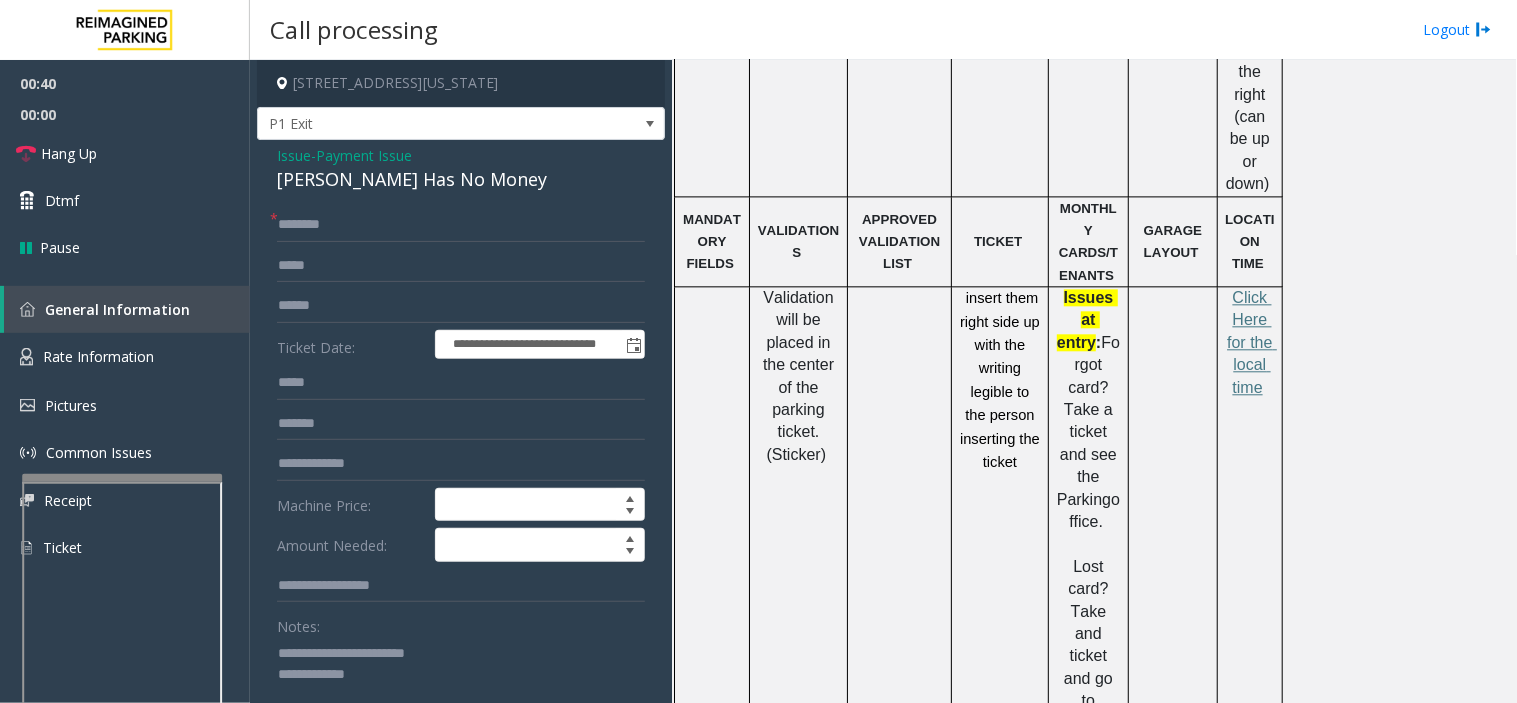 click 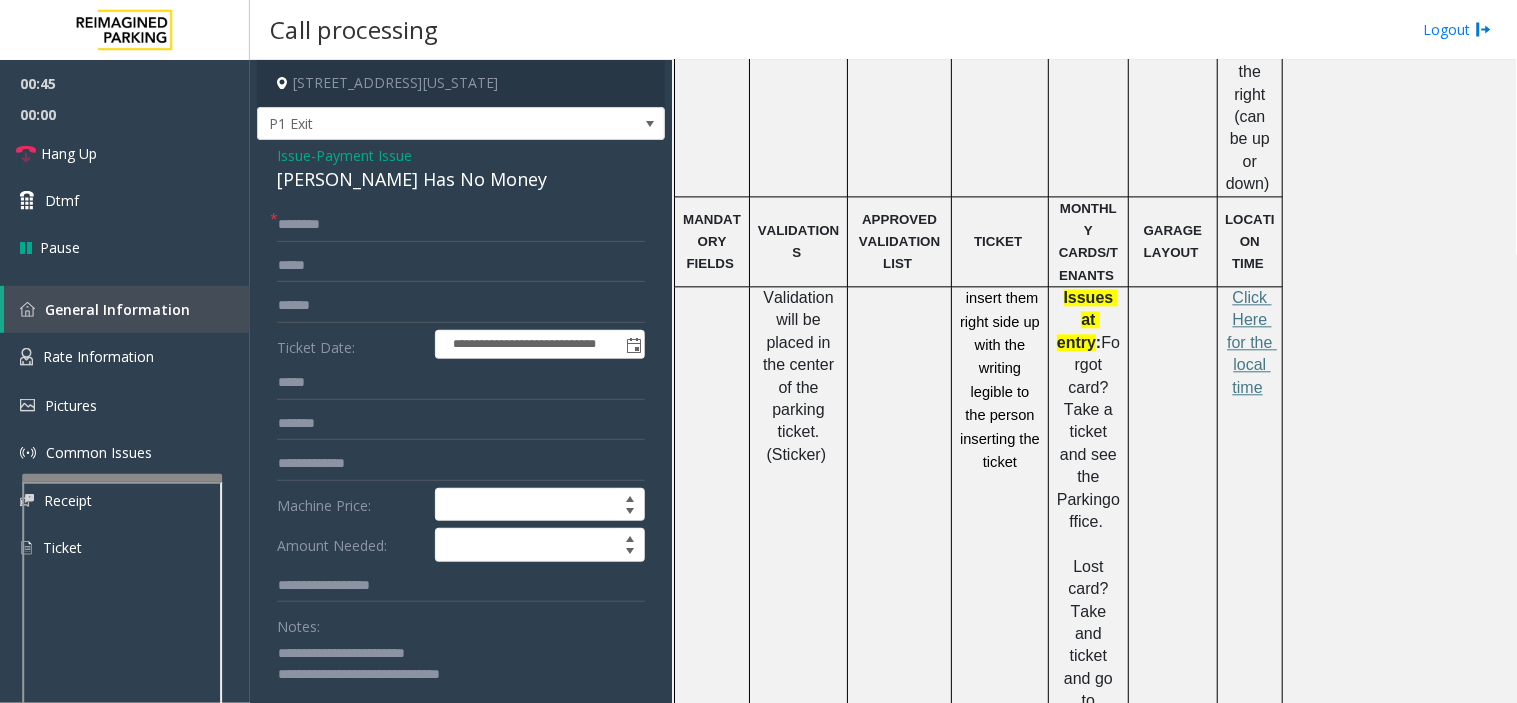 type on "**********" 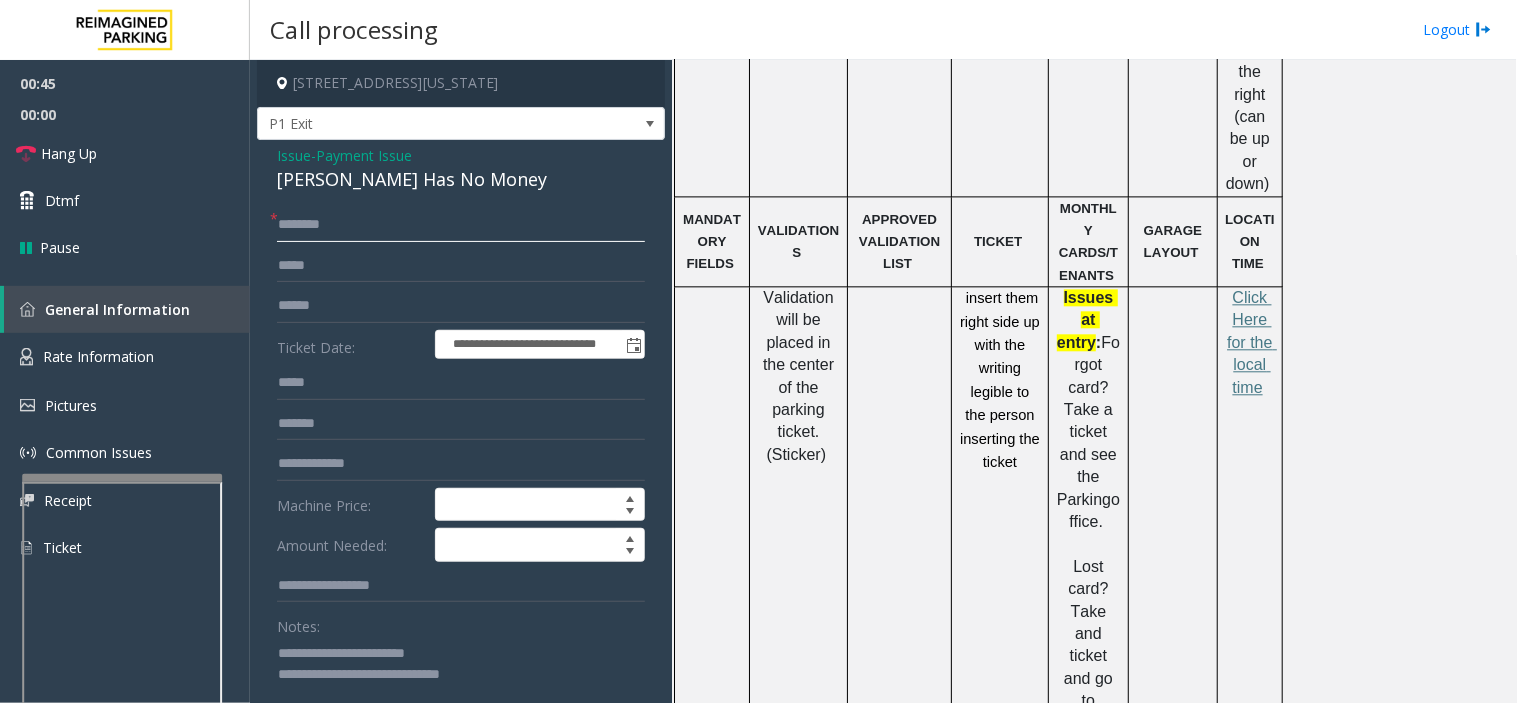 click 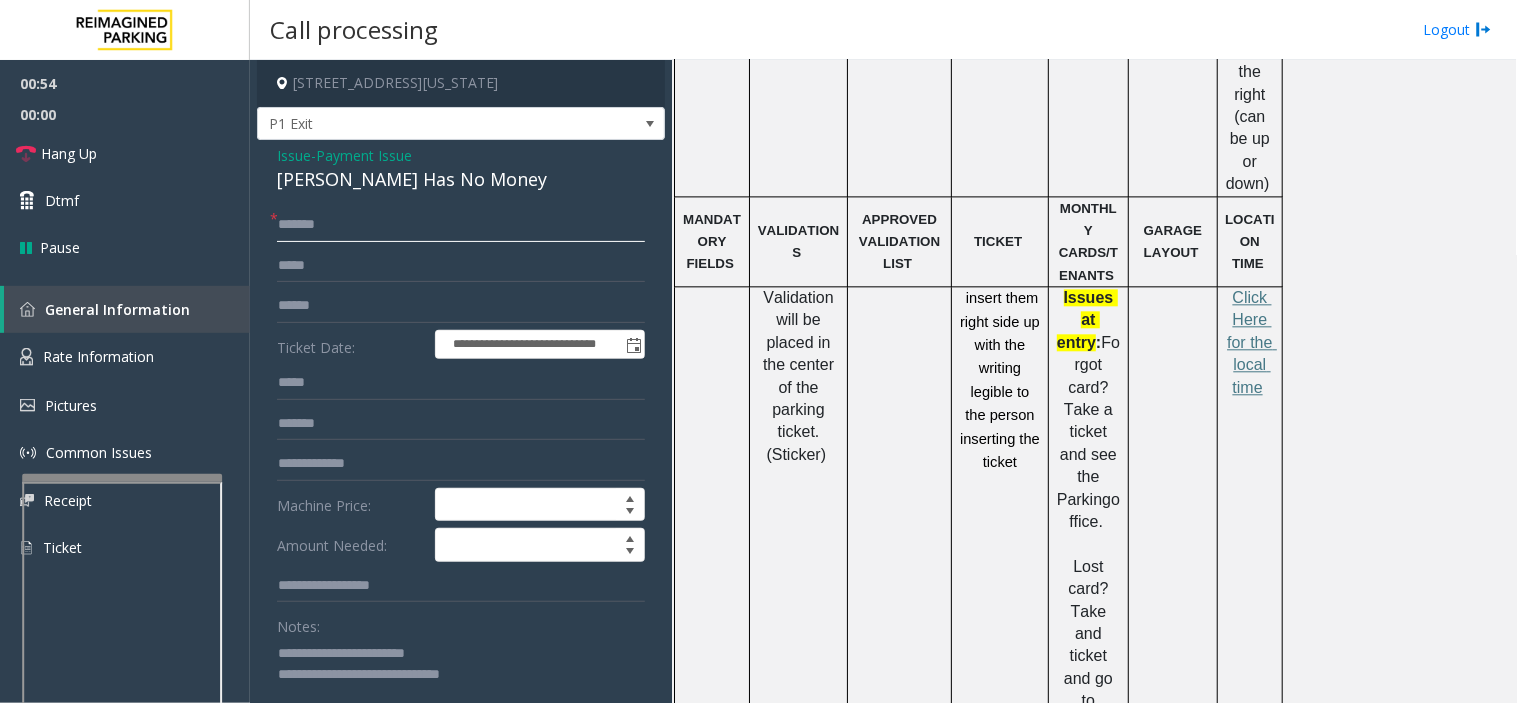 type on "*******" 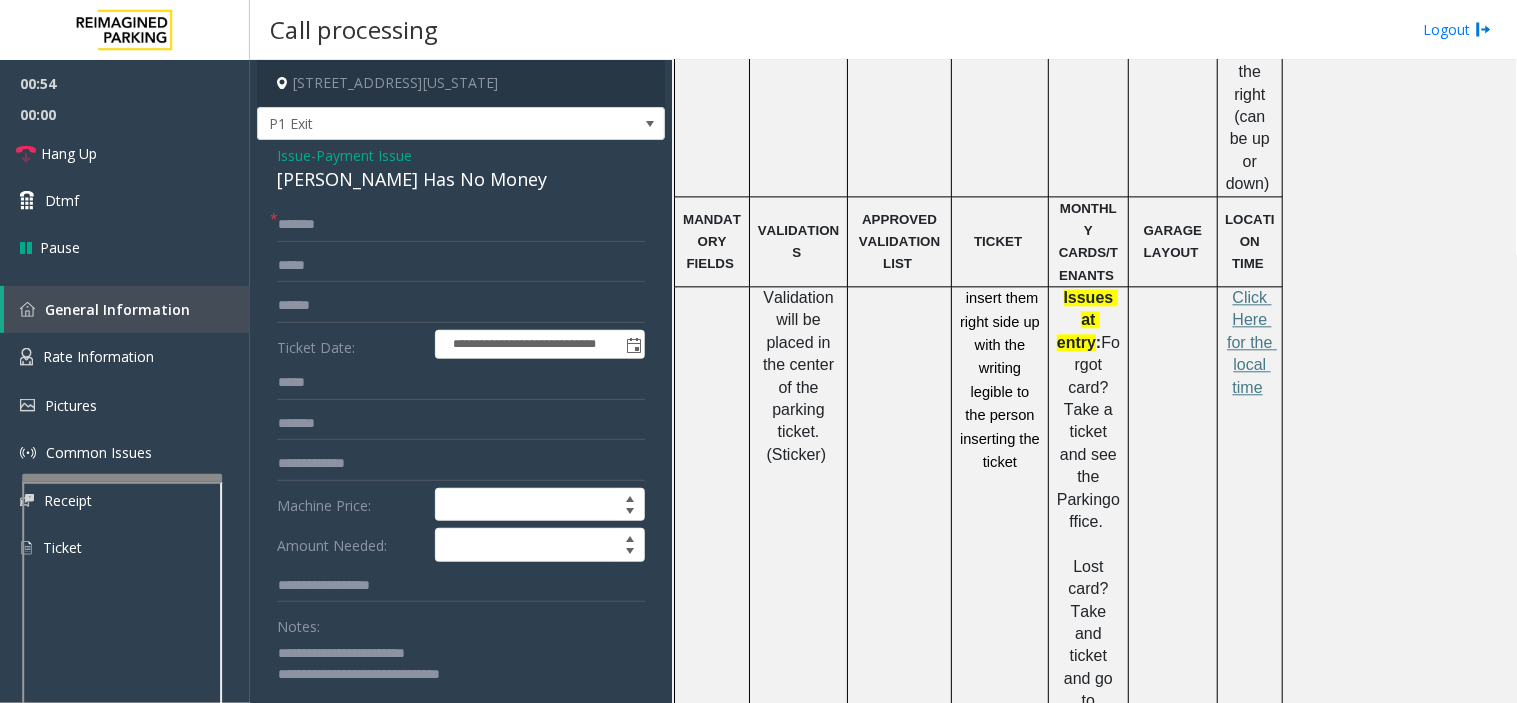 click on "**********" 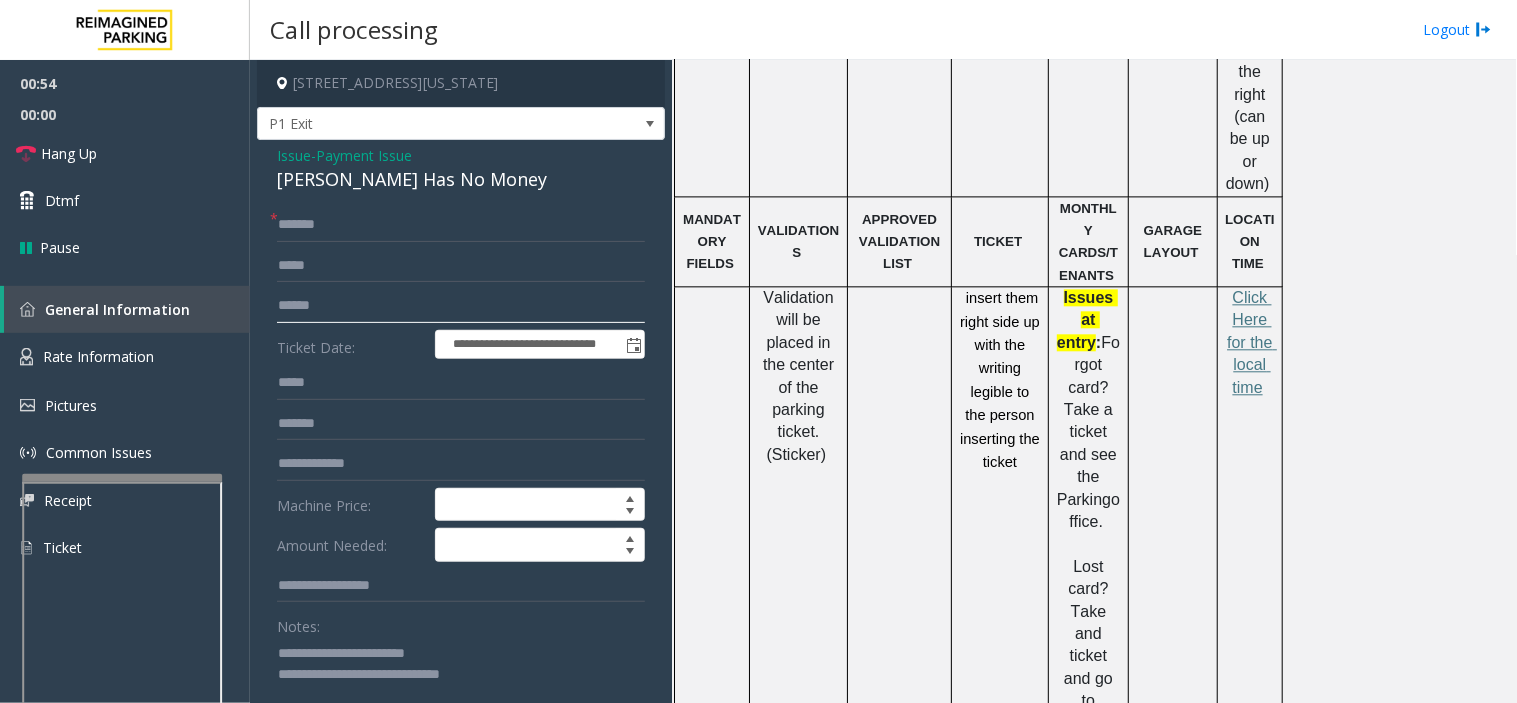 click 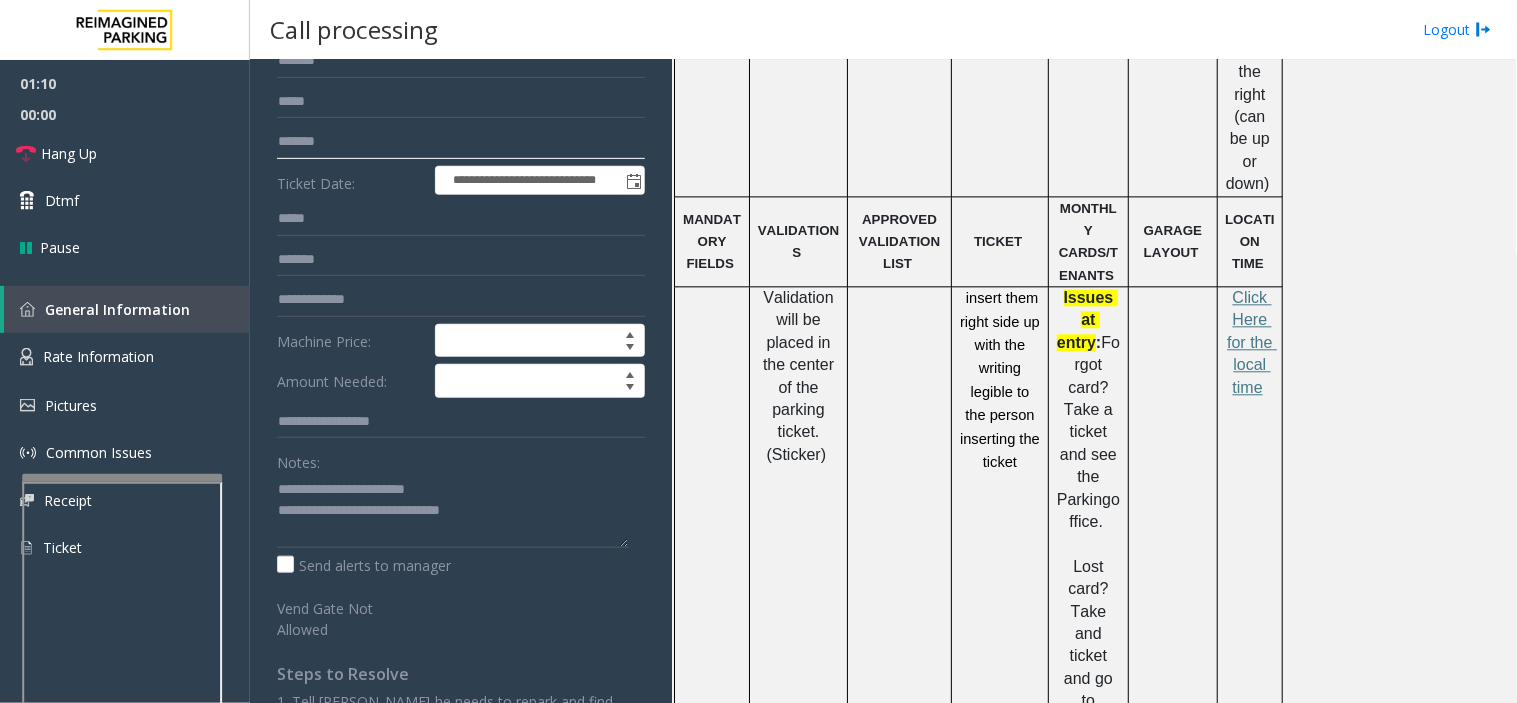 scroll, scrollTop: 0, scrollLeft: 0, axis: both 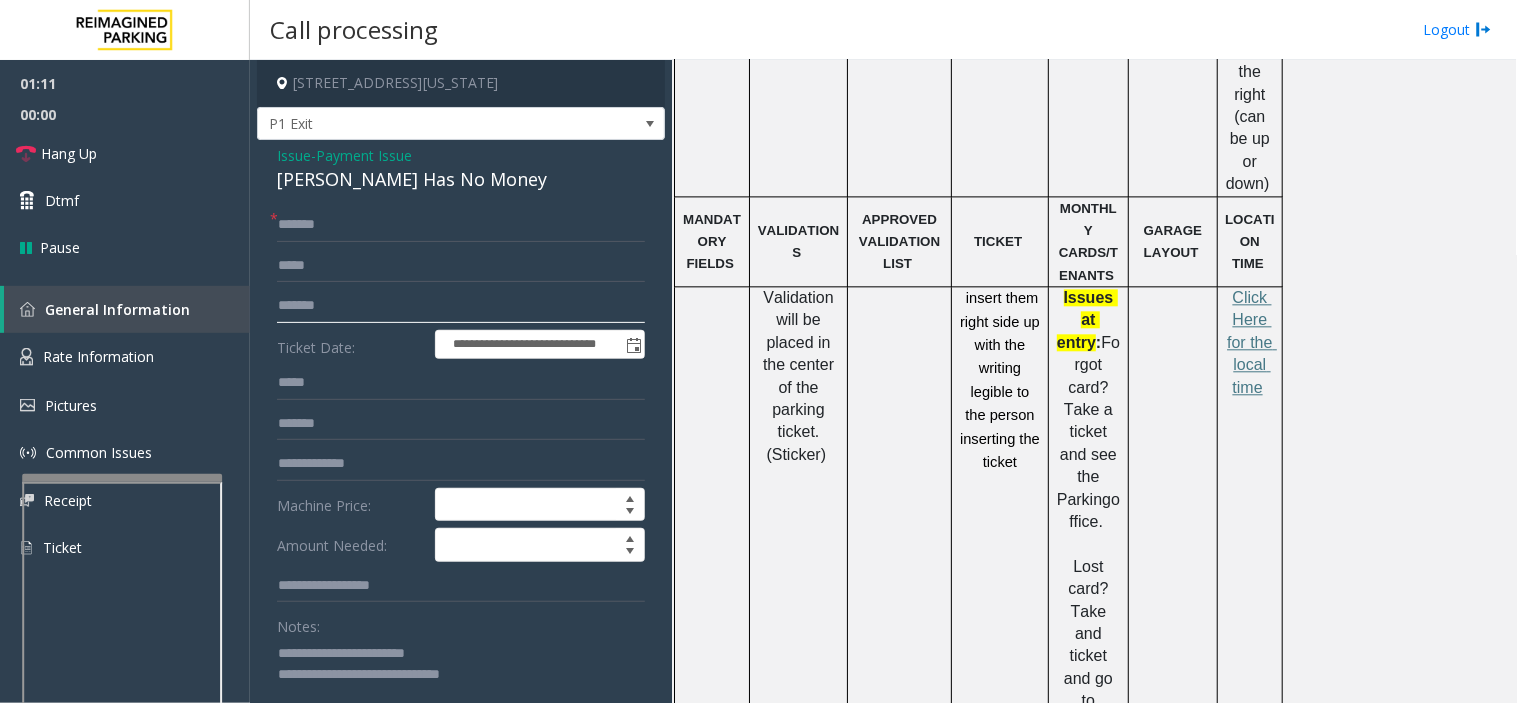 type on "*******" 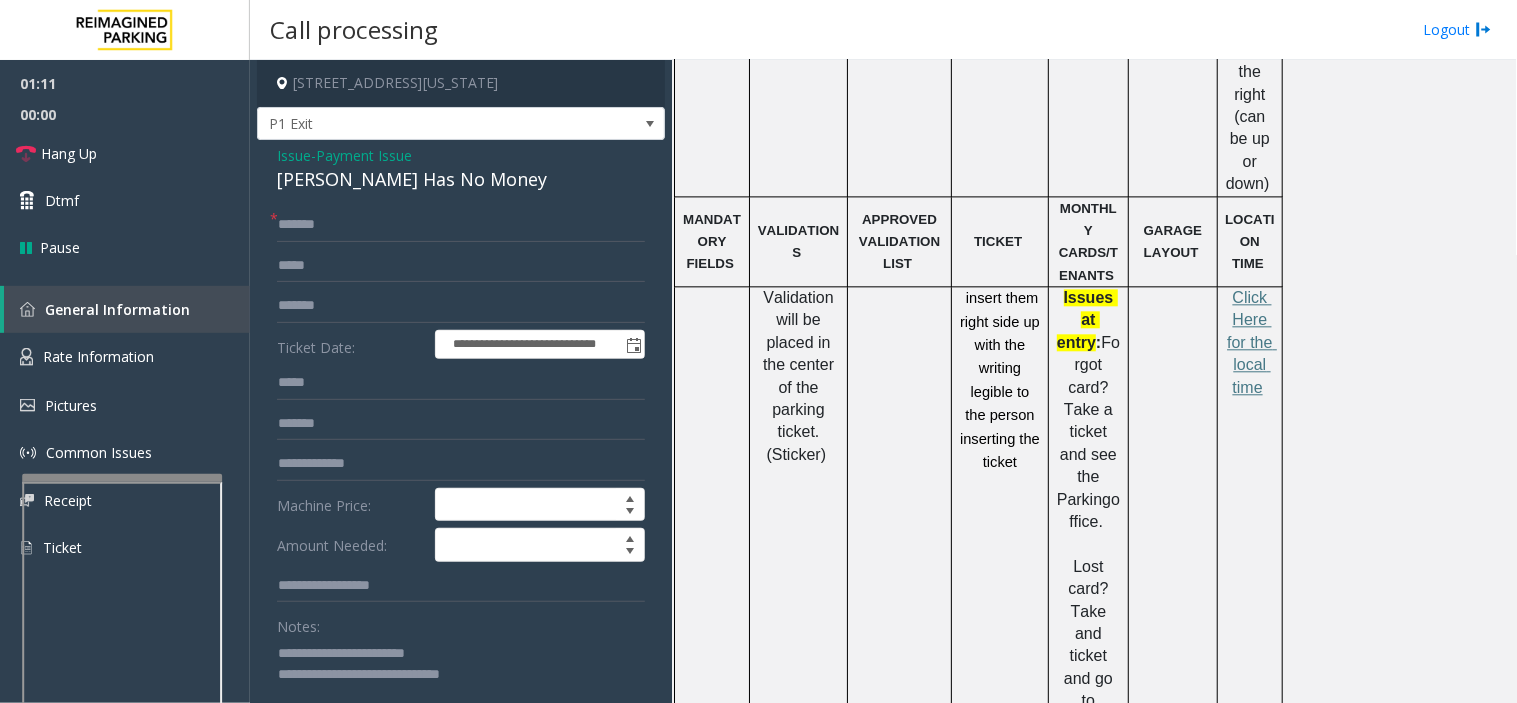 click on "Issue" 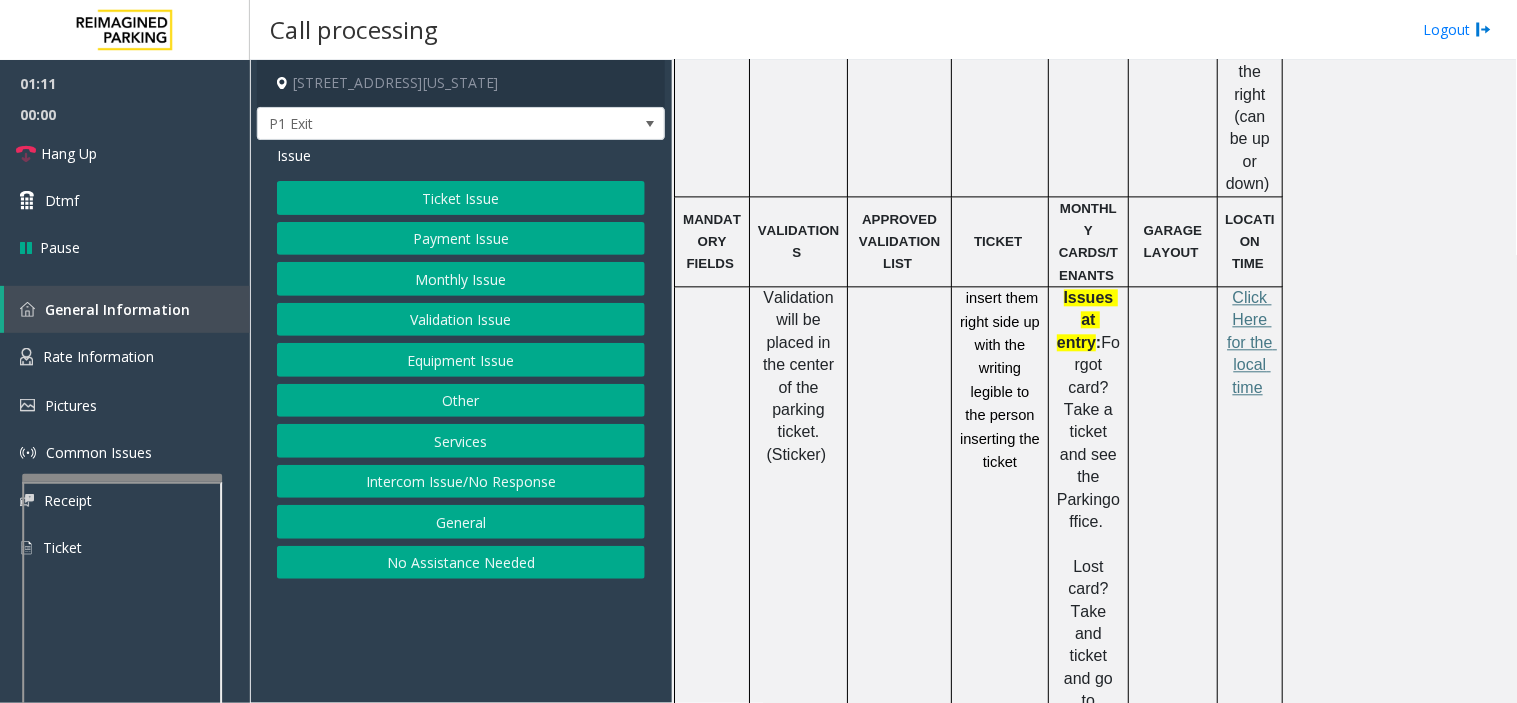 click on "Ticket Issue" 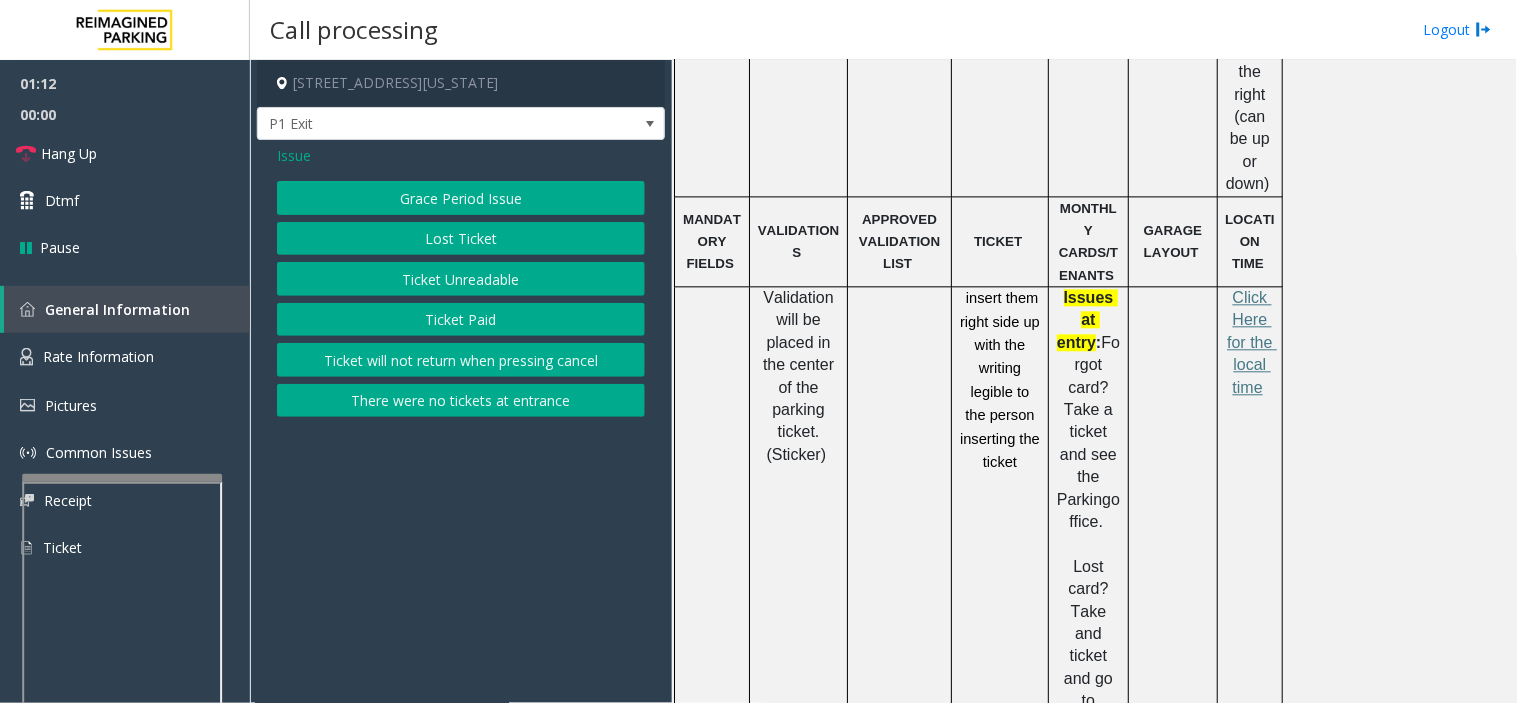 click on "Ticket Unreadable" 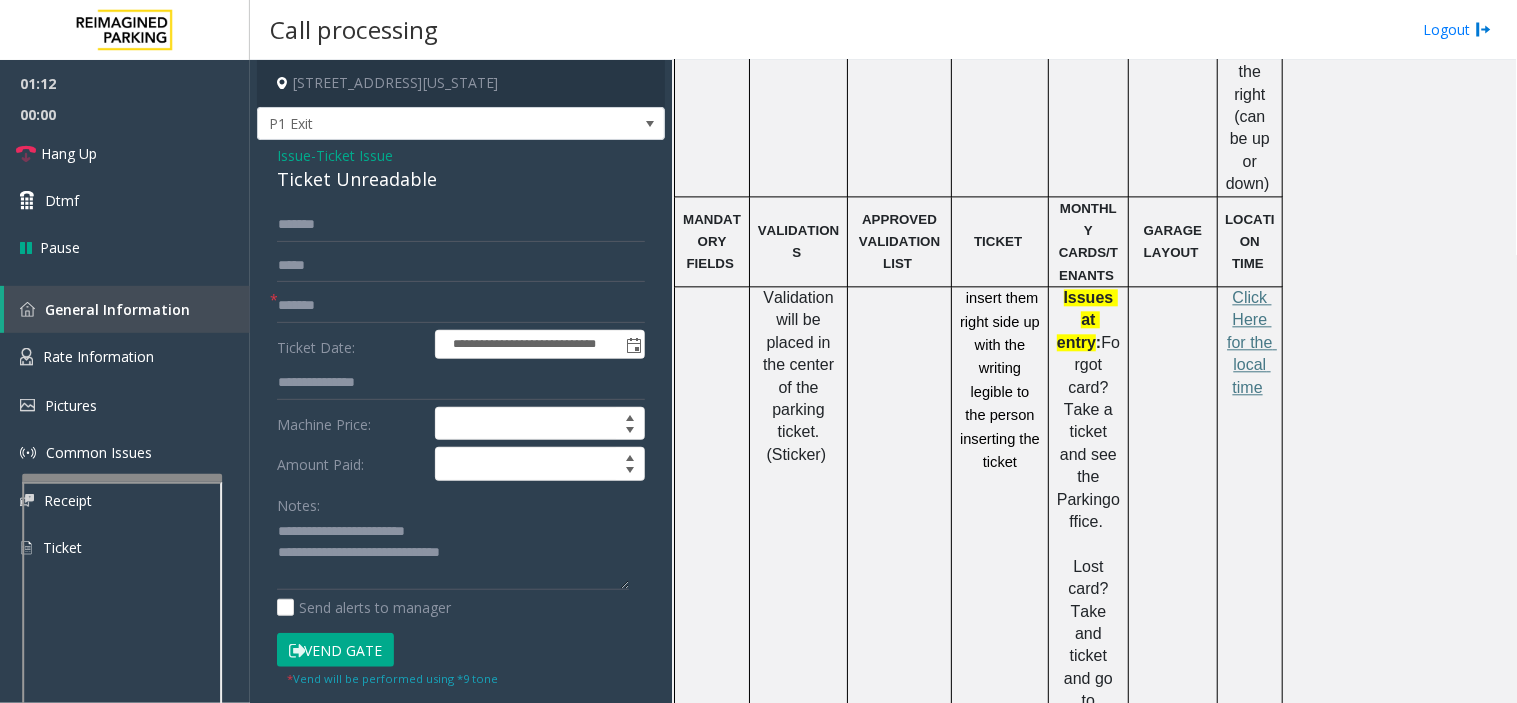 click on "Vend Gate" 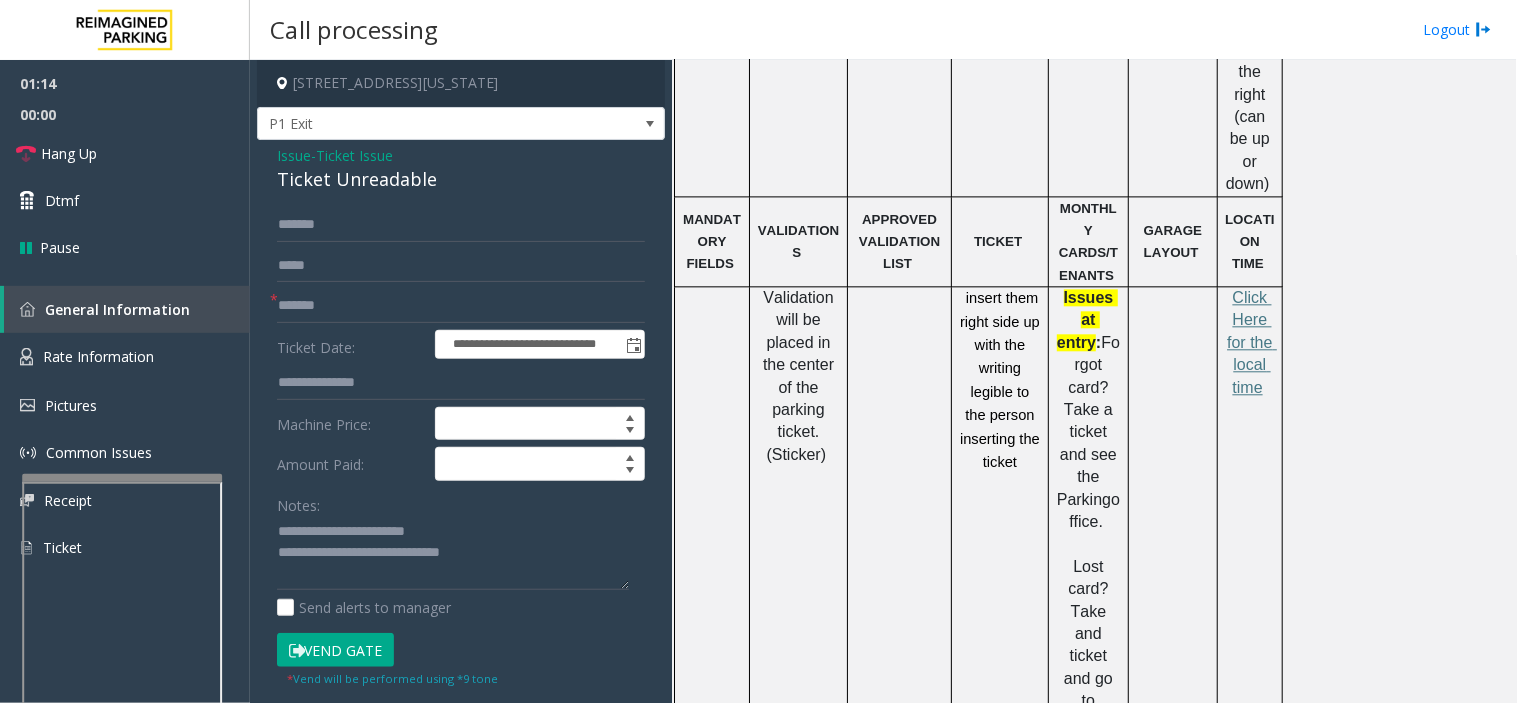 click on "Ticket Issue" 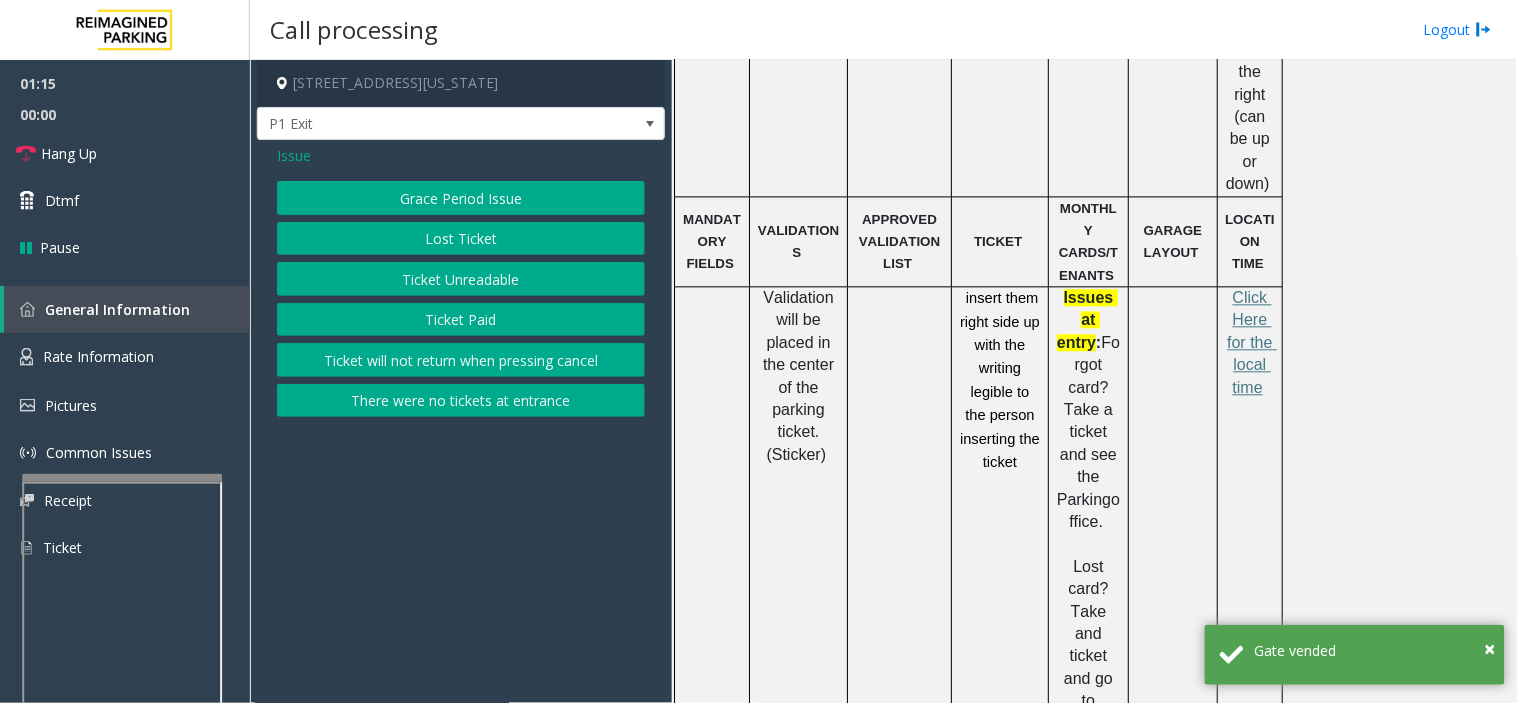 drag, startPoint x: 292, startPoint y: 154, endPoint x: 326, endPoint y: 175, distance: 39.962482 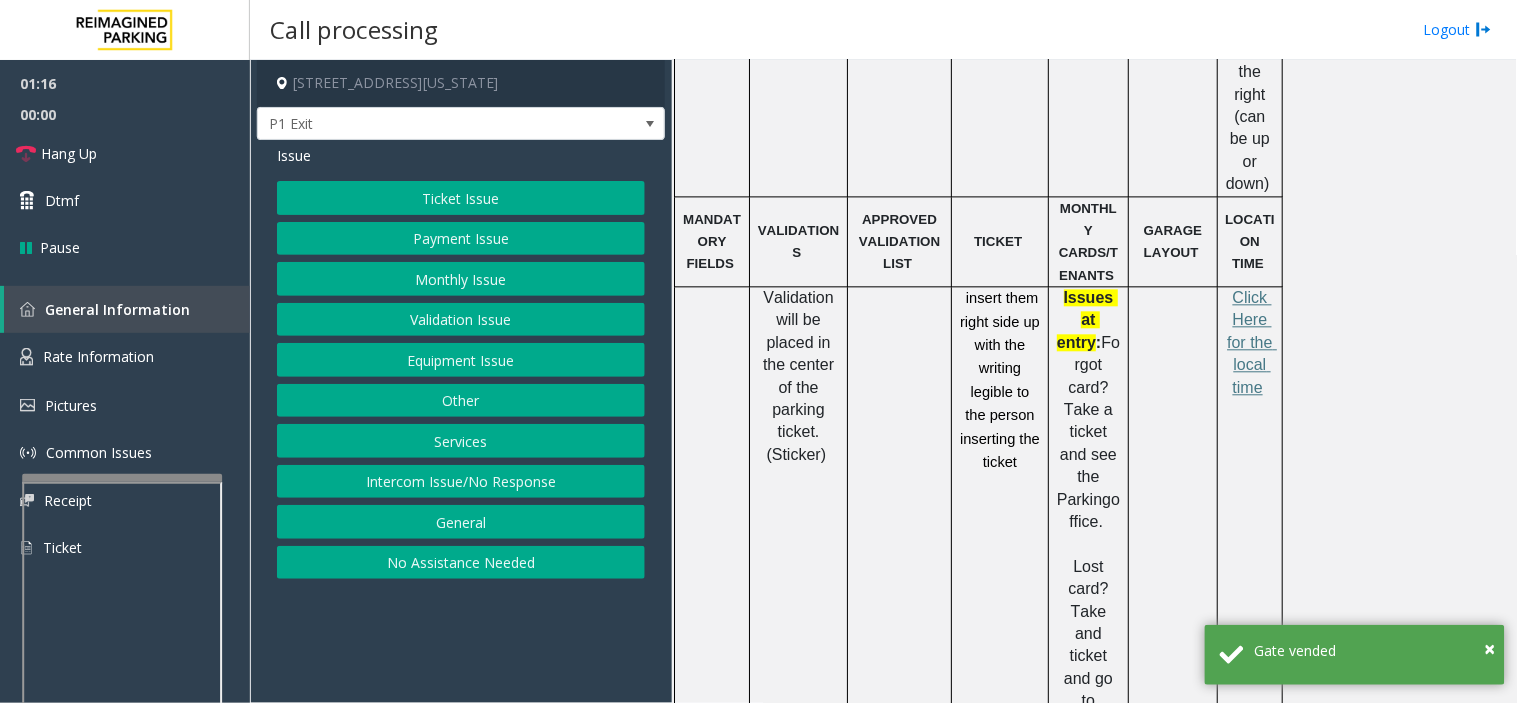 click on "Payment Issue" 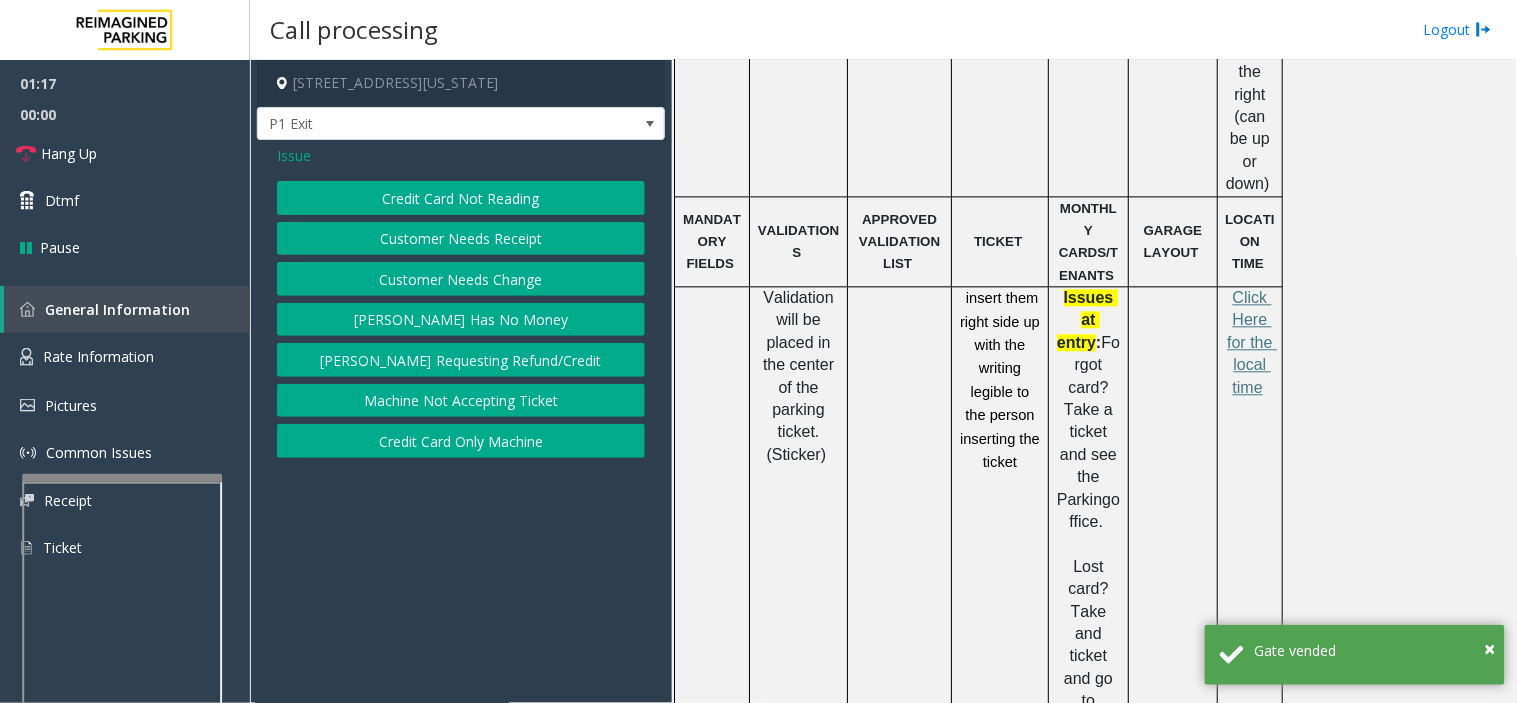 click on "[PERSON_NAME] Has No Money" 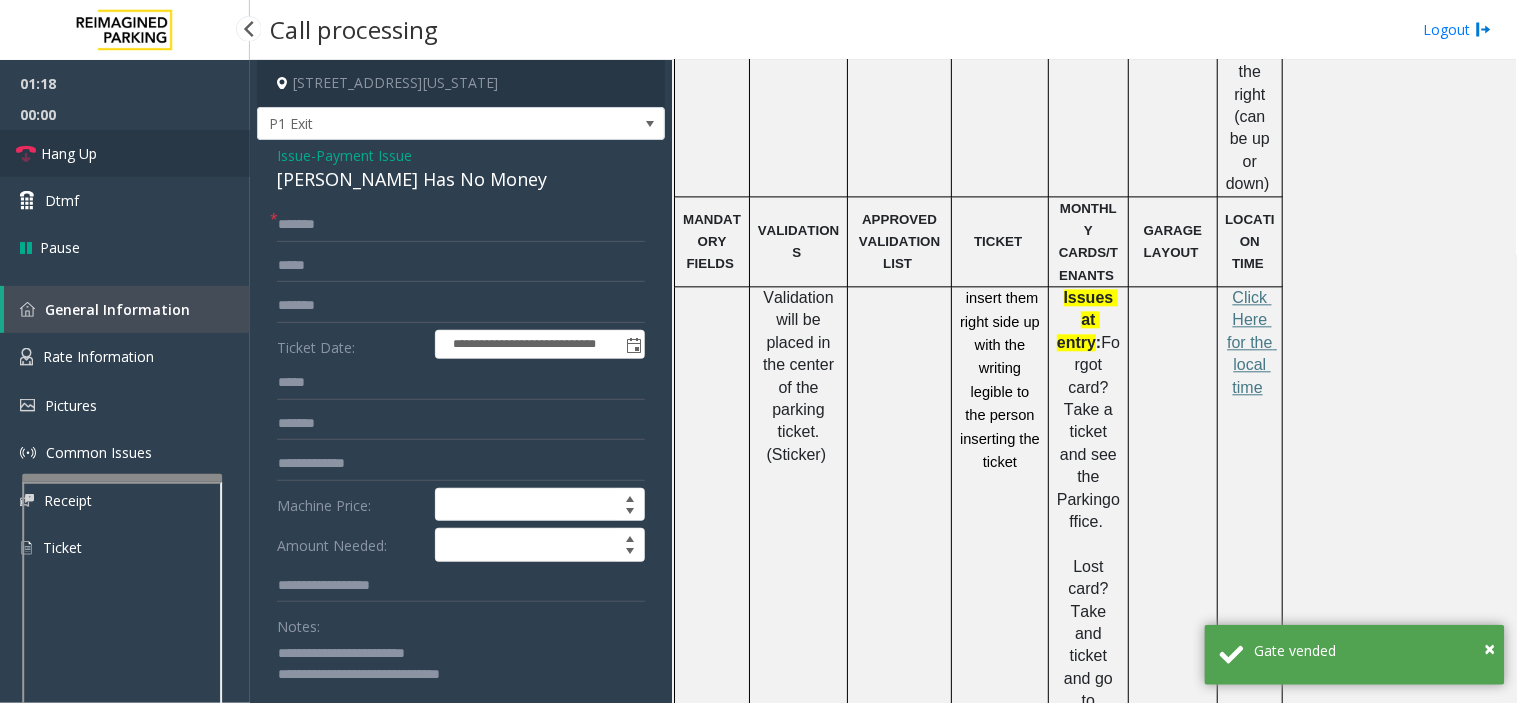 click on "Hang Up" at bounding box center (125, 153) 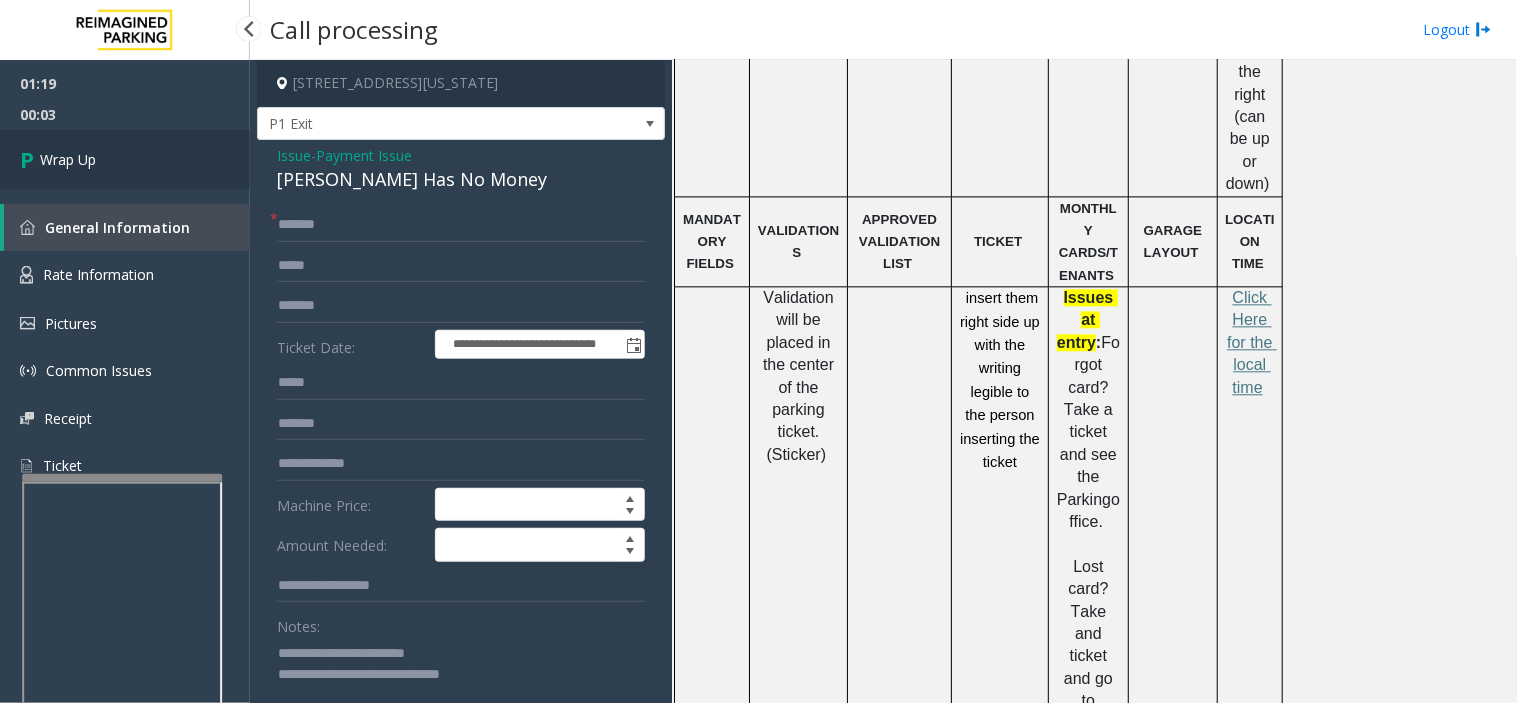 click on "Wrap Up" at bounding box center (125, 159) 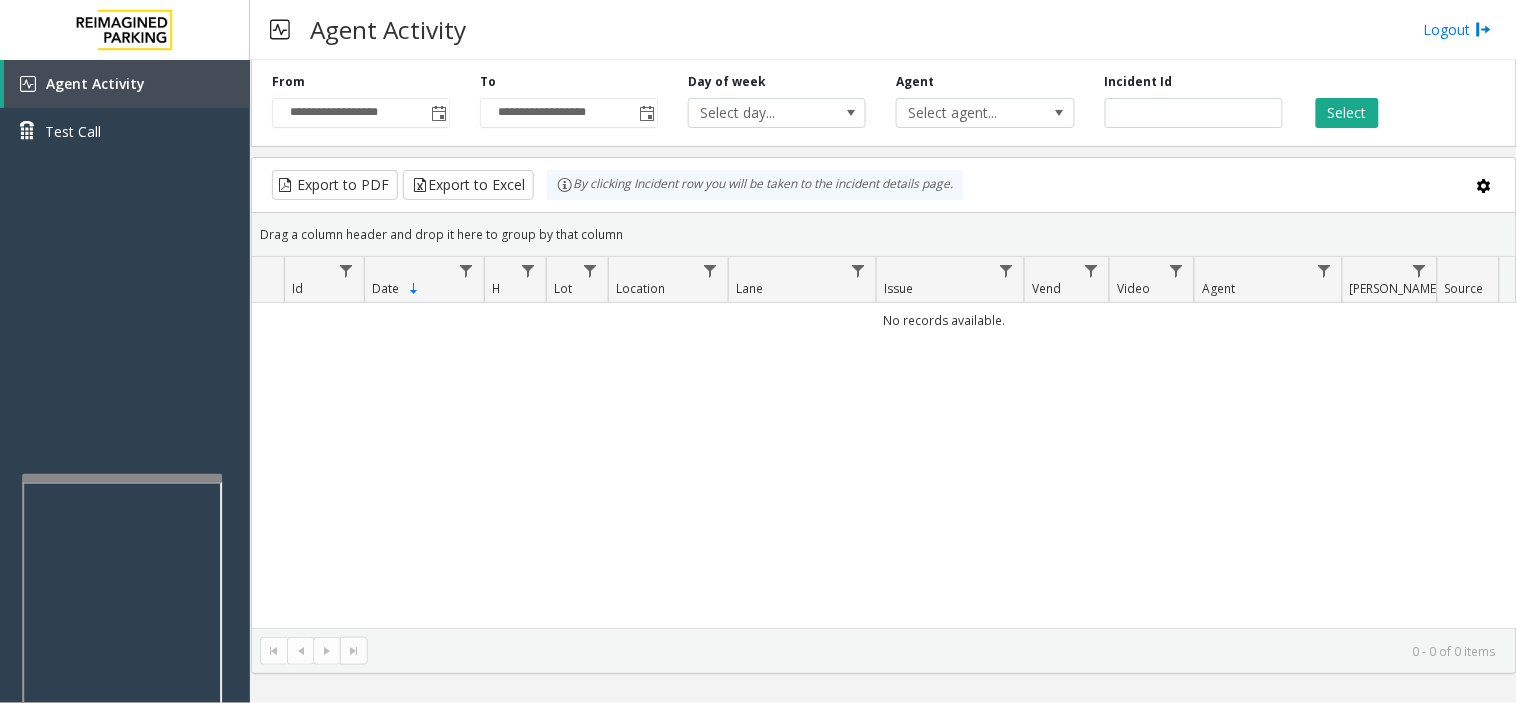drag, startPoint x: 556, startPoint y: 558, endPoint x: 530, endPoint y: 574, distance: 30.528675 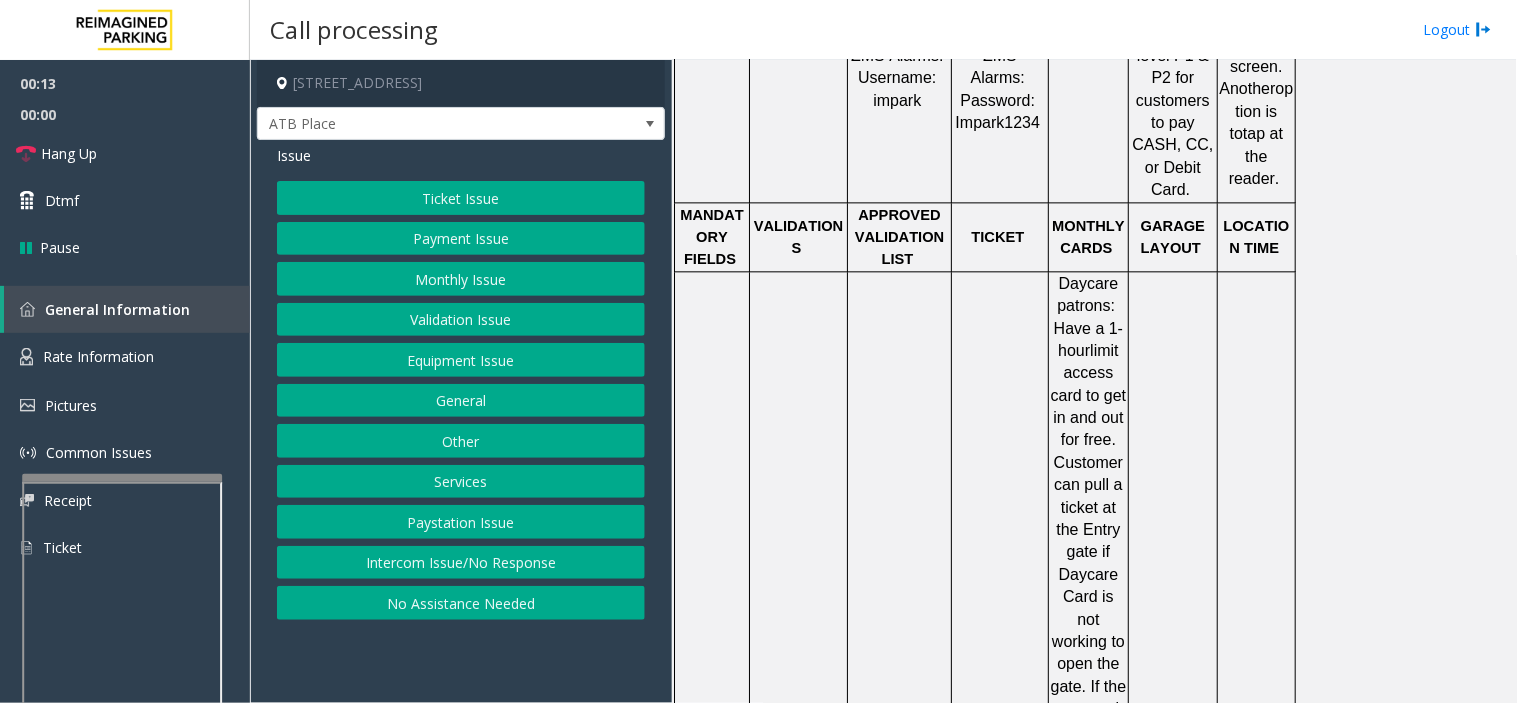 scroll, scrollTop: 777, scrollLeft: 0, axis: vertical 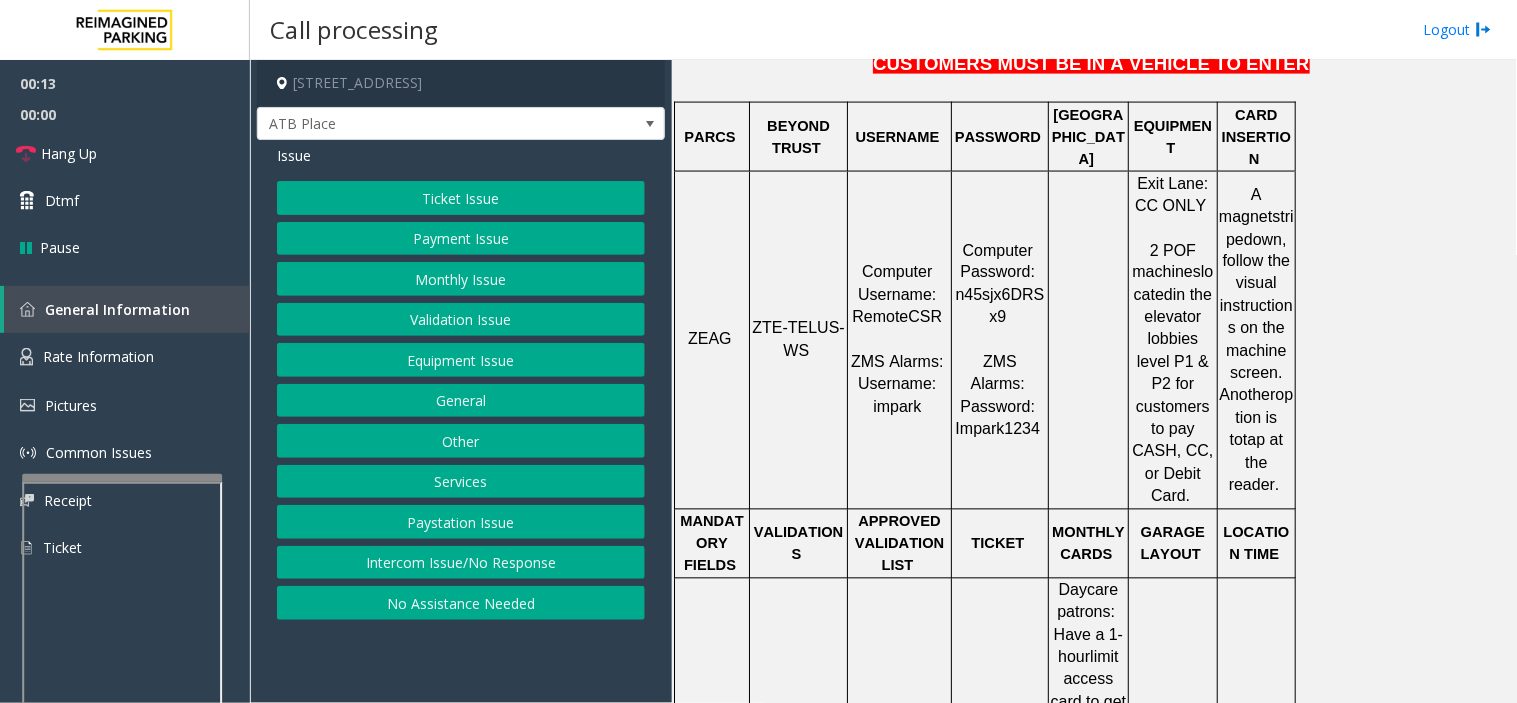 click on "ZTE-TELUS-WS" 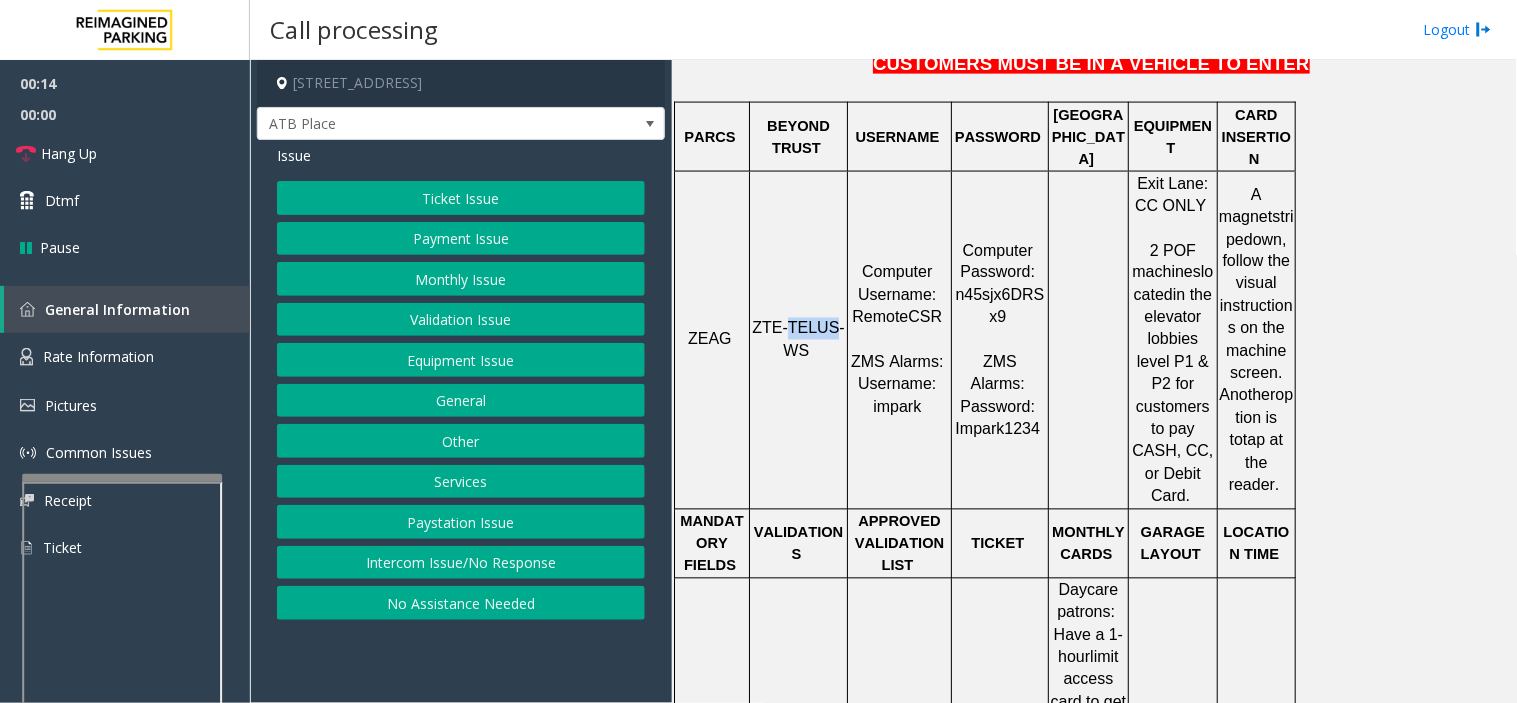 click on "ZTE-TELUS-WS" 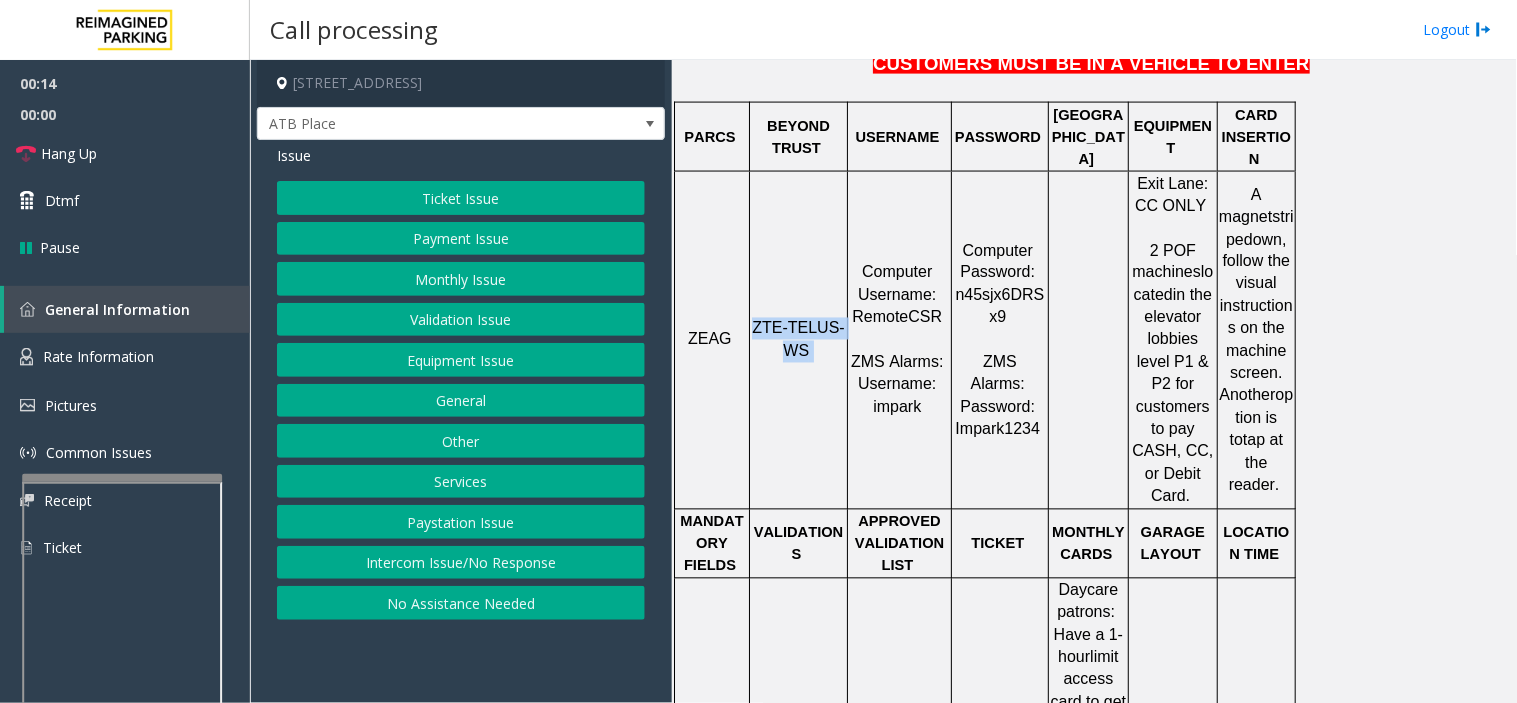 click on "ZTE-TELUS-WS" 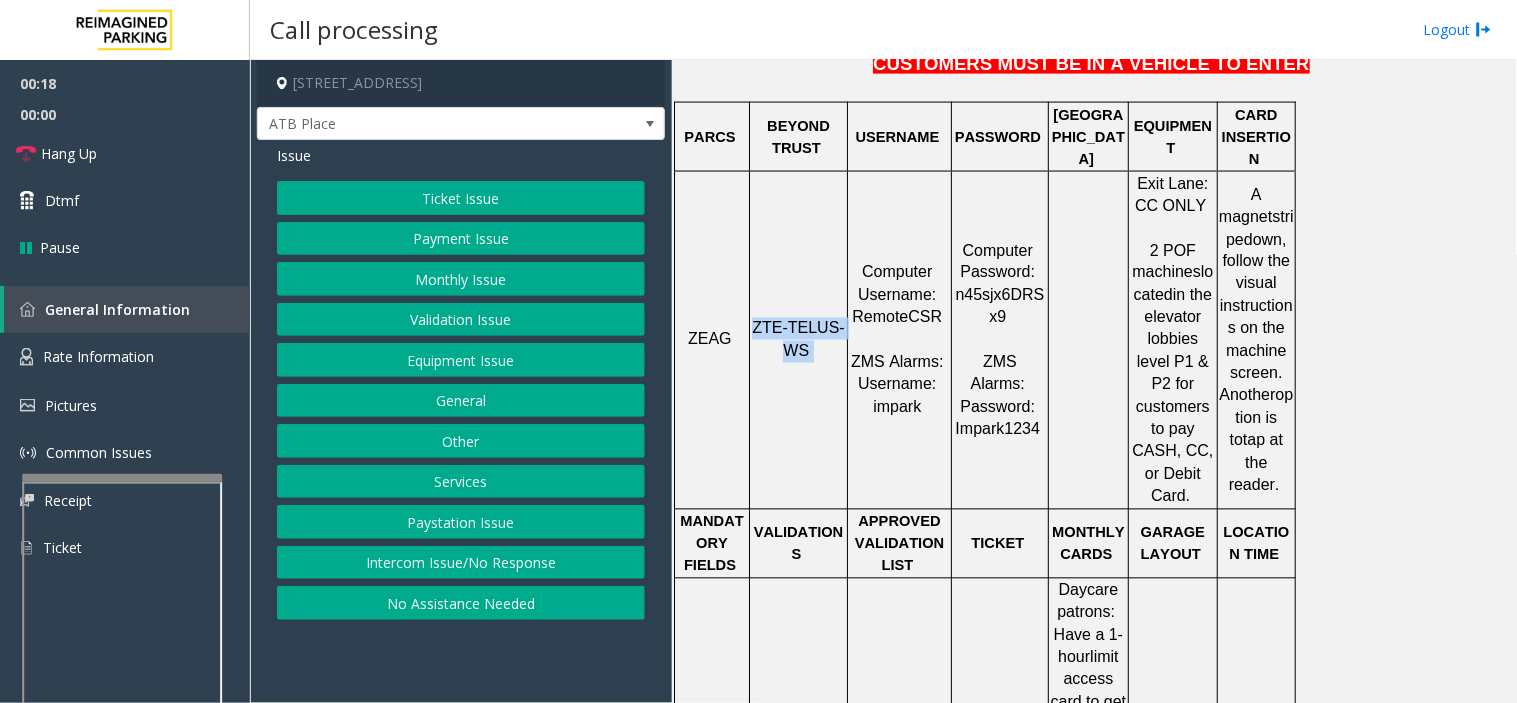 click on "Ticket Issue" 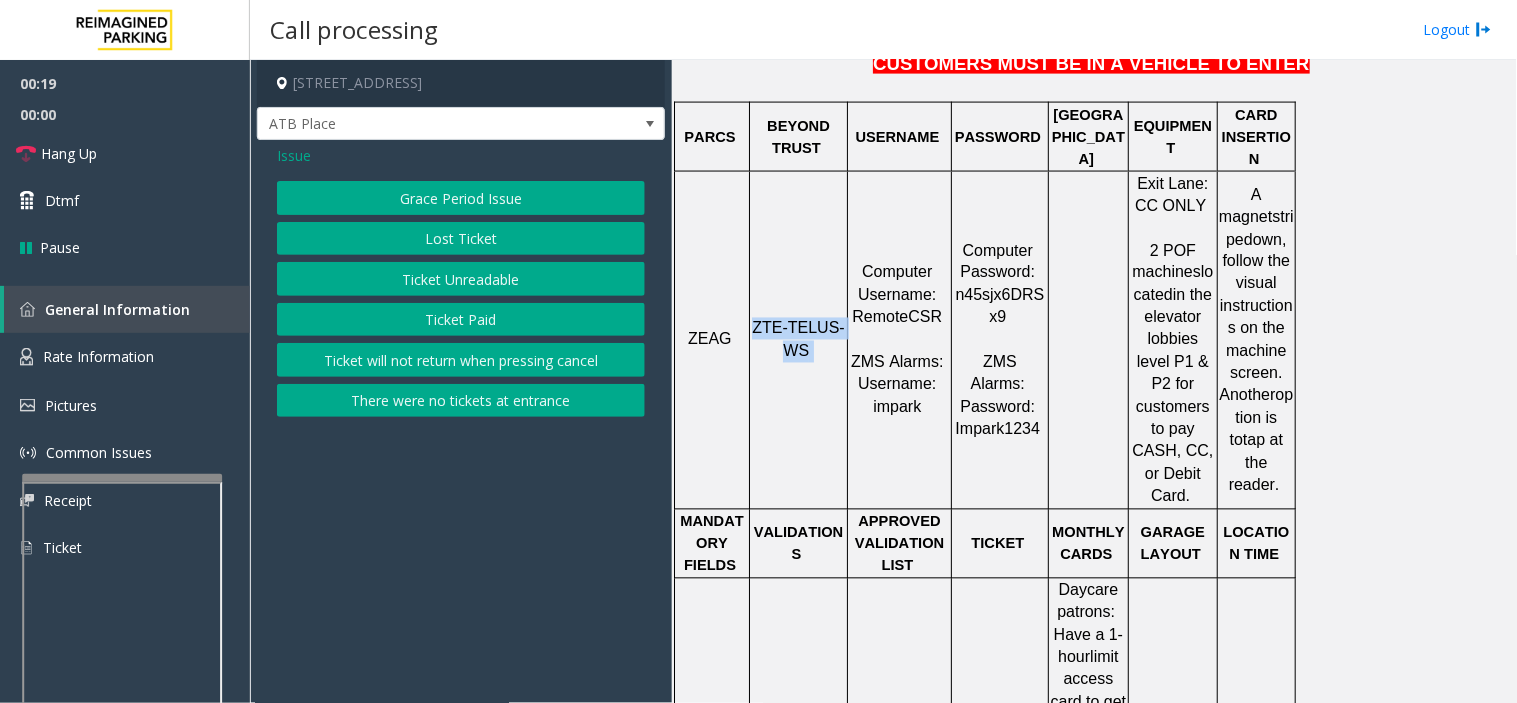 click on "Ticket Unreadable" 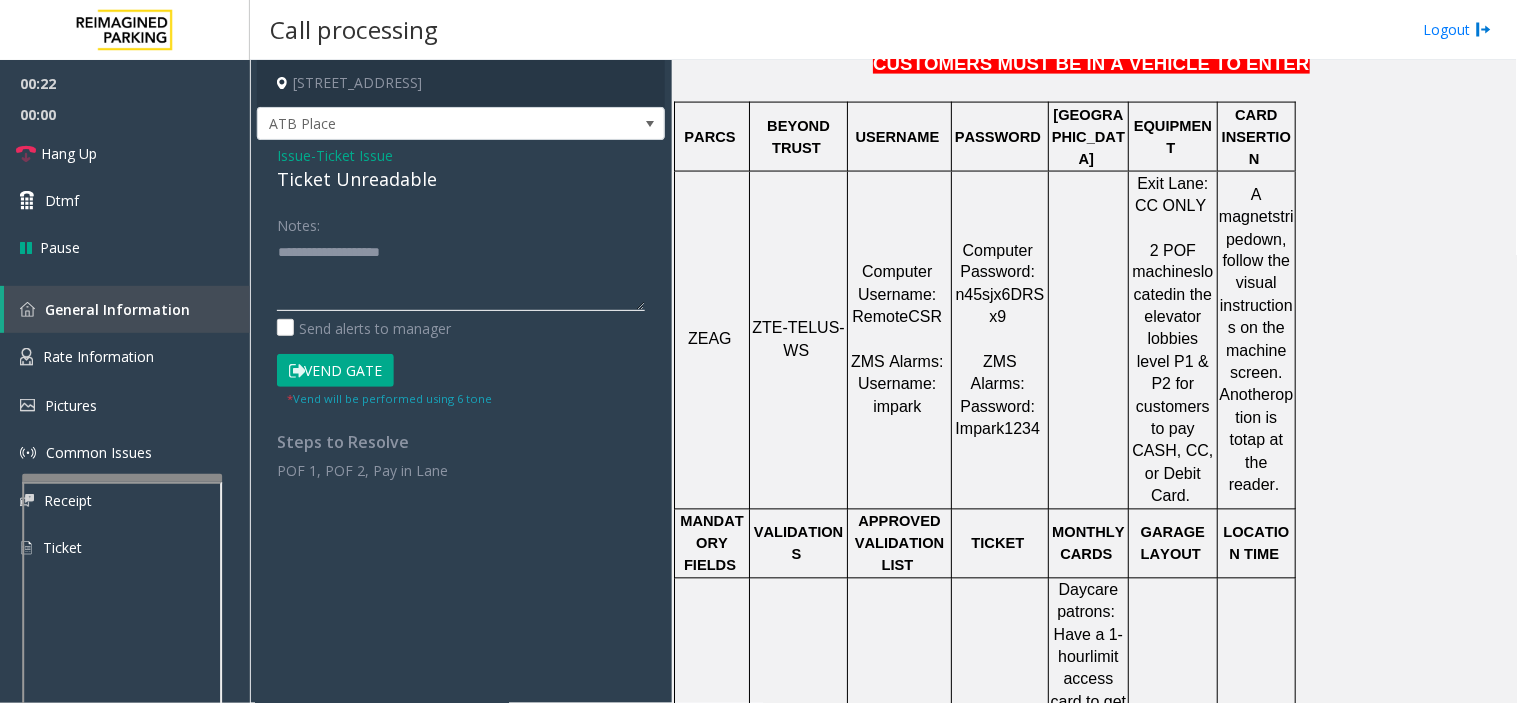 paste on "**********" 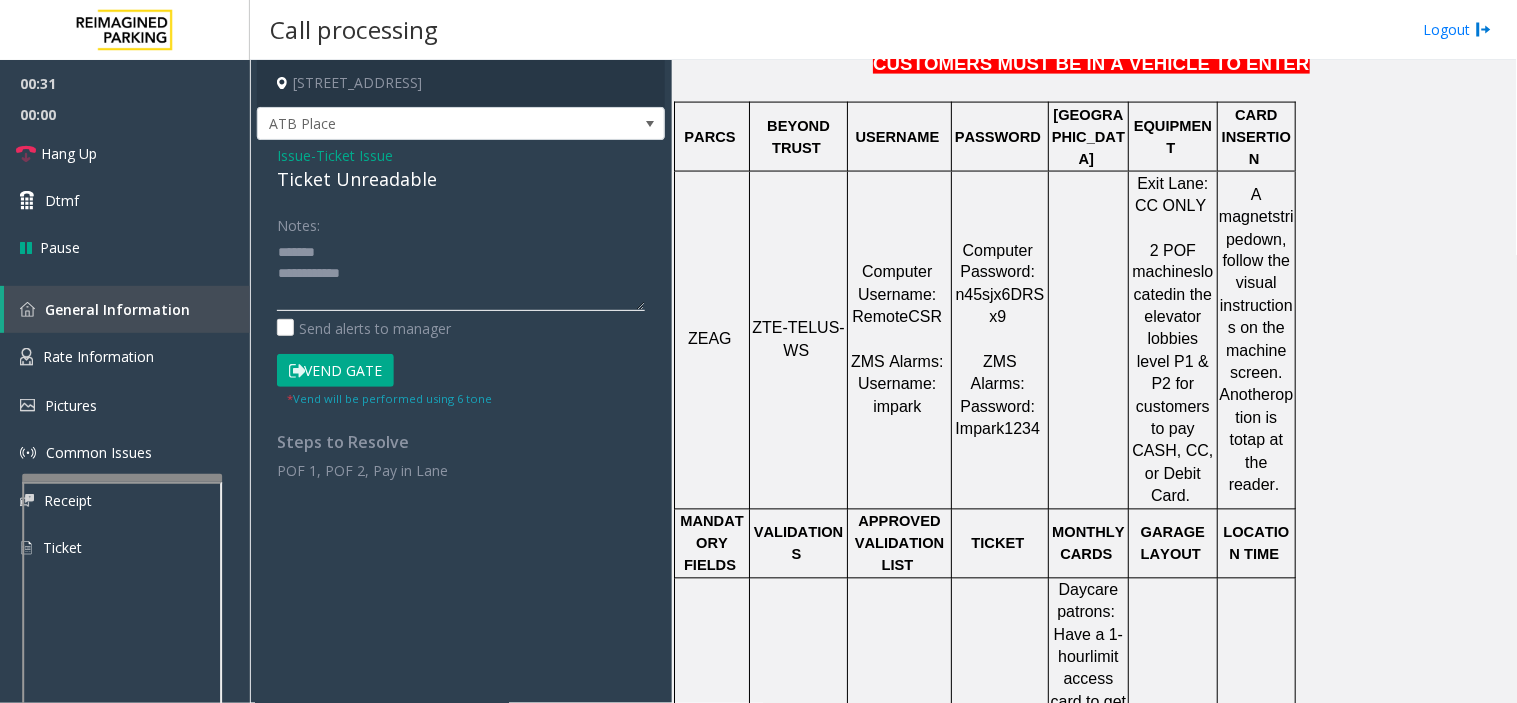 click 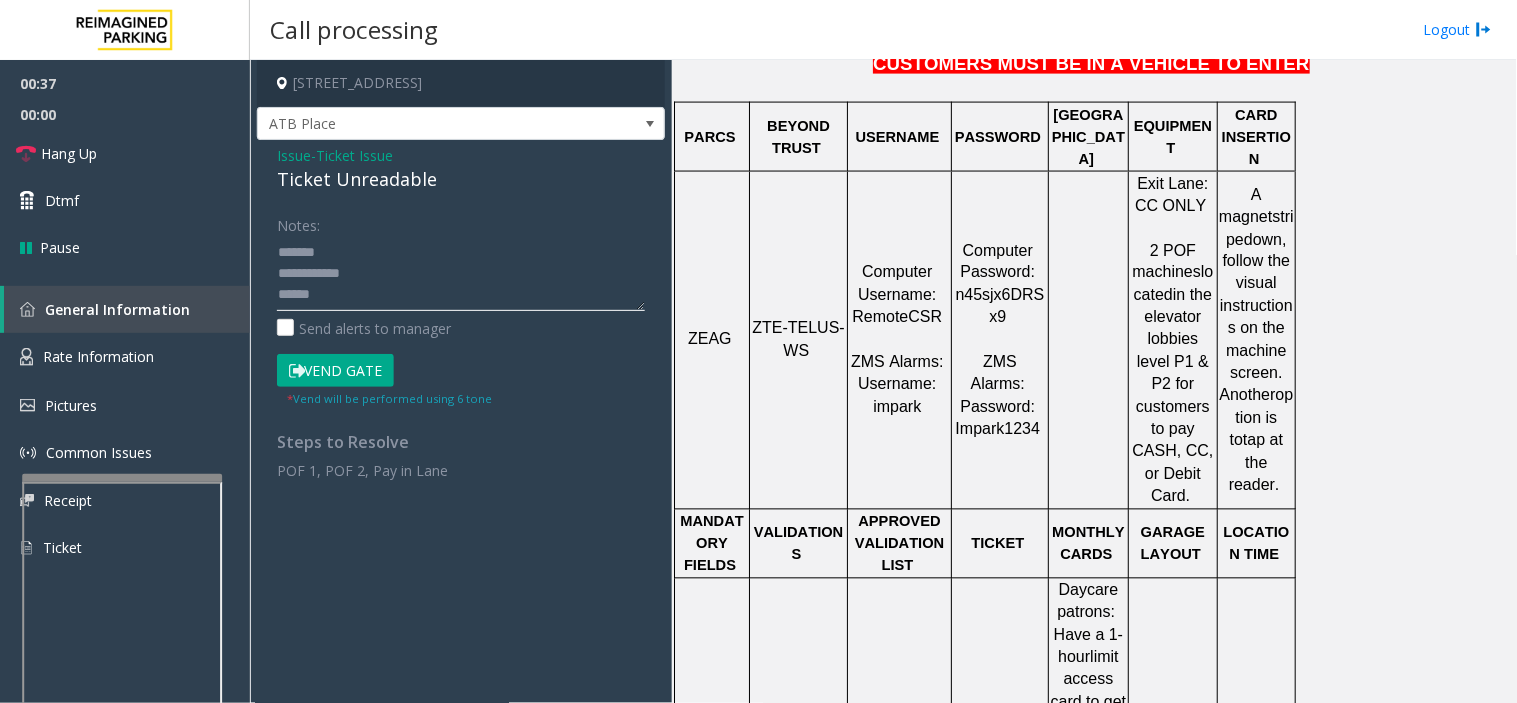 click 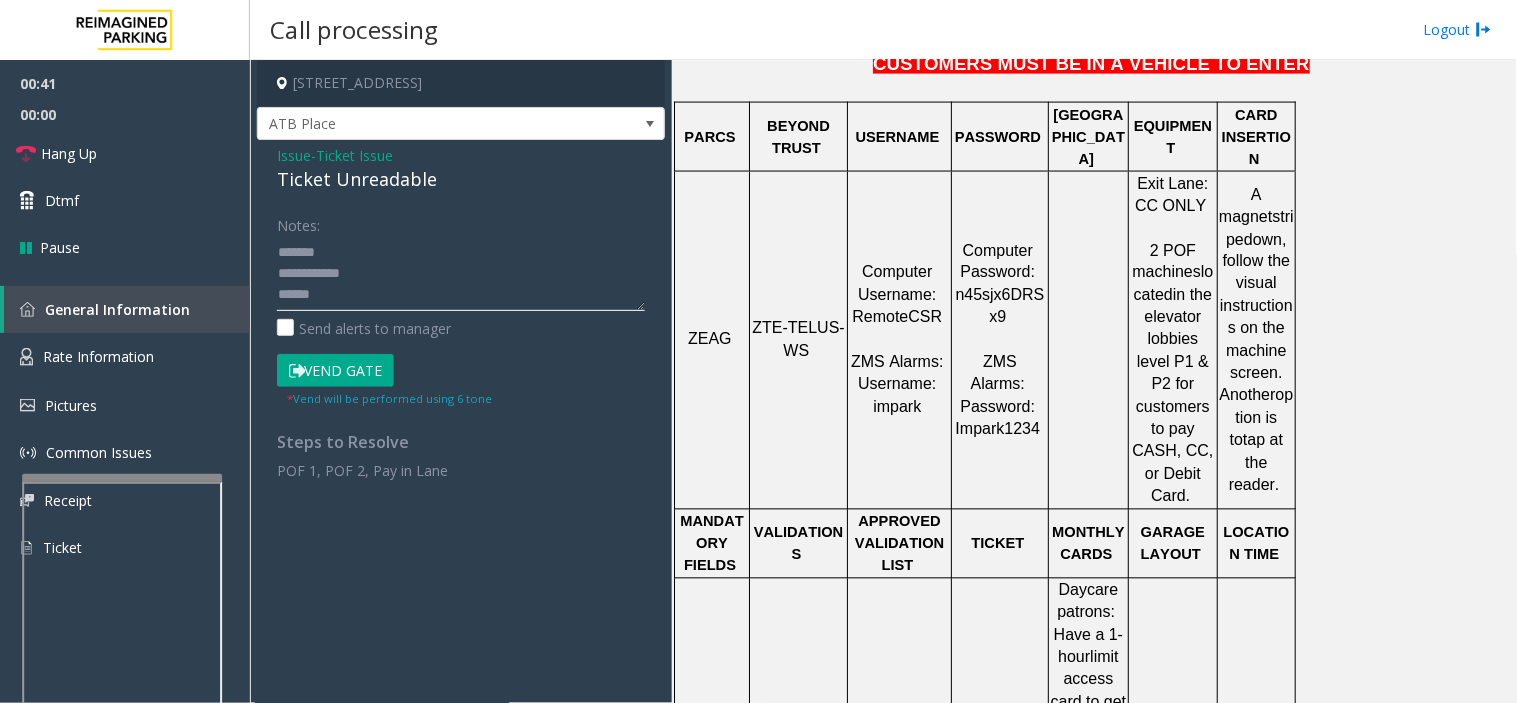 drag, startPoint x: 372, startPoint y: 300, endPoint x: 265, endPoint y: 306, distance: 107.16809 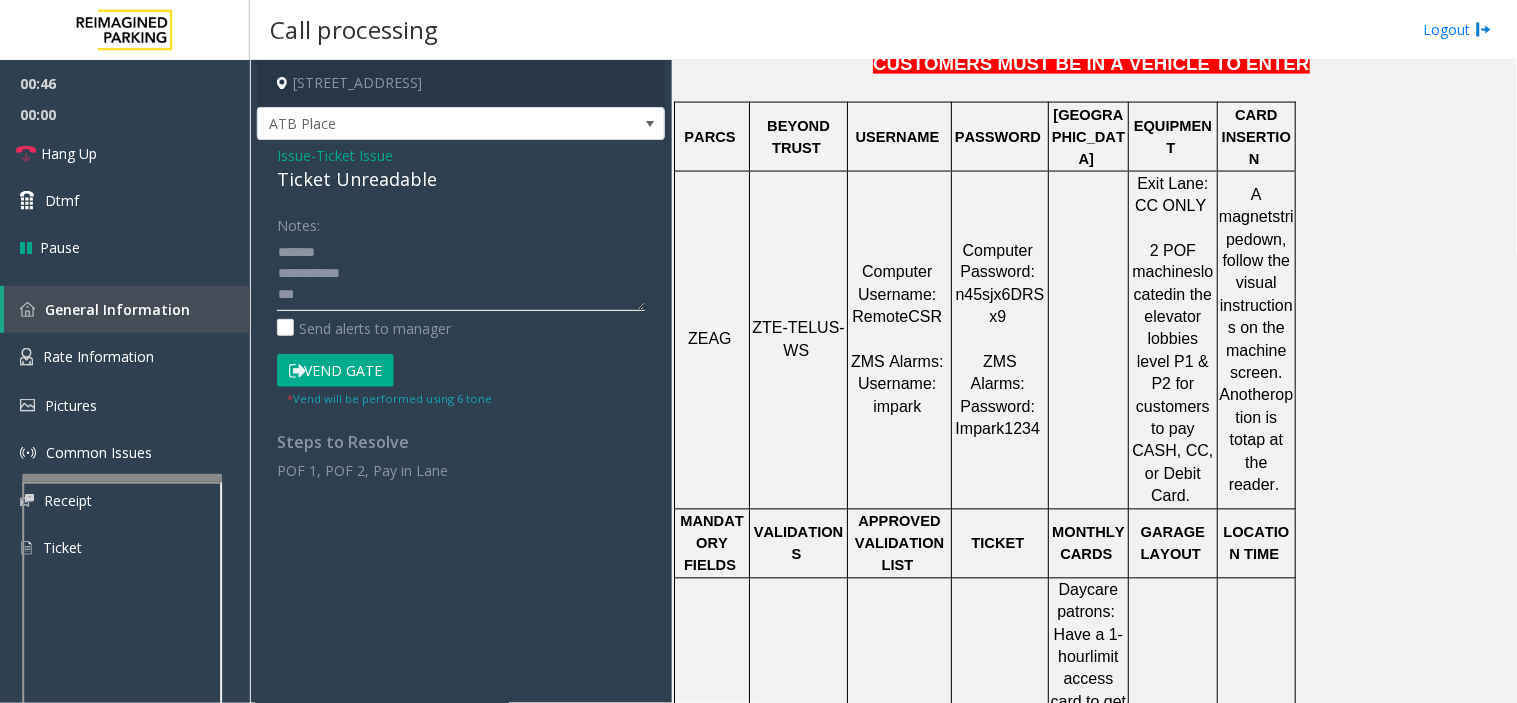 click 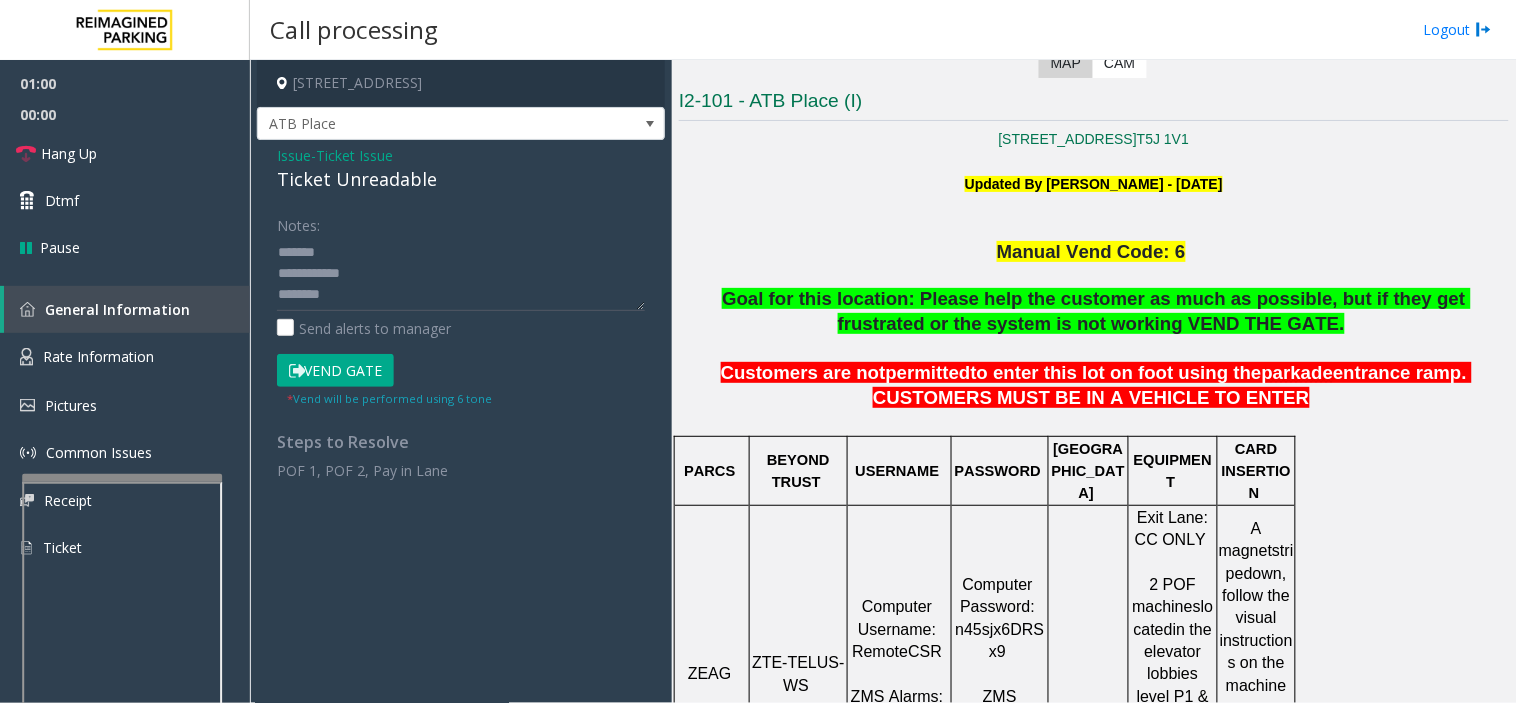 scroll, scrollTop: 444, scrollLeft: 0, axis: vertical 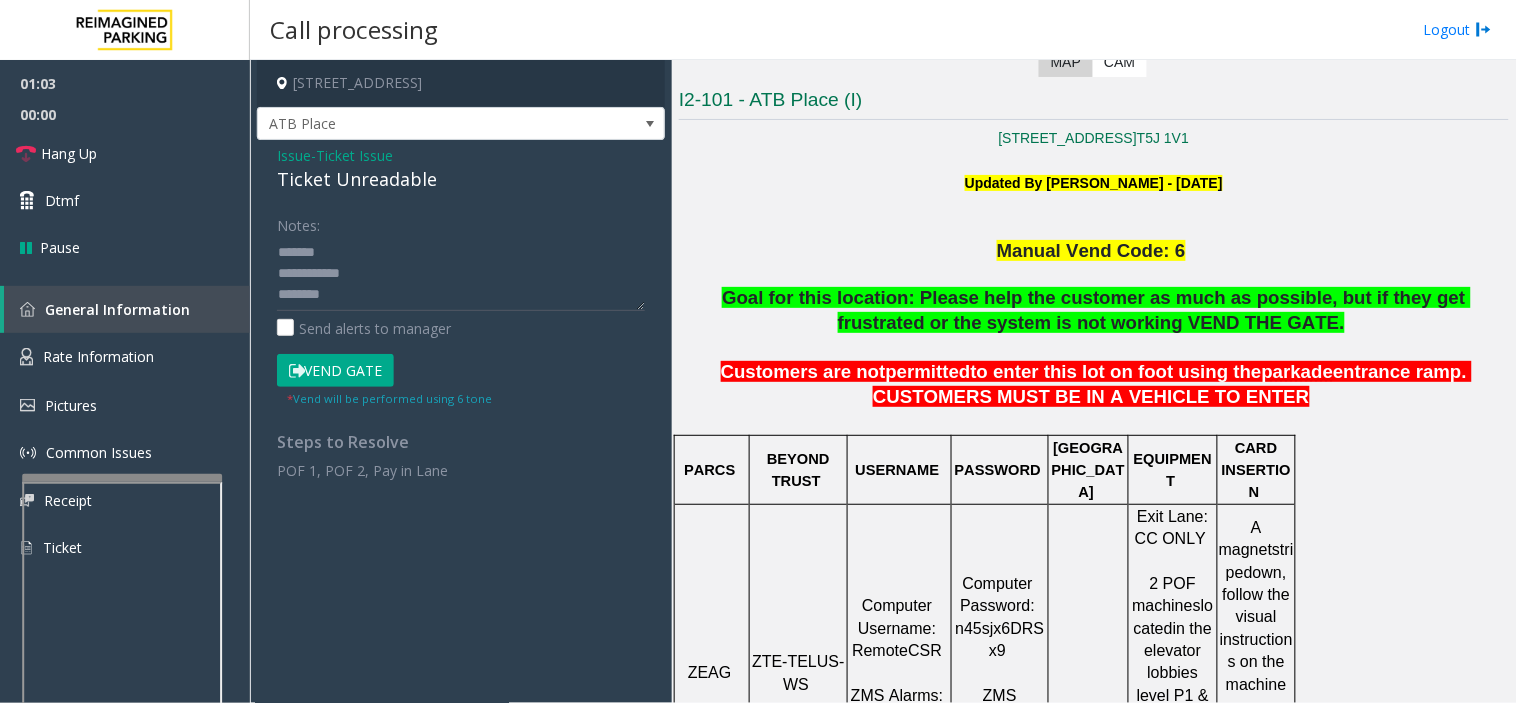 click on "Ticket Unreadable" 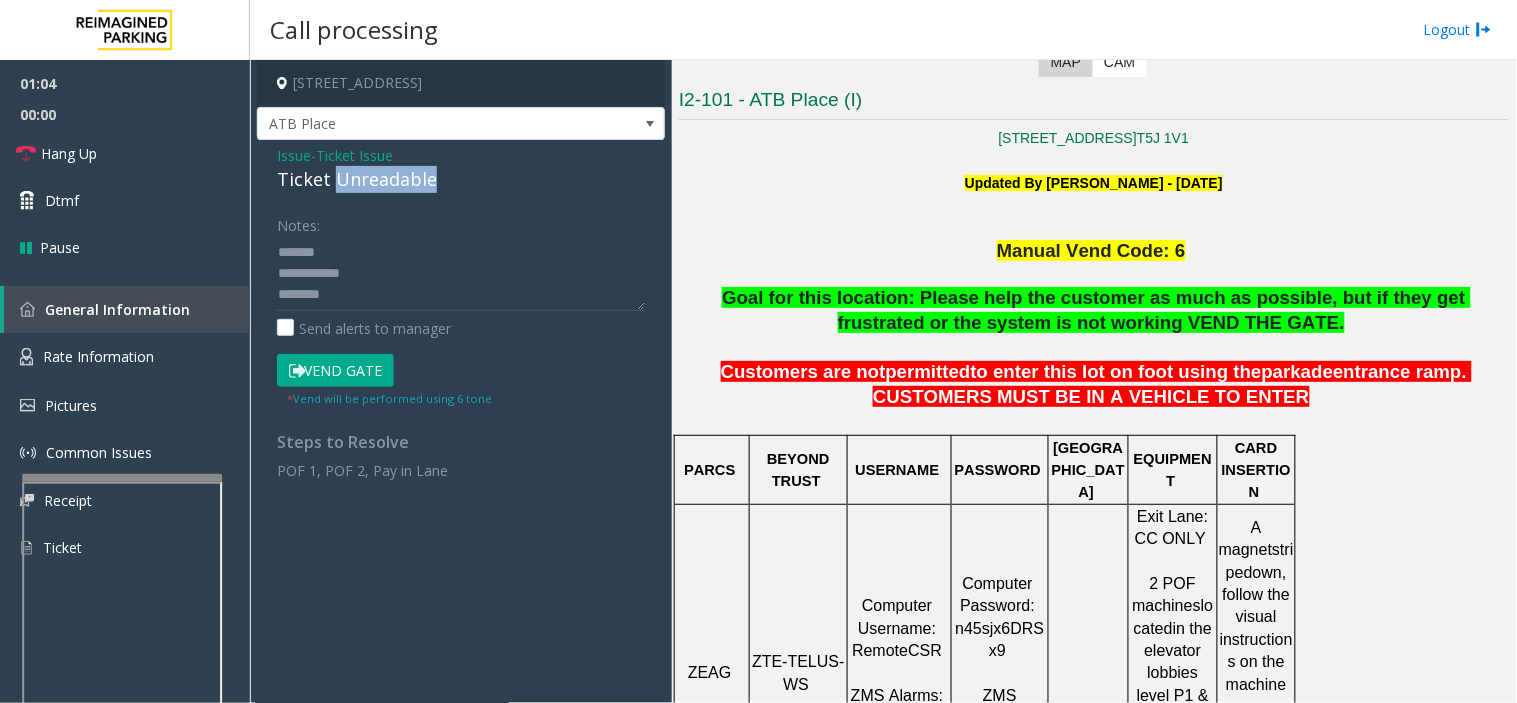 click on "Ticket Unreadable" 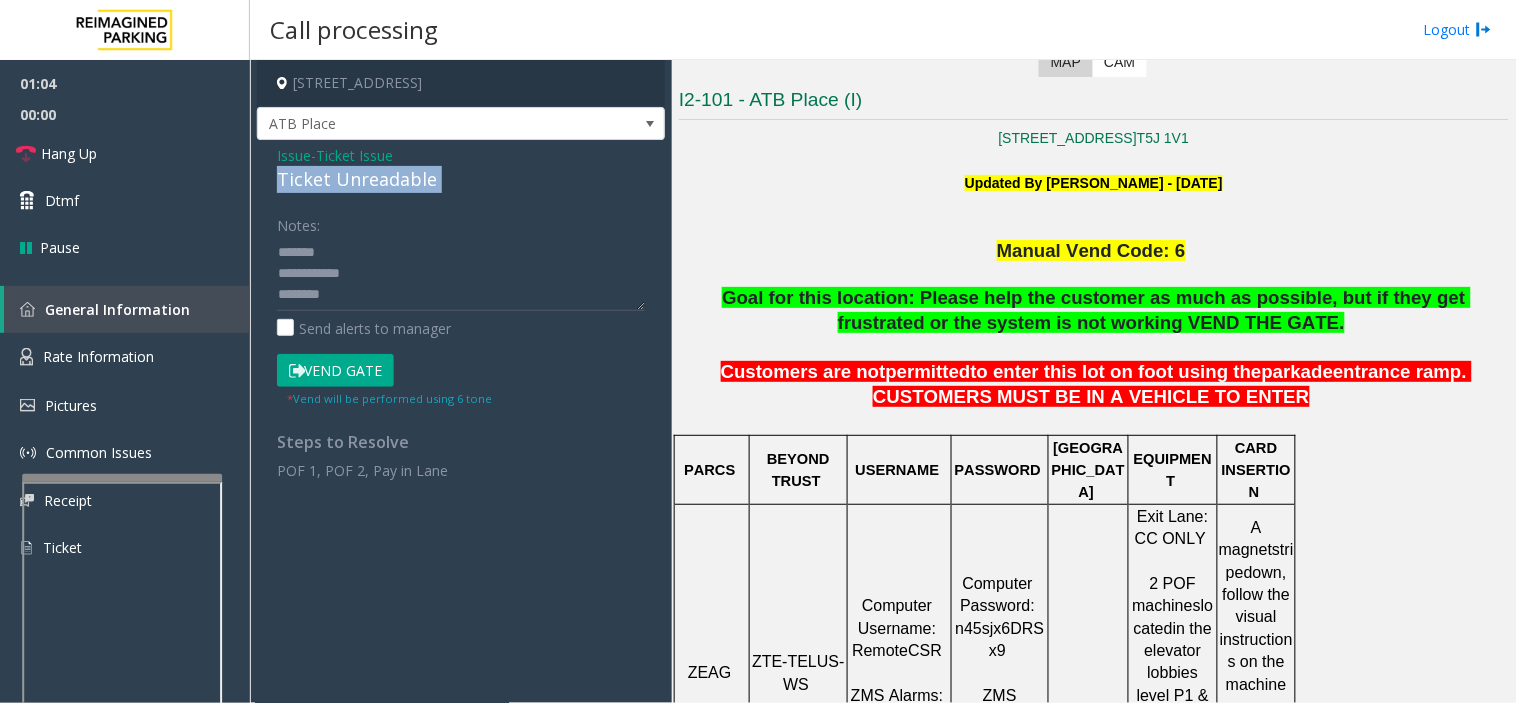 click on "Ticket Unreadable" 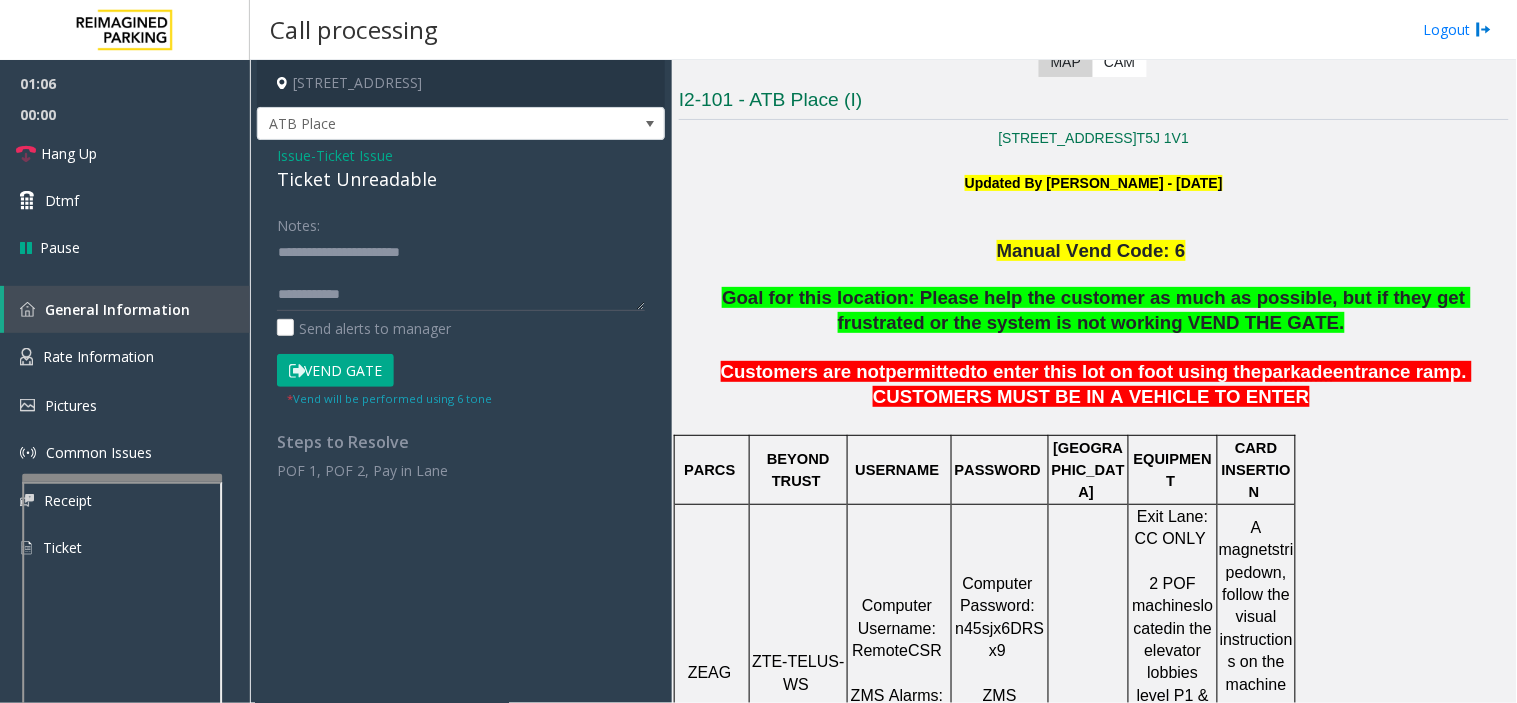 click on "Vend Gate" 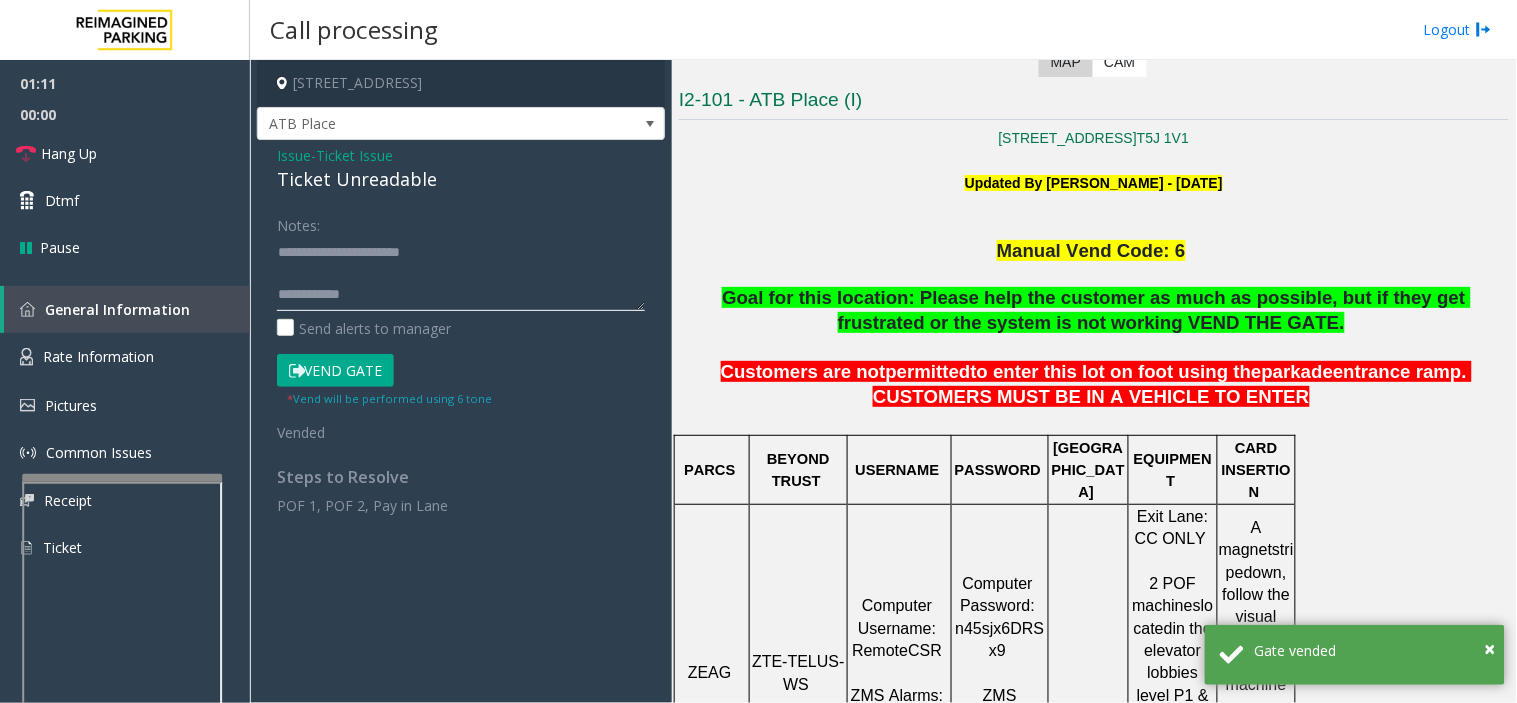 paste on "**********" 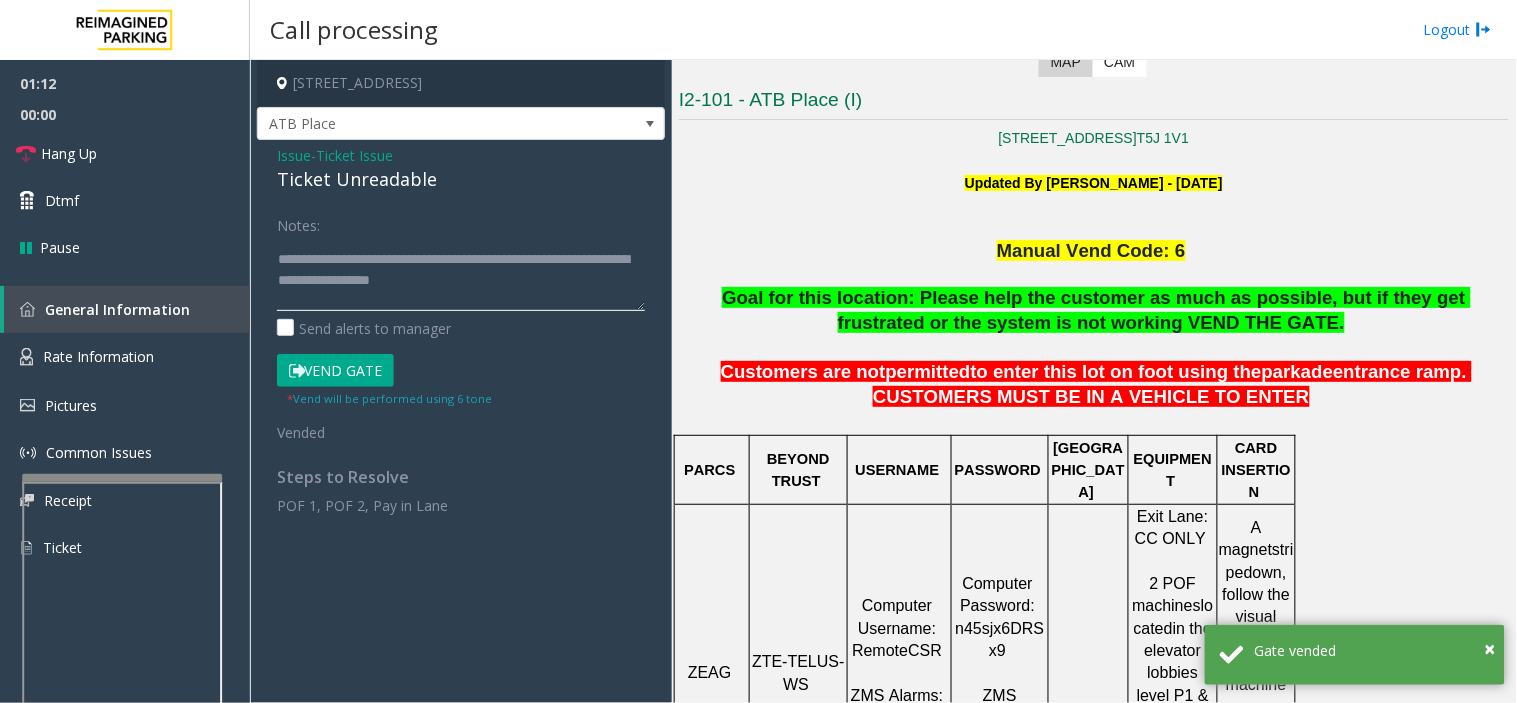scroll, scrollTop: 63, scrollLeft: 0, axis: vertical 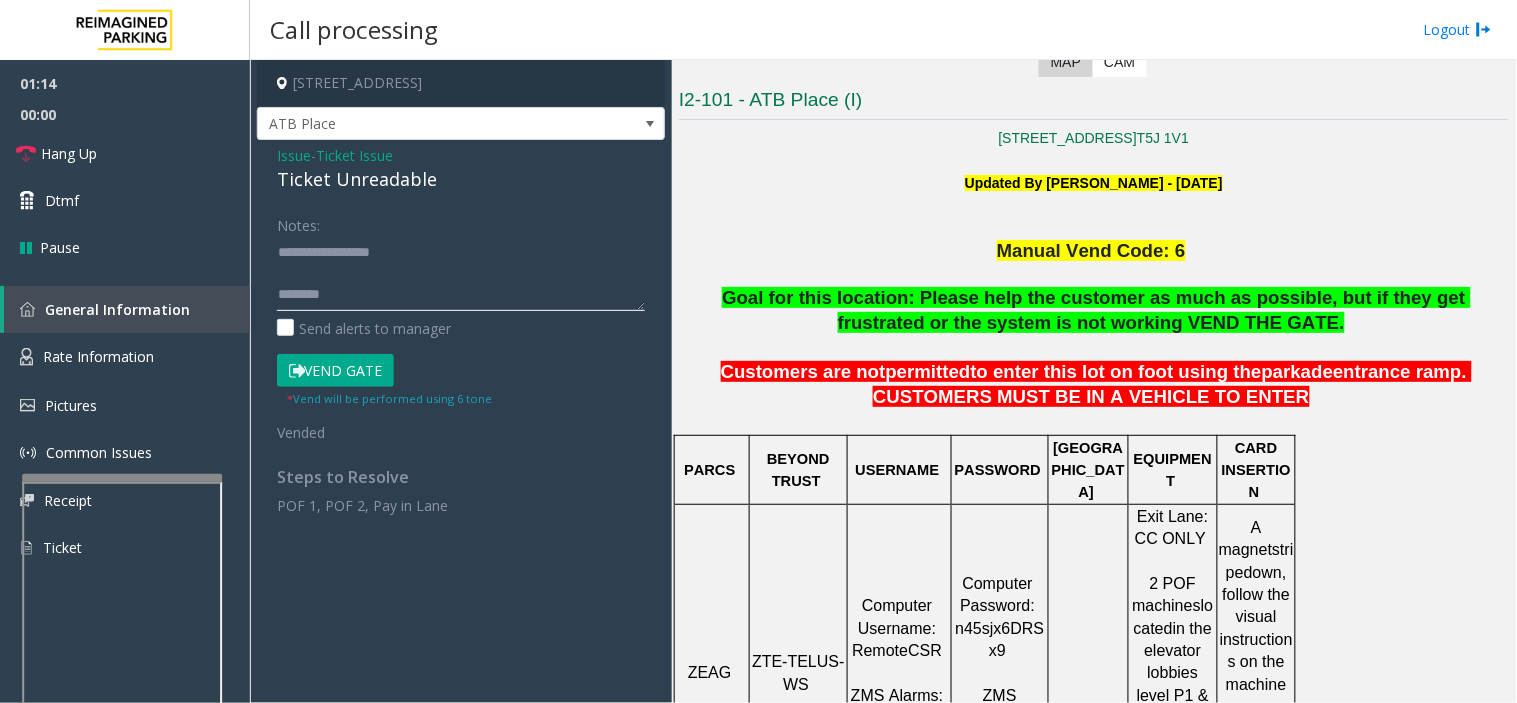 type on "**********" 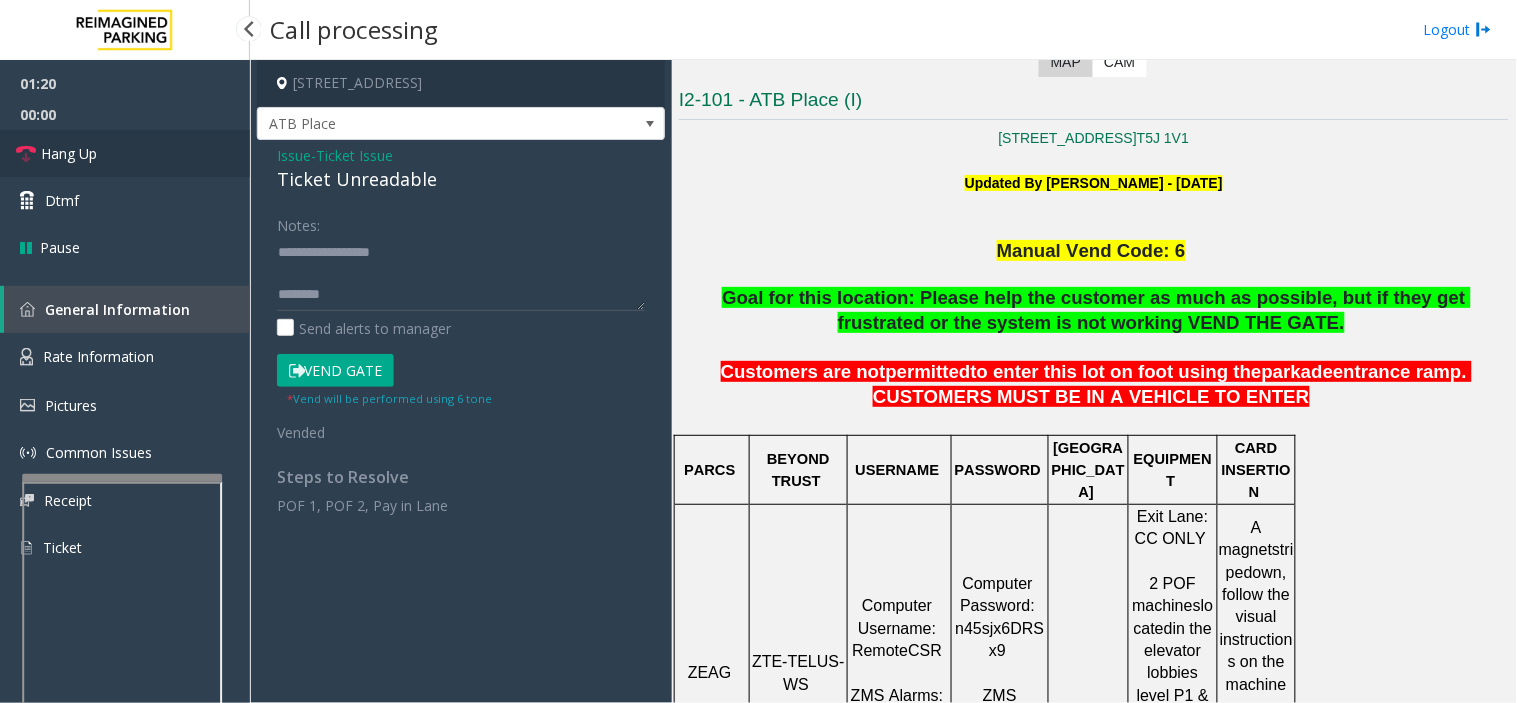 click on "Hang Up" at bounding box center (125, 153) 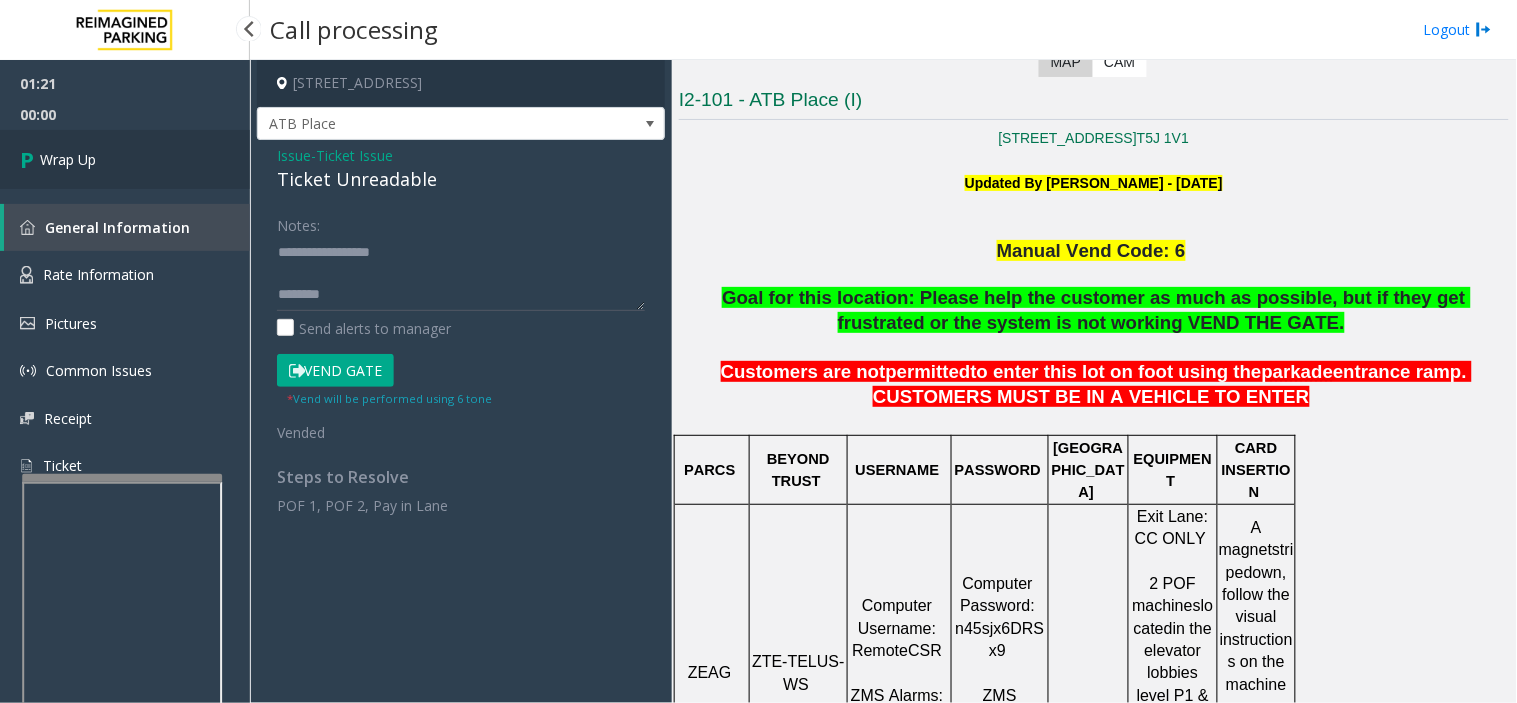 click on "Wrap Up" at bounding box center (125, 159) 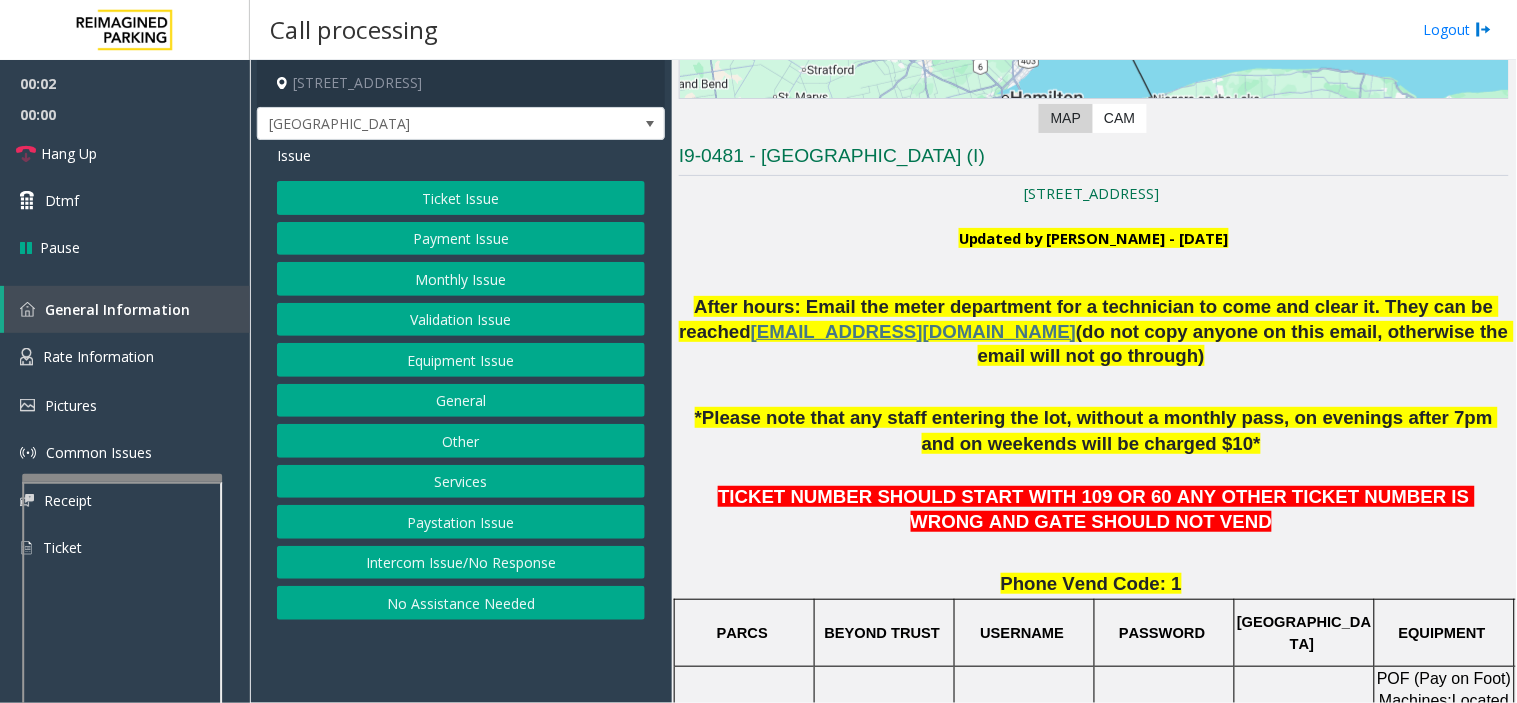 scroll, scrollTop: 666, scrollLeft: 0, axis: vertical 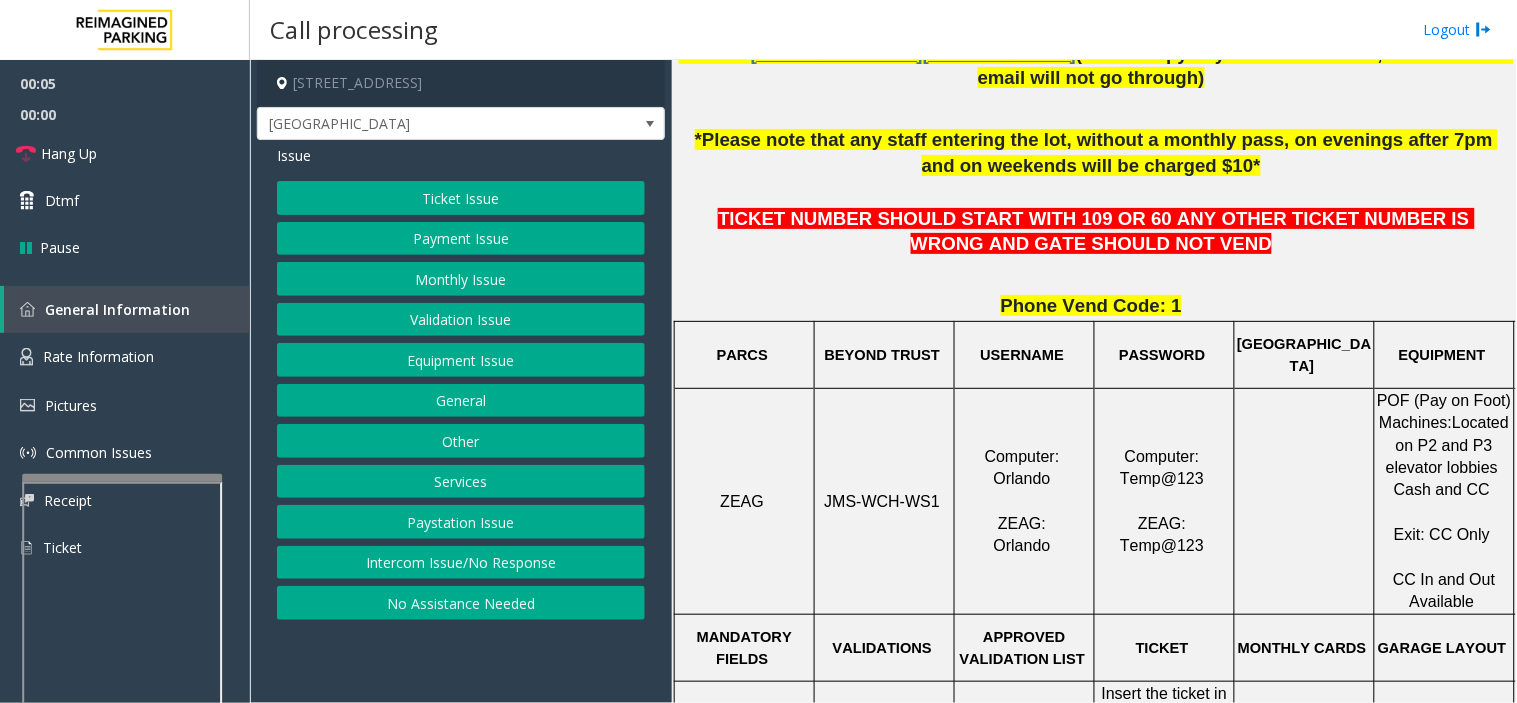 click on "JMS-WCH-WS1" 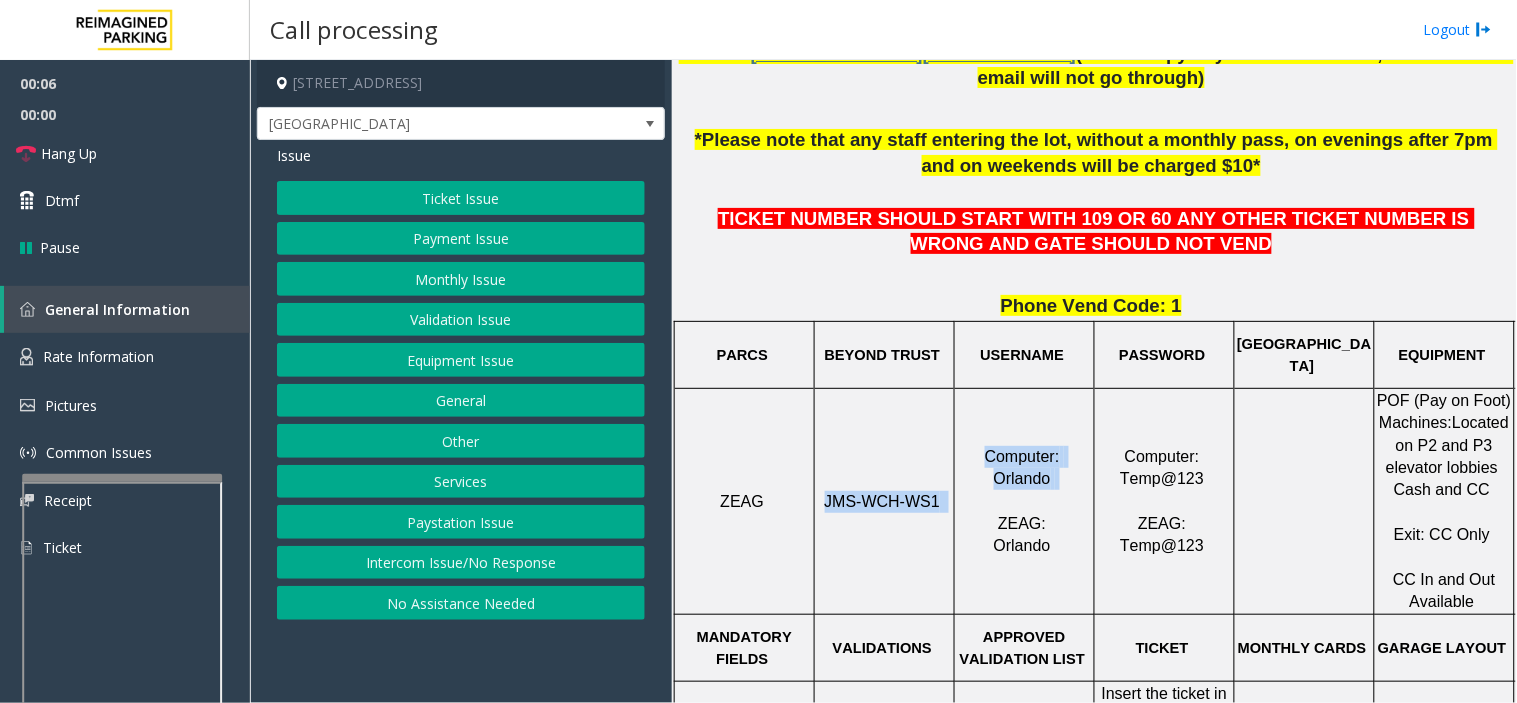 drag, startPoint x: 817, startPoint y: 507, endPoint x: 960, endPoint y: 508, distance: 143.0035 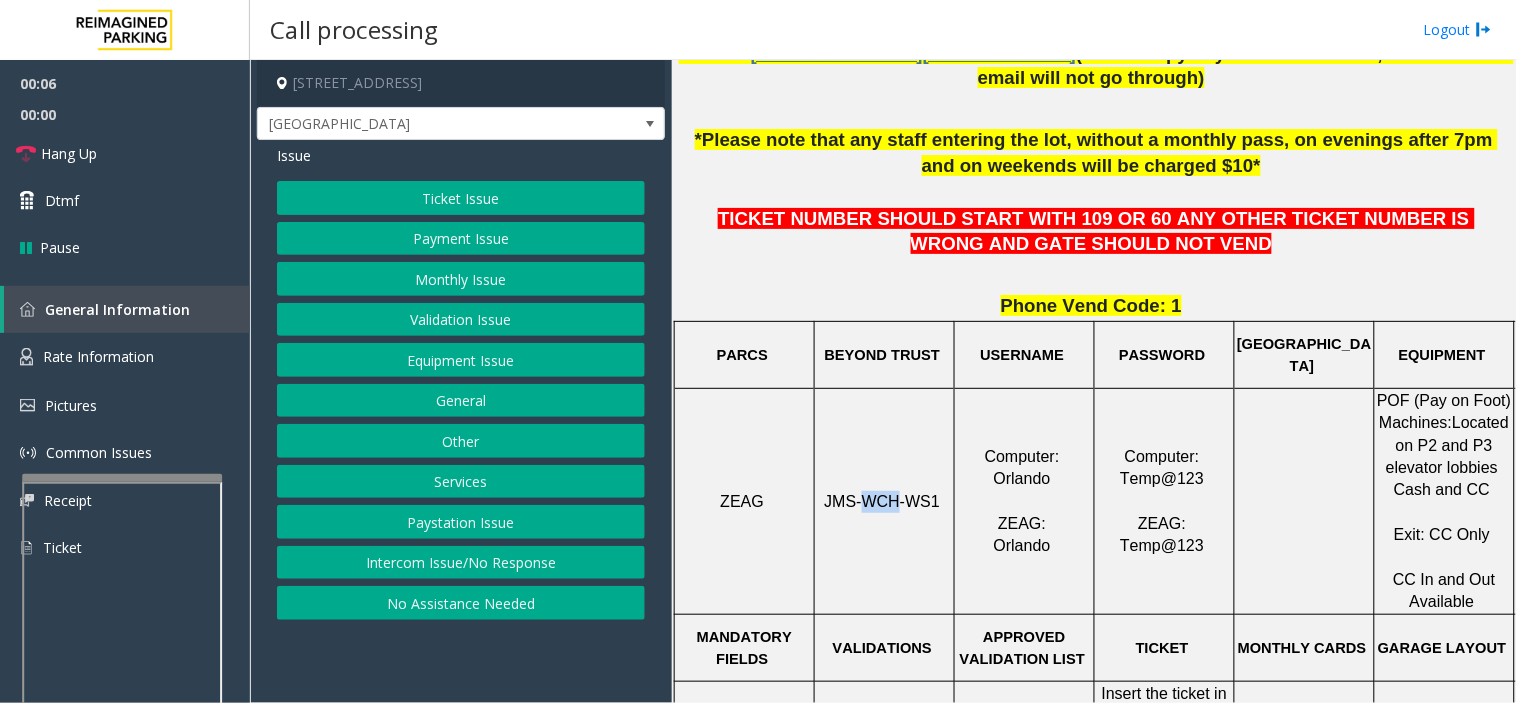 click on "JMS-WCH-WS1" 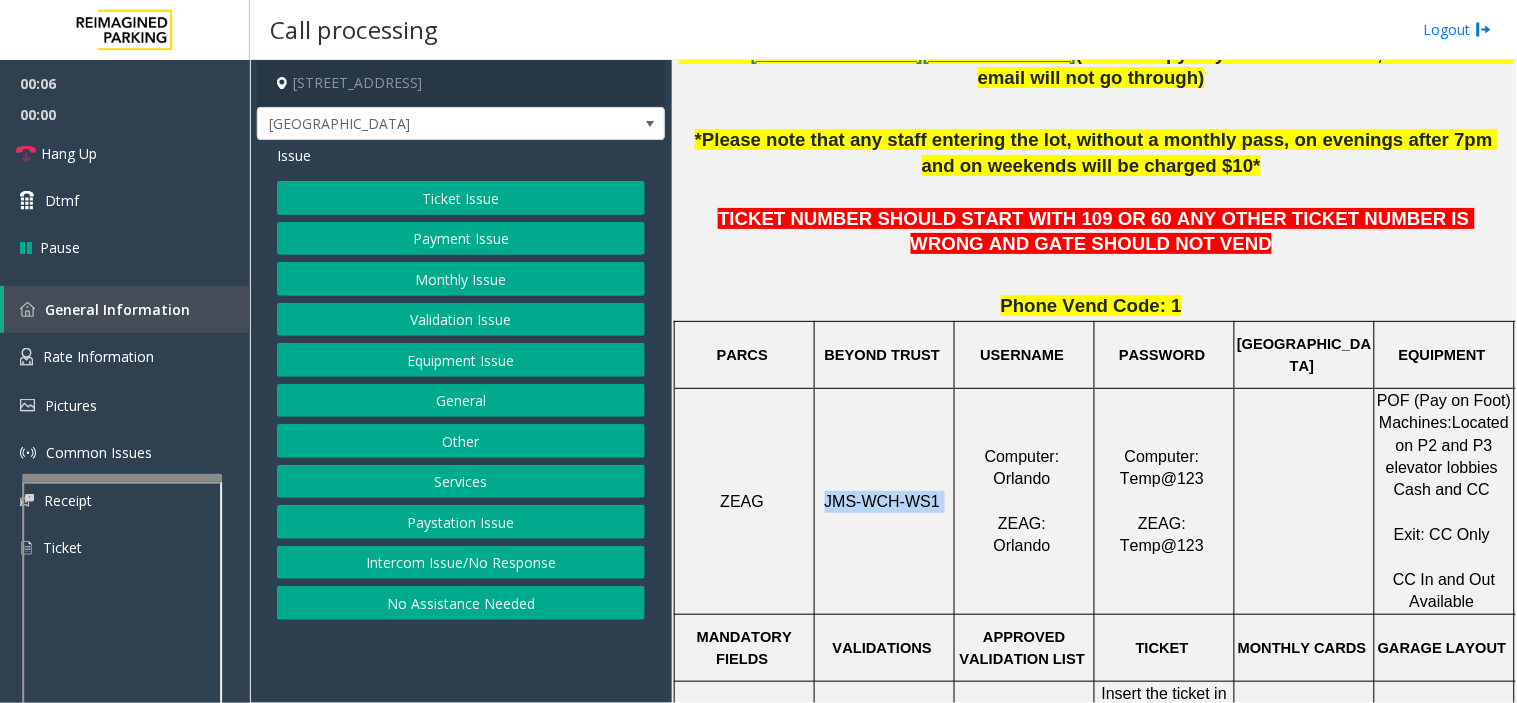 click on "JMS-WCH-WS1" 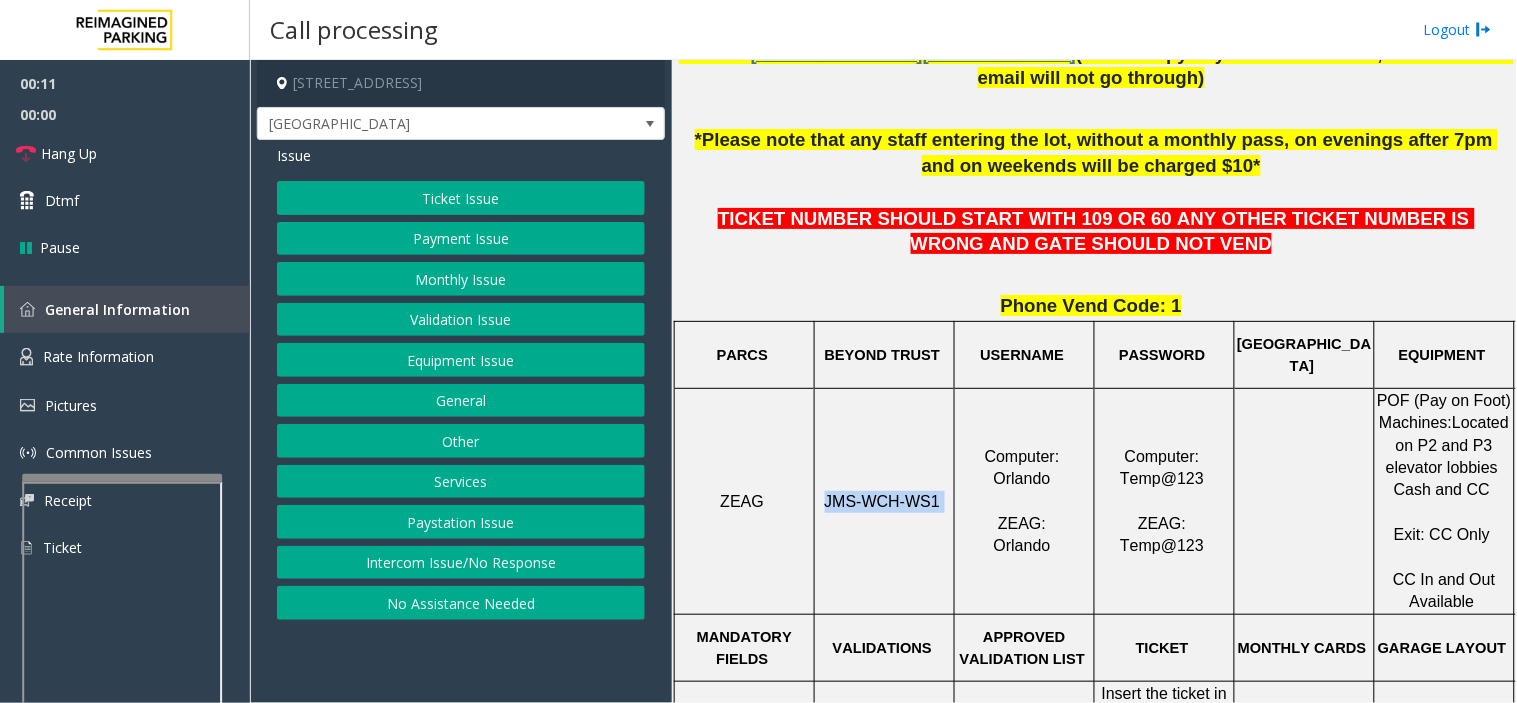 click on "Ticket Issue" 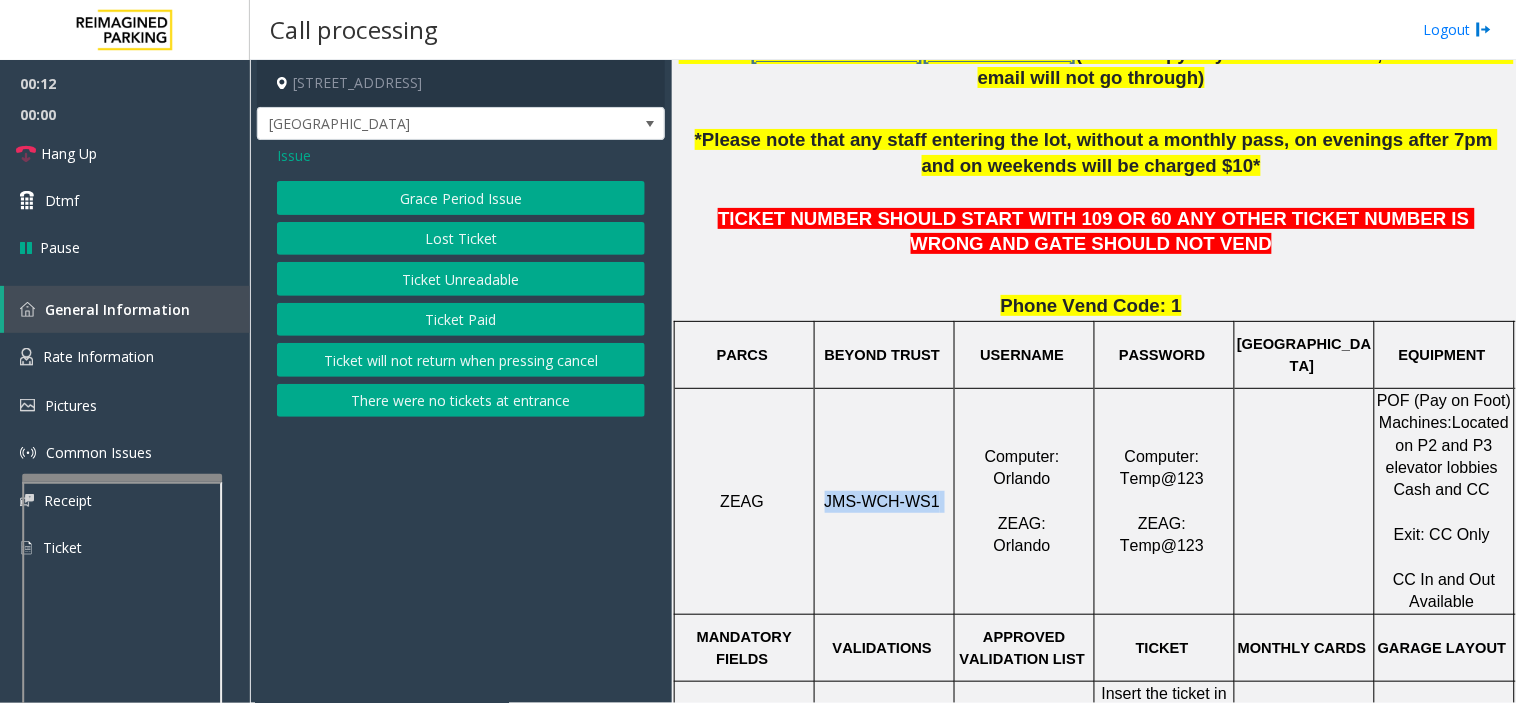 click on "Ticket Unreadable" 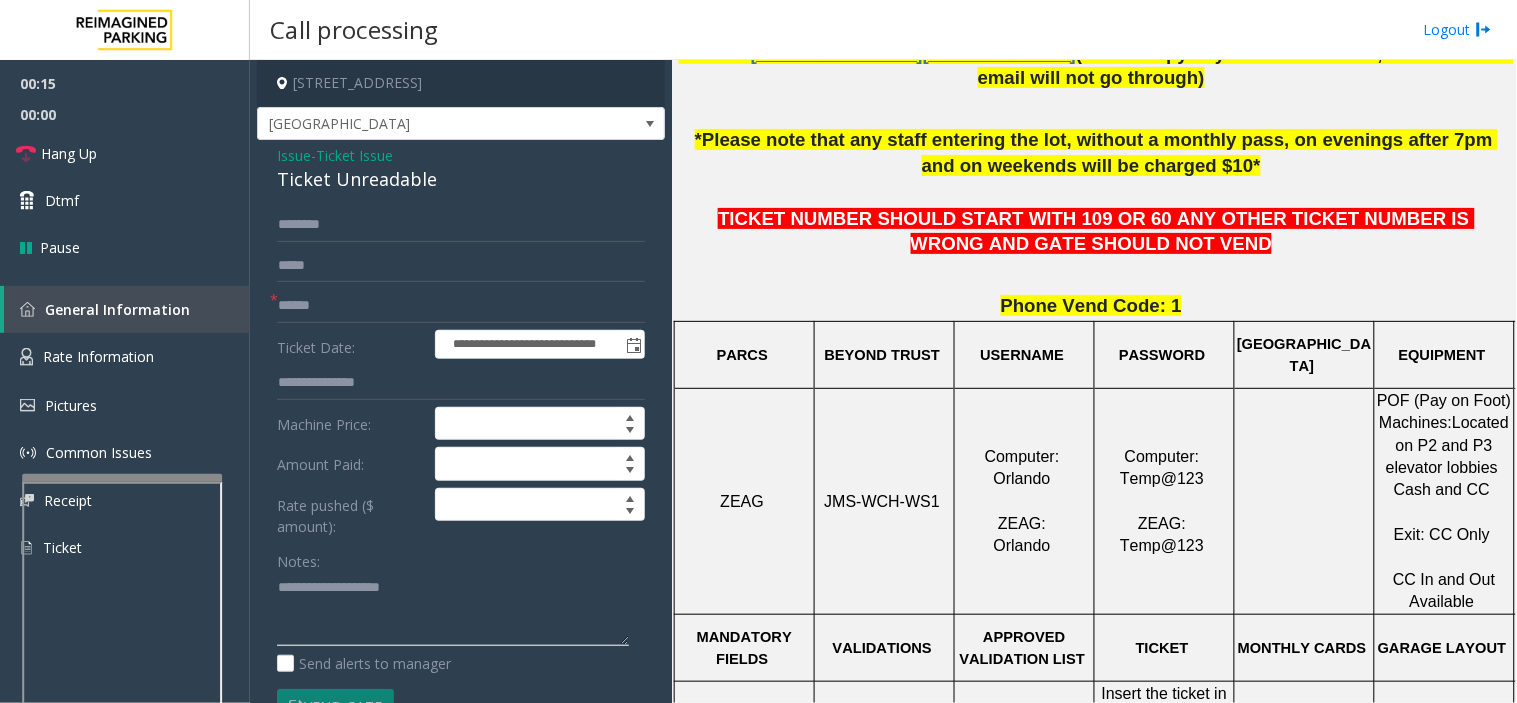 paste on "**********" 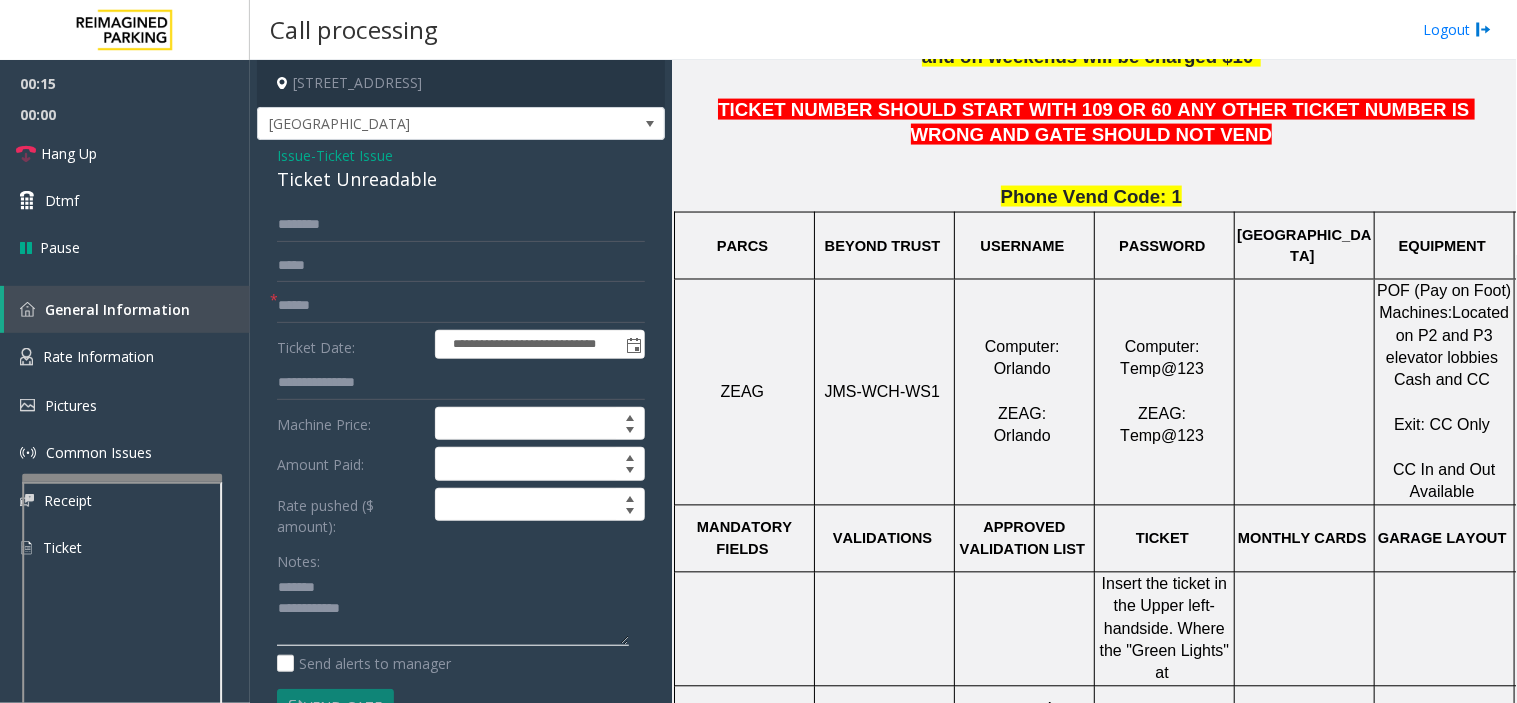 scroll, scrollTop: 1111, scrollLeft: 0, axis: vertical 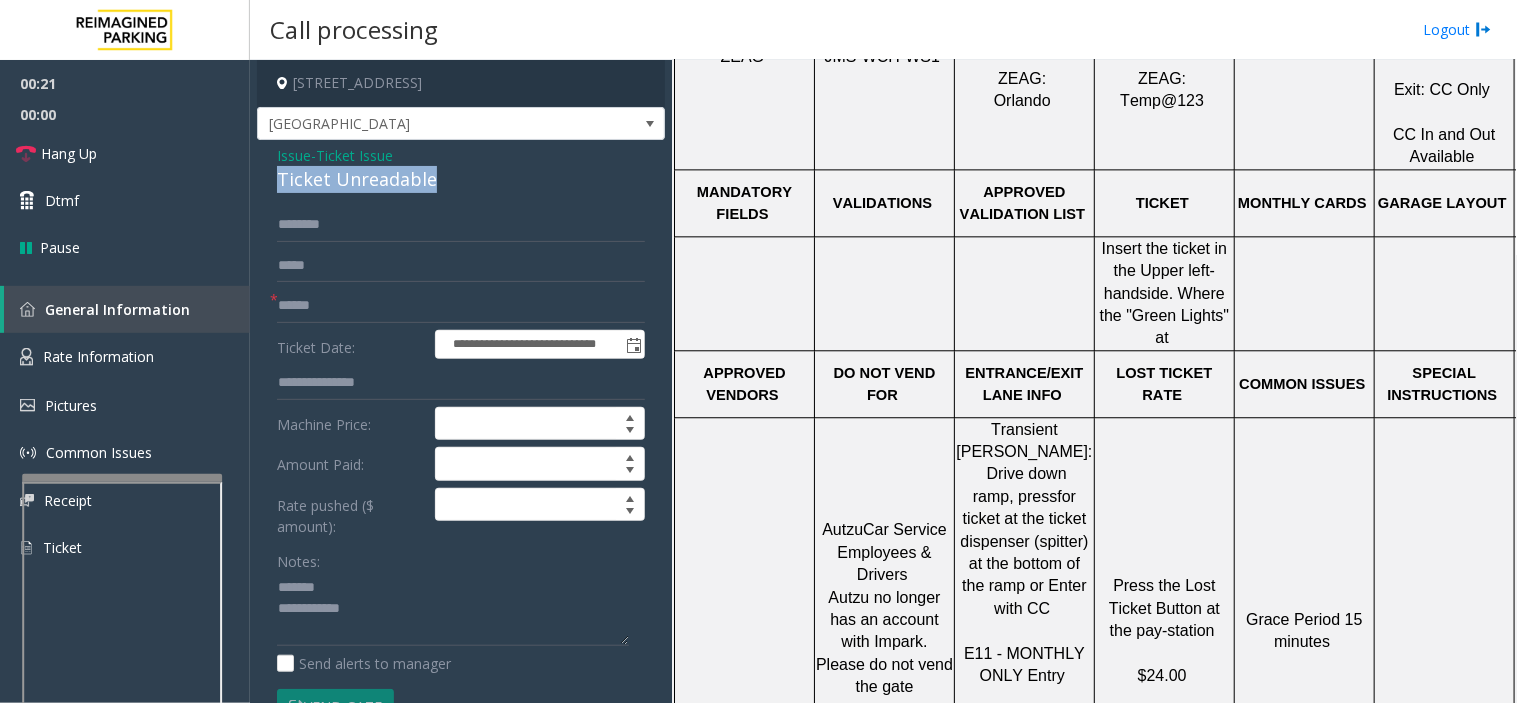 drag, startPoint x: 274, startPoint y: 183, endPoint x: 388, endPoint y: 180, distance: 114.03947 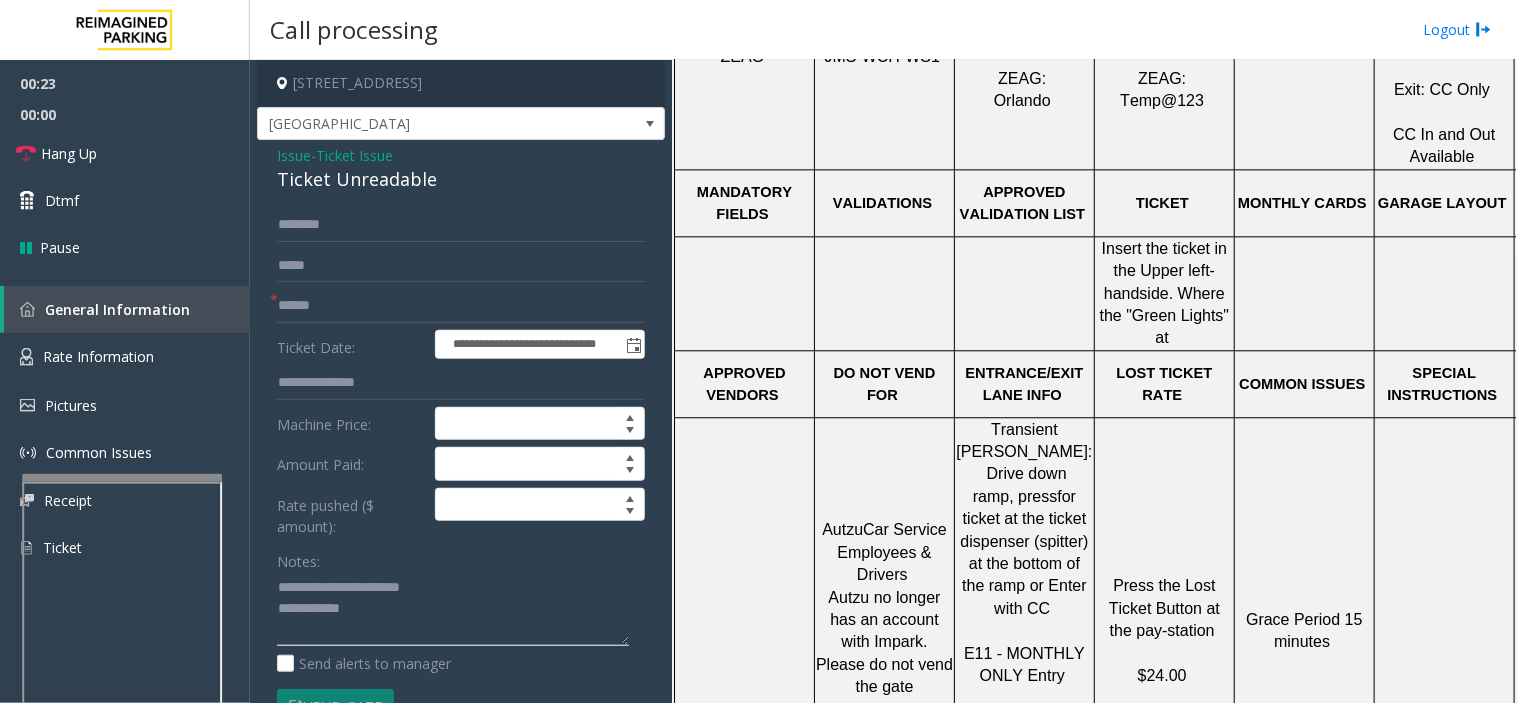 click 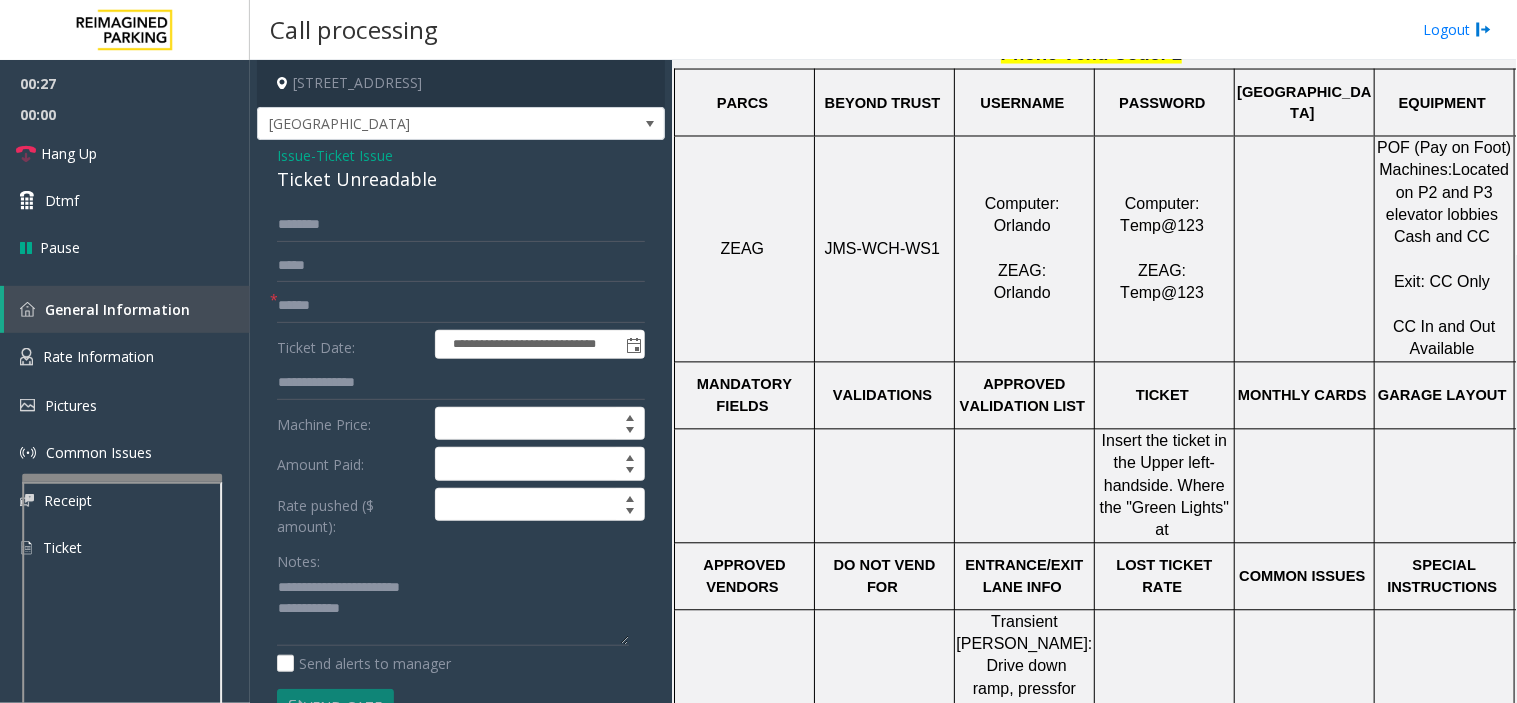 scroll, scrollTop: 666, scrollLeft: 0, axis: vertical 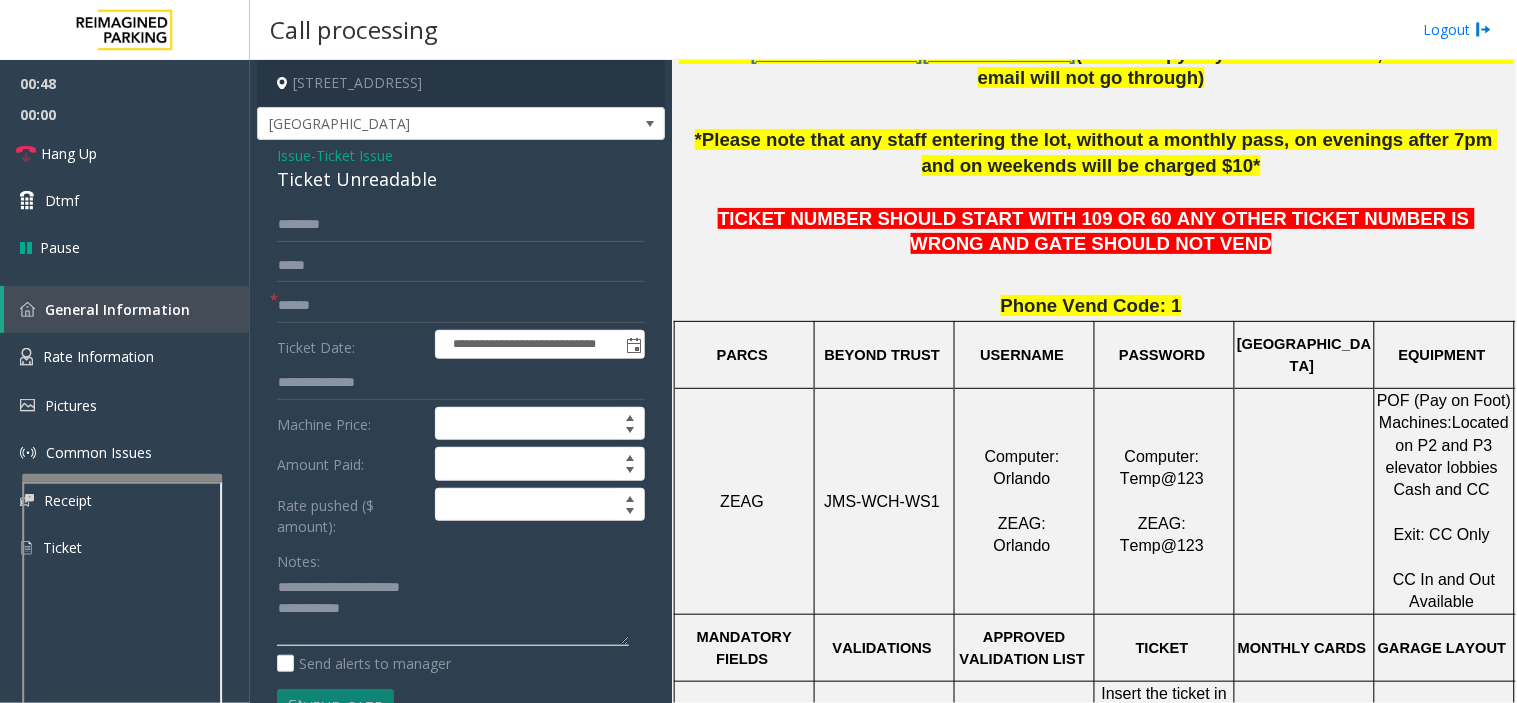 click 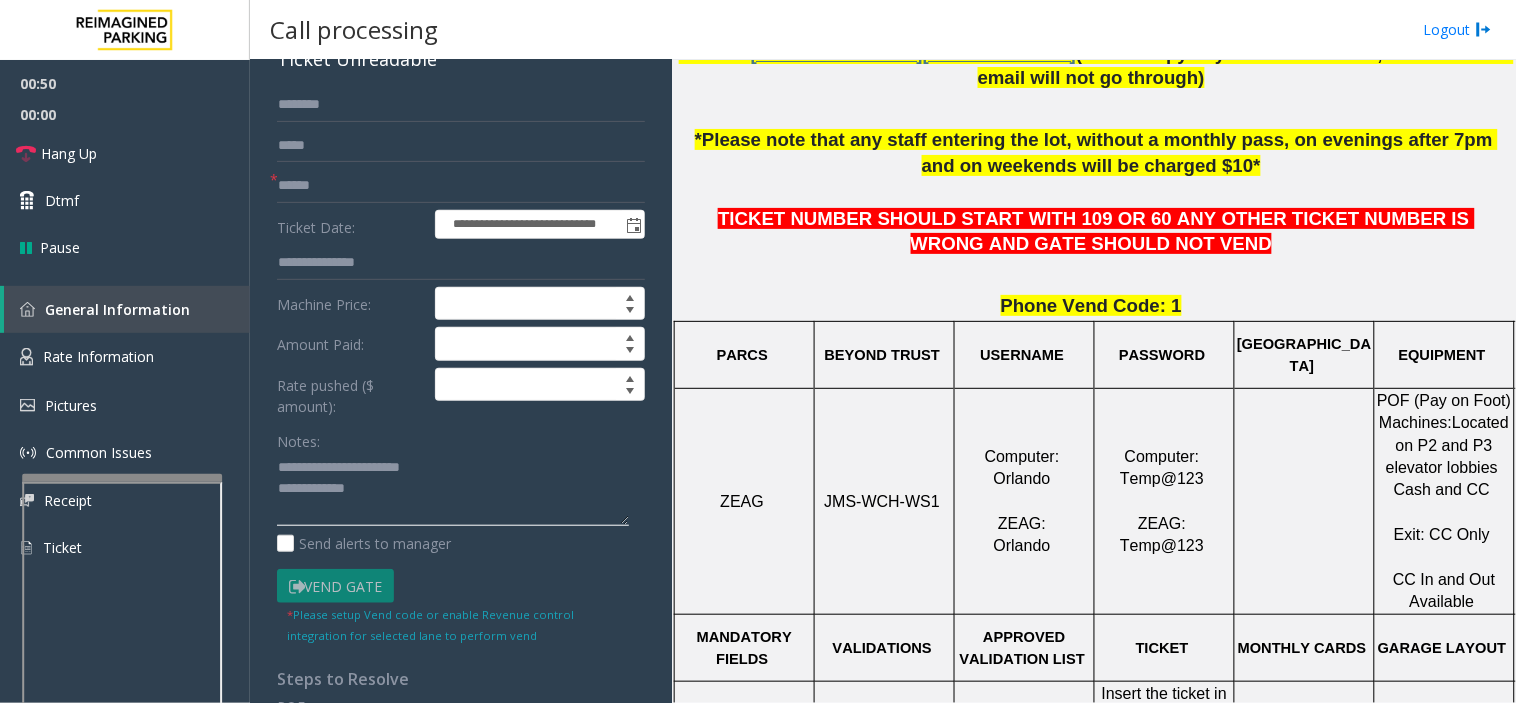 scroll, scrollTop: 222, scrollLeft: 0, axis: vertical 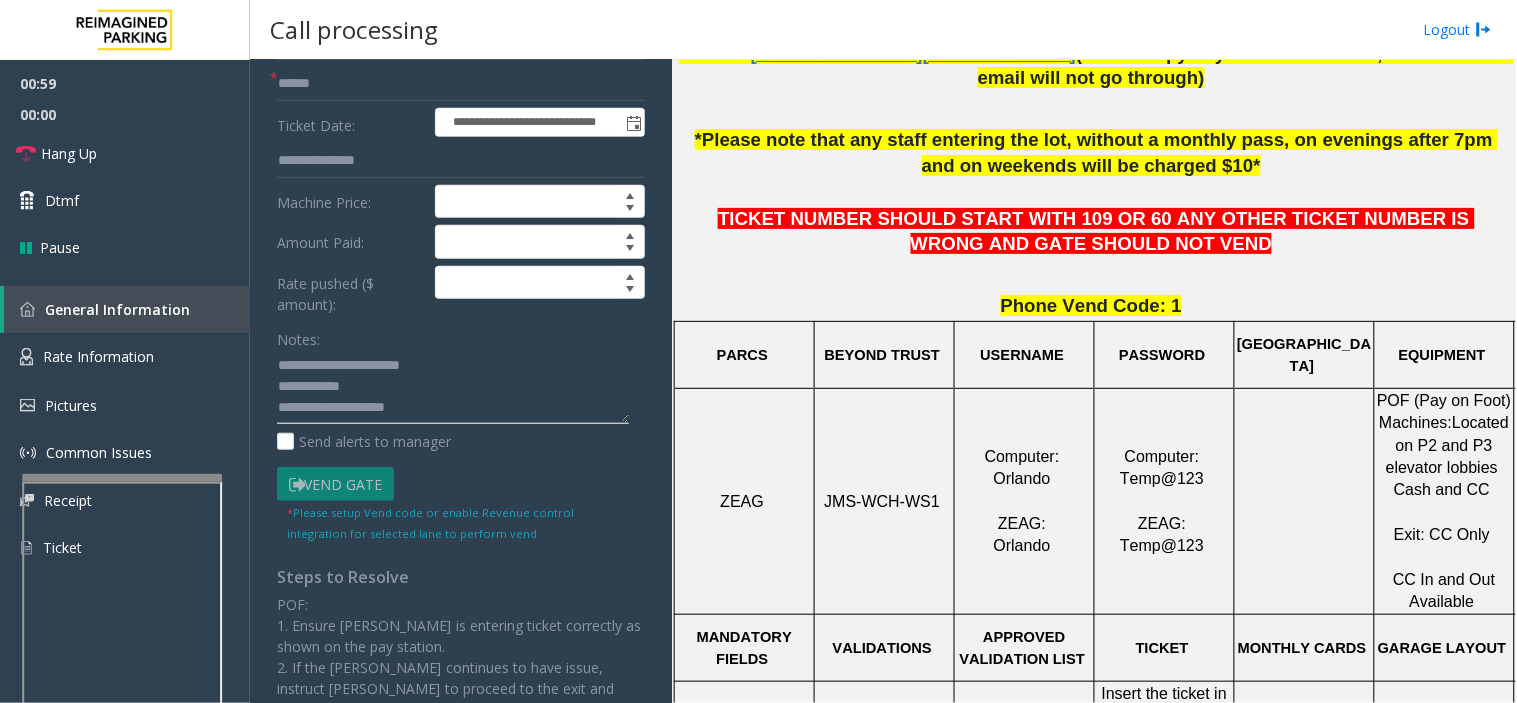 type on "**********" 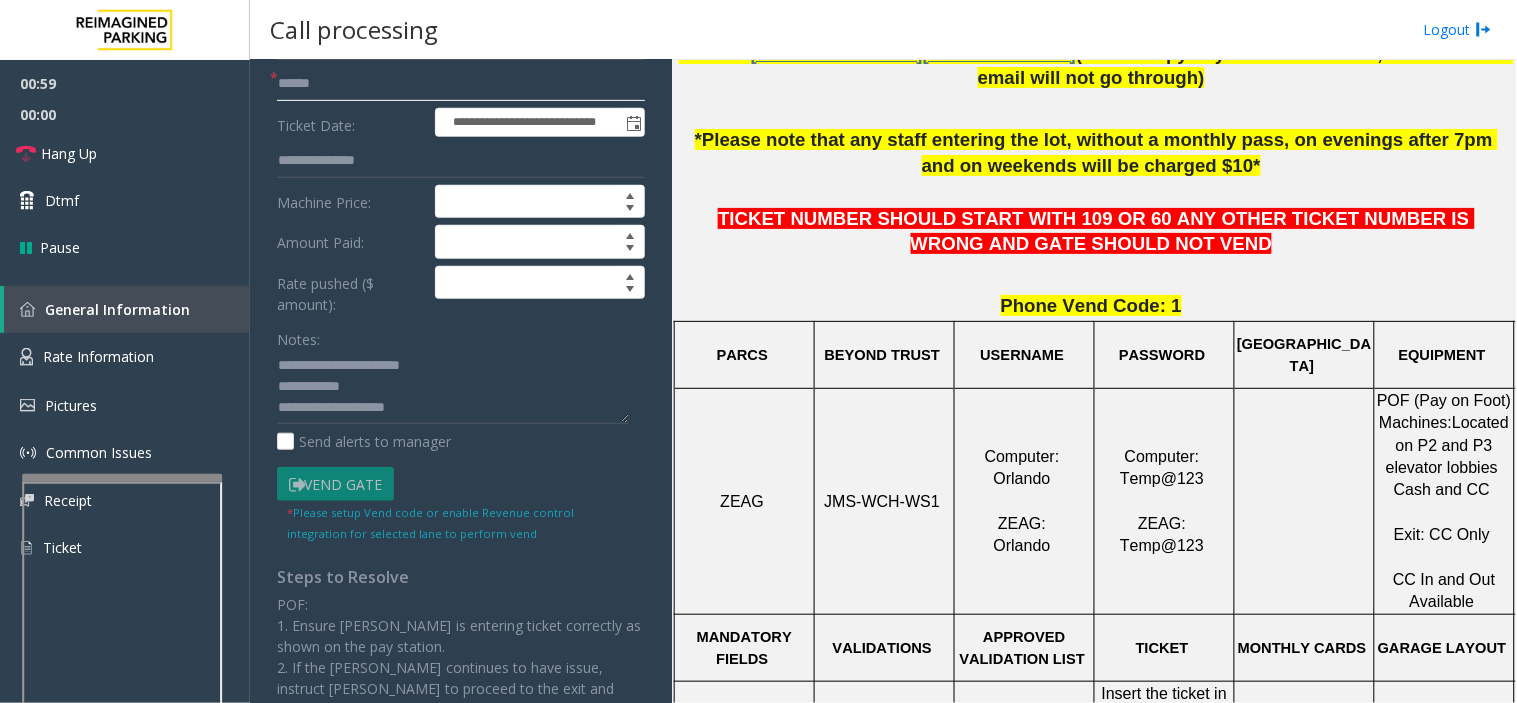 click 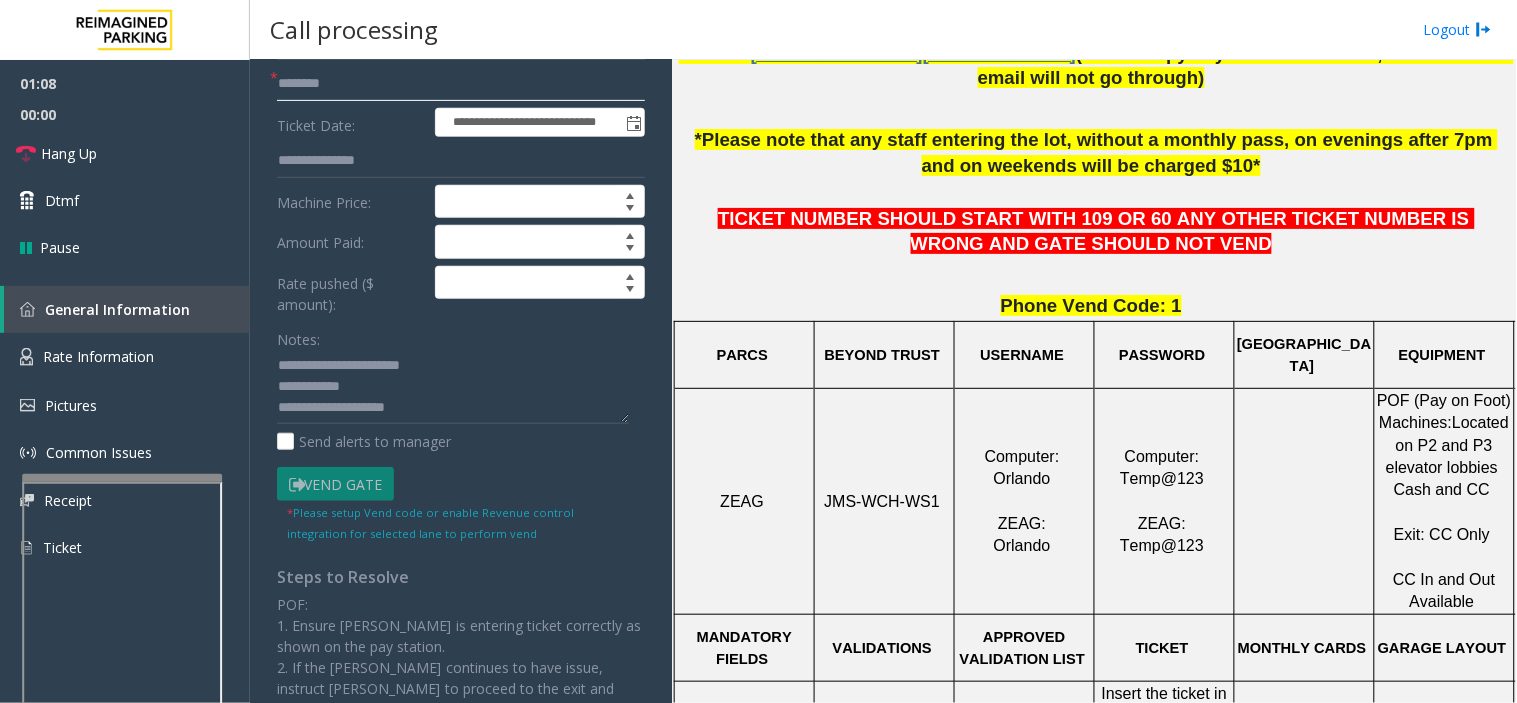 type on "********" 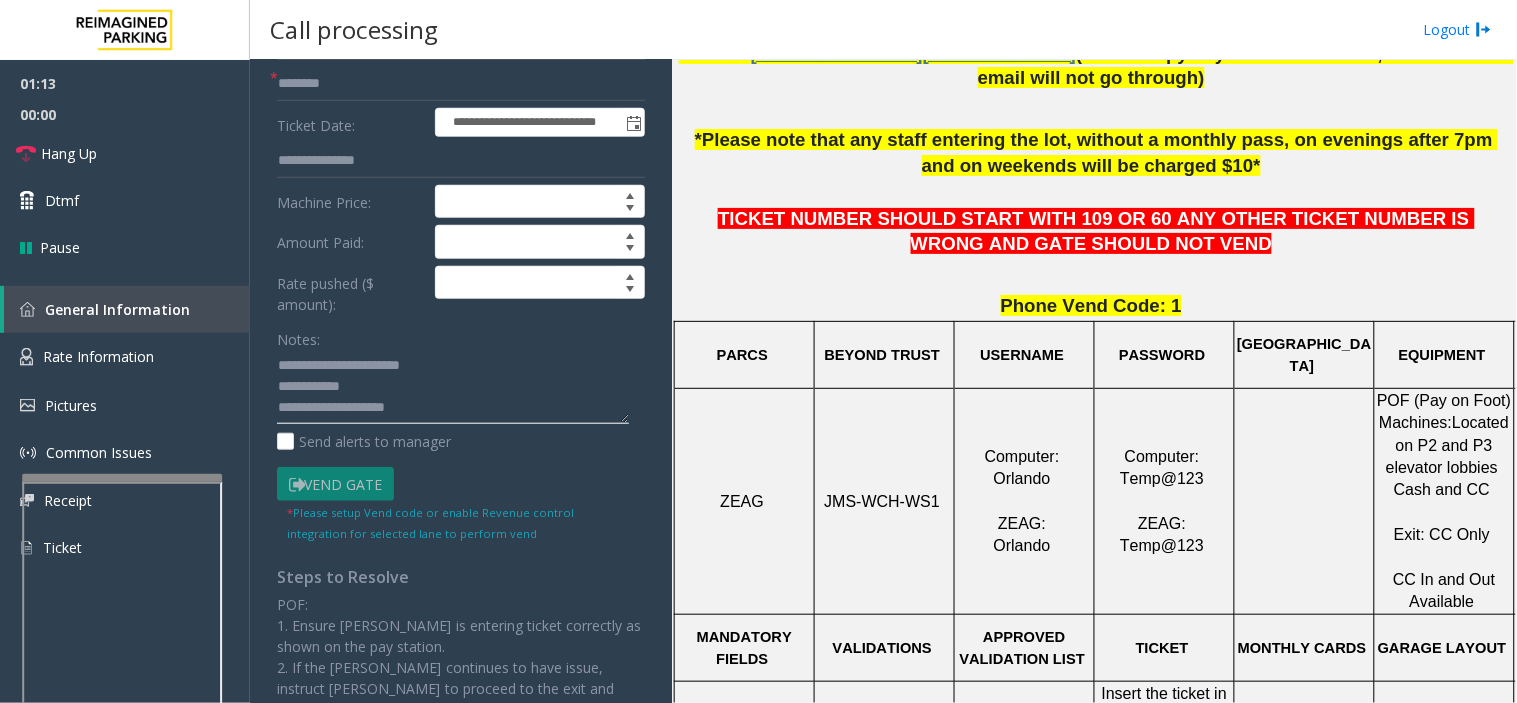 click 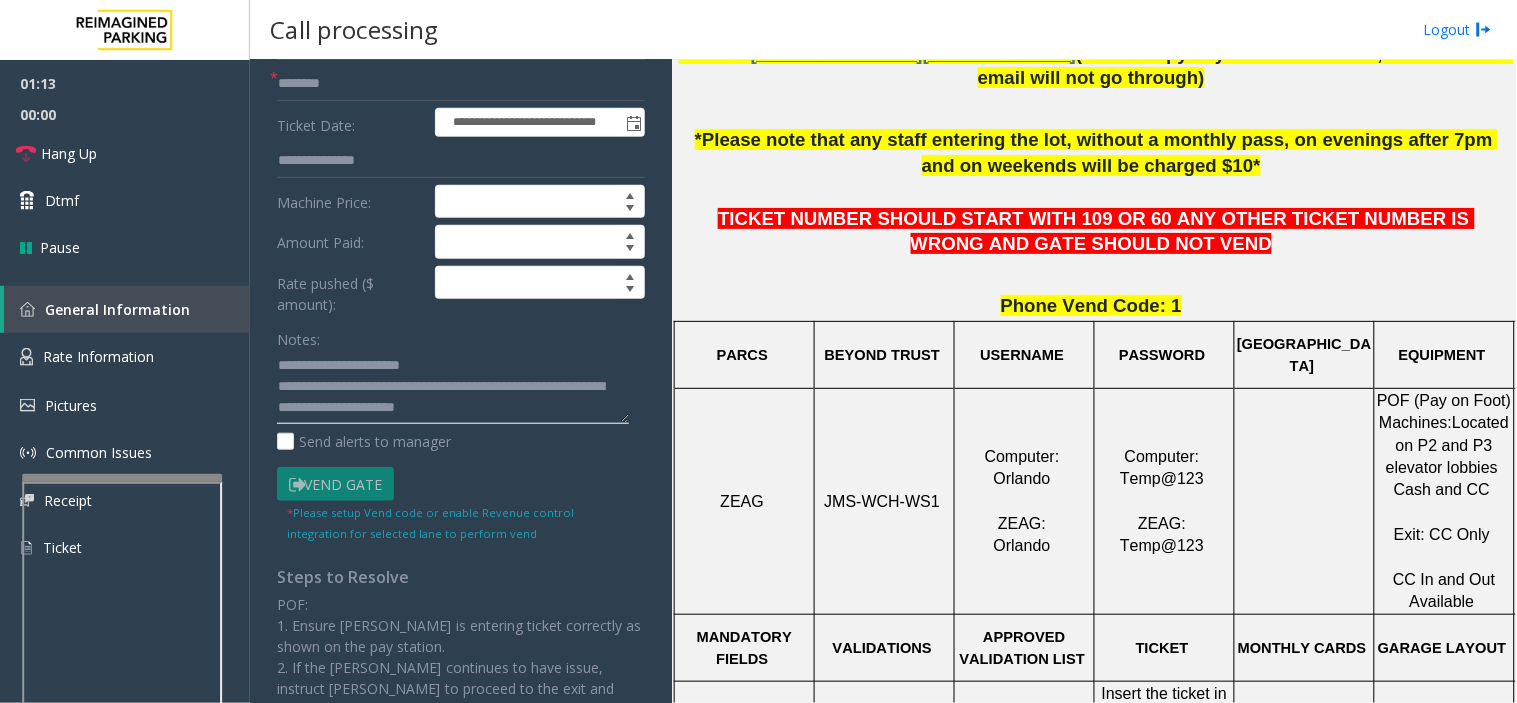 scroll, scrollTop: 14, scrollLeft: 0, axis: vertical 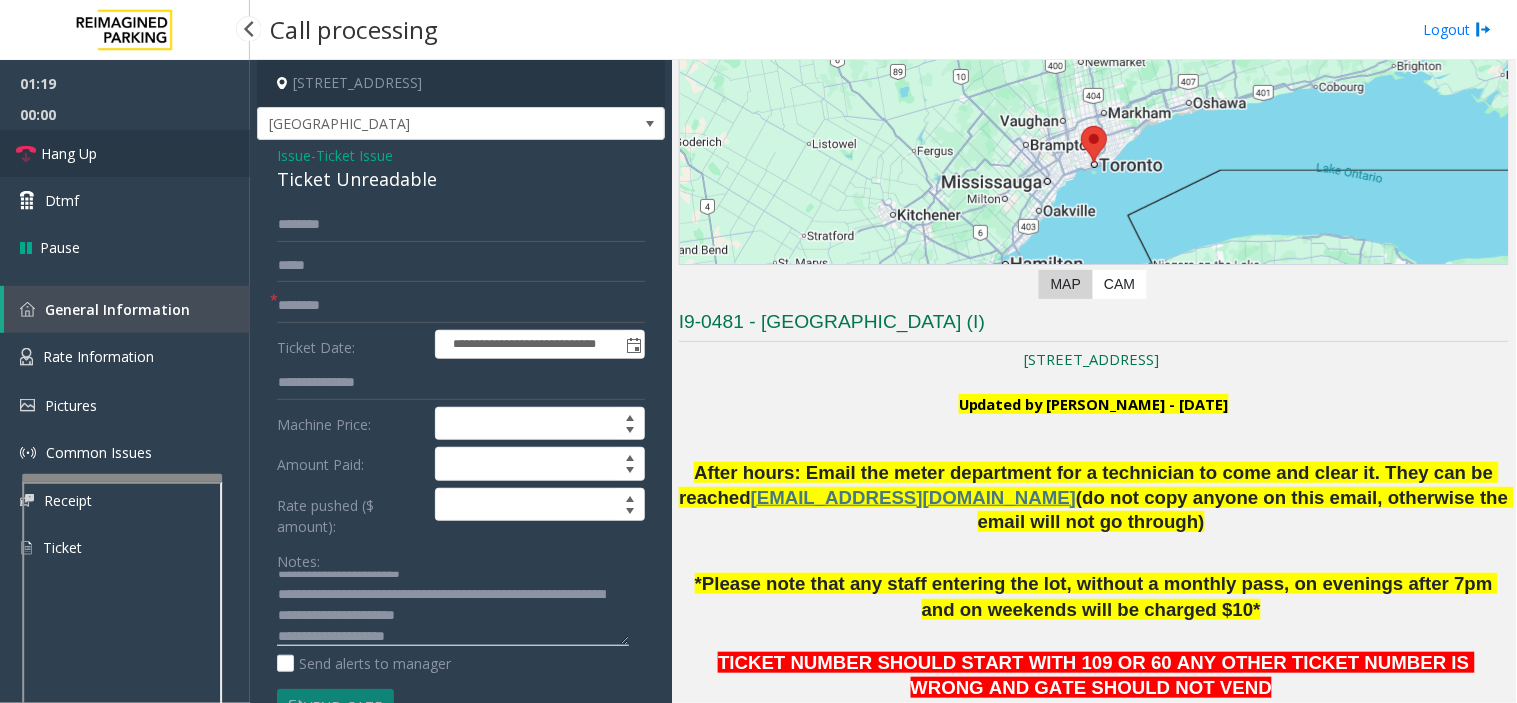 type on "**********" 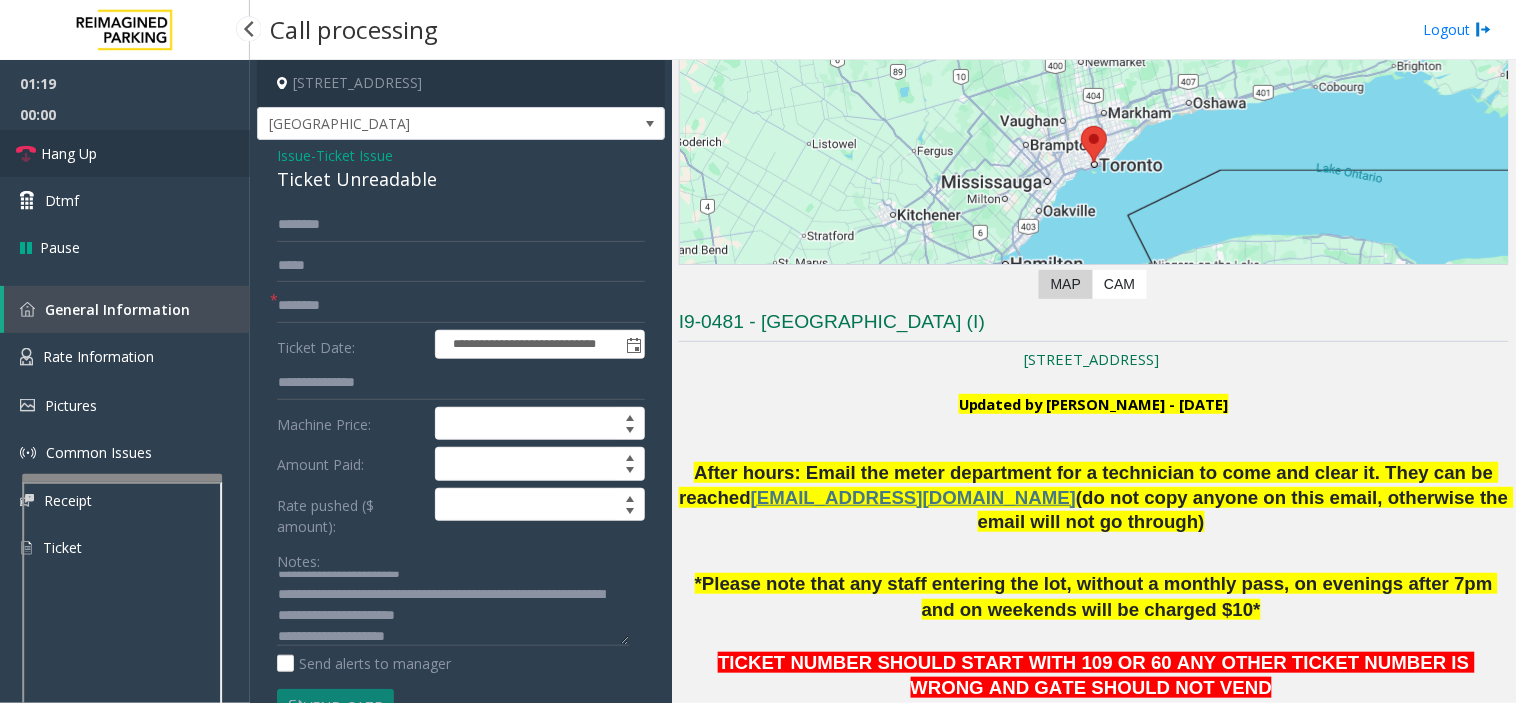 click on "Hang Up" at bounding box center (125, 153) 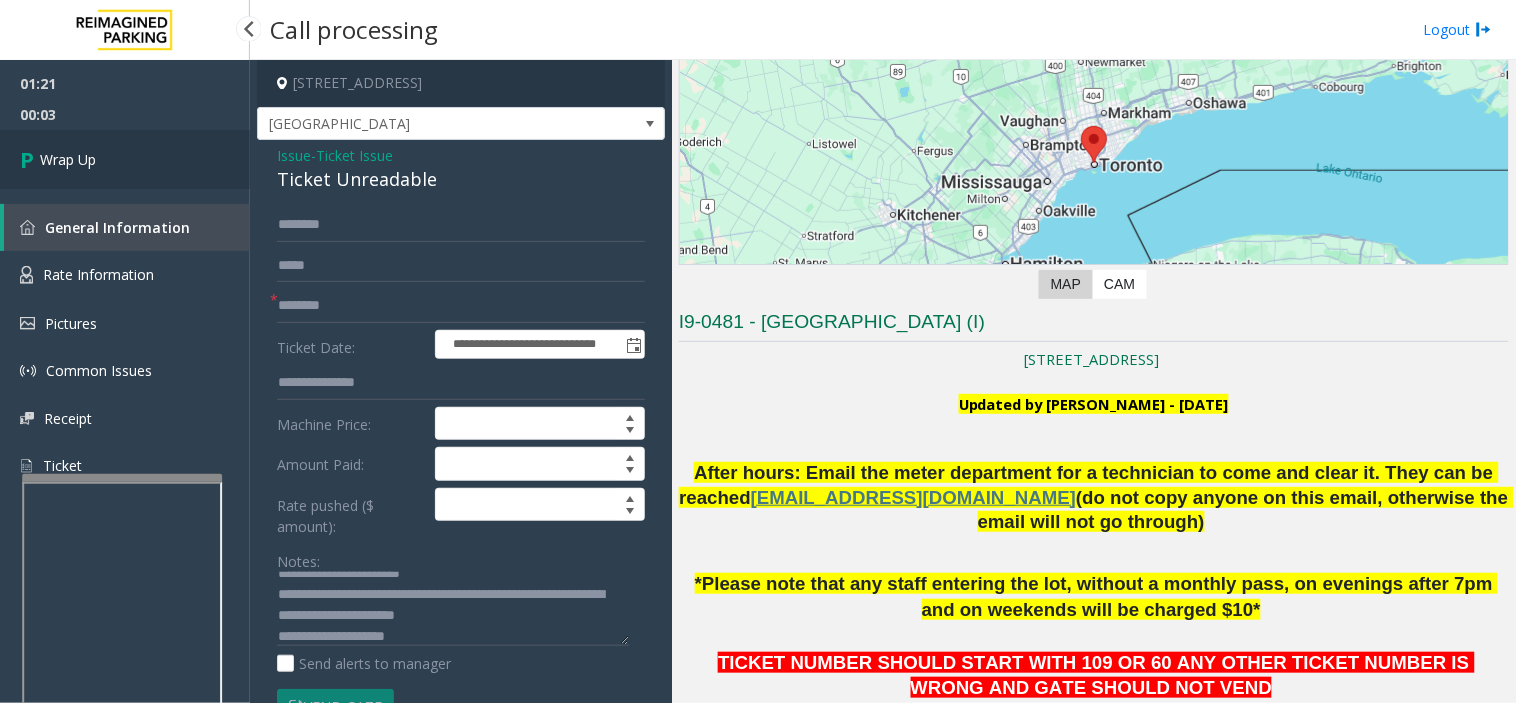click on "Wrap Up" at bounding box center (125, 159) 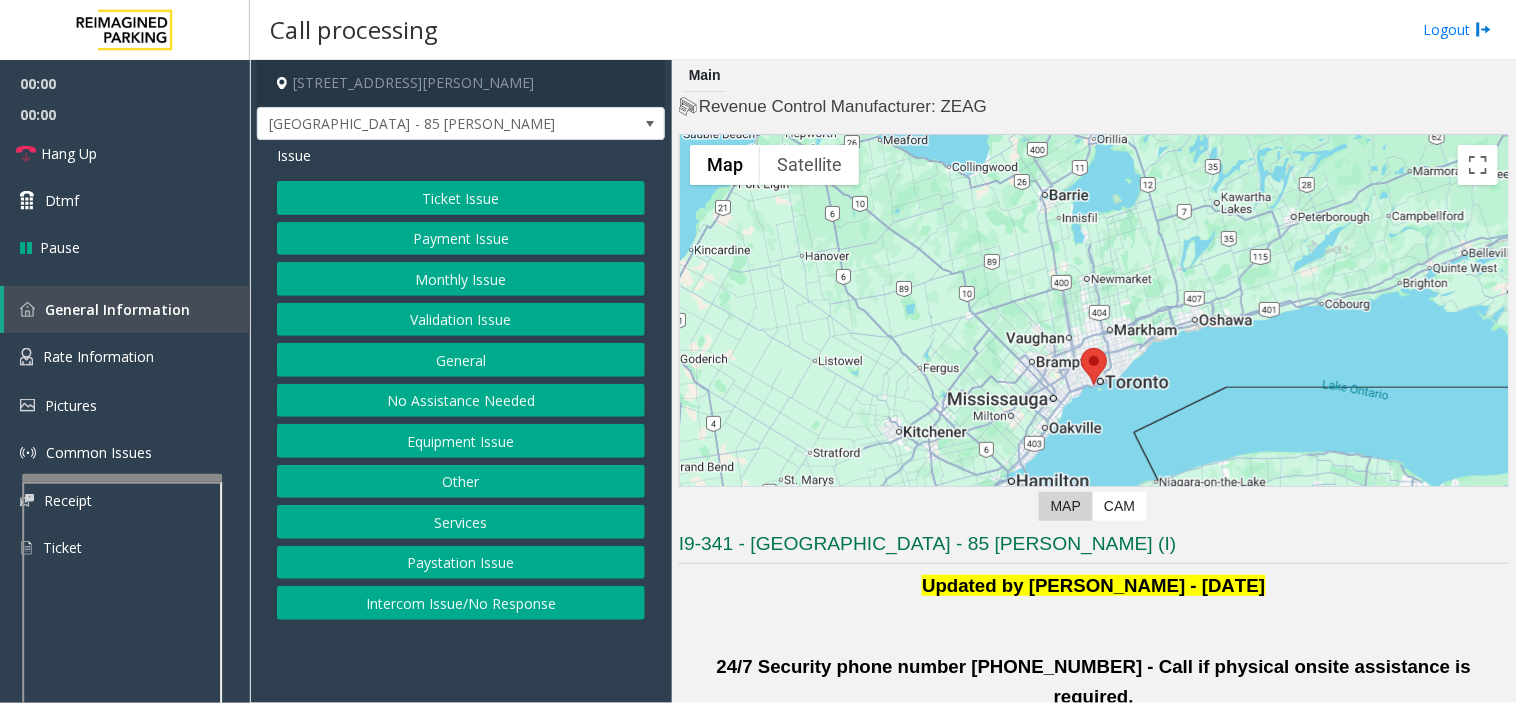click on "Validation Issue" 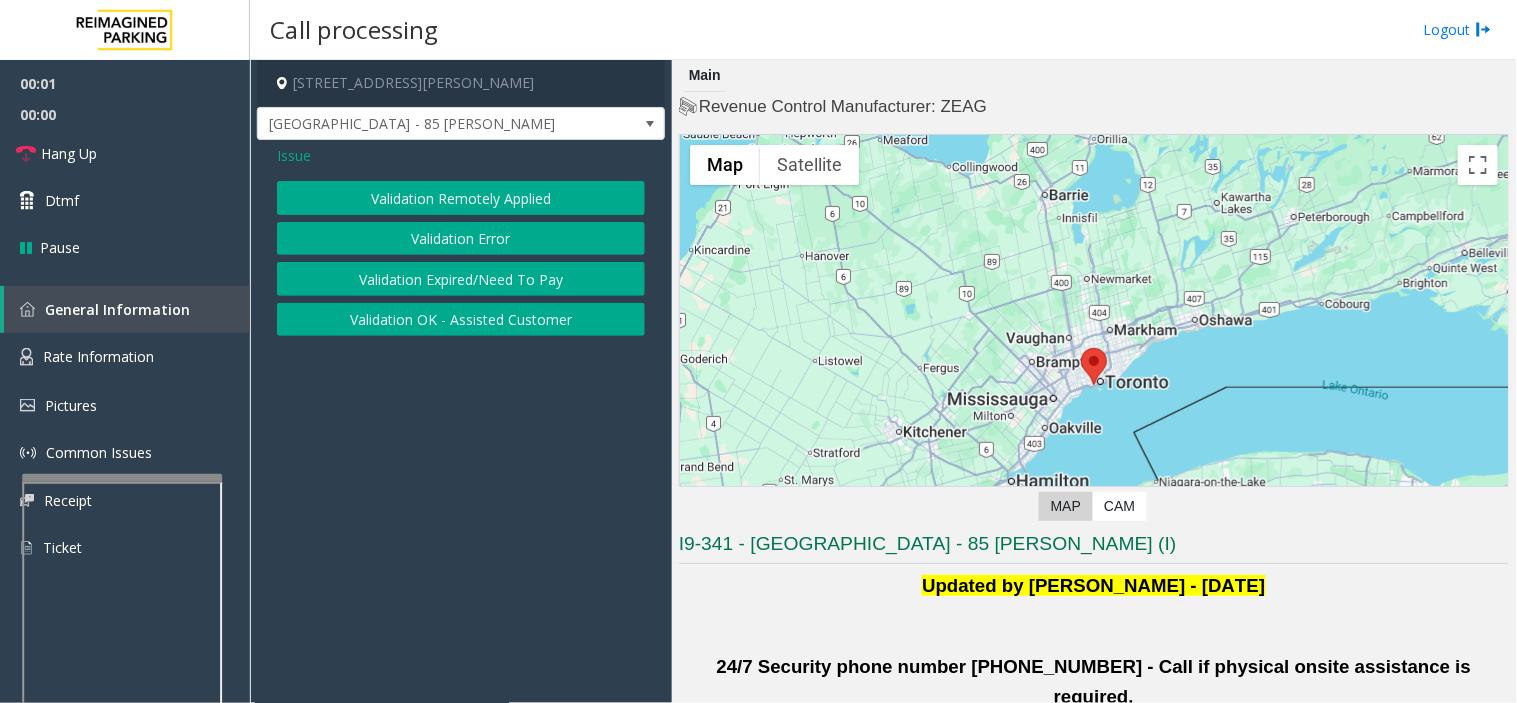 click on "Validation Error" 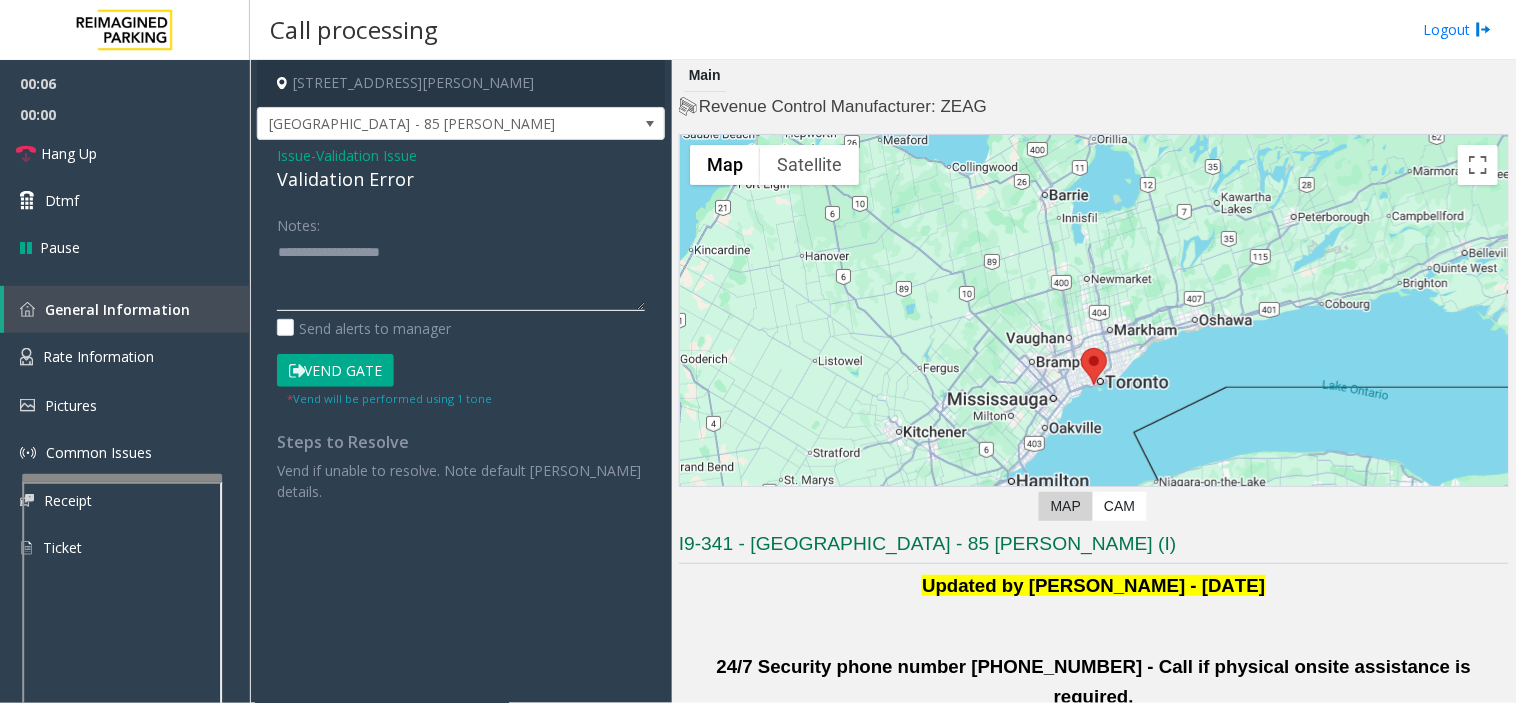 paste on "**********" 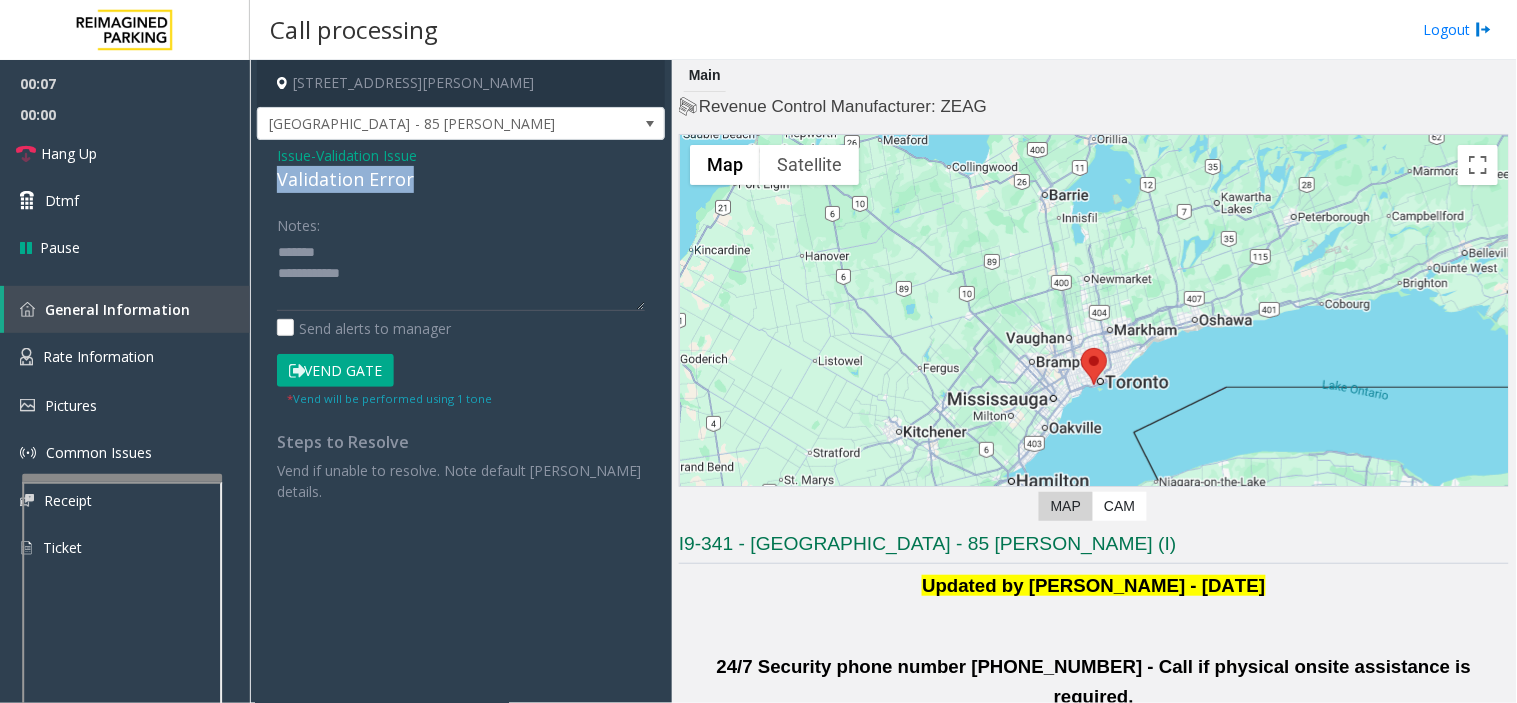 drag, startPoint x: 278, startPoint y: 183, endPoint x: 413, endPoint y: 178, distance: 135.09256 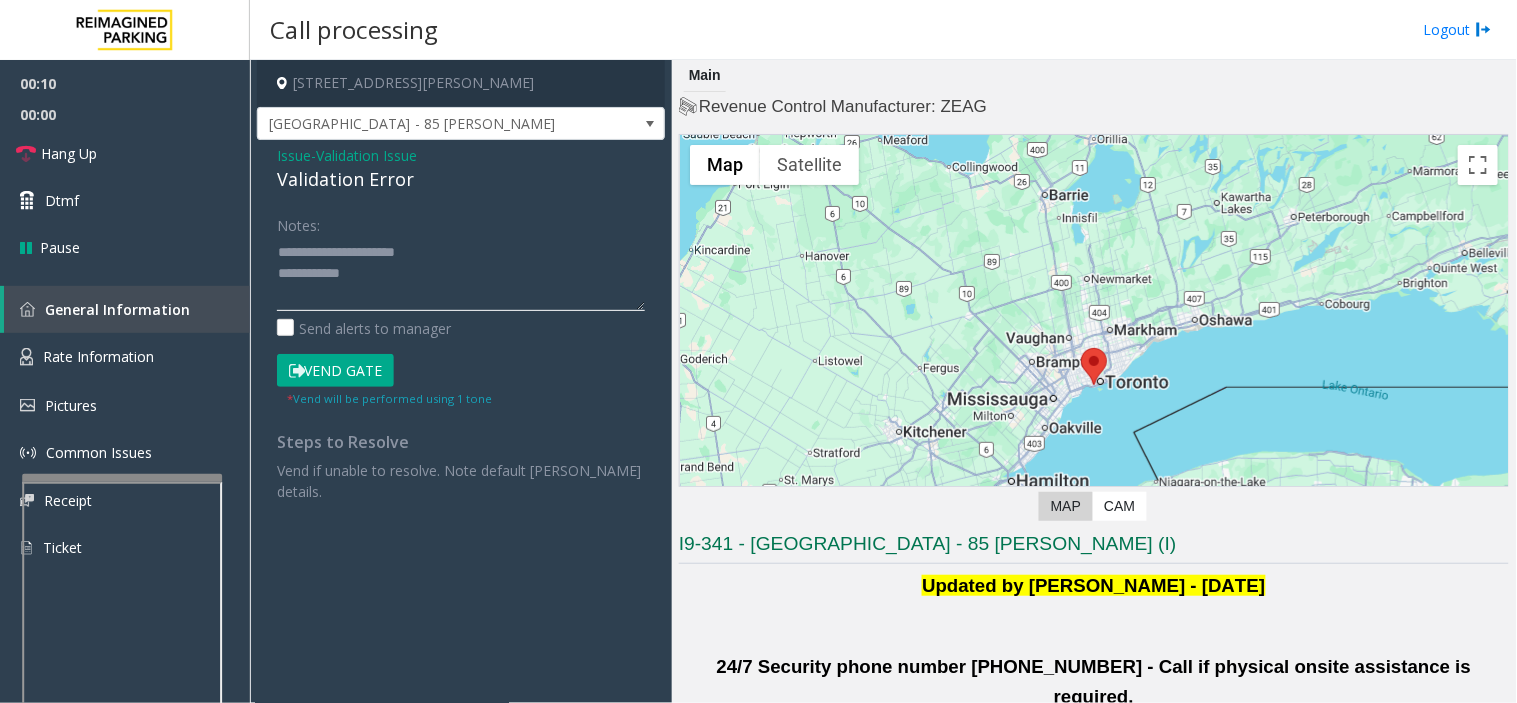 click 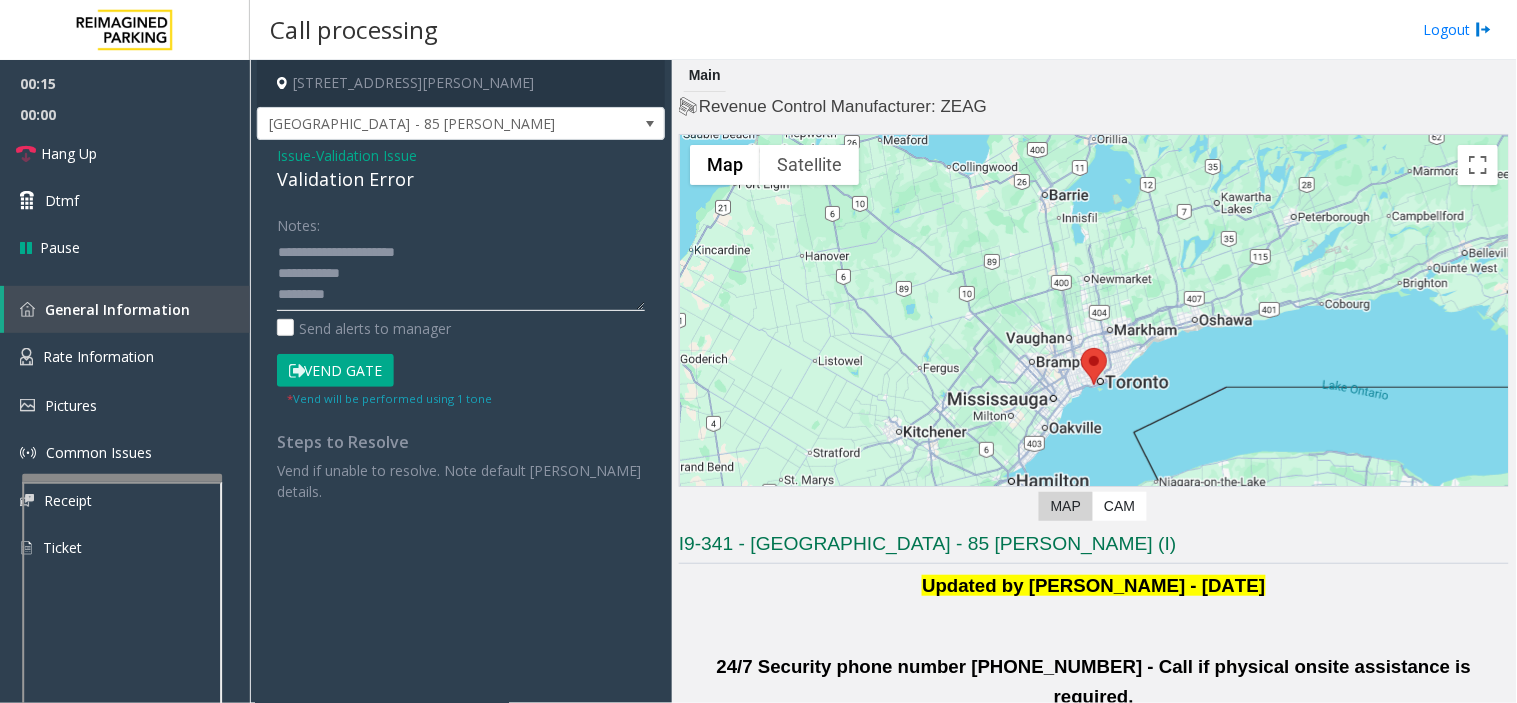 scroll, scrollTop: 14, scrollLeft: 0, axis: vertical 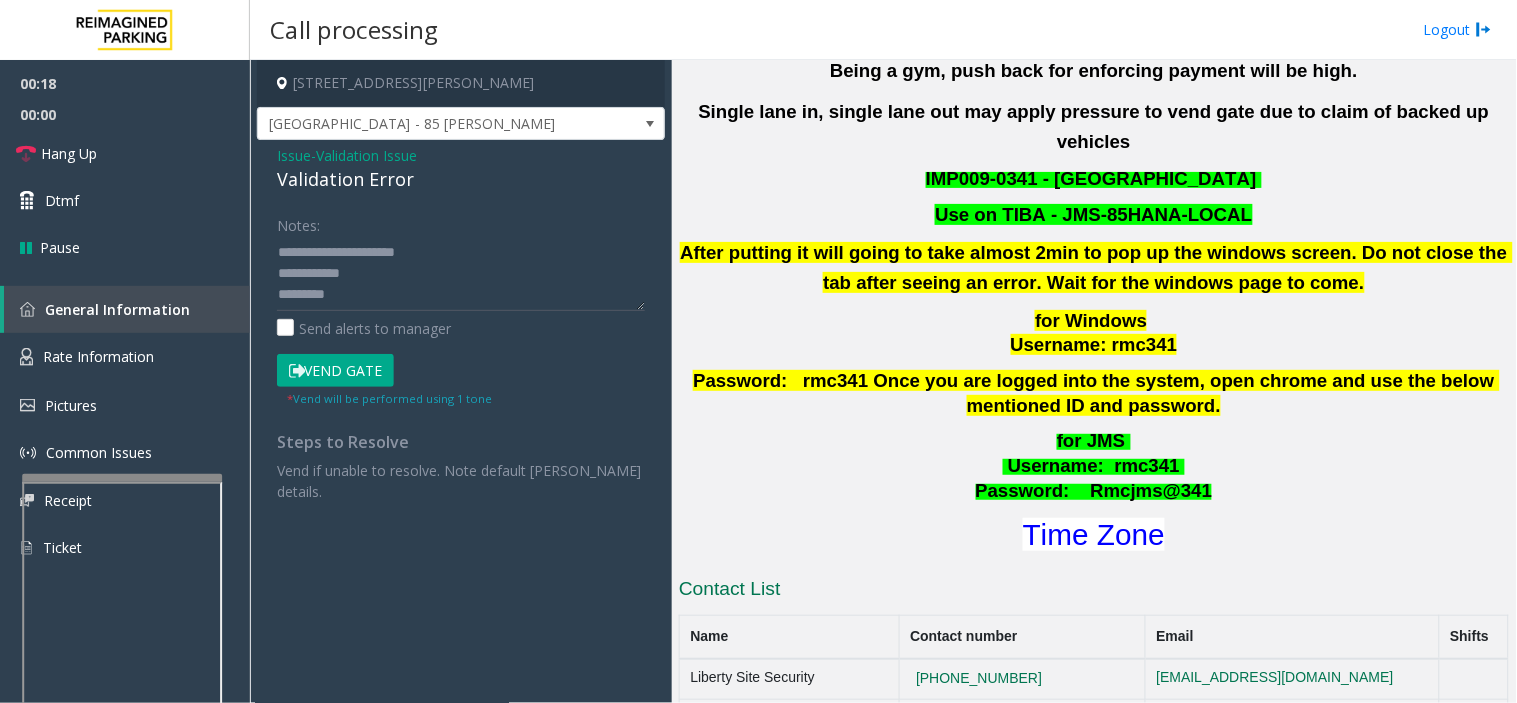 click on "for JMS     Username :  rmc341   Password:    Rmcjms@341 Time Zone" 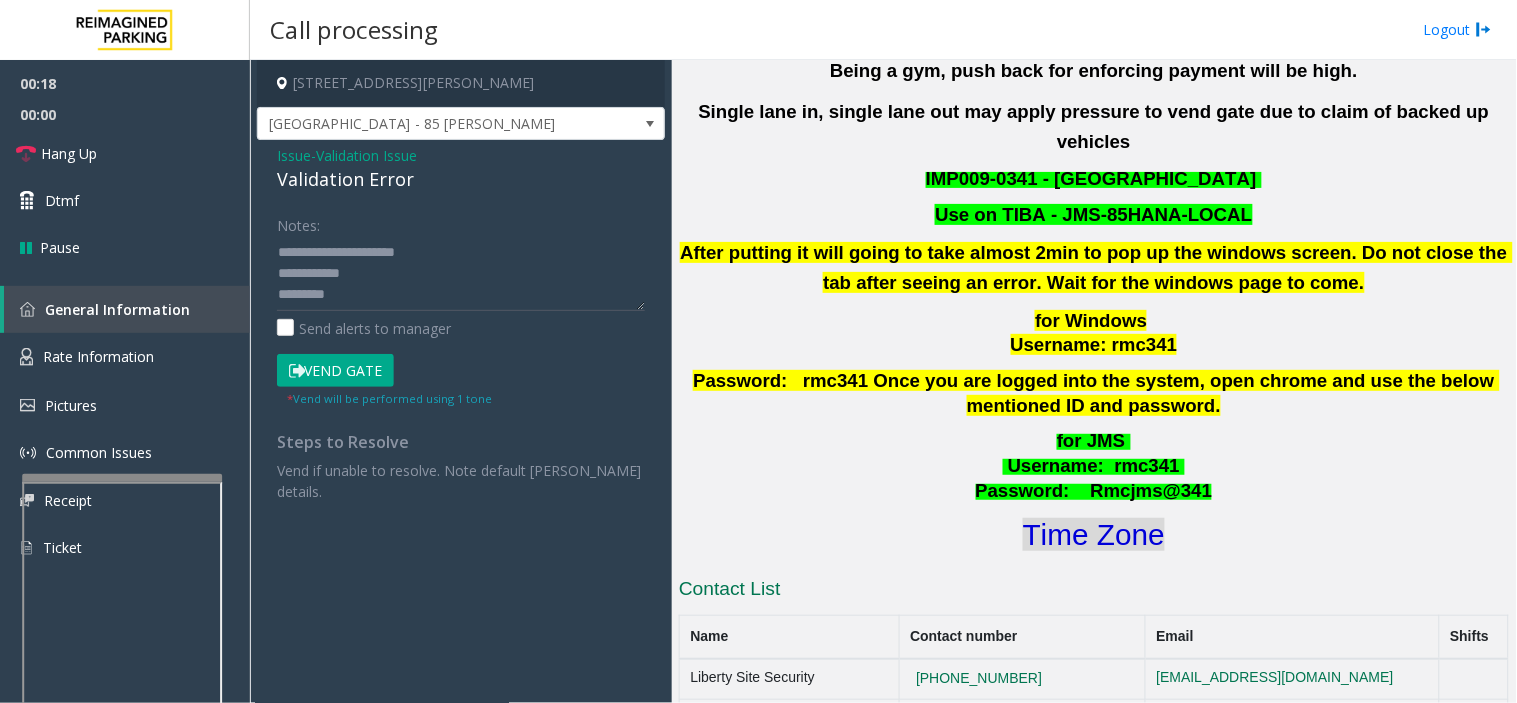 click on "Time Zone" 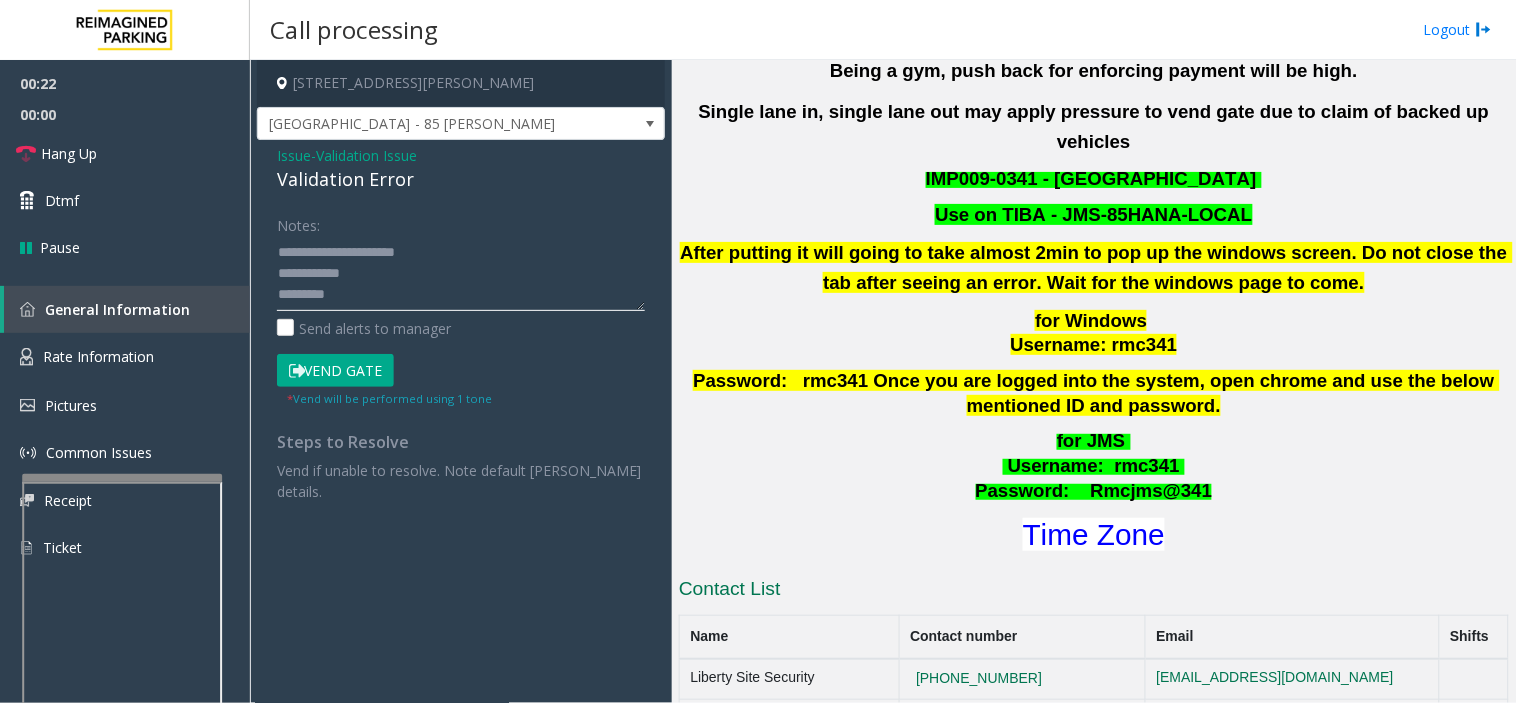 click 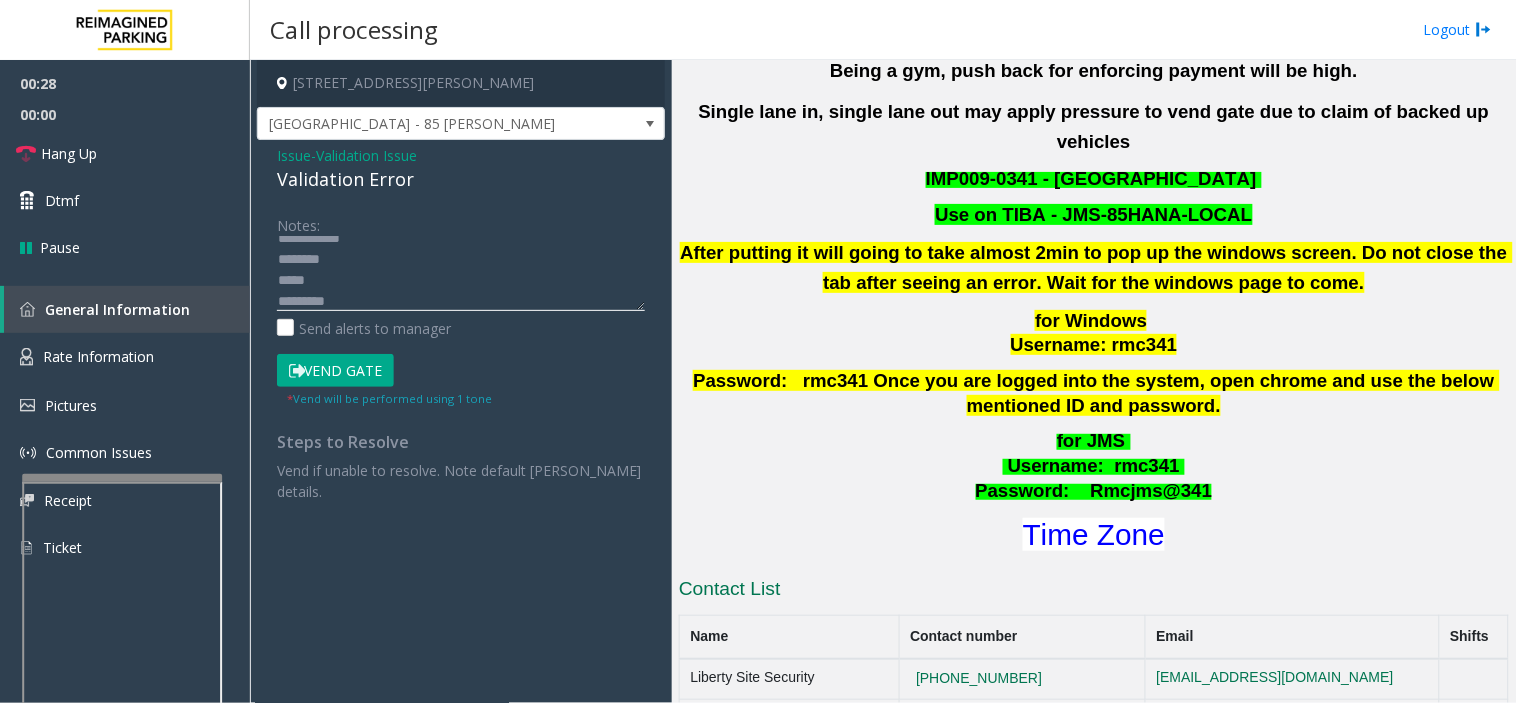 scroll, scrollTop: 55, scrollLeft: 0, axis: vertical 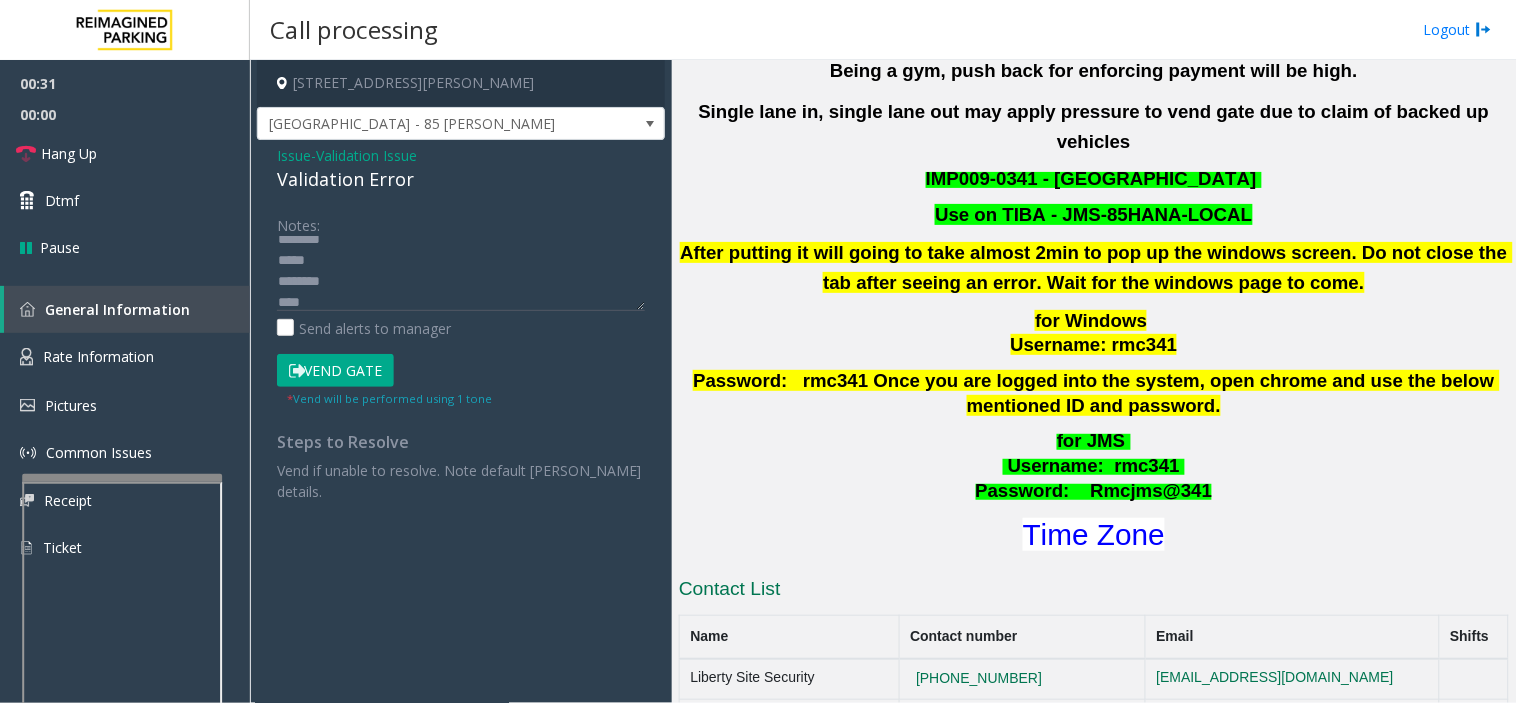click on "Vend Gate" 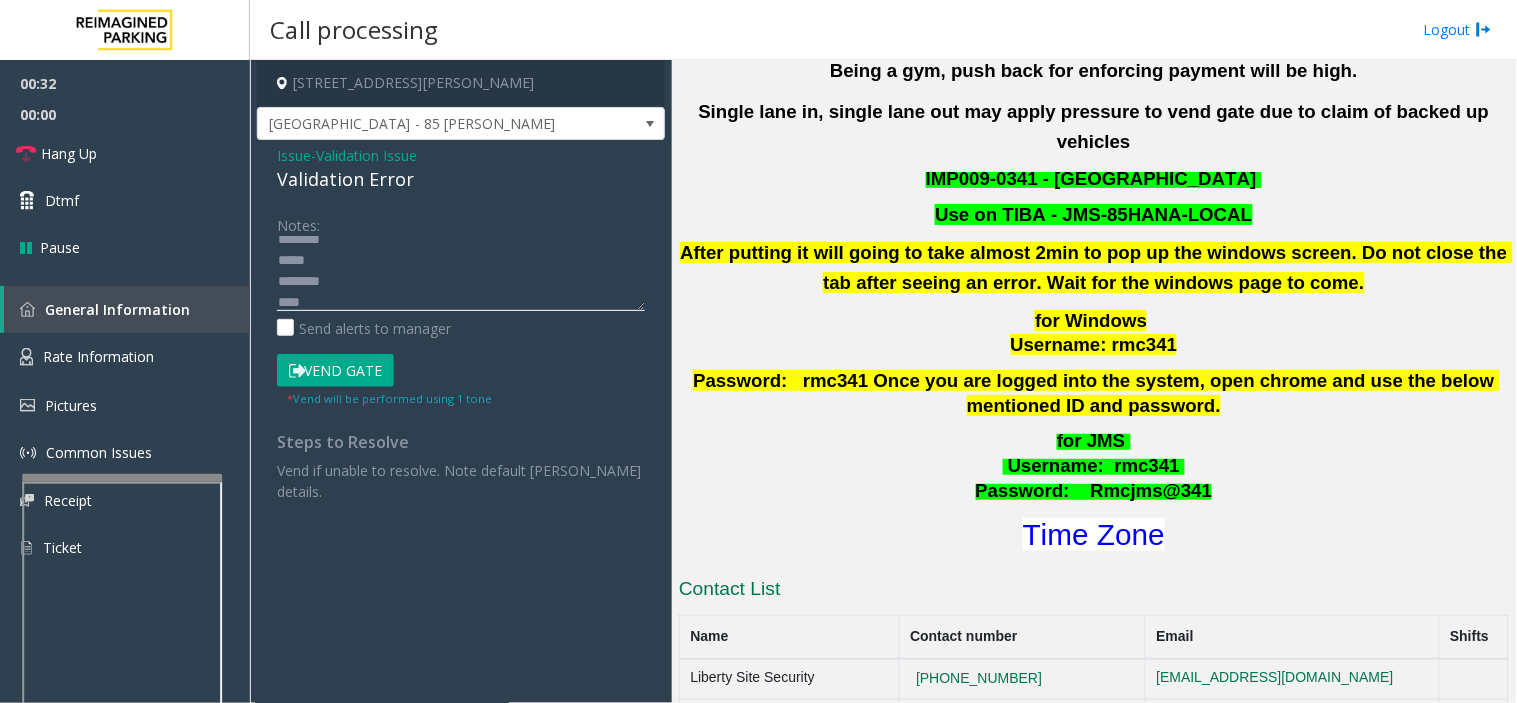 click 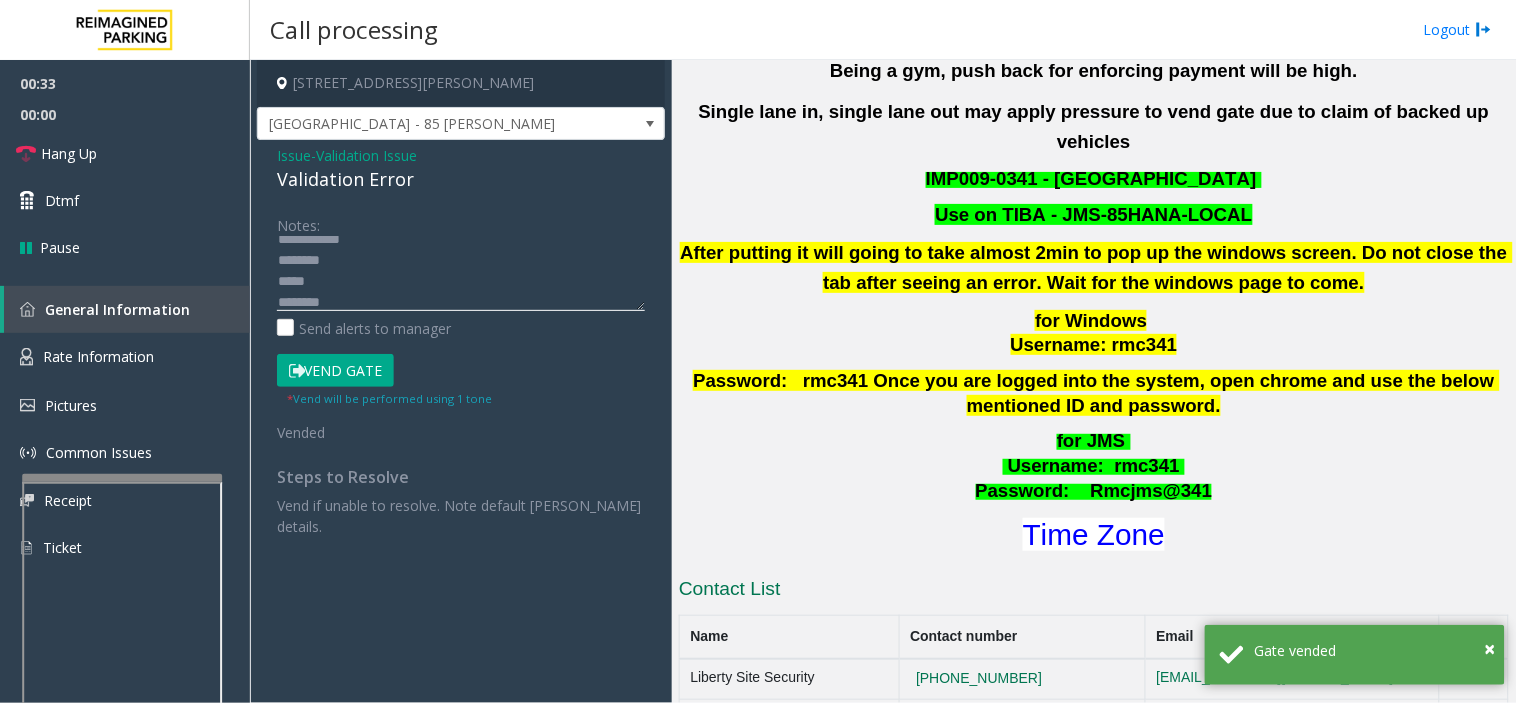 scroll, scrollTop: 0, scrollLeft: 0, axis: both 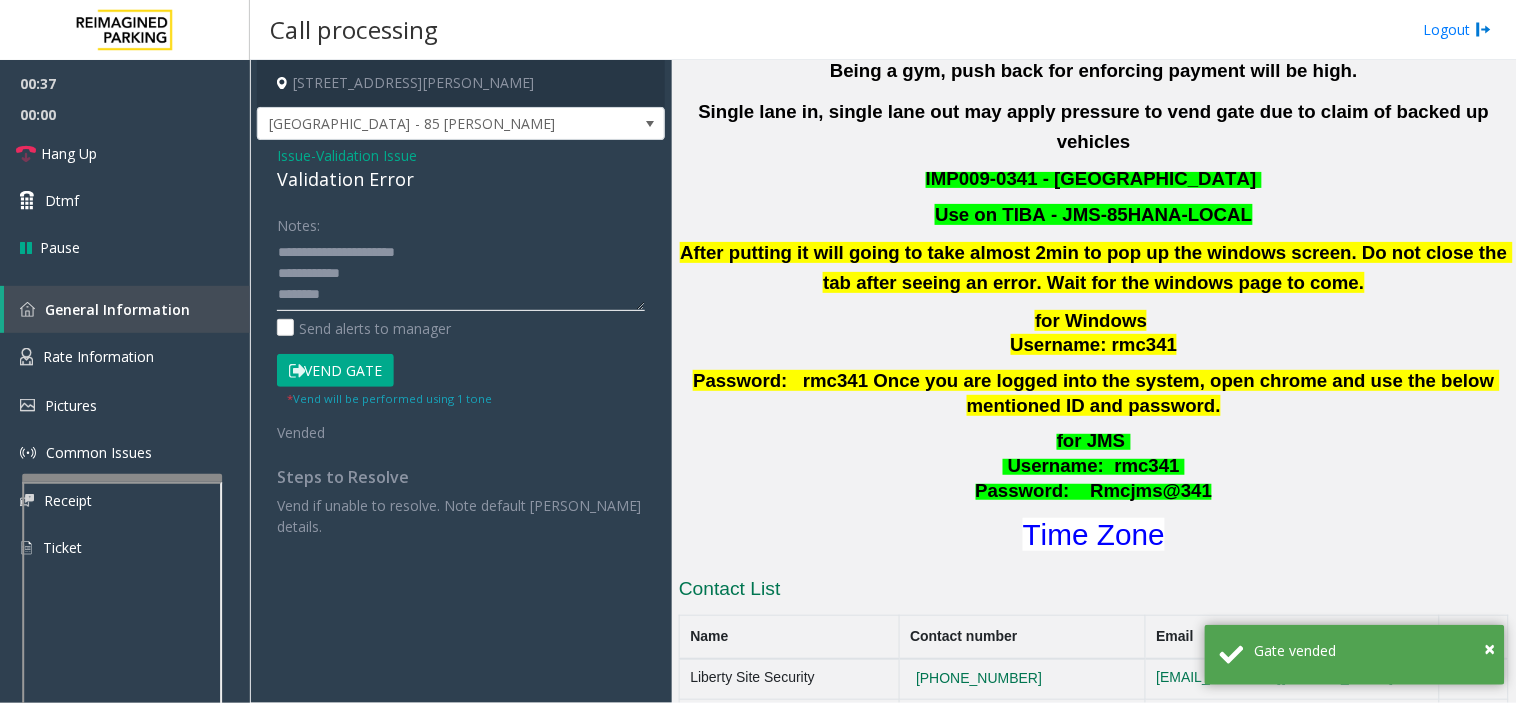 paste on "**********" 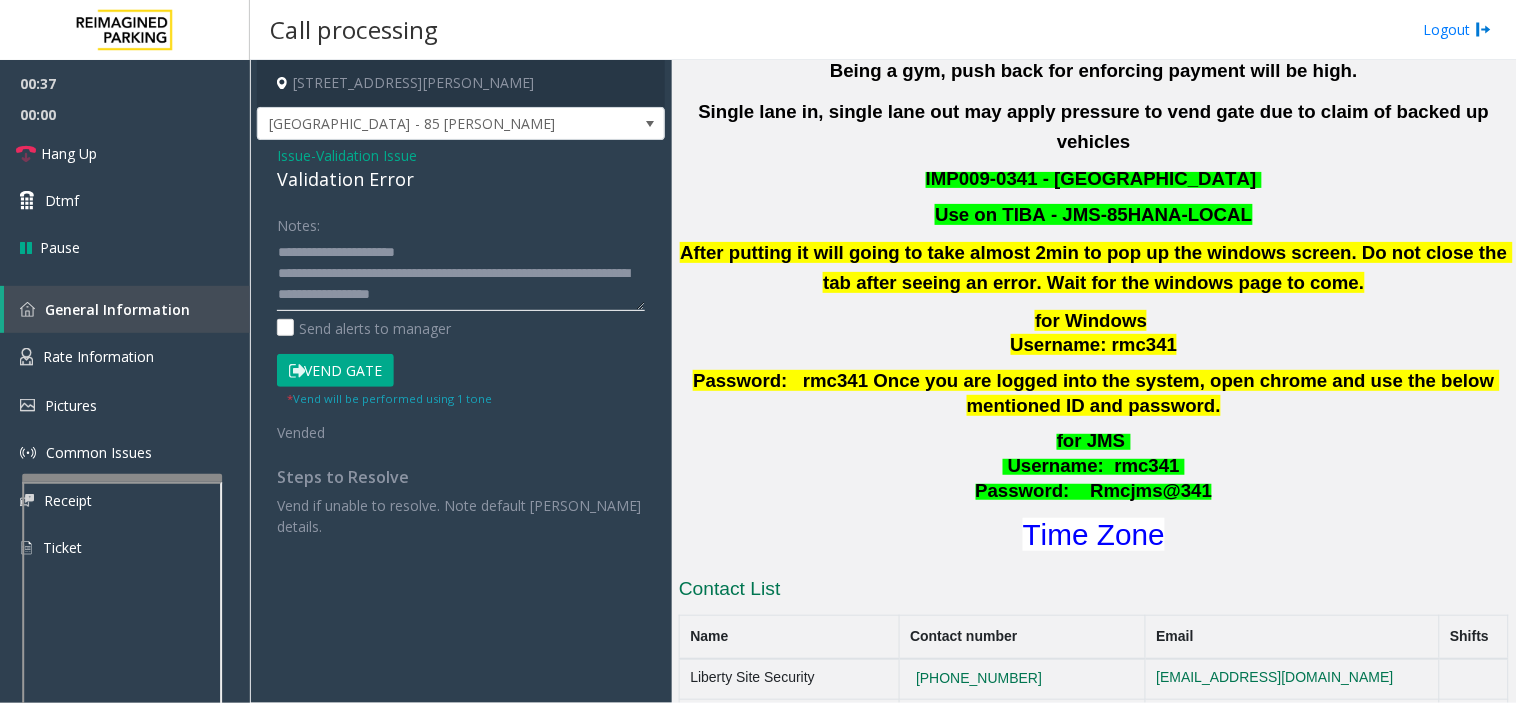 scroll, scrollTop: 14, scrollLeft: 0, axis: vertical 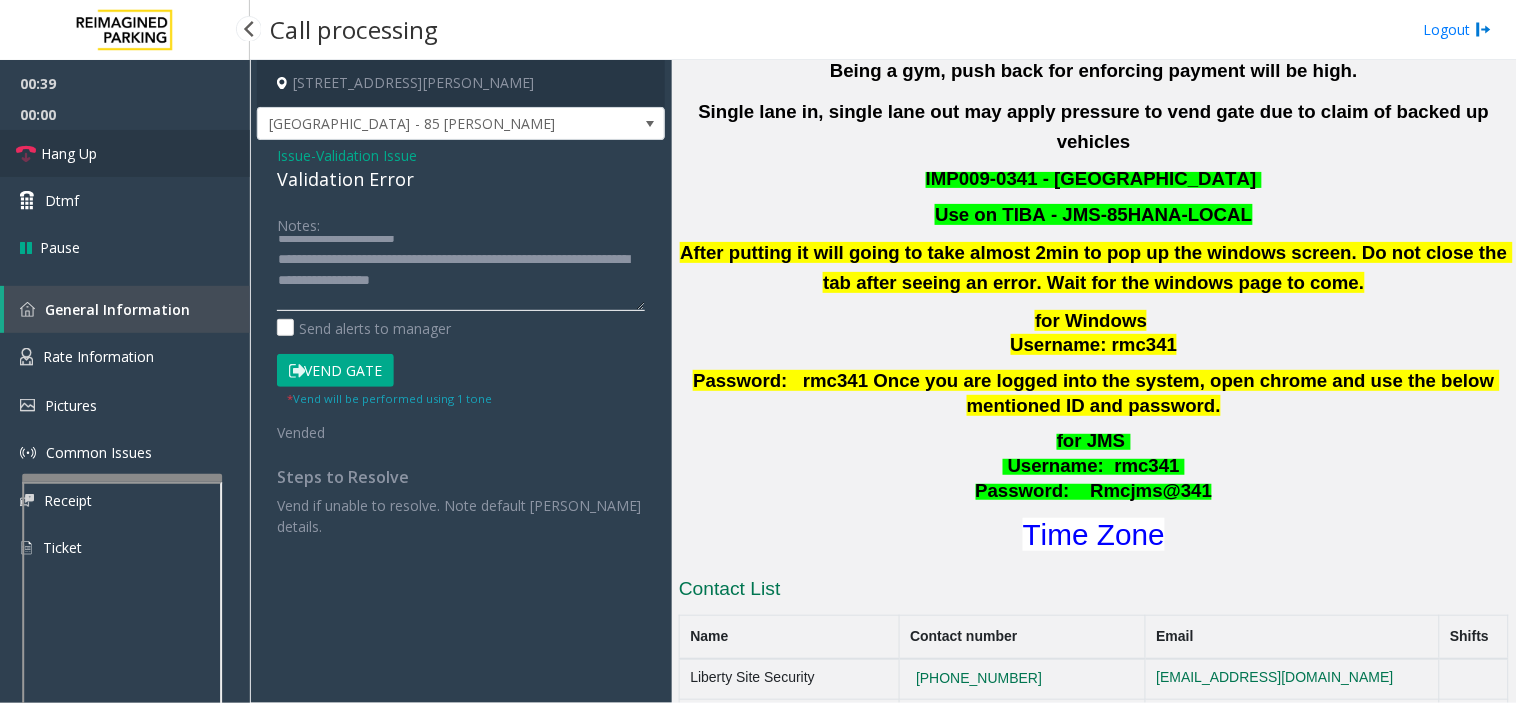 type on "**********" 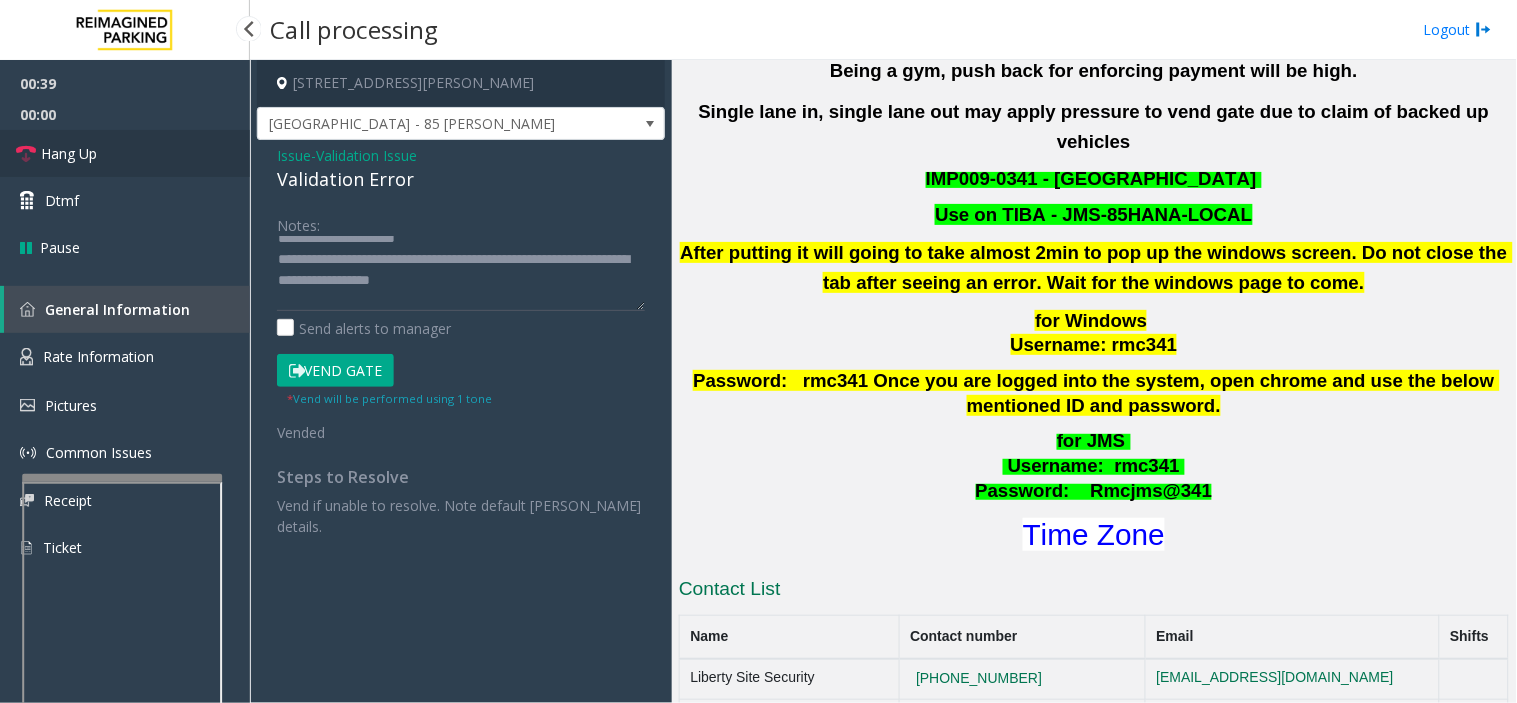 click on "Hang Up" at bounding box center [125, 153] 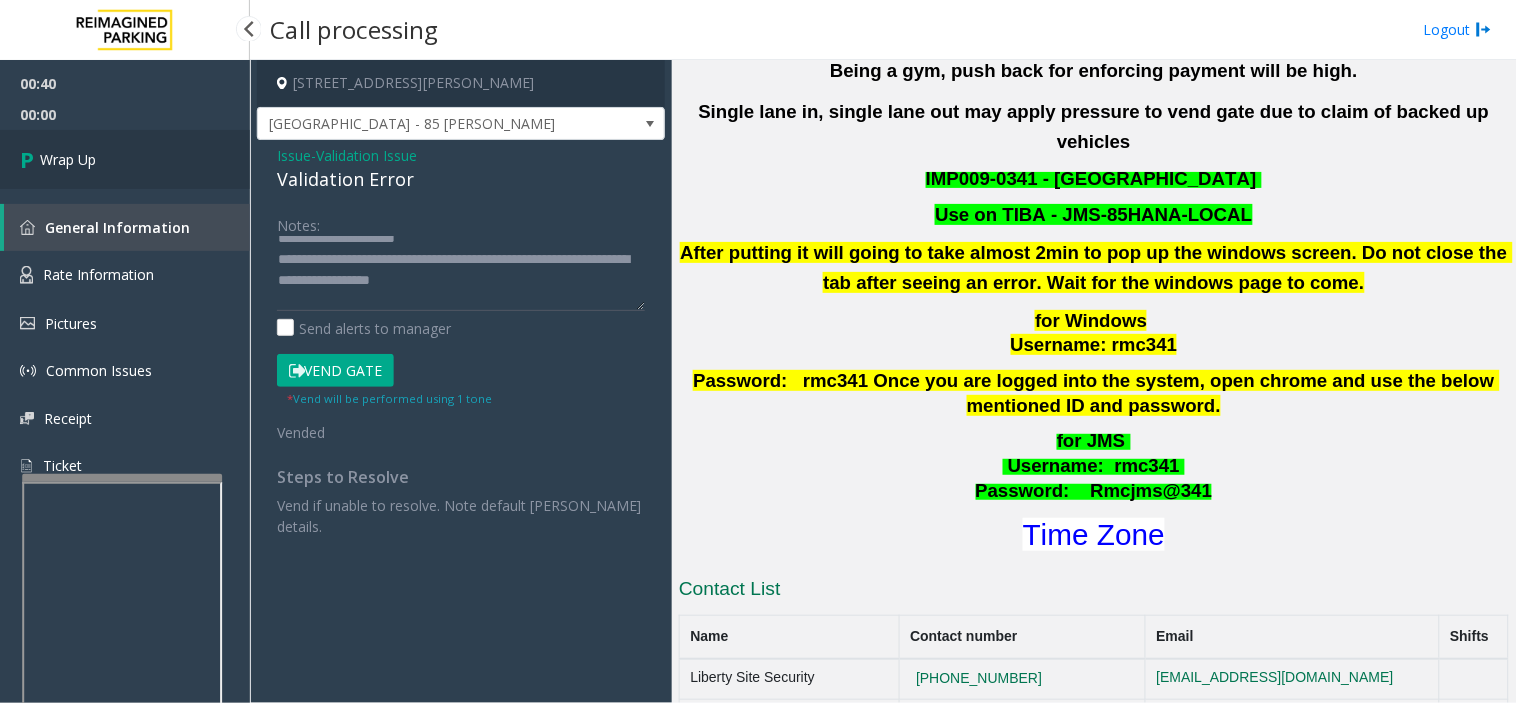 click on "Wrap Up" at bounding box center [125, 159] 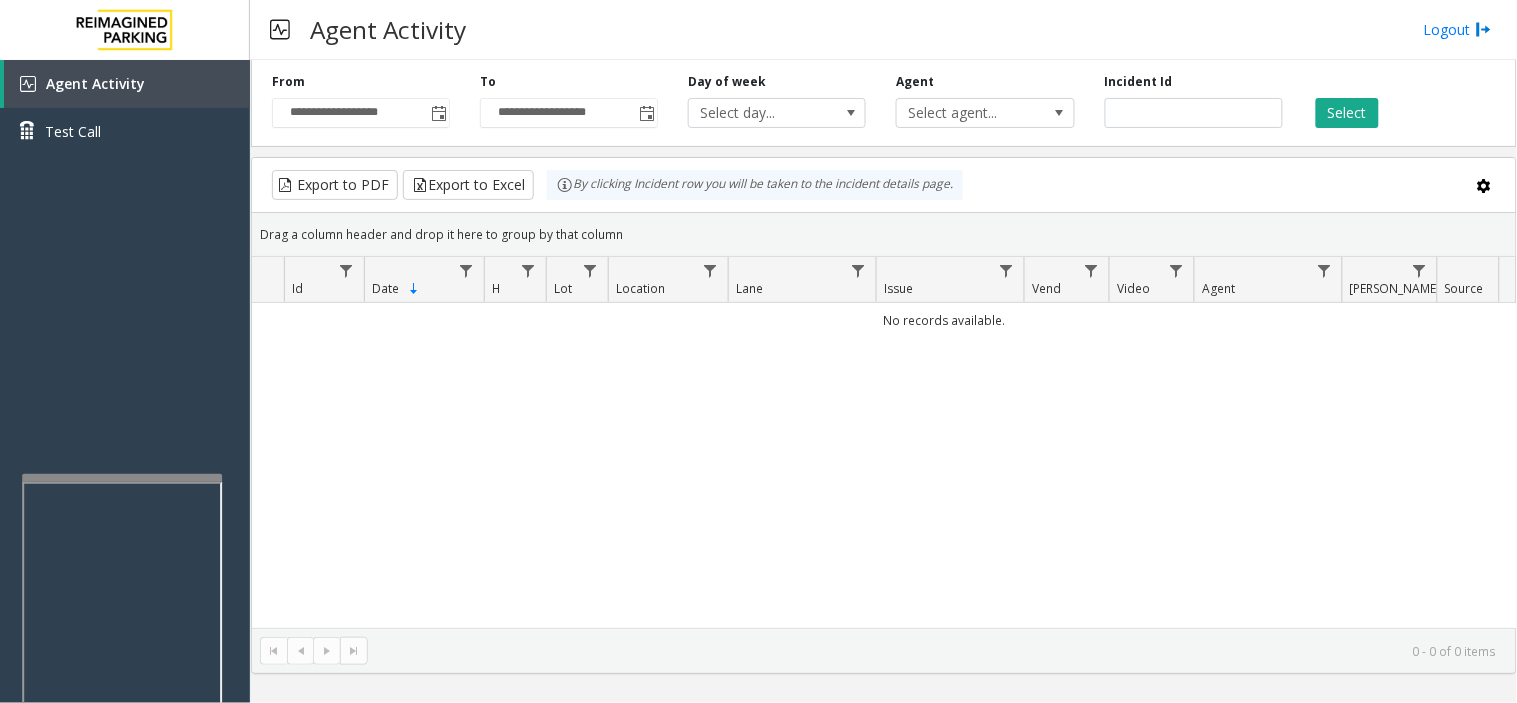 drag, startPoint x: 505, startPoint y: 507, endPoint x: 496, endPoint y: 523, distance: 18.35756 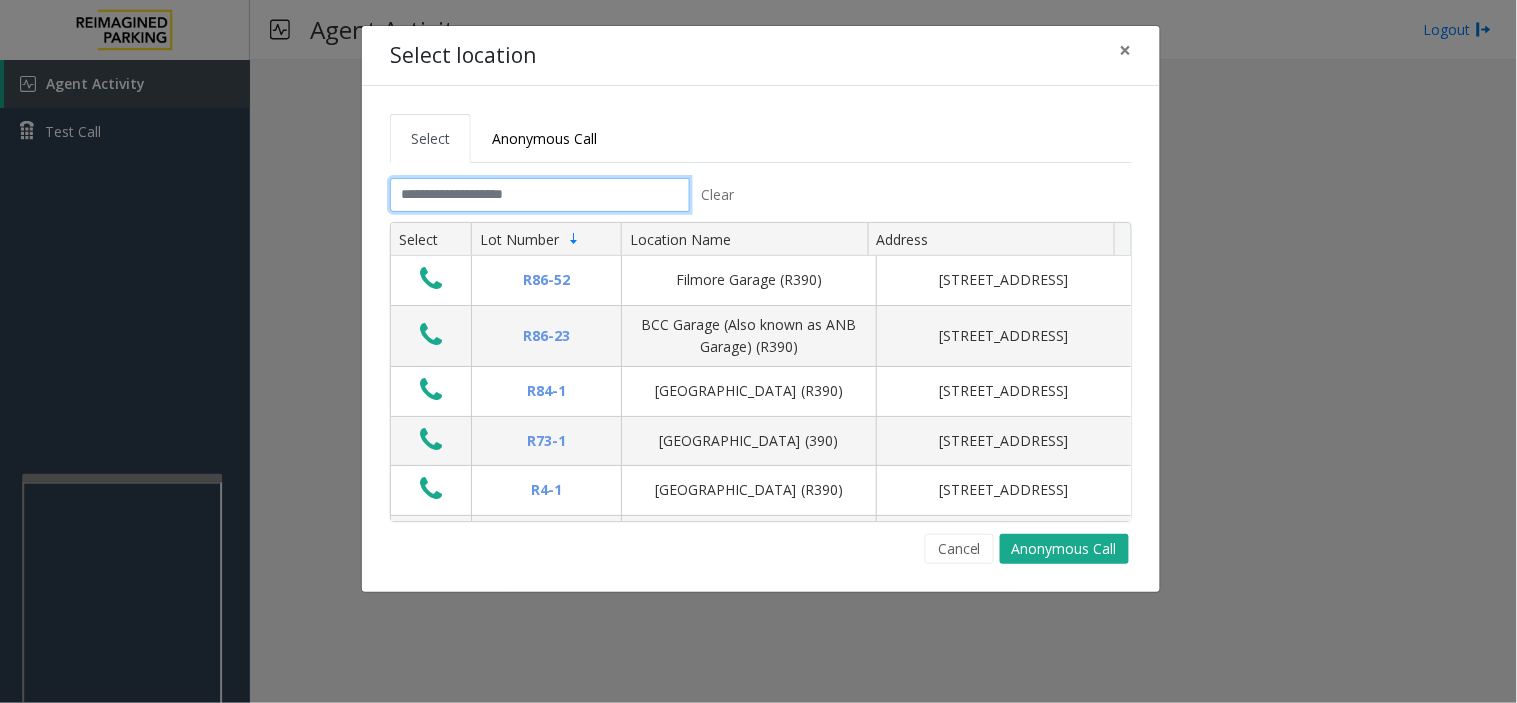 click 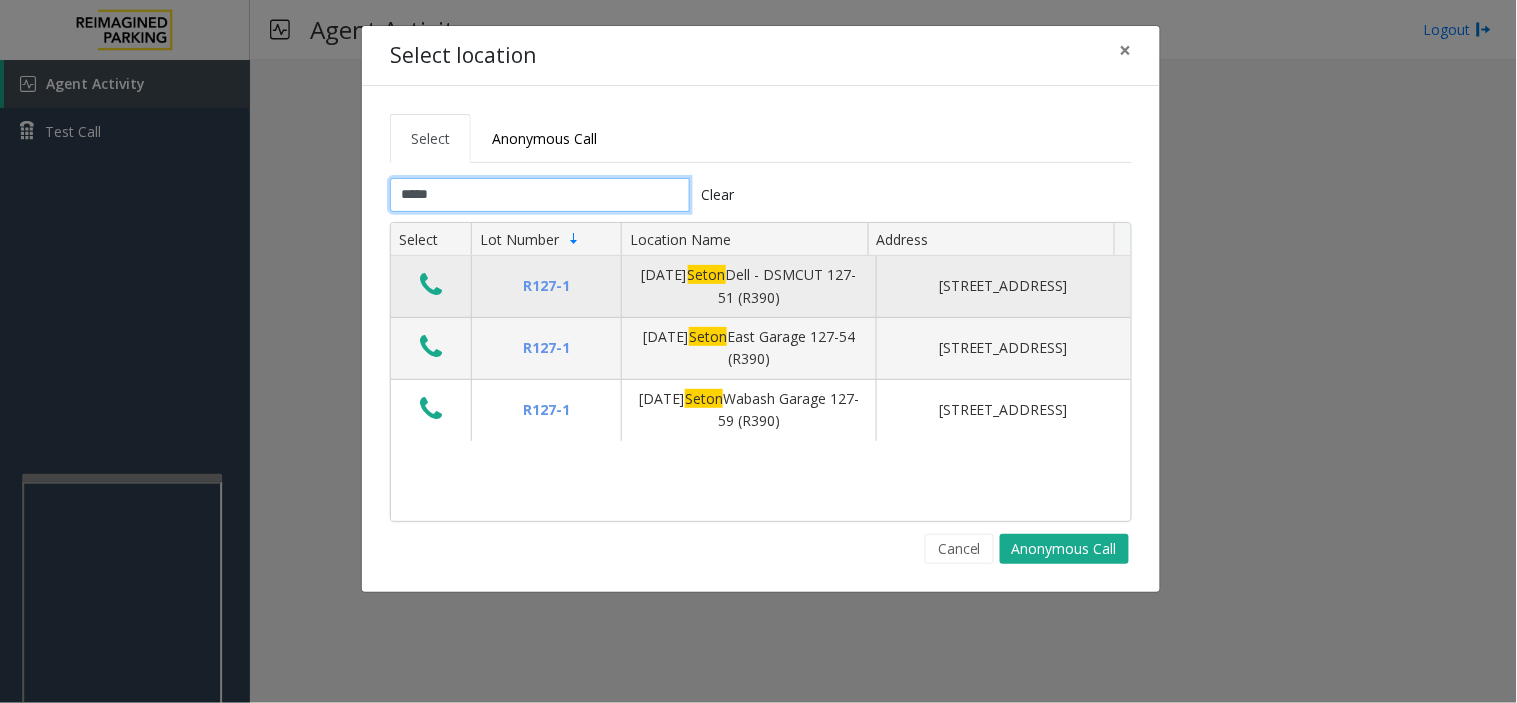 type on "*****" 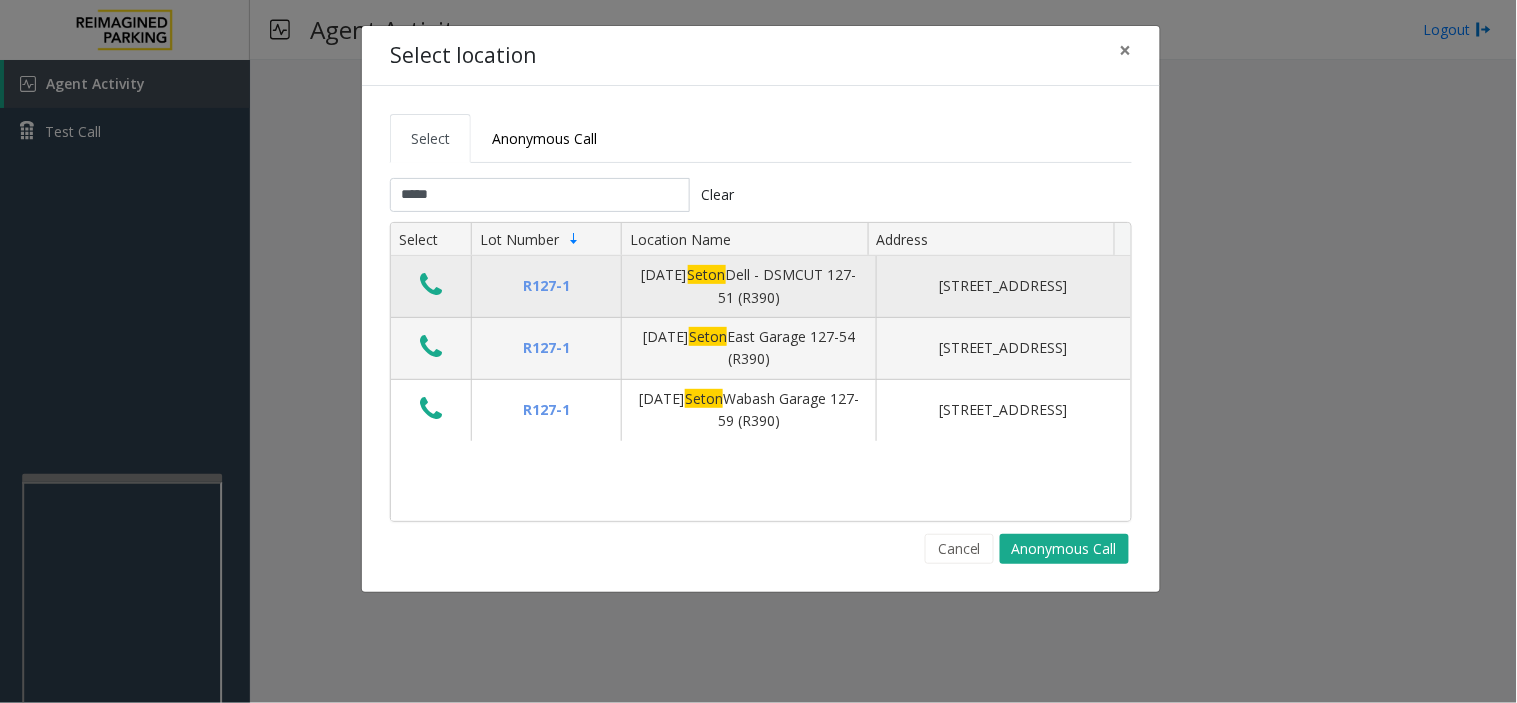 drag, startPoint x: 433, startPoint y: 284, endPoint x: 108, endPoint y: 302, distance: 325.49808 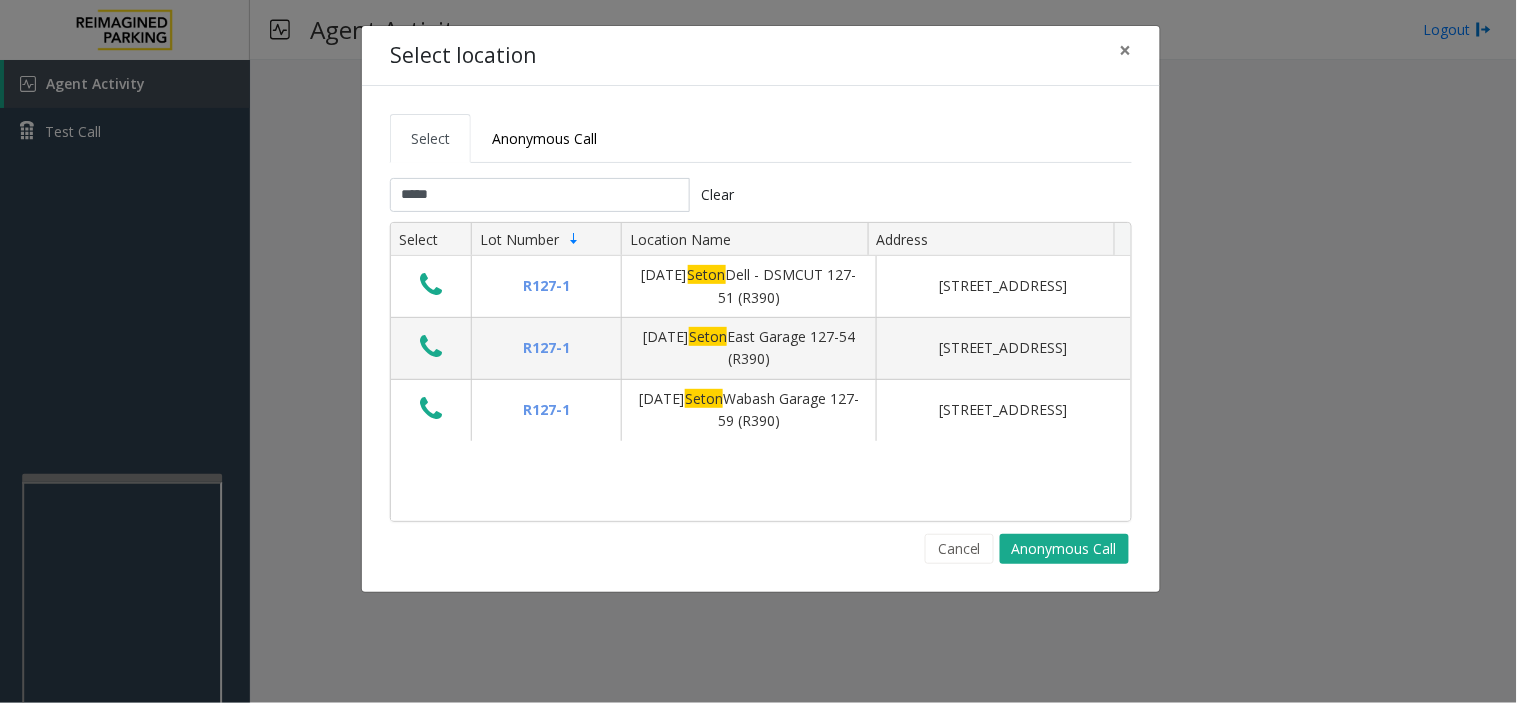 click 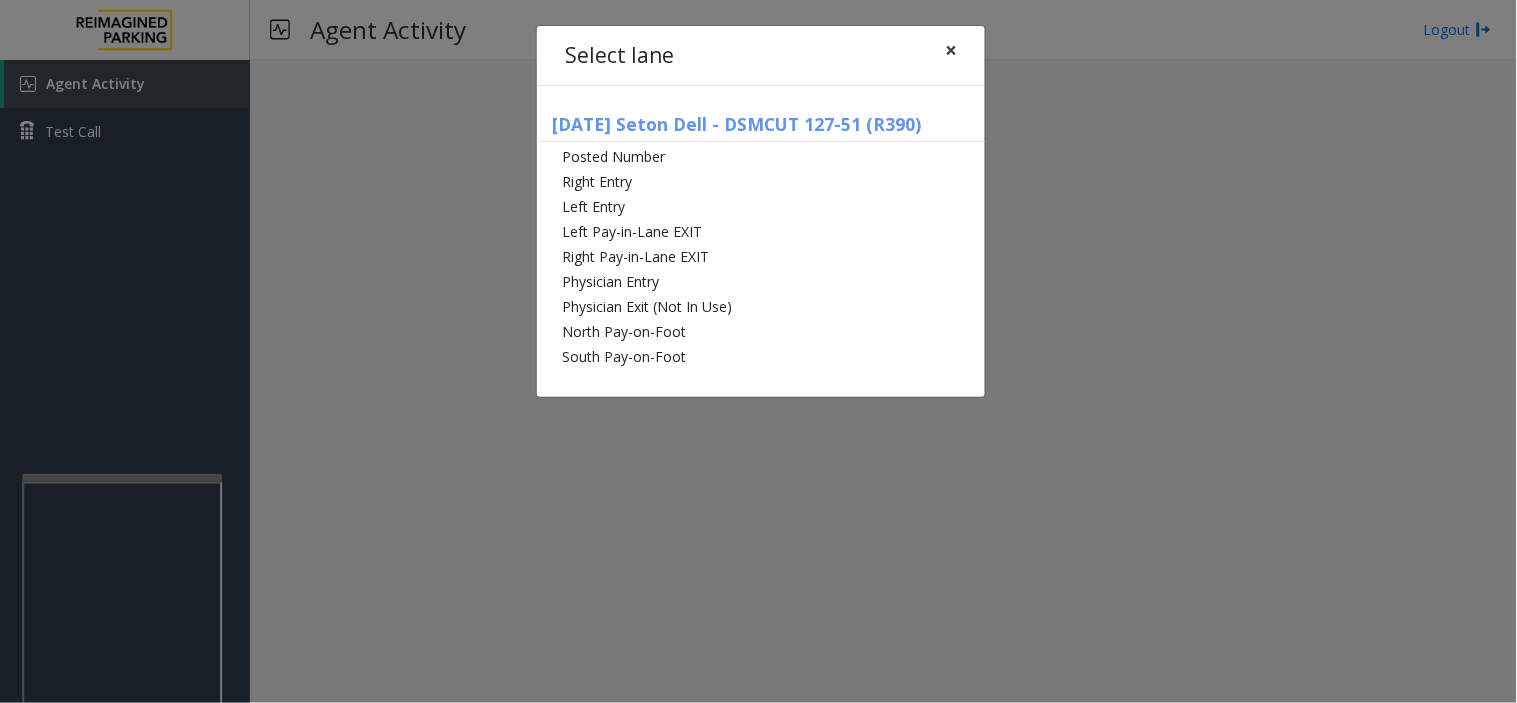 click on "×" 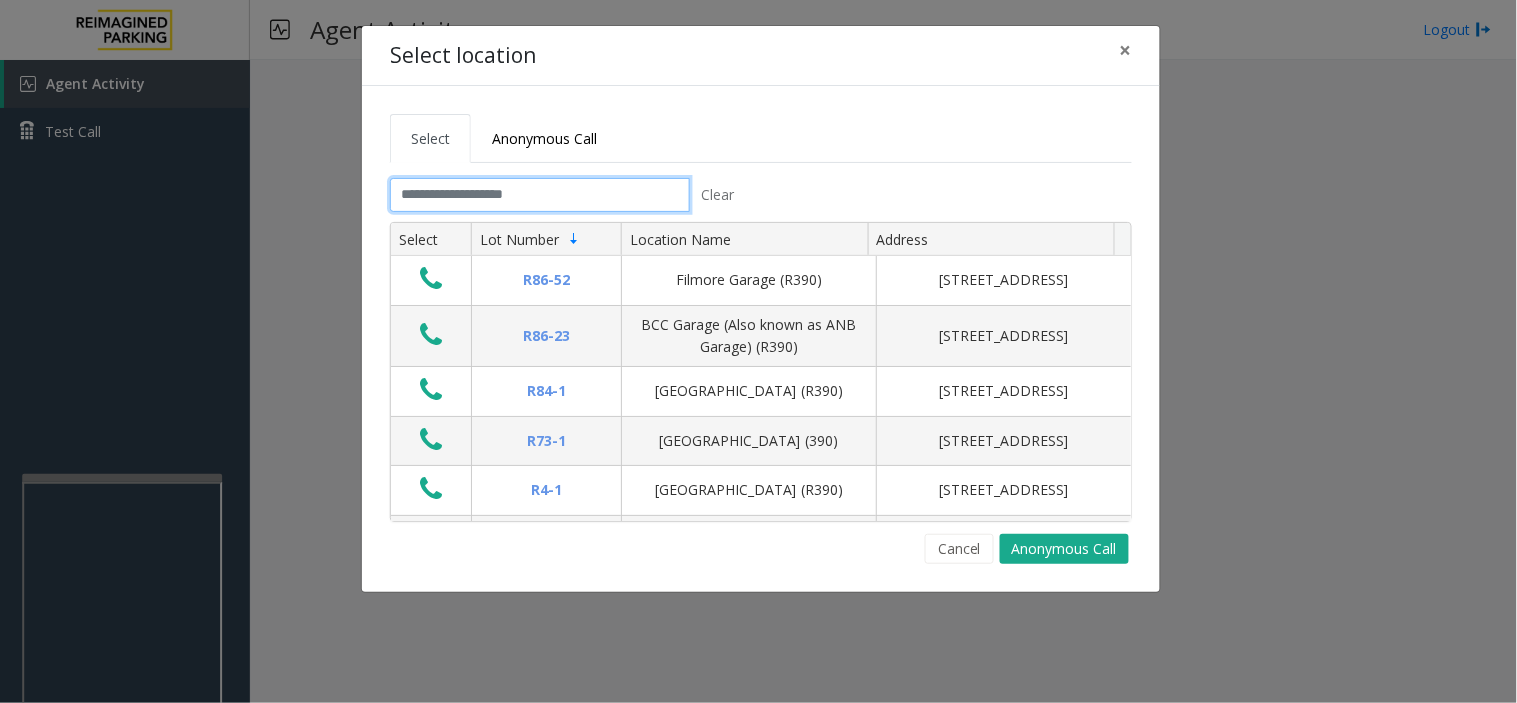 click 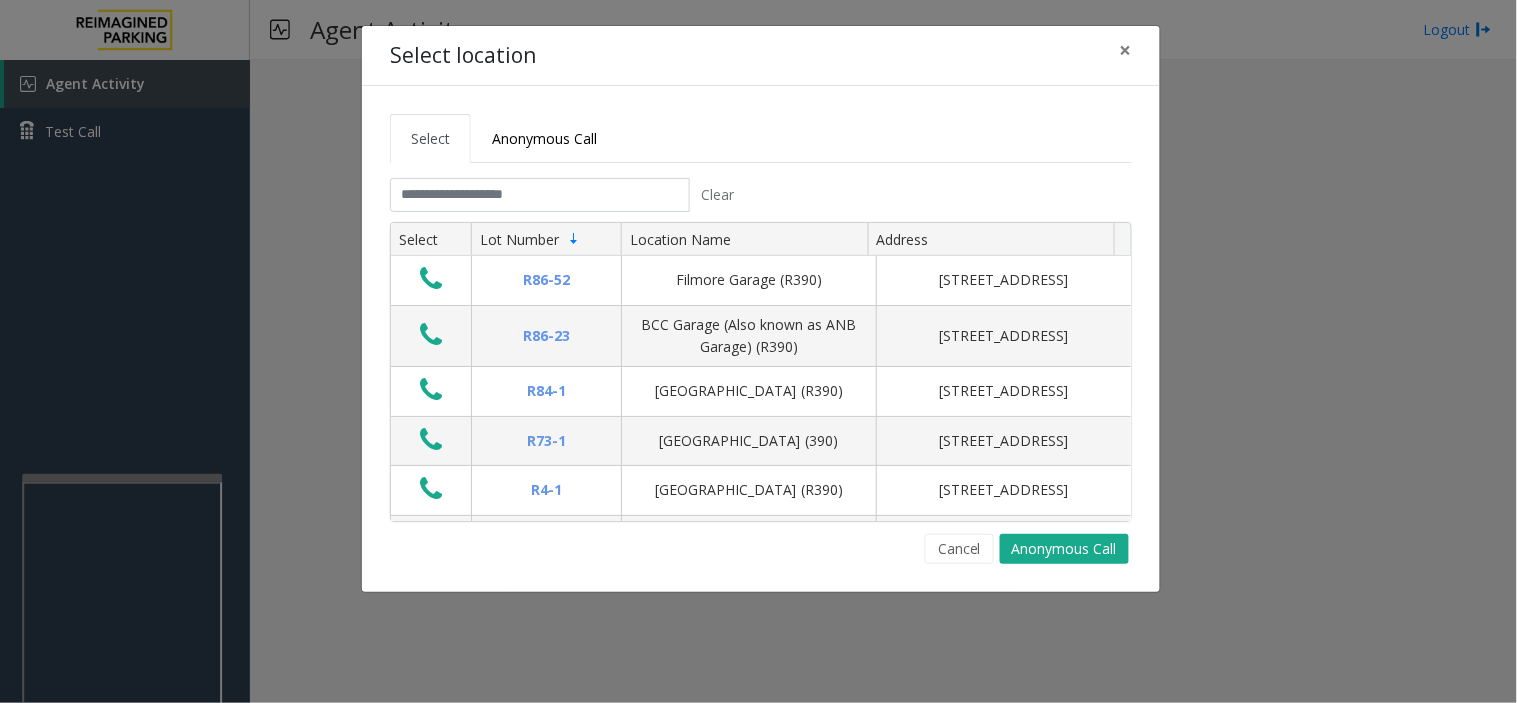 click on "Clear Select Lot Number Location Name Address R86-[GEOGRAPHIC_DATA][STREET_ADDRESS] BCC Garage (Also known as ANB Garage) (R390)  [STREET_ADDRESS][GEOGRAPHIC_DATA] (R390) [STREET_ADDRESS][GEOGRAPHIC_DATA] (390) [STREET_ADDRESS][GEOGRAPHIC_DATA] (R390) [STREET_ADDRESS][GEOGRAPHIC_DATA] (R390) [STREET_ADDRESS]-[GEOGRAPHIC_DATA]) [STREET_ADDRESS][GEOGRAPHIC_DATA][PERSON_NAME][STREET_ADDRESS][GEOGRAPHIC_DATA] (MBC)(R390) [STREET_ADDRESS]-[GEOGRAPHIC_DATA]) [STREET_ADDRESS] First ([GEOGRAPHIC_DATA][STREET_ADDRESS][GEOGRAPHIC_DATA][STREET_ADDRESS]-[GEOGRAPHIC_DATA] (R390) [STREET_ADDRESS]-20 R26-529 R26-509 R210-52" 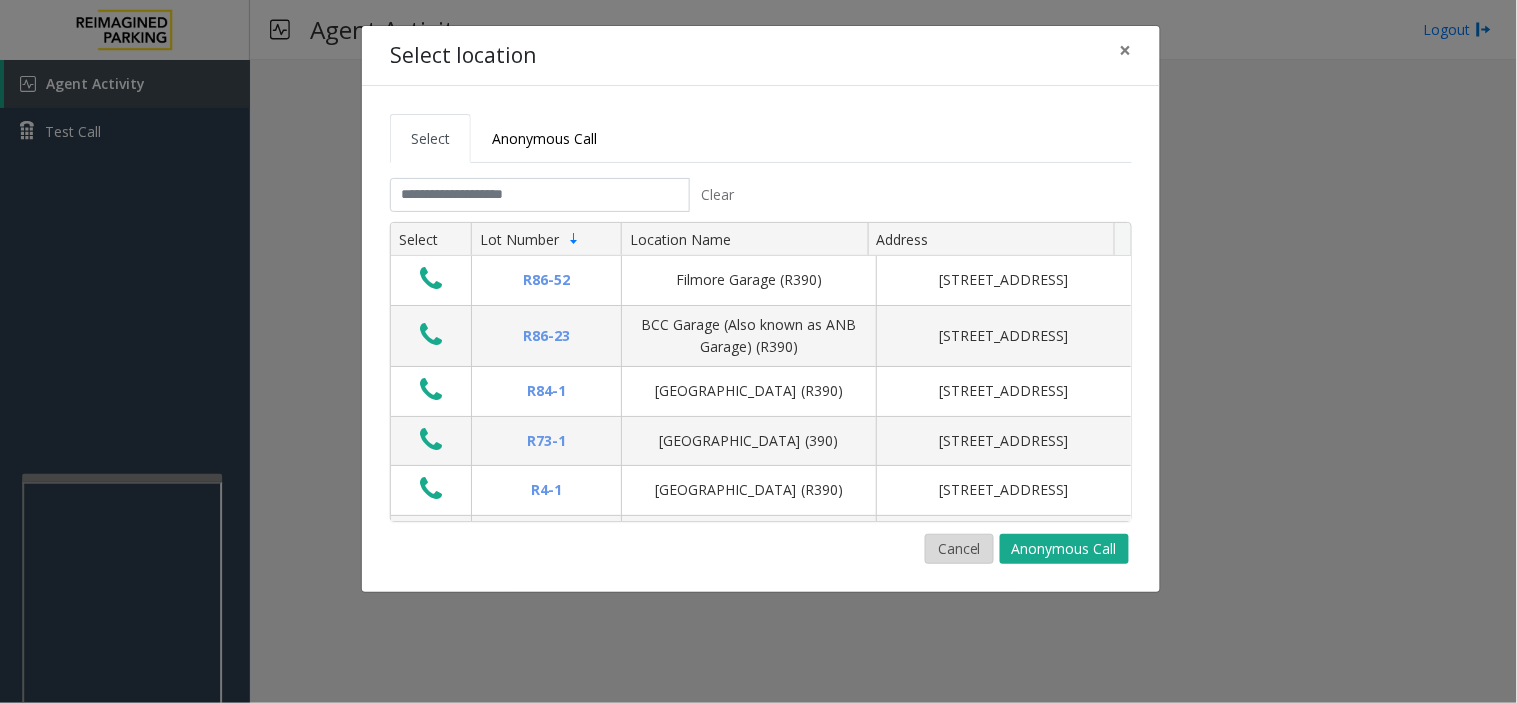 click on "Cancel" 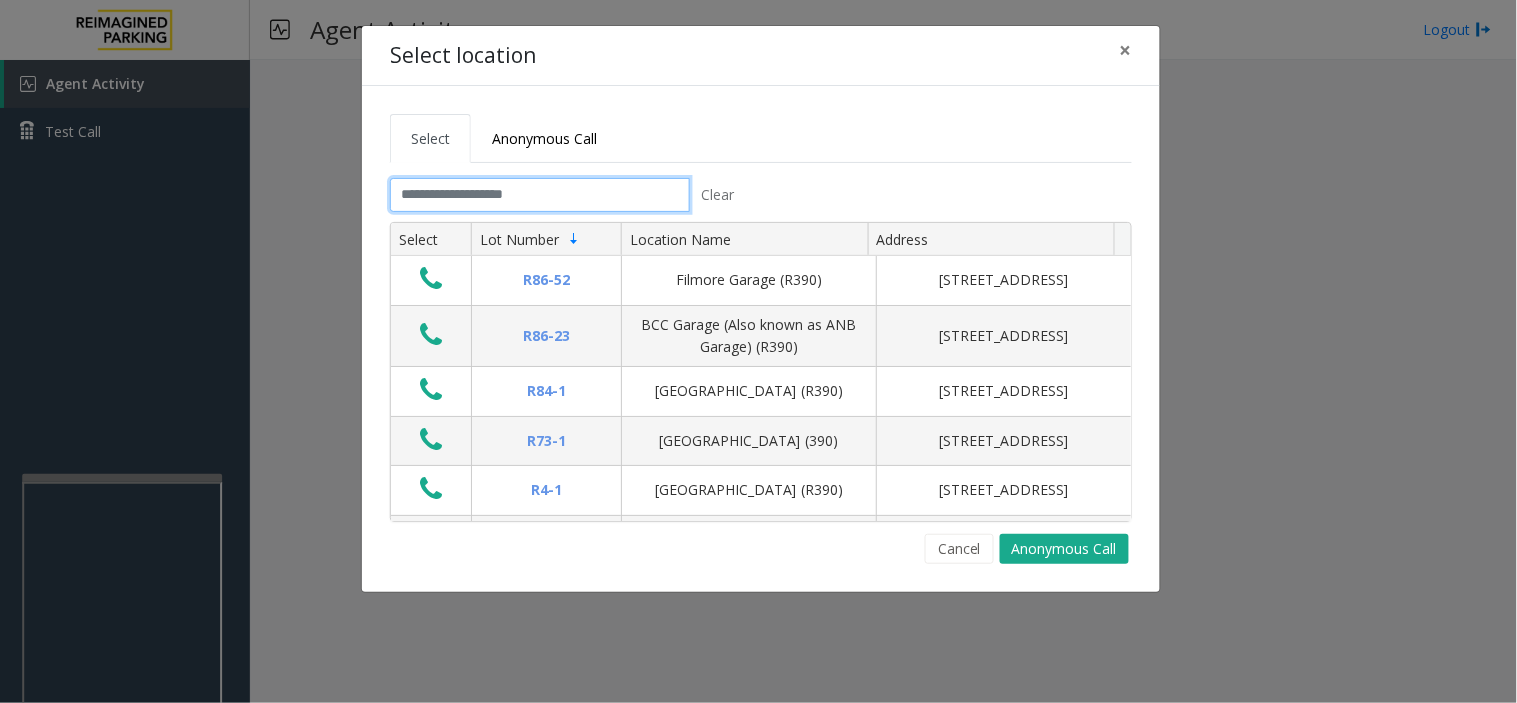 click 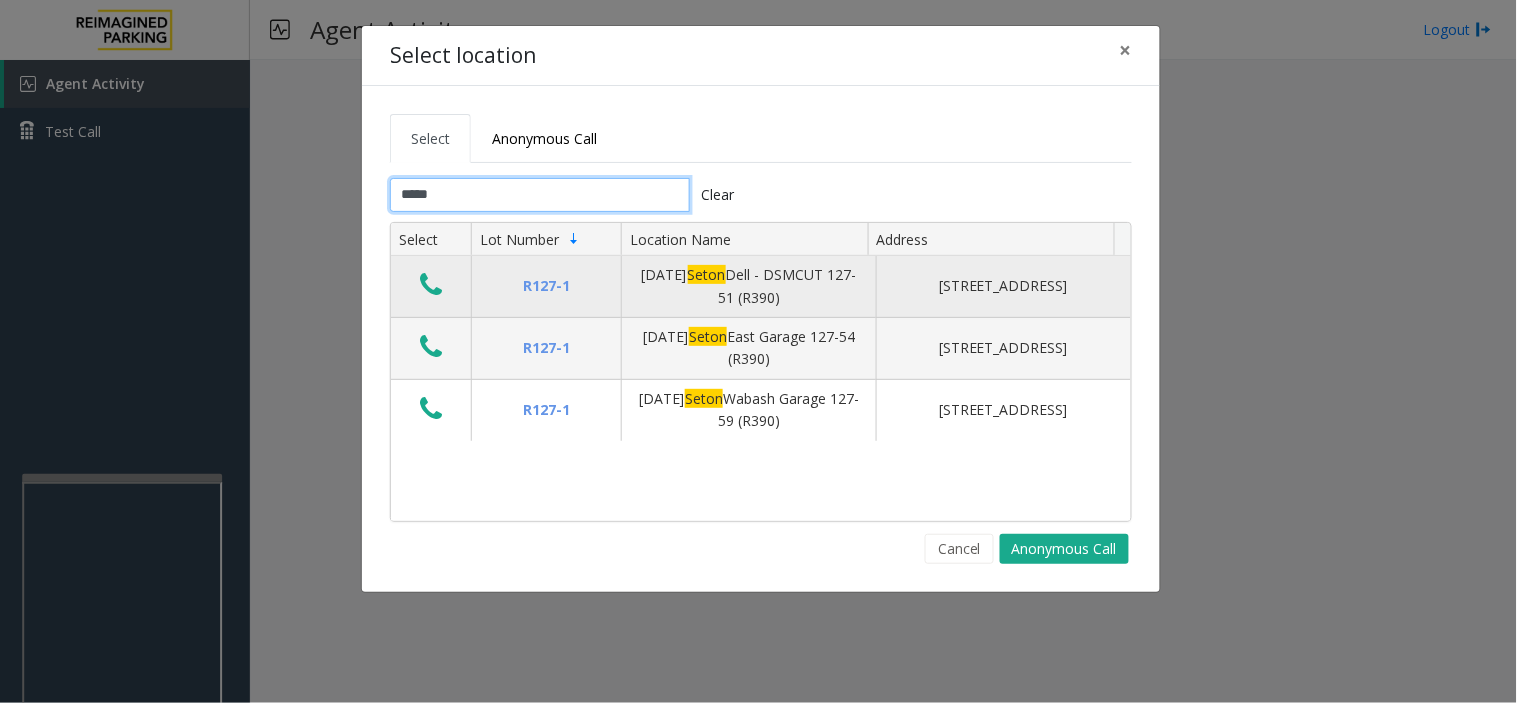 type on "*****" 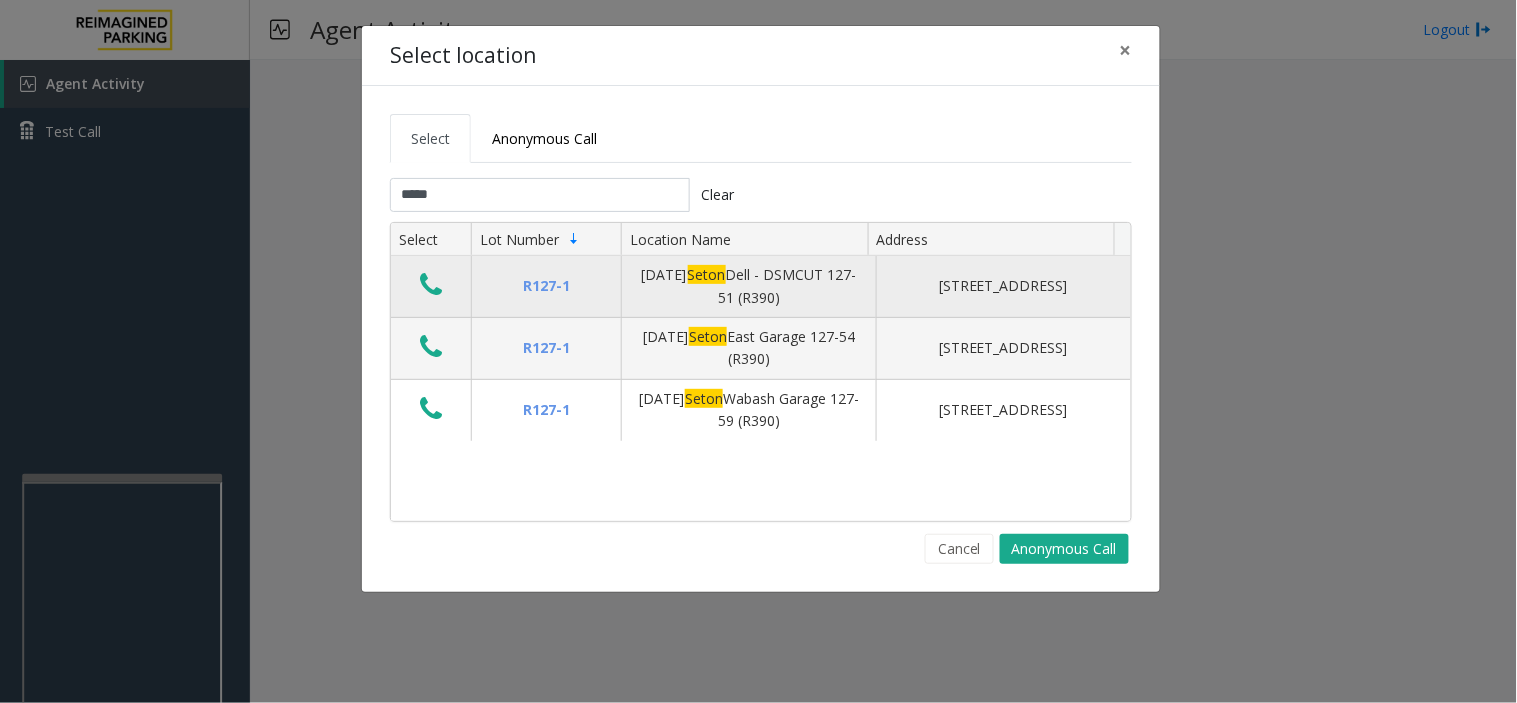 click 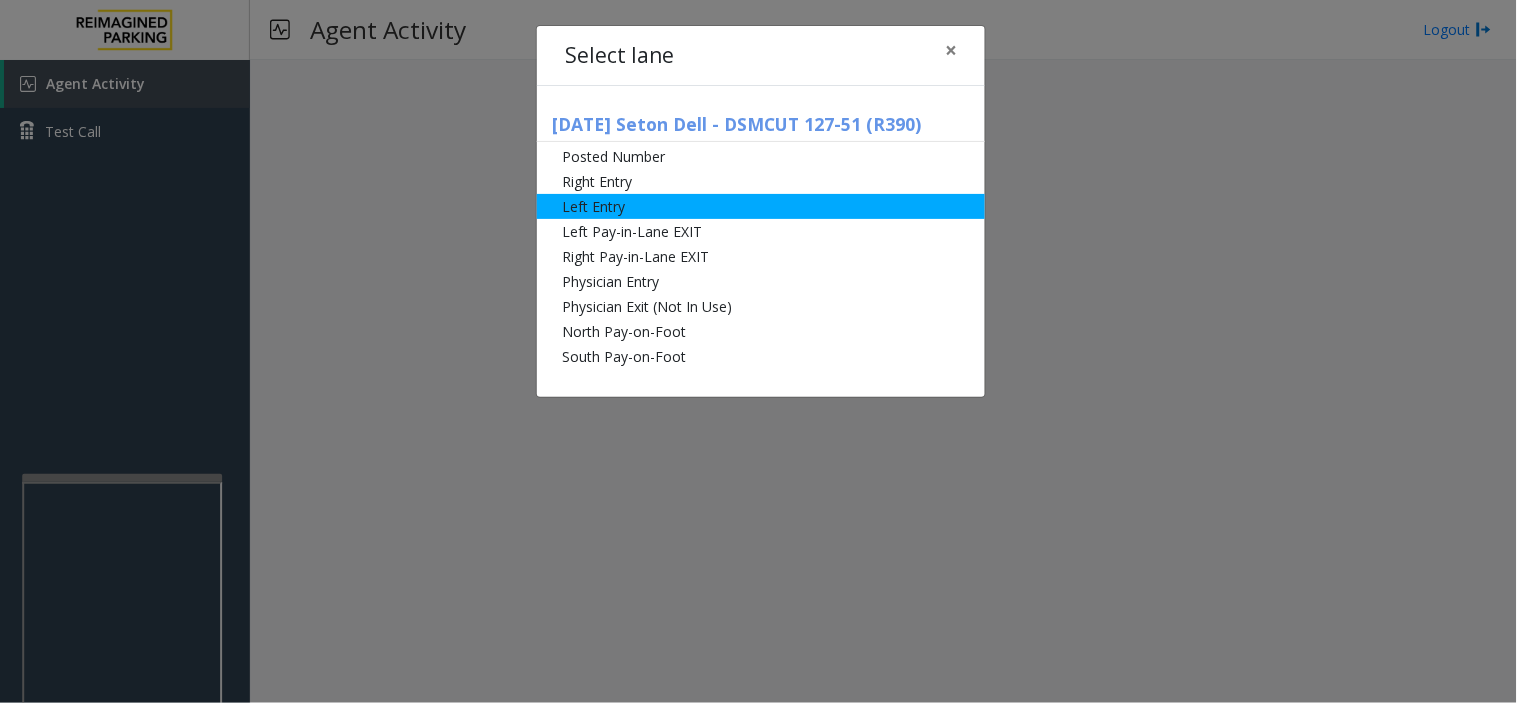 click on "Left Entry" 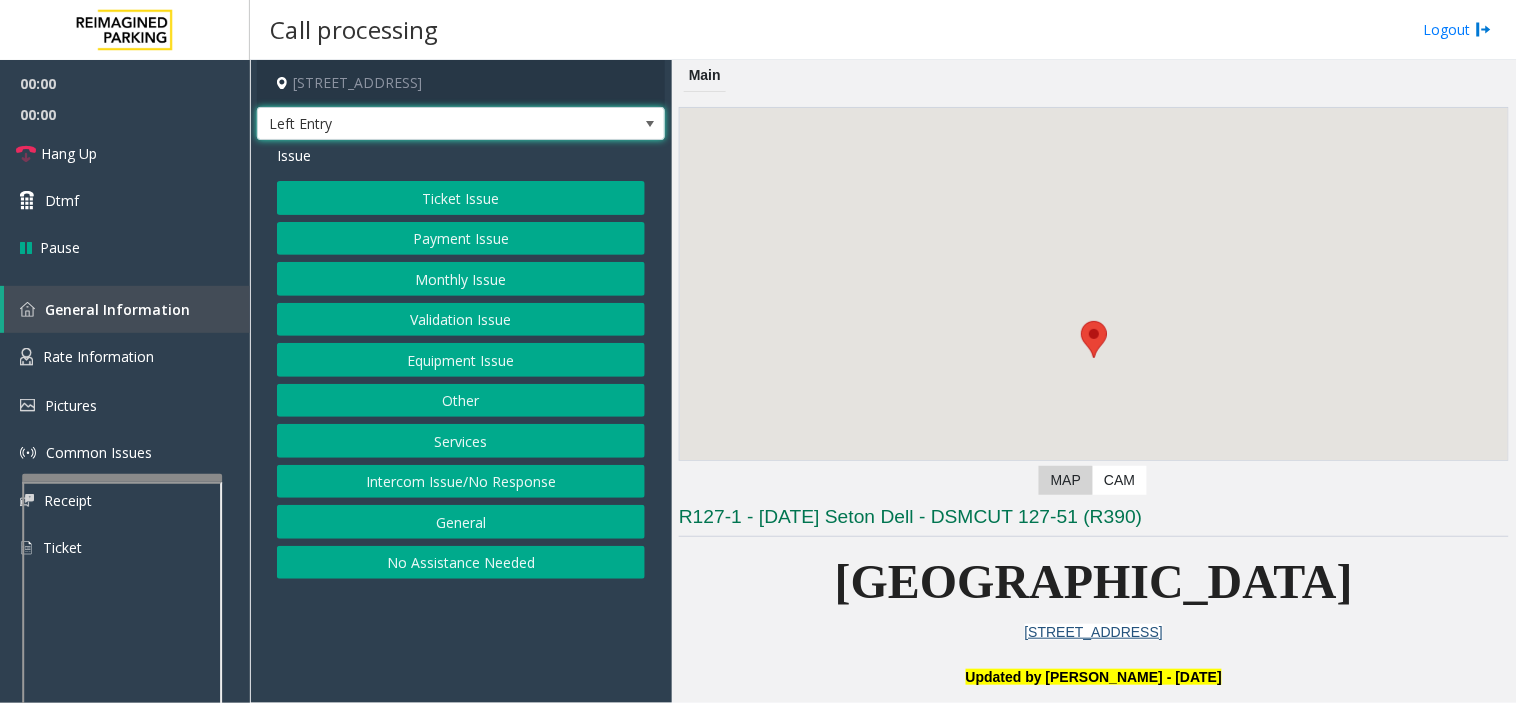 click on "Left Entry" at bounding box center (420, 124) 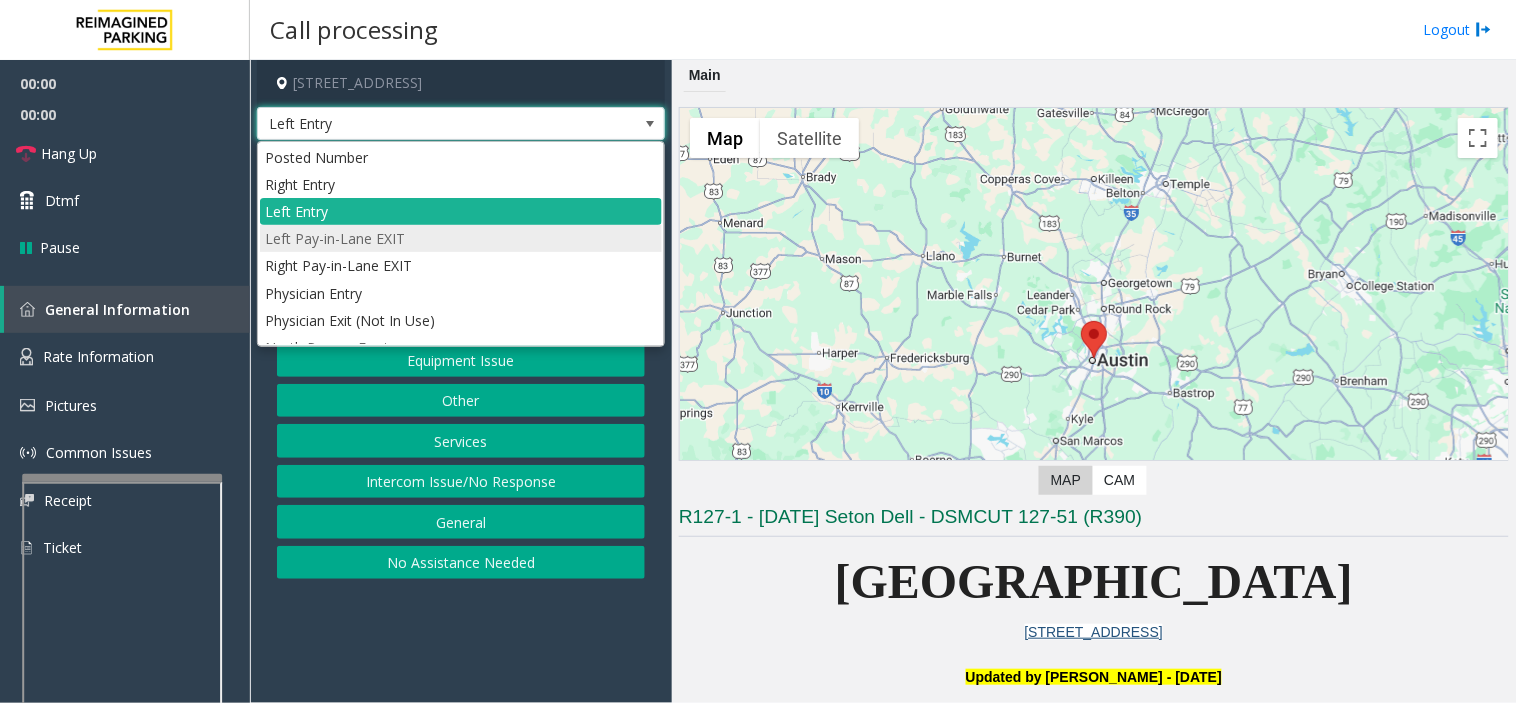 click on "Left Pay-in-Lane EXIT" at bounding box center (461, 238) 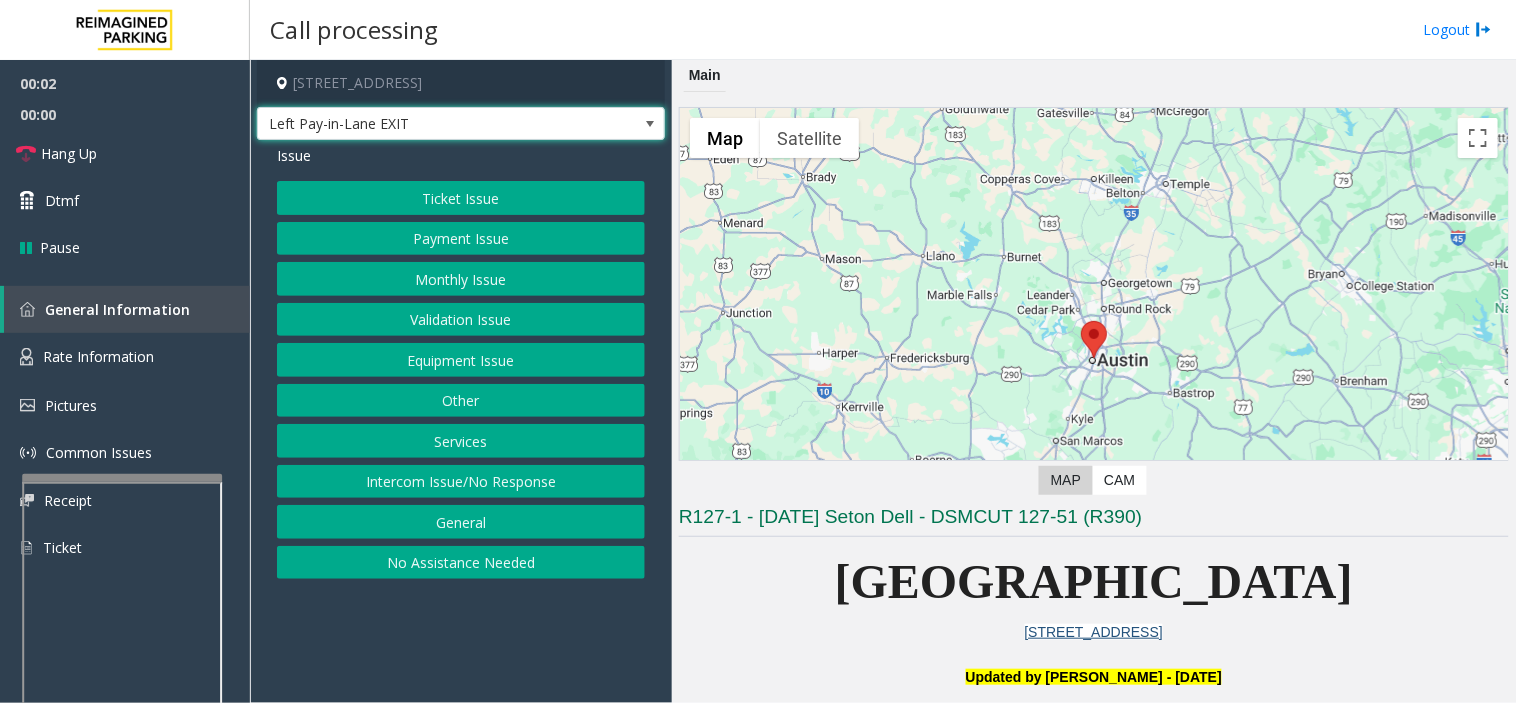 click on "Left Pay-in-Lane EXIT" at bounding box center [420, 124] 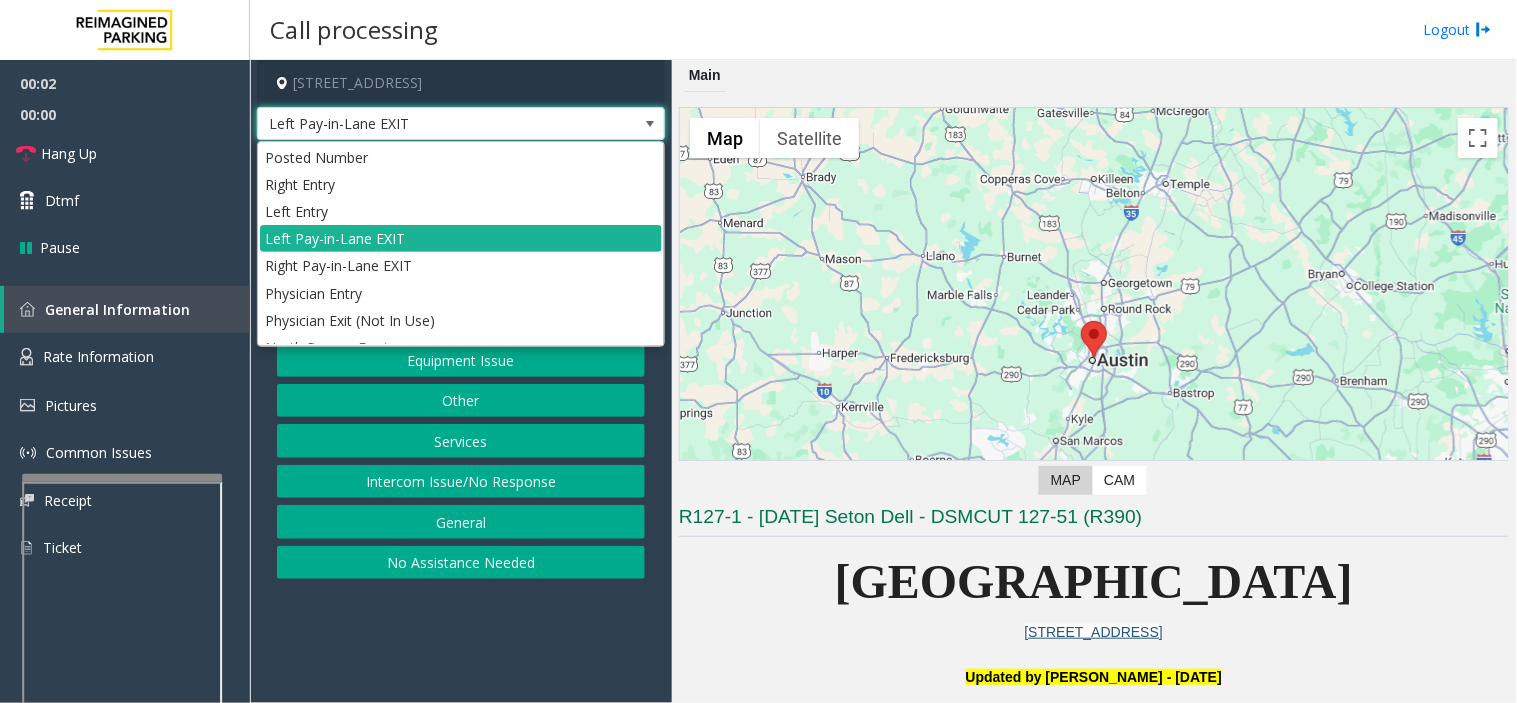 click on "[STREET_ADDRESS] Left Pay-in-Lane EXIT Issue  Ticket Issue   Payment Issue   Monthly Issue   Validation Issue   Equipment Issue   Other   Services   Intercom Issue/No Response   General   No Assistance Needed" 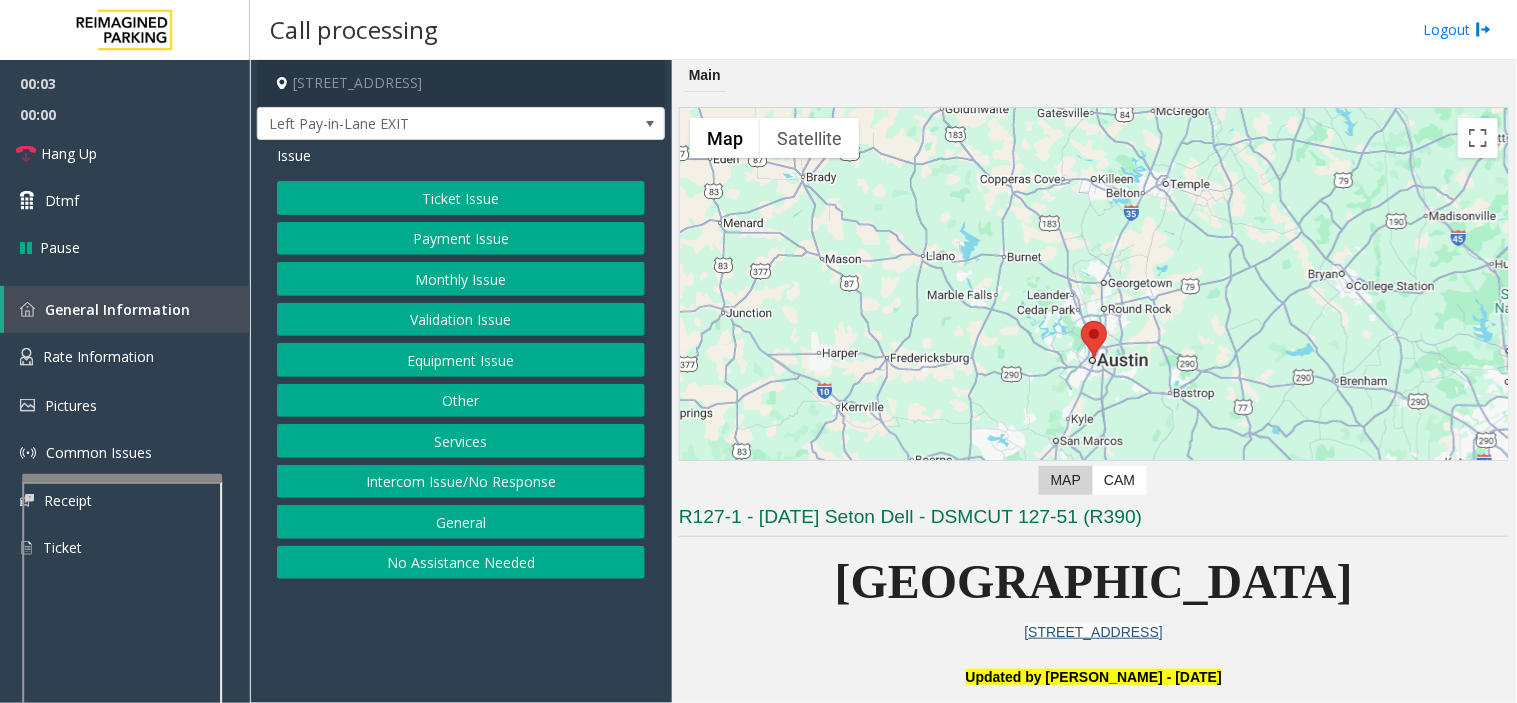 drag, startPoint x: 491, startPoint y: 651, endPoint x: 473, endPoint y: 657, distance: 18.973665 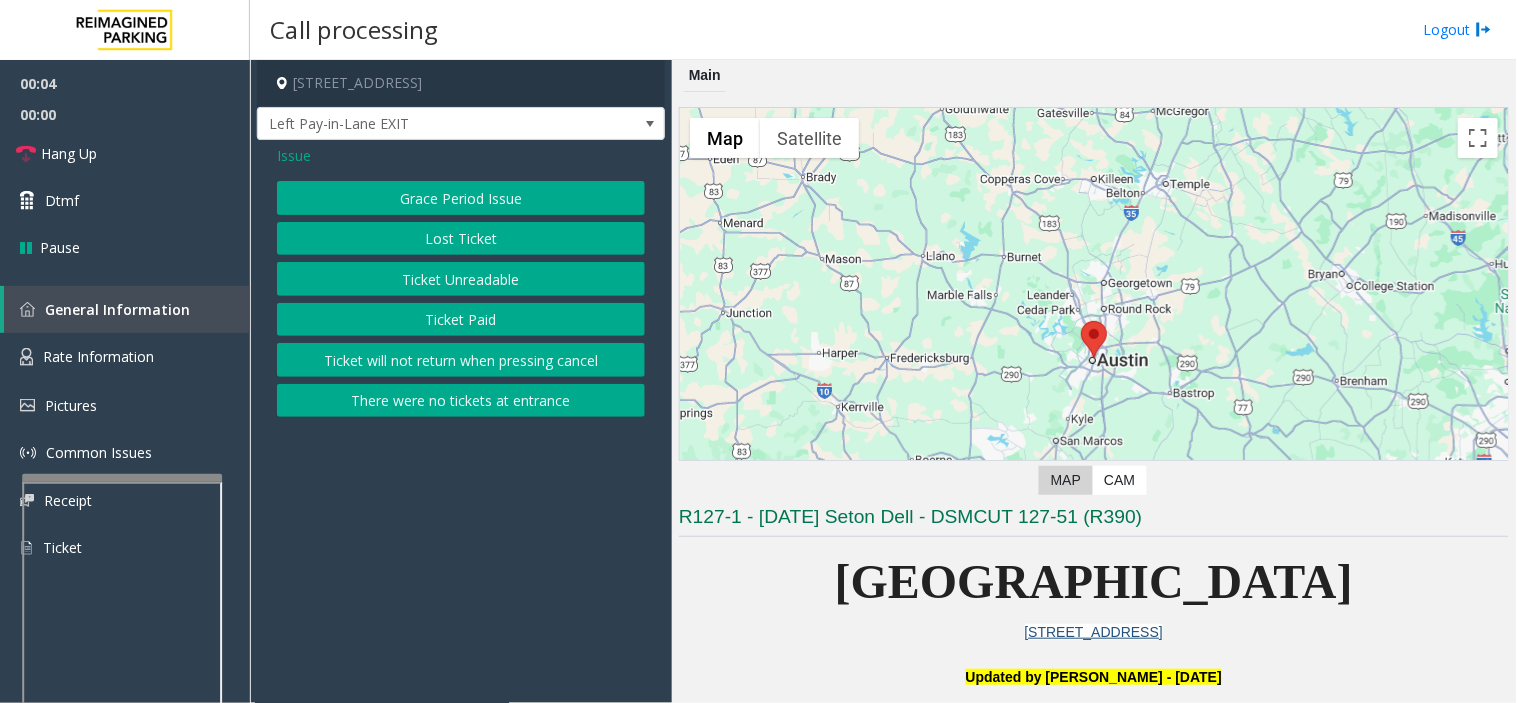 click on "Ticket Unreadable" 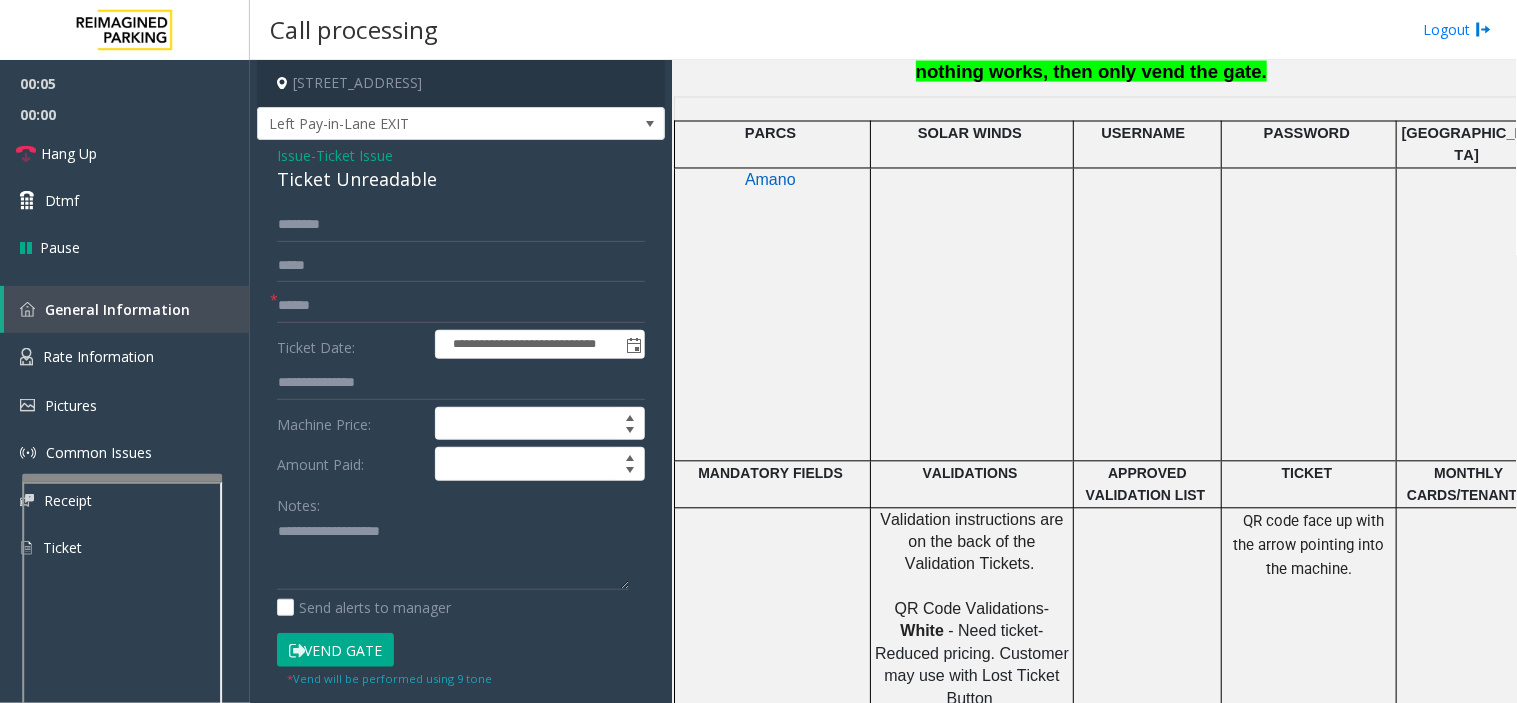 scroll, scrollTop: 1000, scrollLeft: 0, axis: vertical 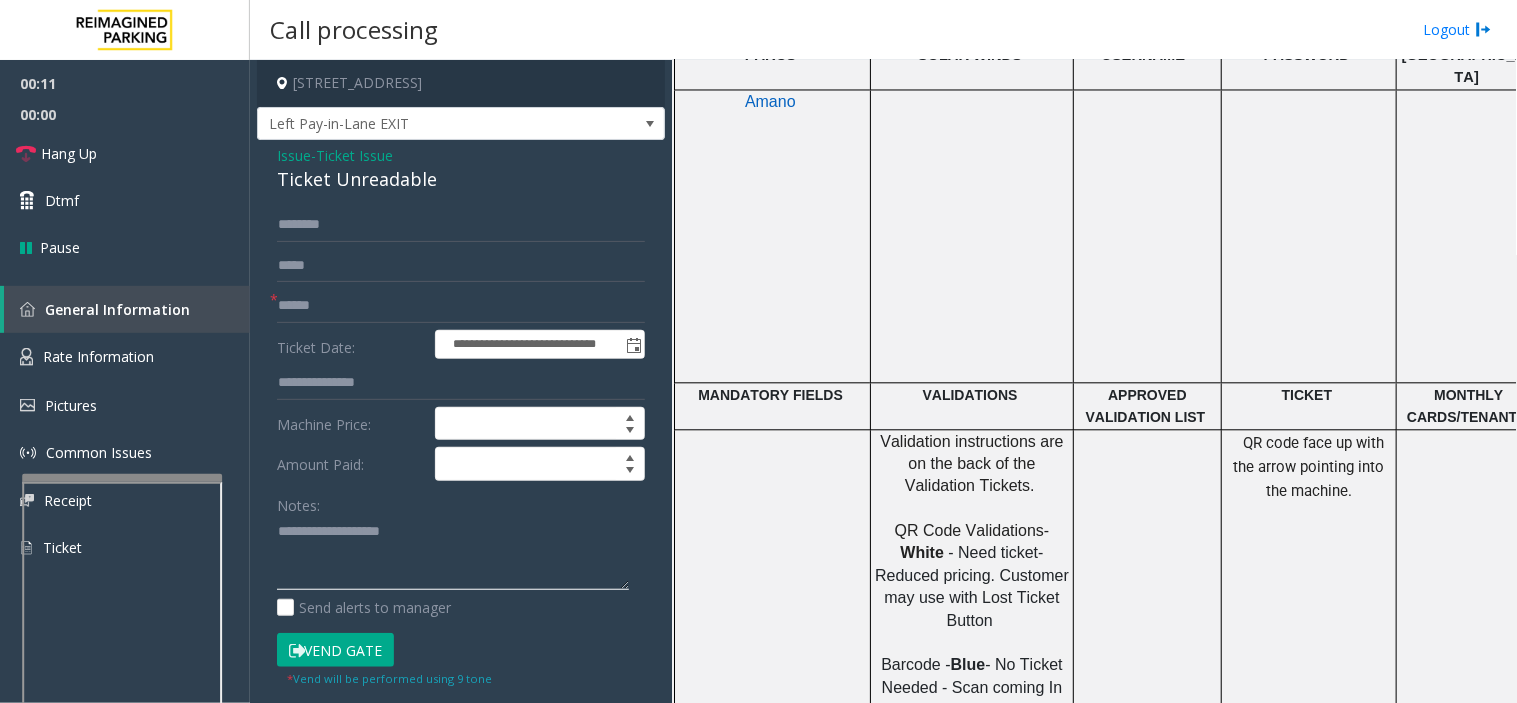 paste on "**********" 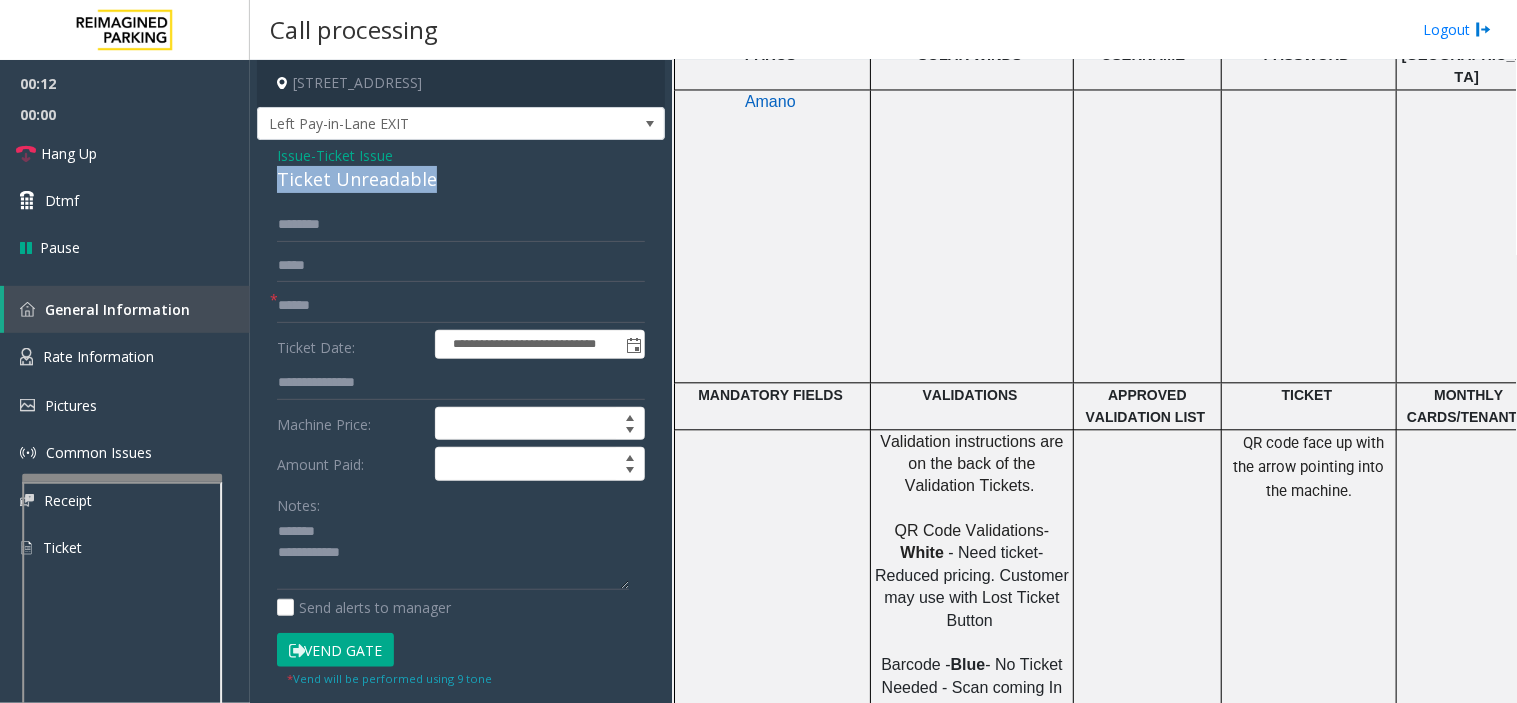 drag, startPoint x: 264, startPoint y: 177, endPoint x: 442, endPoint y: 178, distance: 178.0028 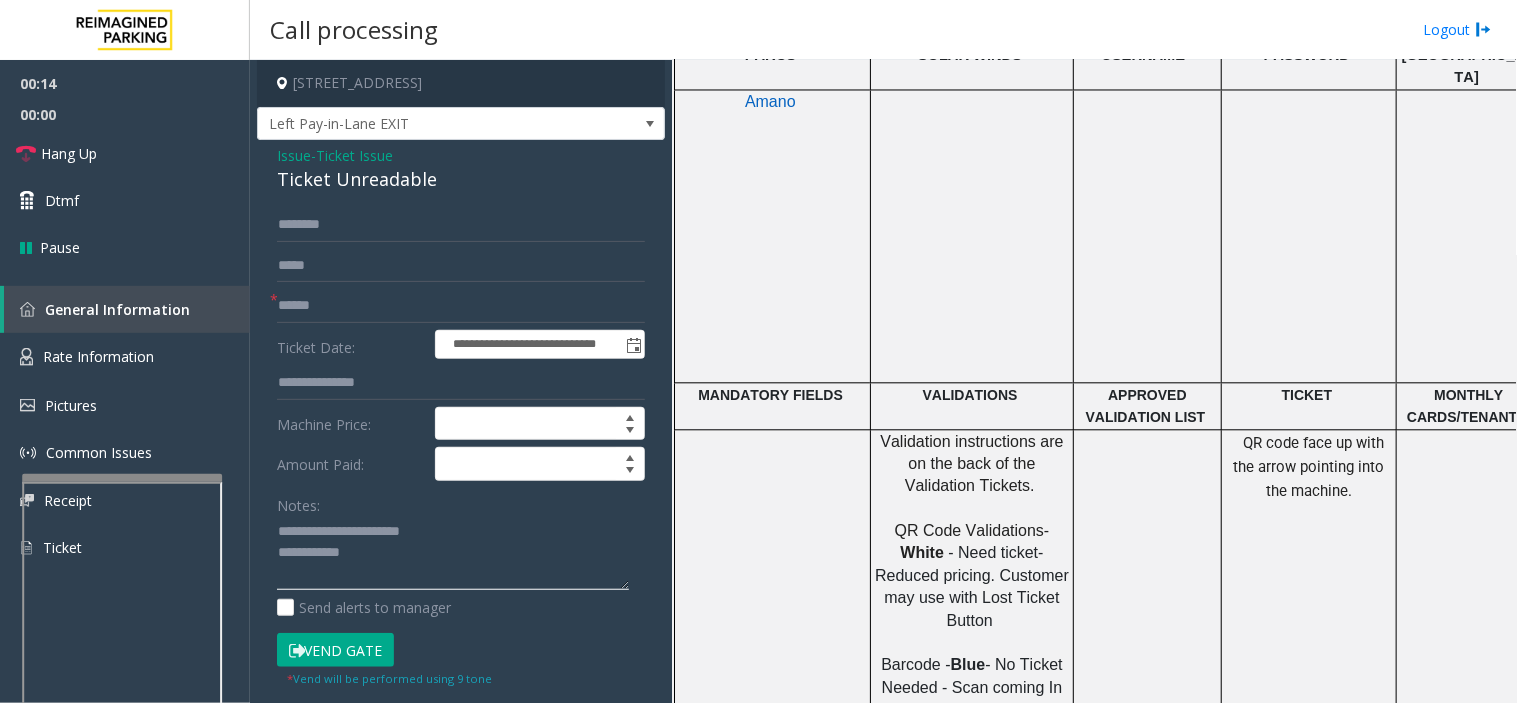 click 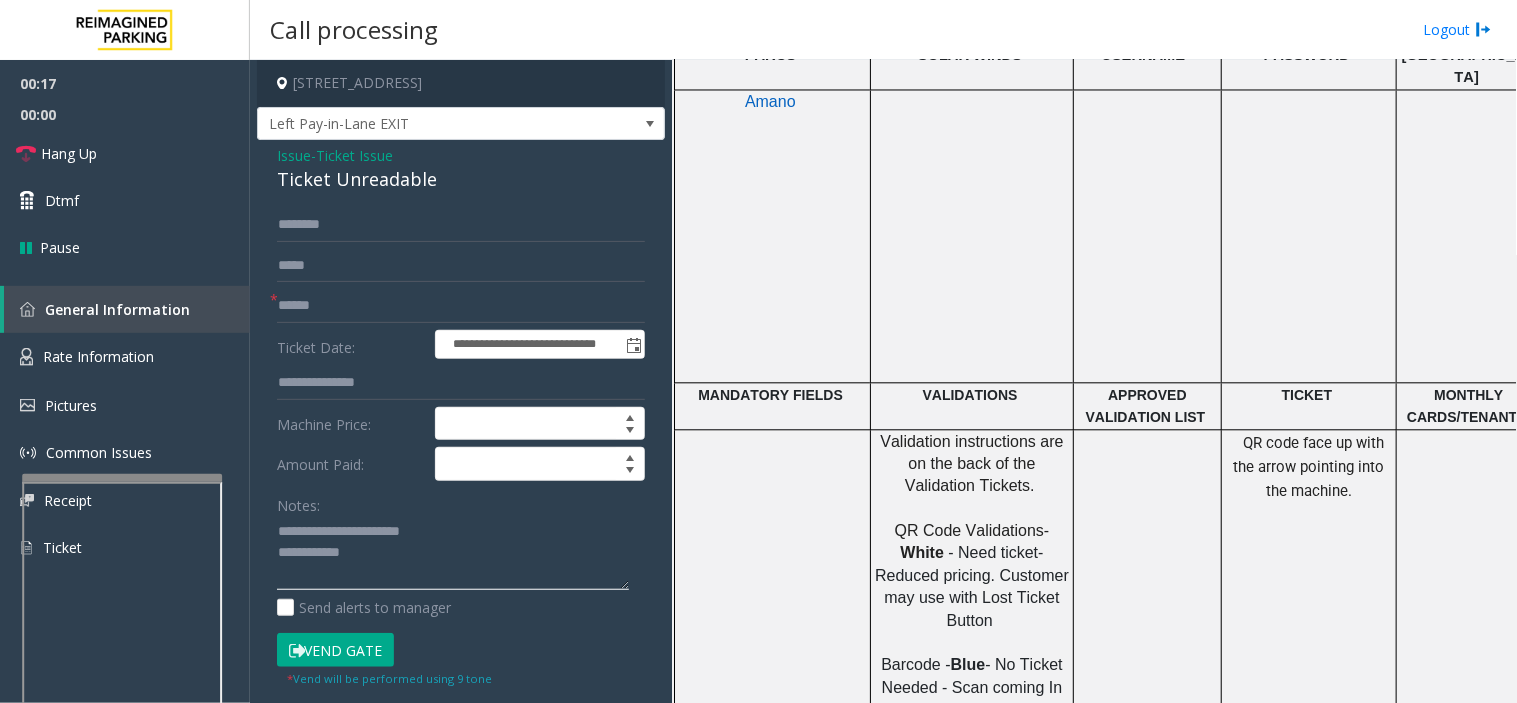 paste on "**********" 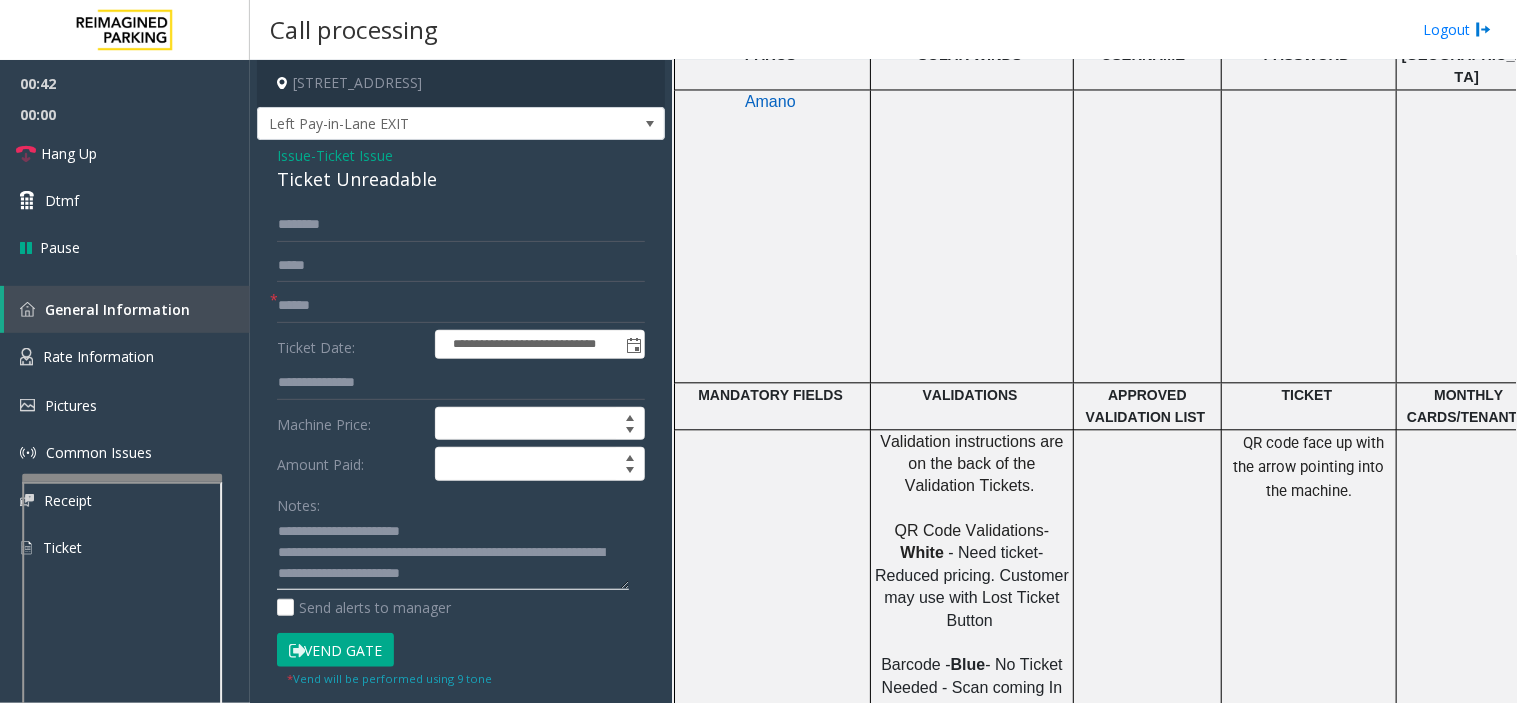 scroll, scrollTop: 21, scrollLeft: 0, axis: vertical 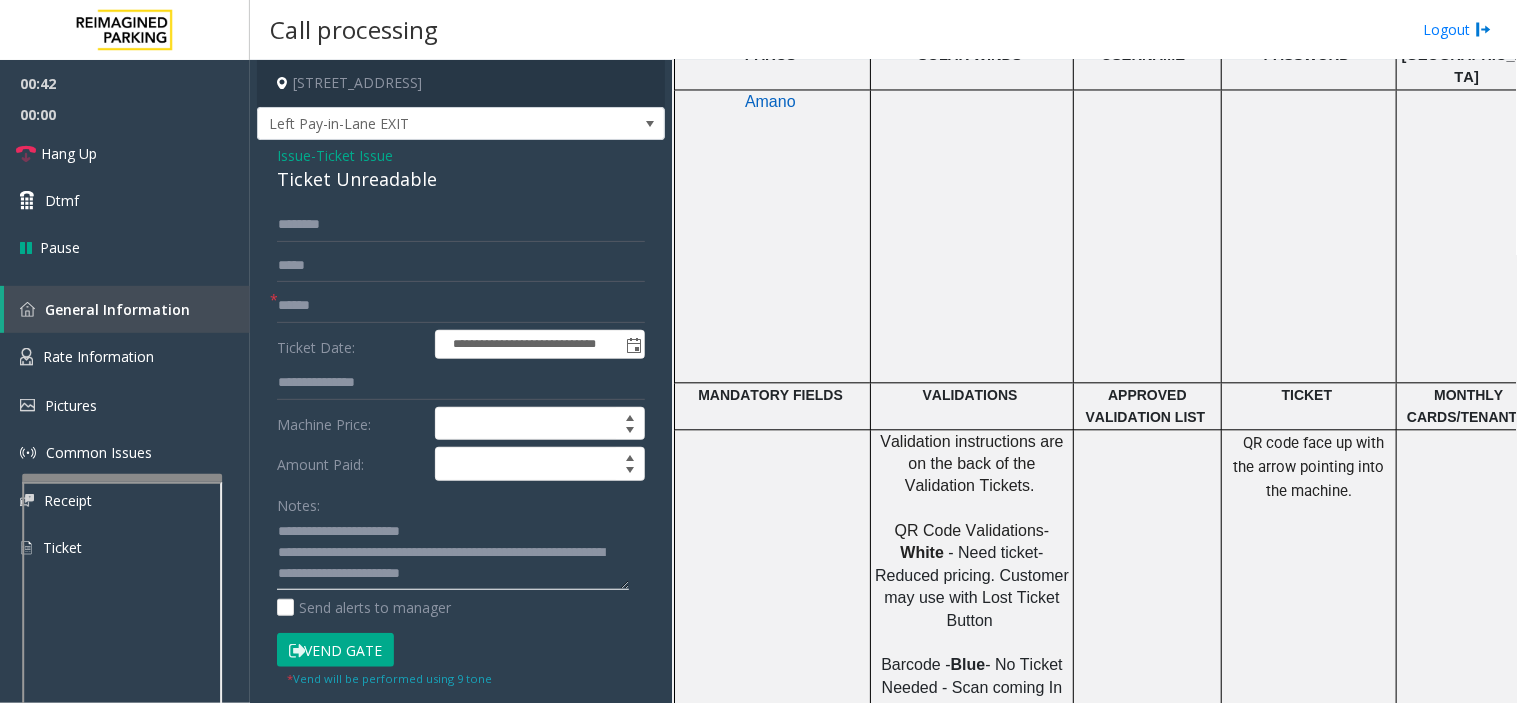 drag, startPoint x: 355, startPoint y: 535, endPoint x: 551, endPoint y: 588, distance: 203.0394 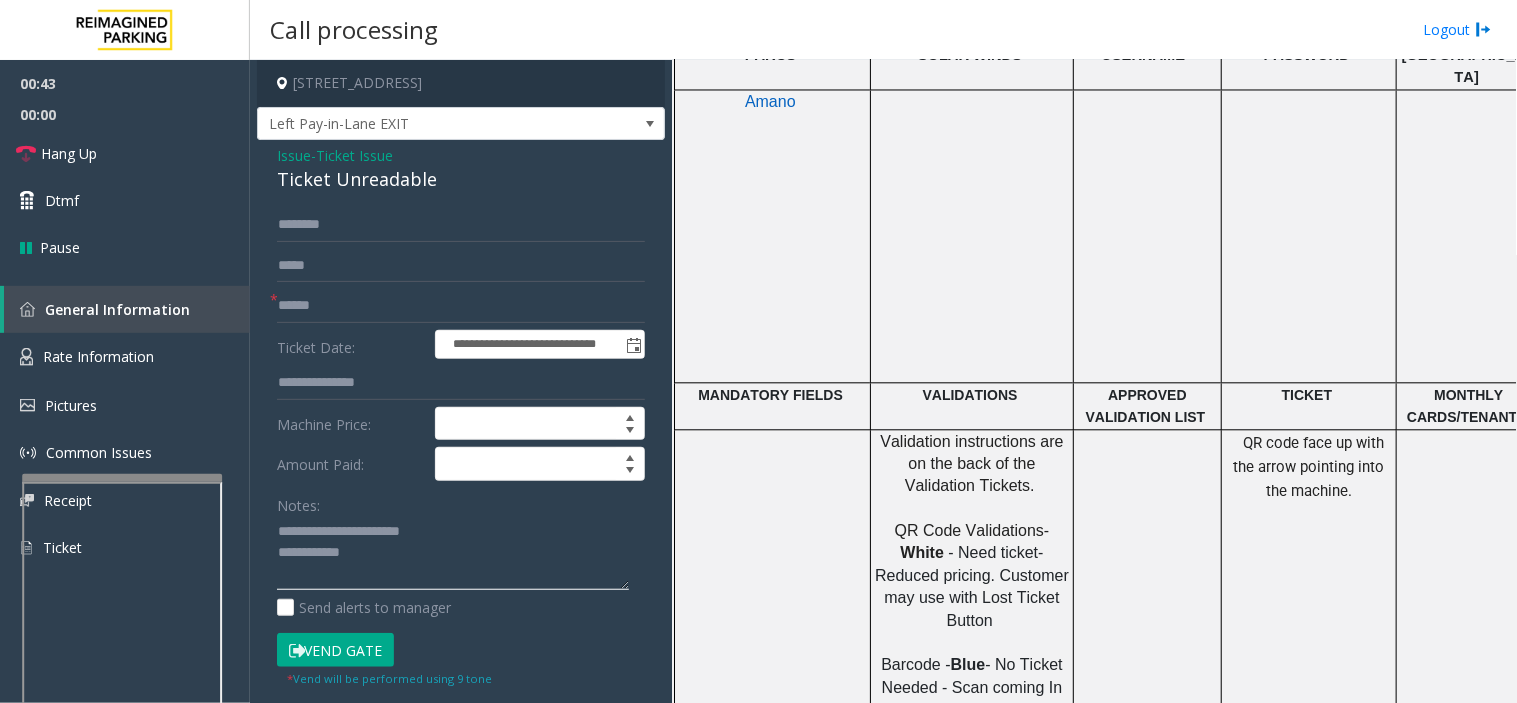 scroll, scrollTop: 0, scrollLeft: 0, axis: both 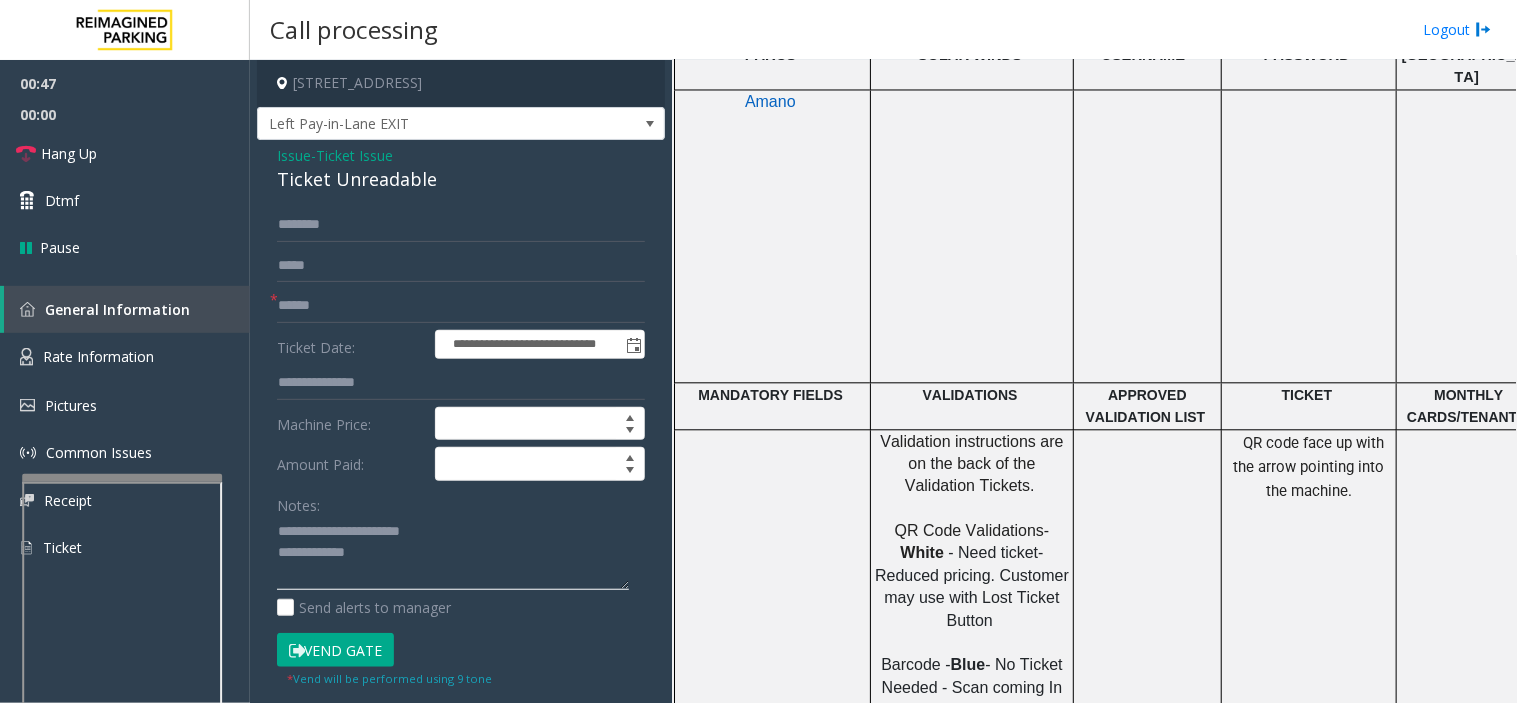 paste on "**********" 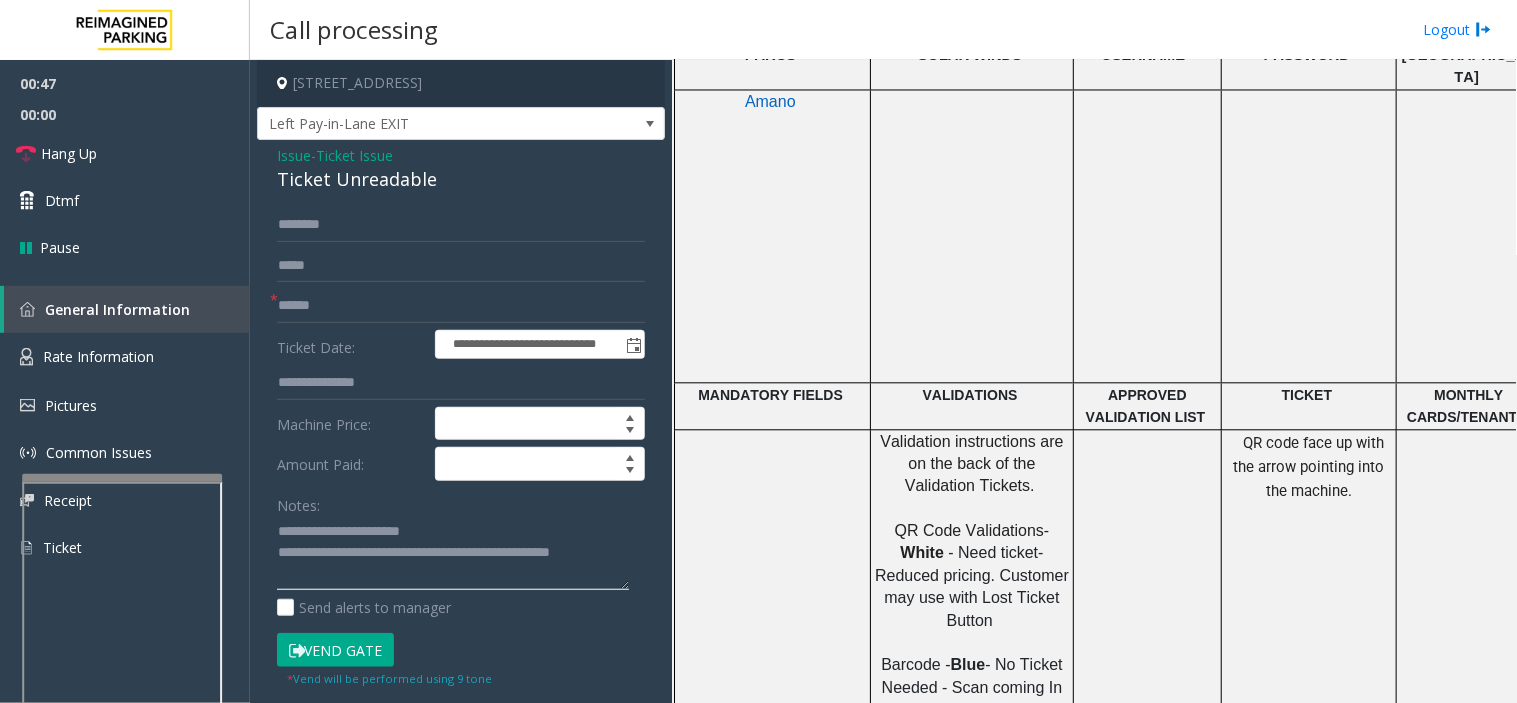 click 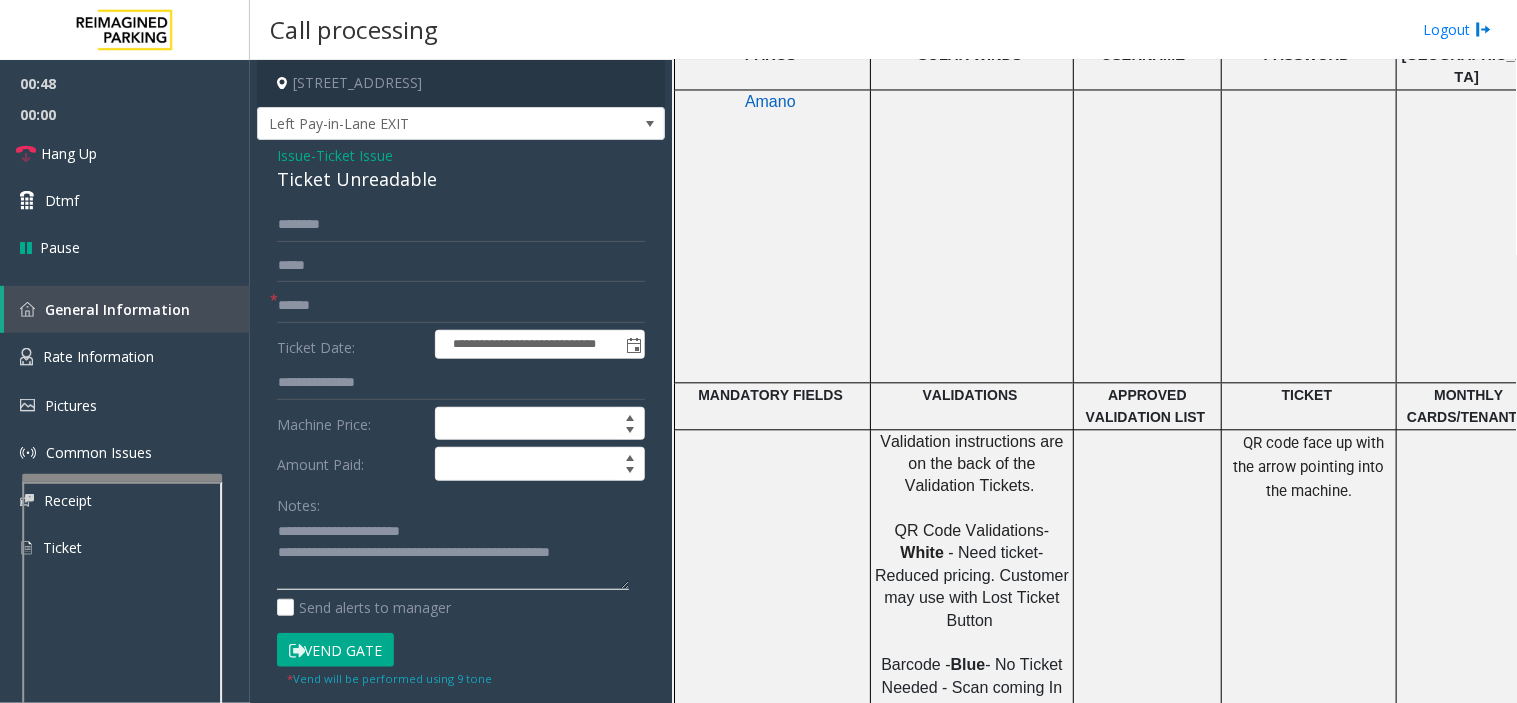 type on "**********" 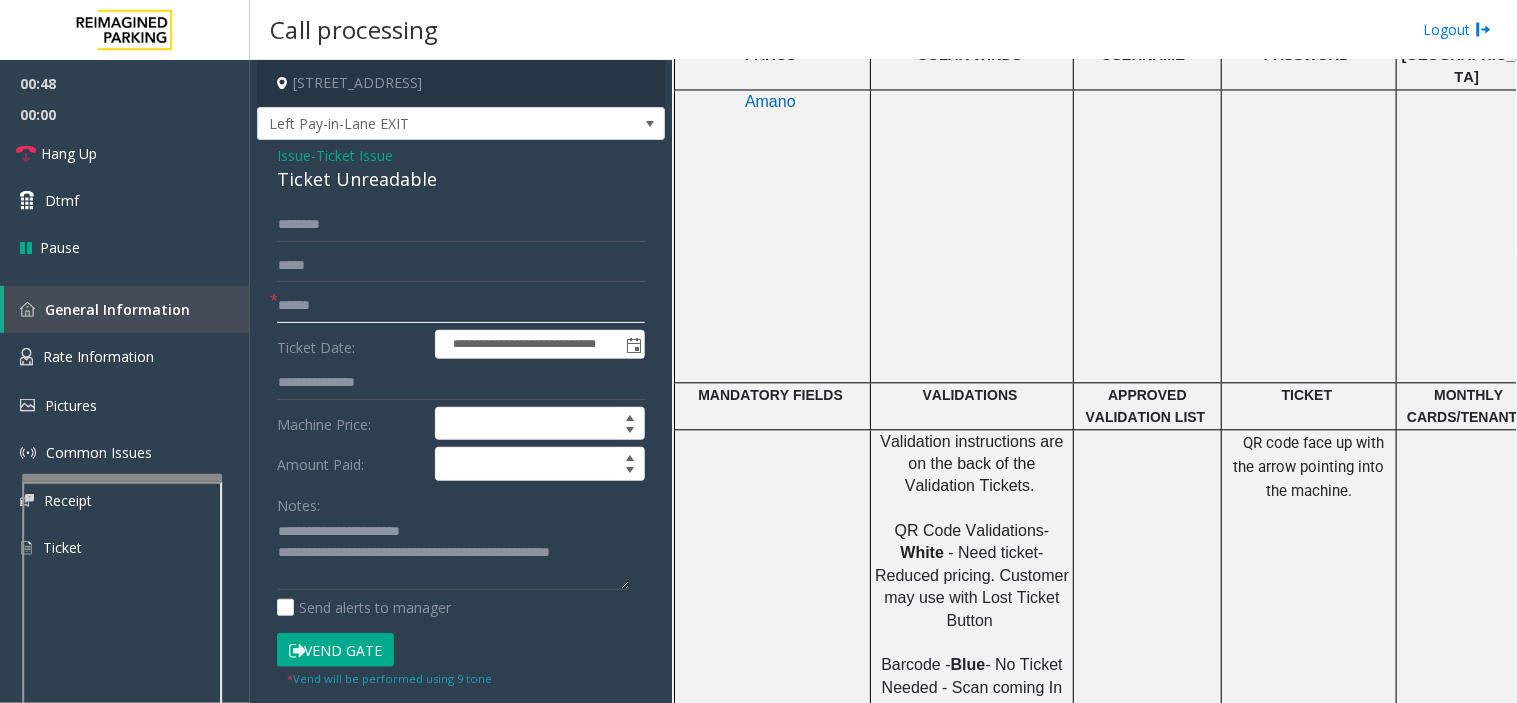 click 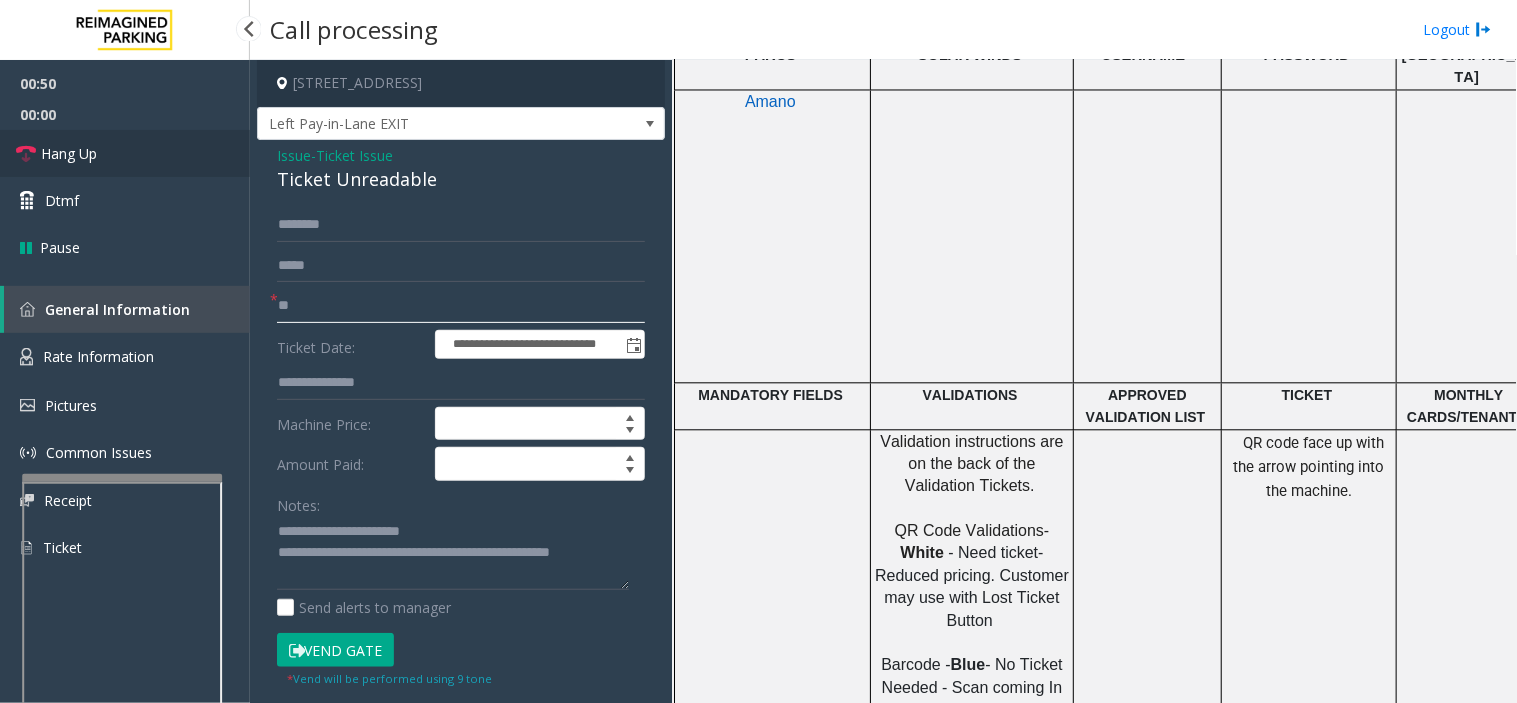 type on "**" 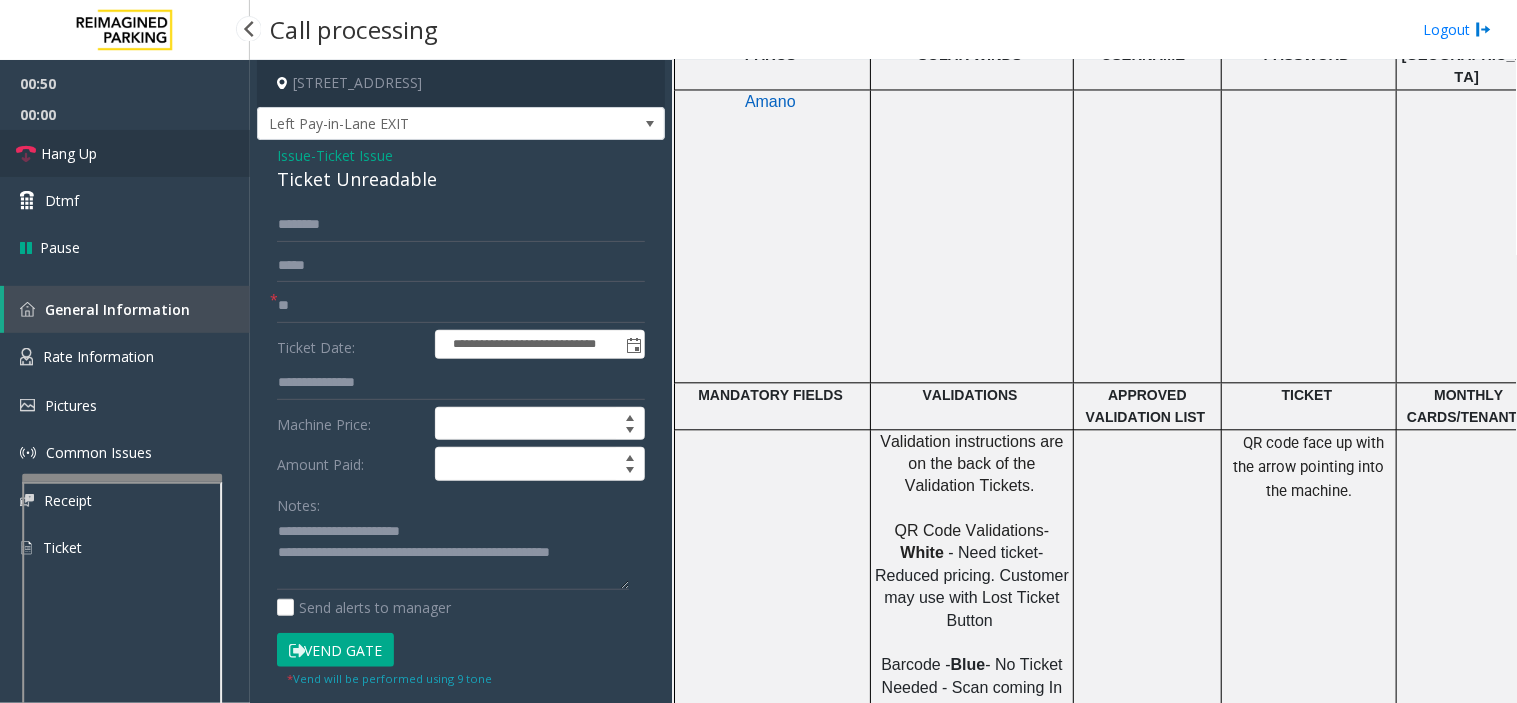 click on "Hang Up" at bounding box center [125, 153] 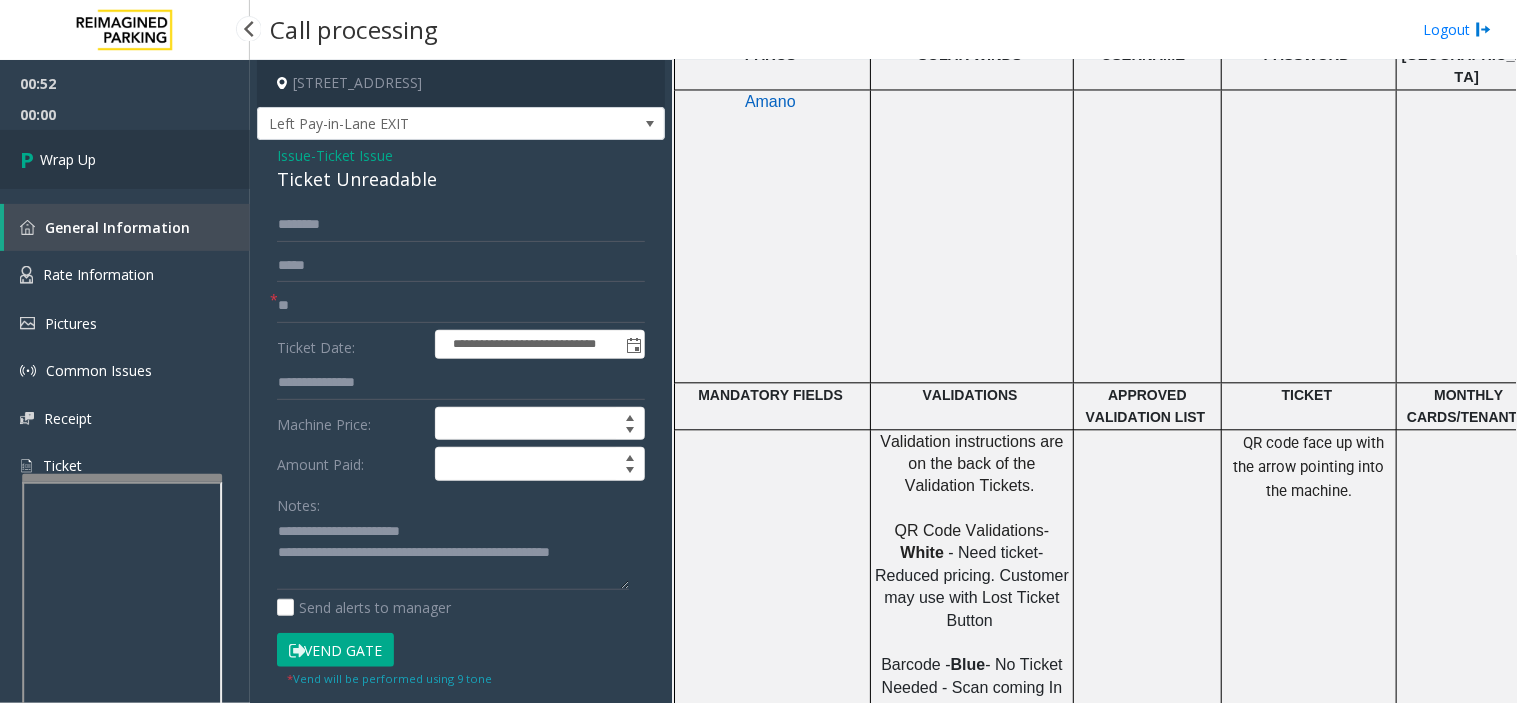 click on "Wrap Up" at bounding box center [125, 159] 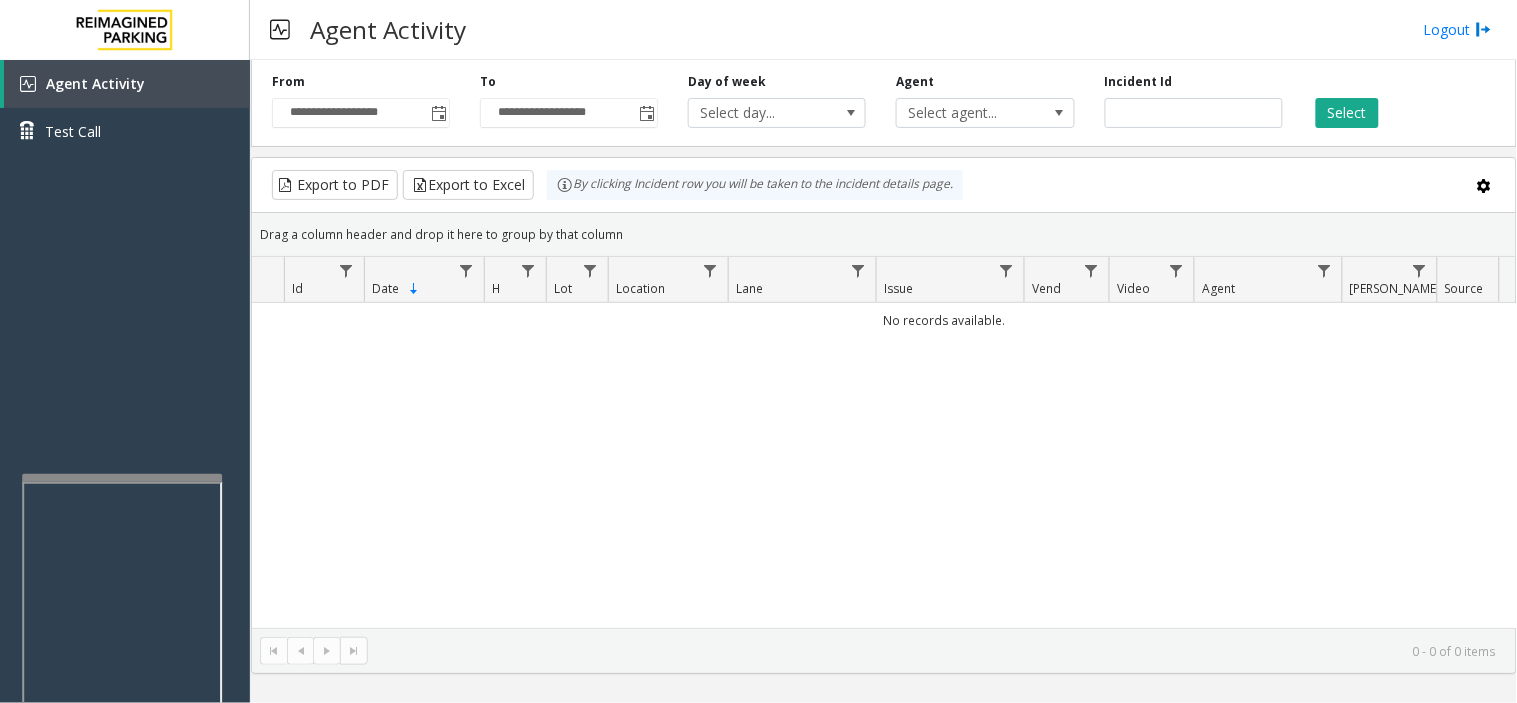 type 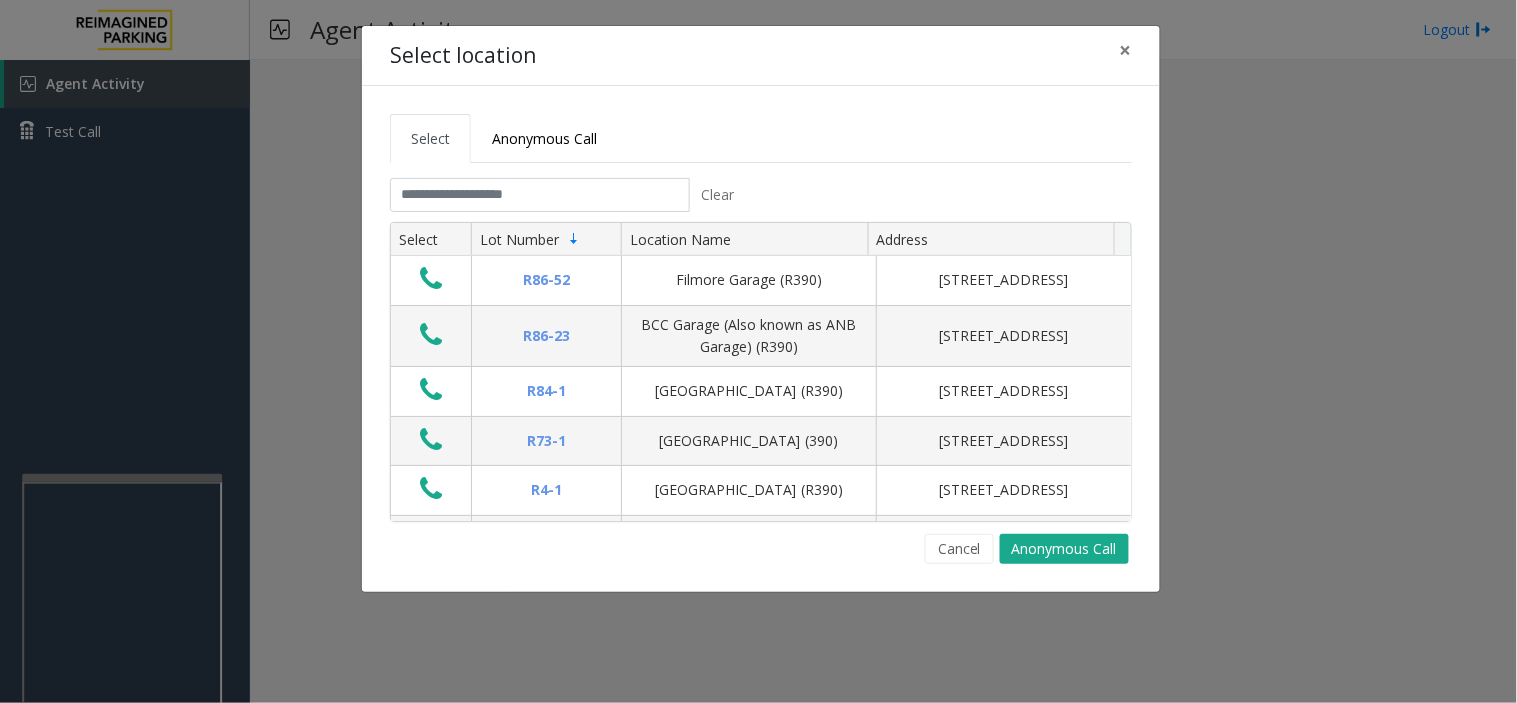 click on "Clear Select Lot Number Location Name Address R86-[GEOGRAPHIC_DATA][STREET_ADDRESS] BCC Garage (Also known as ANB Garage) (R390)  [STREET_ADDRESS][GEOGRAPHIC_DATA] (R390) [STREET_ADDRESS][GEOGRAPHIC_DATA] (390) [STREET_ADDRESS][GEOGRAPHIC_DATA] (R390) [STREET_ADDRESS][GEOGRAPHIC_DATA] (R390) [STREET_ADDRESS]-[GEOGRAPHIC_DATA]) [STREET_ADDRESS][GEOGRAPHIC_DATA][PERSON_NAME][STREET_ADDRESS][GEOGRAPHIC_DATA] (MBC)(R390) [STREET_ADDRESS]-[GEOGRAPHIC_DATA]) [STREET_ADDRESS] First ([GEOGRAPHIC_DATA][STREET_ADDRESS][GEOGRAPHIC_DATA][STREET_ADDRESS]-[GEOGRAPHIC_DATA] (R390) [STREET_ADDRESS]-20 R26-529 R26-509 R210-52" 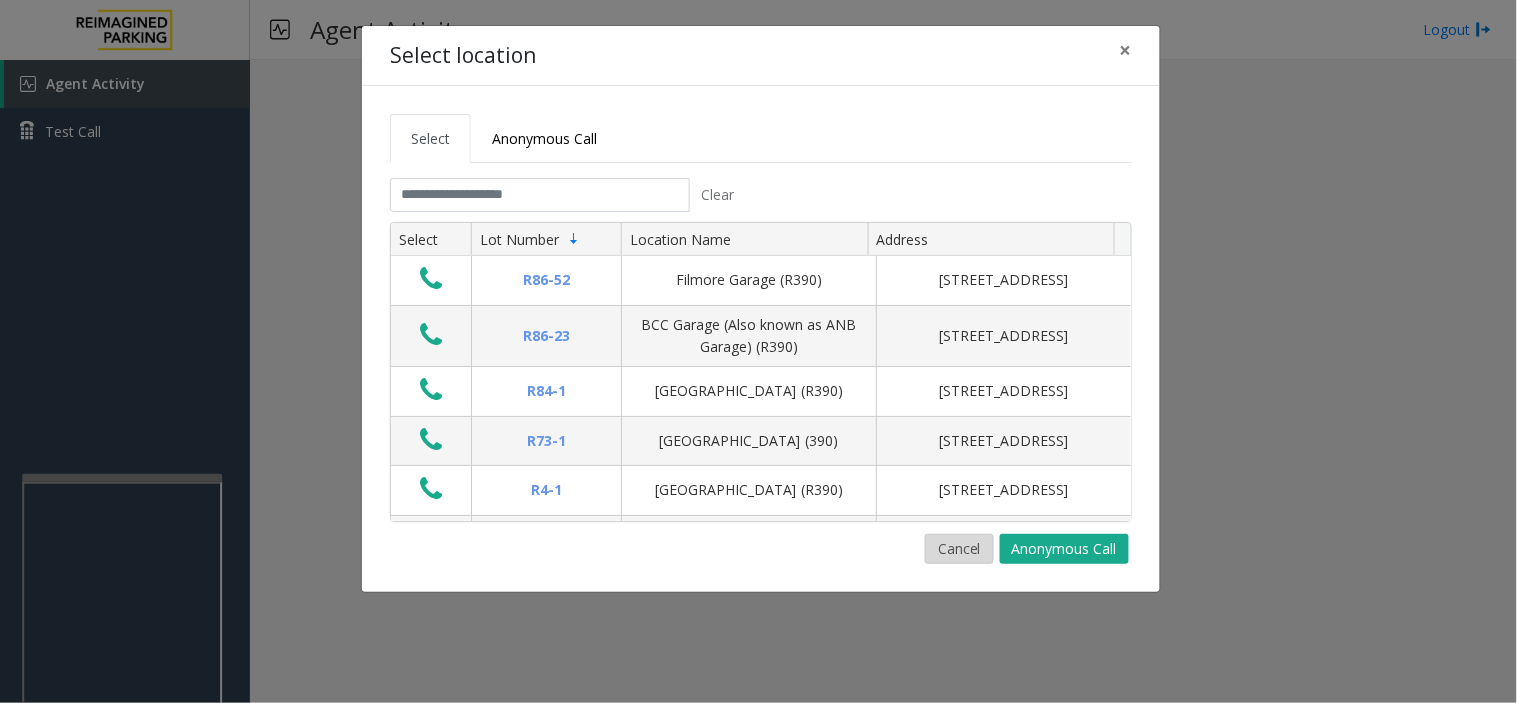 click on "Cancel" 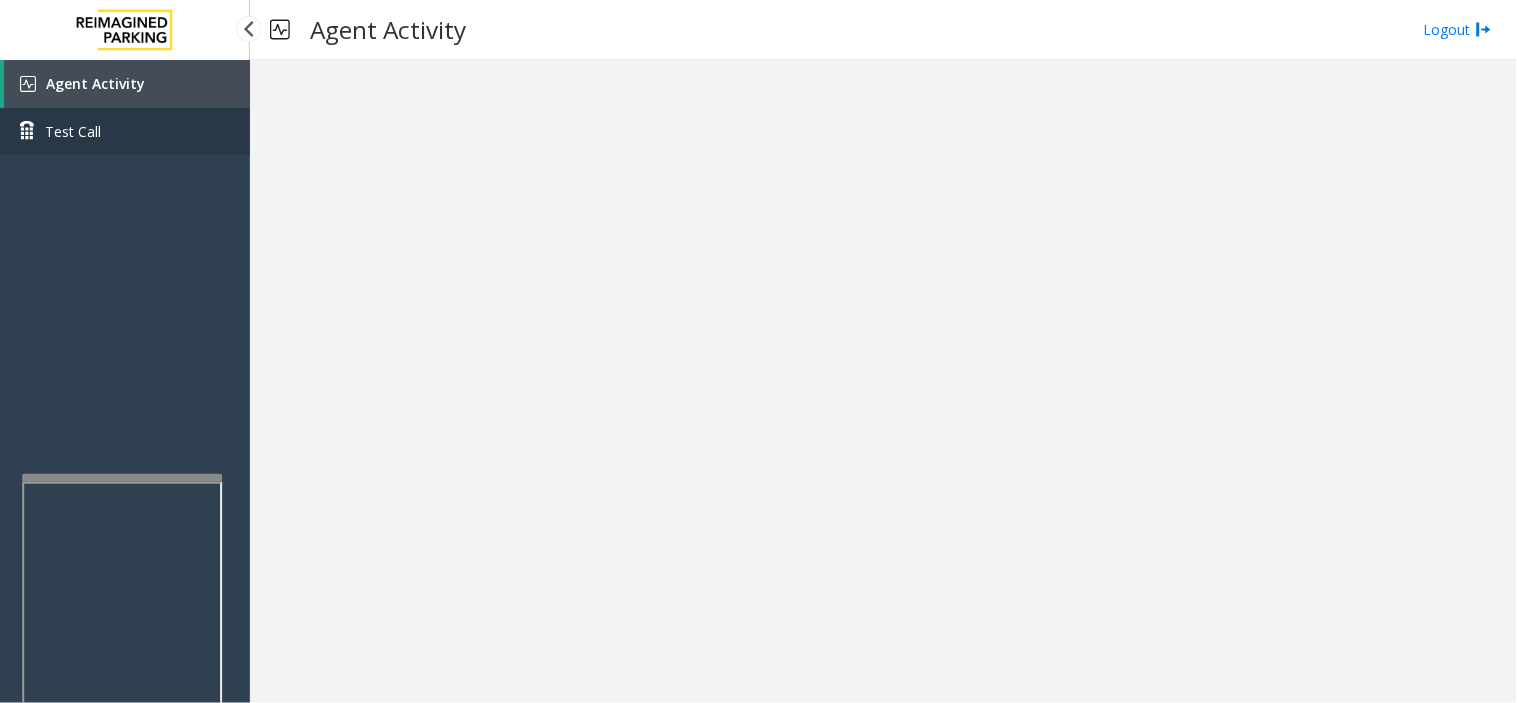 click on "Test Call" at bounding box center (125, 131) 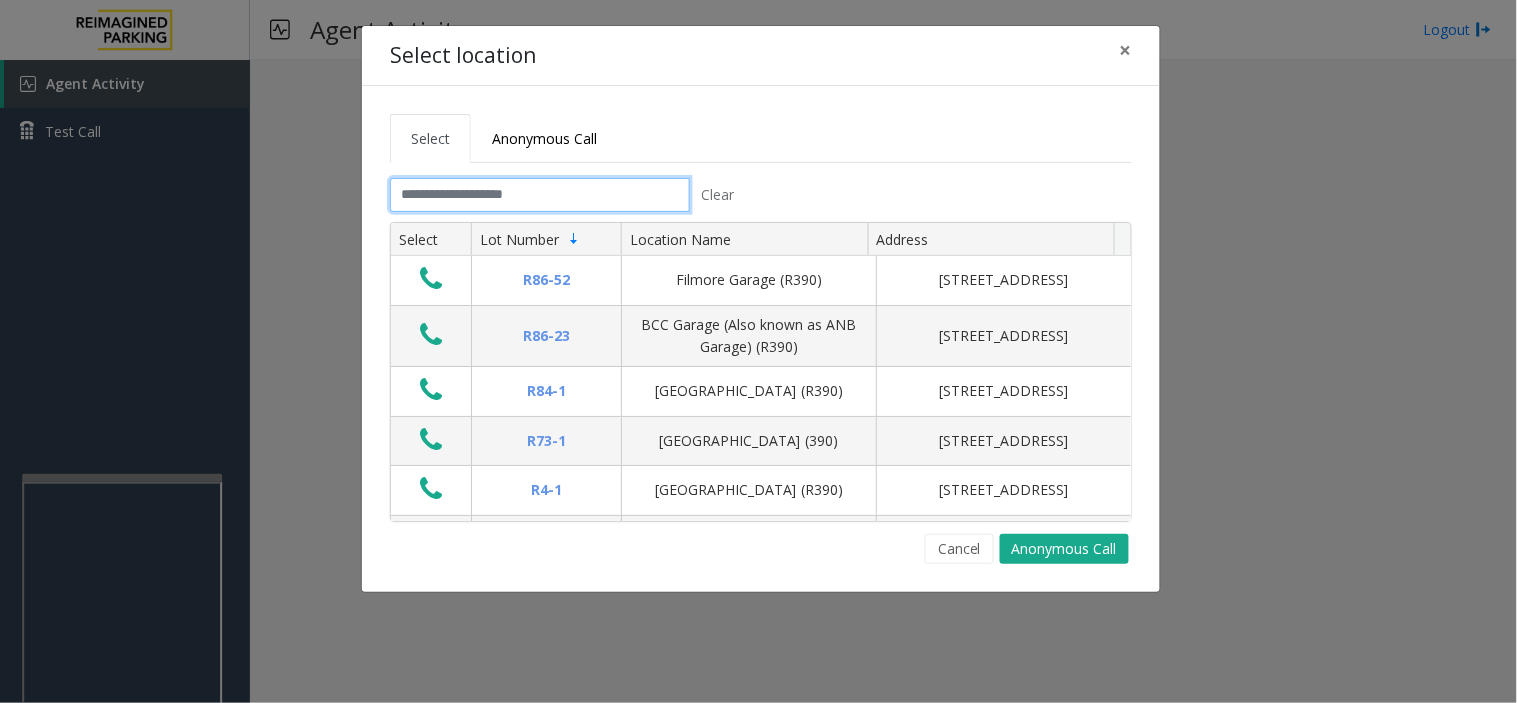 click 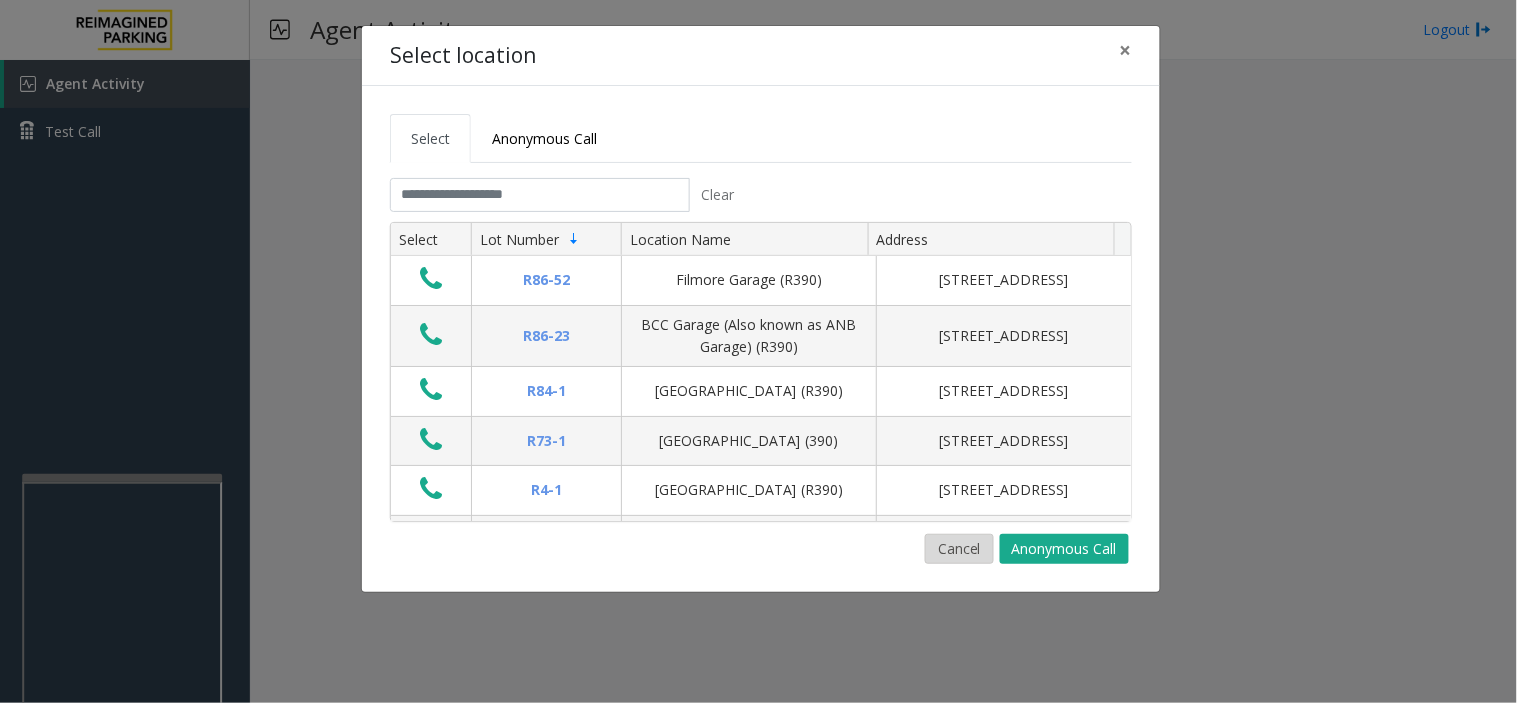 click on "Cancel" 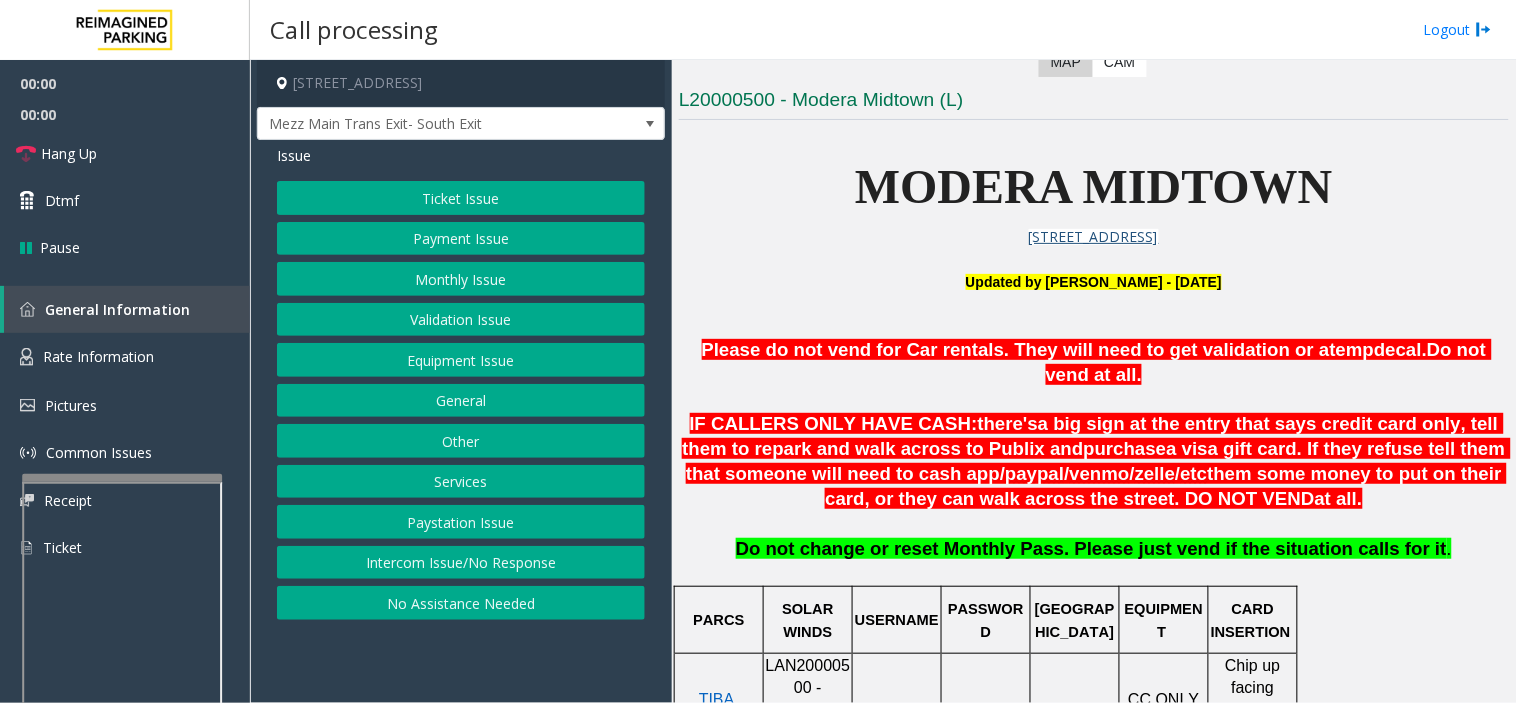 scroll, scrollTop: 555, scrollLeft: 0, axis: vertical 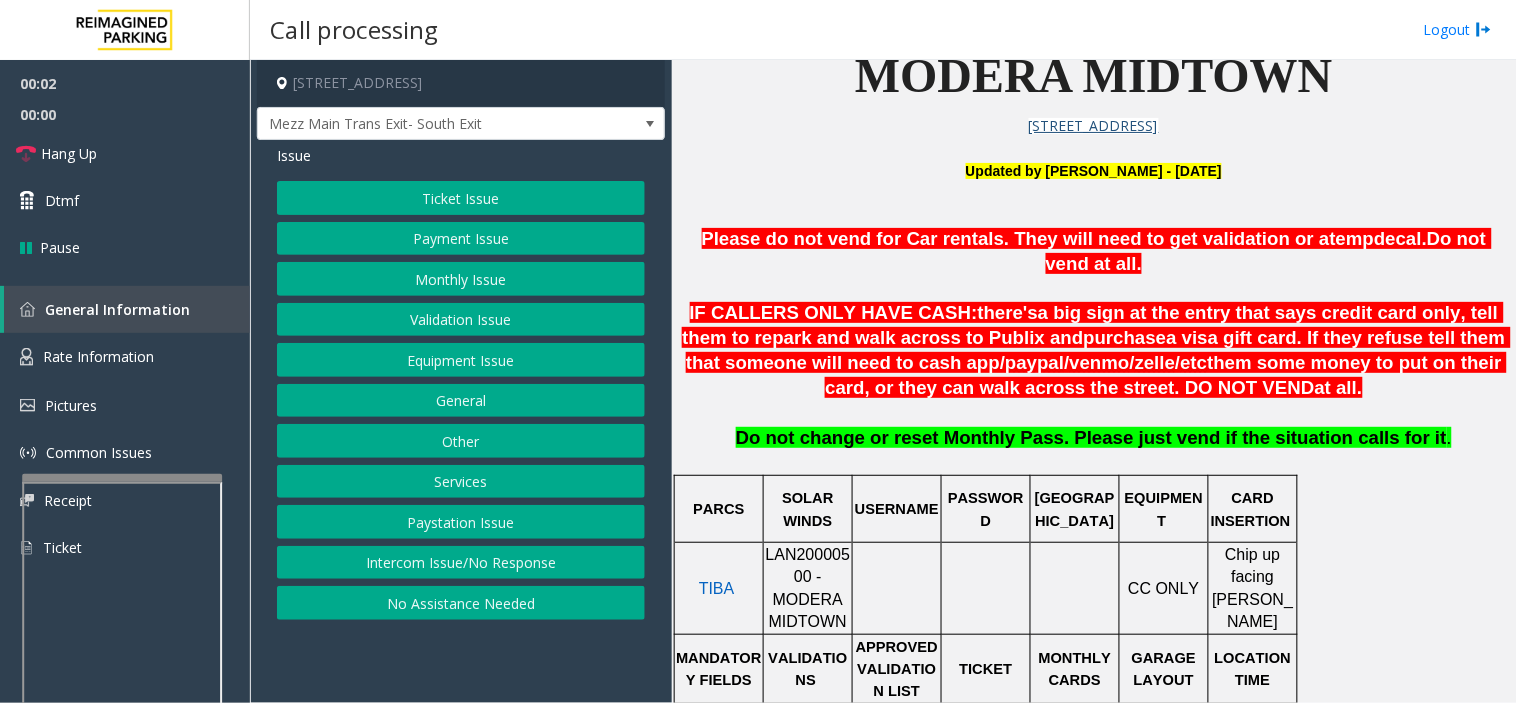 click on "LAN20000500 - MODERA MIDTOWN" 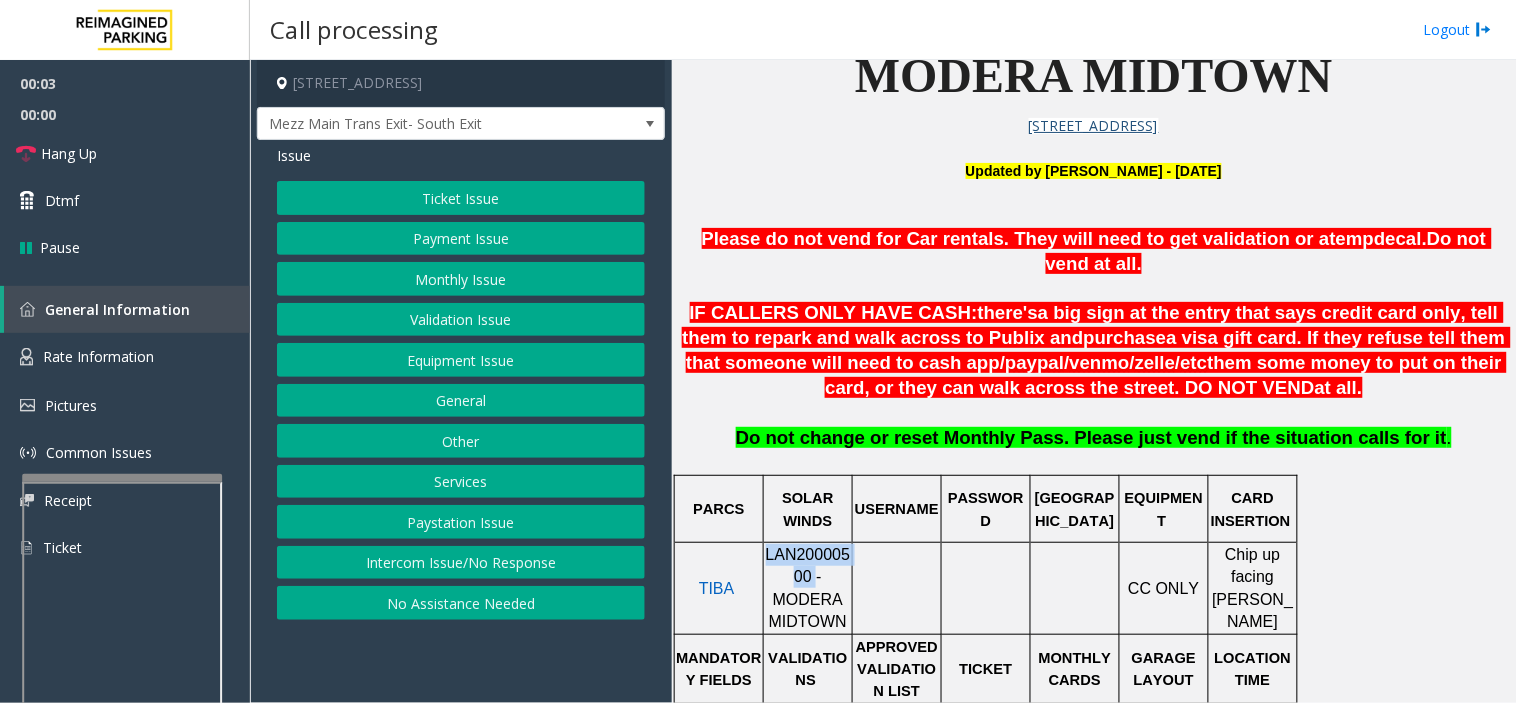 click on "LAN20000500 - MODERA MIDTOWN" 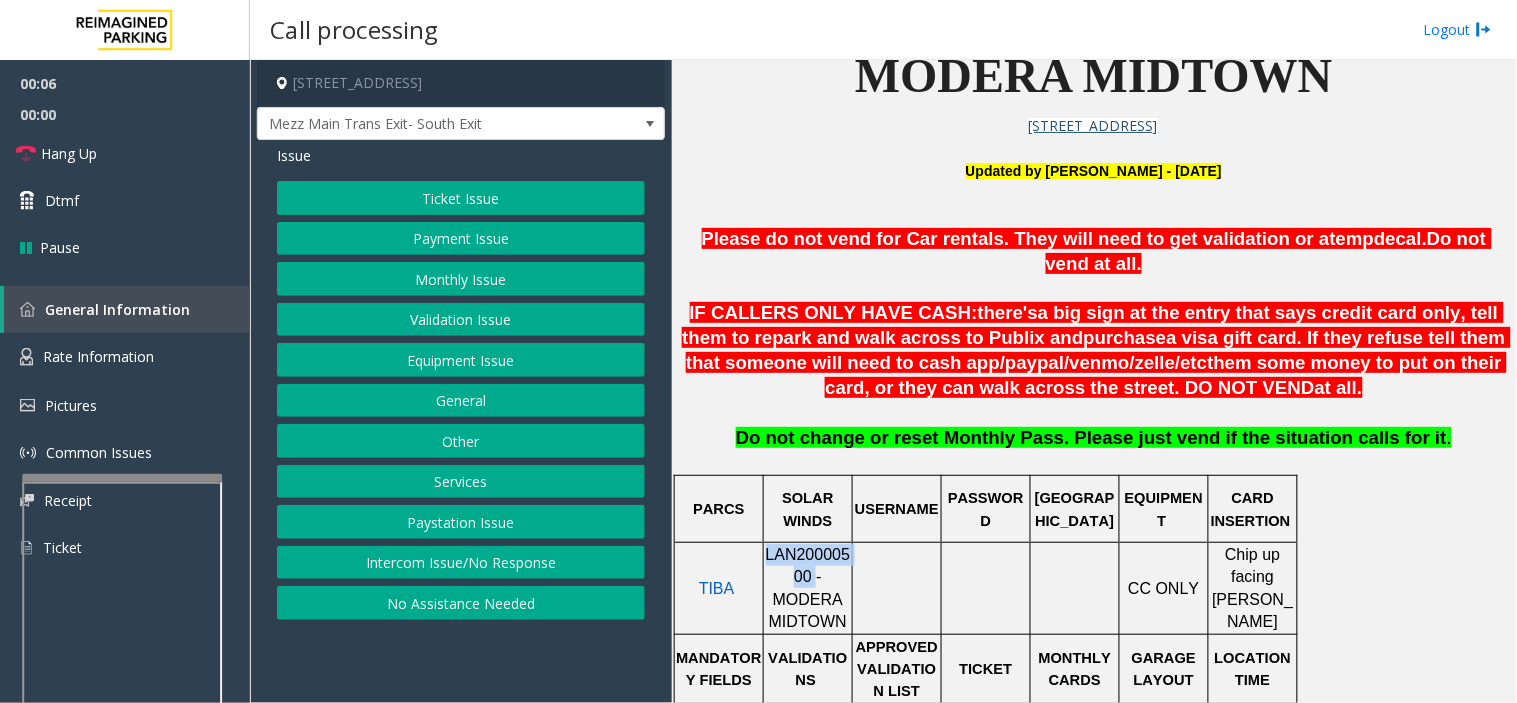 click on "Payment Issue" 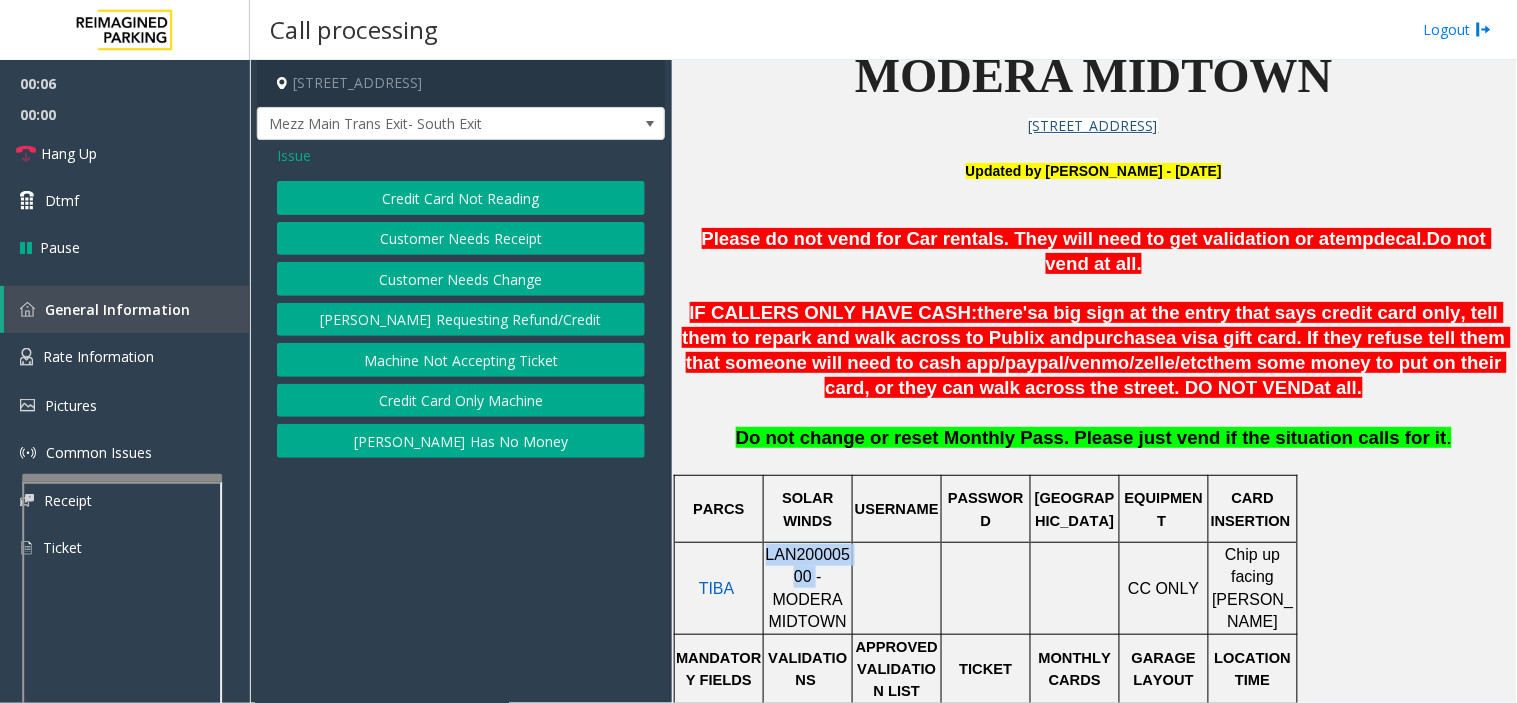 click on "Credit Card Only Machine" 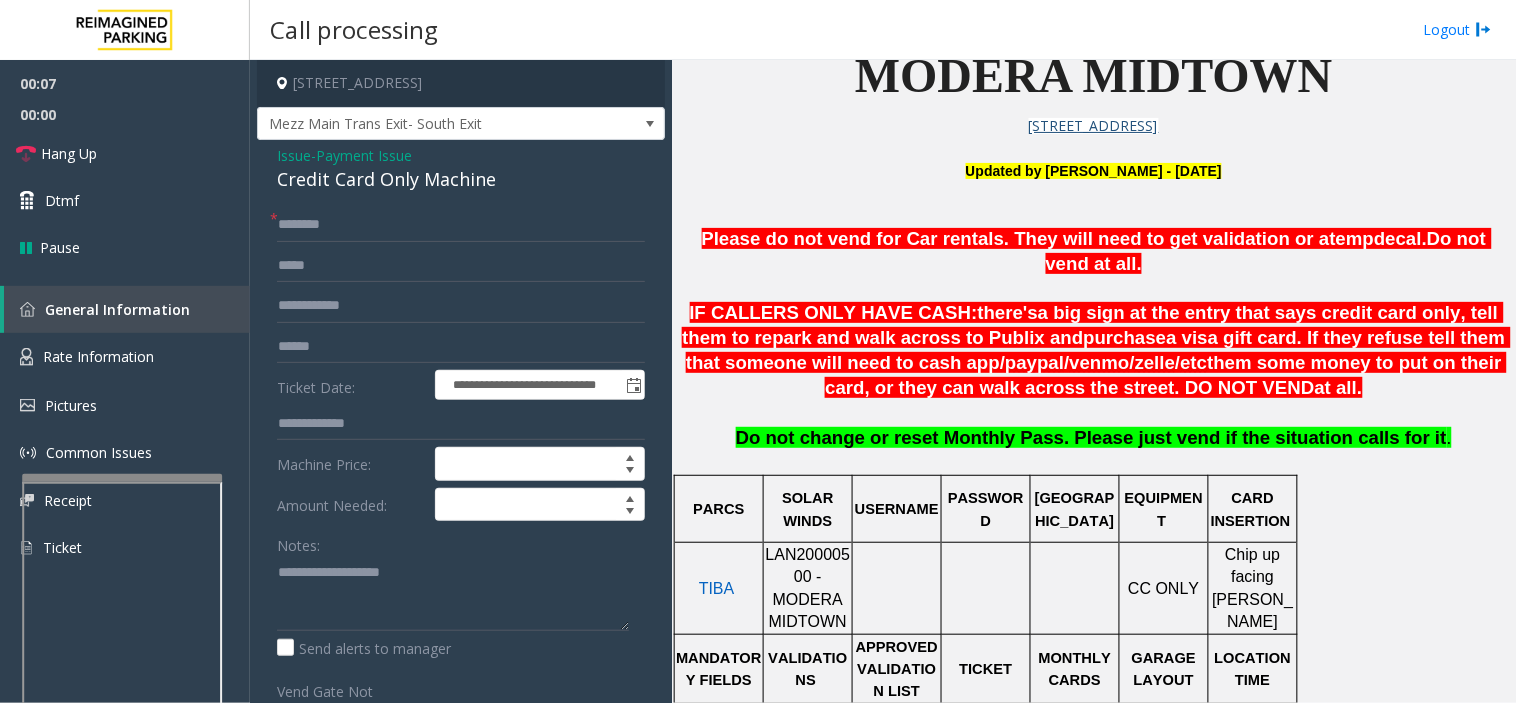 click on "Payment Issue" 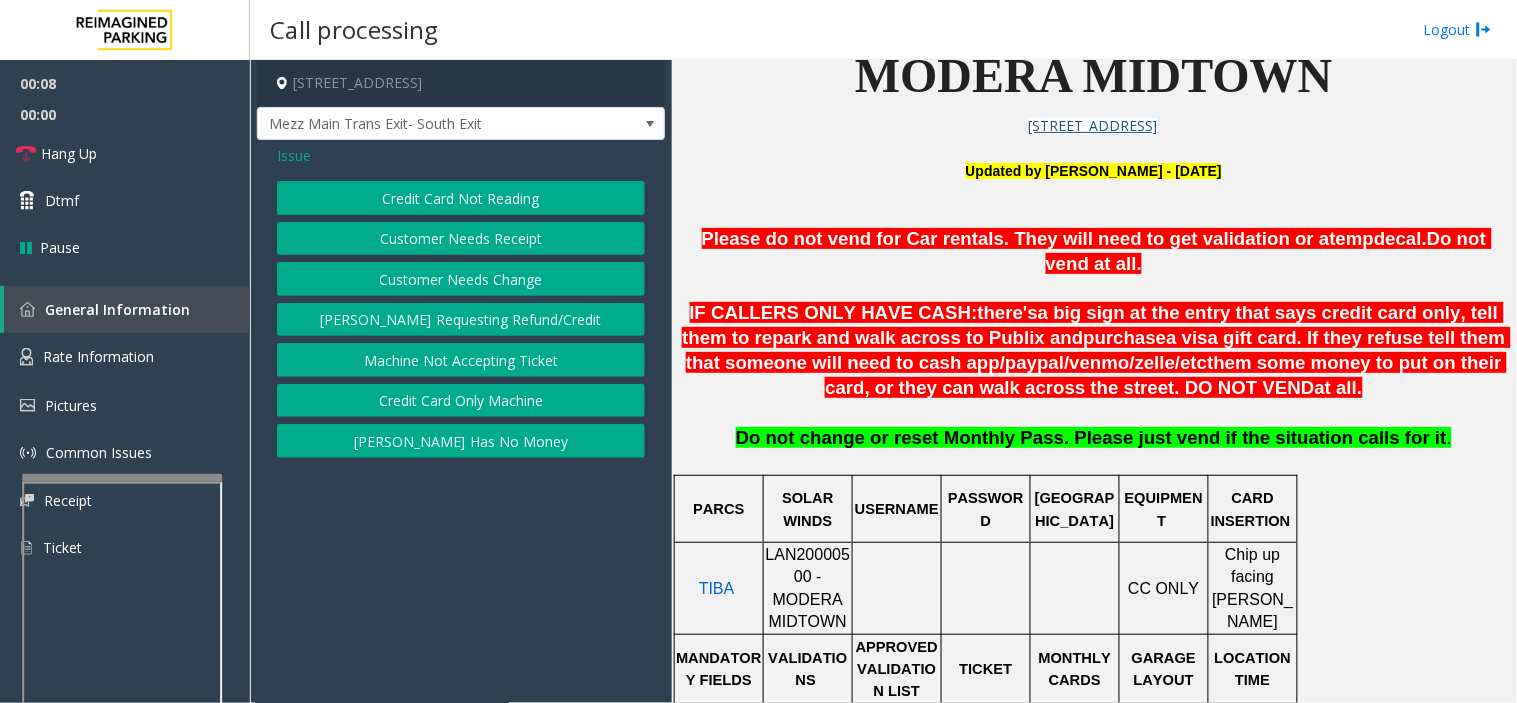 click on "Customer Needs Receipt" 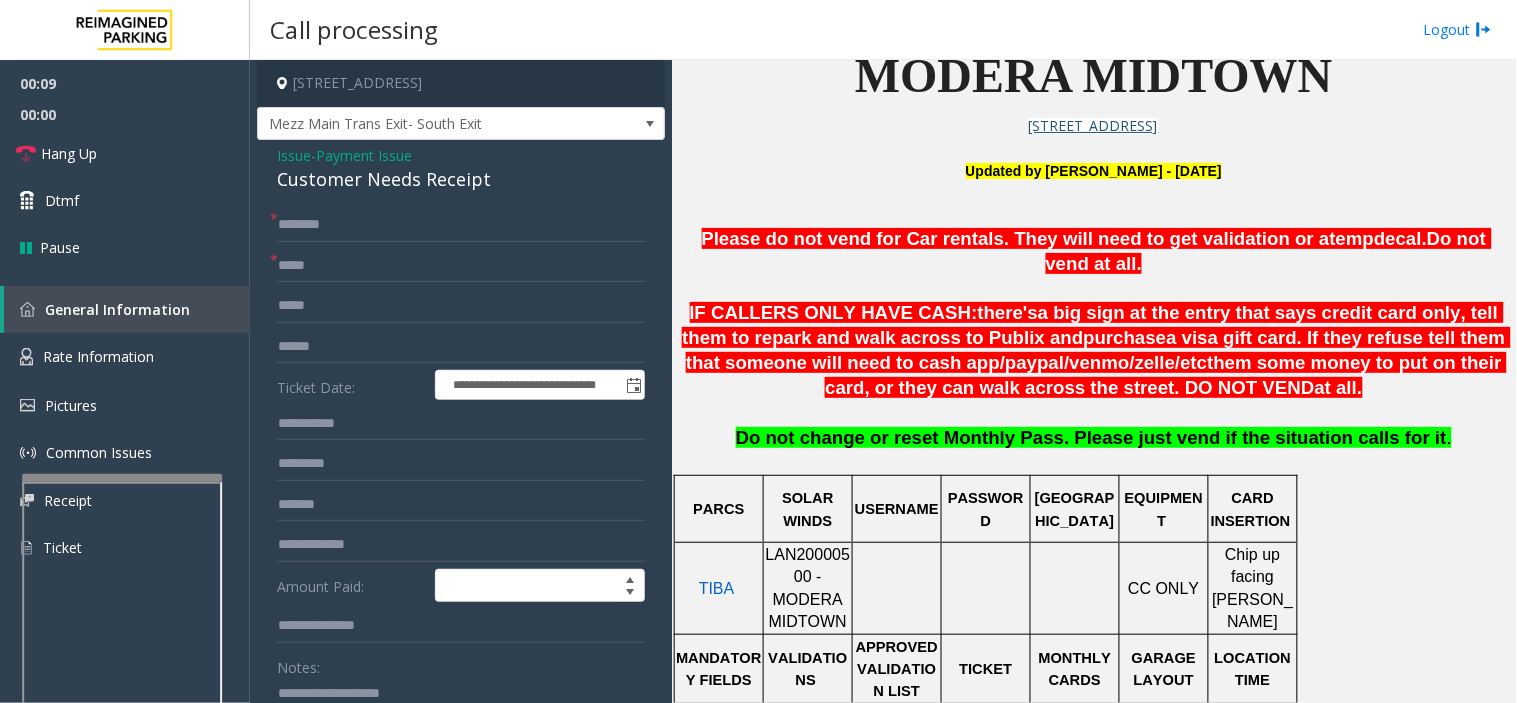 click on "Payment Issue" 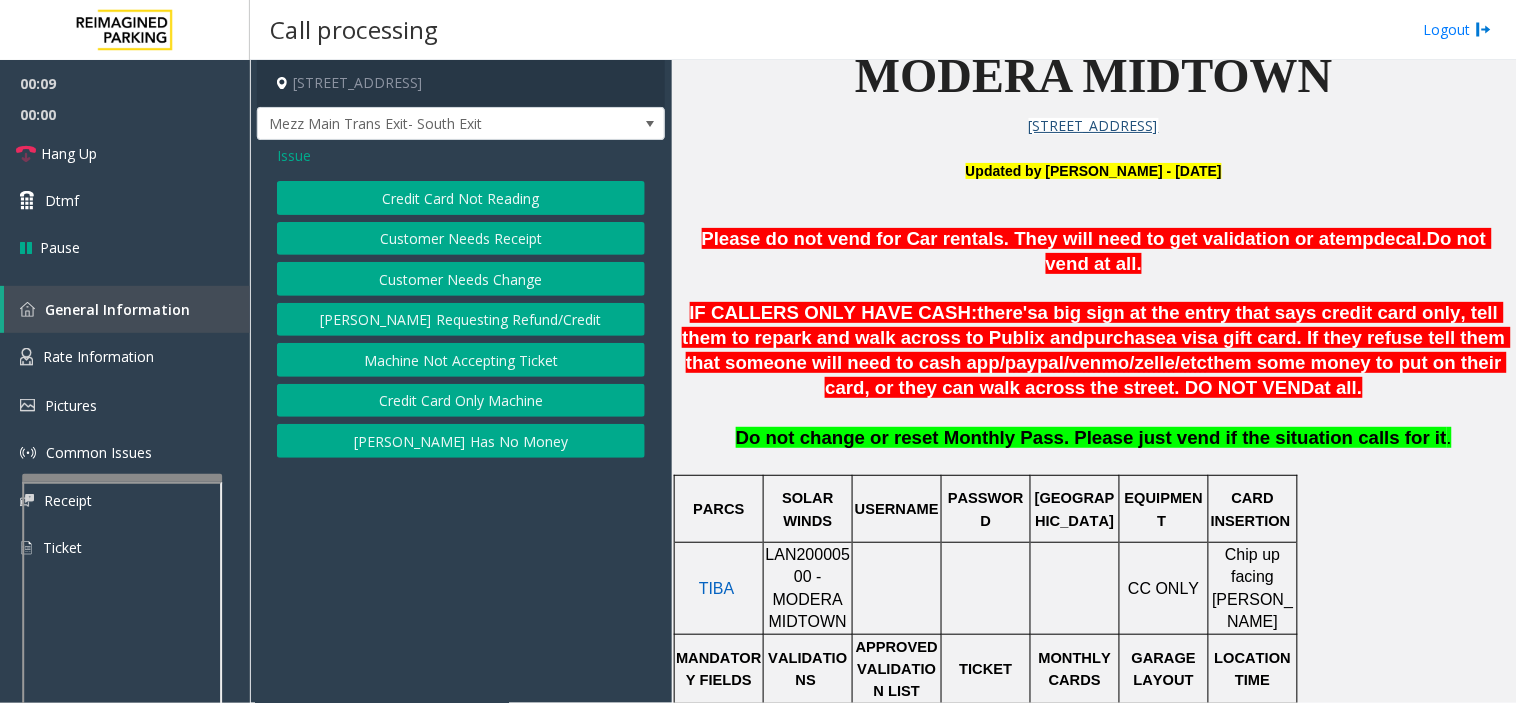click on "Credit Card Not Reading" 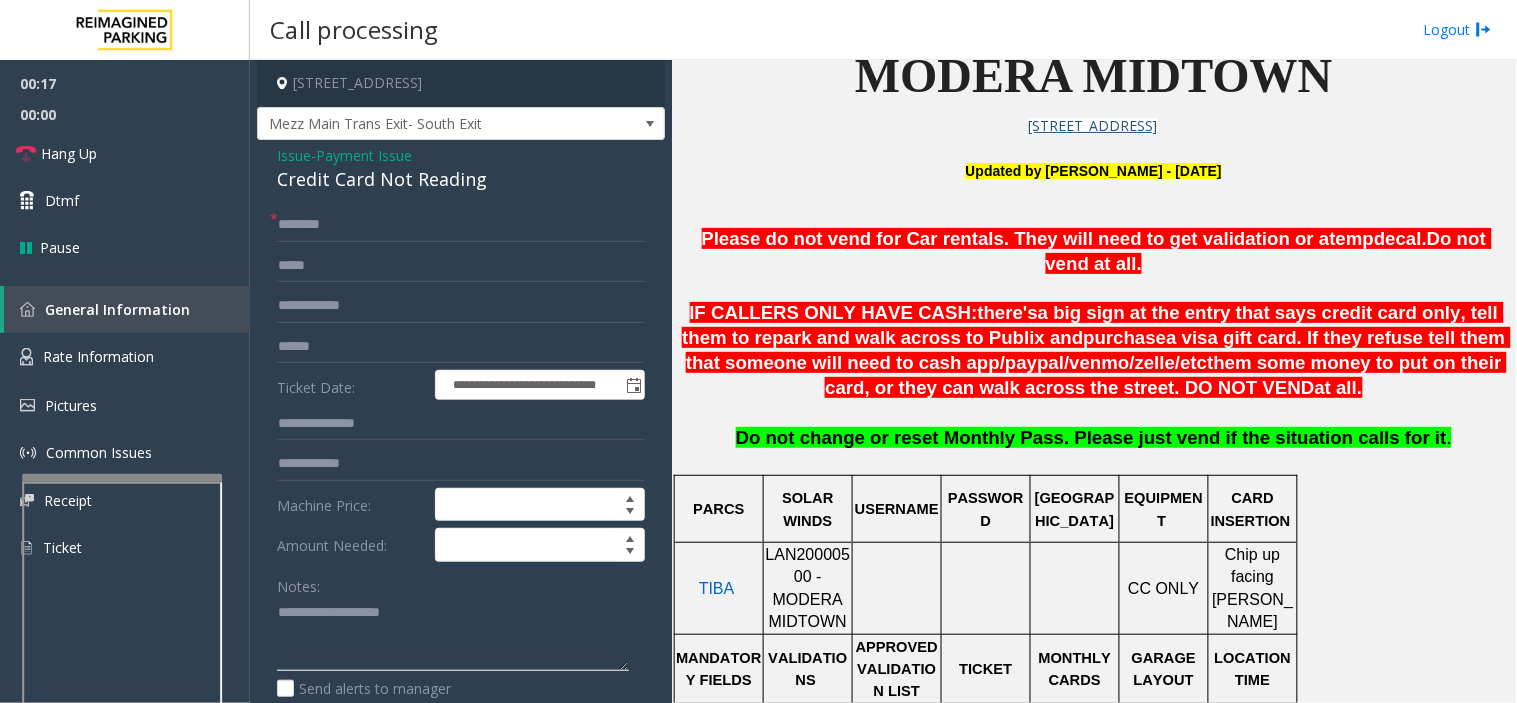 paste on "**********" 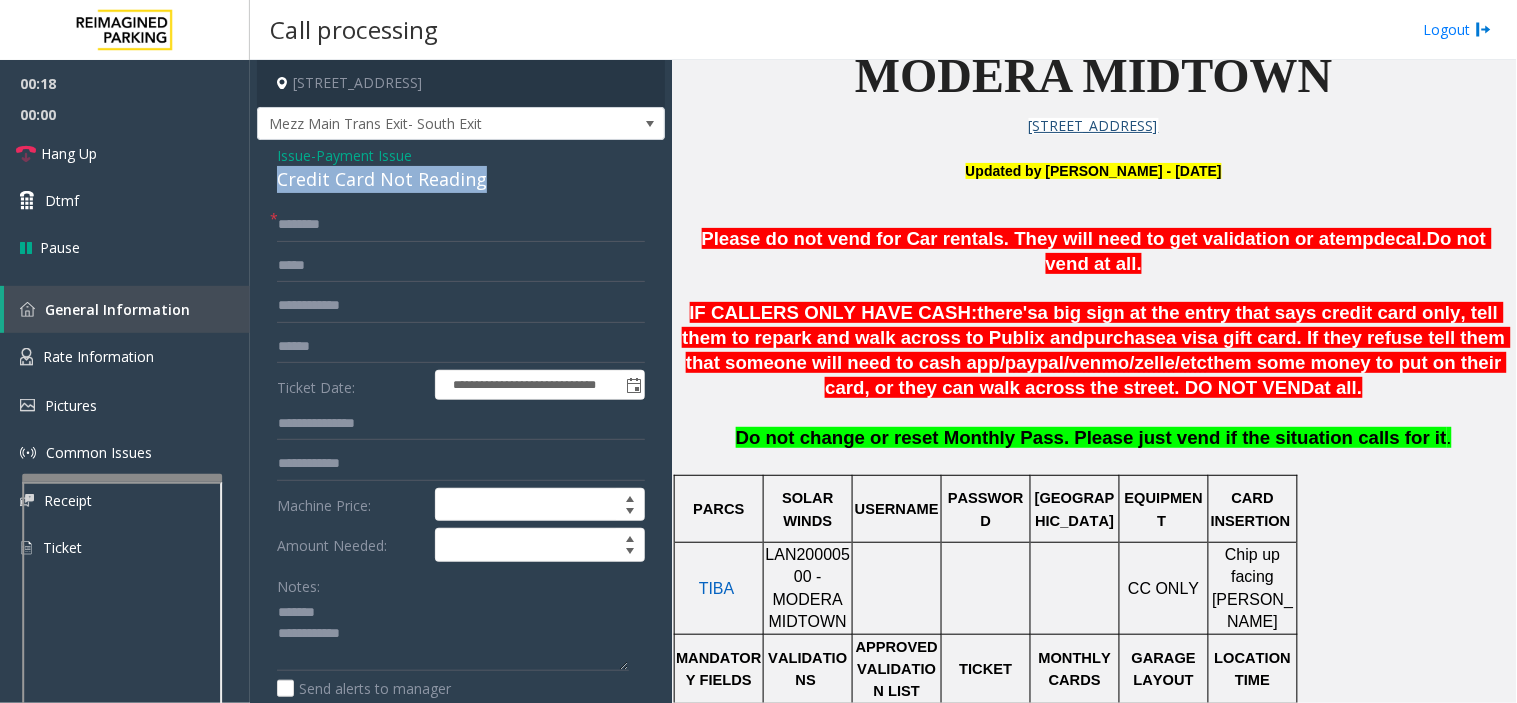 drag, startPoint x: 261, startPoint y: 176, endPoint x: 444, endPoint y: 181, distance: 183.0683 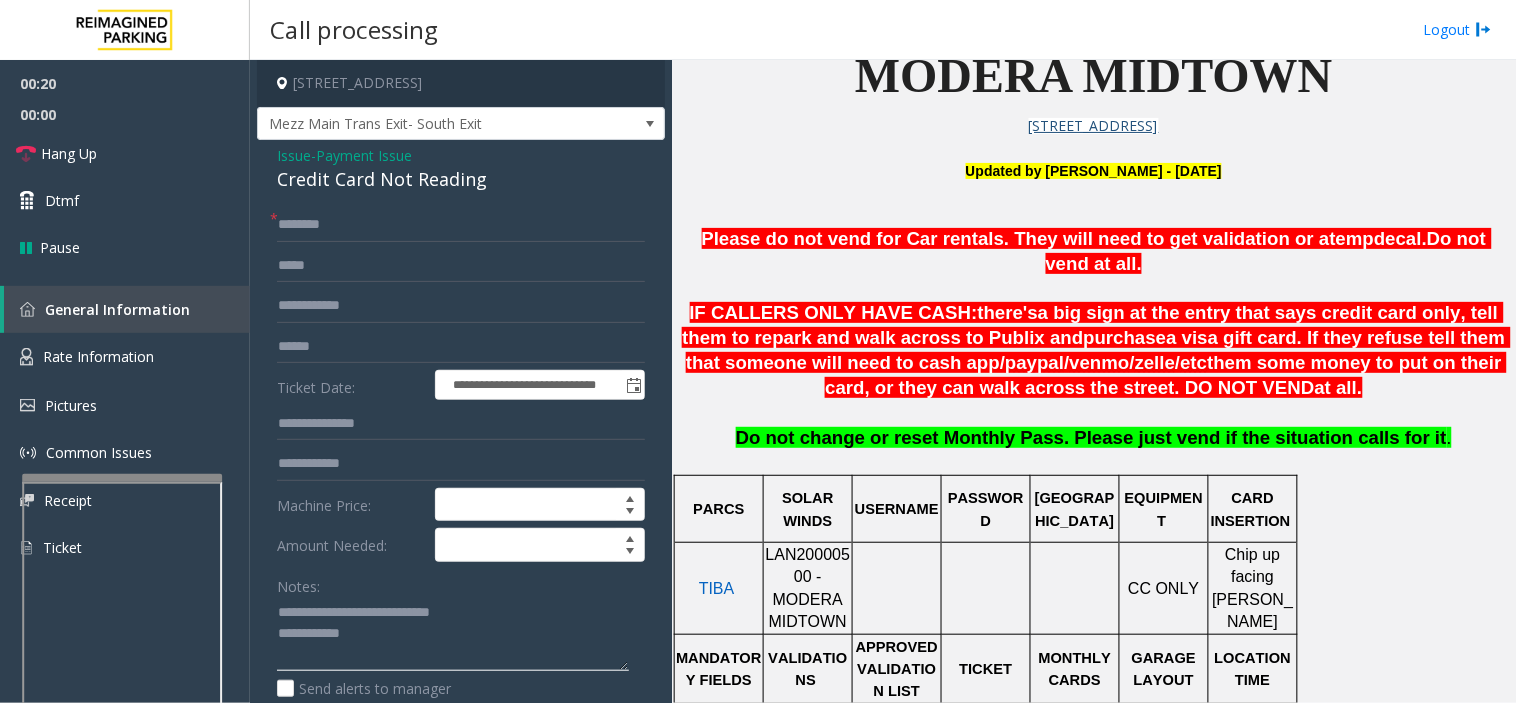 click 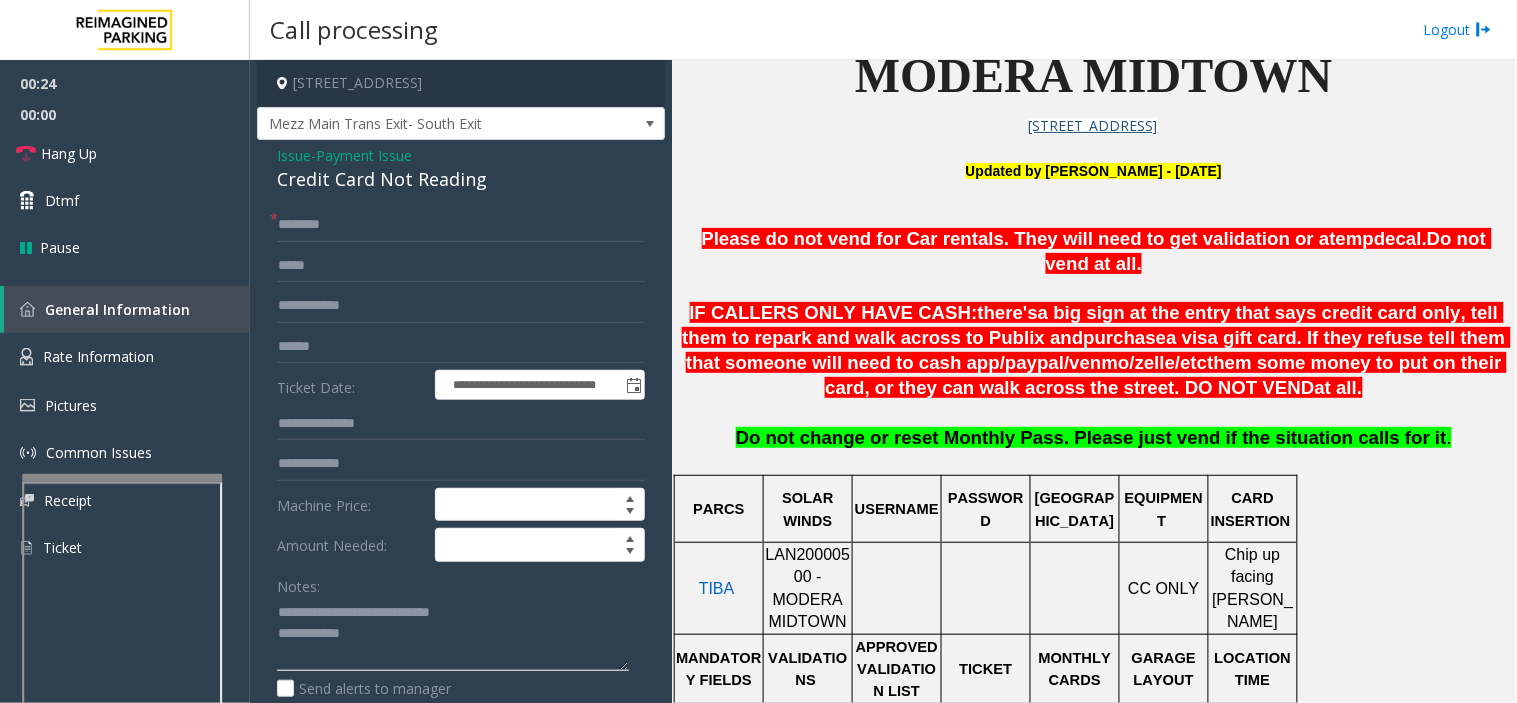 paste on "**********" 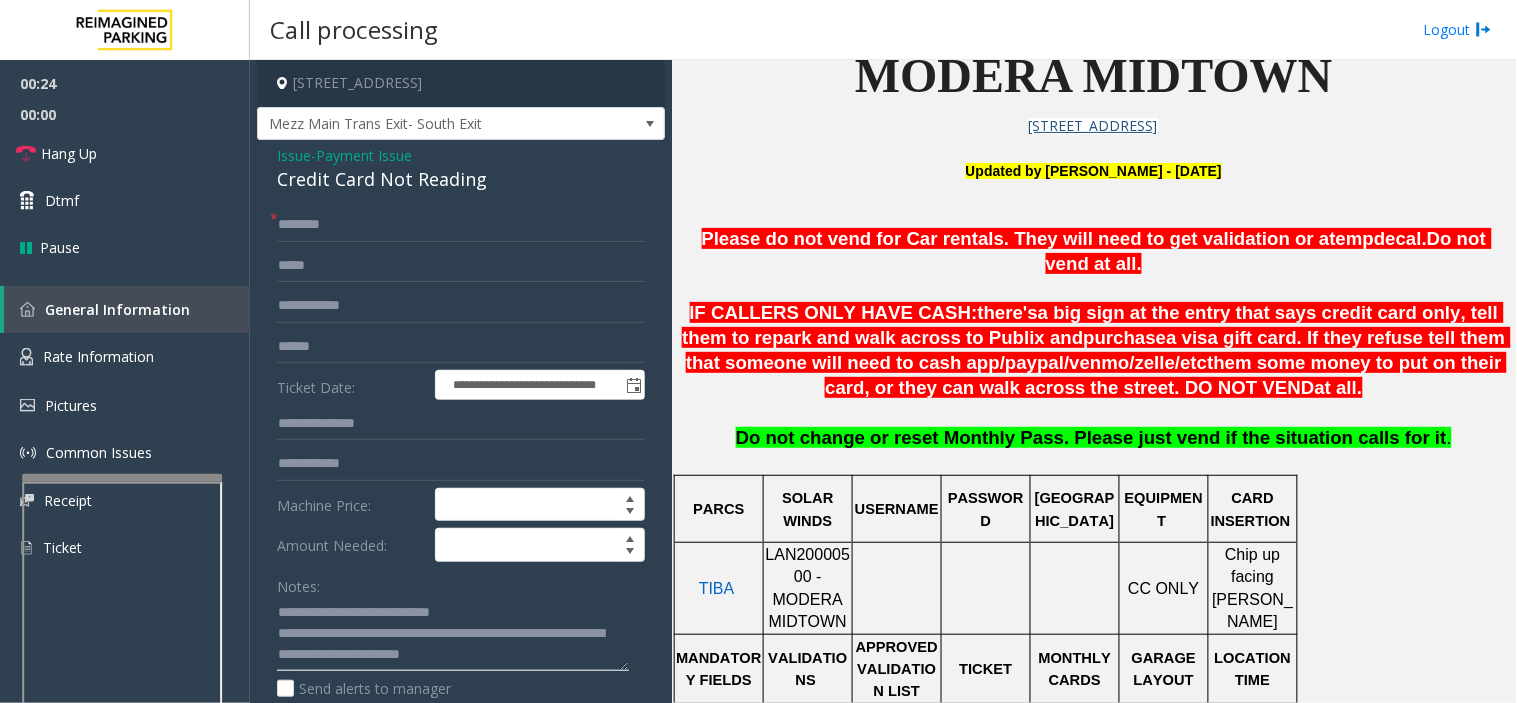 scroll, scrollTop: 14, scrollLeft: 0, axis: vertical 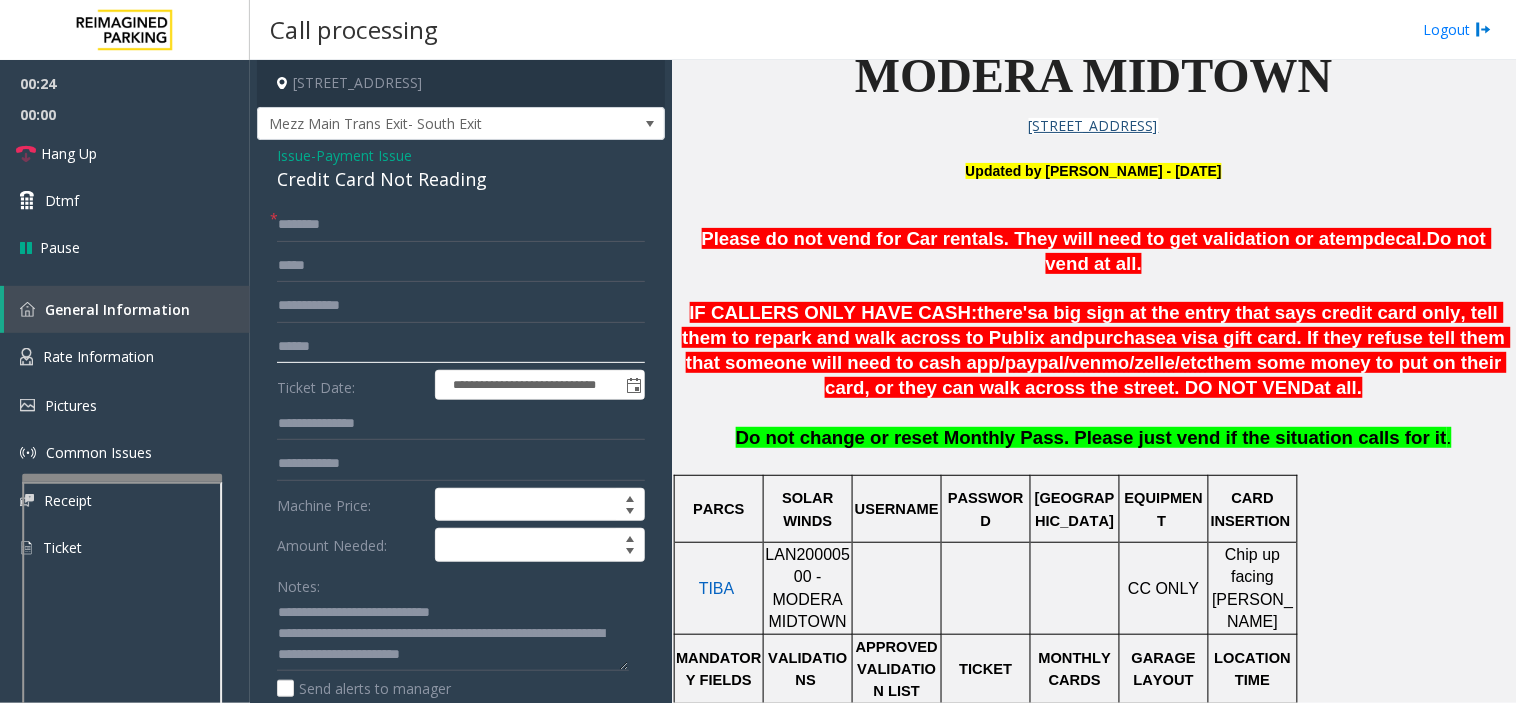 click 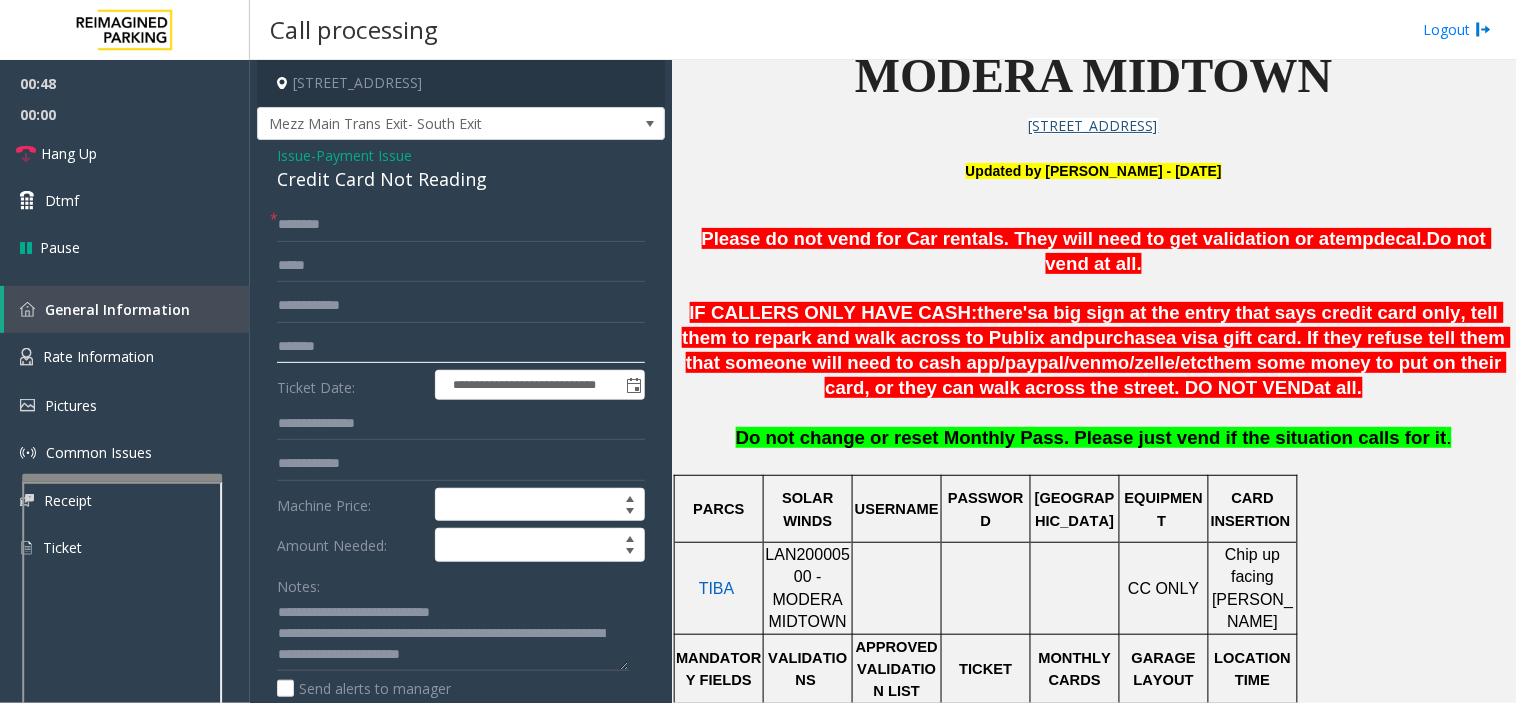 type on "*******" 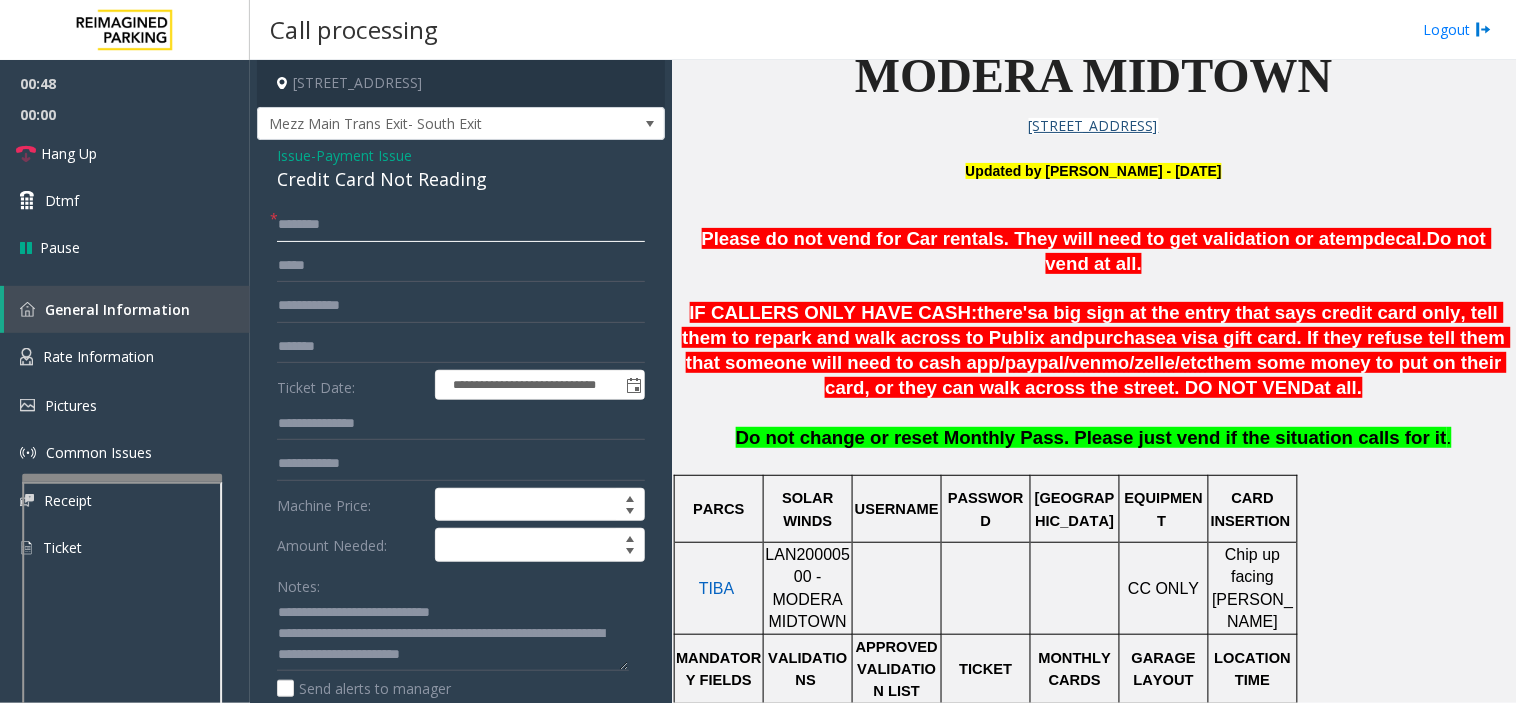 click 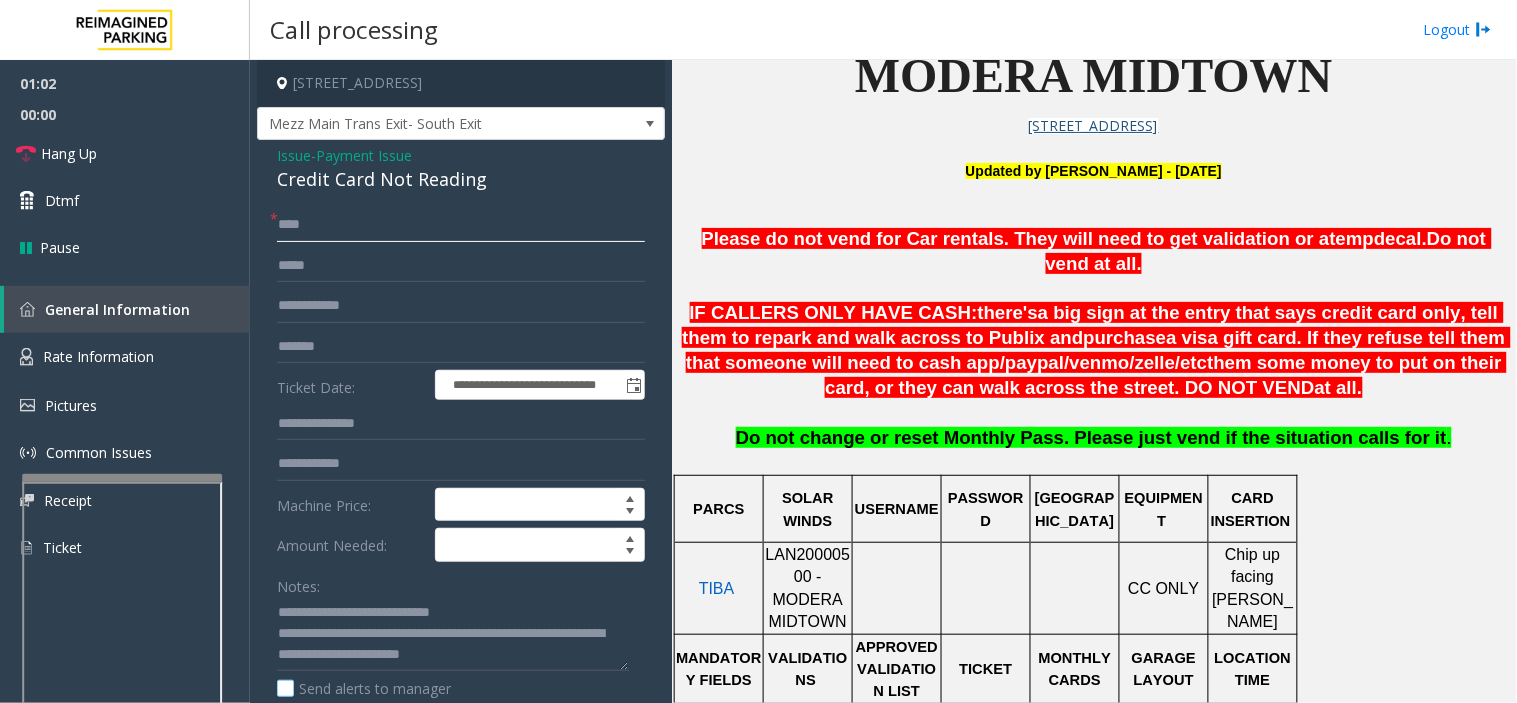 scroll, scrollTop: 222, scrollLeft: 0, axis: vertical 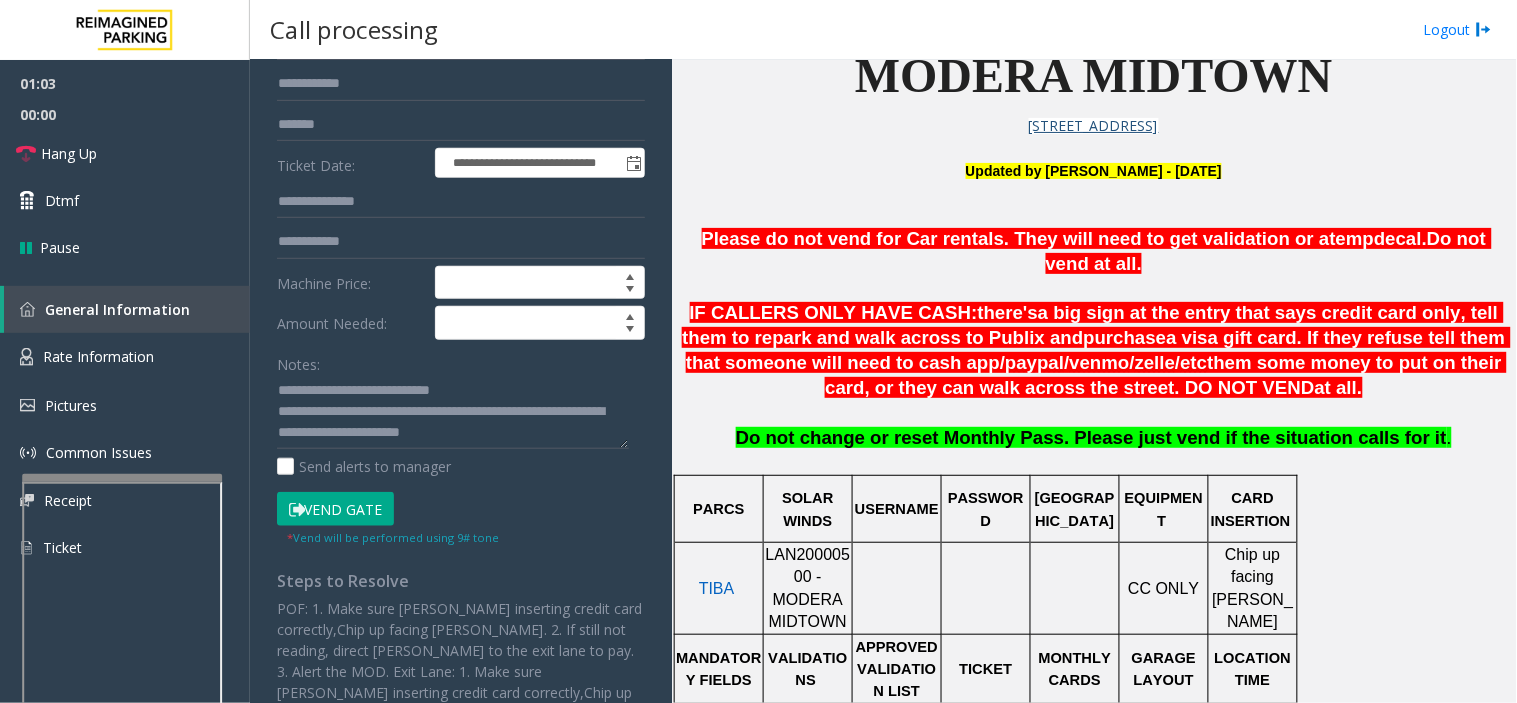 type on "****" 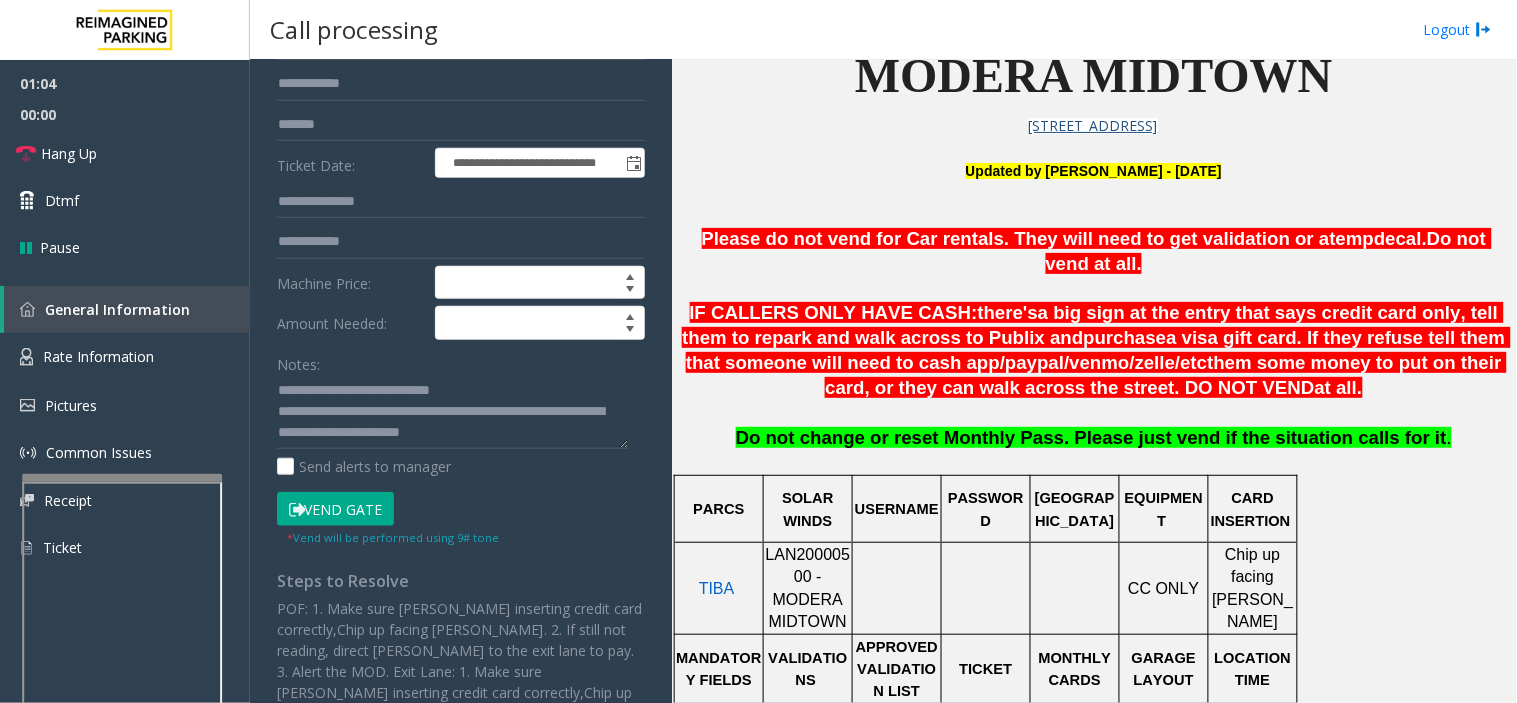 click on "Vend Gate" 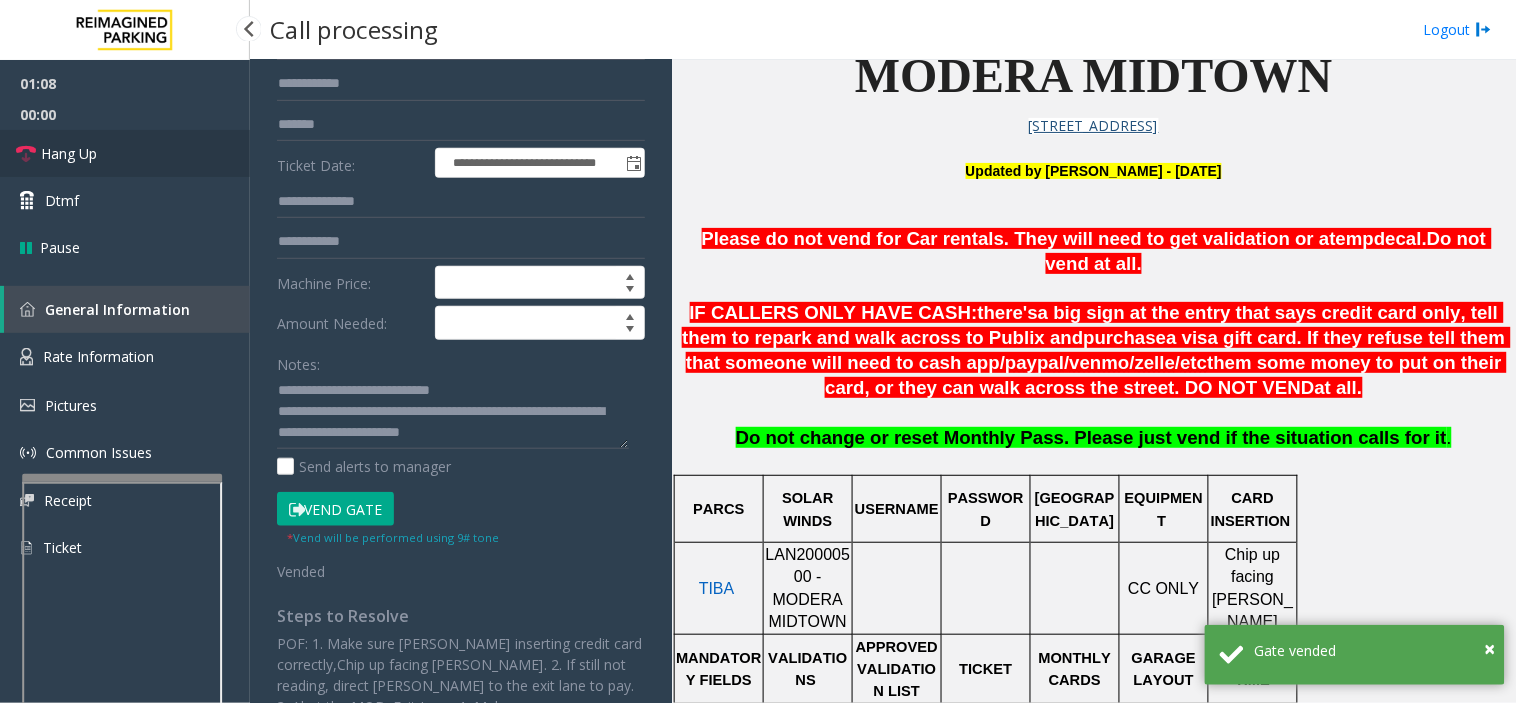 click on "Hang Up" at bounding box center (125, 153) 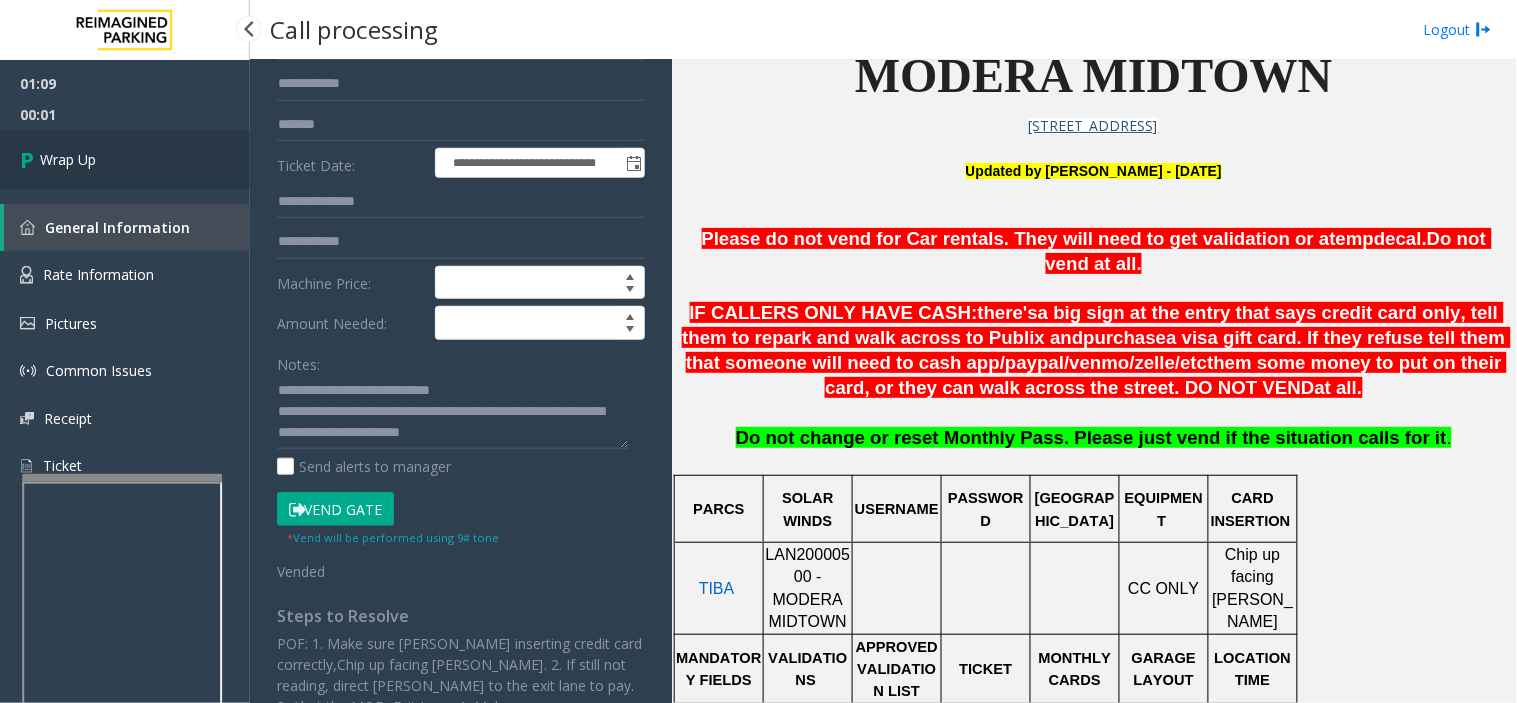 click on "Wrap Up" at bounding box center [125, 159] 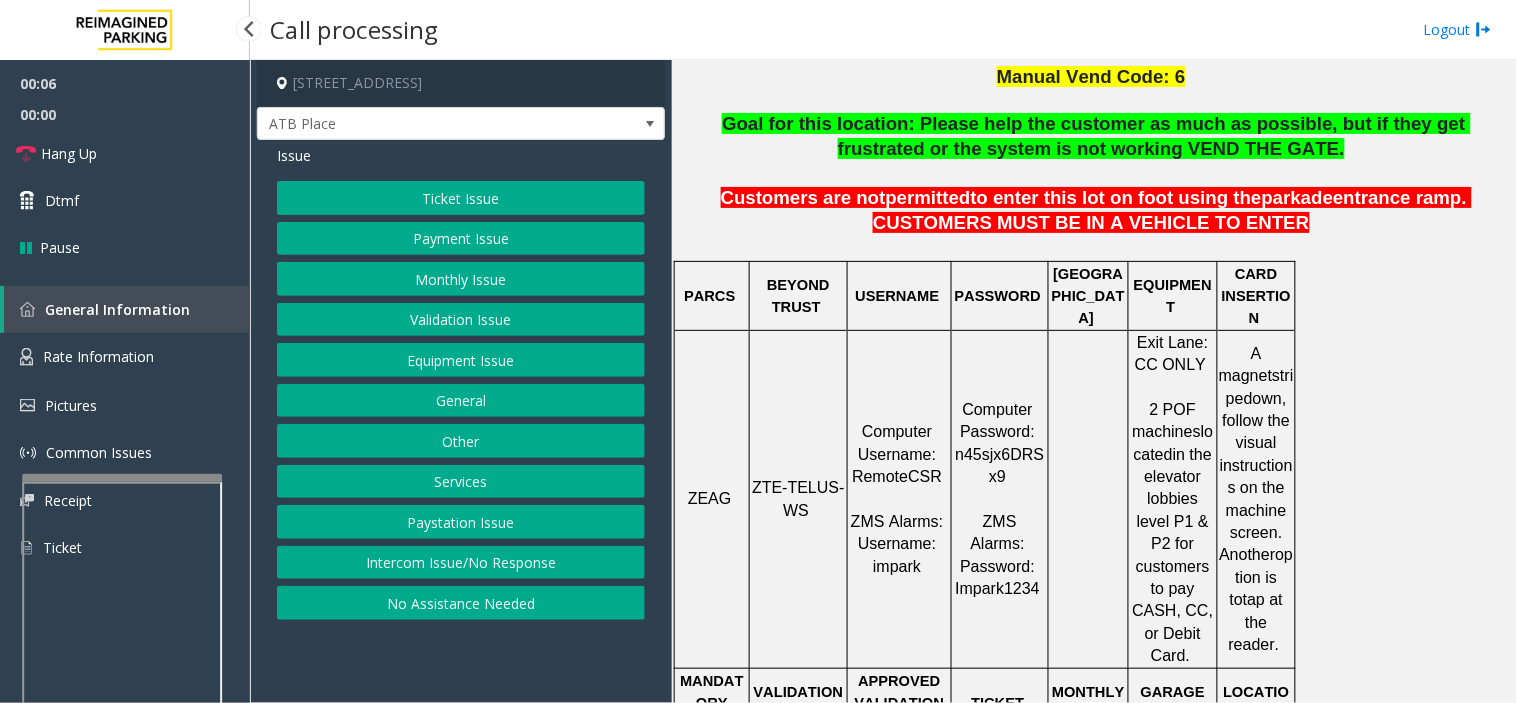 scroll, scrollTop: 777, scrollLeft: 0, axis: vertical 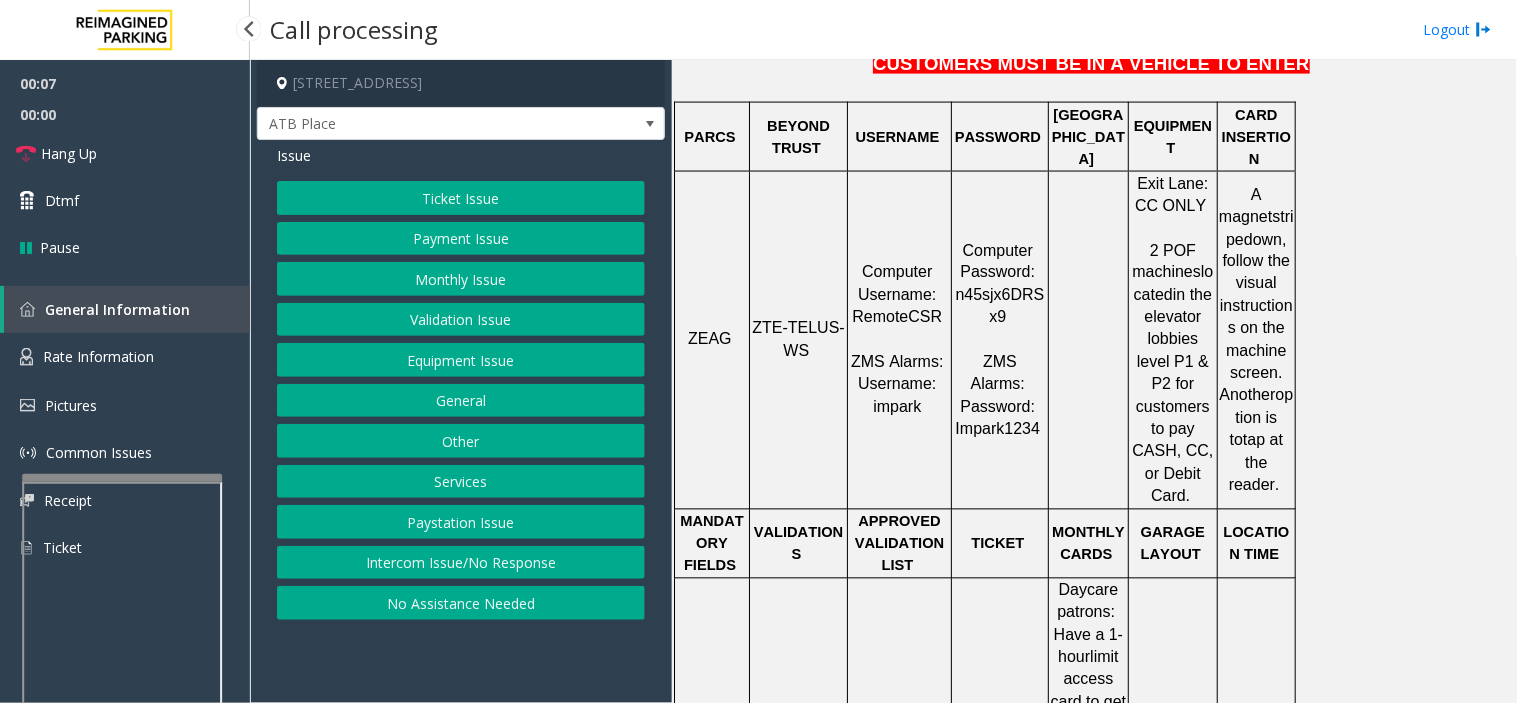click on "ZTE-TELUS-WS" 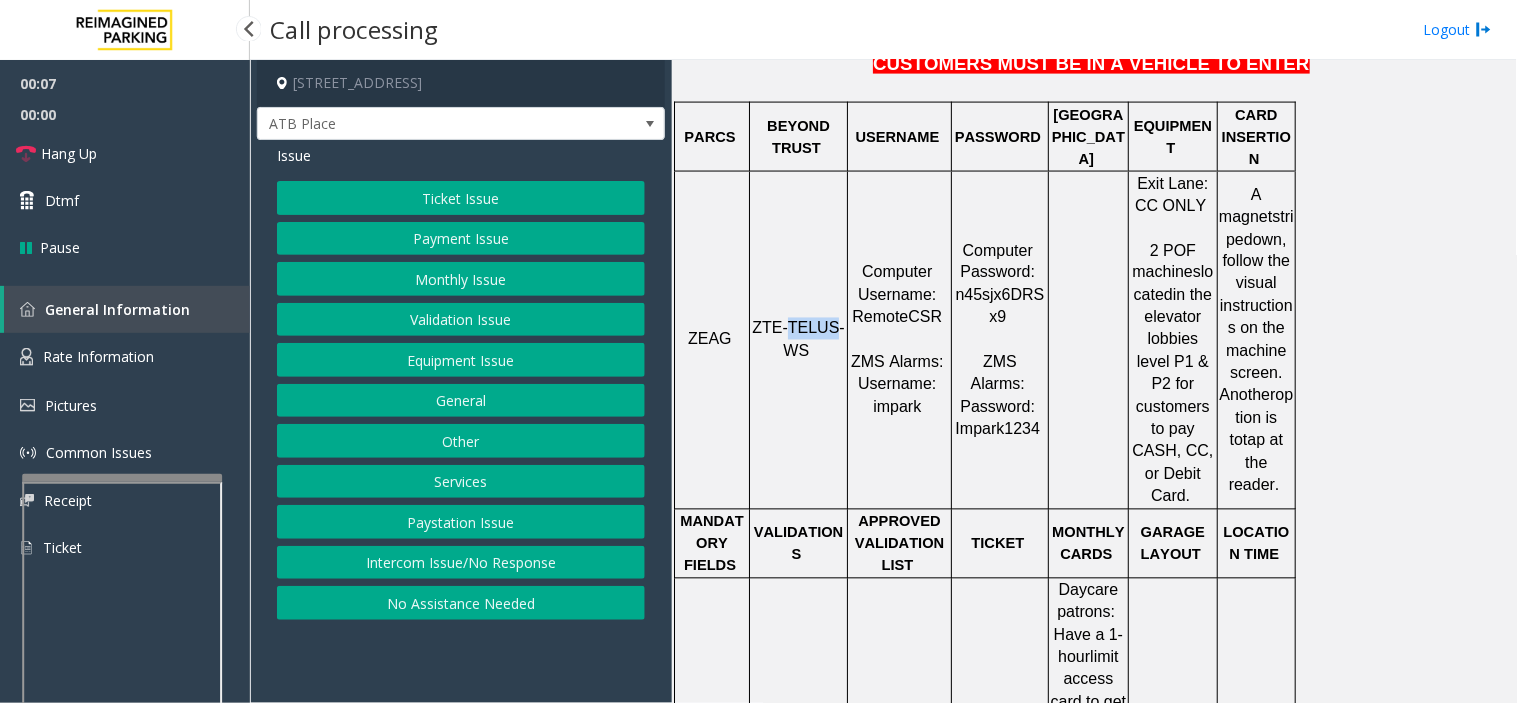 click on "ZTE-TELUS-WS" 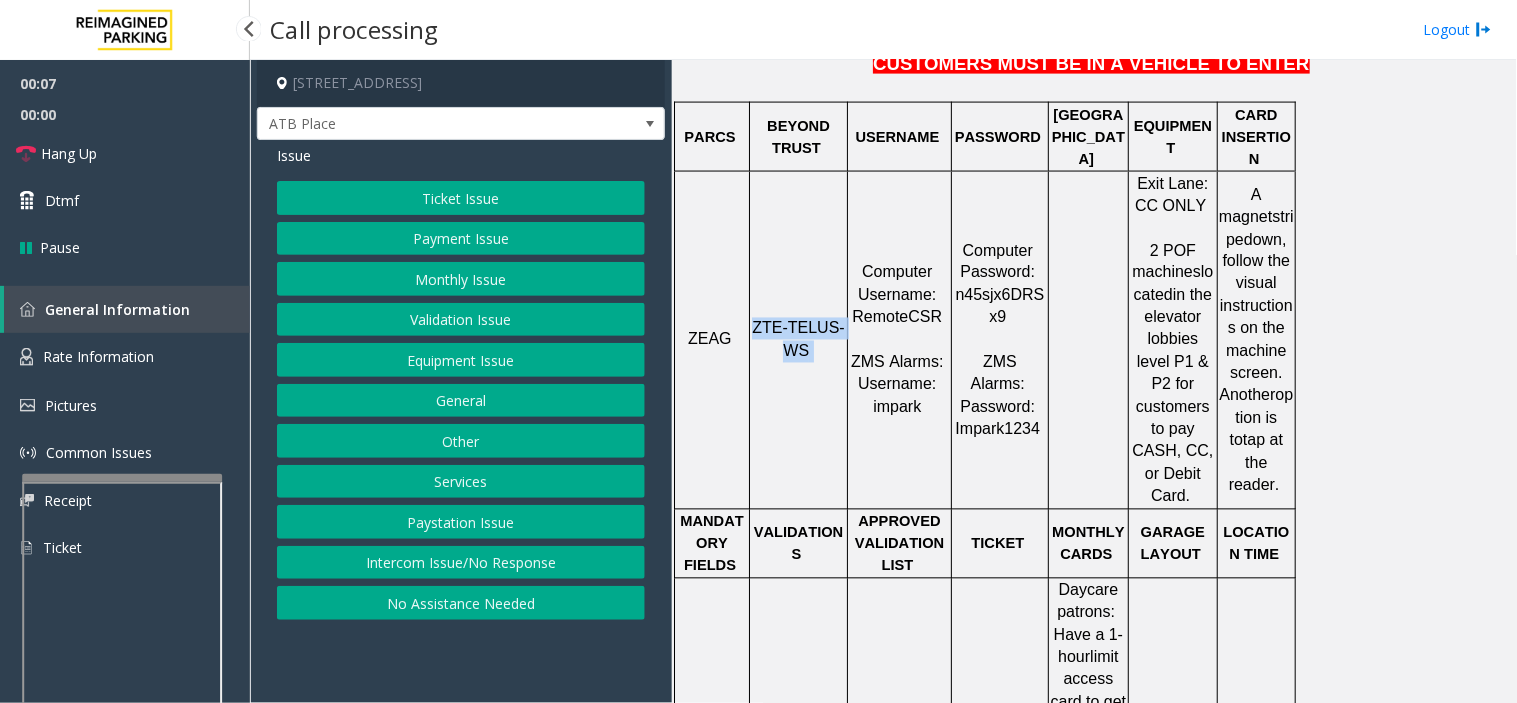 click on "ZTE-TELUS-WS" 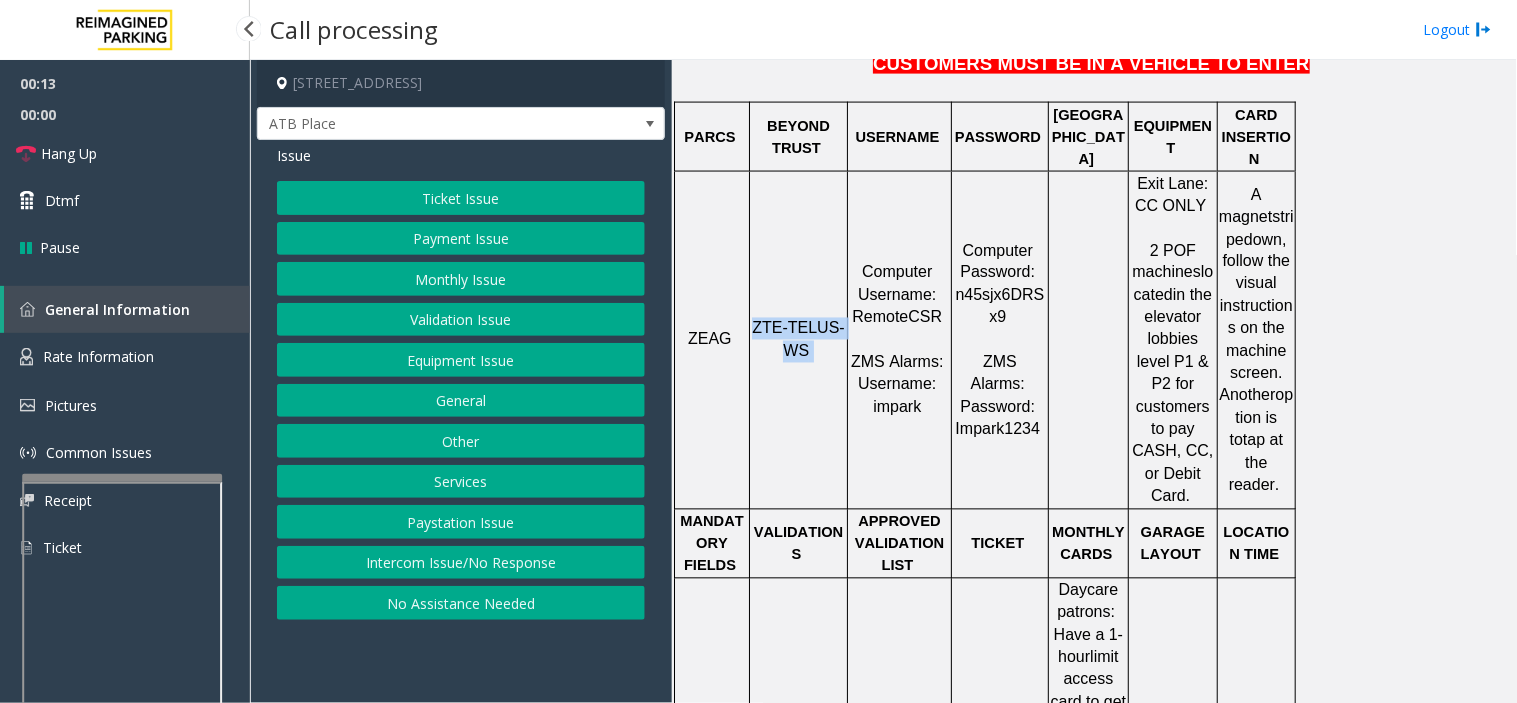 click on "Ticket Issue" 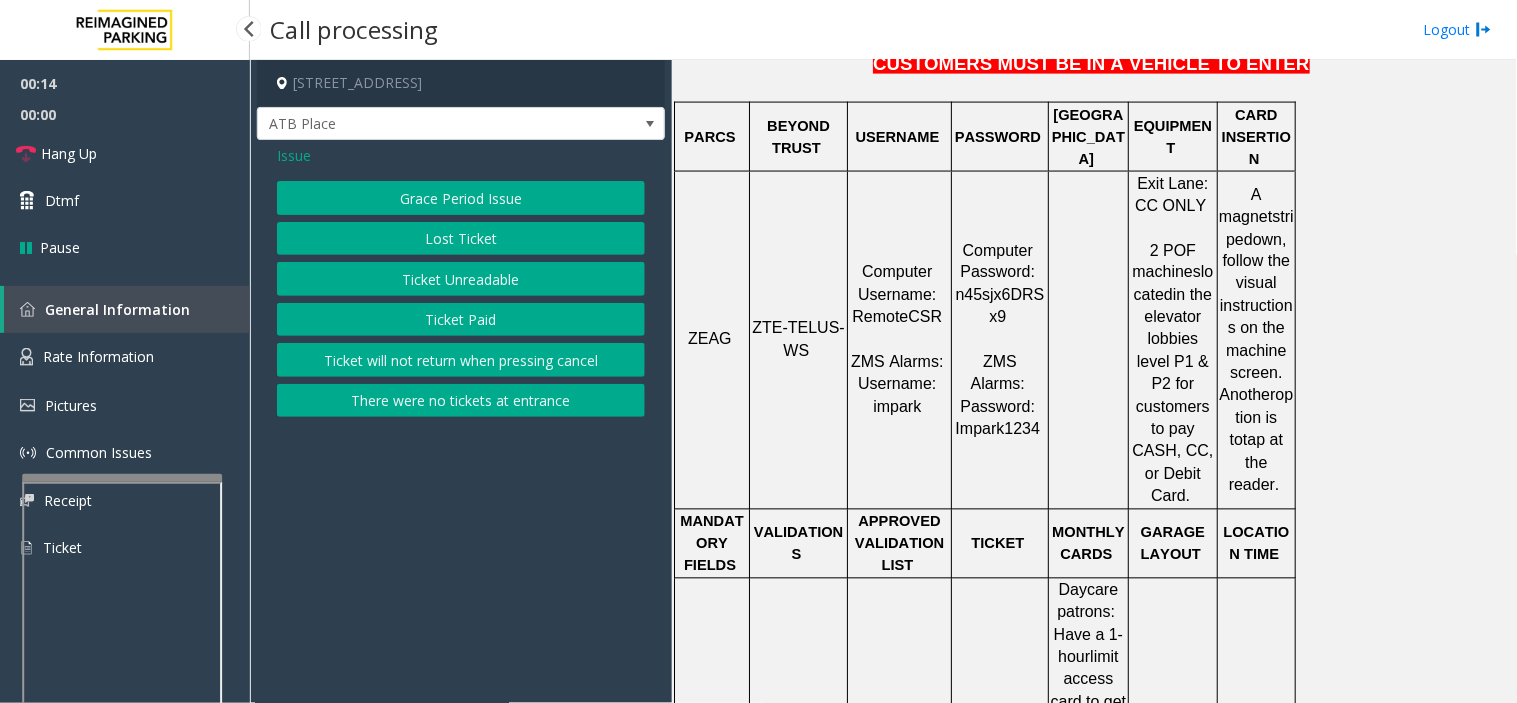 click on "Grace Period Issue   Lost Ticket   Ticket Unreadable   Ticket Paid   Ticket will not return when pressing cancel   There were no tickets at entrance" 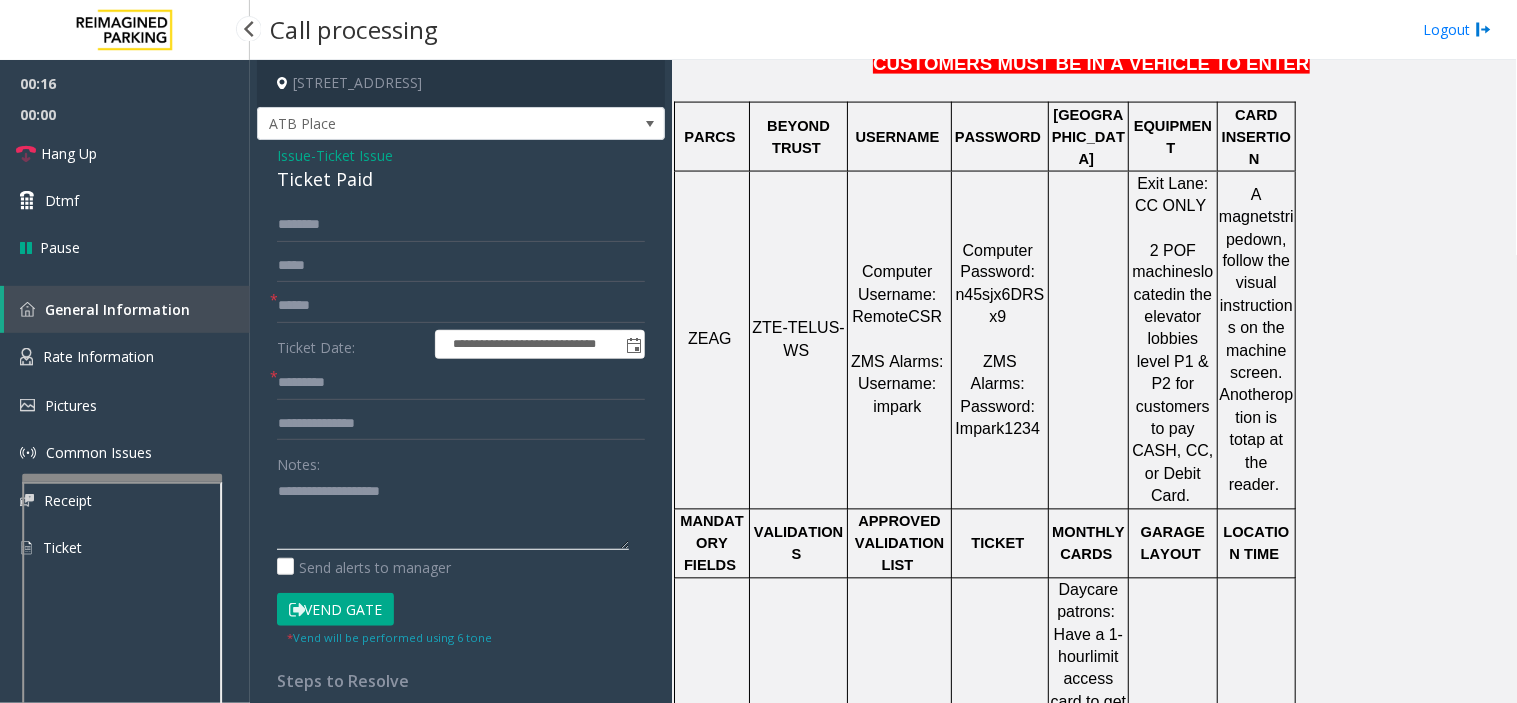 drag, startPoint x: 372, startPoint y: 560, endPoint x: 318, endPoint y: 503, distance: 78.51752 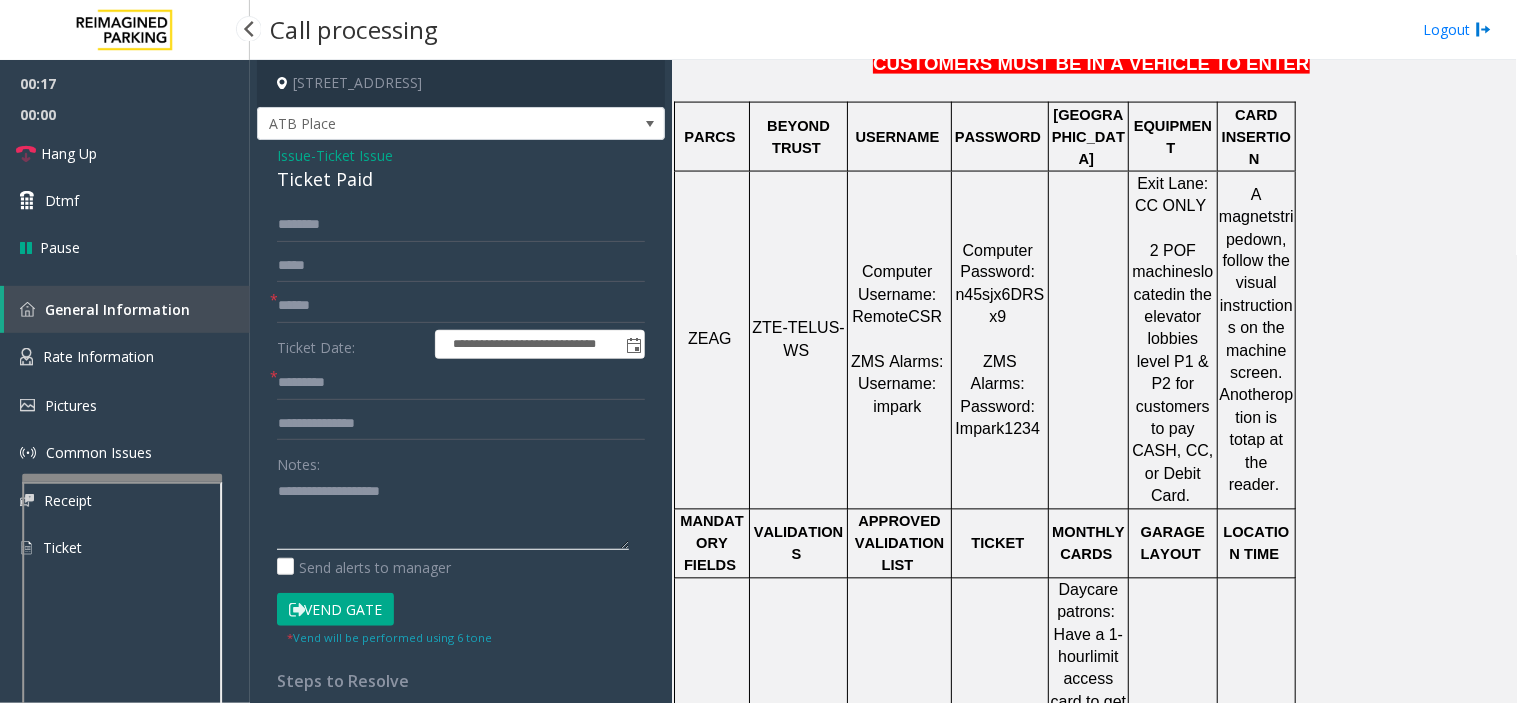 paste on "**********" 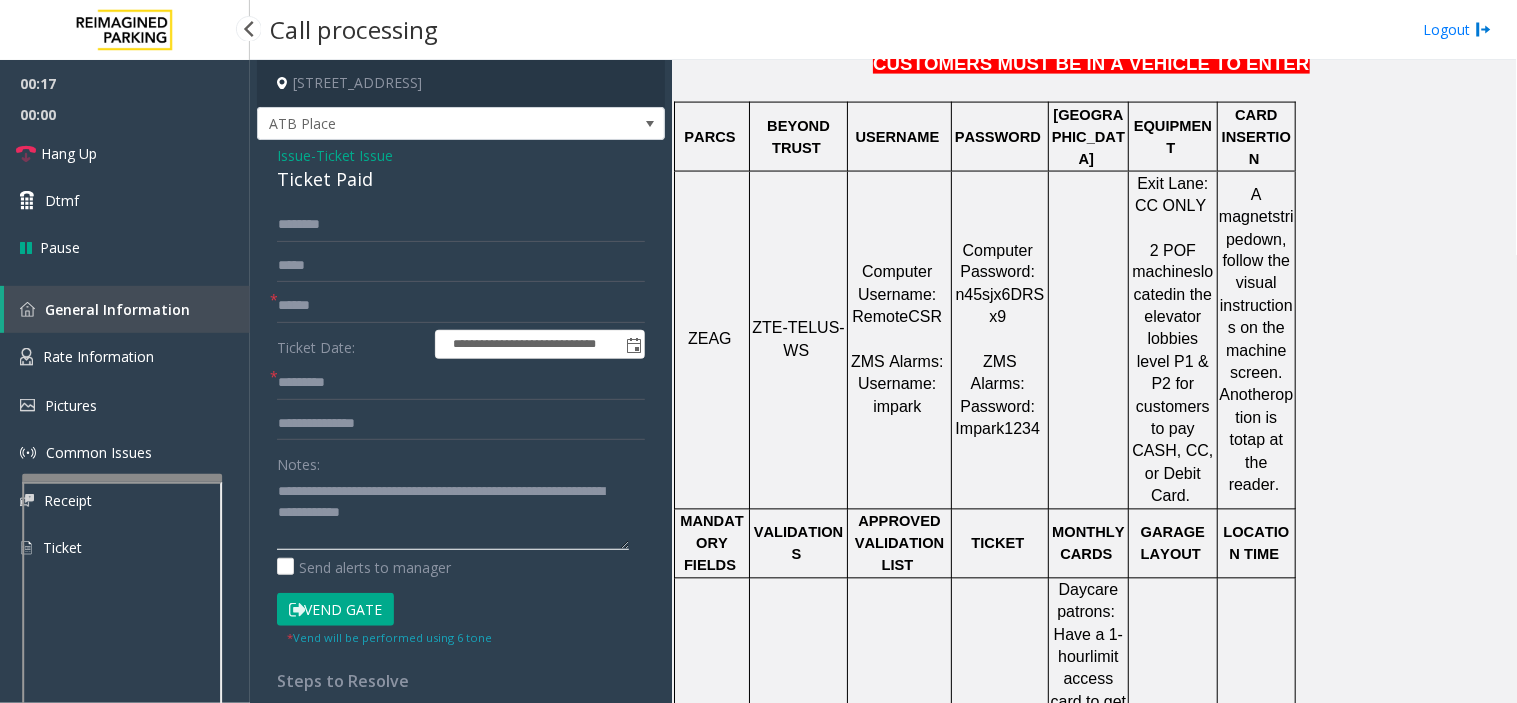 type on "**********" 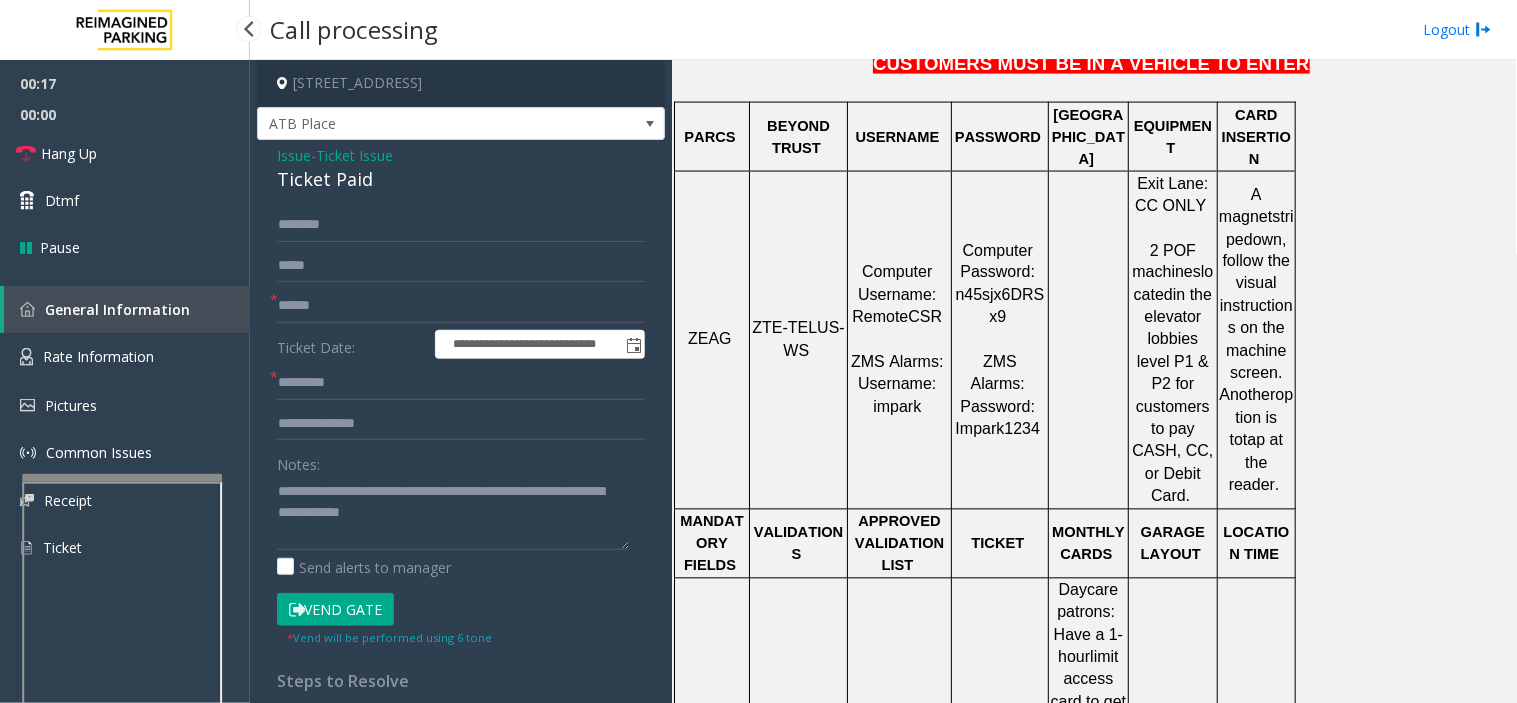 click on "Ticket Paid" 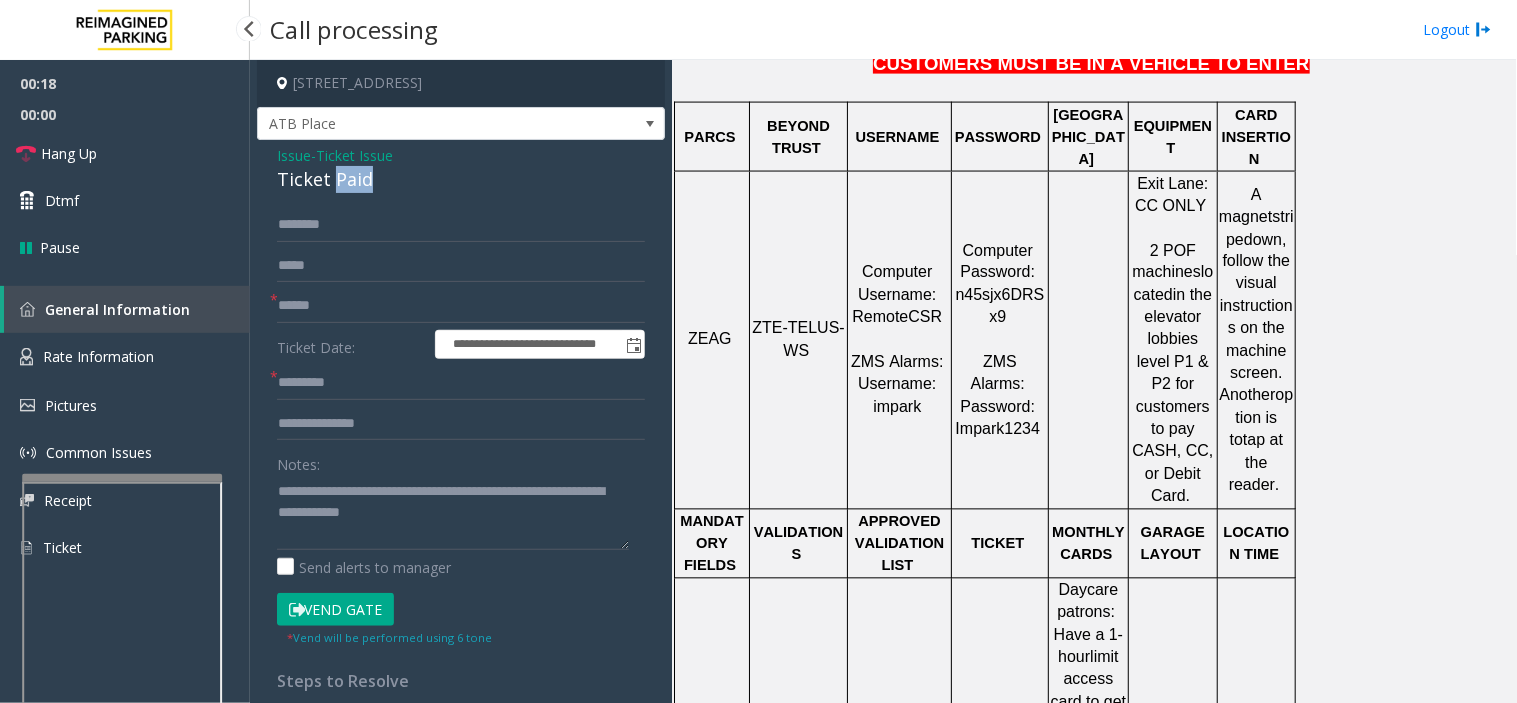 click on "Ticket Paid" 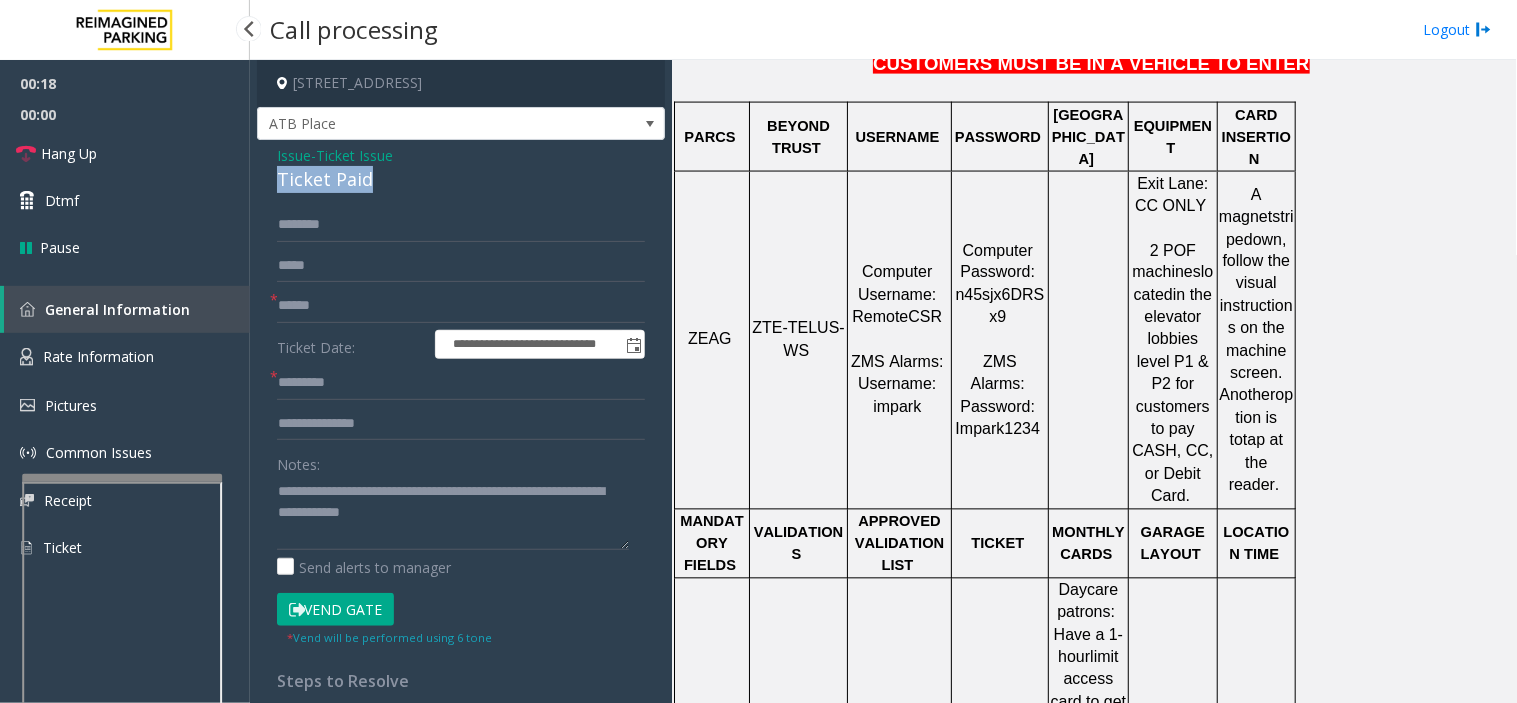 click on "Ticket Paid" 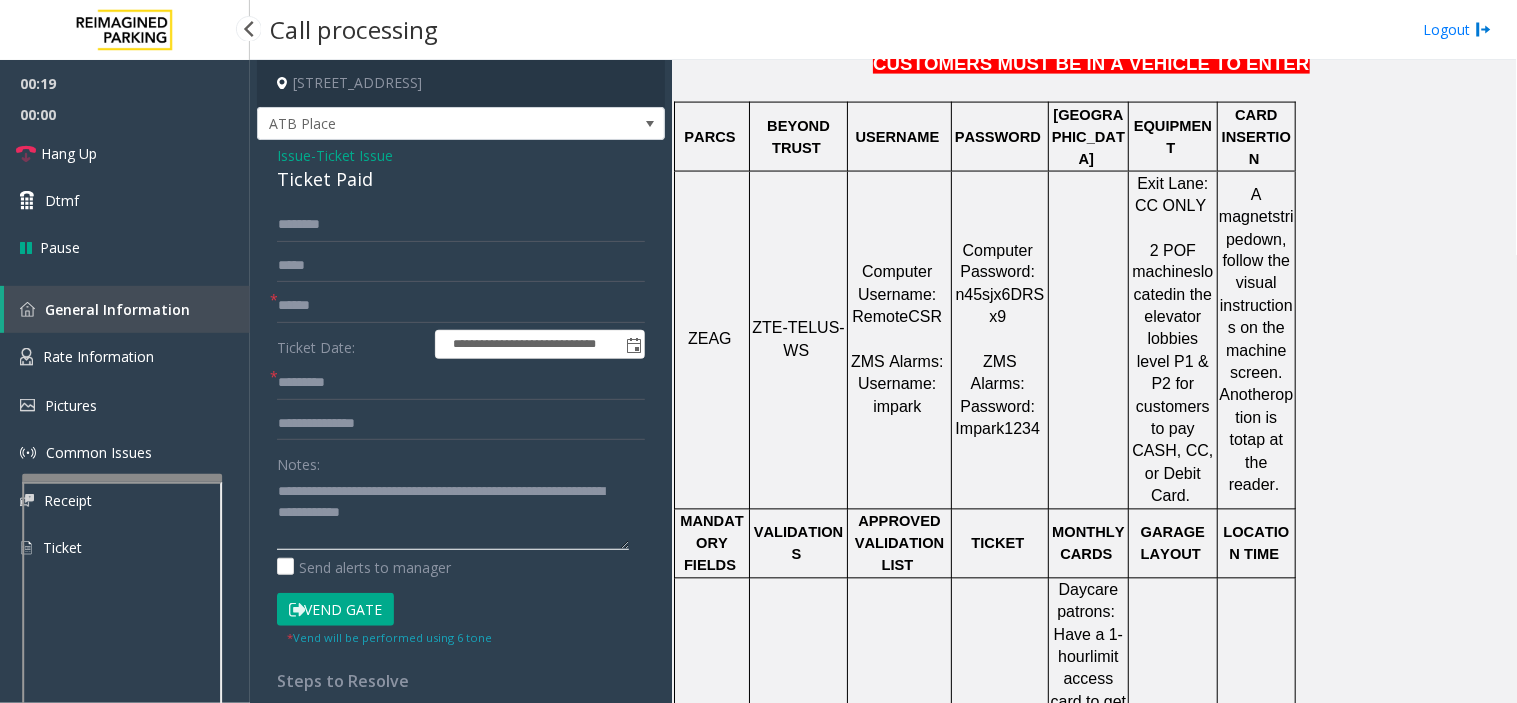 click 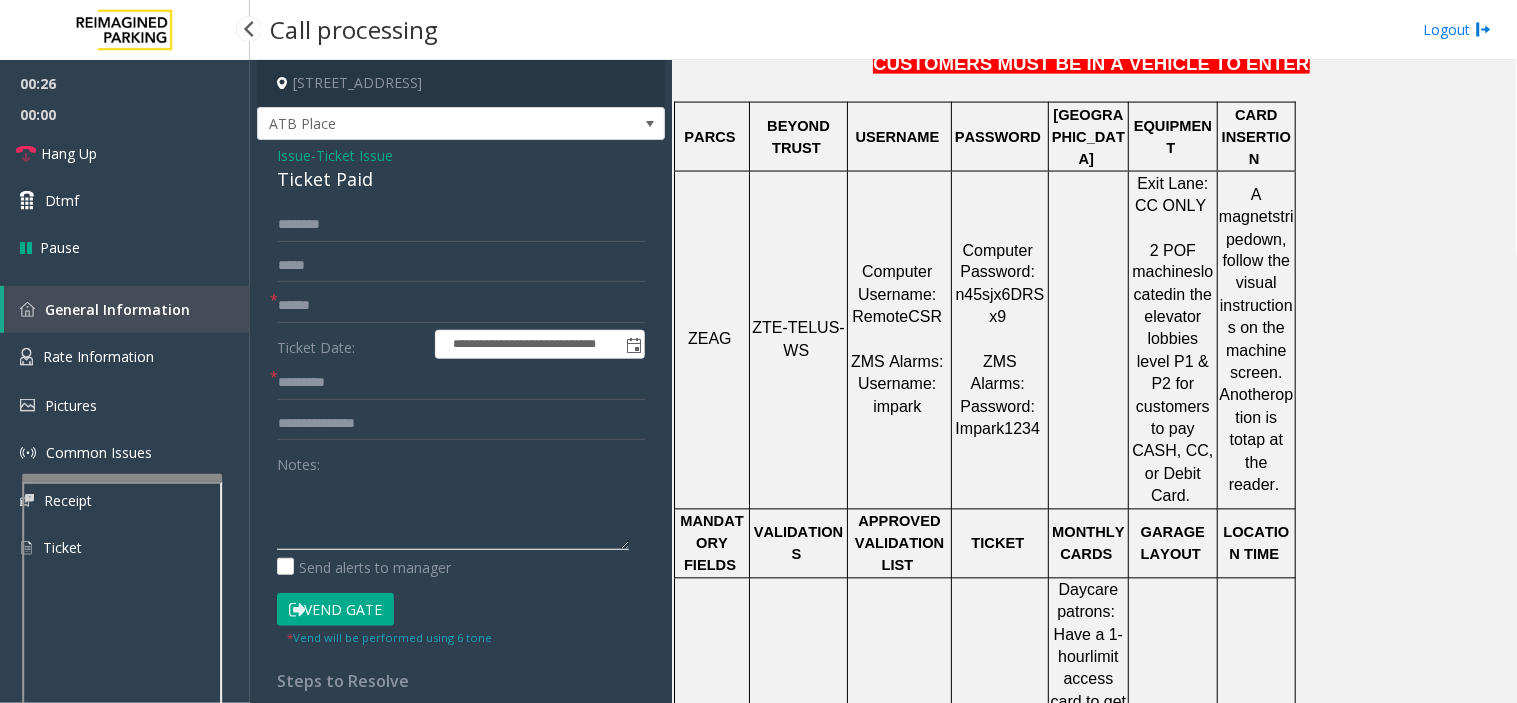 paste on "**********" 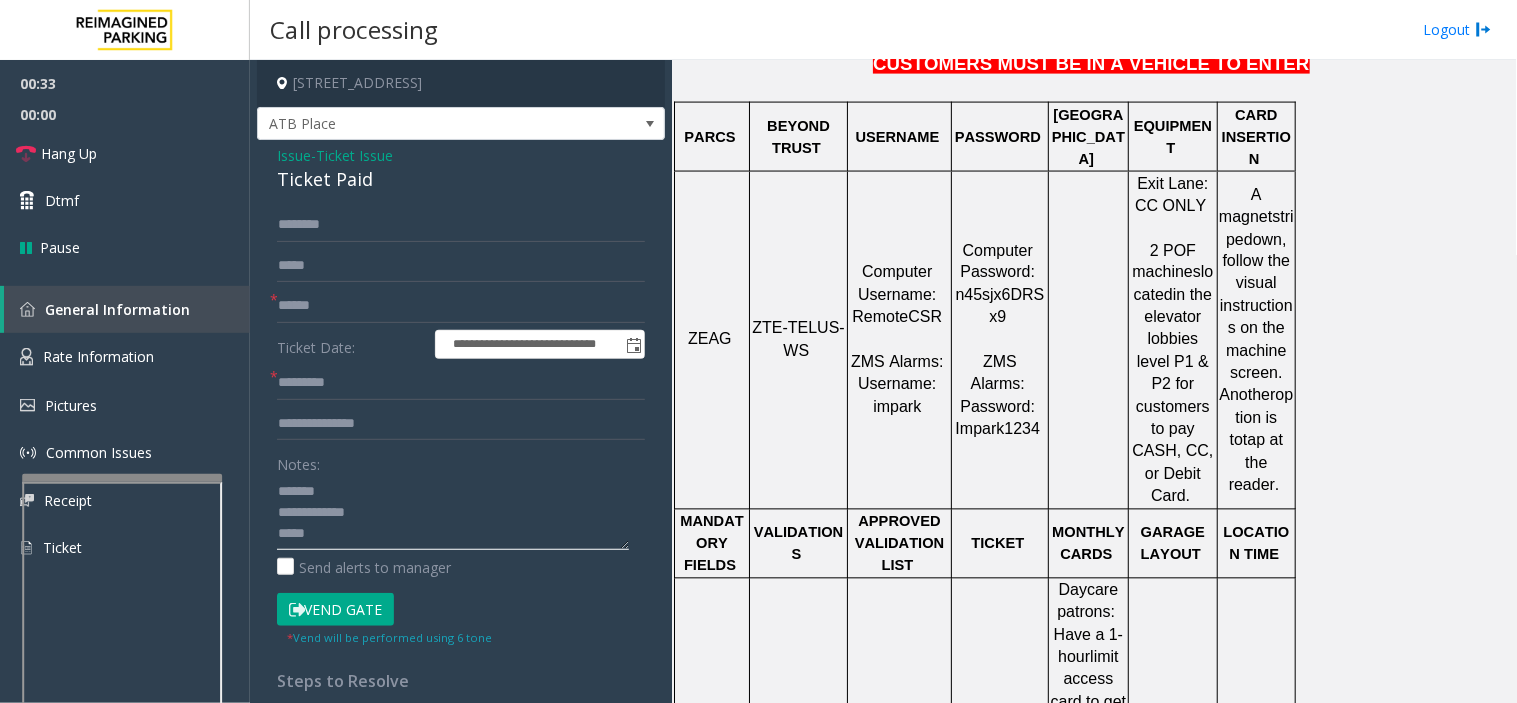 scroll, scrollTop: 14, scrollLeft: 0, axis: vertical 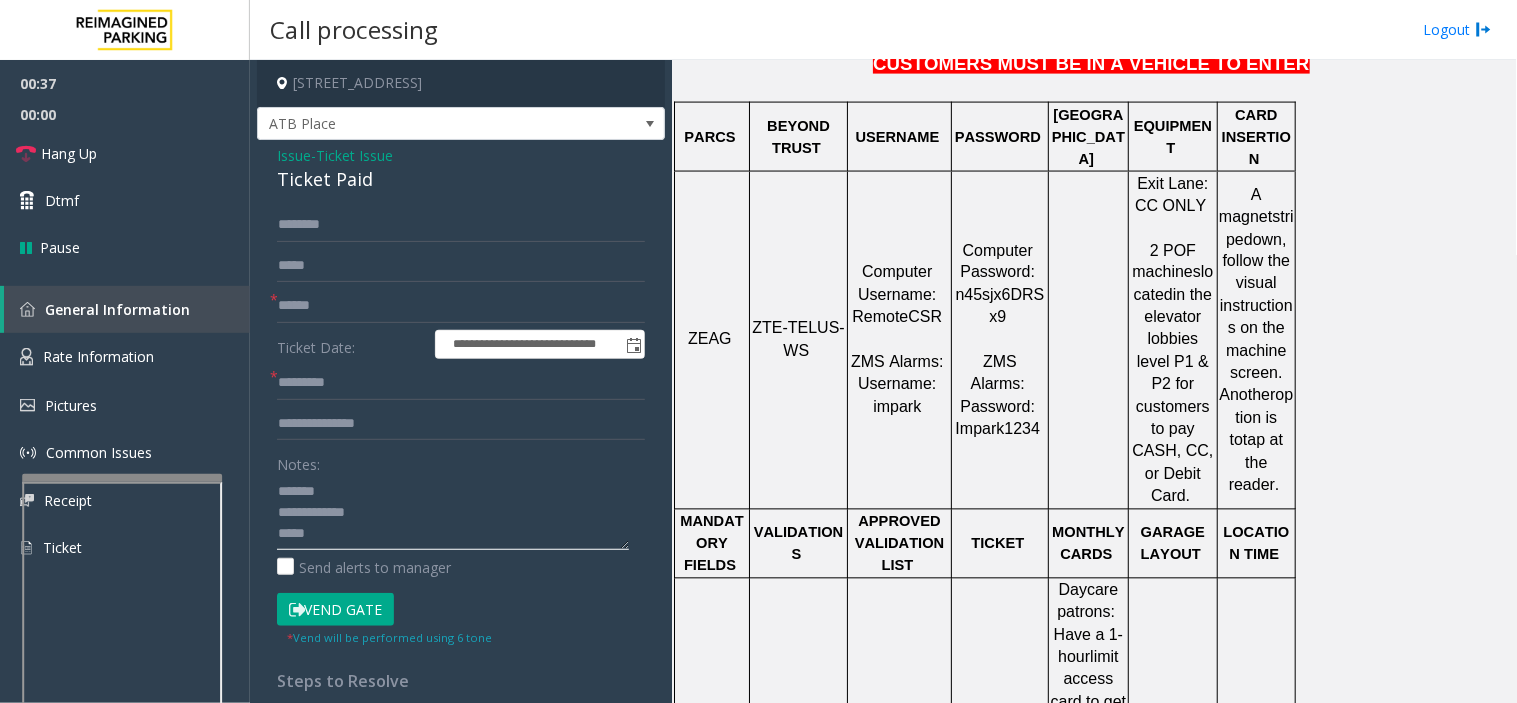 click 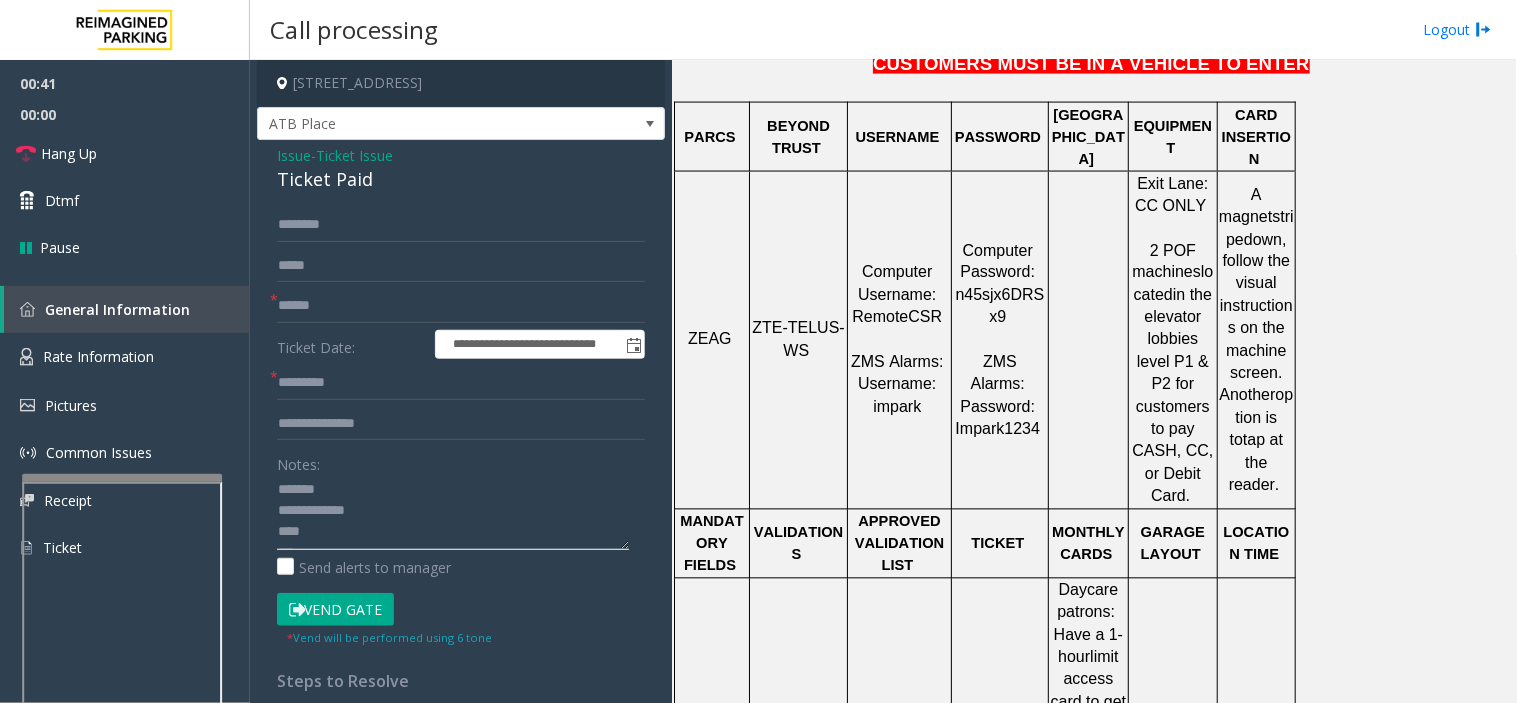 scroll, scrollTop: 0, scrollLeft: 0, axis: both 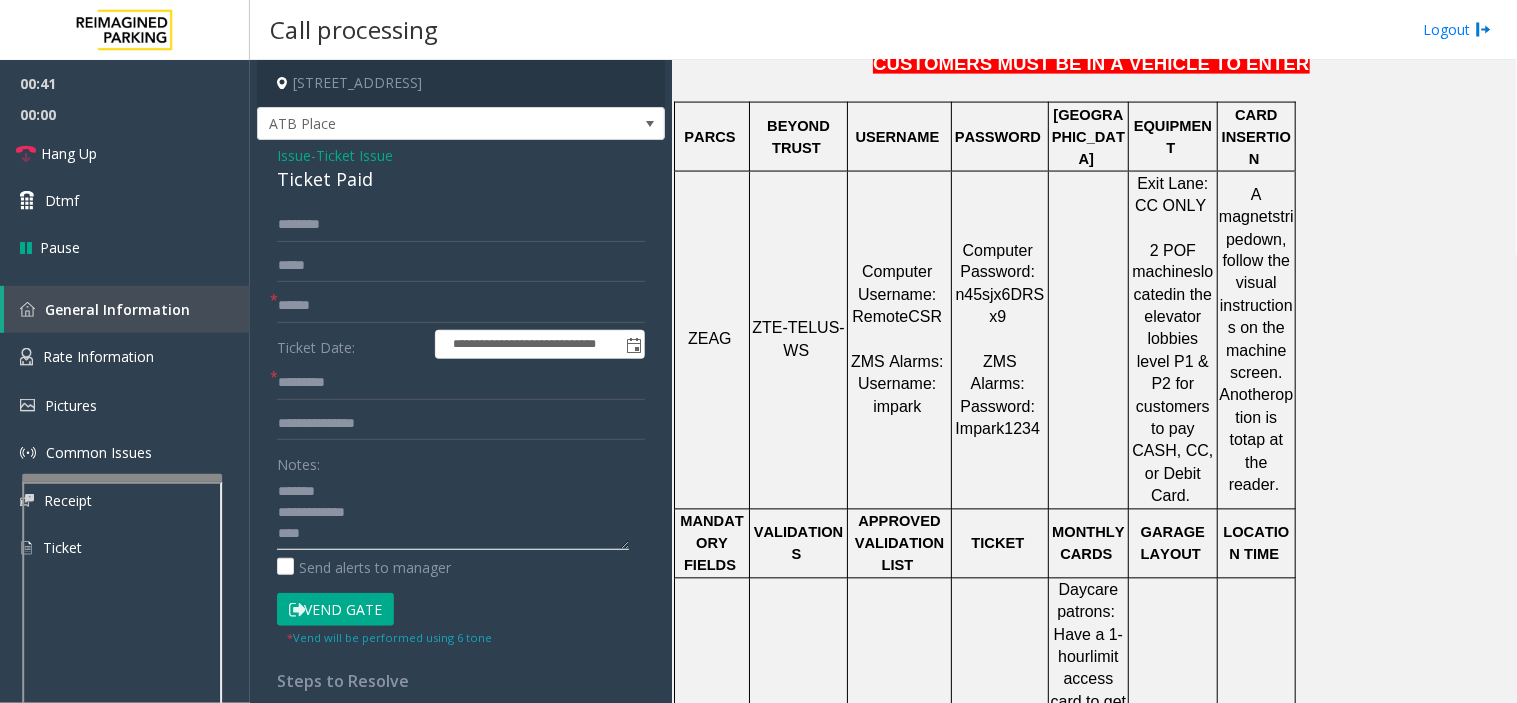type on "**********" 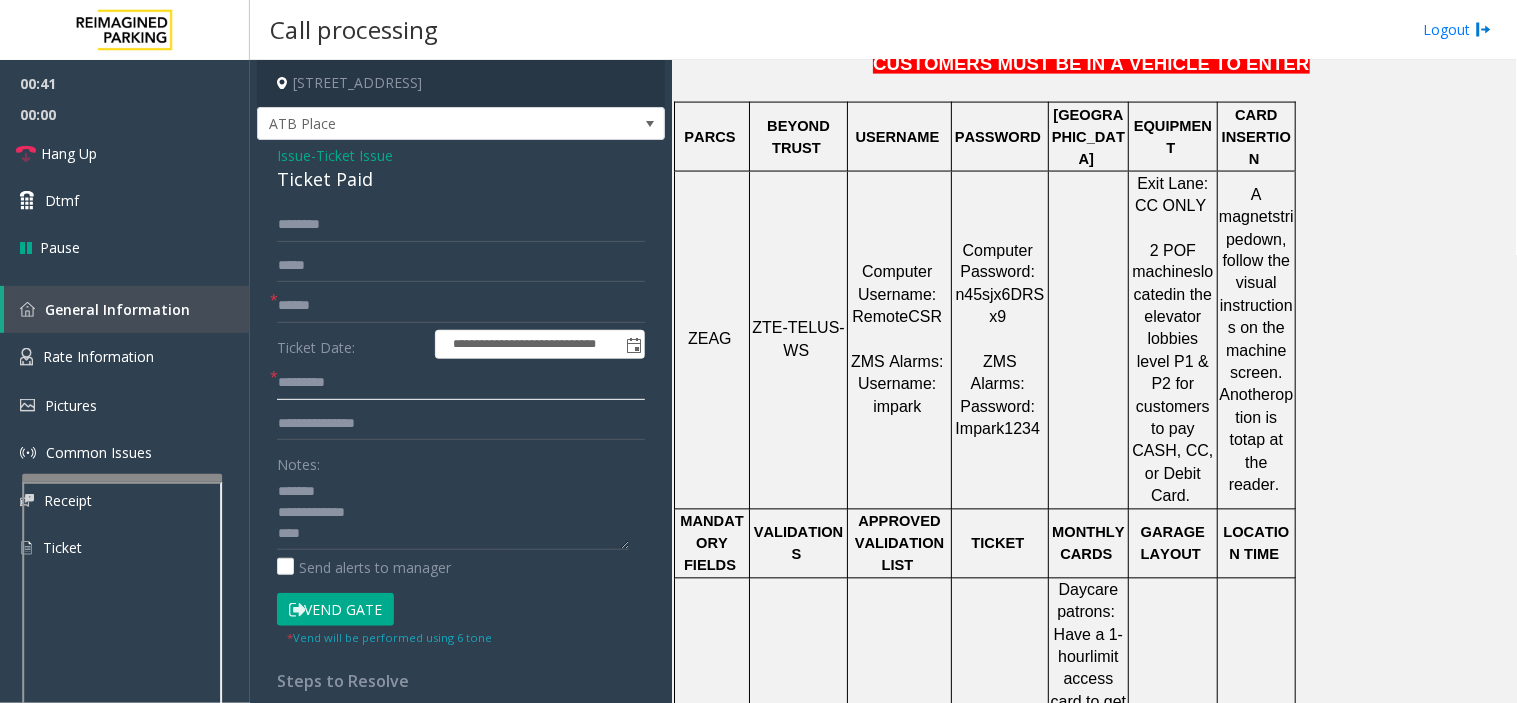click 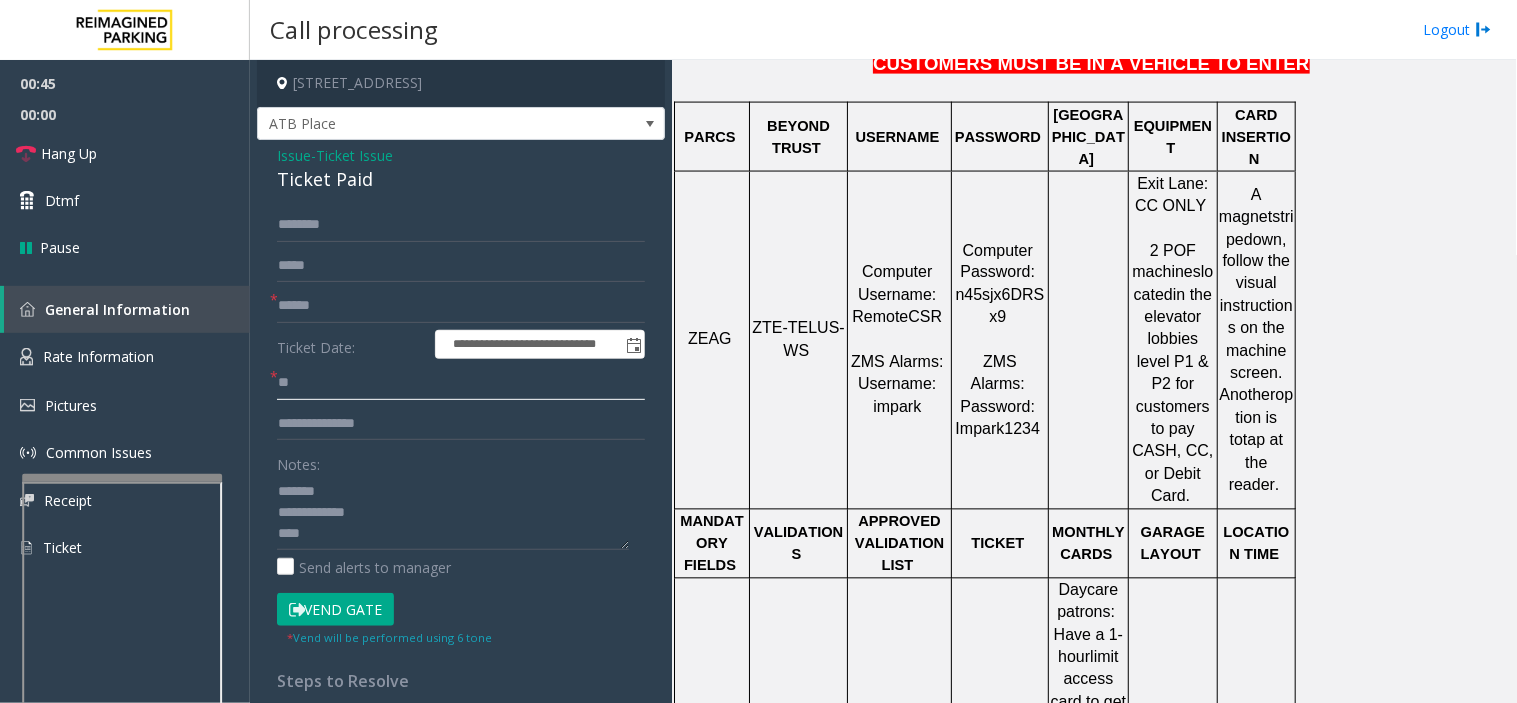 type on "**" 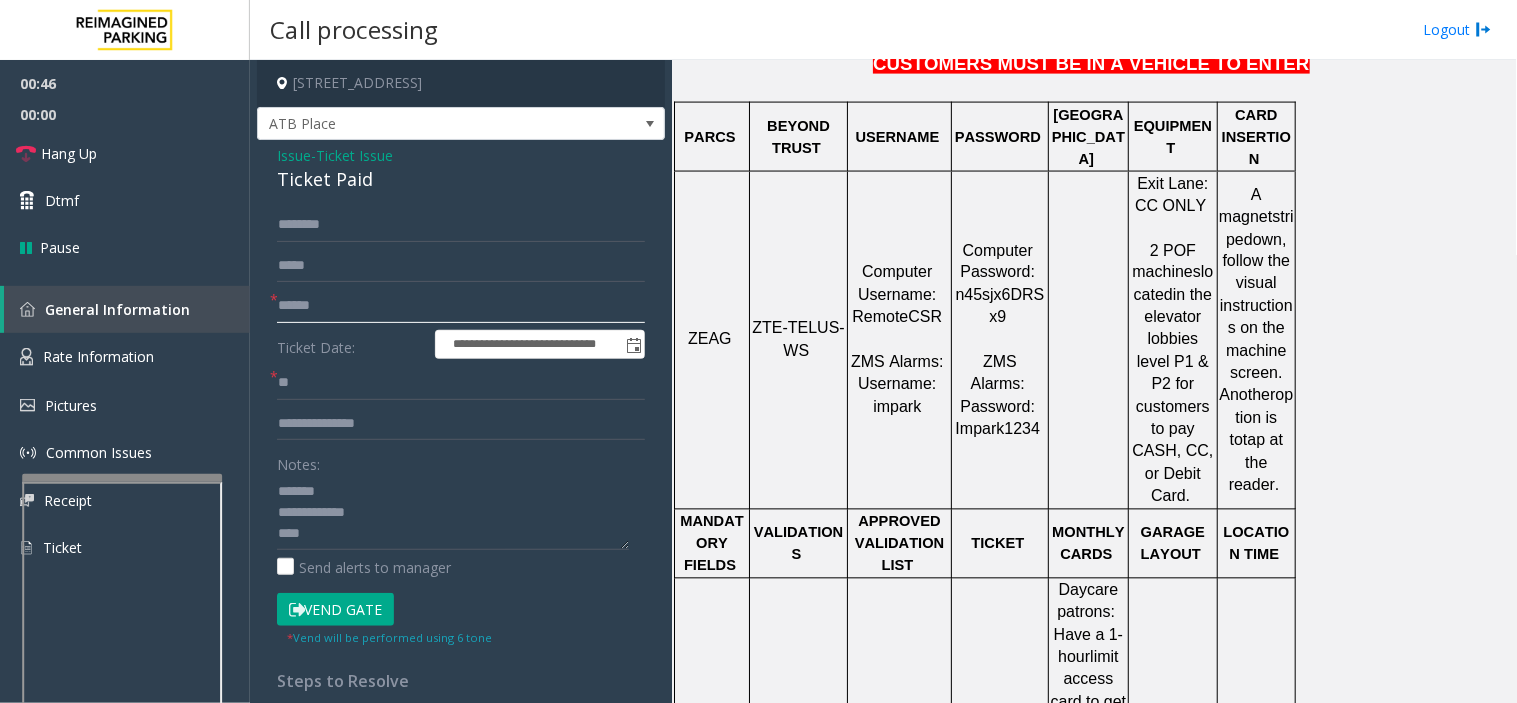 click 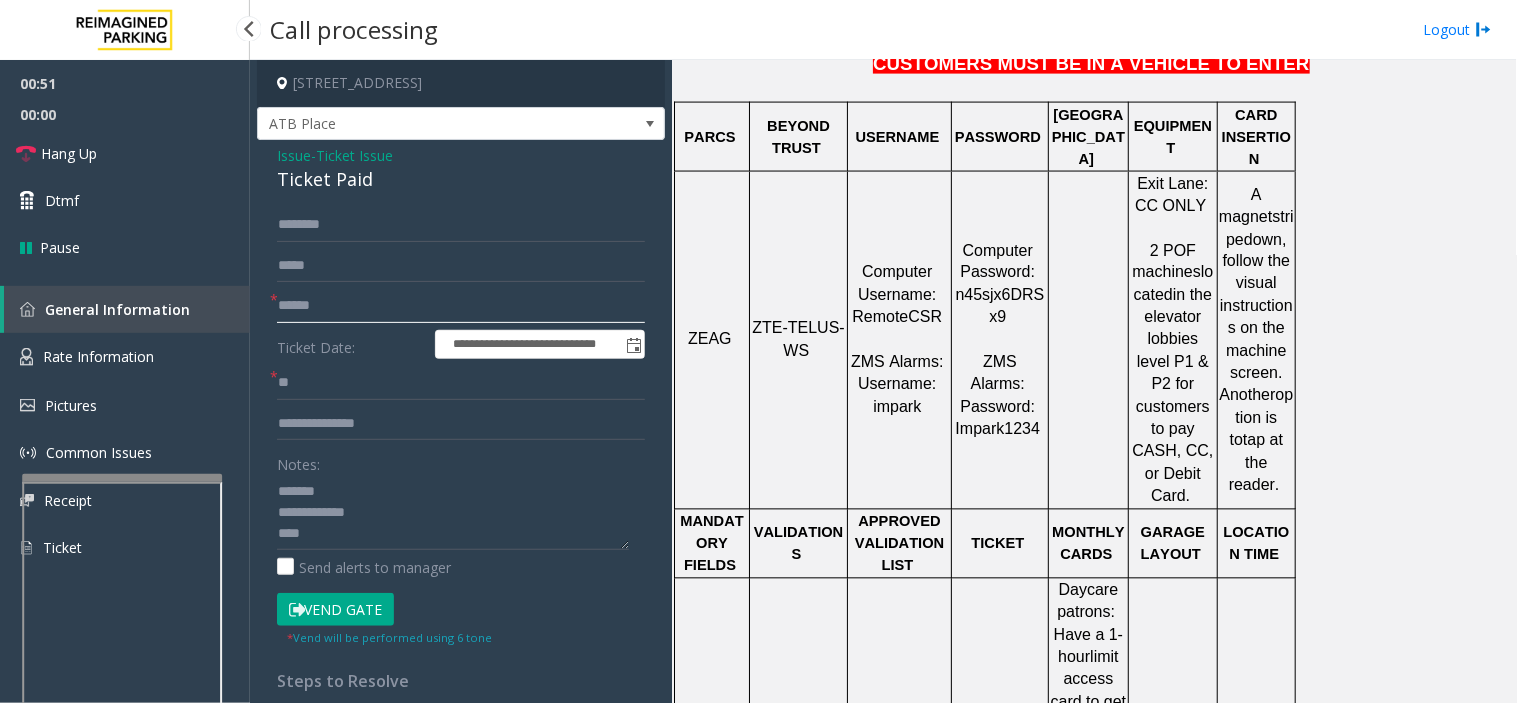 type on "******" 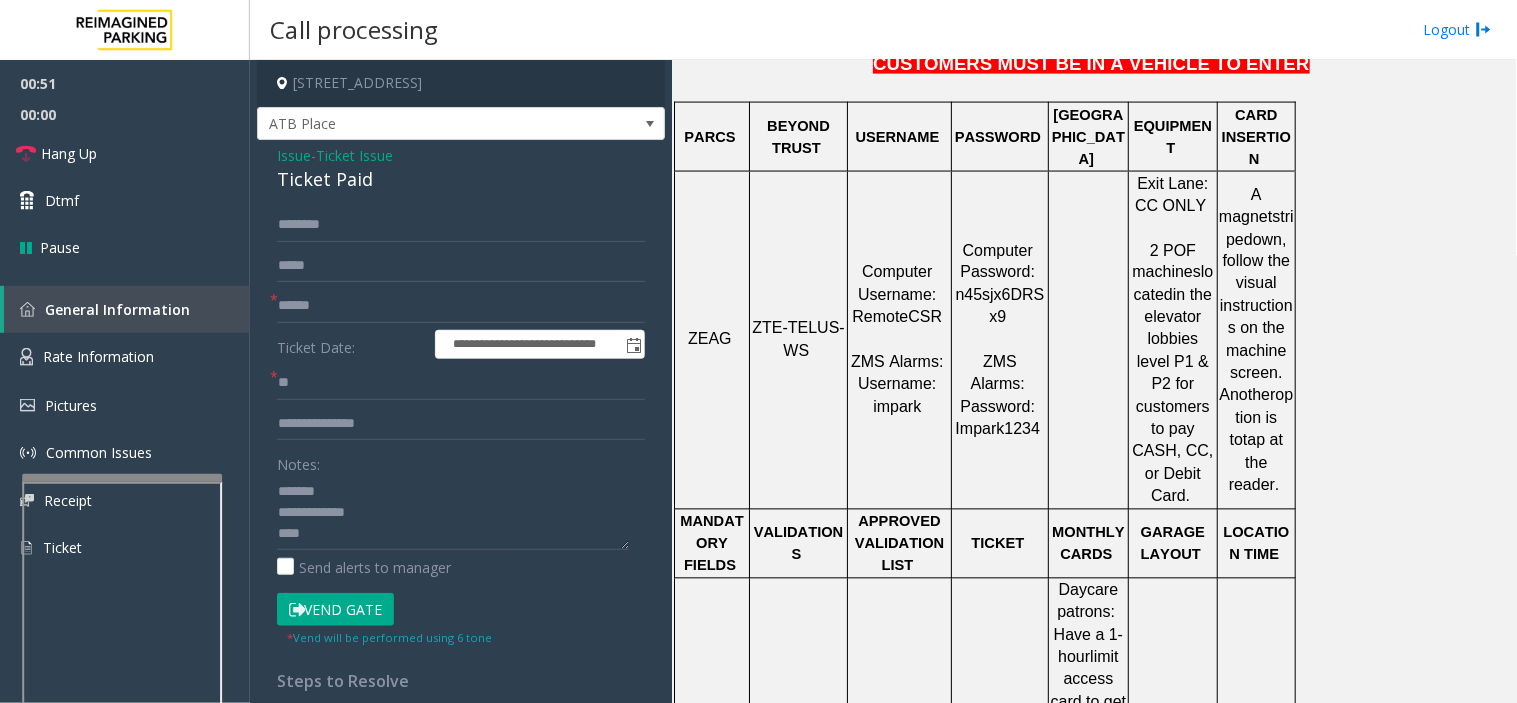 drag, startPoint x: 338, startPoint y: 612, endPoint x: 374, endPoint y: 546, distance: 75.17979 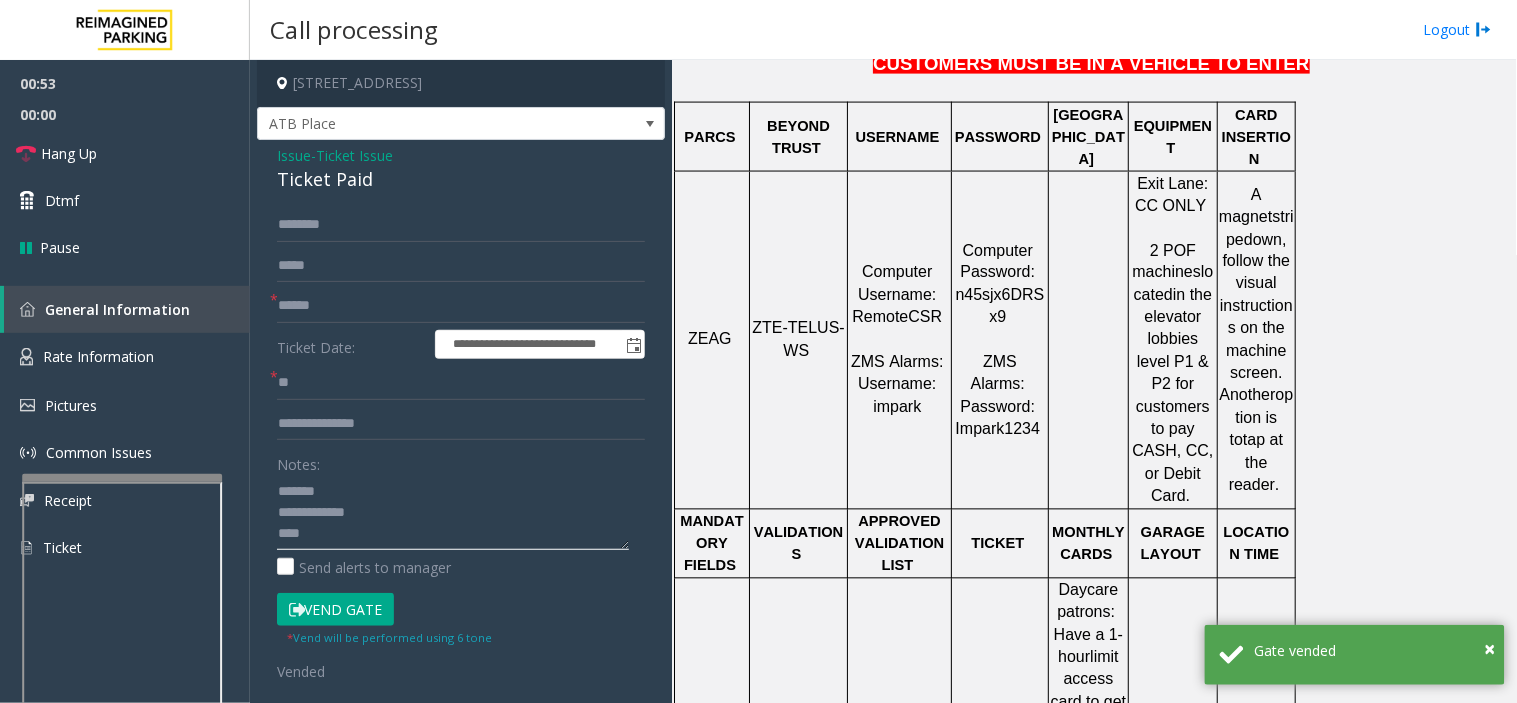 drag, startPoint x: 404, startPoint y: 531, endPoint x: 387, endPoint y: 512, distance: 25.495098 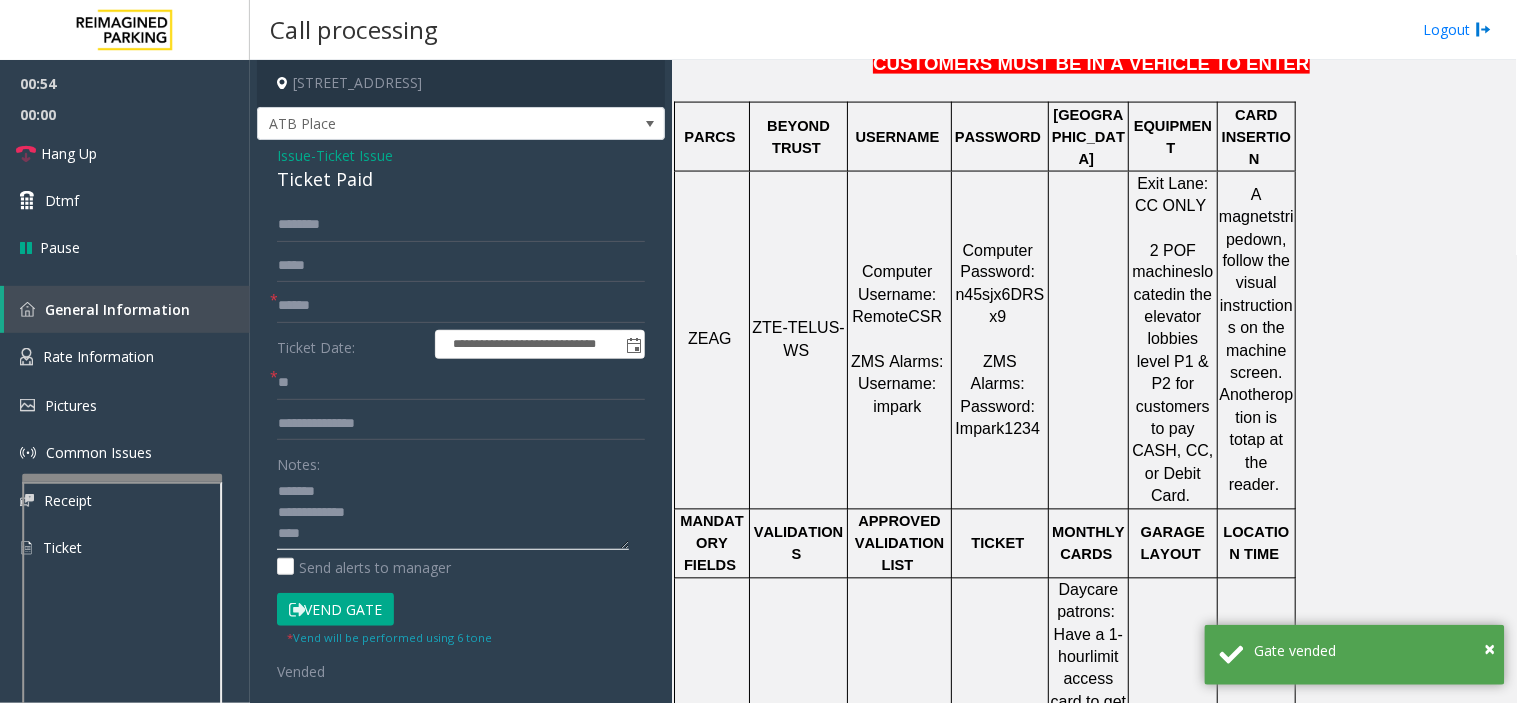 paste on "**********" 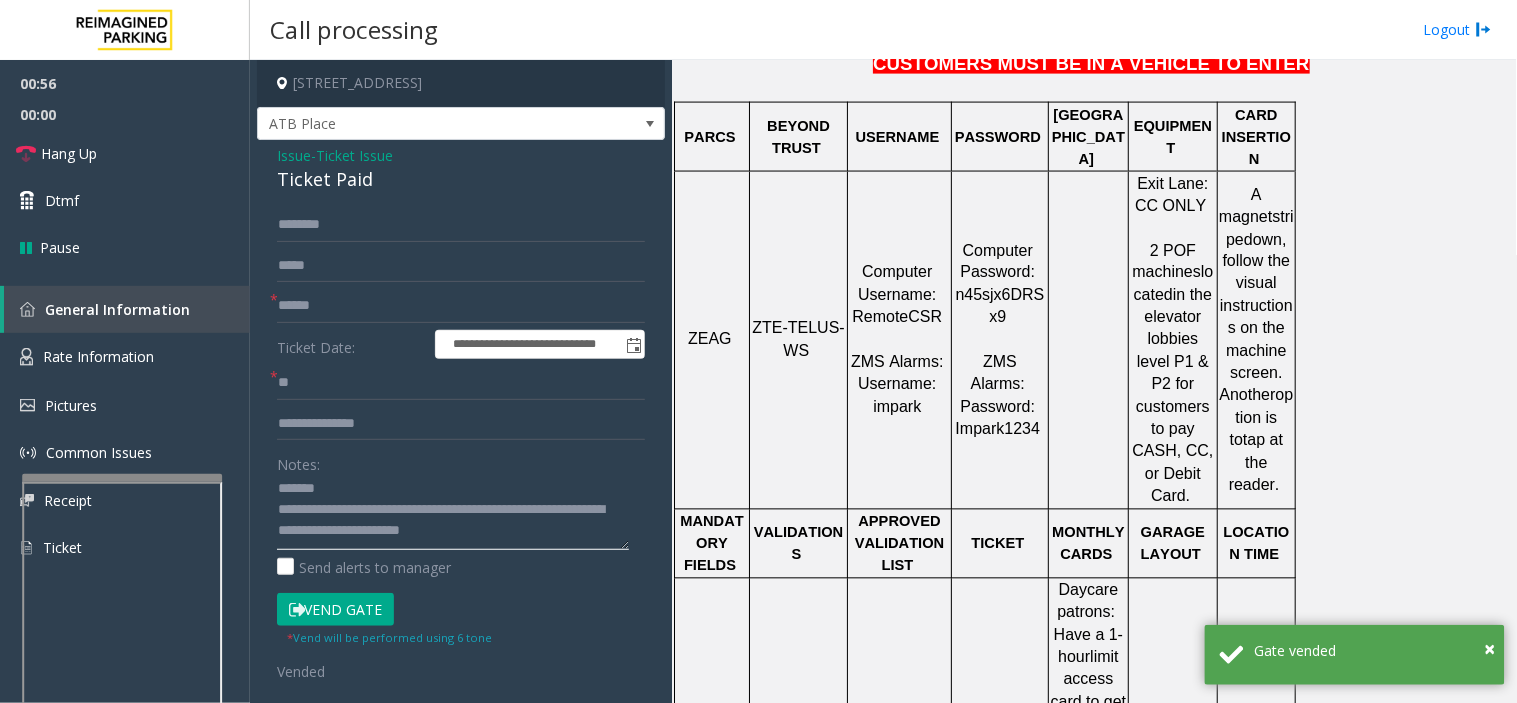 scroll, scrollTop: 0, scrollLeft: 0, axis: both 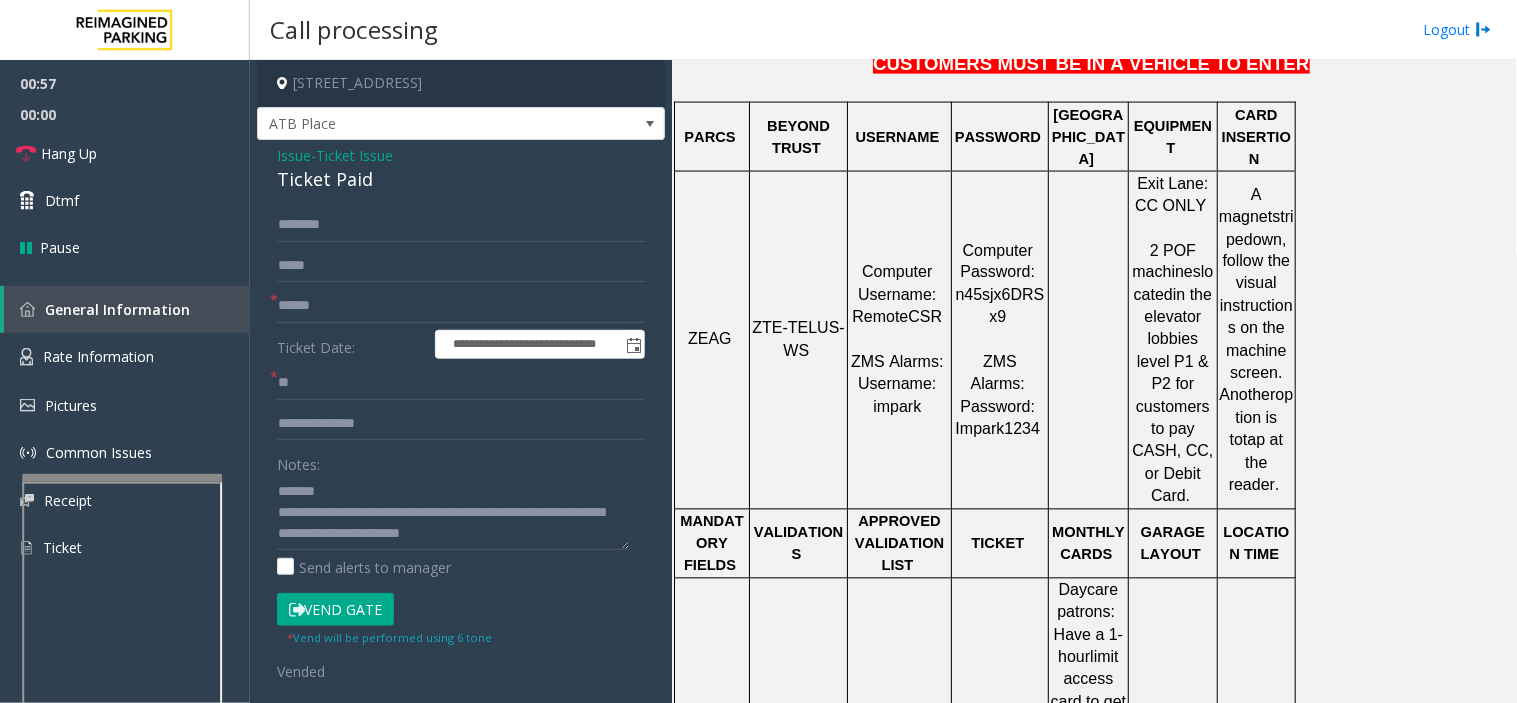 click on "Ticket Paid" 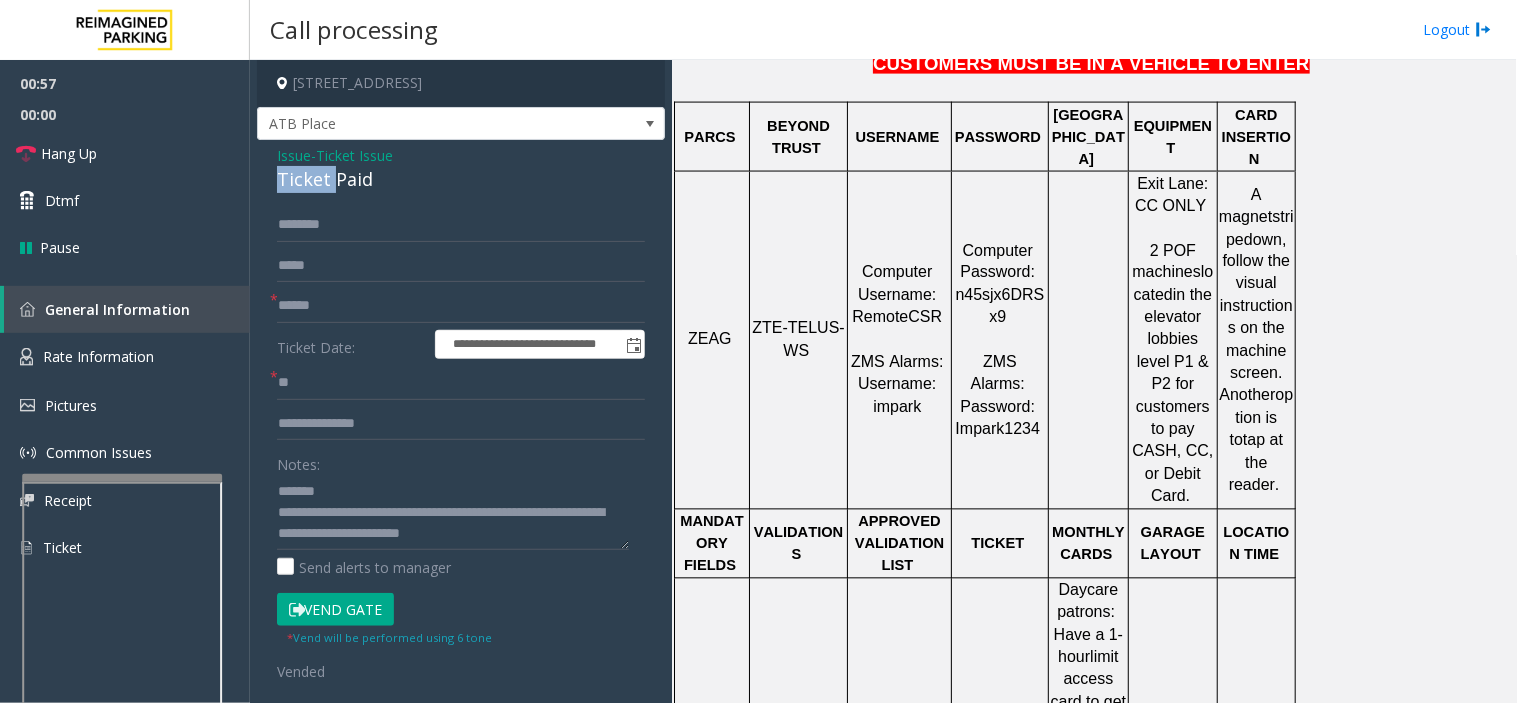 click on "Ticket Paid" 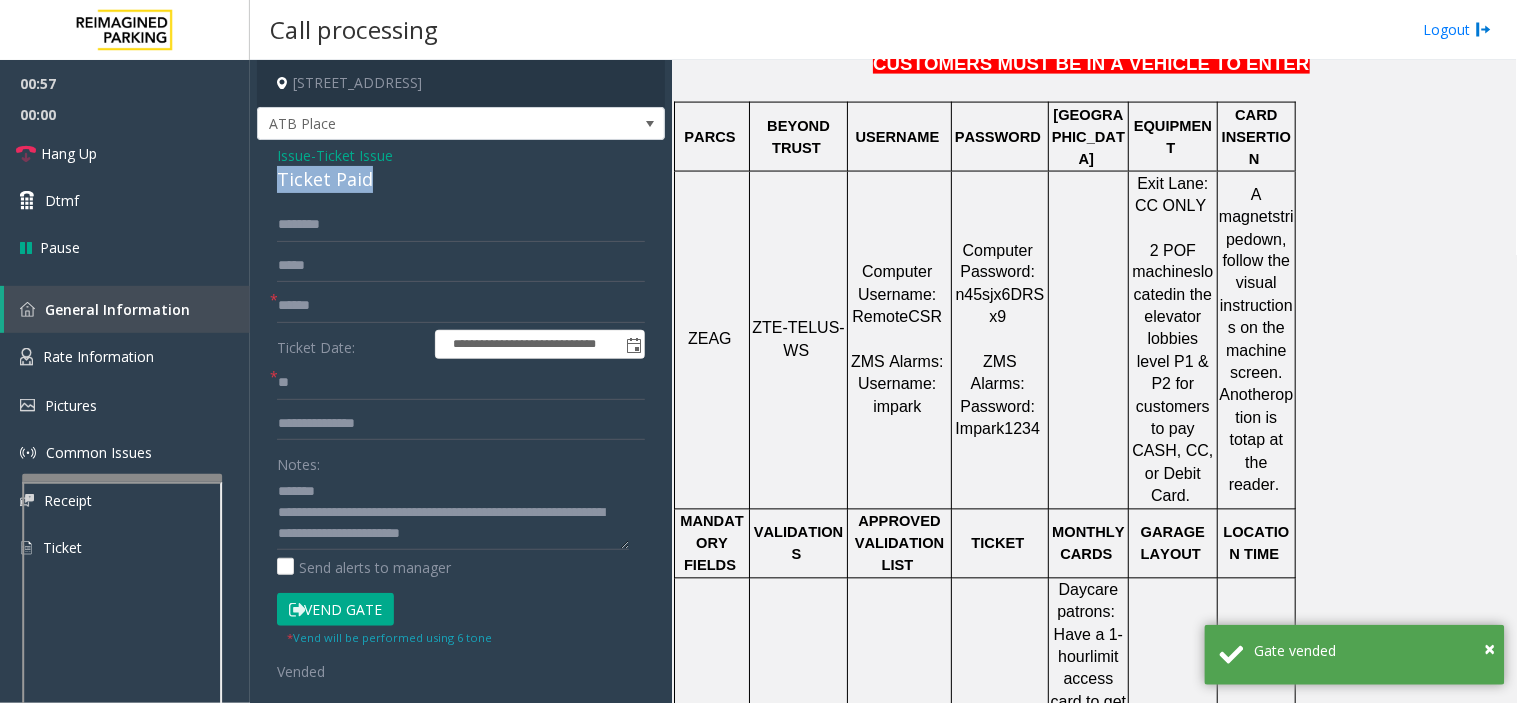 click on "Ticket Paid" 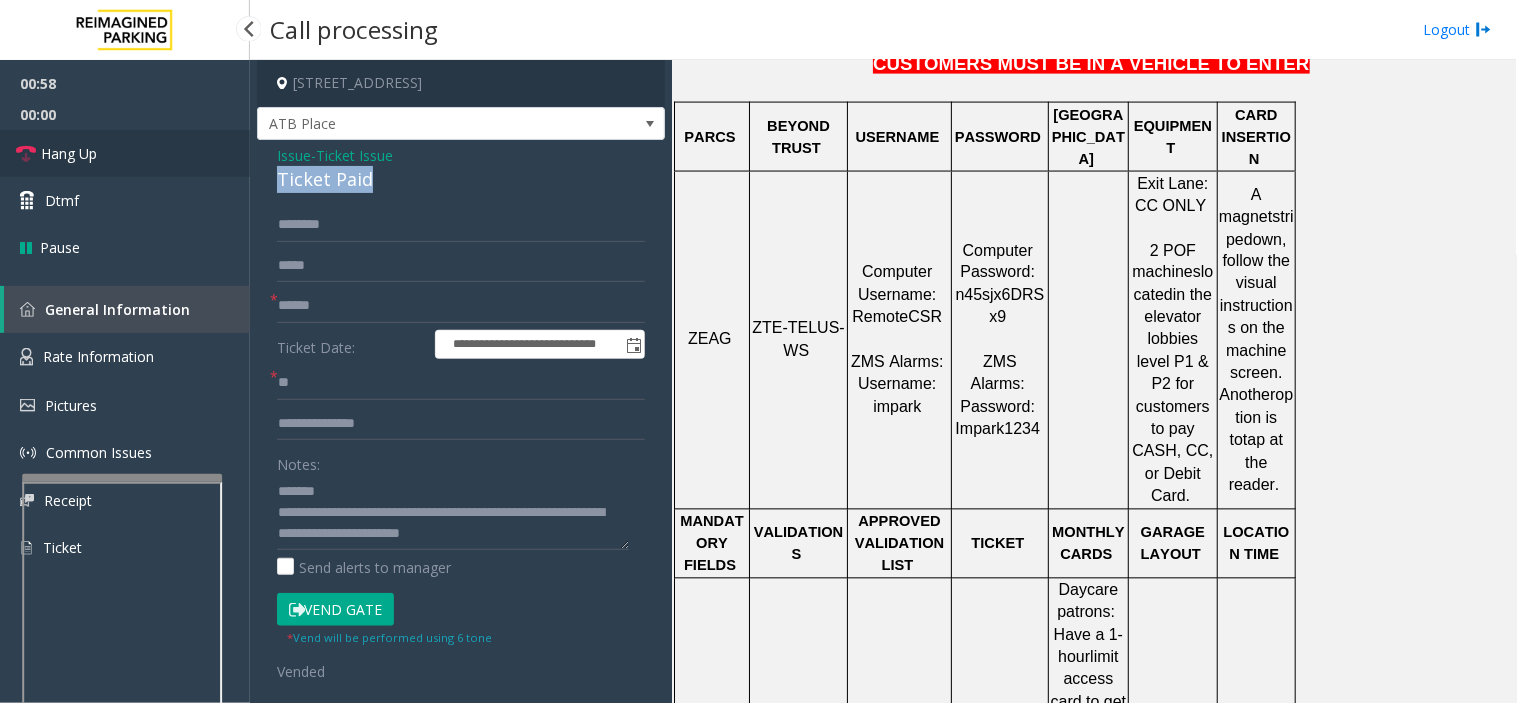 click on "Hang Up" at bounding box center (125, 153) 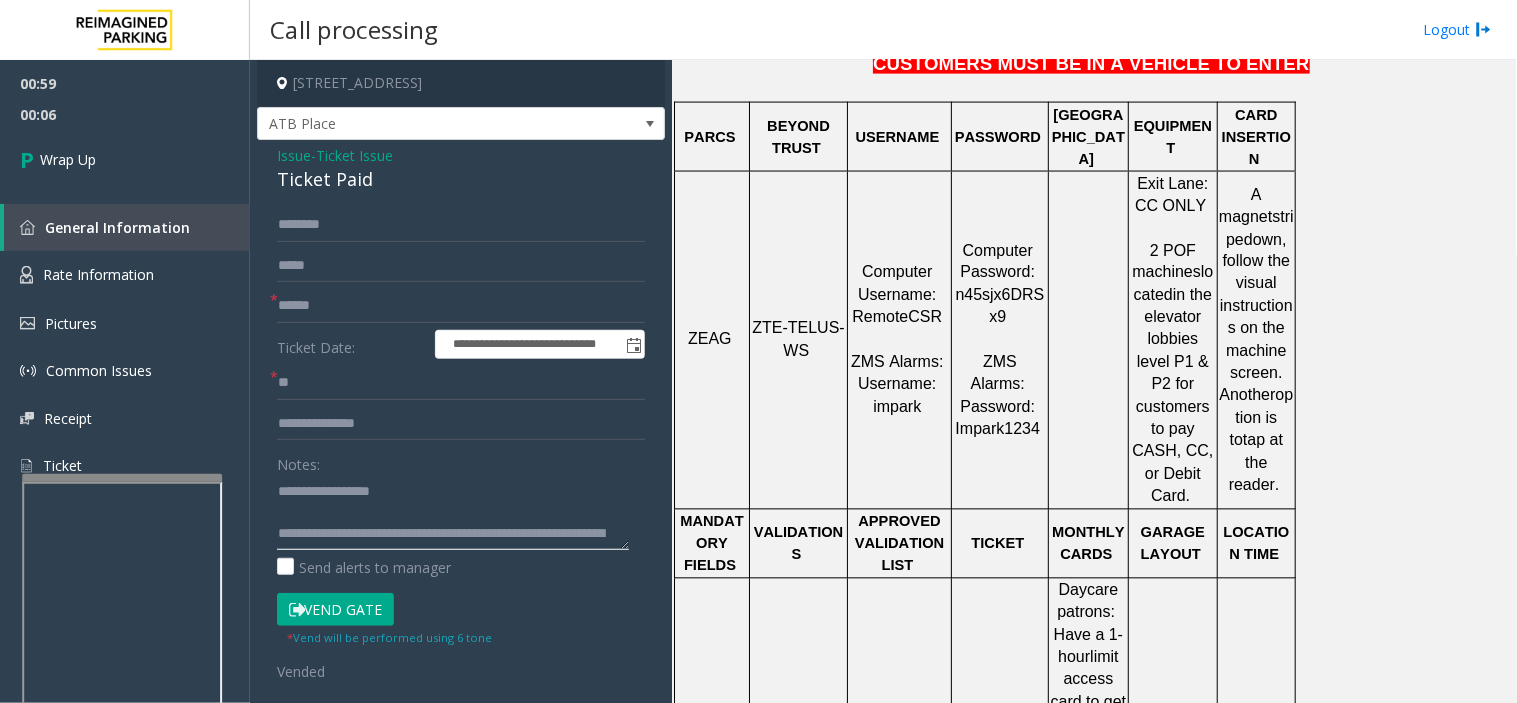 click 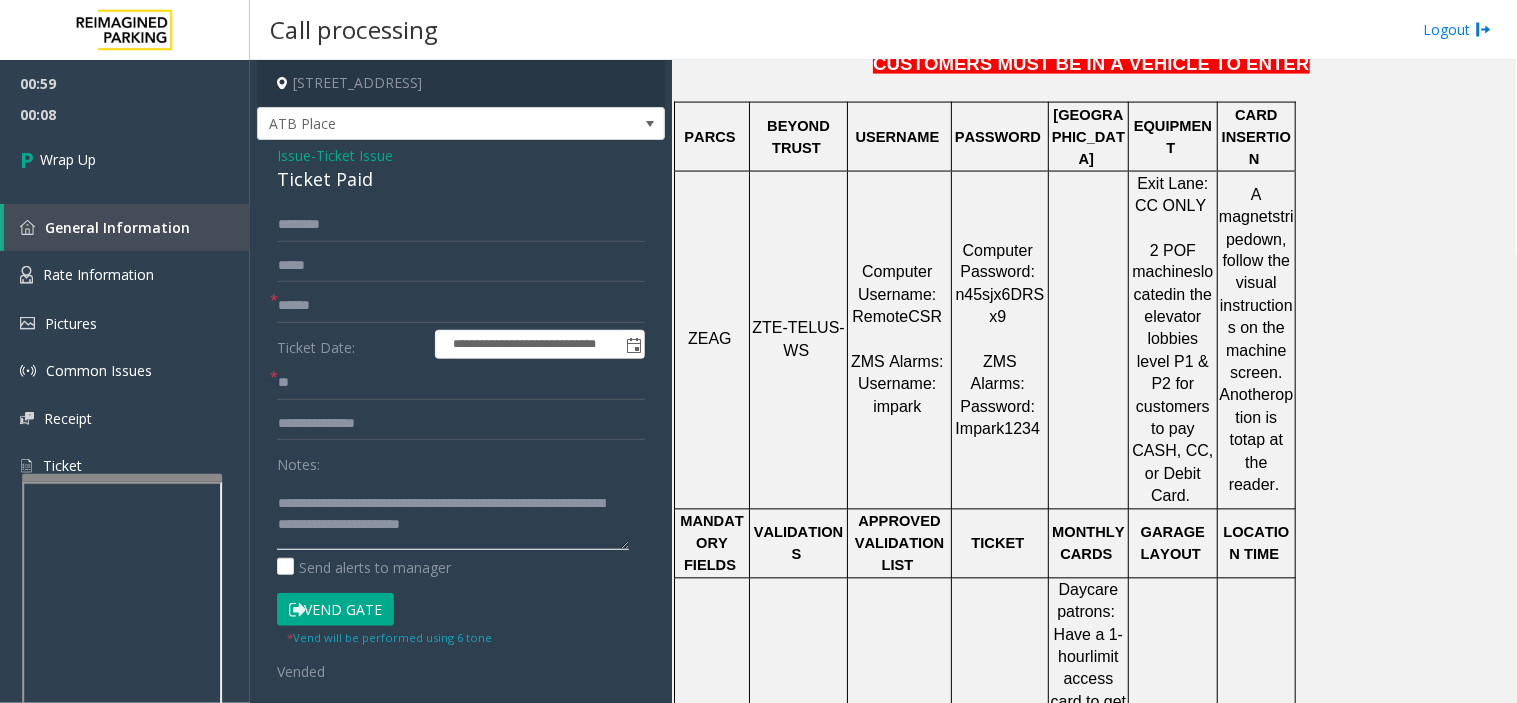 scroll, scrollTop: 0, scrollLeft: 0, axis: both 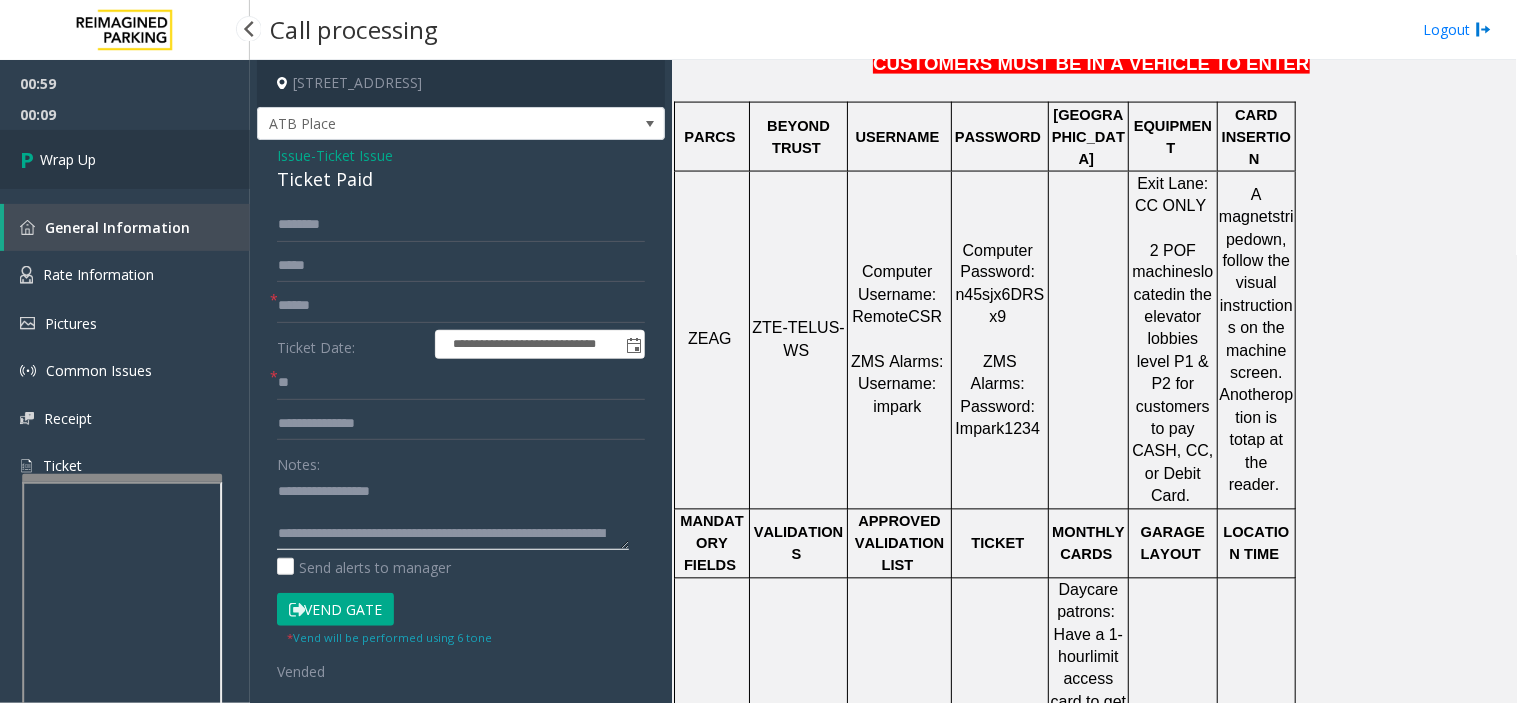 type on "**********" 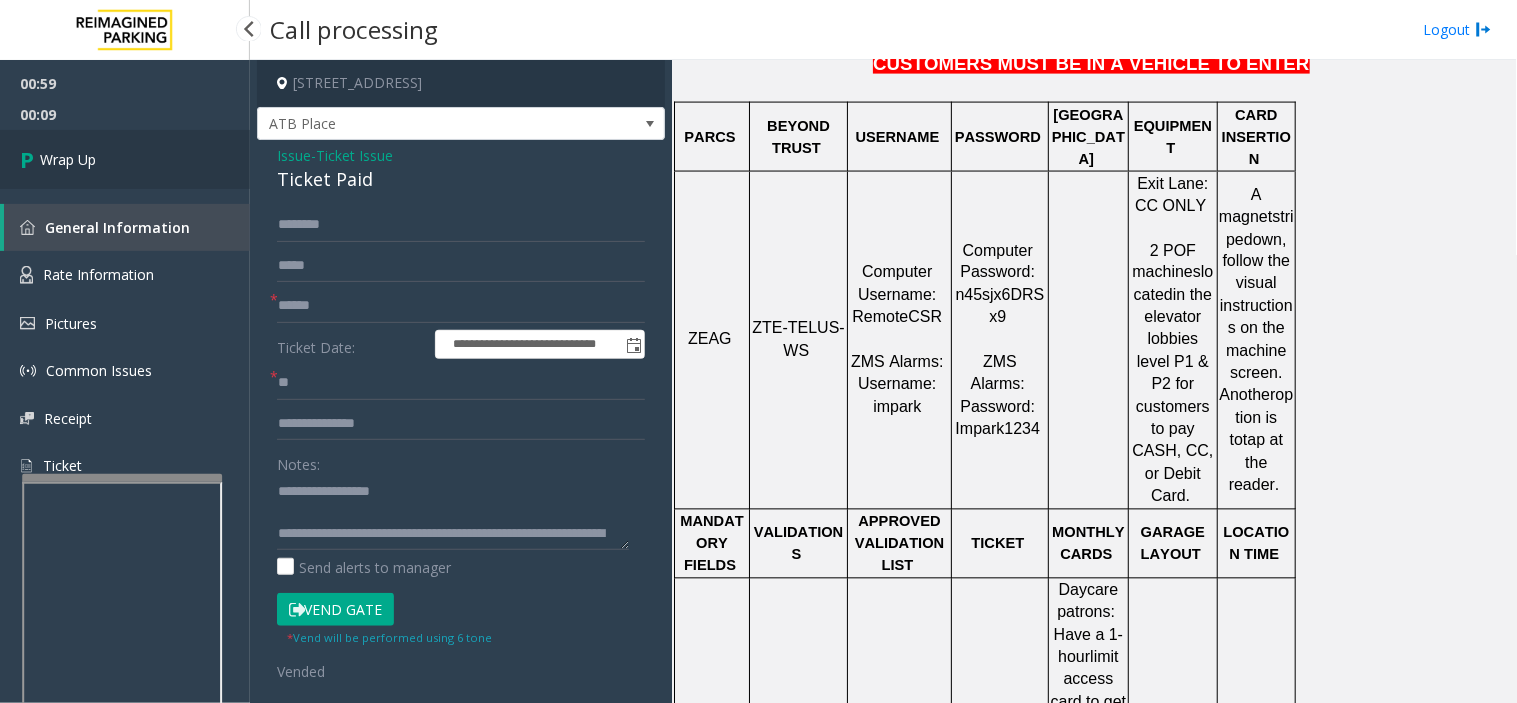 click on "Wrap Up" at bounding box center [125, 159] 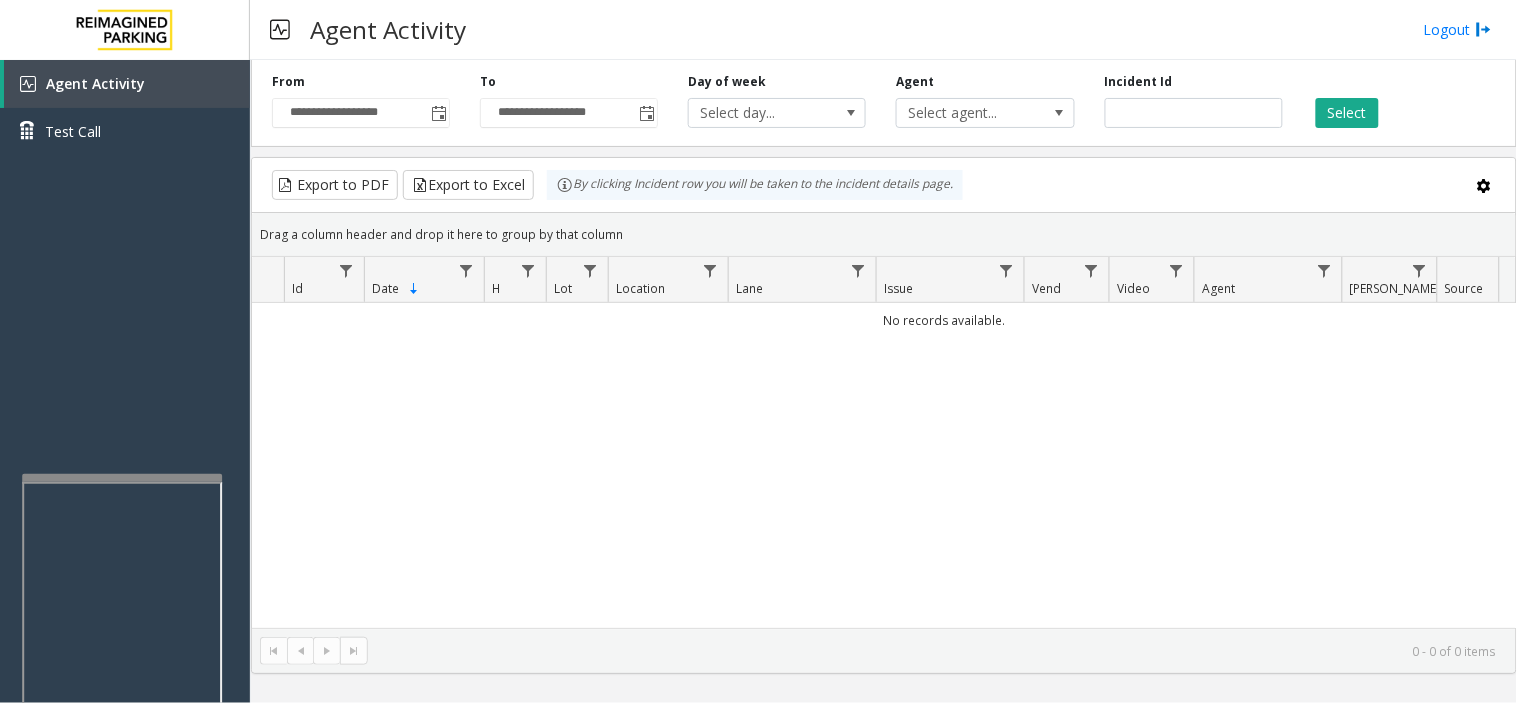 click on "Agent Activity Logout" at bounding box center [883, 30] 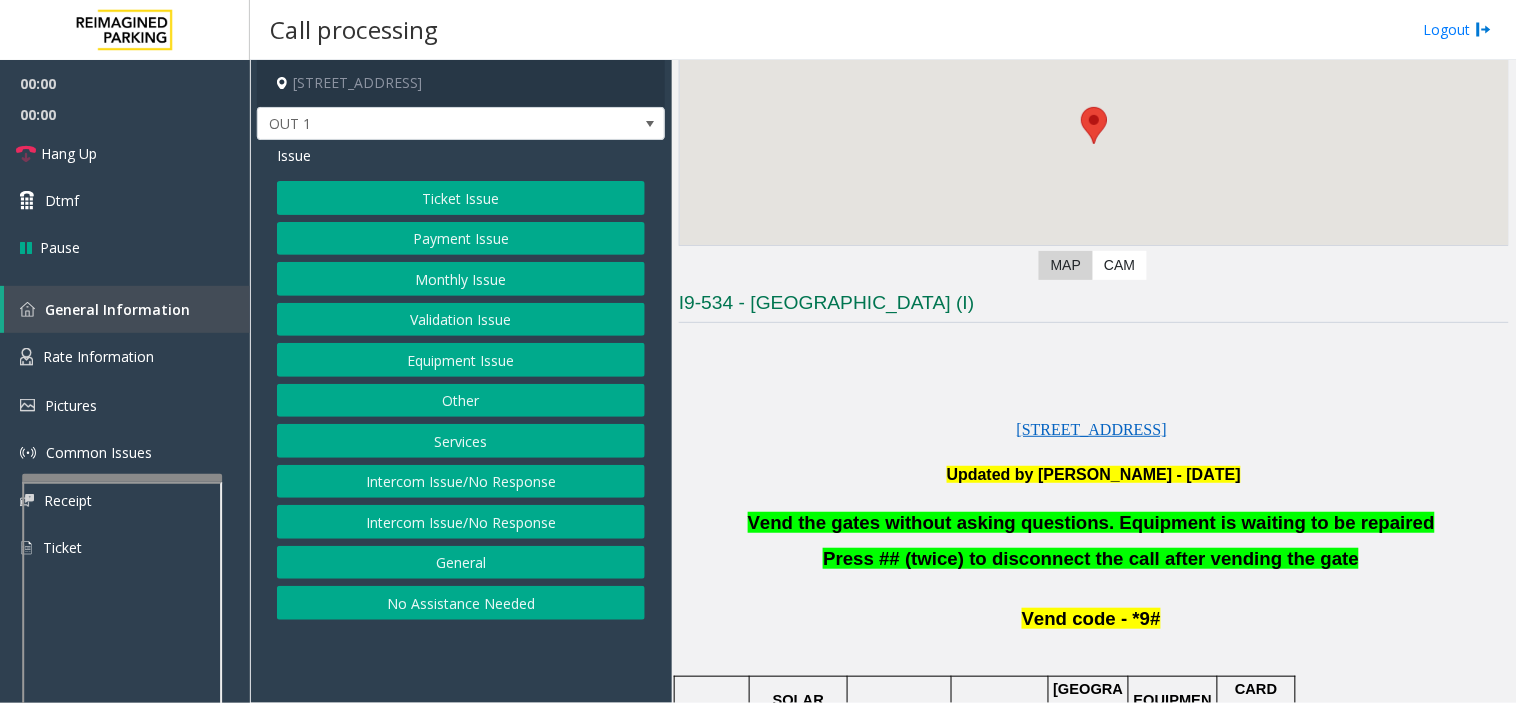 scroll, scrollTop: 555, scrollLeft: 0, axis: vertical 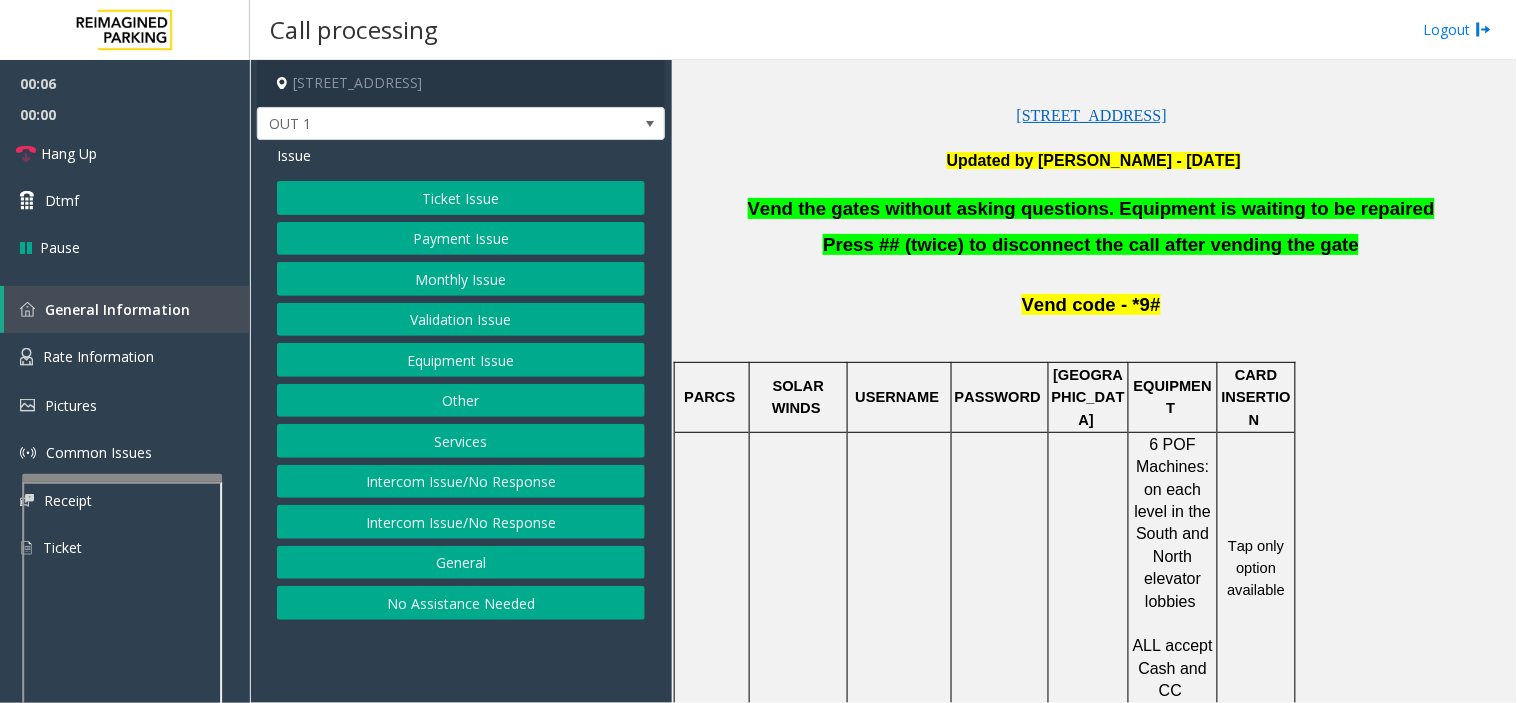 click on "Equipment Issue" 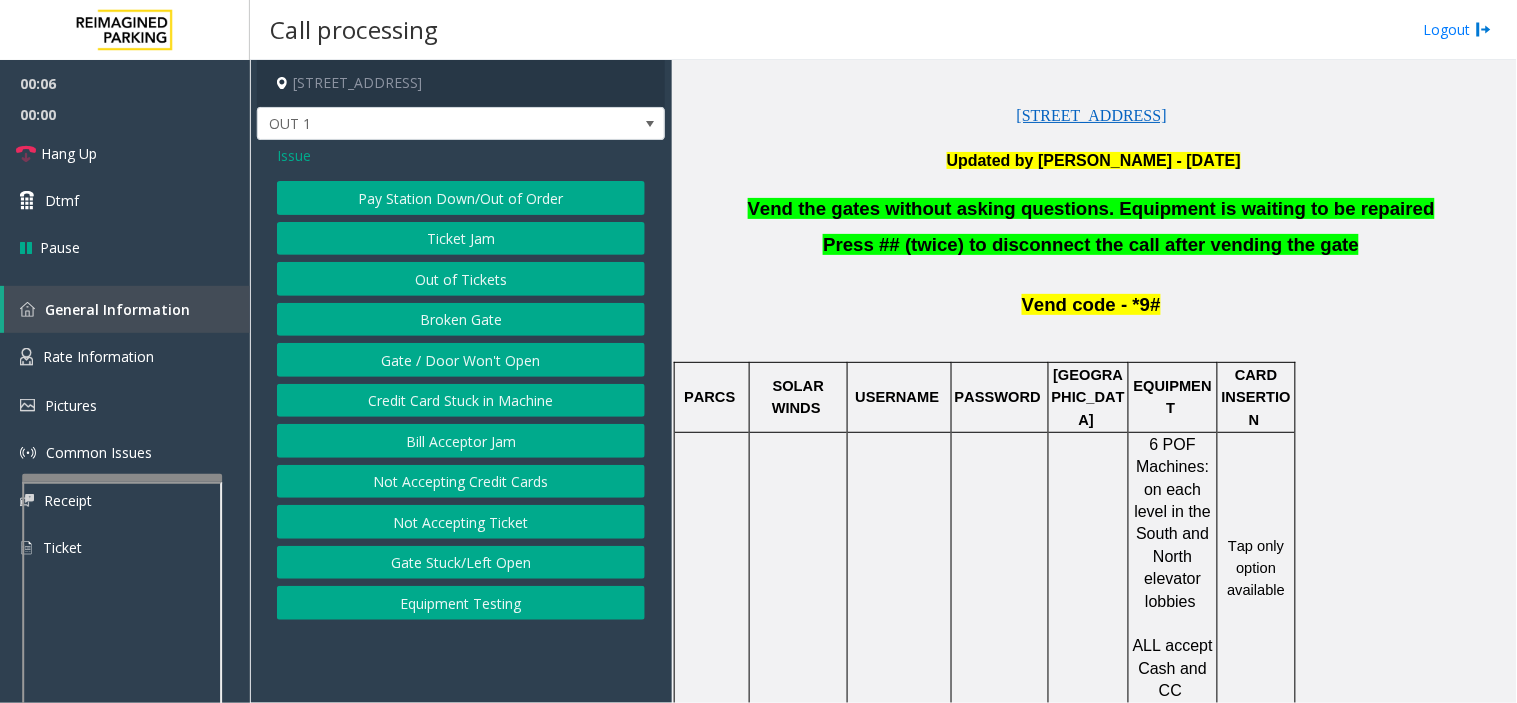 click on "Gate / Door Won't Open" 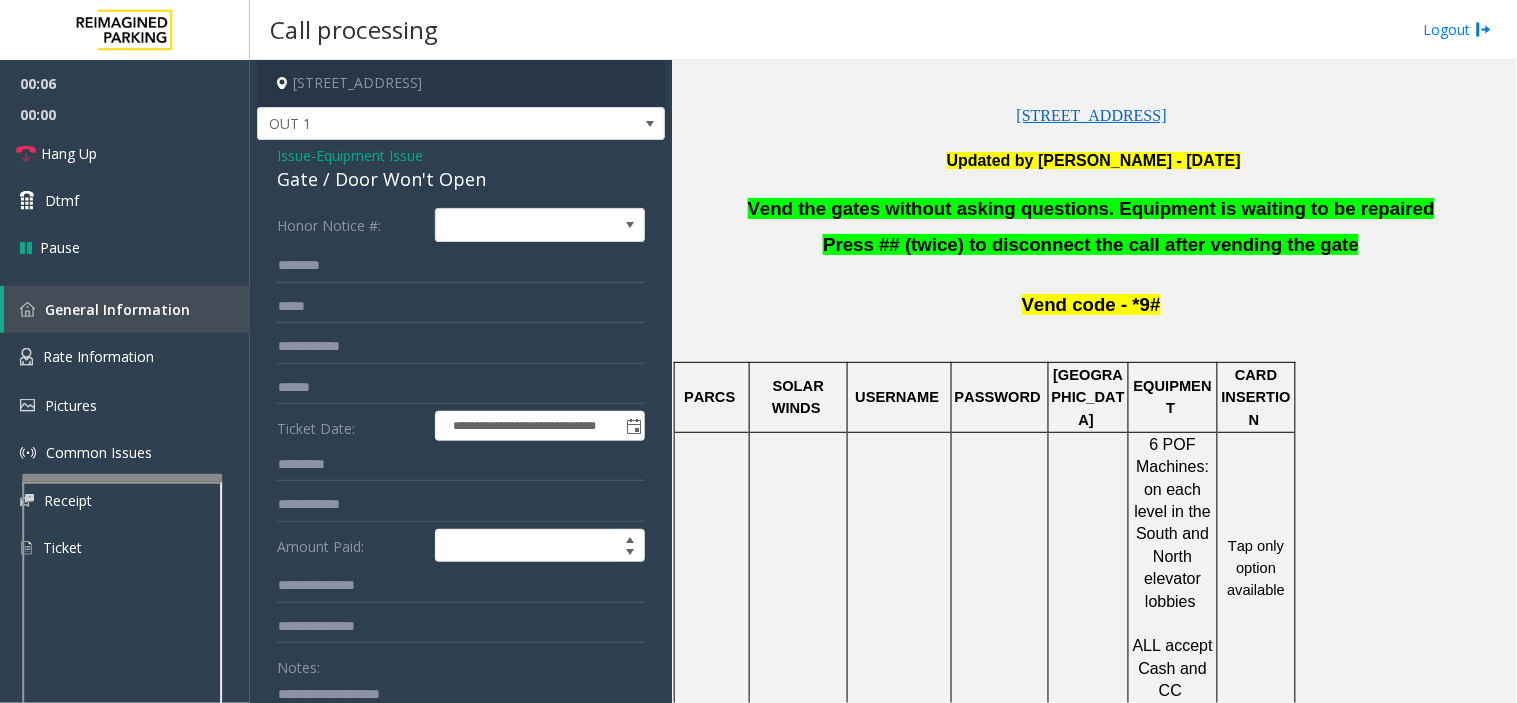 click on "Vend the gates without asking questions. Equipment is waiting to be repaired" 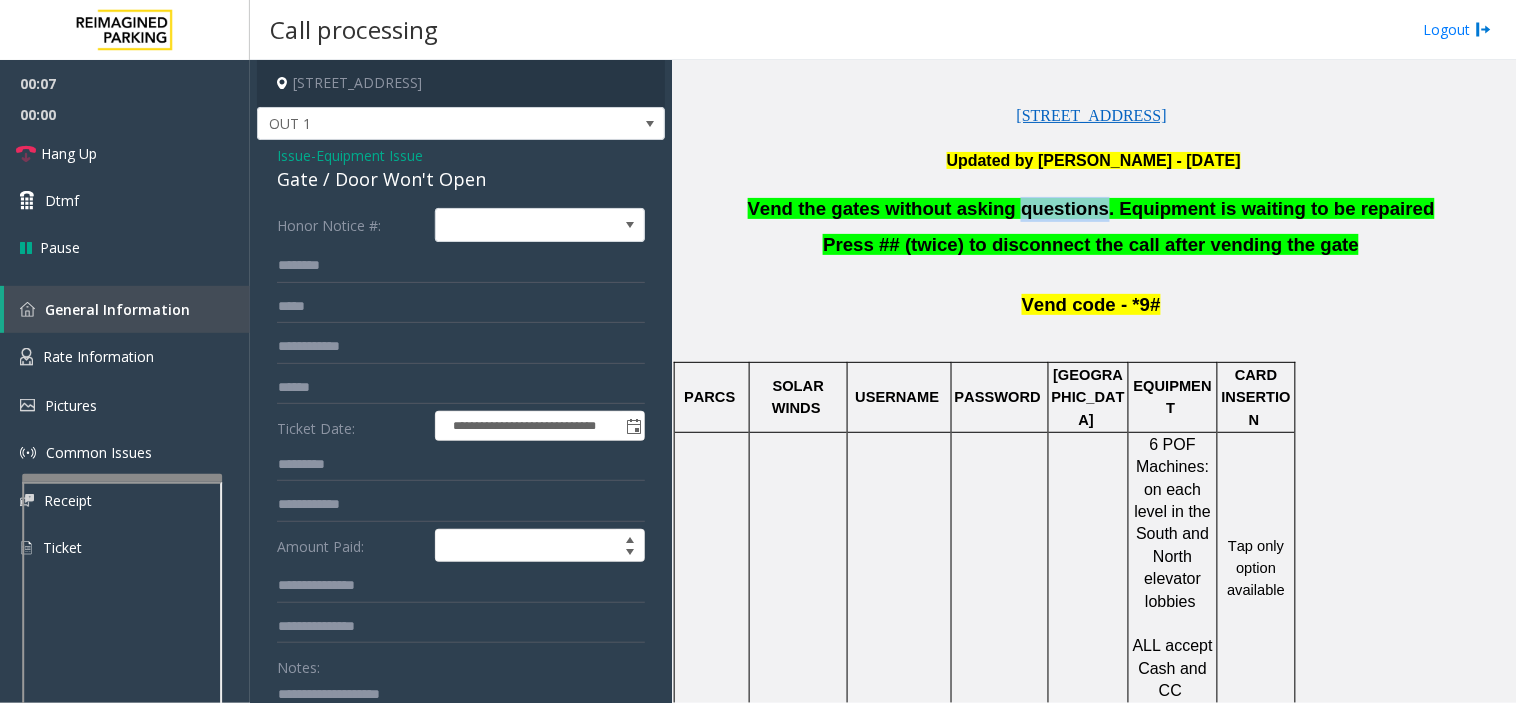 click on "Vend the gates without asking questions. Equipment is waiting to be repaired" 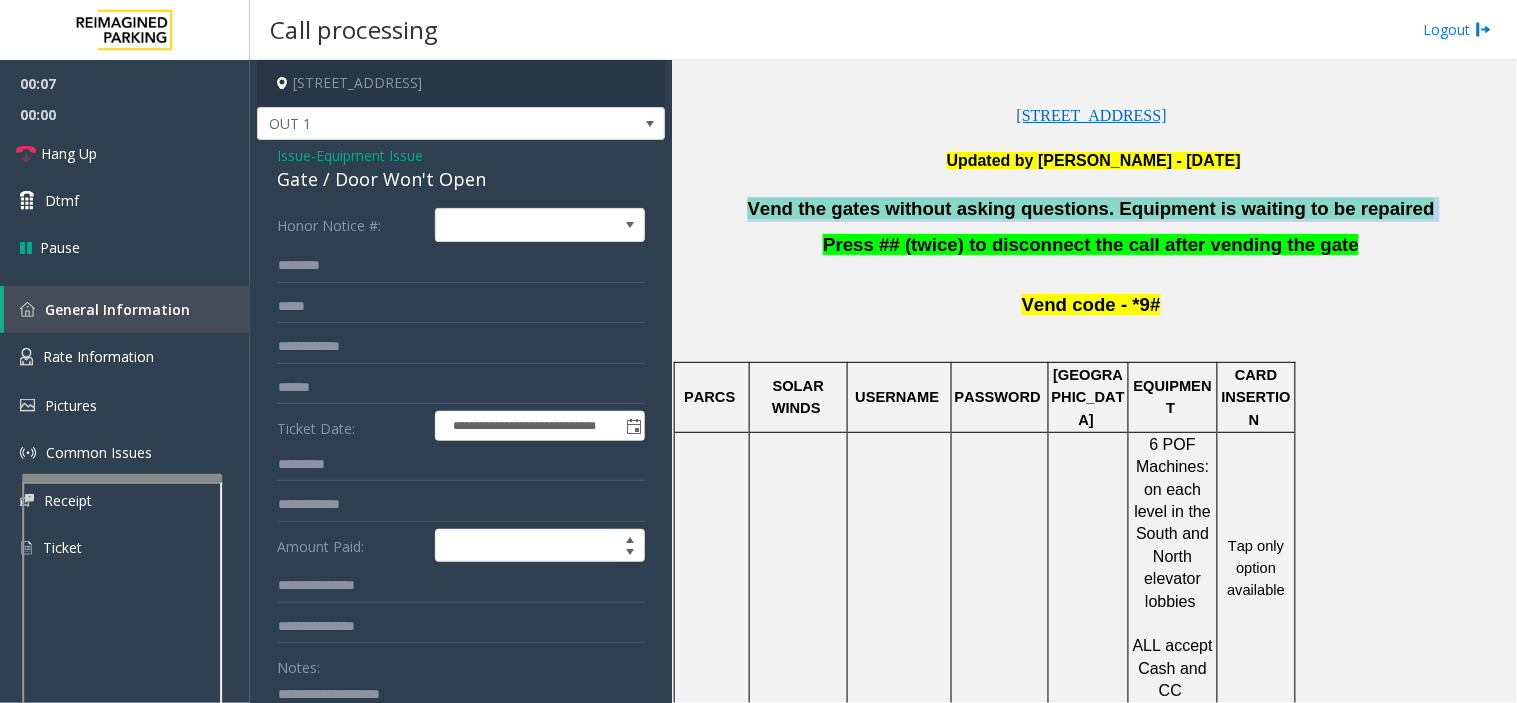 click on "Vend the gates without asking questions. Equipment is waiting to be repaired" 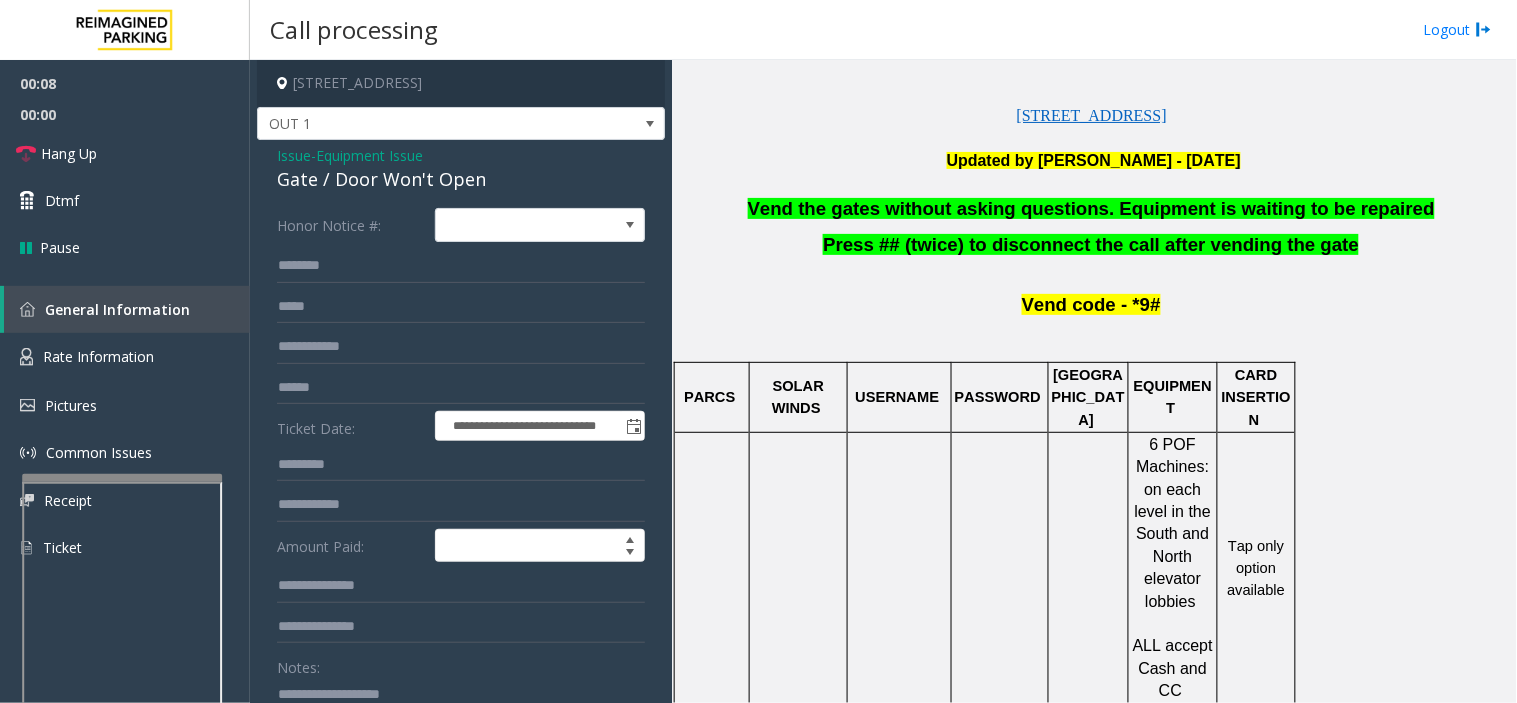 click 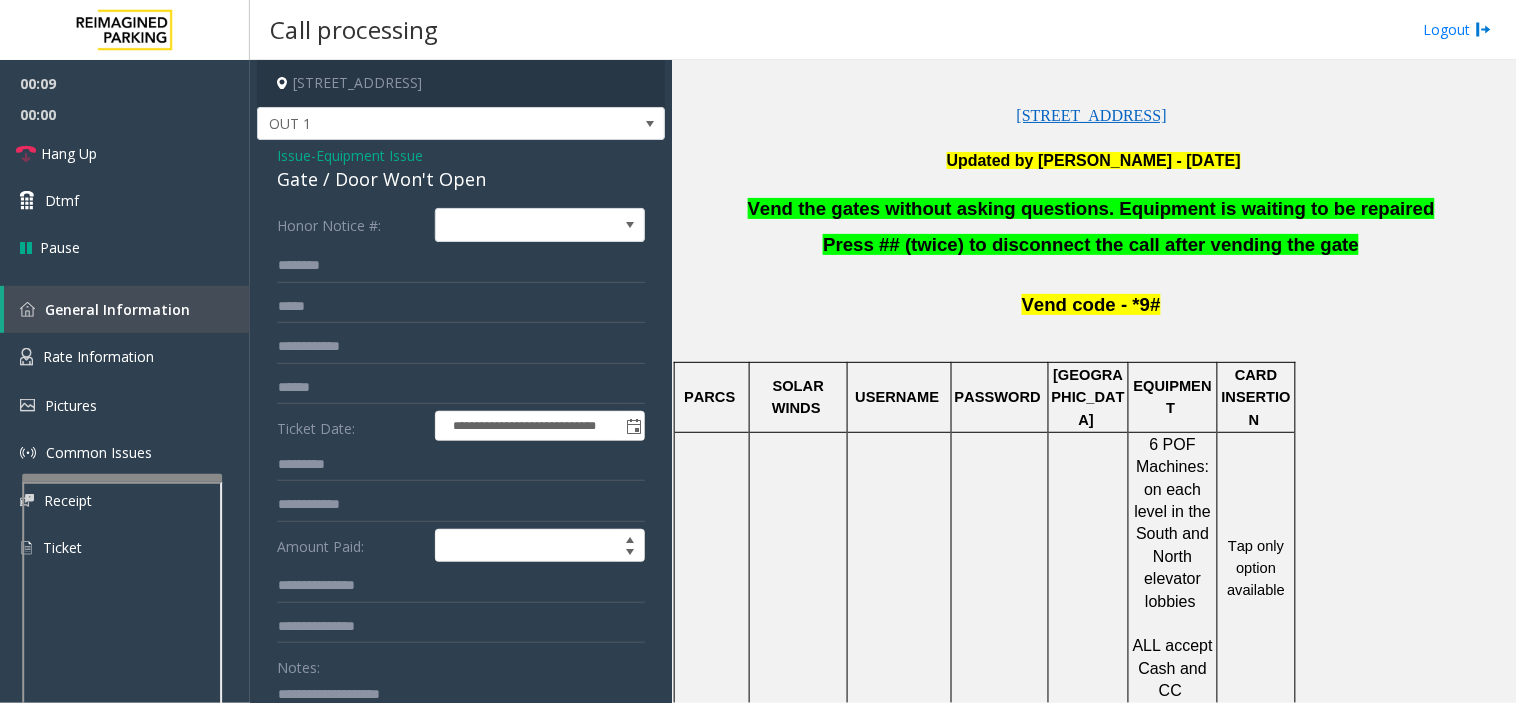 paste on "**********" 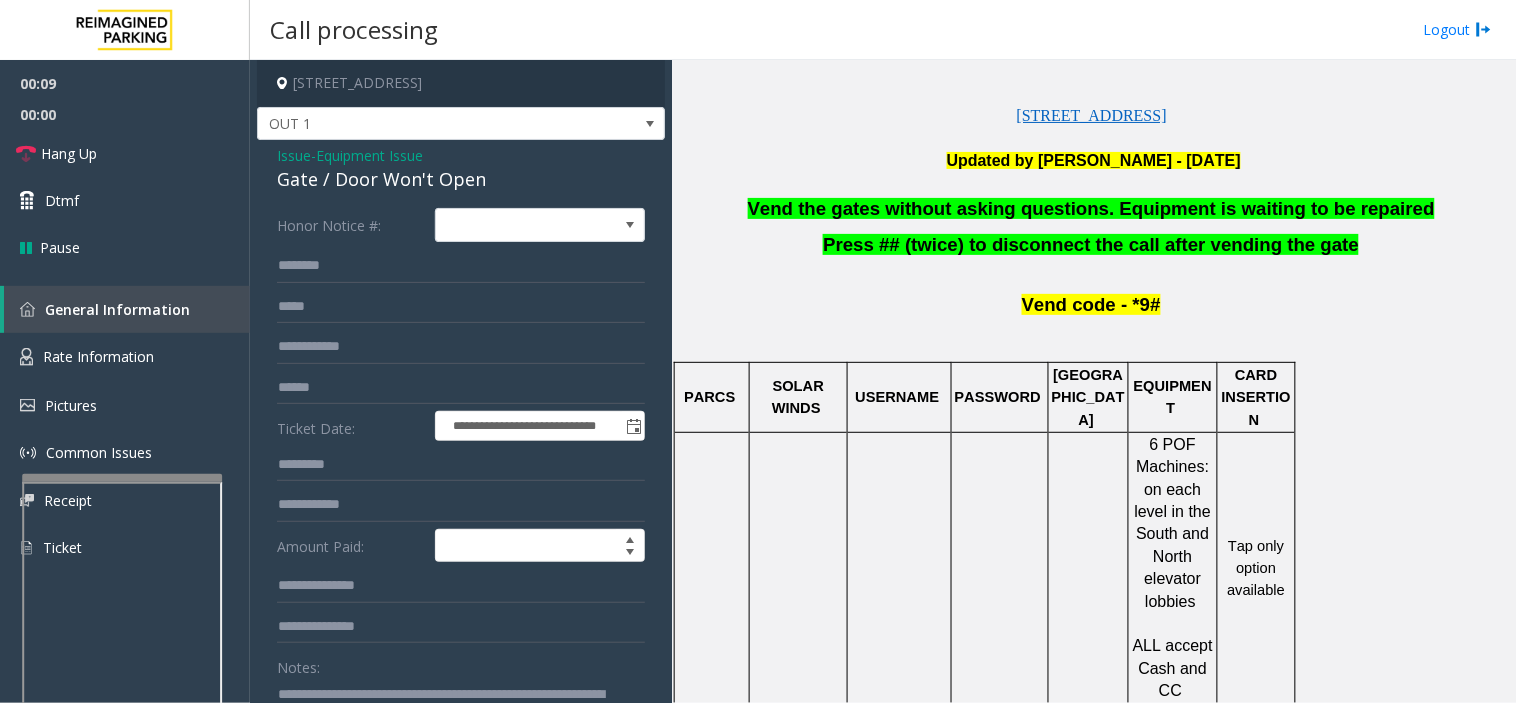 scroll, scrollTop: 14, scrollLeft: 0, axis: vertical 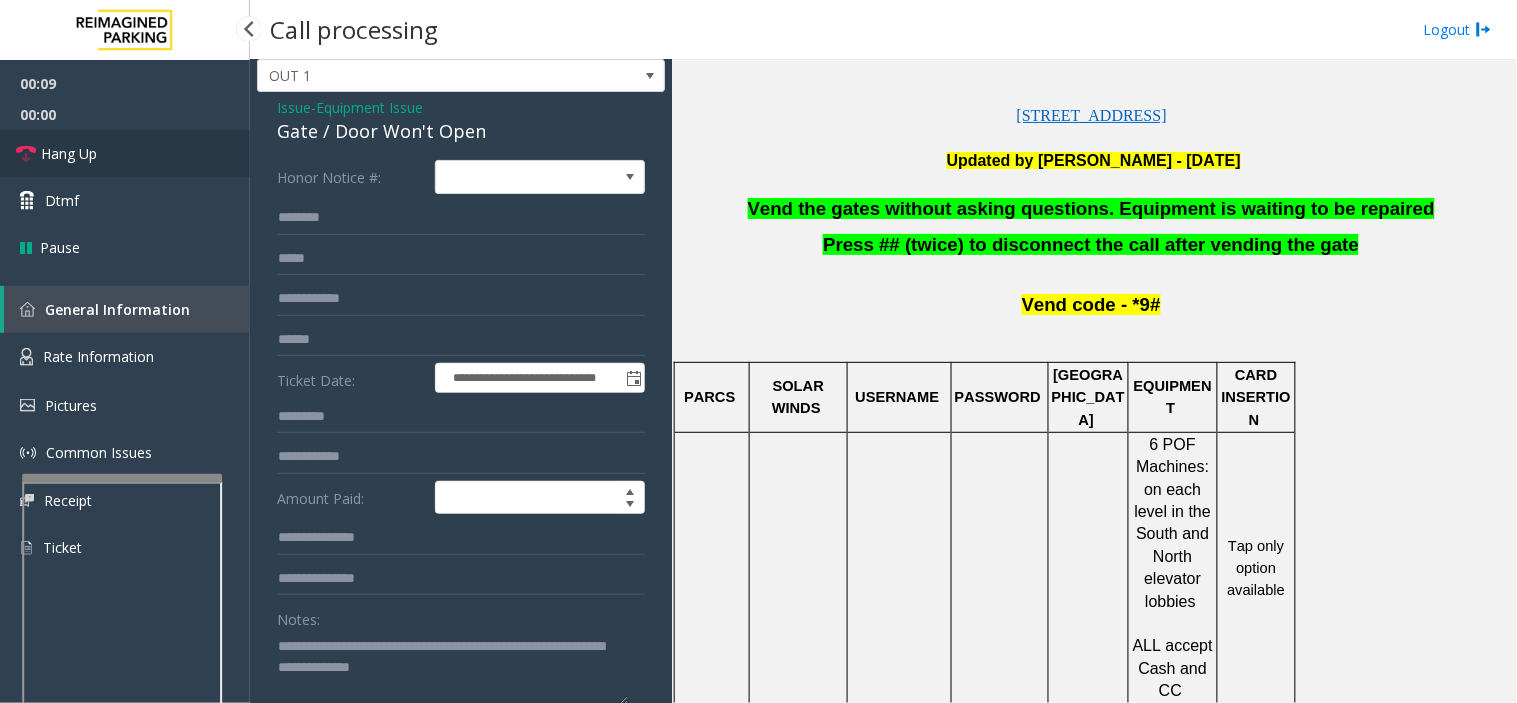 type on "**********" 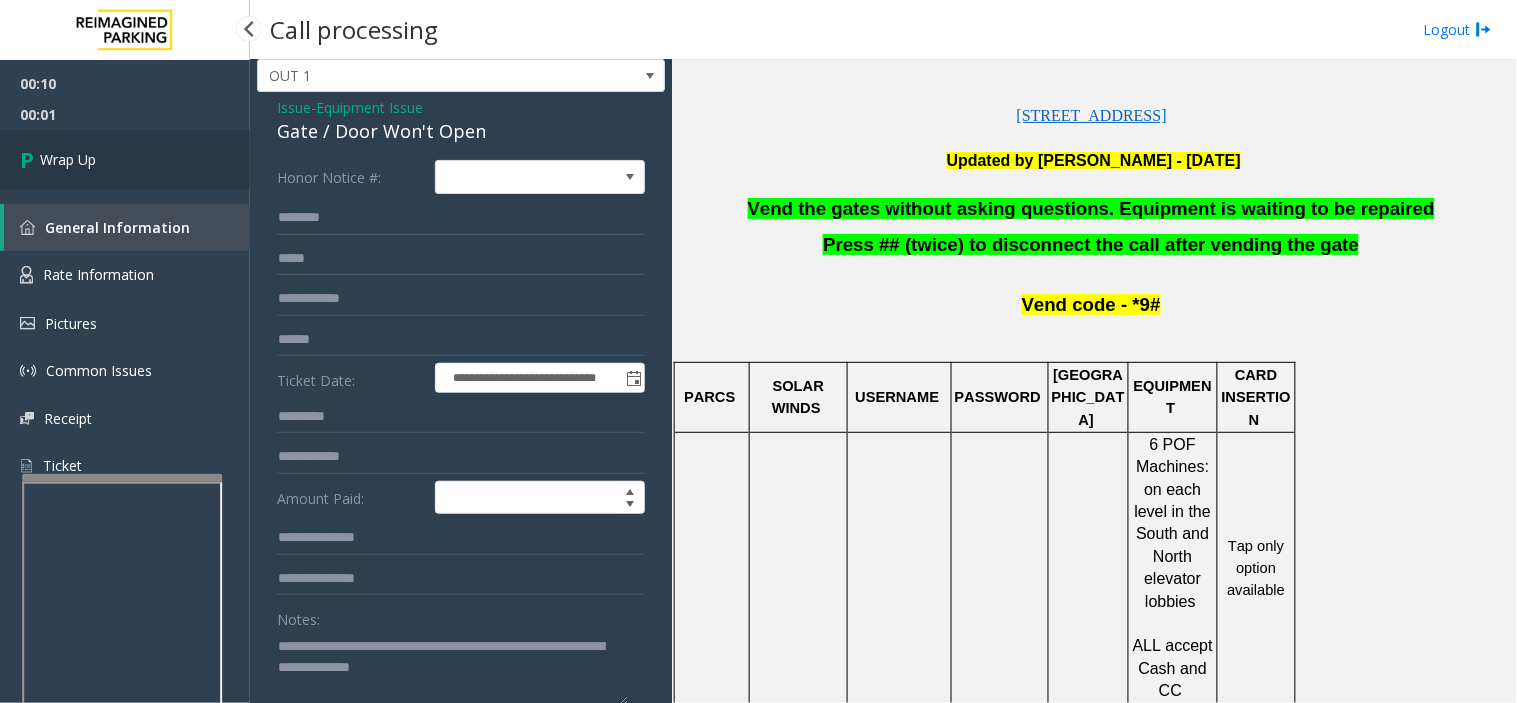click on "Wrap Up" at bounding box center (125, 159) 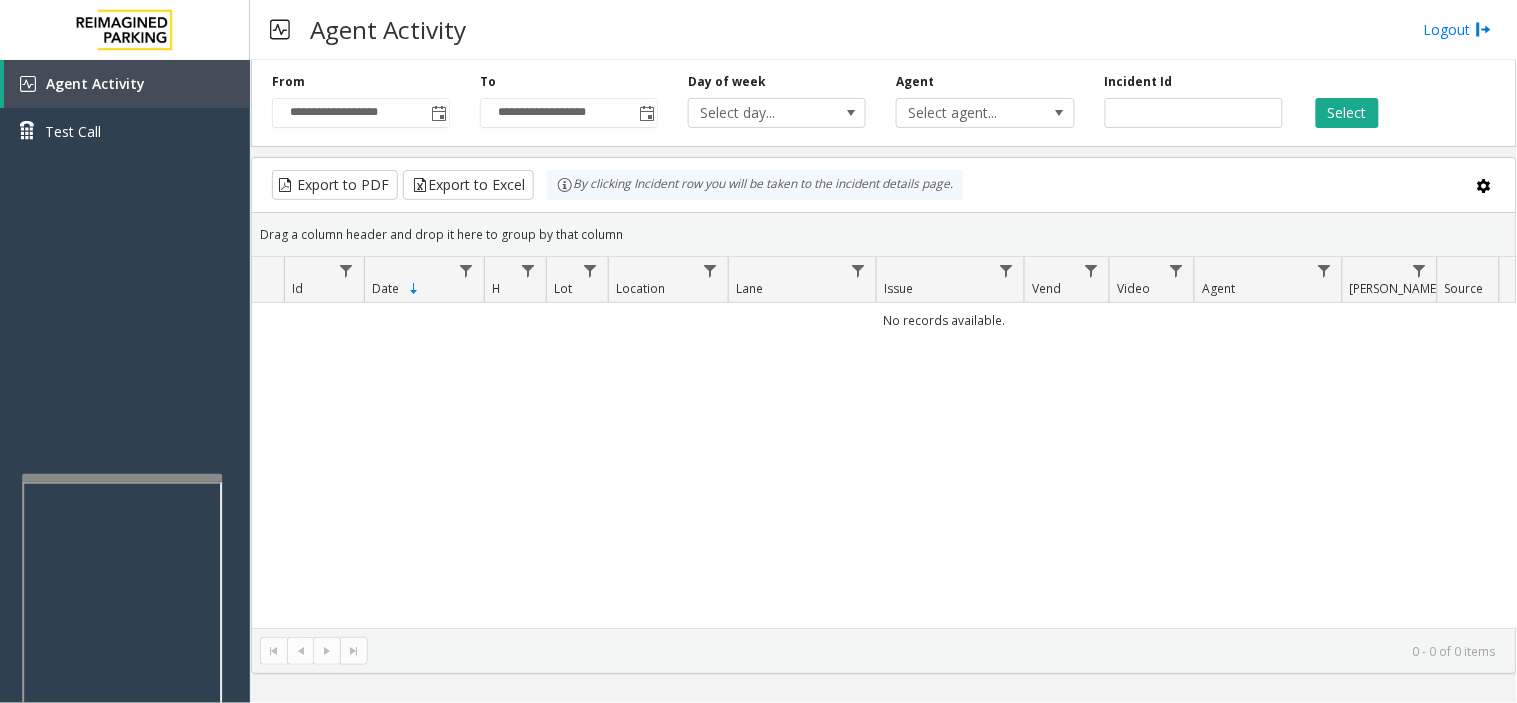 drag, startPoint x: 934, startPoint y: 485, endPoint x: 803, endPoint y: 521, distance: 135.85654 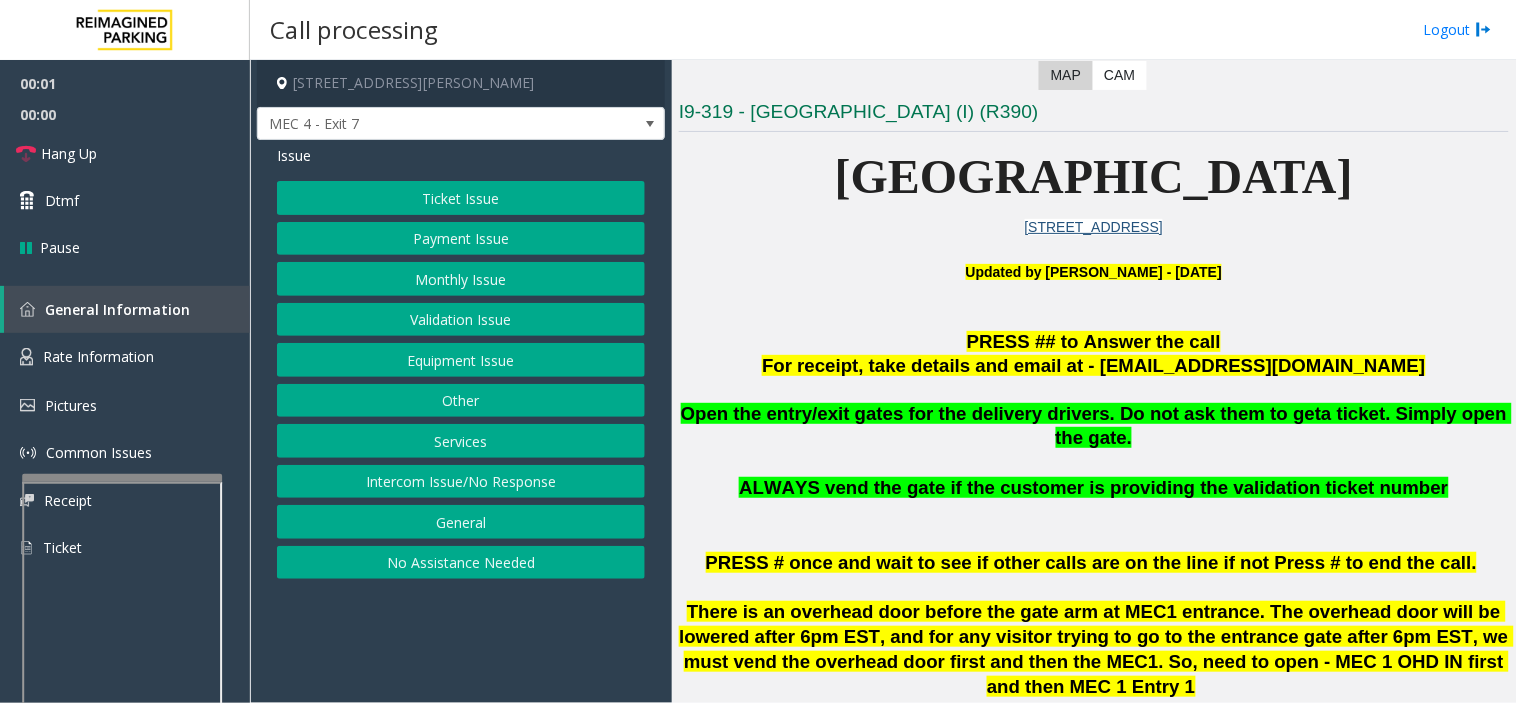 scroll, scrollTop: 444, scrollLeft: 0, axis: vertical 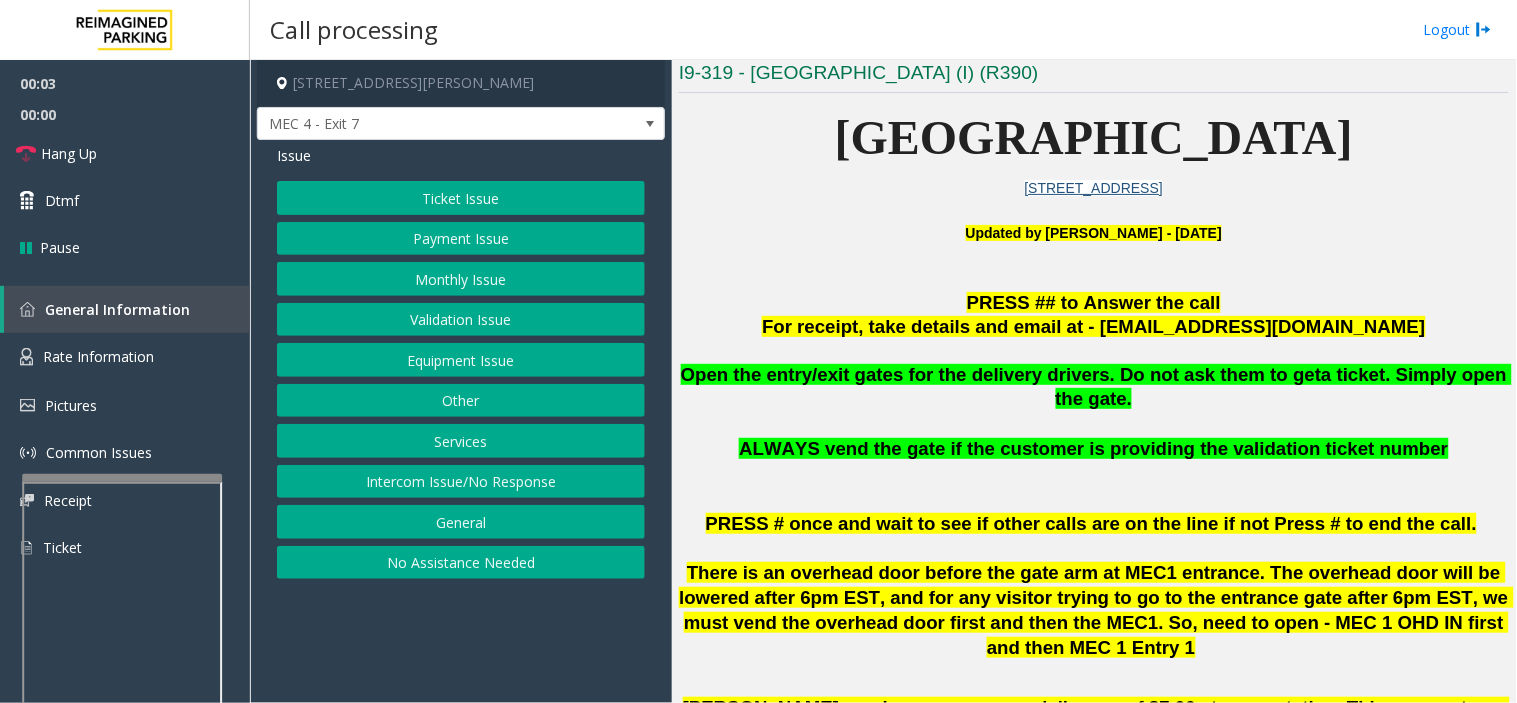 drag, startPoint x: 475, startPoint y: 637, endPoint x: 377, endPoint y: 654, distance: 99.46356 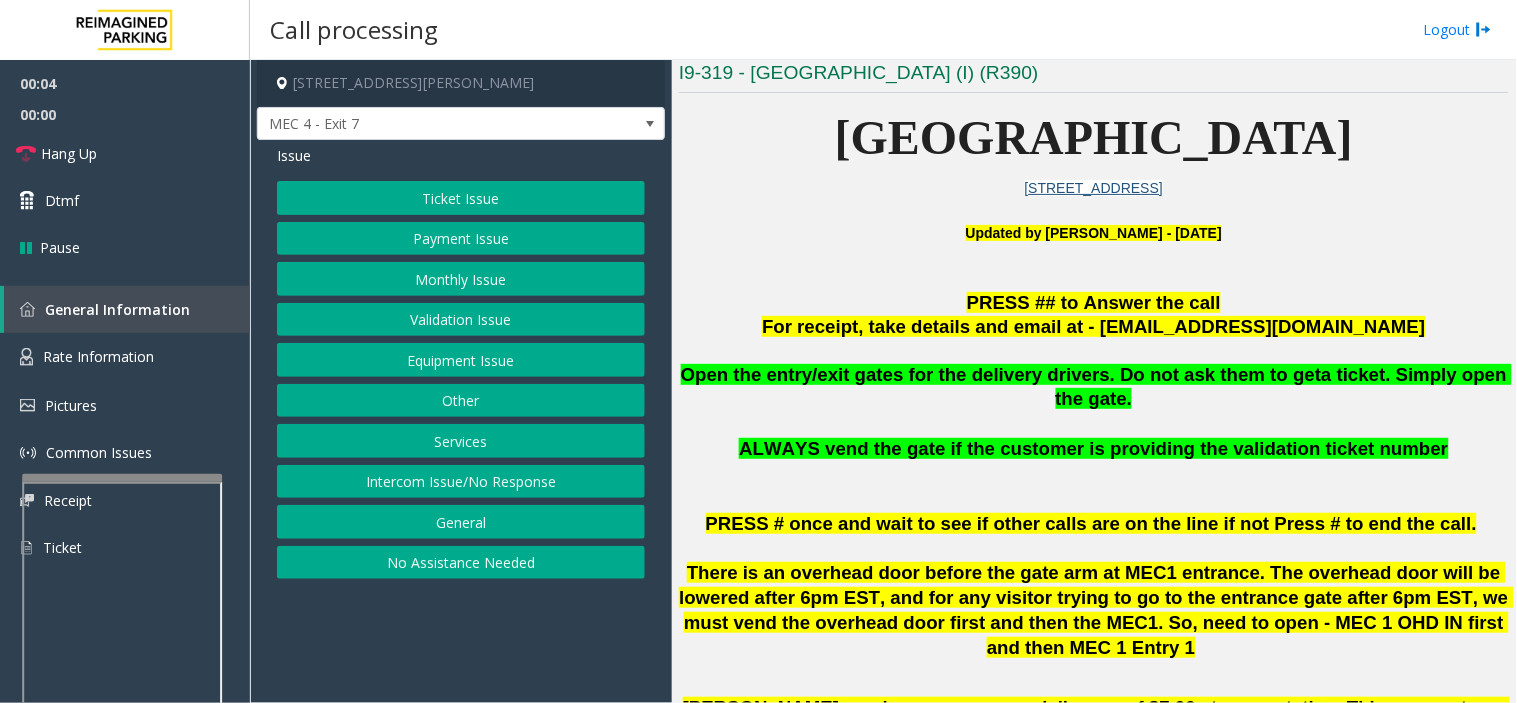 click on "Payment Issue" 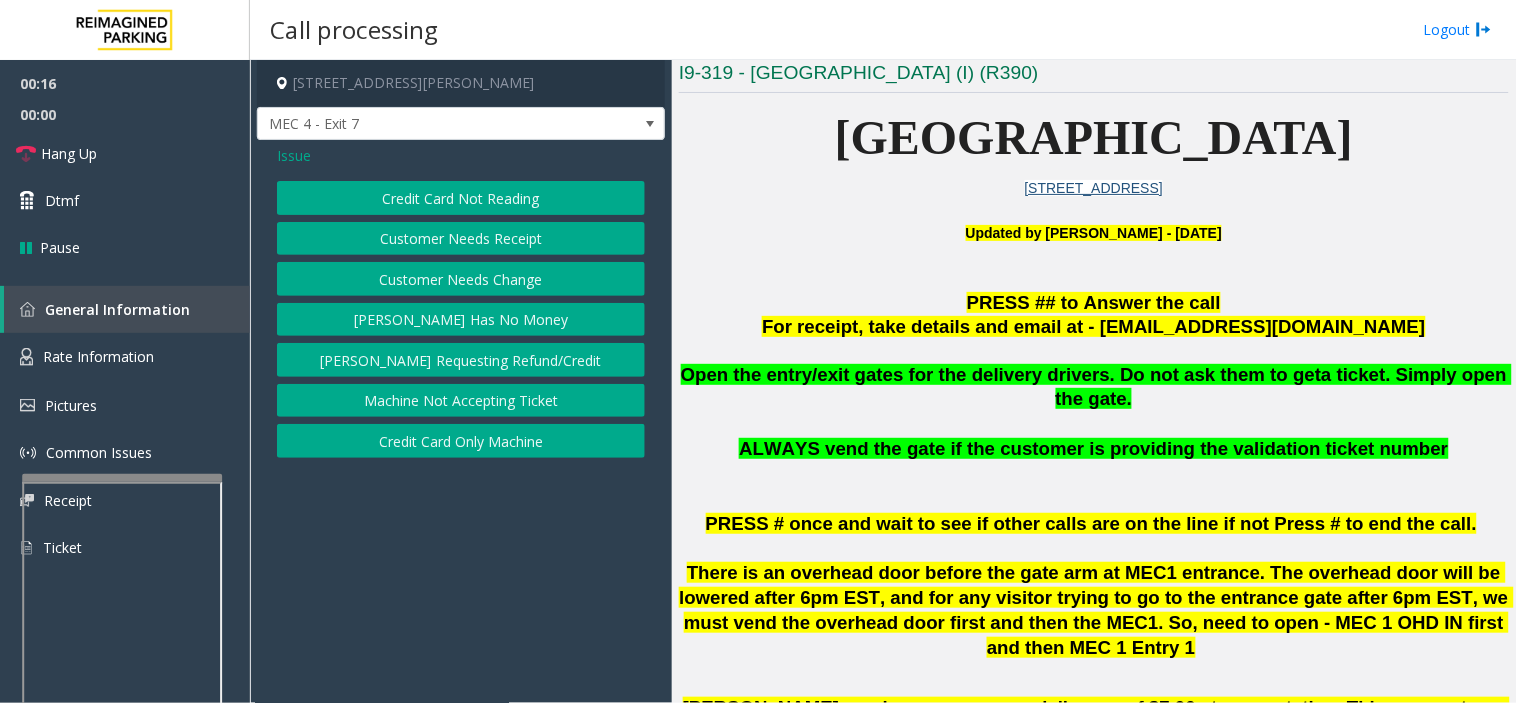 drag, startPoint x: 363, startPoint y: 685, endPoint x: 315, endPoint y: 657, distance: 55.569775 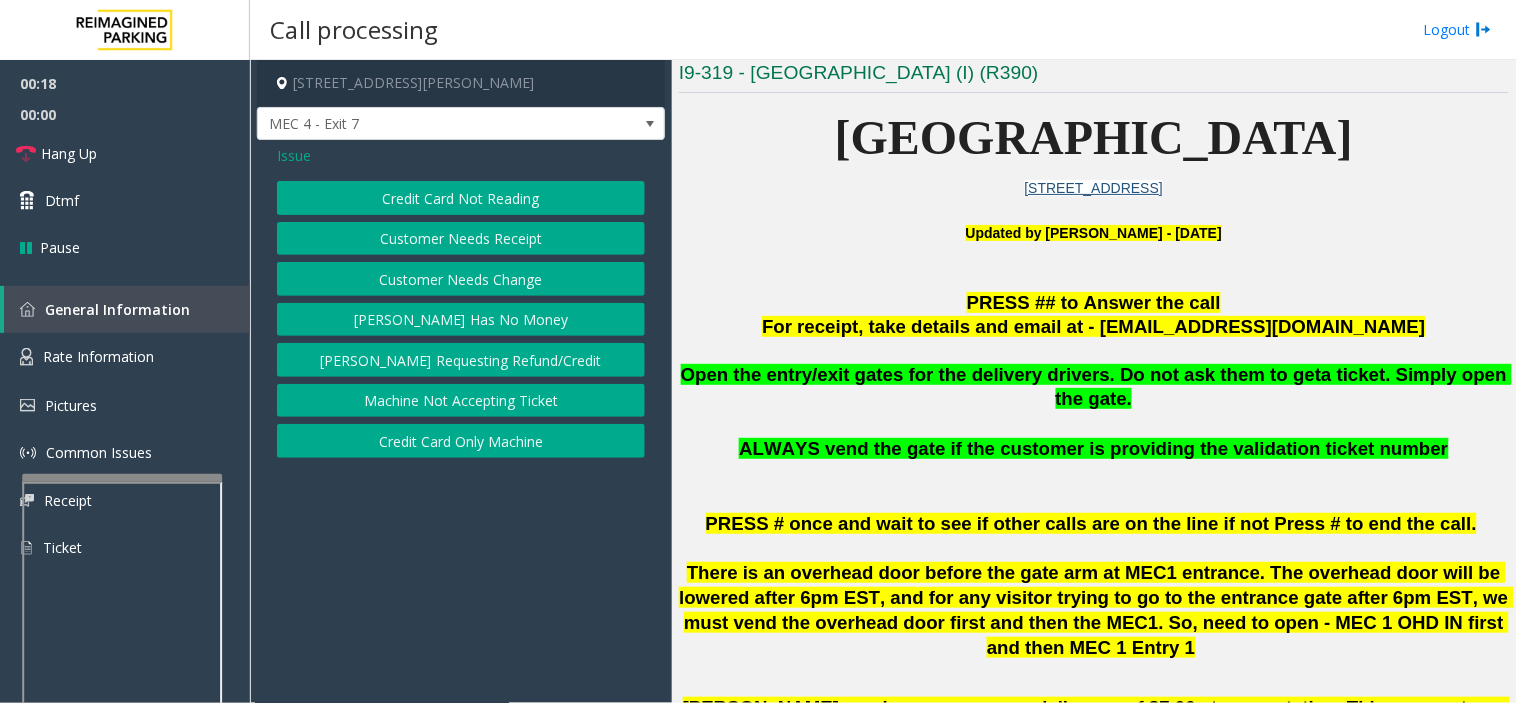 click on "Issue" 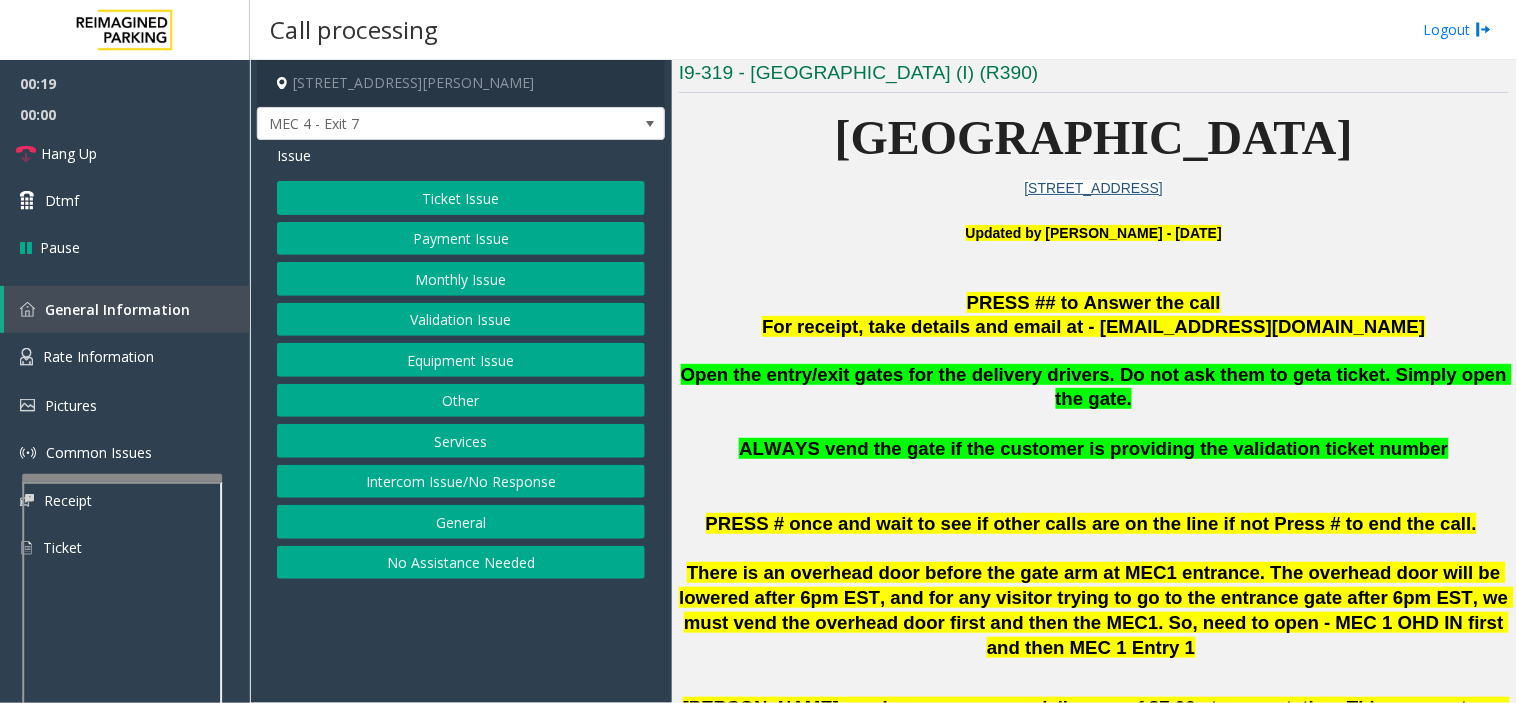 click on "Equipment Issue" 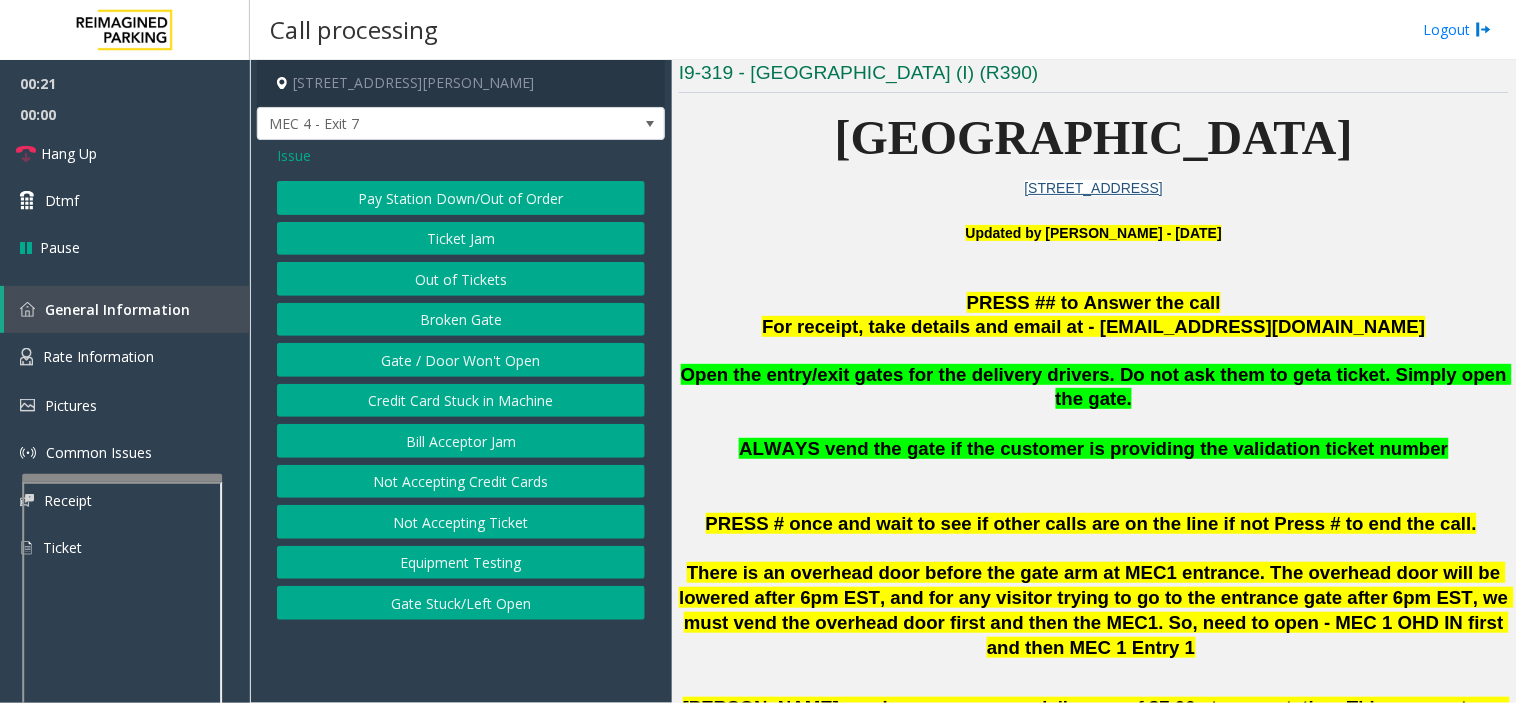 click on "Credit Card Stuck in Machine" 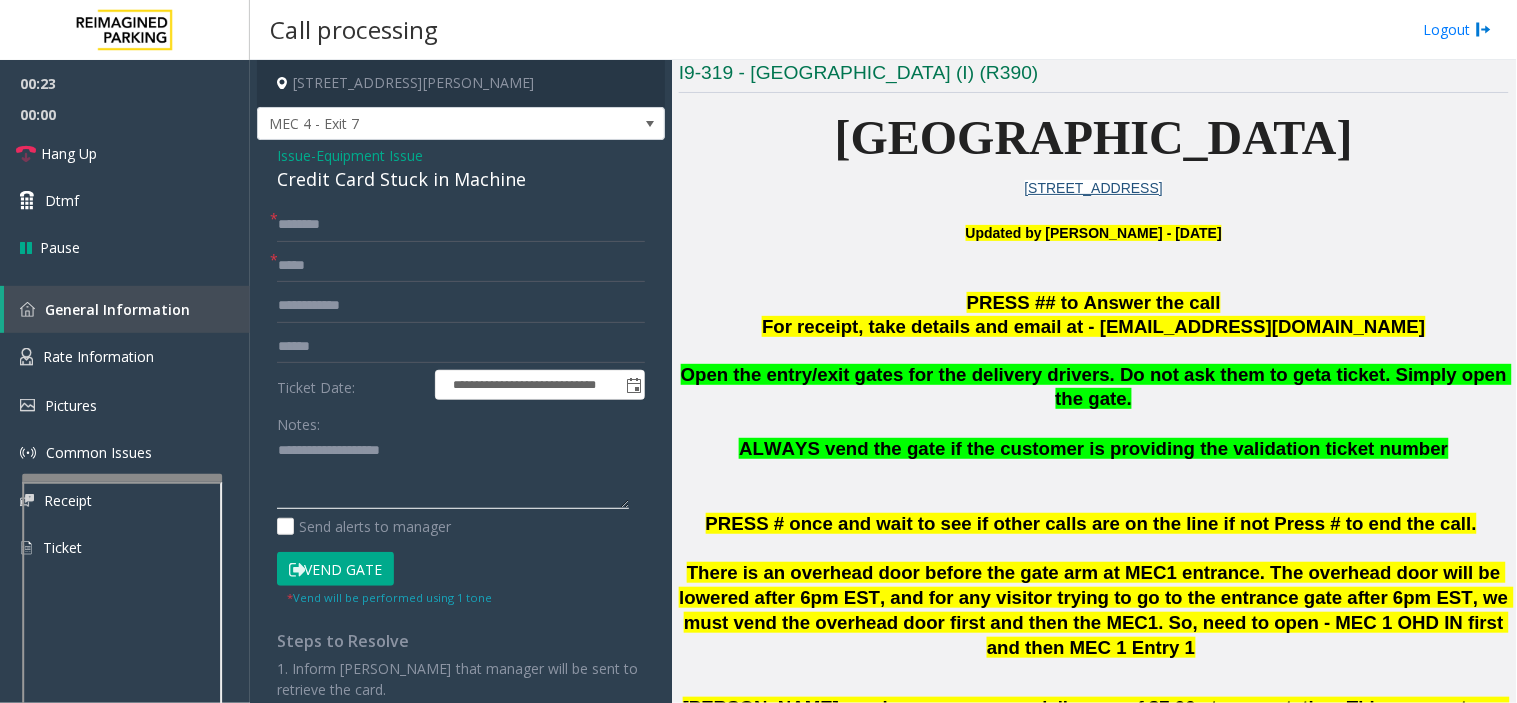 click 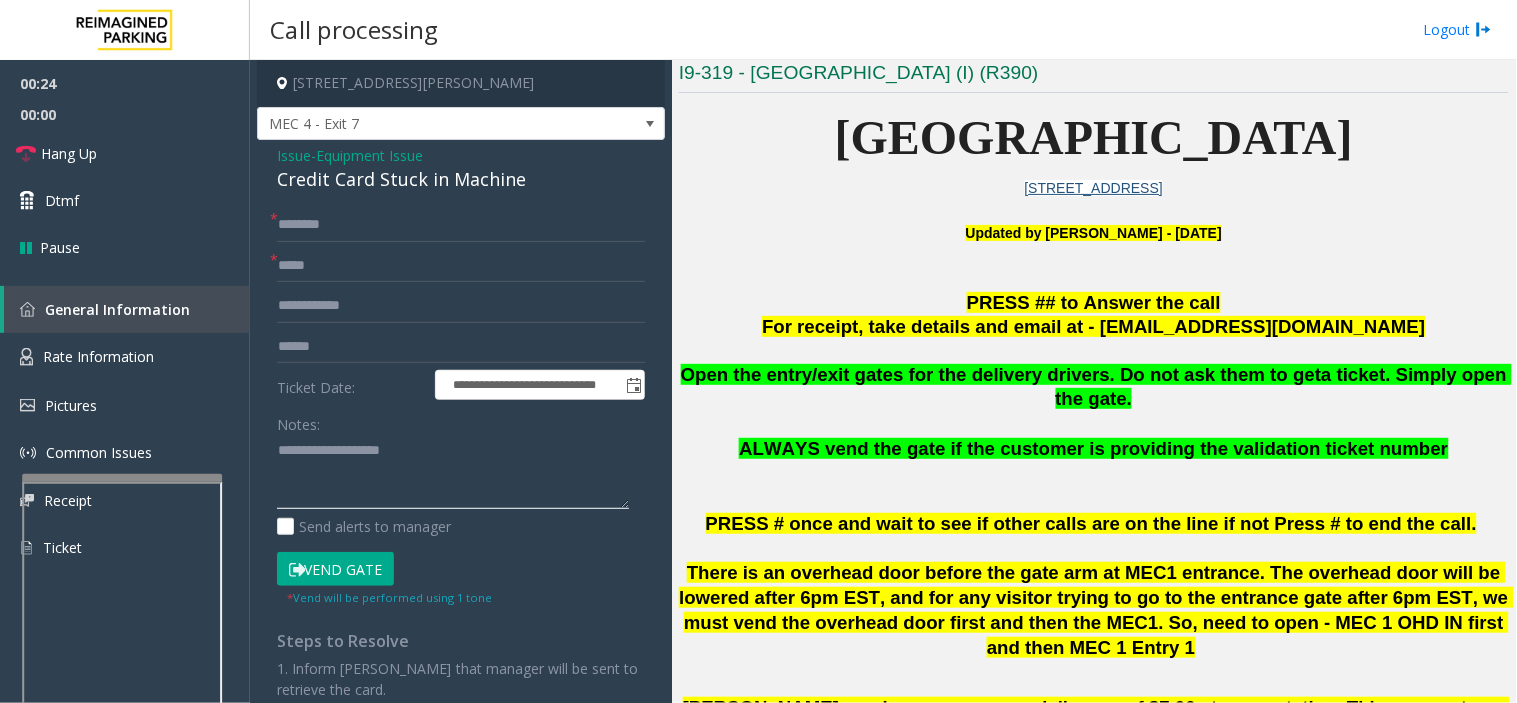 paste on "**********" 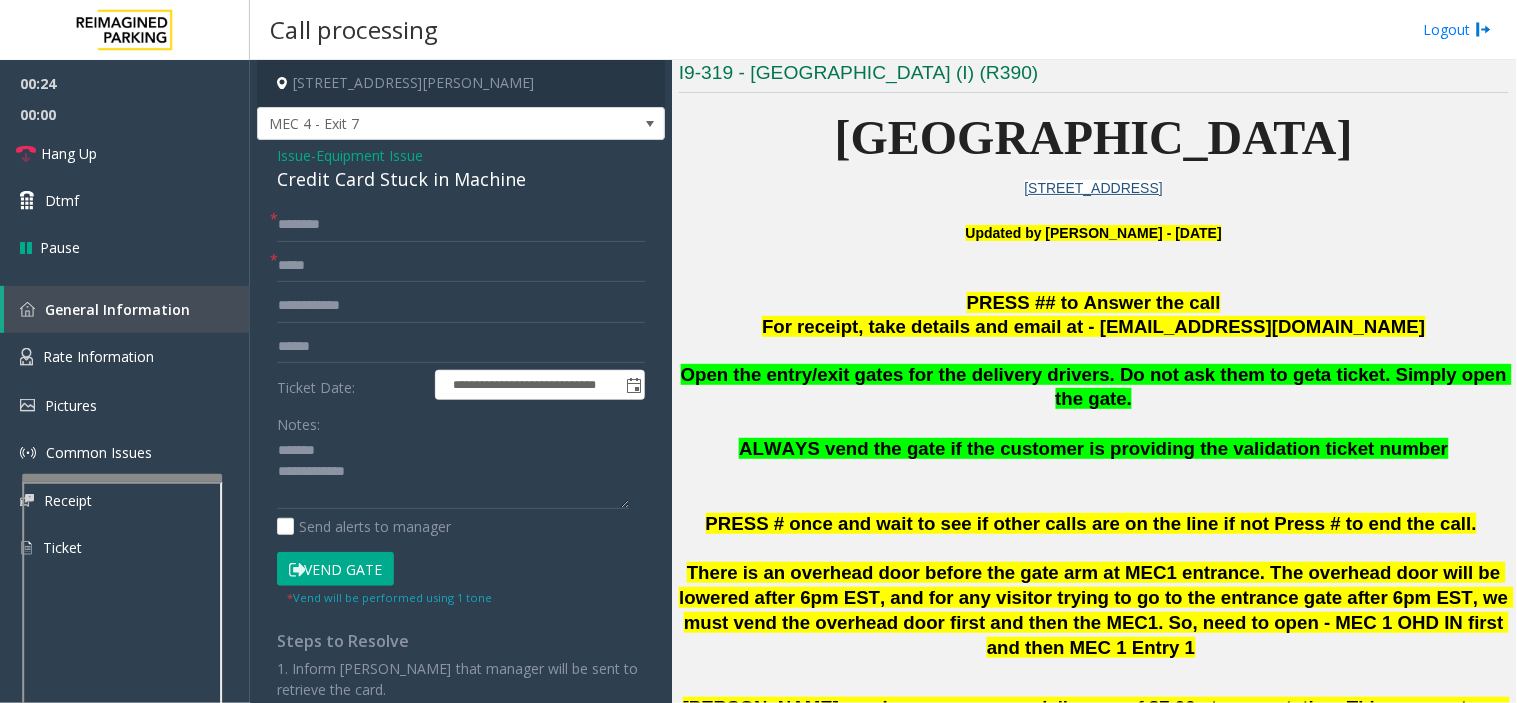 click on "Credit Card Stuck in Machine" 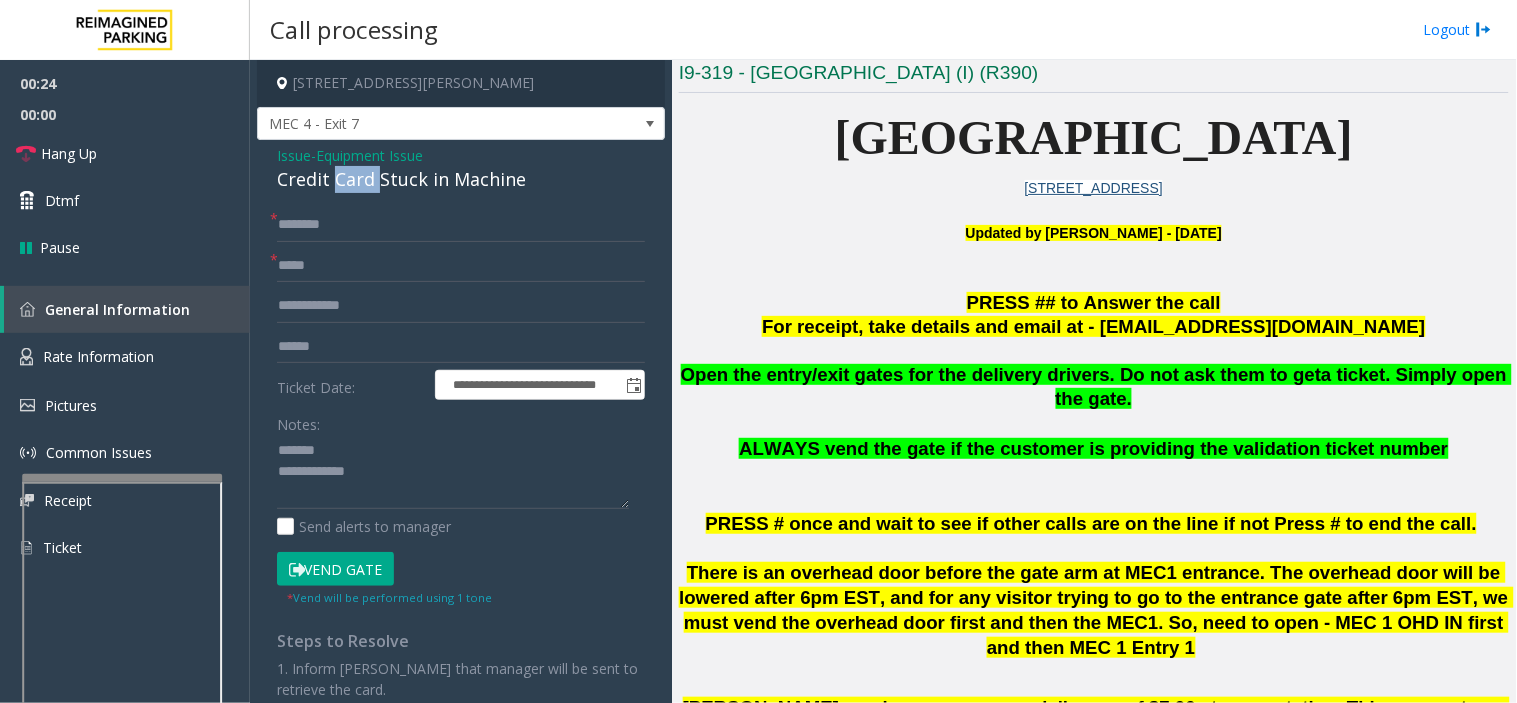 click on "Credit Card Stuck in Machine" 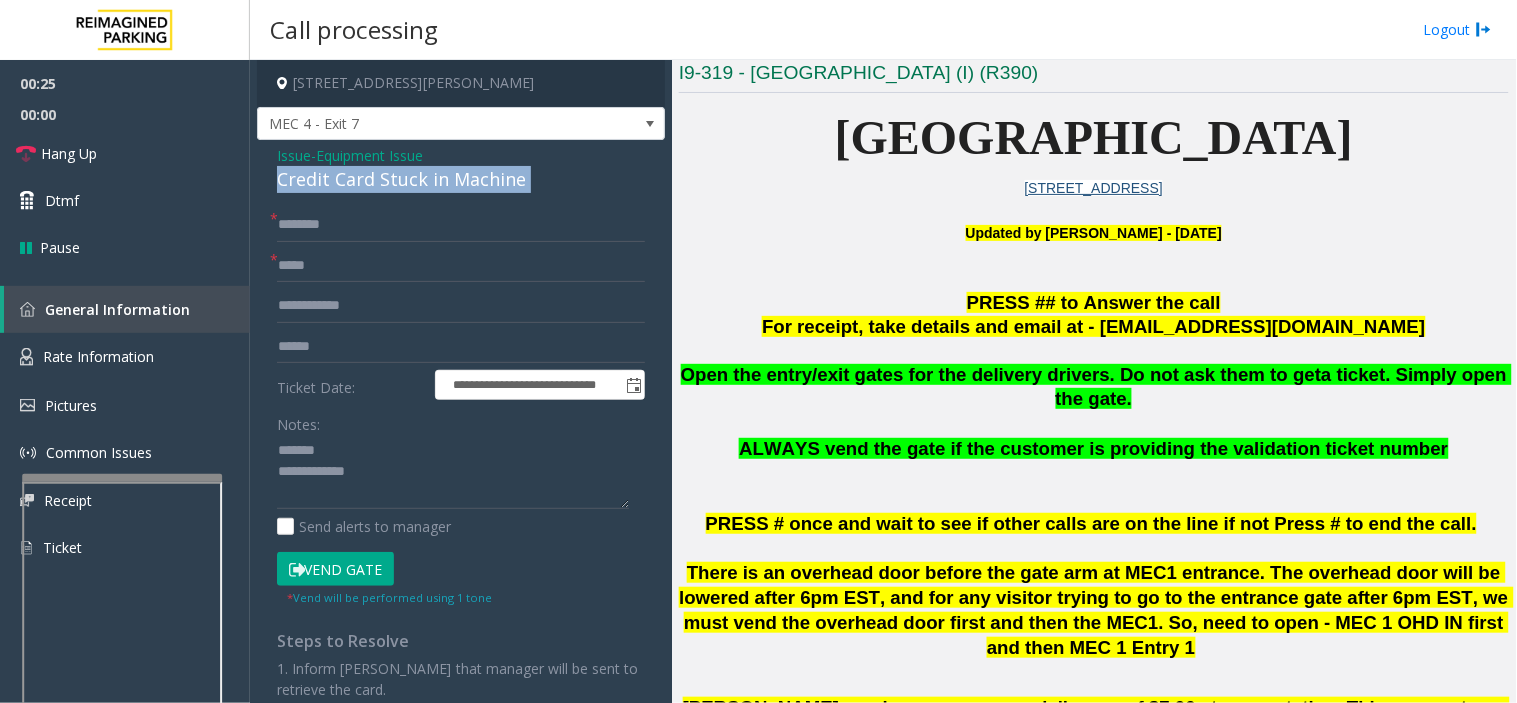 click on "Credit Card Stuck in Machine" 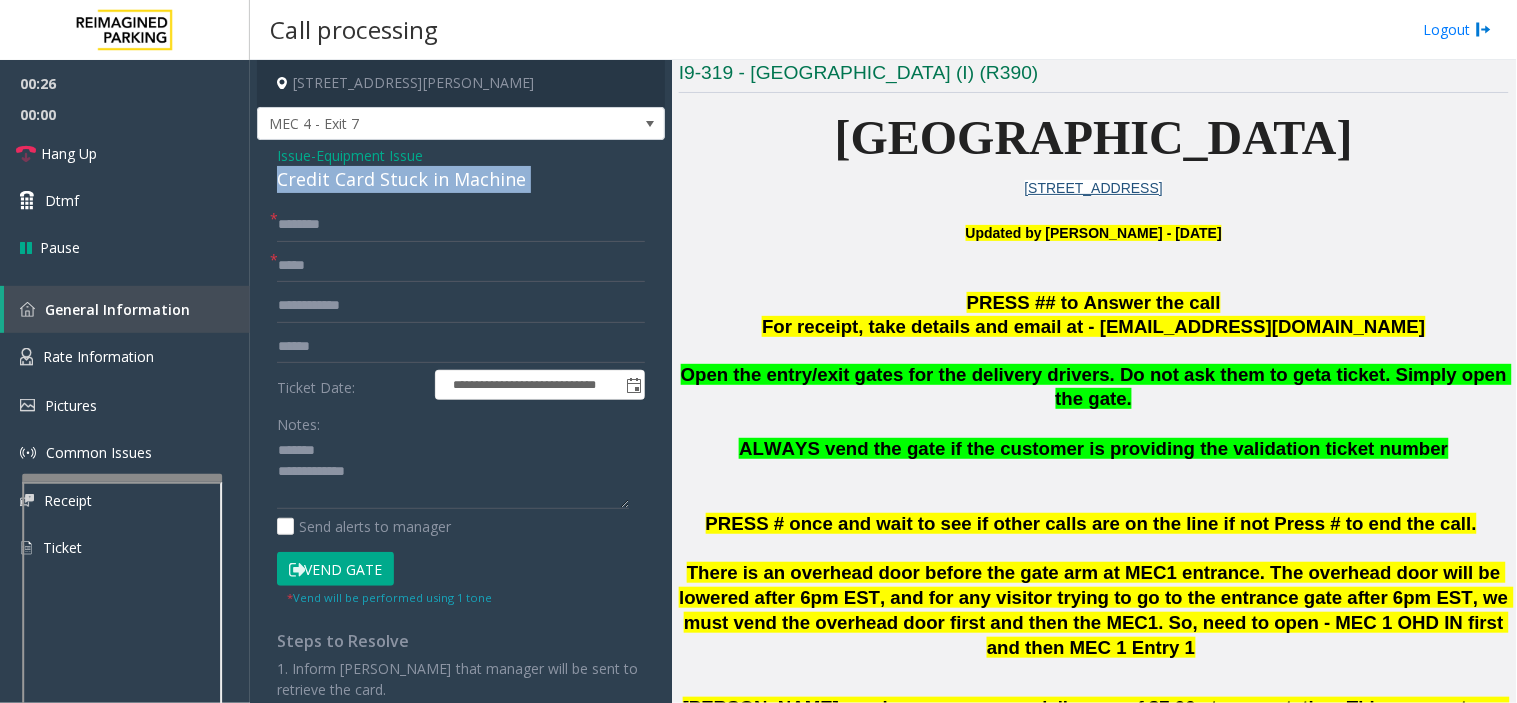 copy on "Credit Card Stuck in Machine" 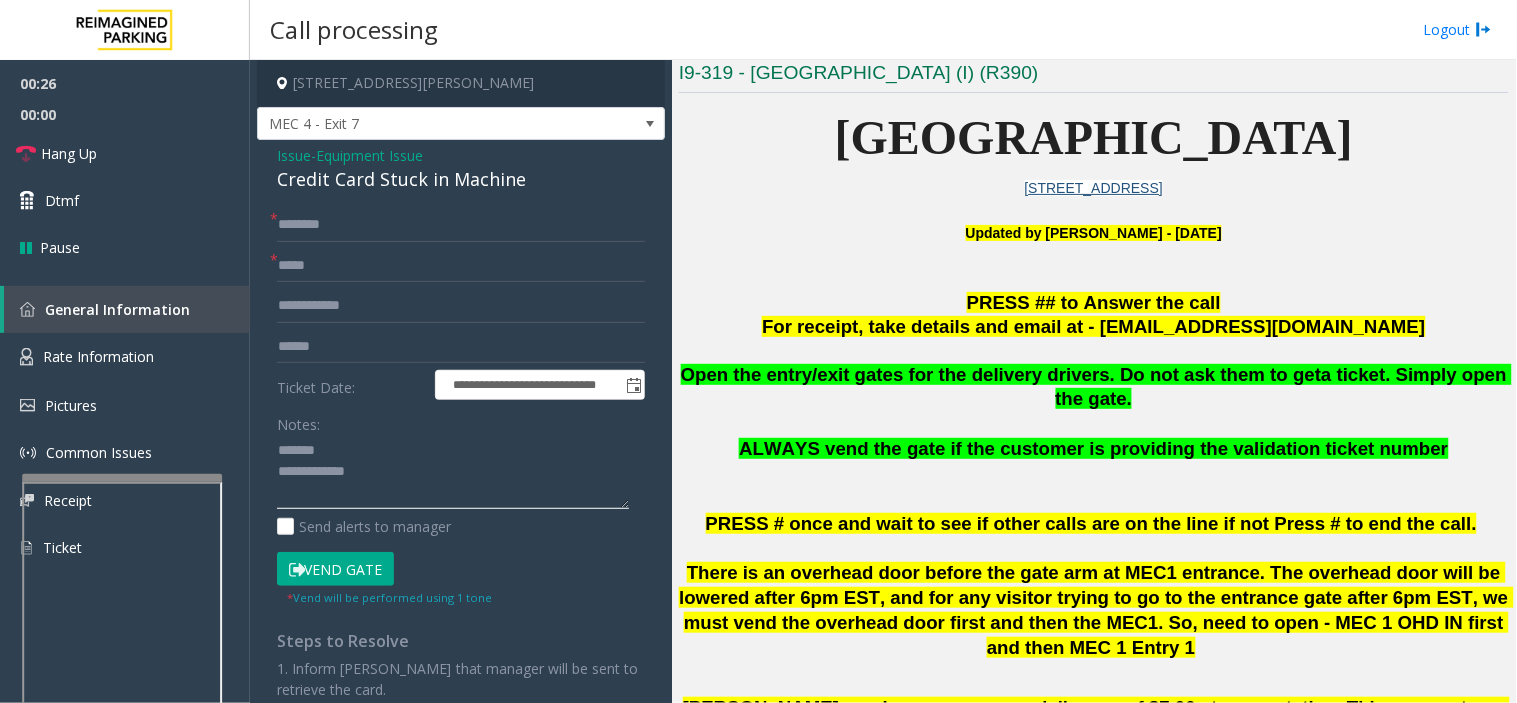 click 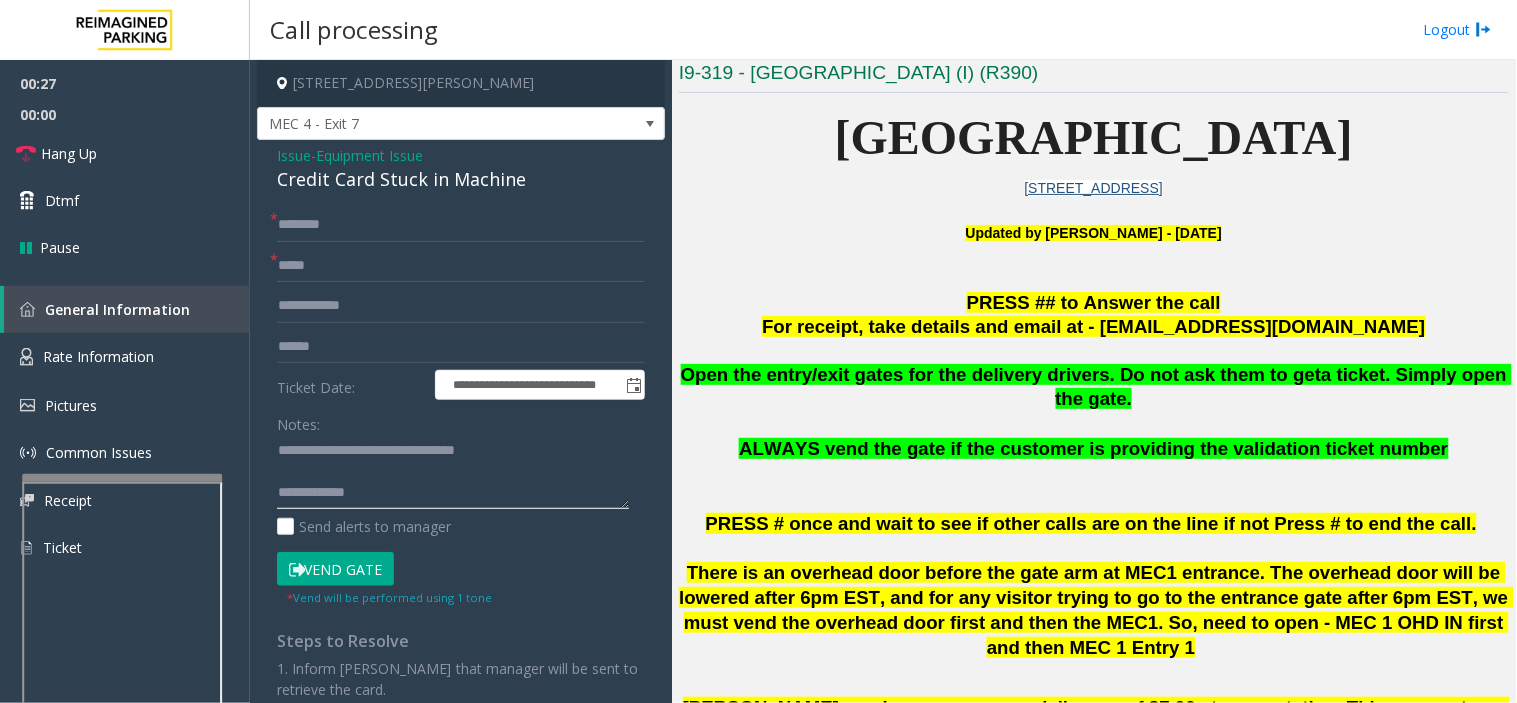click 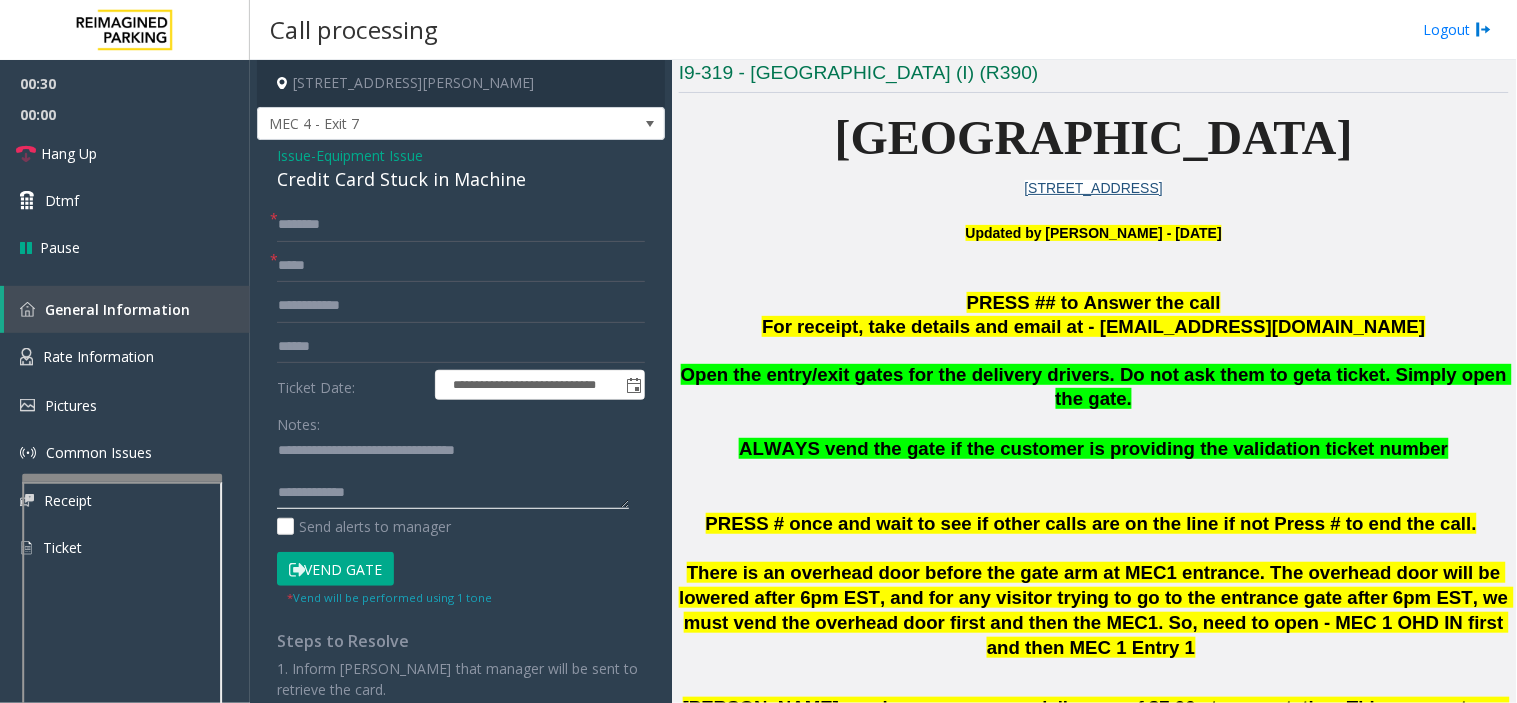 type on "**********" 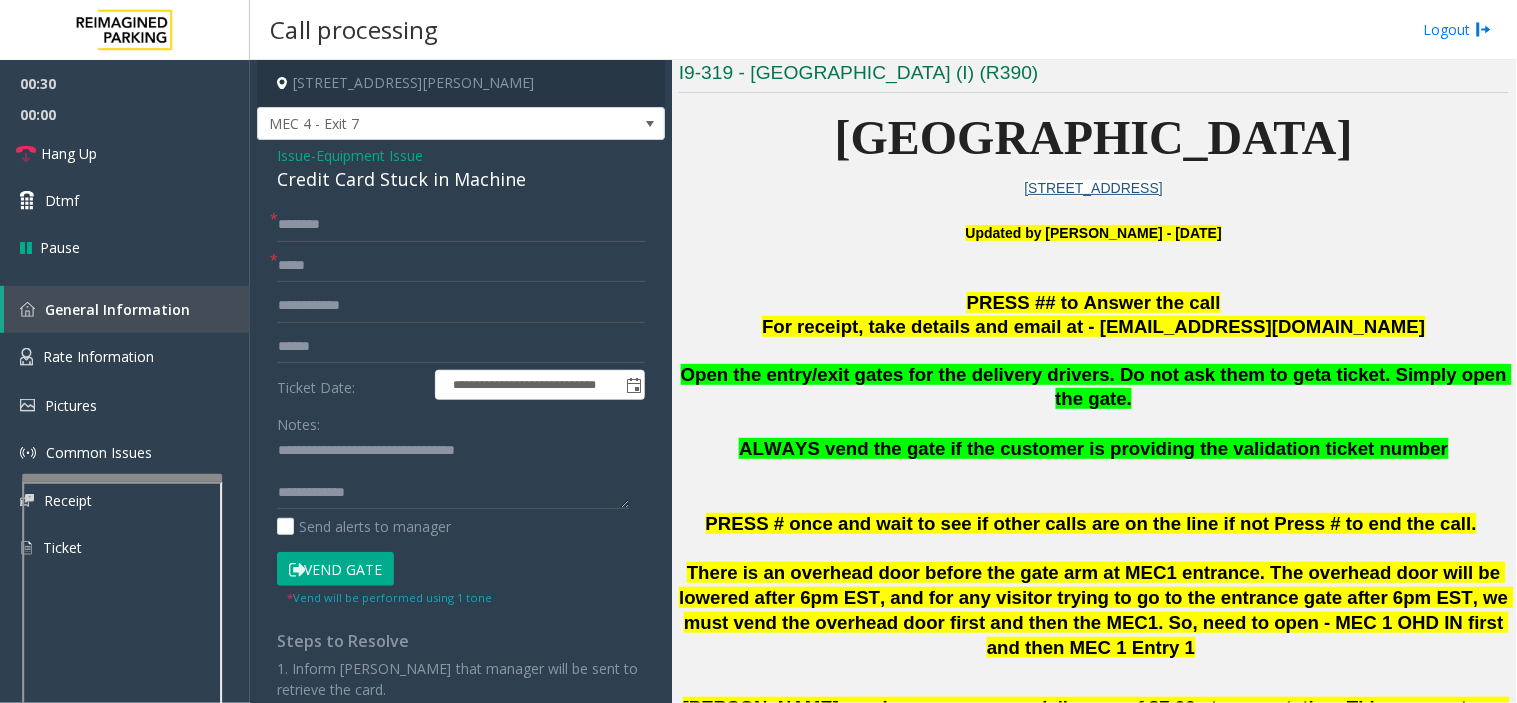 click on "Issue" 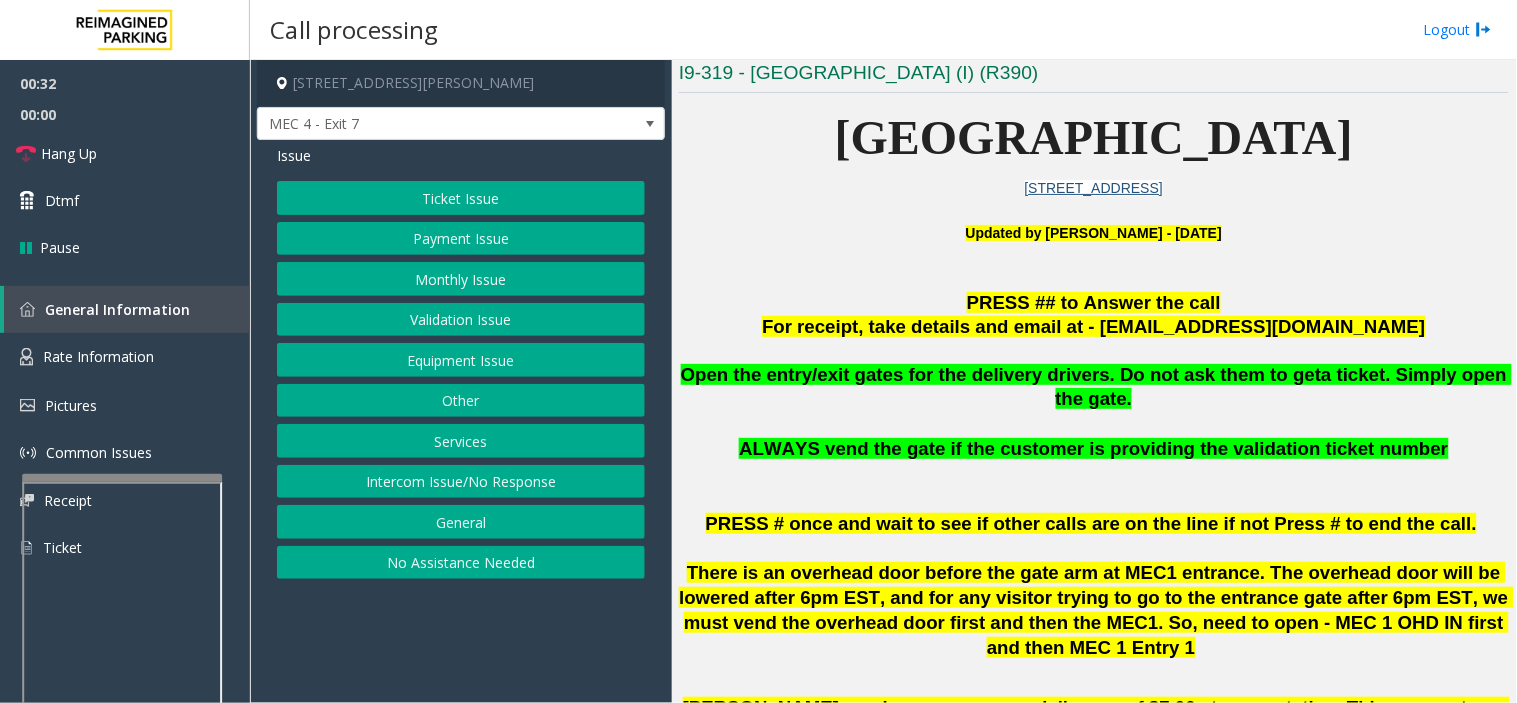drag, startPoint x: 425, startPoint y: 622, endPoint x: 366, endPoint y: 541, distance: 100.20978 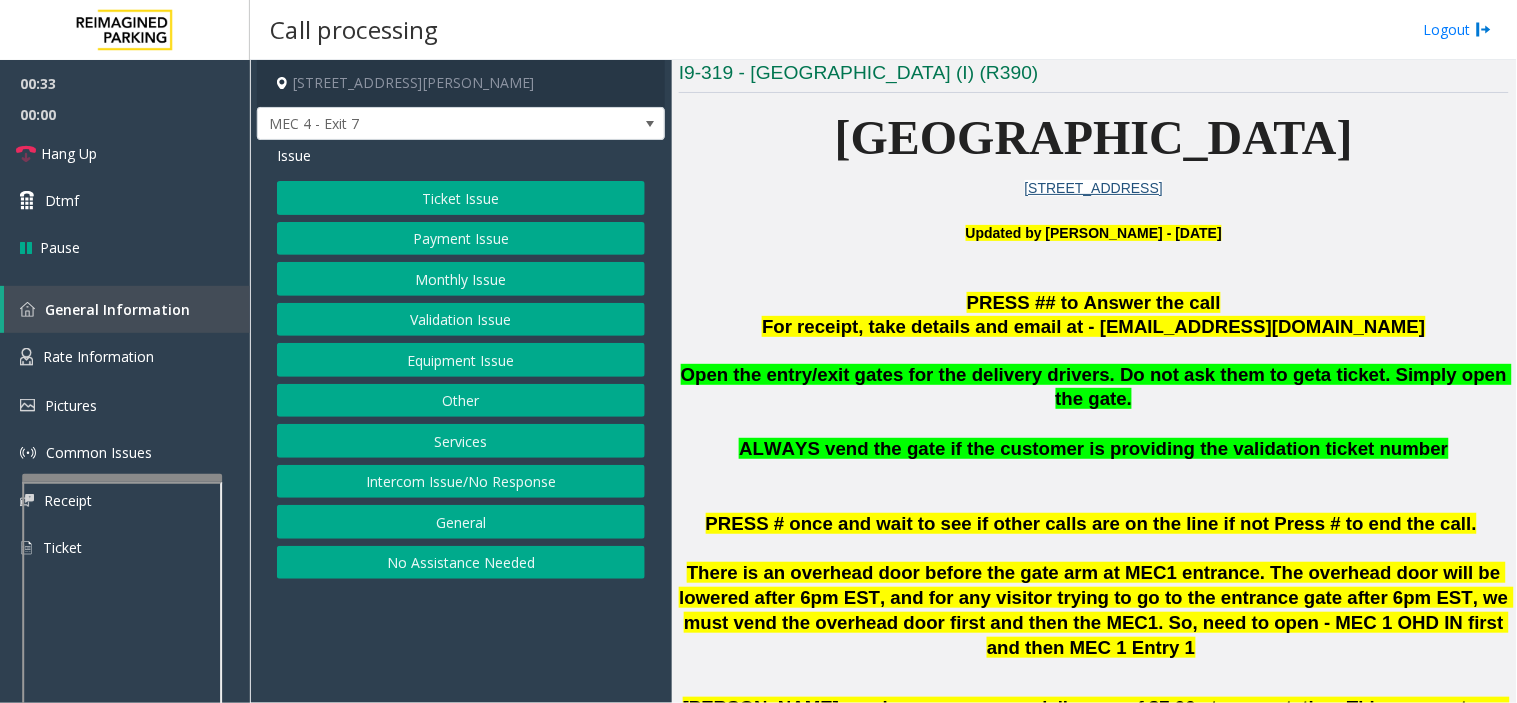 click on "Payment Issue" 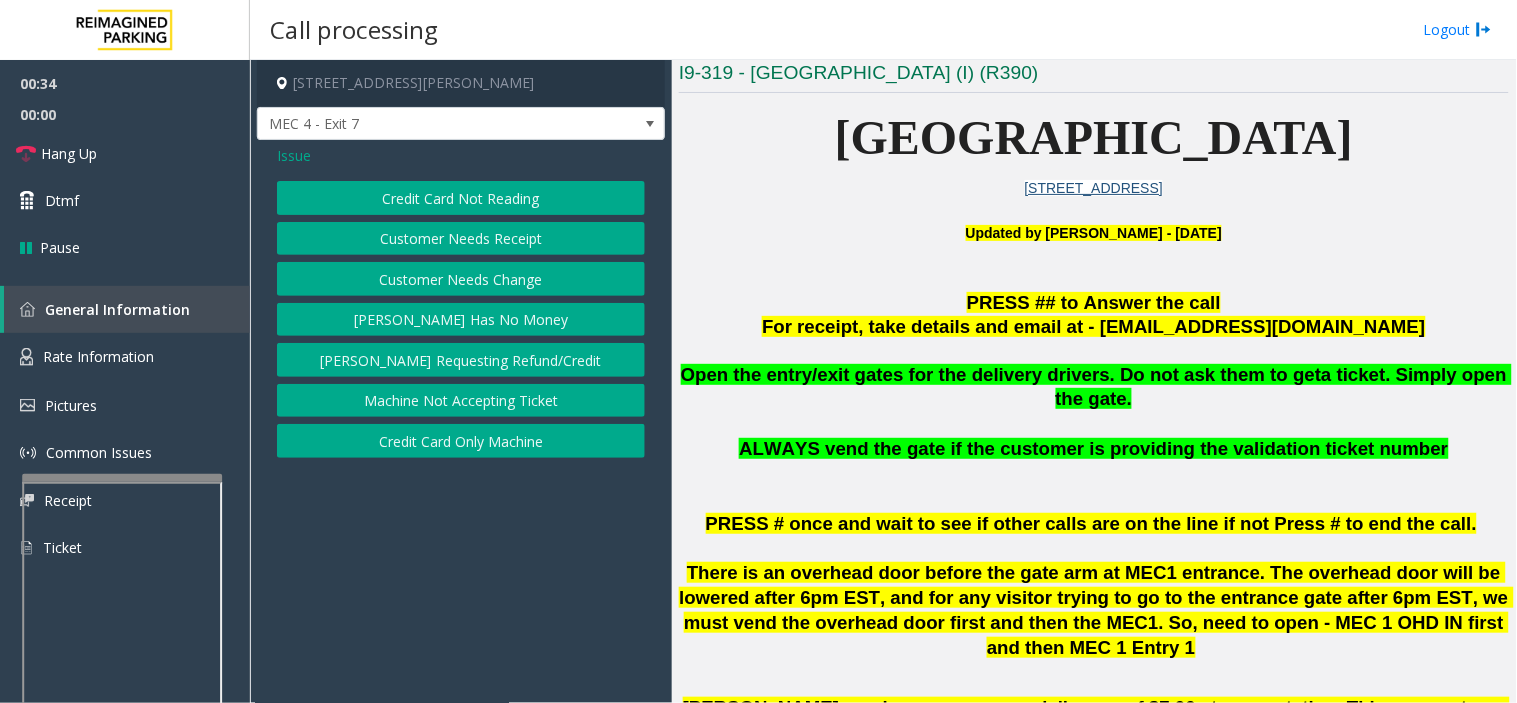 click on "Credit Card Not Reading" 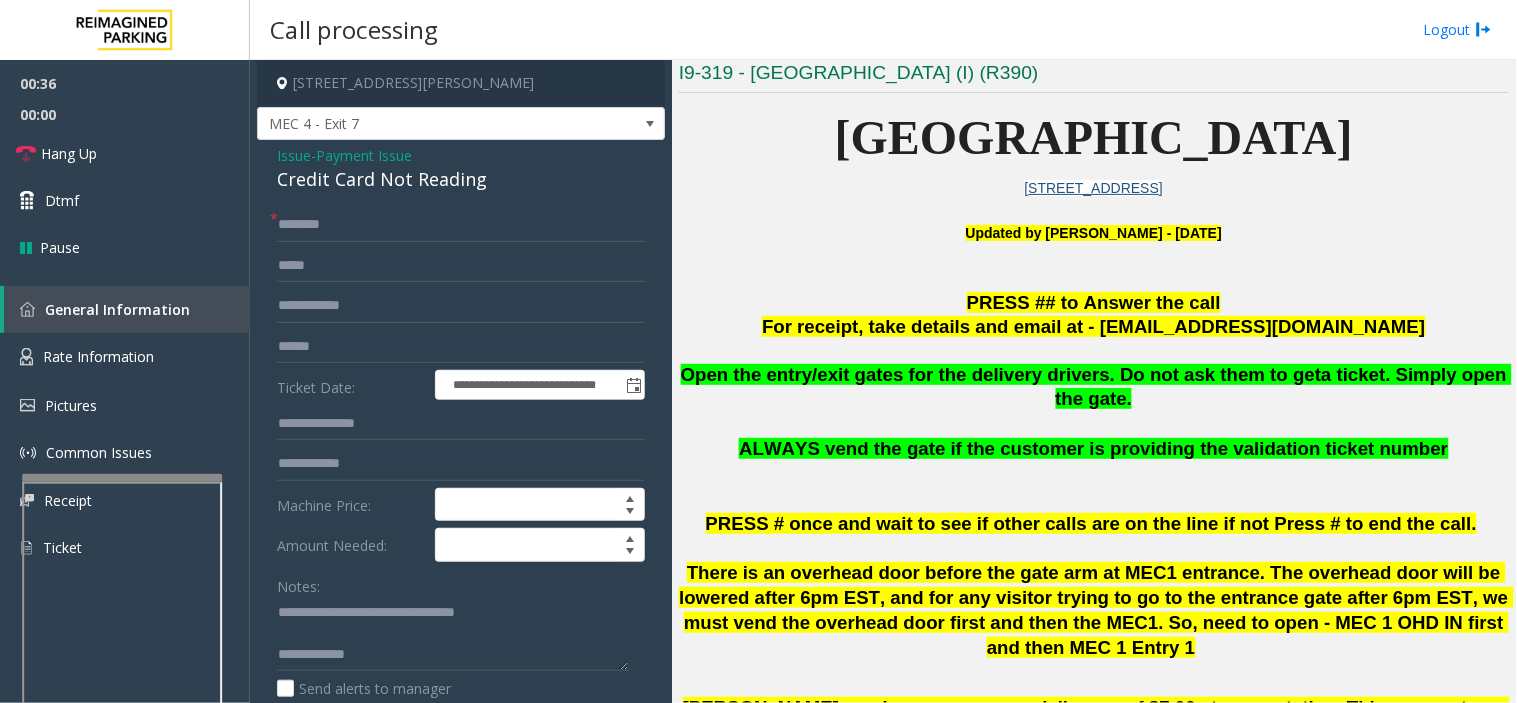click on "Issue" 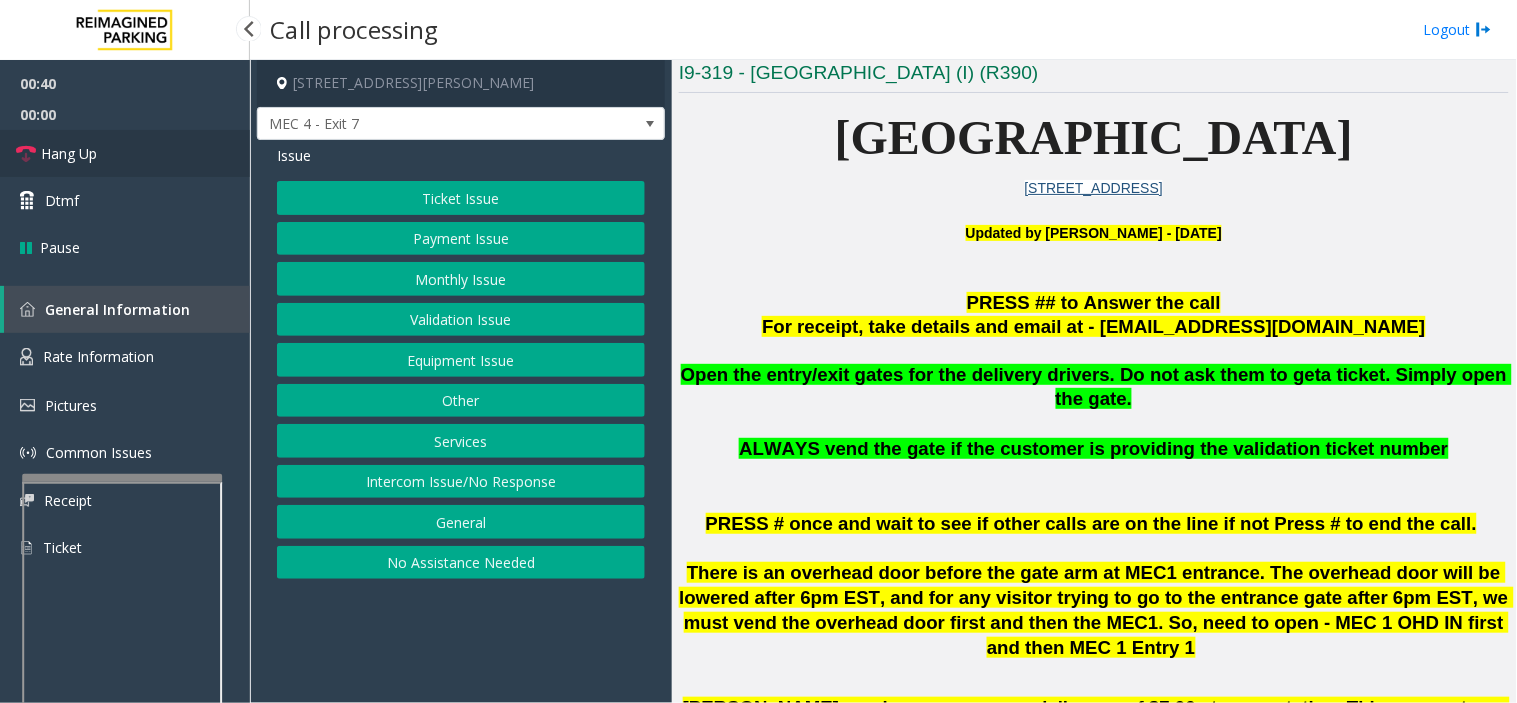 click on "Hang Up" at bounding box center [125, 153] 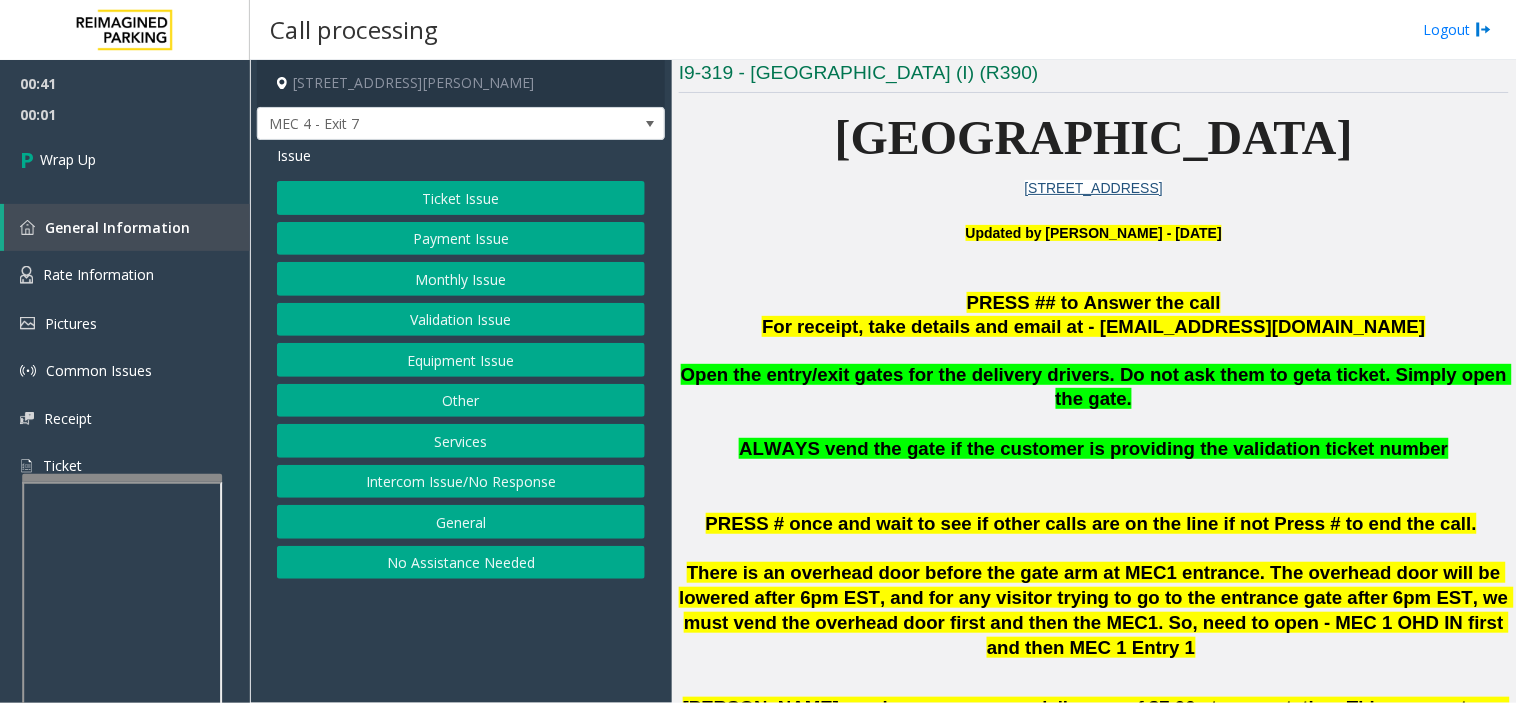 click on "Equipment Issue" 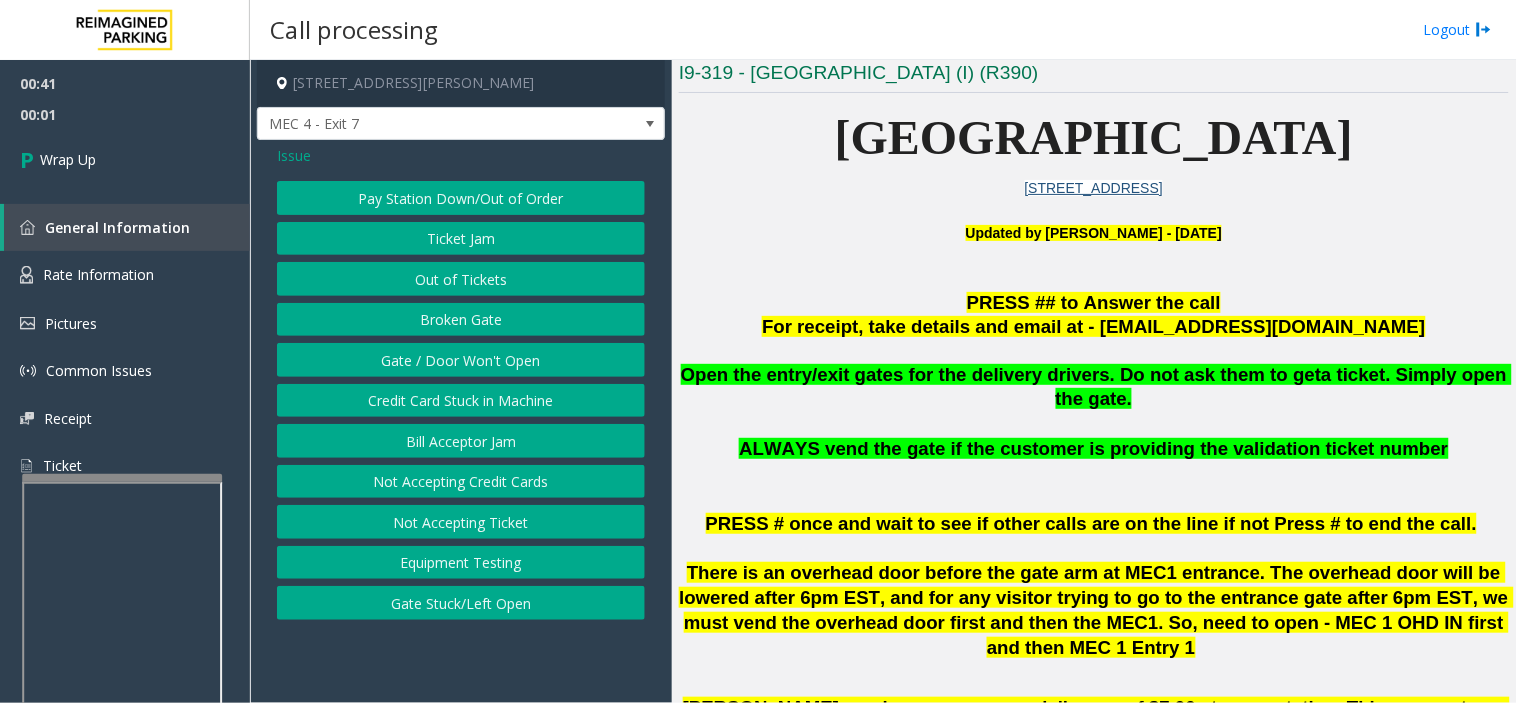 click on "Gate / Door Won't Open" 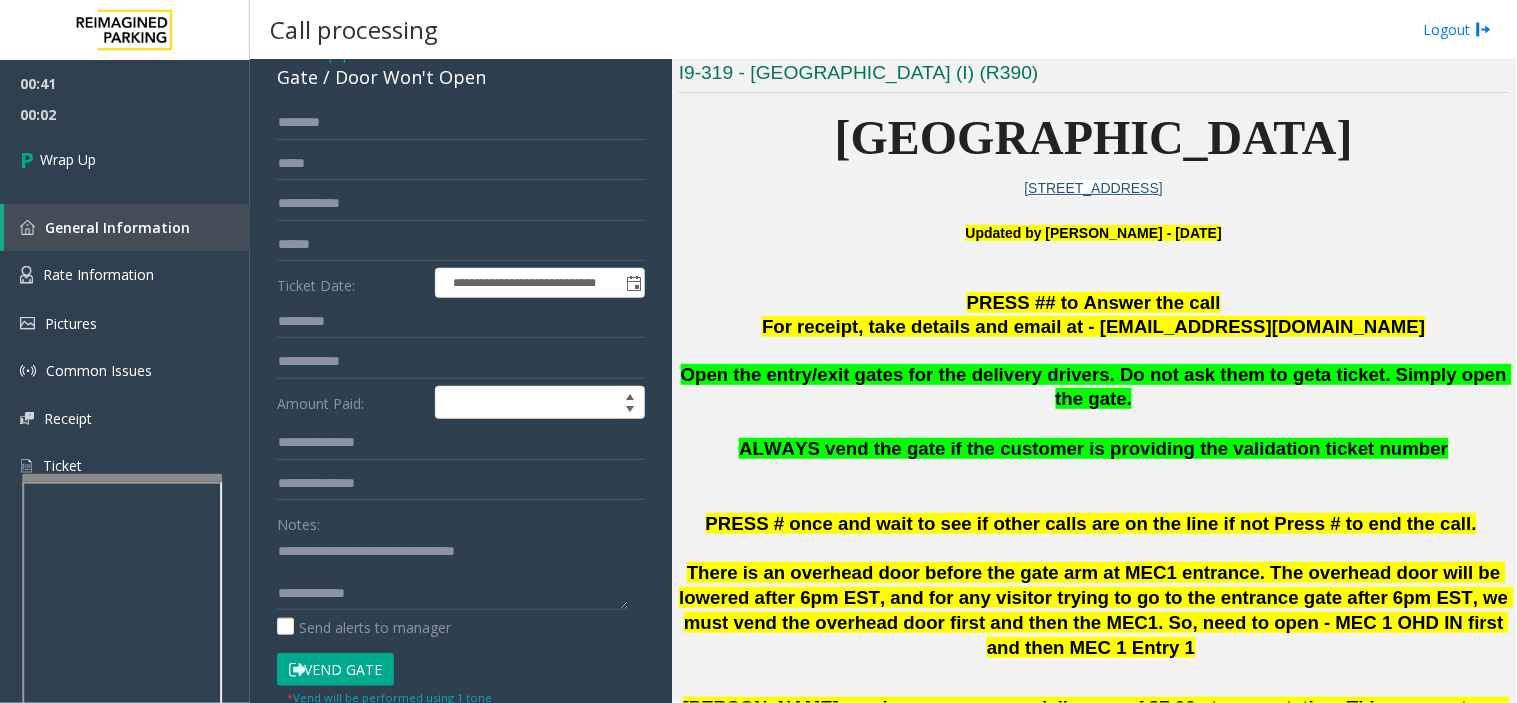 scroll, scrollTop: 222, scrollLeft: 0, axis: vertical 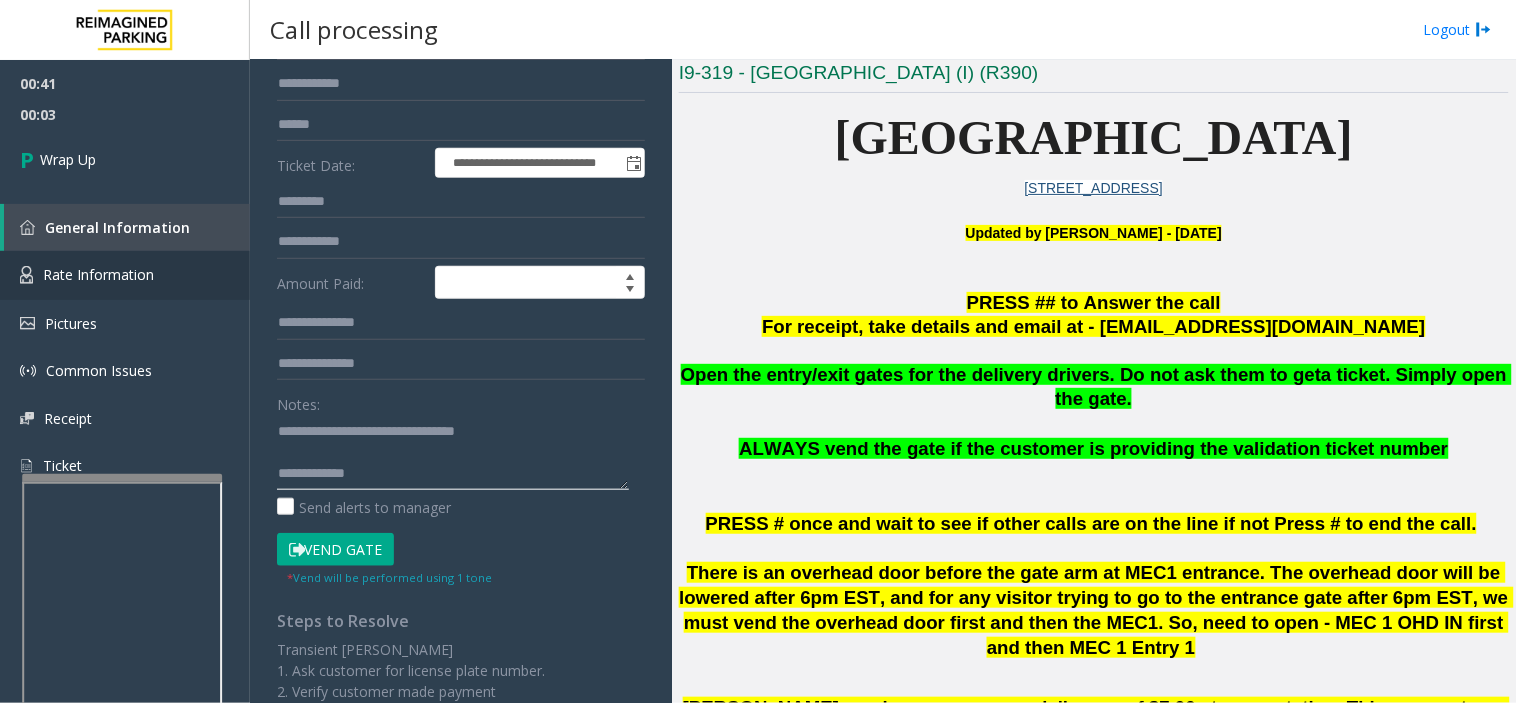 click on "**********" at bounding box center [758, 351] 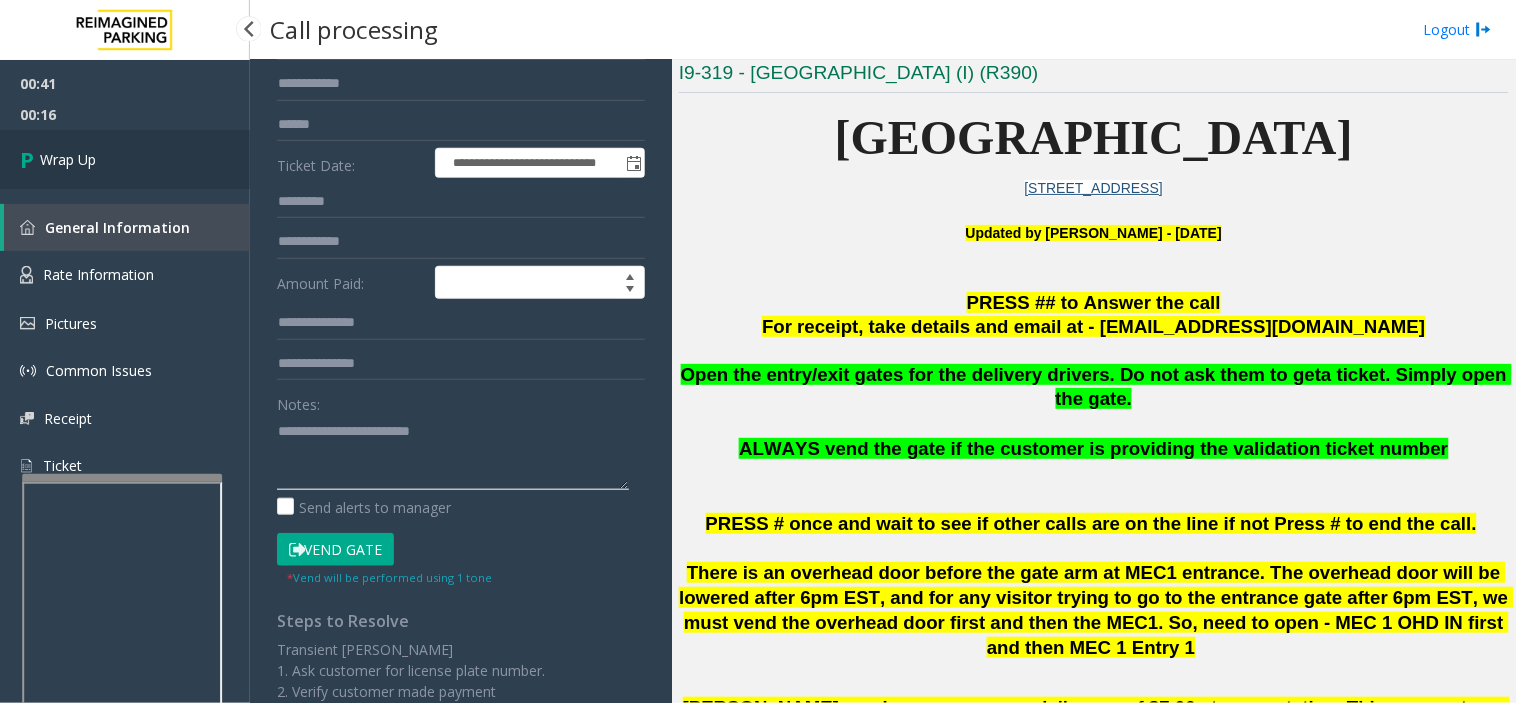 type on "**********" 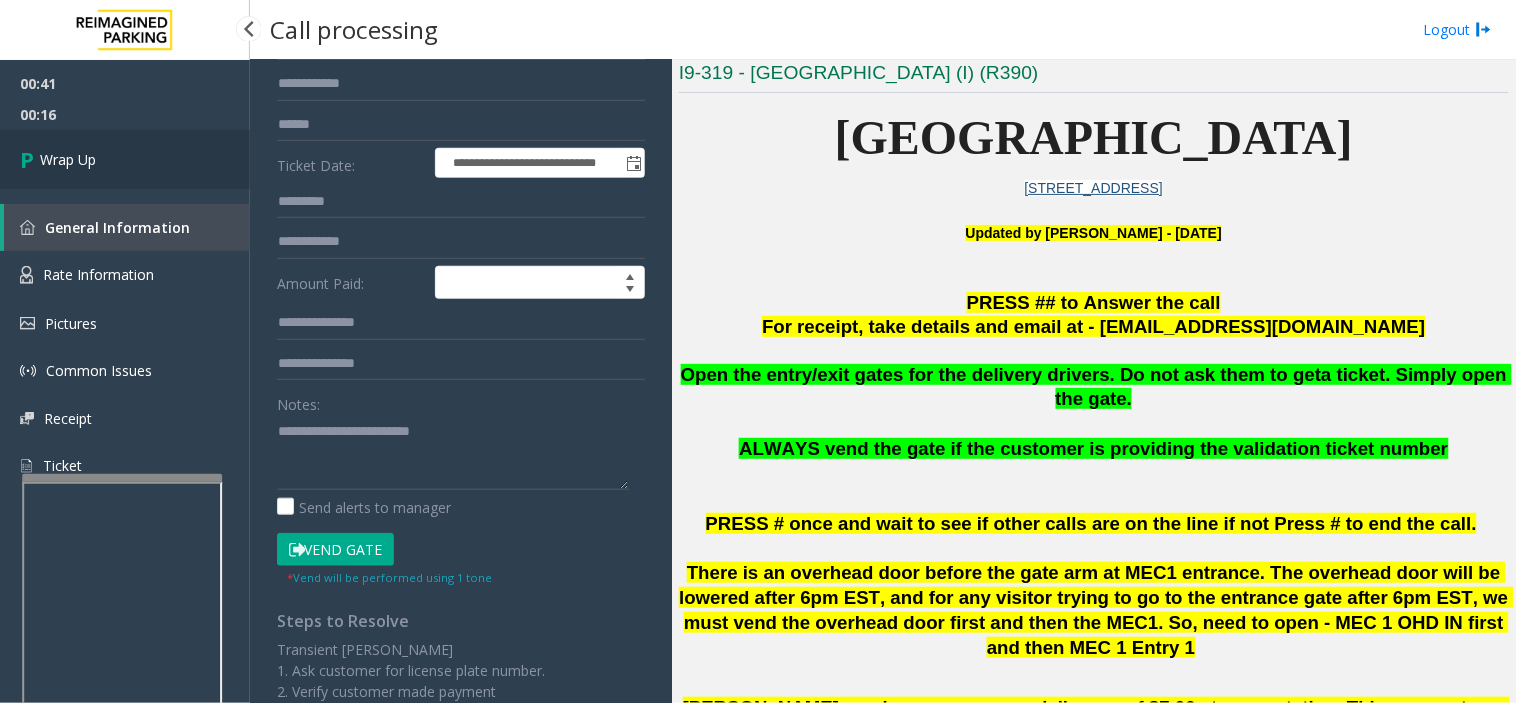 click on "Wrap Up" at bounding box center [125, 159] 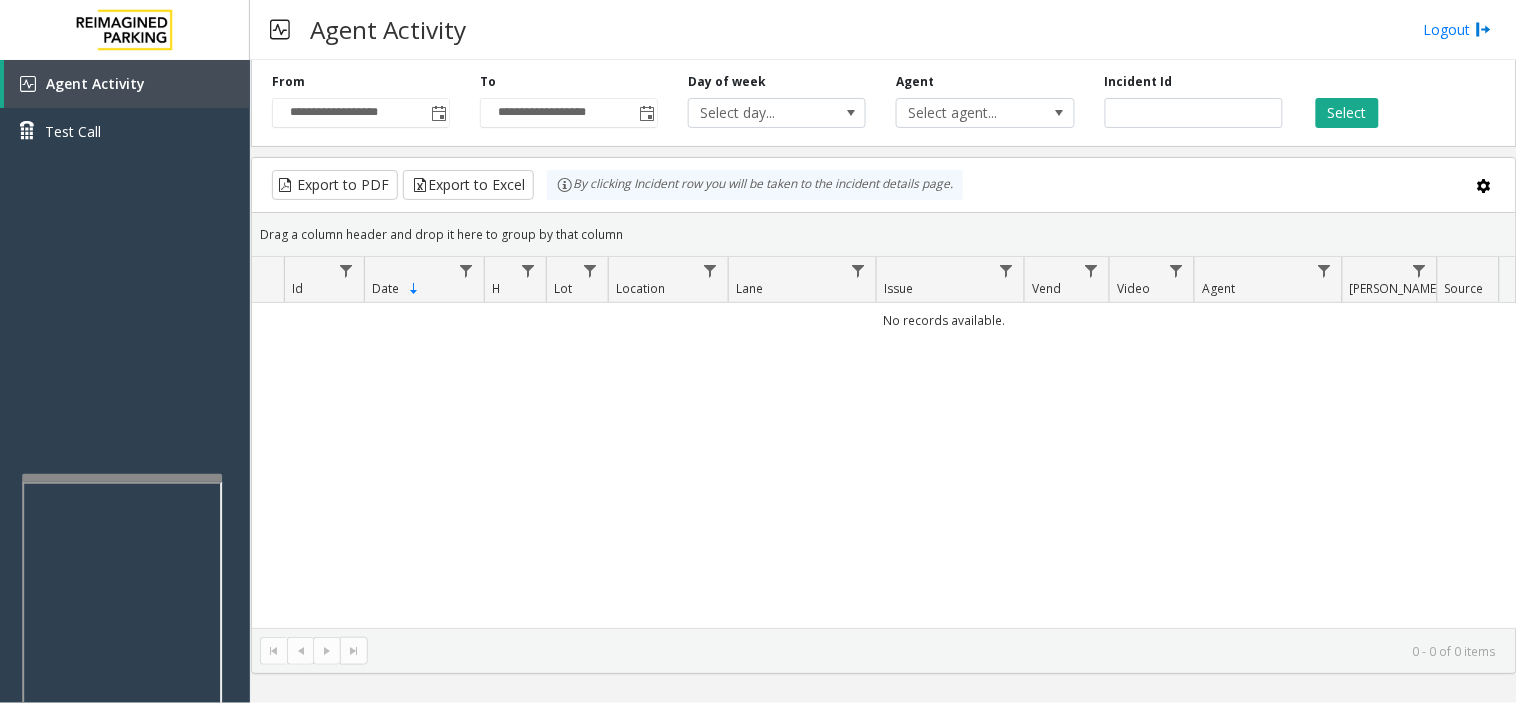 drag, startPoint x: 815, startPoint y: 616, endPoint x: 723, endPoint y: 644, distance: 96.16652 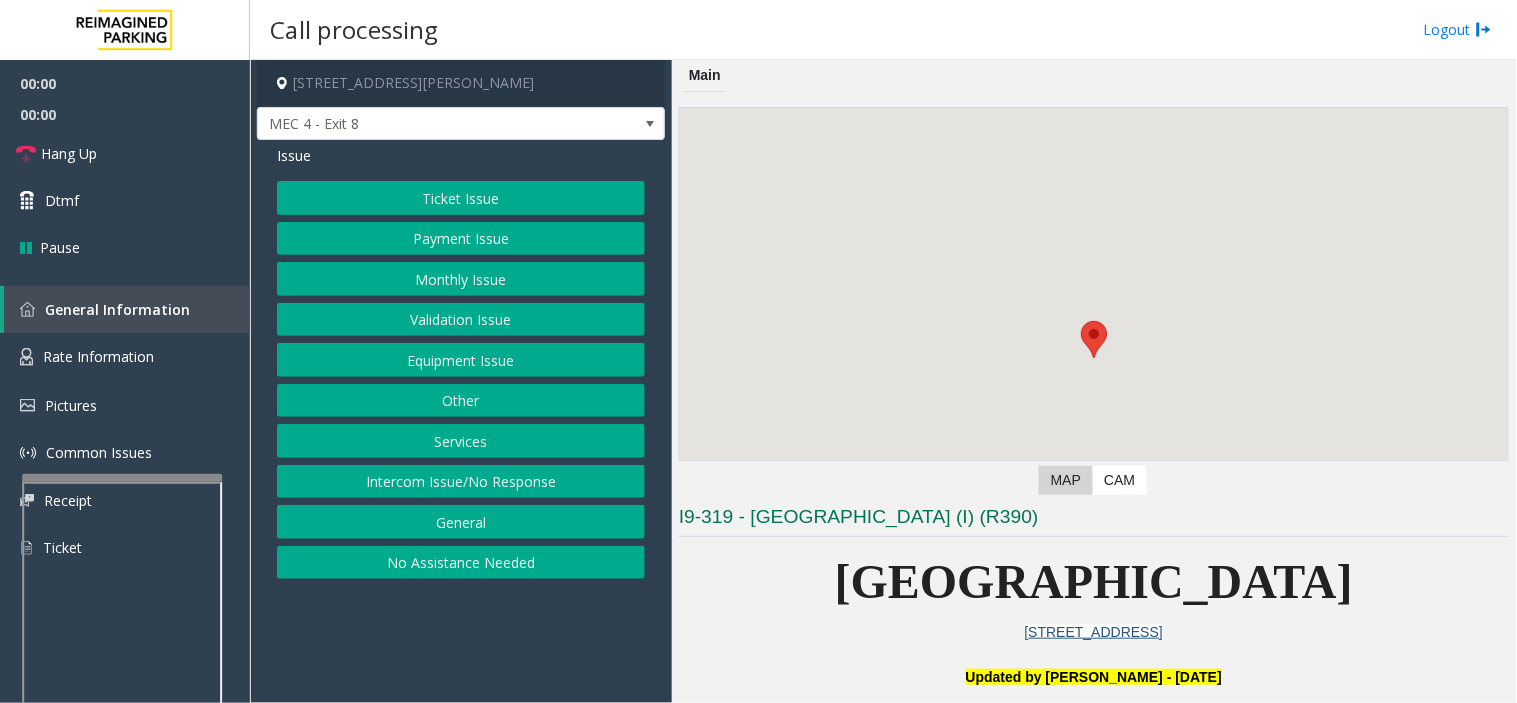 scroll, scrollTop: 555, scrollLeft: 0, axis: vertical 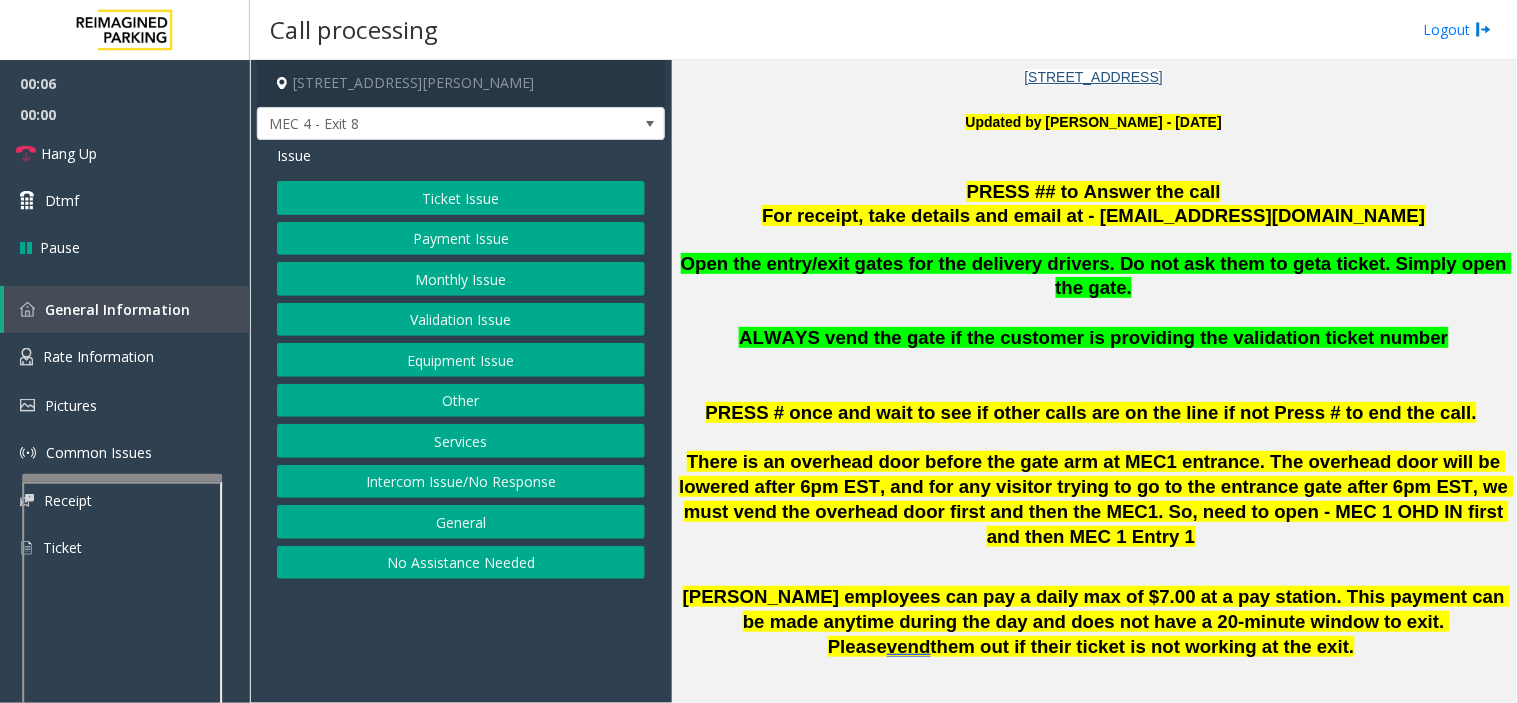 click on "Payment Issue" 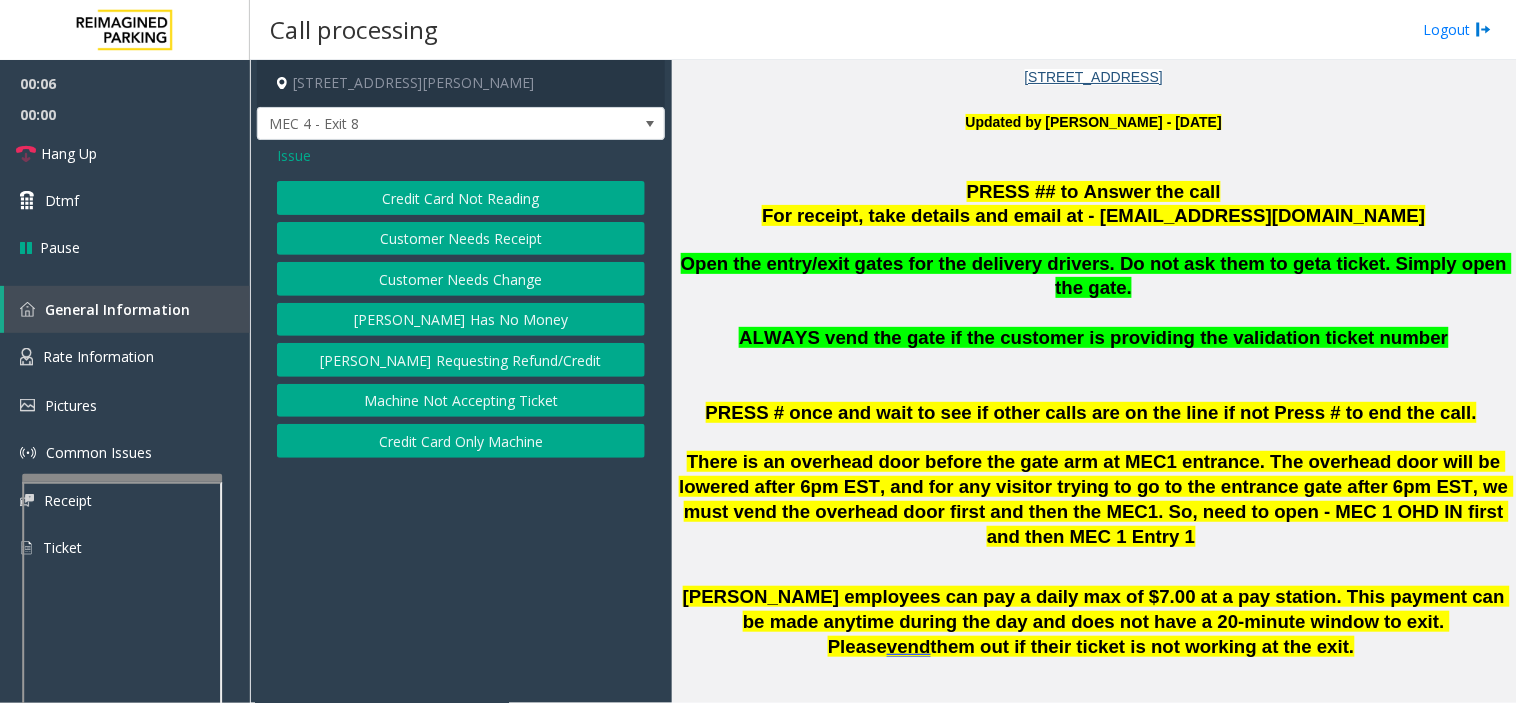 click on "Credit Card Not Reading" 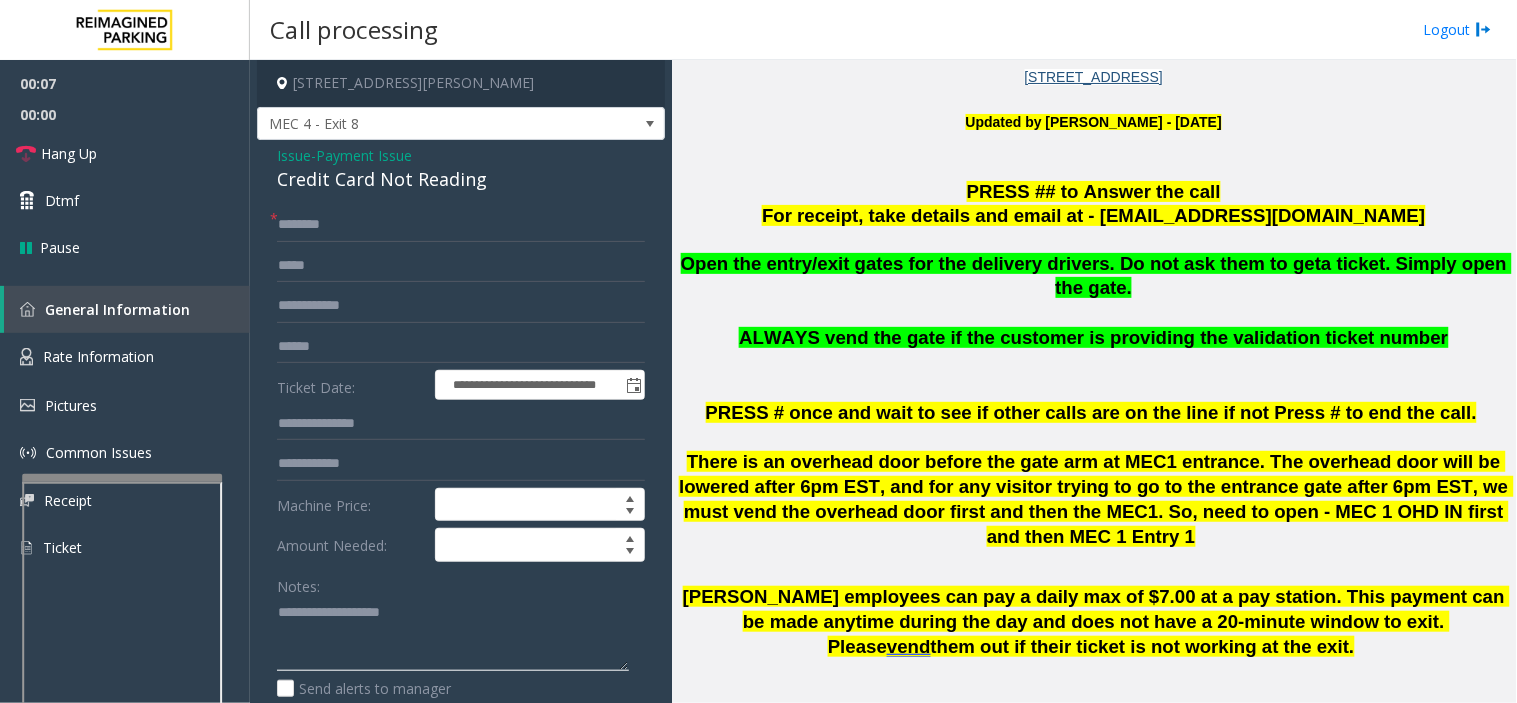 paste on "**********" 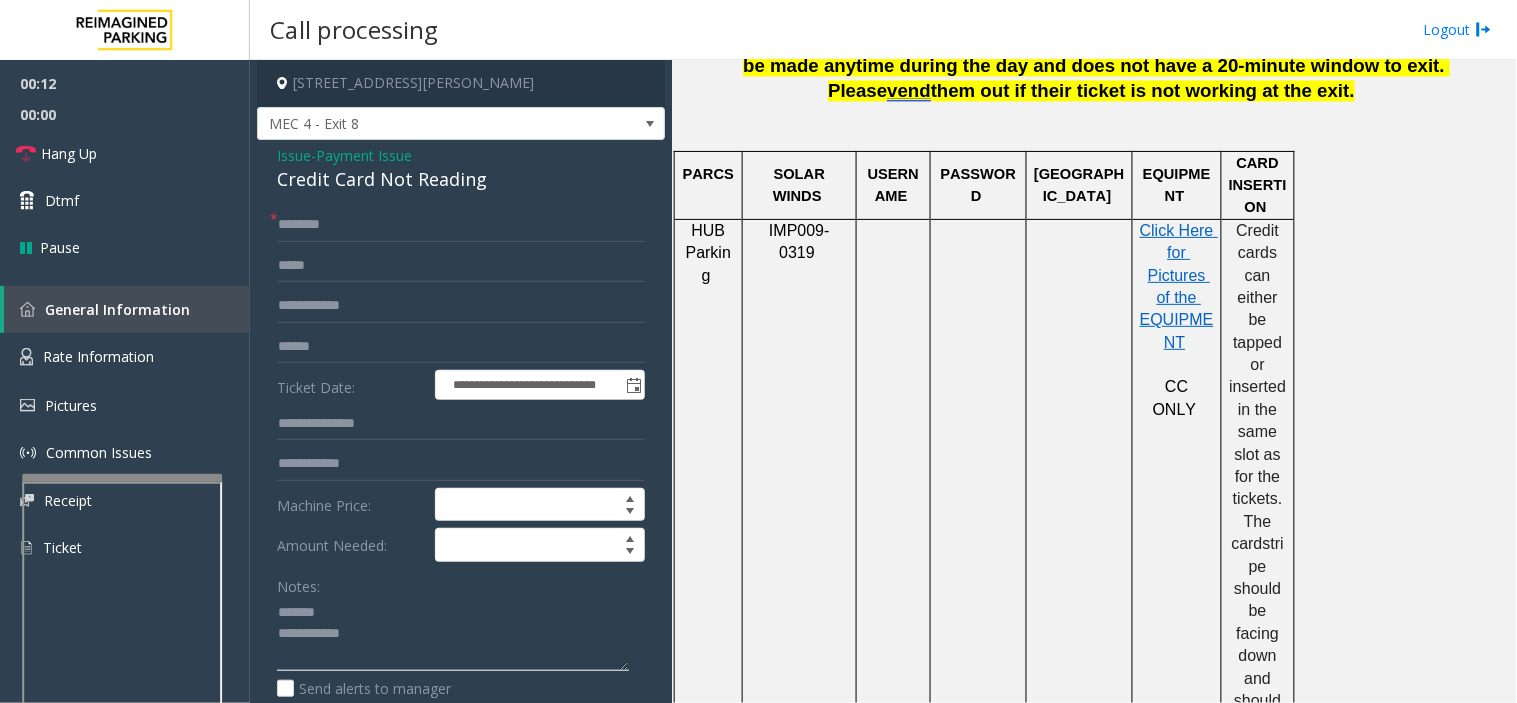 scroll, scrollTop: 1222, scrollLeft: 0, axis: vertical 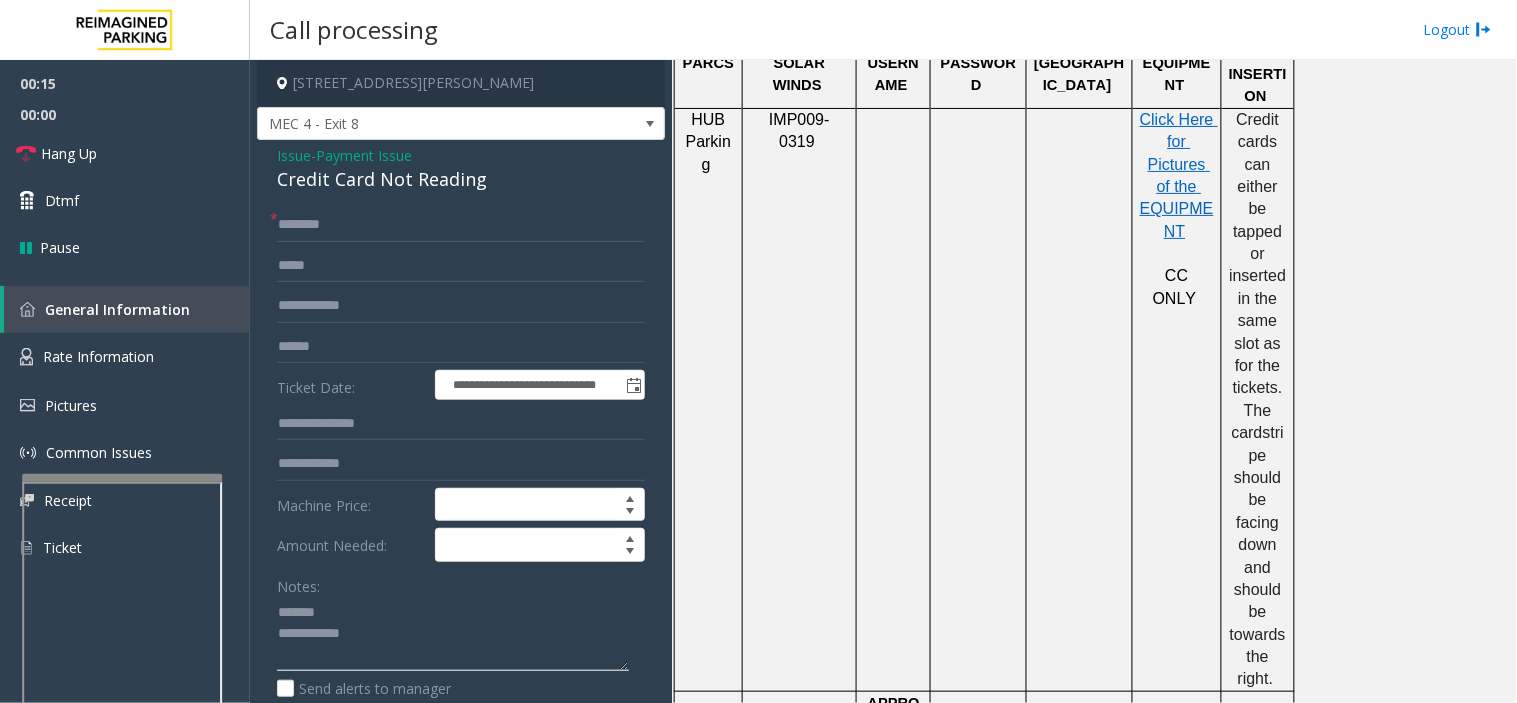 type on "**********" 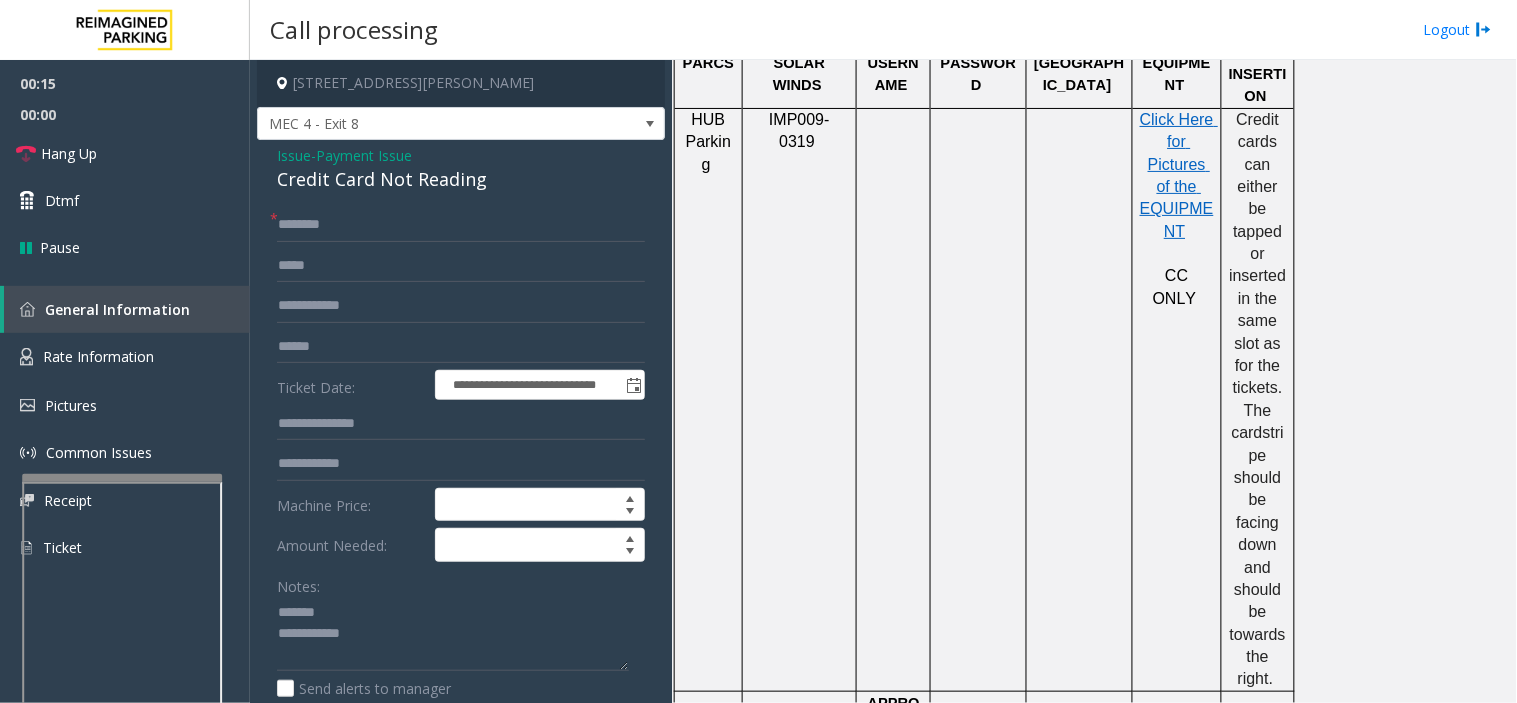 click on "Payment Issue" 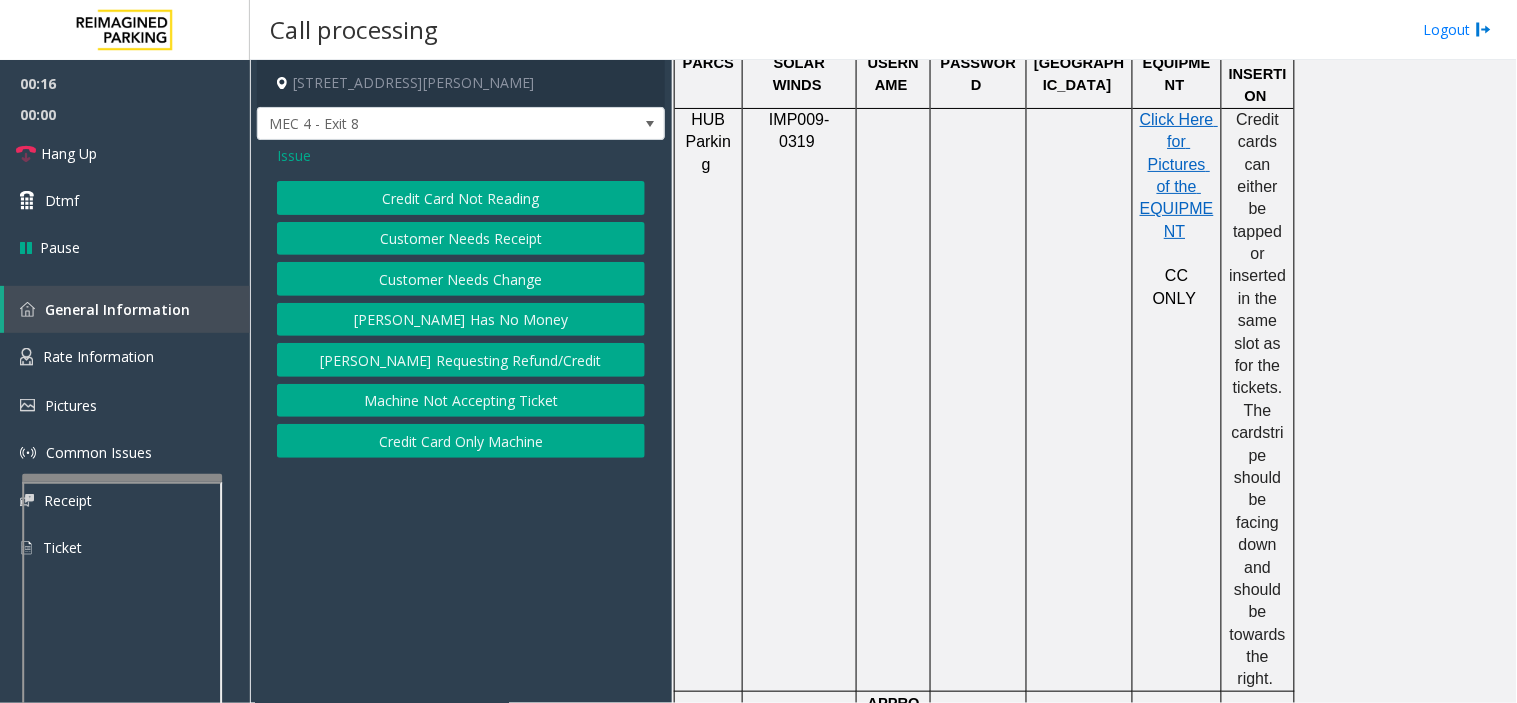 click on "Credit Card Not Reading" 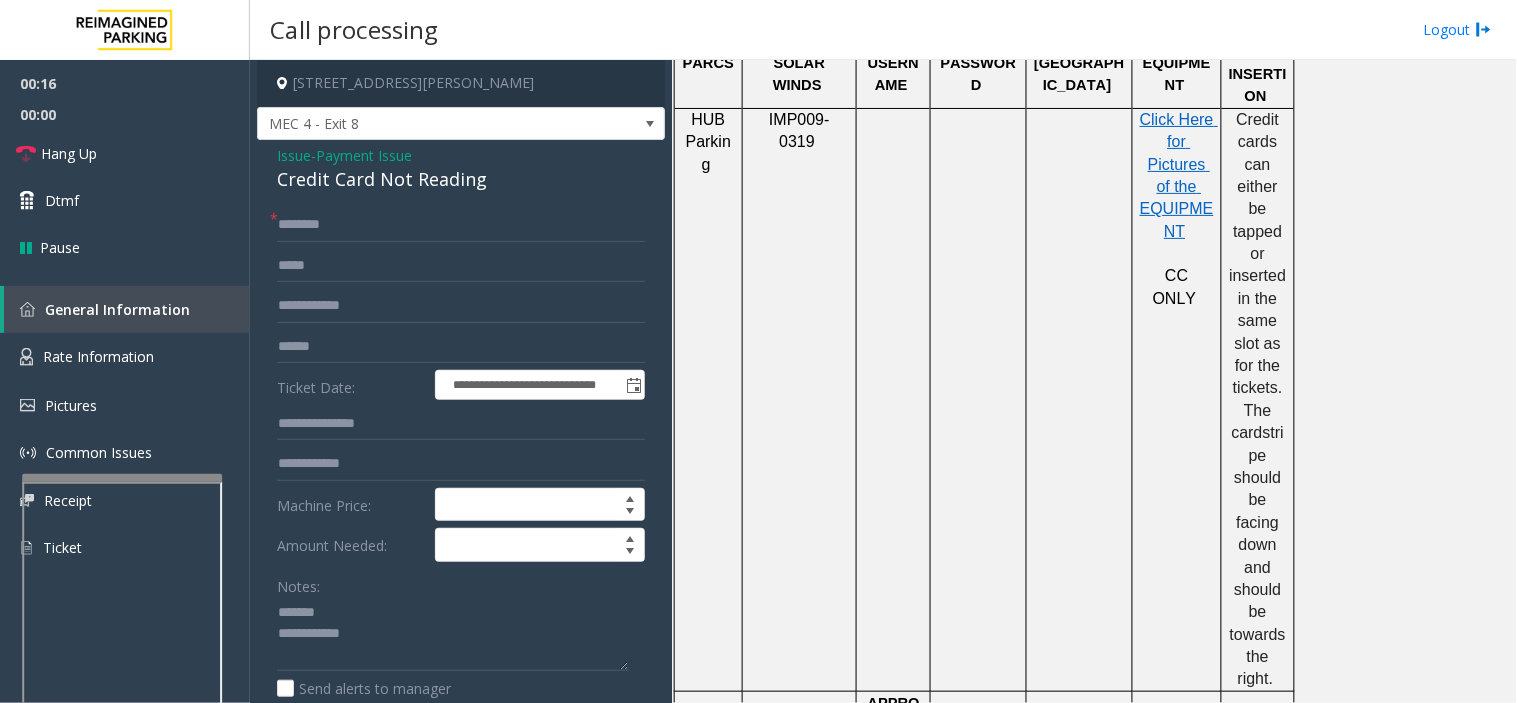 click on "Credit Card Not Reading" 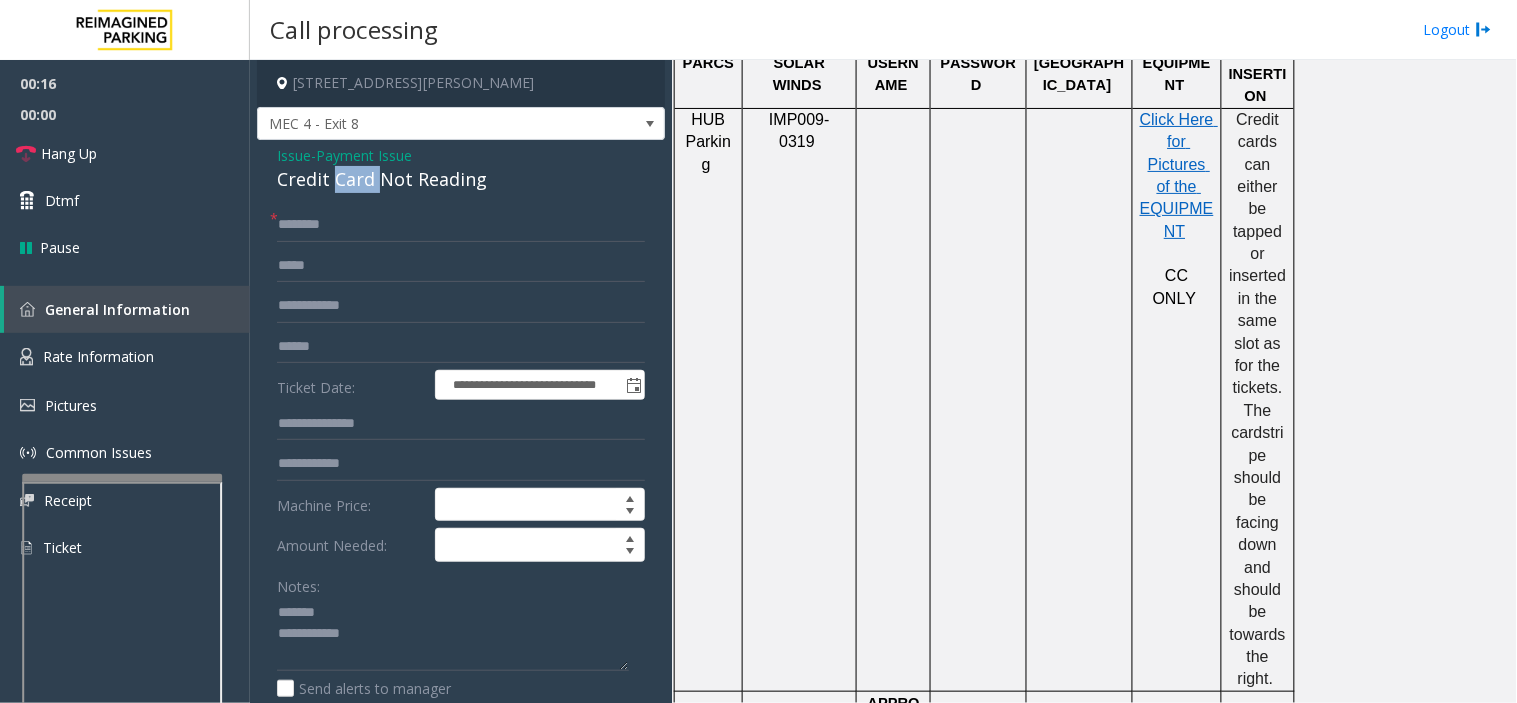 click on "Credit Card Not Reading" 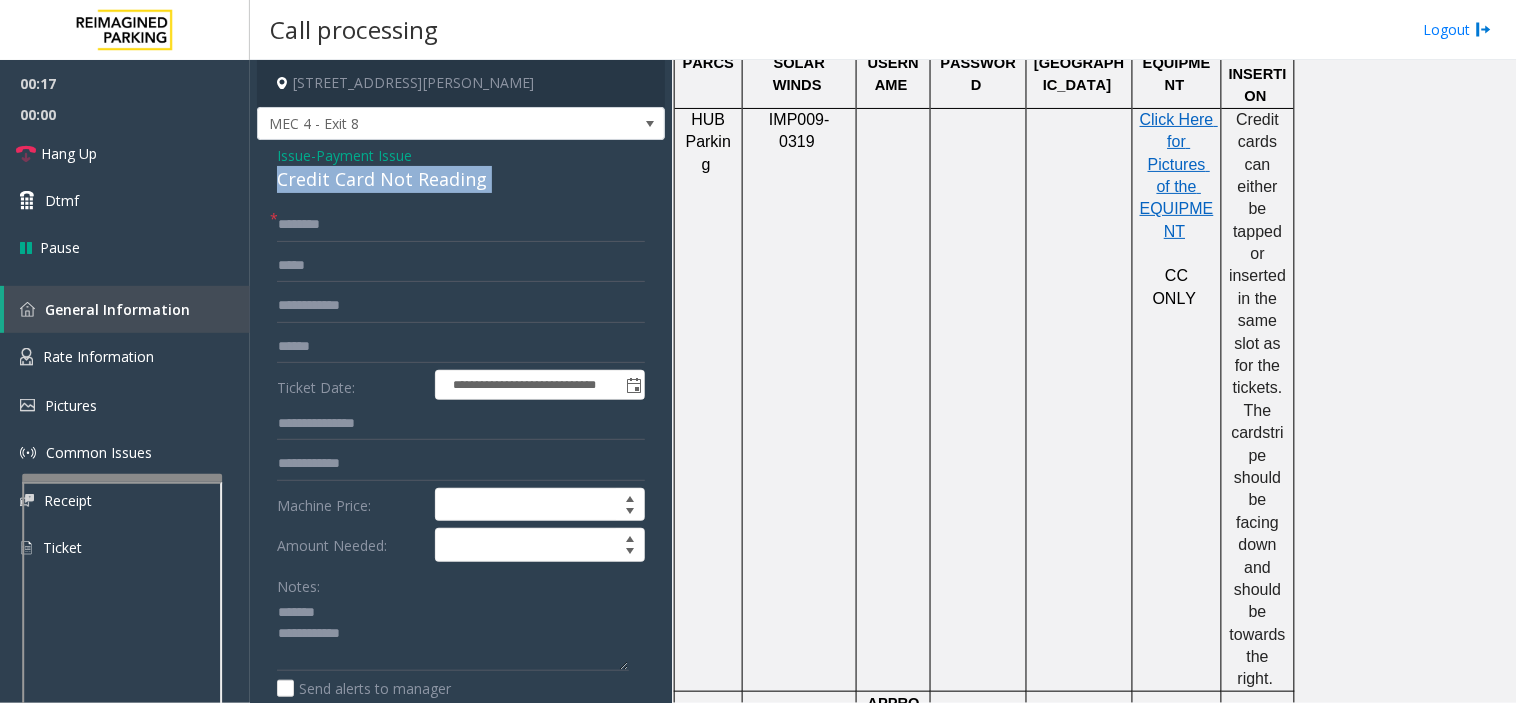 click on "Credit Card Not Reading" 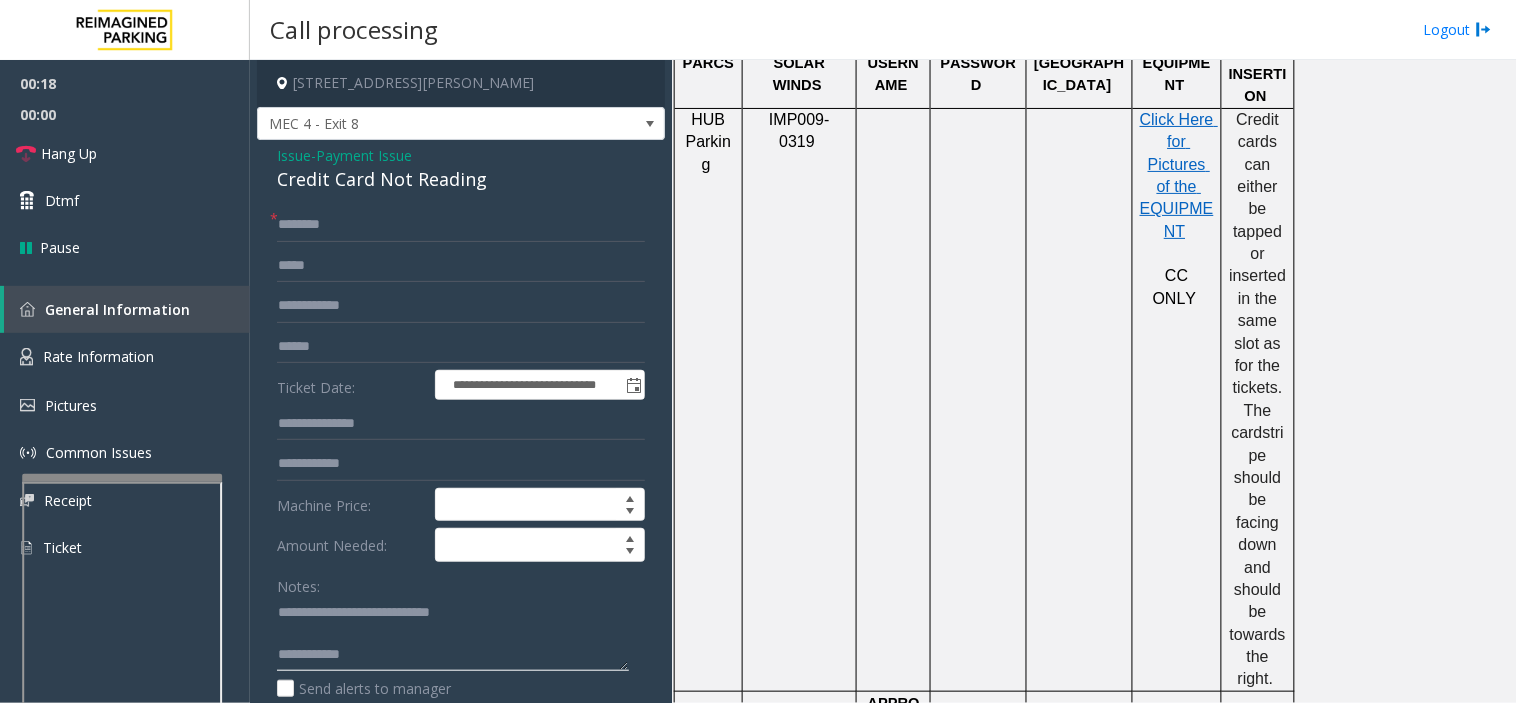 click 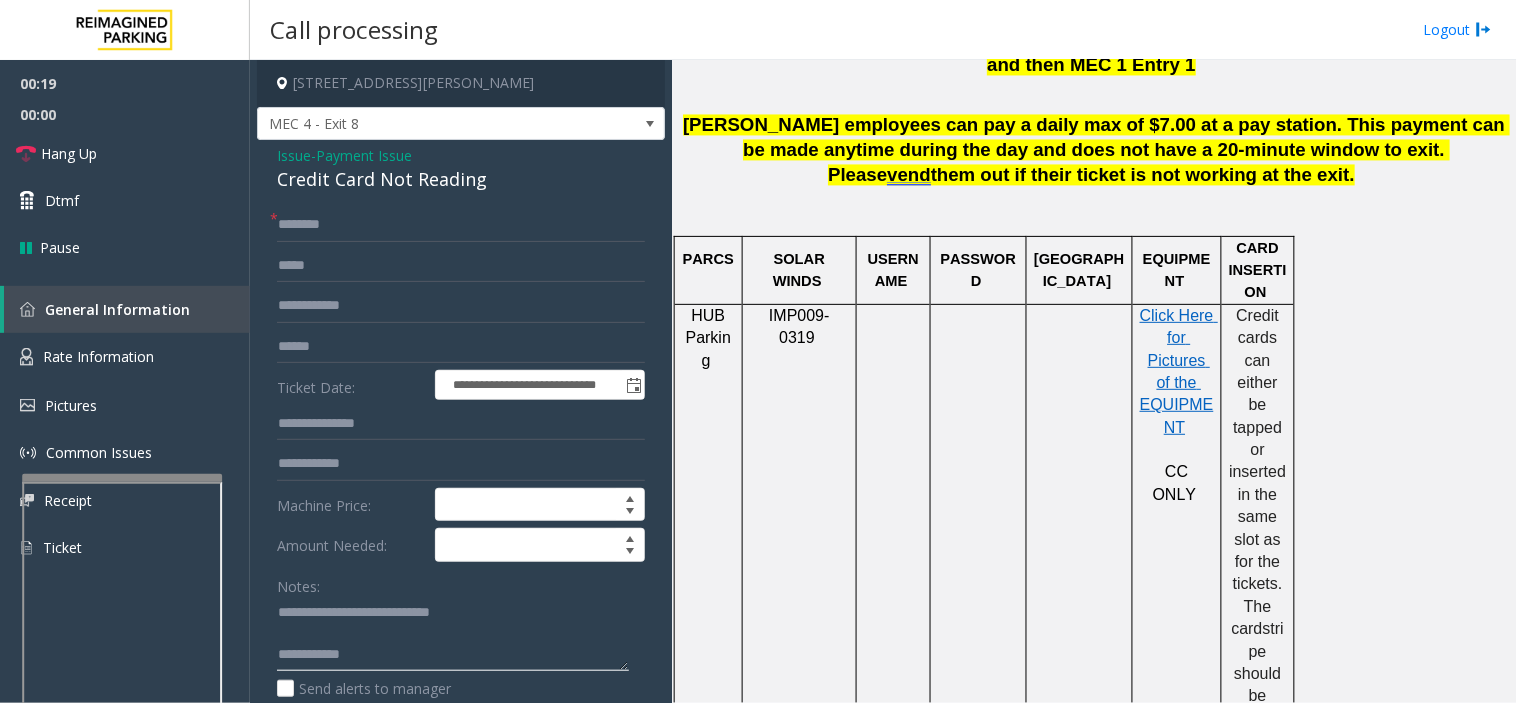 scroll, scrollTop: 1000, scrollLeft: 0, axis: vertical 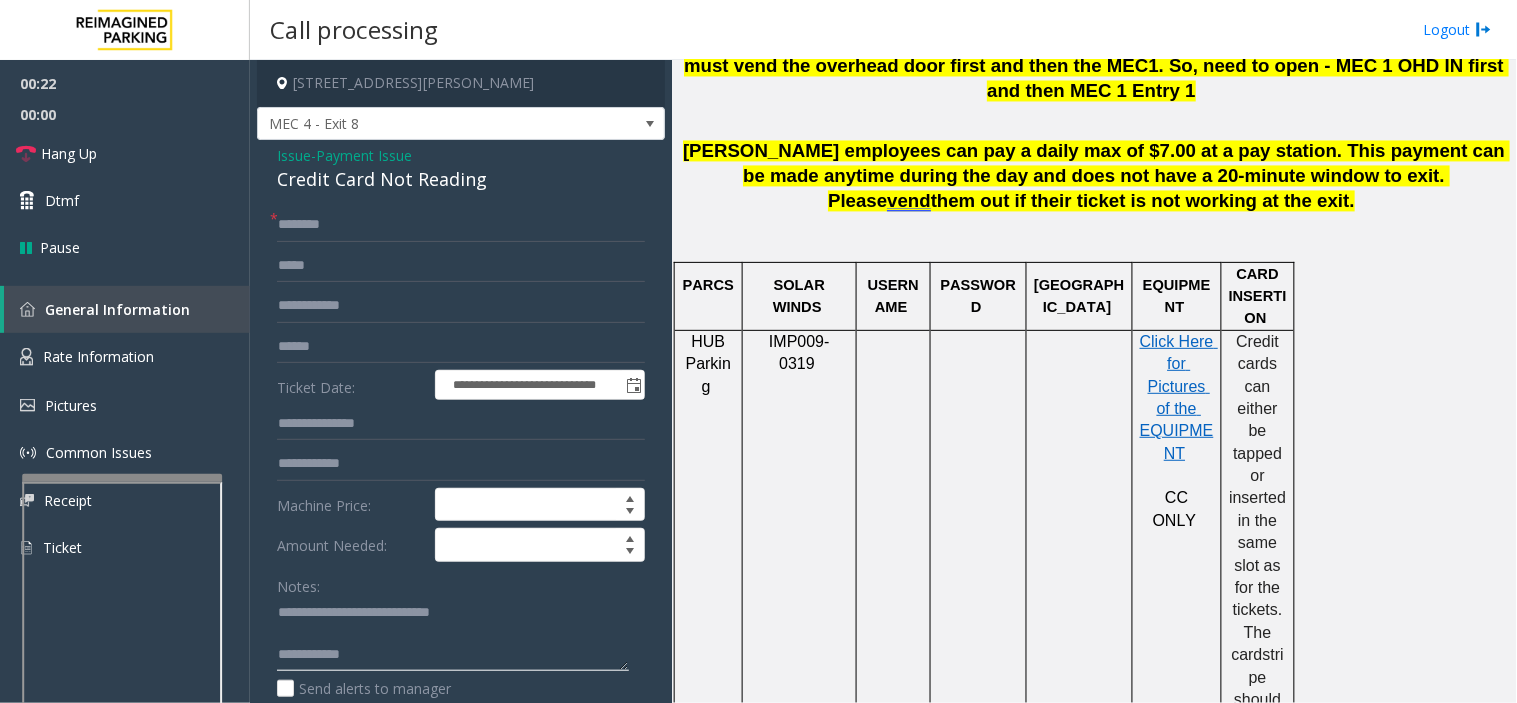 type on "**********" 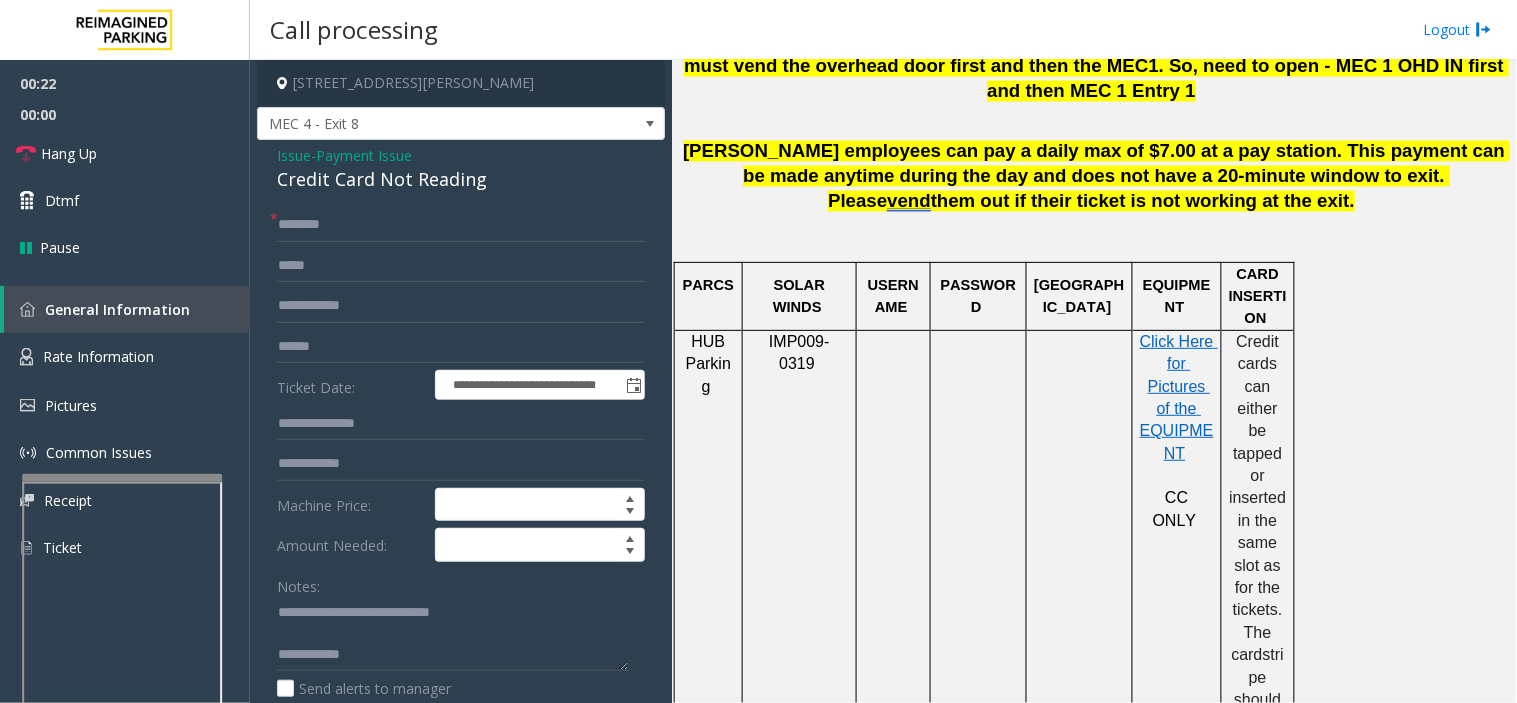 click on "Payment Issue" 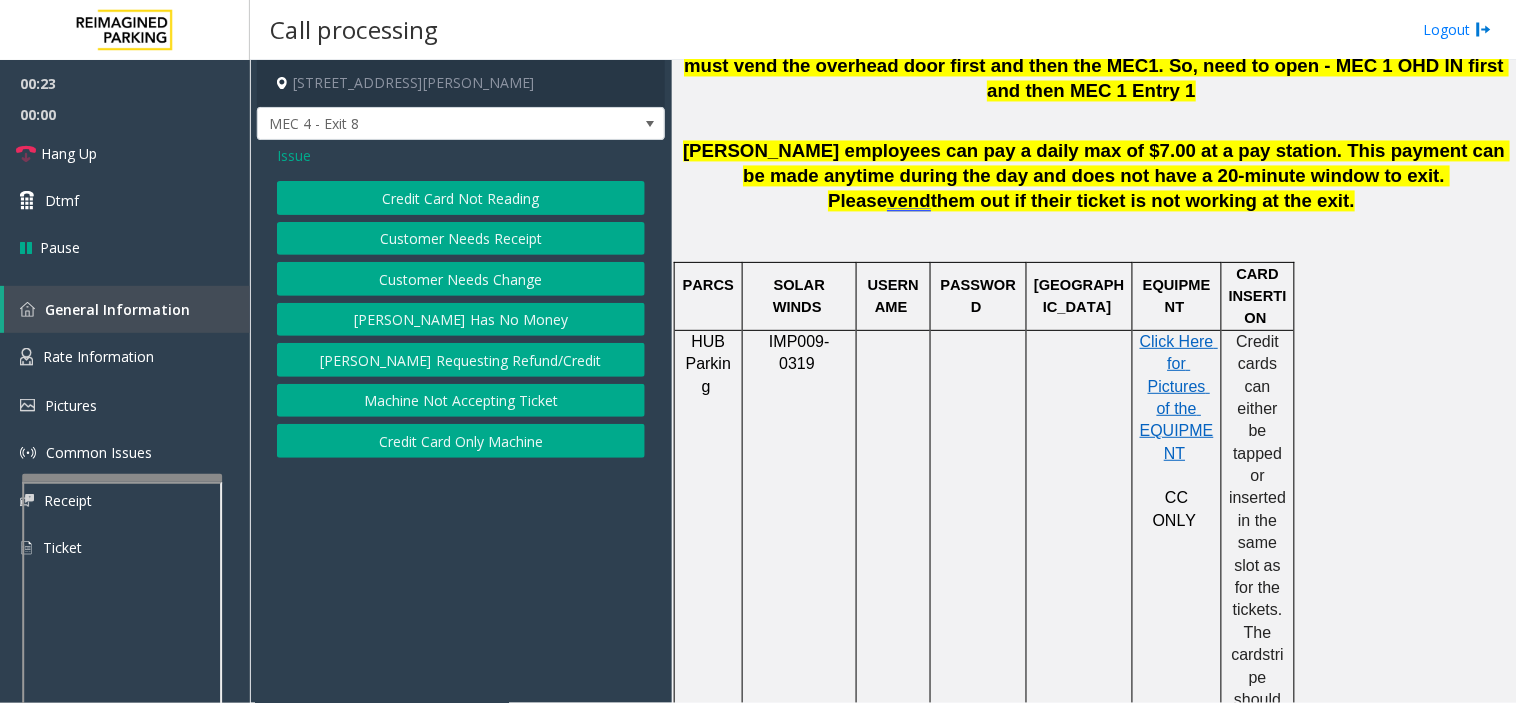 click on "Credit Card Only Machine" 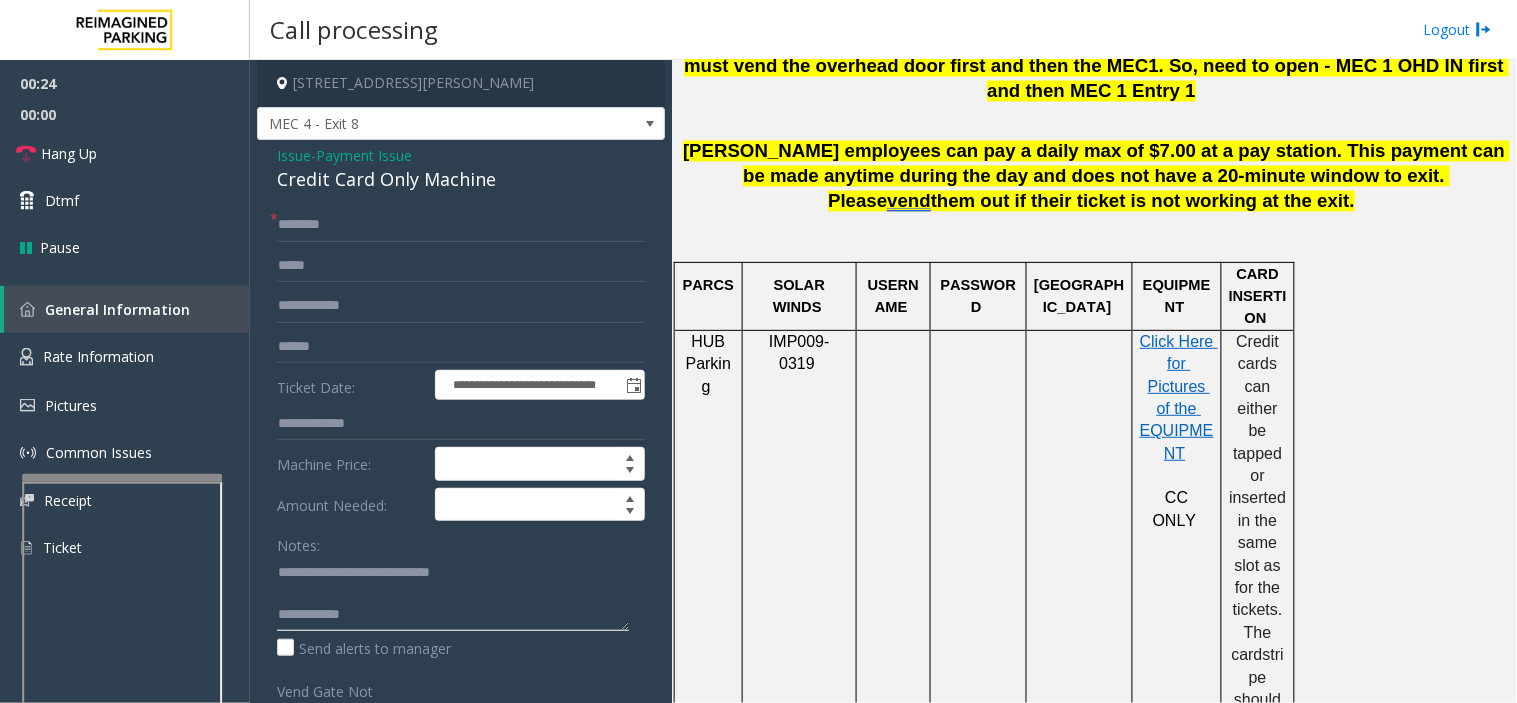 click 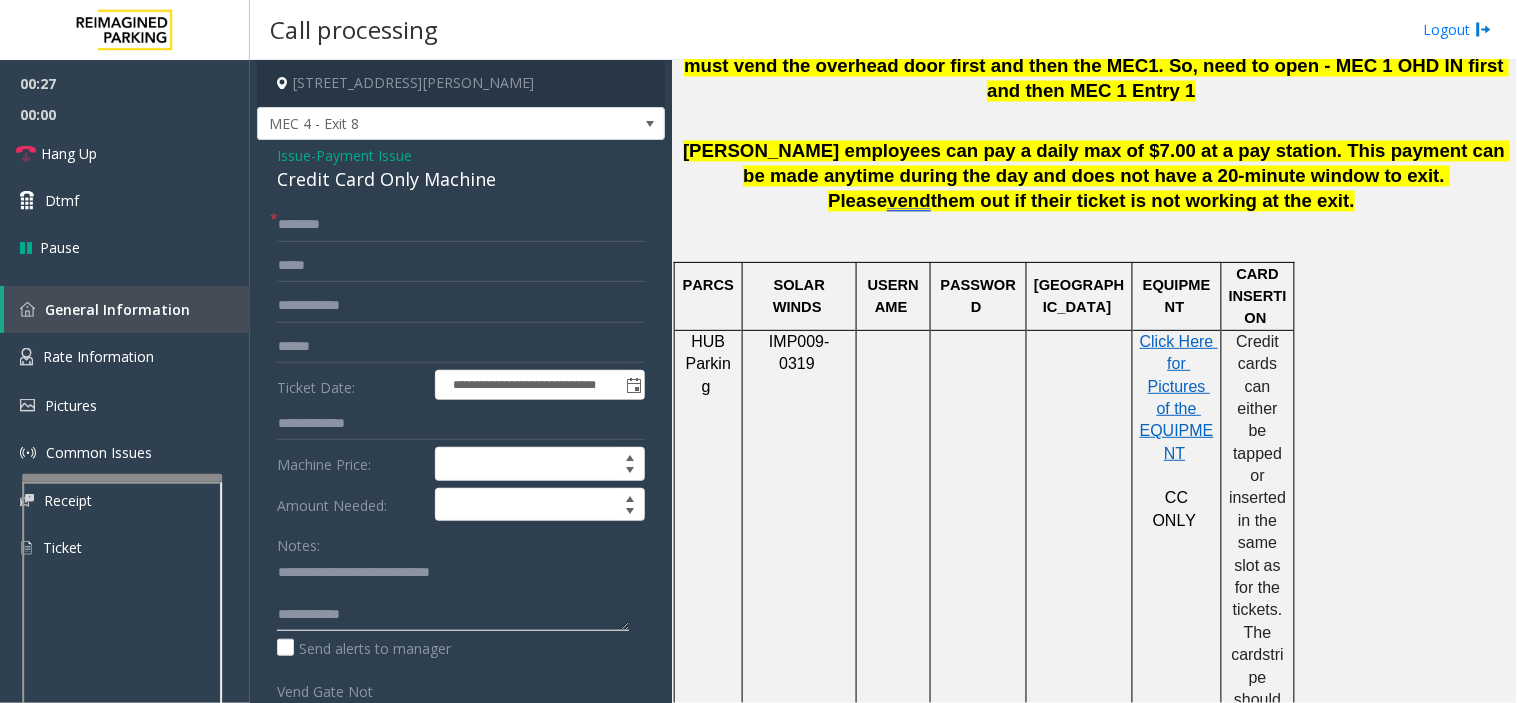 click 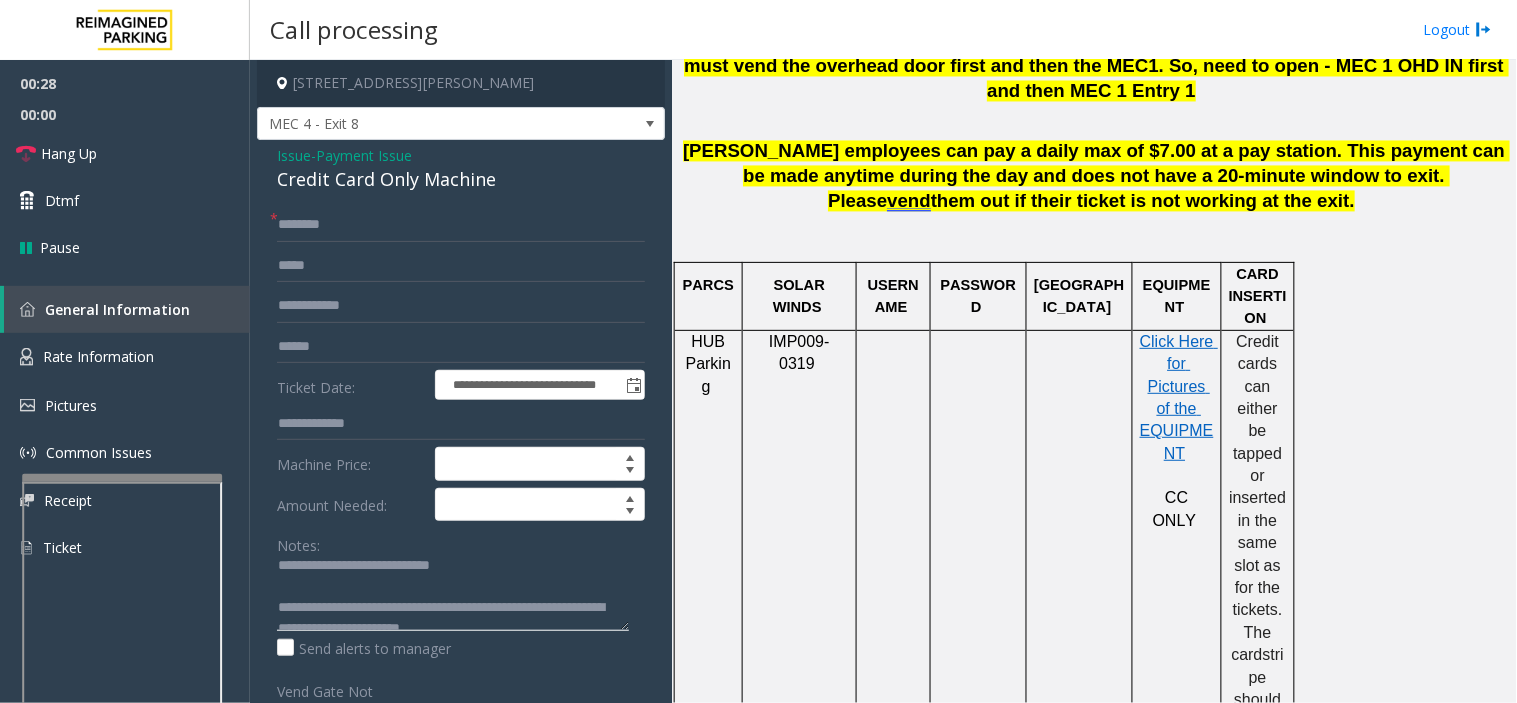 scroll, scrollTop: 0, scrollLeft: 0, axis: both 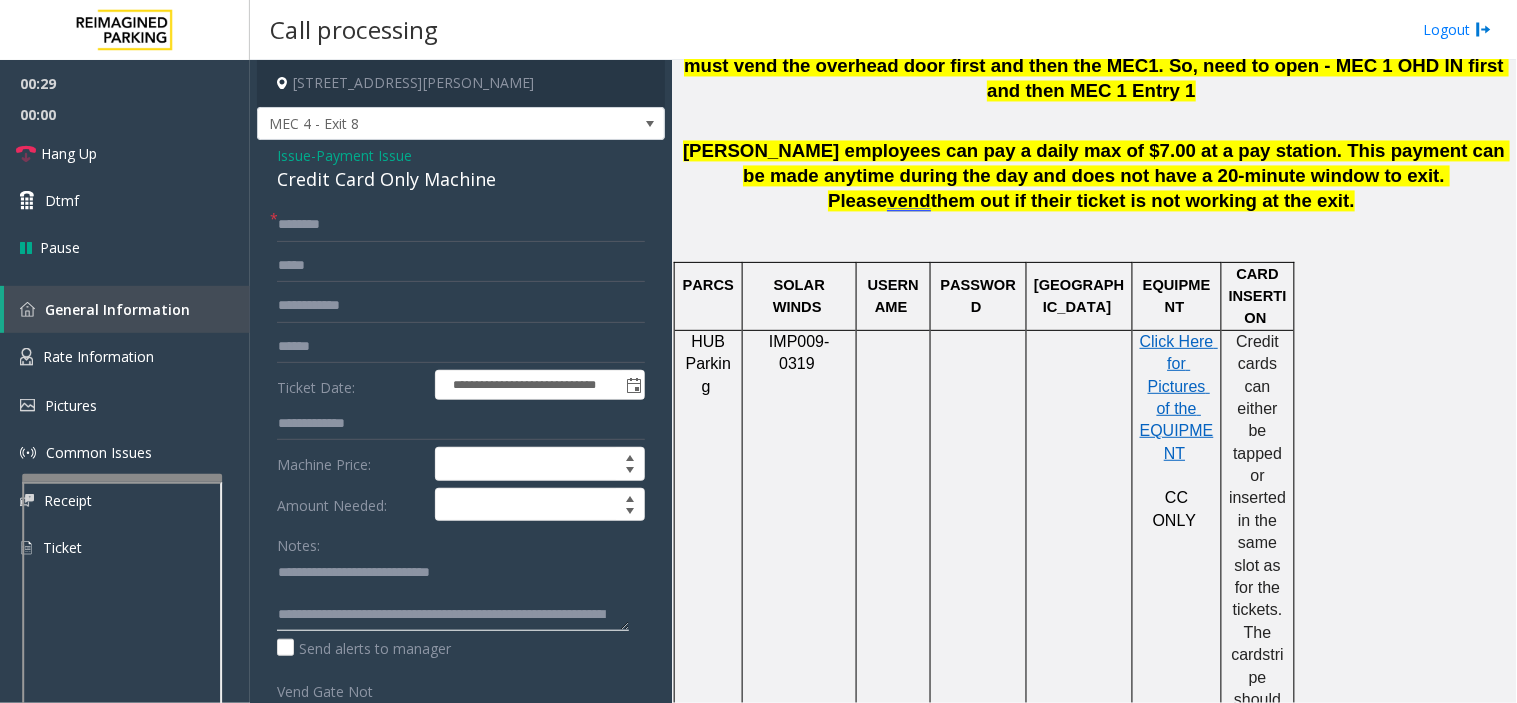 click 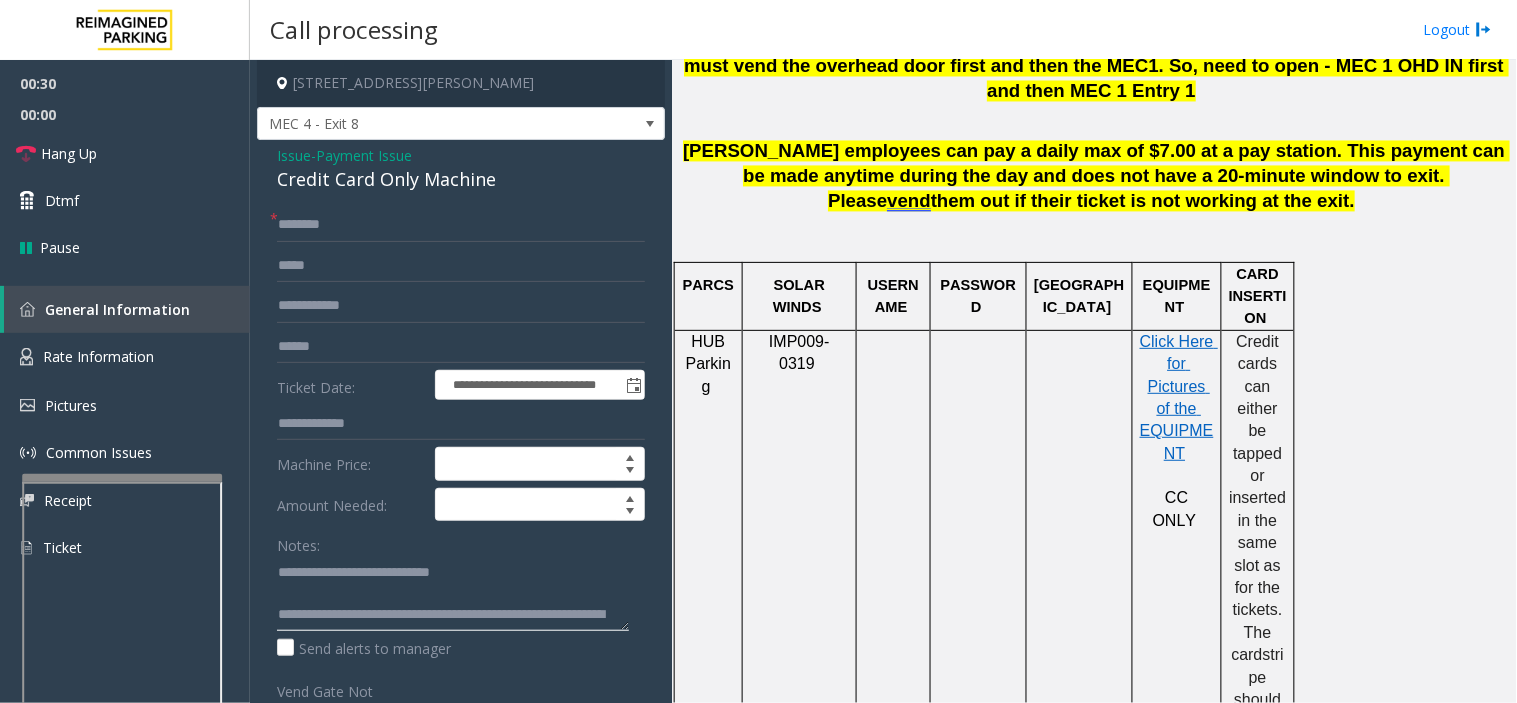 drag, startPoint x: 396, startPoint y: 567, endPoint x: 578, endPoint y: 566, distance: 182.00275 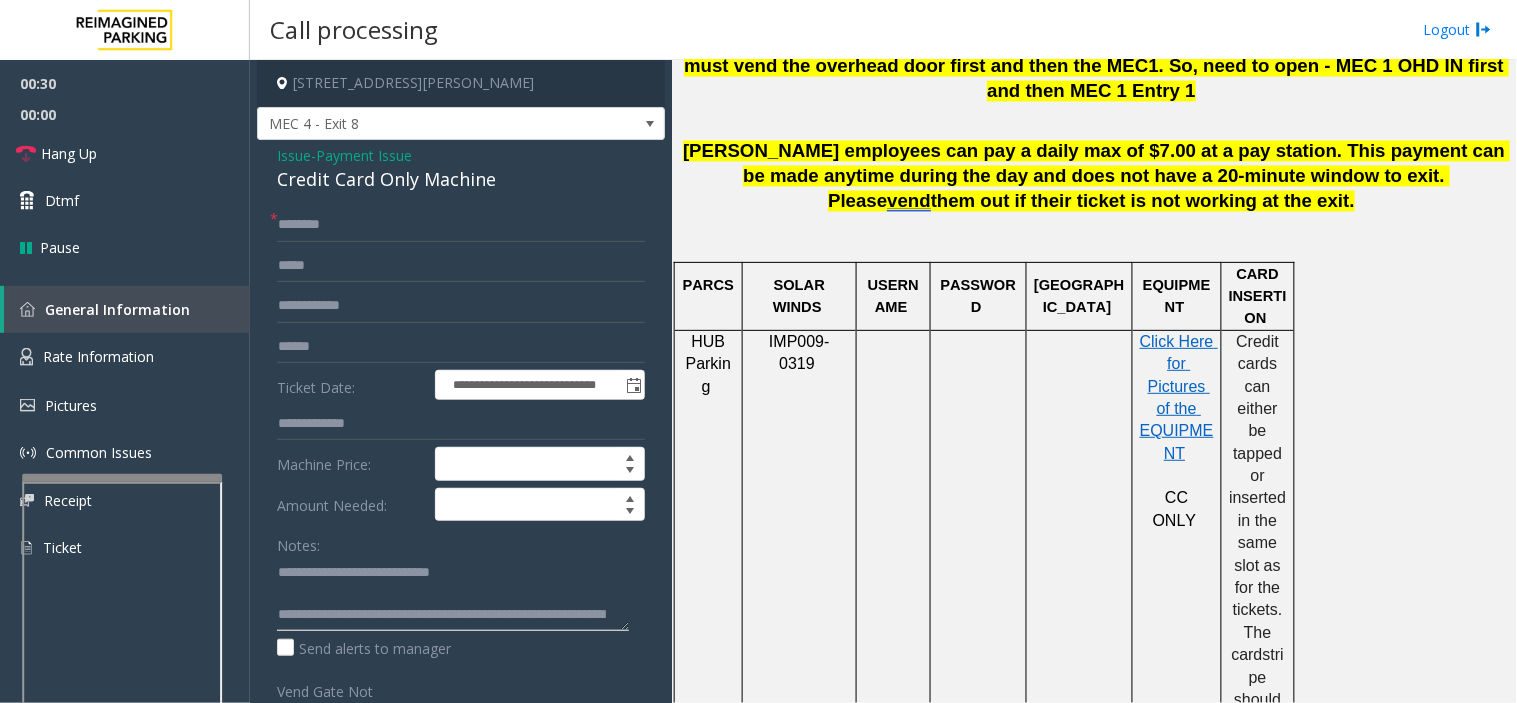 click 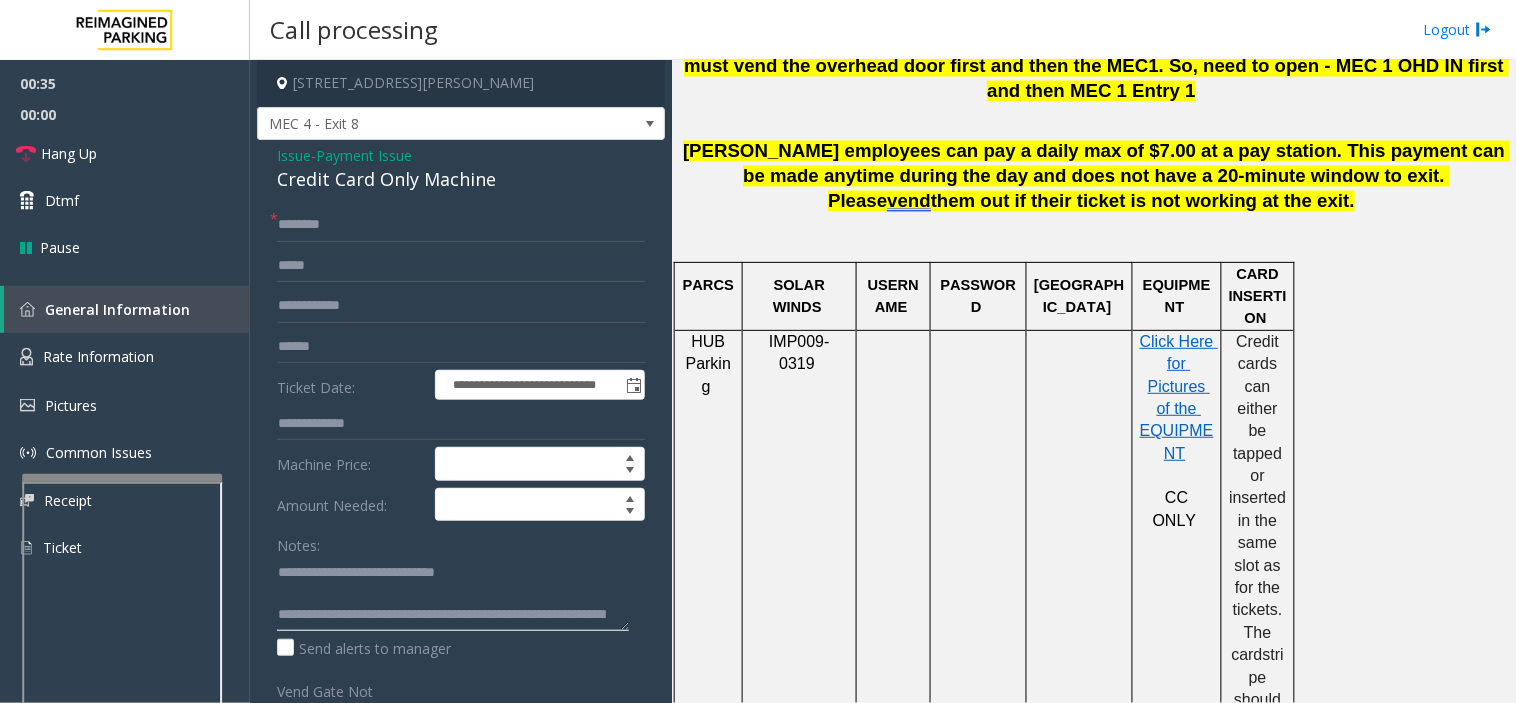 click 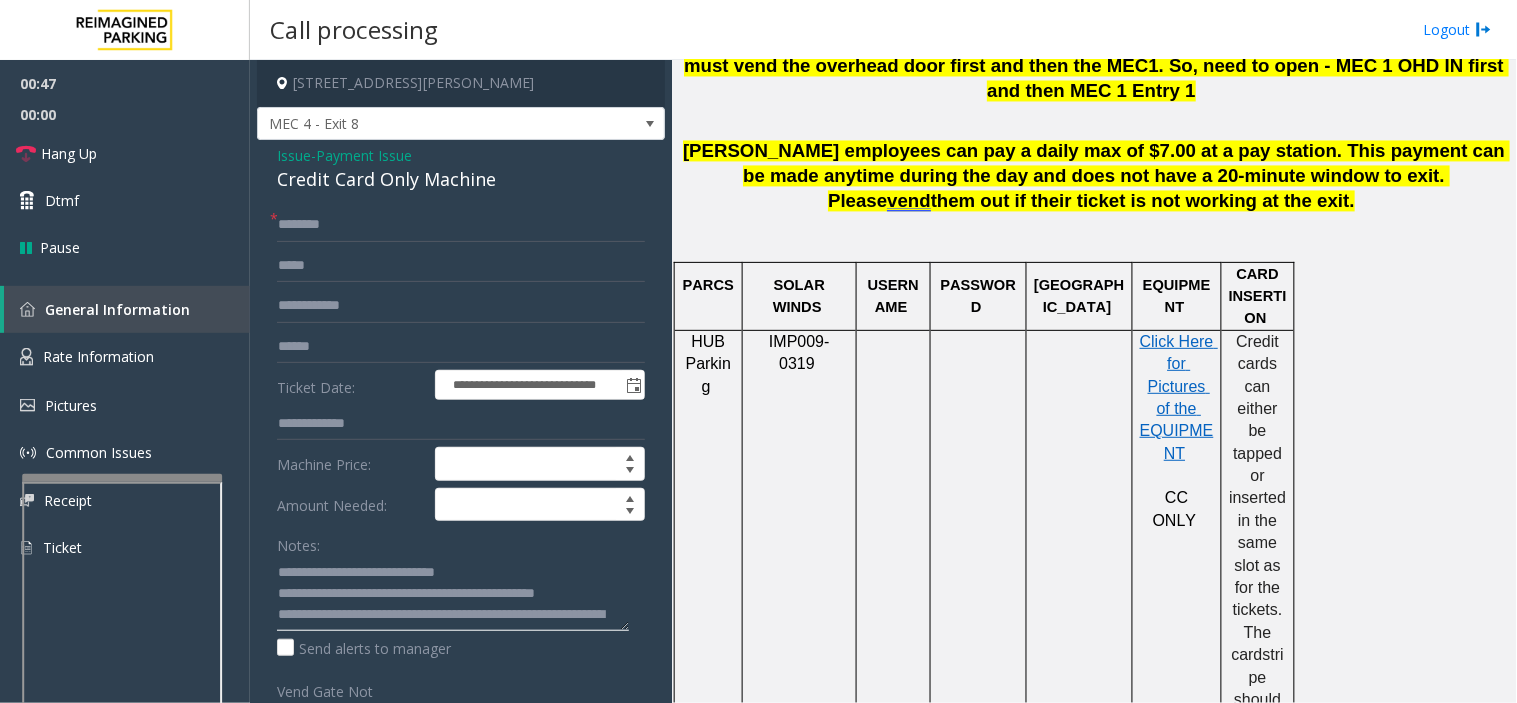 type on "**********" 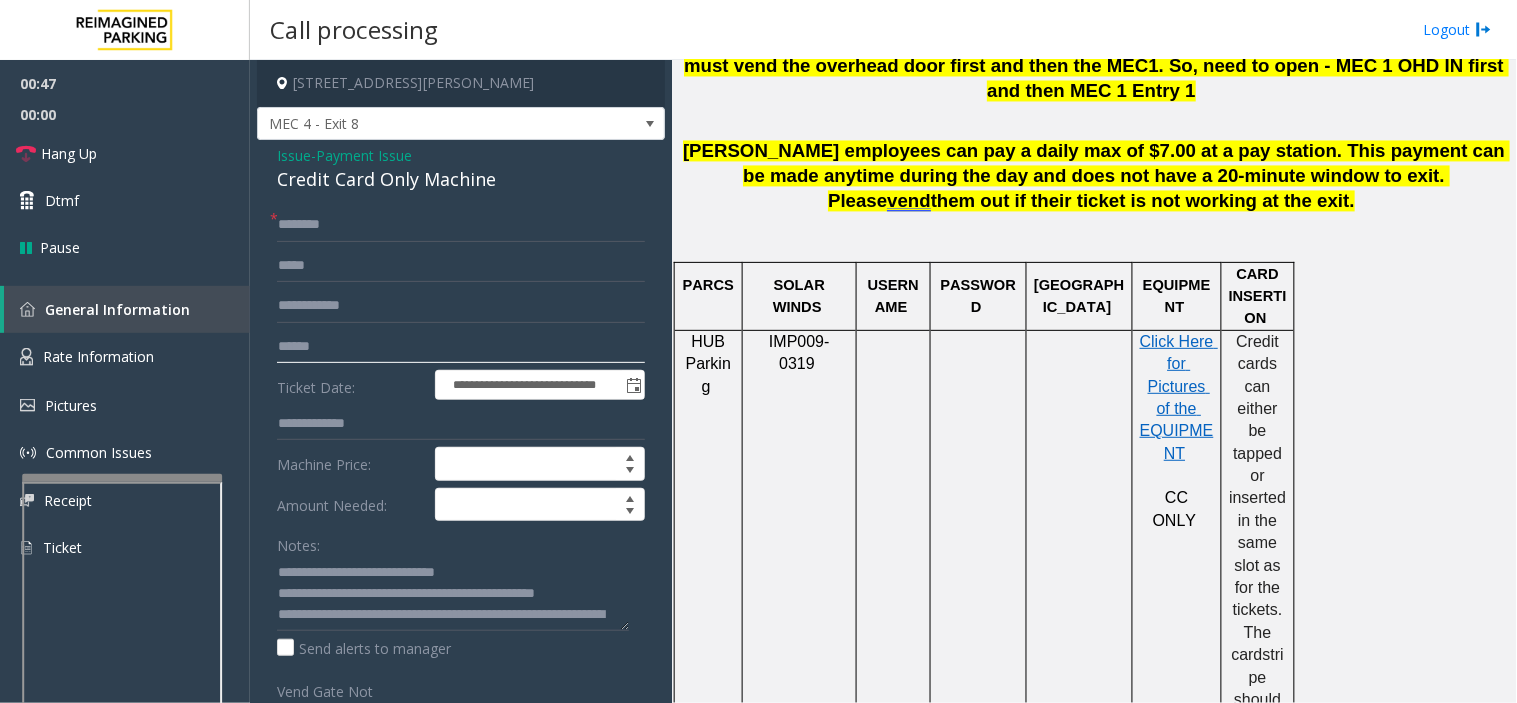 click 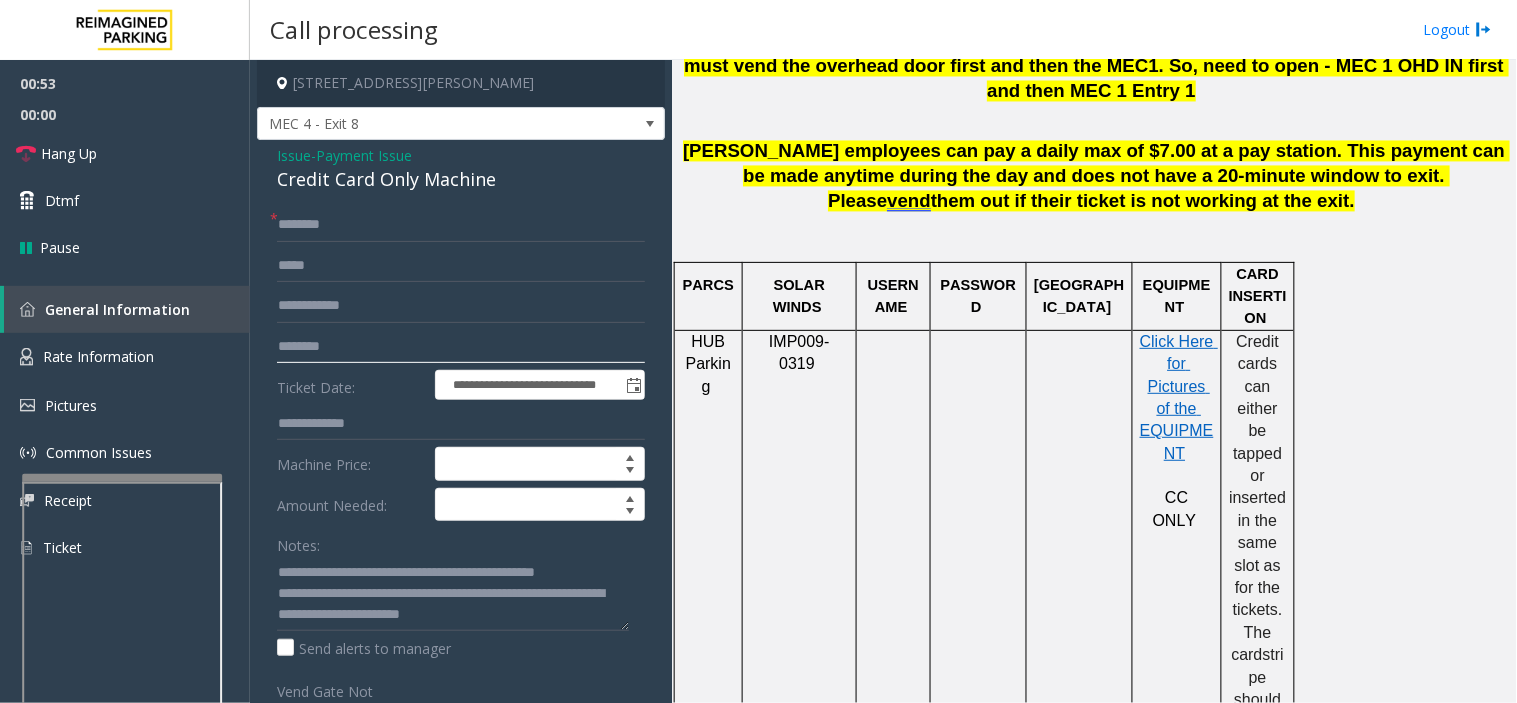 scroll, scrollTop: 41, scrollLeft: 0, axis: vertical 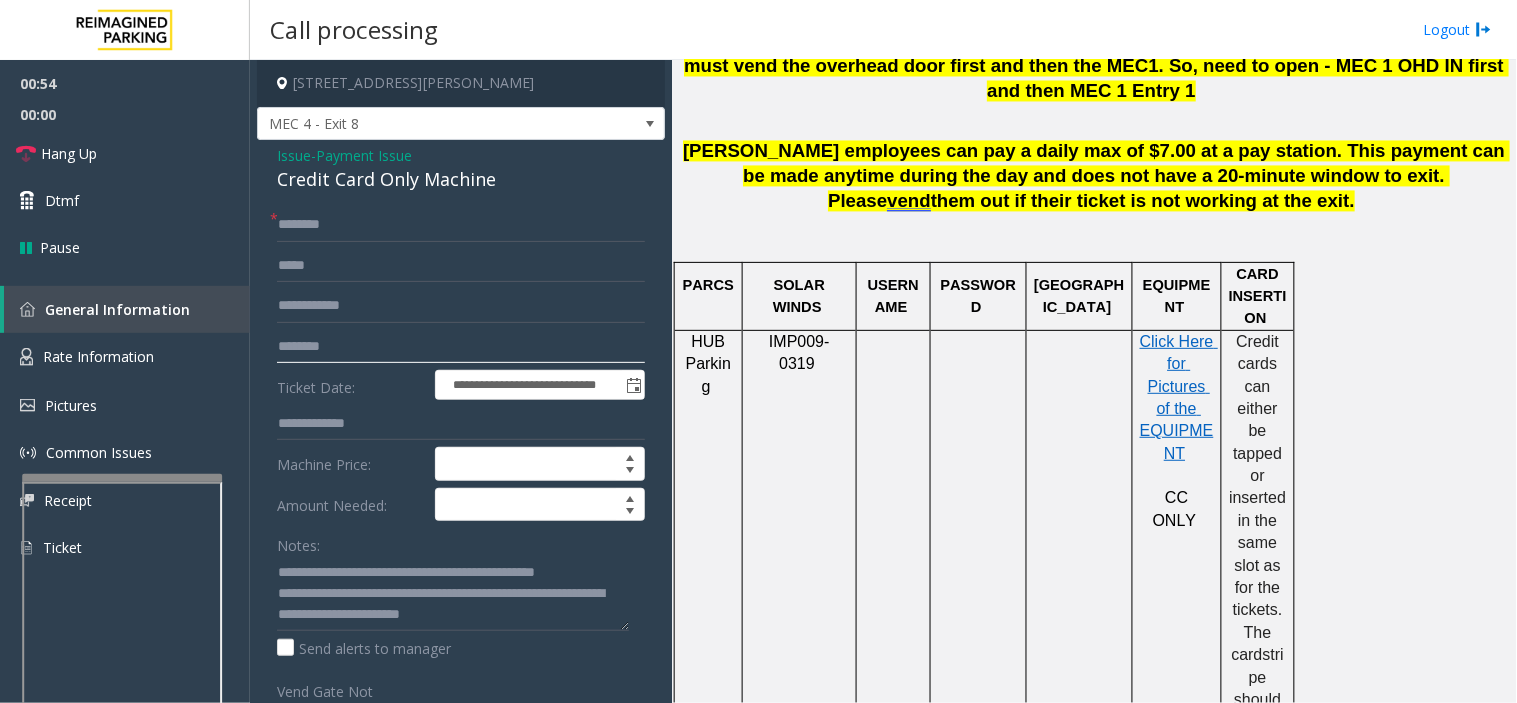 type on "********" 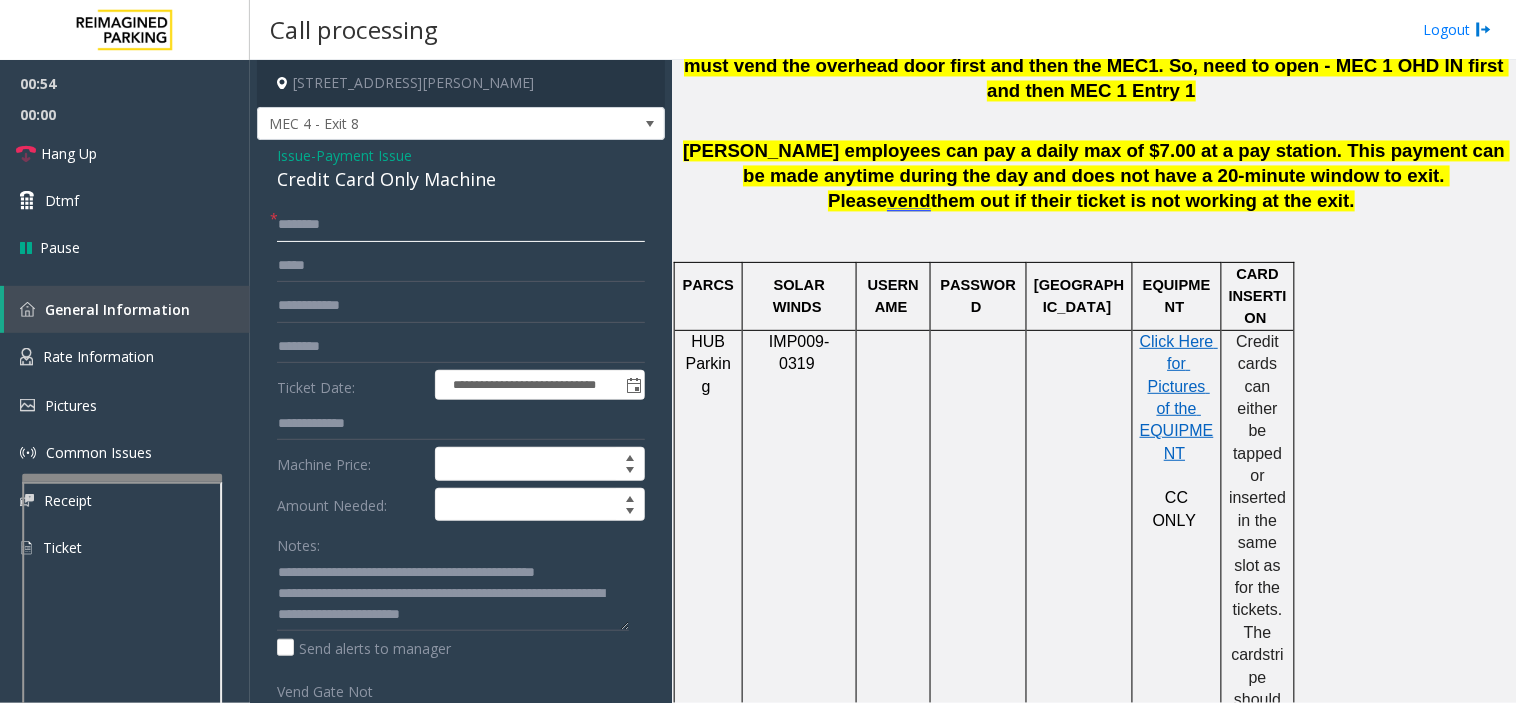 click 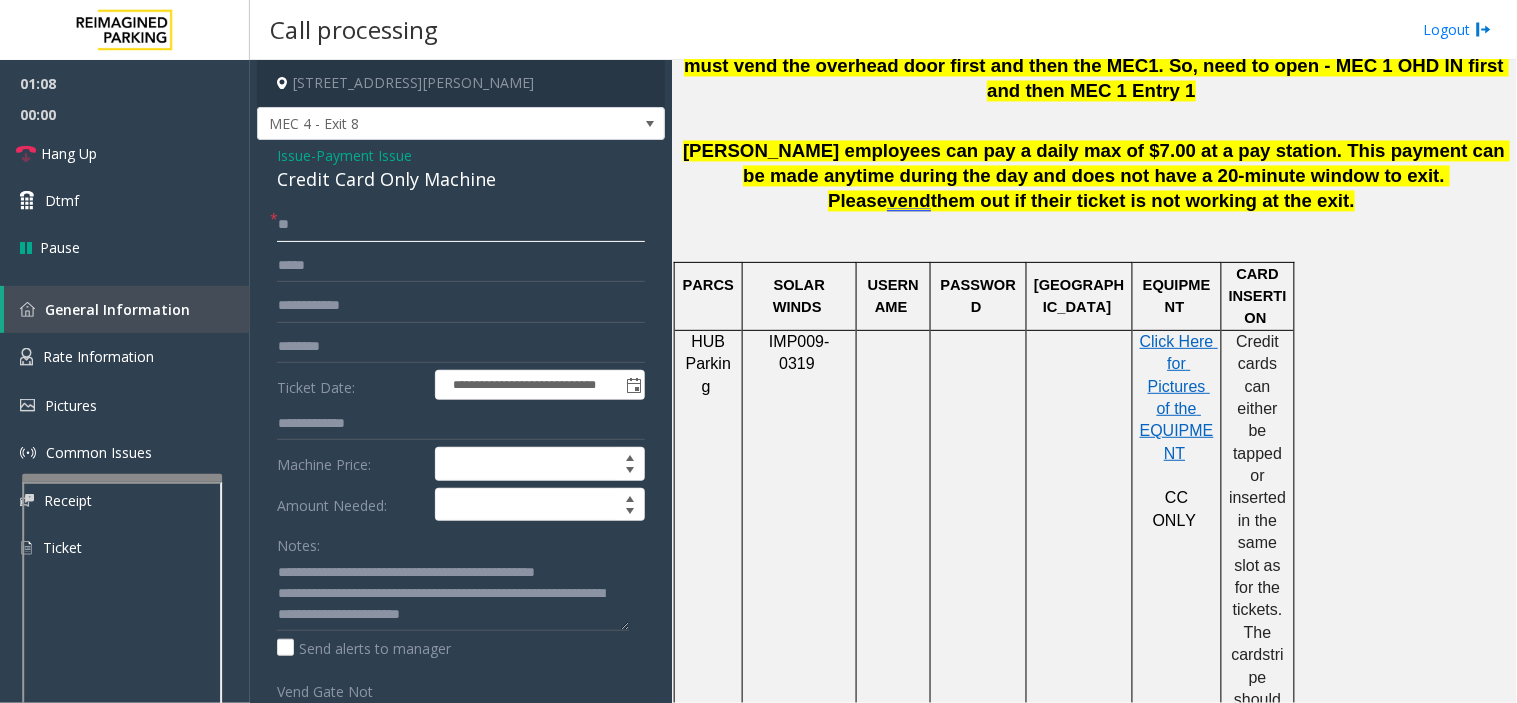 type on "*" 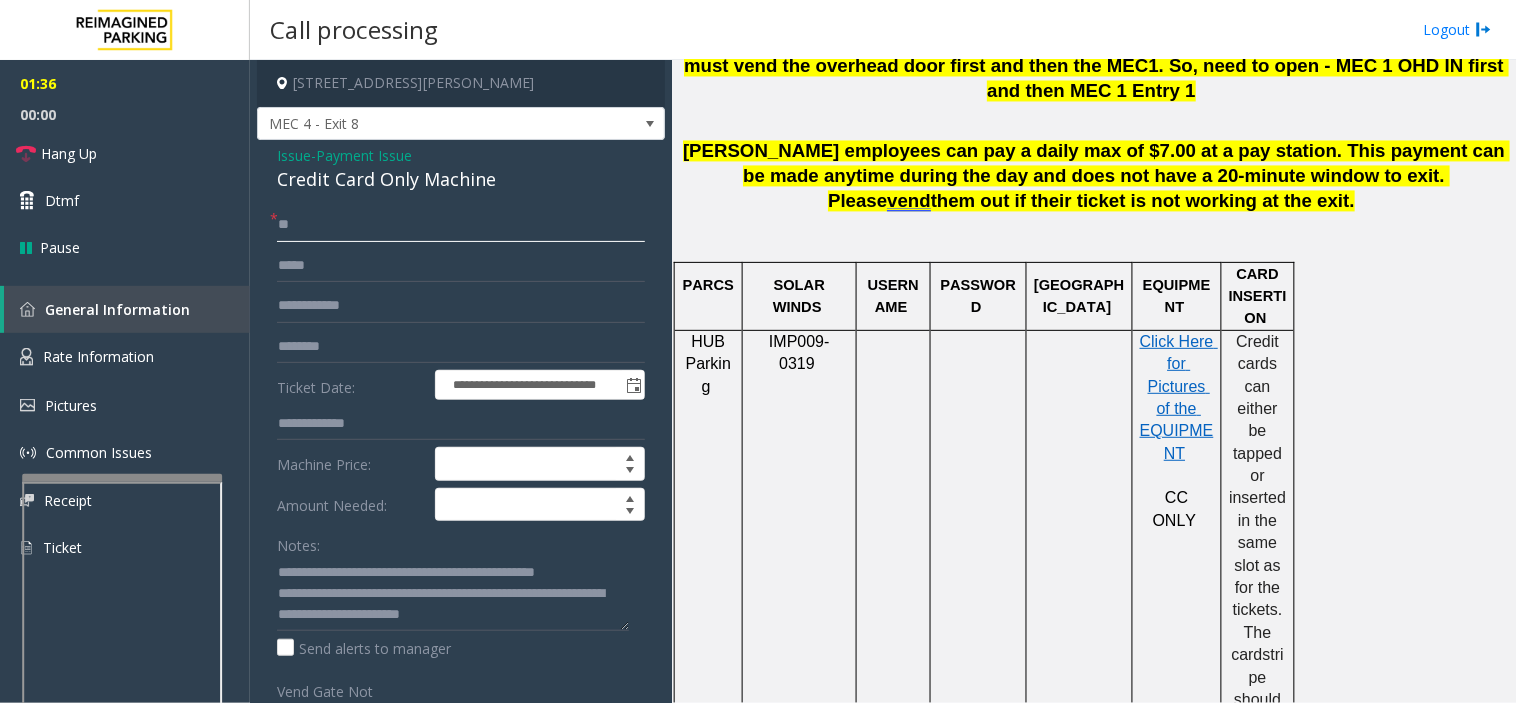 type on "*" 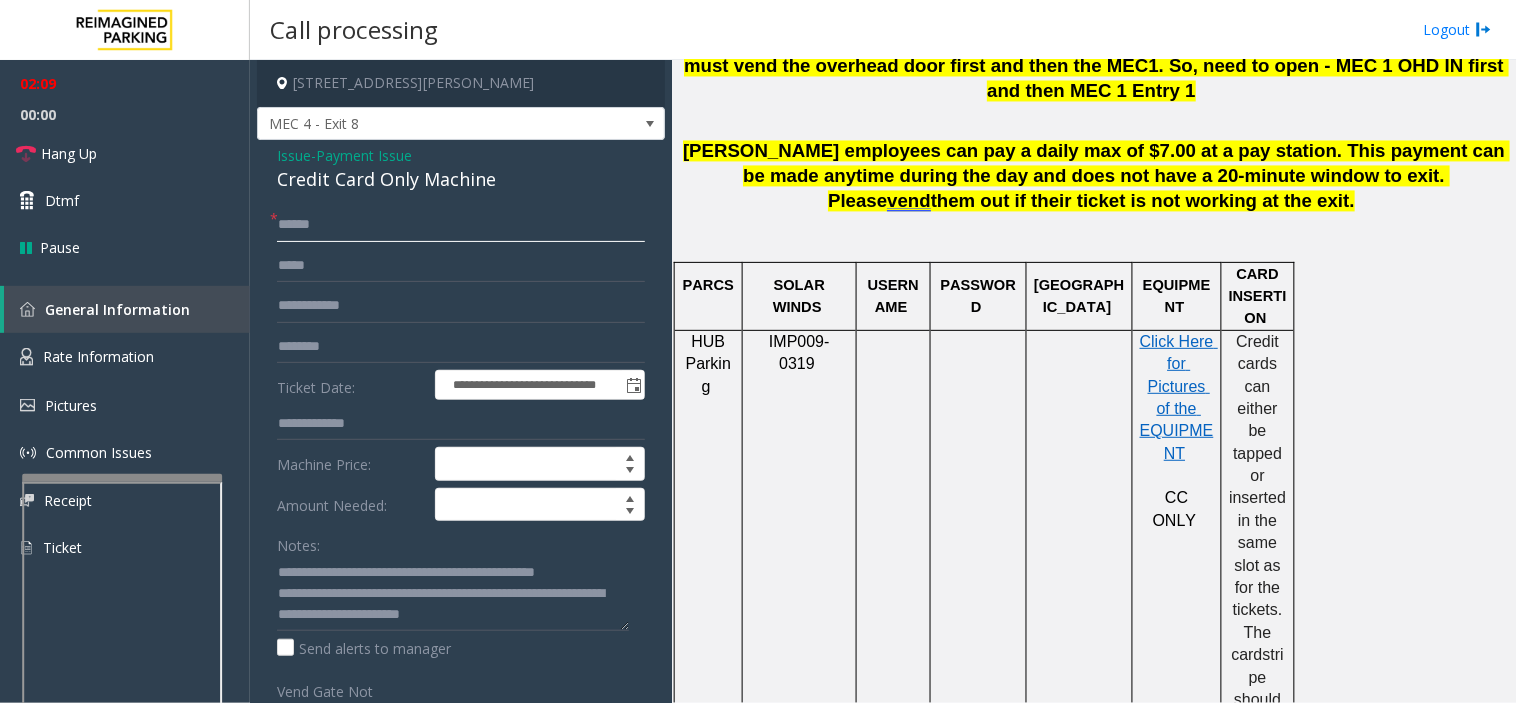 type on "******" 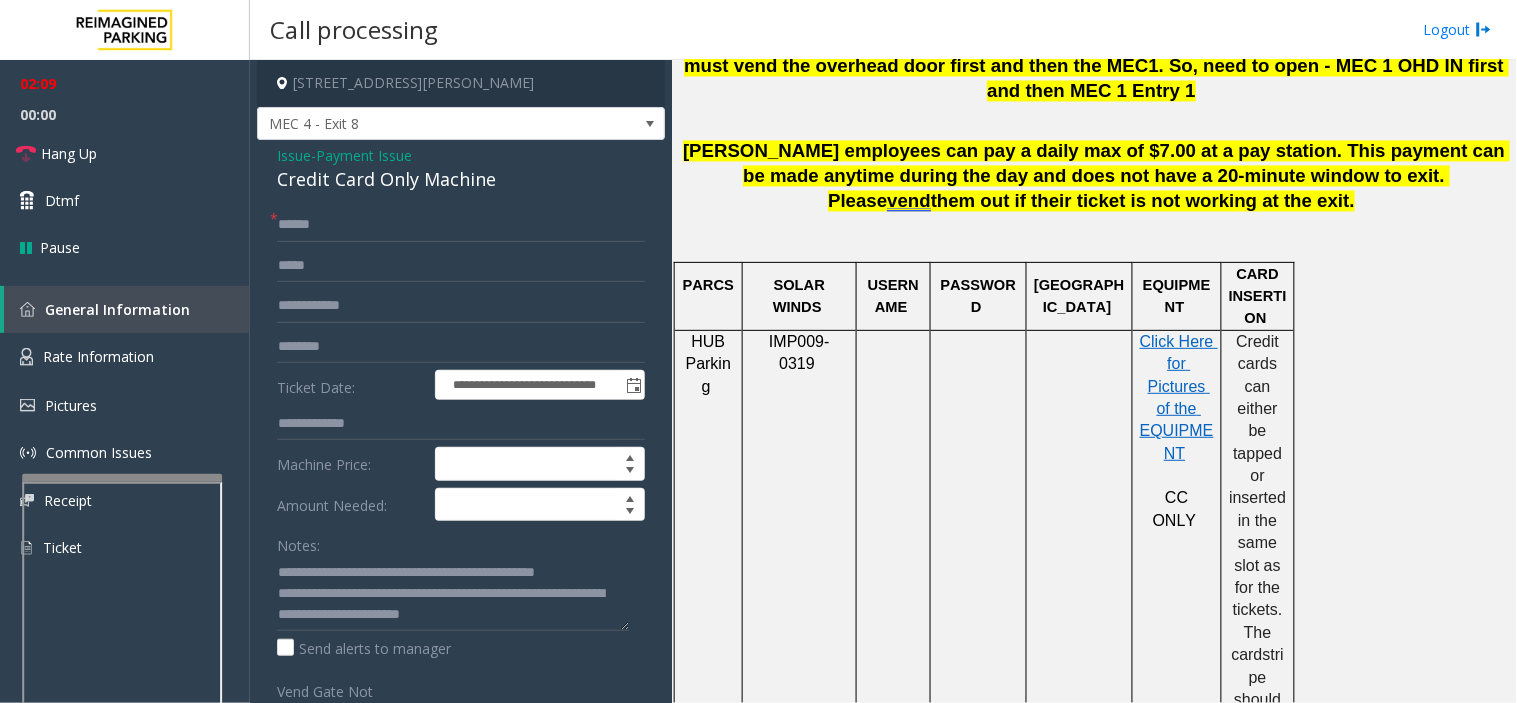 click on "Issue" 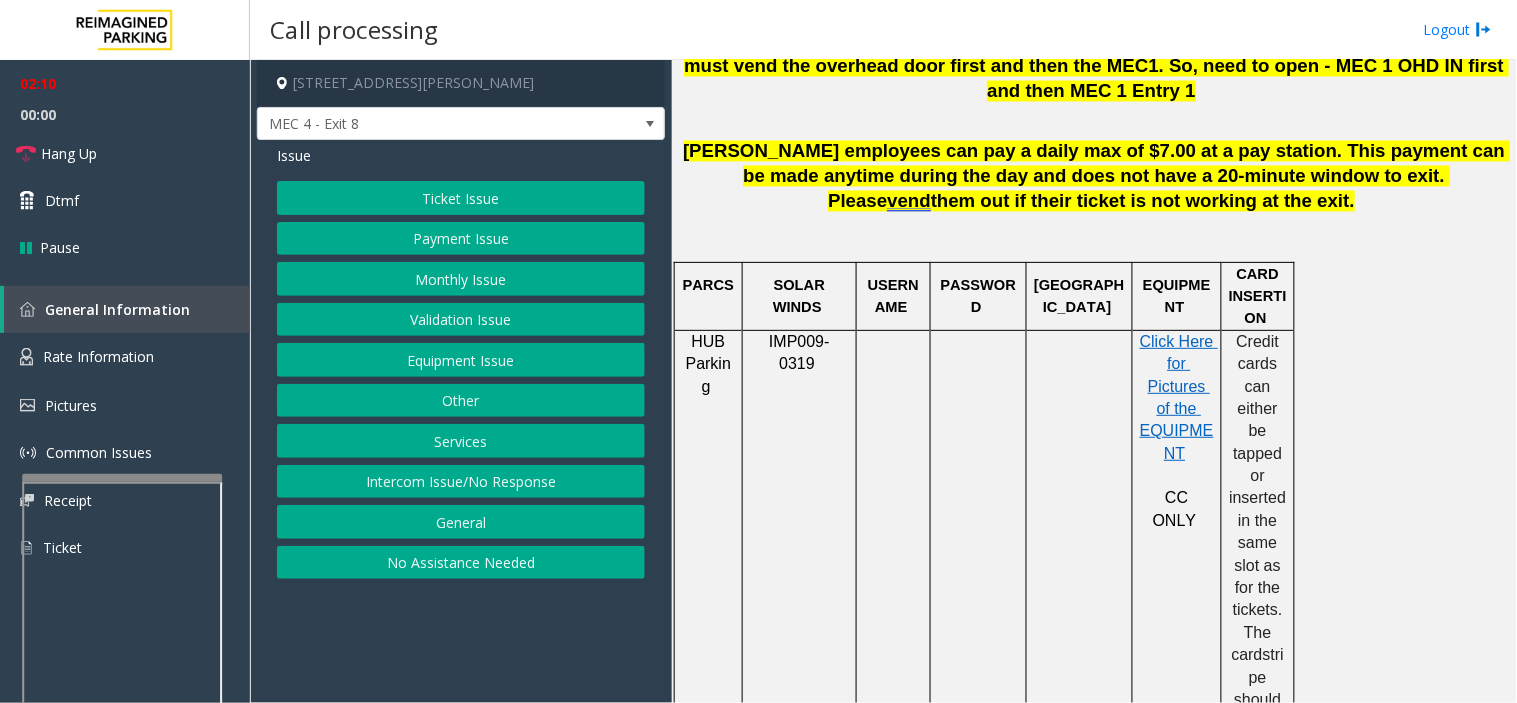 click on "Ticket Issue" 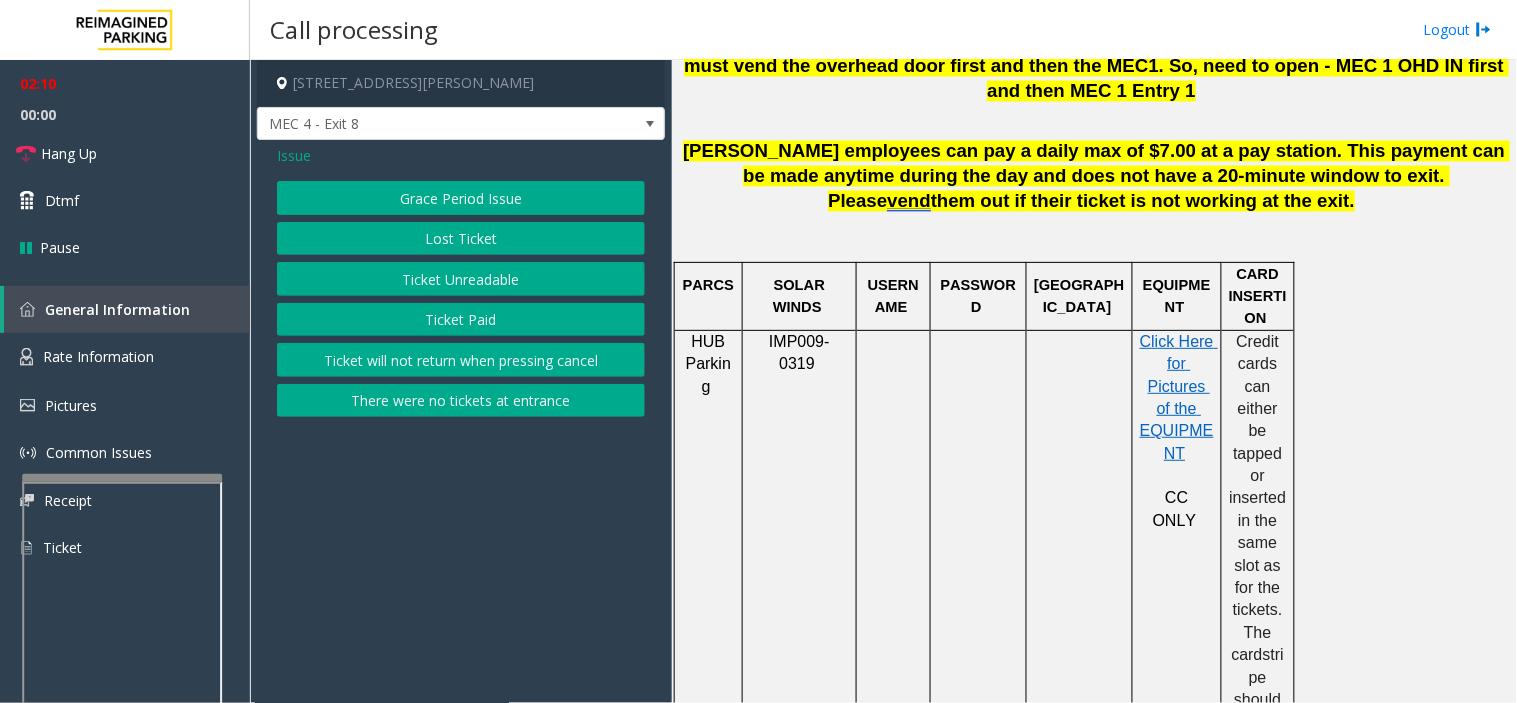click on "Ticket Unreadable" 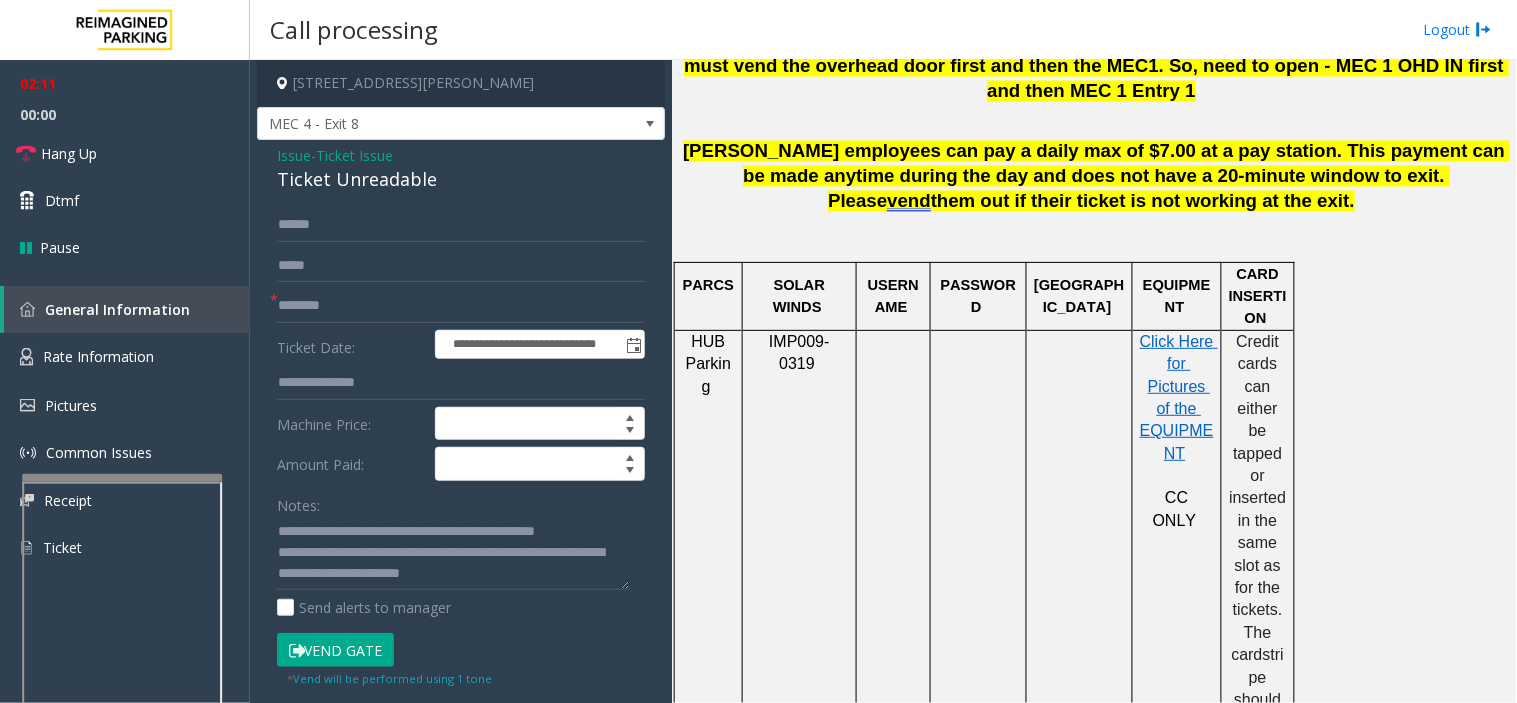 scroll, scrollTop: 42, scrollLeft: 0, axis: vertical 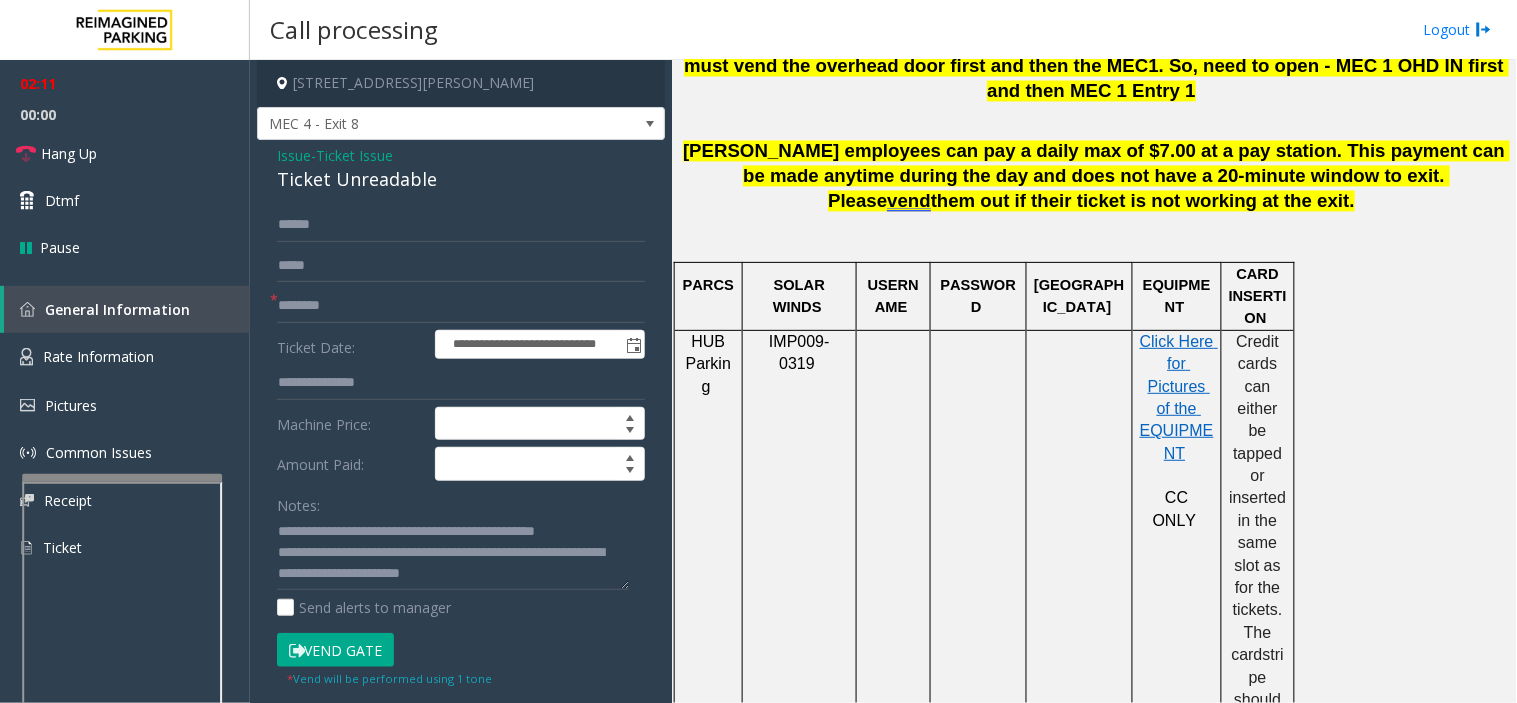 click on "Vend Gate" 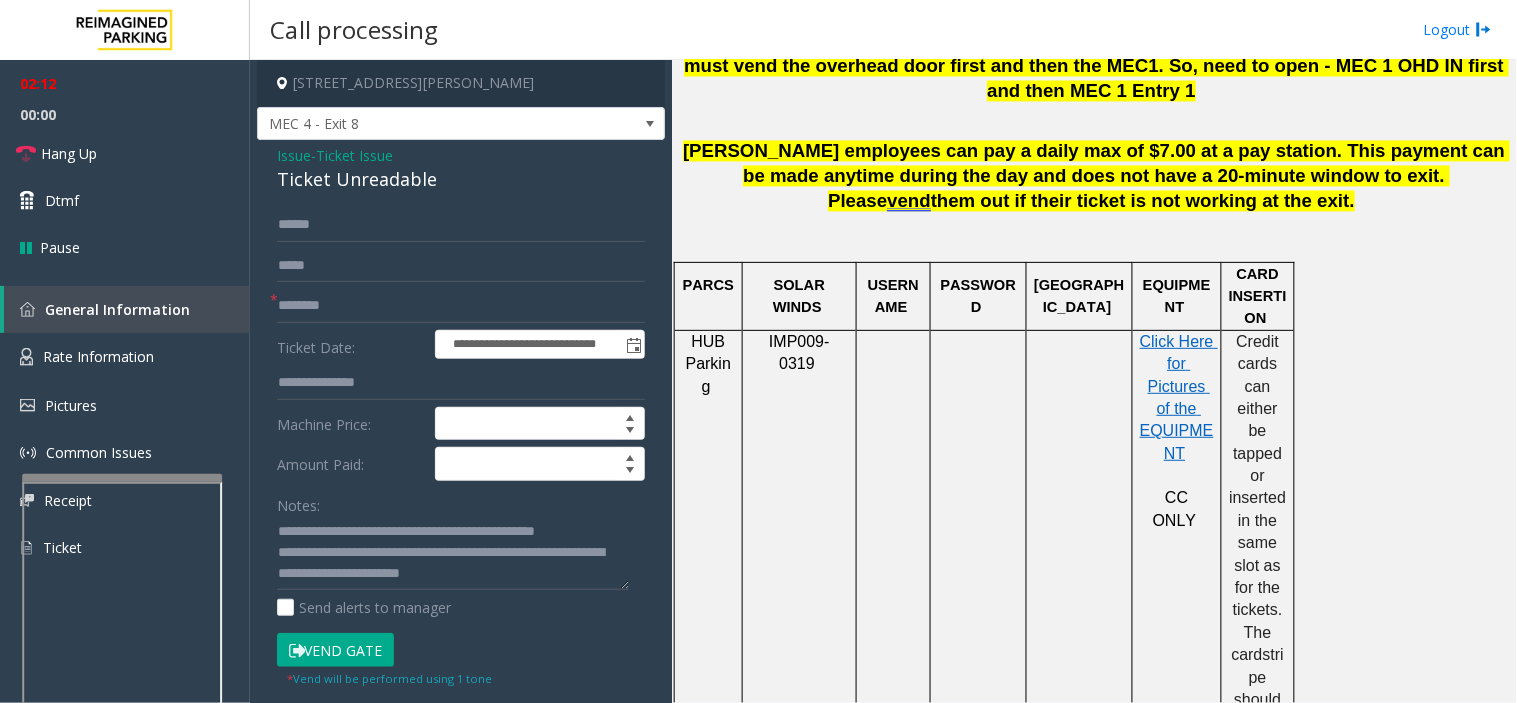 click on "Issue" 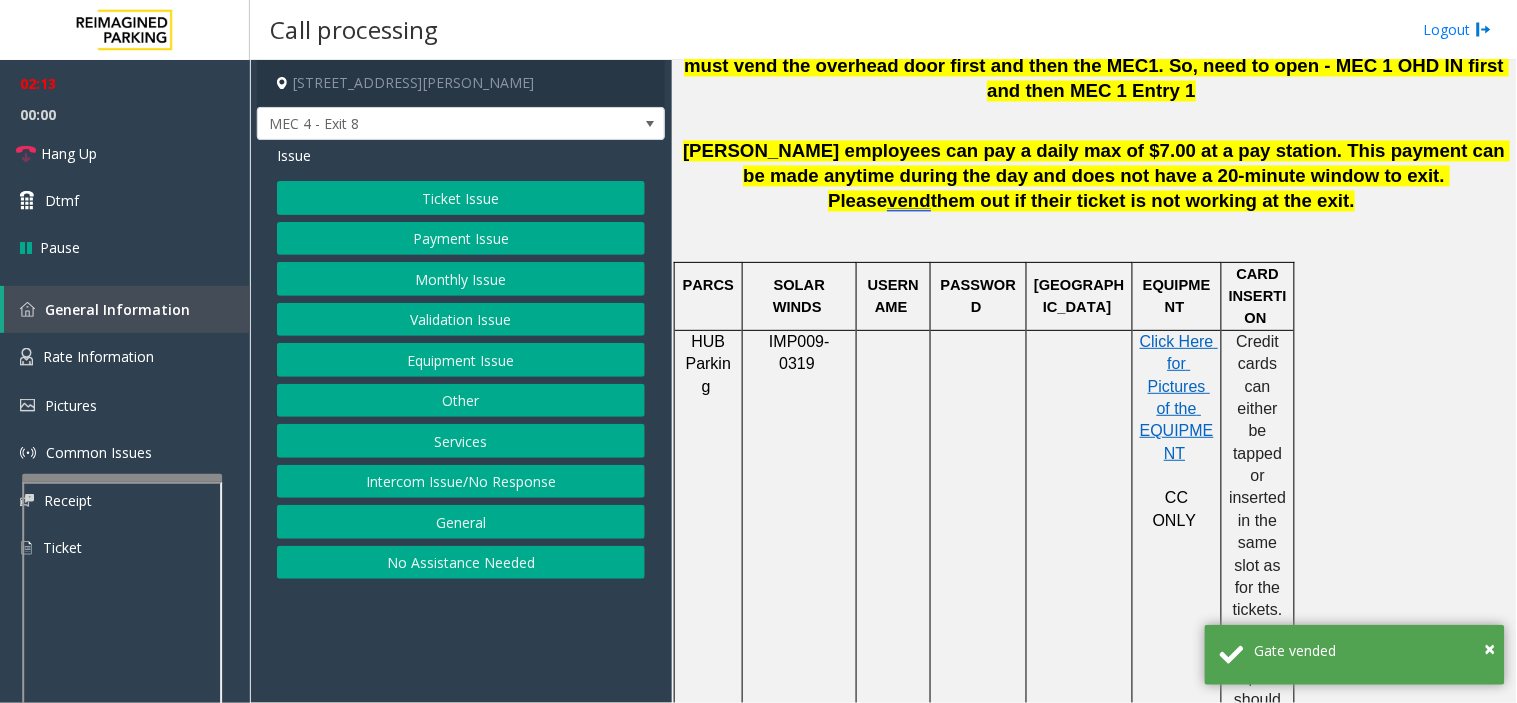 click on "Payment Issue" 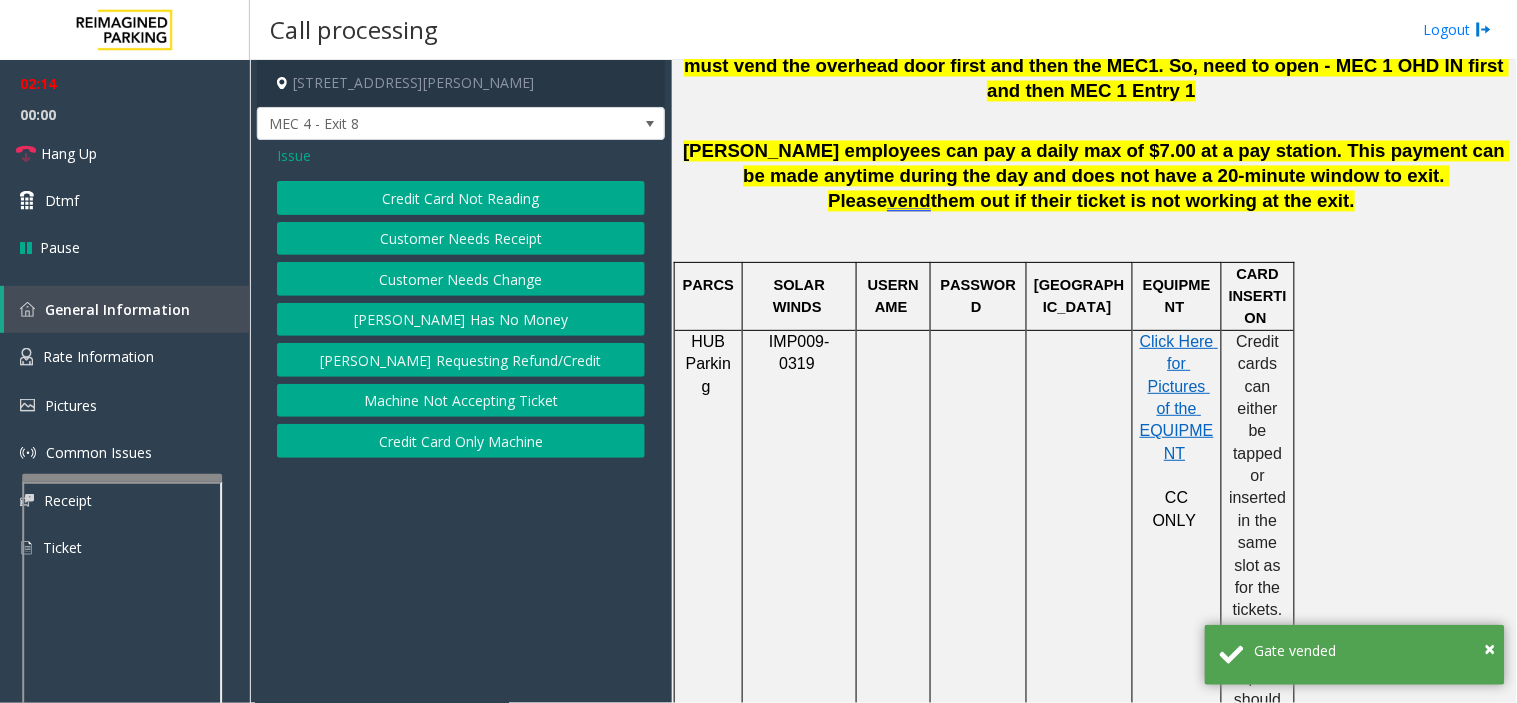 click on "Credit Card Only Machine" 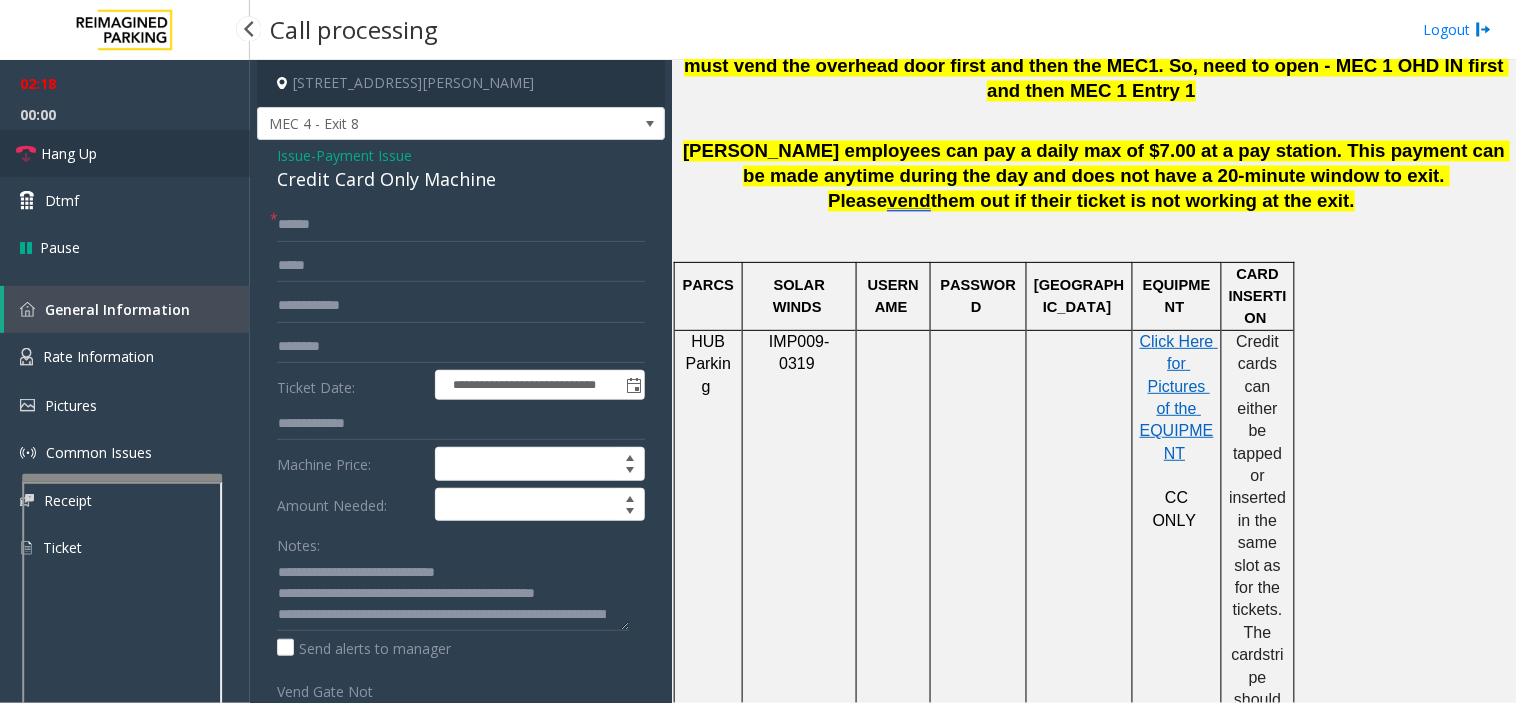 click on "Hang Up" at bounding box center [125, 153] 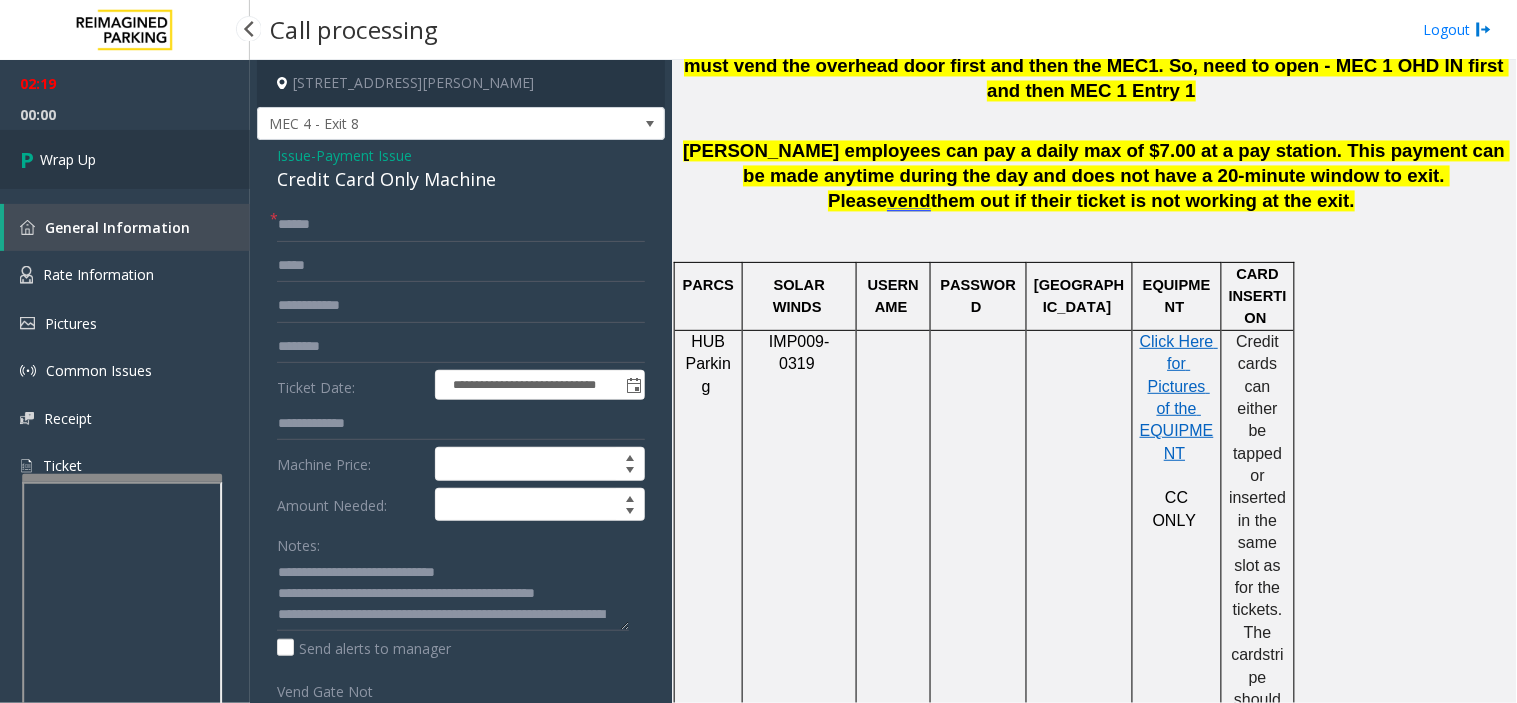 click on "Wrap Up" at bounding box center (125, 159) 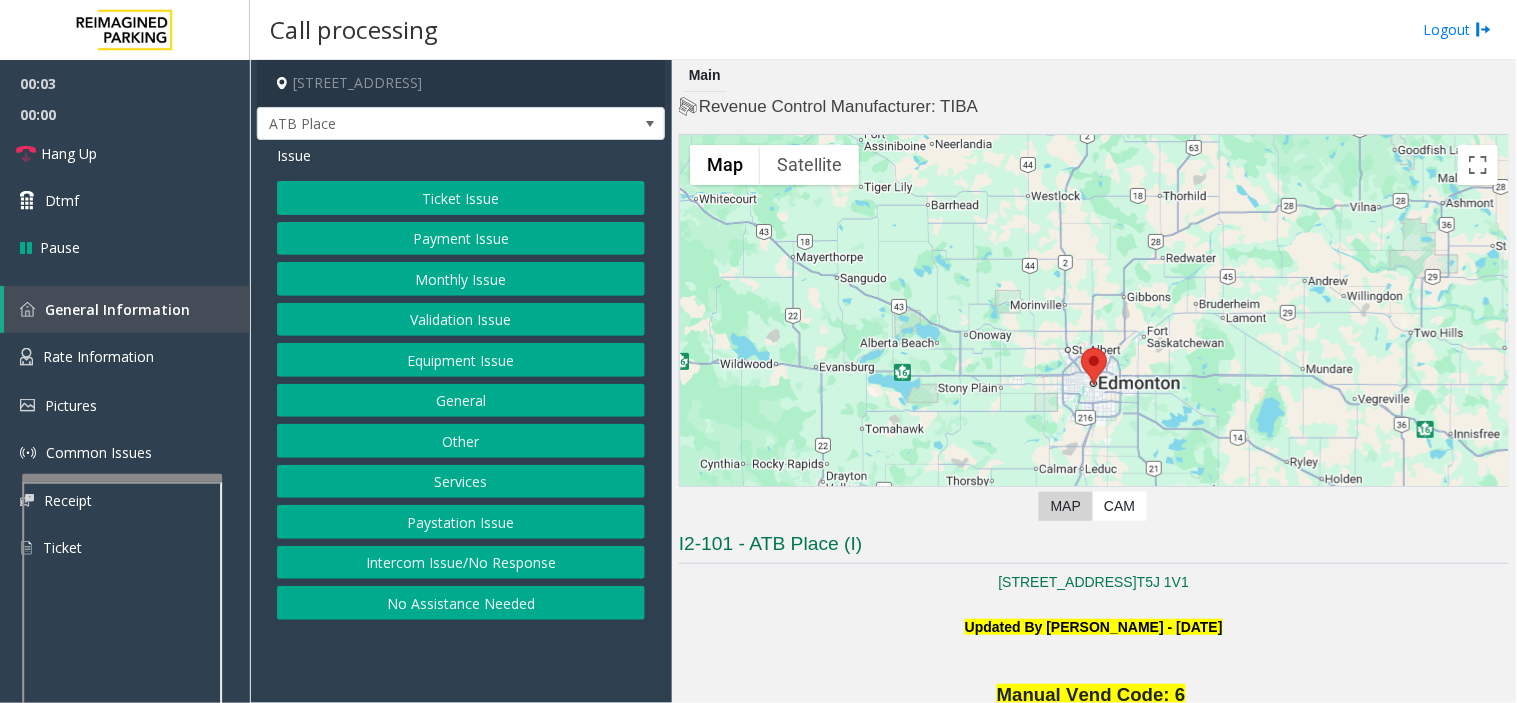 drag, startPoint x: 511, startPoint y: 627, endPoint x: 461, endPoint y: 650, distance: 55.03635 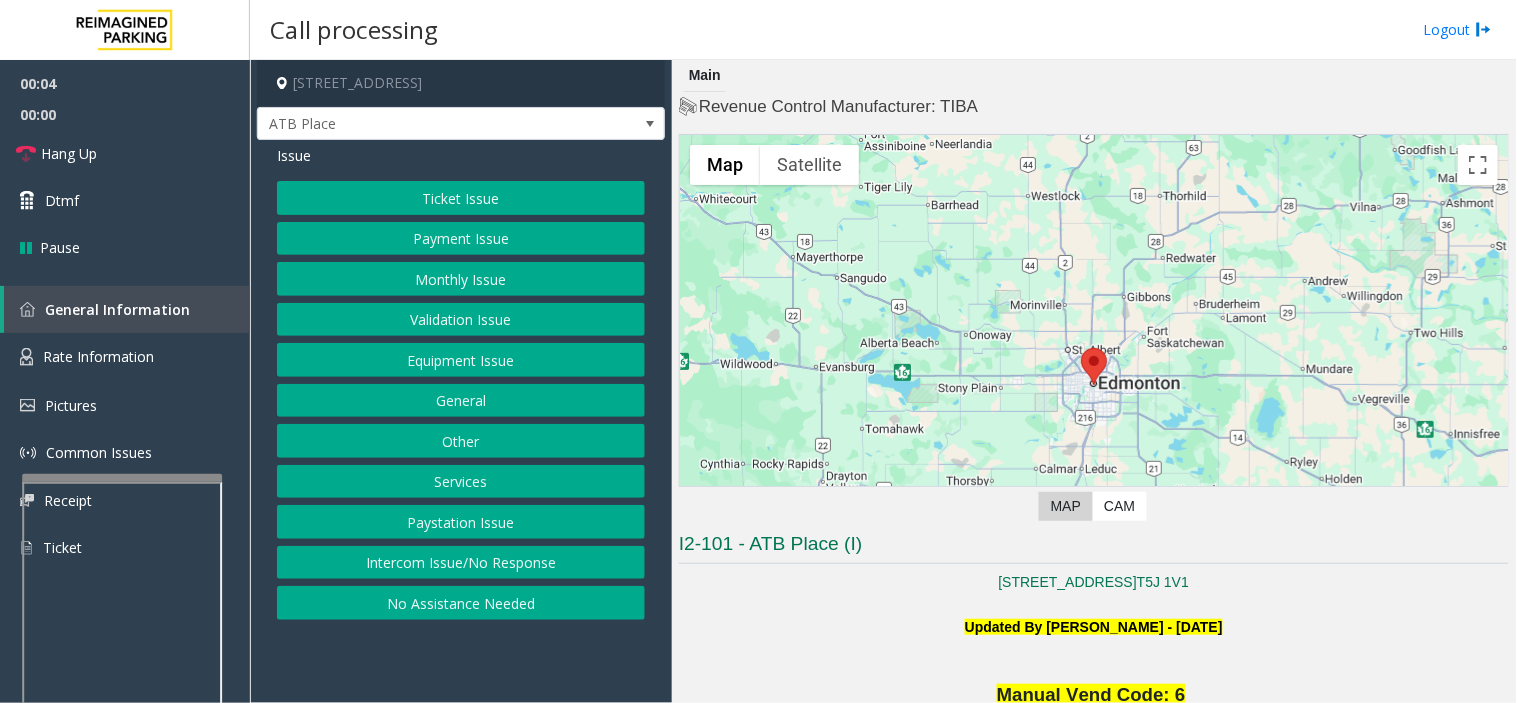 drag, startPoint x: 415, startPoint y: 660, endPoint x: 371, endPoint y: 676, distance: 46.818798 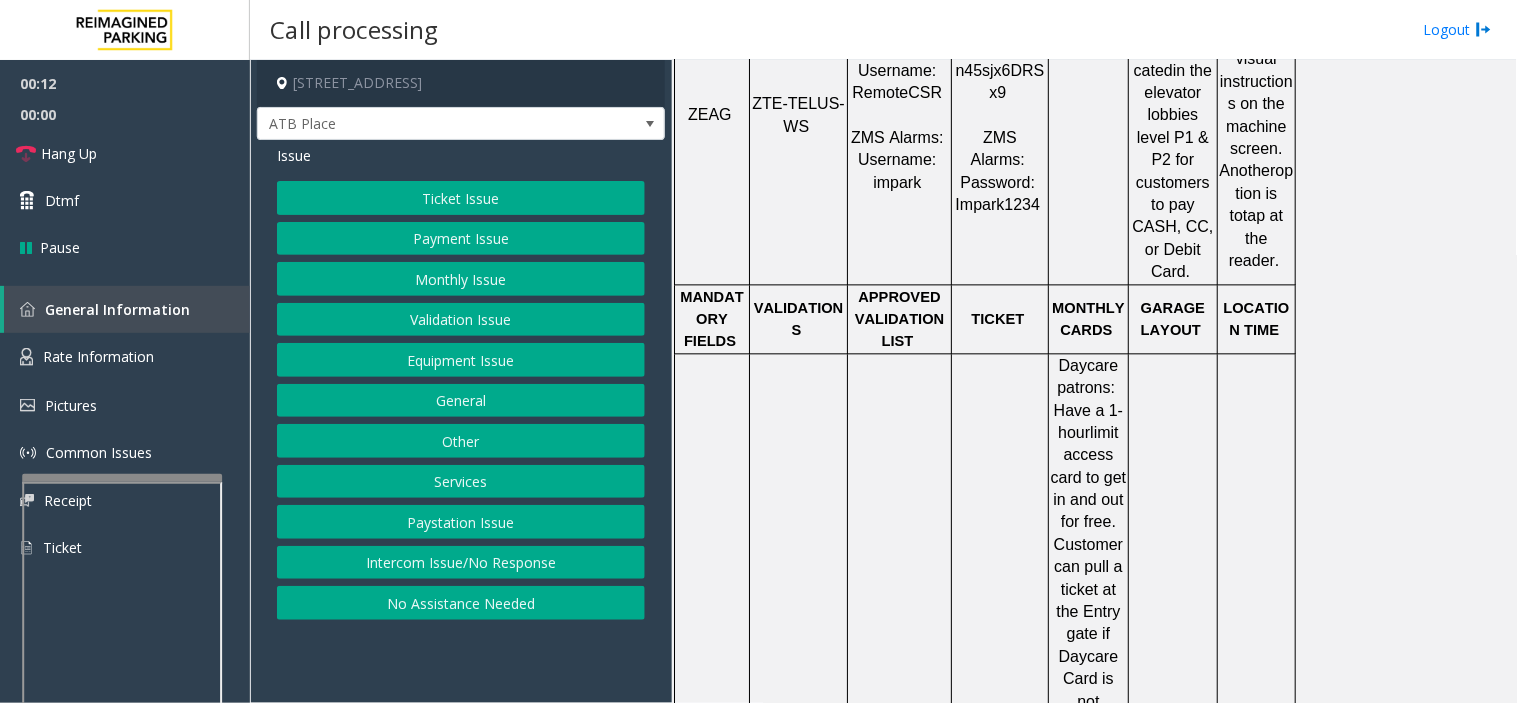 scroll, scrollTop: 1333, scrollLeft: 0, axis: vertical 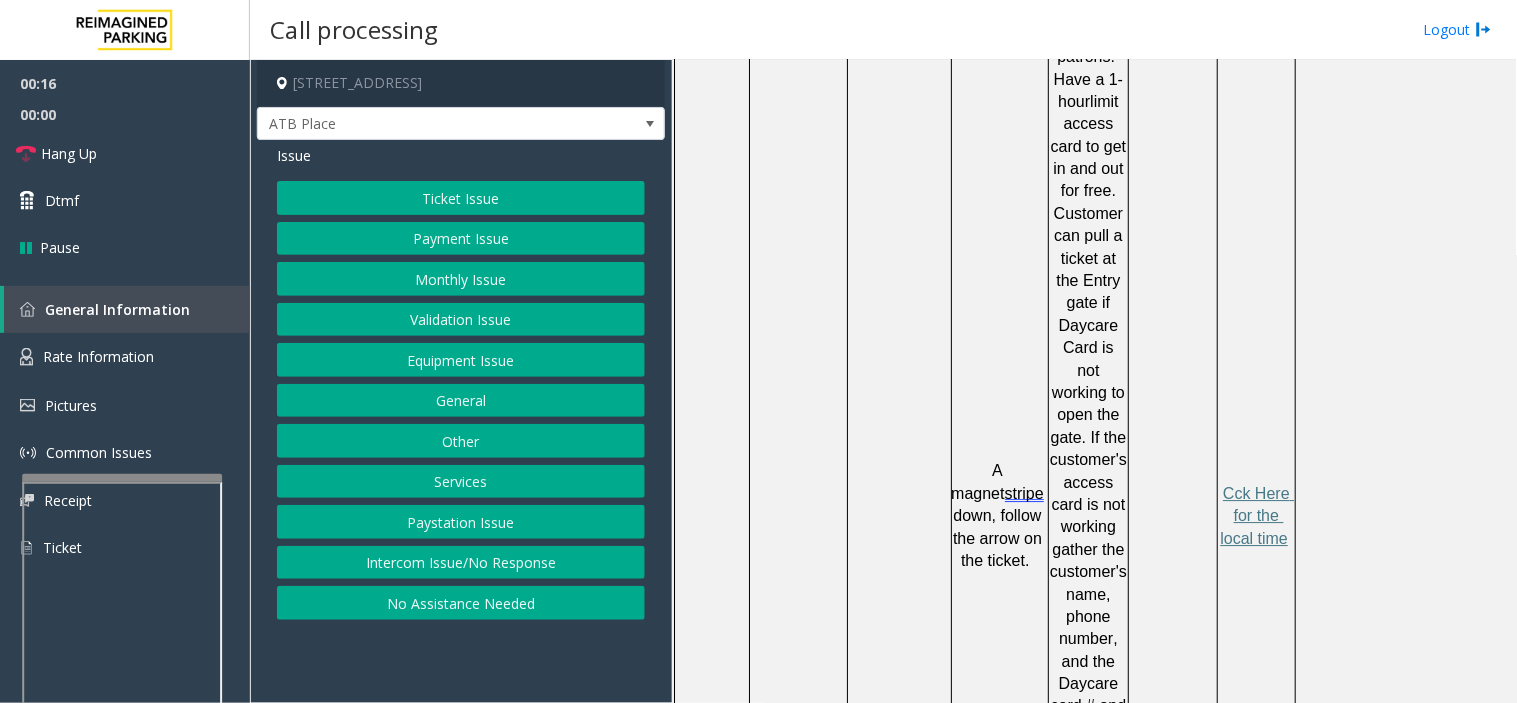 click on "Ticket Issue" 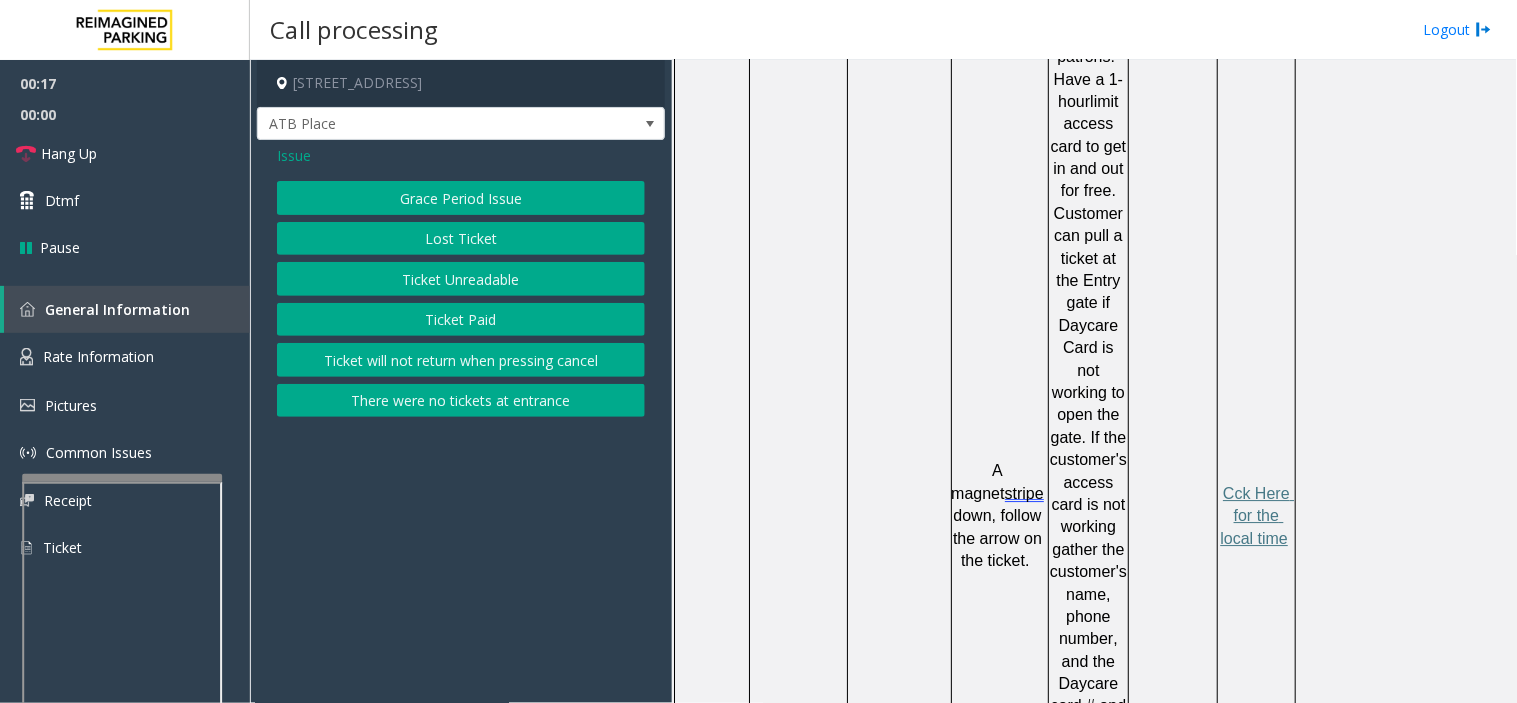 click on "Ticket Unreadable" 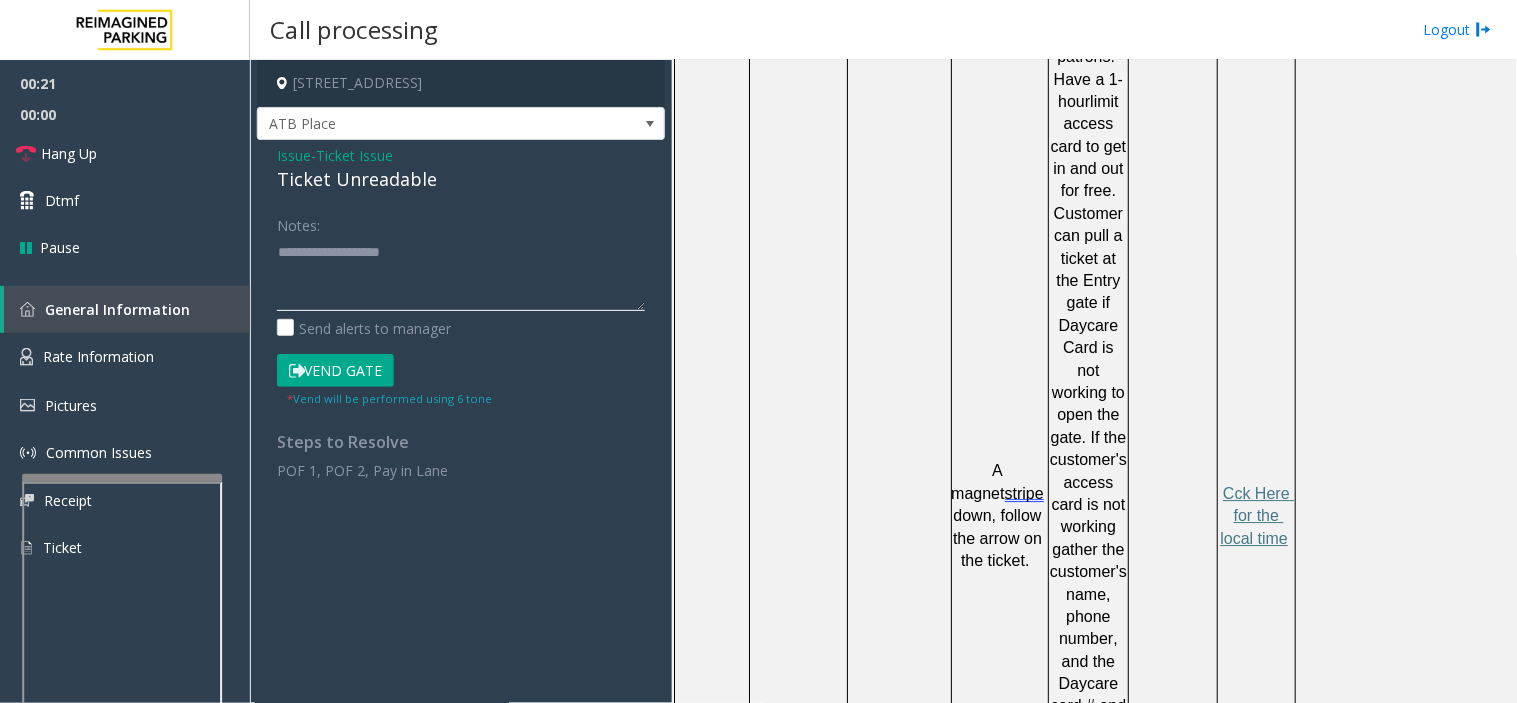 paste on "**********" 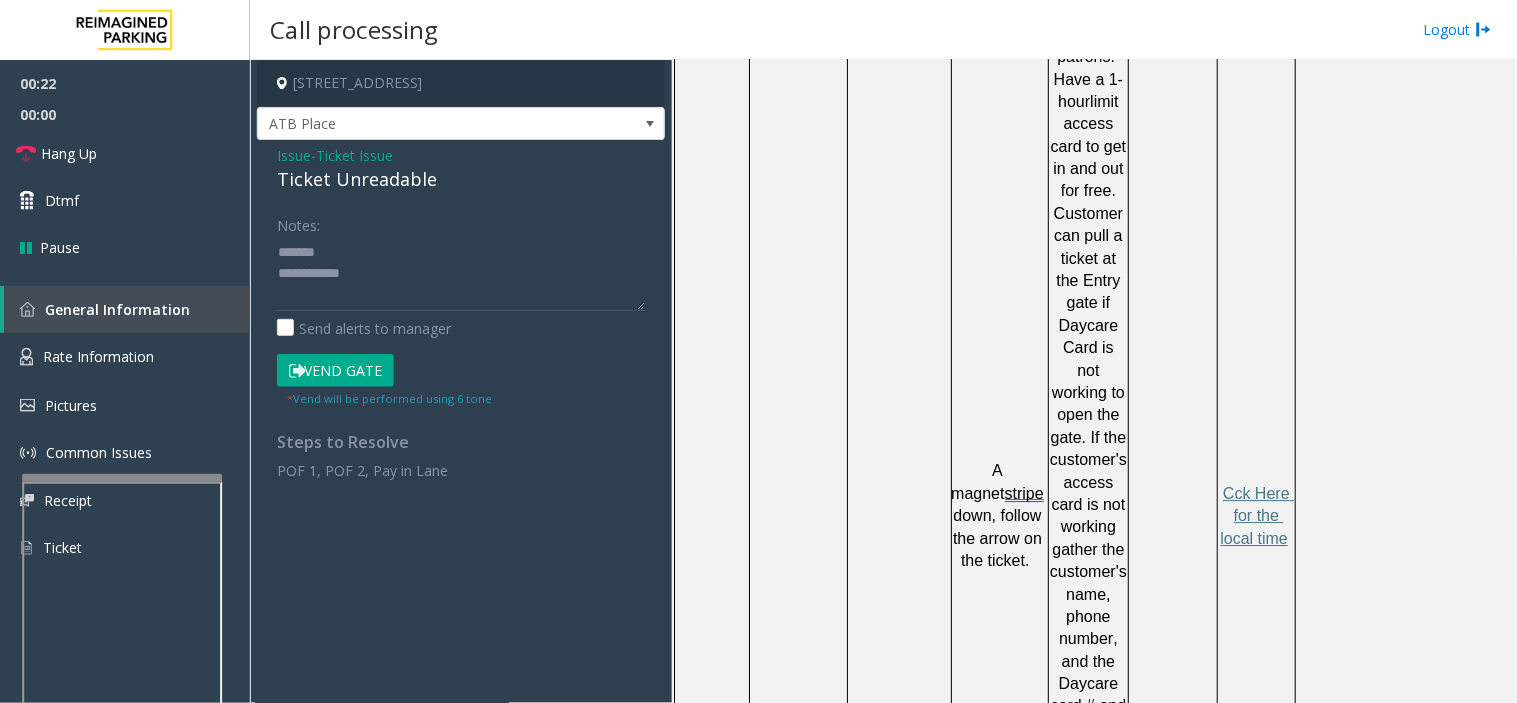 click on "Ticket Unreadable" 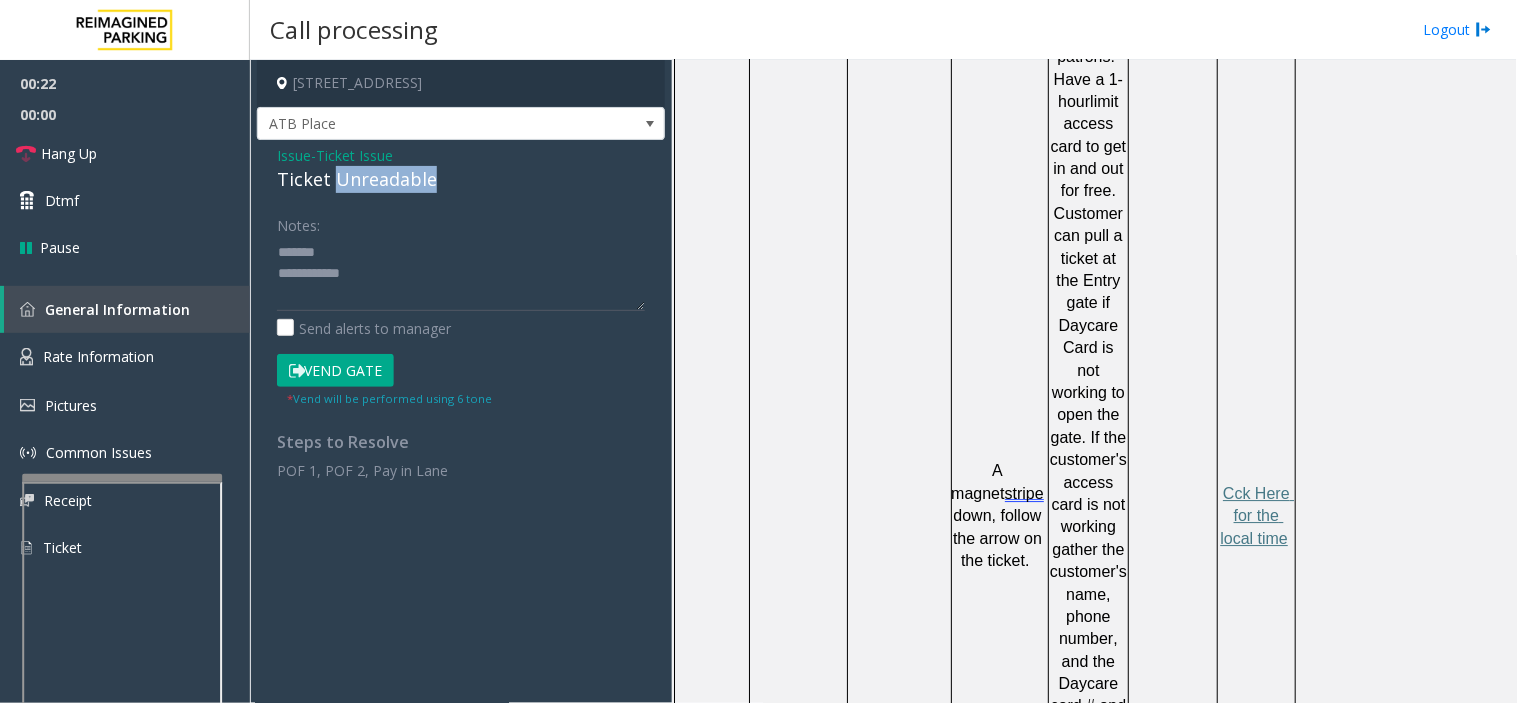 click on "Ticket Unreadable" 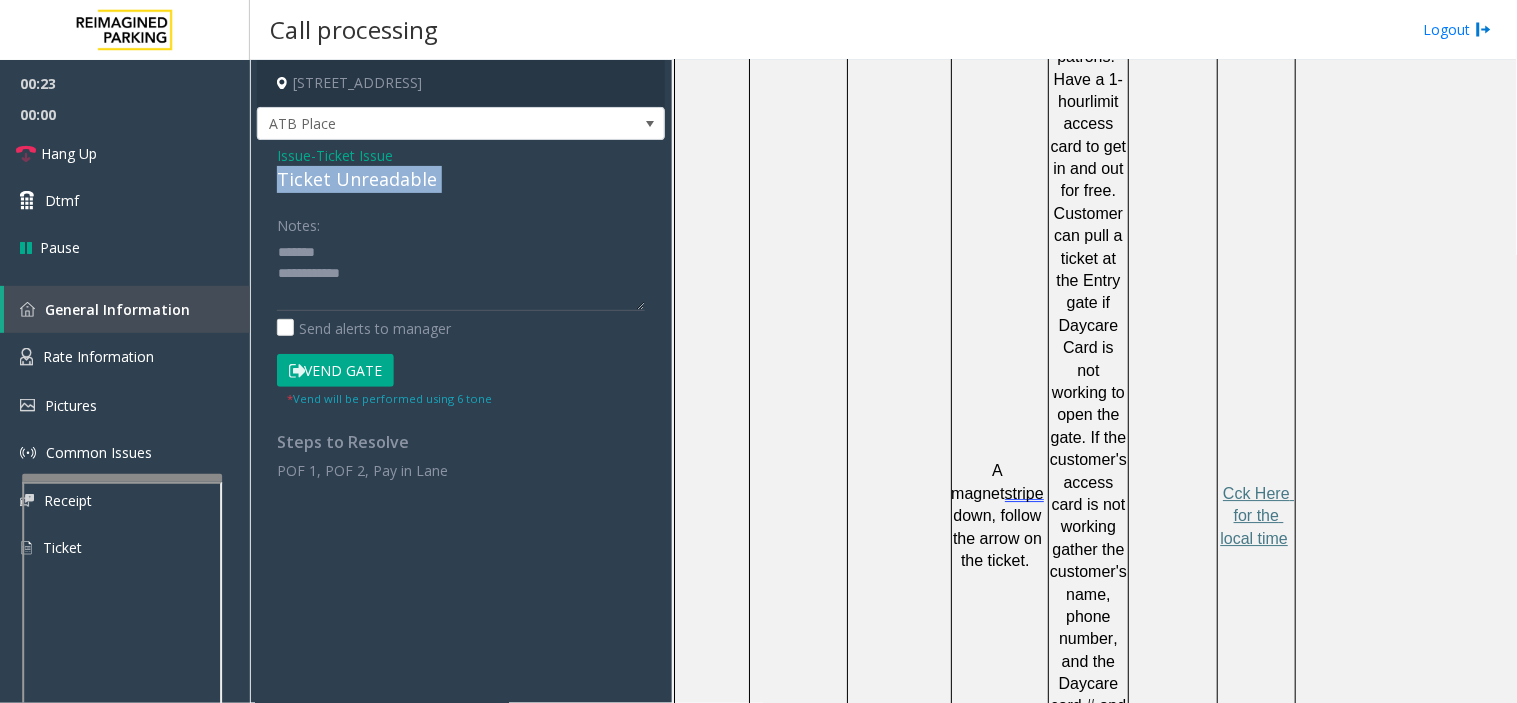click on "Ticket Unreadable" 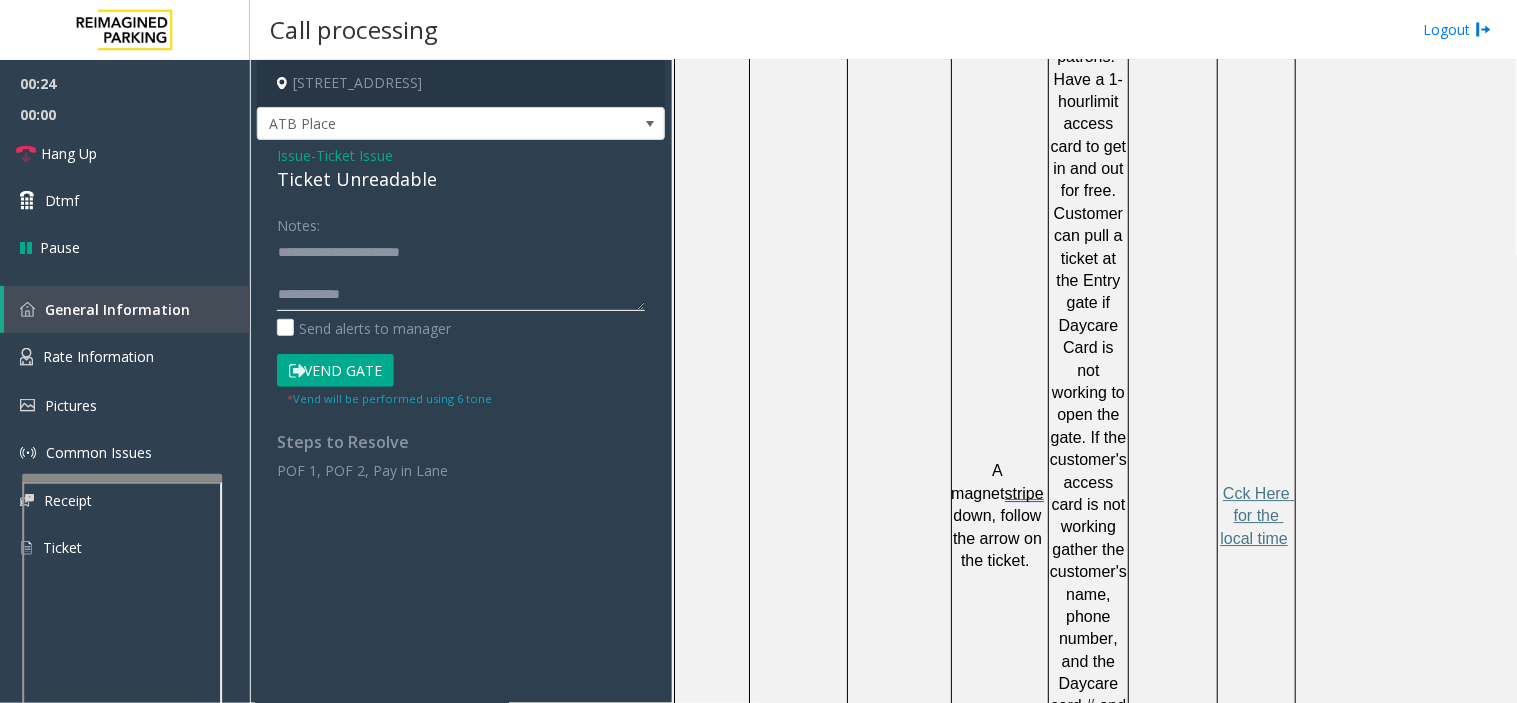 click 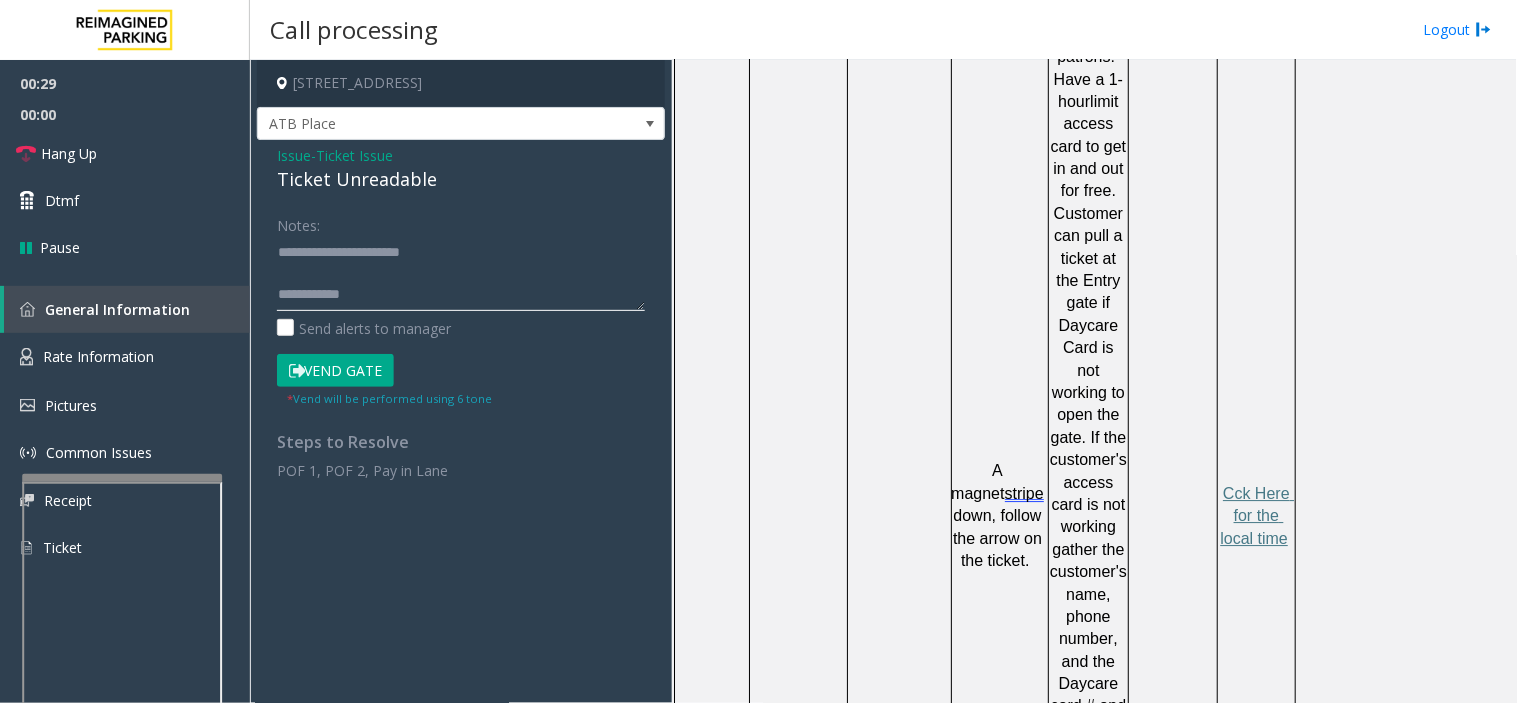 drag, startPoint x: 441, startPoint y: 313, endPoint x: 391, endPoint y: 296, distance: 52.810986 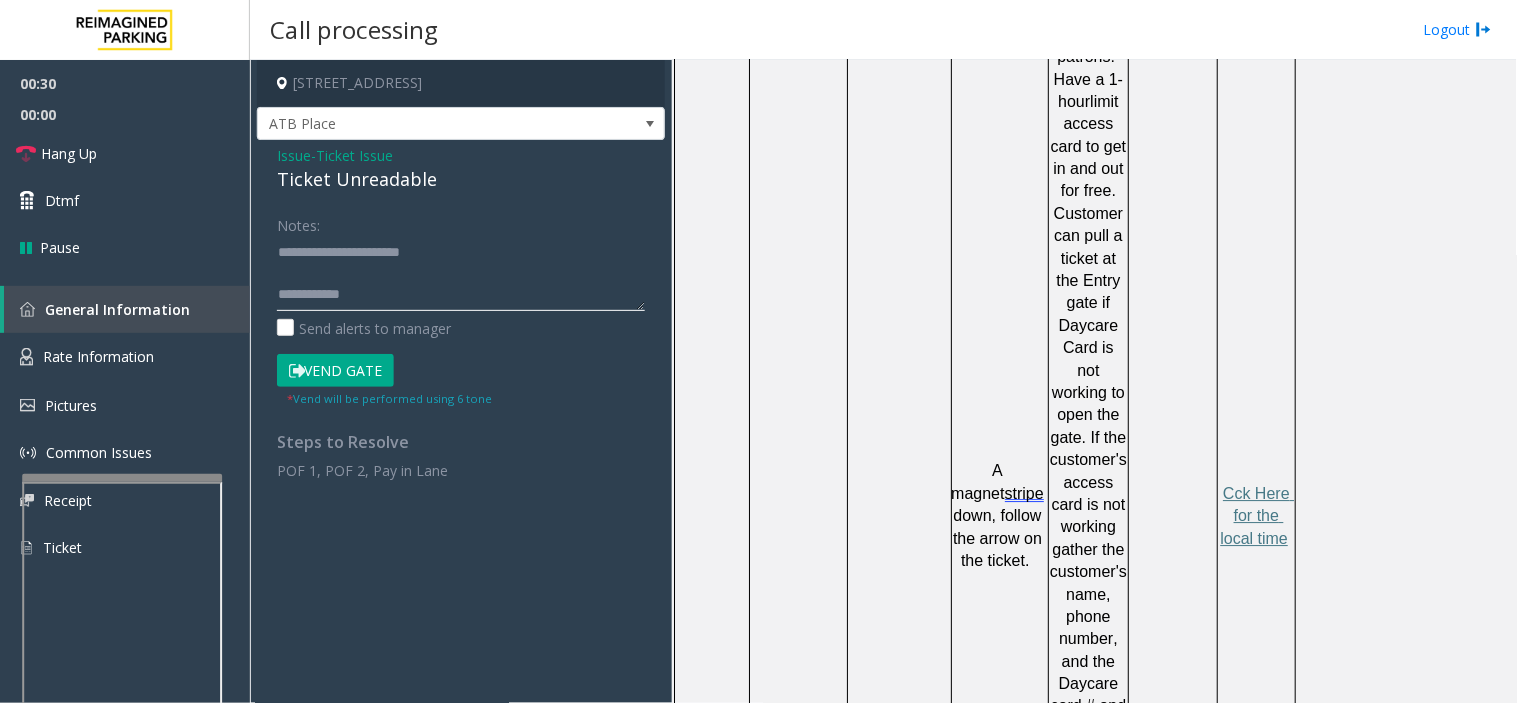 paste on "**********" 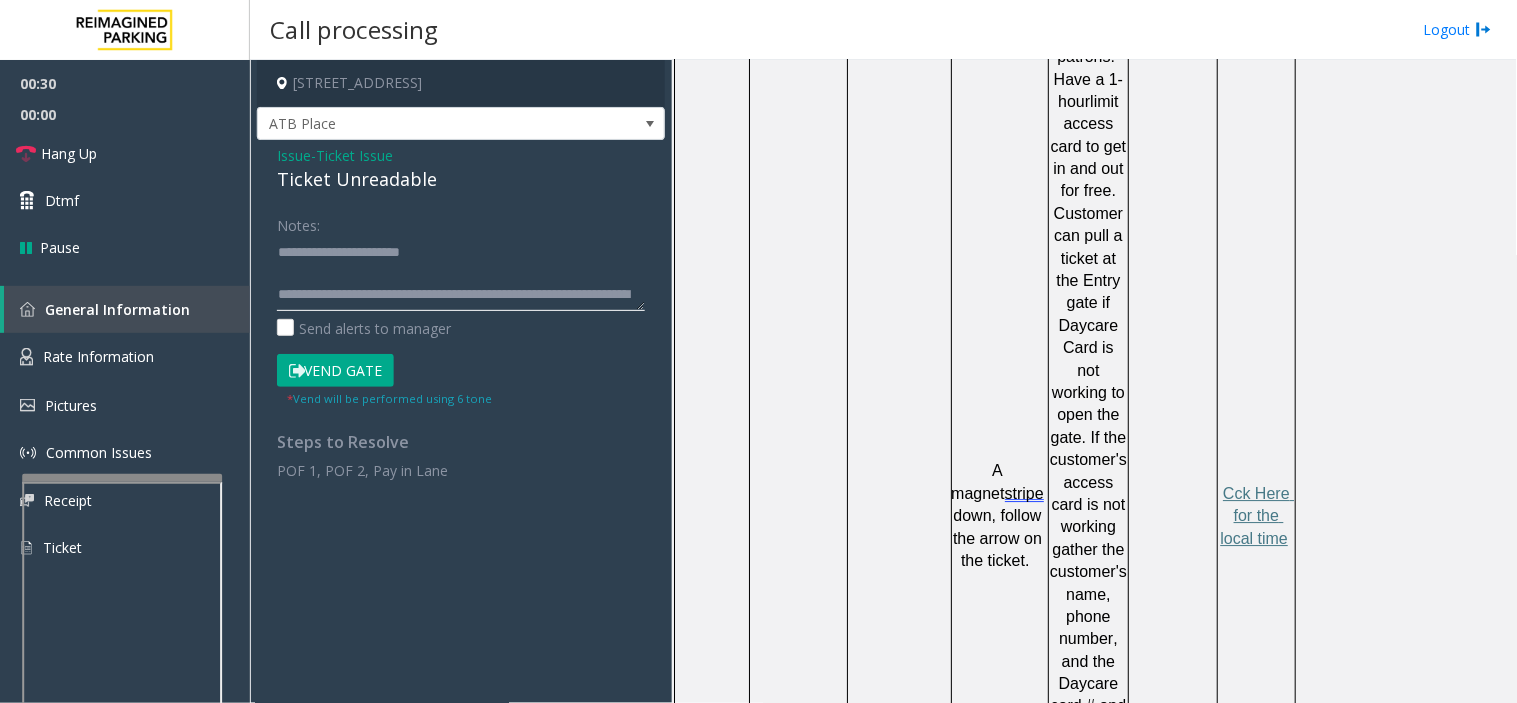 scroll, scrollTop: 35, scrollLeft: 0, axis: vertical 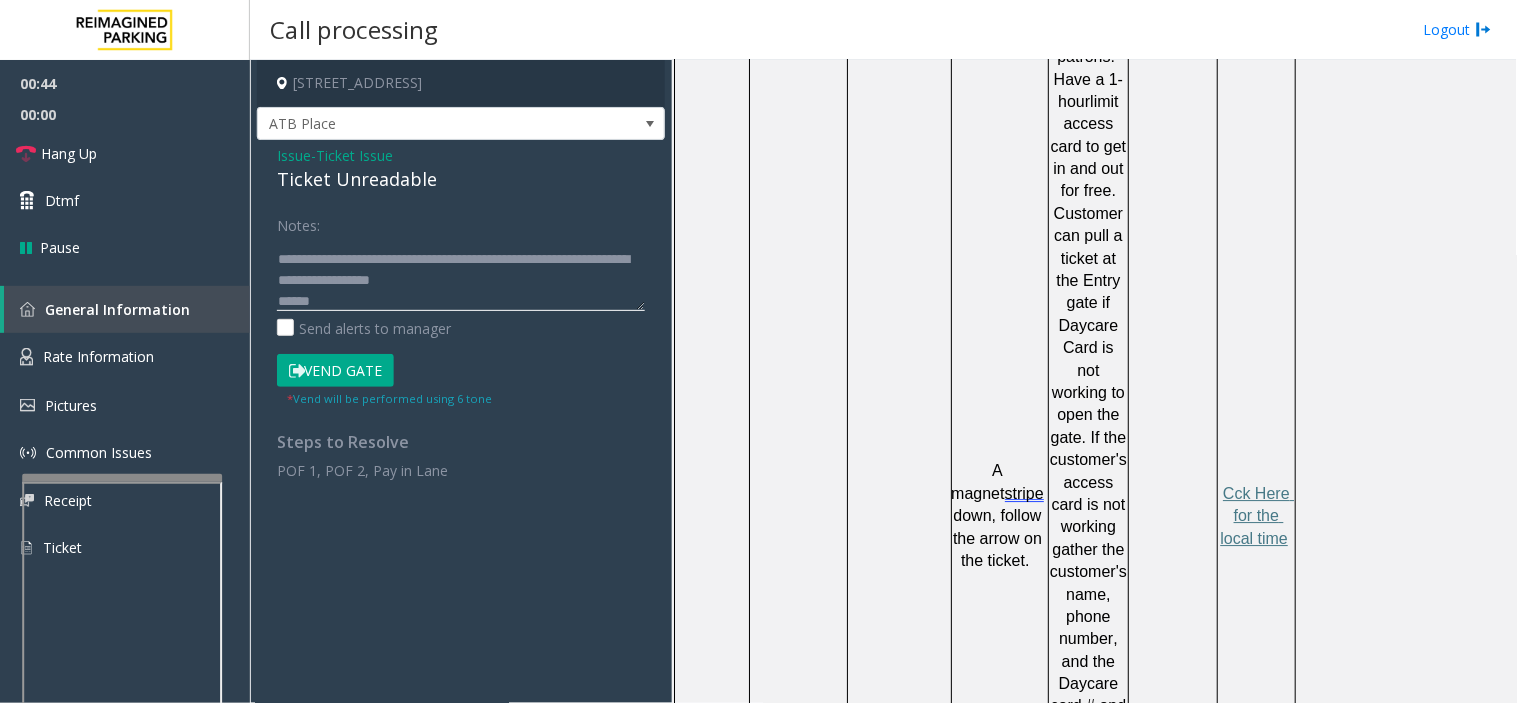 type on "**********" 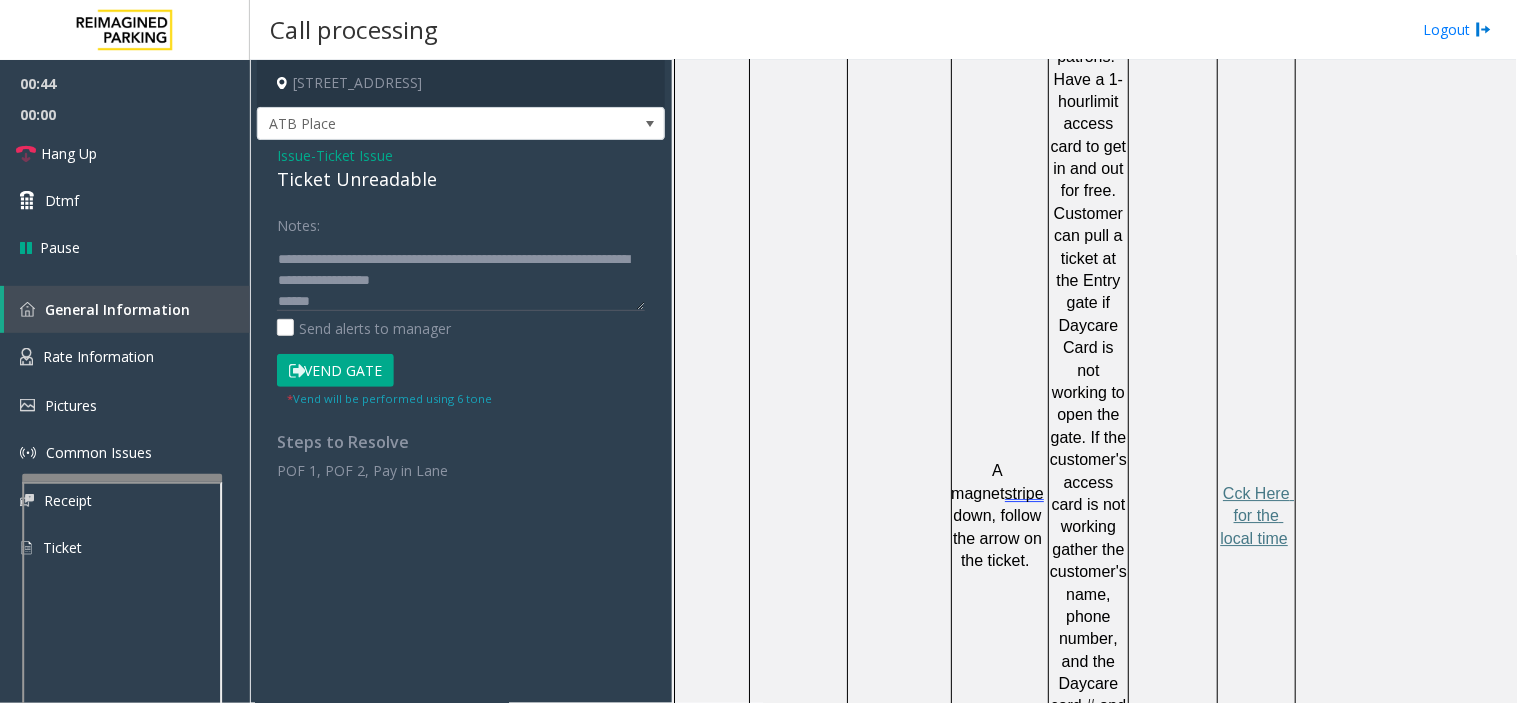 click on "Vend Gate" 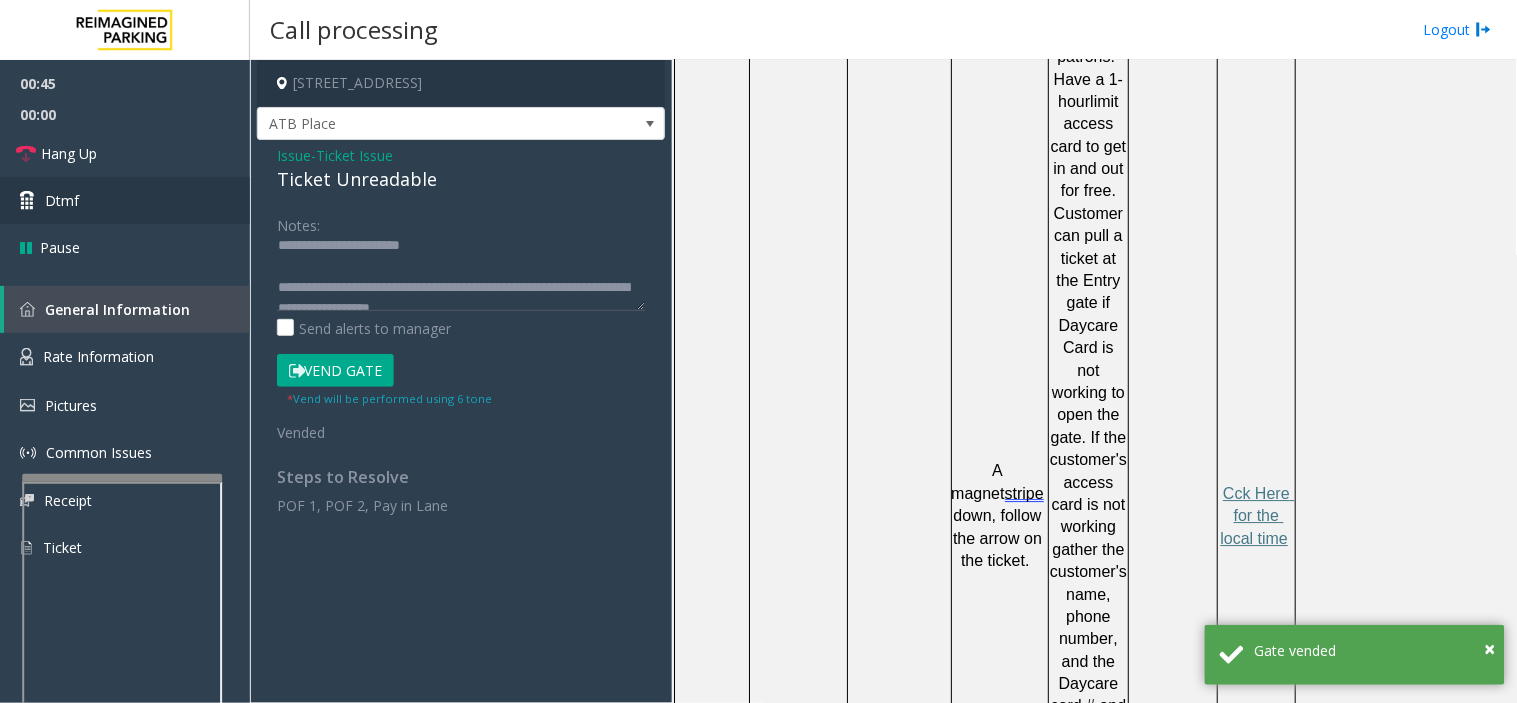 scroll, scrollTop: 0, scrollLeft: 0, axis: both 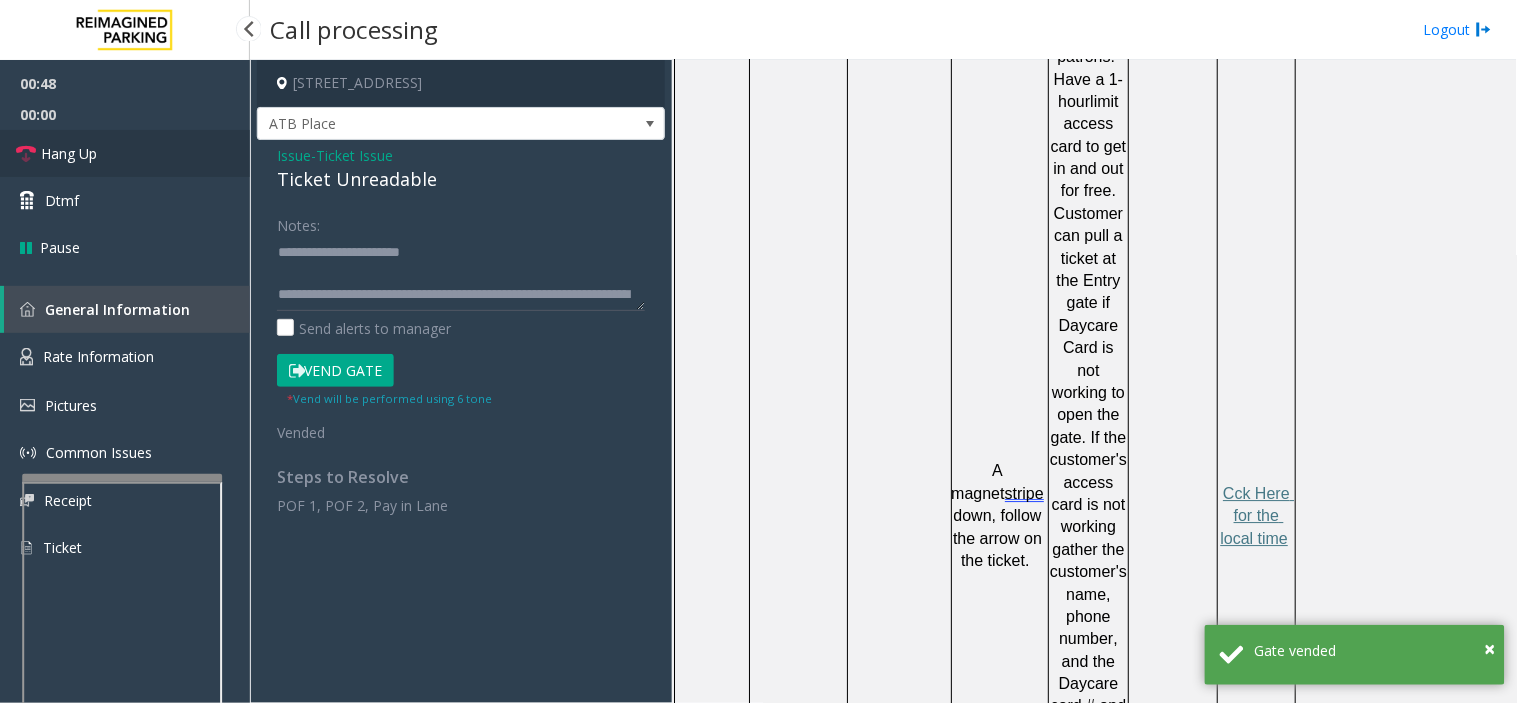 click on "Hang Up" at bounding box center [125, 153] 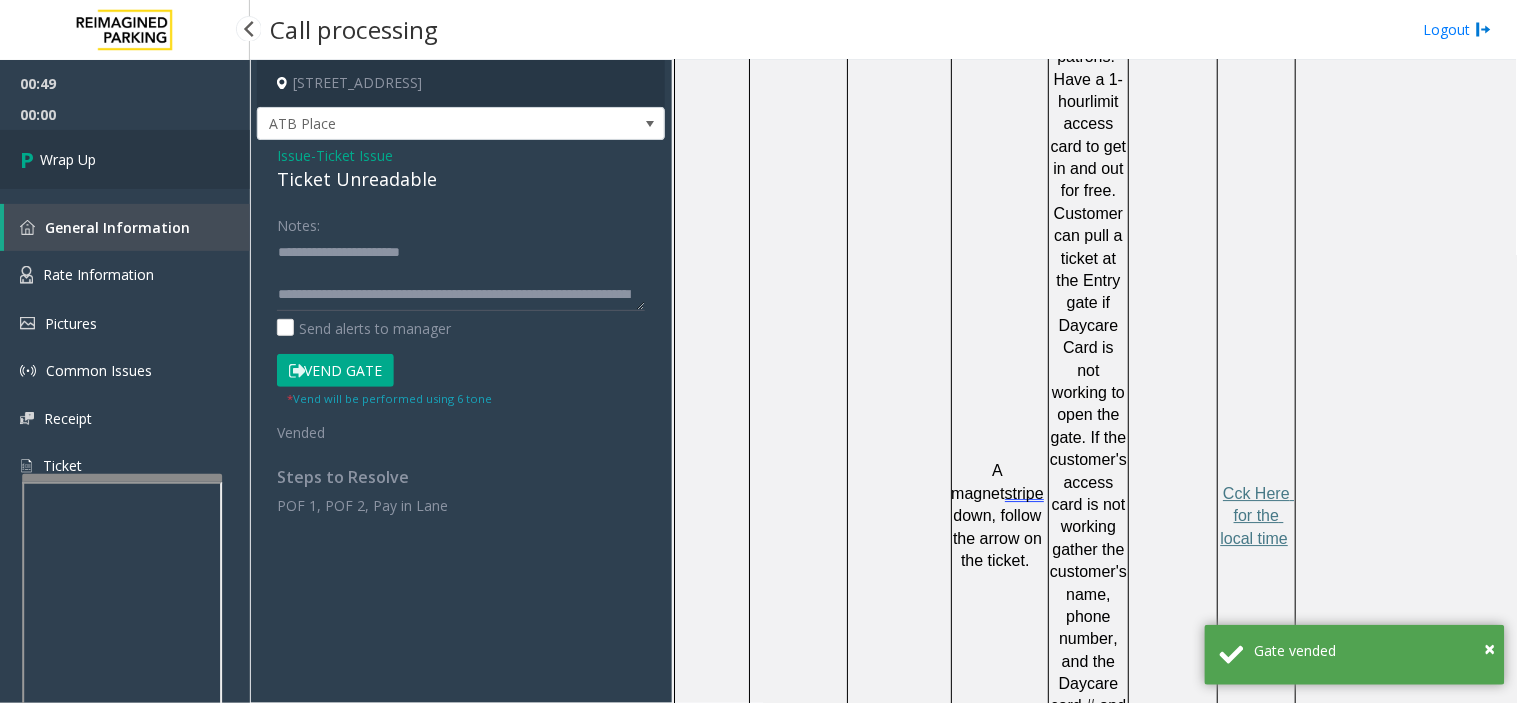click on "Wrap Up" at bounding box center (125, 159) 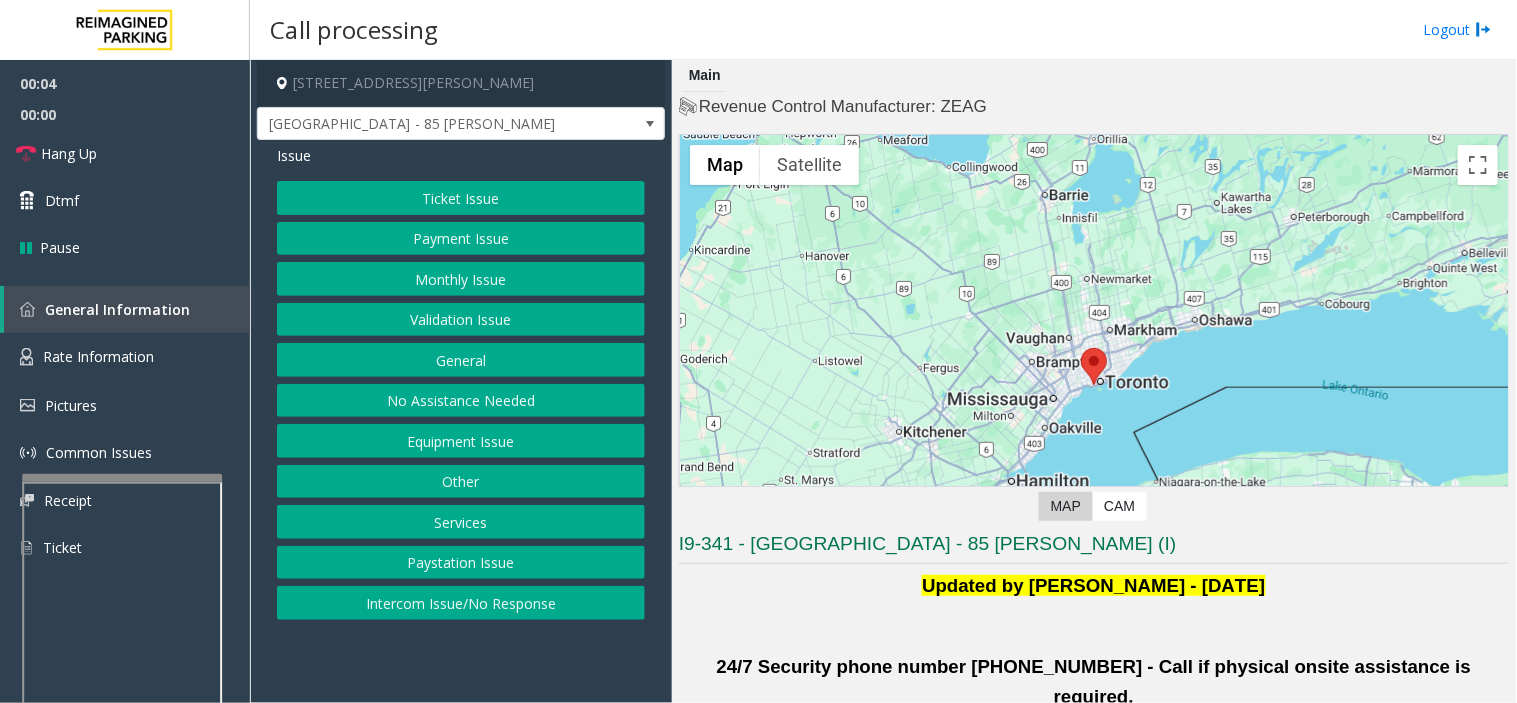 click on "Validation Issue" 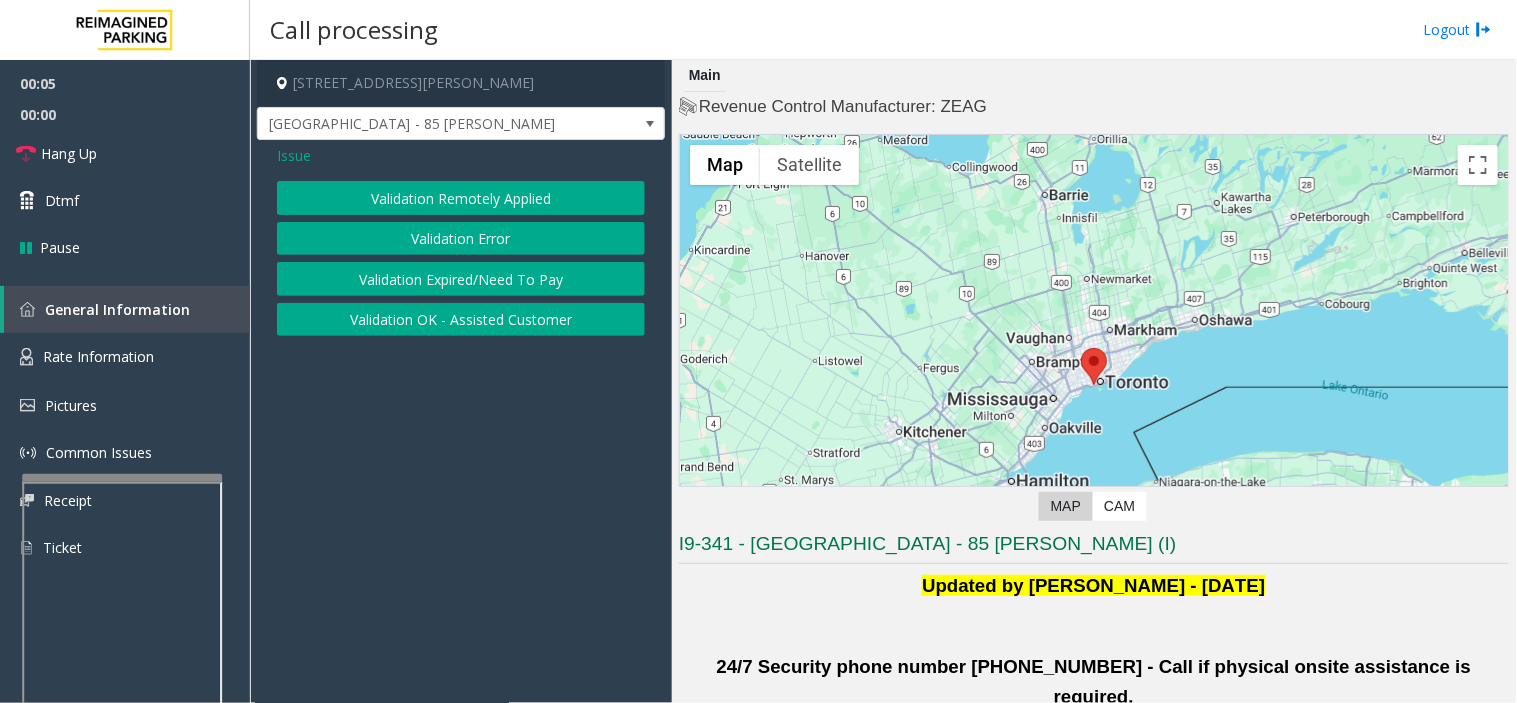 drag, startPoint x: 431, startPoint y: 237, endPoint x: 431, endPoint y: 254, distance: 17 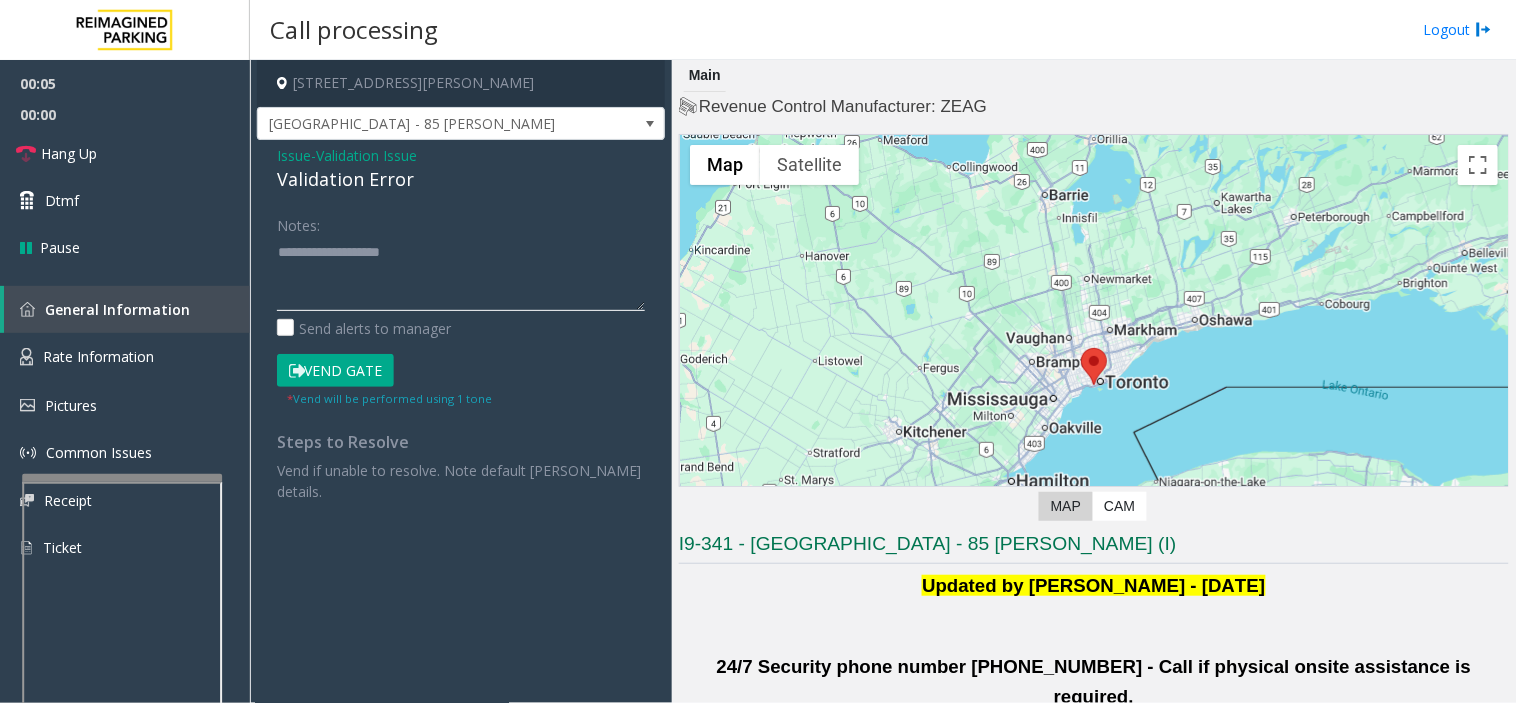 drag, startPoint x: 400, startPoint y: 288, endPoint x: 406, endPoint y: 312, distance: 24.738634 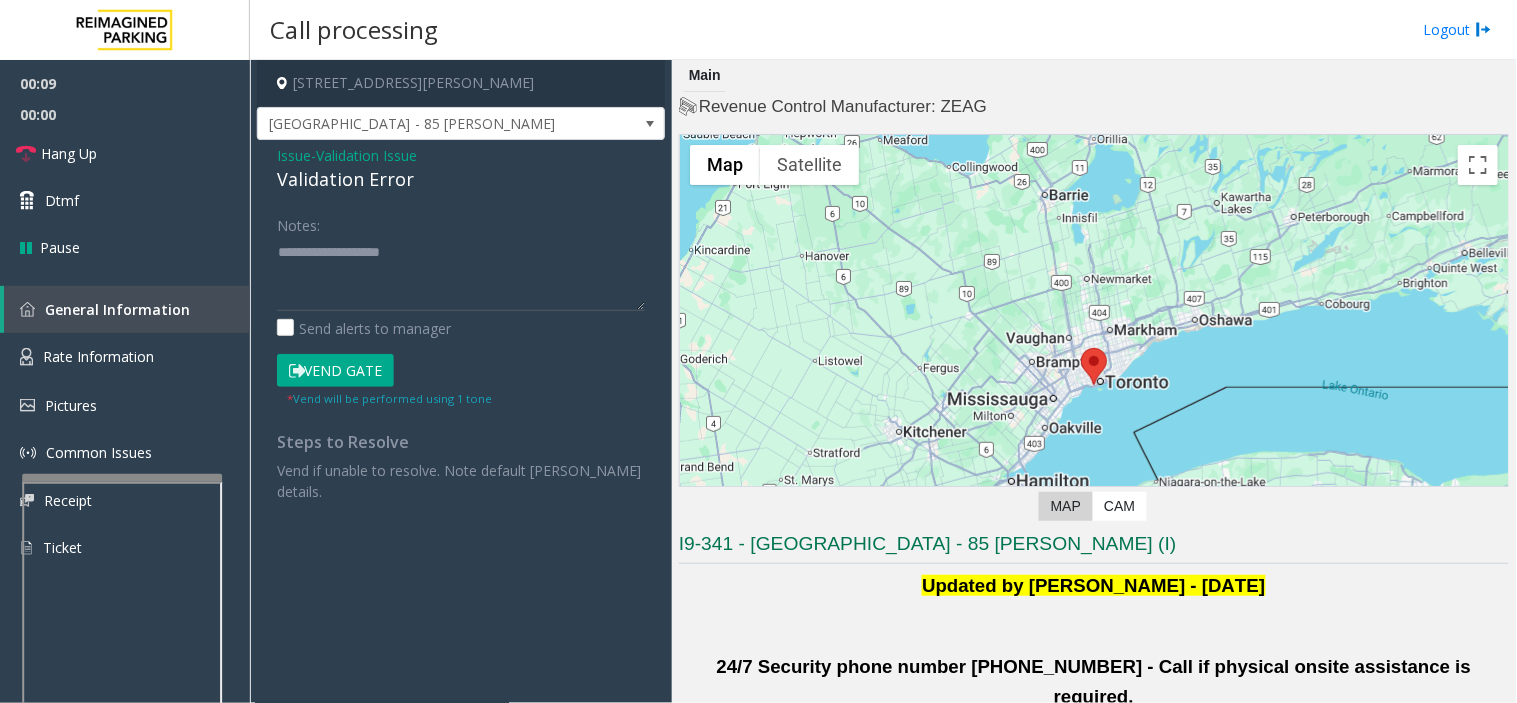drag, startPoint x: 348, startPoint y: 214, endPoint x: 355, endPoint y: 227, distance: 14.764823 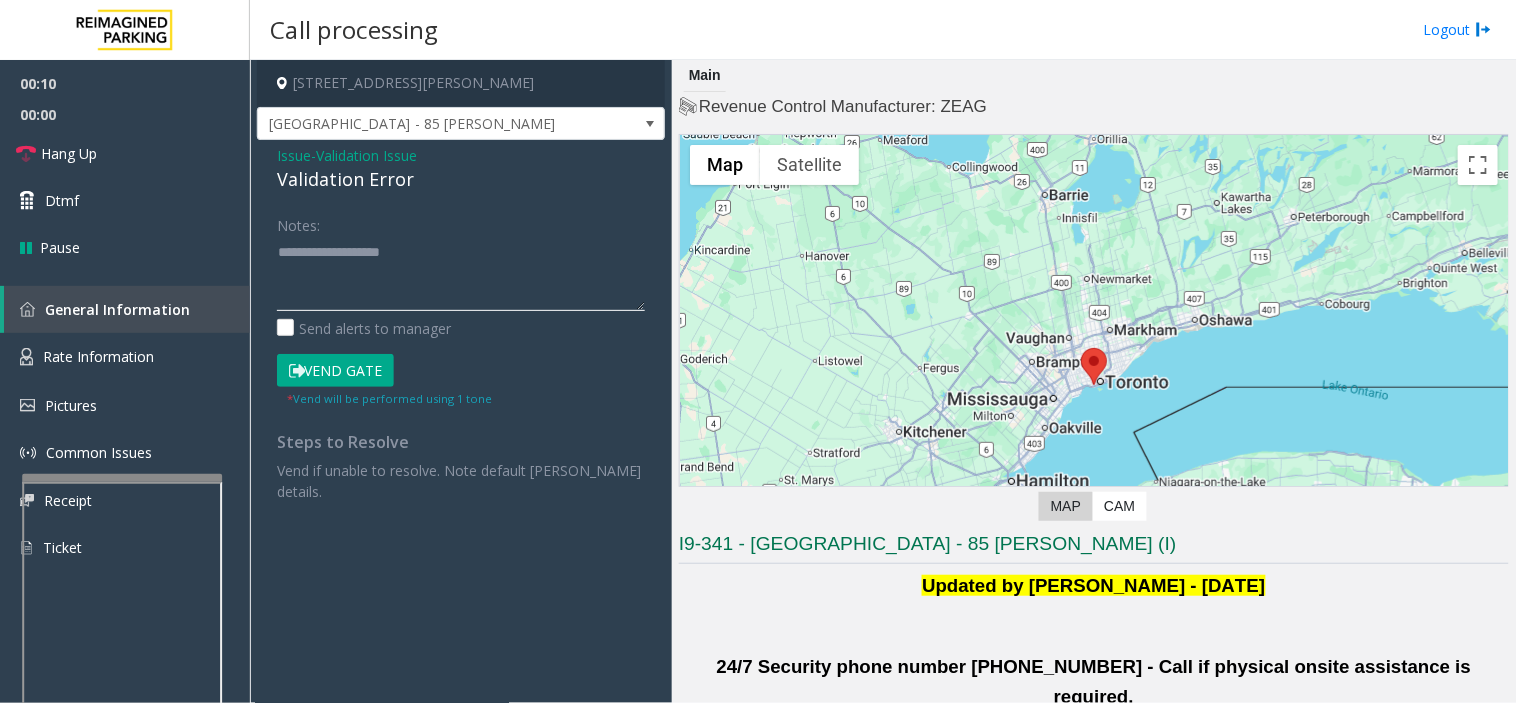 drag, startPoint x: 355, startPoint y: 227, endPoint x: 323, endPoint y: 274, distance: 56.859474 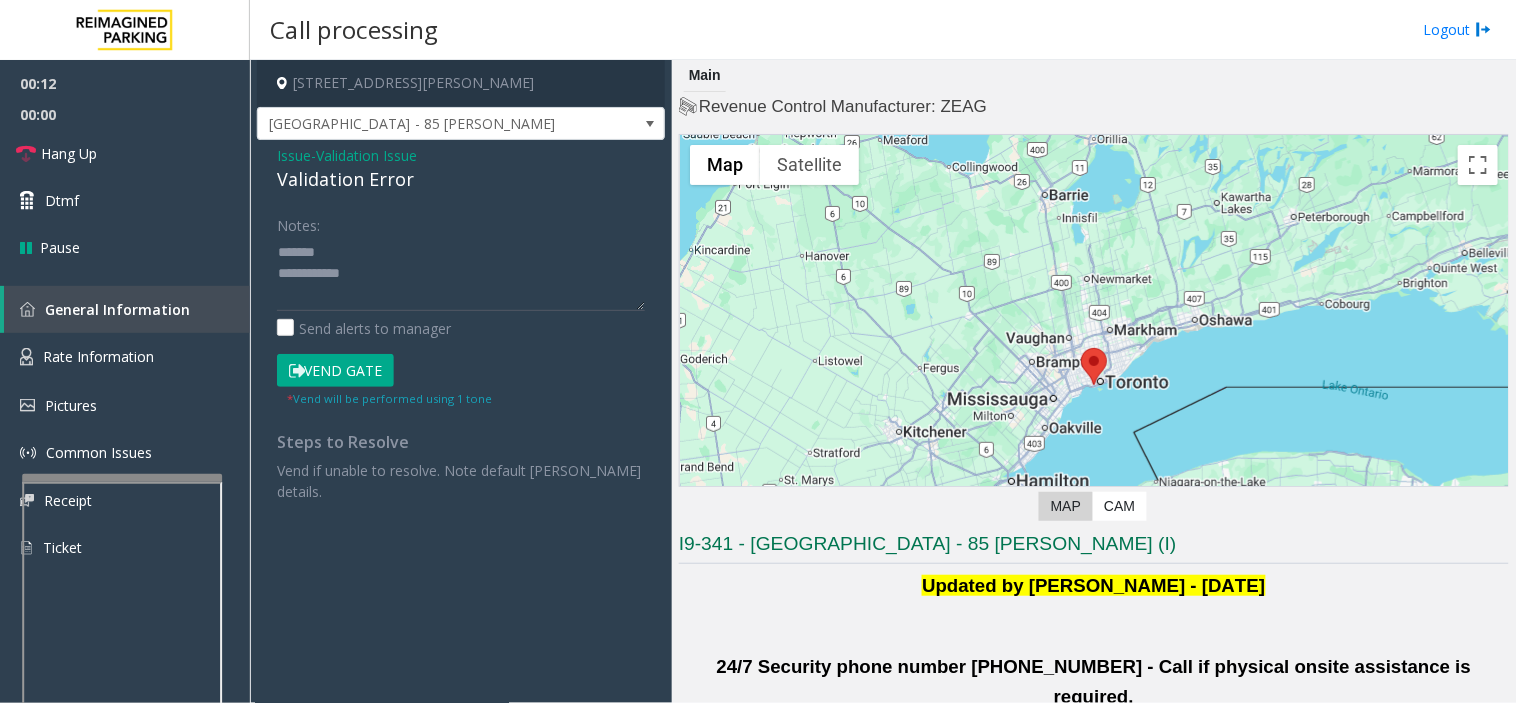 click on "Validation Error" 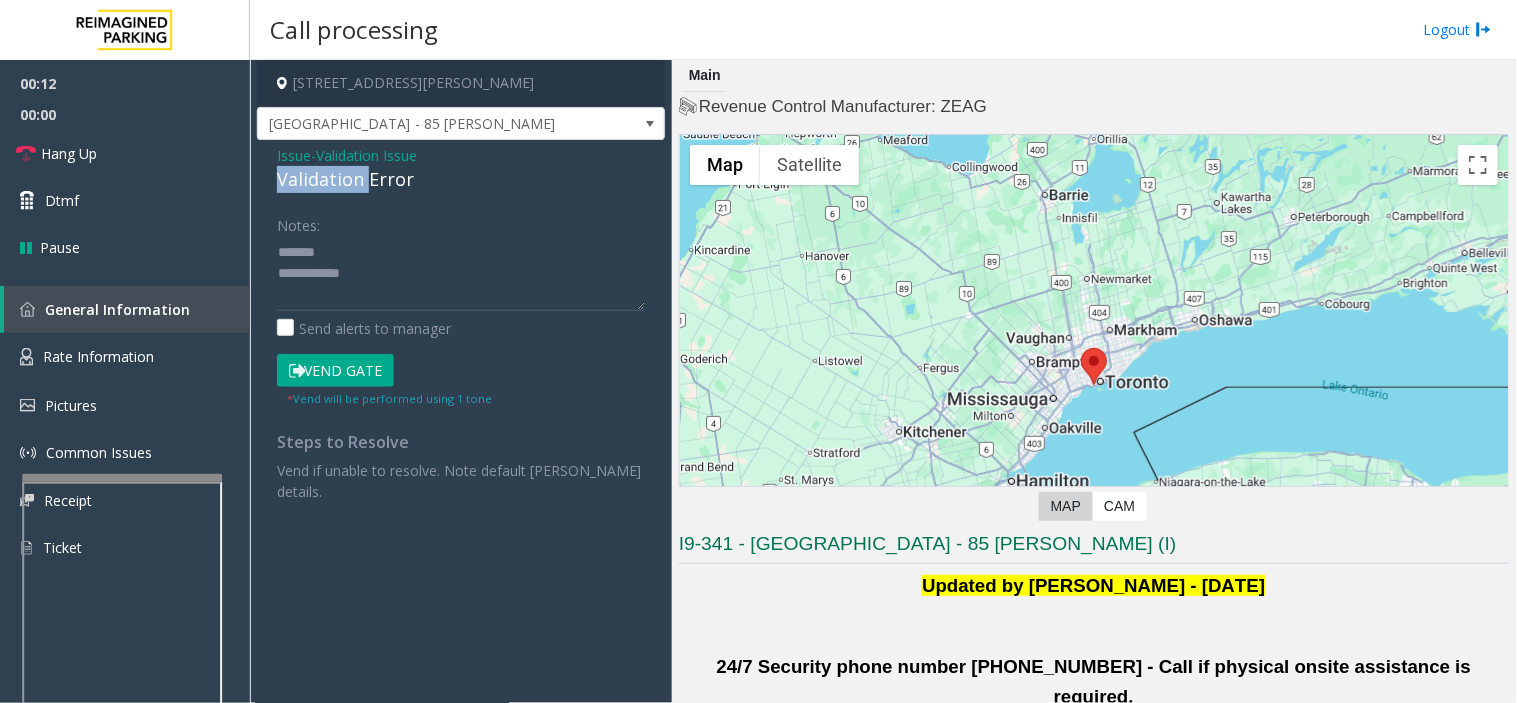 click on "Validation Error" 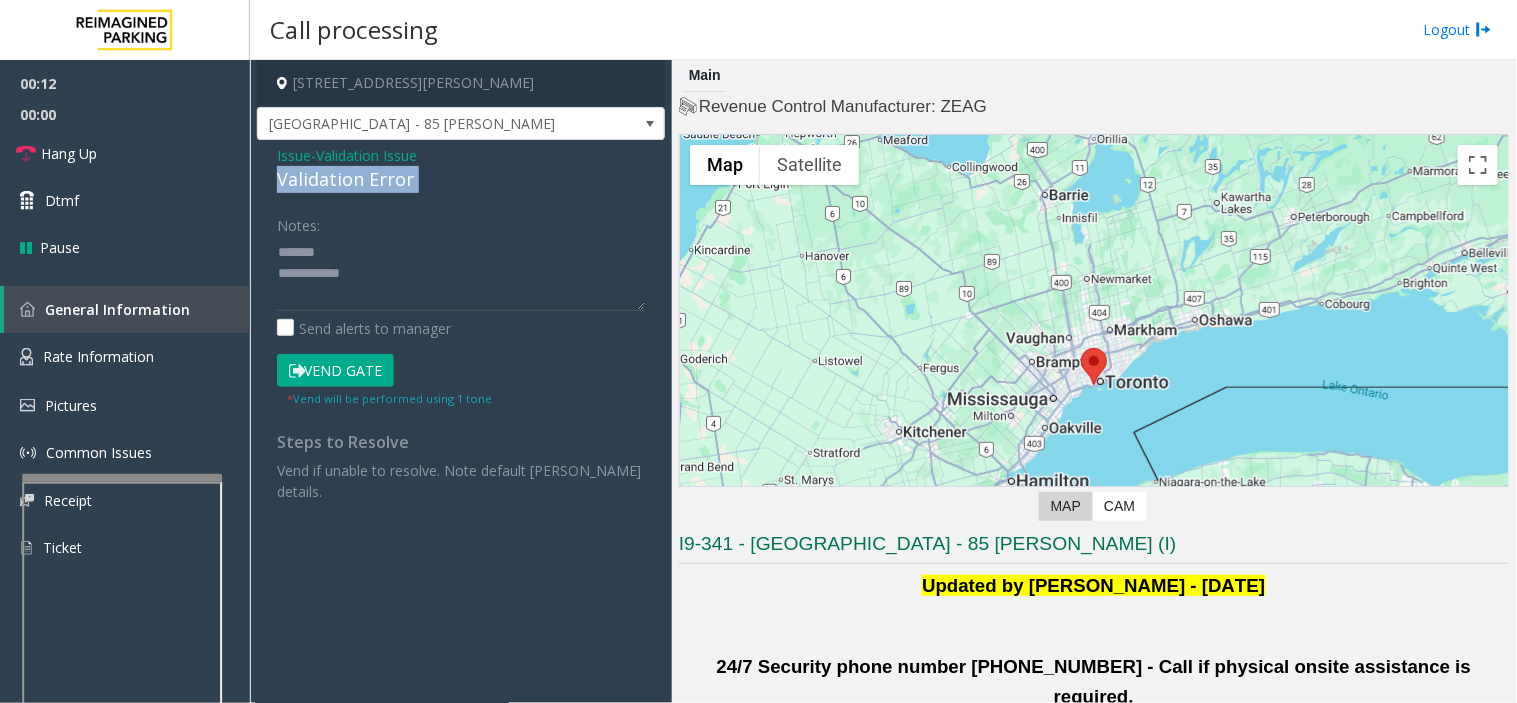 click on "Validation Error" 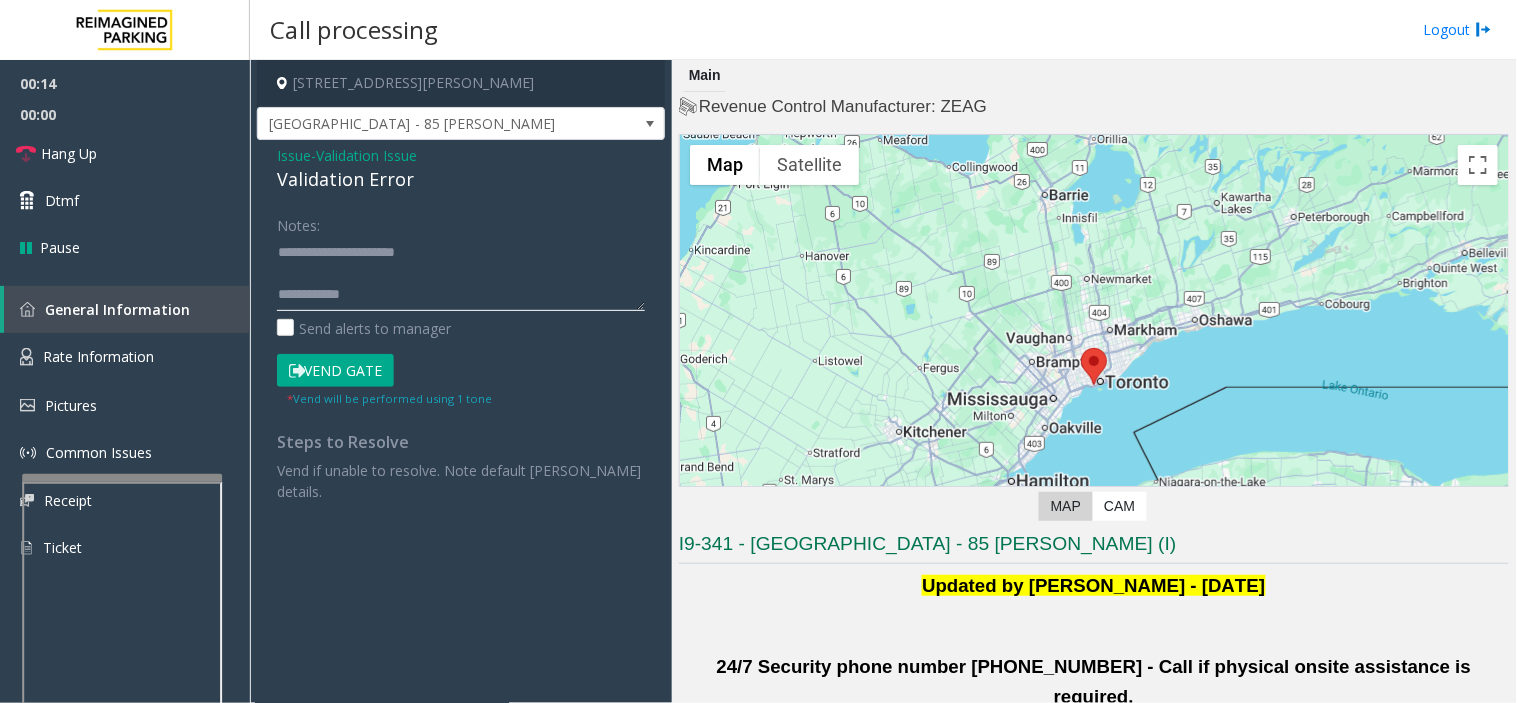 click 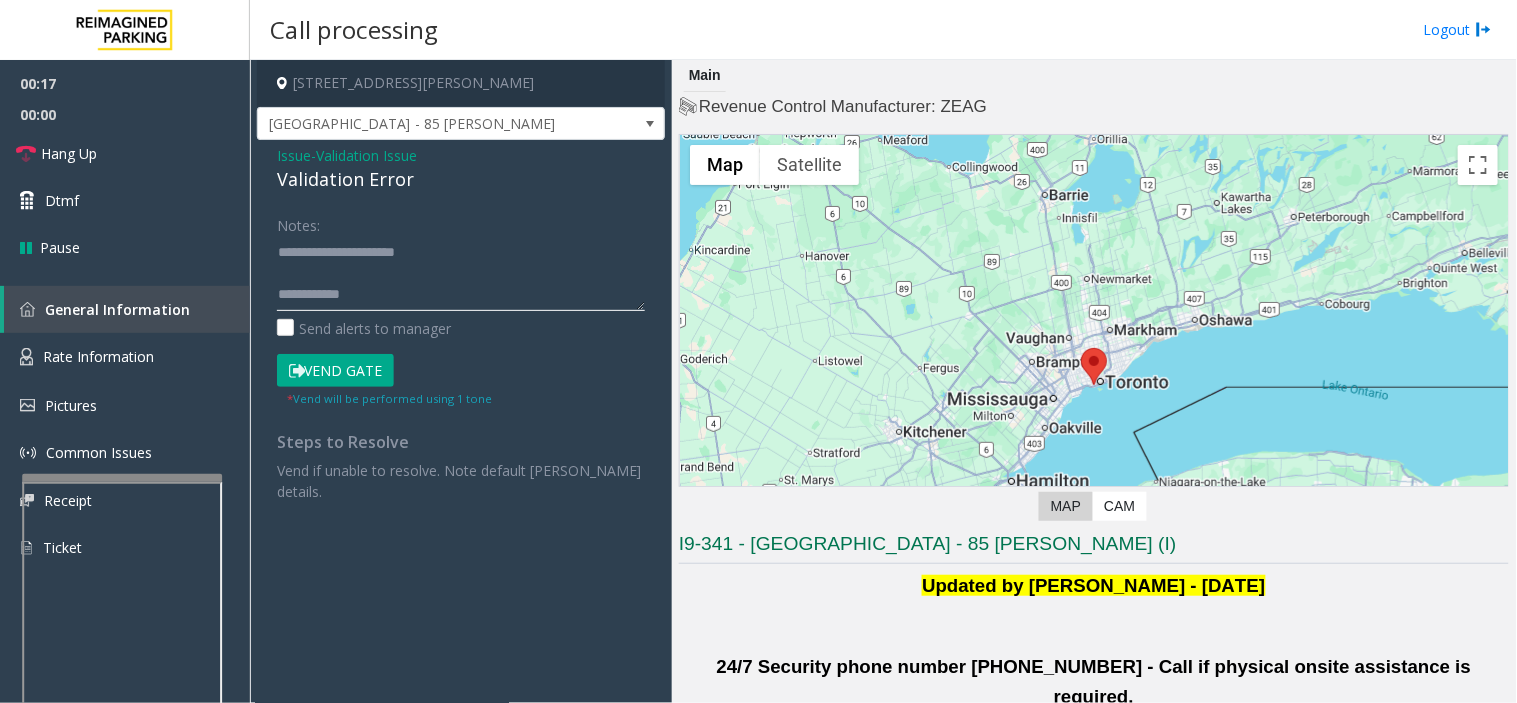 drag, startPoint x: 462, startPoint y: 295, endPoint x: 461, endPoint y: 313, distance: 18.027756 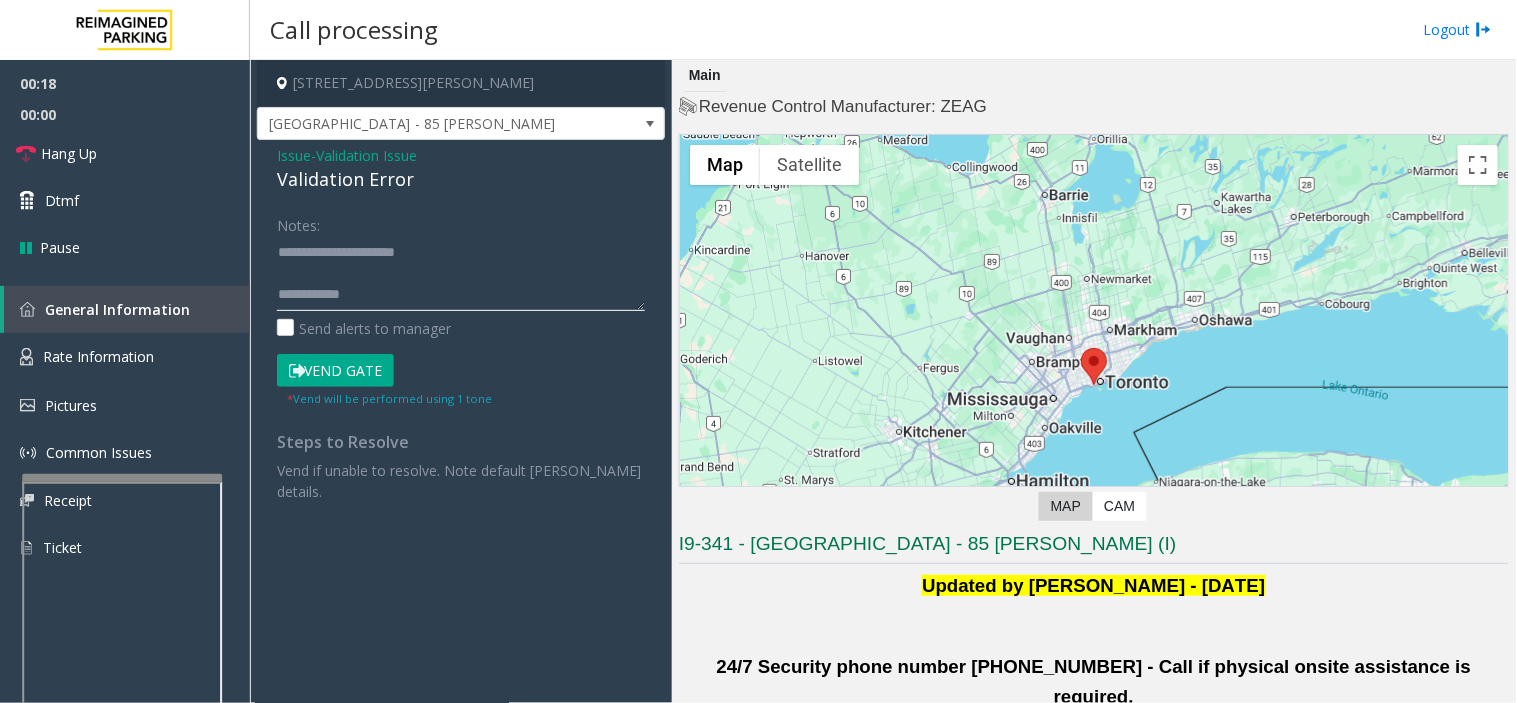 drag, startPoint x: 461, startPoint y: 313, endPoint x: 404, endPoint y: 294, distance: 60.083275 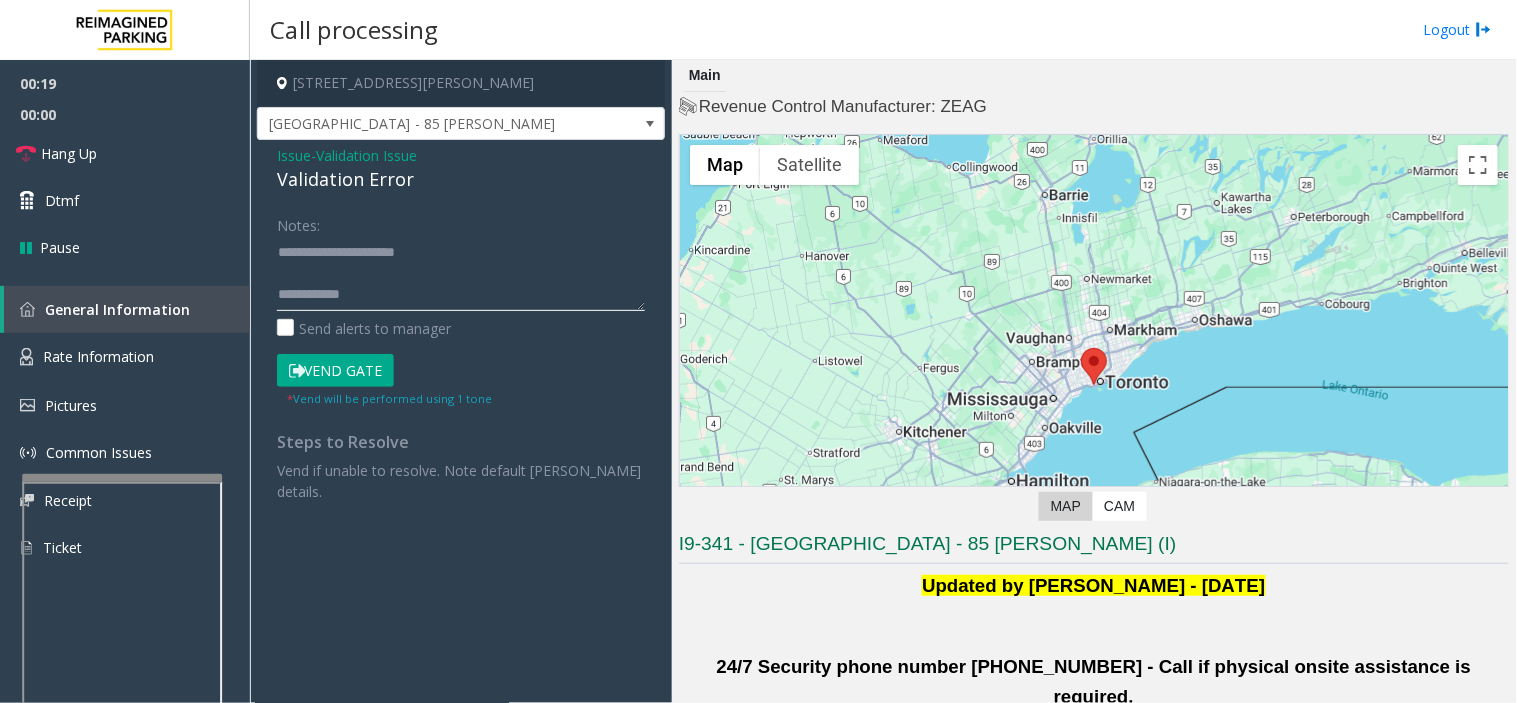 paste on "**********" 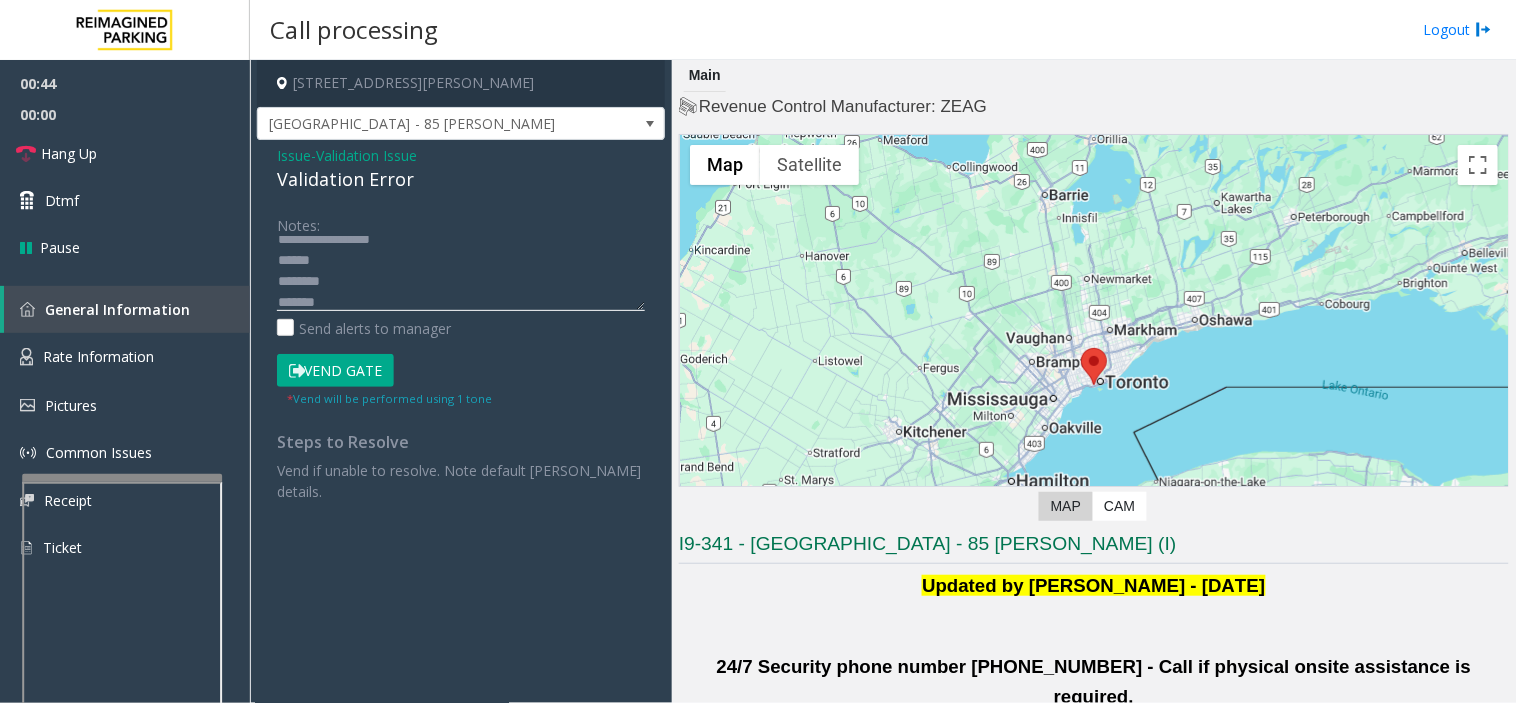 scroll, scrollTop: 97, scrollLeft: 0, axis: vertical 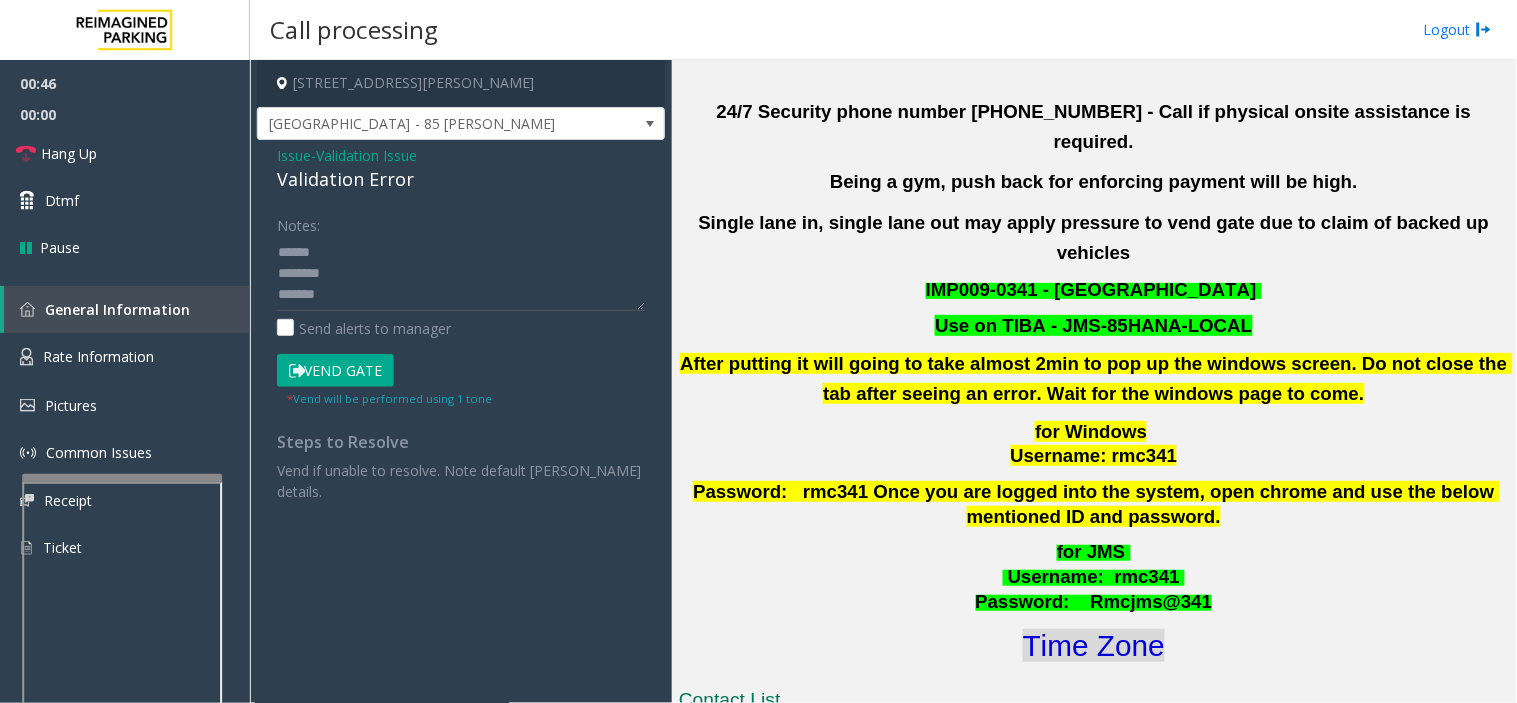click on "Time Zone" 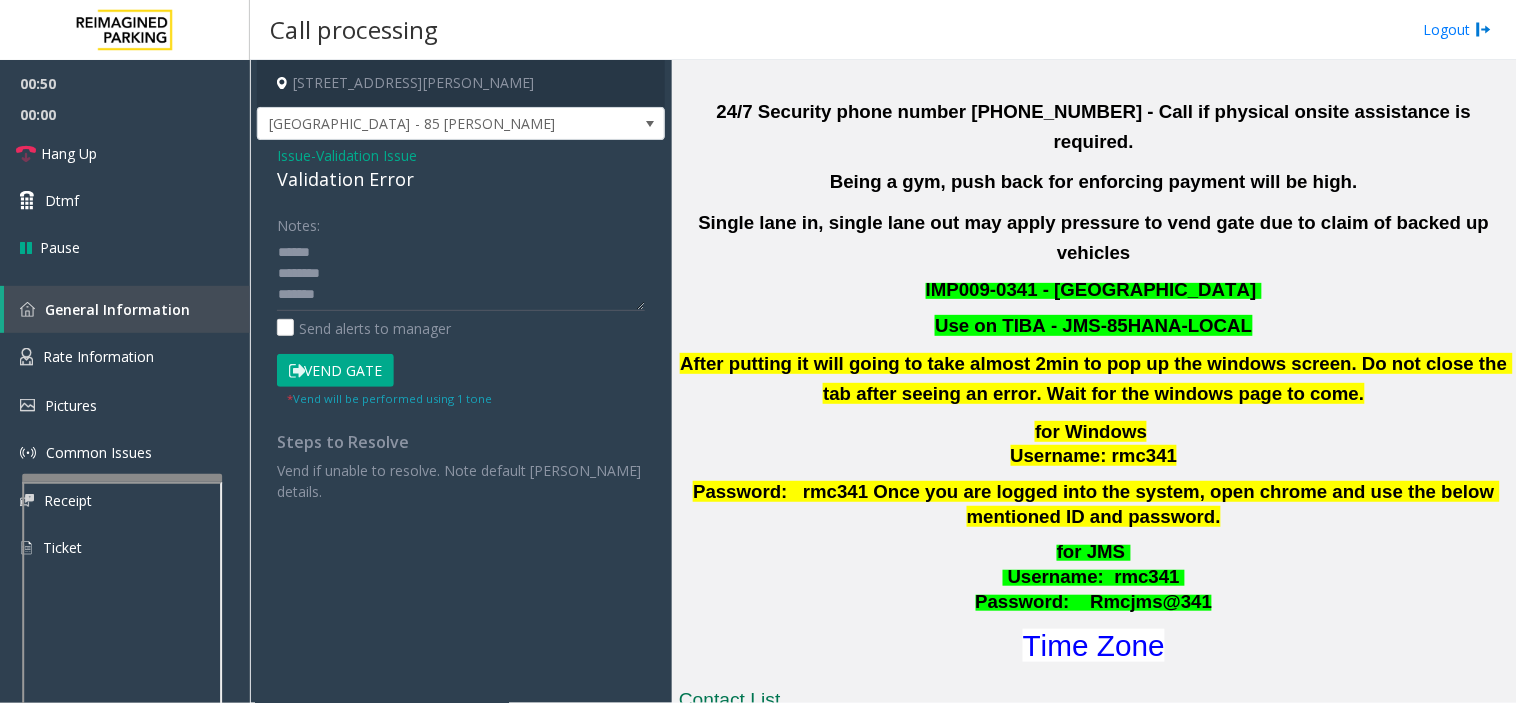 click on "Vend Gate" 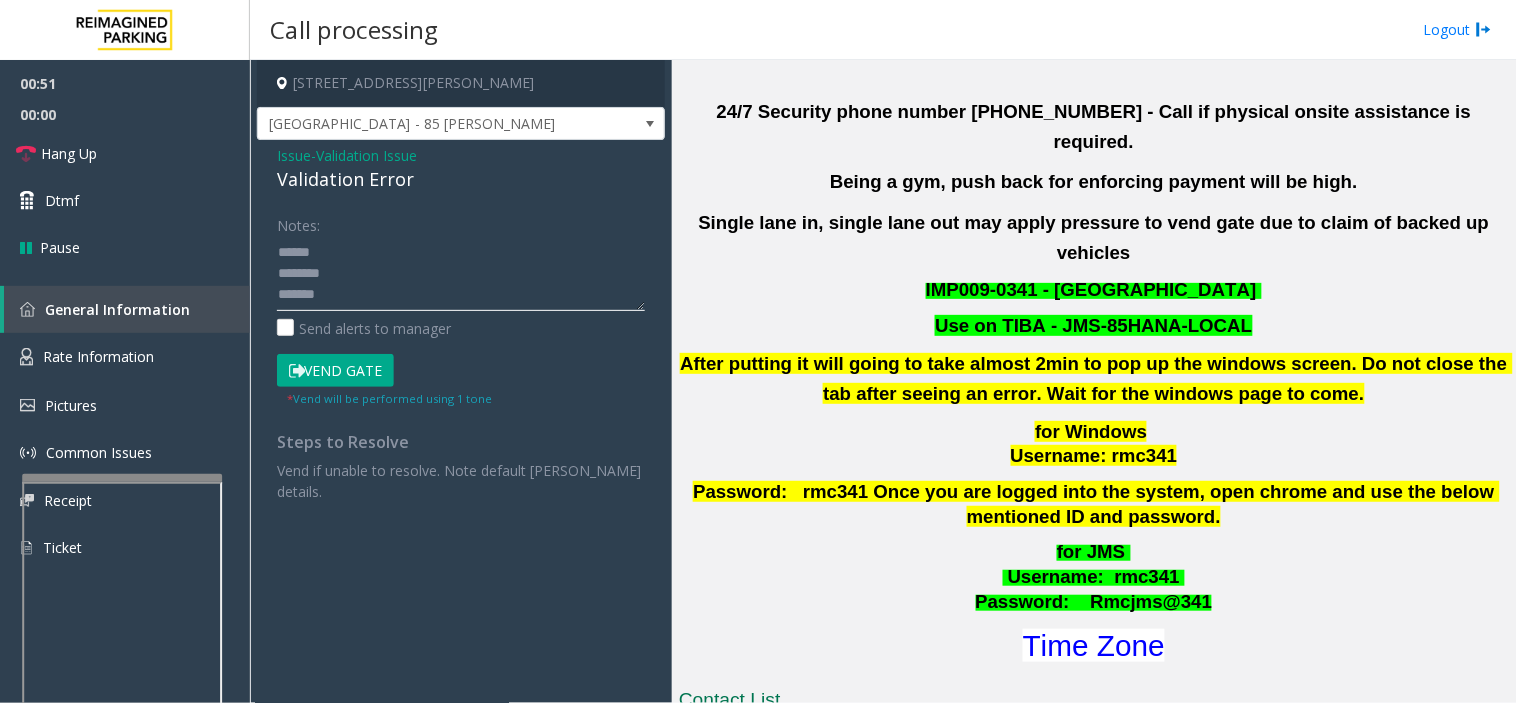 click 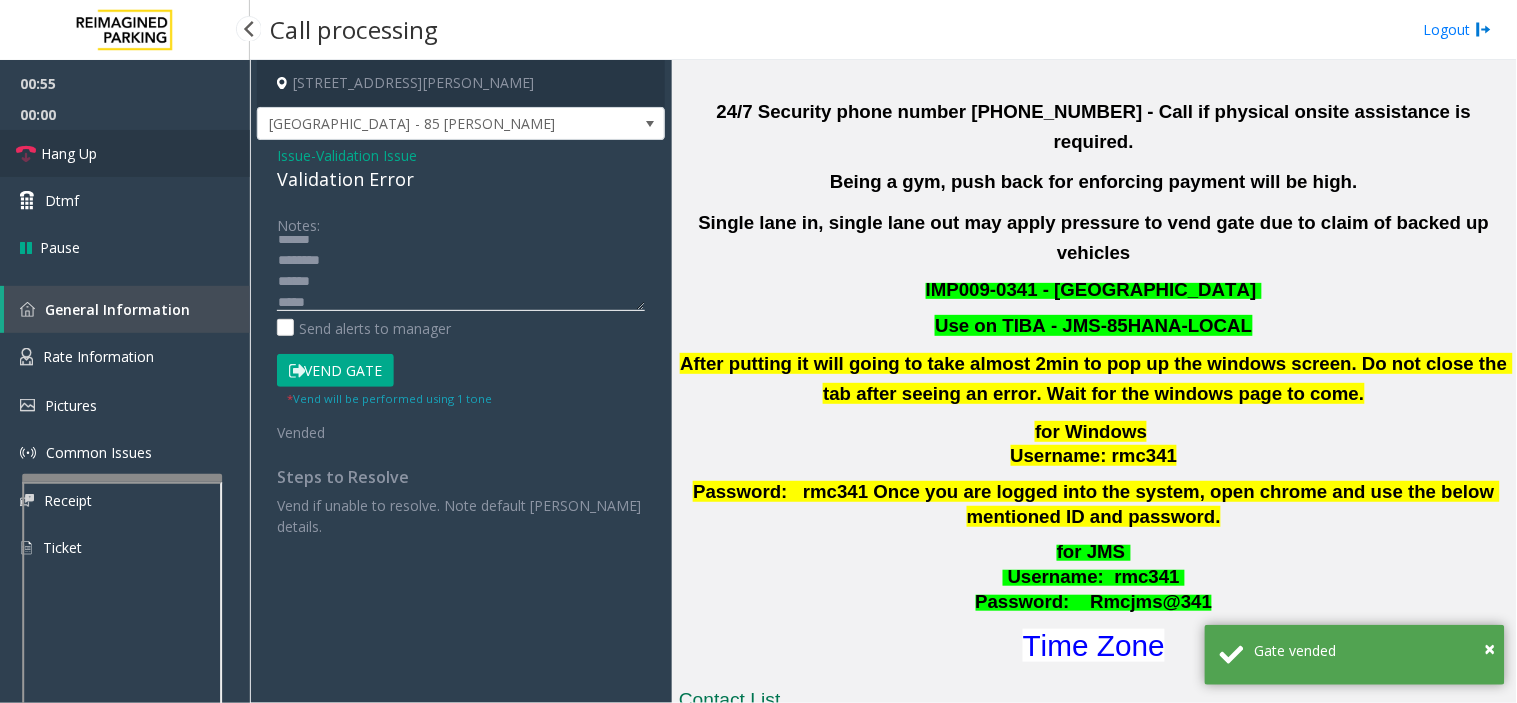 type on "**********" 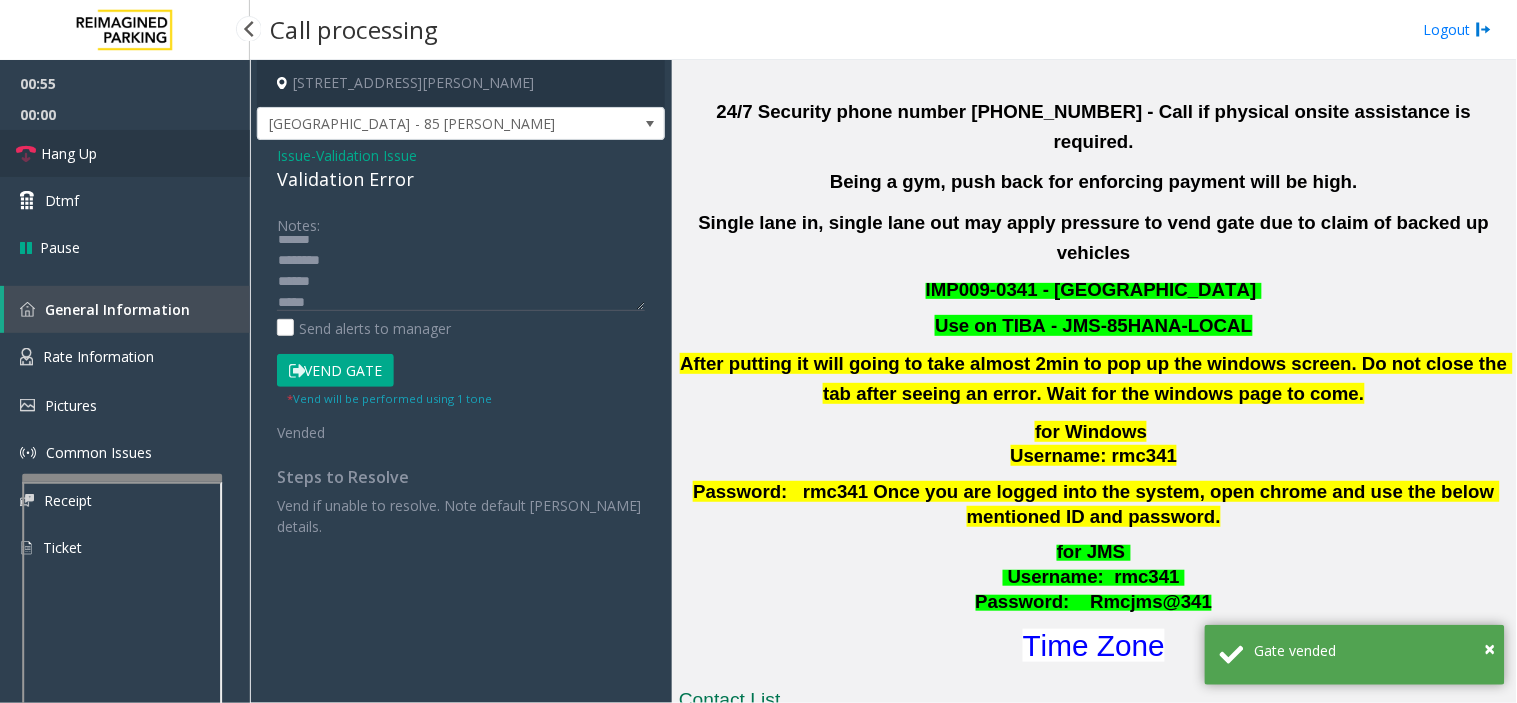 click on "Hang Up" at bounding box center (125, 153) 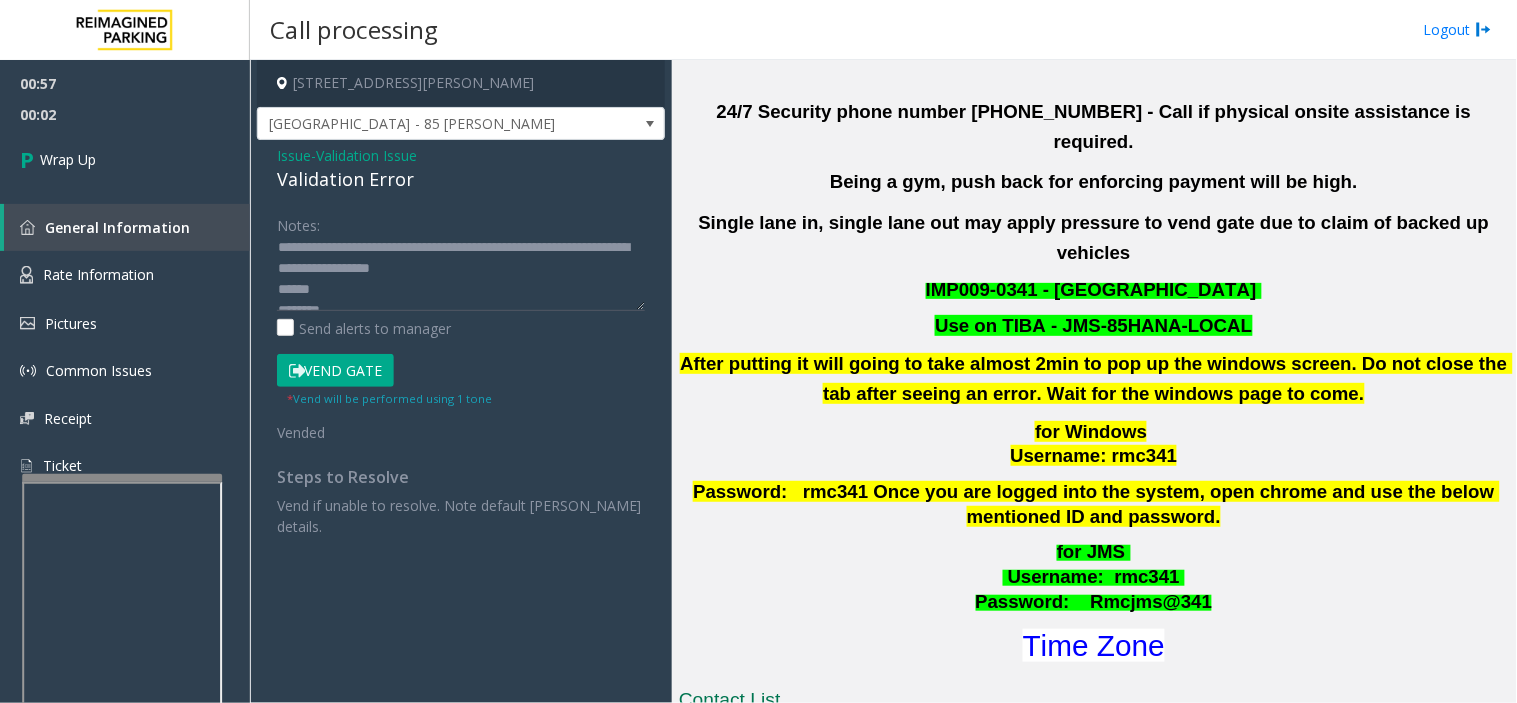 scroll, scrollTop: 0, scrollLeft: 0, axis: both 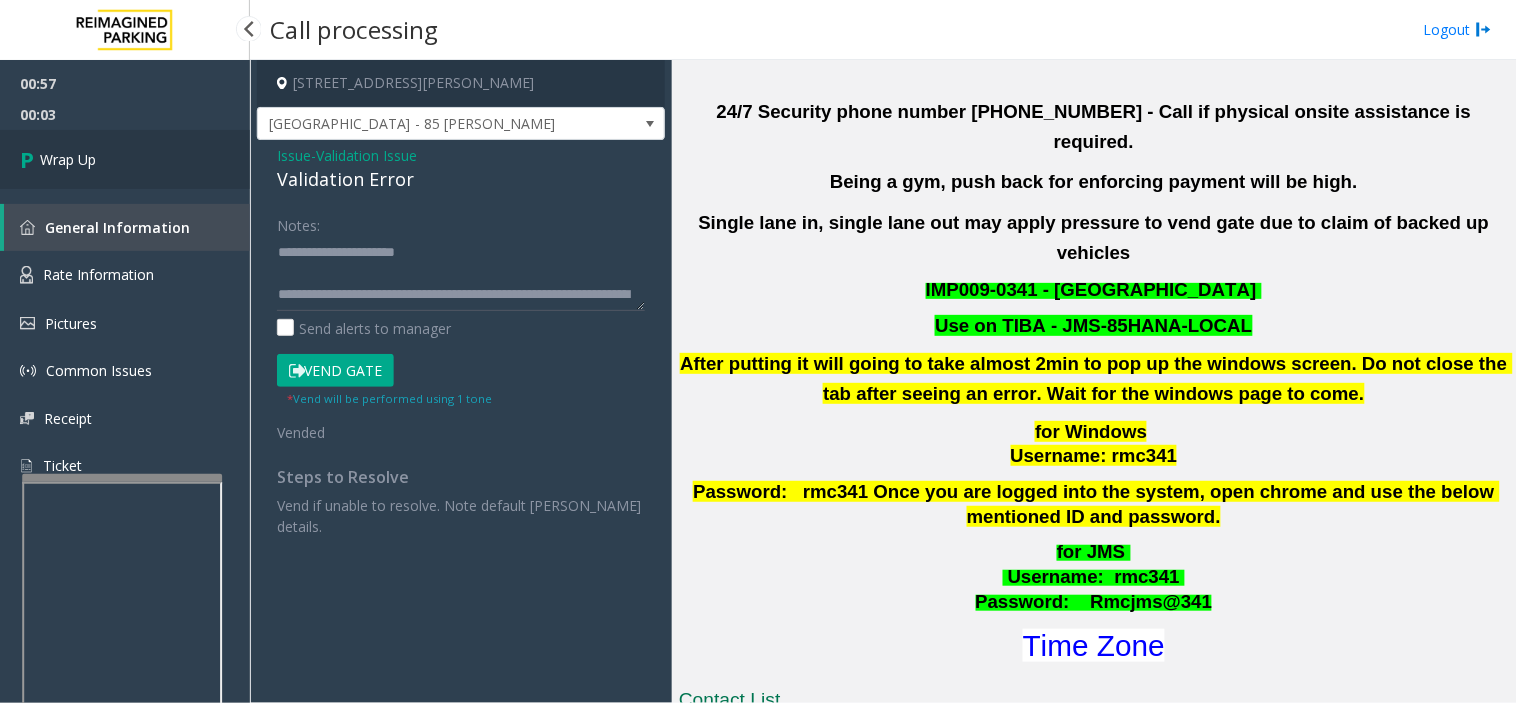 click on "Wrap Up" at bounding box center [125, 159] 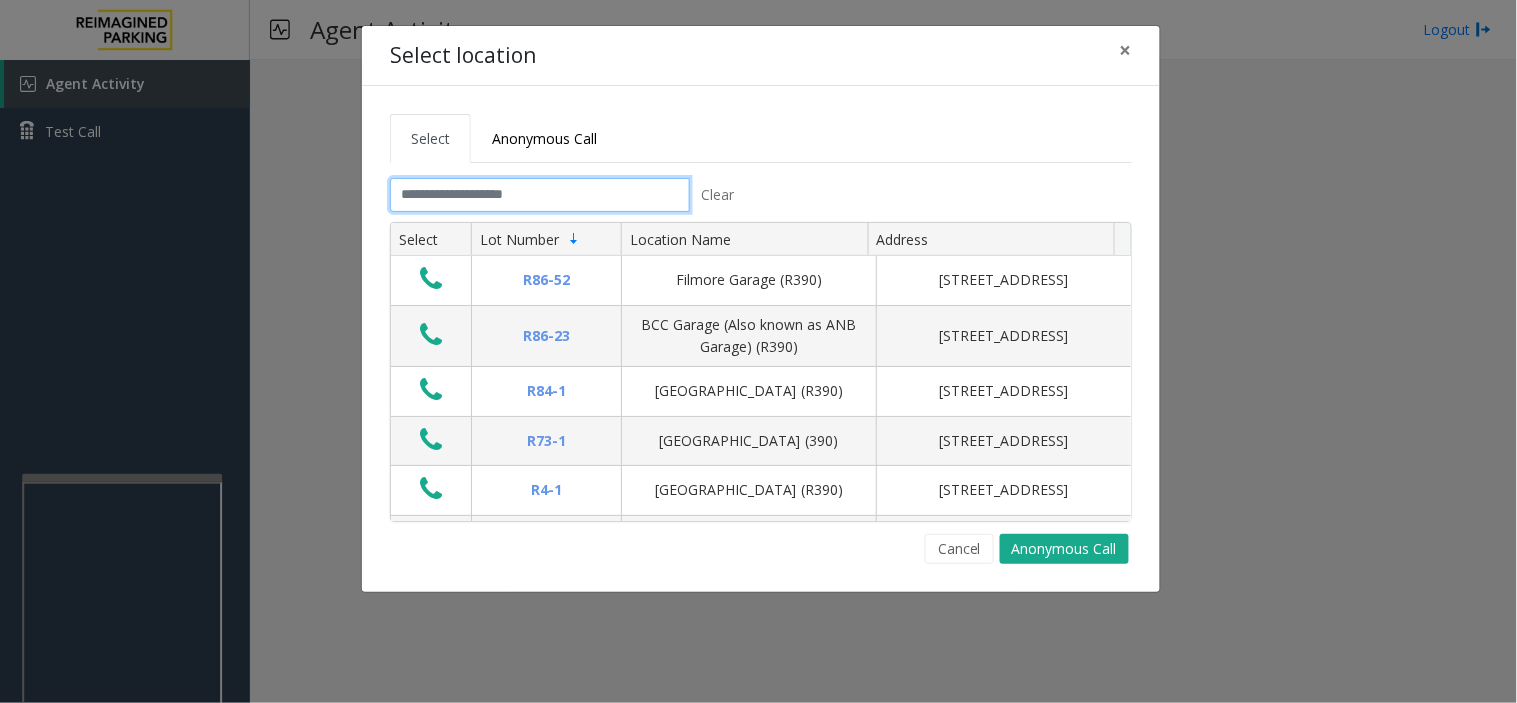 click 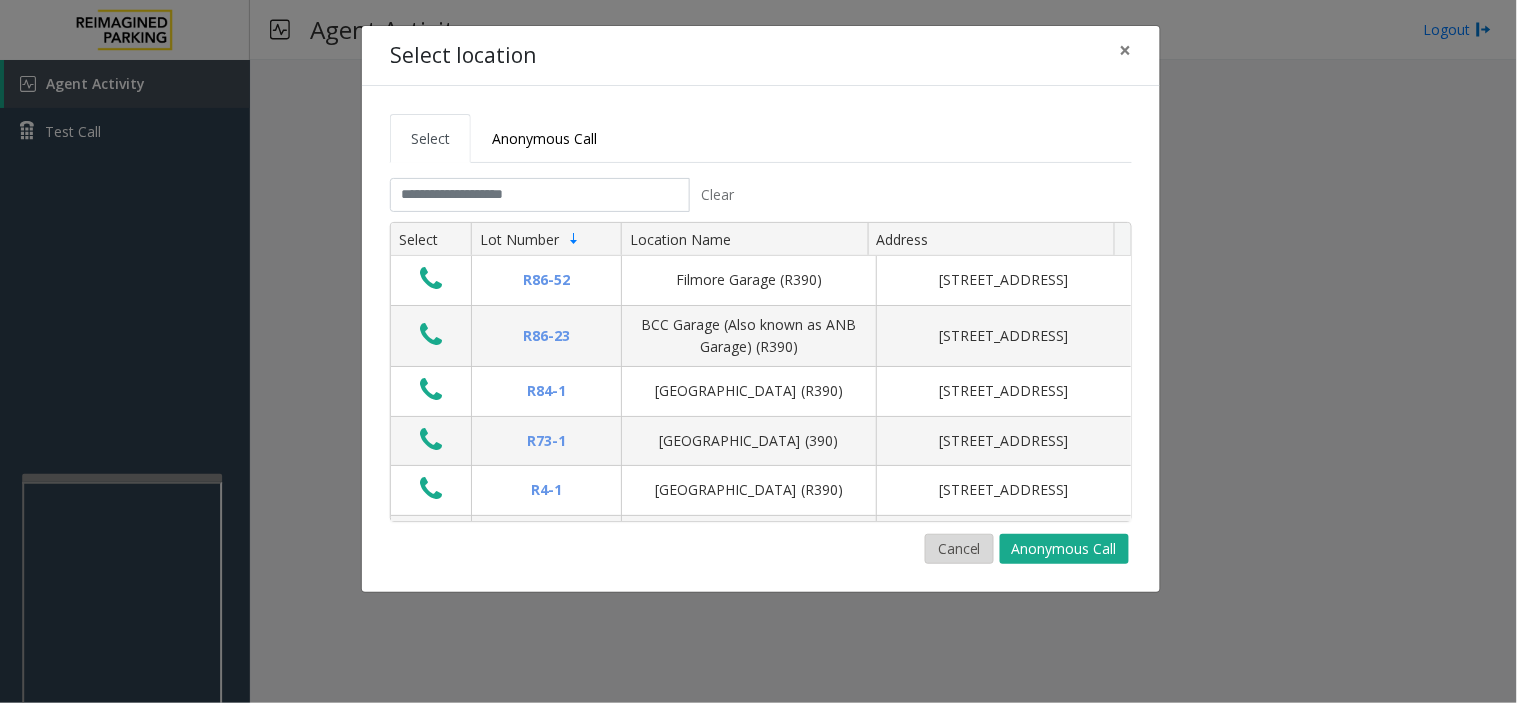 click on "Cancel" 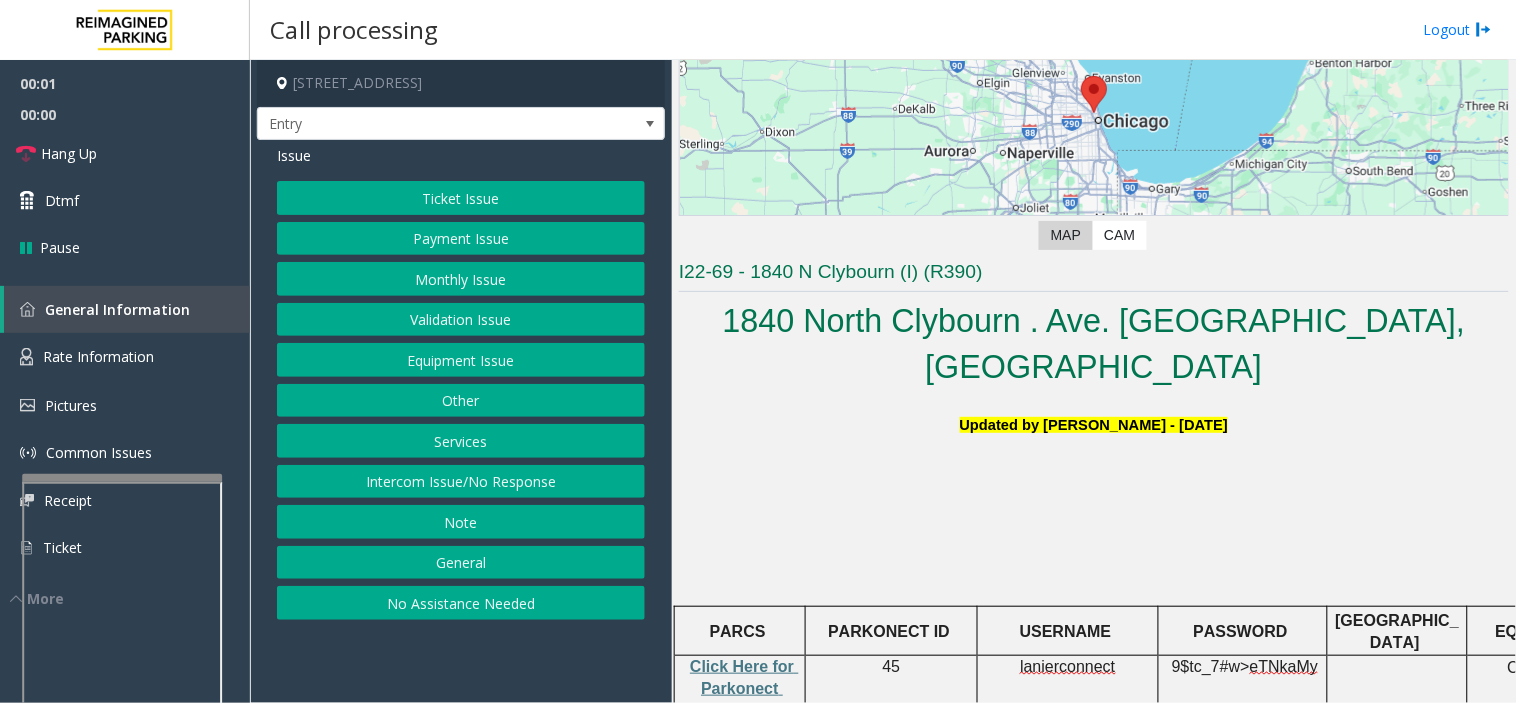 scroll, scrollTop: 444, scrollLeft: 0, axis: vertical 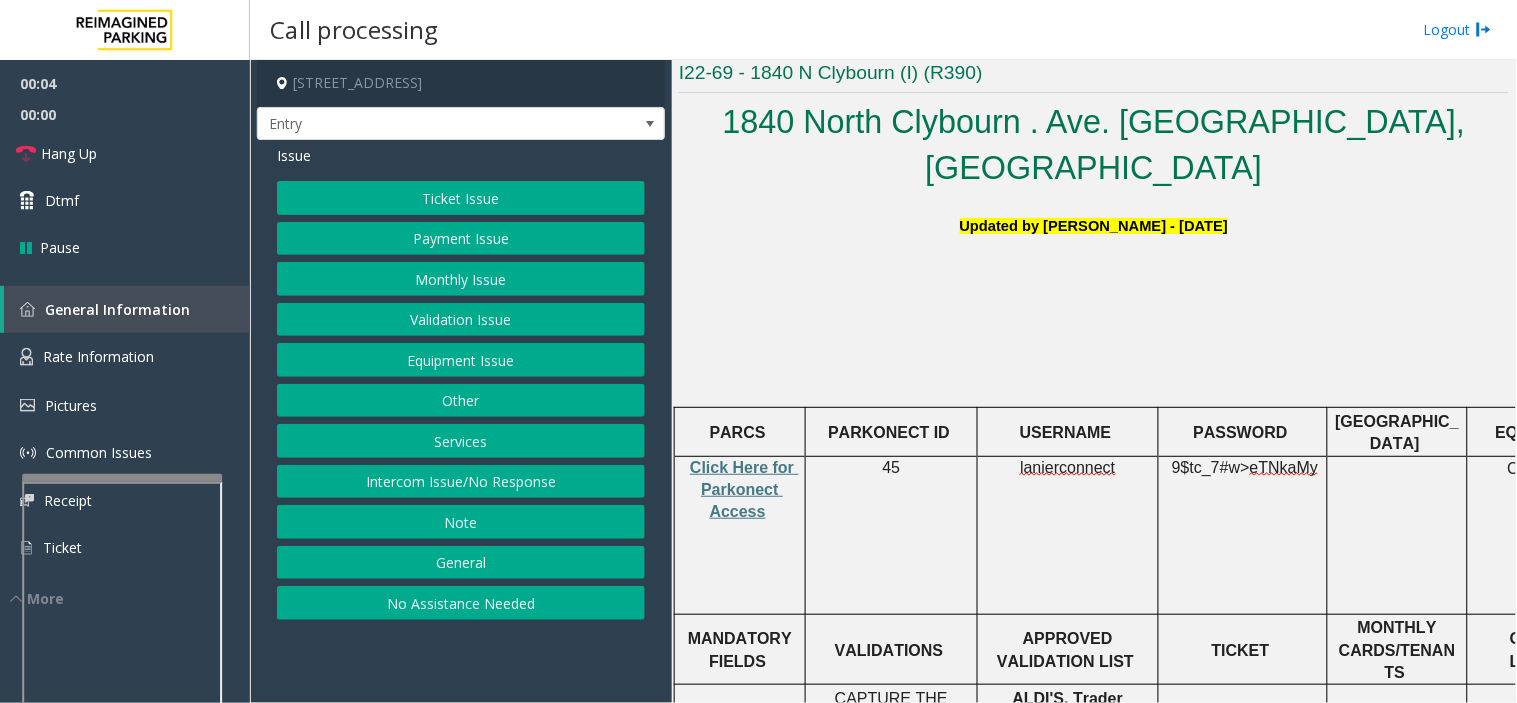 click on "Intercom Issue/No Response" 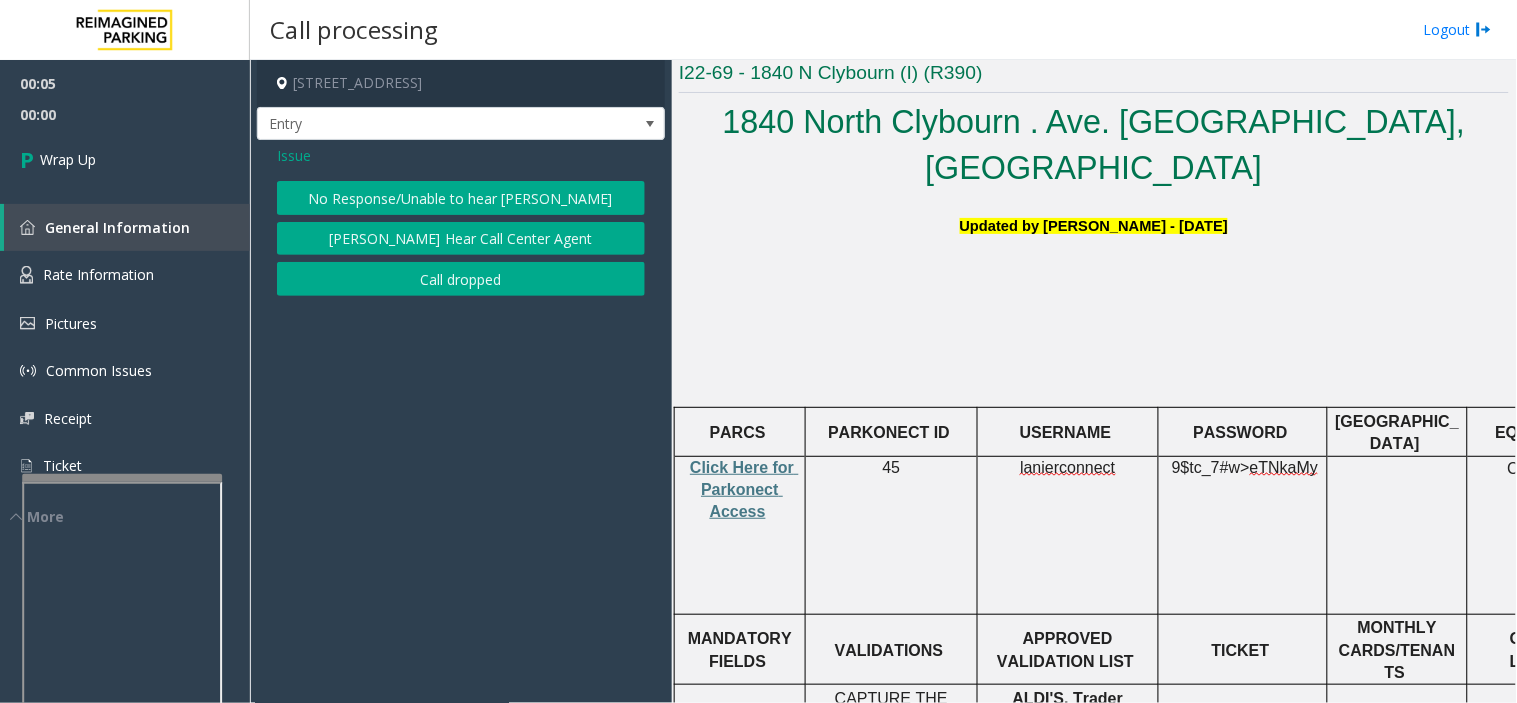 click on "Call dropped" 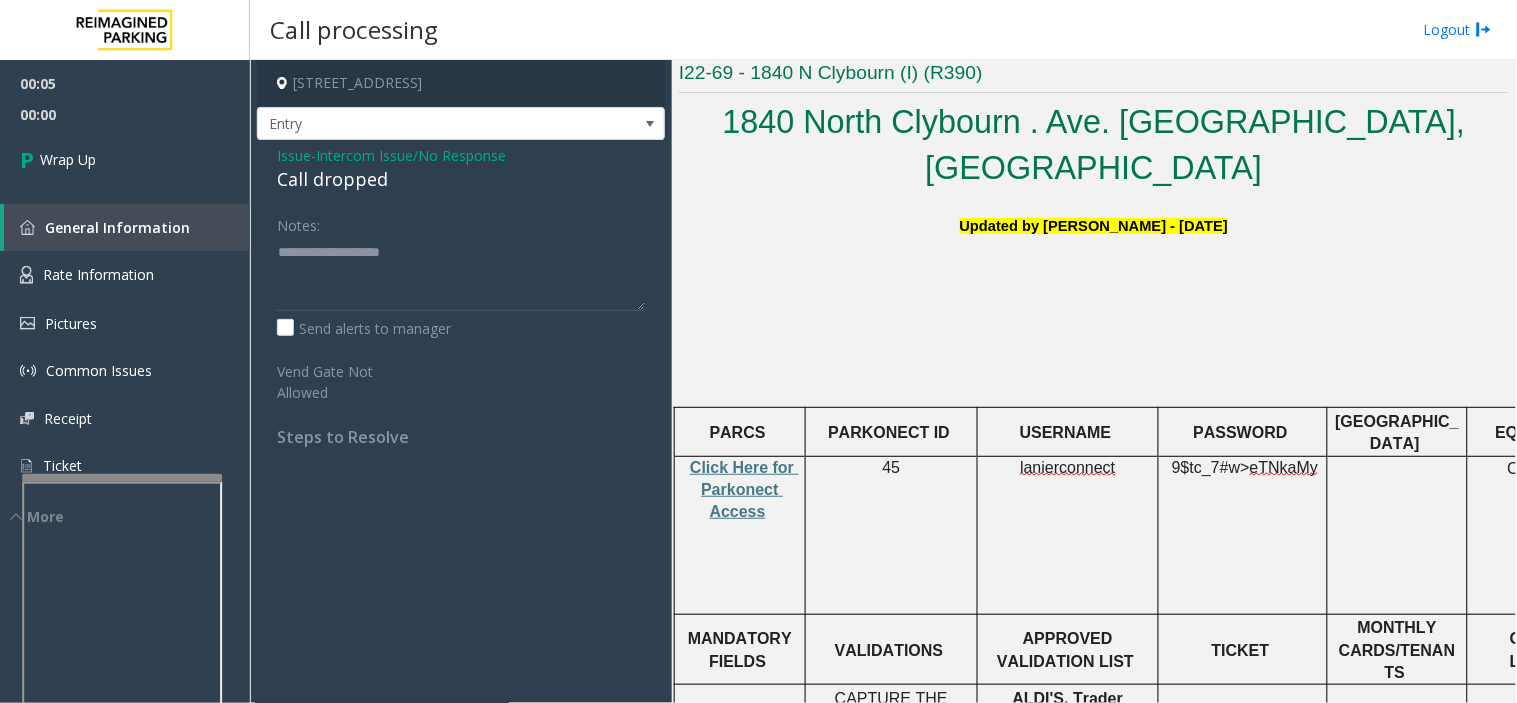 click on "Call dropped" 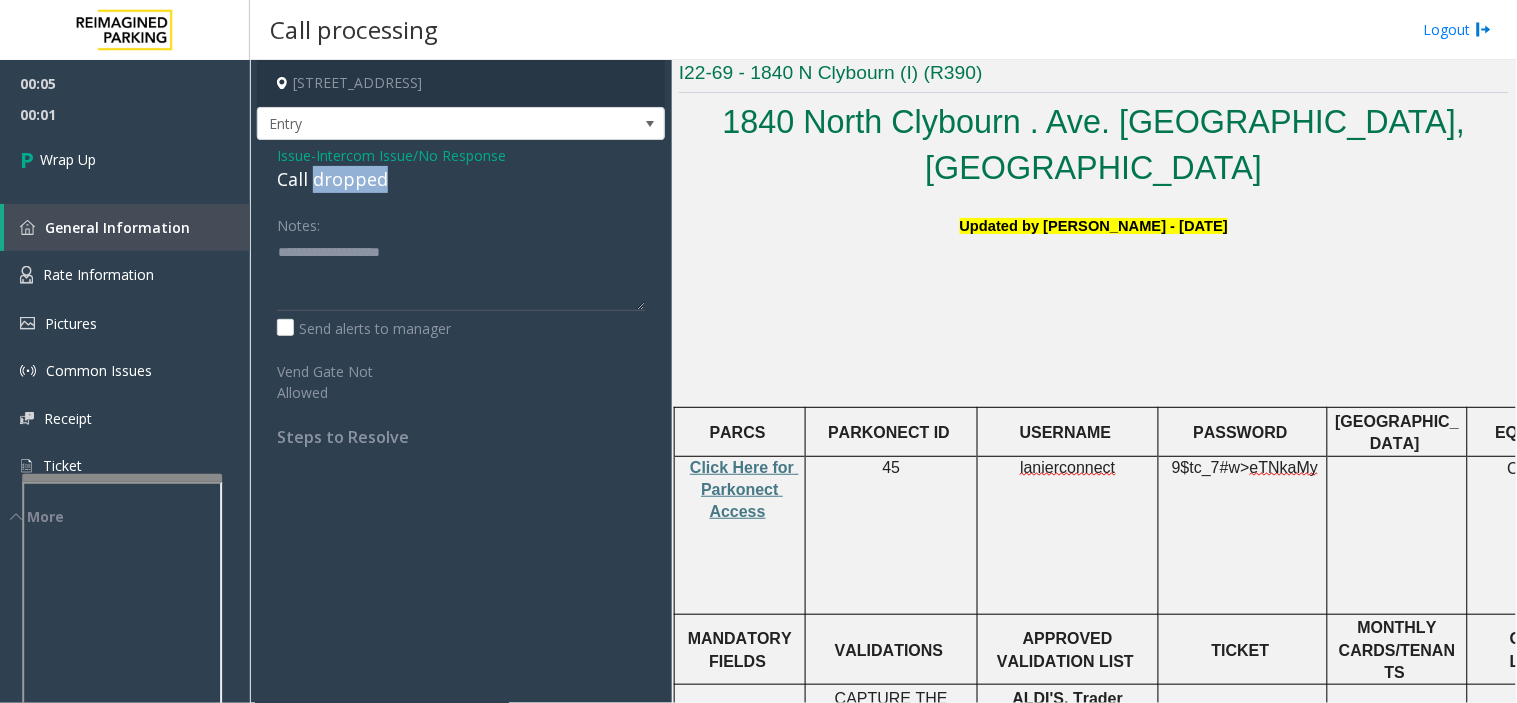 click on "Call dropped" 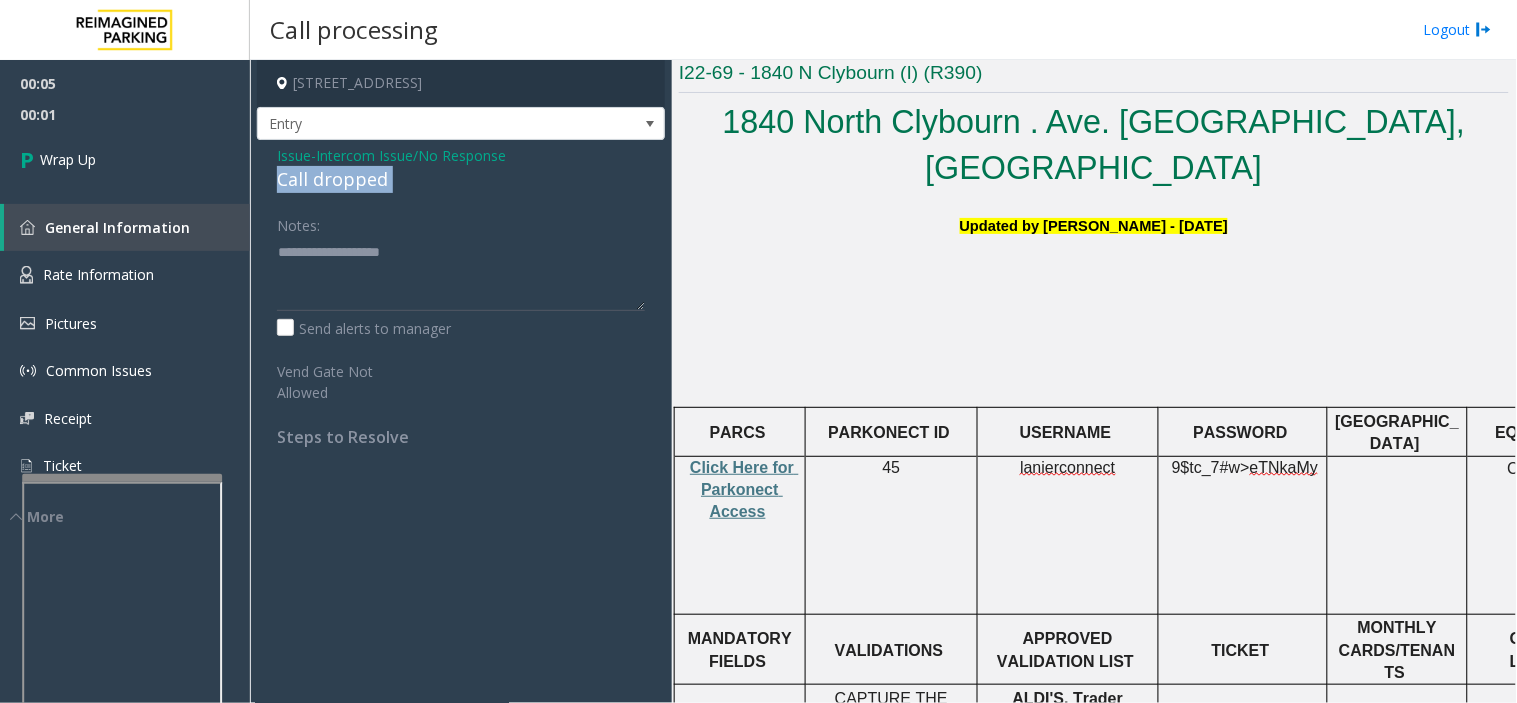 click on "Call dropped" 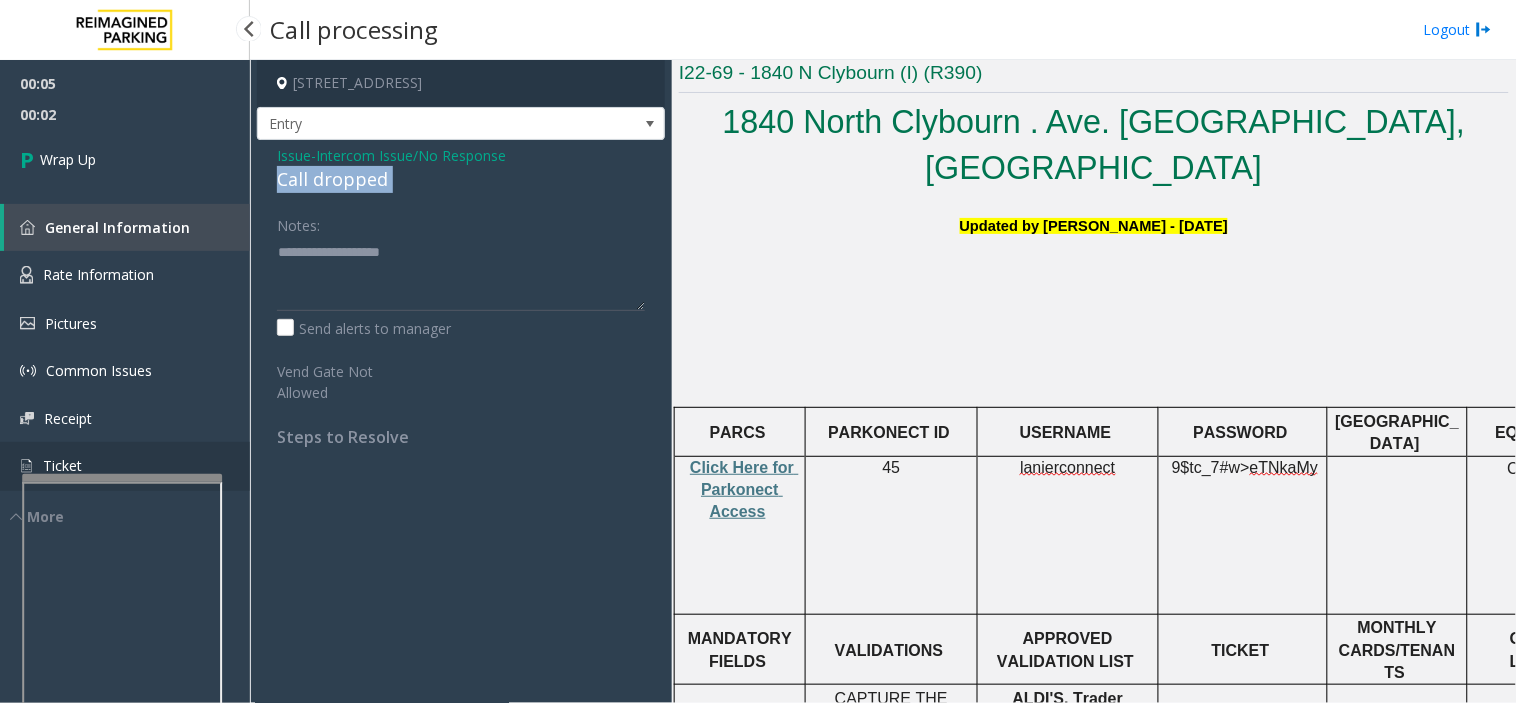 copy on "Call dropped" 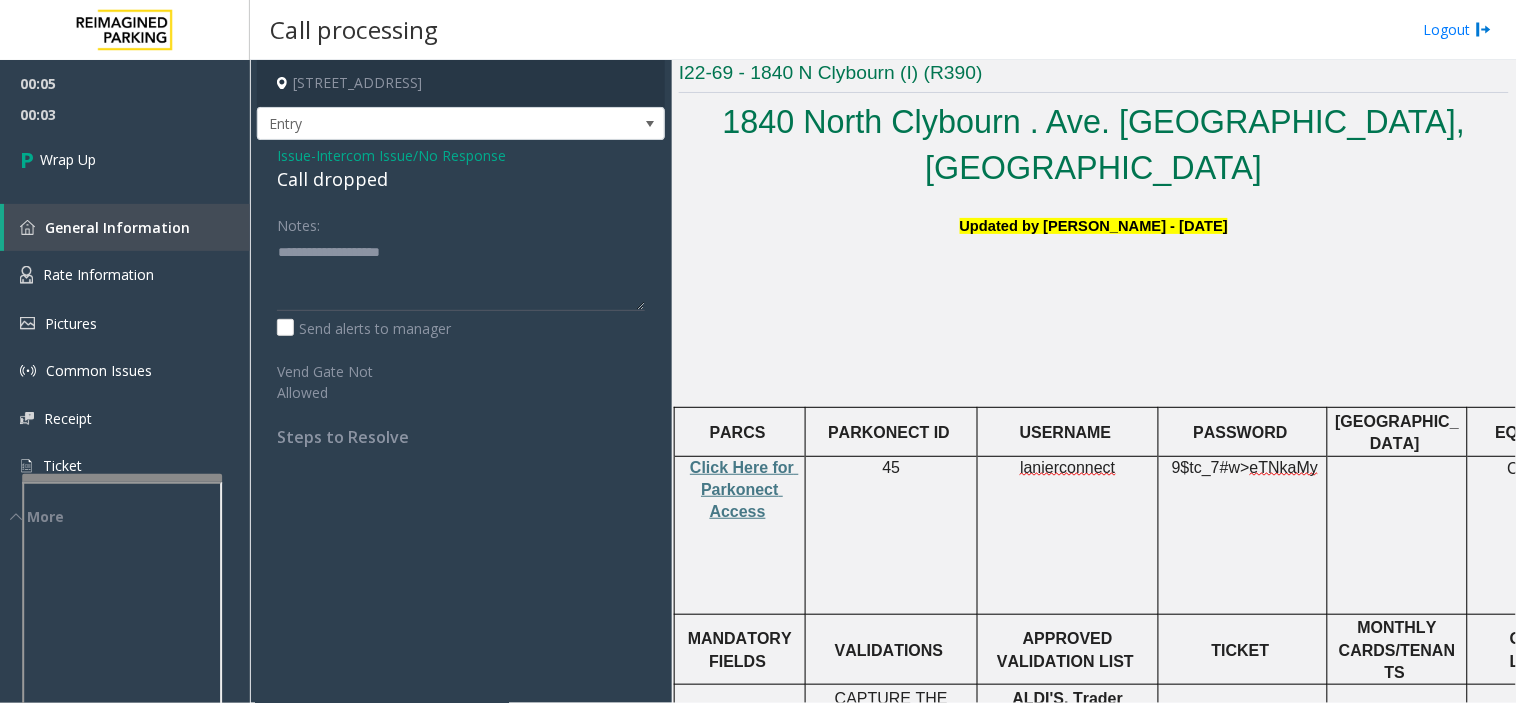 click on "[STREET_ADDRESS] Entry Issue  -  Intercom Issue/No Response Call dropped Notes:                      Send alerts to manager  Vend Gate Not Allowed  Steps to Resolve" 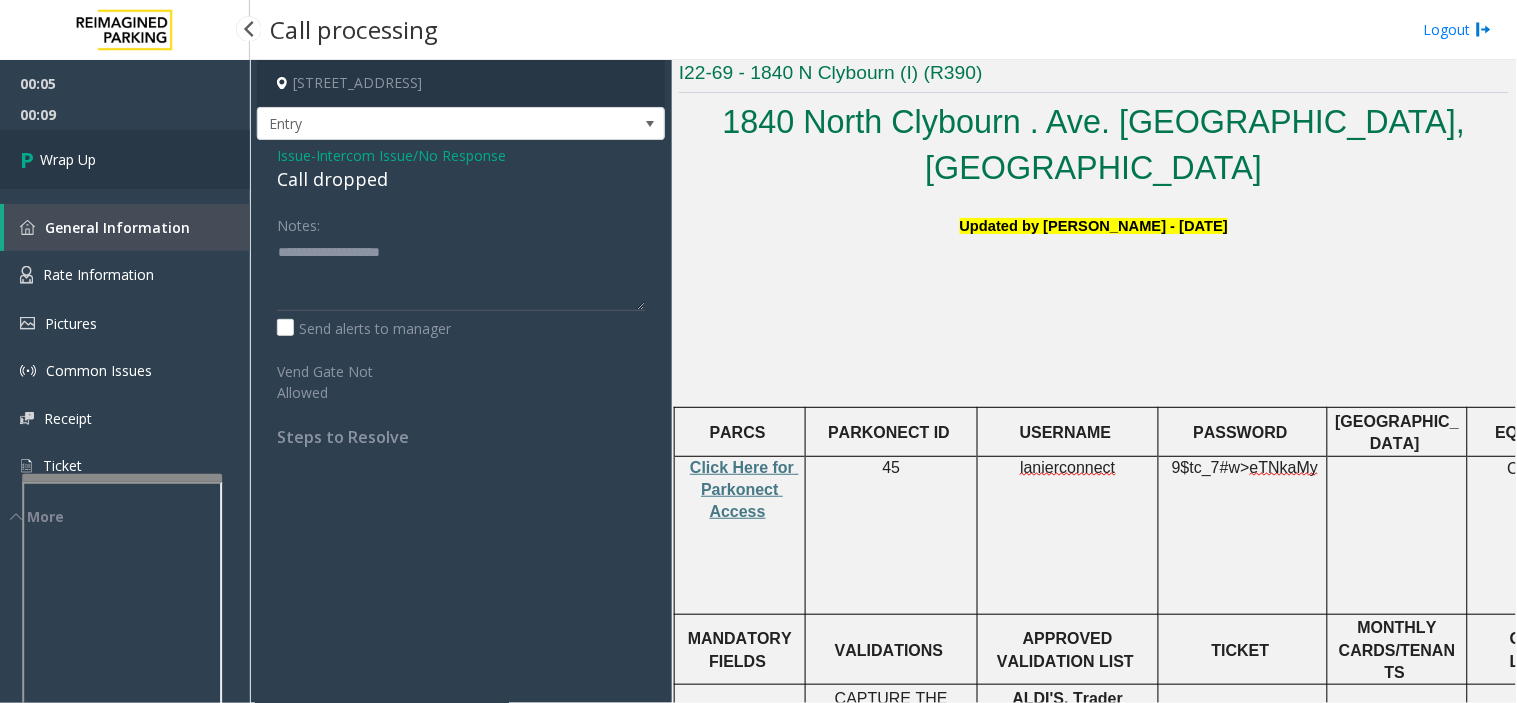 click on "Wrap Up" at bounding box center (125, 159) 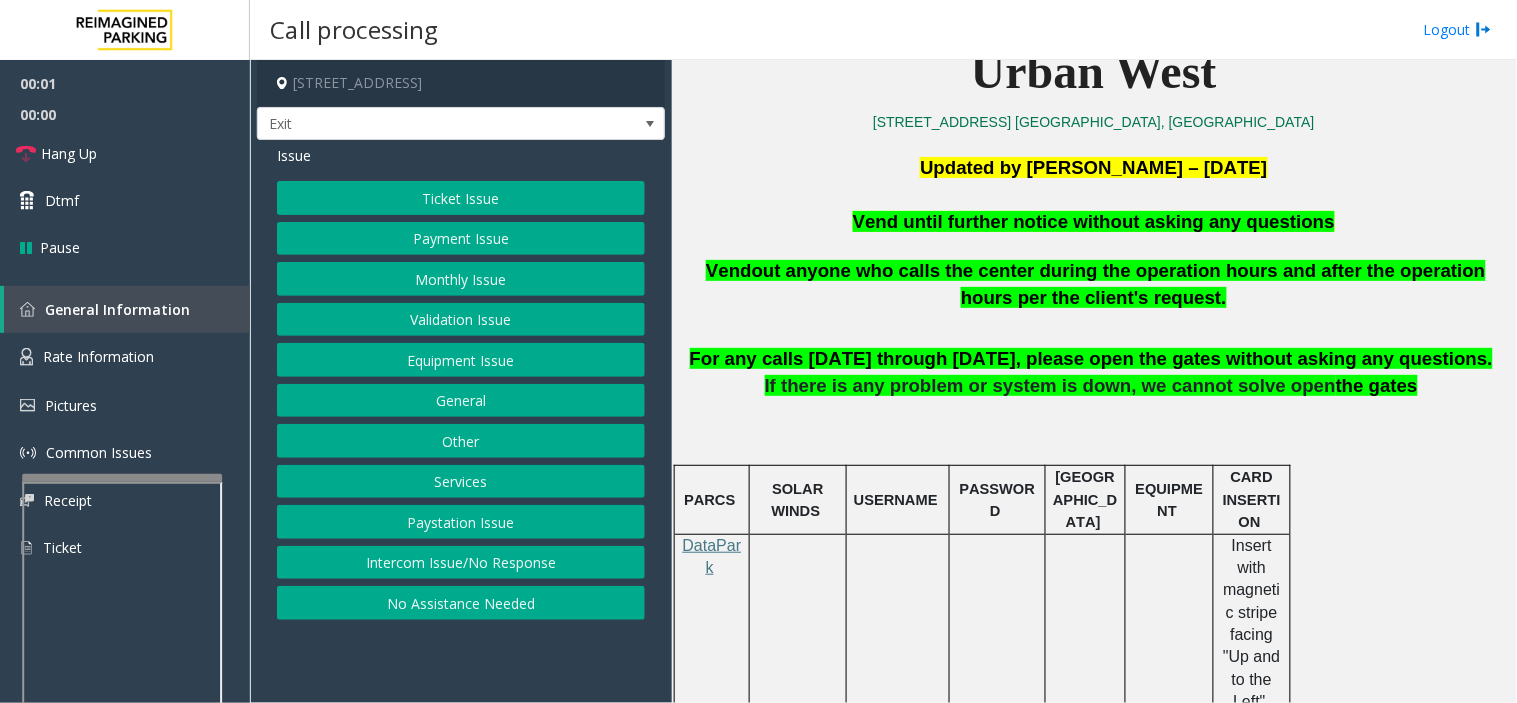 scroll, scrollTop: 555, scrollLeft: 0, axis: vertical 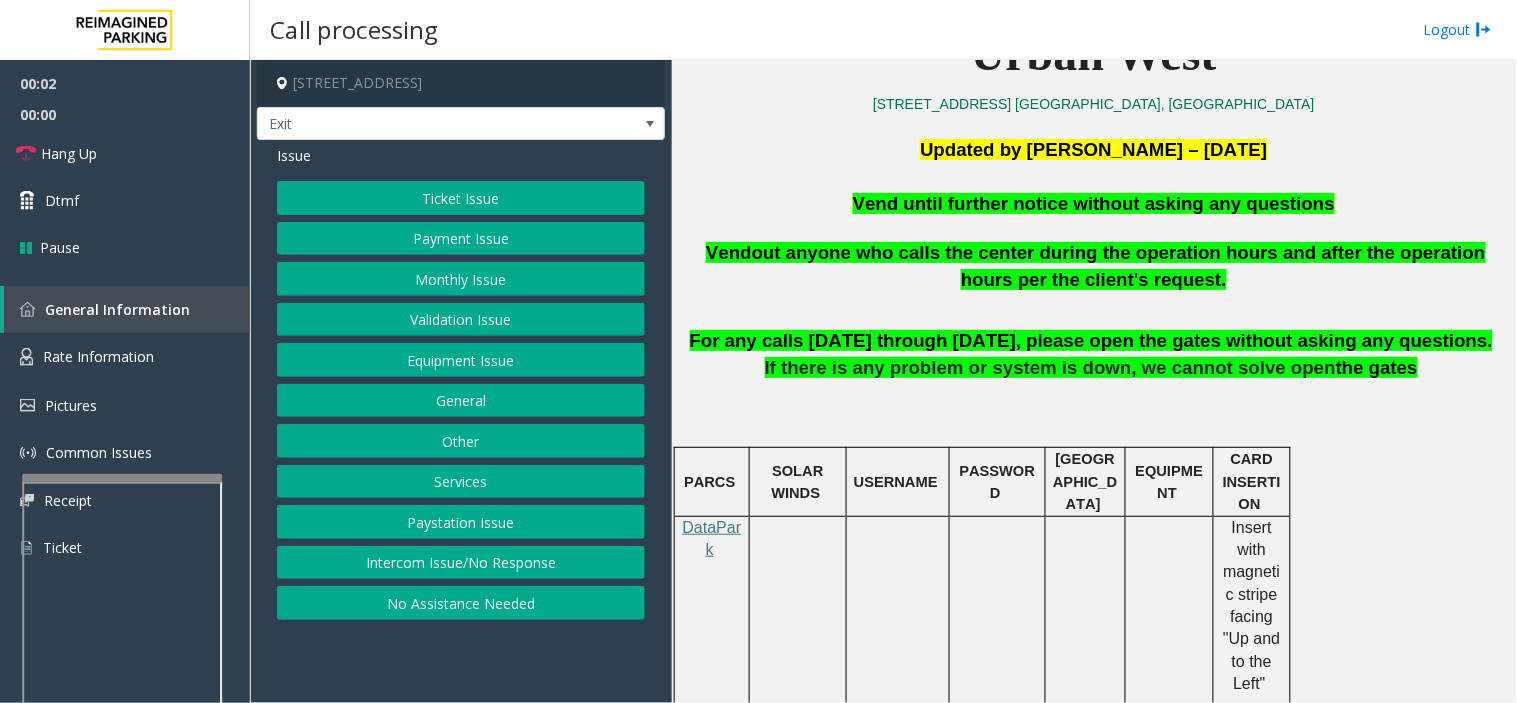 drag, startPoint x: 851, startPoint y: 590, endPoint x: 840, endPoint y: 603, distance: 17.029387 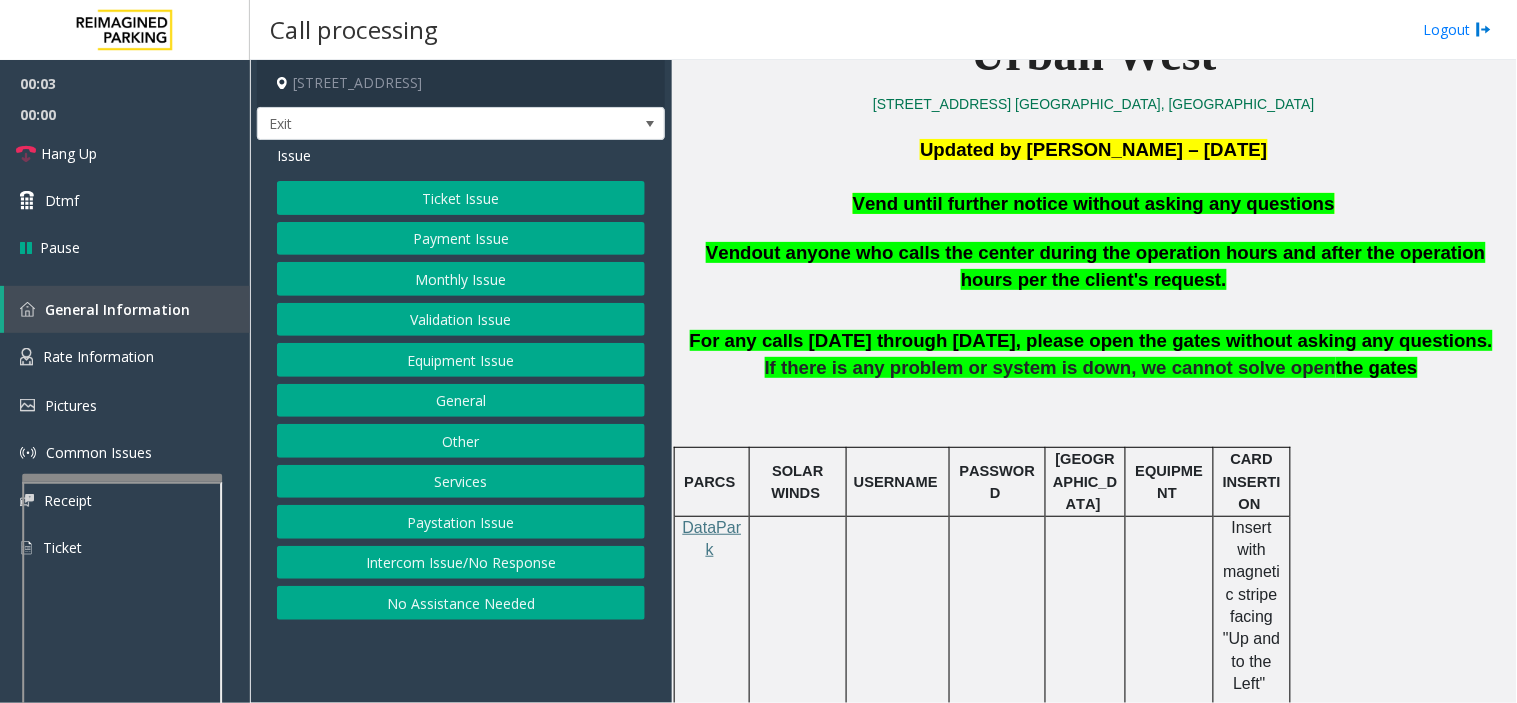 click on "Equipment Issue" 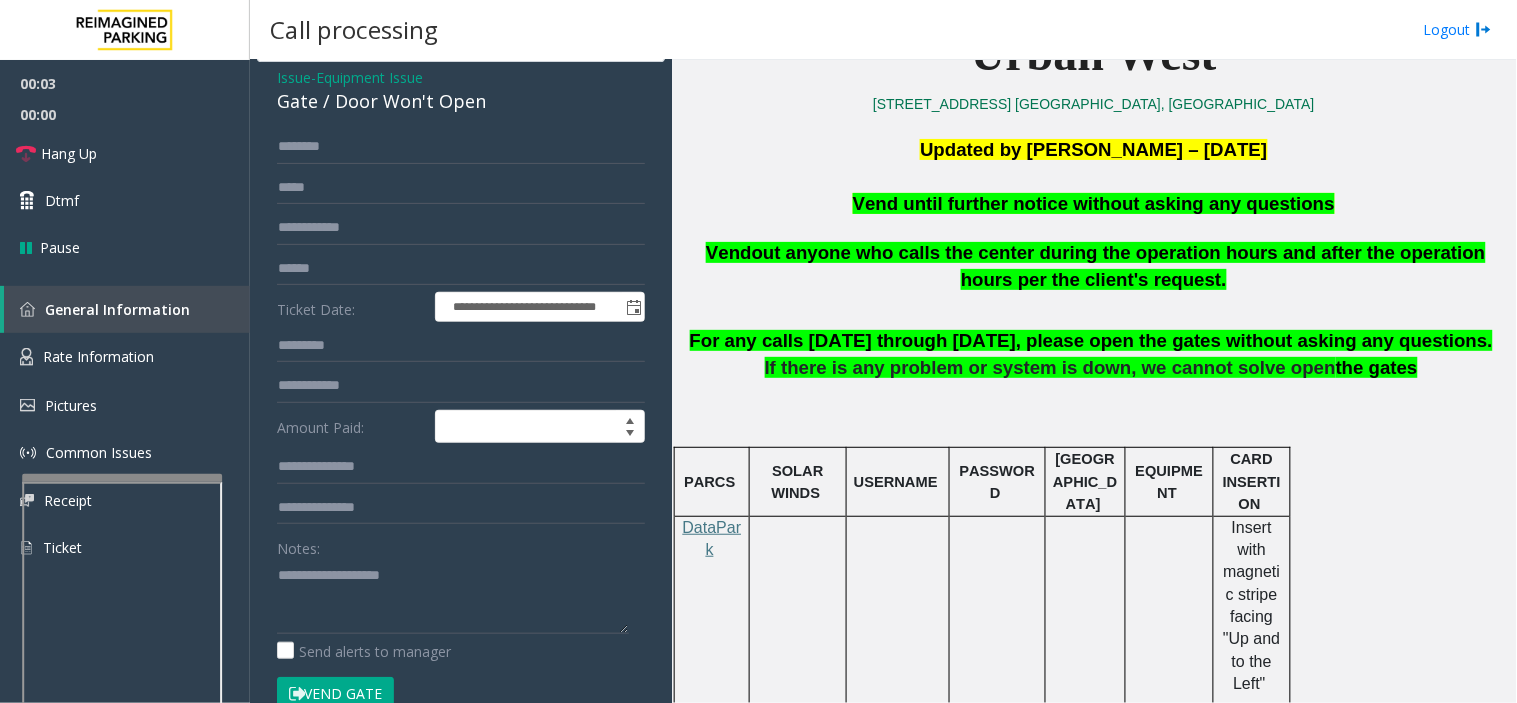 scroll, scrollTop: 111, scrollLeft: 0, axis: vertical 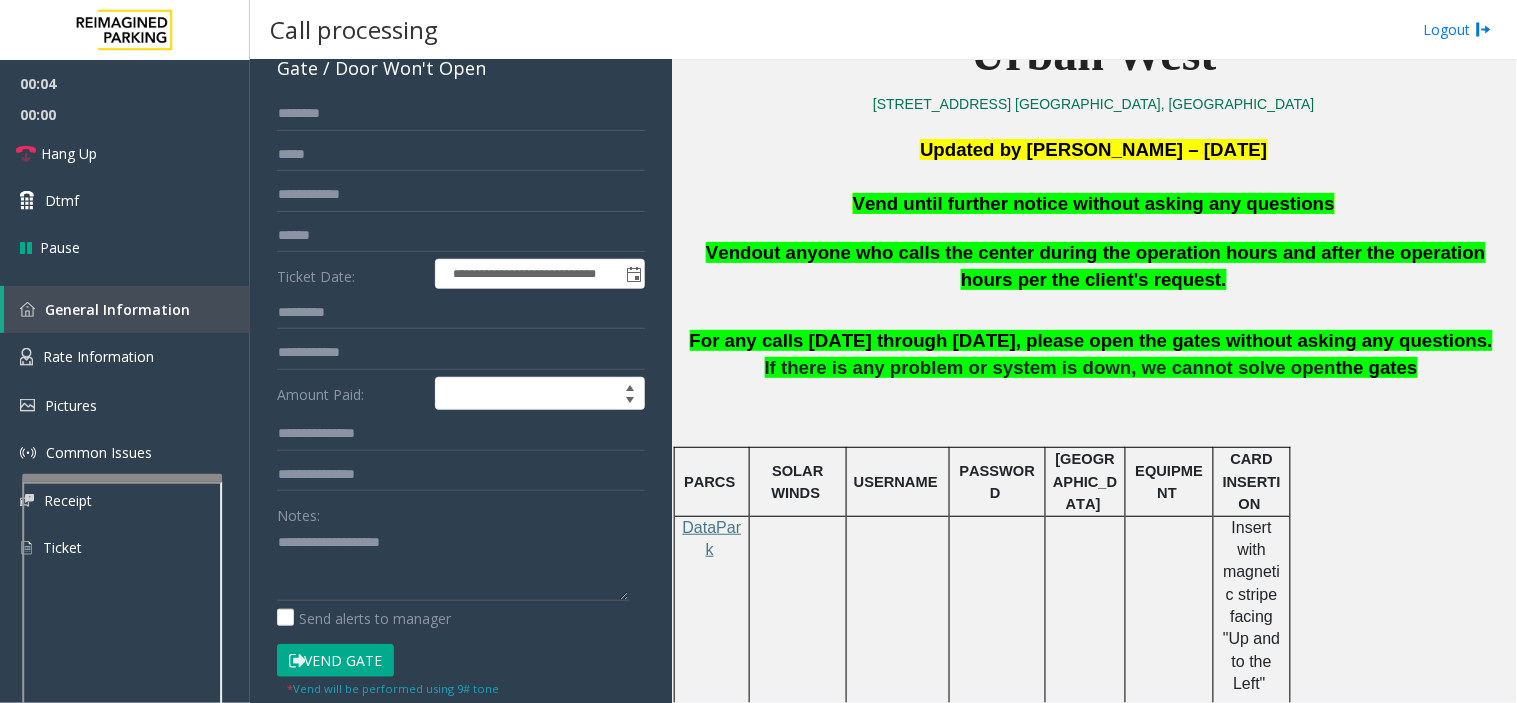 click on "Vend Gate" 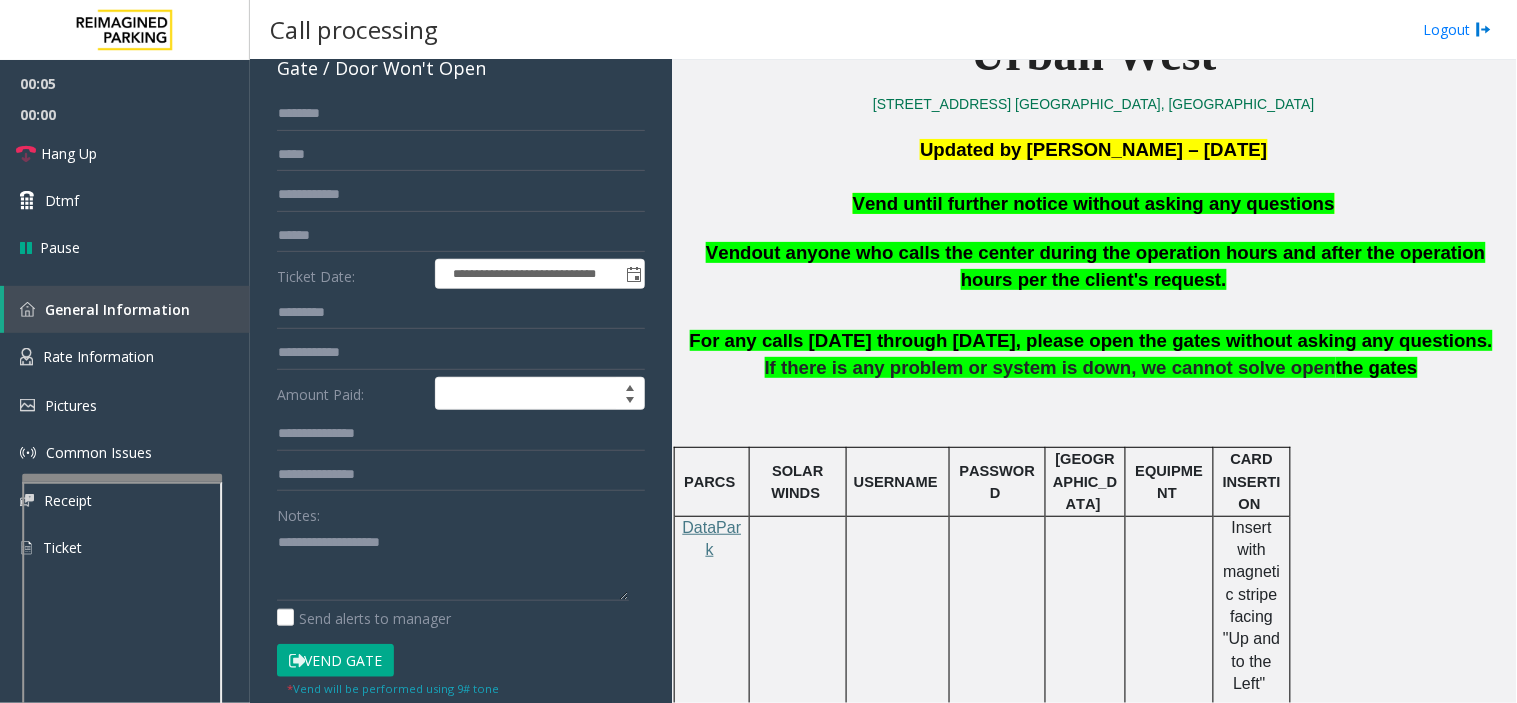 click on "Vend until further notice without asking any questions" 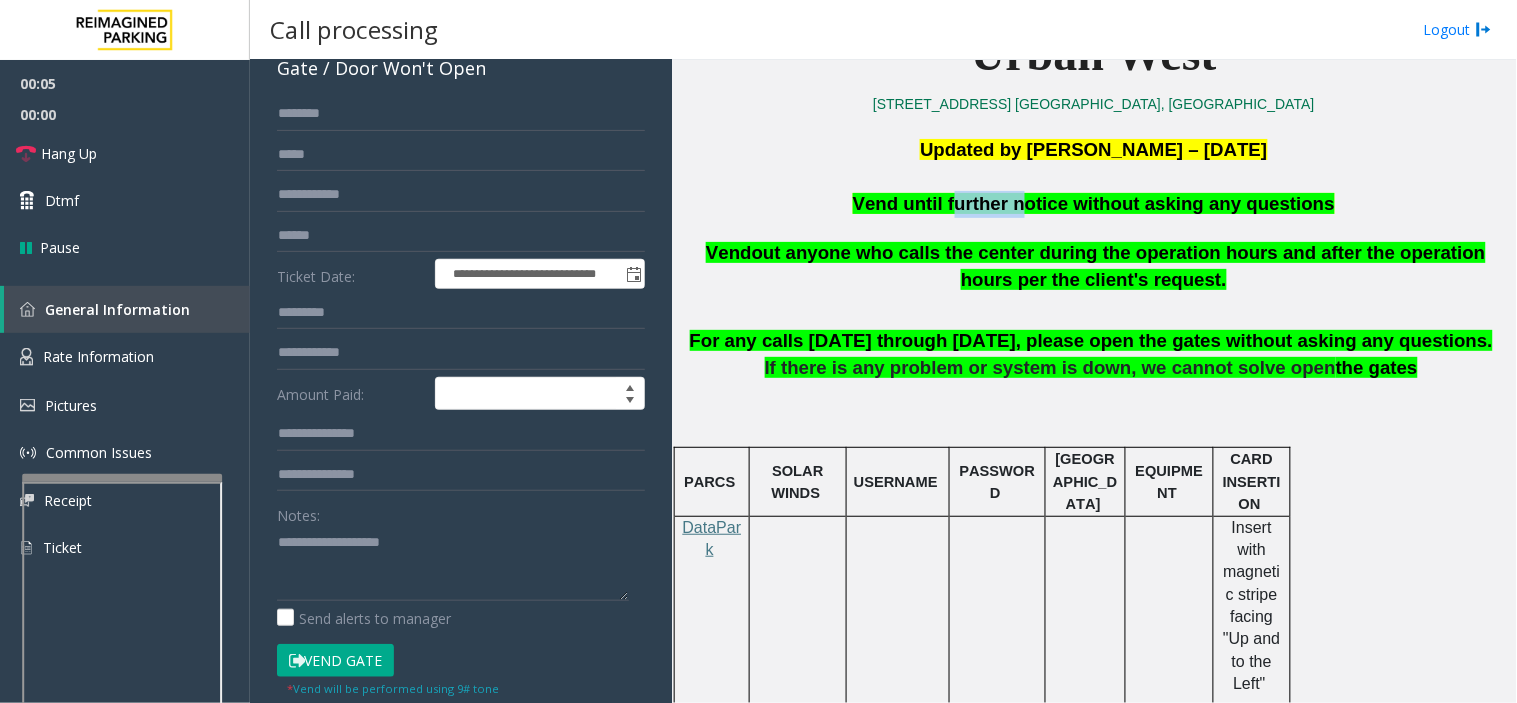 click on "Vend until further notice without asking any questions" 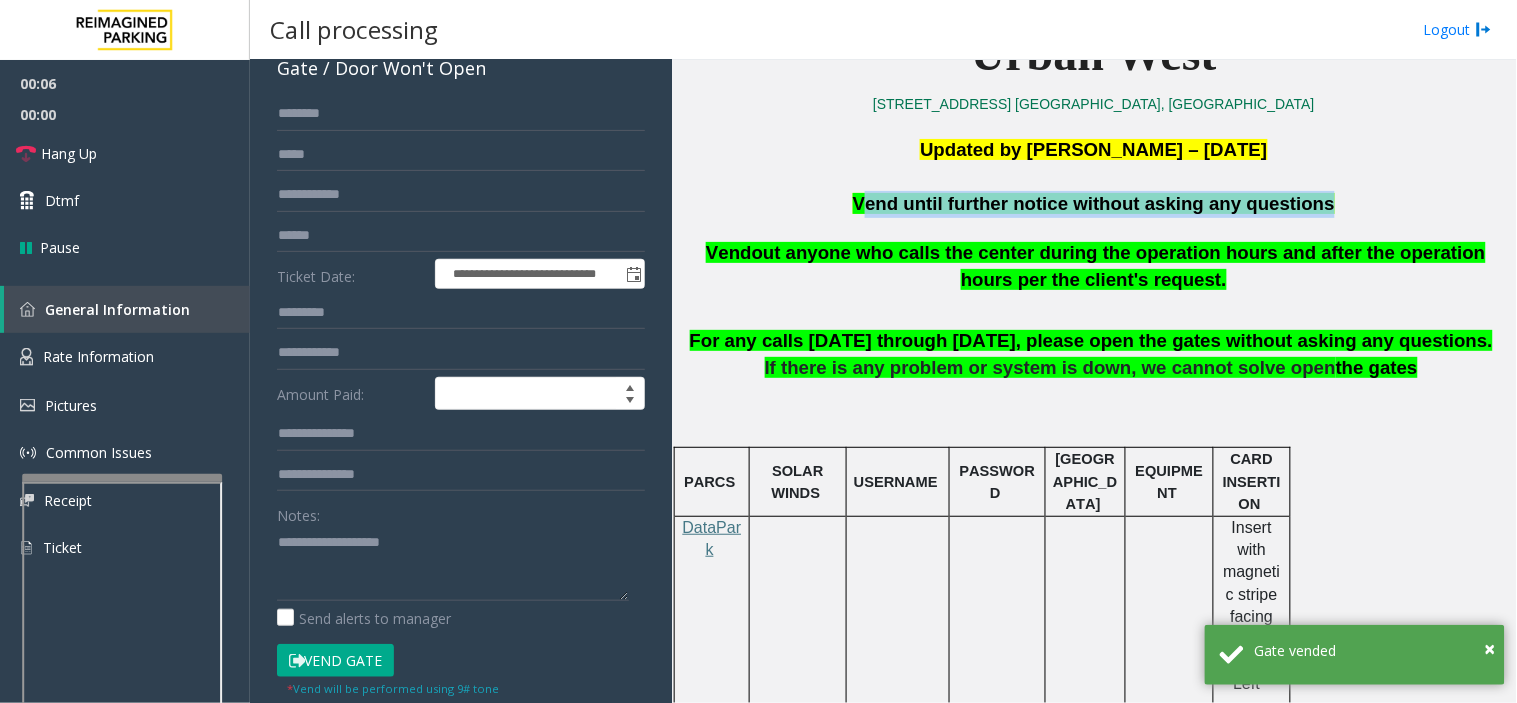 click on "Vend until further notice without asking any questions" 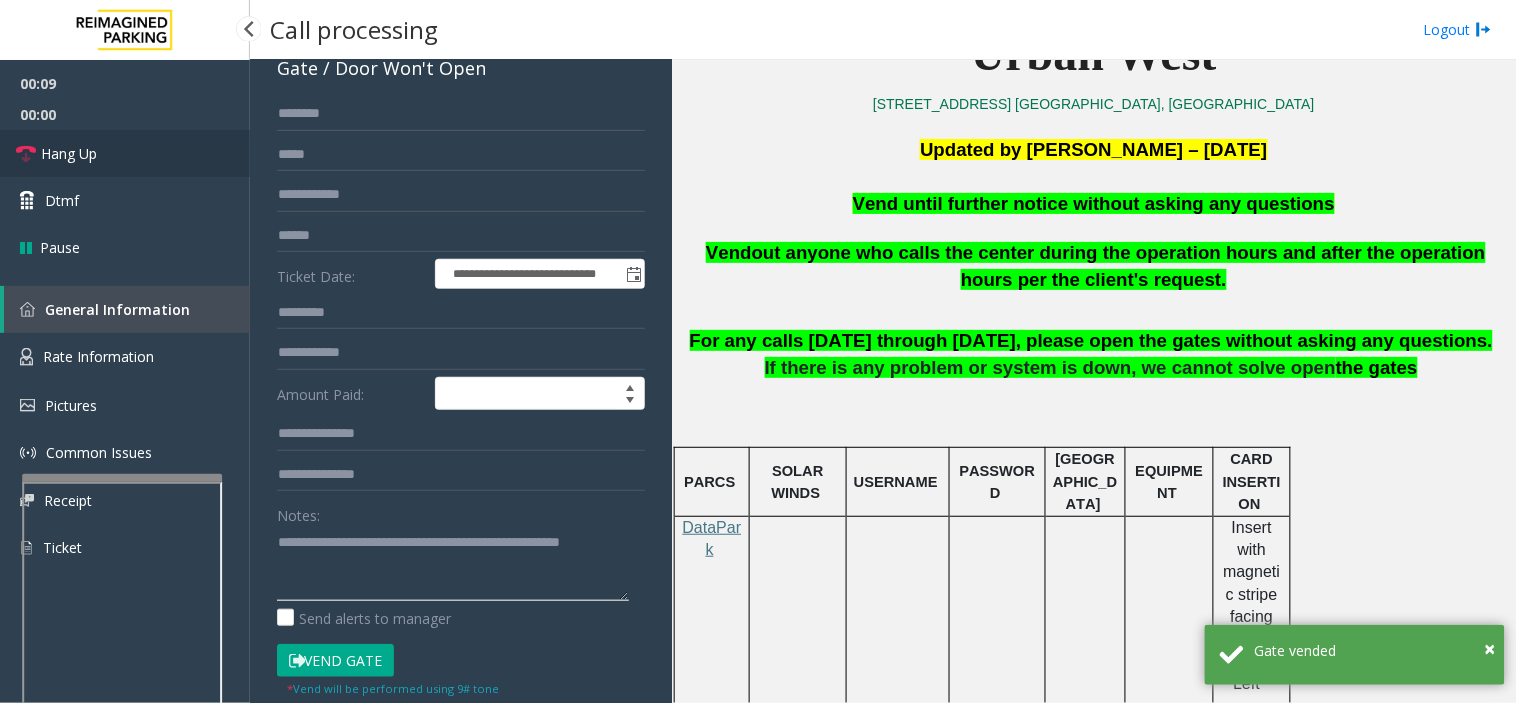 type on "**********" 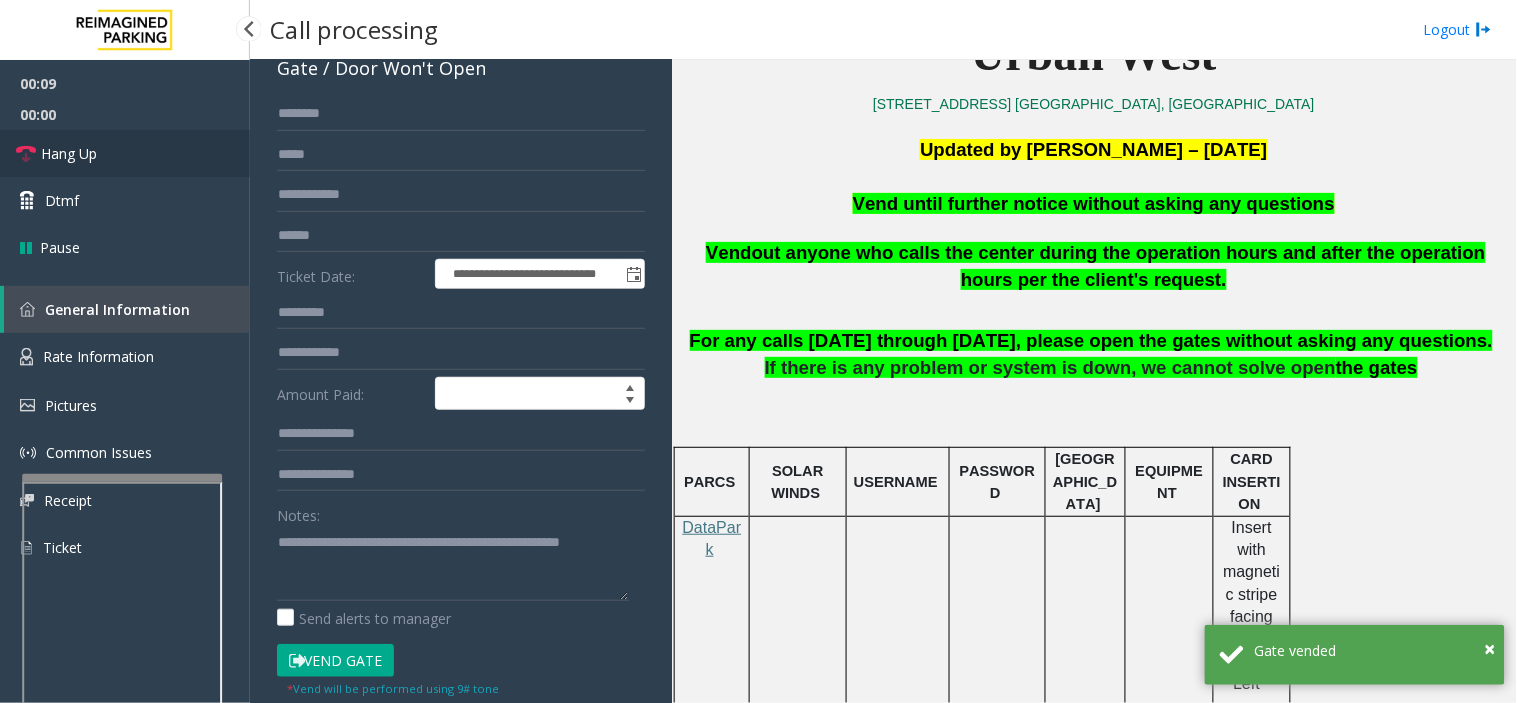 click on "Hang Up" at bounding box center (125, 153) 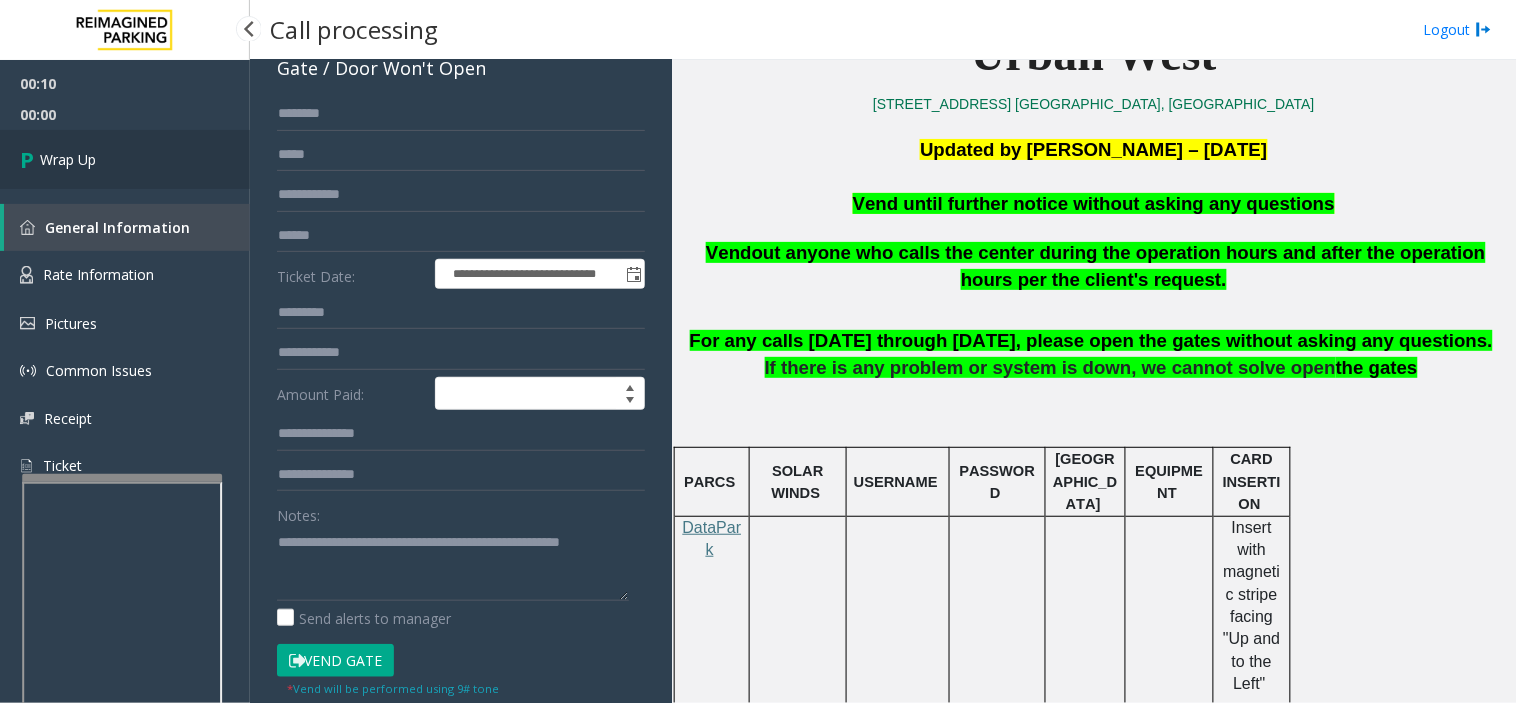click on "Wrap Up" at bounding box center [125, 159] 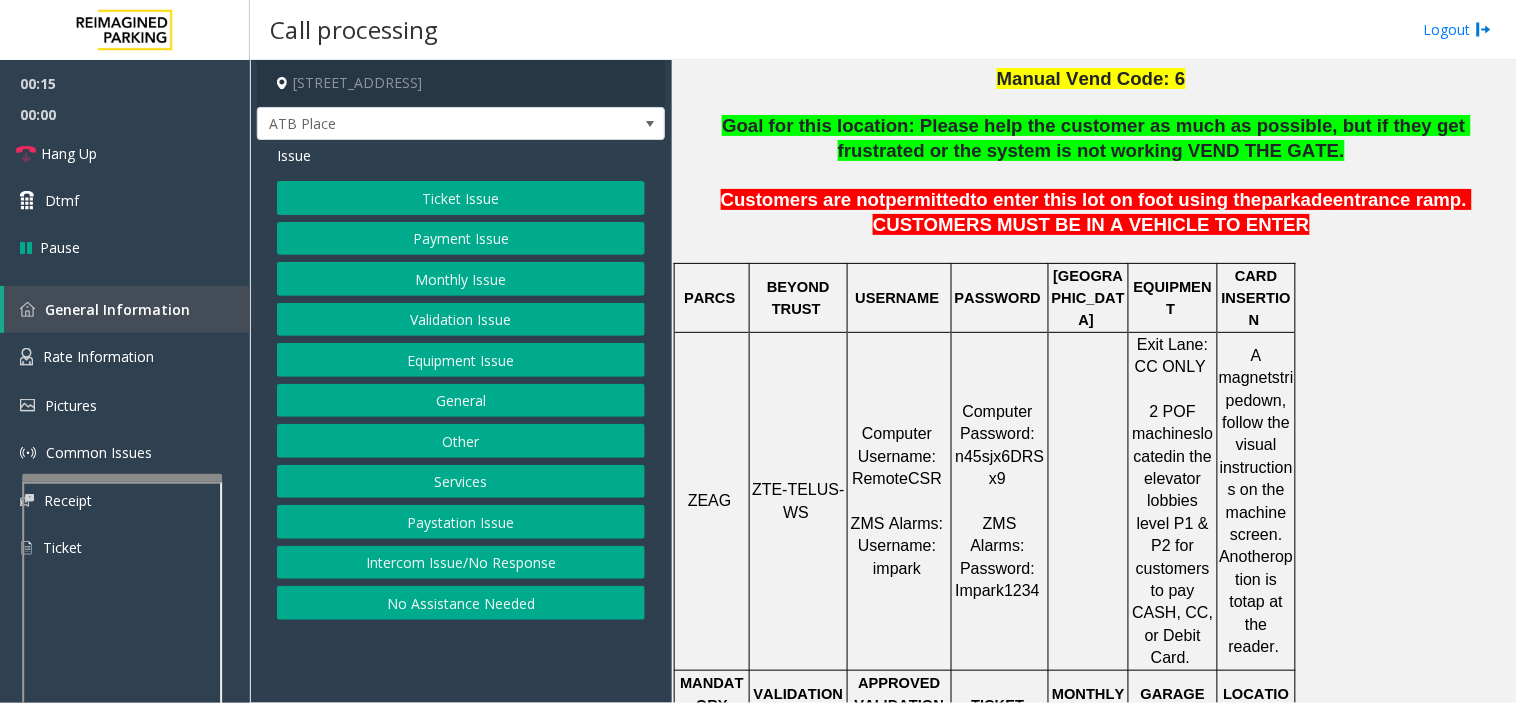 scroll, scrollTop: 666, scrollLeft: 0, axis: vertical 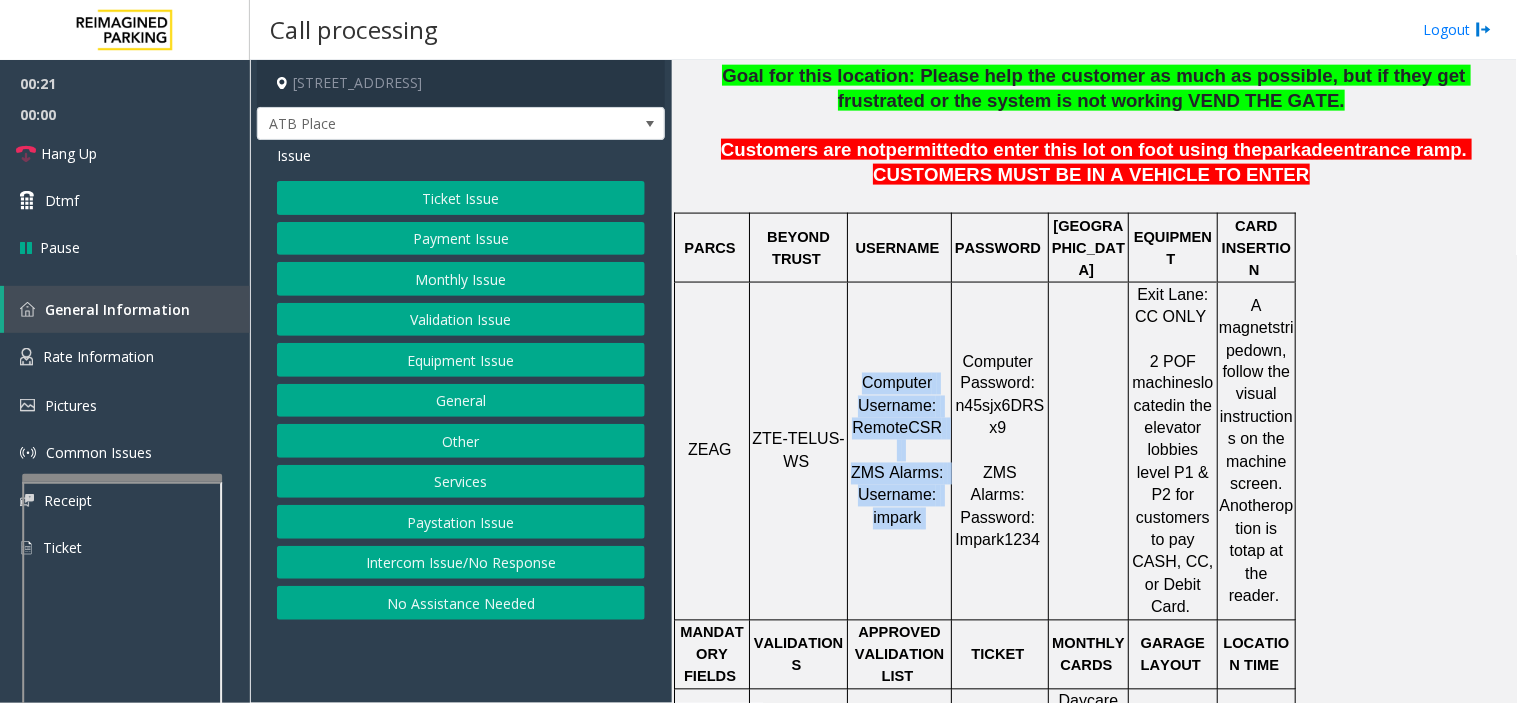 drag, startPoint x: 865, startPoint y: 336, endPoint x: 937, endPoint y: 503, distance: 181.85983 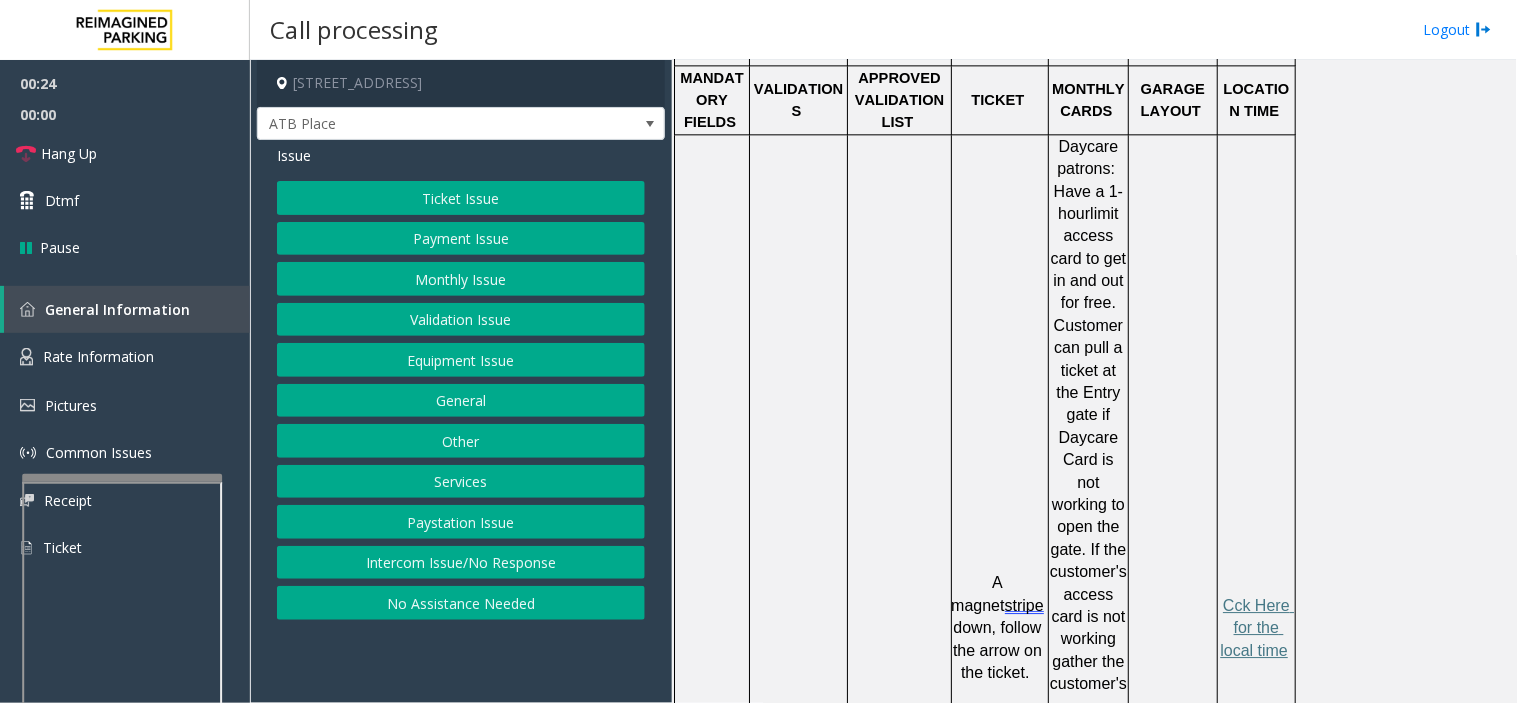 scroll, scrollTop: 1222, scrollLeft: 0, axis: vertical 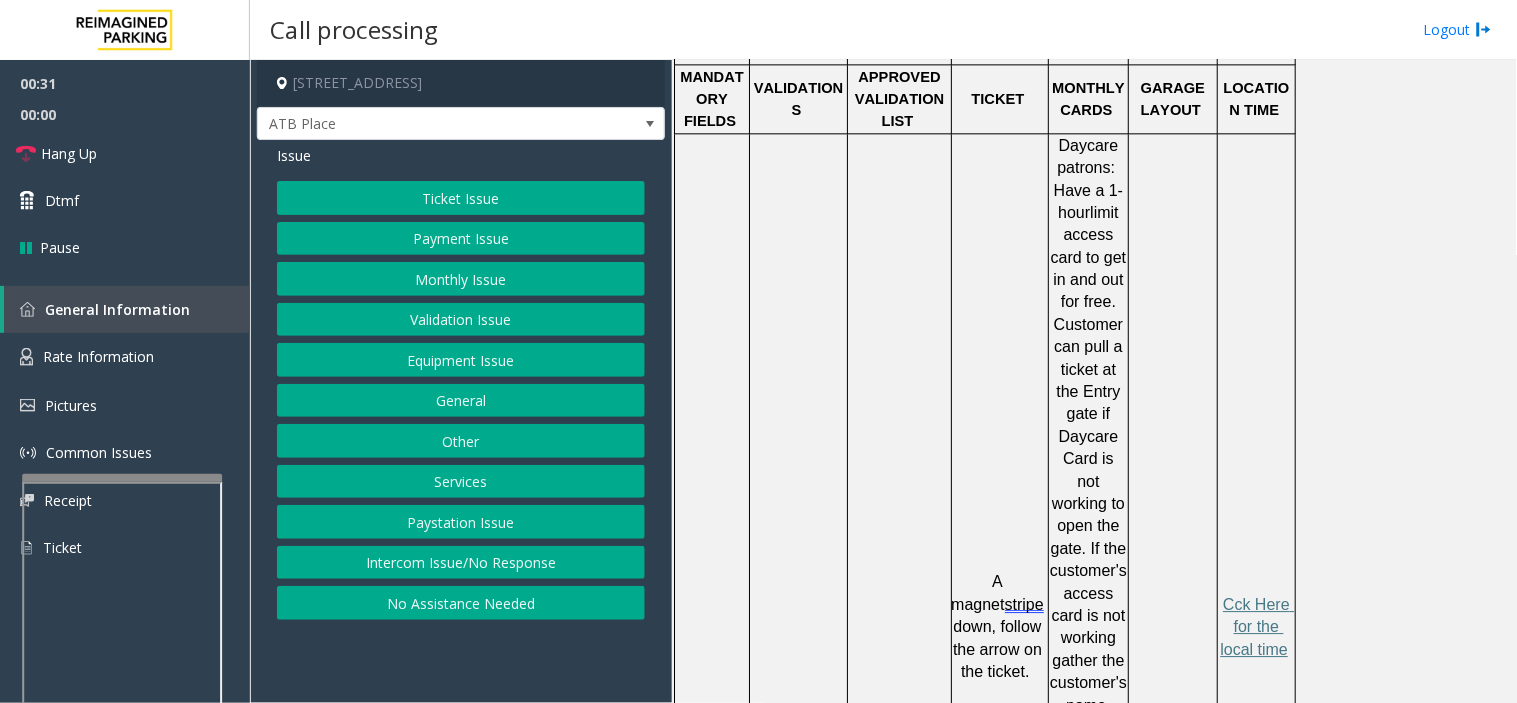 click on "Ticket Issue" 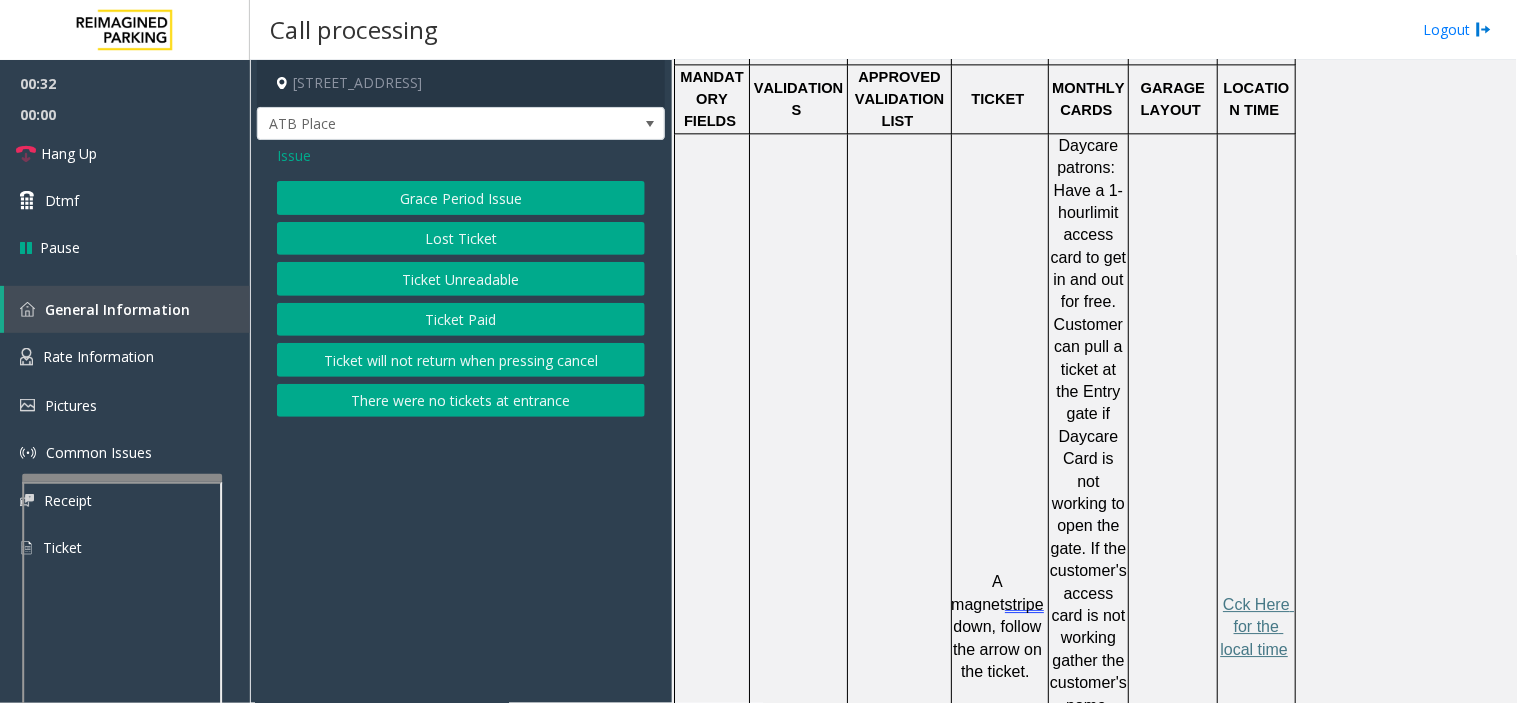 click on "Ticket Unreadable" 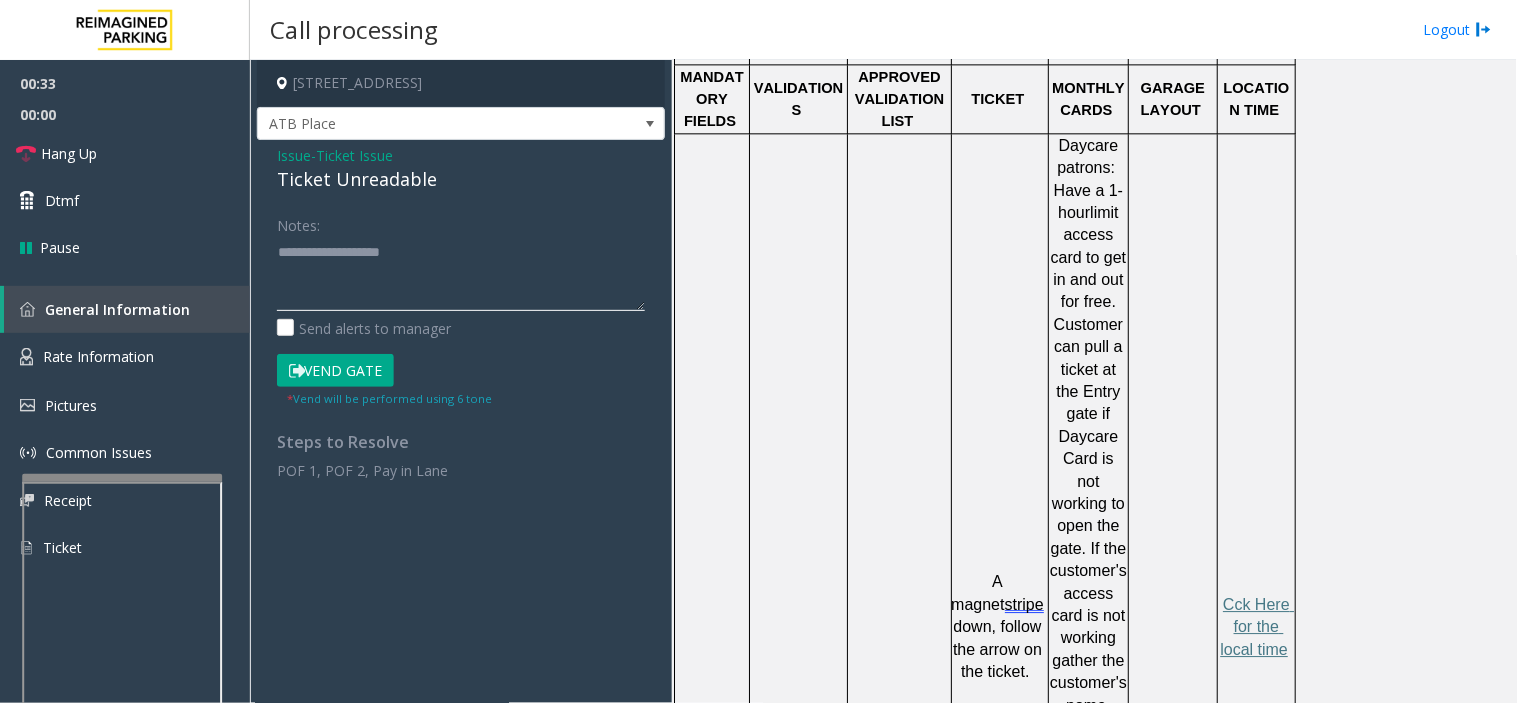 click 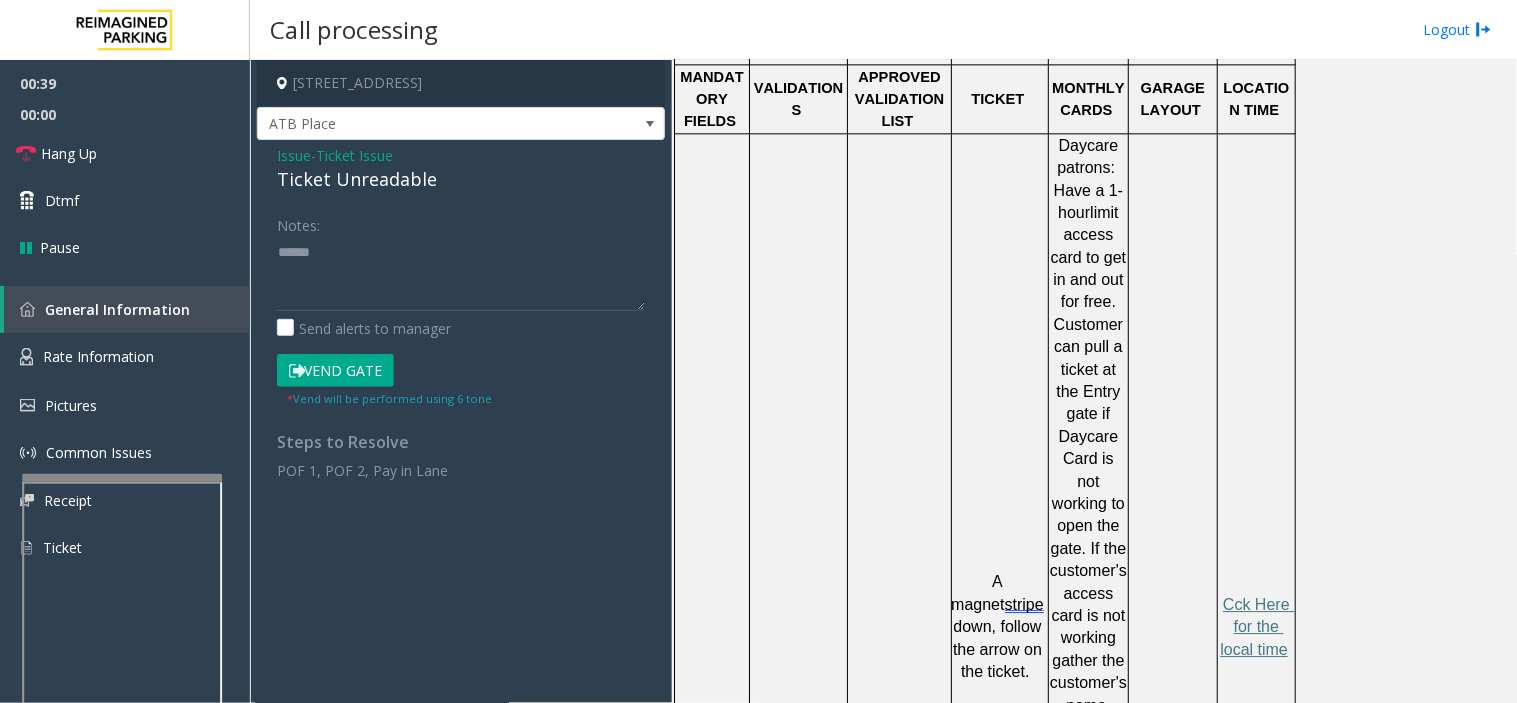 click on "Vend Gate" 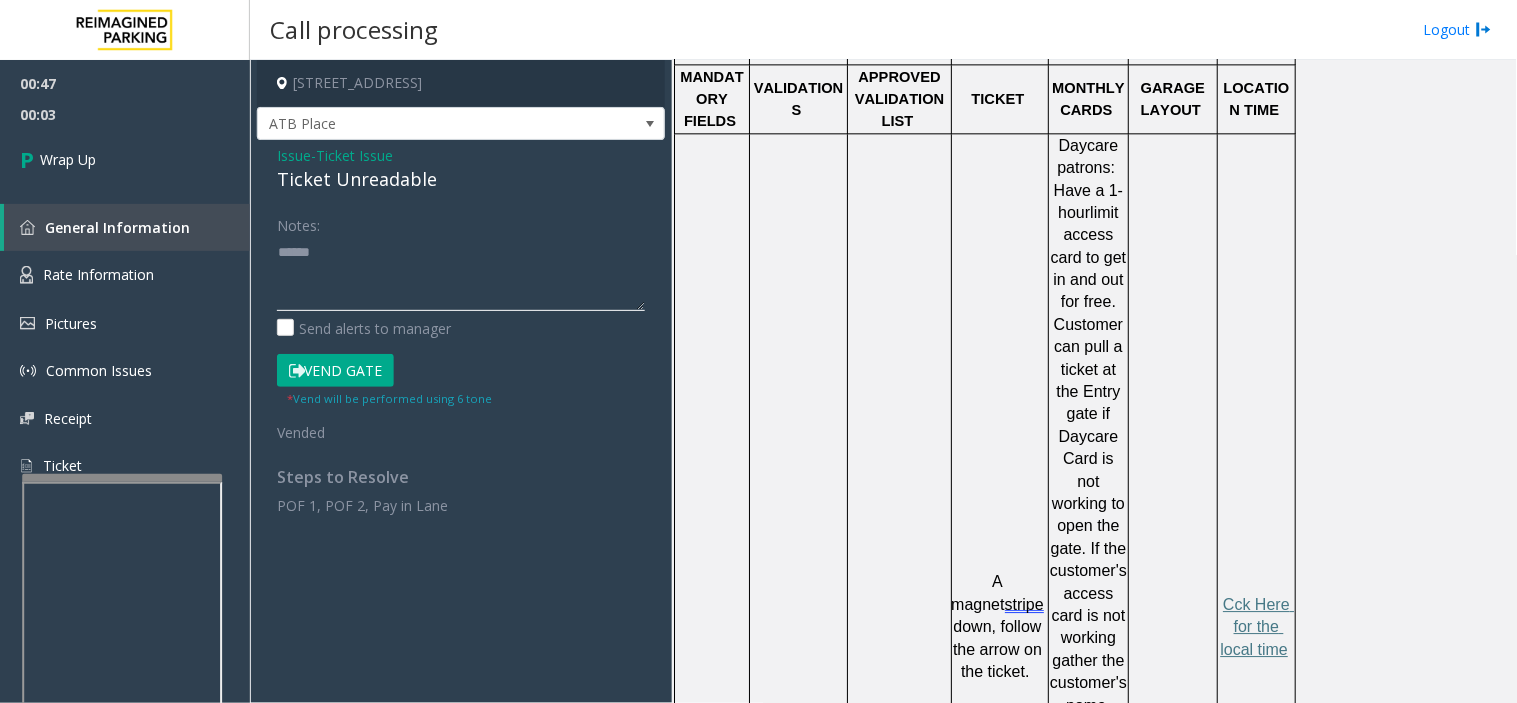 click 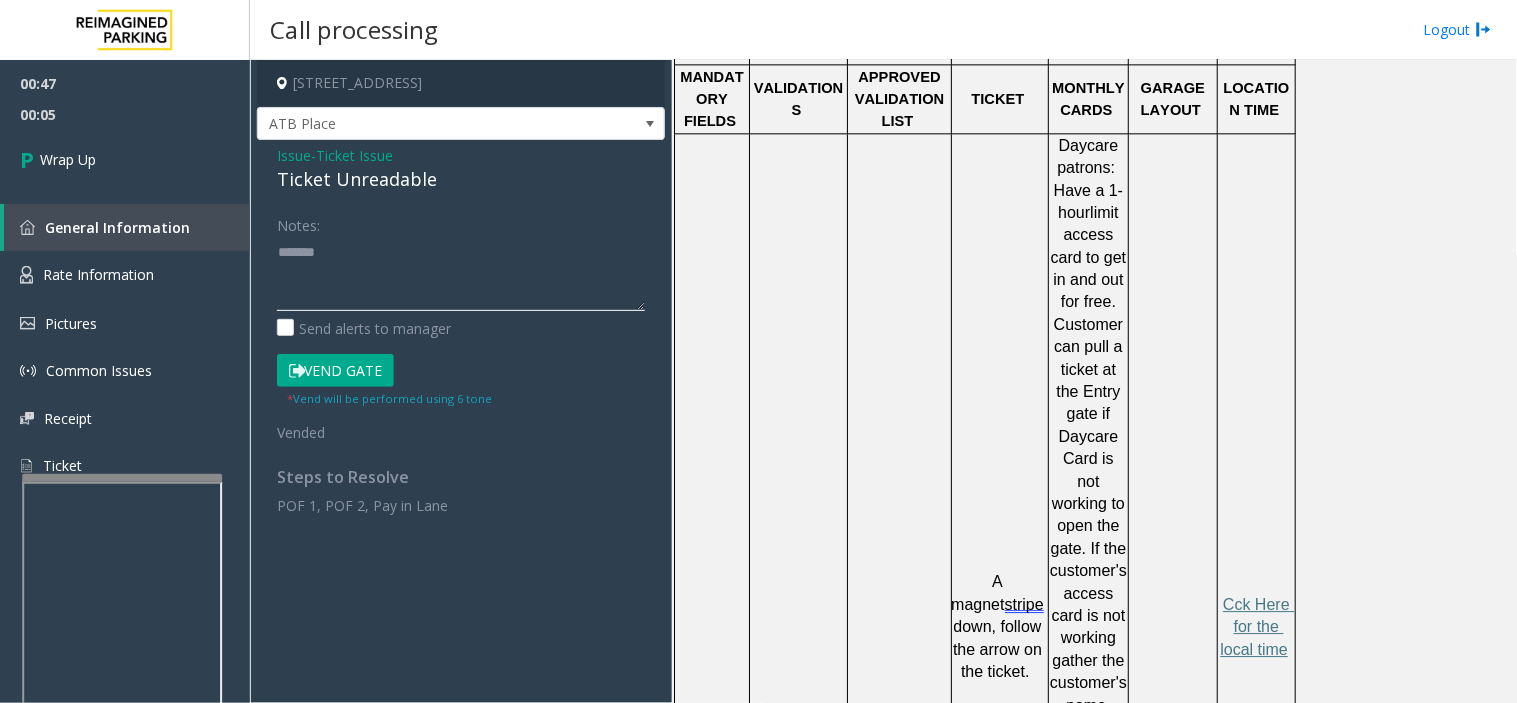 paste on "**********" 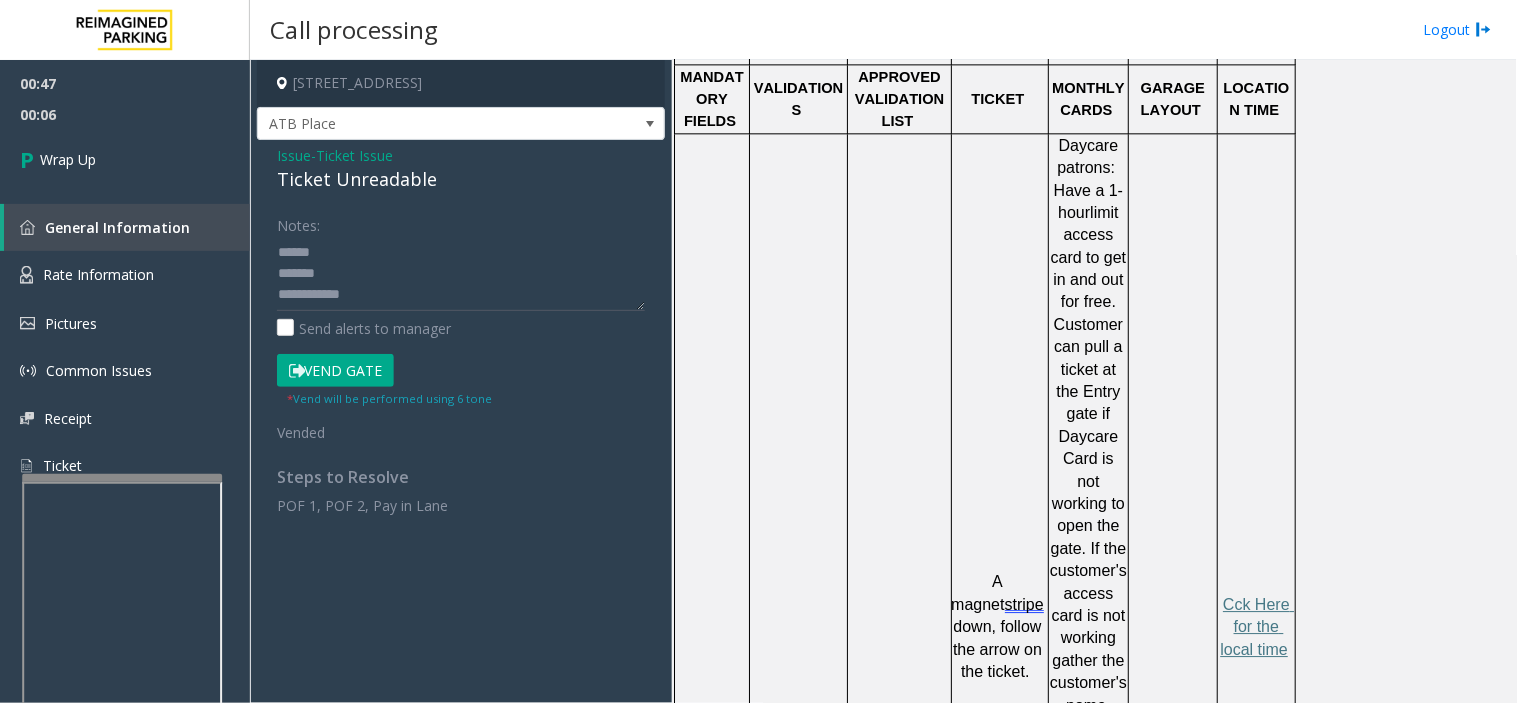 click on "Ticket Unreadable" 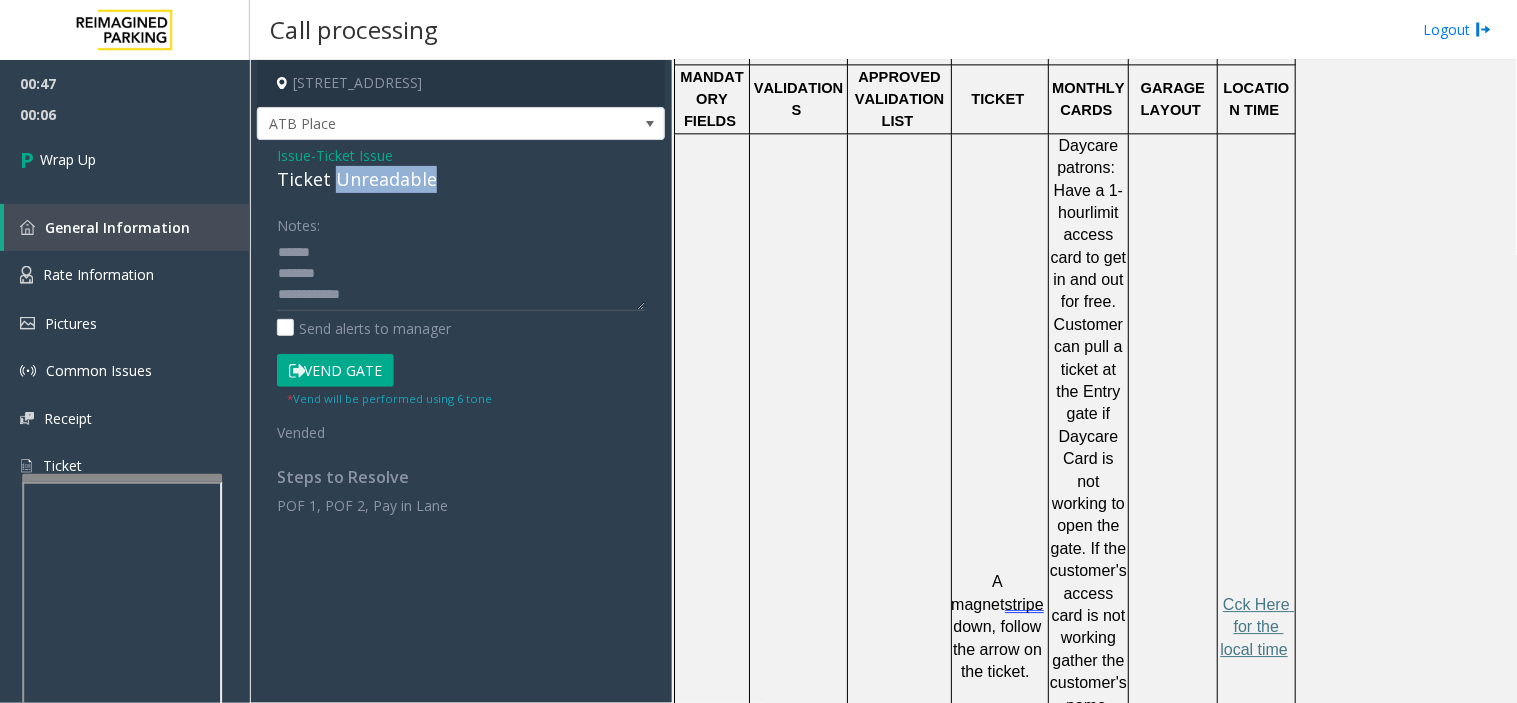 click on "Ticket Unreadable" 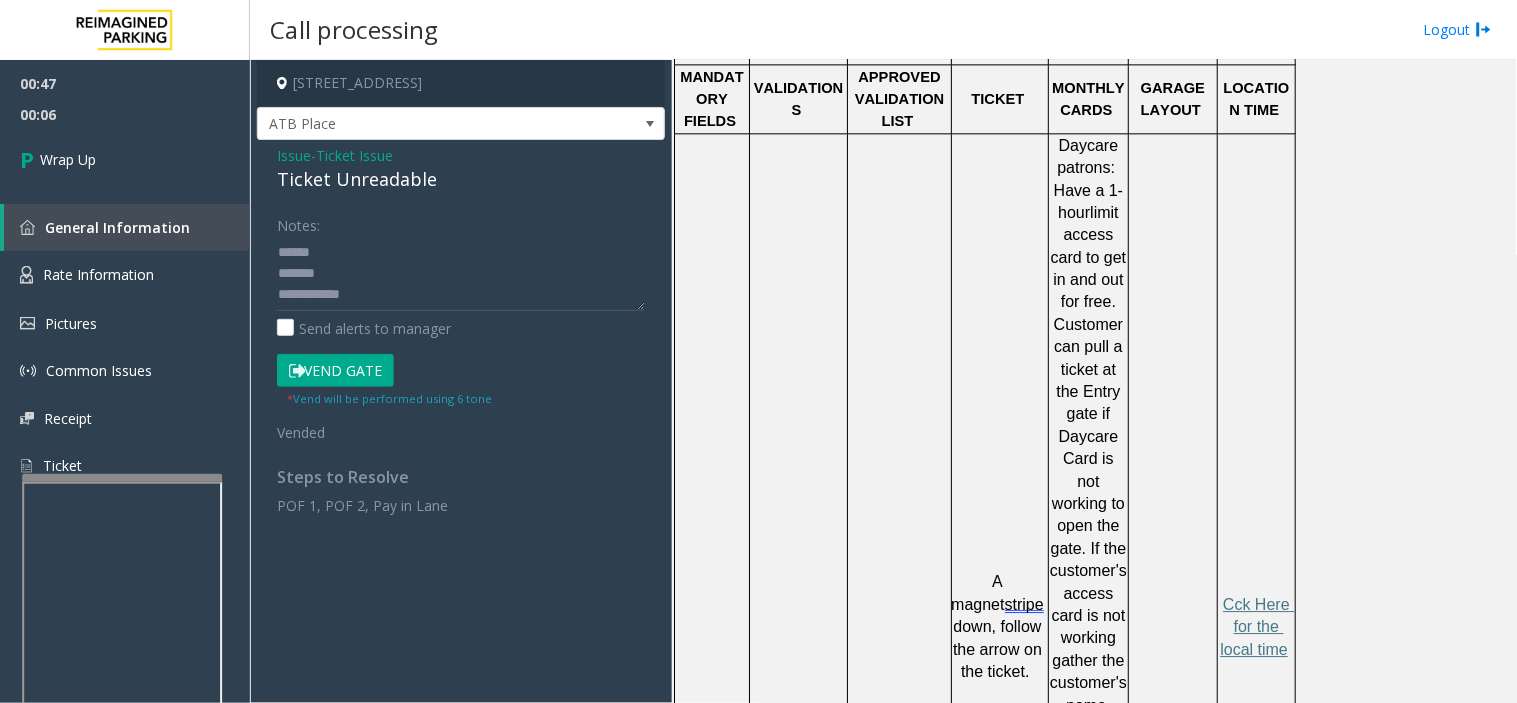 click on "Ticket Unreadable" 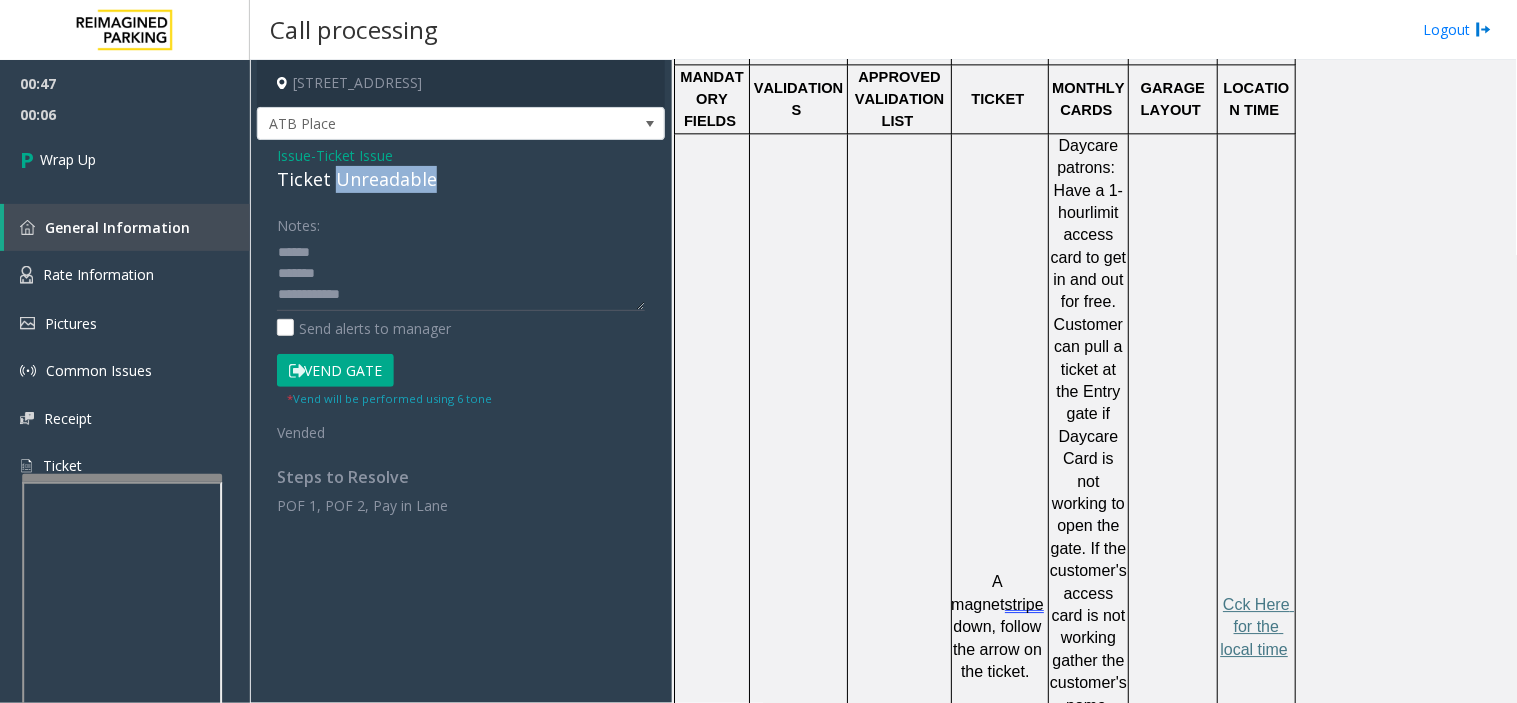 click on "Ticket Unreadable" 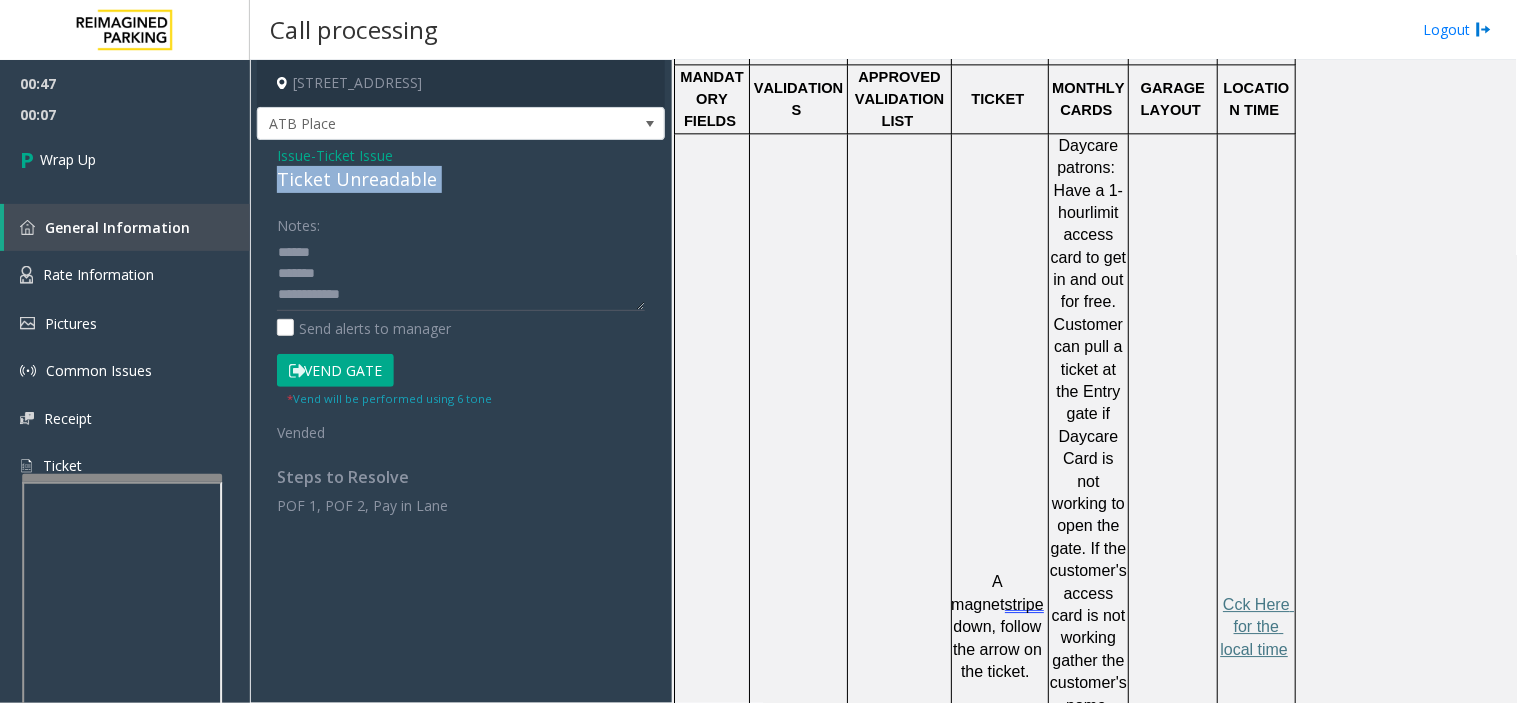 click on "Ticket Unreadable" 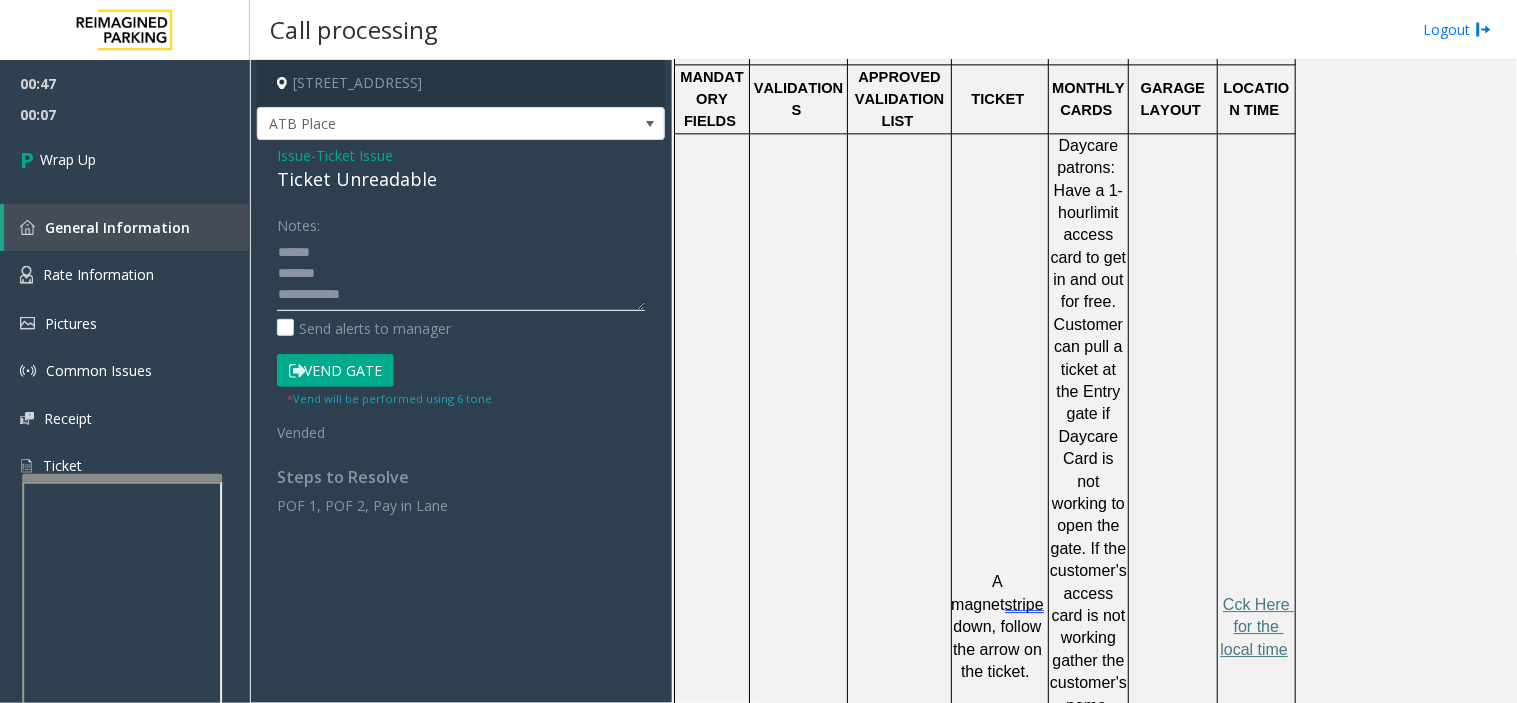 click 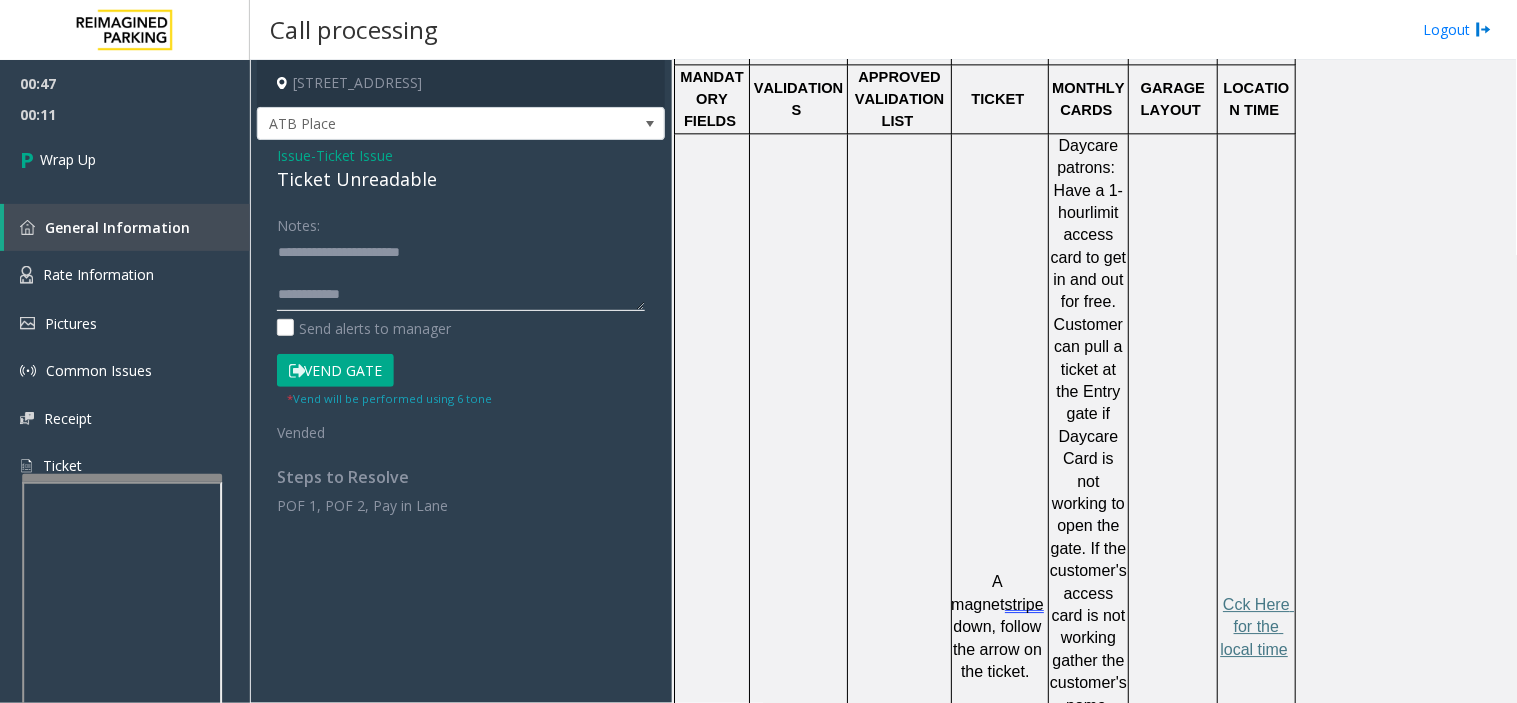 click 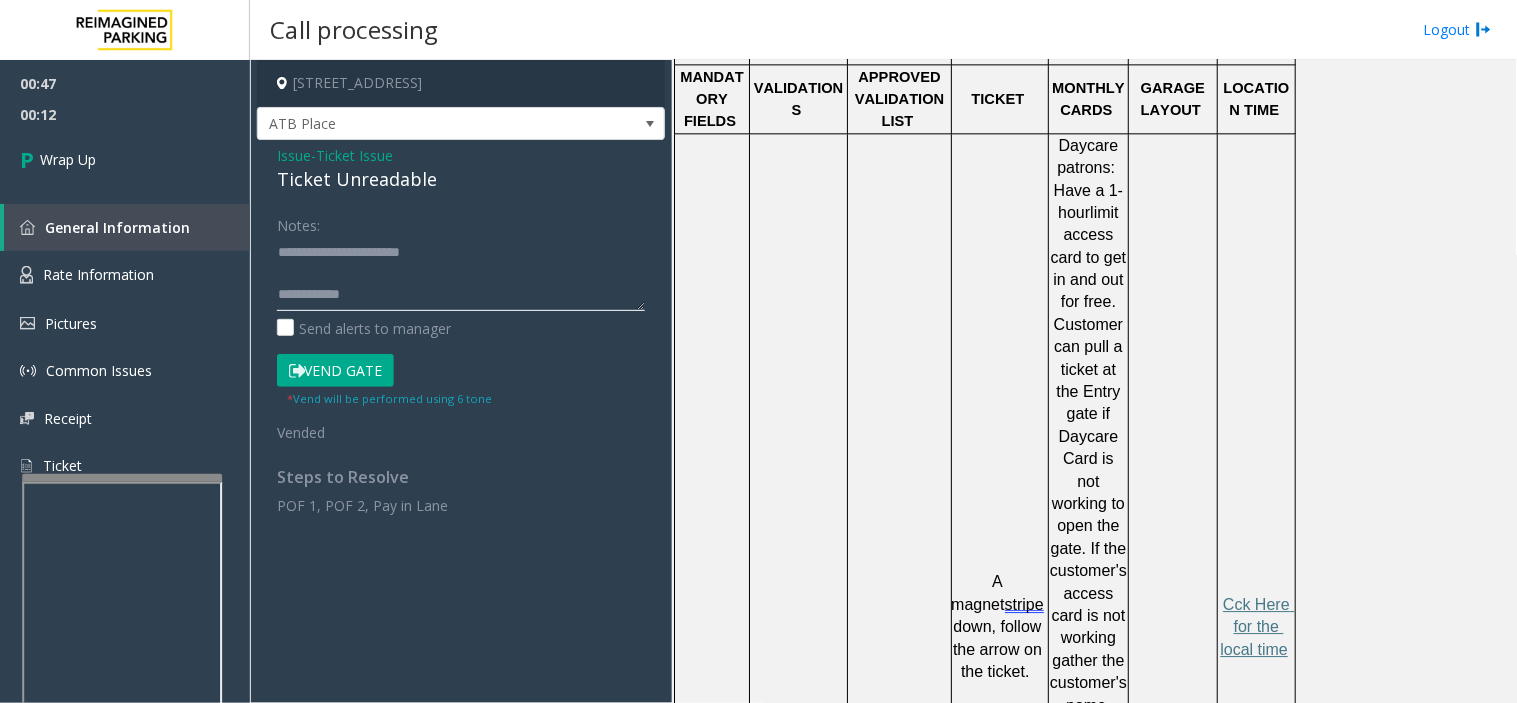 paste on "**********" 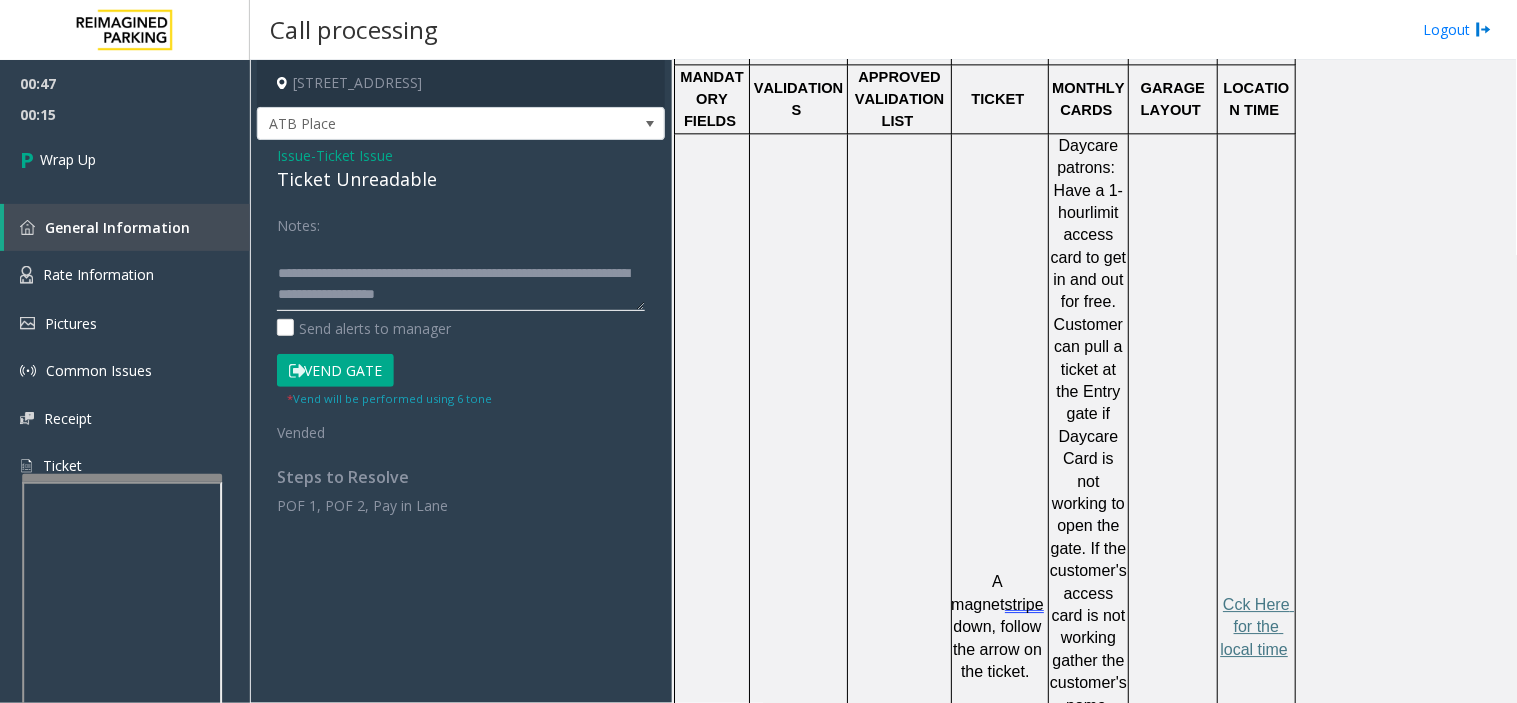 scroll, scrollTop: 0, scrollLeft: 0, axis: both 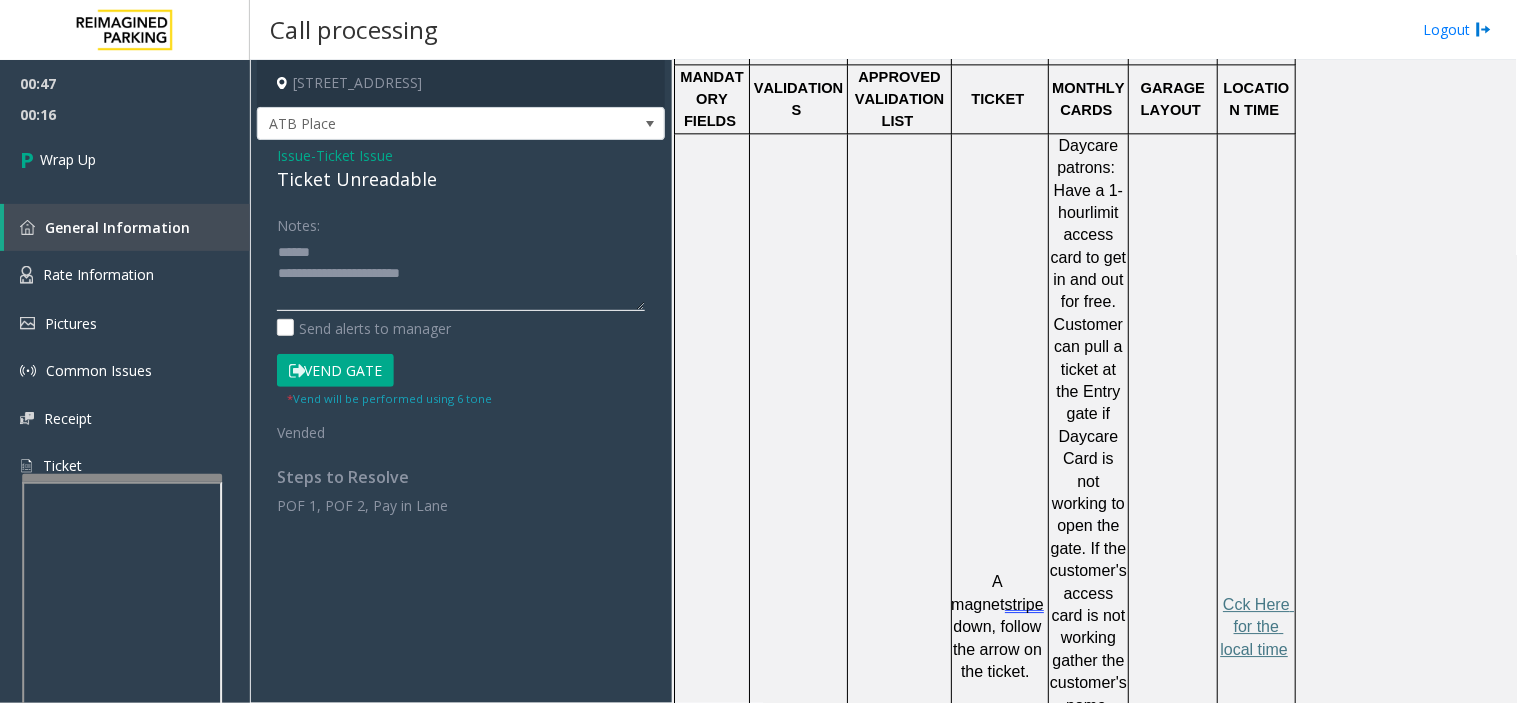 click 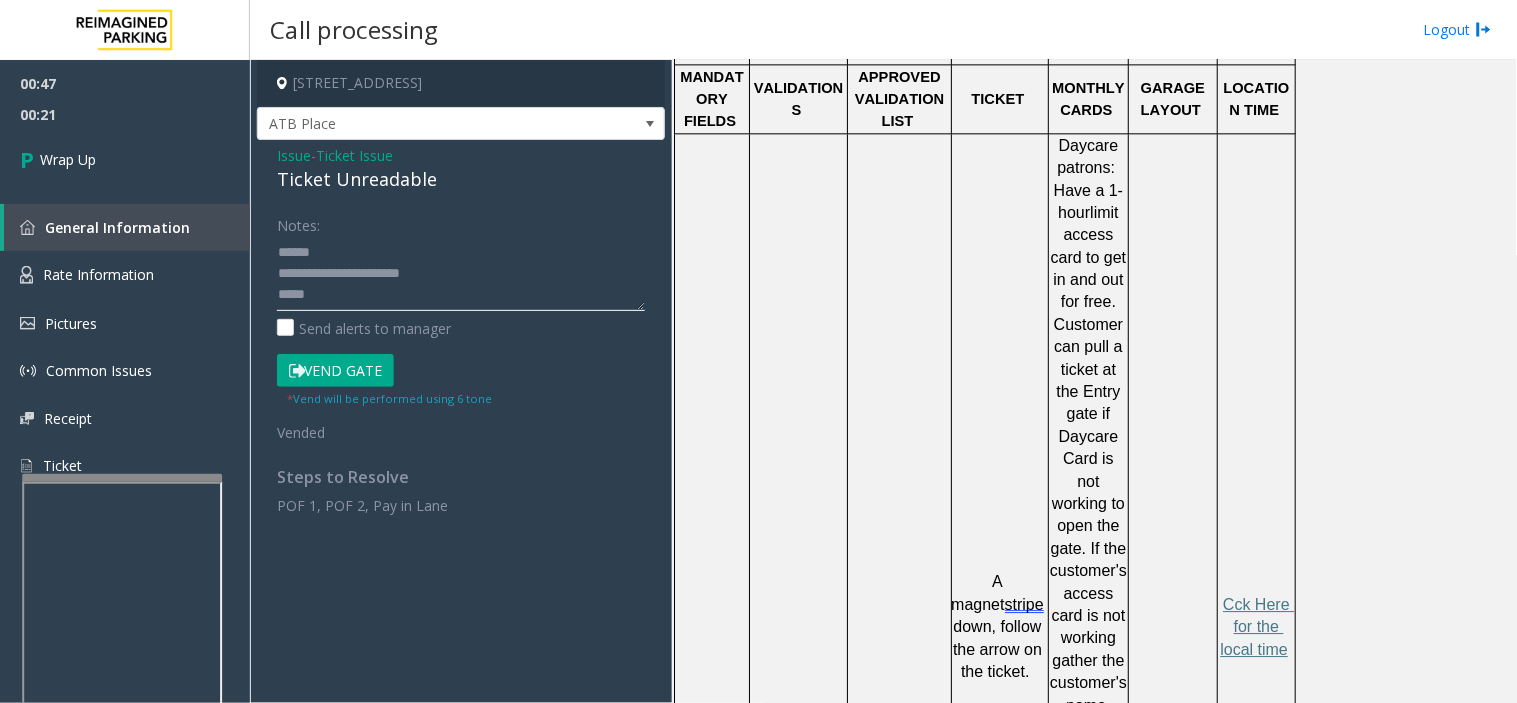 type on "**********" 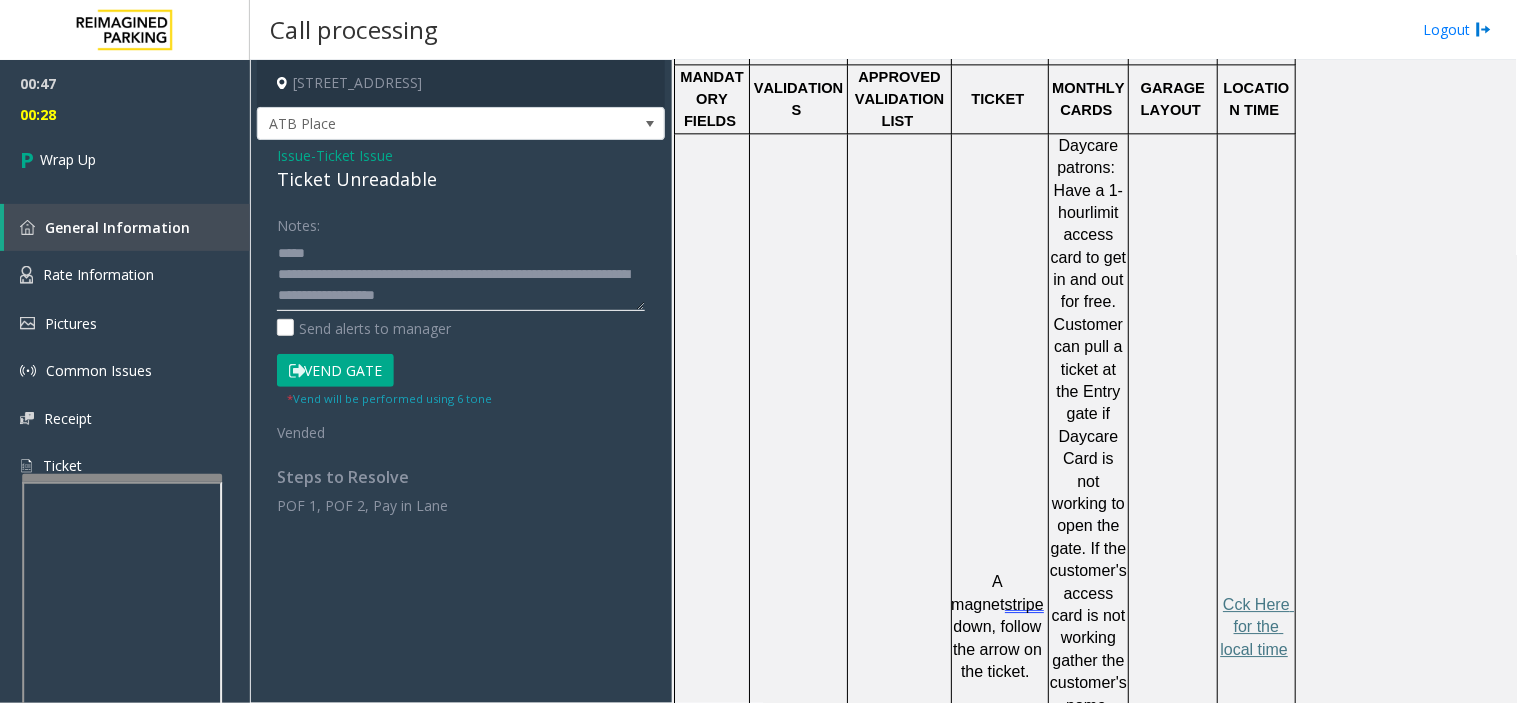 scroll, scrollTop: 63, scrollLeft: 0, axis: vertical 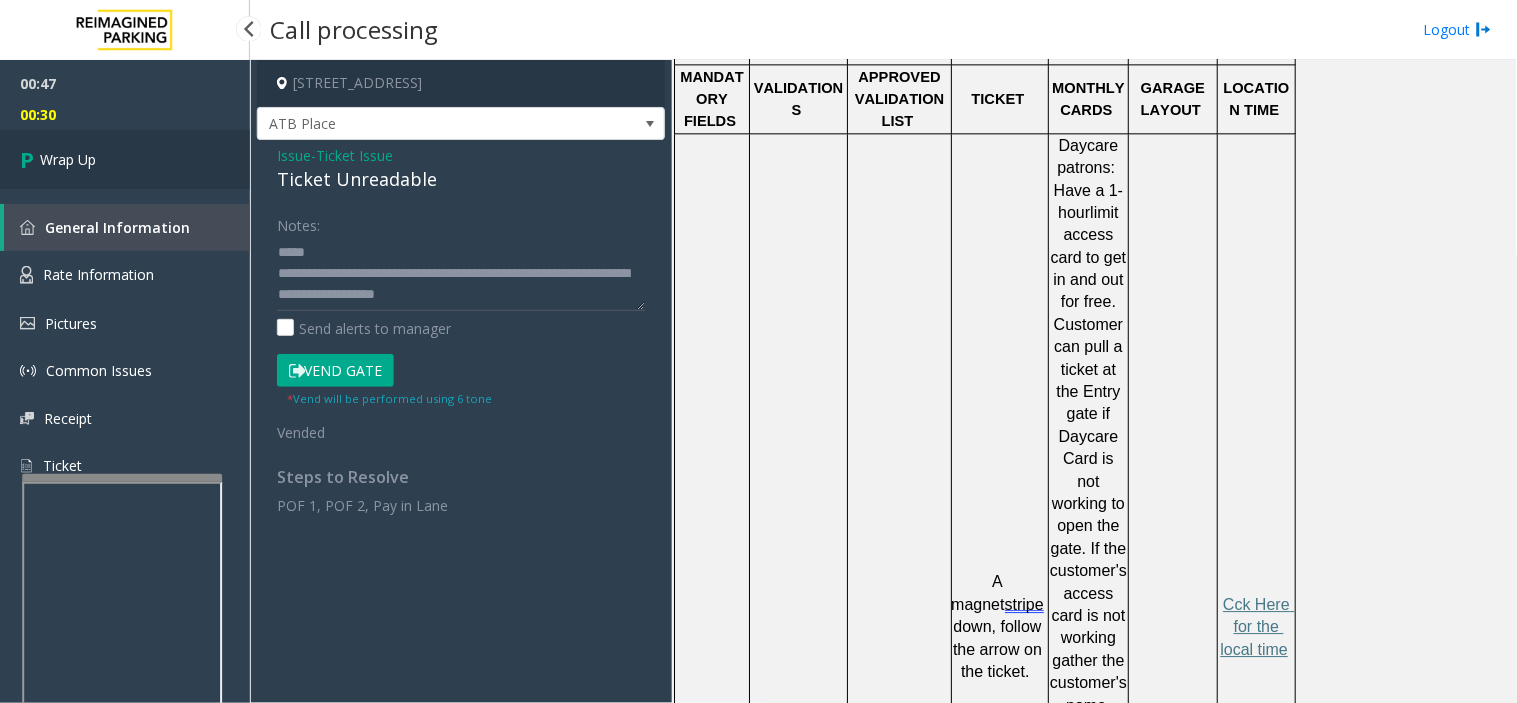 click on "Wrap Up" at bounding box center [125, 159] 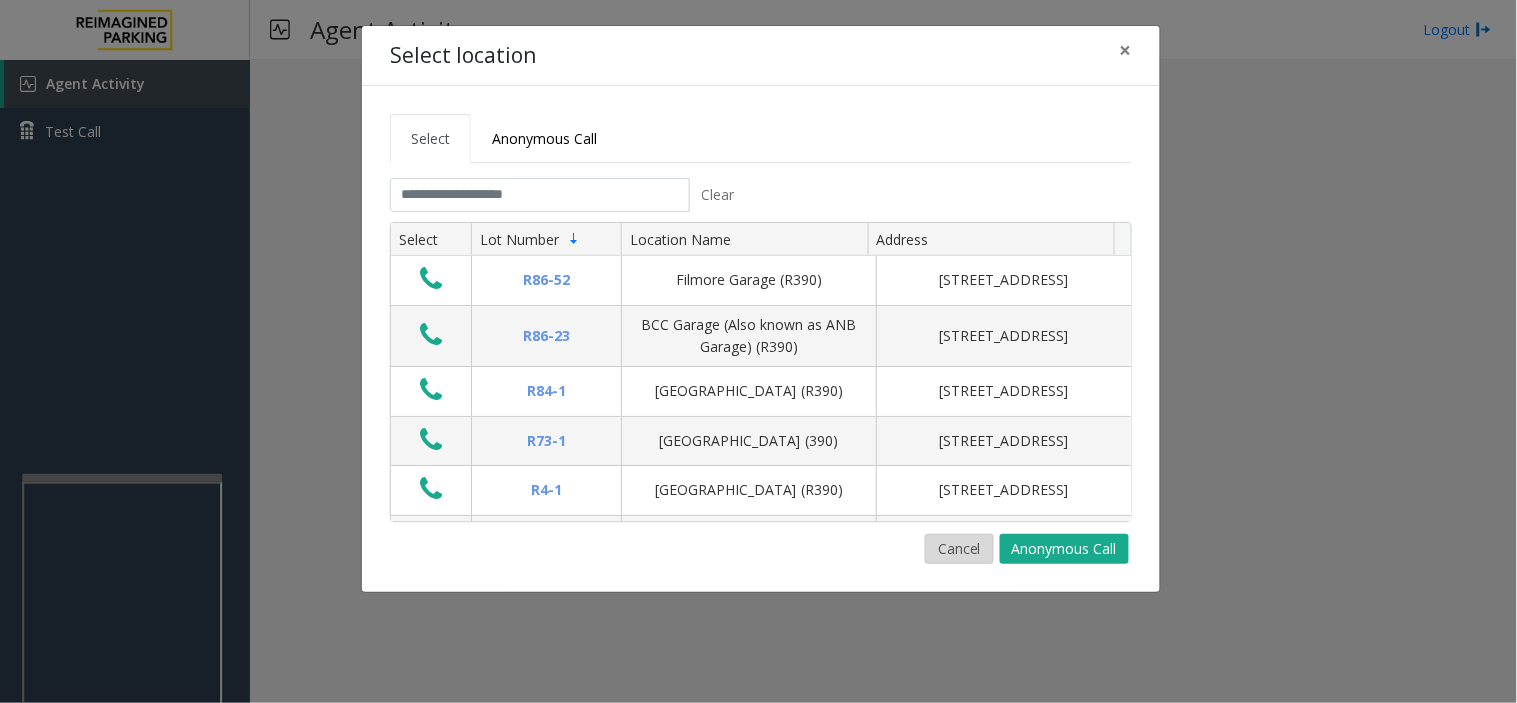 click on "Cancel" 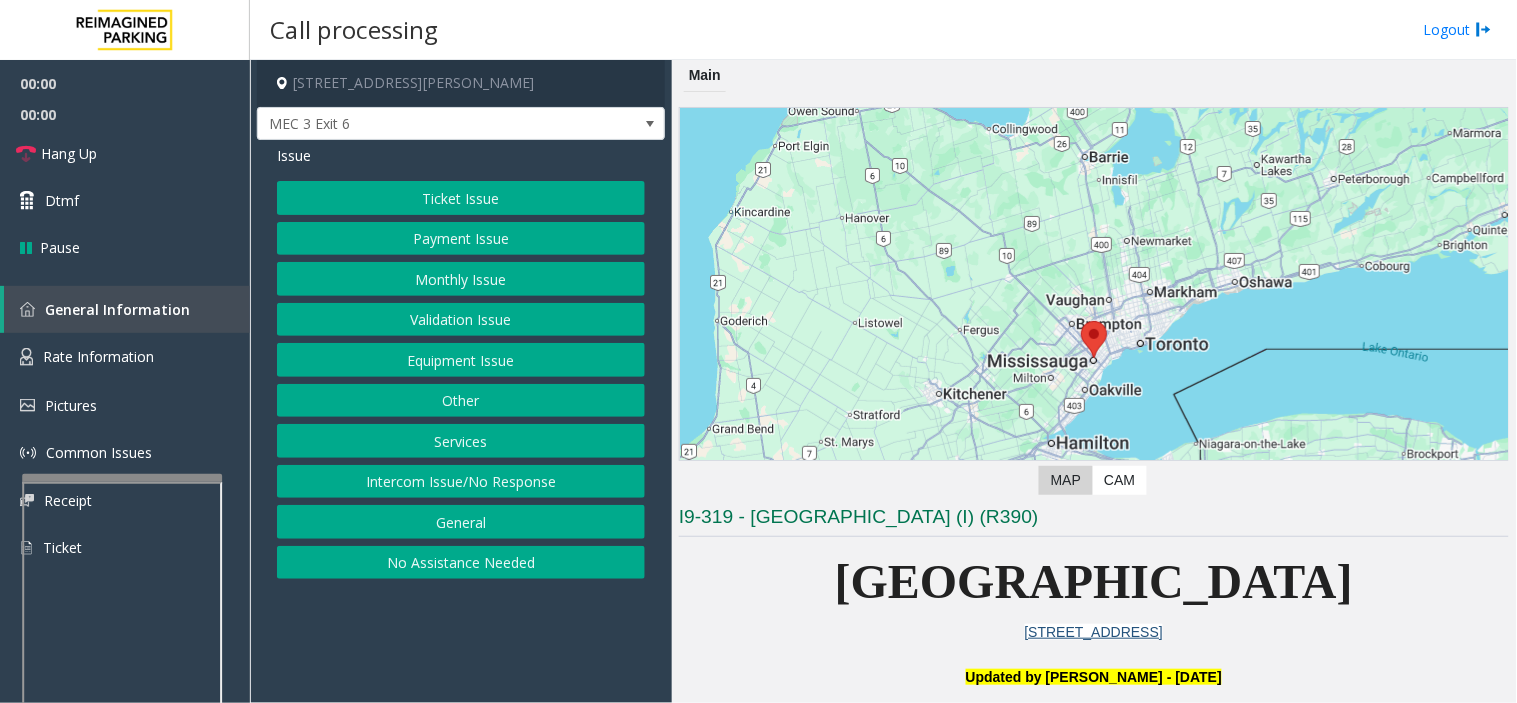 scroll, scrollTop: 555, scrollLeft: 0, axis: vertical 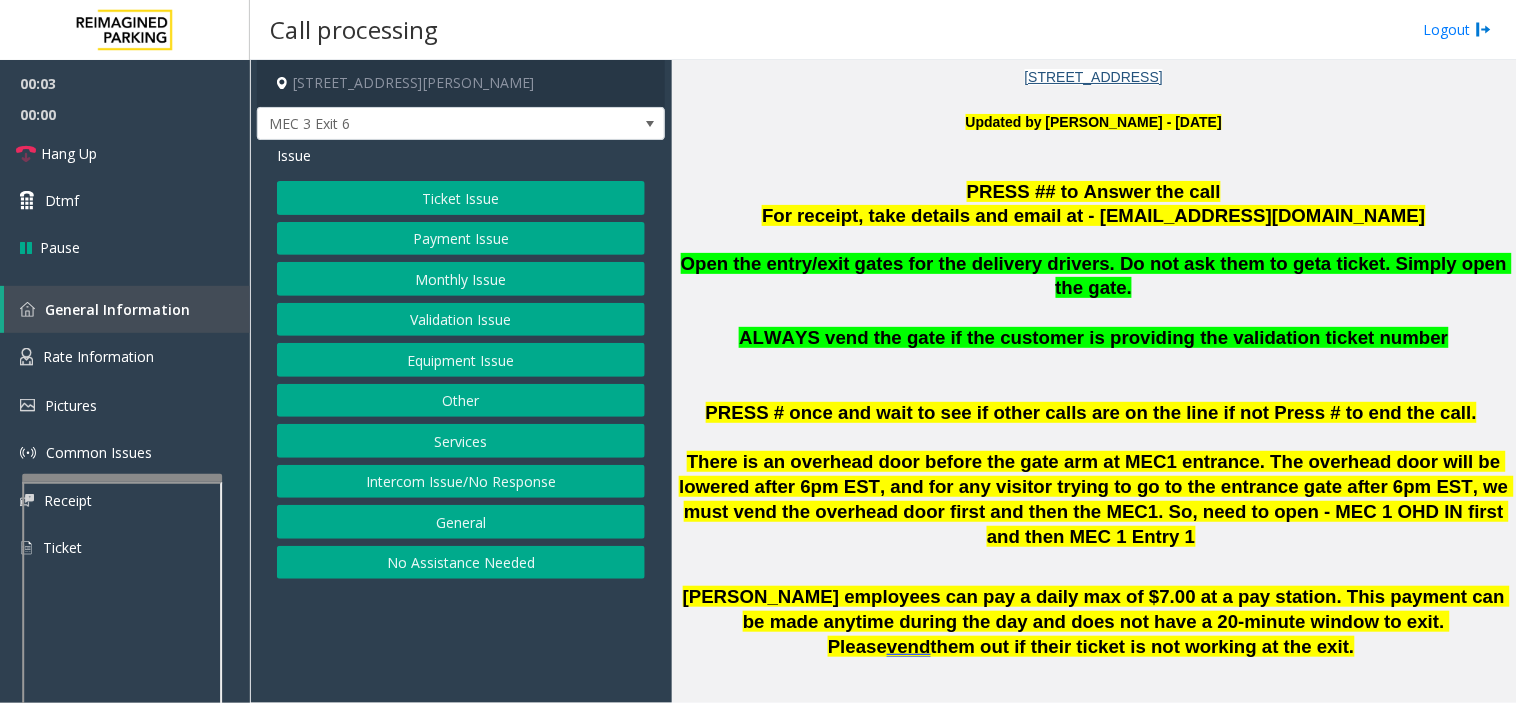 drag, startPoint x: 437, startPoint y: 663, endPoint x: 392, endPoint y: 663, distance: 45 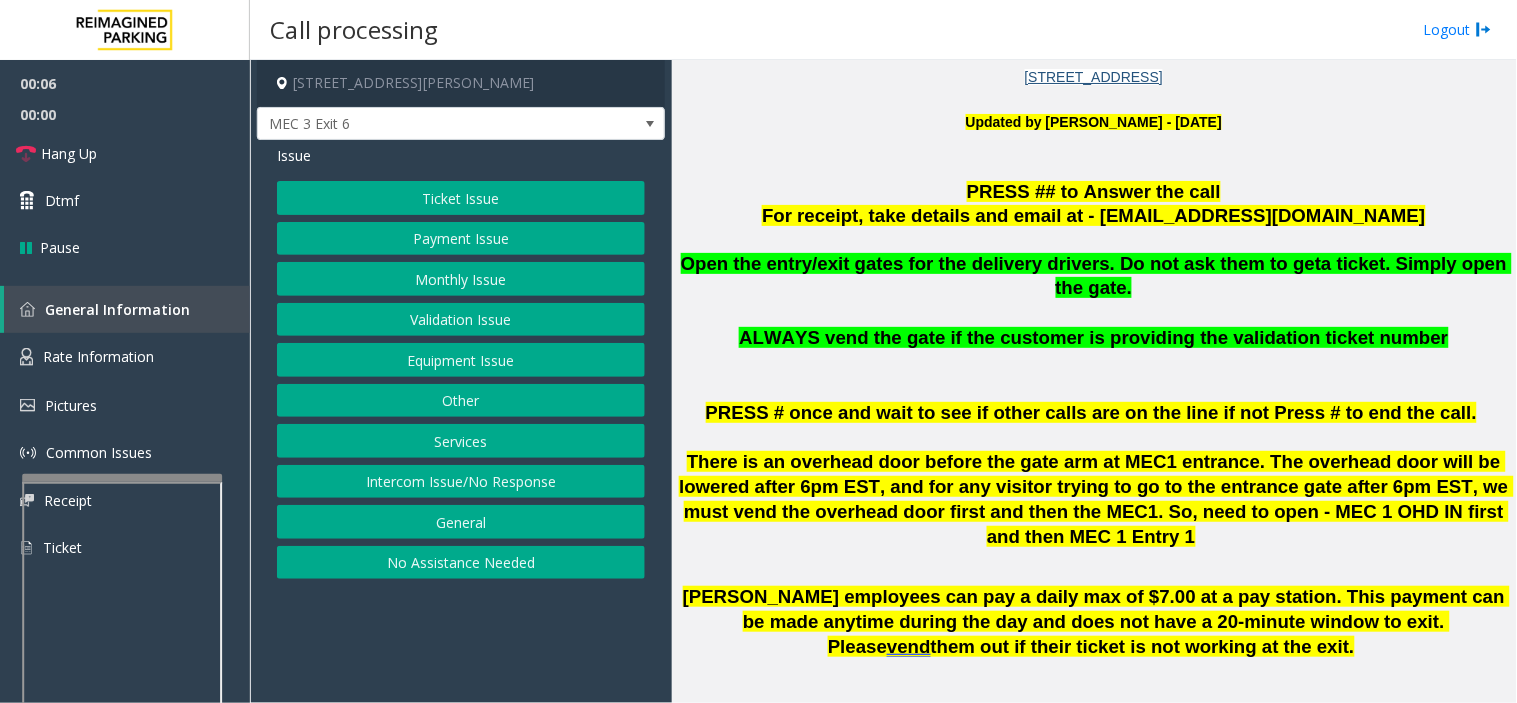 click on "Payment Issue" 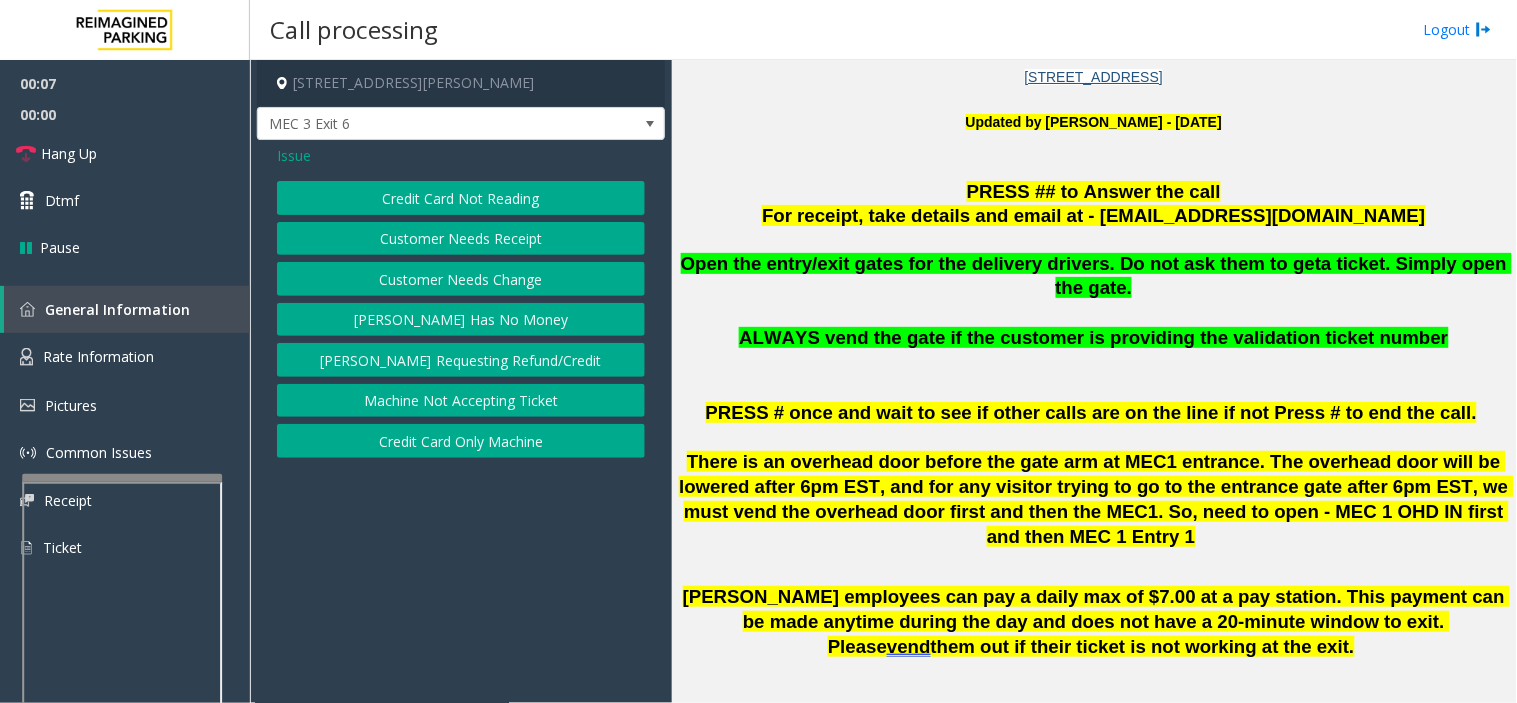 click on "Credit Card Not Reading   Customer Needs Receipt   Customer Needs Change   [PERSON_NAME] Has No Money   [PERSON_NAME] Requesting Refund/Credit   Machine Not Accepting Ticket   Credit Card Only Machine" 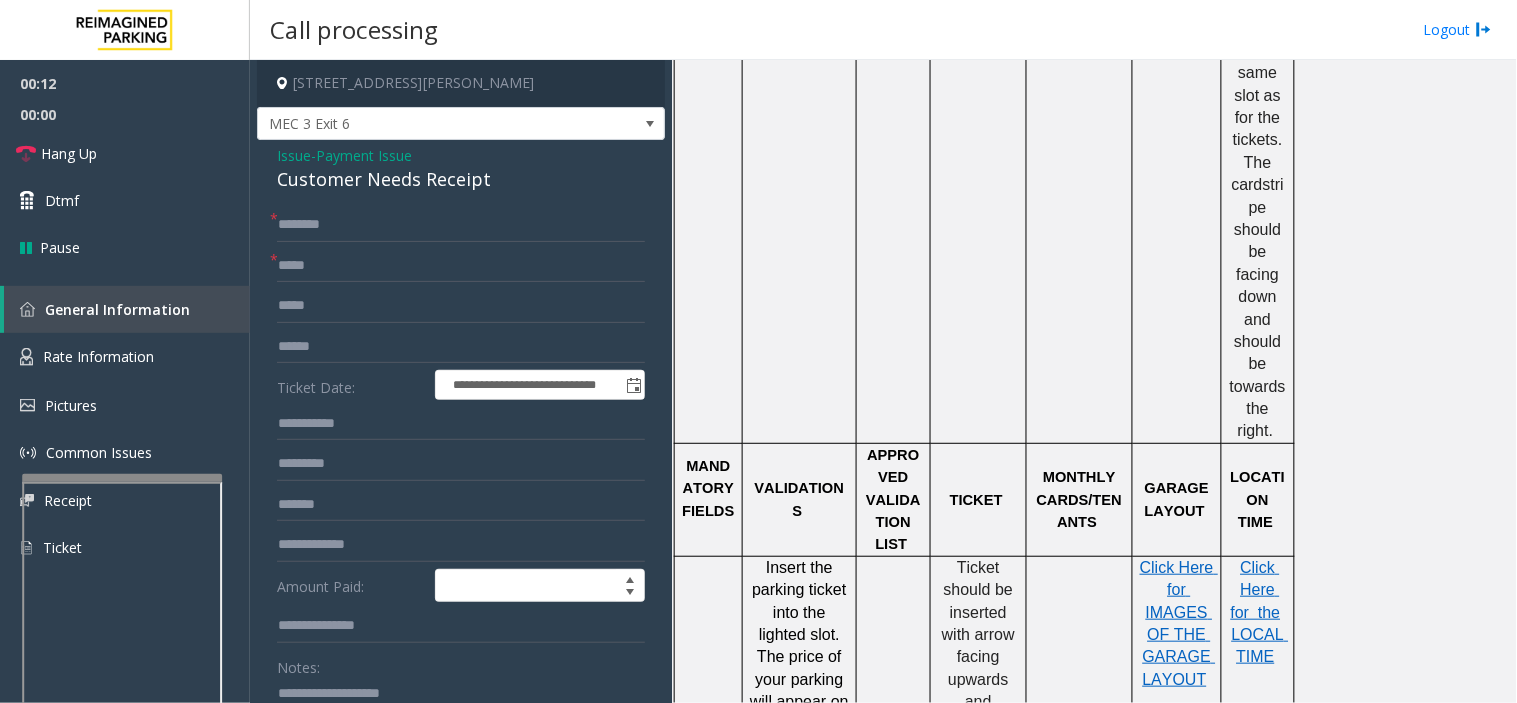 scroll, scrollTop: 1333, scrollLeft: 0, axis: vertical 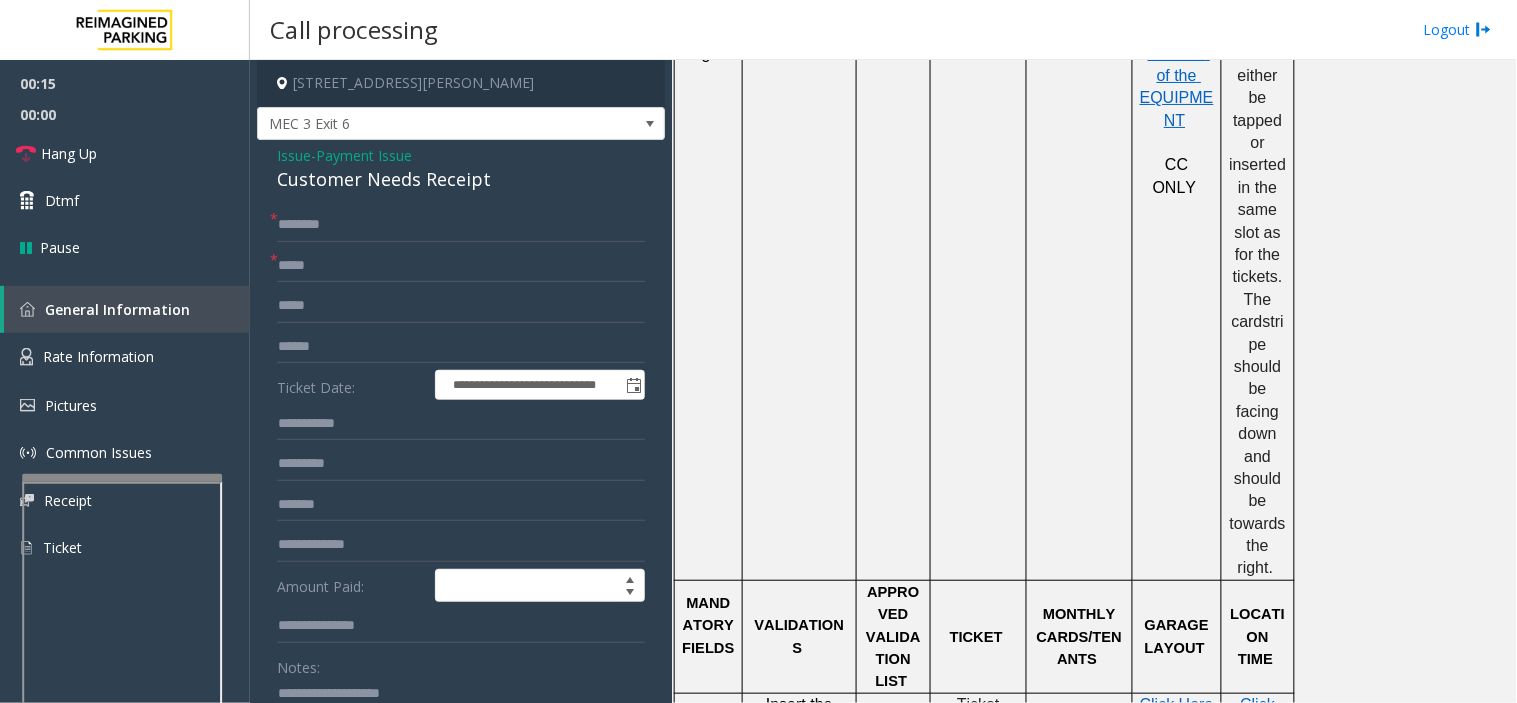 paste on "**********" 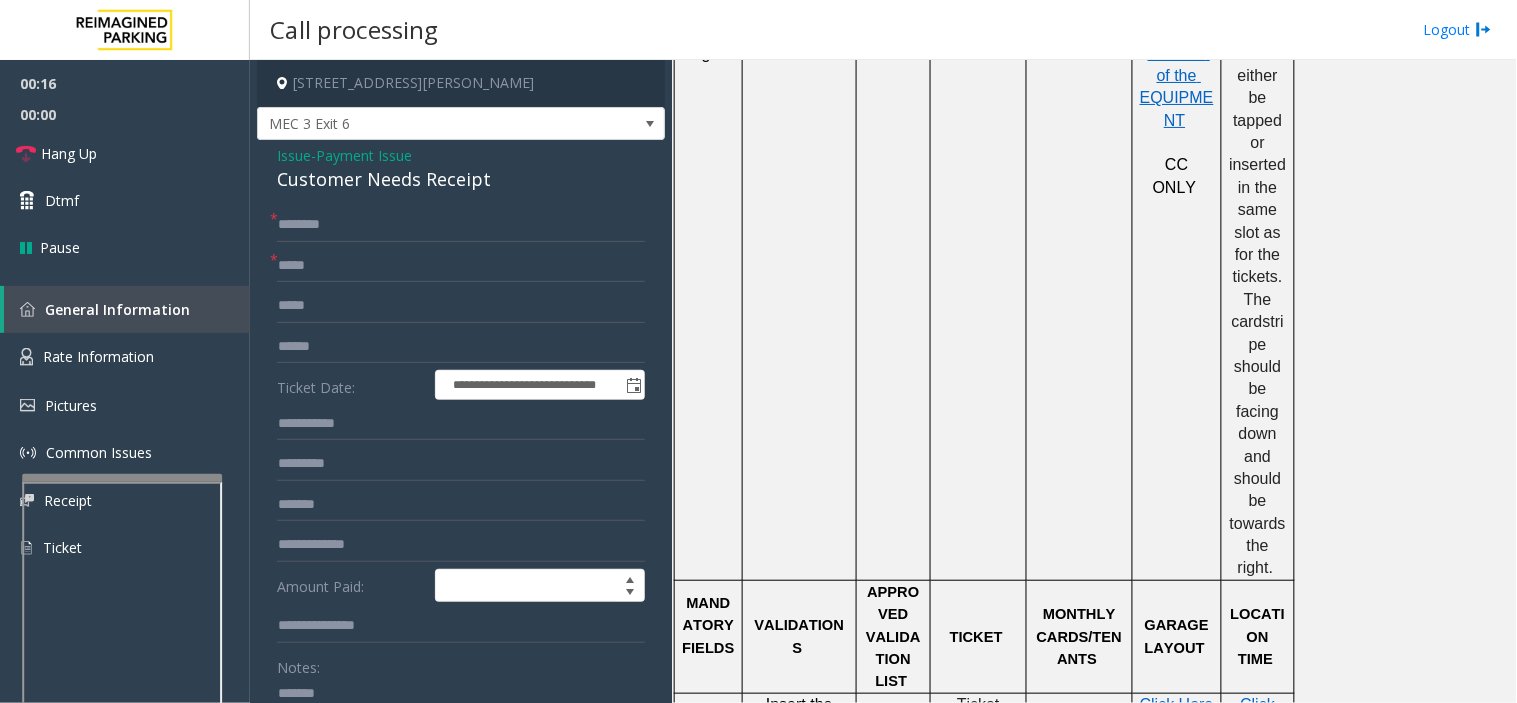 scroll, scrollTop: 21, scrollLeft: 0, axis: vertical 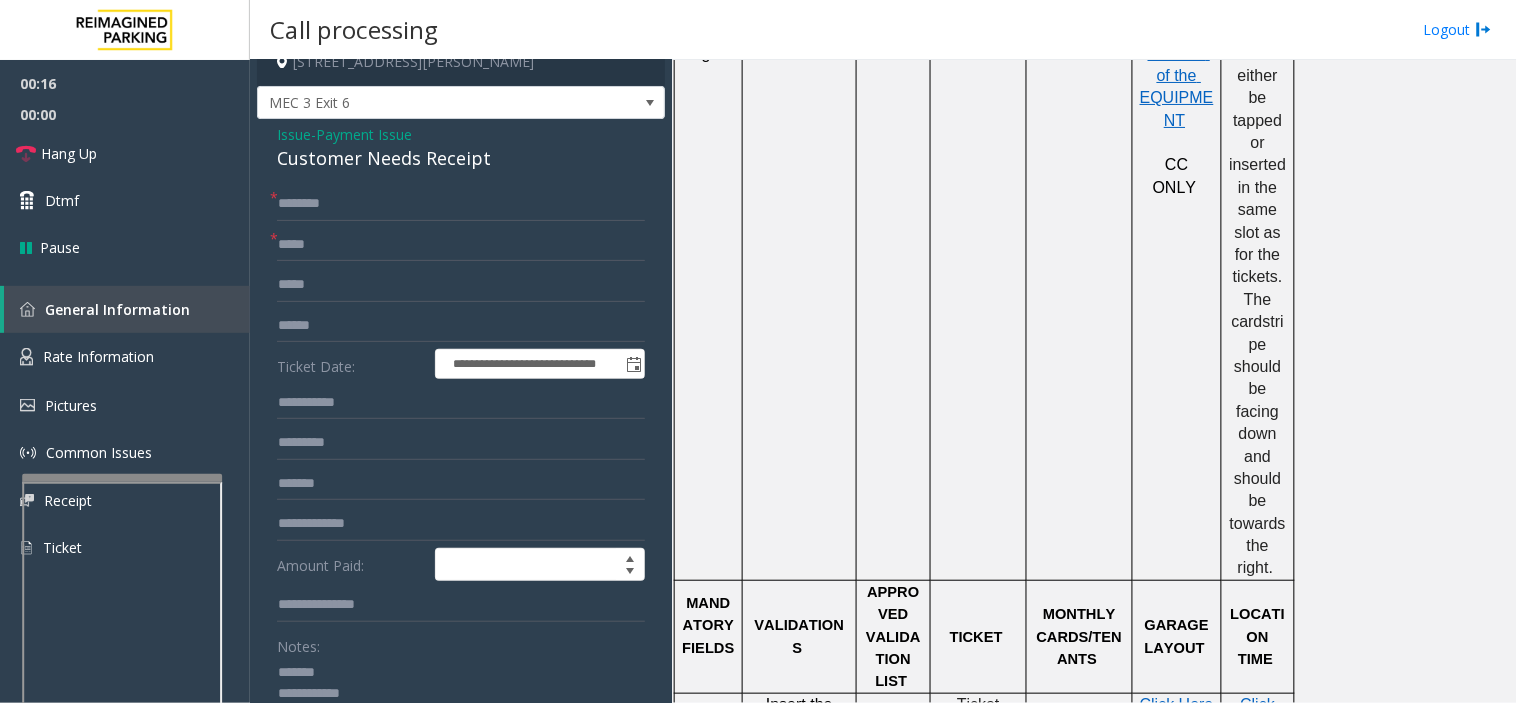 type on "**********" 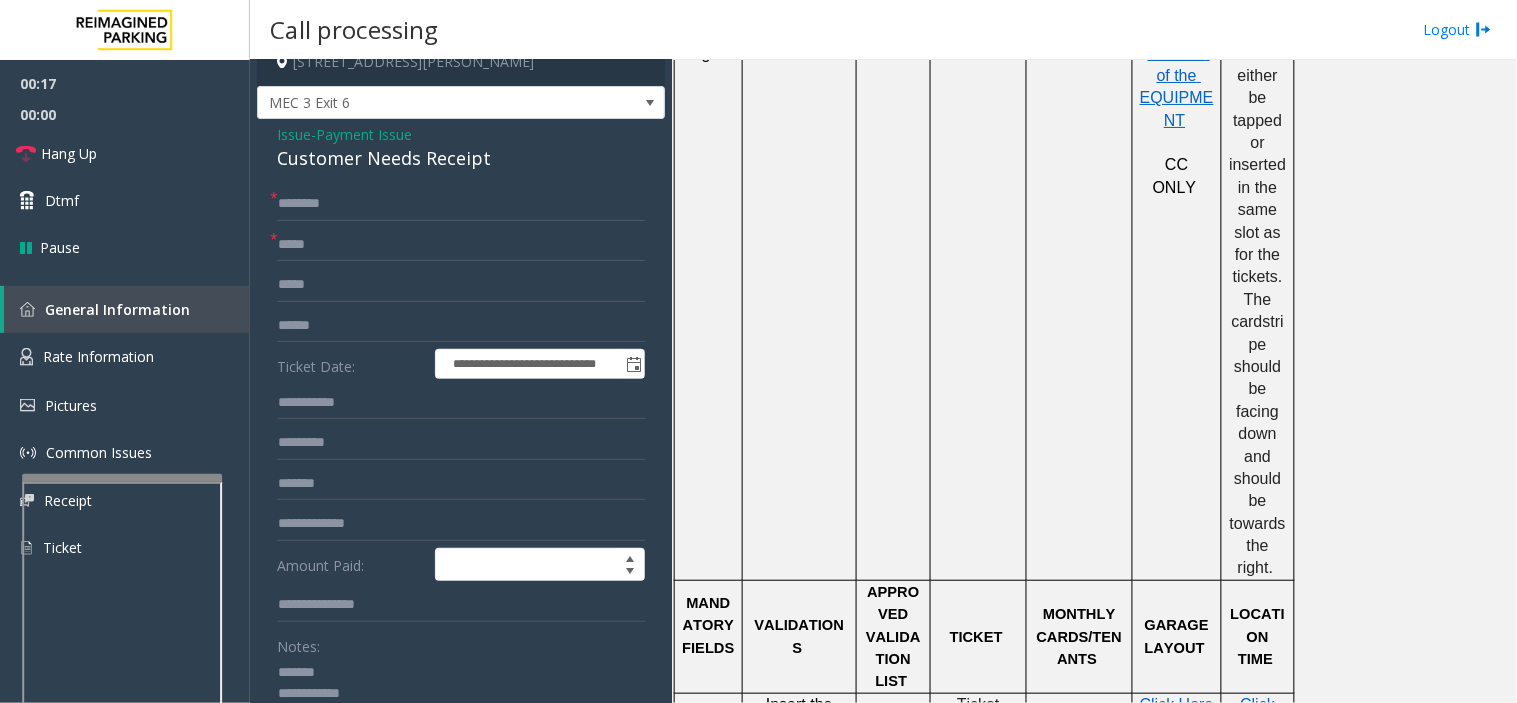 click on "Payment Issue" 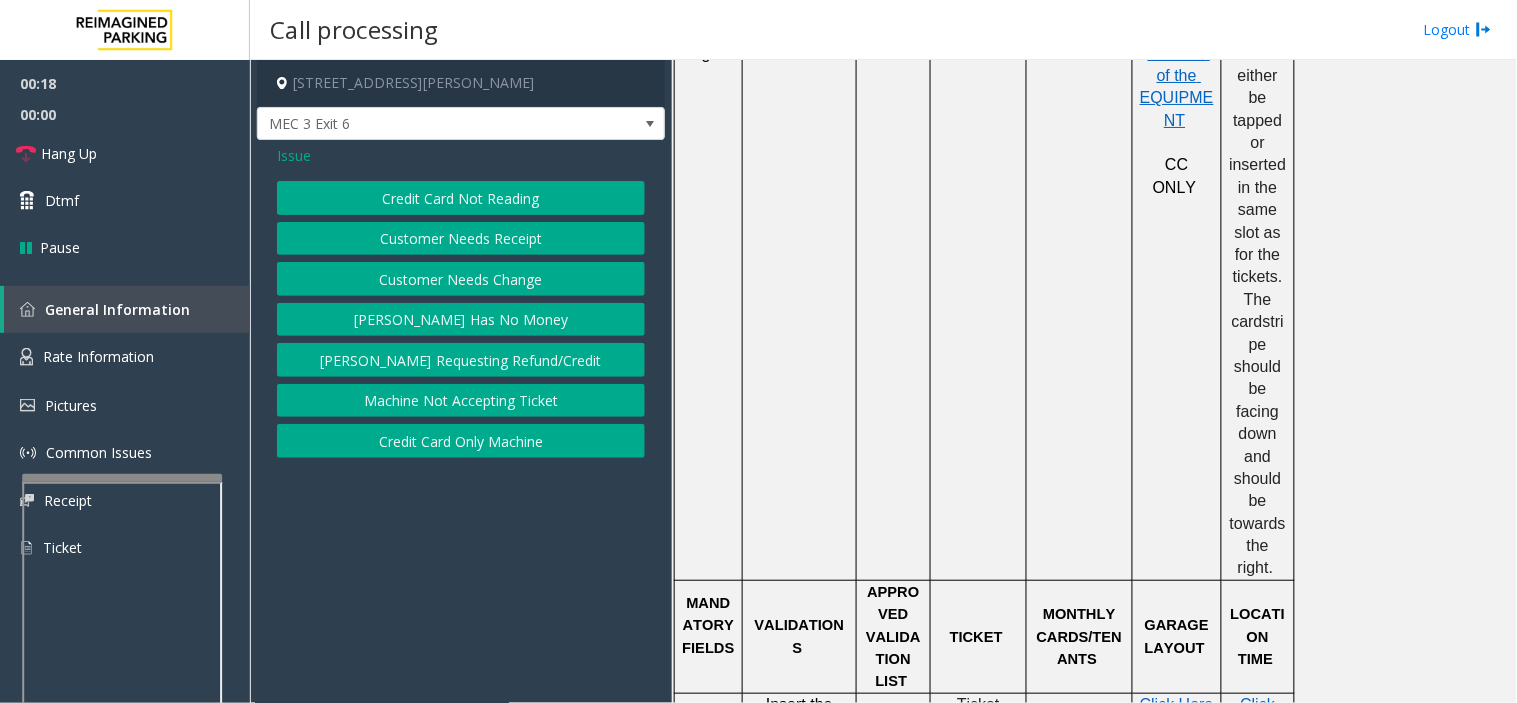 click on "Customer Needs Receipt" 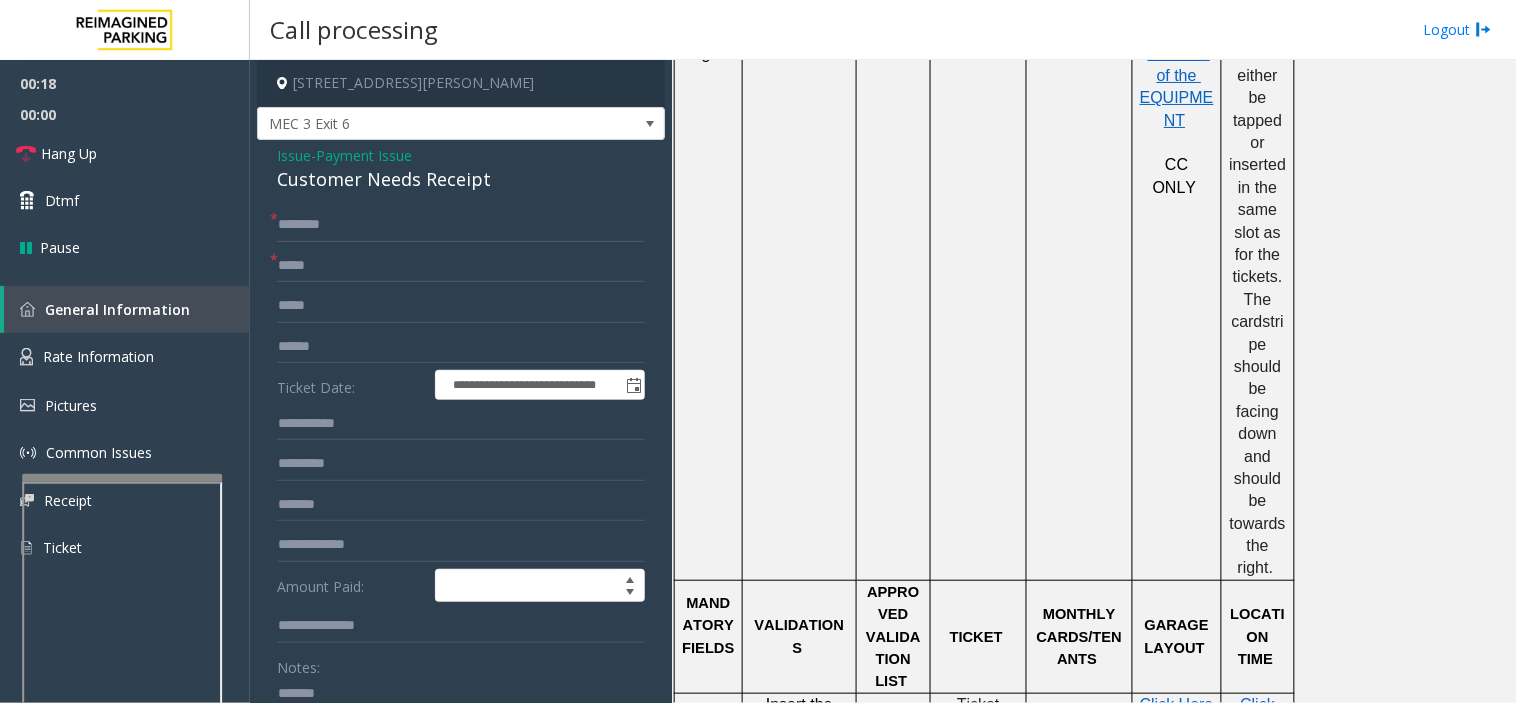click on "Payment Issue" 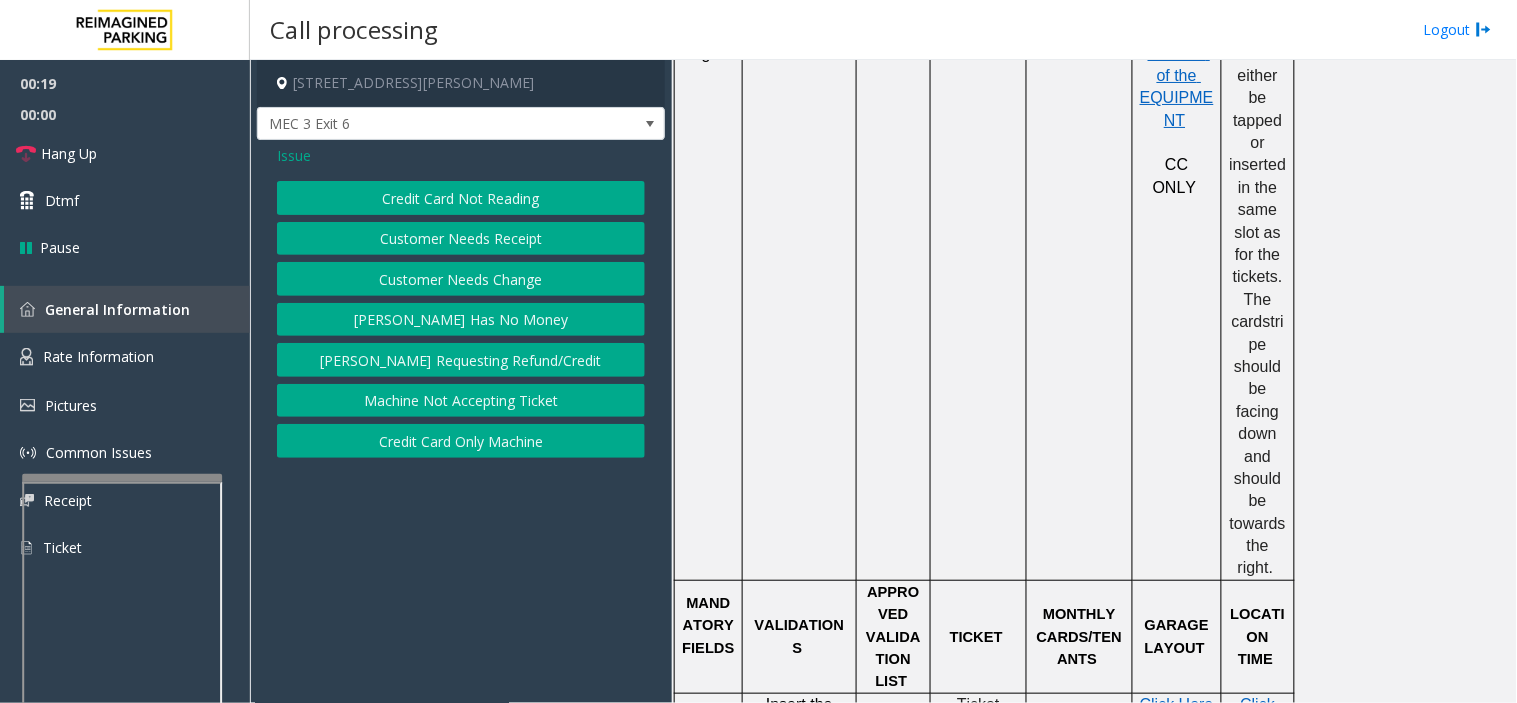 click on "Credit Card Not Reading   Customer Needs Receipt   Customer Needs Change   [PERSON_NAME] Has No Money   [PERSON_NAME] Requesting Refund/Credit   Machine Not Accepting Ticket   Credit Card Only Machine" 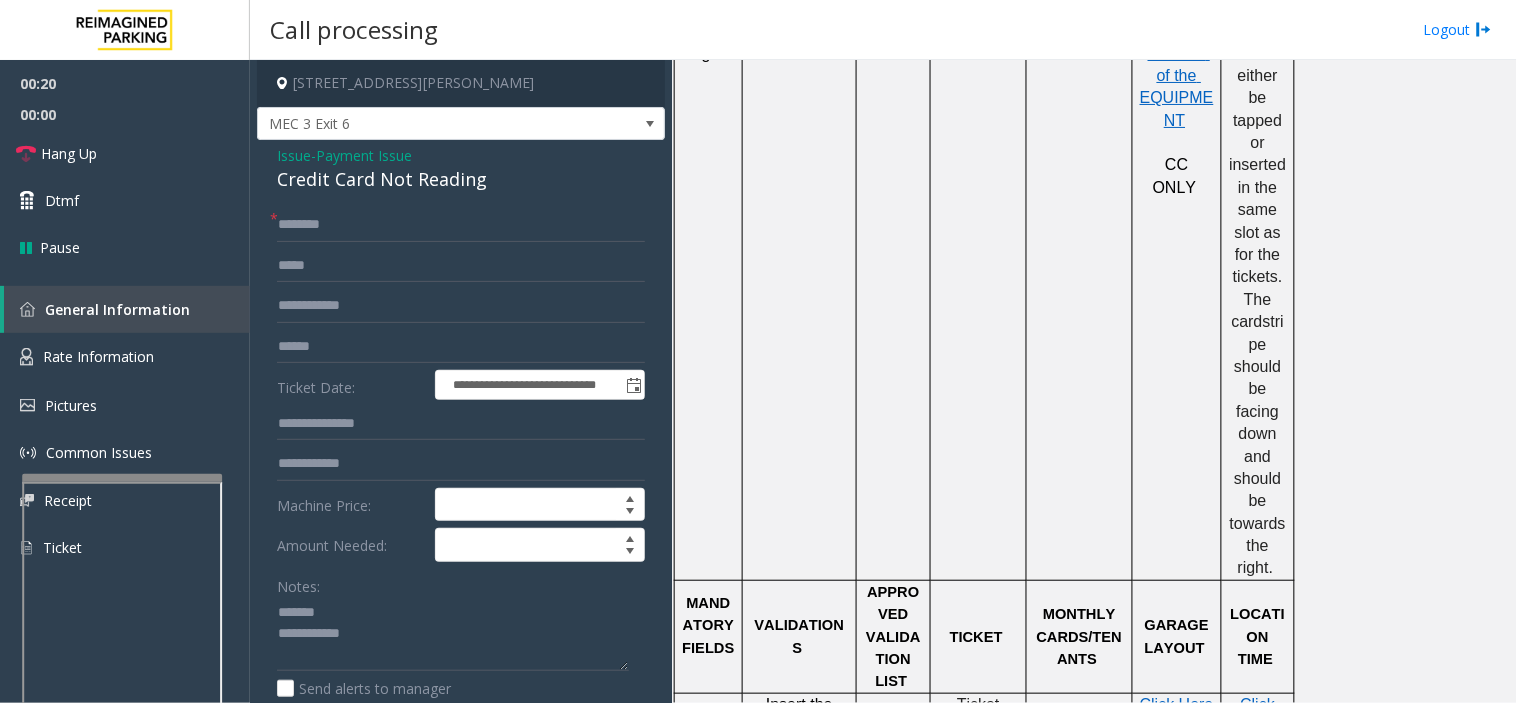 click on "Credit Card Not Reading" 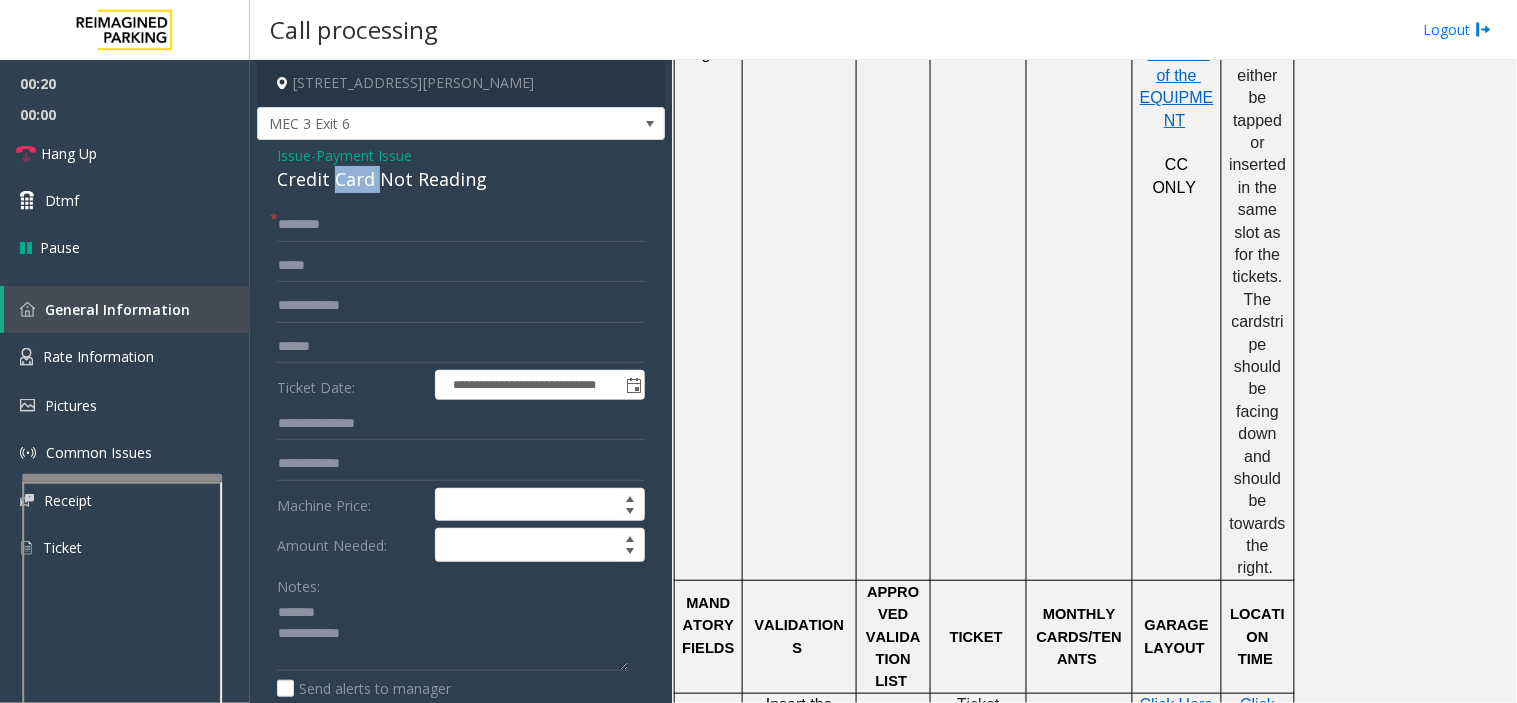 click on "Credit Card Not Reading" 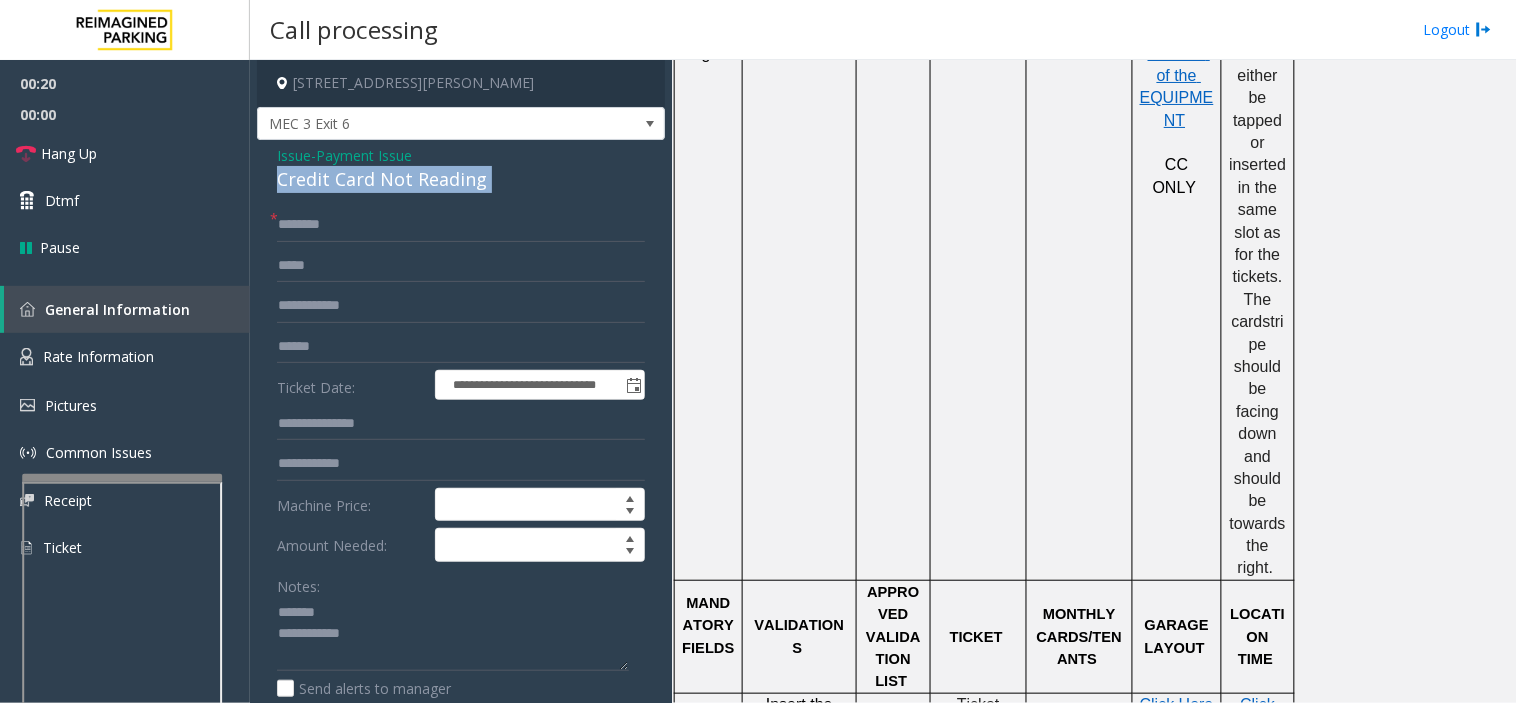 click on "Credit Card Not Reading" 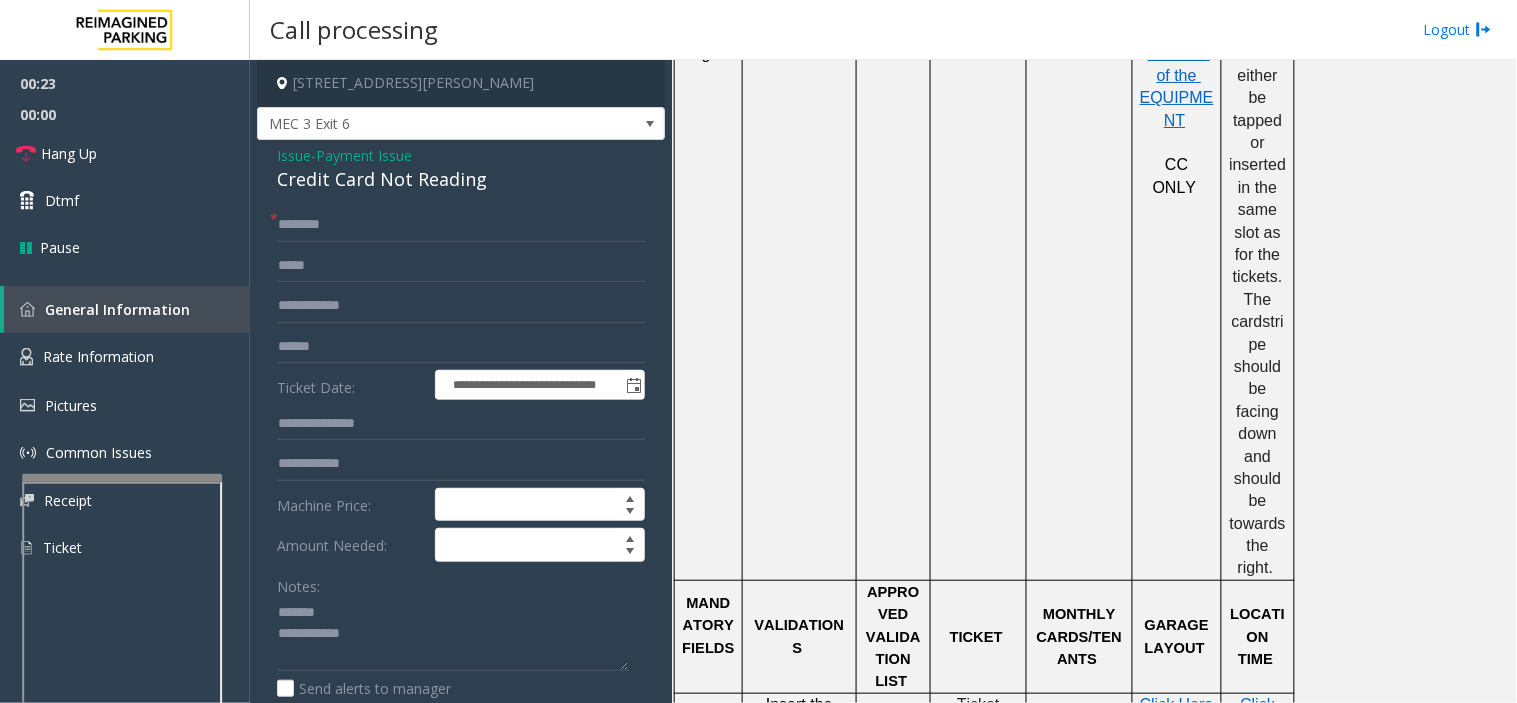 click on "Issue" 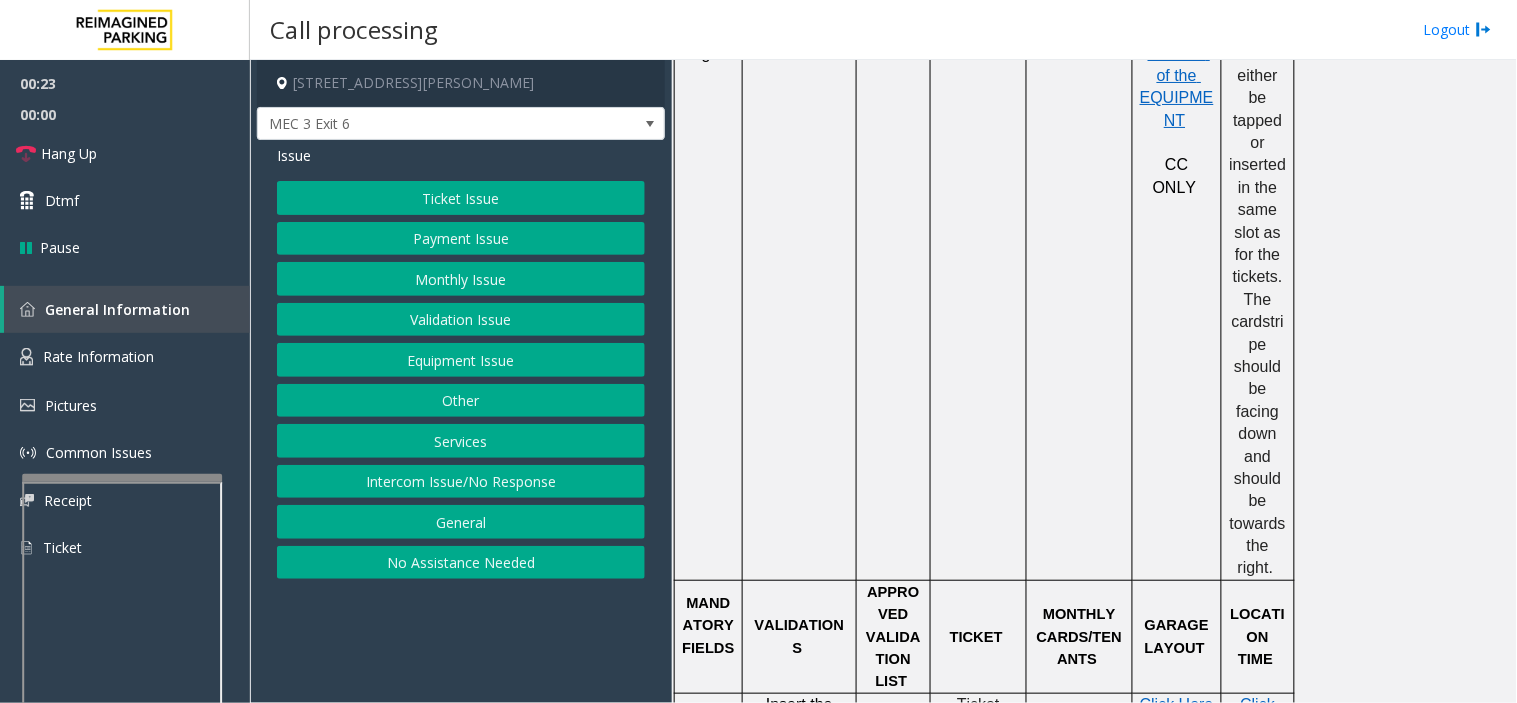 click on "Ticket Issue" 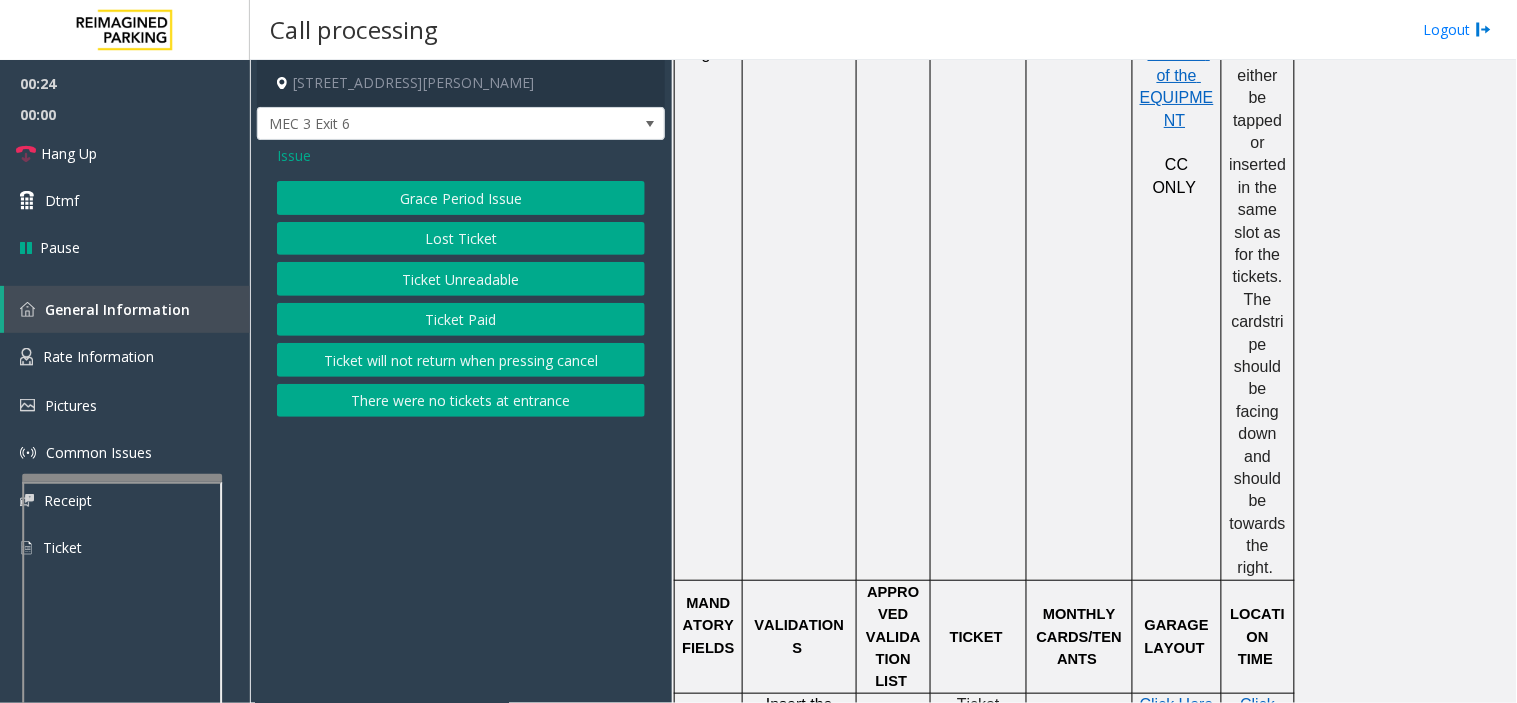 click on "Ticket Paid" 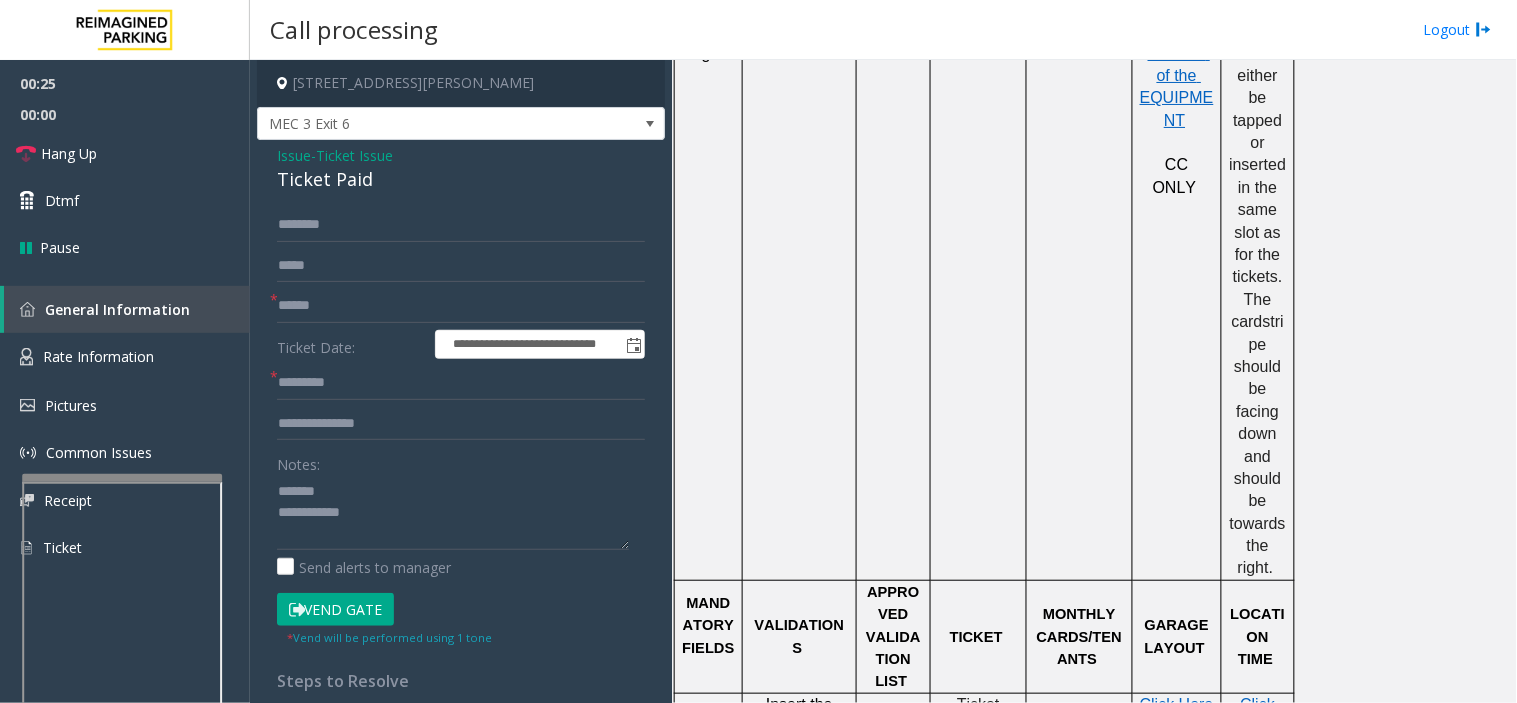 click on "**********" 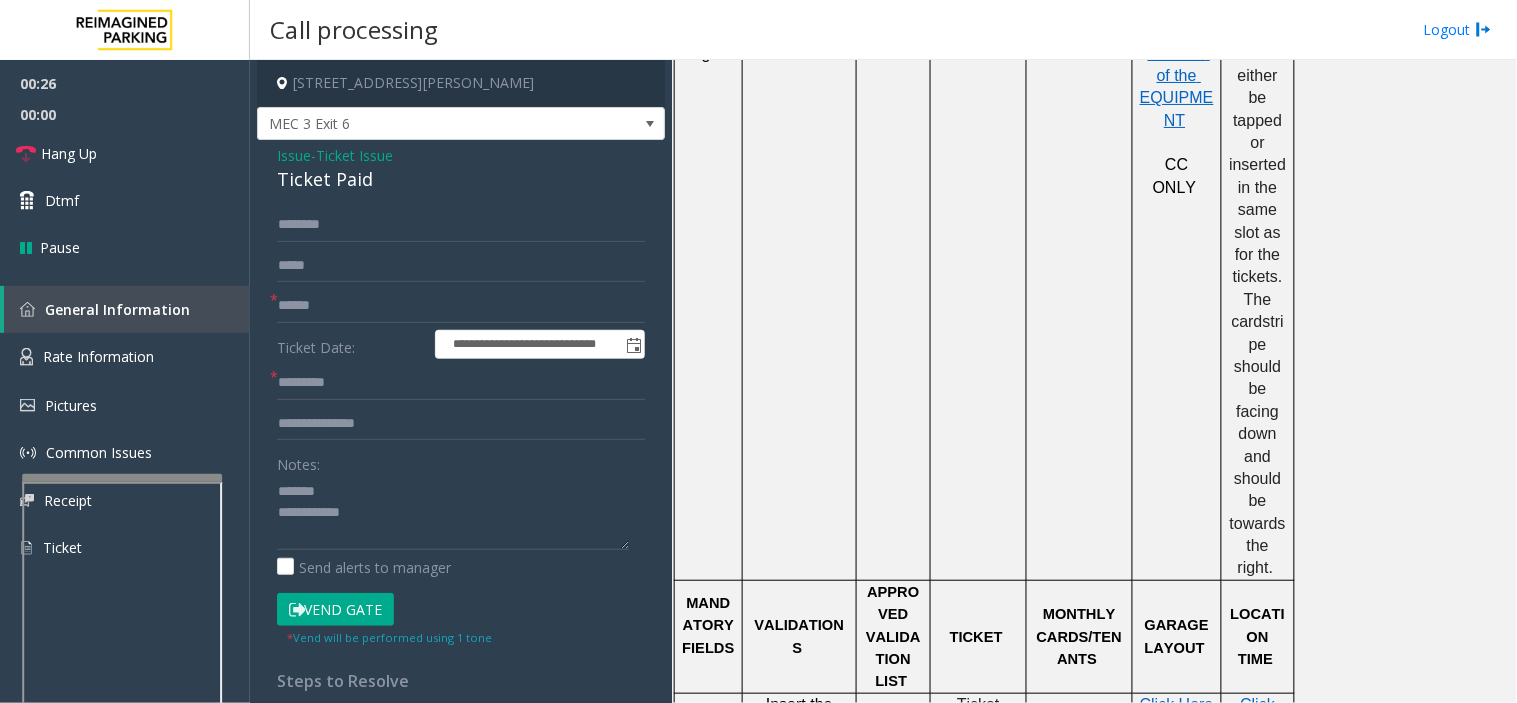 click on "Ticket Paid" 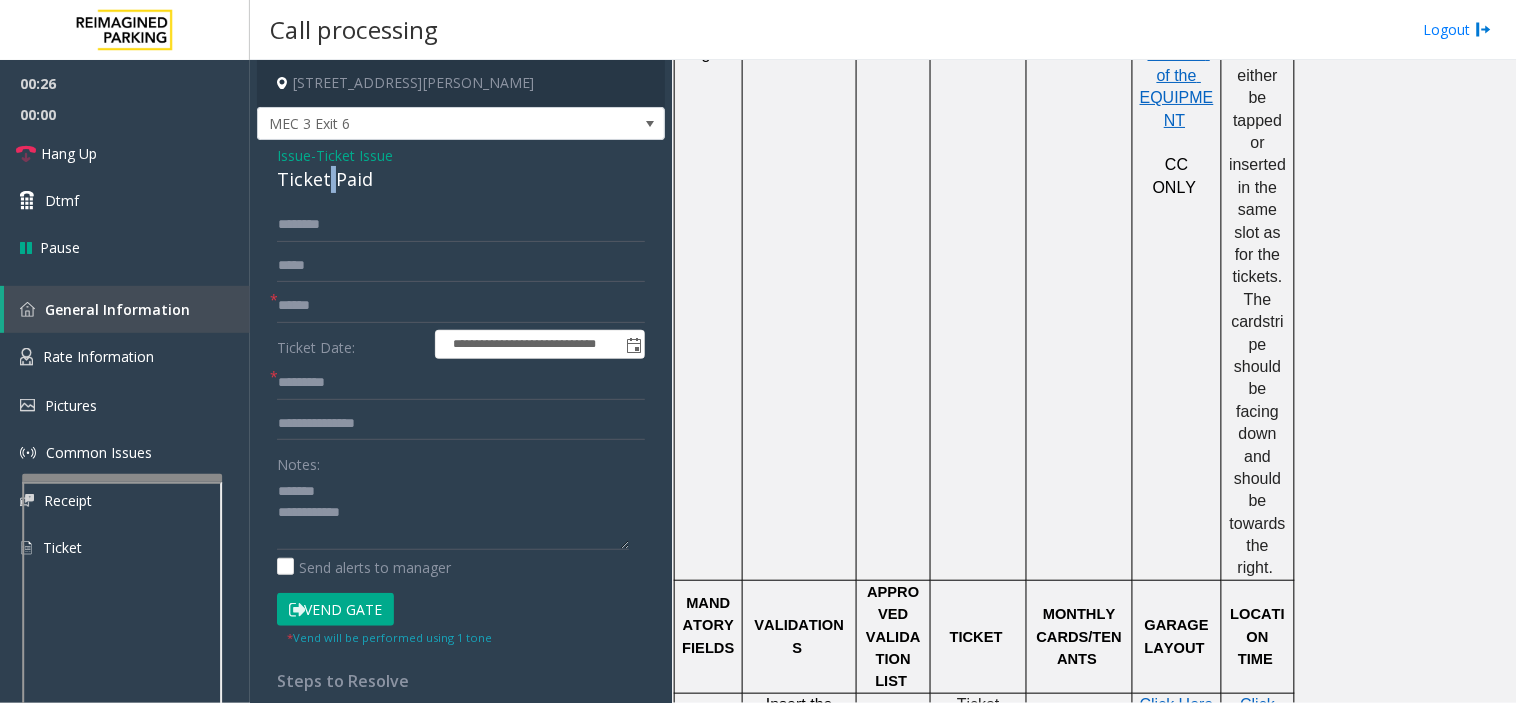 click on "Ticket Paid" 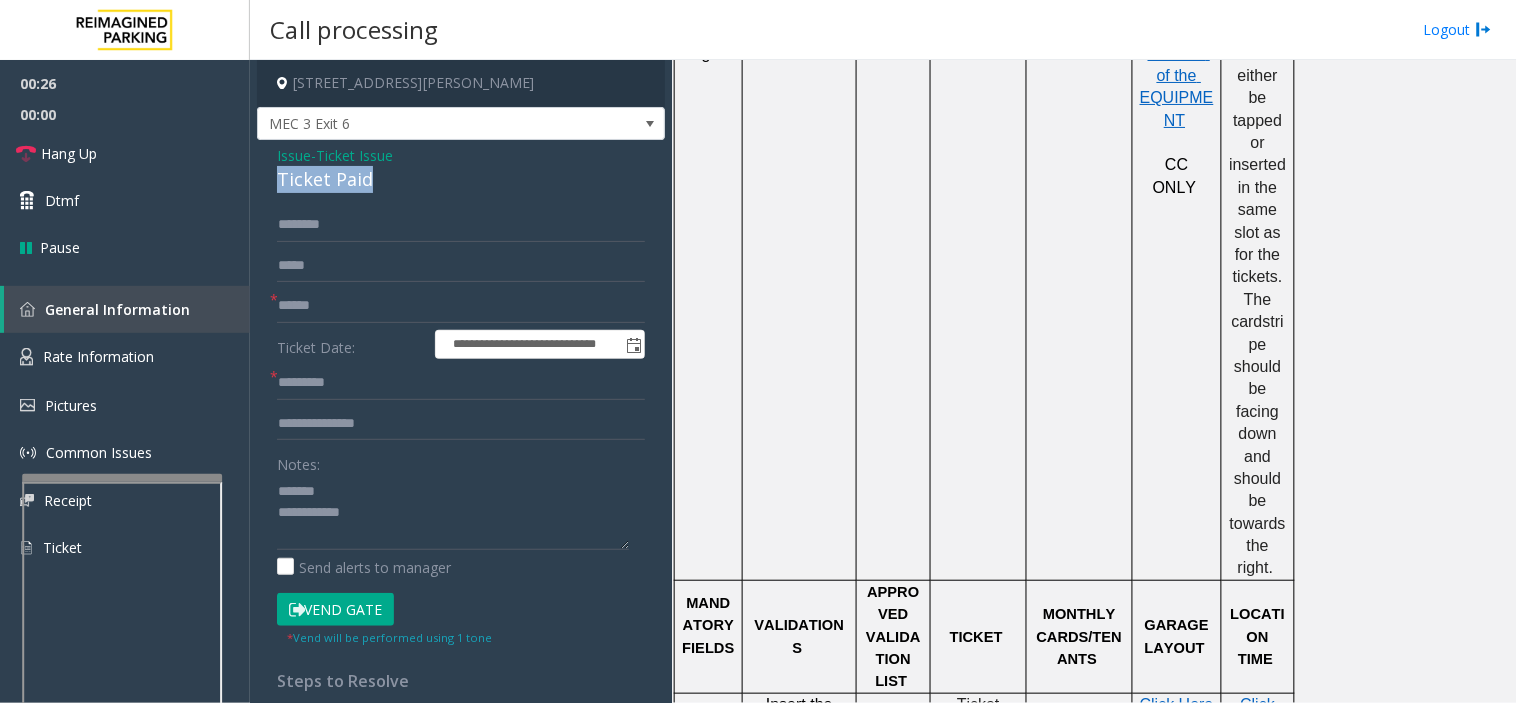 click on "Ticket Paid" 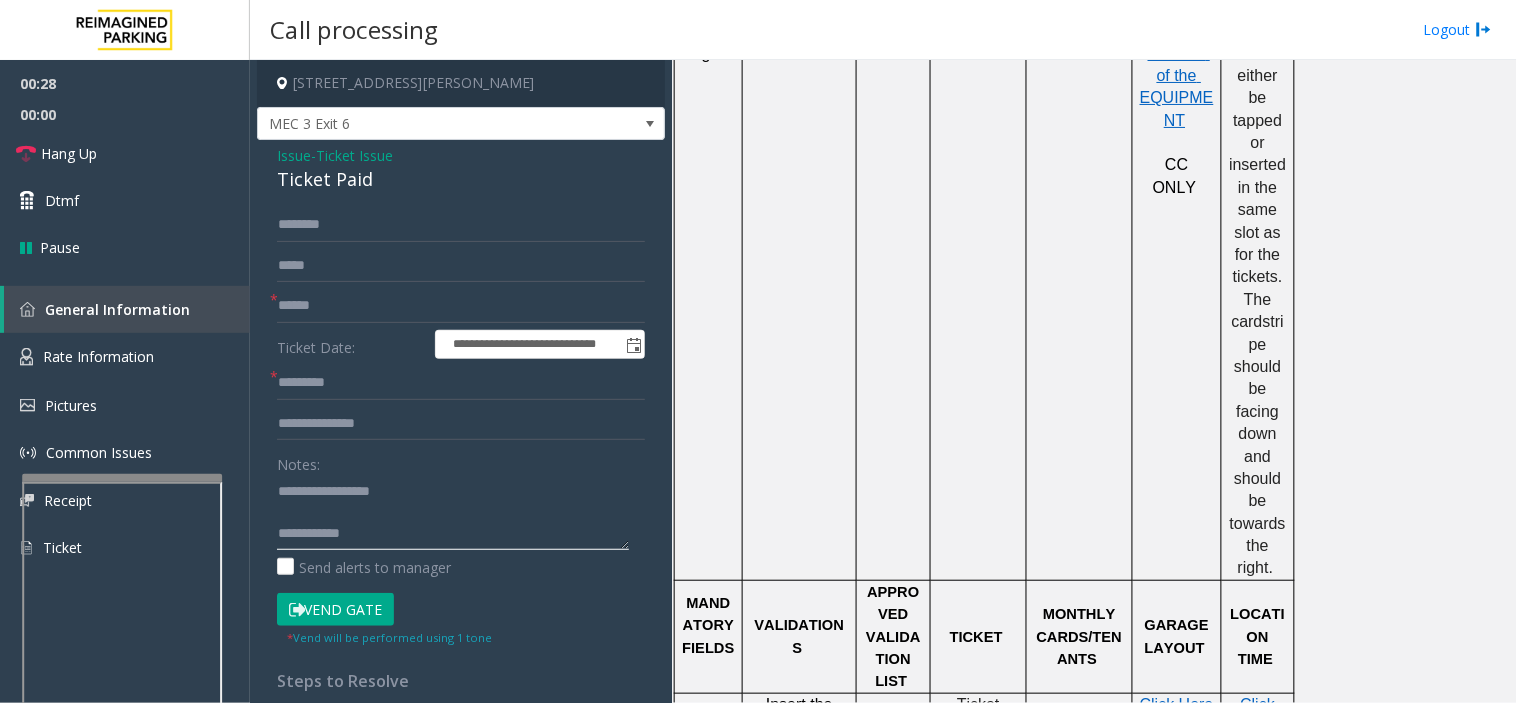 click 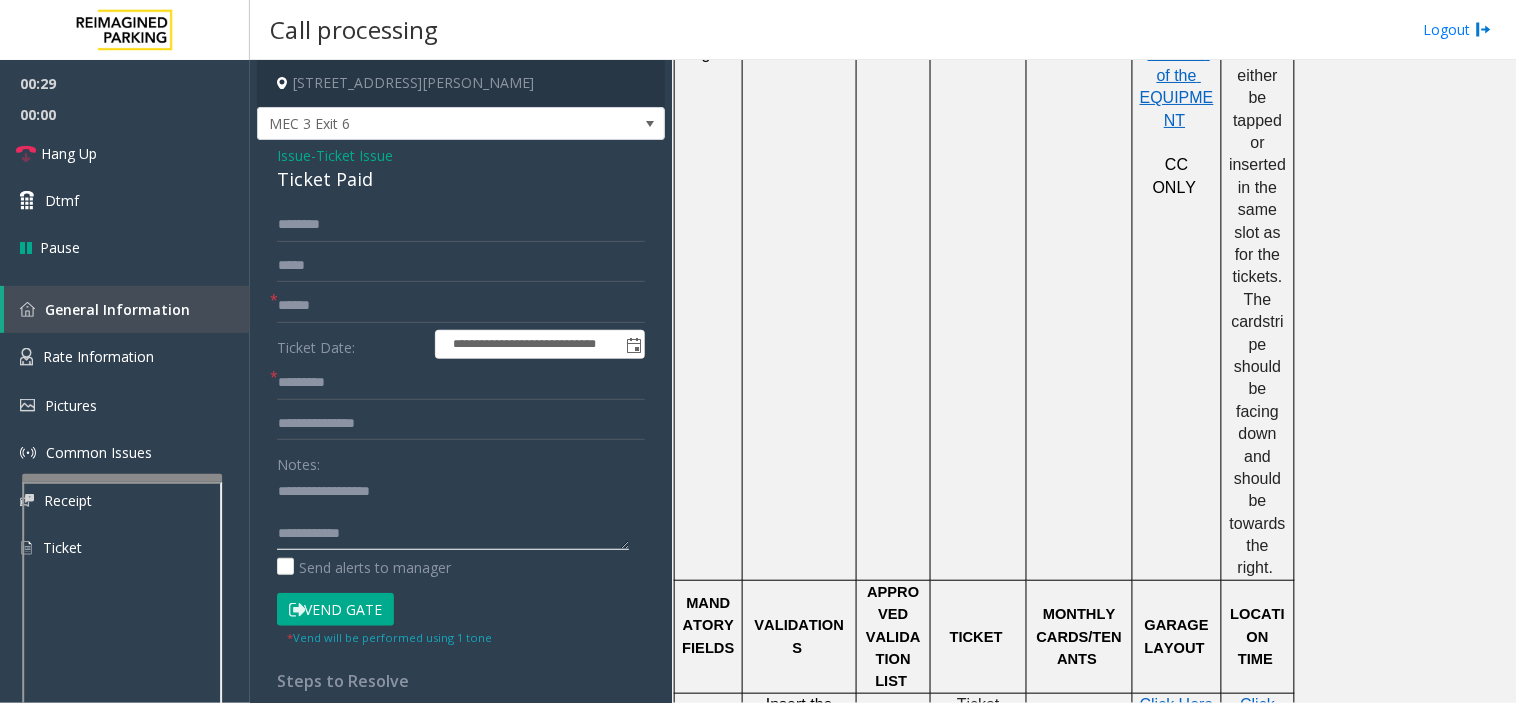 click 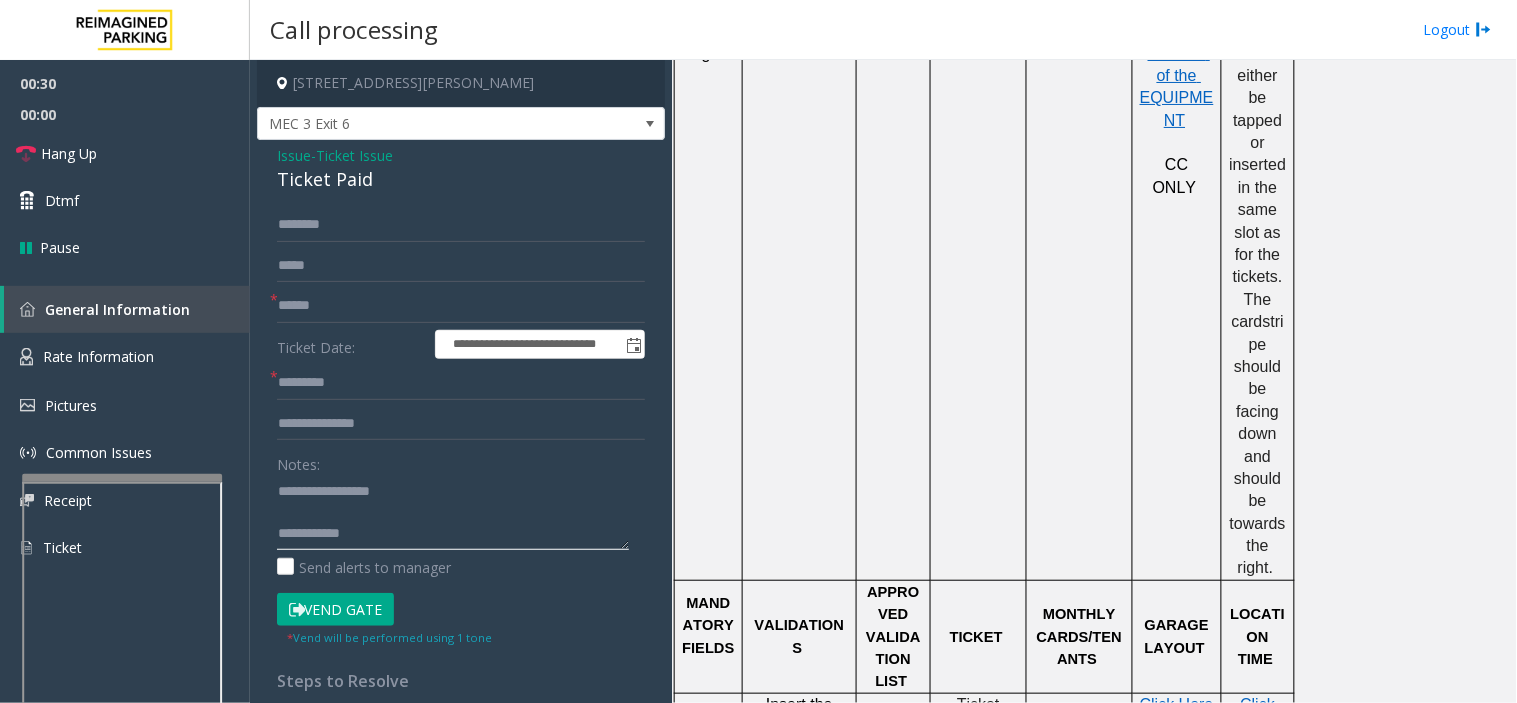 click 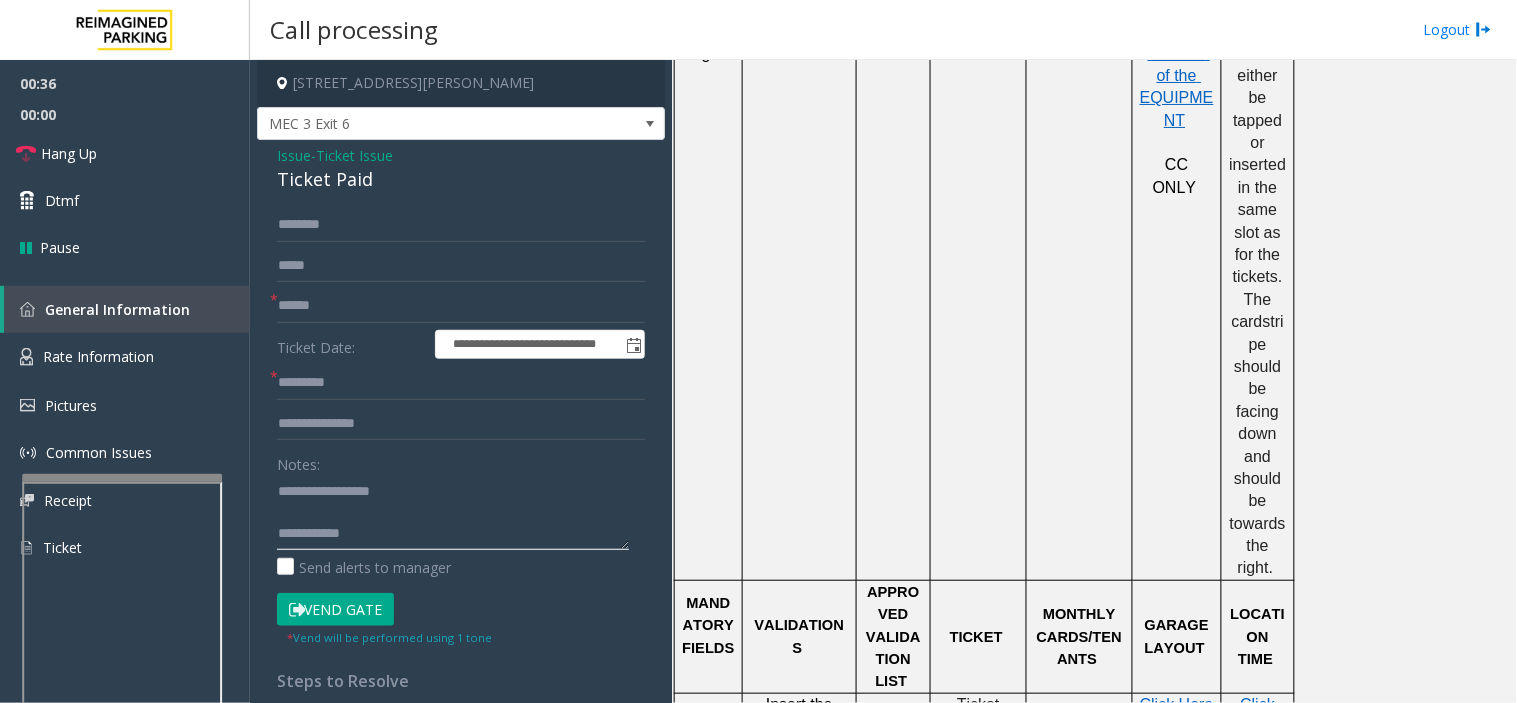paste on "**********" 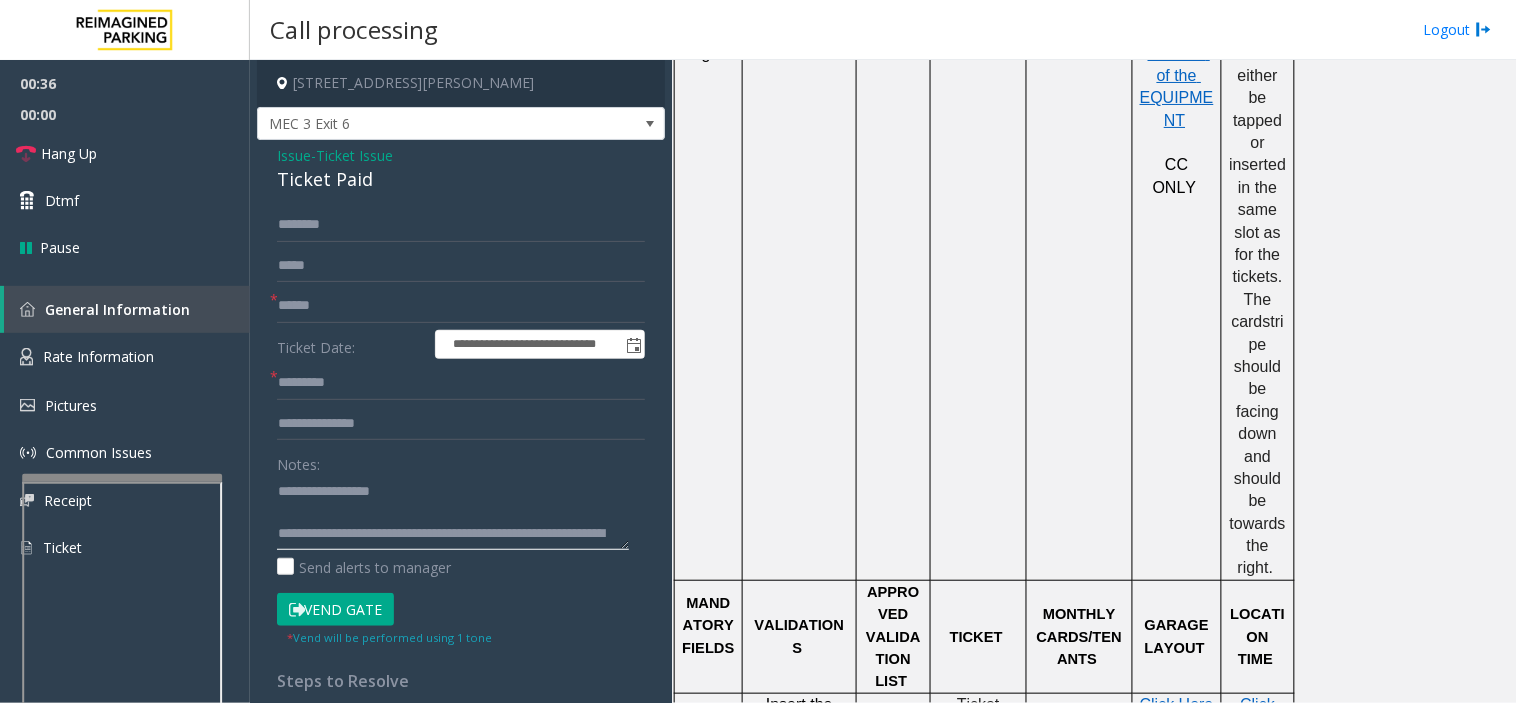 scroll, scrollTop: 35, scrollLeft: 0, axis: vertical 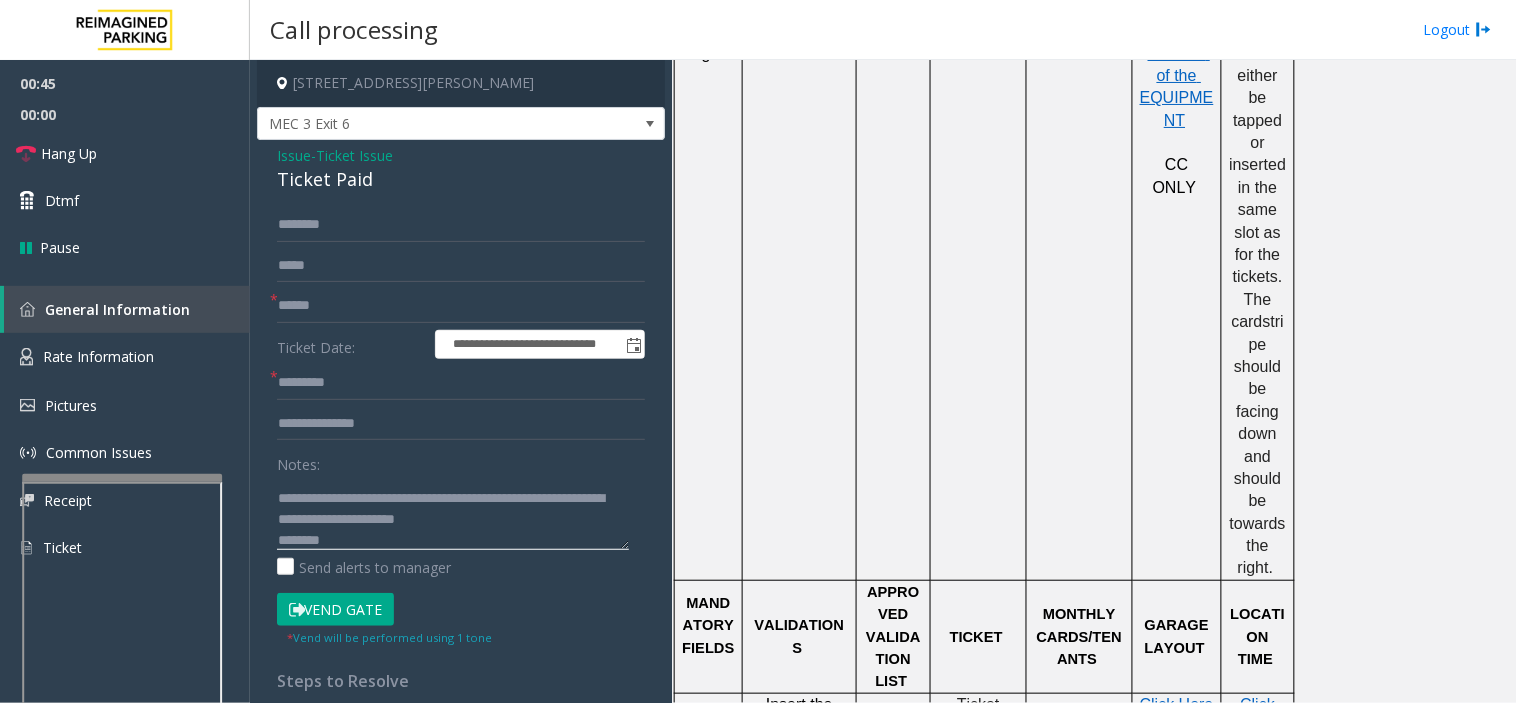 click 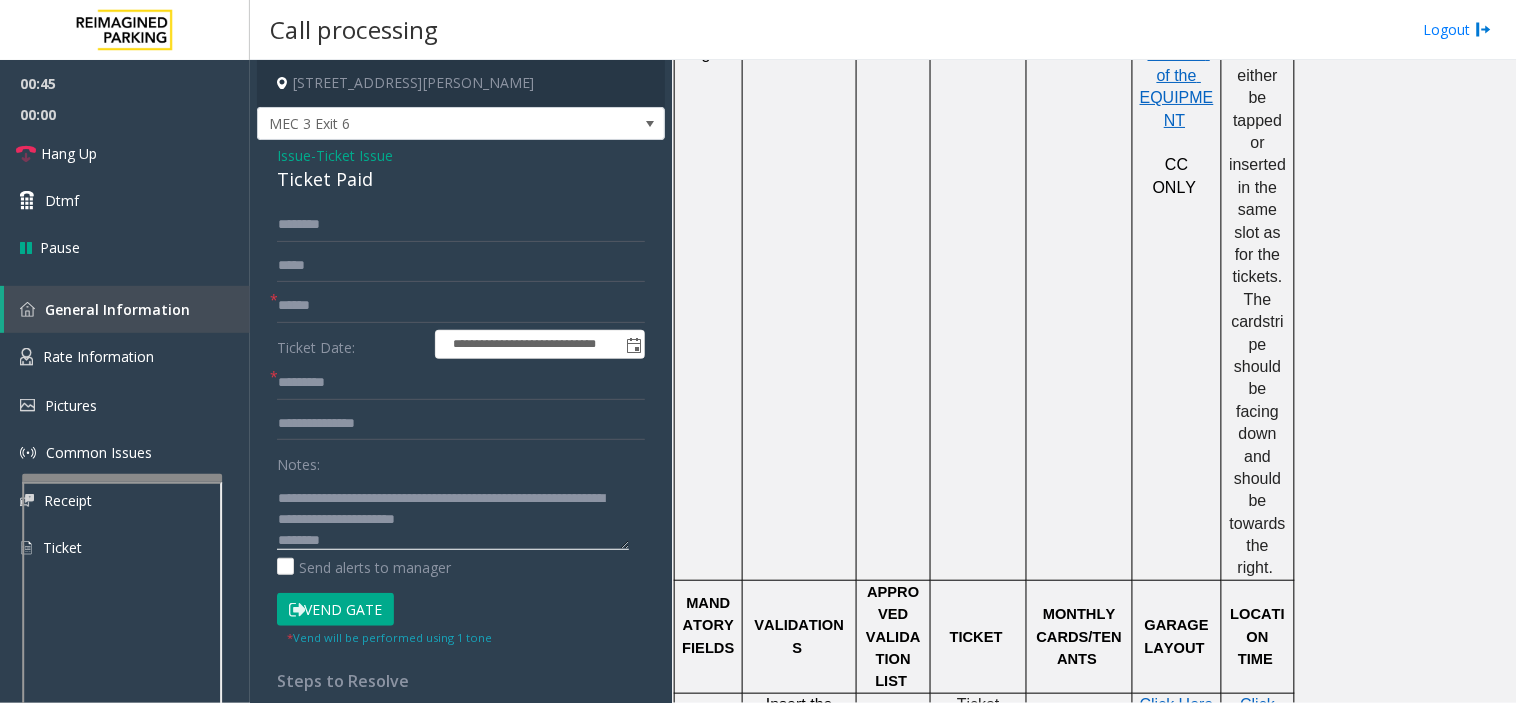 click 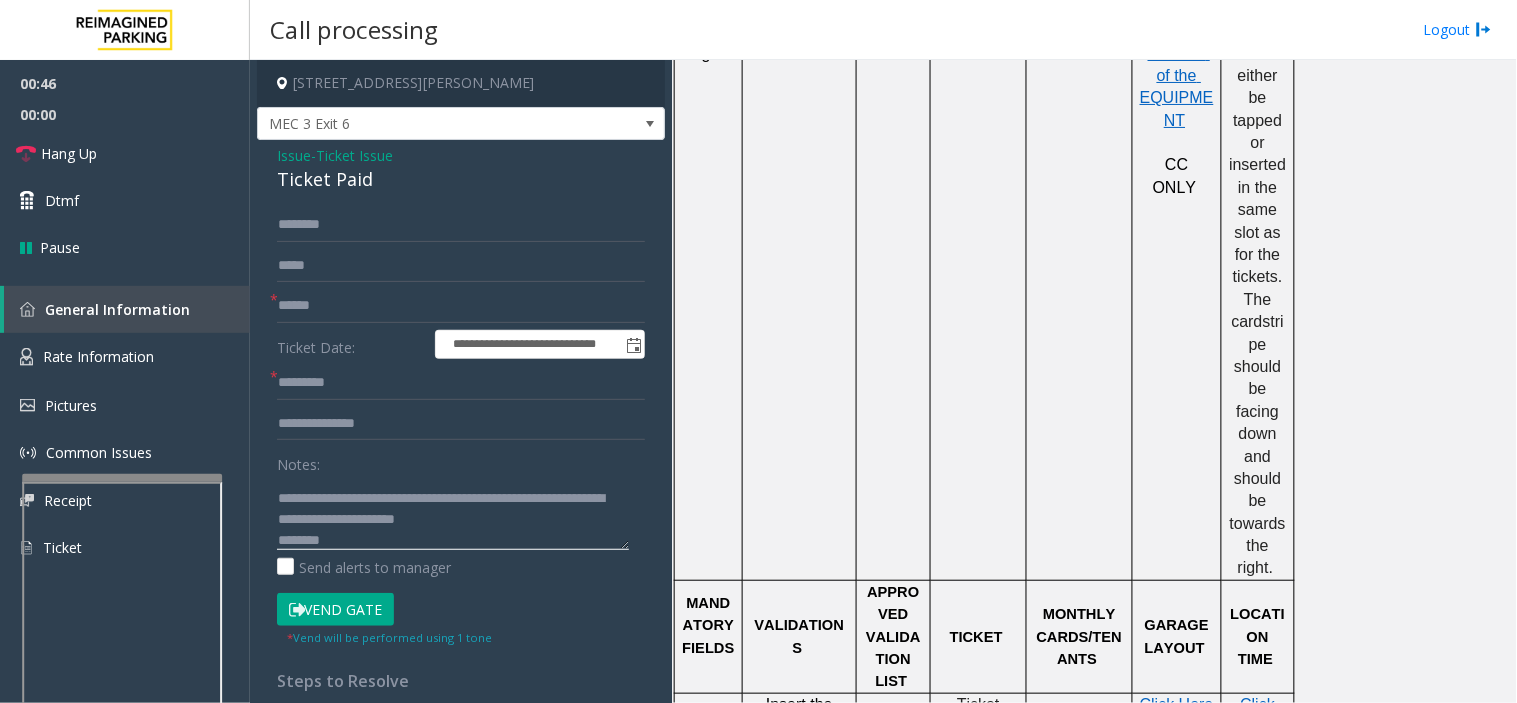 type on "**********" 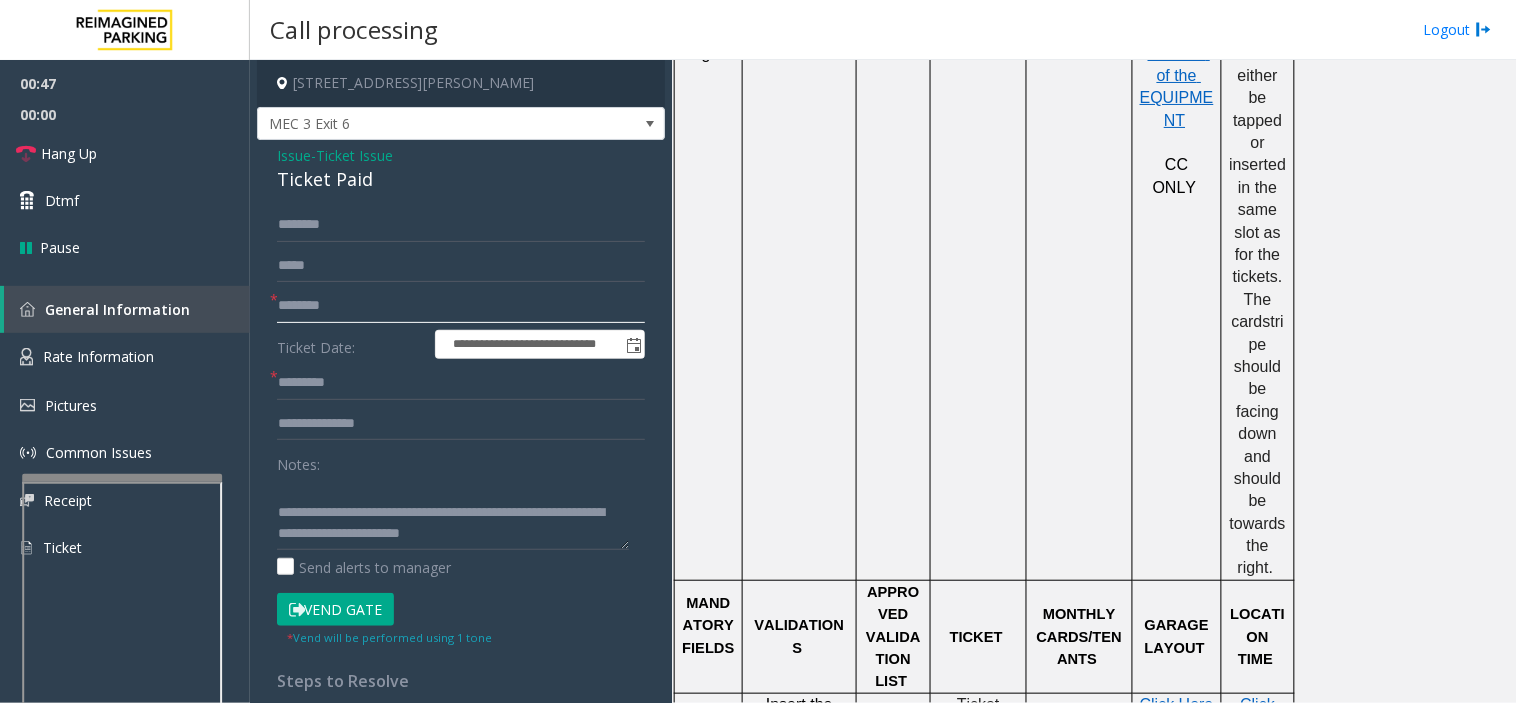 type on "********" 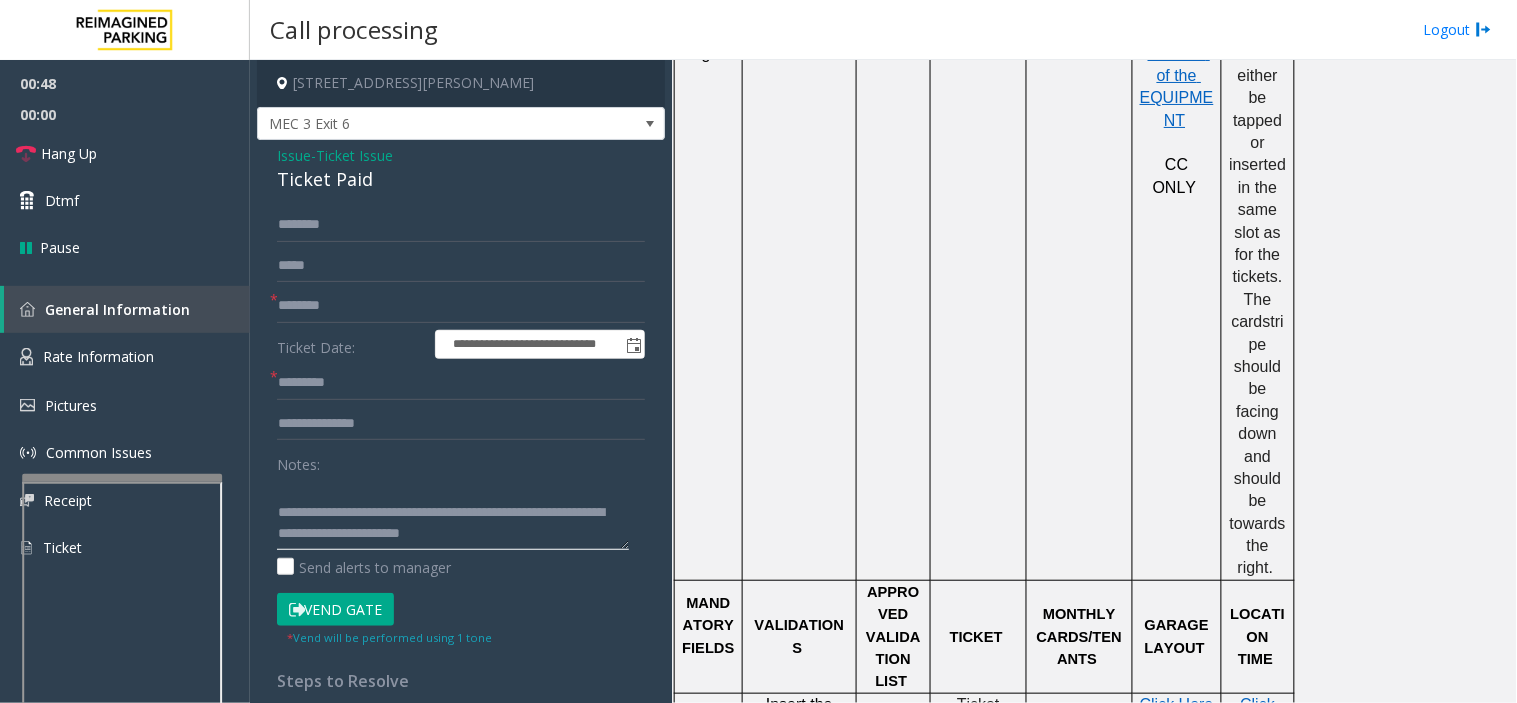 click 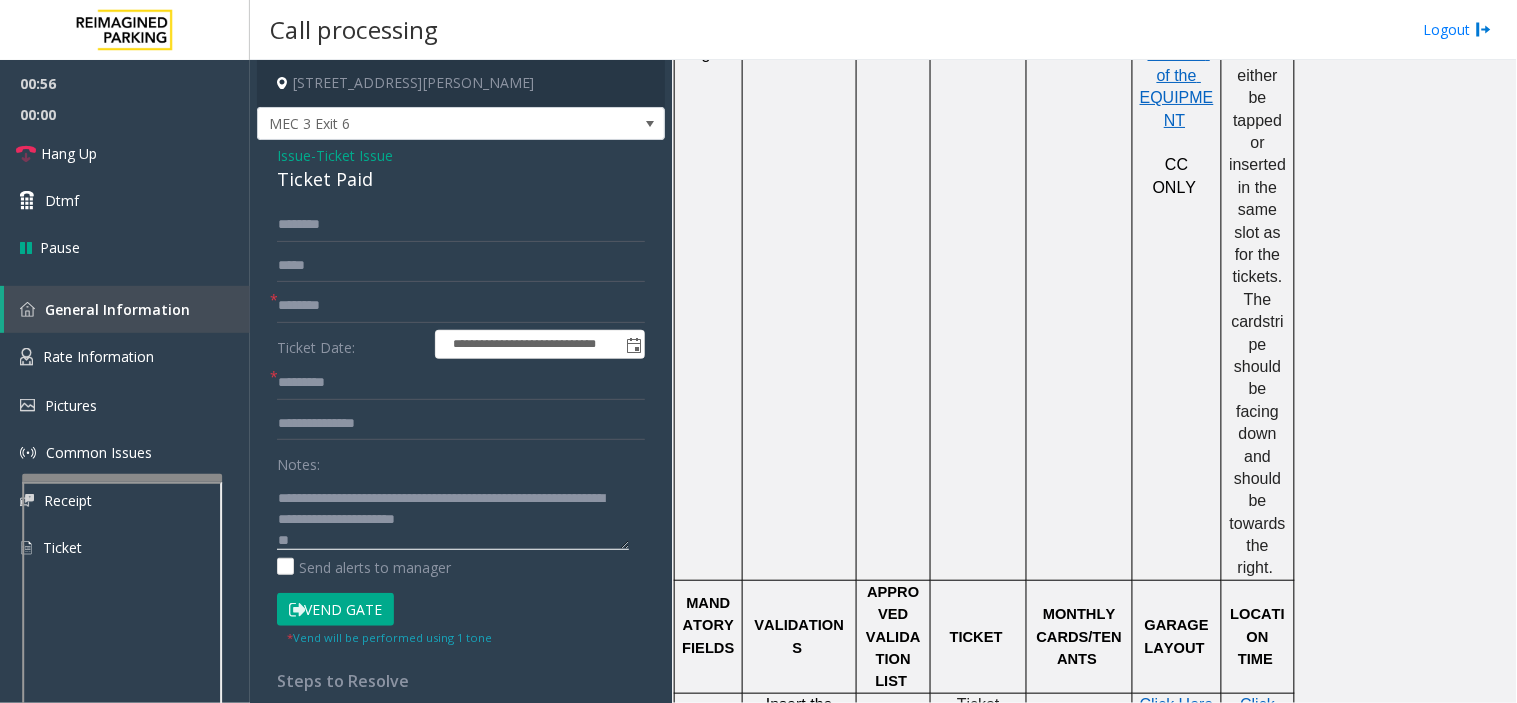 type on "**********" 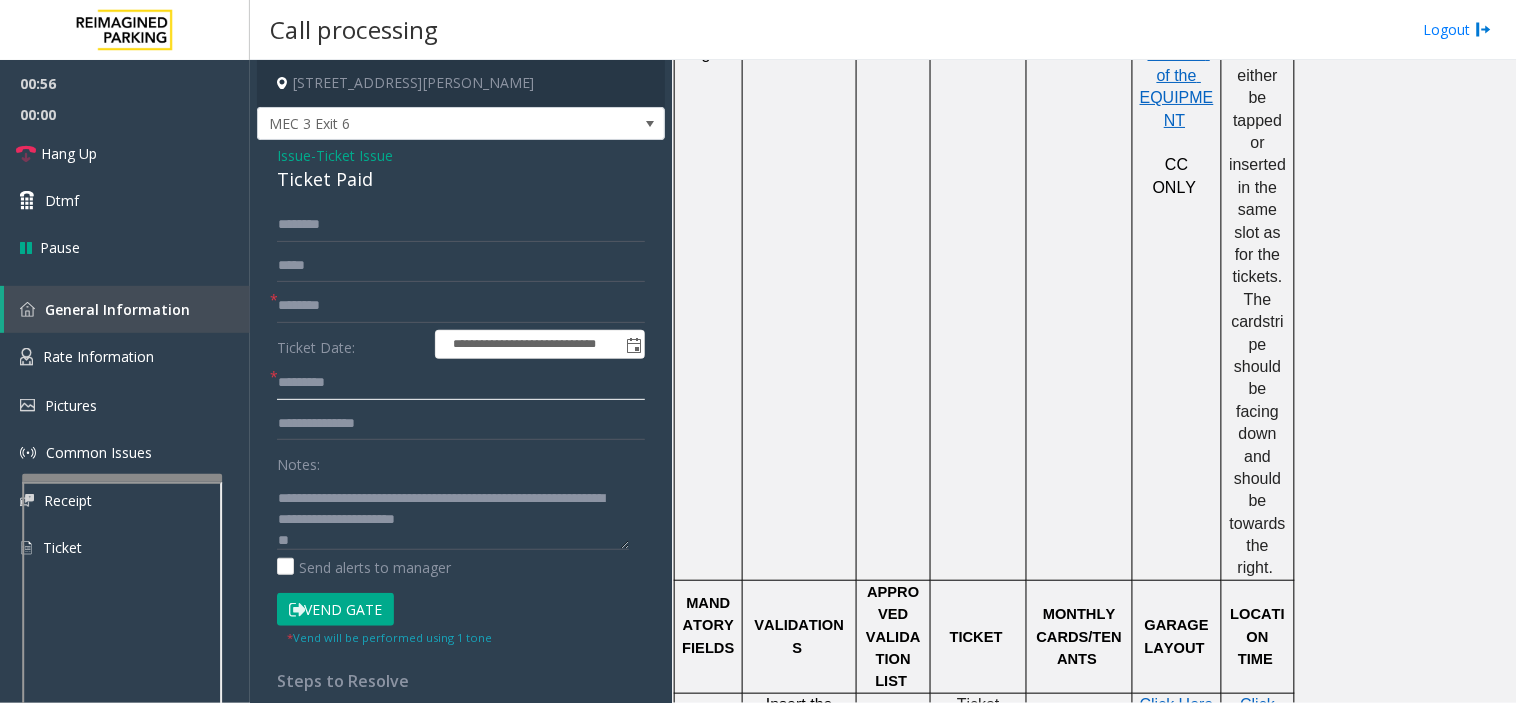 click 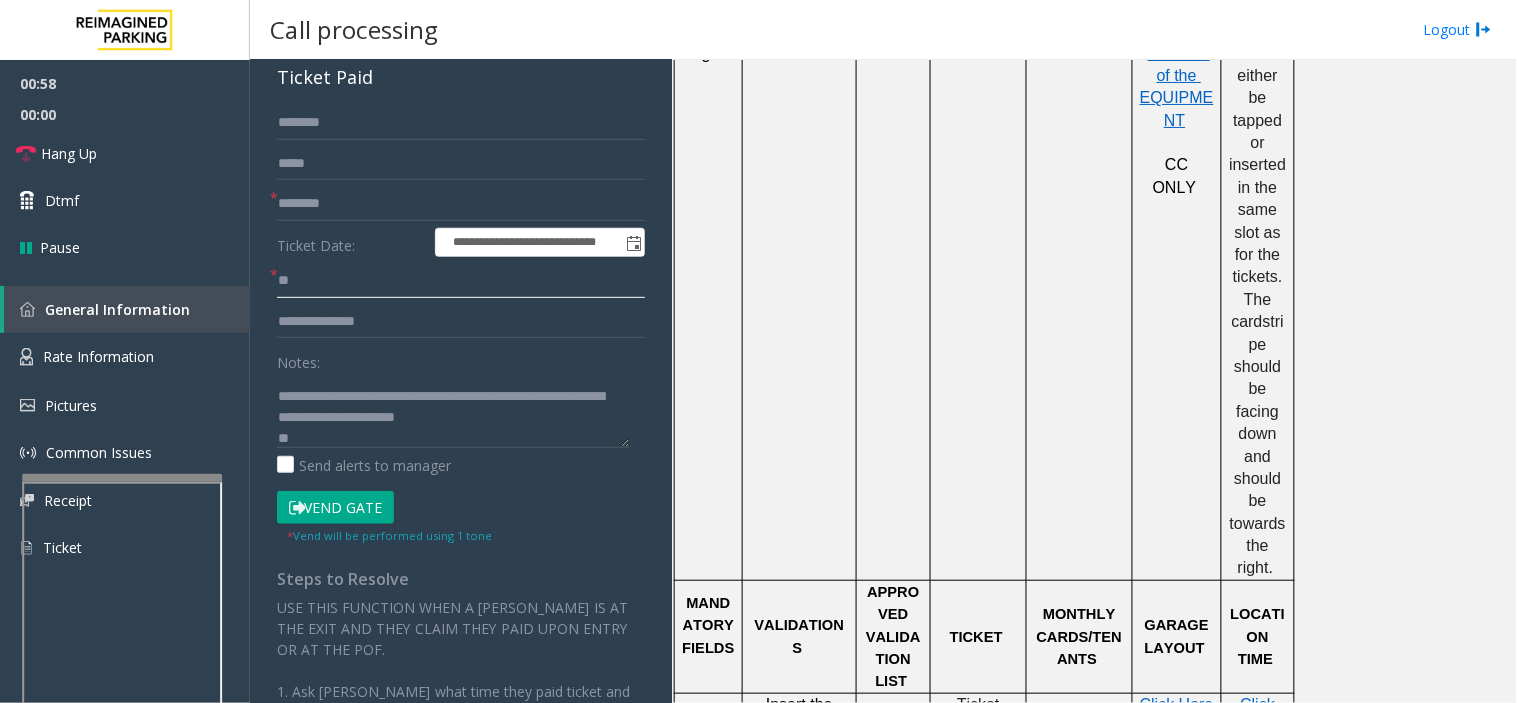 scroll, scrollTop: 222, scrollLeft: 0, axis: vertical 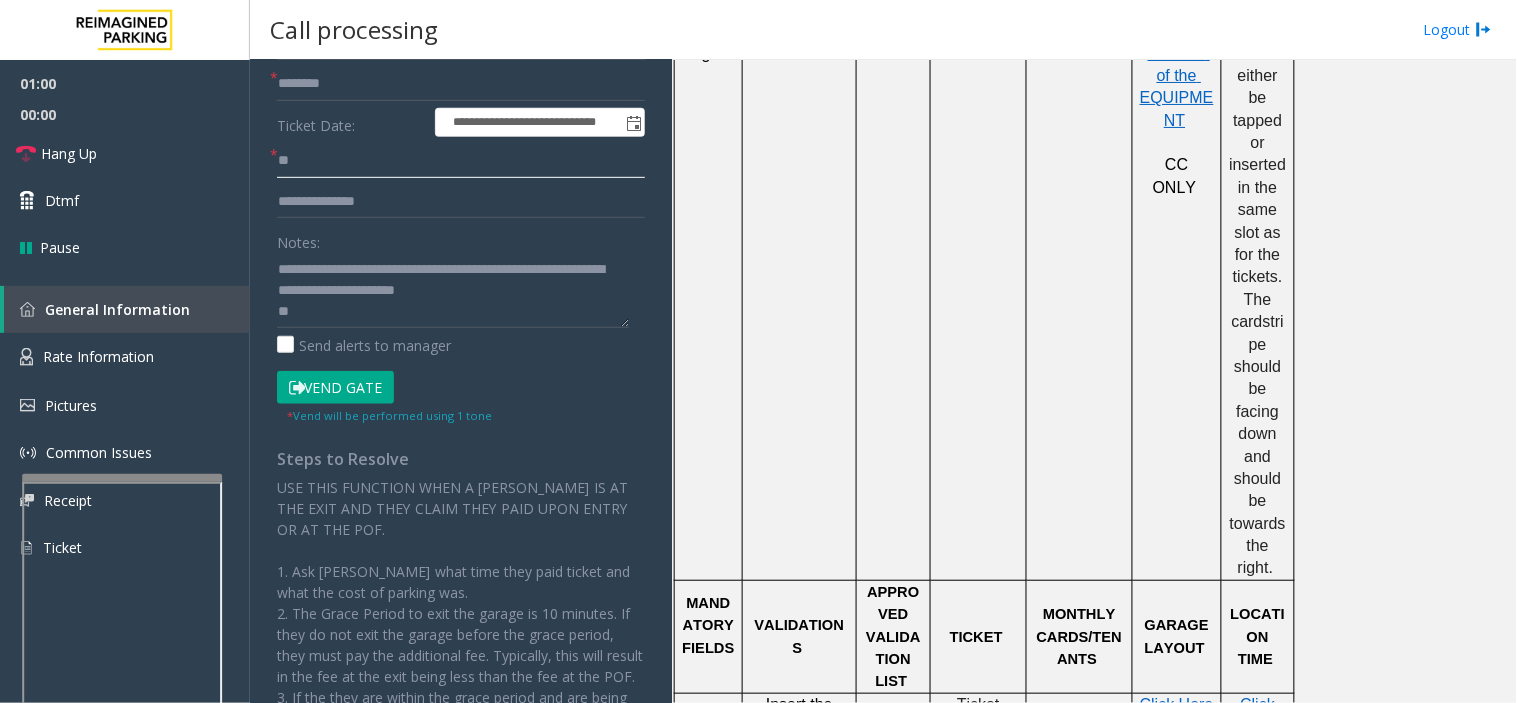 type on "**" 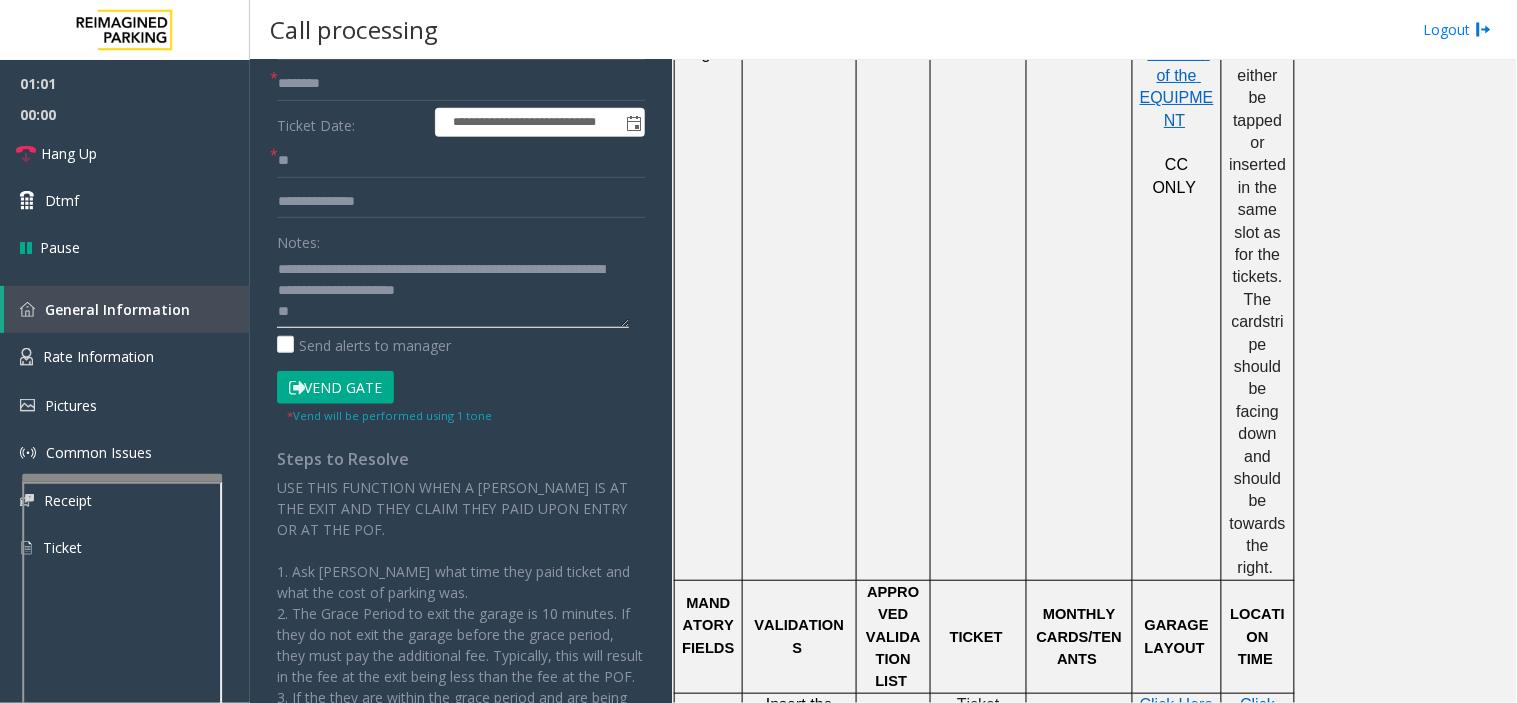 click 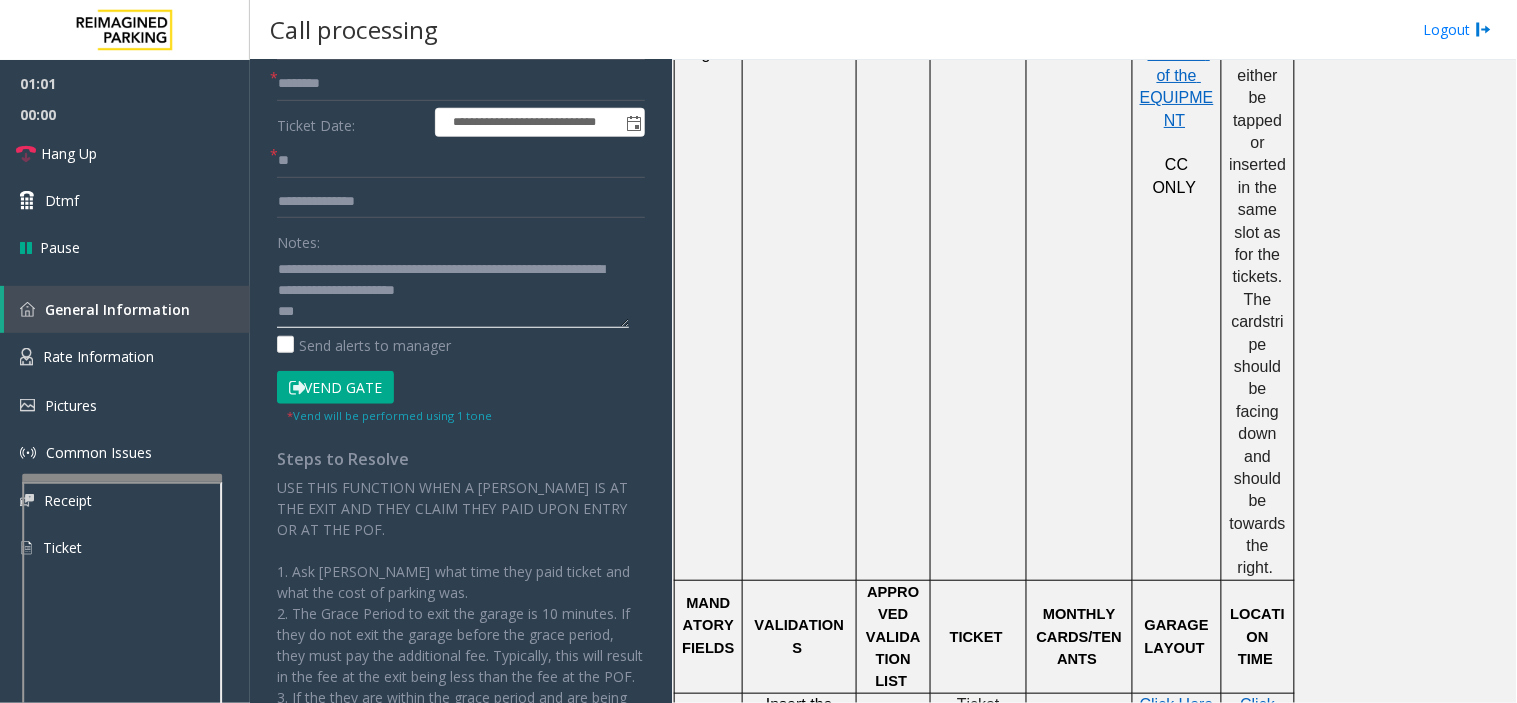 scroll, scrollTop: 56, scrollLeft: 0, axis: vertical 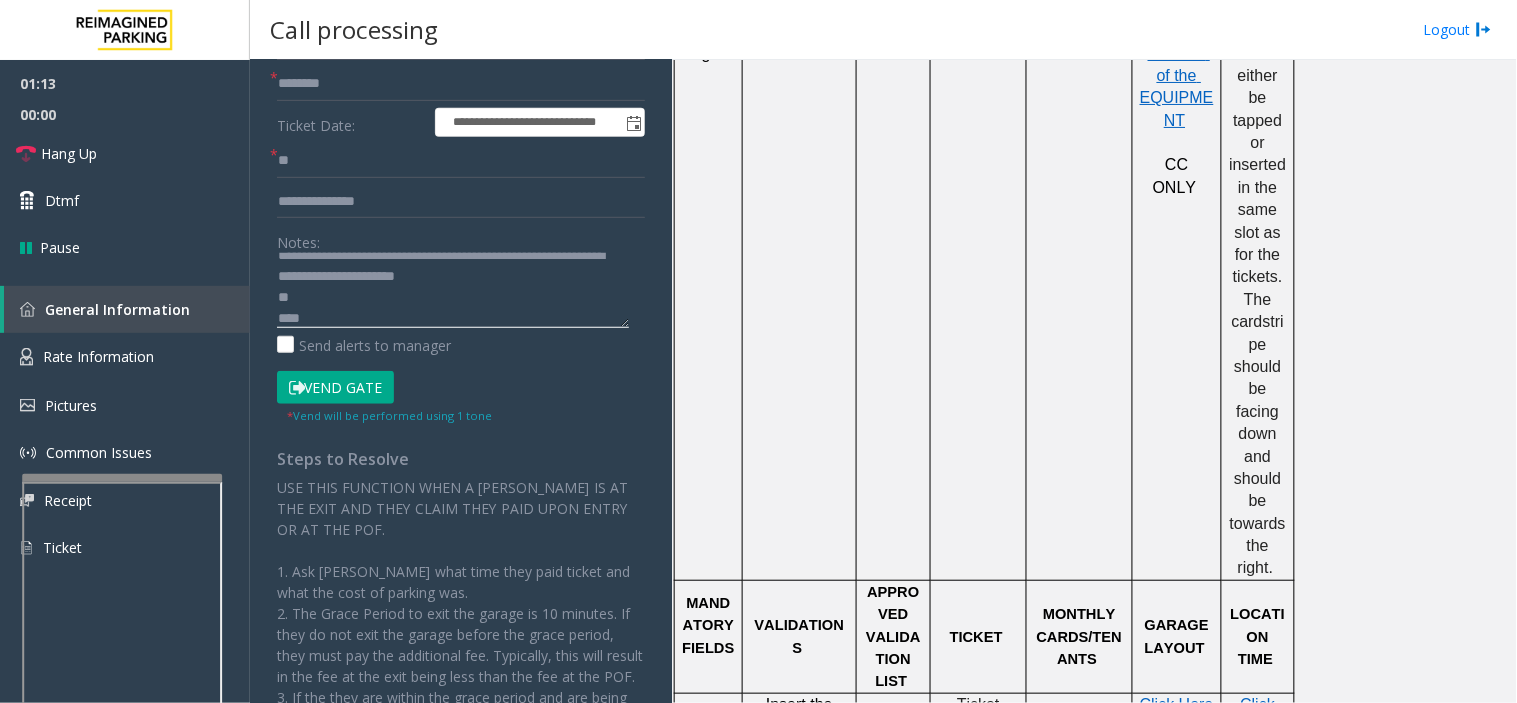 type on "**********" 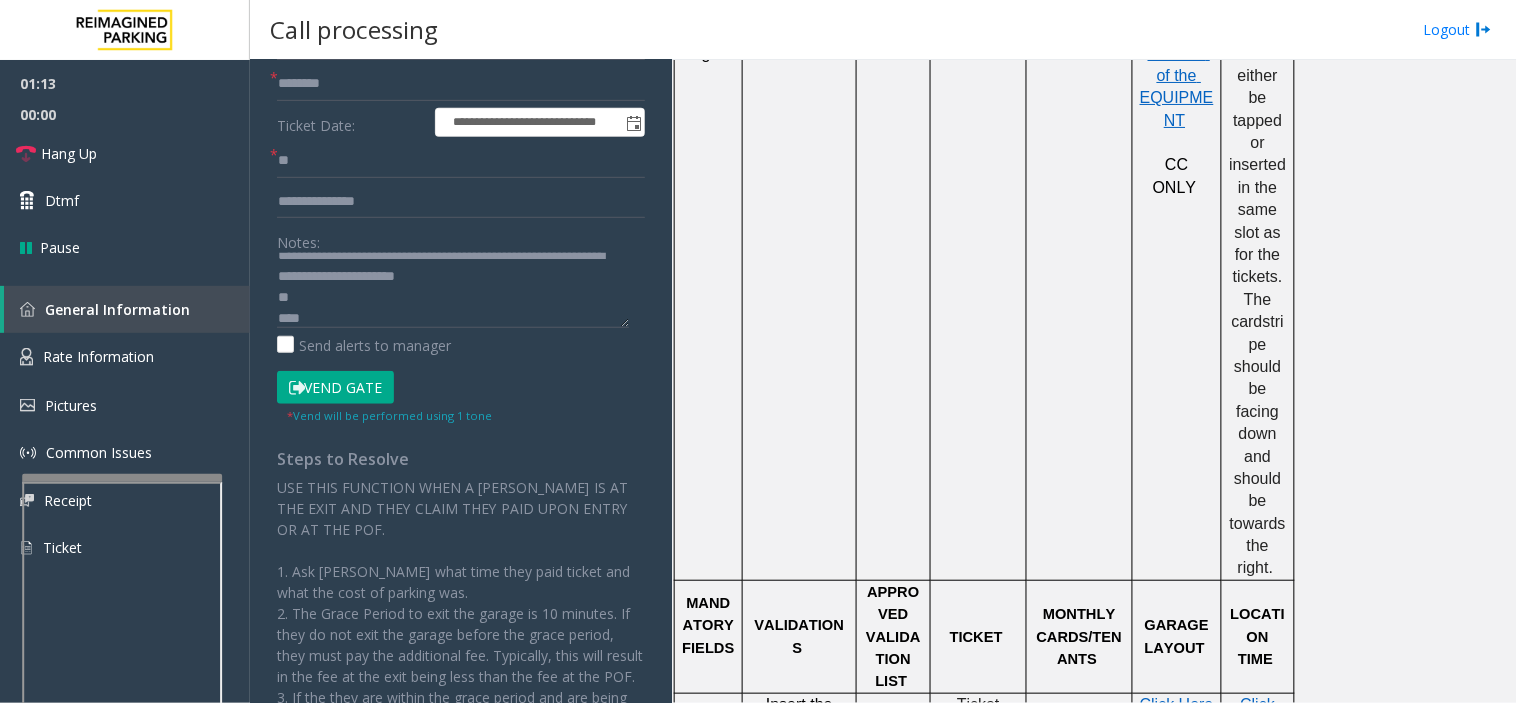click on "Vend Gate" 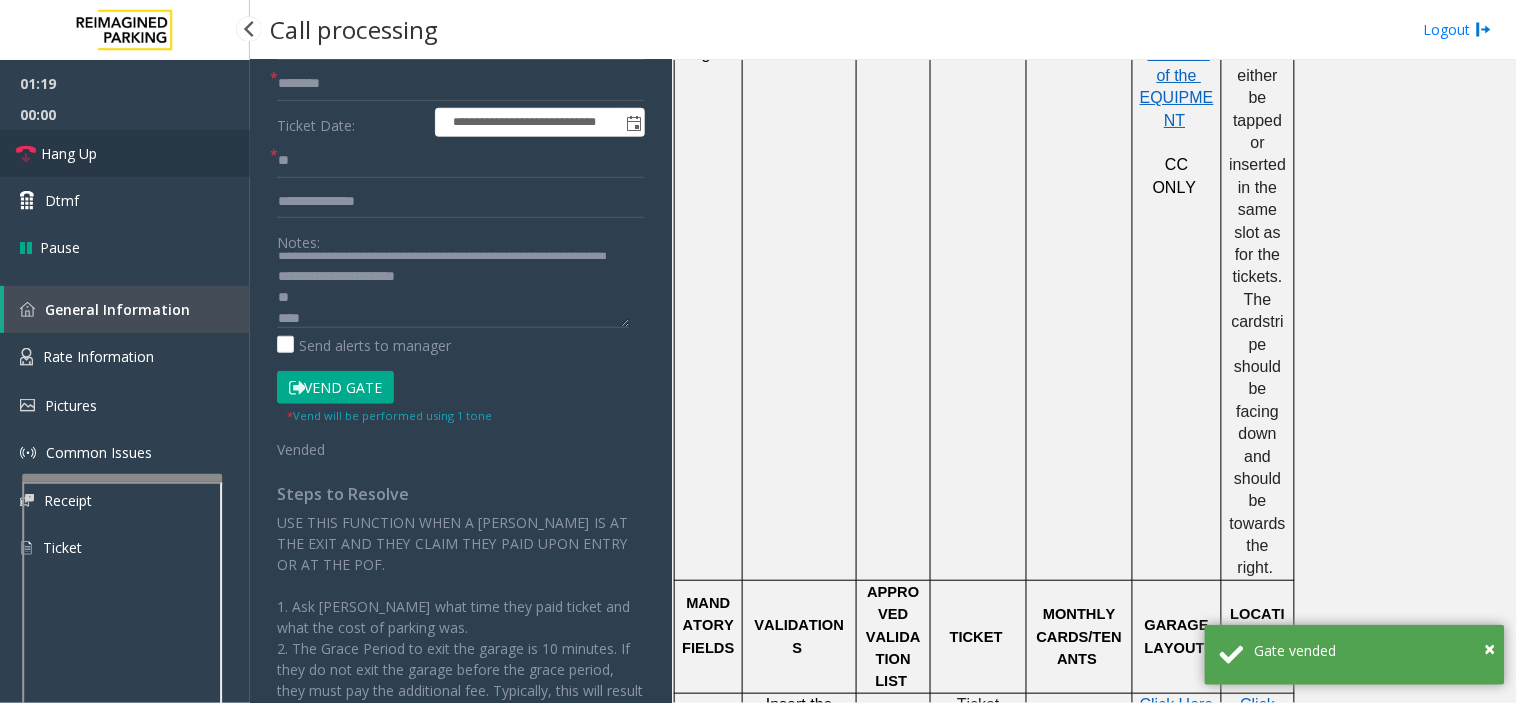 click on "Hang Up" at bounding box center [125, 153] 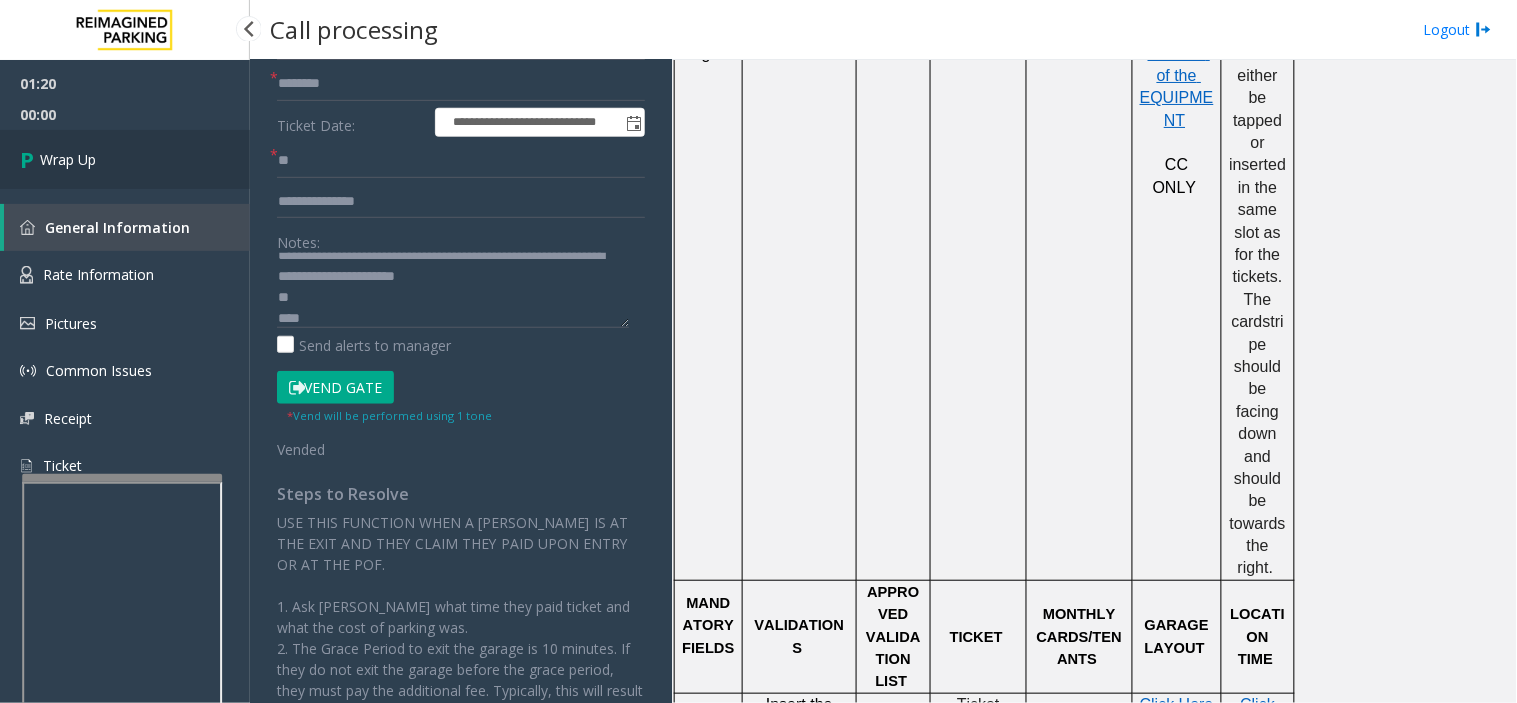 click on "Wrap Up" at bounding box center [125, 159] 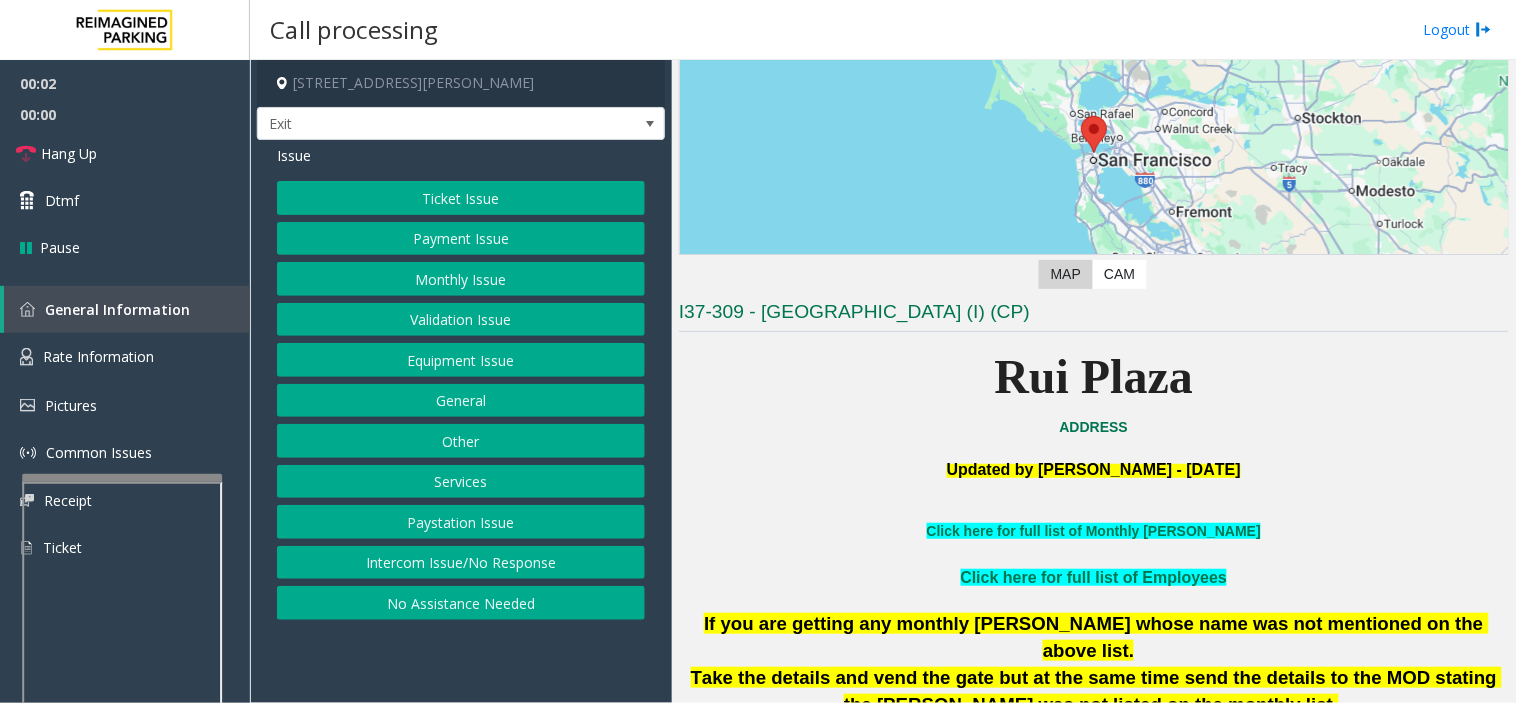 scroll, scrollTop: 444, scrollLeft: 0, axis: vertical 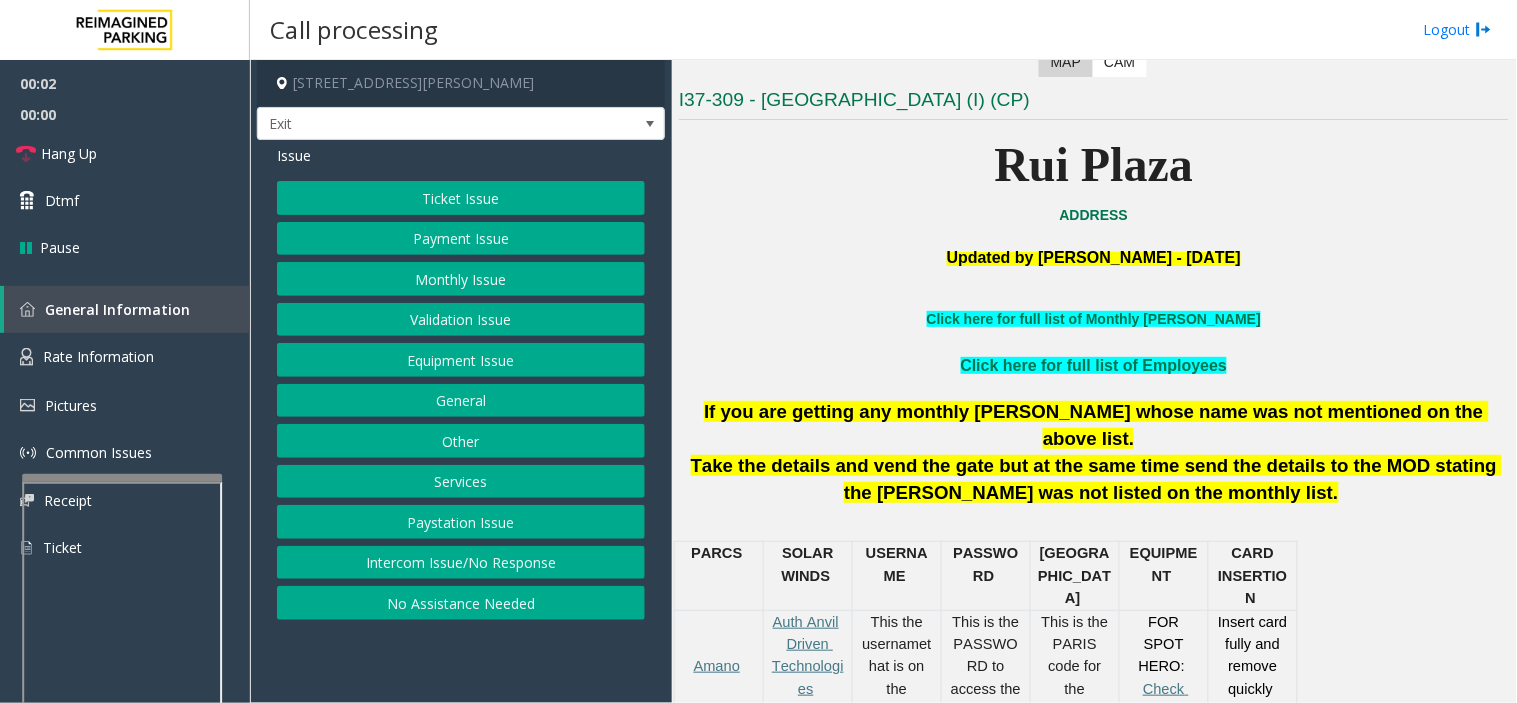 drag, startPoint x: 532, startPoint y: 670, endPoint x: 386, endPoint y: 670, distance: 146 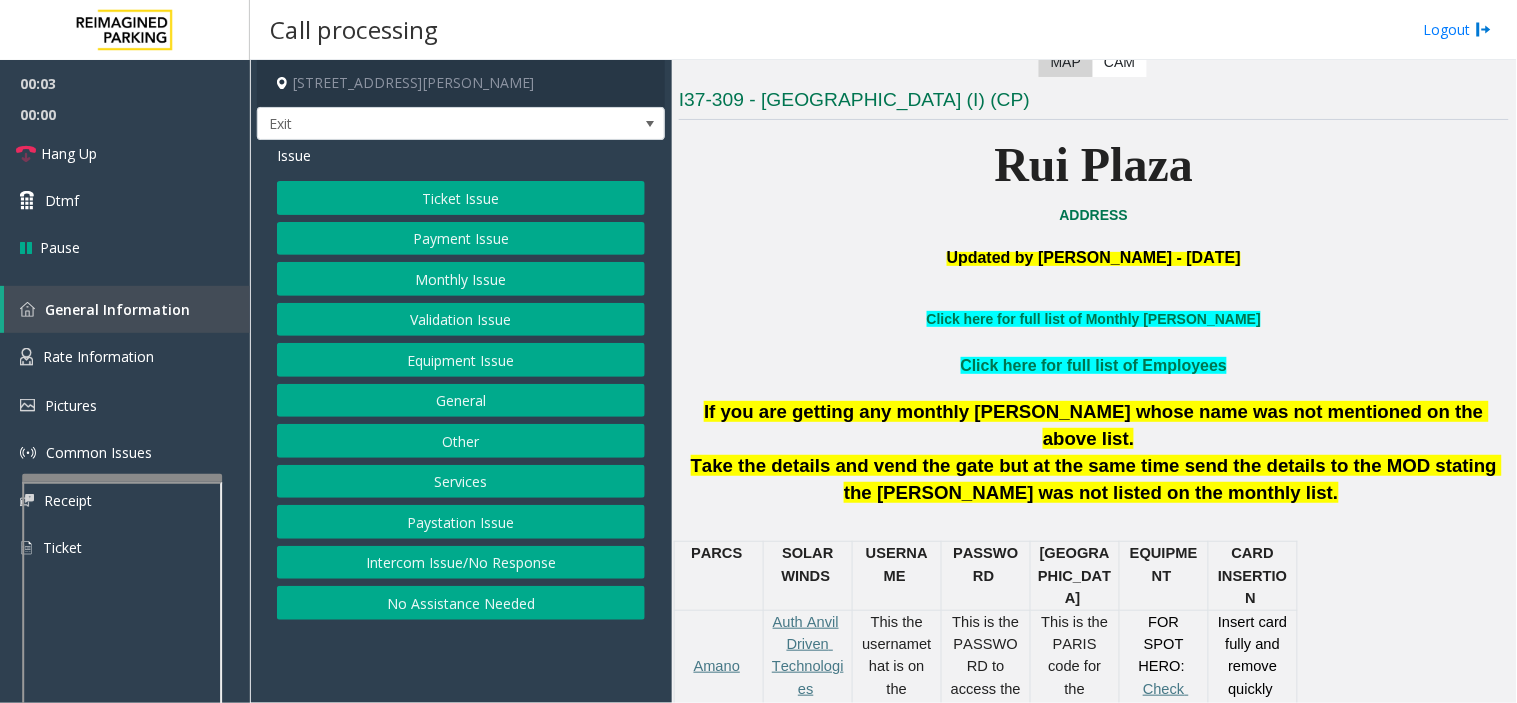 drag, startPoint x: 386, startPoint y: 670, endPoint x: 318, endPoint y: 670, distance: 68 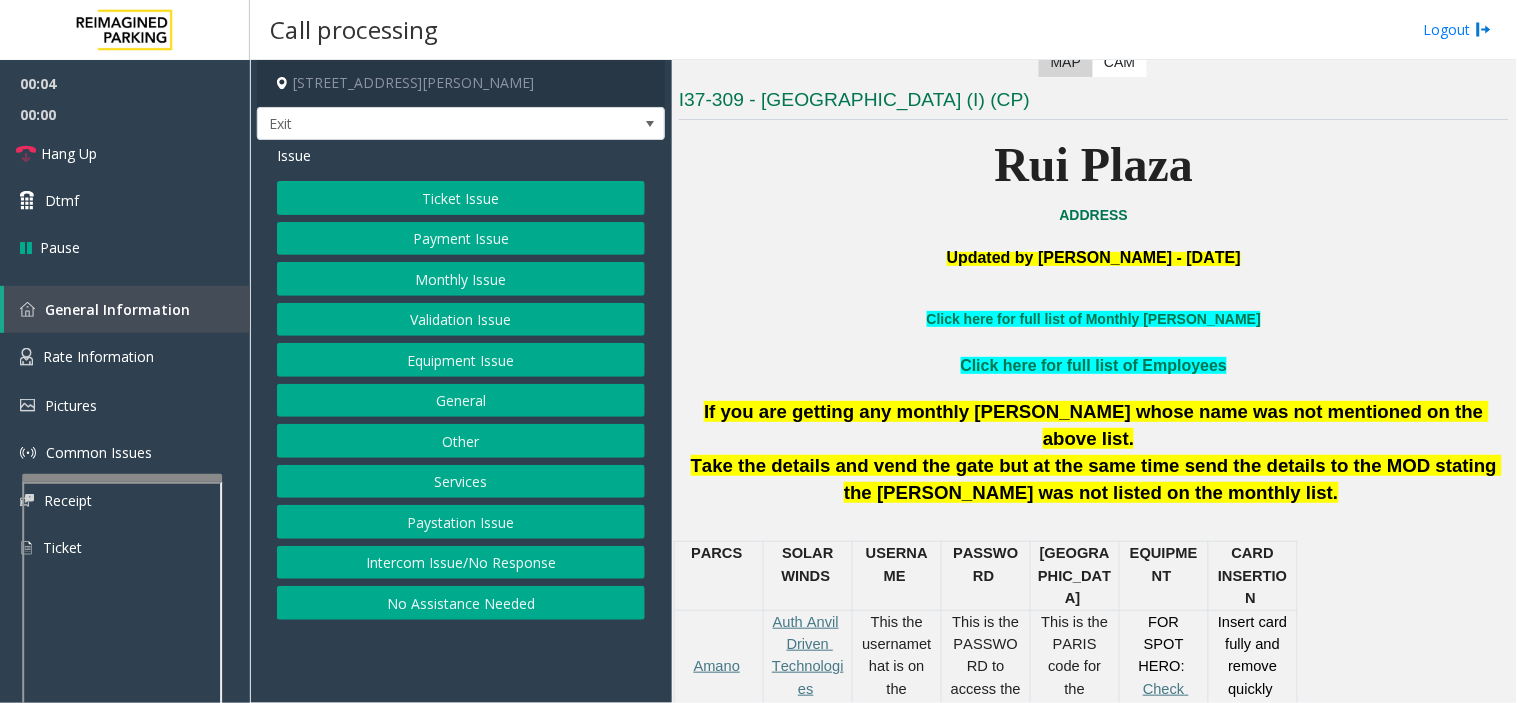 drag, startPoint x: 517, startPoint y: 670, endPoint x: 496, endPoint y: 678, distance: 22.472204 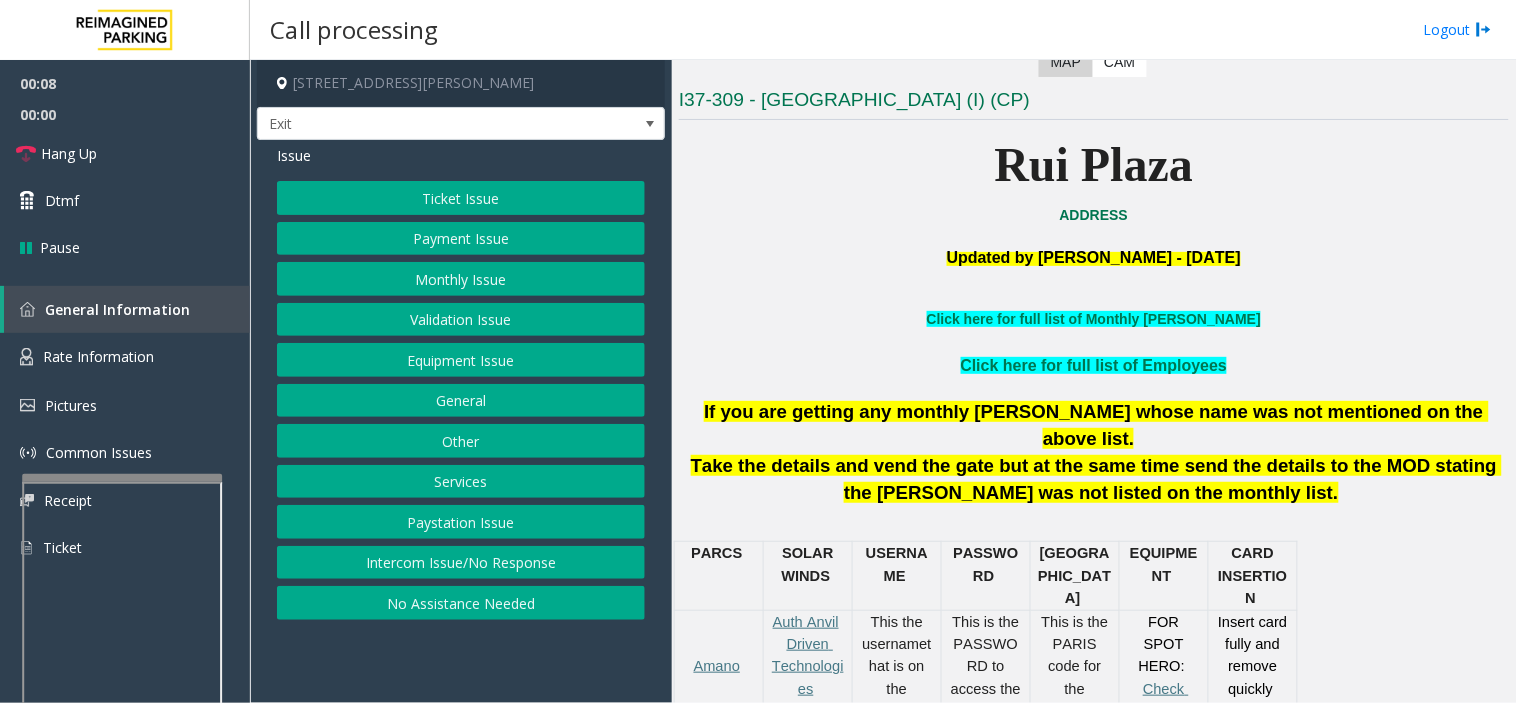 click on "Services" 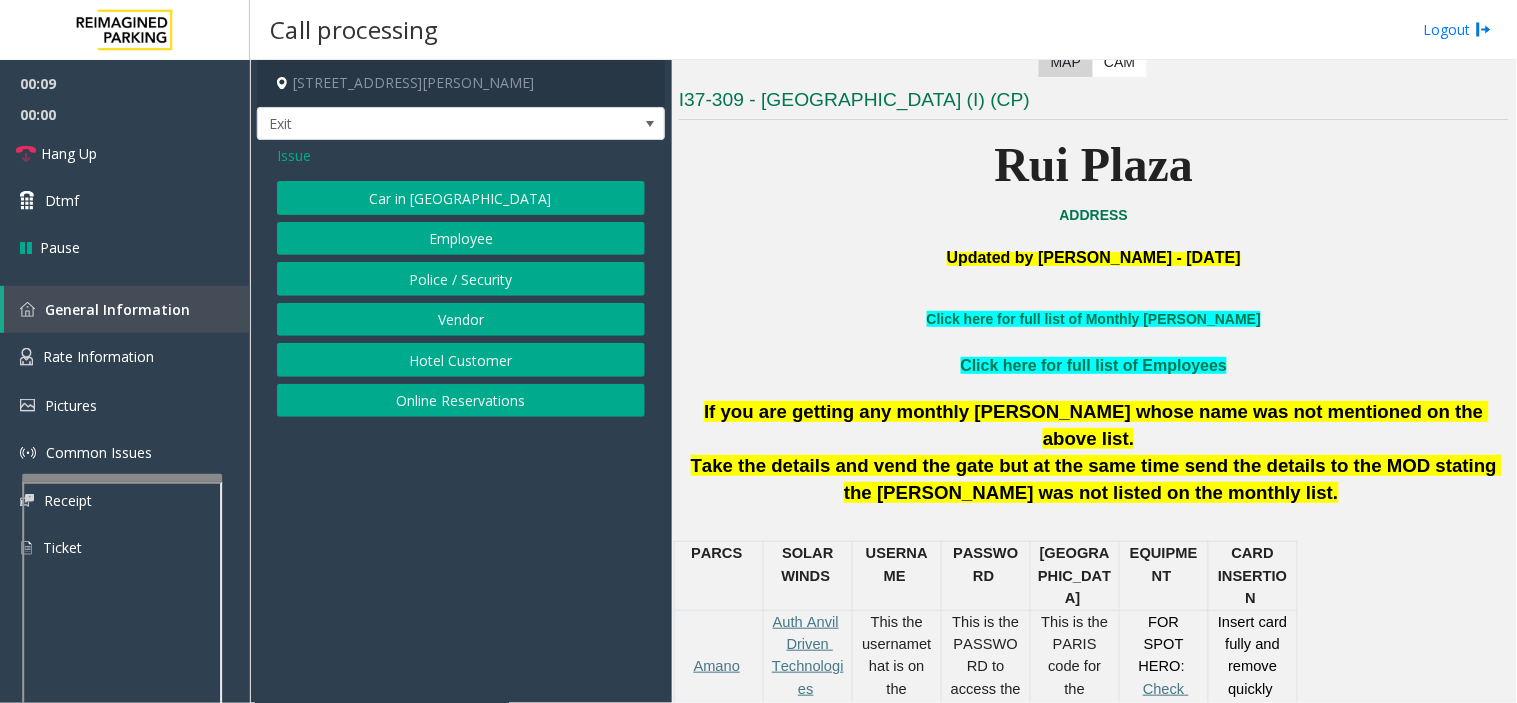 click on "Online Reservations" 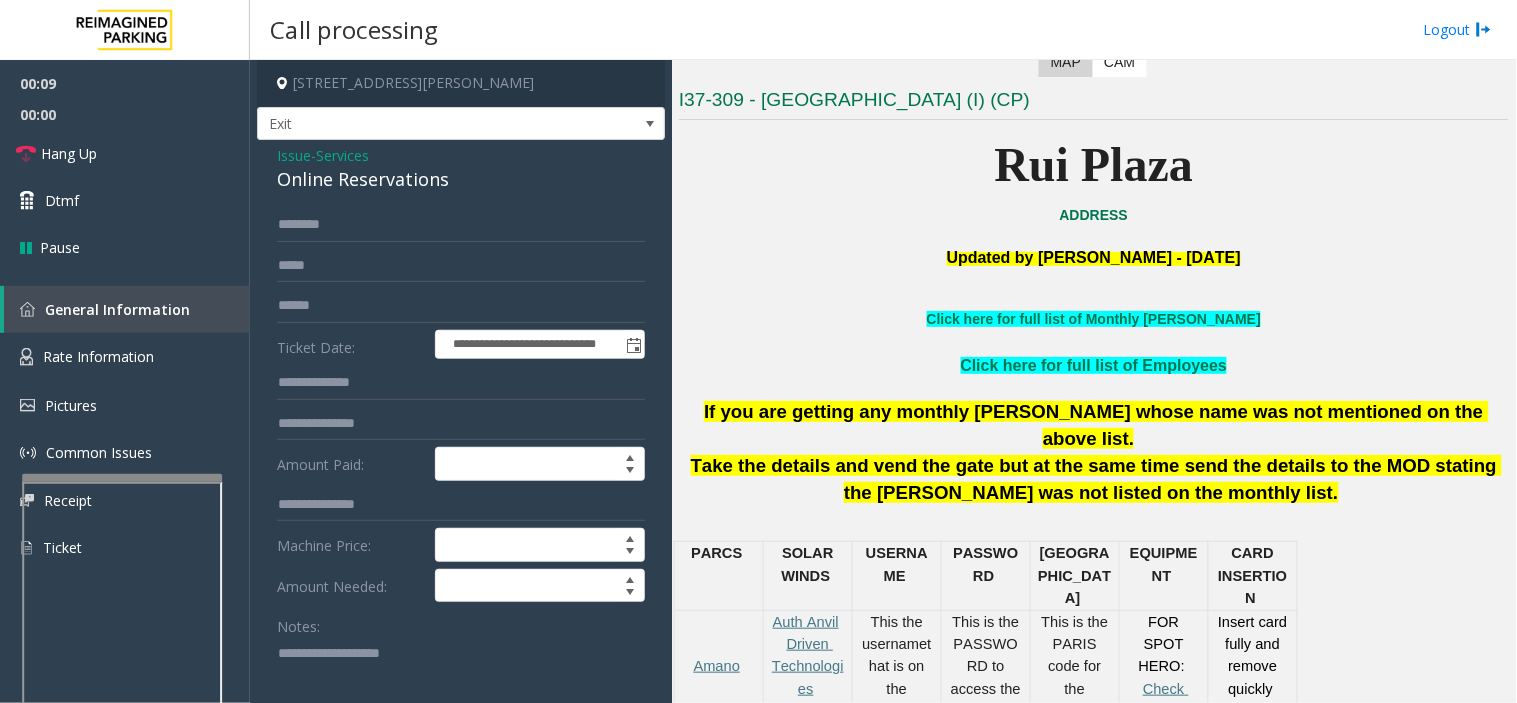 paste on "**********" 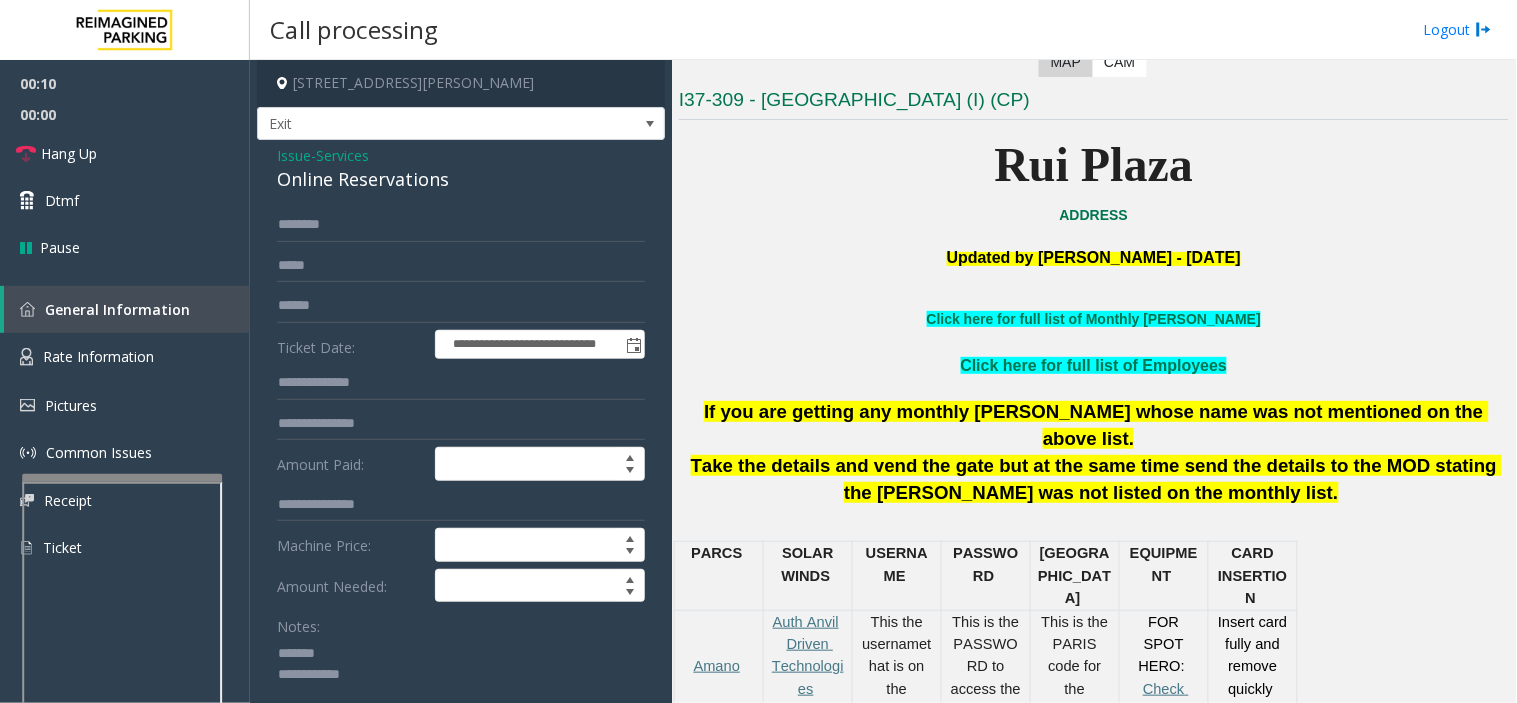 click on "Online Reservations" 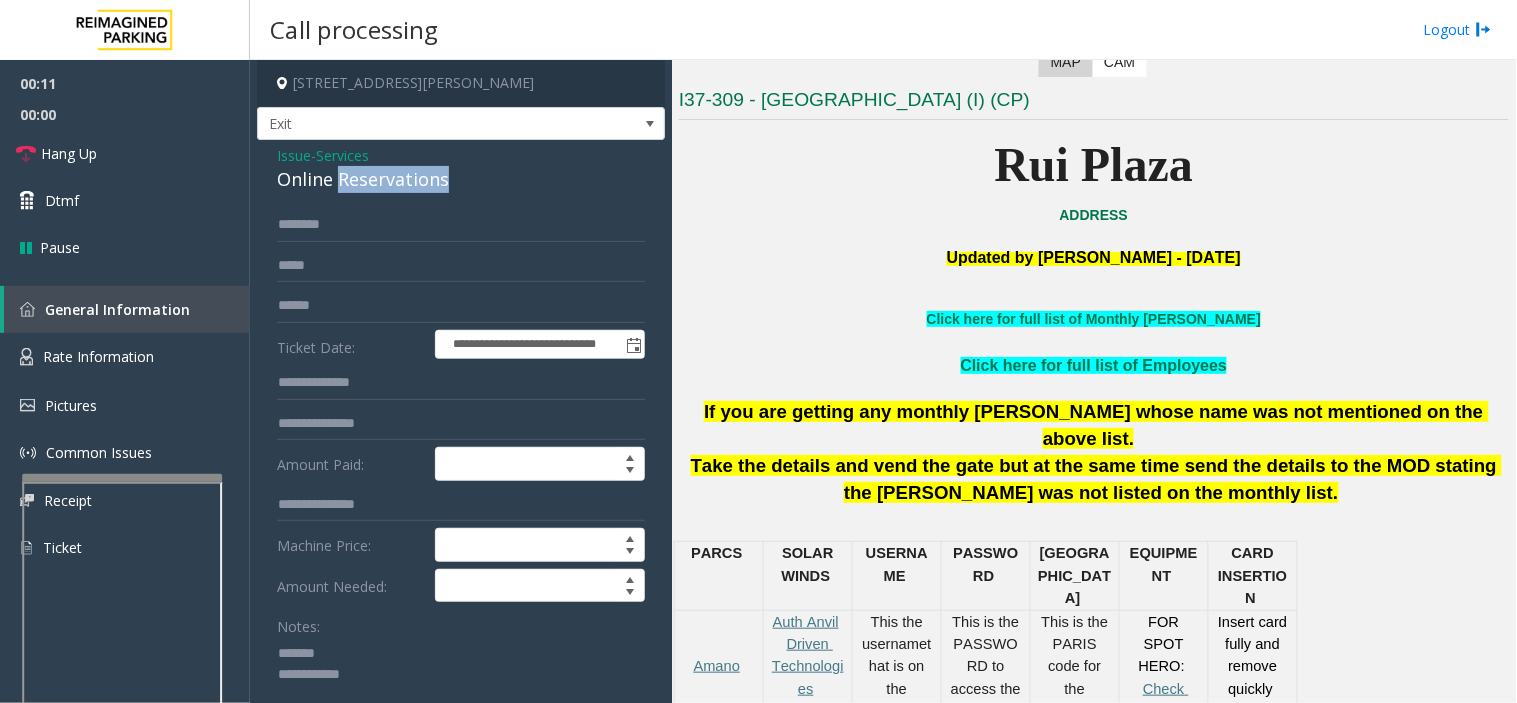 click on "Online Reservations" 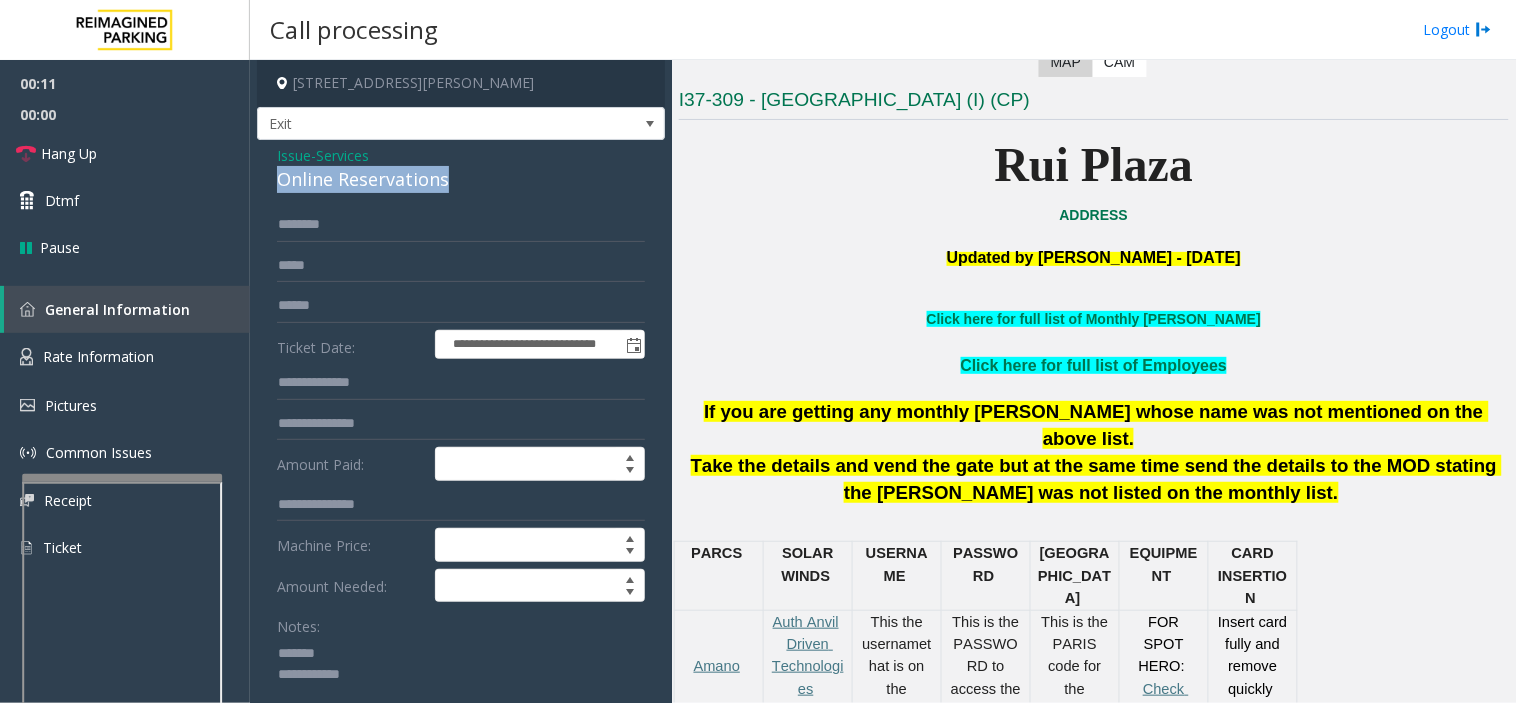 click on "Online Reservations" 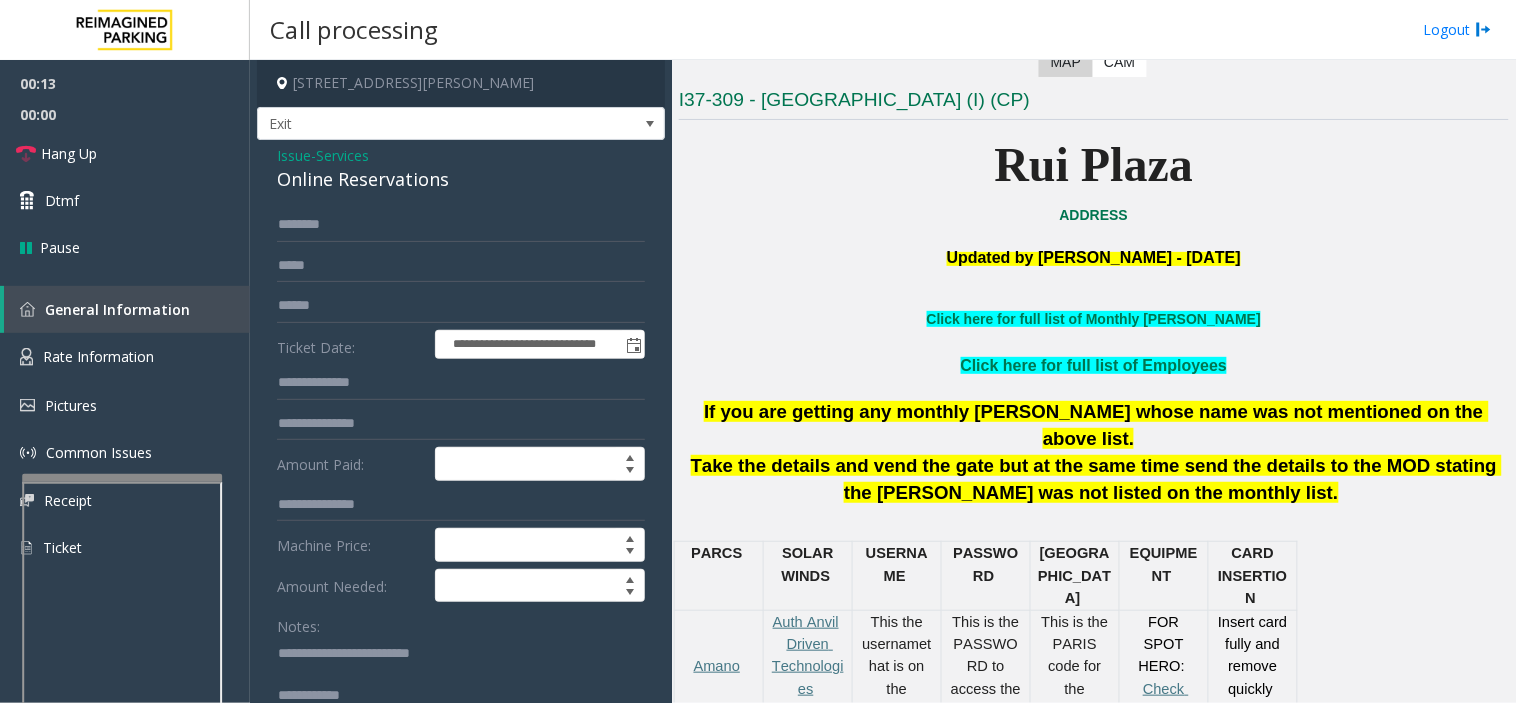 click 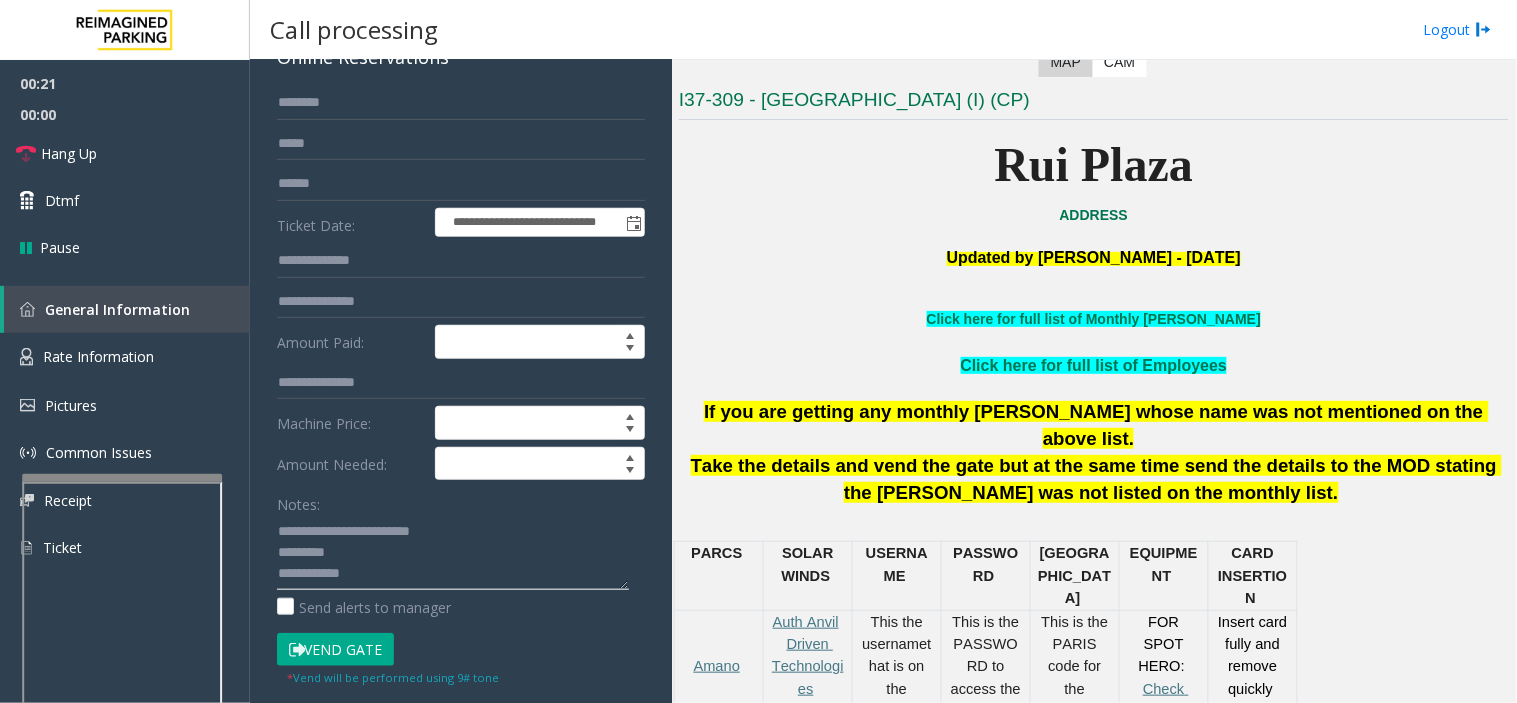 scroll, scrollTop: 444, scrollLeft: 0, axis: vertical 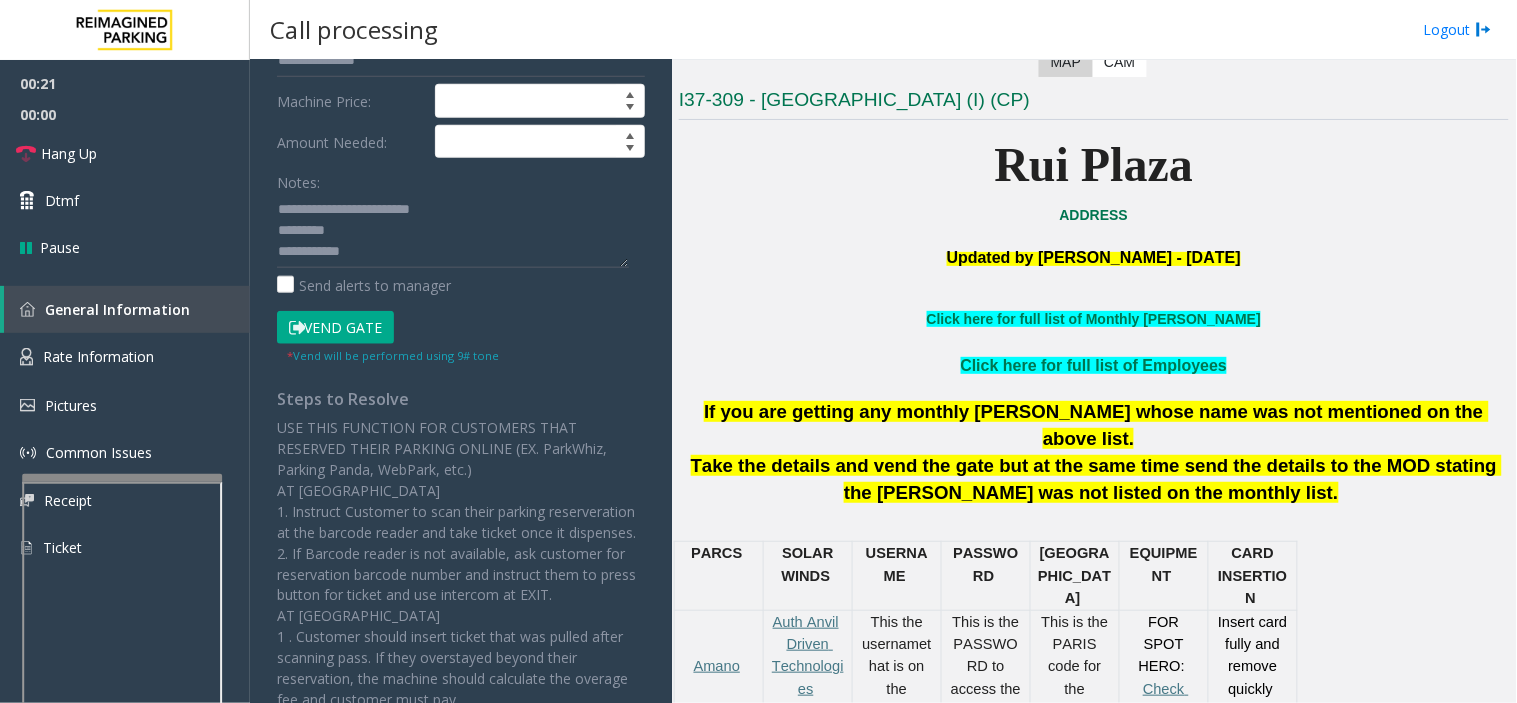 click on "Vend Gate" 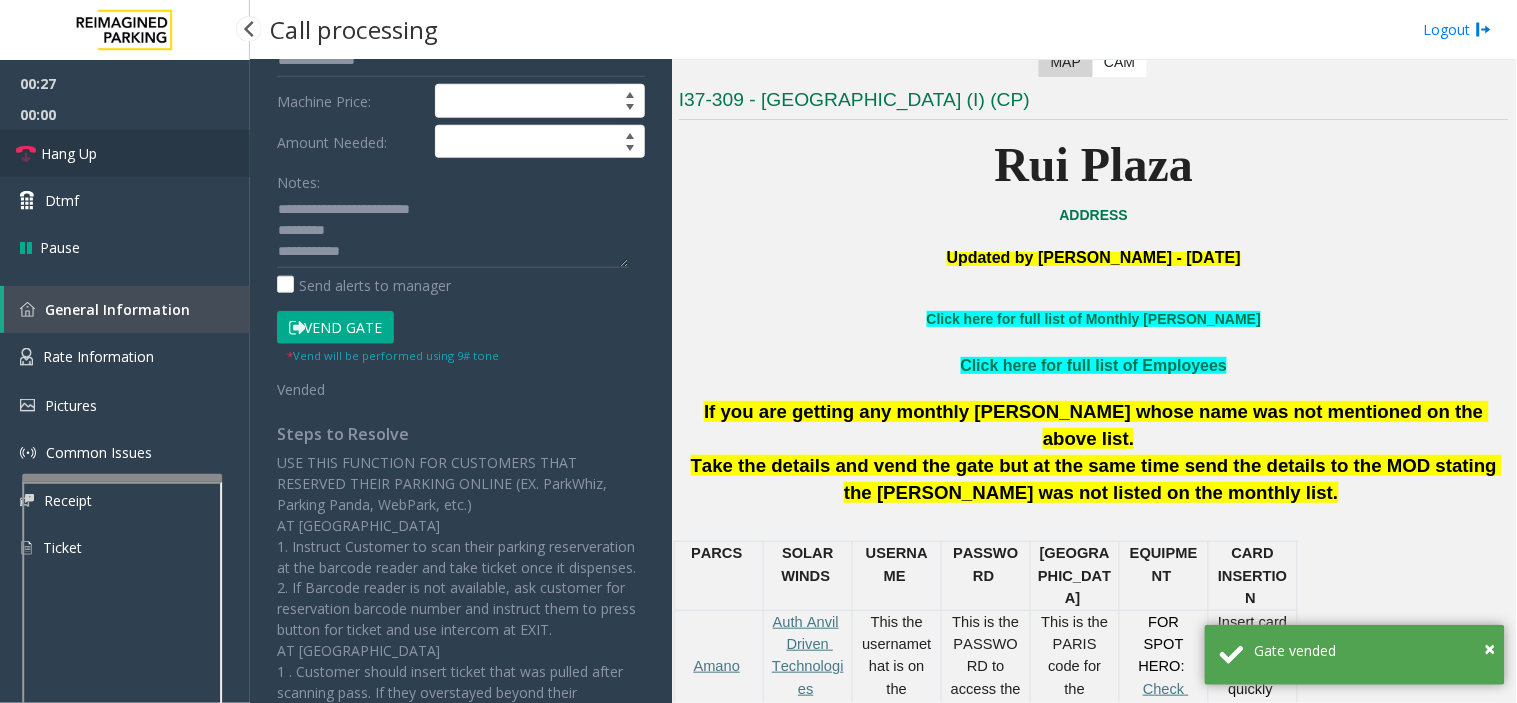 click on "Hang Up" at bounding box center [125, 153] 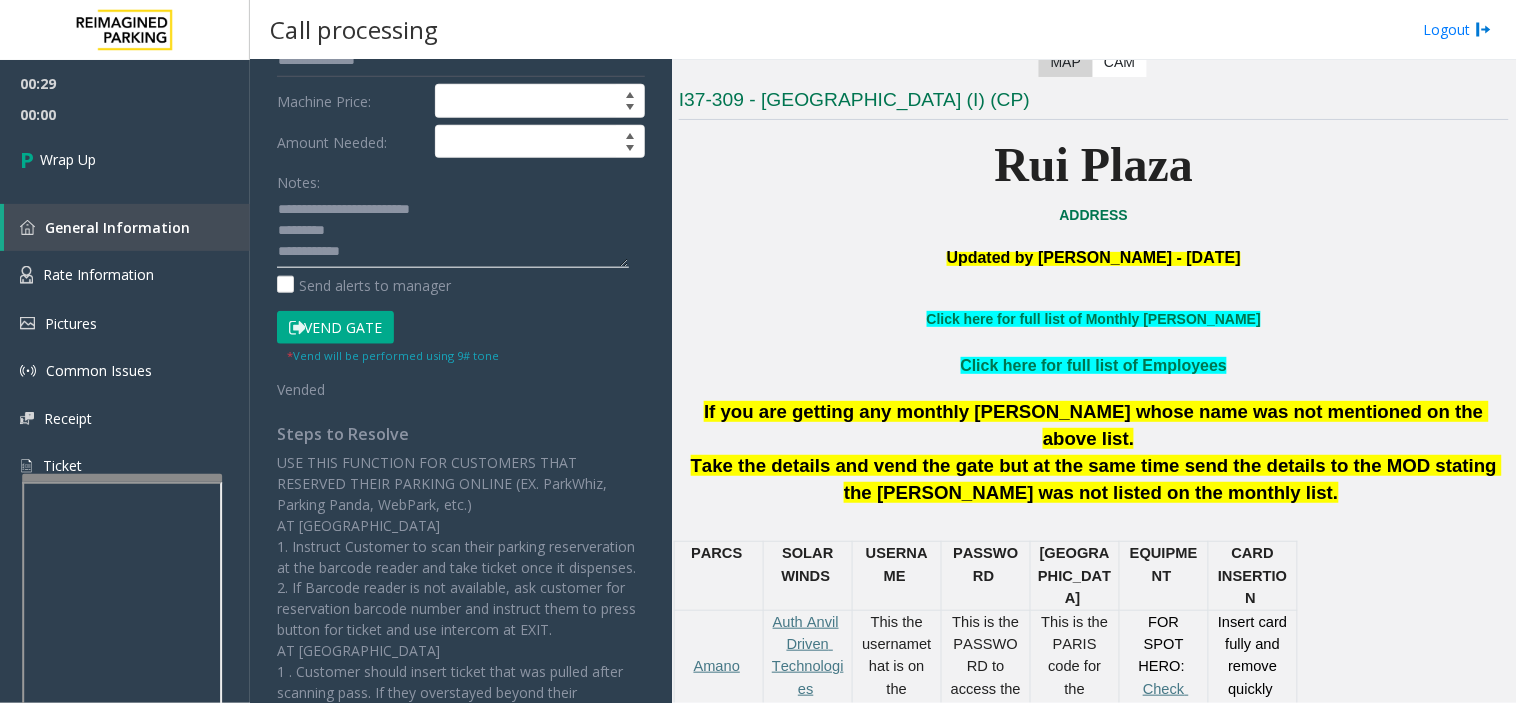click 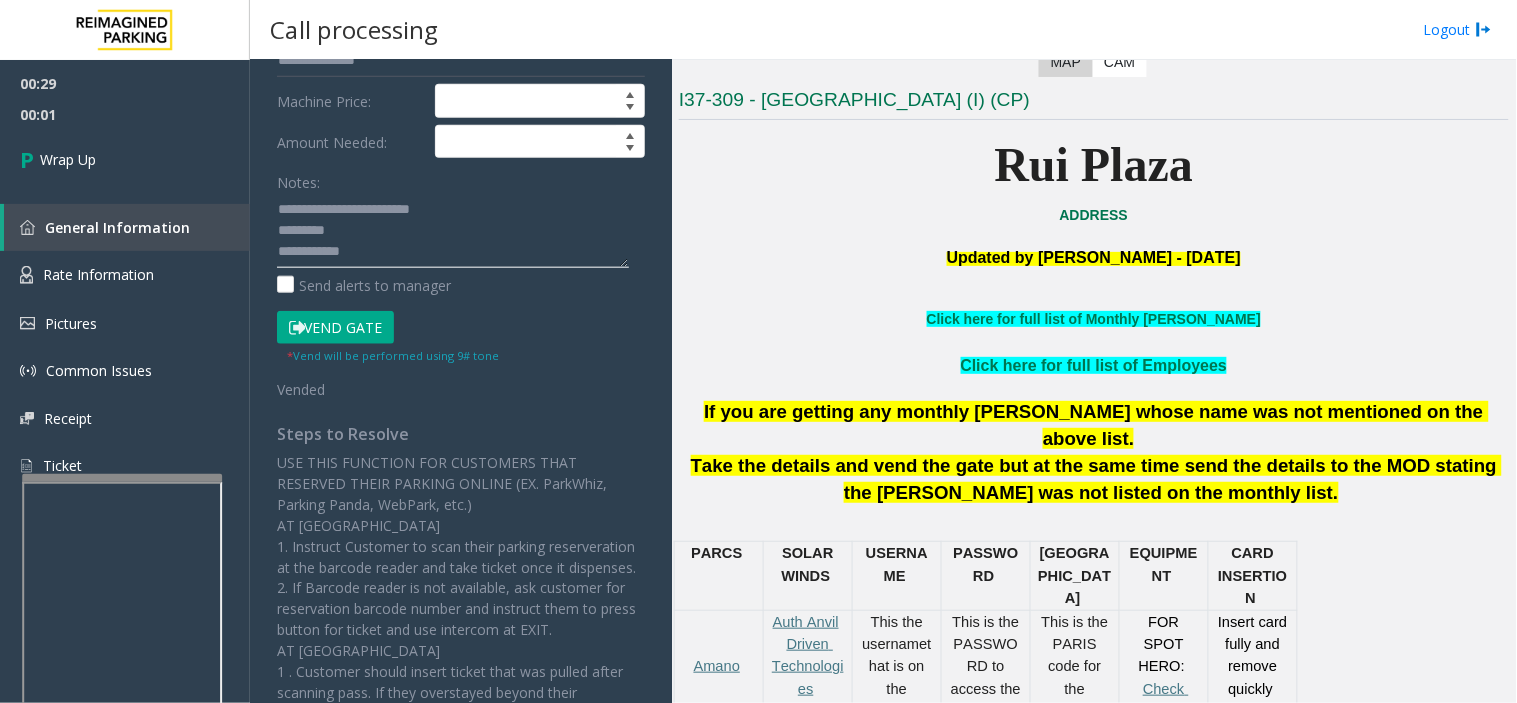 paste on "**********" 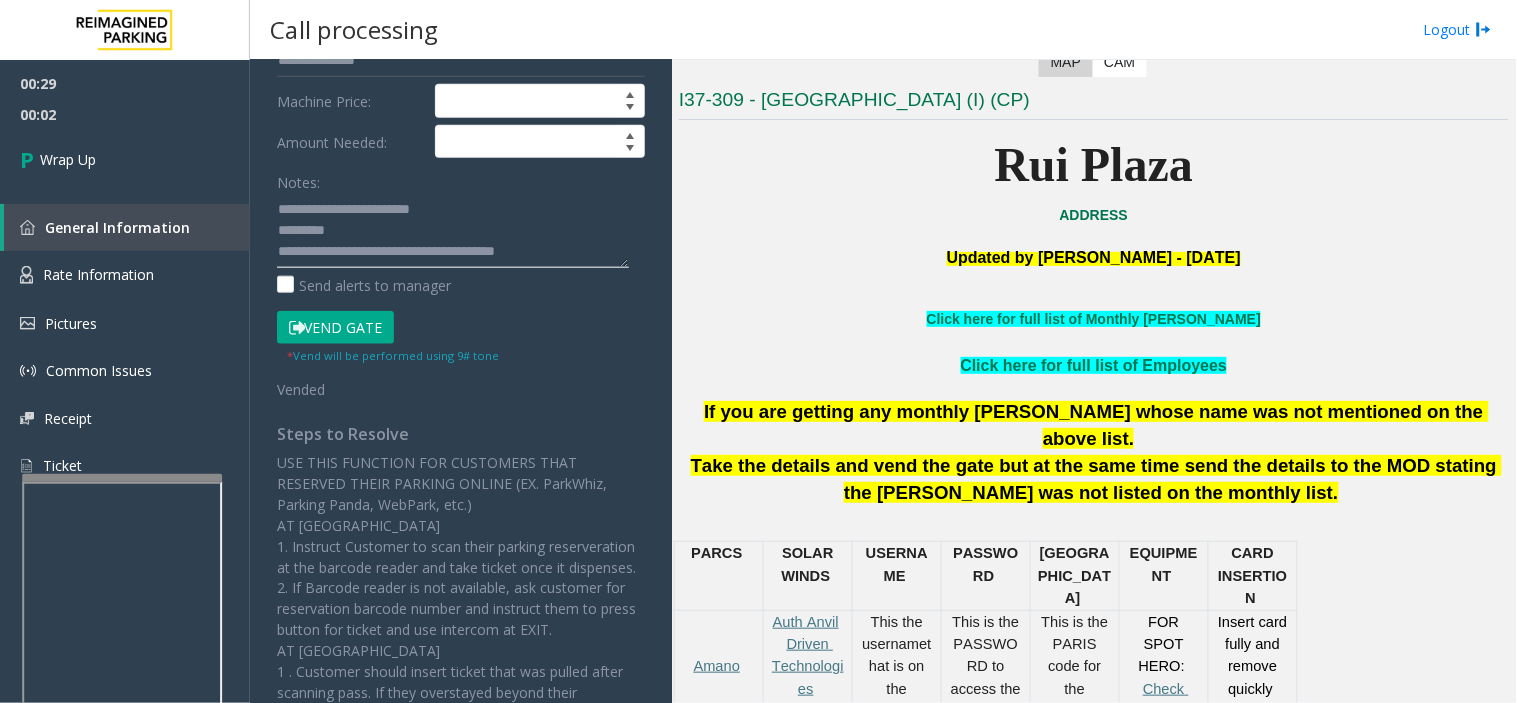 click 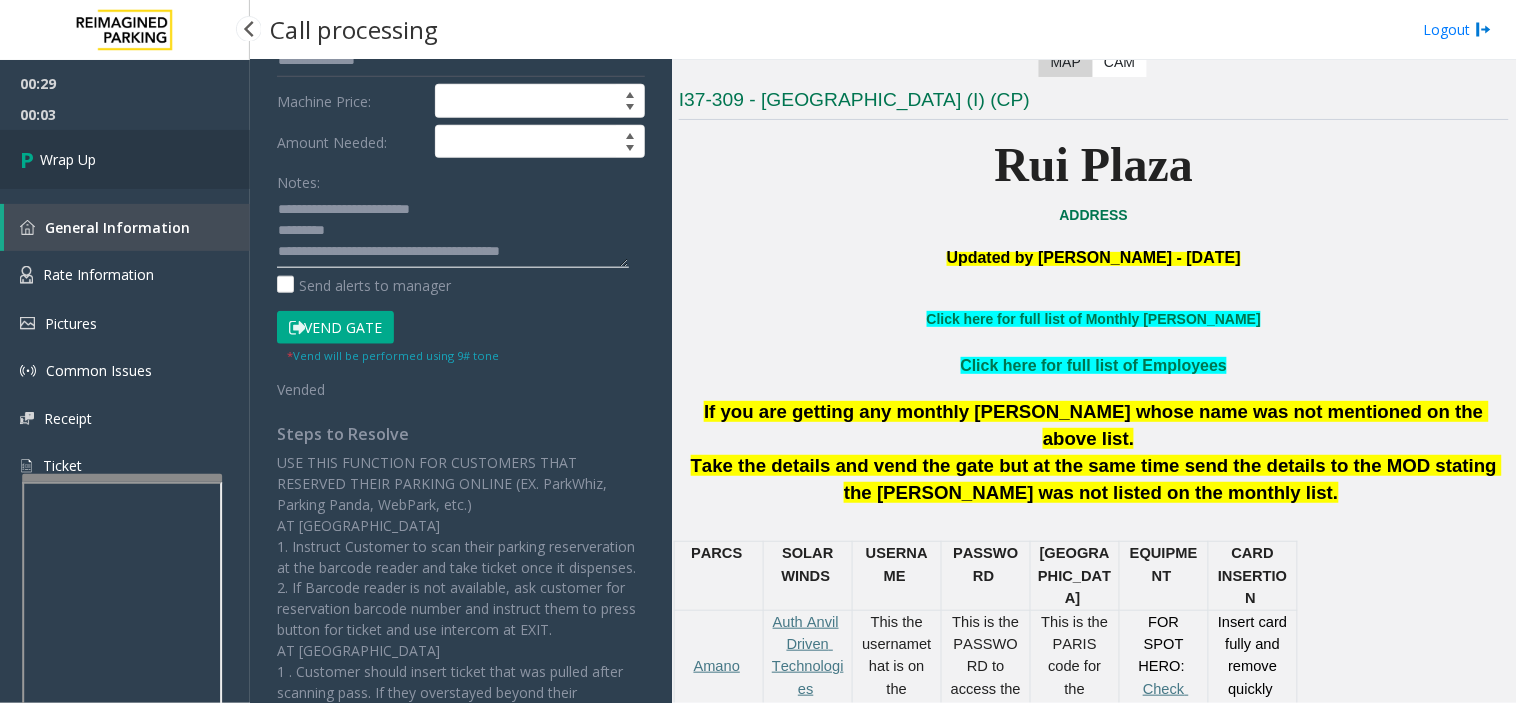 type on "**********" 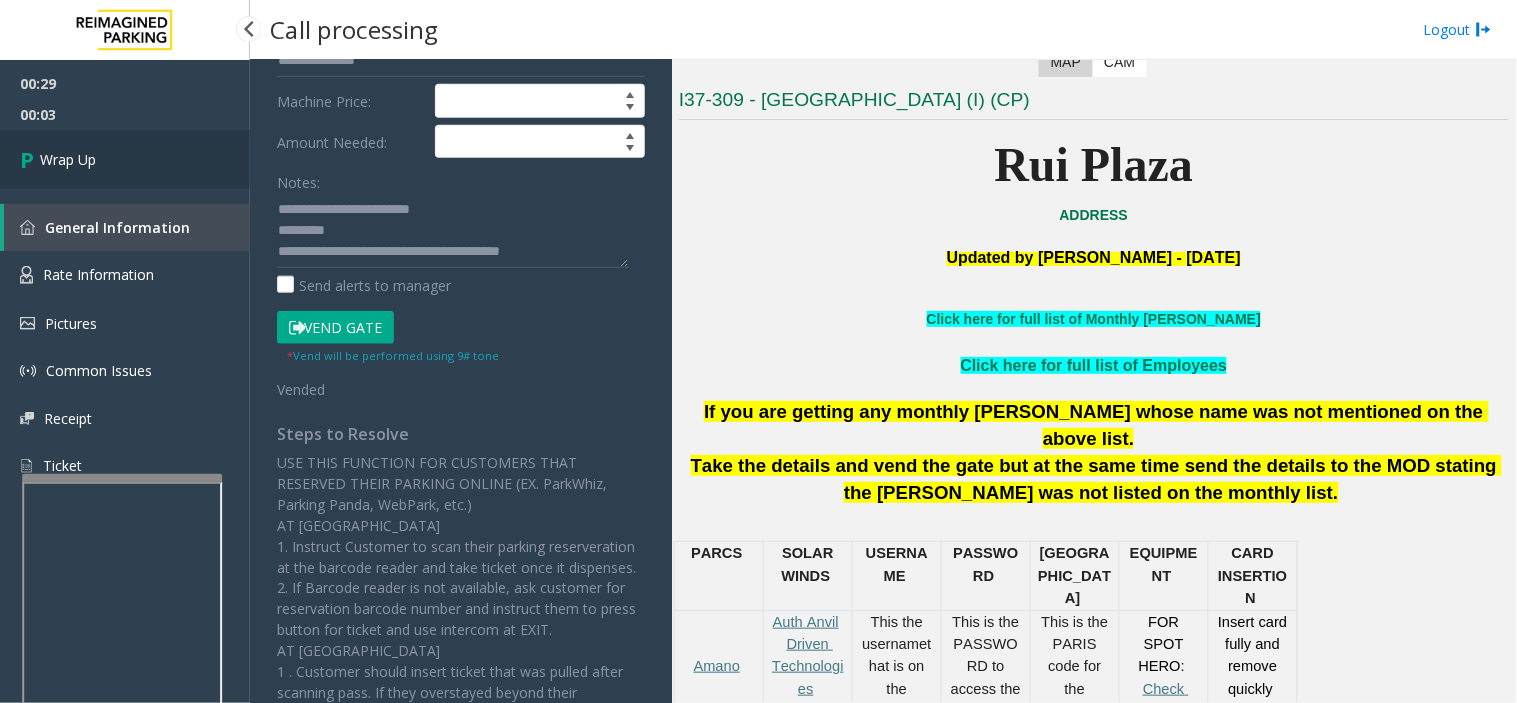 click on "Wrap Up" at bounding box center (125, 159) 